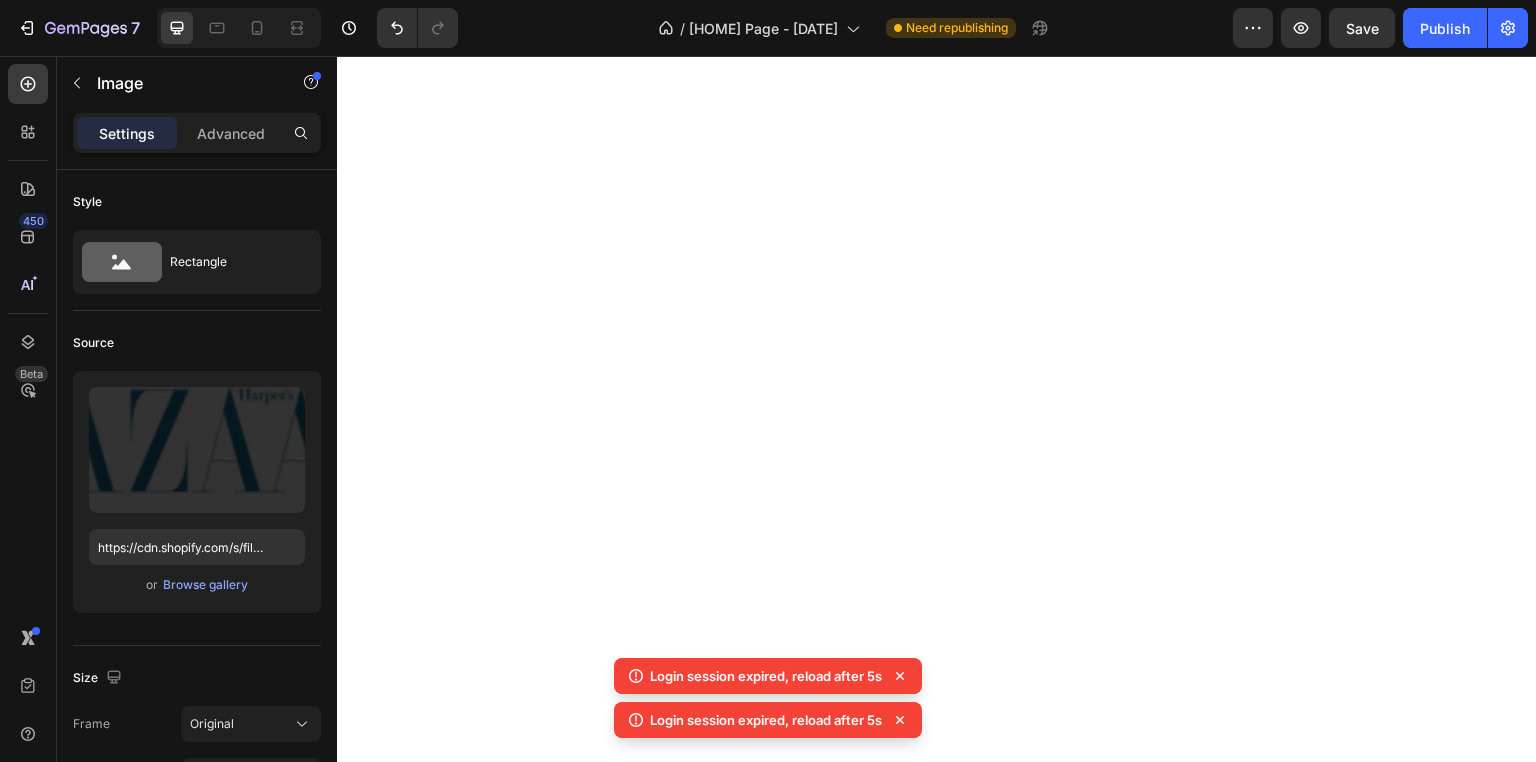 scroll, scrollTop: 0, scrollLeft: 0, axis: both 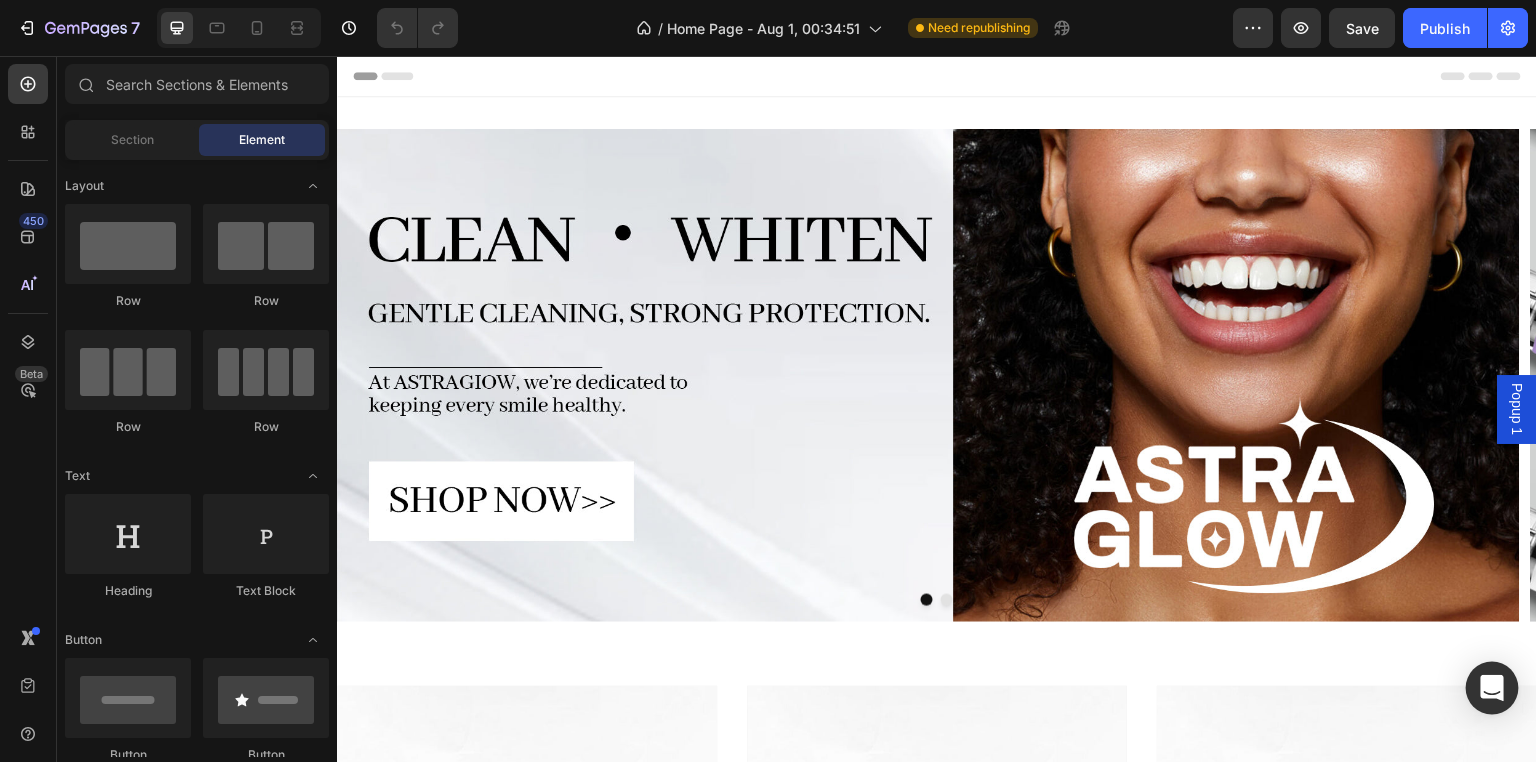 click at bounding box center (1492, 688) 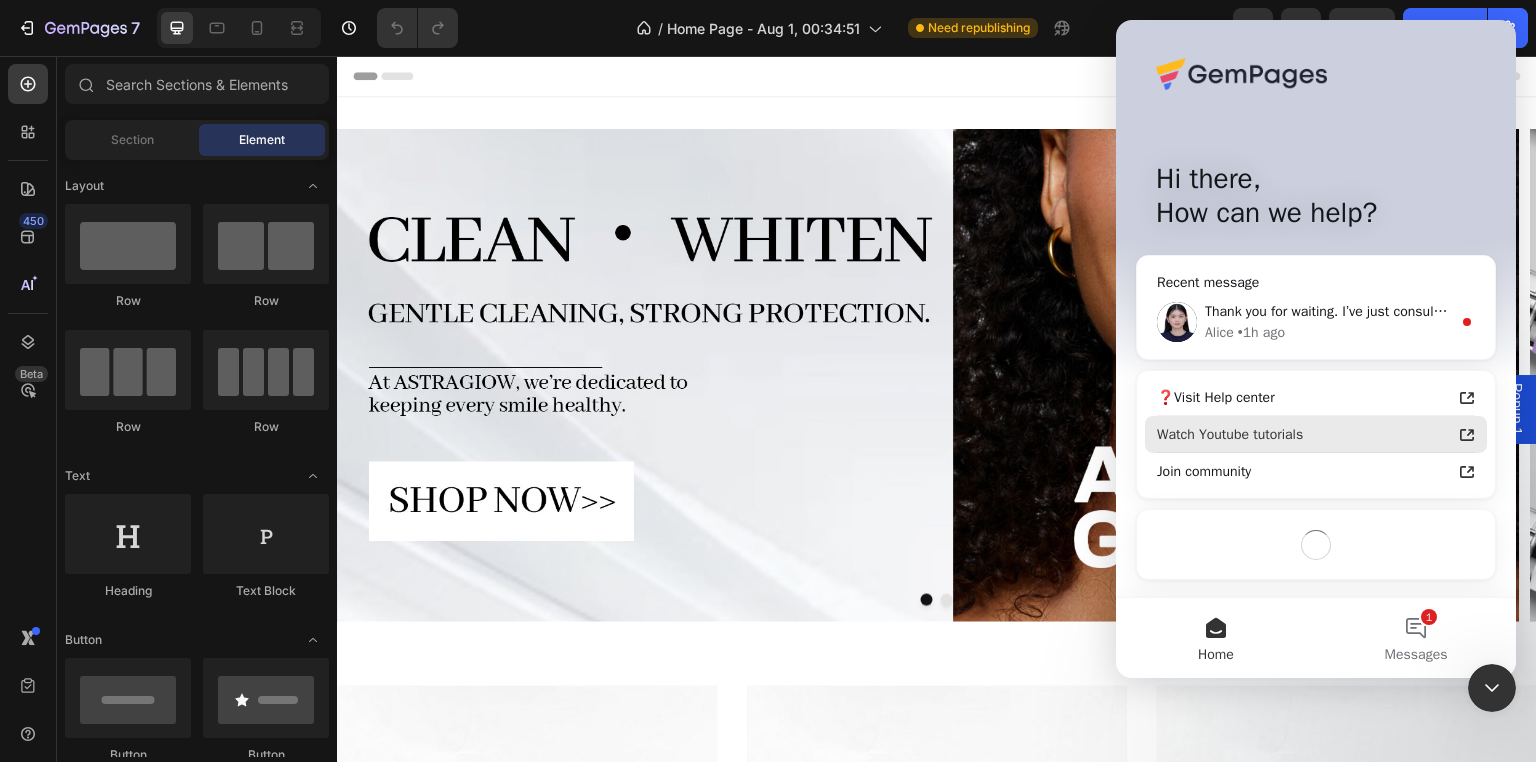 scroll, scrollTop: 0, scrollLeft: 0, axis: both 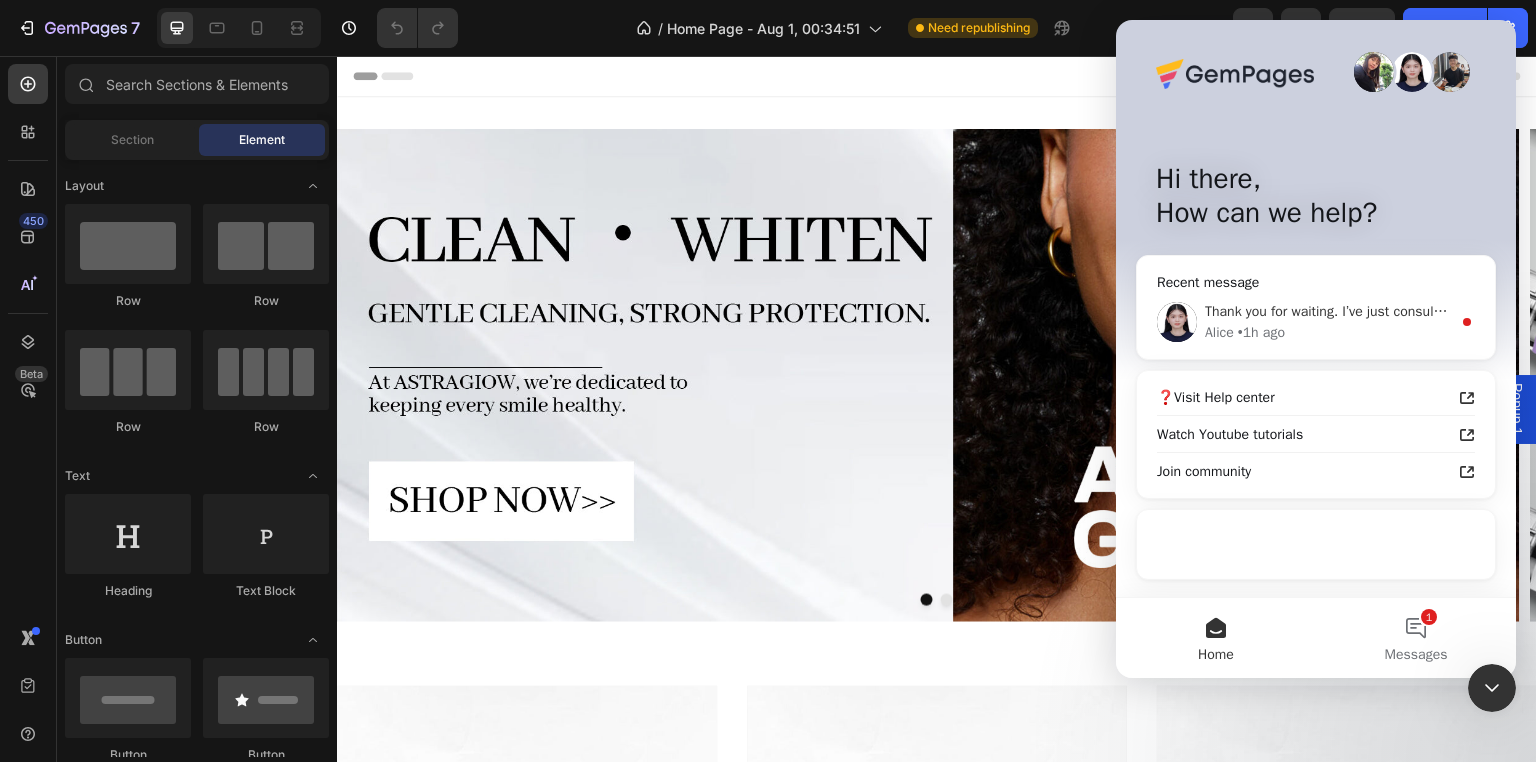 click on "Thank you for waiting. I’ve just consulted with our technical team. You can actually achieve this using the Tab element; however, it will require some custom code to match the same style. You can start by creating the content first, and then our team can help add the necessary code. Alternatively, we can create a demo for your reference. Just let me know which option you prefer." at bounding box center [2369, 311] 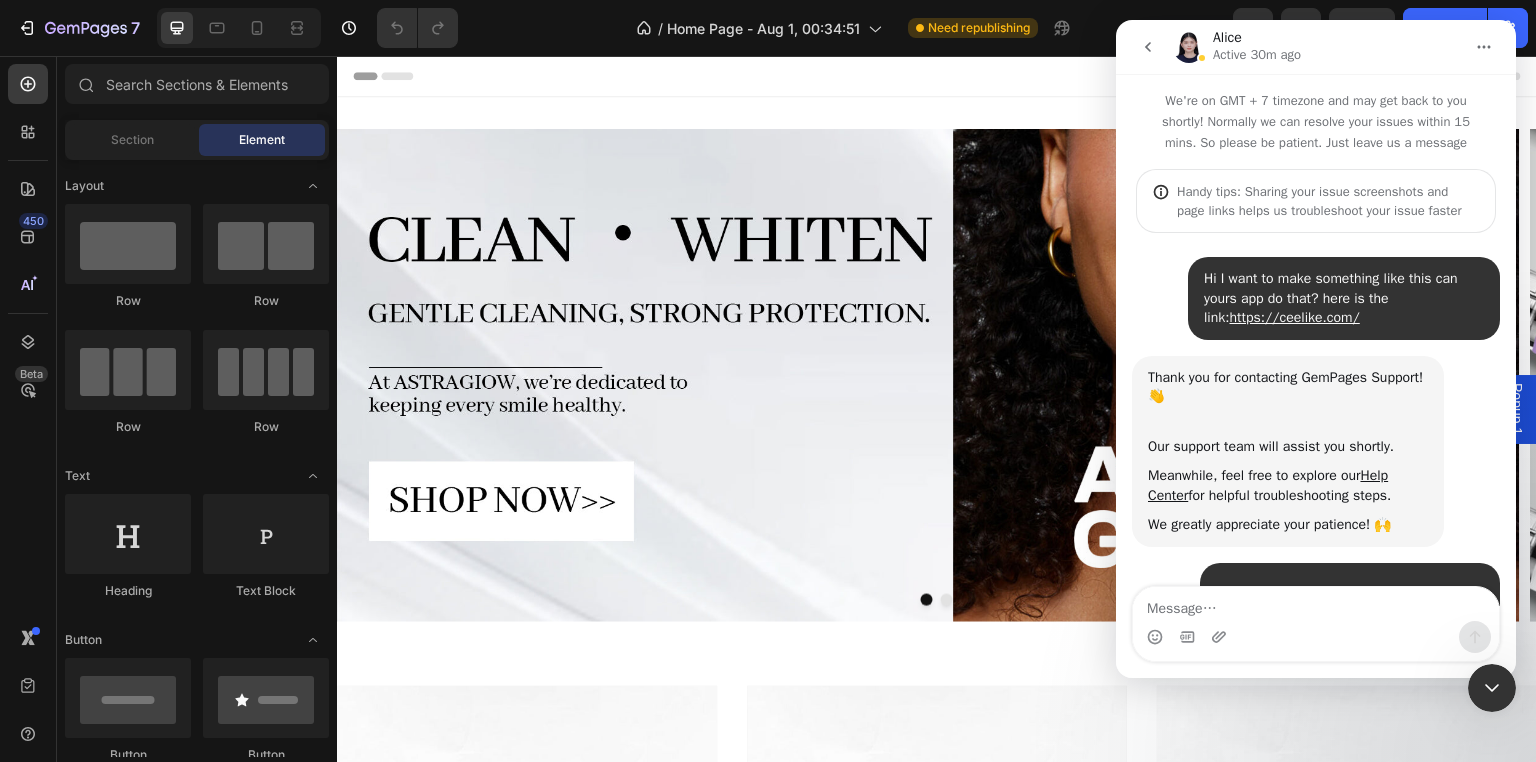 scroll, scrollTop: 200, scrollLeft: 0, axis: vertical 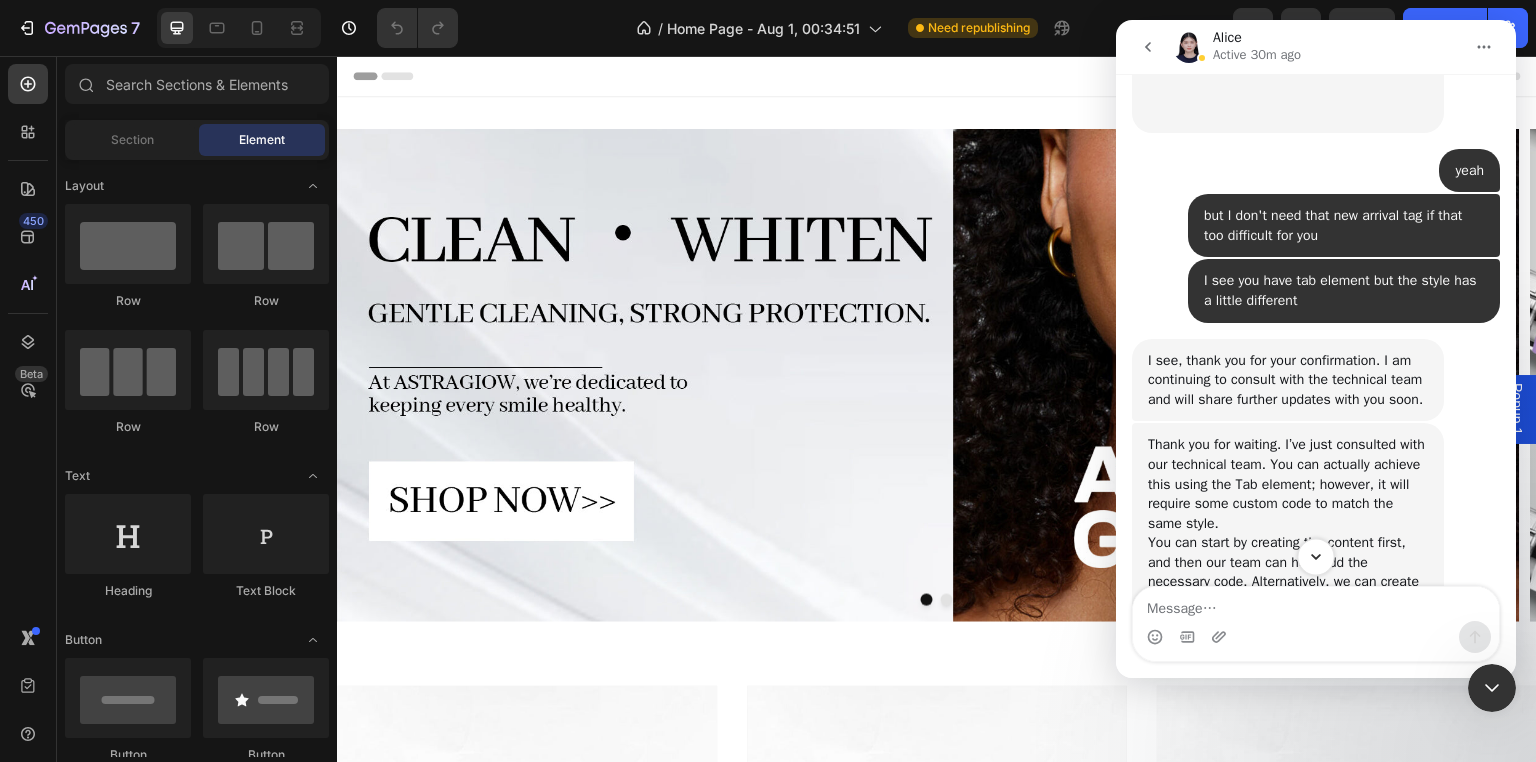 click at bounding box center (1315, 556) 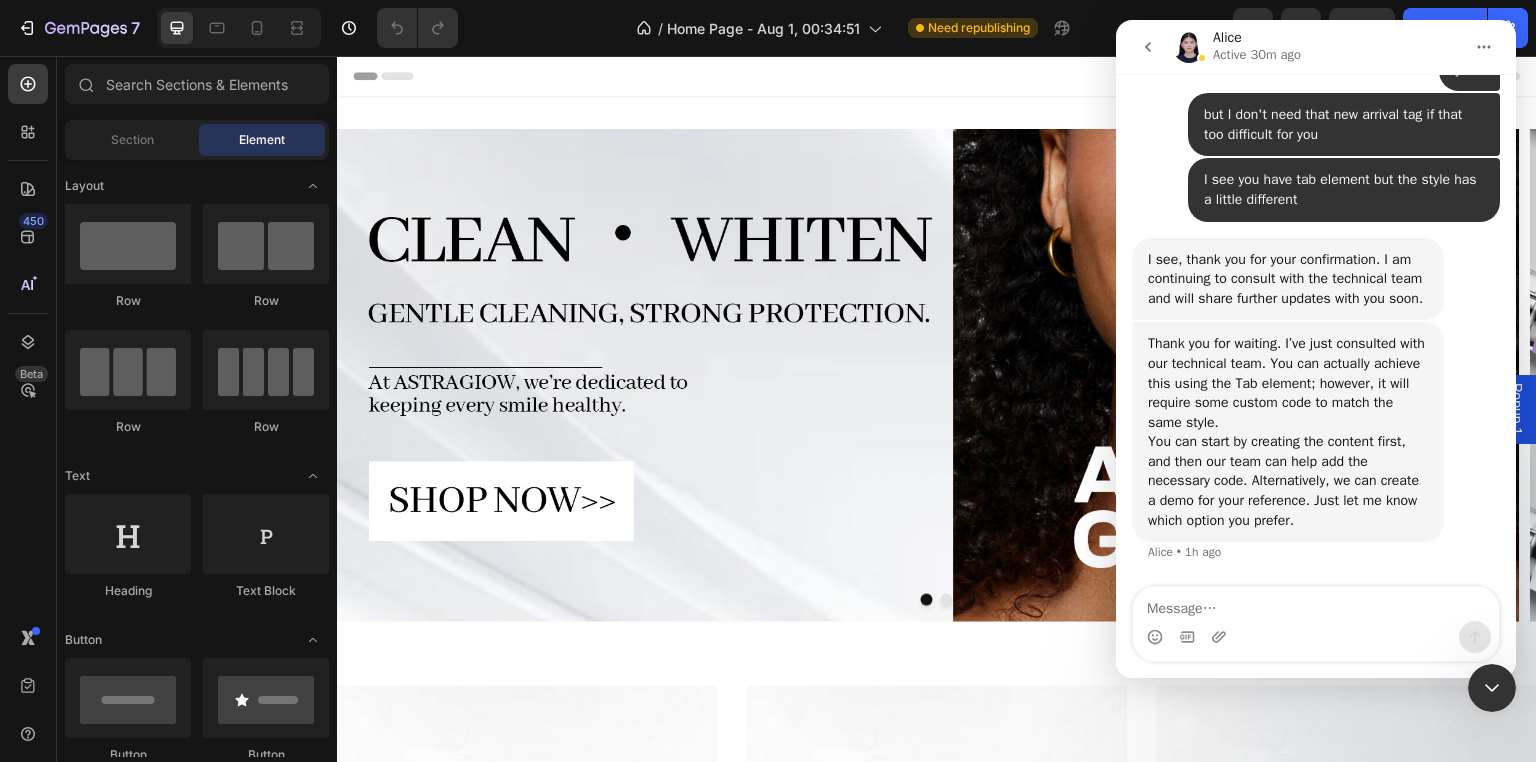 scroll, scrollTop: 1359, scrollLeft: 0, axis: vertical 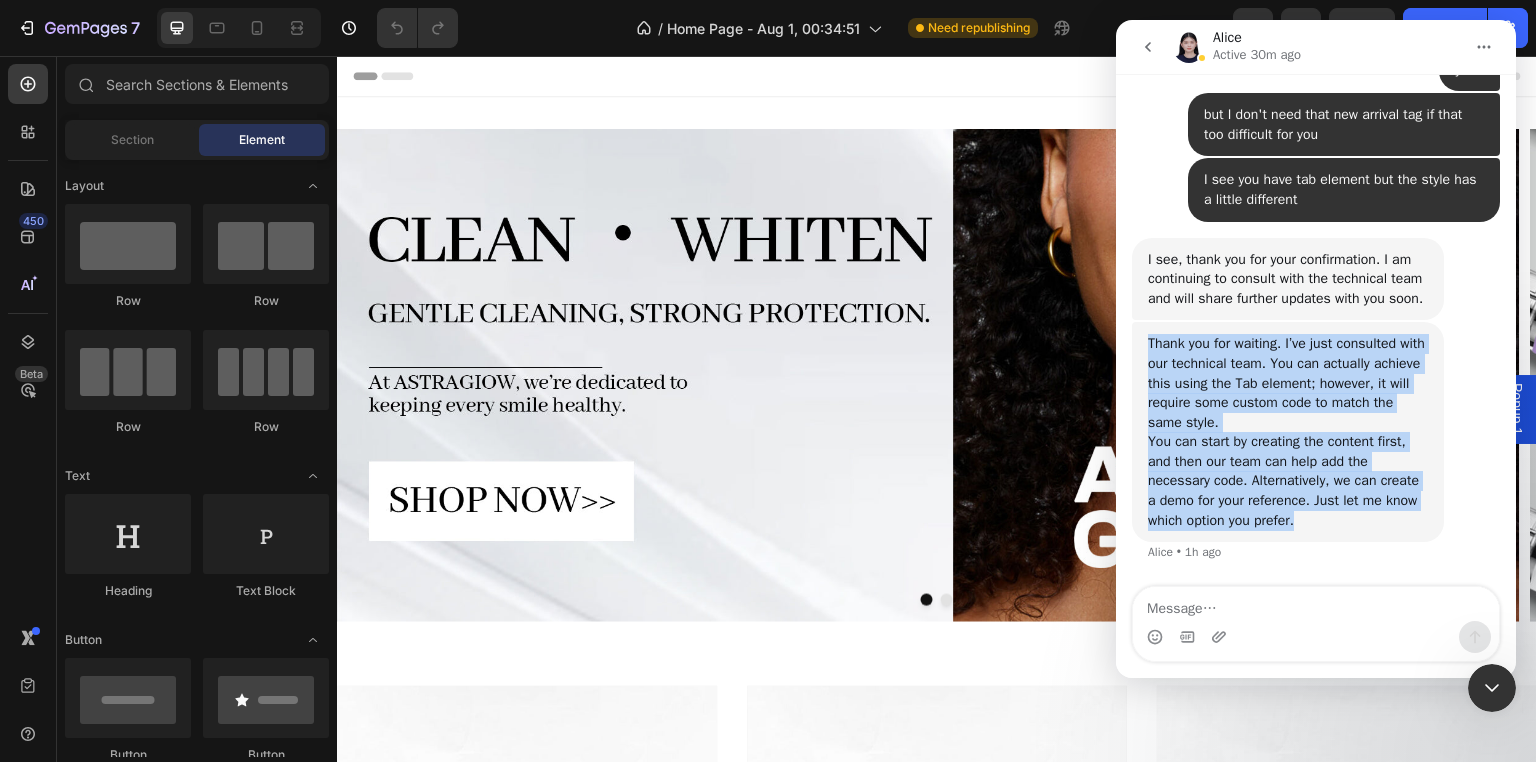 drag, startPoint x: 1146, startPoint y: 345, endPoint x: 1415, endPoint y: 521, distance: 321.46072 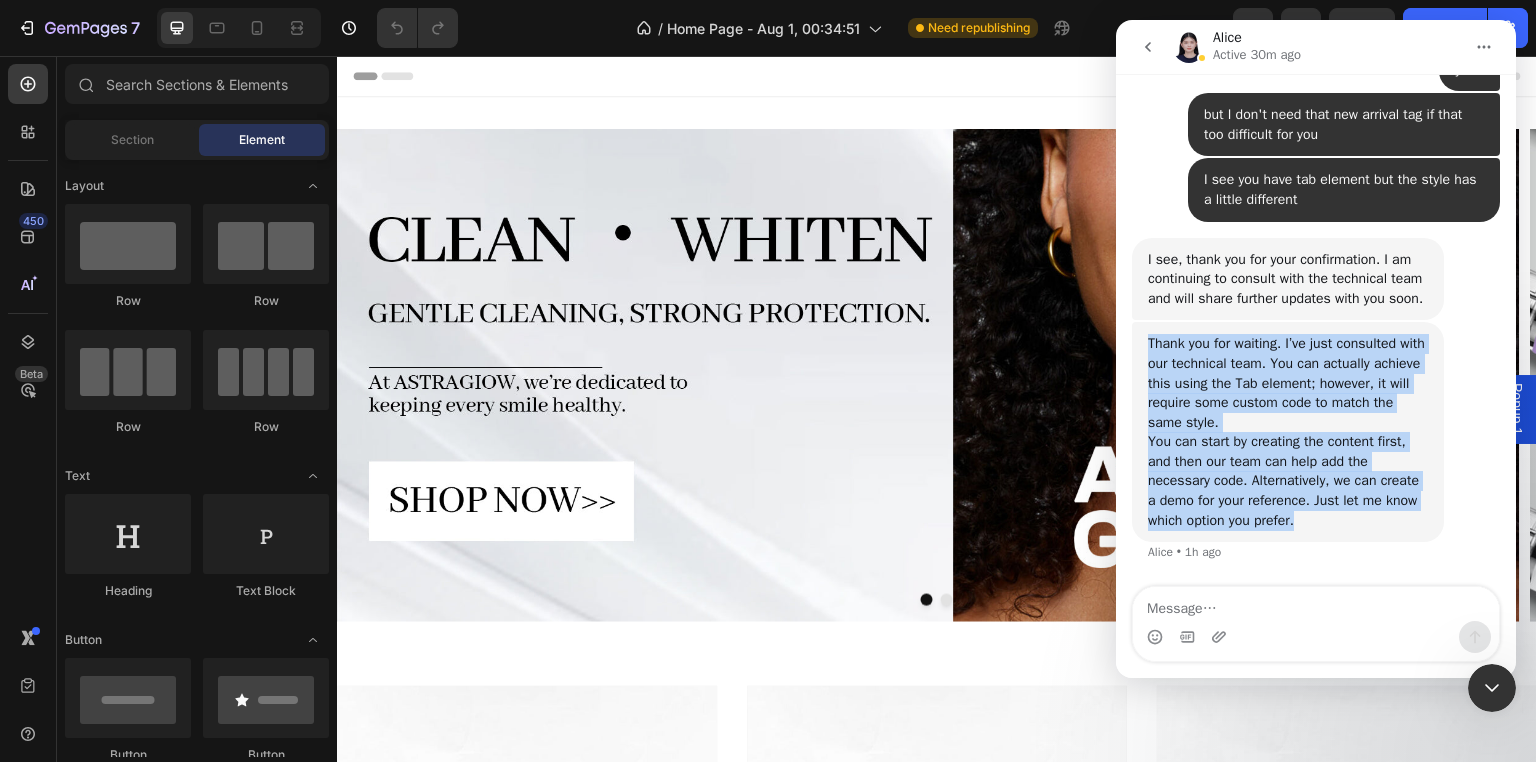 copy on "Thank you for waiting. I’ve just consulted with our technical team. You can actually achieve this using the Tab element; however, it will require some custom code to match the same style. You can start by creating the content first, and then our team can help add the necessary code. Alternatively, we can create a demo for your reference. Just let me know which option you prefer." 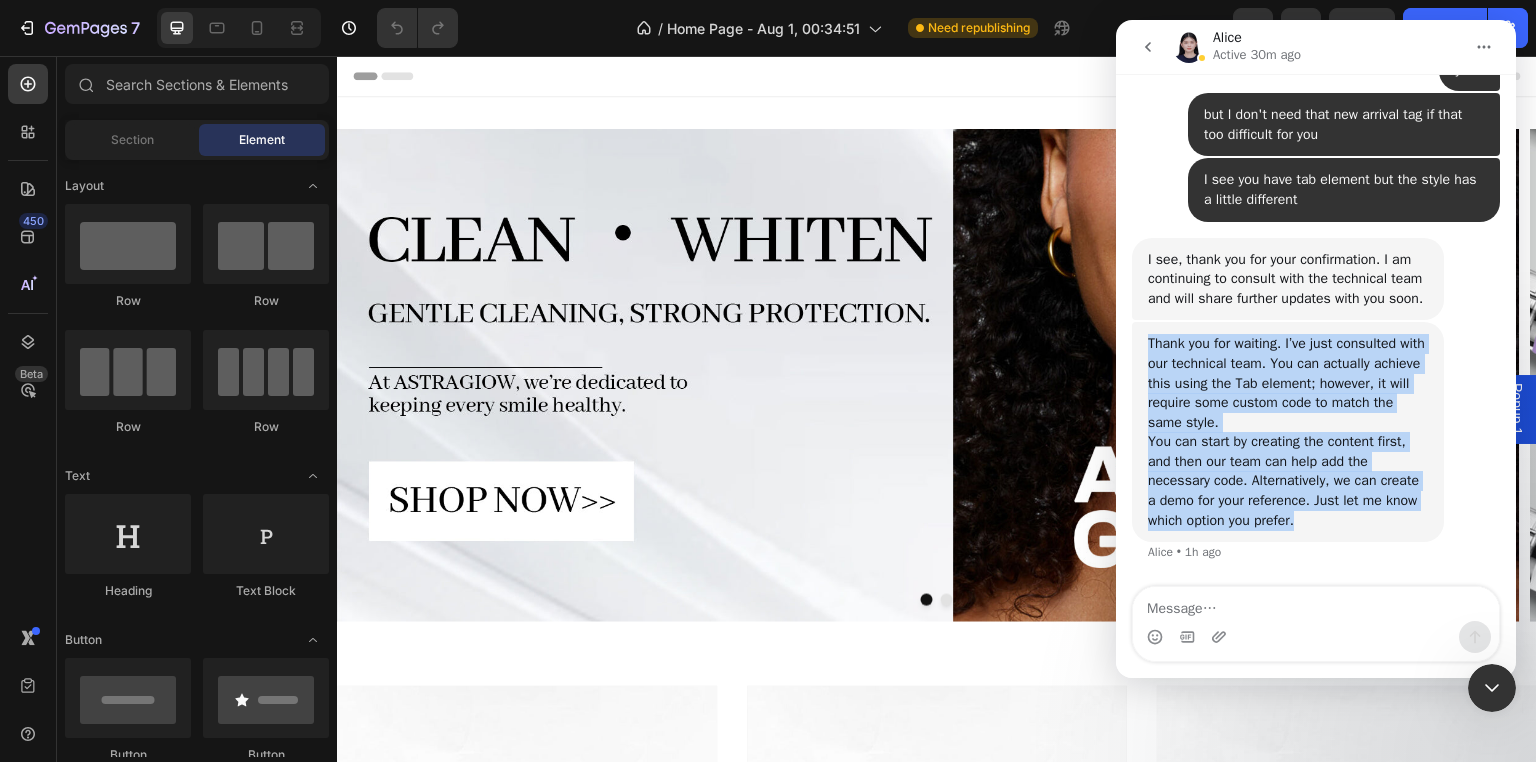 click on "Thank you for waiting. I’ve just consulted with our technical team. You can actually achieve this using the Tab element; however, it will require some custom code to match the same style. You can start by creating the content first, and then our team can help add the necessary code. Alternatively, we can create a demo for your reference. Just let me know which option you prefer. Alice    •   1h ago" at bounding box center (1316, 454) 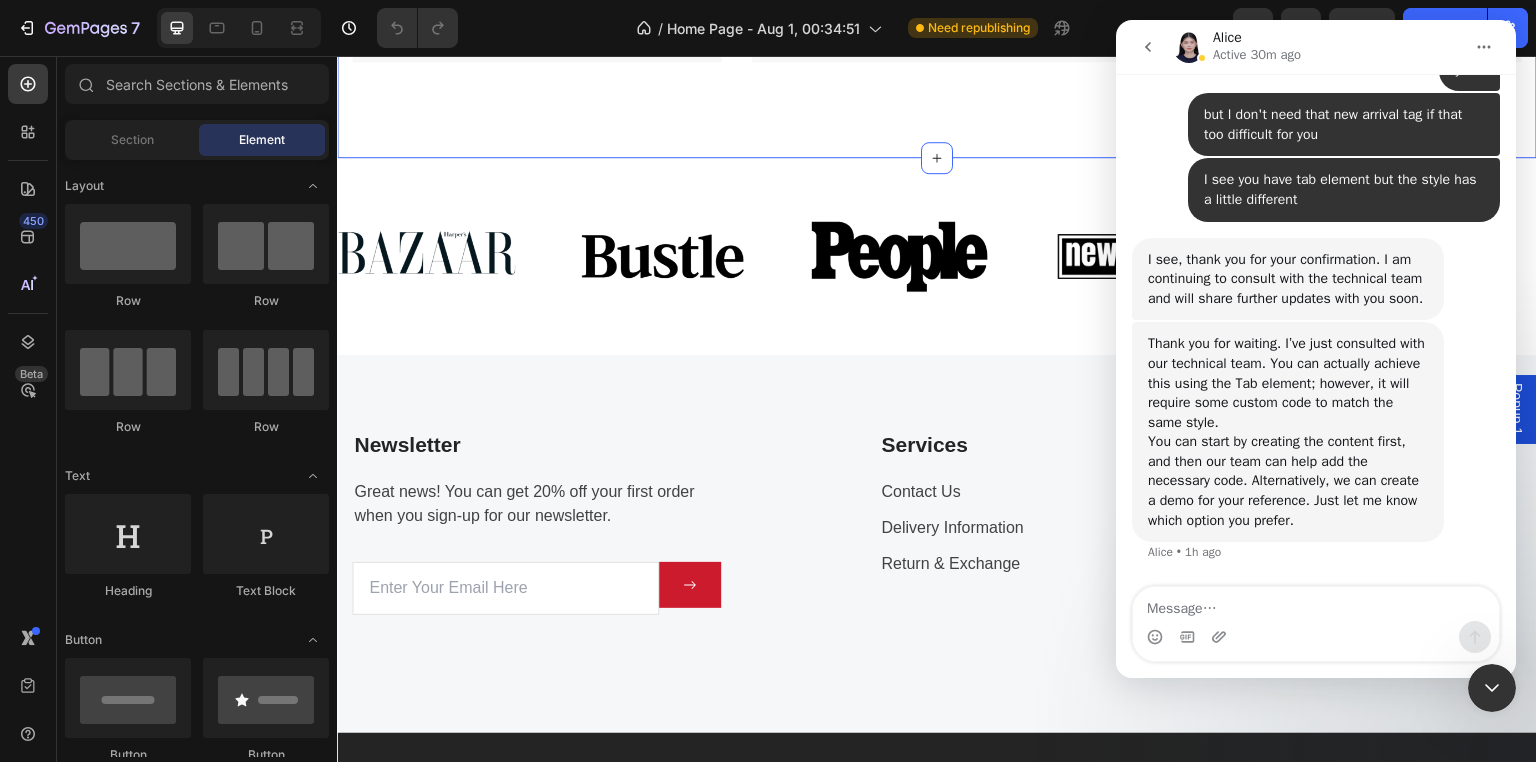 scroll, scrollTop: 3200, scrollLeft: 0, axis: vertical 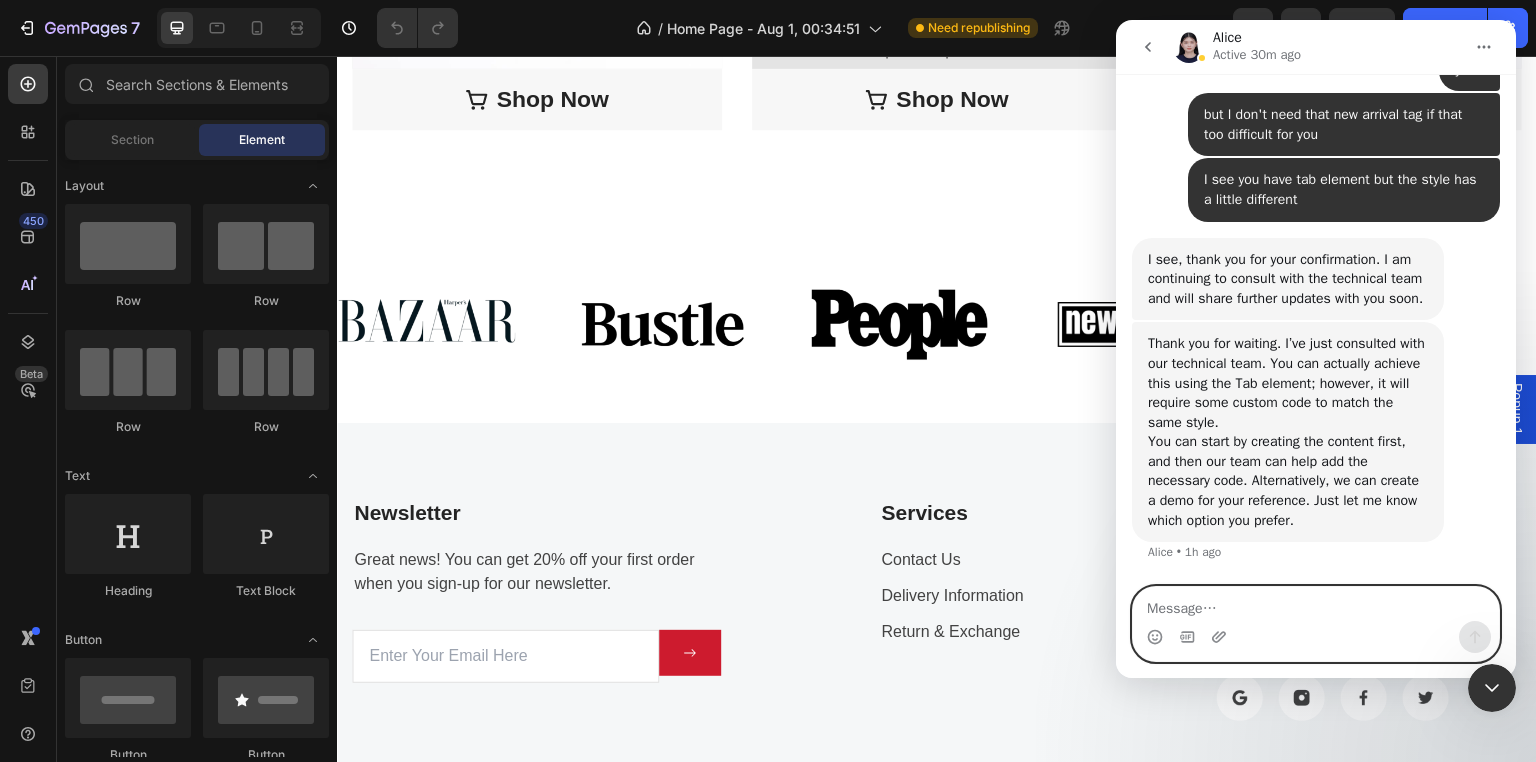click at bounding box center (1316, 604) 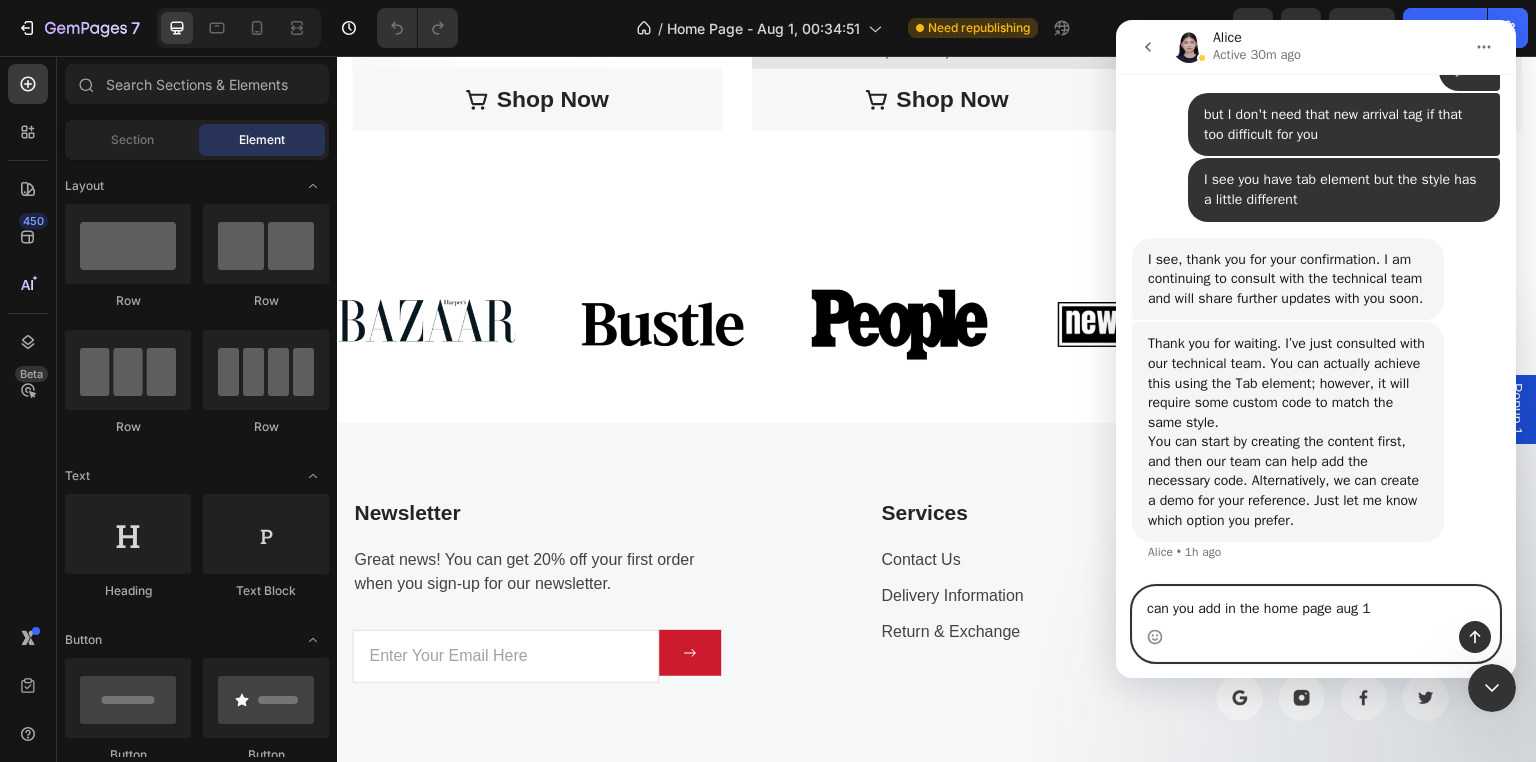 click on "can you add in the home page aug 1" at bounding box center [1316, 604] 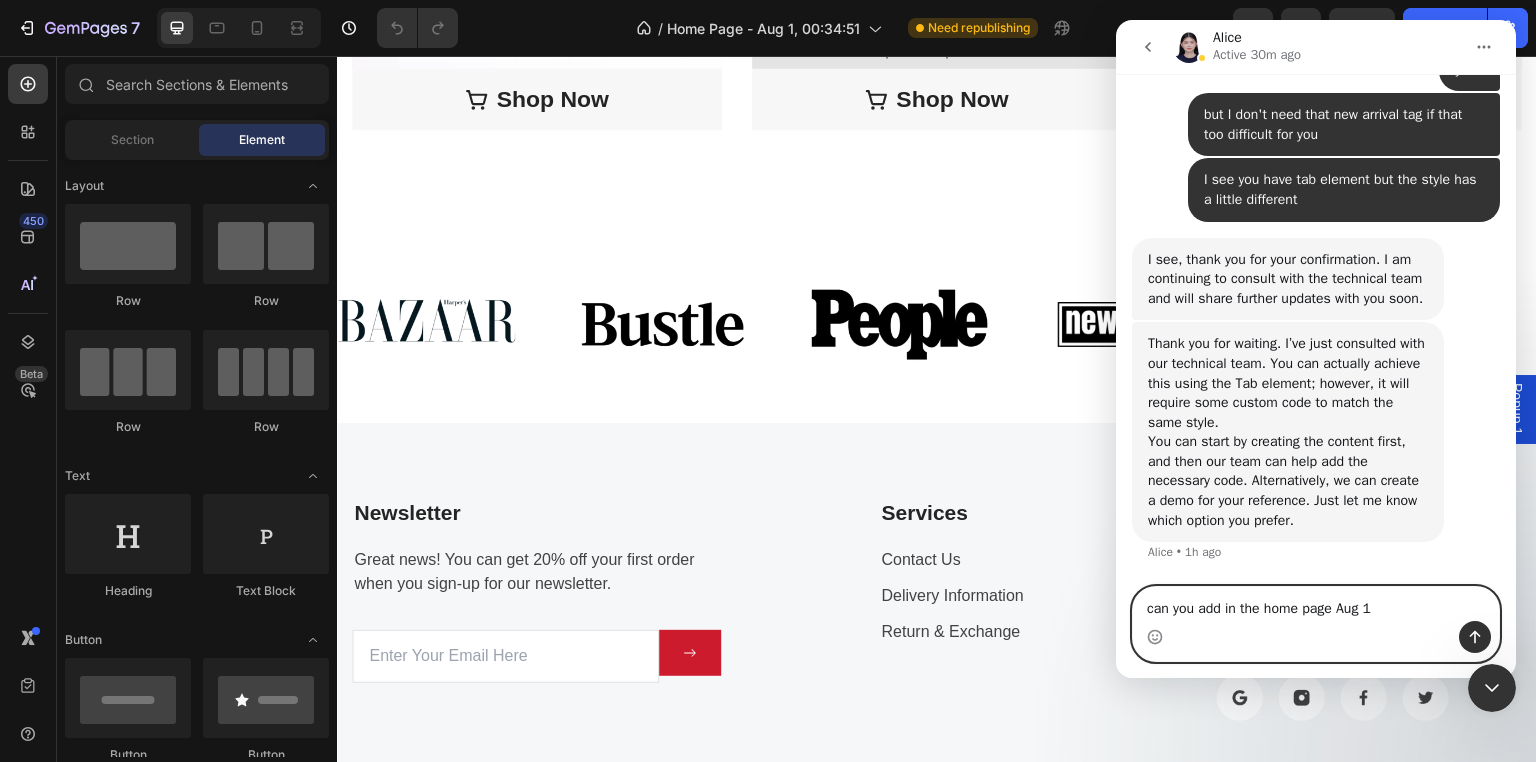 click on "can you add in the home page Aug 1" at bounding box center (1316, 604) 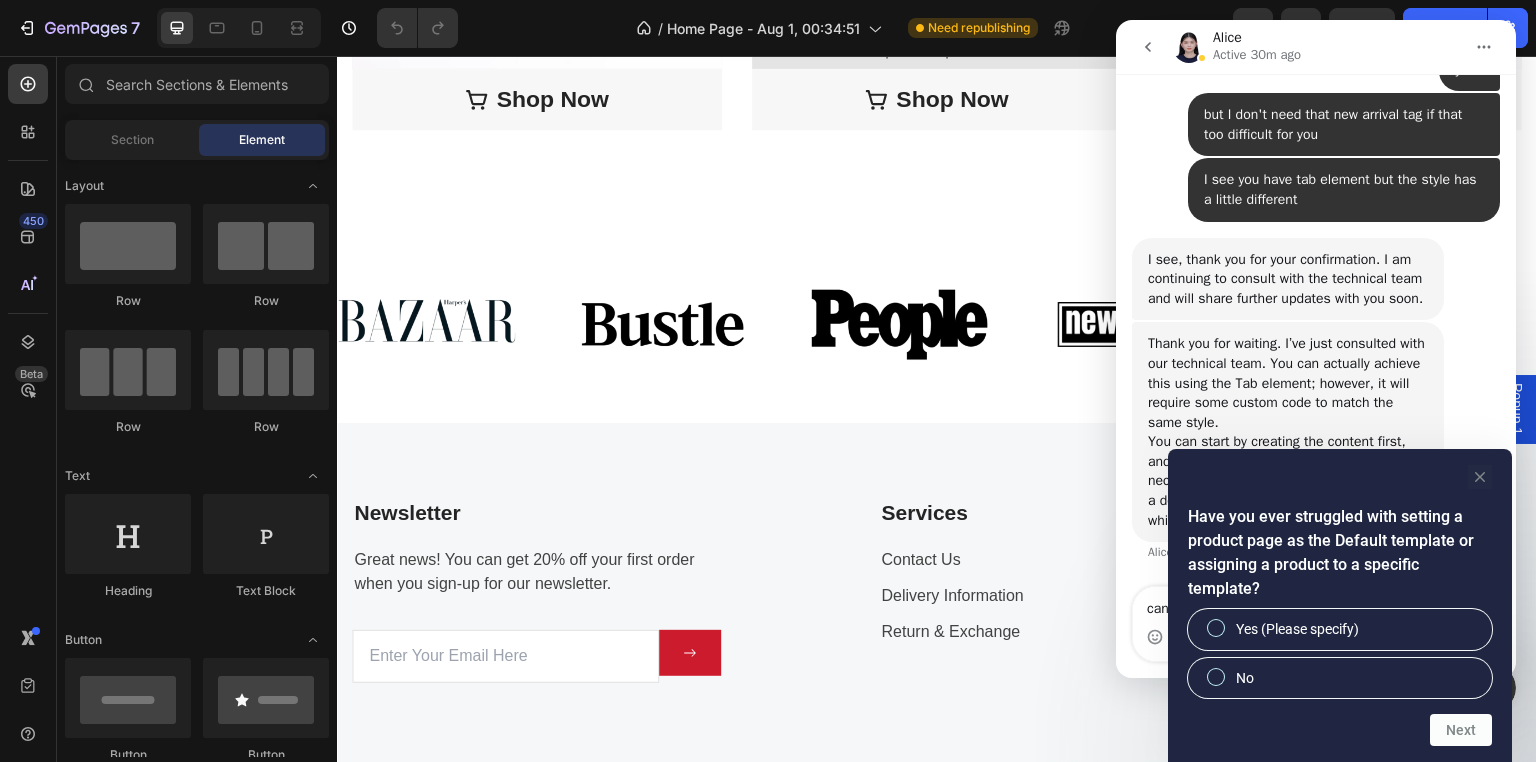 click 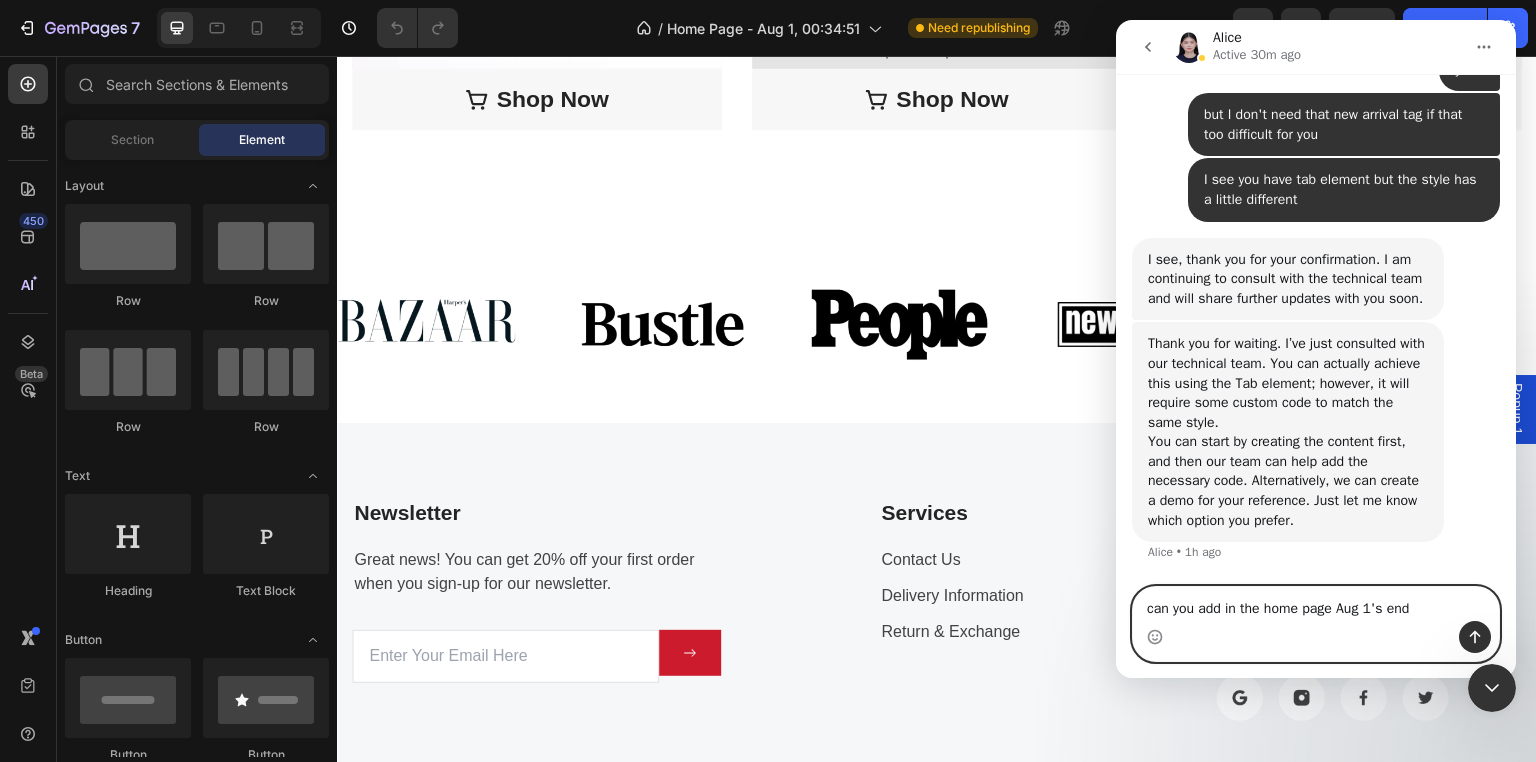 click on "can you add in the home page Aug 1's end" at bounding box center [1316, 604] 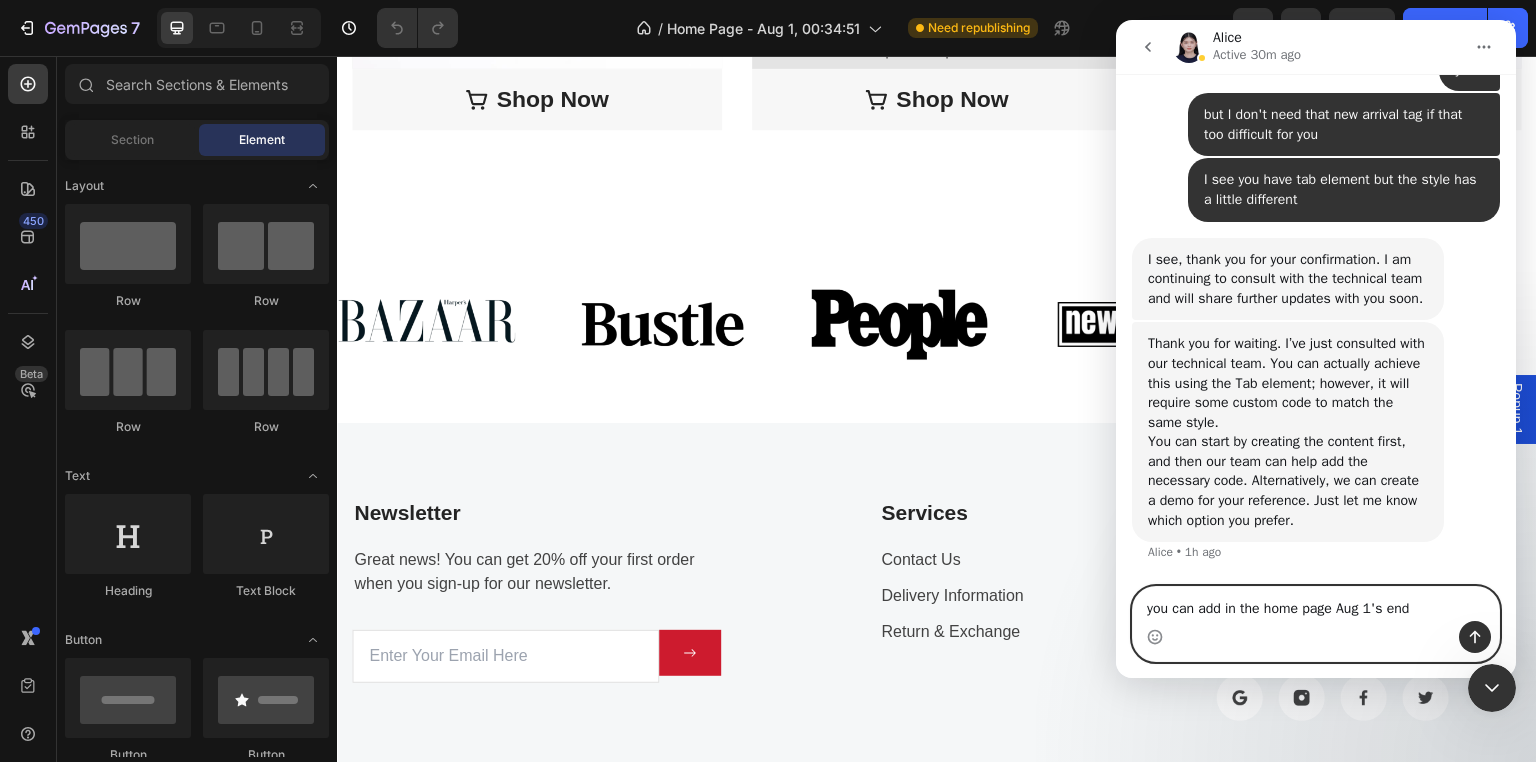 click on "you can add in the home page Aug 1's end" at bounding box center [1316, 604] 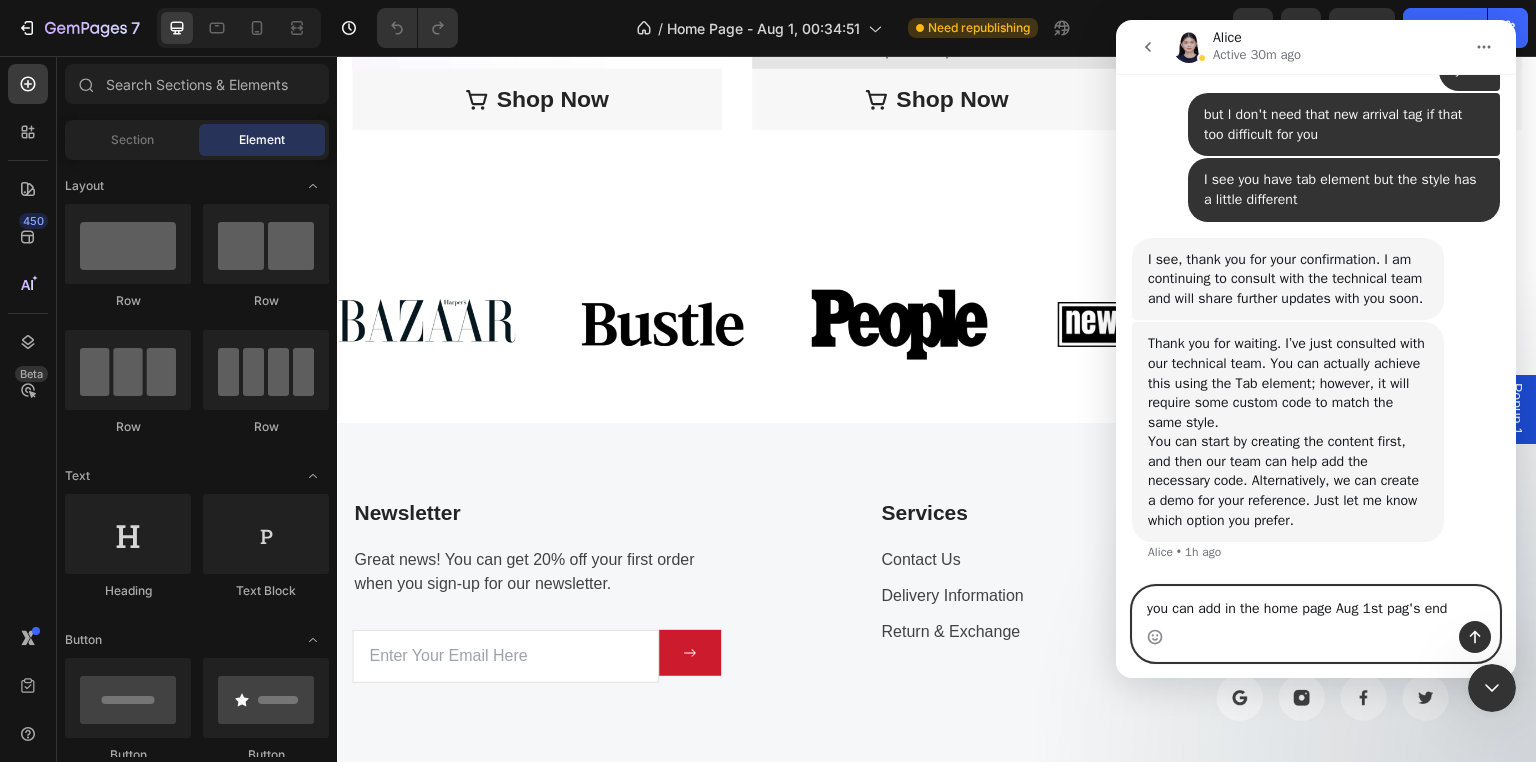 type on "you can add in the home page Aug 1st page's end" 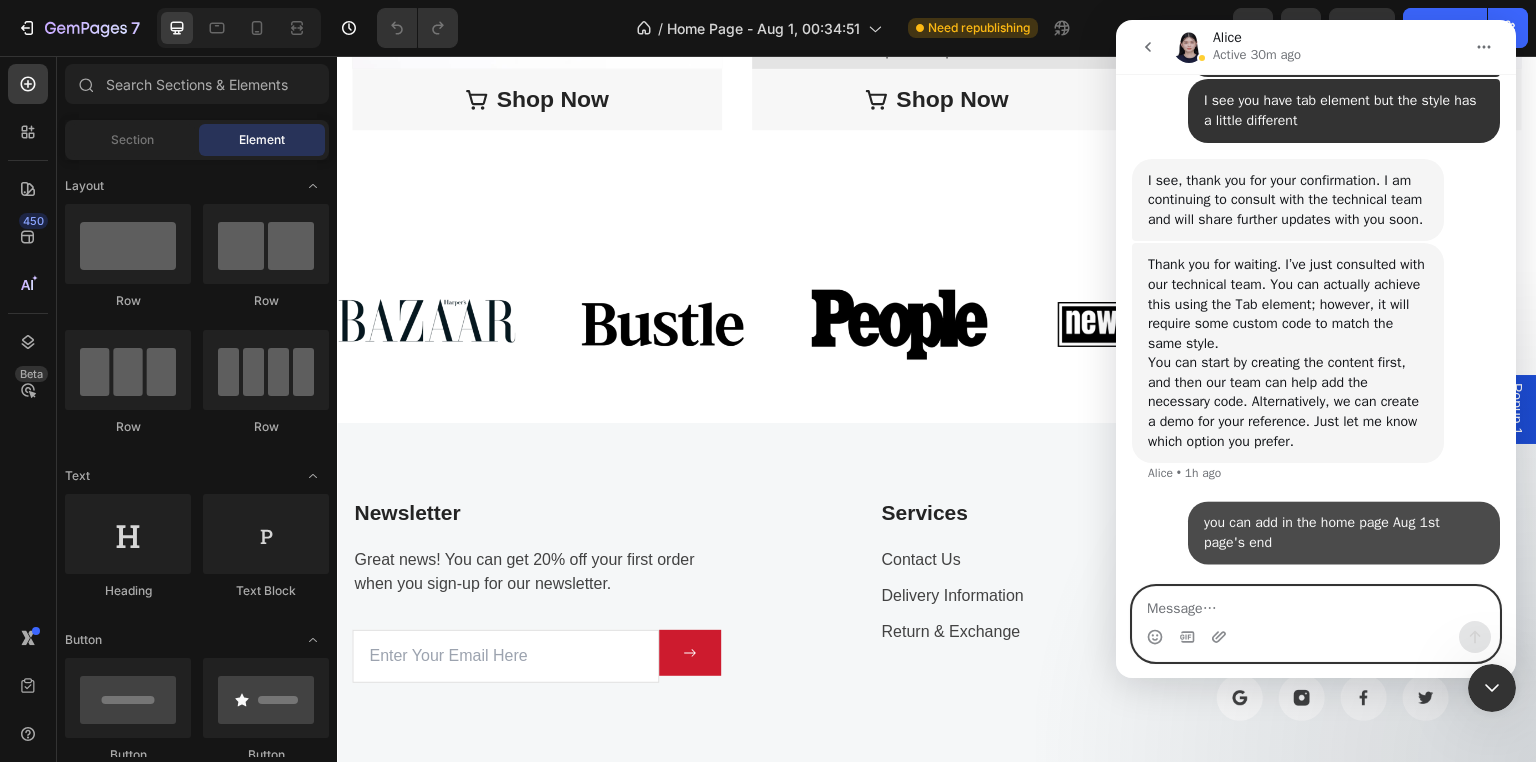 scroll, scrollTop: 1438, scrollLeft: 0, axis: vertical 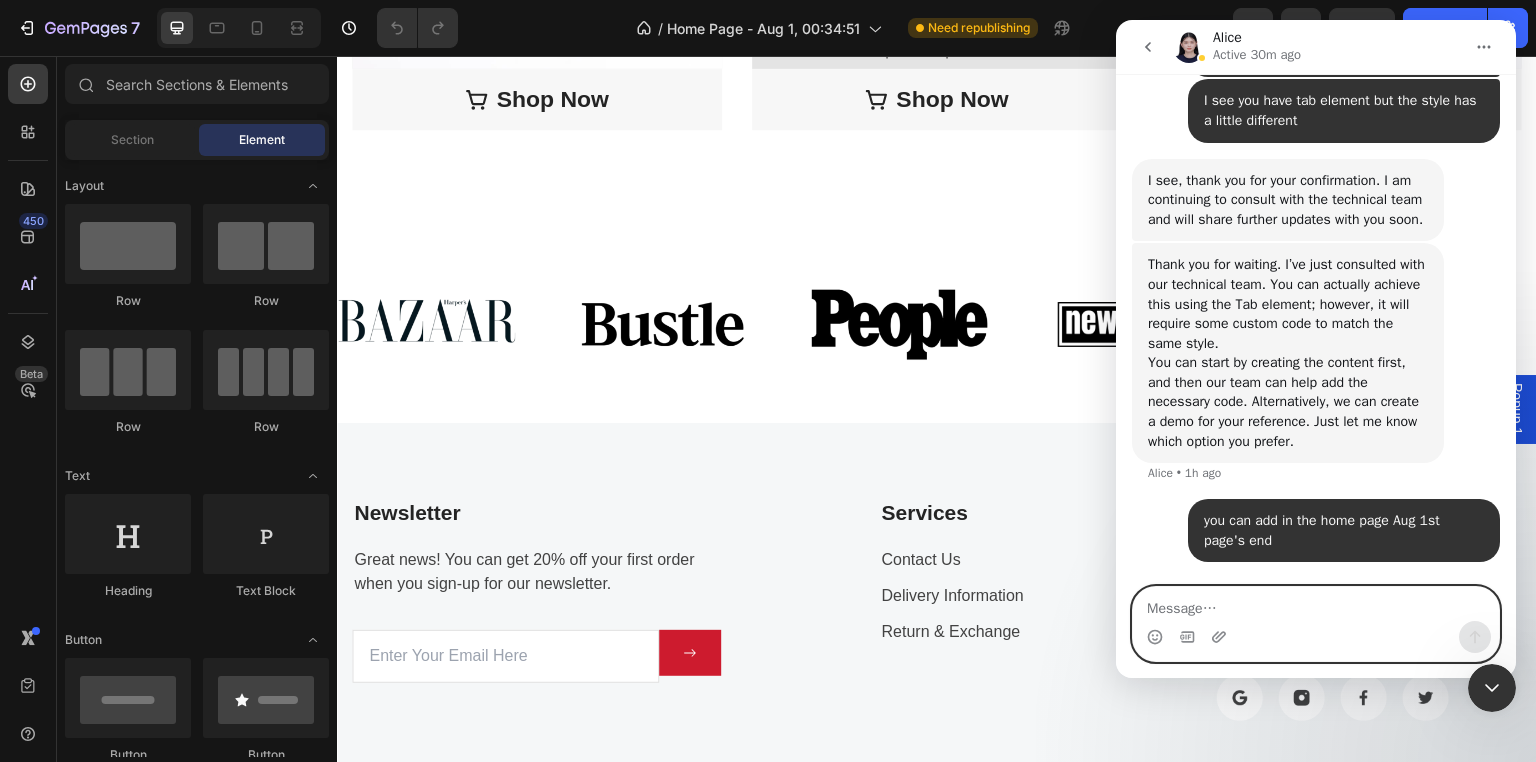 type 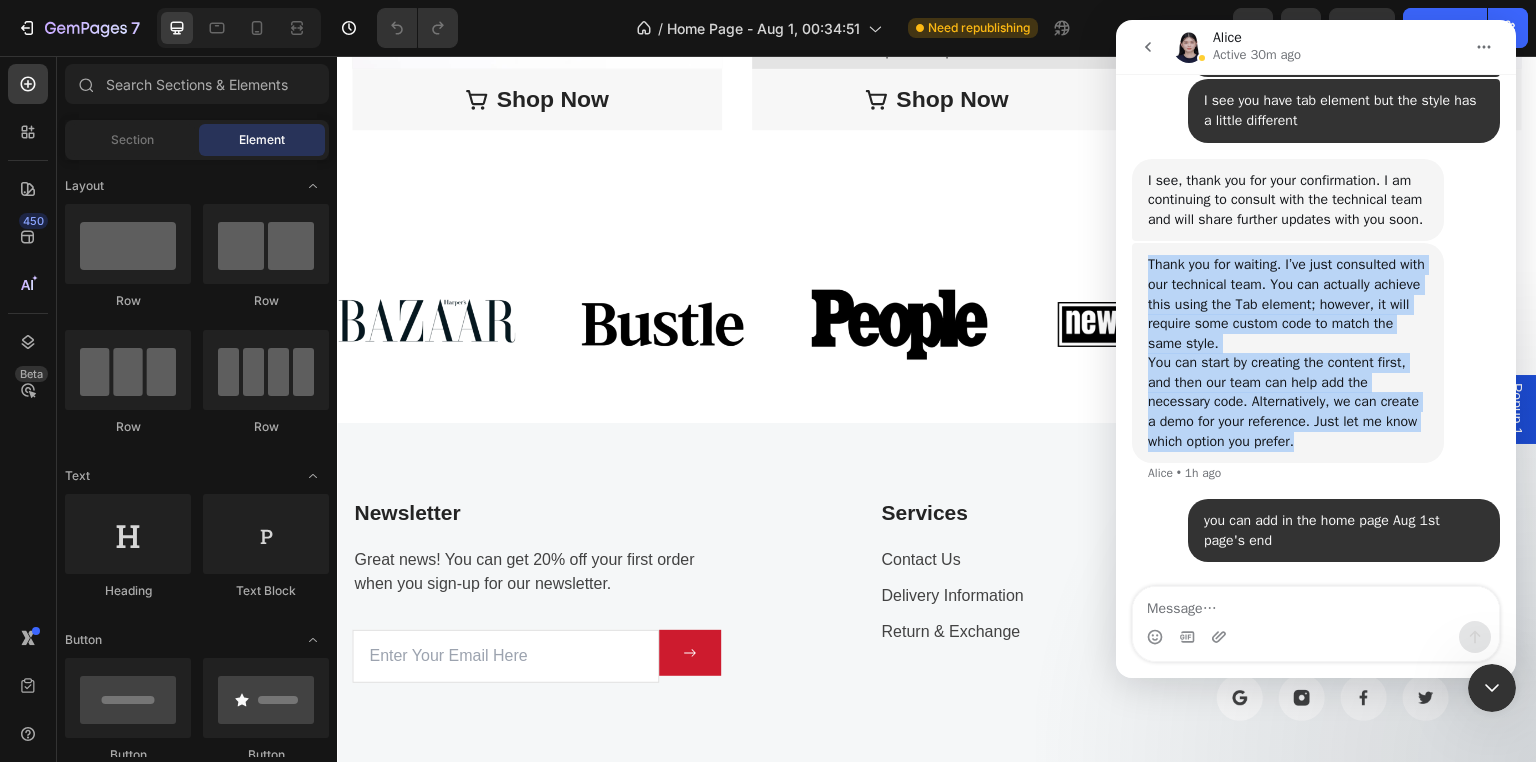 drag, startPoint x: 1144, startPoint y: 267, endPoint x: 1395, endPoint y: 442, distance: 305.98367 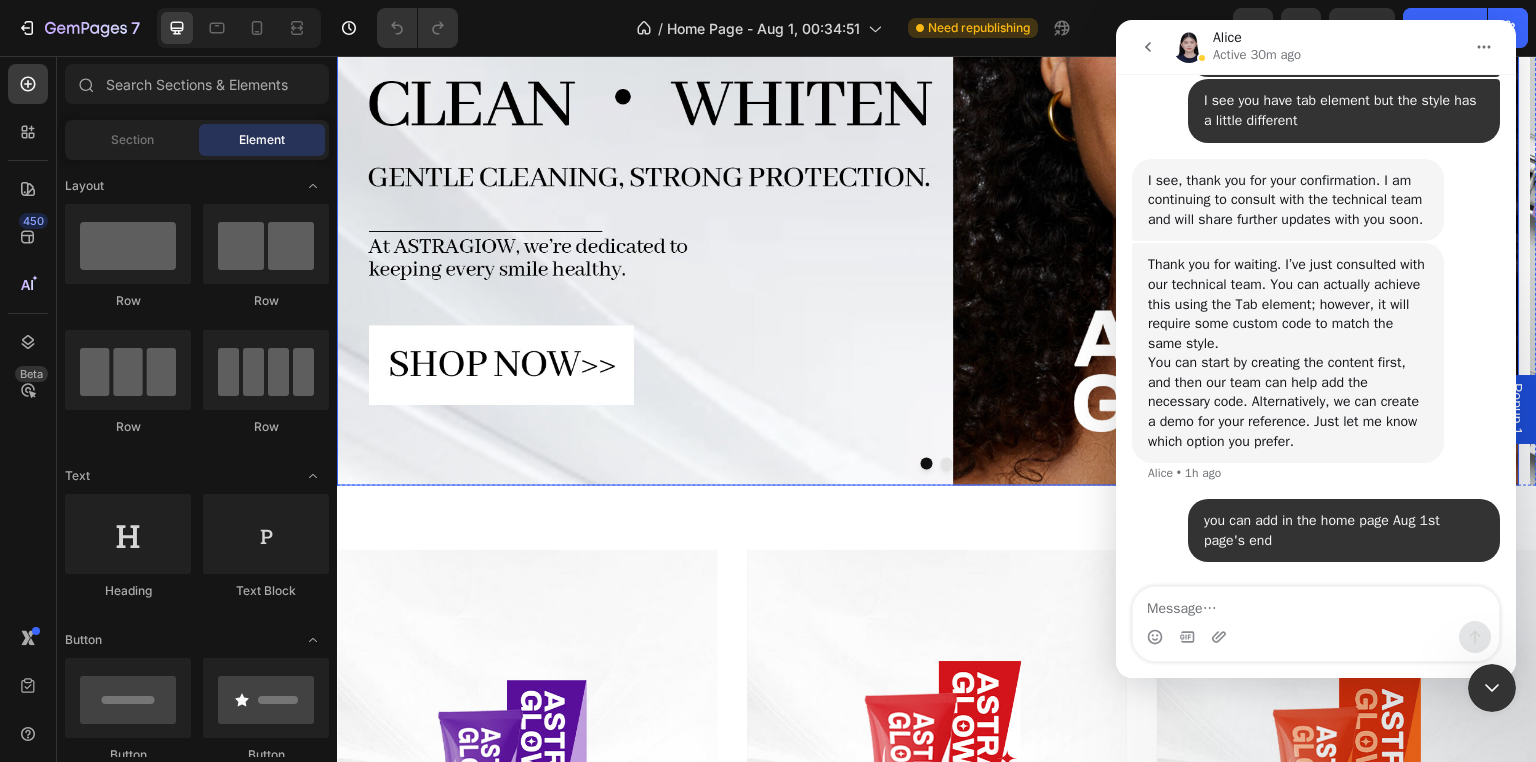 scroll, scrollTop: 600, scrollLeft: 0, axis: vertical 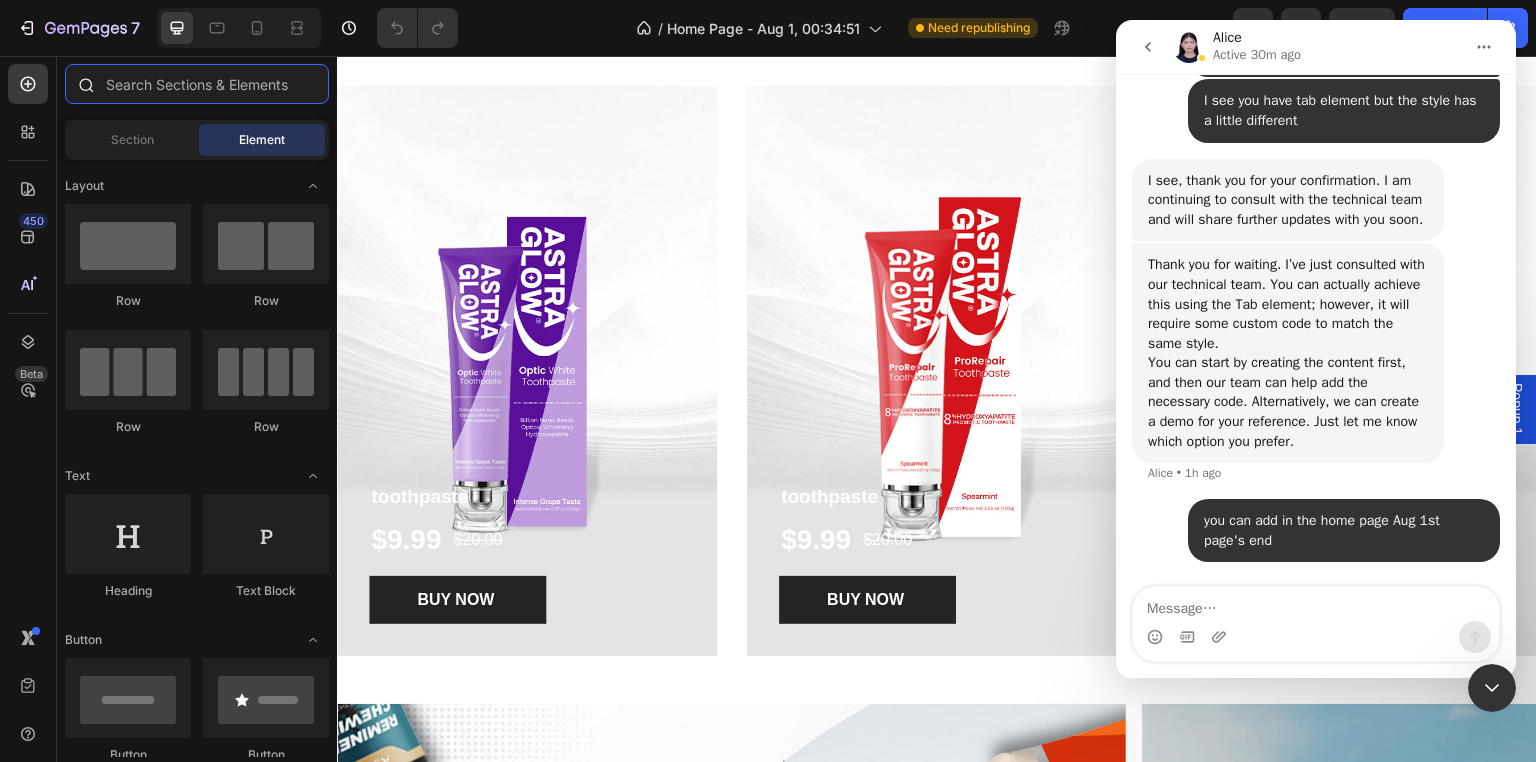 click at bounding box center [197, 84] 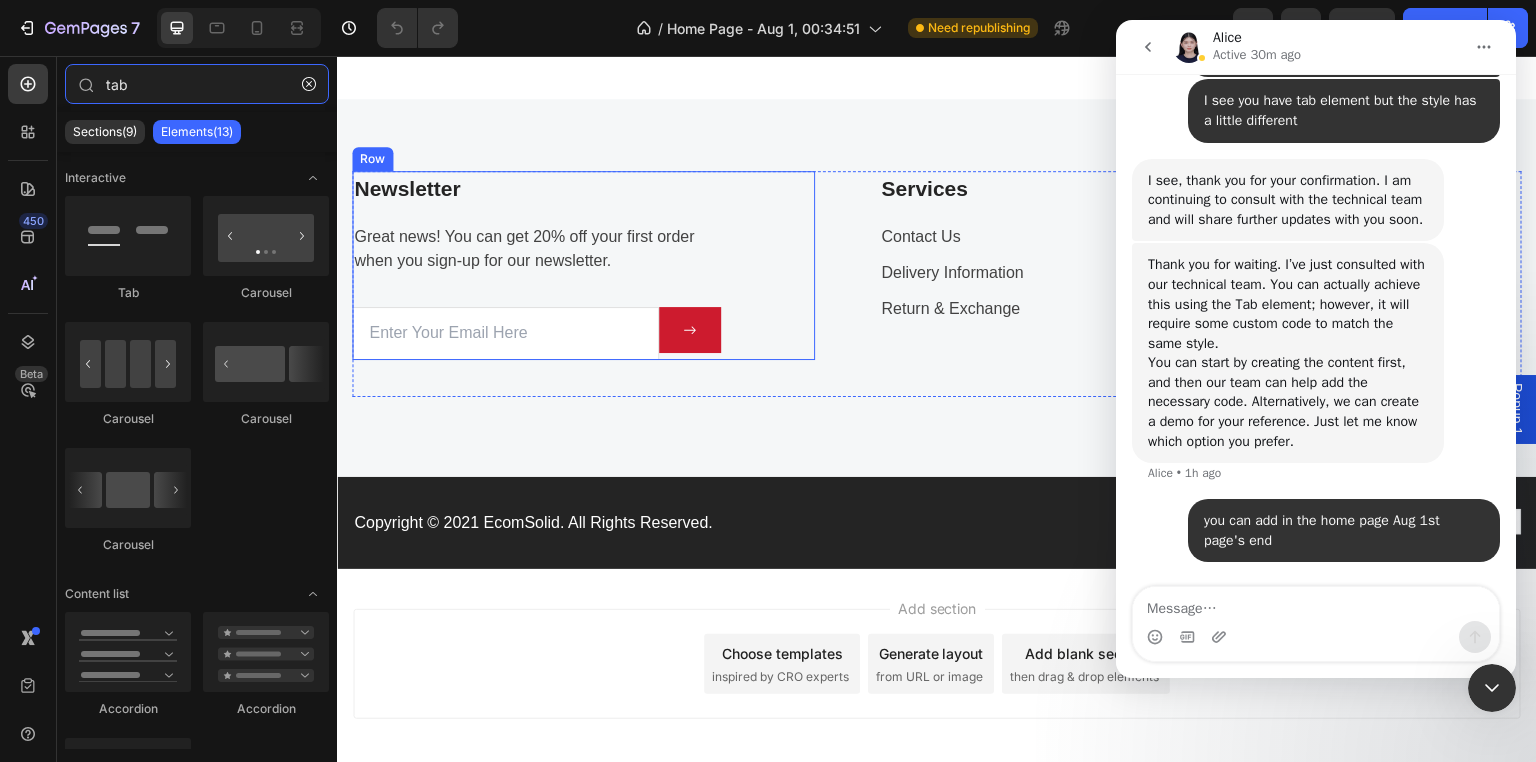scroll, scrollTop: 3615, scrollLeft: 0, axis: vertical 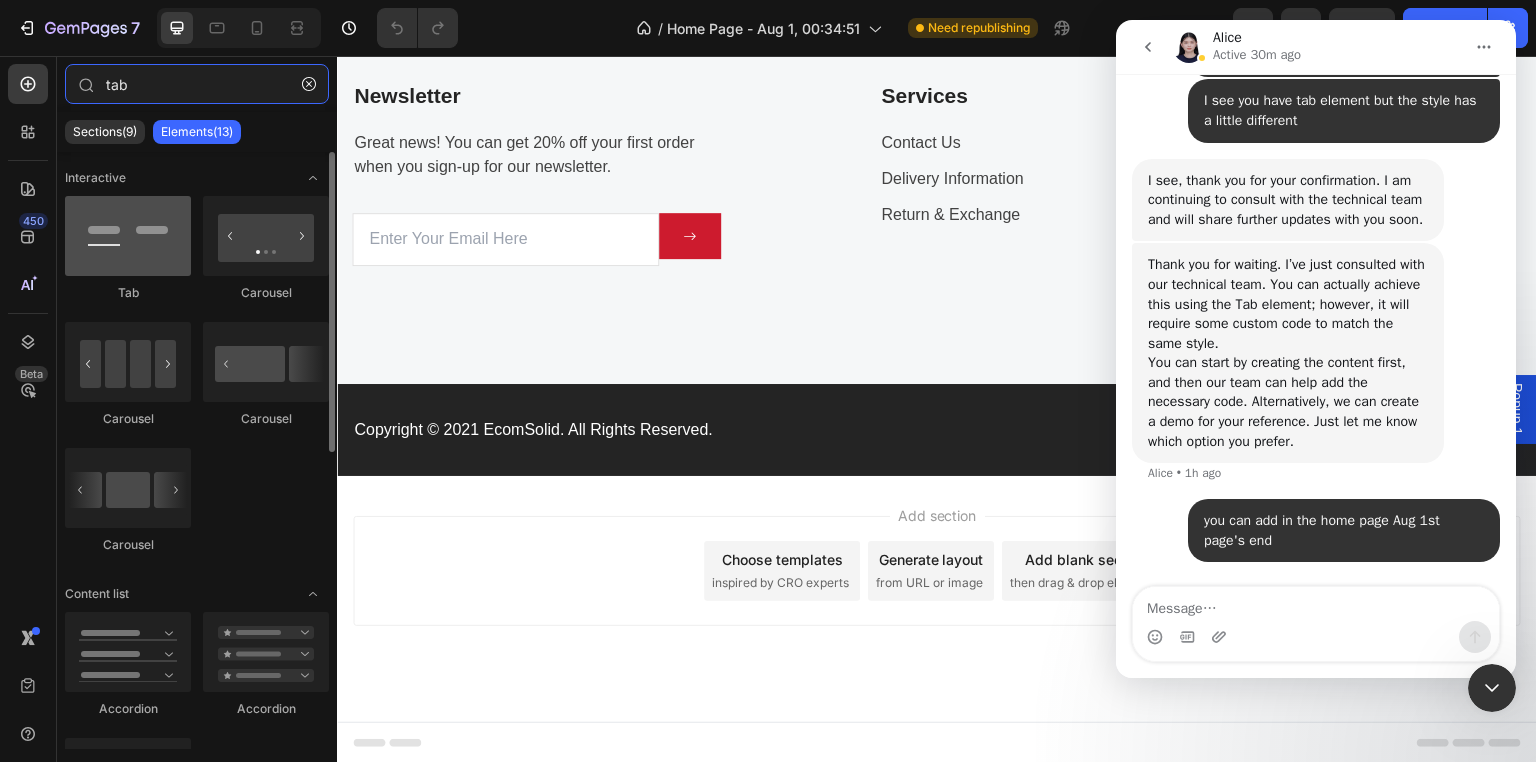 type on "tab" 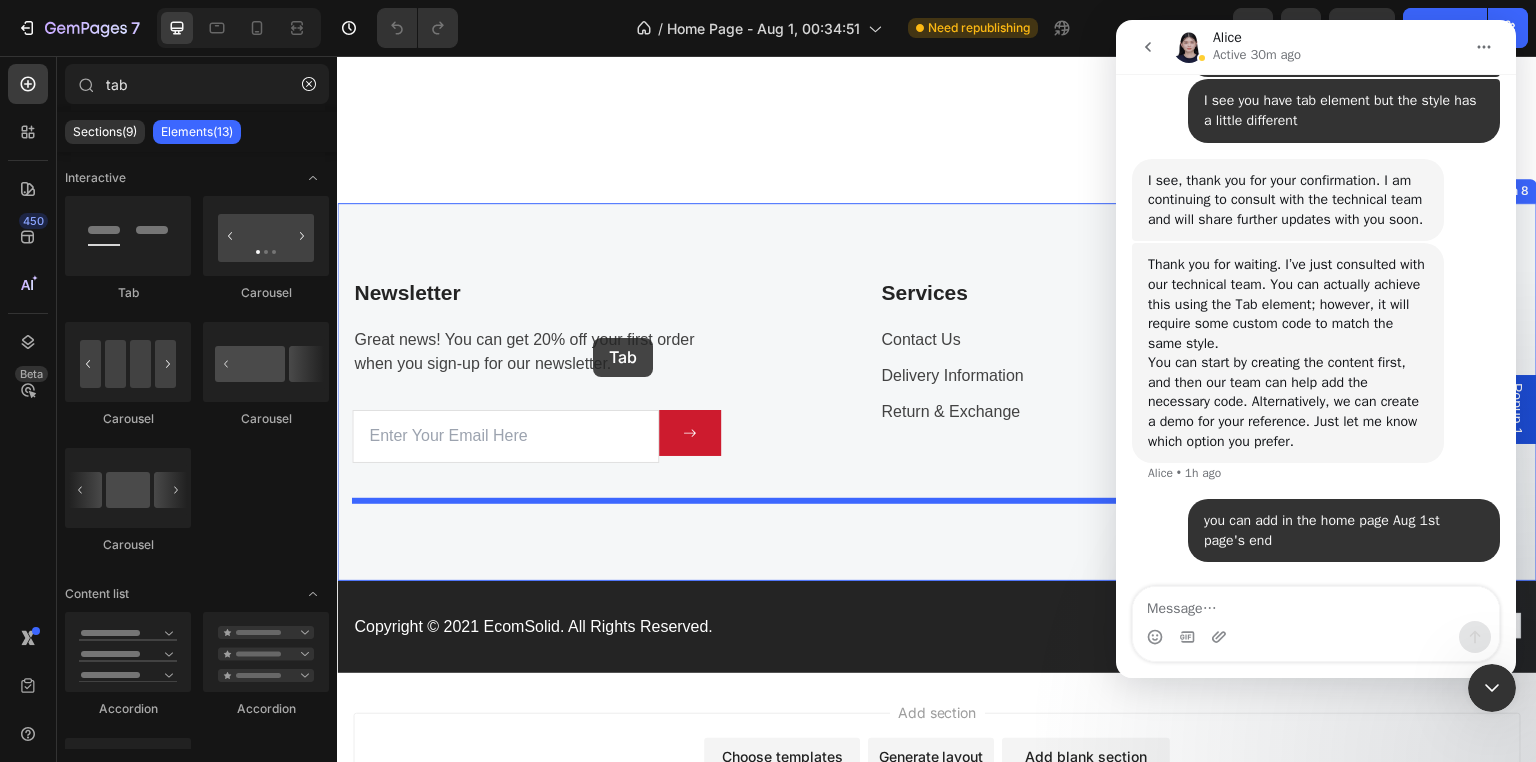 scroll, scrollTop: 3315, scrollLeft: 0, axis: vertical 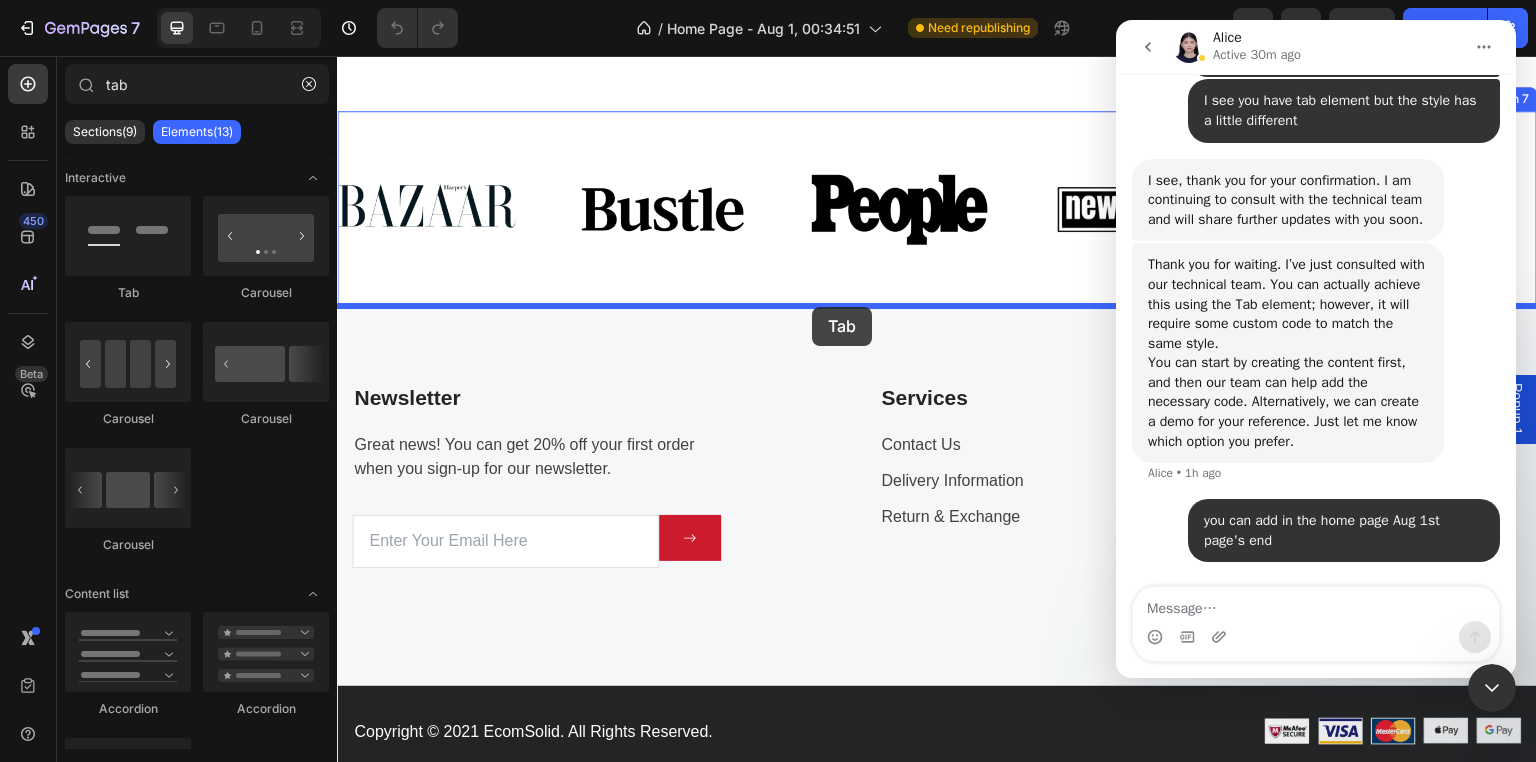 drag, startPoint x: 462, startPoint y: 281, endPoint x: 812, endPoint y: 306, distance: 350.89172 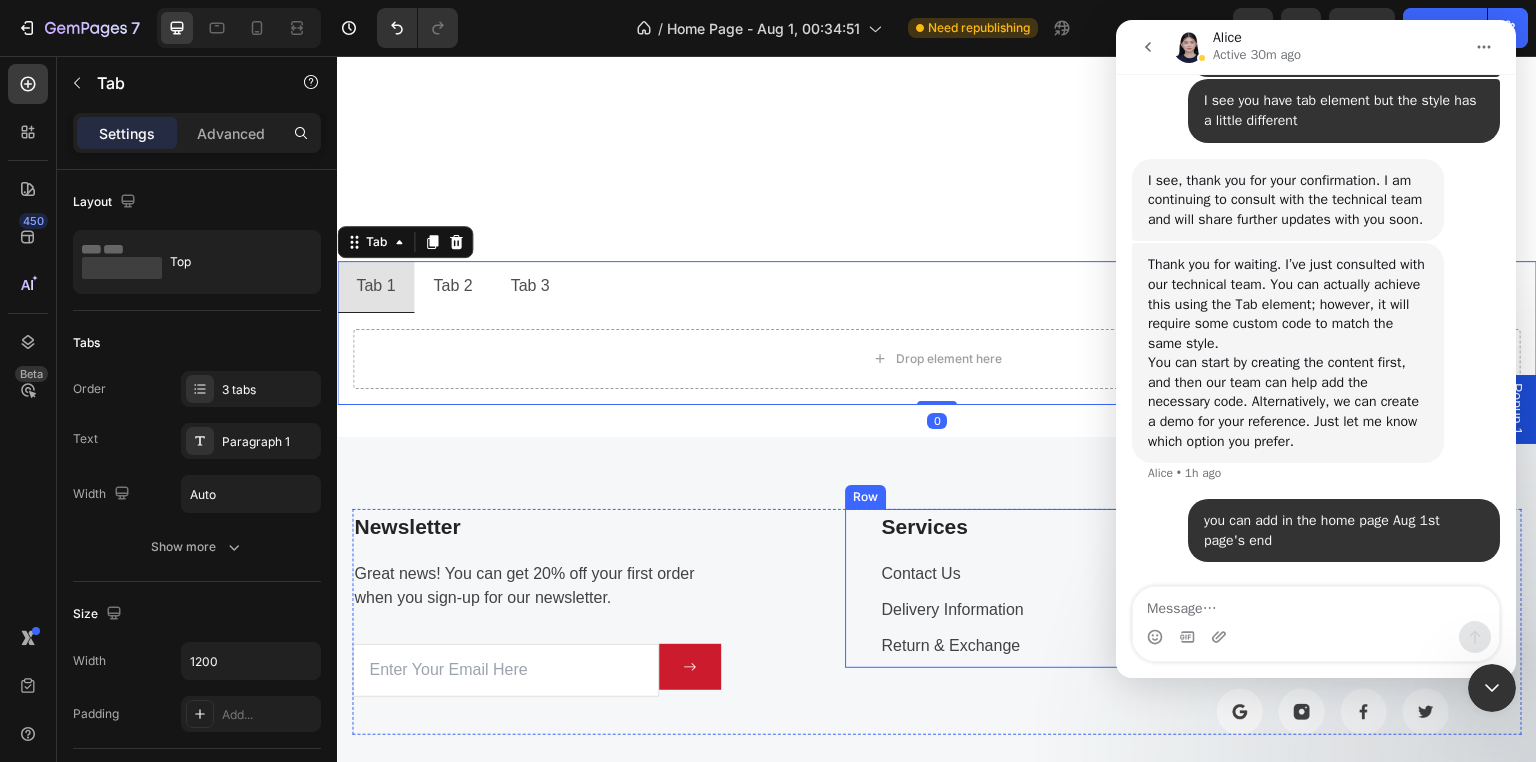 scroll, scrollTop: 3615, scrollLeft: 0, axis: vertical 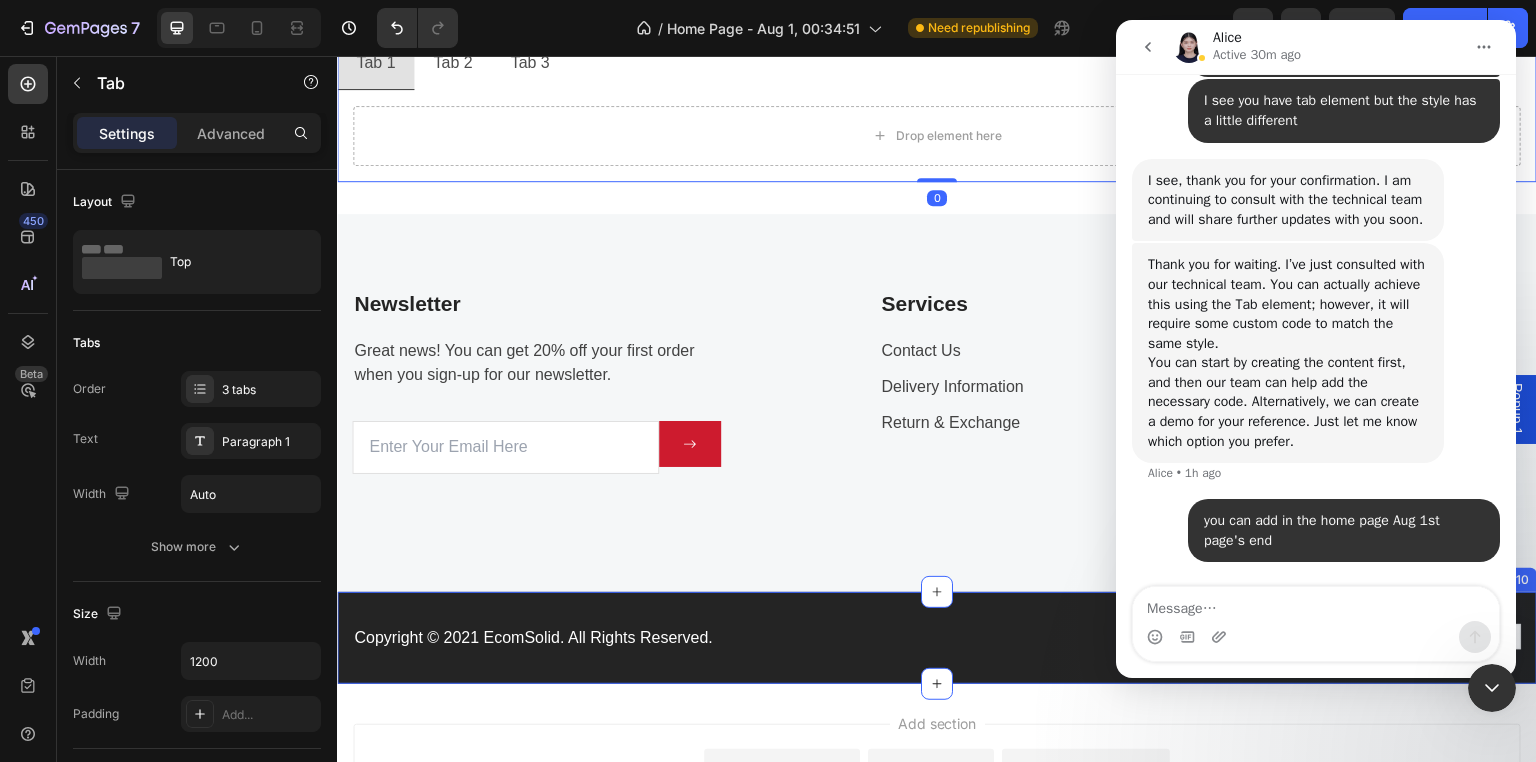 click on "Copyright © 2021 EcomSolid. All Rights Reserved. Text block Image Image Image Image Image Icon List Hoz Row Section 10" at bounding box center [937, 638] 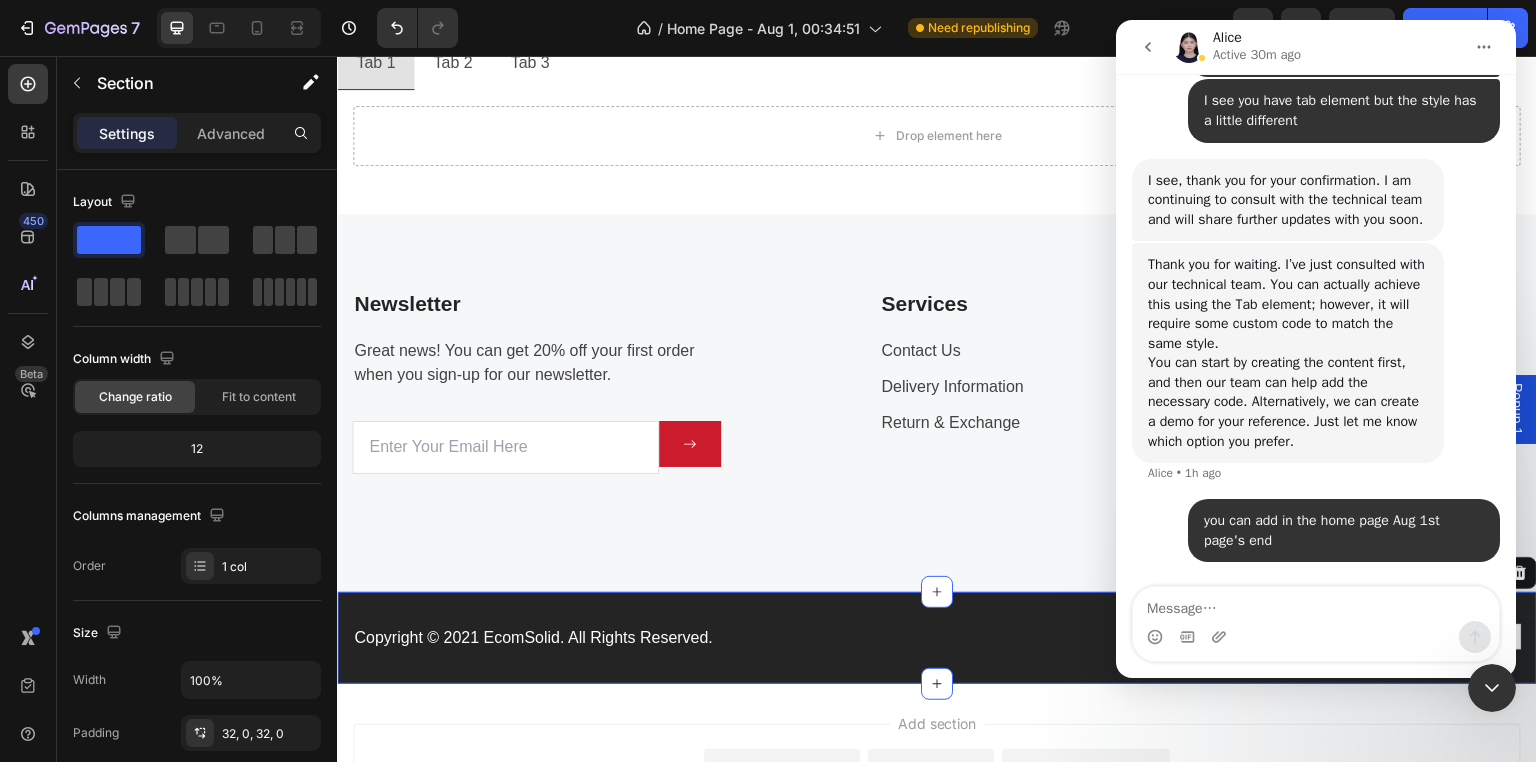click on "Add section Choose templates inspired by CRO experts Generate layout from URL or image Add blank section then drag & drop elements" at bounding box center (937, 807) 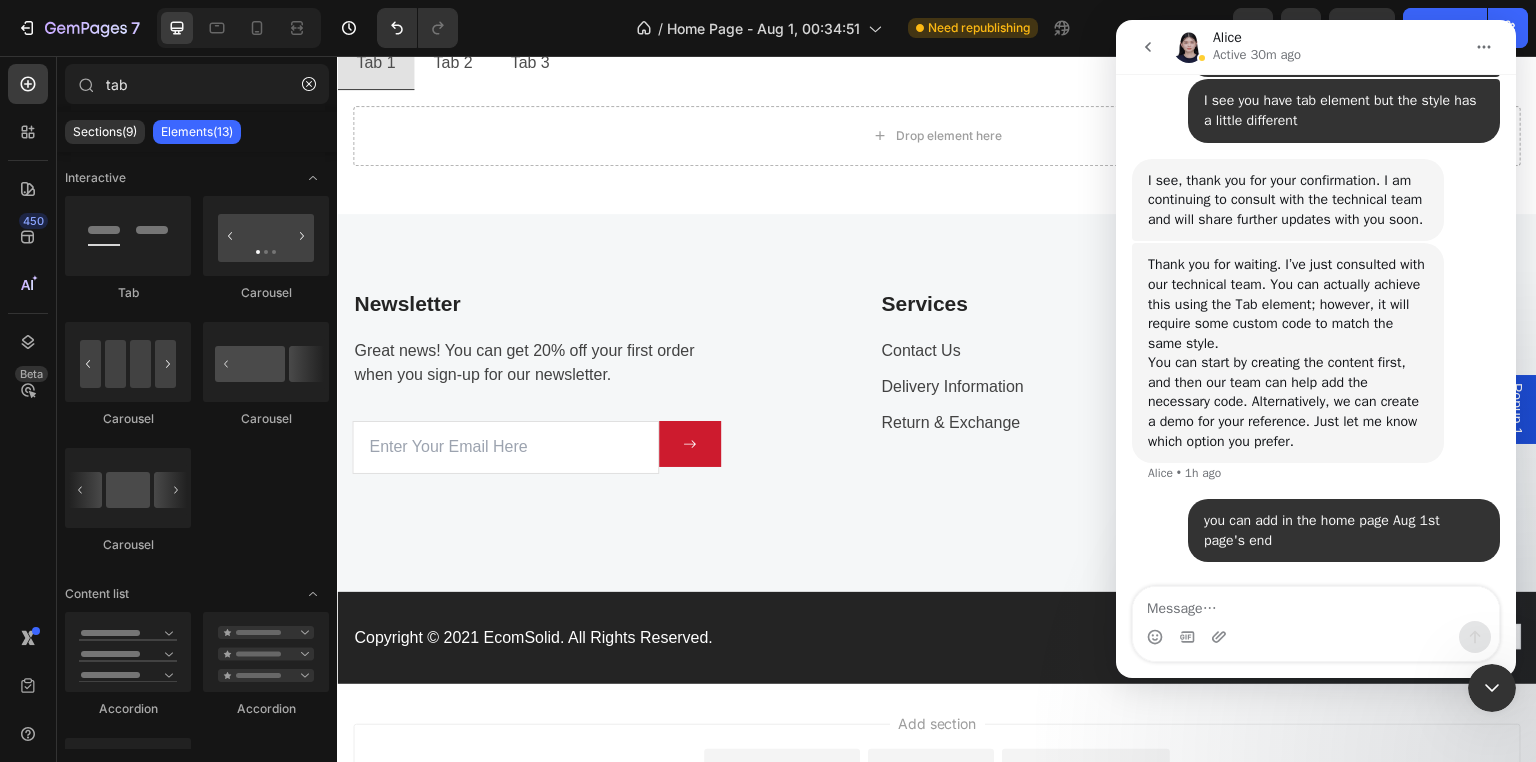 click 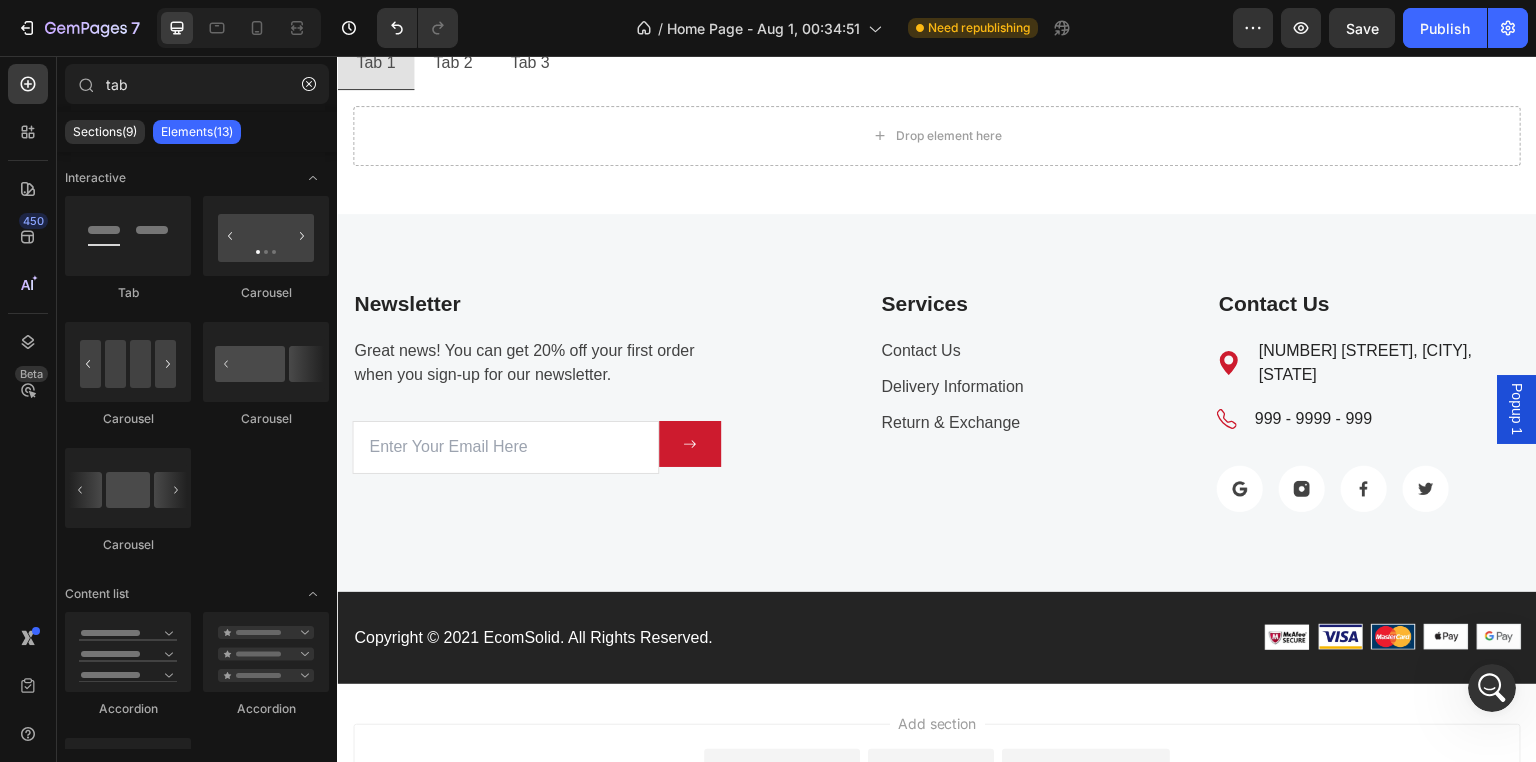scroll, scrollTop: 0, scrollLeft: 0, axis: both 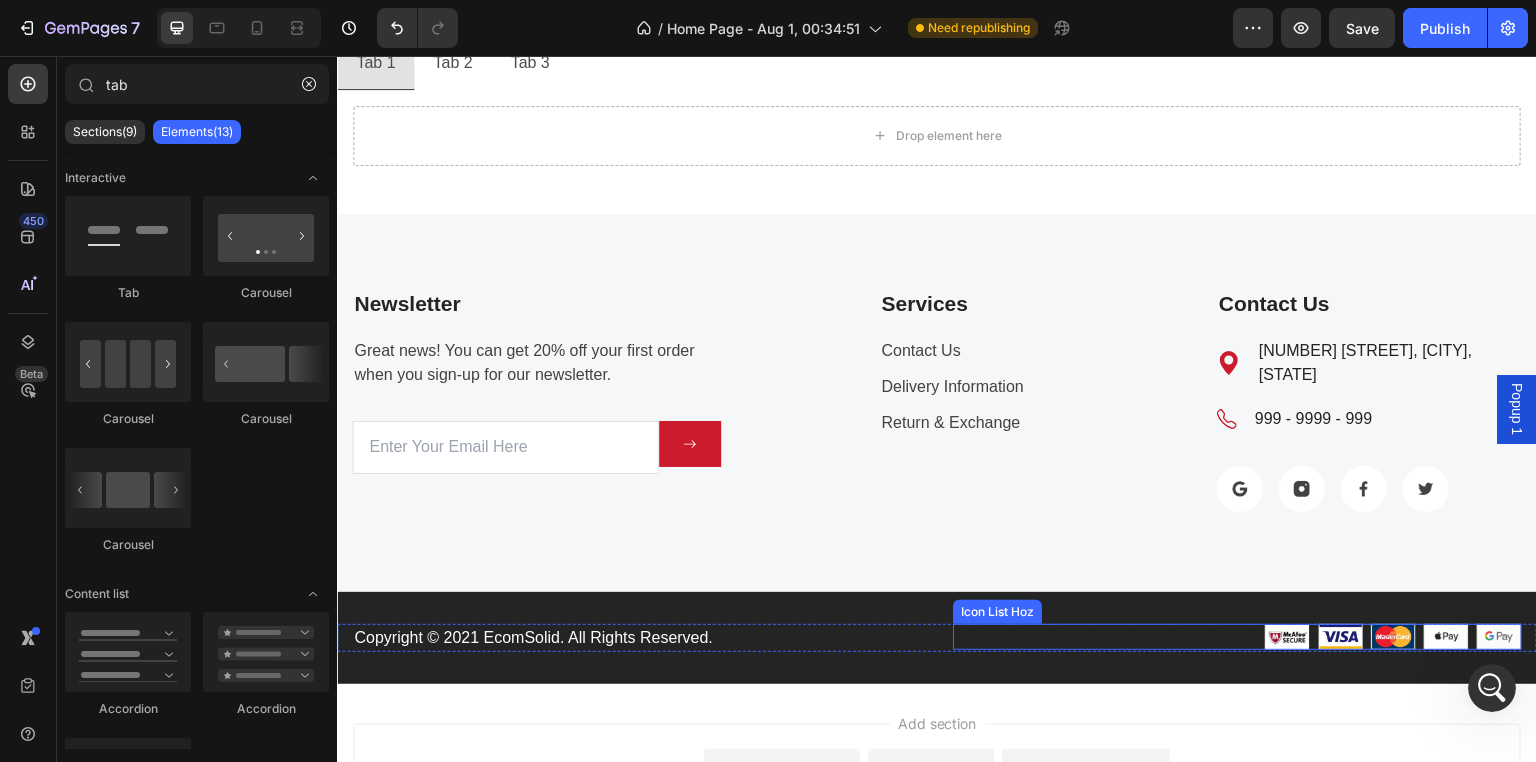 click on "Image Image Image Image Image" at bounding box center [1237, 637] 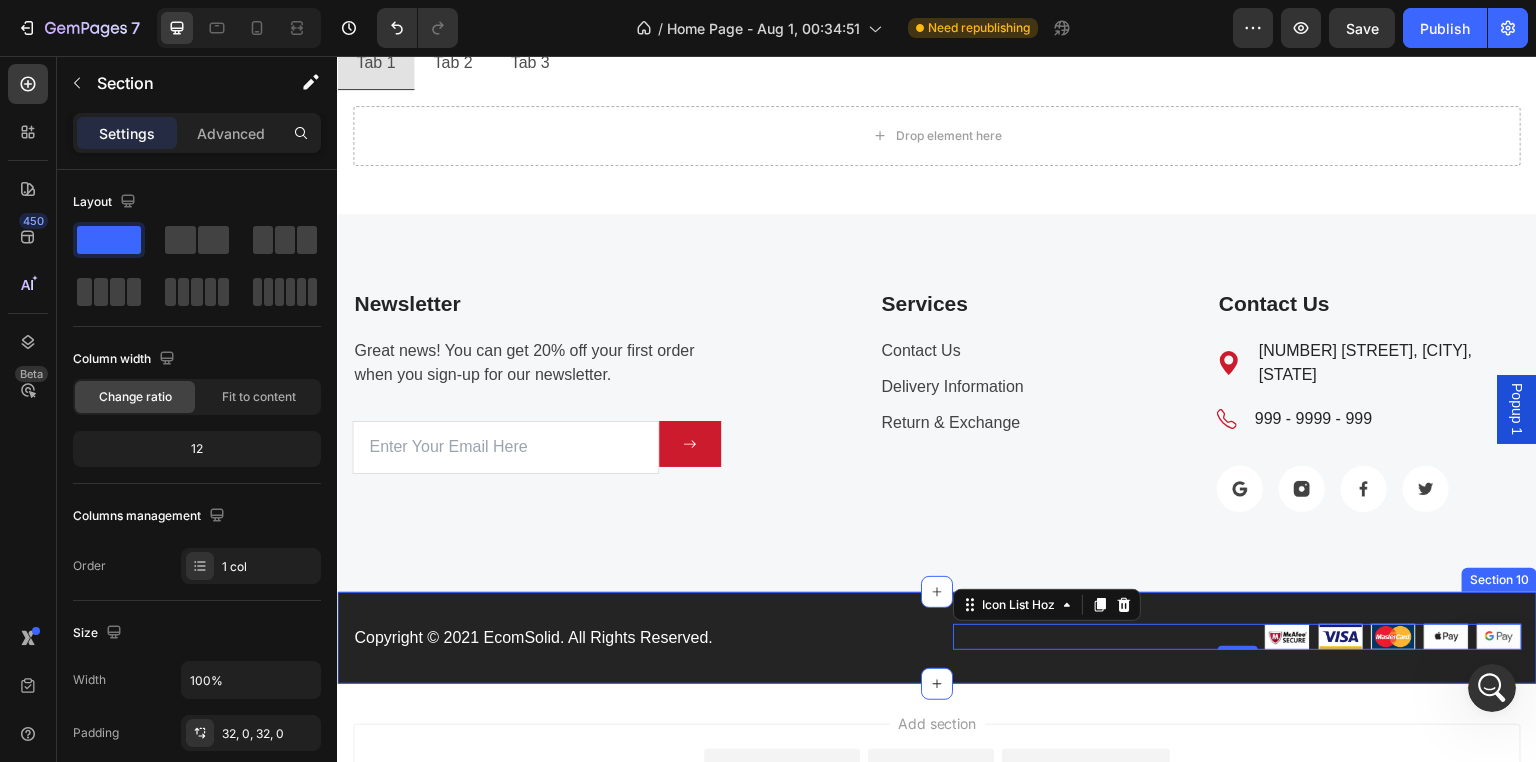 click on "Copyright © 2021 EcomSolid. All Rights Reserved. Text block Image Image Image Image Image Icon List Hoz   0 Row Section 10" at bounding box center [937, 638] 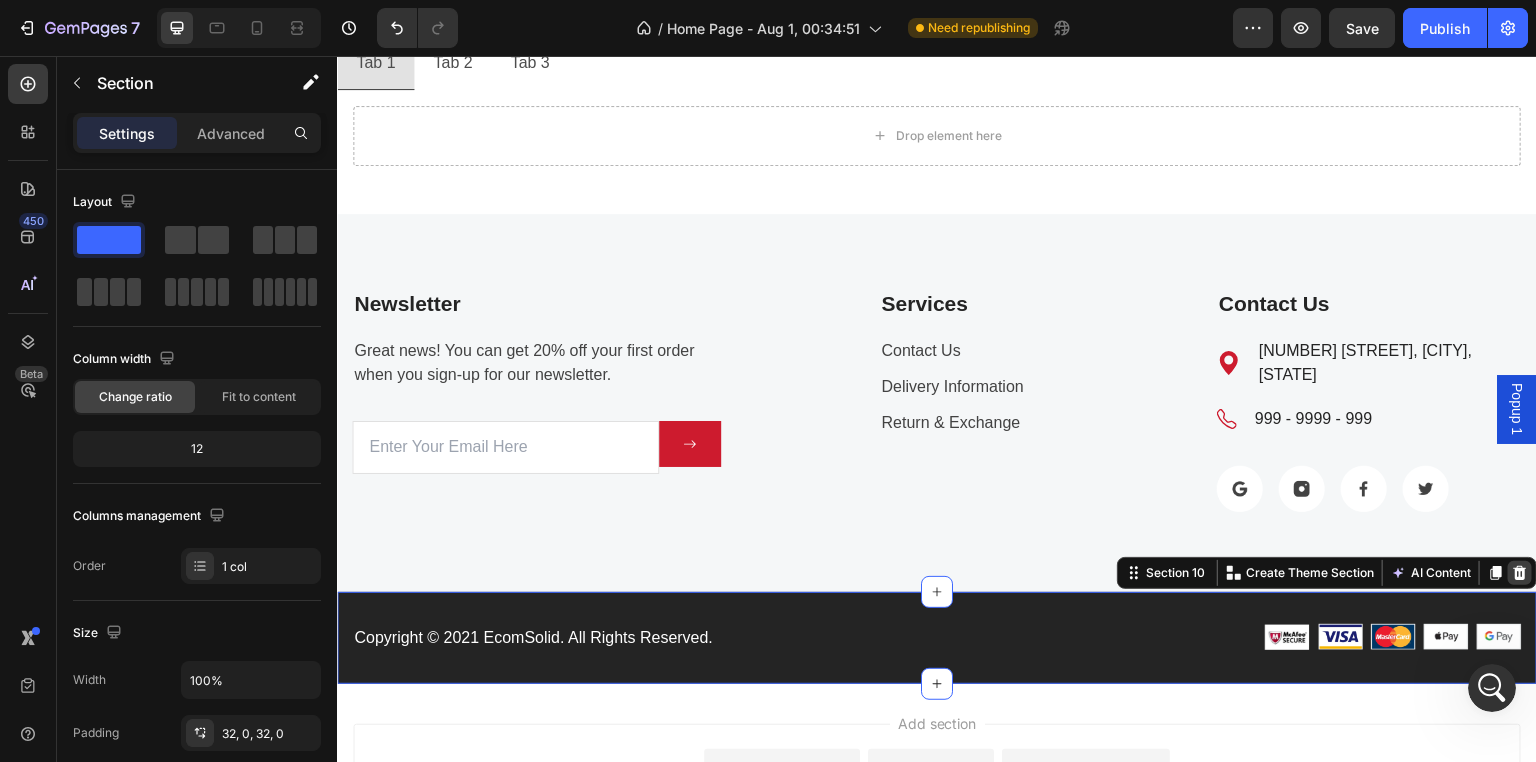 click 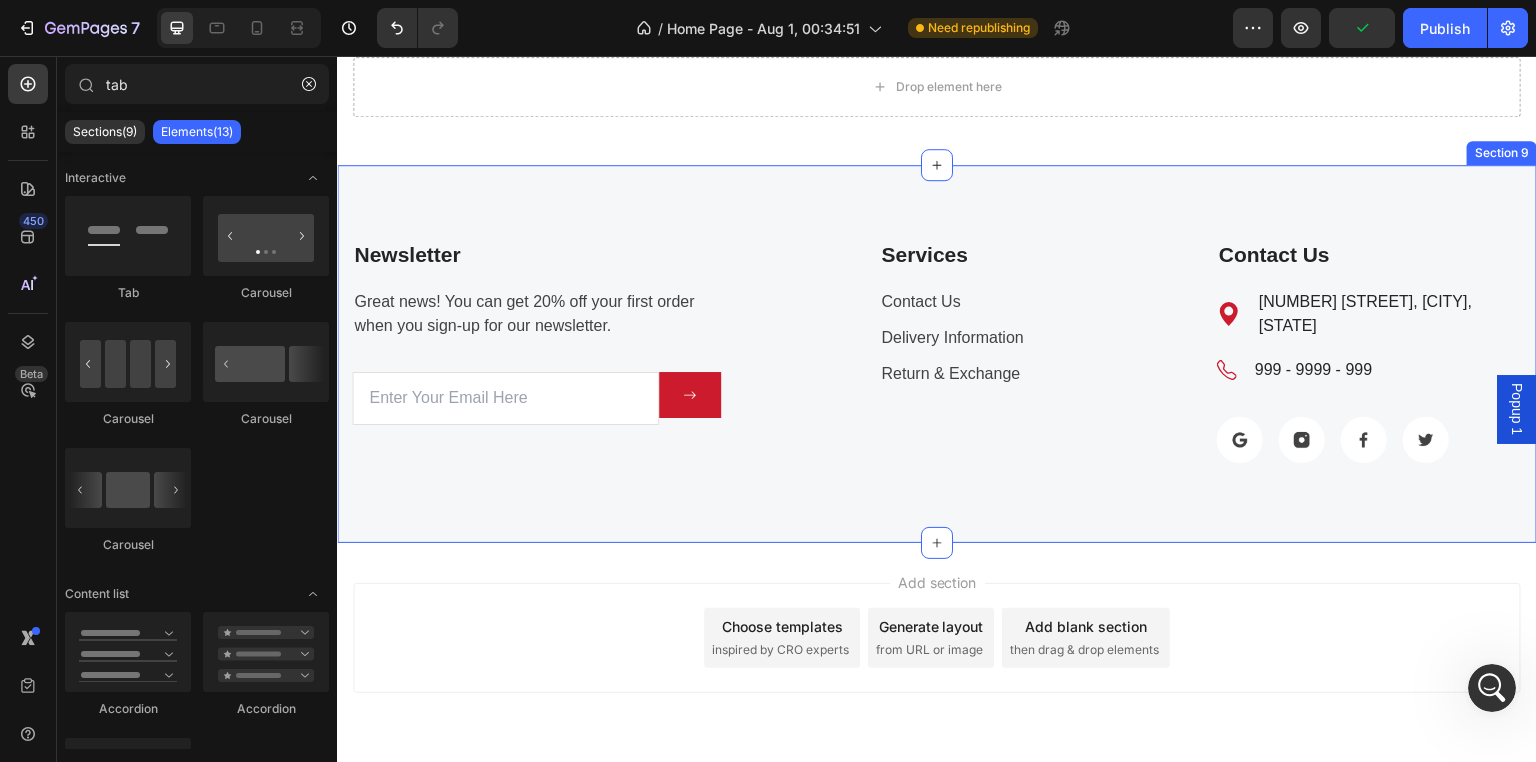 scroll, scrollTop: 3630, scrollLeft: 0, axis: vertical 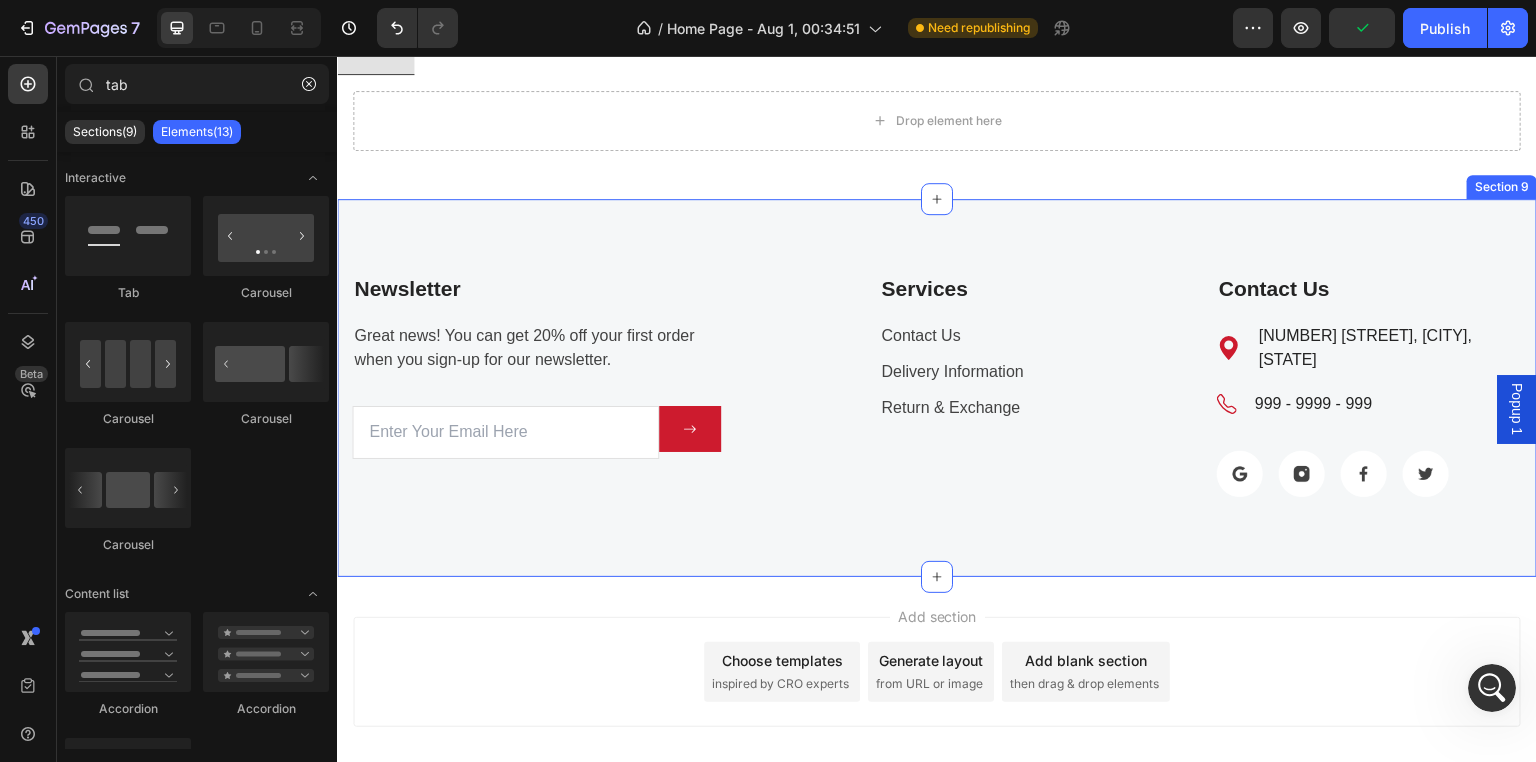 click on "Newsletter Text block Great news! You can get 20% off your first order when you sign-up for our newsletter. Text block Email Field       Submit Button Row Newsletter Row Services Text block Contact Us Text block Delivery Information Text block Return & Exchange Text block Row Contact Us Text block
Icon 2678 Simons Hollow Road, NYC, US Text block
Icon 999 - 9999 - 999 Text block Icon List Image Image Image Image Row Row Row Section 9" at bounding box center (937, 388) 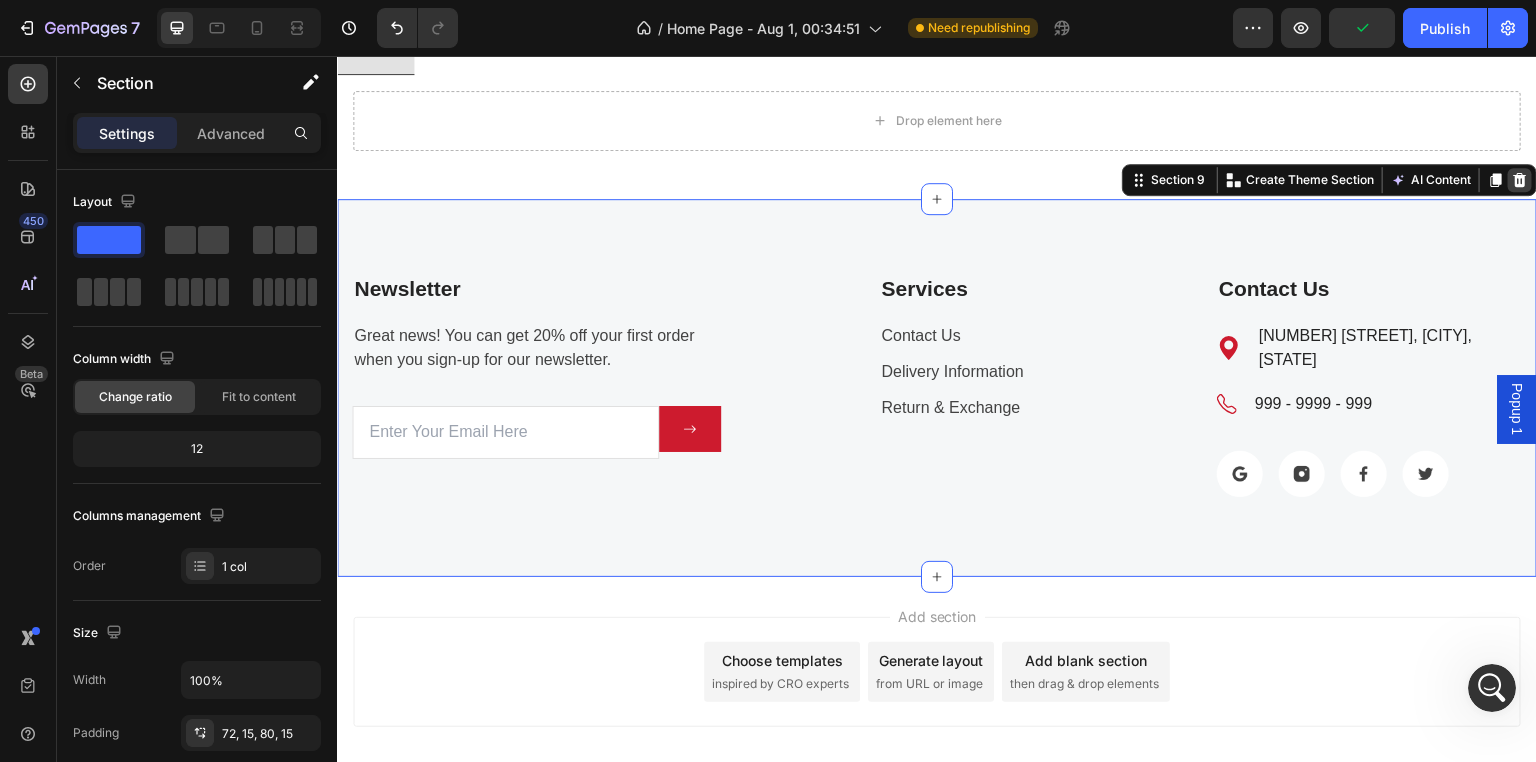 click 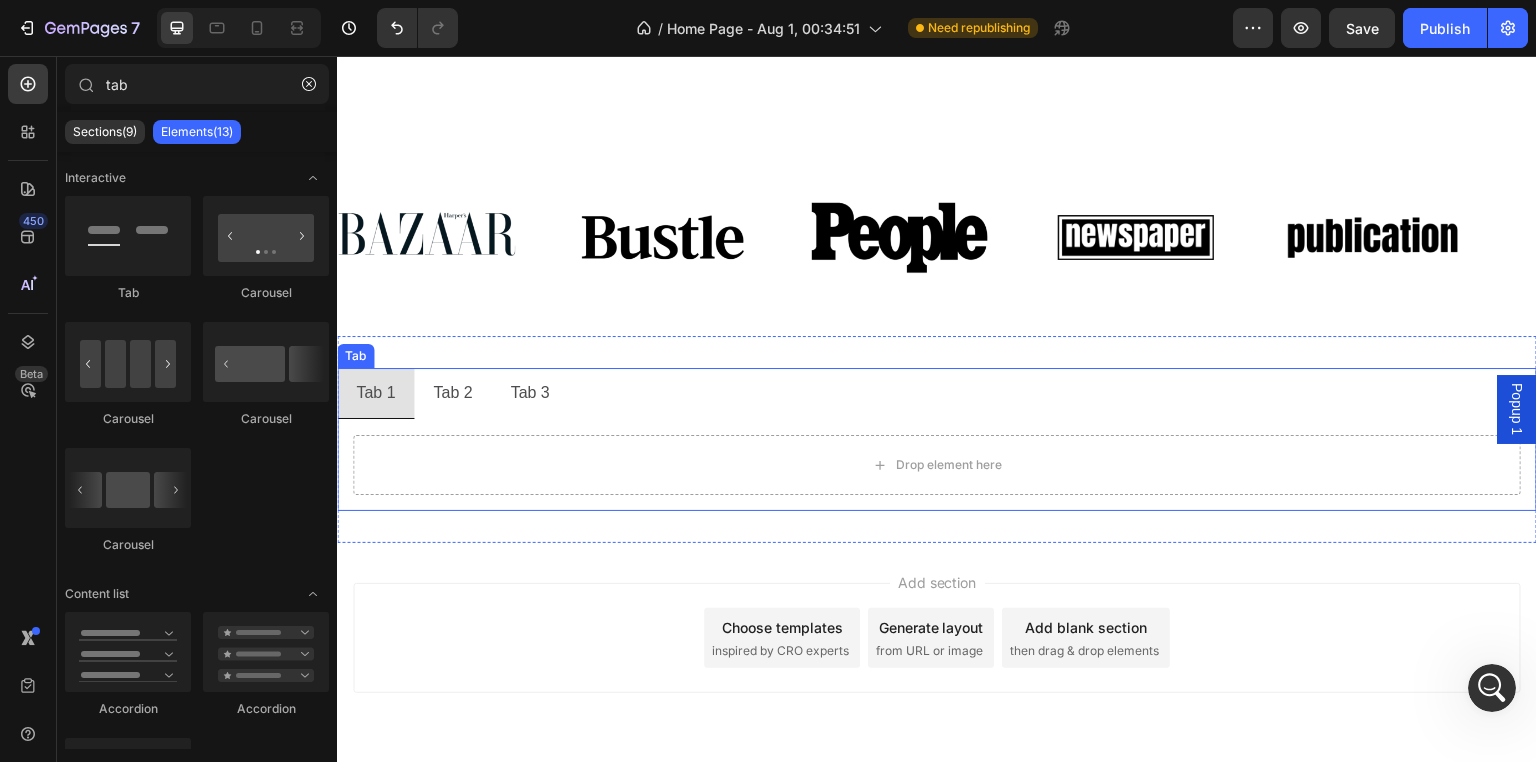 scroll, scrollTop: 3252, scrollLeft: 0, axis: vertical 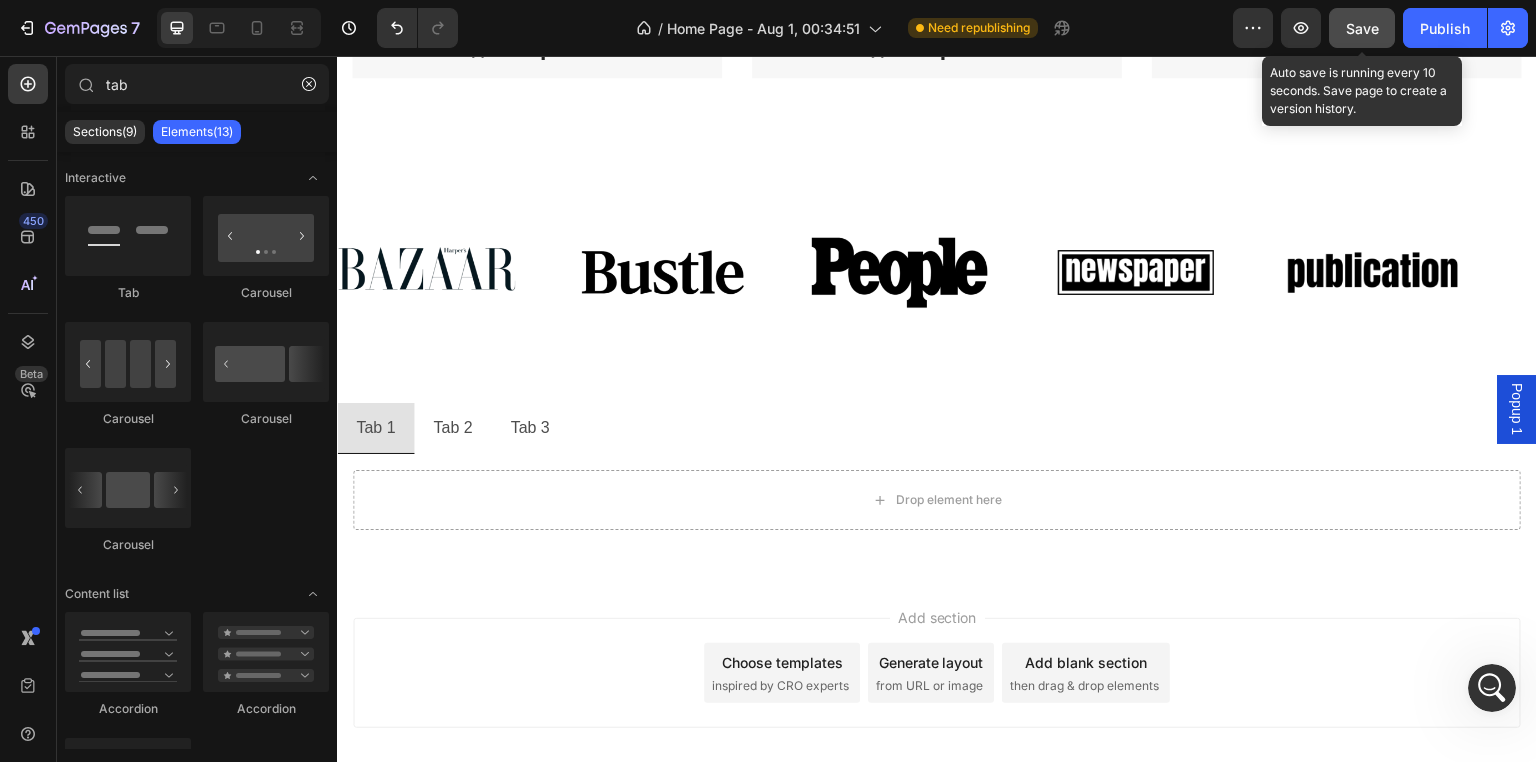 click on "Save" 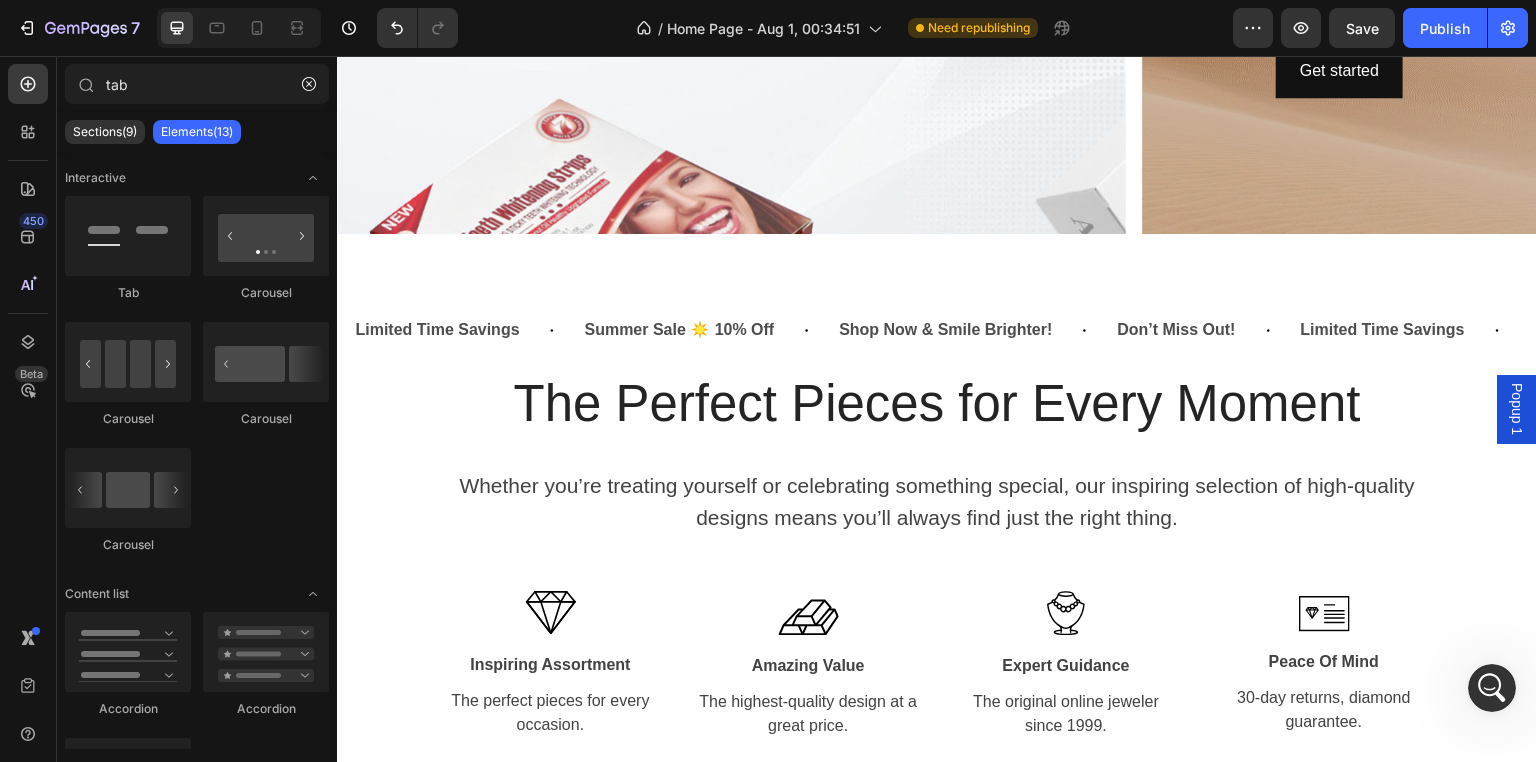 scroll, scrollTop: 1652, scrollLeft: 0, axis: vertical 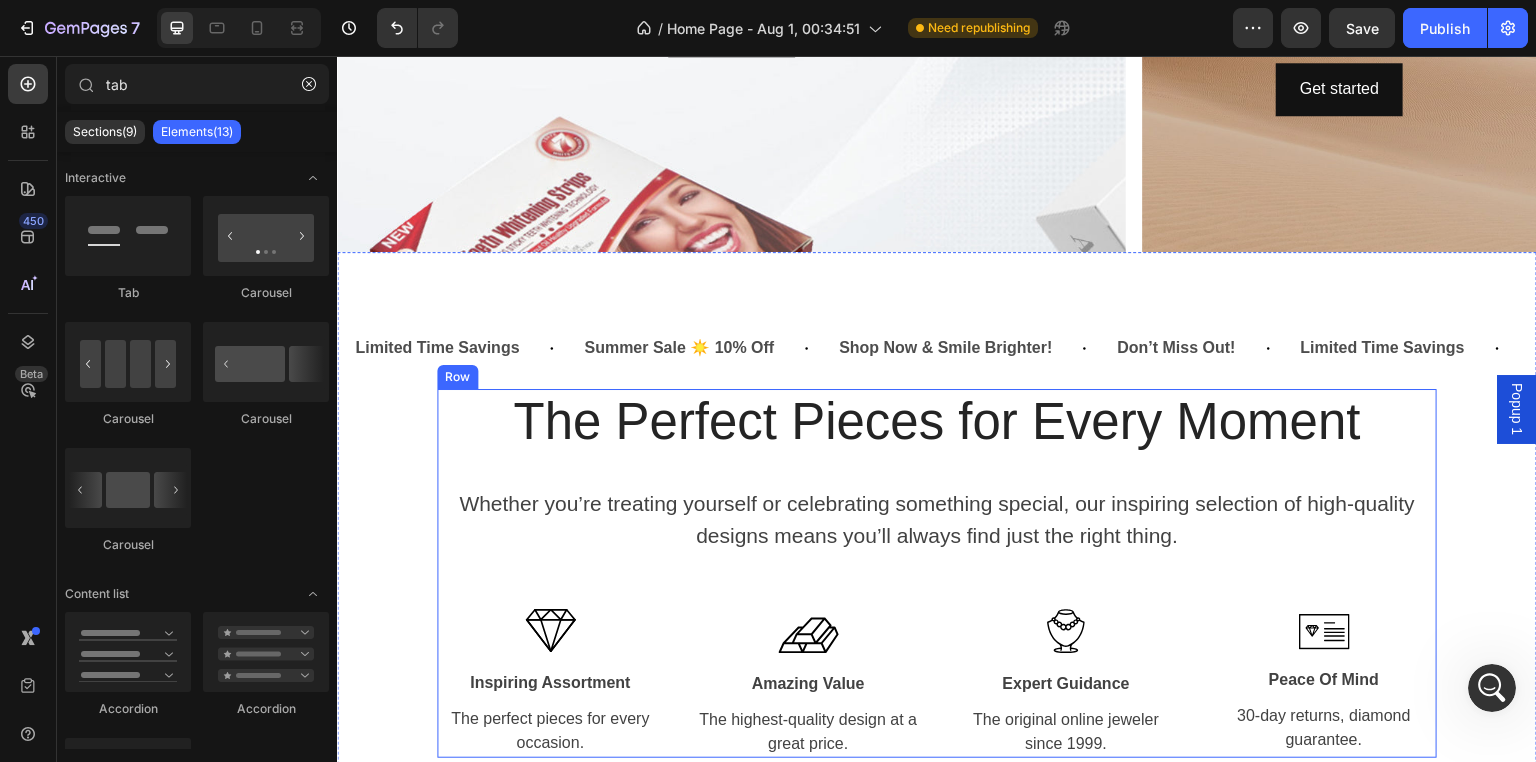 click on "The Perfect Pieces for Every Moment Heading Whether you’re treating yourself or celebrating something special, our inspiring selection of high-quality designs means you’ll always find just the right thing. Text block Image Inspiring Assortment Text block The perfect pieces for every occasion. Text block Image Amazing Value Text block The highest-quality design at a great price. Text block Image Expert Guidance Text block The original online jeweler since 1999. Text block Image Peace Of Mind Text block 30-day returns, diamond guarantee. Text block Row" at bounding box center [937, 574] 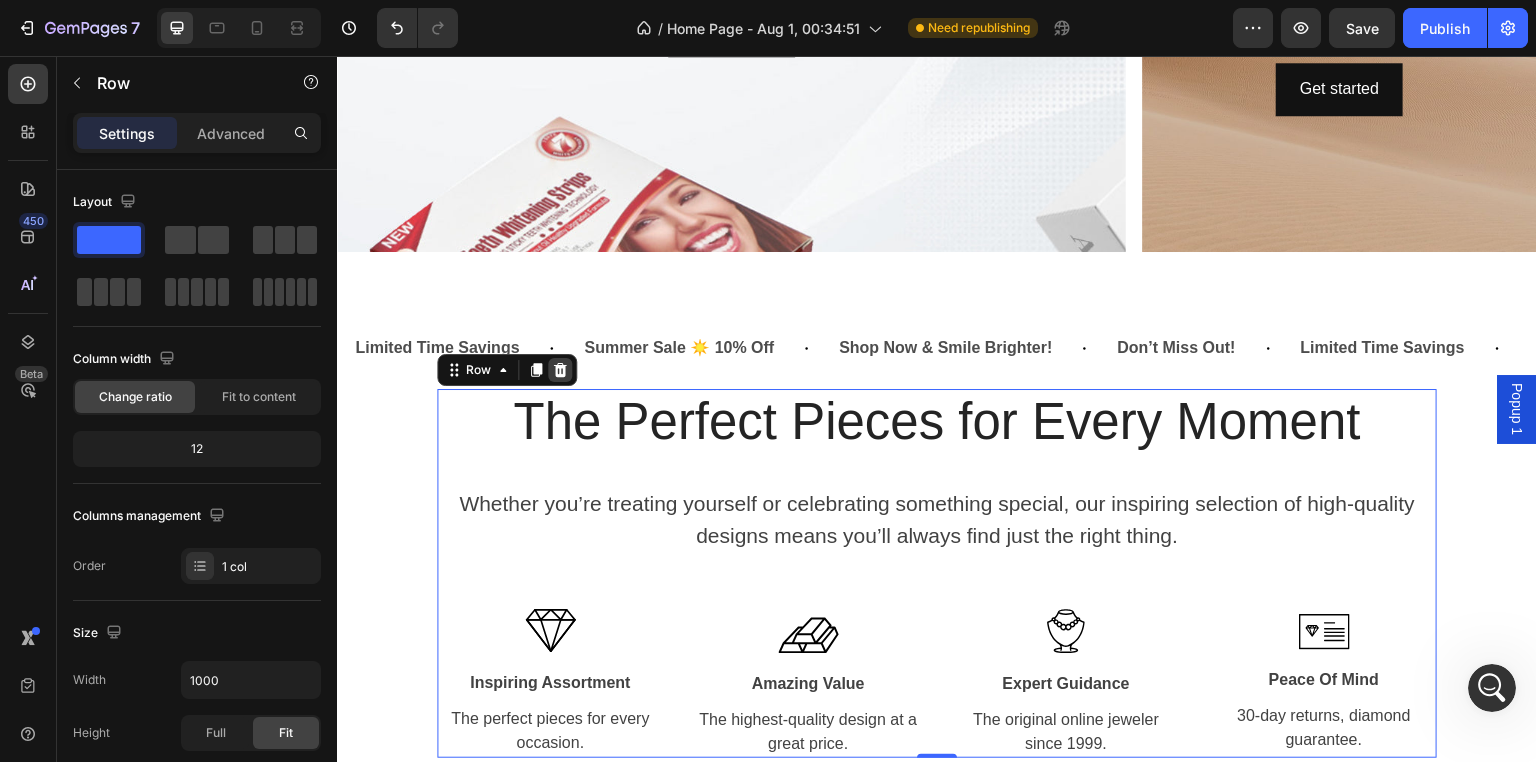 click 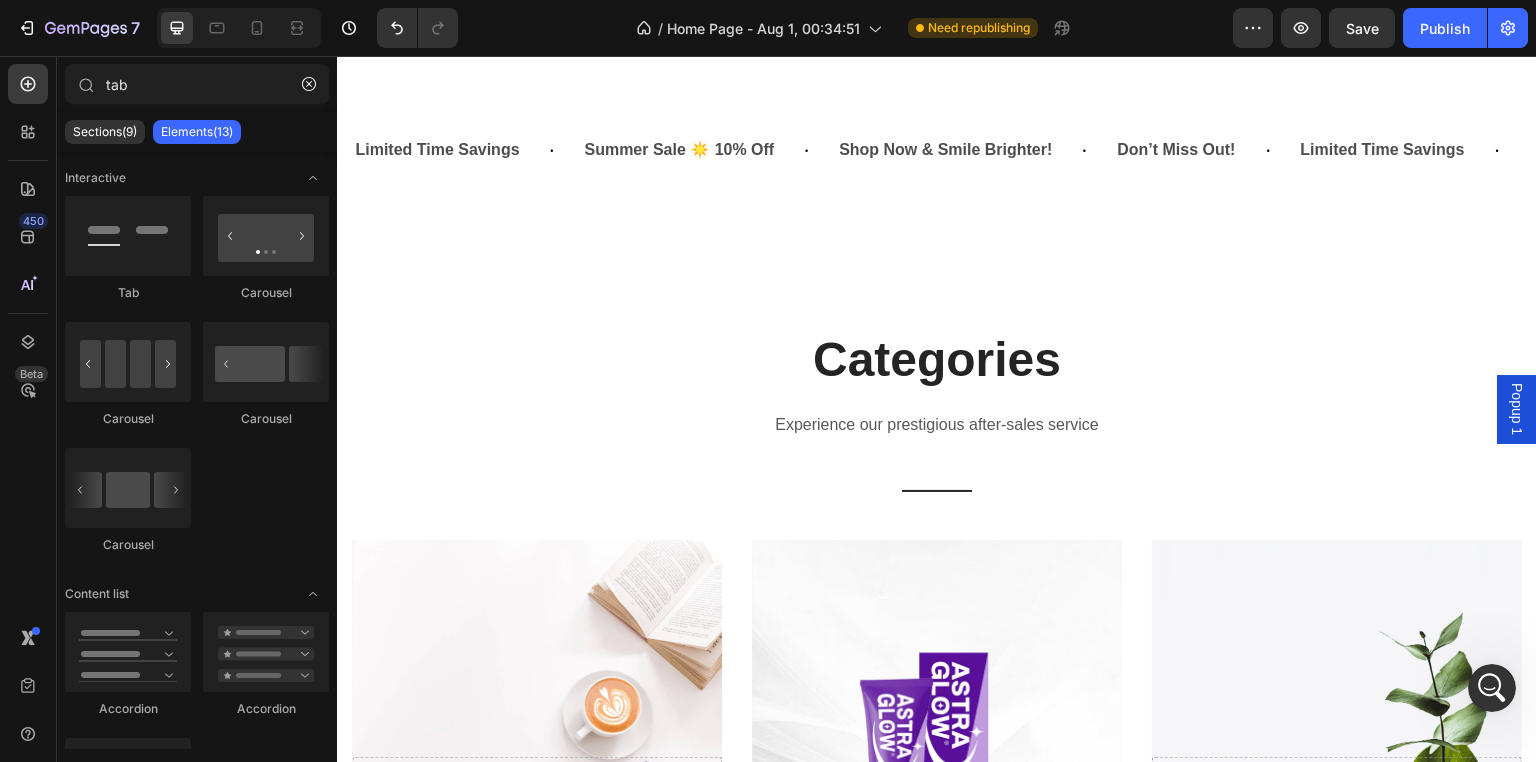 scroll, scrollTop: 1852, scrollLeft: 0, axis: vertical 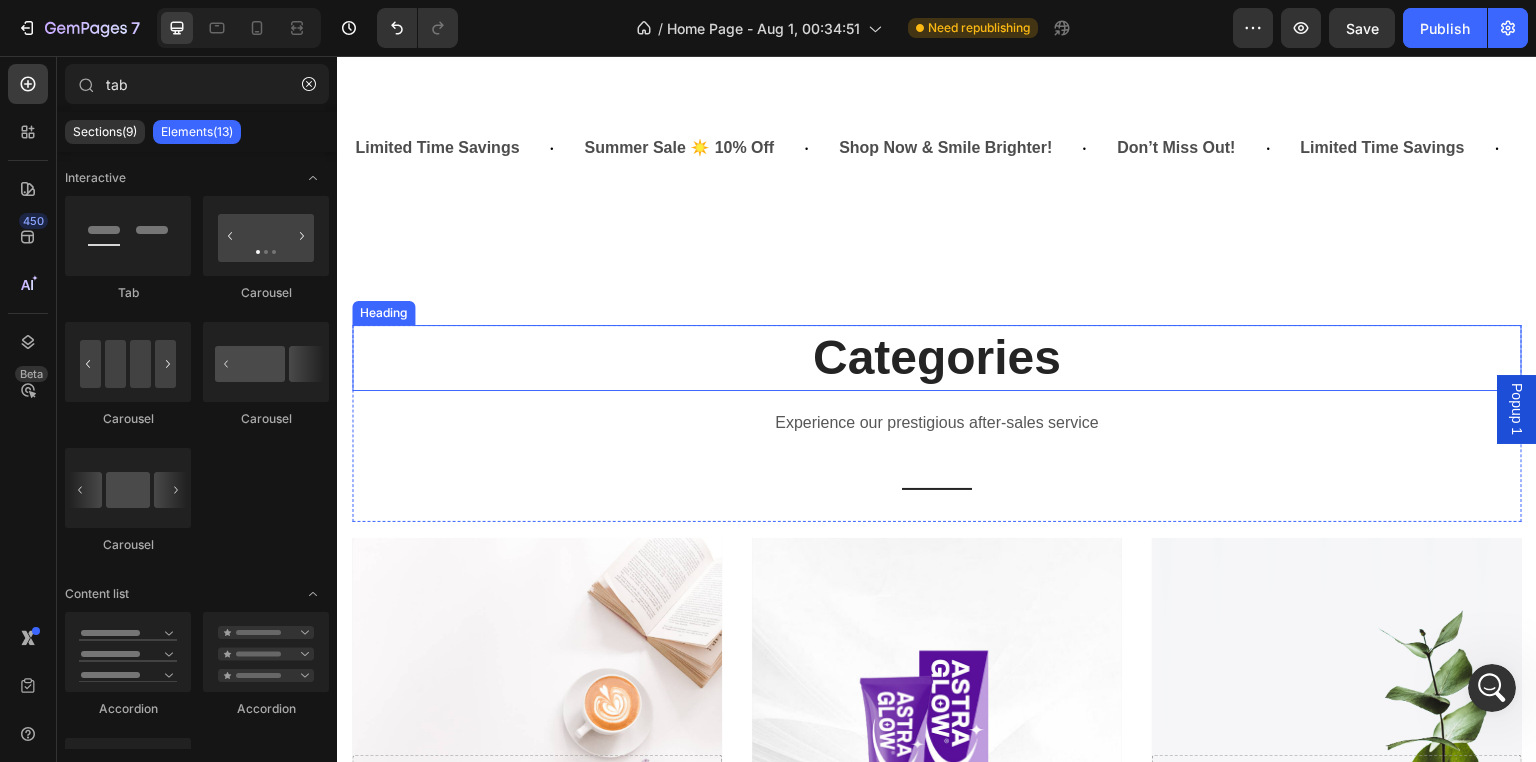 click on "Categories" at bounding box center [937, 358] 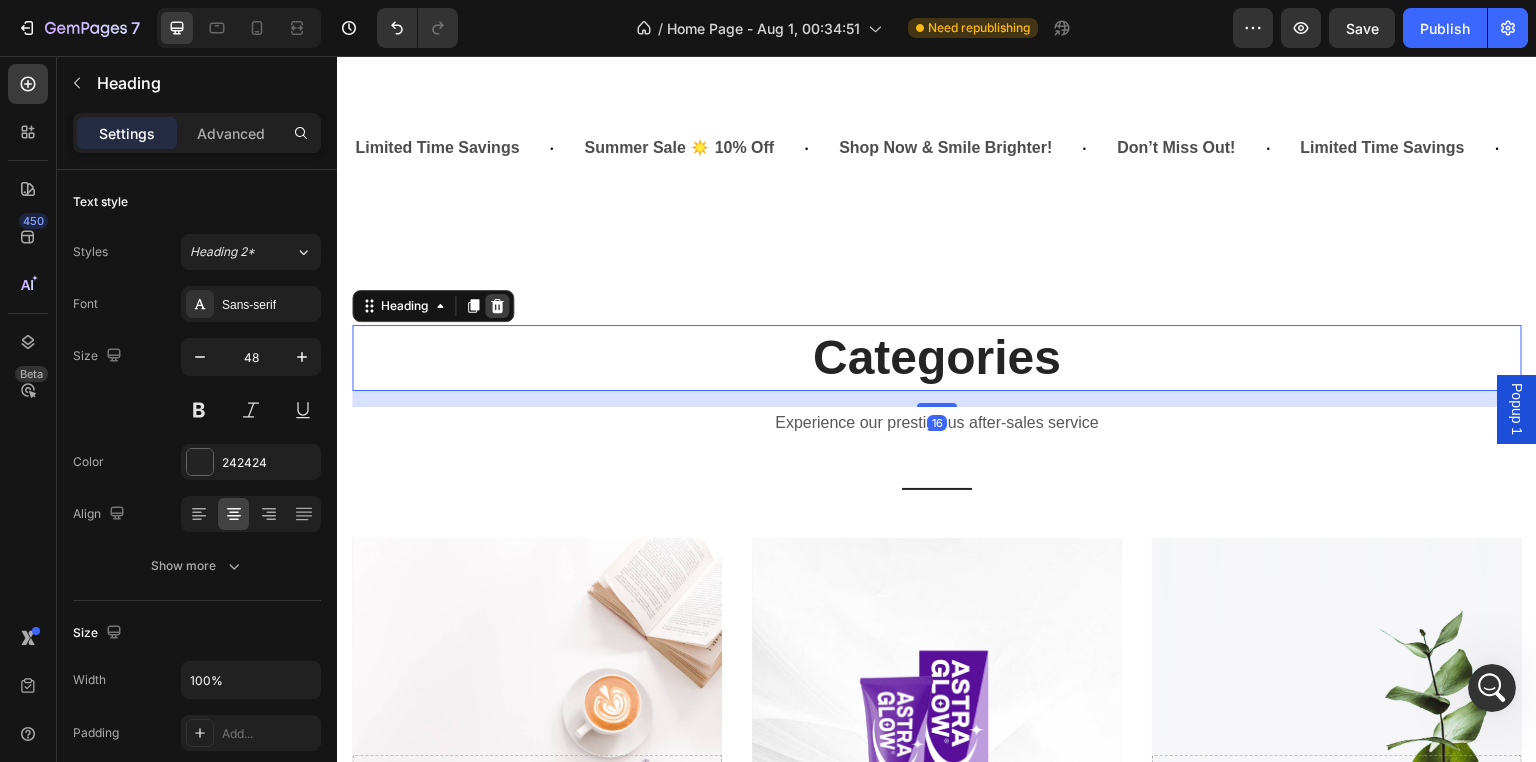 click 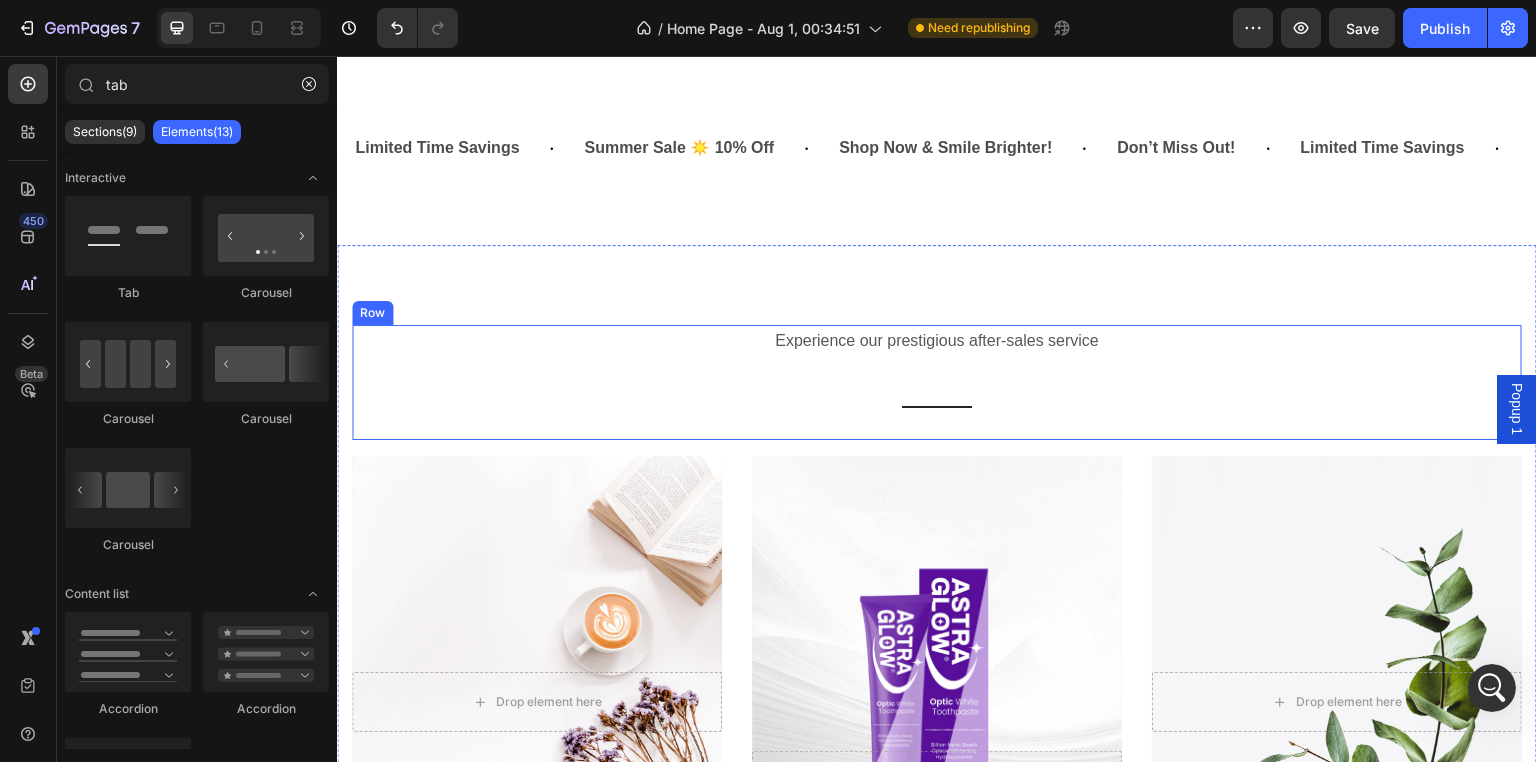 click on "Experience our prestigious after-sales service Text block                Title Line" at bounding box center [937, 382] 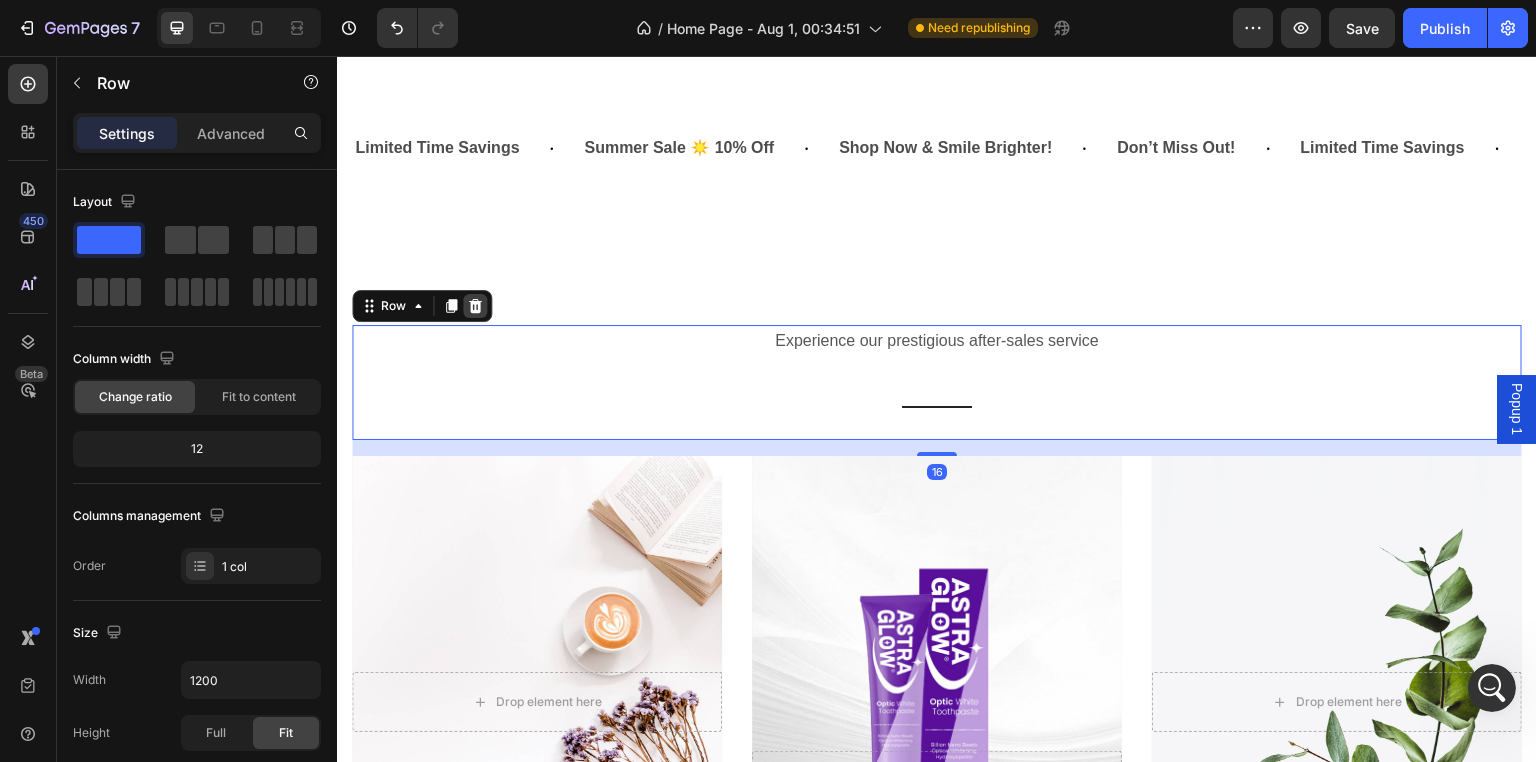 click at bounding box center [475, 306] 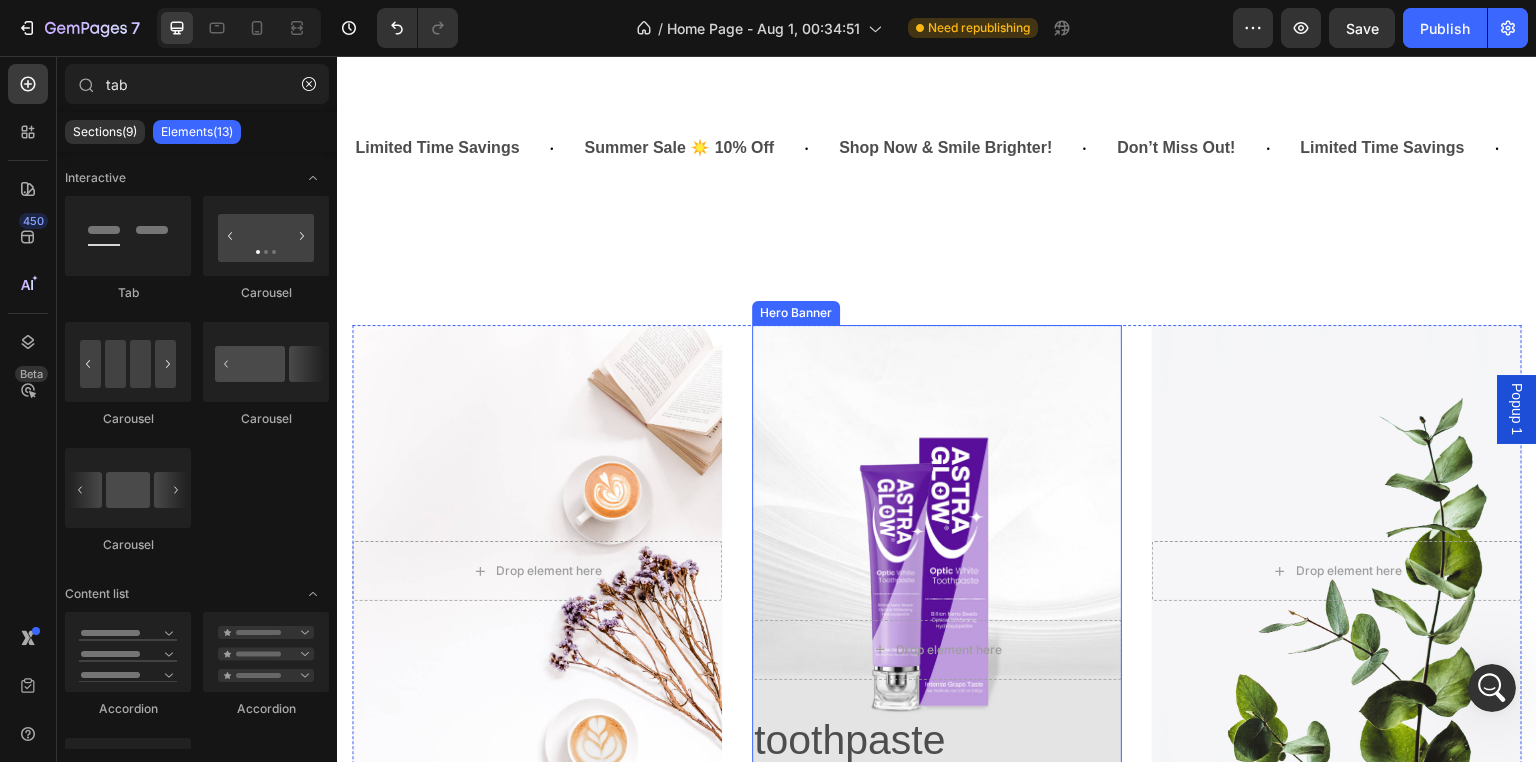 scroll, scrollTop: 1752, scrollLeft: 0, axis: vertical 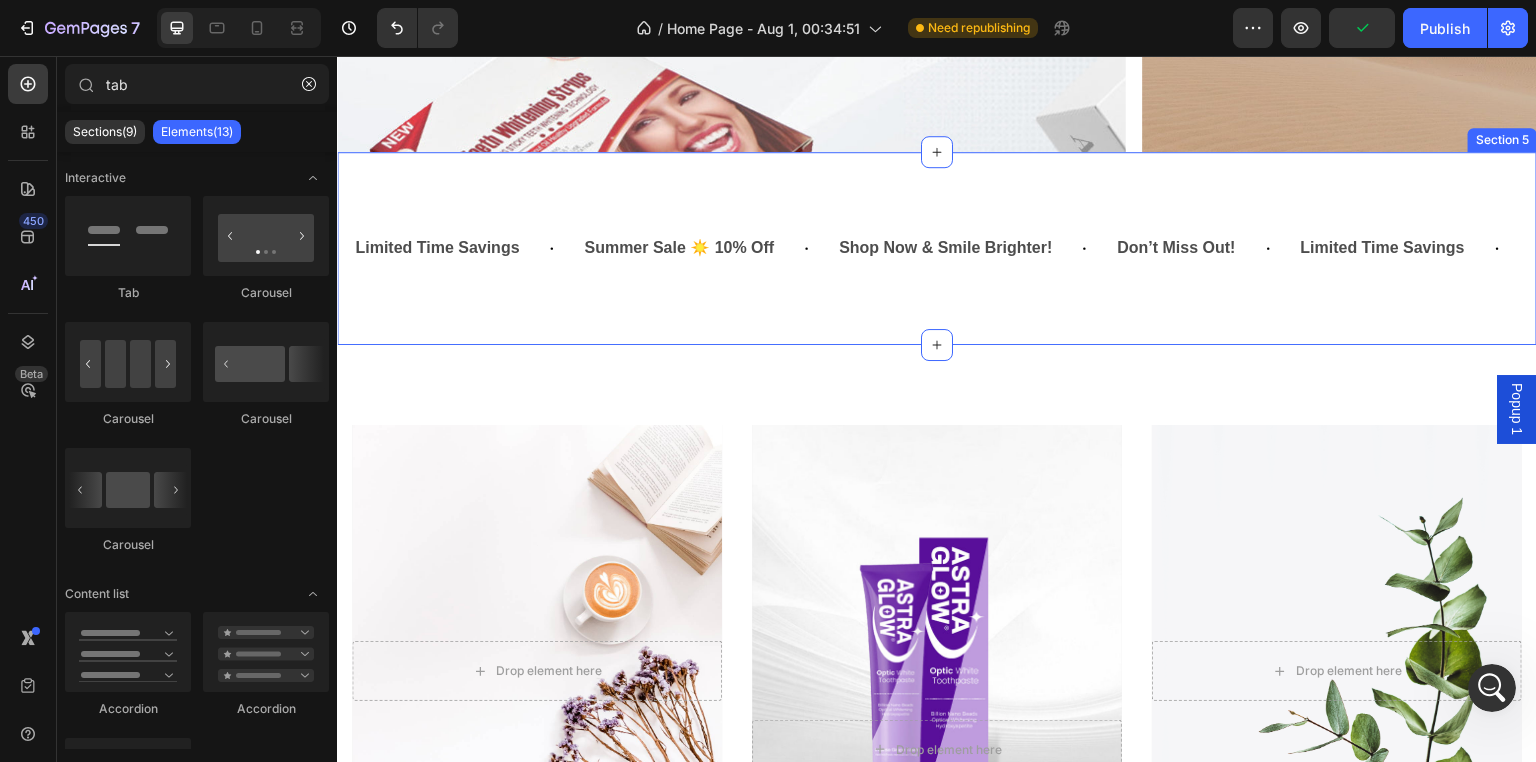 click on "Limited Time Savings Text Block
Summer Sale ☀️ 10% Off Text Block
Shop Now & Smile Brighter! Text Block
Don’t Miss Out! Text Block
Limited Time Savings Text Block
Summer Sale ☀️ 10% Off Text Block
Shop Now & Smile Brighter! Text Block
Don’t Miss Out! Text Block
Limited Time Savings Text Block
Summer Sale ☀️ 10% Off Text Block
Shop Now & Smile Brighter! Text Block
Don’t Miss Out! Text Block
Limited Time Savings Text Block
Summer Sale ☀️ 10% Off Text Block
Shop Now & Smile Brighter! Text Block
Don’t Miss Out! Text Block
Limited Time Savings Text Block
Summer Sale ☀️ 10% Off Text Block
Shop Now & Smile Brighter! Text Block
Don’t Miss Out! Text Block
Text Block Marquee" at bounding box center [937, 248] 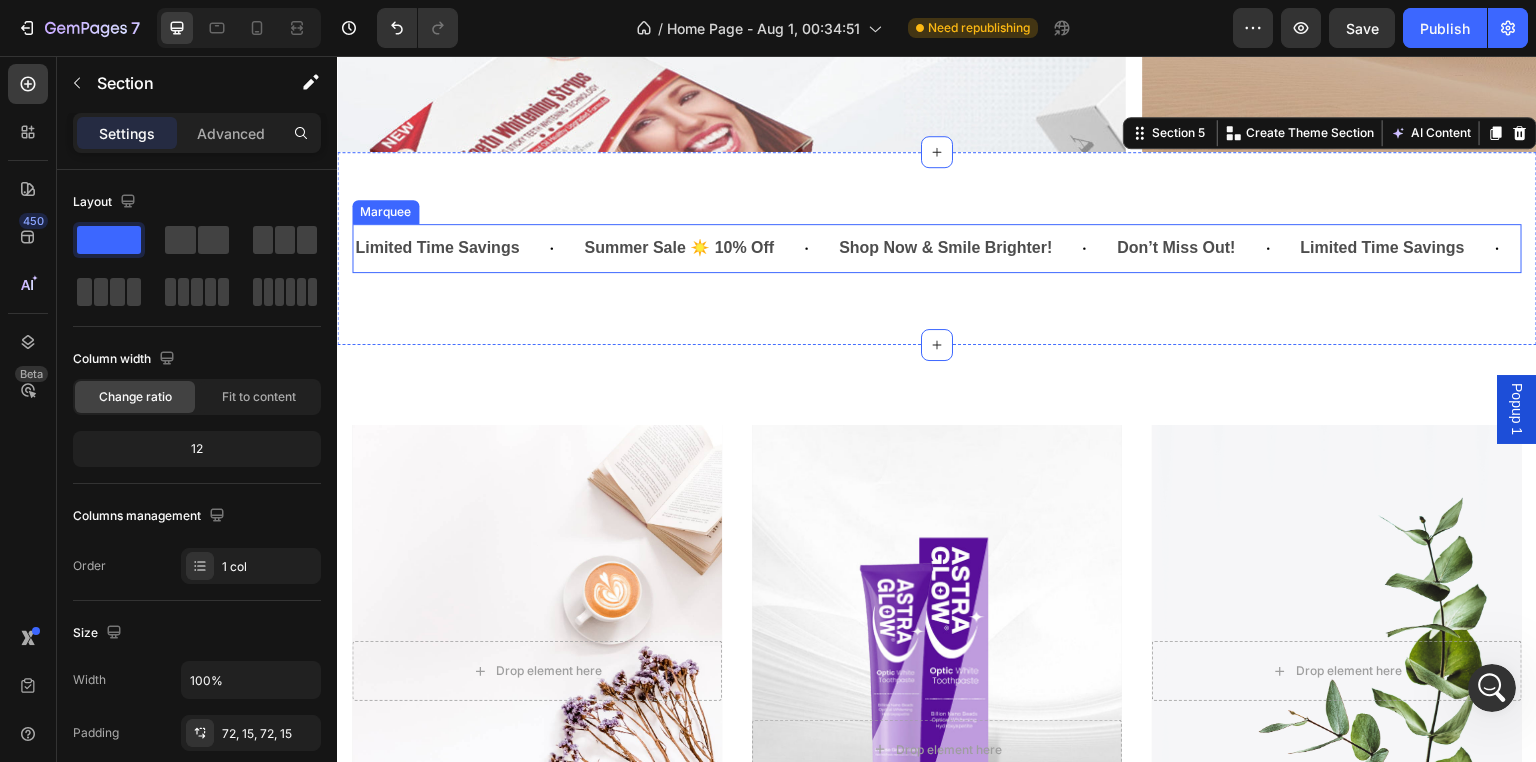 click on "Shop Now & Smile Brighter! Text Block" at bounding box center [976, 248] 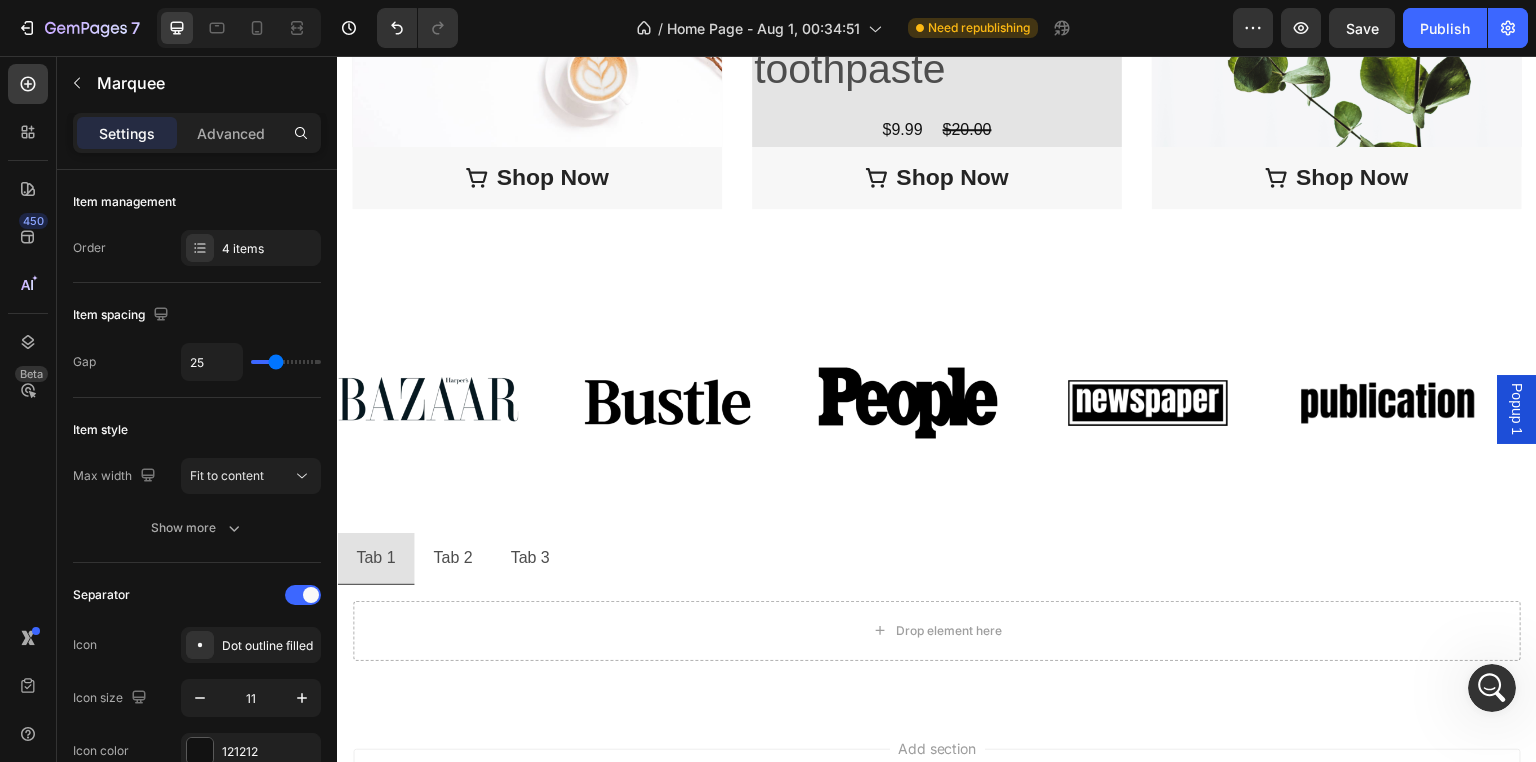 scroll, scrollTop: 2552, scrollLeft: 0, axis: vertical 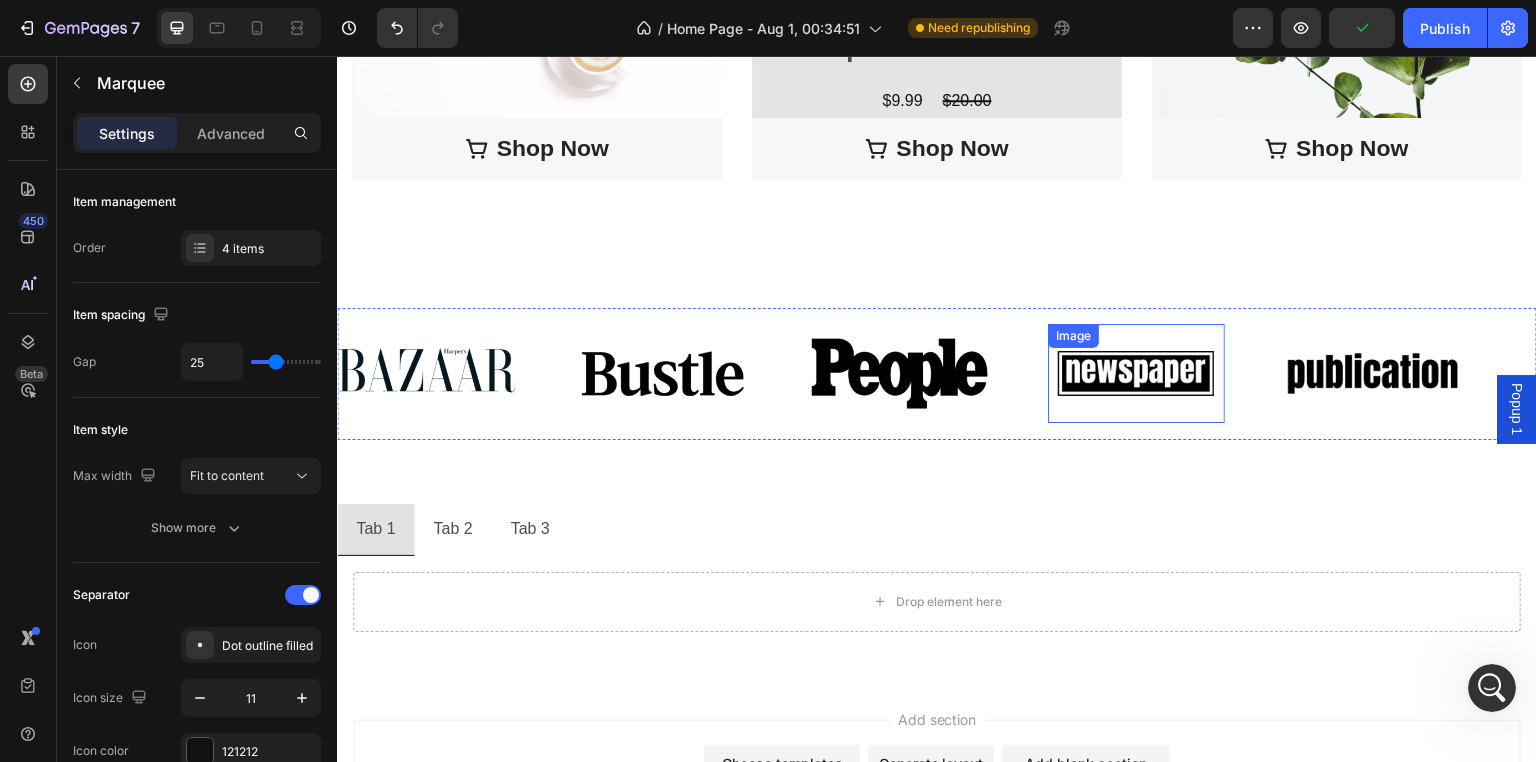 click at bounding box center [1136, 373] 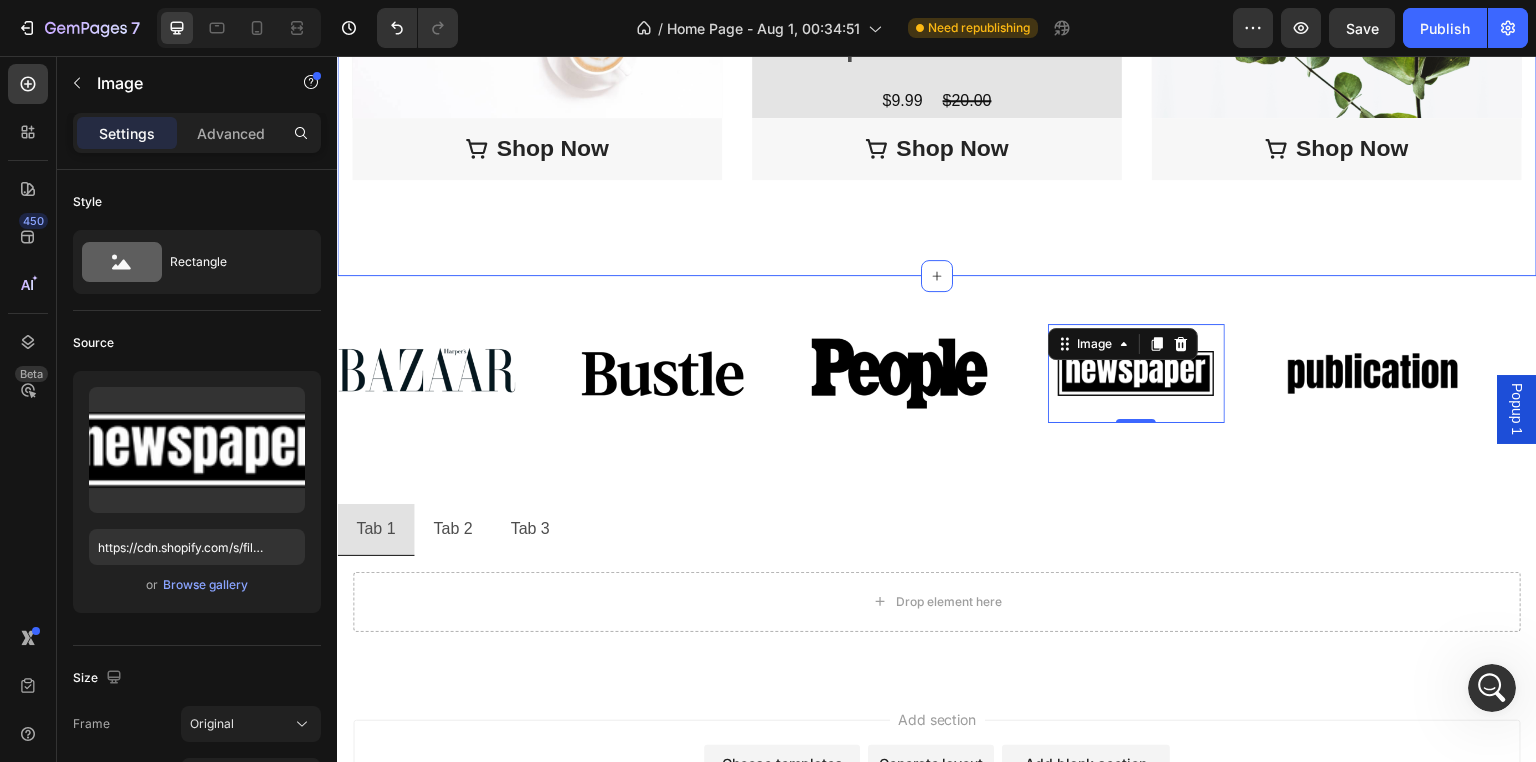 scroll, scrollTop: 2552, scrollLeft: 0, axis: vertical 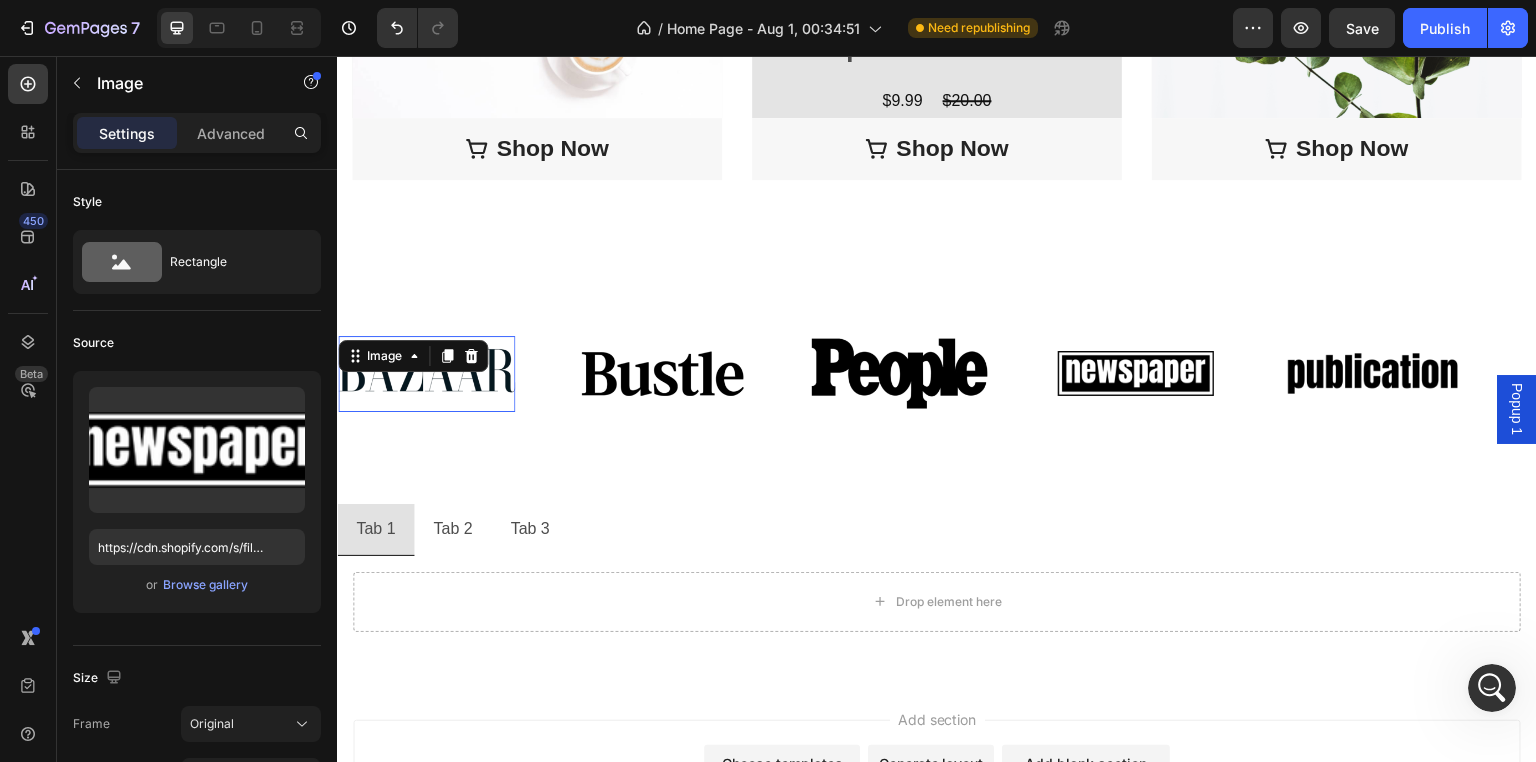 click on "Image   0" at bounding box center [426, 373] 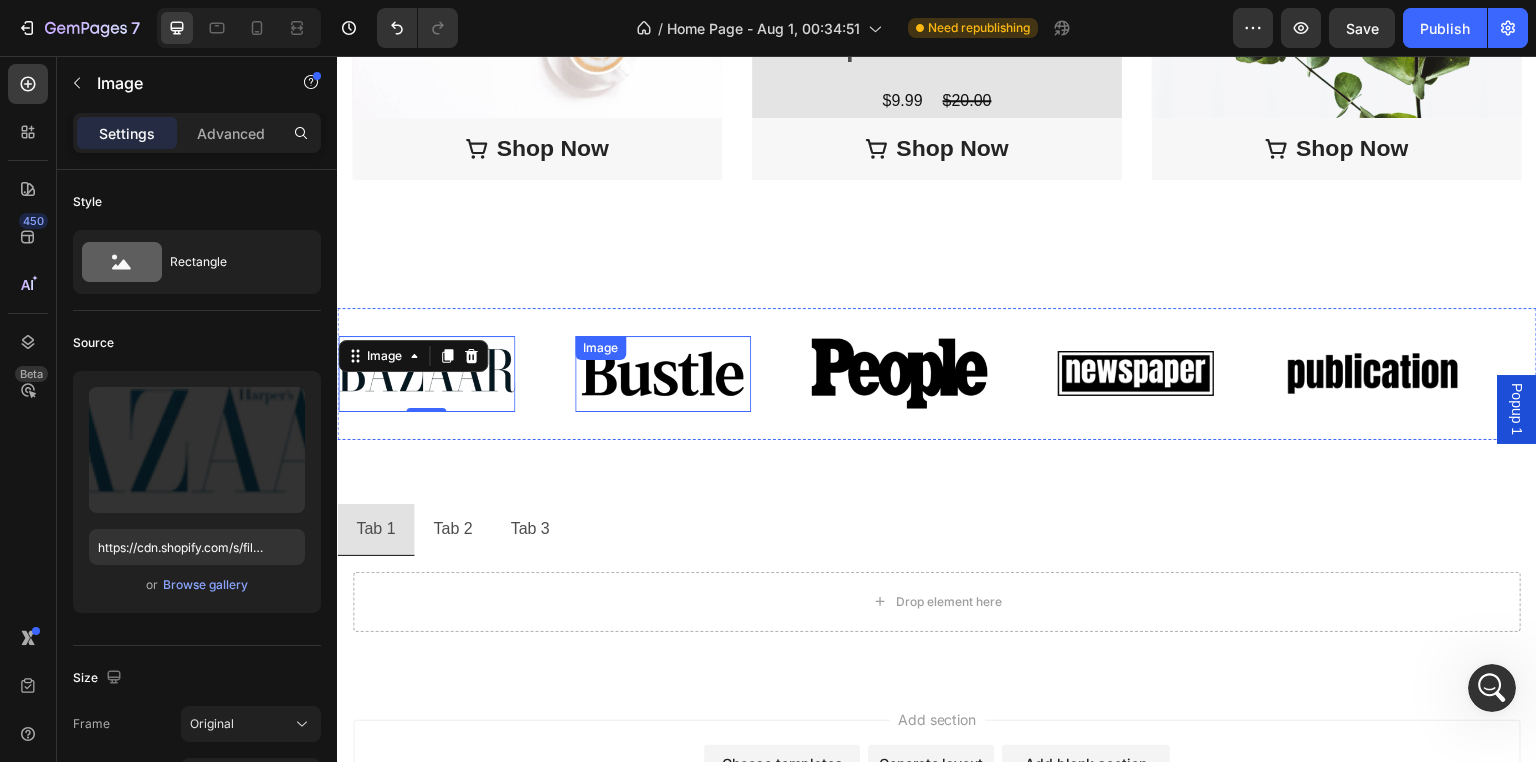 click at bounding box center (663, 374) 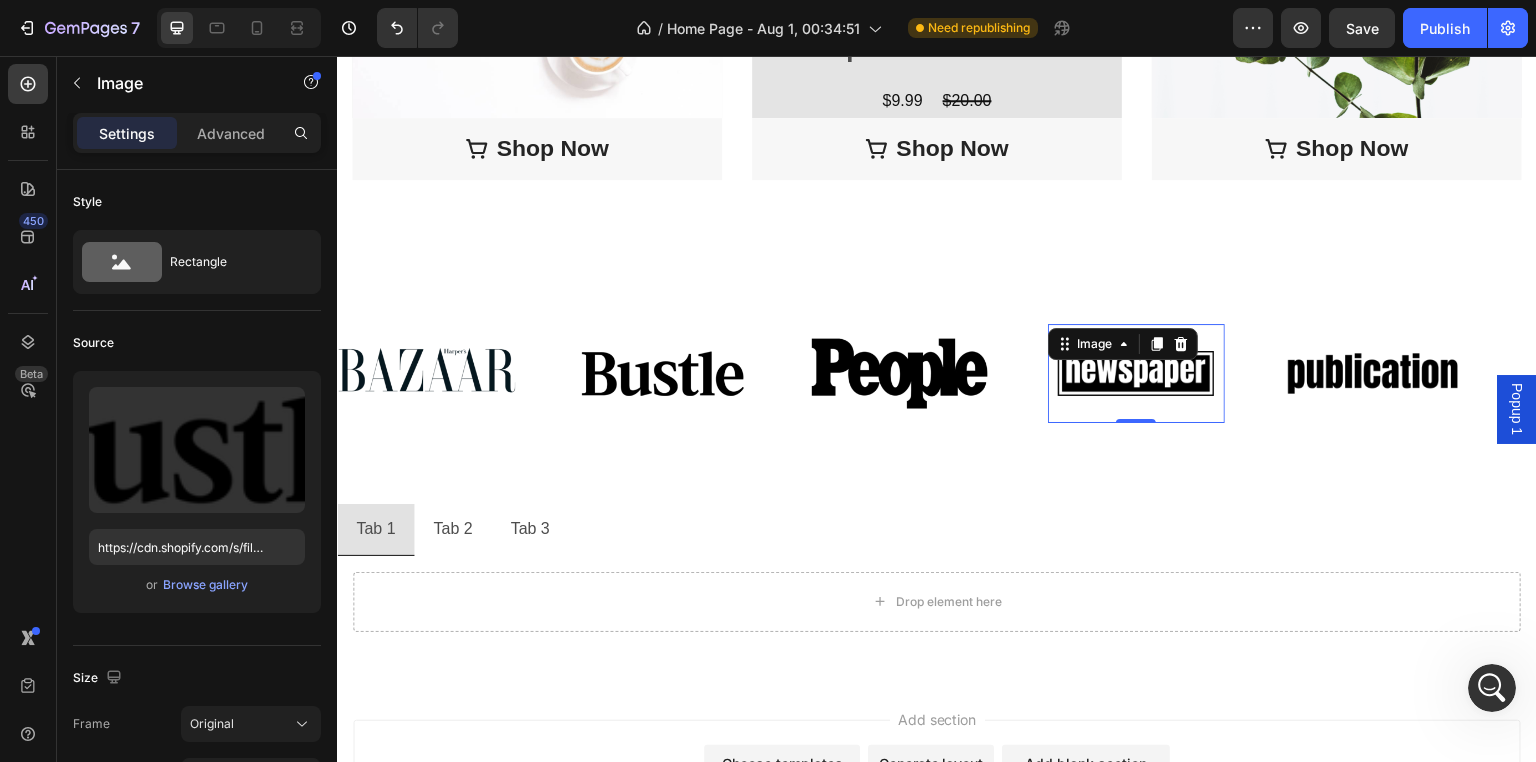 click at bounding box center [1136, 373] 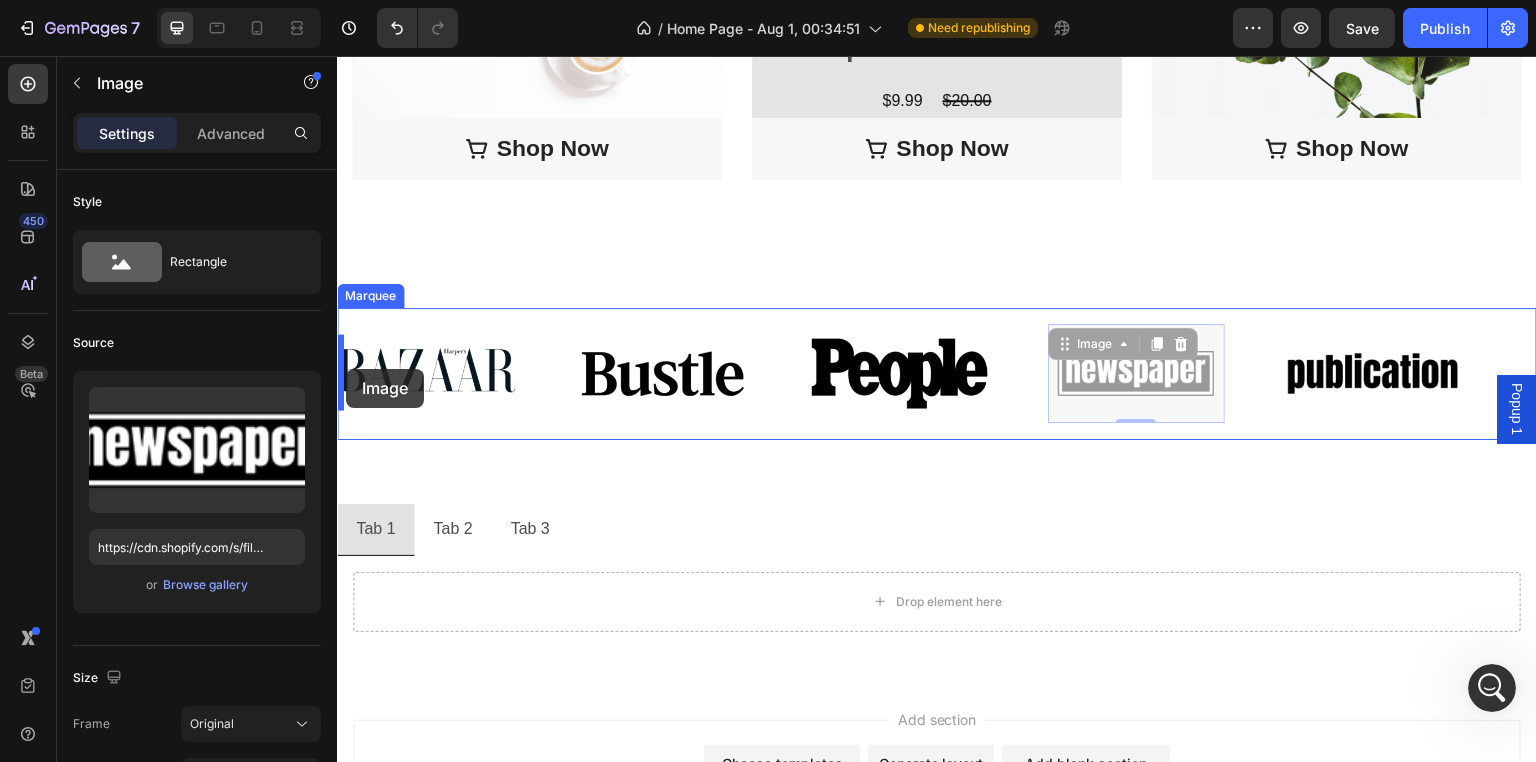 drag, startPoint x: 1067, startPoint y: 342, endPoint x: 346, endPoint y: 369, distance: 721.5054 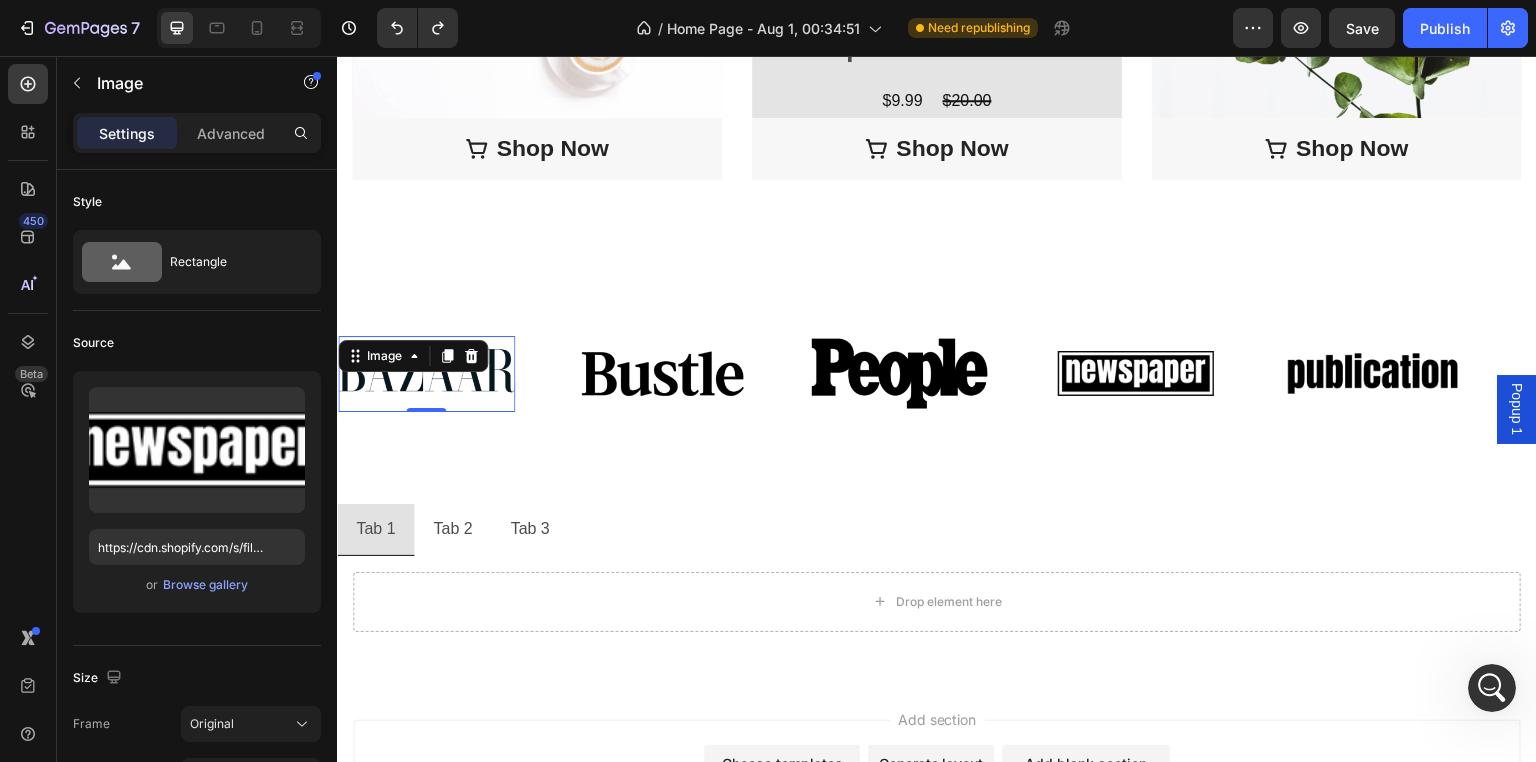 click at bounding box center [426, 373] 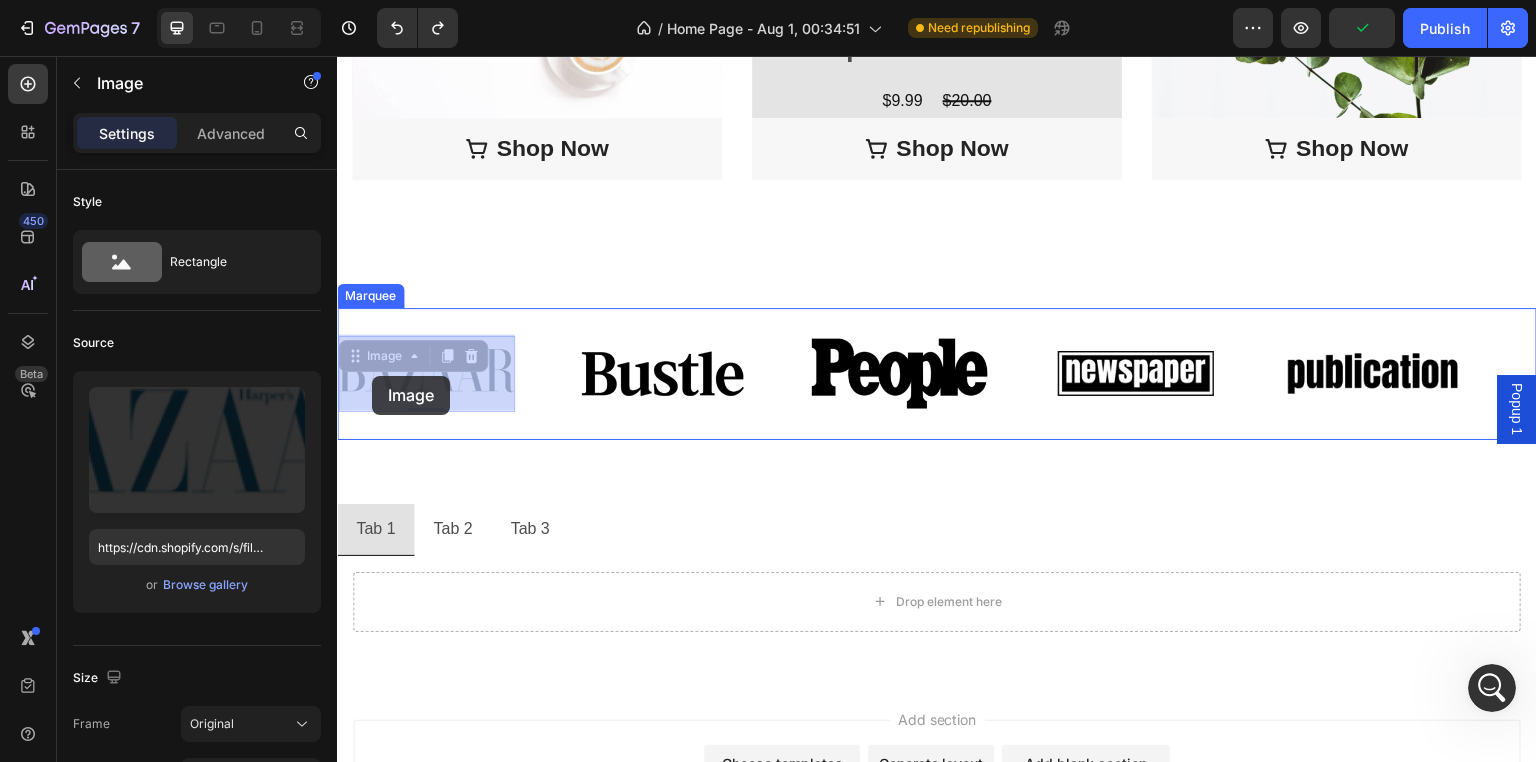 drag, startPoint x: 360, startPoint y: 354, endPoint x: 374, endPoint y: 376, distance: 26.076809 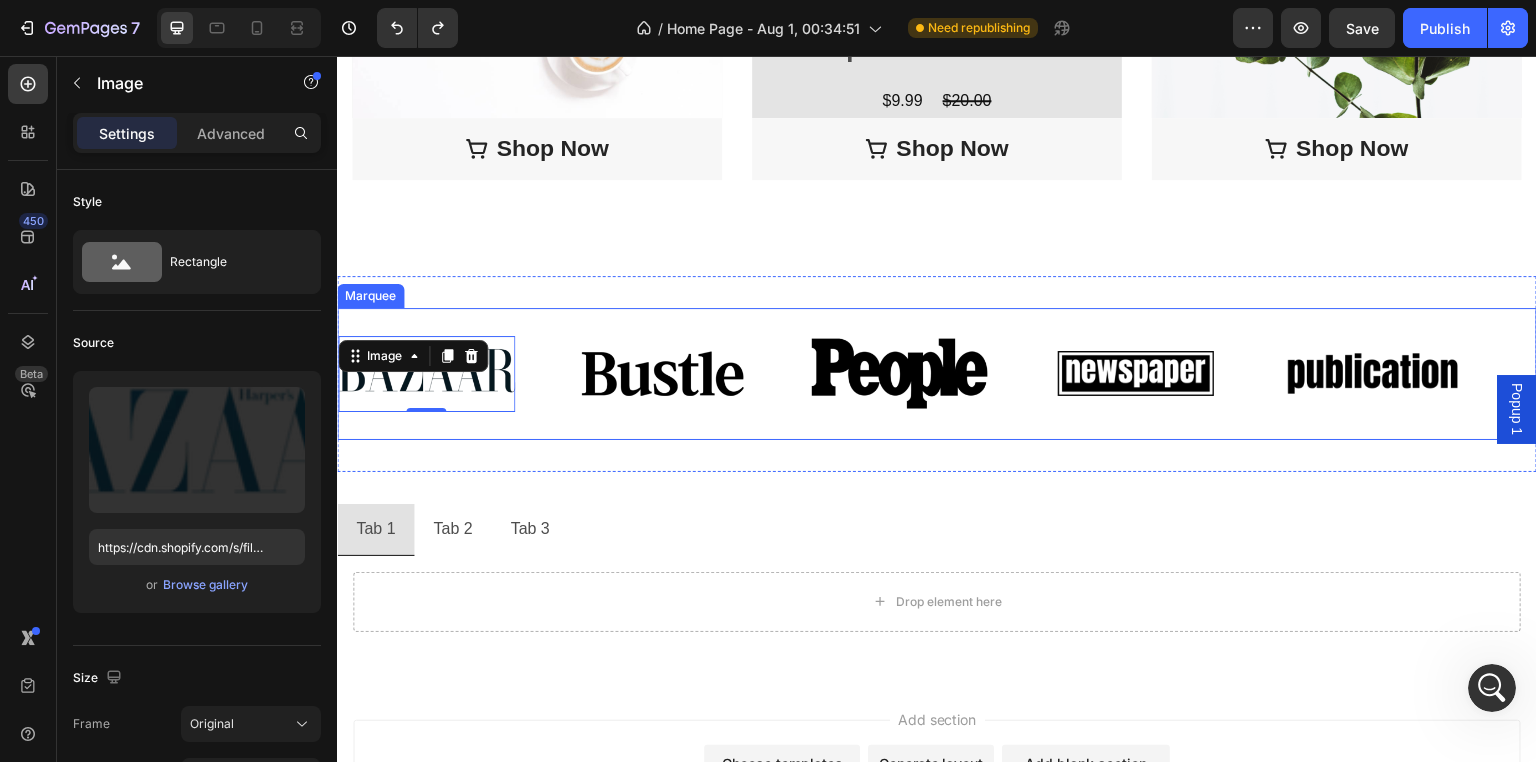 click on "Image   0" at bounding box center [456, 373] 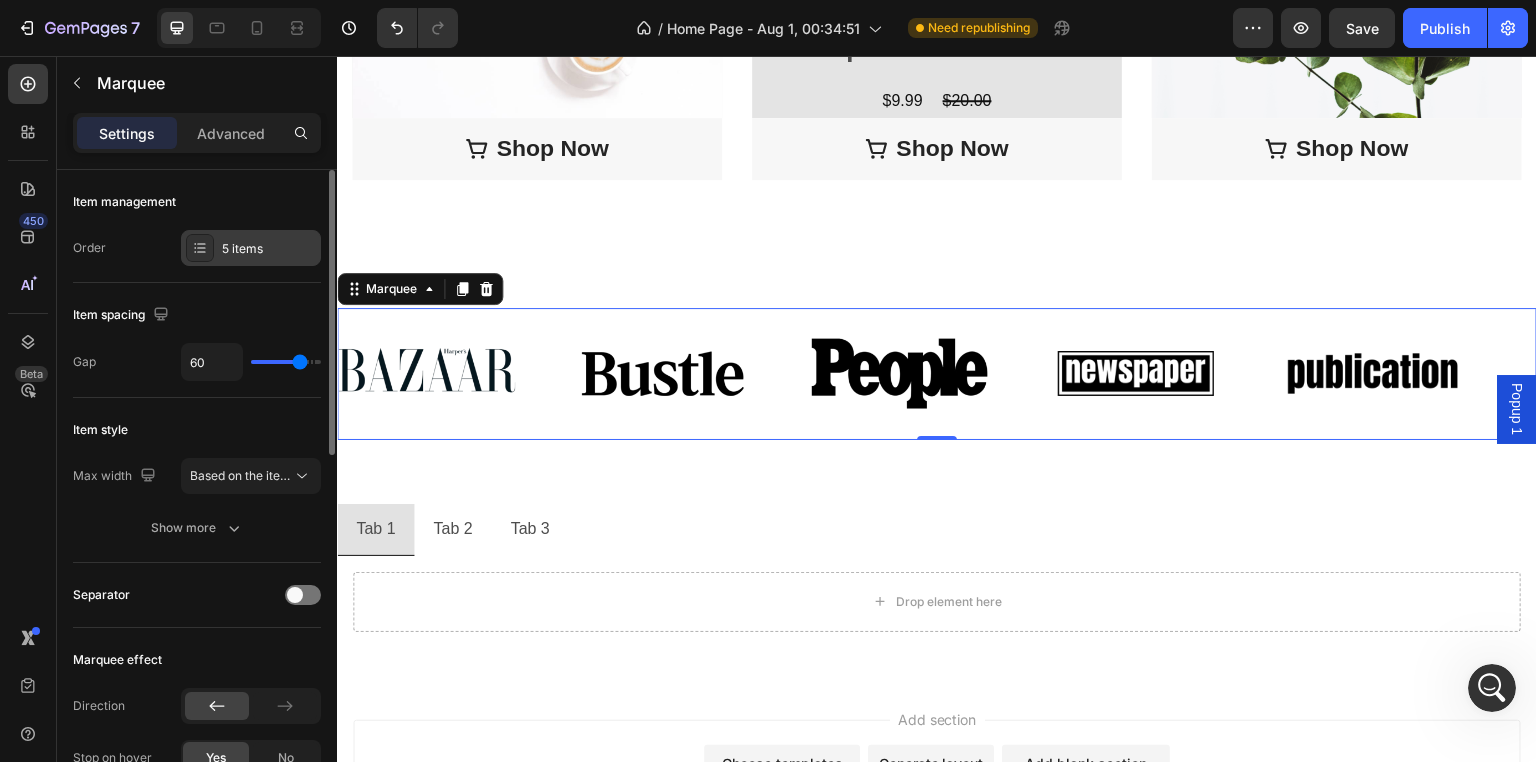 click at bounding box center (200, 248) 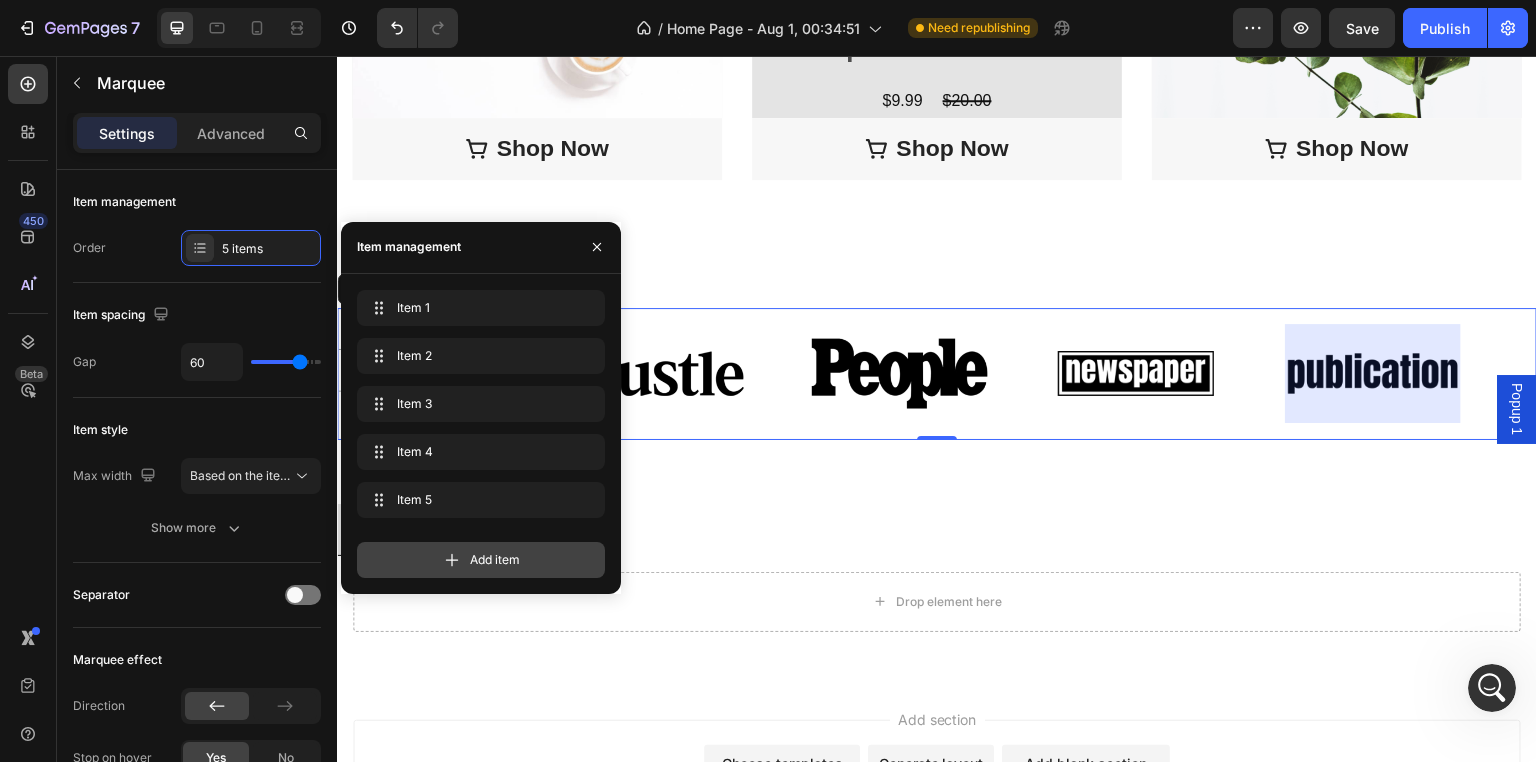 click on "Add item" at bounding box center (495, 560) 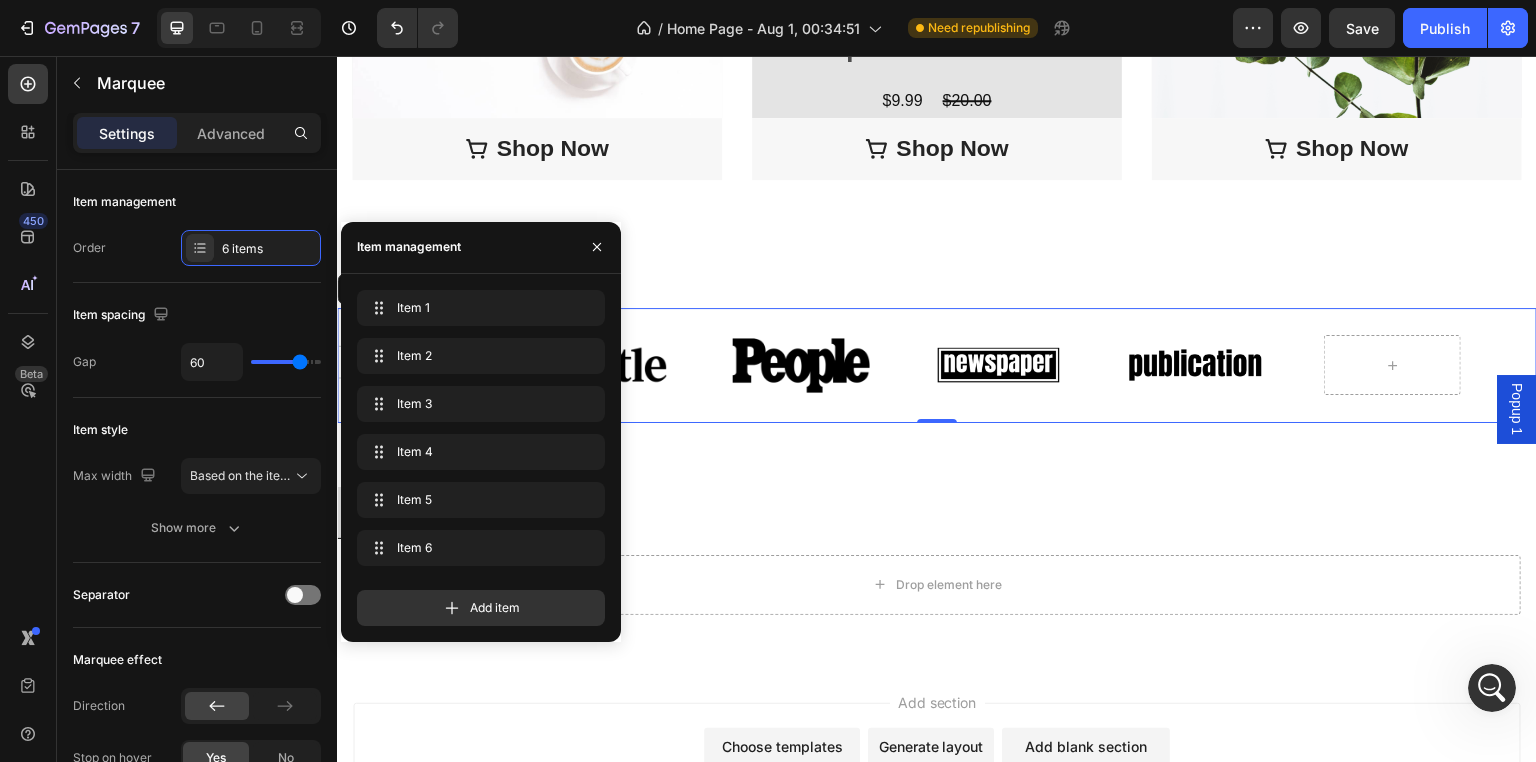 click on "Image" at bounding box center [1225, 365] 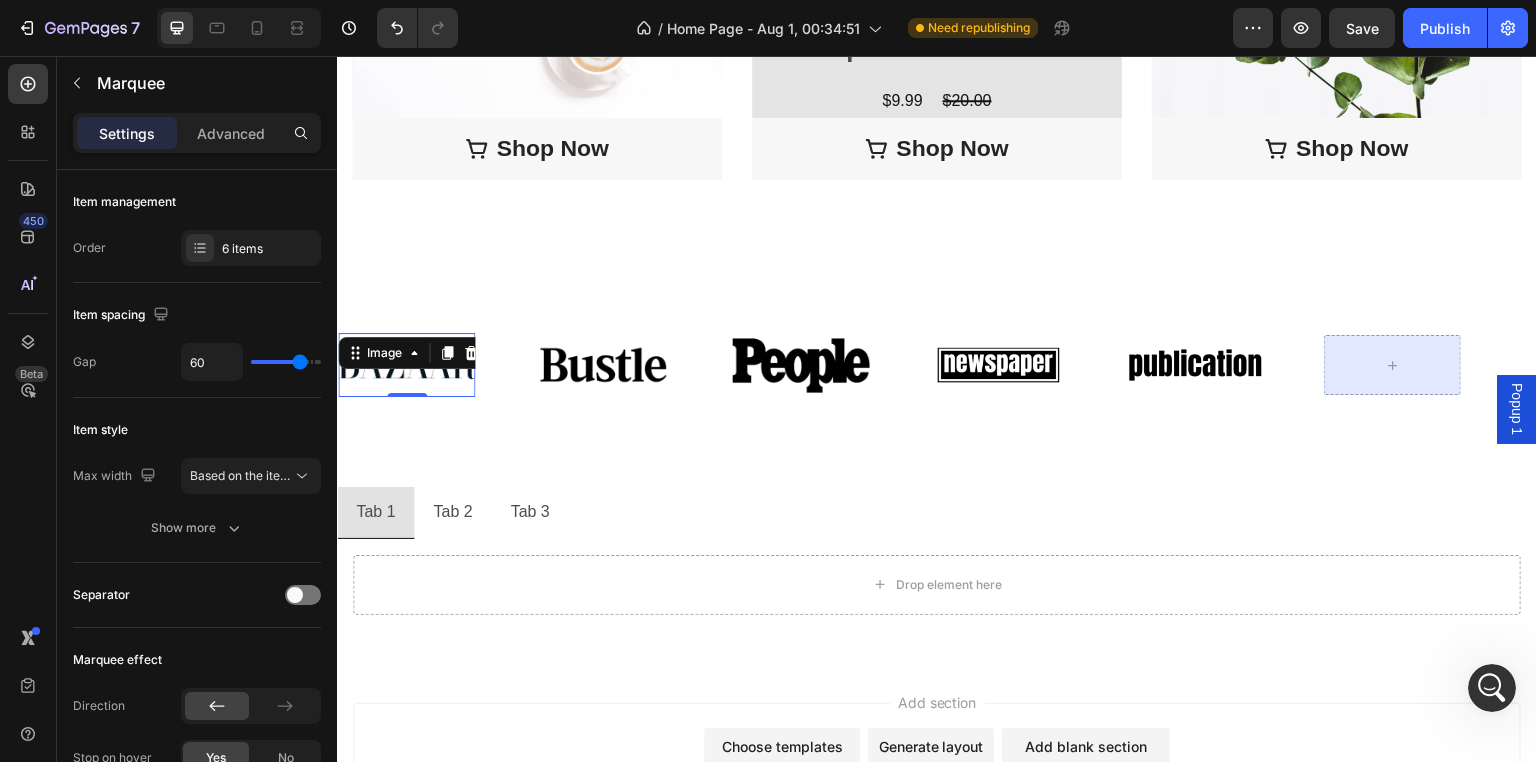 click on "Image   0" at bounding box center (406, 365) 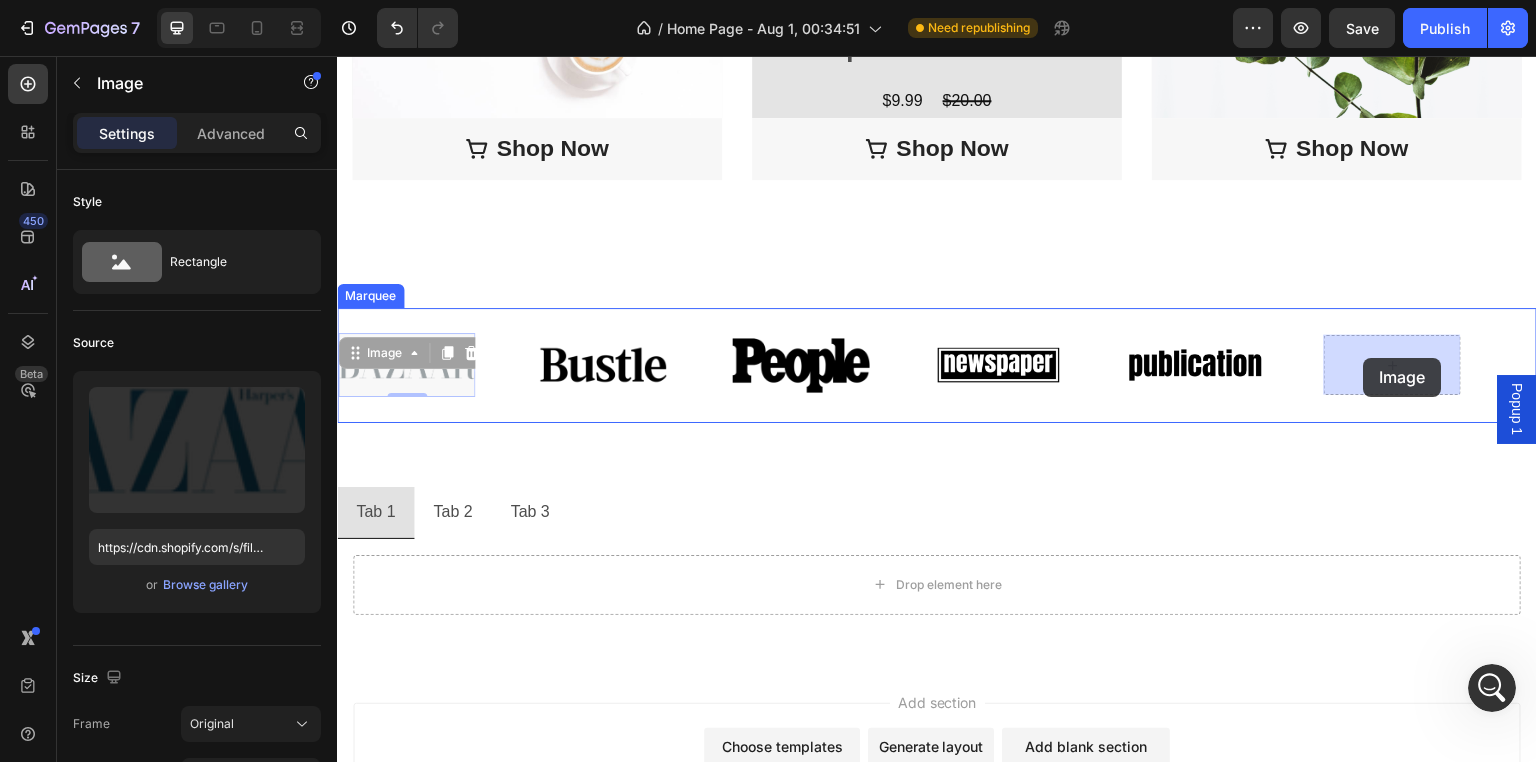 drag, startPoint x: 350, startPoint y: 363, endPoint x: 1364, endPoint y: 358, distance: 1014.0123 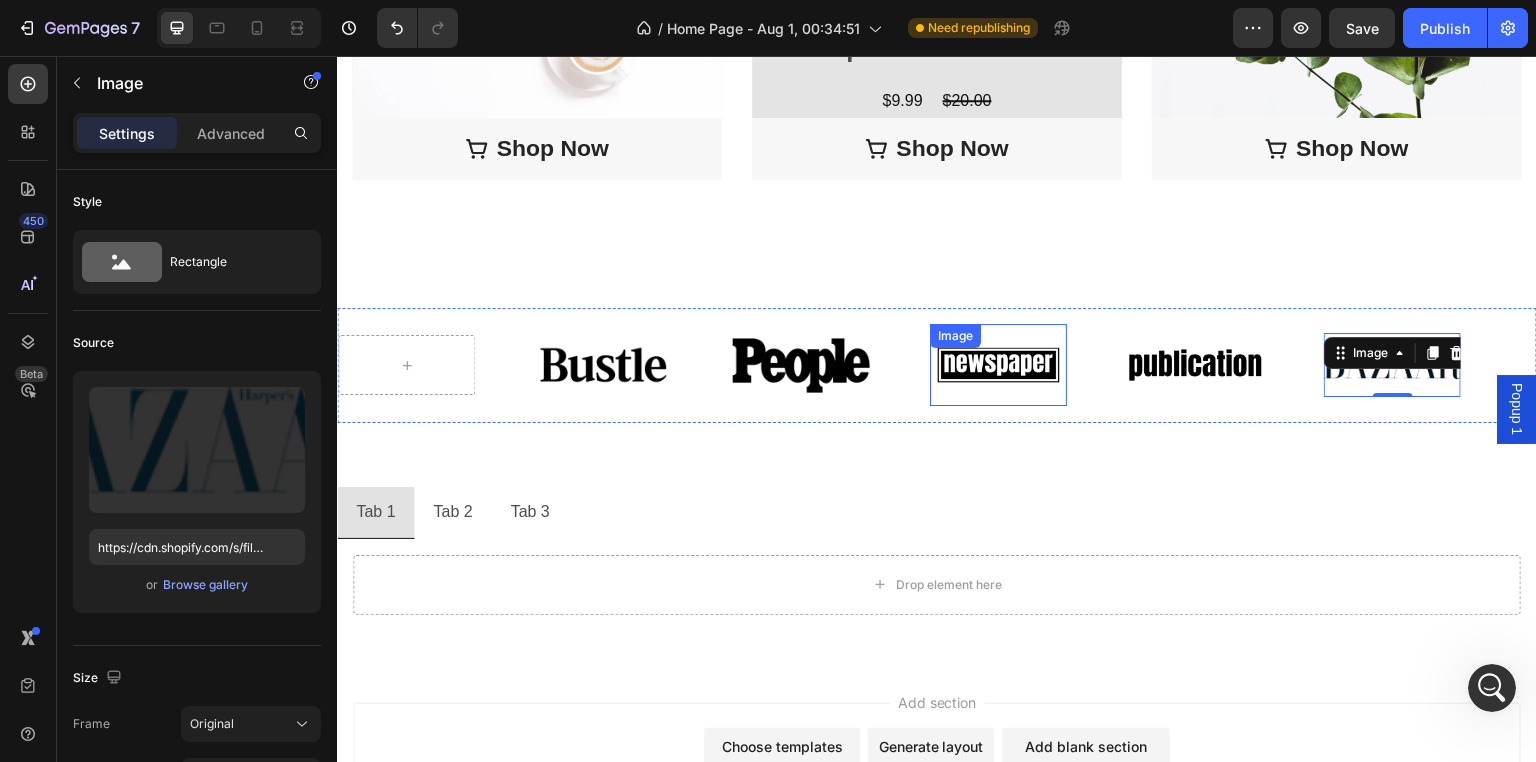 click at bounding box center [998, 365] 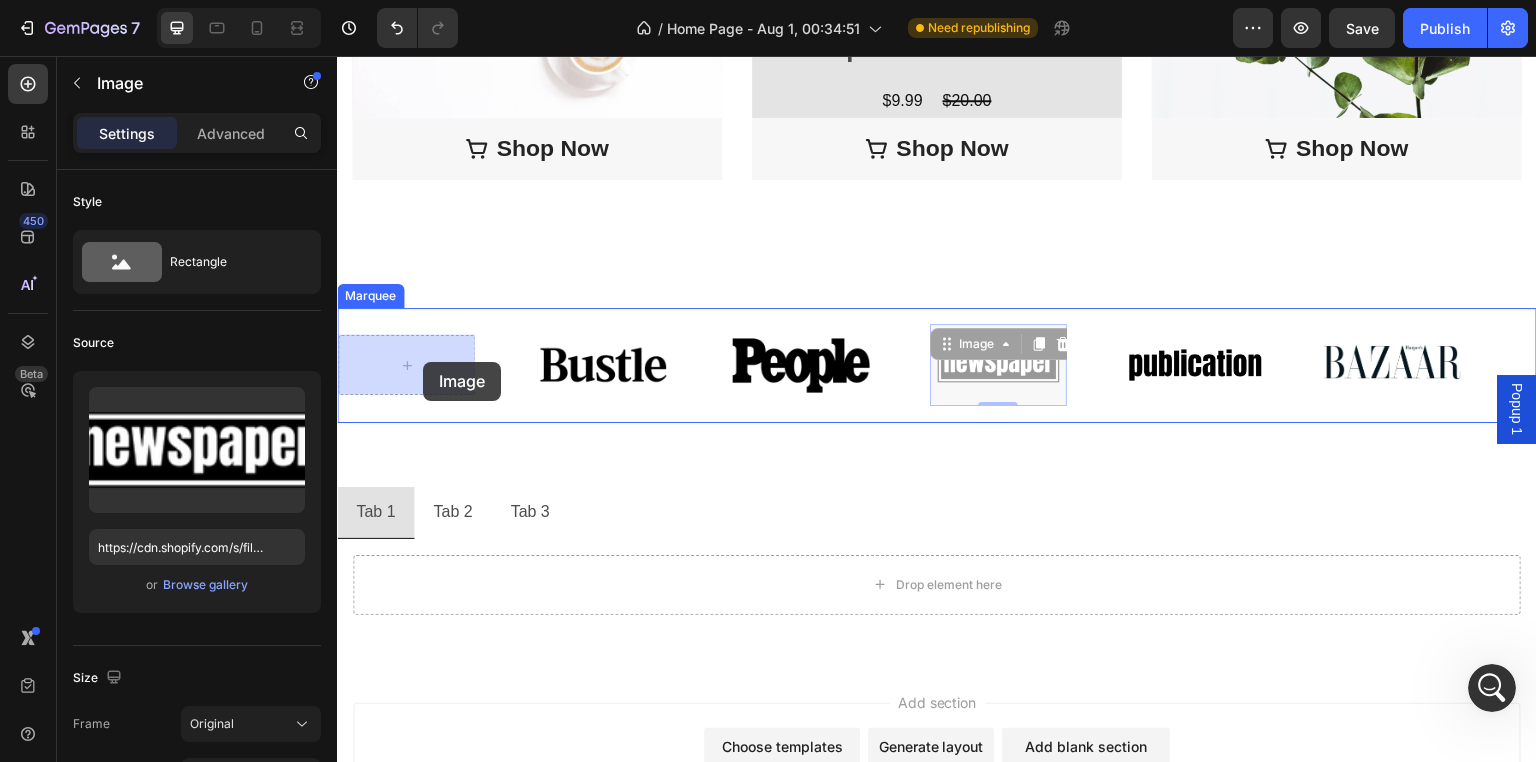 drag, startPoint x: 948, startPoint y: 339, endPoint x: 423, endPoint y: 362, distance: 525.50354 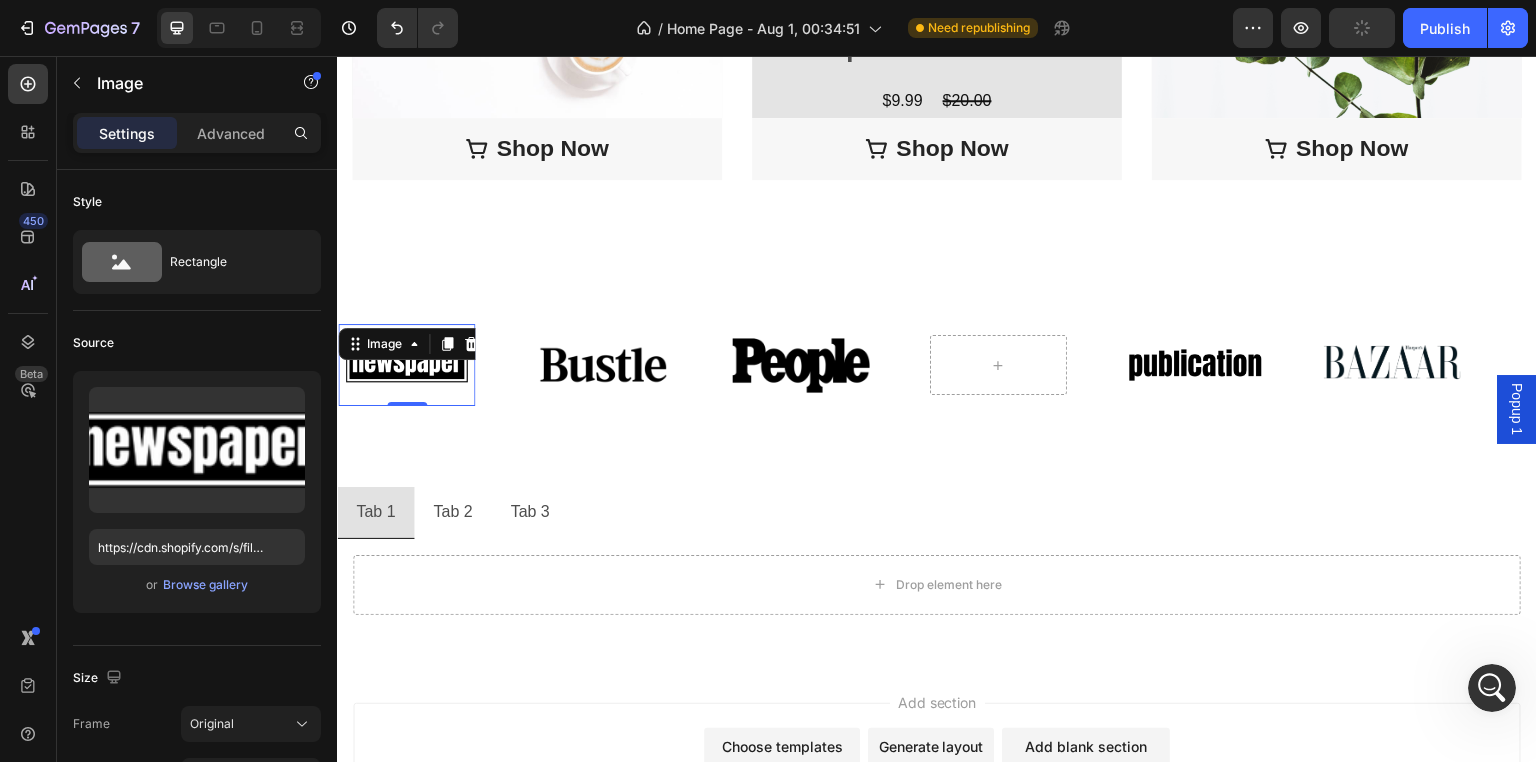 click at bounding box center [406, 365] 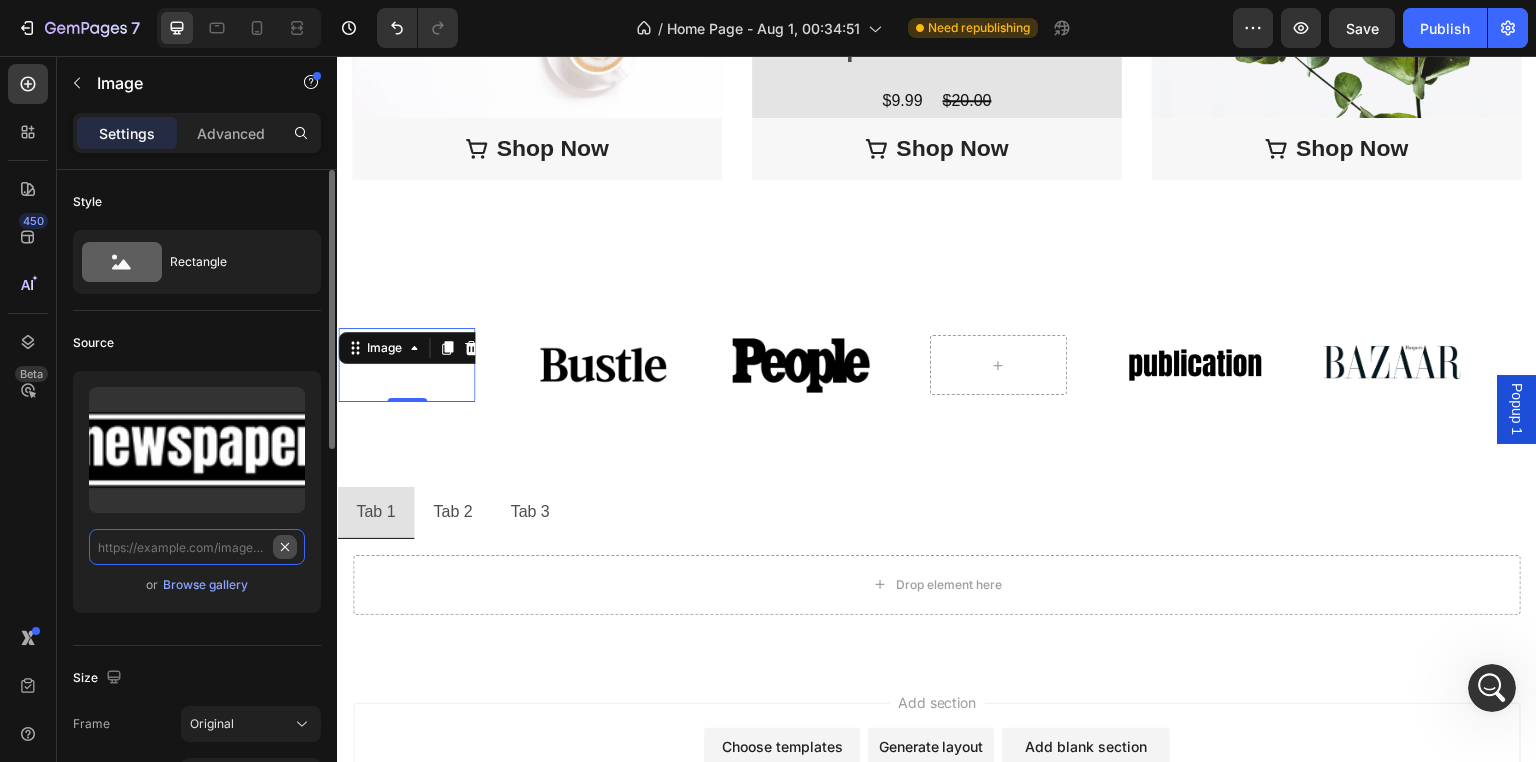scroll, scrollTop: 0, scrollLeft: 0, axis: both 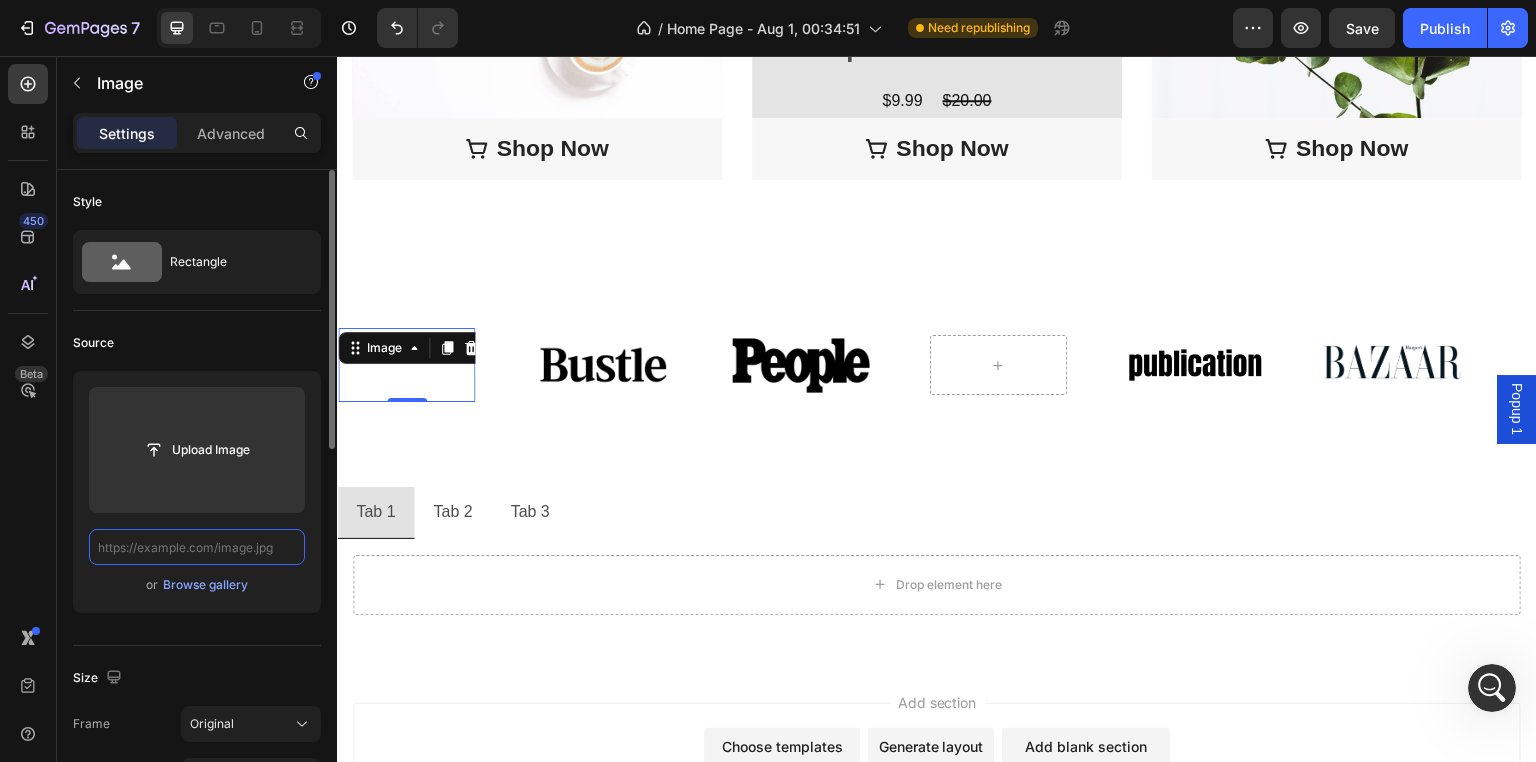 paste on "https://cdn.shopify.com/s/files/1/0771/9049/6475/files/ellen-logo-01.webp?v=1754279988" 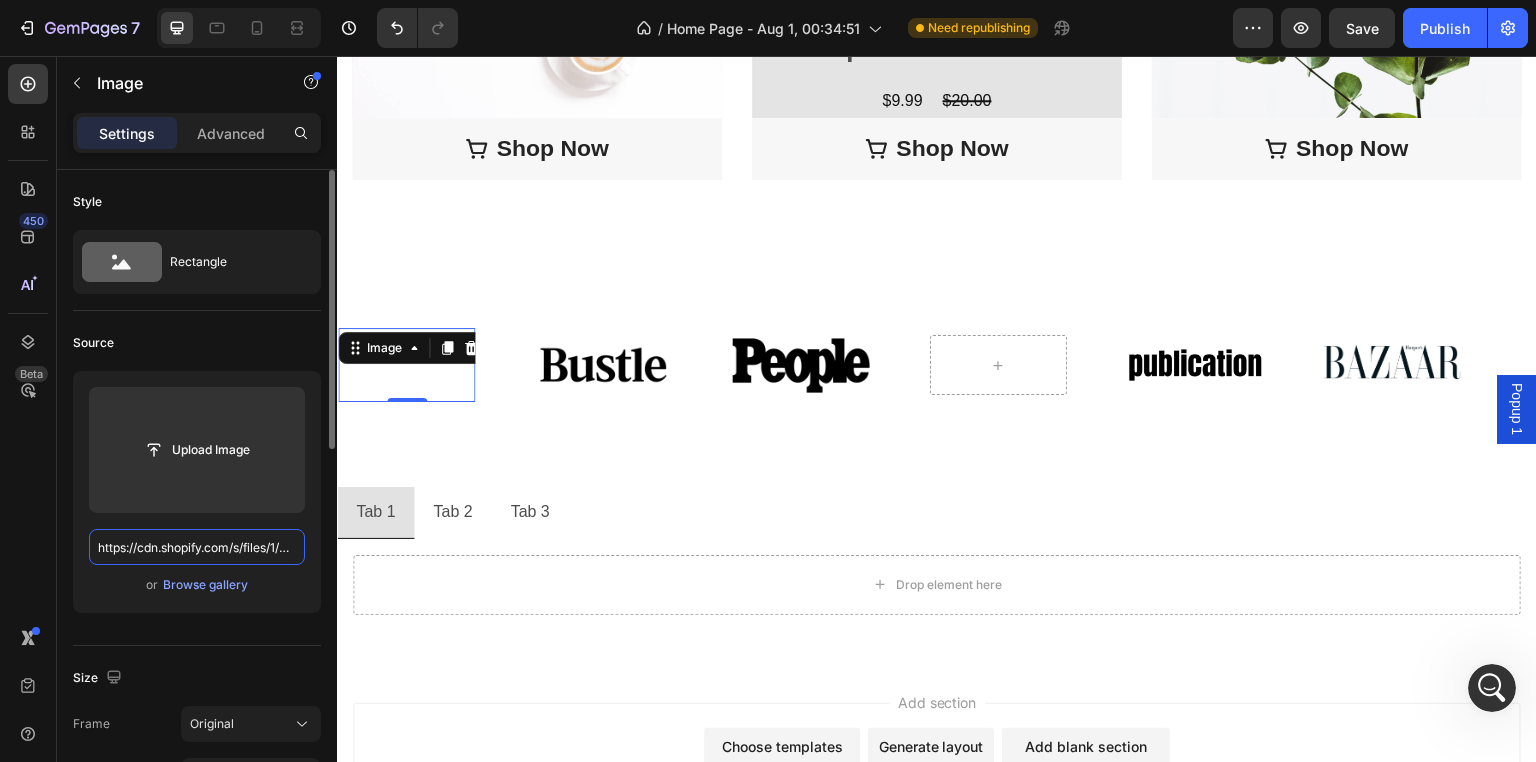 scroll, scrollTop: 0, scrollLeft: 347, axis: horizontal 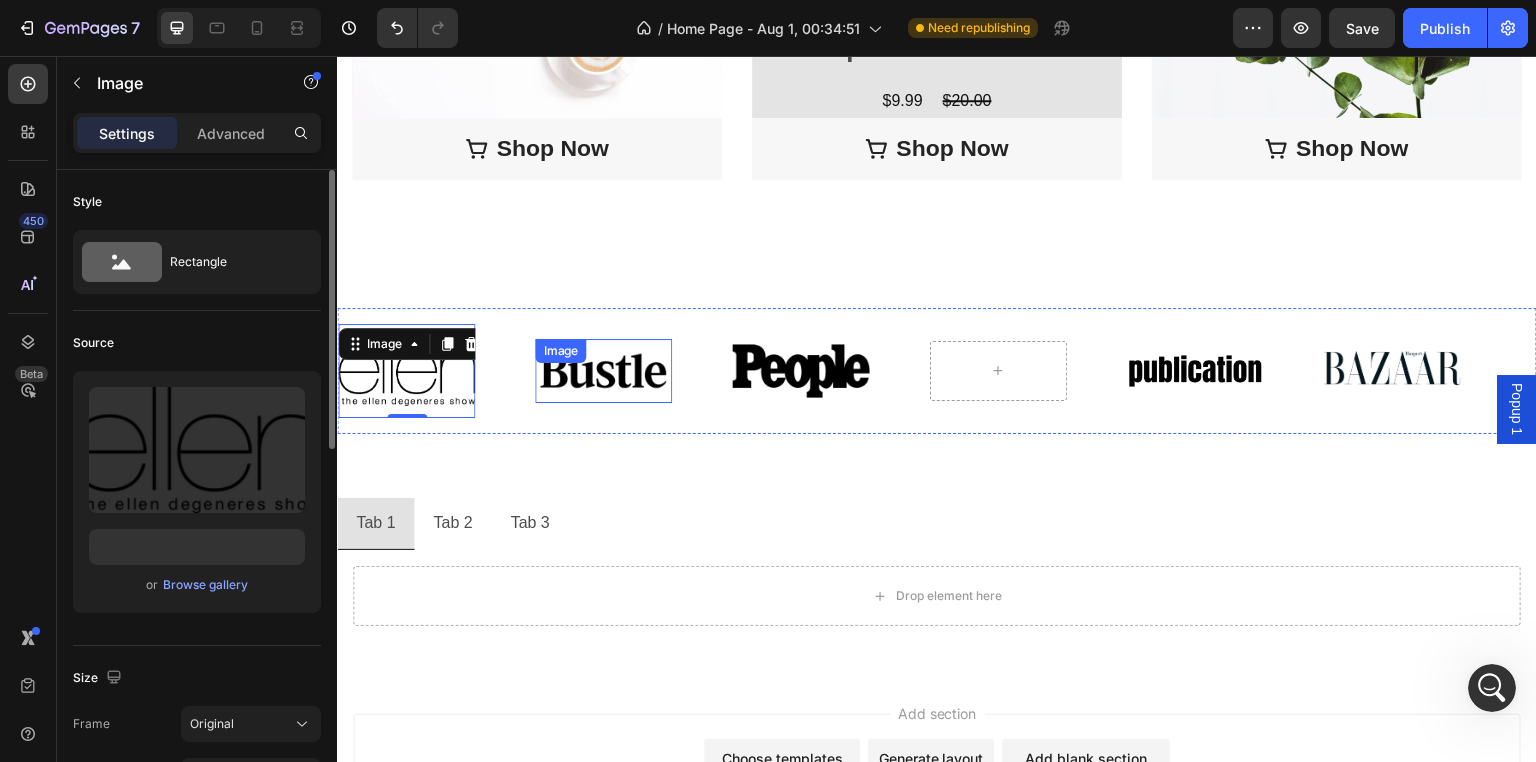 click on "Image" at bounding box center [603, 371] 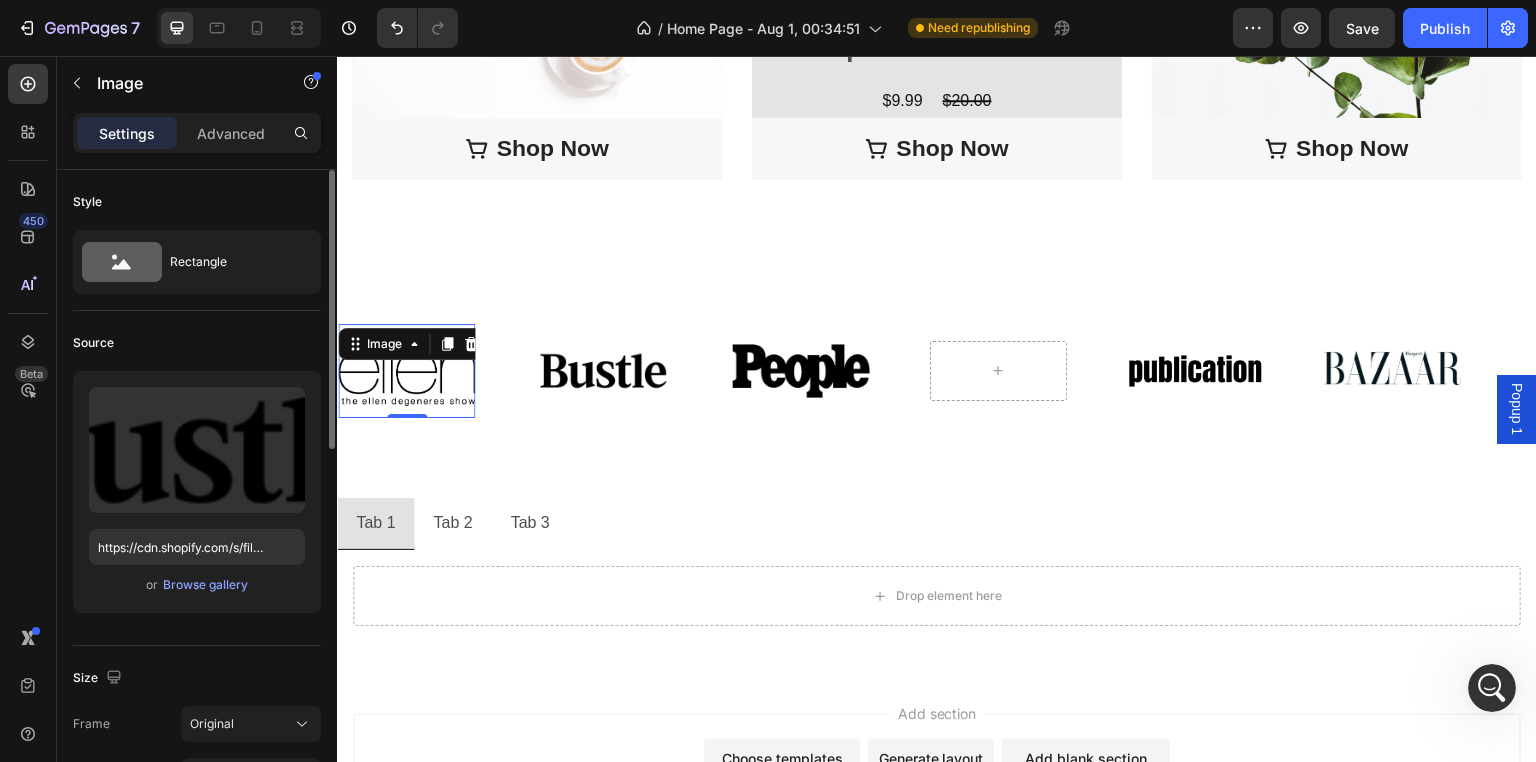 click at bounding box center (406, 370) 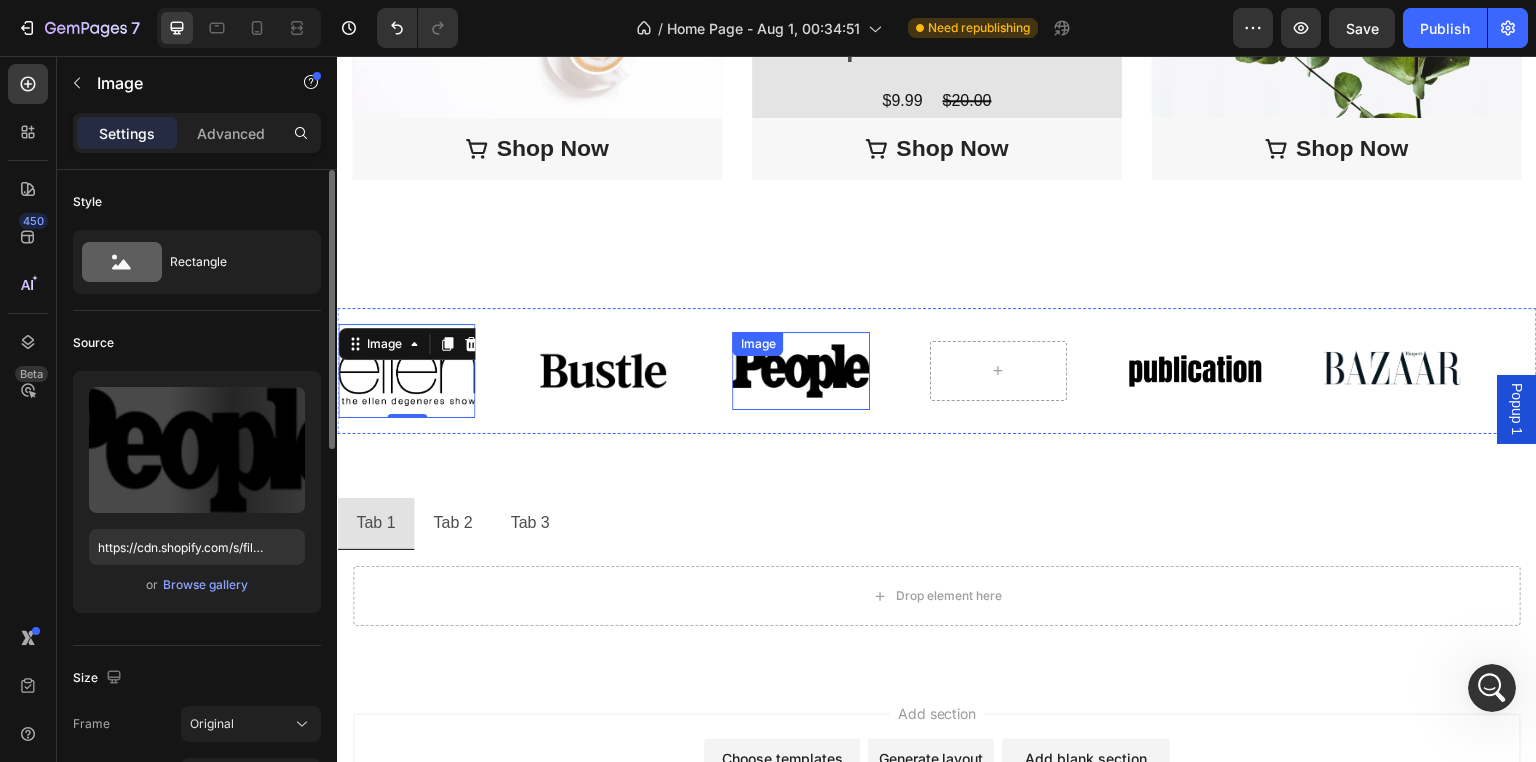 click on "Image" at bounding box center [800, 371] 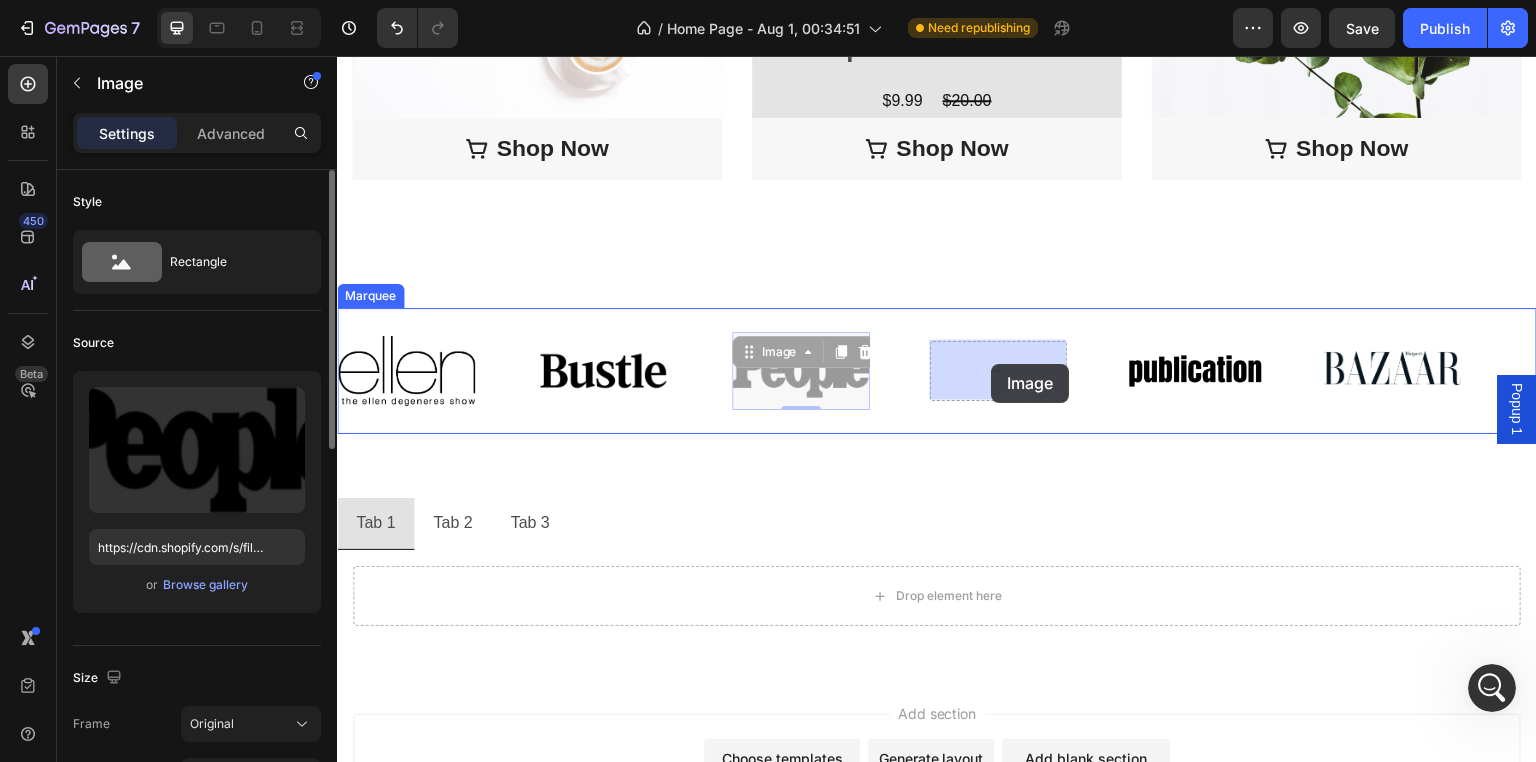 drag, startPoint x: 746, startPoint y: 354, endPoint x: 992, endPoint y: 364, distance: 246.20317 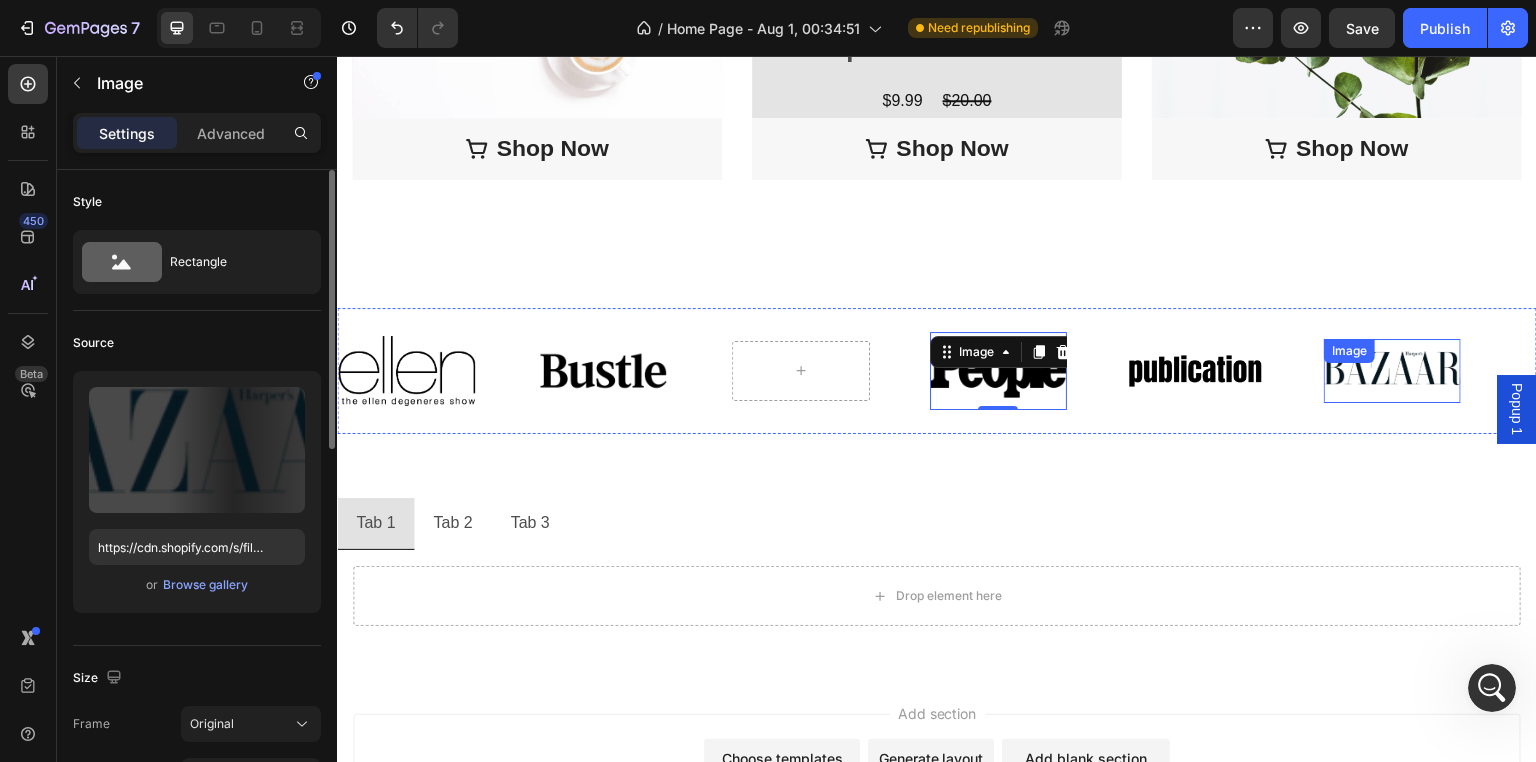 click on "Image" at bounding box center [1392, 371] 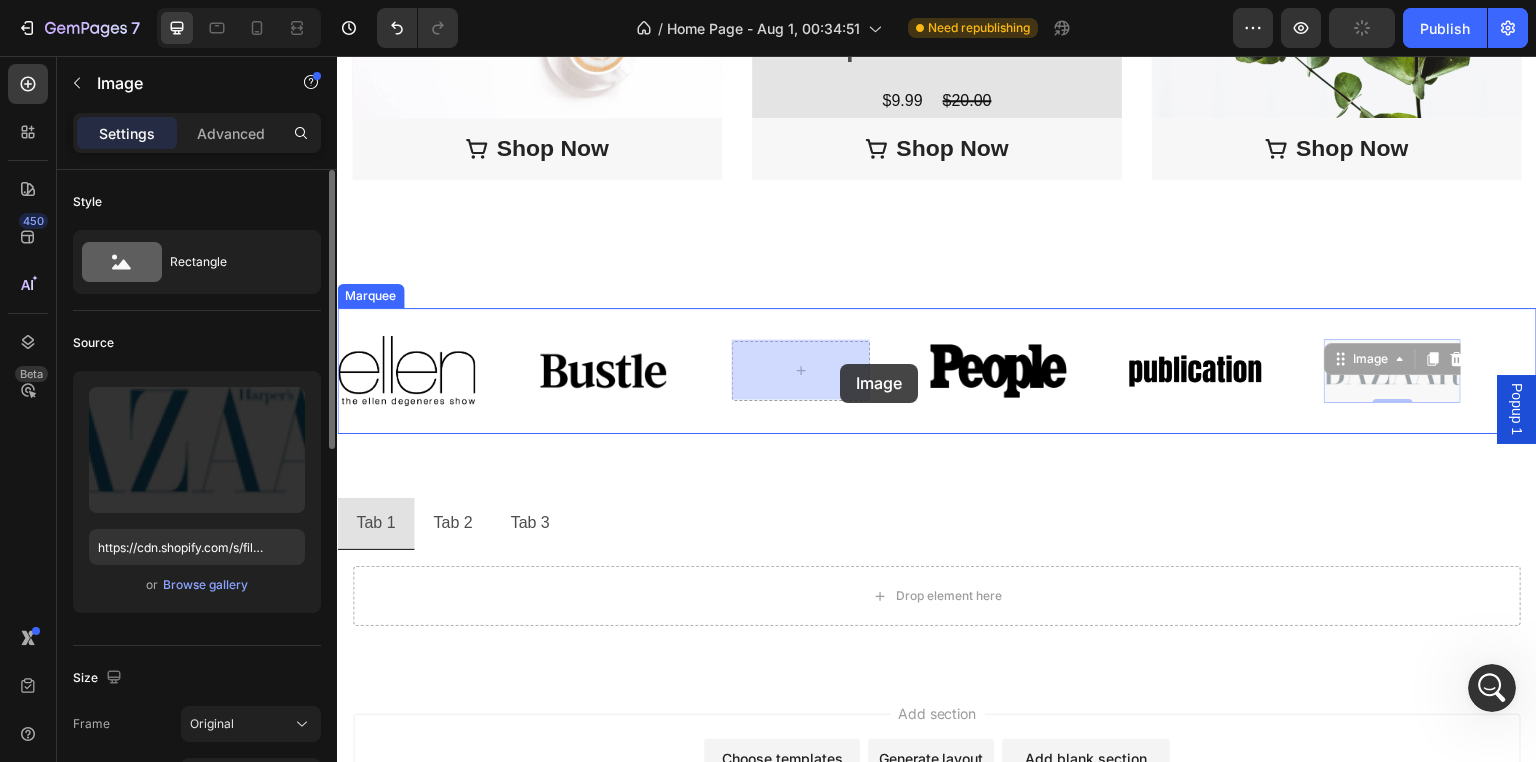 drag, startPoint x: 1339, startPoint y: 360, endPoint x: 831, endPoint y: 366, distance: 508.03543 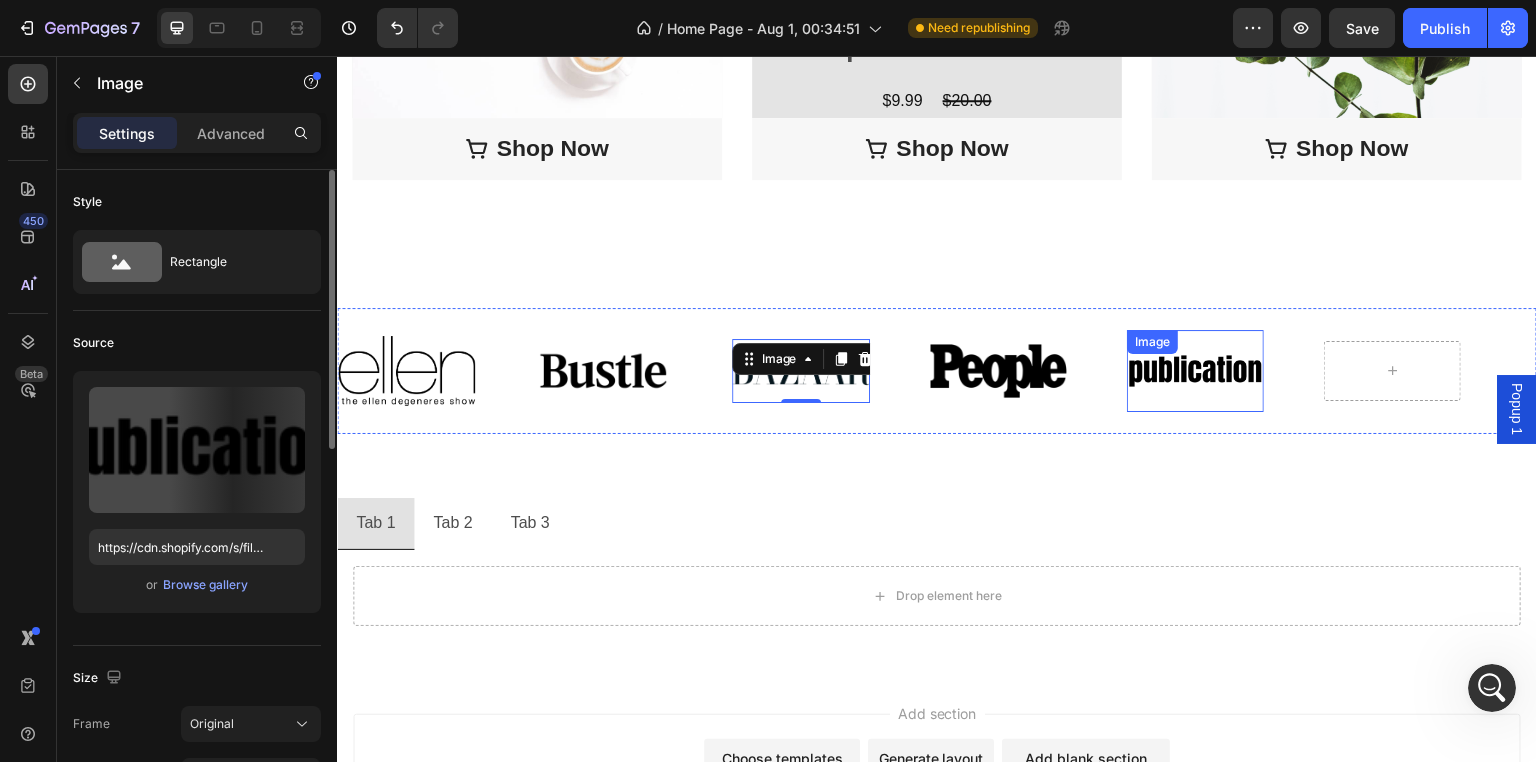 click at bounding box center [1195, 371] 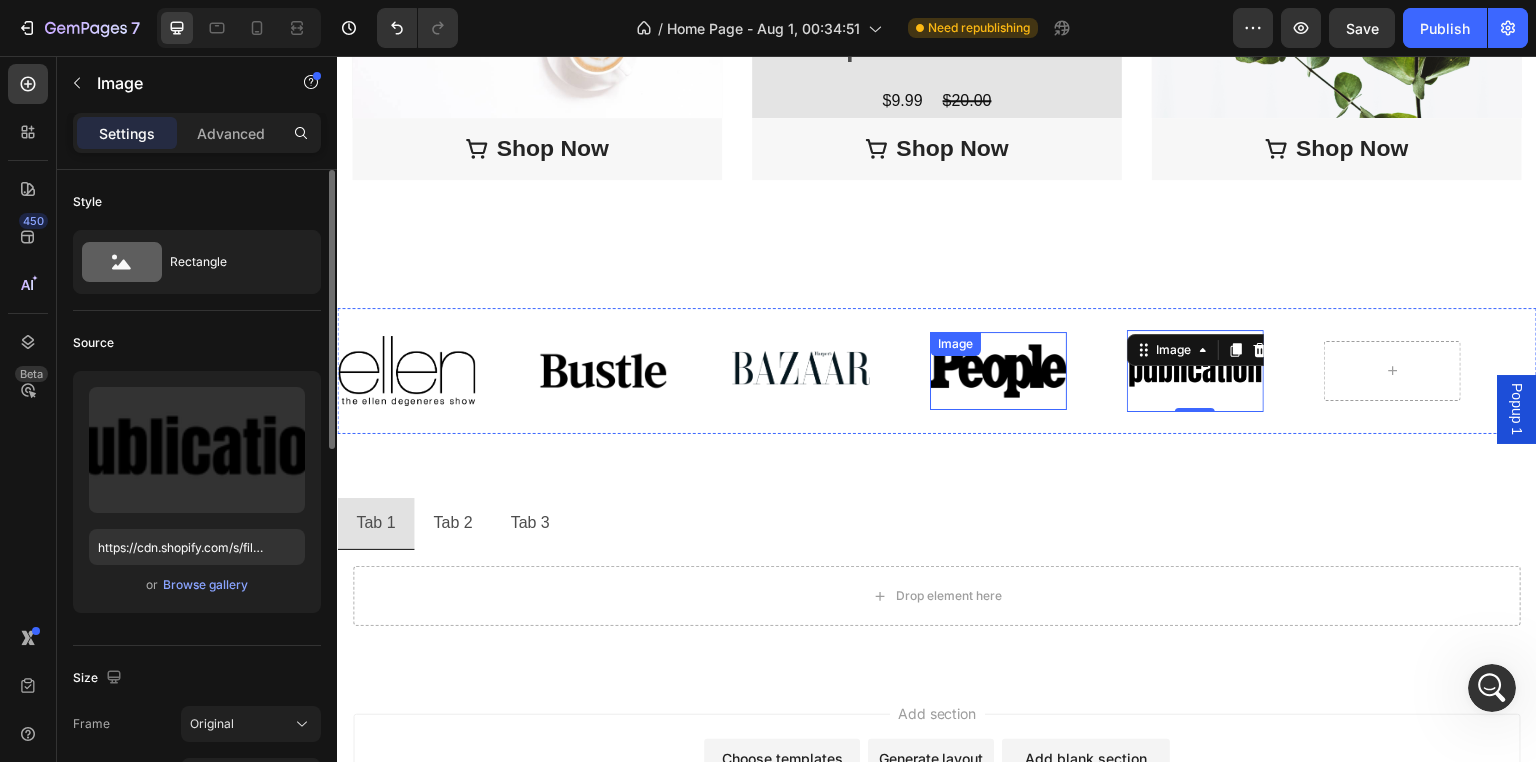 click on "Image" at bounding box center [955, 344] 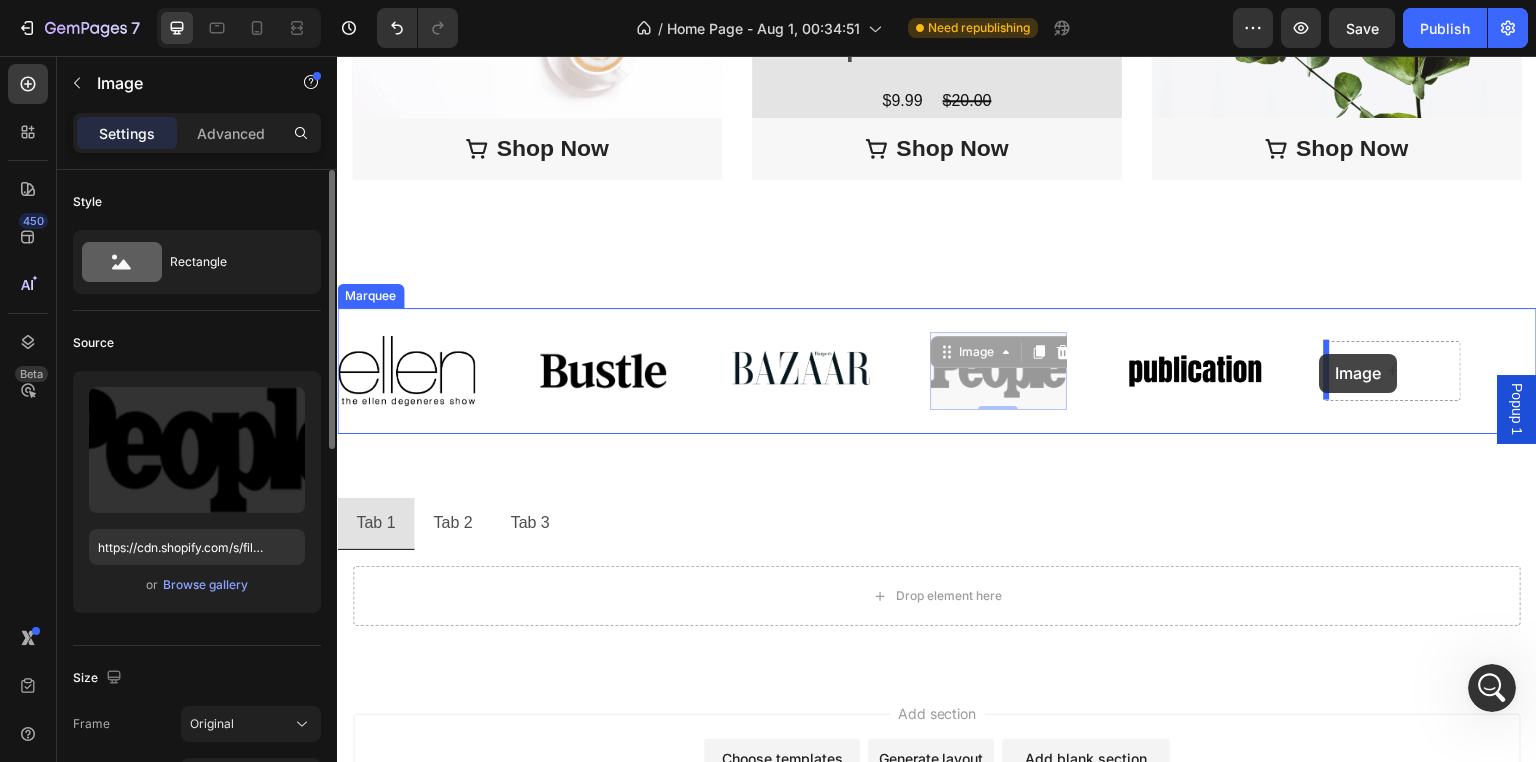 drag, startPoint x: 950, startPoint y: 358, endPoint x: 1327, endPoint y: 354, distance: 377.0212 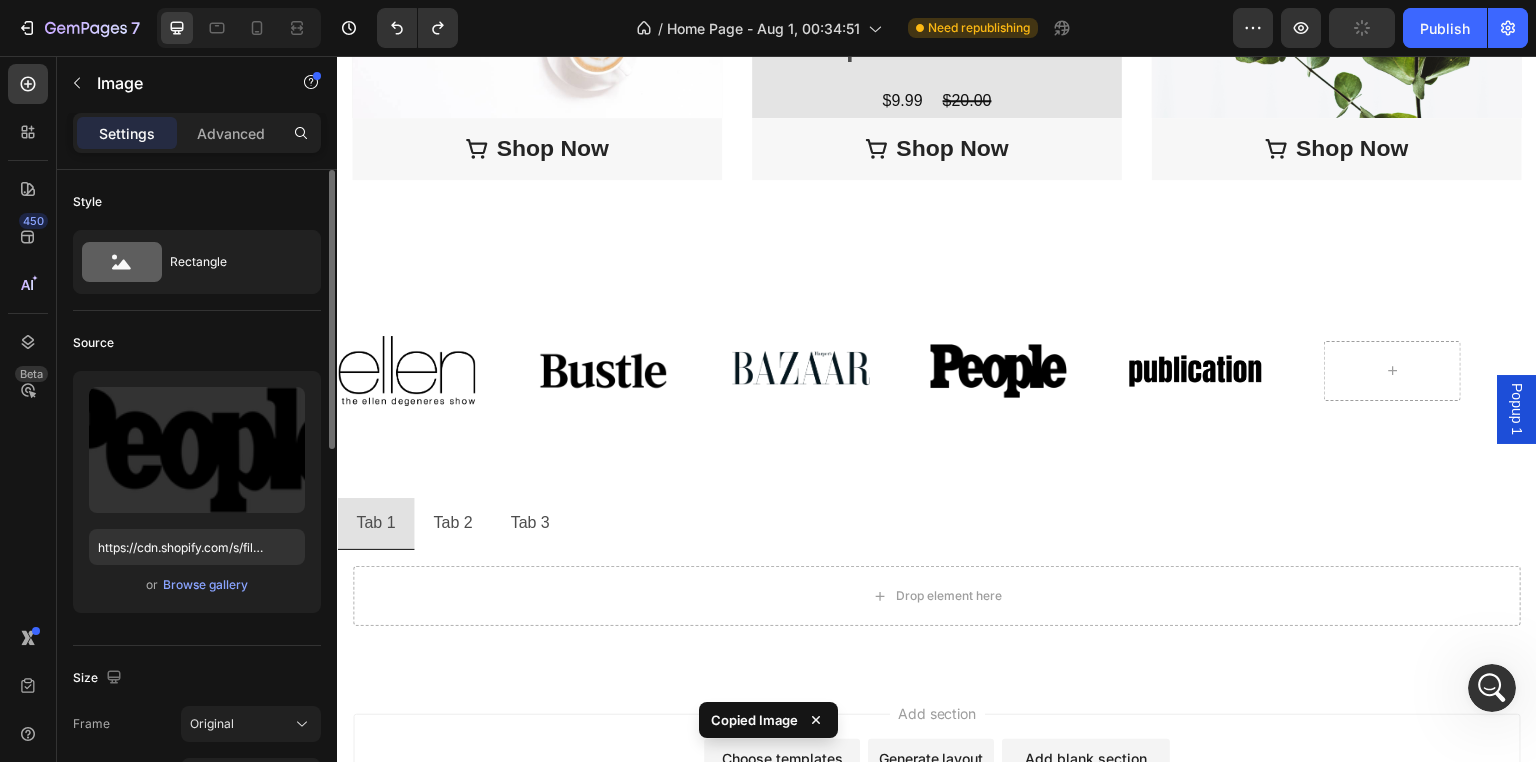 click at bounding box center (998, 371) 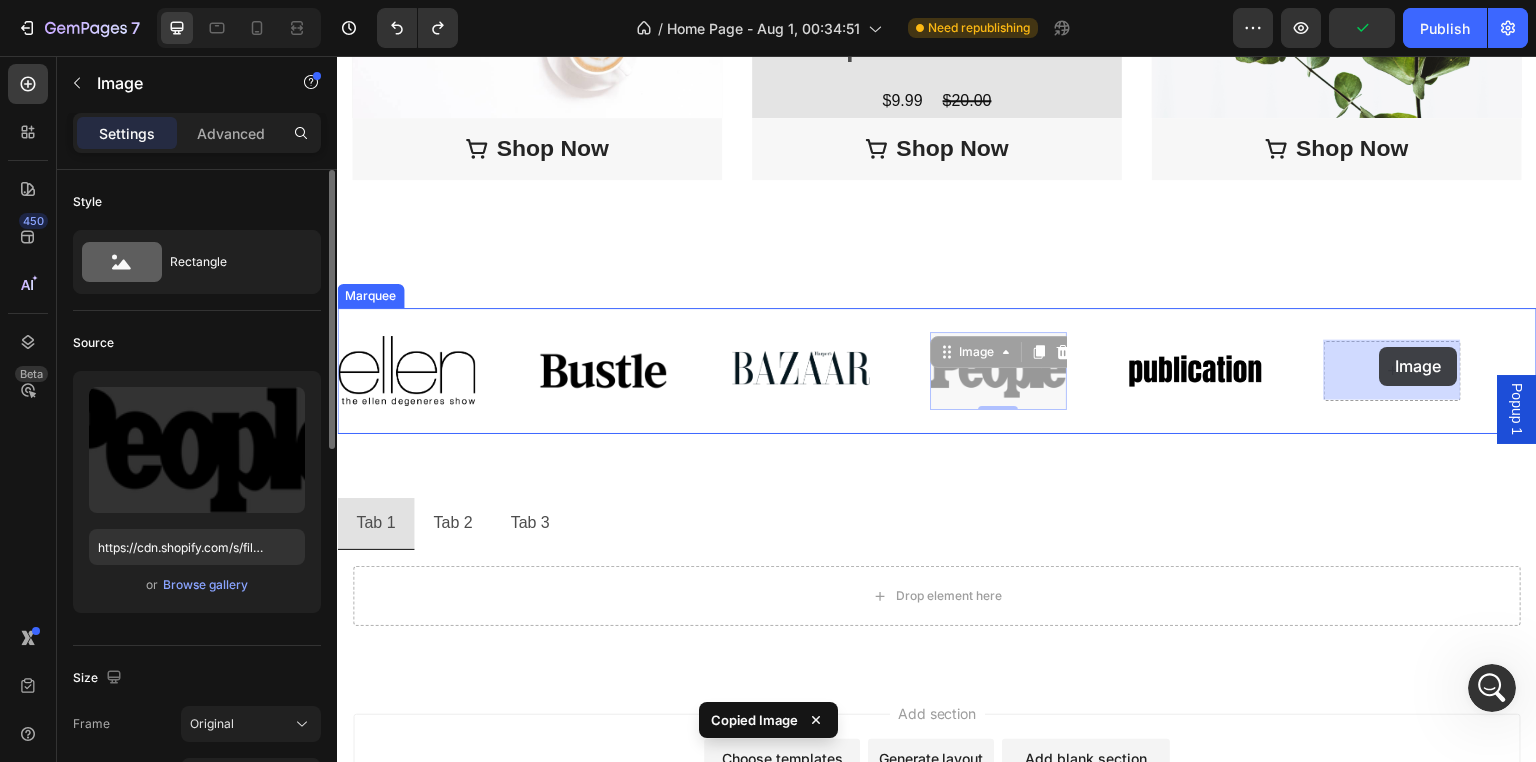 drag, startPoint x: 942, startPoint y: 358, endPoint x: 1380, endPoint y: 347, distance: 438.1381 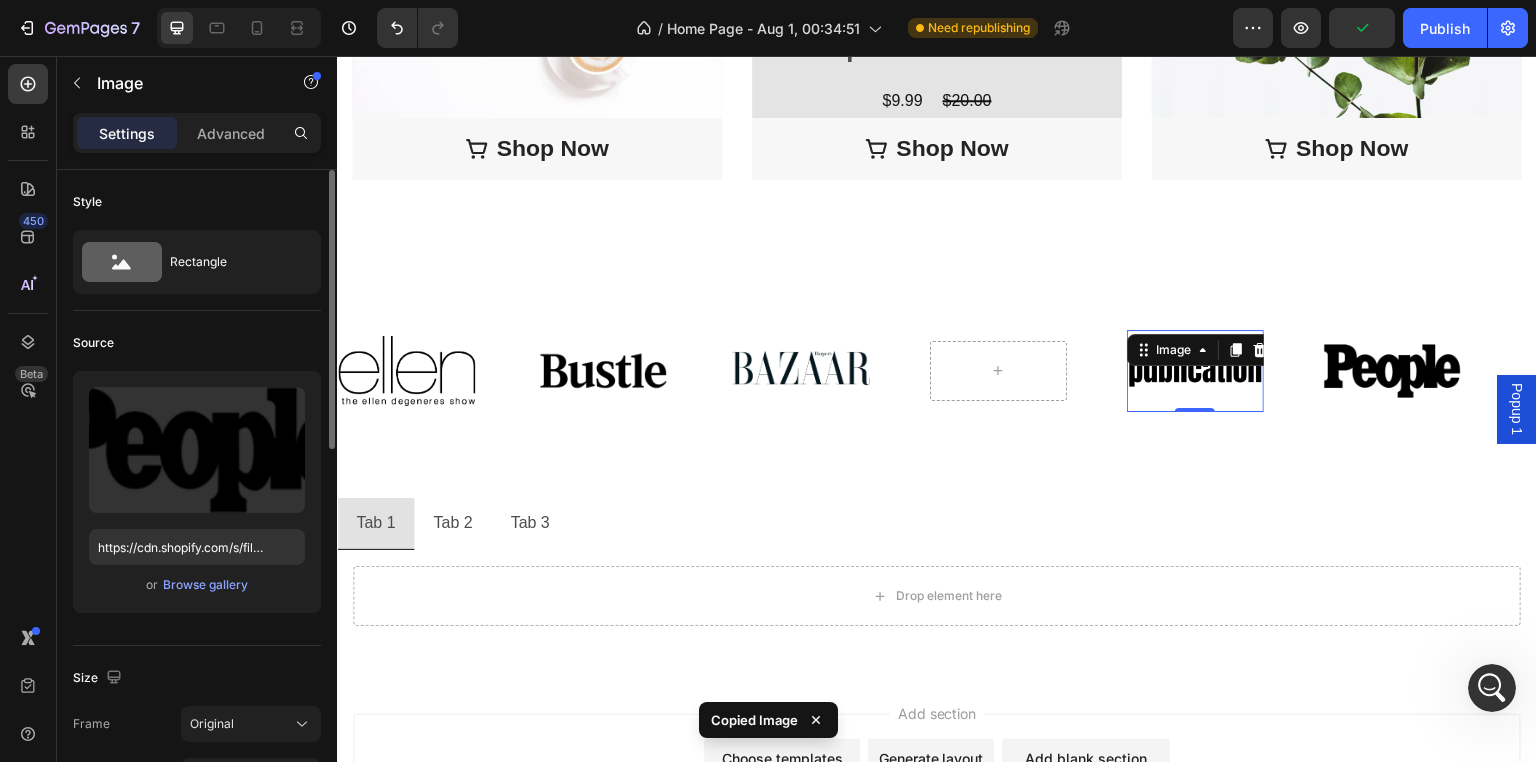 click at bounding box center [1195, 371] 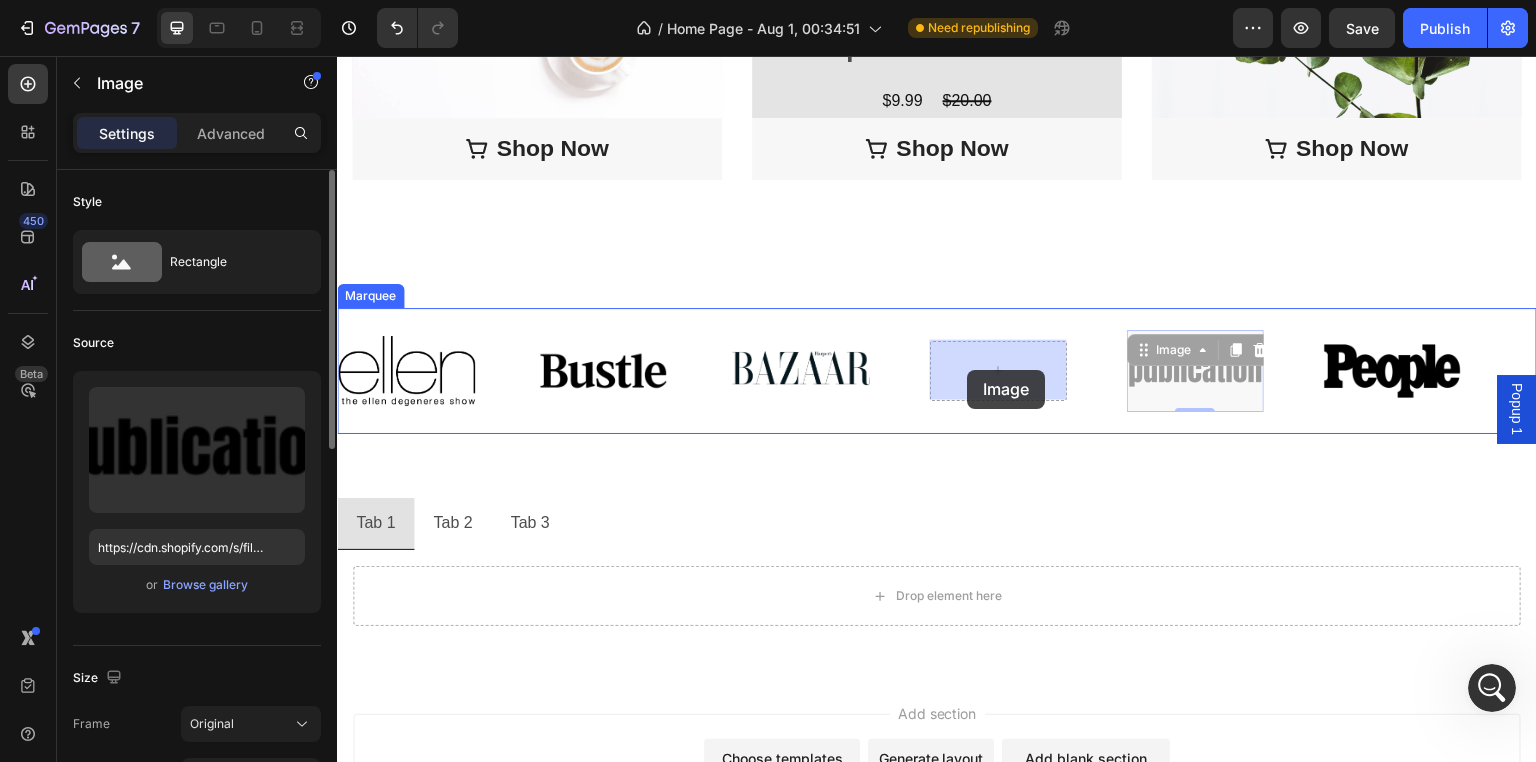drag, startPoint x: 1137, startPoint y: 347, endPoint x: 976, endPoint y: 370, distance: 162.63457 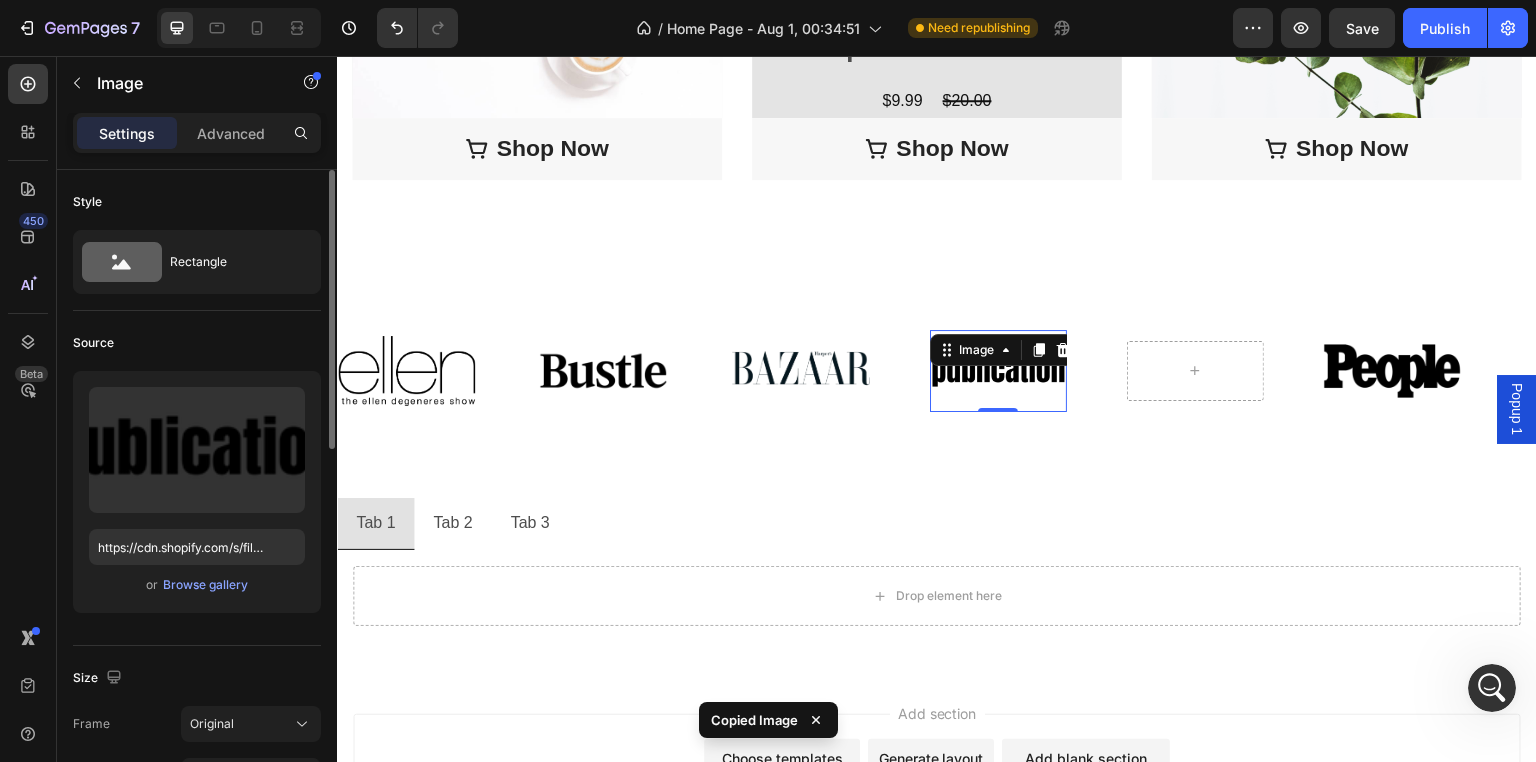 click at bounding box center (998, 371) 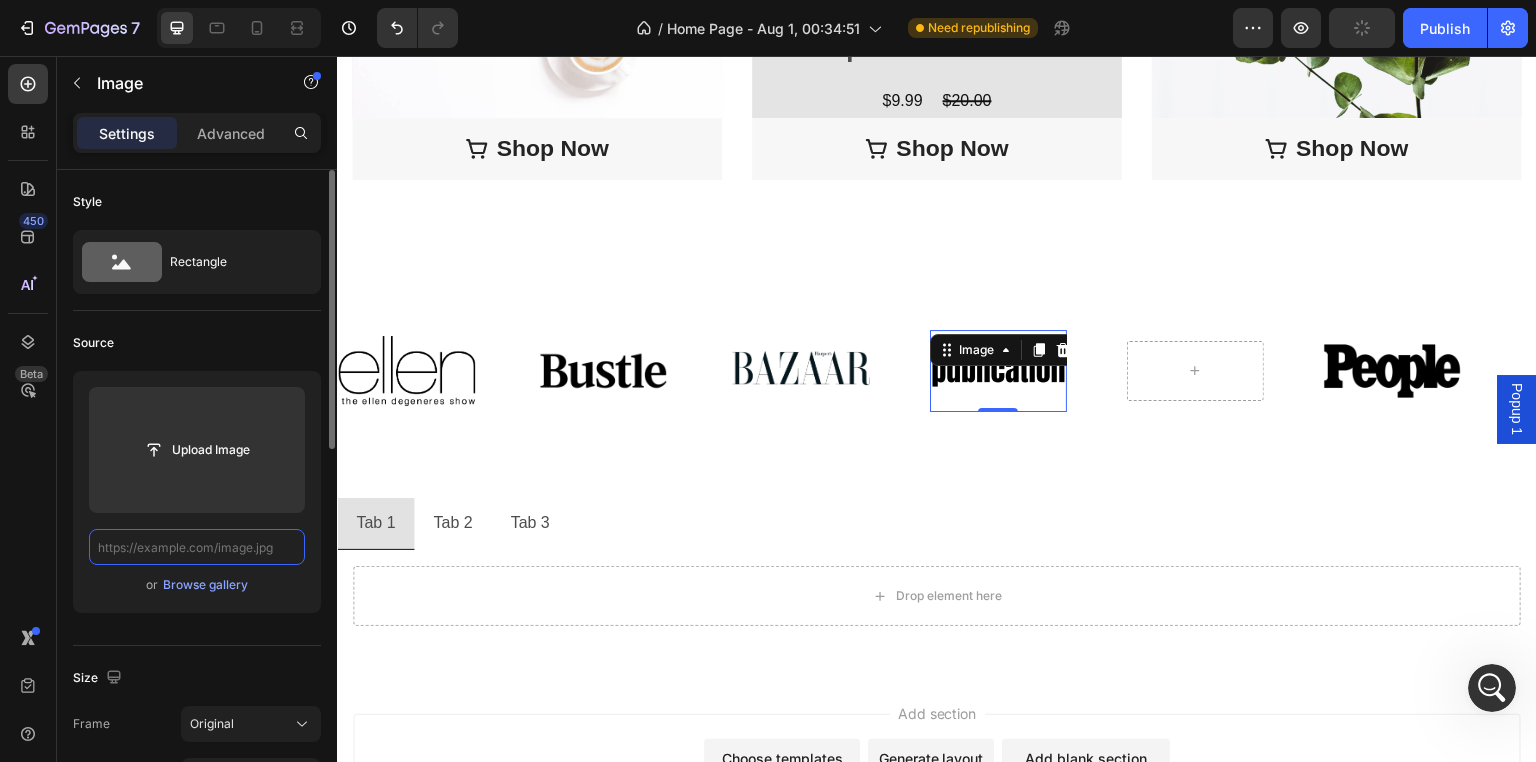 scroll, scrollTop: 0, scrollLeft: 0, axis: both 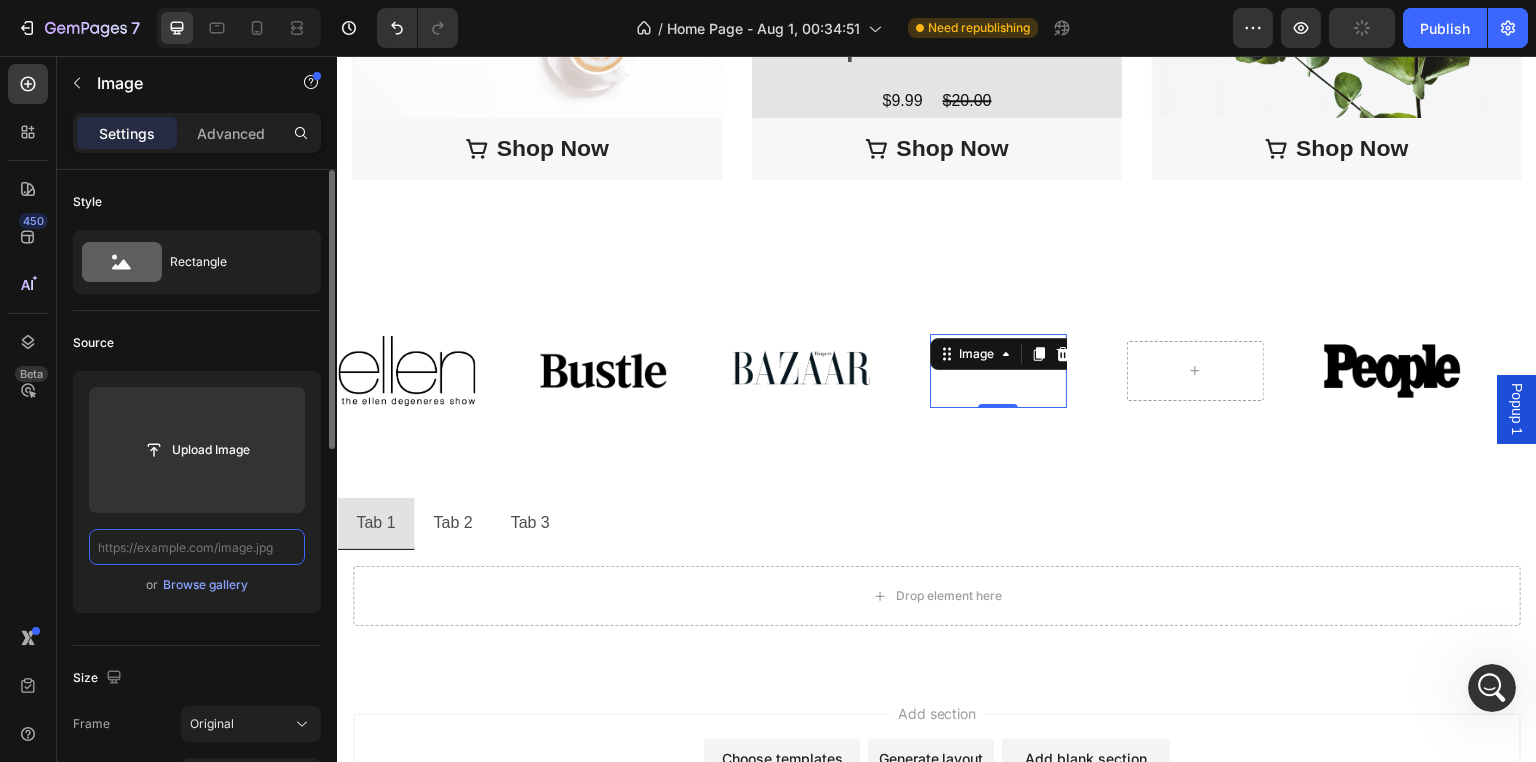 paste on "https://cdn.shopify.com/s/files/1/0771/9049/6475/files/6-esquire.avif?v=1754279867" 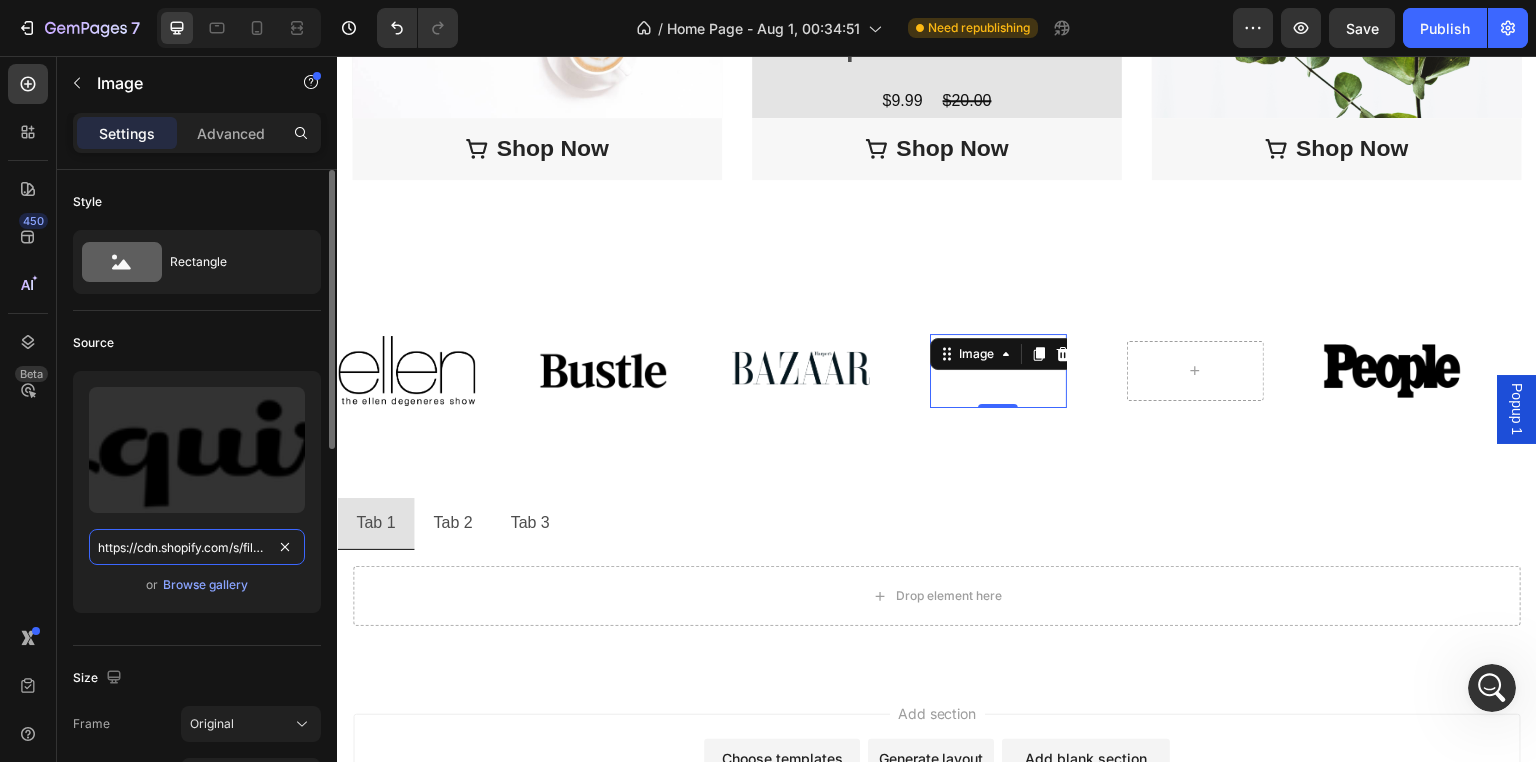 scroll, scrollTop: 0, scrollLeft: 316, axis: horizontal 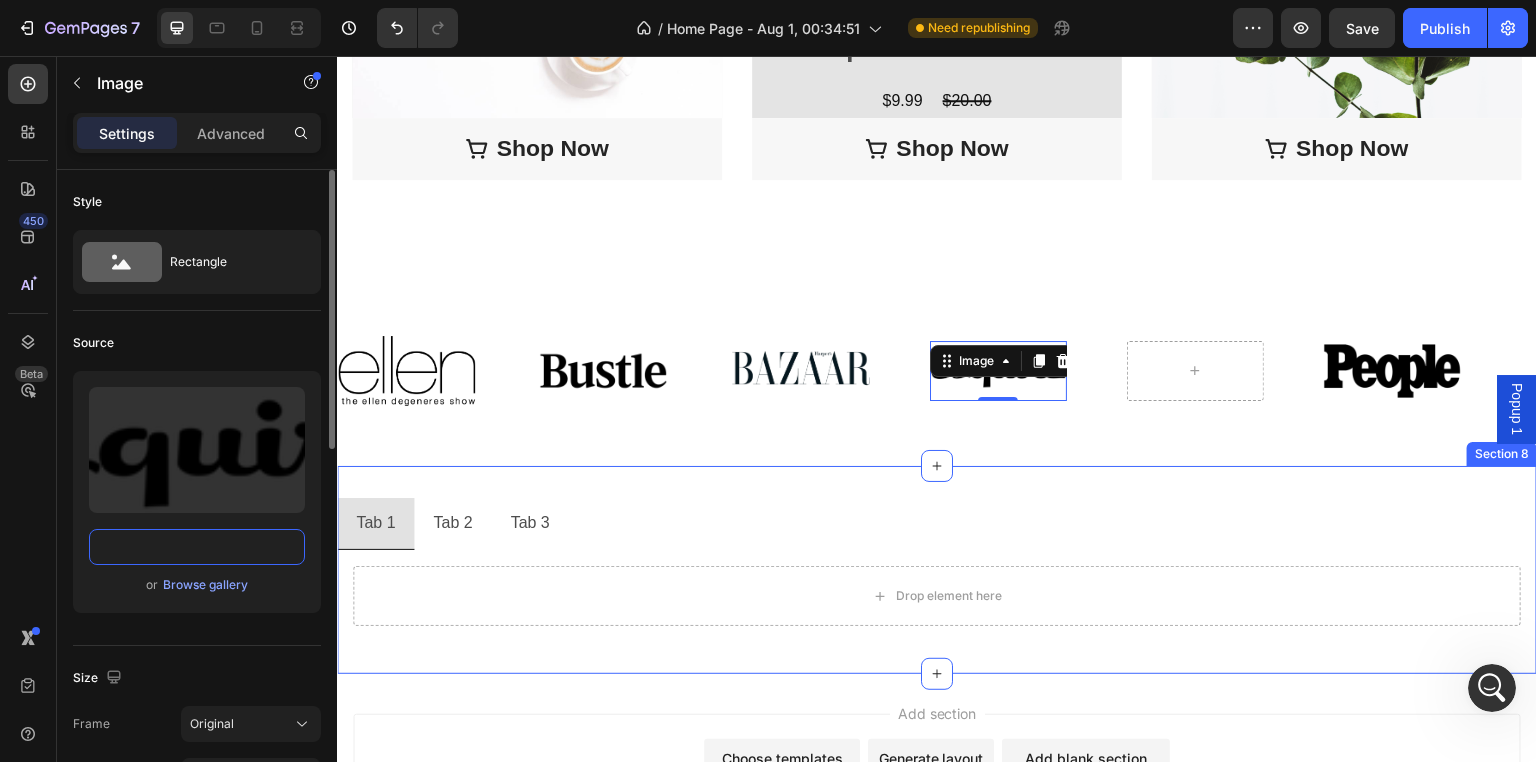 type on "https://cdn.shopify.com/s/files/1/0771/9049/6475/files/6-esquire.avif?v=1754279867" 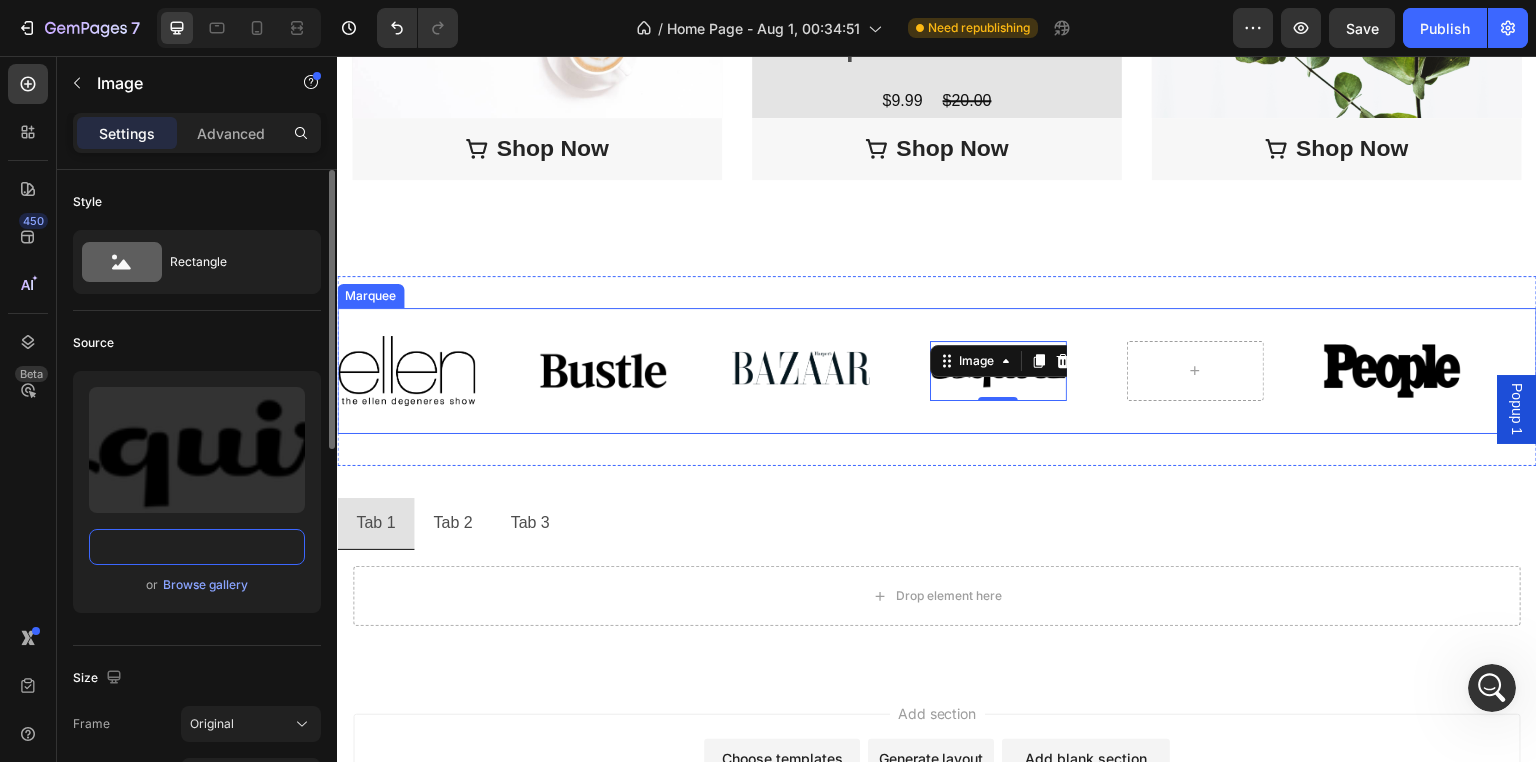 scroll, scrollTop: 0, scrollLeft: 0, axis: both 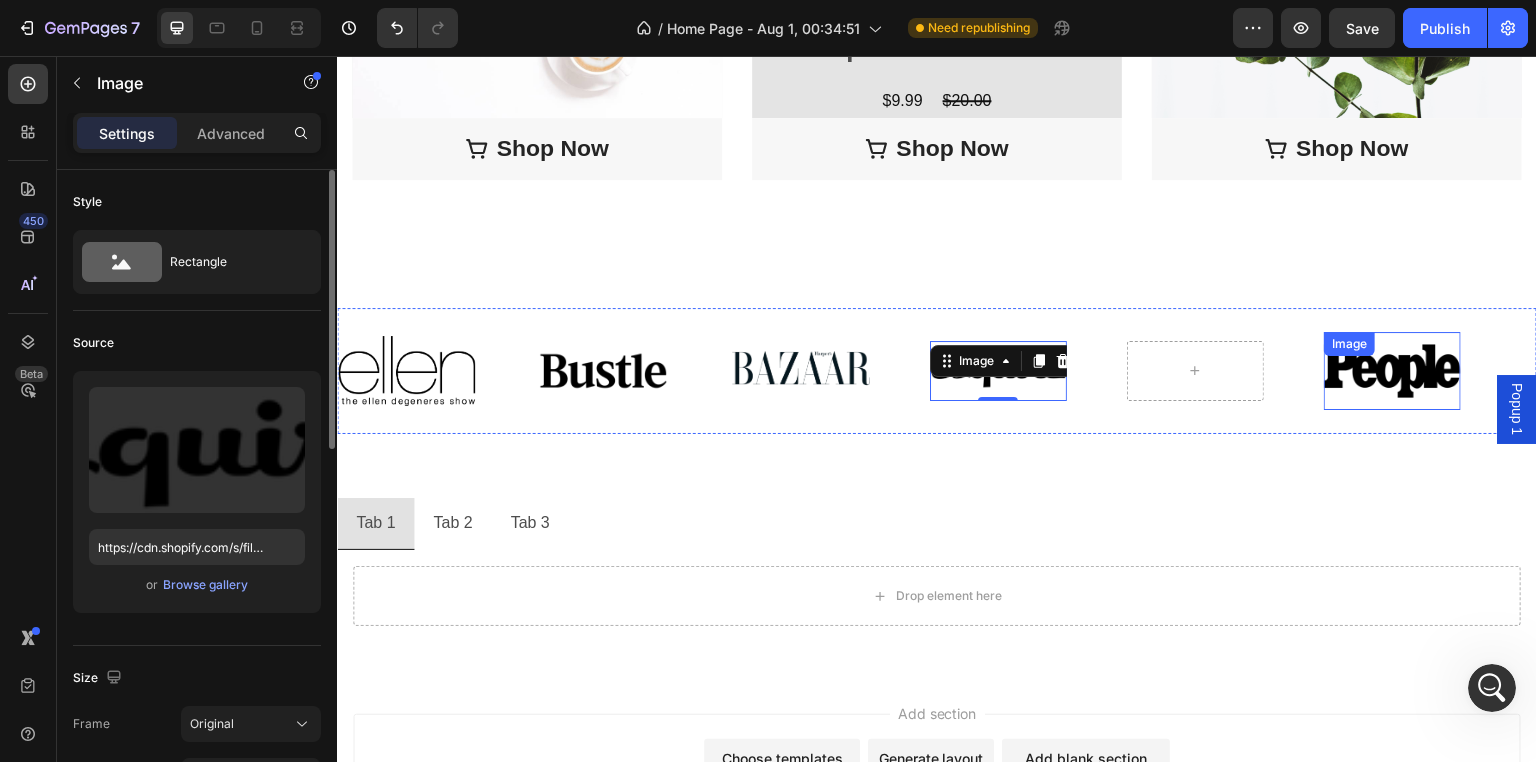 click at bounding box center [1392, 371] 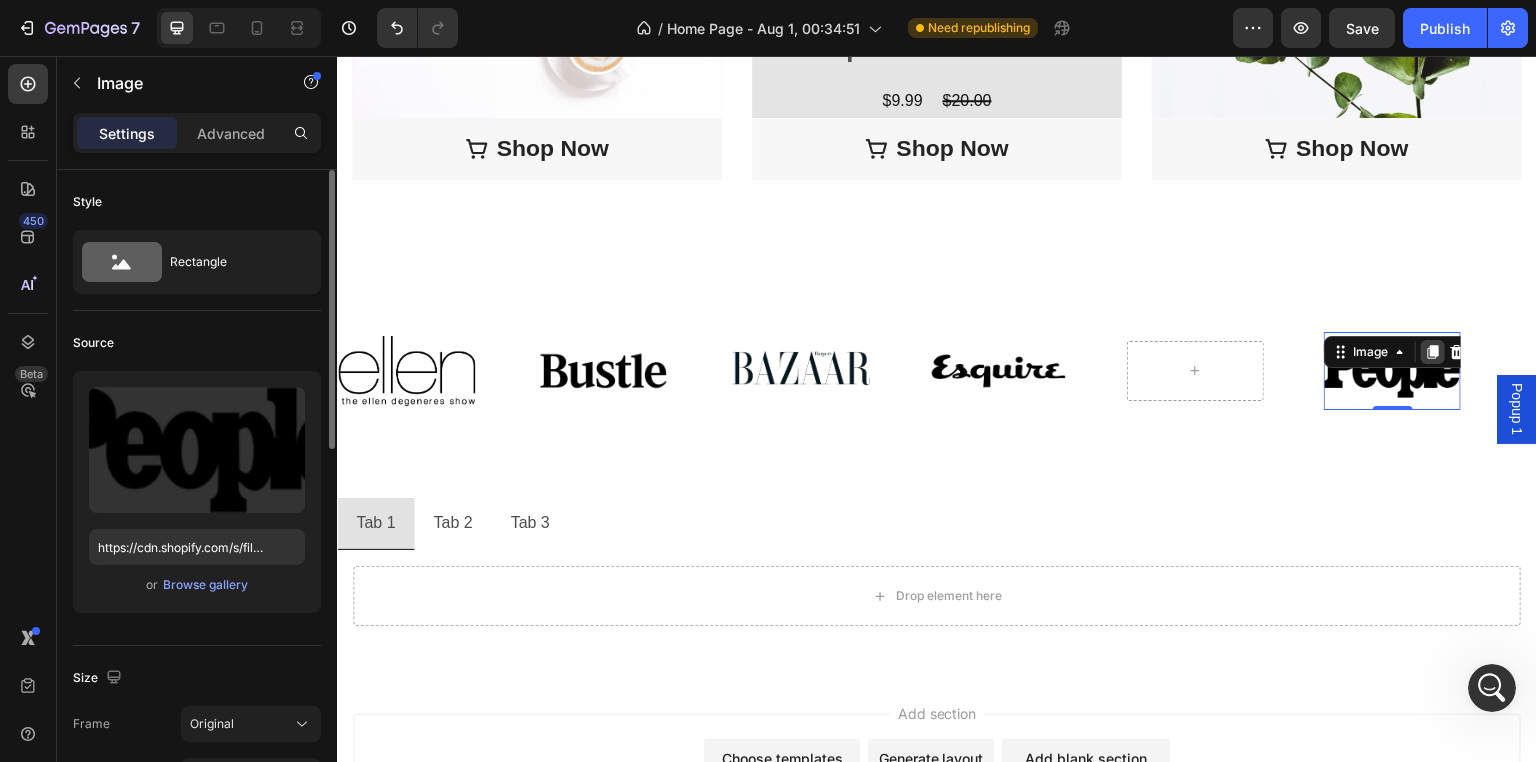 click 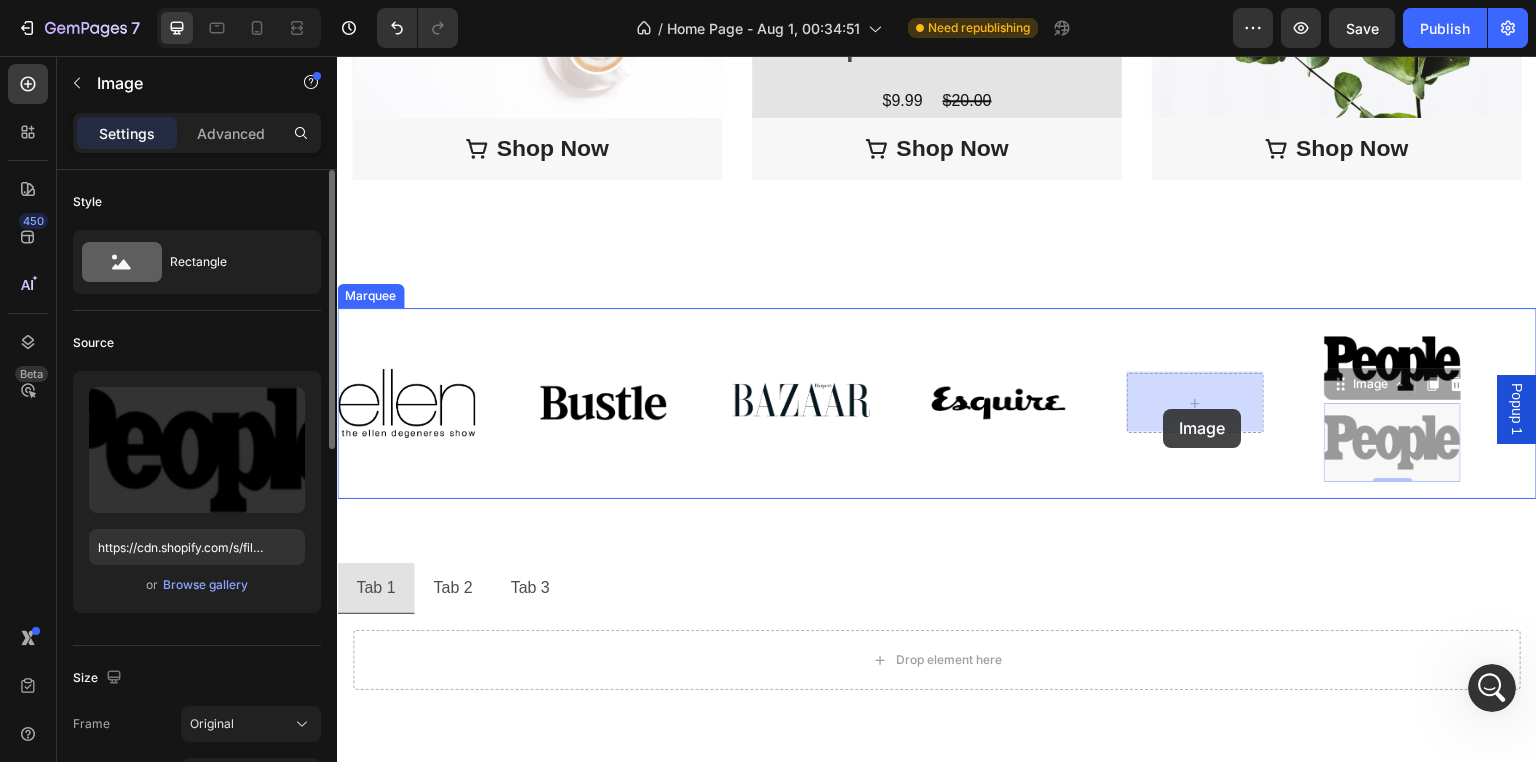 drag, startPoint x: 1343, startPoint y: 387, endPoint x: 1167, endPoint y: 409, distance: 177.36967 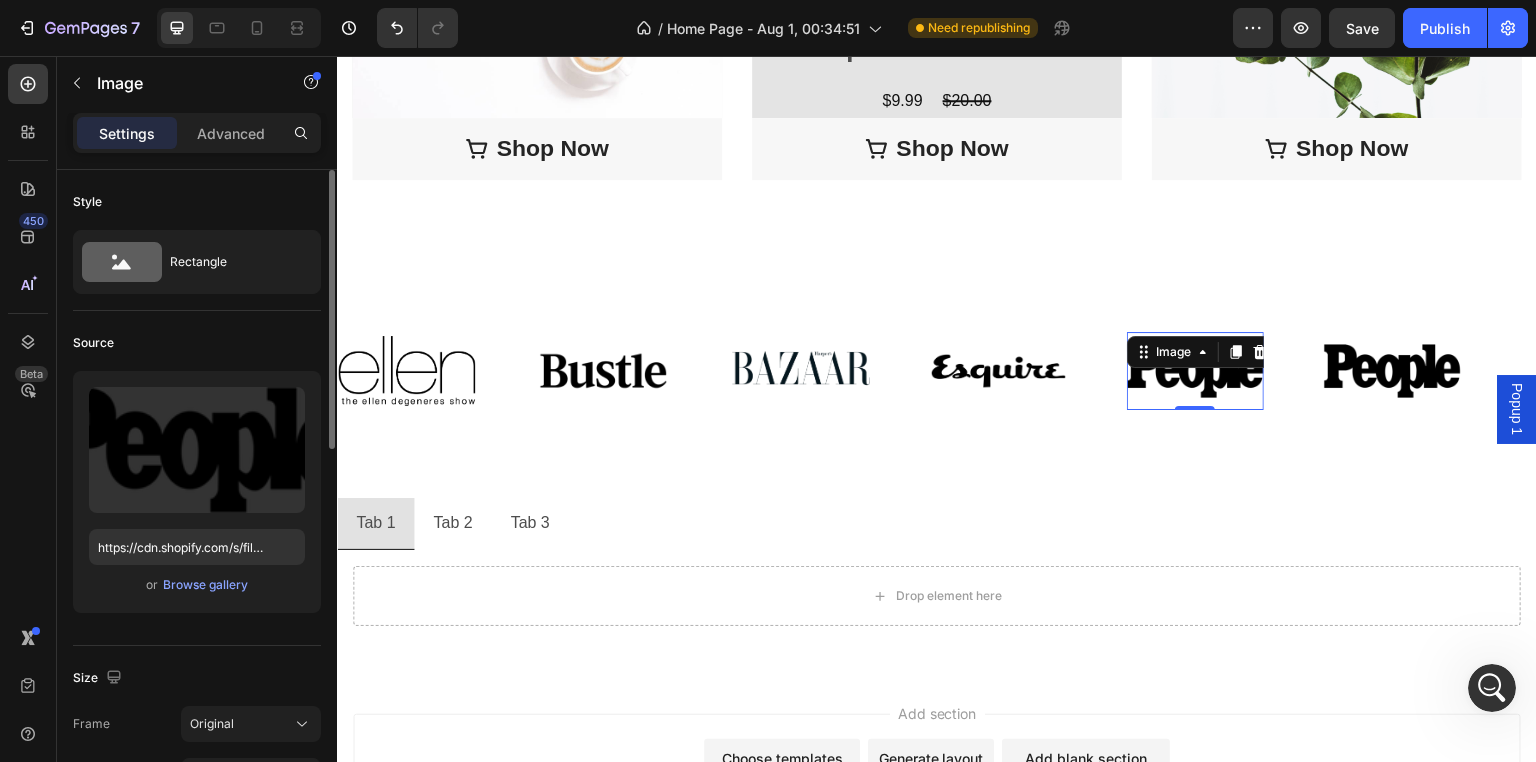 click at bounding box center (1195, 371) 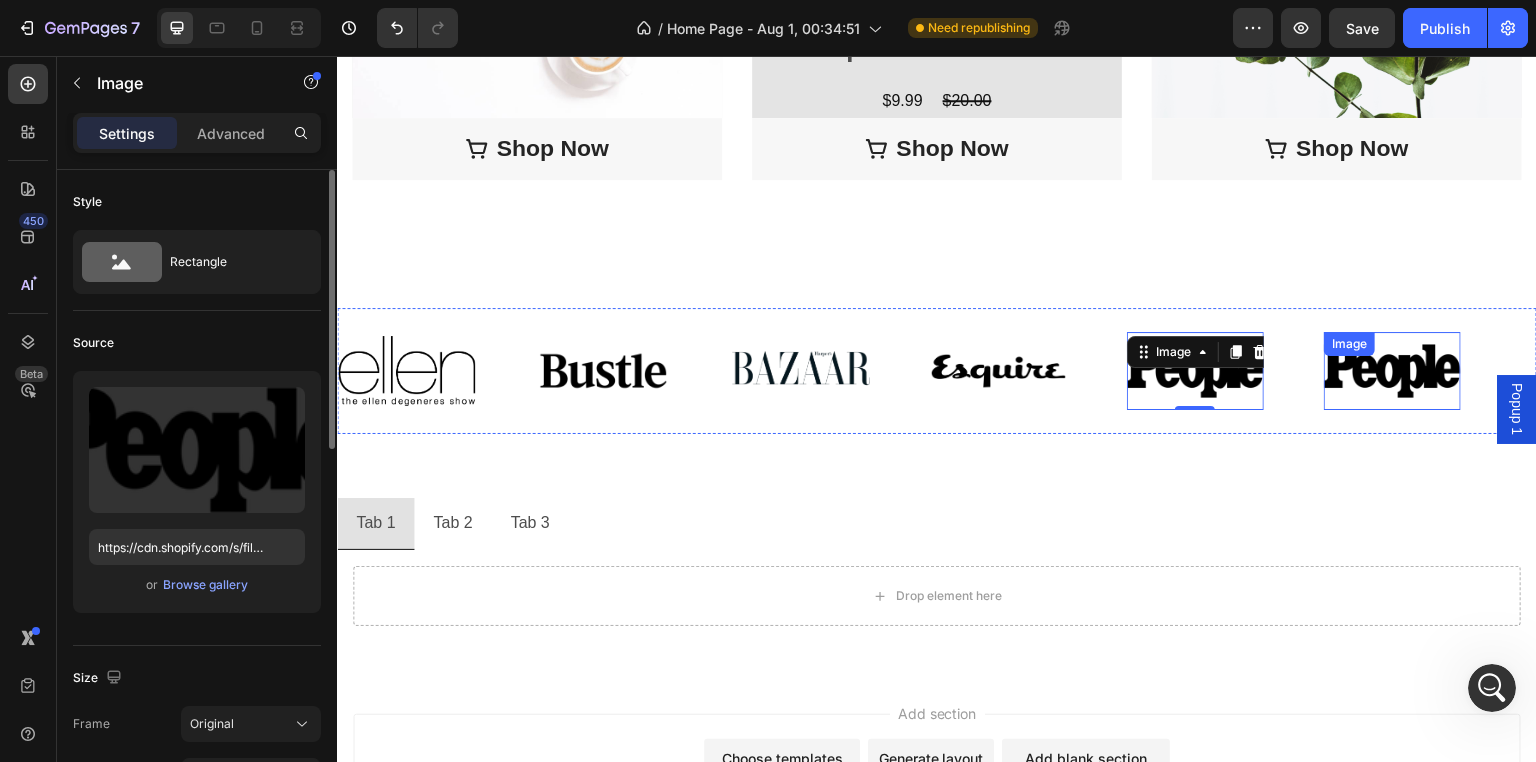 click at bounding box center (1392, 371) 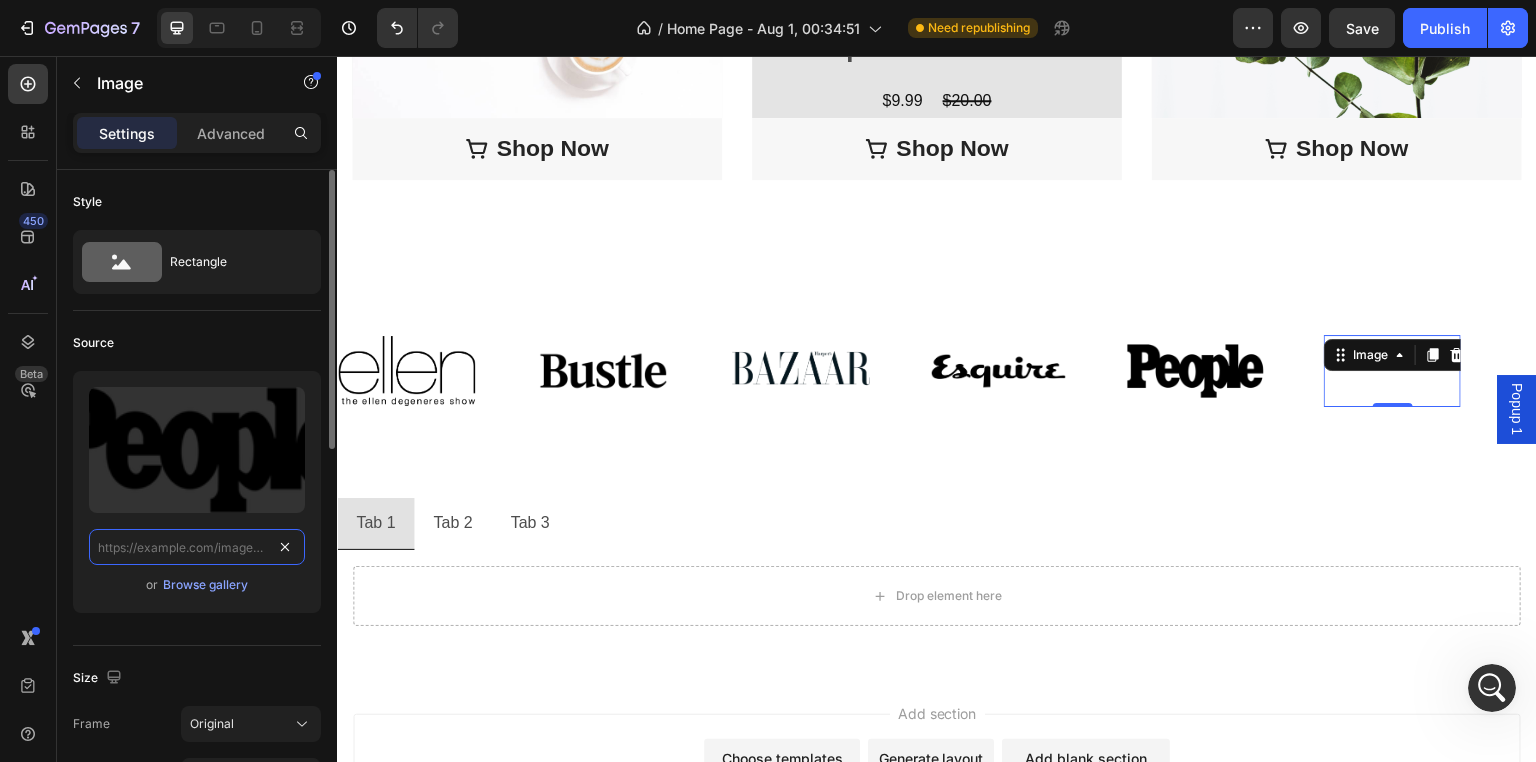 scroll, scrollTop: 0, scrollLeft: 0, axis: both 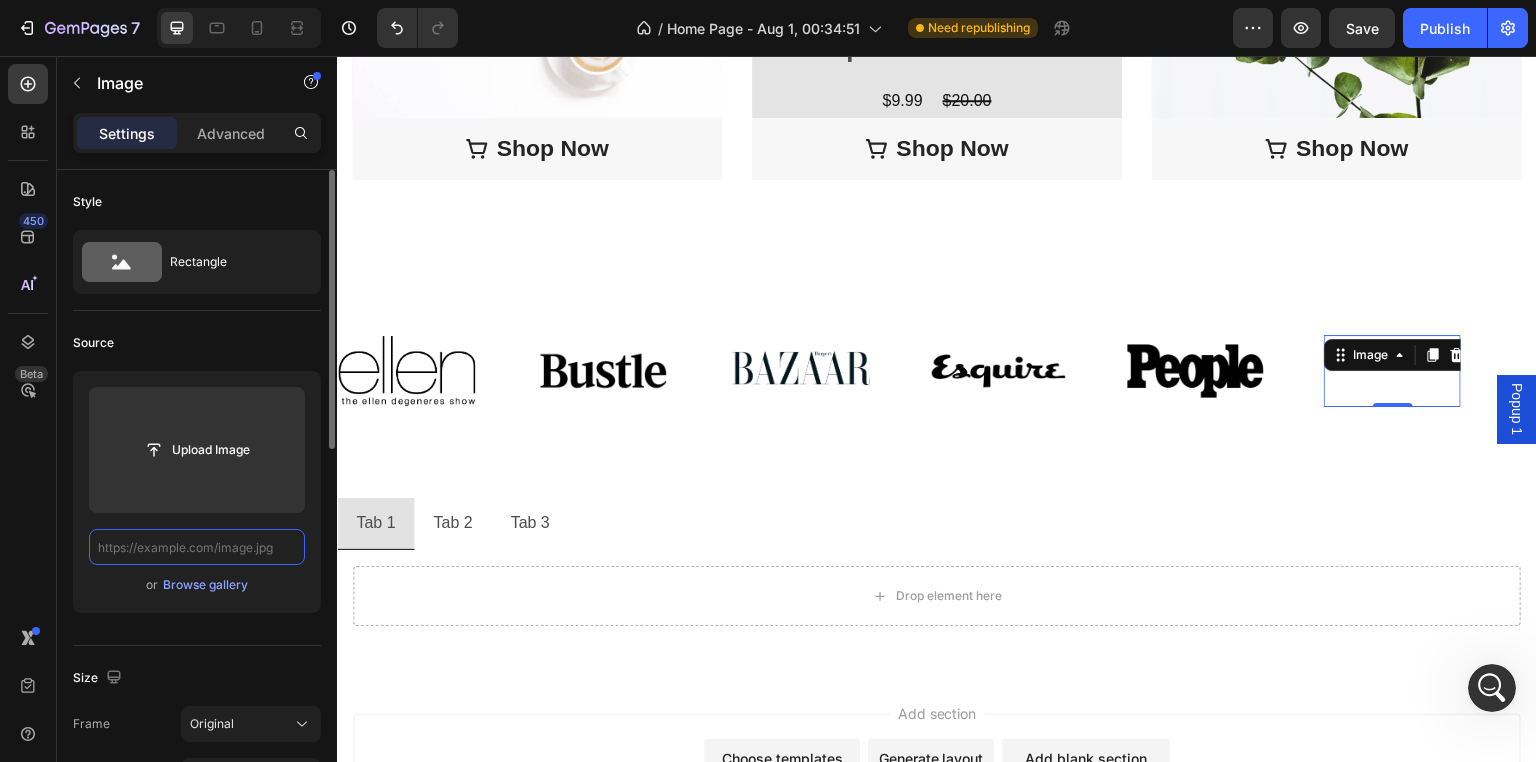 paste on "https://cdn.shopify.com/s/files/1/0771/9049/6475/files/5-byrdie.avif?v=1754279868" 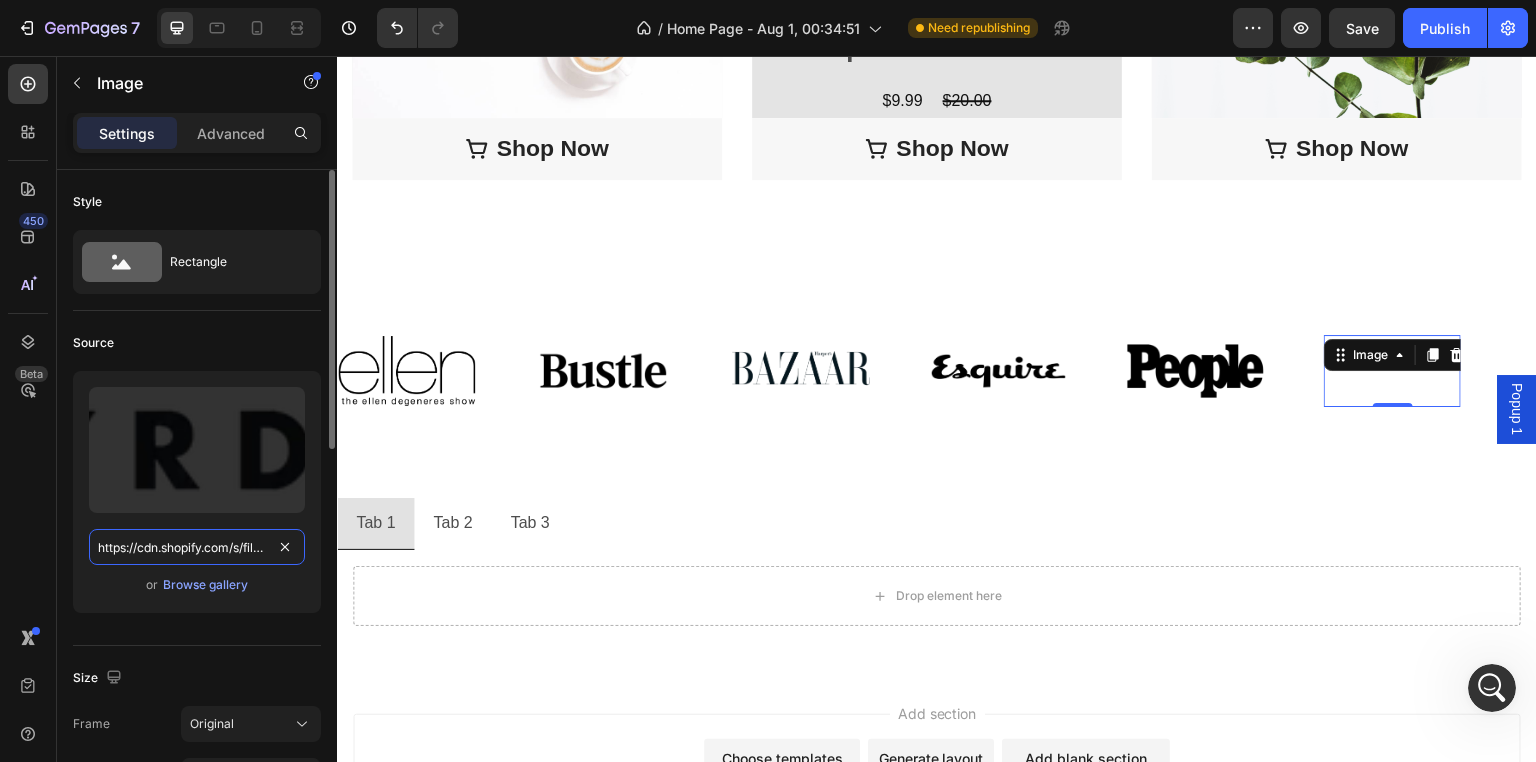 scroll, scrollTop: 0, scrollLeft: 309, axis: horizontal 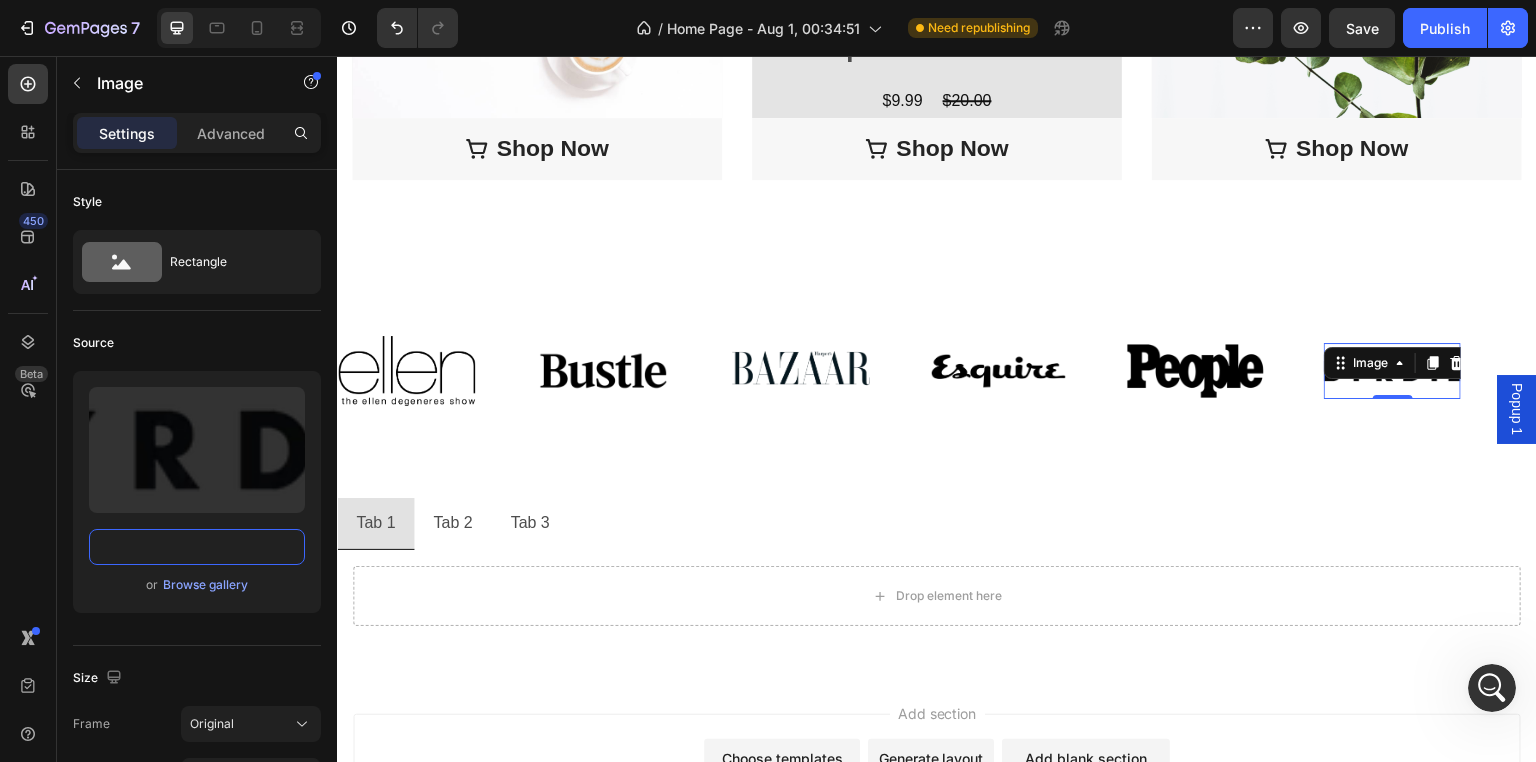 type on "https://cdn.shopify.com/s/files/1/0771/9049/6475/files/5-byrdie.avif?v=1754279868" 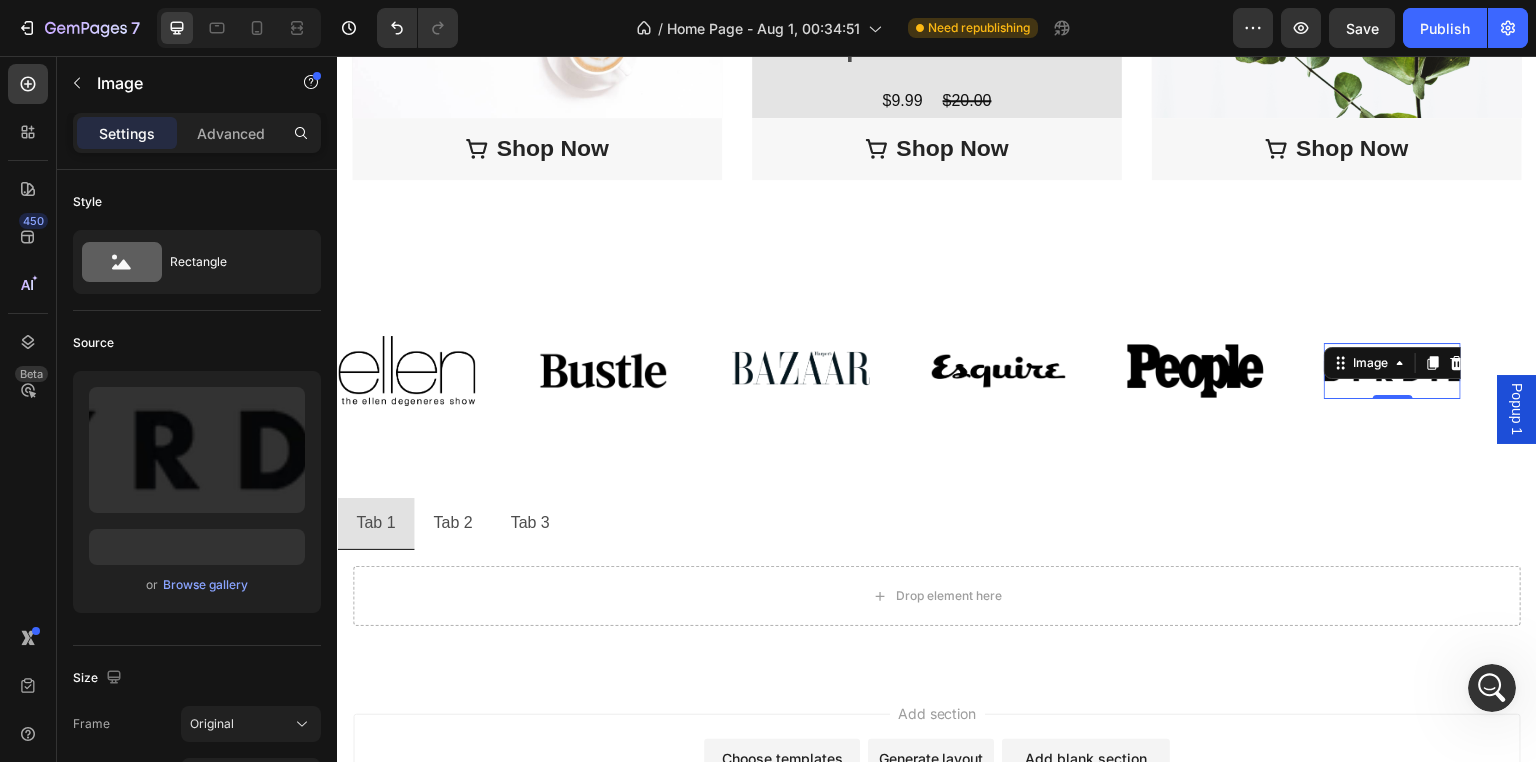 click on "Image   0" at bounding box center (1392, 371) 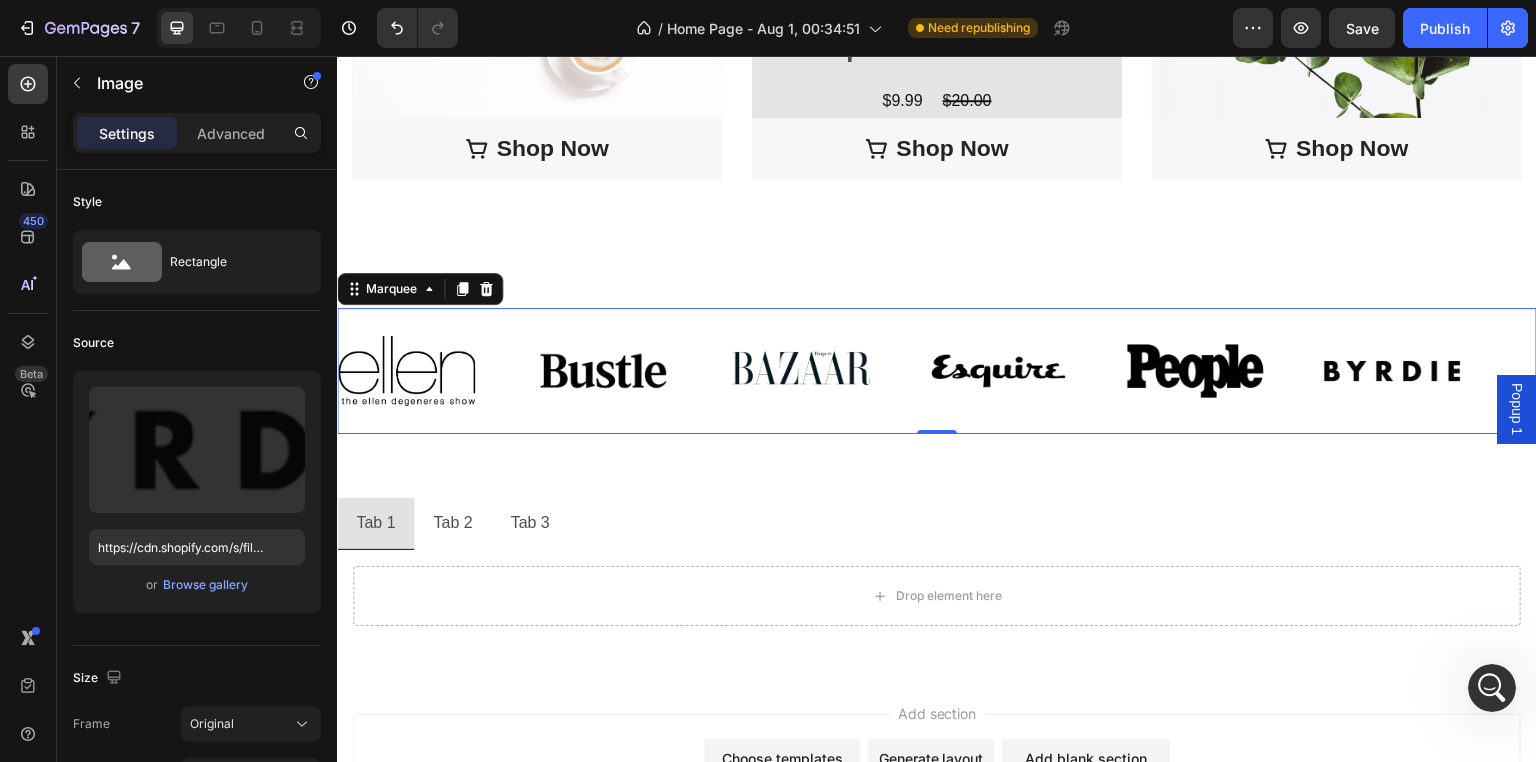 click on "Image" at bounding box center [633, 371] 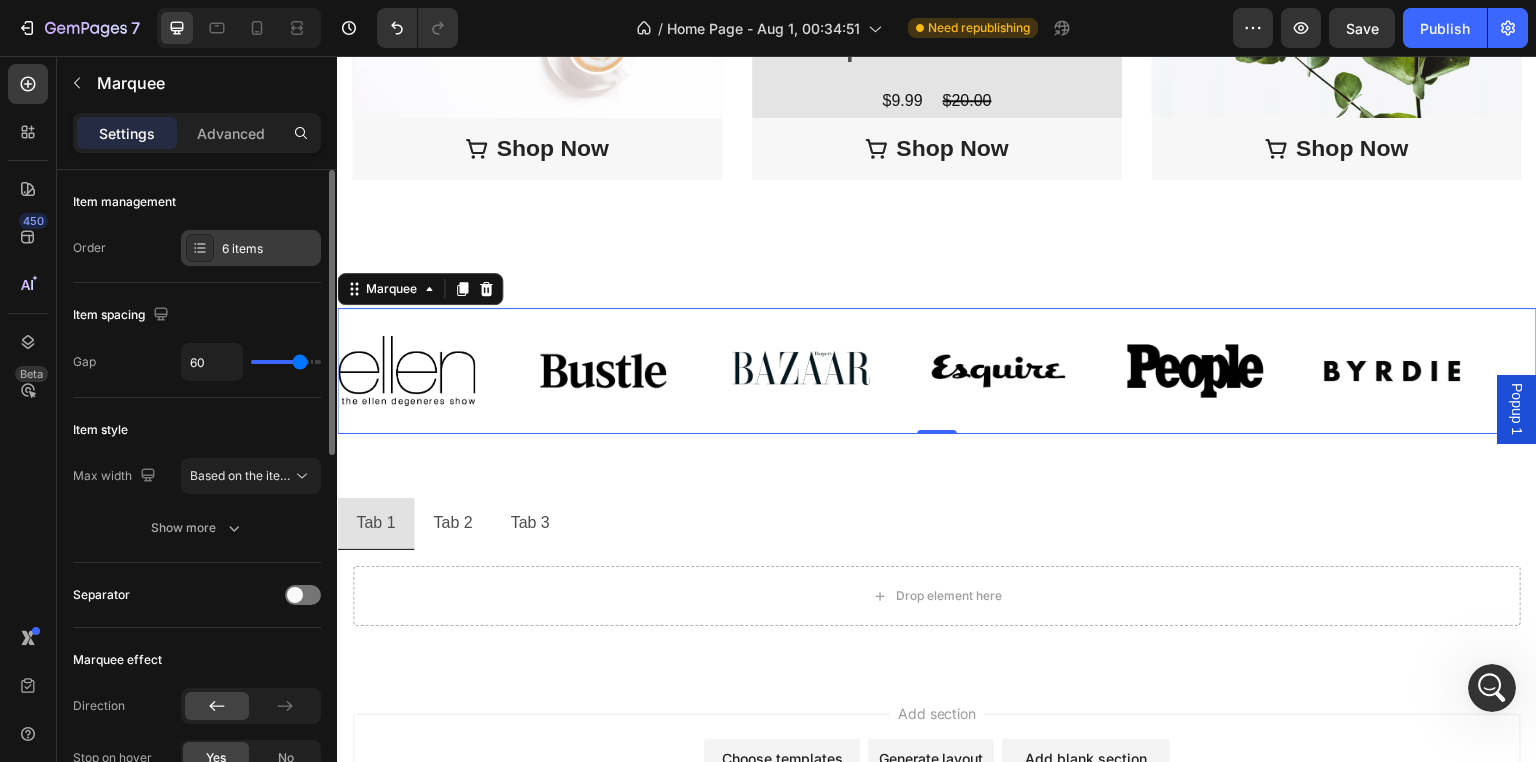 click on "6 items" at bounding box center (269, 249) 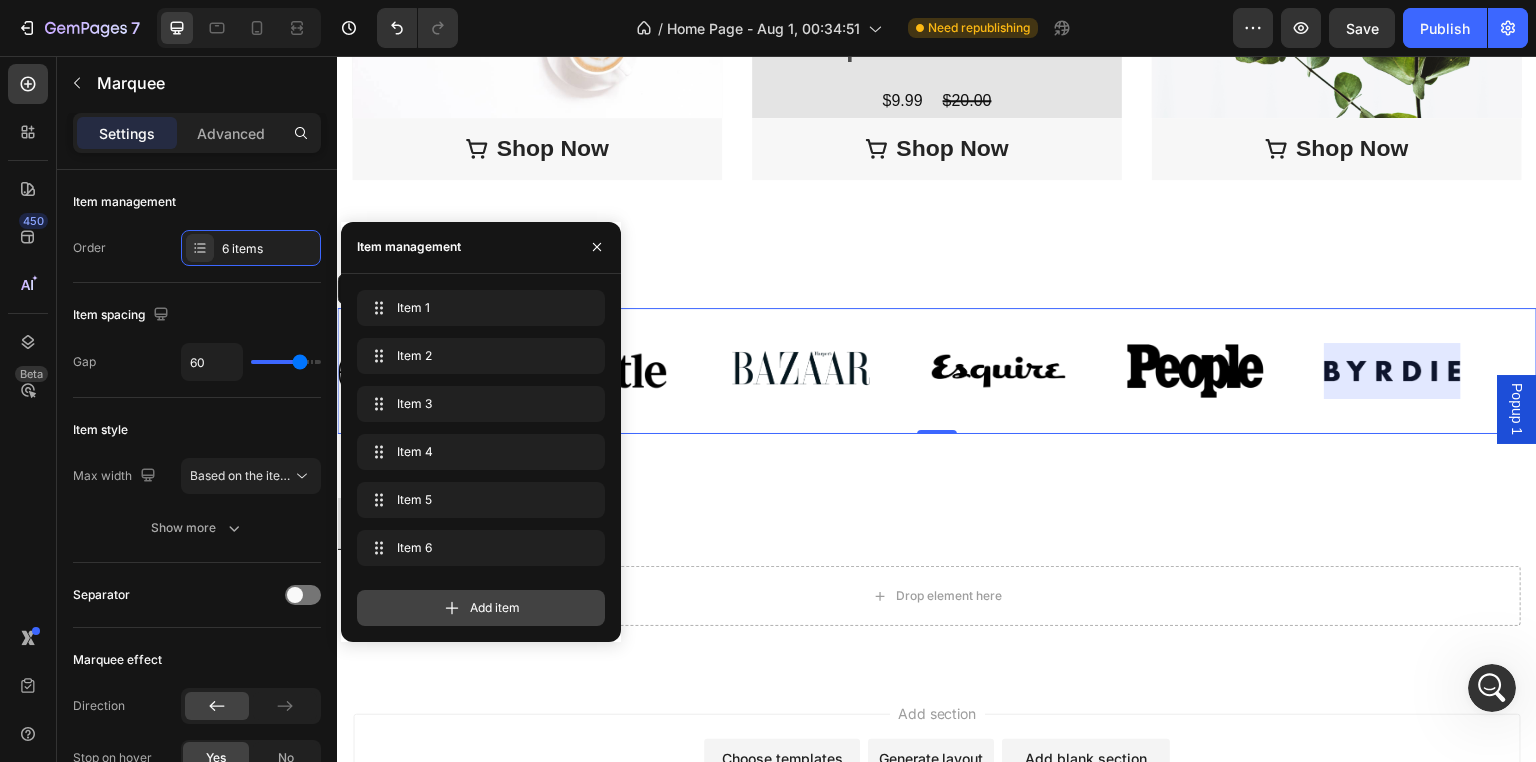 click on "Add item" at bounding box center [481, 608] 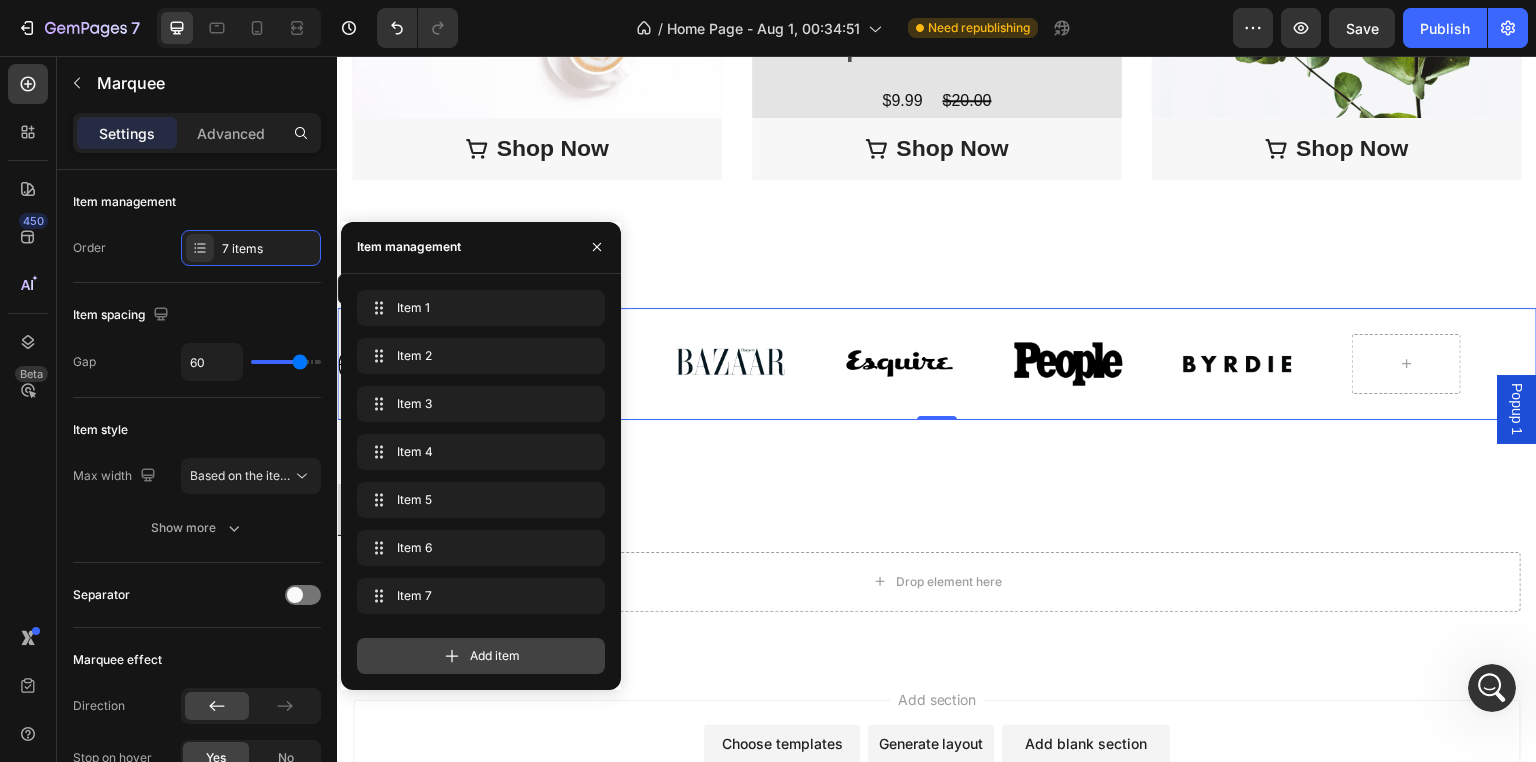 click on "Add item" at bounding box center [481, 656] 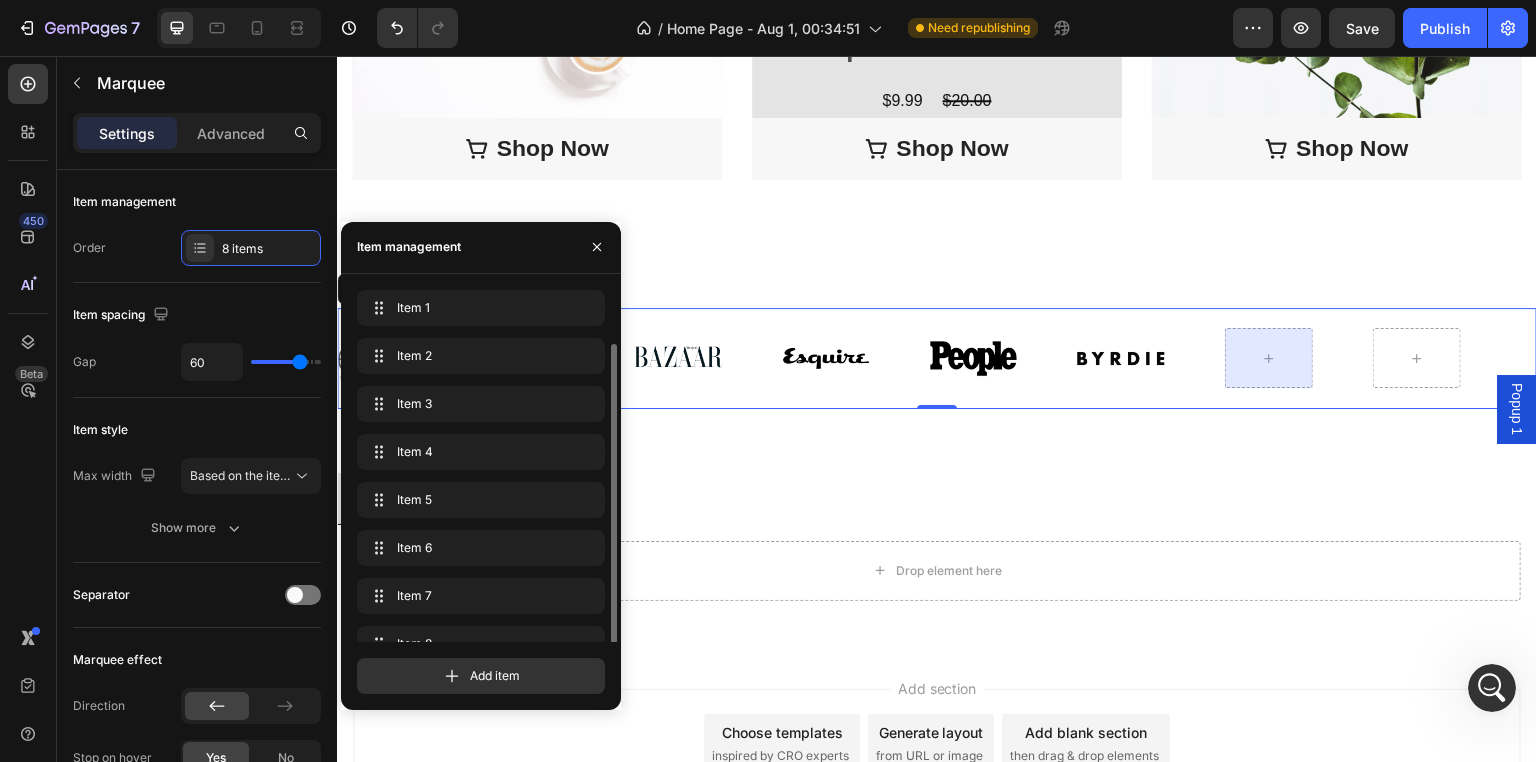 scroll, scrollTop: 28, scrollLeft: 0, axis: vertical 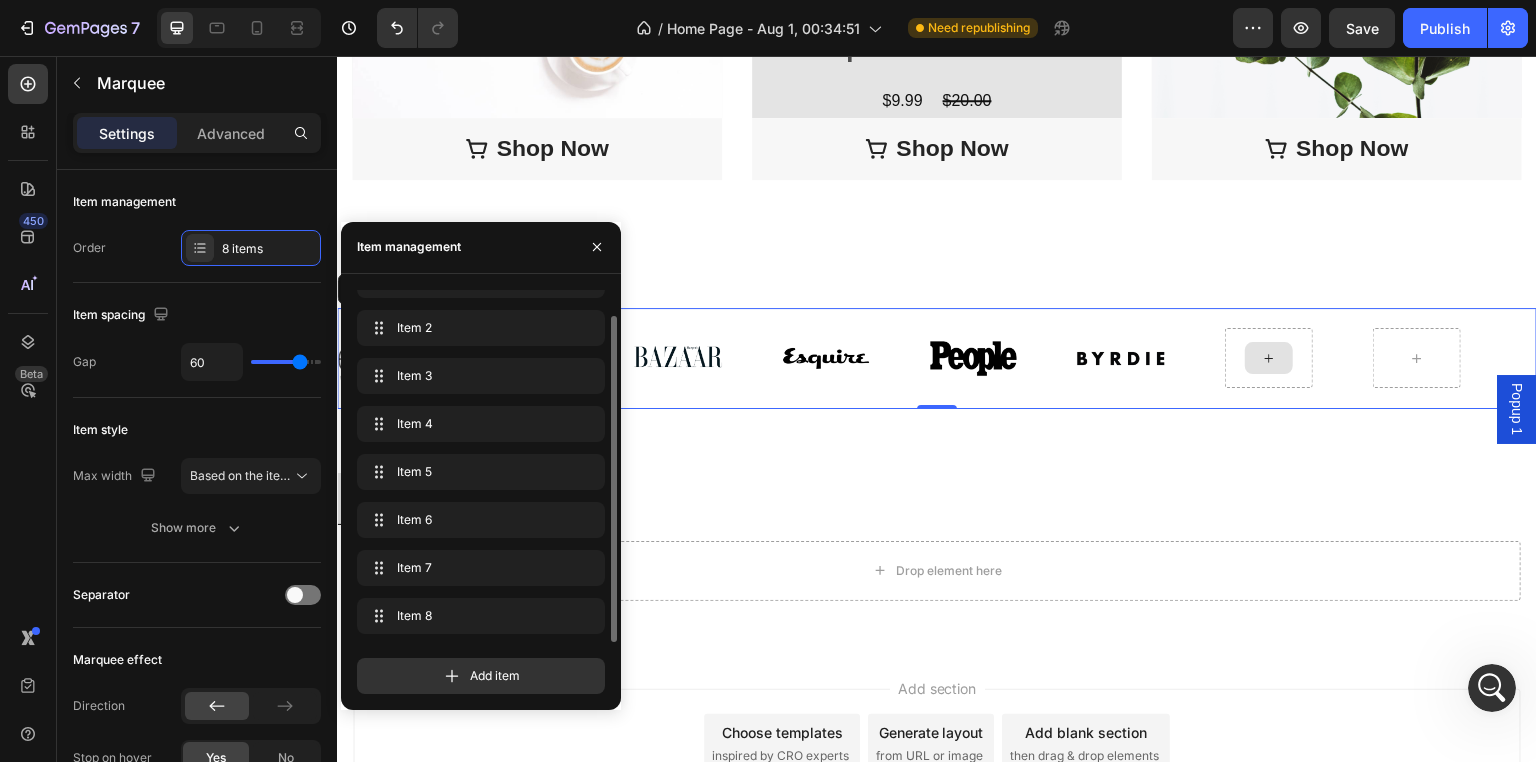 click at bounding box center (1269, 358) 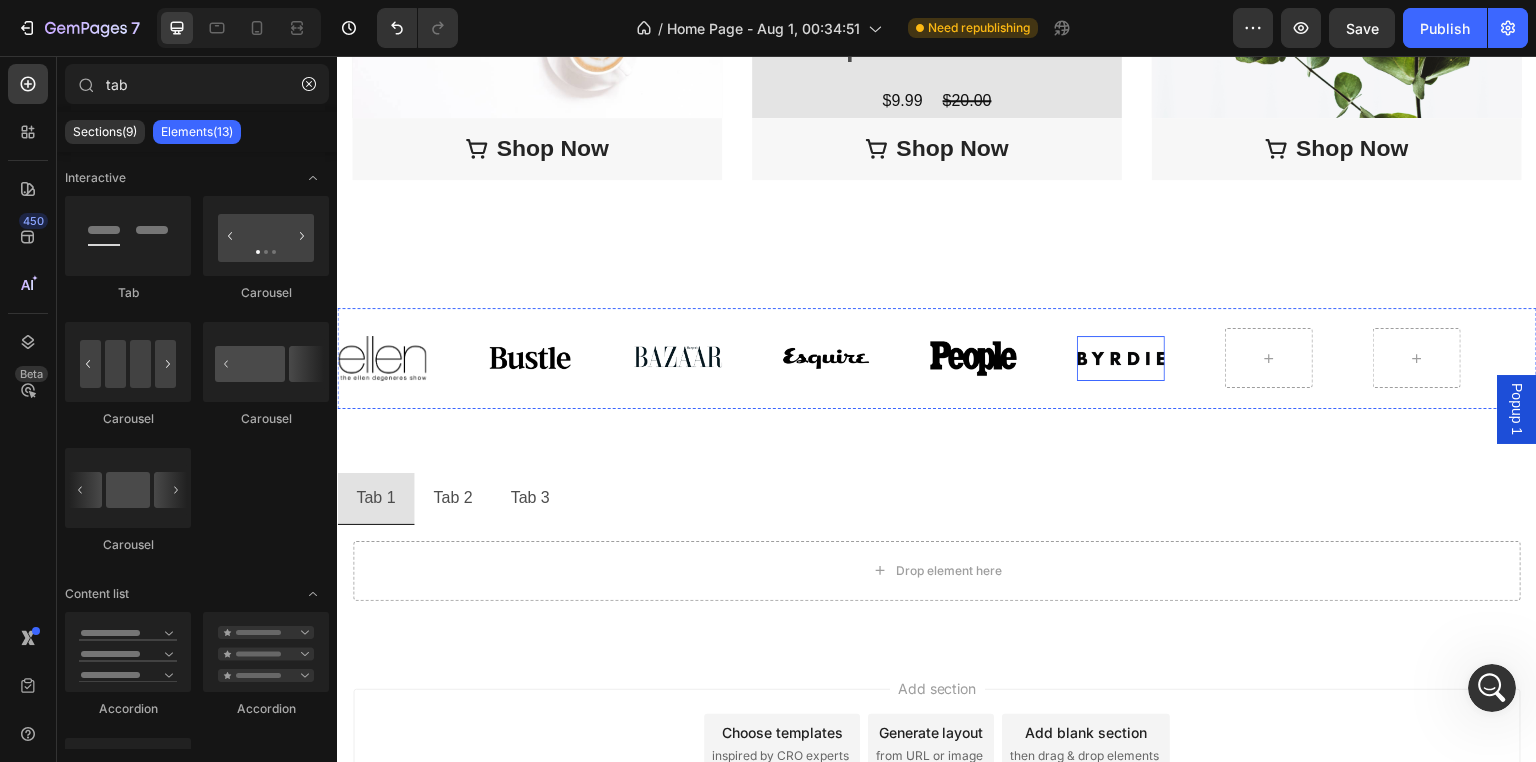 click on "Image" at bounding box center (1121, 358) 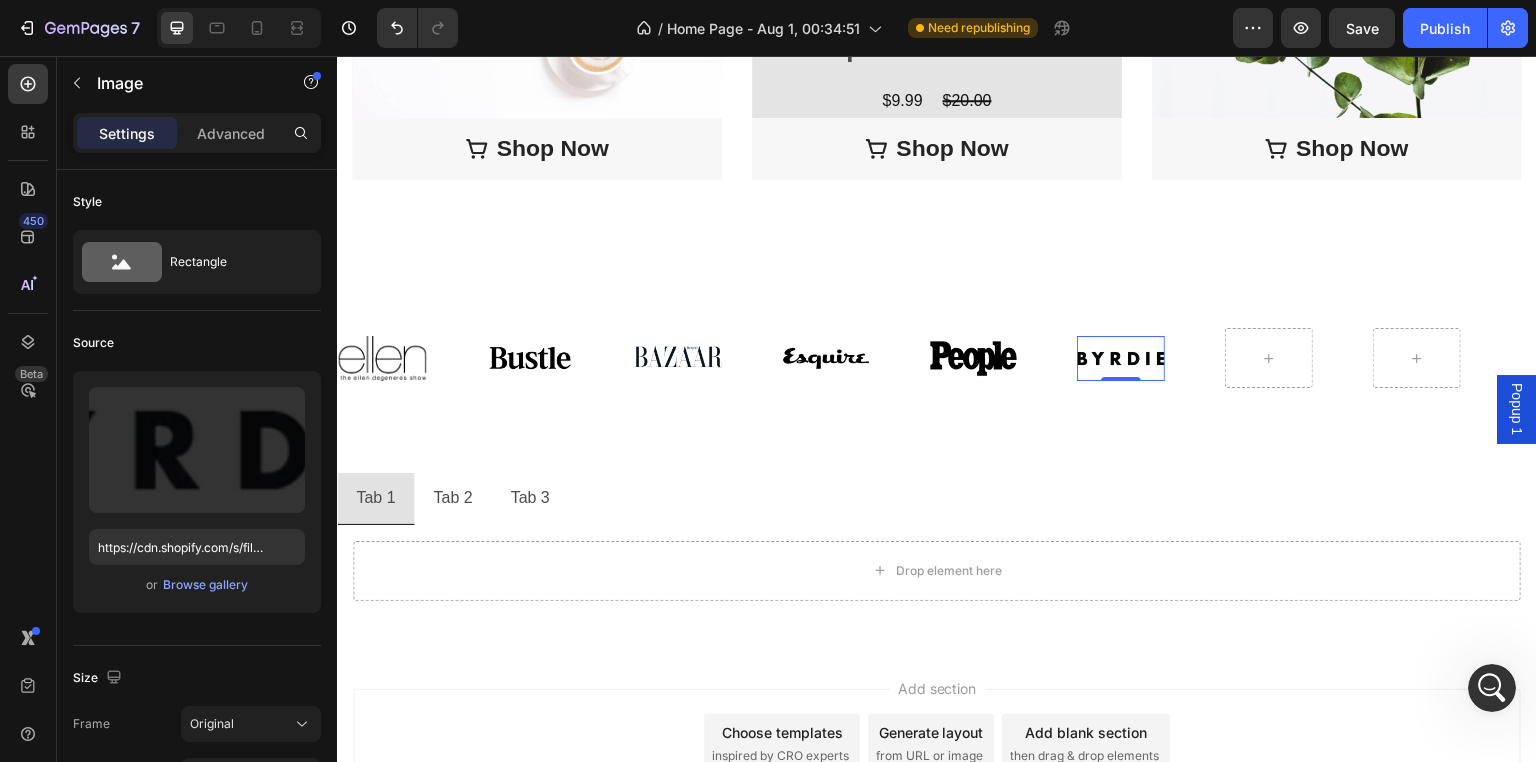 click at bounding box center (1121, 358) 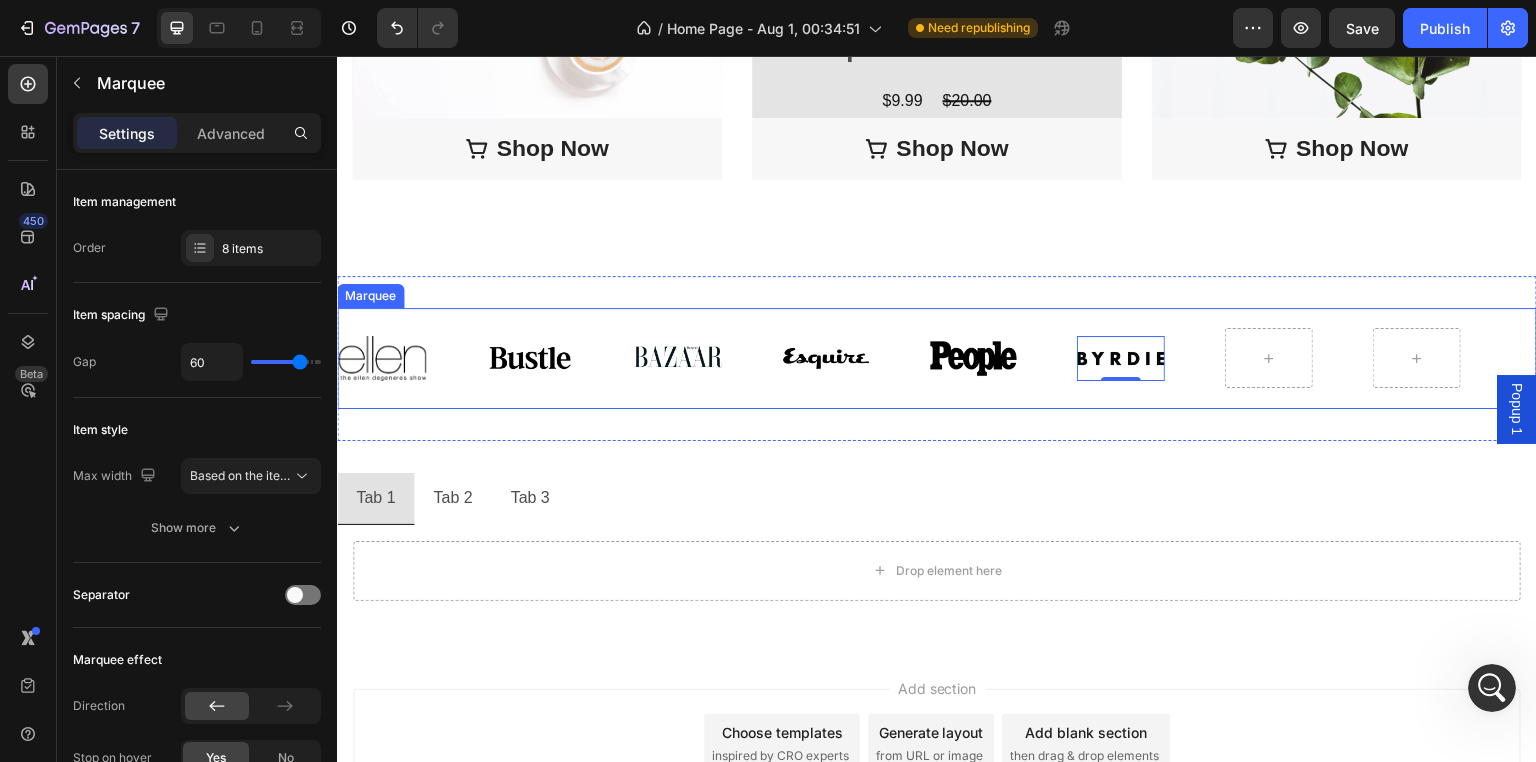 click on "Image   0" at bounding box center [1151, 358] 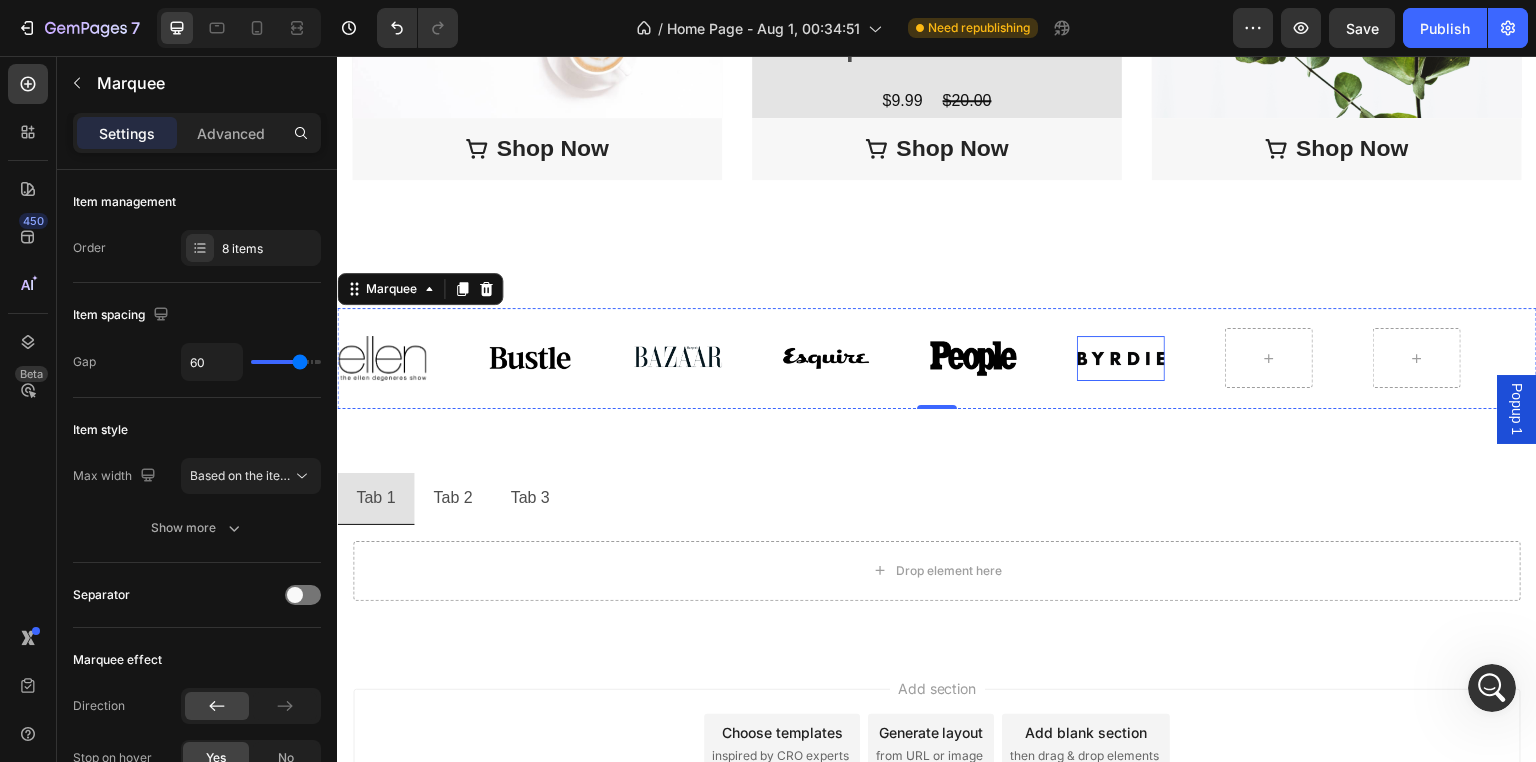 click at bounding box center (1121, 358) 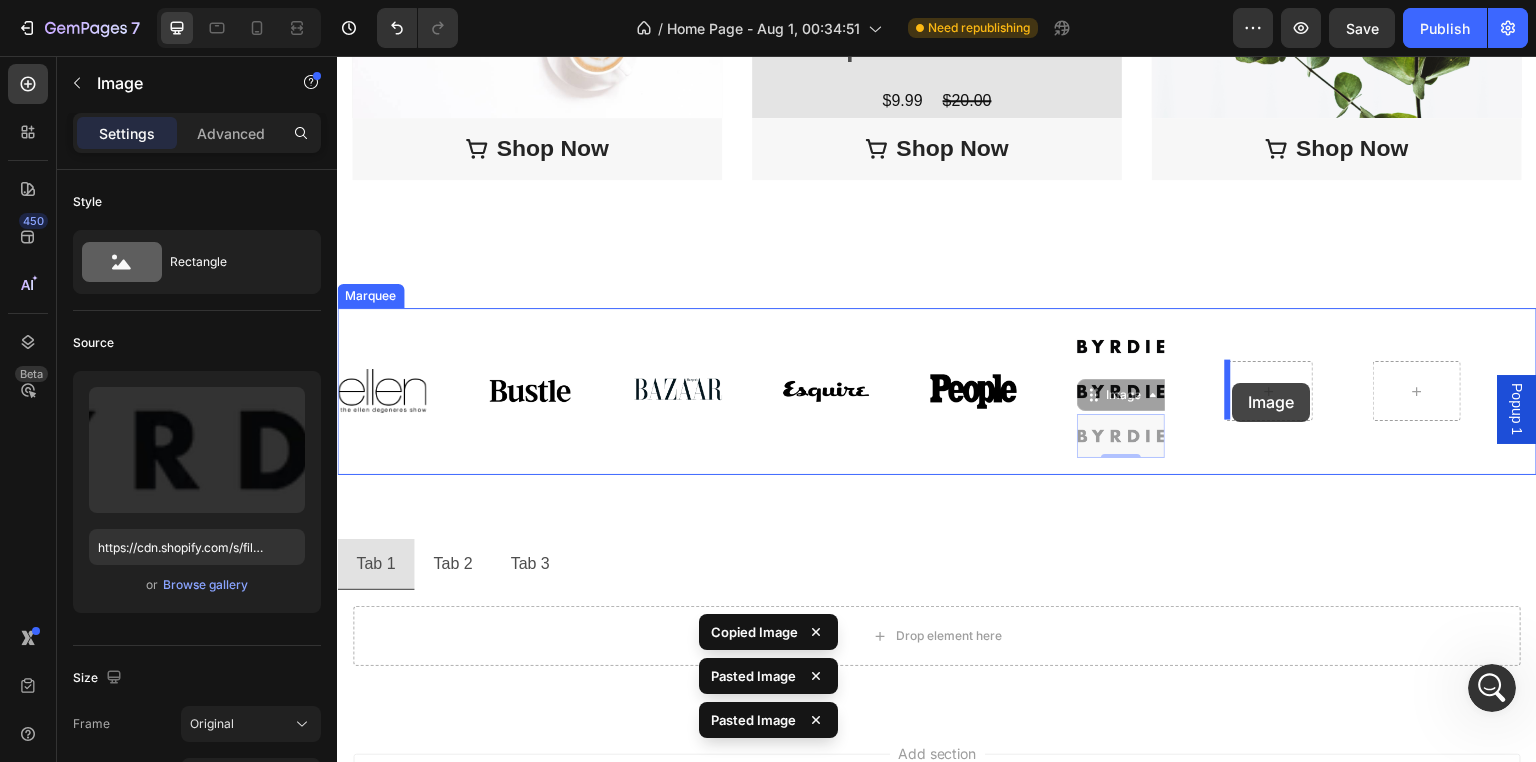 drag, startPoint x: 1089, startPoint y: 398, endPoint x: 1233, endPoint y: 383, distance: 144.77914 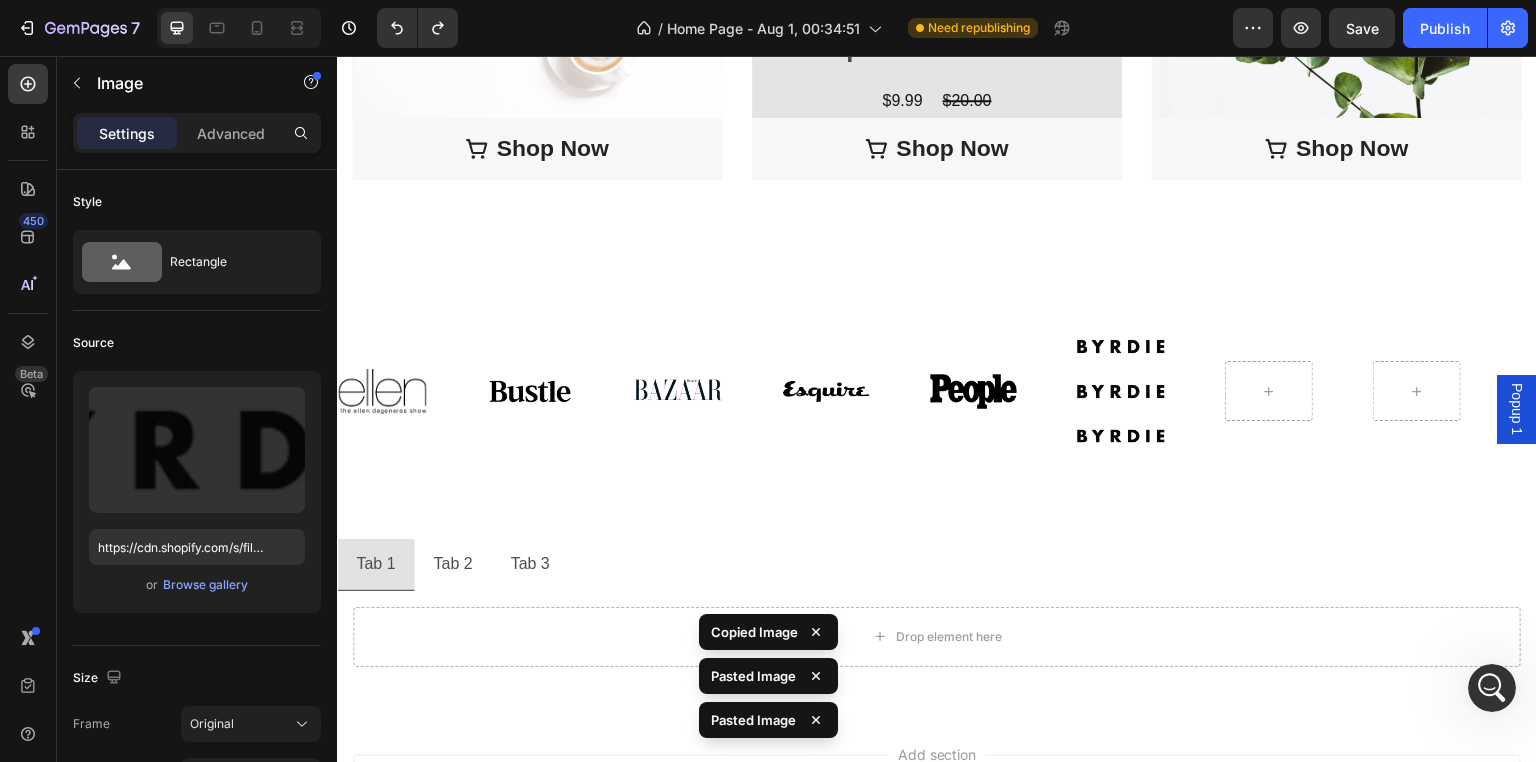 click at bounding box center [1121, 436] 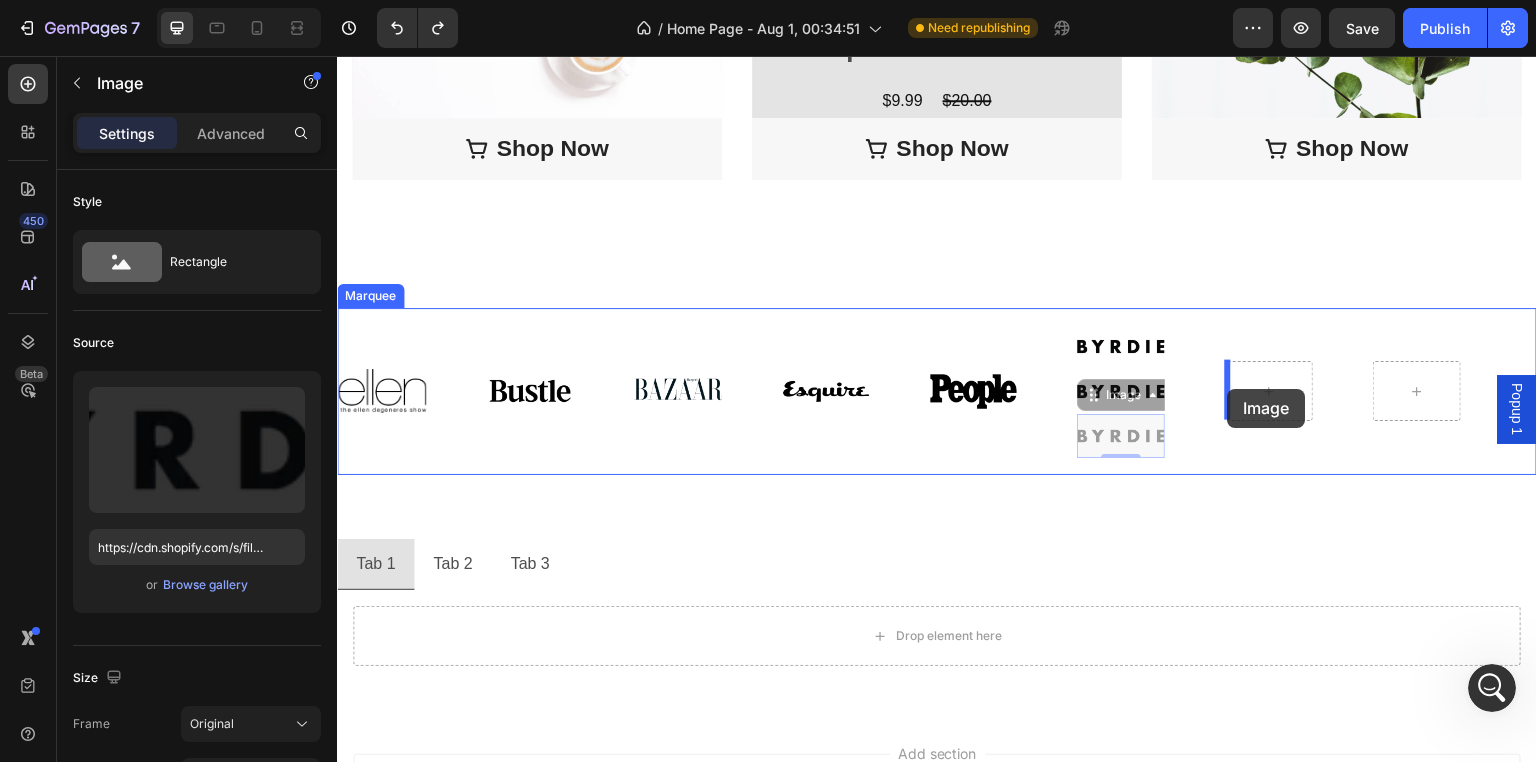 drag, startPoint x: 1091, startPoint y: 398, endPoint x: 1228, endPoint y: 389, distance: 137.2953 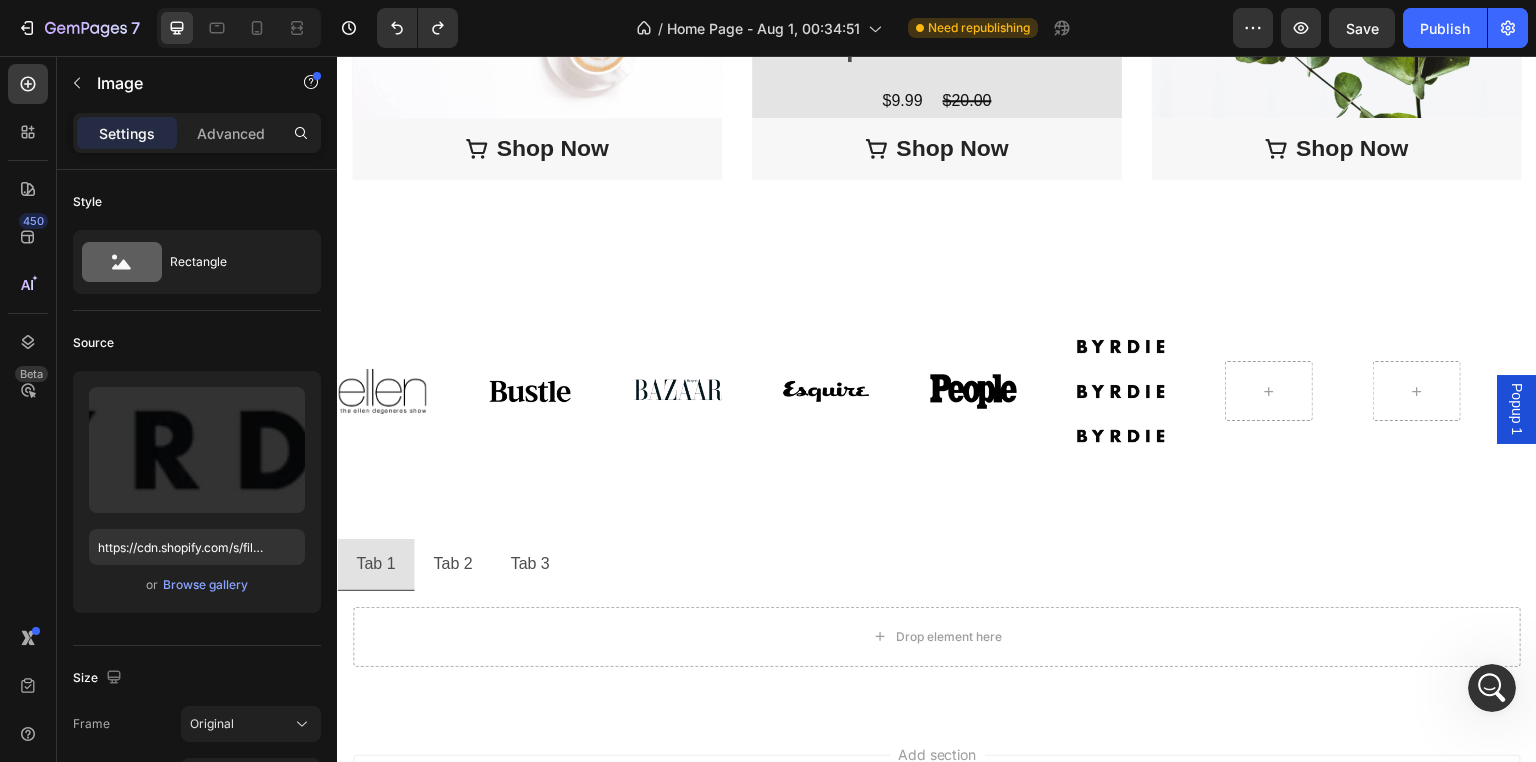 click at bounding box center (1121, 436) 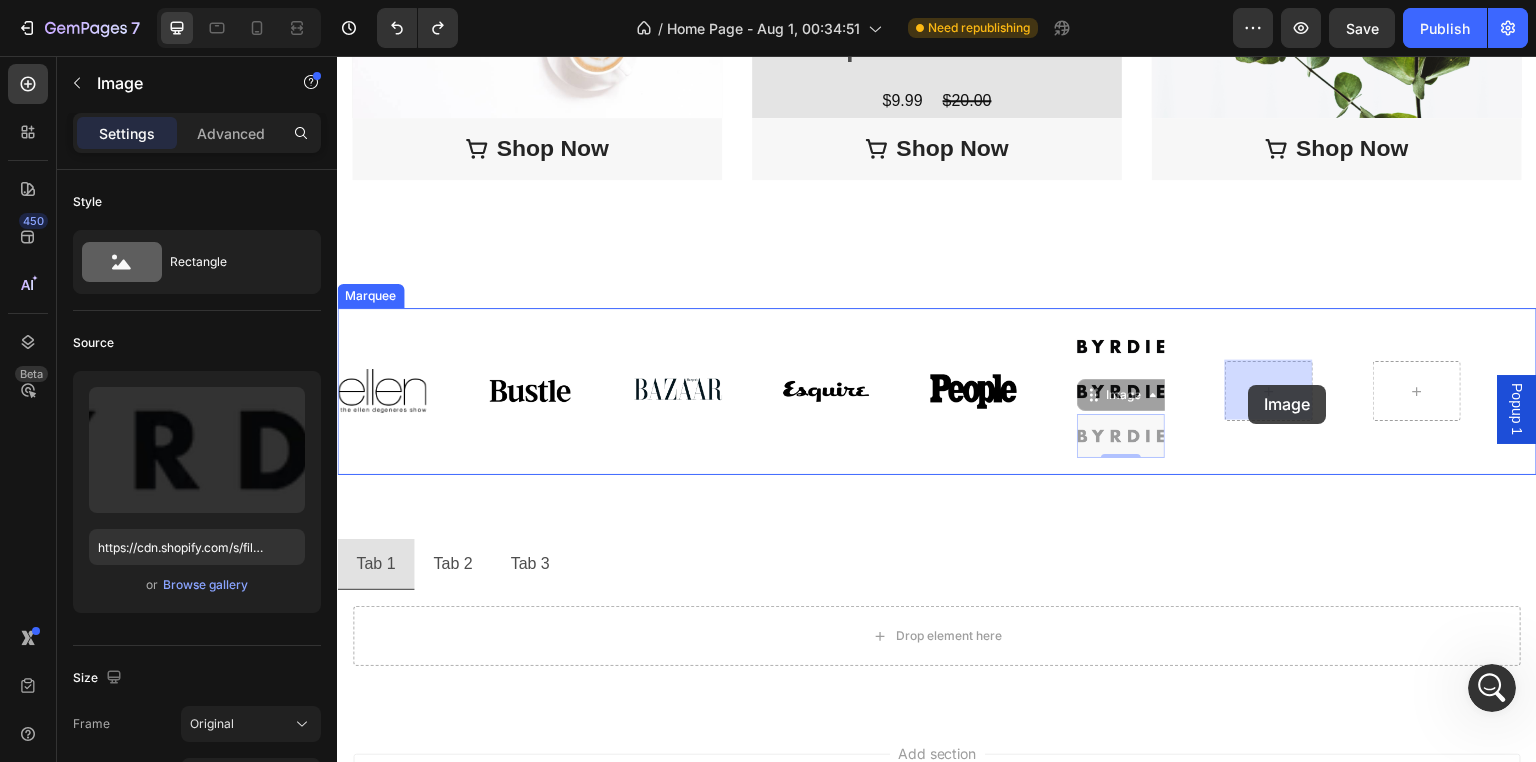 drag, startPoint x: 1091, startPoint y: 396, endPoint x: 1249, endPoint y: 385, distance: 158.38245 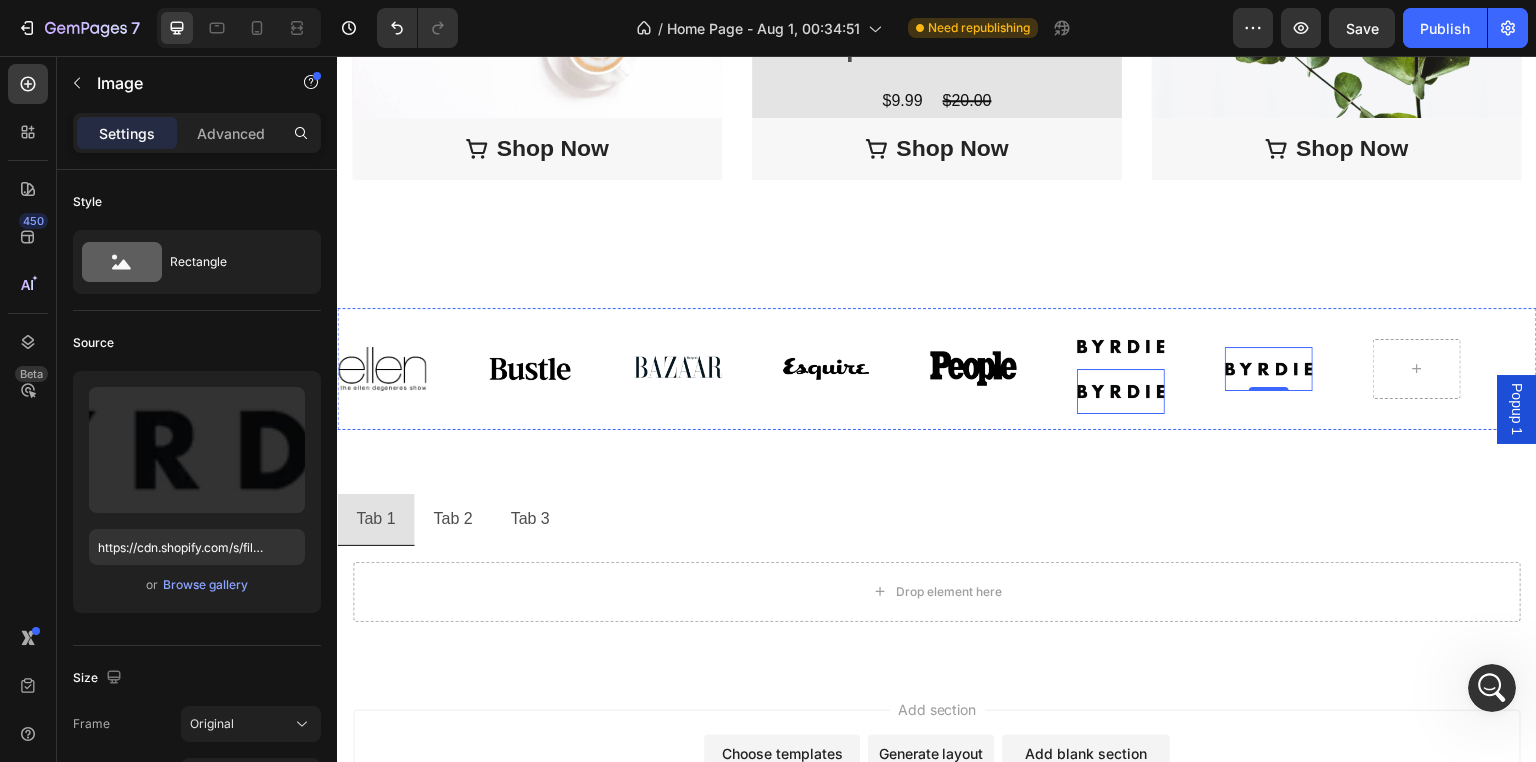 click at bounding box center (1121, 391) 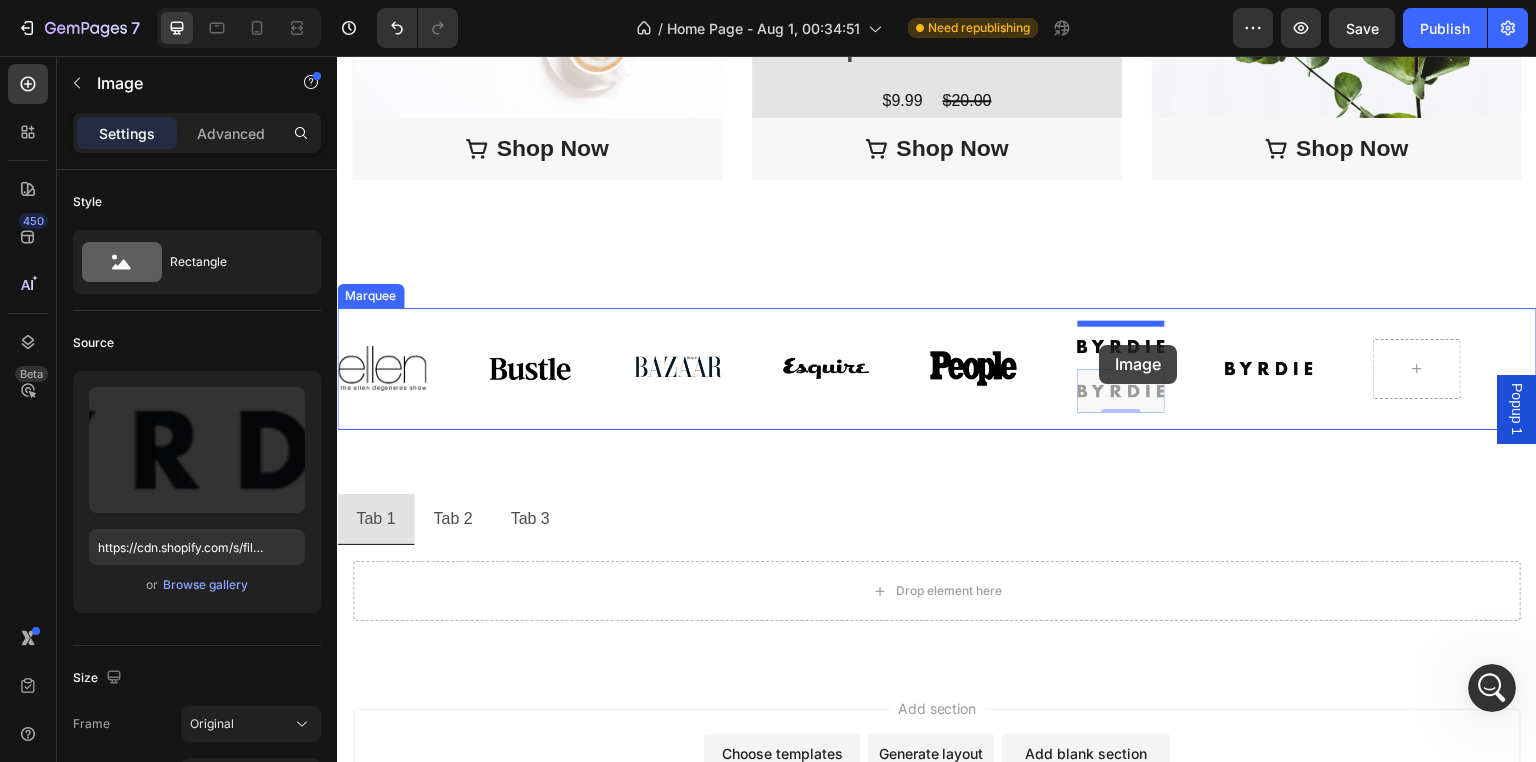 click at bounding box center (937, -770) 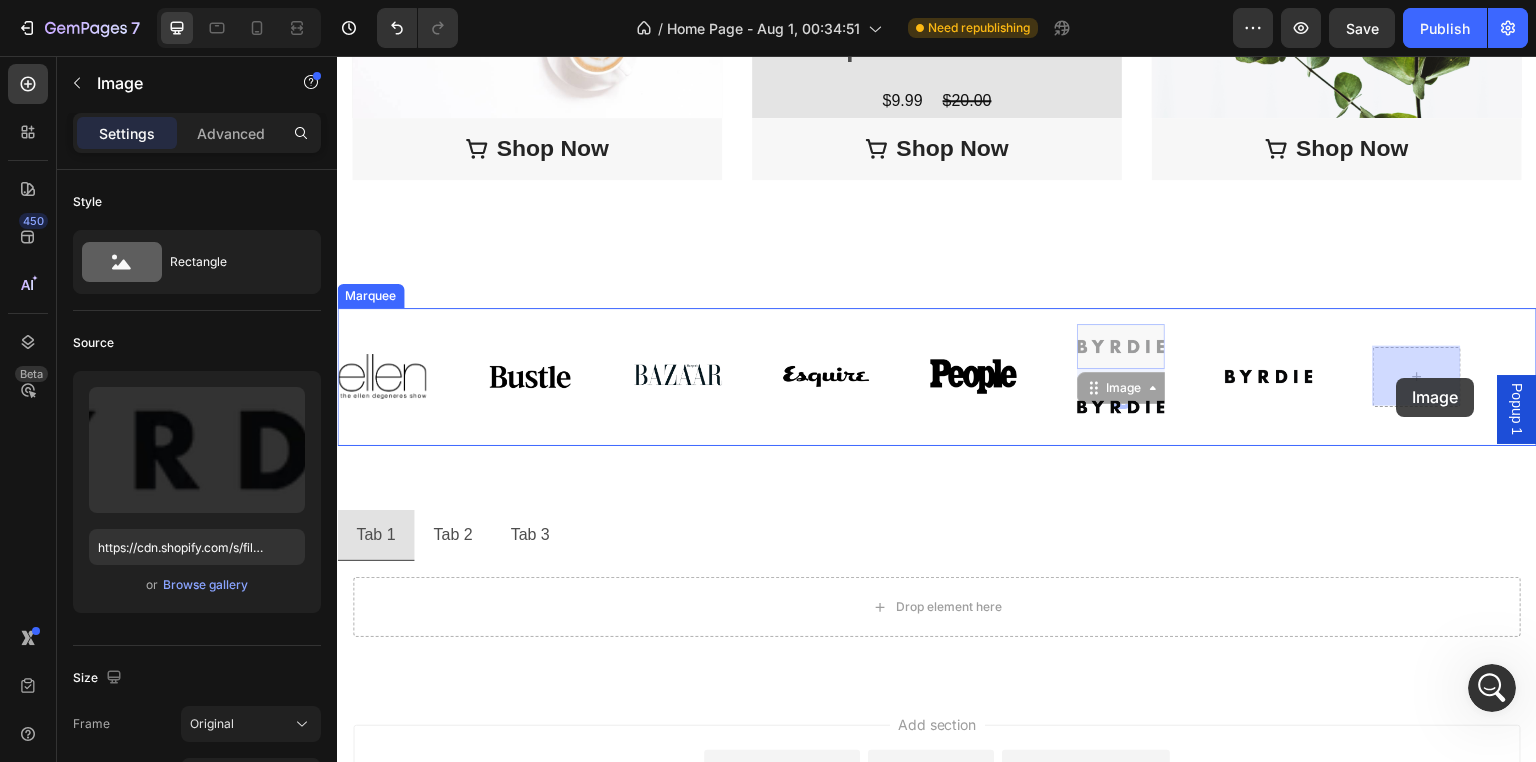 drag, startPoint x: 1093, startPoint y: 390, endPoint x: 1397, endPoint y: 378, distance: 304.23676 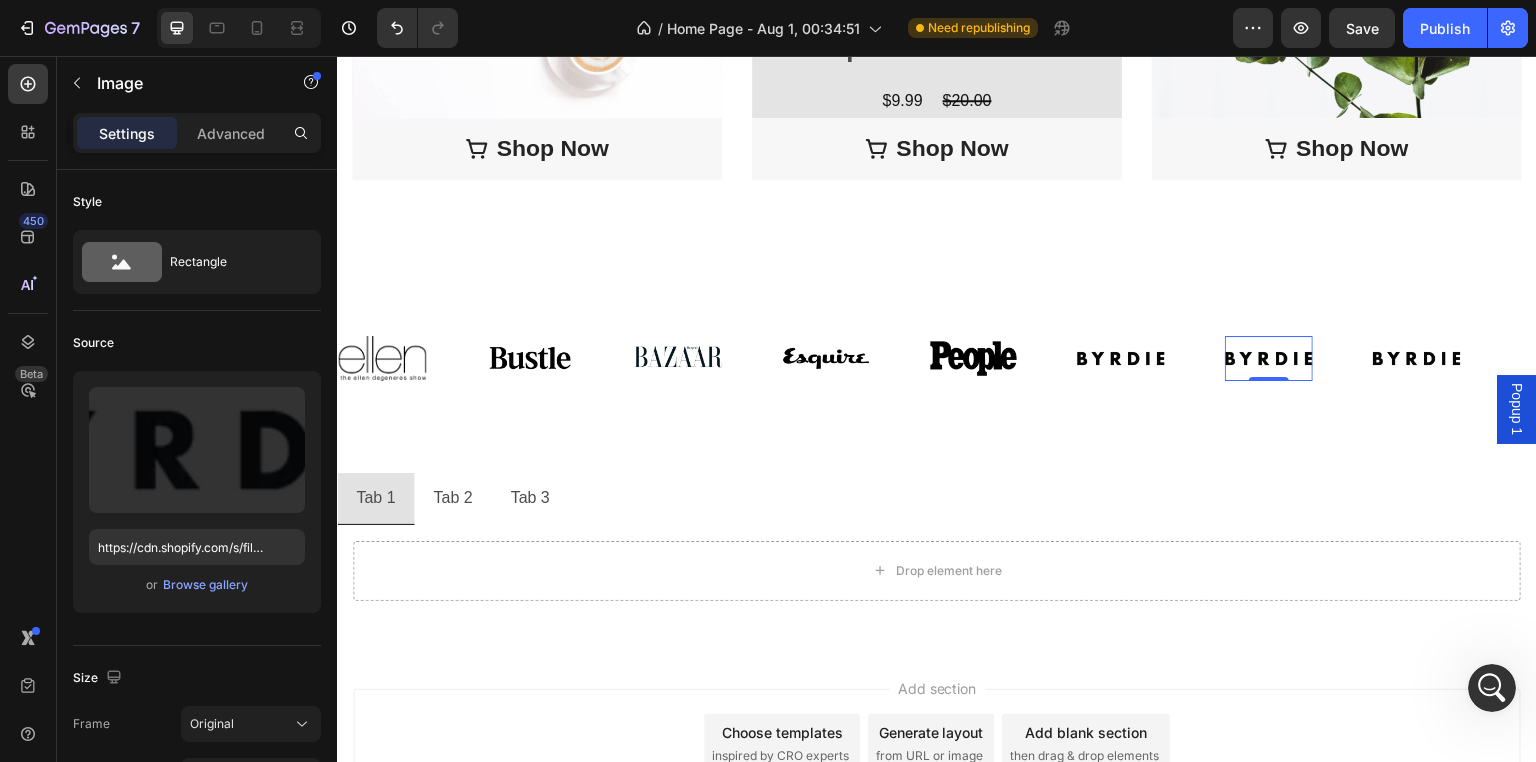 click at bounding box center (1269, 358) 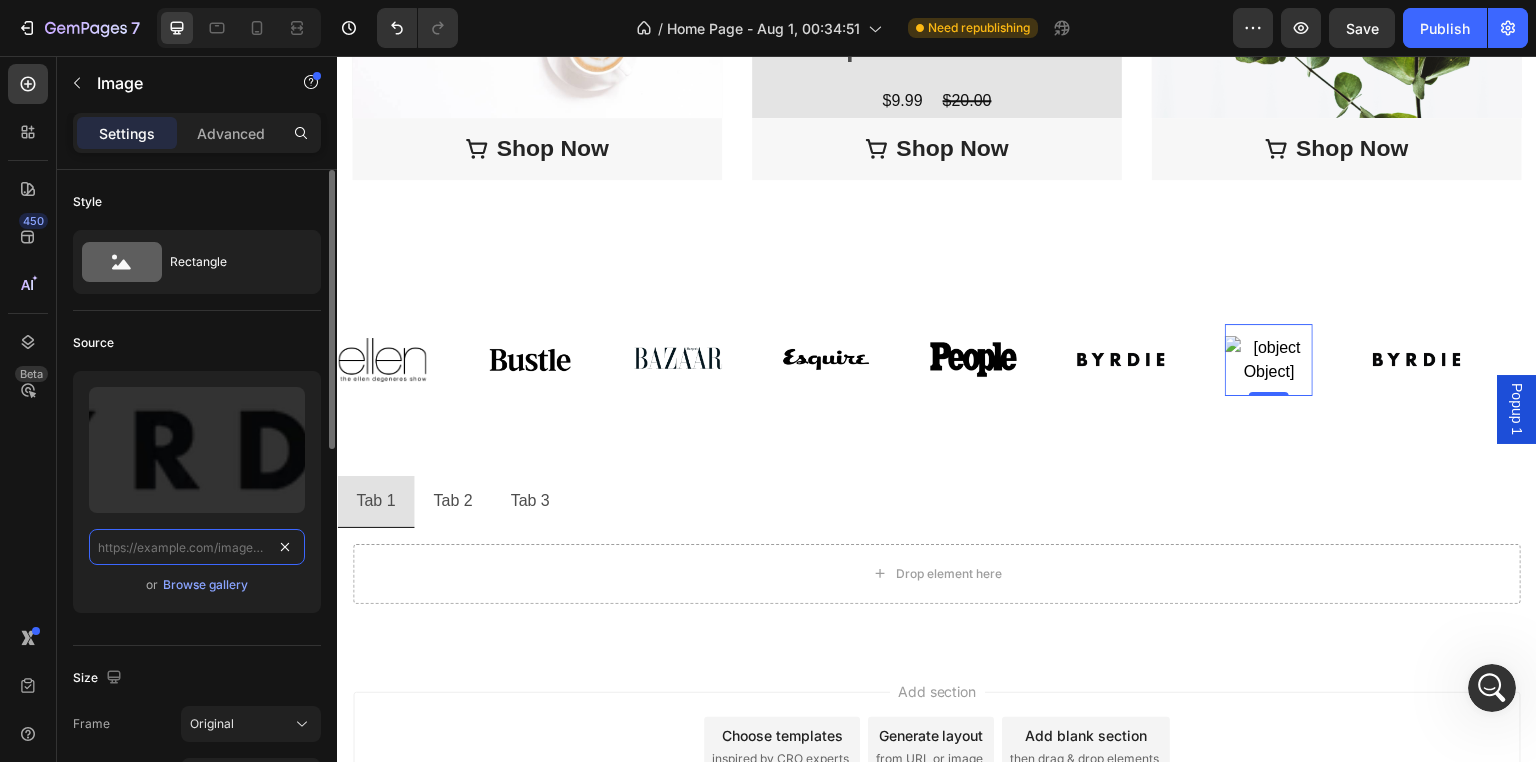 scroll, scrollTop: 0, scrollLeft: 0, axis: both 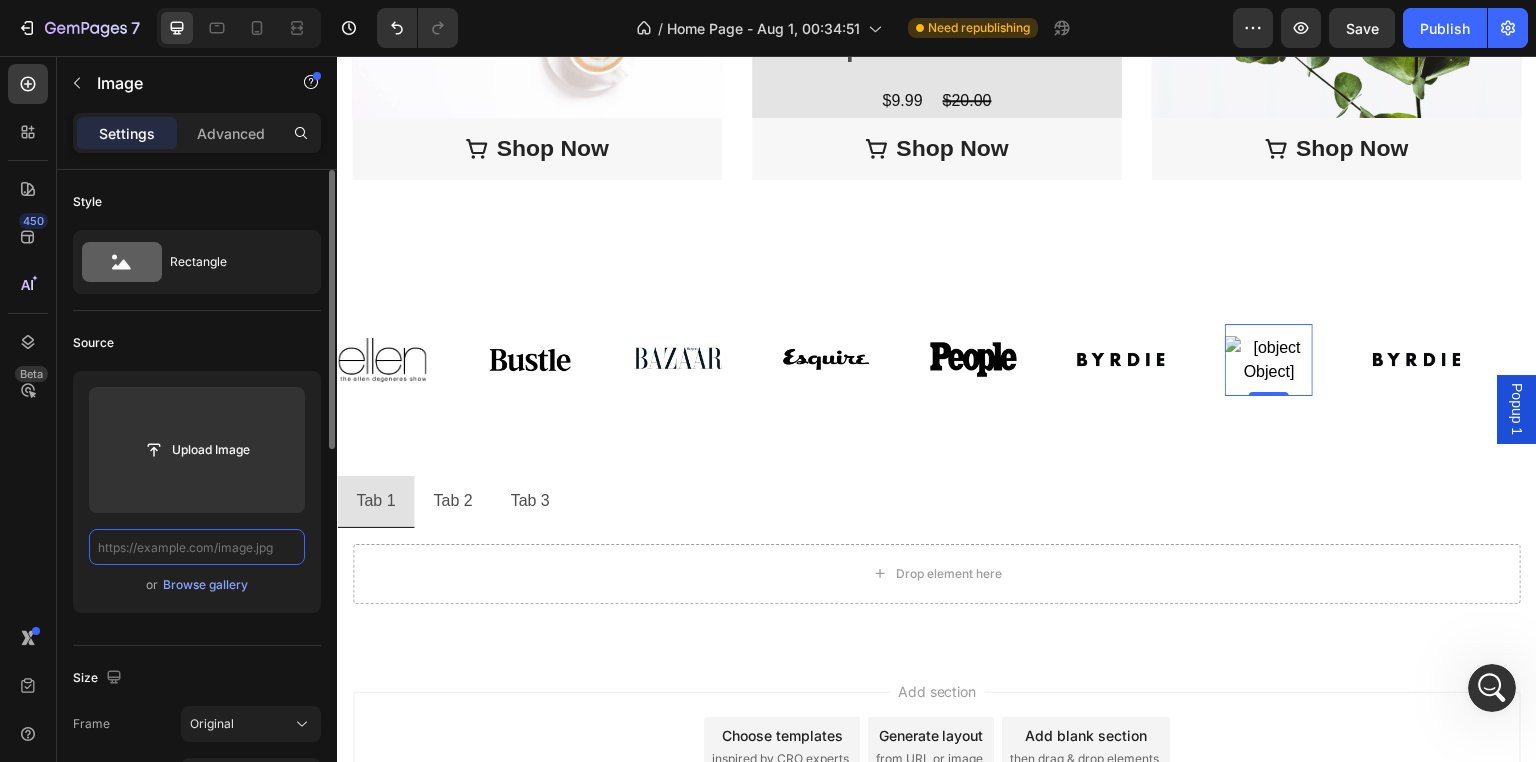 paste on "Copy element from Gempages!" 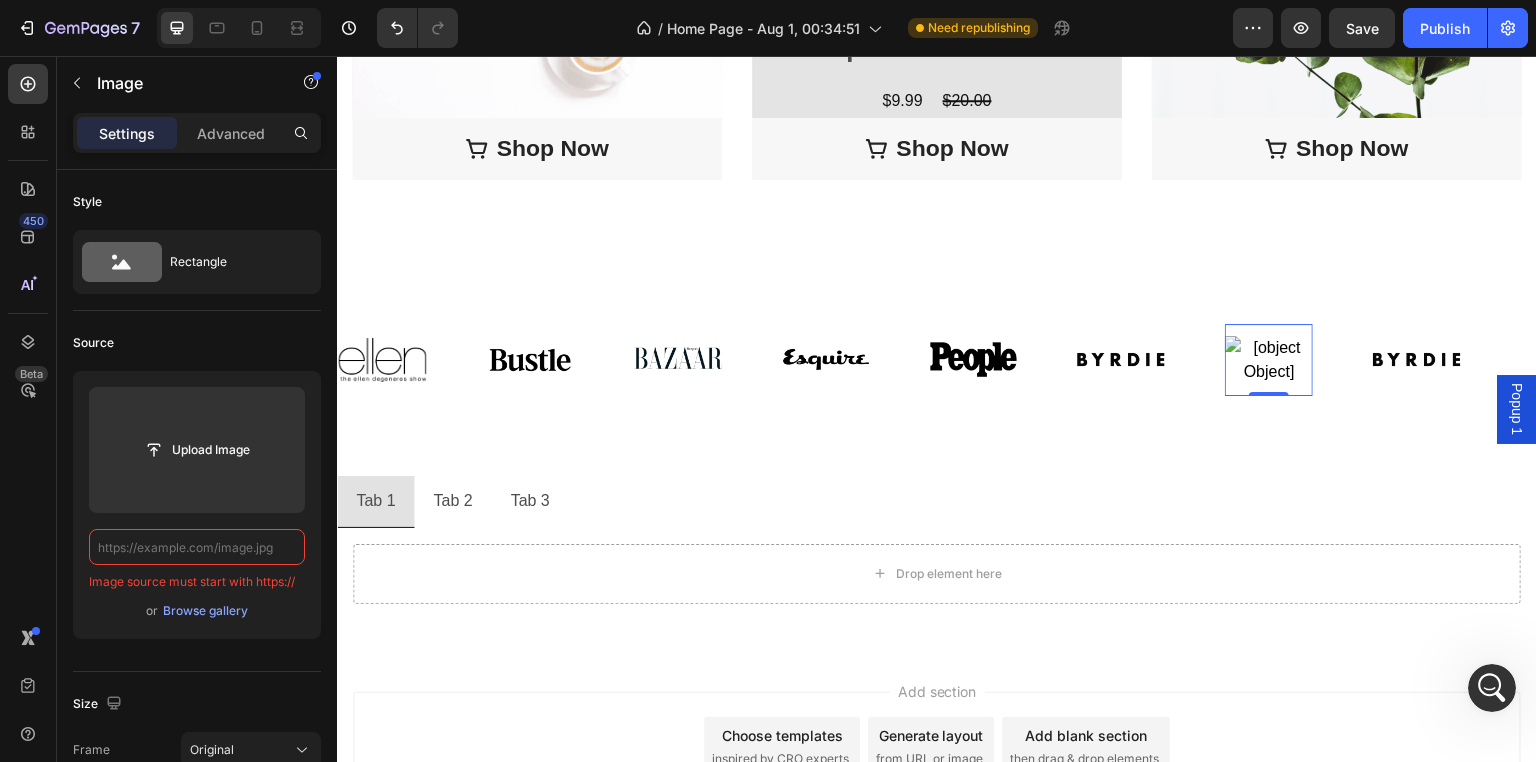 scroll, scrollTop: 0, scrollLeft: 0, axis: both 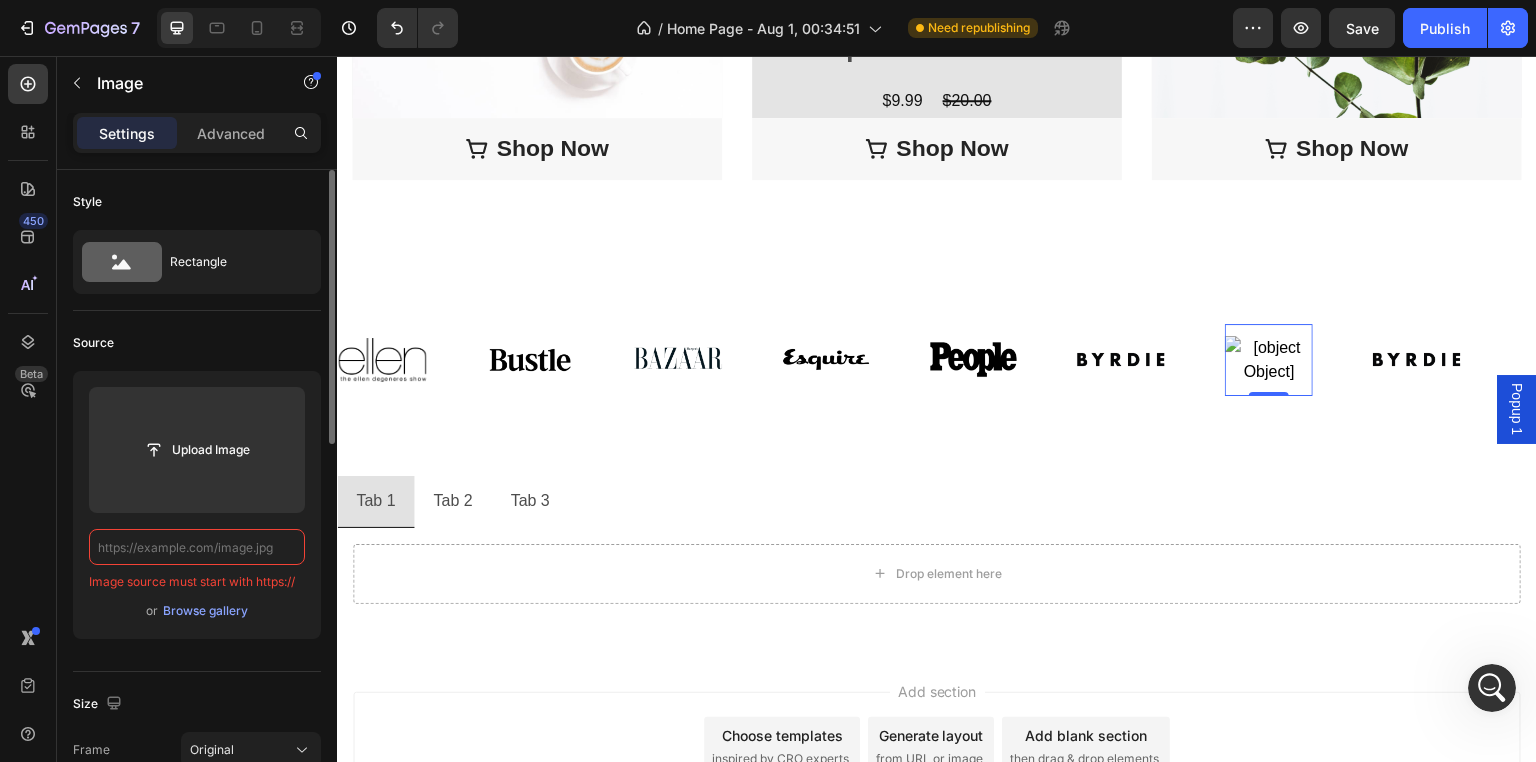 paste on "https://cdn.shopify.com/s/files/1/0771/9049/6475/files/325-3258420_abc-good-morning-america-logo.webp?v=1754279868" 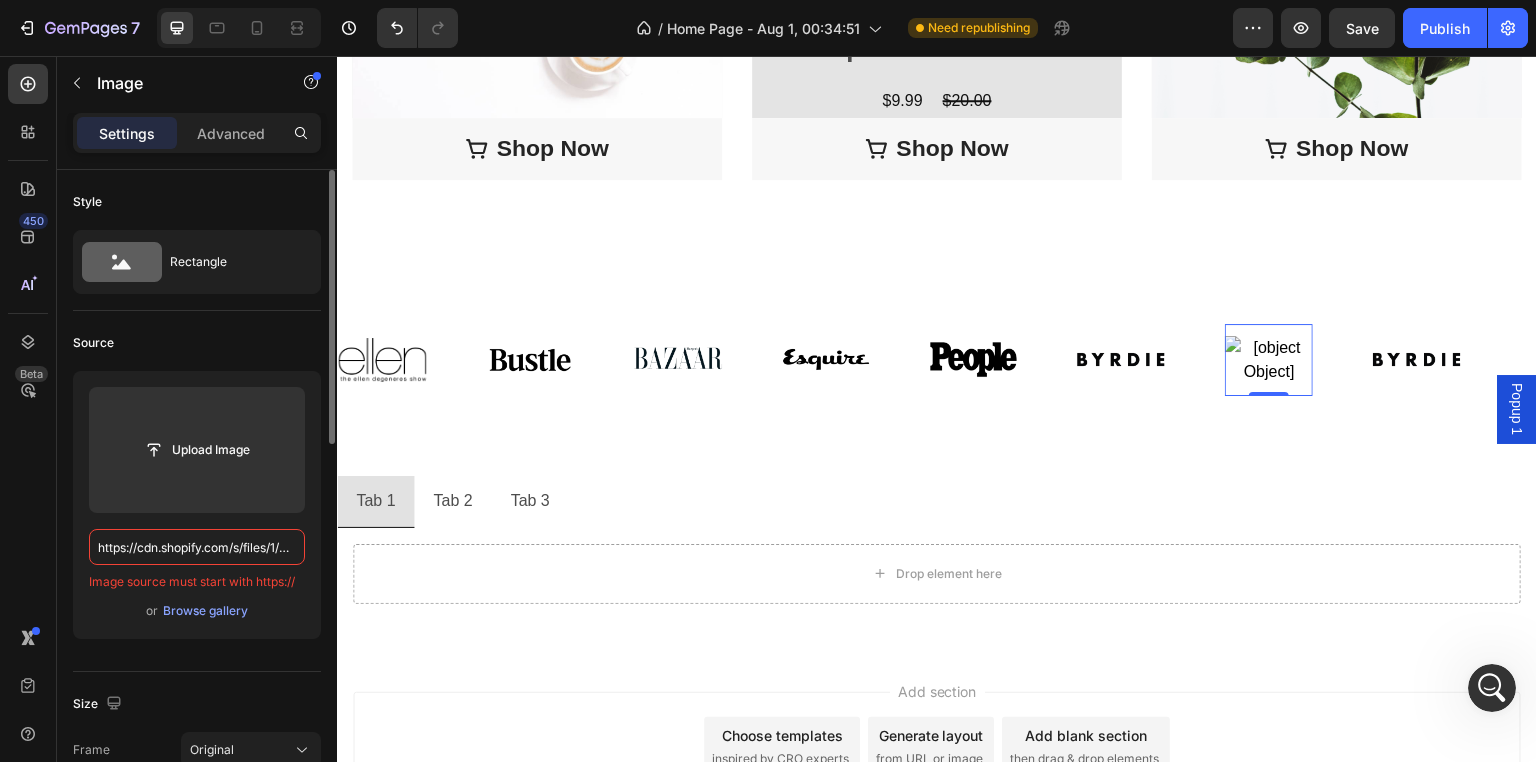 scroll, scrollTop: 0, scrollLeft: 545, axis: horizontal 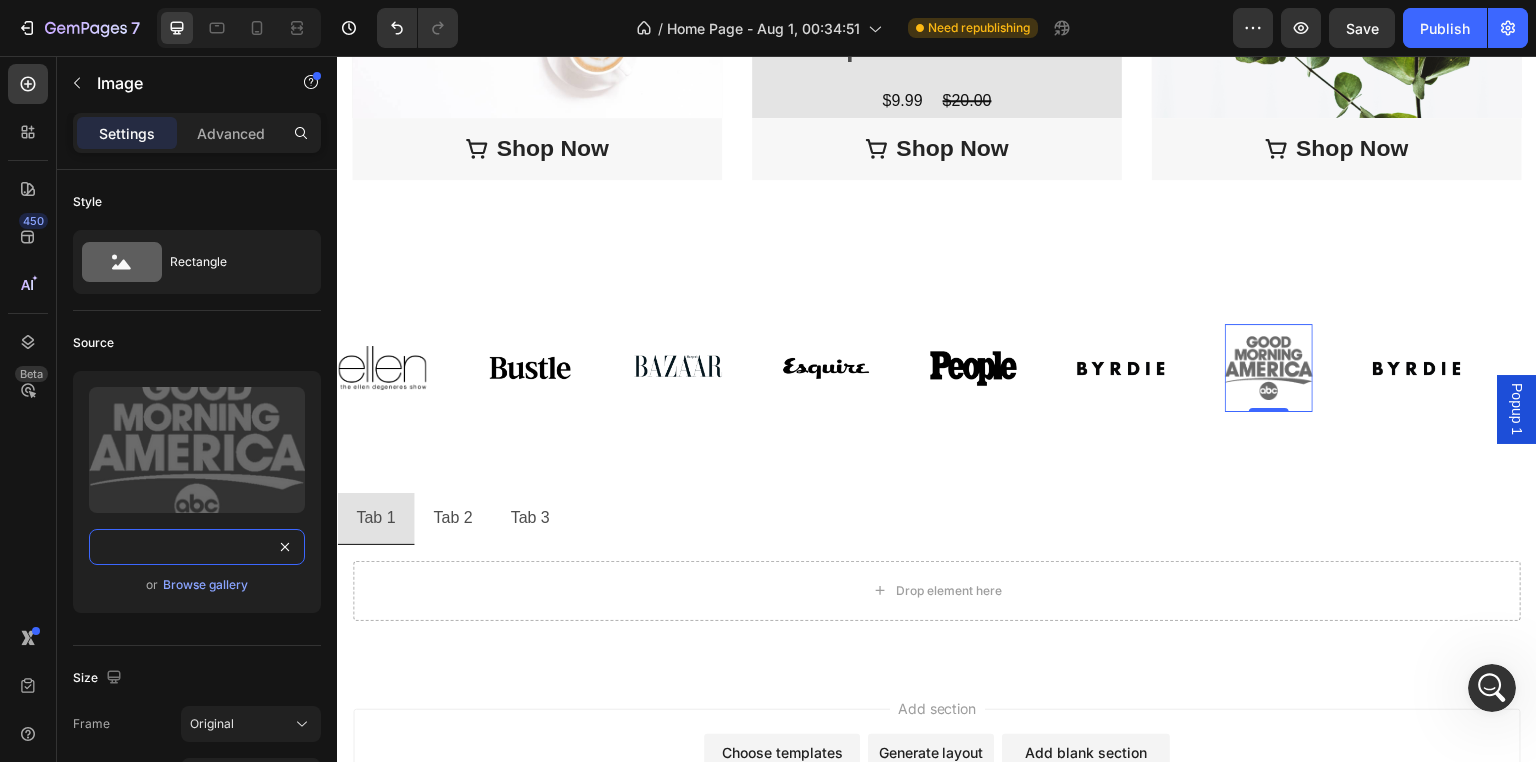 type on "https://cdn.shopify.com/s/files/1/0771/9049/6475/files/325-3258420_abc-good-morning-america-logo.webp?v=1754279868" 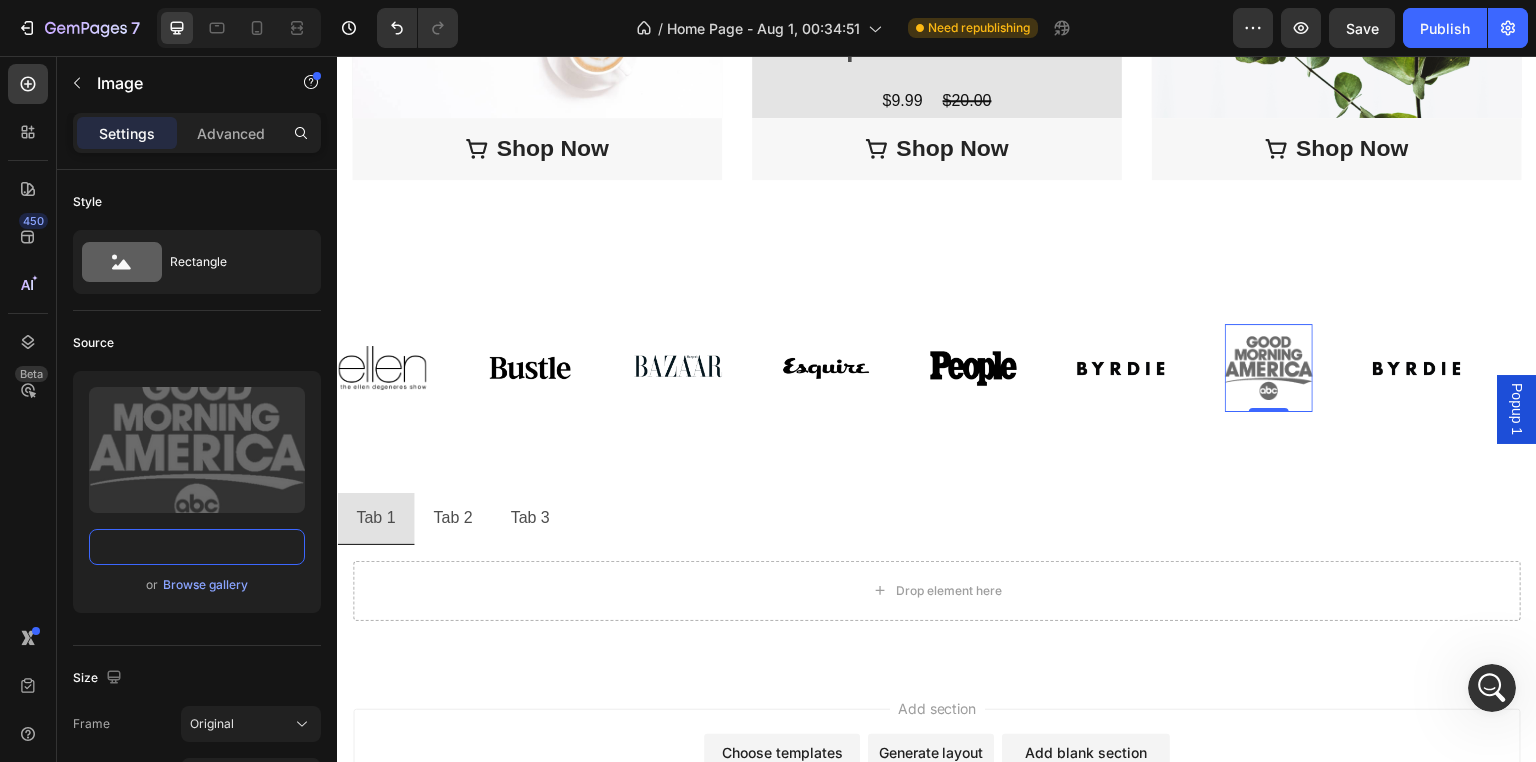 scroll, scrollTop: 0, scrollLeft: 0, axis: both 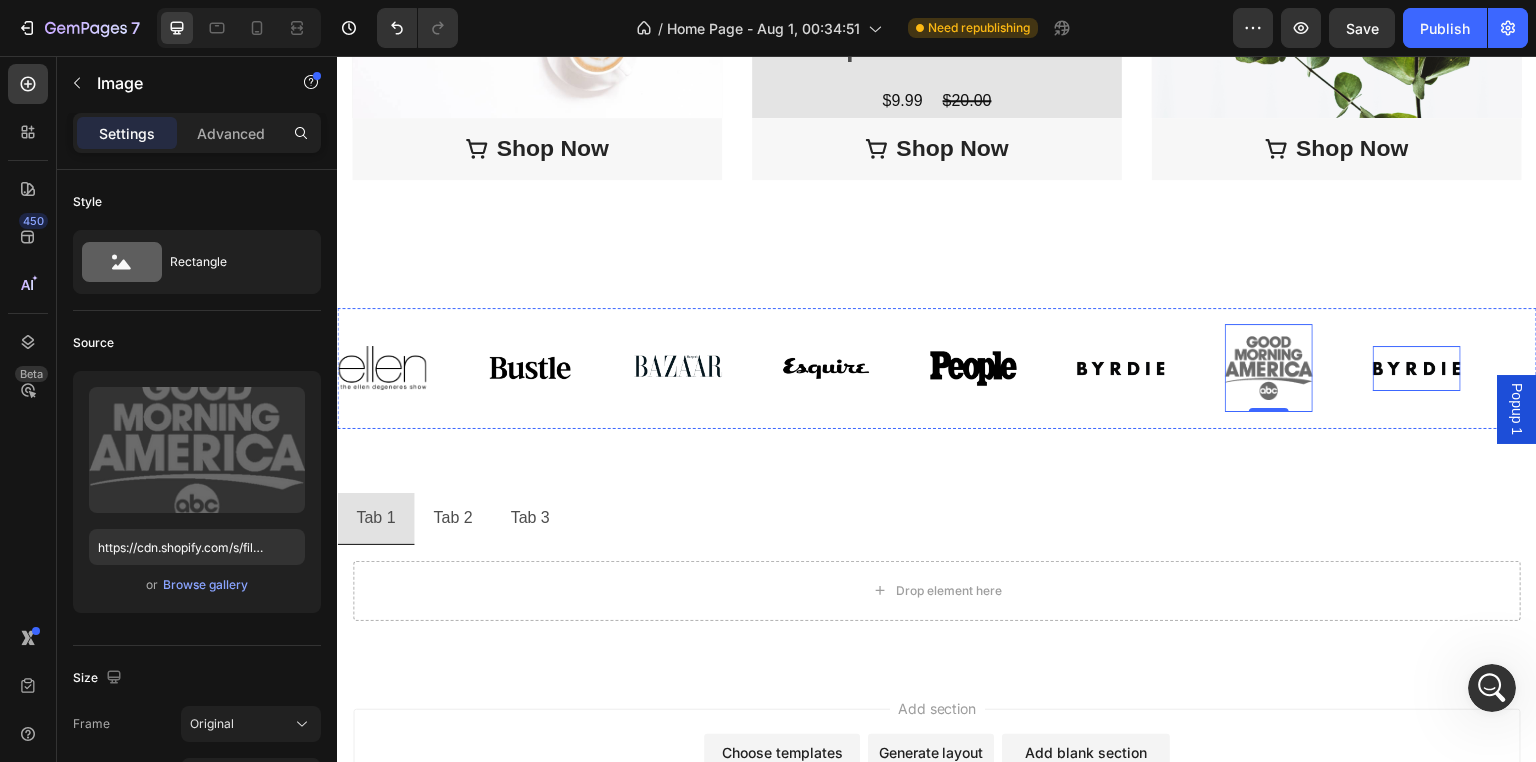 click on "Image" at bounding box center [1417, 368] 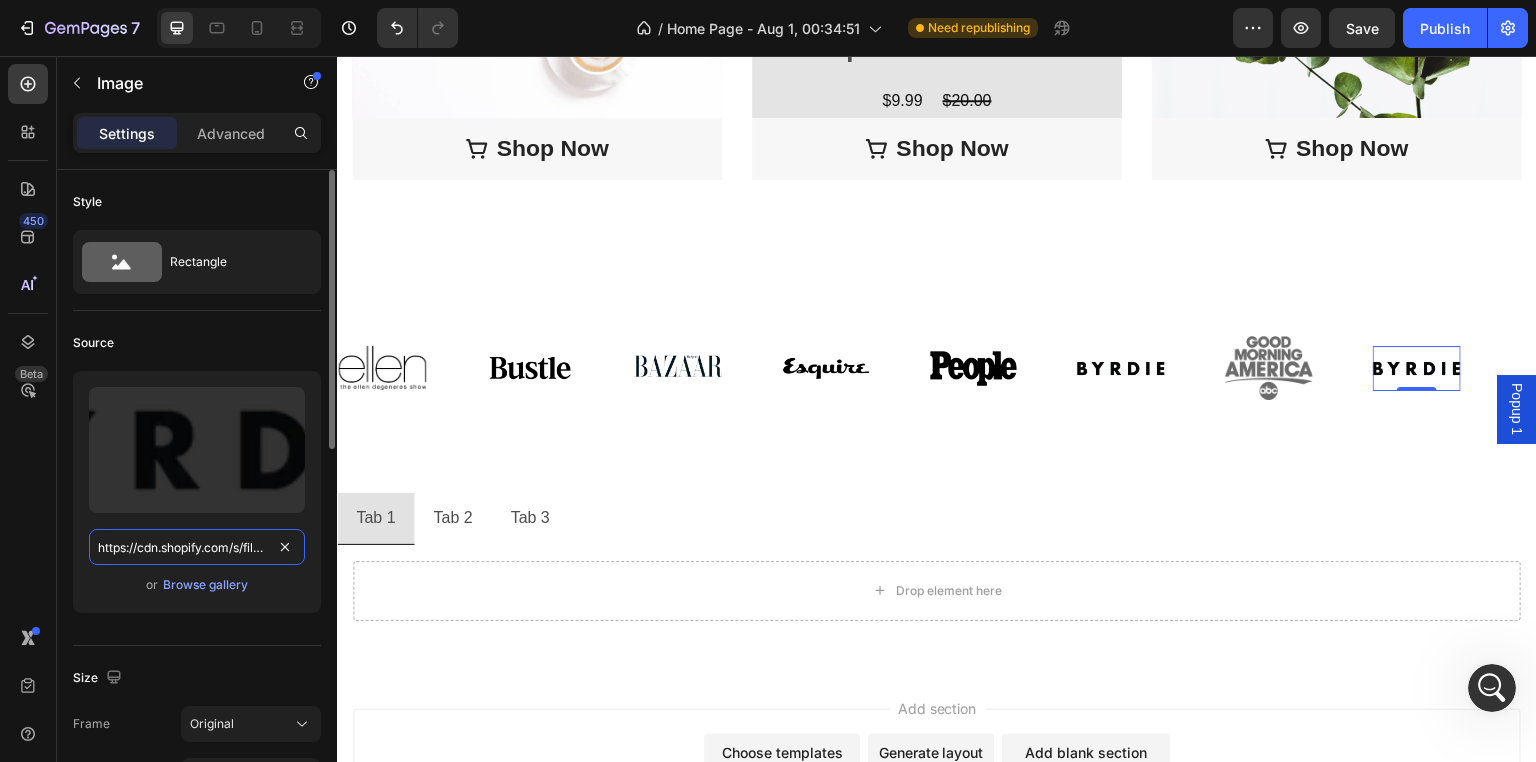 click on "https://cdn.shopify.com/s/files/1/0771/9049/6475/files/5-byrdie.avif?v=1754279868" at bounding box center [197, 547] 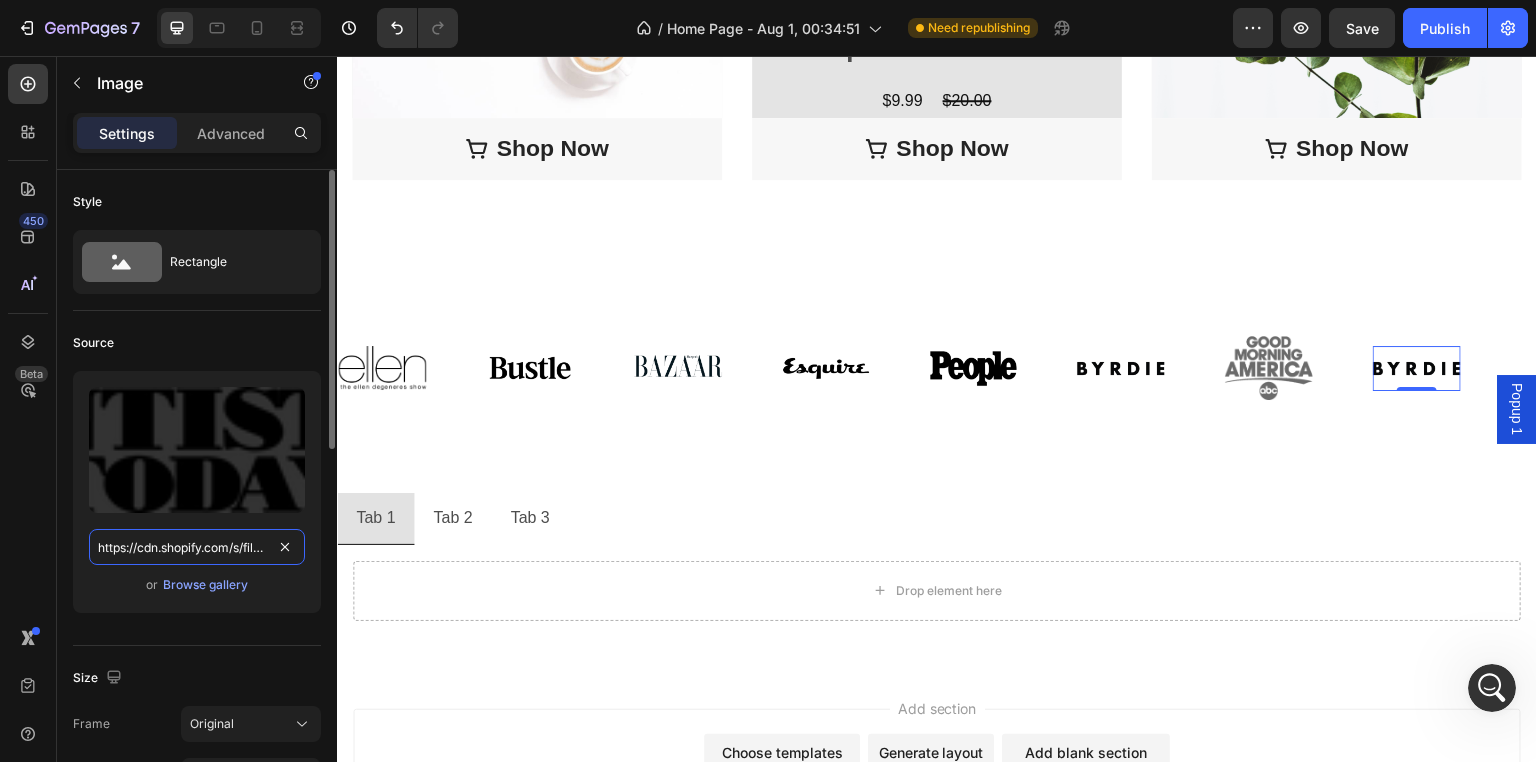 scroll, scrollTop: 0, scrollLeft: 384, axis: horizontal 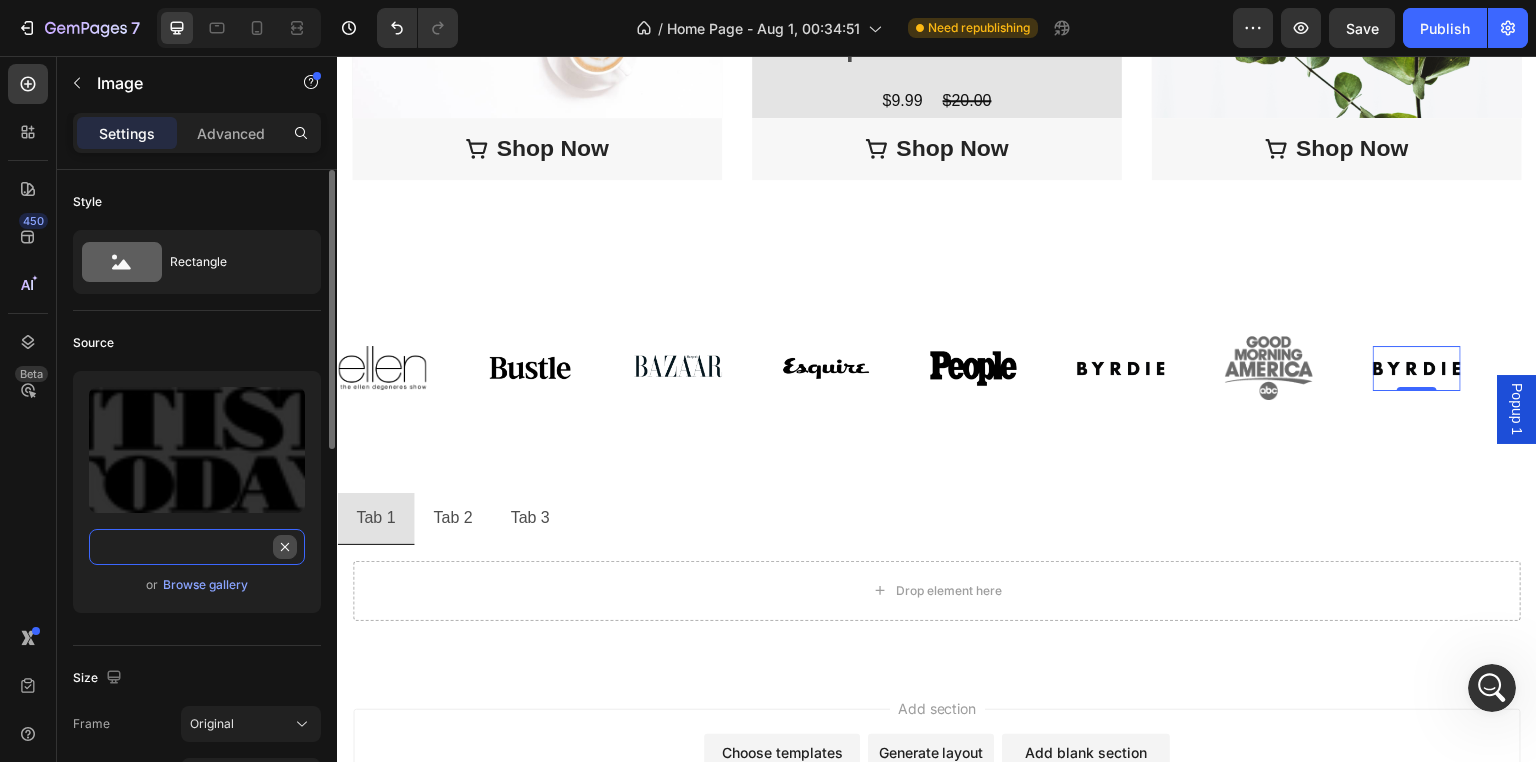 drag, startPoint x: 259, startPoint y: 549, endPoint x: 273, endPoint y: 549, distance: 14 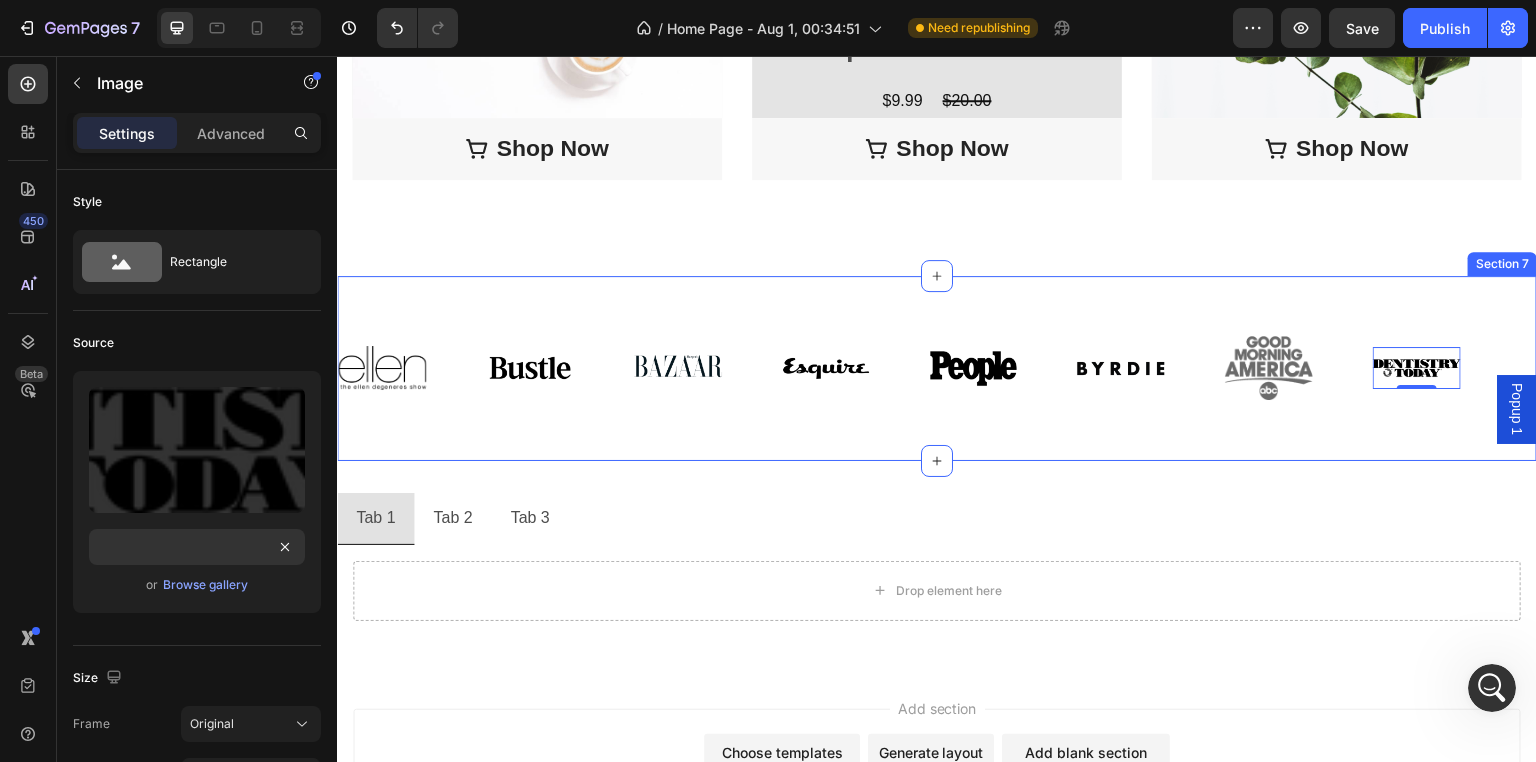 click on "Image Image Image Image Image Image Image Image   0 Image Image Image Image Image Image Image Image   0 Marquee Section 7" at bounding box center (937, 368) 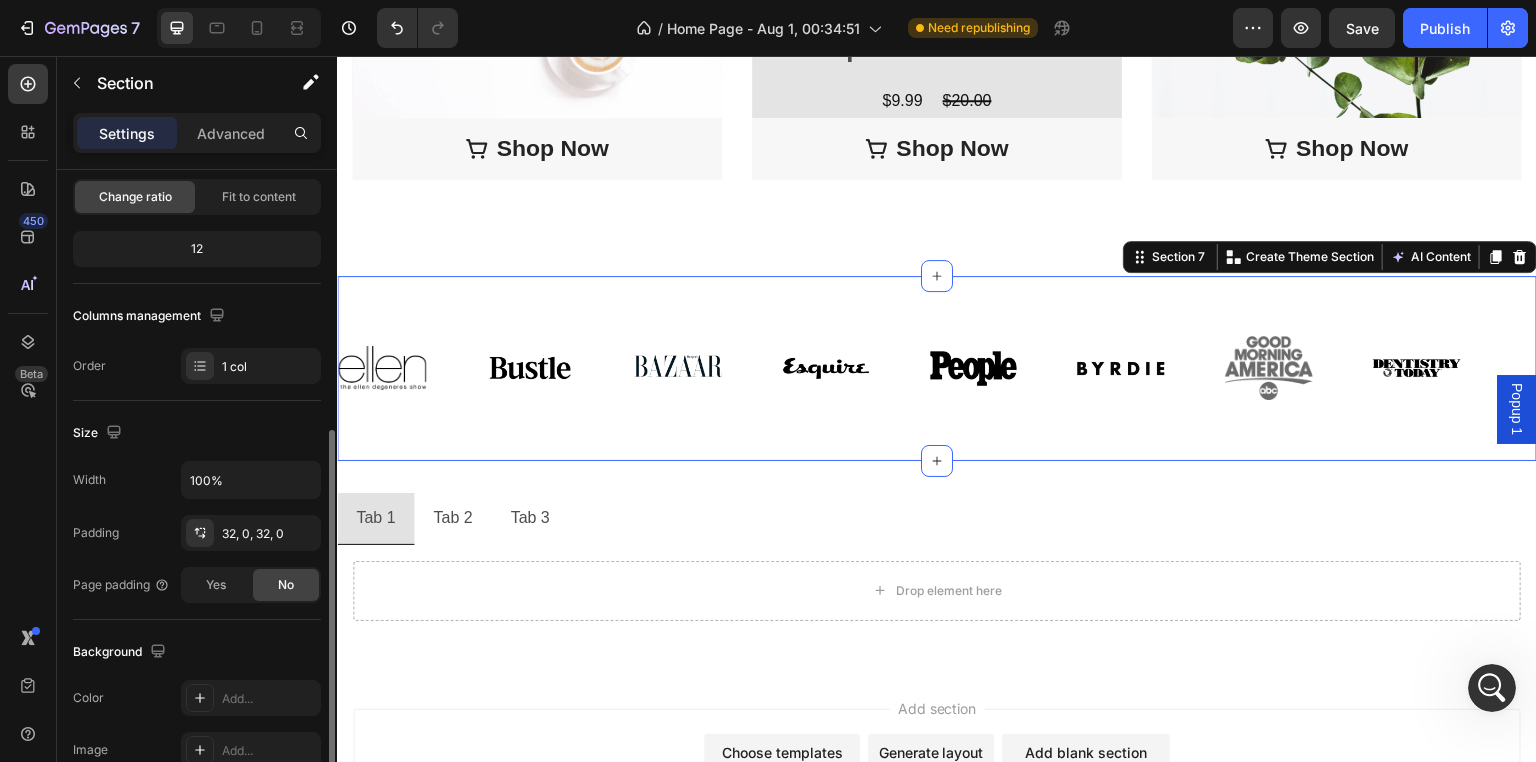 scroll, scrollTop: 300, scrollLeft: 0, axis: vertical 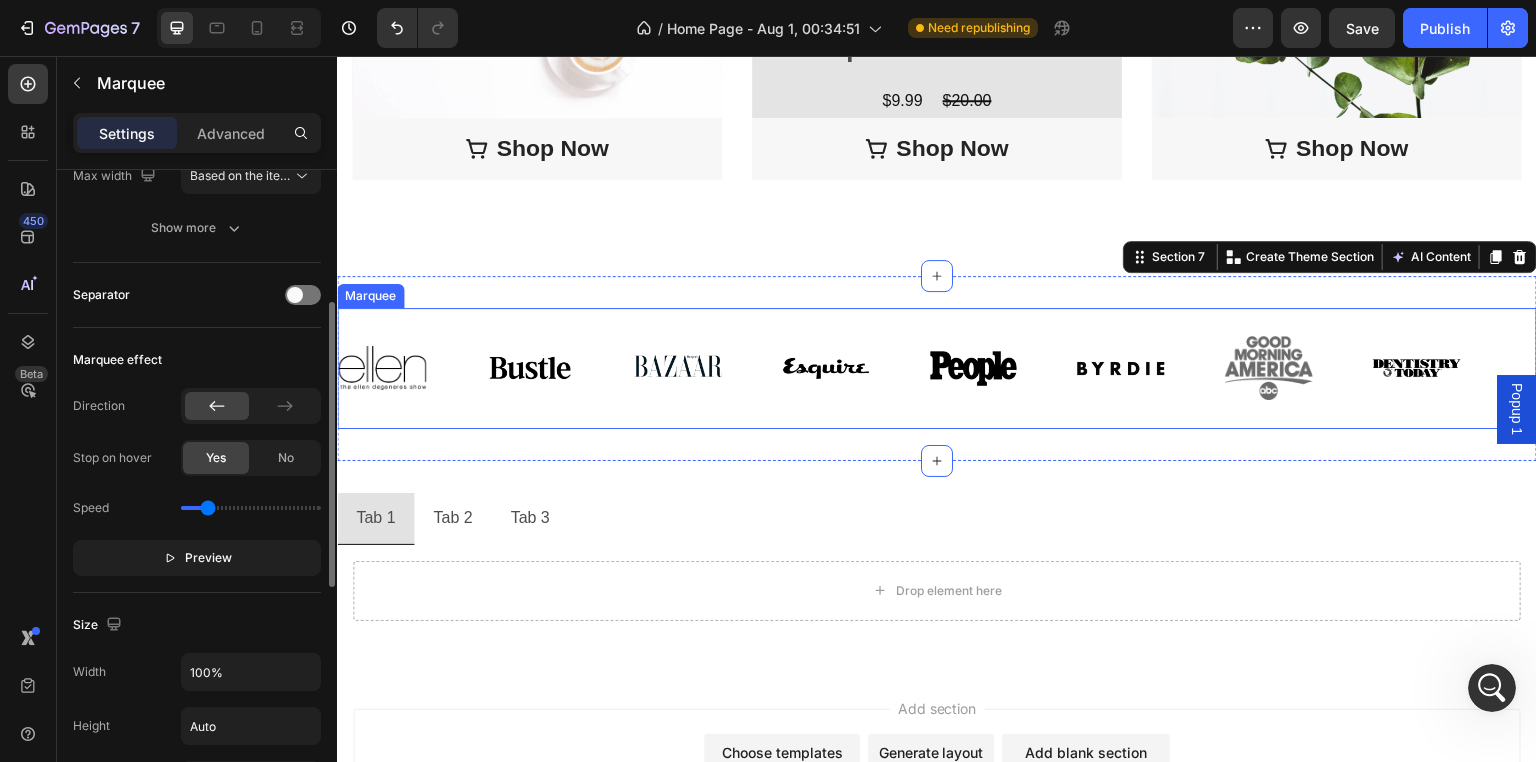 click on "Image" at bounding box center [412, 368] 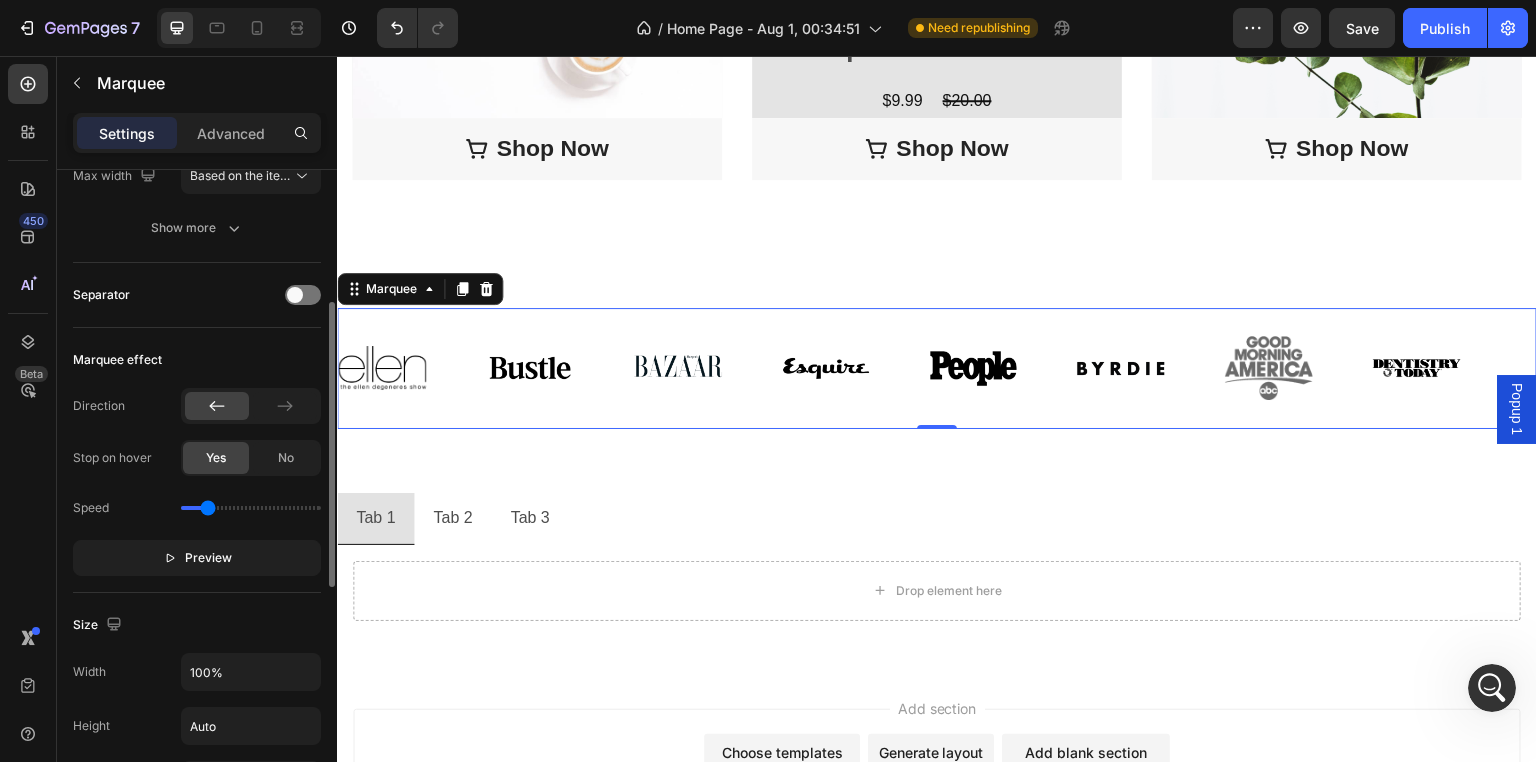 scroll, scrollTop: 0, scrollLeft: 0, axis: both 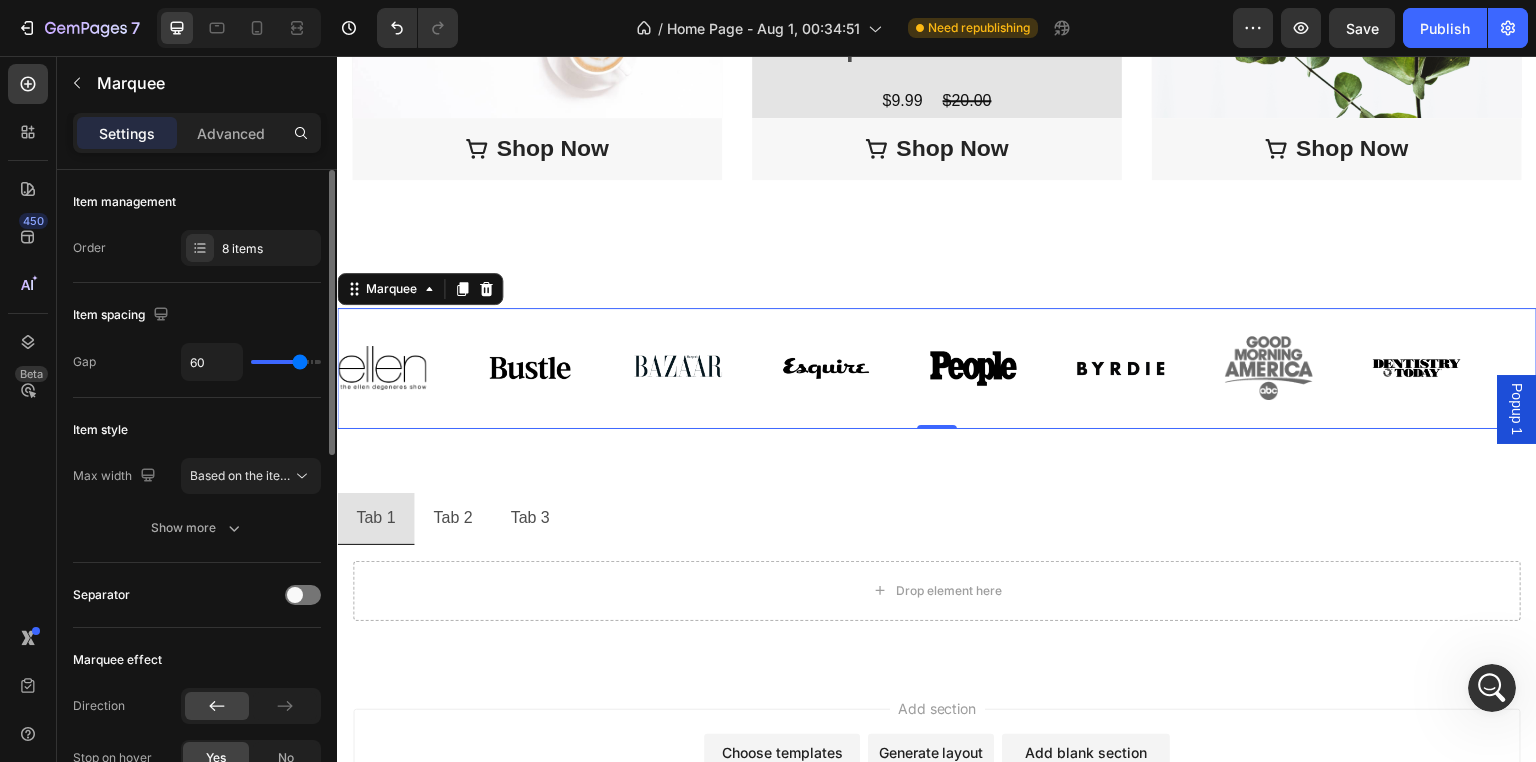 type on "42" 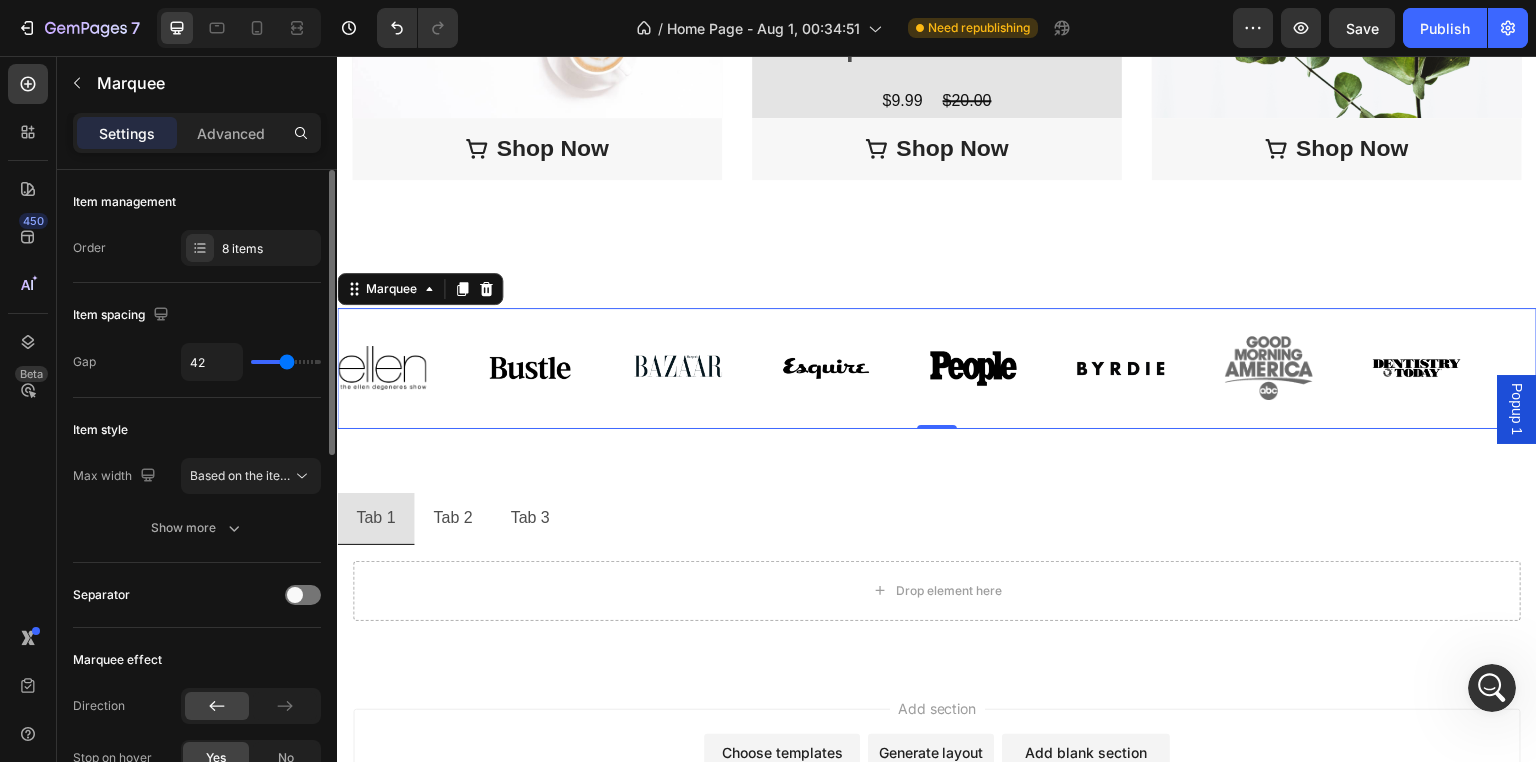 type on "30" 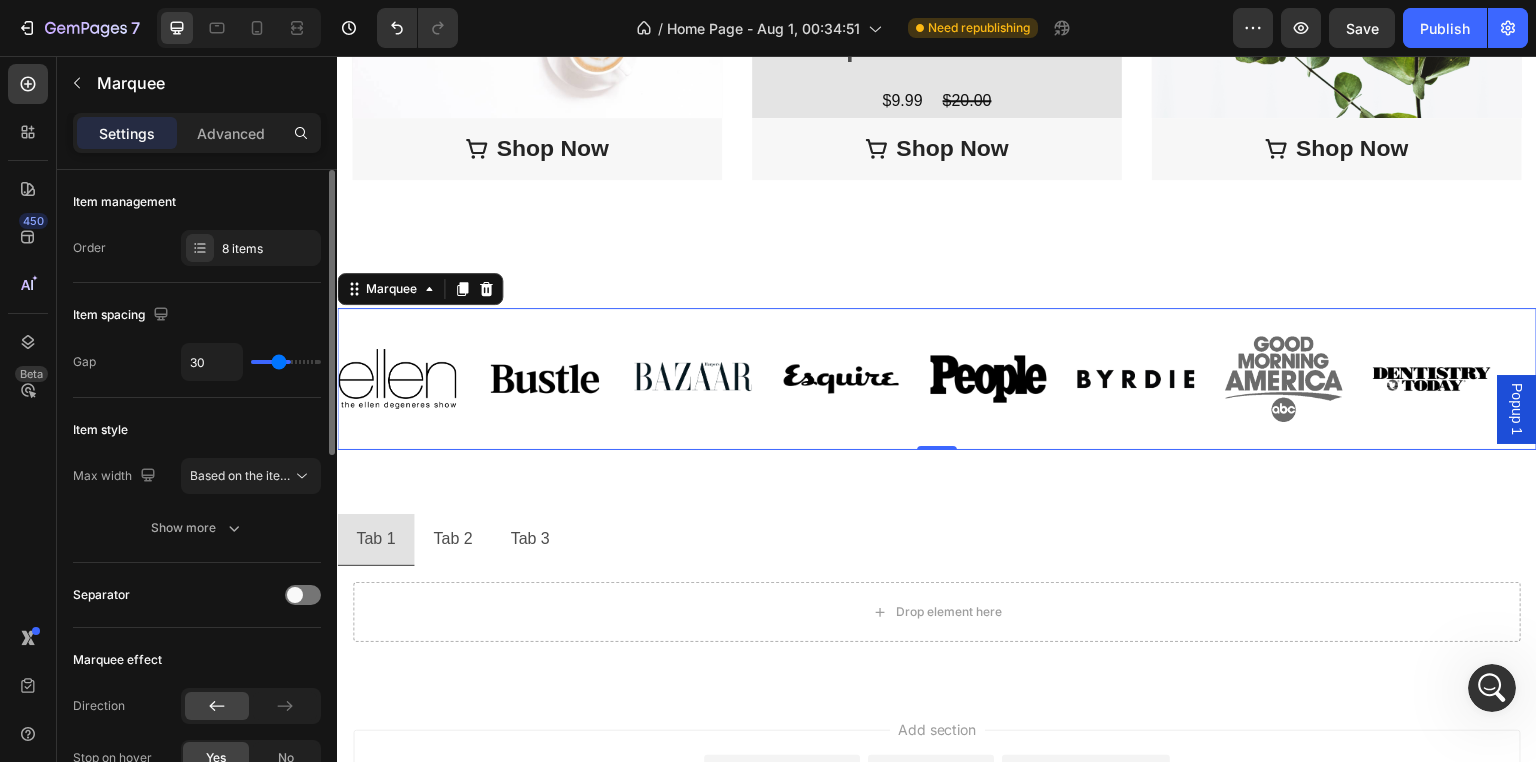 type on "28" 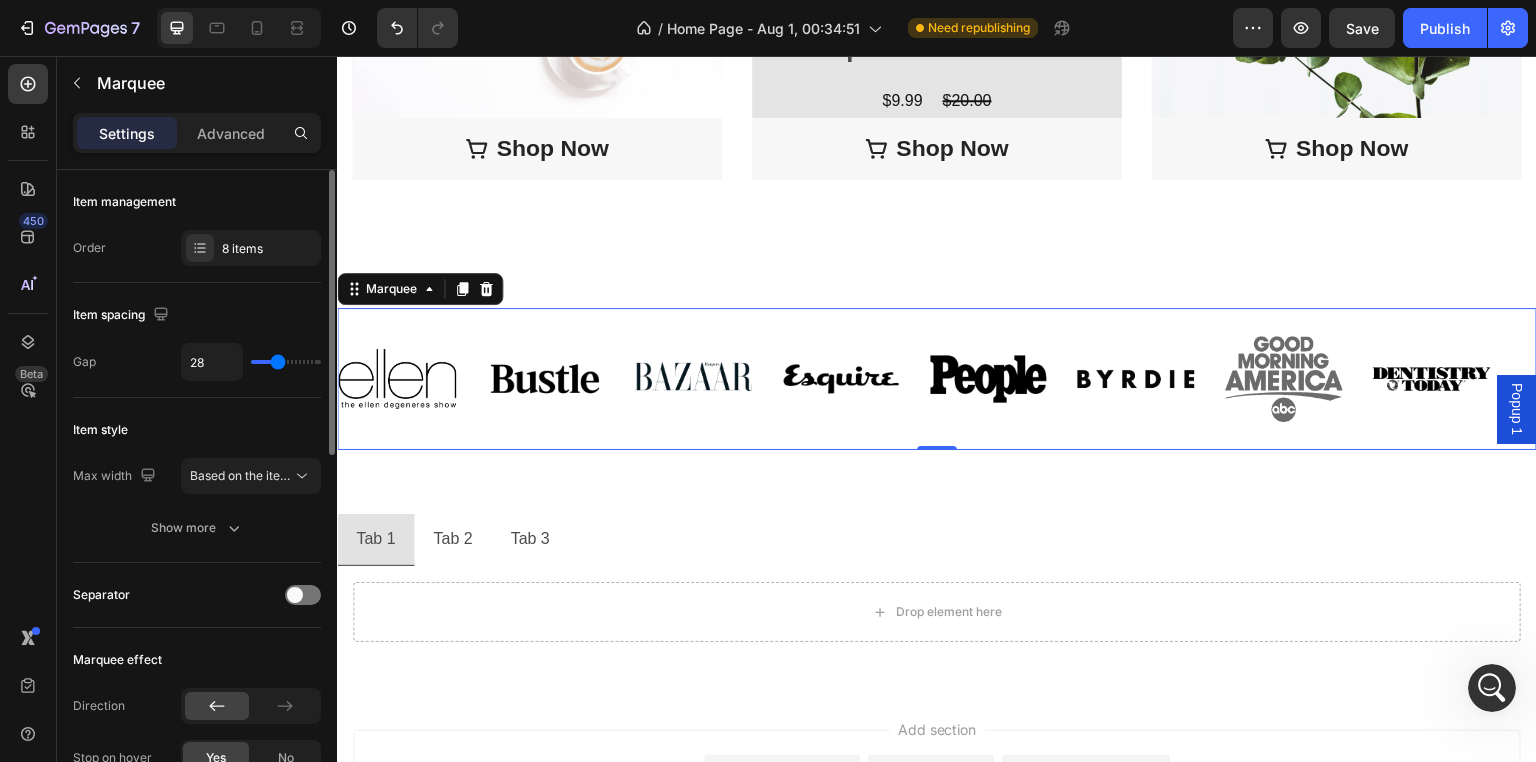 type on "26" 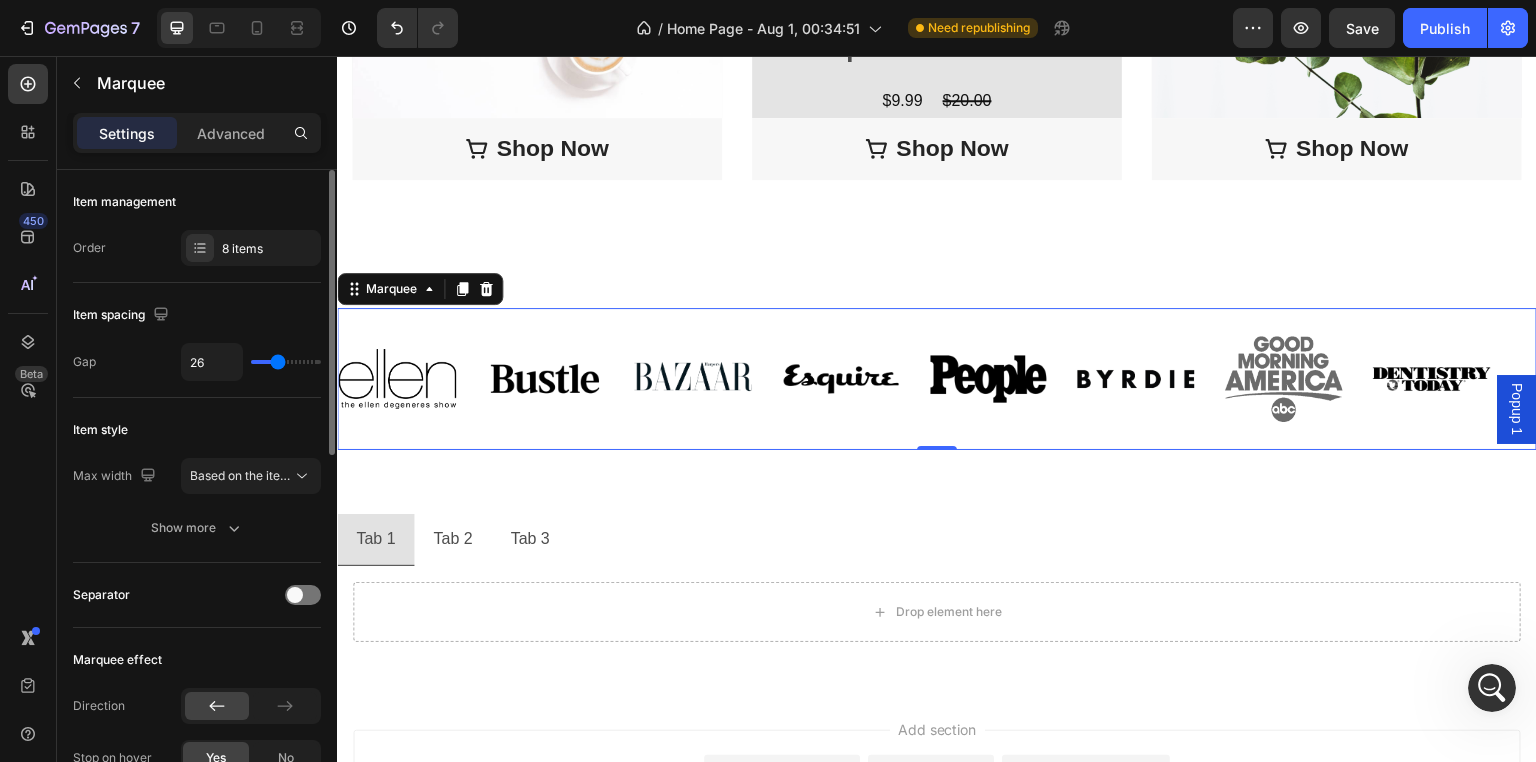 type on "26" 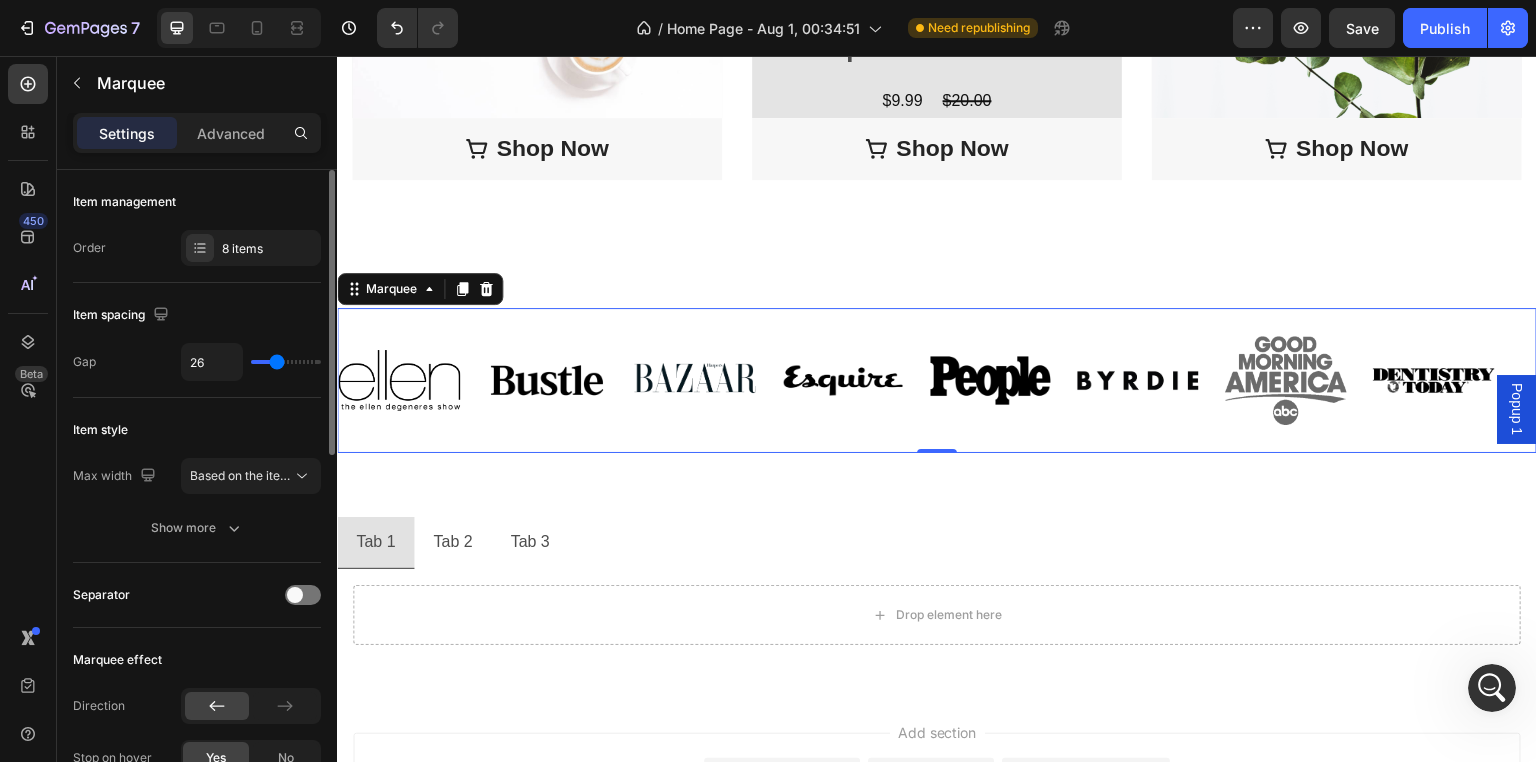 type on "24" 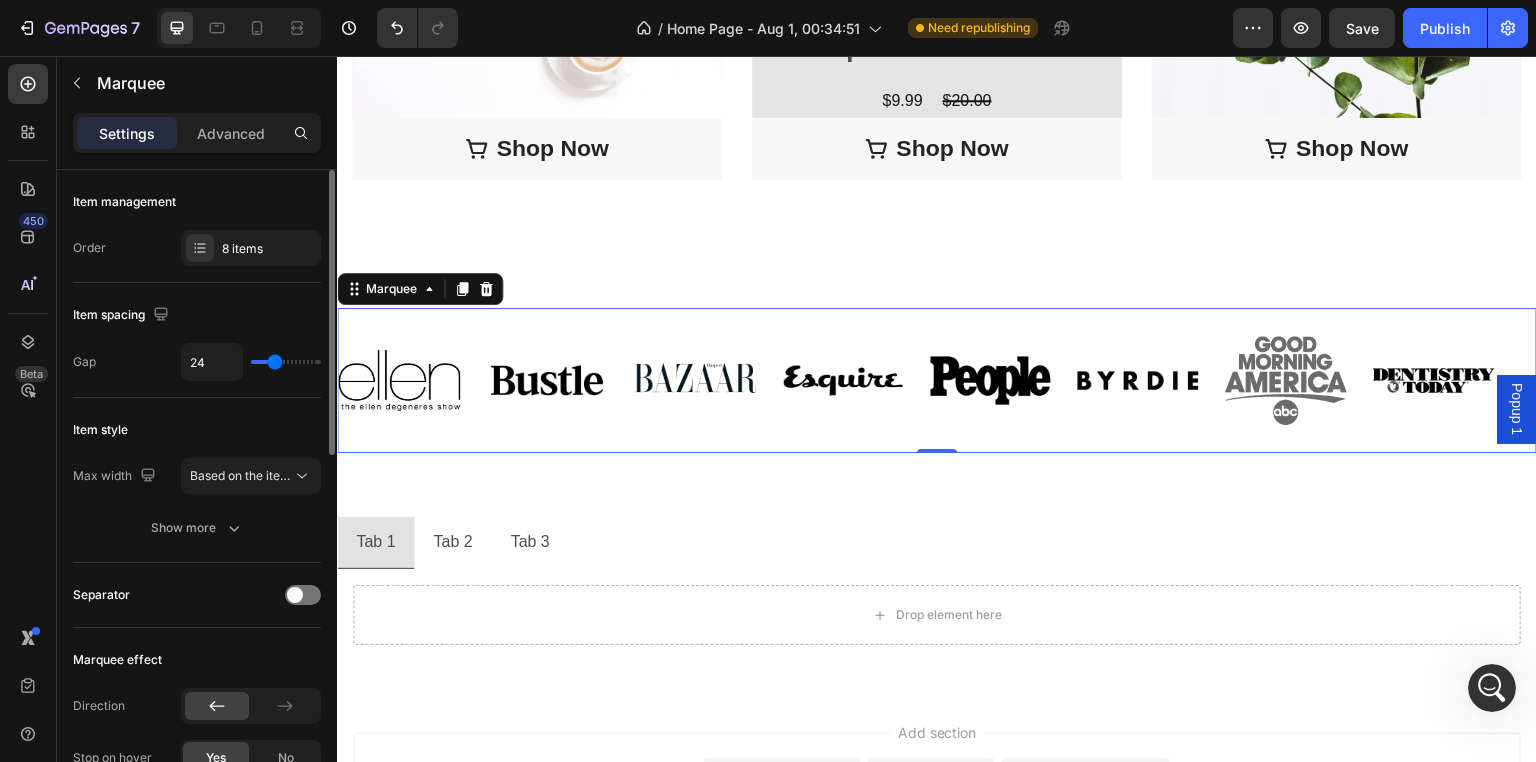 type on "22" 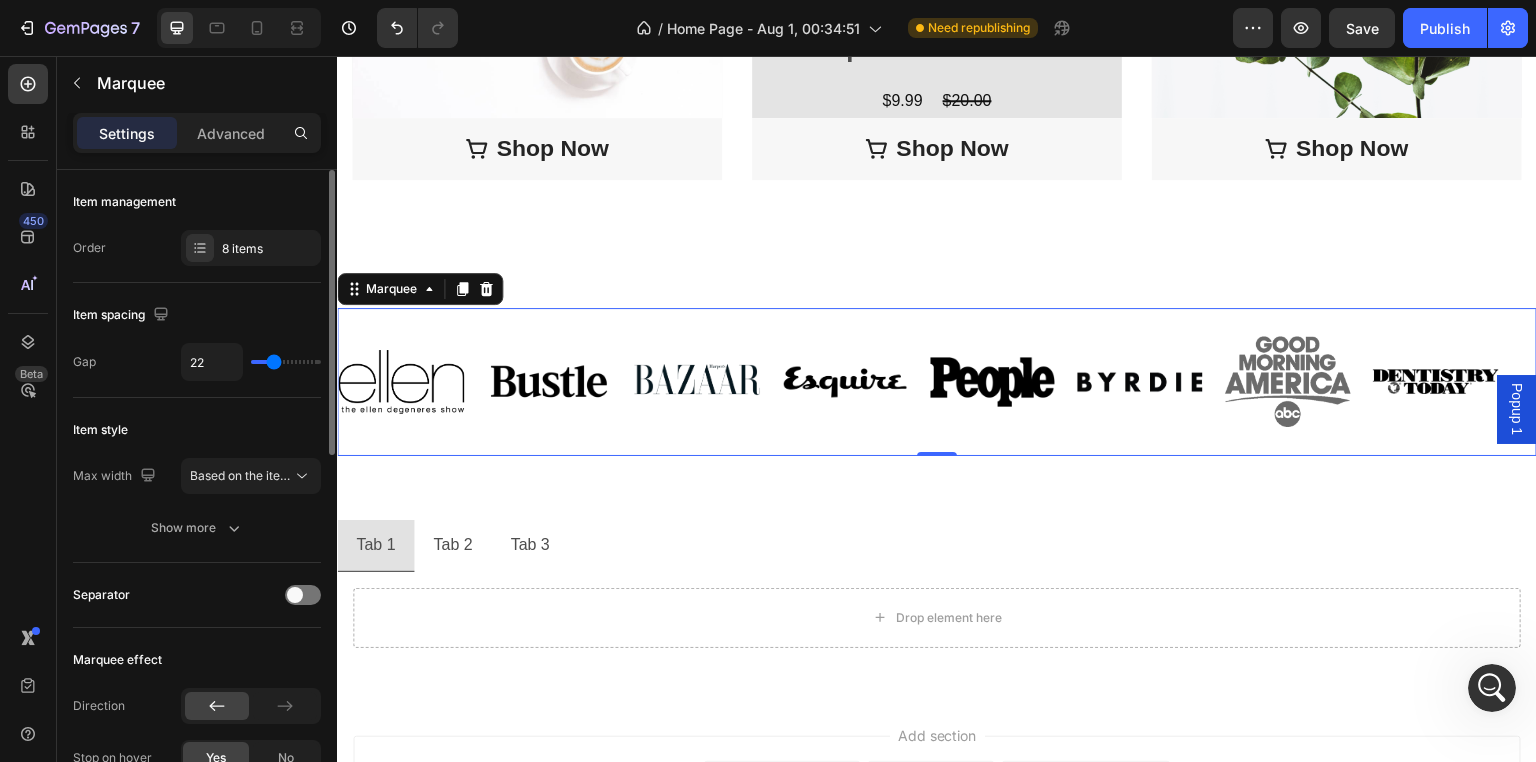 type on "23" 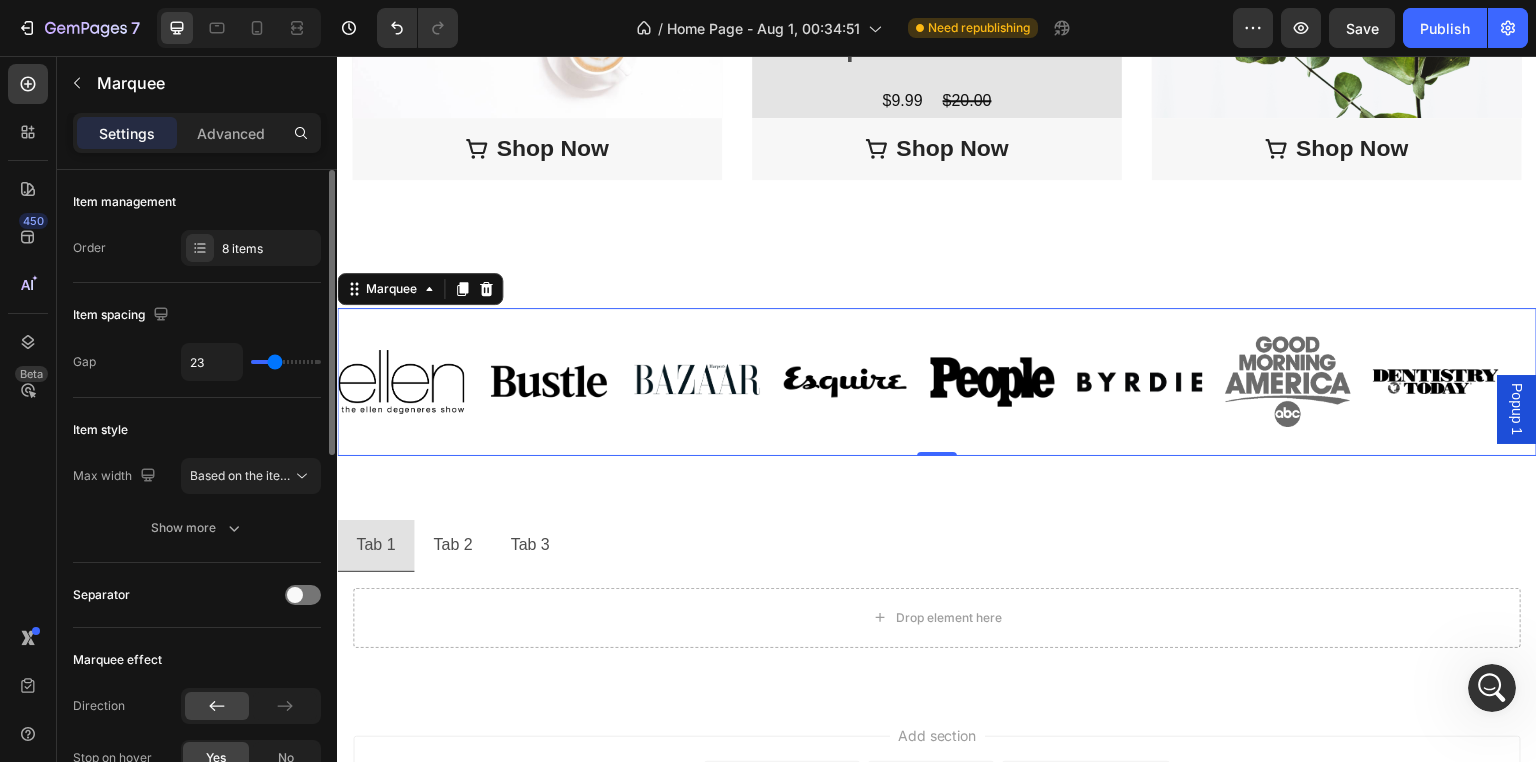 type on "24" 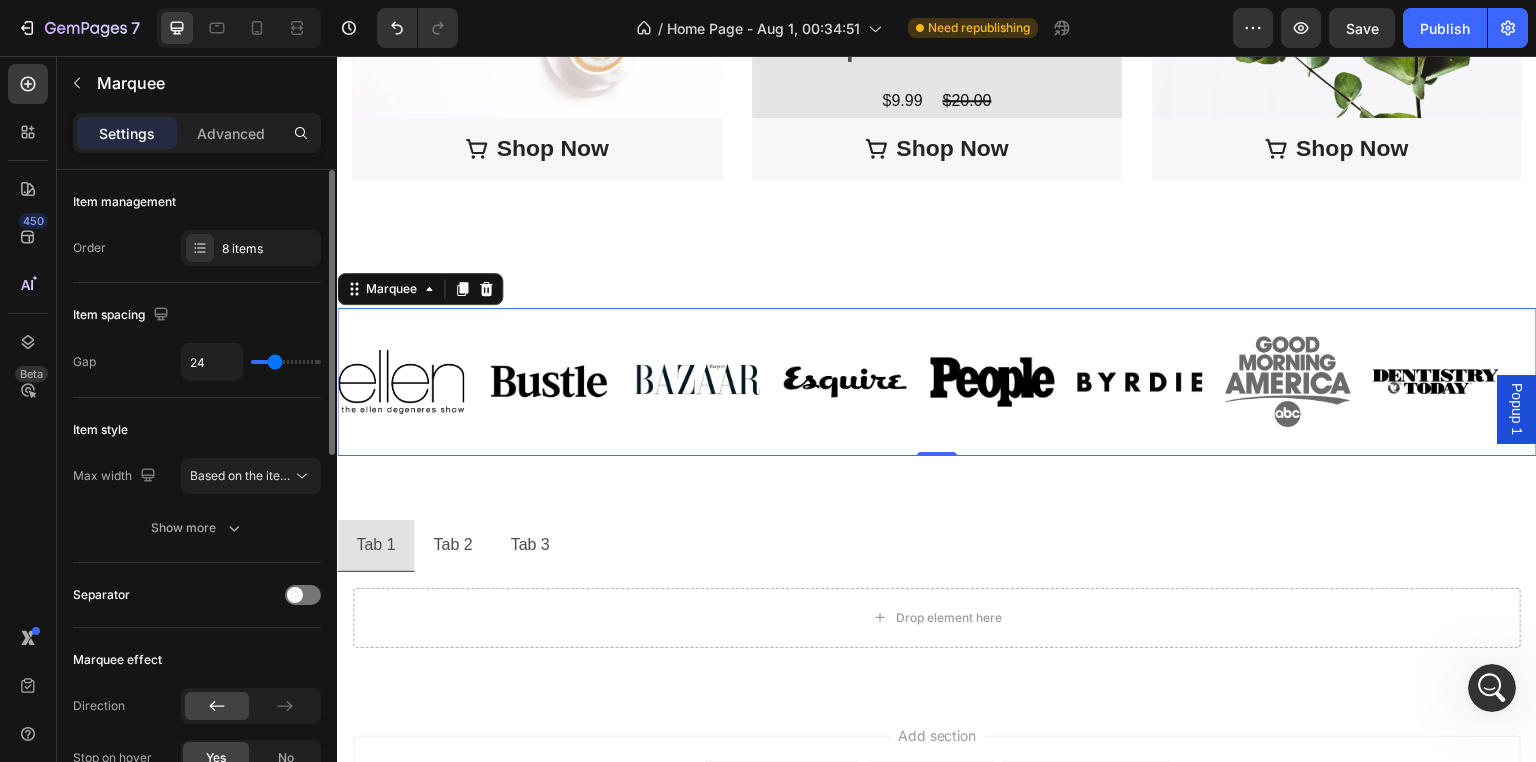 type on "29" 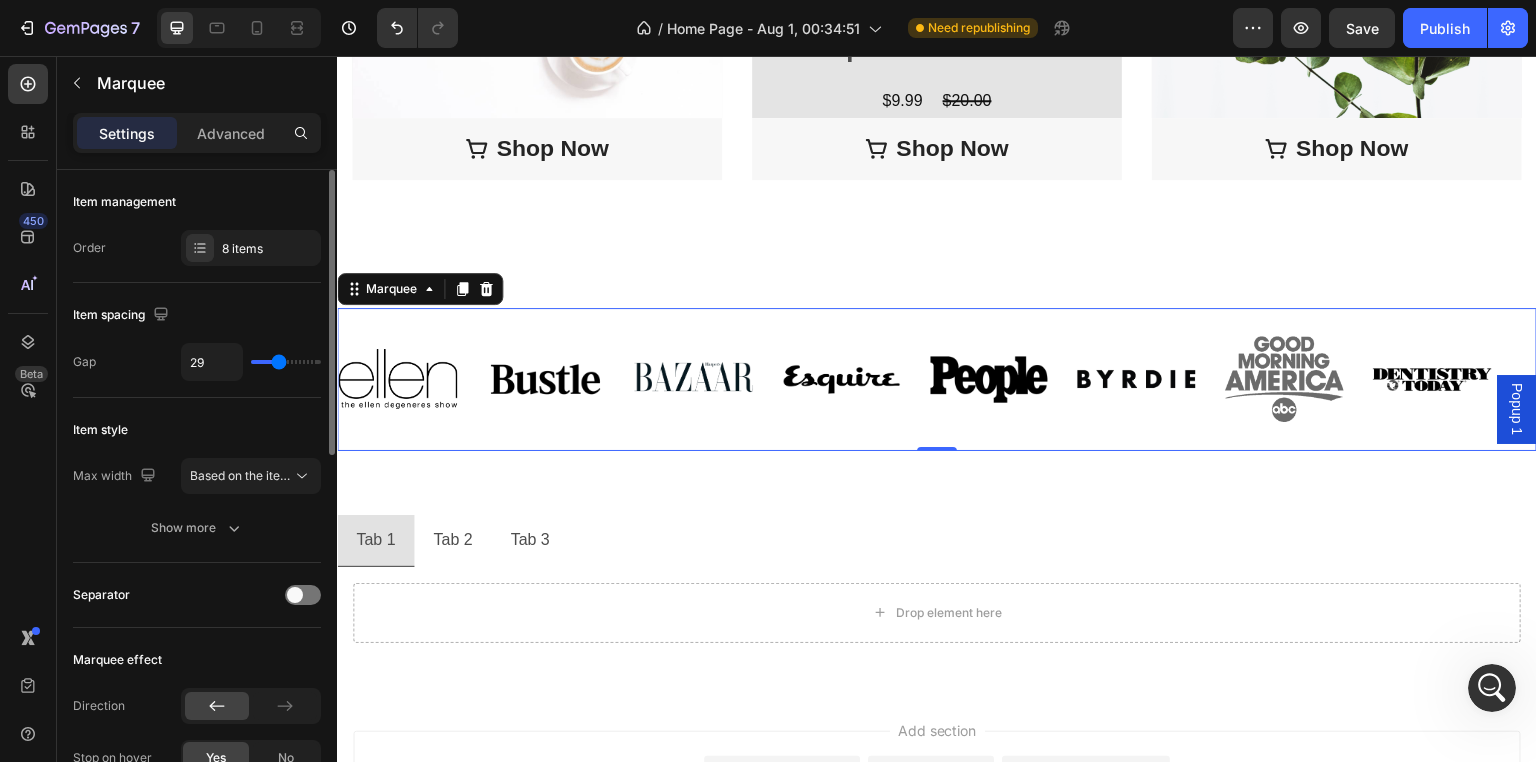 type on "29" 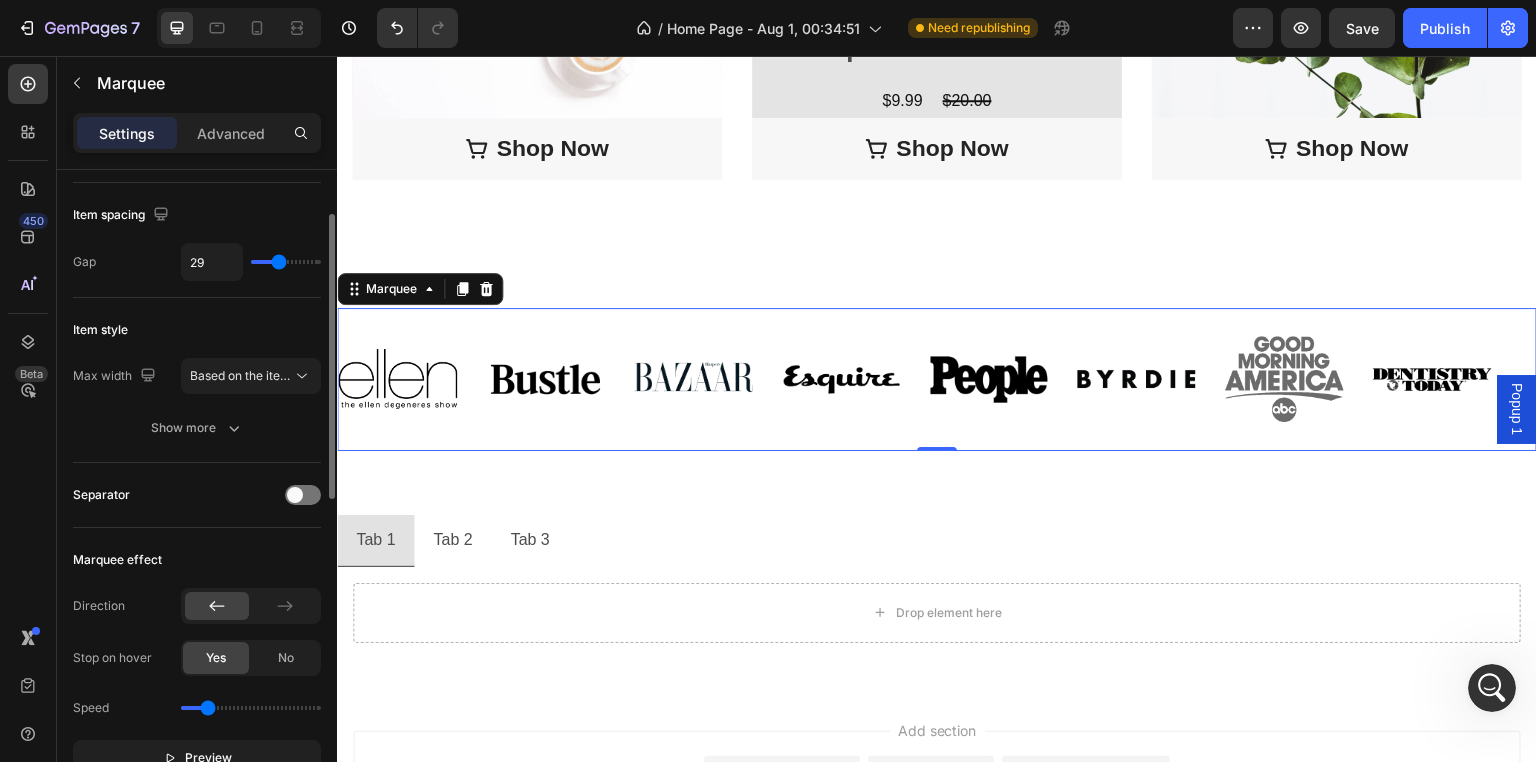 scroll, scrollTop: 200, scrollLeft: 0, axis: vertical 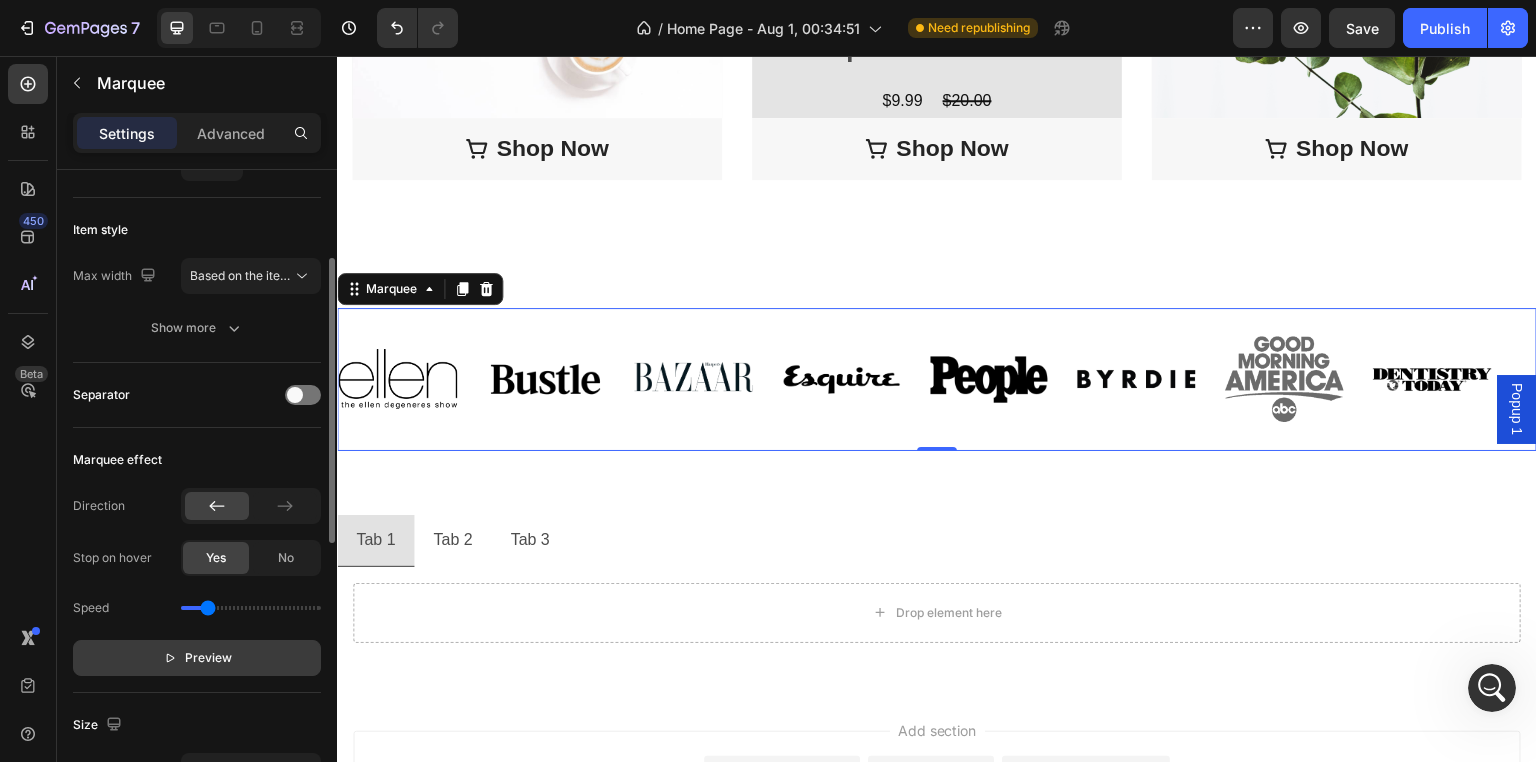 click on "Preview" at bounding box center (197, 658) 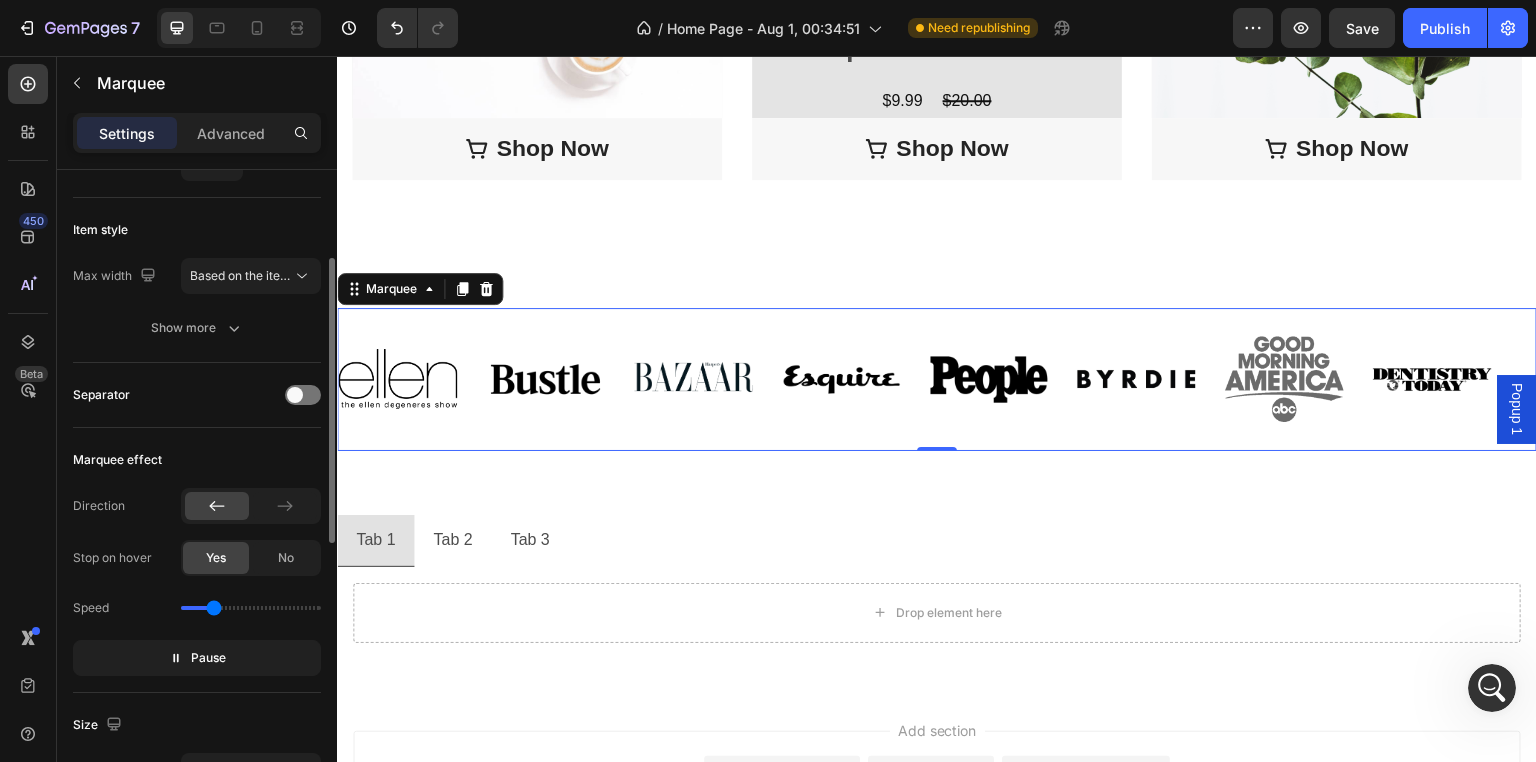 type on "0.8" 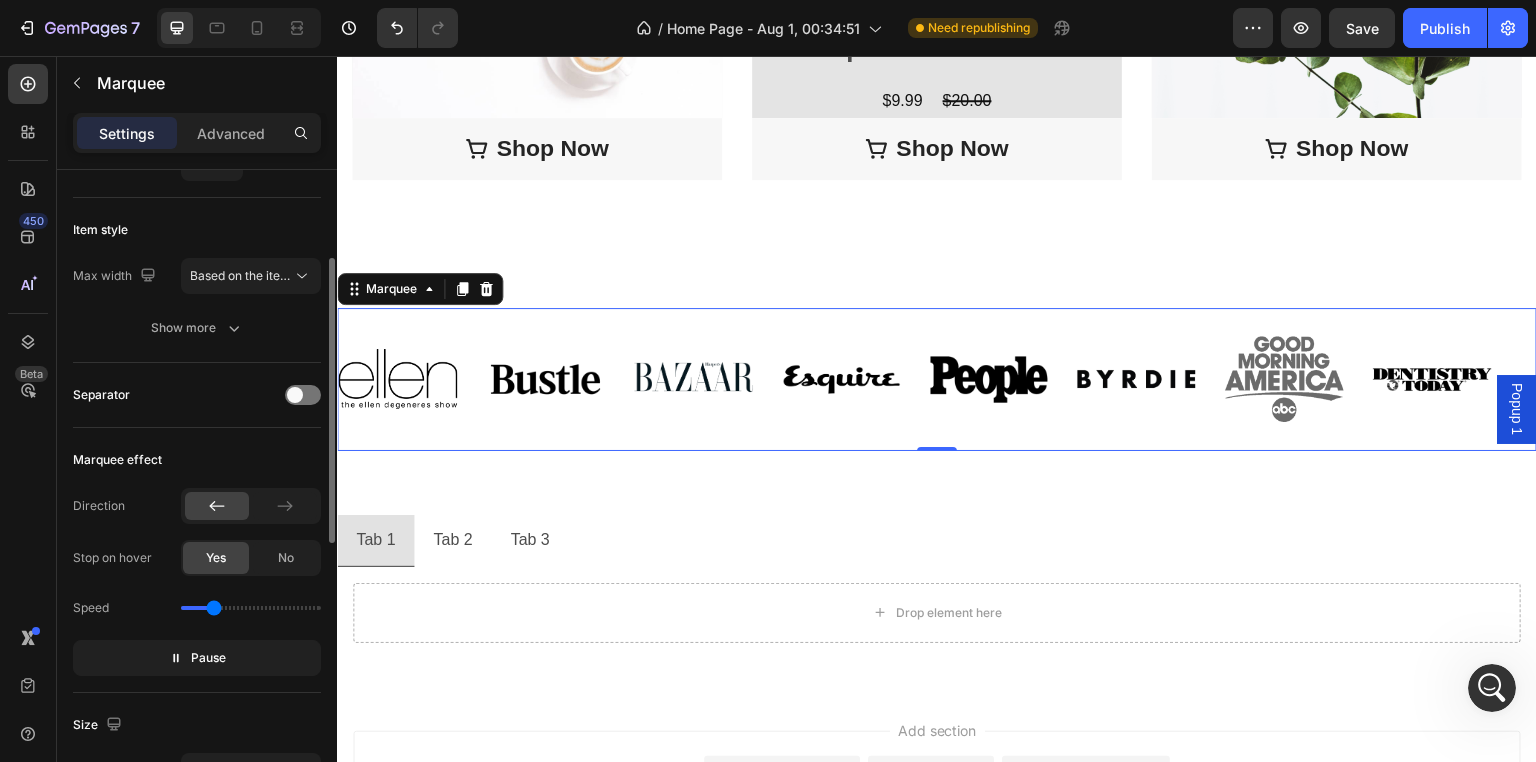 click on "Separator" 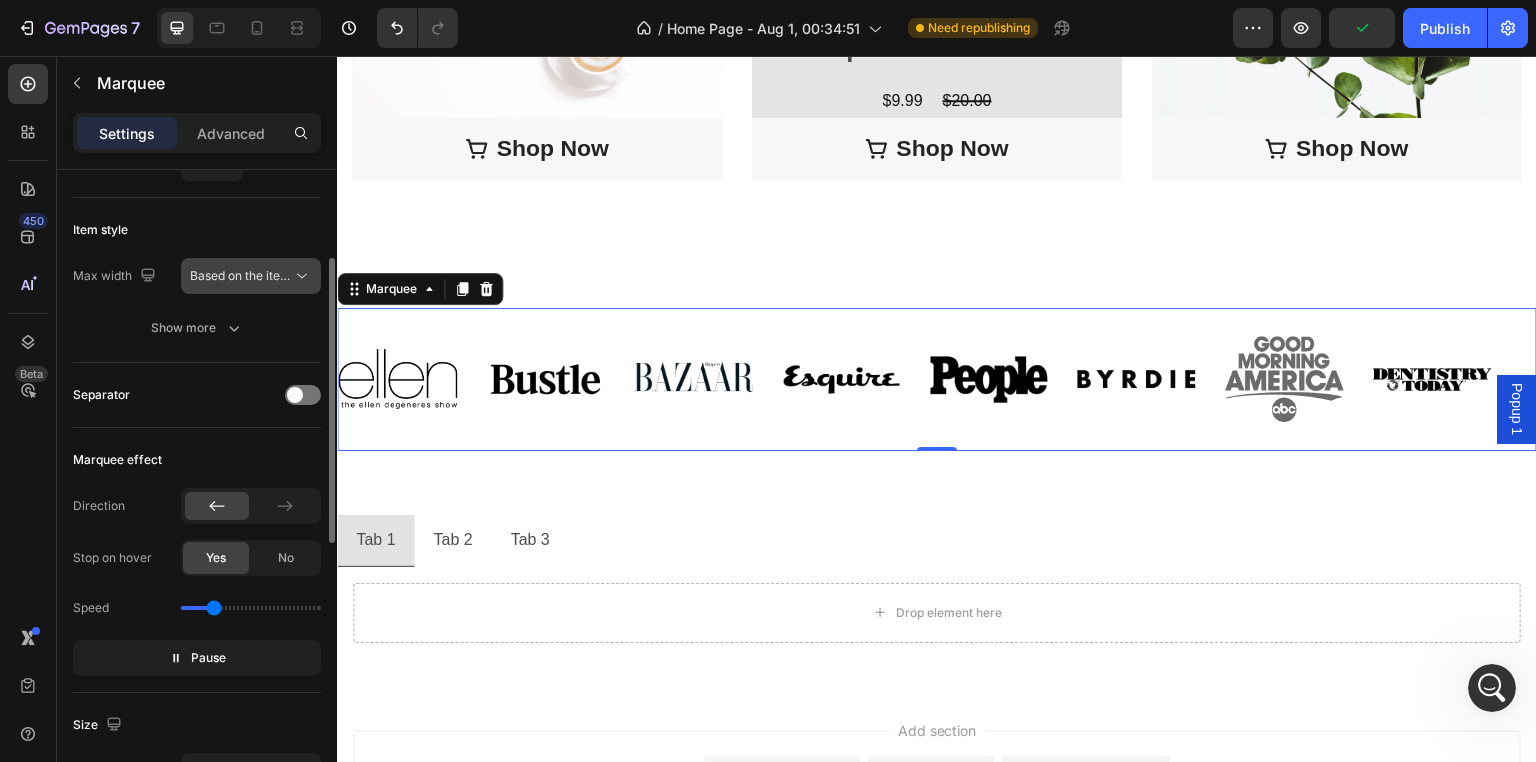 click on "Based on the item count" at bounding box center (241, 276) 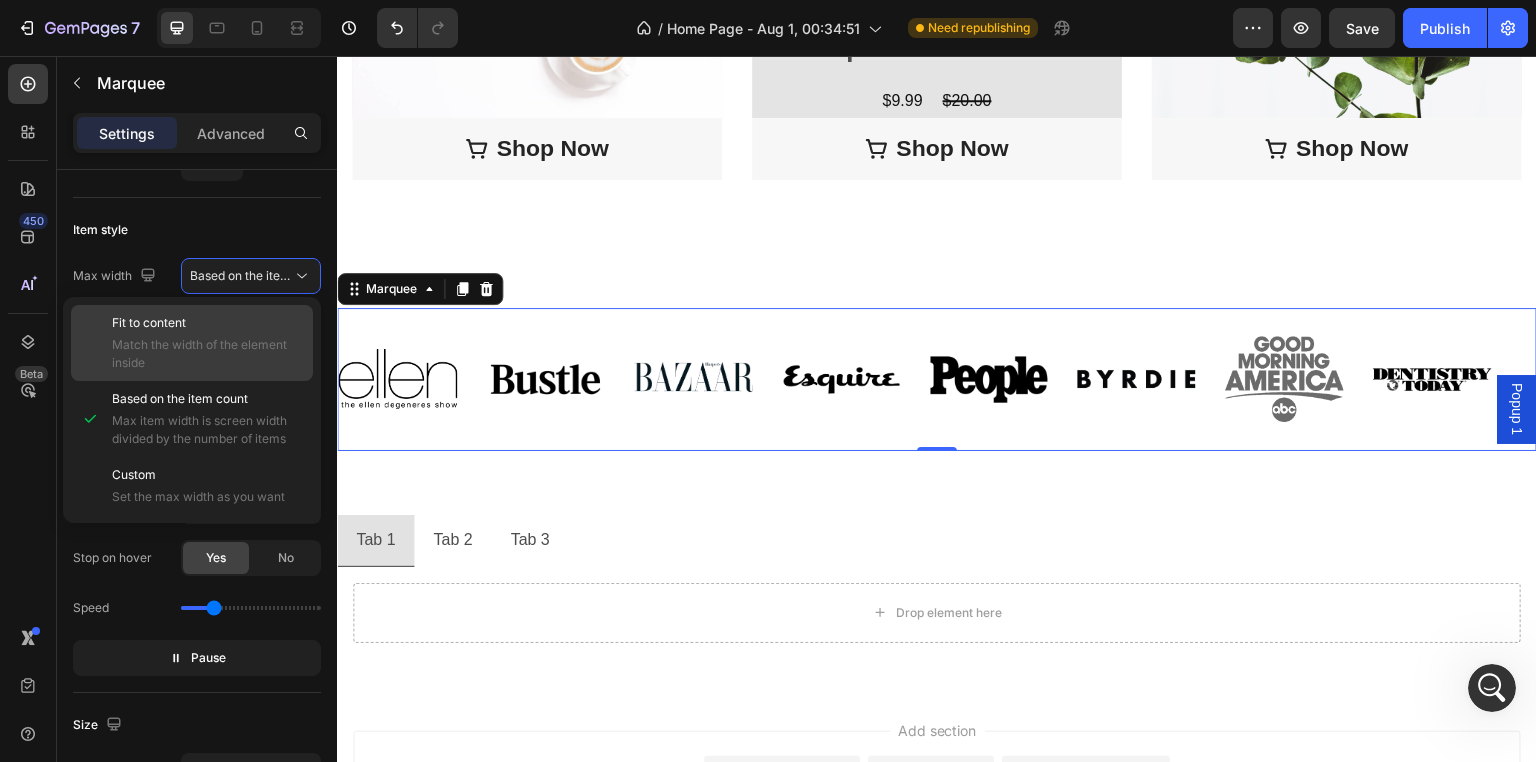 click on "Match the width of the element inside" at bounding box center (208, 354) 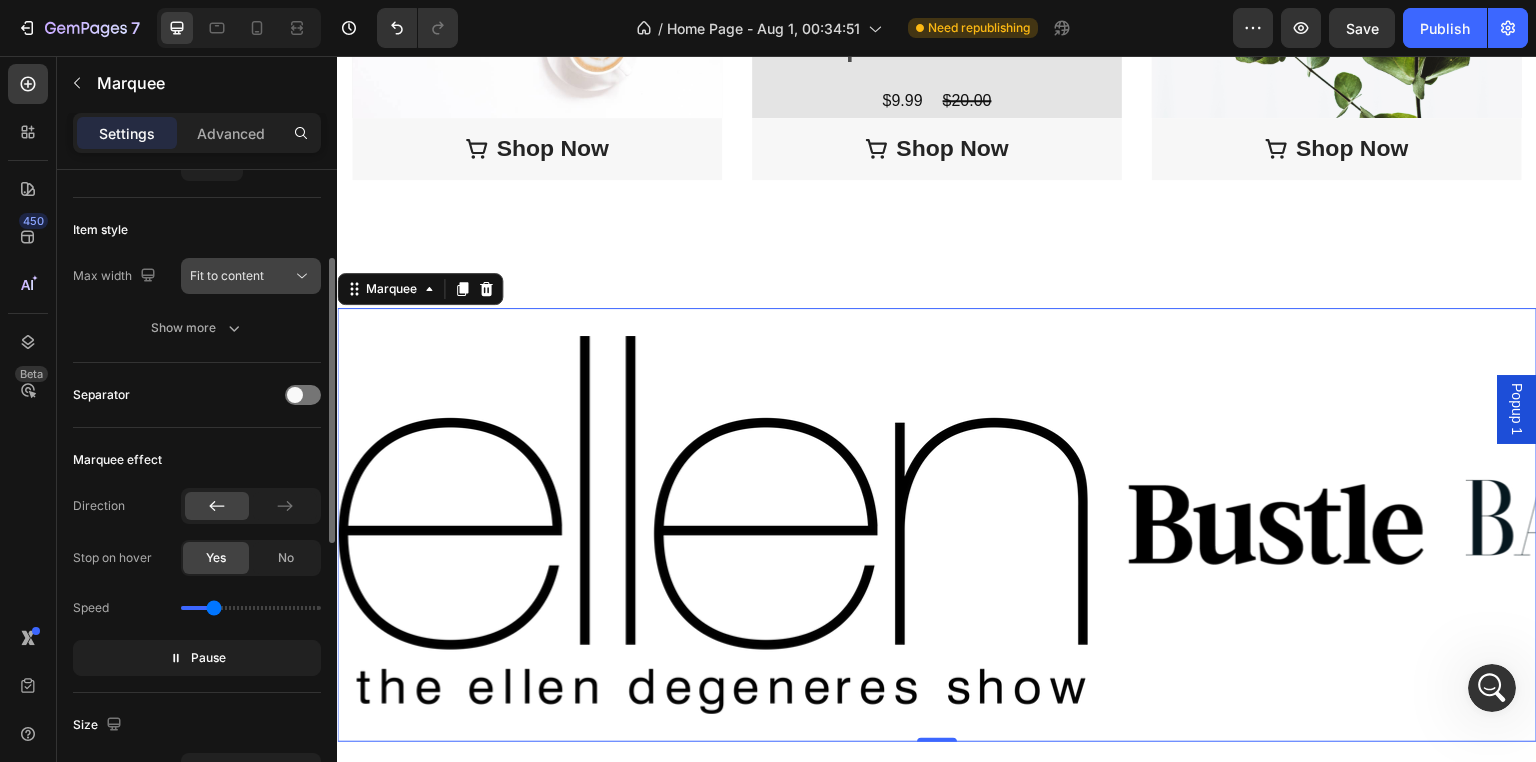 click on "Fit to content" at bounding box center [241, 276] 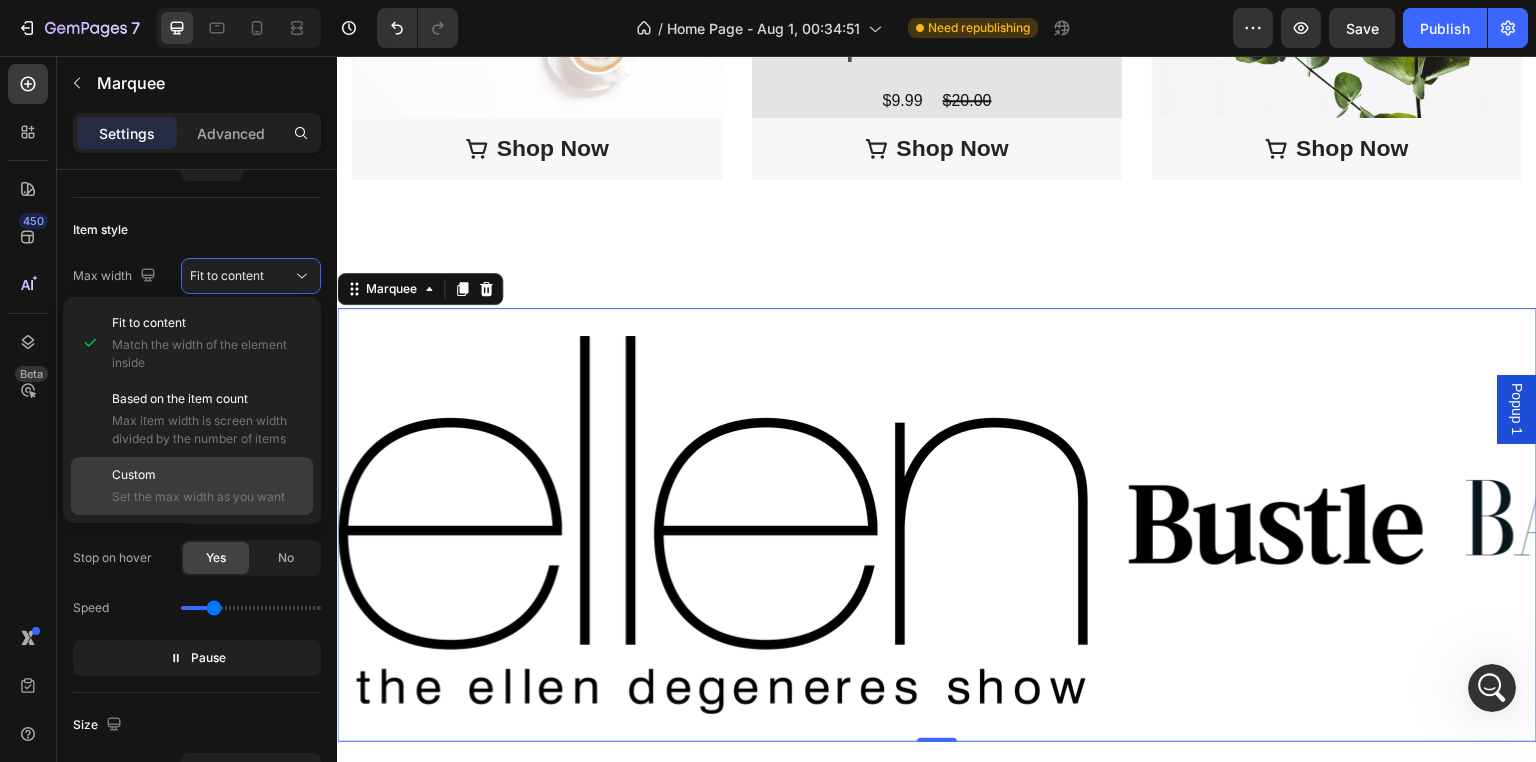 click on "Custom" at bounding box center [208, 475] 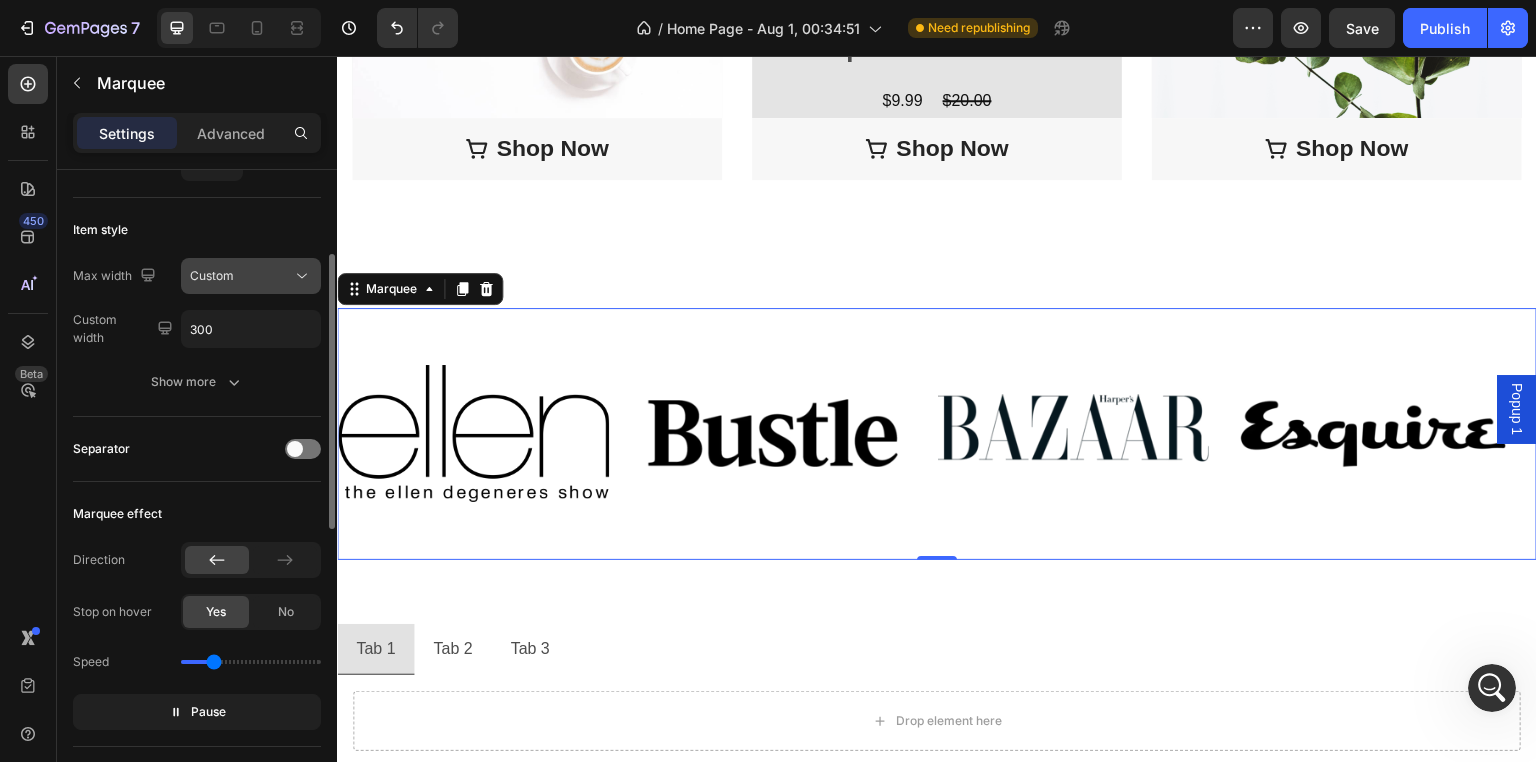 click on "Custom" 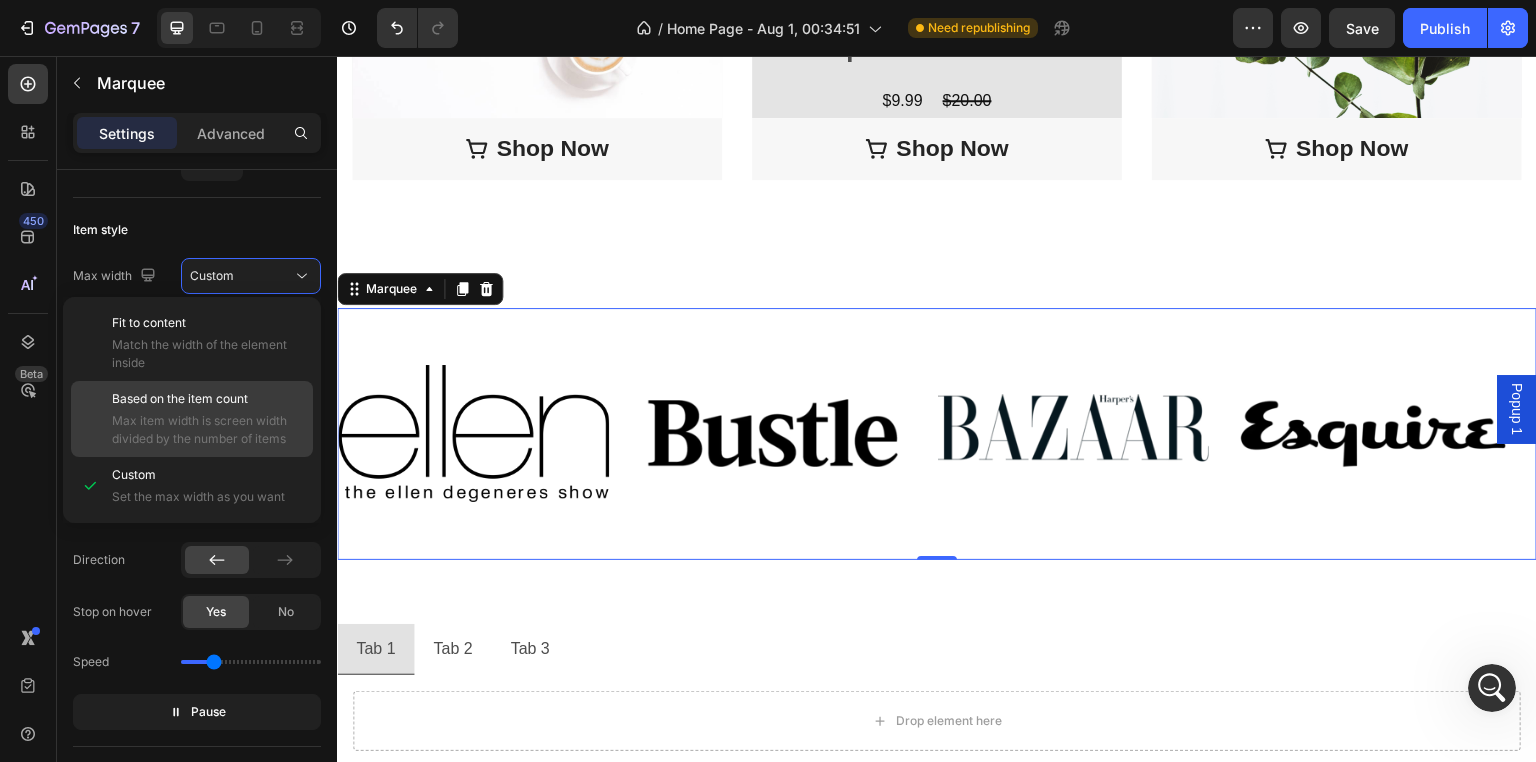 click on "Based on the item count" at bounding box center [180, 399] 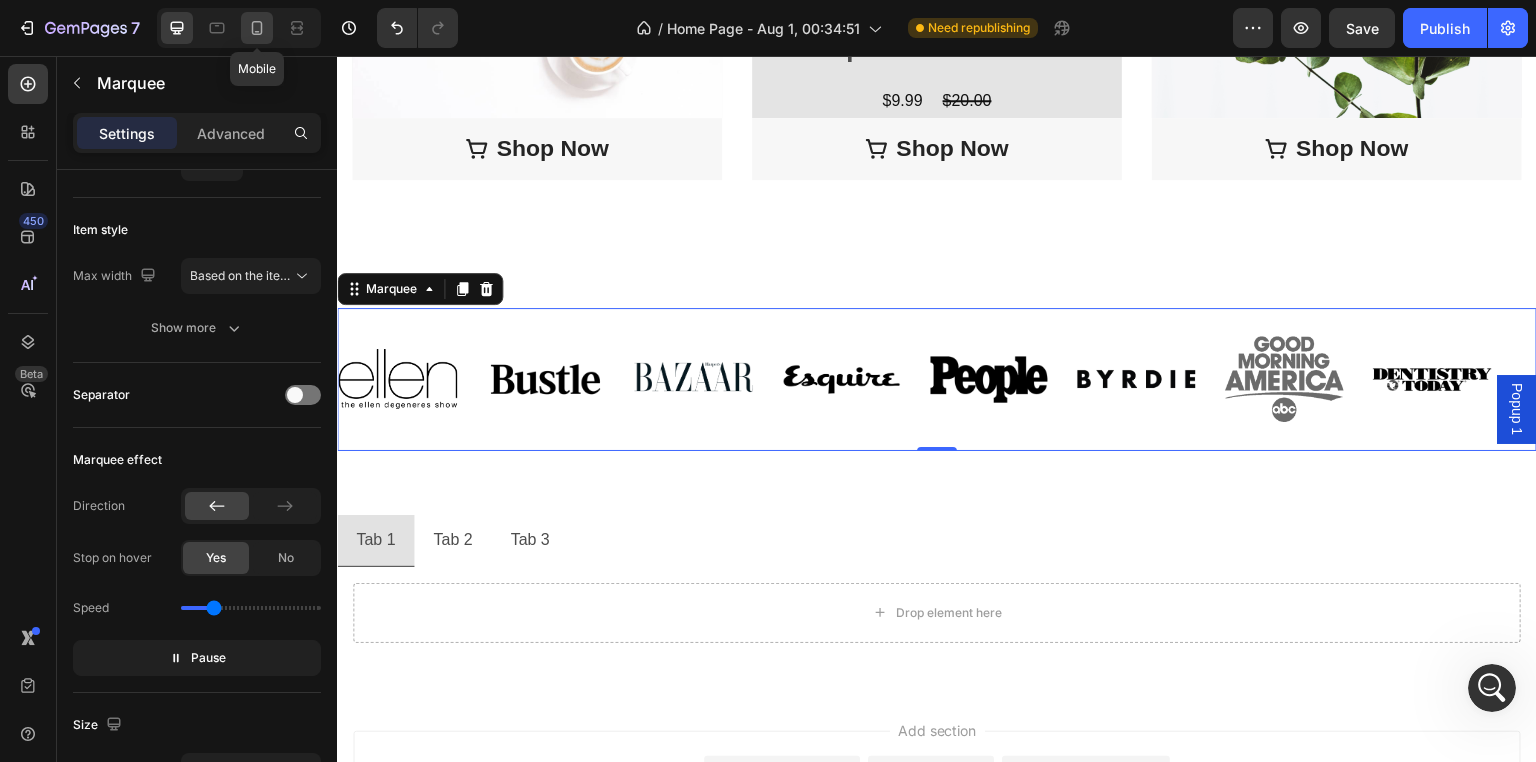 click 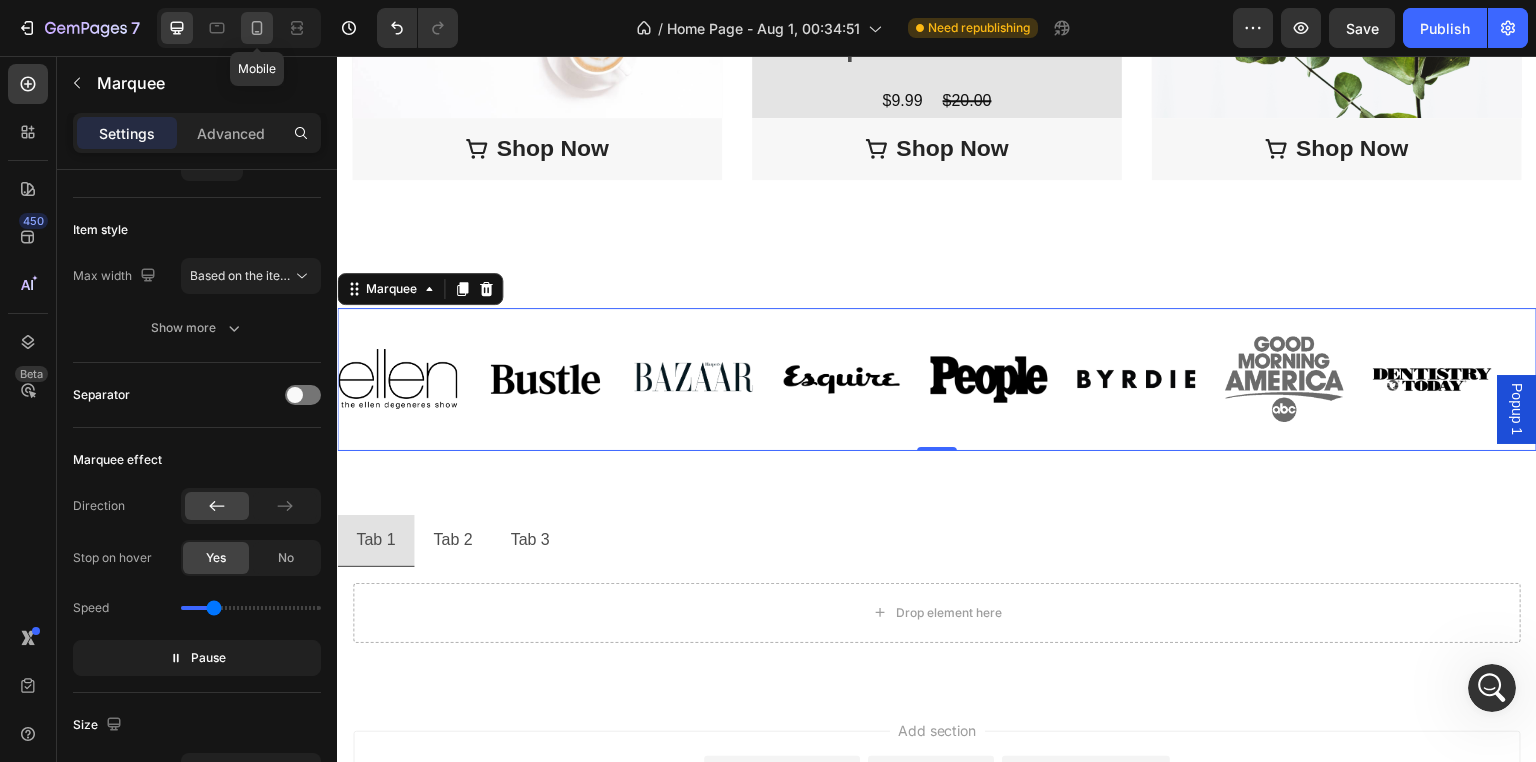 type on "20" 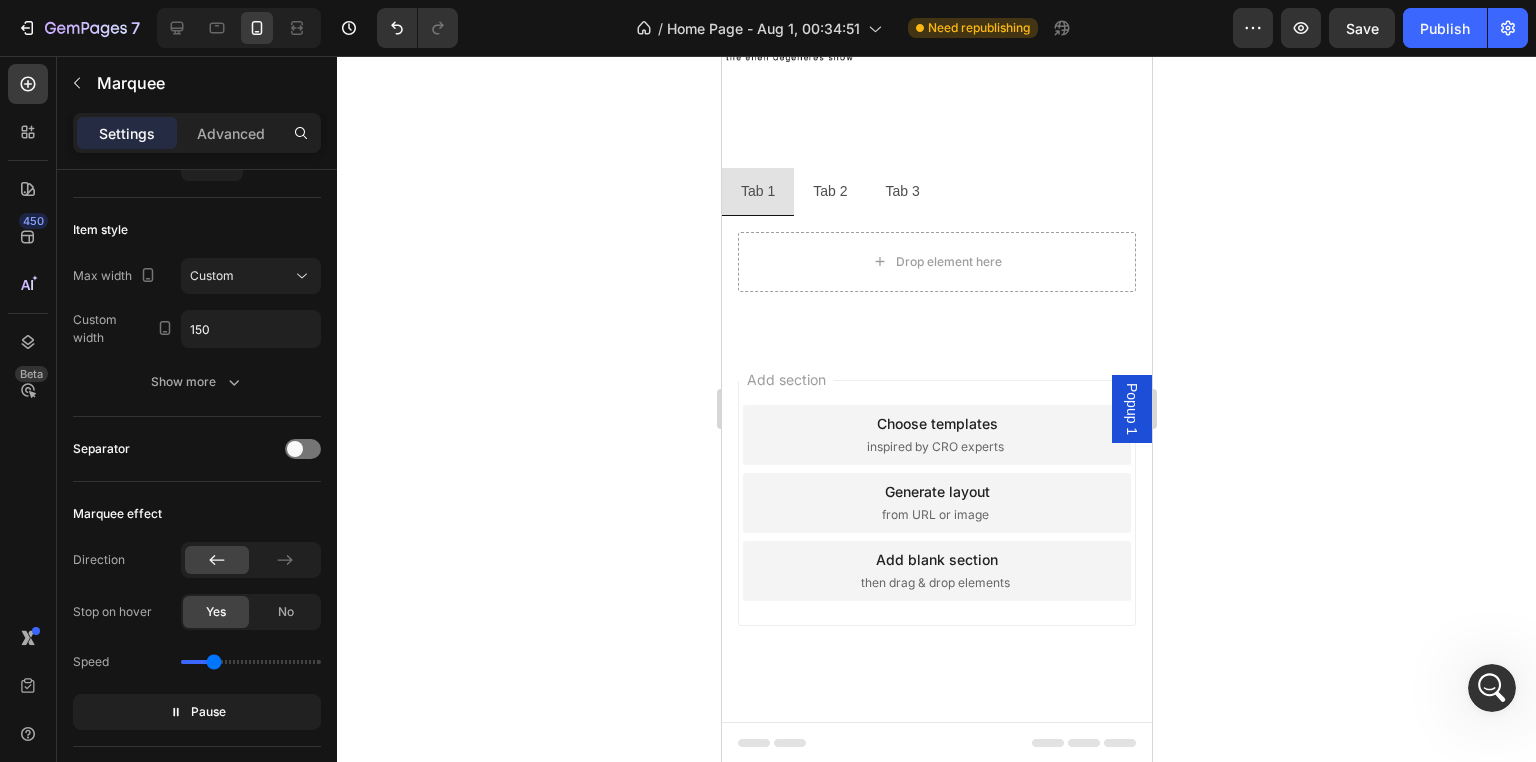 scroll, scrollTop: 3182, scrollLeft: 0, axis: vertical 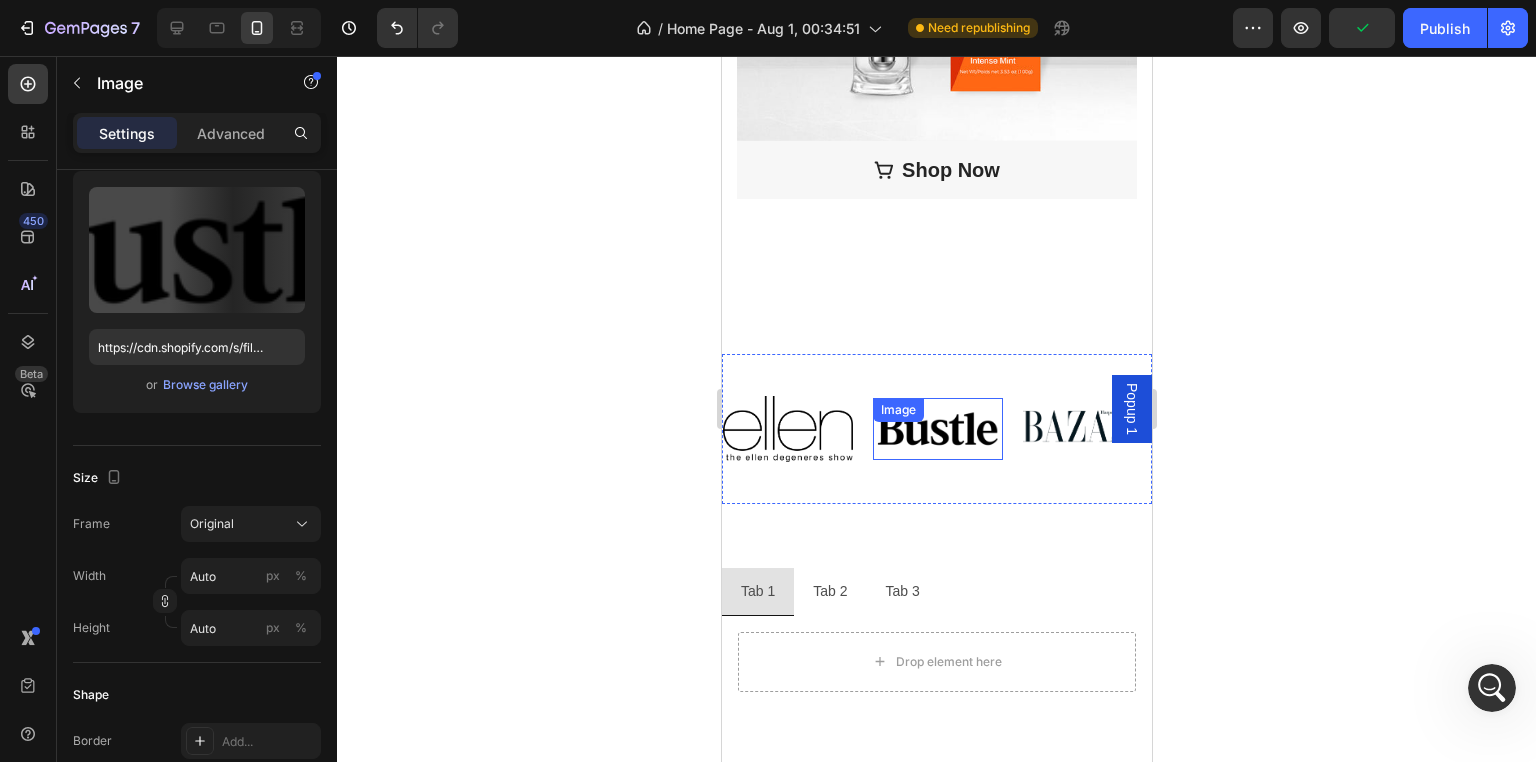 click on "Image" at bounding box center (937, 429) 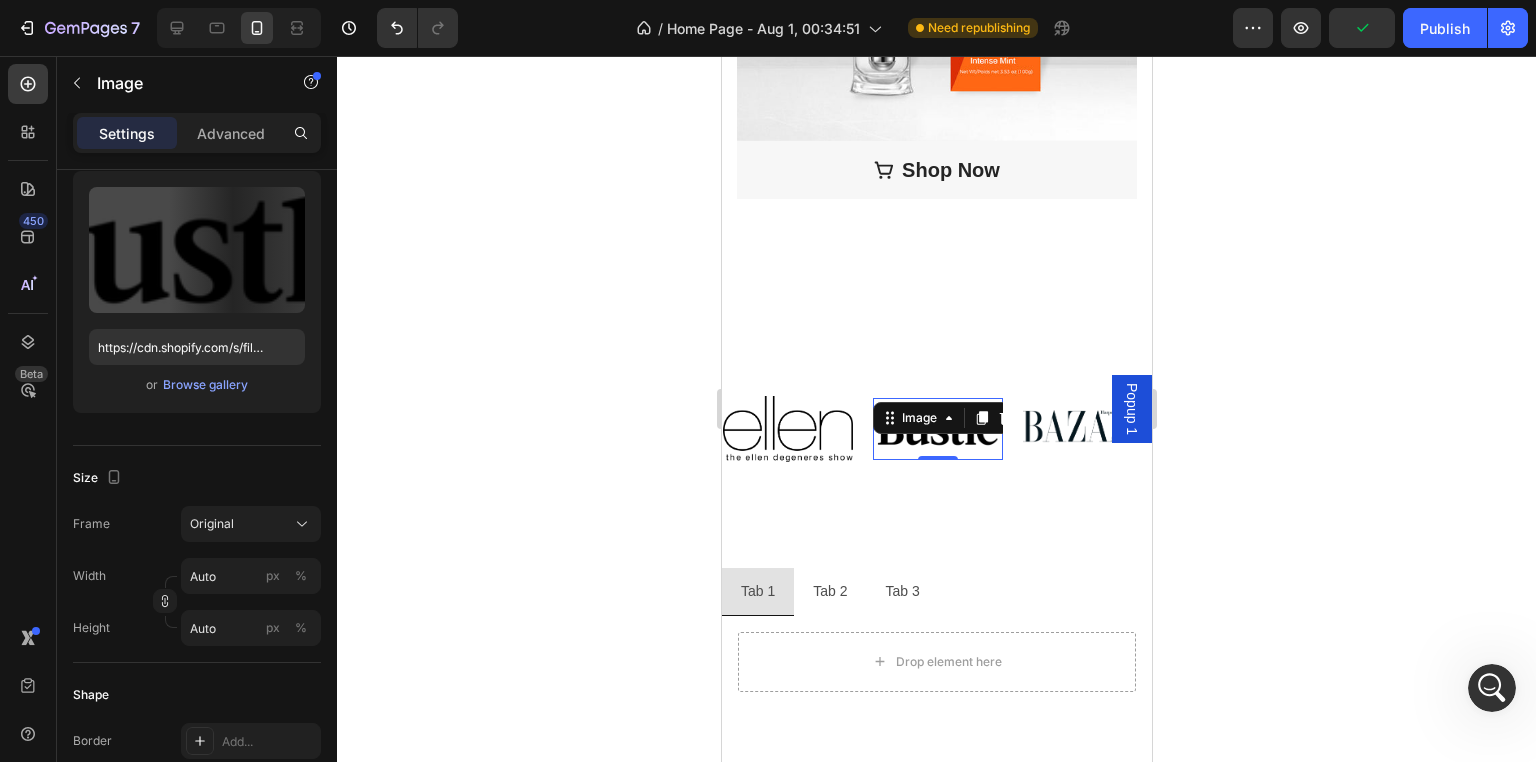 scroll, scrollTop: 0, scrollLeft: 0, axis: both 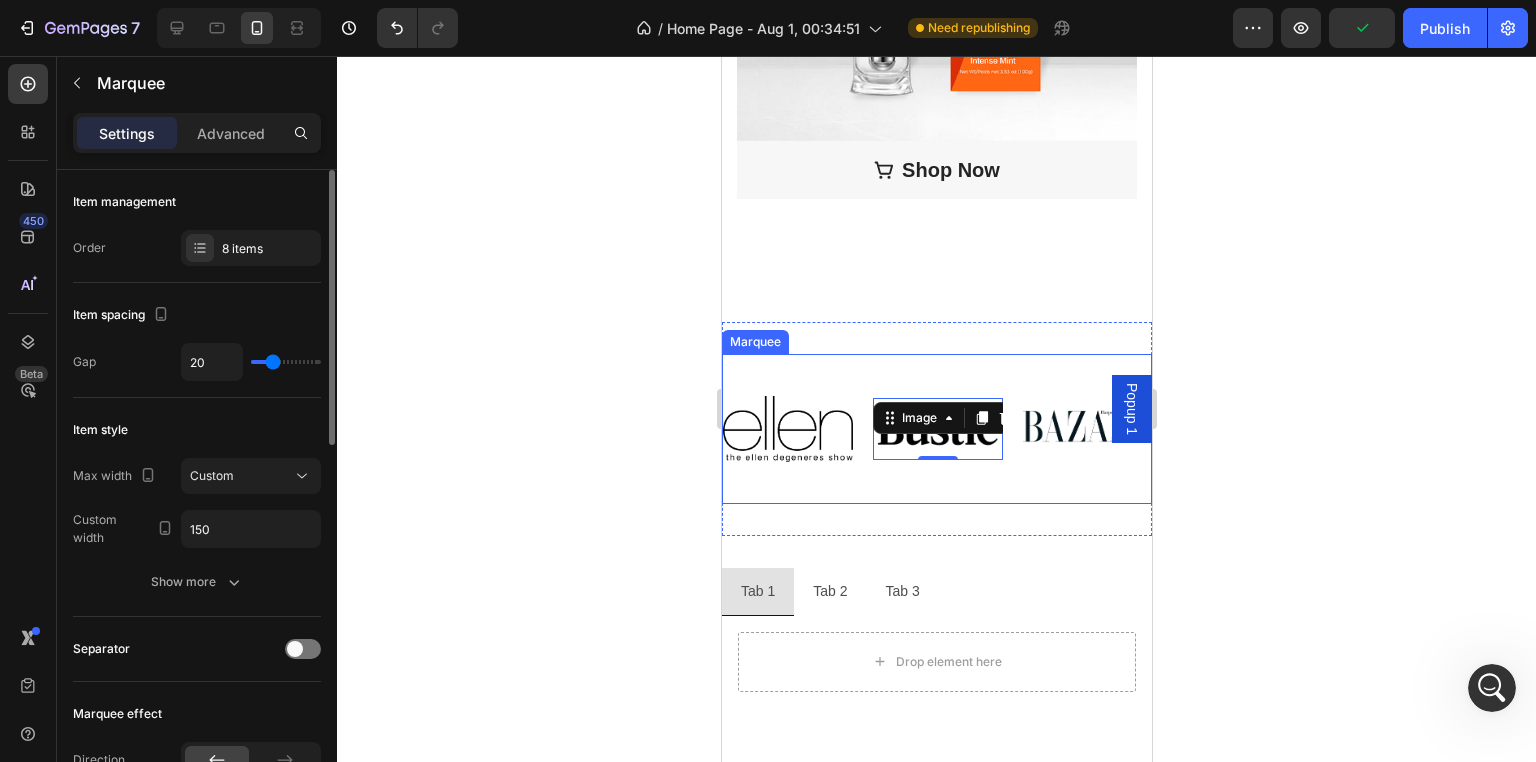 click on "Image Image   0 Image Image Image Image Image Image" at bounding box center [1322, 429] 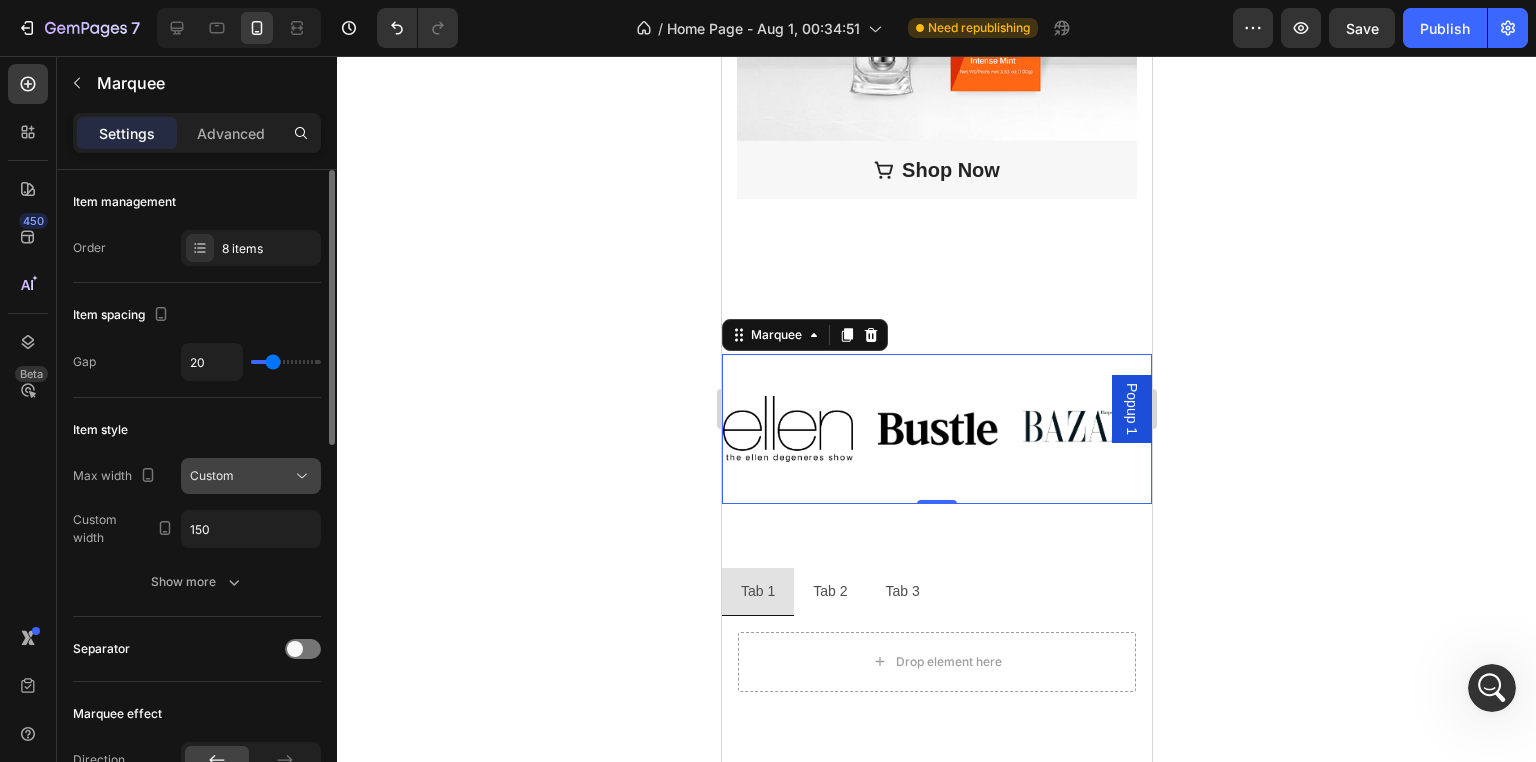 click 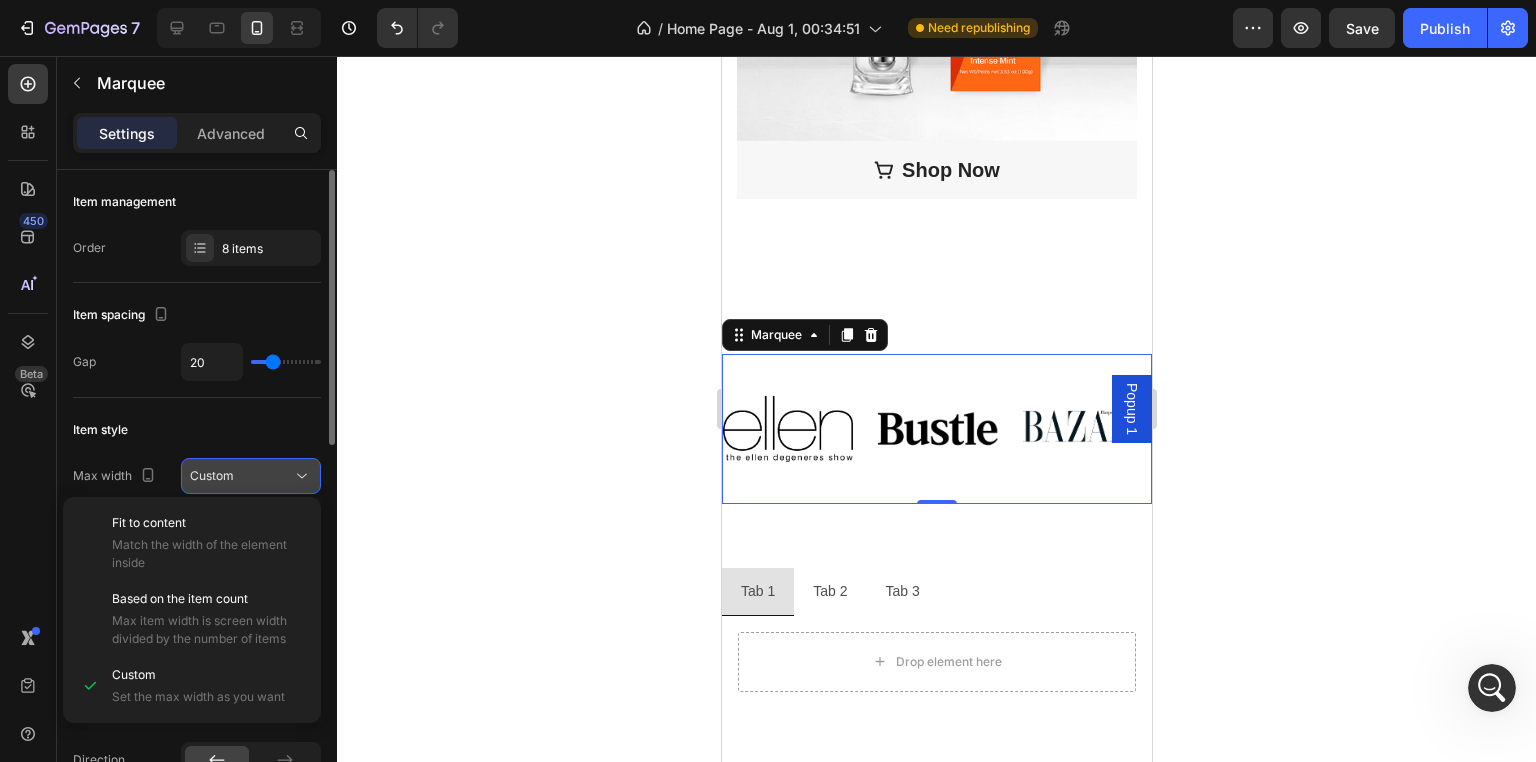 click on "Custom" at bounding box center [241, 476] 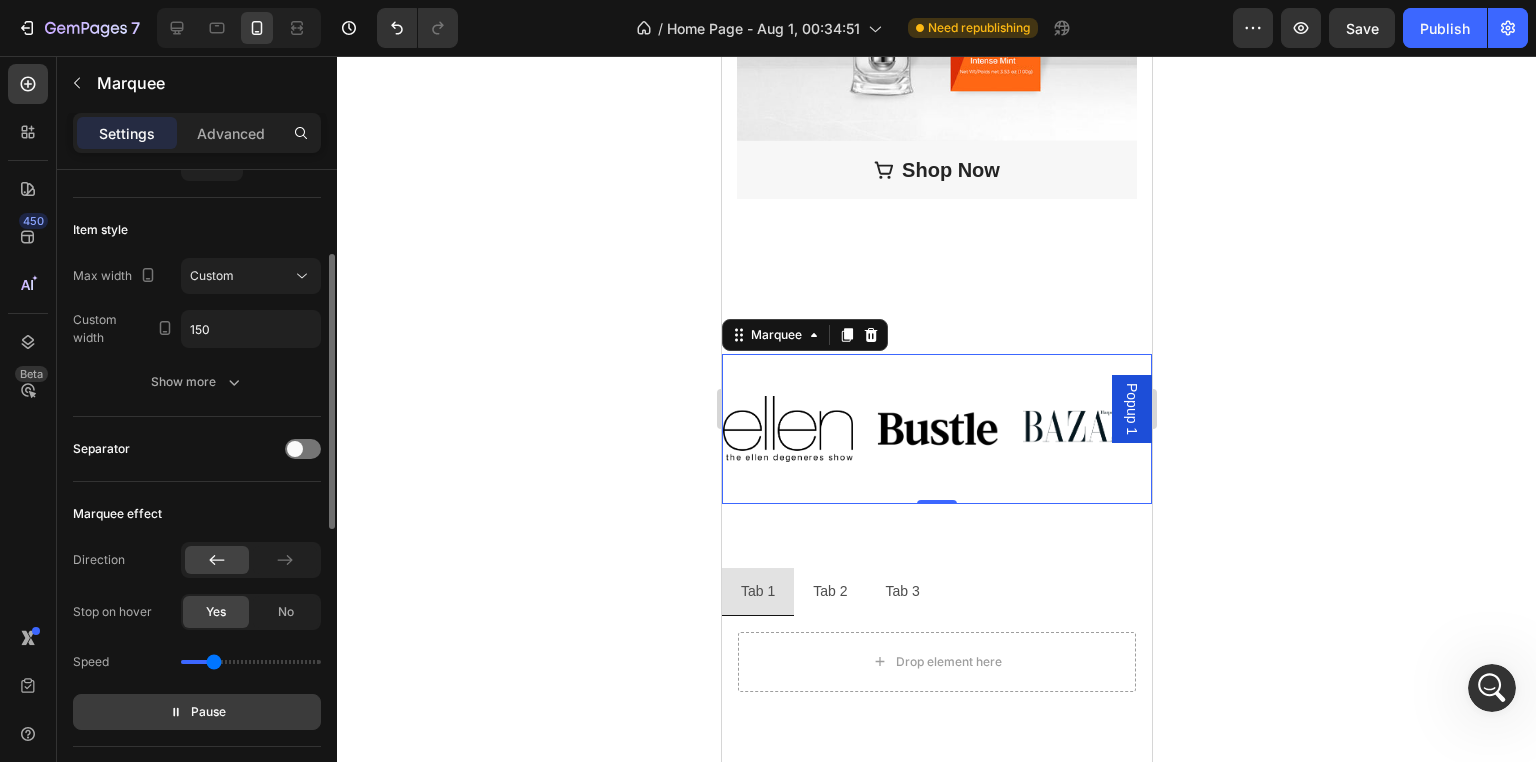 scroll, scrollTop: 400, scrollLeft: 0, axis: vertical 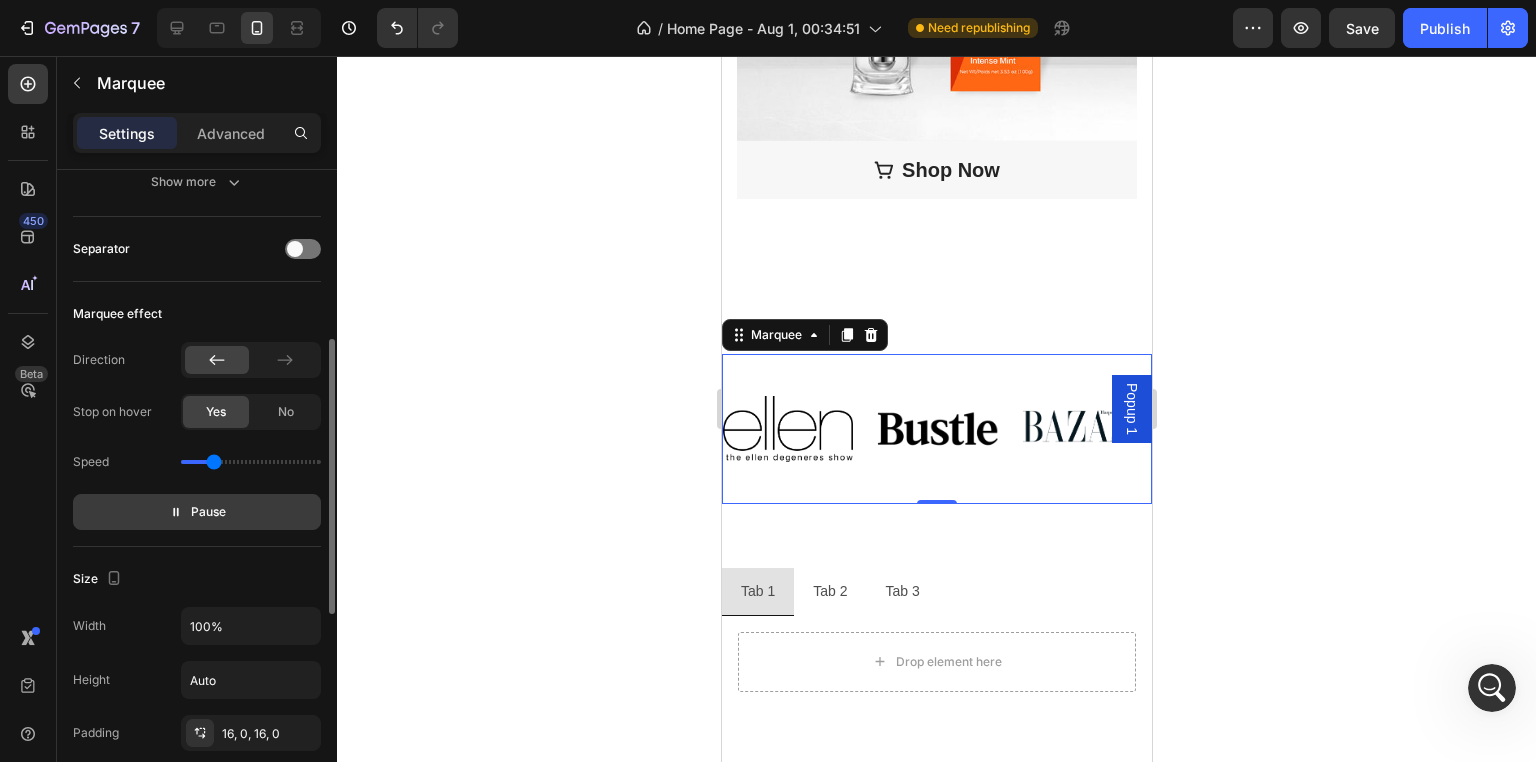 click on "Pause" at bounding box center [197, 512] 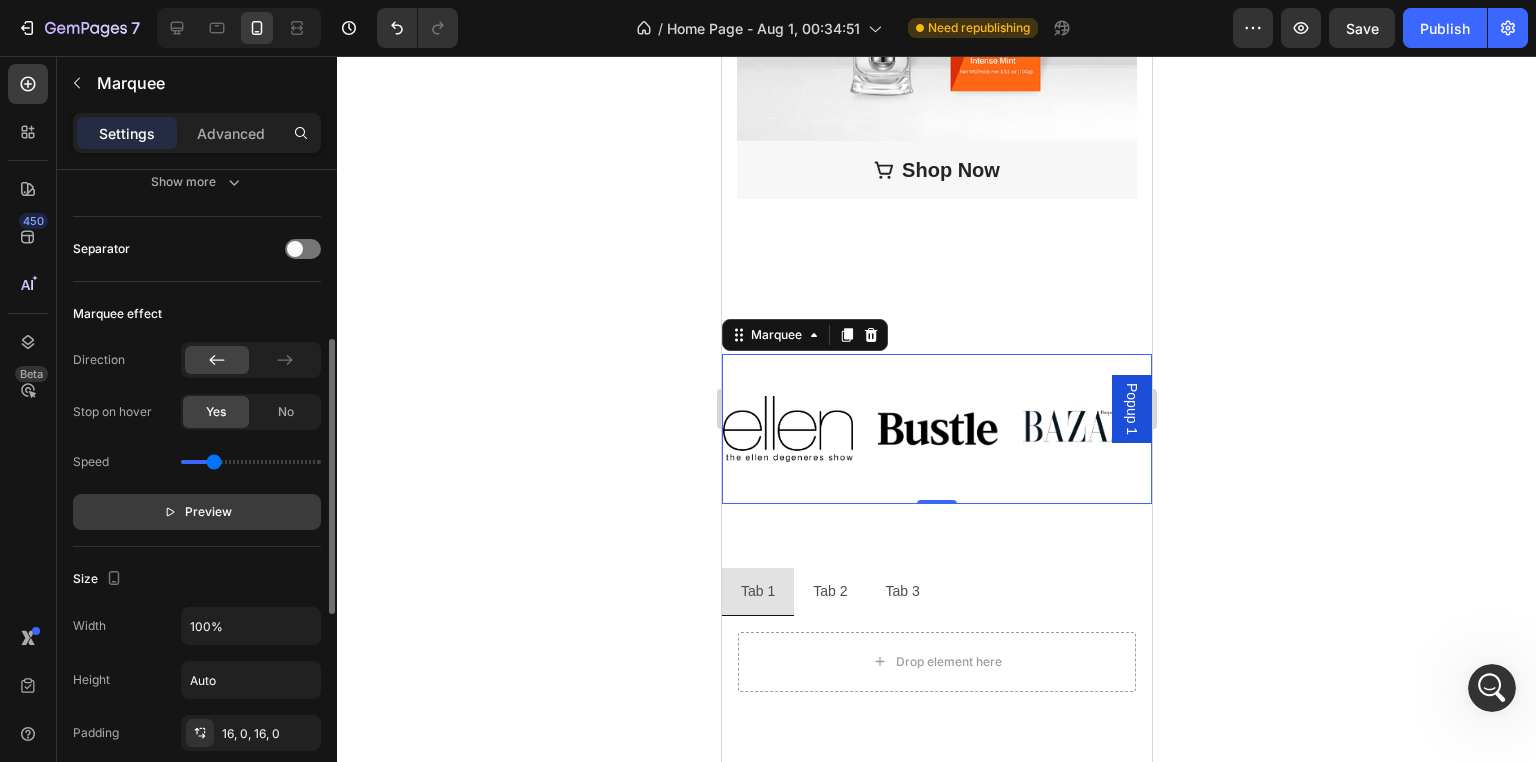 click on "Preview" at bounding box center [197, 512] 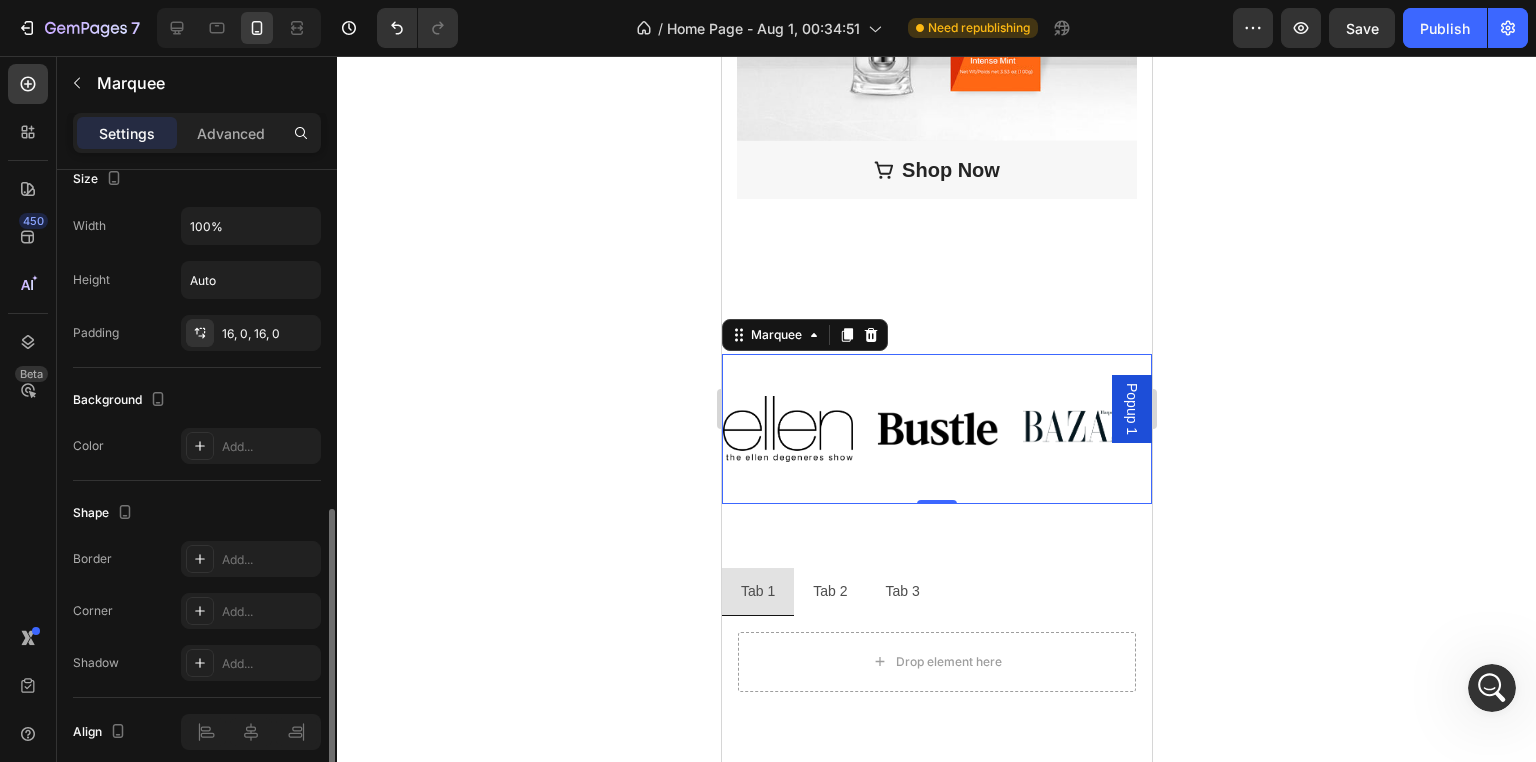 scroll, scrollTop: 880, scrollLeft: 0, axis: vertical 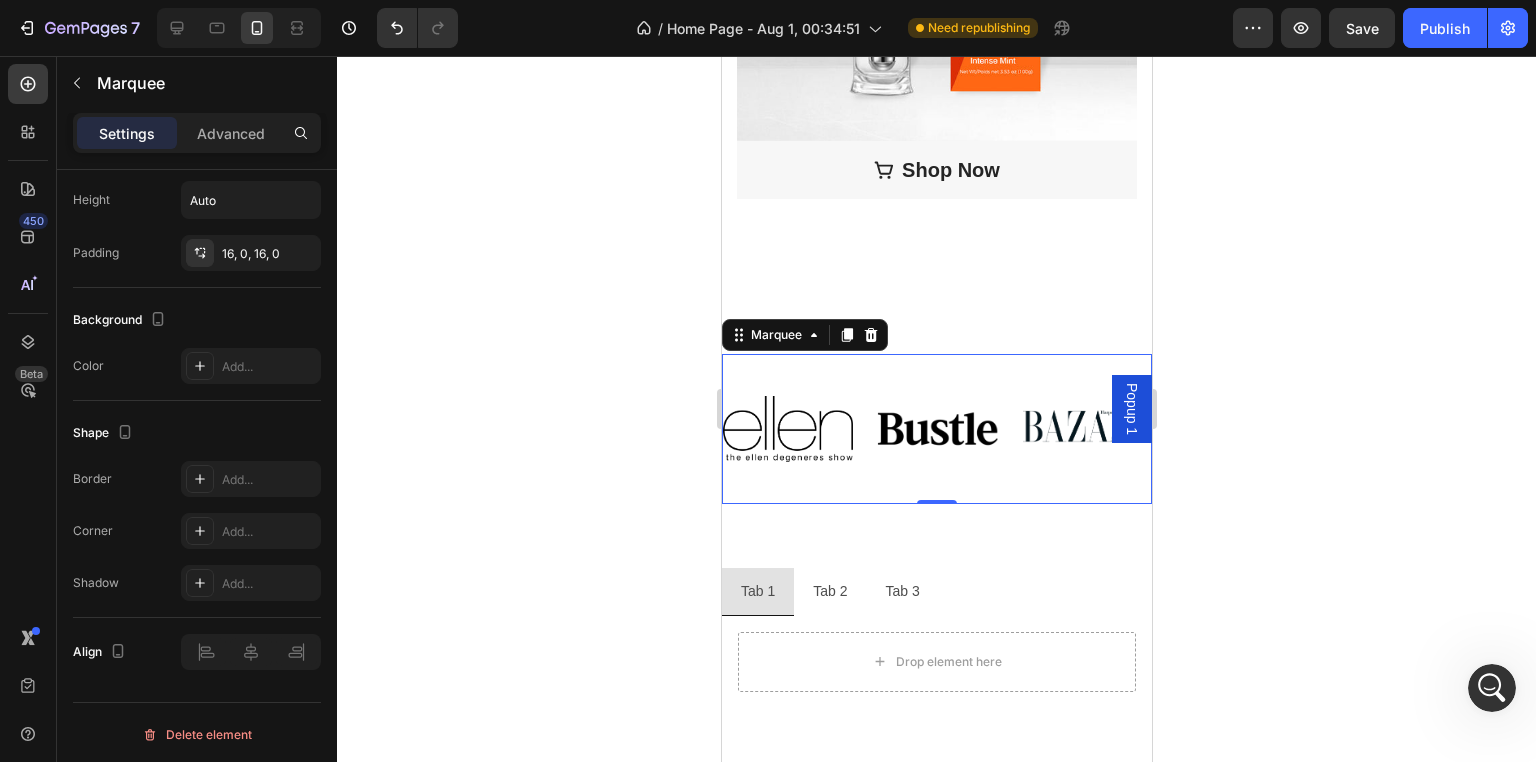 click 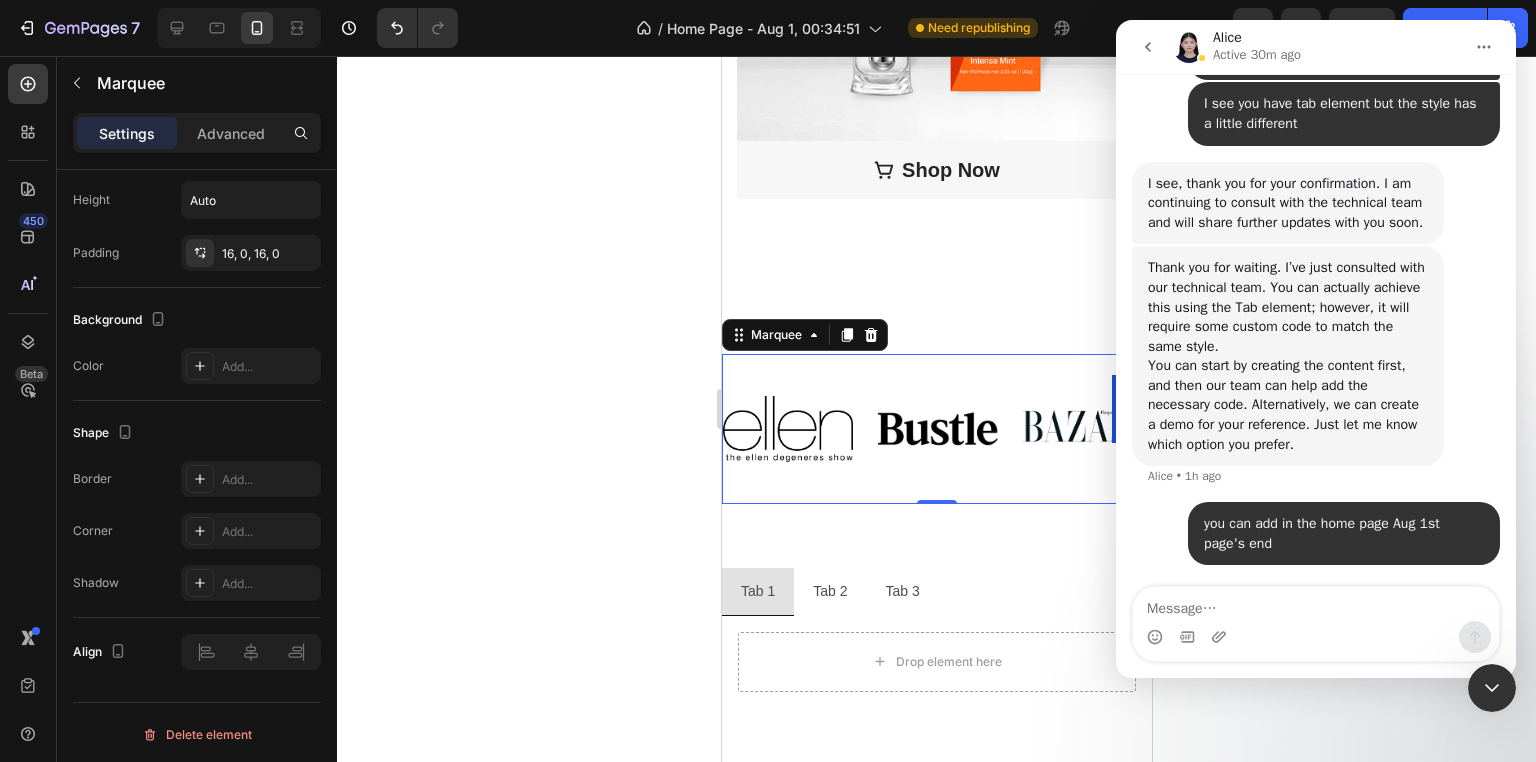 scroll, scrollTop: 1438, scrollLeft: 0, axis: vertical 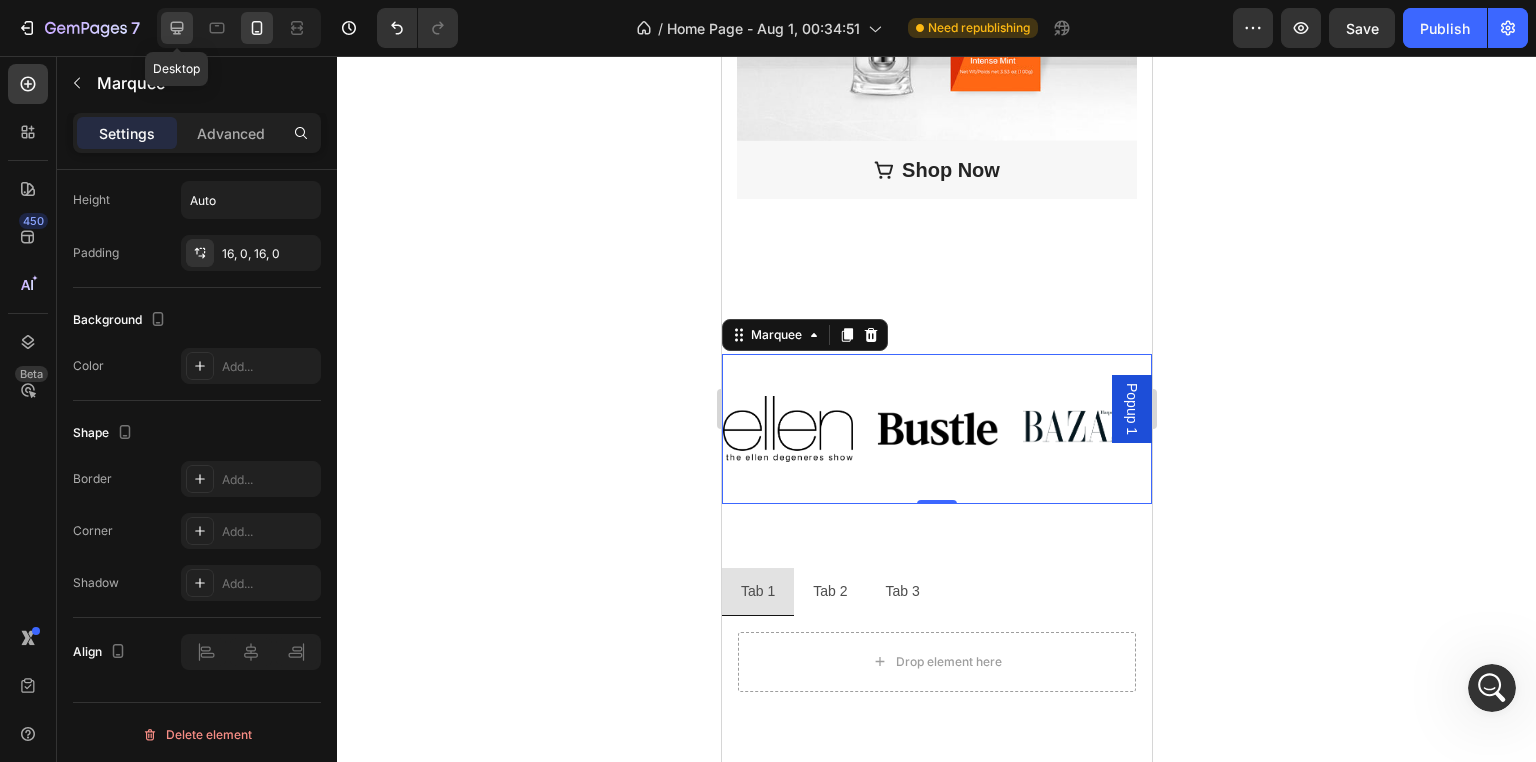 click 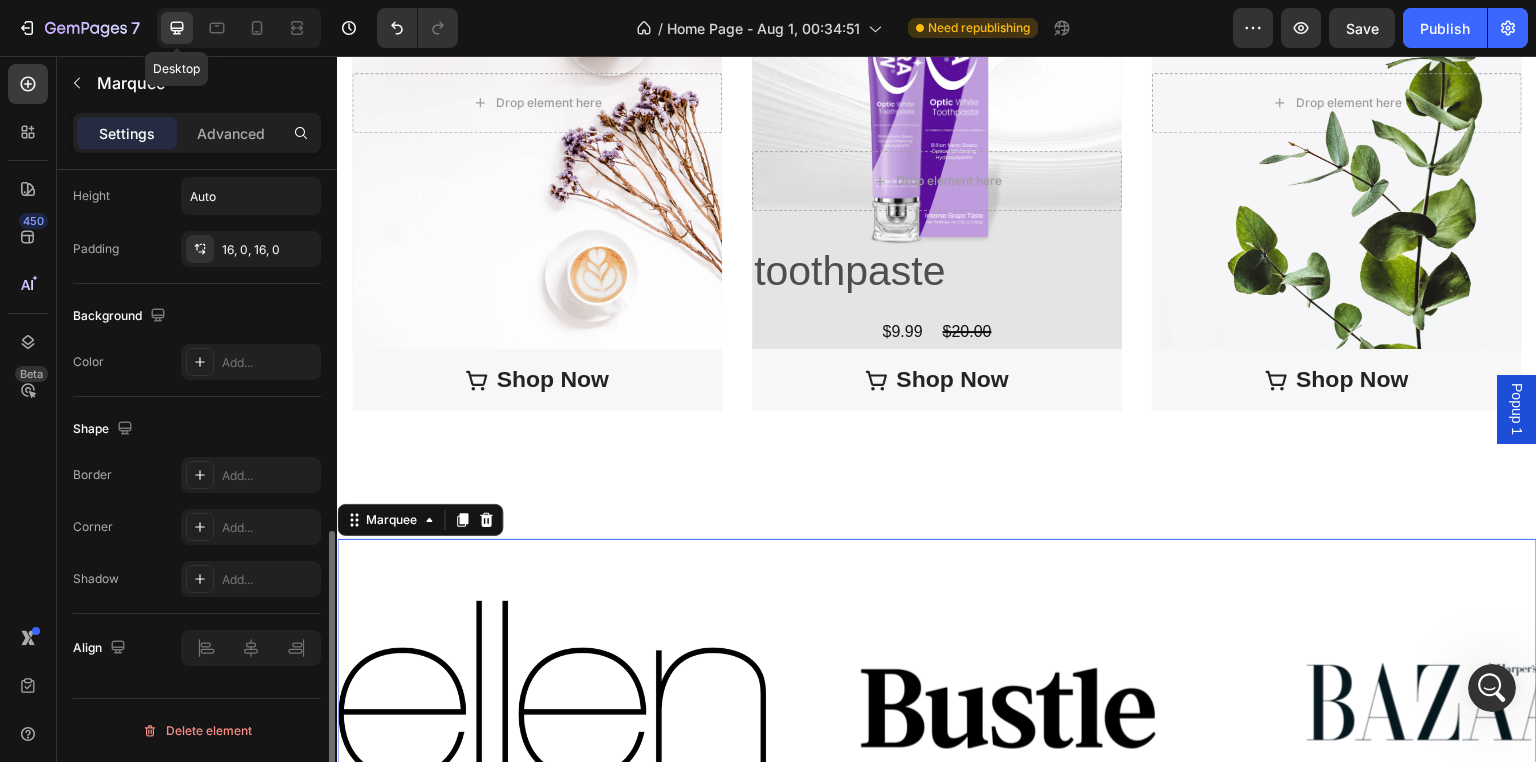 scroll, scrollTop: 827, scrollLeft: 0, axis: vertical 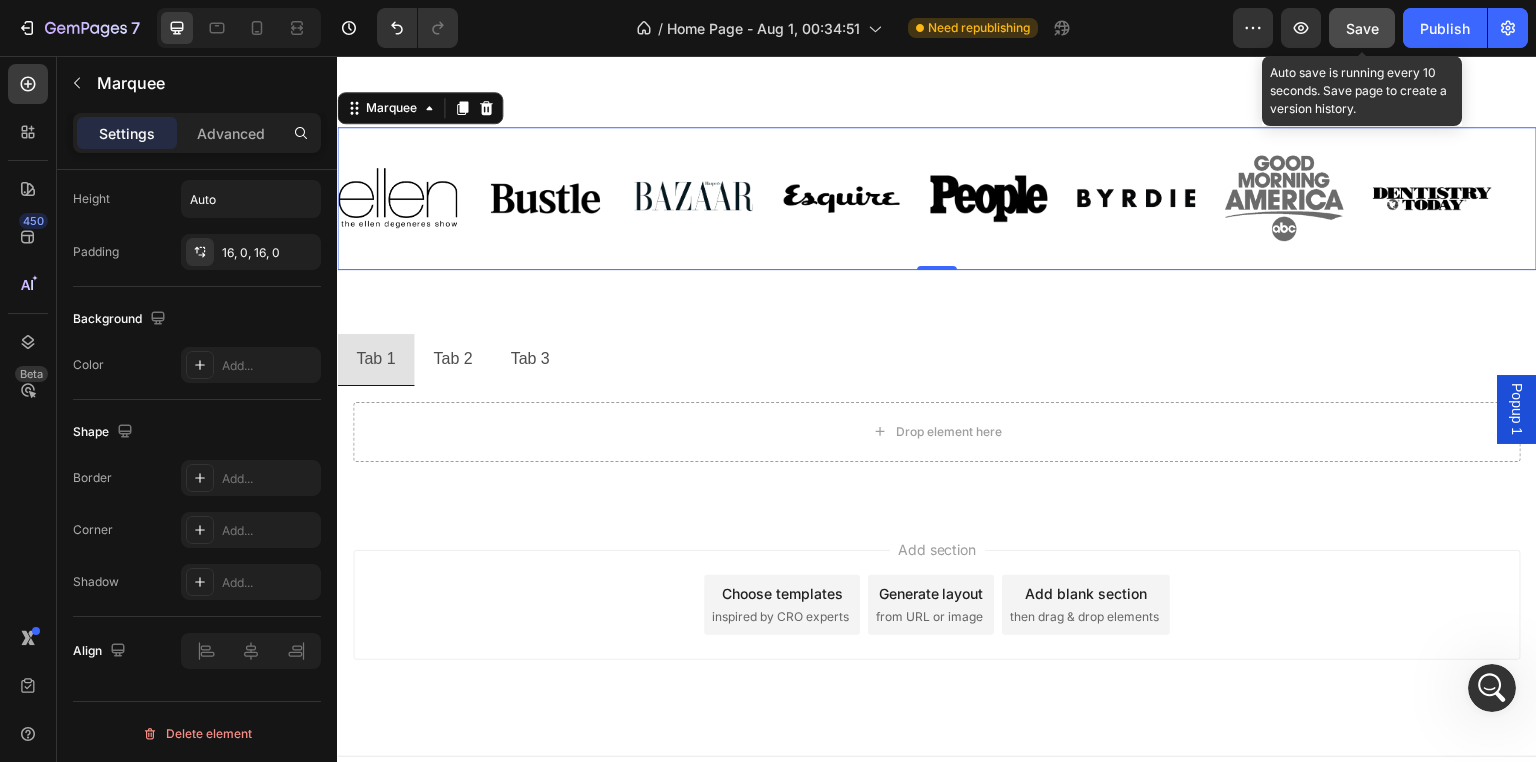 click on "Save" 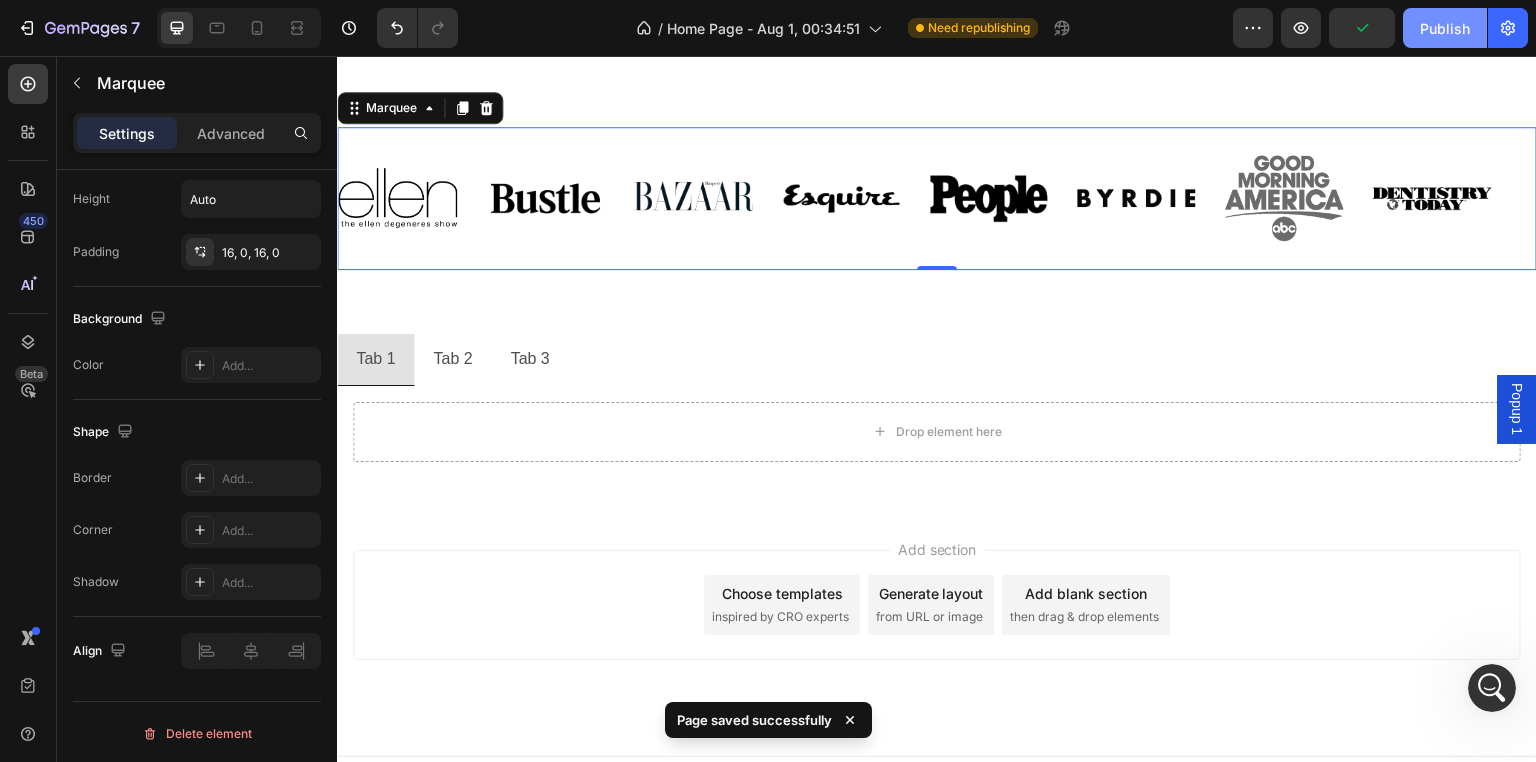 click on "Publish" at bounding box center [1445, 28] 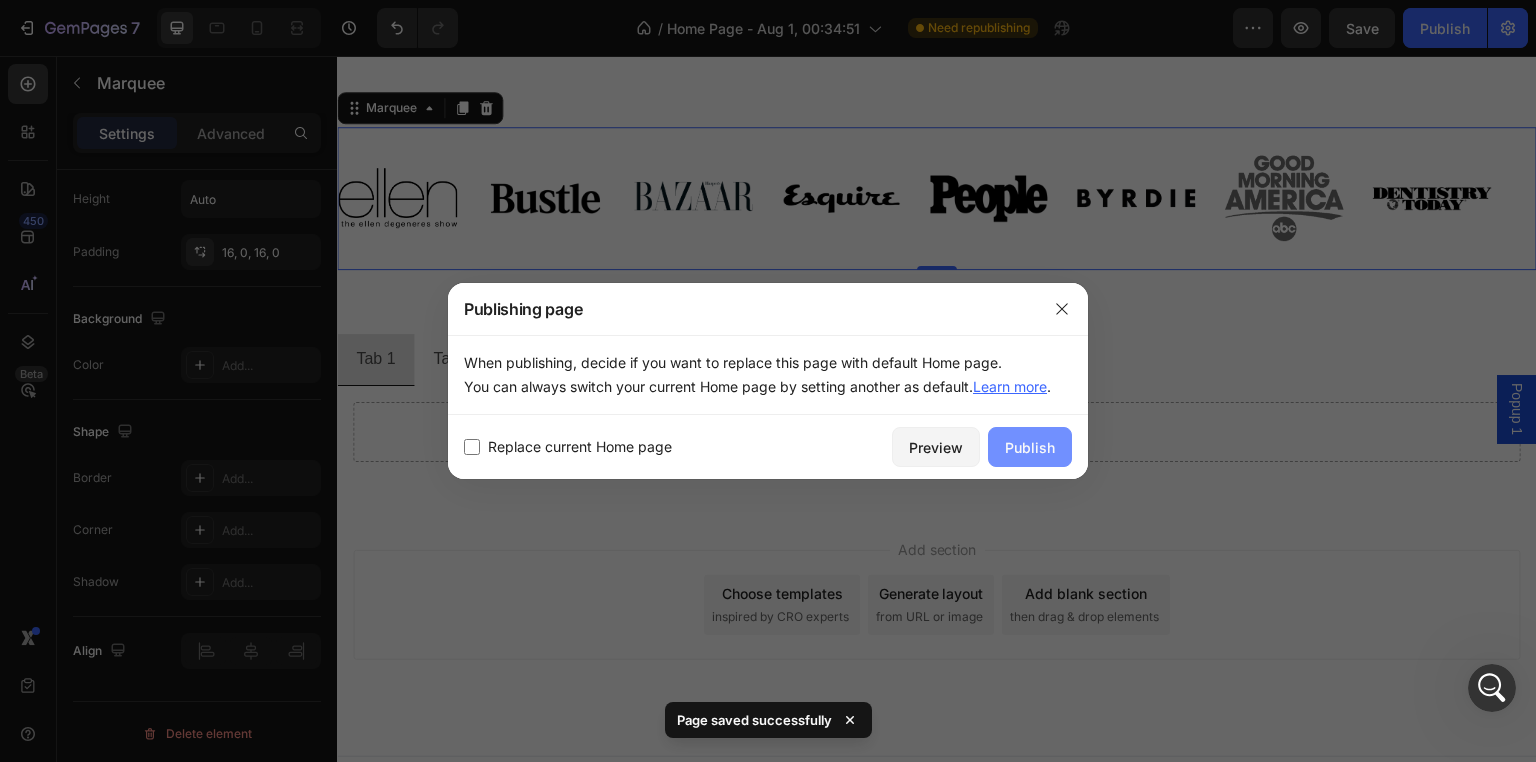 click on "Publish" at bounding box center (1030, 447) 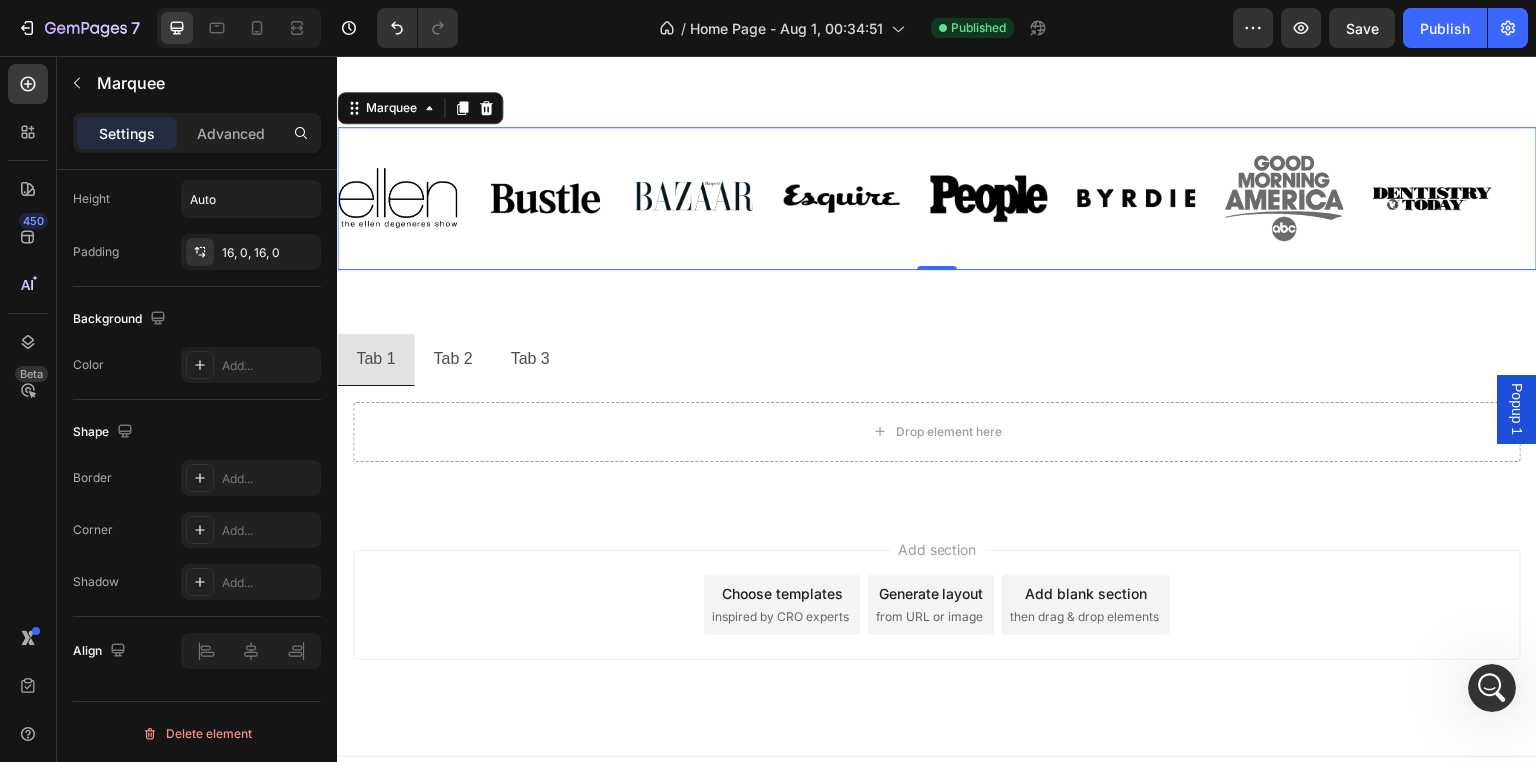 click 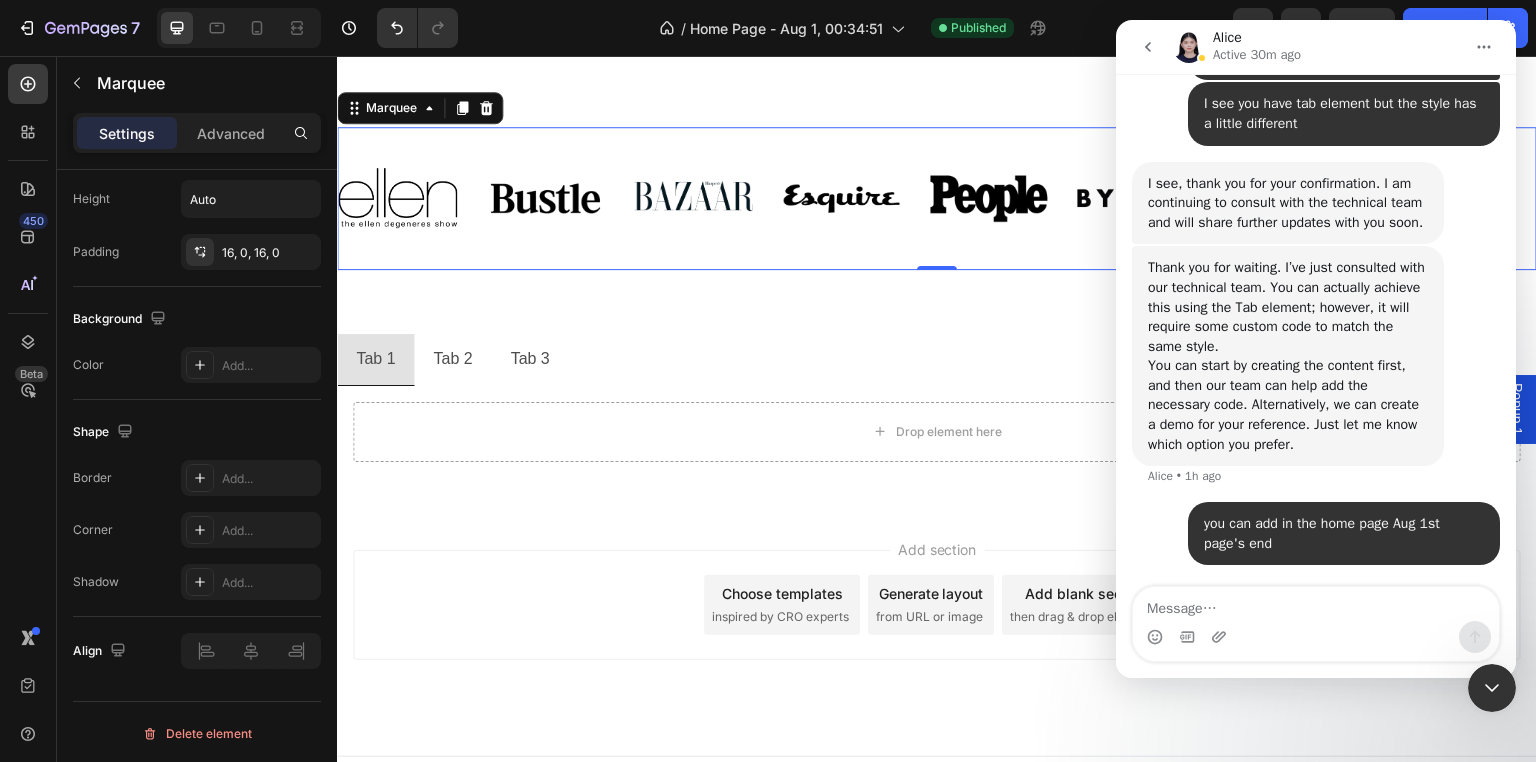 scroll, scrollTop: 1438, scrollLeft: 0, axis: vertical 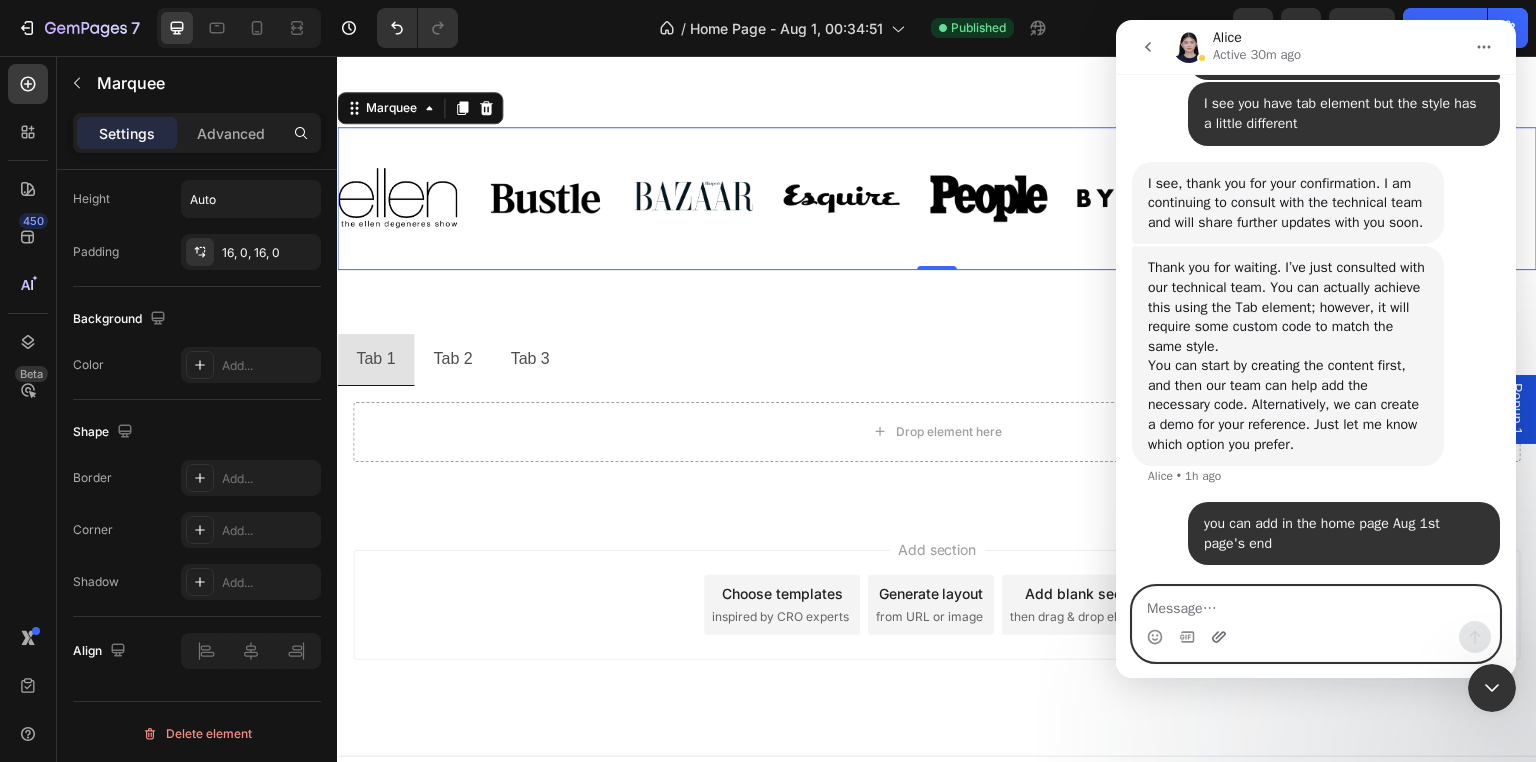 click 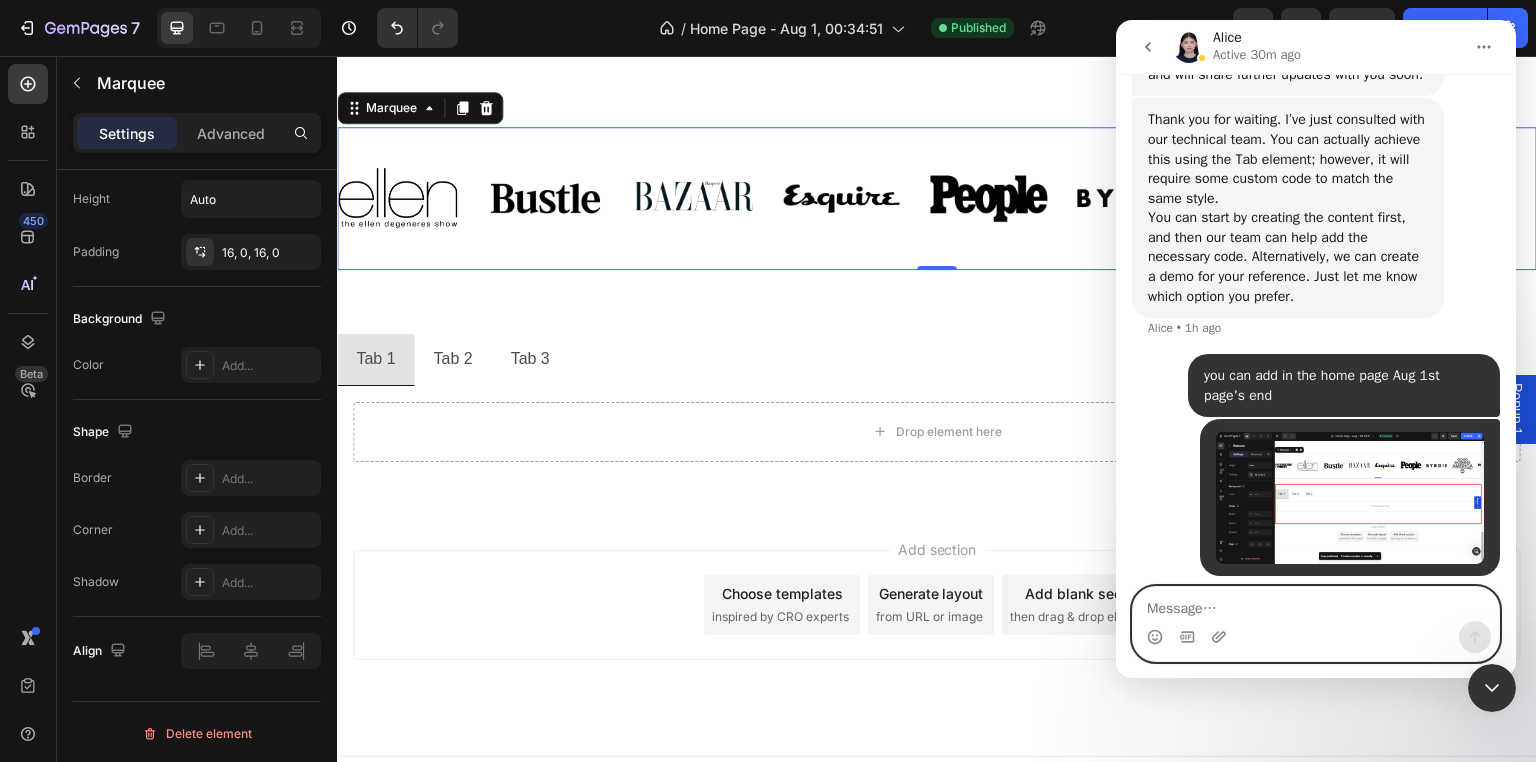 scroll, scrollTop: 1497, scrollLeft: 0, axis: vertical 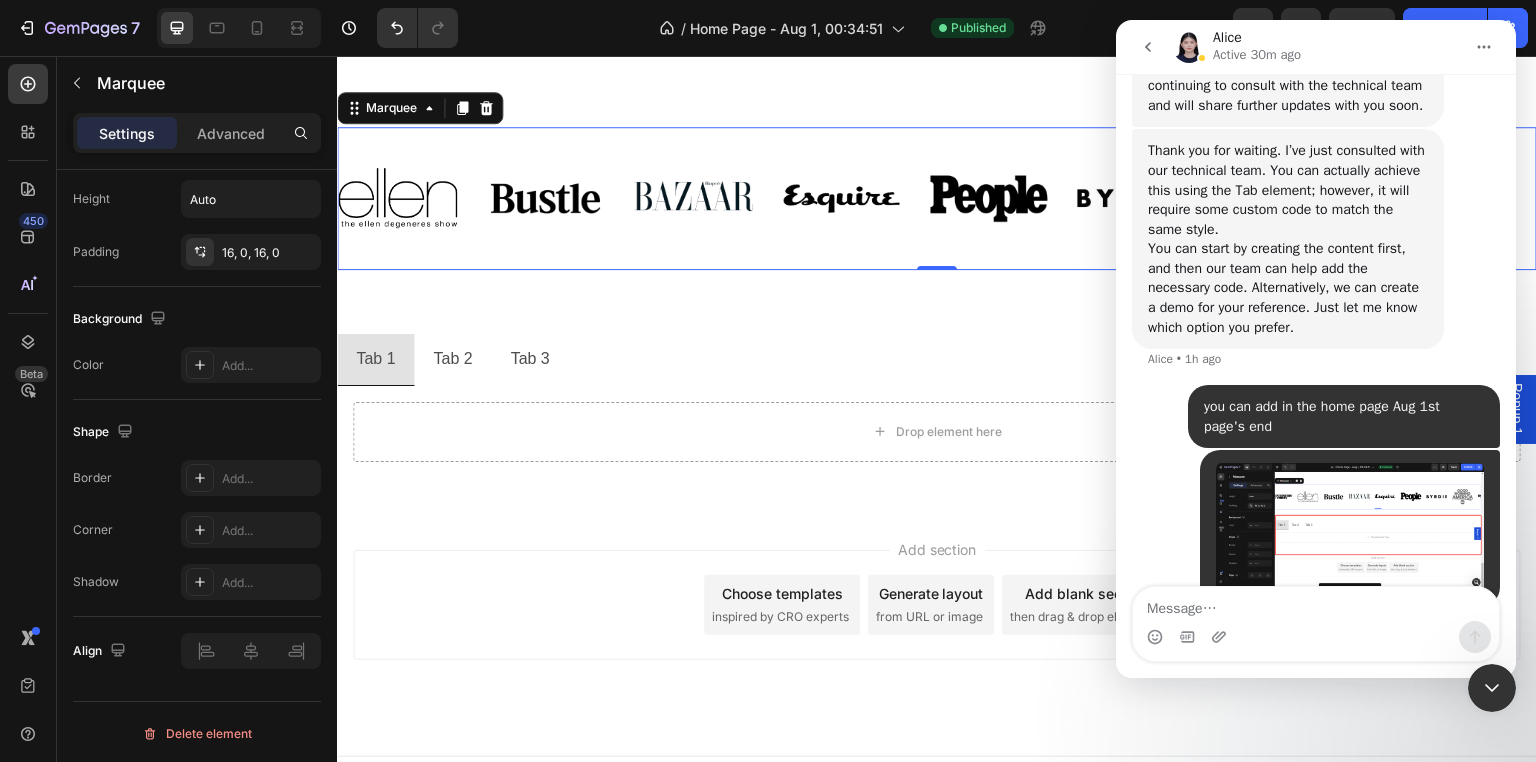 click on "Thank you for waiting. I’ve just consulted with our technical team. You can actually achieve this using the Tab element; however, it will require some custom code to match the same style." at bounding box center [1288, 190] 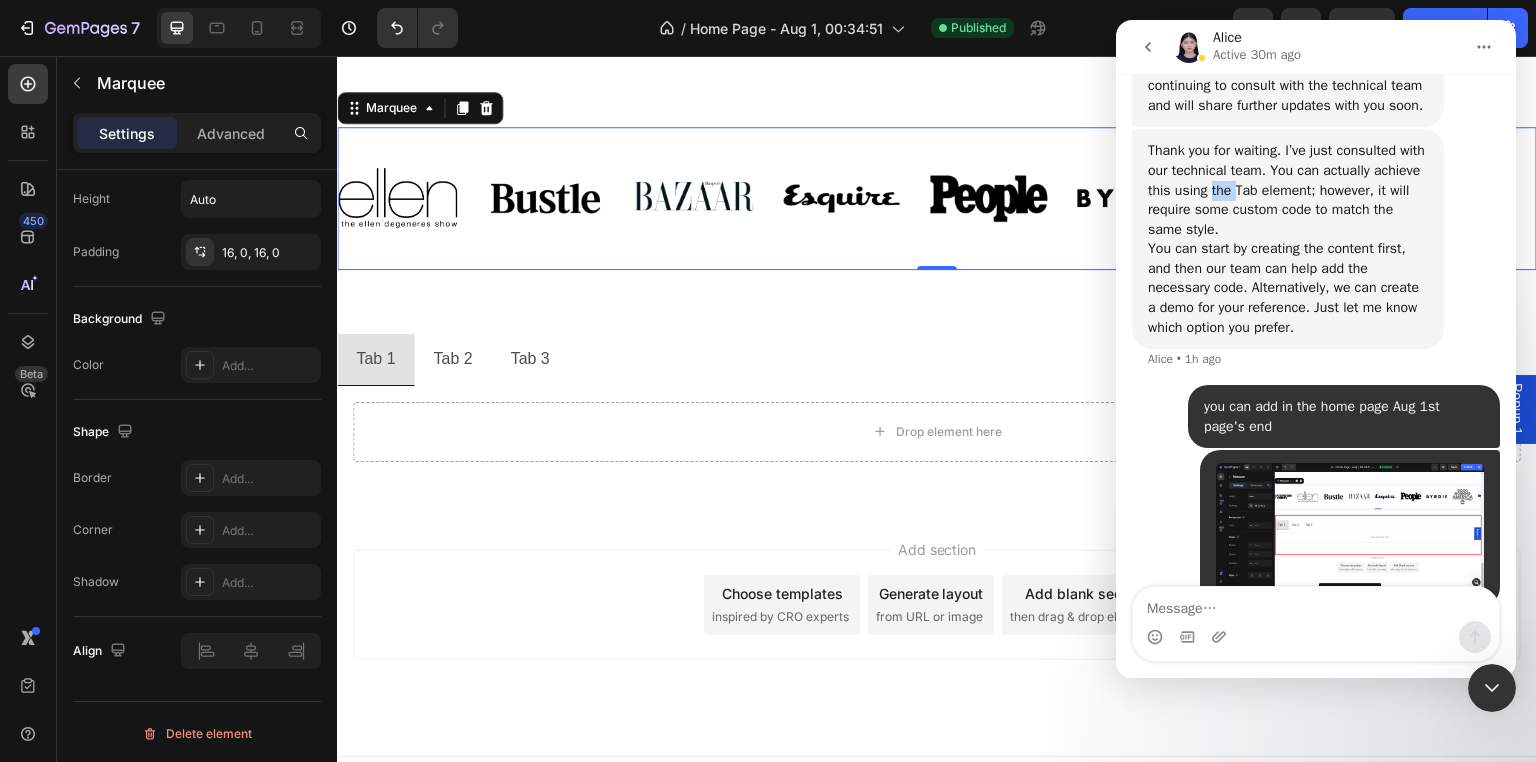 click on "Thank you for waiting. I’ve just consulted with our technical team. You can actually achieve this using the Tab element; however, it will require some custom code to match the same style." at bounding box center (1288, 190) 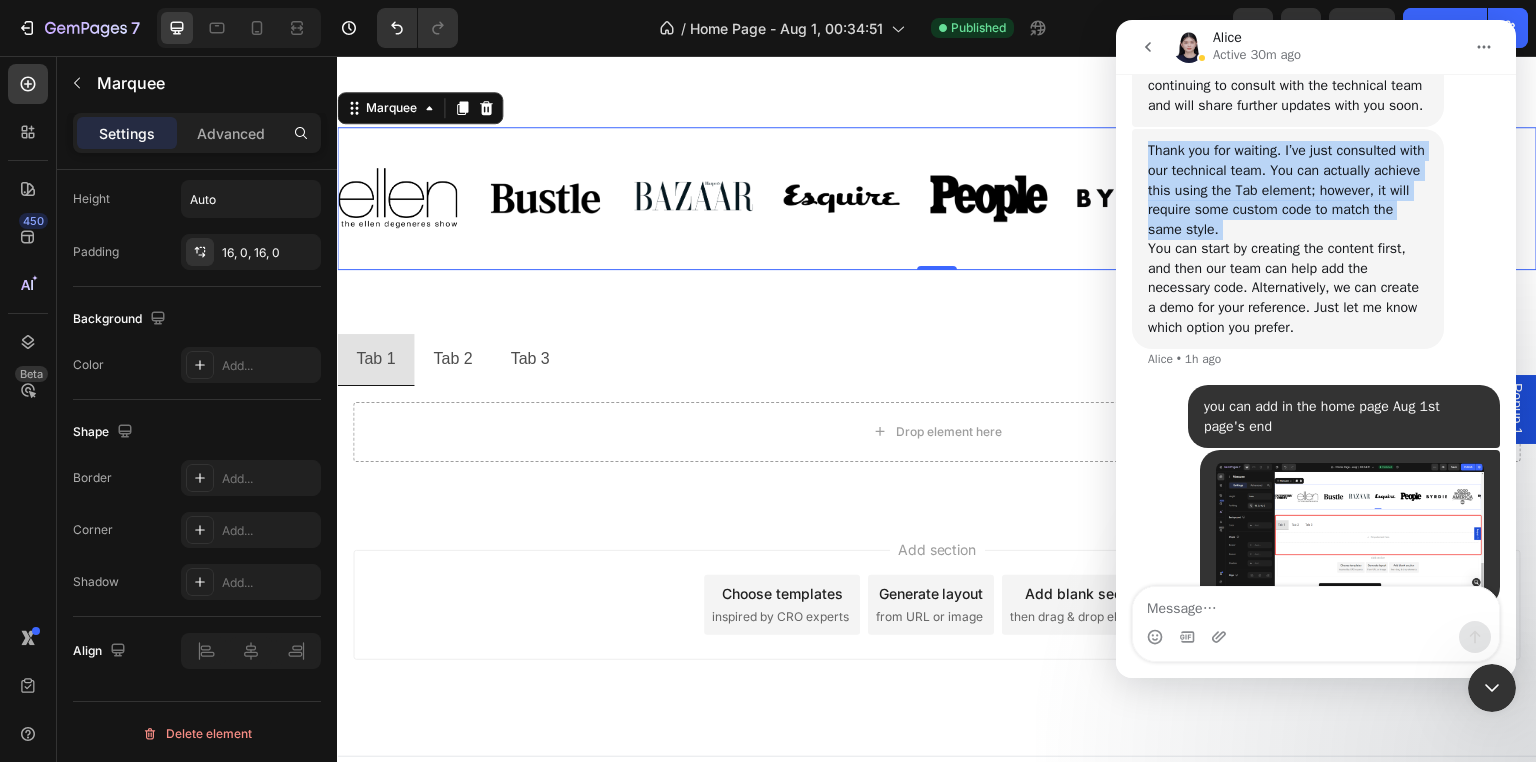 click on "Thank you for waiting. I’ve just consulted with our technical team. You can actually achieve this using the Tab element; however, it will require some custom code to match the same style." at bounding box center [1288, 190] 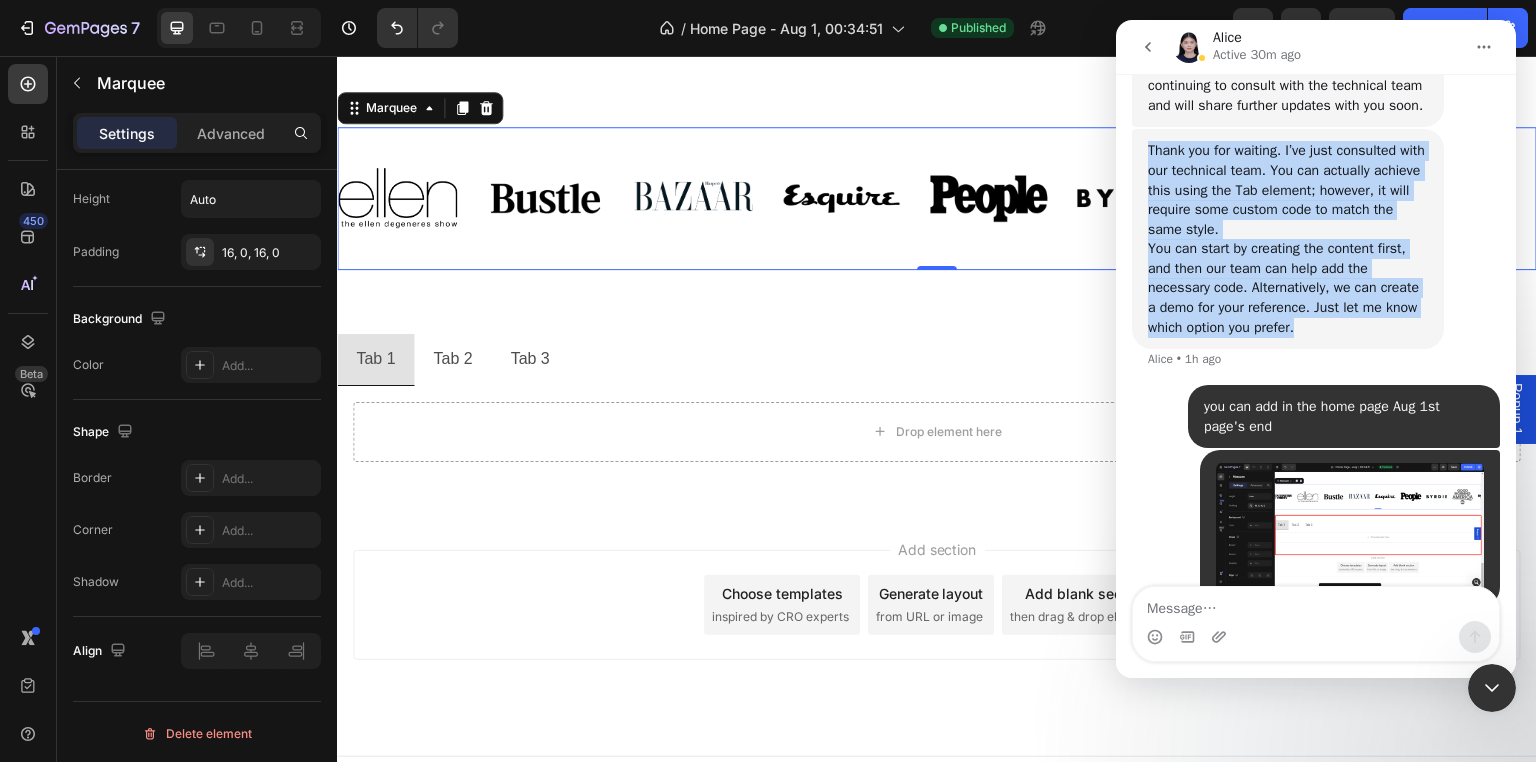 drag, startPoint x: 1143, startPoint y: 199, endPoint x: 1428, endPoint y: 398, distance: 347.60034 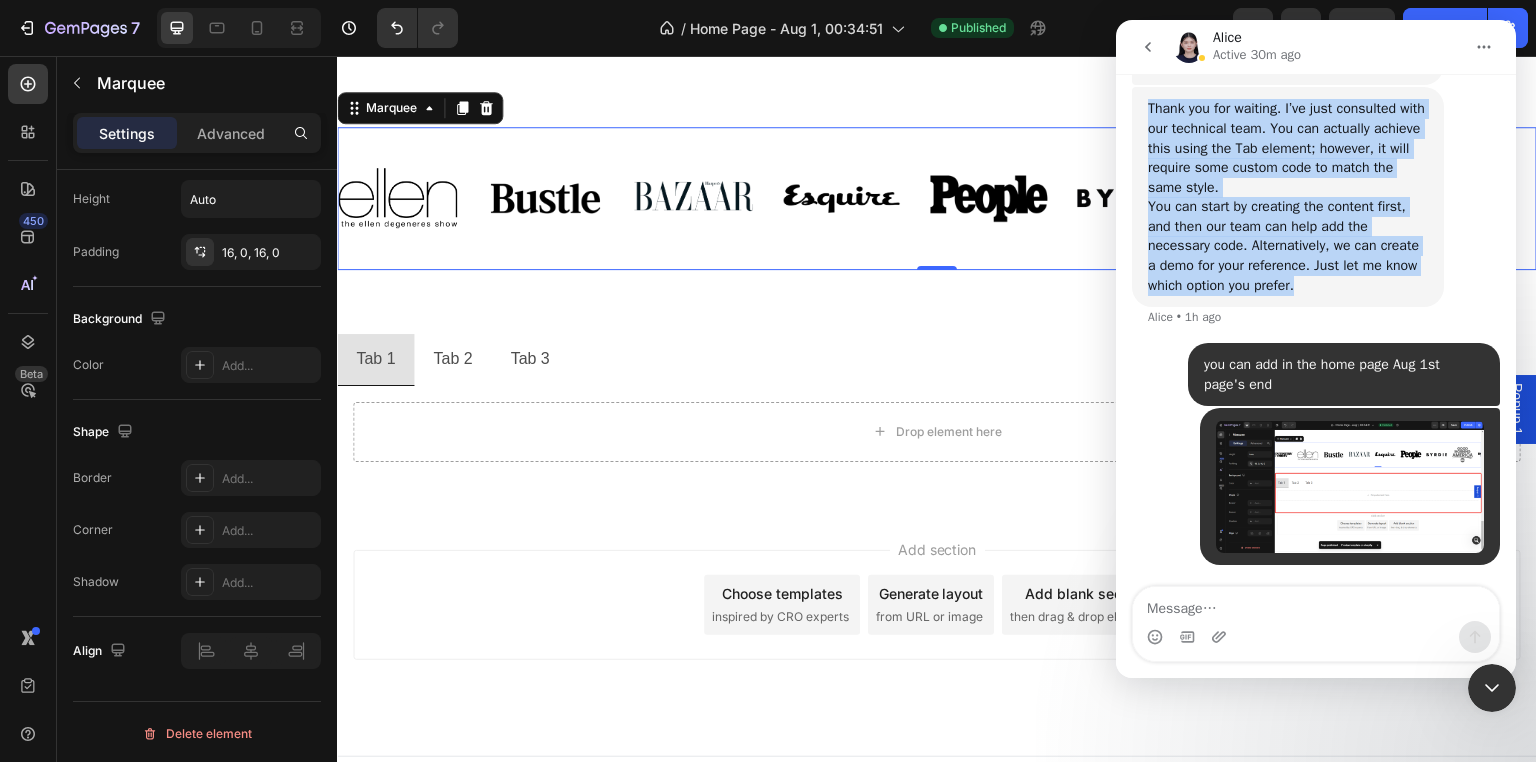 scroll, scrollTop: 1596, scrollLeft: 0, axis: vertical 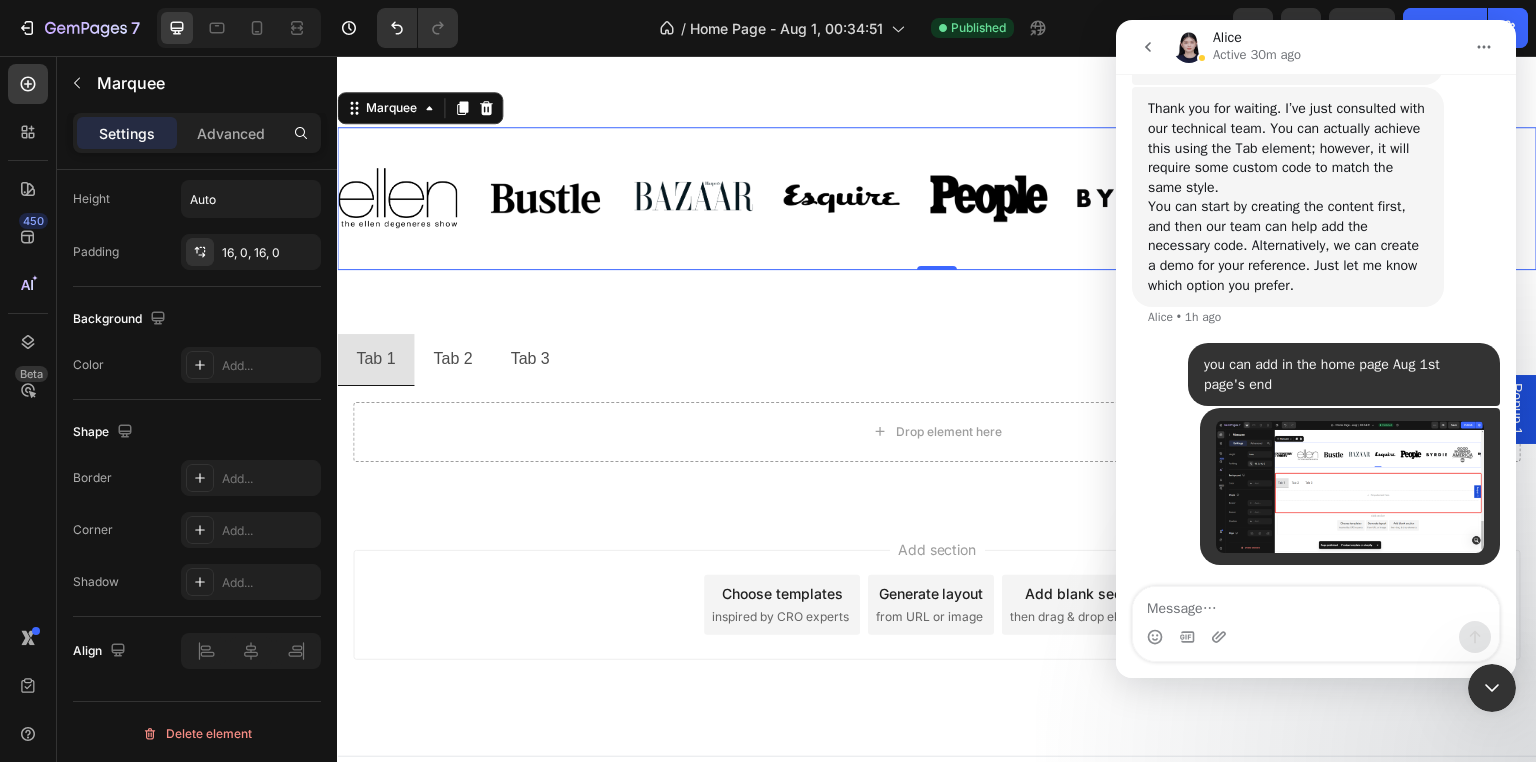 click at bounding box center (1492, 688) 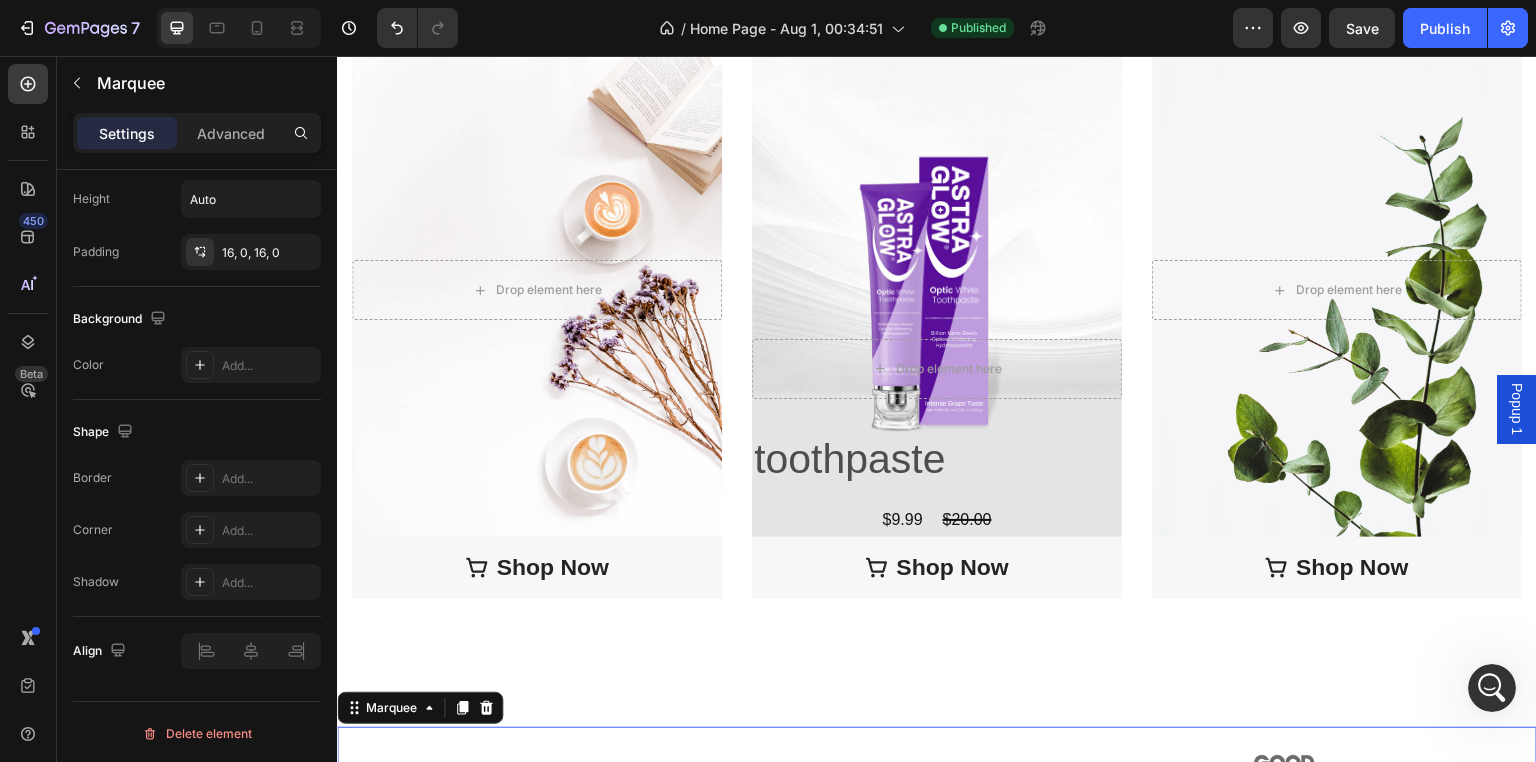 scroll, scrollTop: 1640, scrollLeft: 0, axis: vertical 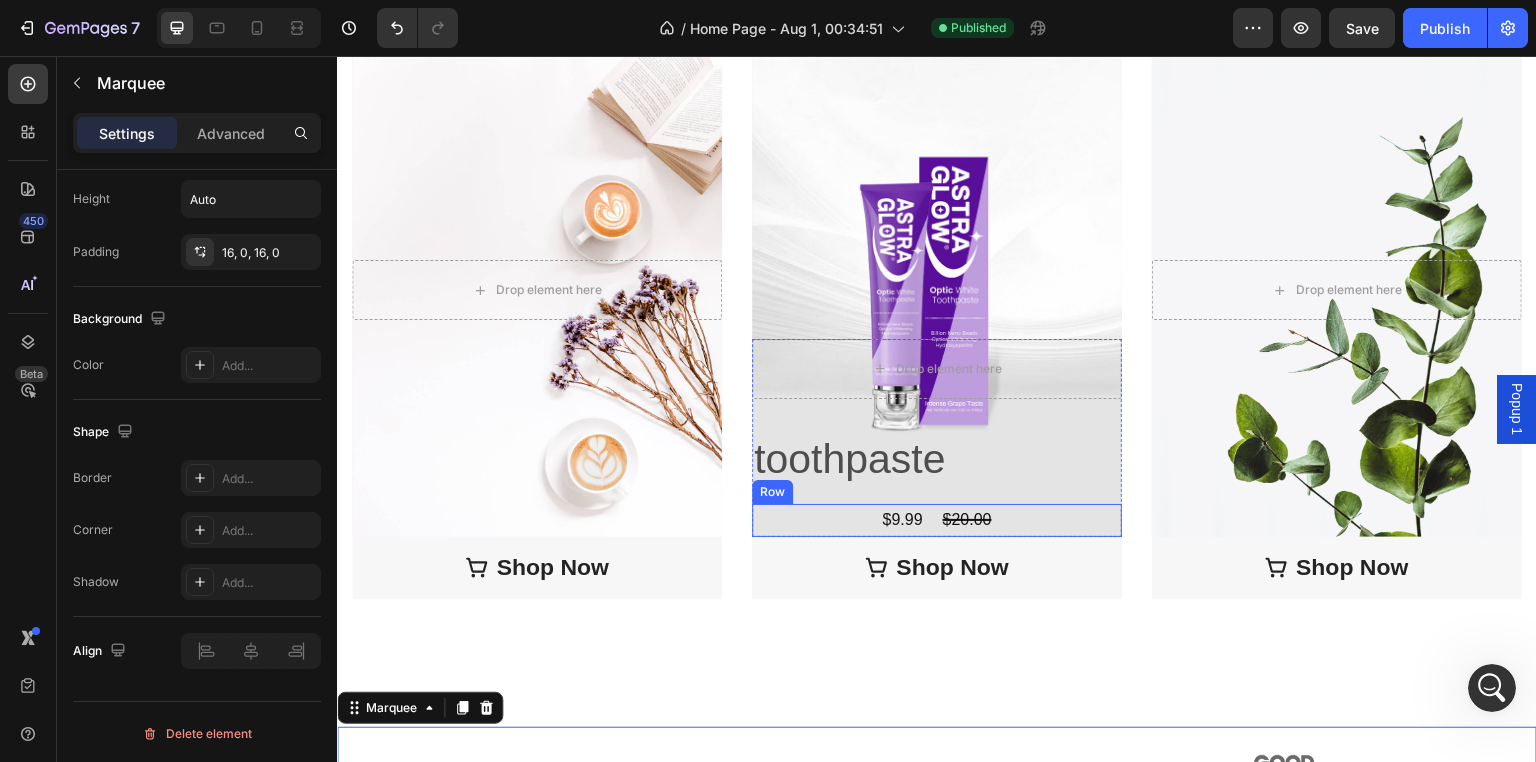 click on "$9.99 Product Price Product Price $20.00 Product Price Product Price Row" at bounding box center [937, 520] 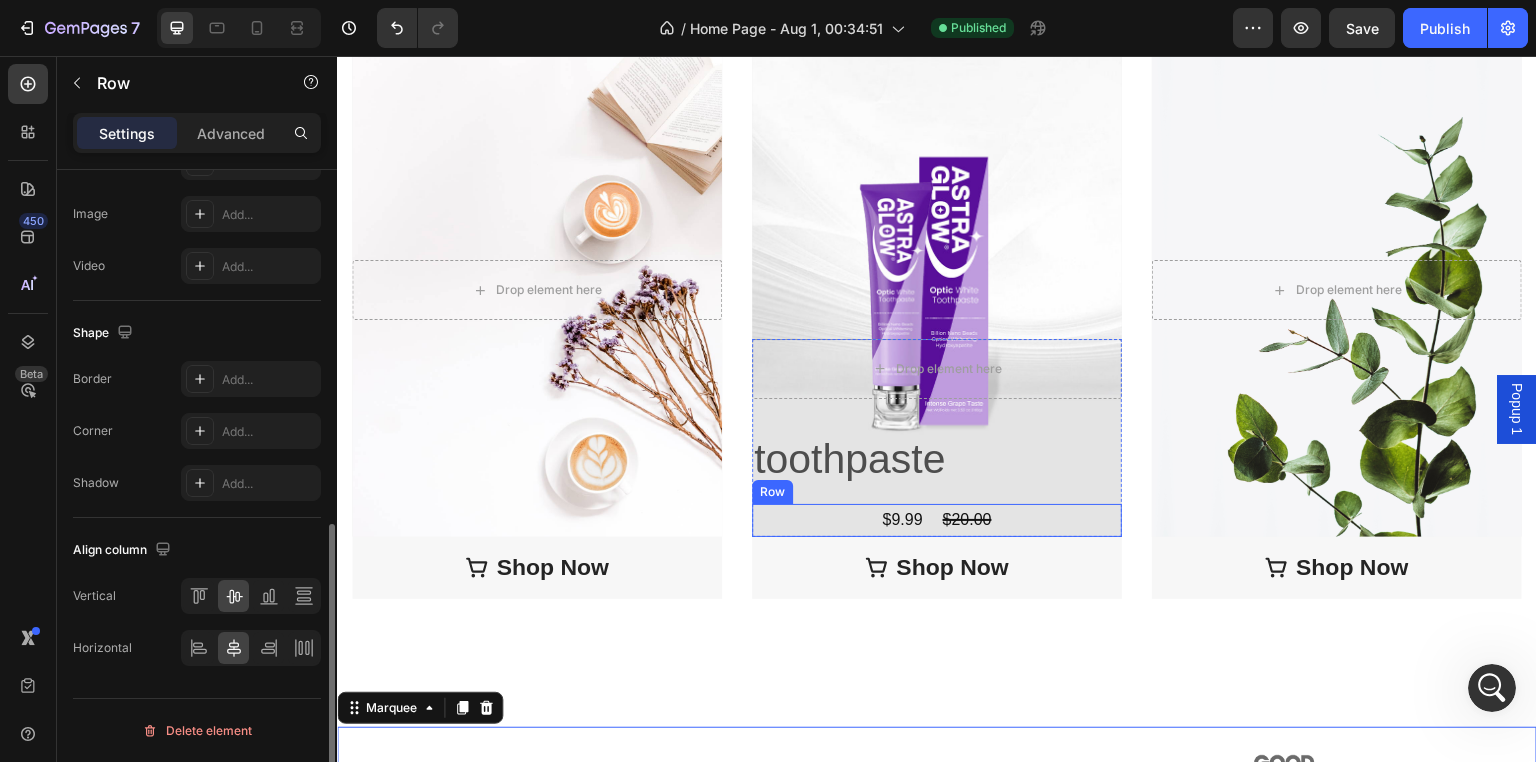 scroll, scrollTop: 0, scrollLeft: 0, axis: both 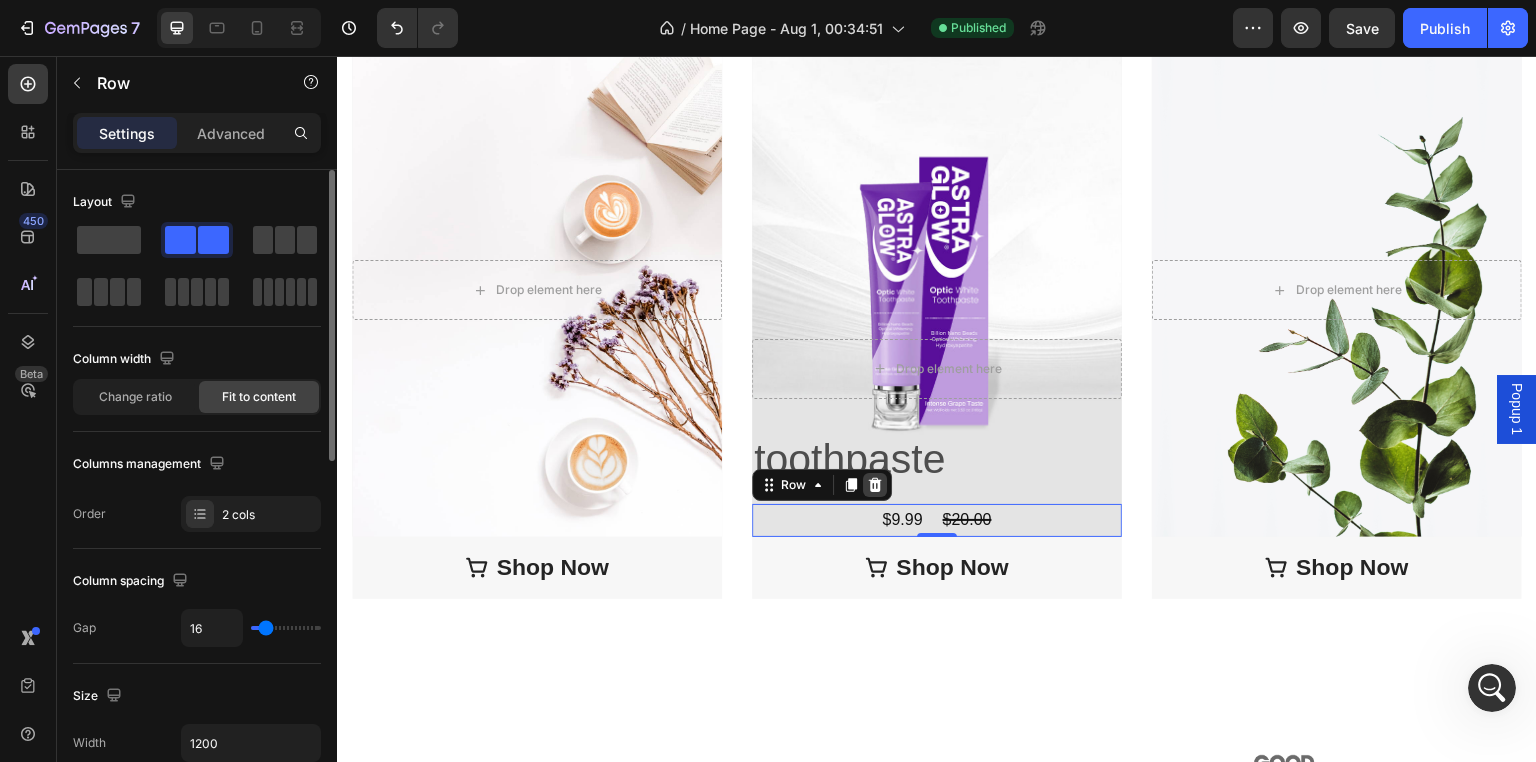 click 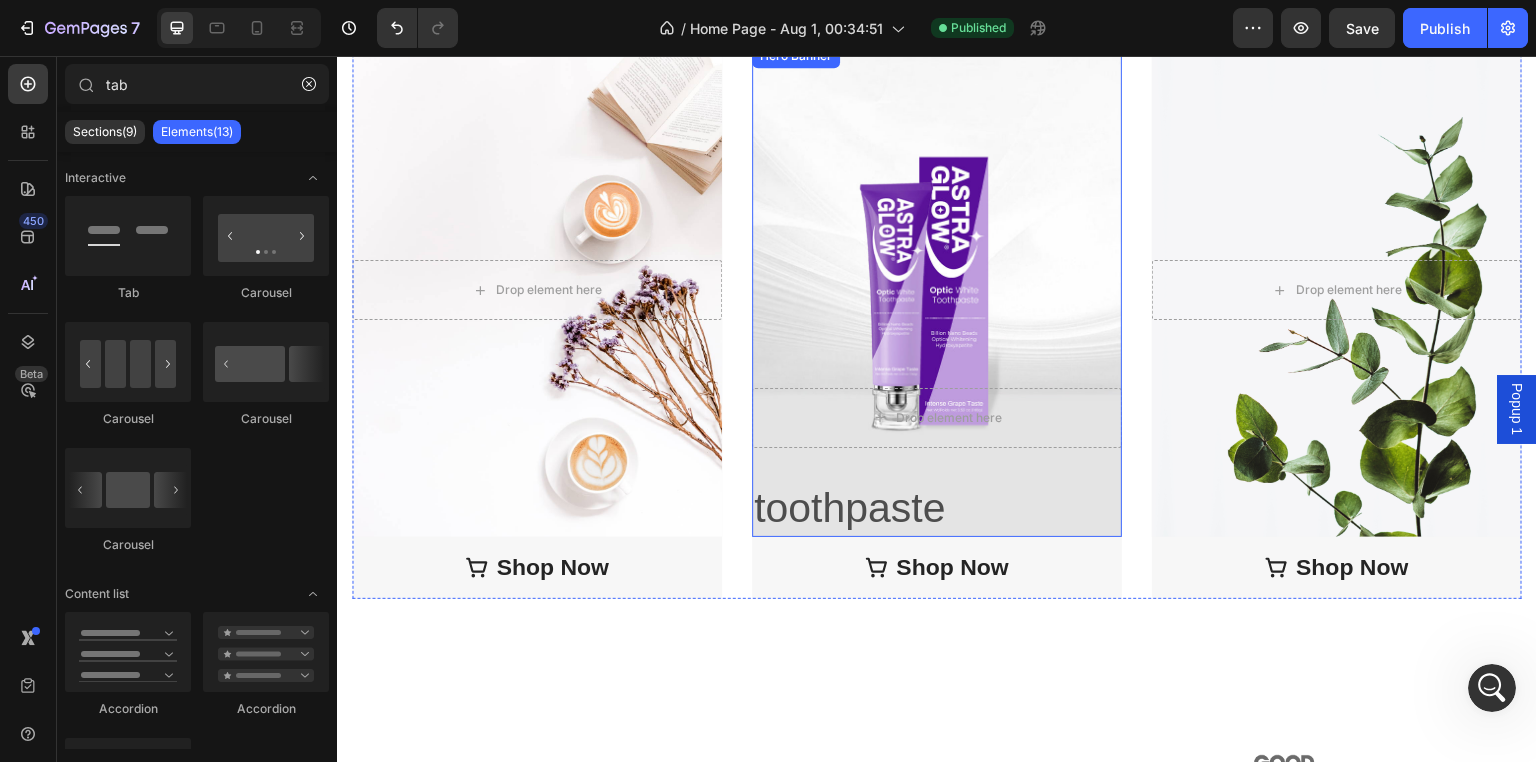 click at bounding box center [937, 290] 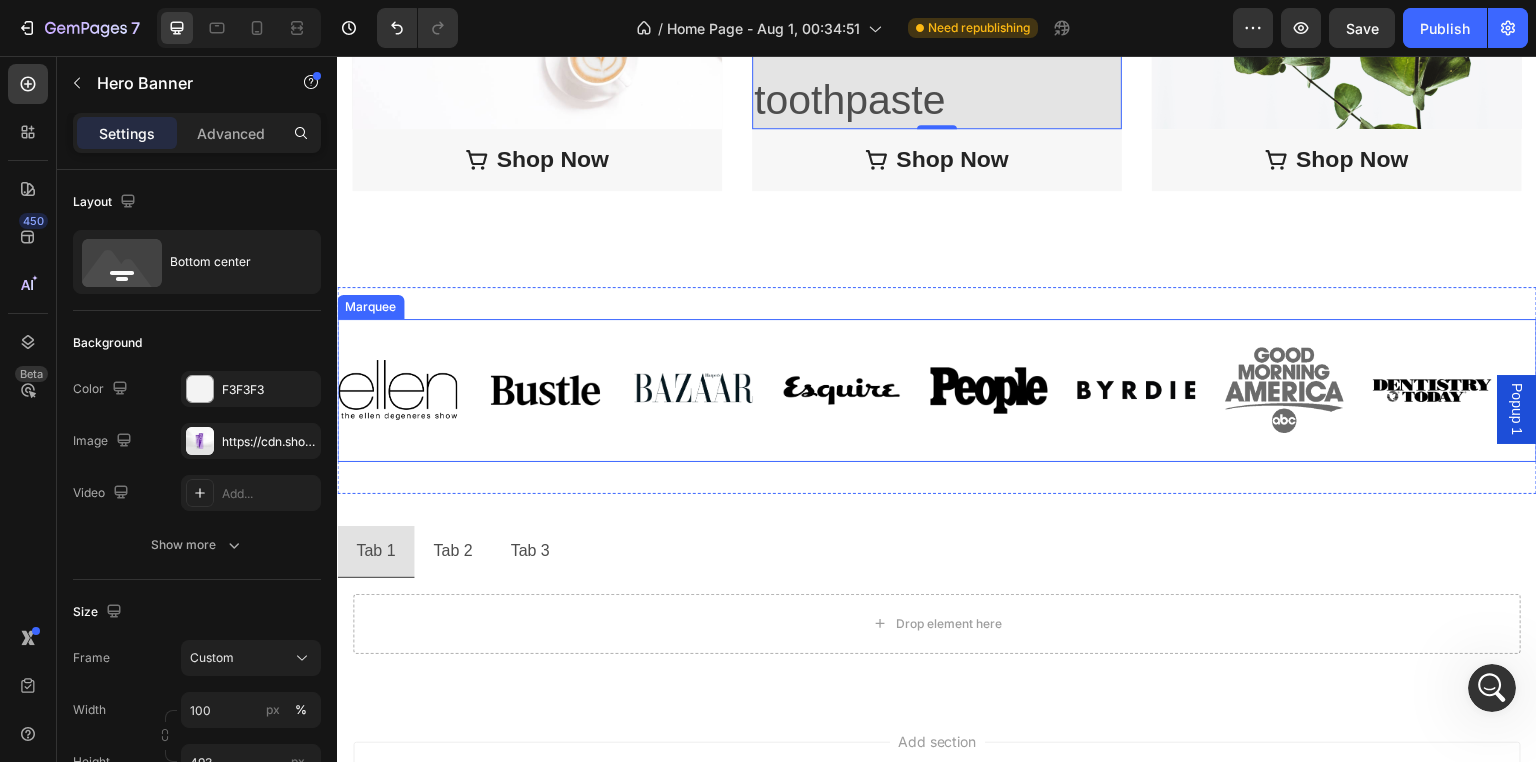 scroll, scrollTop: 2240, scrollLeft: 0, axis: vertical 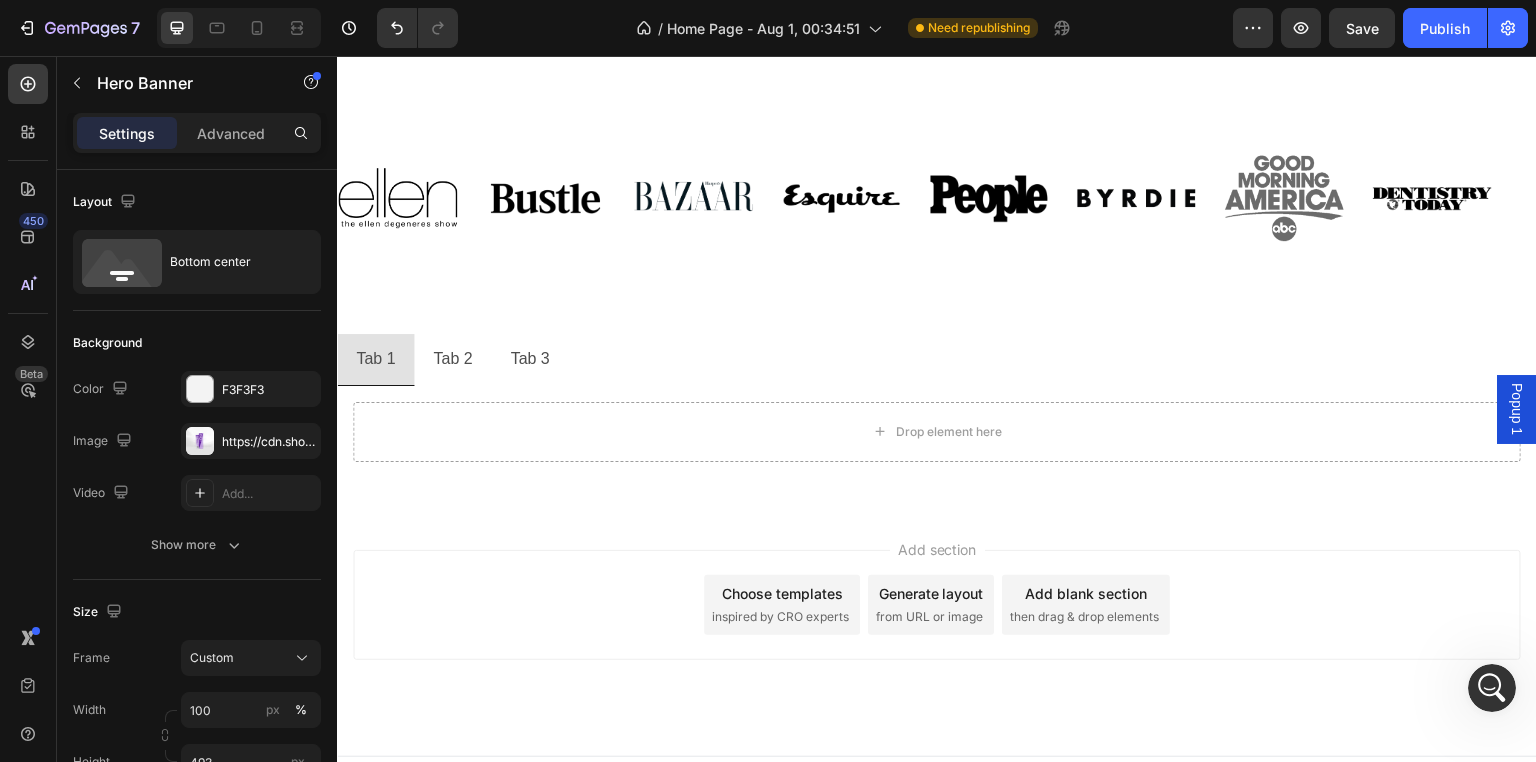 click on "450 Beta" at bounding box center [28, 409] 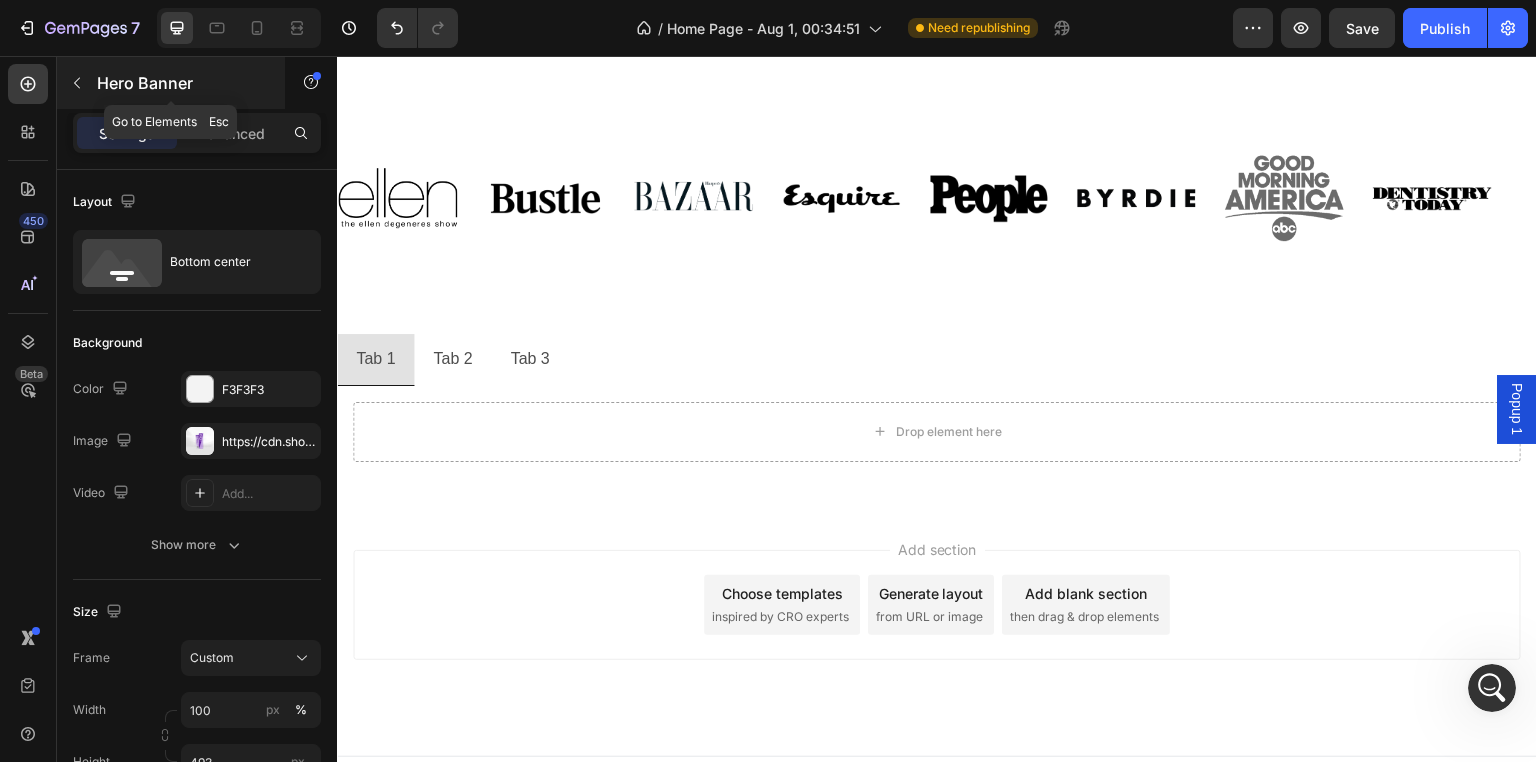 click 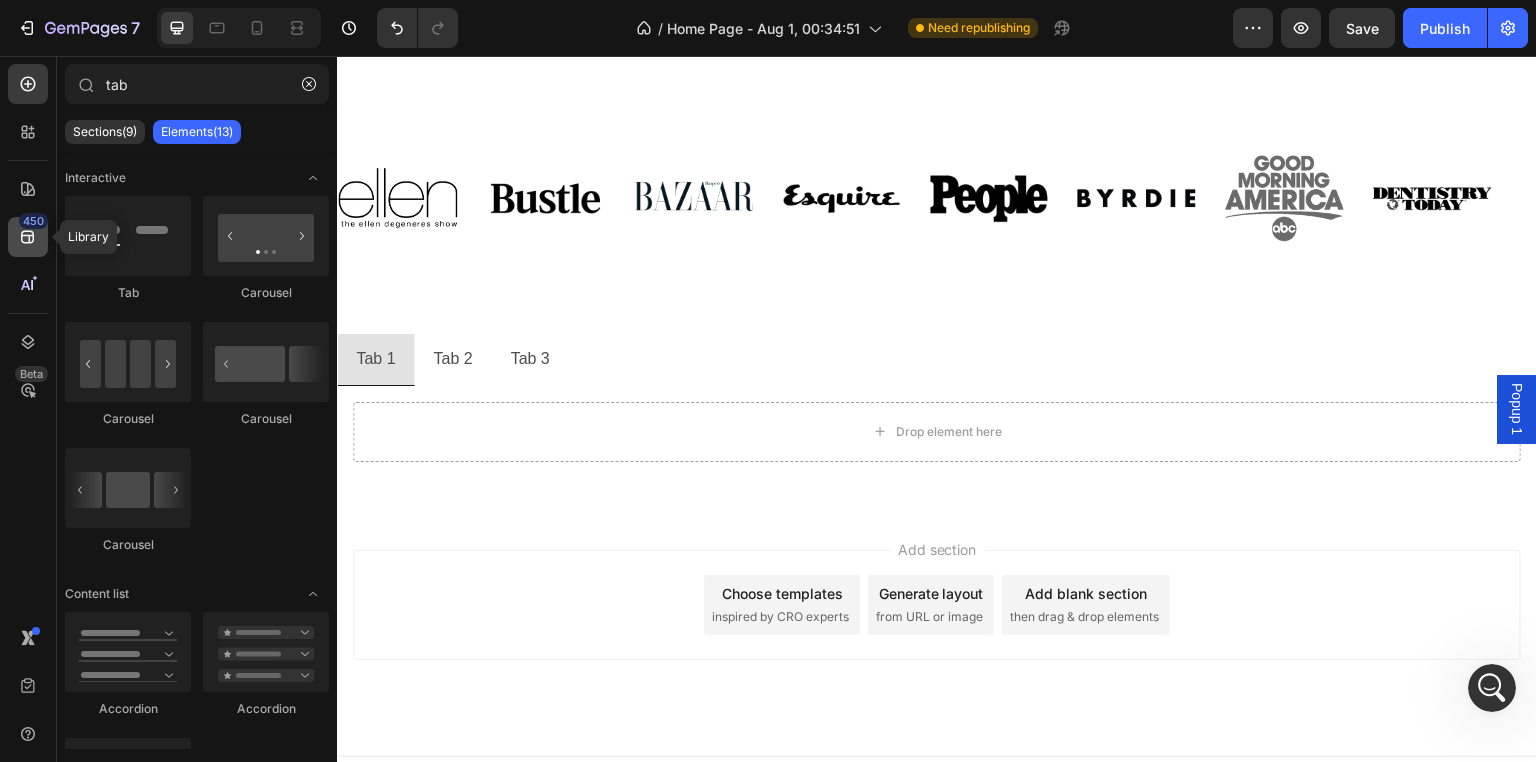 click on "450" at bounding box center (33, 221) 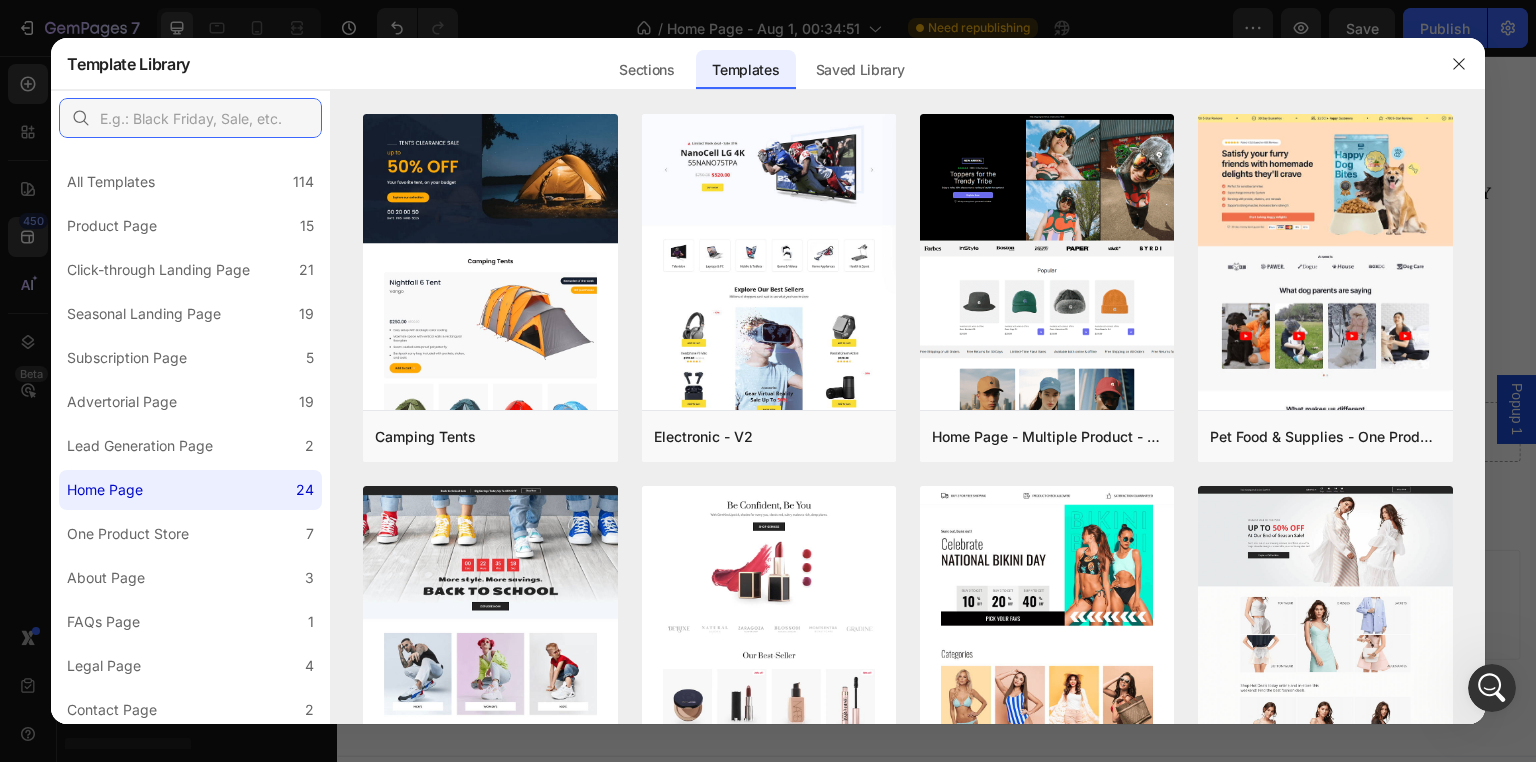 click at bounding box center (190, 118) 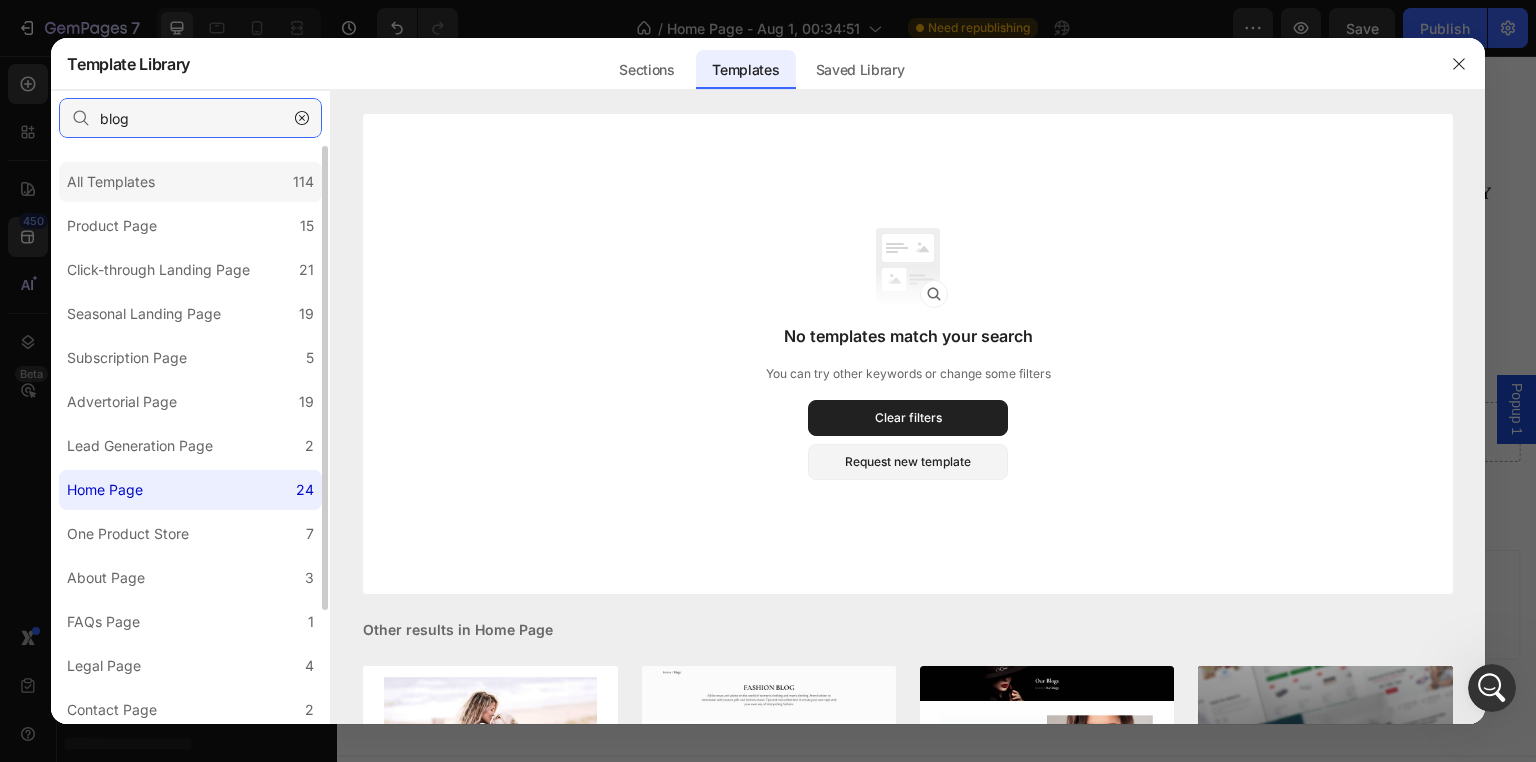 type on "blog" 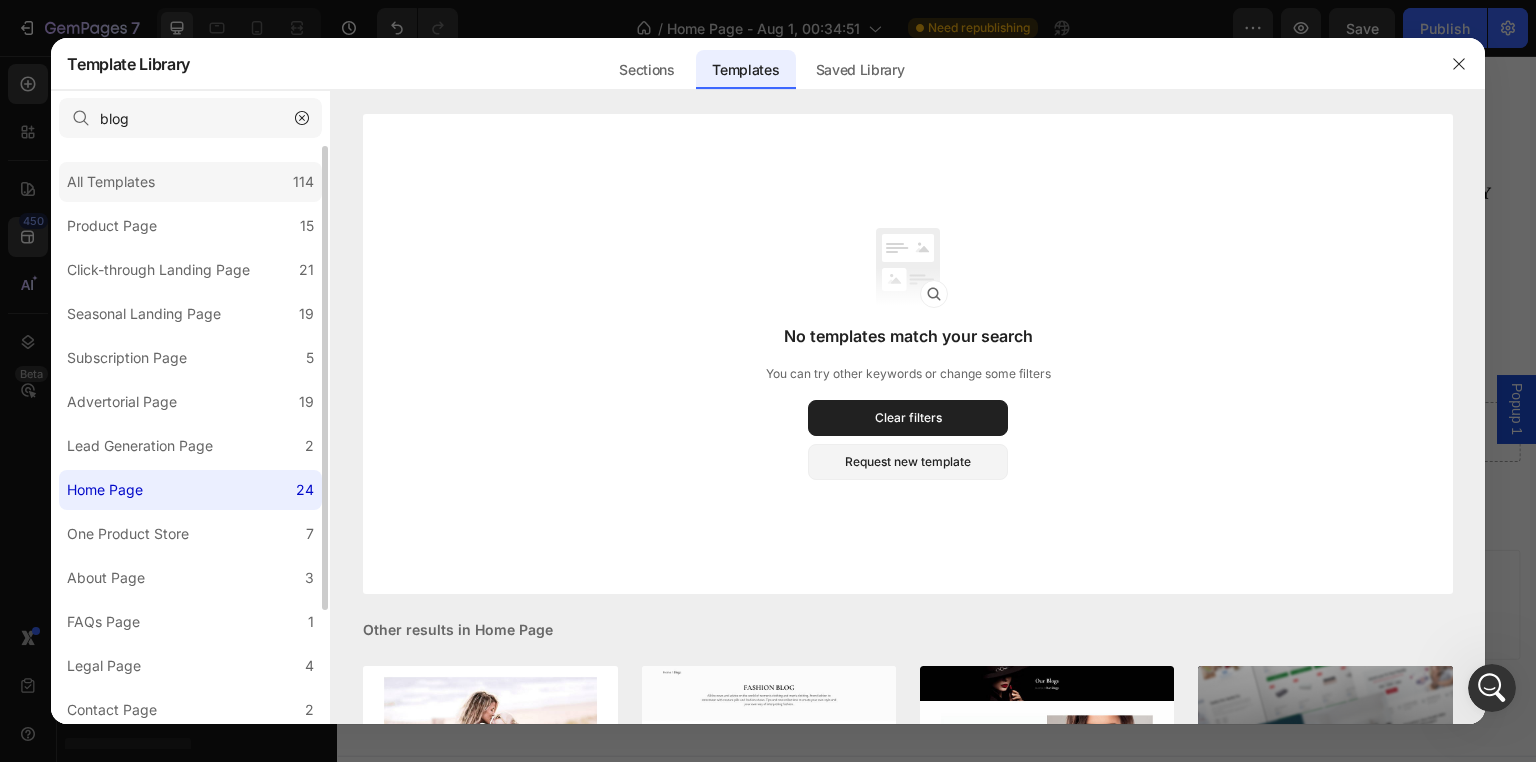 click on "All Templates 114" 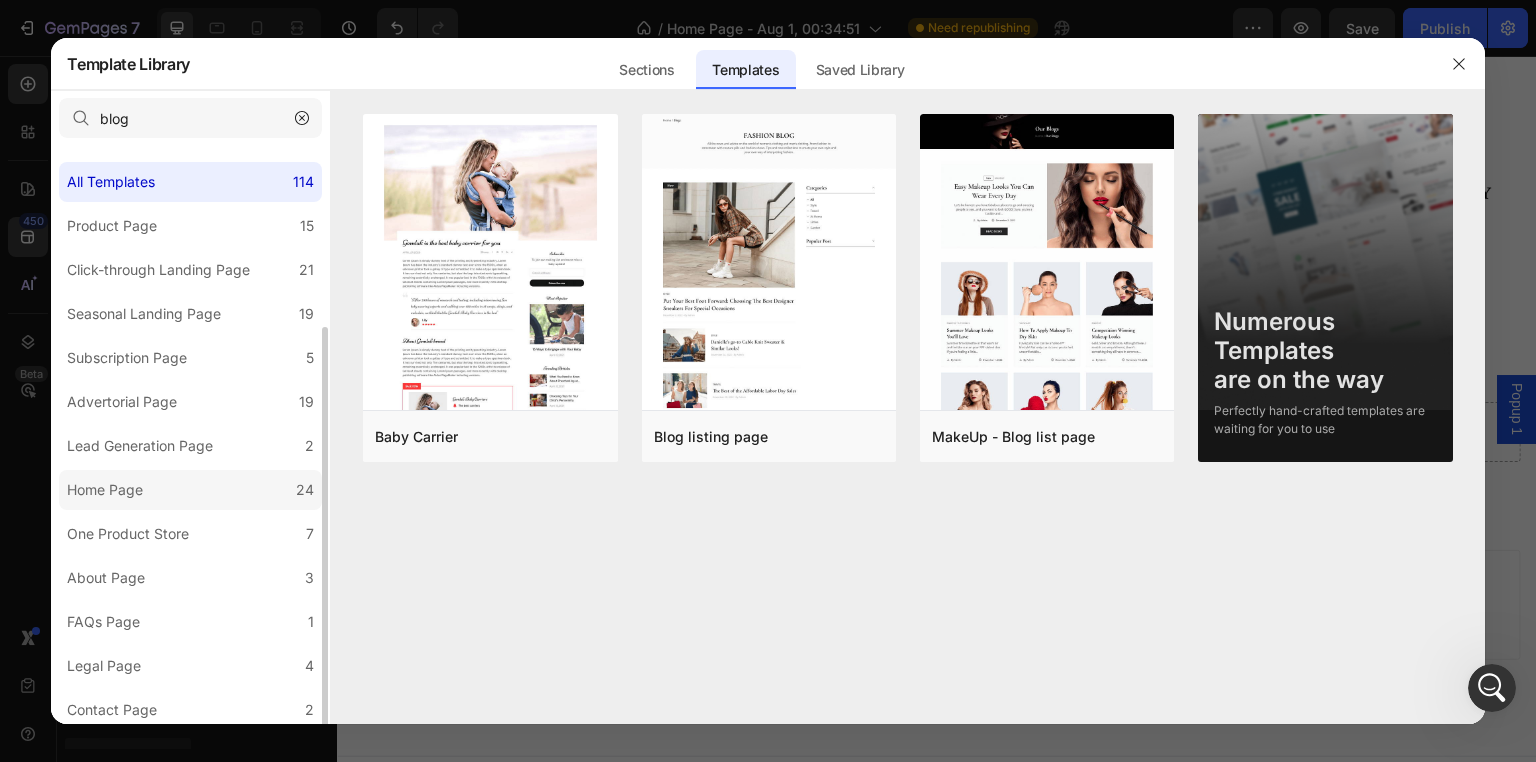 scroll, scrollTop: 138, scrollLeft: 0, axis: vertical 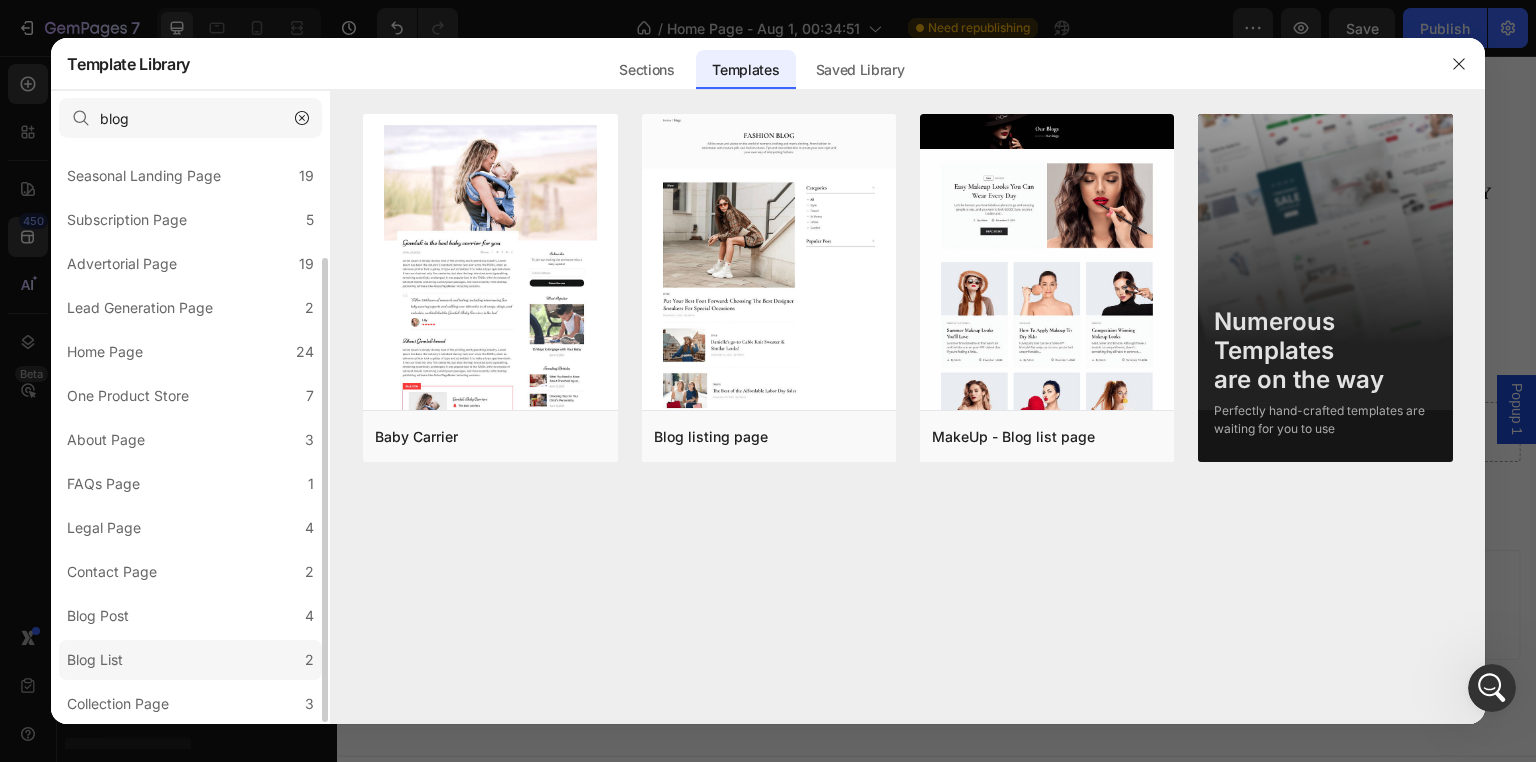 click on "Blog List 2" 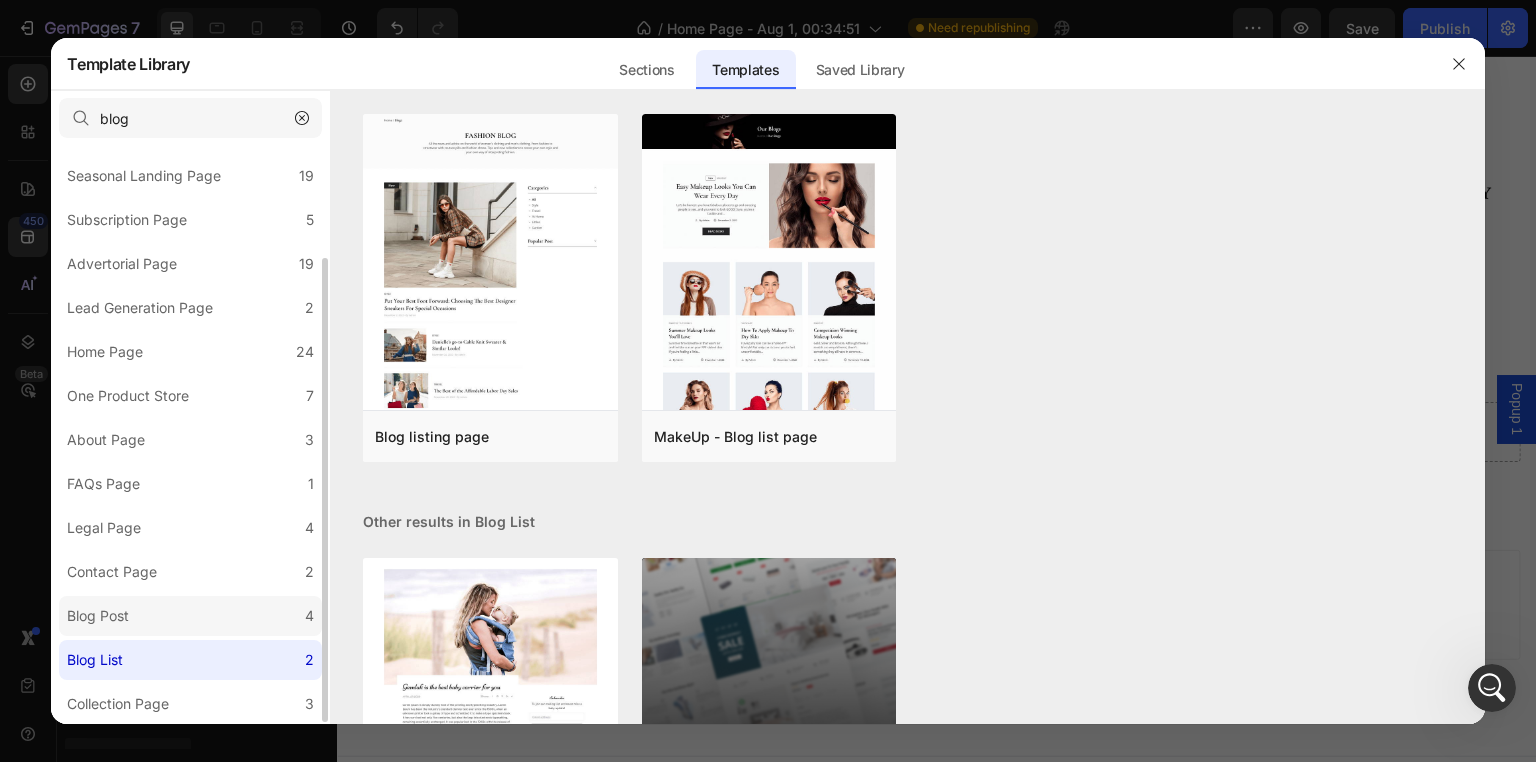 click on "Blog Post 4" 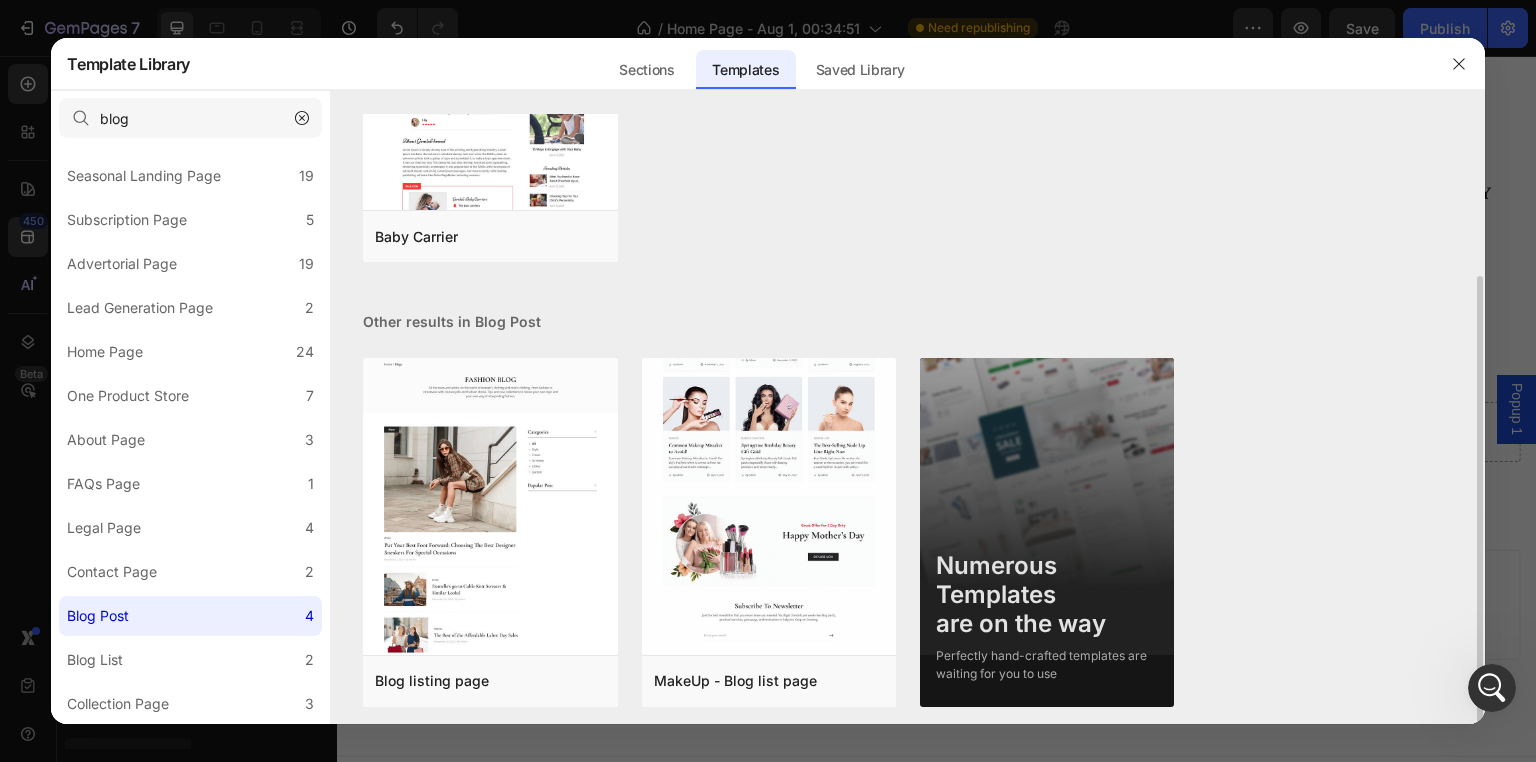 scroll, scrollTop: 207, scrollLeft: 0, axis: vertical 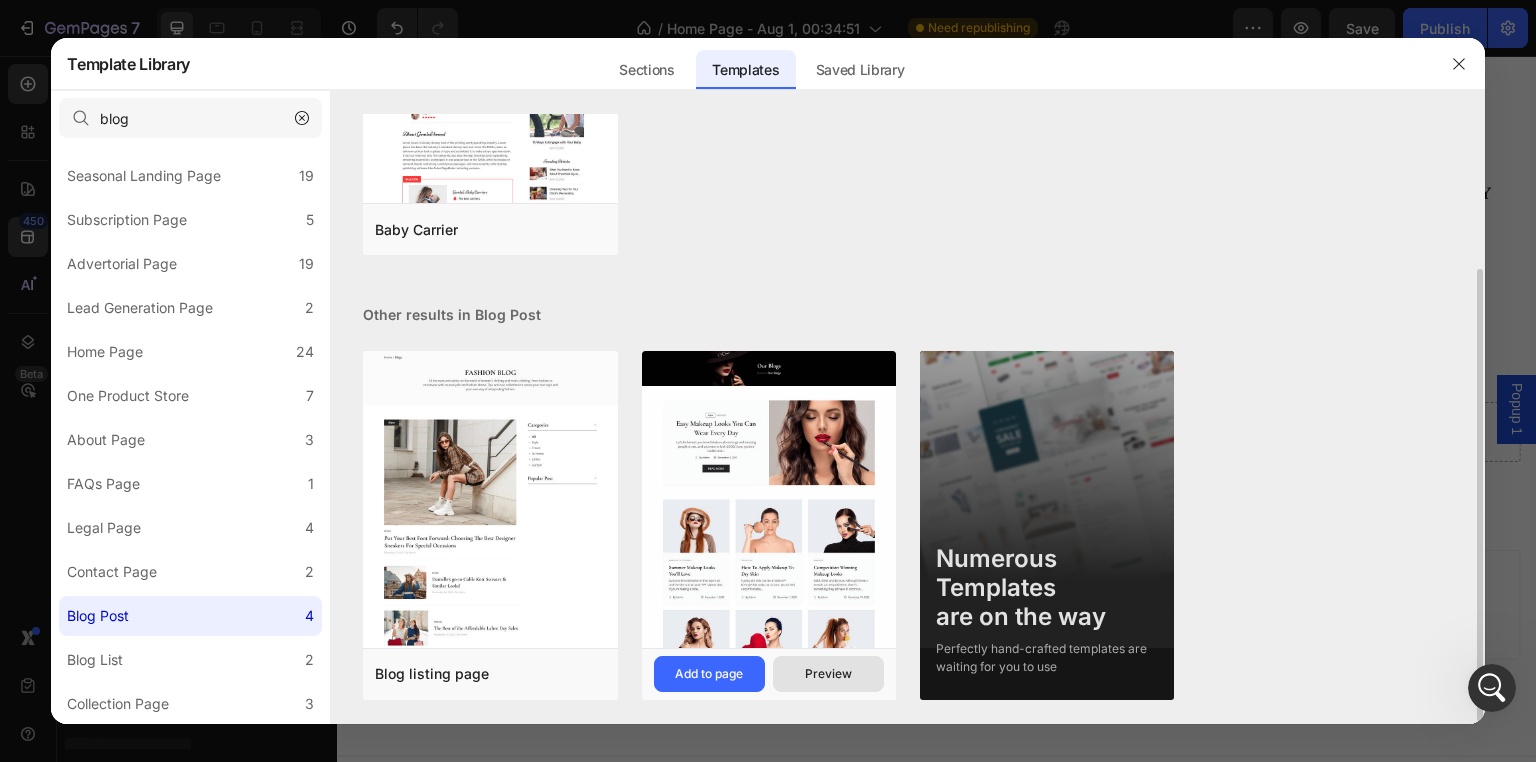 click on "Preview" at bounding box center [828, 674] 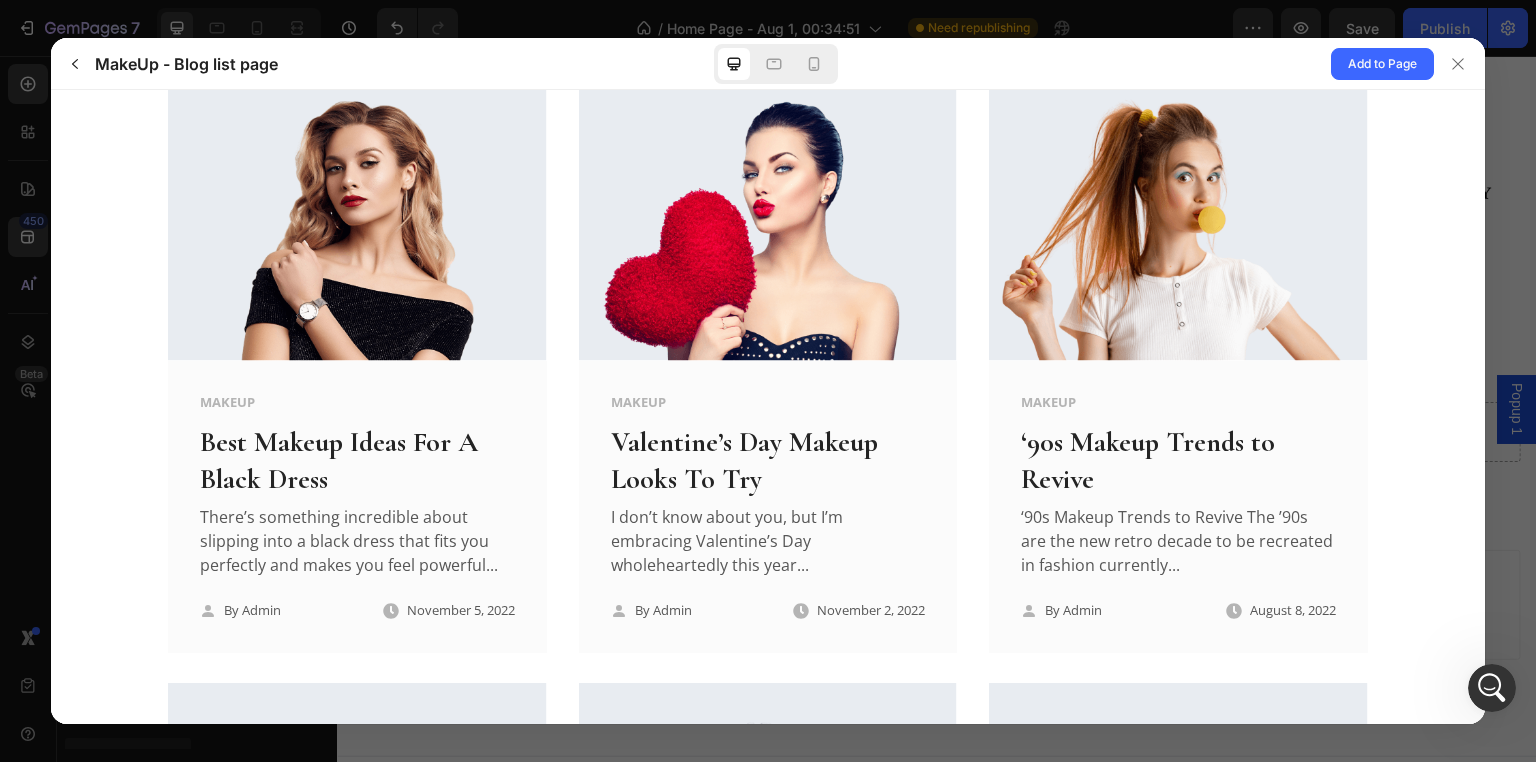 scroll, scrollTop: 1700, scrollLeft: 0, axis: vertical 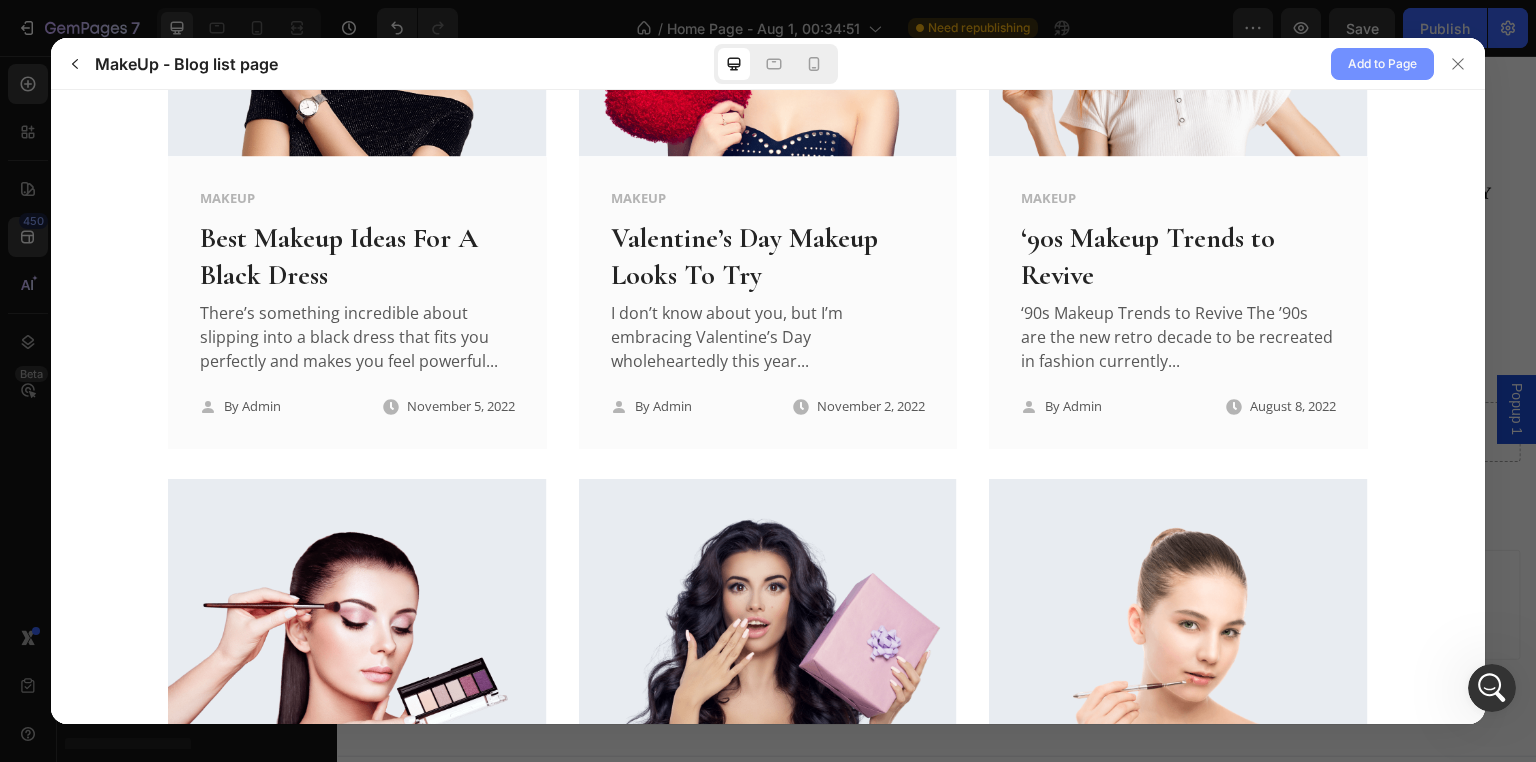 click on "Add to Page" 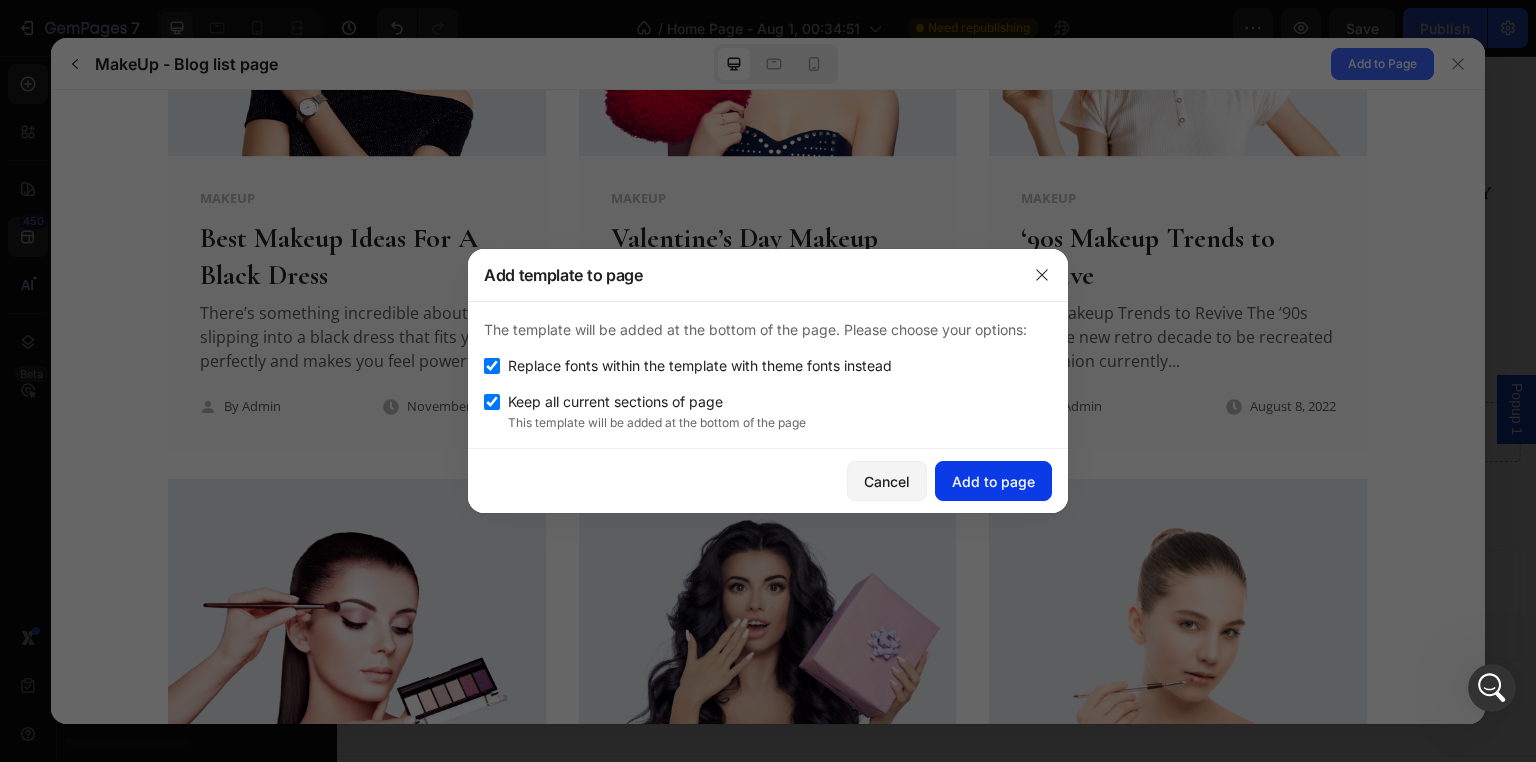 type 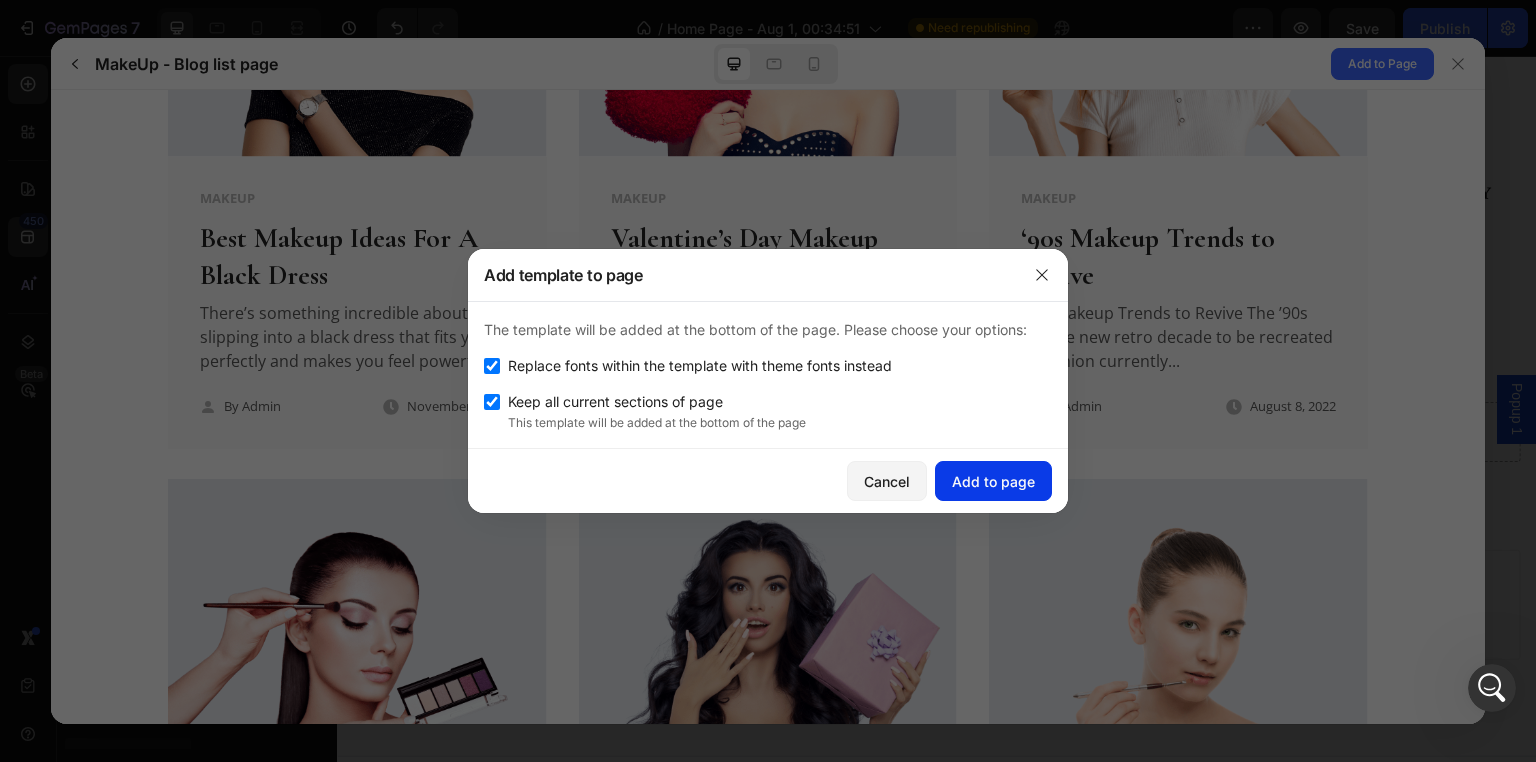 click on "Add to page" at bounding box center (993, 481) 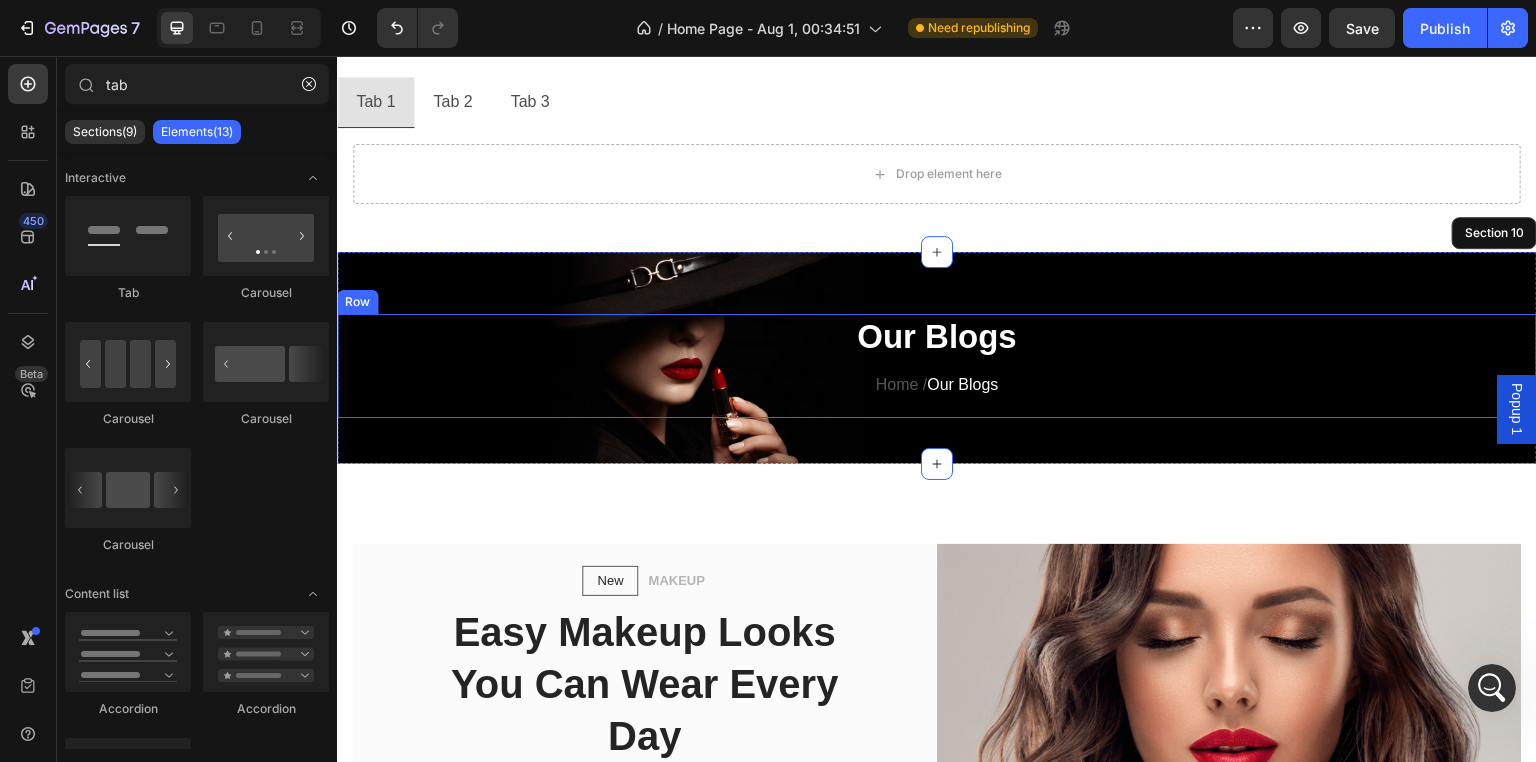 scroll, scrollTop: 2492, scrollLeft: 0, axis: vertical 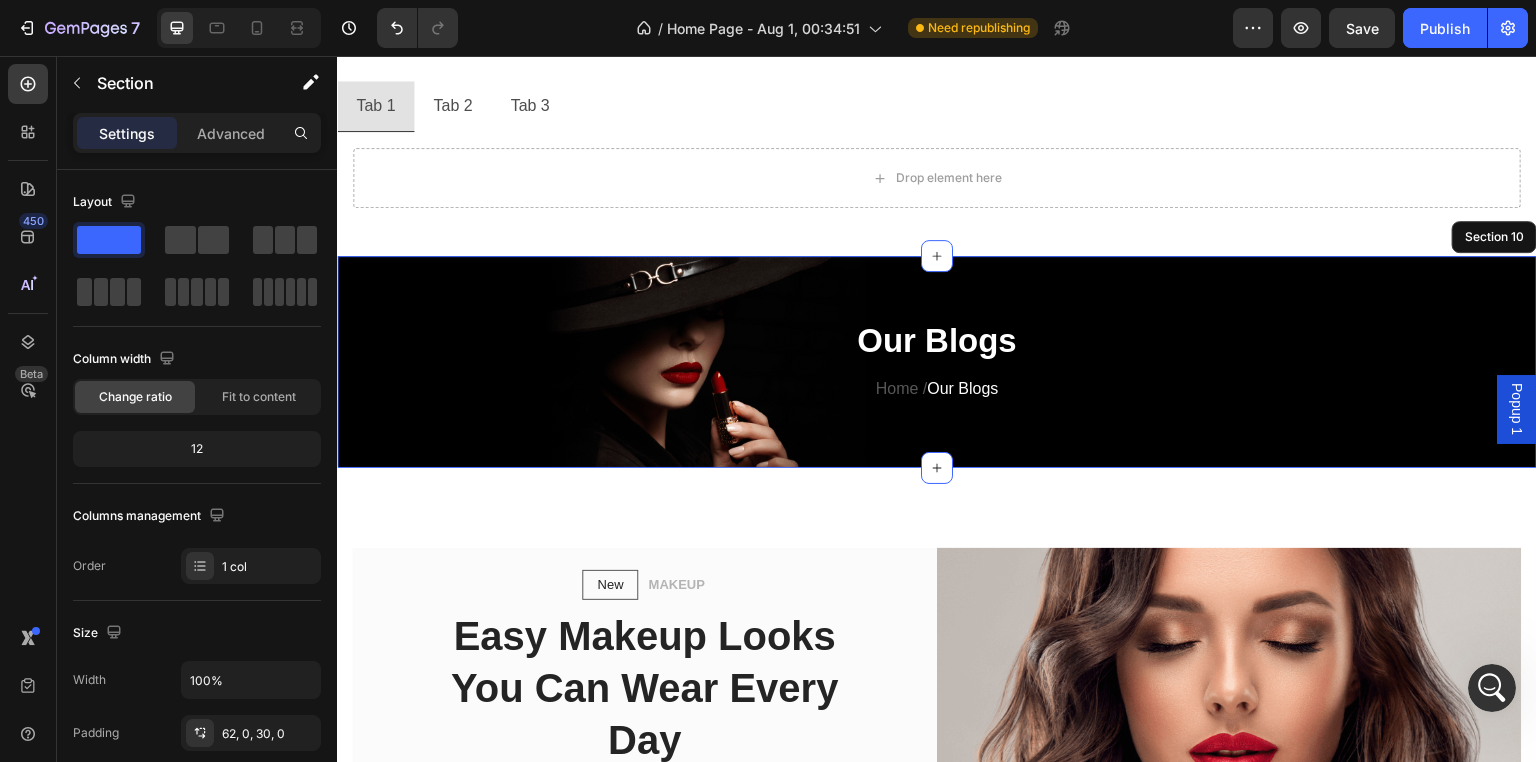 click on "Our Blogs Heading Home /  Our Blogs Text block Row Section 10" at bounding box center [937, 362] 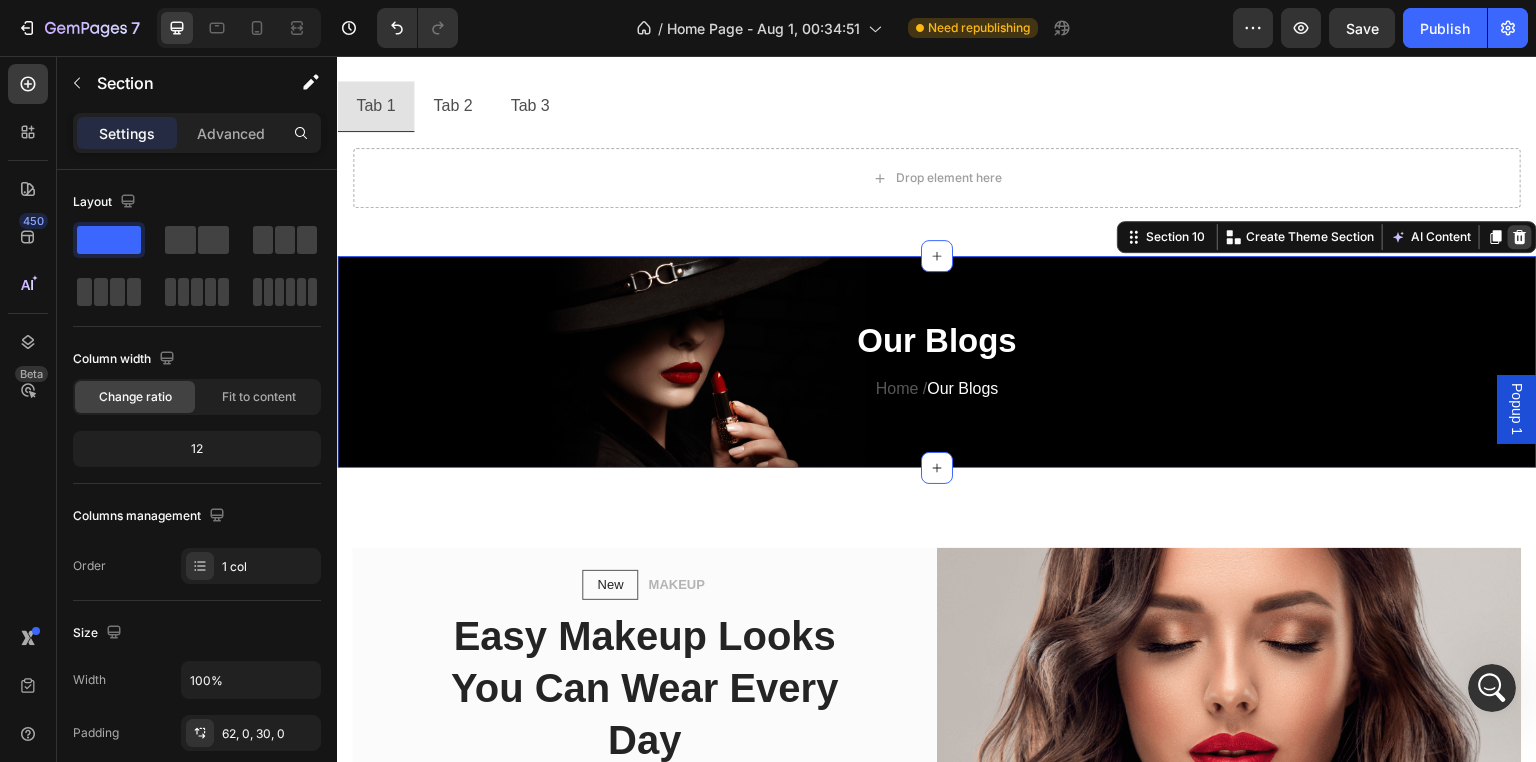 click 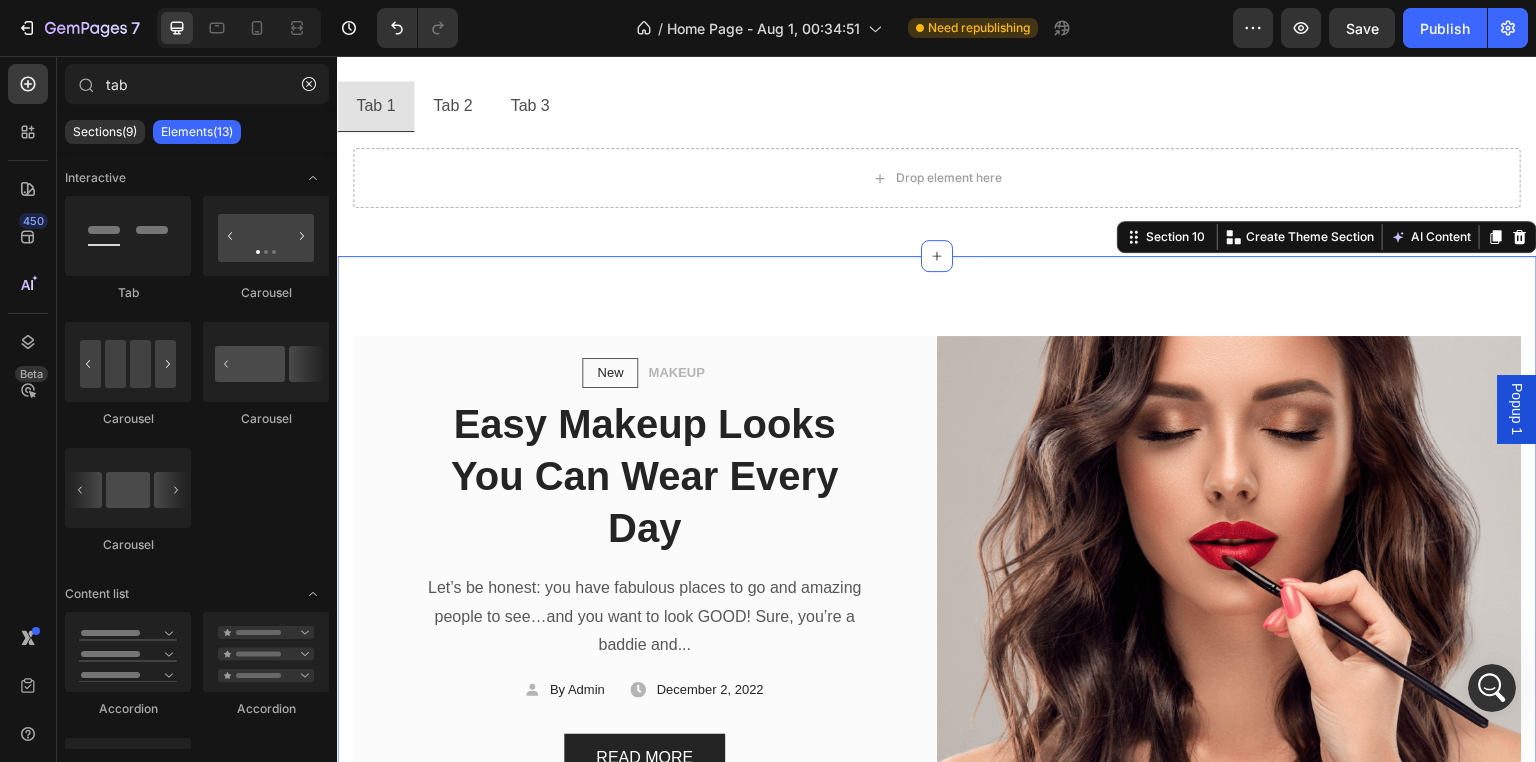 click on "New Text block Row MAKEUP Text block Row Easy Makeup Looks You Can Wear Every Day Heading Let’s be honest: you have fabulous places to go and amazing people to see…and you want to look GOOD! Sure, you’re a baddie and... Text block
Icon By Admin Text block Row
Icon December 2, 2022 Text block Row Row READ MORE Button Row Image Row Section 10   You can create reusable sections Create Theme Section AI Content Write with GemAI What would you like to describe here? Tone and Voice Persuasive Product toothpaste Show more Generate" at bounding box center [937, 530] 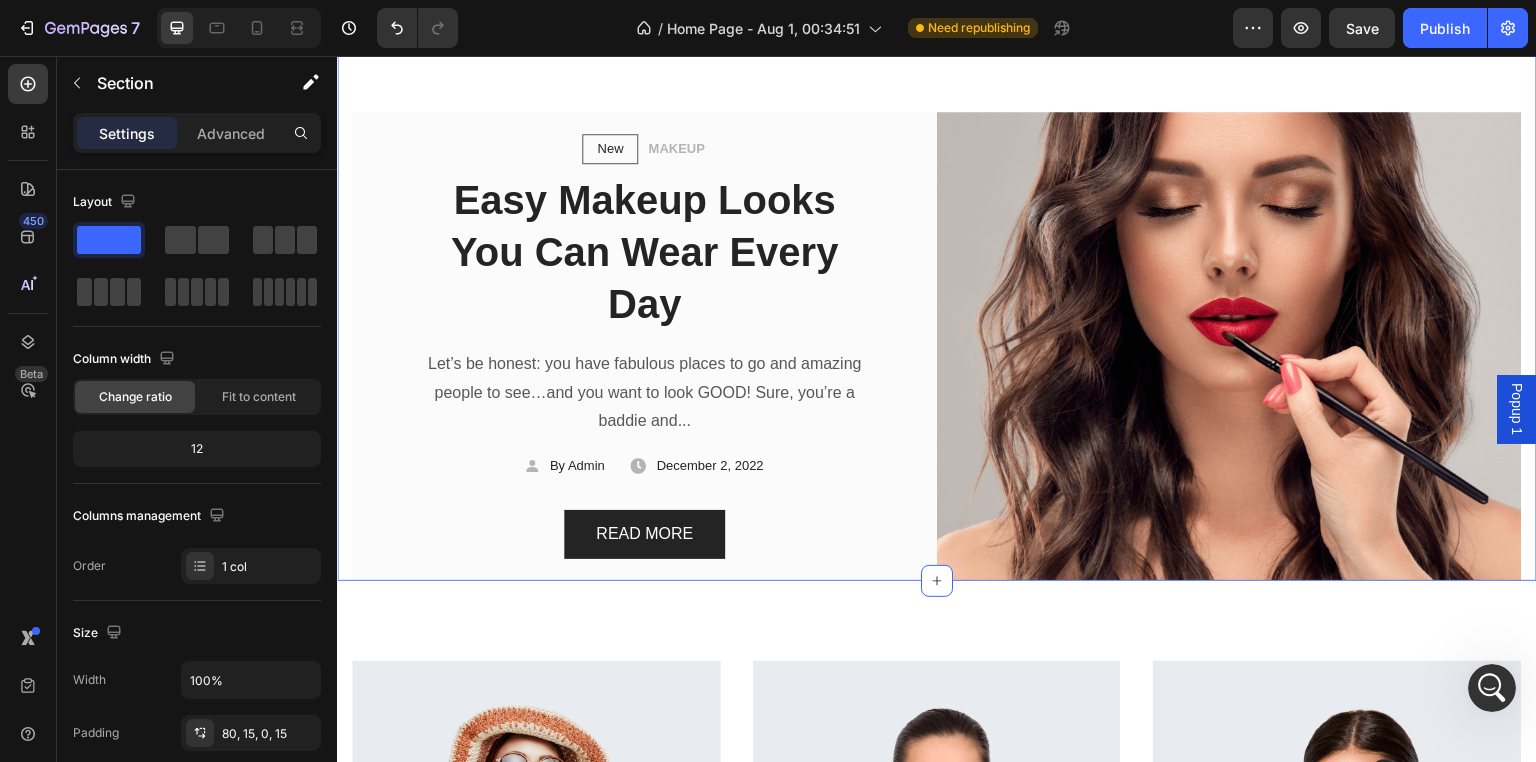 scroll, scrollTop: 2492, scrollLeft: 0, axis: vertical 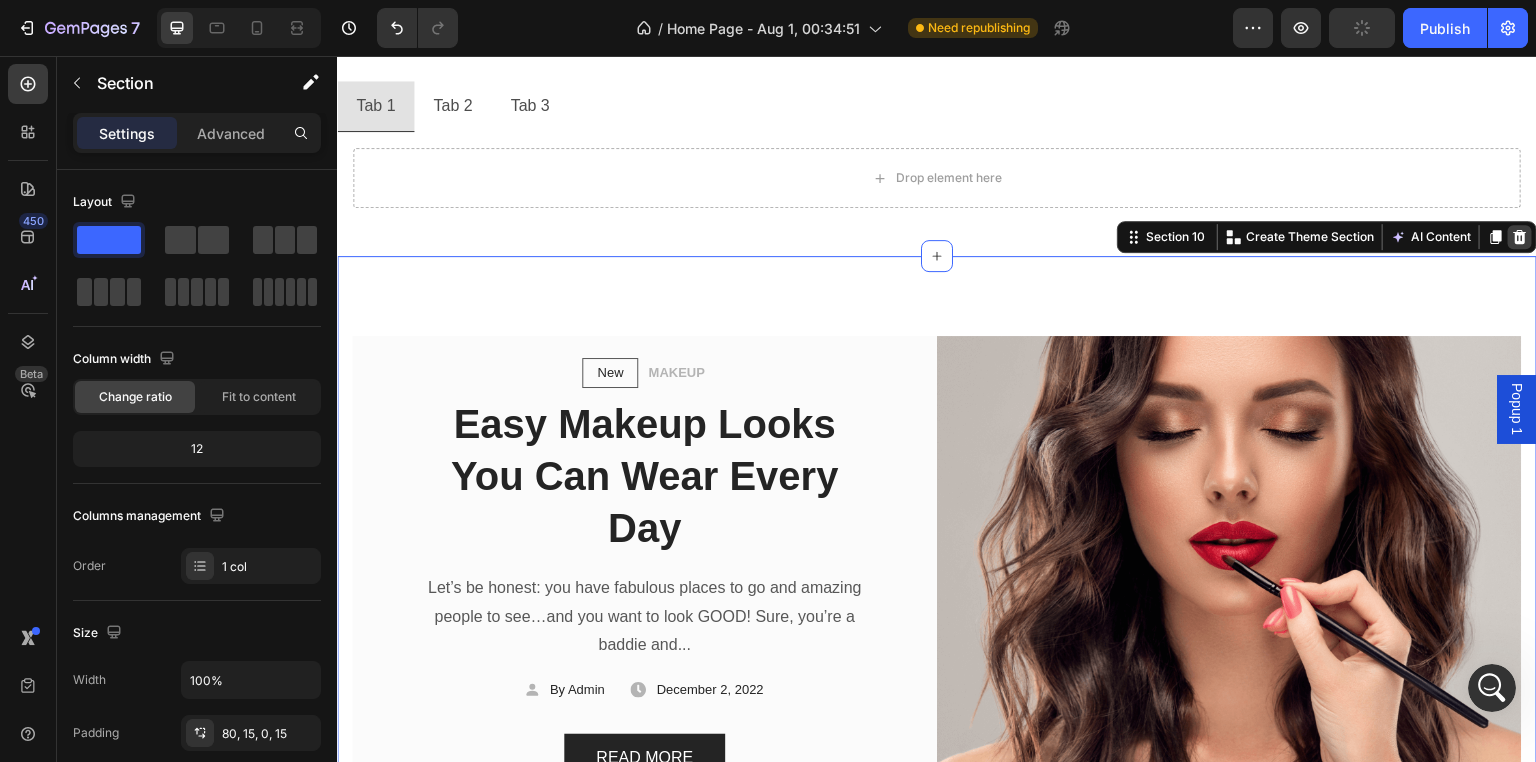 click 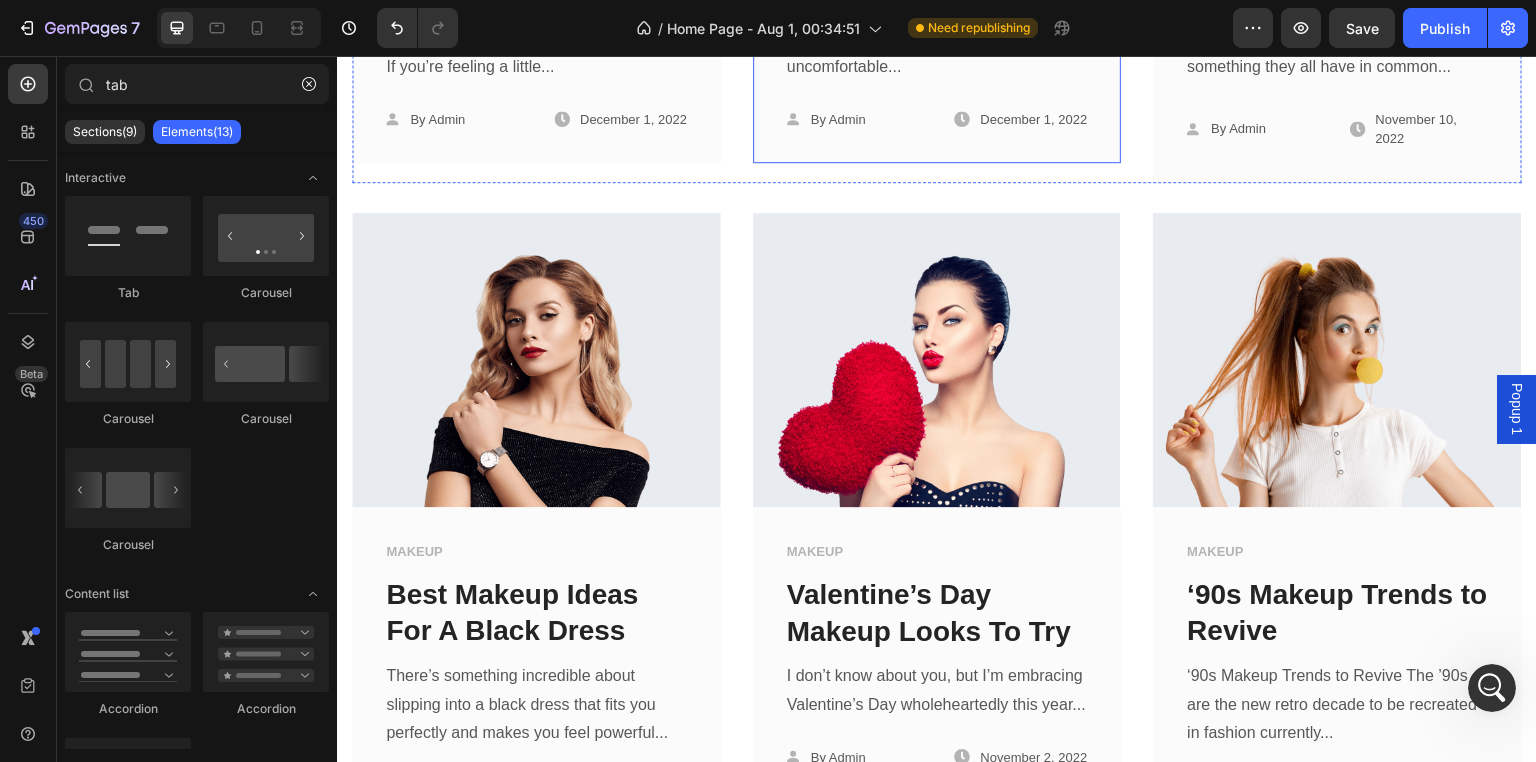 scroll, scrollTop: 3292, scrollLeft: 0, axis: vertical 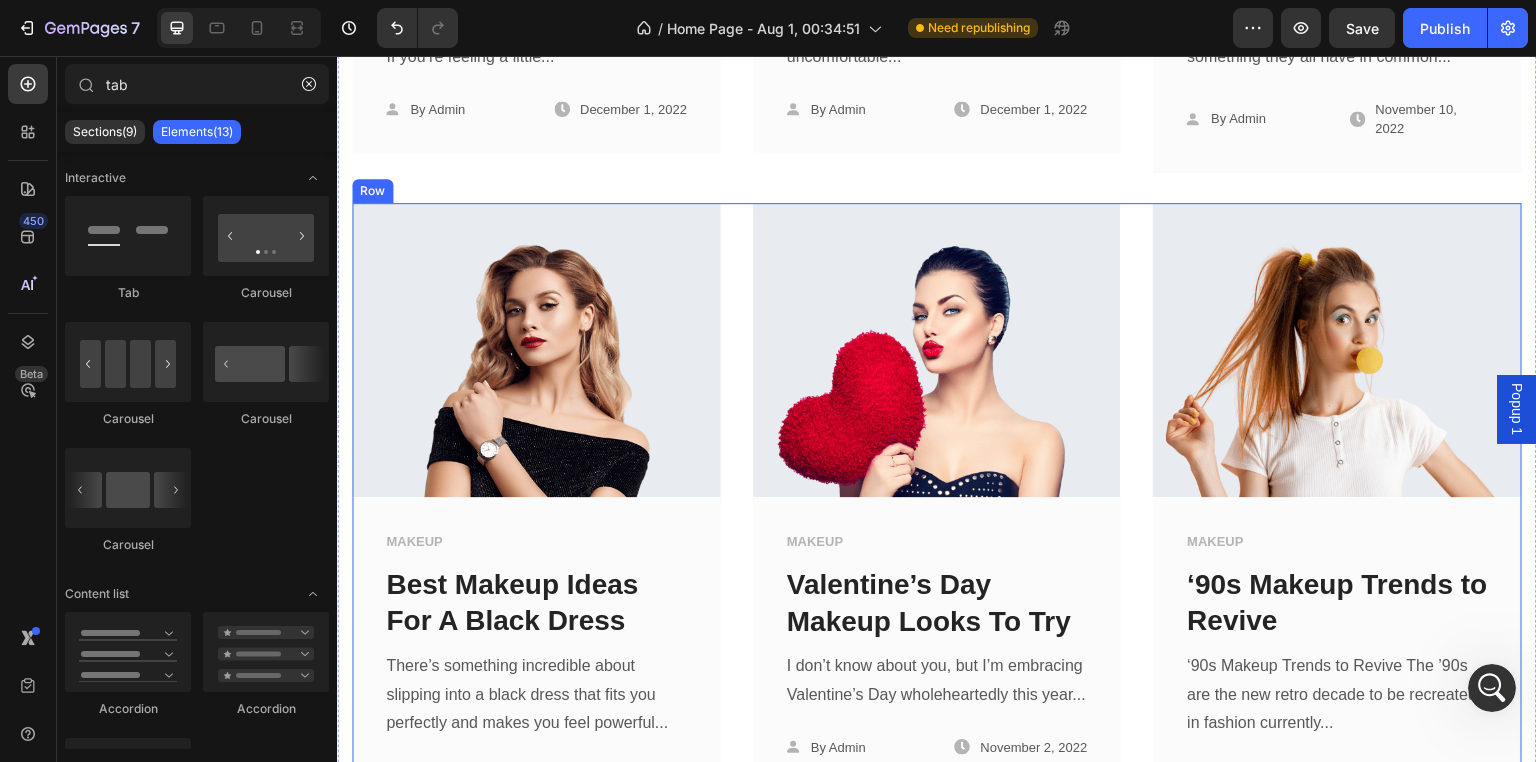 click on "Image MAKEUP Text block Best Makeup Ideas For A Black Dress Text block There’s something incredible about slipping into a black dress that fits you perfectly and makes you feel powerful... Text block
Icon By Admin Text block Row
Icon November 5, 2022 Text block Row Row Row Image MAKEUP Text block Valentine’s Day Makeup Looks To Try Text block I don’t know about you, but I’m embracing Valentine’s Day wholeheartedly this year... Text block
Icon By Admin Text block Row
Icon November 2, 2022 Text block Row Row Row Image MAKEUP Text block ‘90s Makeup Trends to Revive Text block ‘90s Makeup Trends to Revive The ’90s are the new retro decade to be recreated in fashion currently... Text block
Icon By Admin Text block Row
Icon August 8, 2022 Text block Row Row Row Row" at bounding box center [937, 511] 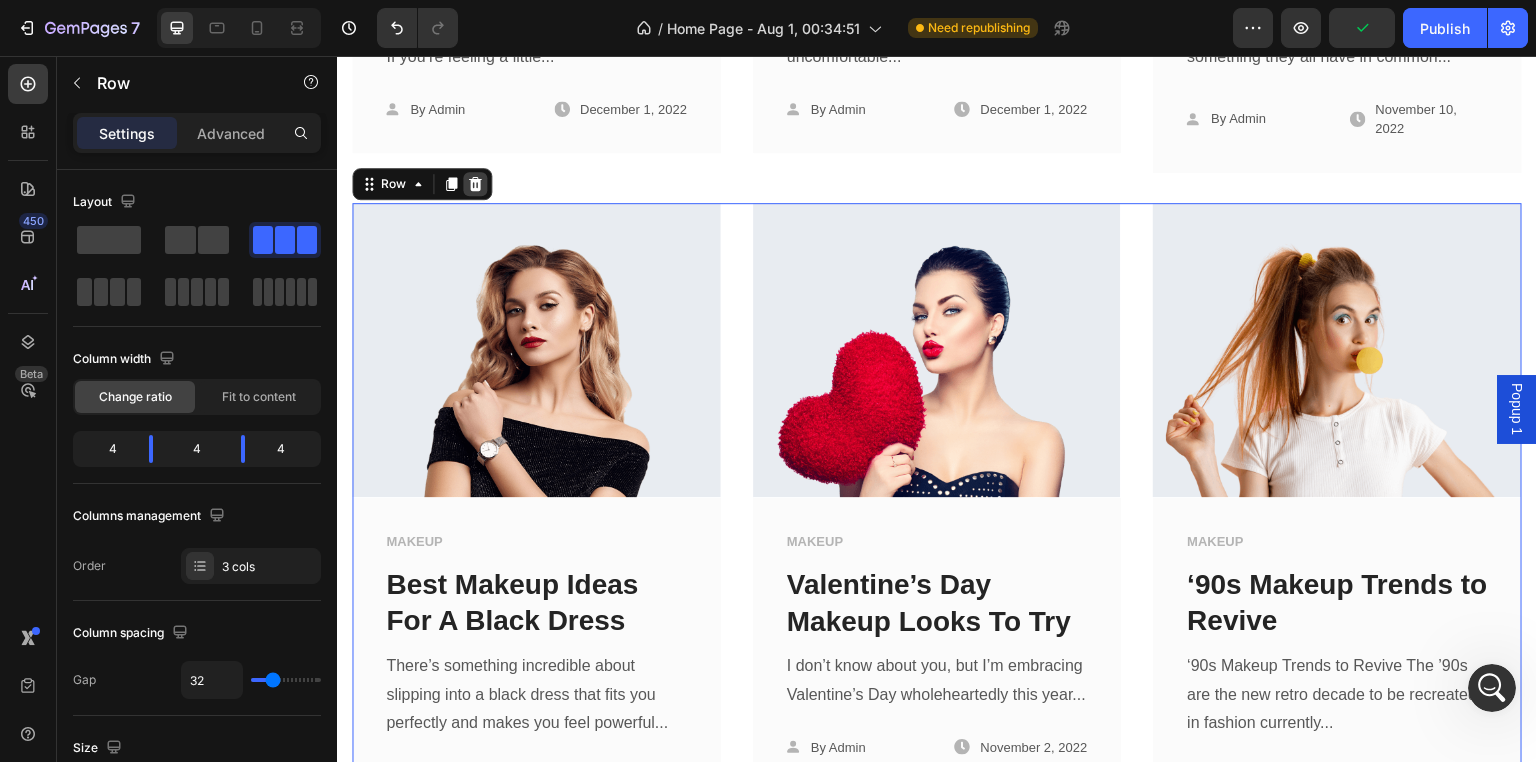 click 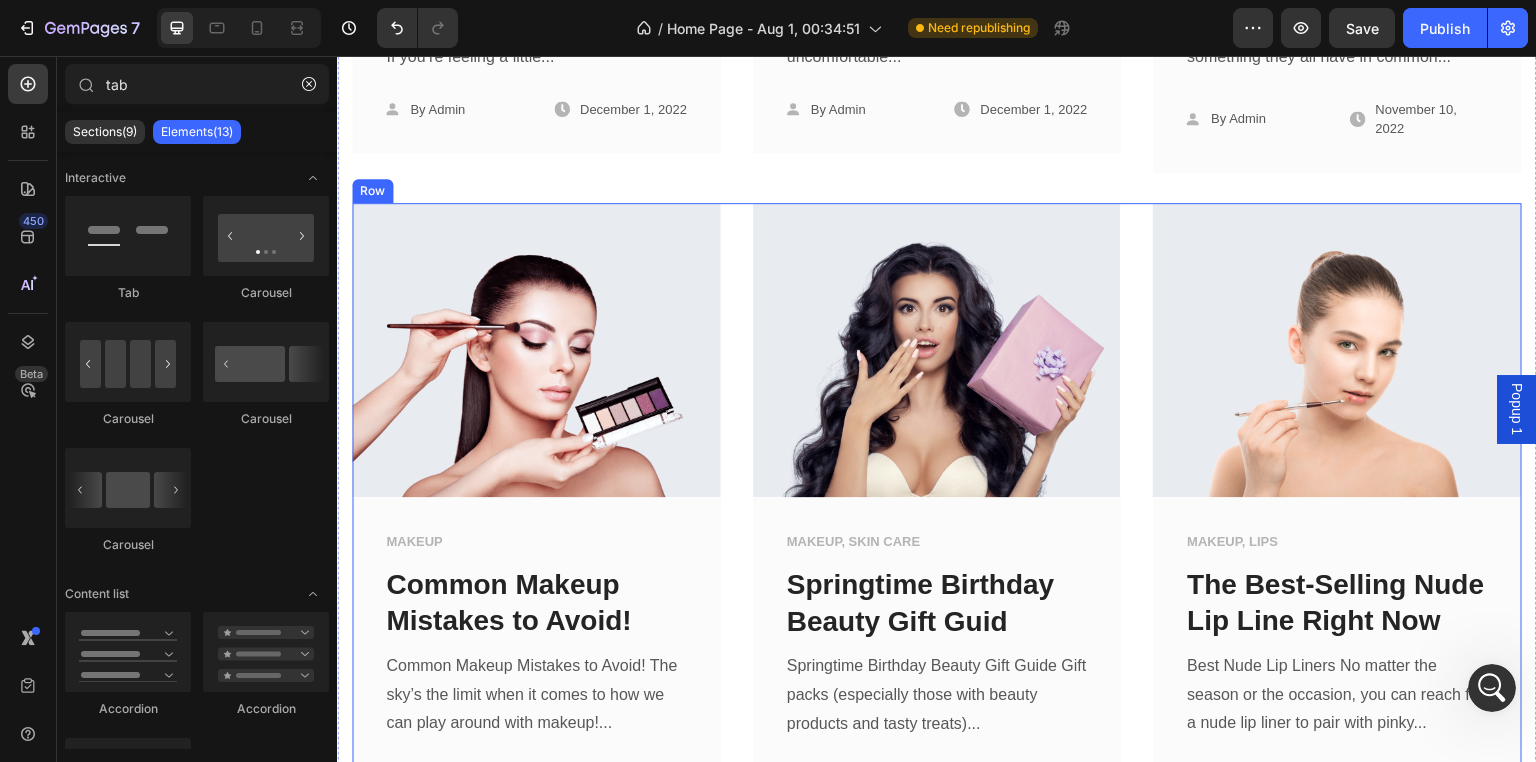click on "Image MAKEUP Text block Common Makeup Mistakes to Avoid! Text block Common Makeup Mistakes to Avoid! The sky’s the limit when it comes to how we can play around with makeup!... Text block
Icon By Admin Text block Row
Icon July 23, 2021 Text block Row Row Row Image MAKEUP, SKIN CARE Text block Springtime Birthday Beauty Gift Guid Text block Springtime Birthday Beauty Gift Guide Gift packs (especially those with beauty products and tasty treats)... Text block
Icon By Admin Text block Row
Icon May 19, 2022 Text block Row Row Row Image MAKEUP, LIPS Text block The Best-Selling Nude Lip Line Right Now Text block Best Nude Lip Liners No matter the season or the occasion, you can reach for a nude lip liner to pair with pinky... Text block
Icon By Admin Text block Row
Icon April 5, 2022 Text block Row Row Row Row" at bounding box center [937, 511] 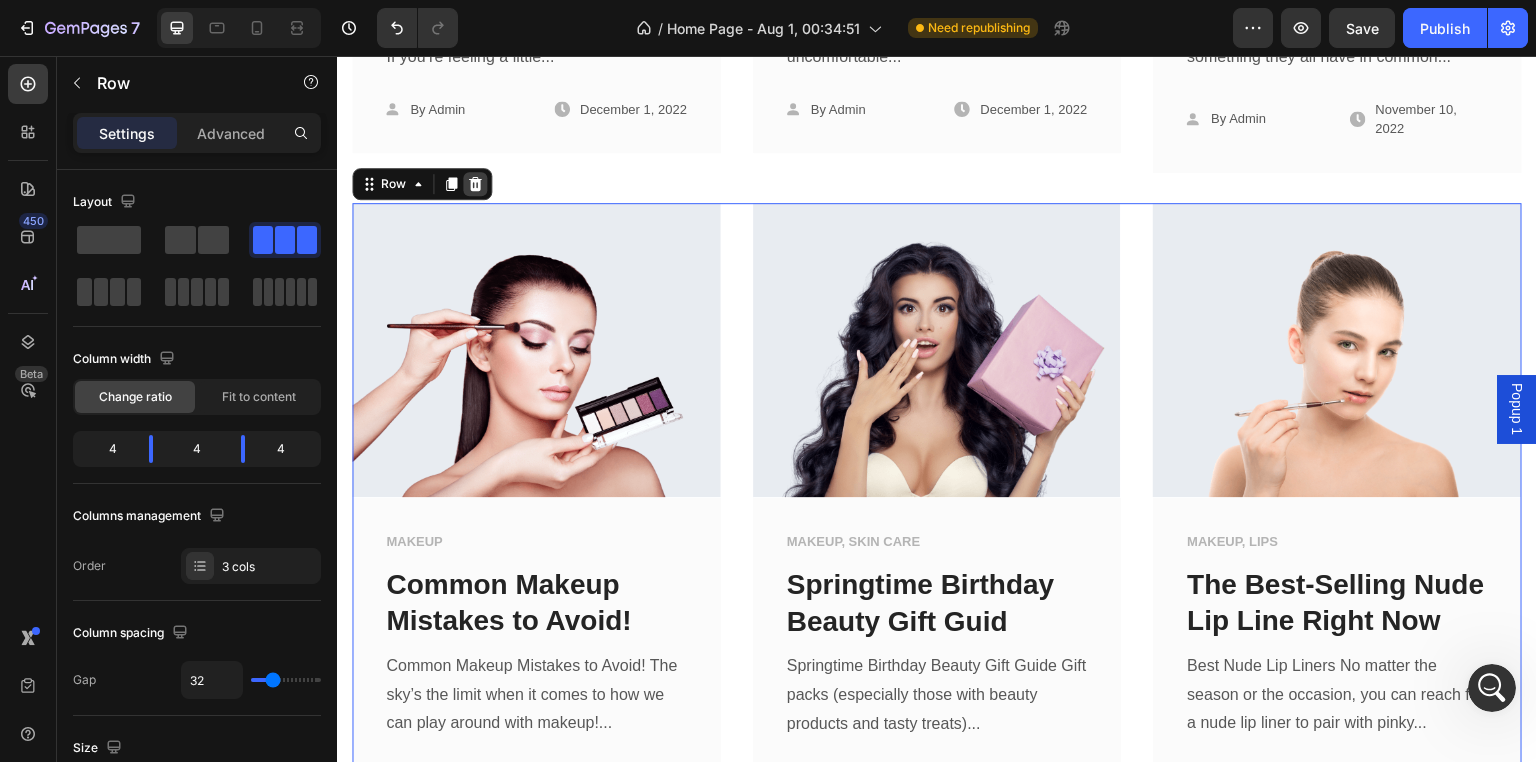 click at bounding box center [475, 184] 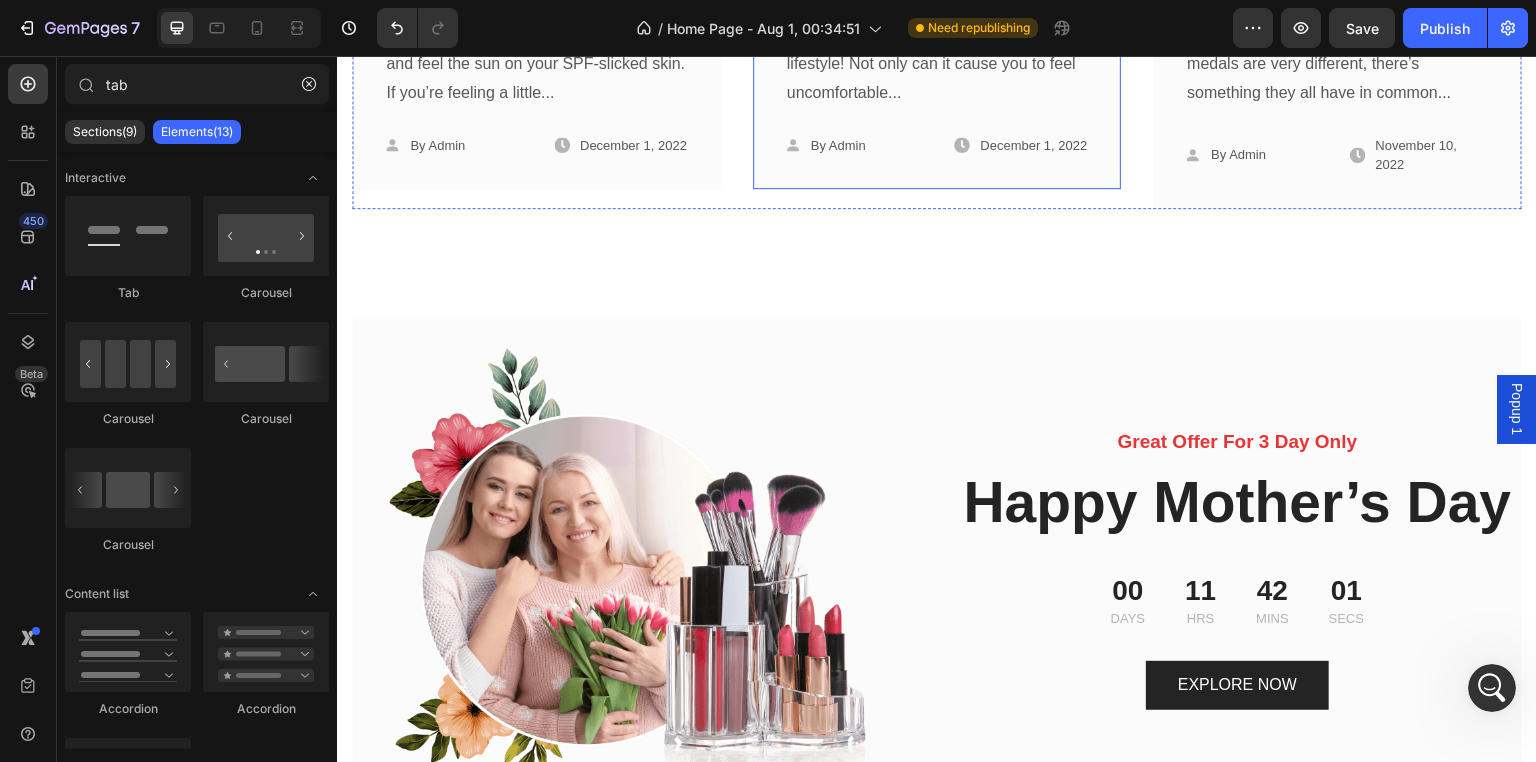 scroll, scrollTop: 3392, scrollLeft: 0, axis: vertical 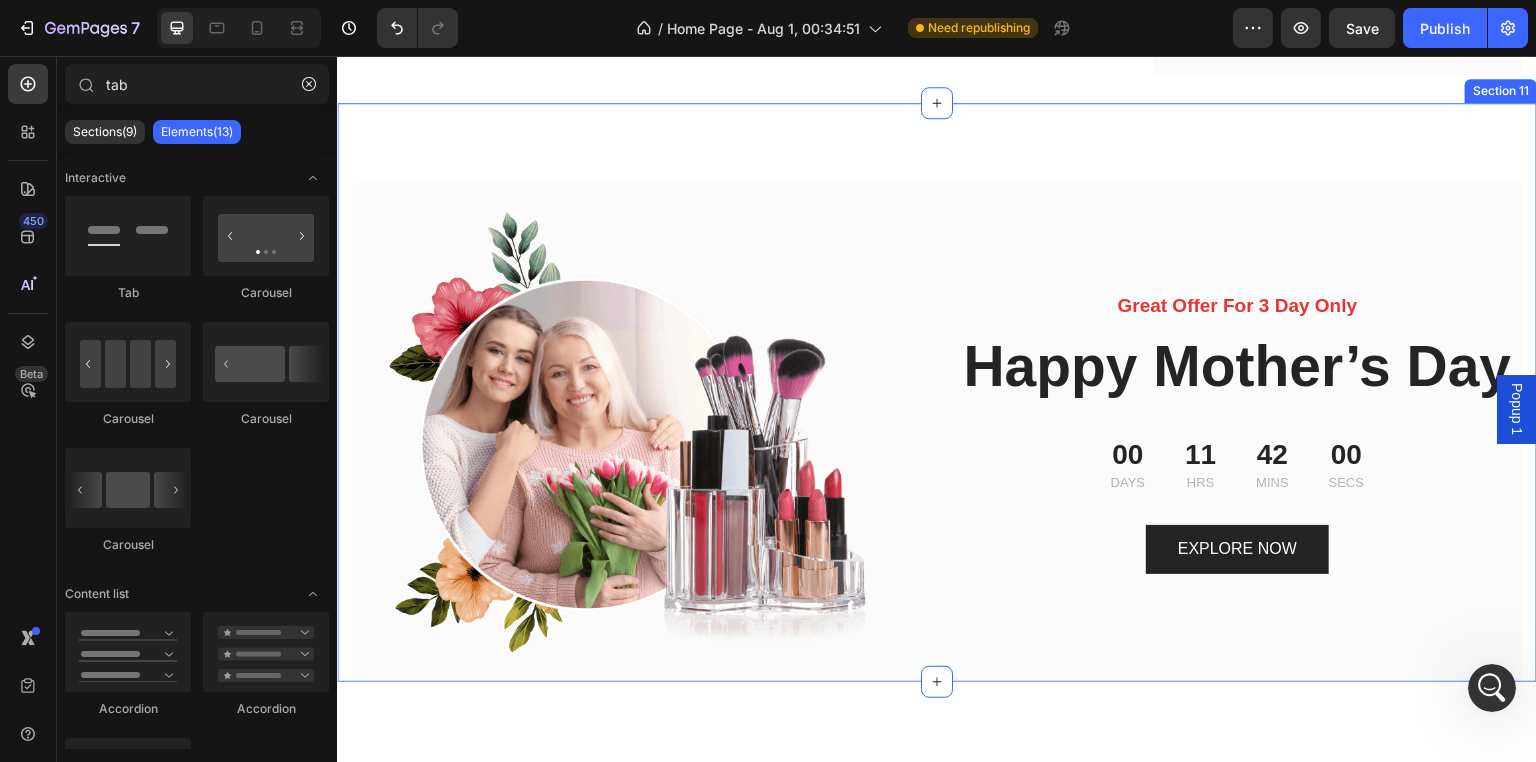 click on "Image Great Offer For 3 Day Only Text block Happy Mother’s Day Heading 00 Days 11 Hrs 42 Mins 00 Secs Countdown Timer EXPLORE NOW Button Row Section 11" at bounding box center [937, 392] 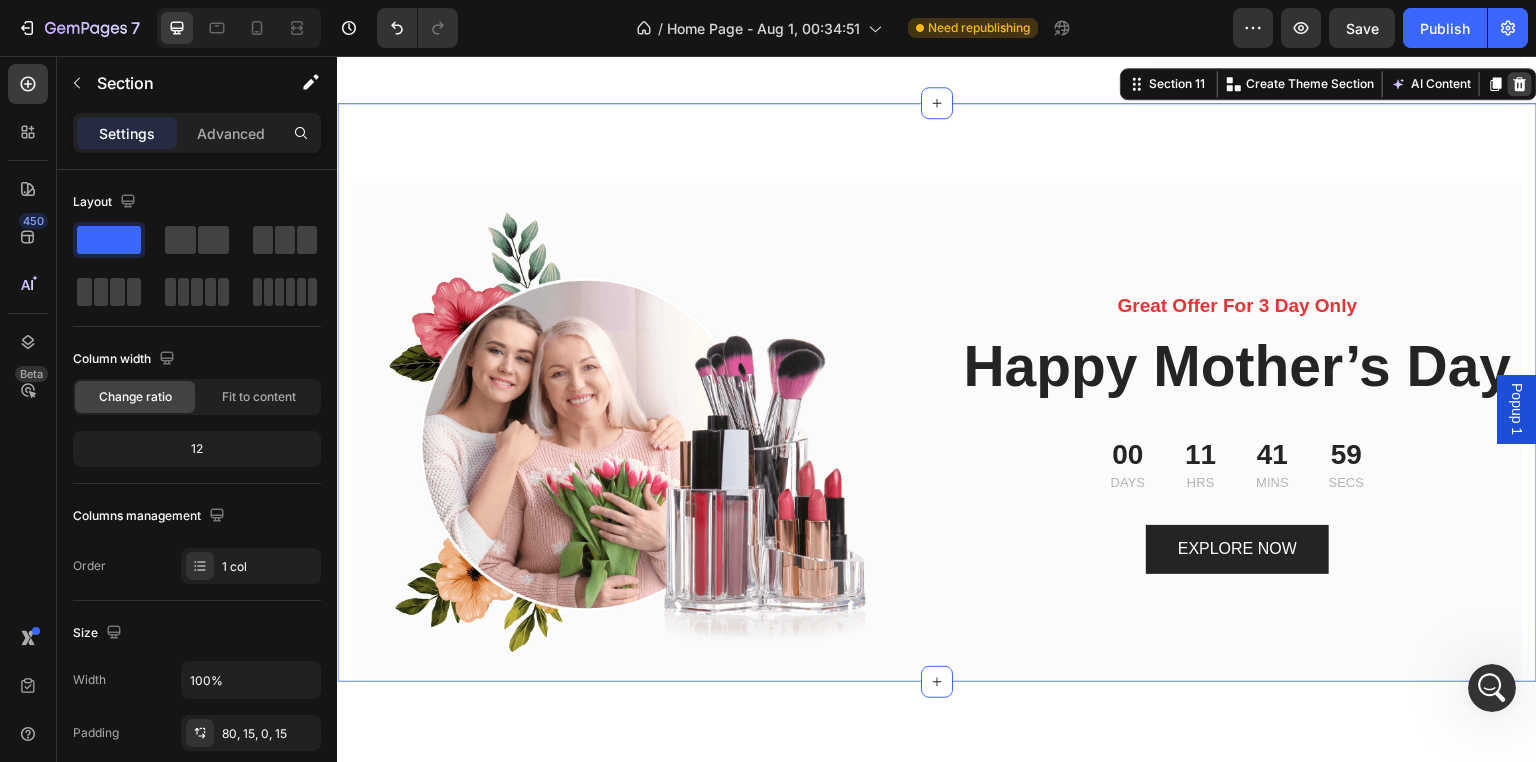 click 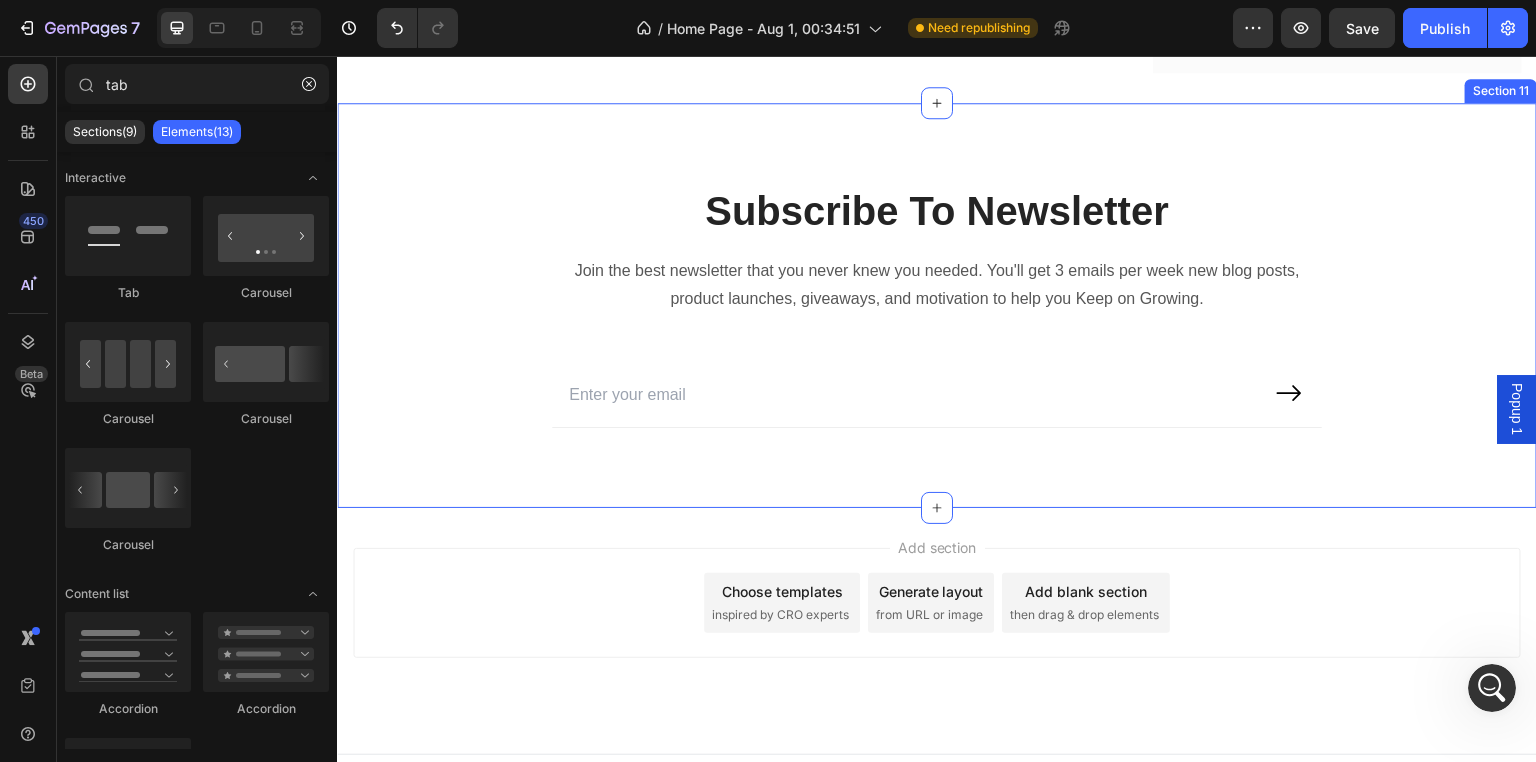 click on "Subscribe To Newsletter Heading Join the best newsletter that you never knew you needed. You'll get 3 emails per week new blog posts, product launches, giveaways, and motivation to help you Keep on Growing. Text block Email Field
Submit Button Row Newsletter Row Section 11" at bounding box center (937, 305) 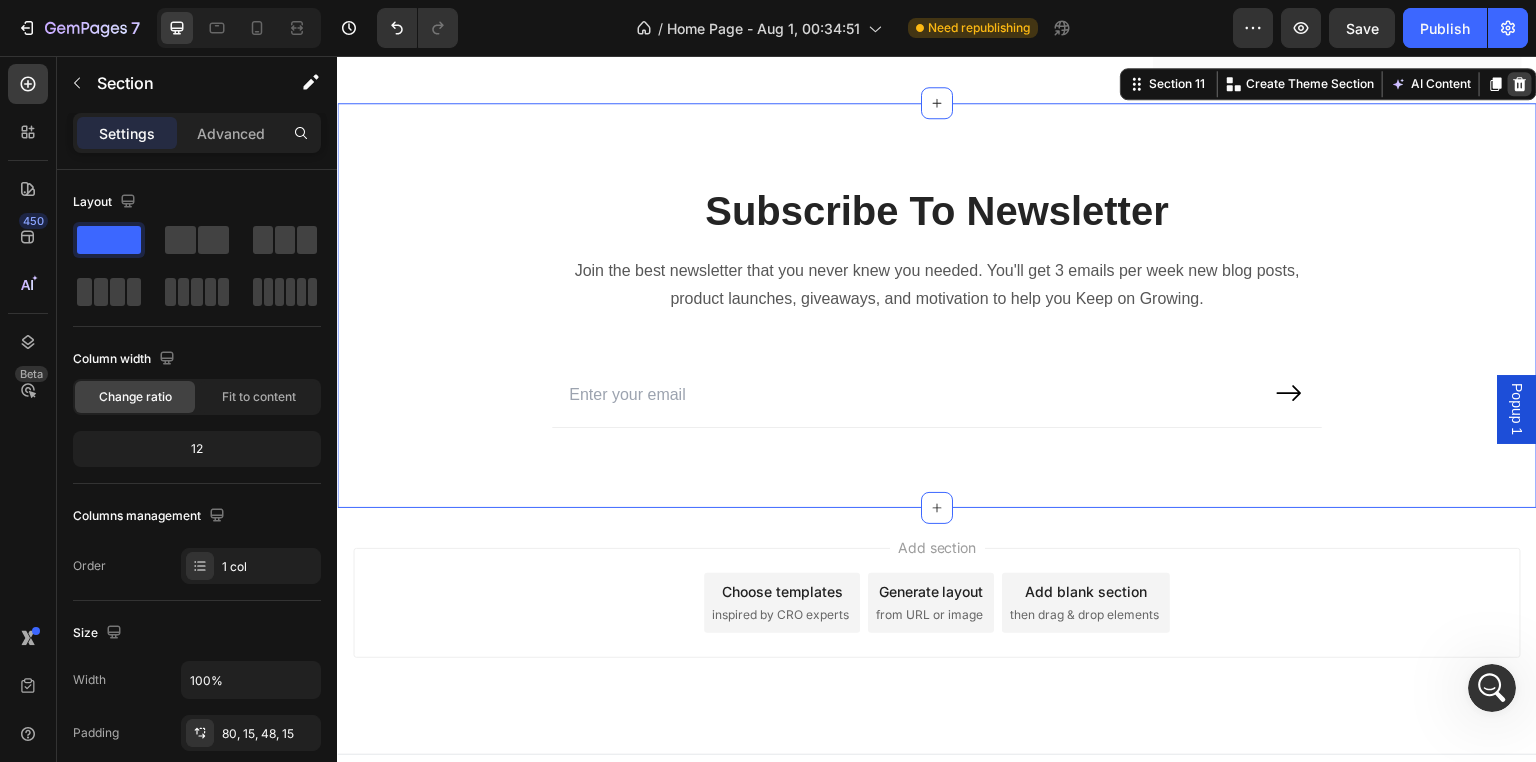 click 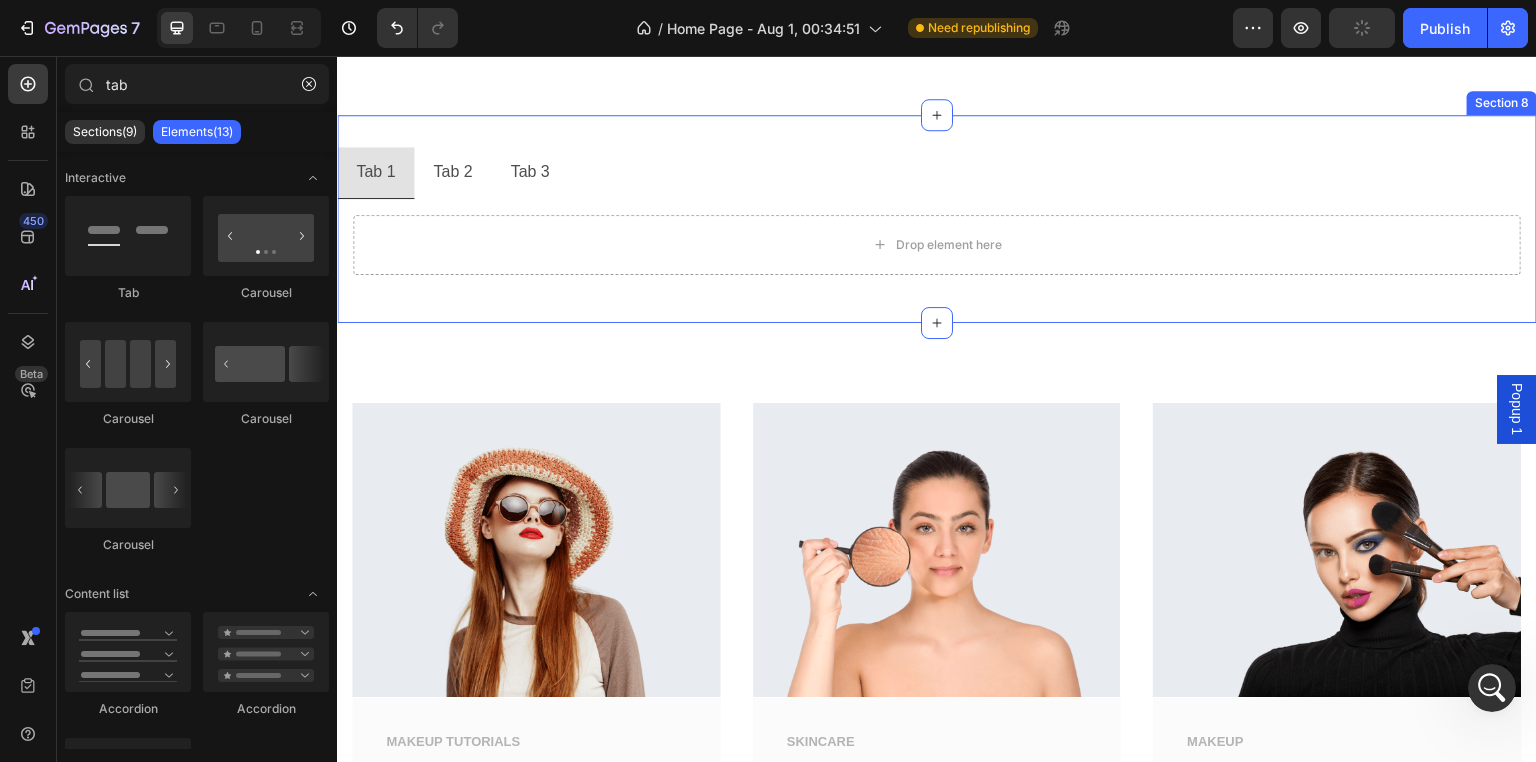 scroll, scrollTop: 2380, scrollLeft: 0, axis: vertical 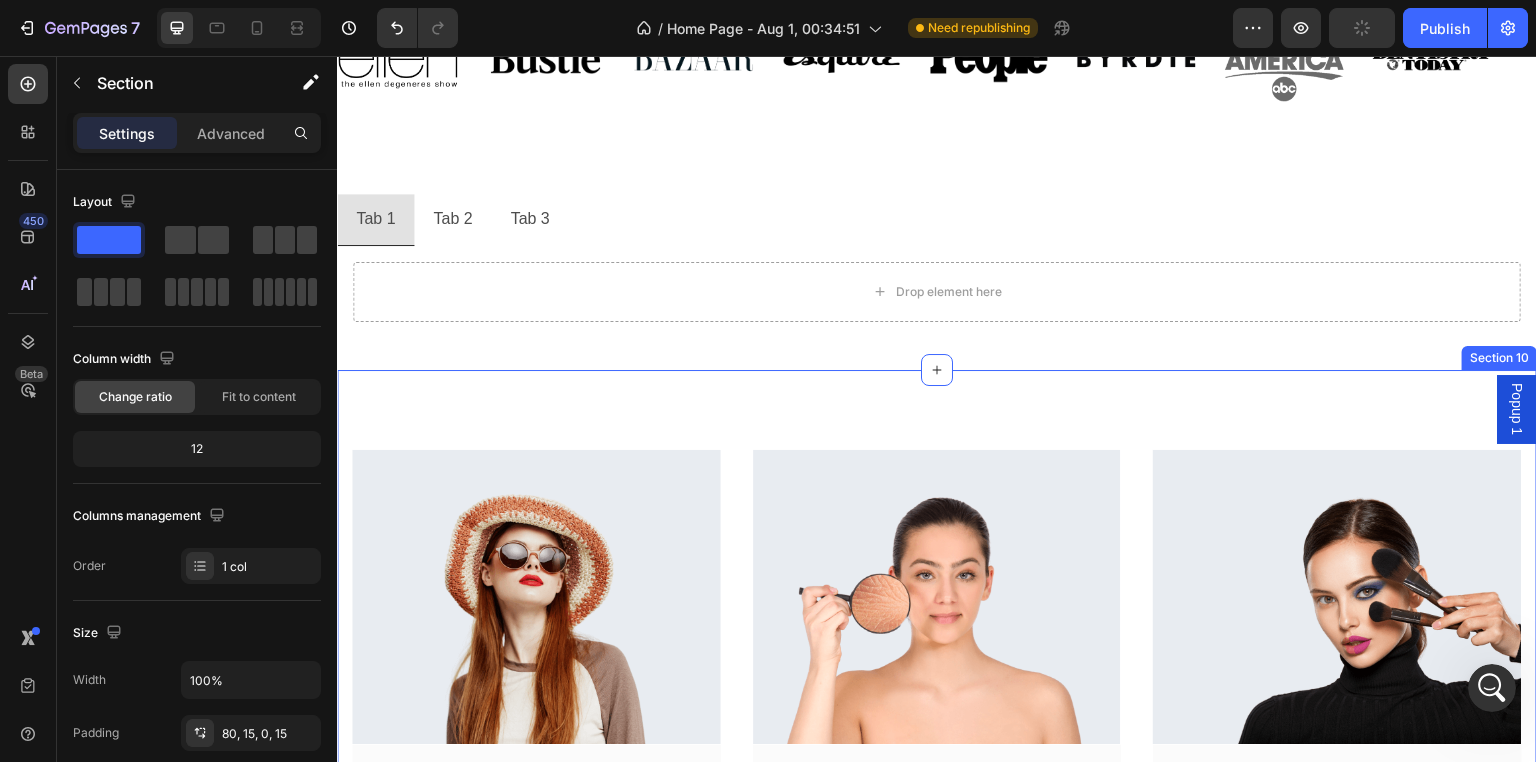 click on "Image MAKEUP TUTORIALS Text block Summer Makeup Looks You’ll Love Text block Summer time! Breathe in that warm air and feel the sun on your SPF-slicked skin. If you’re feeling a little... Text block
Icon By Admin Text block Row
Icon December 1, 2022 Text block Row Row Row Image SKINCARE Text block How To Apply Makeup To Dry Skin Text block Having dry skin can be a holes-a** lifestyle! Not only can it cause you to feel uncomfortable... Text block
Icon By Admin Text block Row
Icon December 1, 2022 Text block Row Row Row Image MAKEUP Text block Competition Winning Makeup Looks Text block Gold, Silver and Bronze. Although these 3 medals are very different, there’s something they all have in common... Text block
Icon By Admin Text block Row
Icon November 10, 2022 Text block Row Row Row Row Section 10" at bounding box center [937, 743] 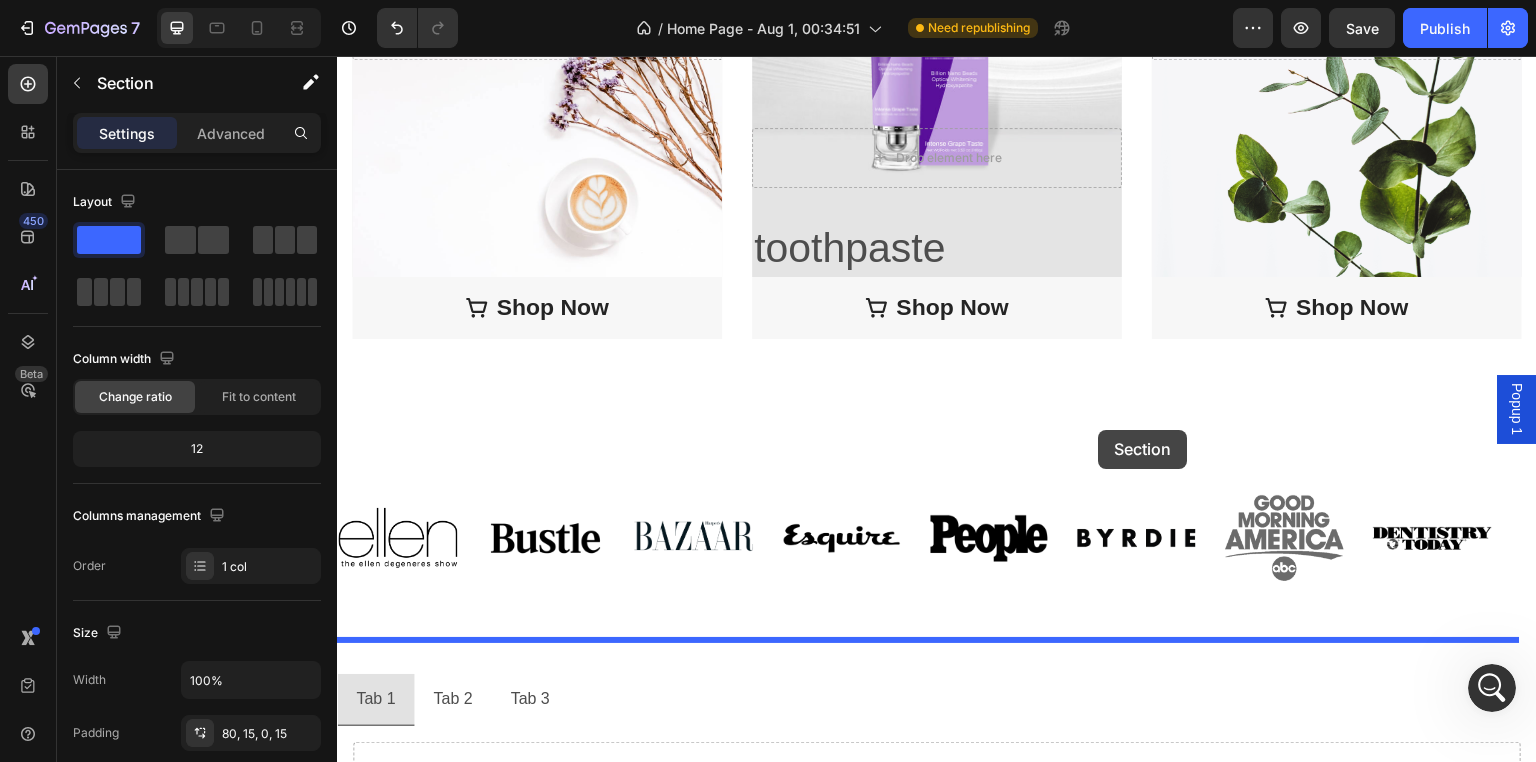 scroll, scrollTop: 1880, scrollLeft: 0, axis: vertical 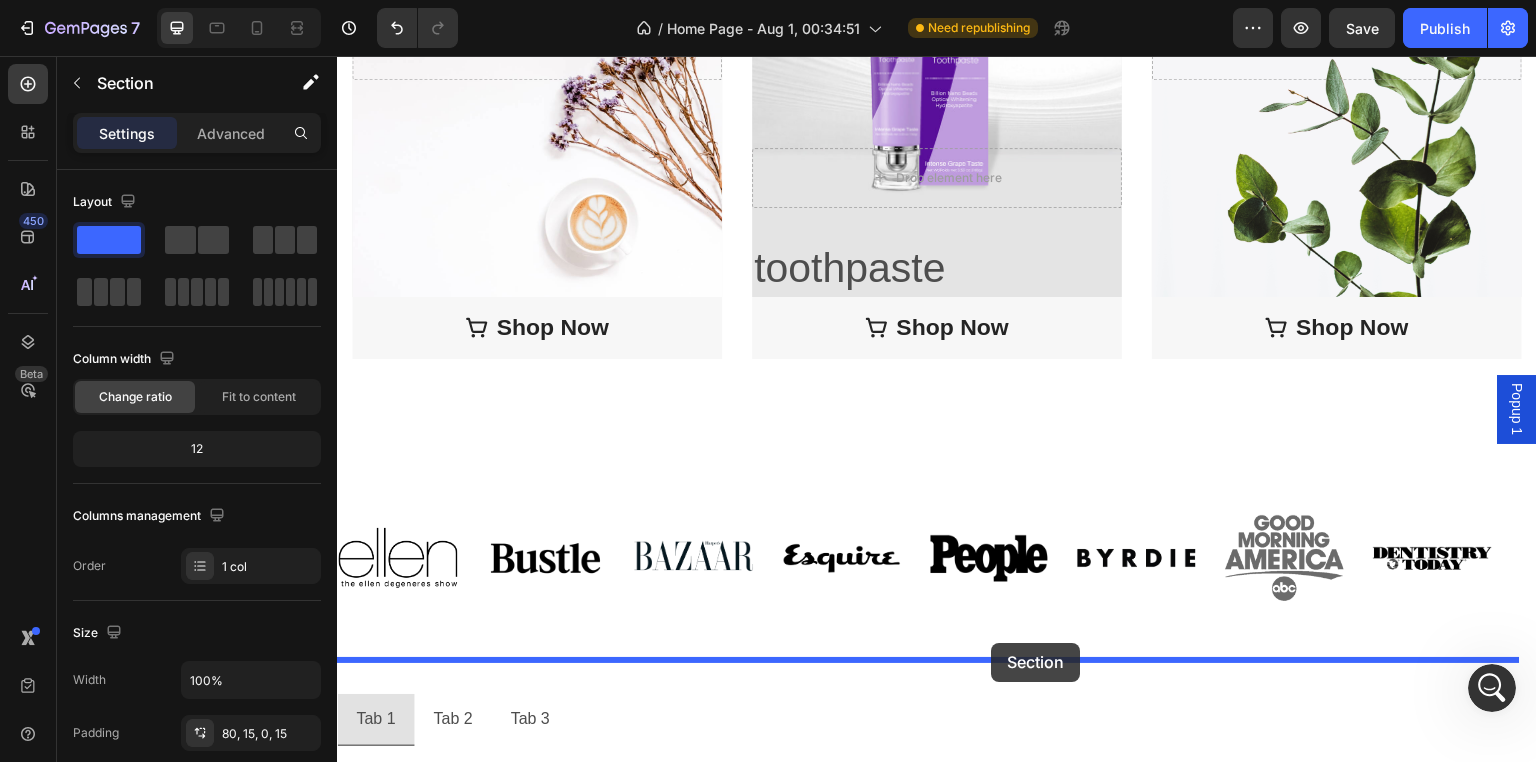 drag, startPoint x: 1115, startPoint y: 544, endPoint x: 992, endPoint y: 643, distance: 157.89236 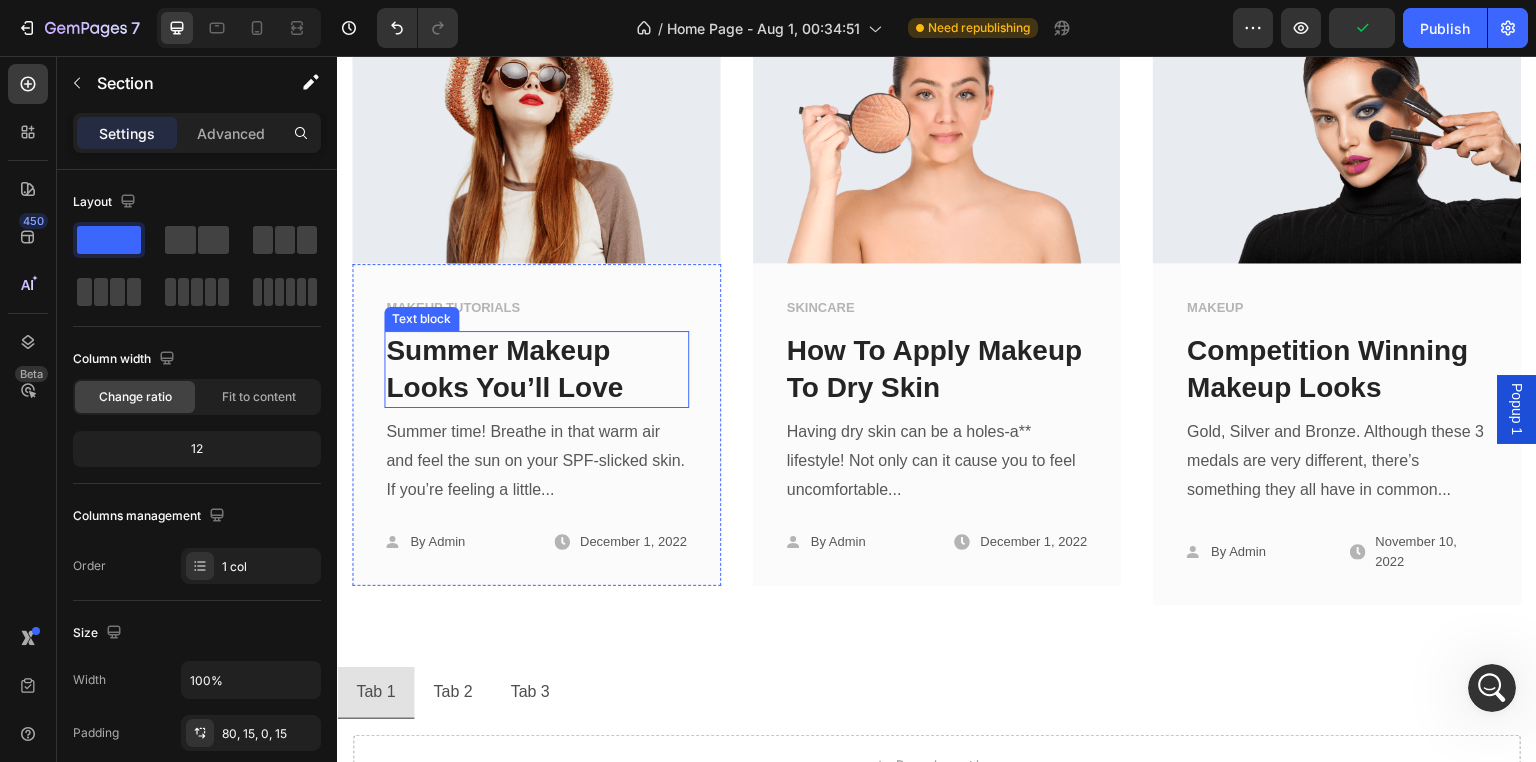 scroll, scrollTop: 2680, scrollLeft: 0, axis: vertical 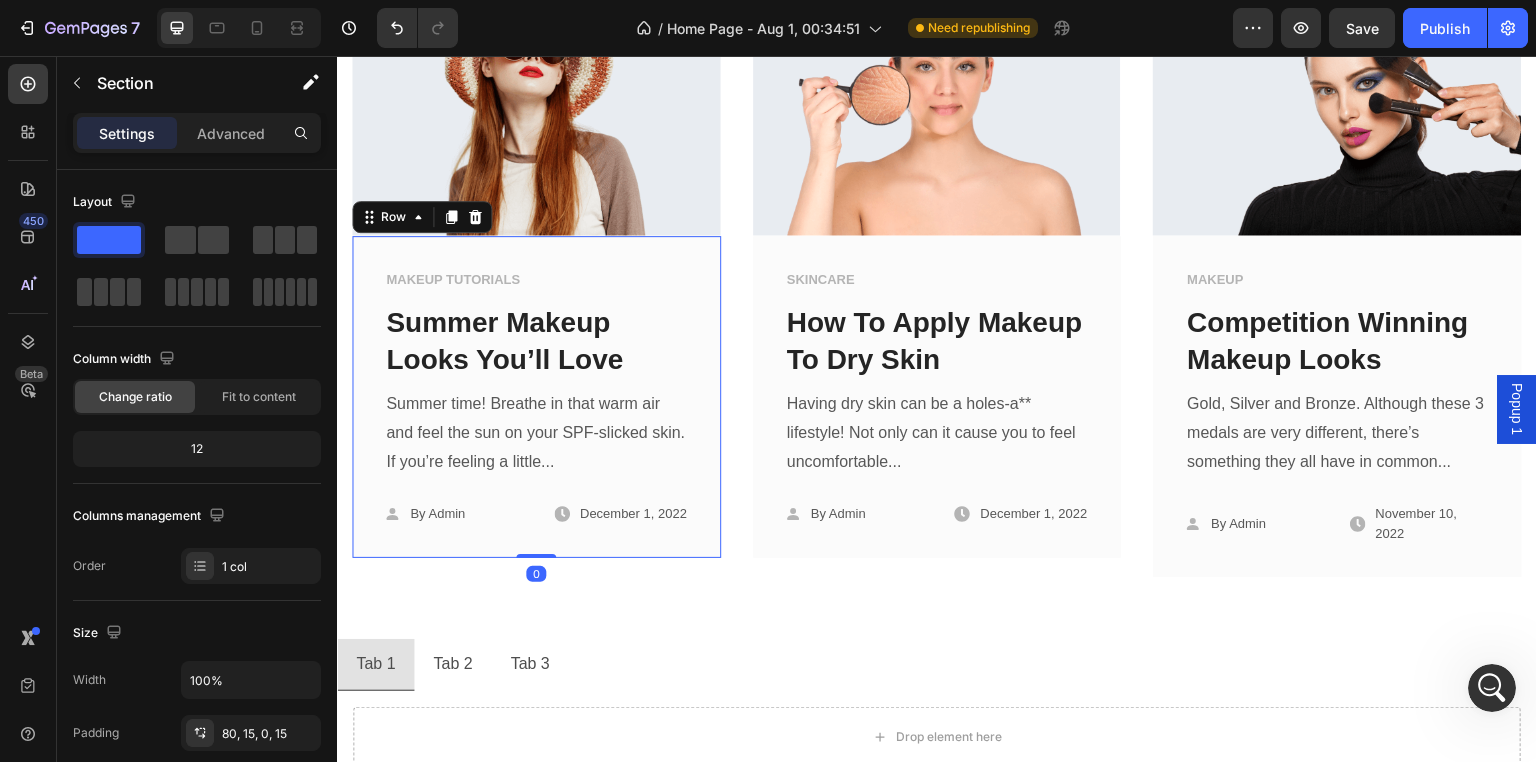 click on "MAKEUP TUTORIALS Text block Summer Makeup Looks You’ll Love Text block Summer time! Breathe in that warm air and feel the sun on your SPF-slicked skin. If you’re feeling a little... Text block
Icon By Admin Text block Row
Icon December 1, 2022 Text block Row Row Row   0" at bounding box center [536, 397] 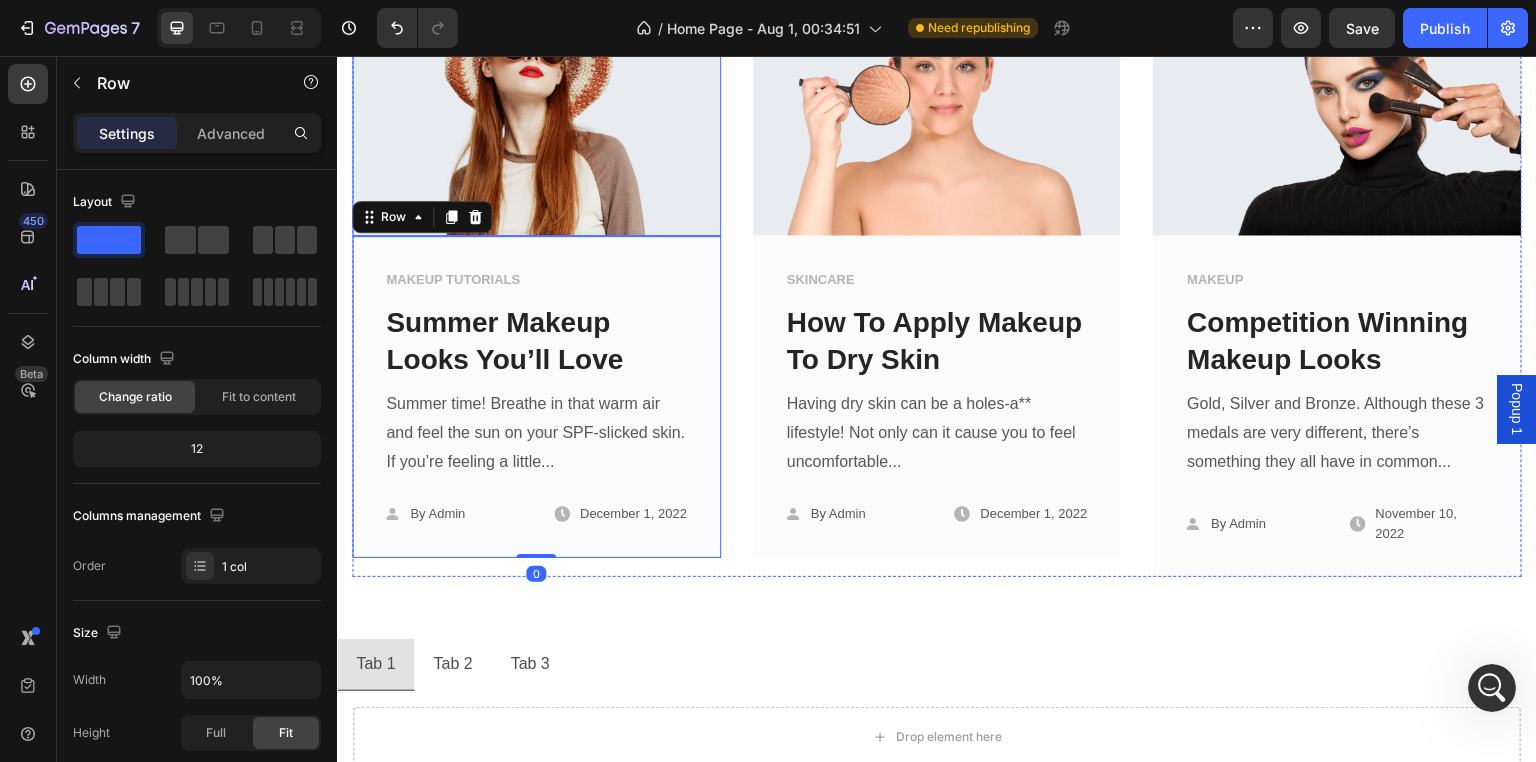 click at bounding box center [536, 88] 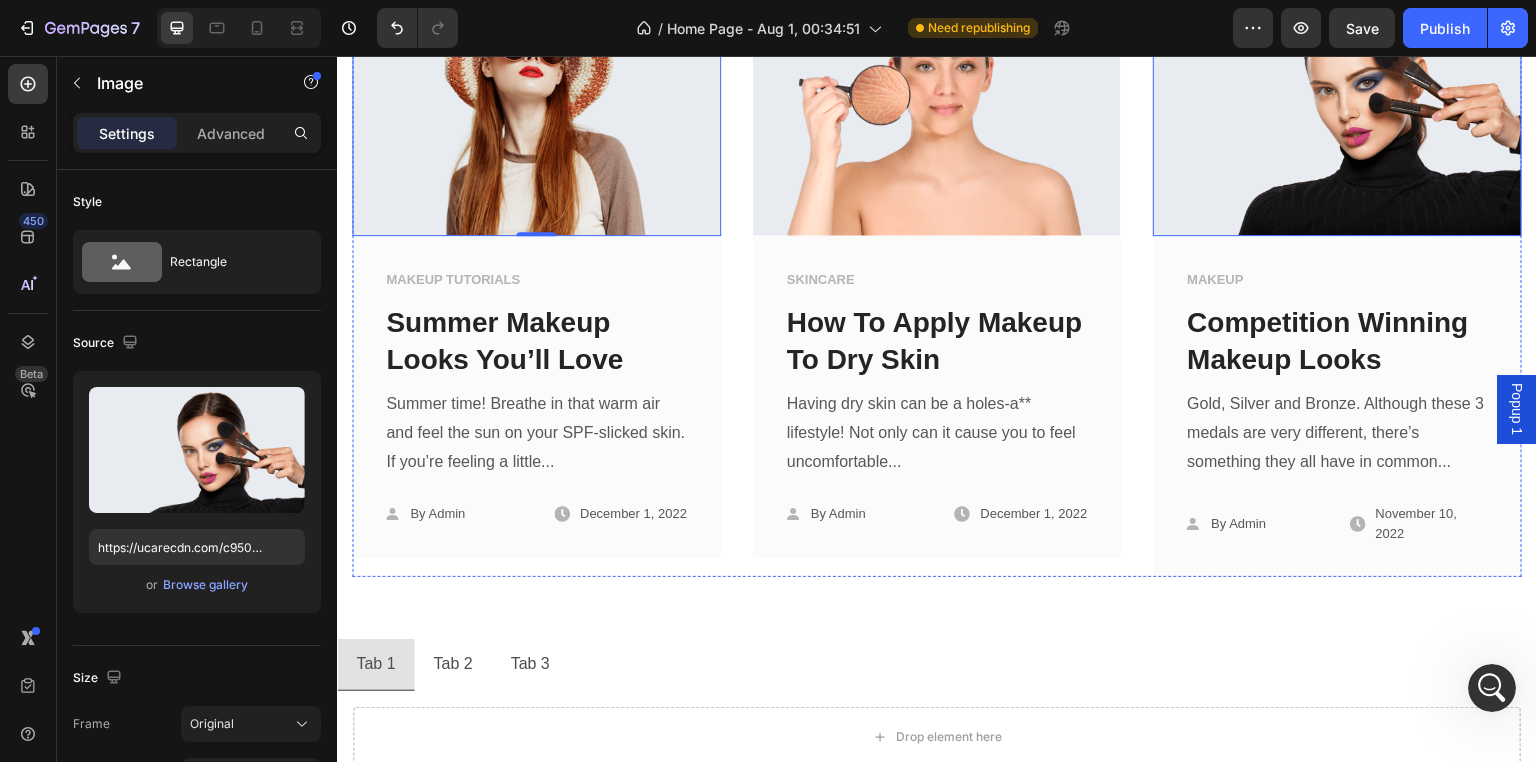 click at bounding box center (1337, 88) 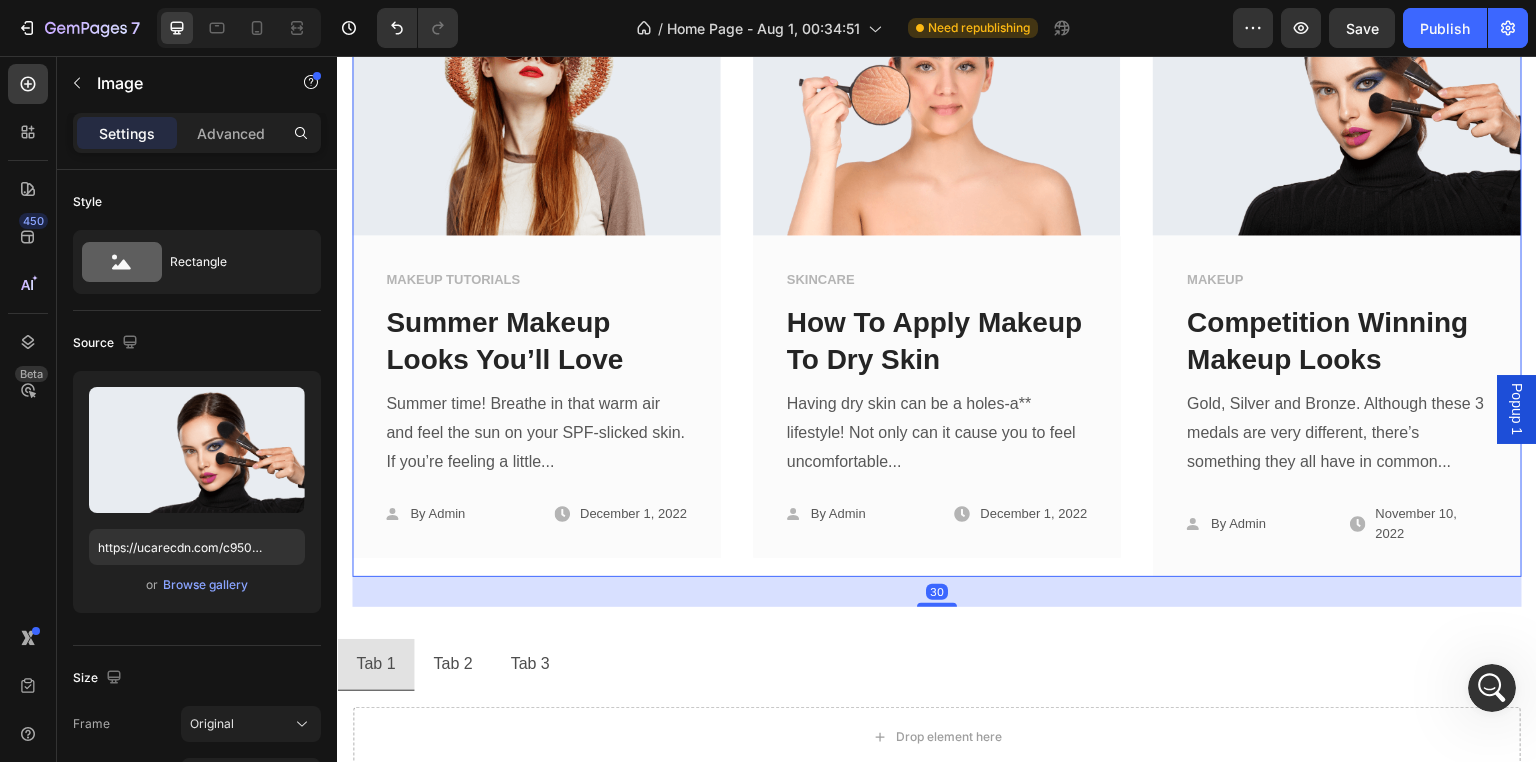 click on "Image MAKEUP TUTORIALS Text block Summer Makeup Looks You’ll Love Text block Summer time! Breathe in that warm air and feel the sun on your SPF-slicked skin. If you’re feeling a little... Text block
Icon By Admin Text block Row
Icon December 1, 2022 Text block Row Row Row Image SKINCARE Text block How To Apply Makeup To Dry Skin Text block Having dry skin can be a holes-a** lifestyle! Not only can it cause you to feel uncomfortable... Text block
Icon By Admin Text block Row
Icon December 1, 2022 Text block Row Row Row Image MAKEUP Text block Competition Winning Makeup Looks Text block Gold, Silver and Bronze. Although these 3 medals are very different, there’s something they all have in common... Text block
Icon By Admin Text block Row
Icon November 10, 2022 Text block Row Row Row Row   30" at bounding box center (937, 259) 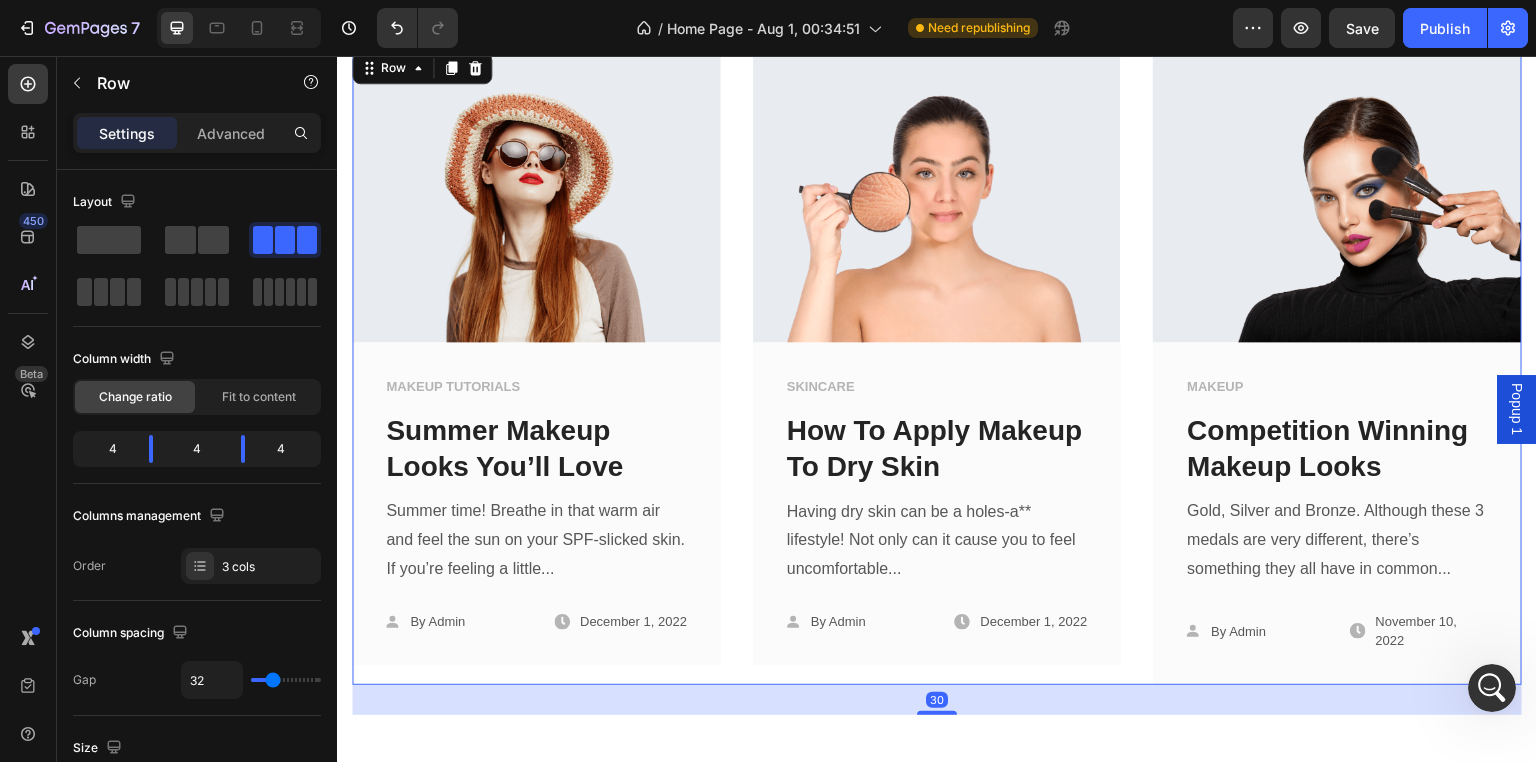 scroll, scrollTop: 2180, scrollLeft: 0, axis: vertical 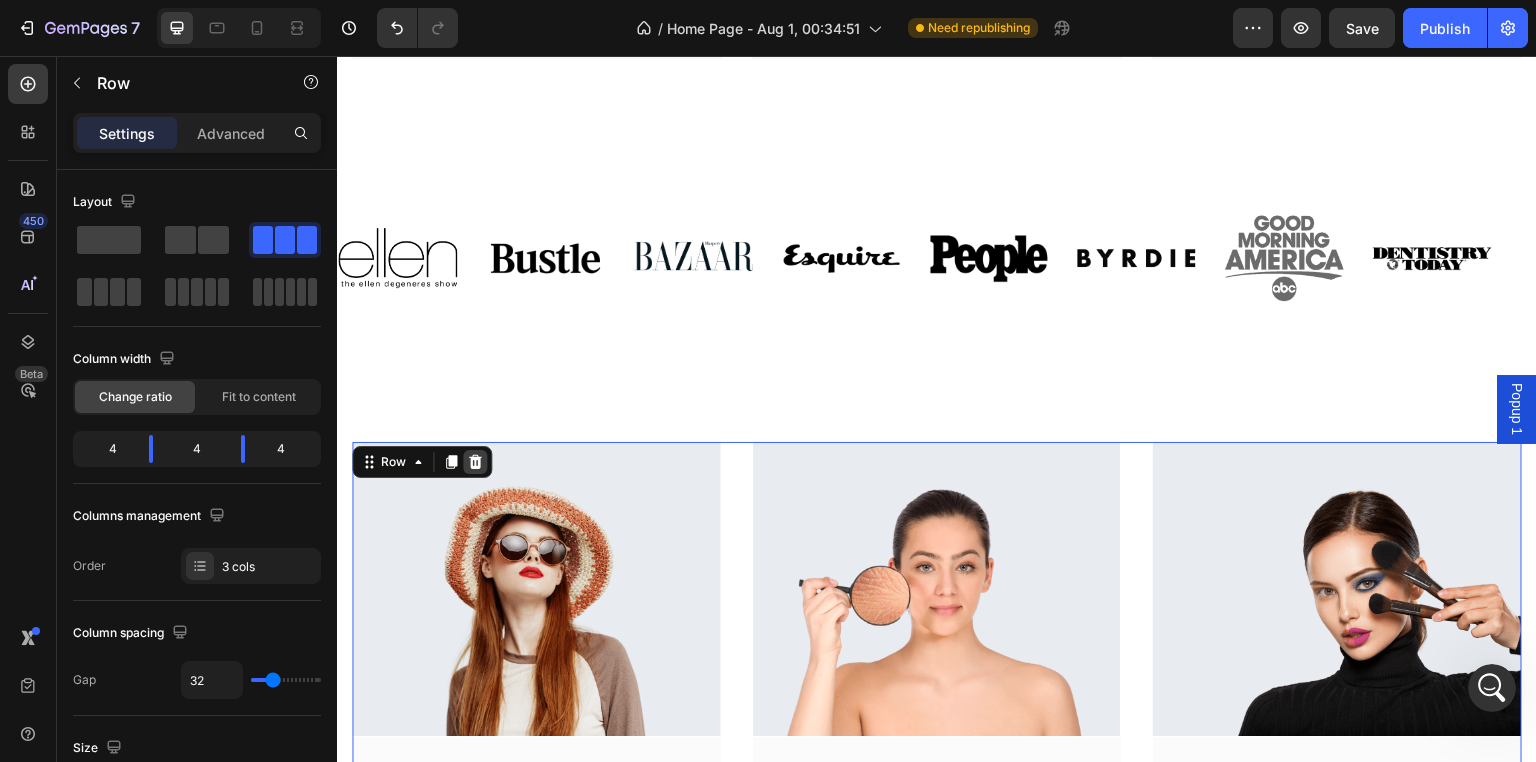 click 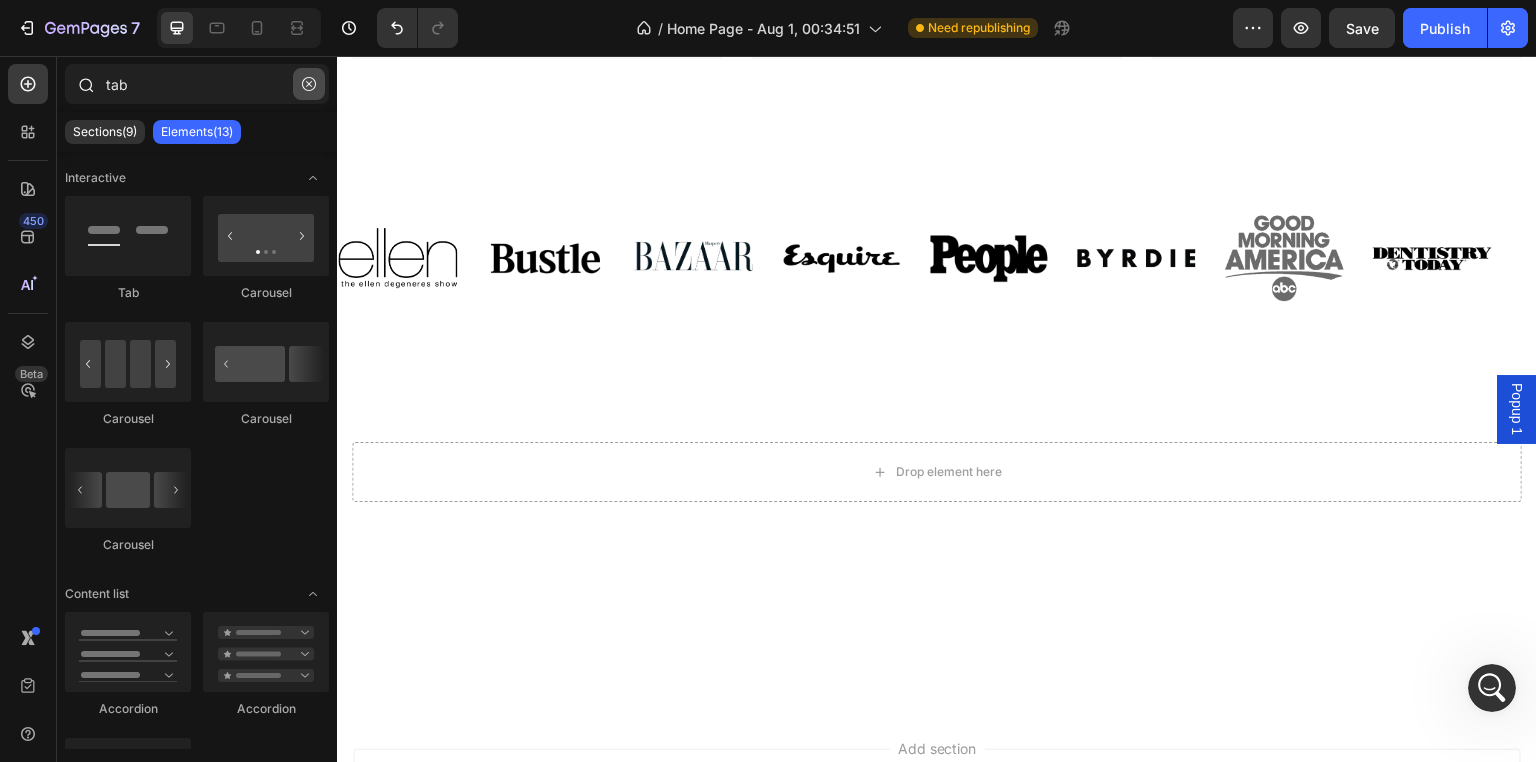 click 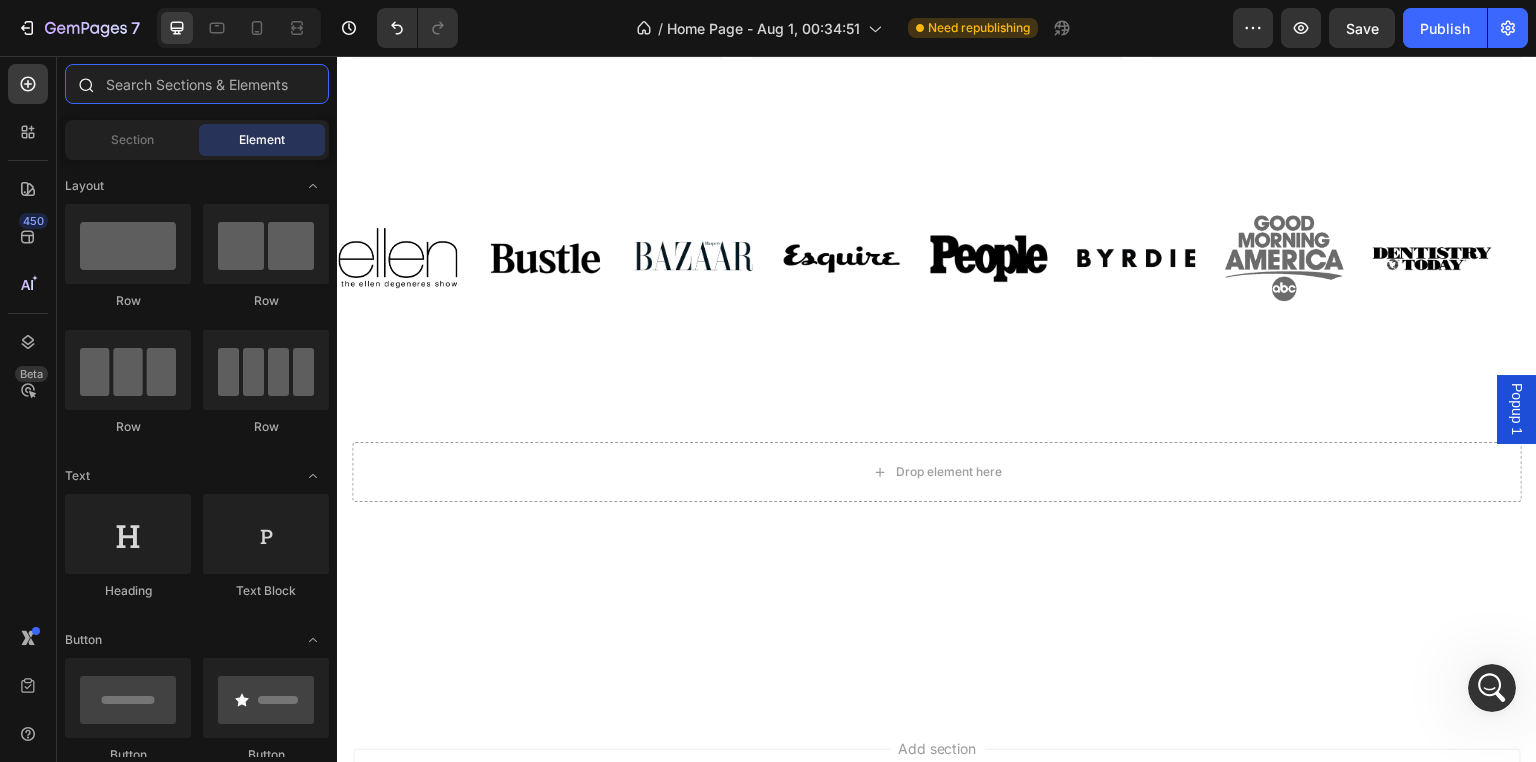click at bounding box center [197, 84] 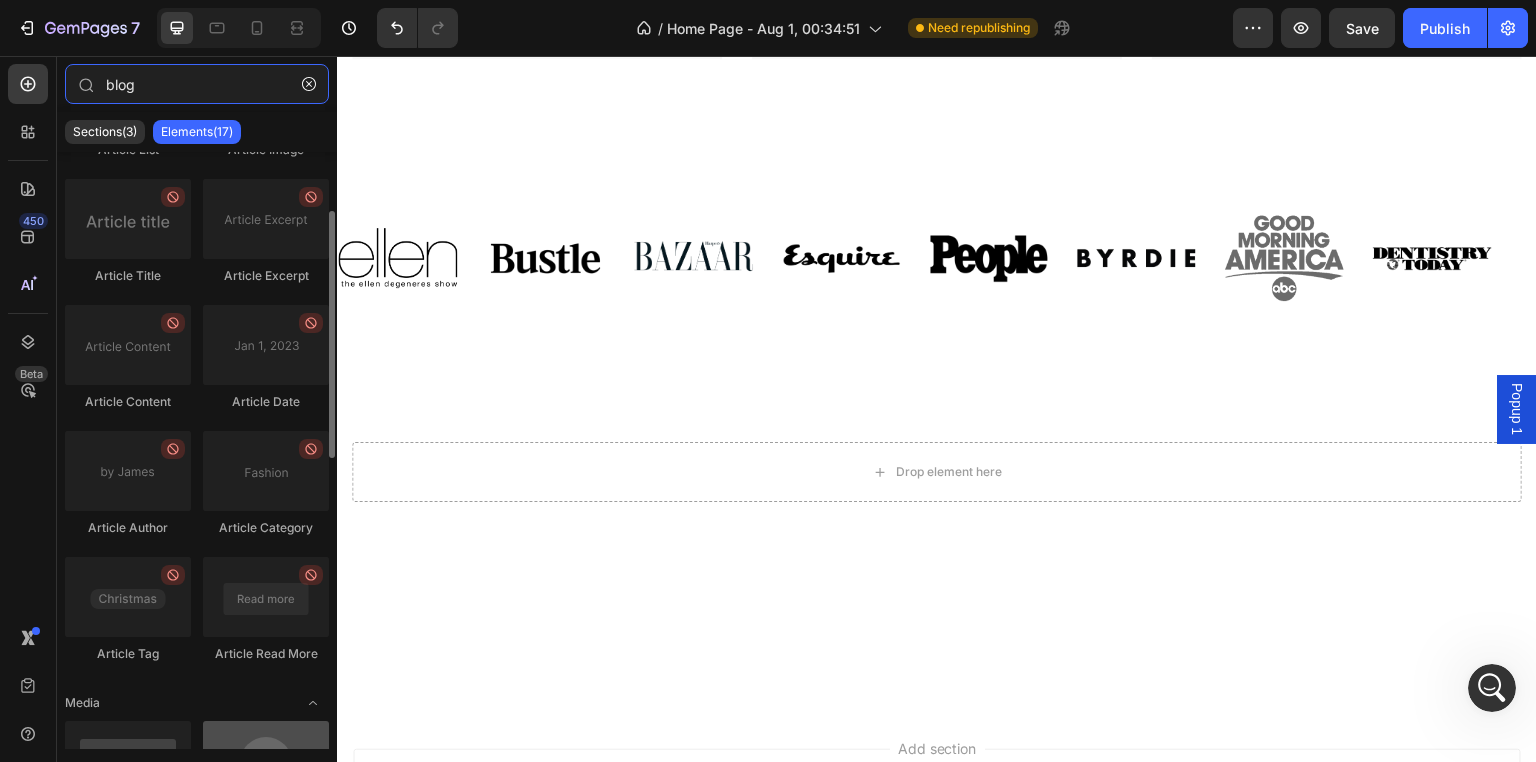 scroll, scrollTop: 0, scrollLeft: 0, axis: both 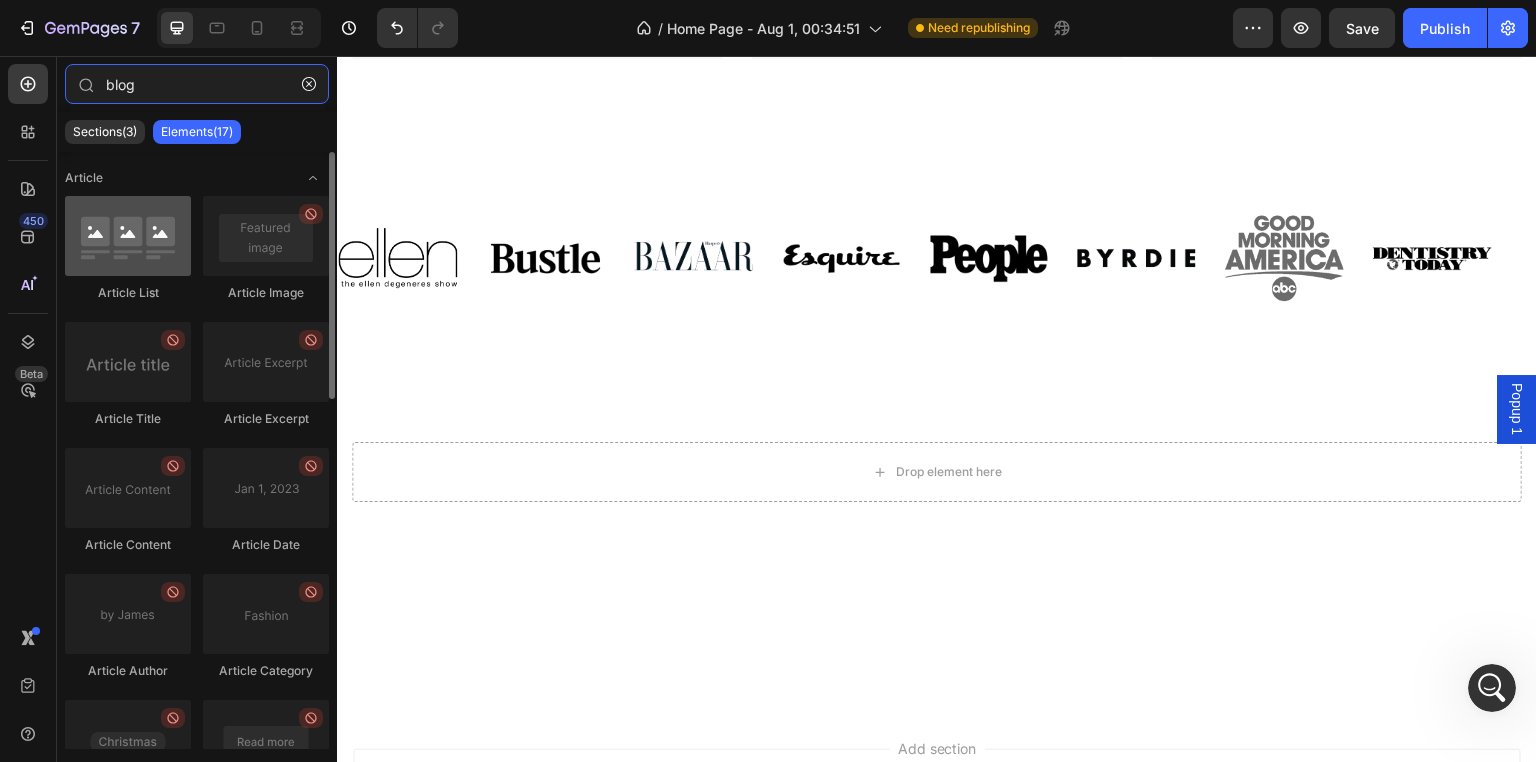 type on "blog" 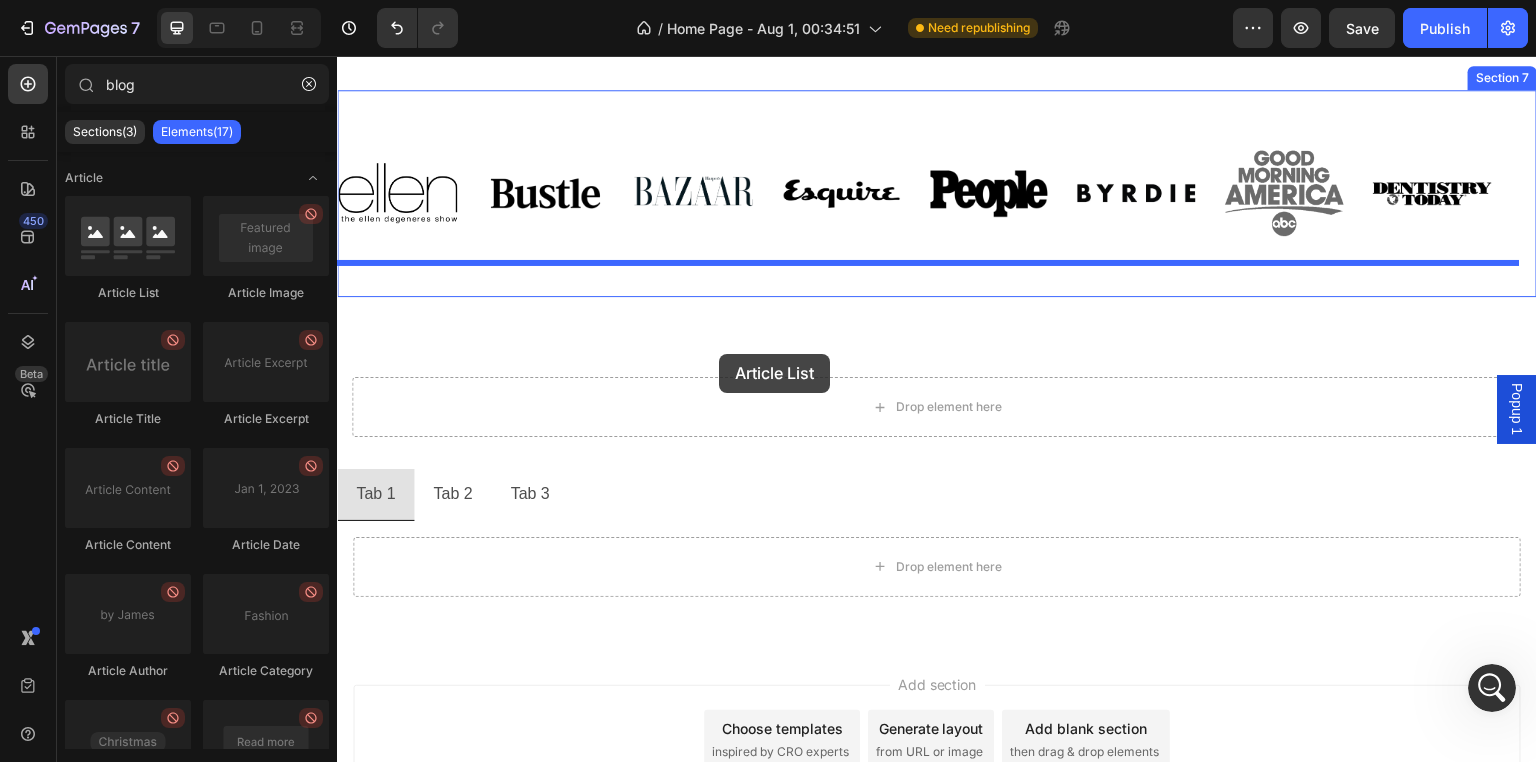 scroll, scrollTop: 2280, scrollLeft: 0, axis: vertical 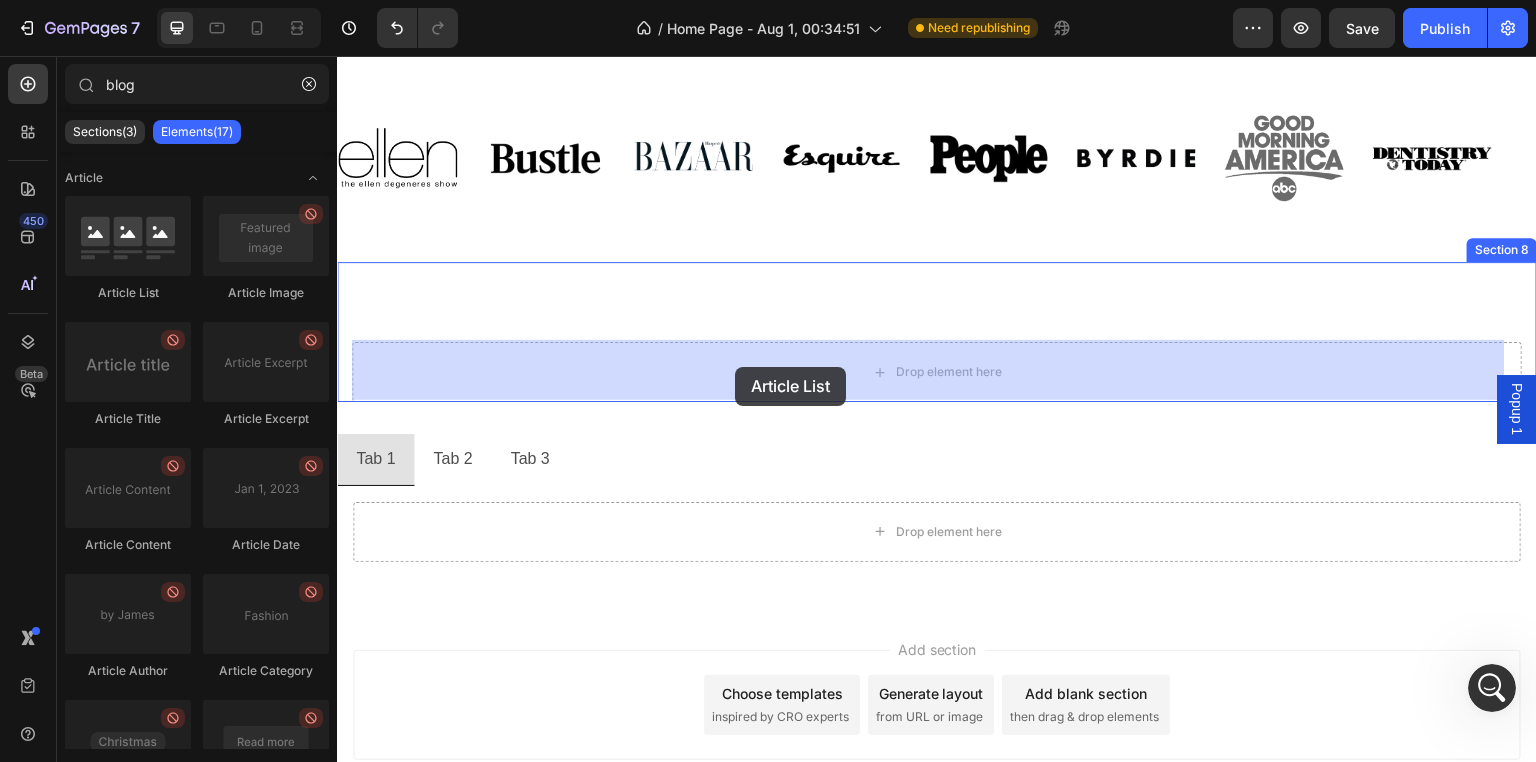 drag, startPoint x: 476, startPoint y: 297, endPoint x: 727, endPoint y: 391, distance: 268.02426 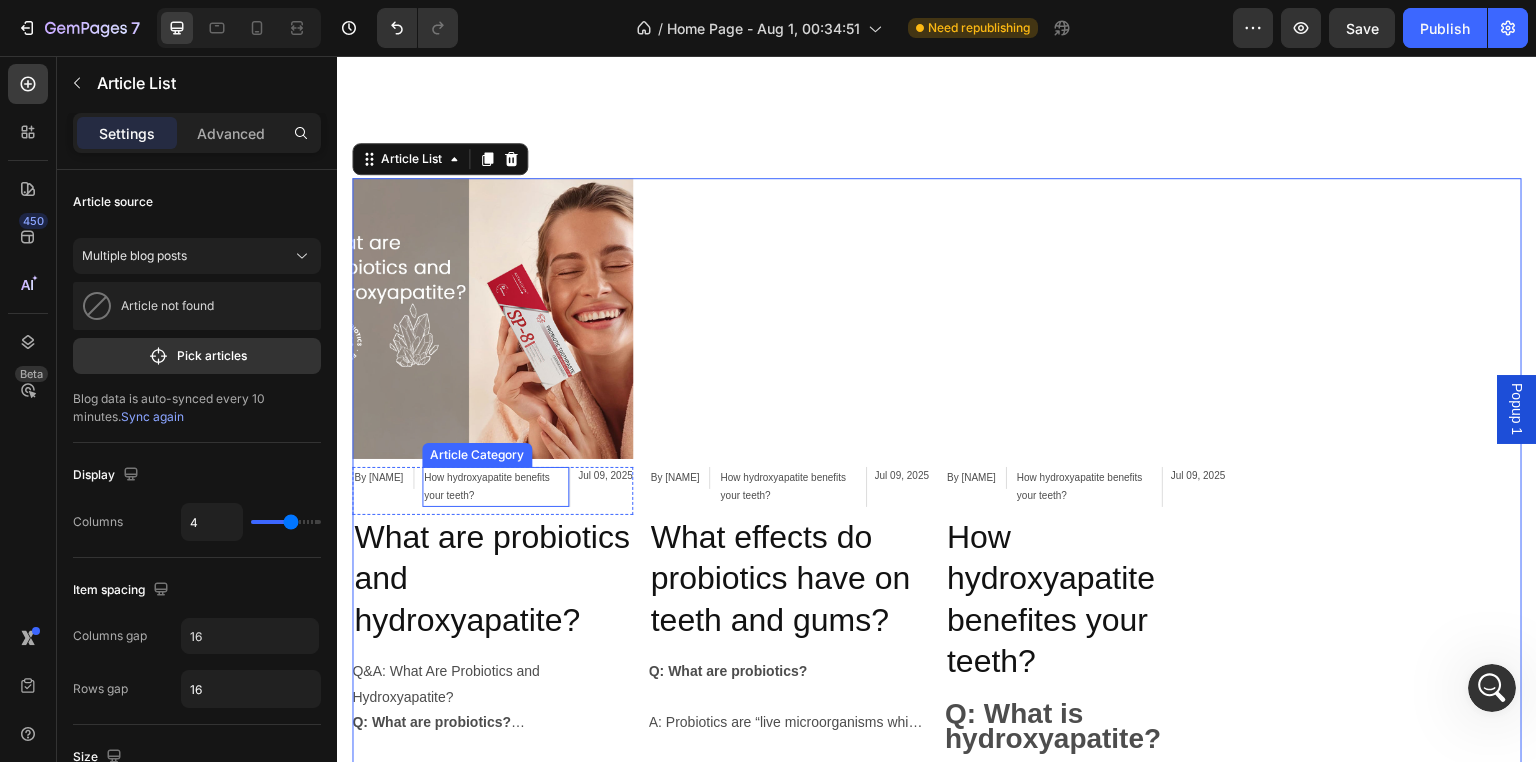 scroll, scrollTop: 2480, scrollLeft: 0, axis: vertical 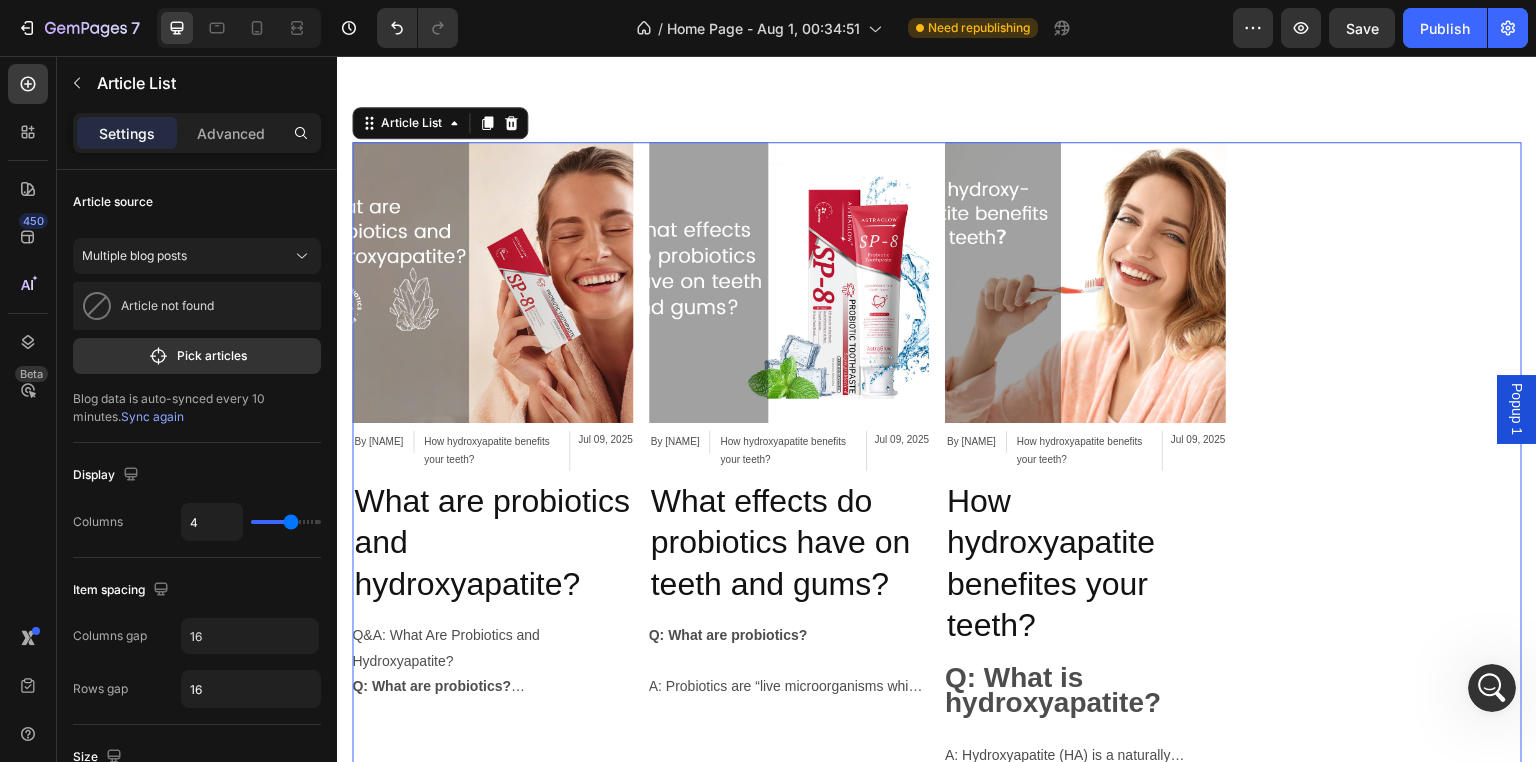 click on "Article Image By ZAlex Article Author How hydroxyapatite benefits your teeth? Article Category Jul 09, 2025 Article Date Row What are probiotics and hydroxyapatite? Article Title Q&A: What Are Probiotics and Hydroxyapatite?
Q: What are probiotics?
Probiotics are "live microorganisms which, when administered in adequate amounts, confer a health benefit on the host" — a definition jointly proposed by the World Health Organization (WHO) and the Food and Agriculture Organization (FAO) in 2001. Probiotics naturally exist in the gut, oral cavity, and other microbiomes.
📚 Source: FAO/WHO, Guidelines for the Evaluation of Probiotics in Food (2001)
Q: What do probiotics do?
Probiotics help maintain microbial balance, inhibit harmful bacteria, enhance immunity, and in the mouth, they help prevent cavities, gingivitis, and bad breath.
📚 Source:  PMC10534711
Q: What is hydroxyapatite?
📚 Source:  TodaysRDH
📚 Source:" at bounding box center [937, 459] 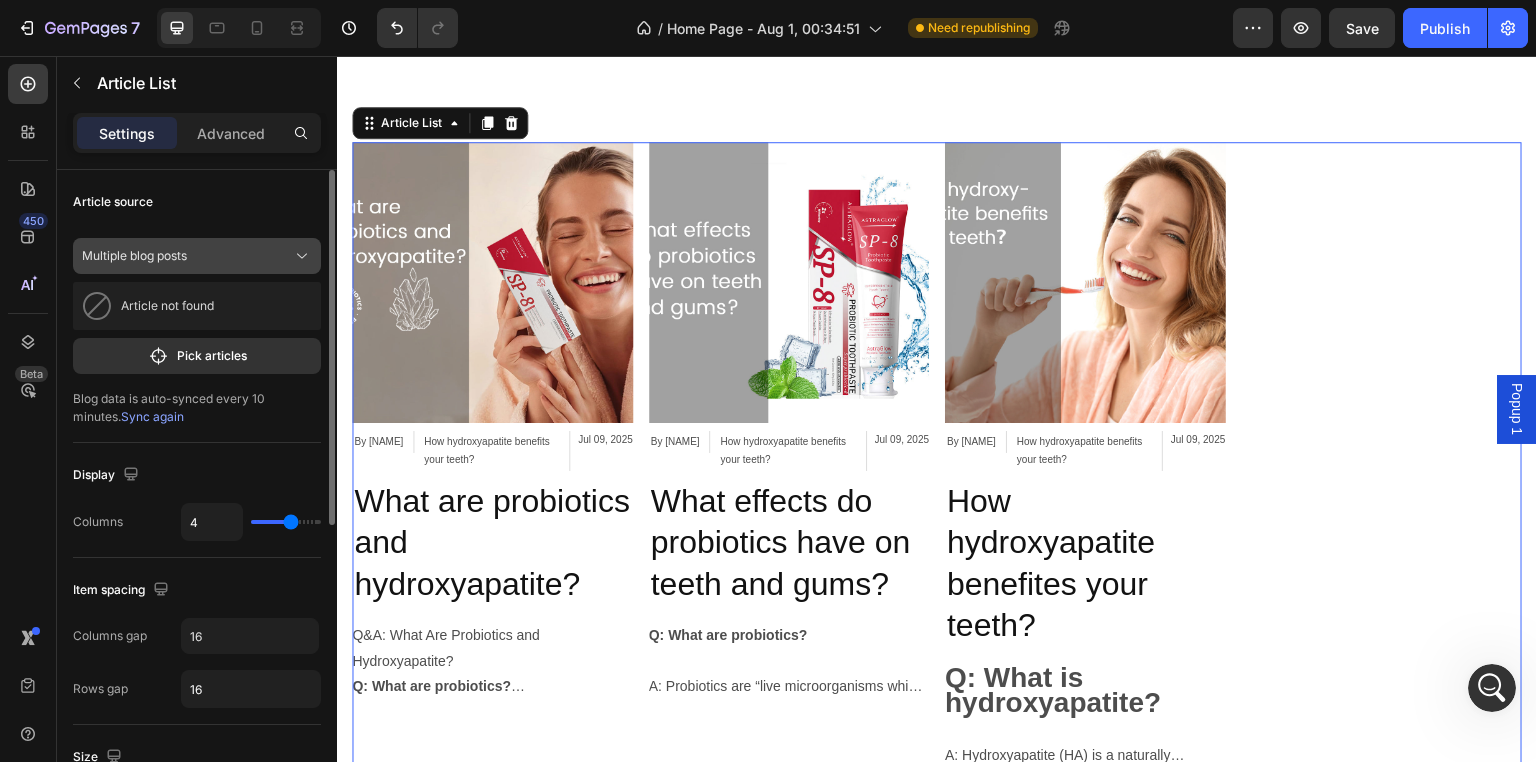 click on "Multiple blog posts" 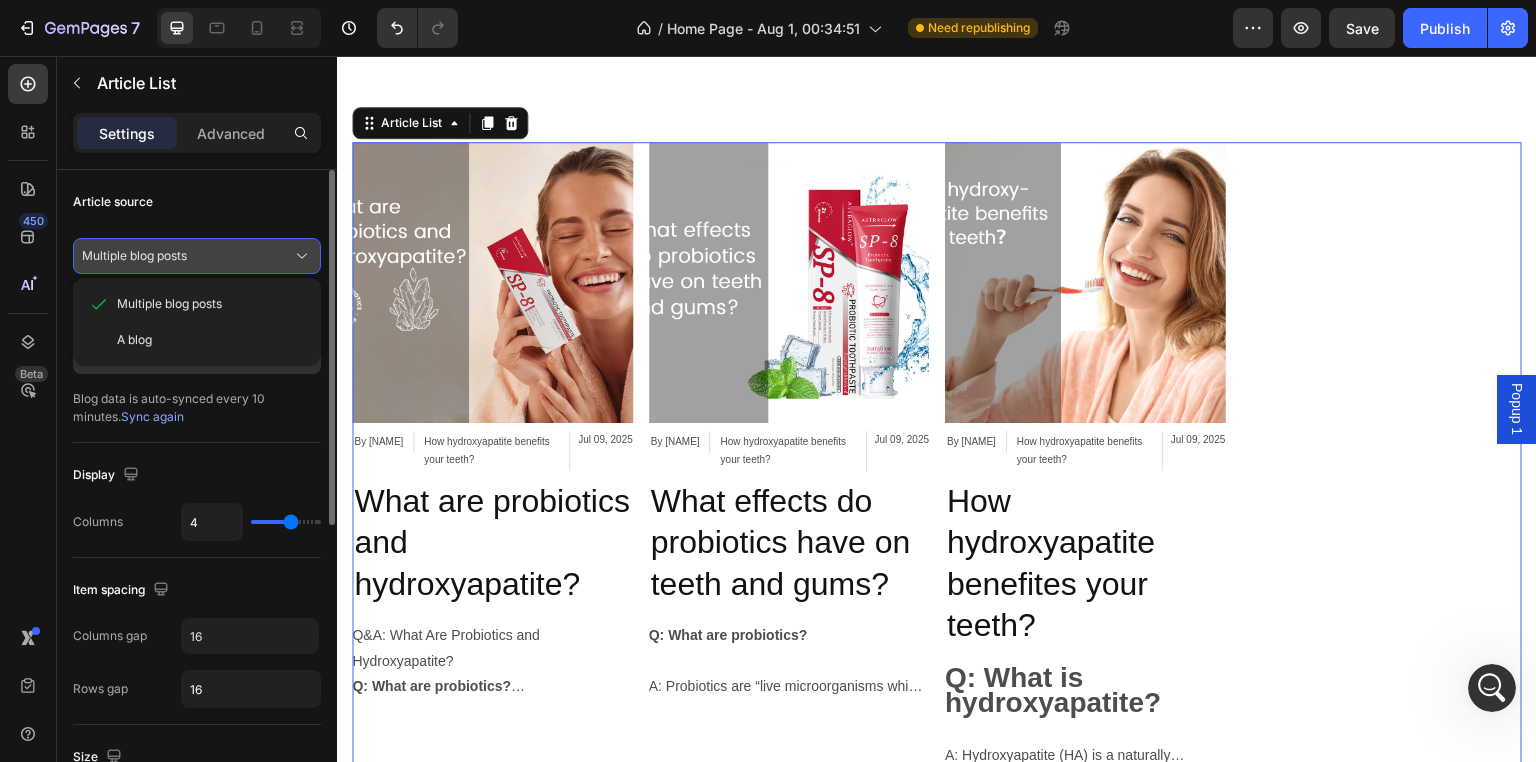 click on "Multiple blog posts" 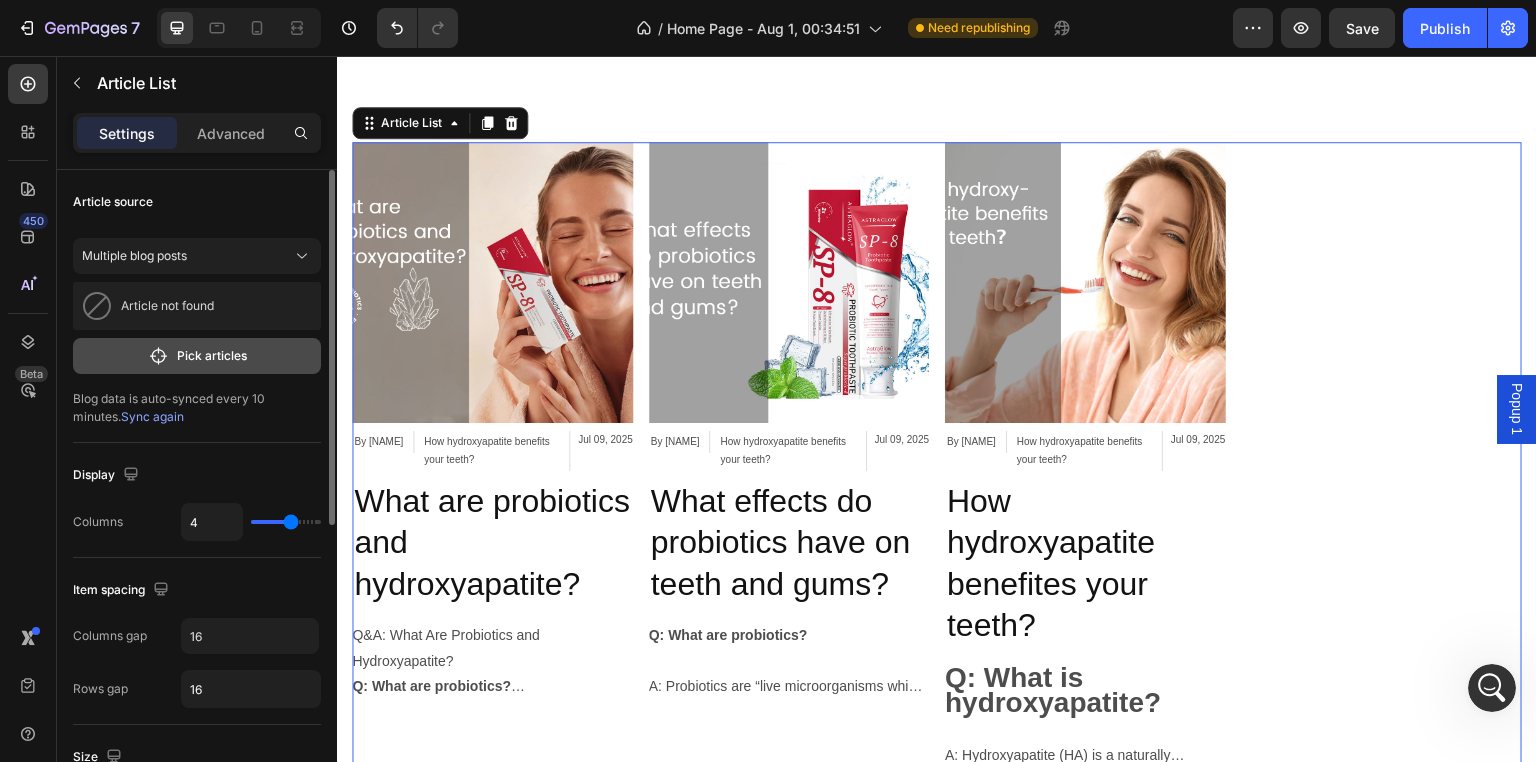 click on "Pick articles" 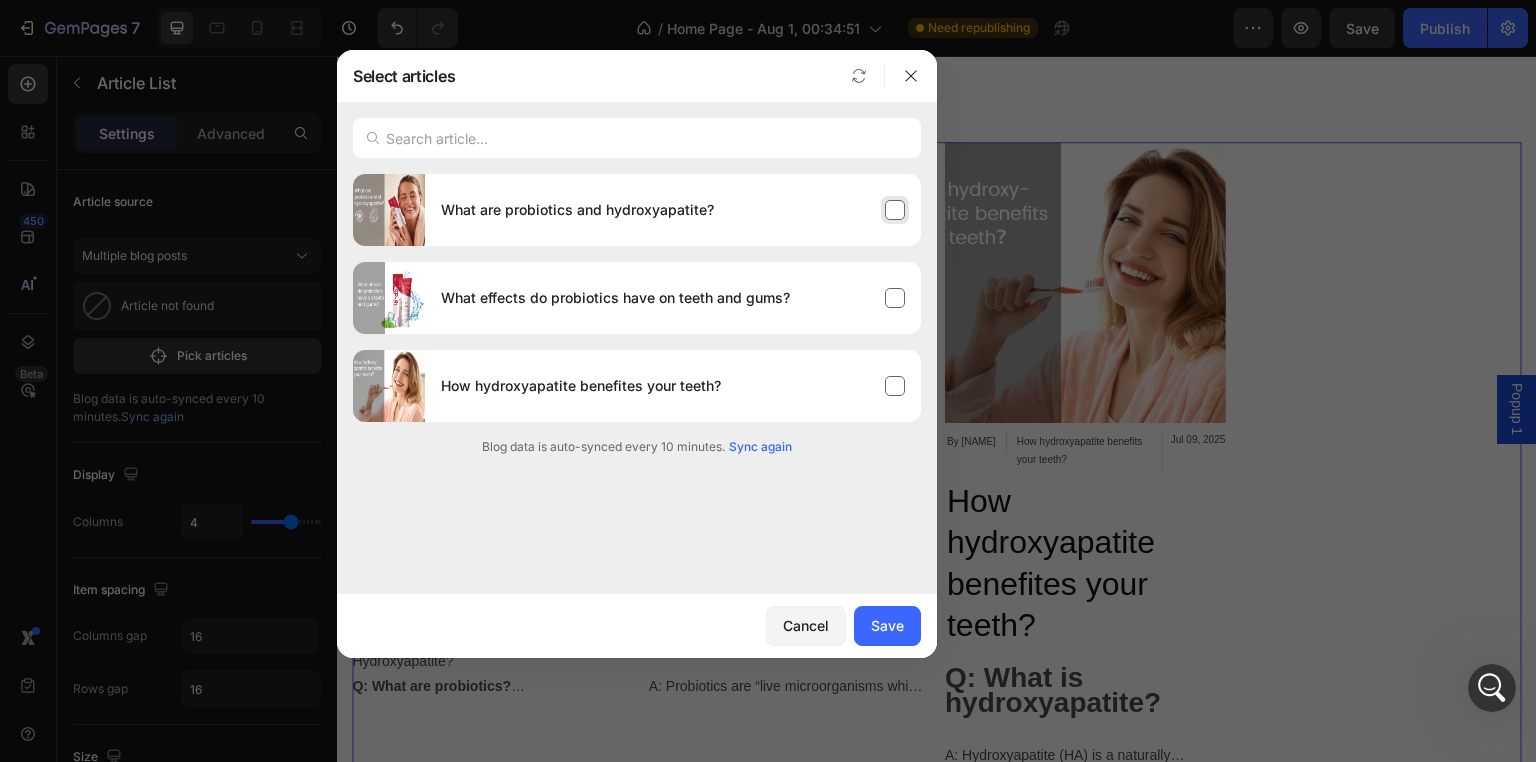 click on "What are probiotics and hydroxyapatite?" at bounding box center (673, 210) 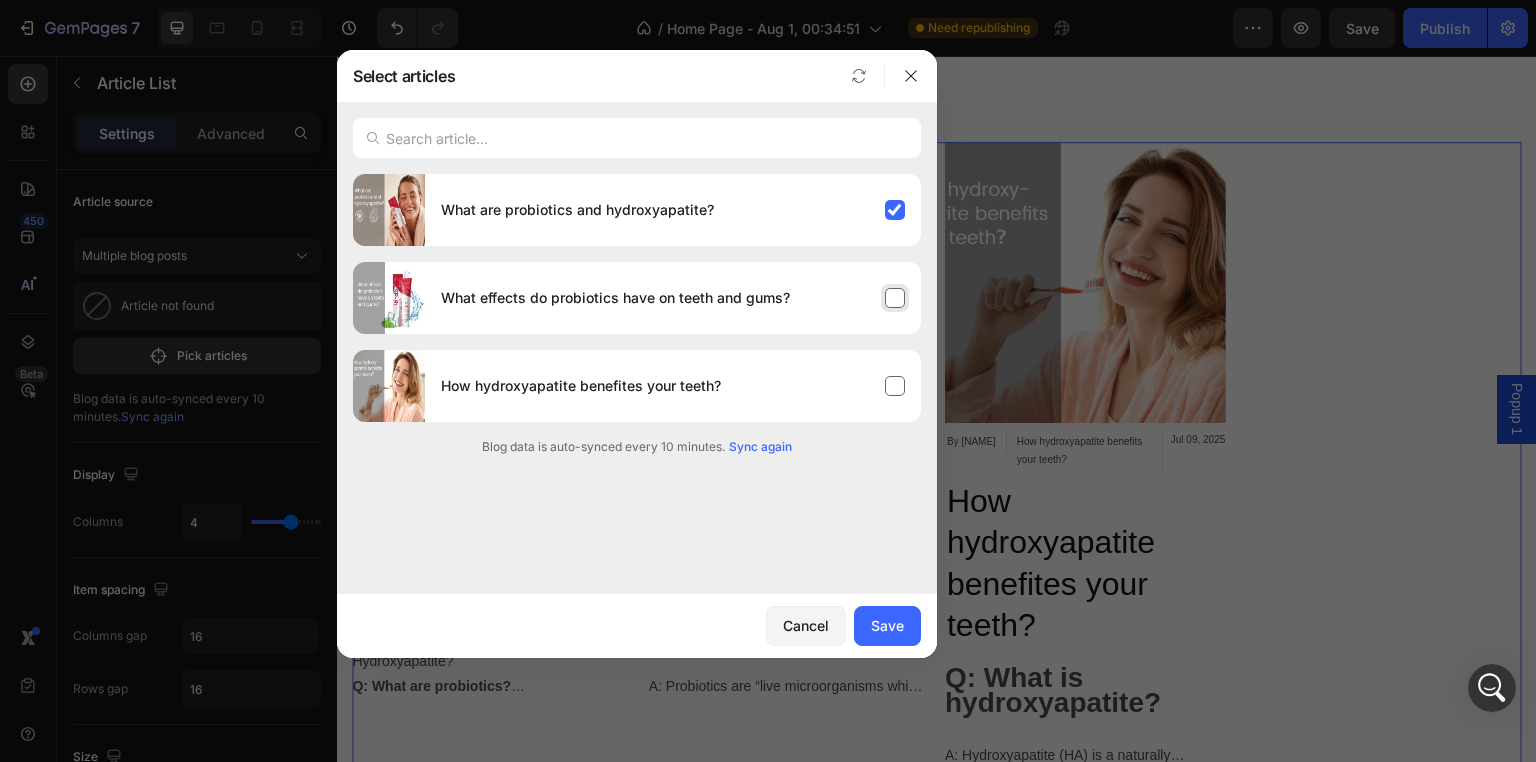 click on "What effects do probiotics have on teeth and gums?" at bounding box center (673, 298) 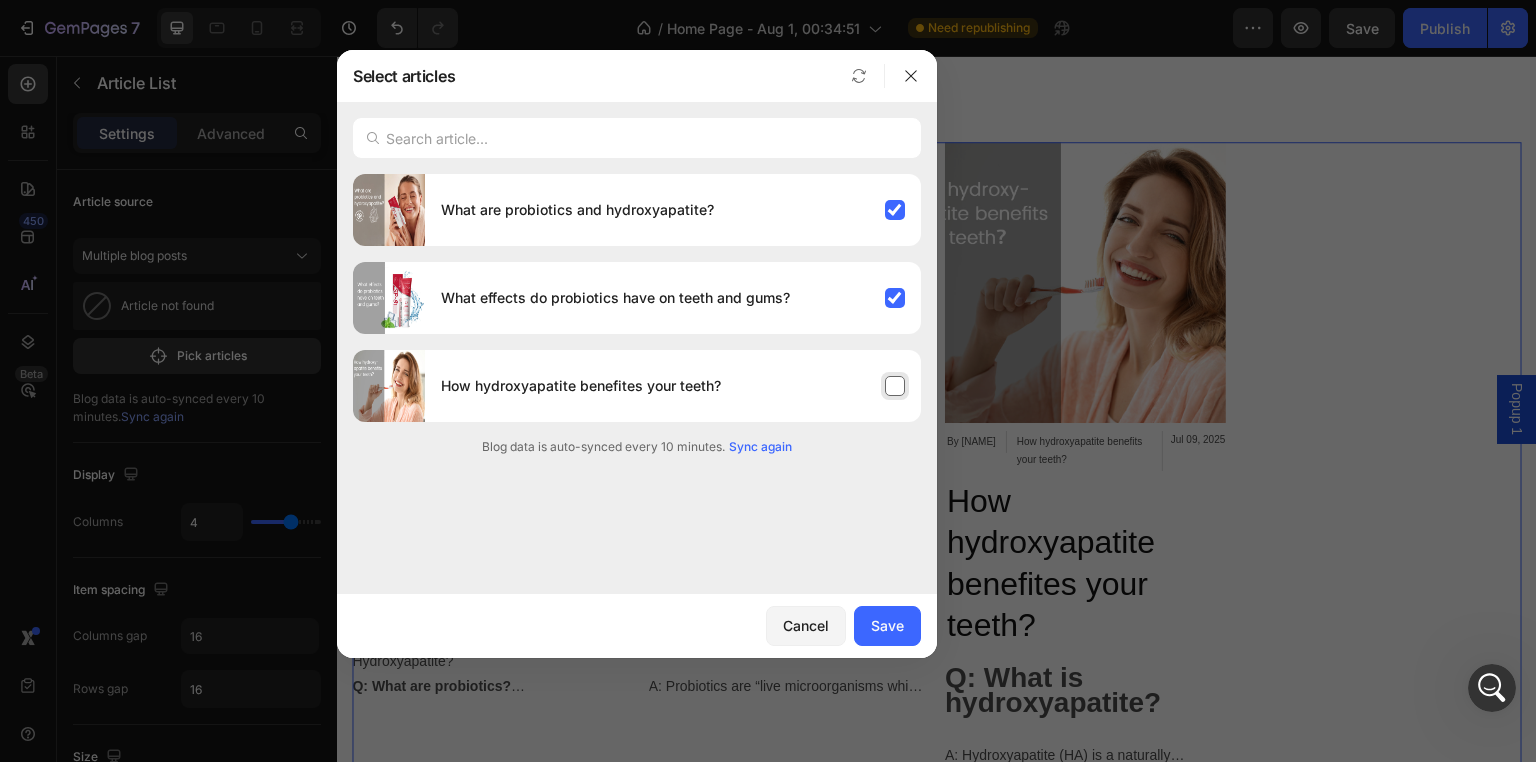 click on "How hydroxyapatite benefites your teeth?" at bounding box center (673, 386) 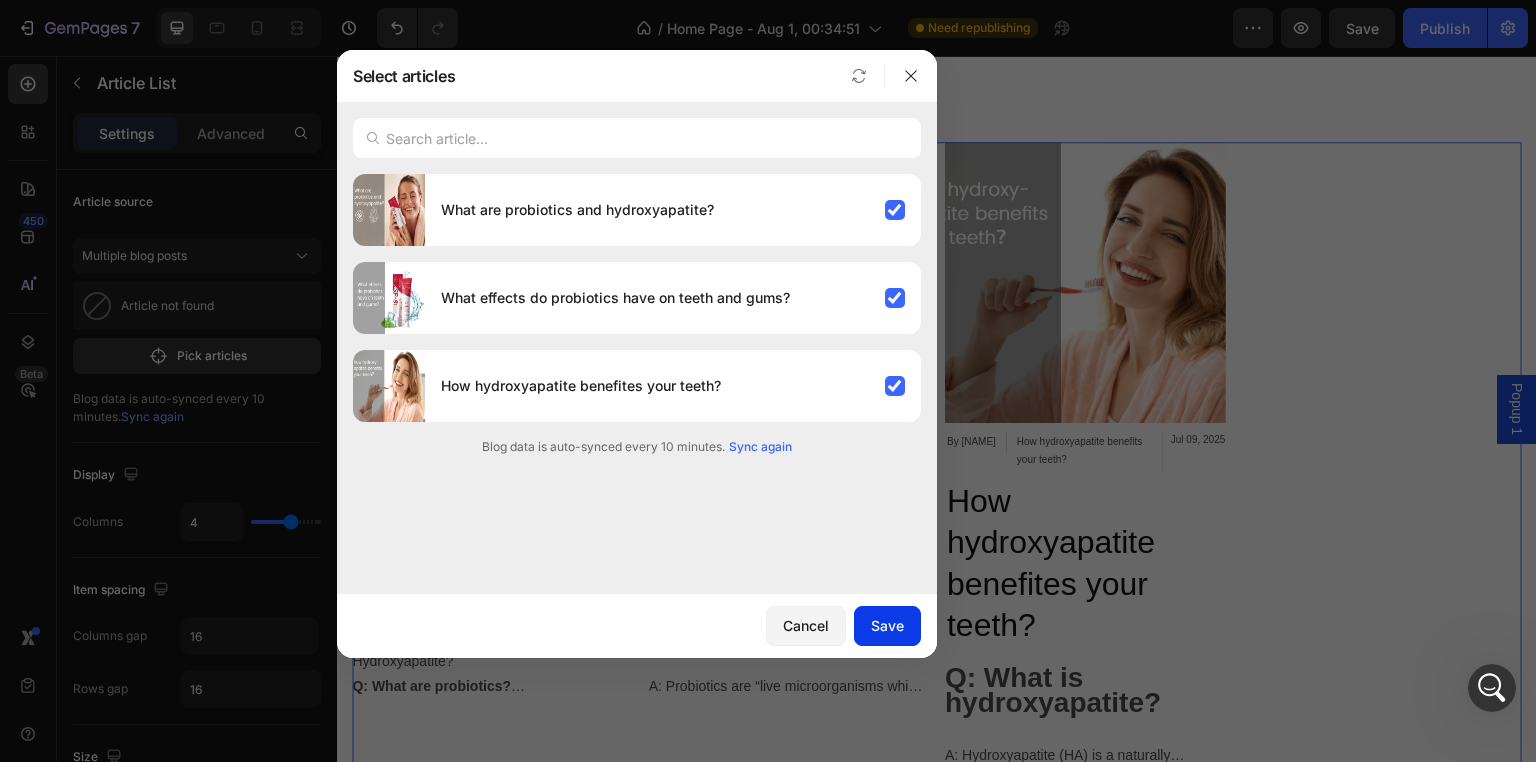 click on "Save" at bounding box center [887, 625] 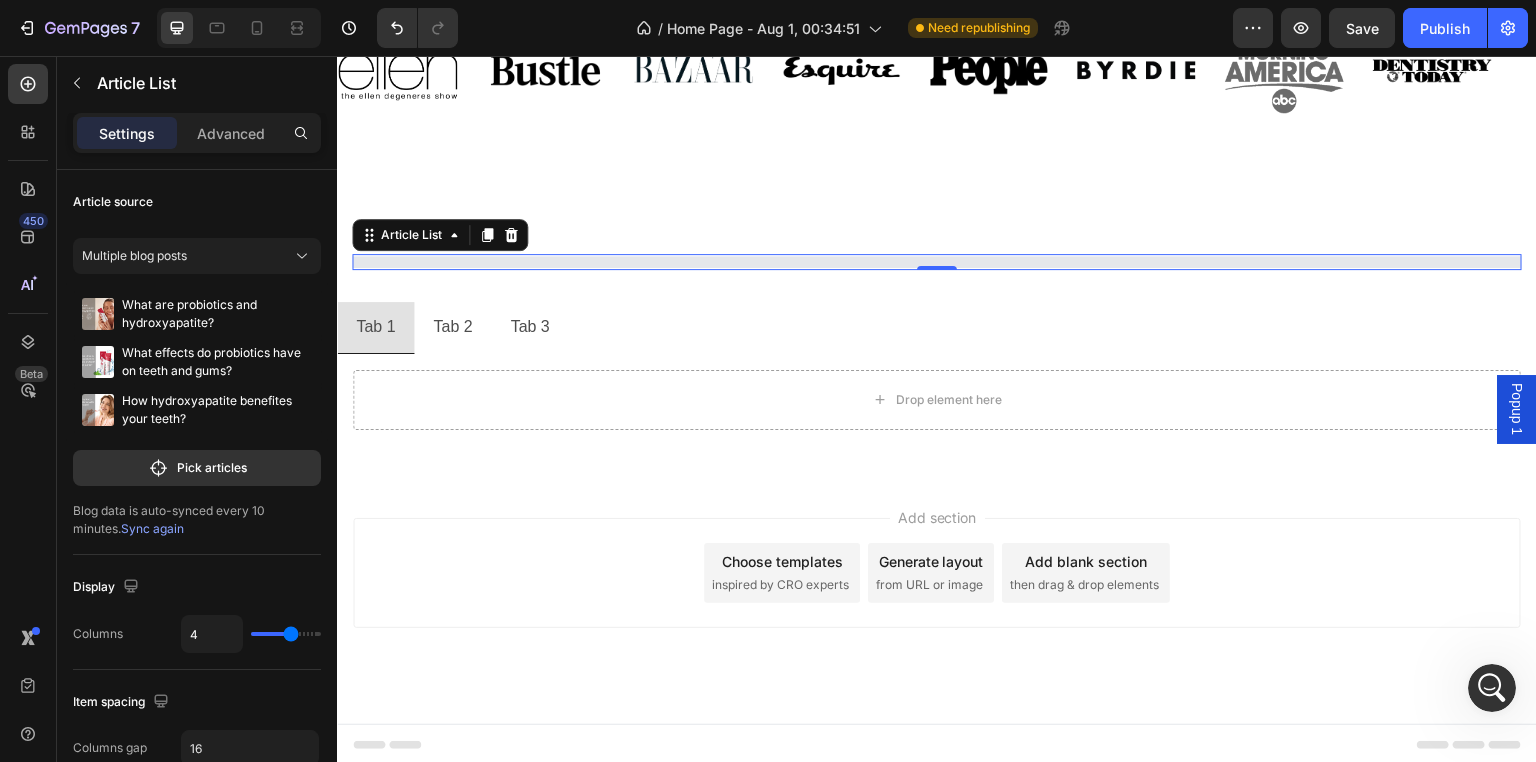 scroll, scrollTop: 2480, scrollLeft: 0, axis: vertical 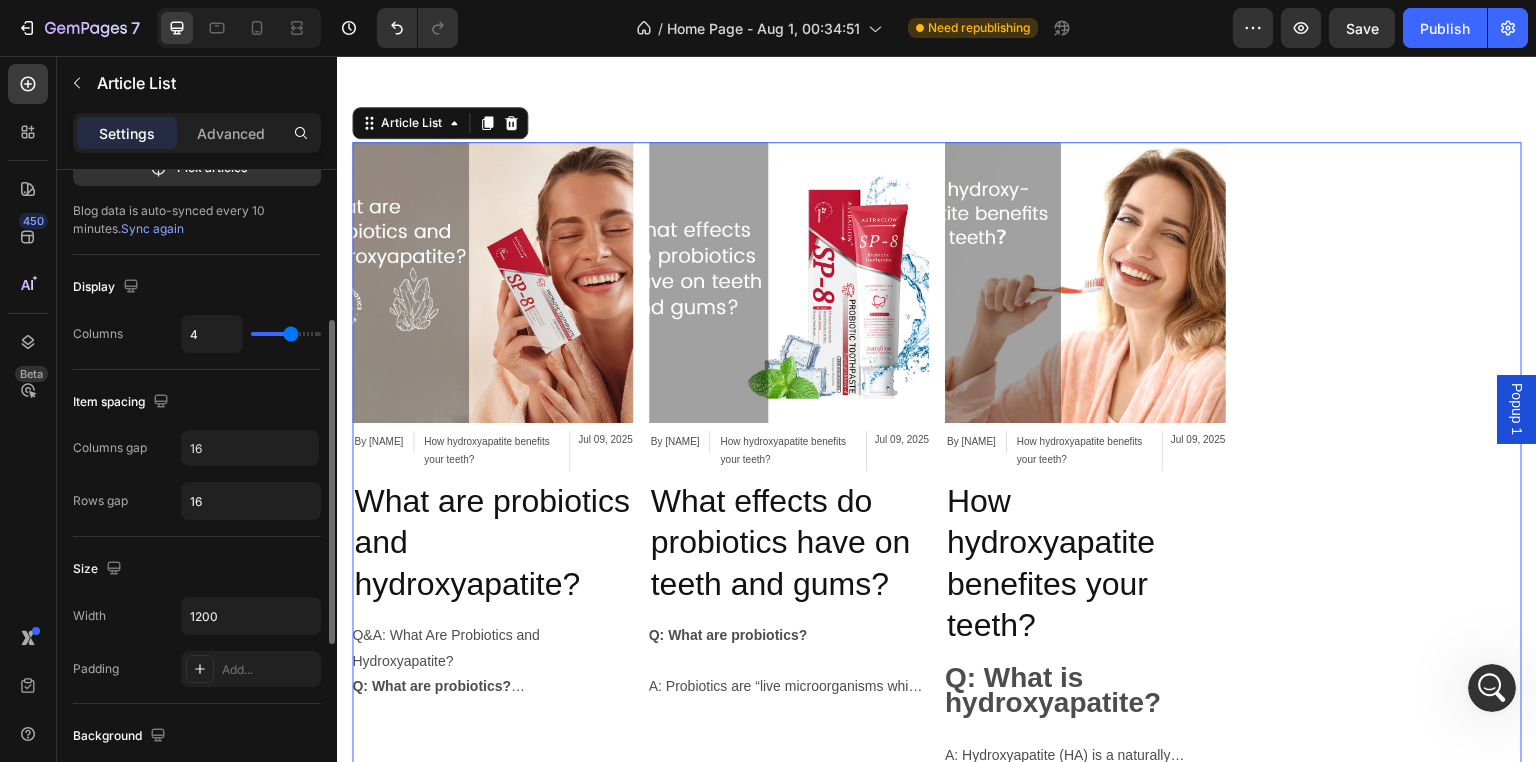 type on "3" 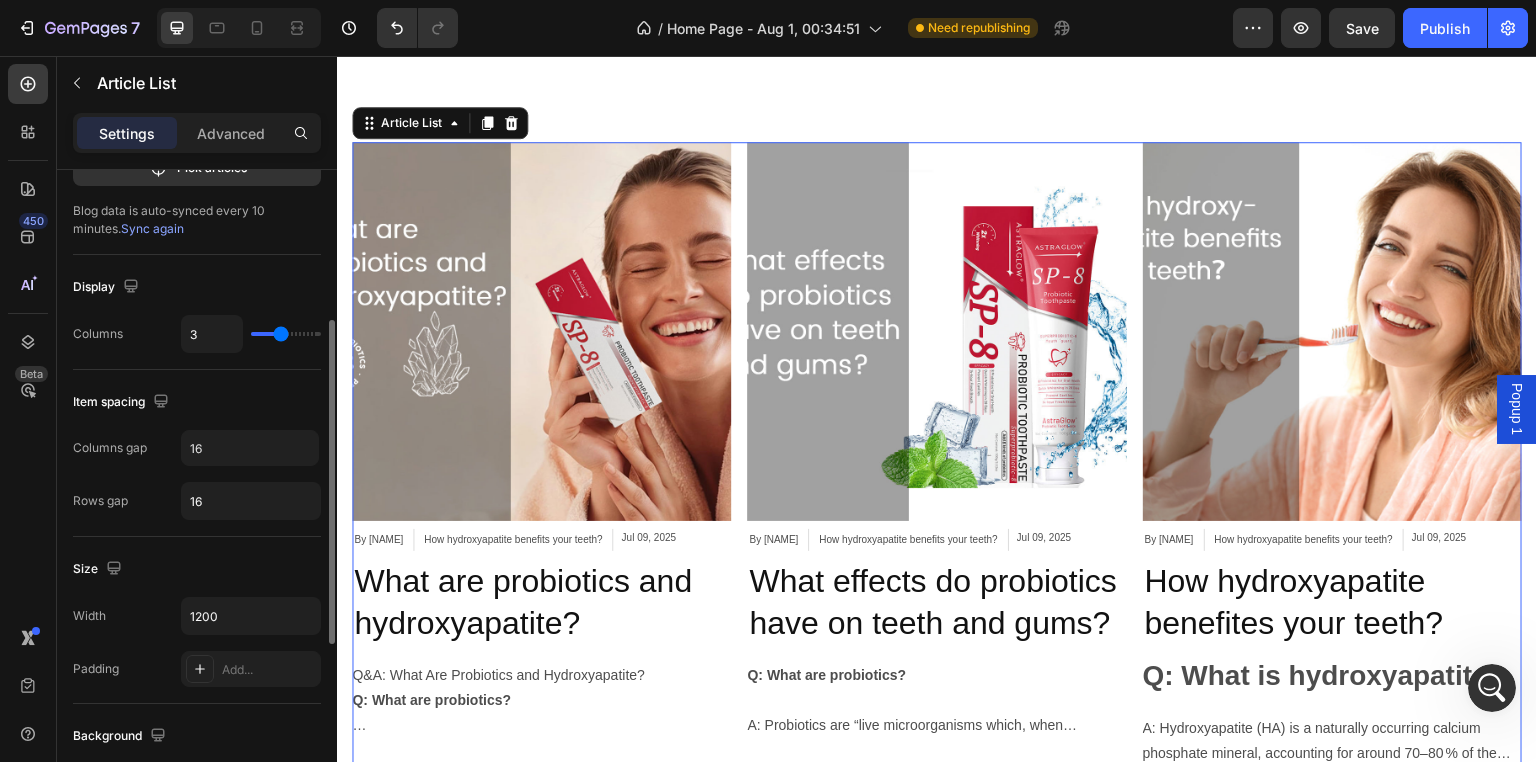 drag, startPoint x: 294, startPoint y: 333, endPoint x: 282, endPoint y: 334, distance: 12.0415945 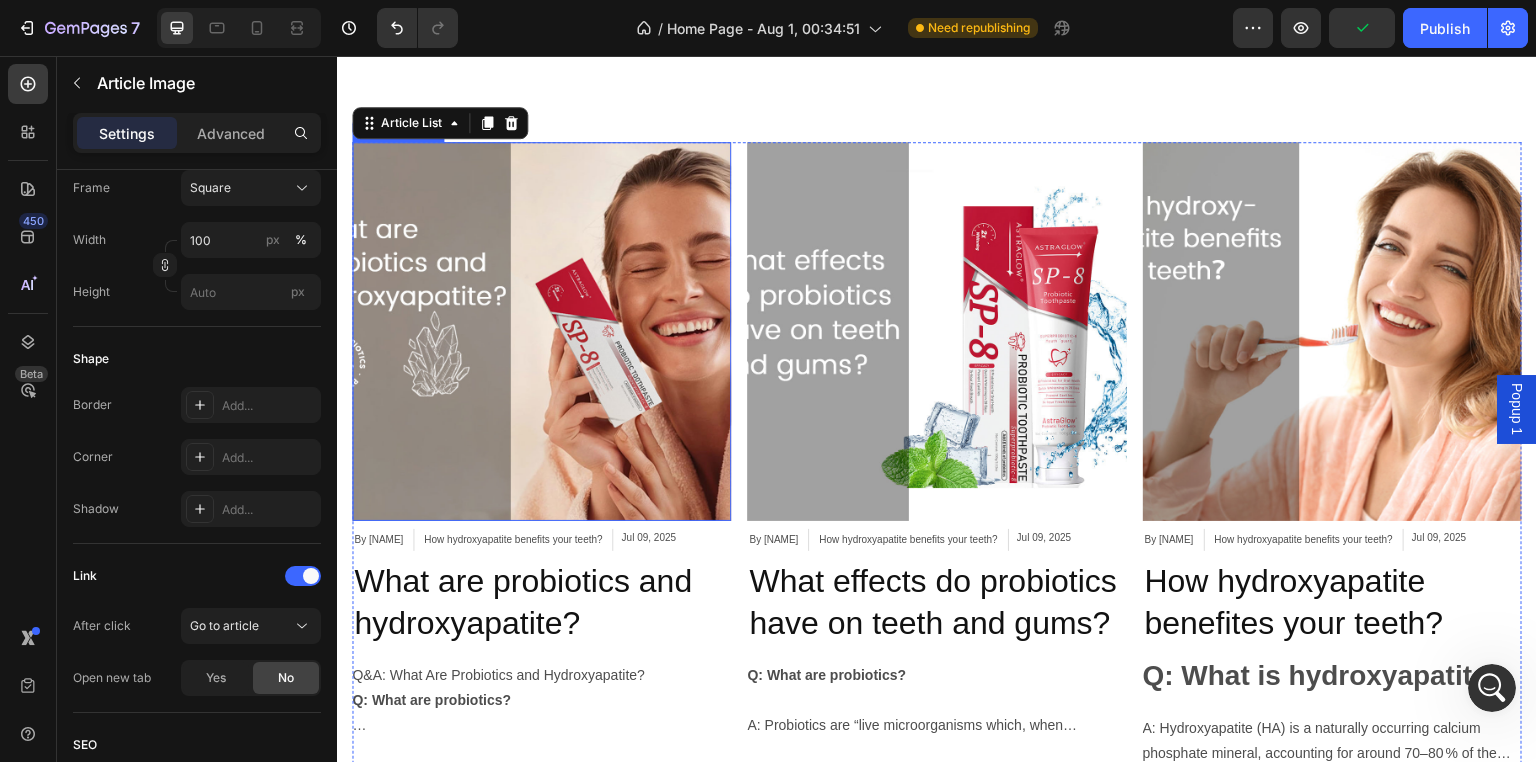 click at bounding box center (541, 331) 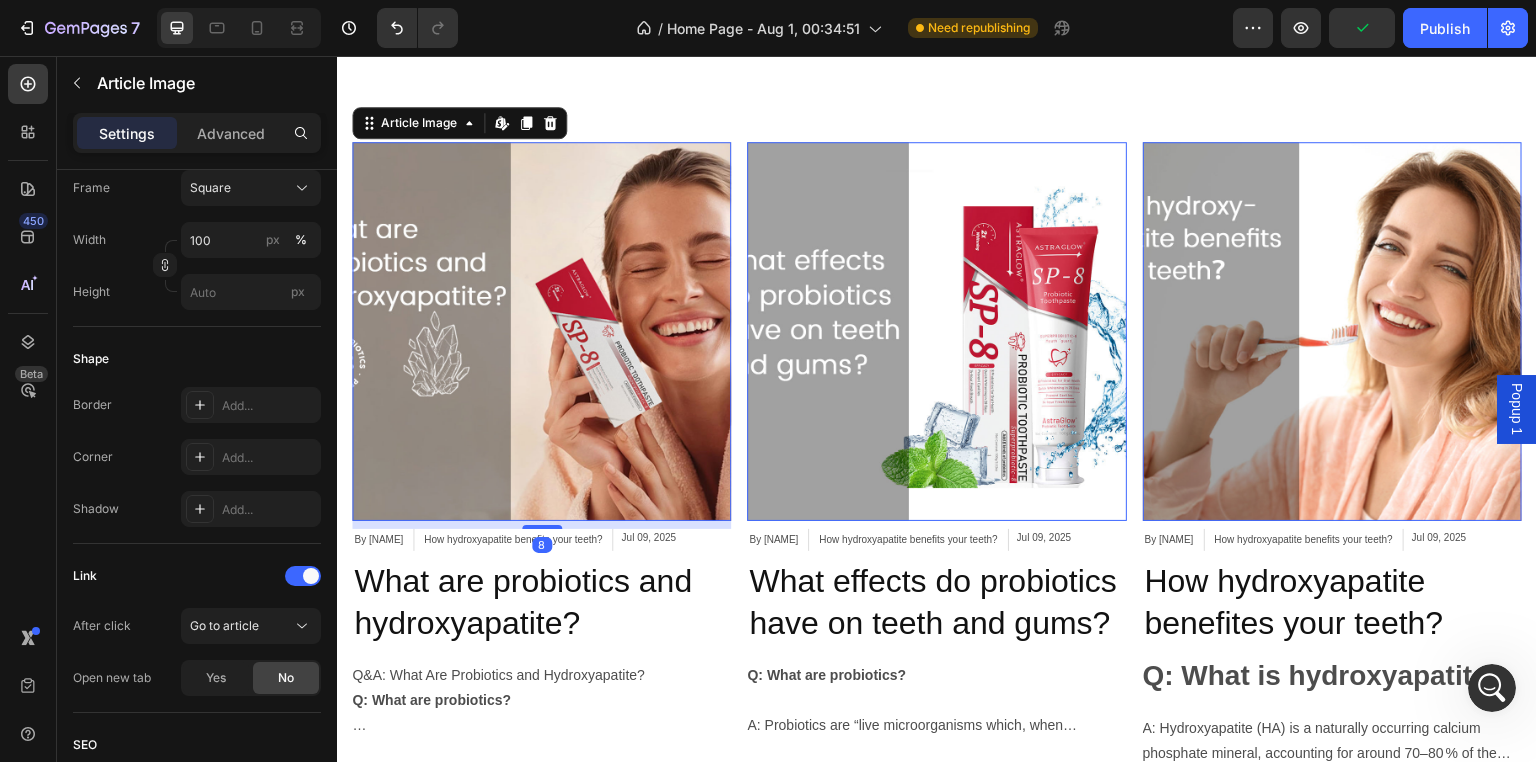 scroll, scrollTop: 0, scrollLeft: 0, axis: both 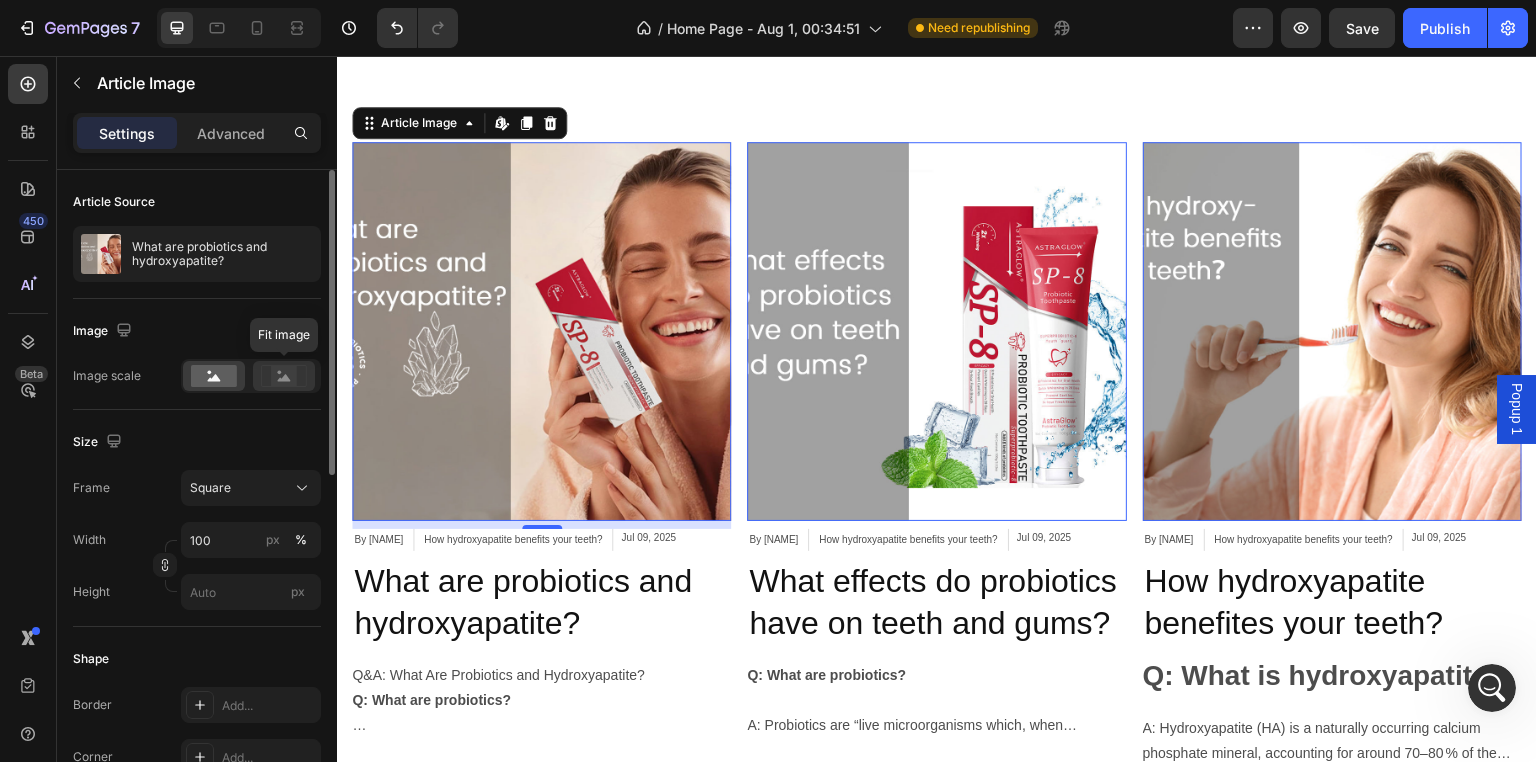 click 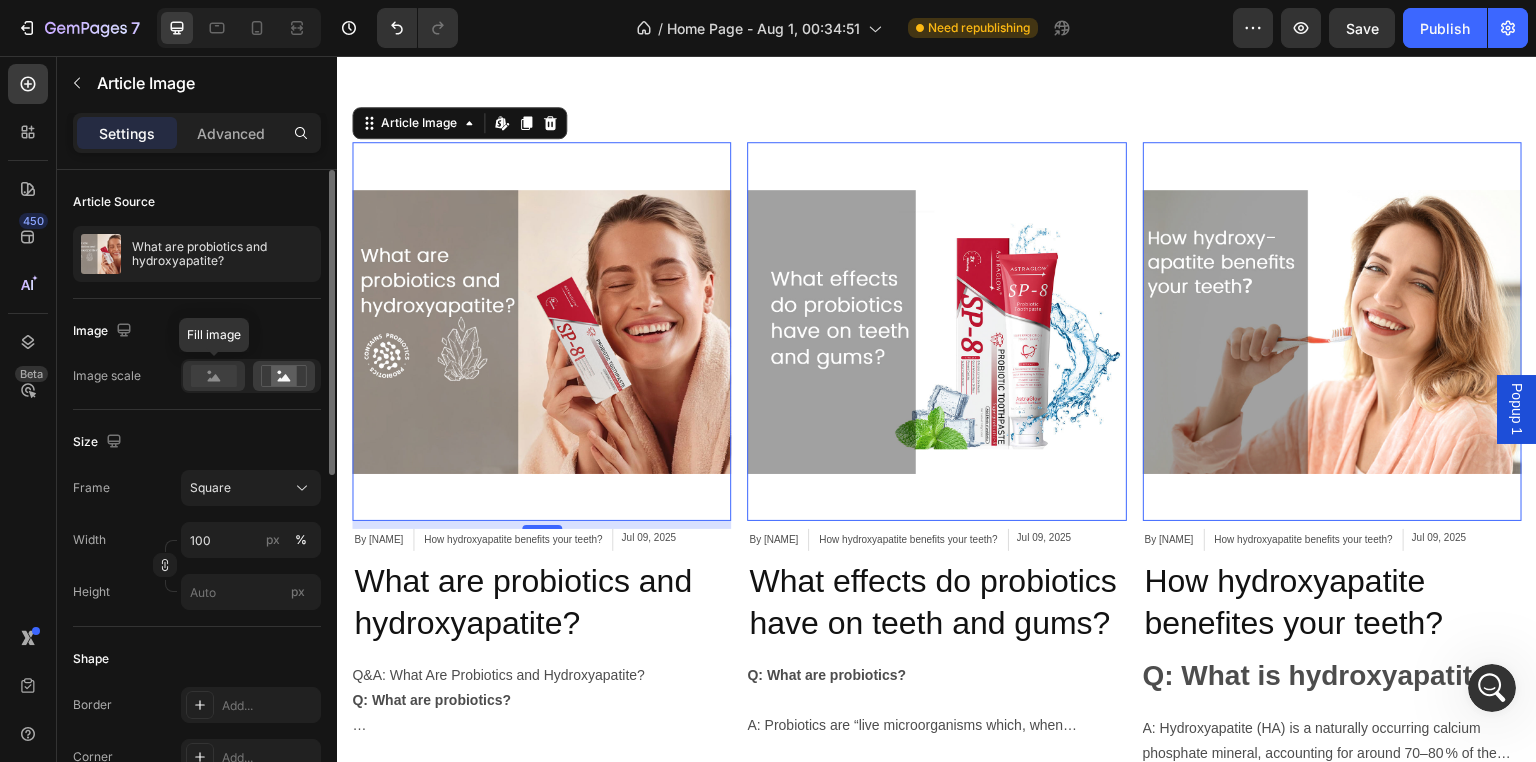 click 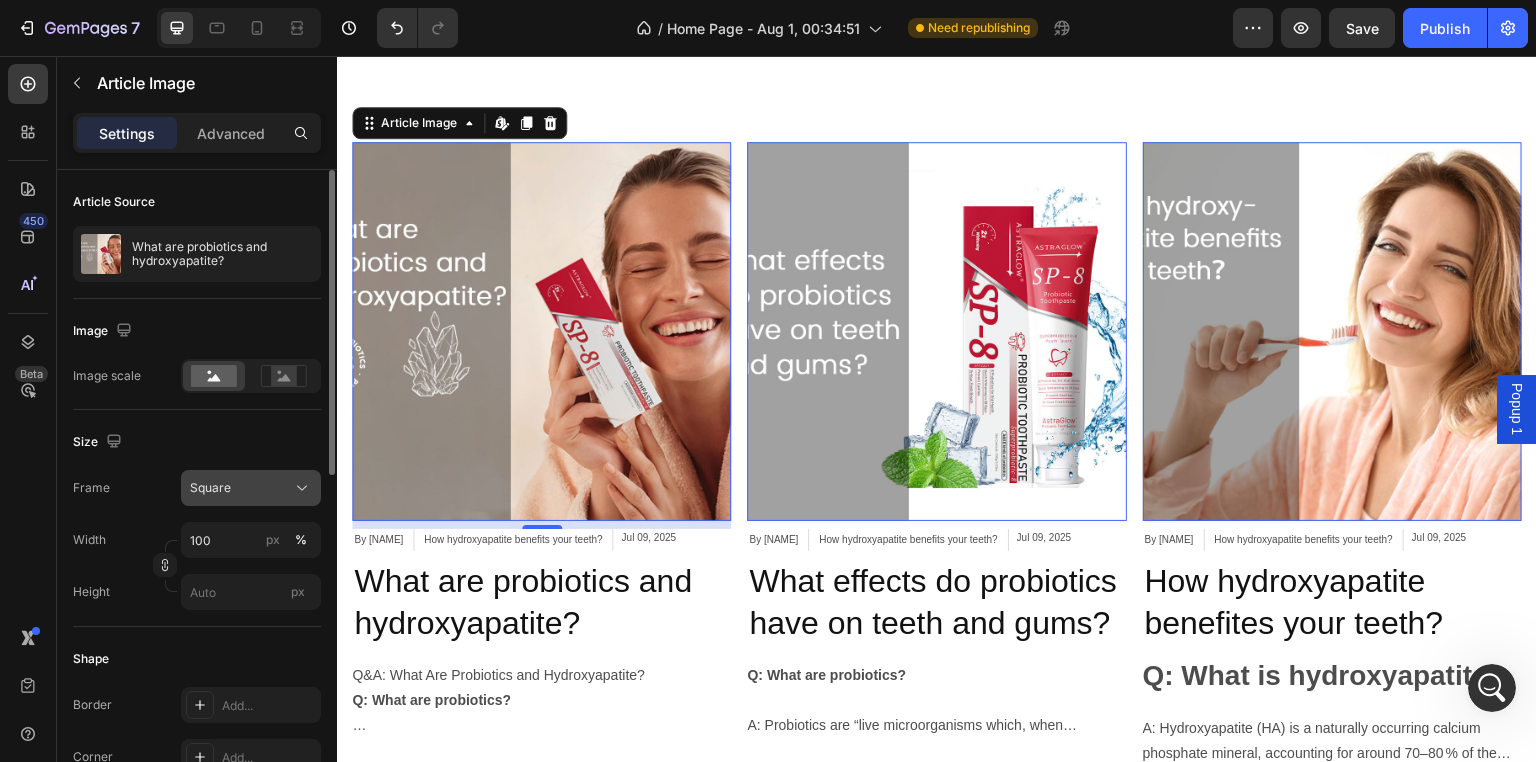 click on "Square" at bounding box center [251, 488] 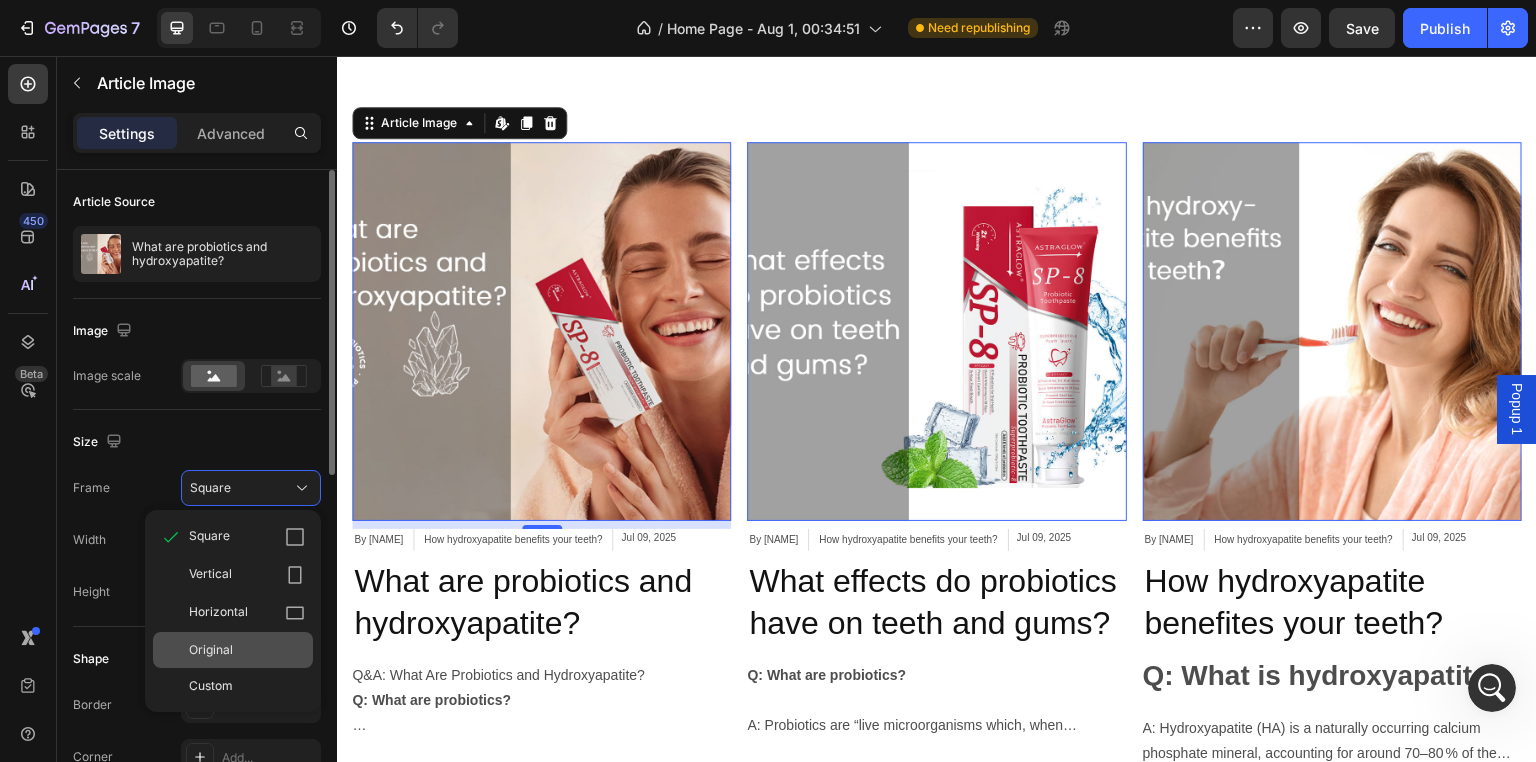 click on "Original" at bounding box center (211, 650) 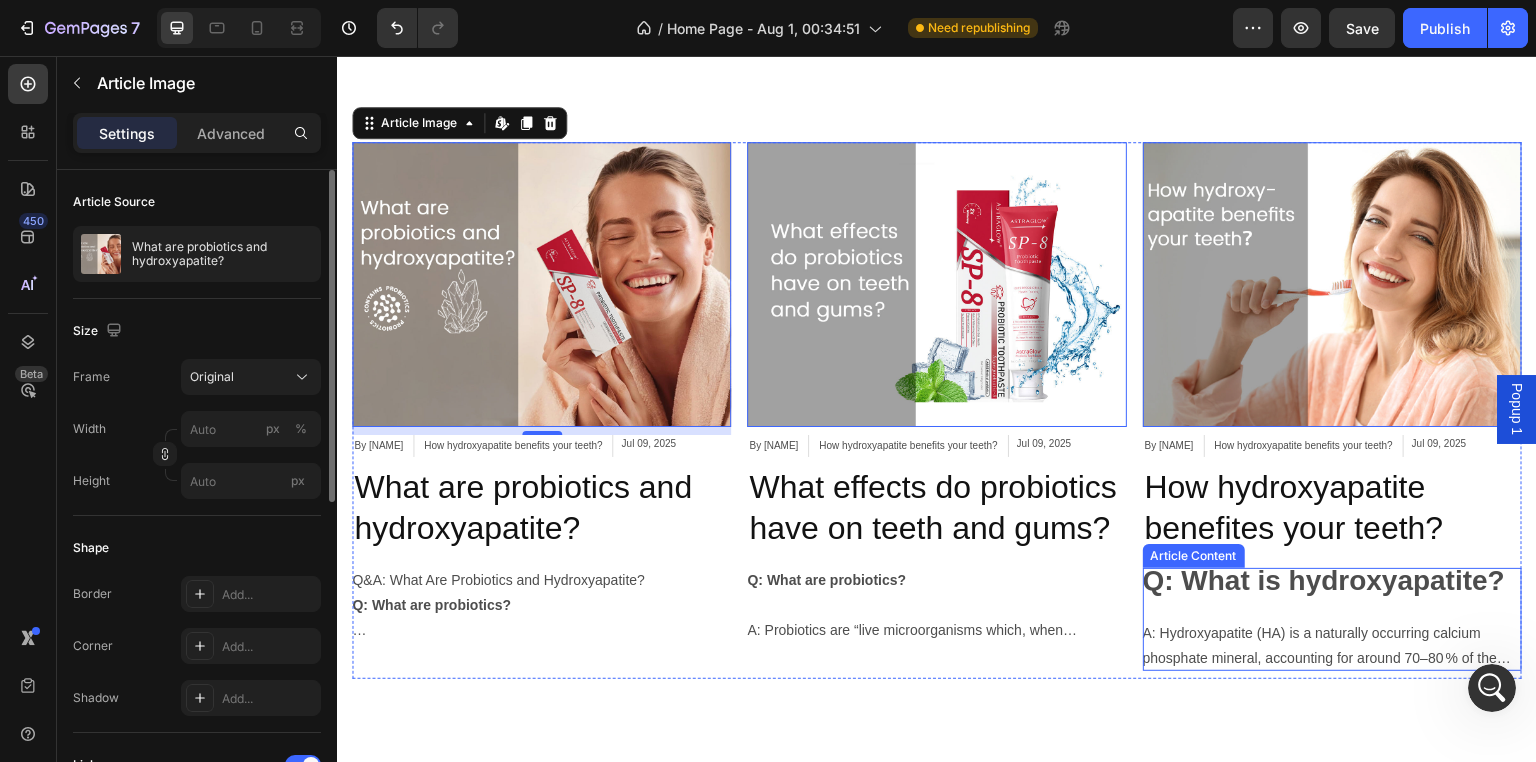 click on "Q: What is hydroxyapatite?" at bounding box center [1324, 580] 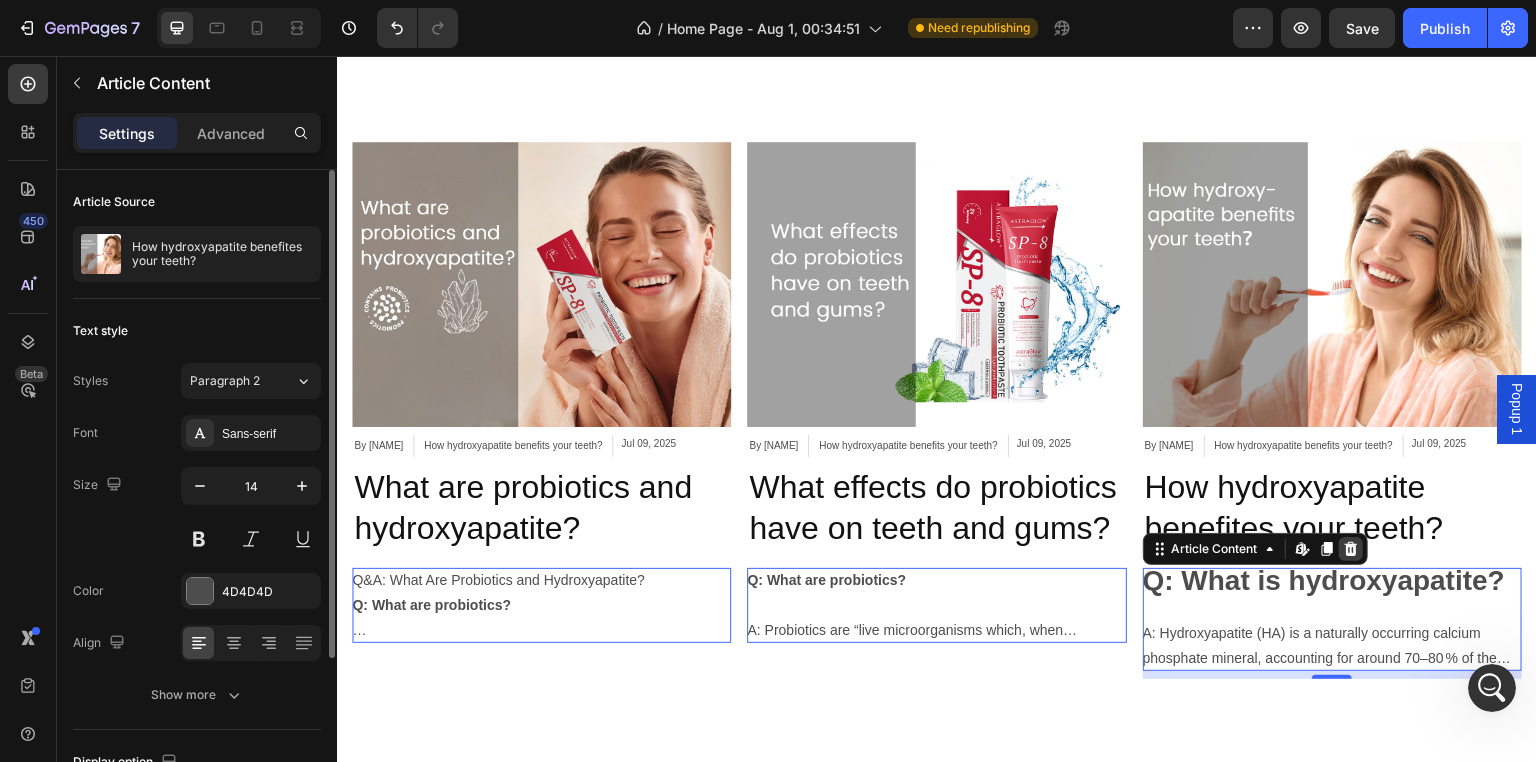 click 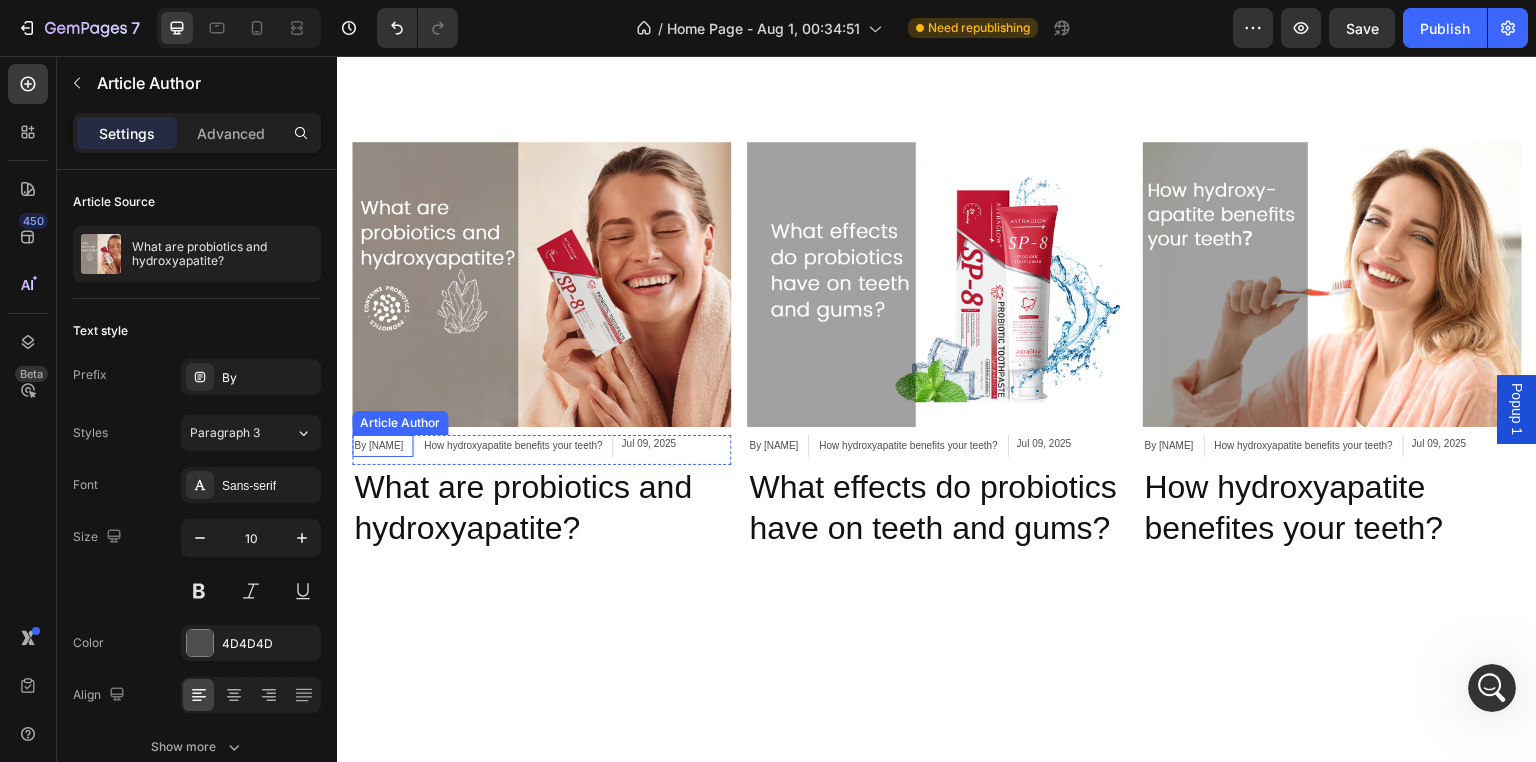 click on "By [LAST]" at bounding box center (378, 446) 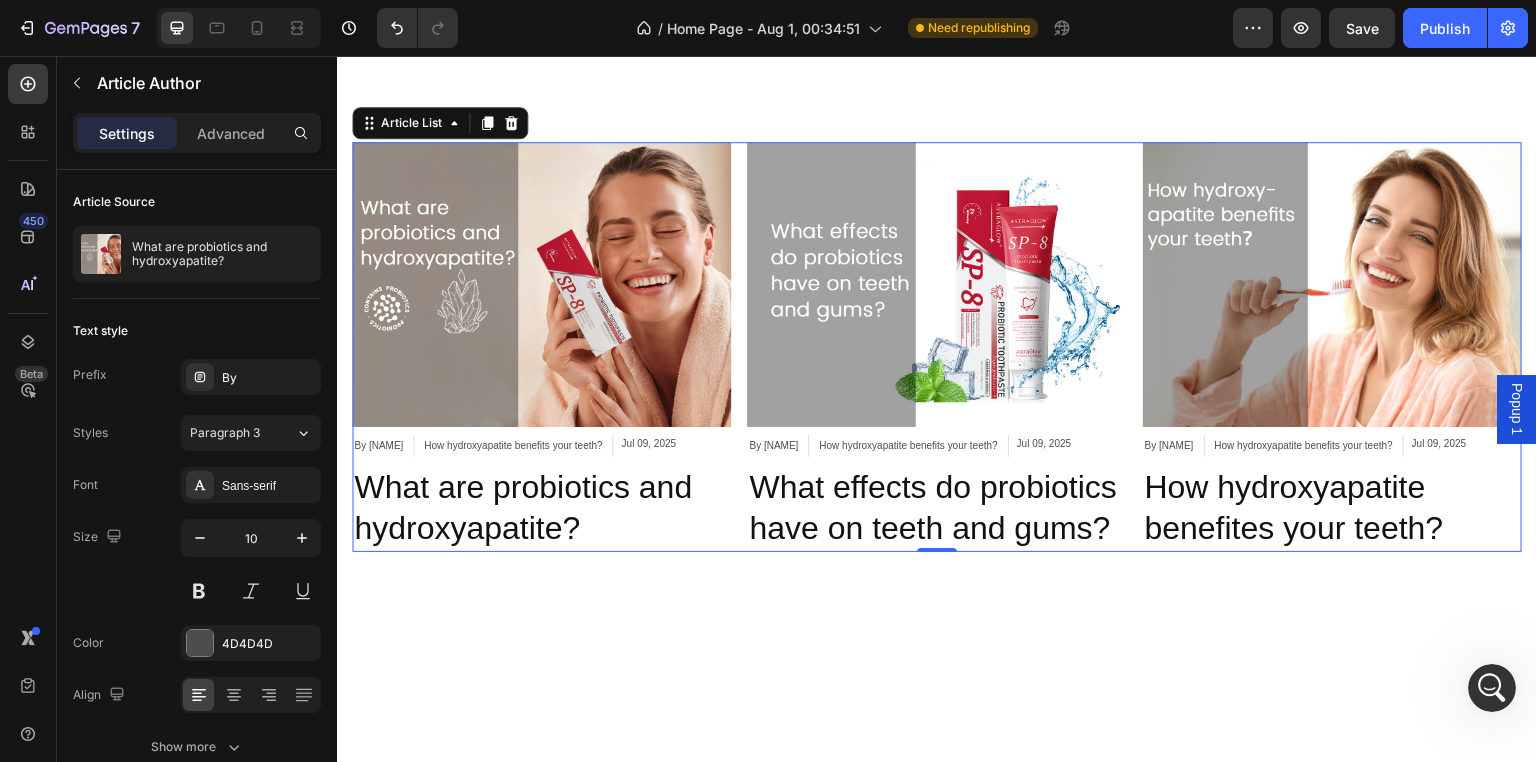 click on "Article Image By ZAlex Article Author How hydroxyapatite benefits your teeth? Article Category Jul 09, 2025 Article Date Row What are probiotics and hydroxyapatite? Article Title Article List   0" at bounding box center [541, 347] 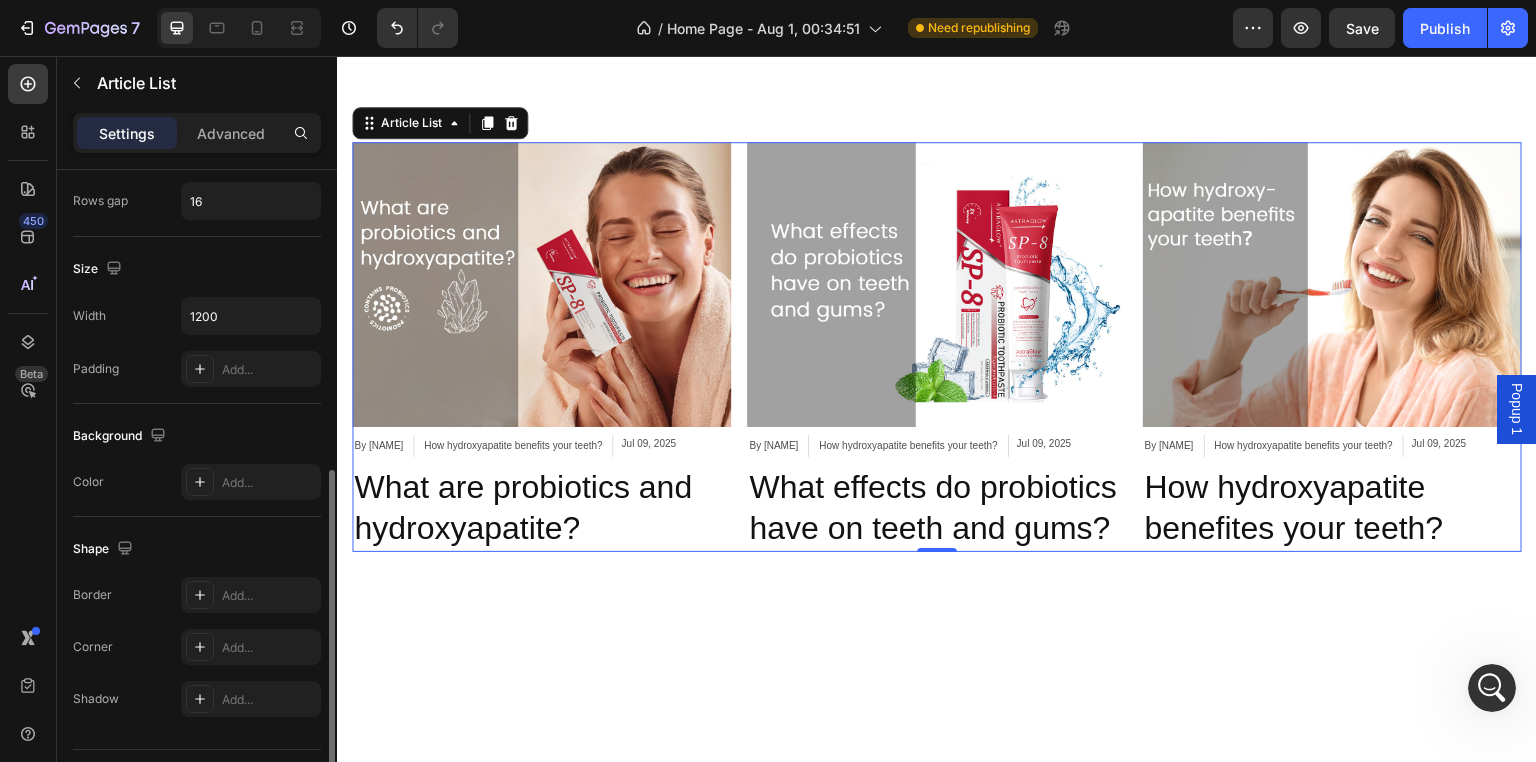scroll, scrollTop: 648, scrollLeft: 0, axis: vertical 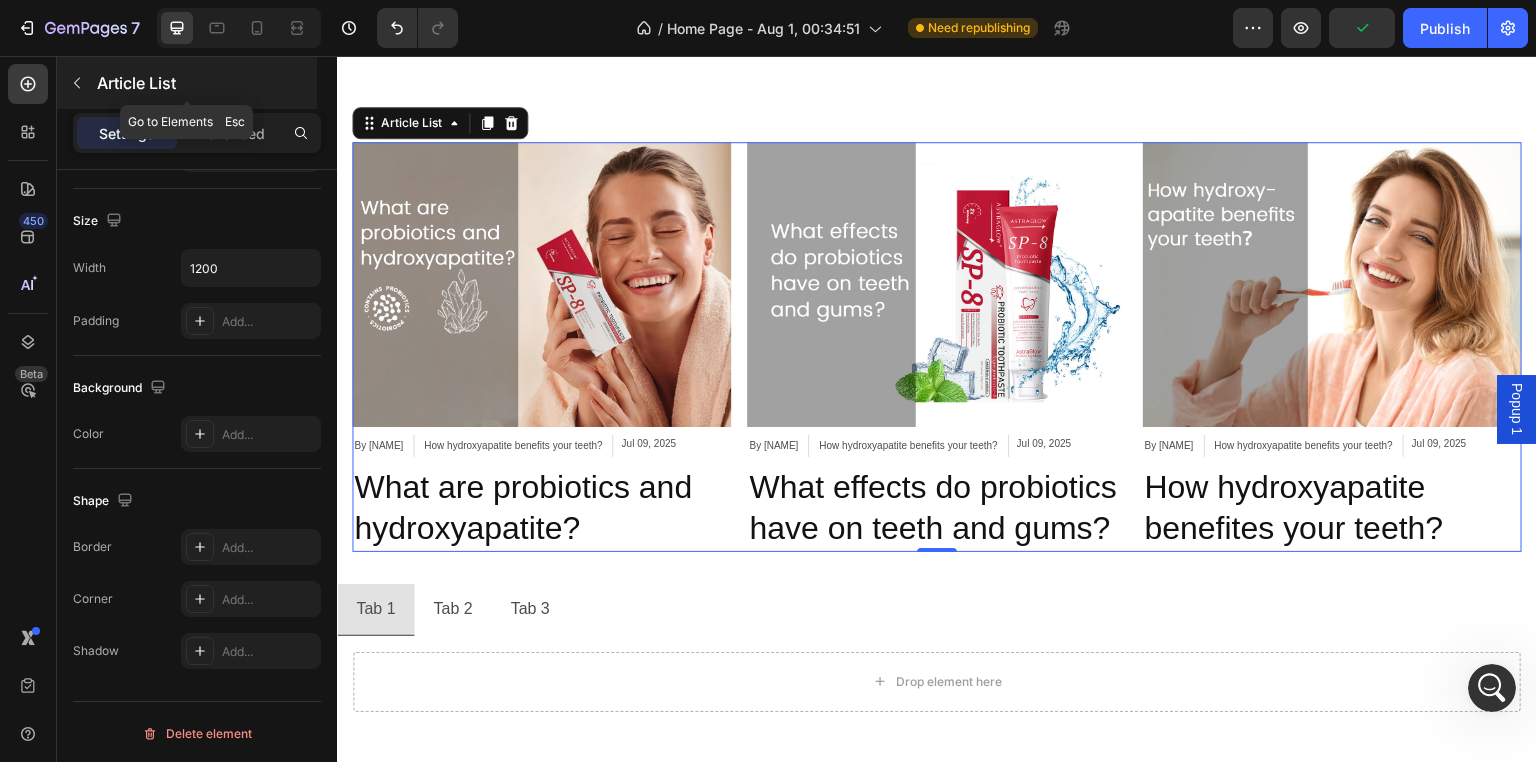 click on "Article List" at bounding box center (187, 83) 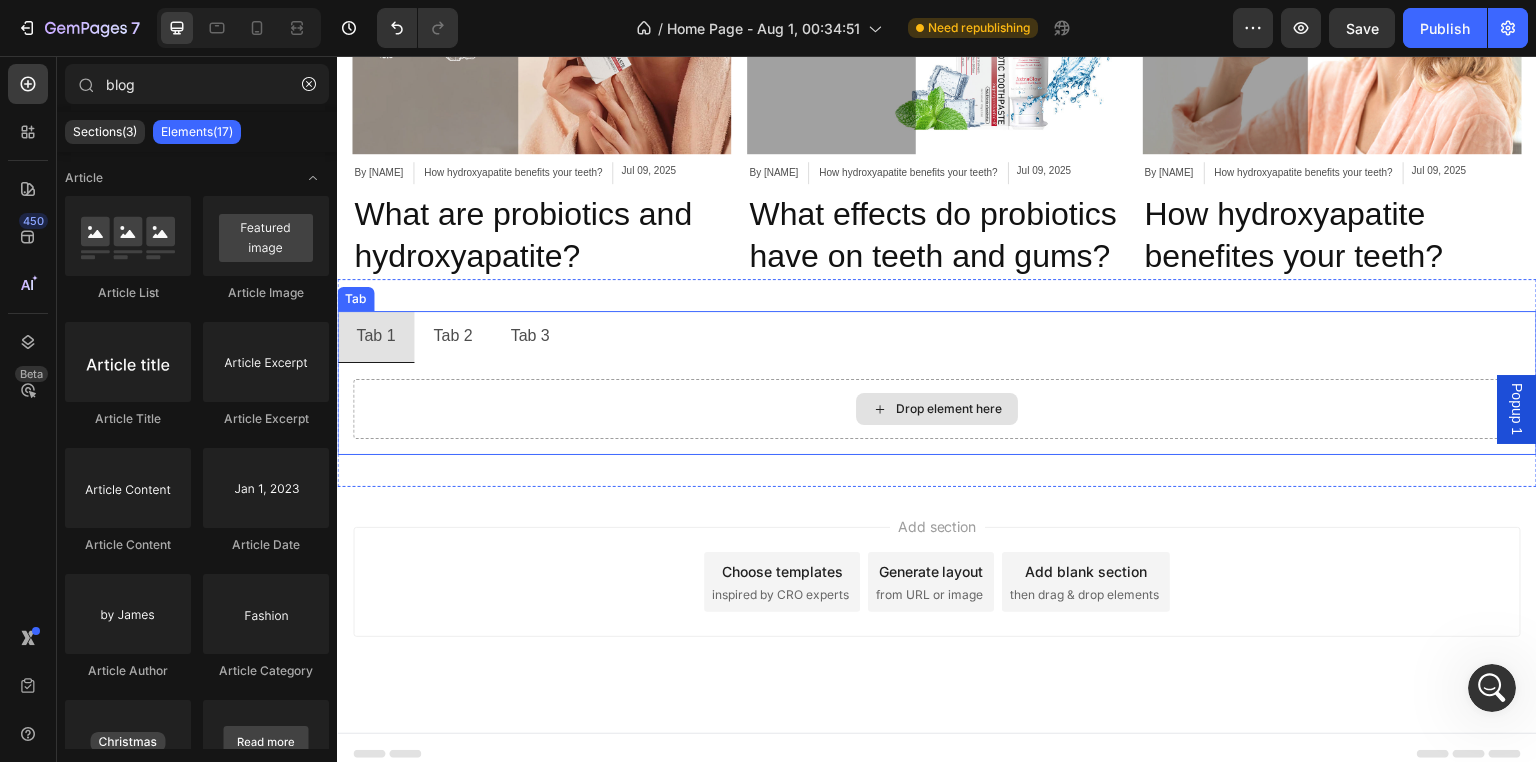 scroll, scrollTop: 2780, scrollLeft: 0, axis: vertical 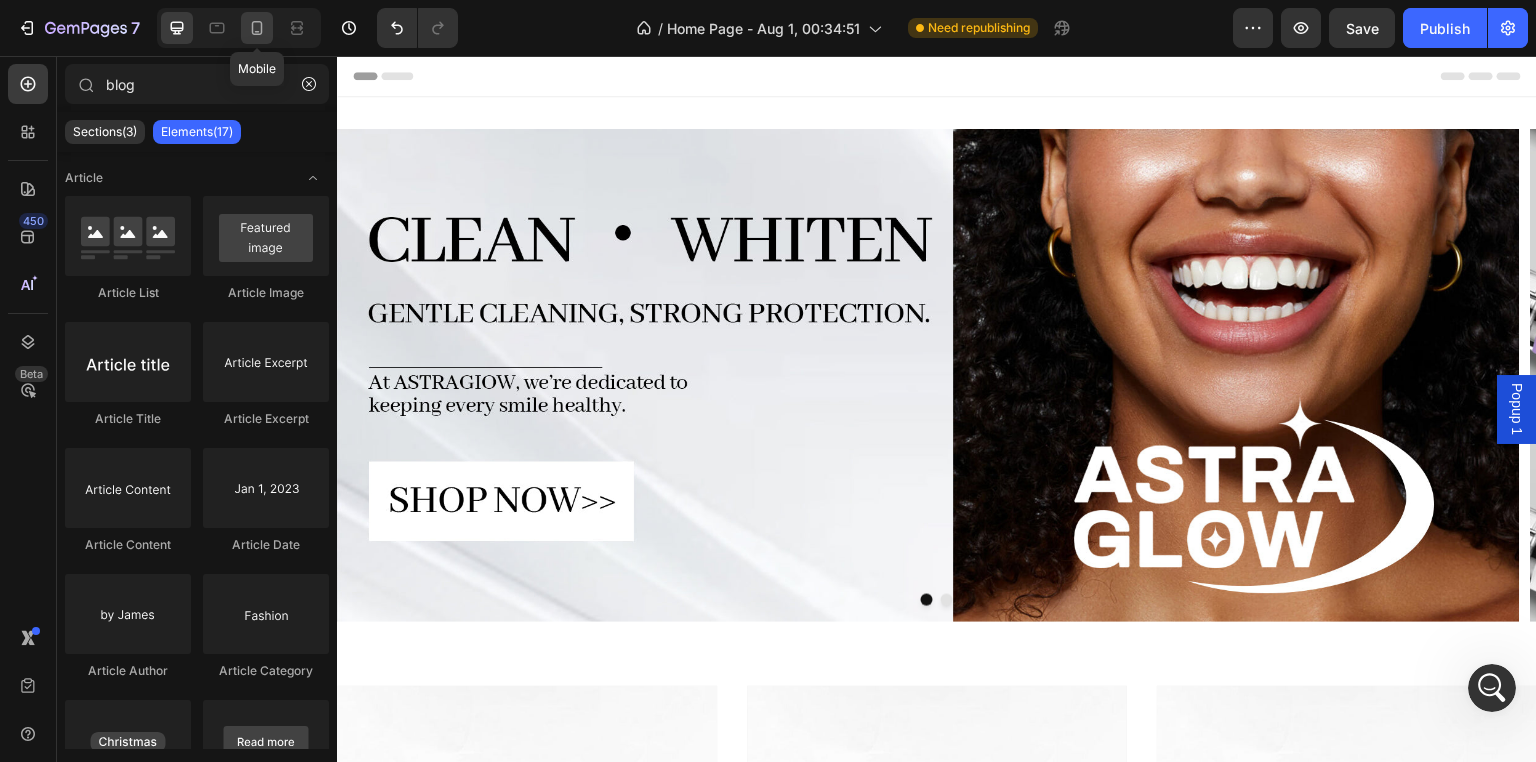 click 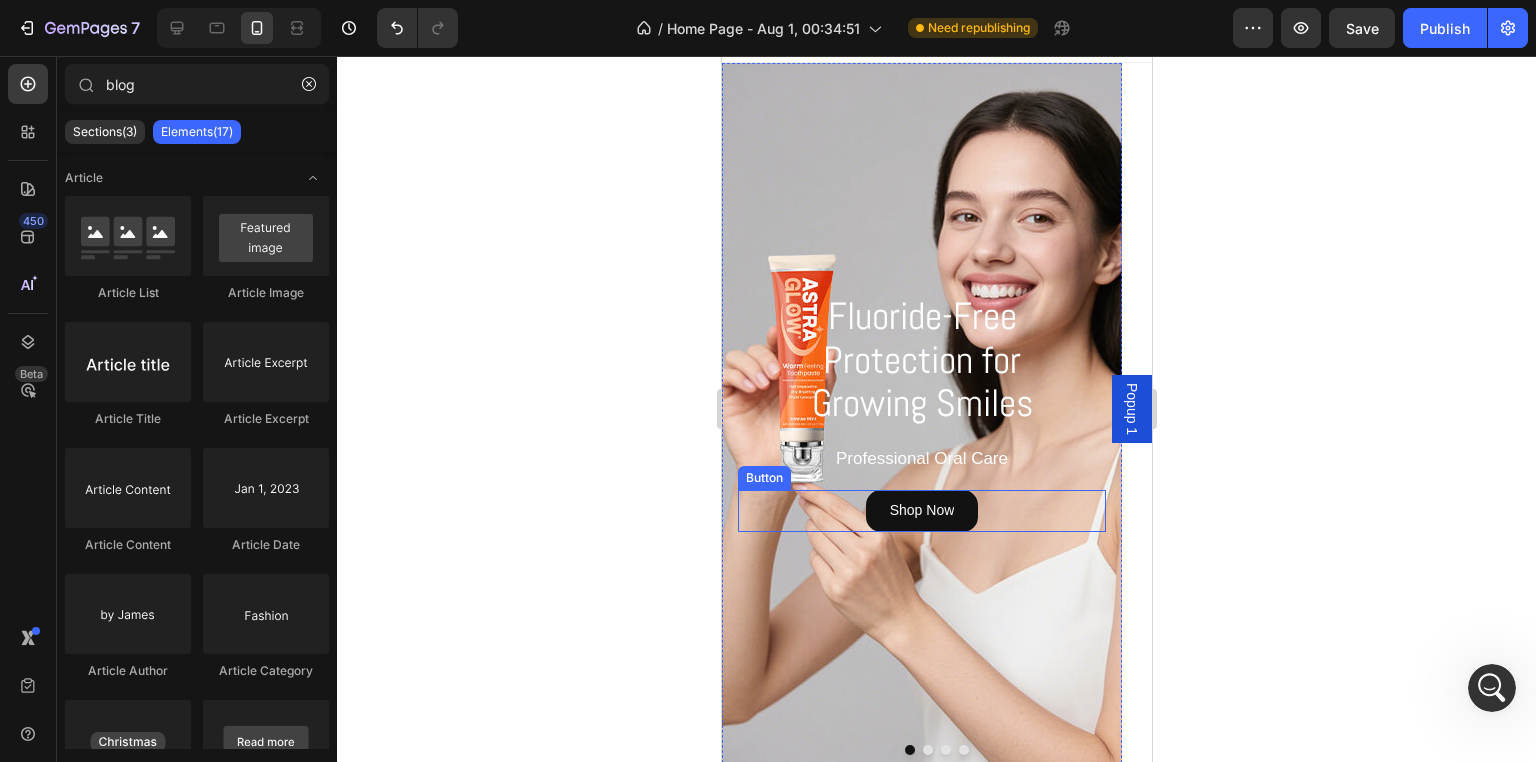 scroll, scrollTop: 0, scrollLeft: 0, axis: both 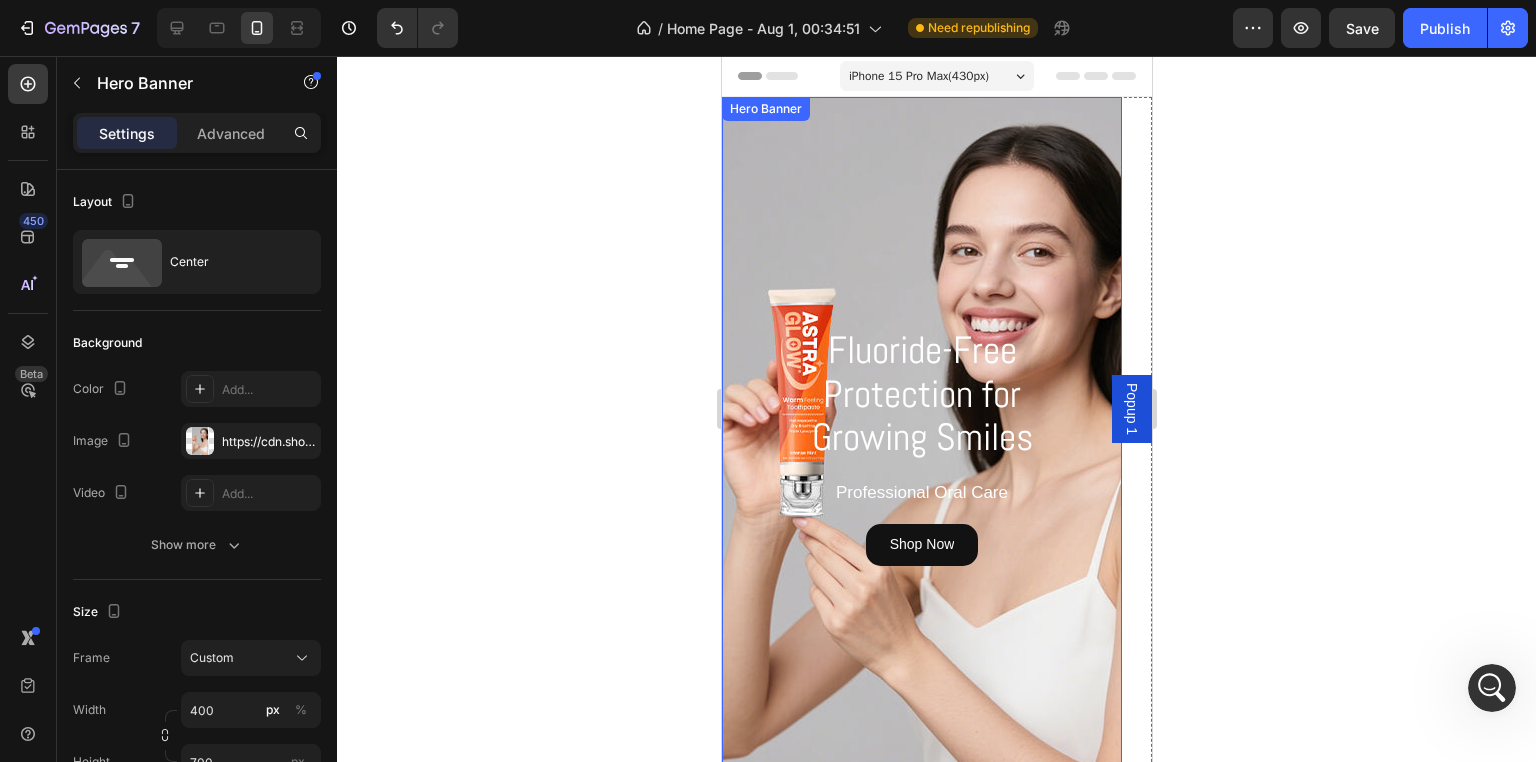 click at bounding box center [921, 447] 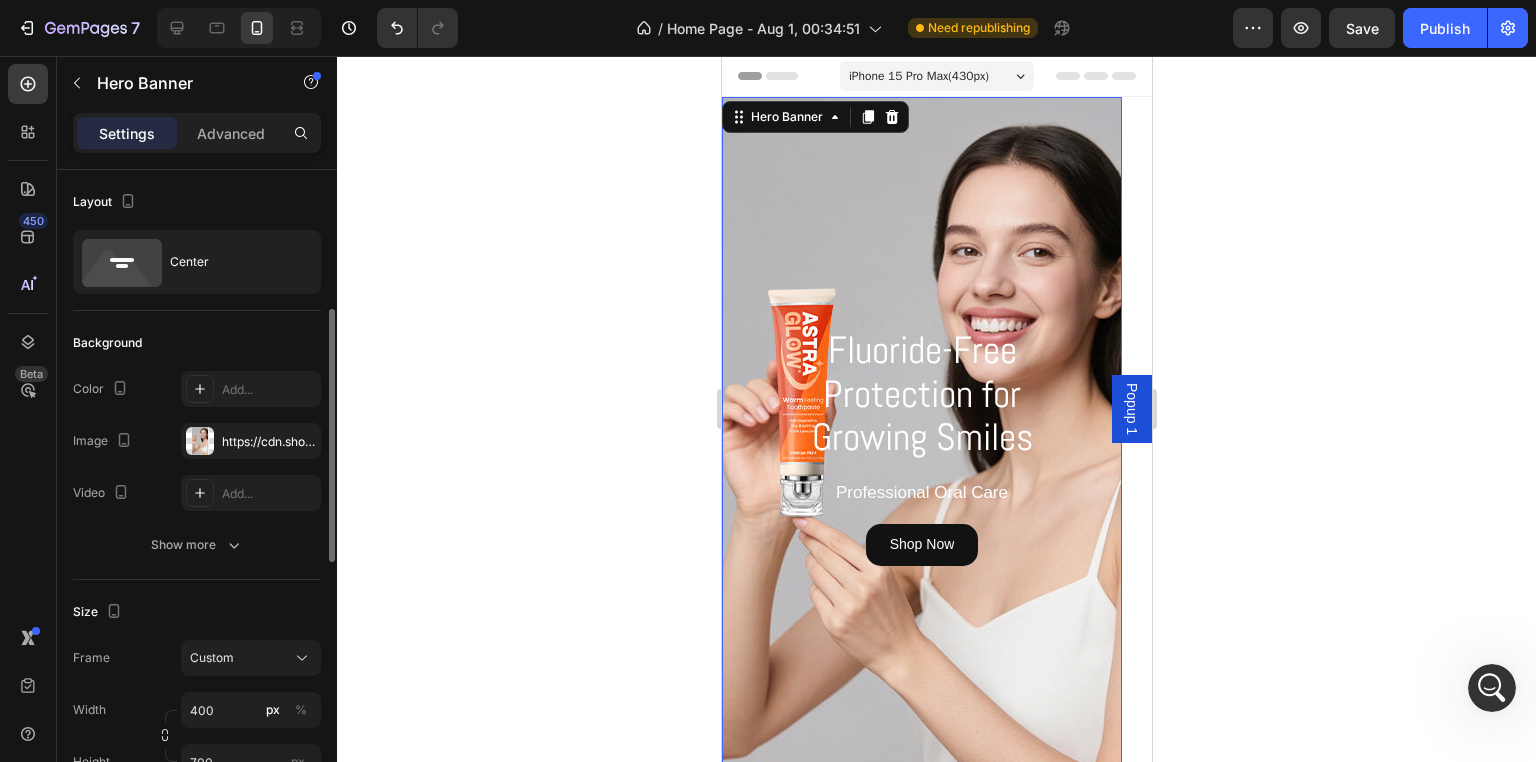 scroll, scrollTop: 200, scrollLeft: 0, axis: vertical 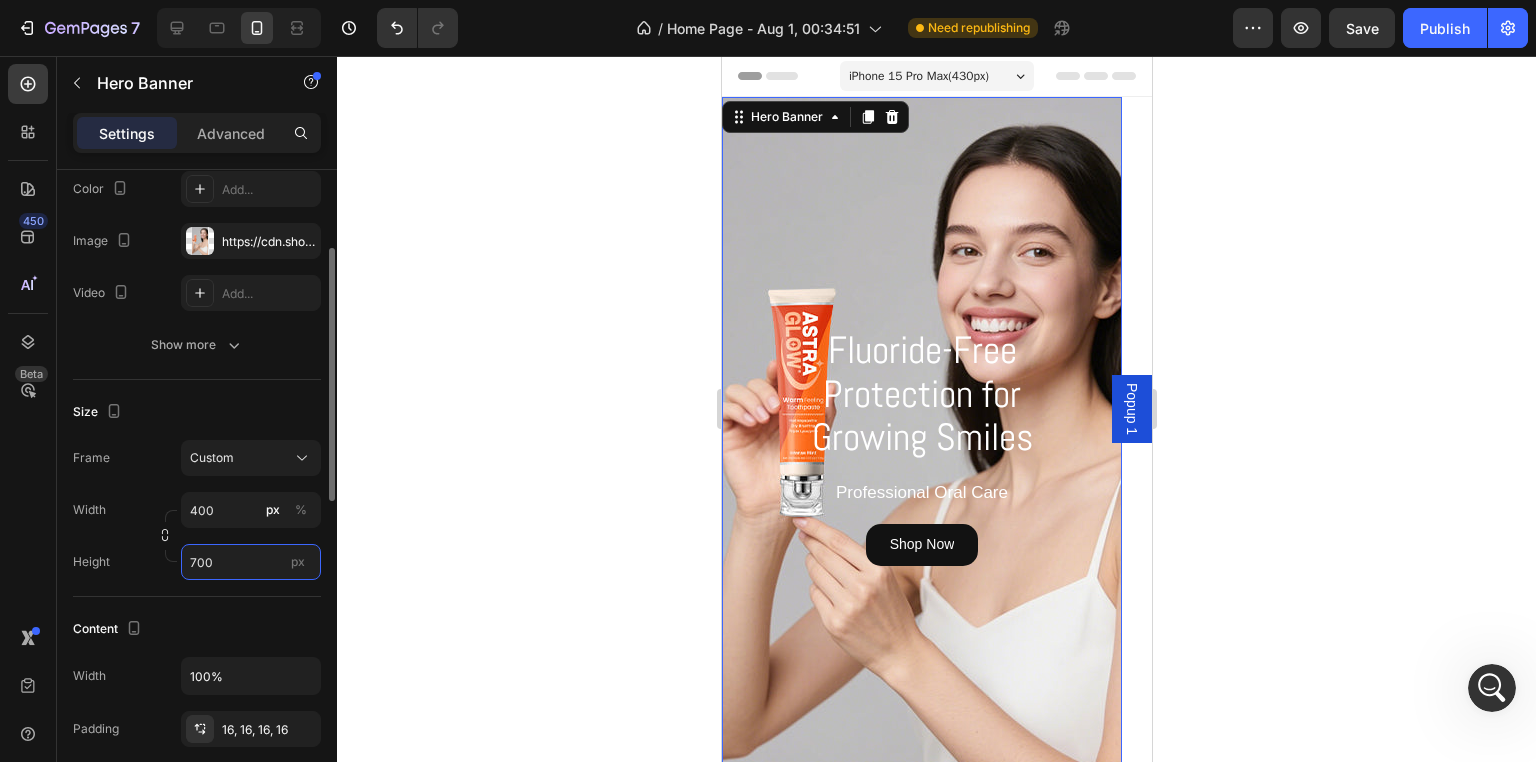 click on "700" at bounding box center (251, 562) 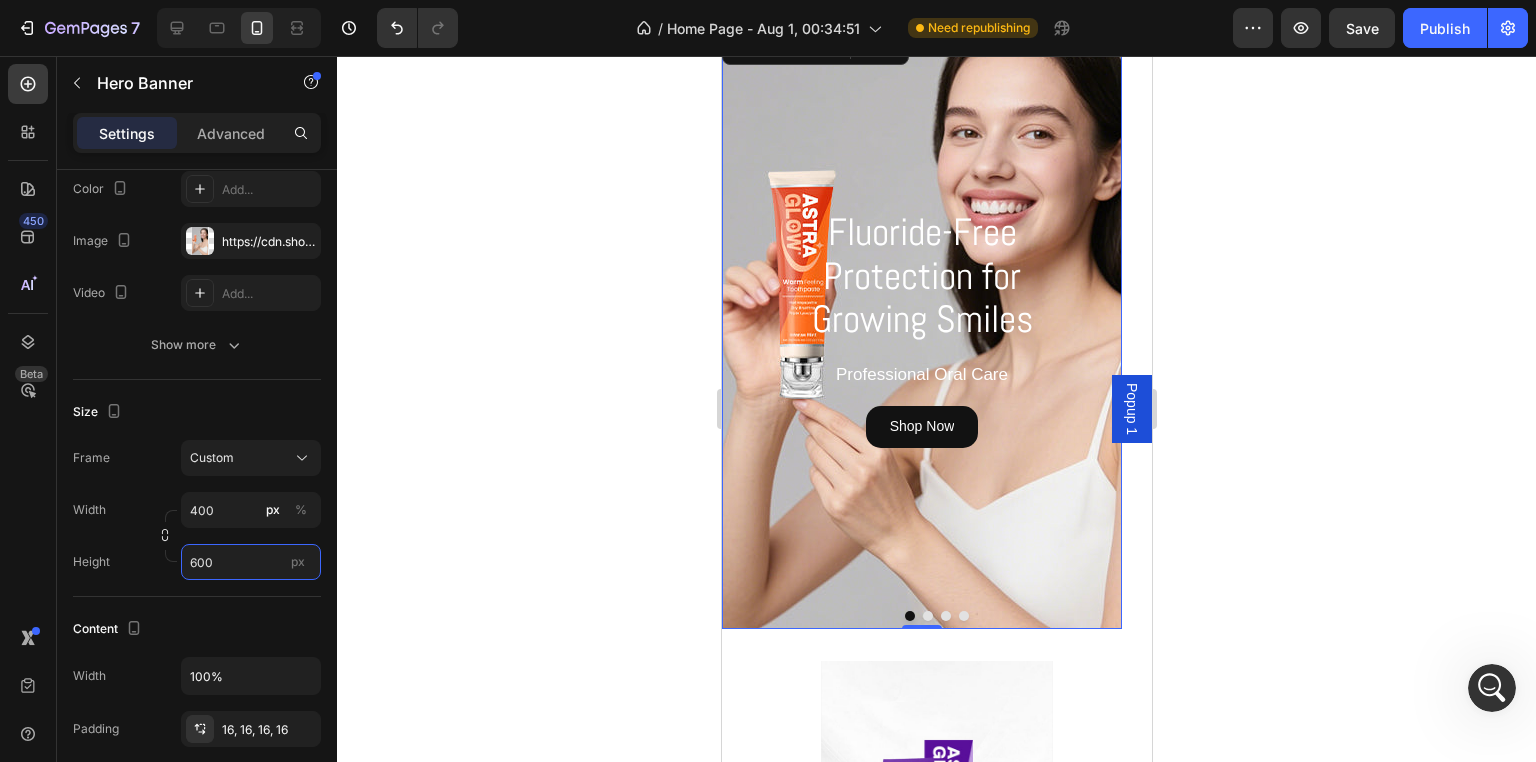 scroll, scrollTop: 0, scrollLeft: 0, axis: both 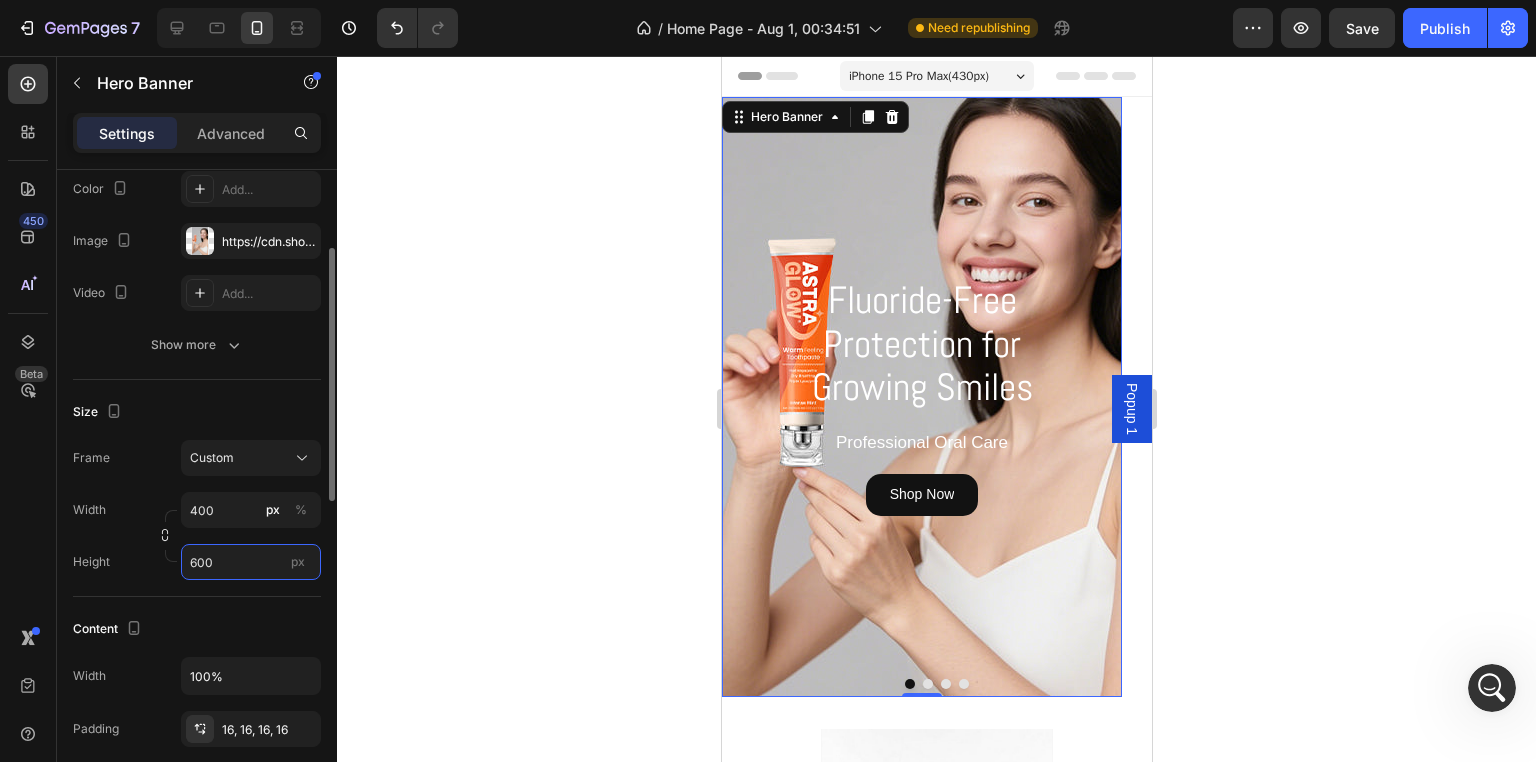 type on "600" 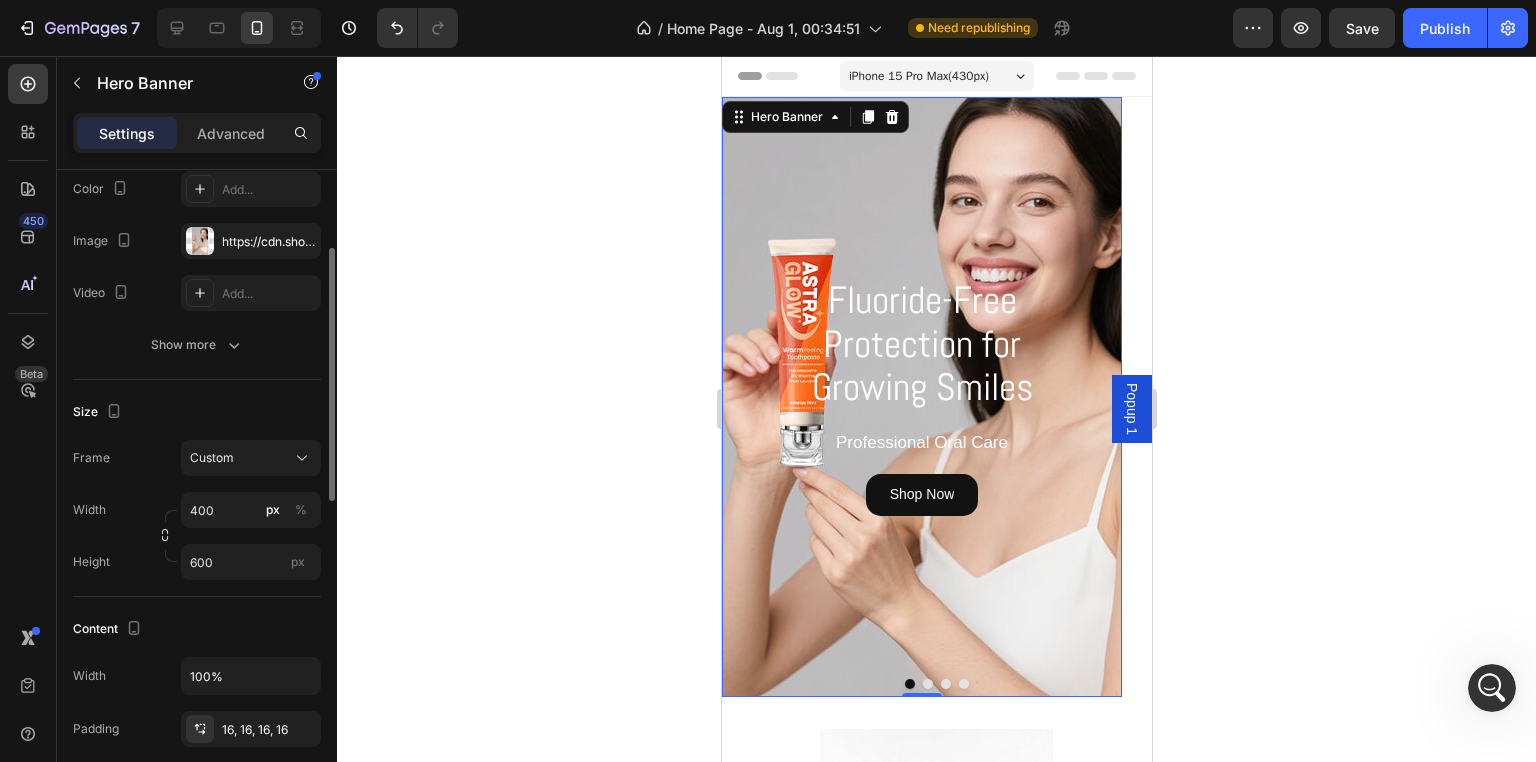 click on "Content" at bounding box center [197, 629] 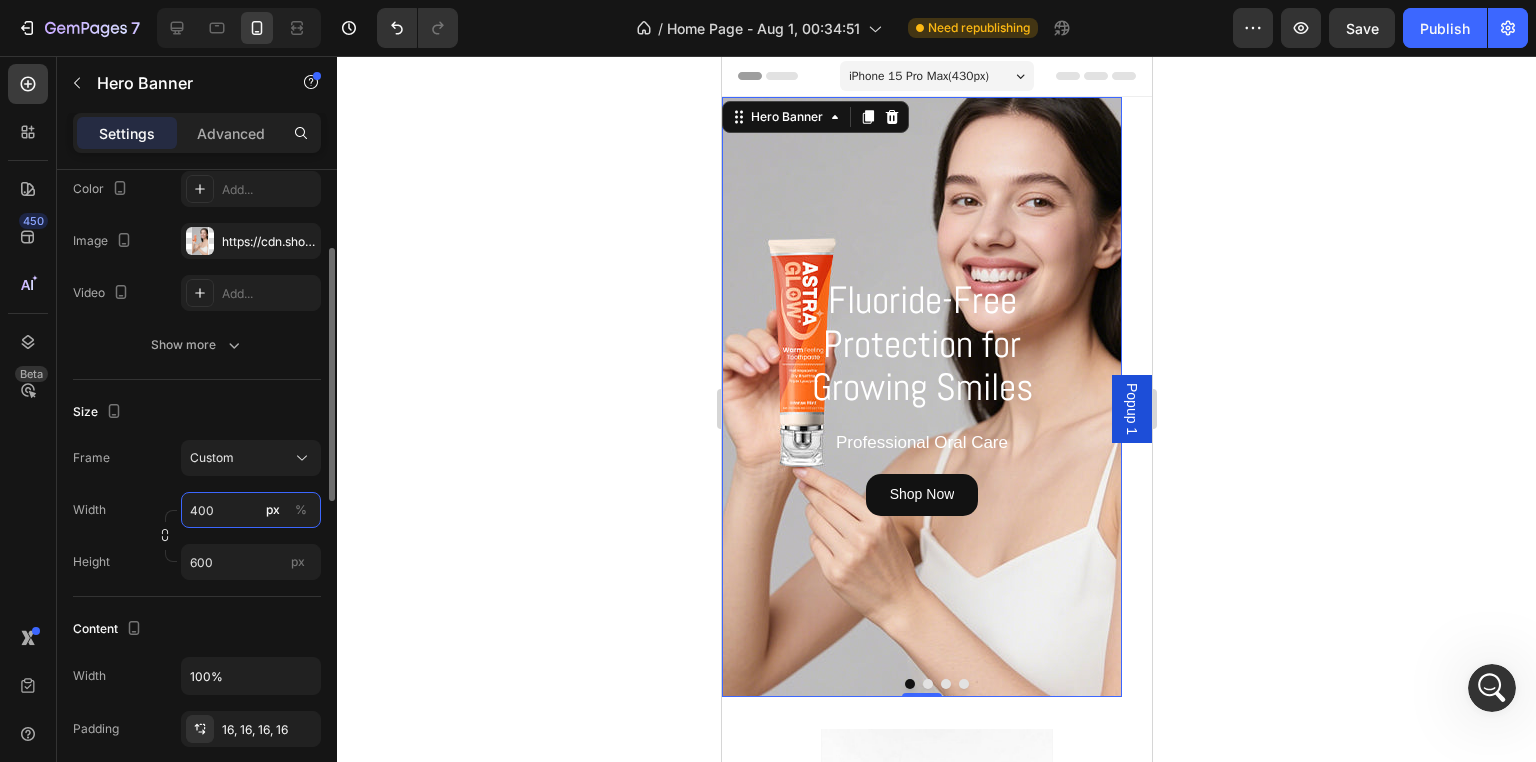 click on "400" at bounding box center (251, 510) 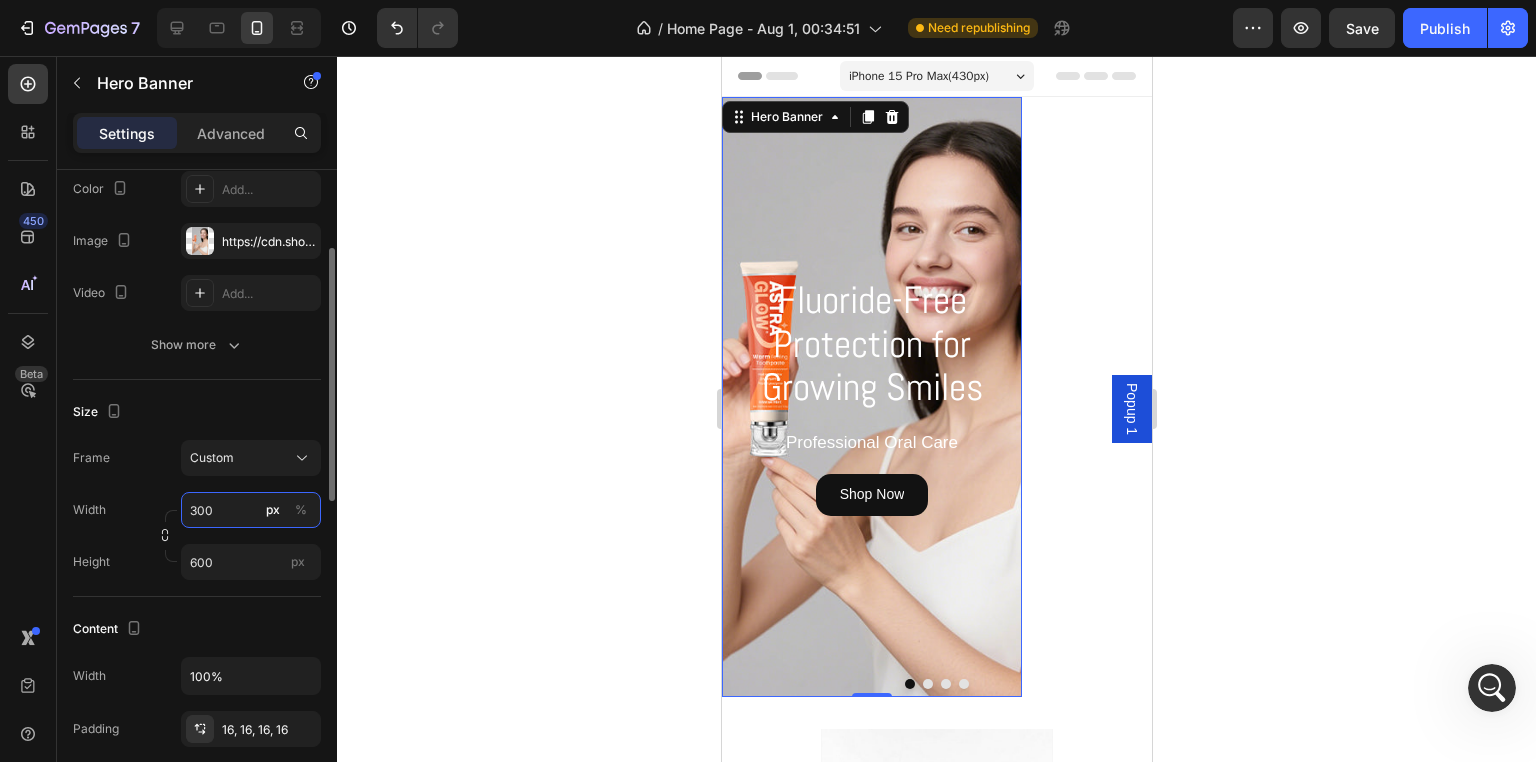 type on "400" 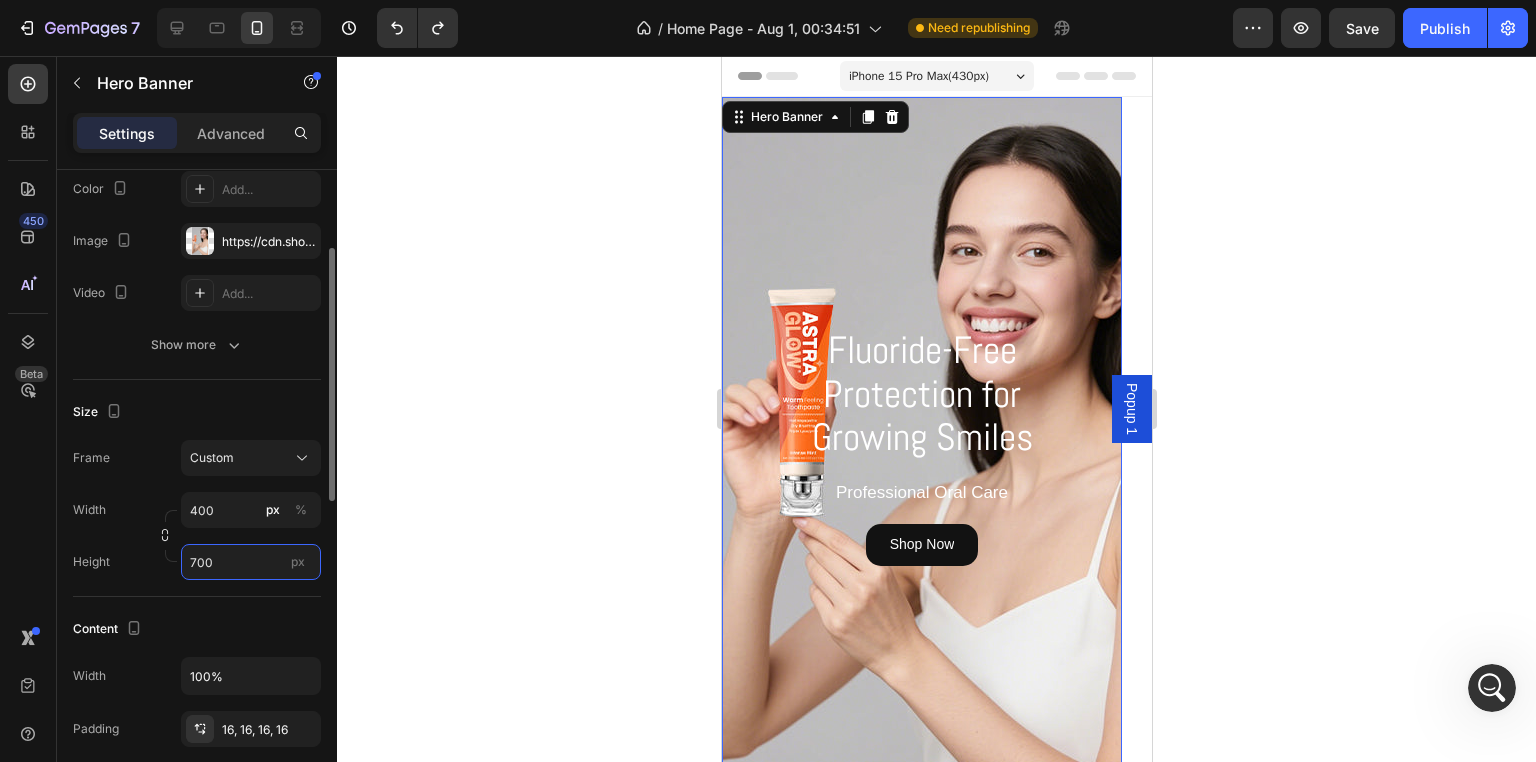 click on "700" at bounding box center [251, 562] 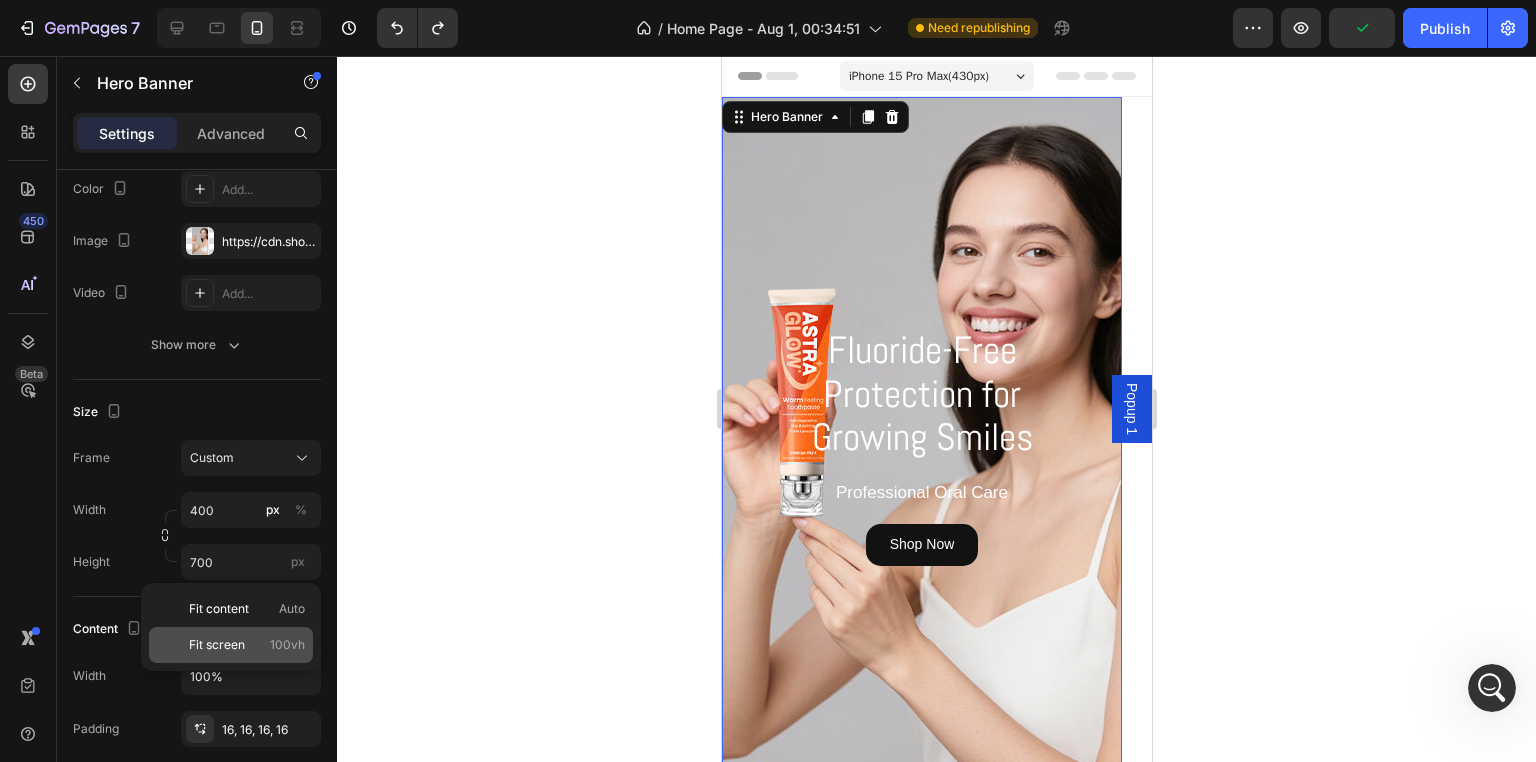 click on "Fit screen 100vh" at bounding box center (247, 645) 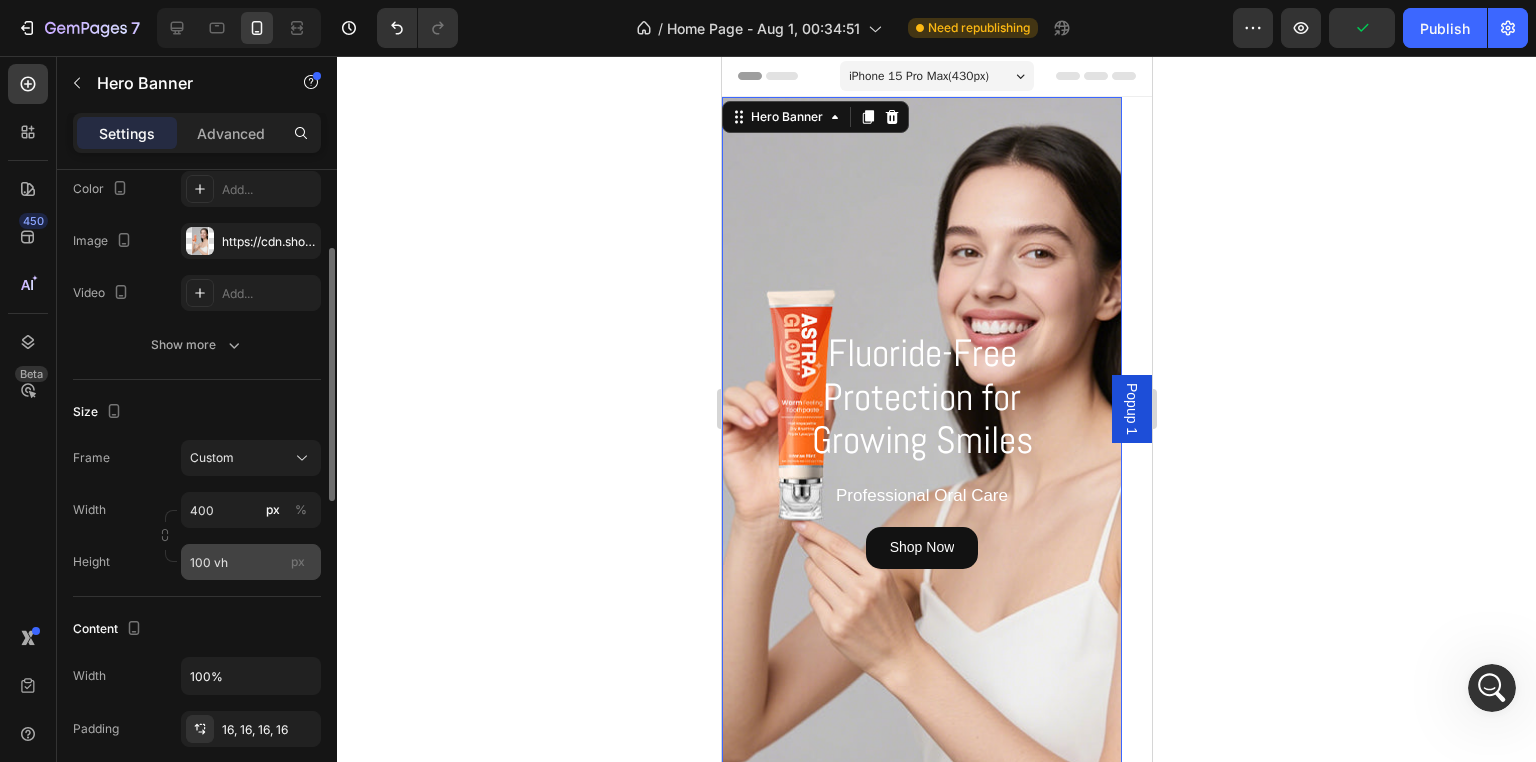 scroll, scrollTop: 300, scrollLeft: 0, axis: vertical 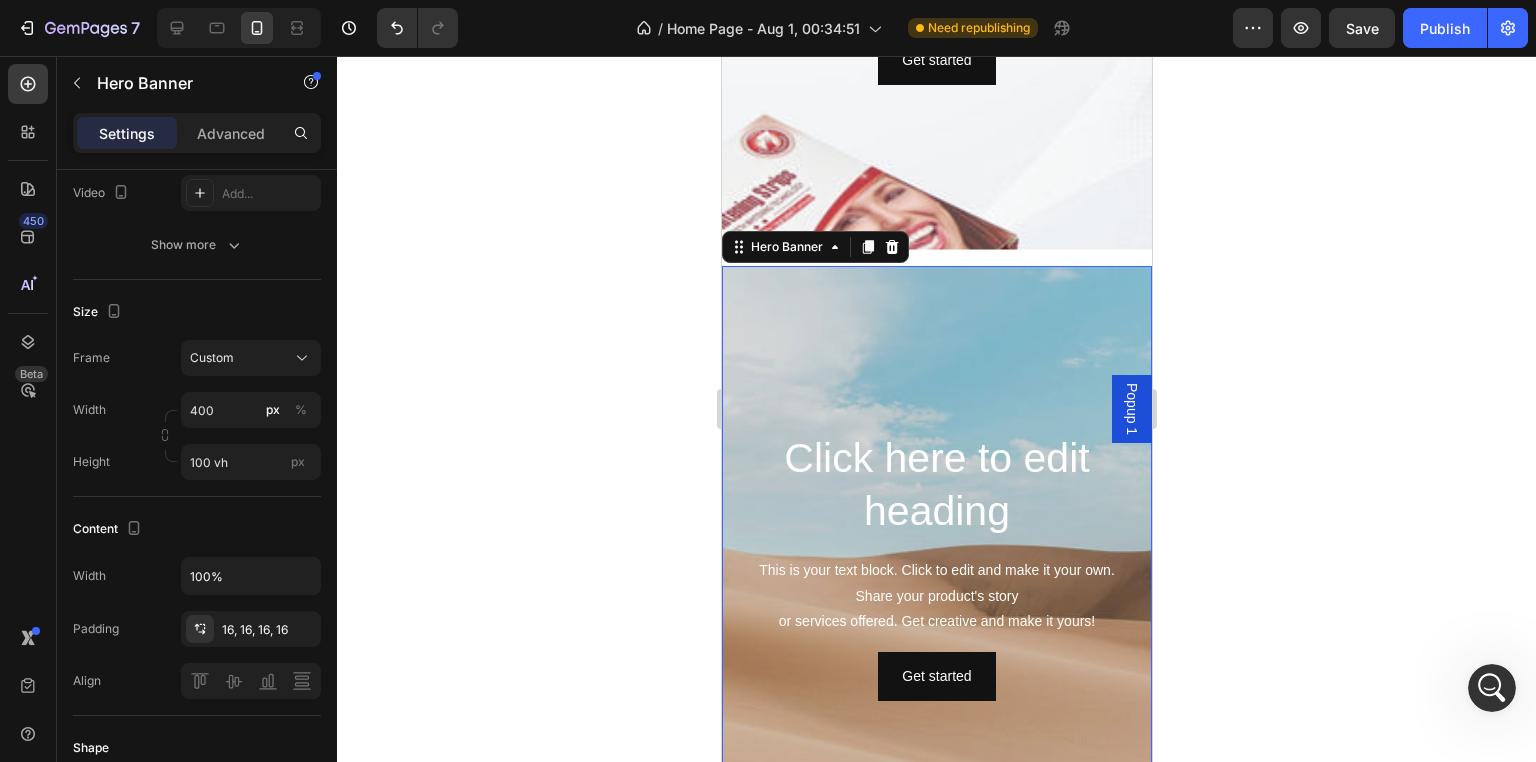click at bounding box center [936, 566] 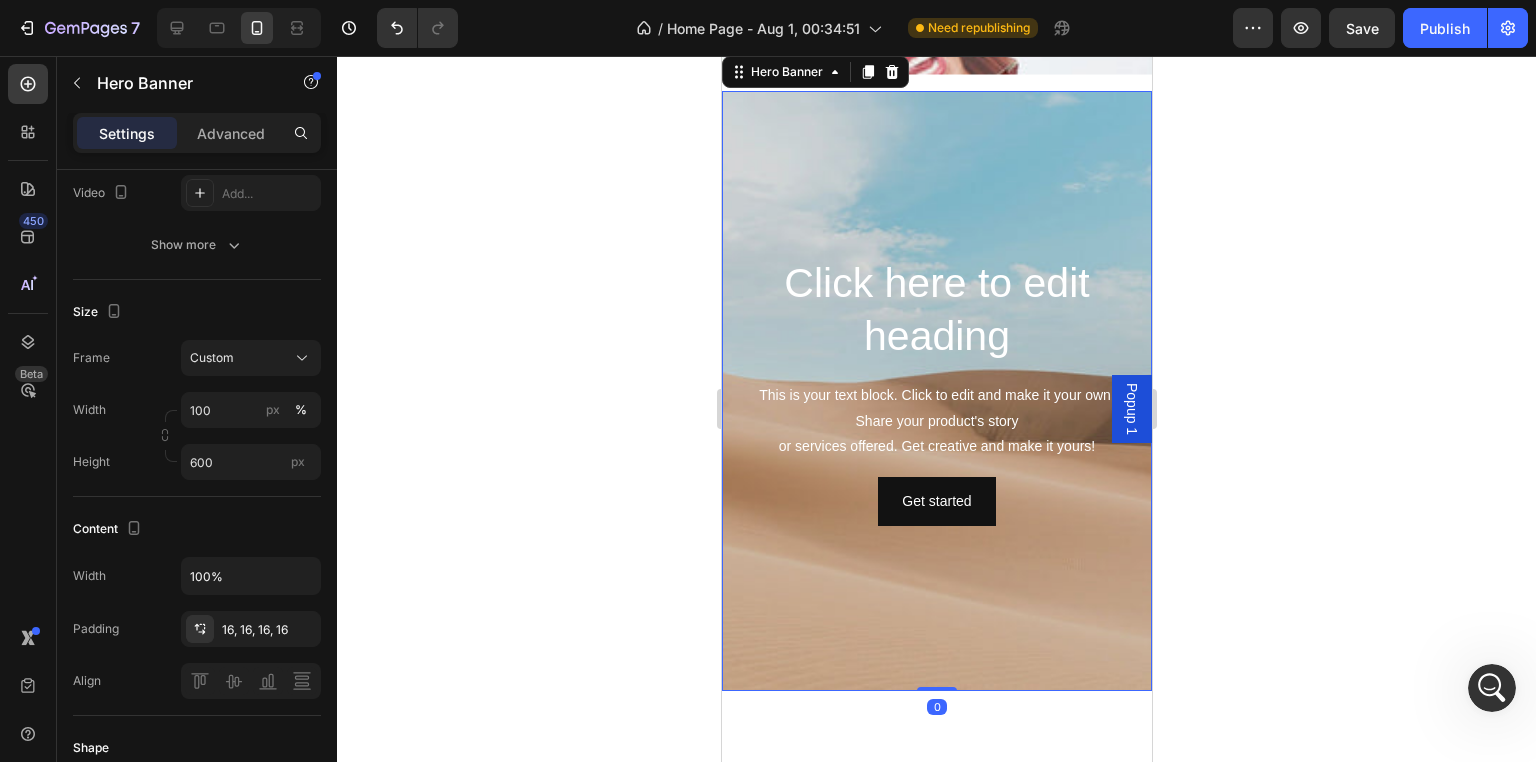 scroll, scrollTop: 2500, scrollLeft: 0, axis: vertical 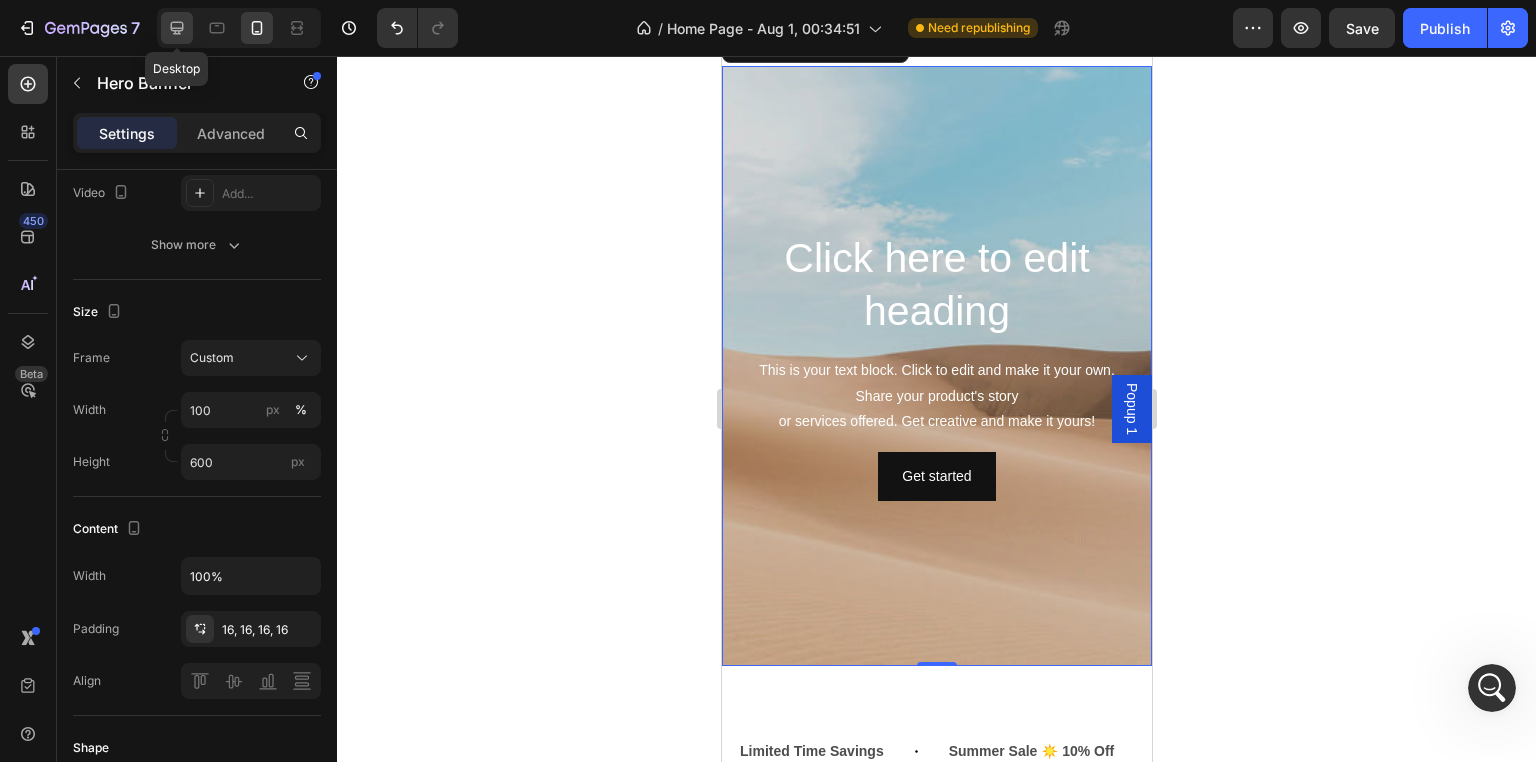 click 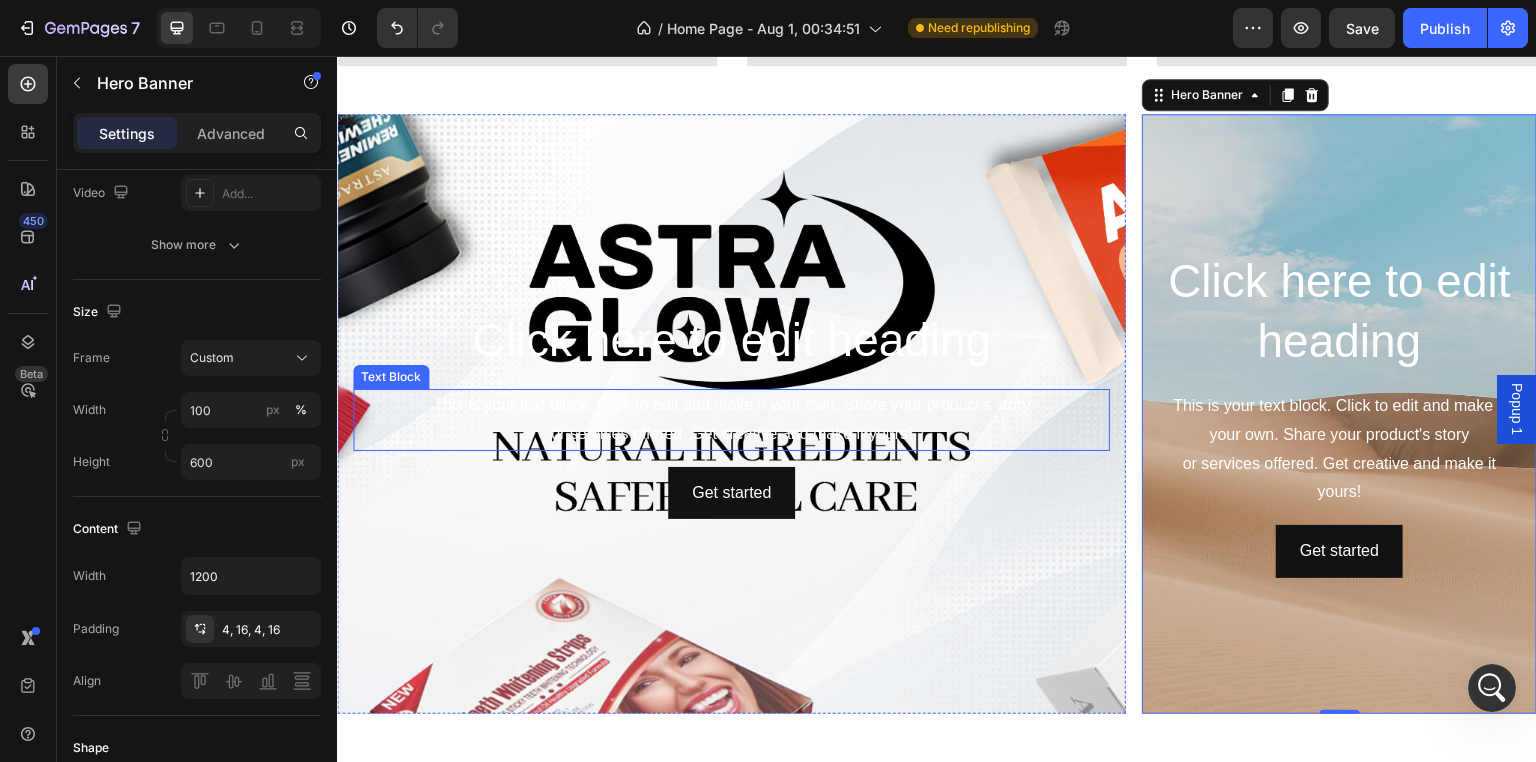 scroll, scrollTop: 1748, scrollLeft: 0, axis: vertical 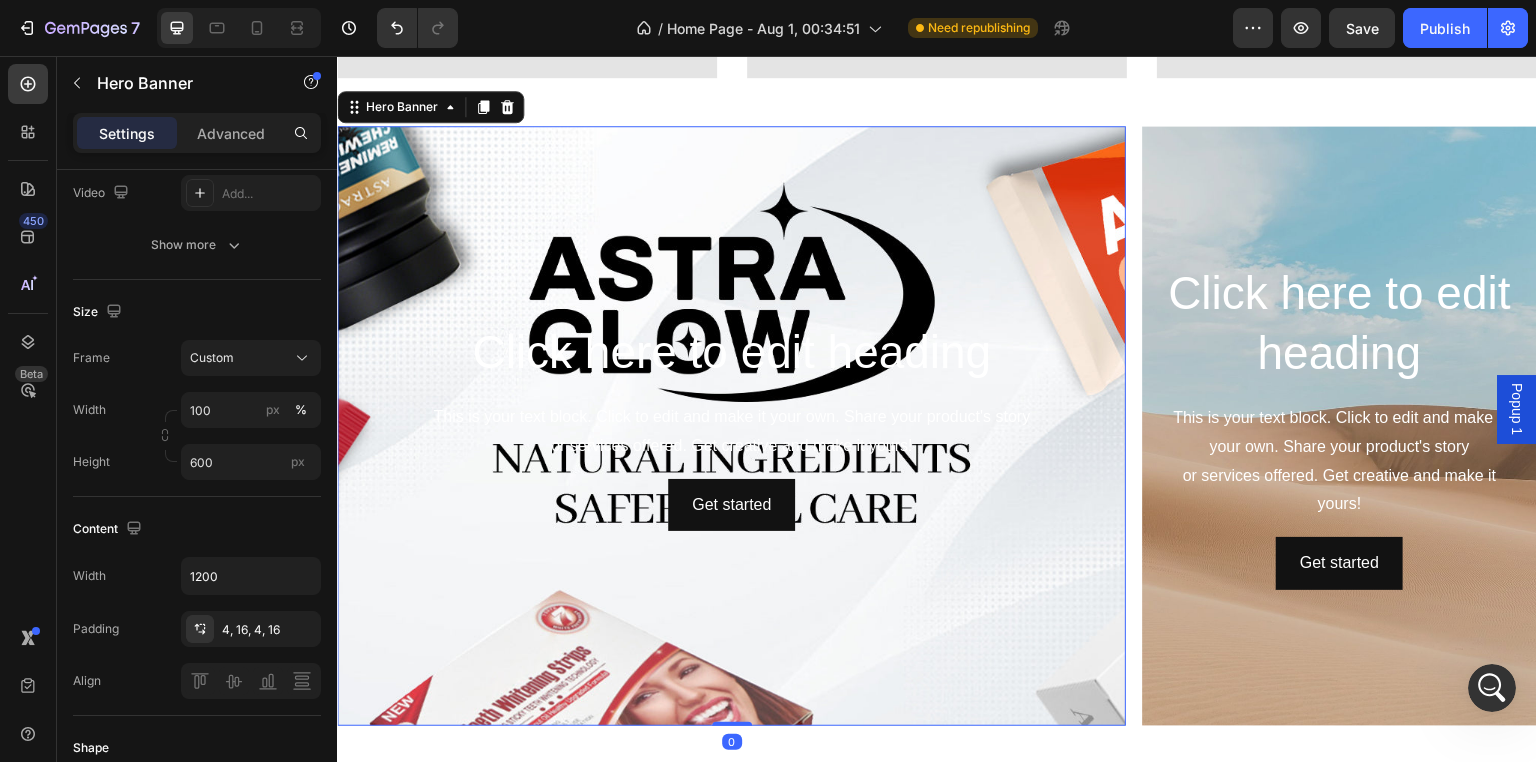 click at bounding box center (731, 426) 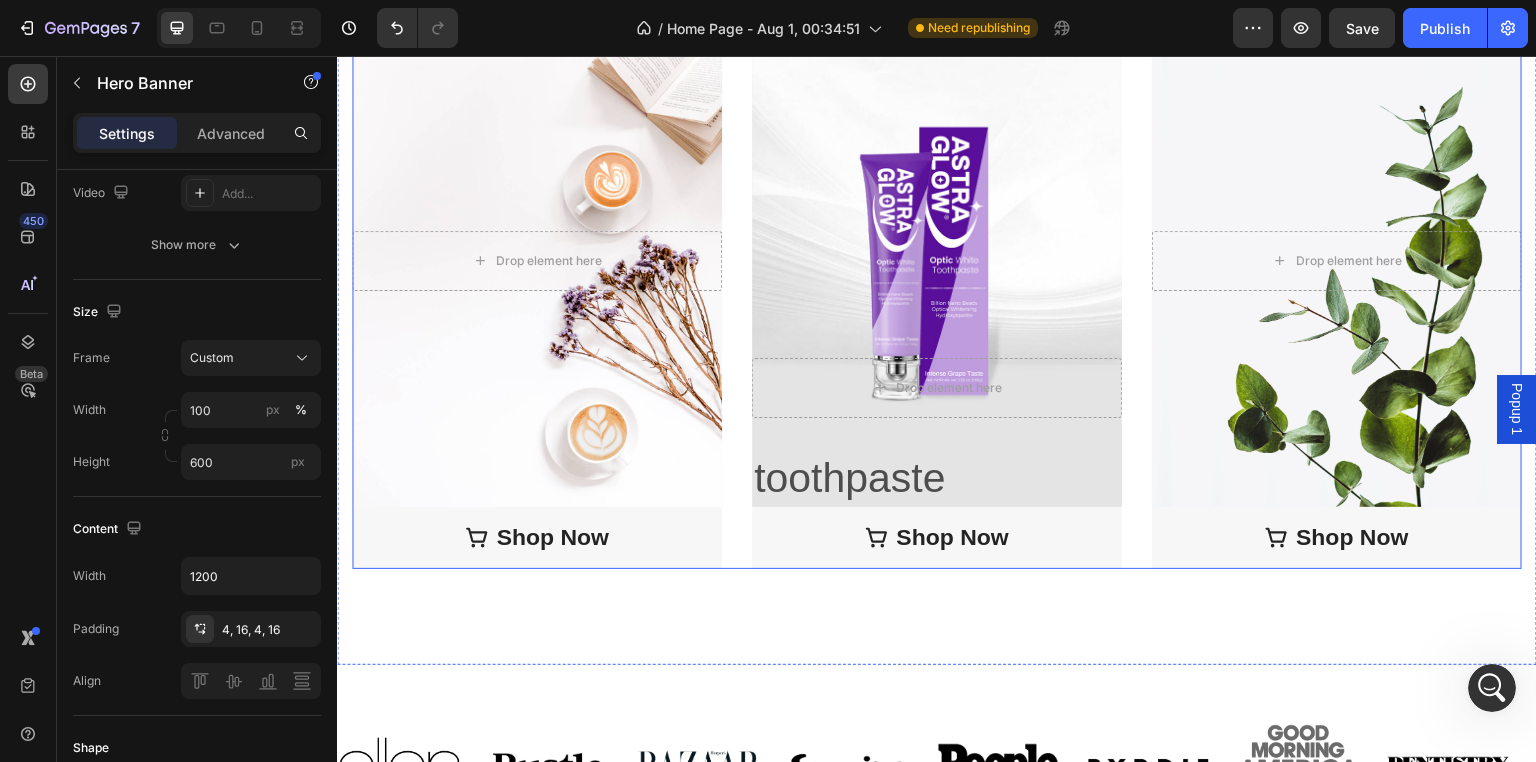 scroll, scrollTop: 2748, scrollLeft: 0, axis: vertical 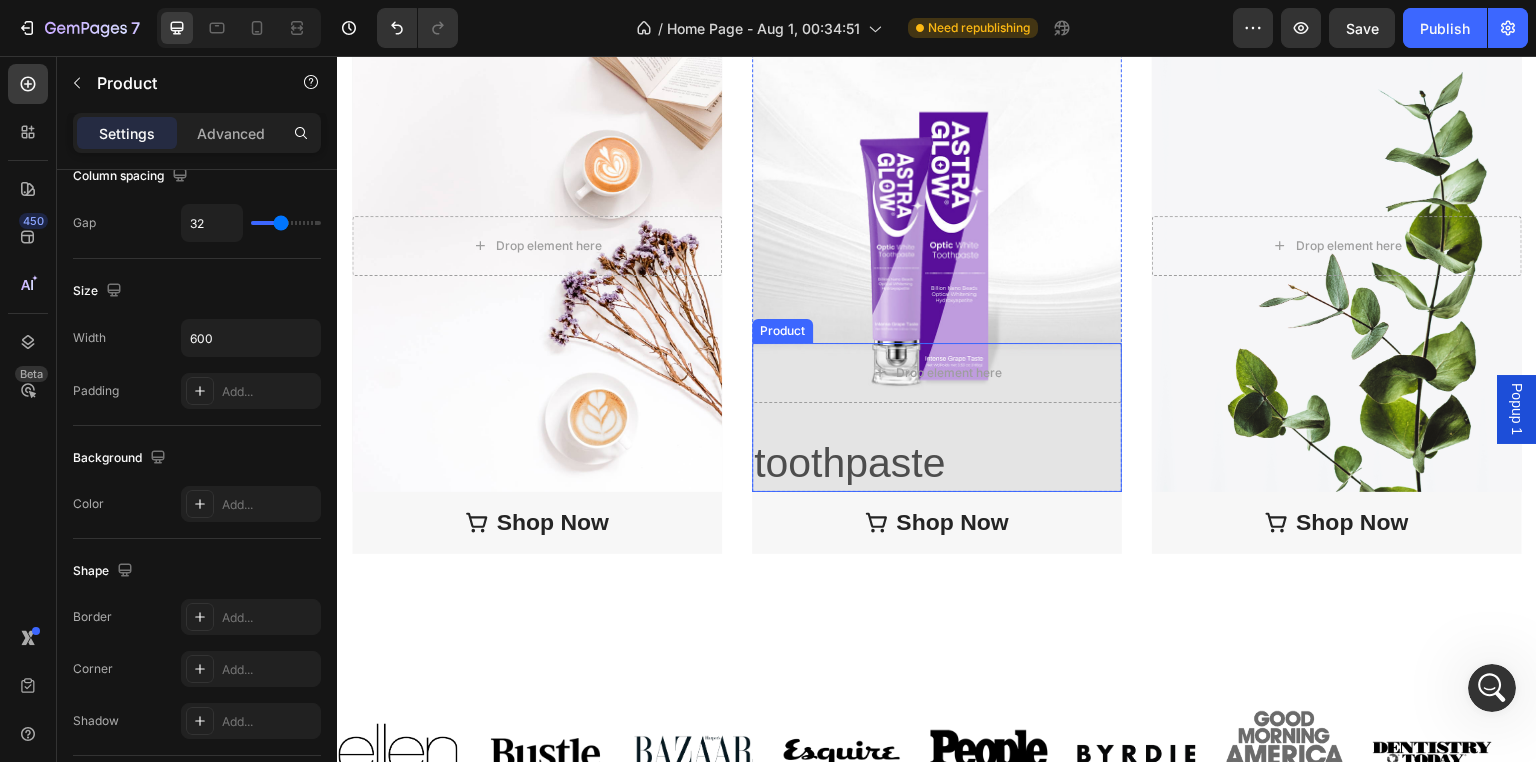 click on "Drop element here toothpaste Product Title Product" at bounding box center [937, 417] 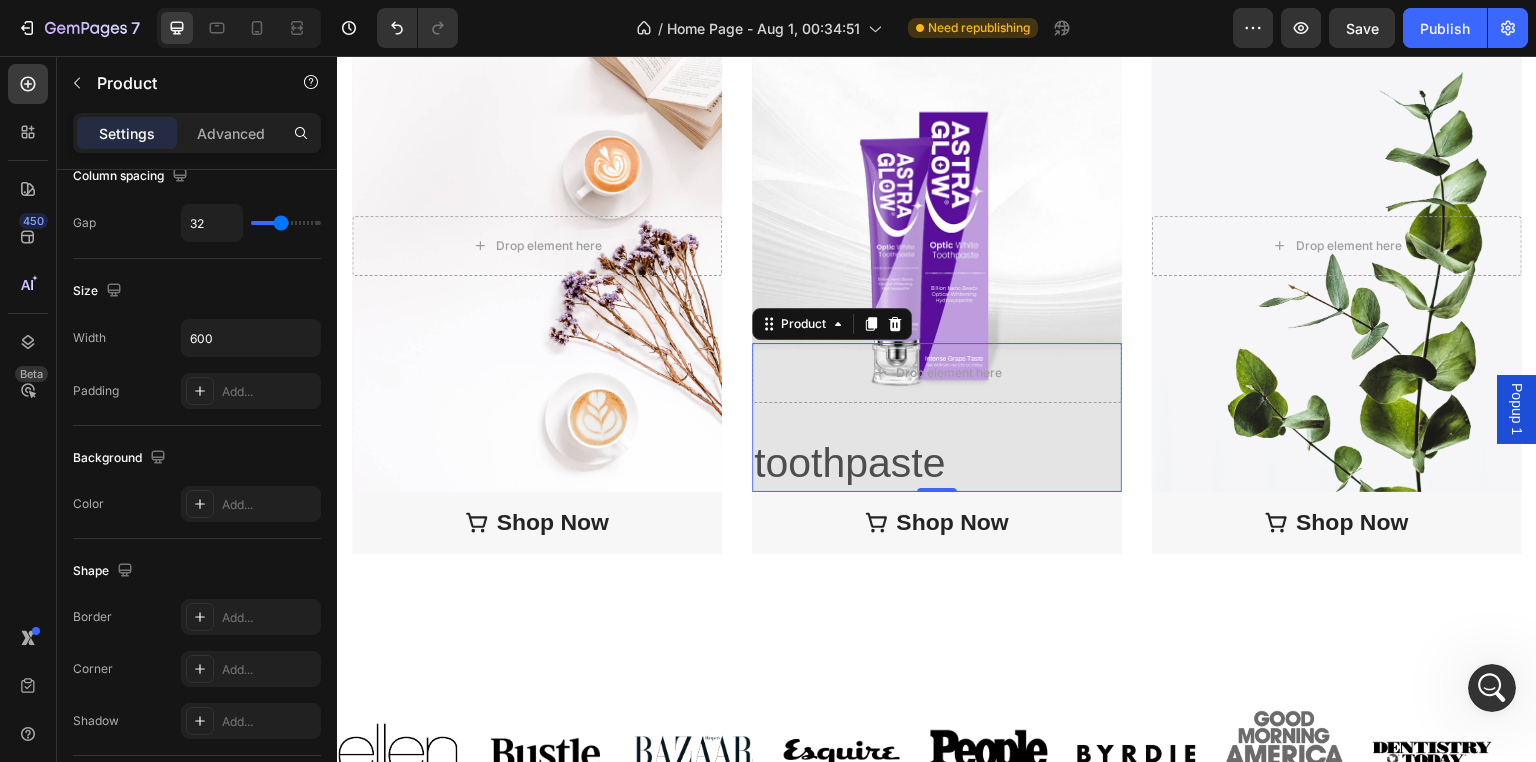 scroll, scrollTop: 0, scrollLeft: 0, axis: both 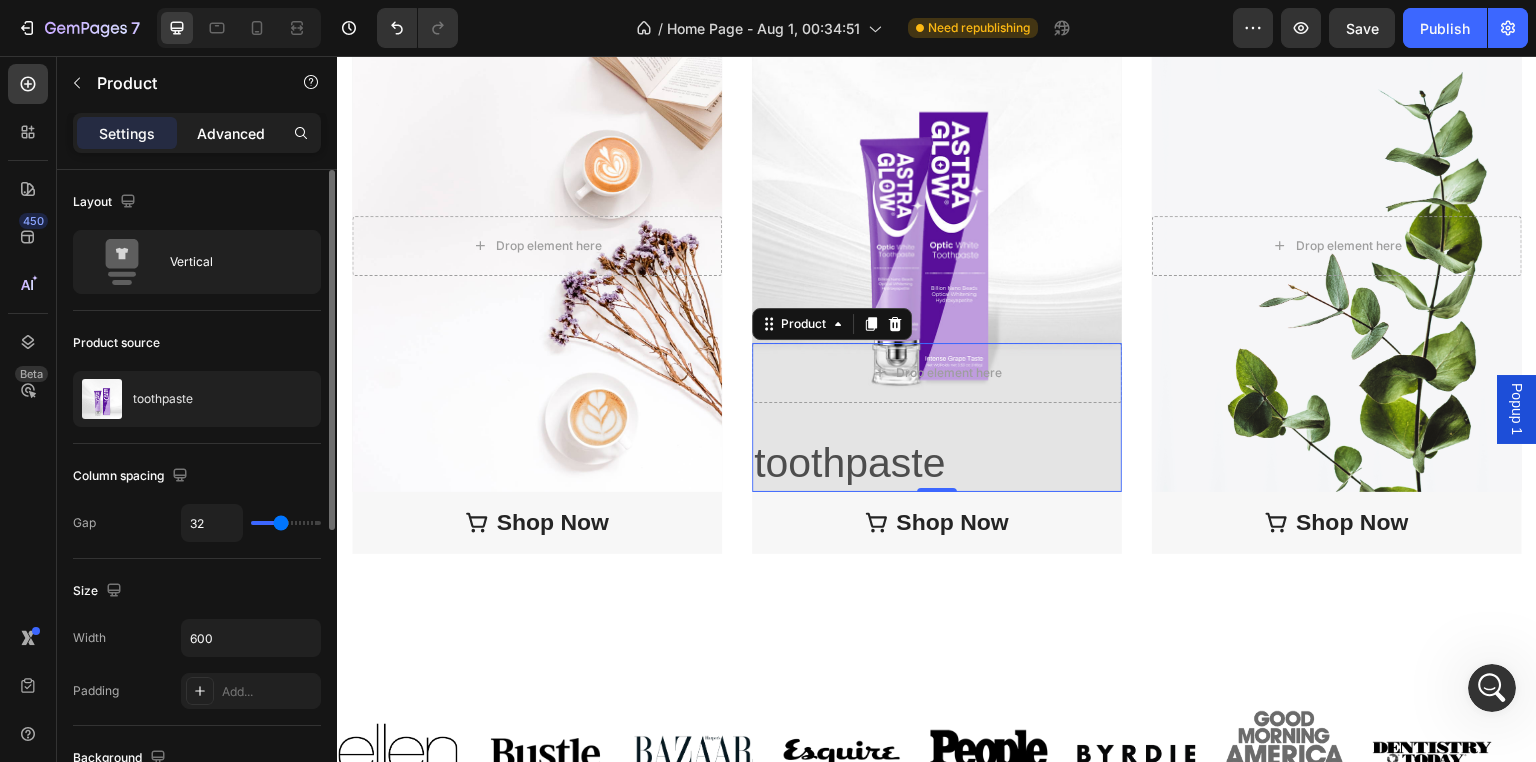 click on "Advanced" at bounding box center (231, 133) 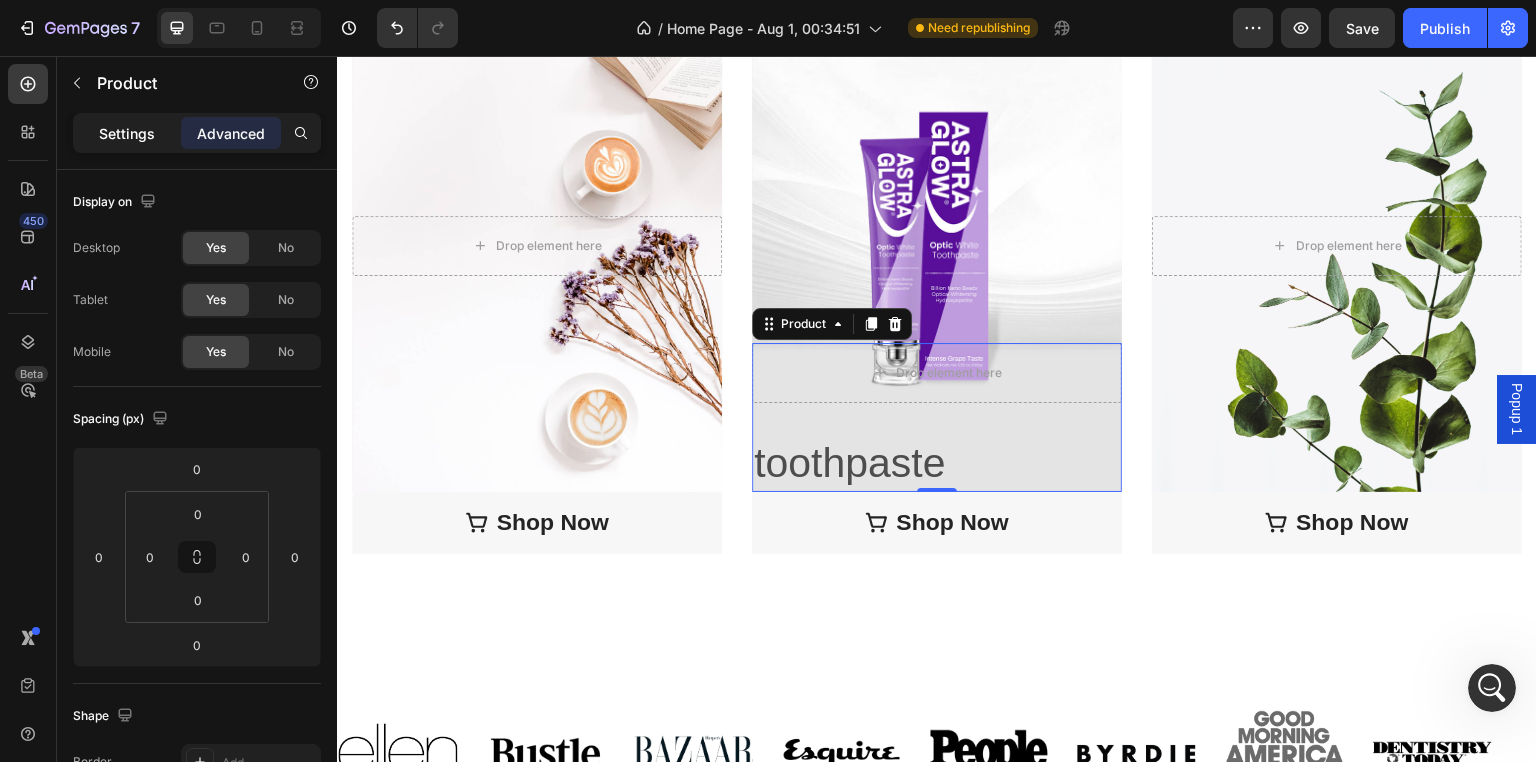 click on "Settings" at bounding box center [127, 133] 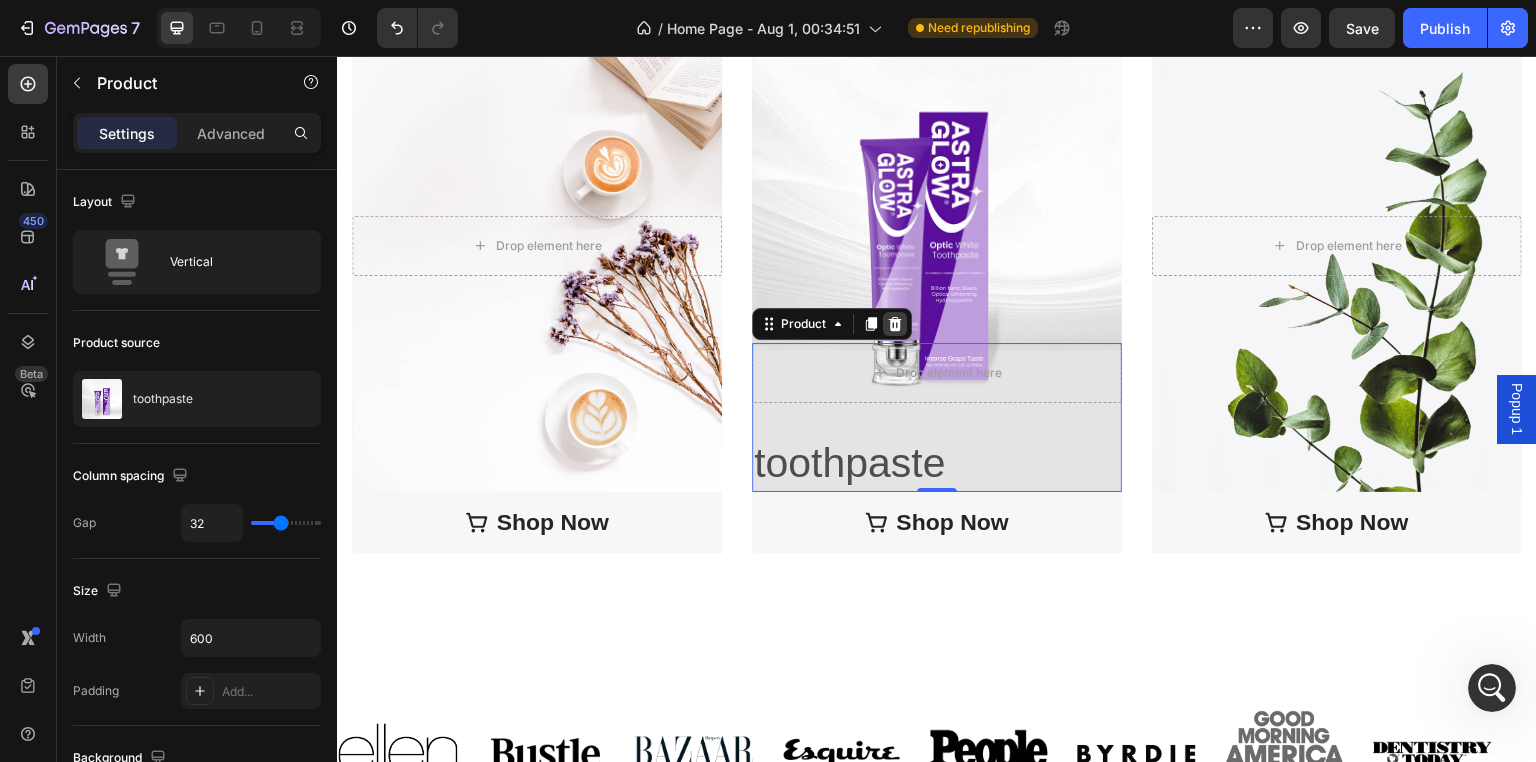 click 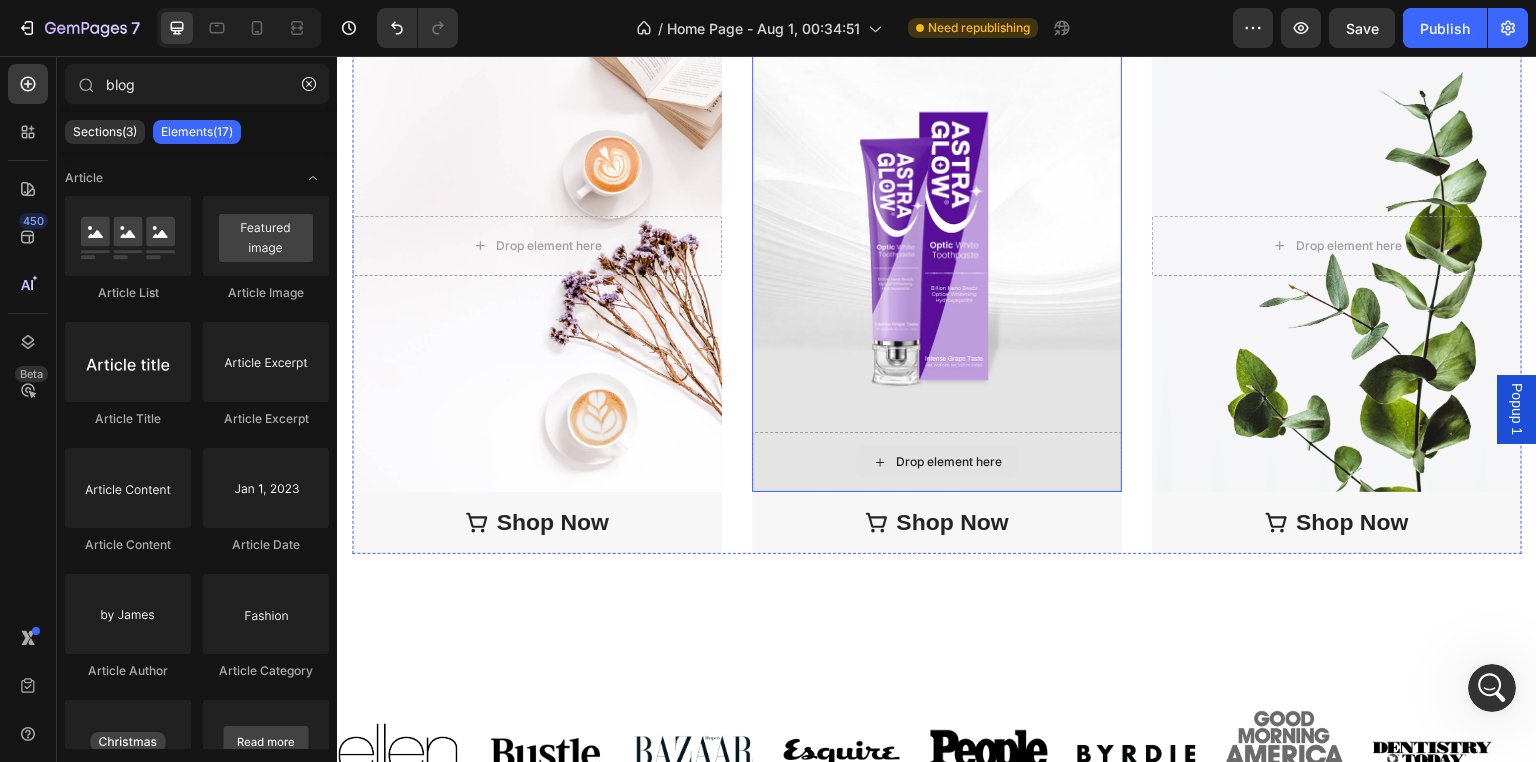 click on "Drop element here" at bounding box center [937, 462] 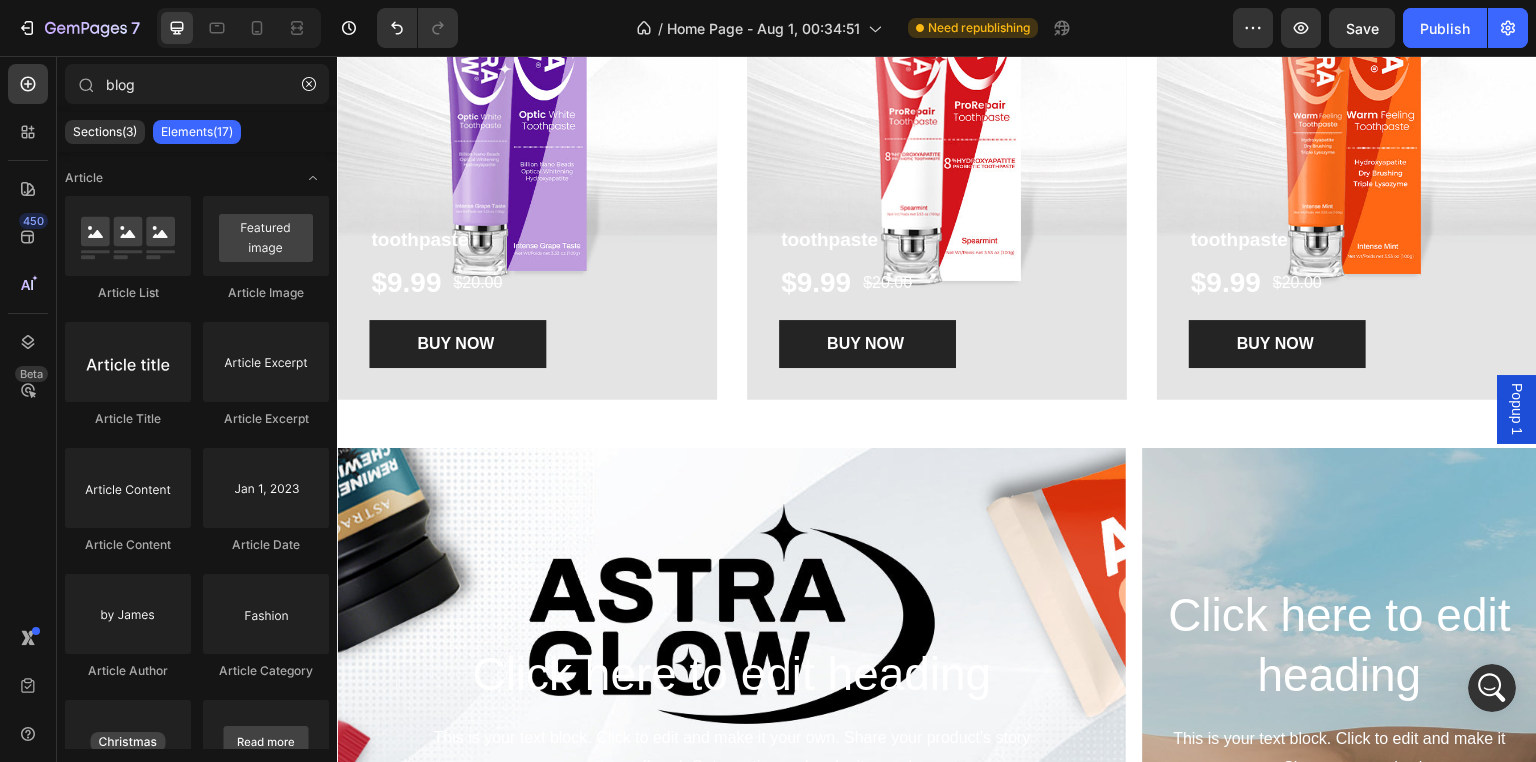 scroll, scrollTop: 948, scrollLeft: 0, axis: vertical 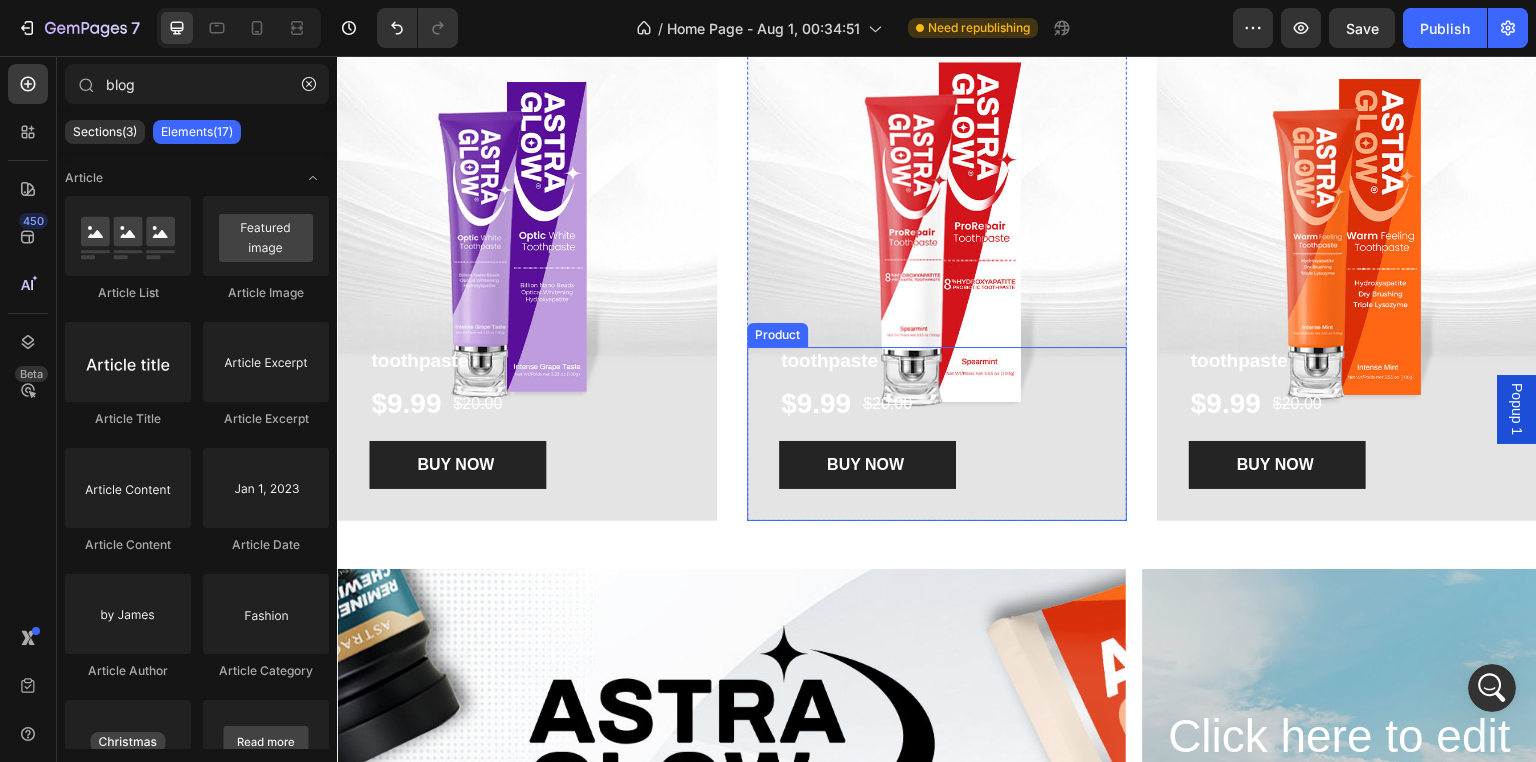 click on "toothpaste Product Title $9.99 Product Price Product Price $20.00 Product Price Product Price Row BUY NOW Product Cart Button Product" at bounding box center (937, 433) 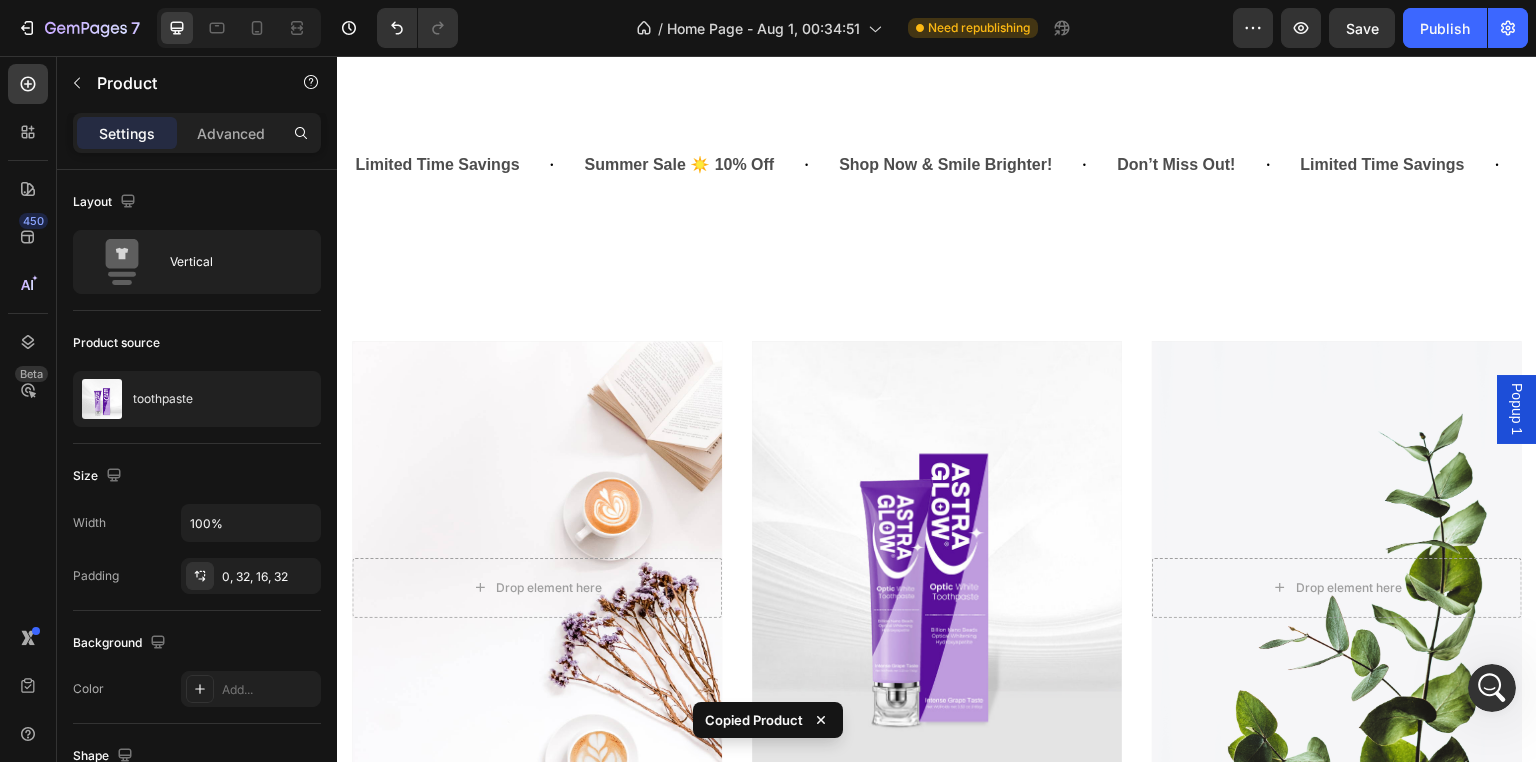 scroll, scrollTop: 2448, scrollLeft: 0, axis: vertical 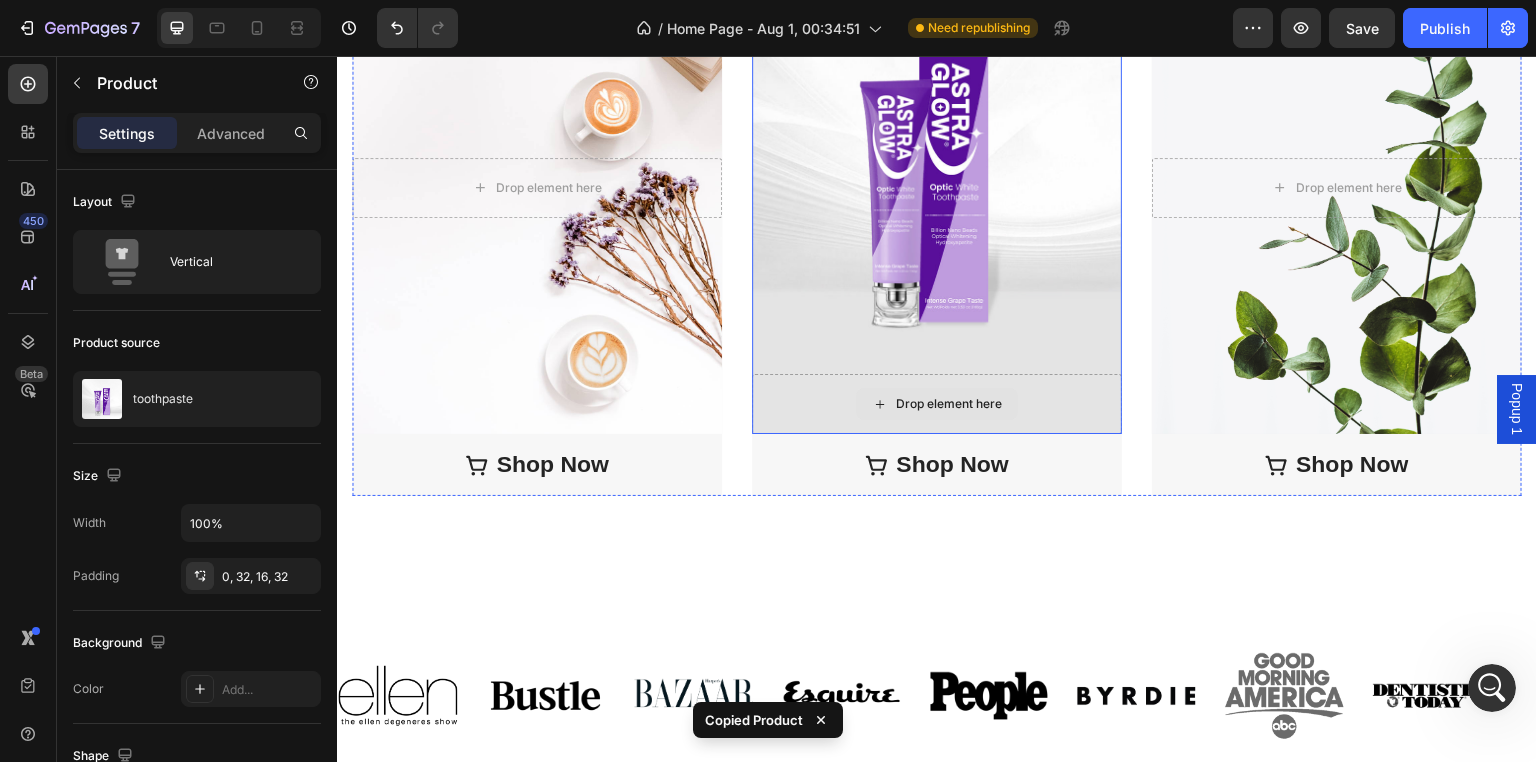 click on "Drop element here" at bounding box center (949, 404) 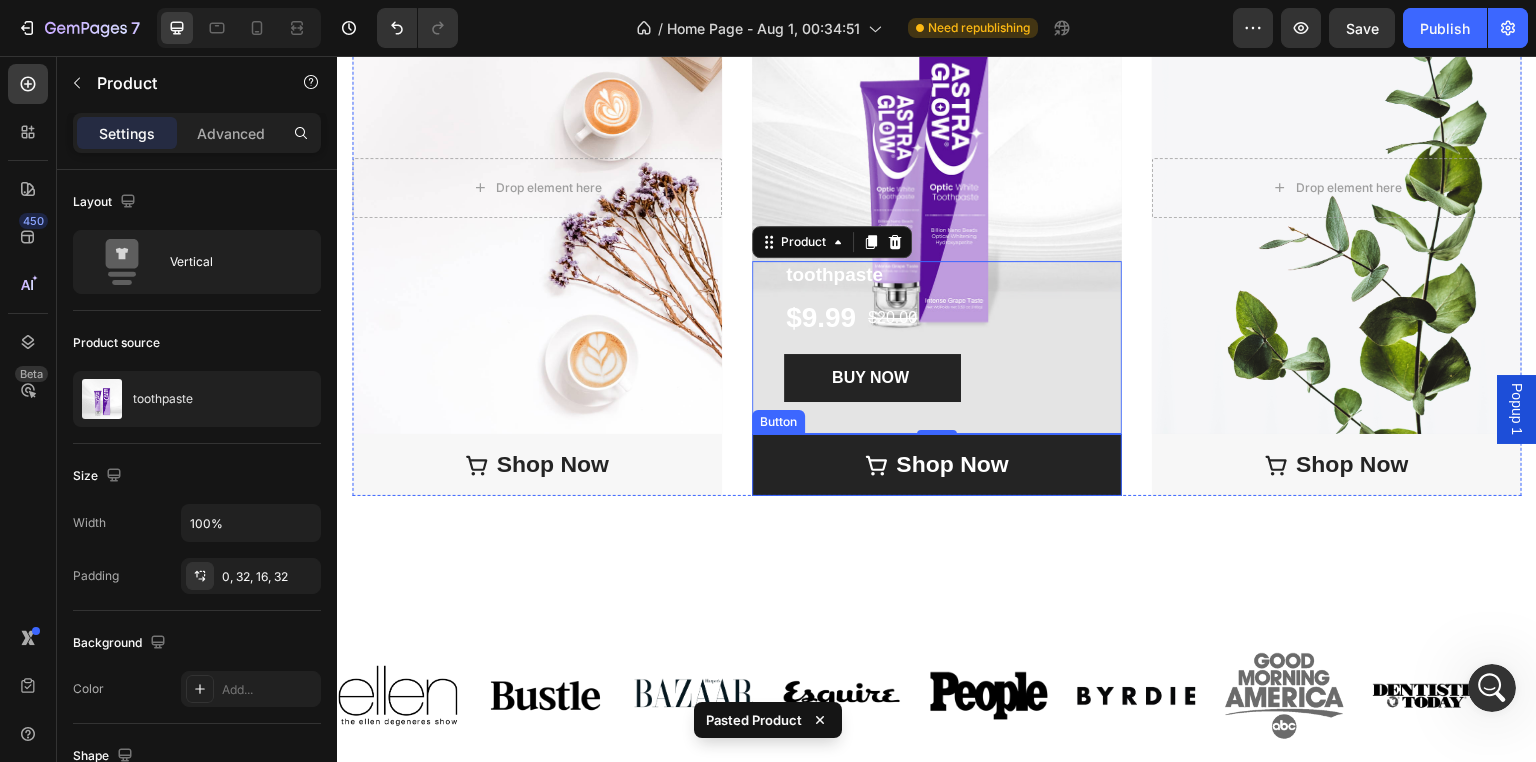 click on "Shop Now" at bounding box center (937, 465) 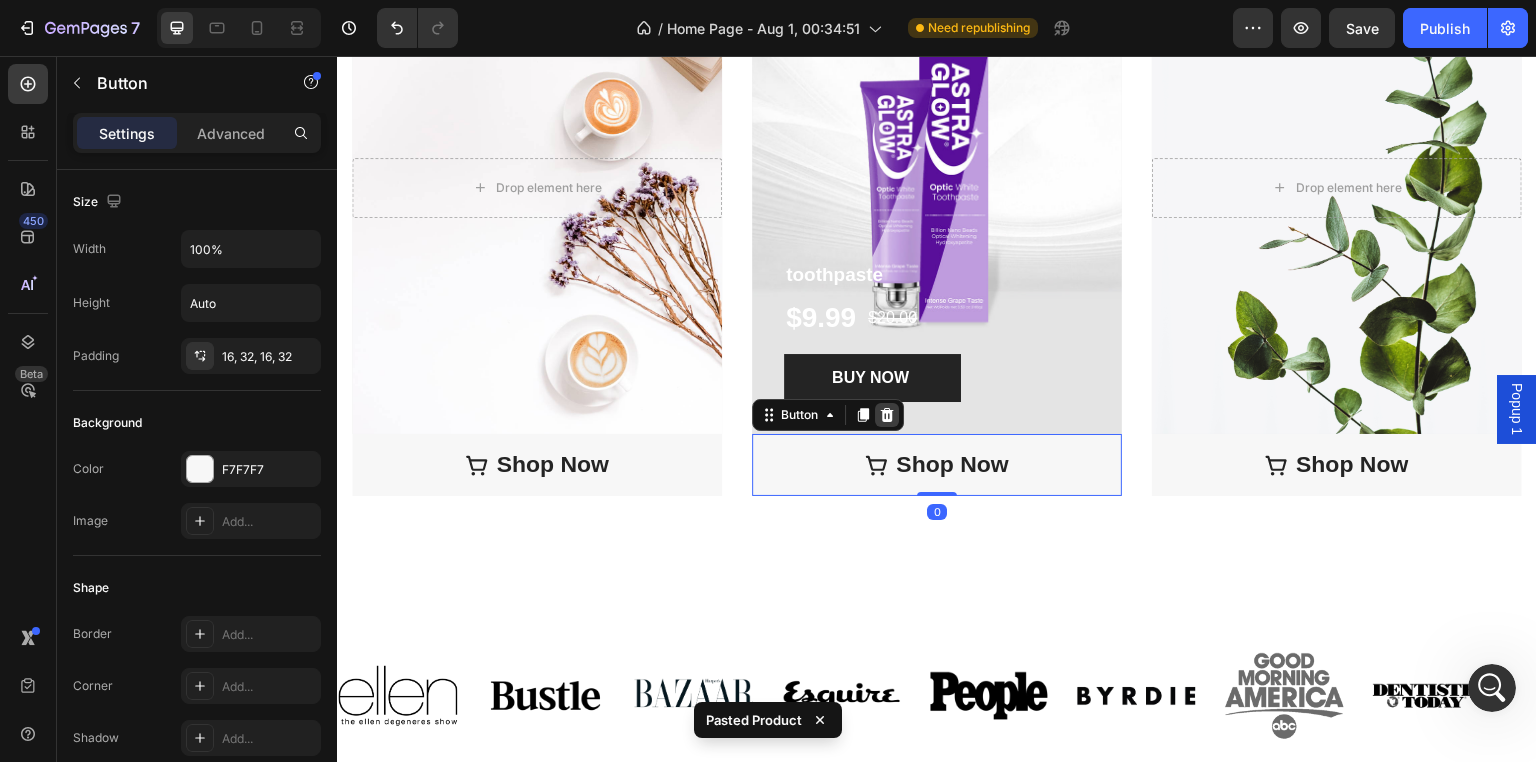 click 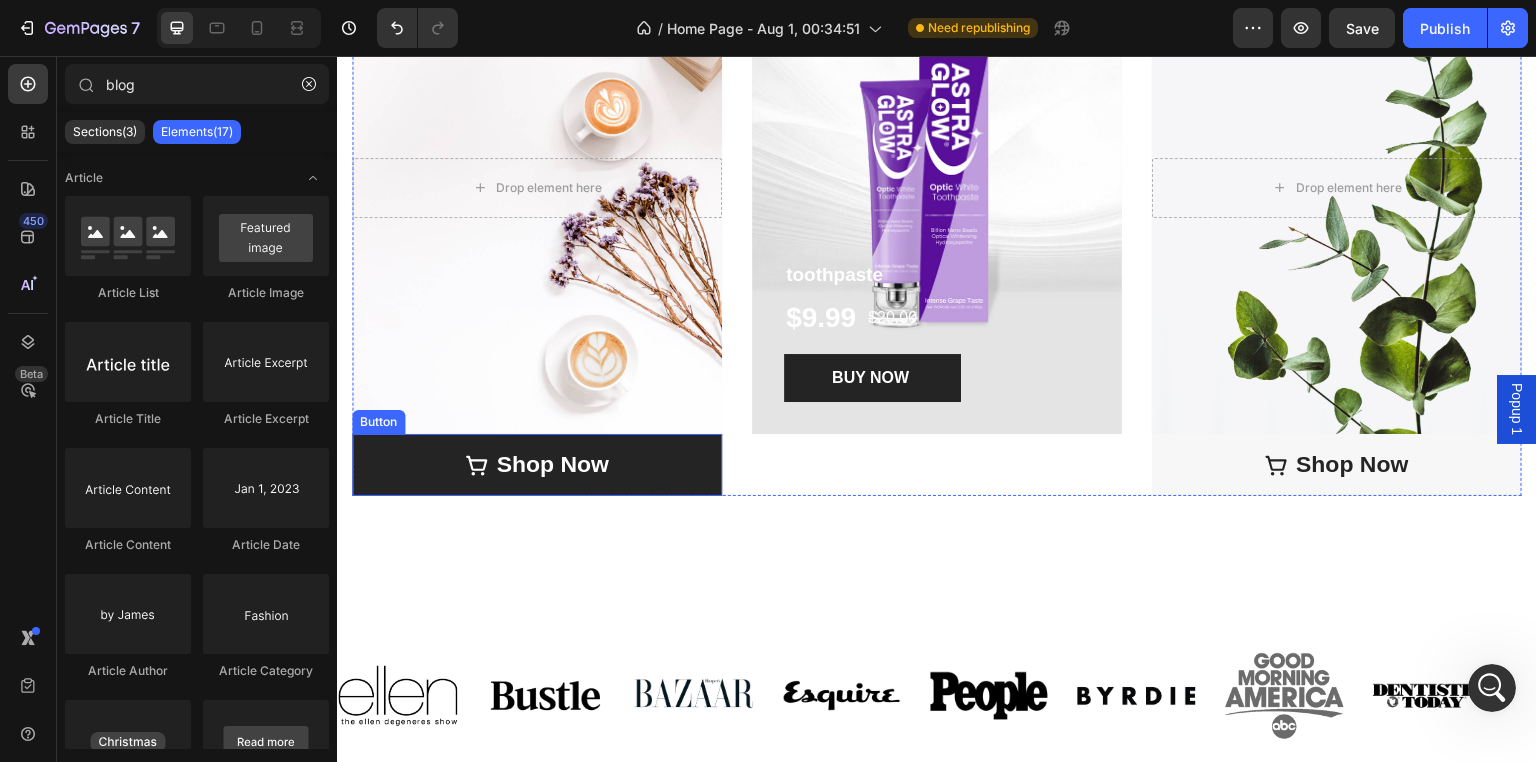 click on "Shop Now" at bounding box center (537, 465) 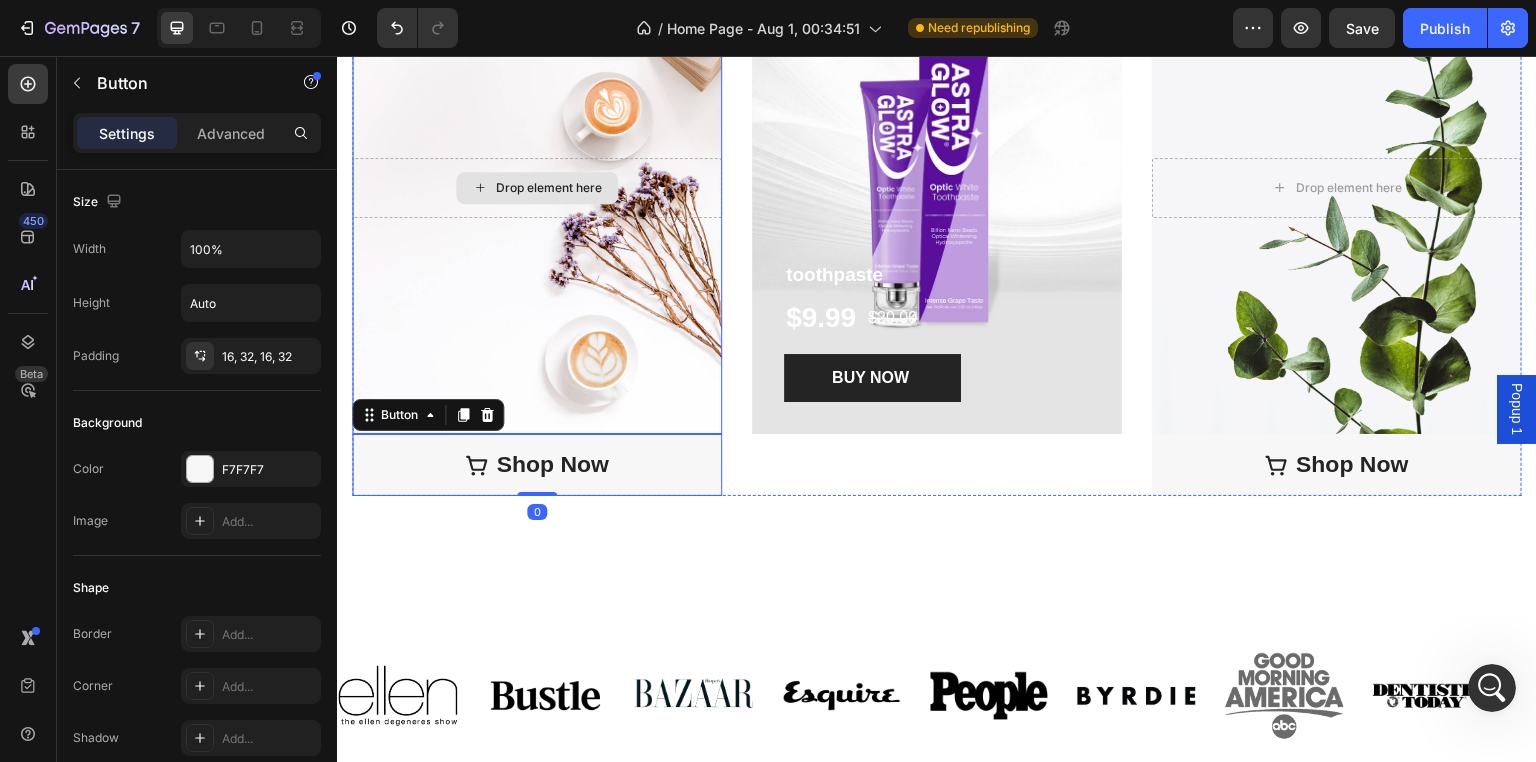 click on "Drop element here" at bounding box center [549, 188] 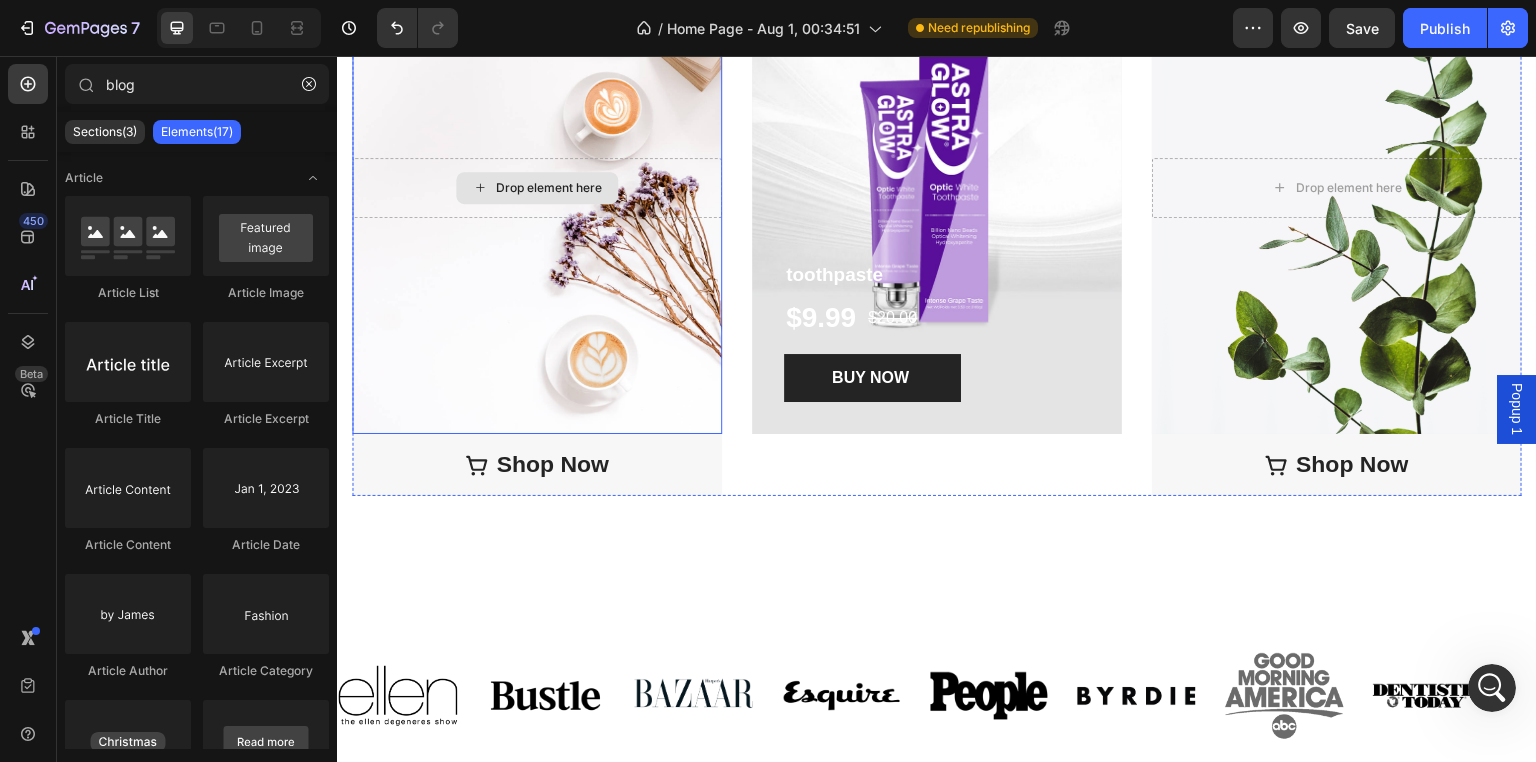 click on "Drop element here" at bounding box center [537, 188] 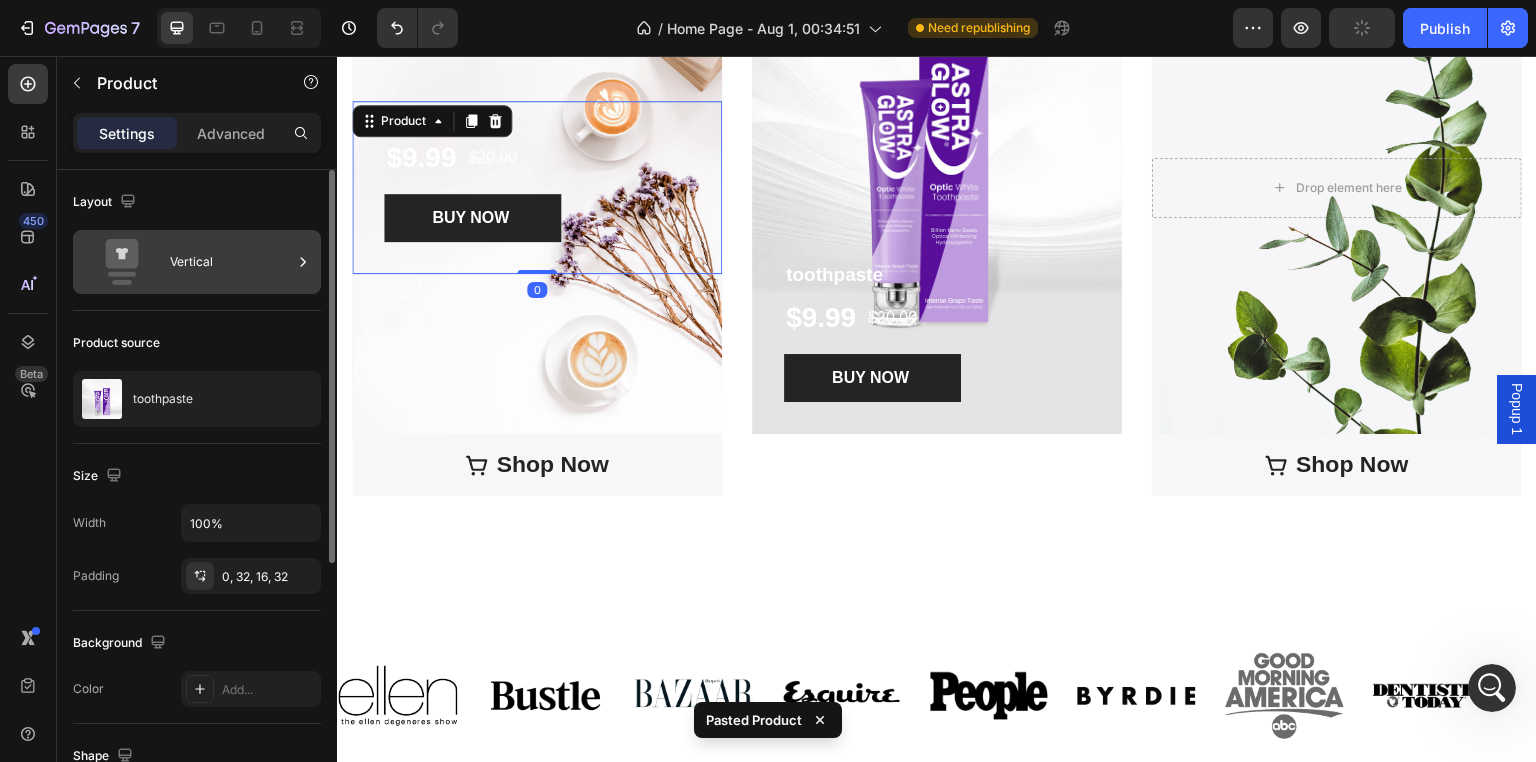 click on "Vertical" at bounding box center (231, 262) 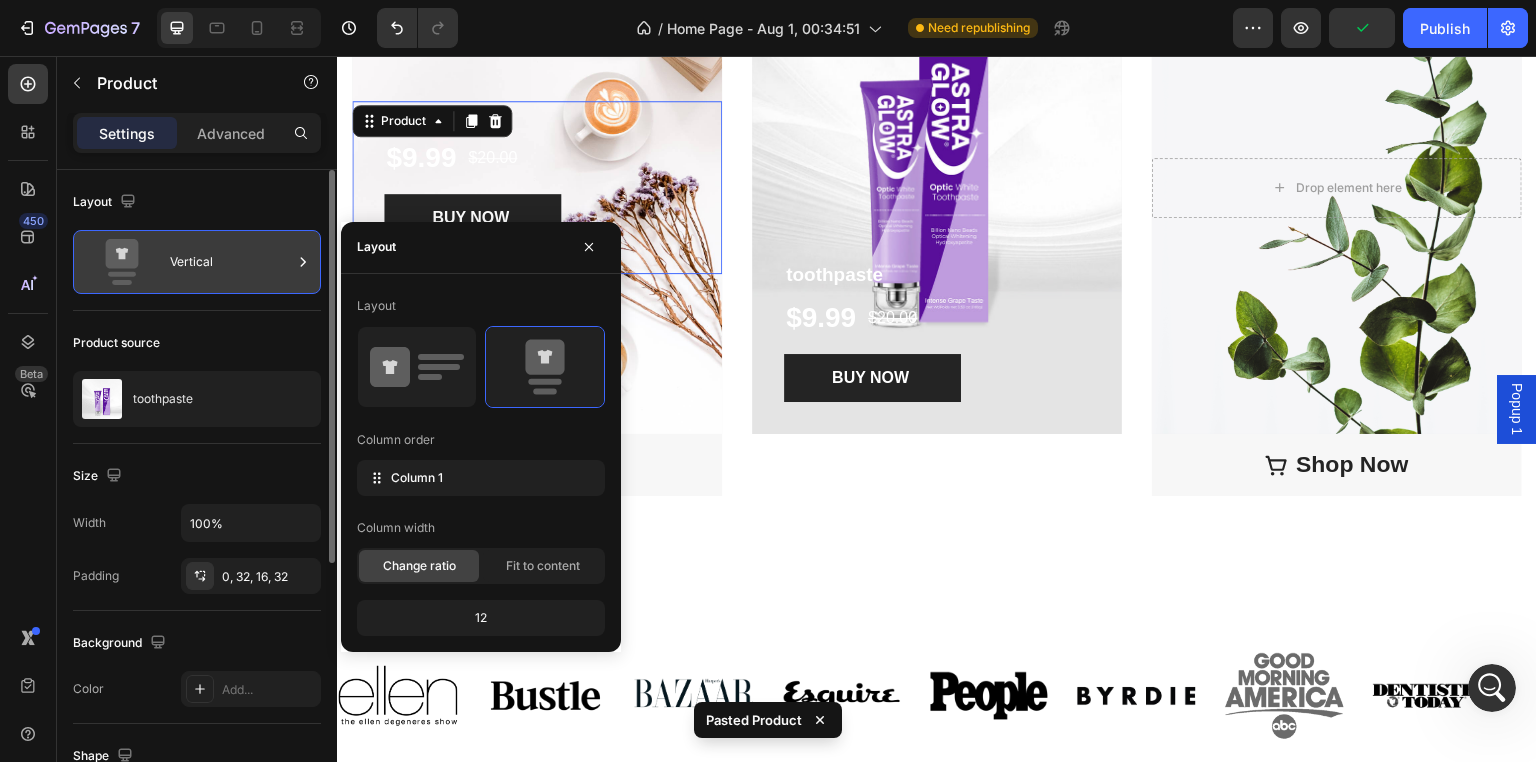 click on "Vertical" at bounding box center [231, 262] 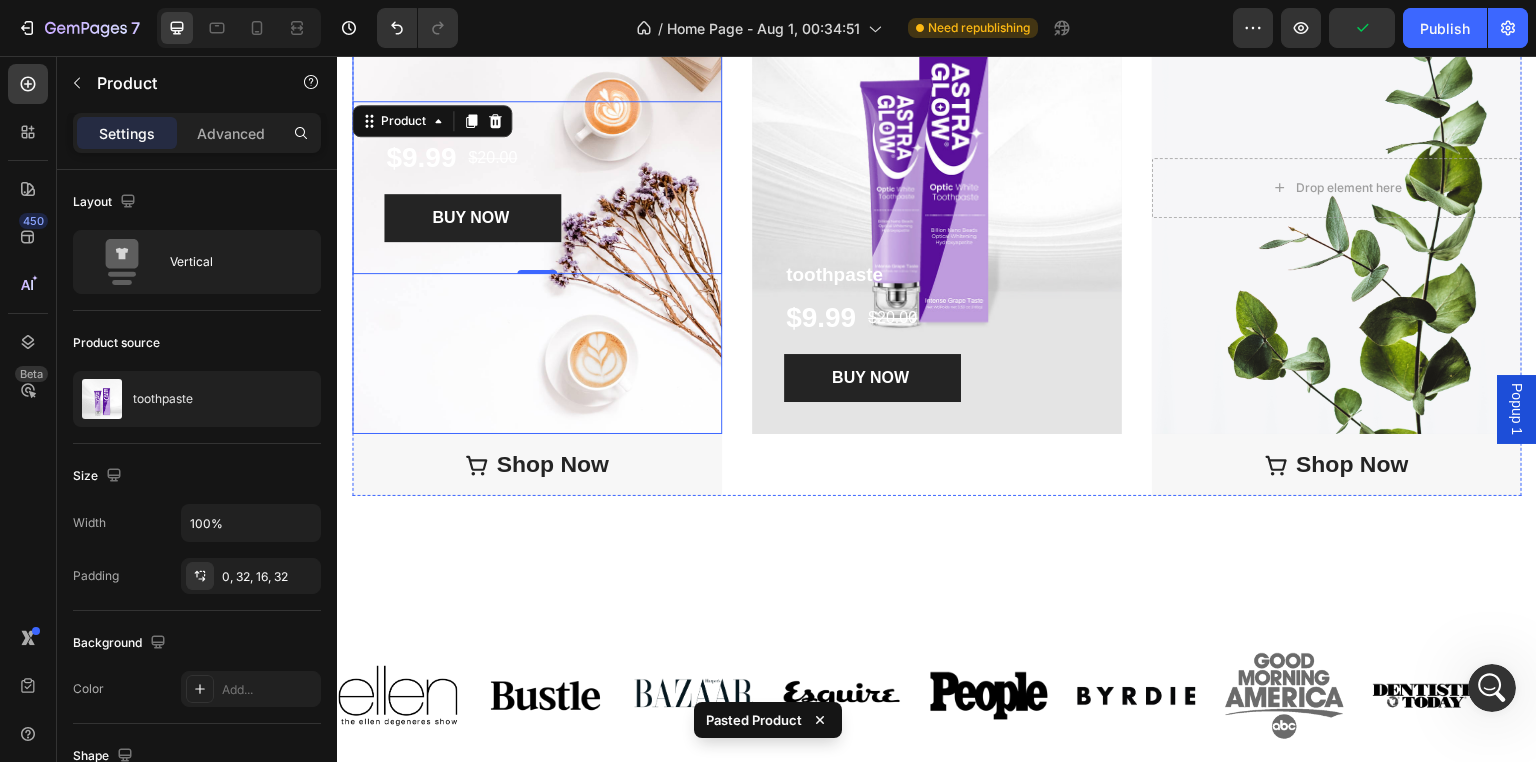 click at bounding box center [537, 187] 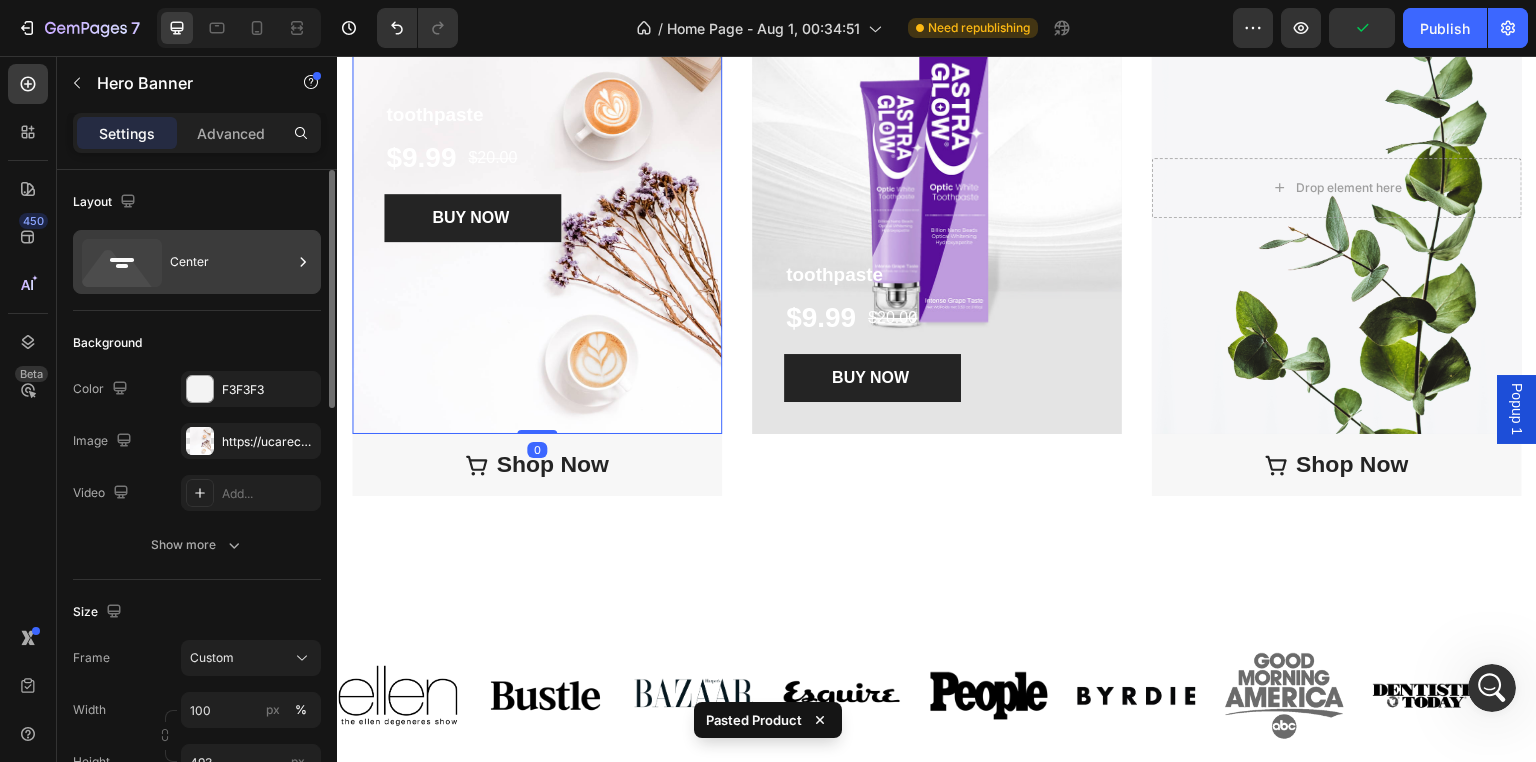click on "Center" at bounding box center (231, 262) 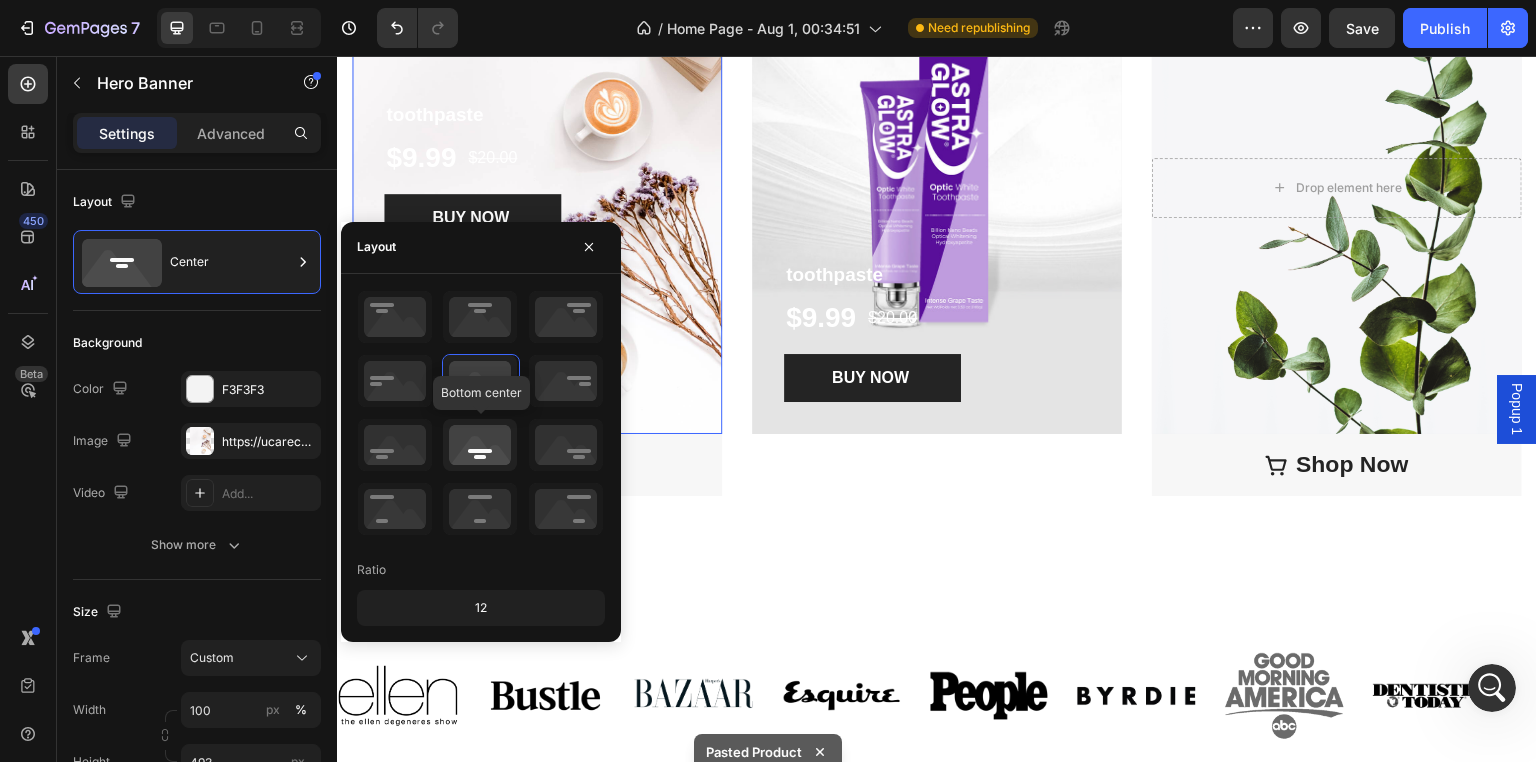 click 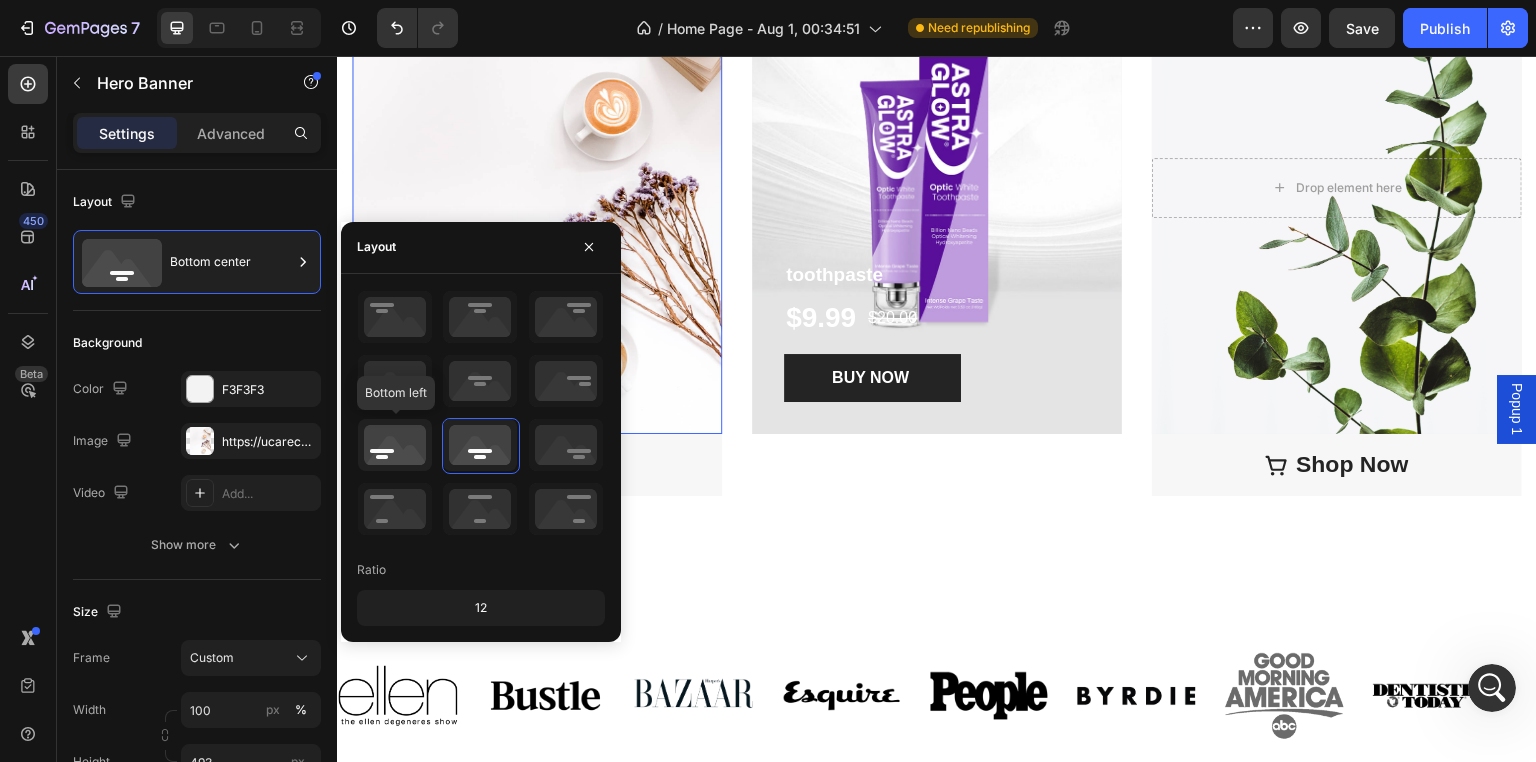 click 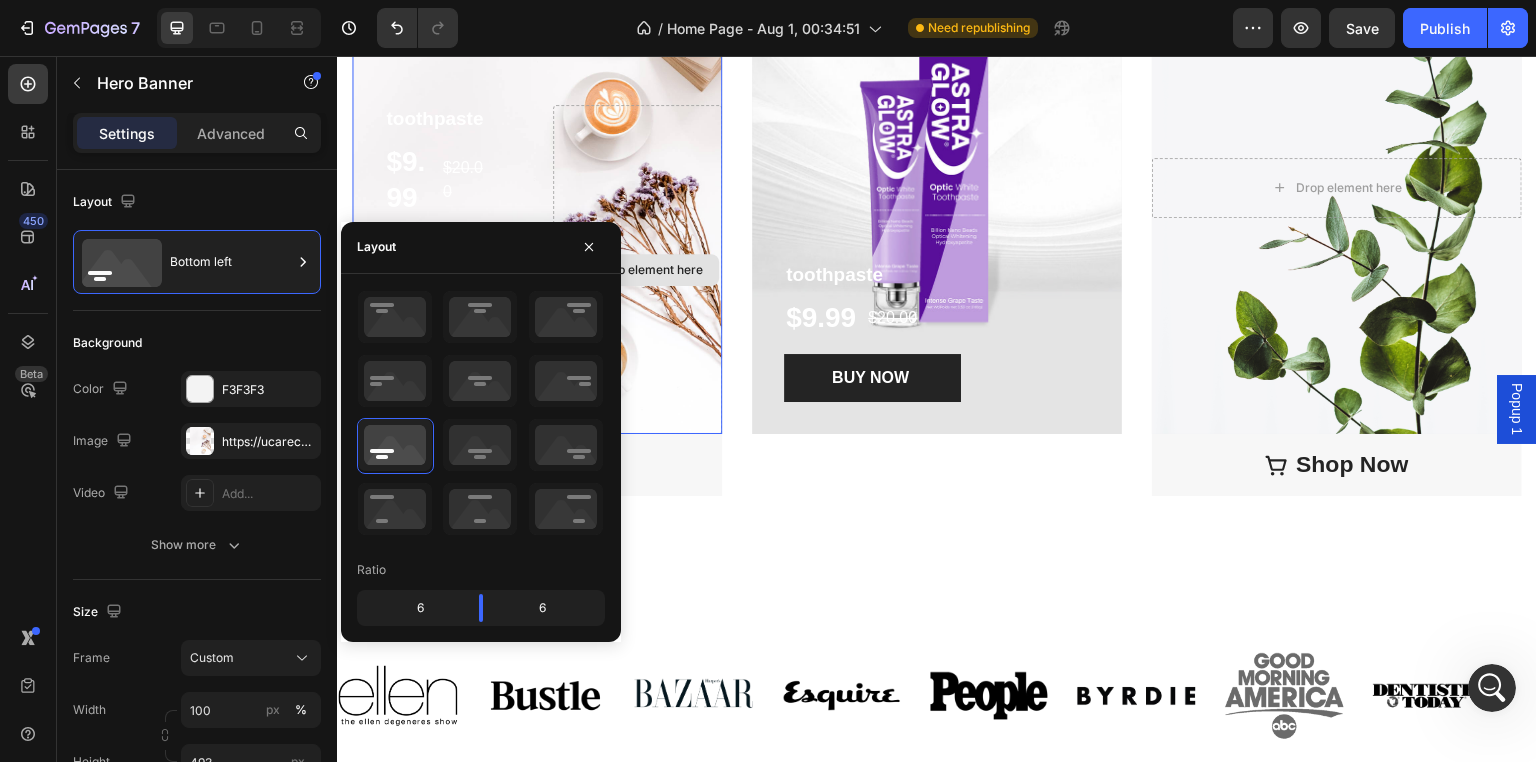 click on "Drop element here" at bounding box center [637, 270] 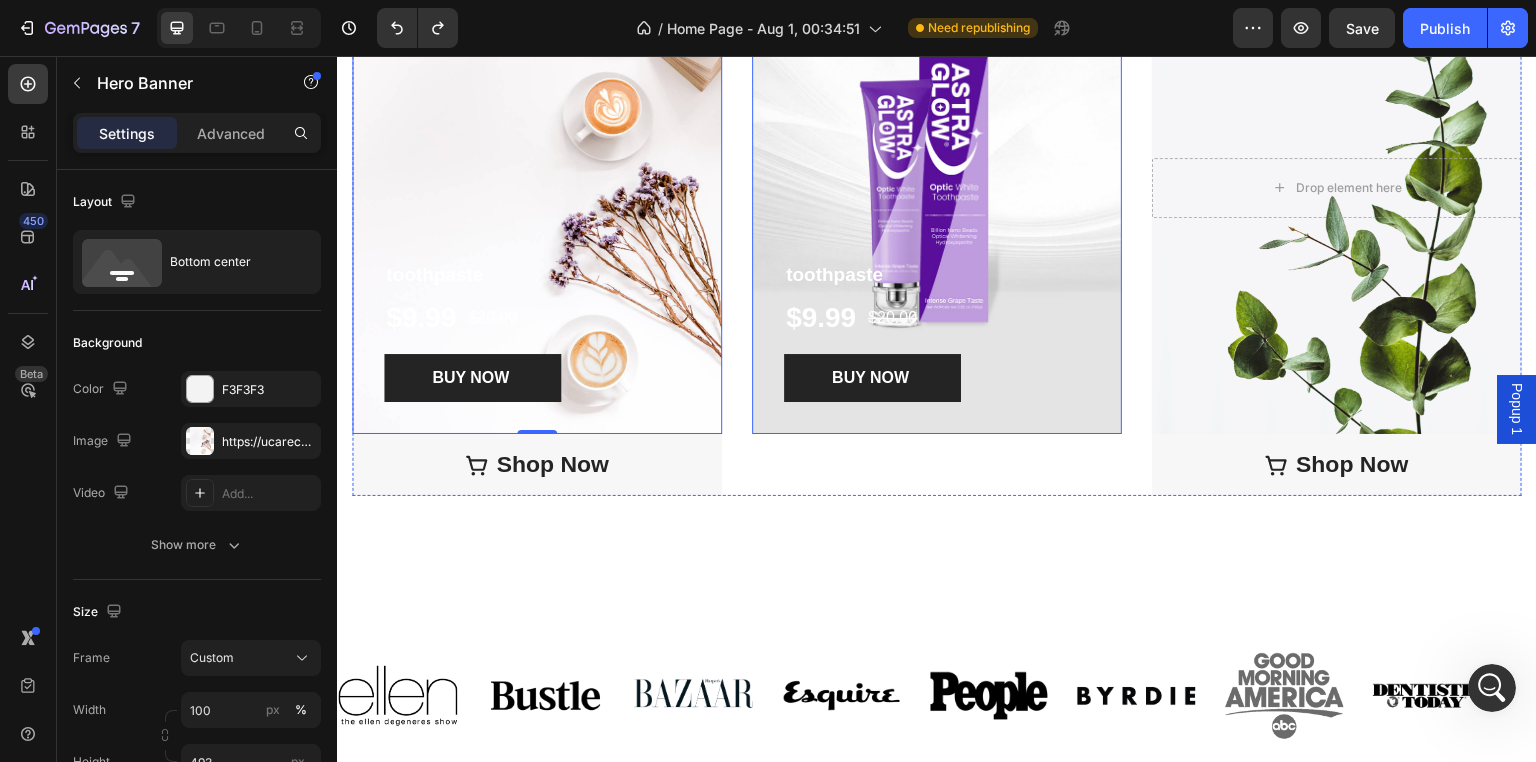 click at bounding box center [937, 187] 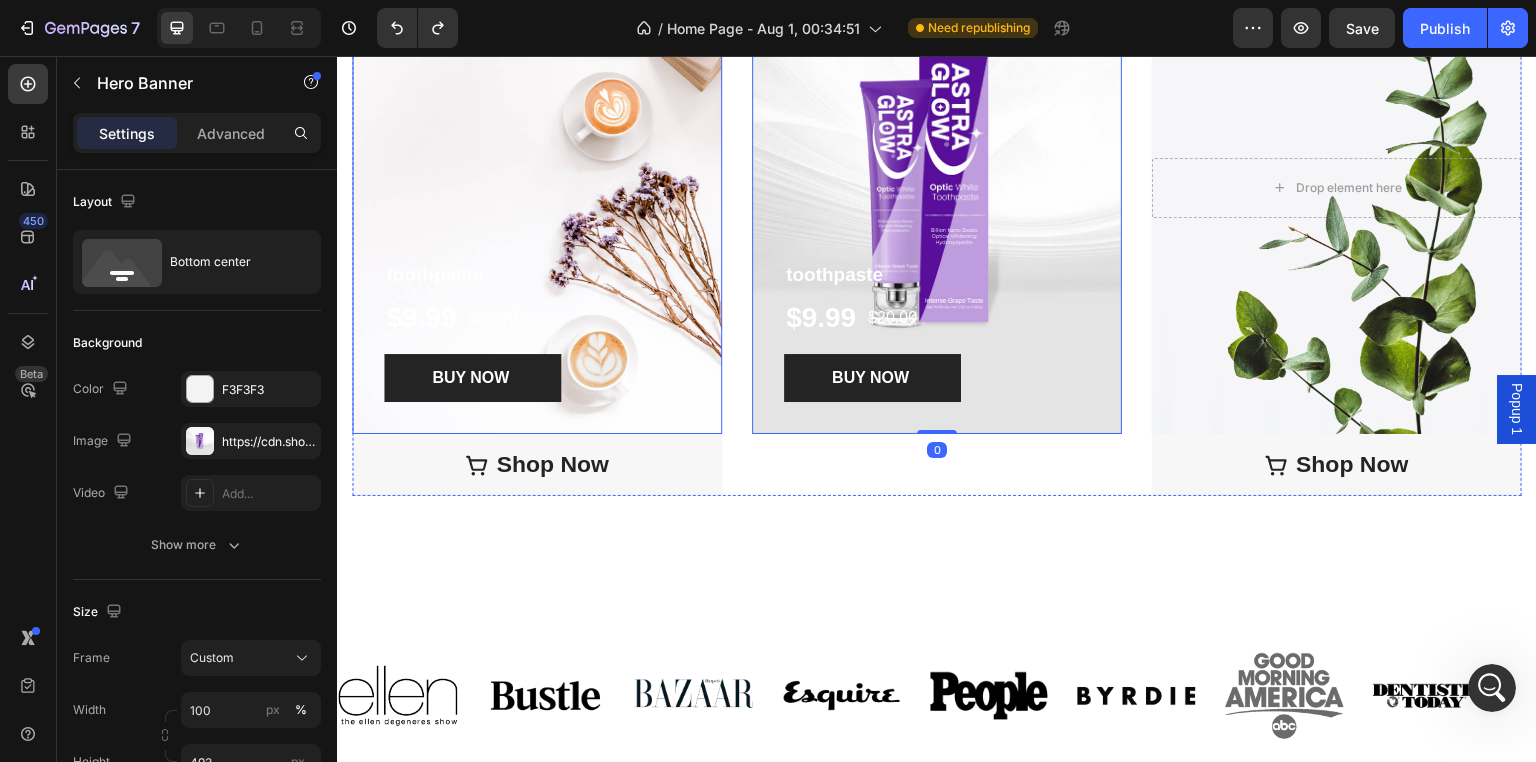 click at bounding box center (537, 187) 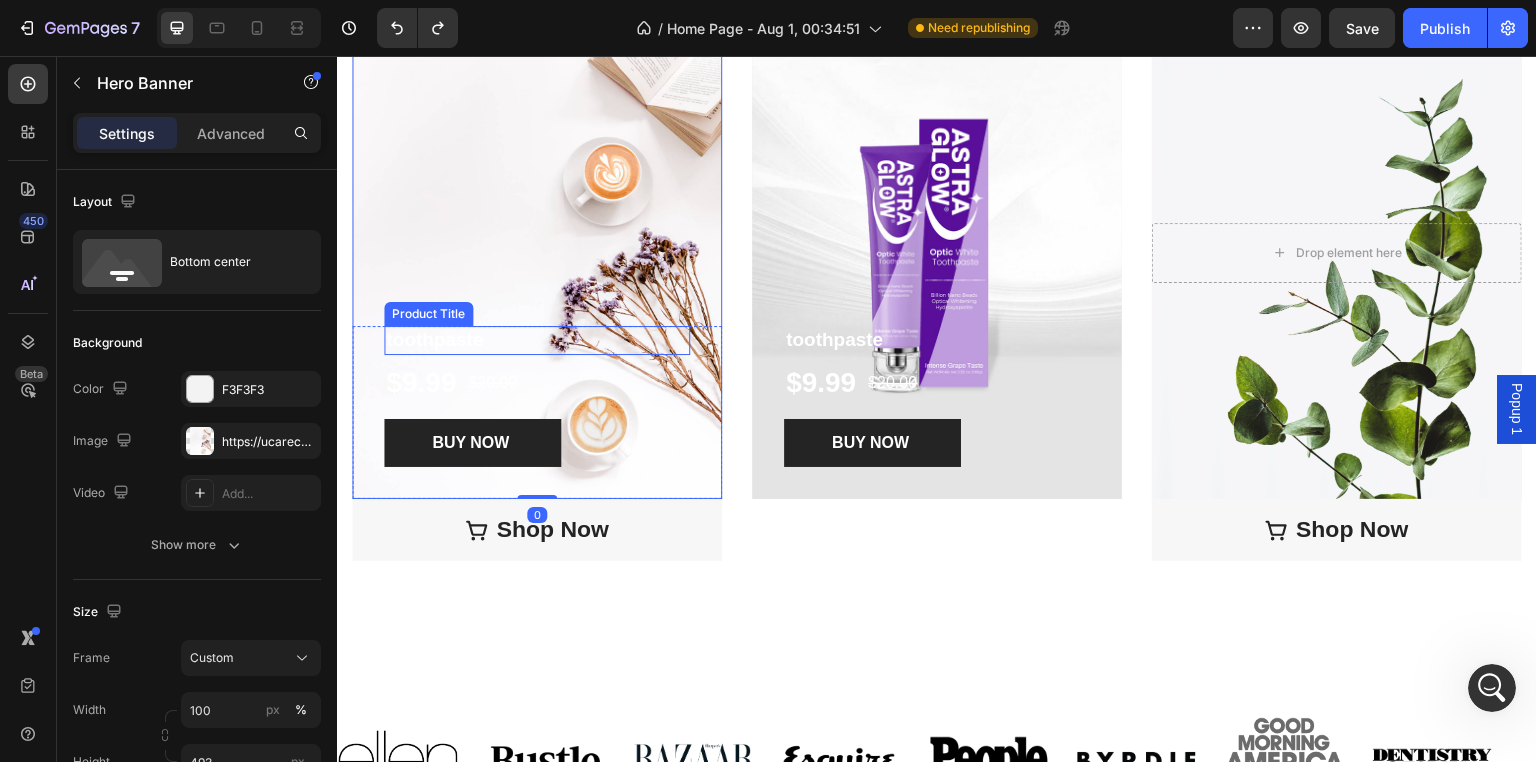 scroll, scrollTop: 2348, scrollLeft: 0, axis: vertical 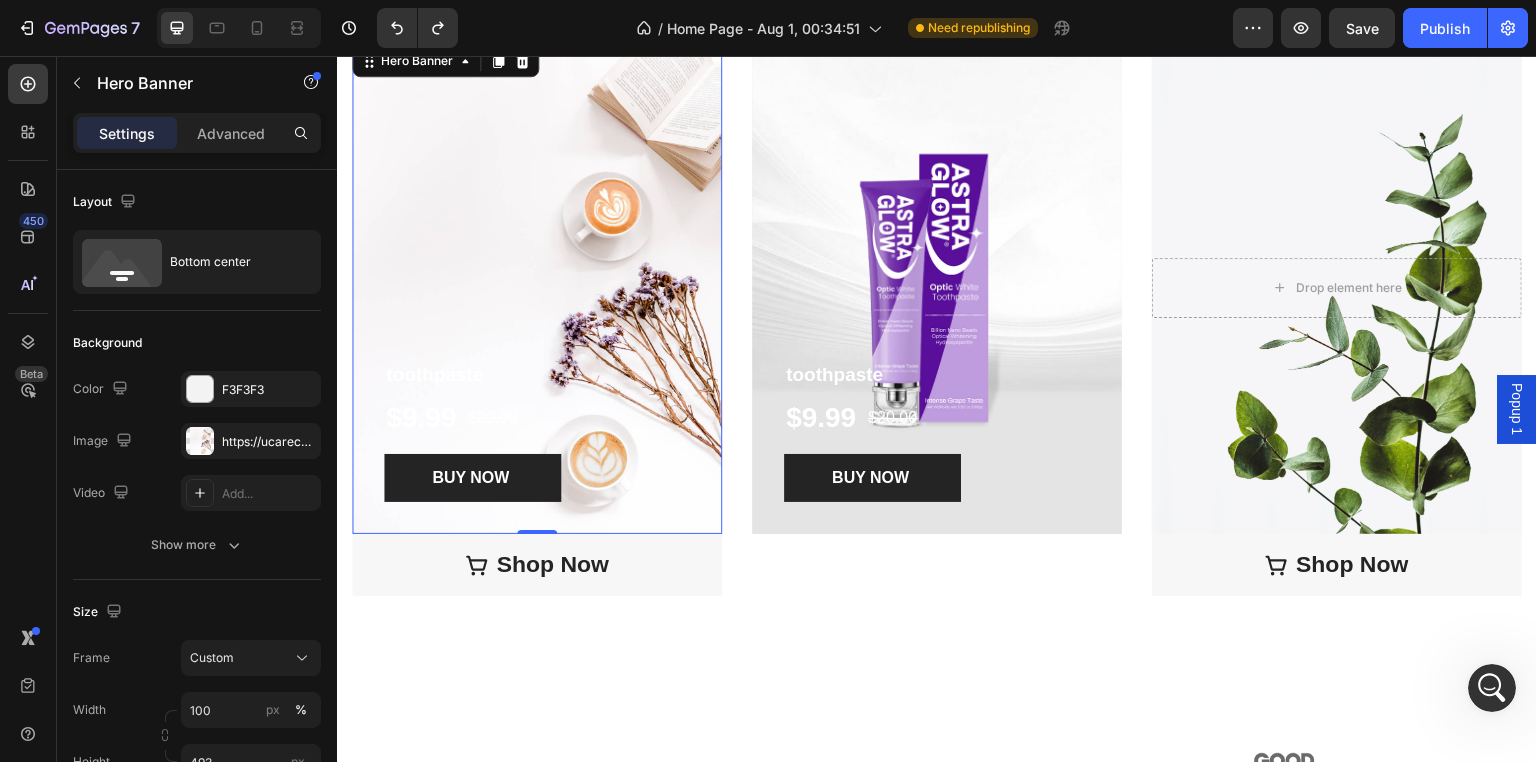 click at bounding box center [537, 287] 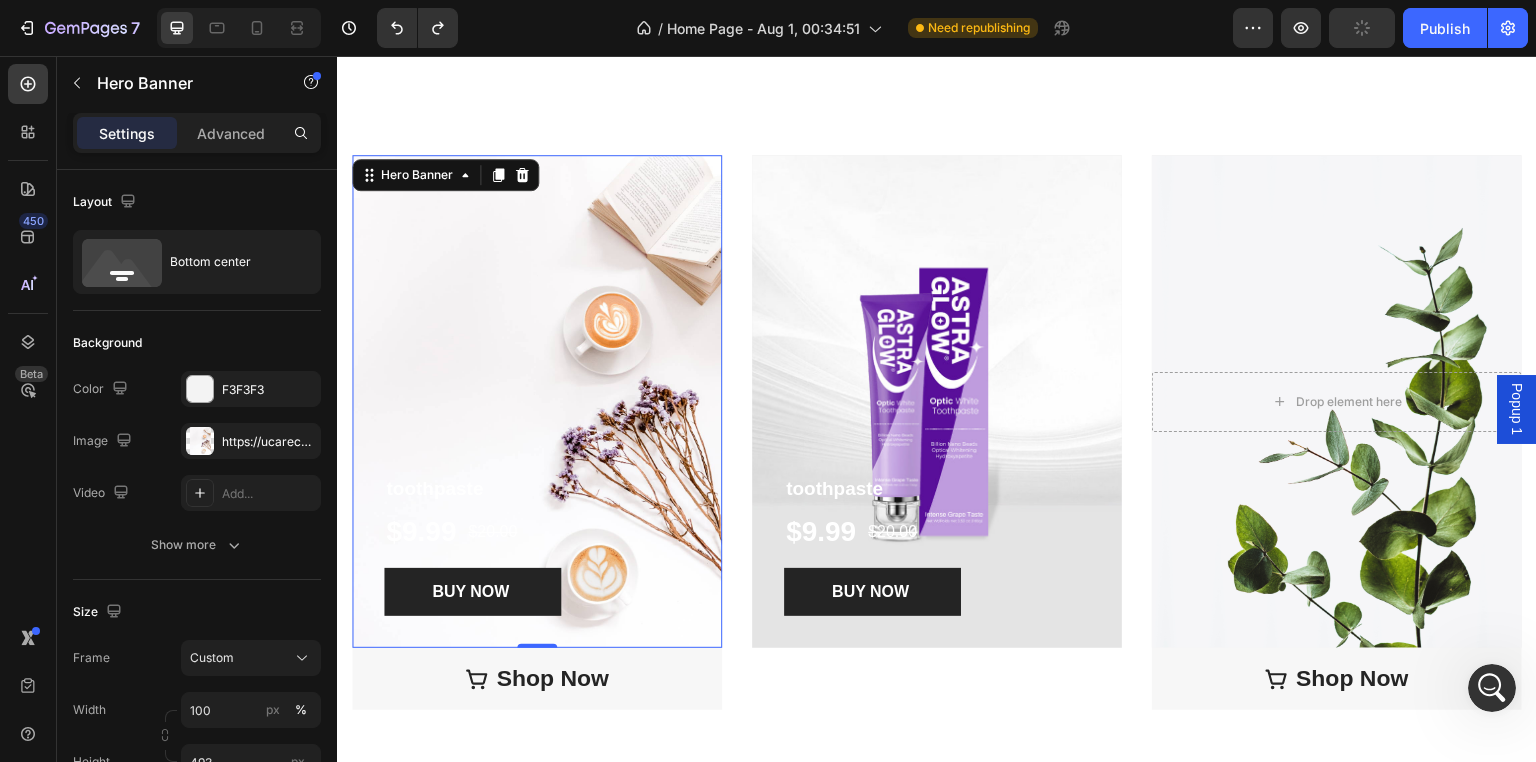 scroll, scrollTop: 2148, scrollLeft: 0, axis: vertical 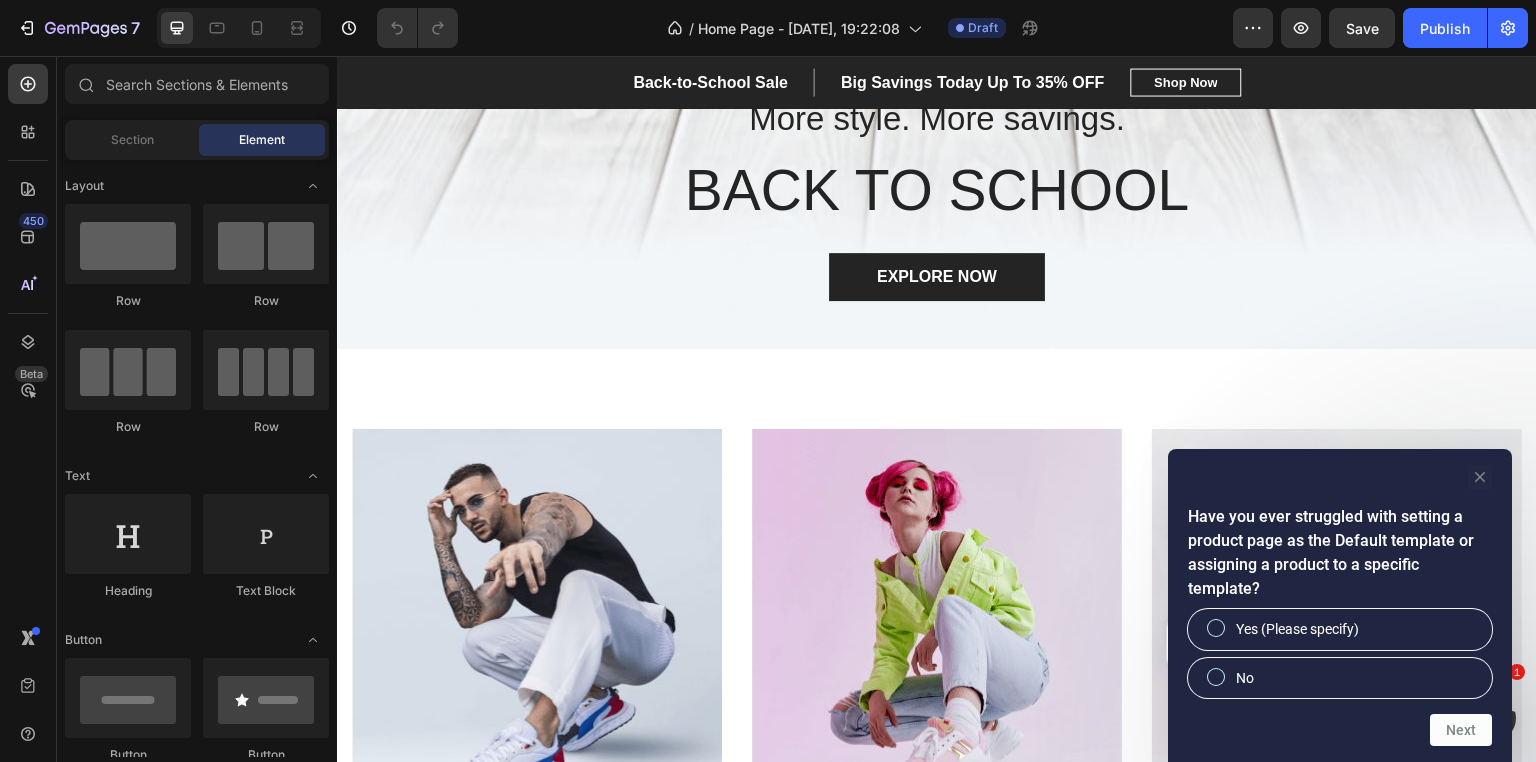 drag, startPoint x: 1139, startPoint y: 424, endPoint x: 1476, endPoint y: 480, distance: 341.62112 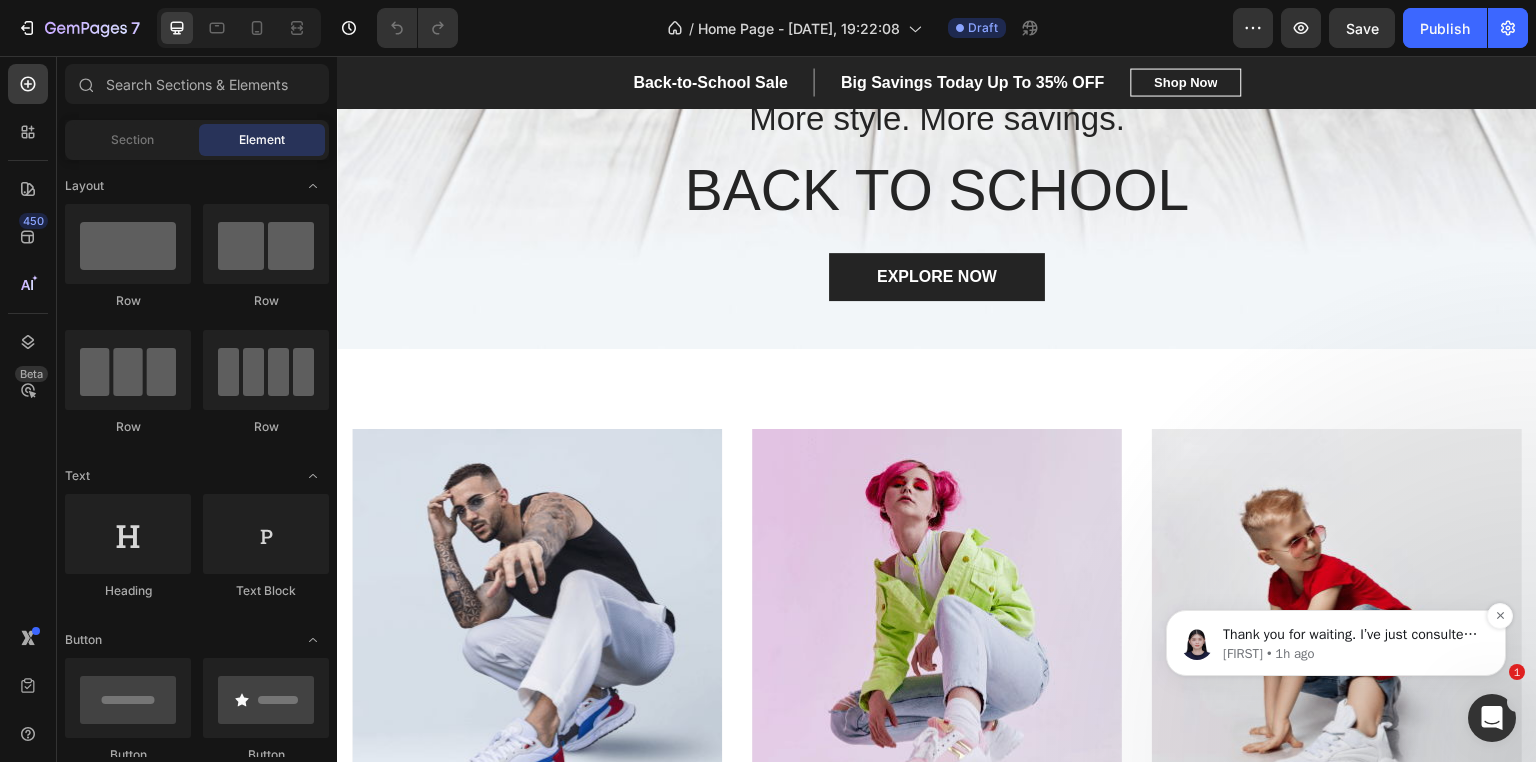 click on "Alice • 1h ago" at bounding box center (1352, 654) 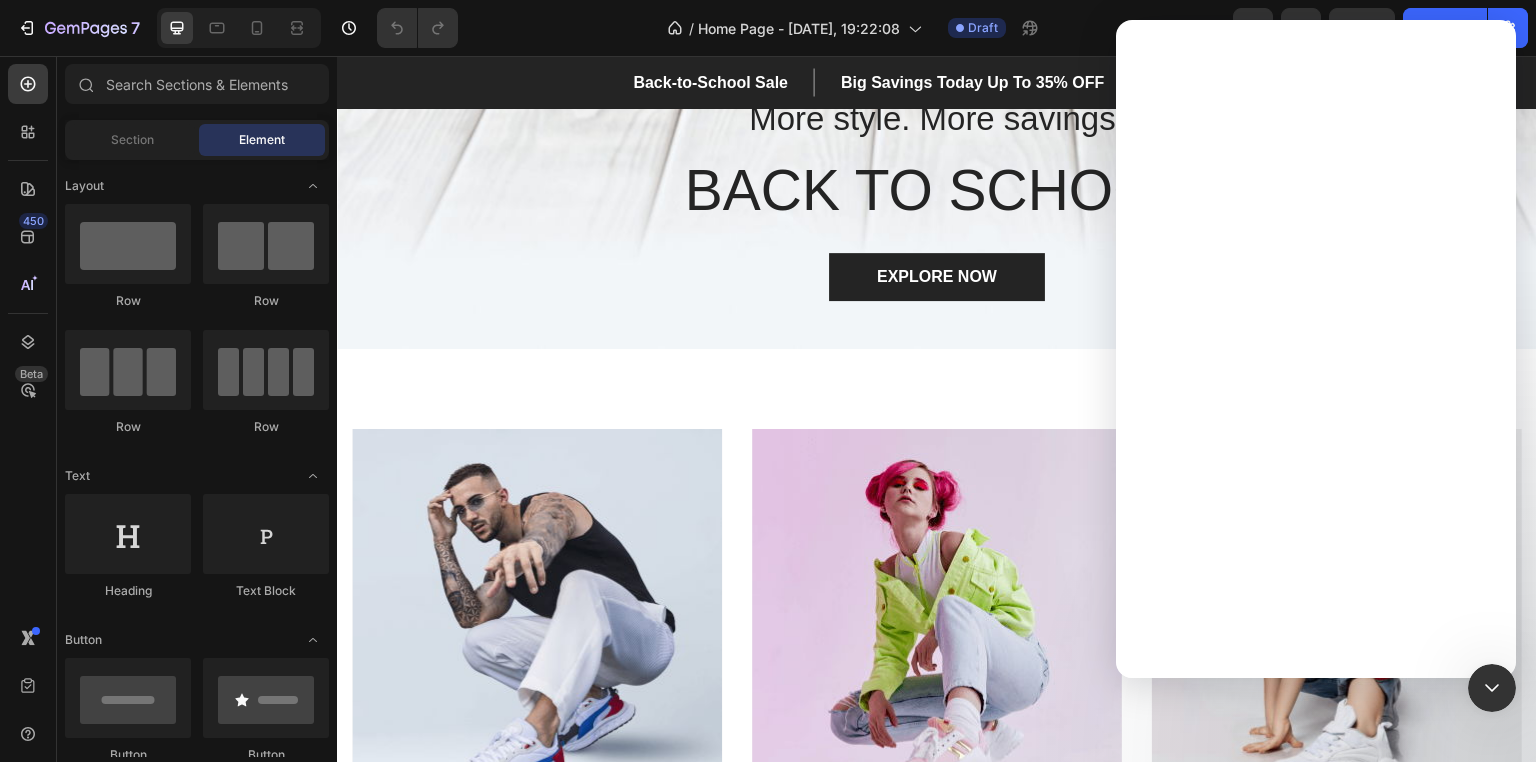 scroll, scrollTop: 0, scrollLeft: 0, axis: both 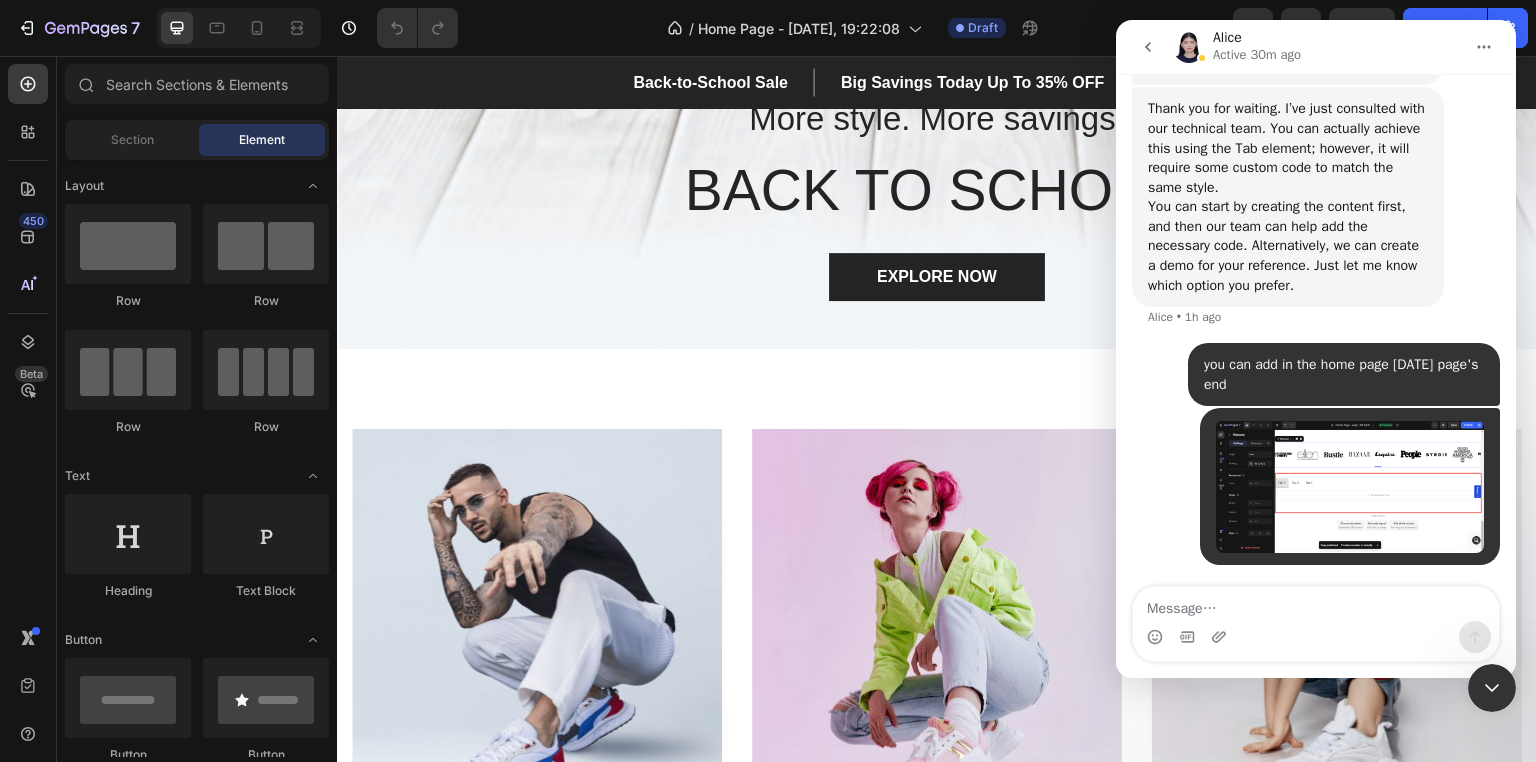 click 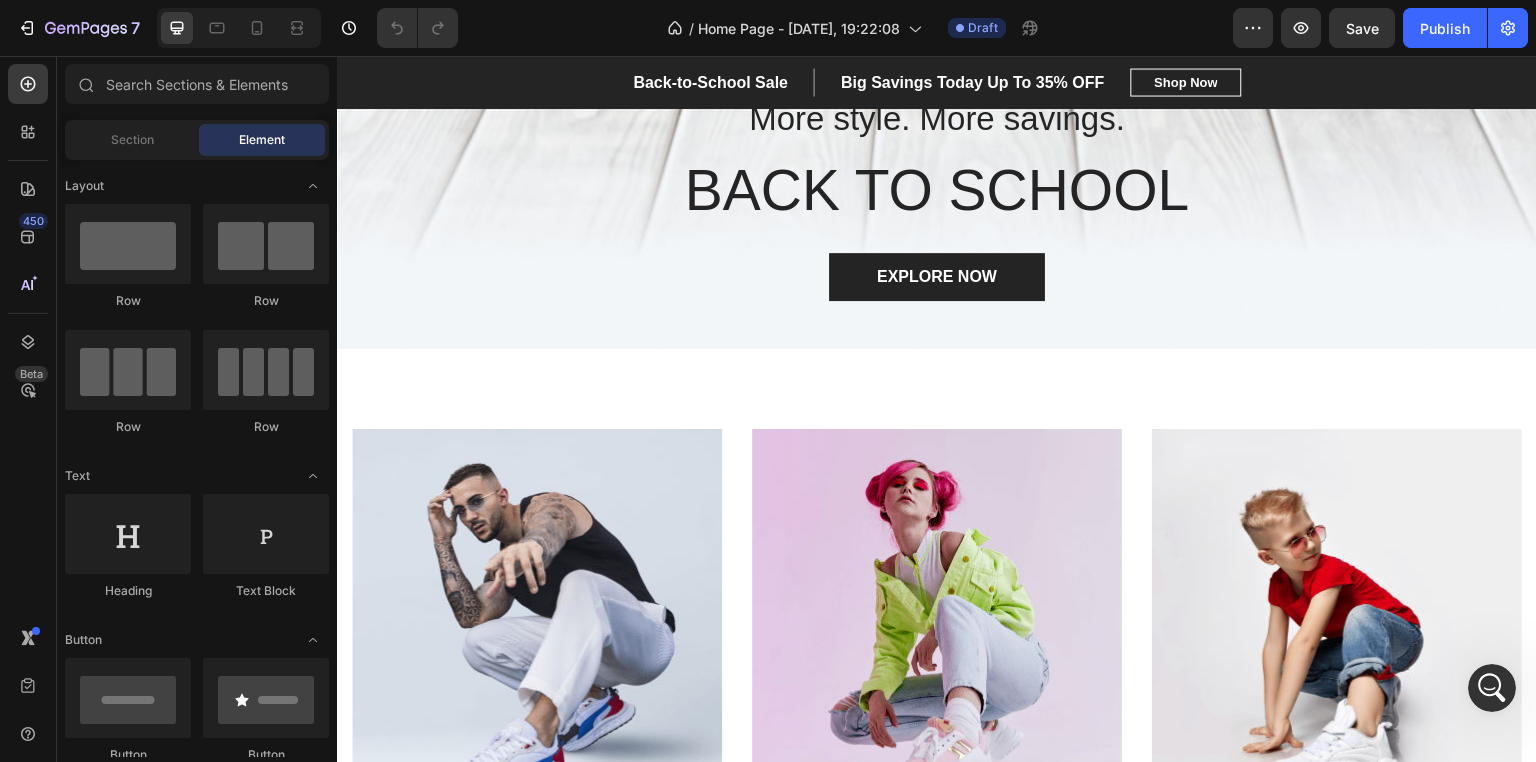 scroll, scrollTop: 0, scrollLeft: 0, axis: both 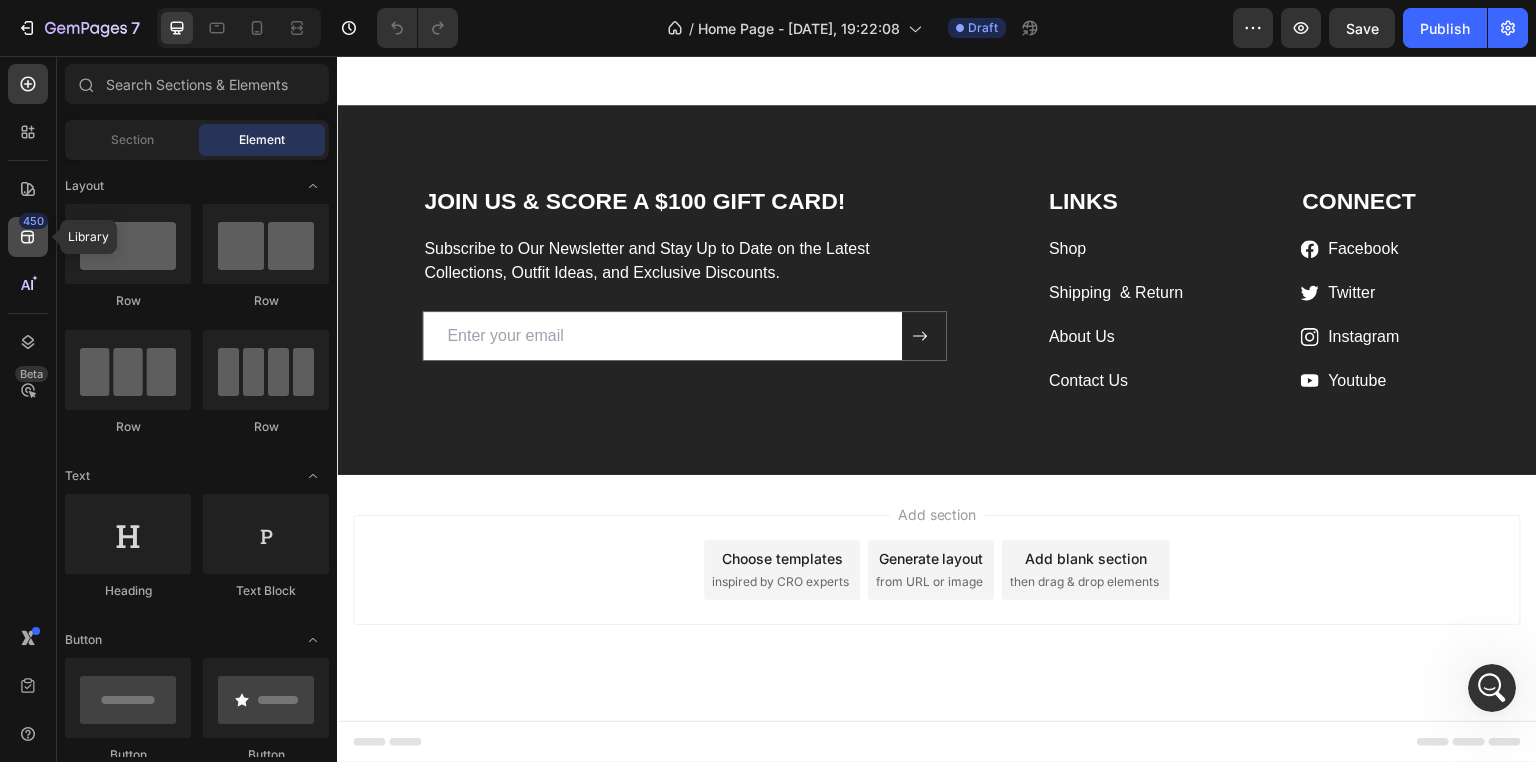 click on "450" at bounding box center (33, 221) 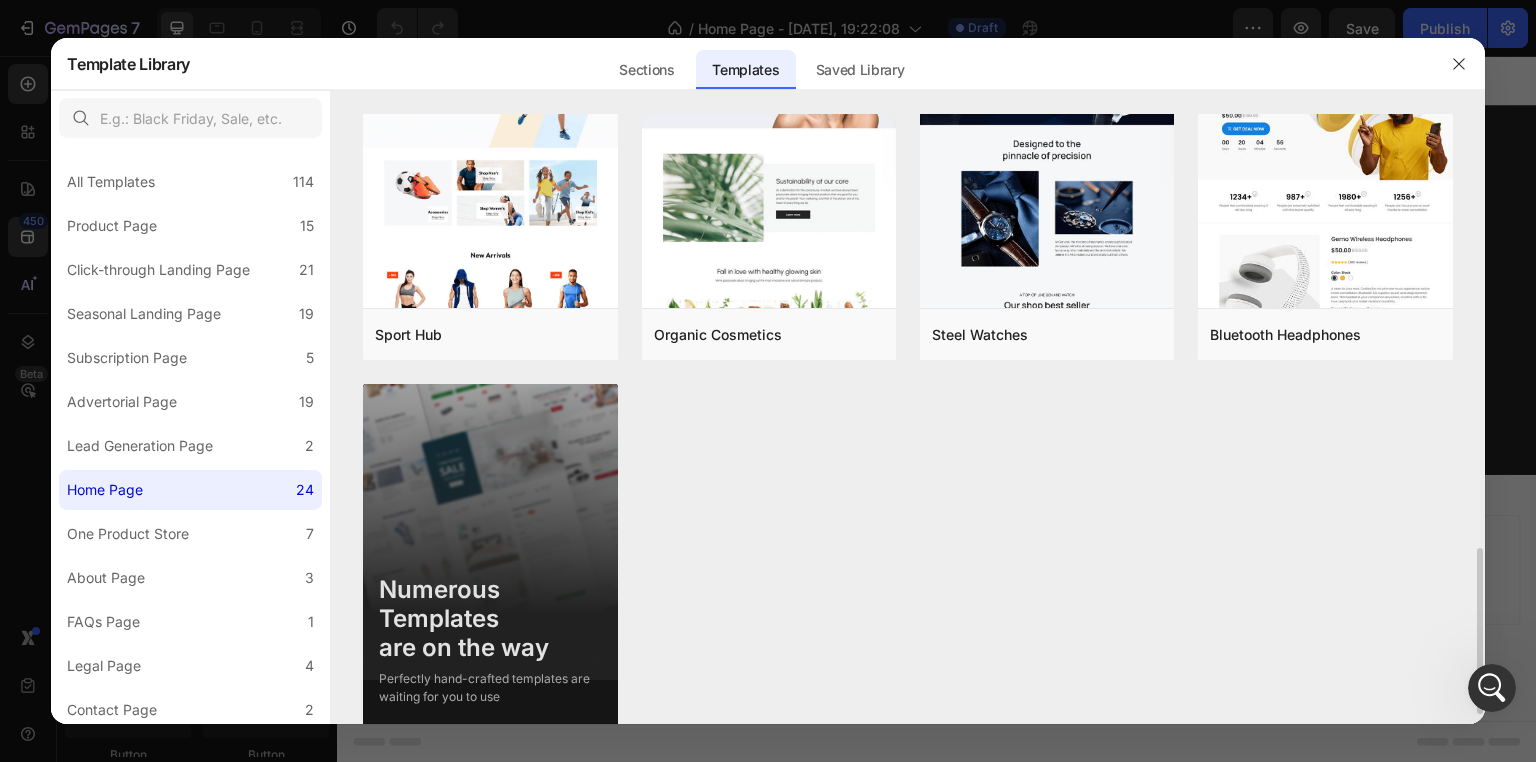 scroll, scrollTop: 1623, scrollLeft: 0, axis: vertical 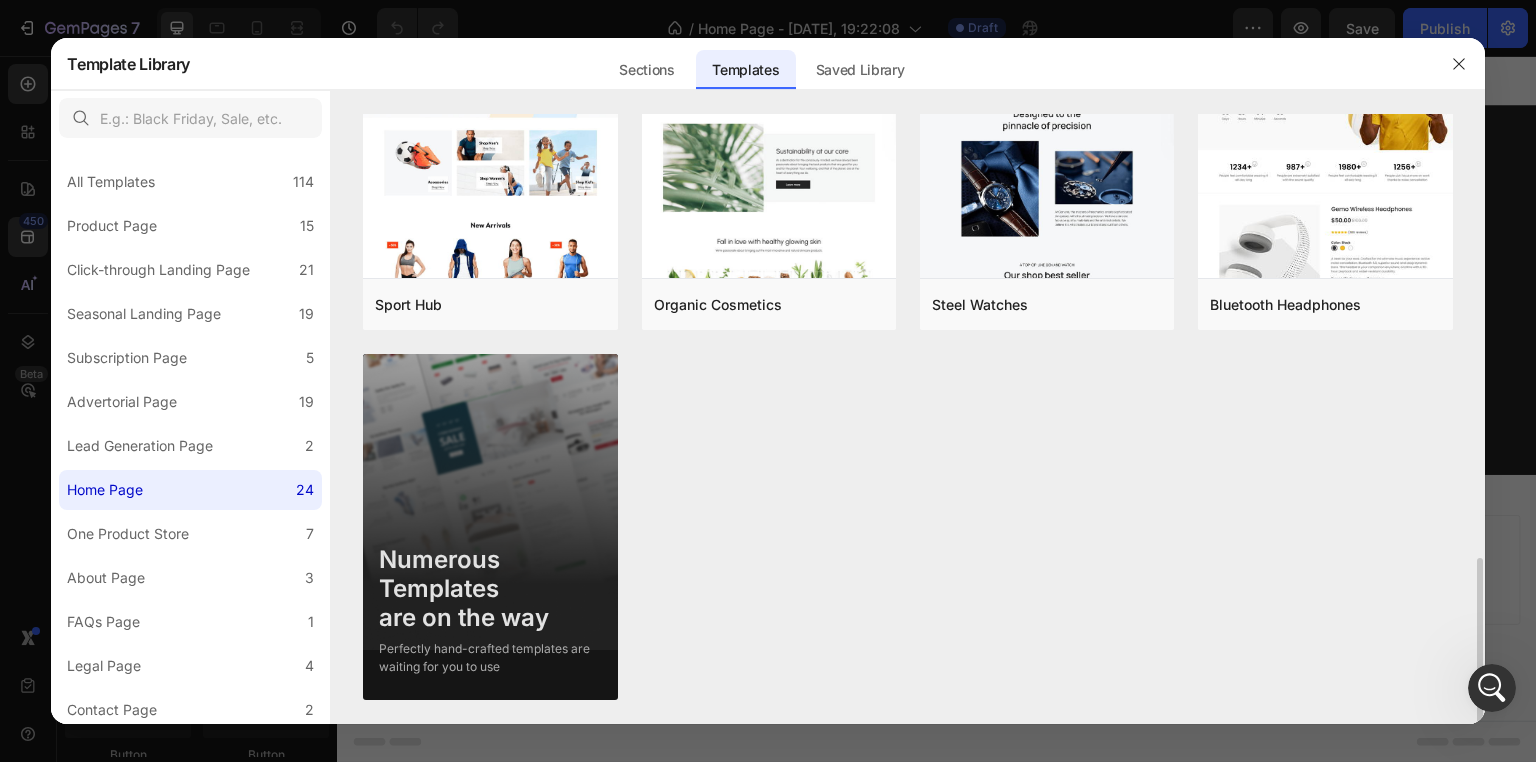 click on "Camping Tents Add to page  Preview  Electronic - V2 Add to page  Preview  Home Page - Multiple Product - Apparel - Style 4 Add to page  Preview  Pet Food & Supplies - One Product Store Add to page  Preview  Holiday Back To School Add to page  Preview  Beauty - V1 Add to page  Preview  Bikini & Swimwear Add to page  Preview  Home Page with Sale Hero Section Add to page  Preview  Fashion - Mommy and Children Add to page  Preview  Green Furniture  Add to page  Preview  Jewelry Accessories Add to page  Preview  Pet Toys Add to page  Preview  Amelia Add to page  Preview  Back To School - Stationery Add to page  Preview  Fashion - Men and Women Add to page  Preview  Nutritional Shakes Add to page  Preview  Sport Hub Add to page  Preview  Organic Cosmetics Add to page  Preview  Steel Watches Add to page  Preview  Bluetooth Headphones Add to page  Preview   Numerous Templates  are on the way   Perfectly hand-crafted templates are waiting for you to use" at bounding box center (908, -392) 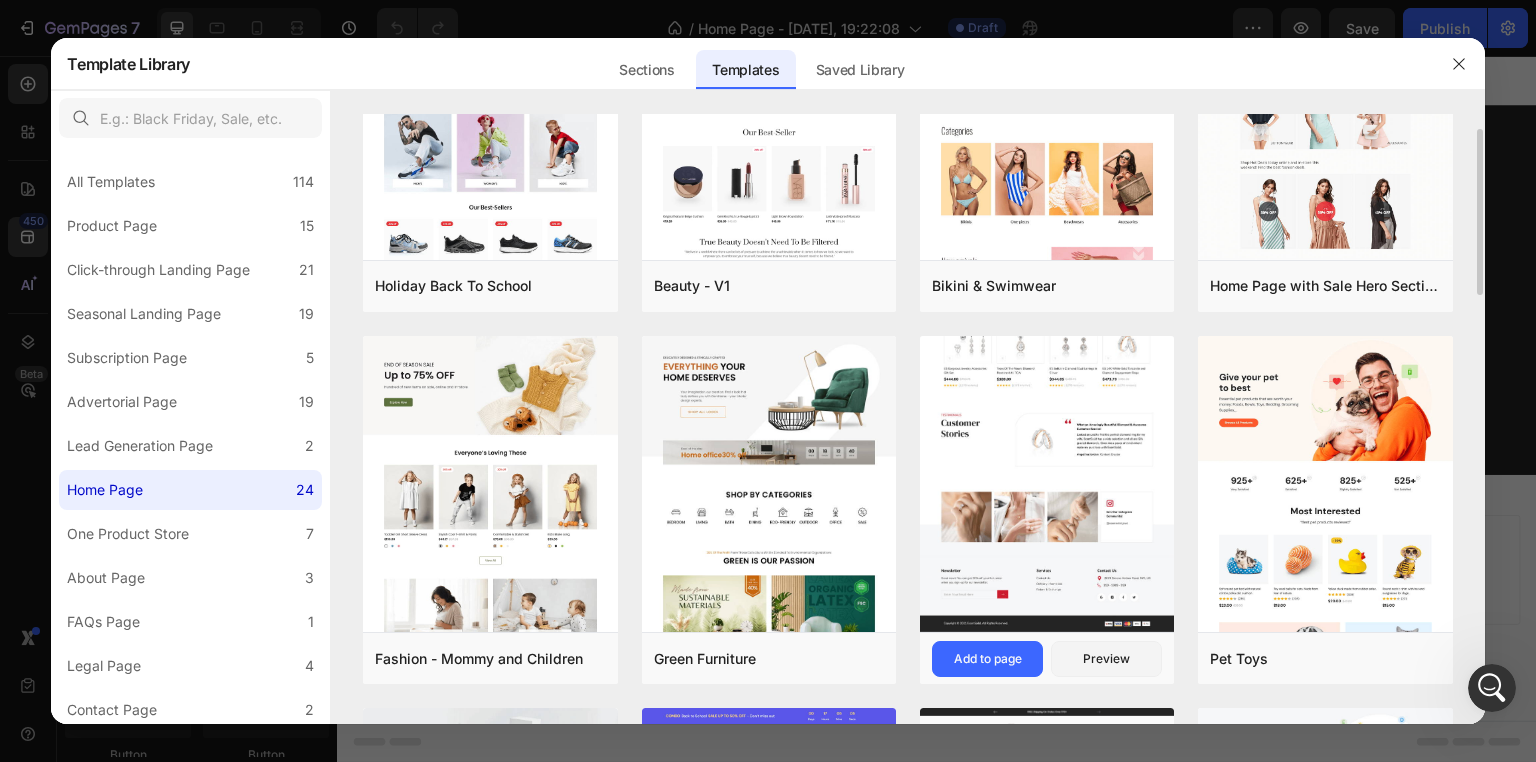 scroll, scrollTop: 323, scrollLeft: 0, axis: vertical 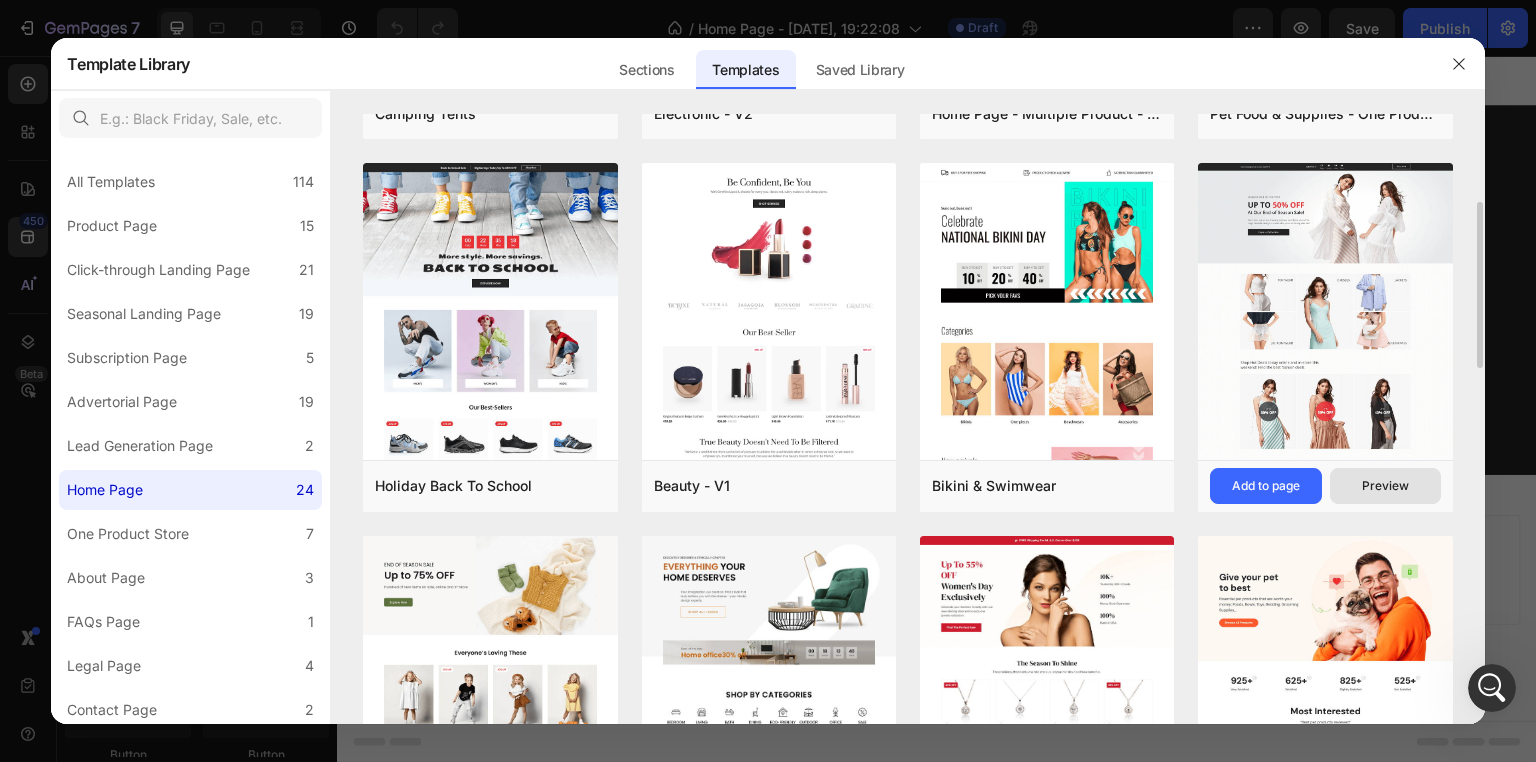 click on "Preview" at bounding box center [1385, 486] 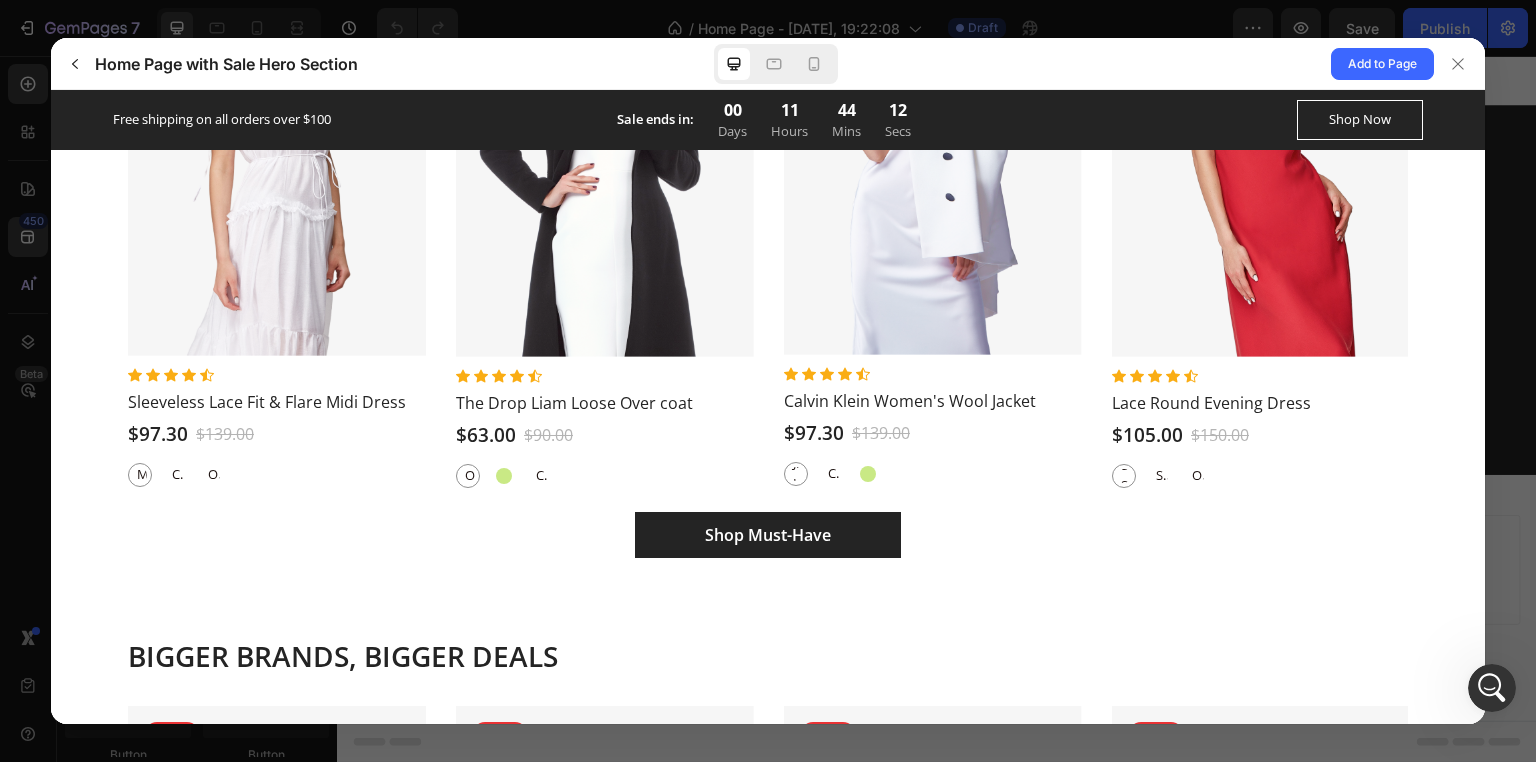scroll, scrollTop: 2700, scrollLeft: 0, axis: vertical 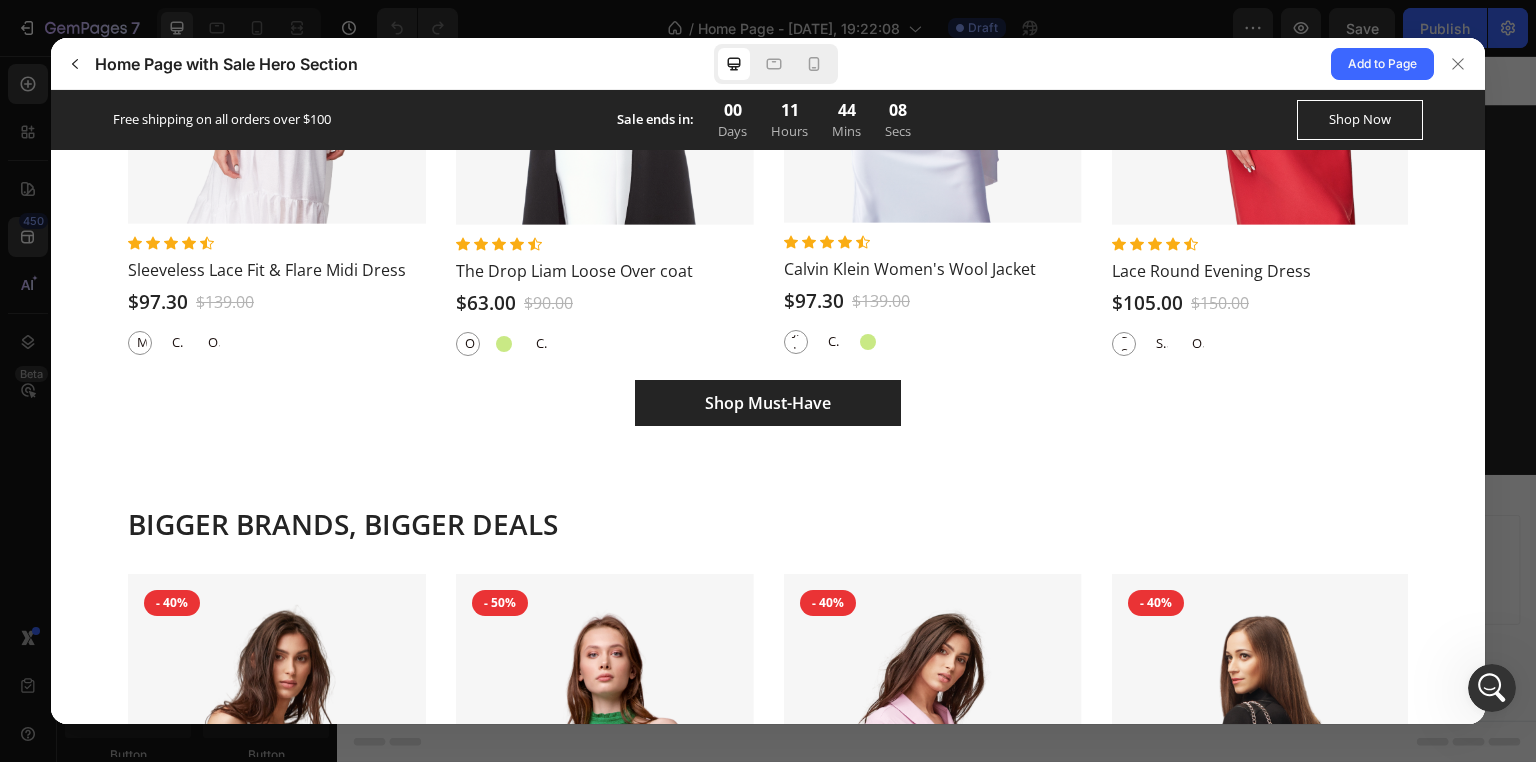 click on "Cosmos" at bounding box center (832, 342) 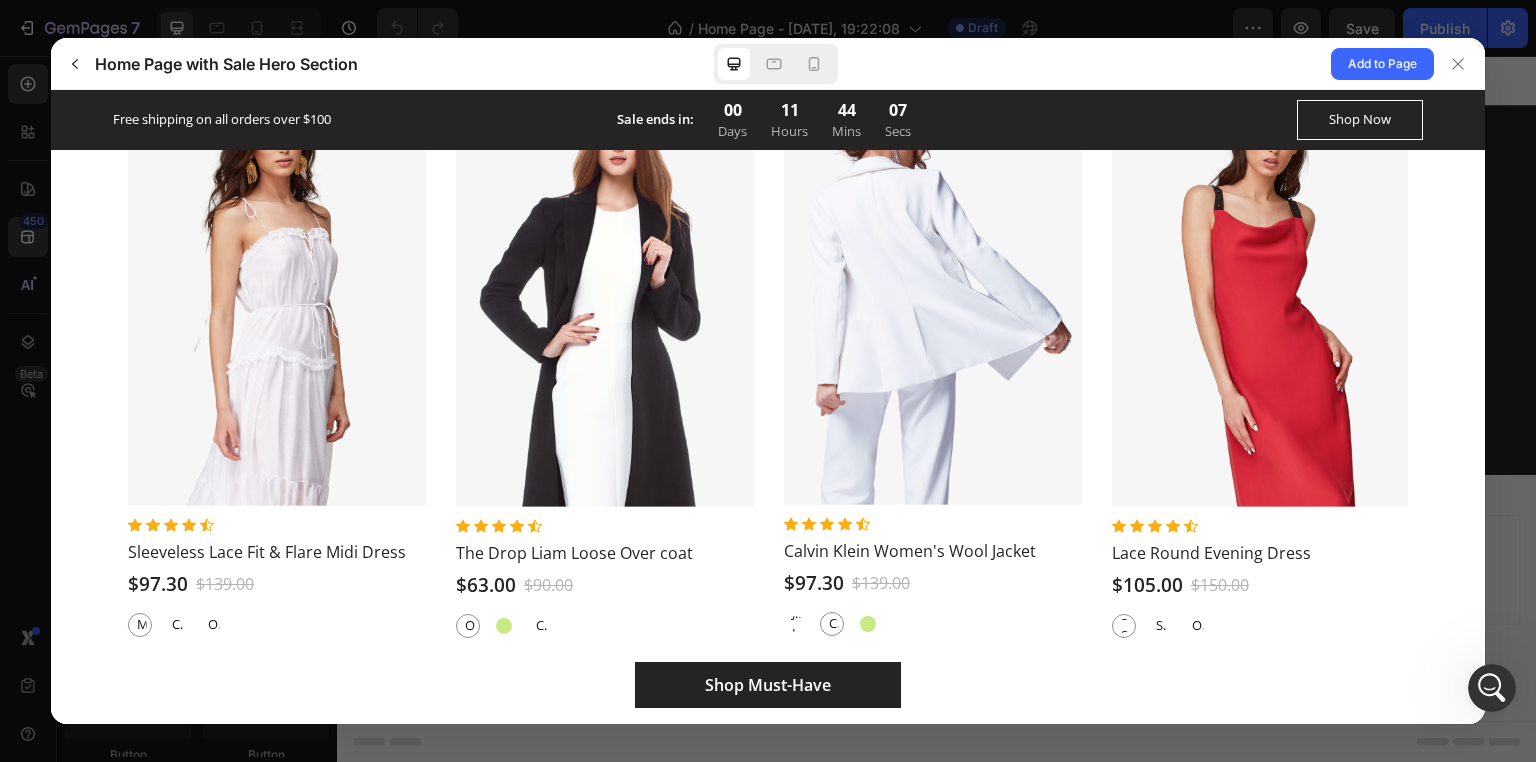 scroll, scrollTop: 2400, scrollLeft: 0, axis: vertical 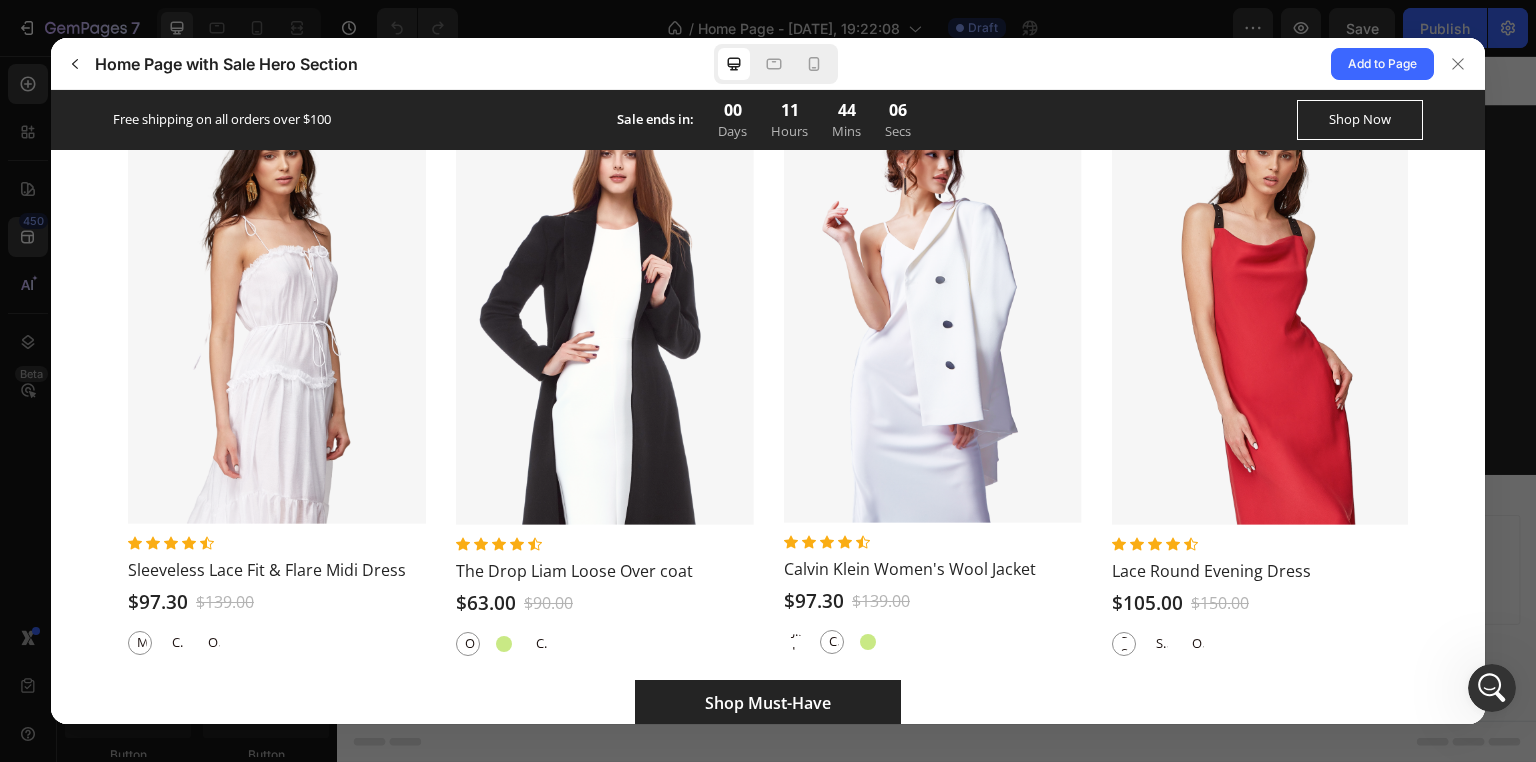 click at bounding box center [868, 642] 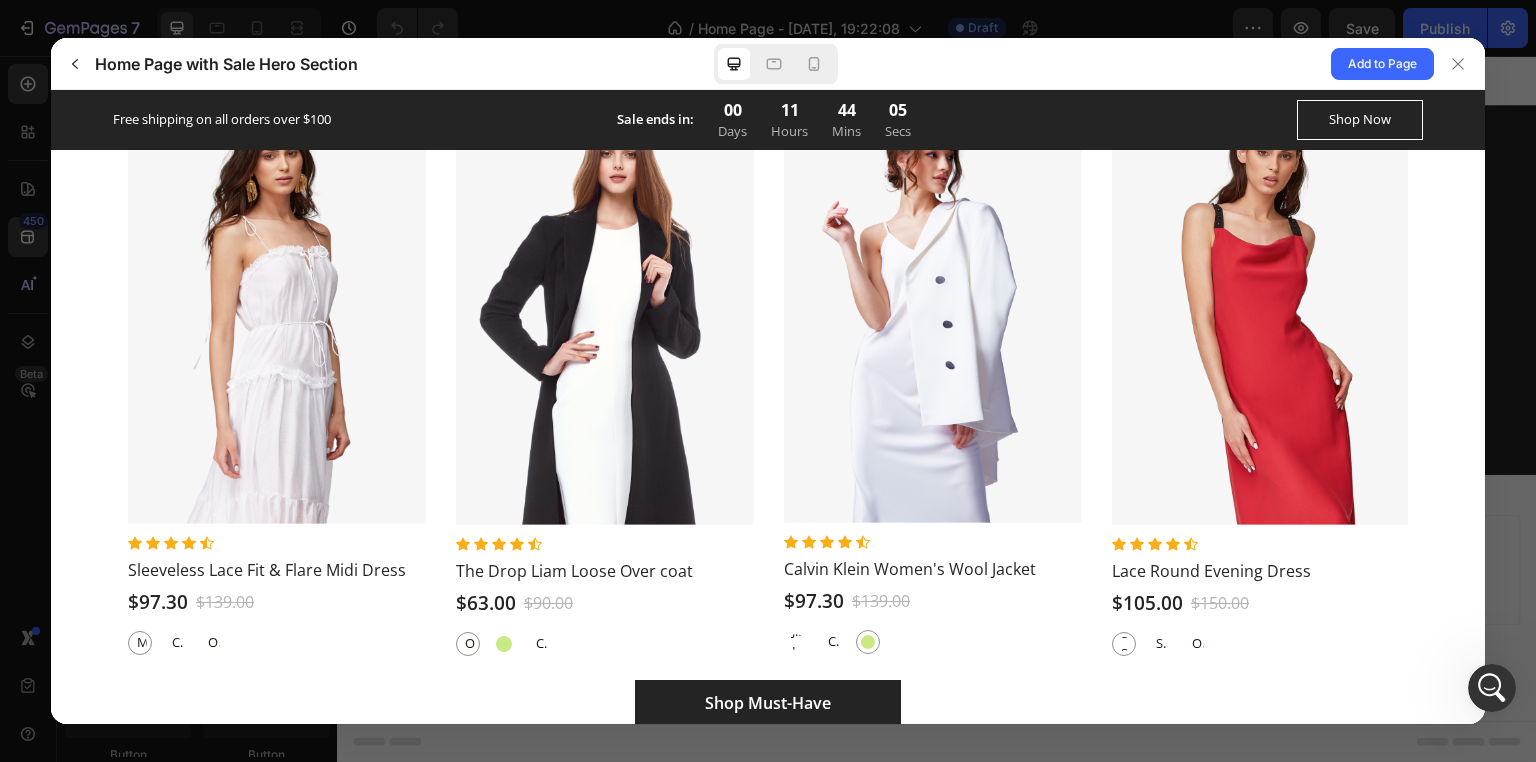 click on "Cosmos" at bounding box center [832, 642] 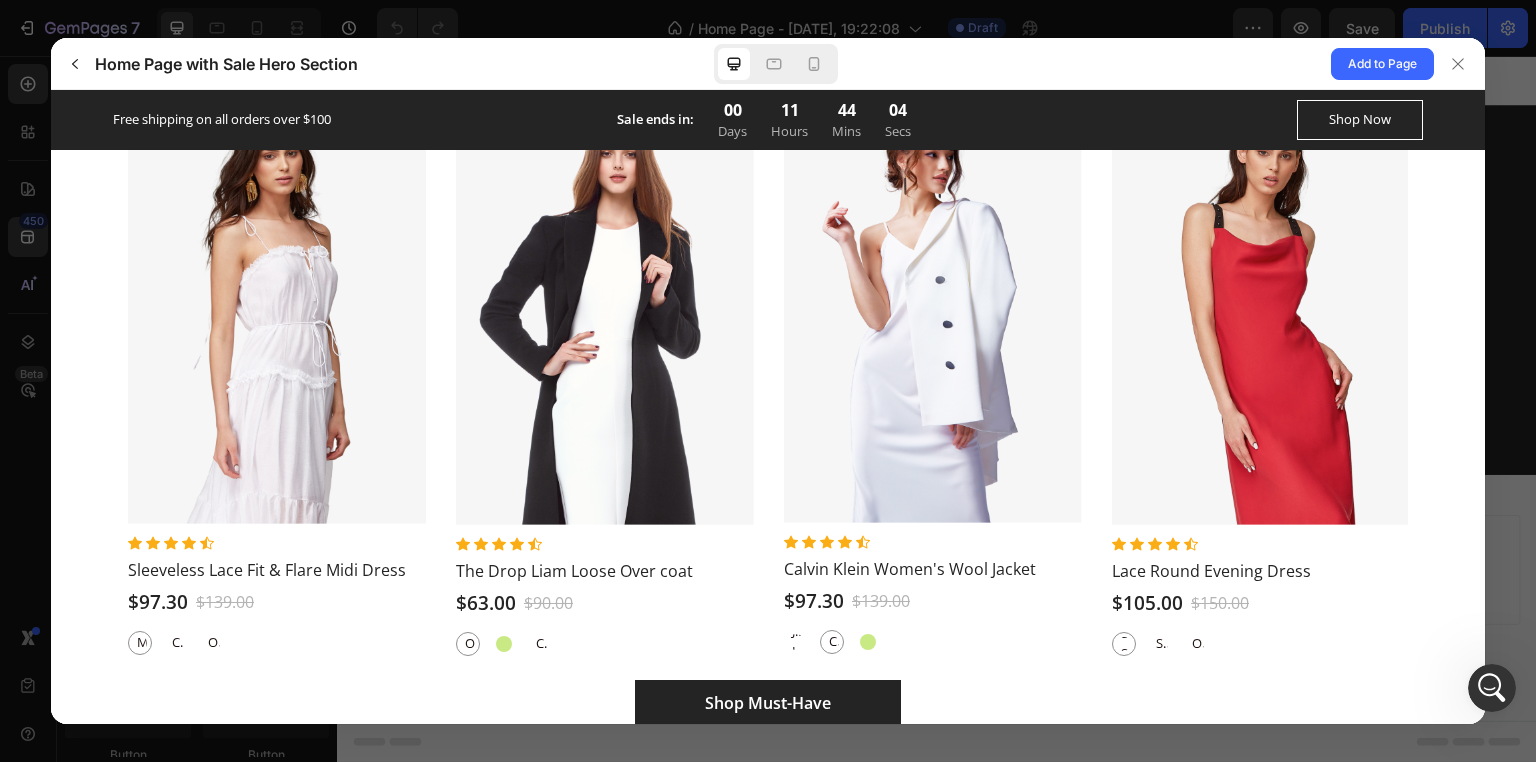 click on "Jagged Ice" at bounding box center (796, 642) 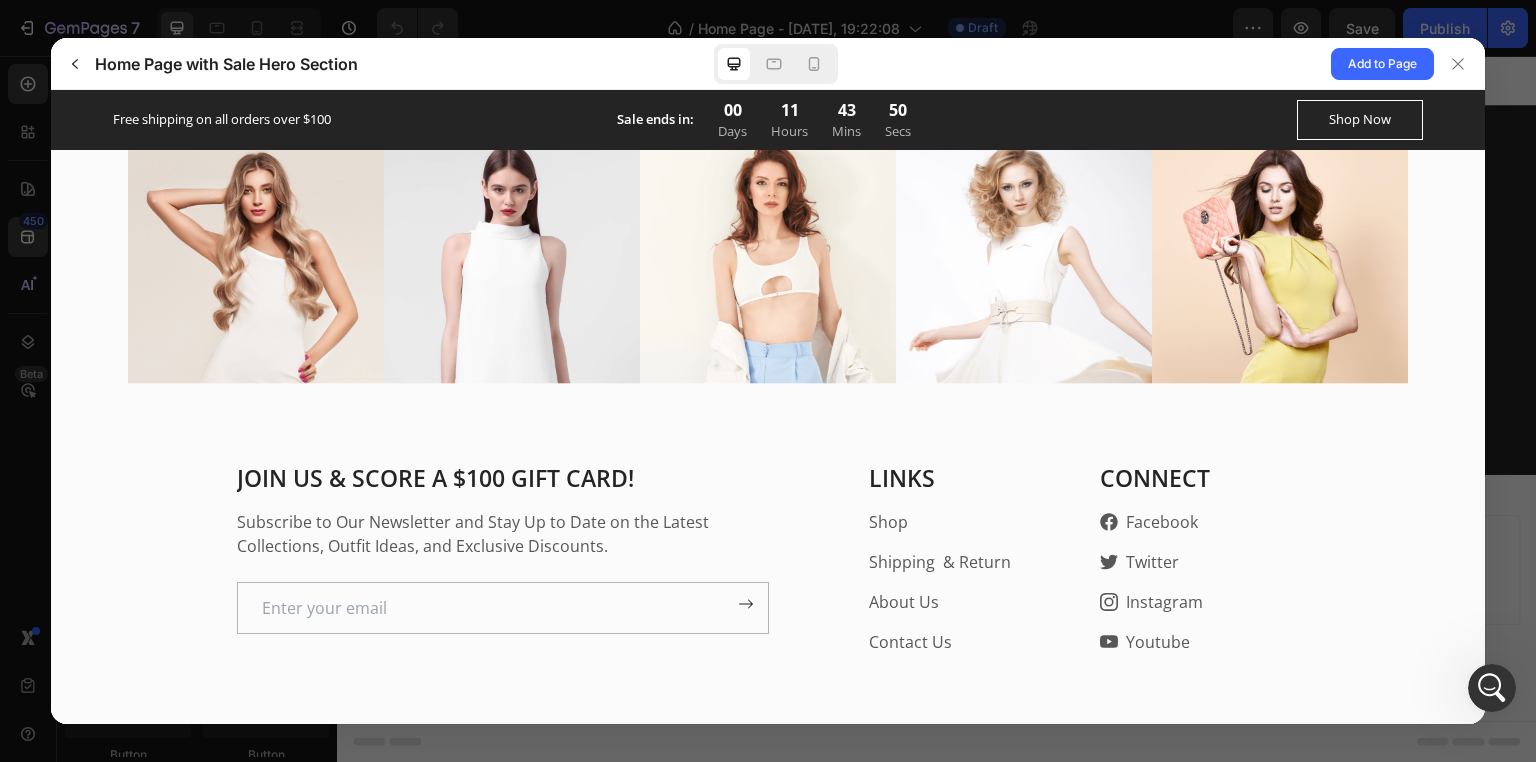 scroll, scrollTop: 5522, scrollLeft: 0, axis: vertical 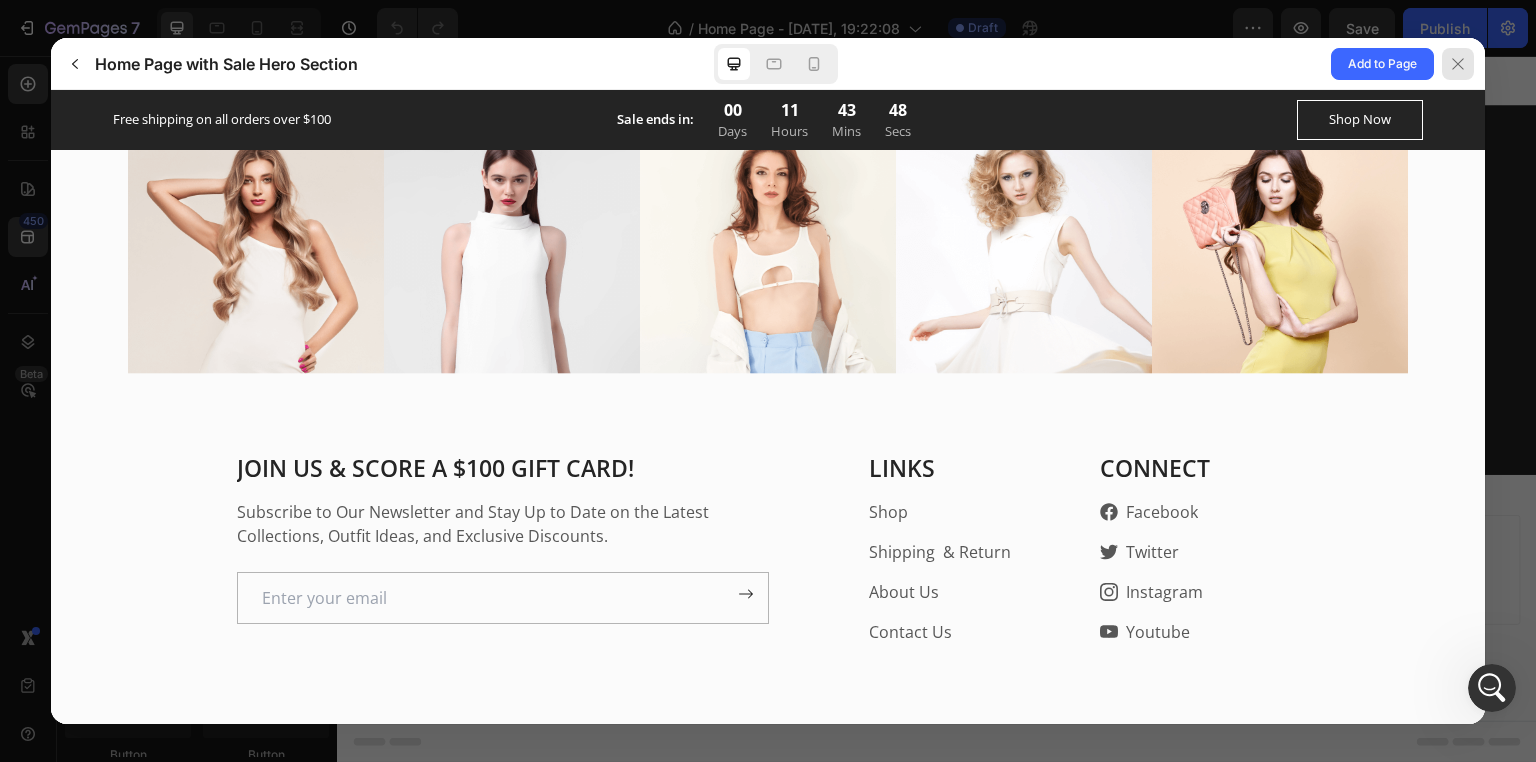 click 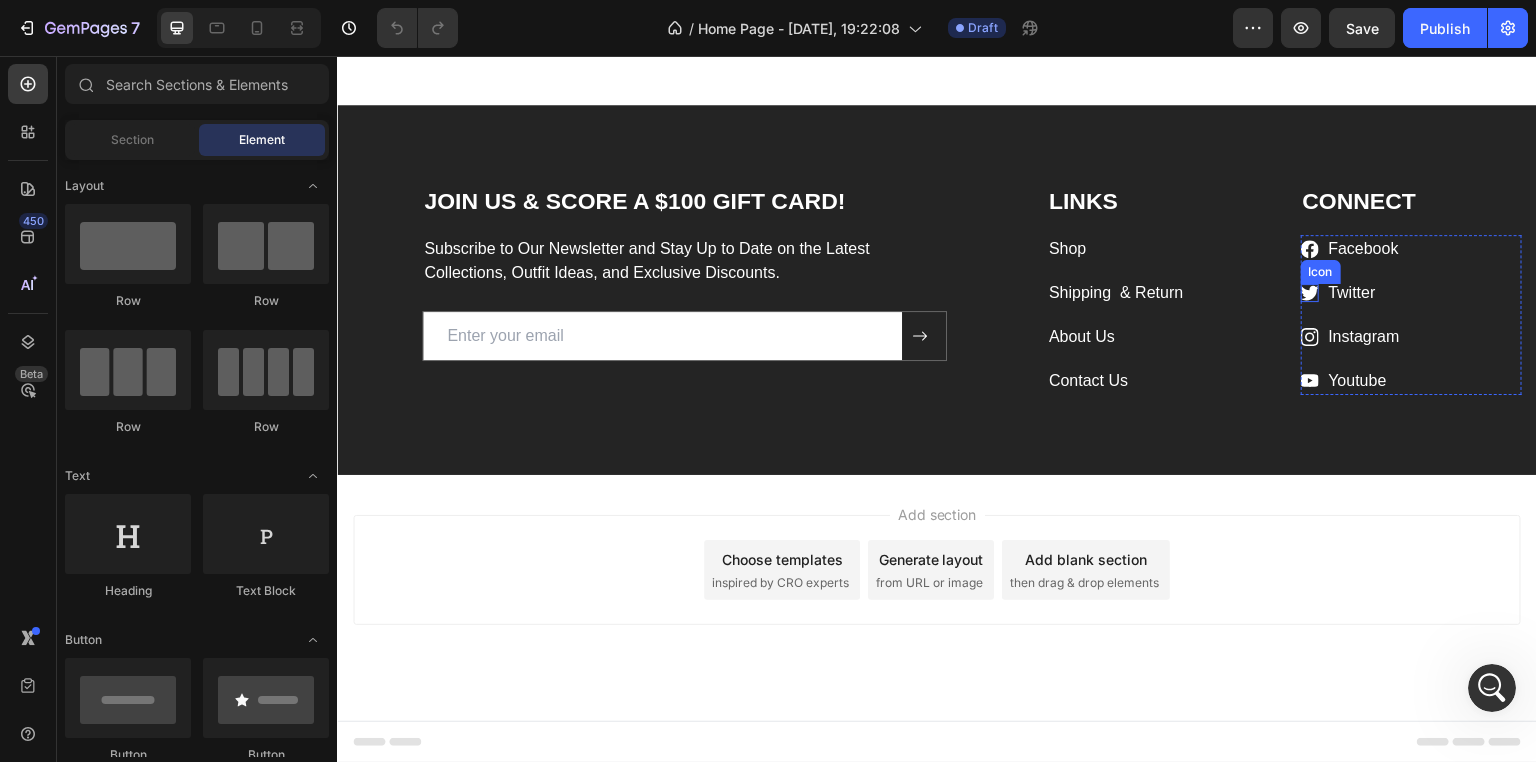scroll, scrollTop: 3456, scrollLeft: 0, axis: vertical 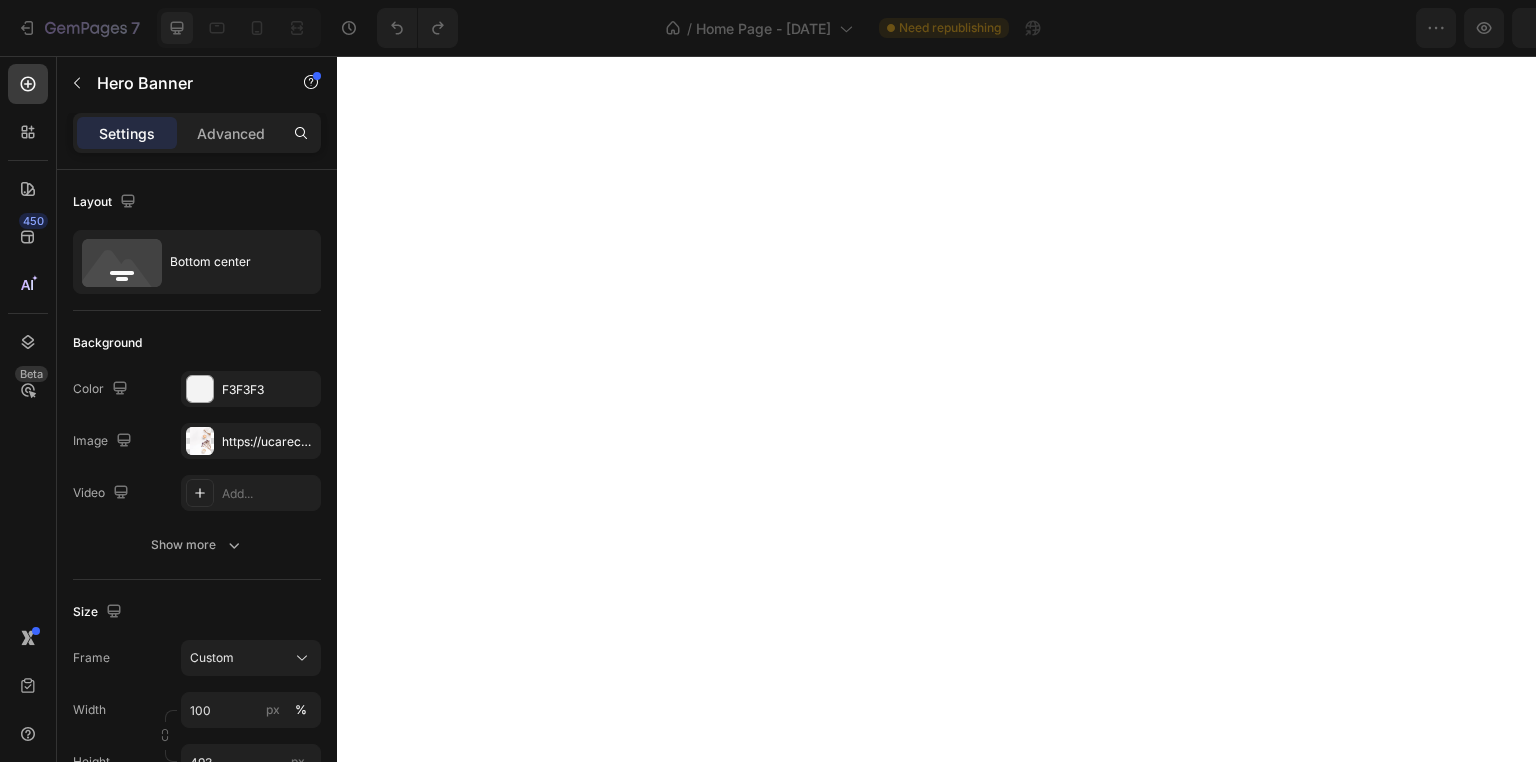 click on "https://ucarecdn.com/943205b5-d301-487a-a6d4-077a6d0304dc/-/format/auto/-/preview/3000x3000/-/quality/lighter/other%20image21.png" at bounding box center (269, 442) 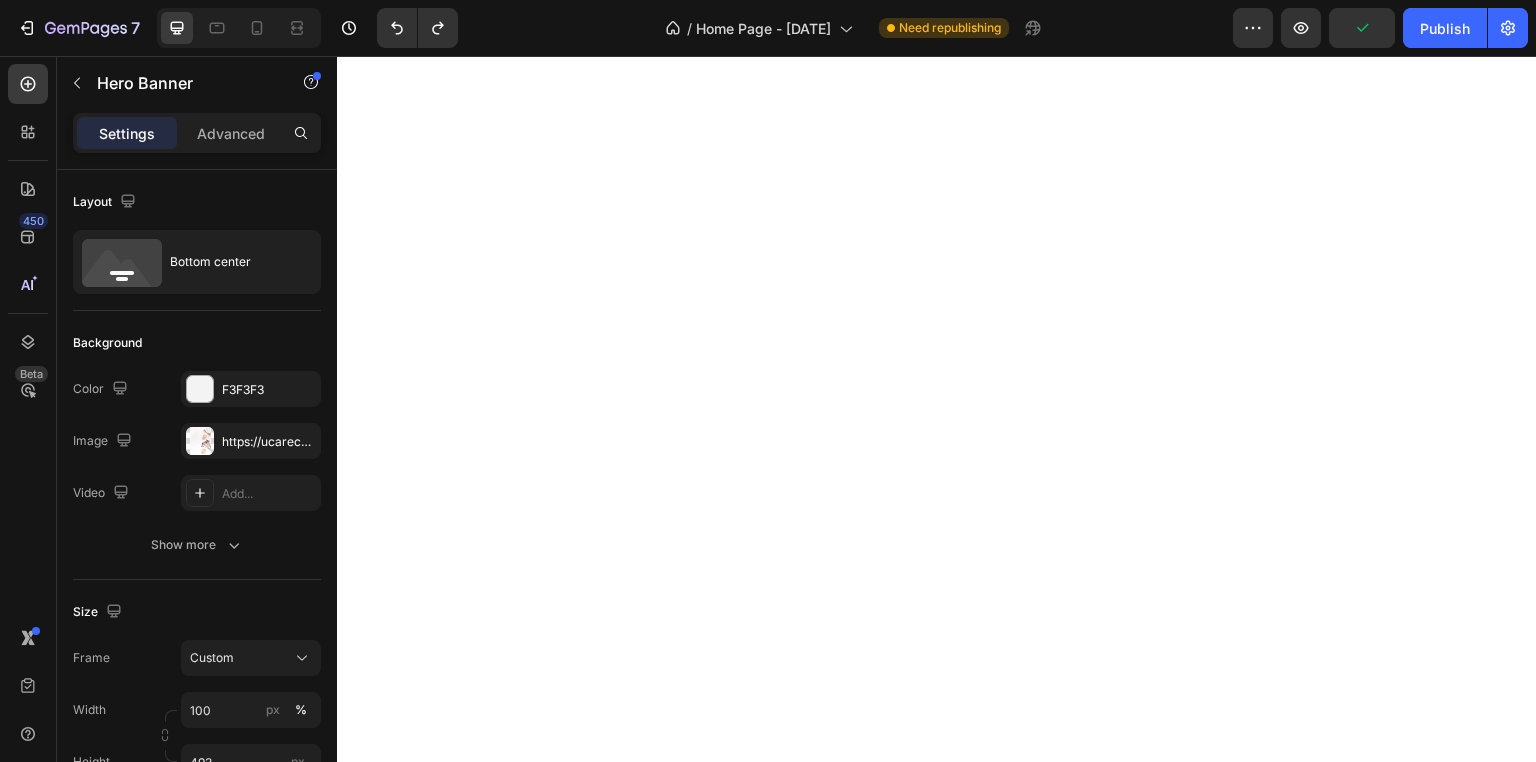 scroll, scrollTop: 0, scrollLeft: 0, axis: both 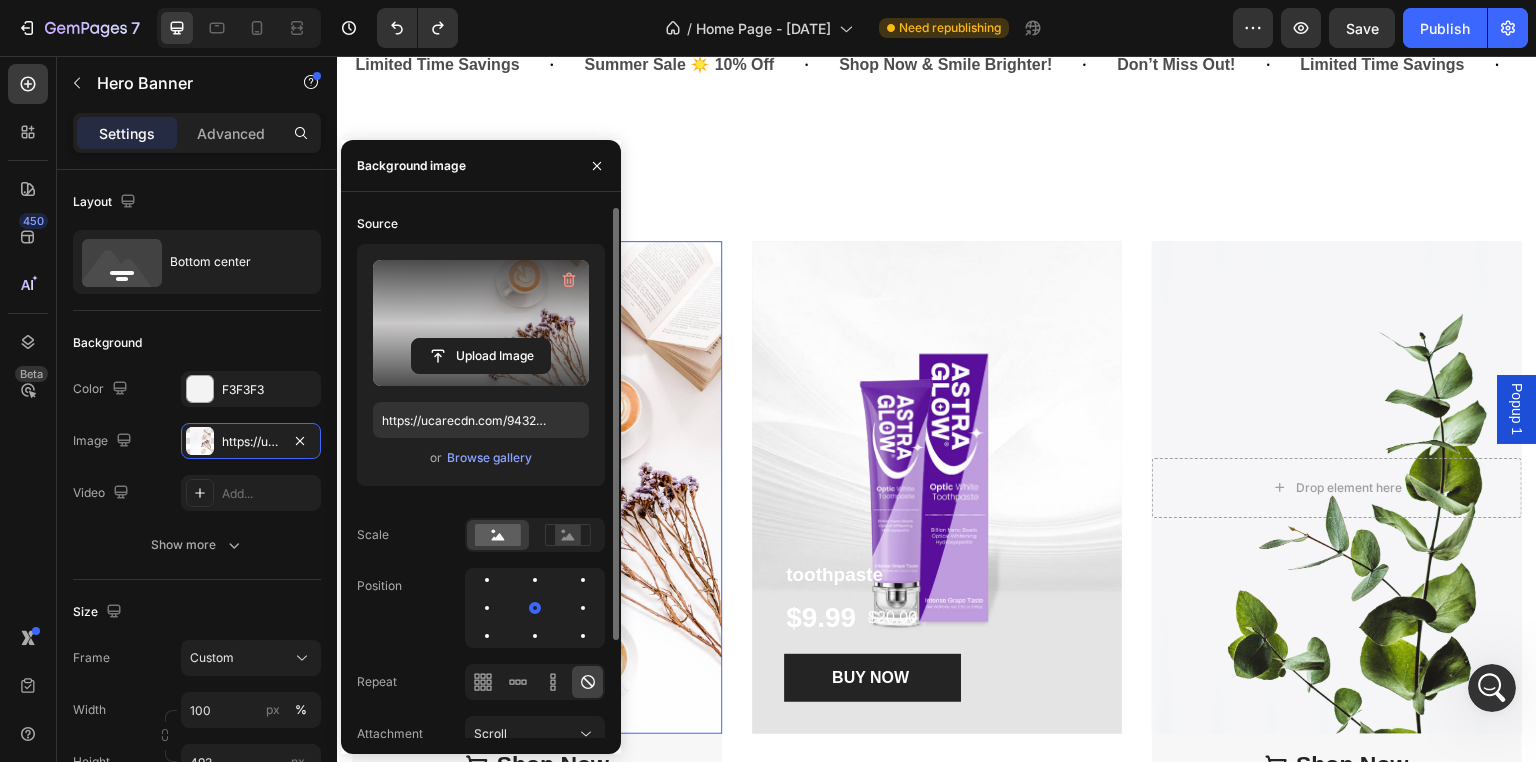 click at bounding box center [481, 323] 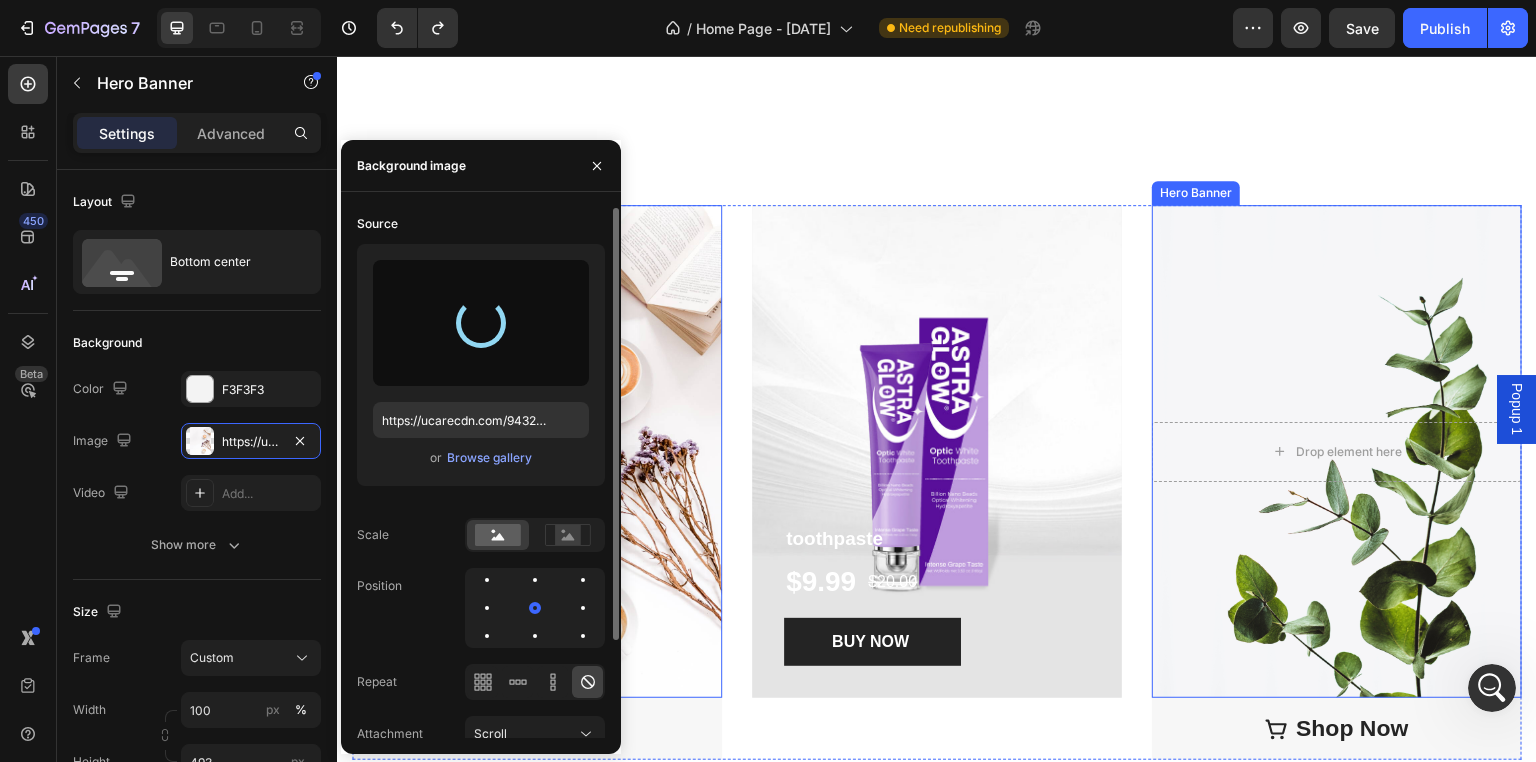 type on "https://cdn.shopify.com/s/files/1/0771/9049/6475/files/gempages_575927947383276370-a34eb256-bf46-471e-927e-7a27e1620ca3.jpg" 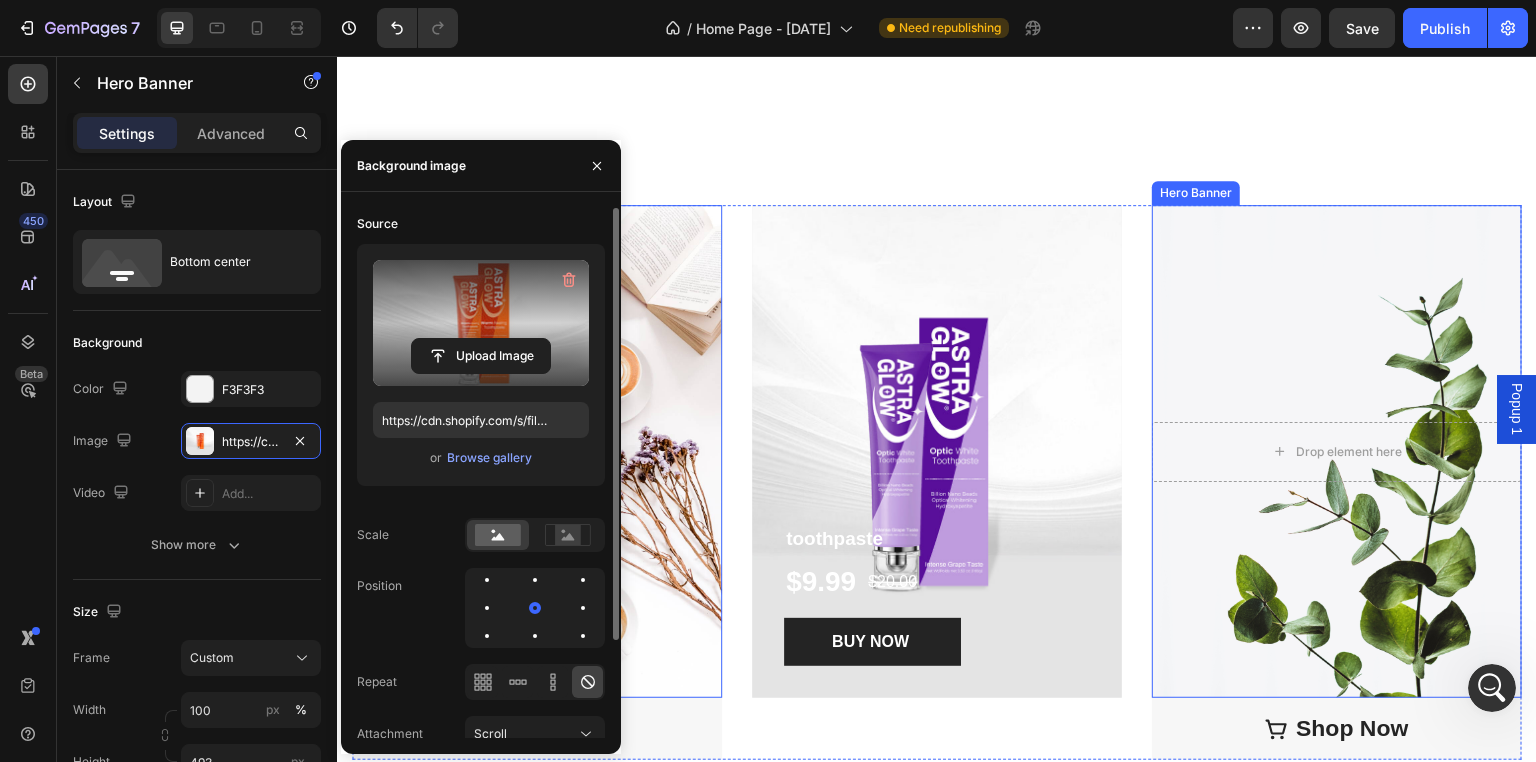 scroll, scrollTop: 2248, scrollLeft: 0, axis: vertical 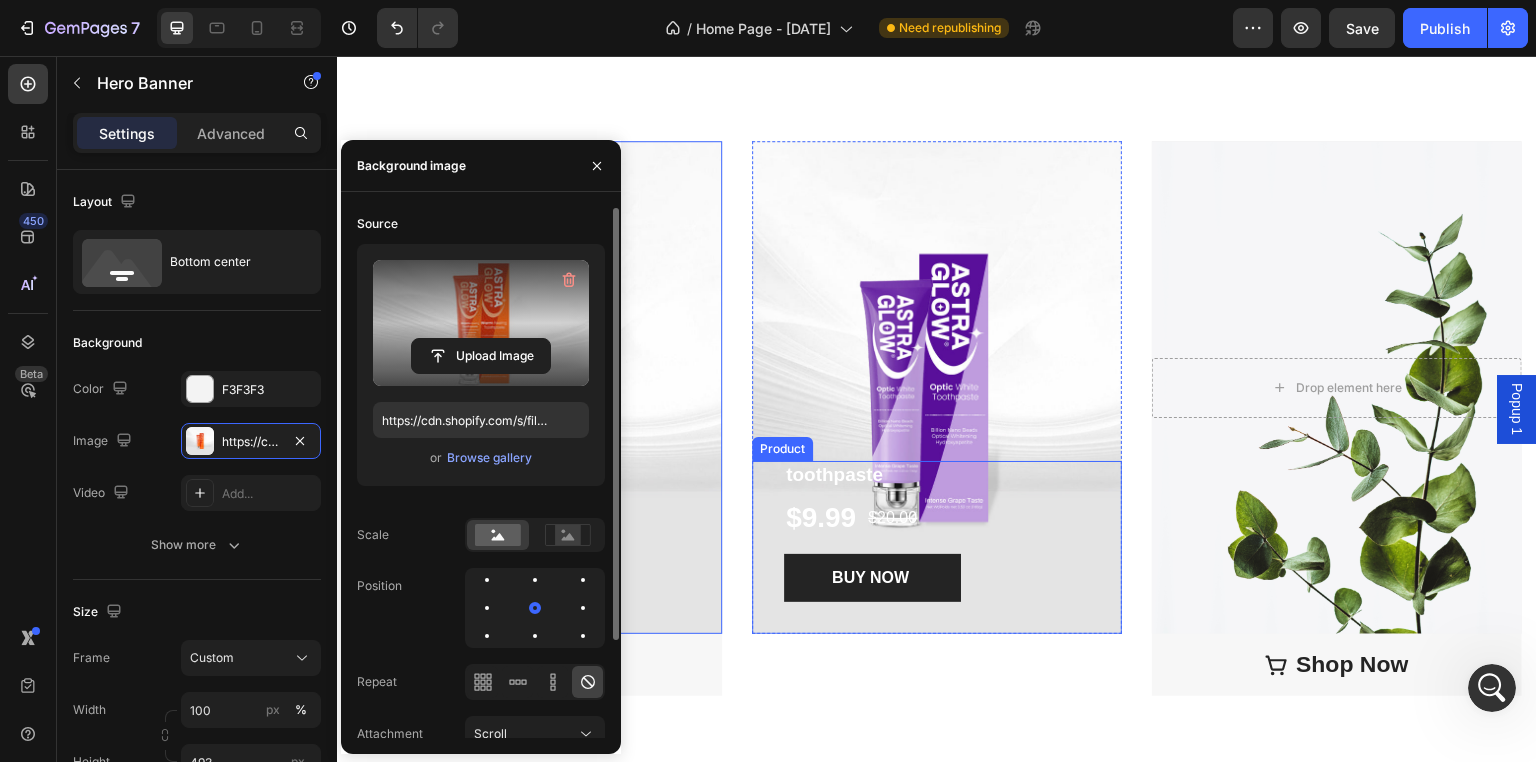 click on "BUY NOW Product Cart Button" at bounding box center [937, 586] 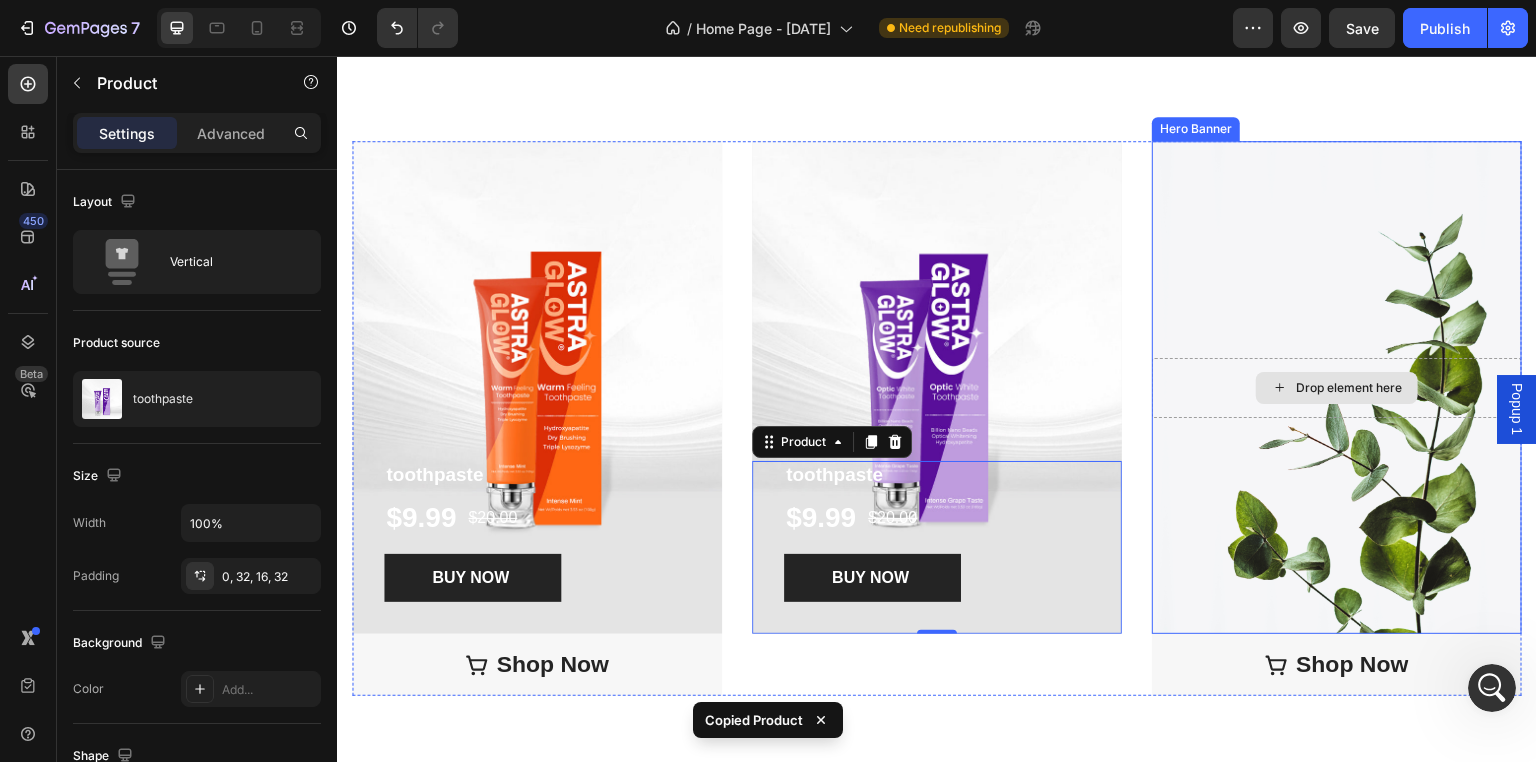click on "Drop element here" at bounding box center [1337, 388] 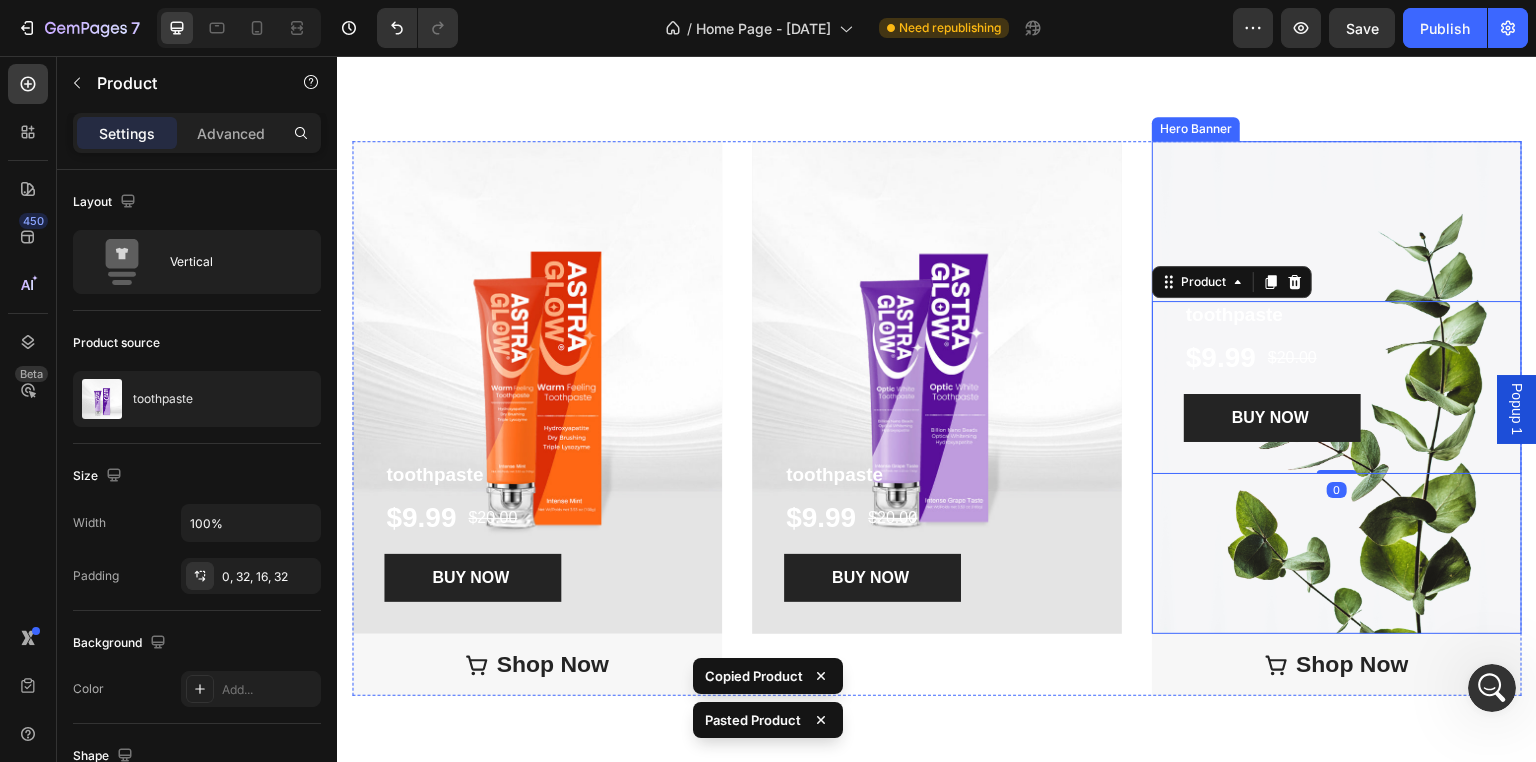 click at bounding box center [1337, 387] 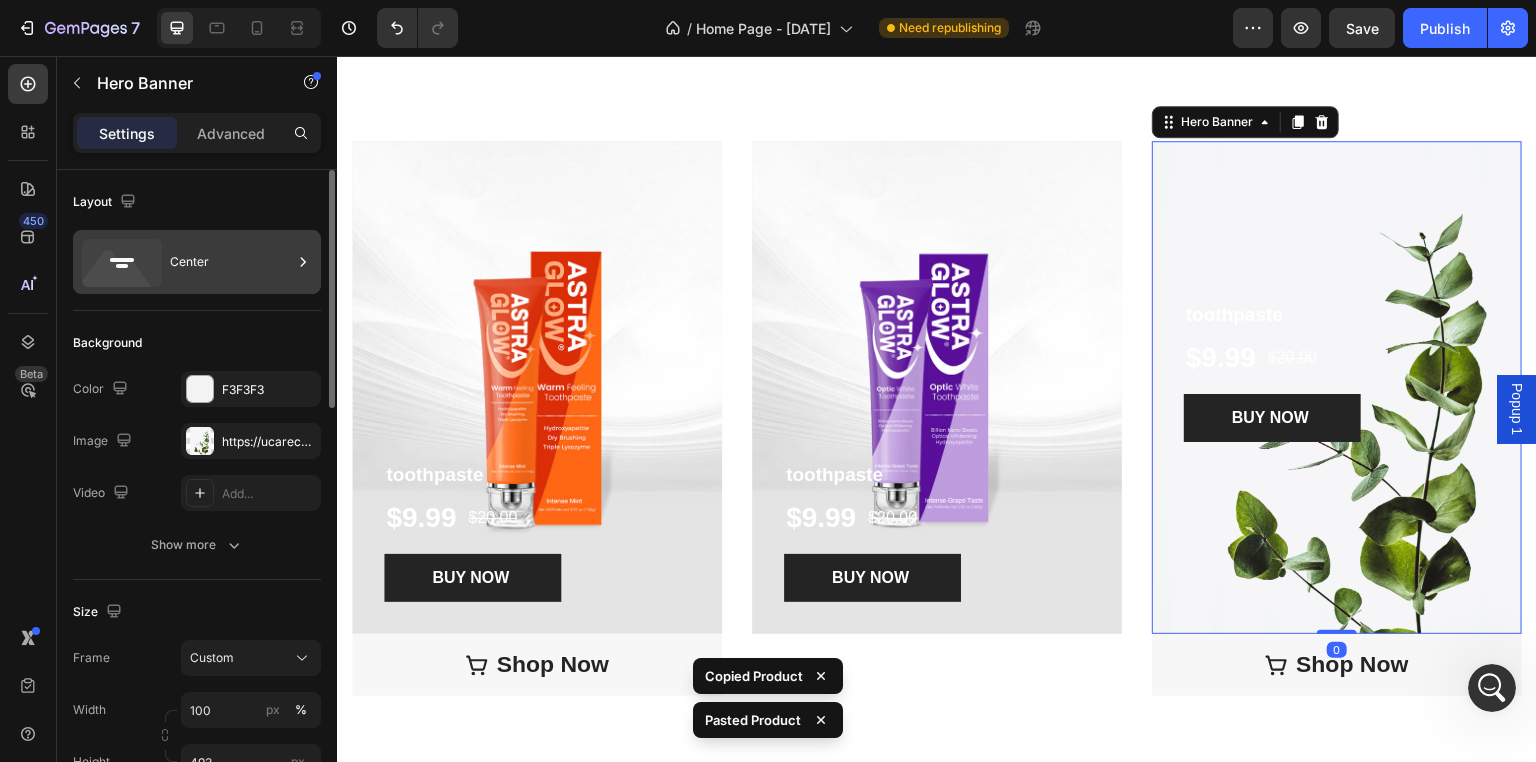 click on "Center" at bounding box center [197, 262] 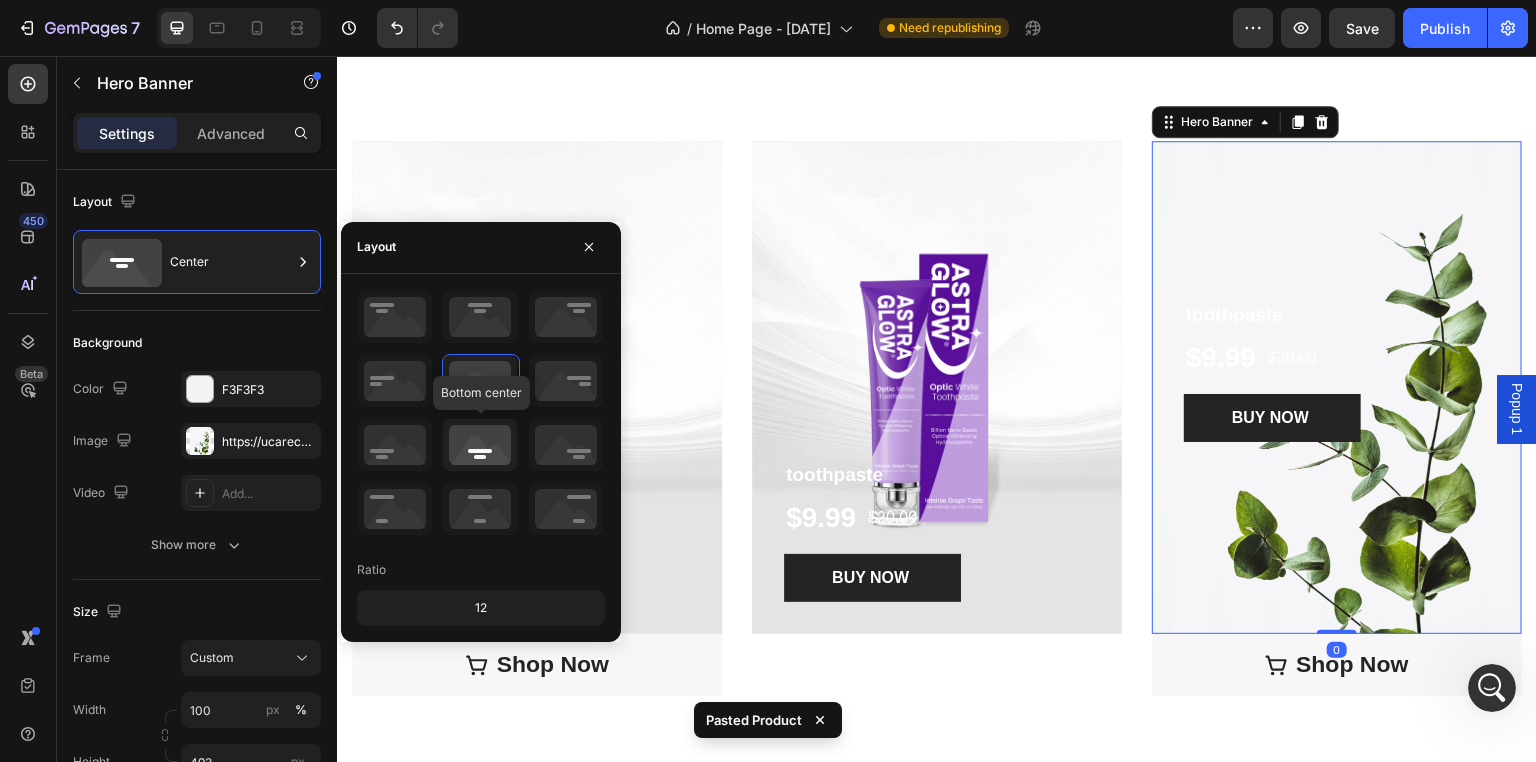 click 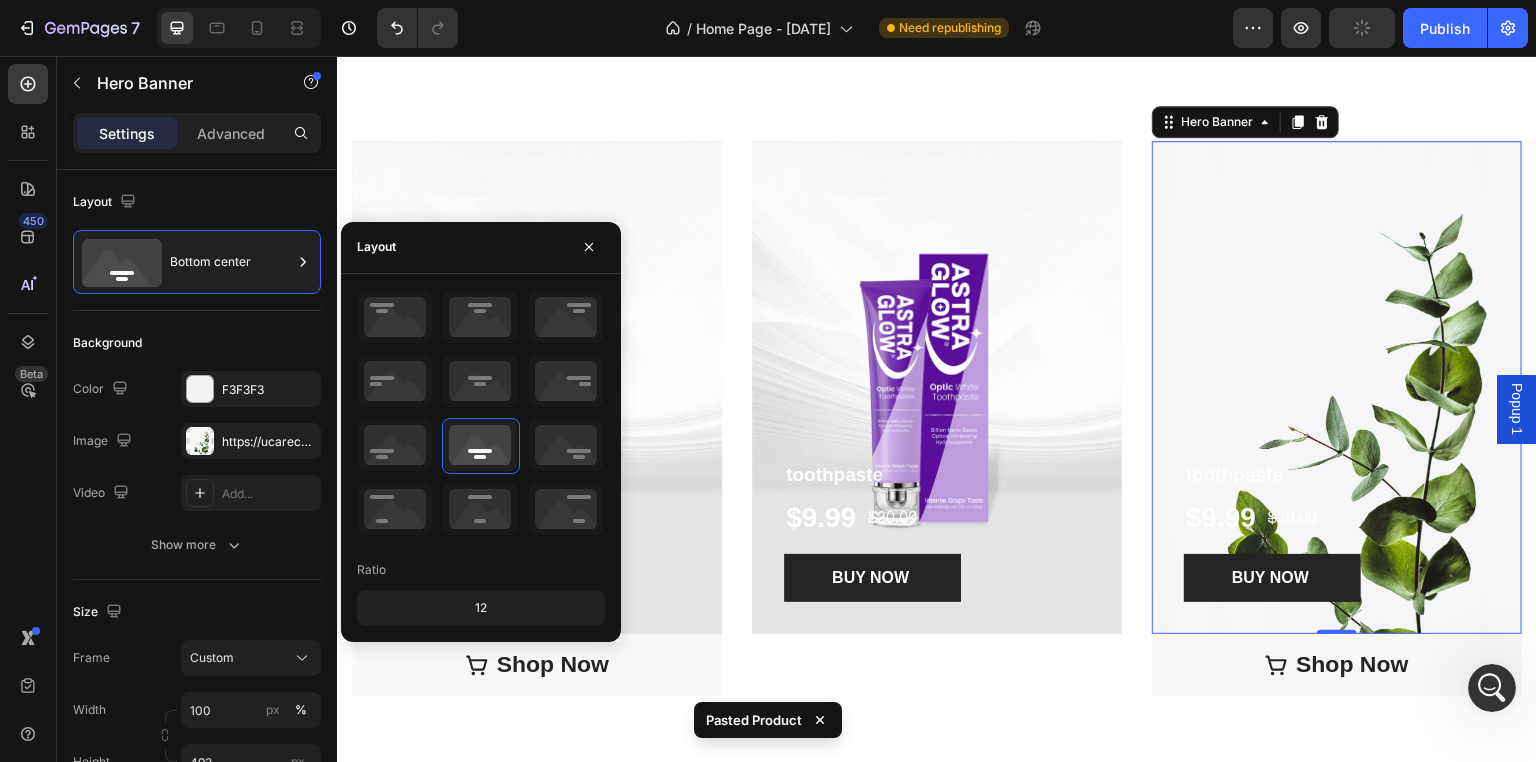 click at bounding box center [1337, 387] 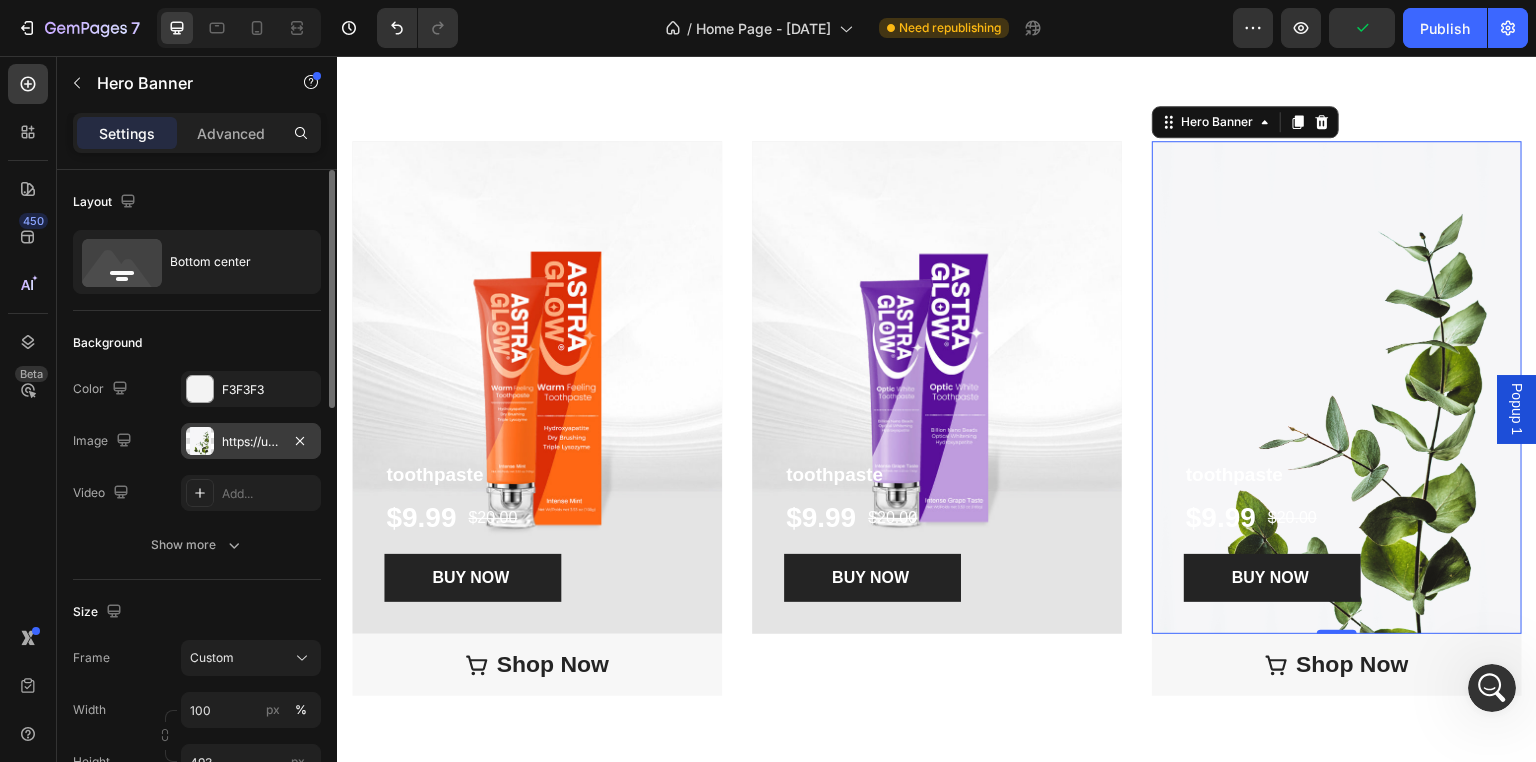 click on "https://ucarecdn.com/dd0c19c8-80d9-4741-9dc6-3626e702ce0e/-/format/auto/-/preview/3000x3000/-/quality/lighter/other%20image23.png" at bounding box center (251, 442) 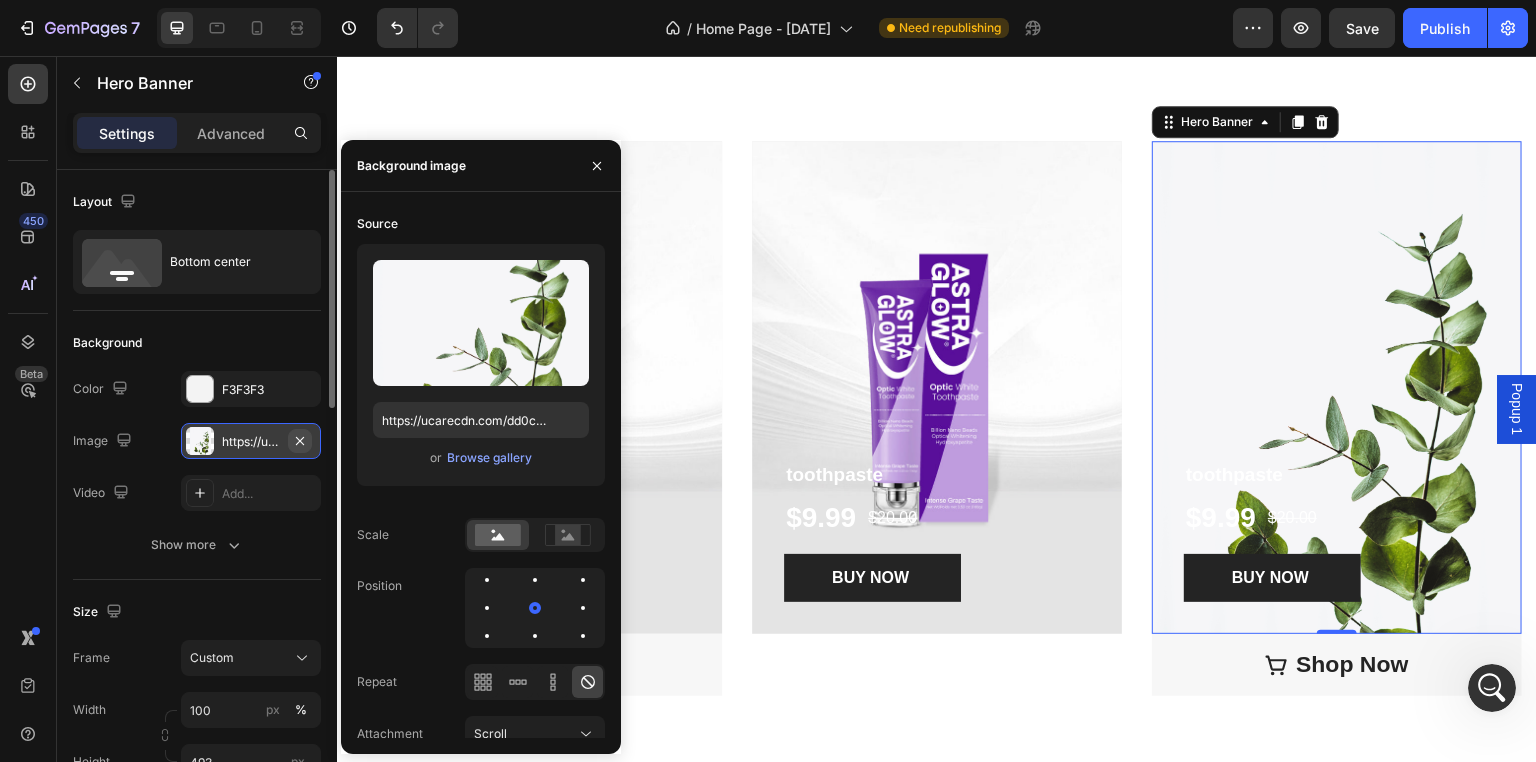click 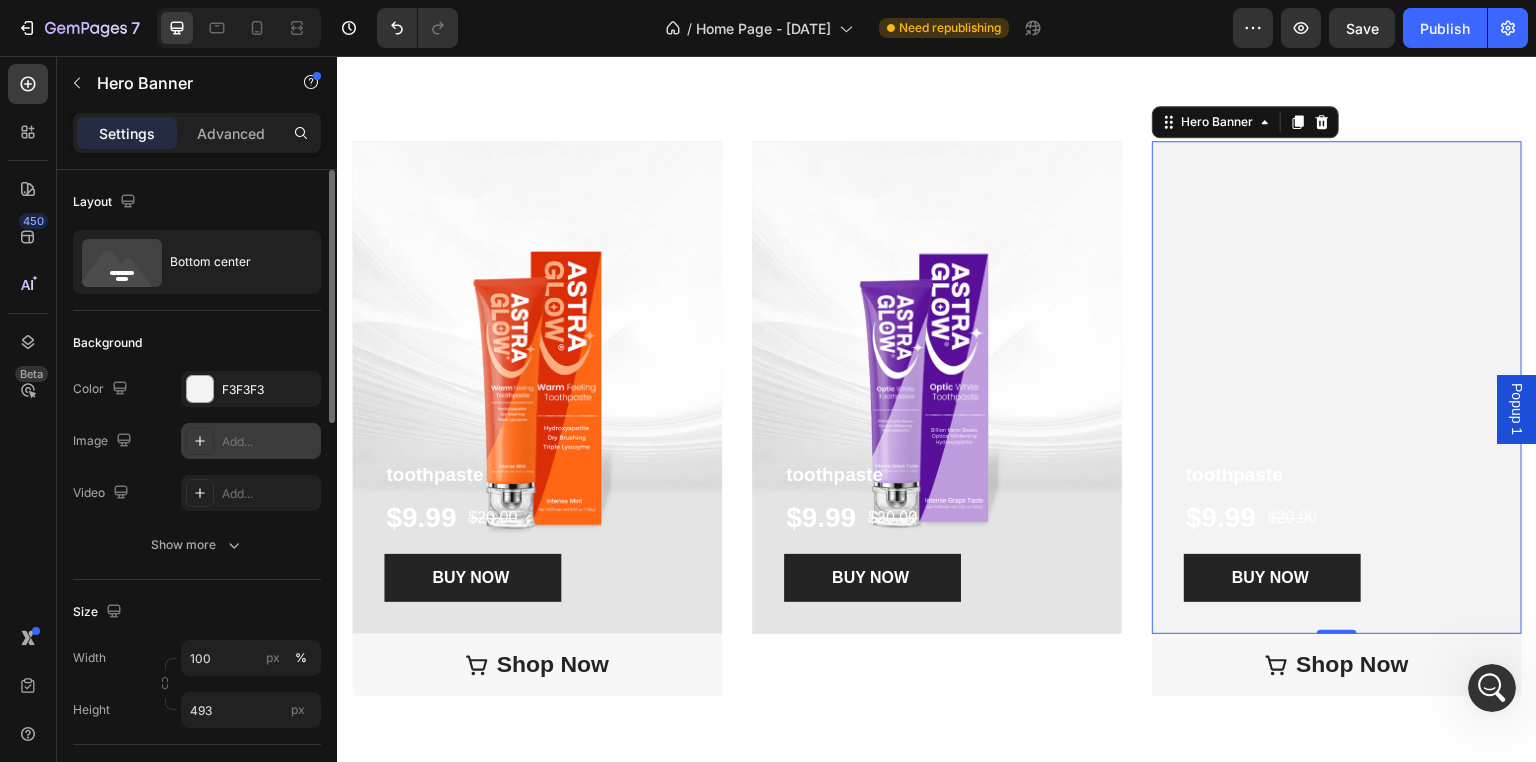 click on "Add..." at bounding box center (269, 442) 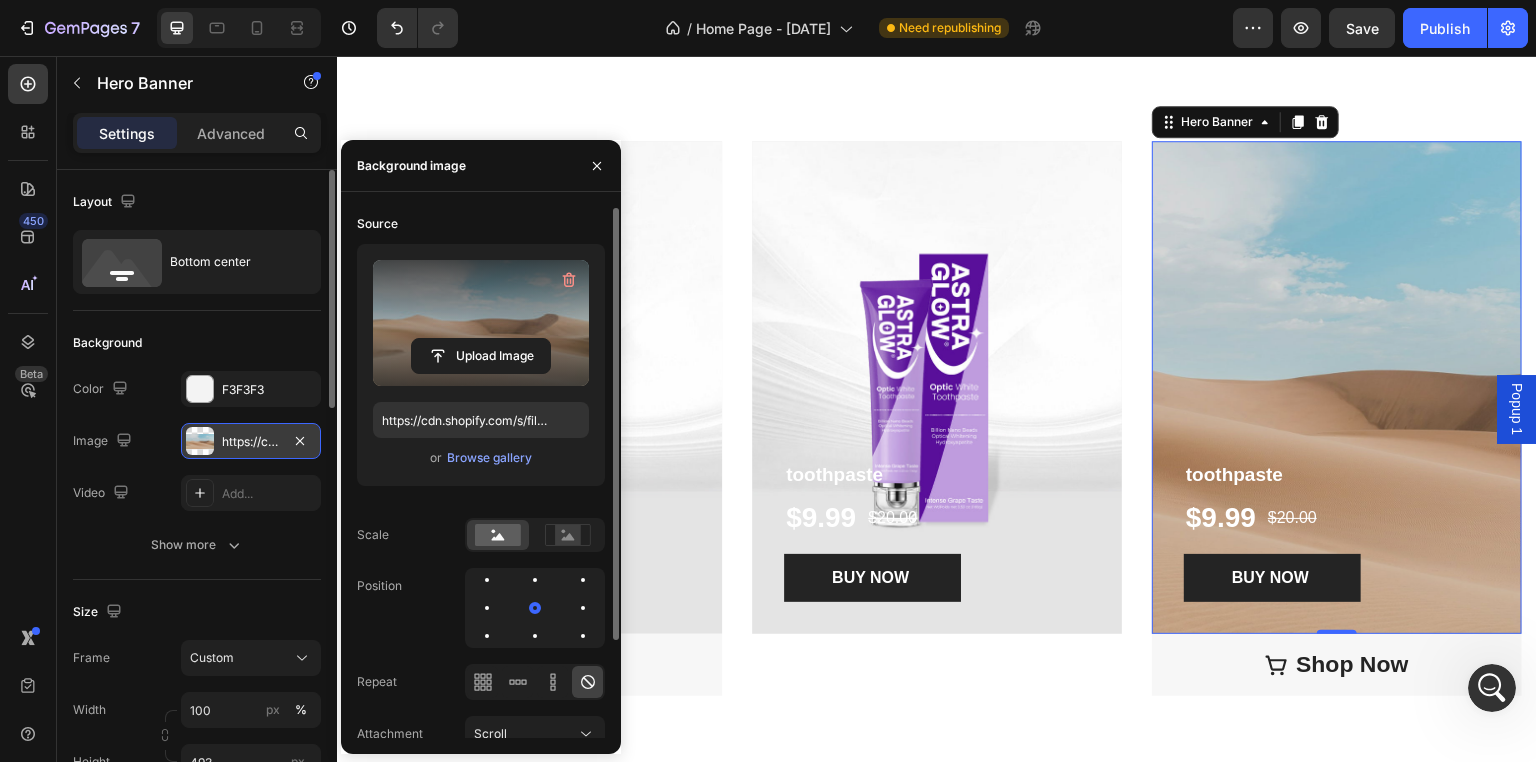 click at bounding box center (481, 323) 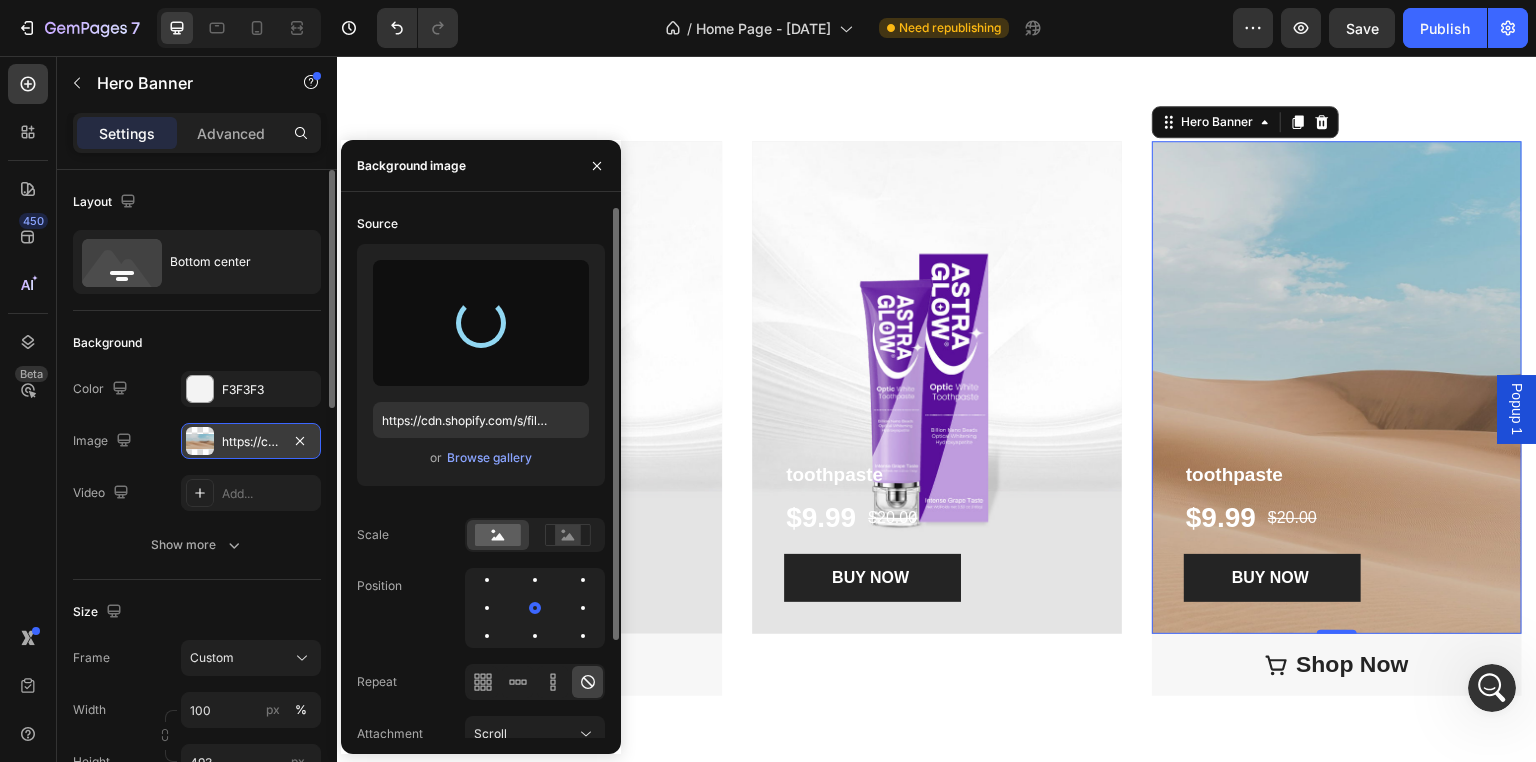 type on "https://cdn.shopify.com/s/files/1/0771/9049/6475/files/gempages_575927947383276370-7db6589c-6f09-4c0a-a411-f7e3fc94f867.jpg" 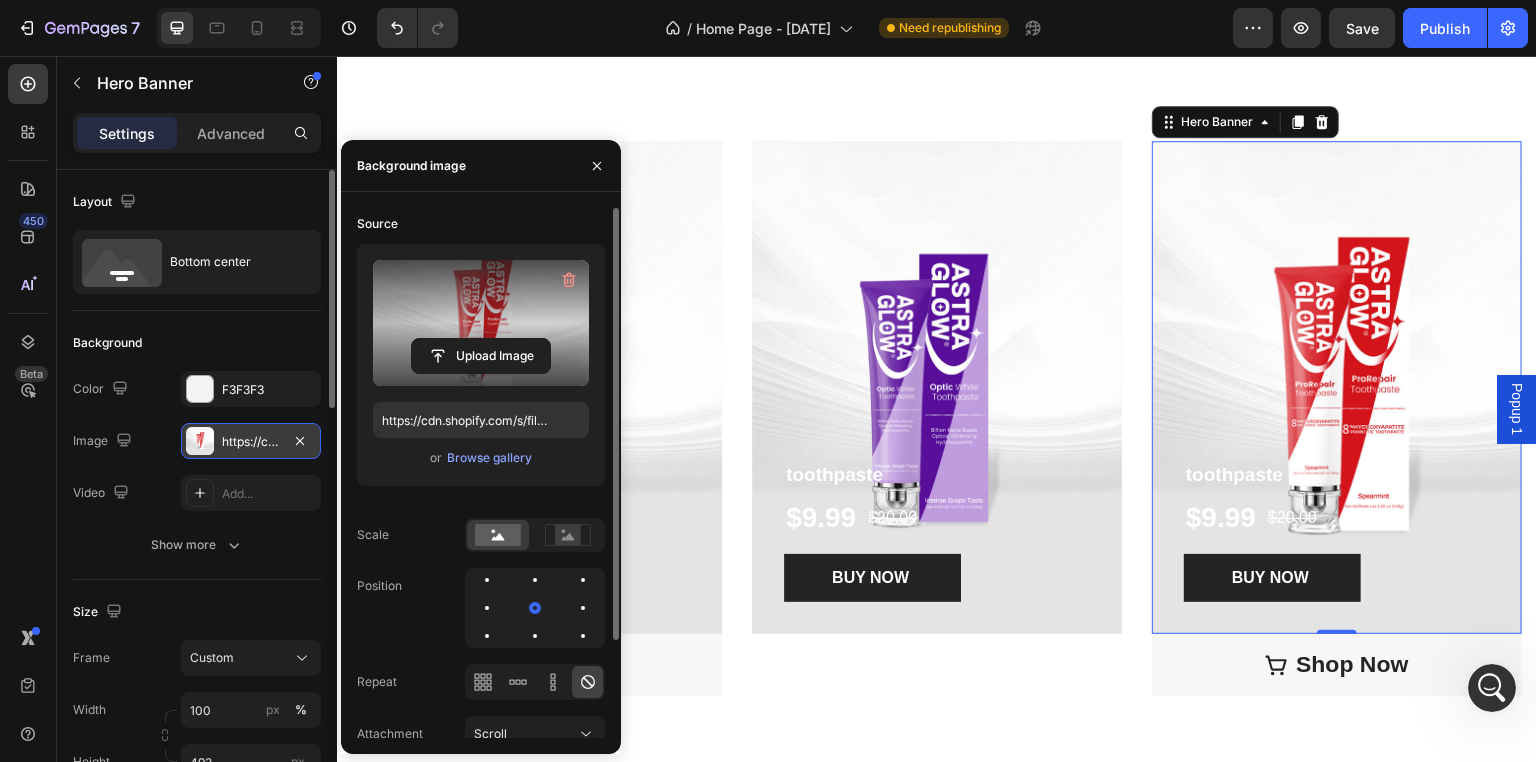 click at bounding box center [1337, 387] 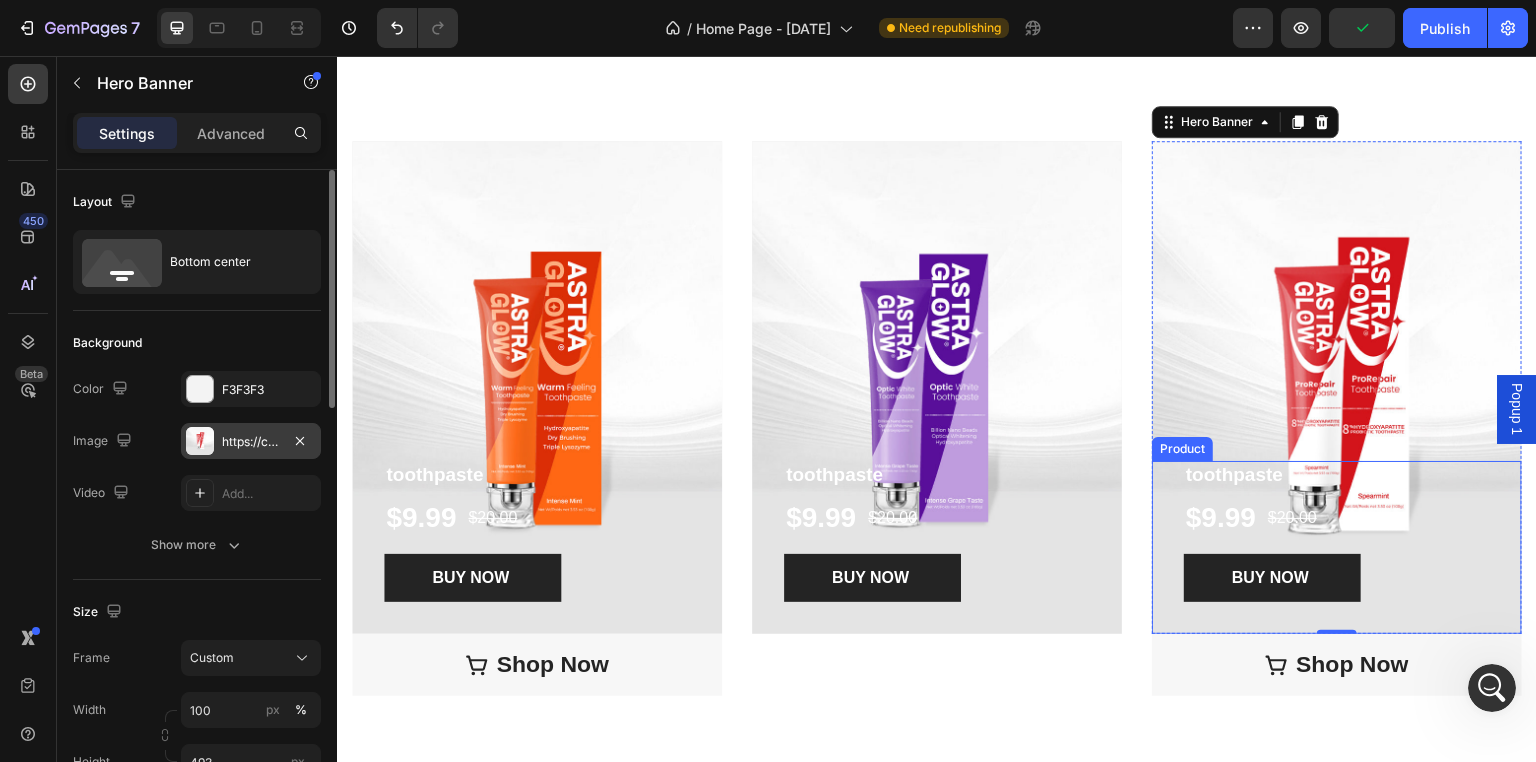 click on "toothpaste Product Title $9.99 Product Price Product Price $20.00 Product Price Product Price Row BUY NOW Product Cart Button" at bounding box center (1337, 539) 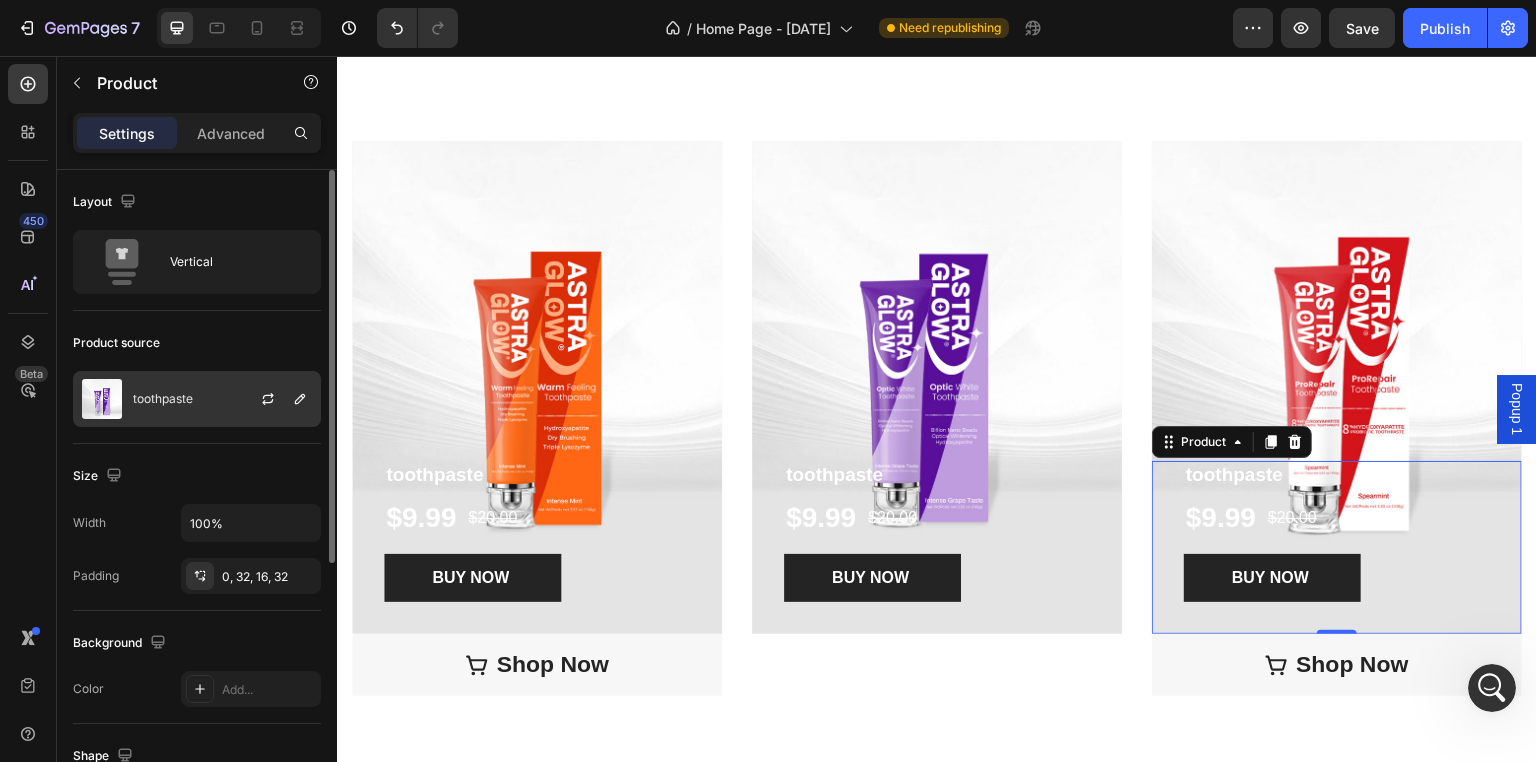 click on "toothpaste" 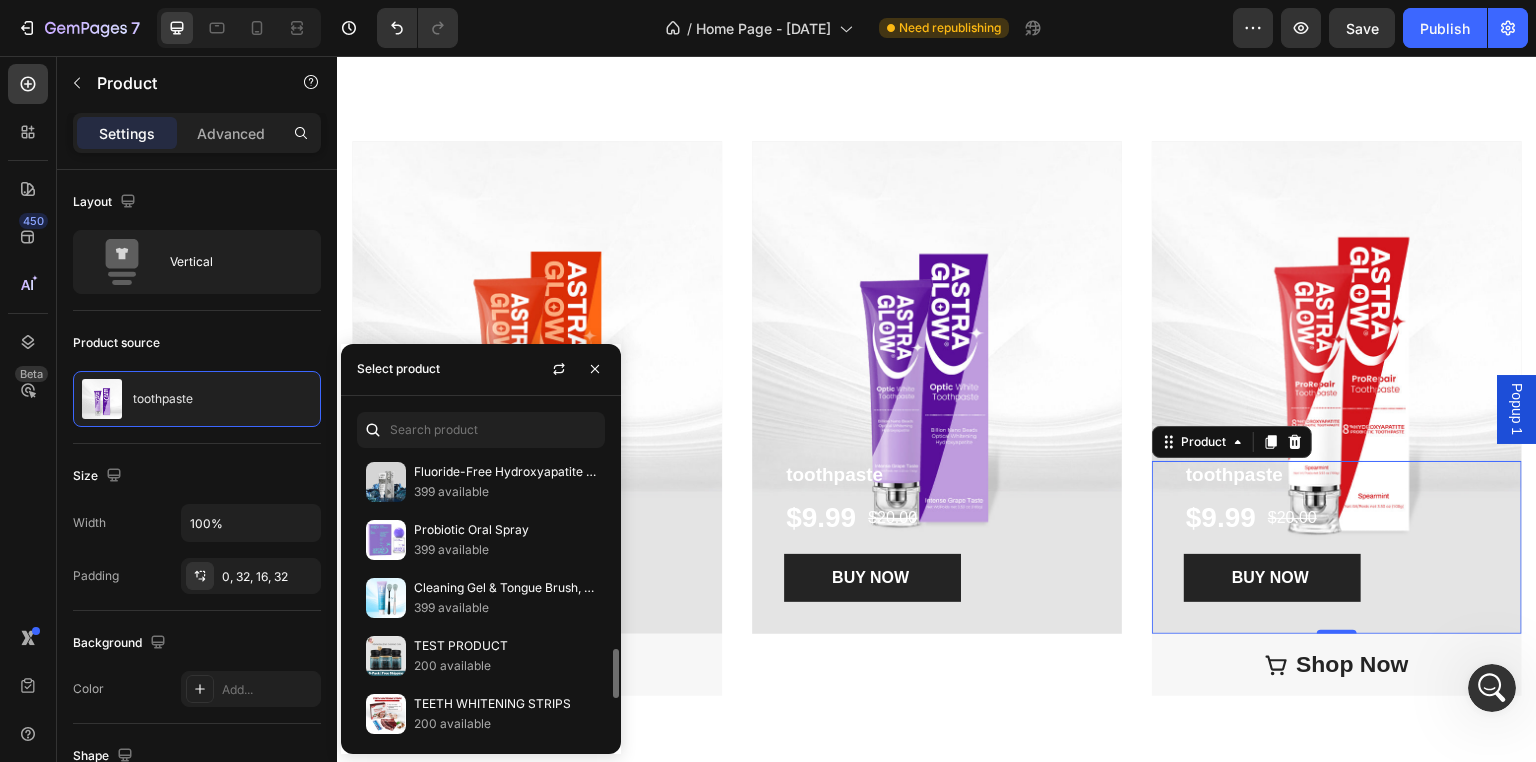 scroll, scrollTop: 1330, scrollLeft: 0, axis: vertical 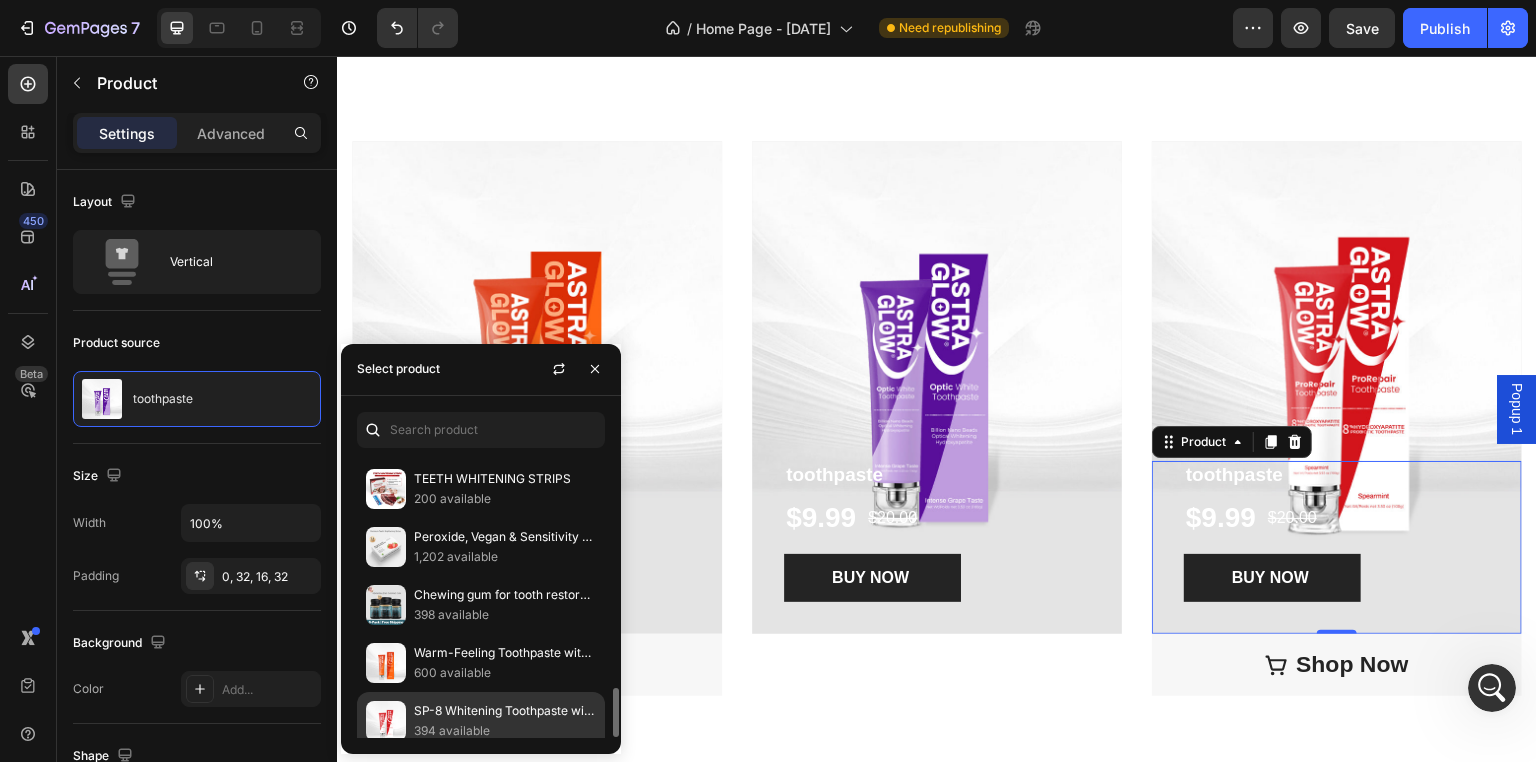 click on "SP-8 Whitening Toothpaste with Probiotic & Hydroxyapatite 394 available" 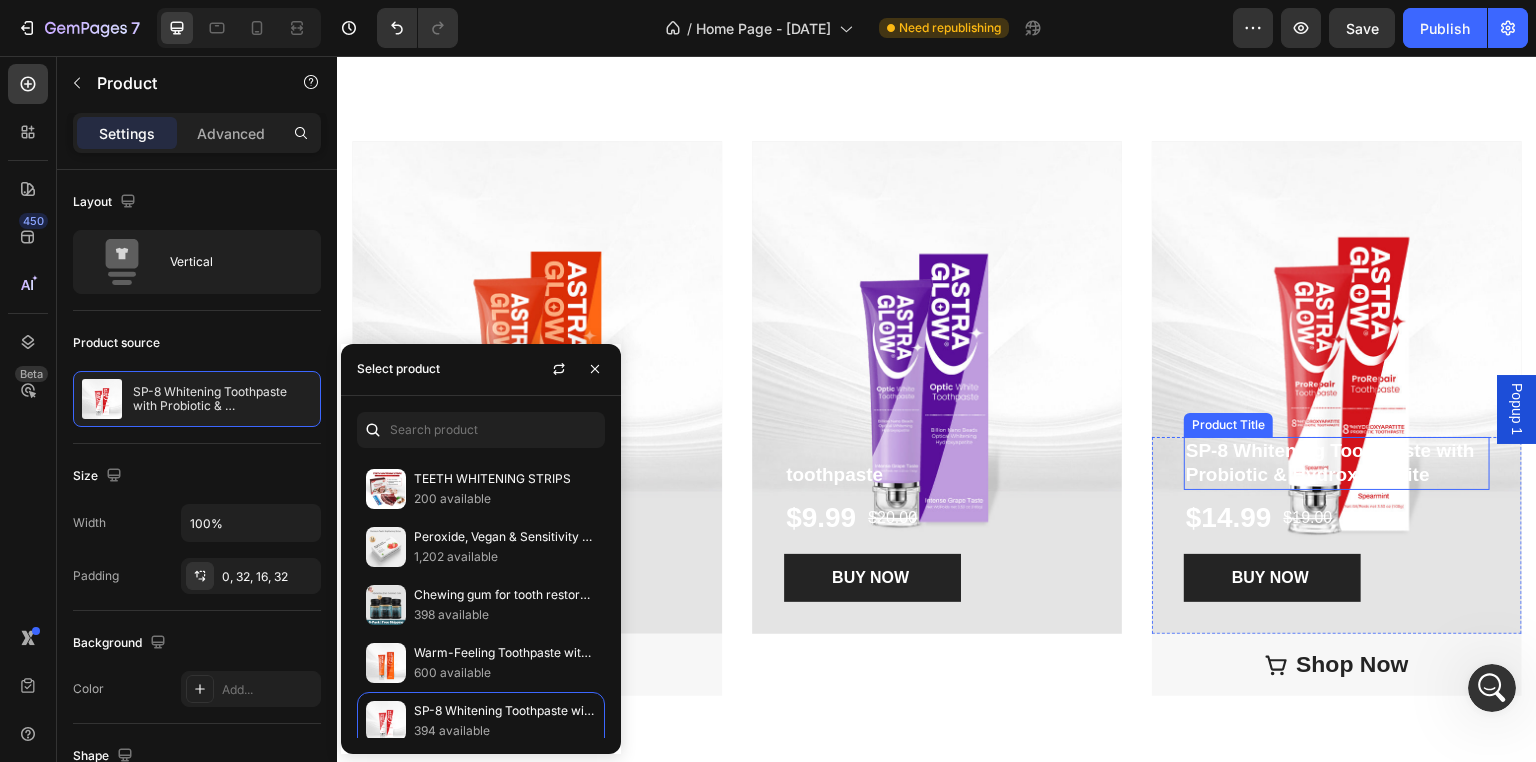 click on "SP-8 Whitening Toothpaste with Probiotic & Hydroxyapatite" at bounding box center [1337, 463] 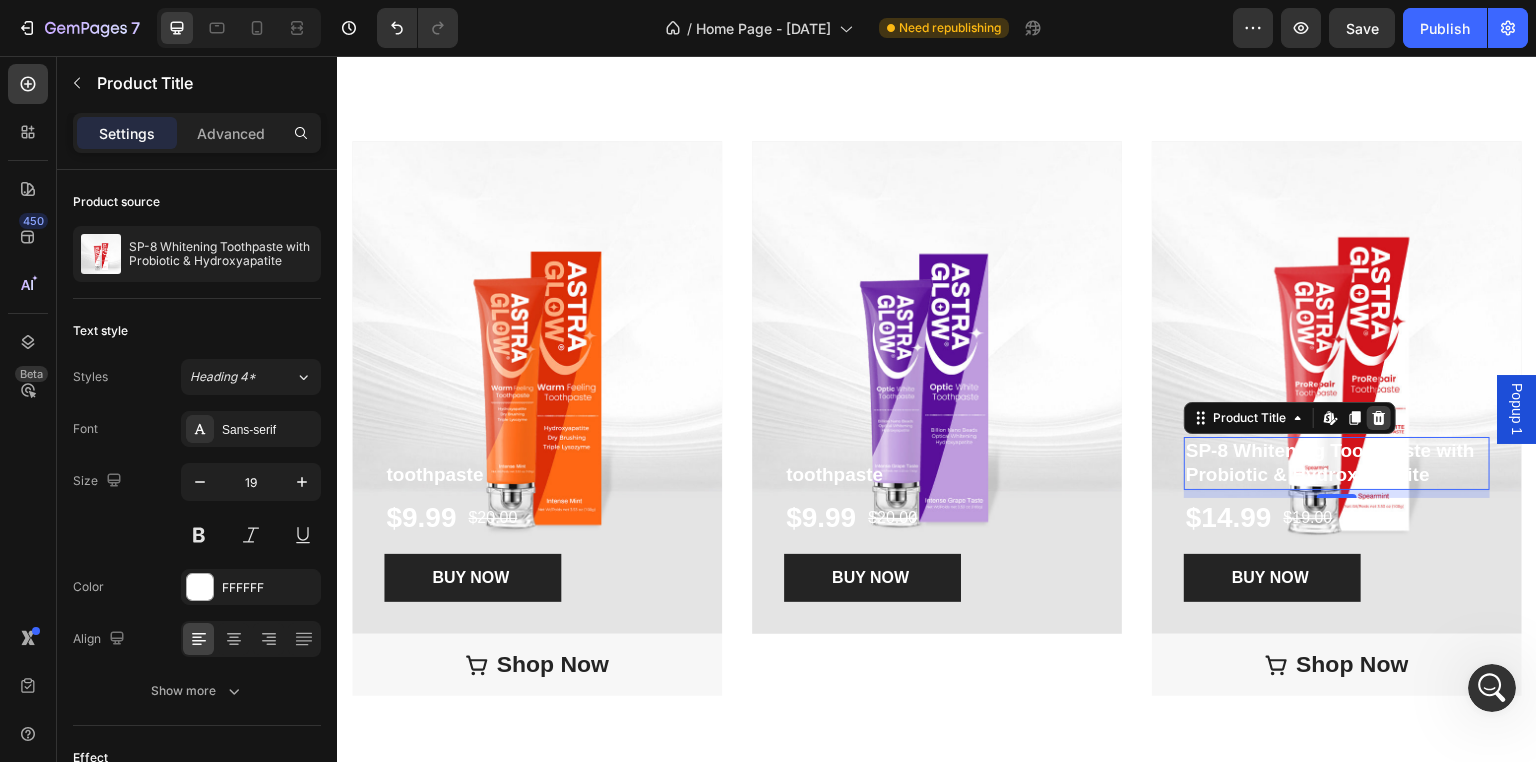 click 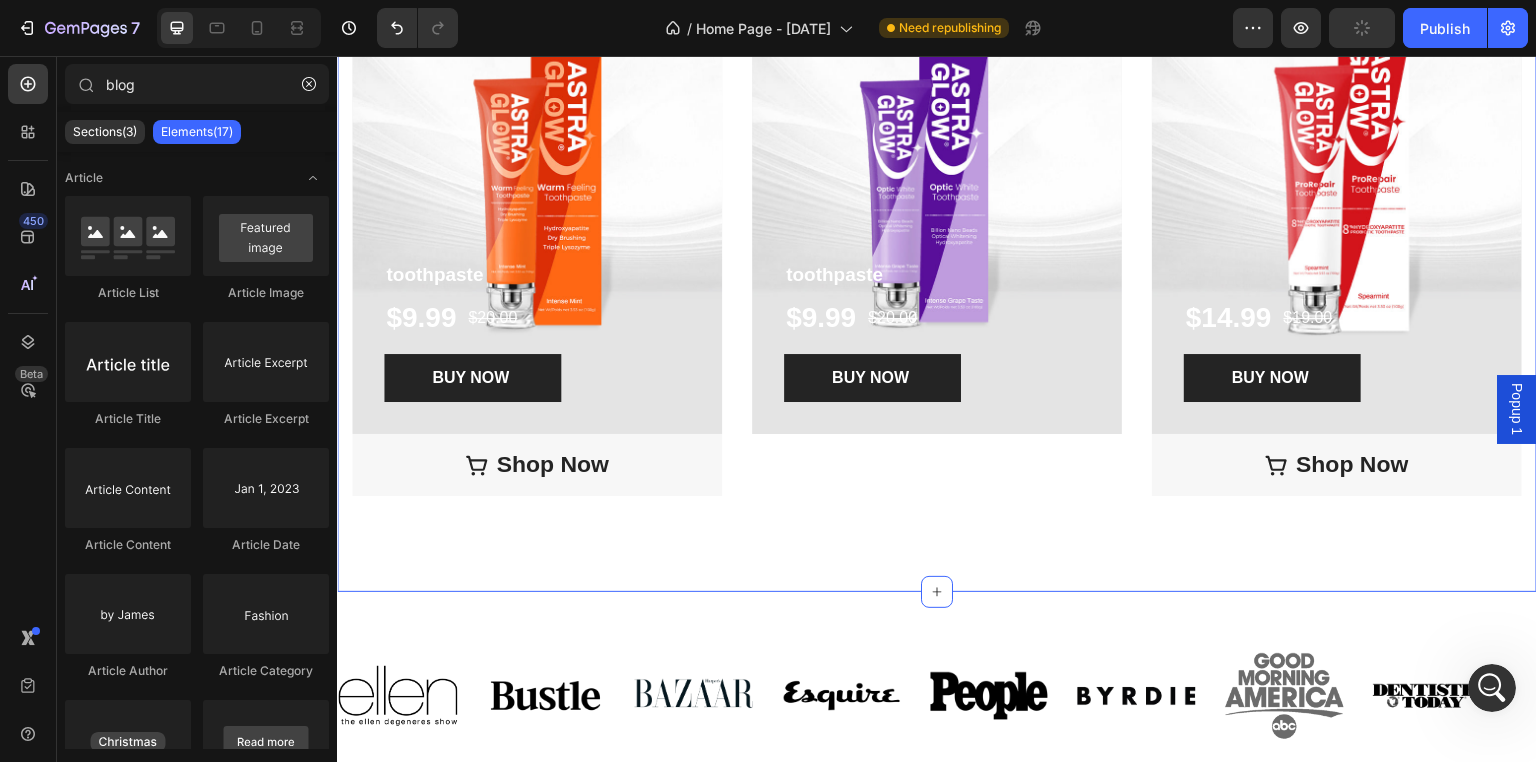 scroll, scrollTop: 2348, scrollLeft: 0, axis: vertical 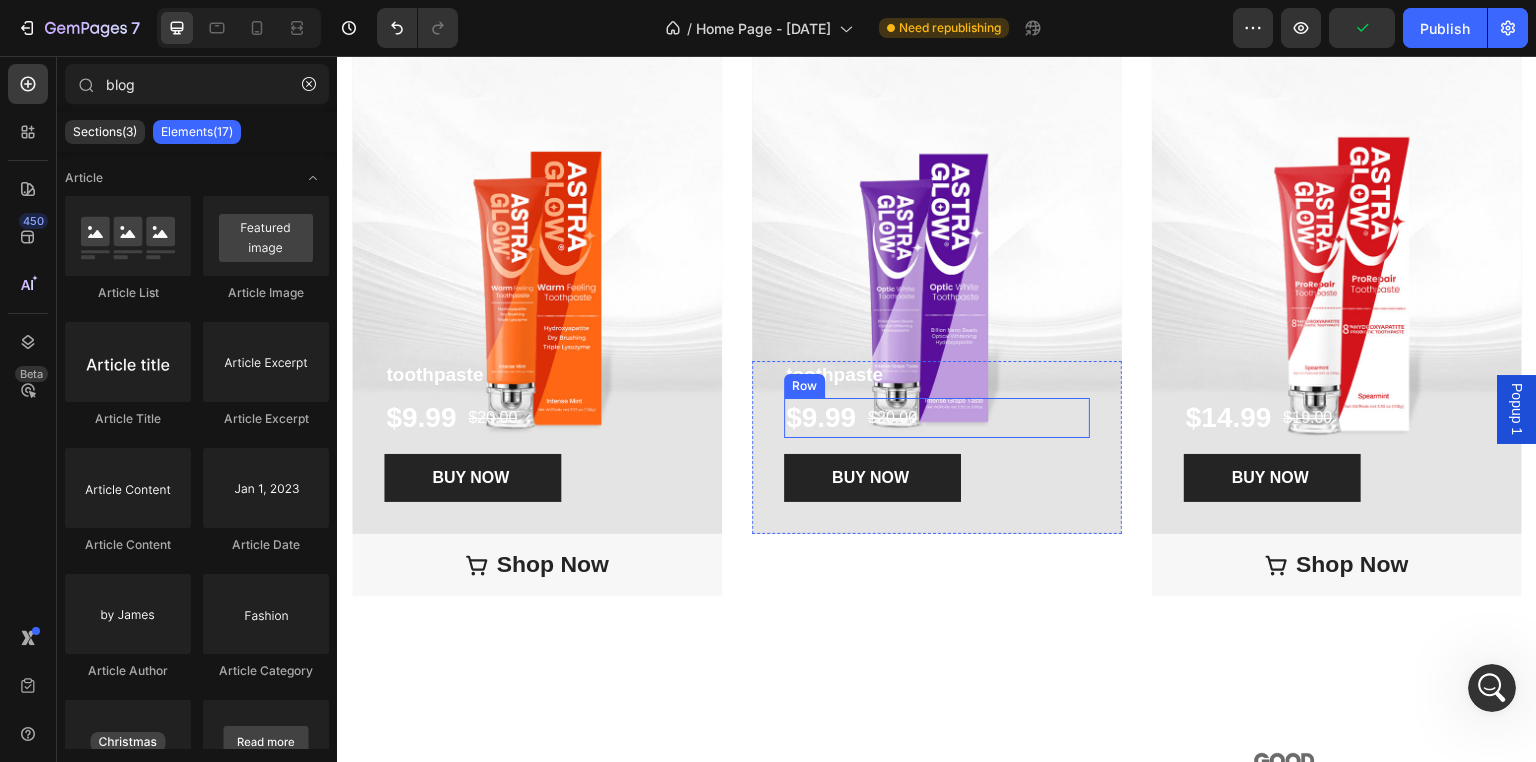 click on "$9.99 Product Price Product Price $20.00 Product Price Product Price Row" at bounding box center [937, 418] 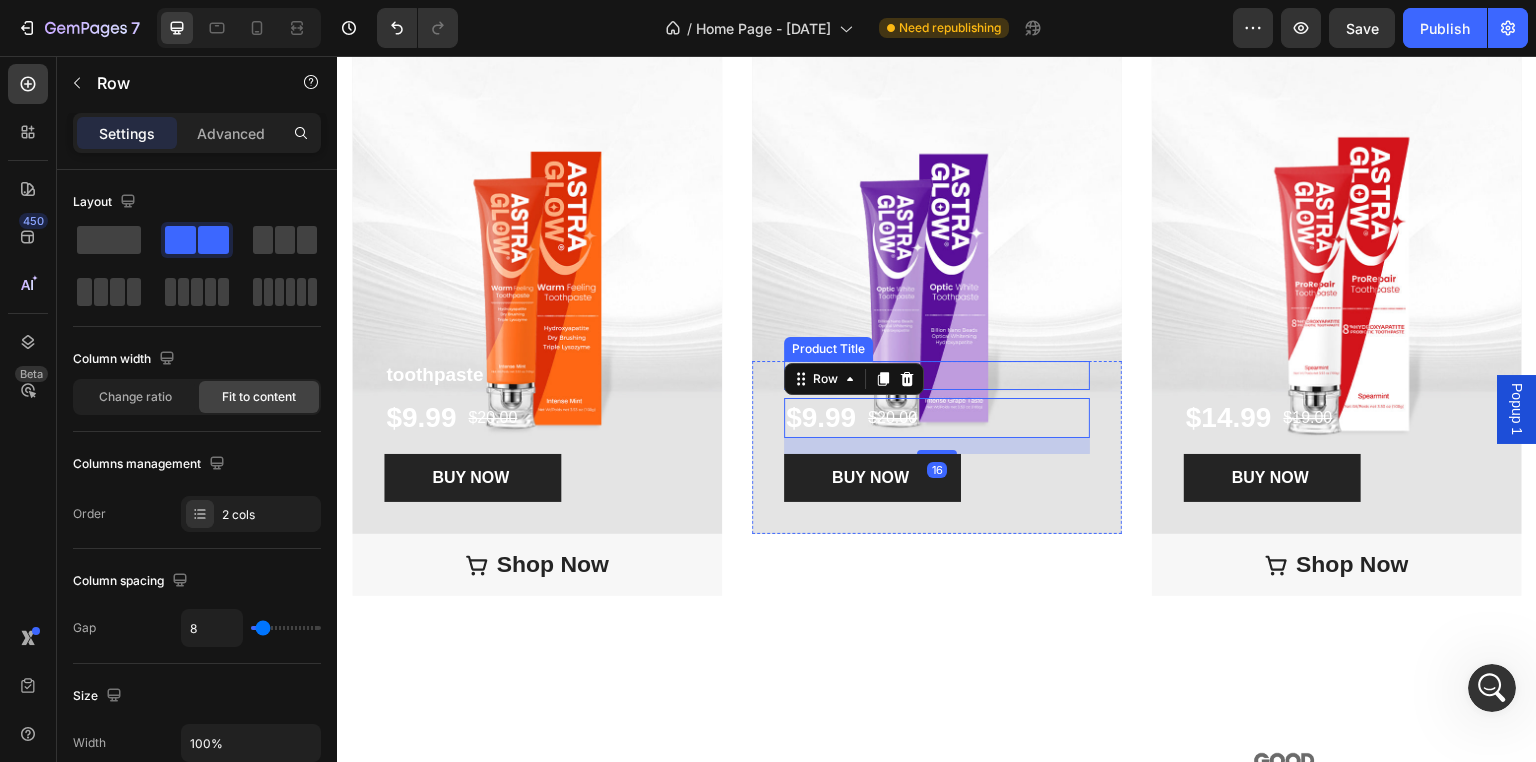 click on "toothpaste" at bounding box center [937, 375] 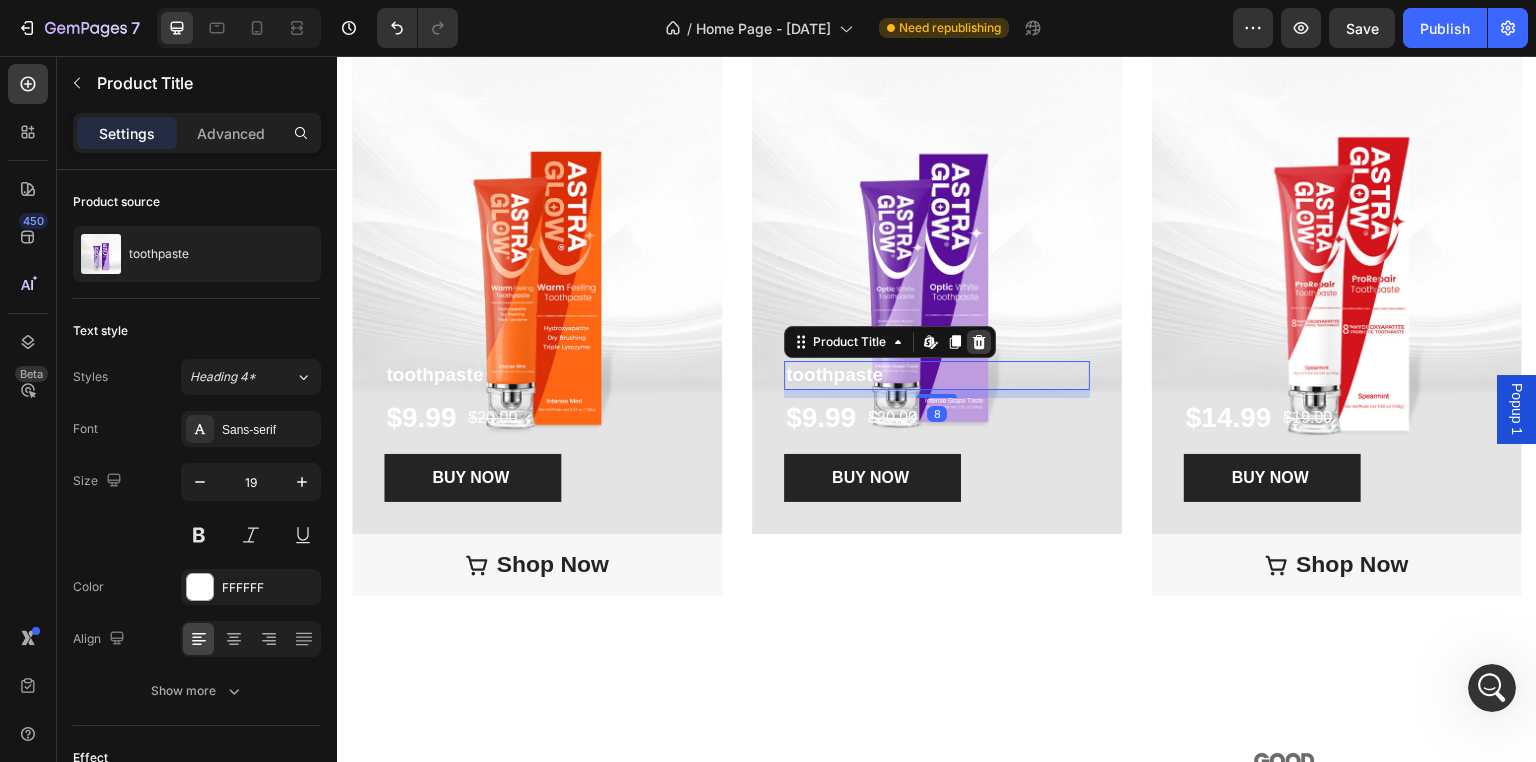 click 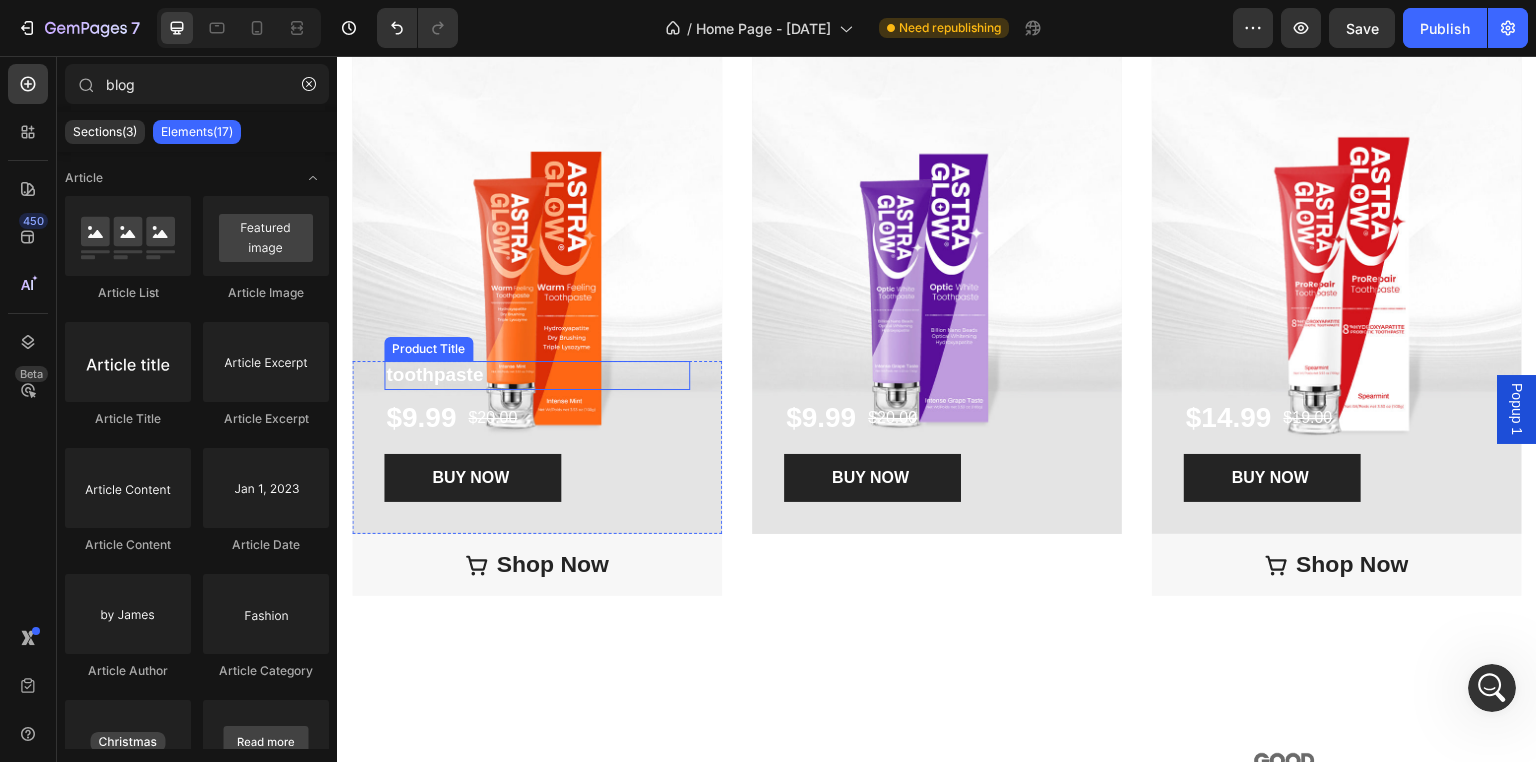 click on "toothpaste" at bounding box center (537, 375) 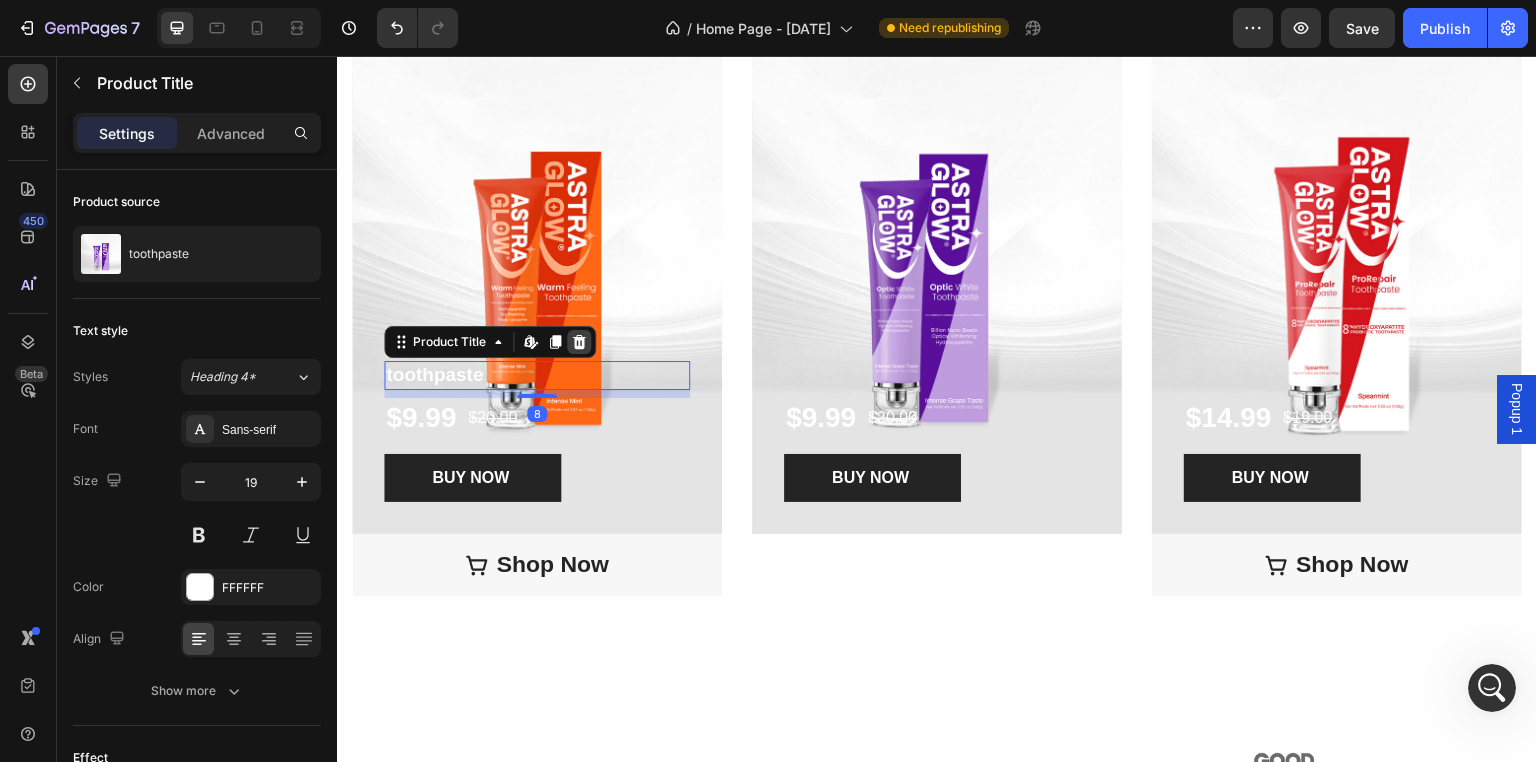 click 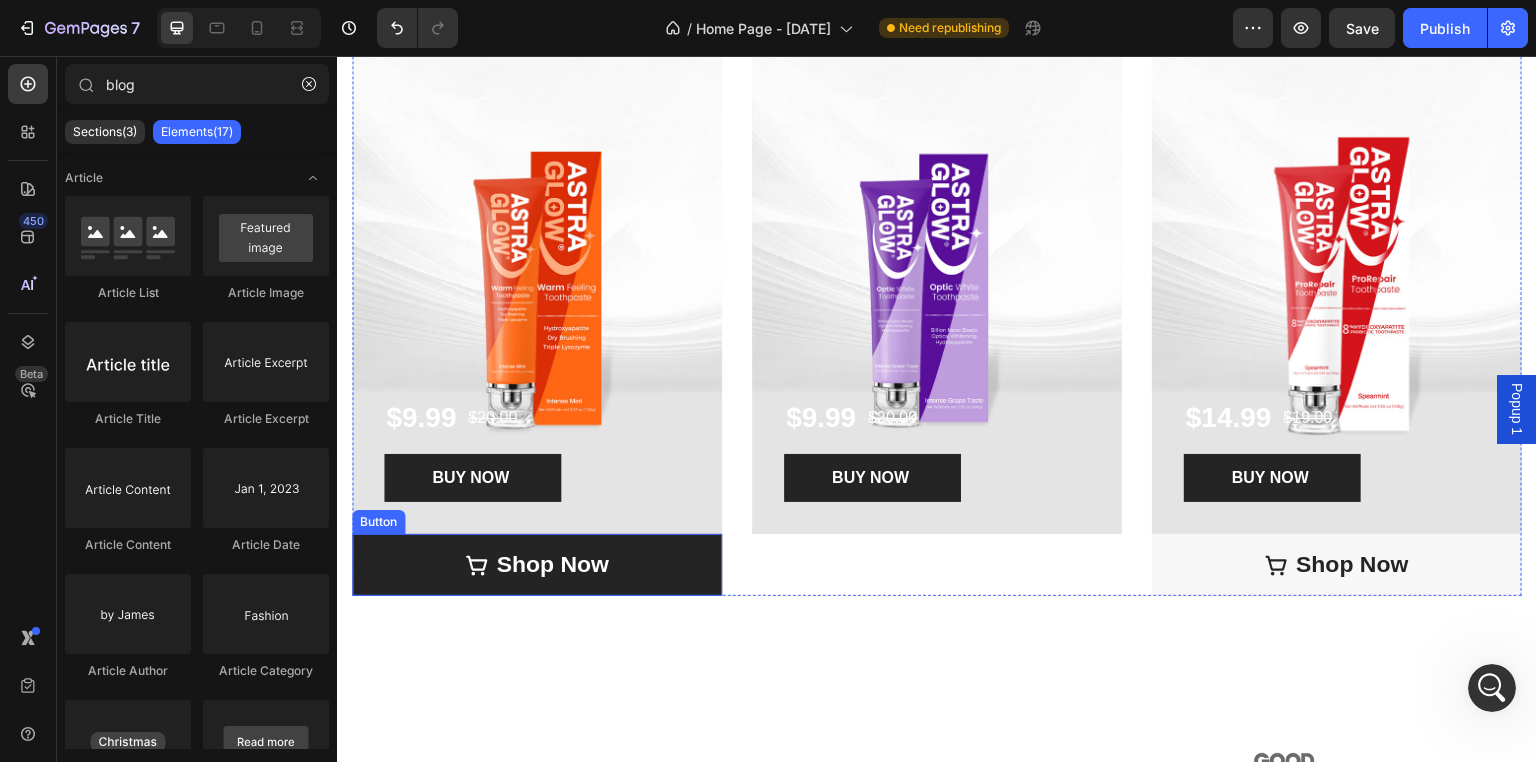 click on "Shop Now" at bounding box center [537, 565] 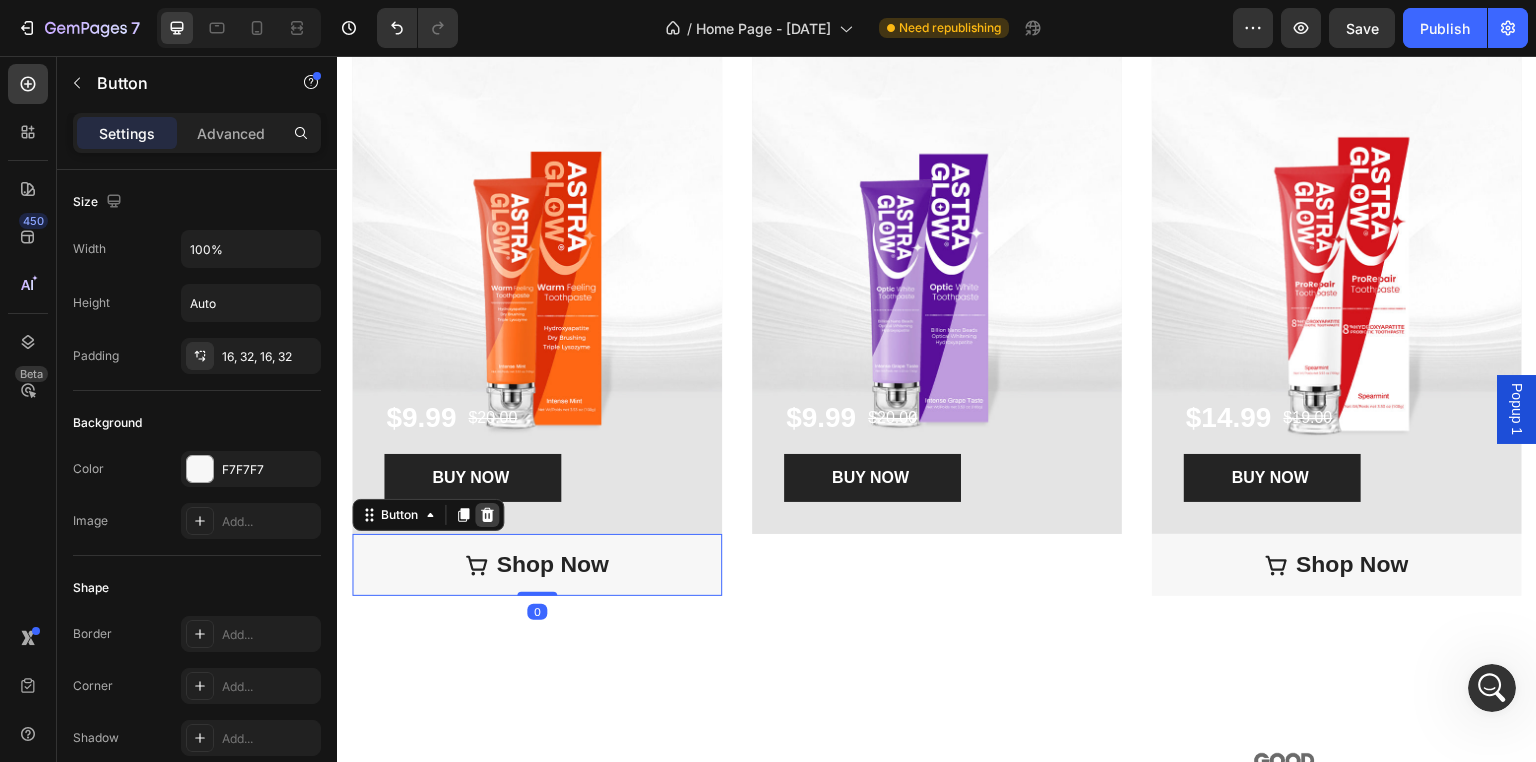 click 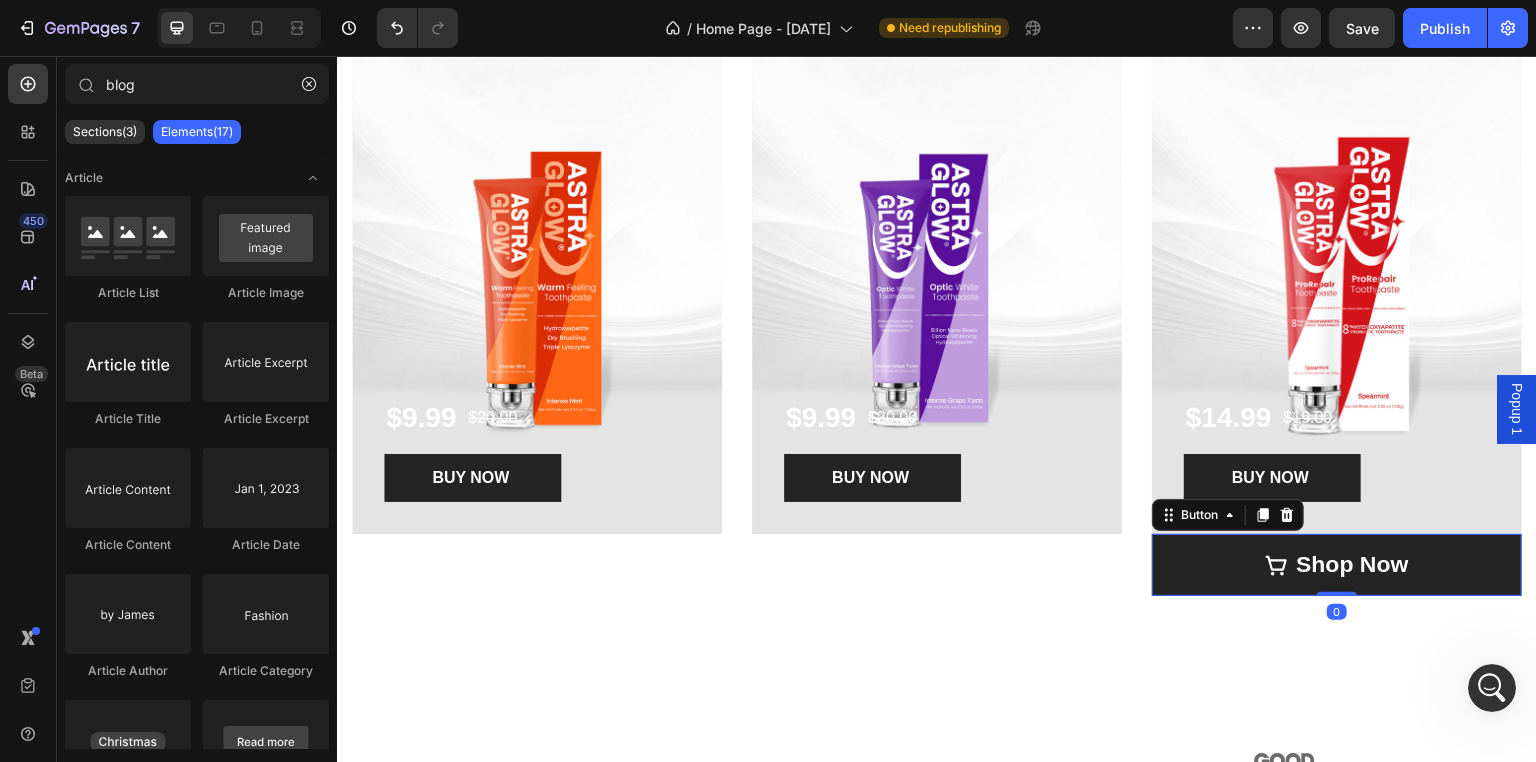 click on "Shop Now" at bounding box center (1337, 565) 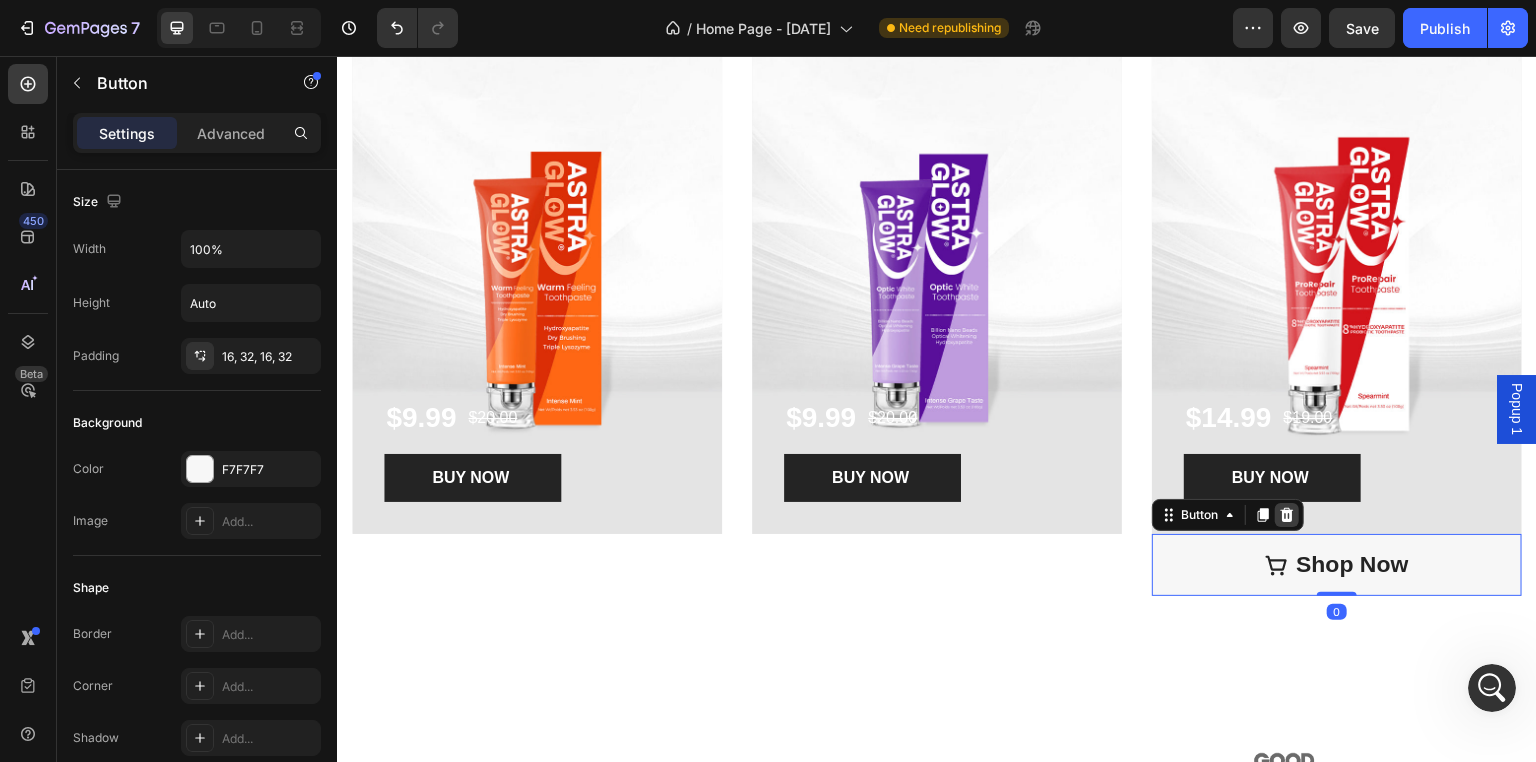 click at bounding box center (1287, 515) 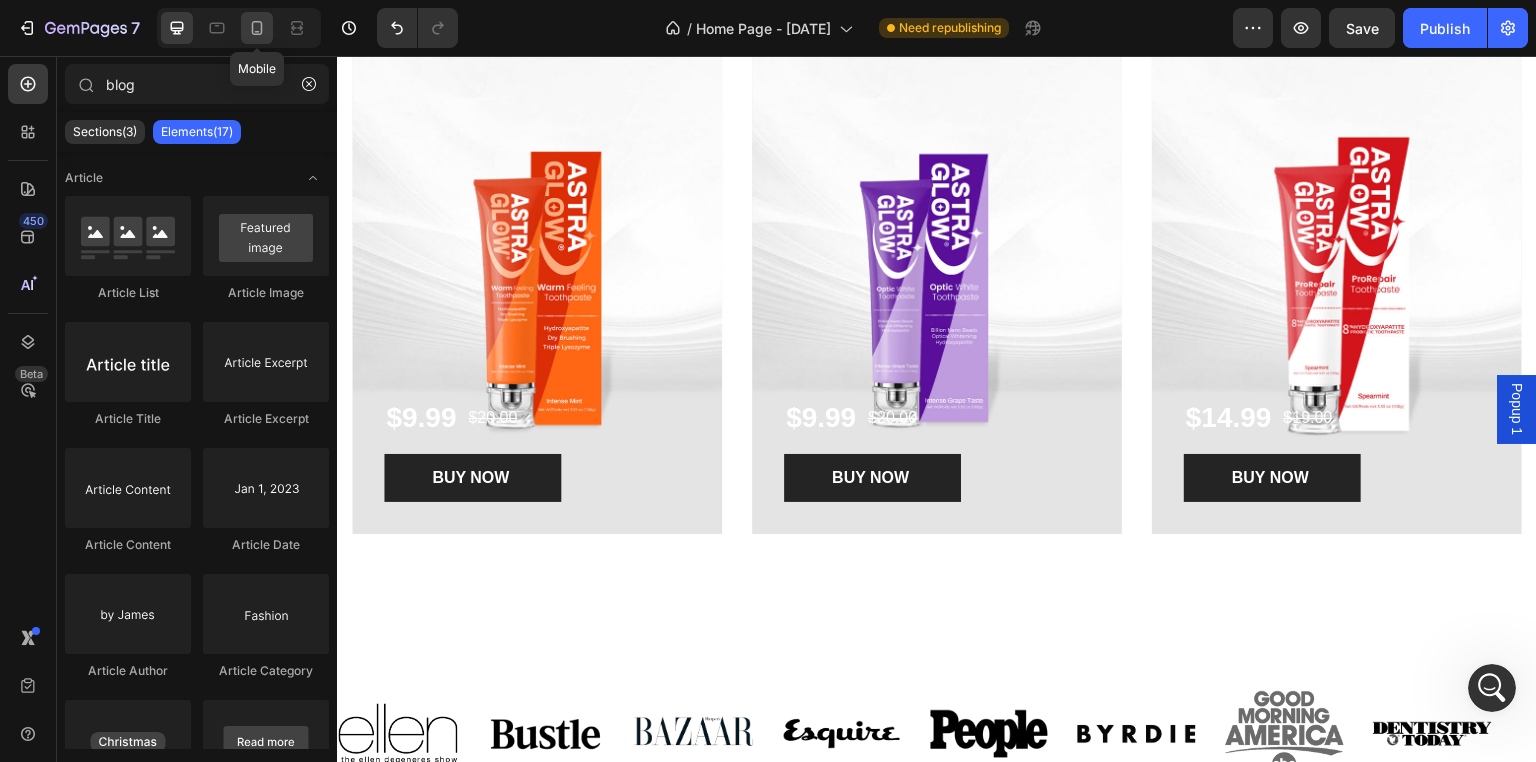 click 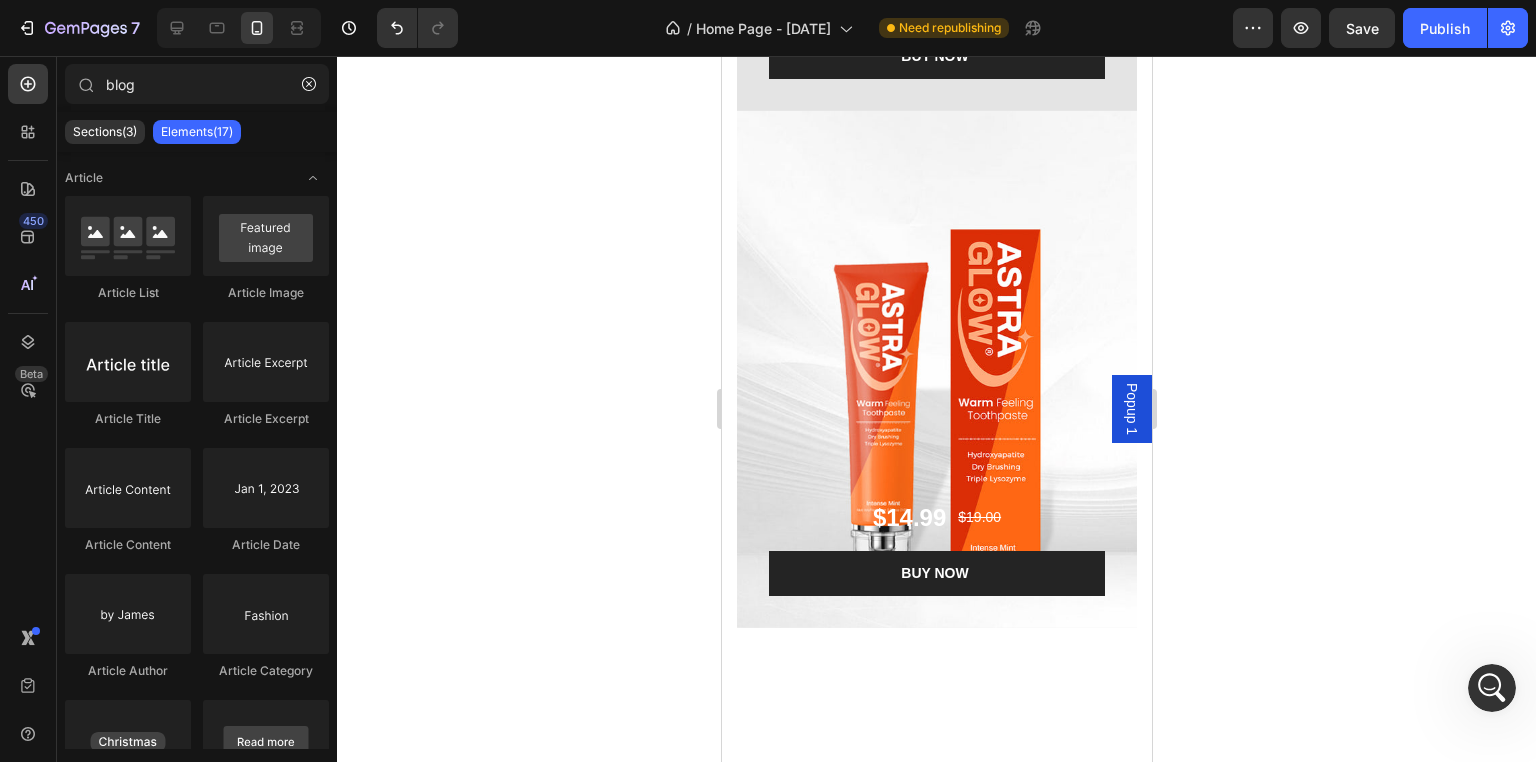 scroll, scrollTop: 3247, scrollLeft: 0, axis: vertical 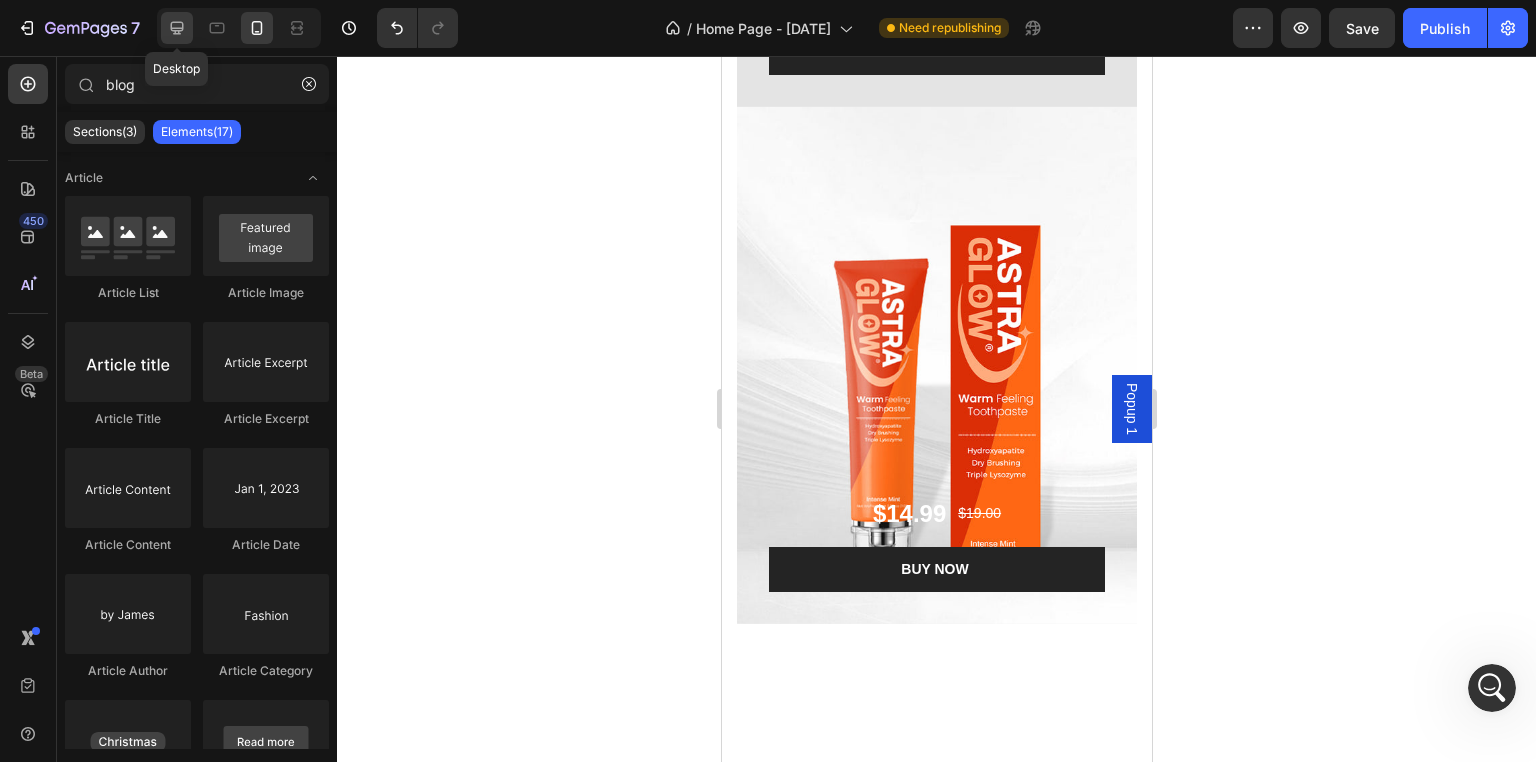 click 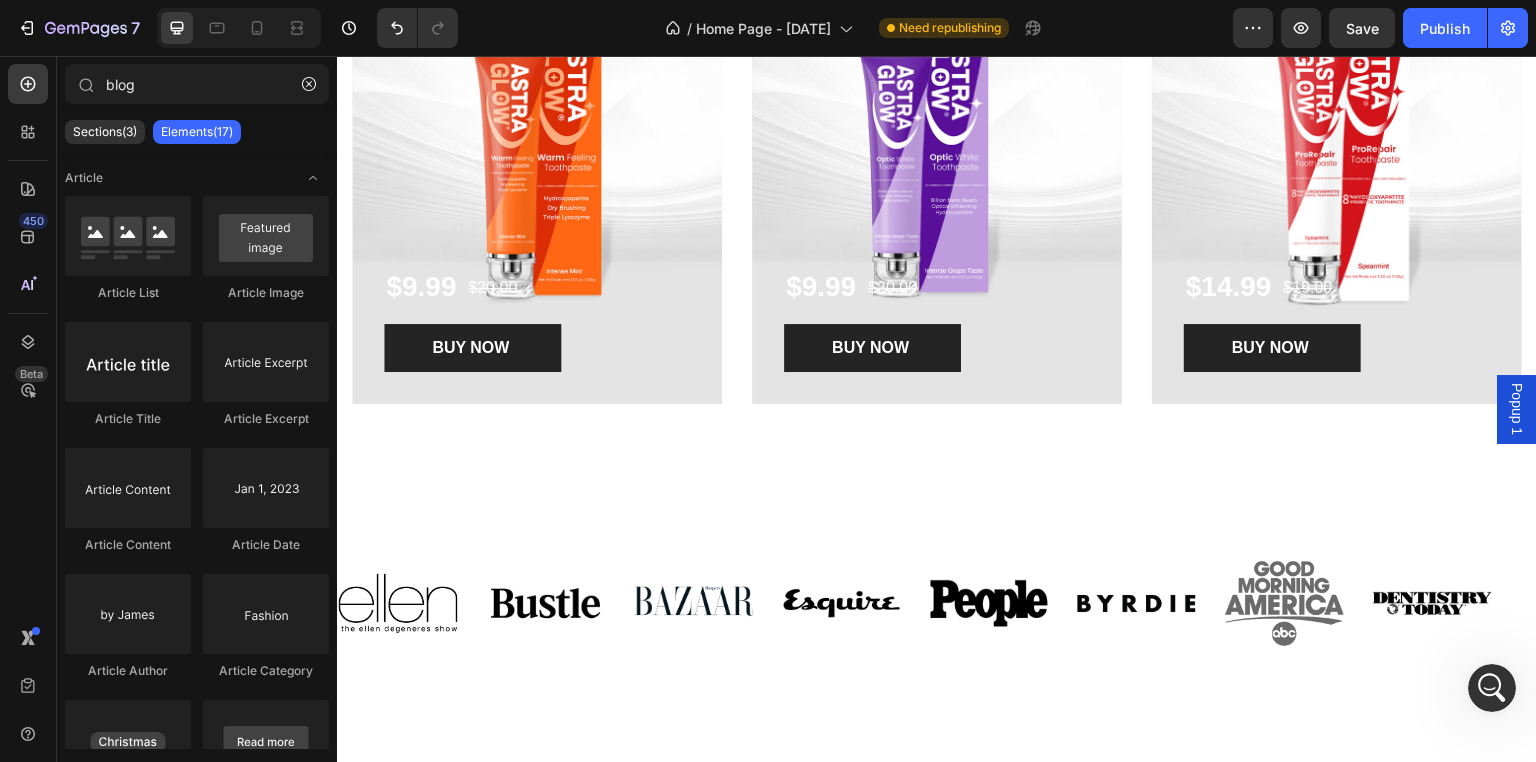 scroll, scrollTop: 2475, scrollLeft: 0, axis: vertical 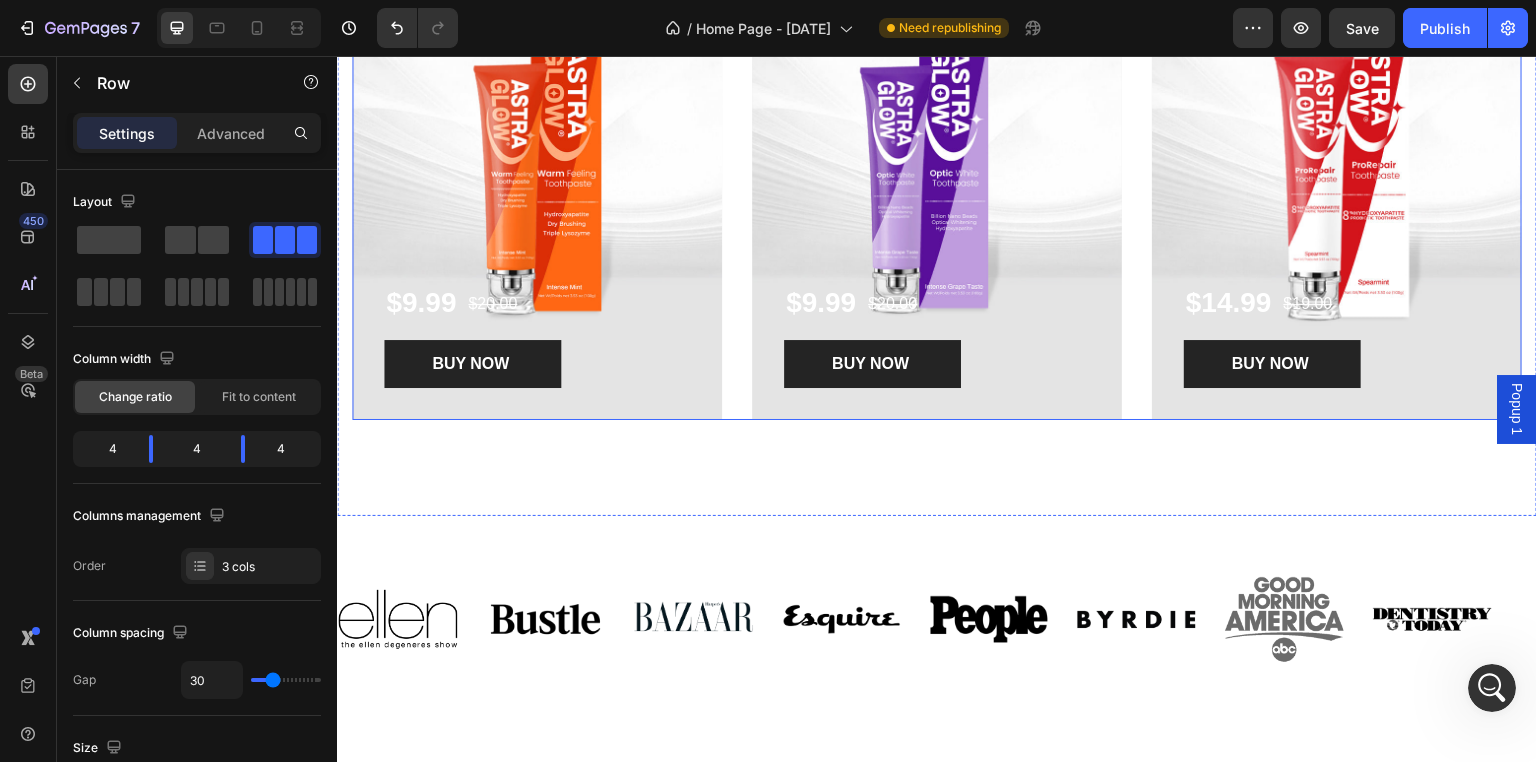 click on "$9.99 Product Price Product Price $20.00 Product Price Product Price Row BUY NOW Product Cart Button Product Hero Banner $9.99 Product Price Product Price $20.00 Product Price Product Price Row BUY NOW Product Cart Button Product Hero Banner $14.99 Product Price Product Price $19.00 Product Price Product Price Row BUY NOW Product Cart Button Product Hero Banner Row" at bounding box center [937, 173] 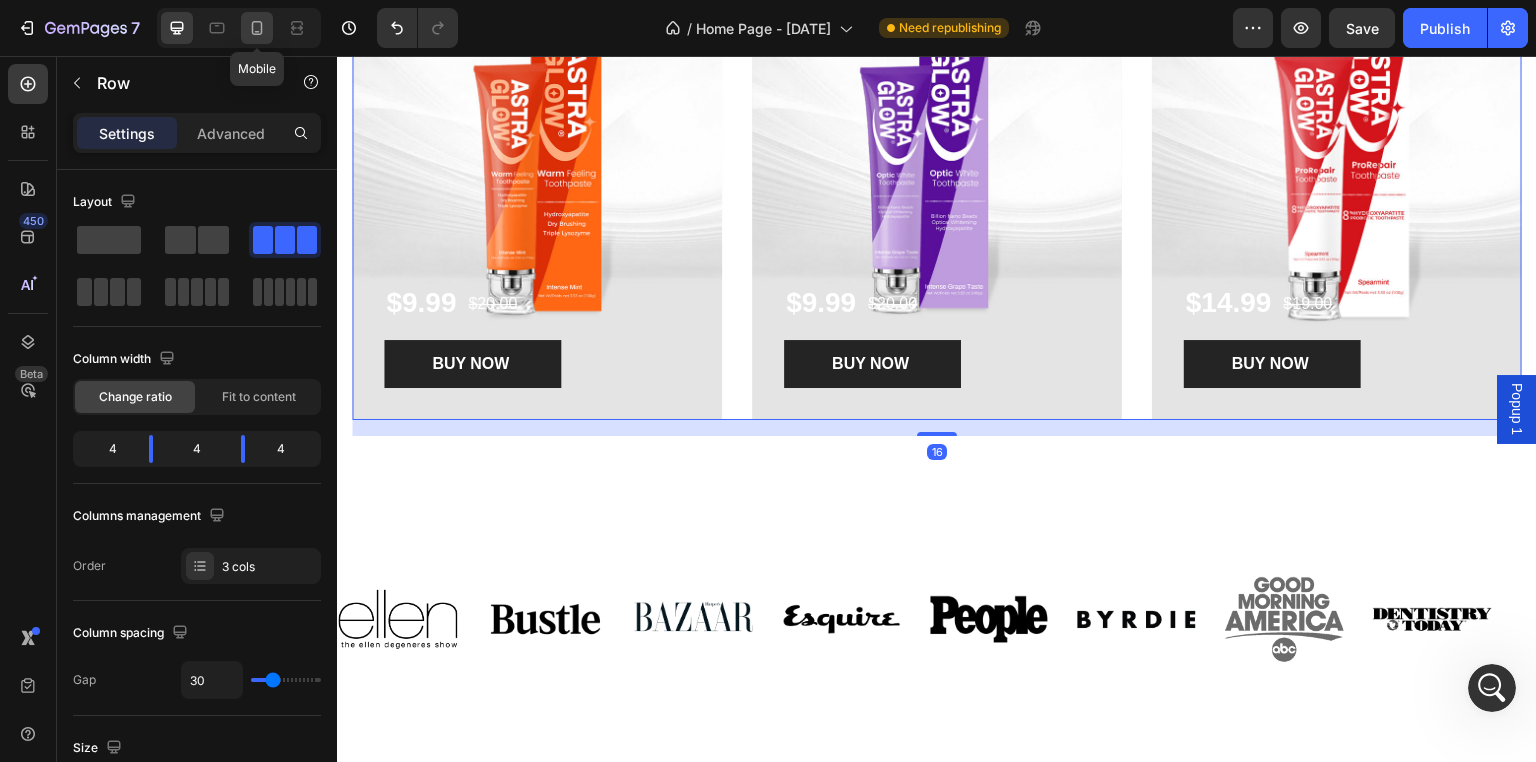 click 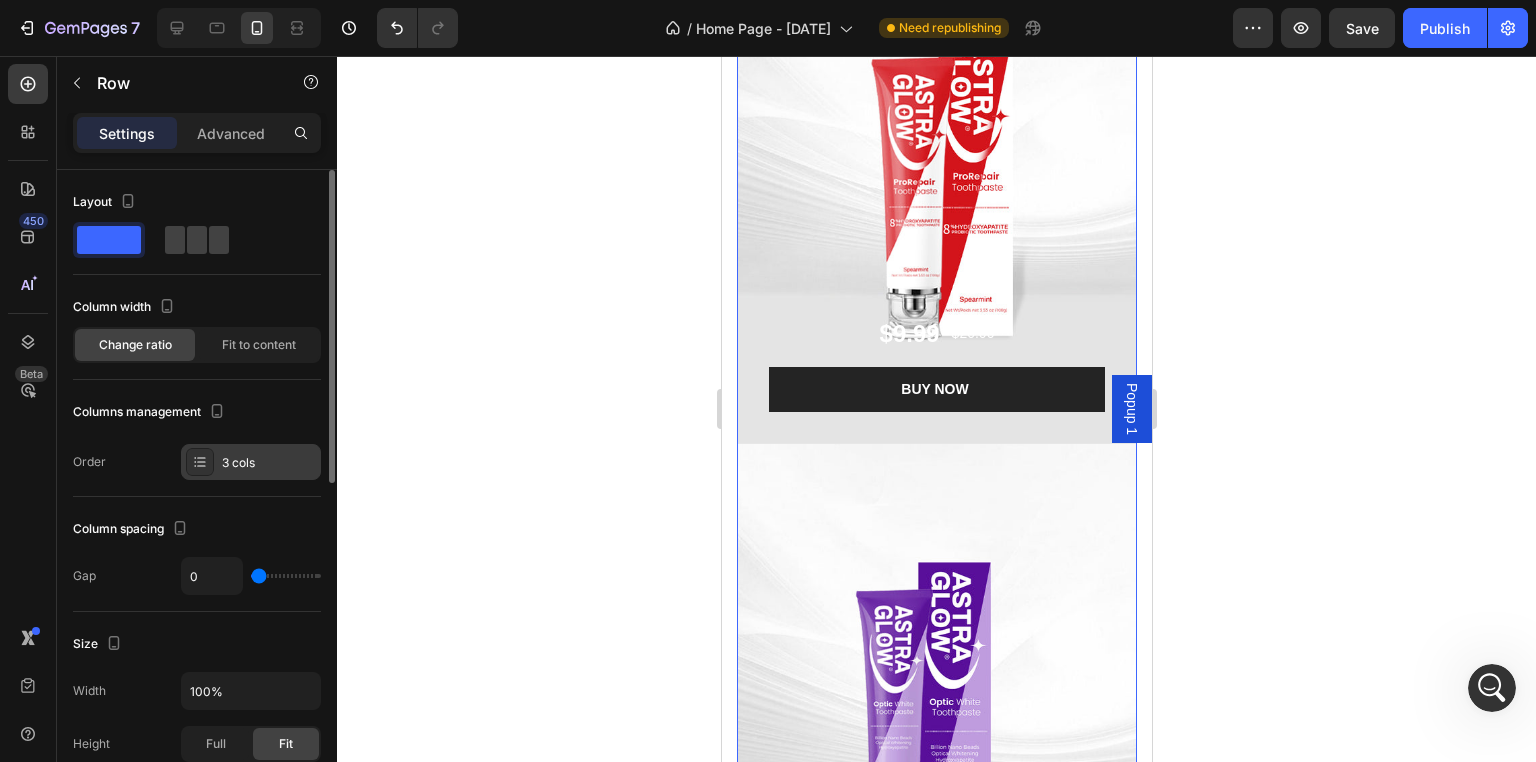 scroll, scrollTop: 2192, scrollLeft: 0, axis: vertical 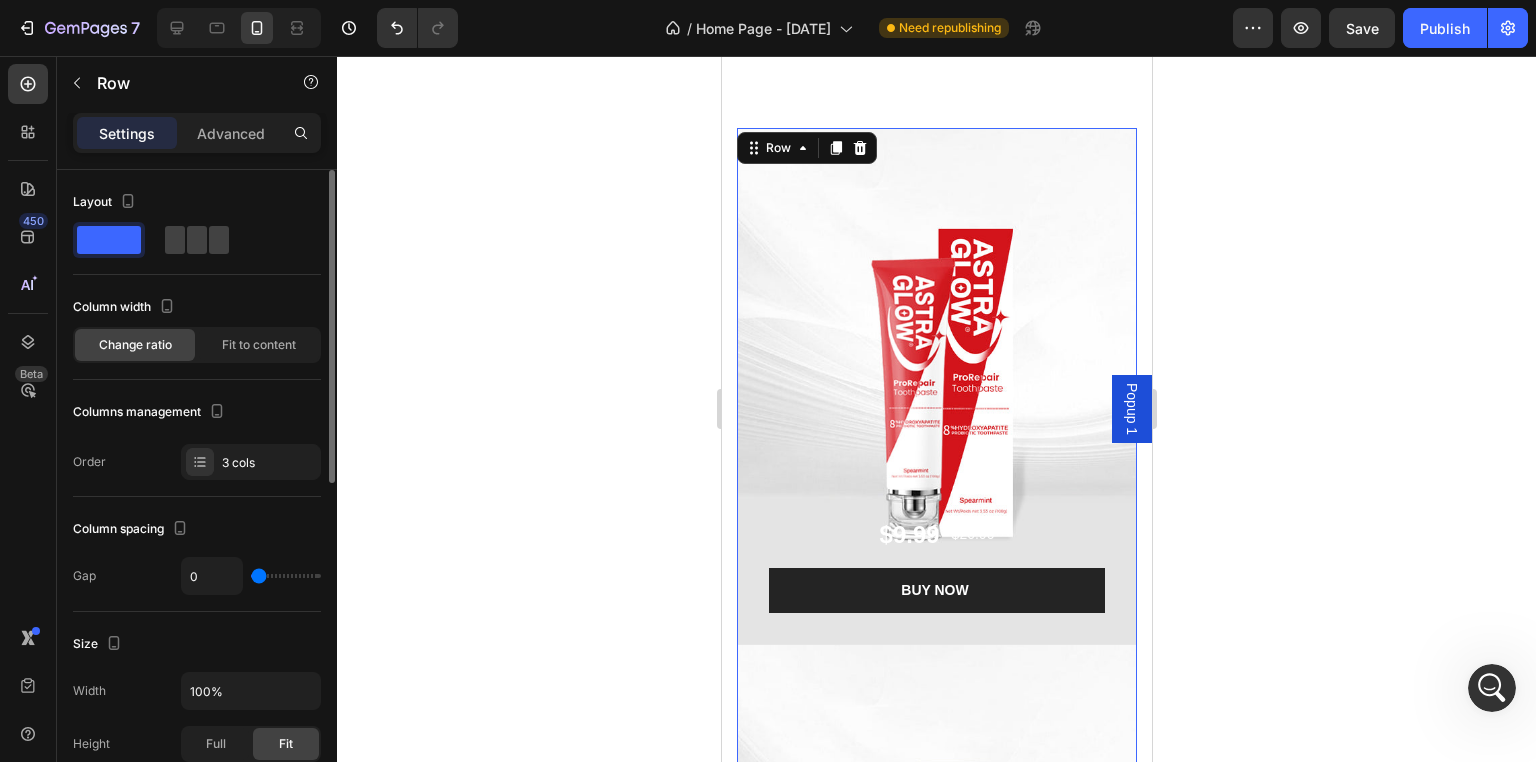 type on "4" 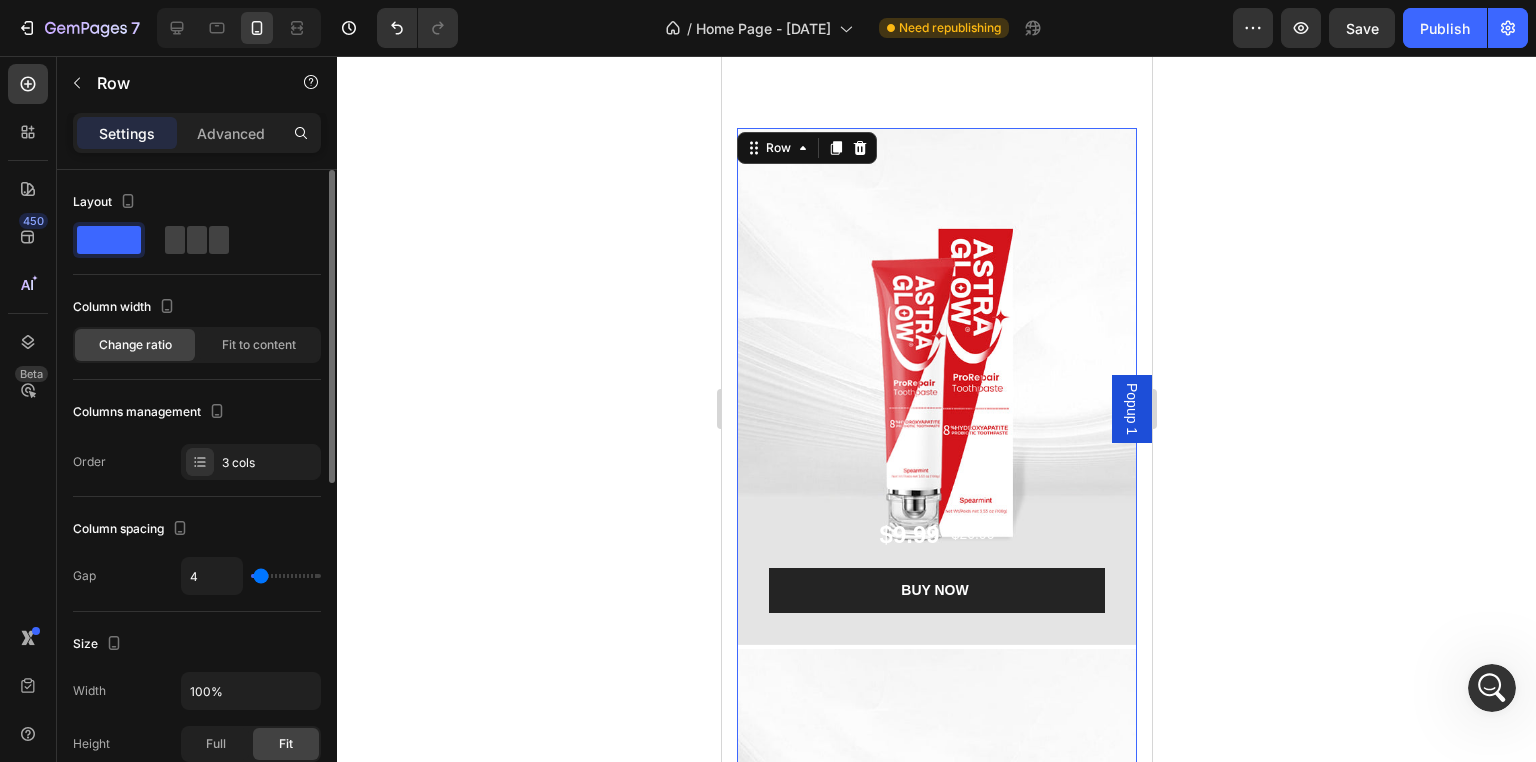 type on "6" 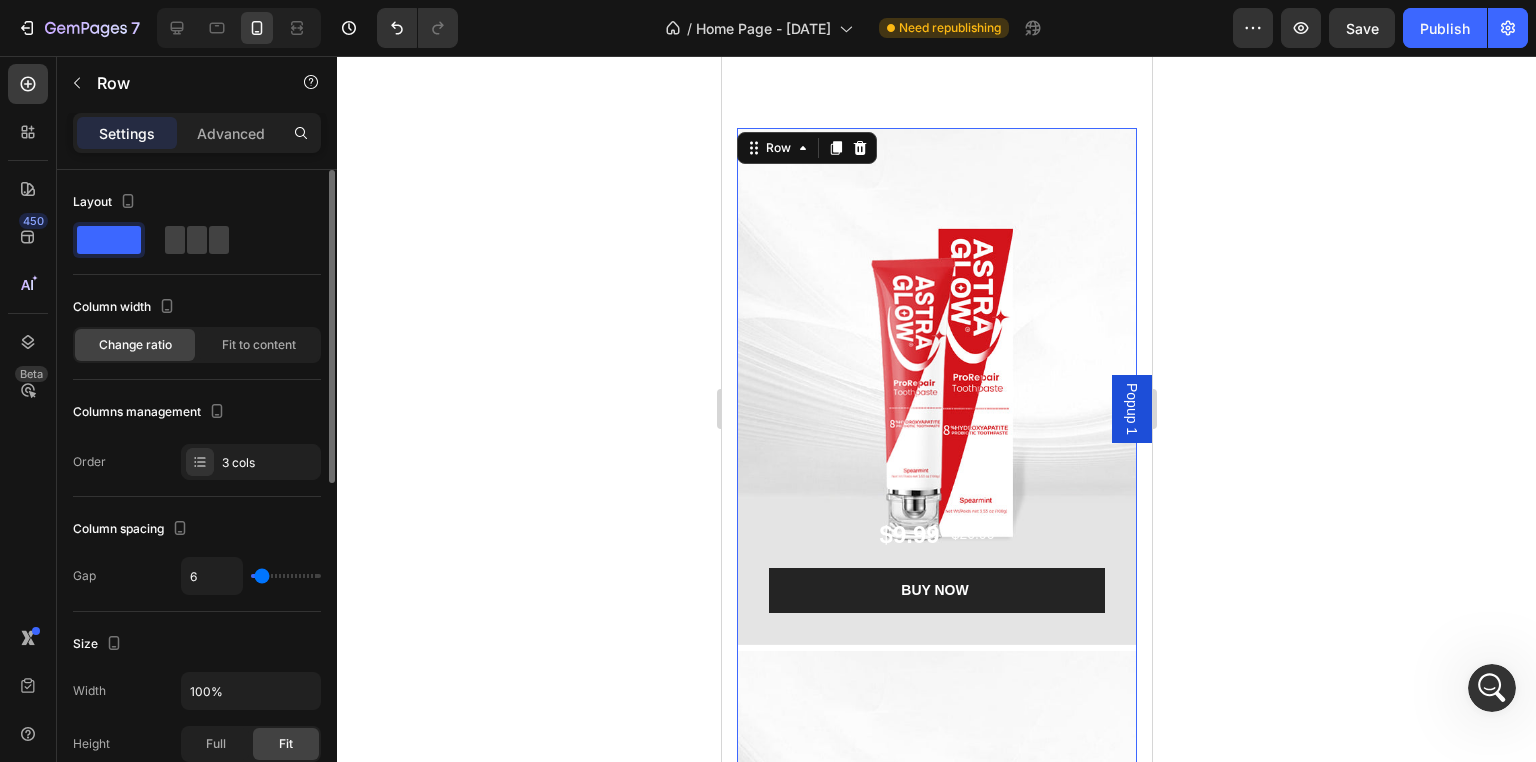 type on "9" 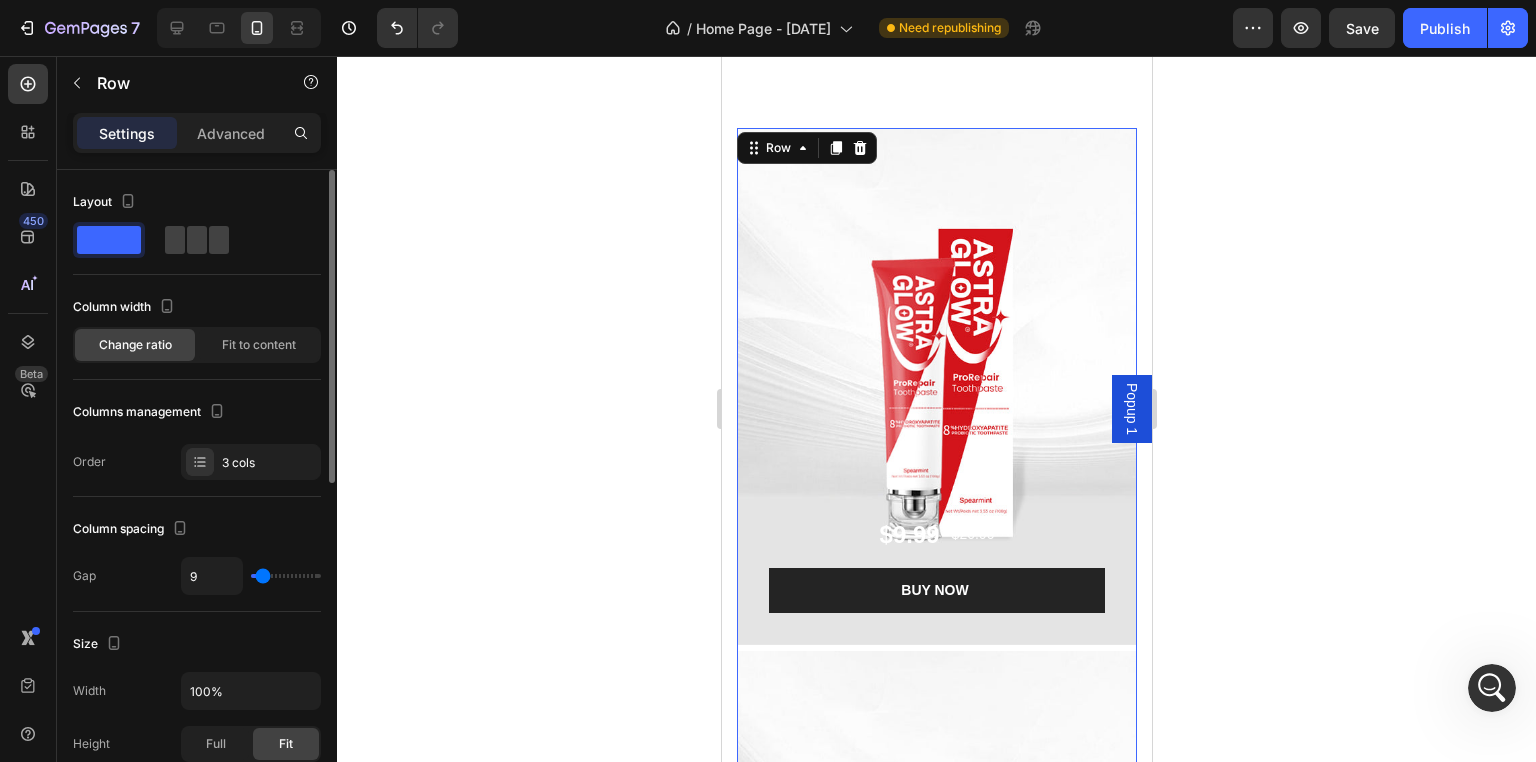 type on "11" 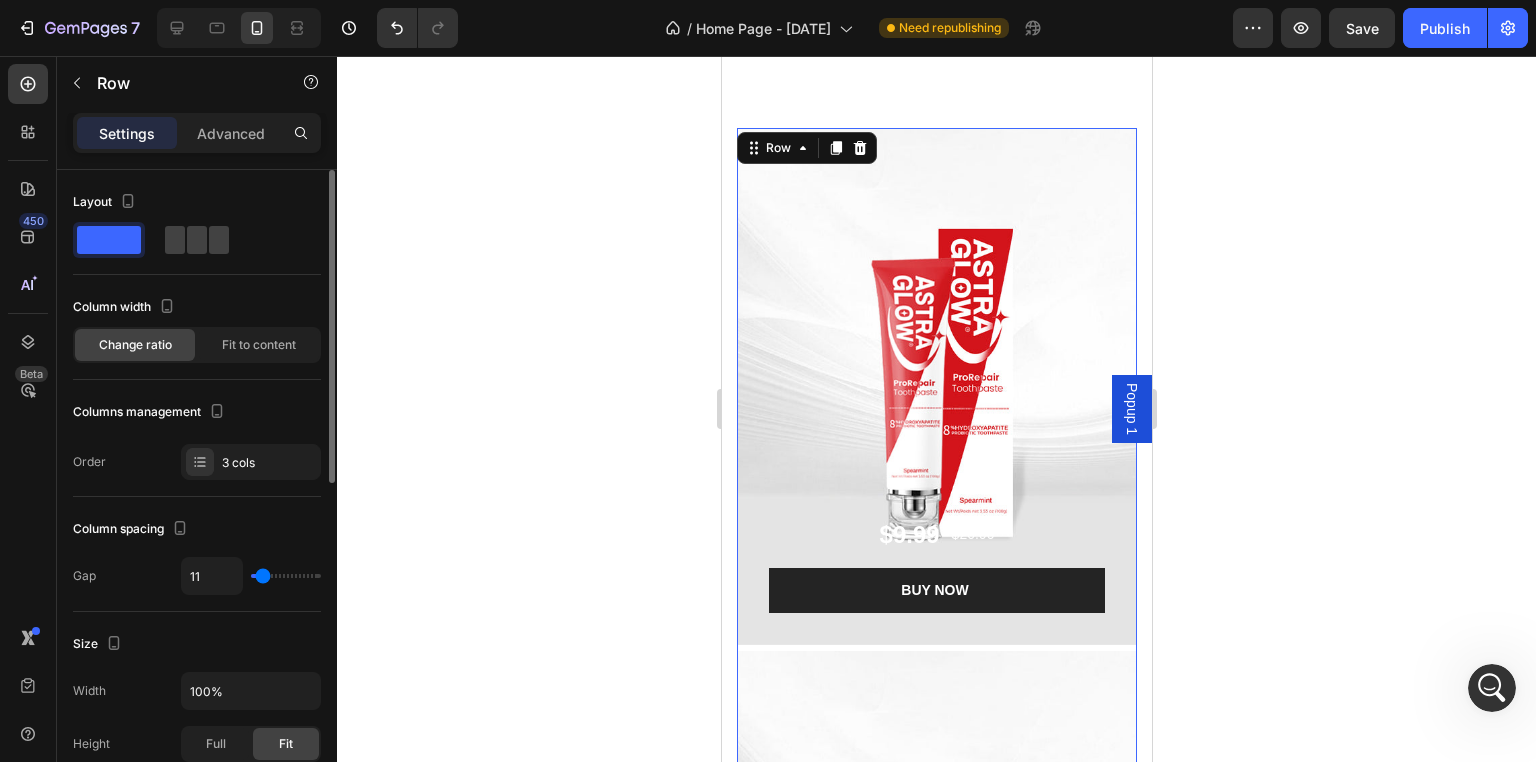 type on "11" 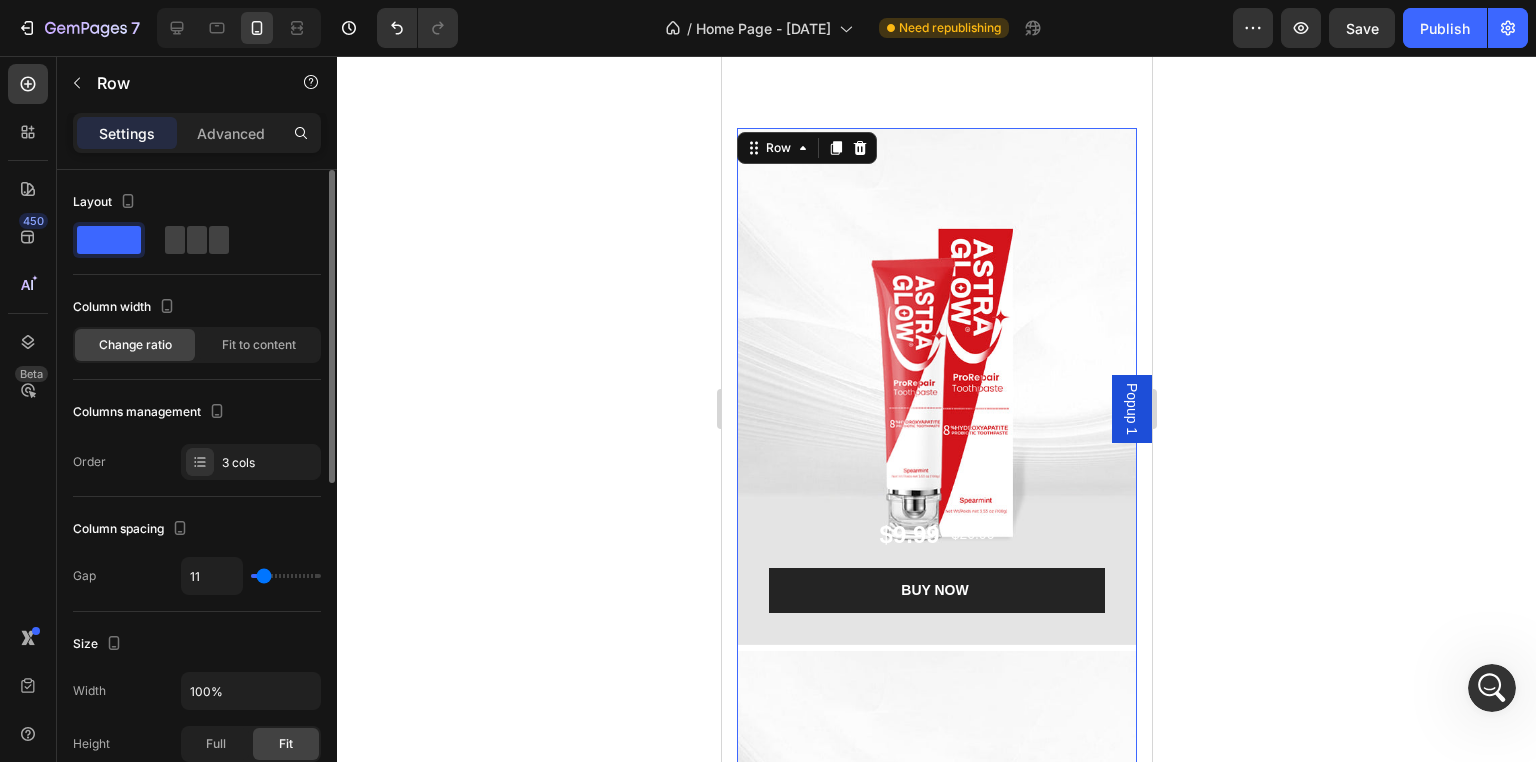type on "15" 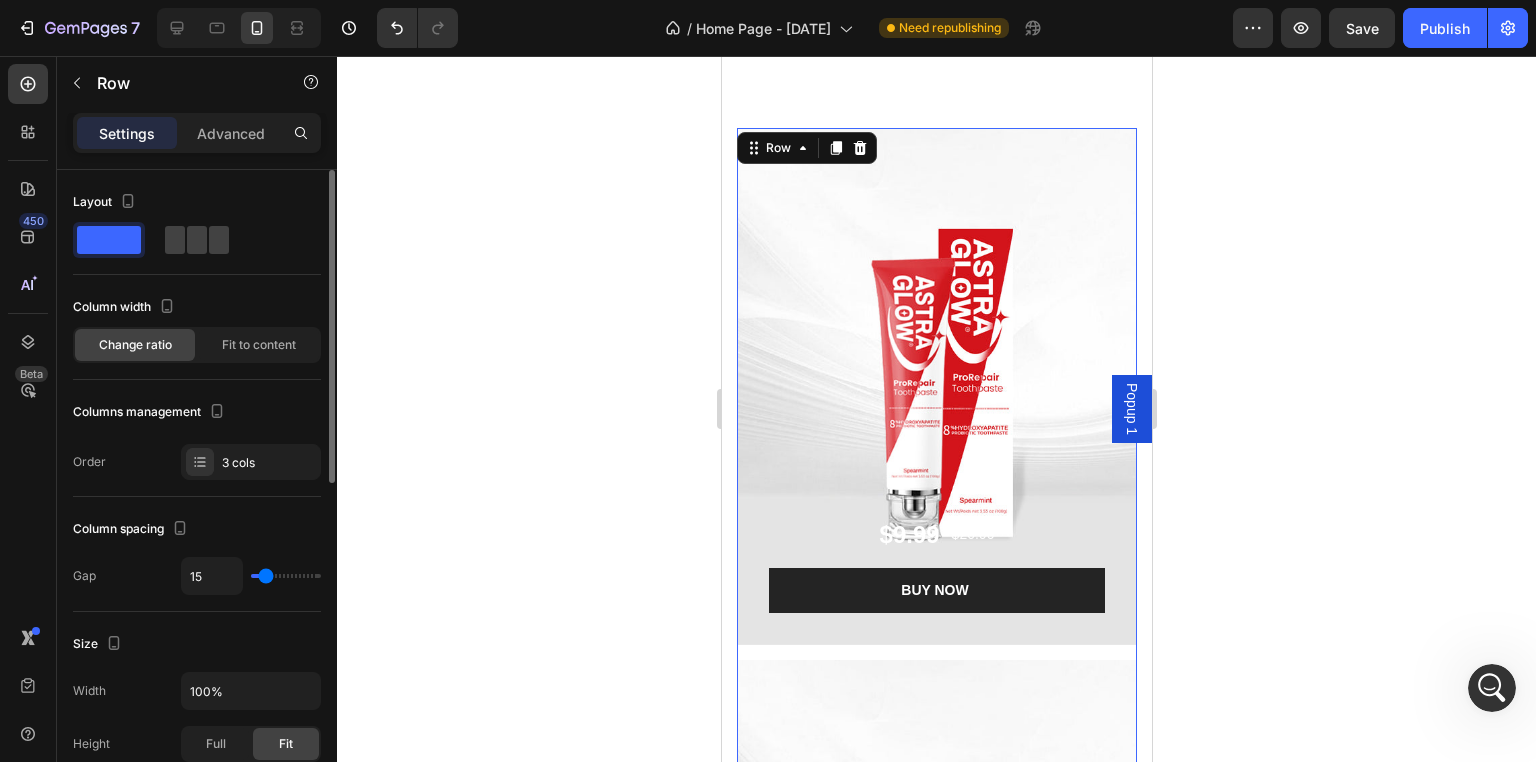 type on "16" 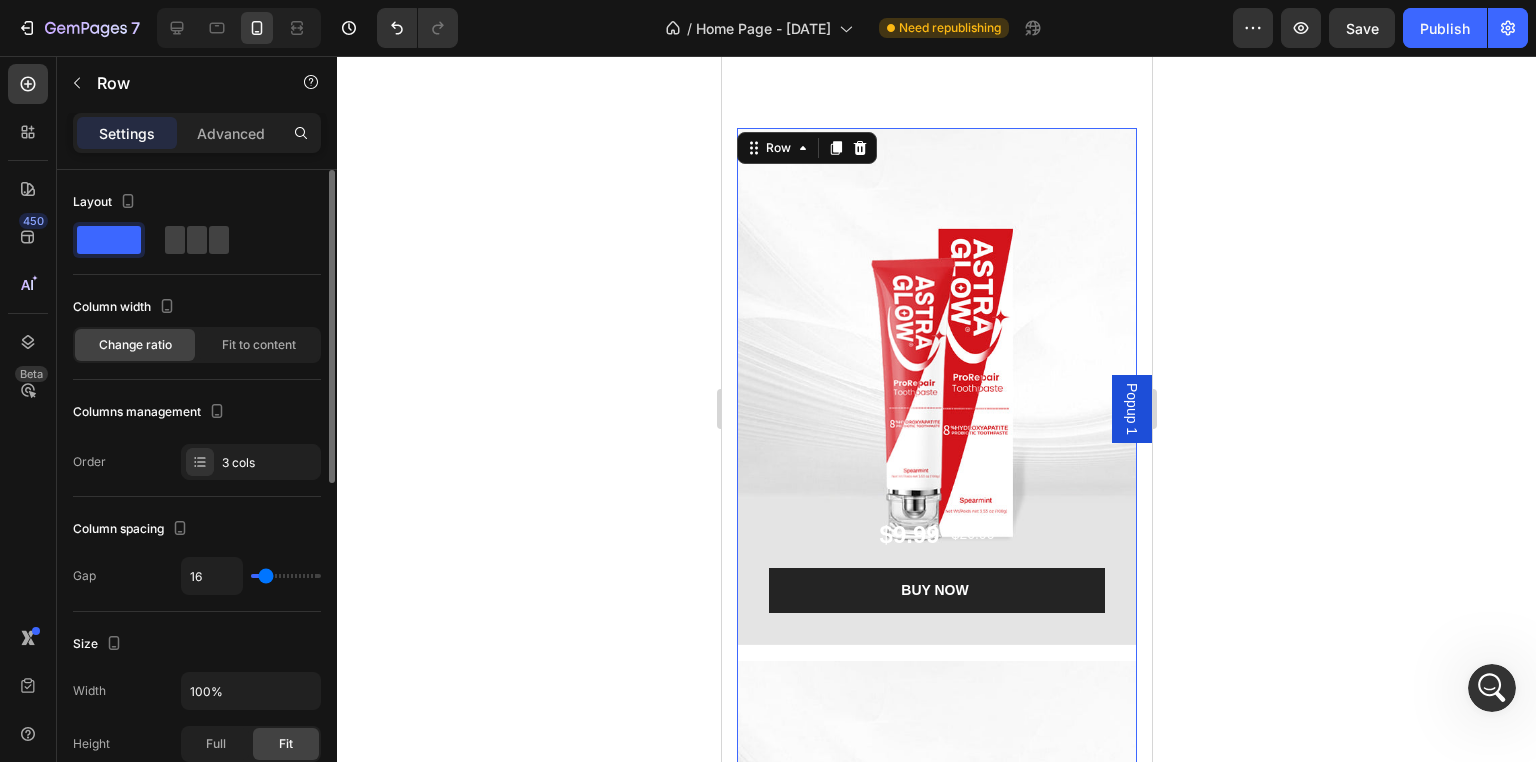 type on "13" 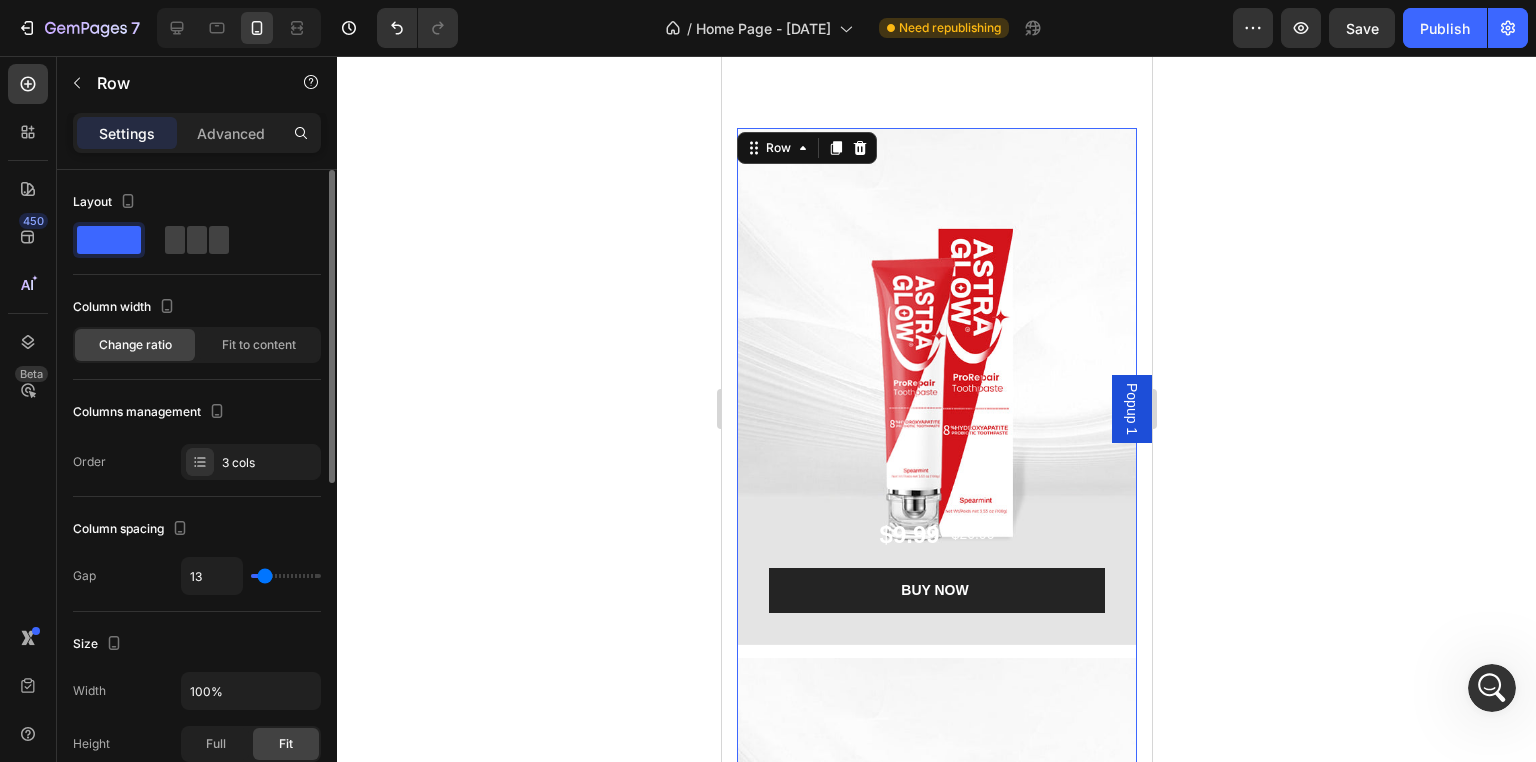 type on "15" 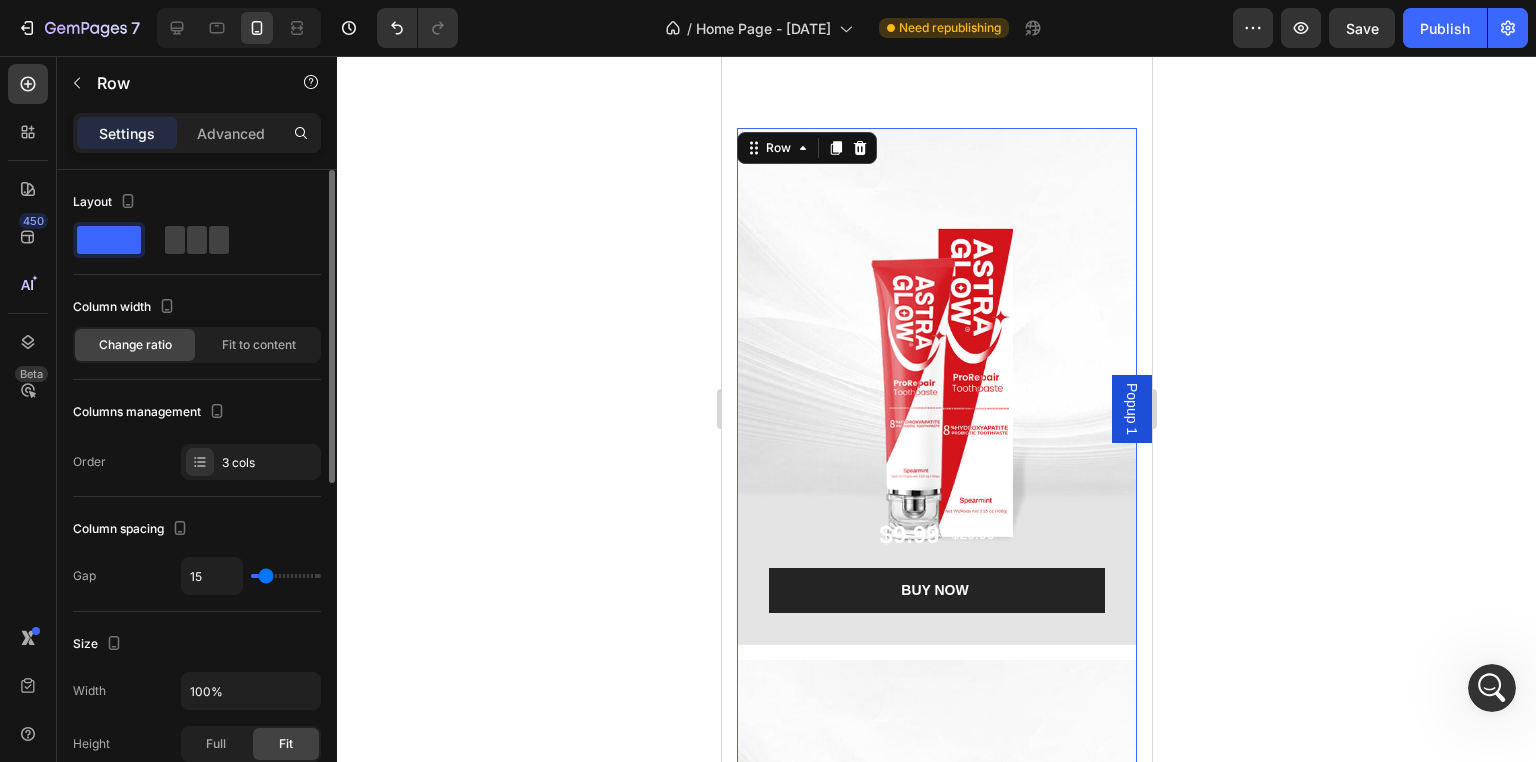 type on "16" 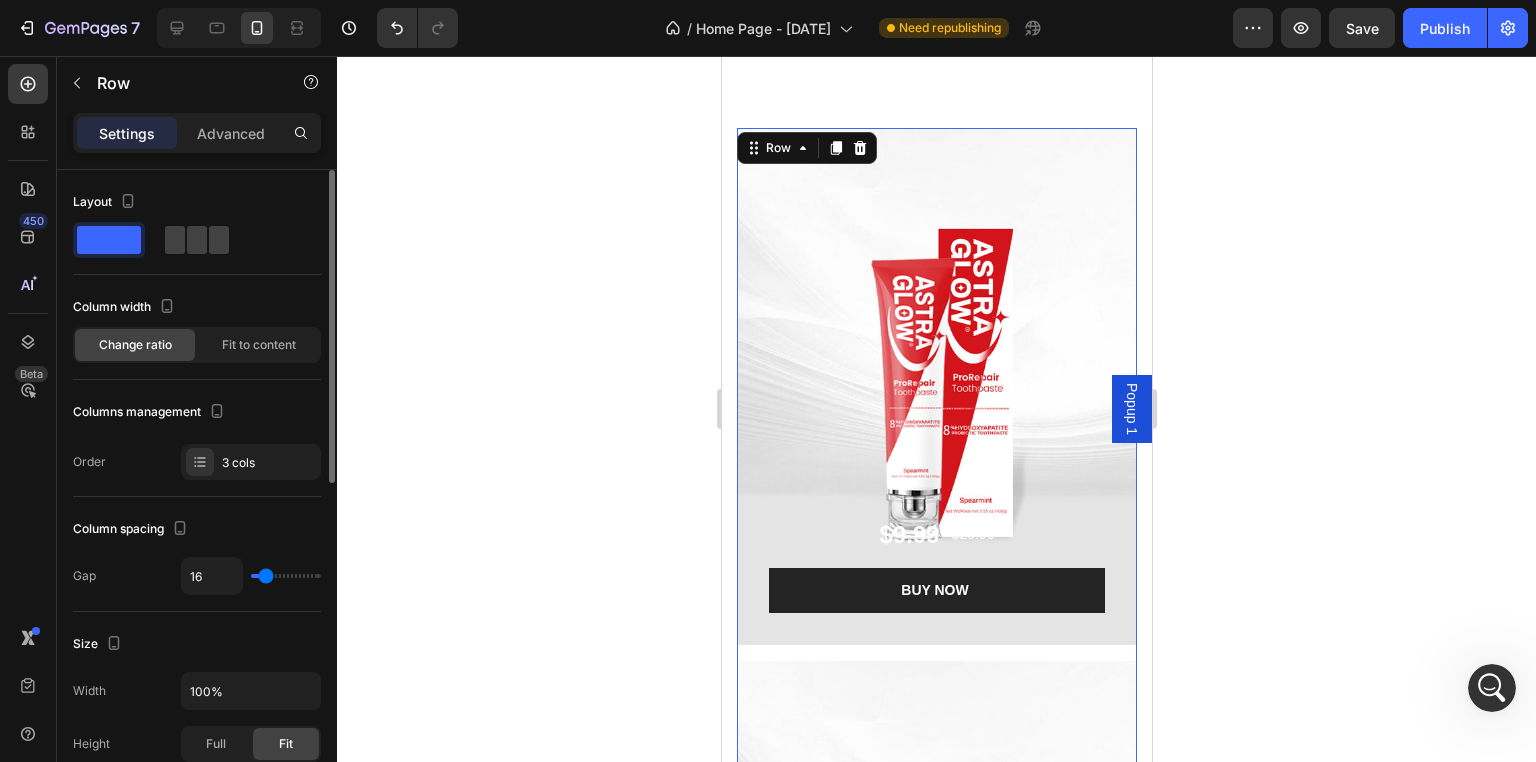 type on "13" 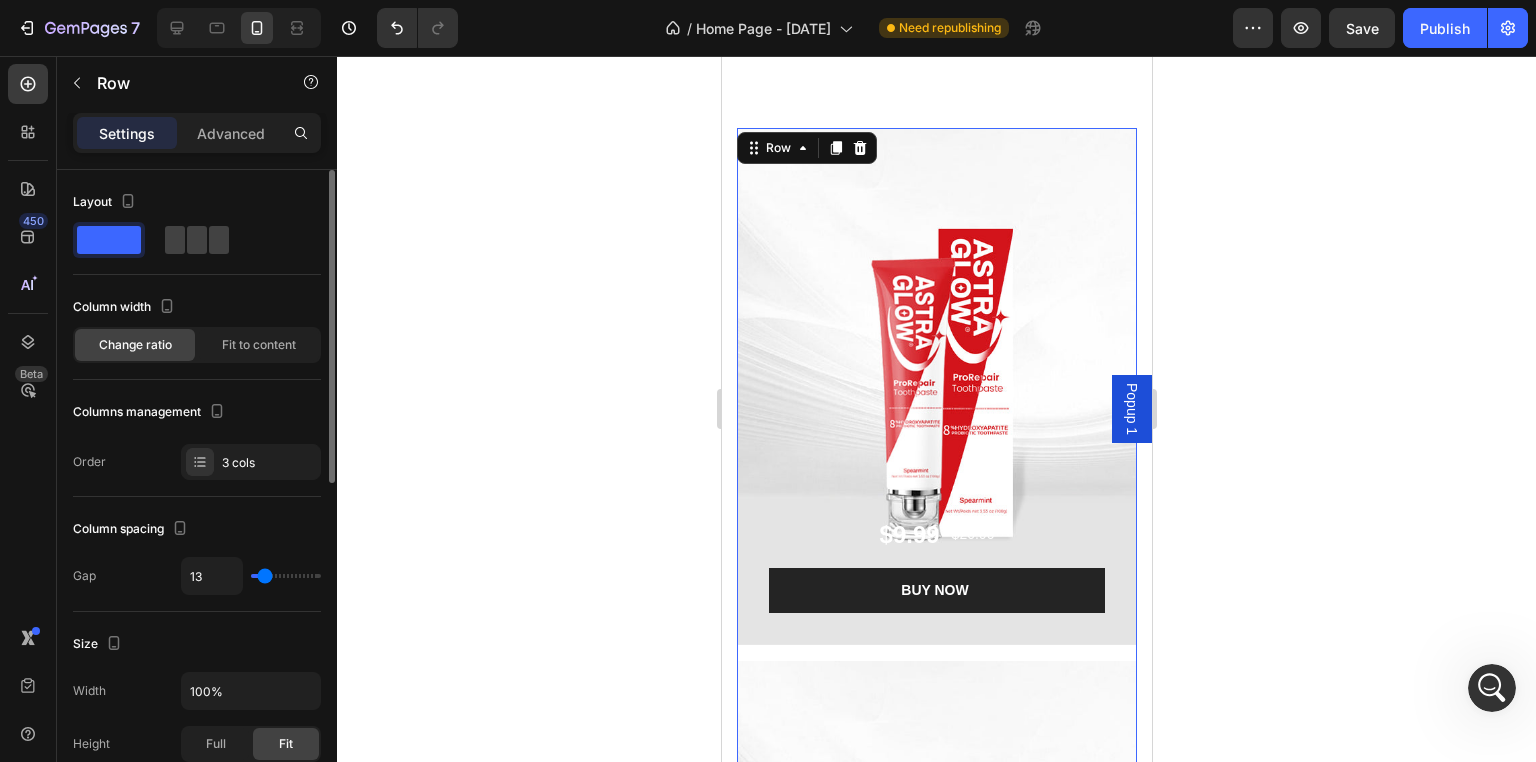 type on "11" 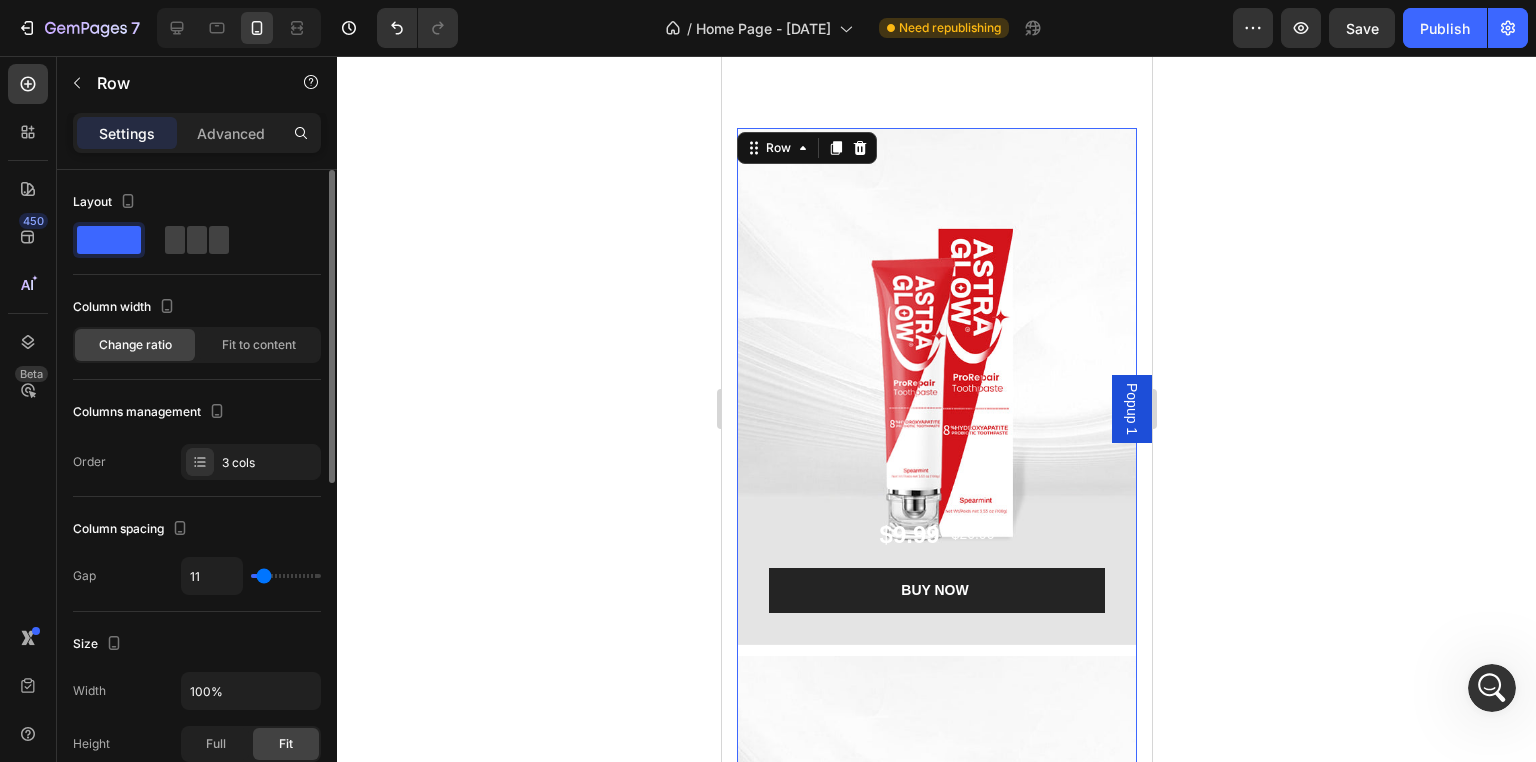 type on "11" 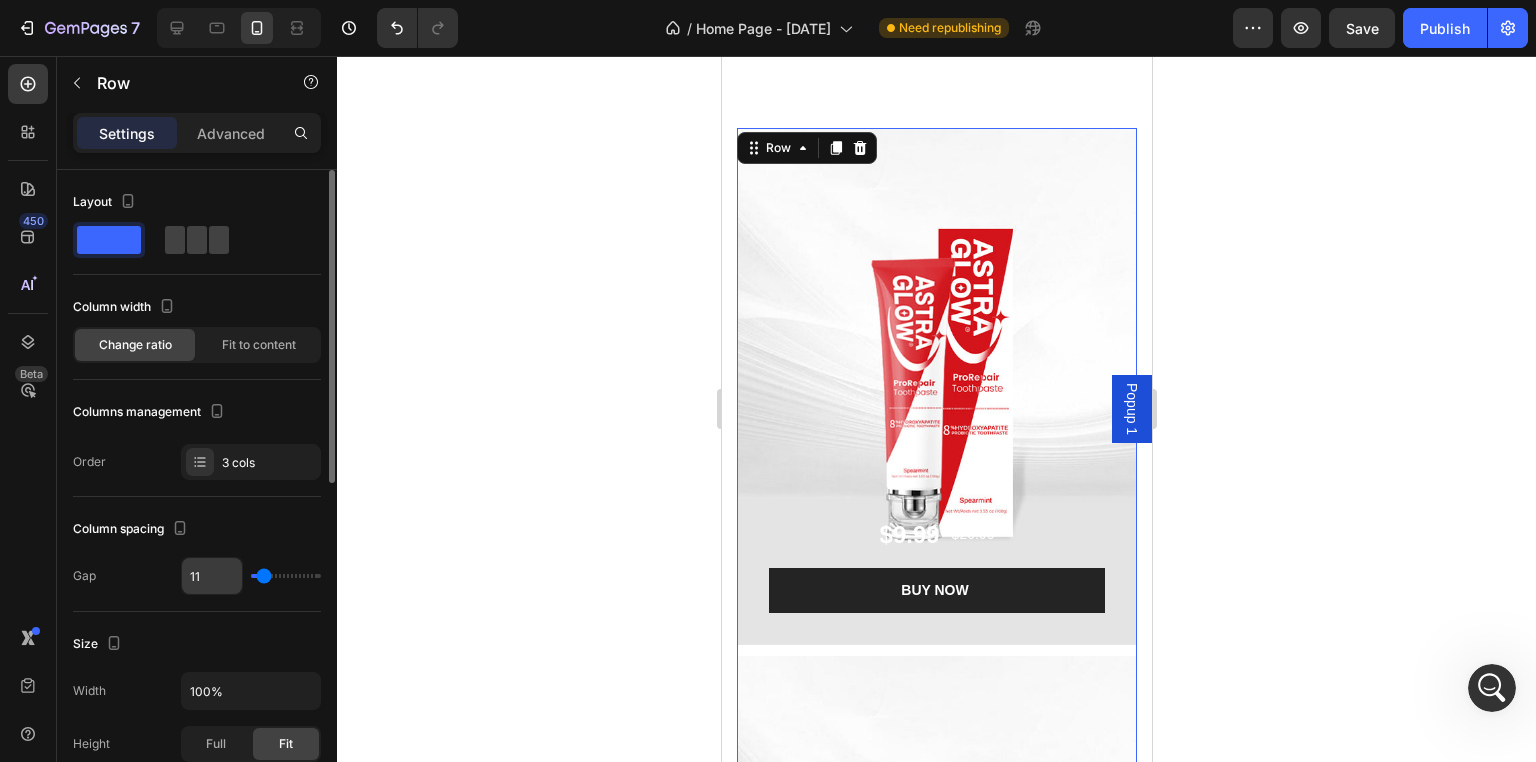 click on "11" at bounding box center (212, 576) 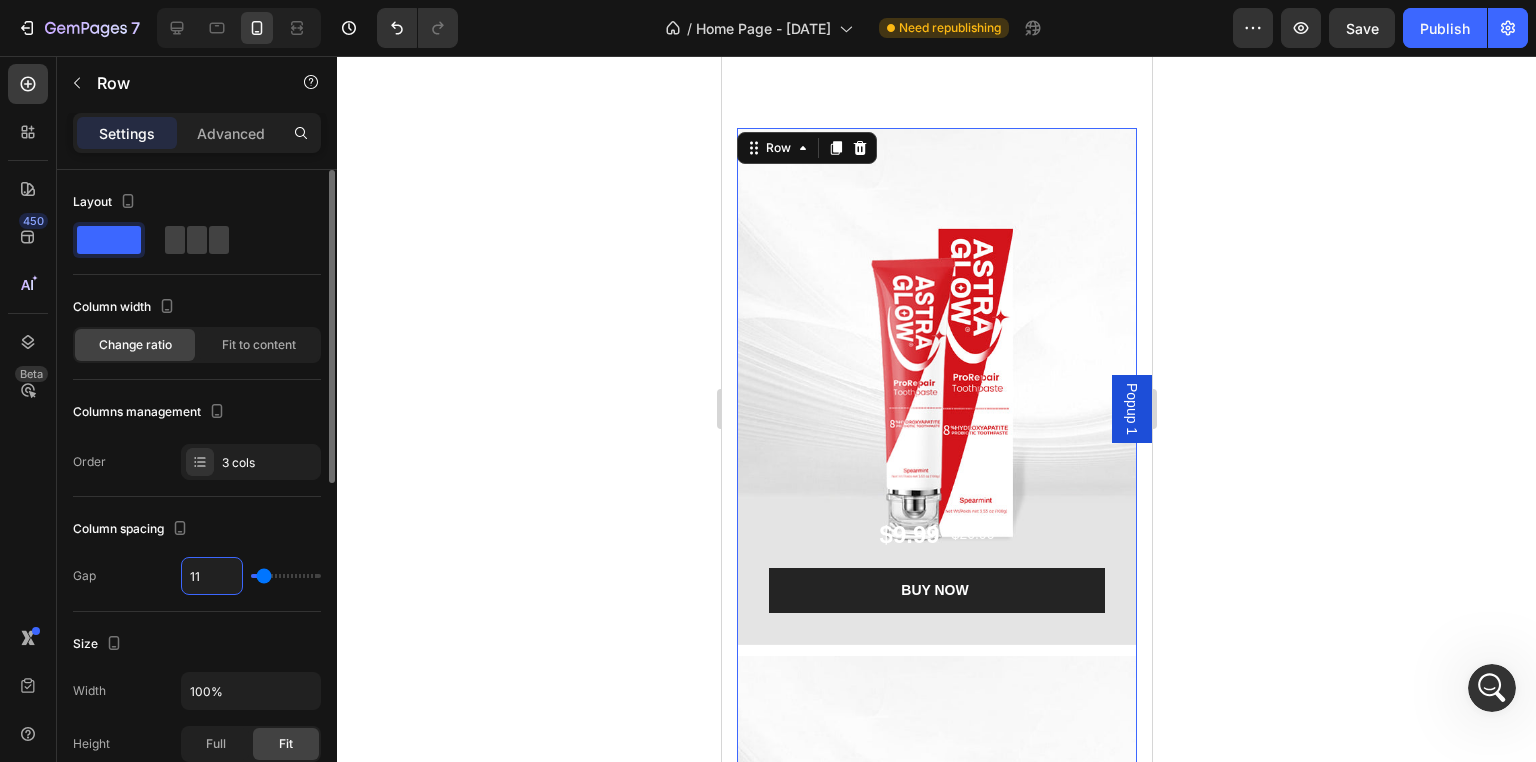 type on "1" 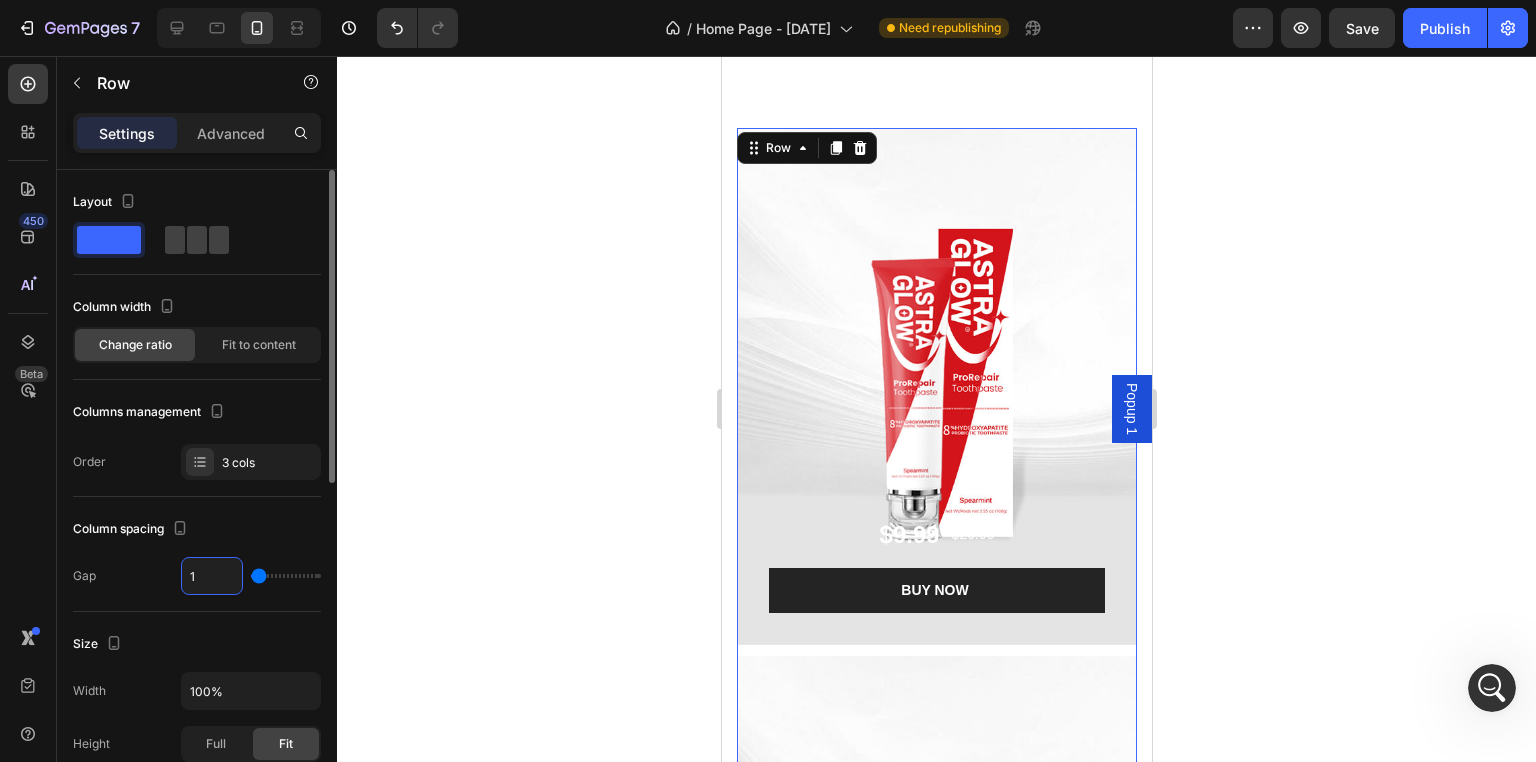 type on "15" 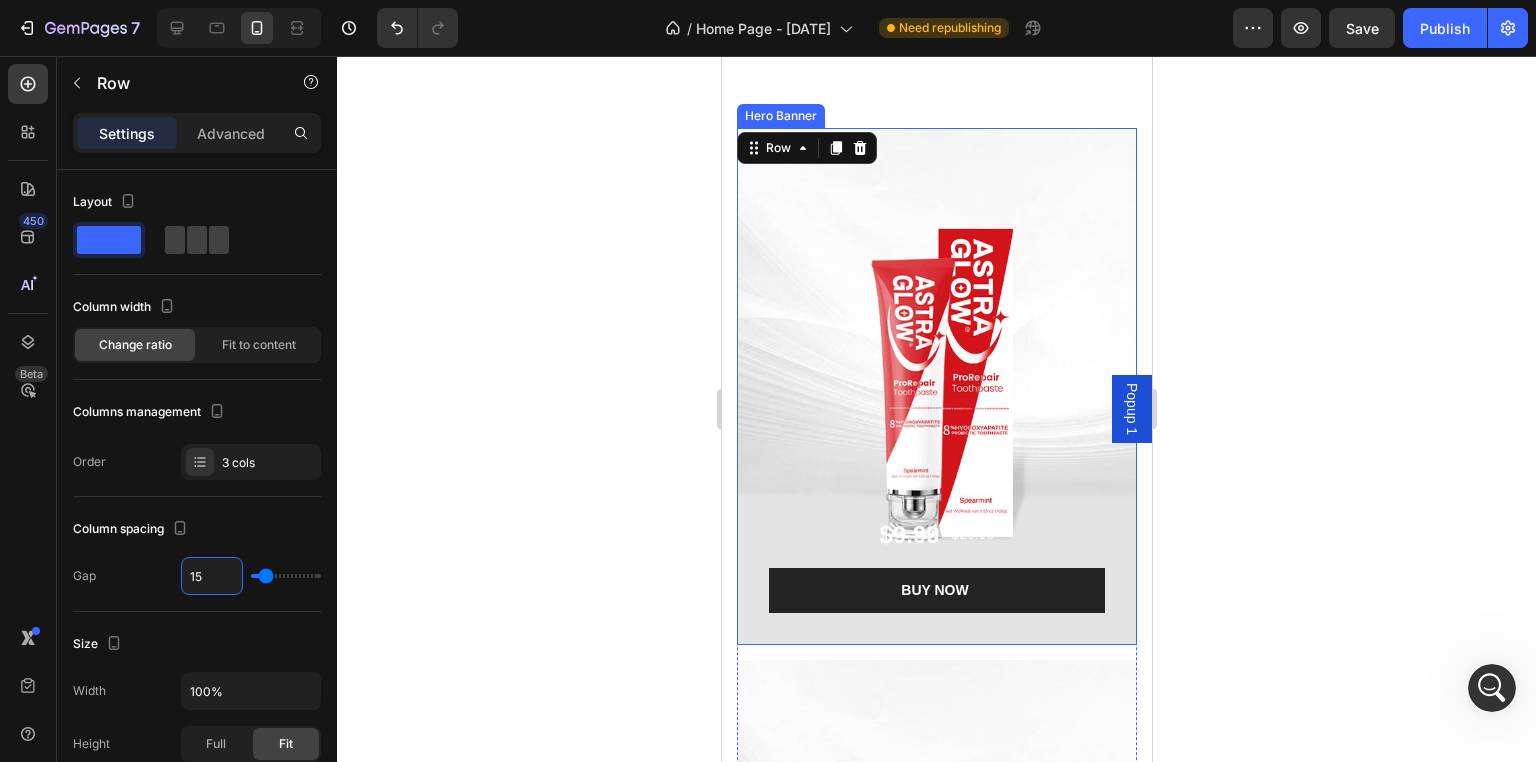 click at bounding box center (936, 386) 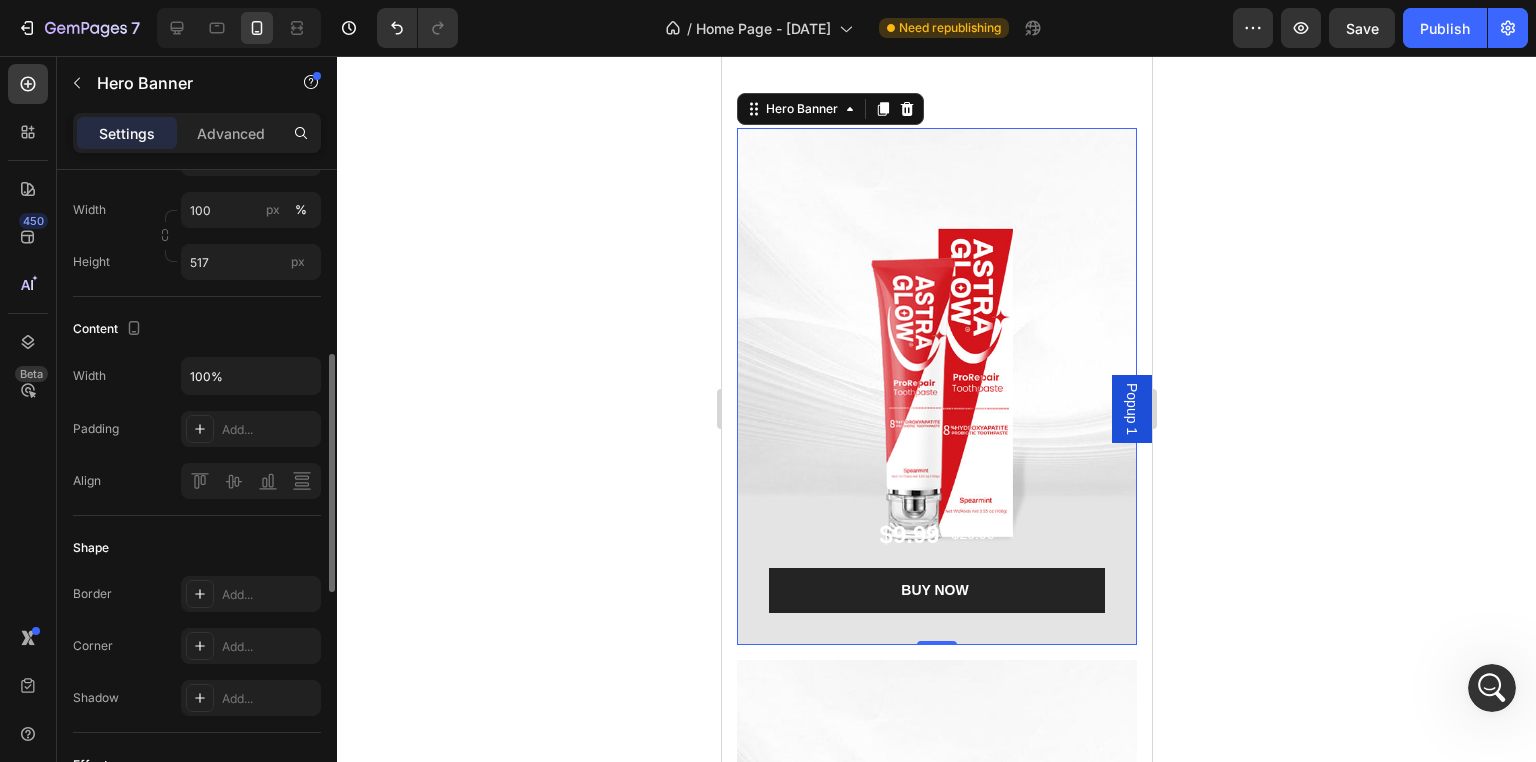 scroll, scrollTop: 600, scrollLeft: 0, axis: vertical 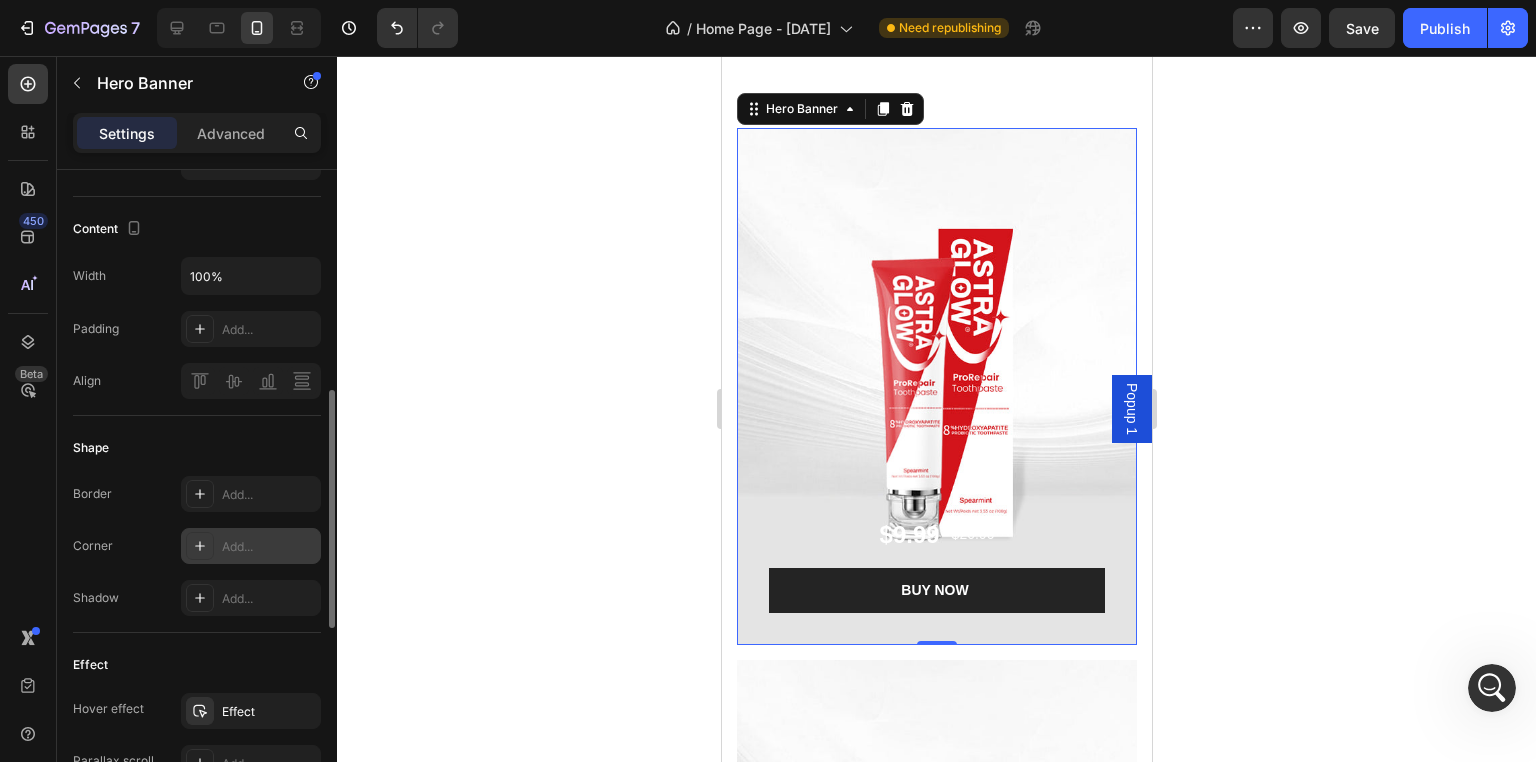 click on "Add..." at bounding box center [269, 547] 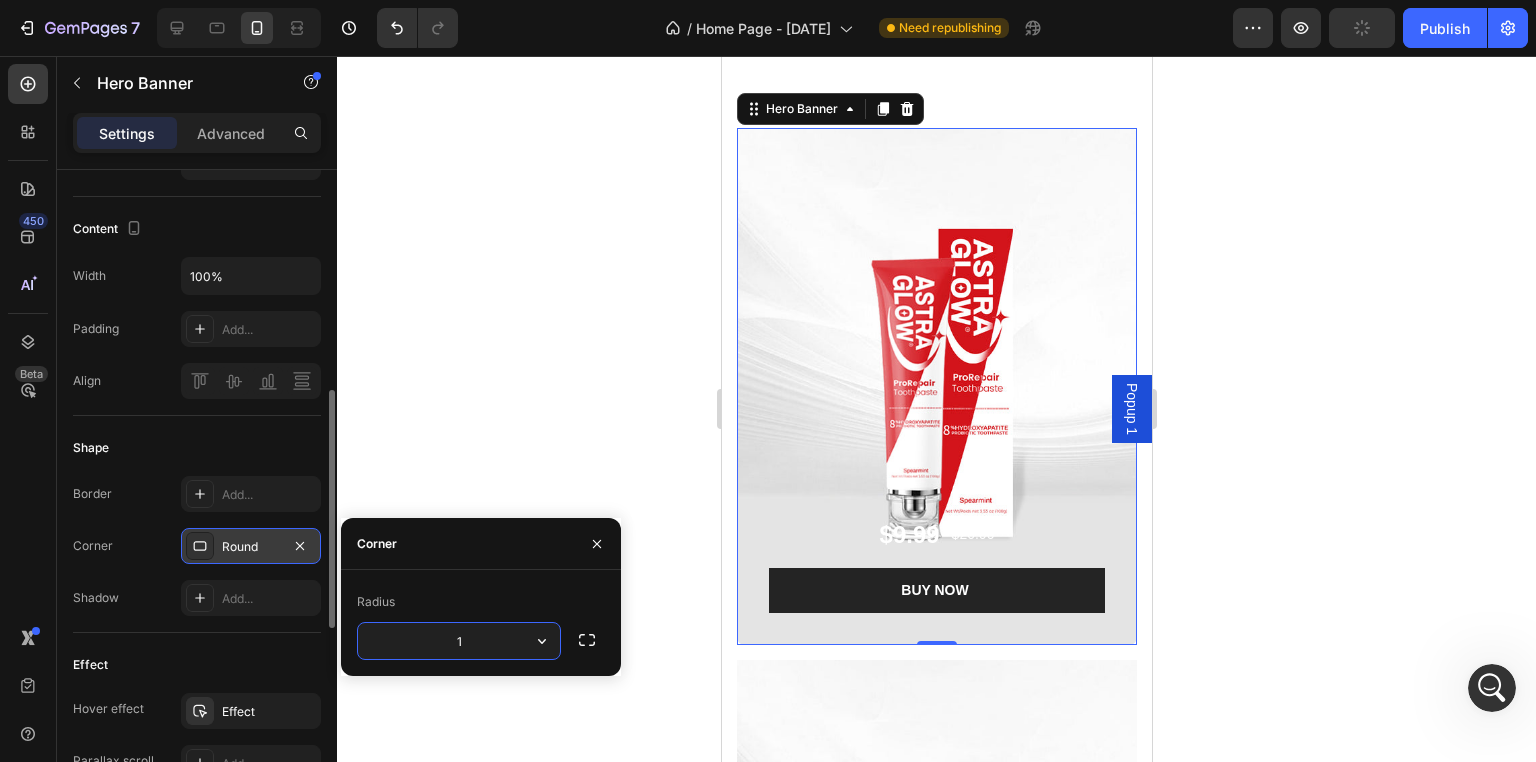 type on "15" 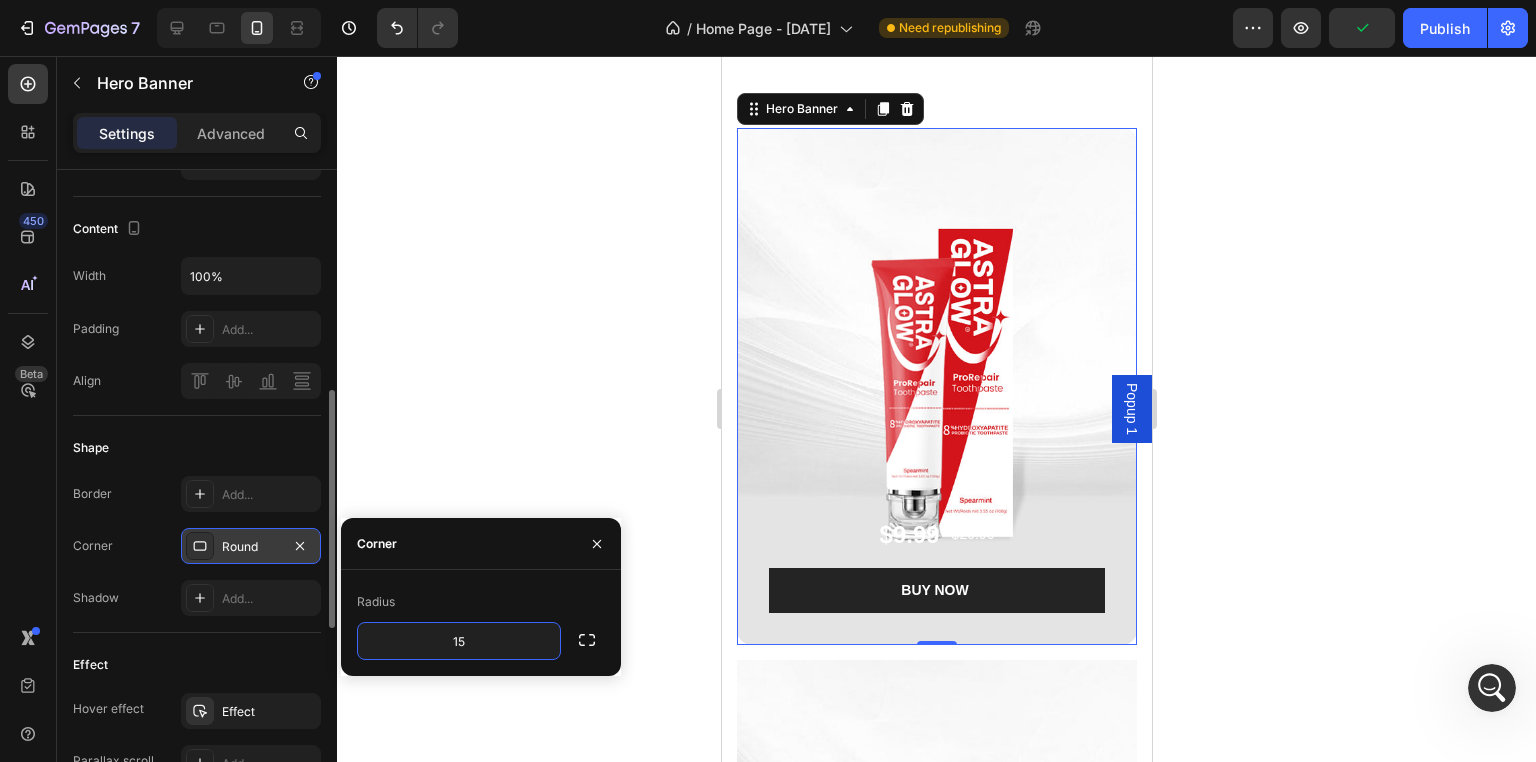 click at bounding box center (936, 386) 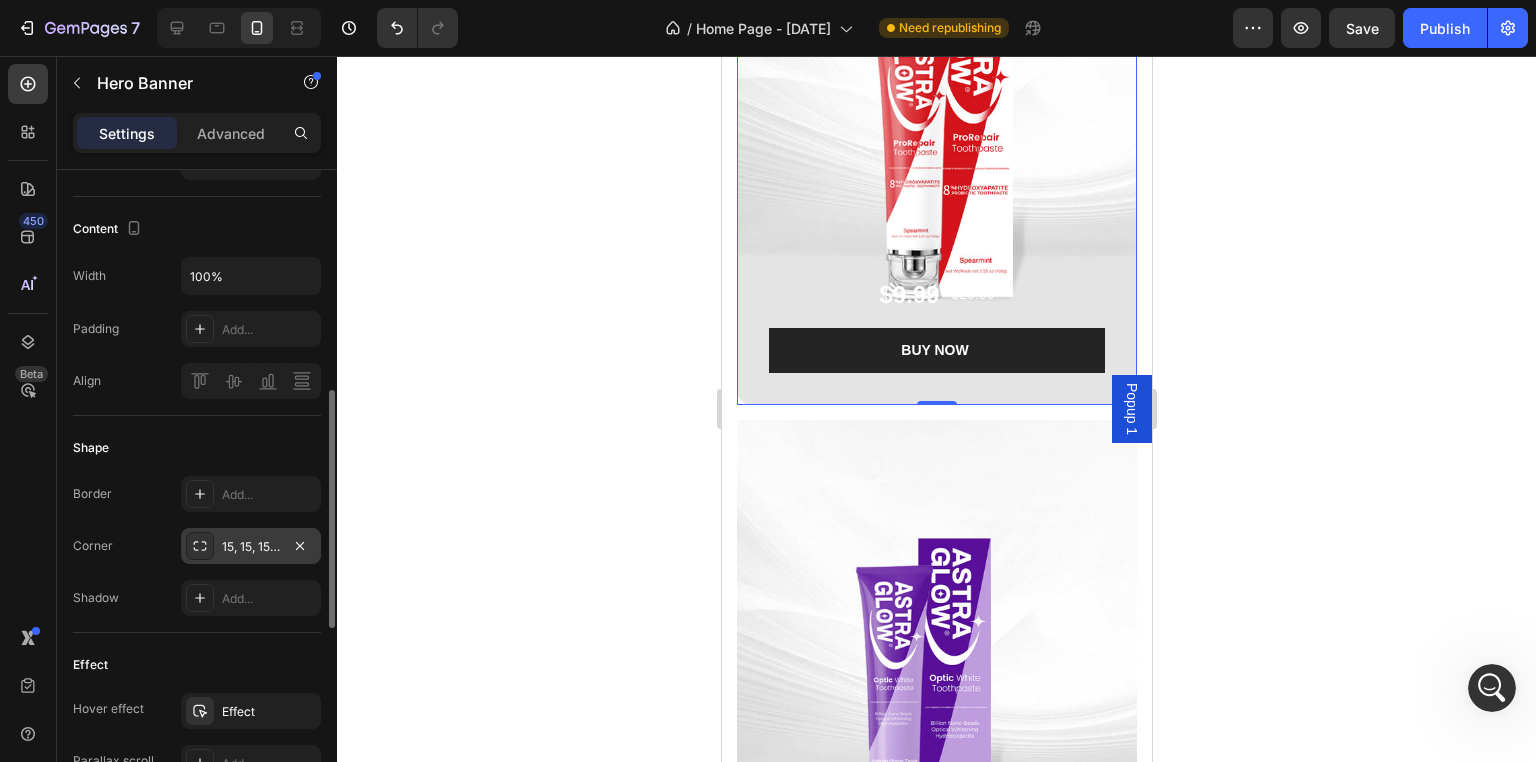 scroll, scrollTop: 2492, scrollLeft: 0, axis: vertical 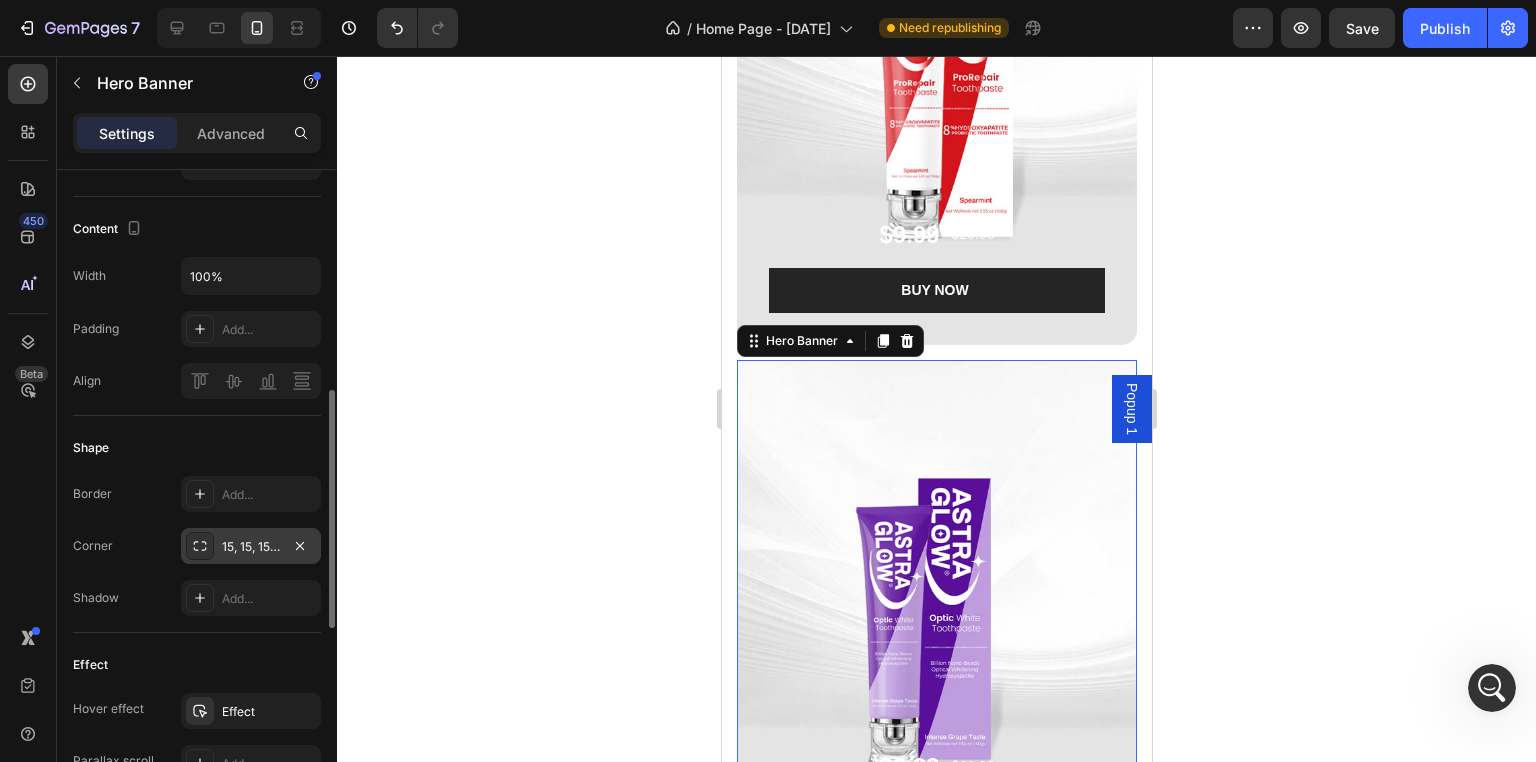 click at bounding box center (936, 618) 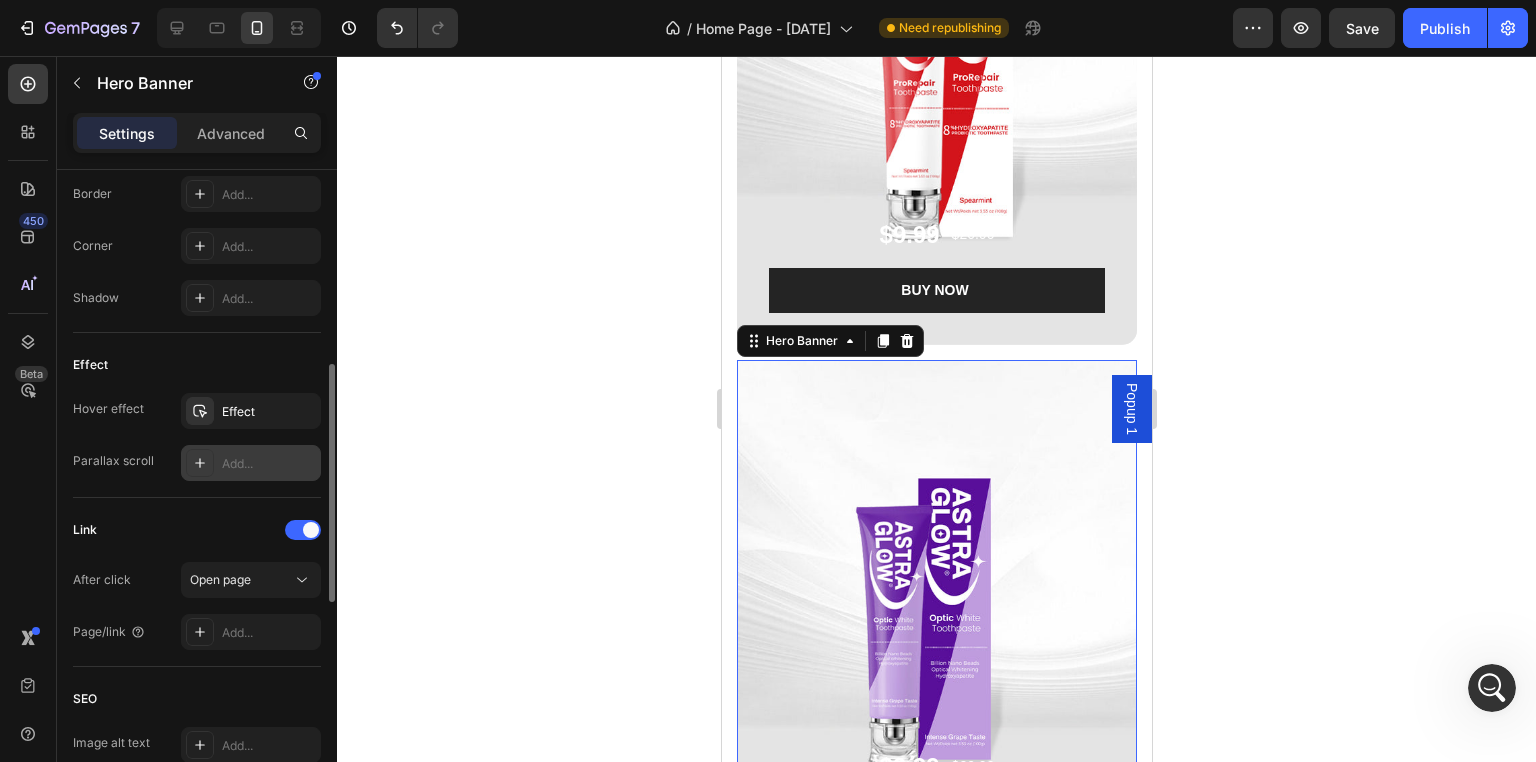 scroll, scrollTop: 800, scrollLeft: 0, axis: vertical 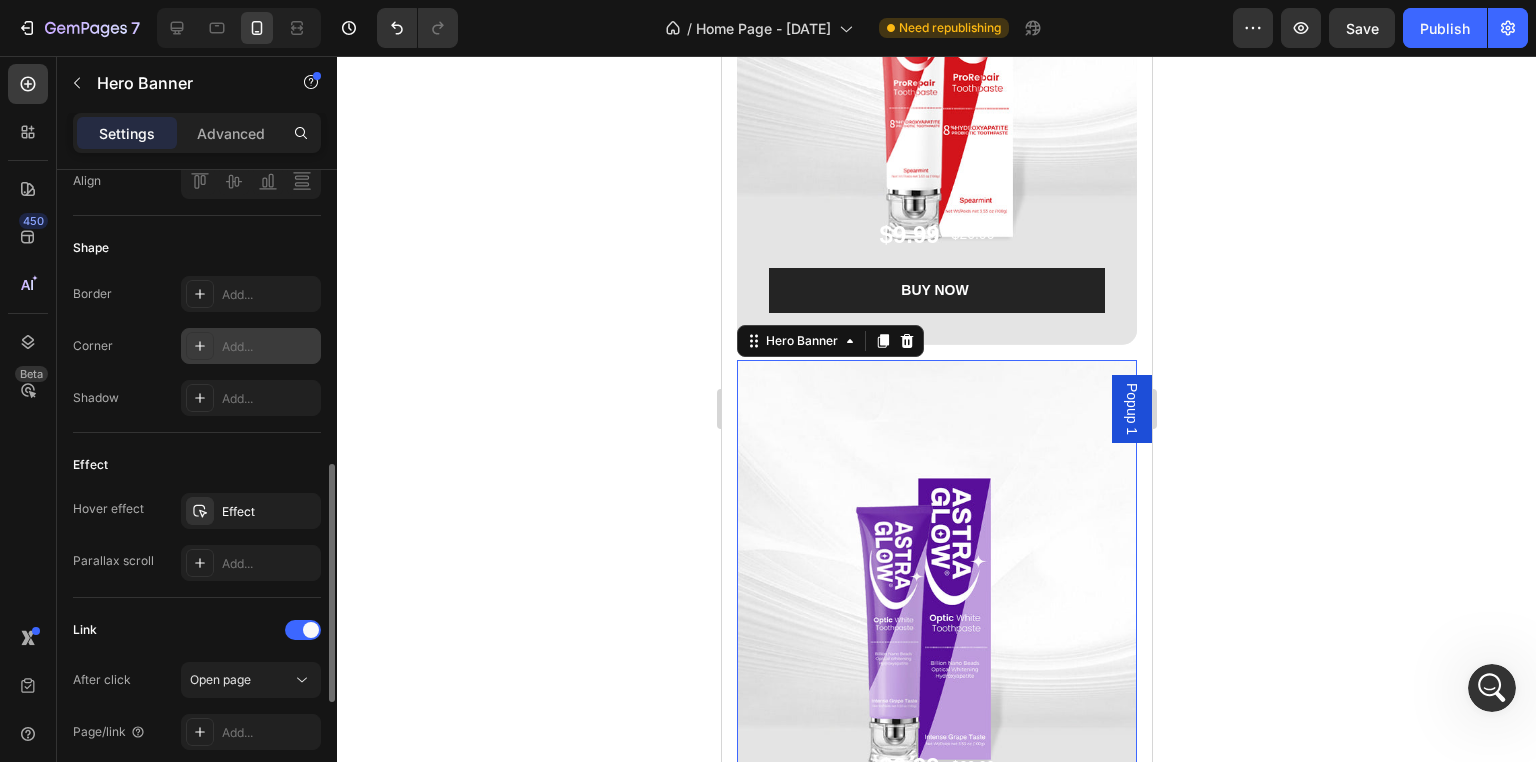 click on "Add..." at bounding box center (269, 347) 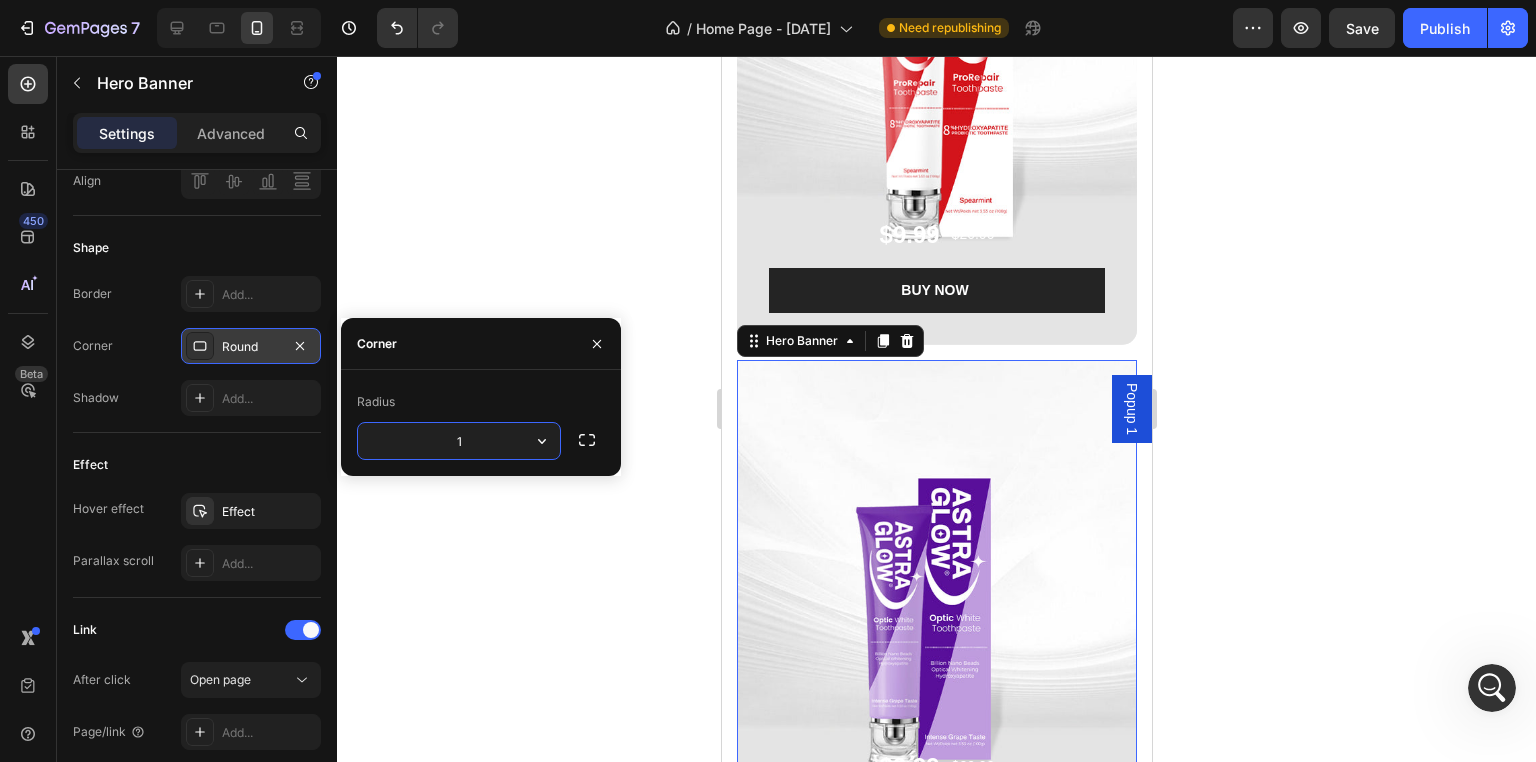 type on "15" 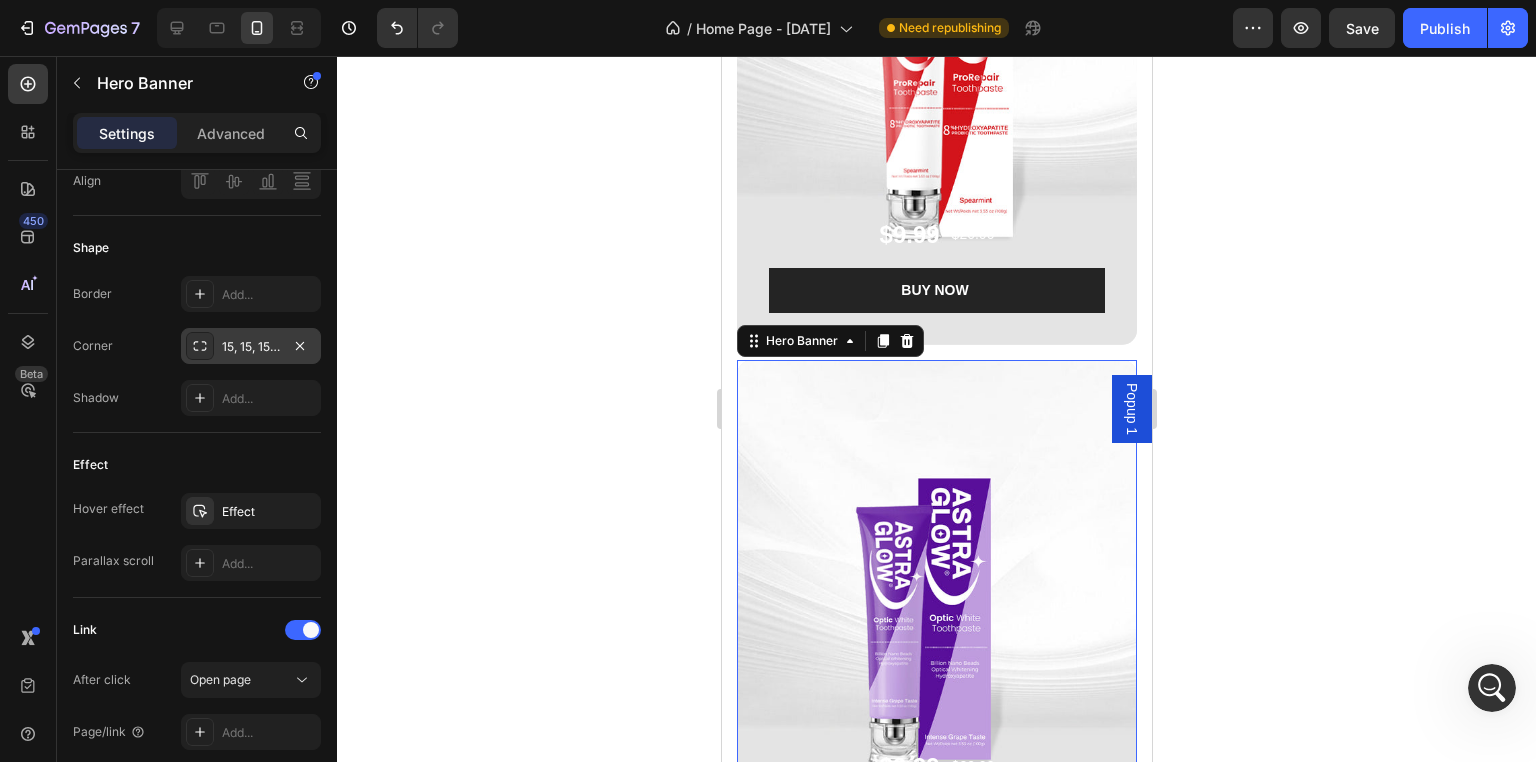 click at bounding box center (936, 618) 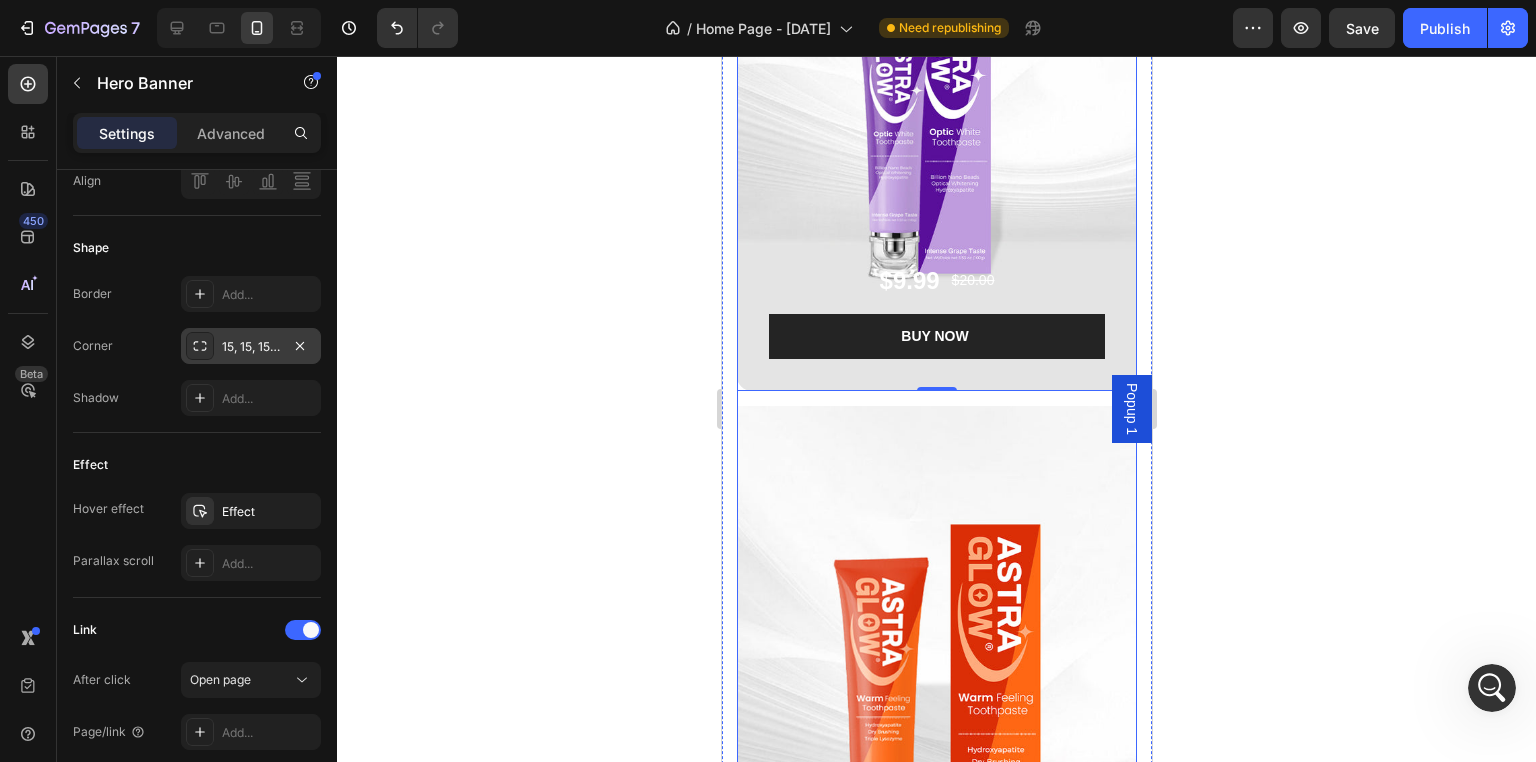 scroll, scrollTop: 3092, scrollLeft: 0, axis: vertical 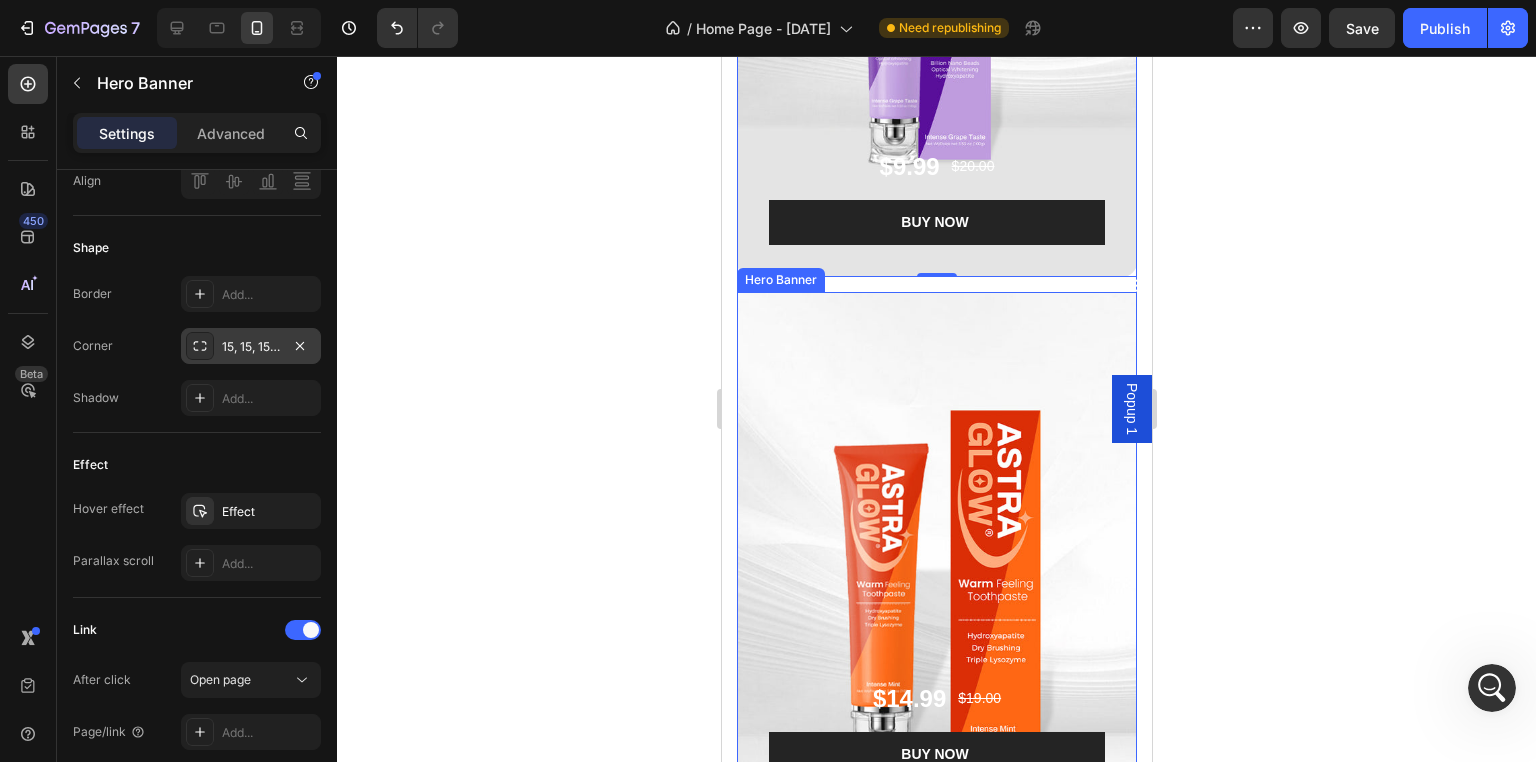 click at bounding box center [936, 550] 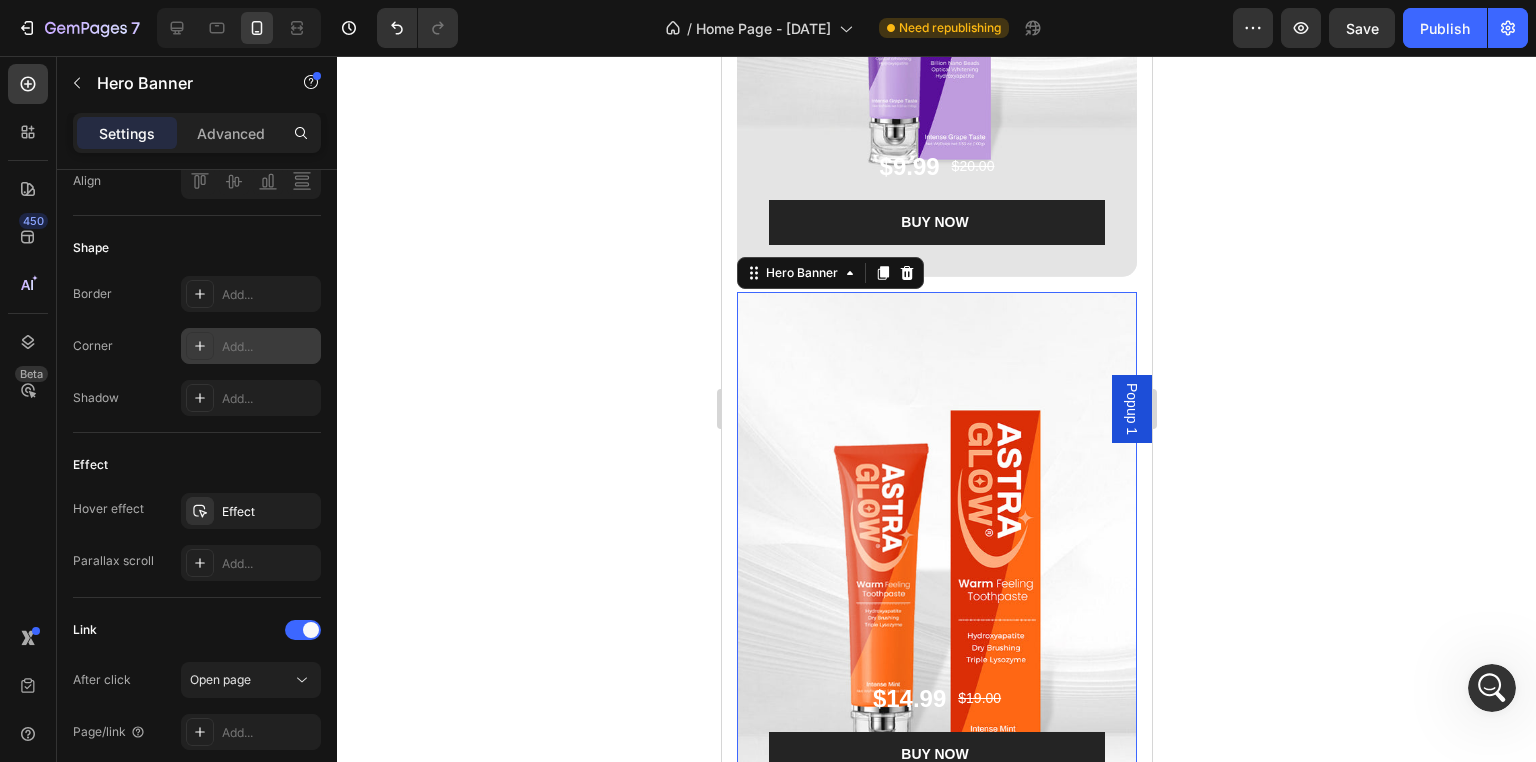 click on "Add..." at bounding box center [269, 347] 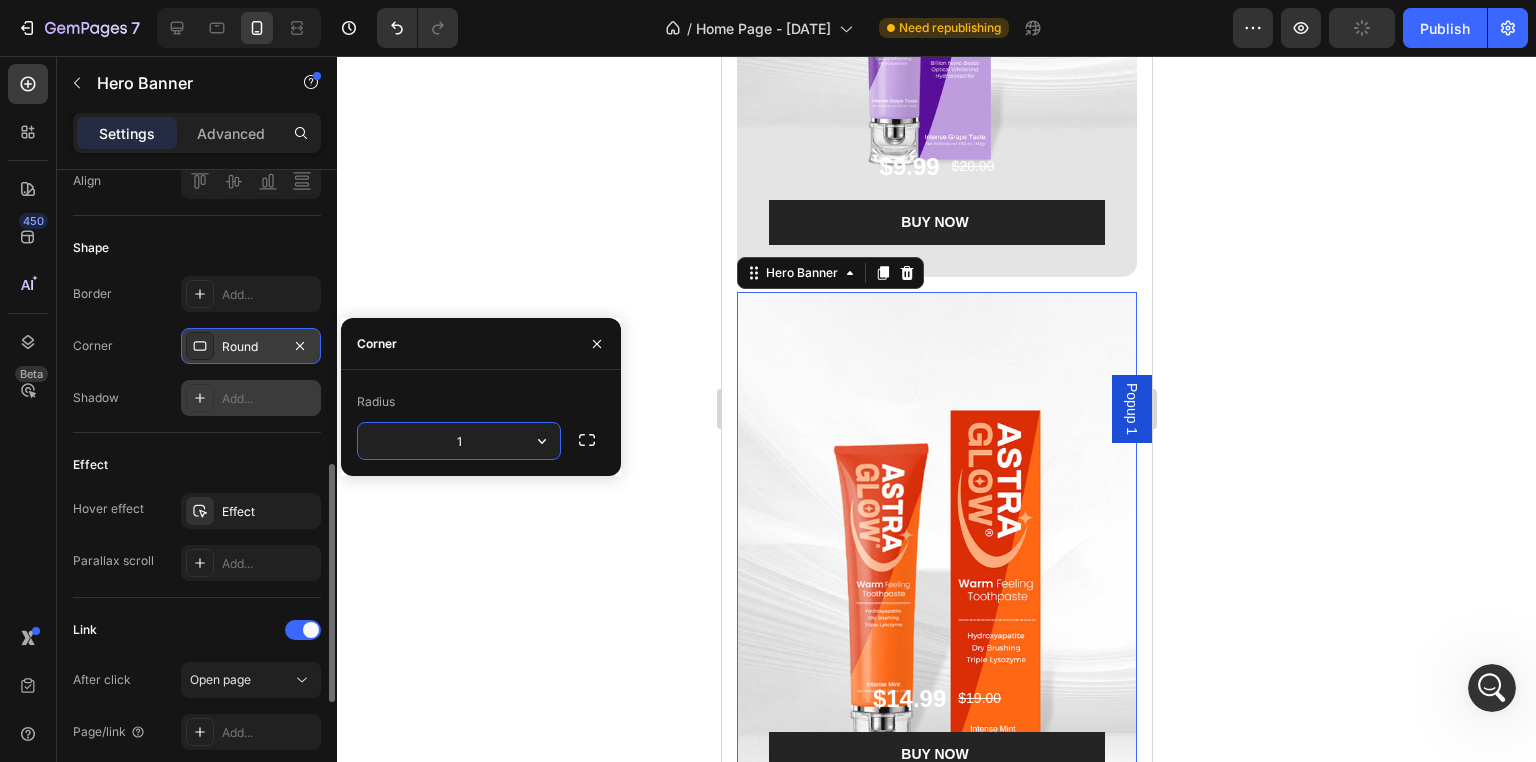 type on "15" 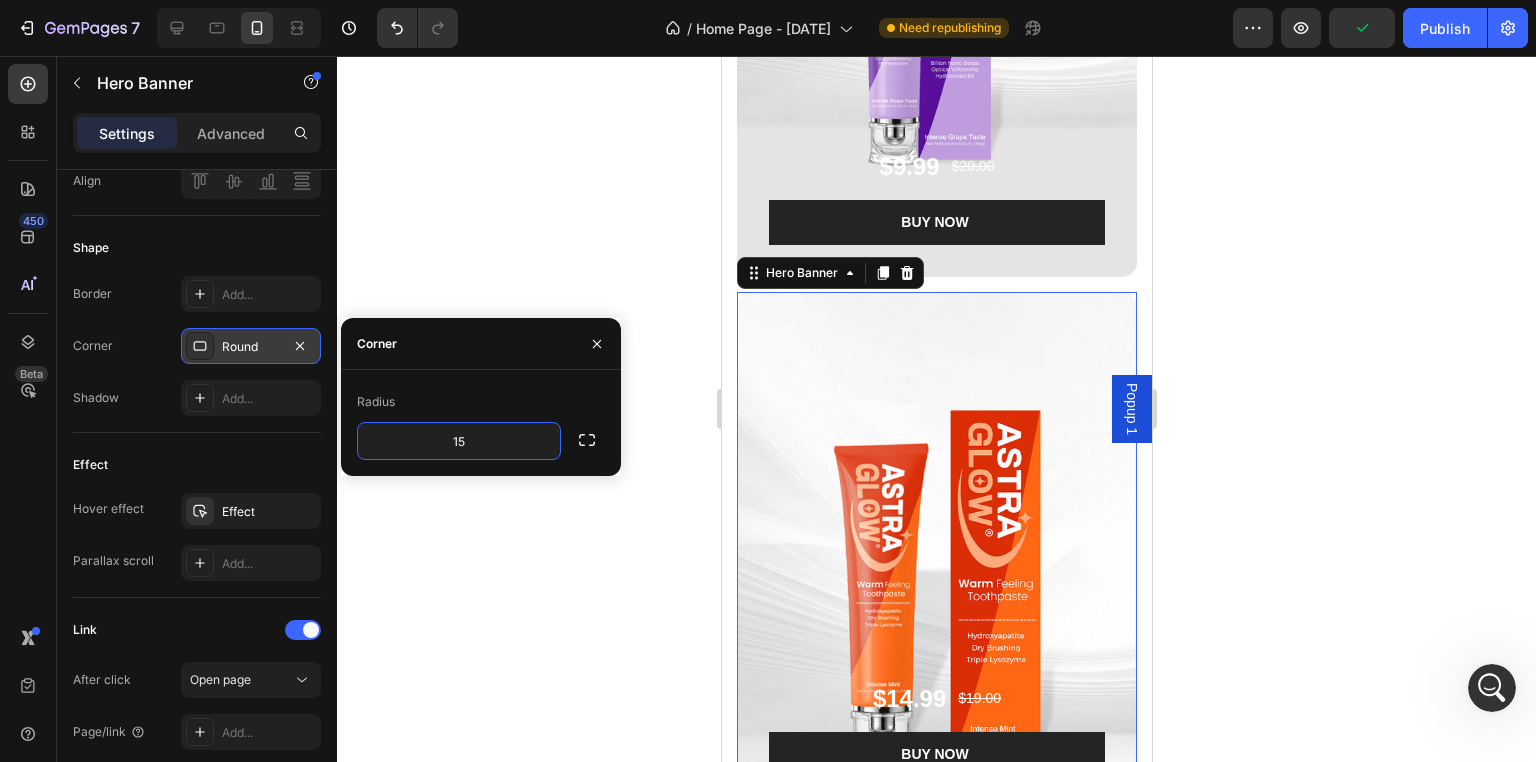 click at bounding box center [936, 550] 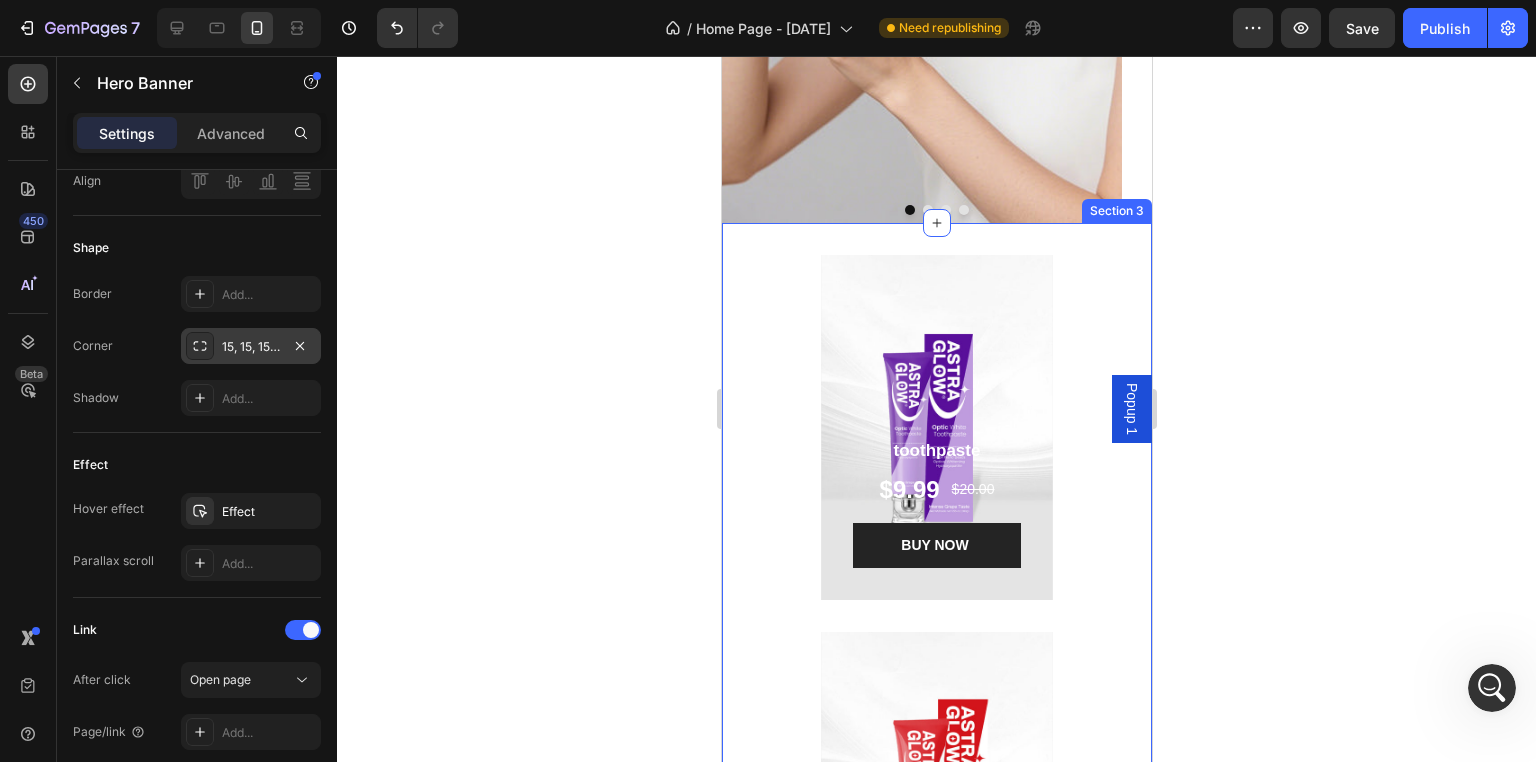 scroll, scrollTop: 592, scrollLeft: 0, axis: vertical 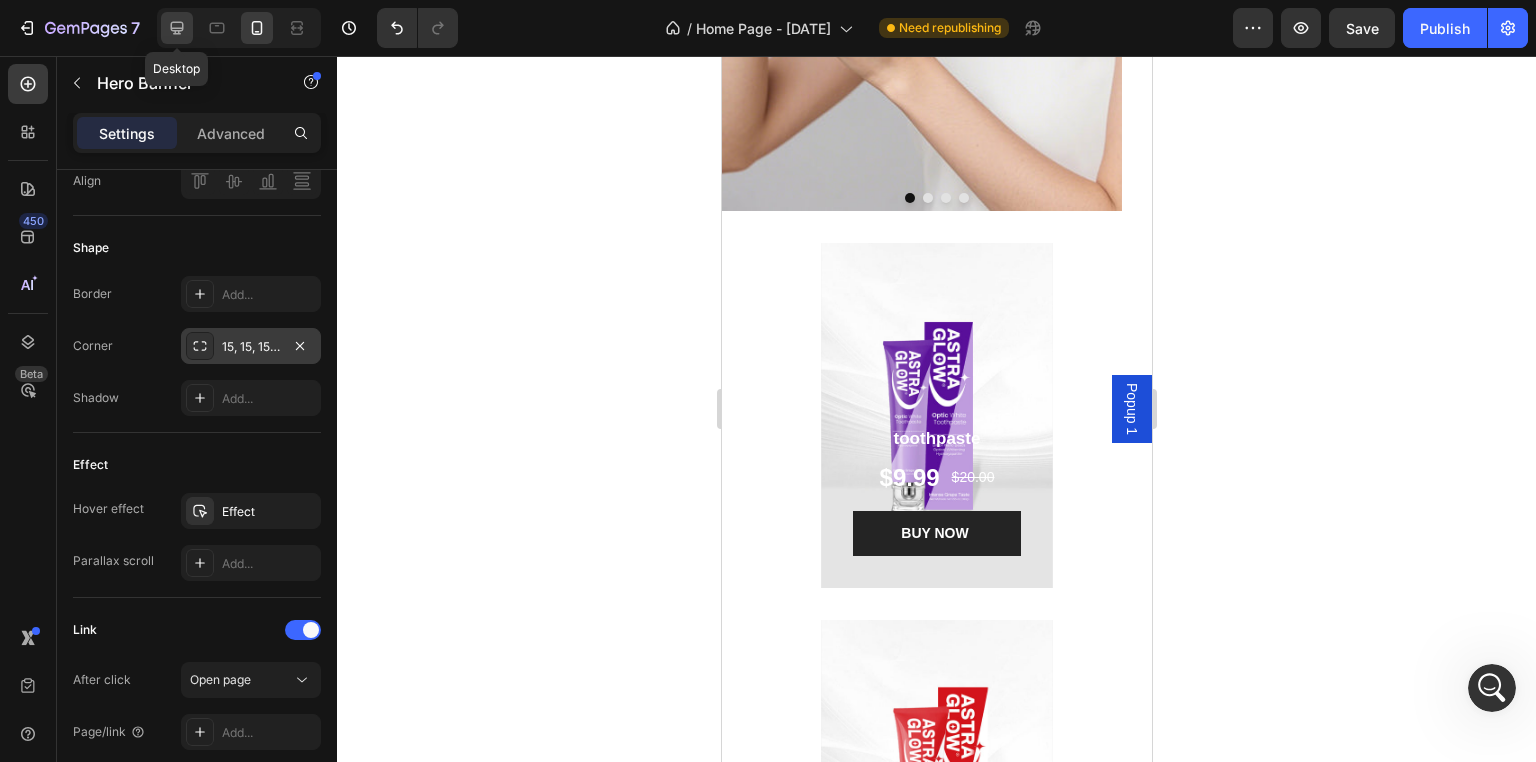 click 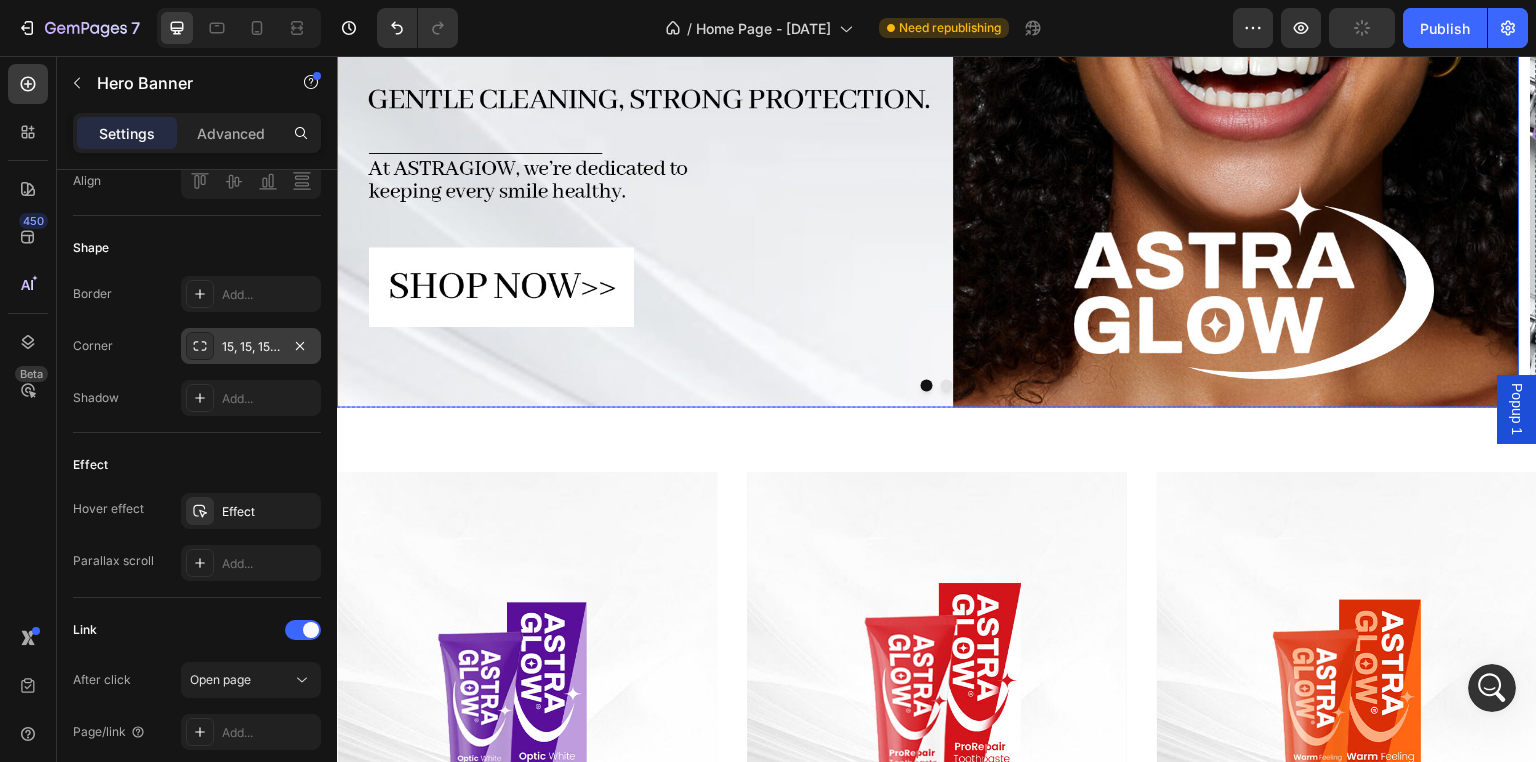 scroll, scrollTop: 200, scrollLeft: 0, axis: vertical 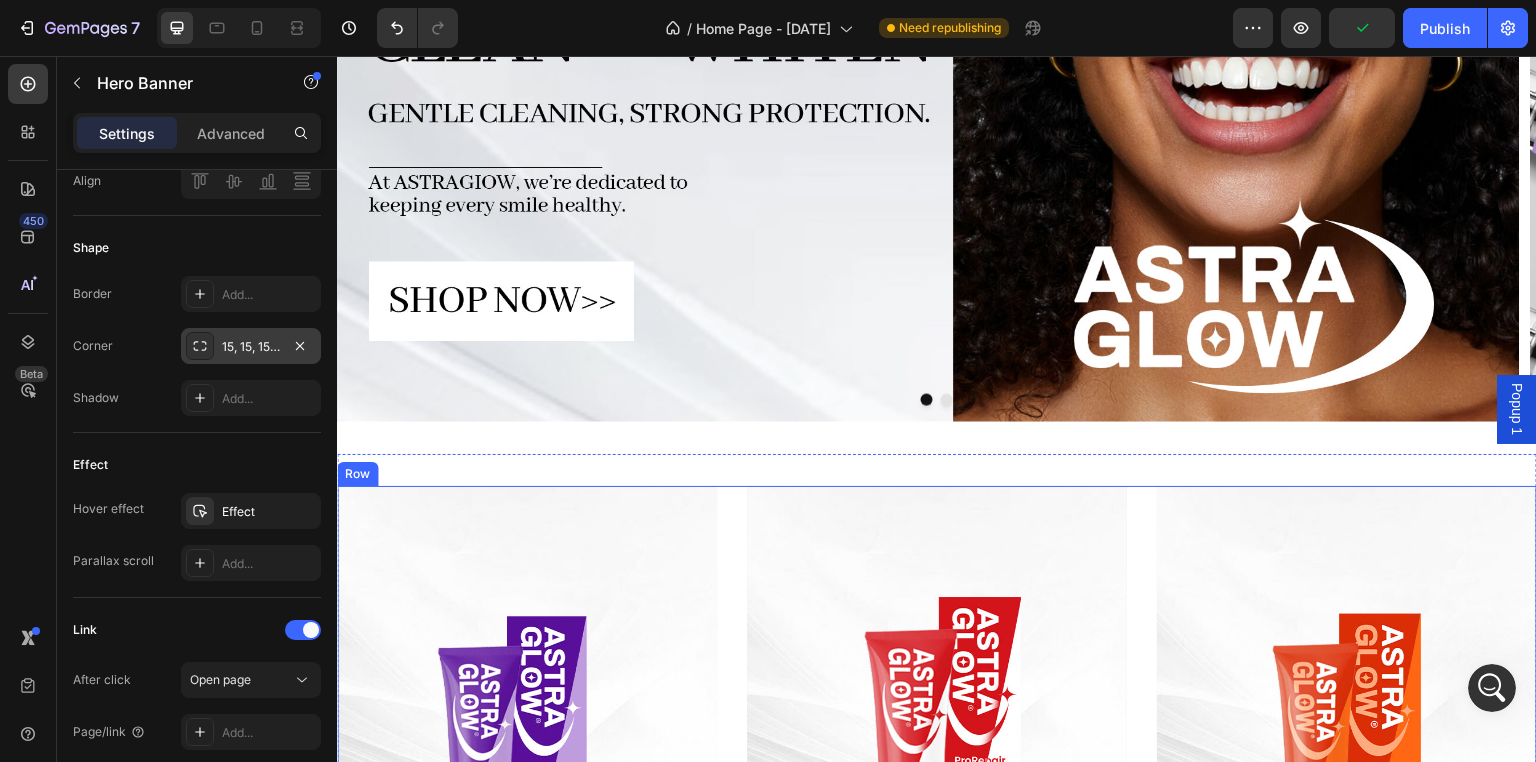 click on "toothpaste Product Title $9.99 Product Price Product Price $20.00 Product Price Product Price Row BUY NOW Product Cart Button Product Hero Banner toothpaste Product Title $9.99 Product Price Product Price $20.00 Product Price Product Price Row BUY NOW Product Cart Button Product Hero Banner toothpaste Product Title $9.99 Product Price Product Price $20.00 Product Price Product Price Row BUY NOW Product Cart Button Product Hero Banner Row" at bounding box center (937, 779) 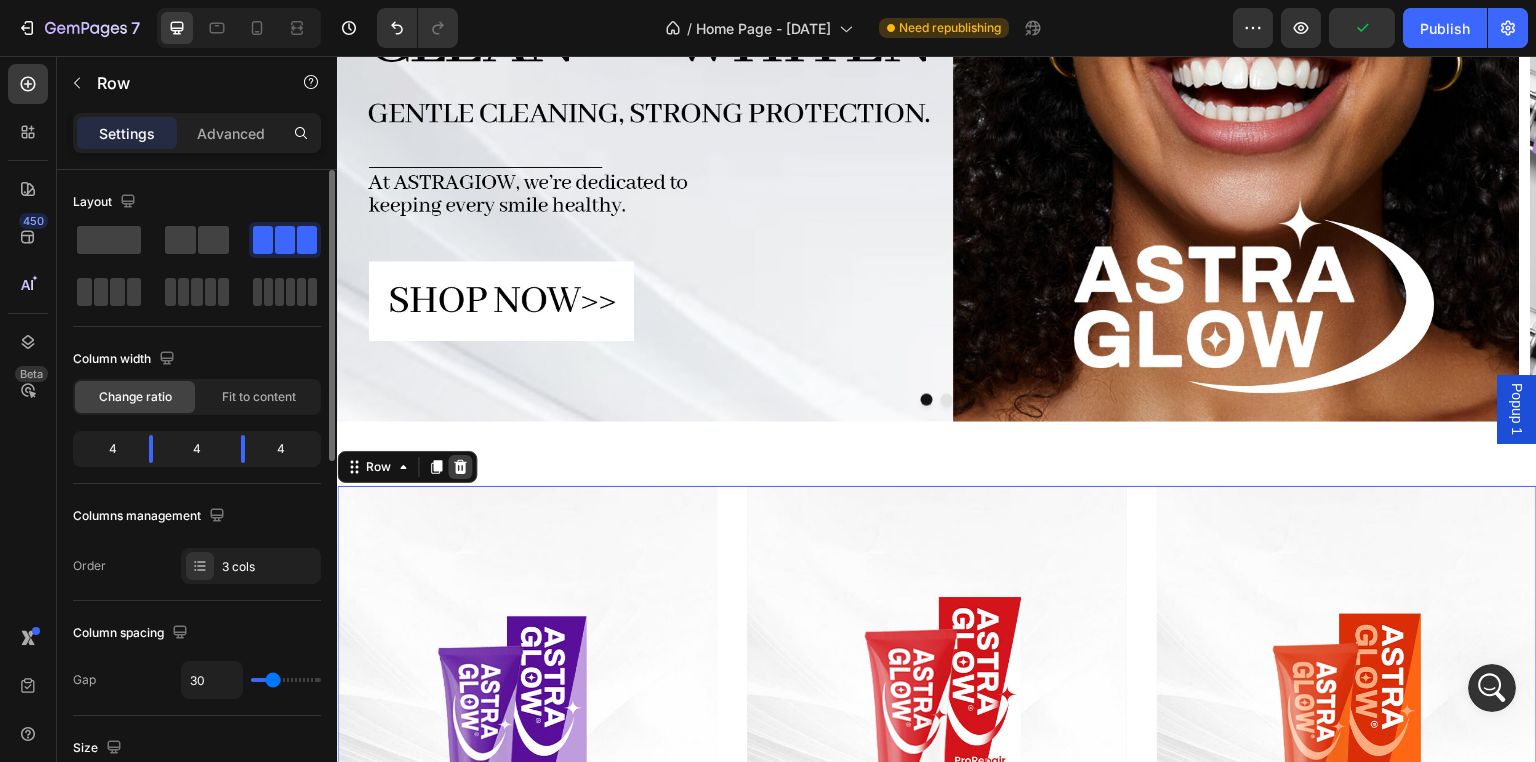 click 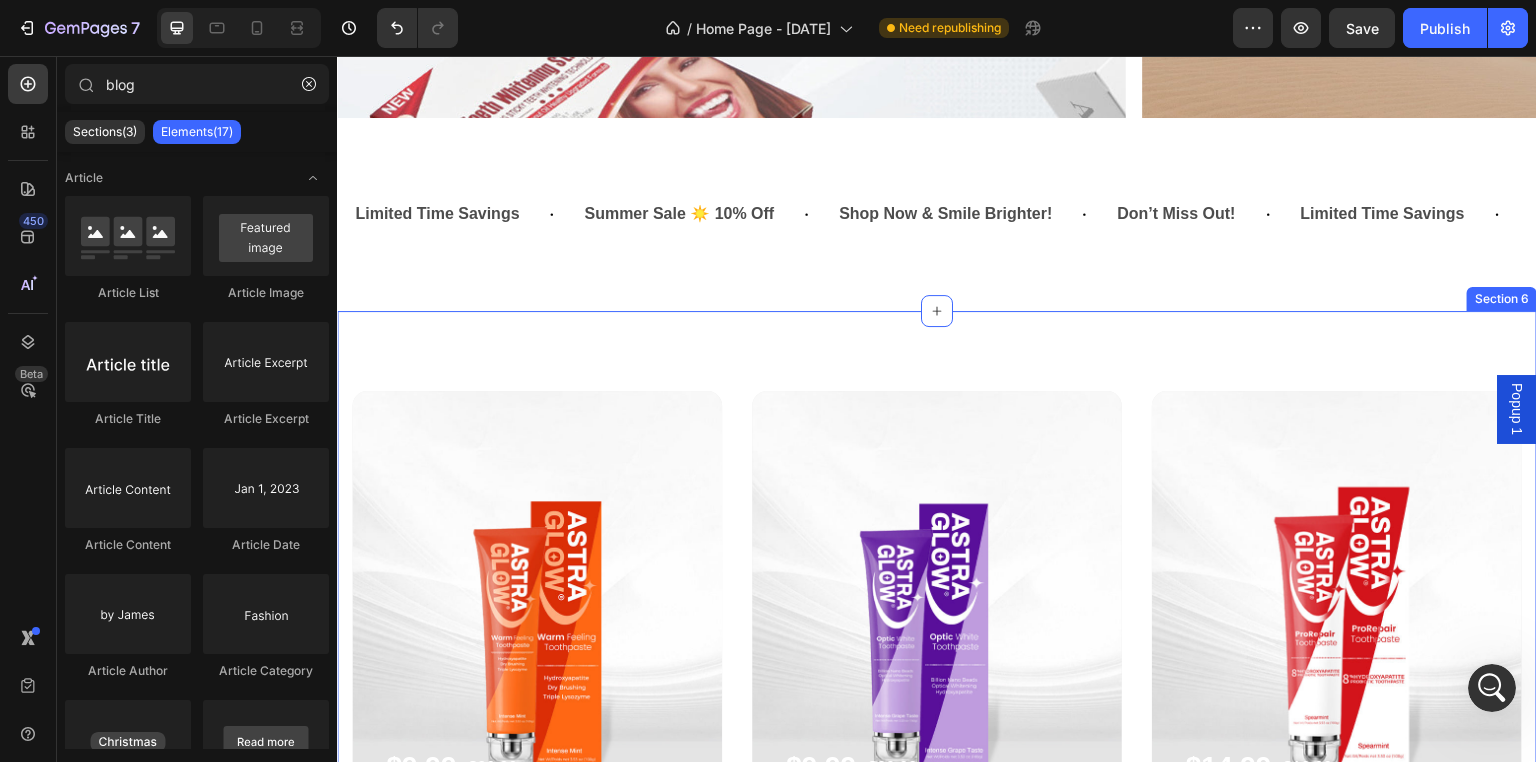 scroll, scrollTop: 1300, scrollLeft: 0, axis: vertical 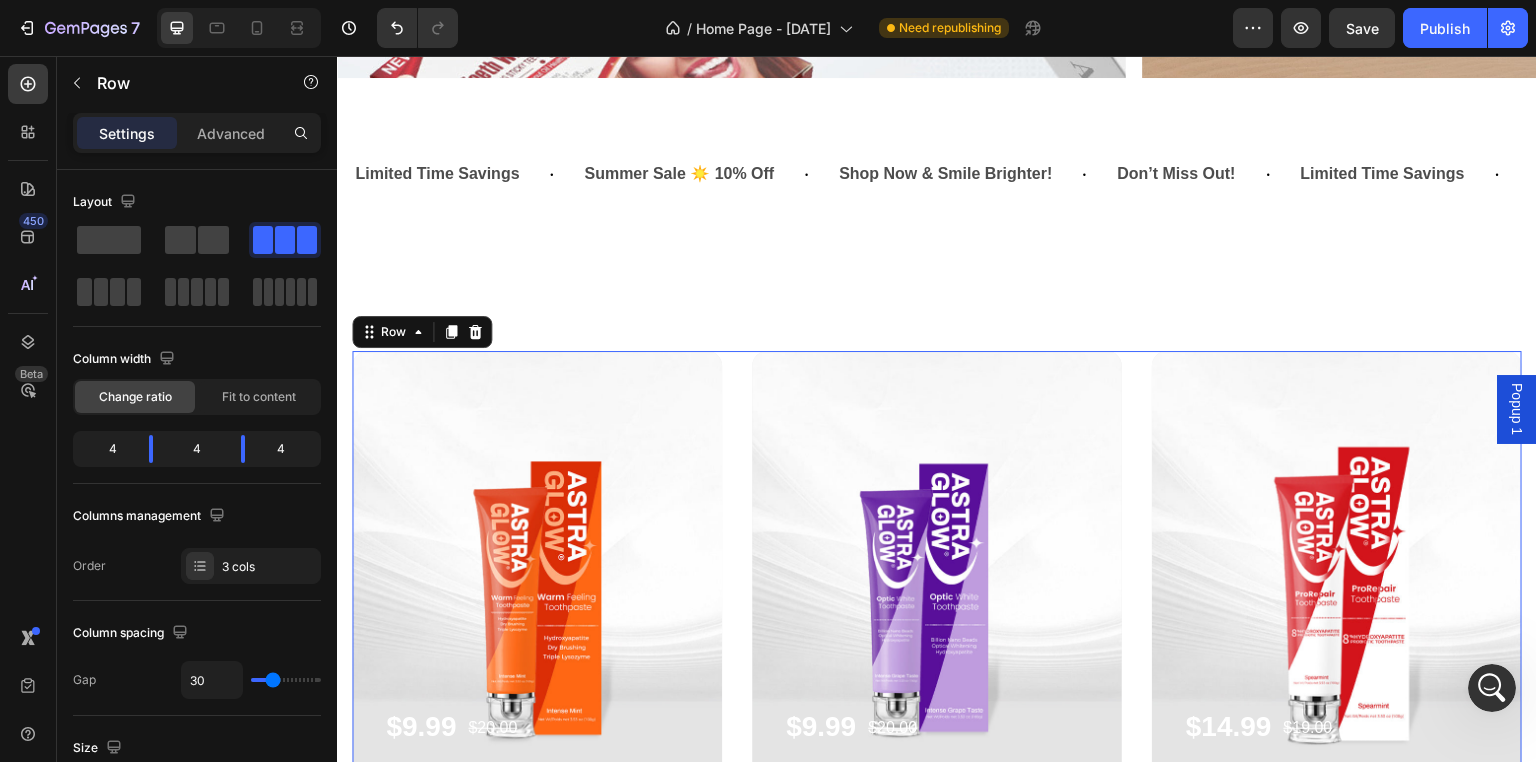click on "$9.99 Product Price Product Price $20.00 Product Price Product Price Row BUY NOW Product Cart Button Product Hero Banner $9.99 Product Price Product Price $20.00 Product Price Product Price Row BUY NOW Product Cart Button Product Hero Banner $14.99 Product Price Product Price $19.00 Product Price Product Price Row BUY NOW Product Cart Button Product Hero Banner Row   16" at bounding box center [937, 597] 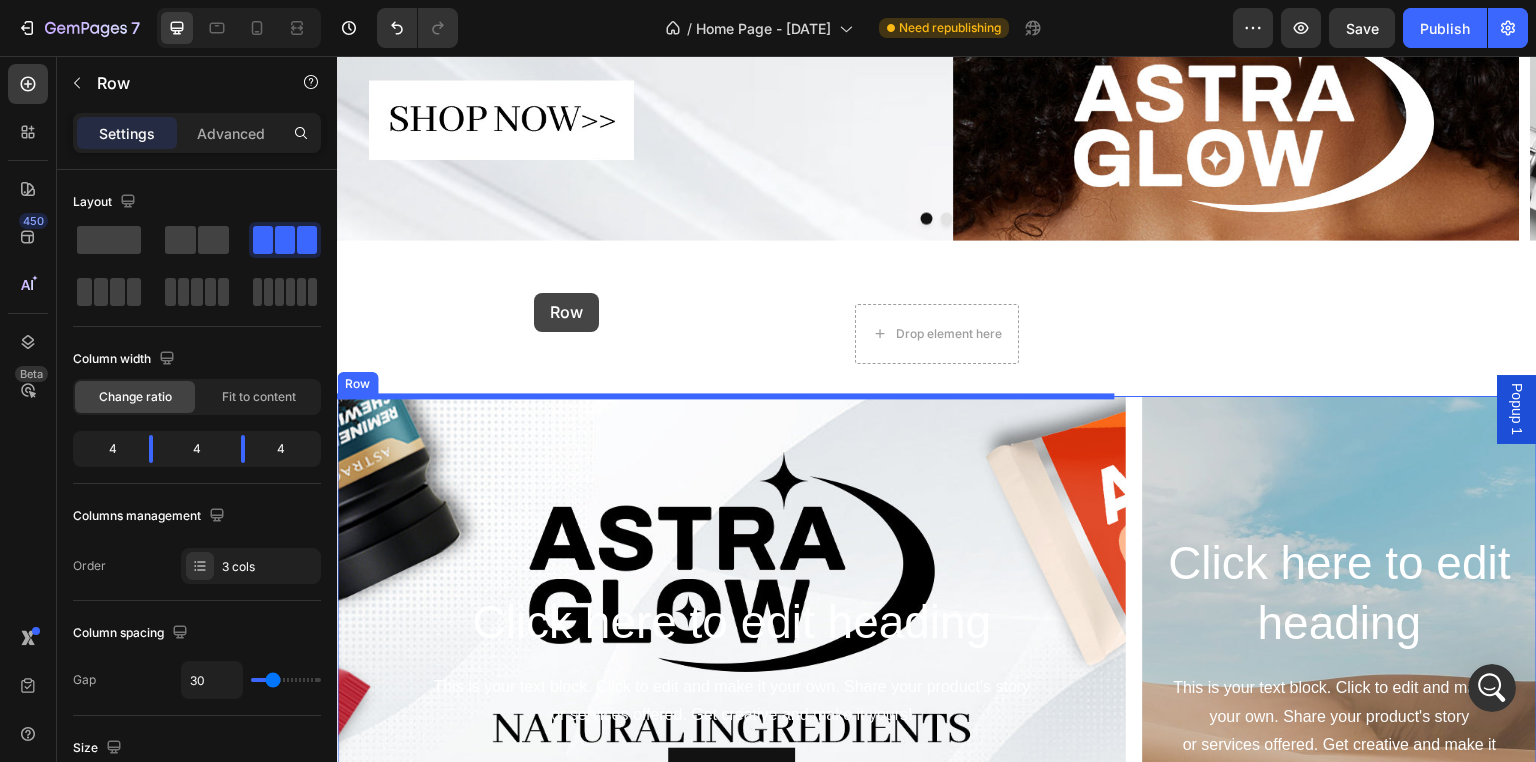 scroll, scrollTop: 300, scrollLeft: 0, axis: vertical 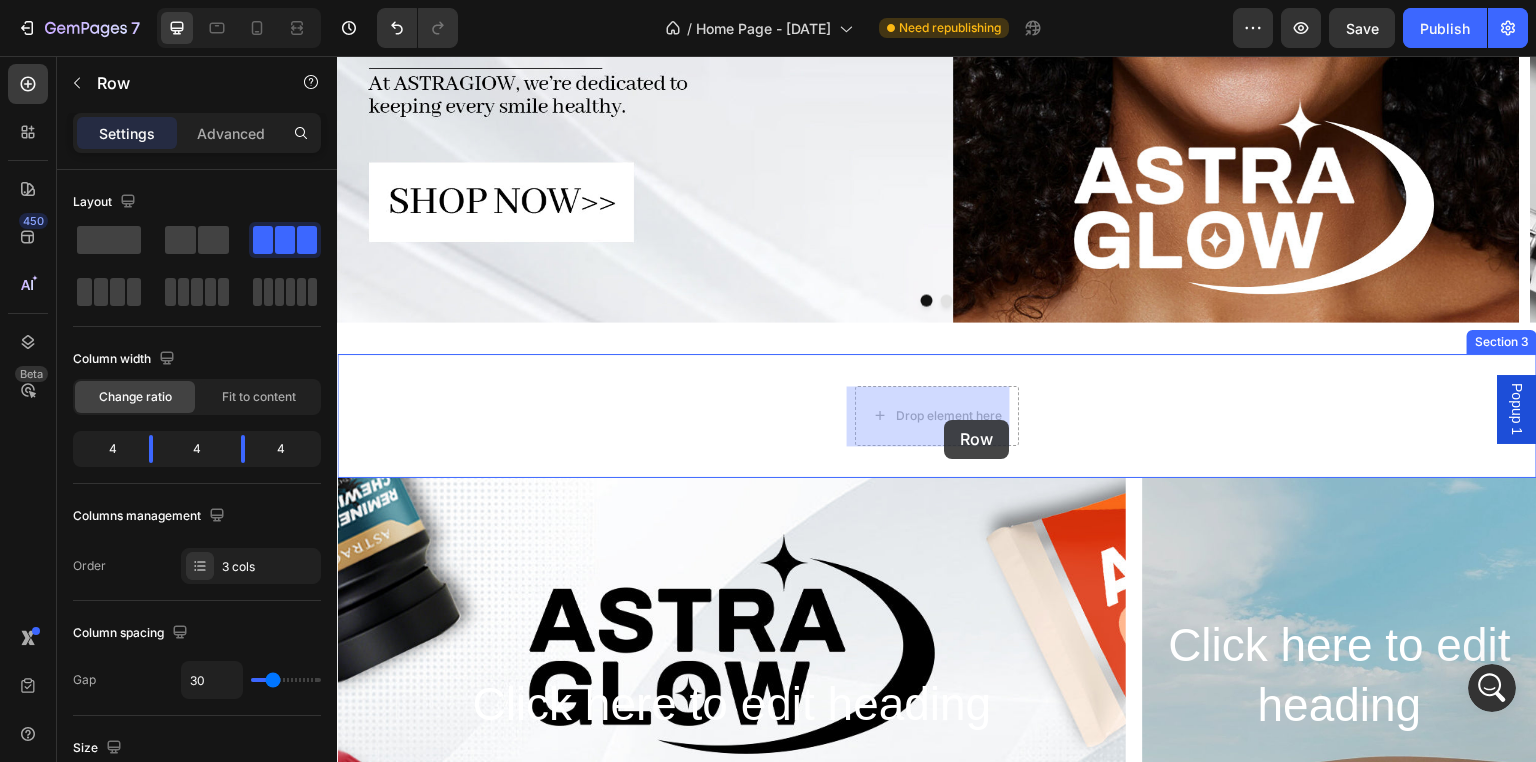 drag, startPoint x: 370, startPoint y: 338, endPoint x: 946, endPoint y: 420, distance: 581.80756 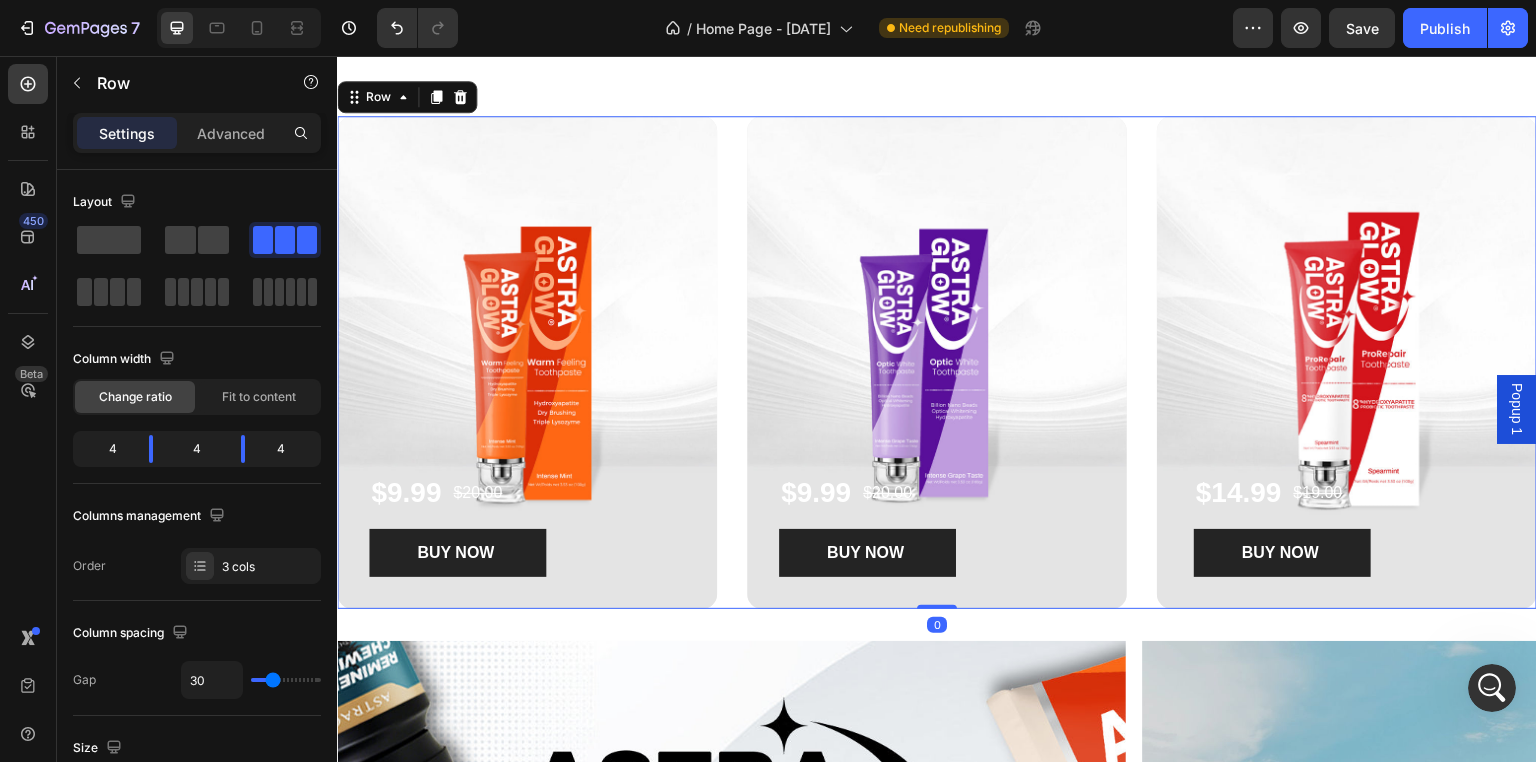 scroll, scrollTop: 600, scrollLeft: 0, axis: vertical 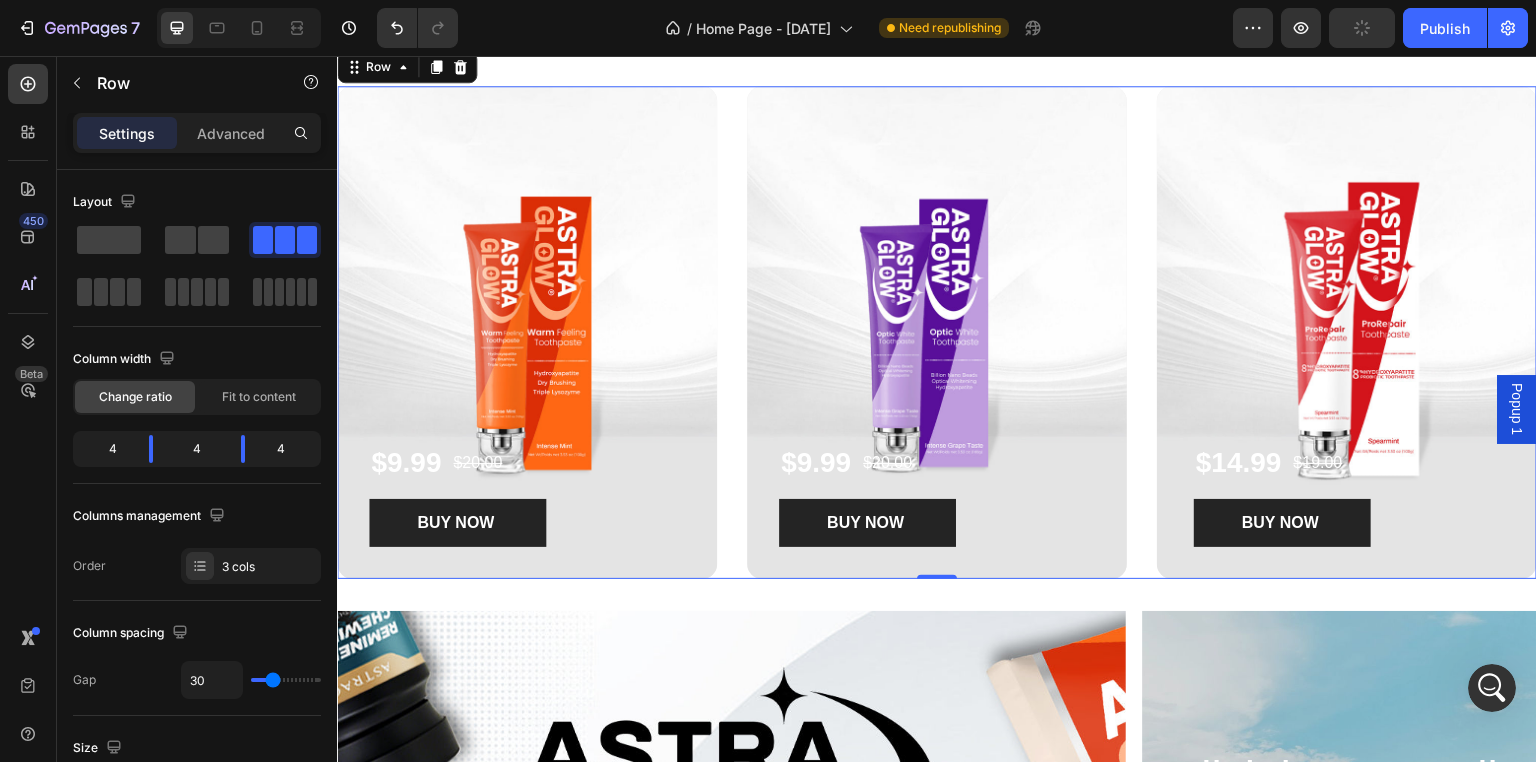 click on "$9.99 Product Price Product Price $20.00 Product Price Product Price Row BUY NOW Product Cart Button Product Hero Banner $9.99 Product Price Product Price $20.00 Product Price Product Price Row BUY NOW Product Cart Button Product Hero Banner $14.99 Product Price Product Price $19.00 Product Price Product Price Row BUY NOW Product Cart Button Product Hero Banner Row   0" at bounding box center (937, 332) 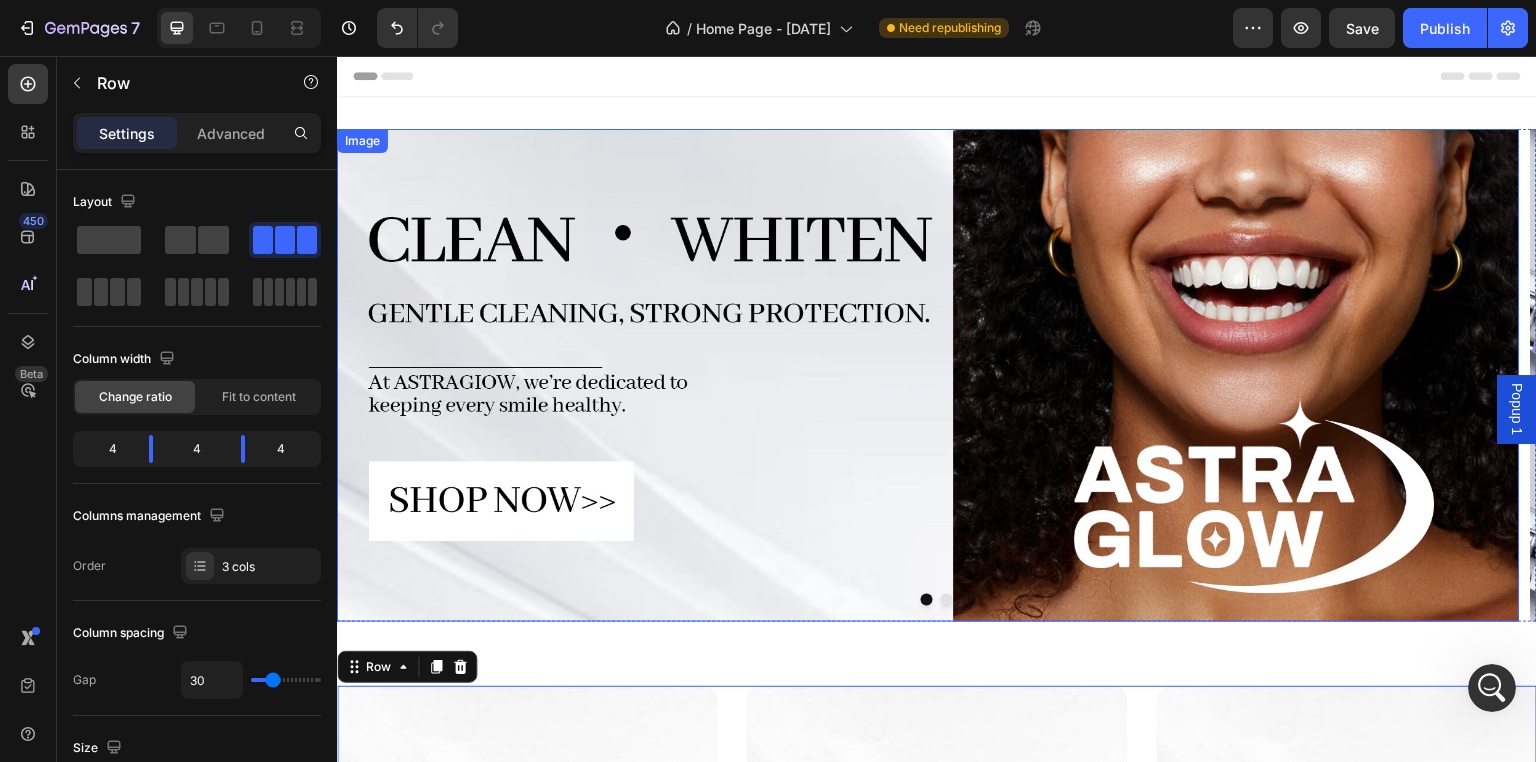 scroll, scrollTop: 300, scrollLeft: 0, axis: vertical 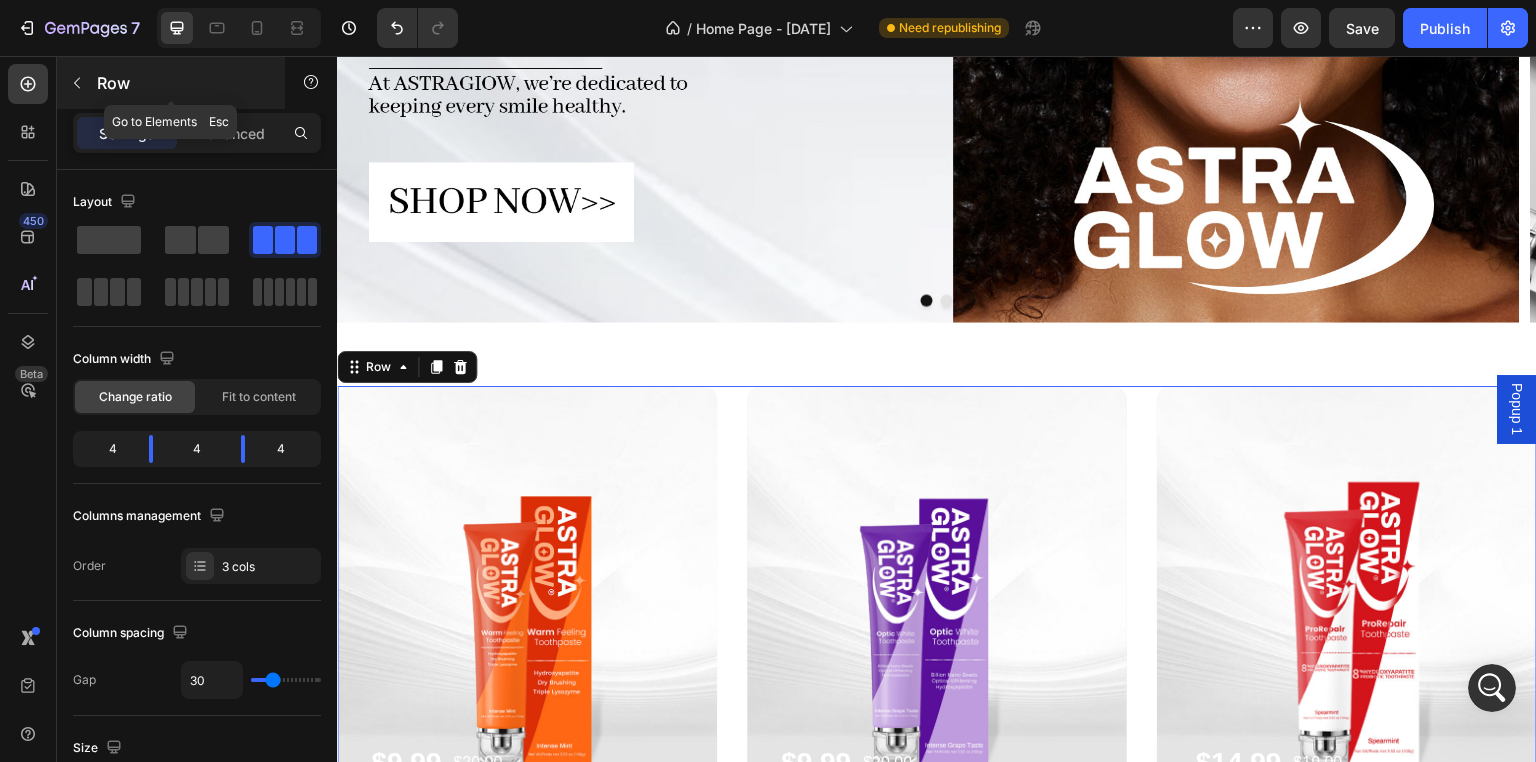click 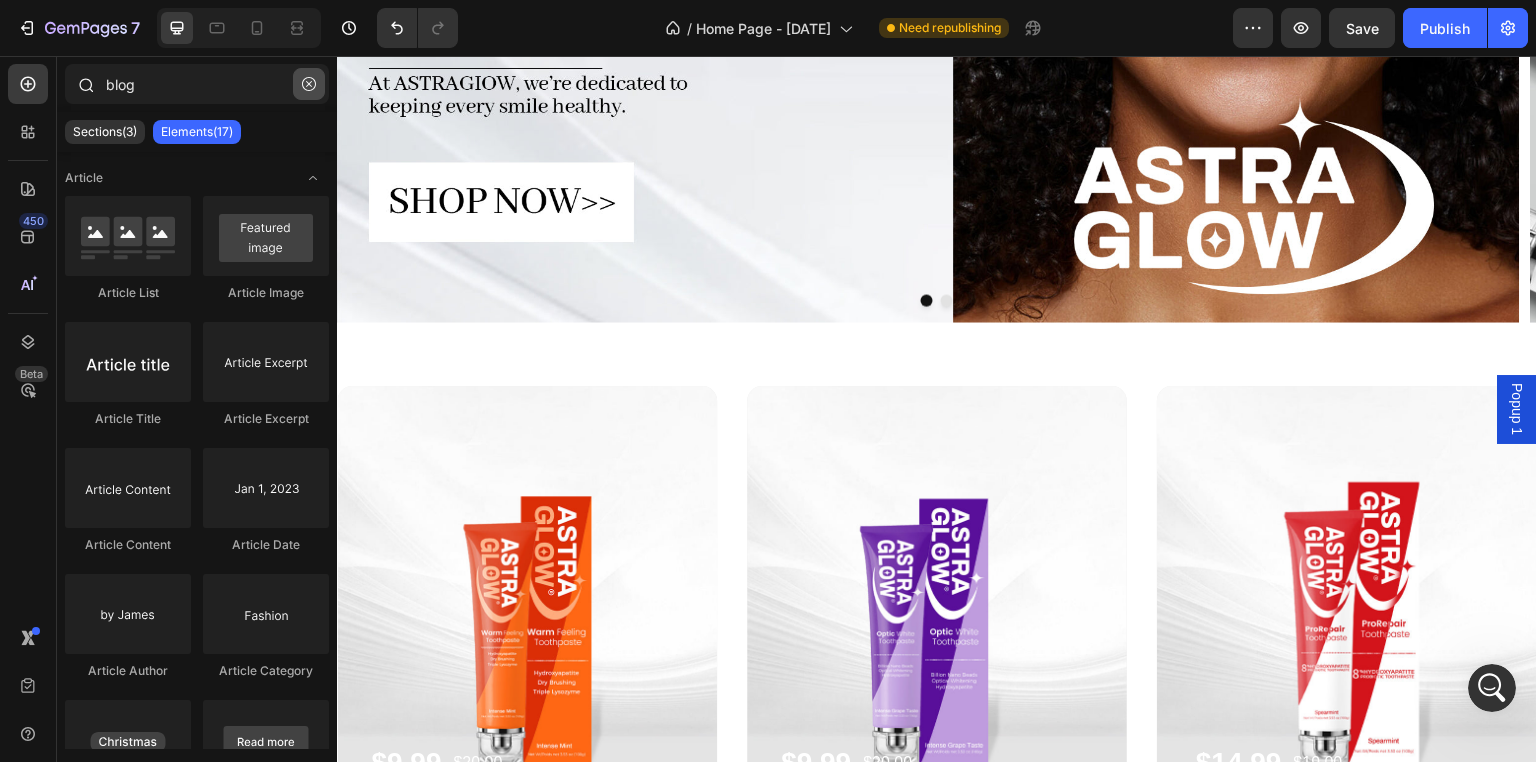 click 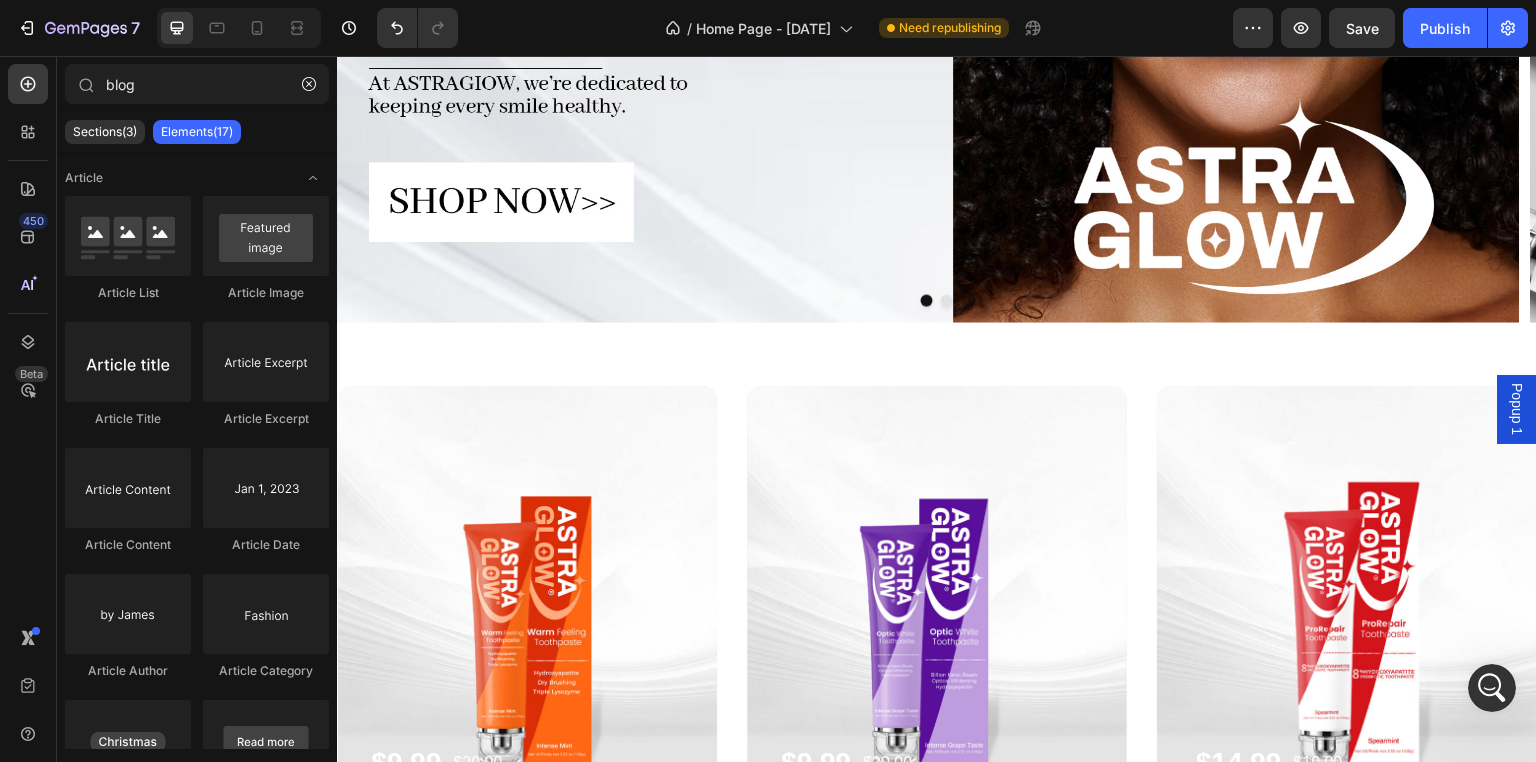 type 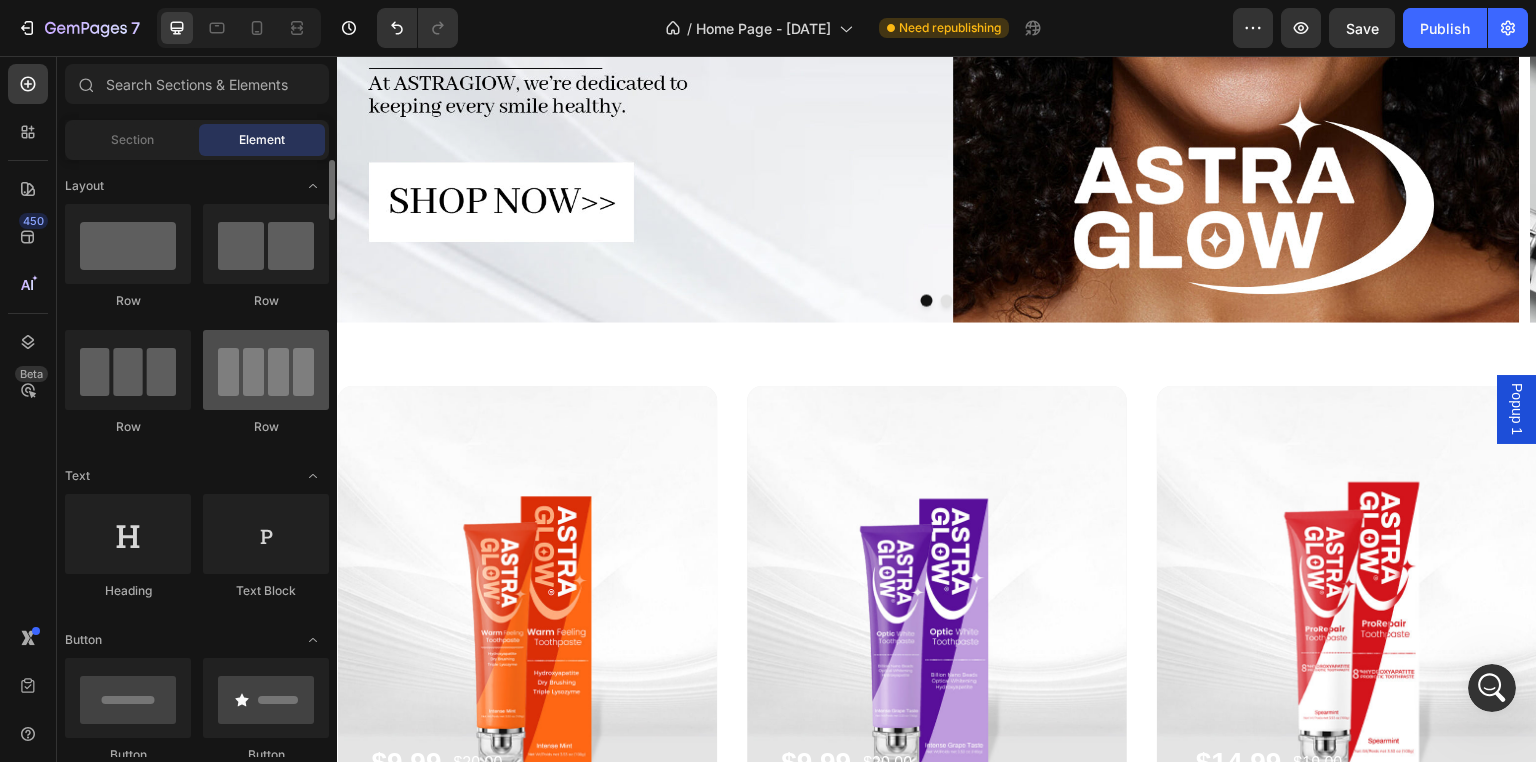 scroll, scrollTop: 300, scrollLeft: 0, axis: vertical 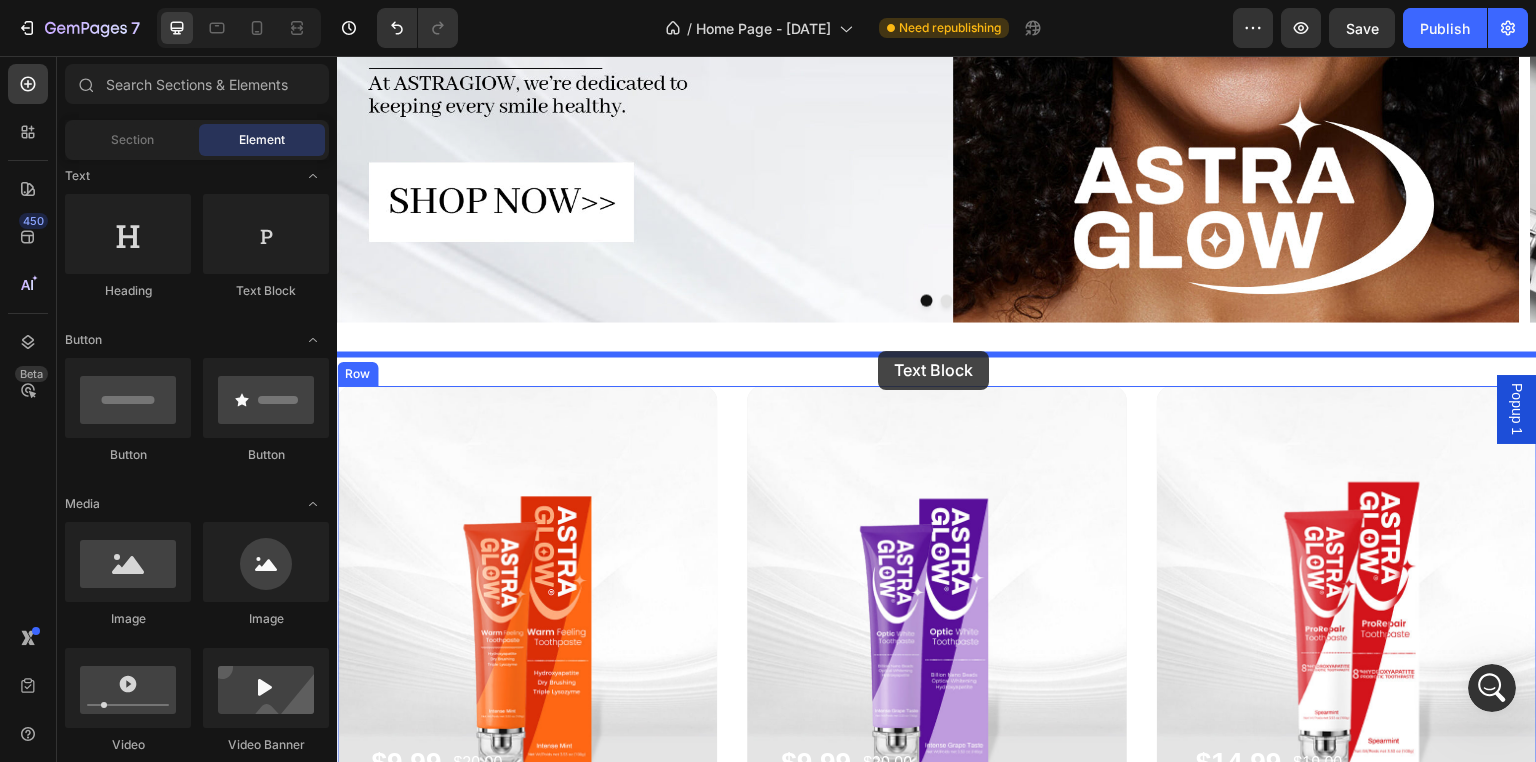 drag, startPoint x: 594, startPoint y: 321, endPoint x: 874, endPoint y: 358, distance: 282.43405 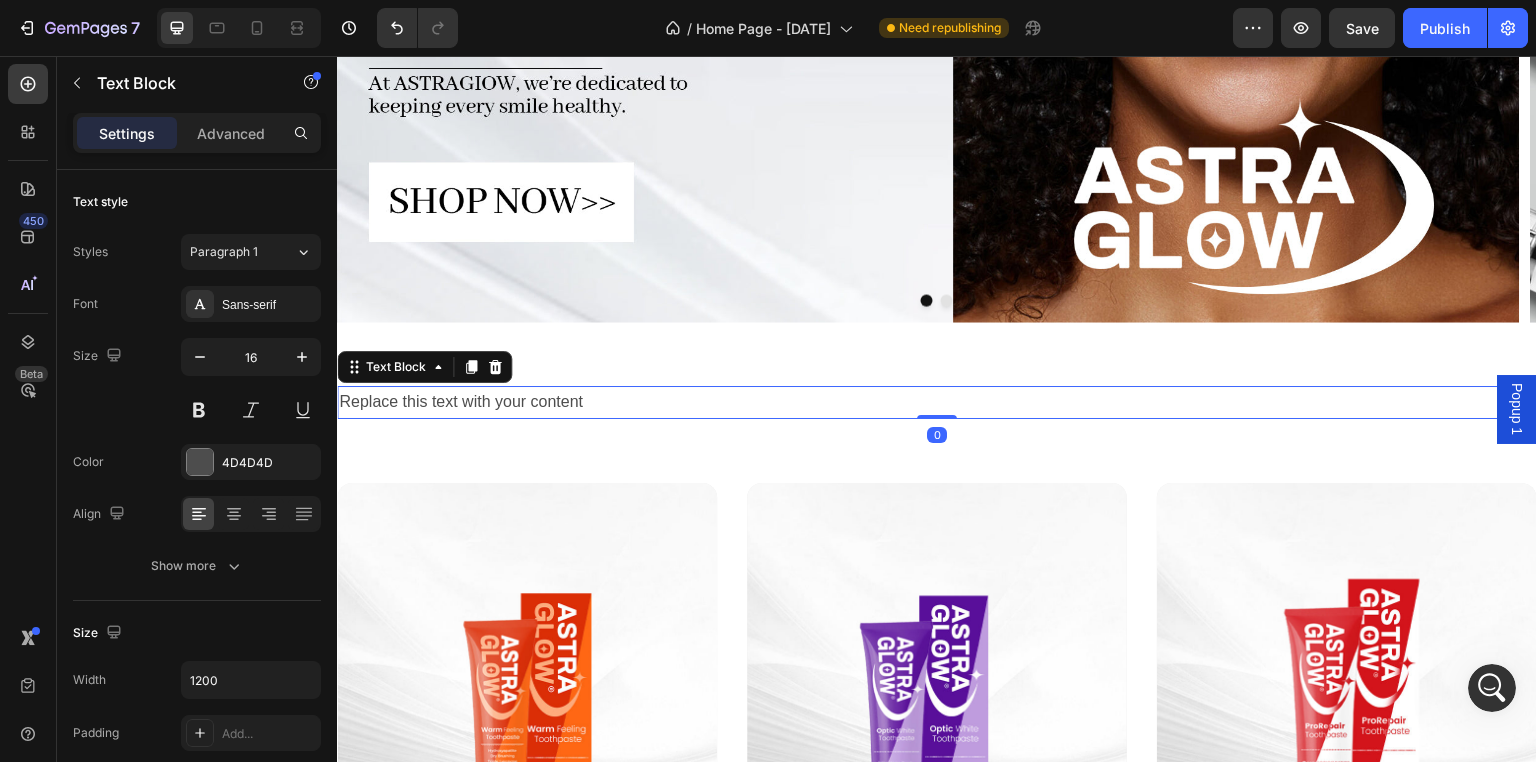 click on "Replace this text with your content" at bounding box center [937, 402] 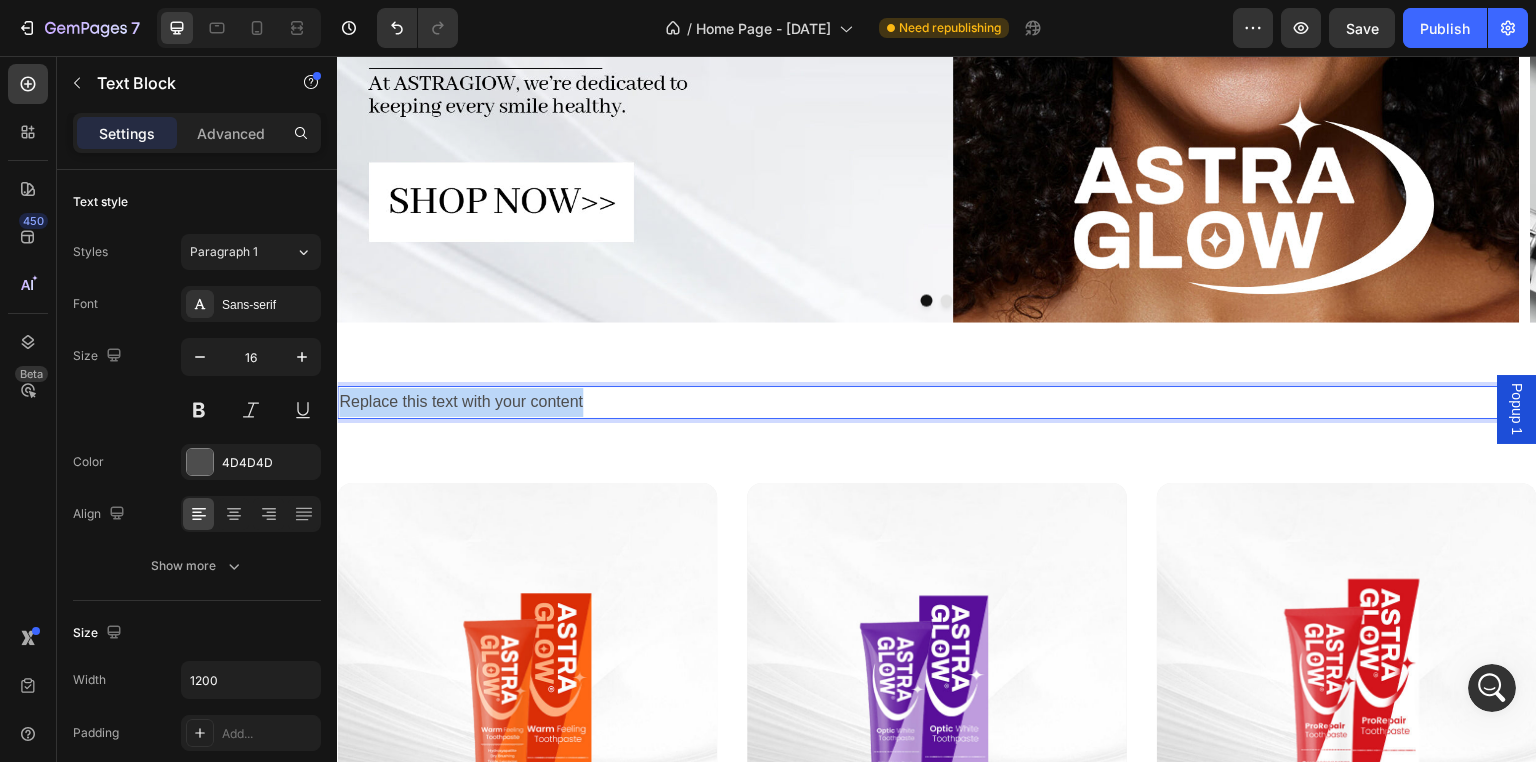 click on "Replace this text with your content" at bounding box center [937, 402] 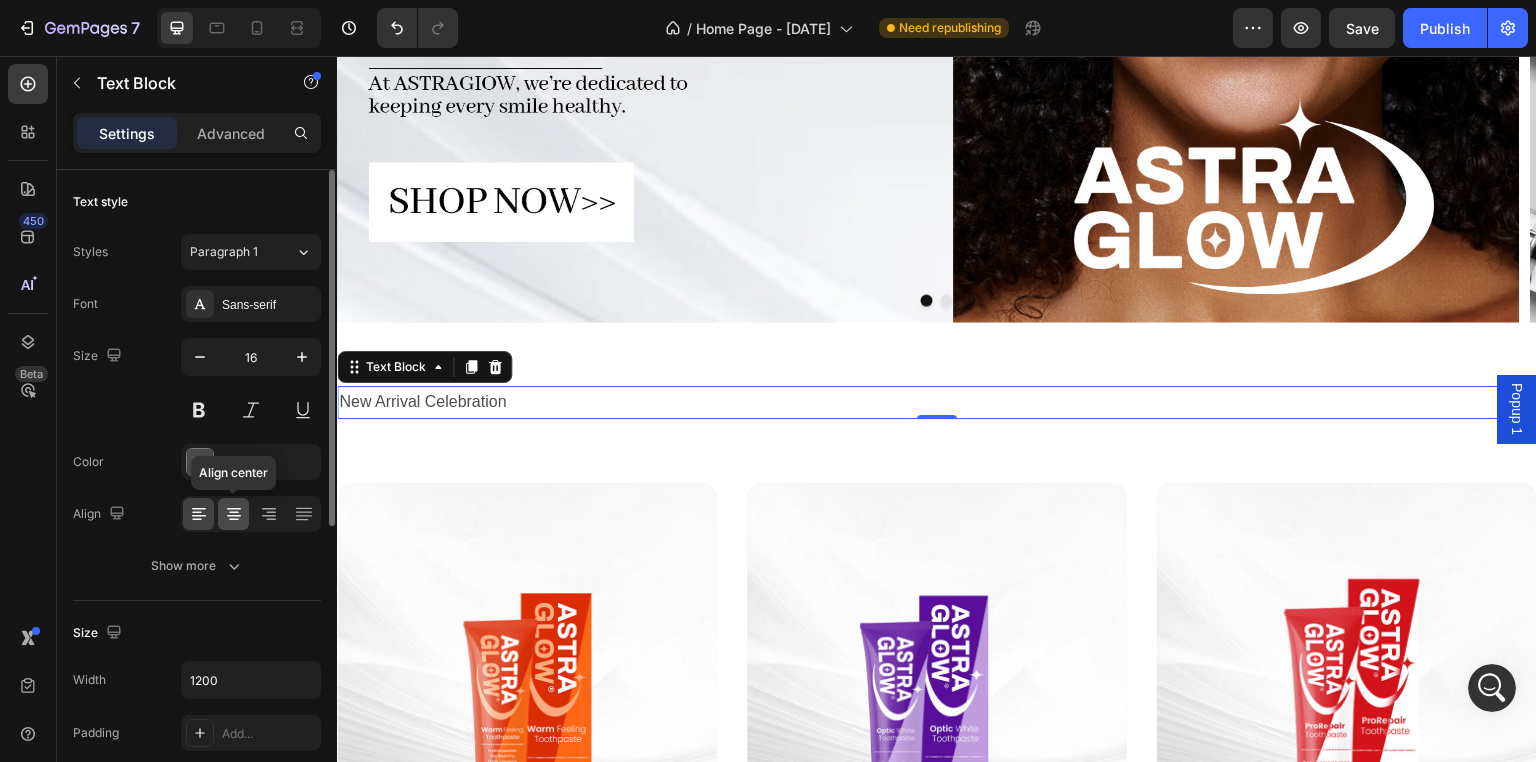 click 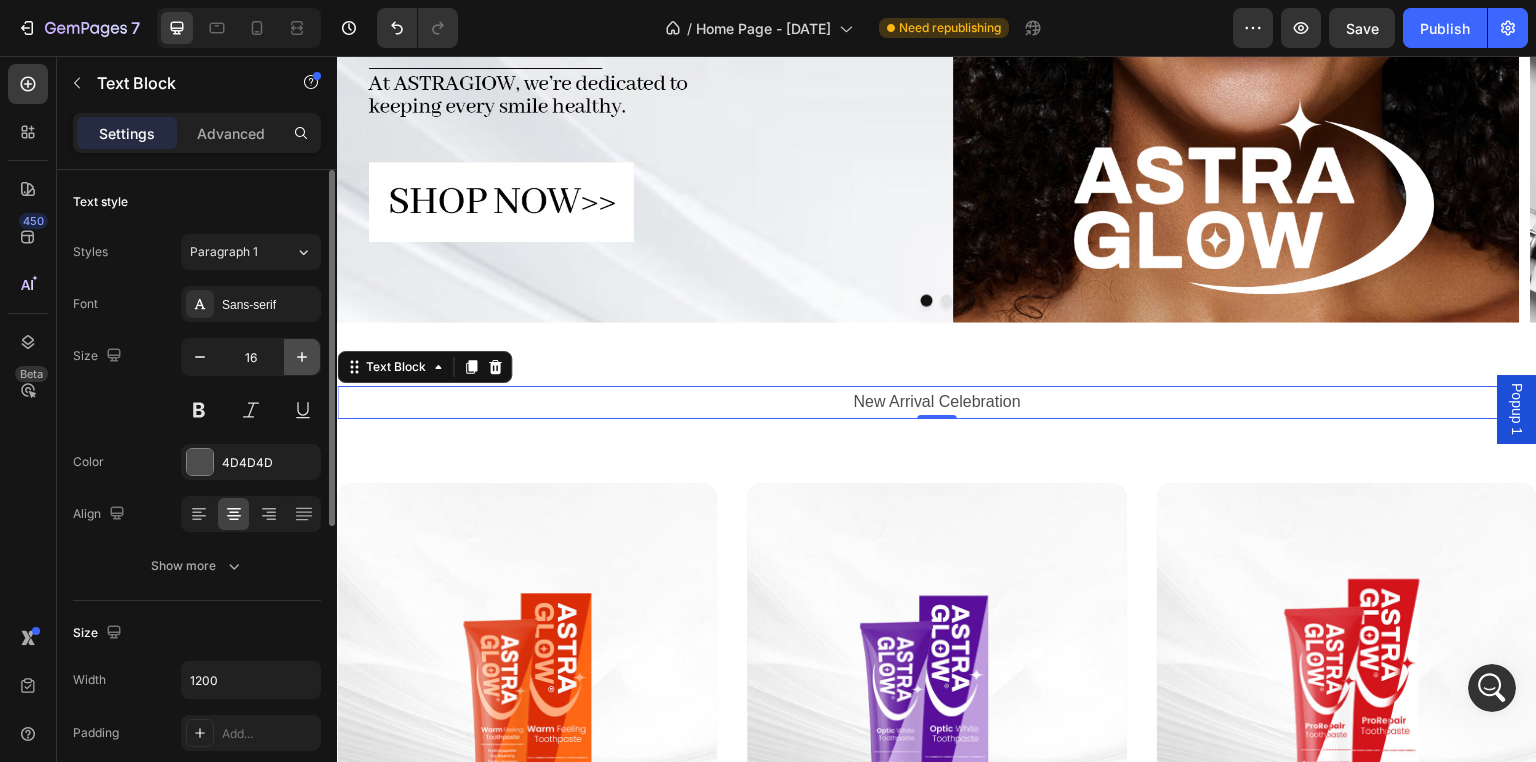 click 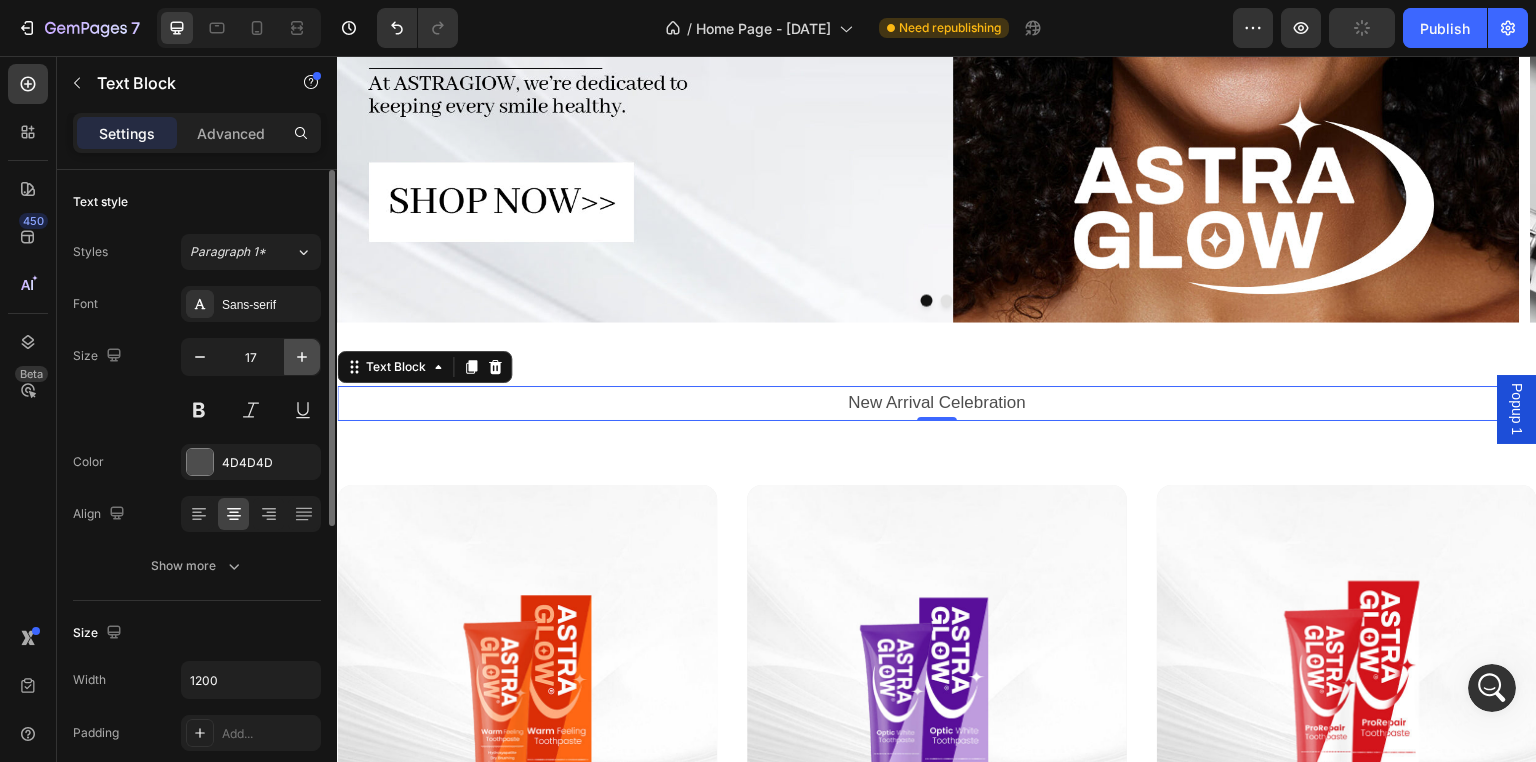 click 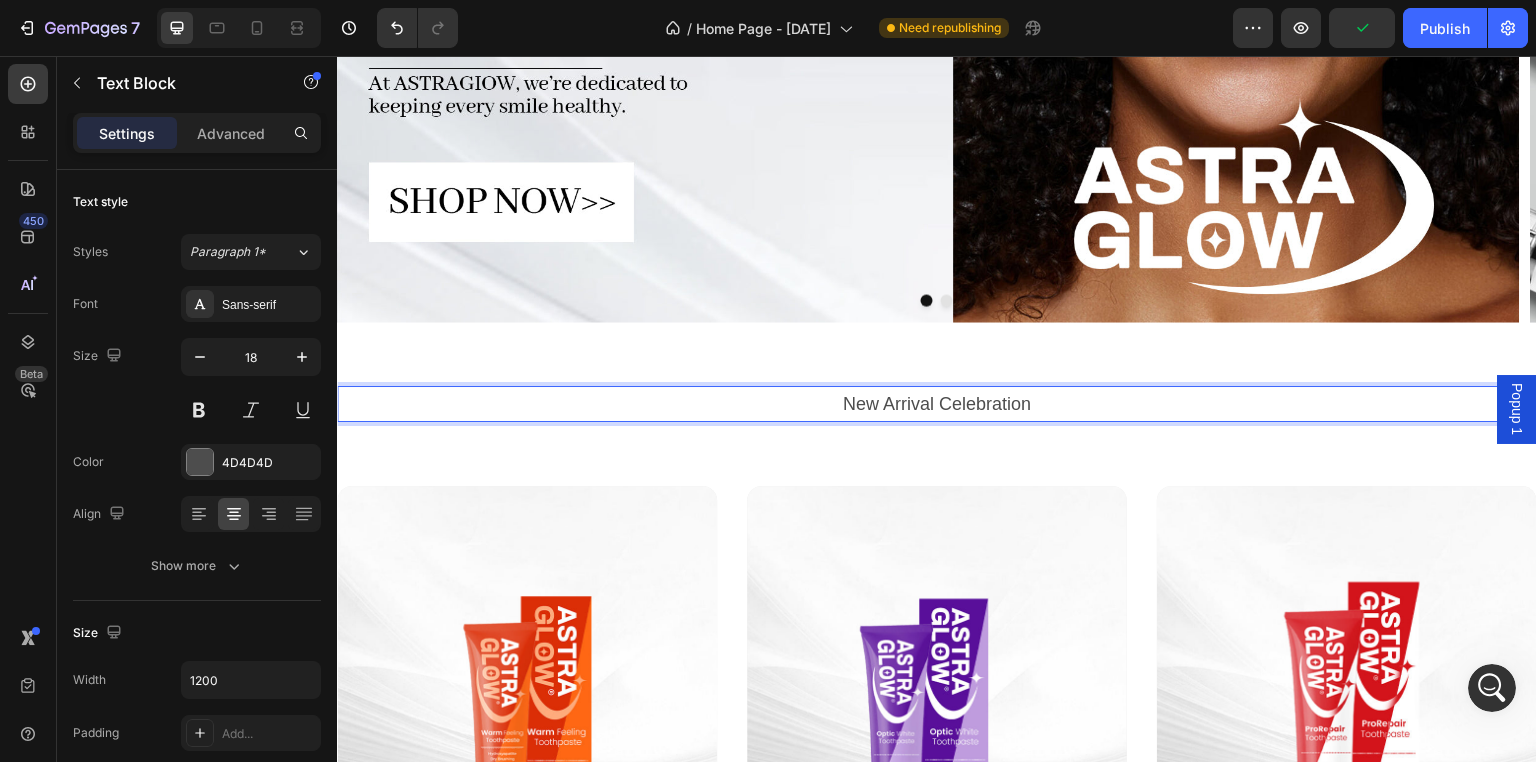 click on "New Arrival Celebration" at bounding box center [937, 404] 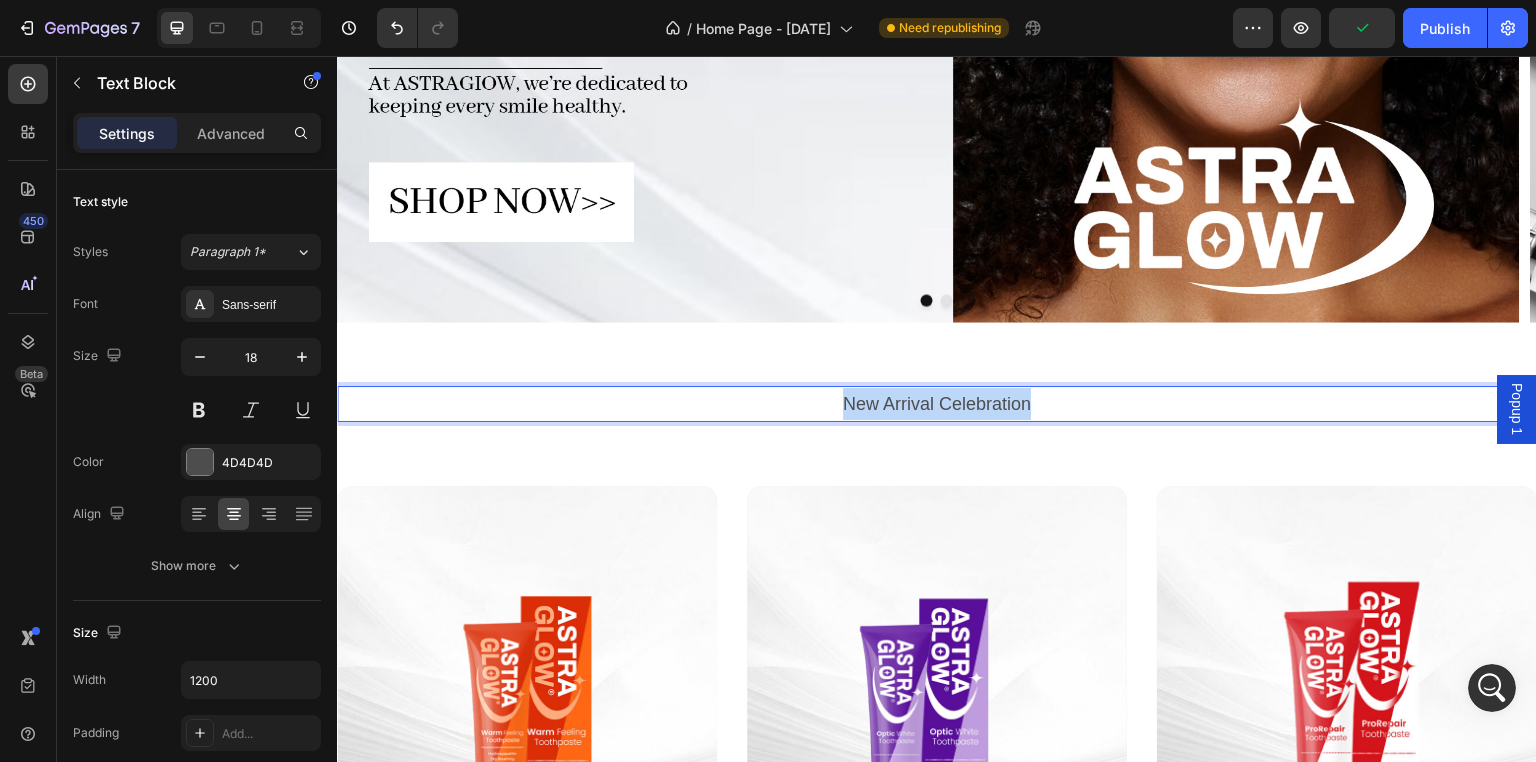 click on "New Arrival Celebration" at bounding box center (937, 404) 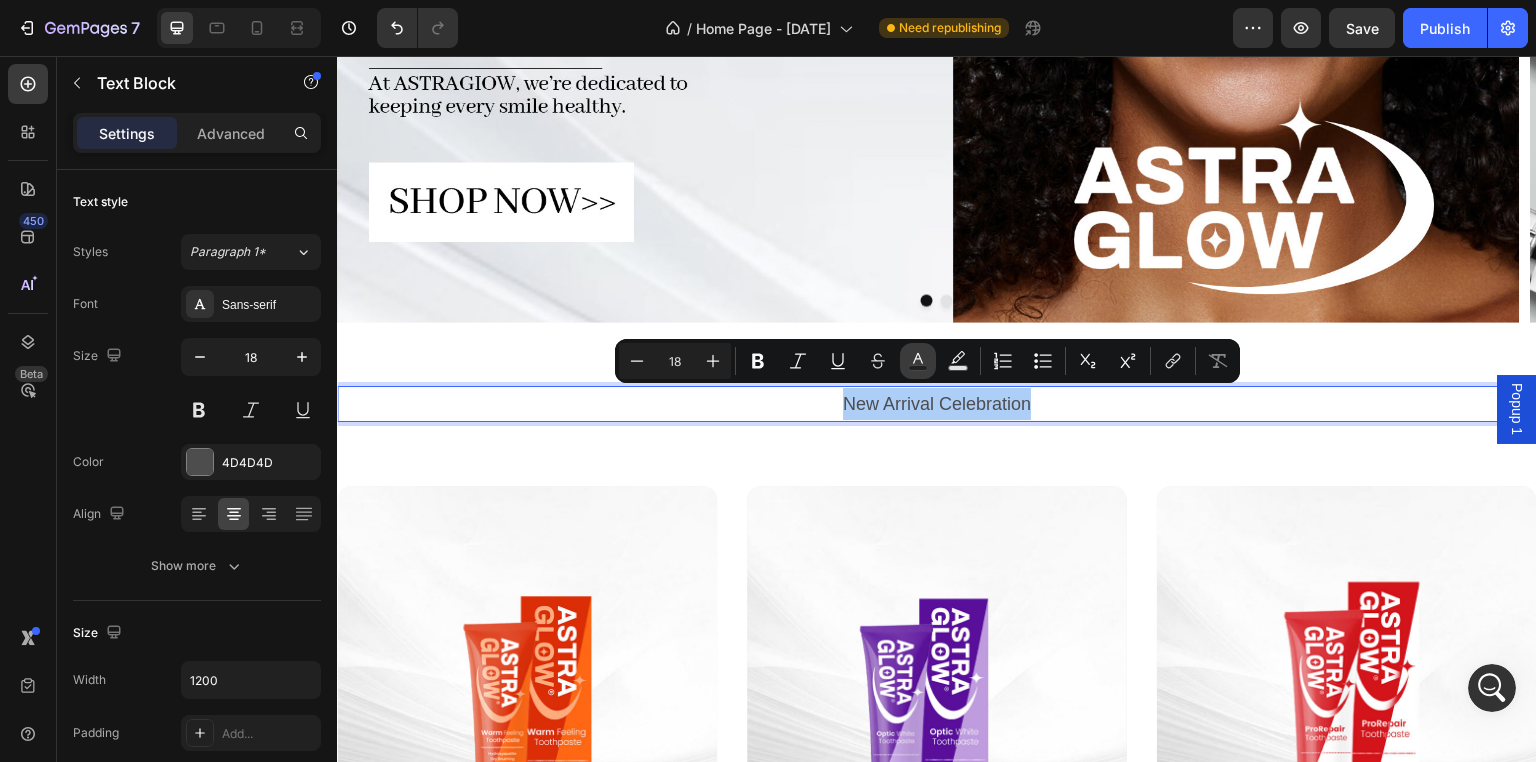 click 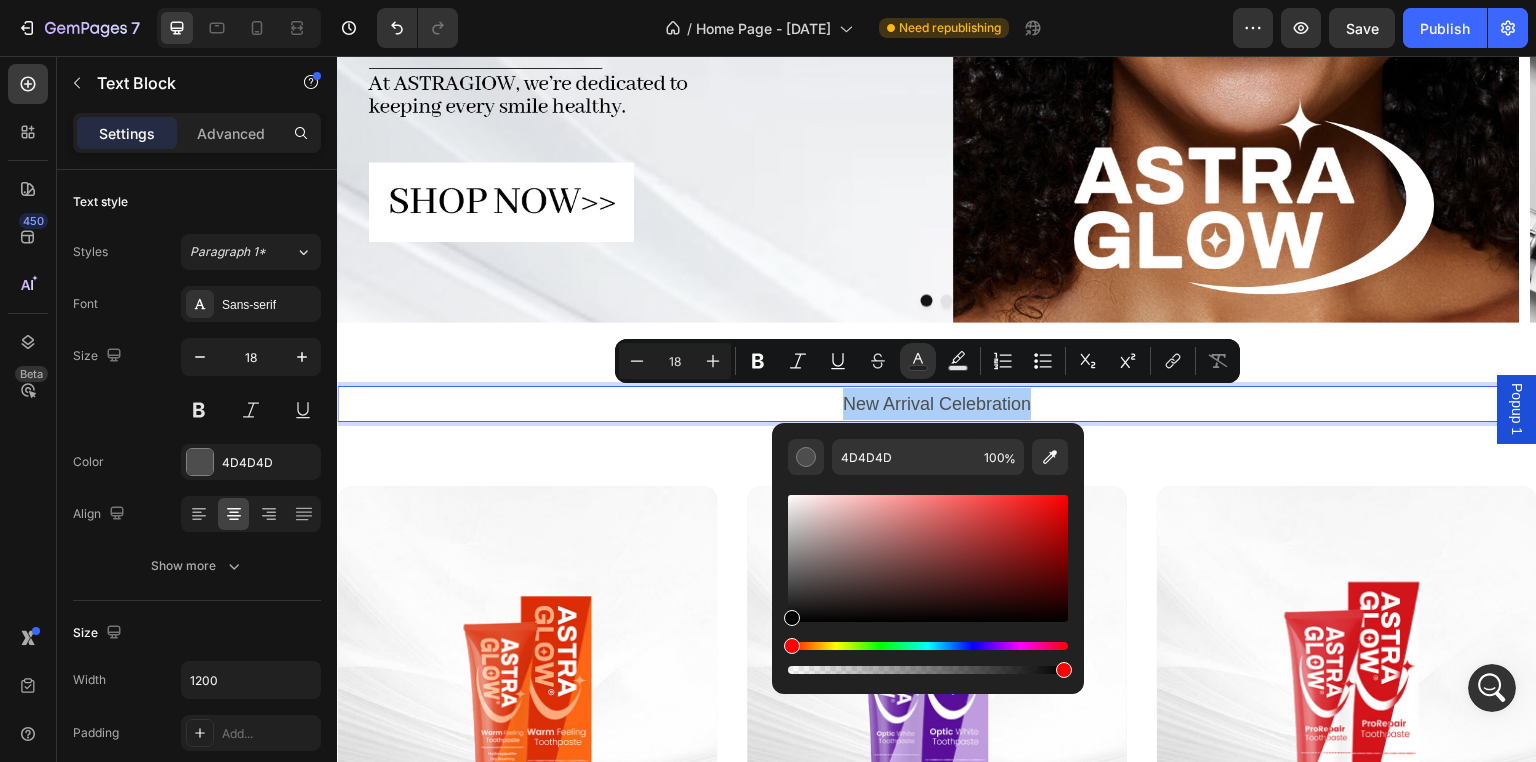 drag, startPoint x: 790, startPoint y: 589, endPoint x: 778, endPoint y: 641, distance: 53.366657 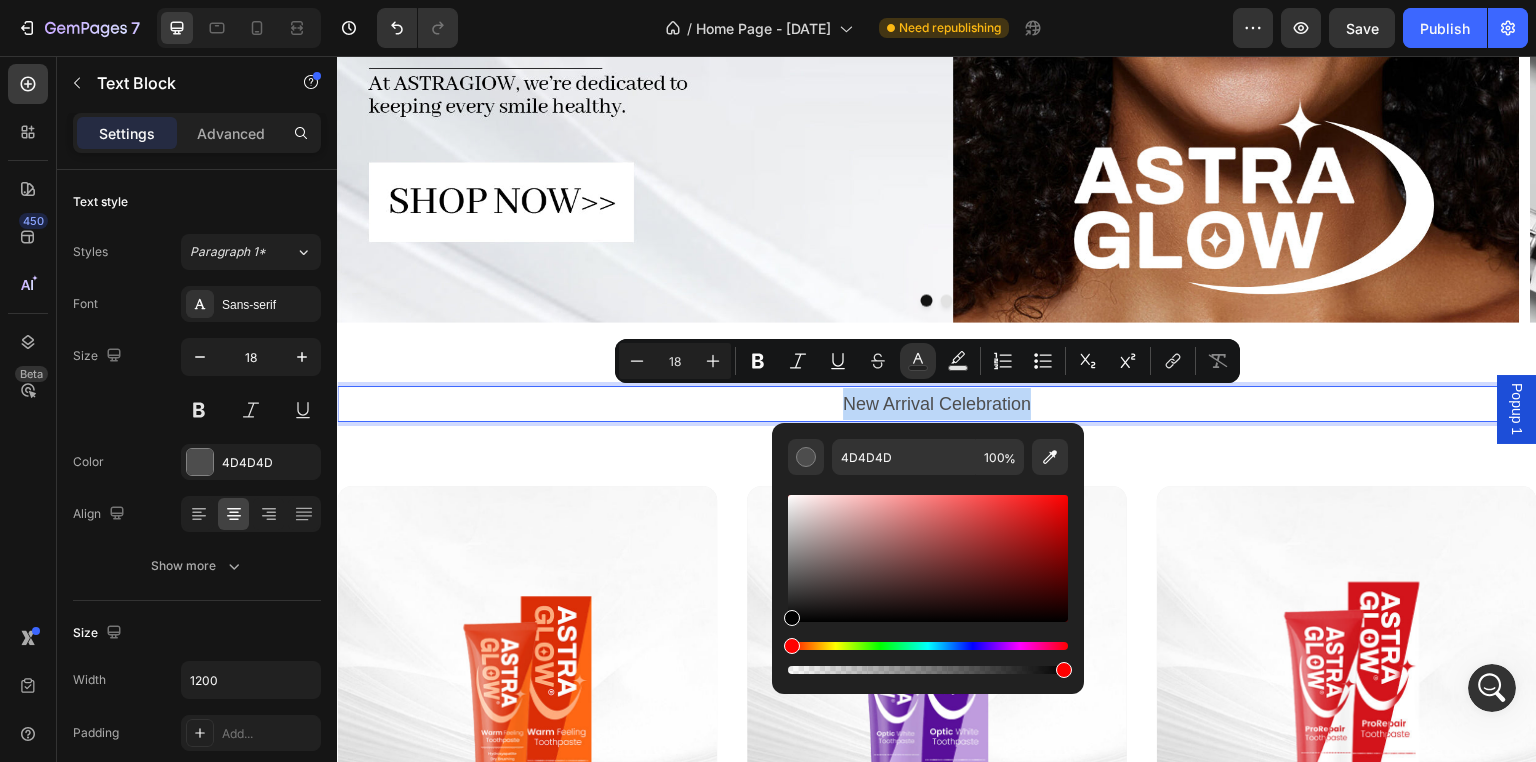 type on "000000" 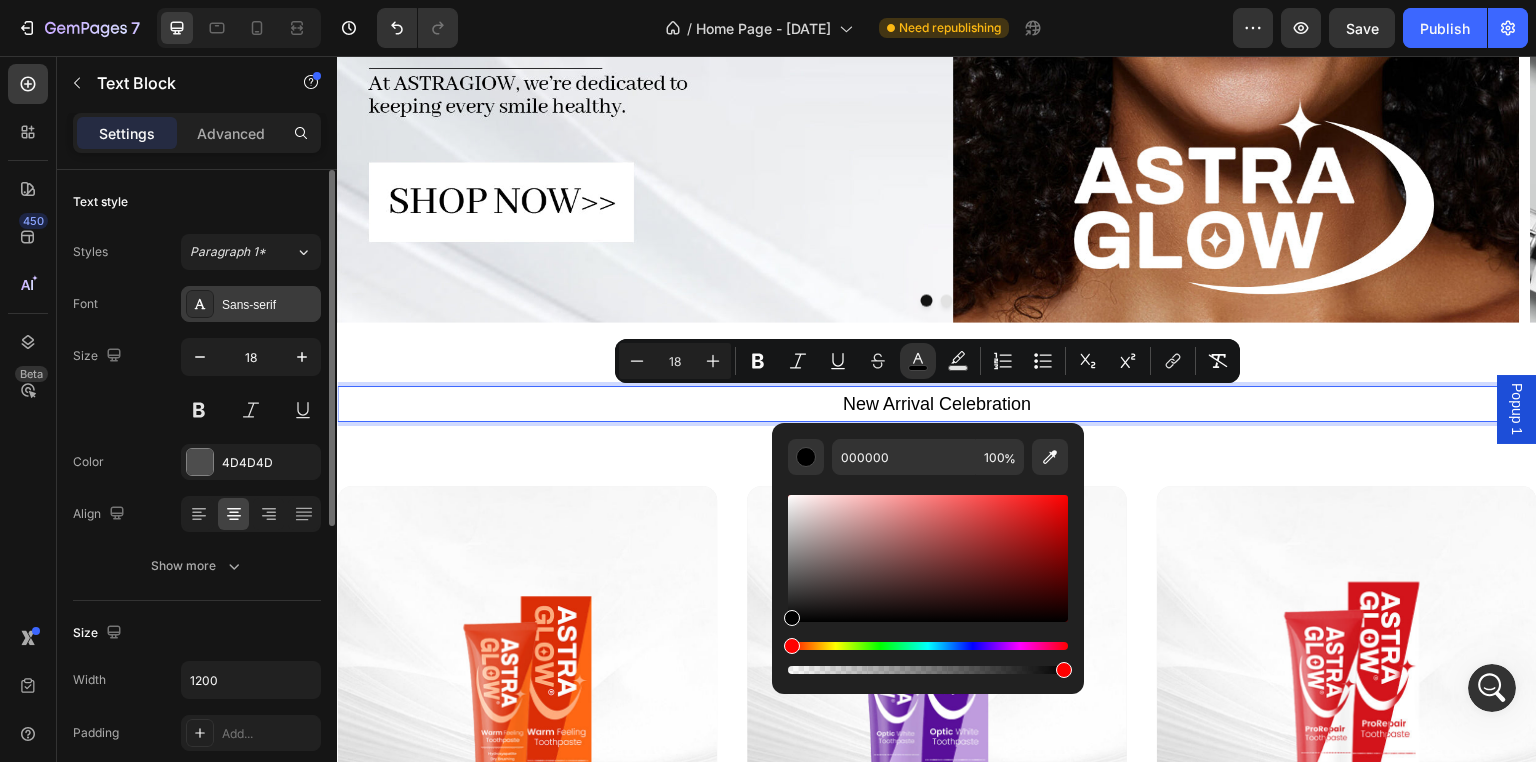 click on "Sans-serif" at bounding box center [251, 304] 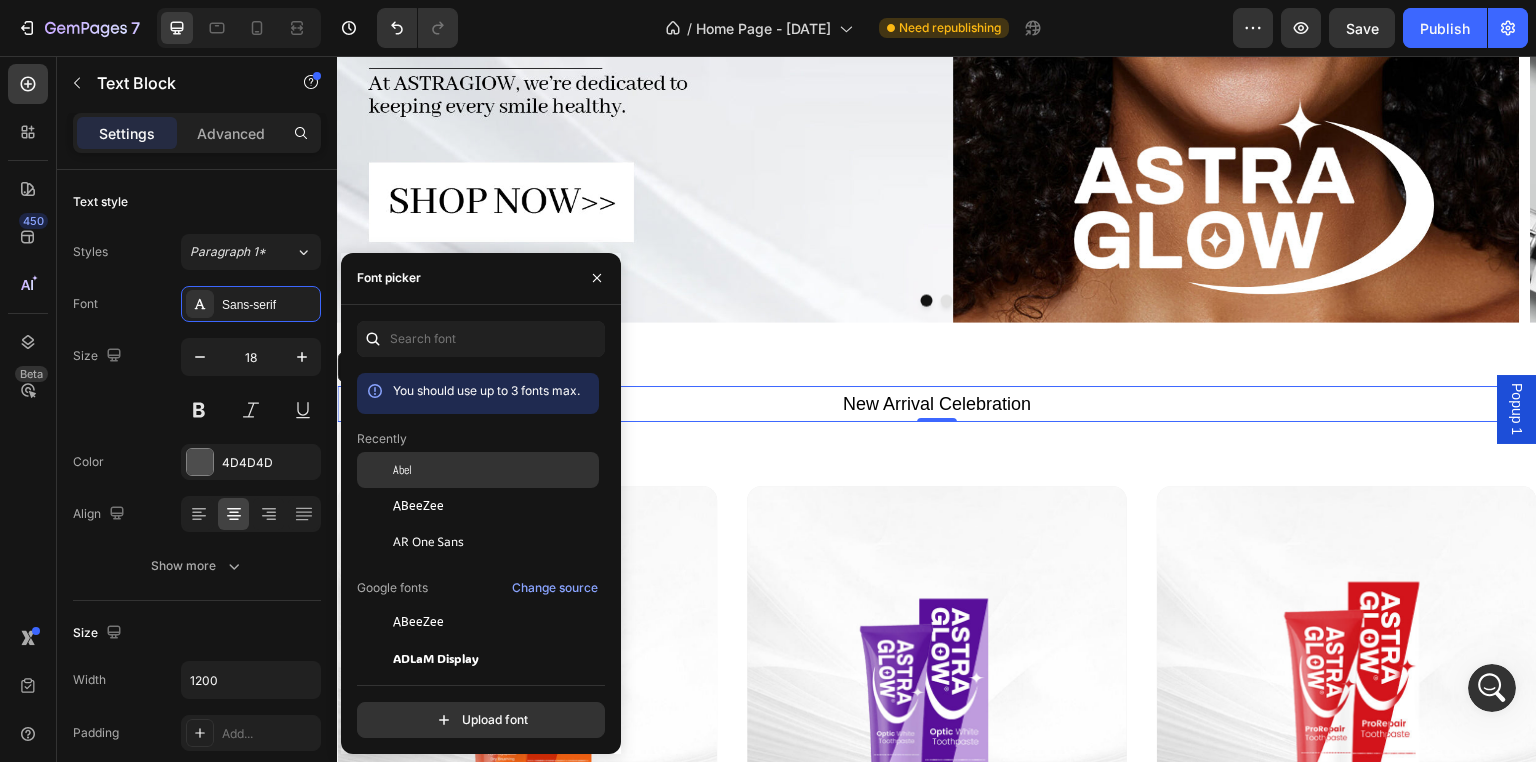 click on "Abel" at bounding box center (494, 470) 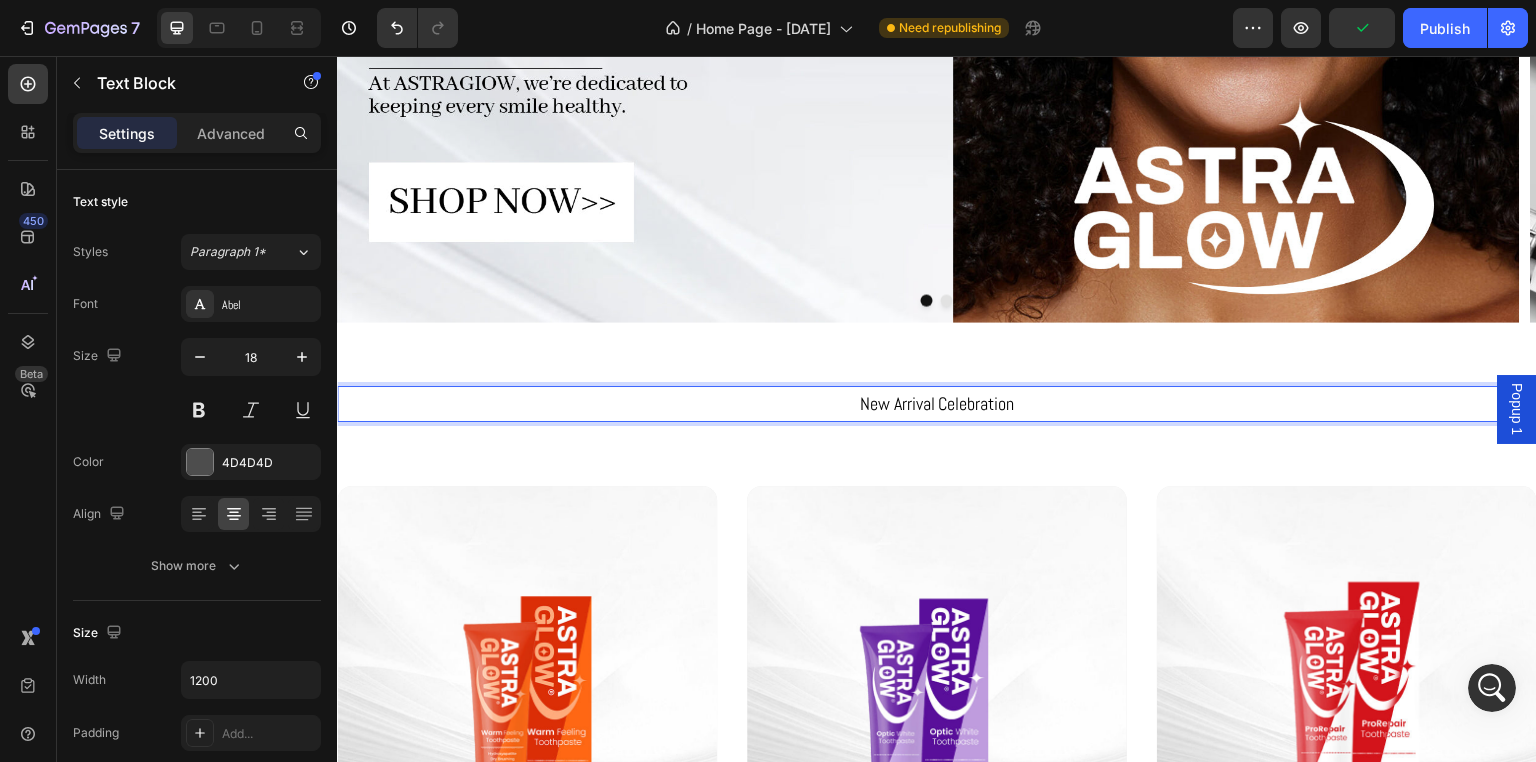 click on "New Arrival Celebration" at bounding box center [937, 404] 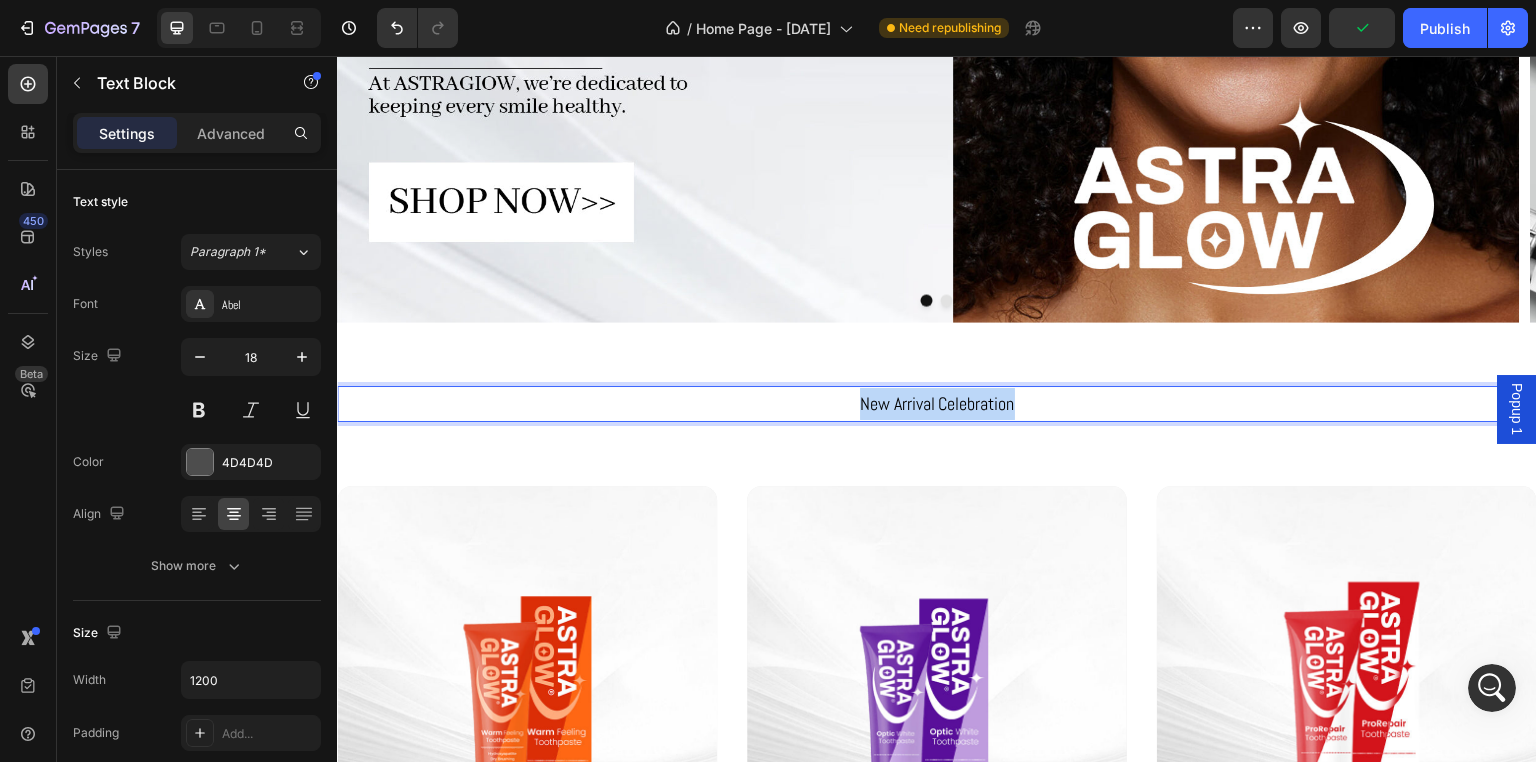 click on "New Arrival Celebration" at bounding box center (937, 404) 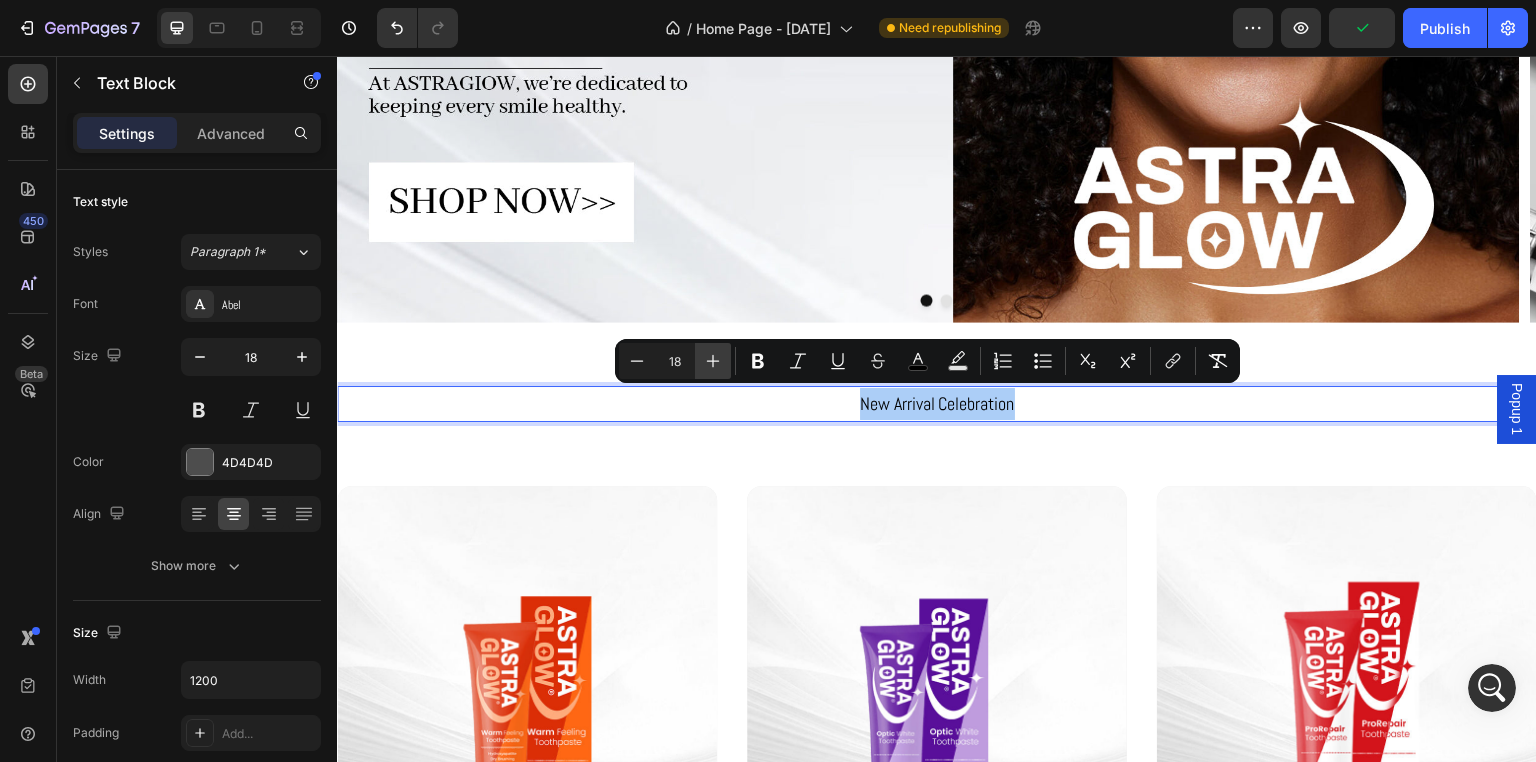 click 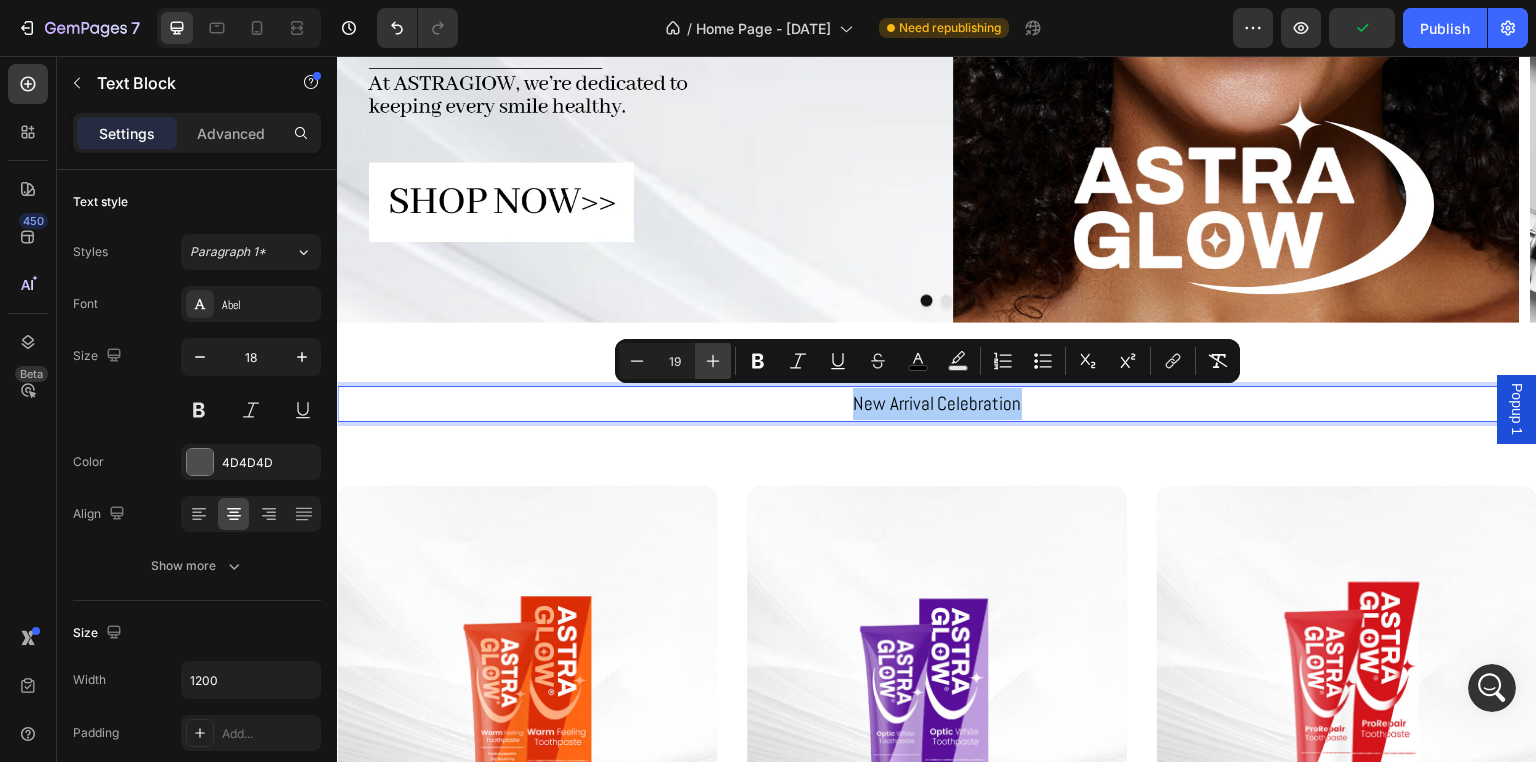 click 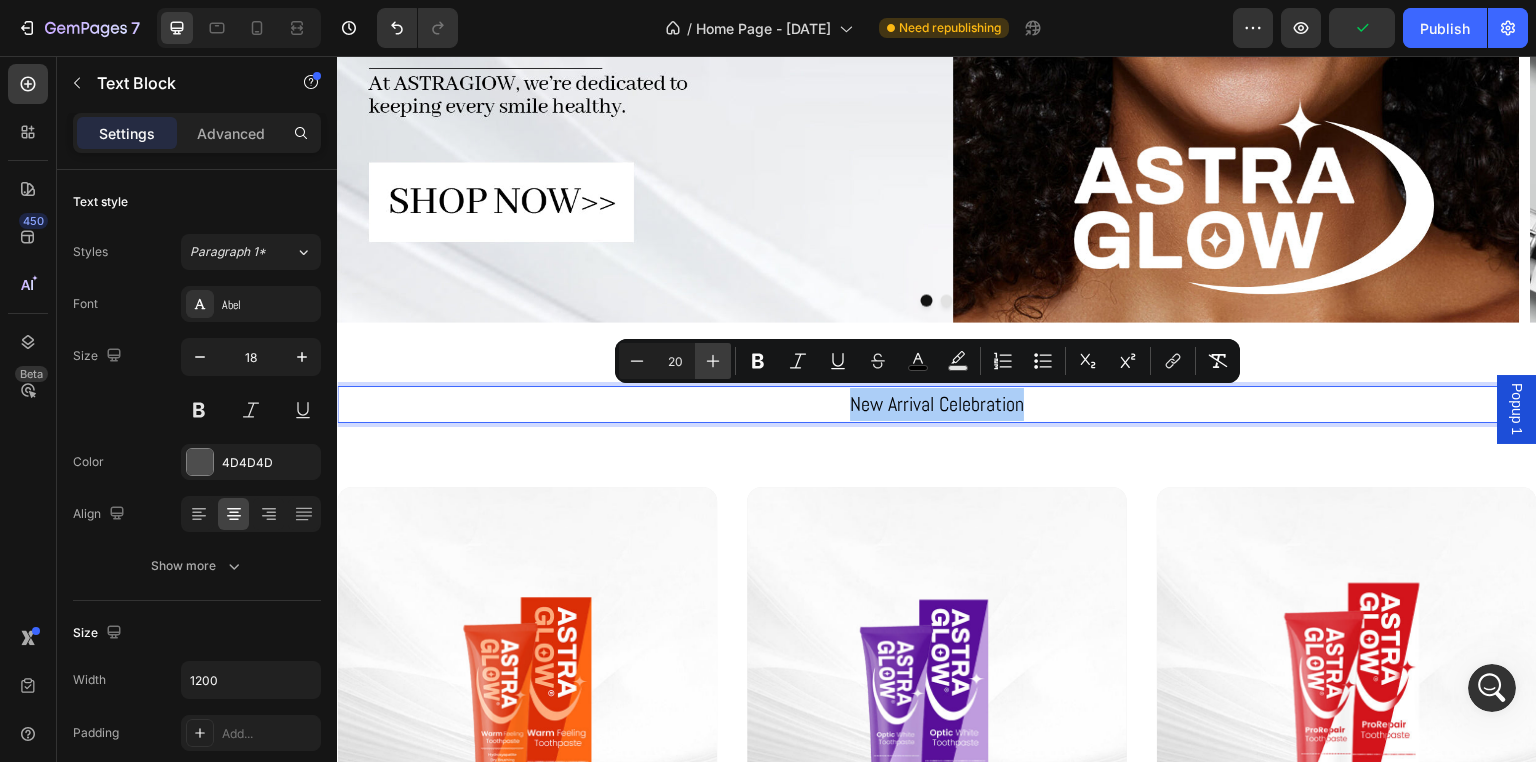click 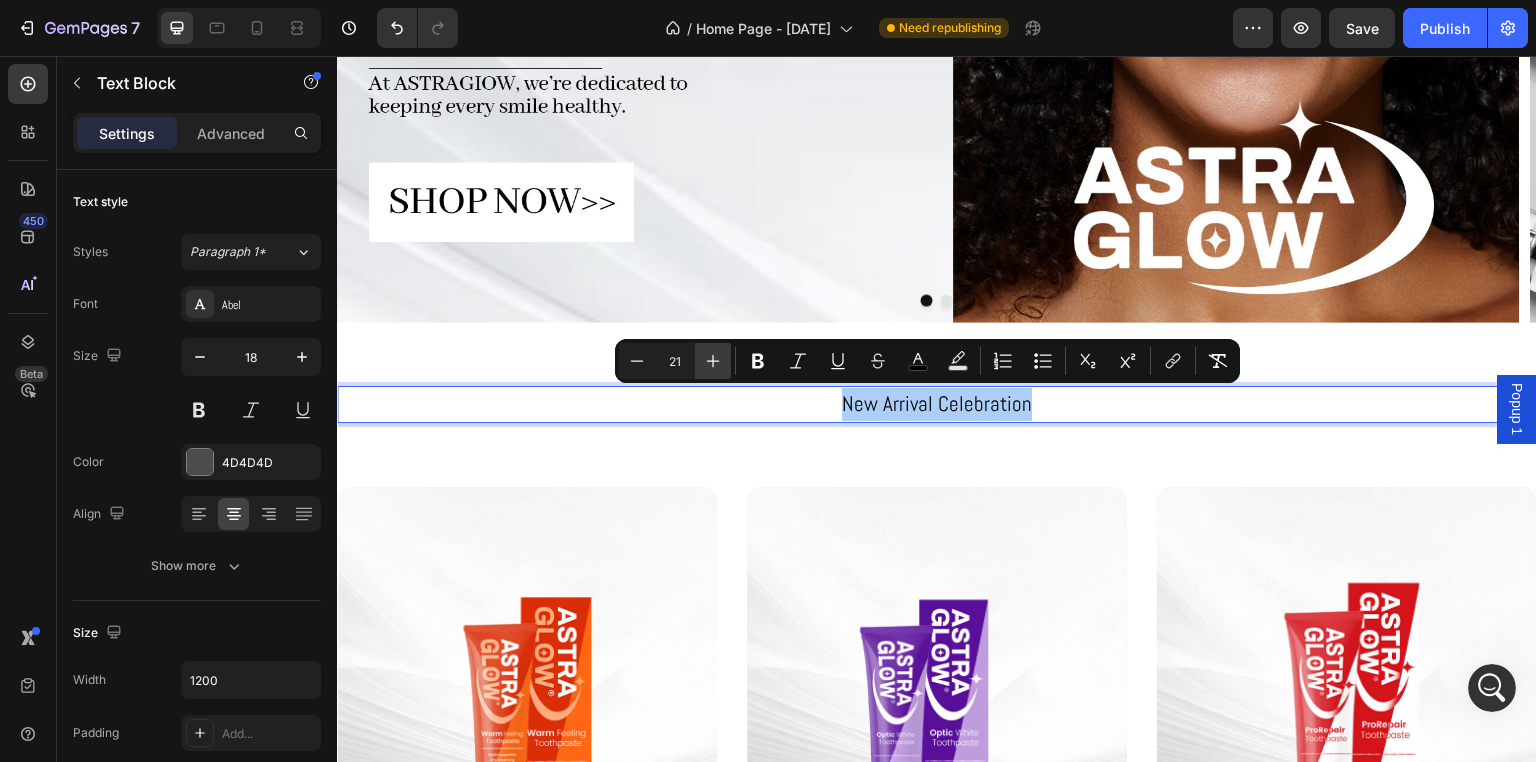 click 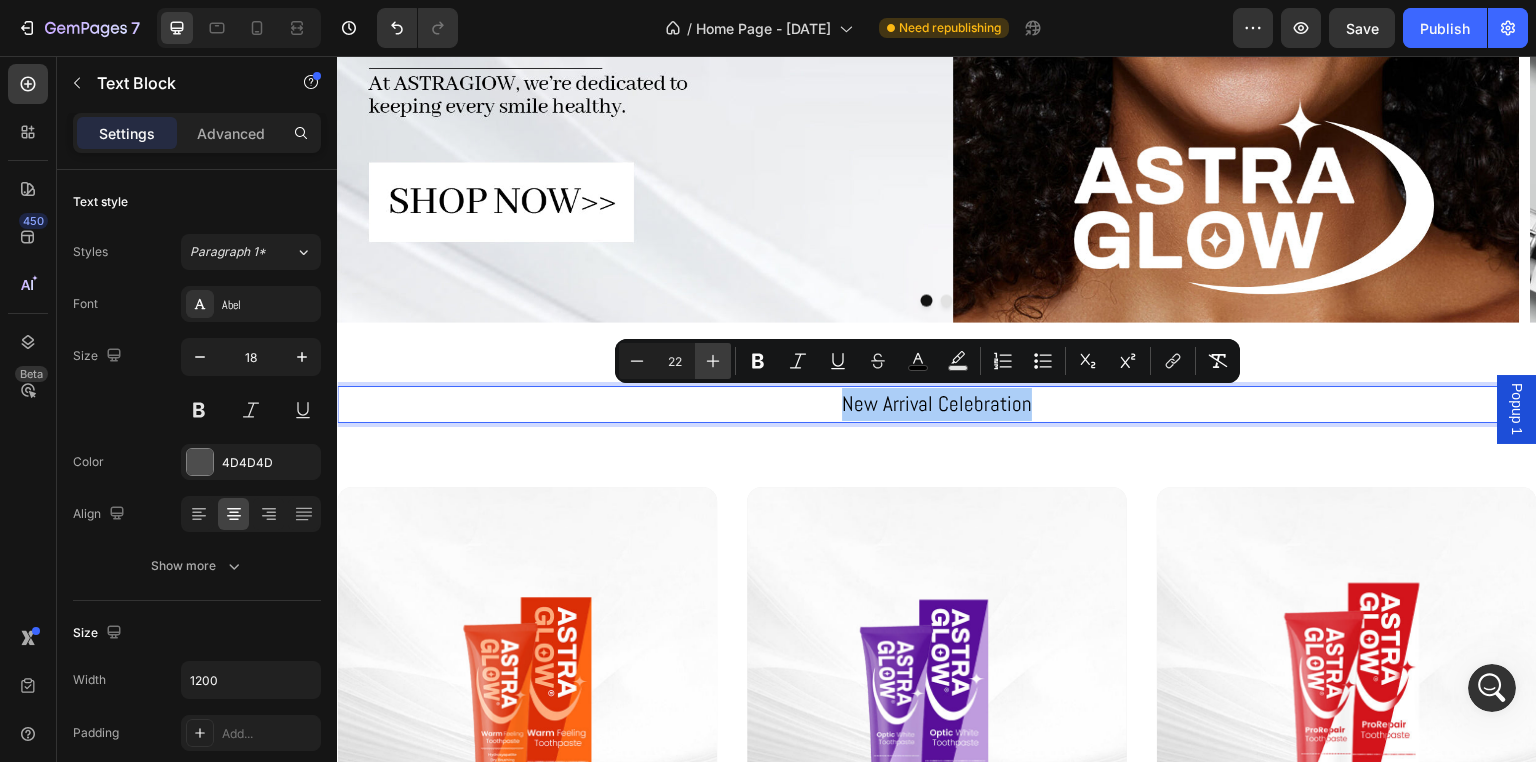 click 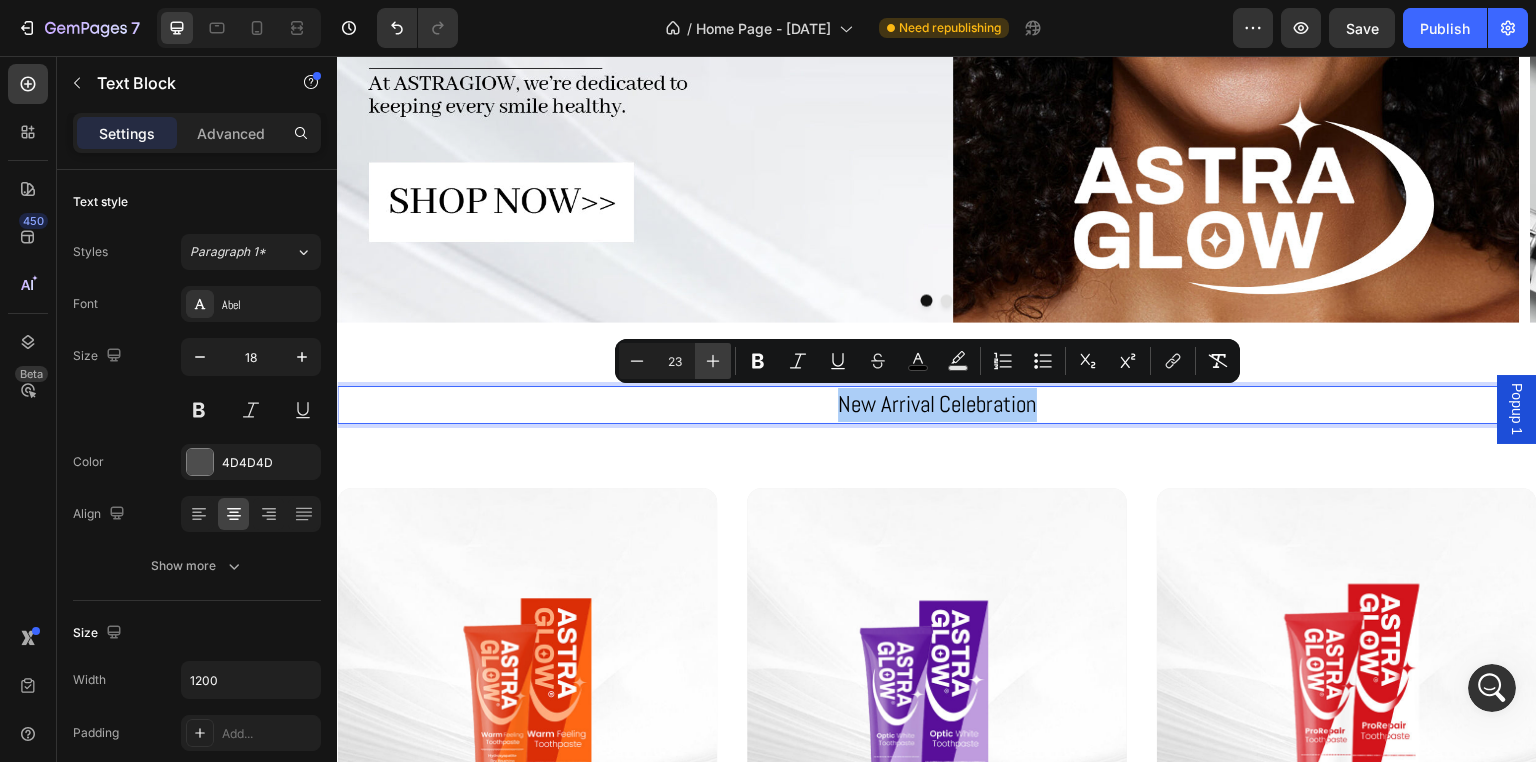 click 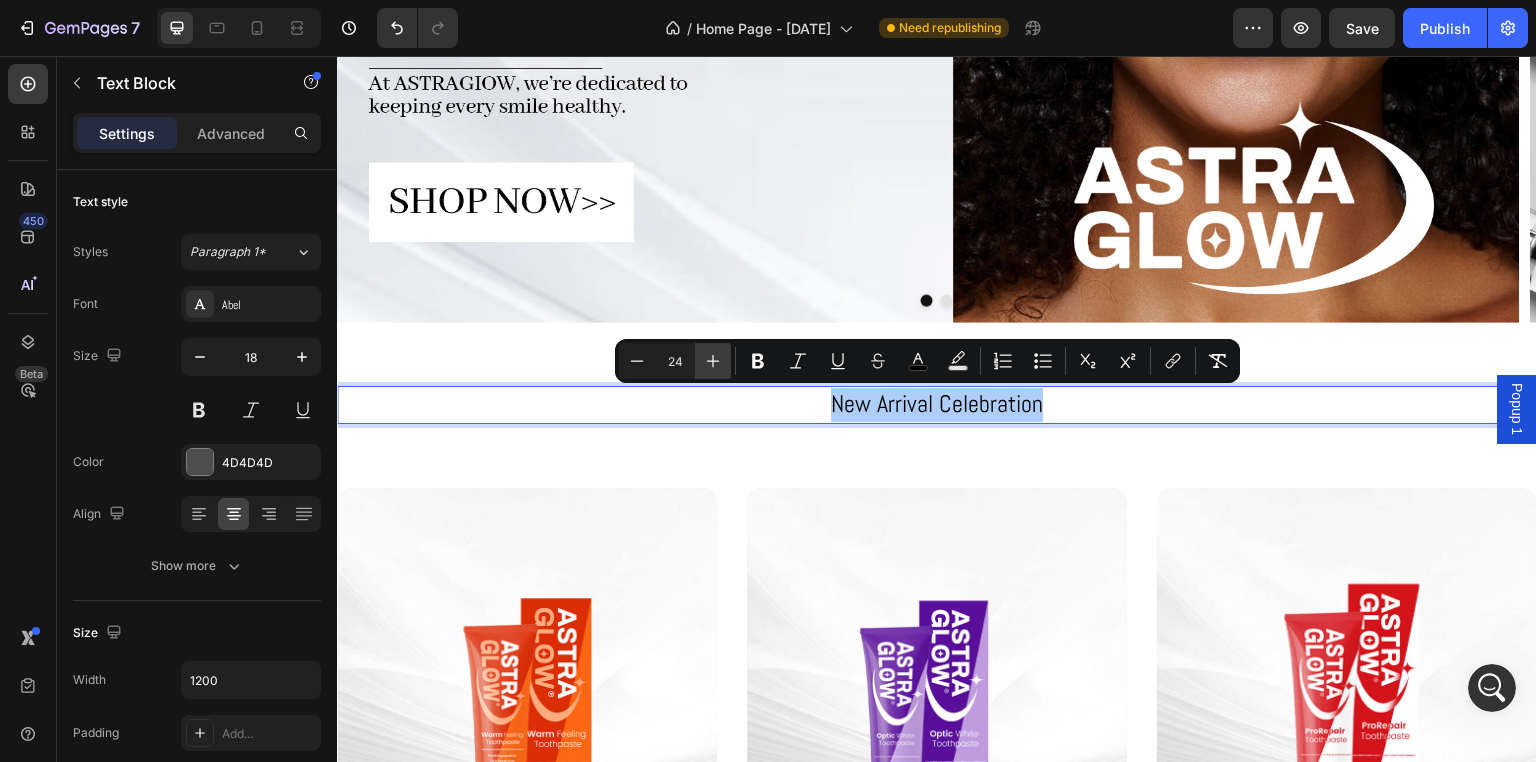 click 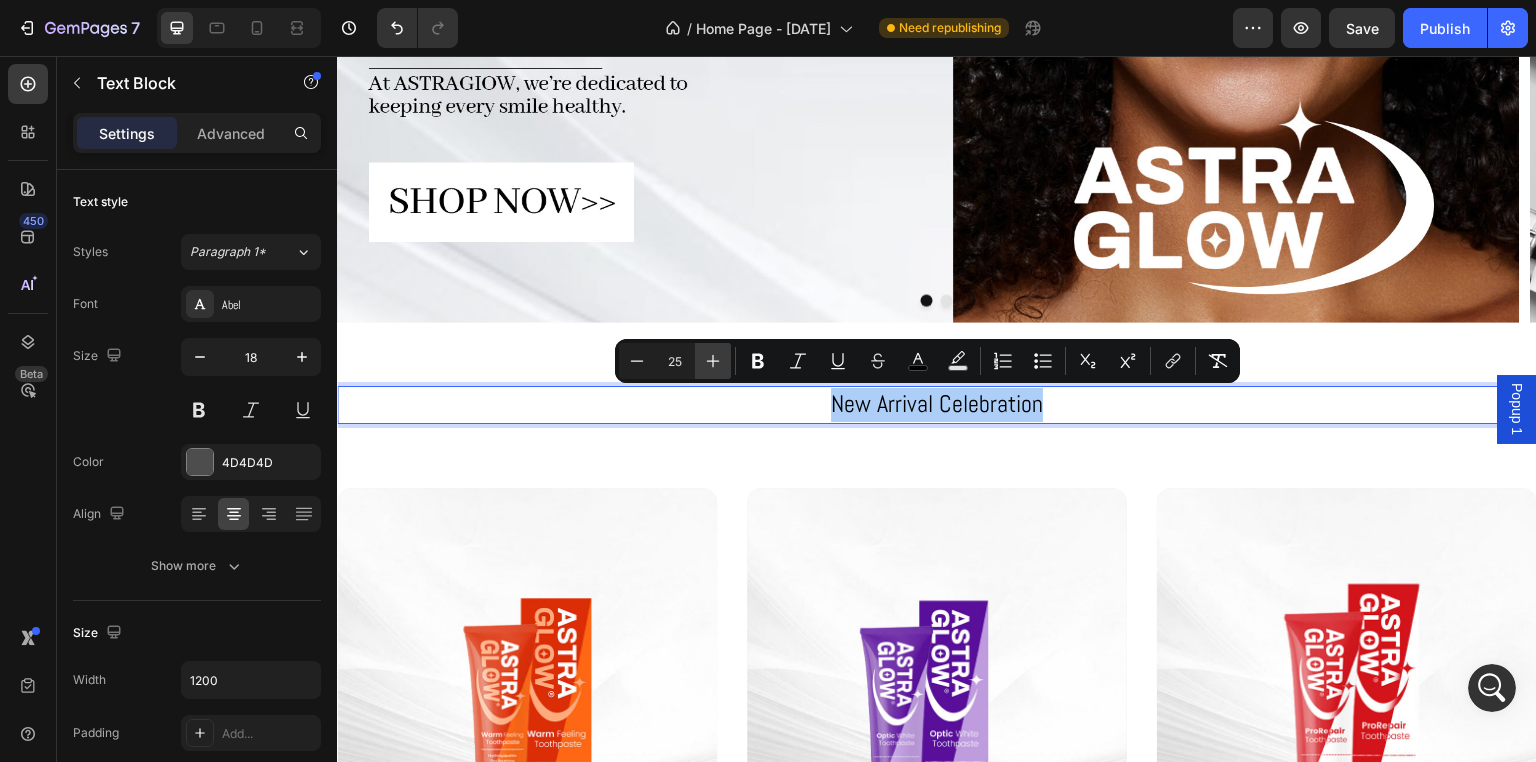 click 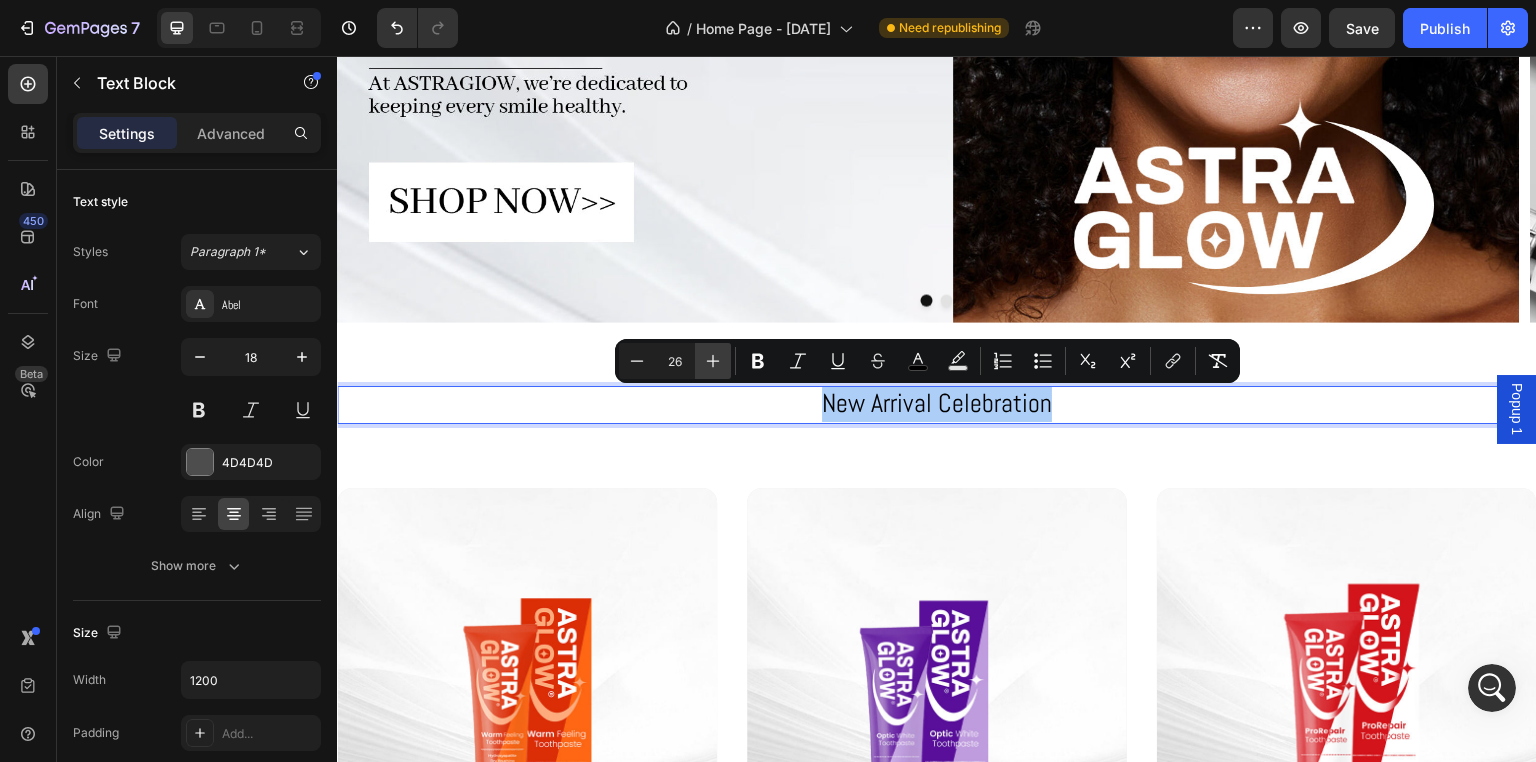 click 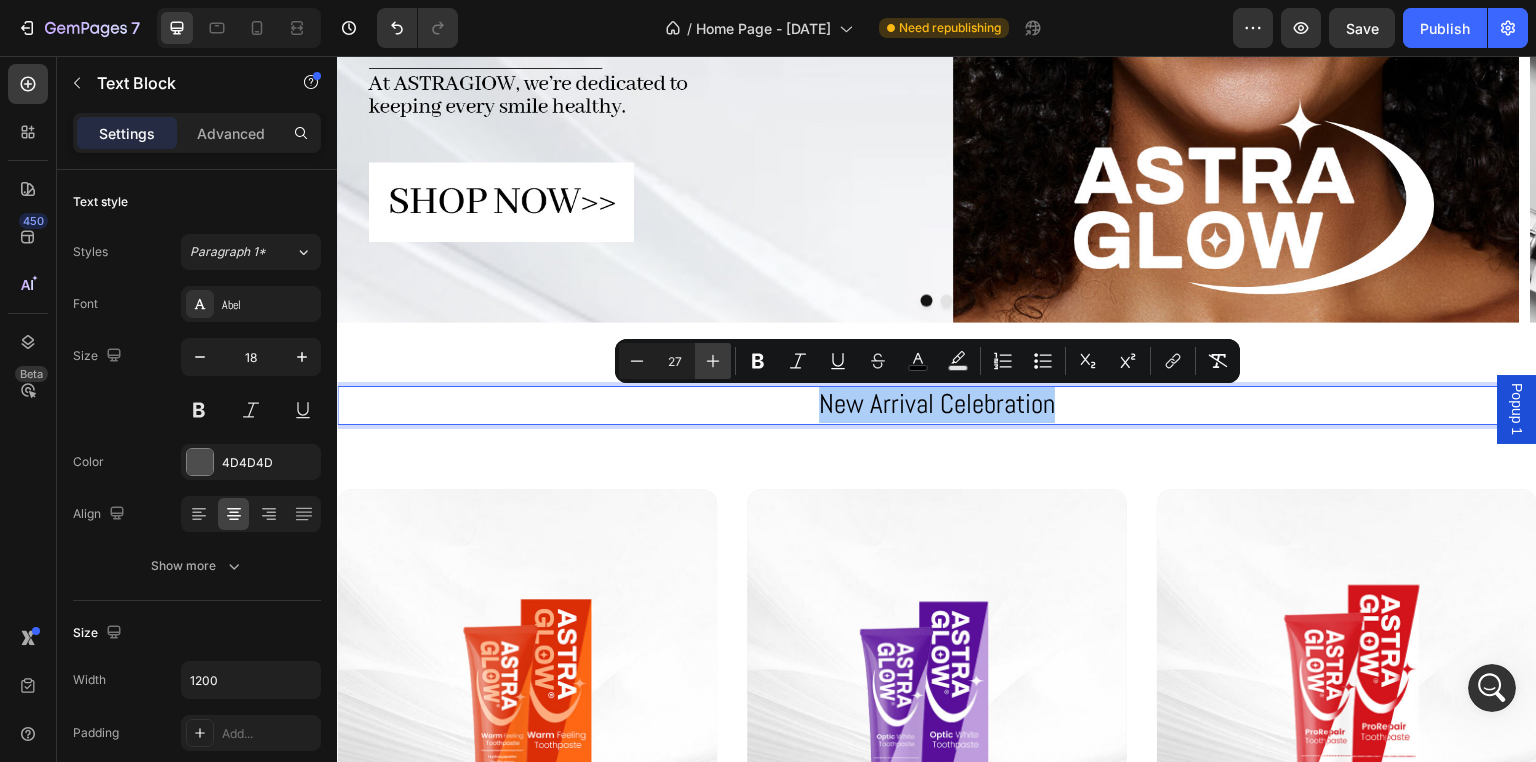 click 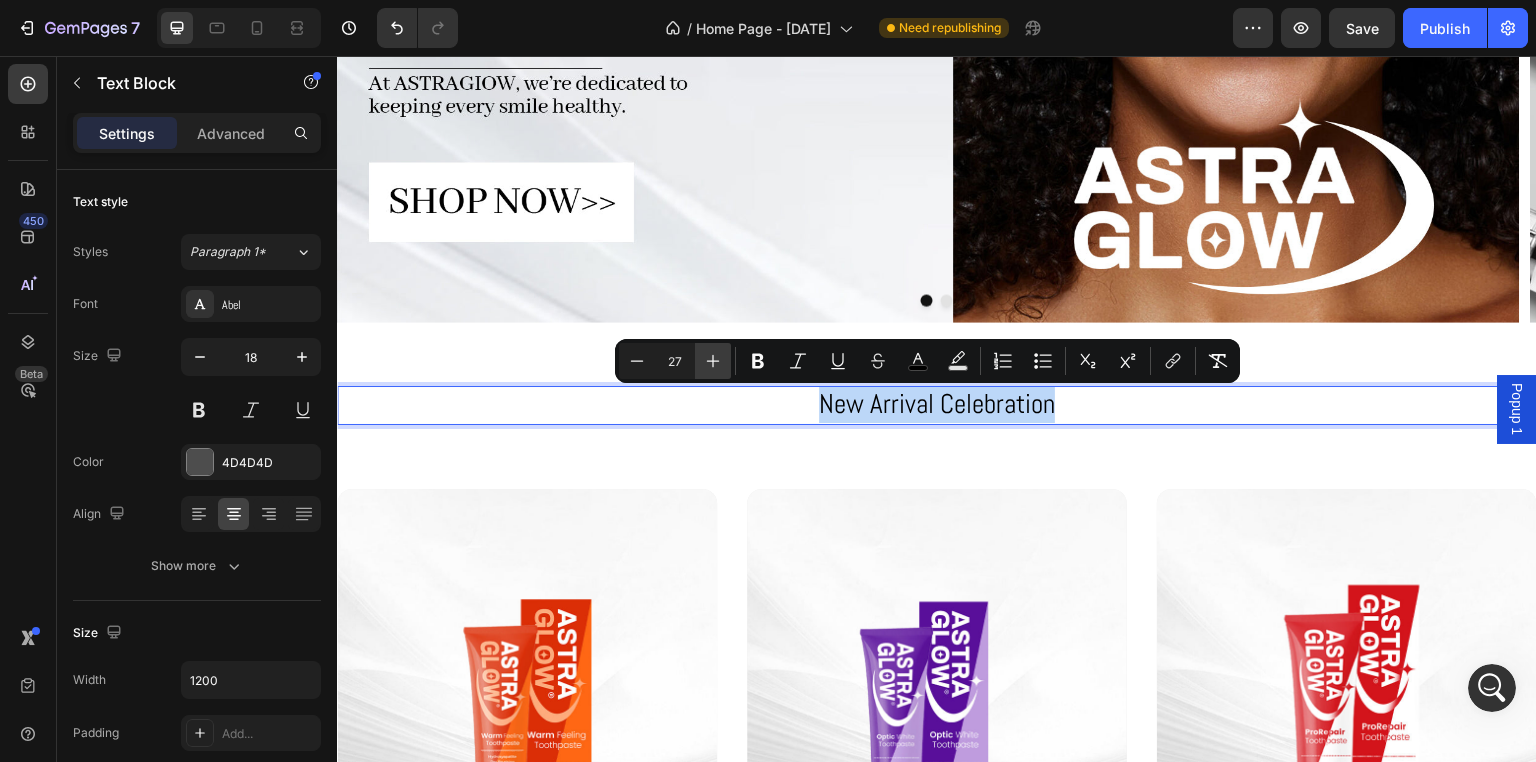 type on "28" 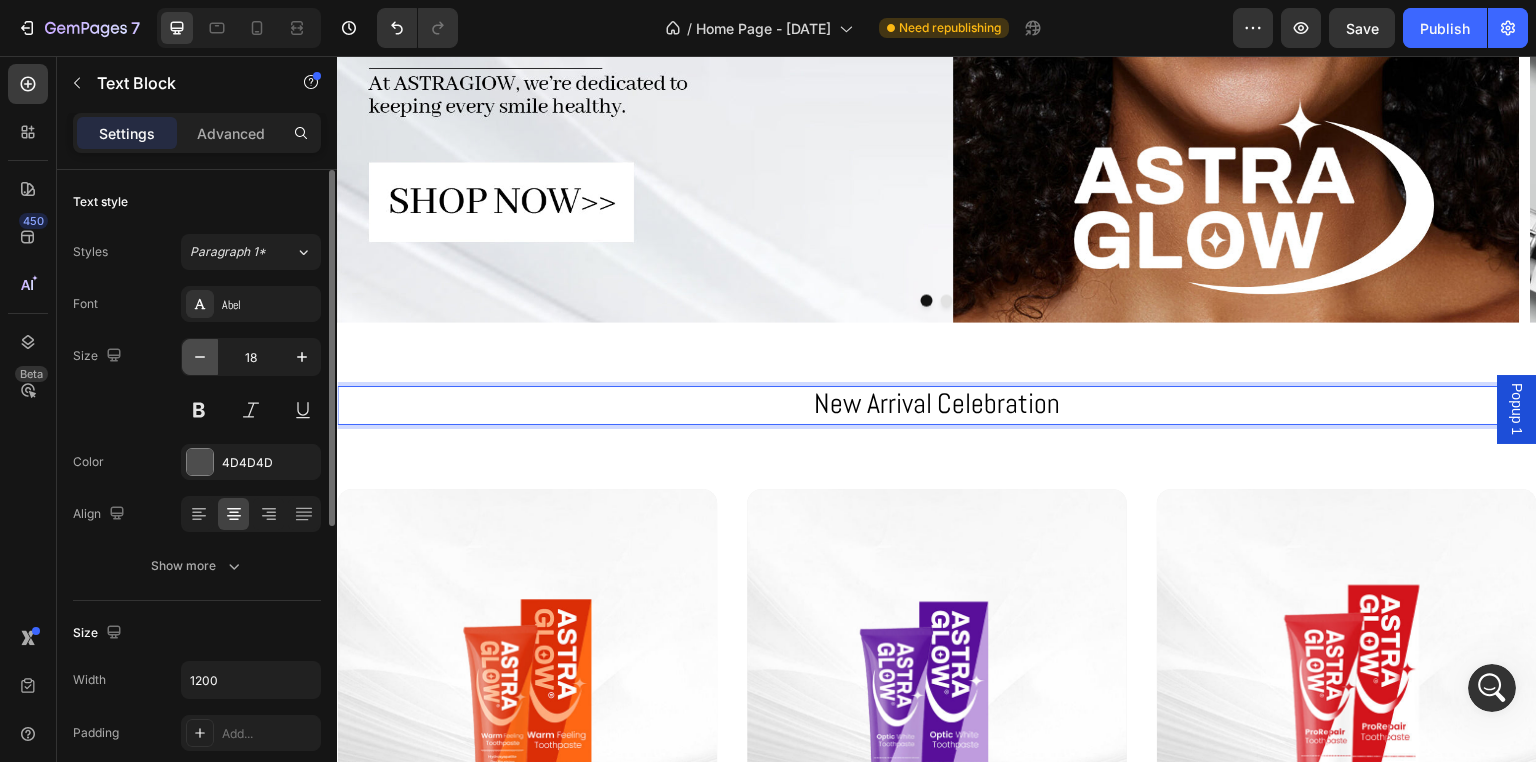 click 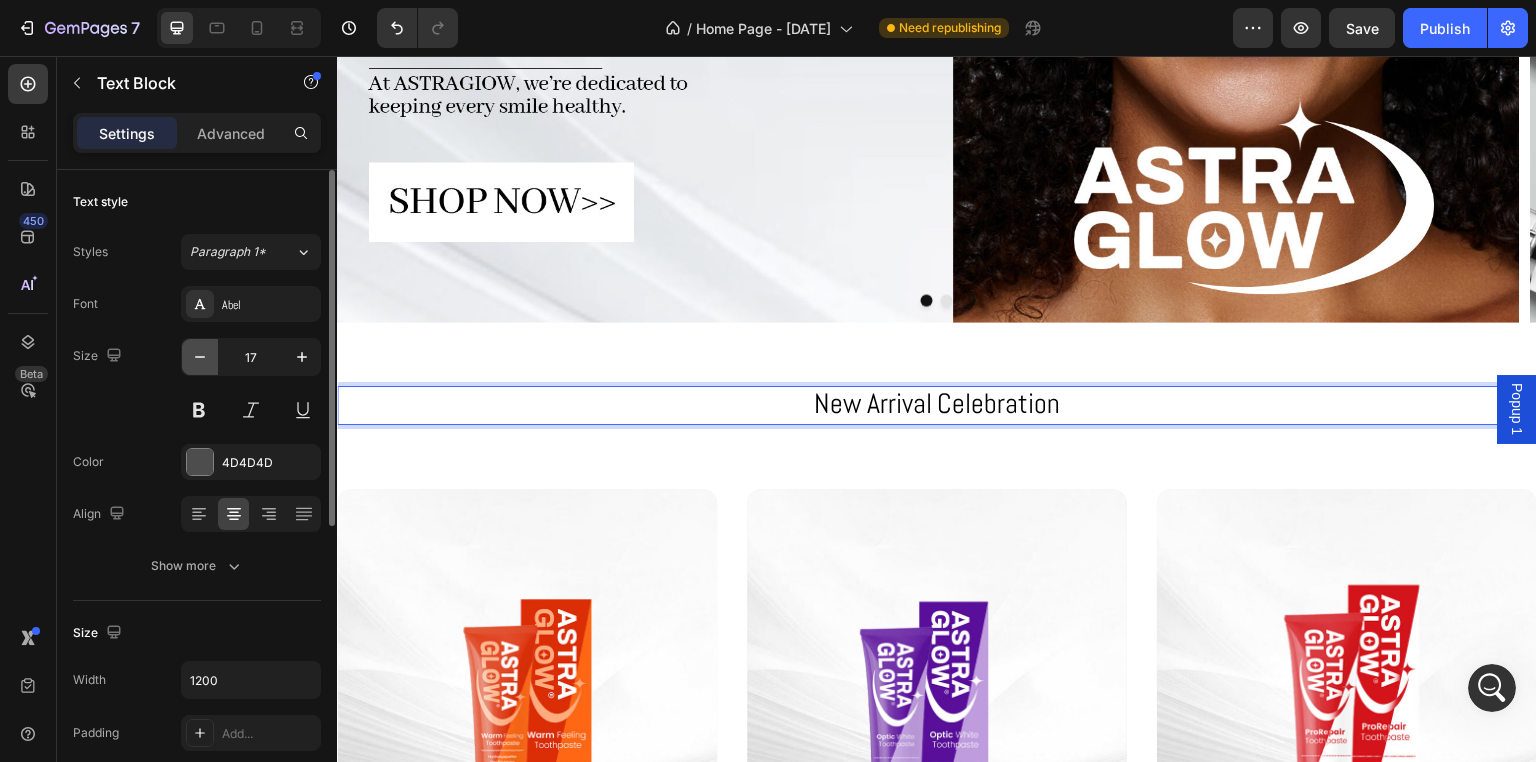 click 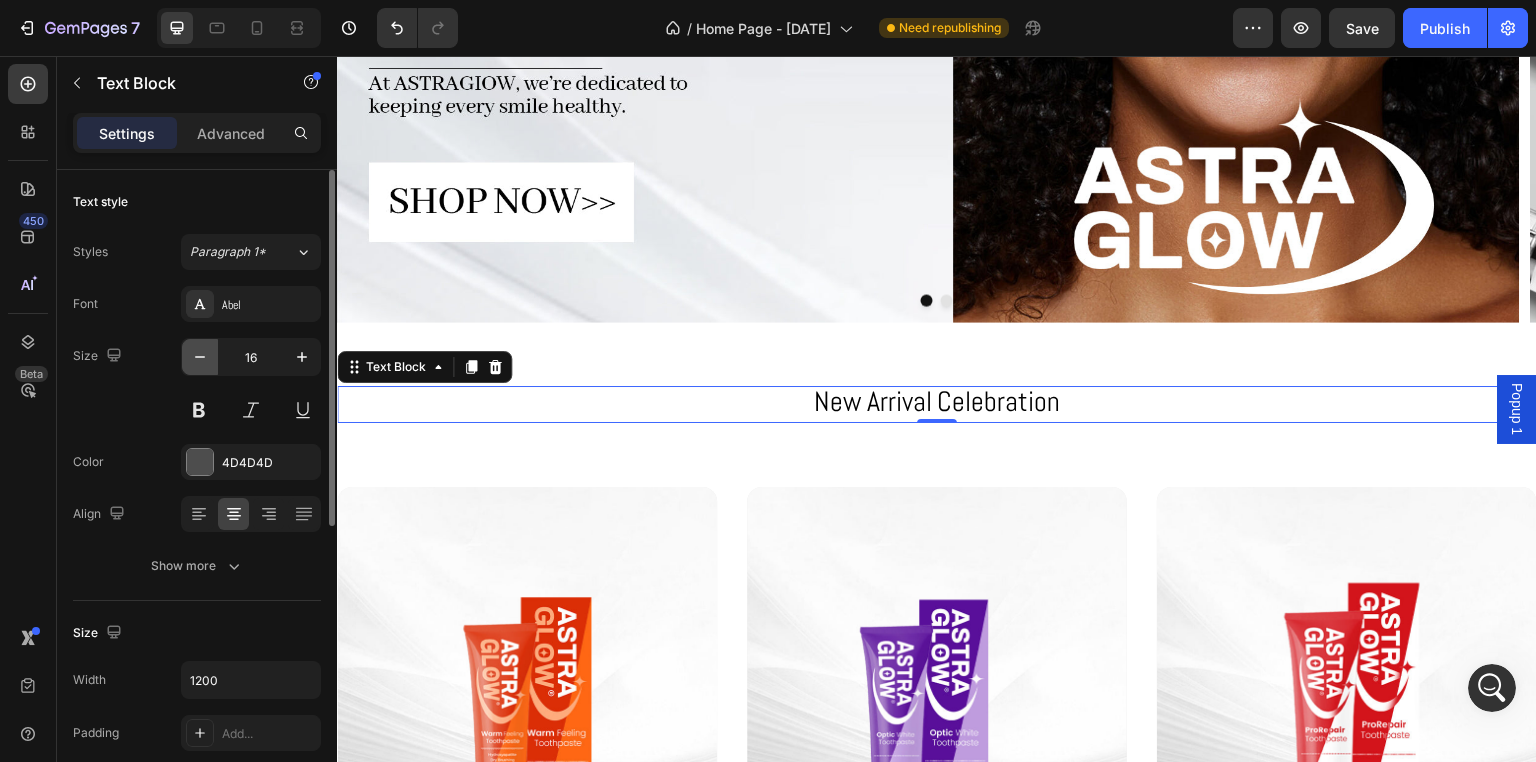 click 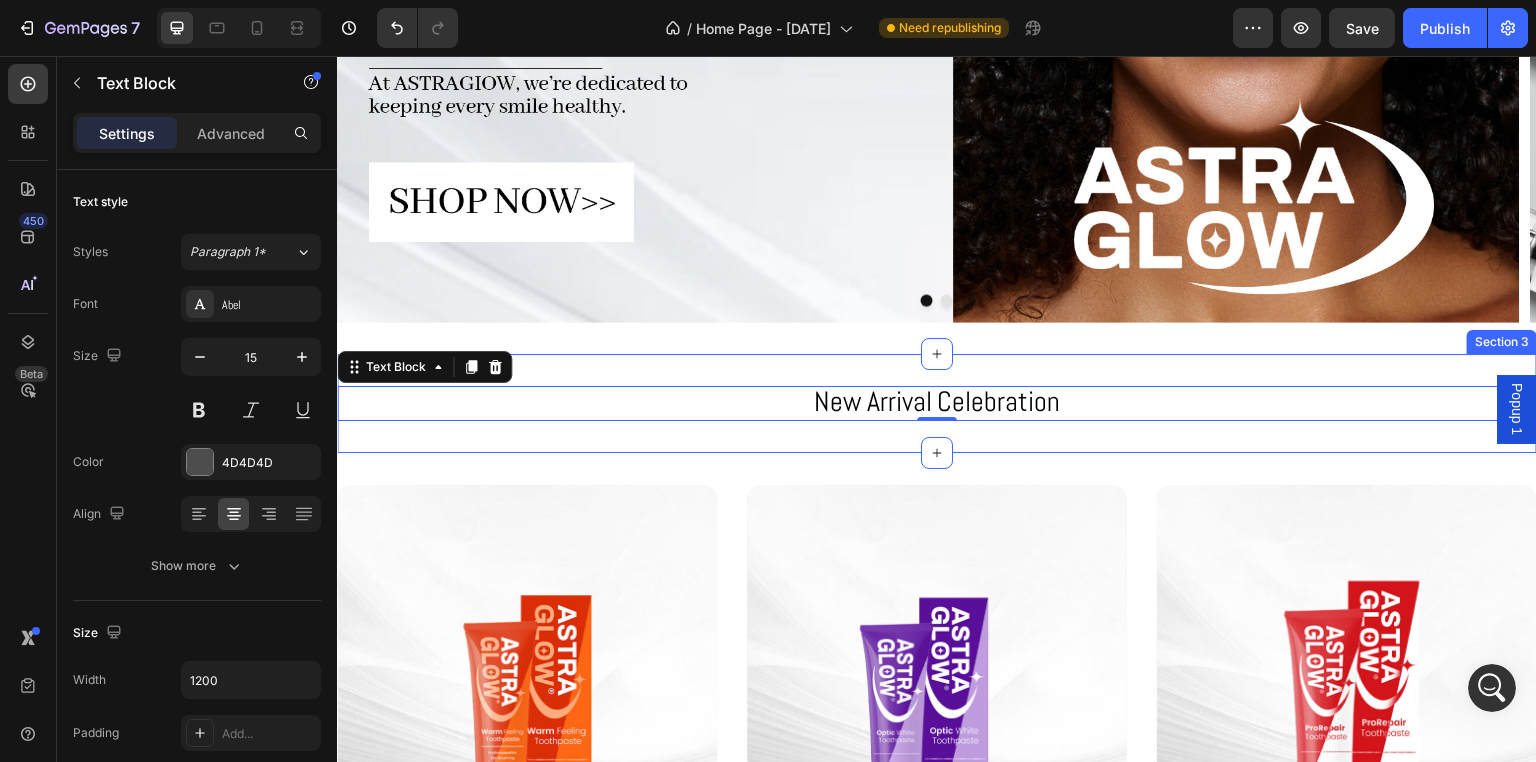 click on "New Arrival Celebration Text Block   0 Section 3" at bounding box center (937, 403) 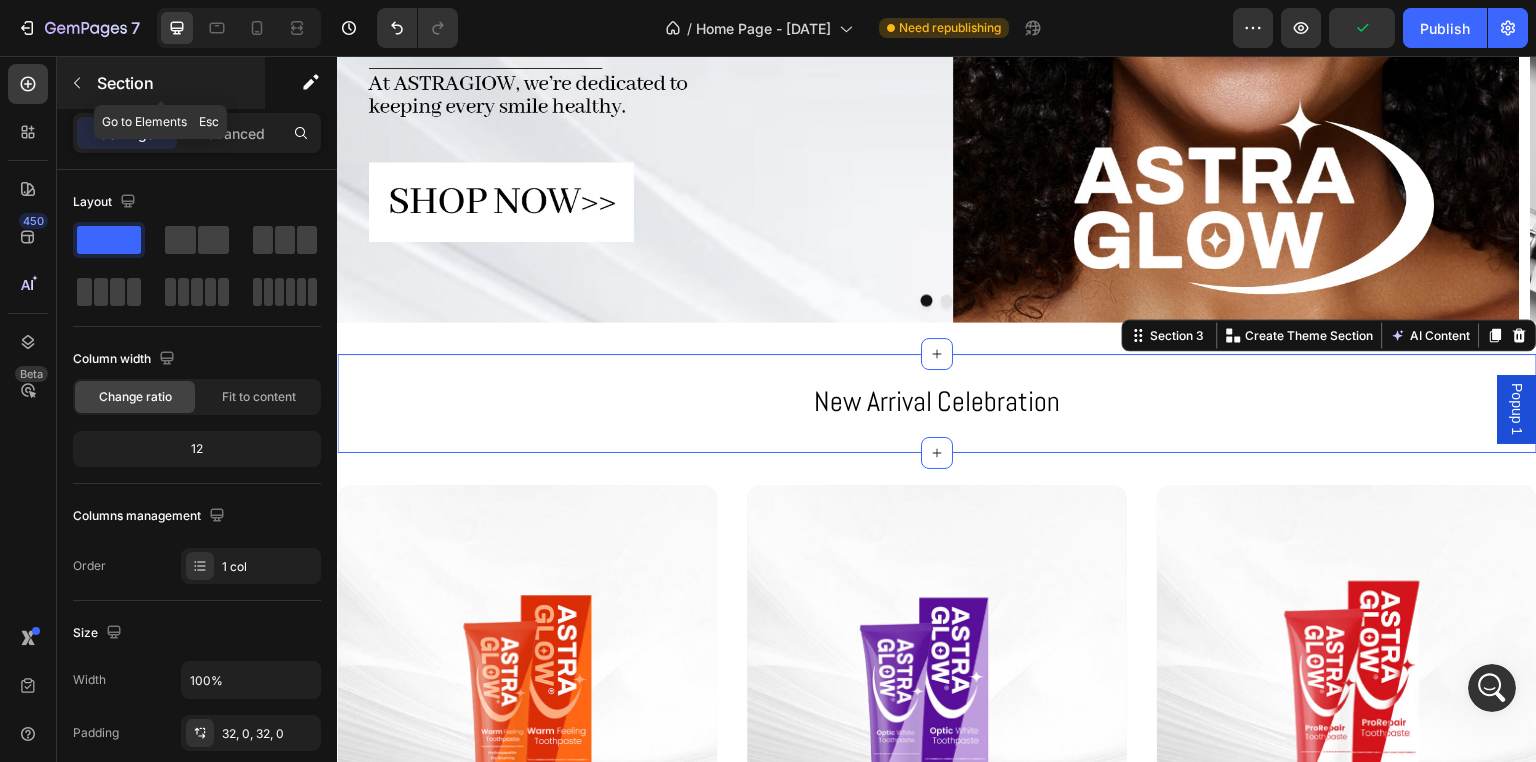click 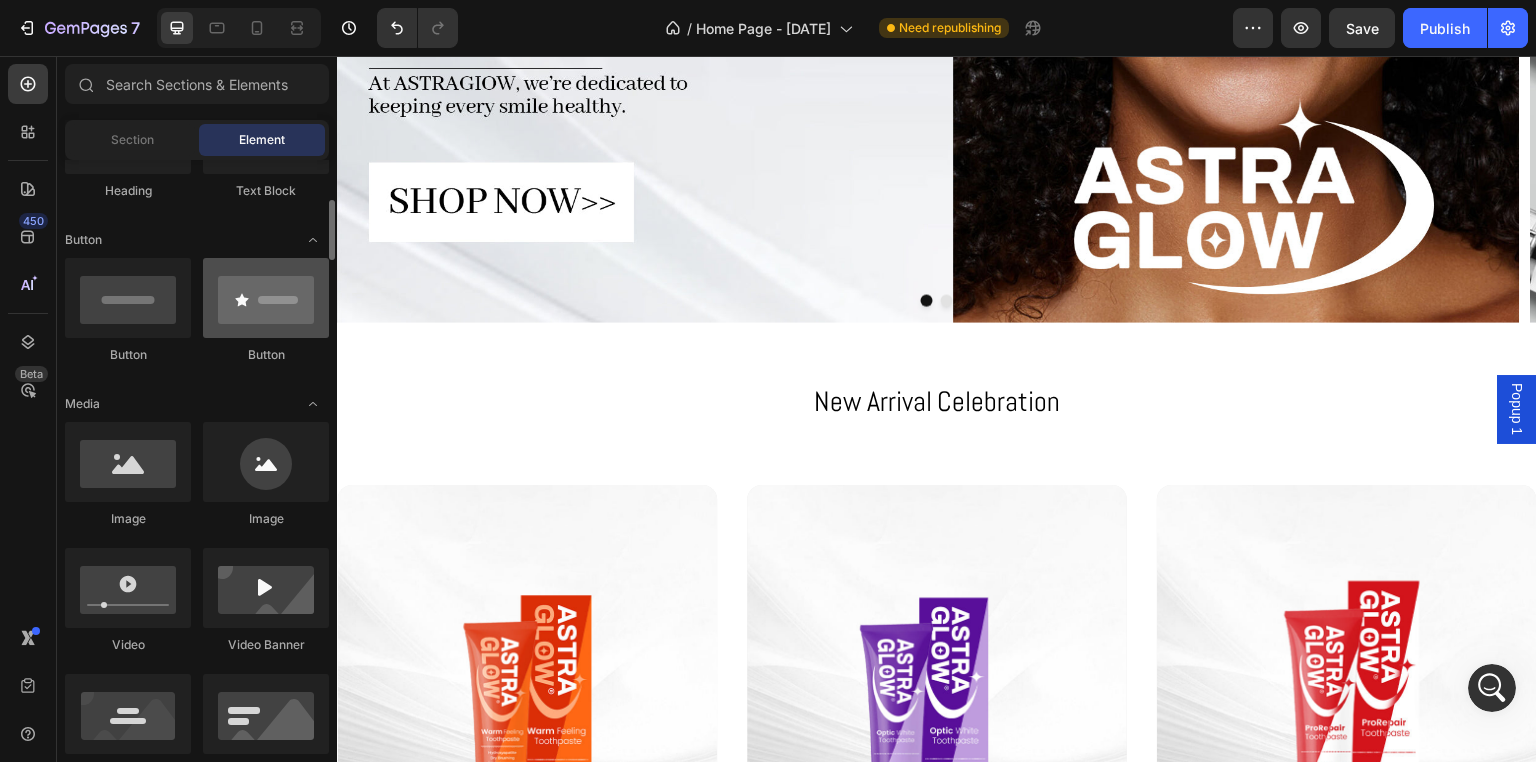 scroll, scrollTop: 300, scrollLeft: 0, axis: vertical 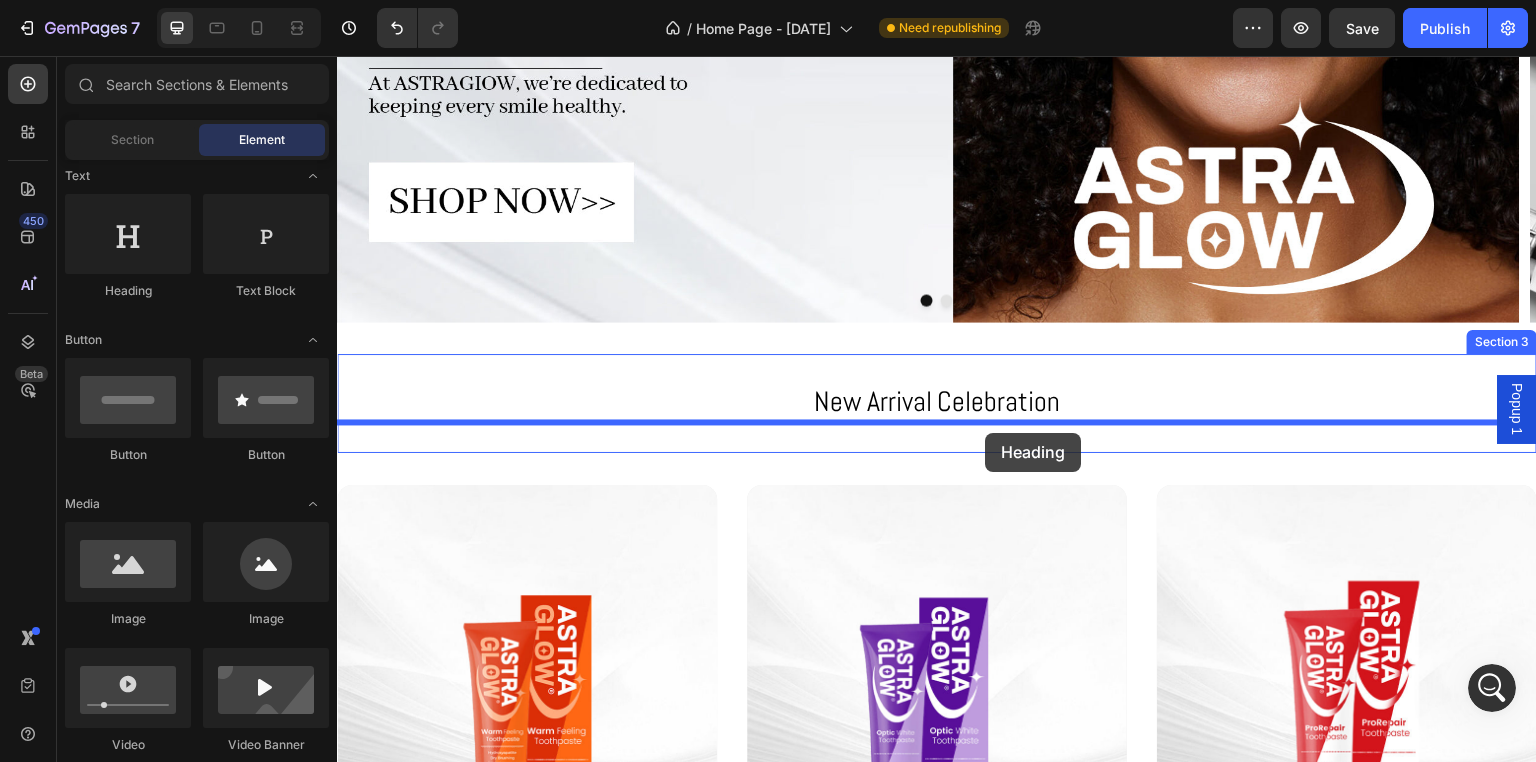 drag, startPoint x: 469, startPoint y: 310, endPoint x: 986, endPoint y: 433, distance: 531.4302 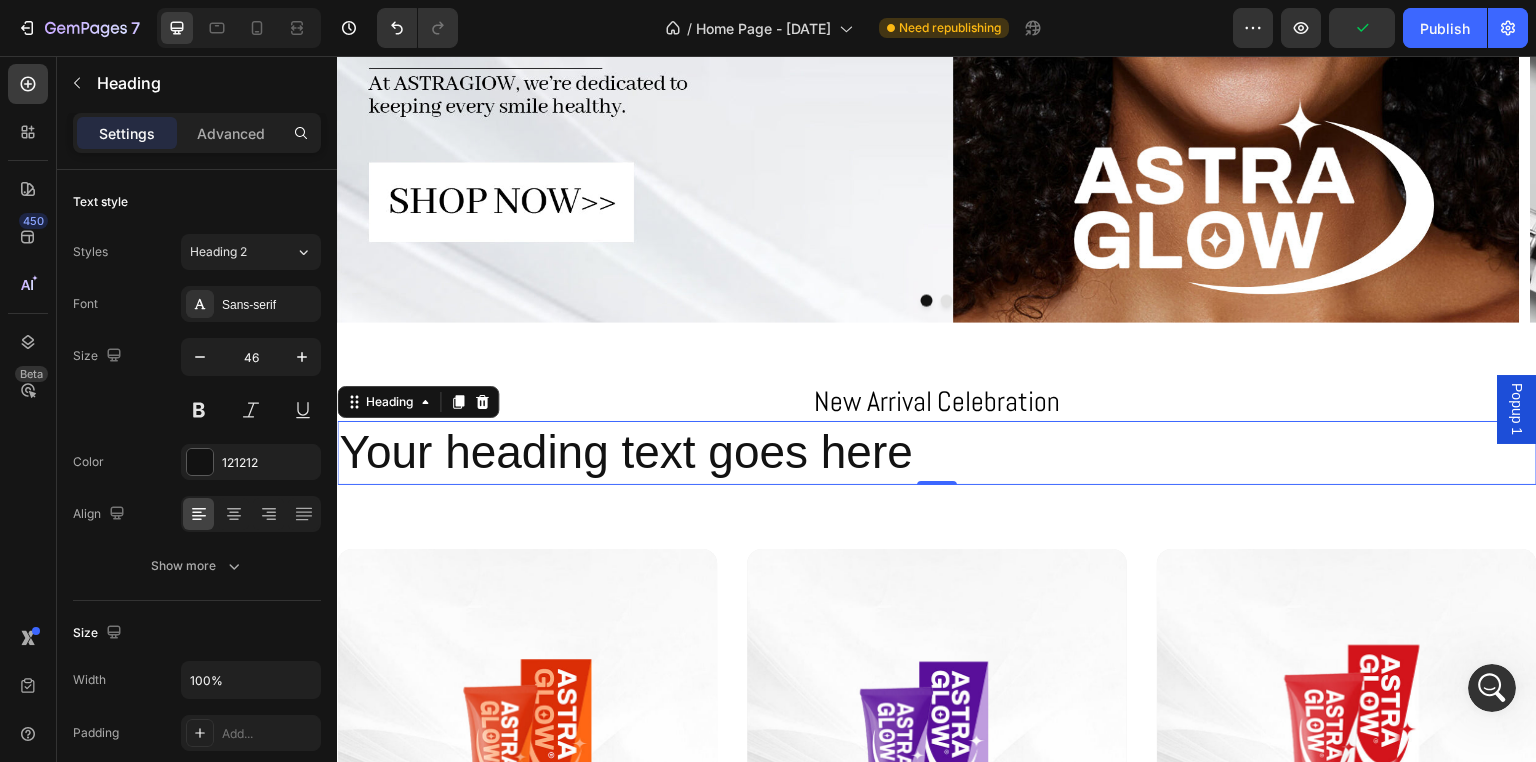 click on "Your heading text goes here" at bounding box center [937, 453] 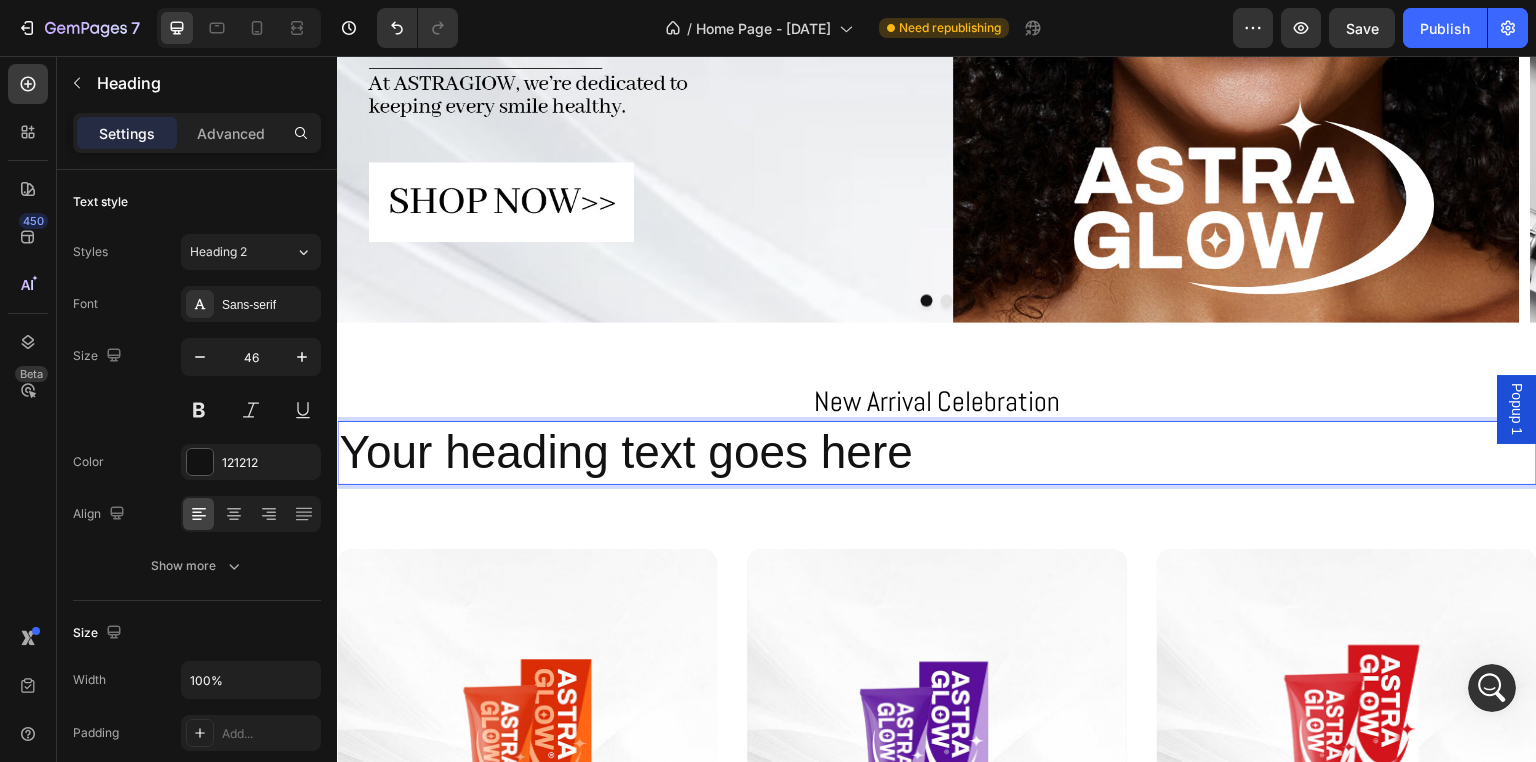 click on "Your heading text goes here" at bounding box center [937, 453] 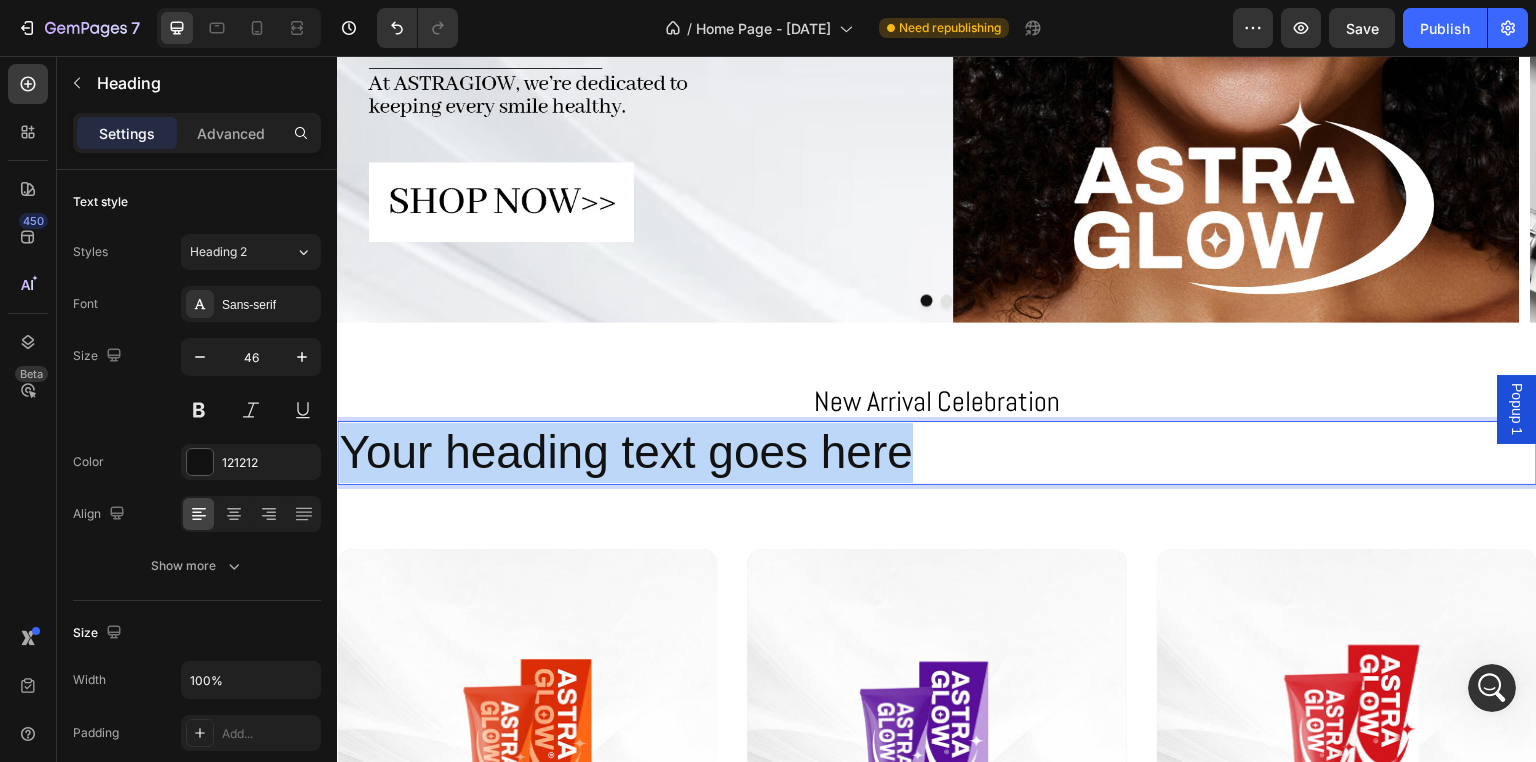 click on "Your heading text goes here" at bounding box center (937, 453) 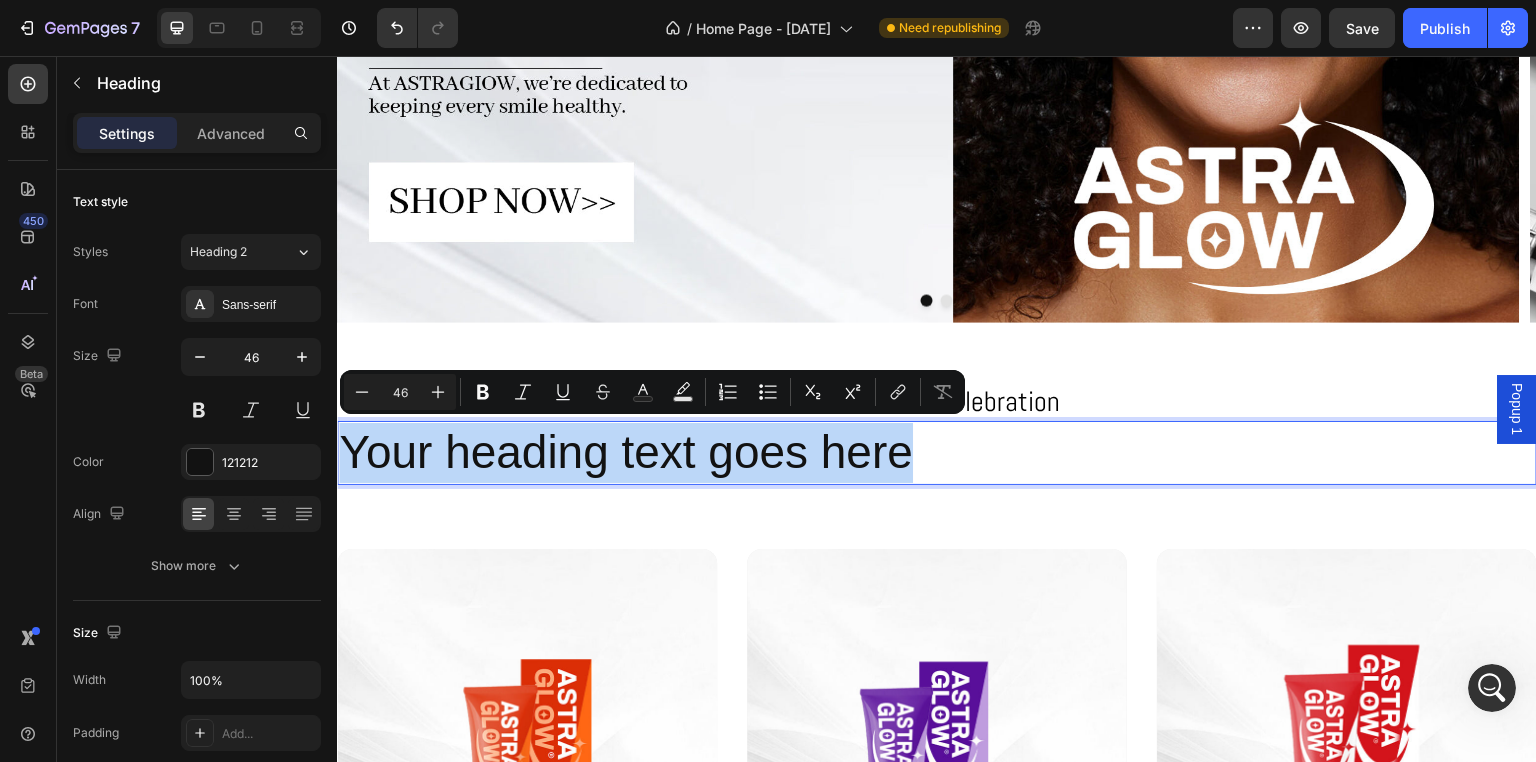 click on "Your heading text goes here" at bounding box center (937, 453) 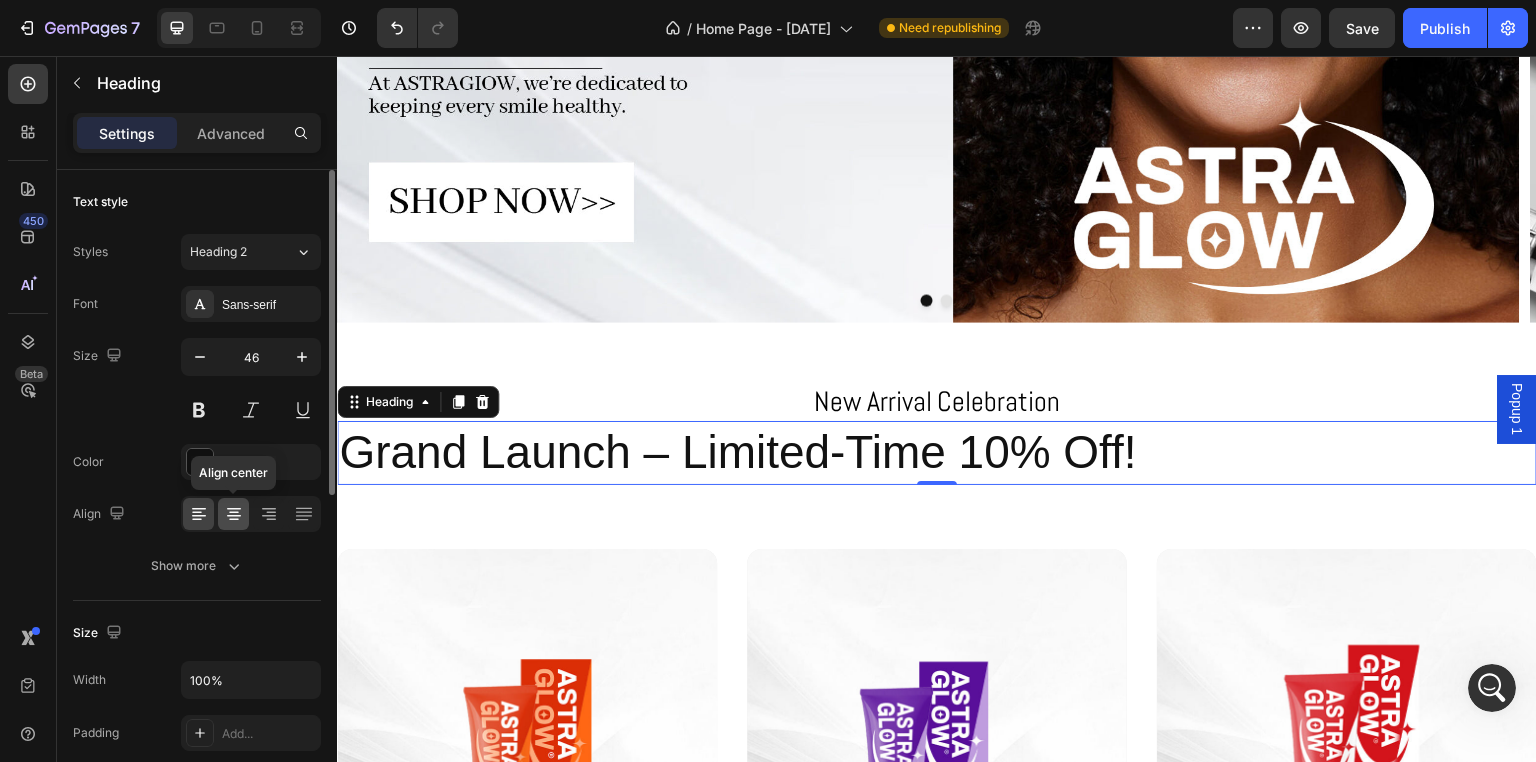 click 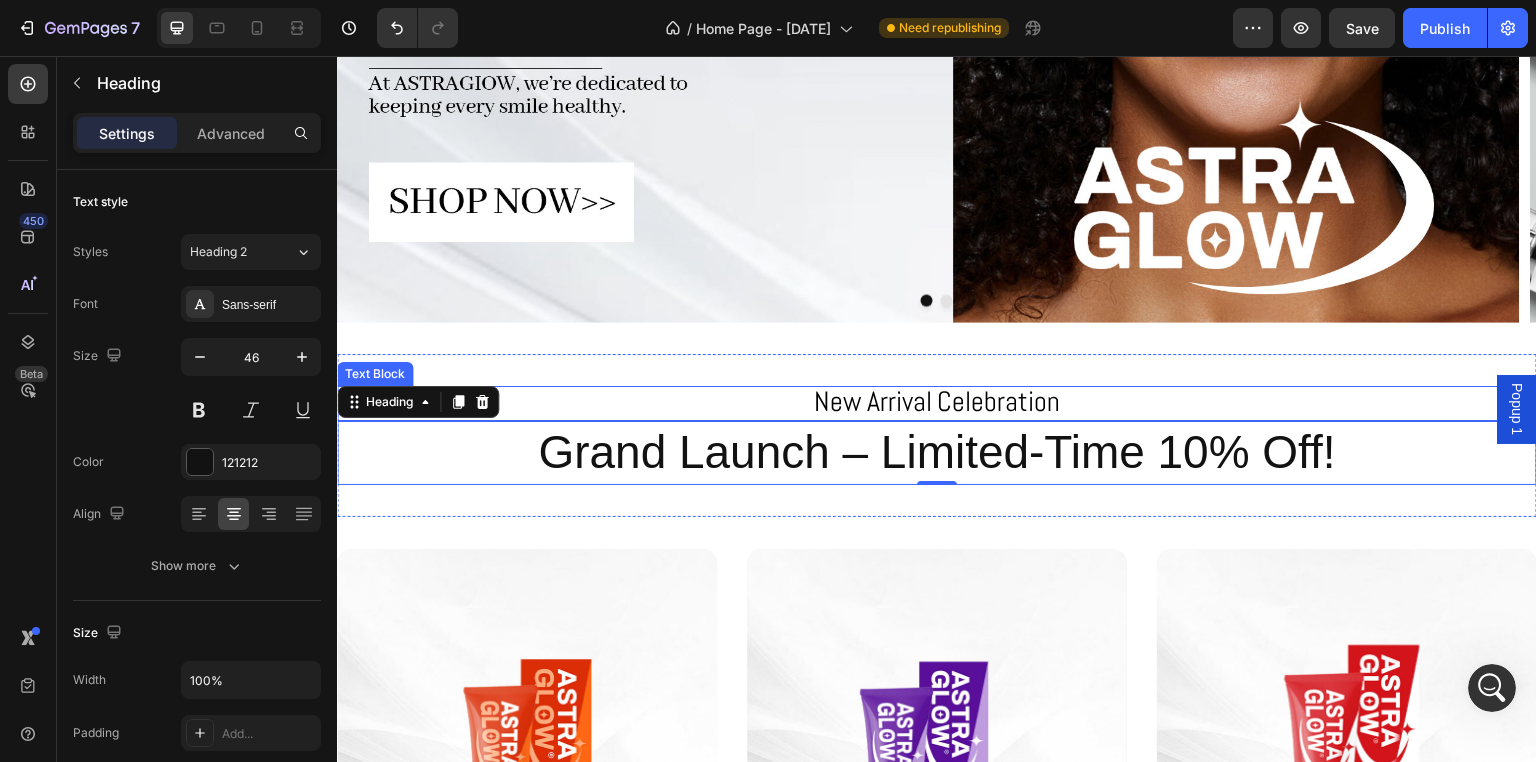 click on "New Arrival Celebration" at bounding box center [937, 401] 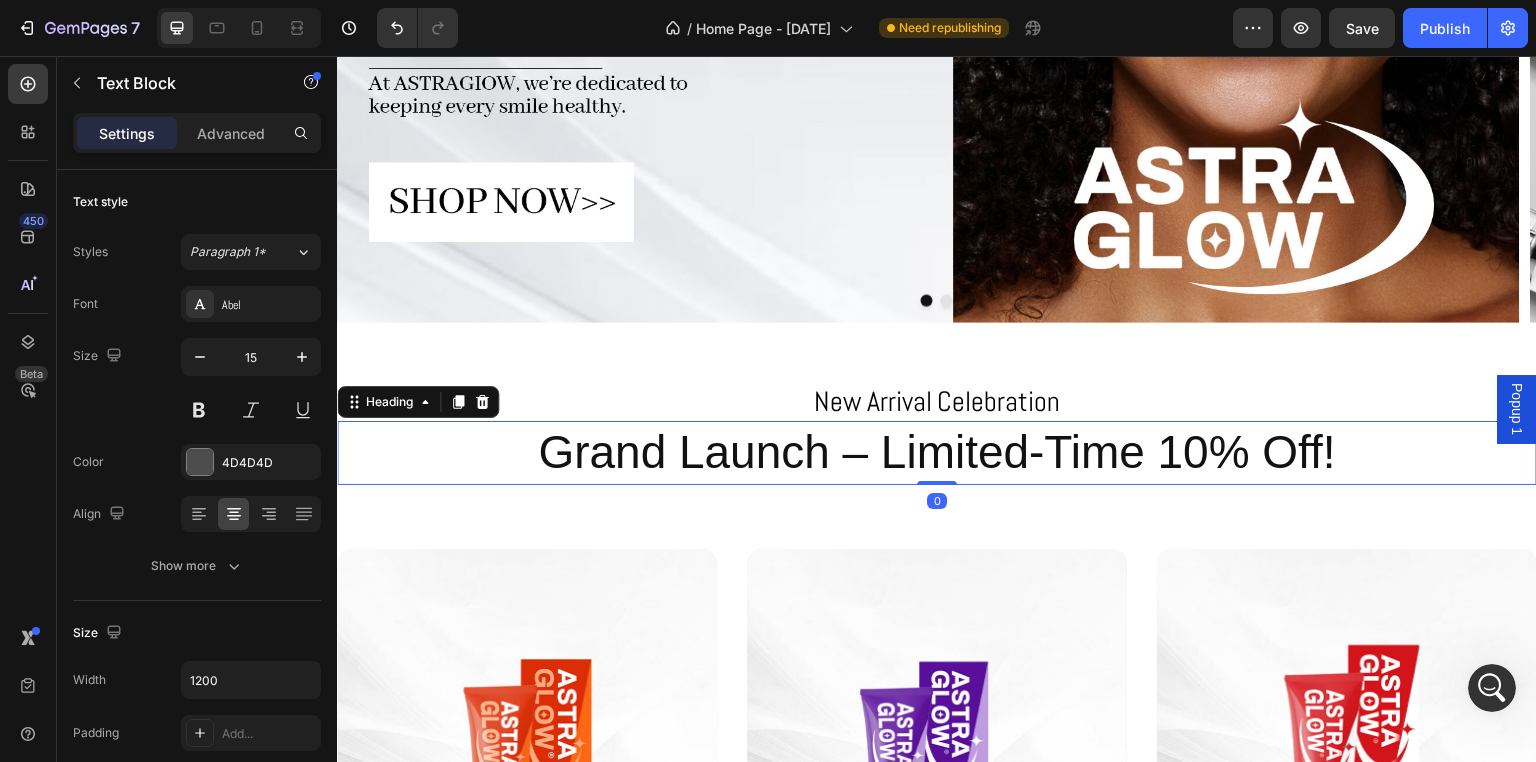 click on "Grand Launch – Limited-Time 10% Off!" at bounding box center (937, 453) 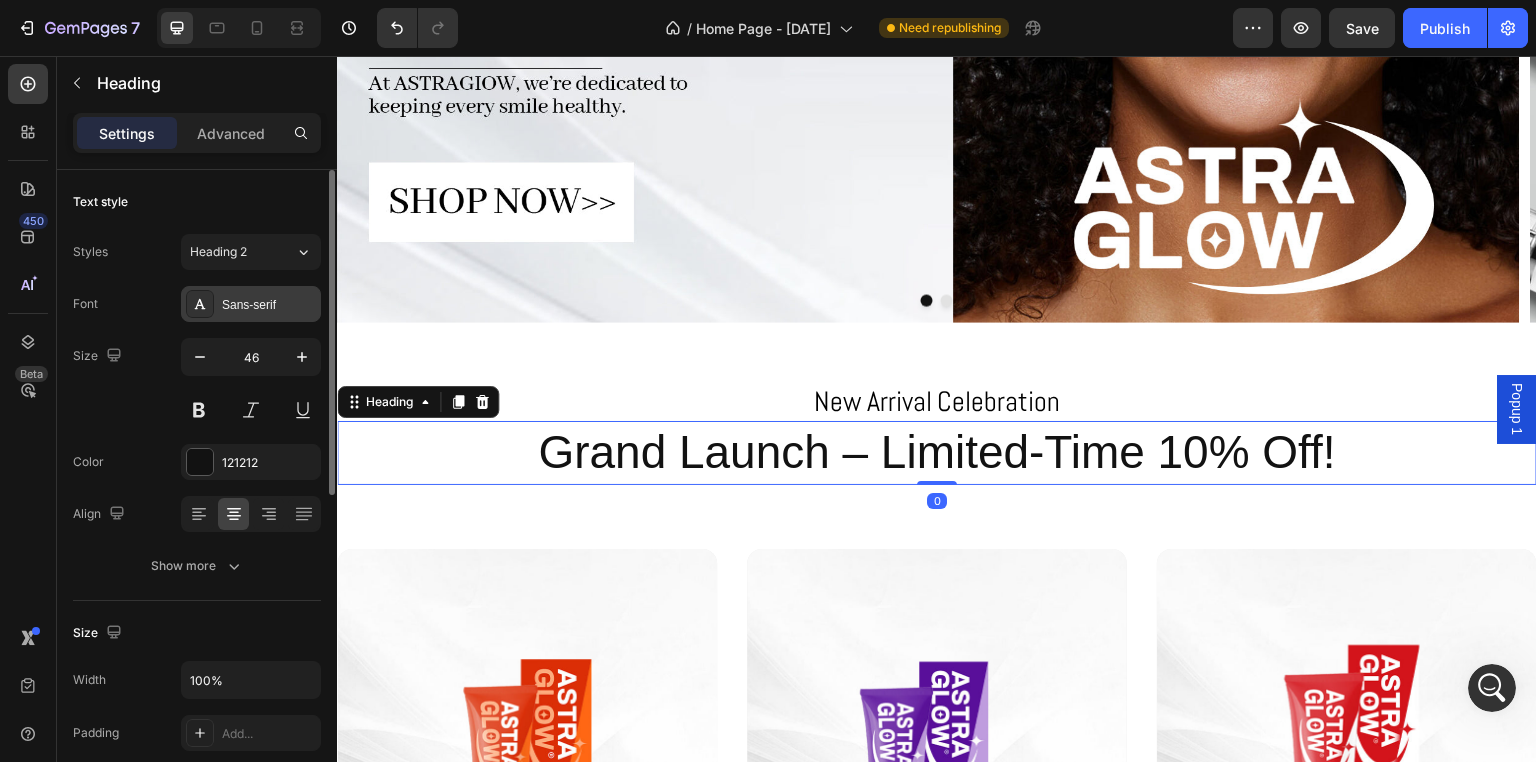 click on "Sans-serif" at bounding box center [269, 305] 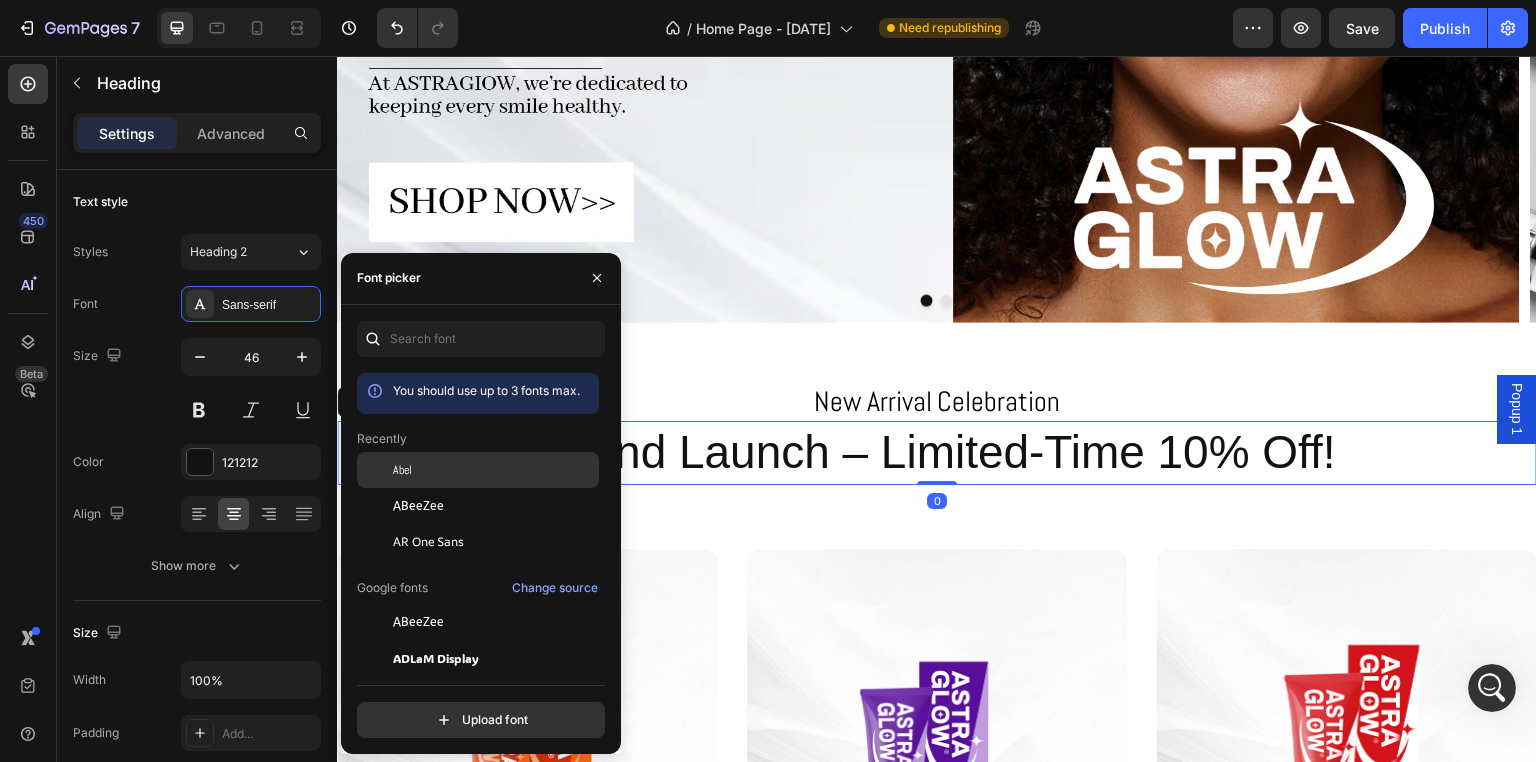 click on "Abel" at bounding box center [494, 470] 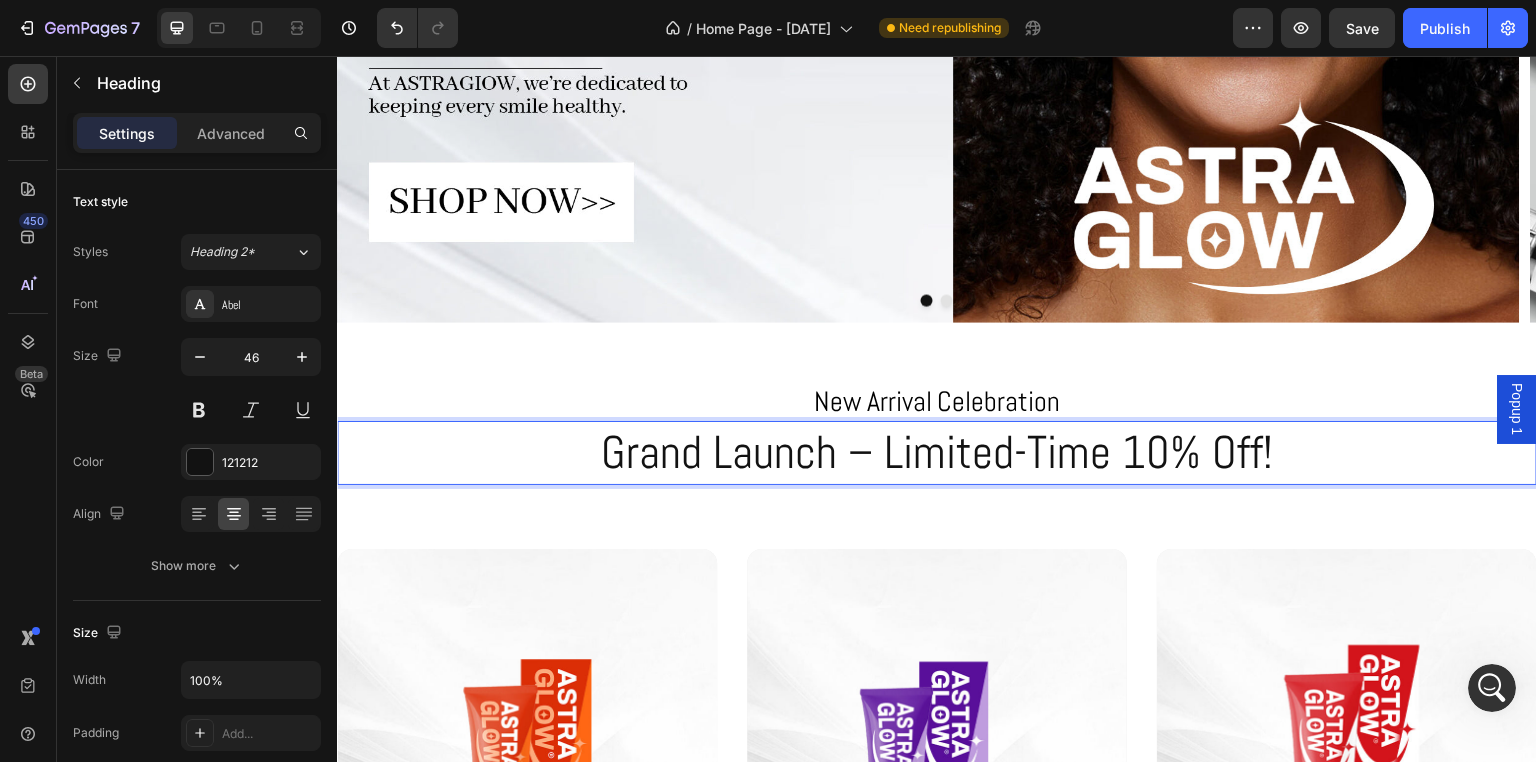 click on "Grand Launch – Limited-Time 10% Off!" at bounding box center [937, 453] 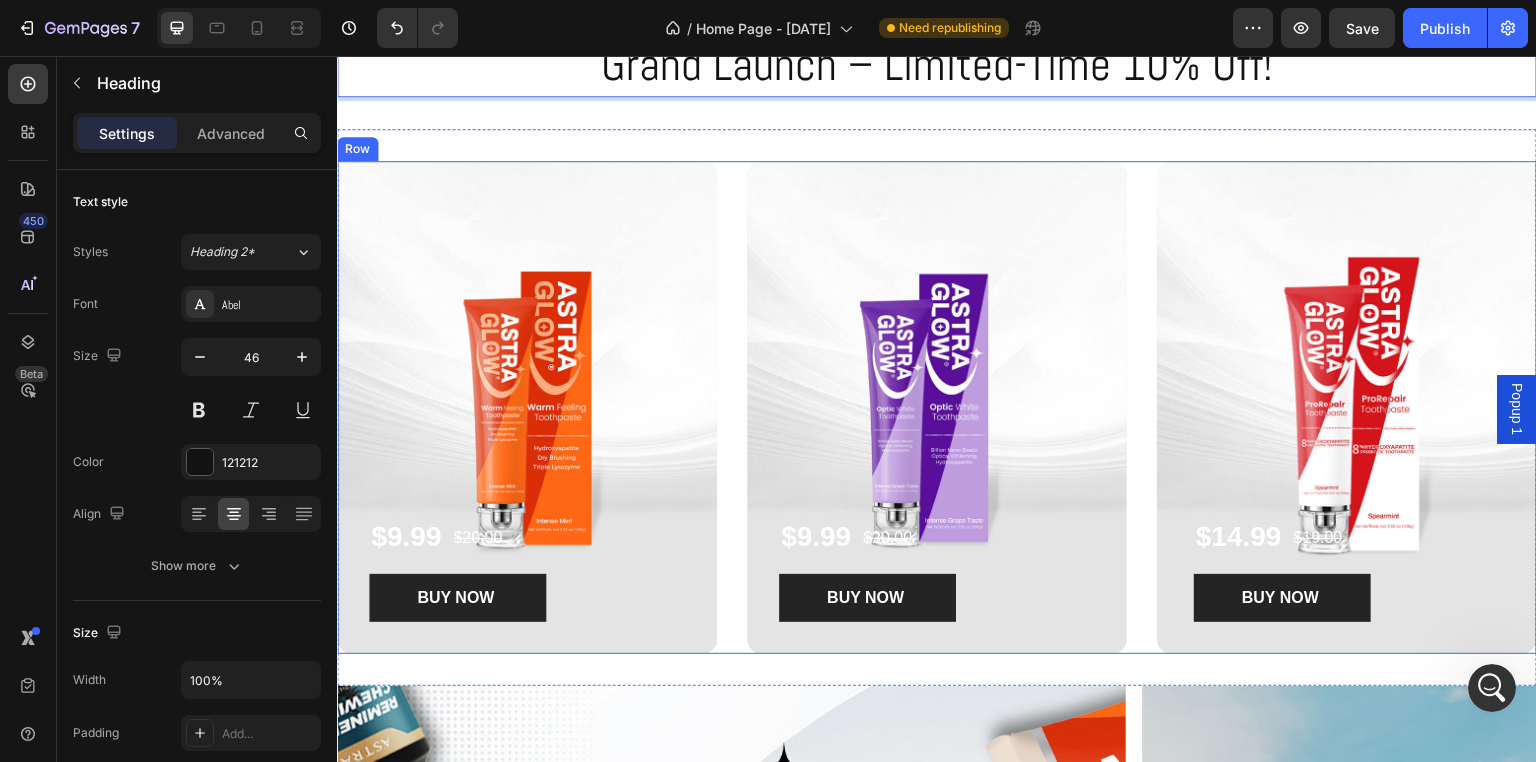scroll, scrollTop: 700, scrollLeft: 0, axis: vertical 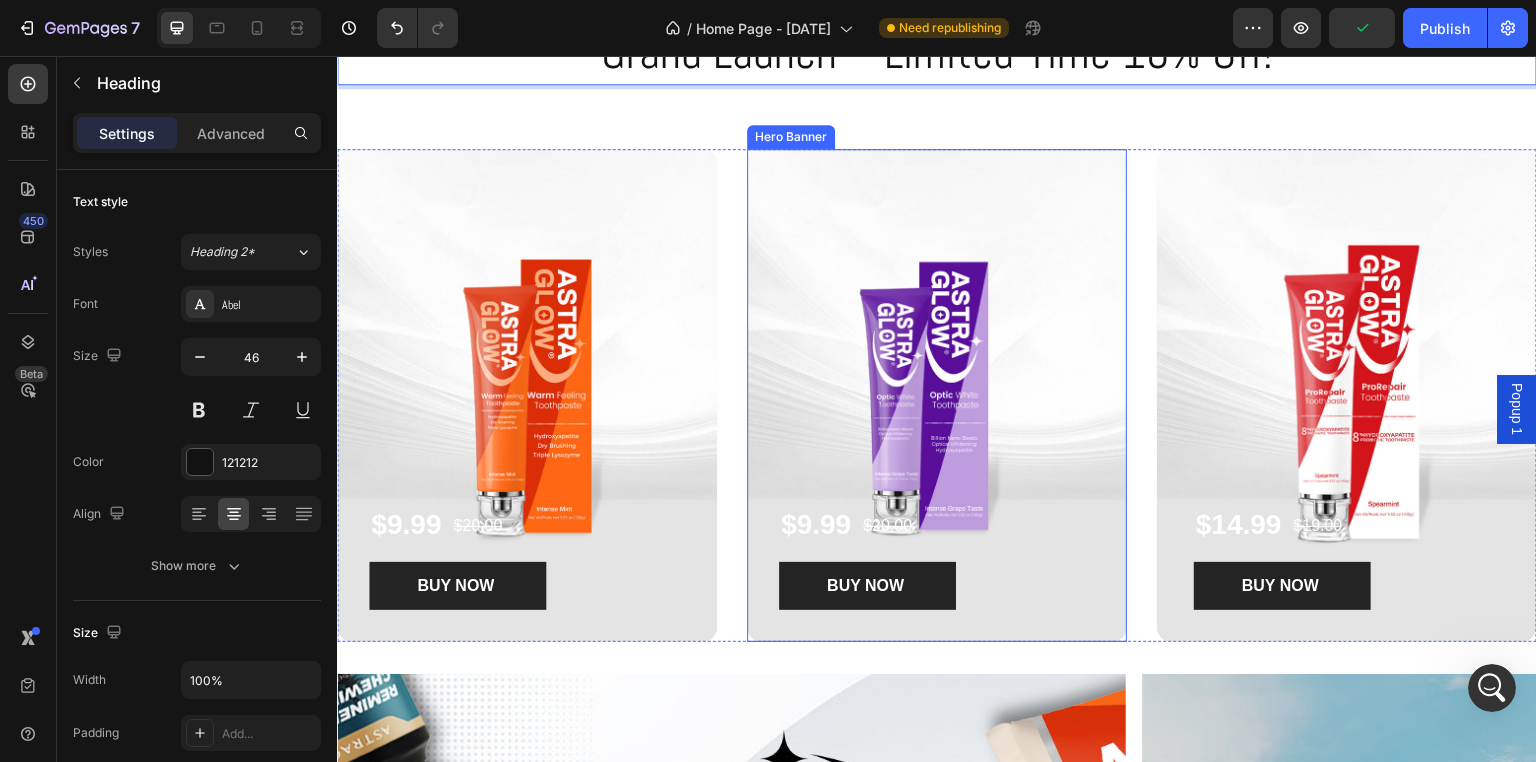 click at bounding box center (937, 395) 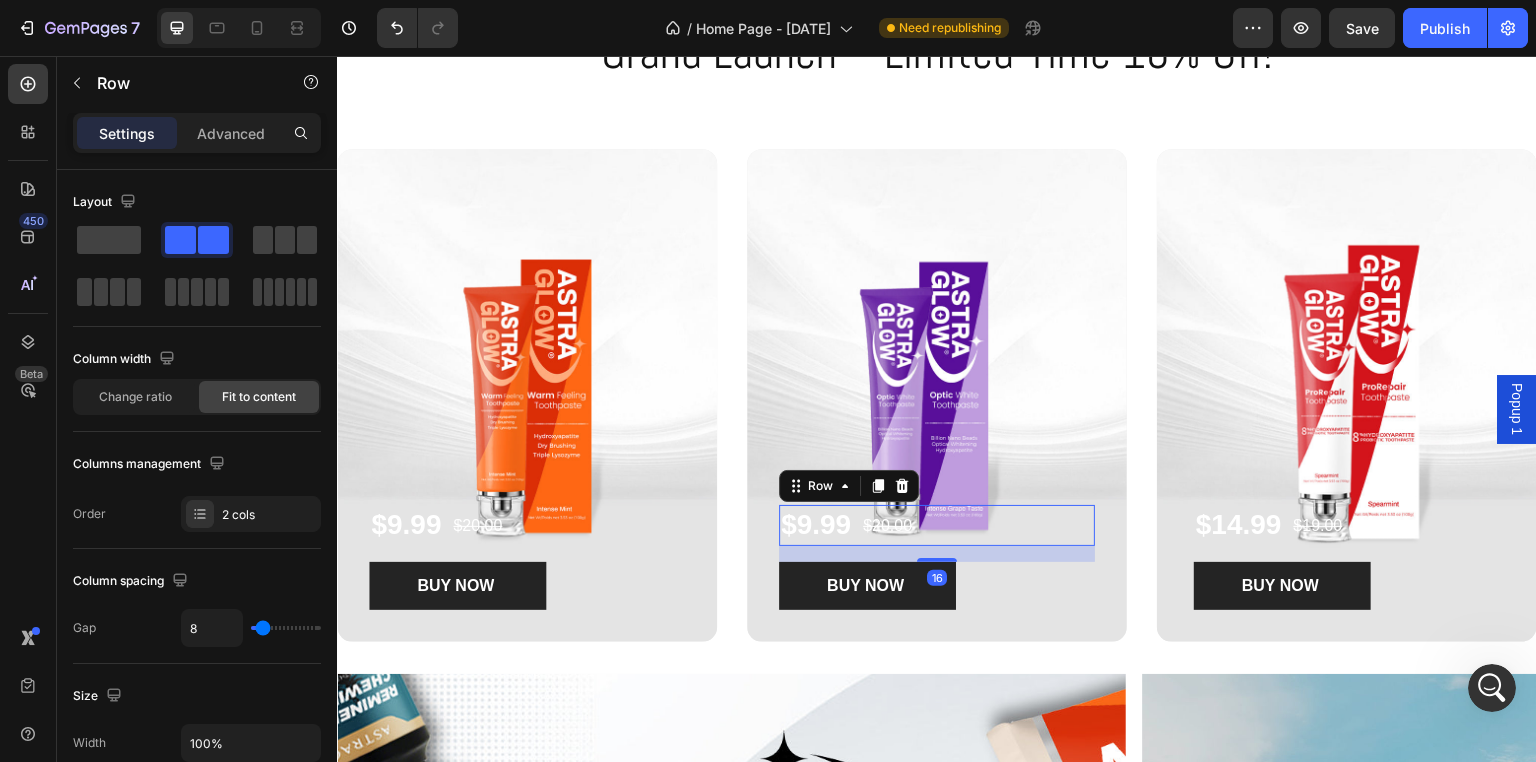 click on "$9.99 Product Price Product Price $20.00 Product Price Product Price Row   16" at bounding box center [937, 525] 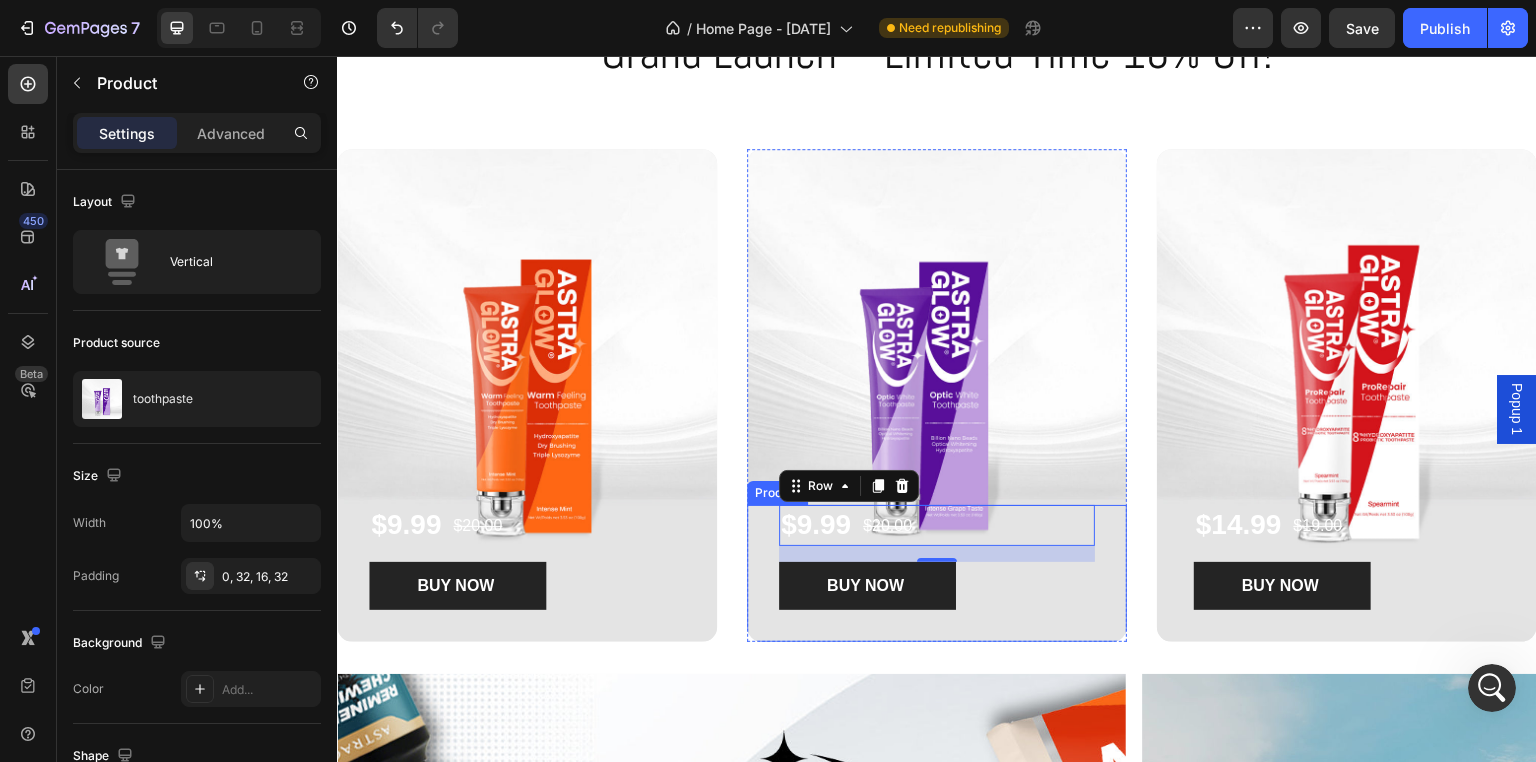 click on "$9.99 Product Price Product Price $20.00 Product Price Product Price Row   16 BUY NOW Product Cart Button Product" at bounding box center [937, 573] 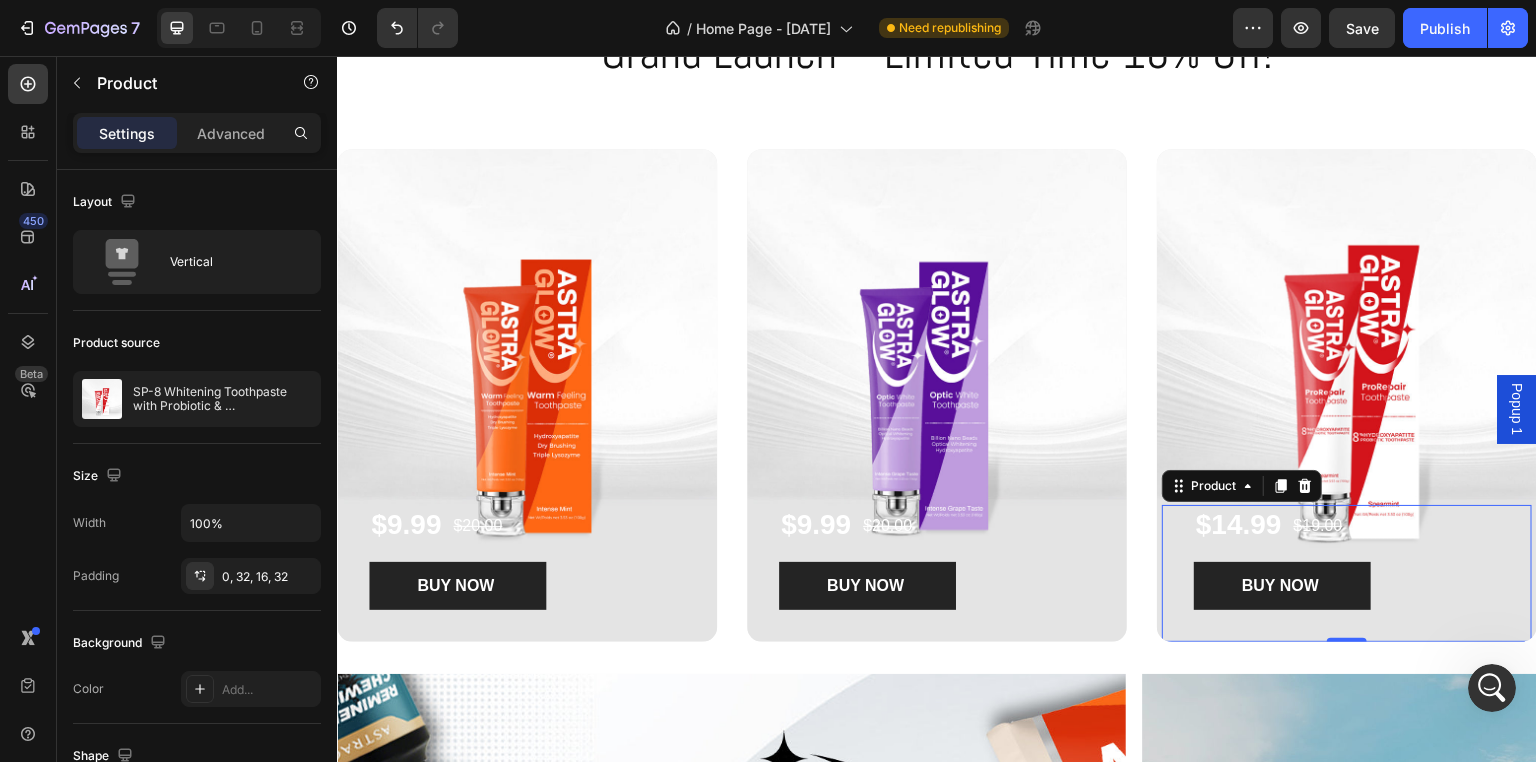 click on "$14.99 Product Price Product Price $19.00 Product Price Product Price Row BUY NOW Product Cart Button Product   0" at bounding box center (1347, 573) 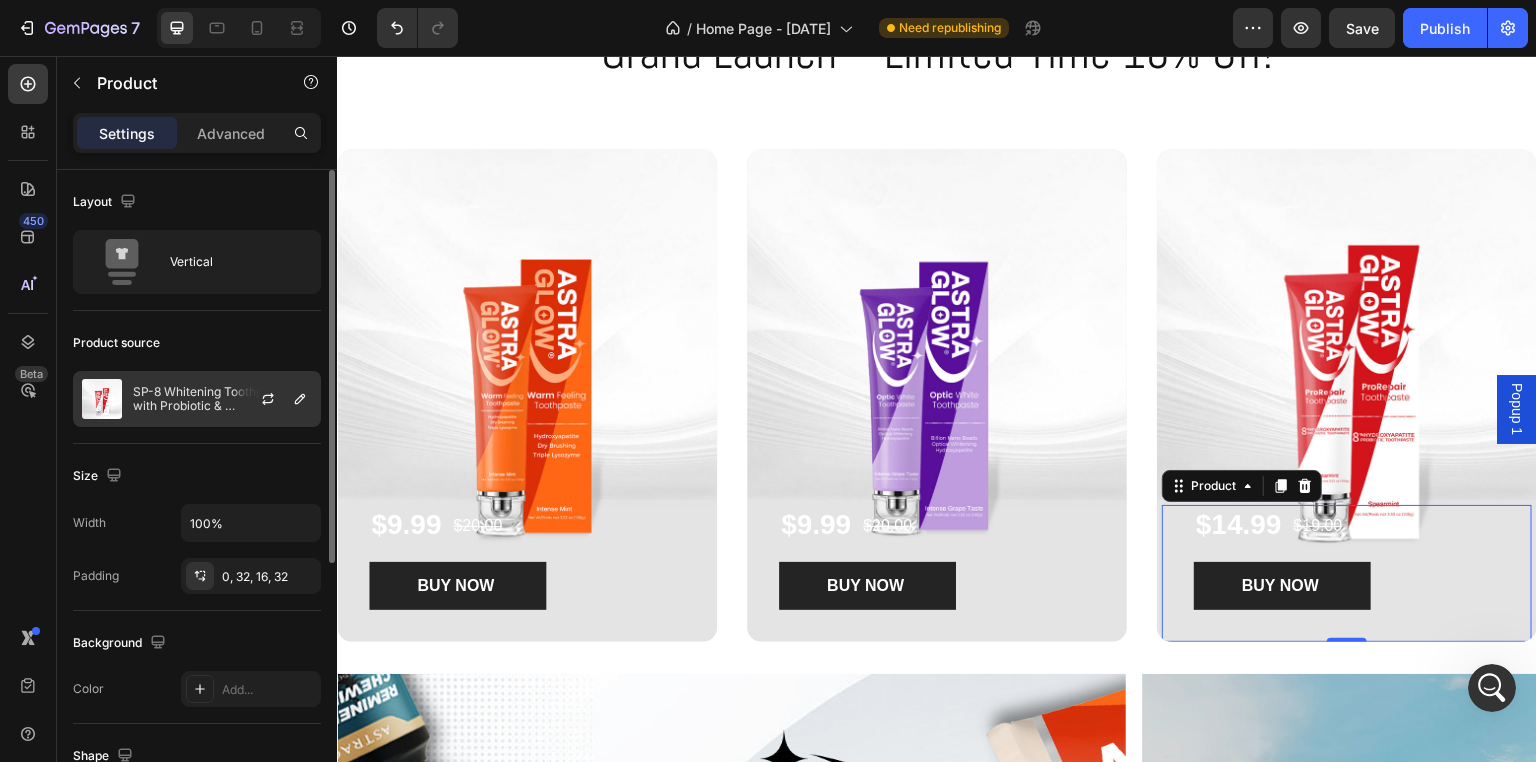 click on "SP-8 Whitening Toothpaste with Probiotic & Hydroxyapatite" at bounding box center [222, 399] 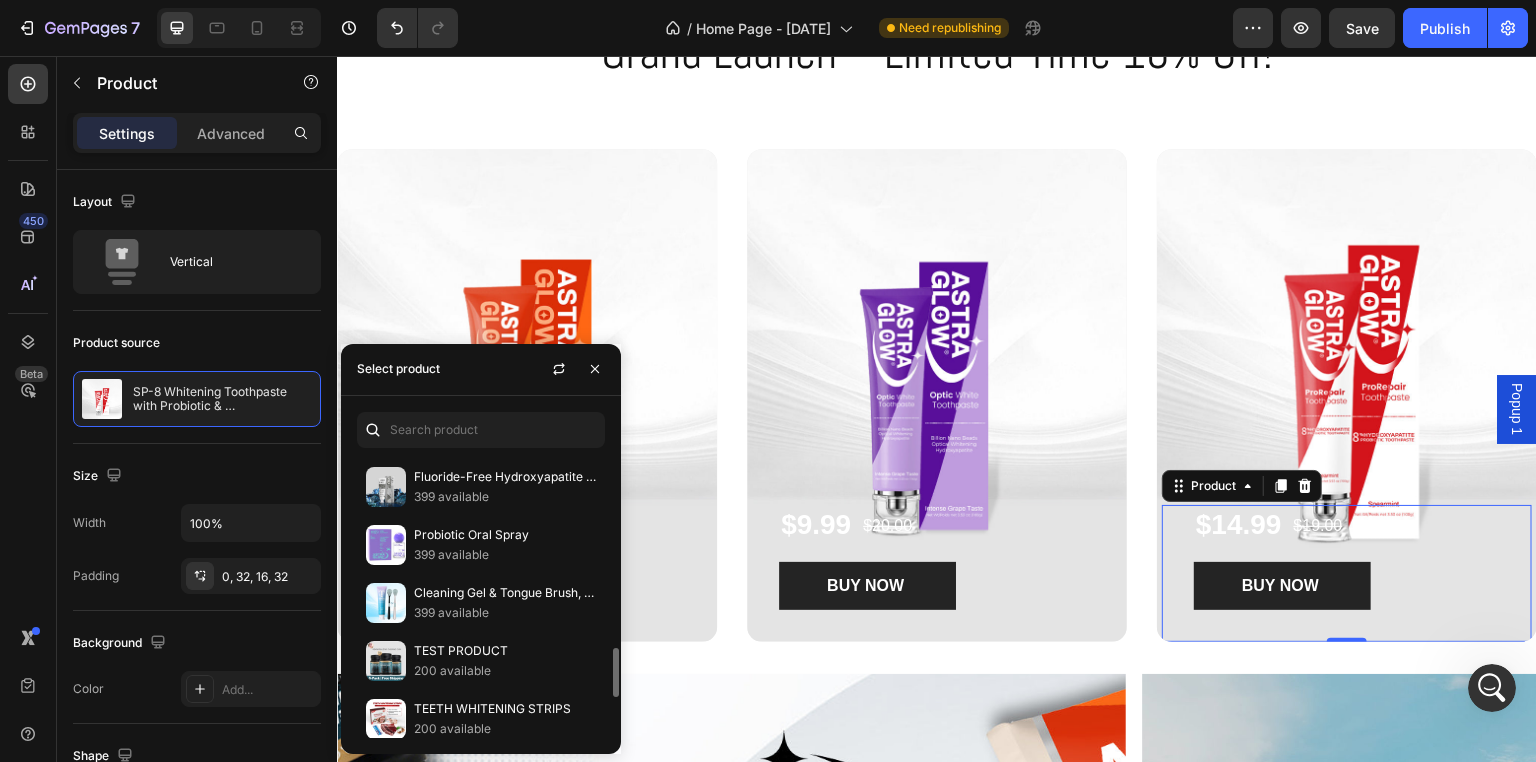 scroll, scrollTop: 1330, scrollLeft: 0, axis: vertical 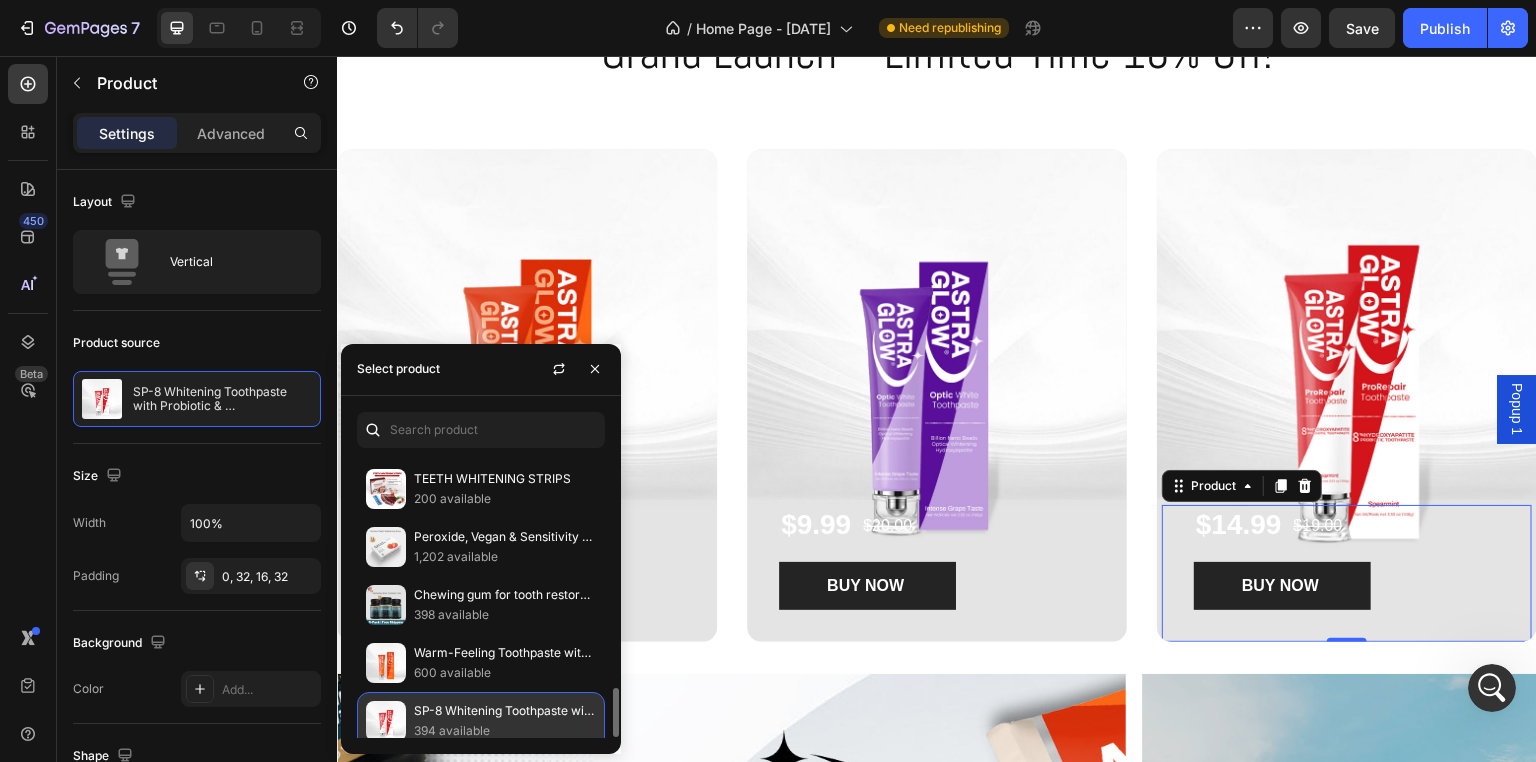 click on "394 available" at bounding box center [505, 731] 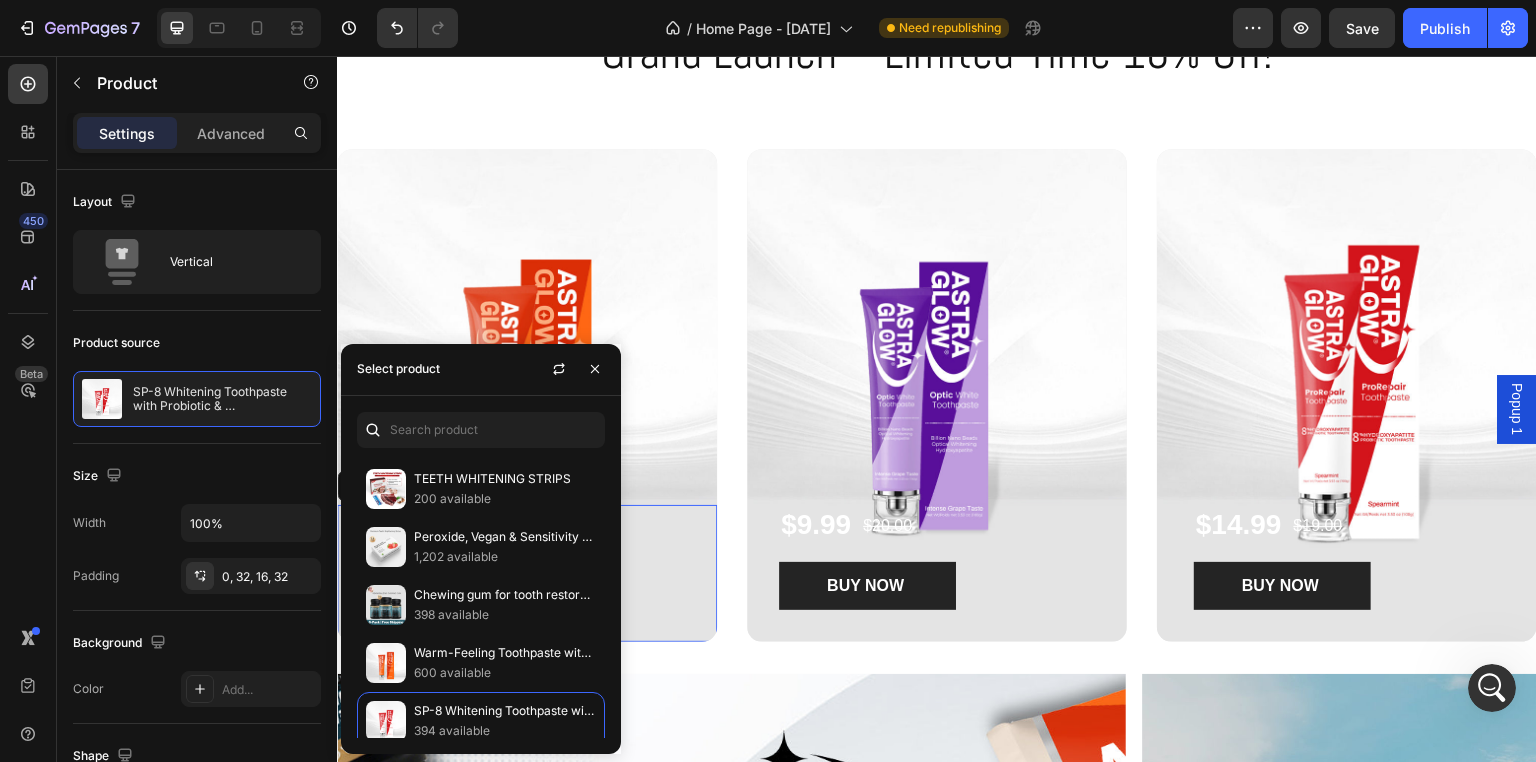 click on "$9.99 Product Price Product Price $20.00 Product Price Product Price Row BUY NOW Product Cart Button Product   0" at bounding box center [527, 573] 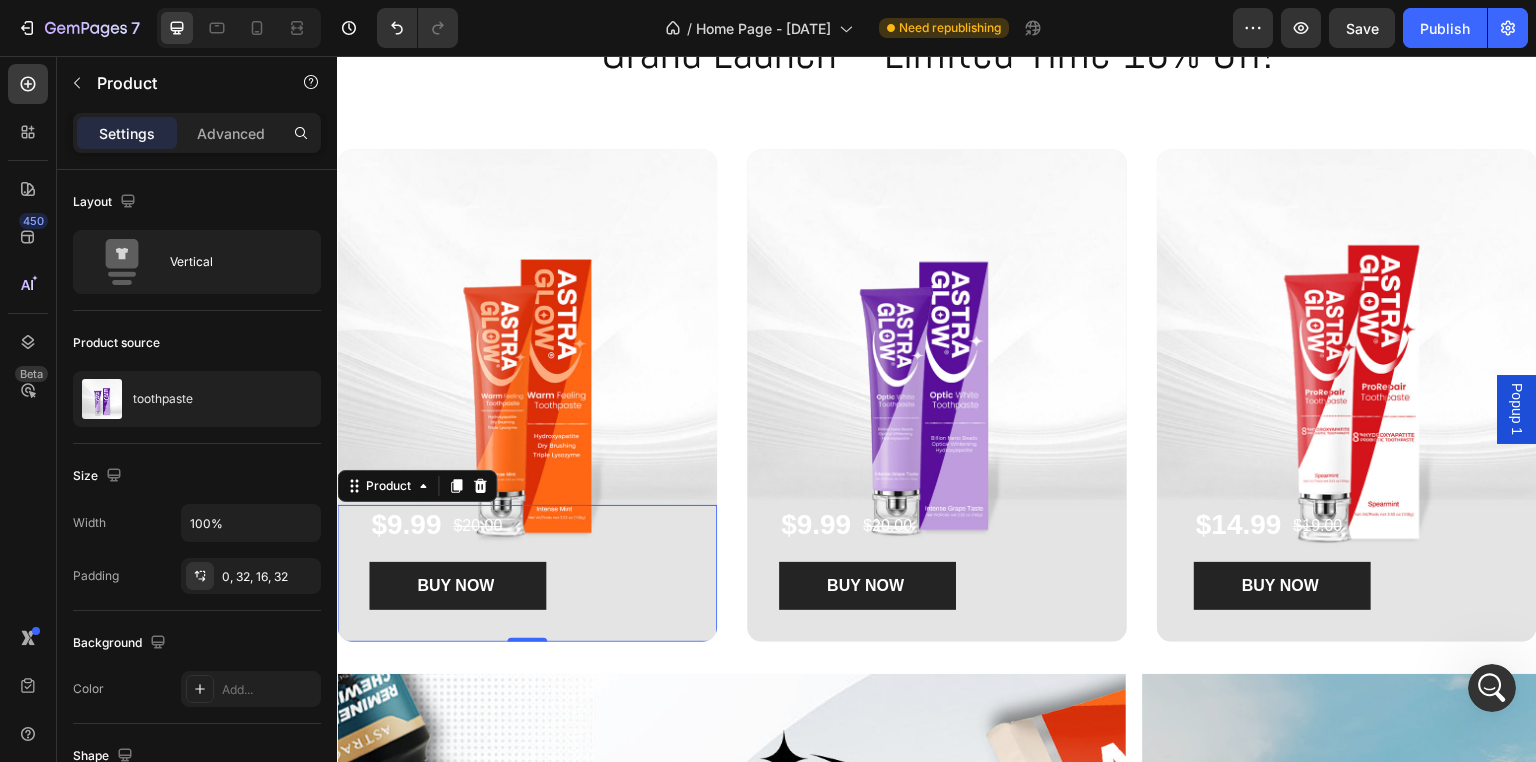 click on "$9.99 Product Price Product Price $20.00 Product Price Product Price Row BUY NOW Product Cart Button Product   0" at bounding box center (527, 573) 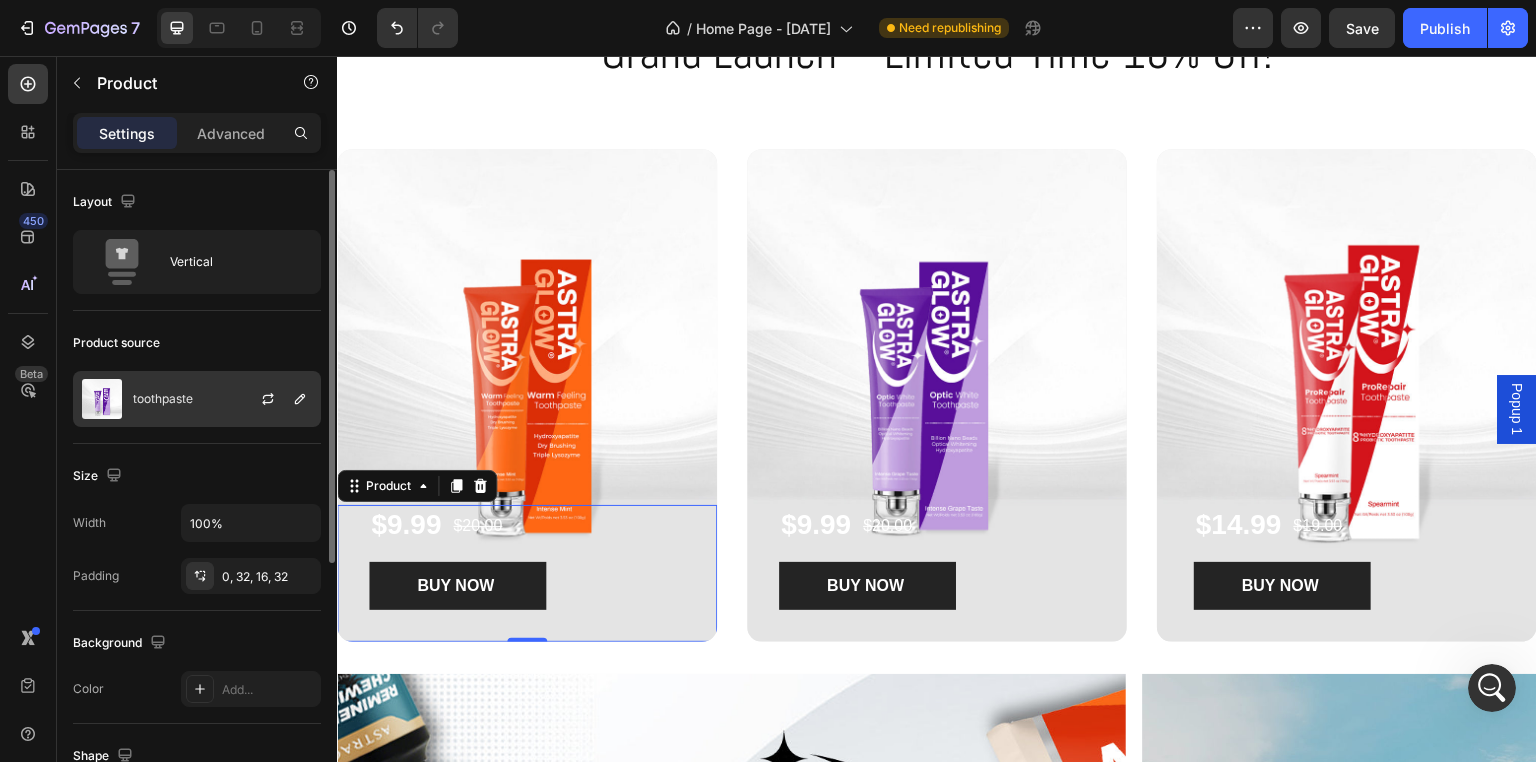 click on "toothpaste" at bounding box center [163, 399] 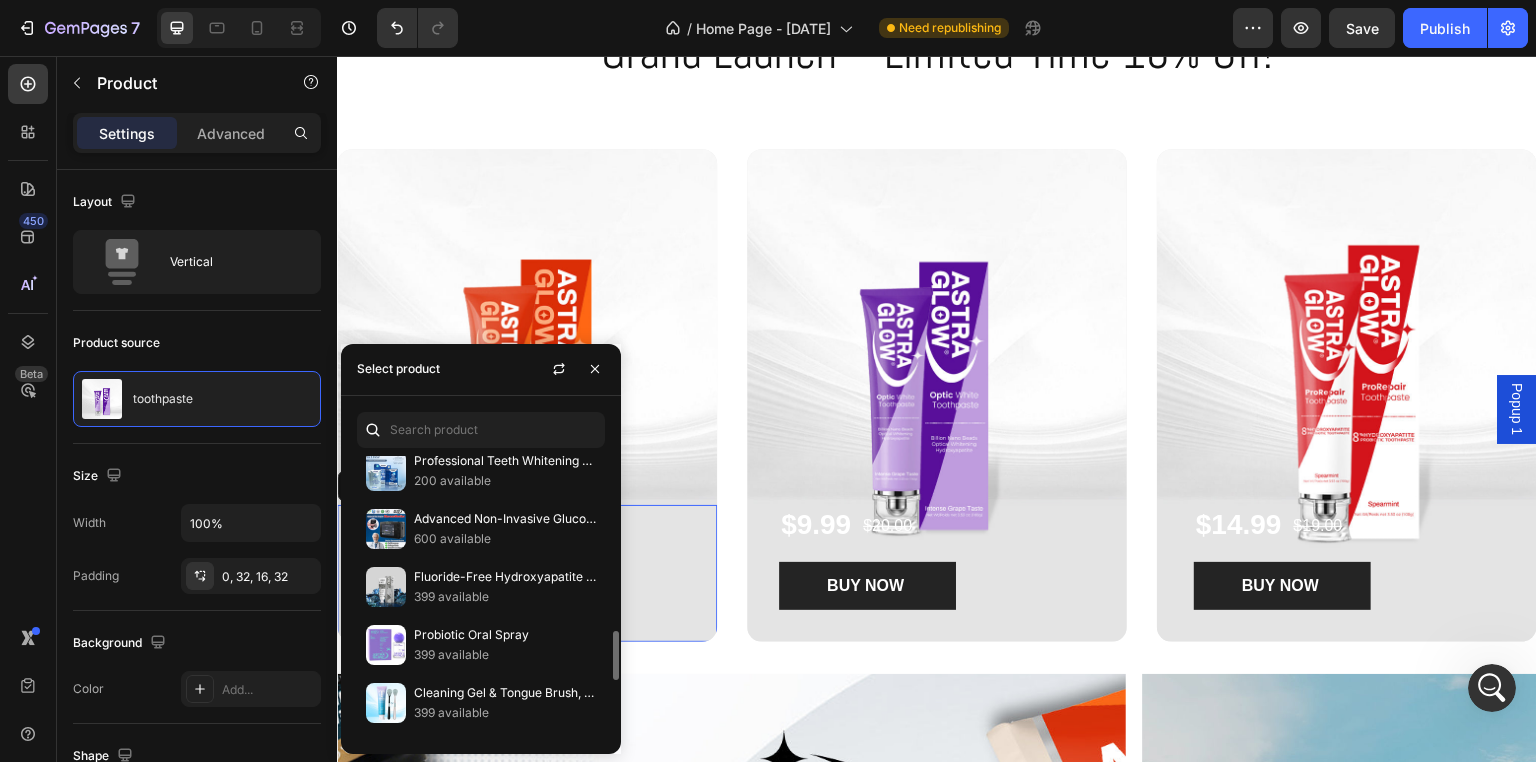 scroll, scrollTop: 1330, scrollLeft: 0, axis: vertical 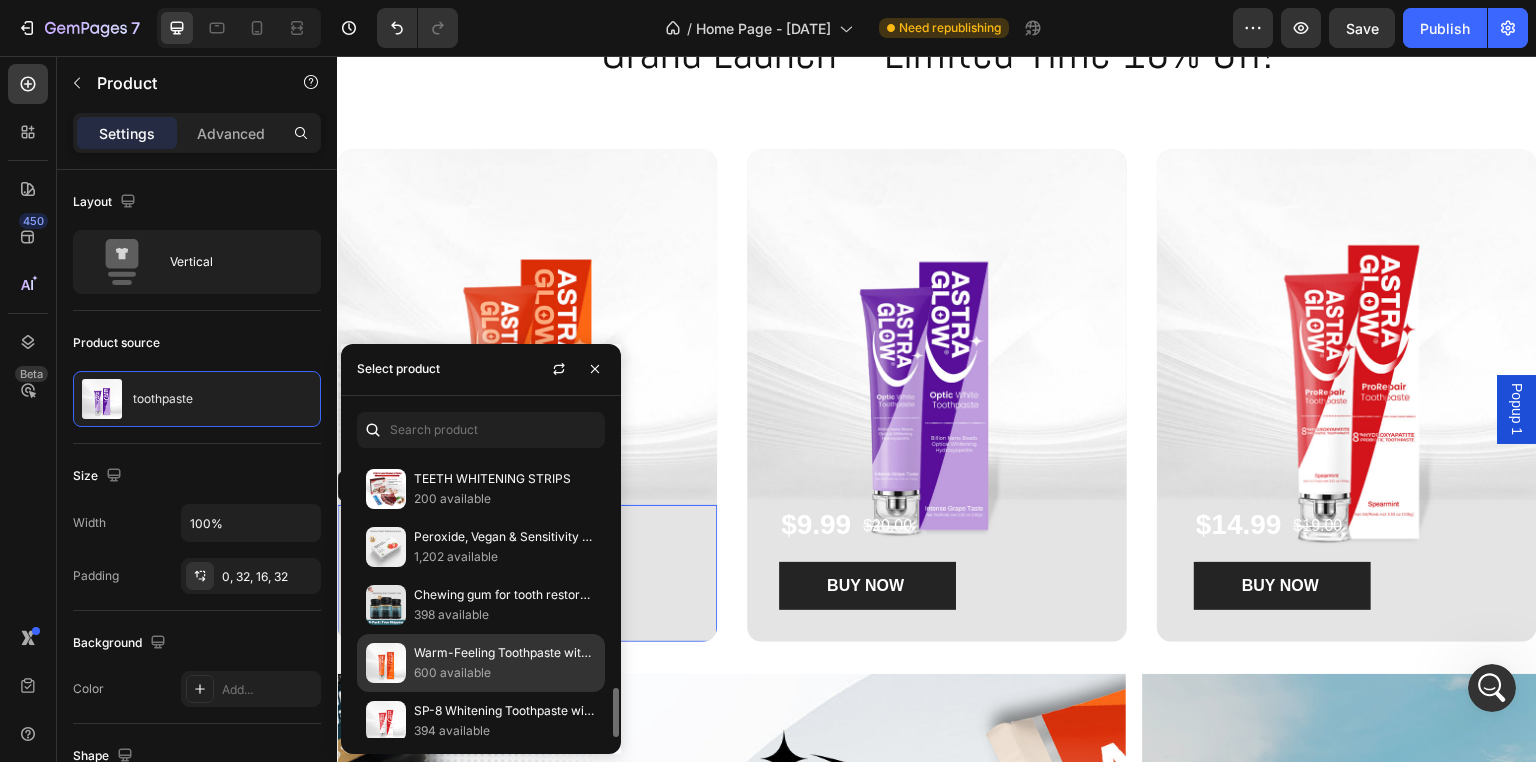 click on "Warm-Feeling Toothpaste with Hydroxyapatite & Lysozyme | 105°F Warm Feeling" at bounding box center [505, 653] 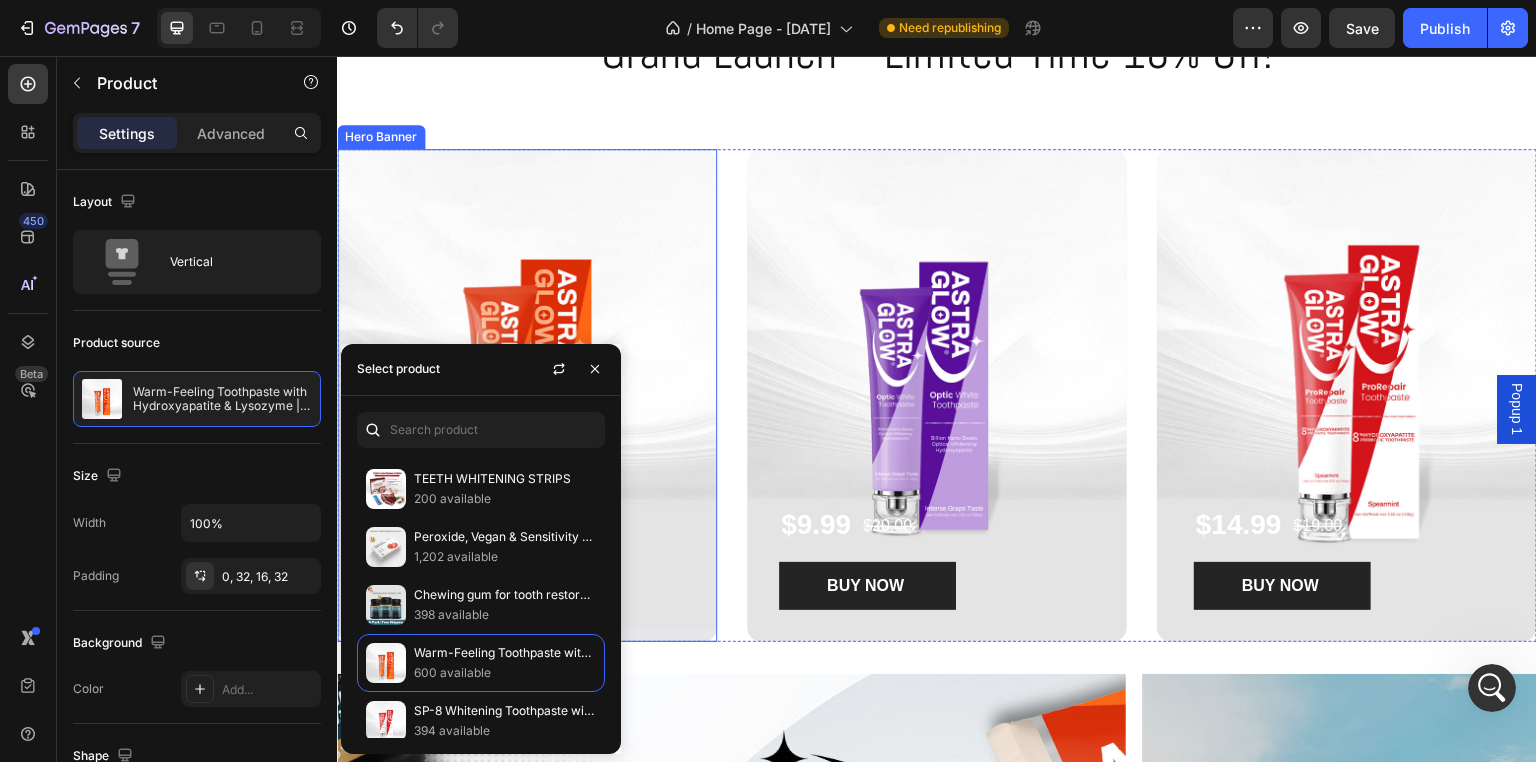 click at bounding box center (527, 395) 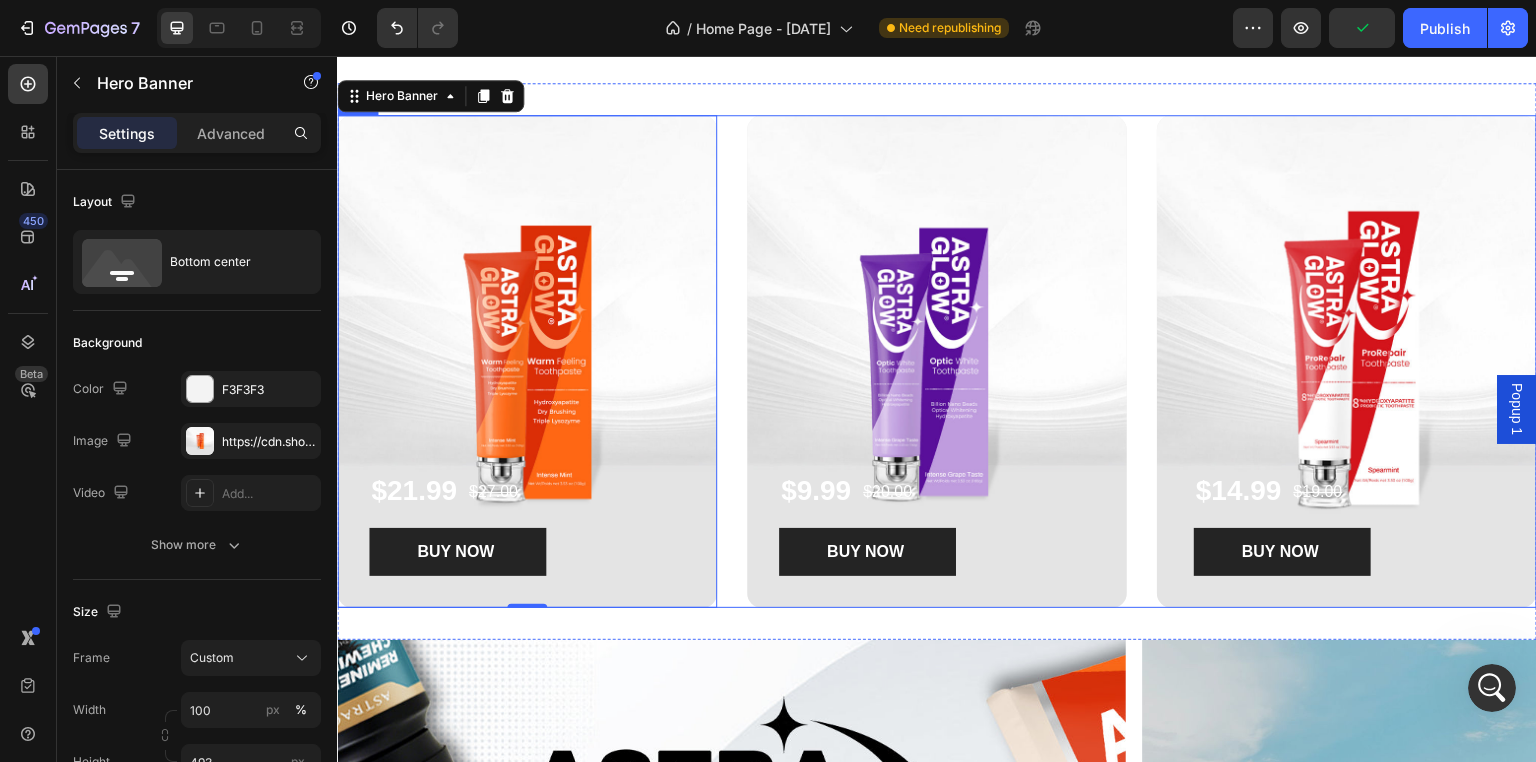 scroll, scrollTop: 700, scrollLeft: 0, axis: vertical 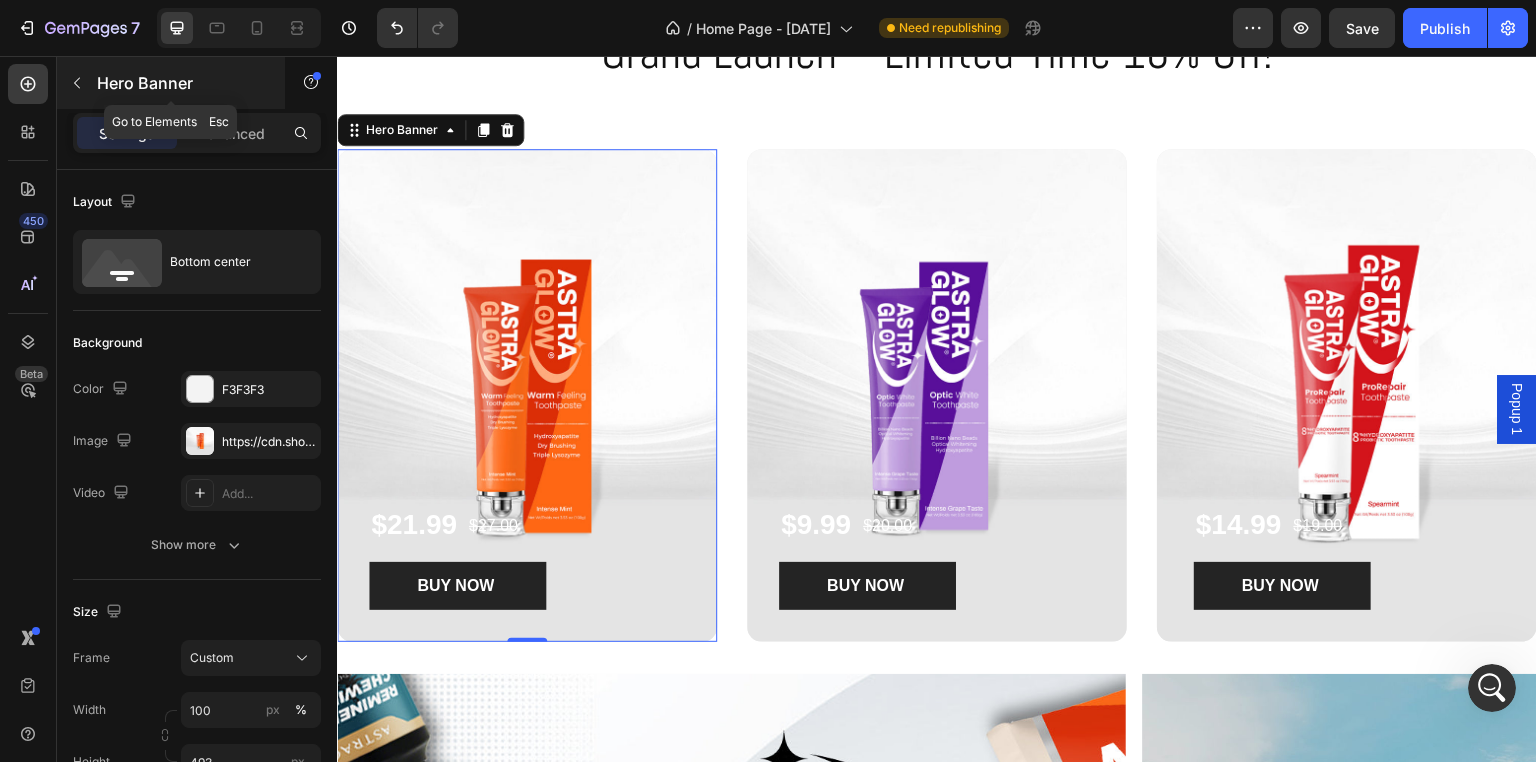 click at bounding box center [77, 83] 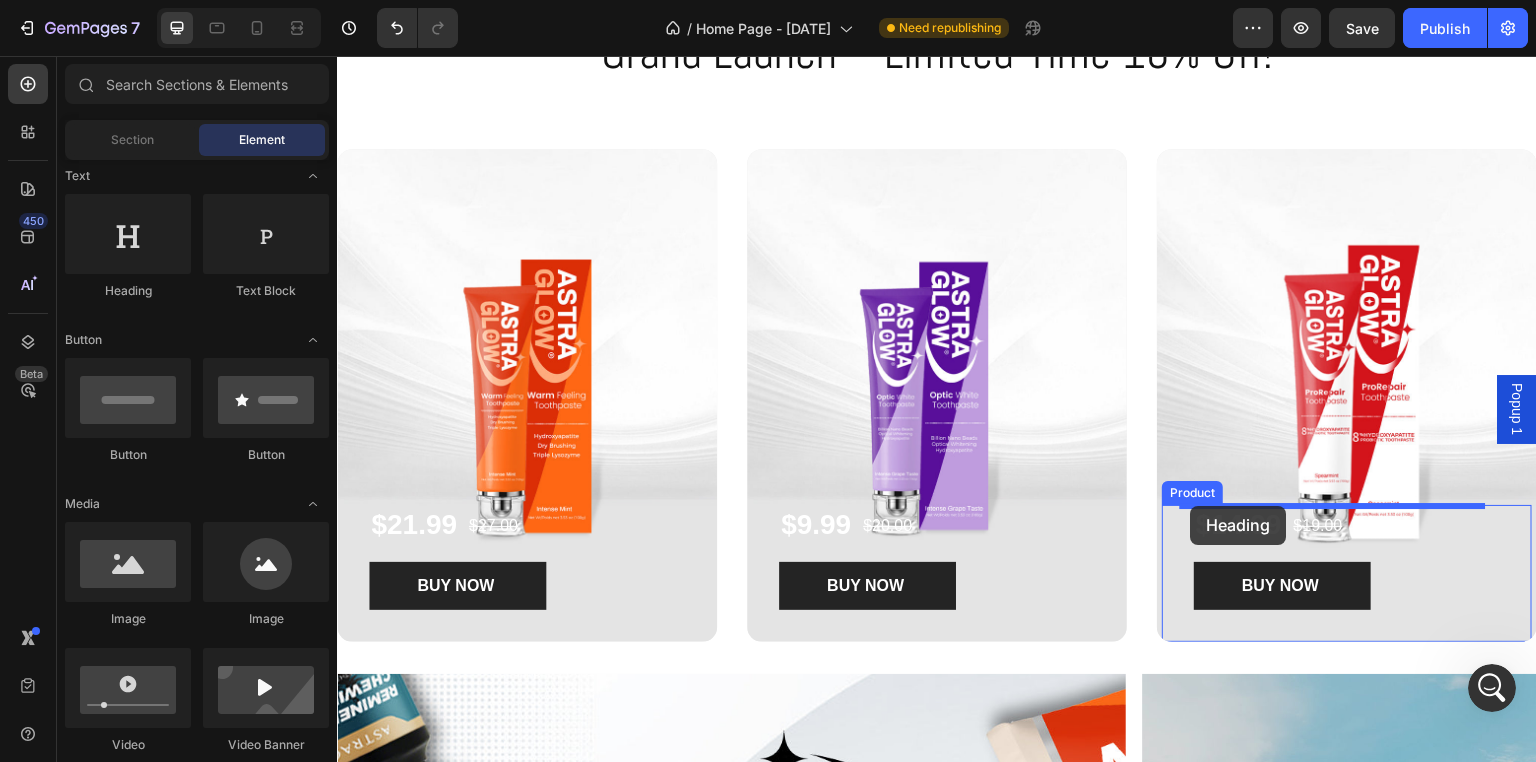 drag, startPoint x: 485, startPoint y: 320, endPoint x: 1191, endPoint y: 506, distance: 730.0904 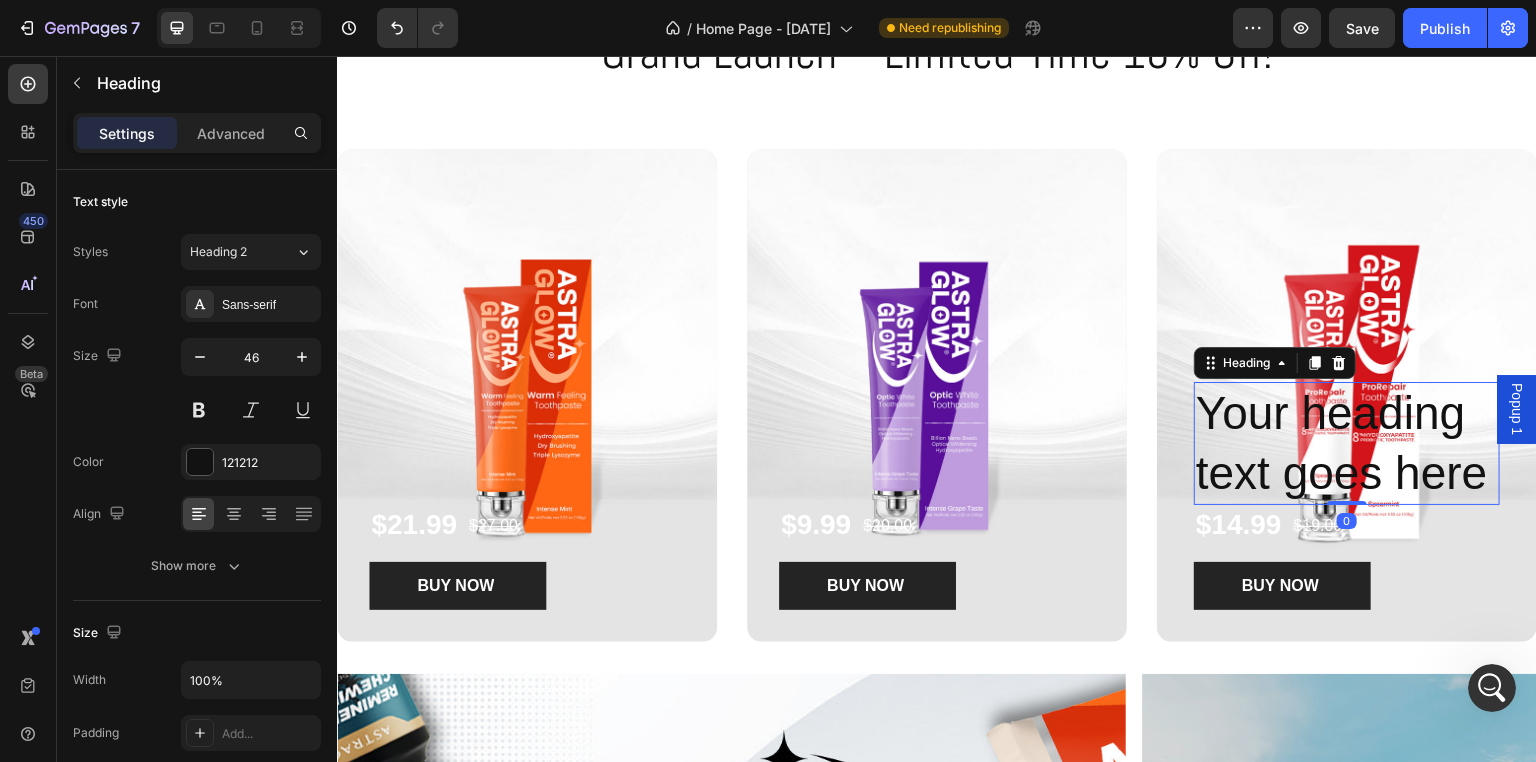 drag, startPoint x: 1343, startPoint y: 502, endPoint x: 1343, endPoint y: 461, distance: 41 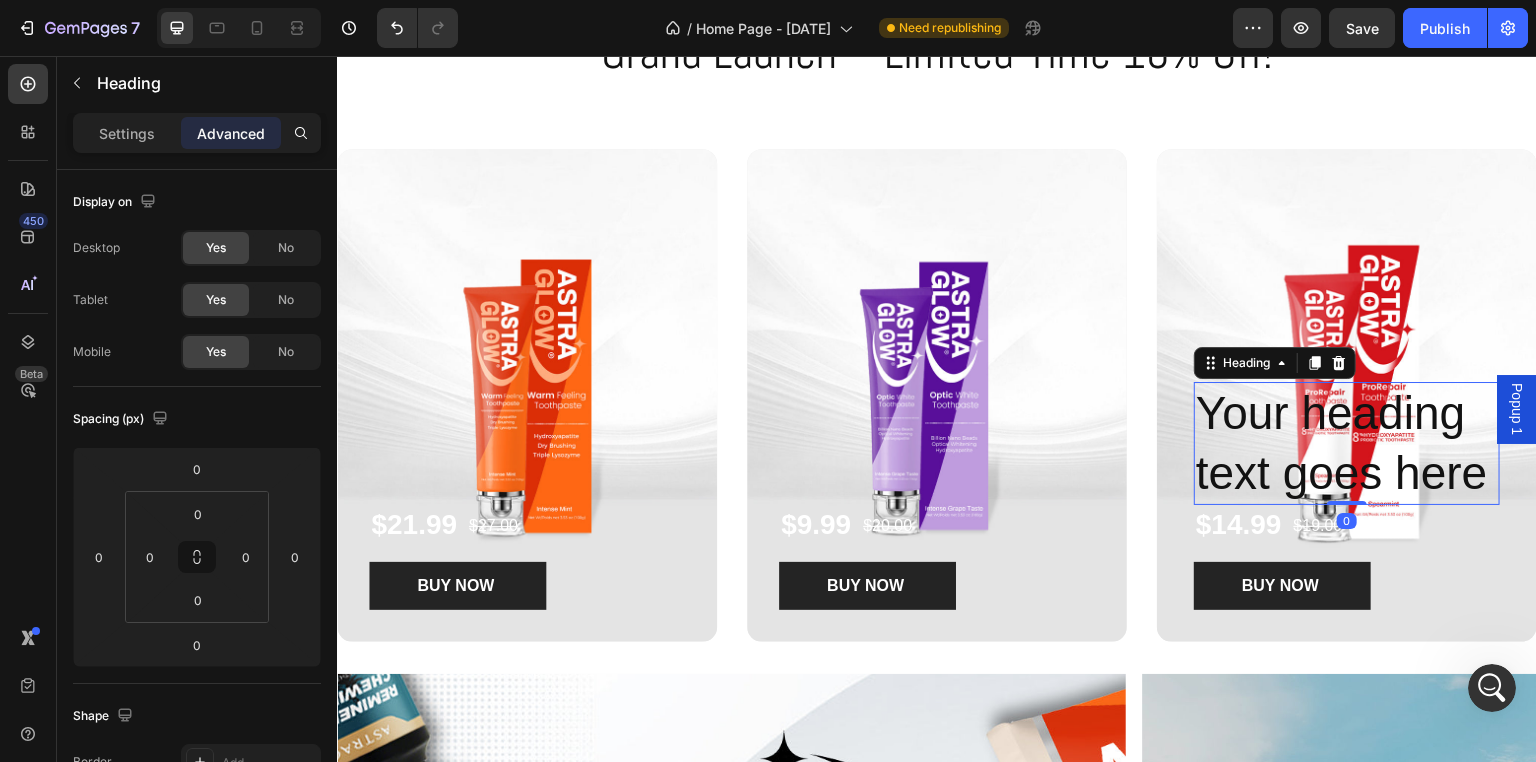 click on "Your heading text goes here" at bounding box center [1347, 444] 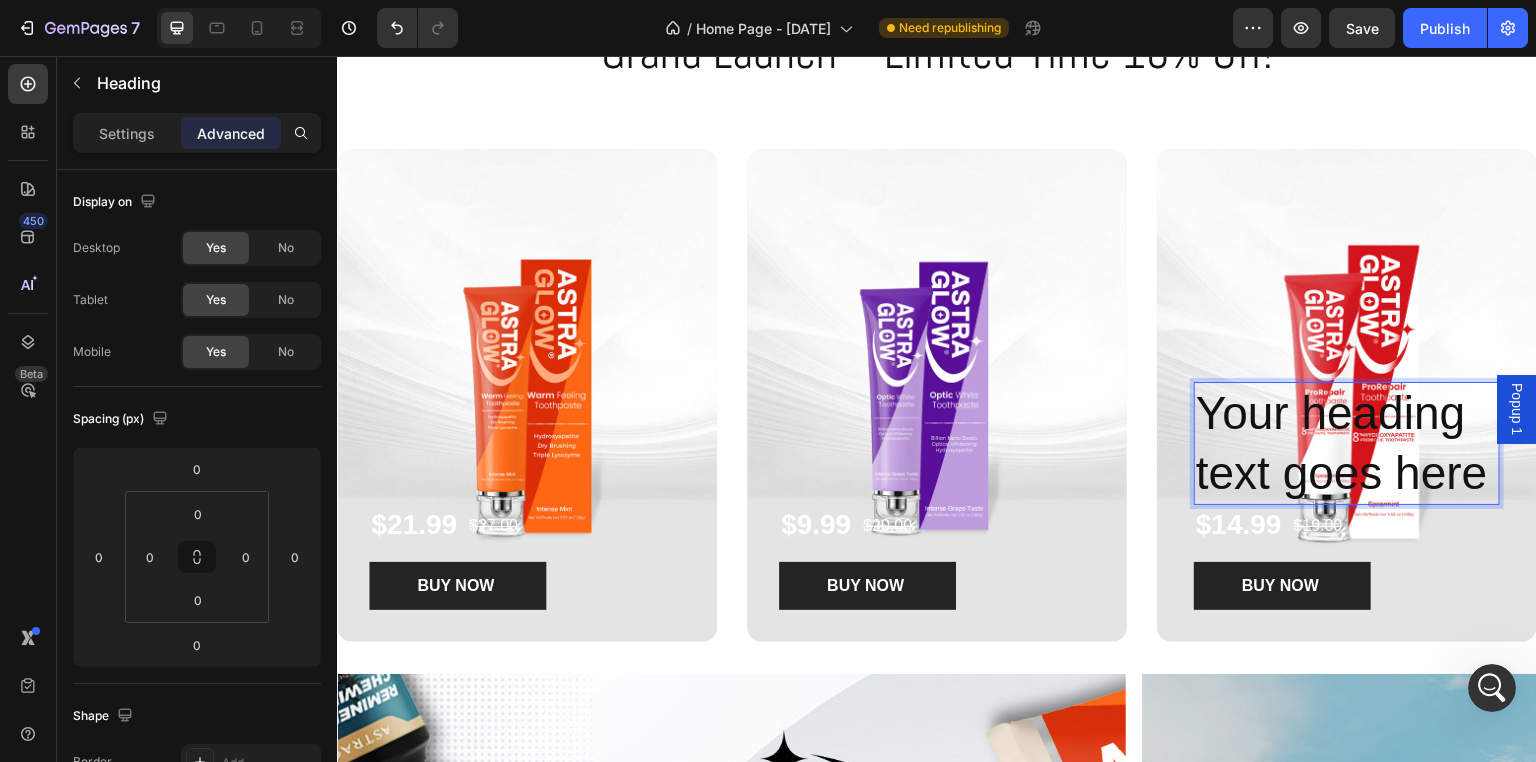 click on "Your heading text goes here" at bounding box center (1347, 444) 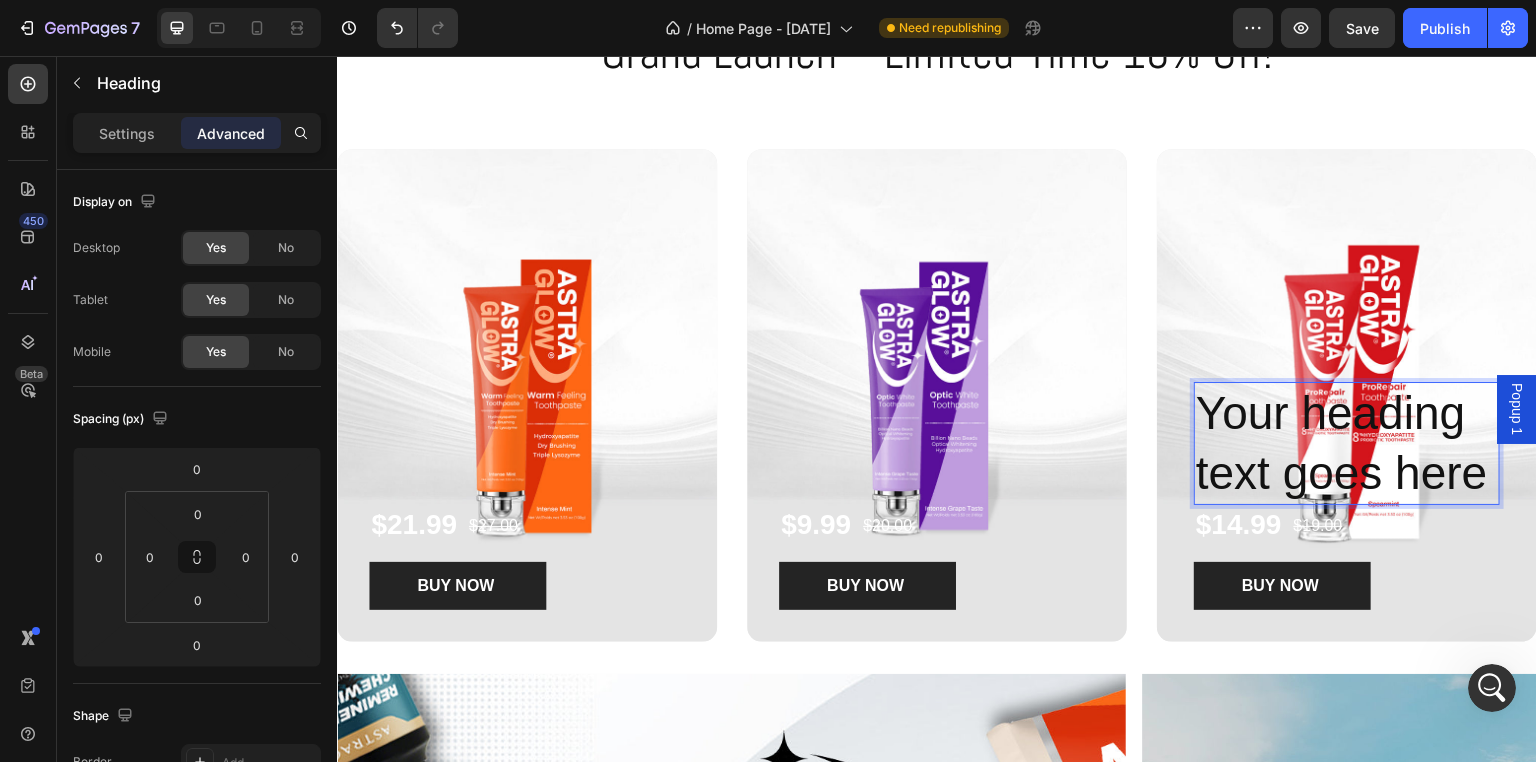 click on "Your heading text goes here" at bounding box center [1347, 444] 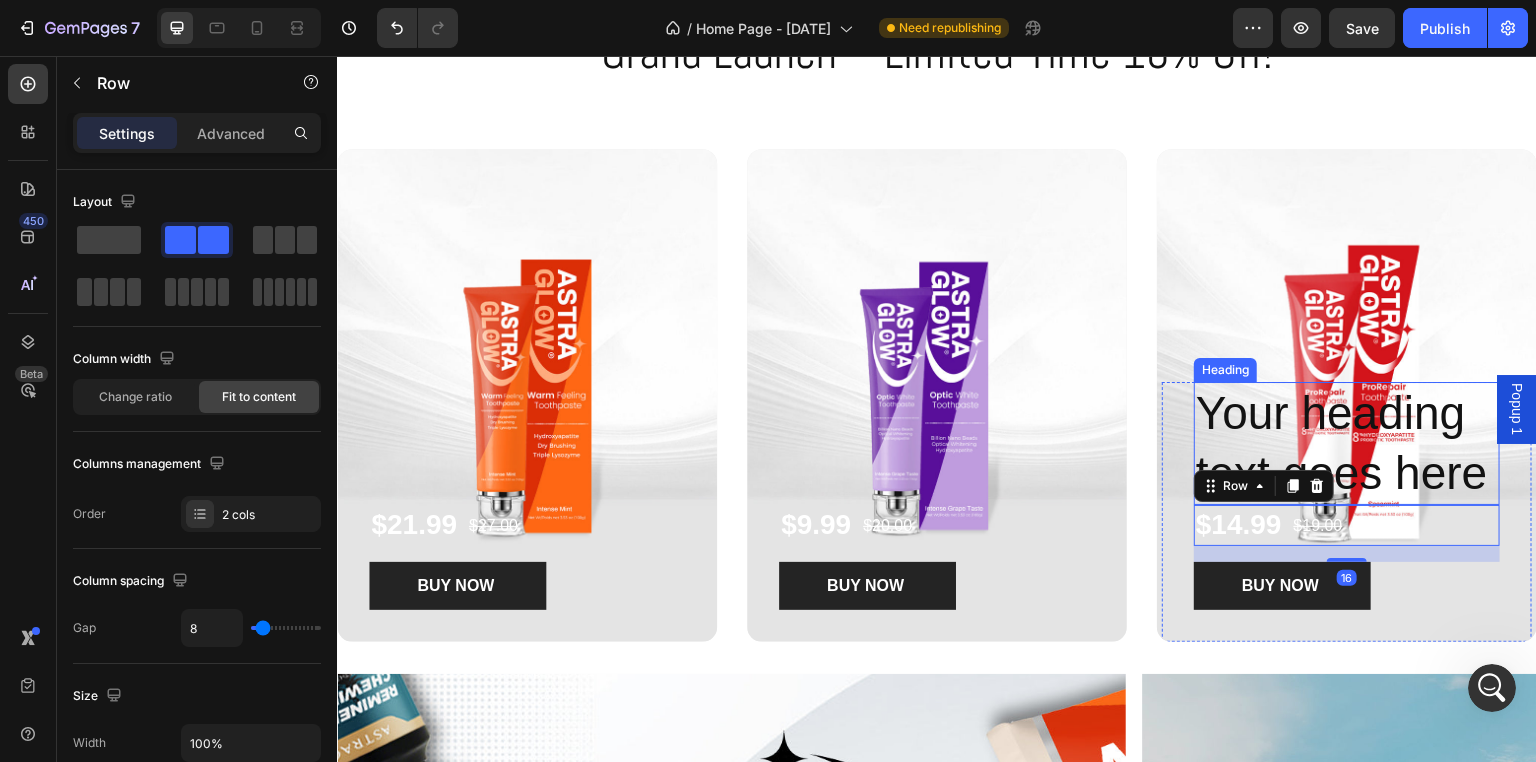 click on "Your heading text goes here" at bounding box center [1347, 444] 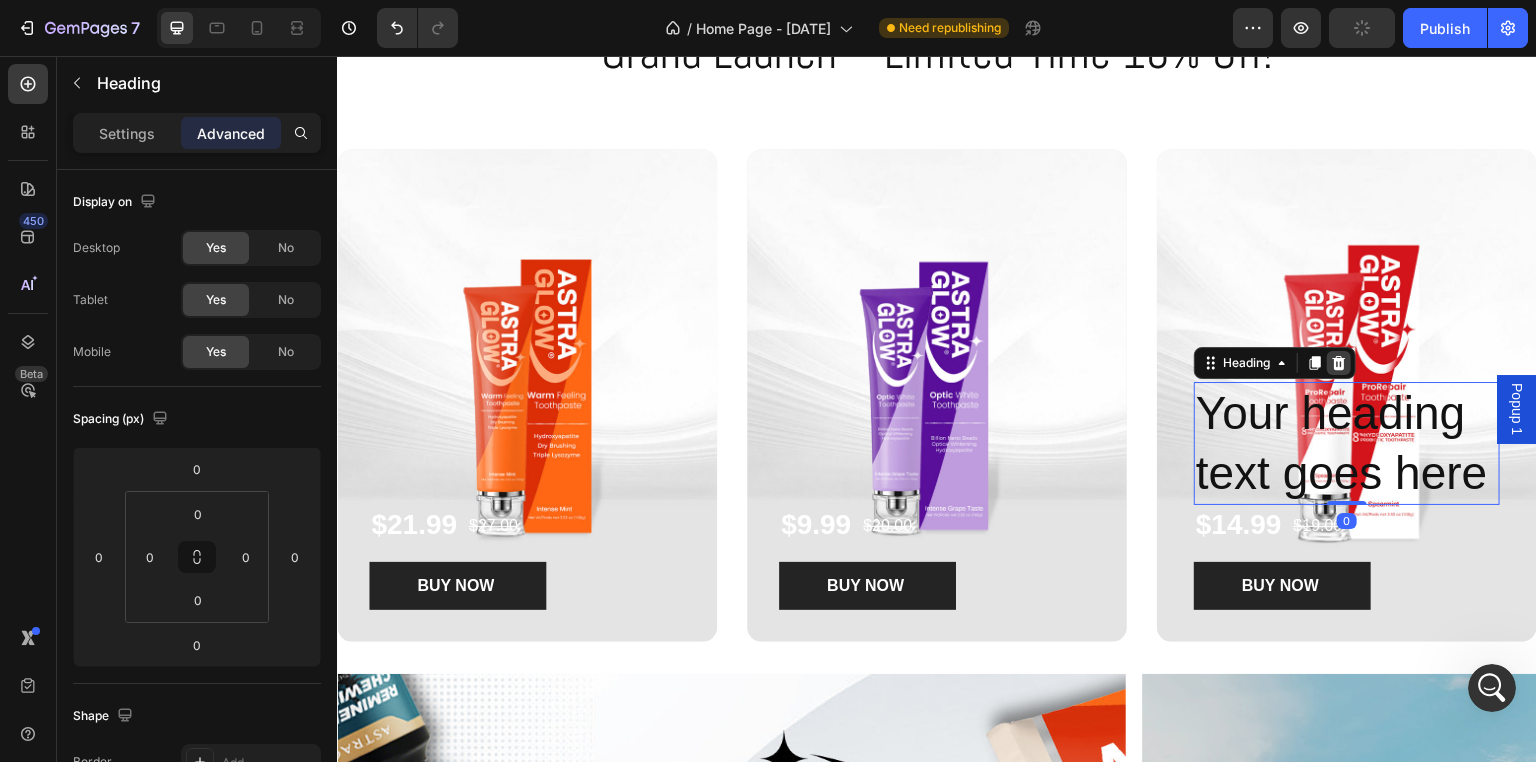 click 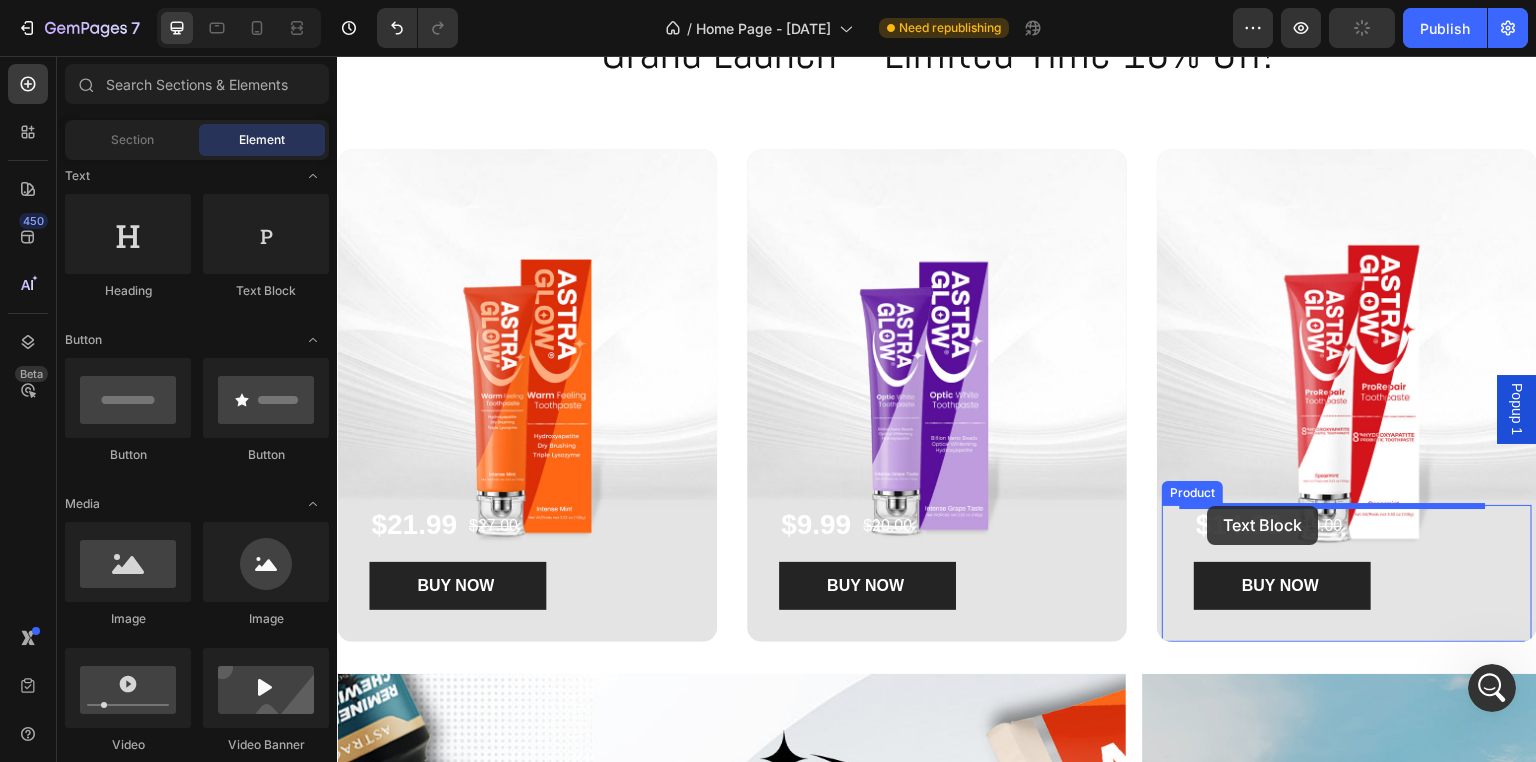 drag, startPoint x: 605, startPoint y: 311, endPoint x: 1208, endPoint y: 506, distance: 633.74603 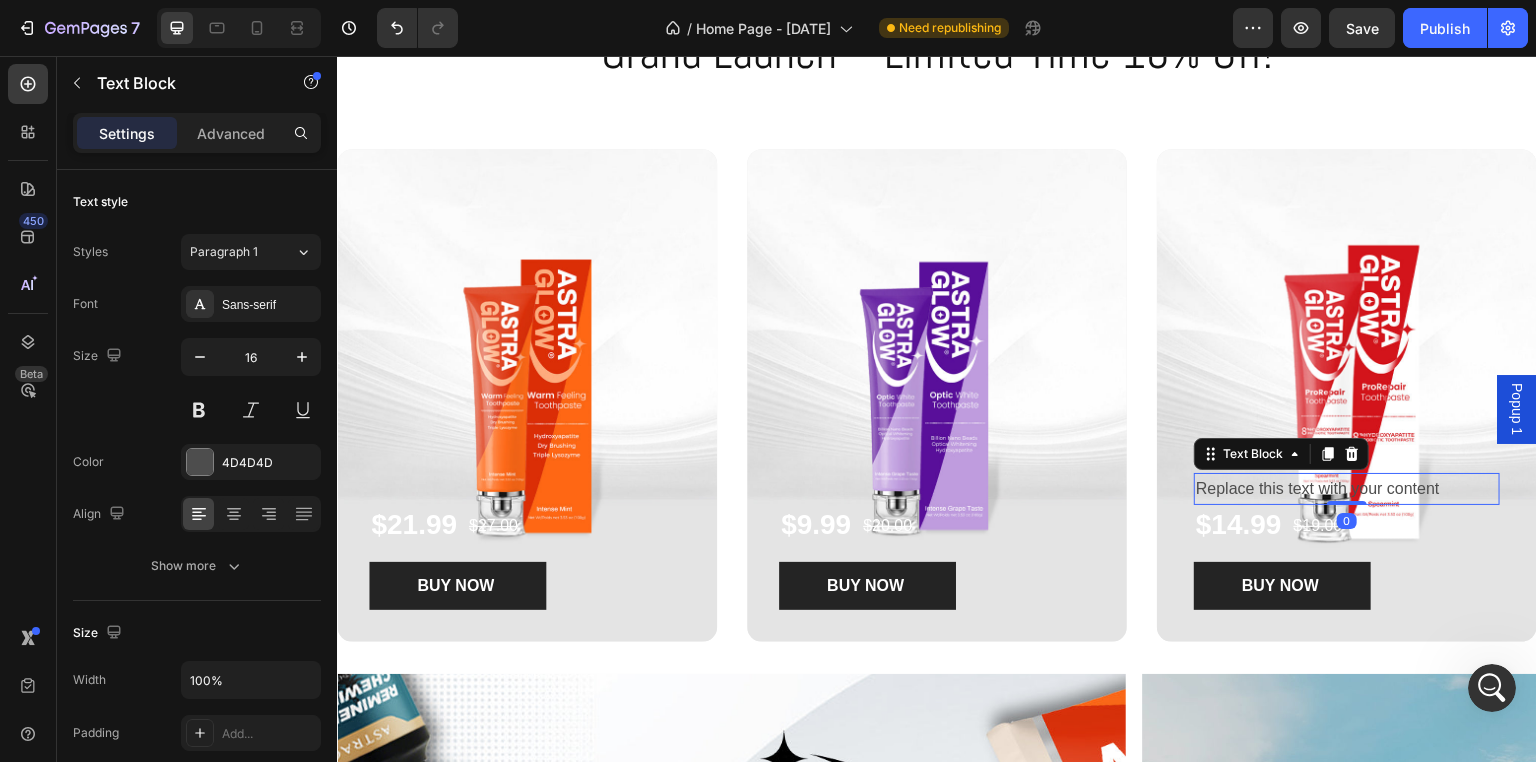 drag, startPoint x: 1337, startPoint y: 503, endPoint x: 1340, endPoint y: 467, distance: 36.124783 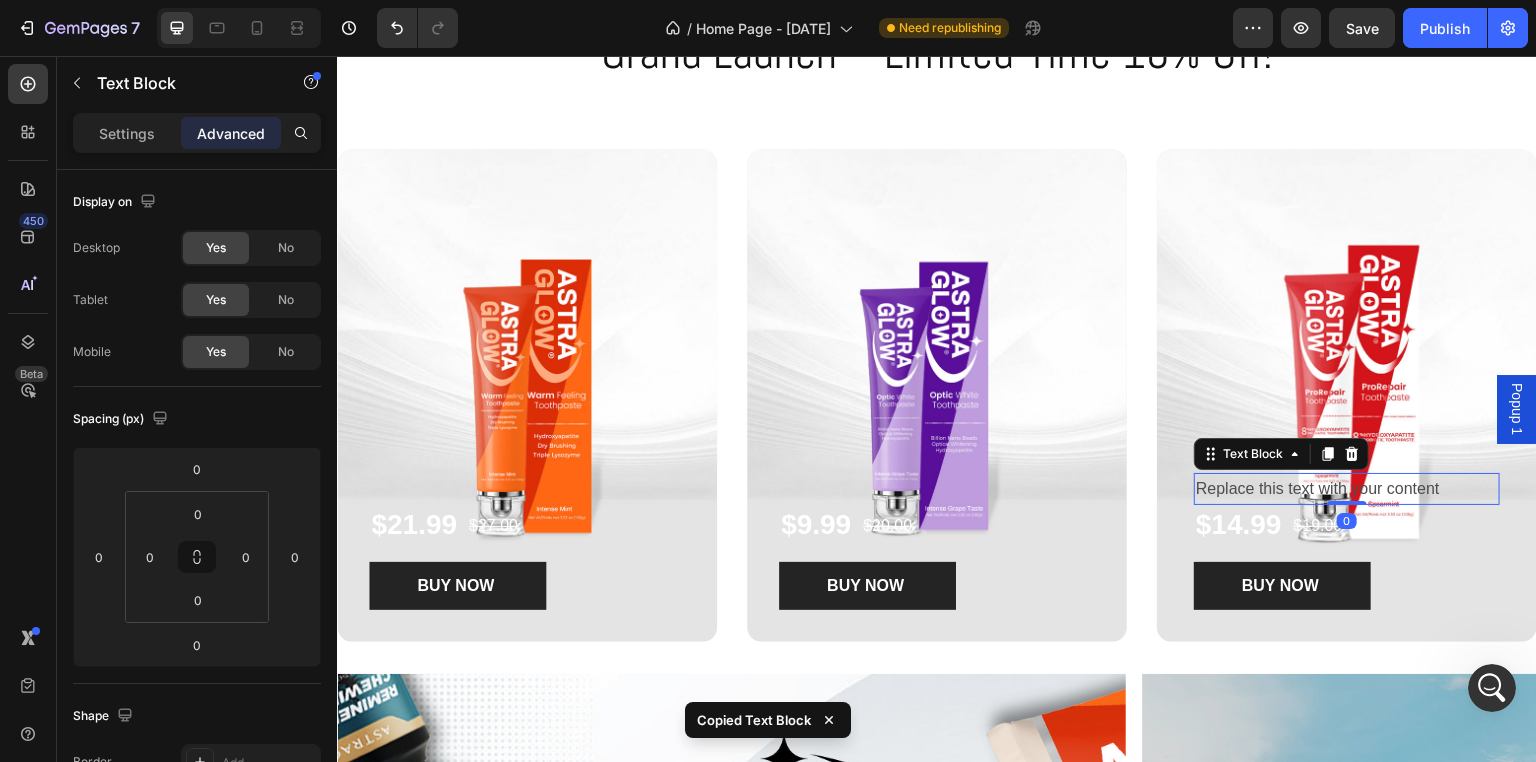 click on "Replace this text with your content" at bounding box center [1347, 489] 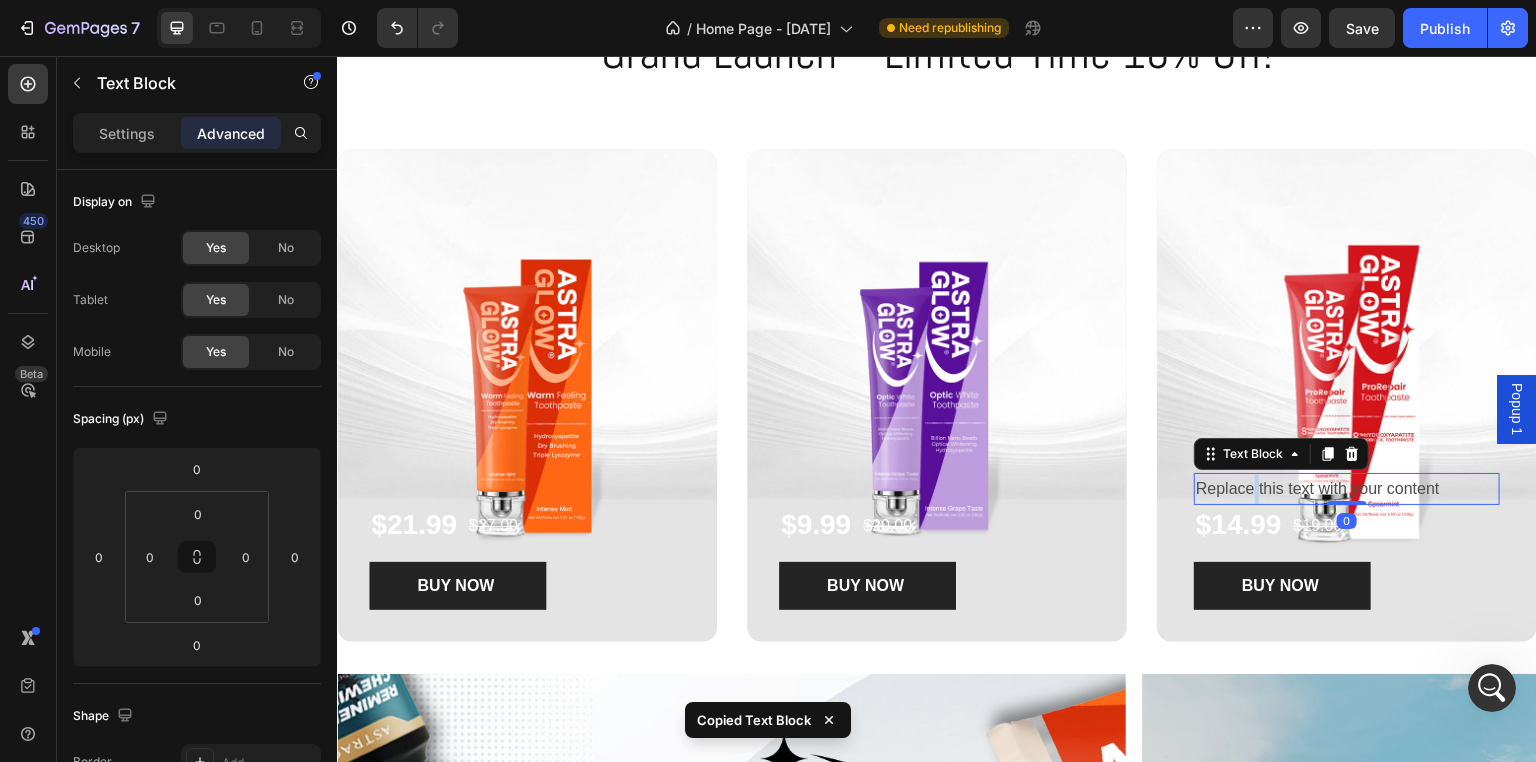 click on "Replace this text with your content" at bounding box center (1347, 489) 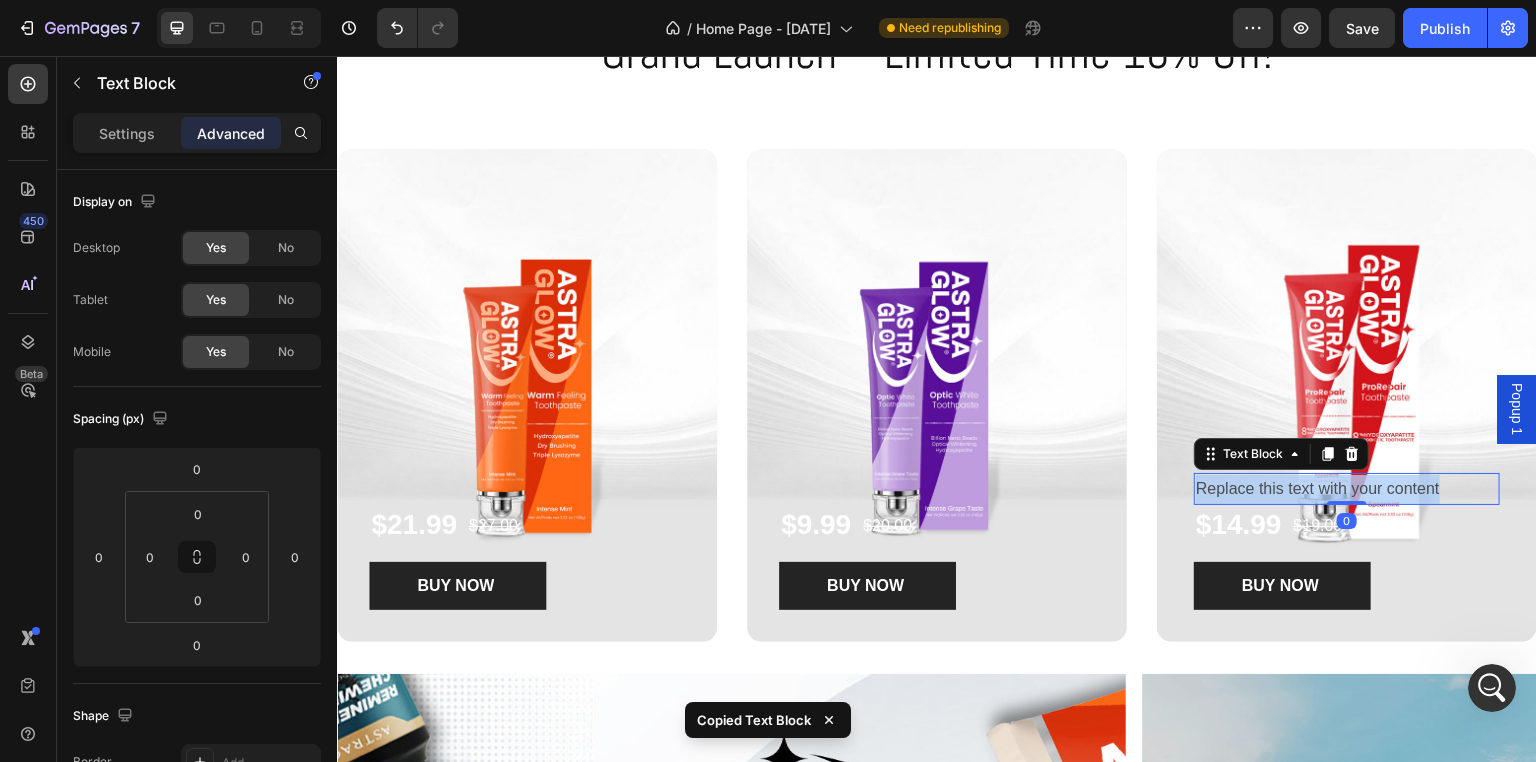 click on "Replace this text with your content" at bounding box center [1347, 489] 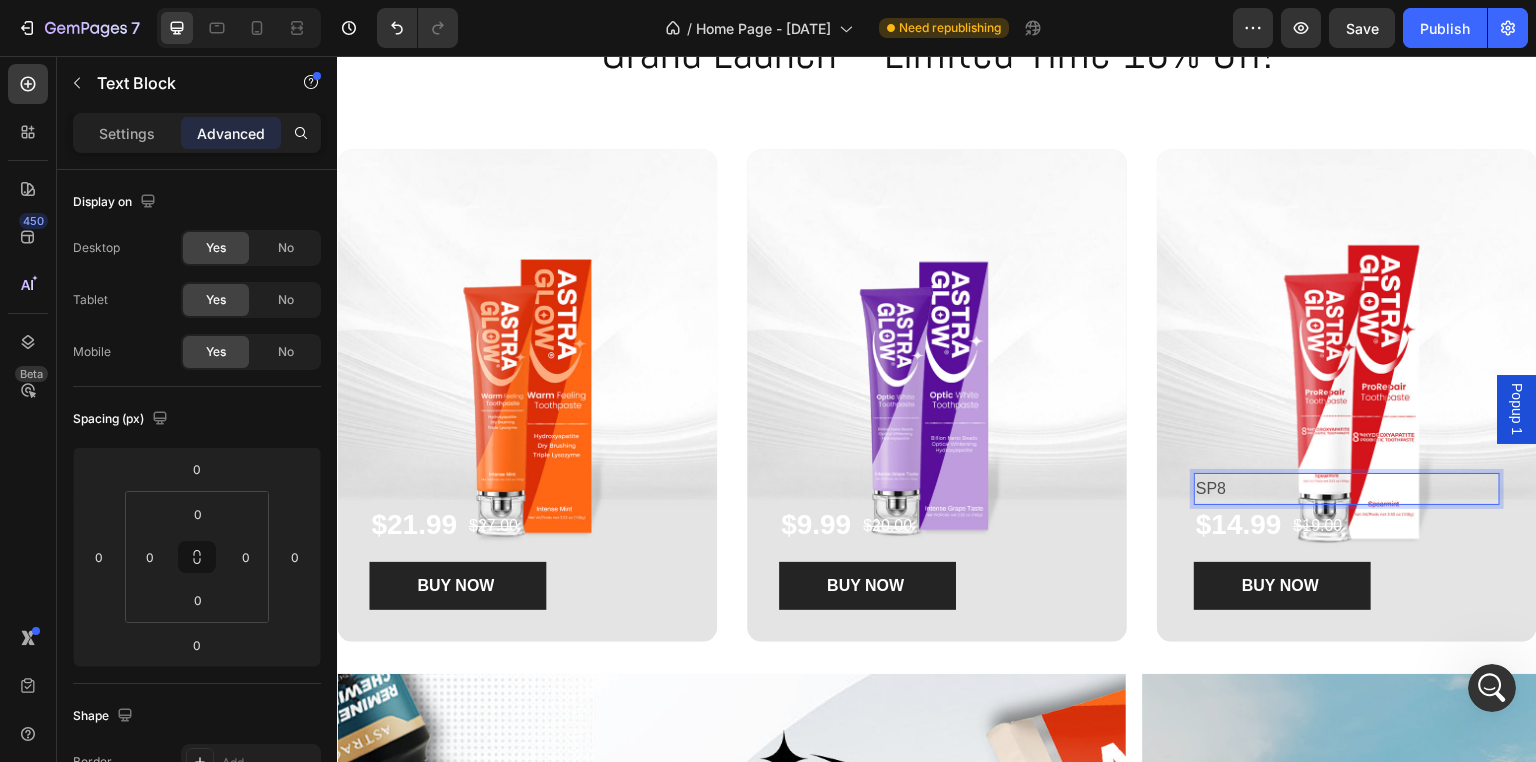 click 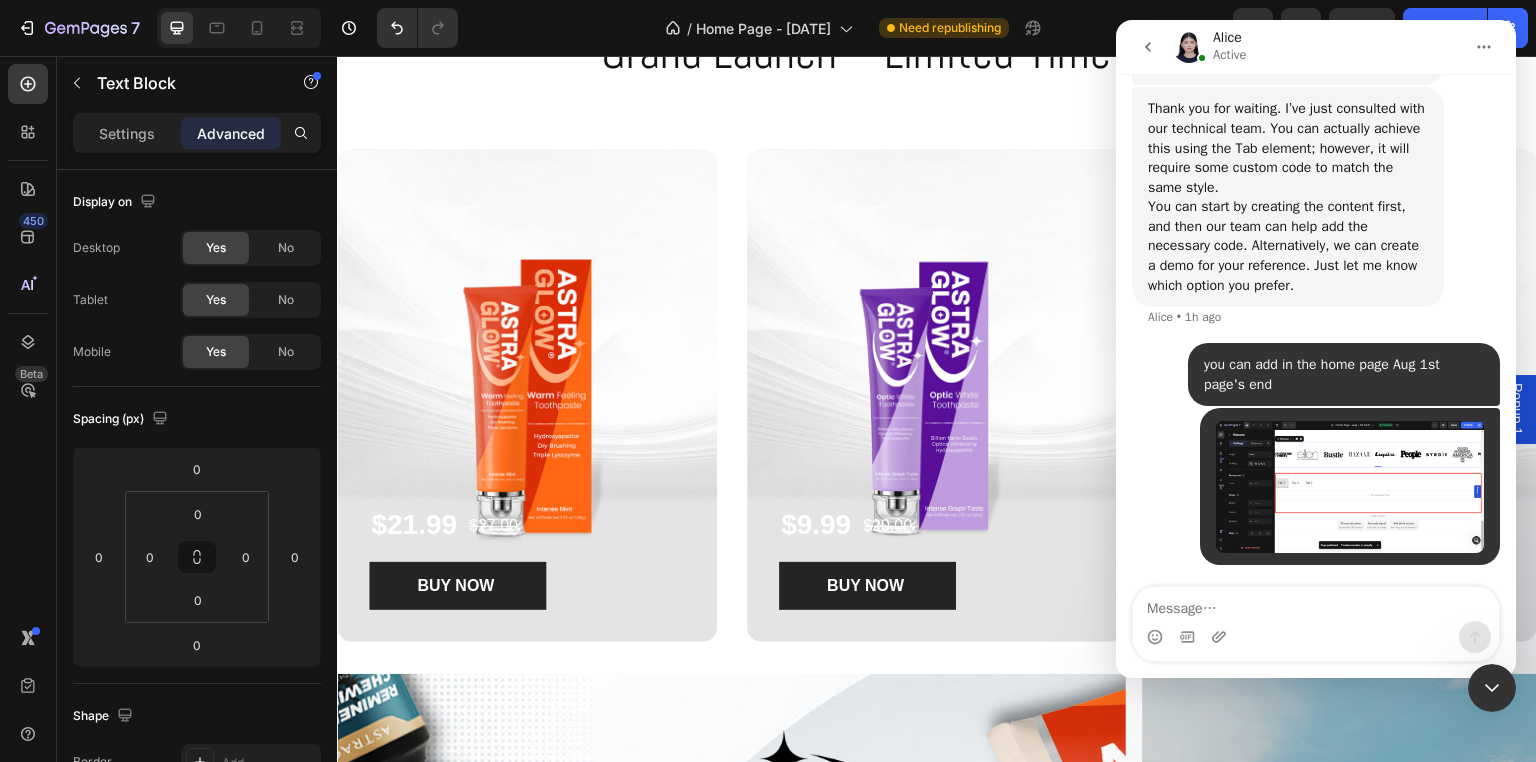 scroll, scrollTop: 1597, scrollLeft: 0, axis: vertical 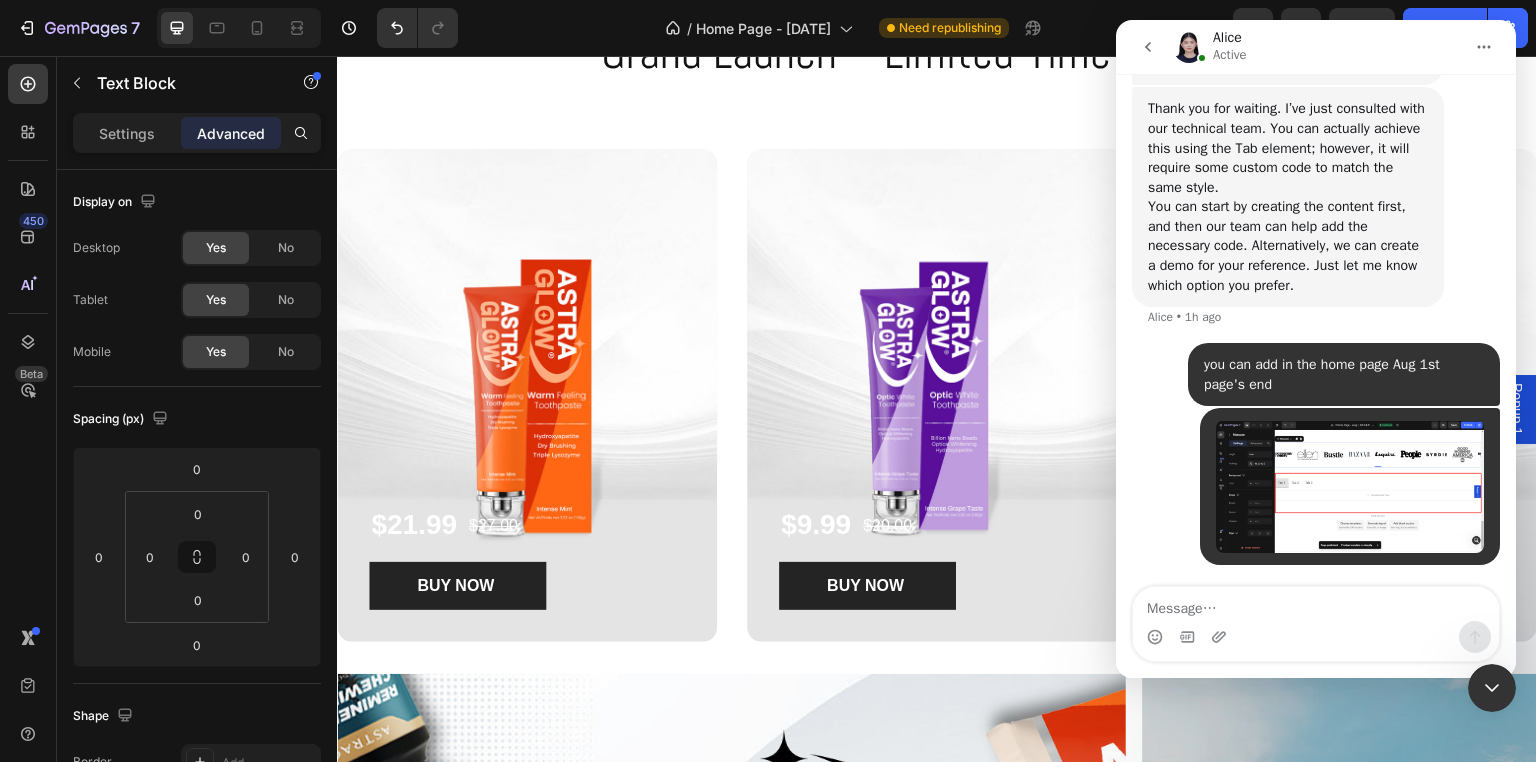 click 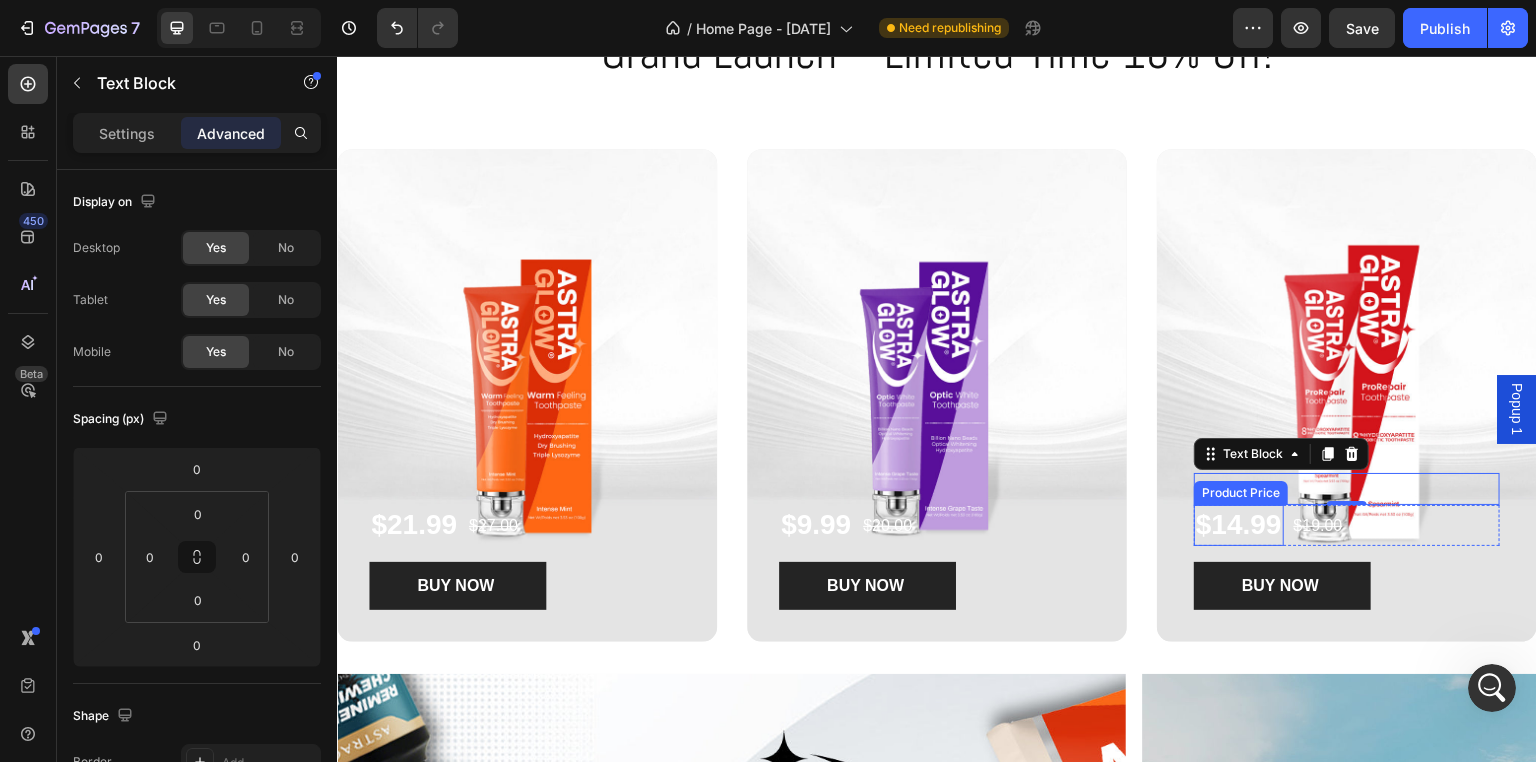 click on "Product Price" at bounding box center [1241, 493] 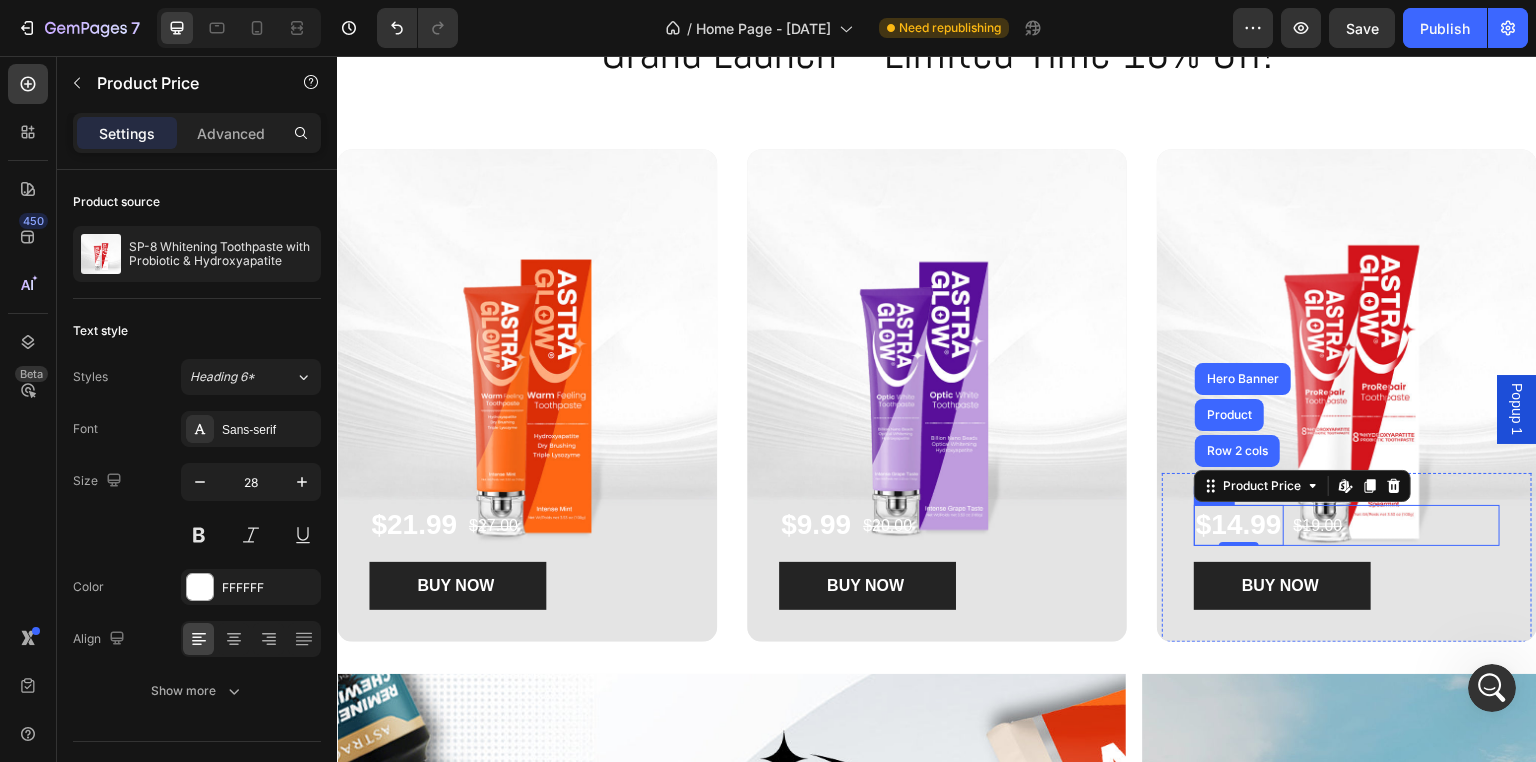 click on "$14.99 Product Price Row 2 cols Product Hero Banner   Edit content in Shopify 0 Product Price   Edit content in Shopify 0 $19.00 Product Price Product Price Row" at bounding box center (1347, 525) 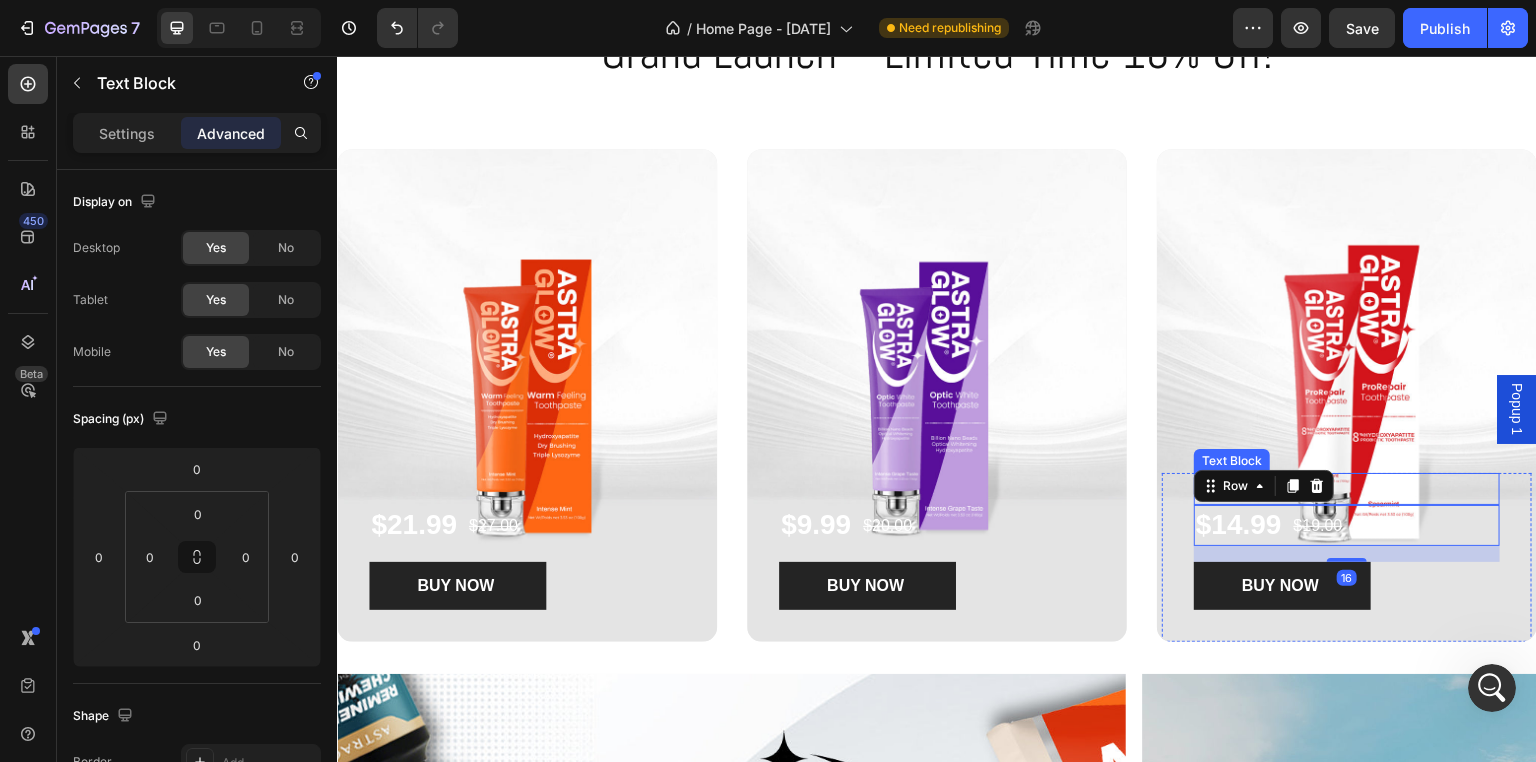 click on "SP8" at bounding box center [1347, 489] 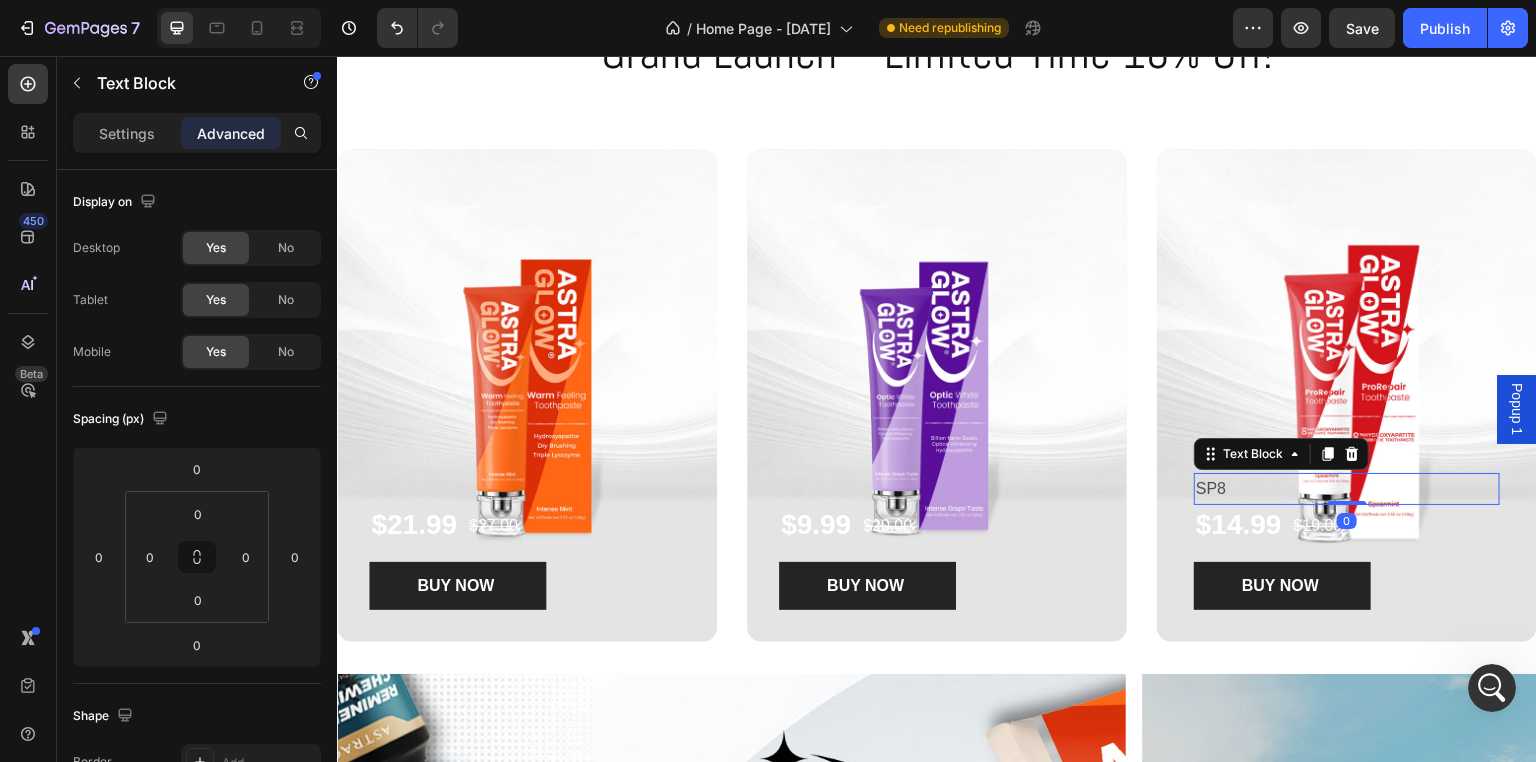 click on "SP8" at bounding box center (1347, 489) 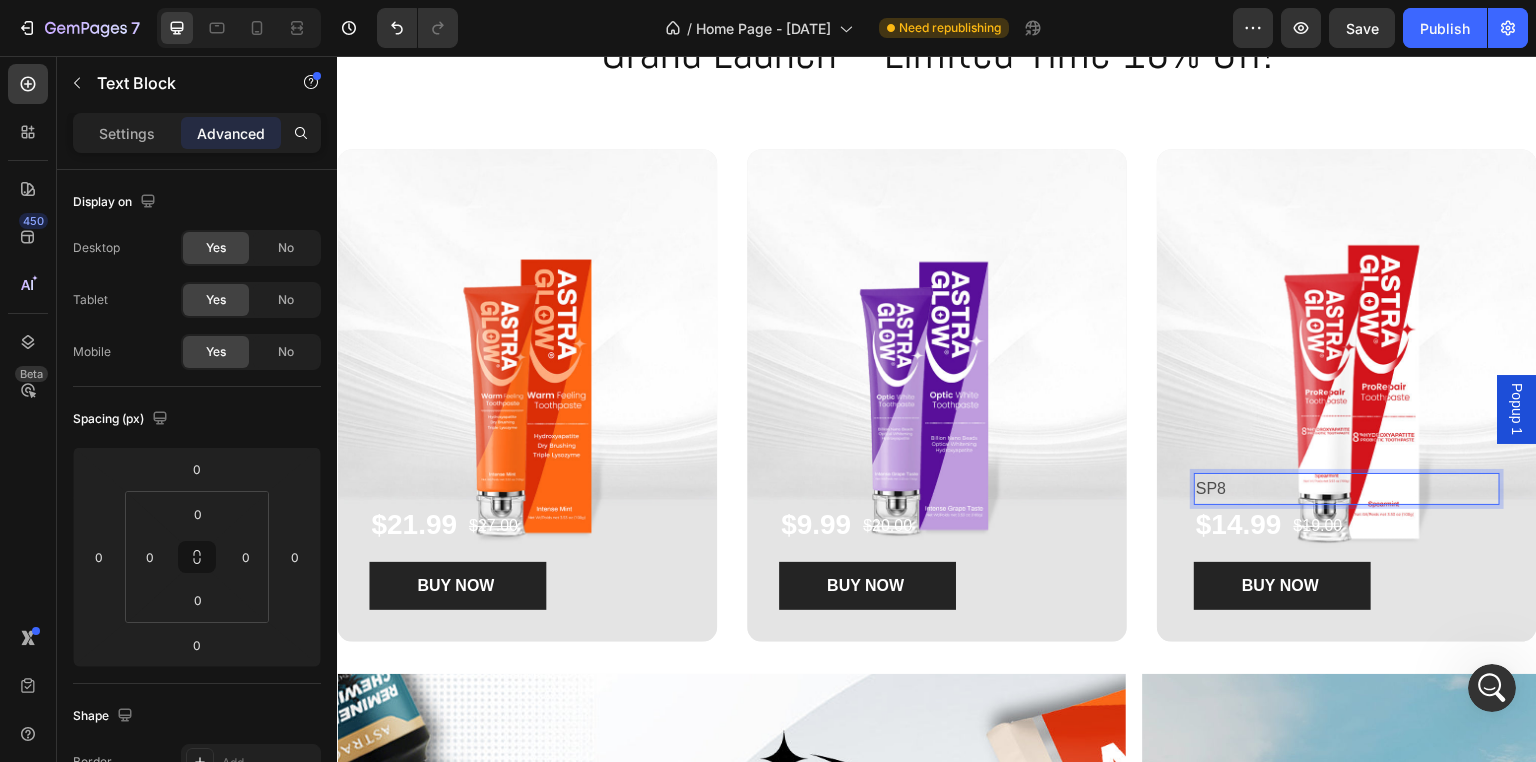 click on "SP8" at bounding box center [1347, 489] 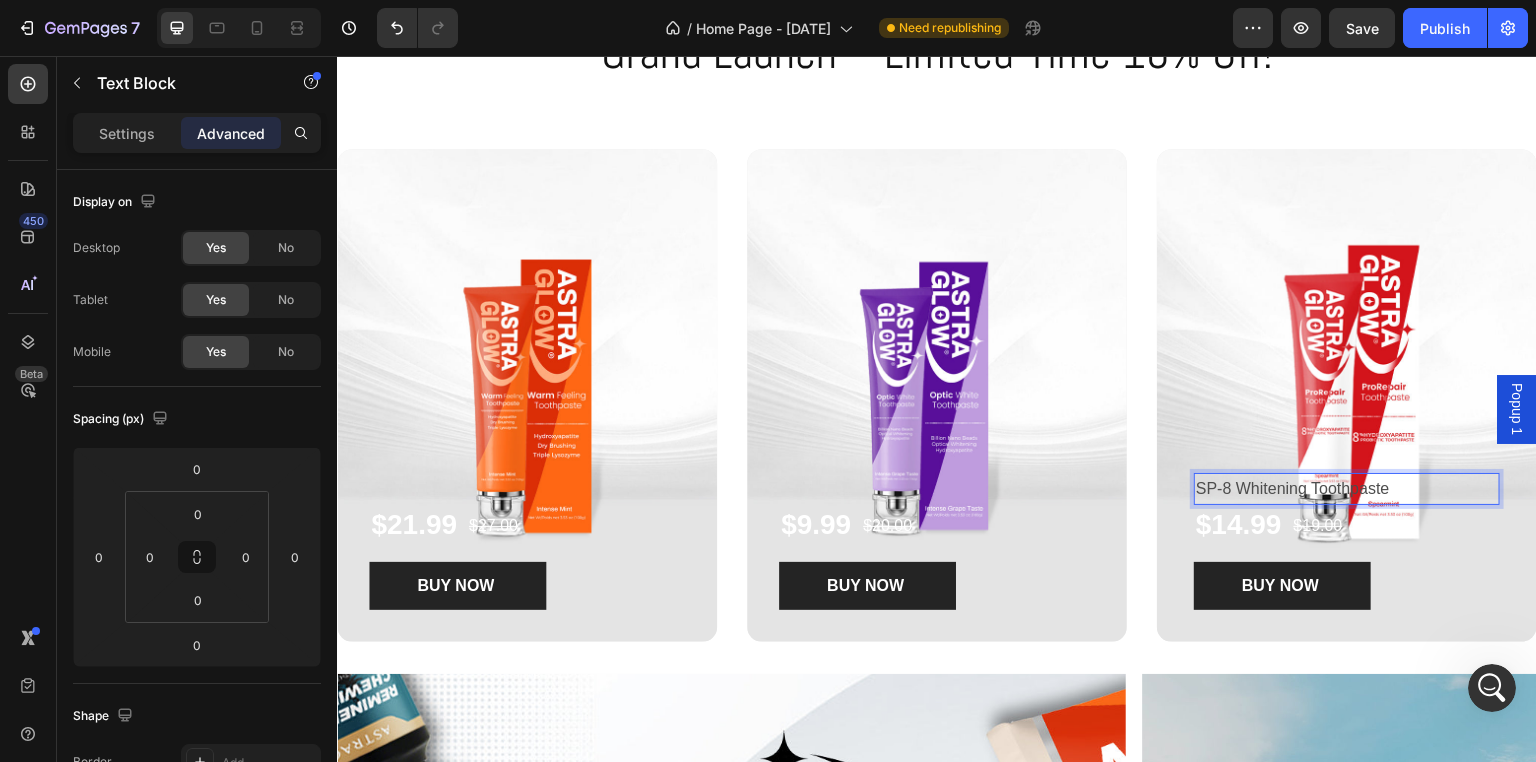 click on "SP-8 Whitening Toothpaste" at bounding box center [1347, 489] 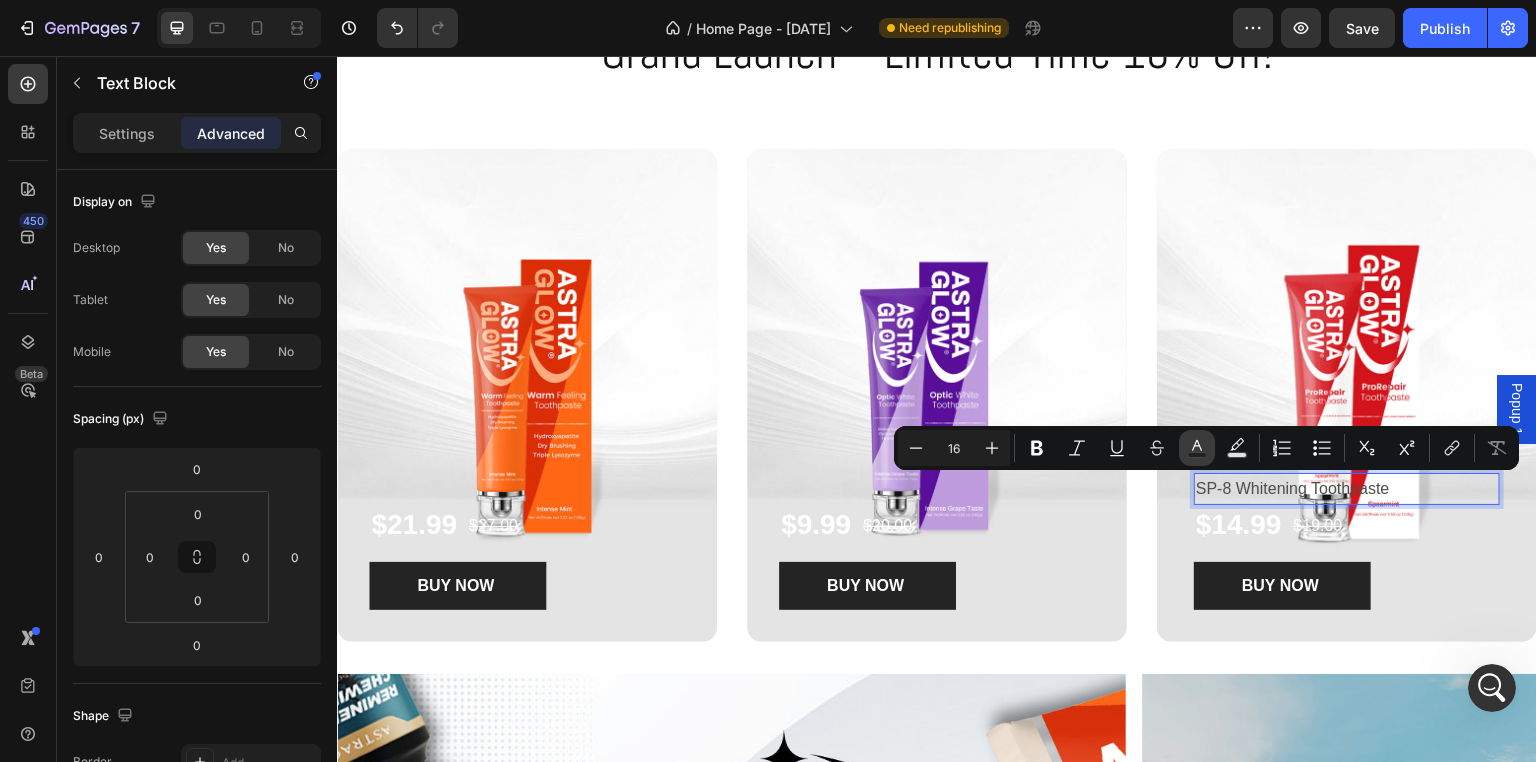 click 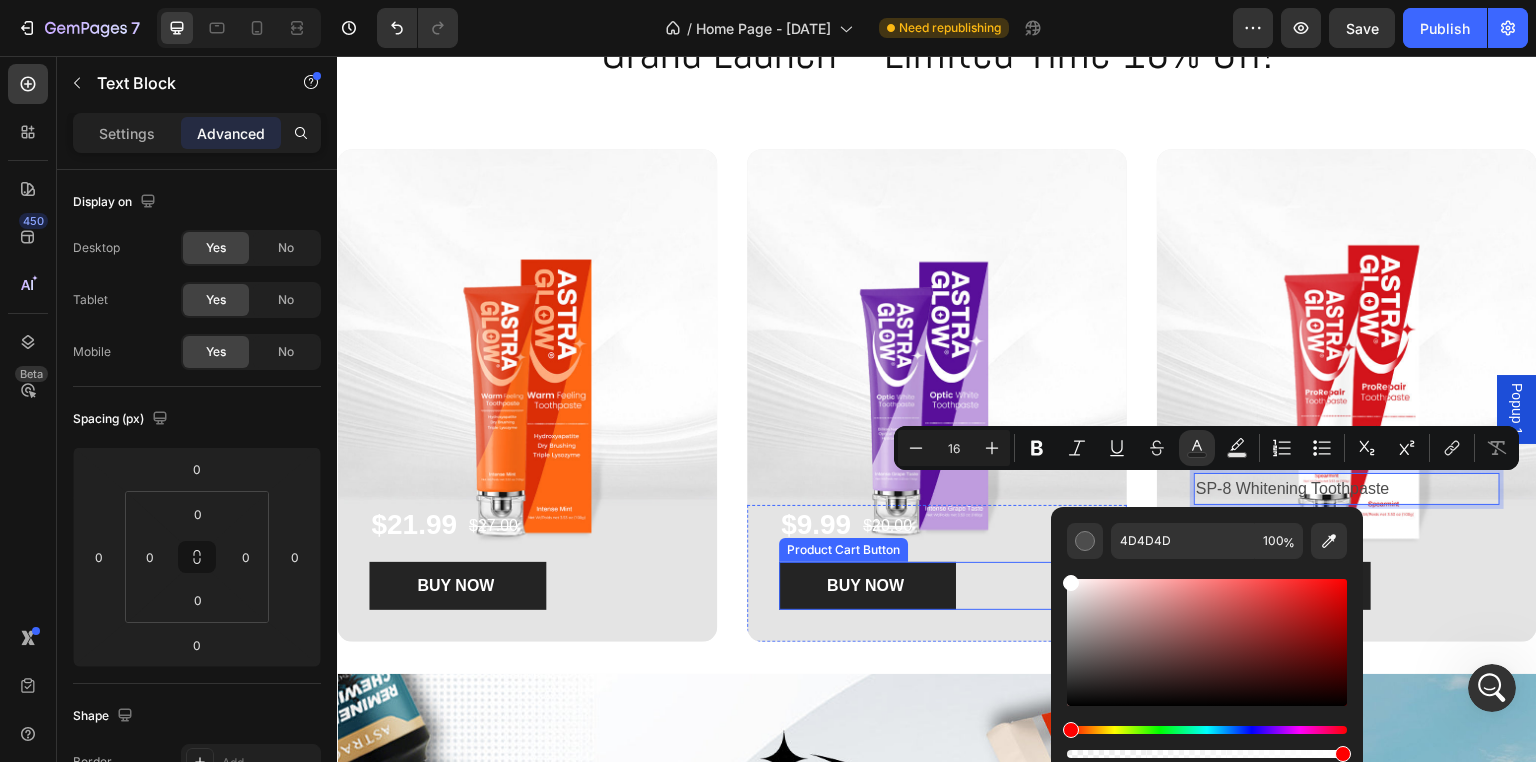 drag, startPoint x: 1413, startPoint y: 649, endPoint x: 1047, endPoint y: 567, distance: 375.07333 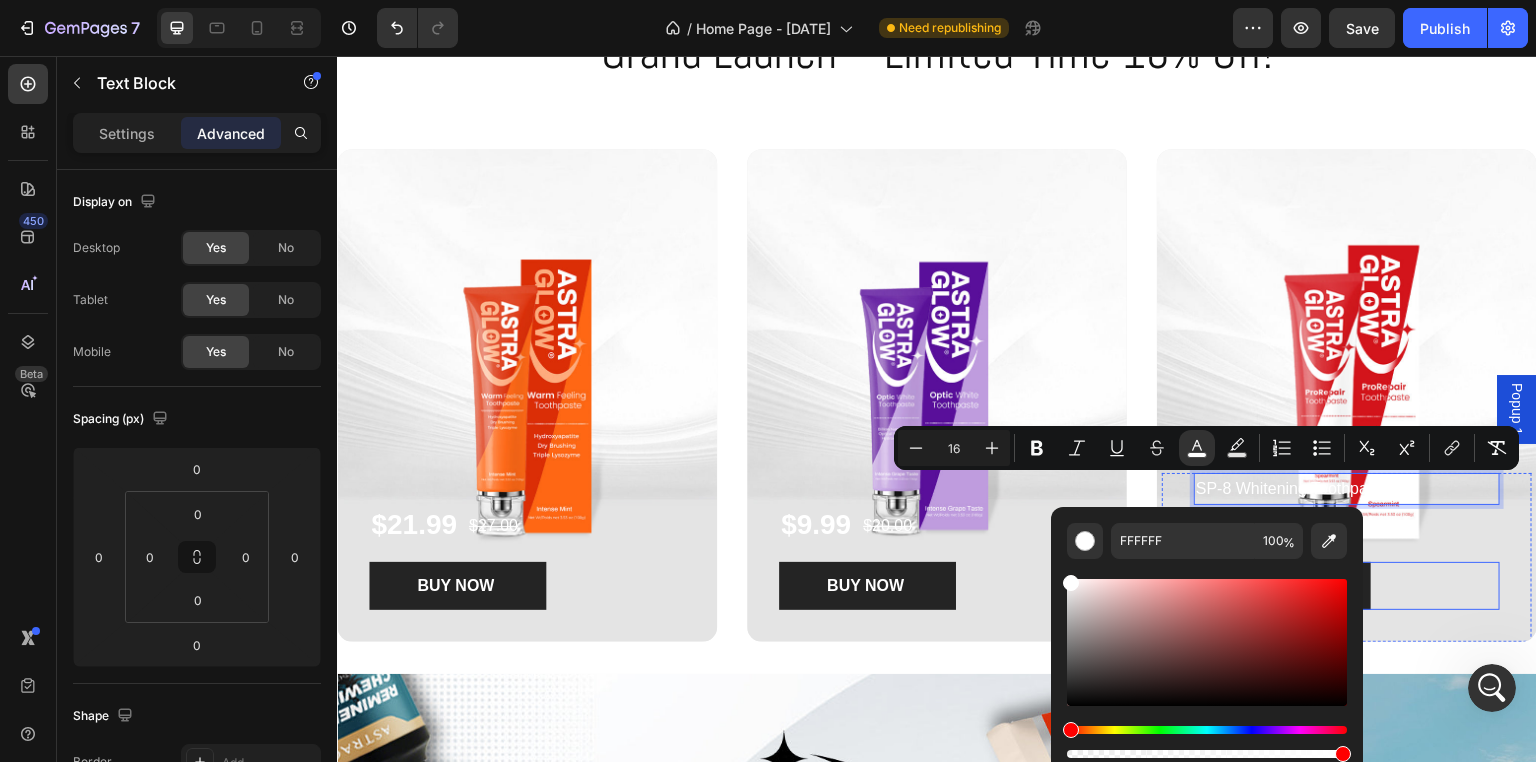 click on "BUY NOW Product Cart Button" at bounding box center (1347, 586) 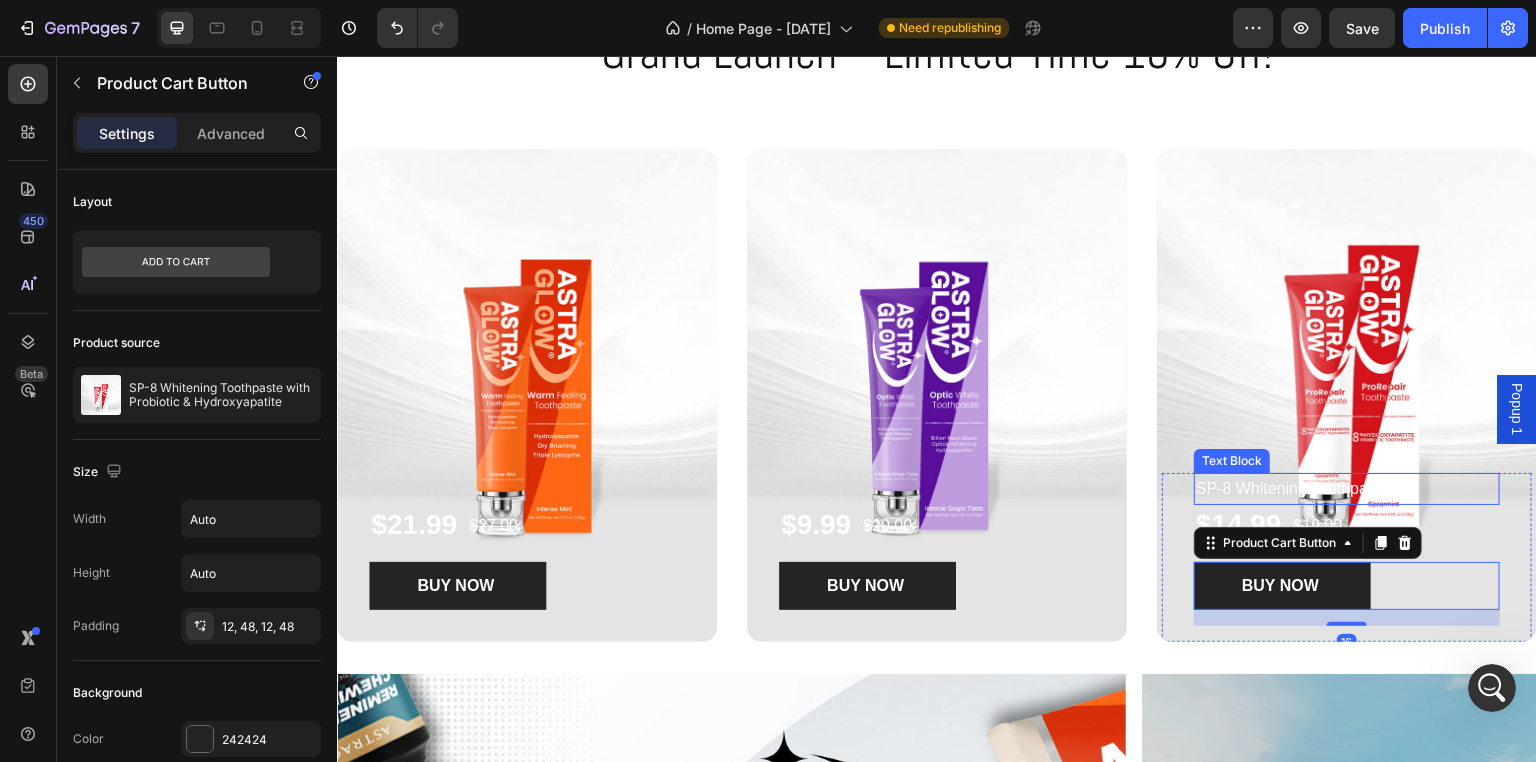 click on "SP-8 Whitening Toothpaste" at bounding box center (1293, 488) 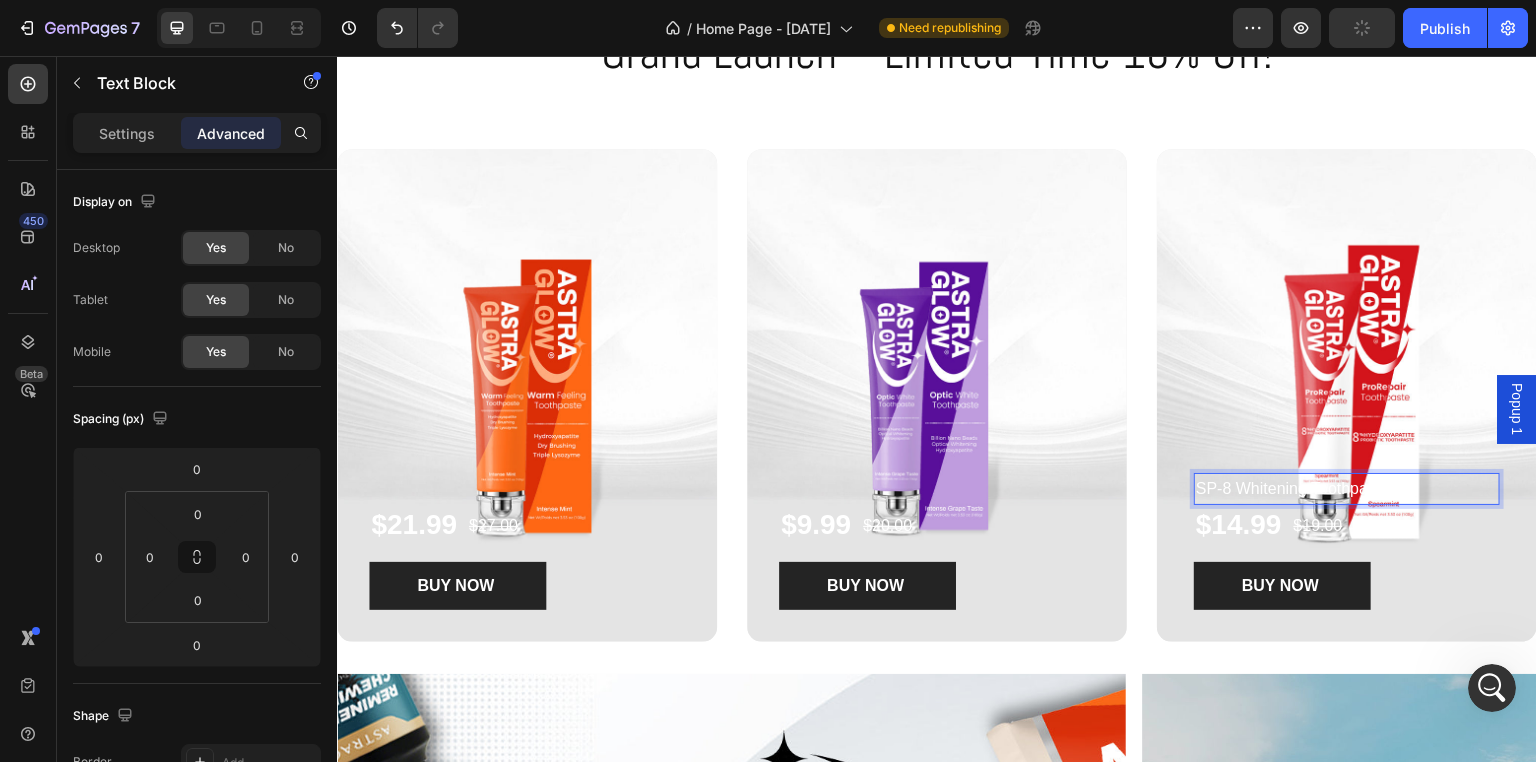 click at bounding box center [1347, 395] 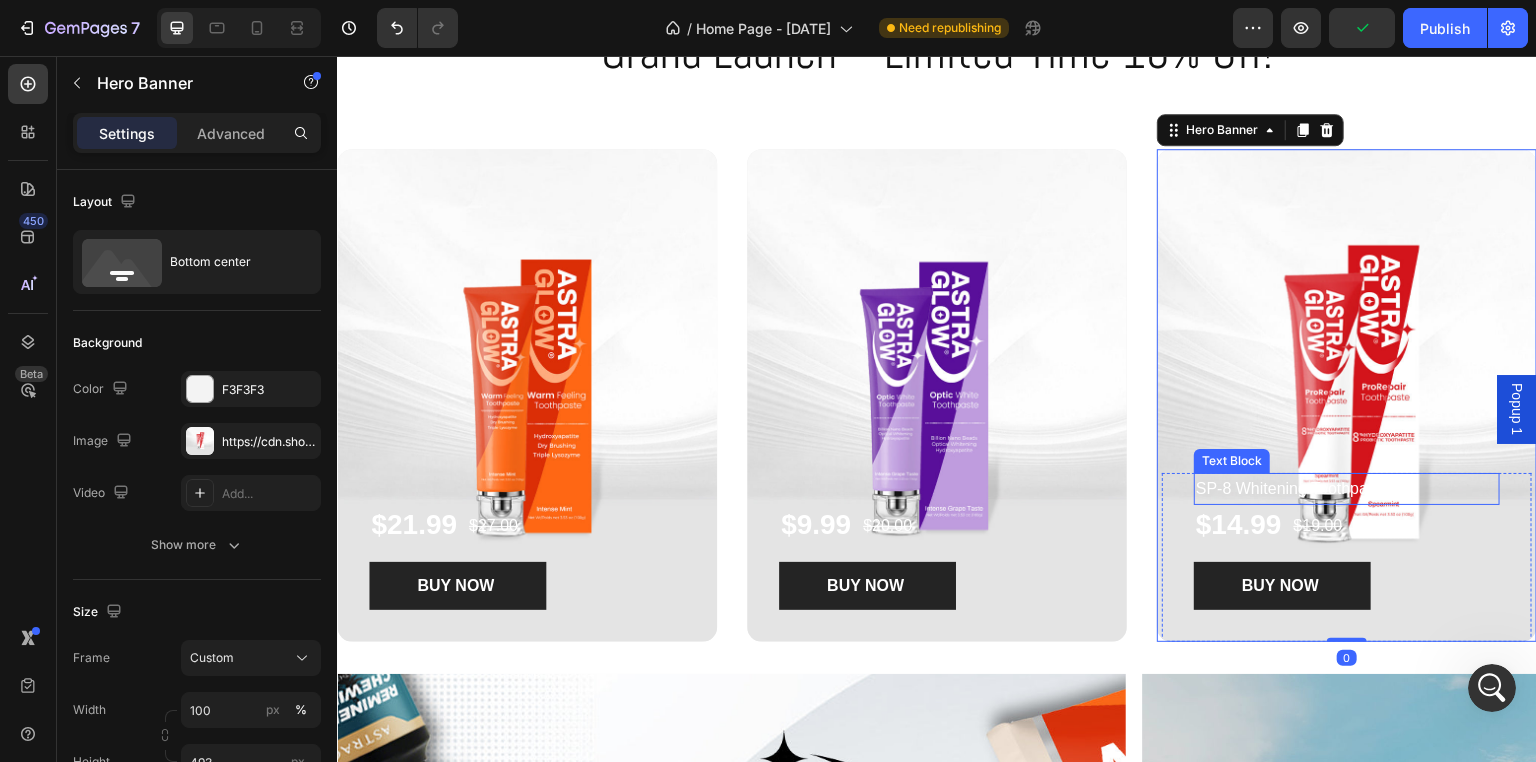 click on "SP-8 Whitening Toothpaste" at bounding box center [1293, 488] 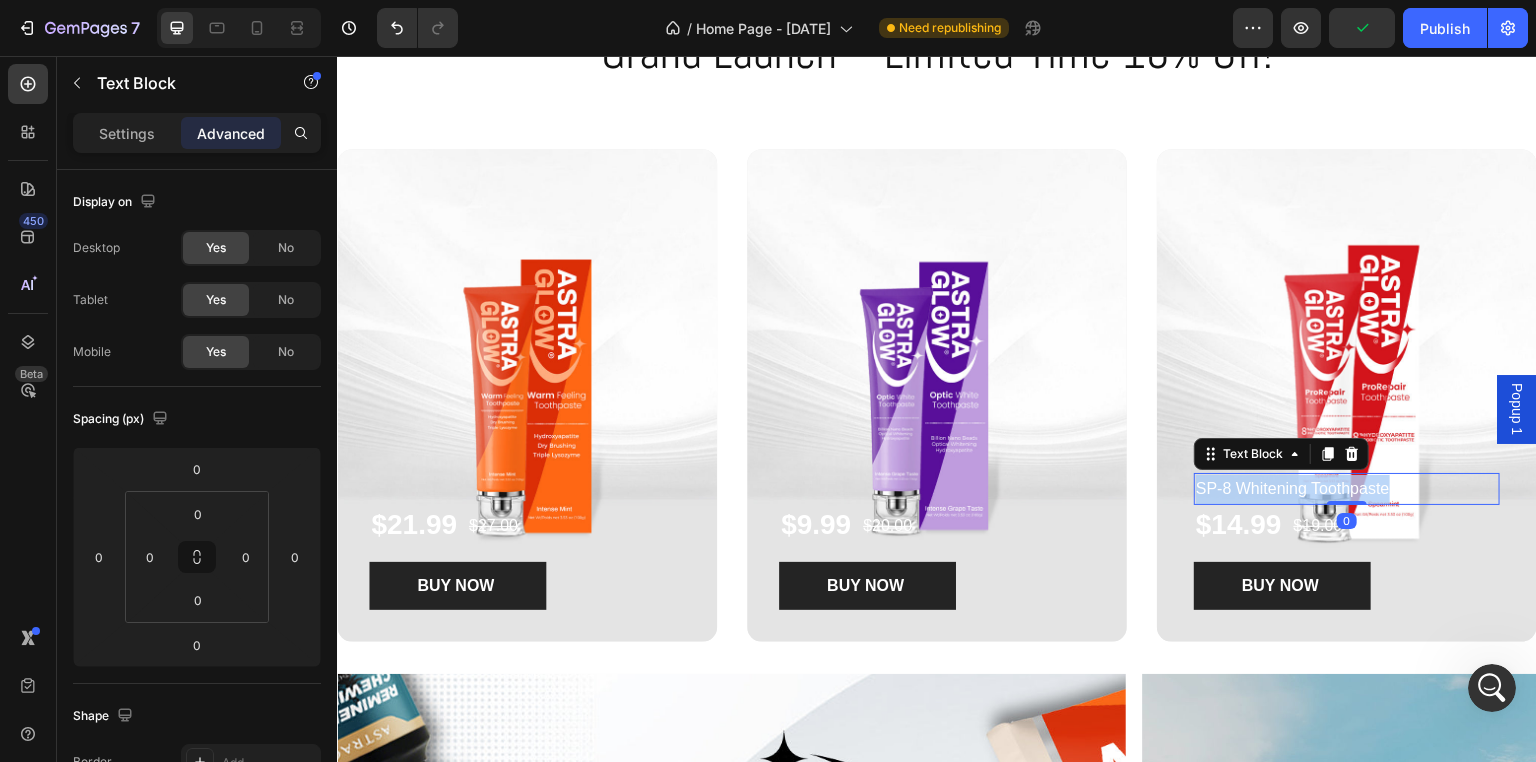 click on "SP-8 Whitening Toothpaste" at bounding box center [1293, 488] 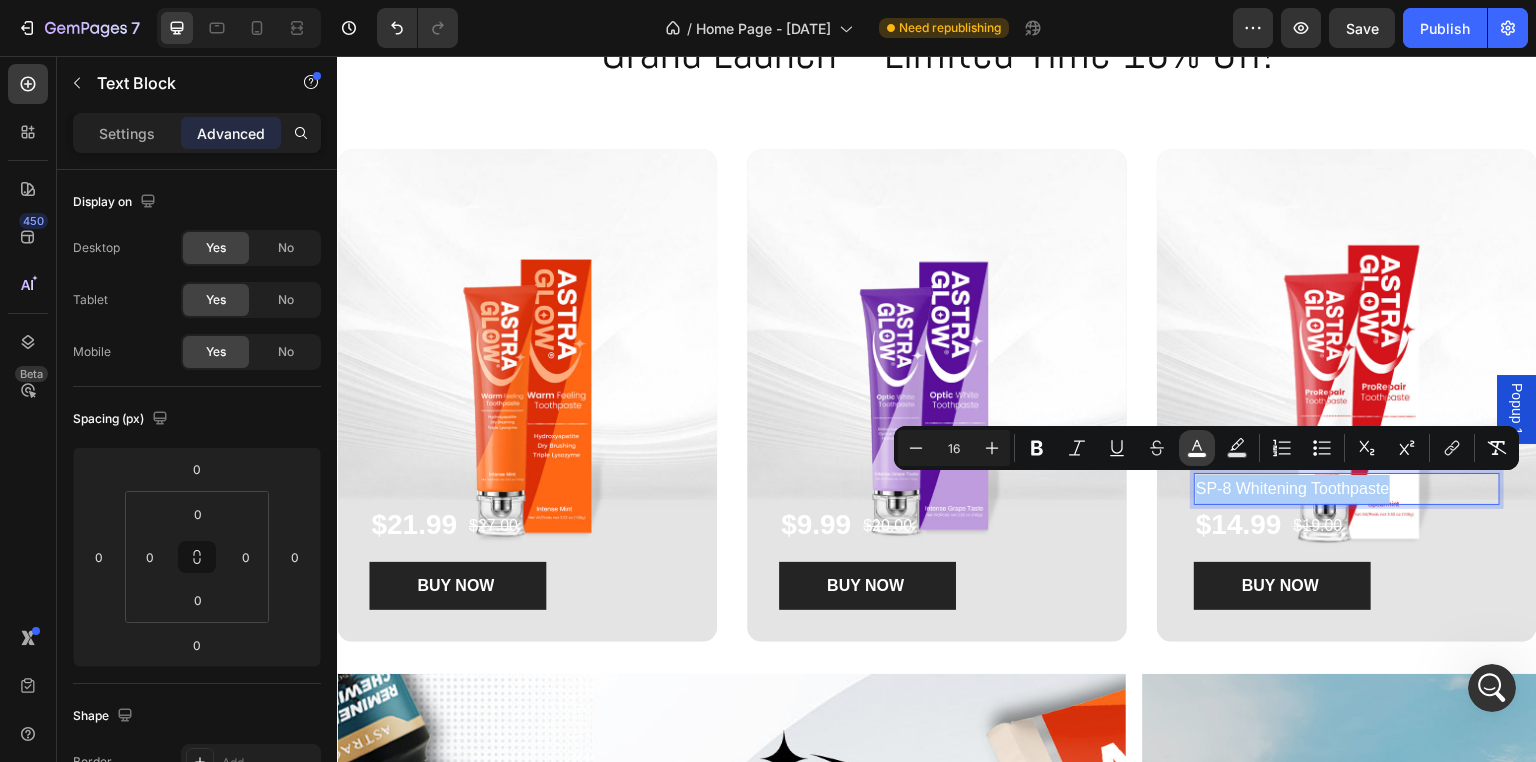 click 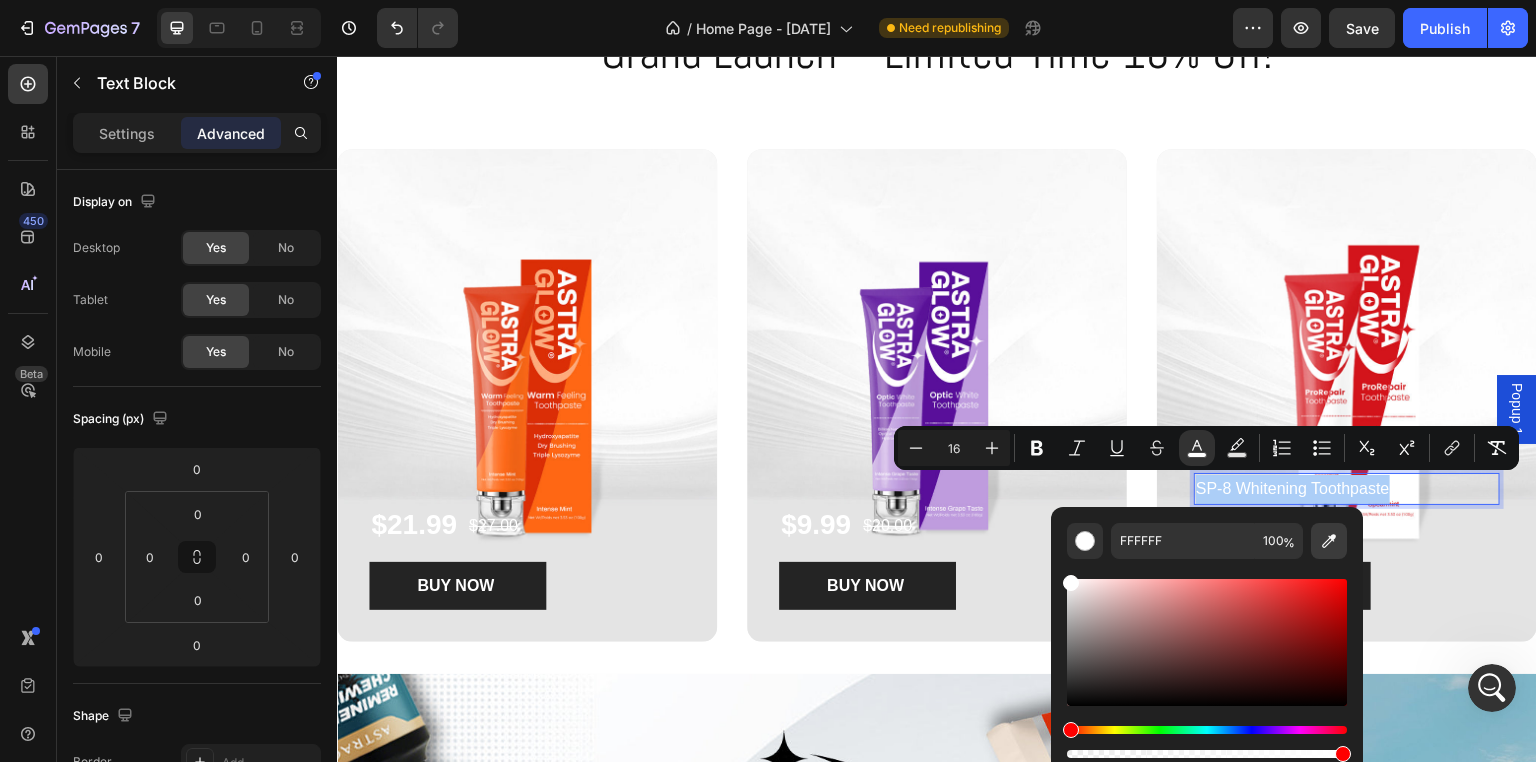 click 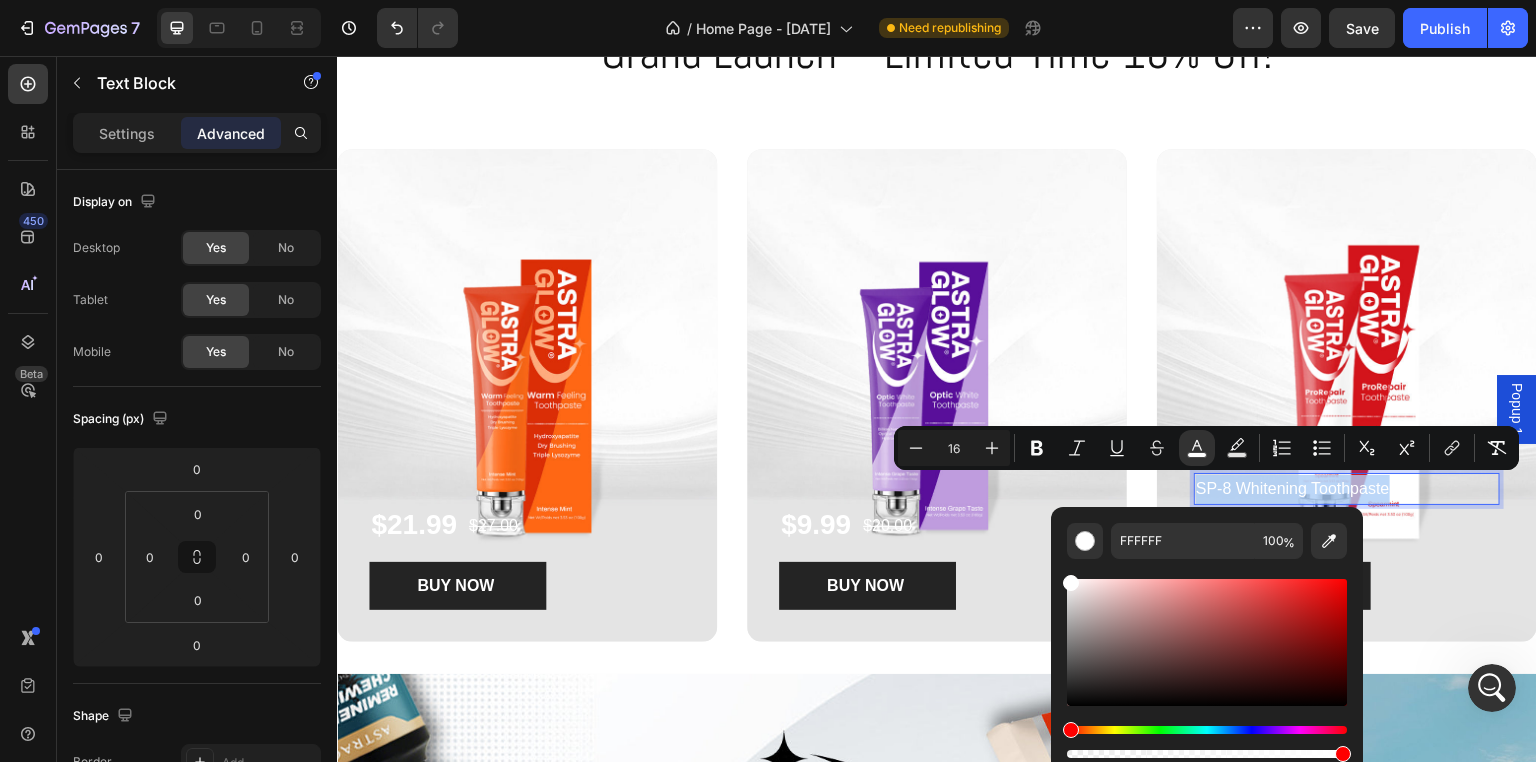 type on "DA4144" 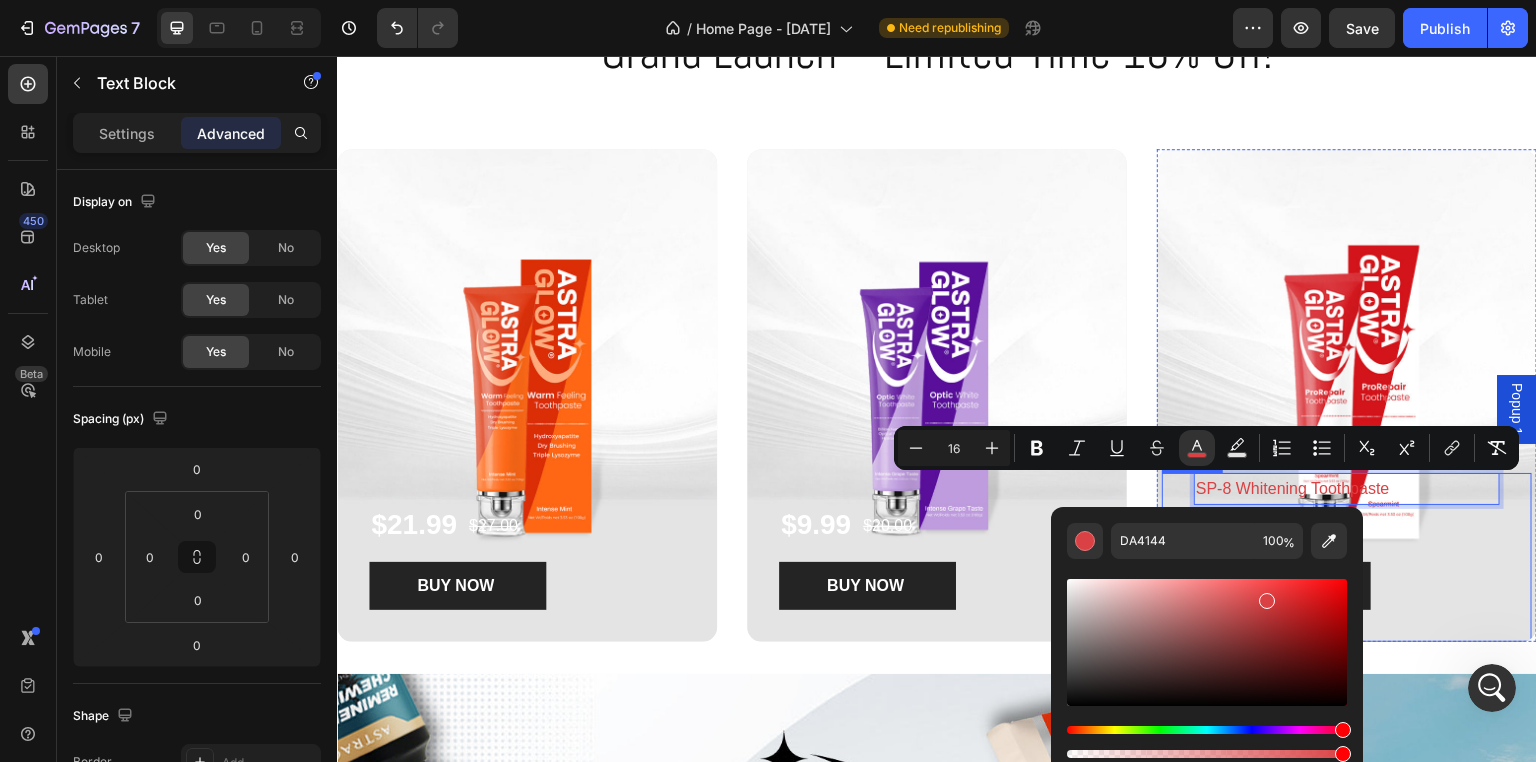 click on "SP-8 Whitening Toothpaste Text Block   0 $14.99 Product Price Product Price $19.00 Product Price Product Price Row BUY NOW Product Cart Button" at bounding box center [1347, 549] 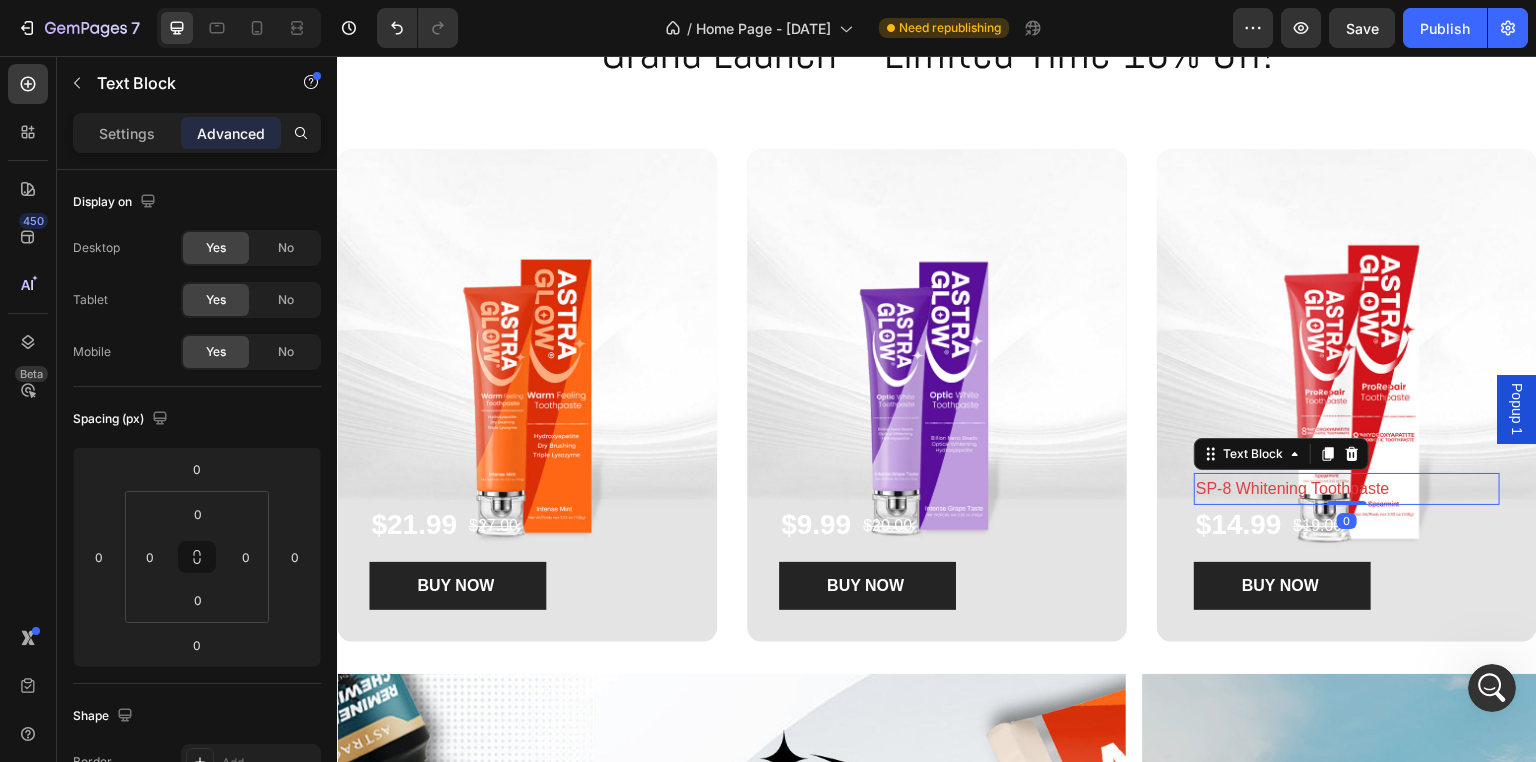 click on "SP-8 Whitening Toothpaste" at bounding box center (1293, 488) 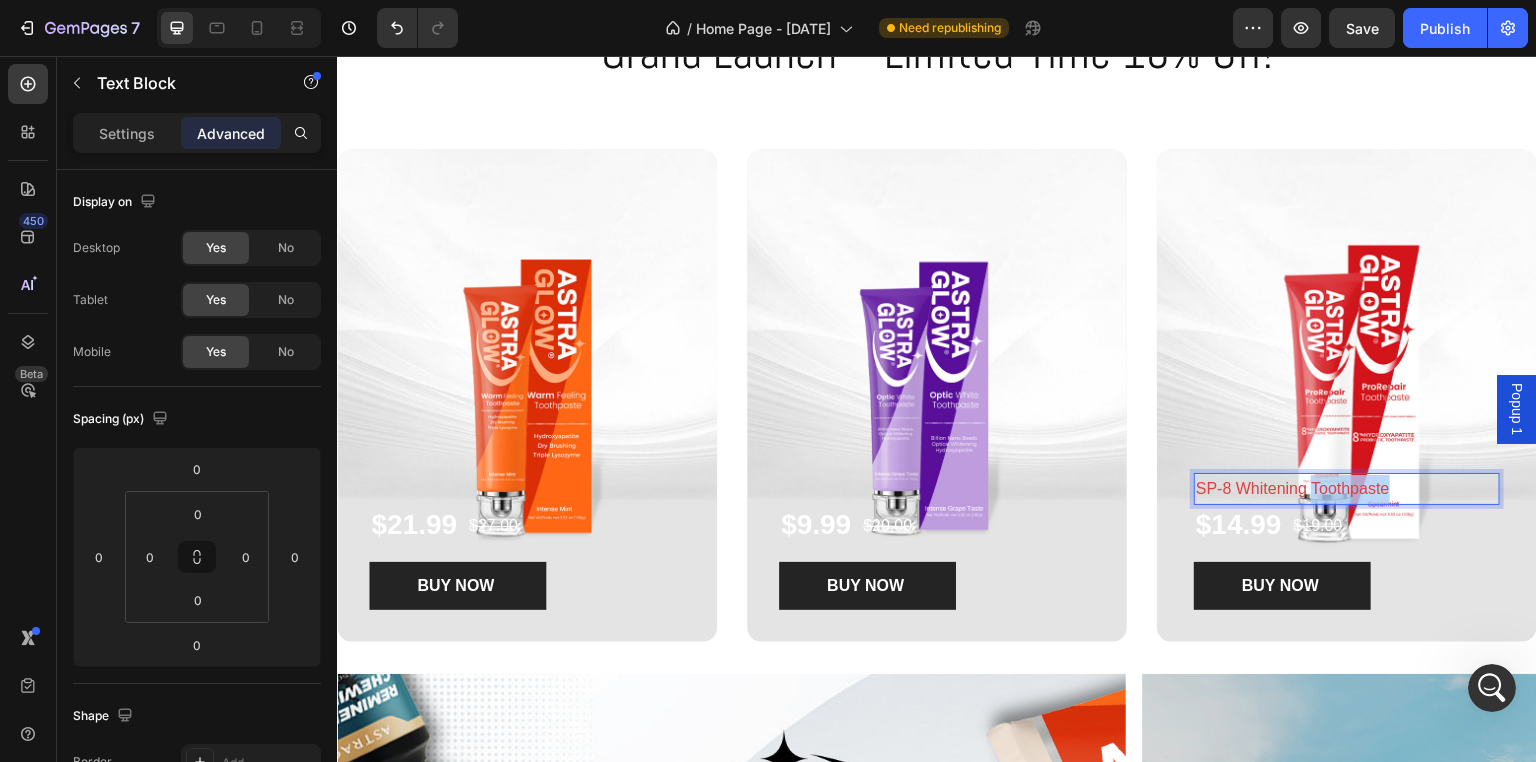 click on "SP-8 Whitening Toothpaste" at bounding box center (1293, 488) 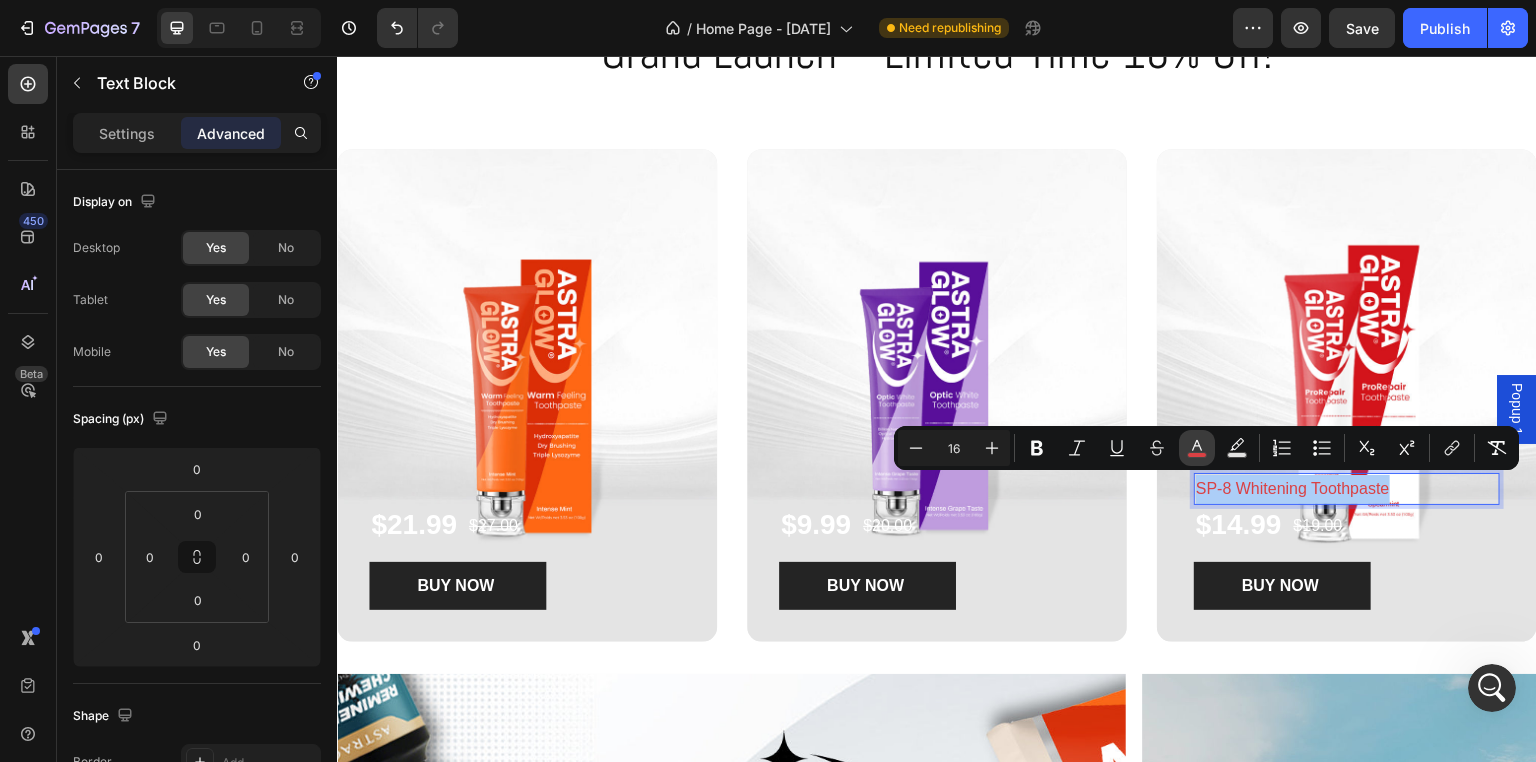 click on "color" at bounding box center [1197, 448] 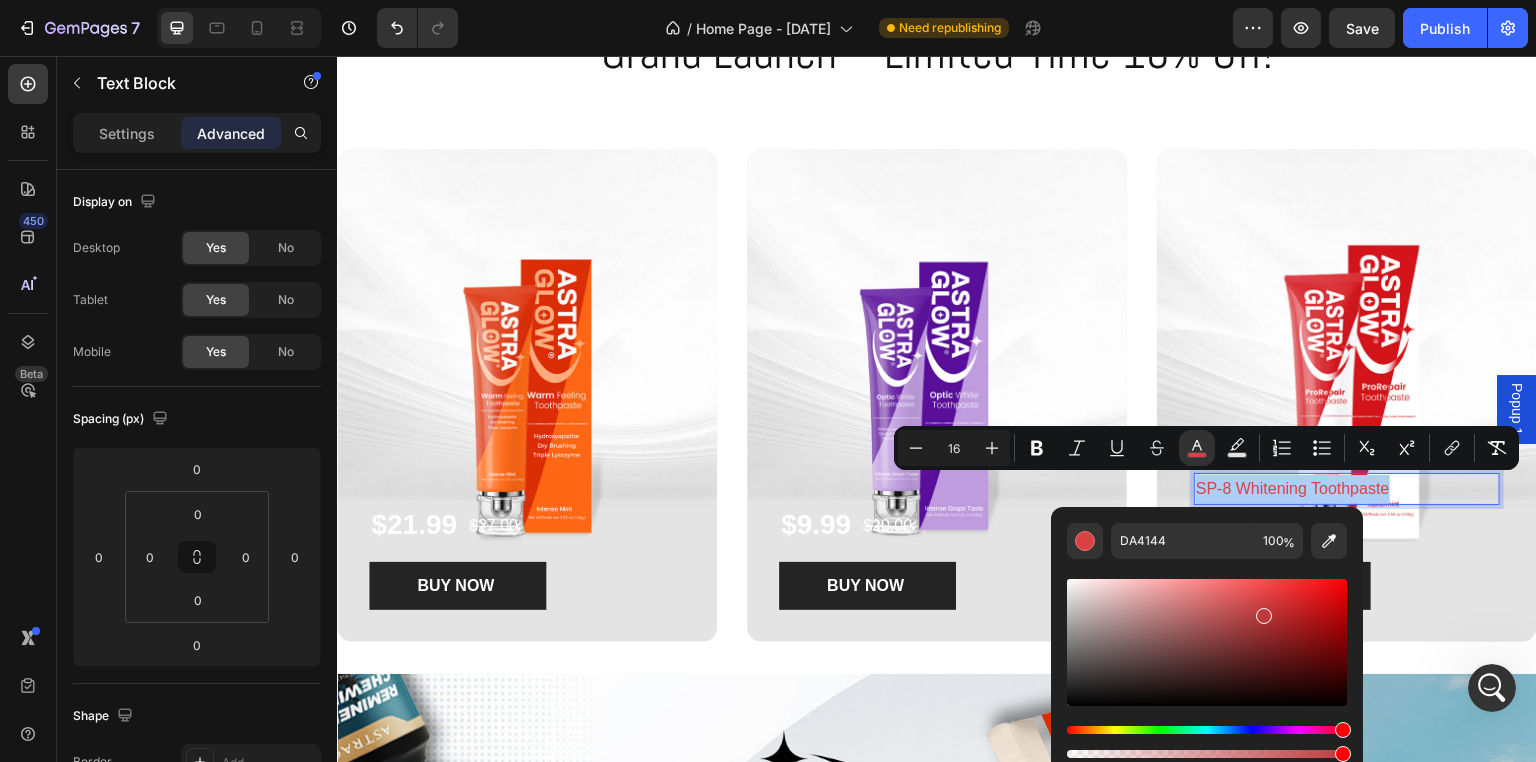 click at bounding box center [1207, 642] 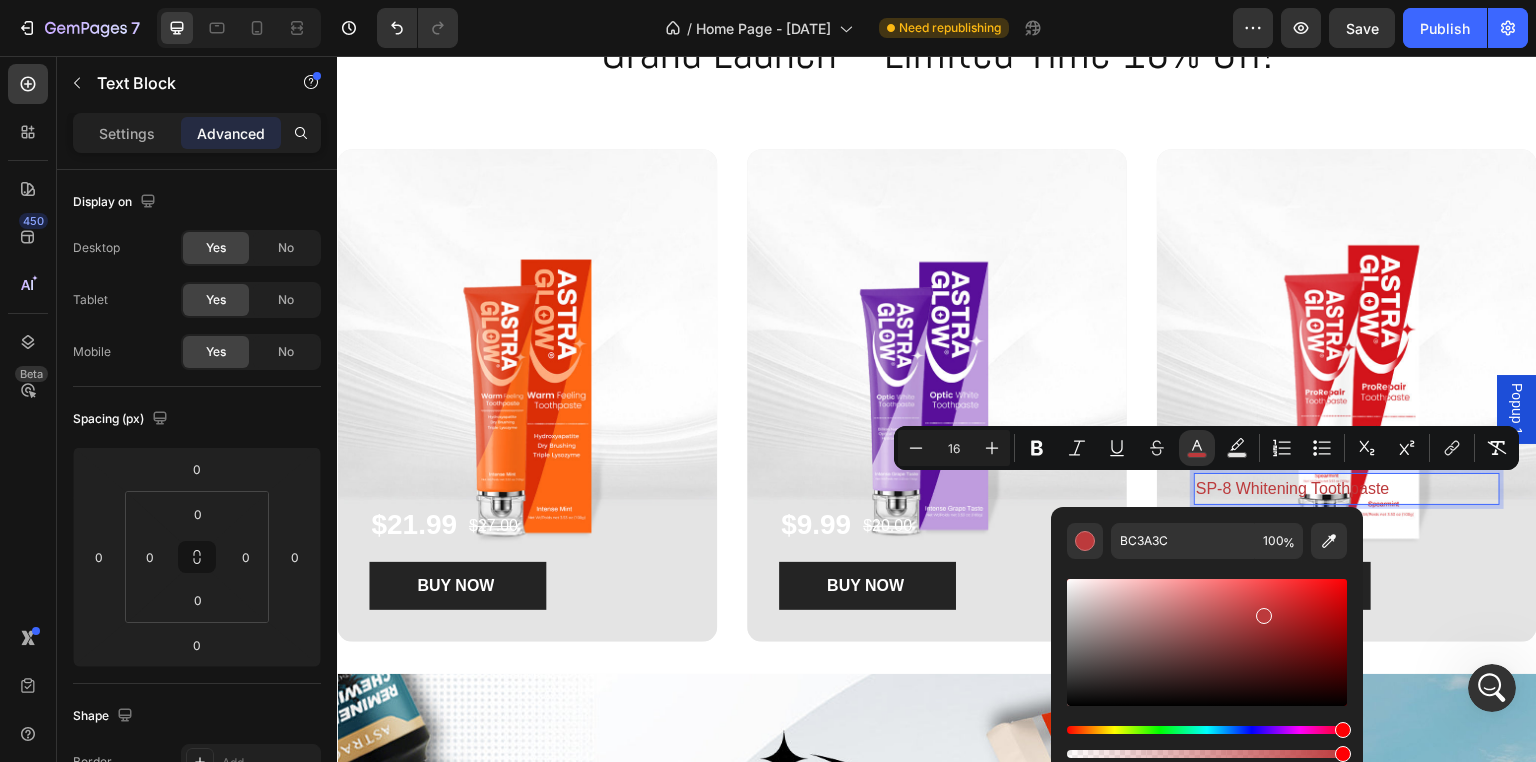 click at bounding box center (1207, 642) 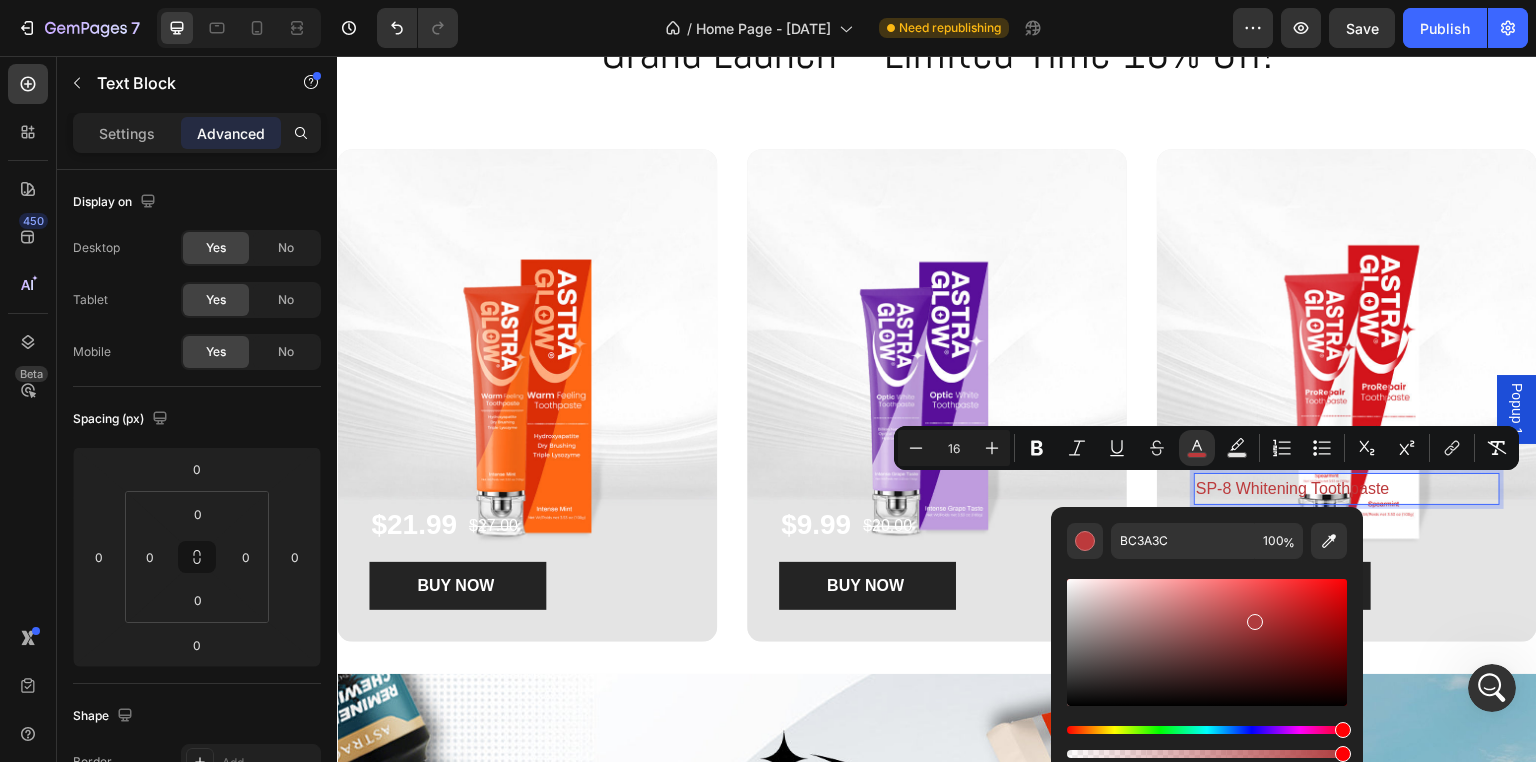 type on "AF3B3D" 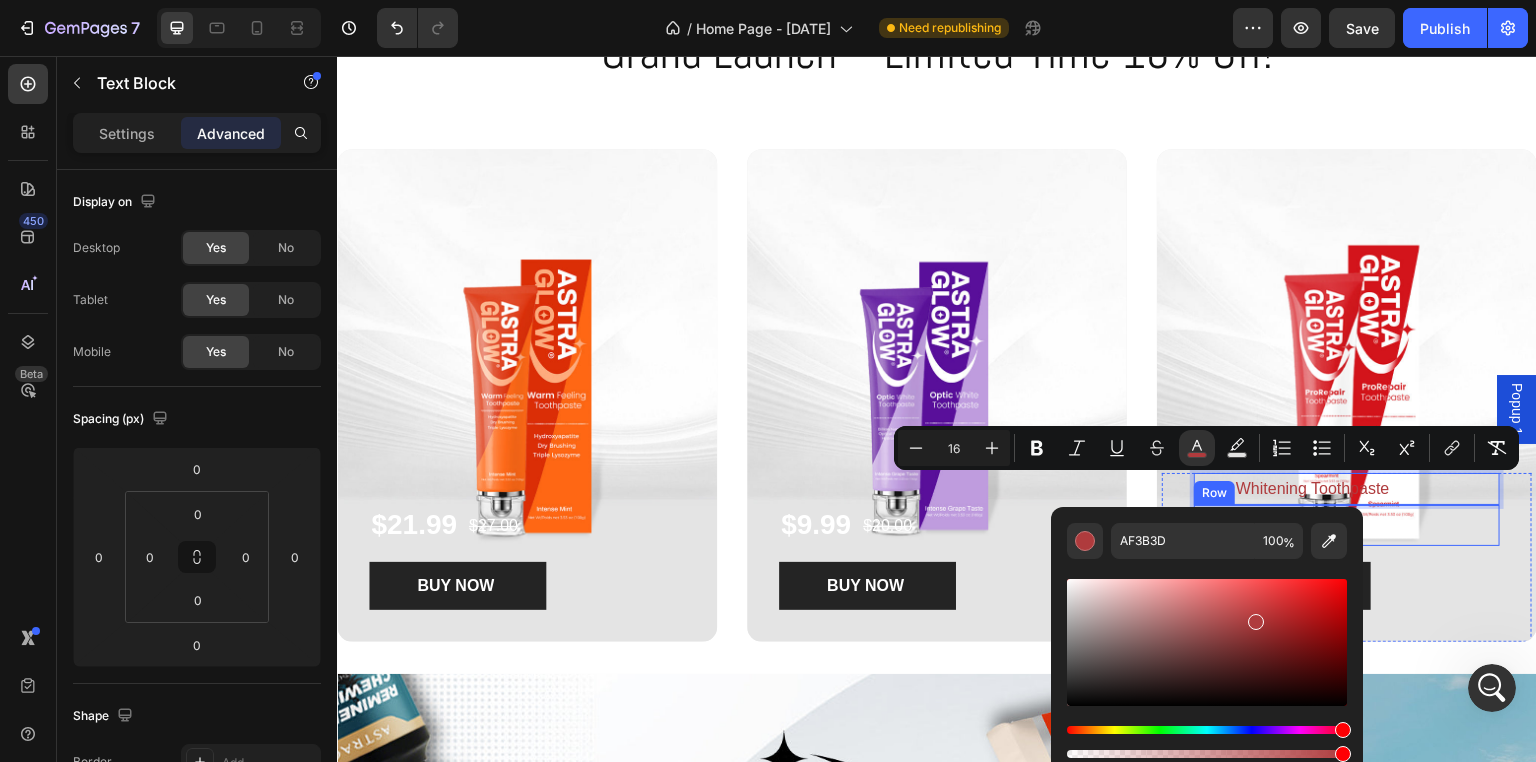 click on "$14.99 Product Price Product Price $19.00 Product Price Product Price Row" at bounding box center [1347, 525] 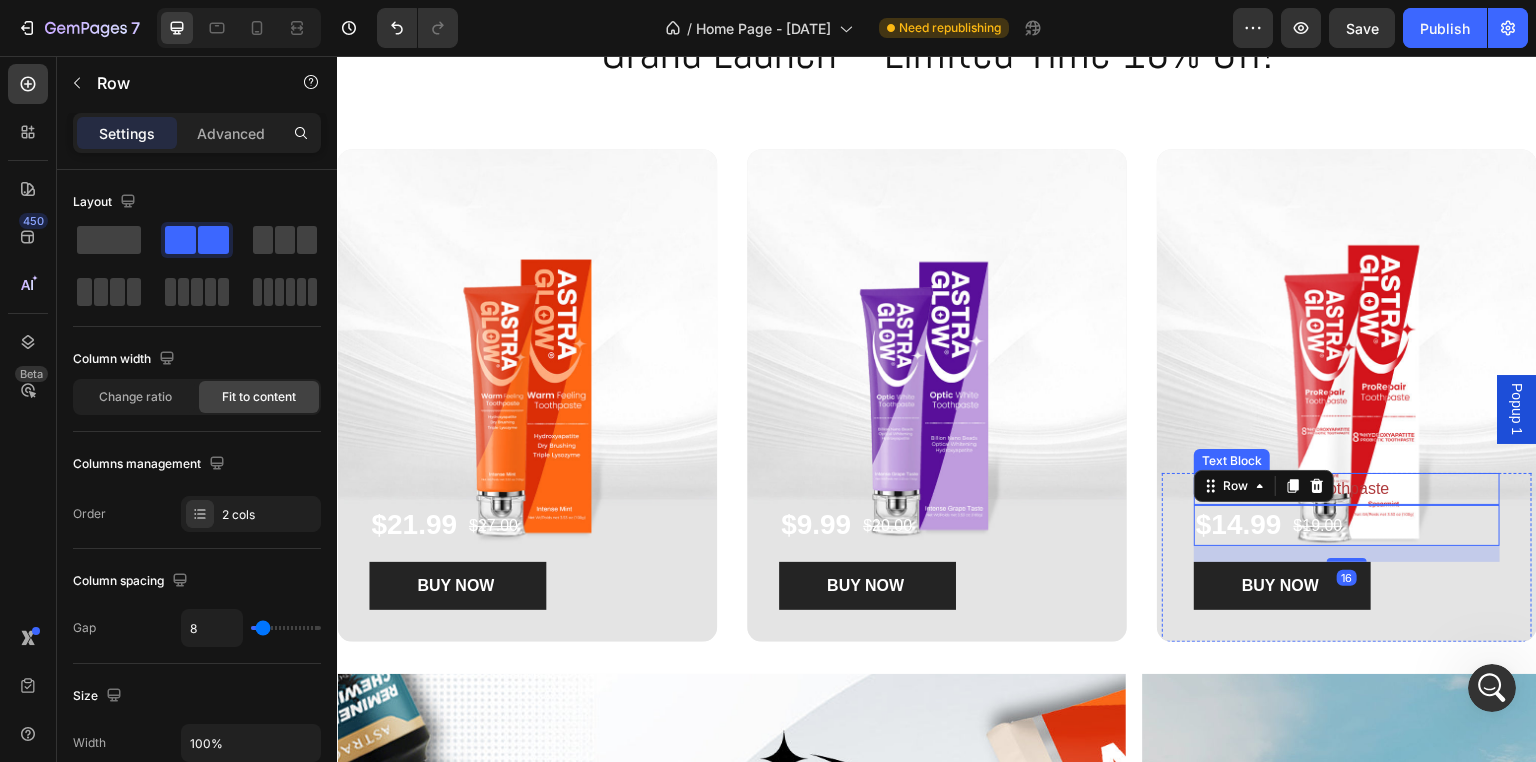 click on "SP-8 Whitening Toothpaste" at bounding box center [1347, 489] 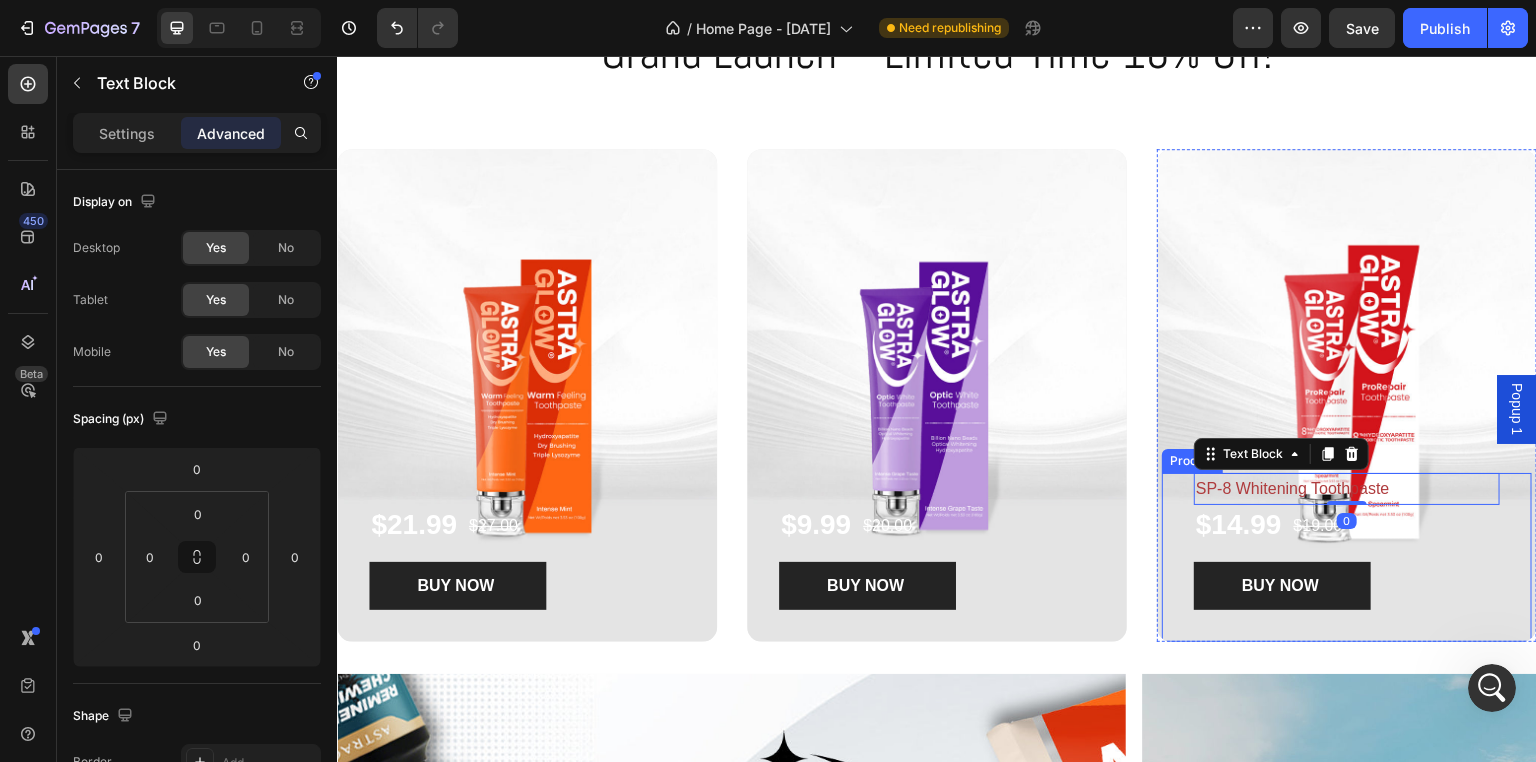 click on "SP-8 Whitening Toothpaste Text Block   0 $14.99 Product Price Product Price $19.00 Product Price Product Price Row BUY NOW Product Cart Button" at bounding box center [1347, 549] 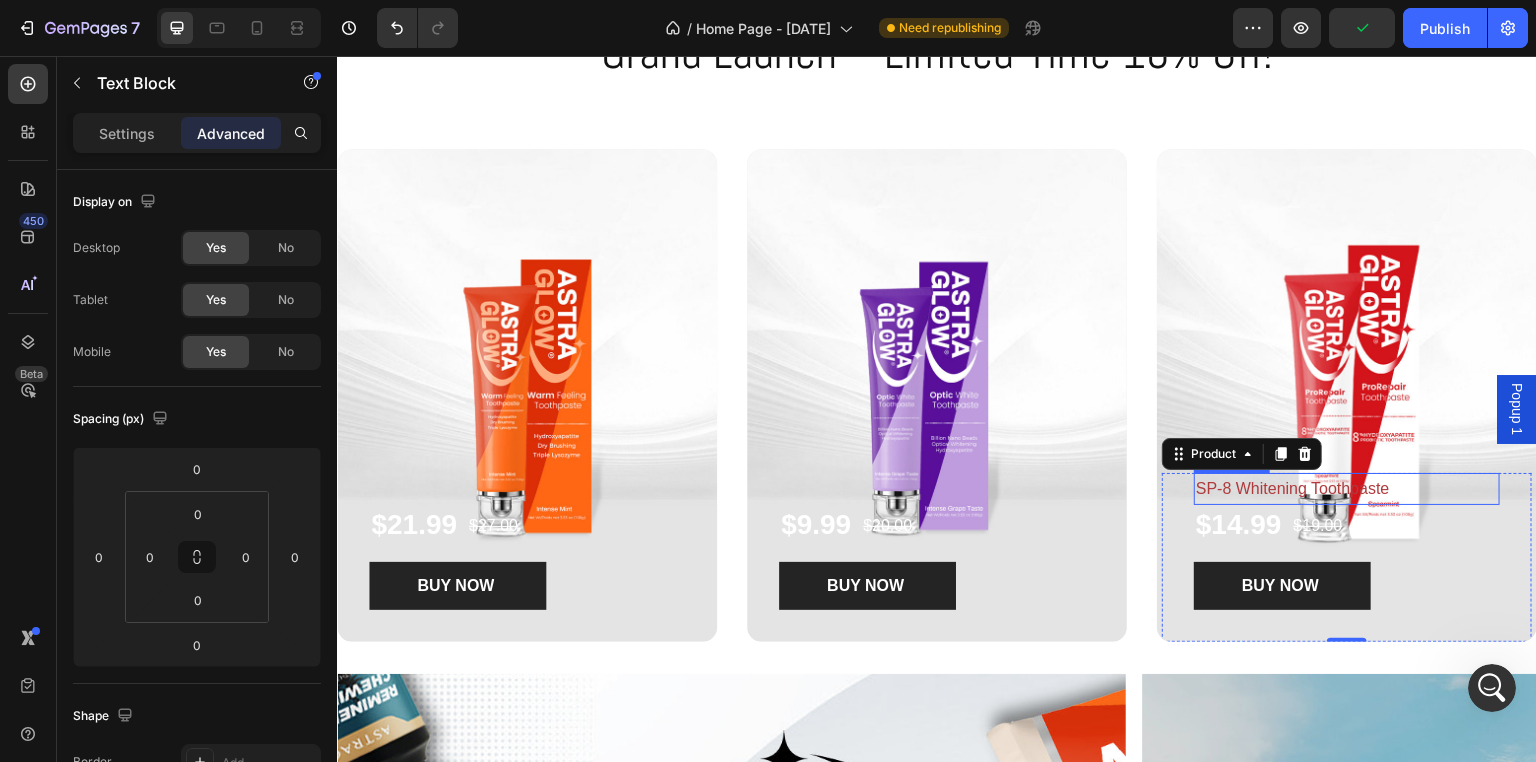 click on "SP-8 Whitening Toothpaste" at bounding box center (1347, 489) 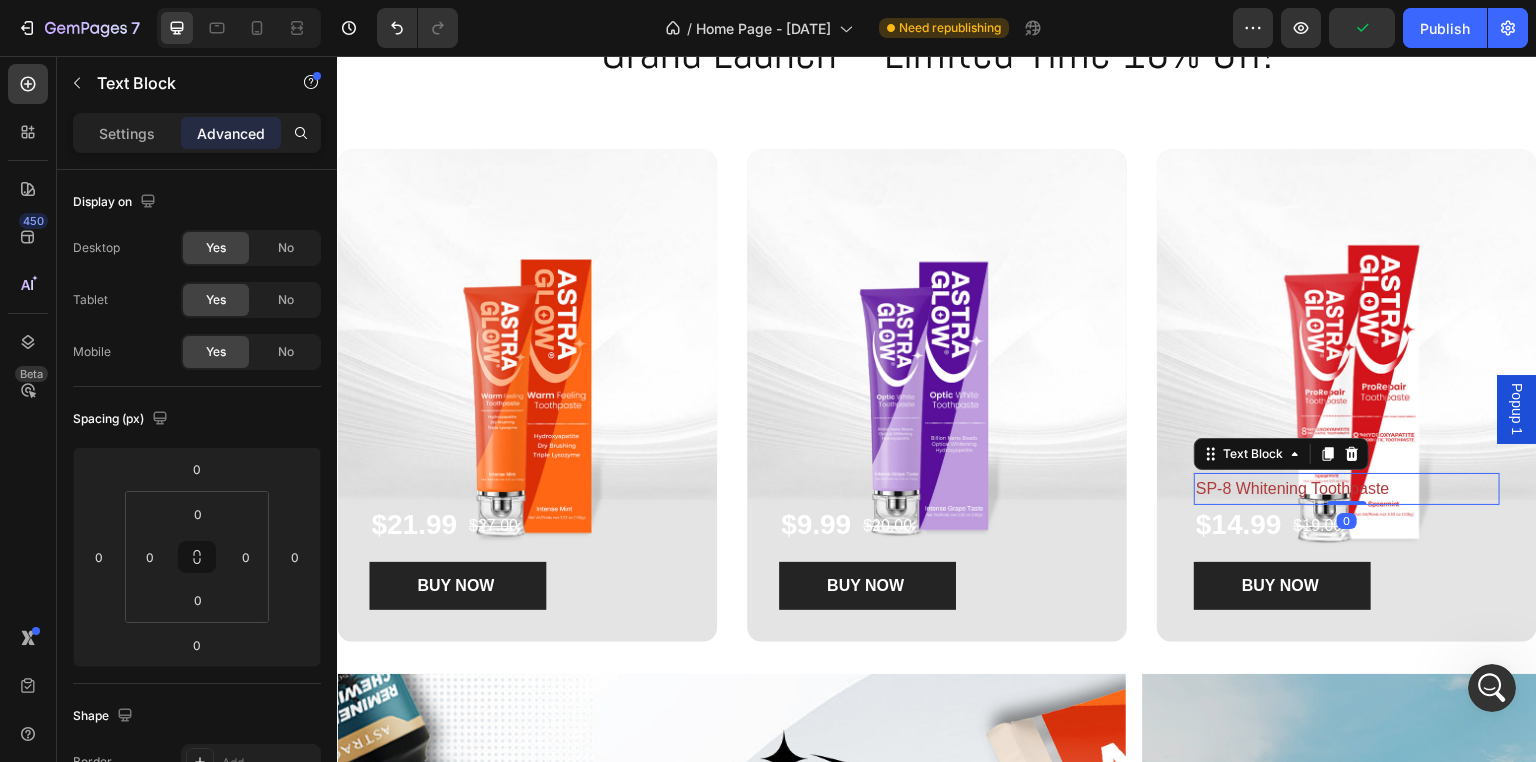 click on "SP-8 Whitening Toothpaste" at bounding box center [1347, 489] 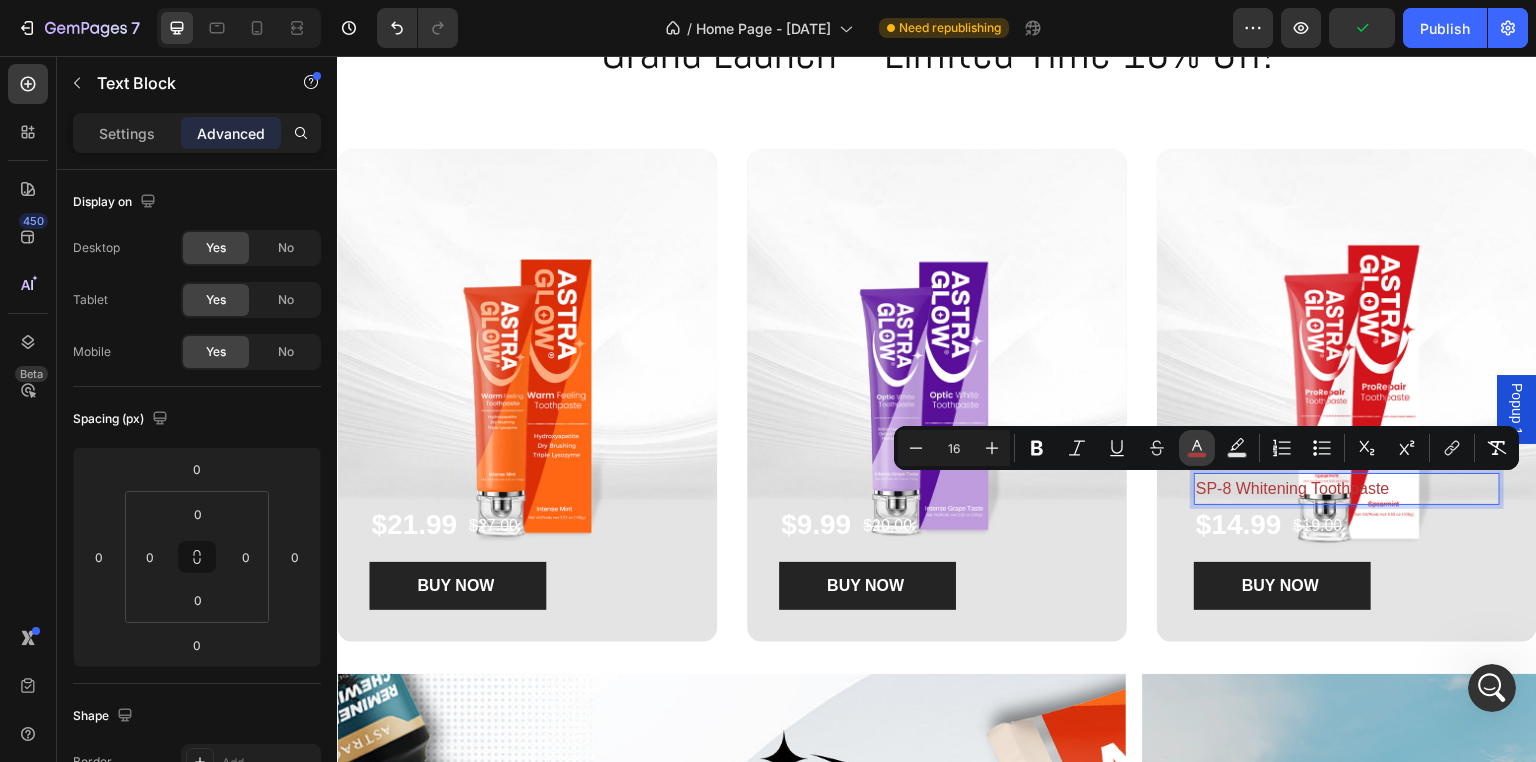 click on "color" at bounding box center (1197, 448) 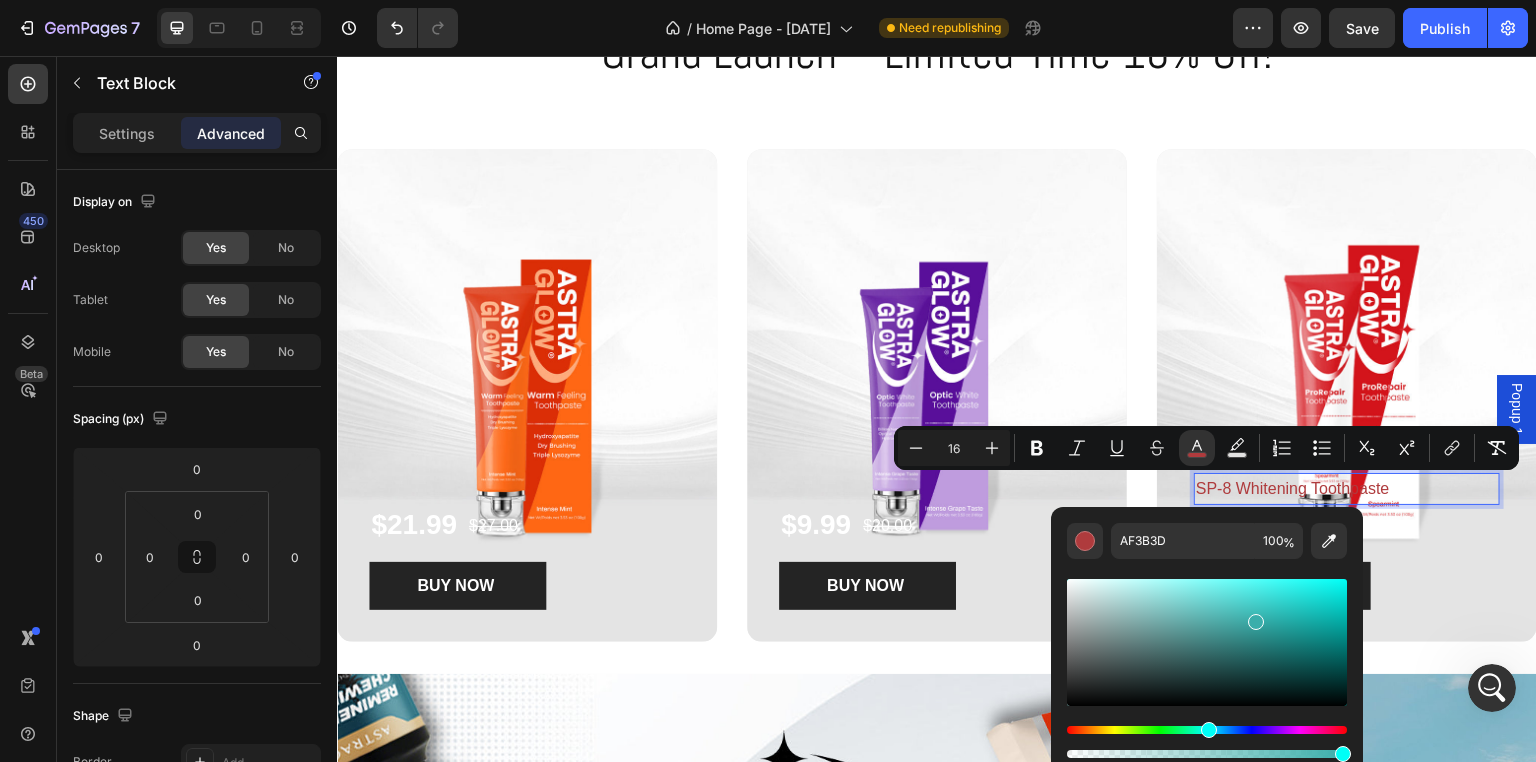 click at bounding box center (1207, 730) 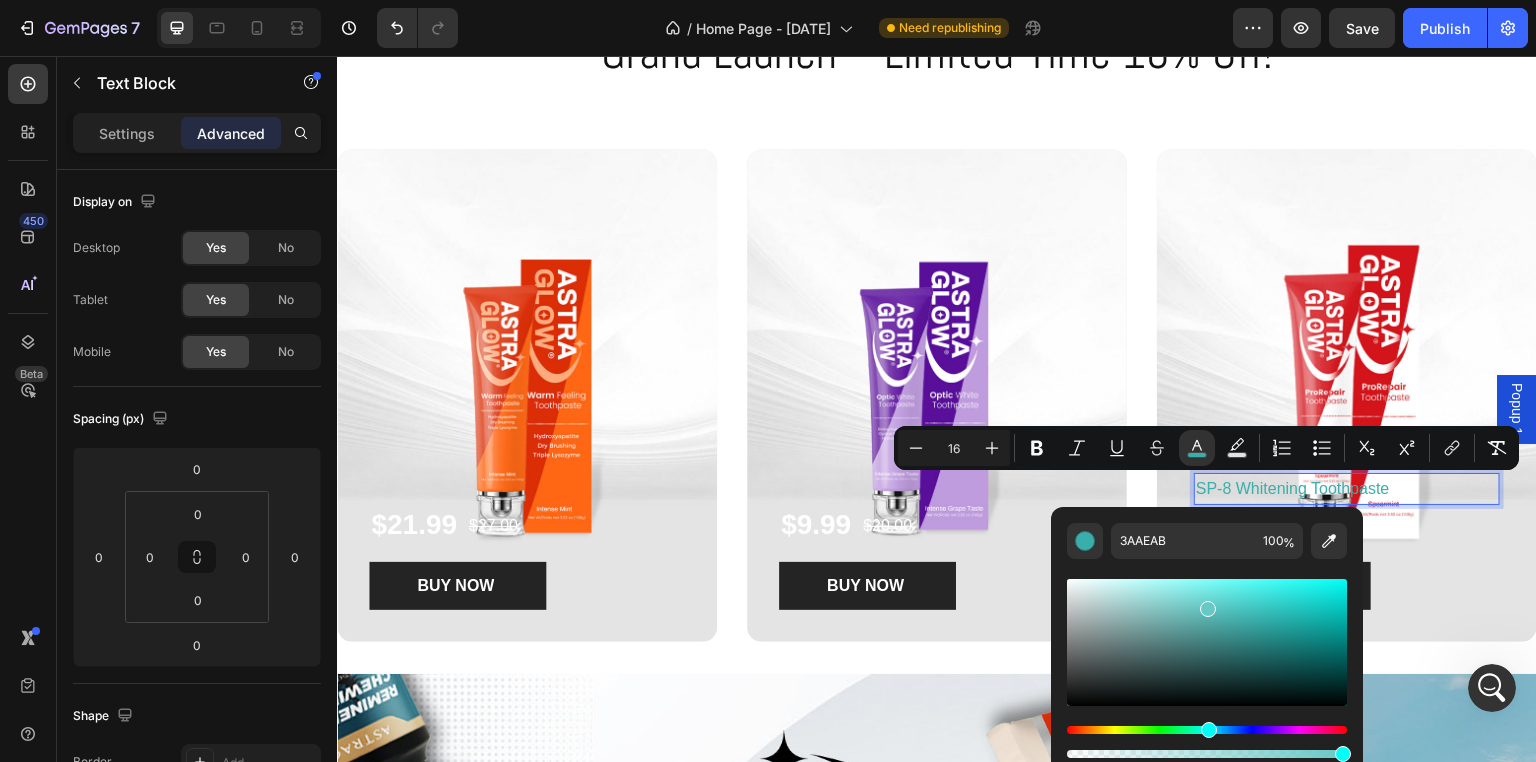 click at bounding box center (1207, 642) 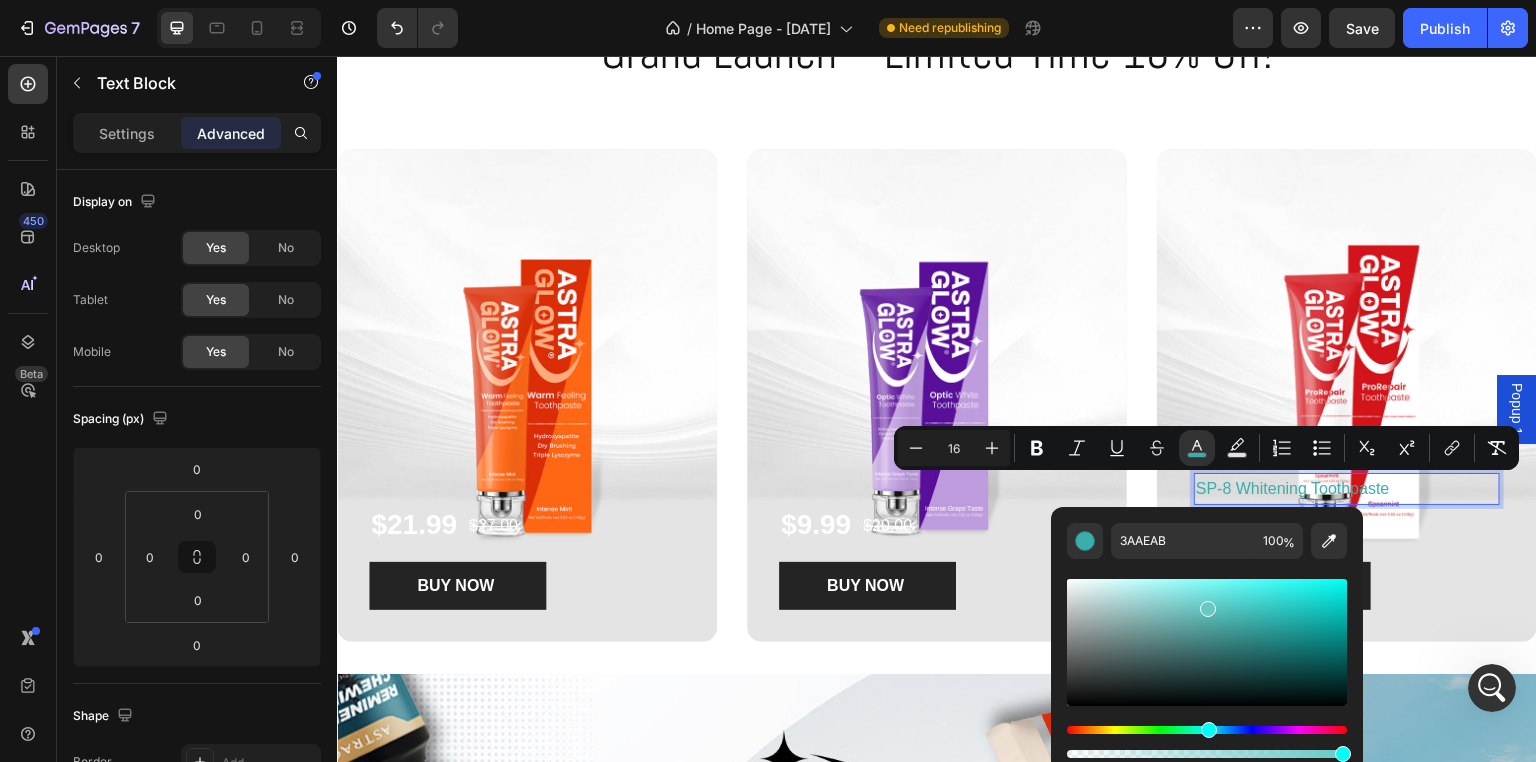 type on "66C9C6" 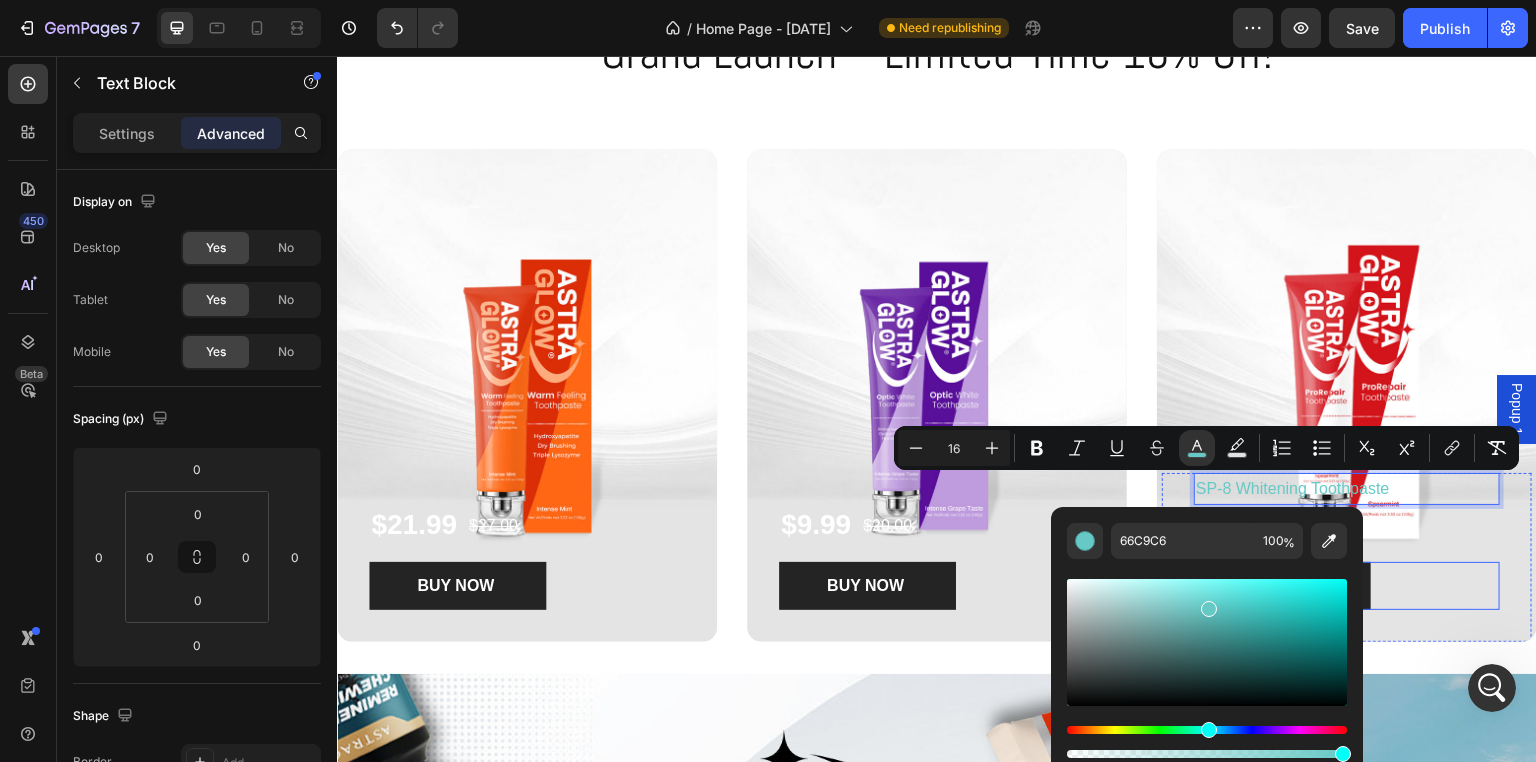 click on "BUY NOW Product Cart Button" at bounding box center [1347, 586] 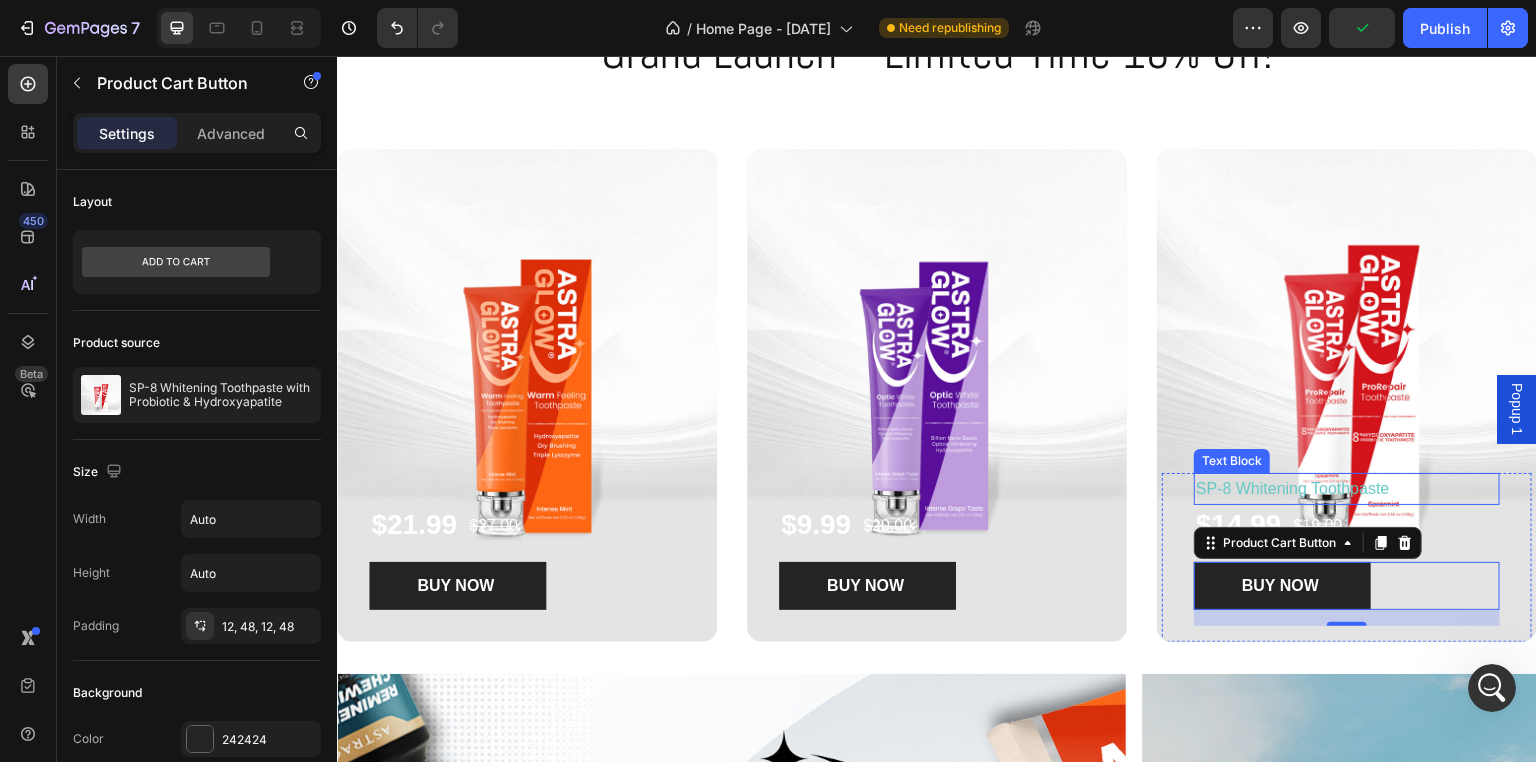 click on "SP-8 Whitening Toothpaste" at bounding box center (1347, 489) 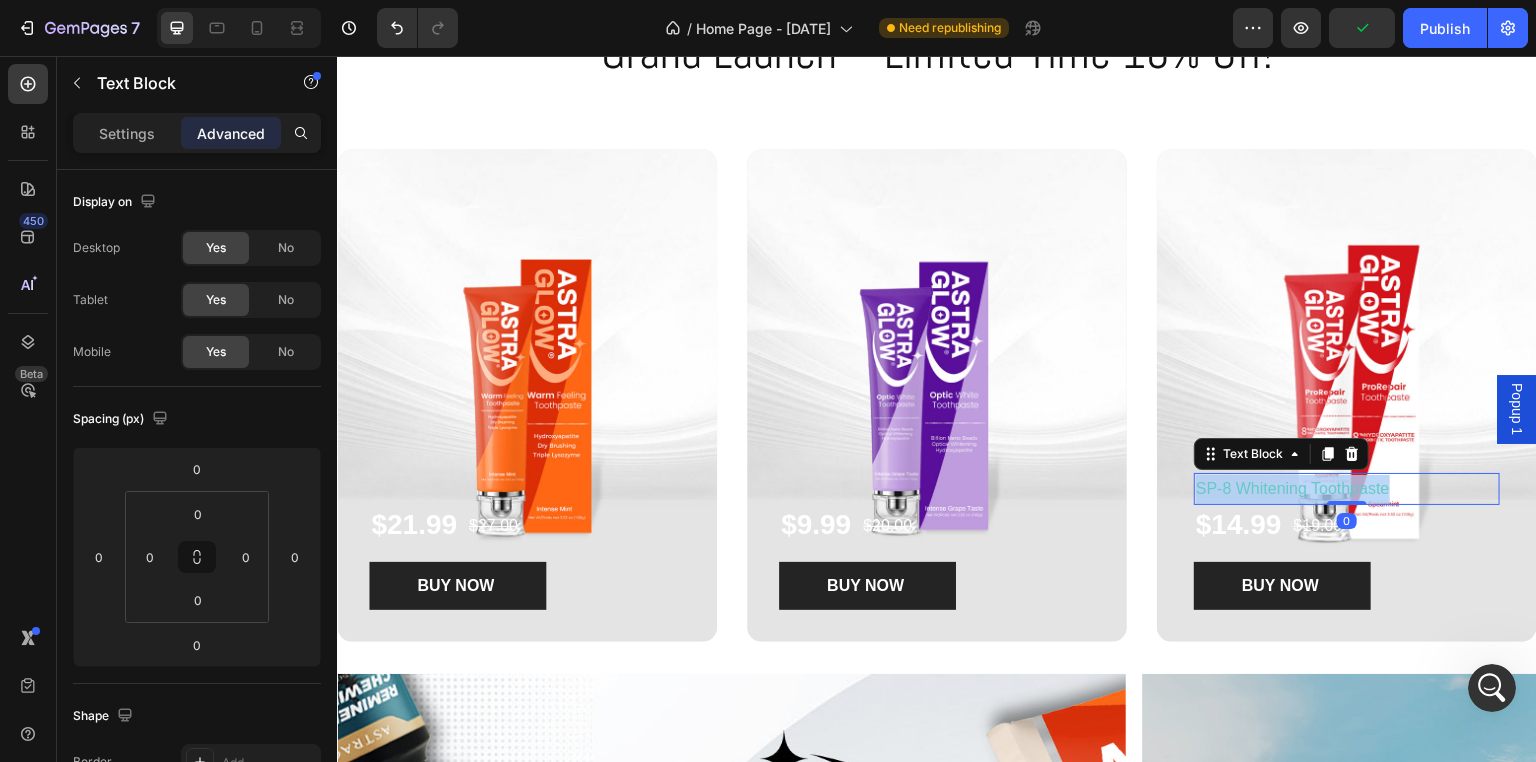 click on "SP-8 Whitening Toothpaste" at bounding box center (1347, 489) 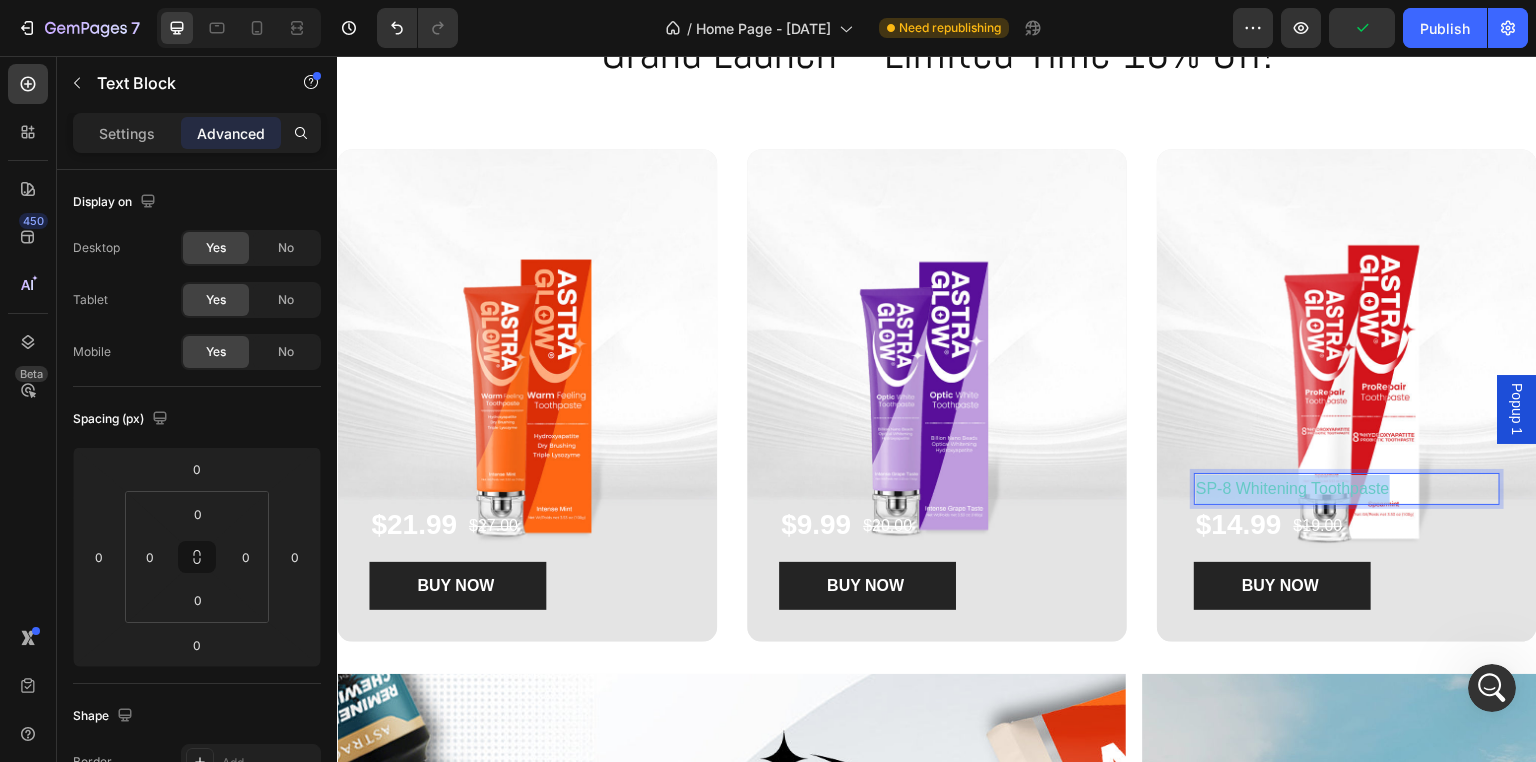 click on "SP-8 Whitening Toothpaste" at bounding box center [1347, 489] 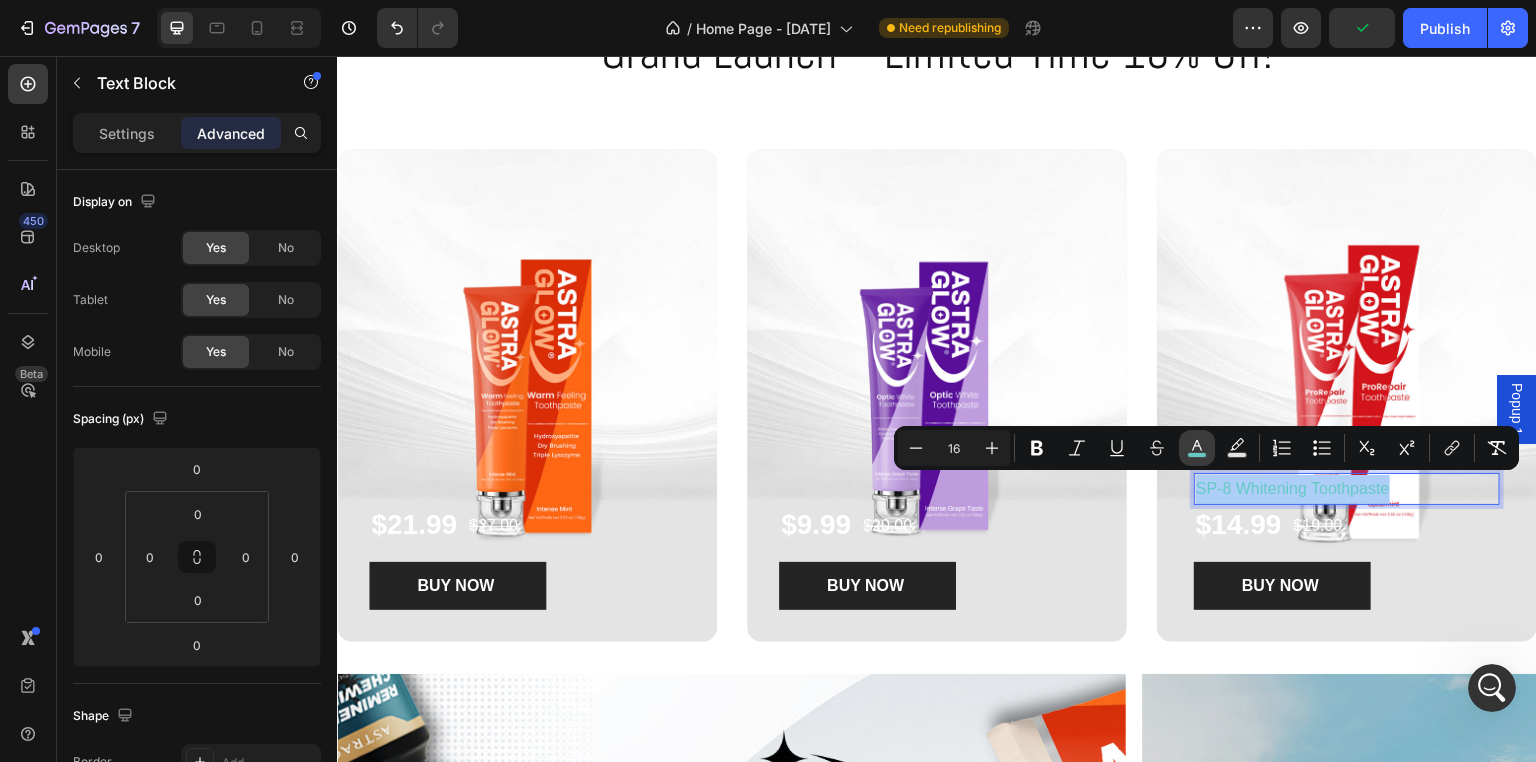 click on "color" at bounding box center [1197, 448] 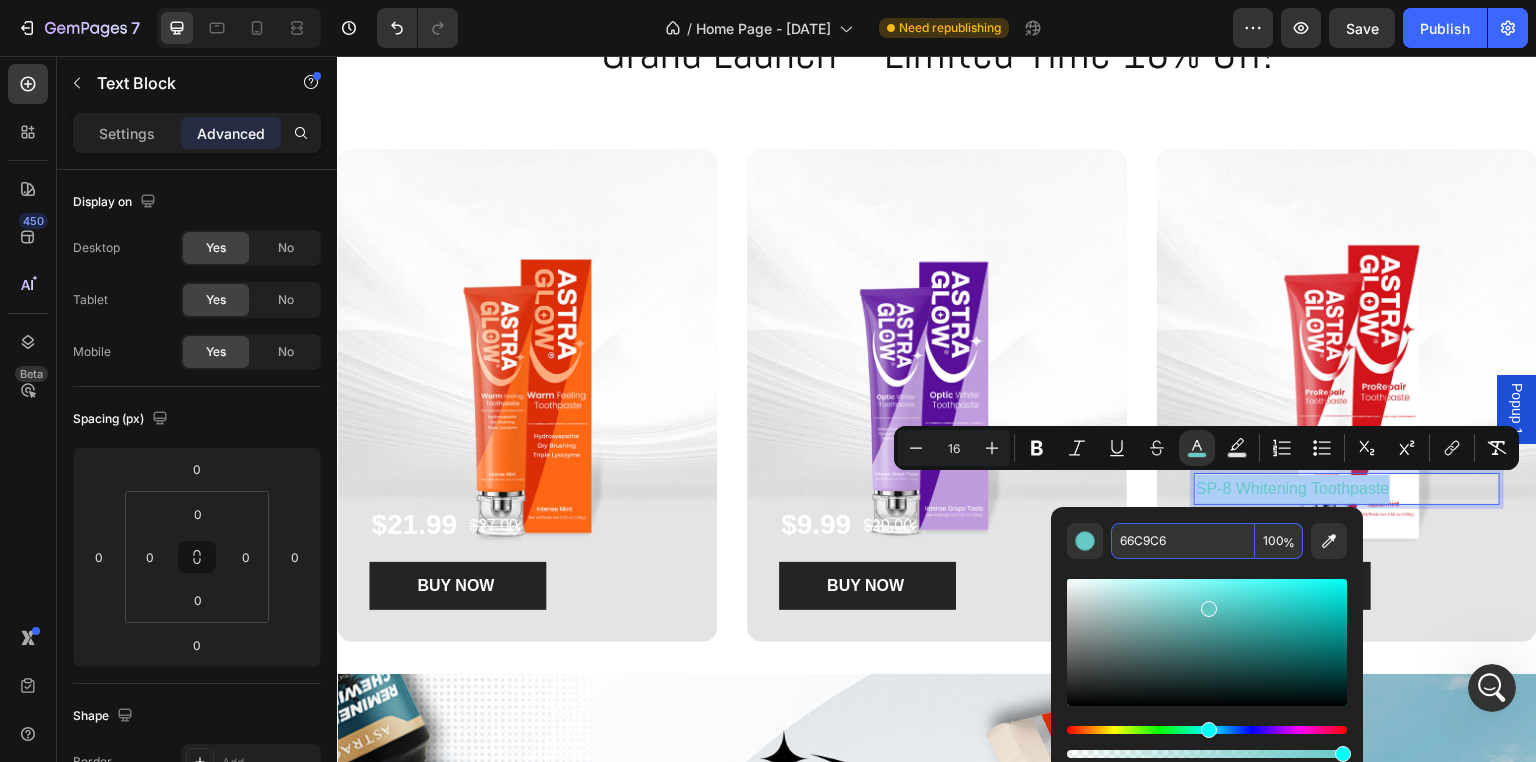 click on "66C9C6" at bounding box center (1183, 541) 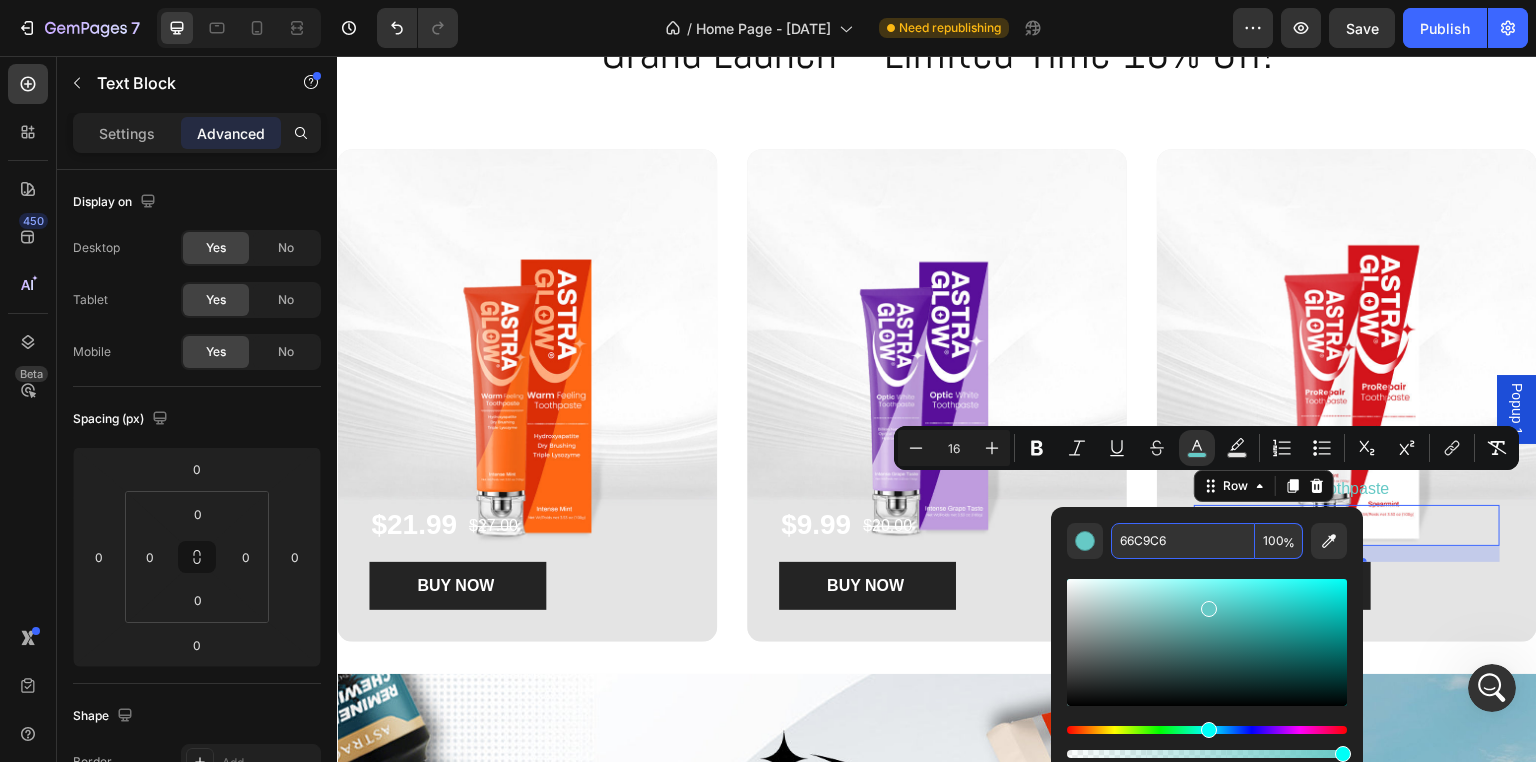 click on "$14.99 Product Price Product Price $19.00 Product Price Product Price Row   16" at bounding box center (1347, 525) 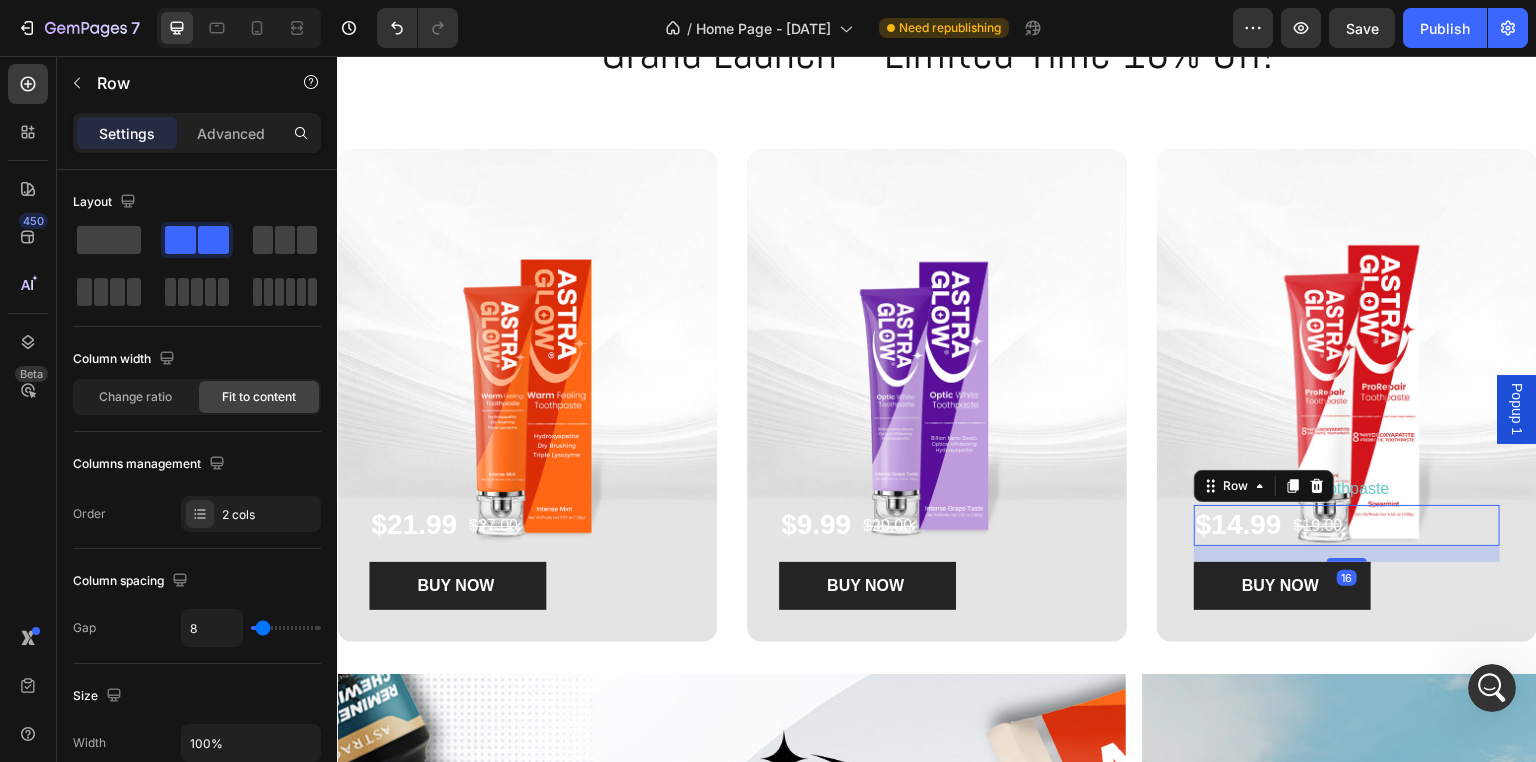 click on "$14.99 Product Price Product Price $19.00 Product Price Product Price Row   16" at bounding box center [1347, 525] 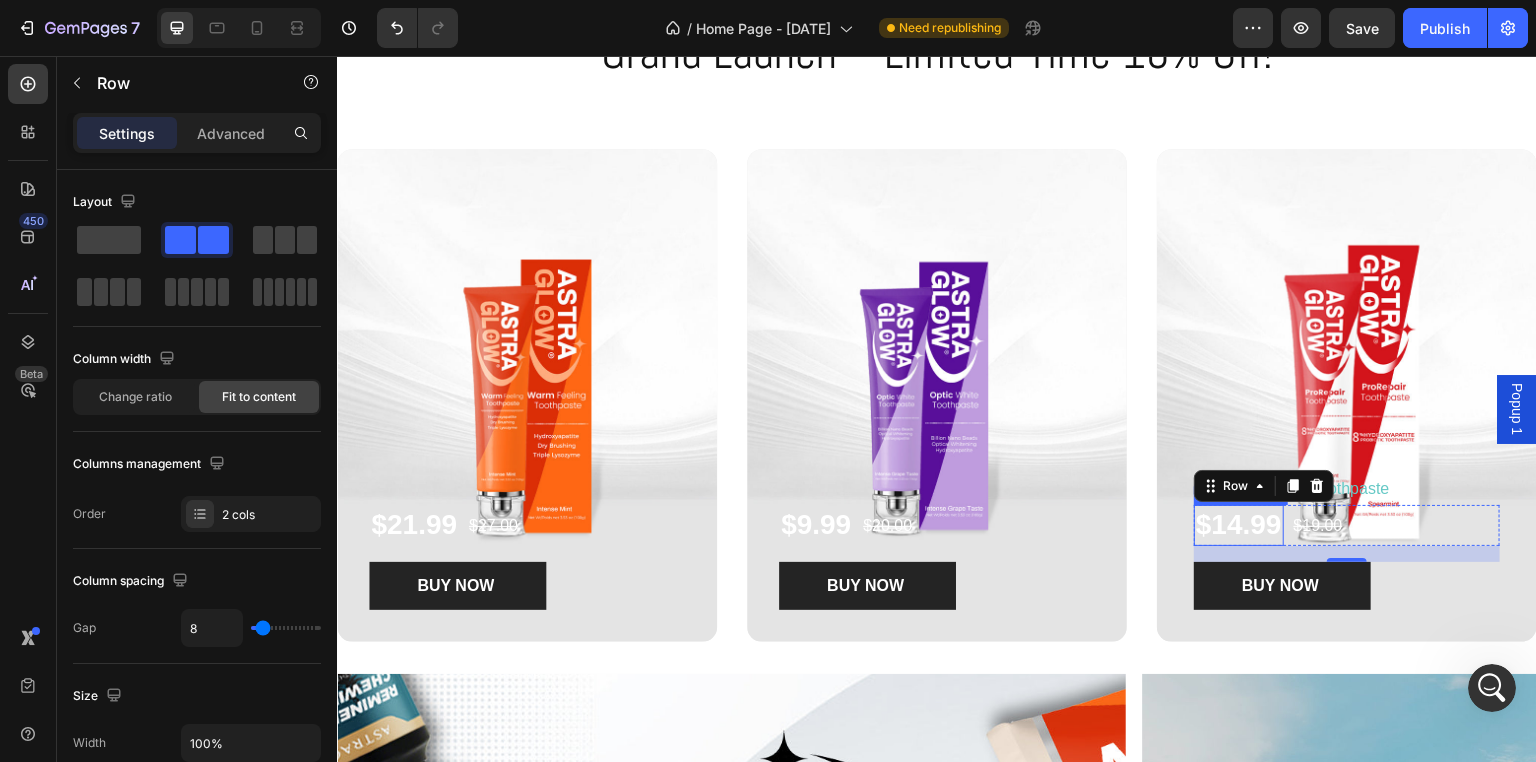 click on "$14.99" at bounding box center (1239, 525) 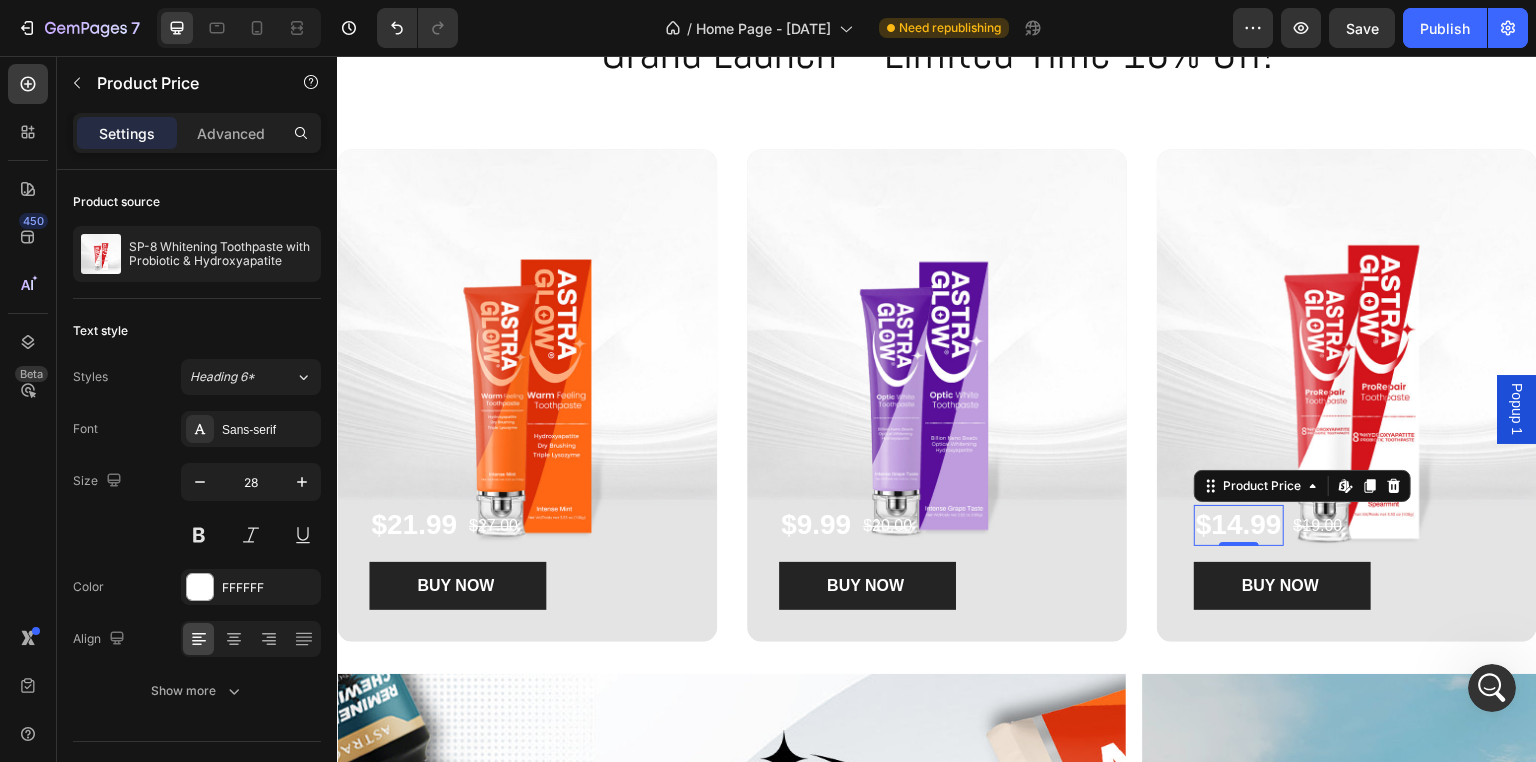 click on "$14.99" at bounding box center [1239, 525] 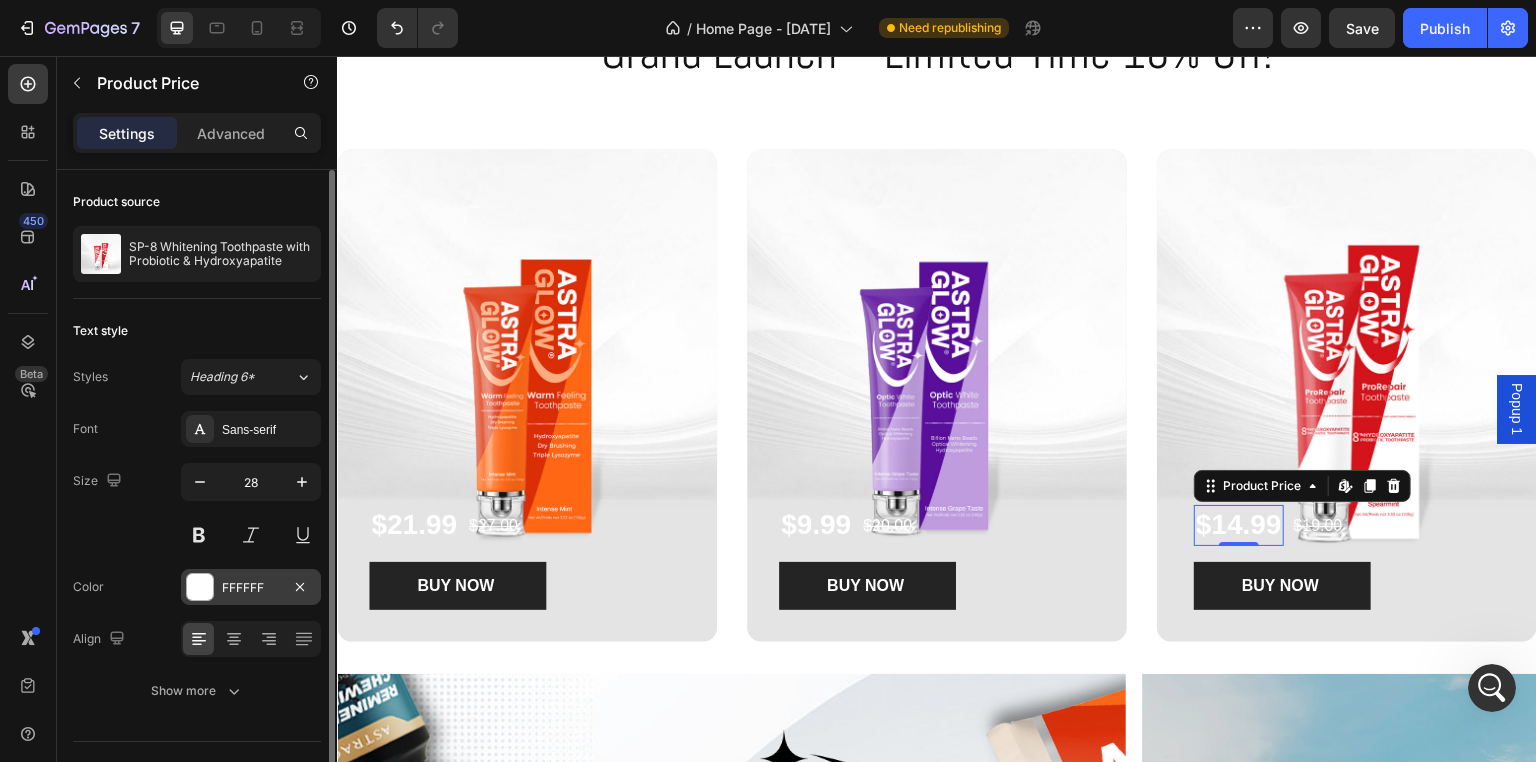 click at bounding box center [200, 587] 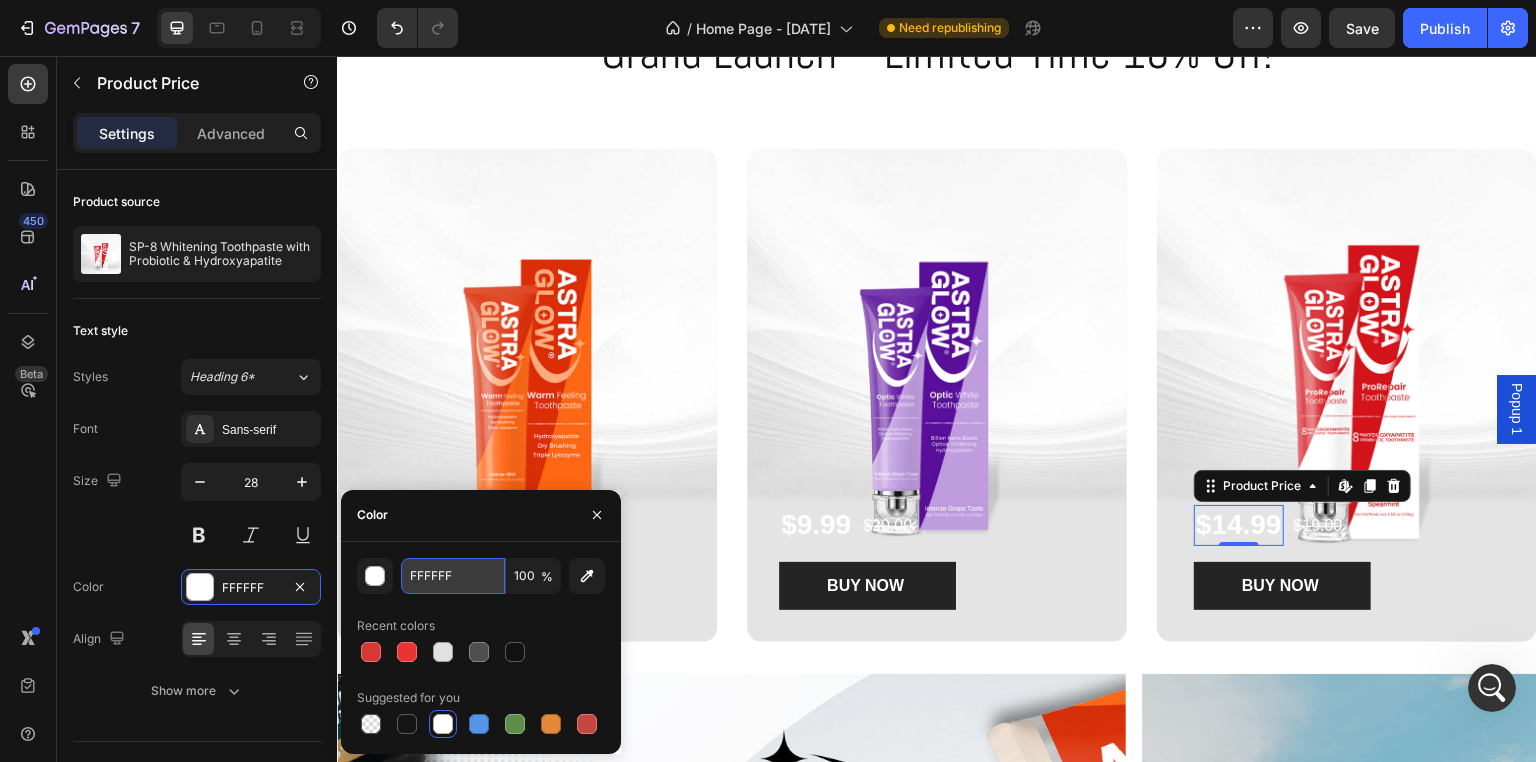 click on "FFFFFF" at bounding box center (453, 576) 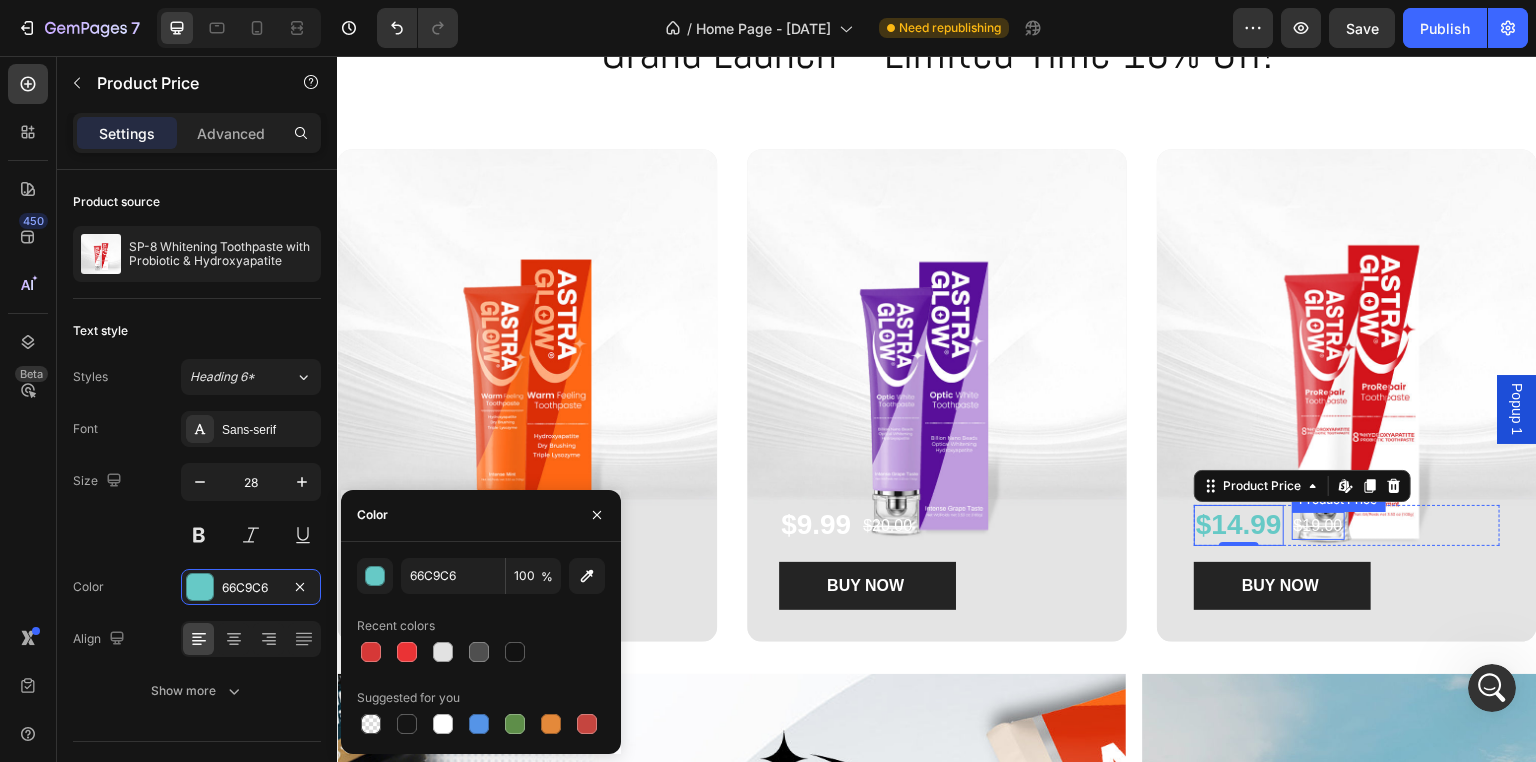click on "$19.00 Product Price Product Price" at bounding box center [1318, 526] 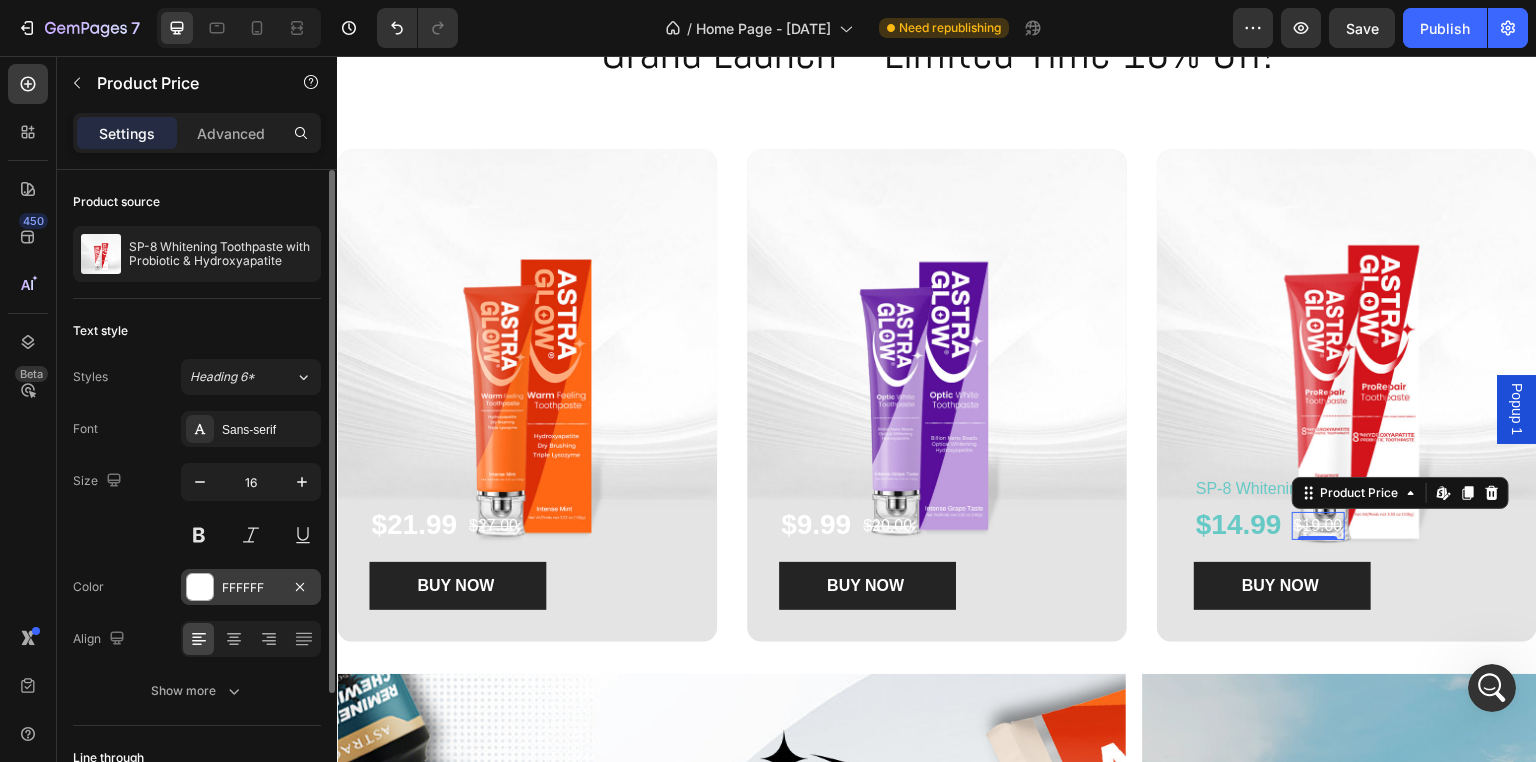 click at bounding box center [200, 587] 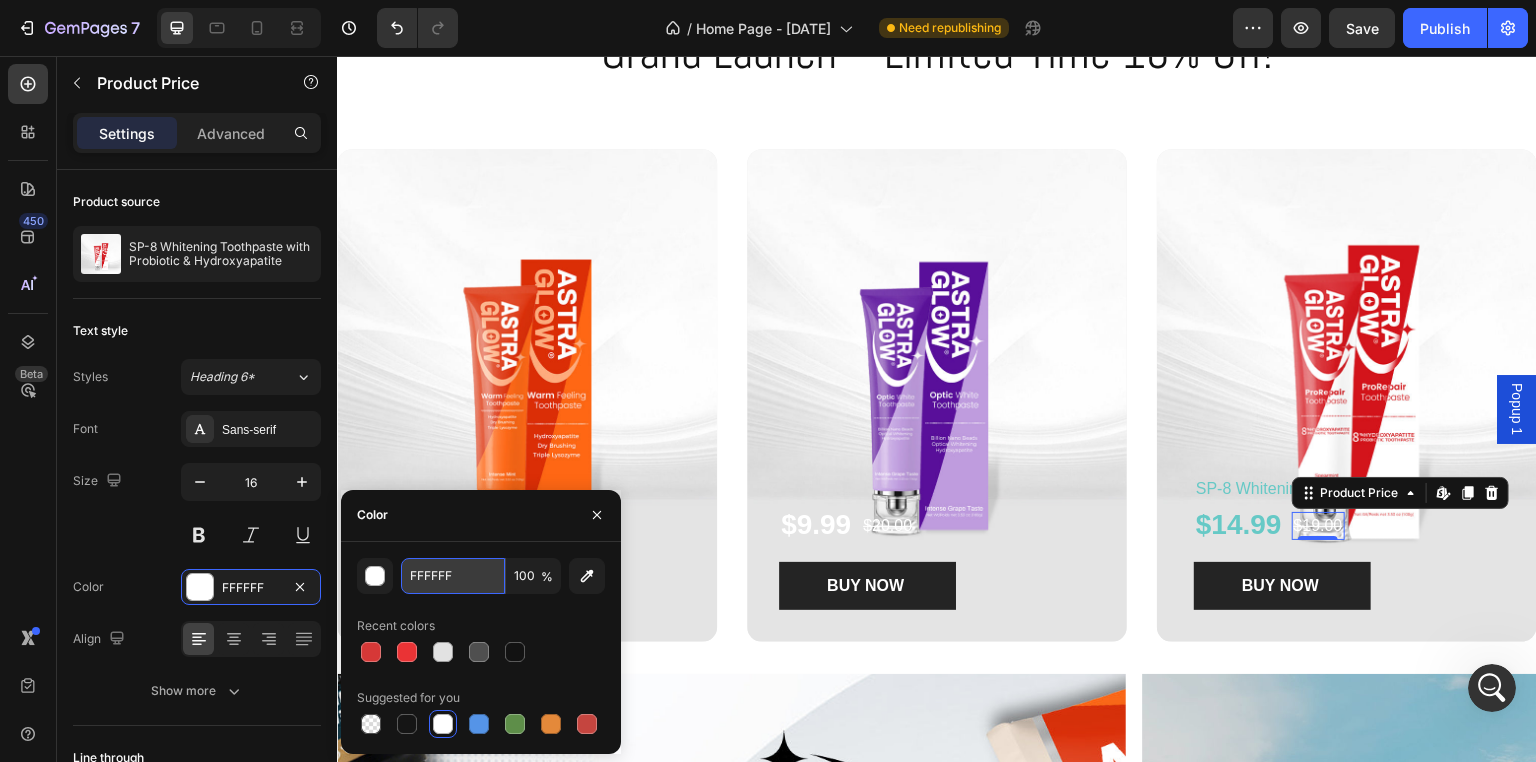 click on "FFFFFF" at bounding box center [453, 576] 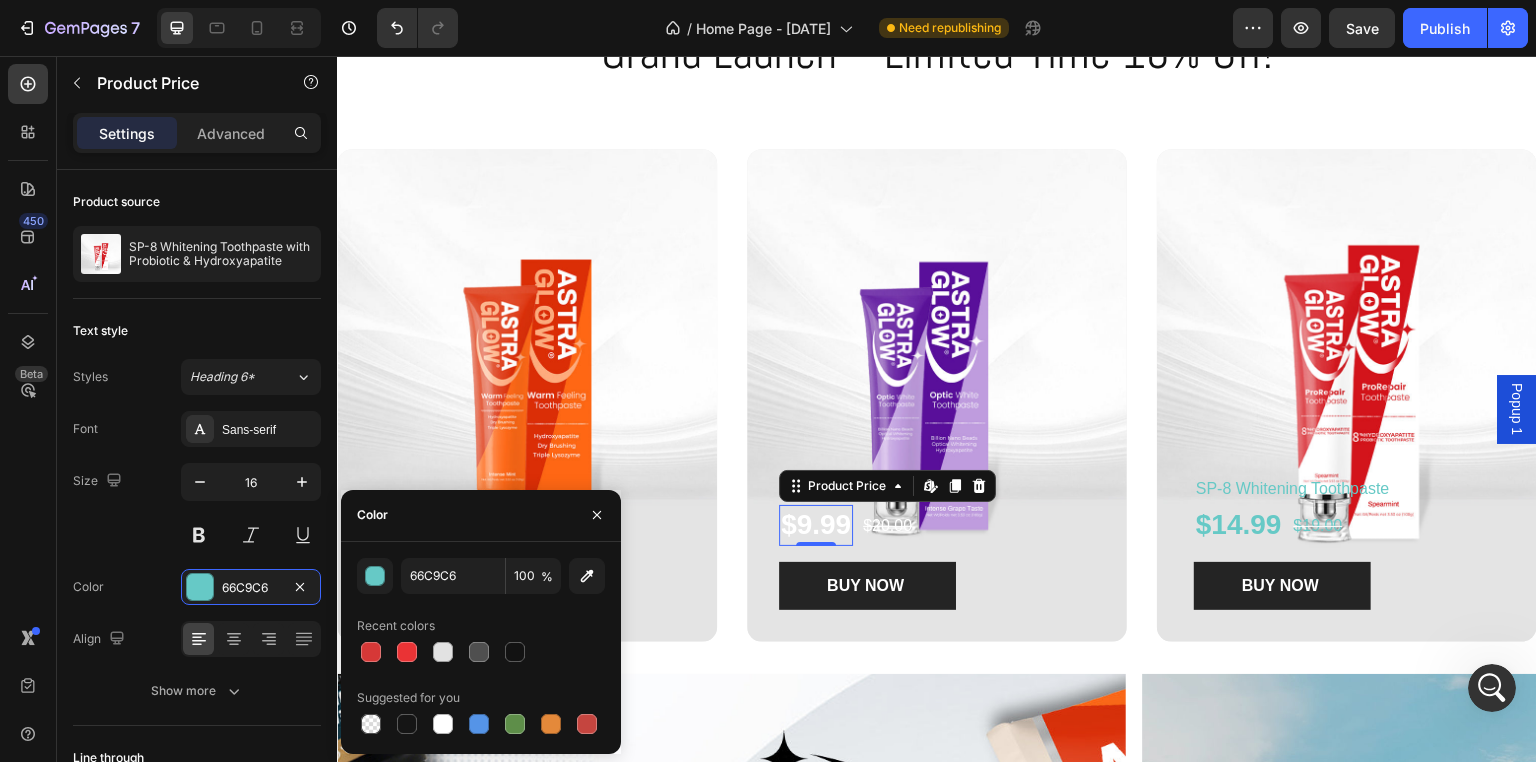 click on "$9.99" at bounding box center (816, 525) 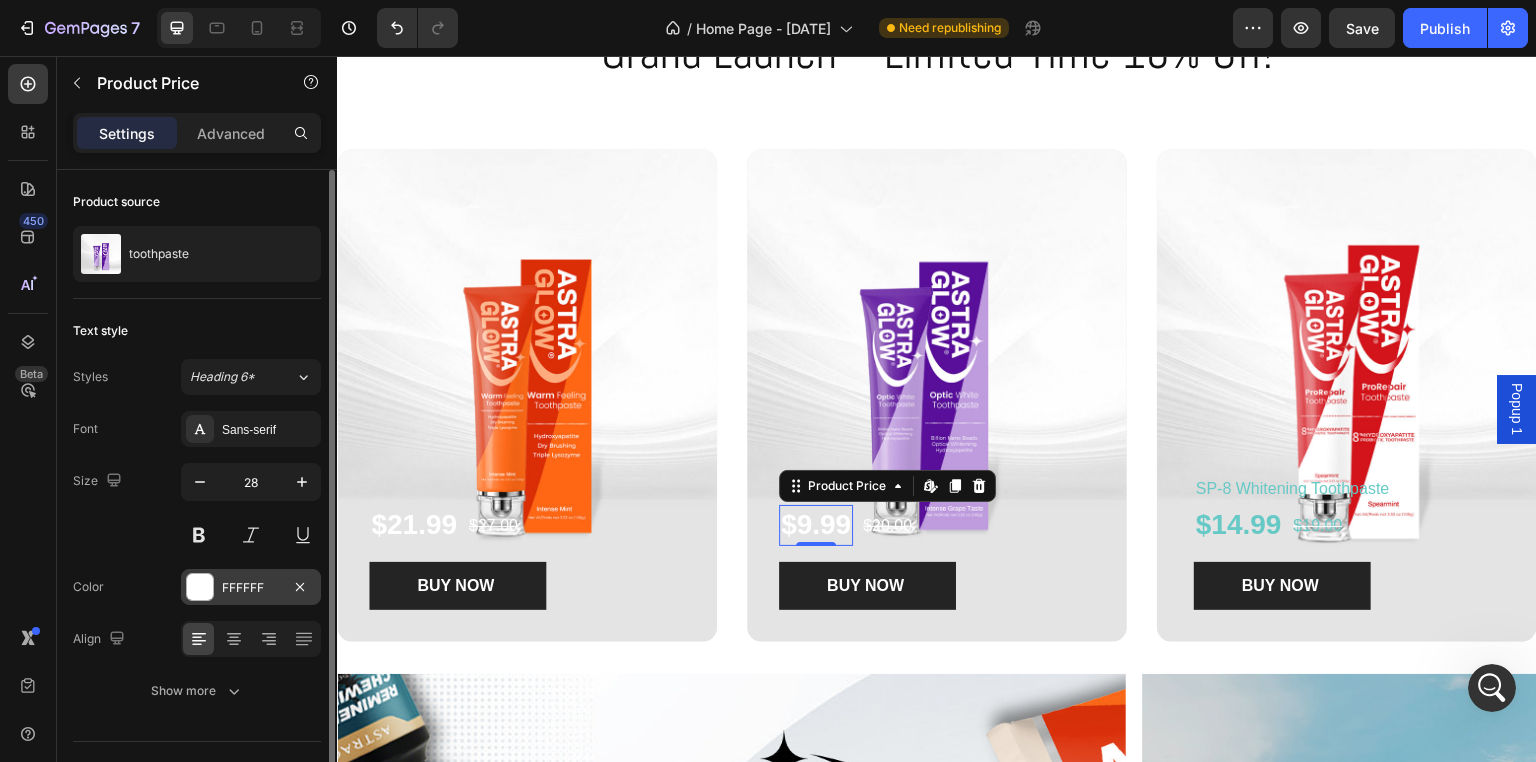 click on "FFFFFF" at bounding box center (251, 588) 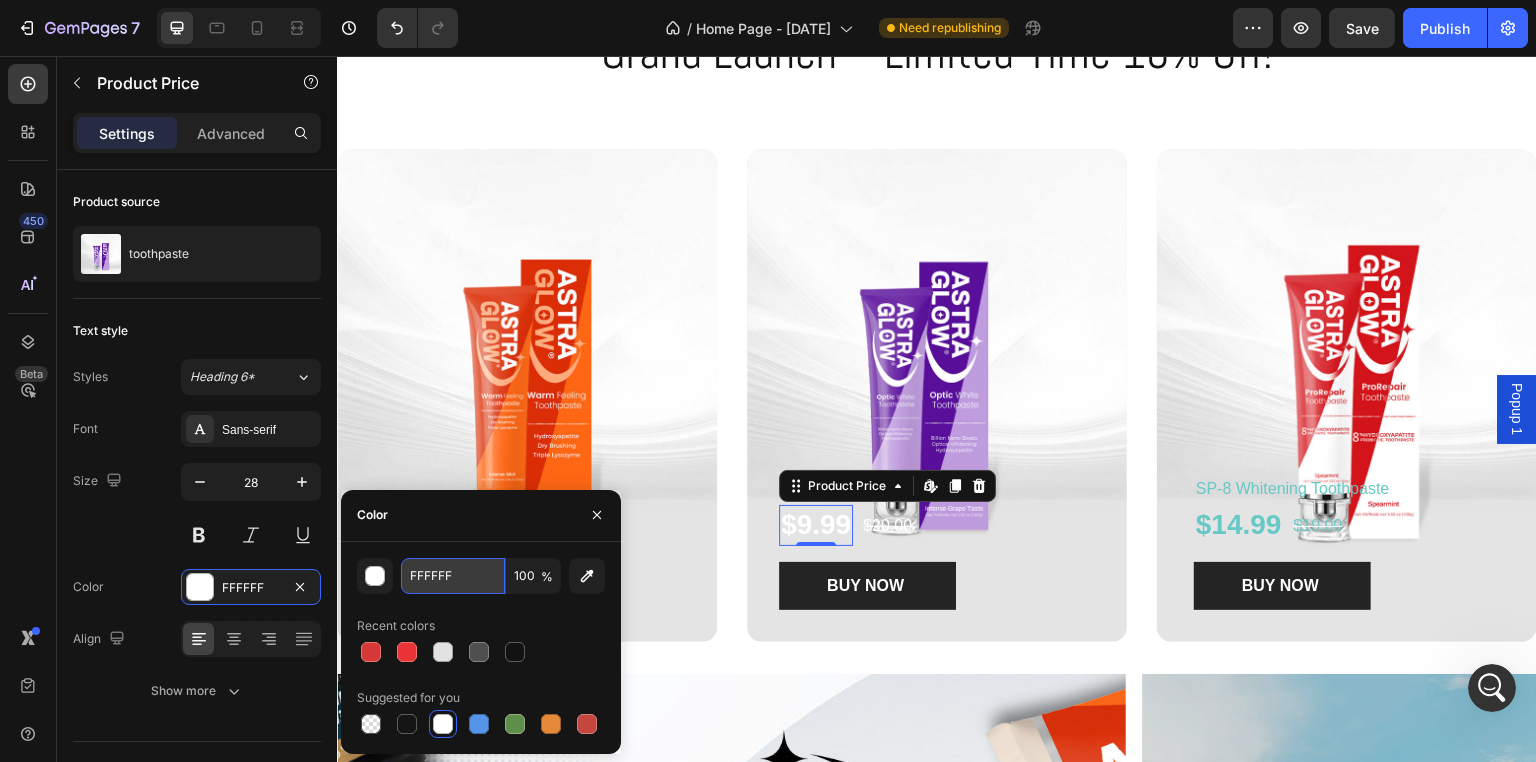 click on "FFFFFF" at bounding box center (453, 576) 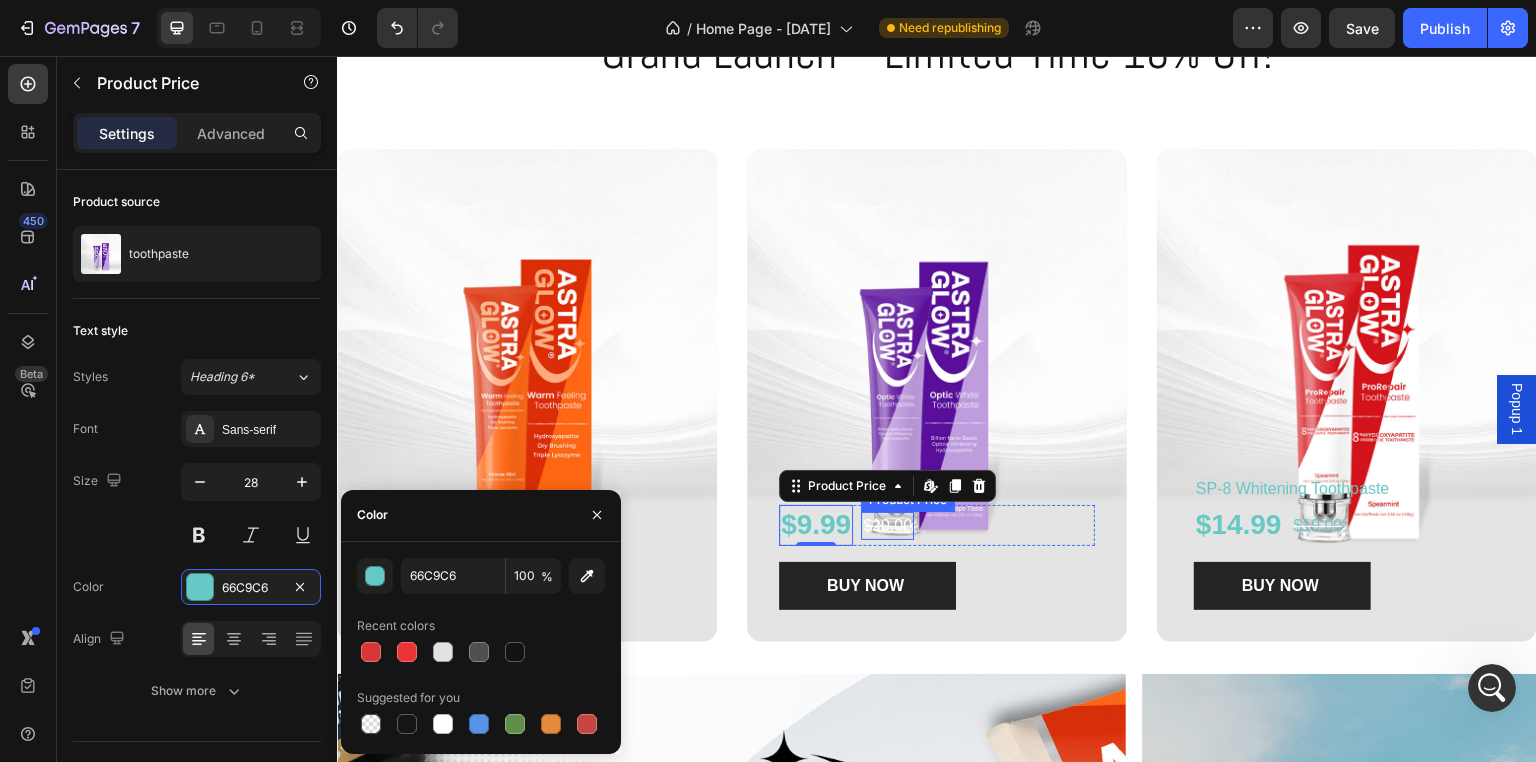 click on "$20.00" at bounding box center (887, 526) 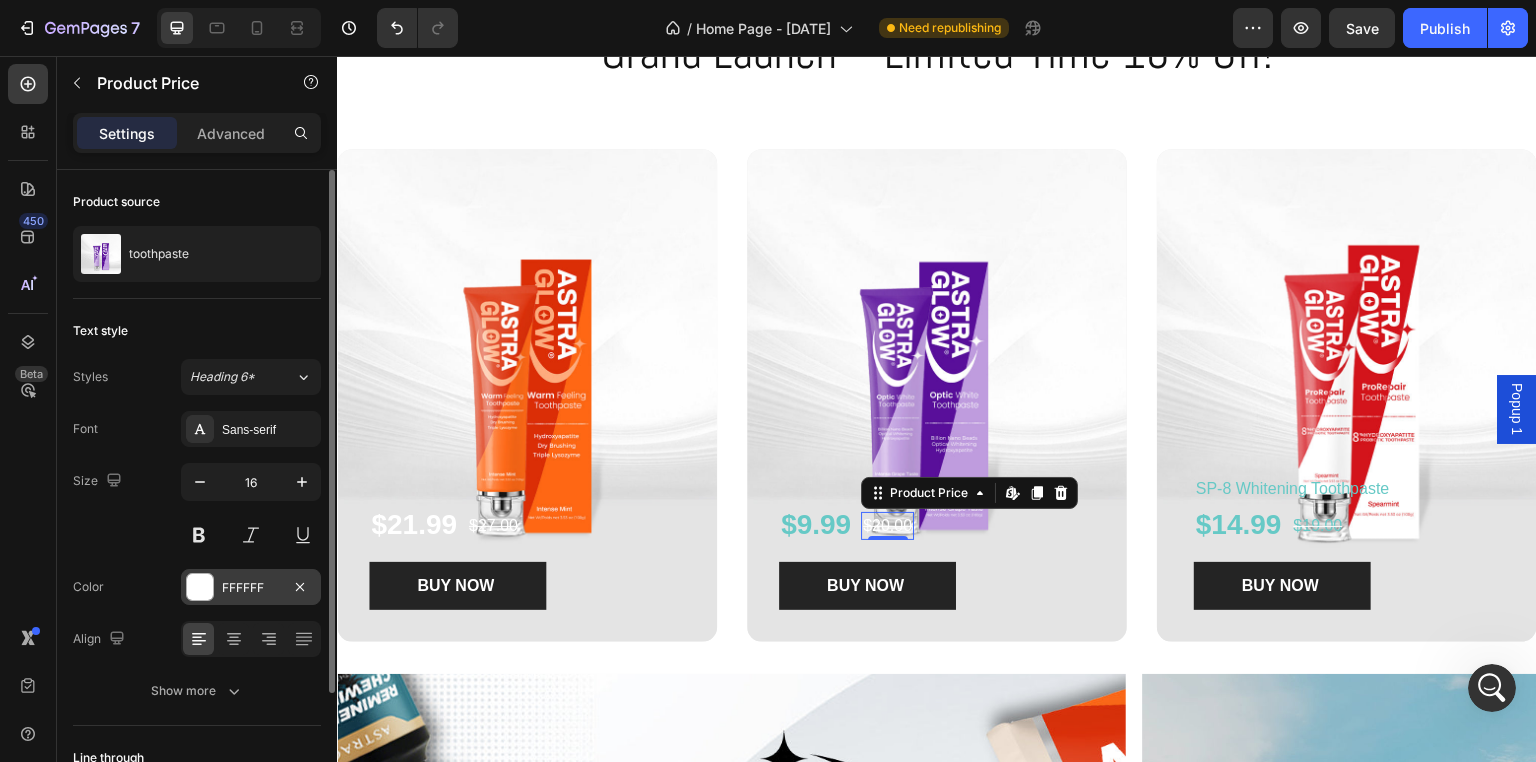 click on "FFFFFF" at bounding box center (251, 588) 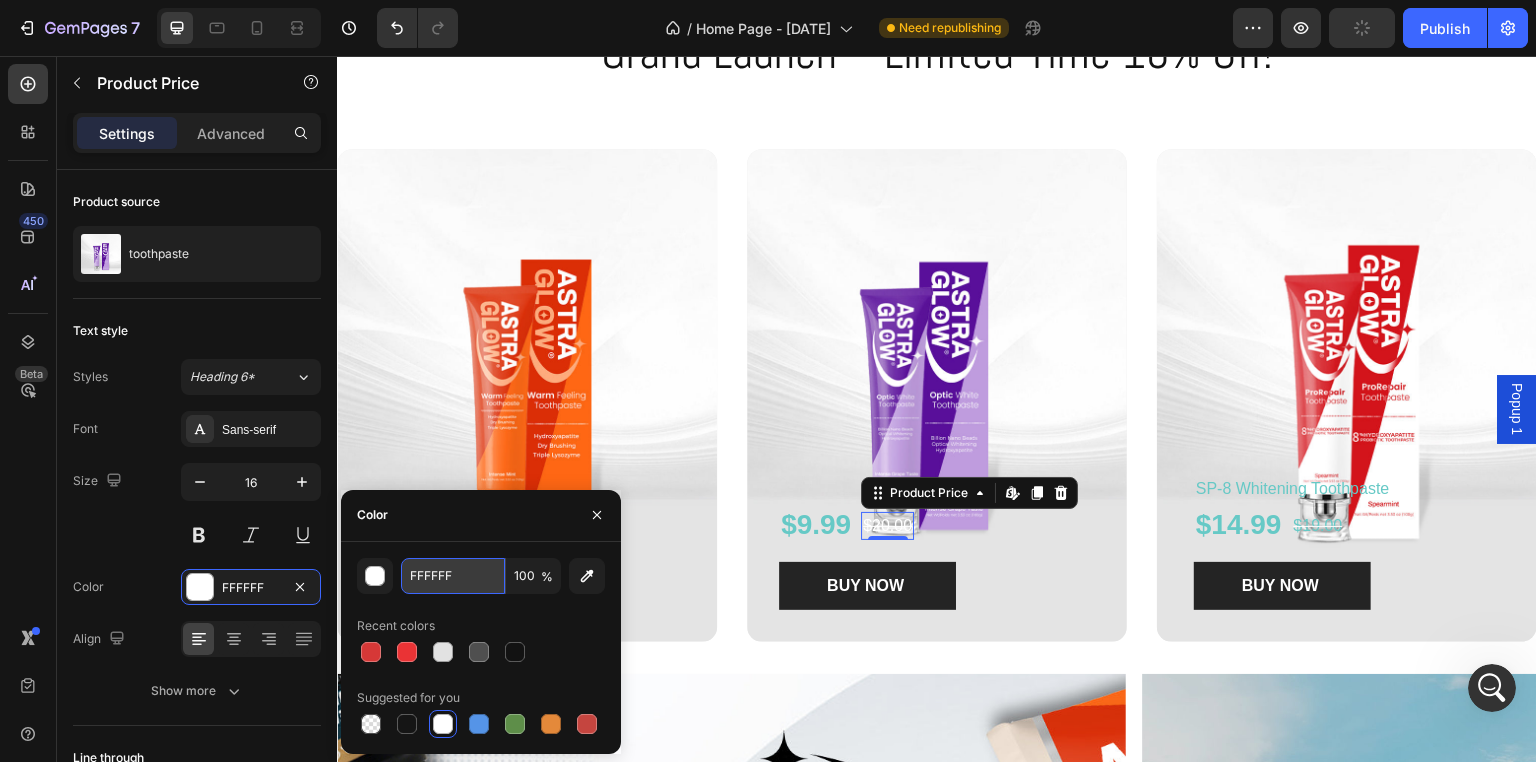 click on "FFFFFF" at bounding box center [453, 576] 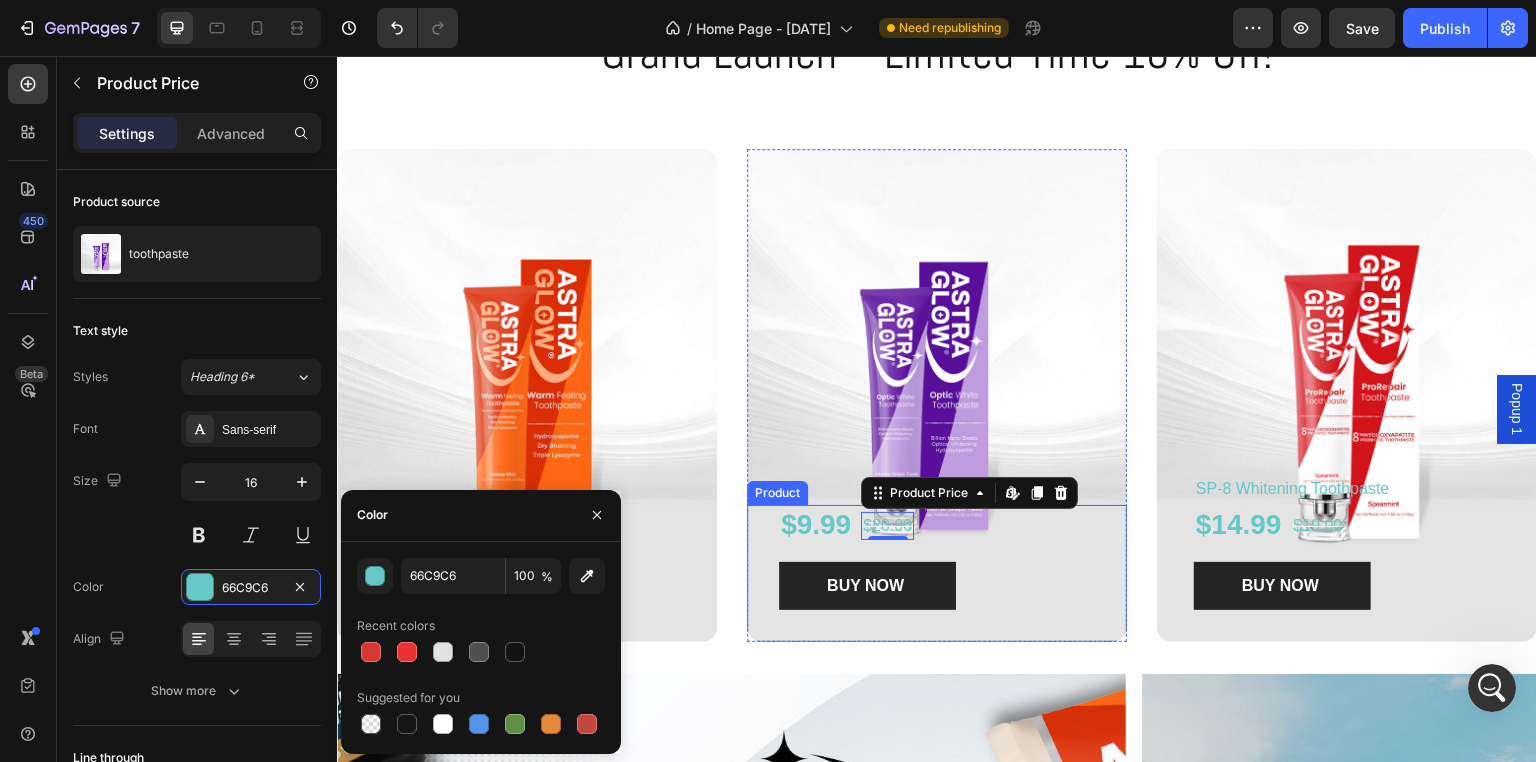 click on "$9.99 Product Price Product Price $20.00 Product Price   Edit content in Shopify 0 Product Price   Edit content in Shopify 0 Row BUY NOW Product Cart Button" at bounding box center (937, 565) 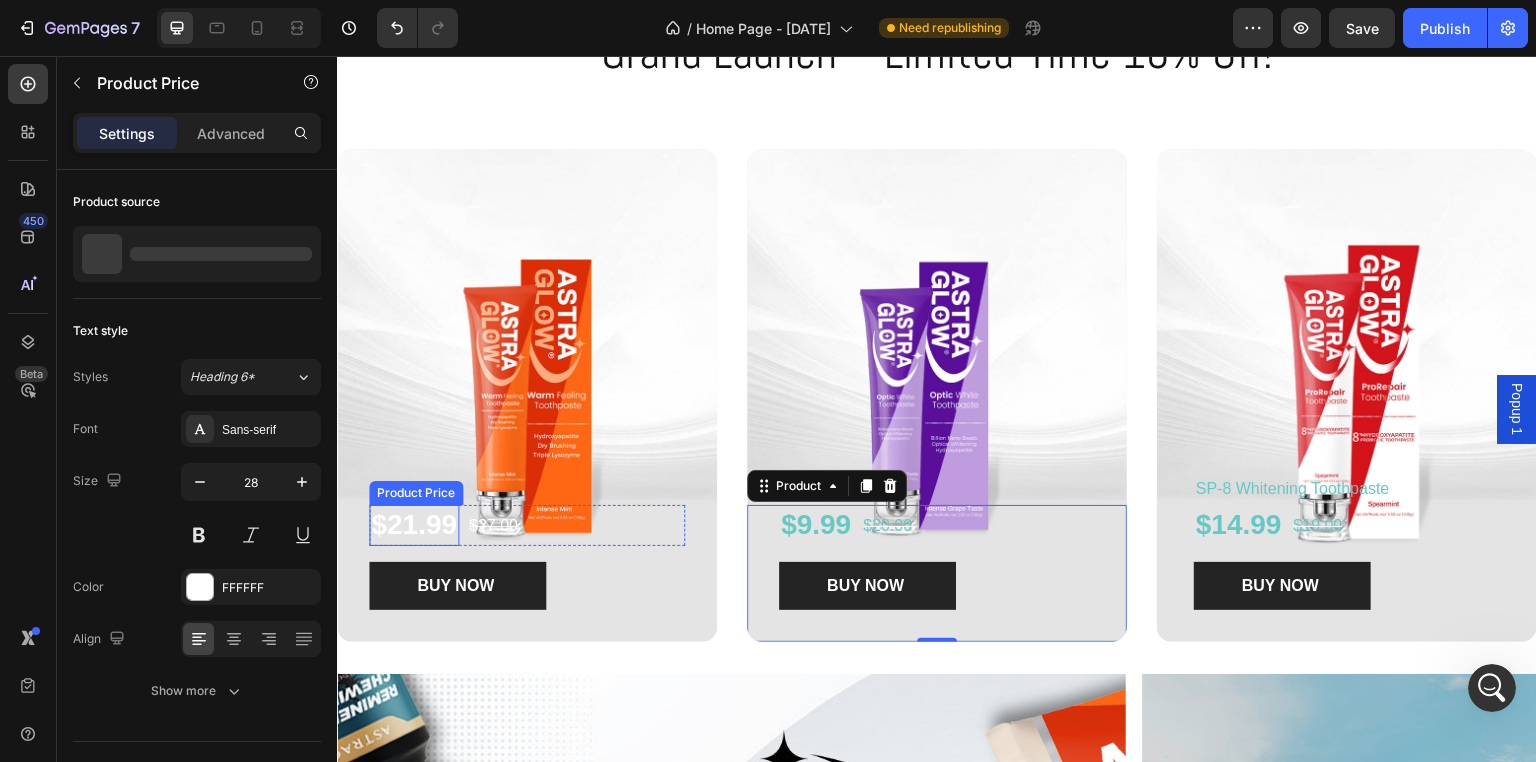 click on "$21.99" at bounding box center [414, 525] 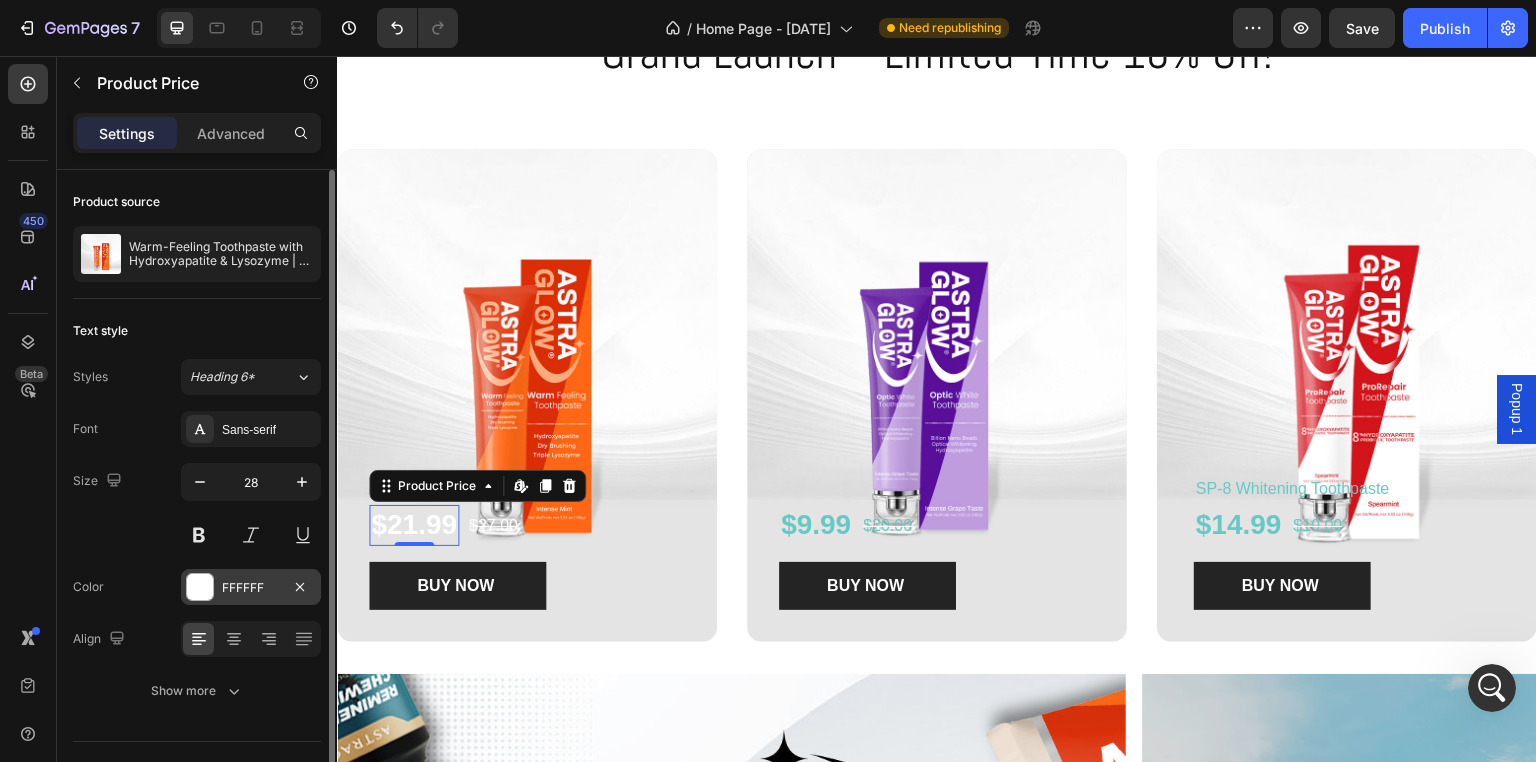 click on "FFFFFF" at bounding box center [251, 588] 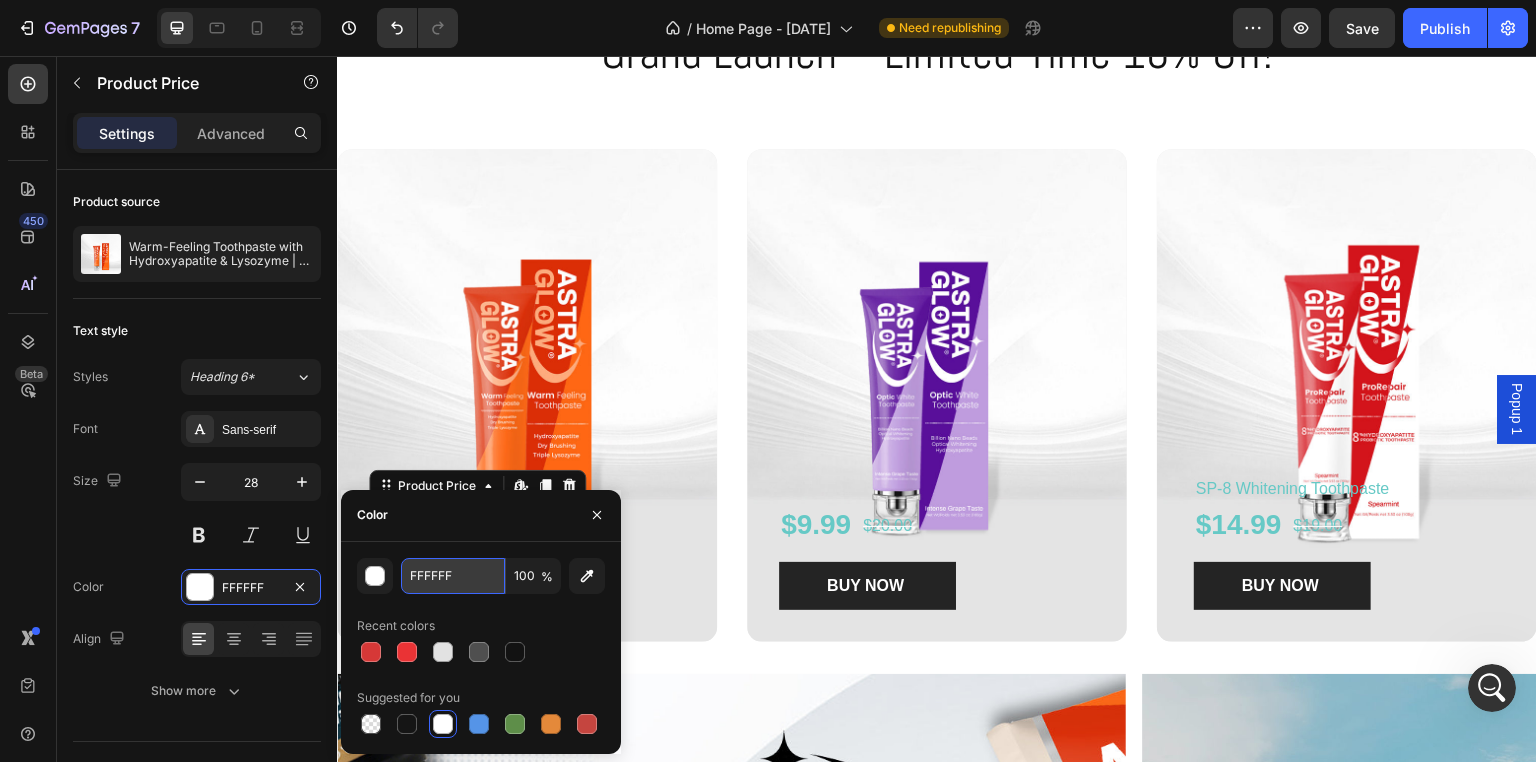 click on "FFFFFF" at bounding box center [453, 576] 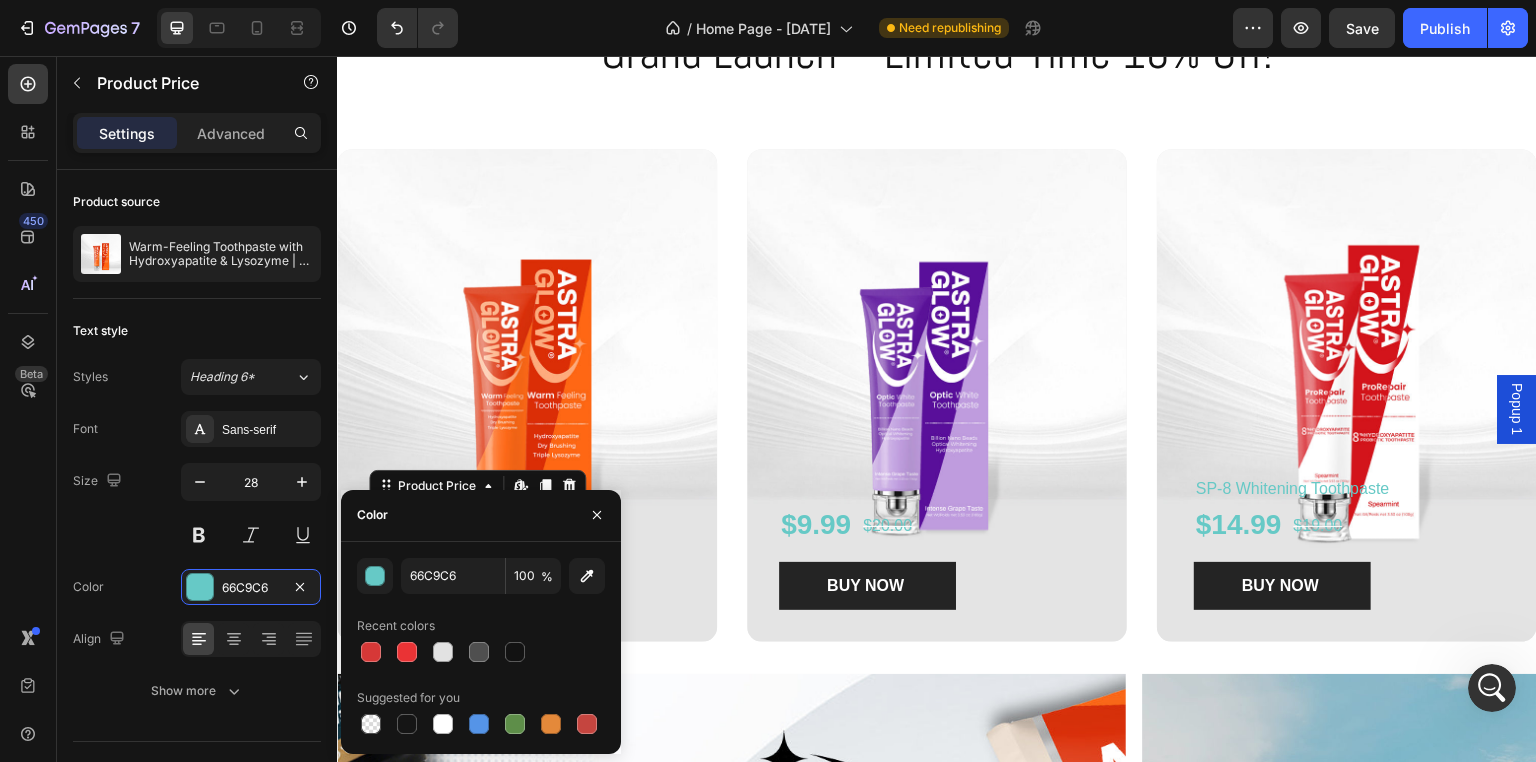click on "BUY NOW Product Cart Button" at bounding box center (527, 586) 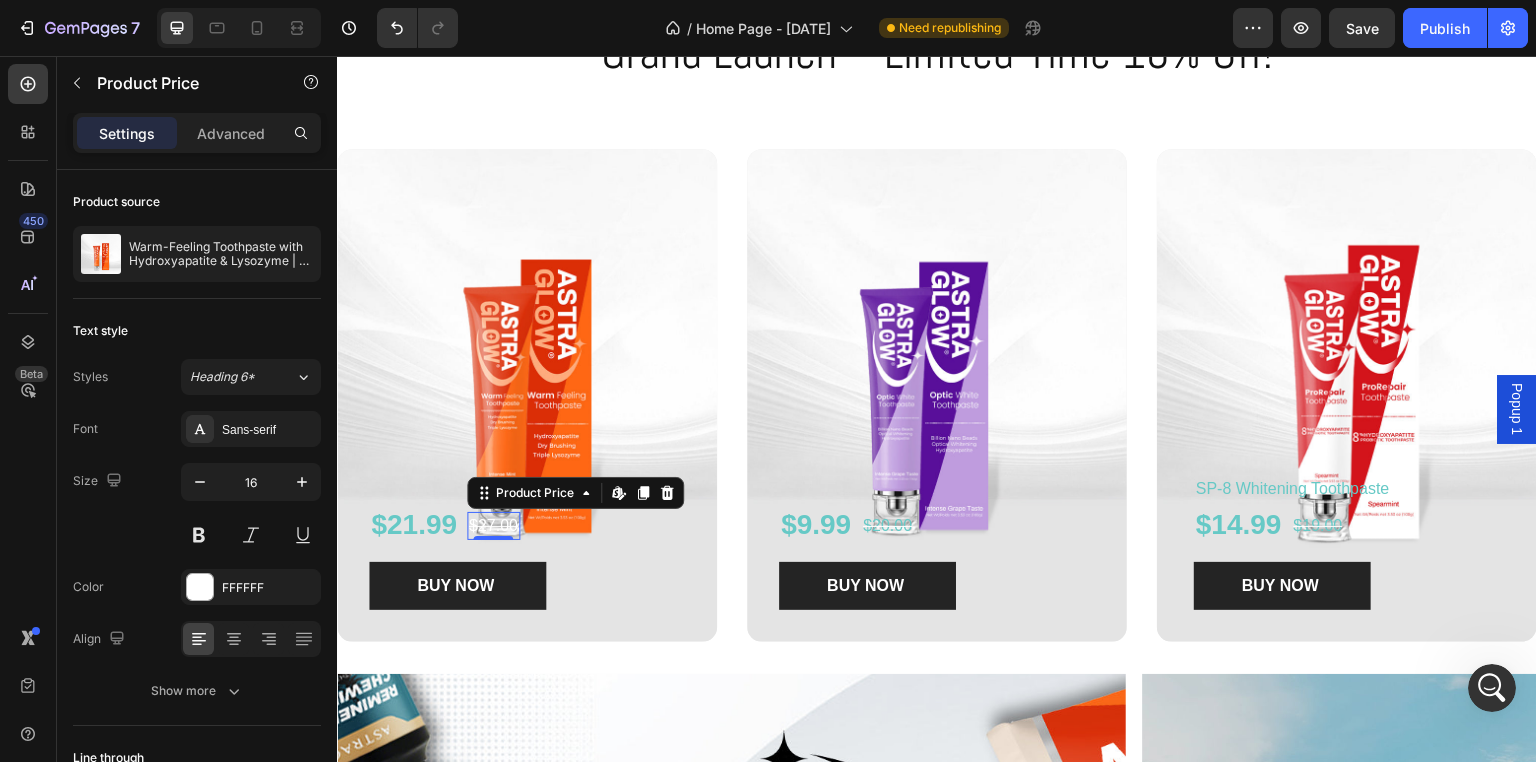click on "$27.00" at bounding box center [493, 526] 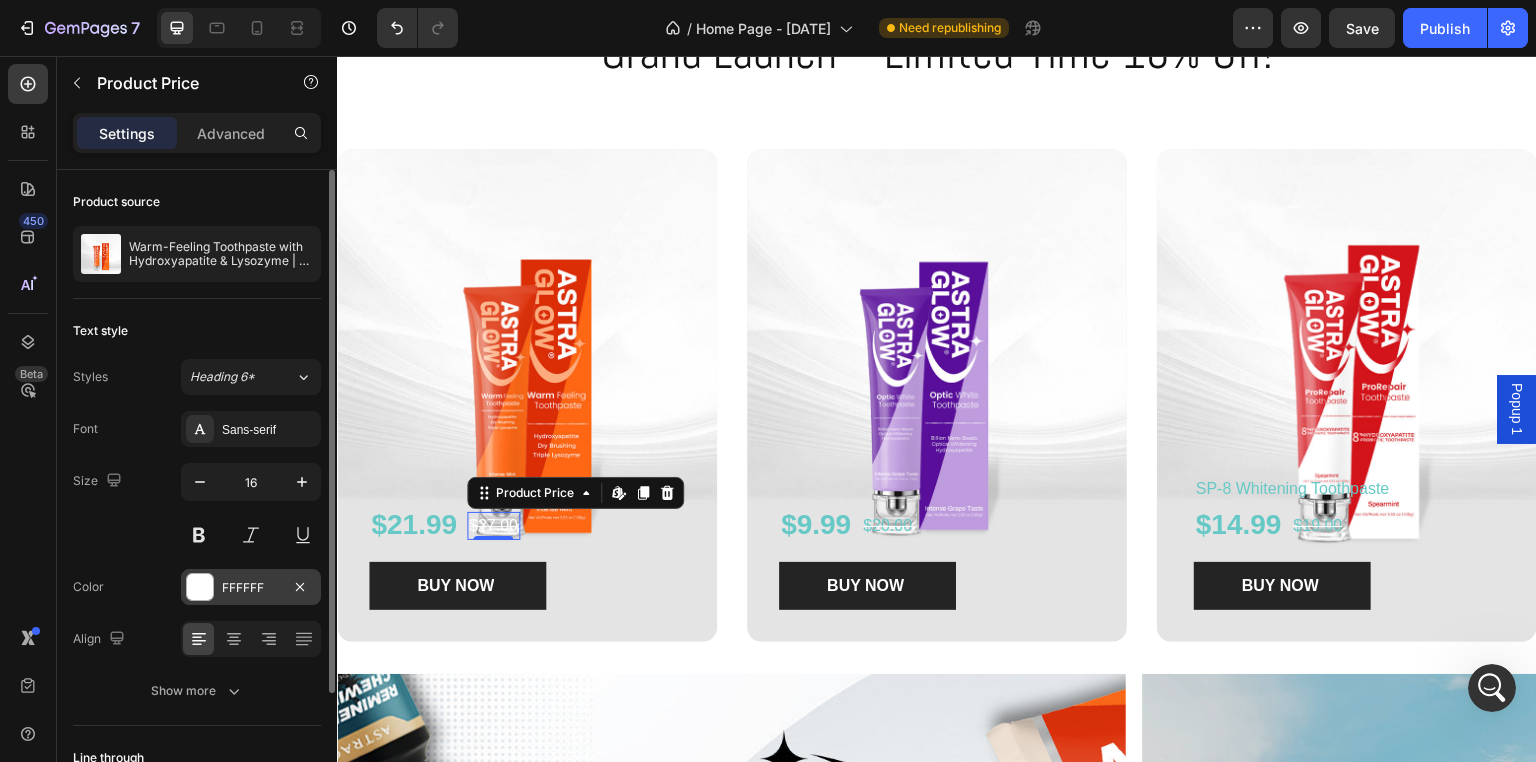 click on "FFFFFF" at bounding box center (251, 587) 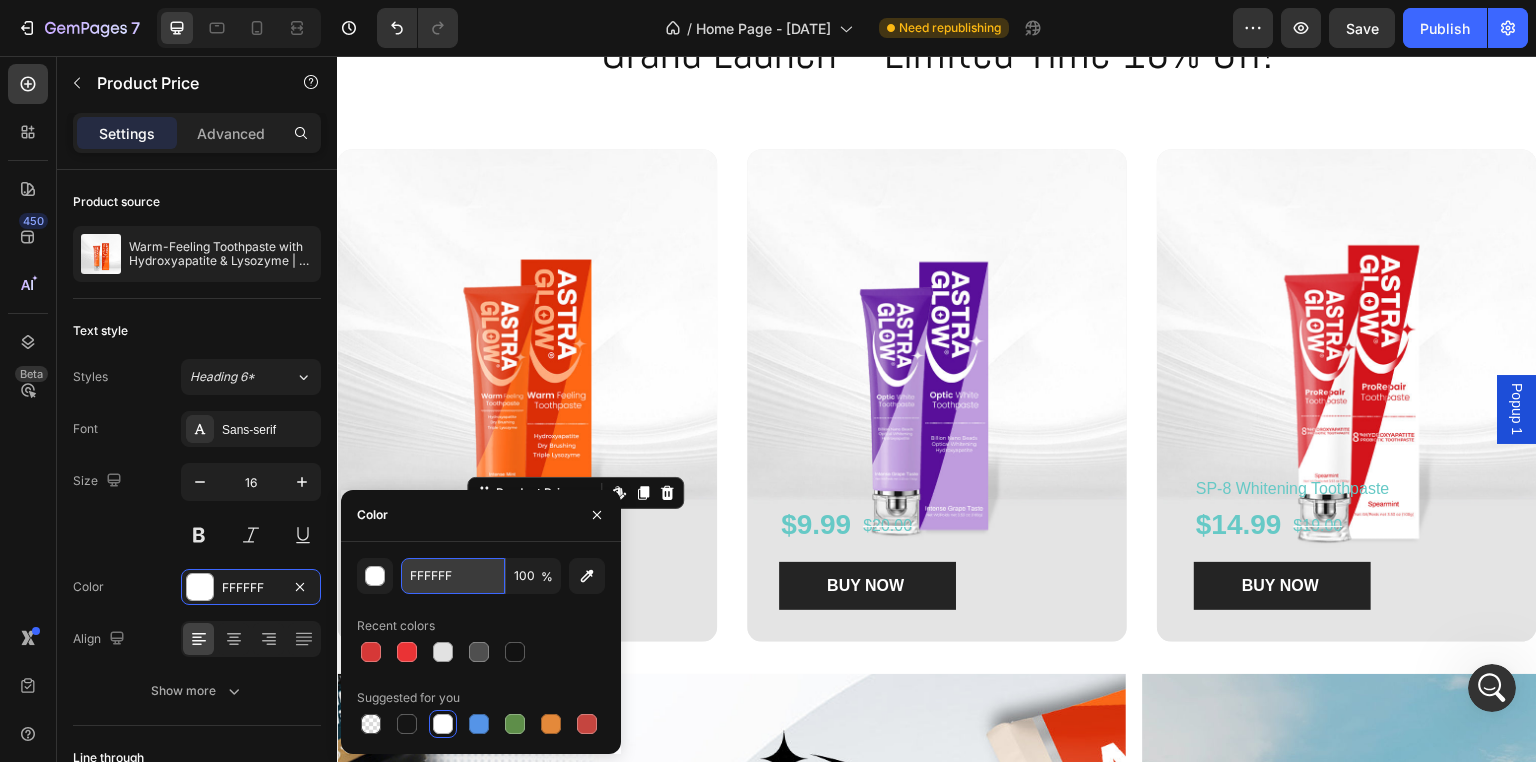 click on "FFFFFF" at bounding box center (453, 576) 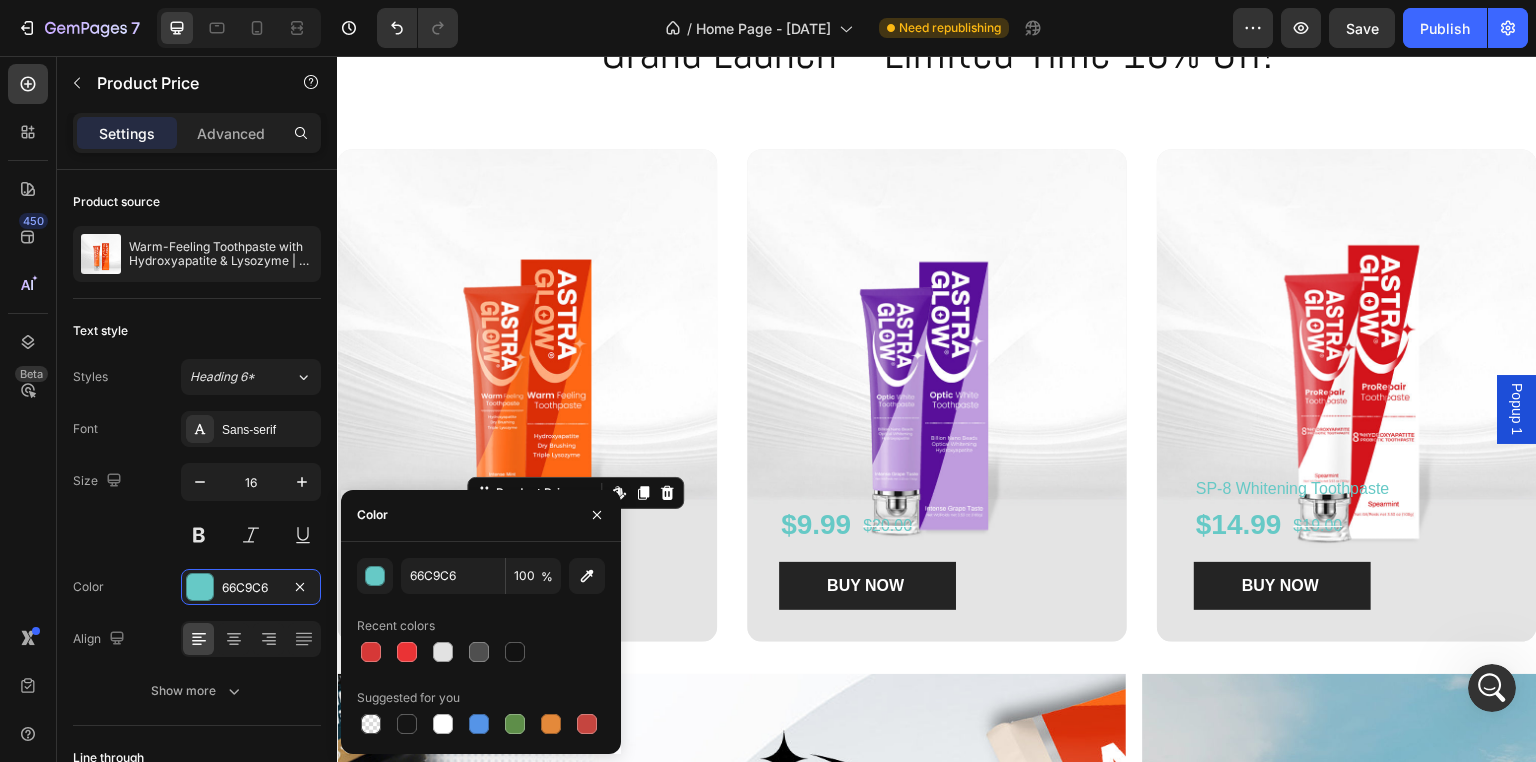 click on "BUY NOW Product Cart Button" at bounding box center [527, 586] 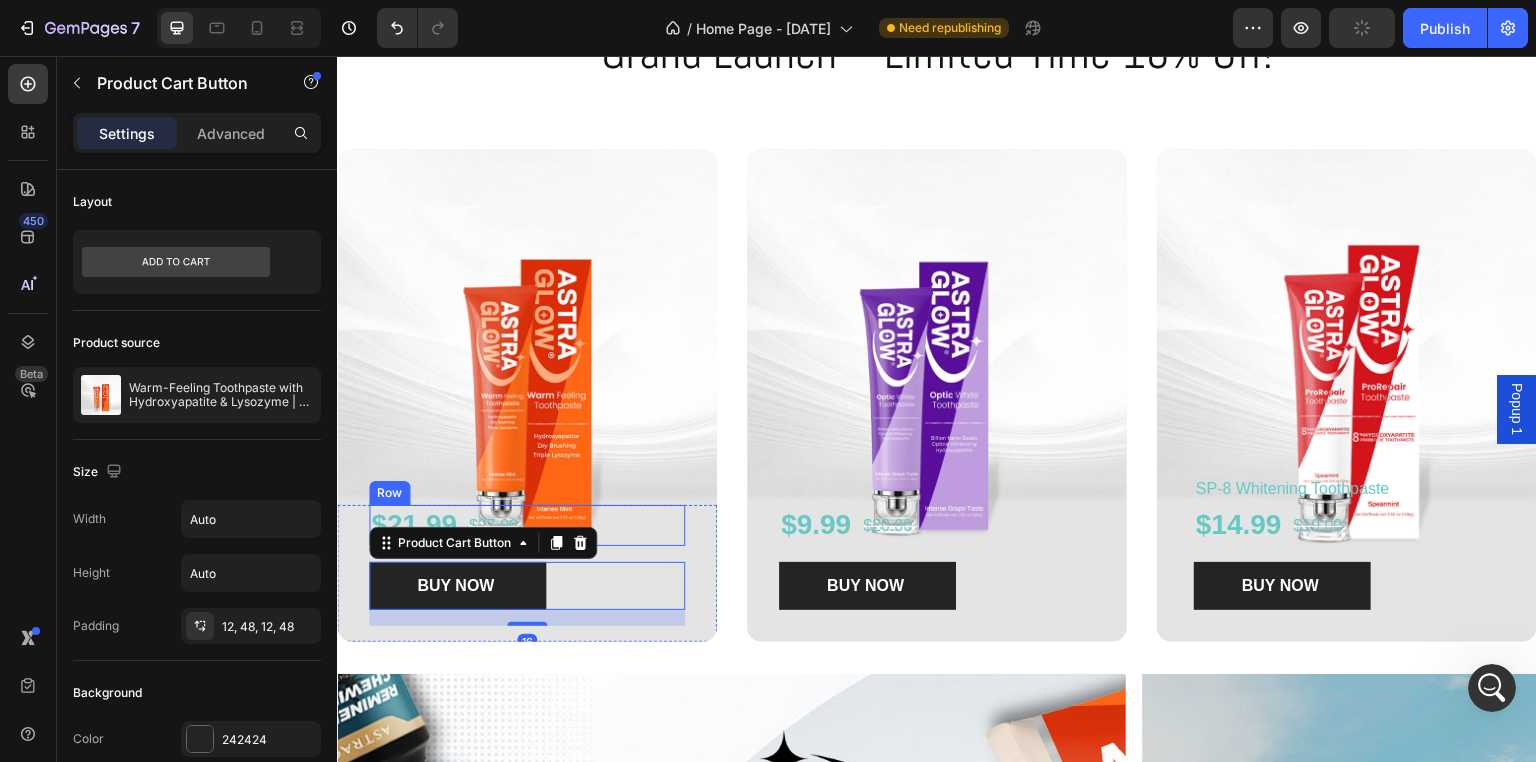 click on "$21.99 Product Price Product Price $27.00 Product Price Product Price Row" at bounding box center (527, 525) 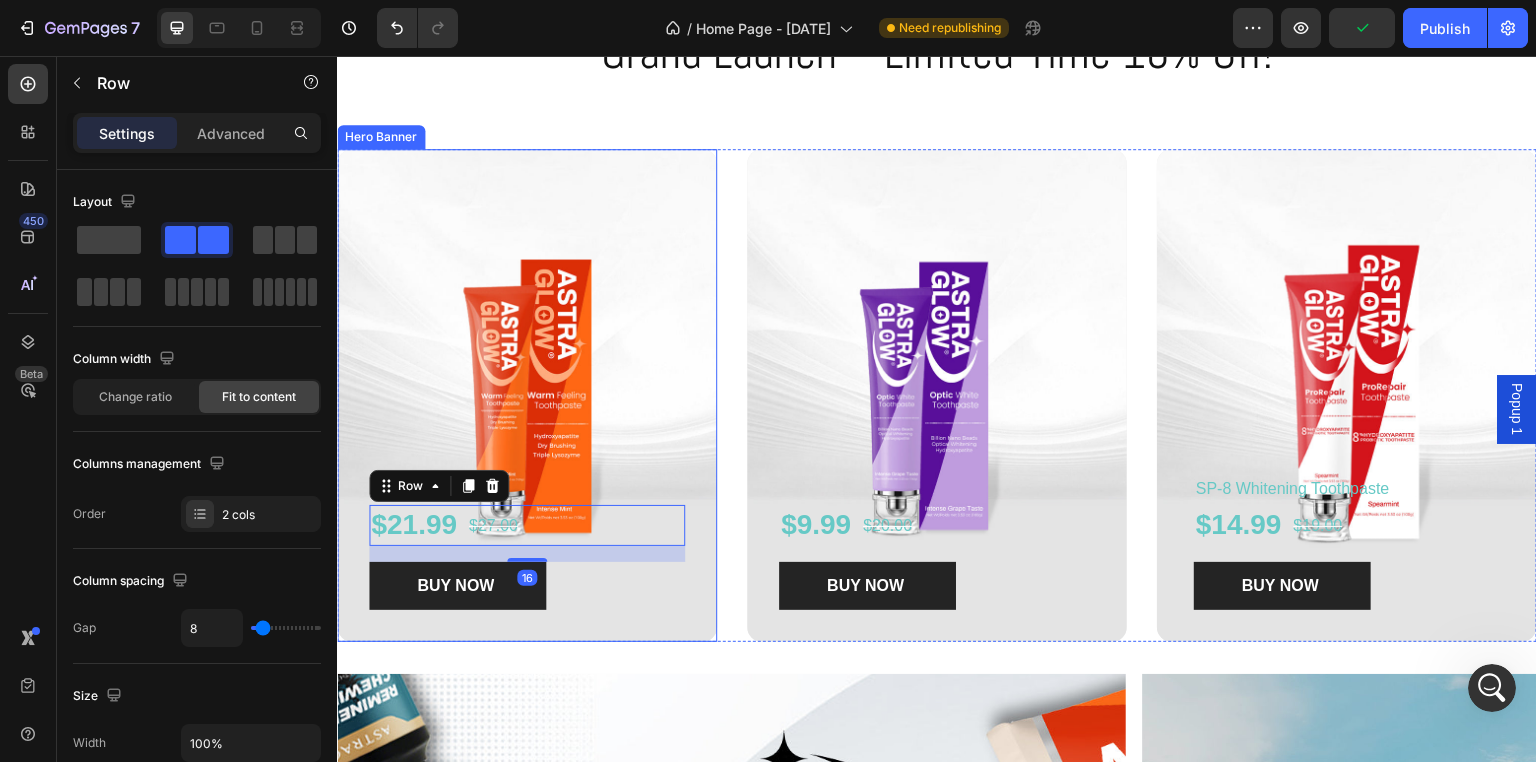 click at bounding box center [527, 395] 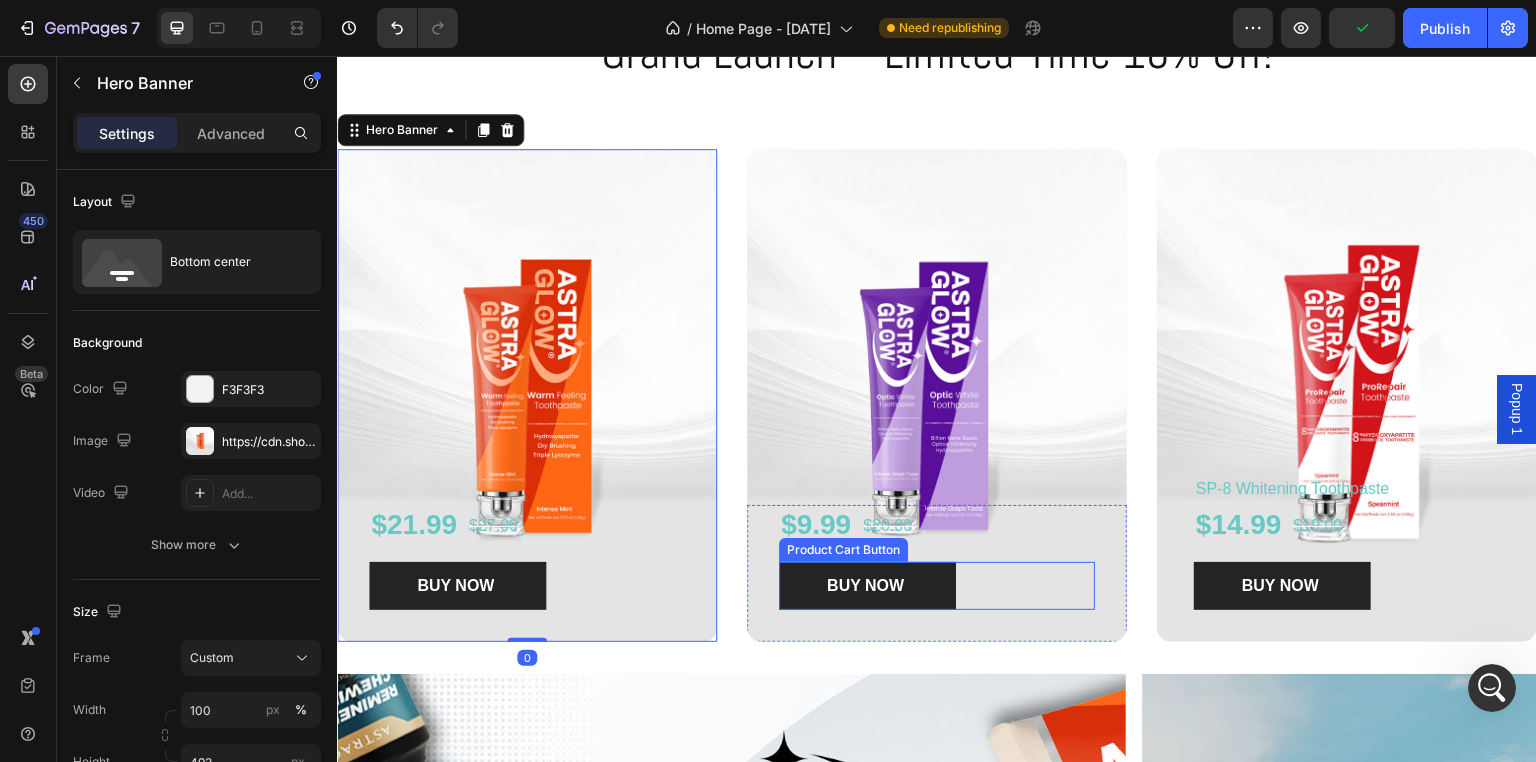 click on "BUY NOW Product Cart Button" at bounding box center [937, 586] 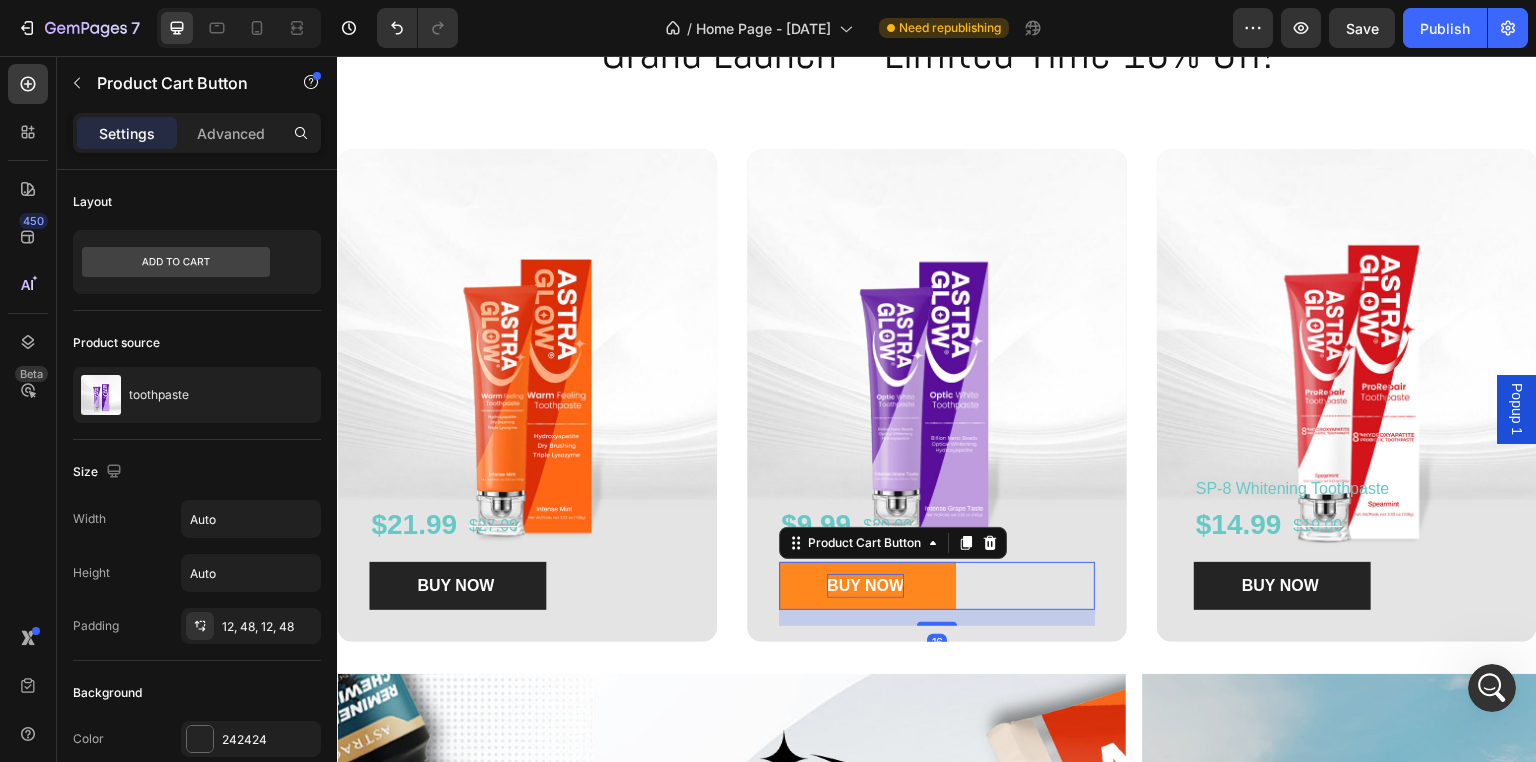 click on "BUY NOW" at bounding box center [865, 586] 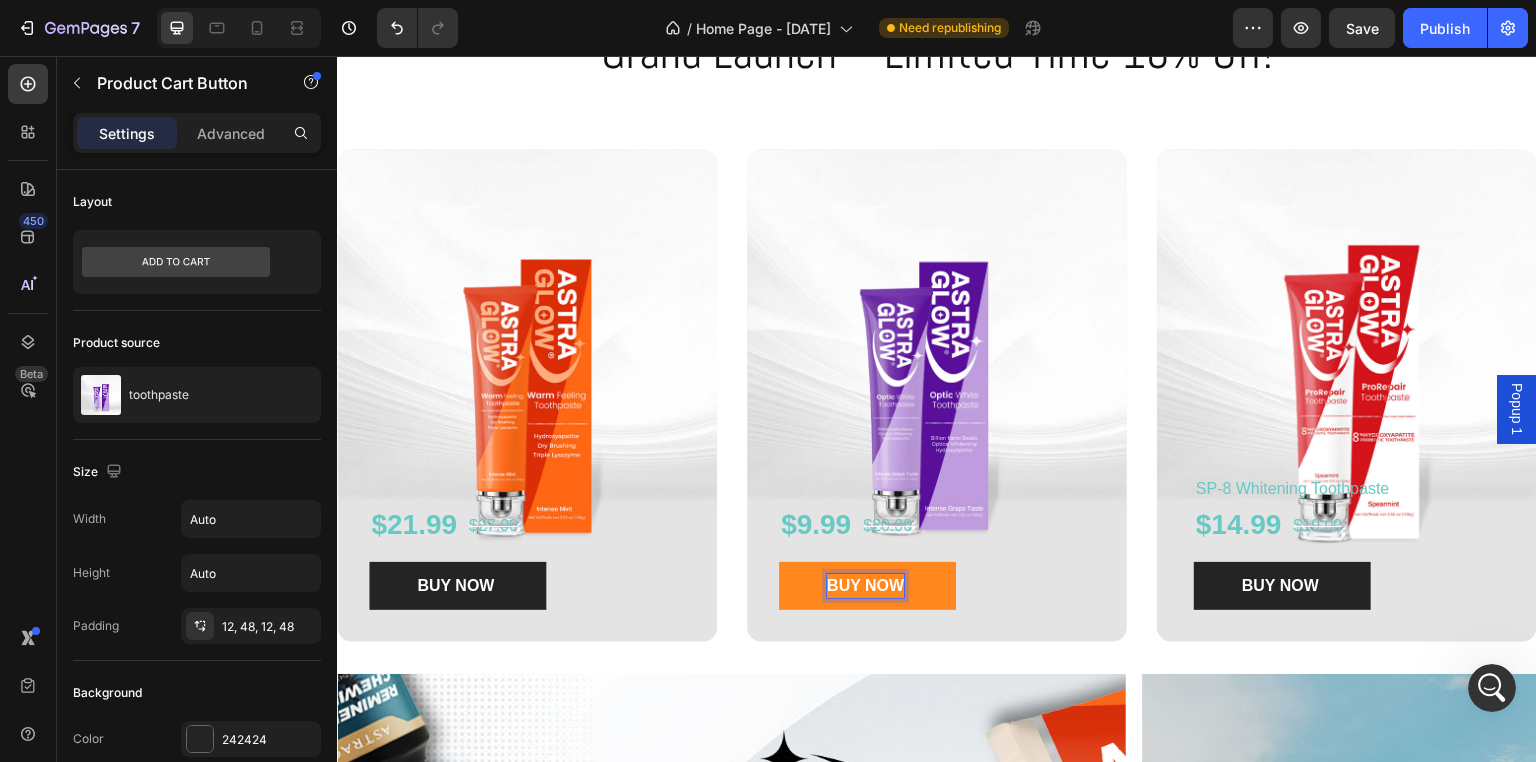 click on "BUY NOW" at bounding box center (865, 586) 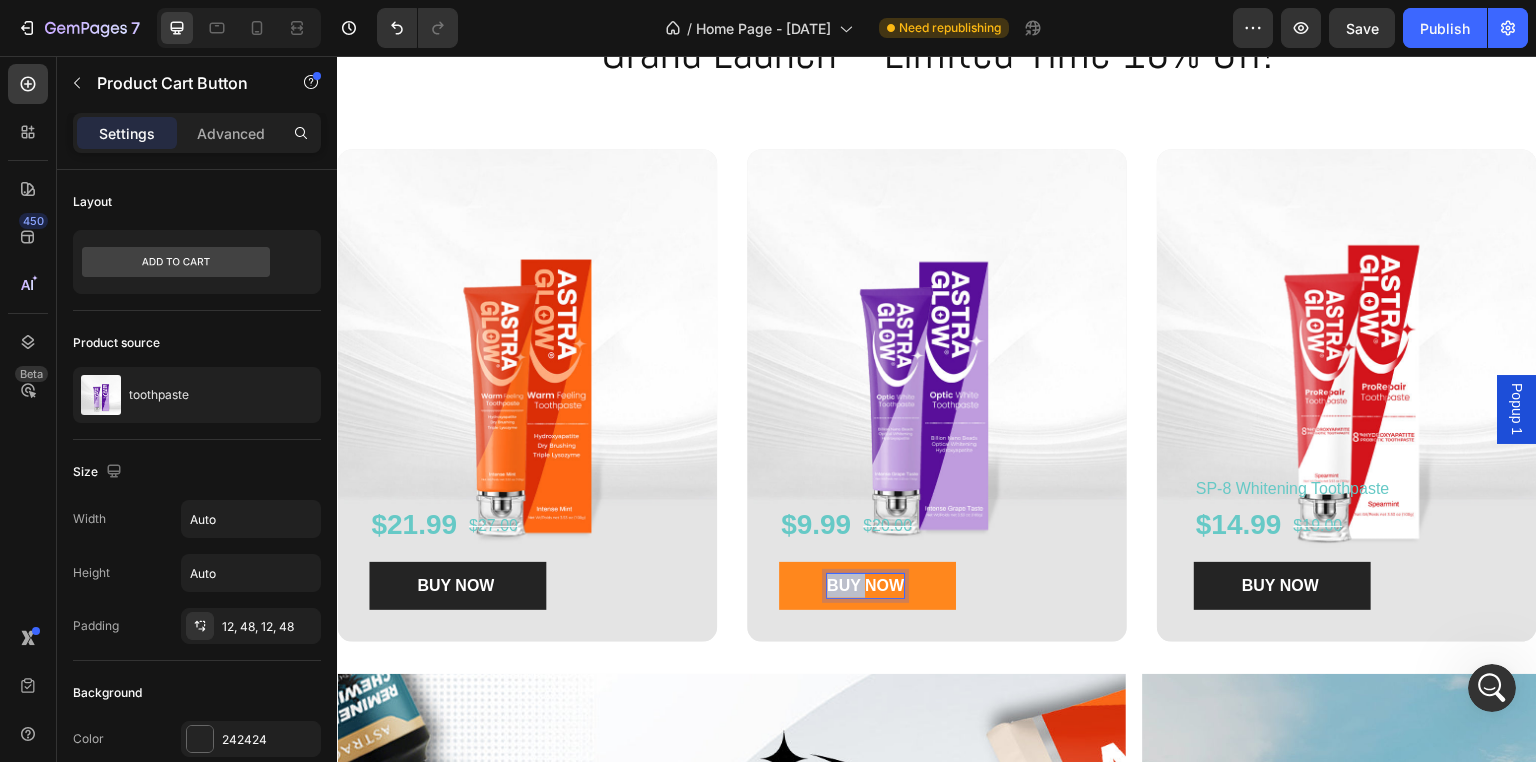 click on "BUY NOW" at bounding box center [865, 586] 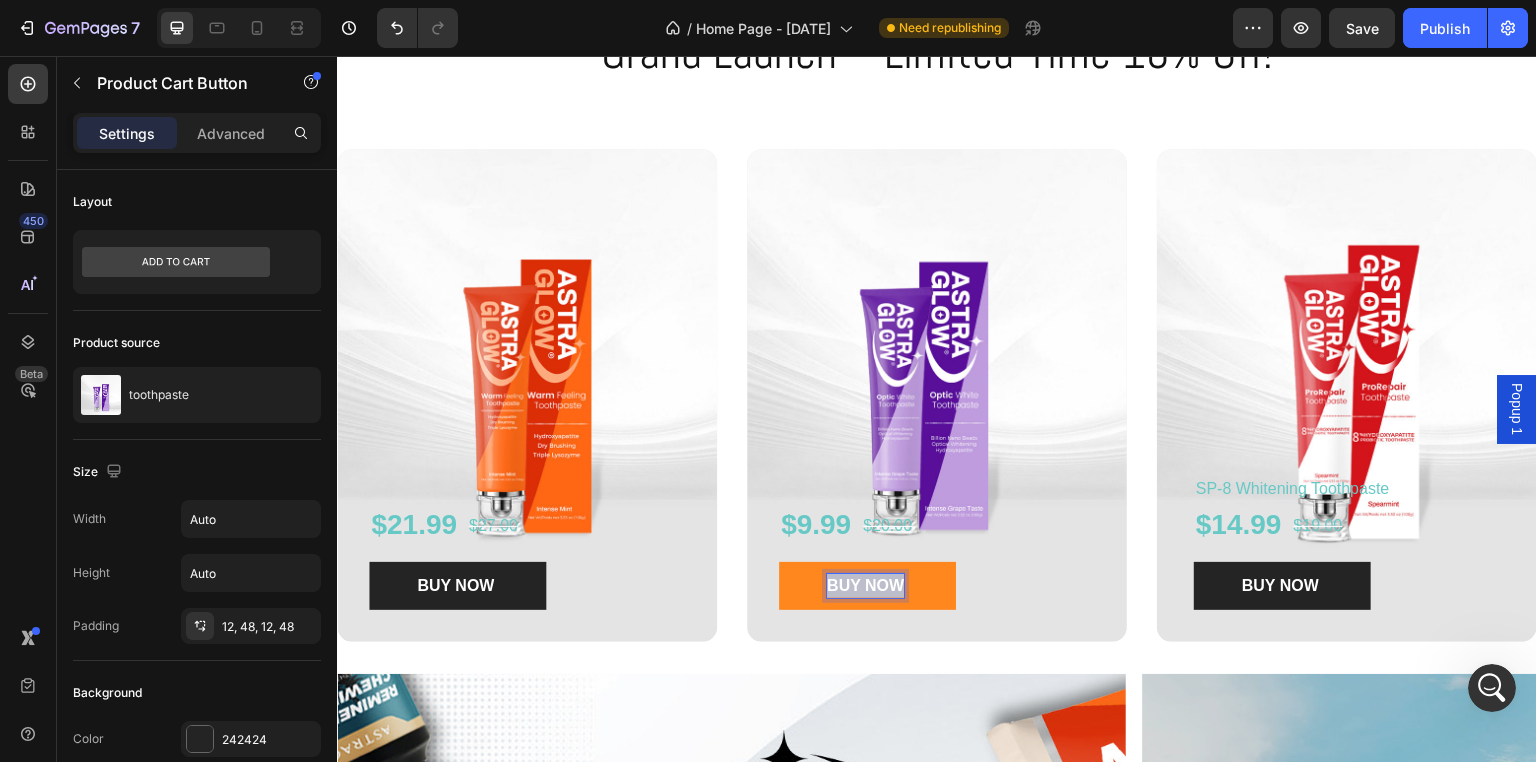 click on "BUY NOW" at bounding box center (865, 586) 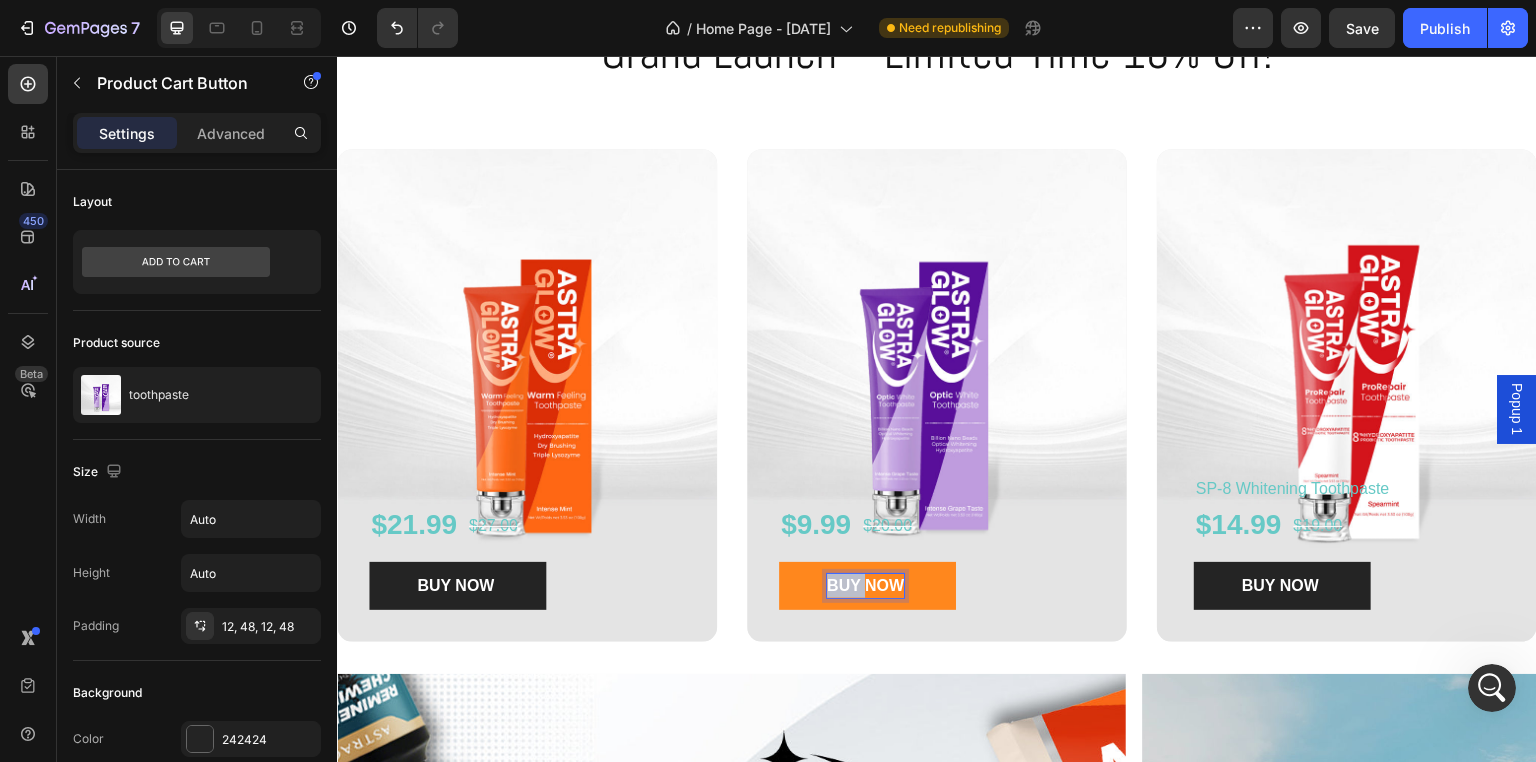 click on "BUY NOW" at bounding box center [865, 586] 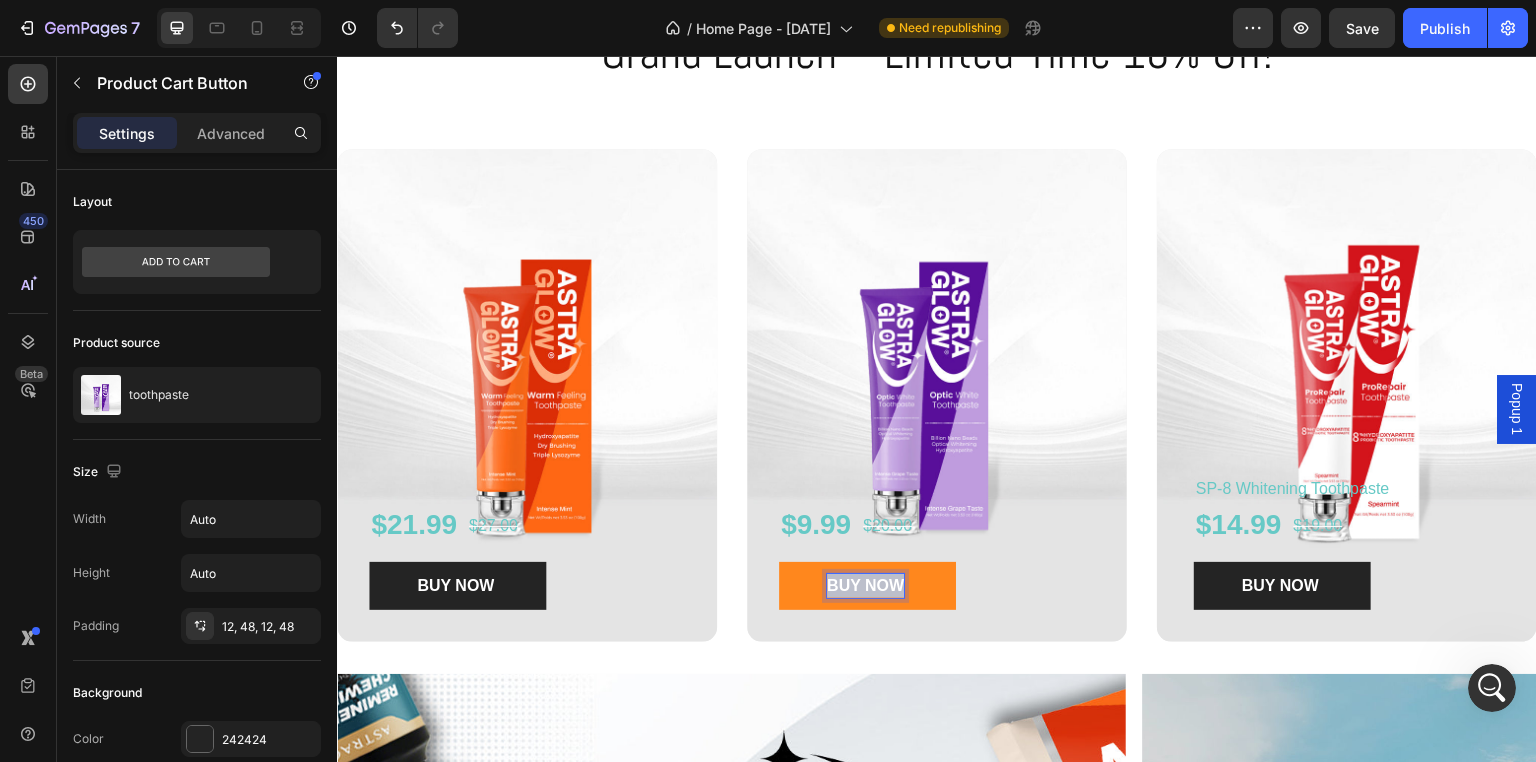 click on "BUY NOW" at bounding box center [865, 586] 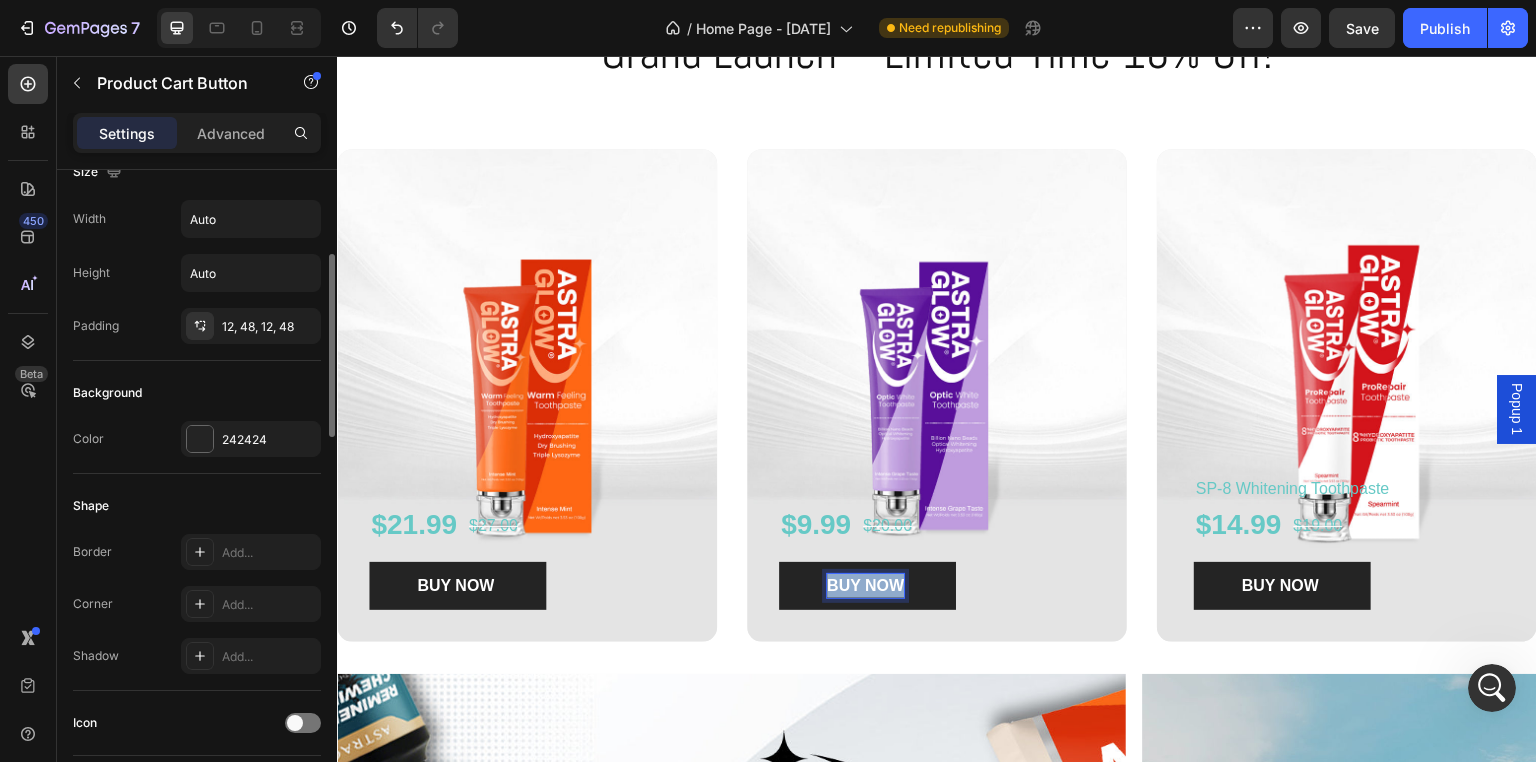 scroll, scrollTop: 400, scrollLeft: 0, axis: vertical 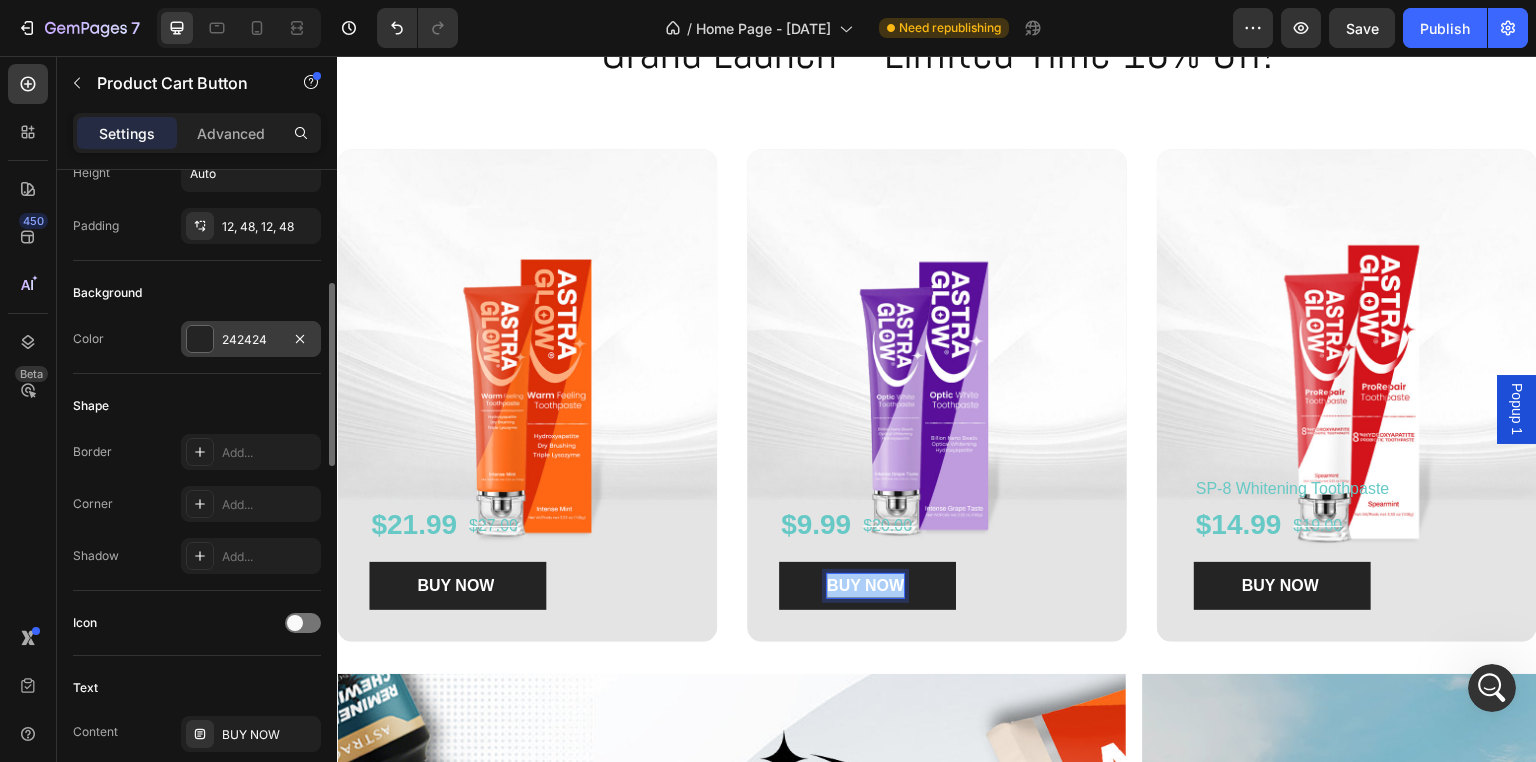 click on "242424" at bounding box center (251, 339) 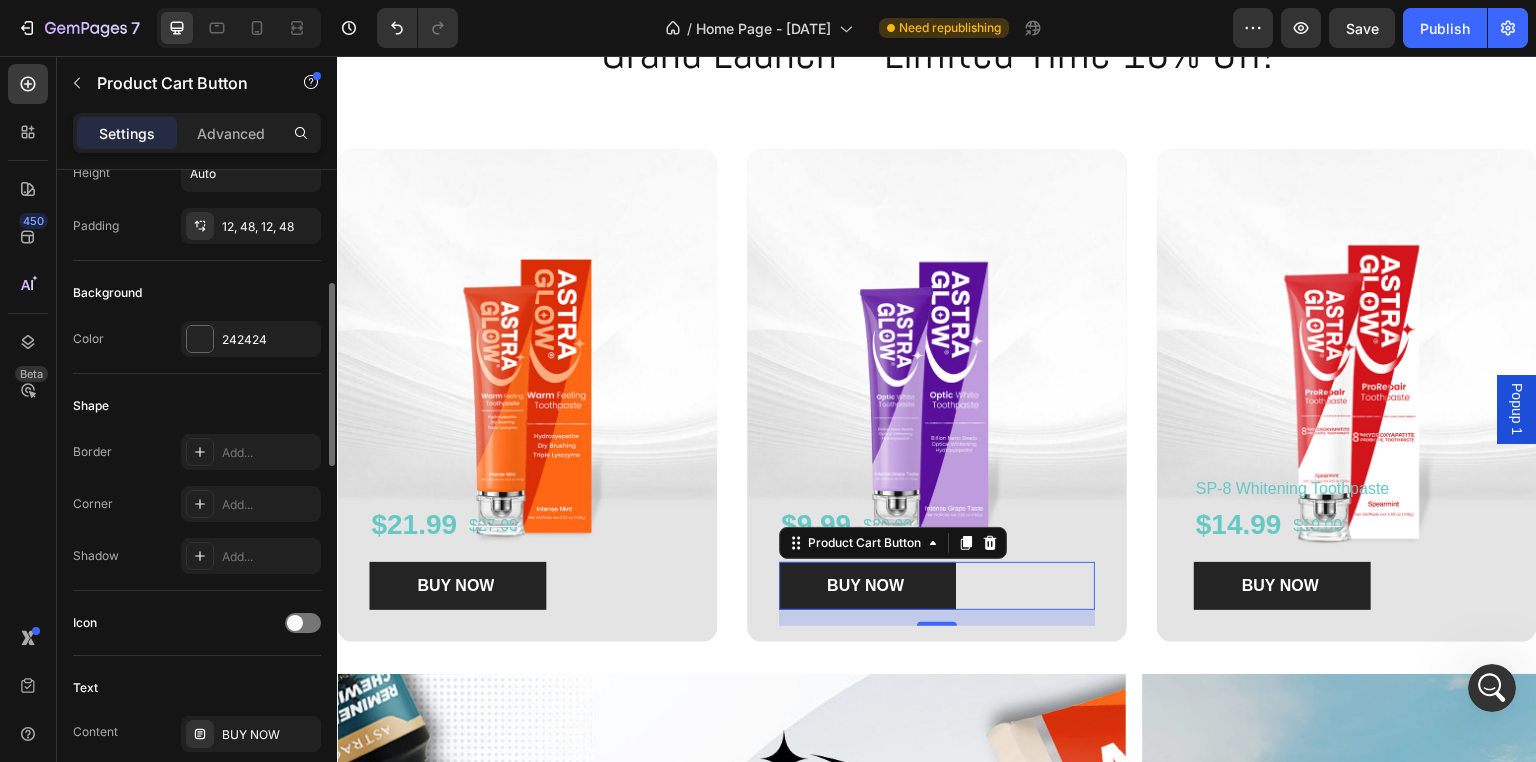 click on "Shape Border Add... Corner Add... Shadow Add..." 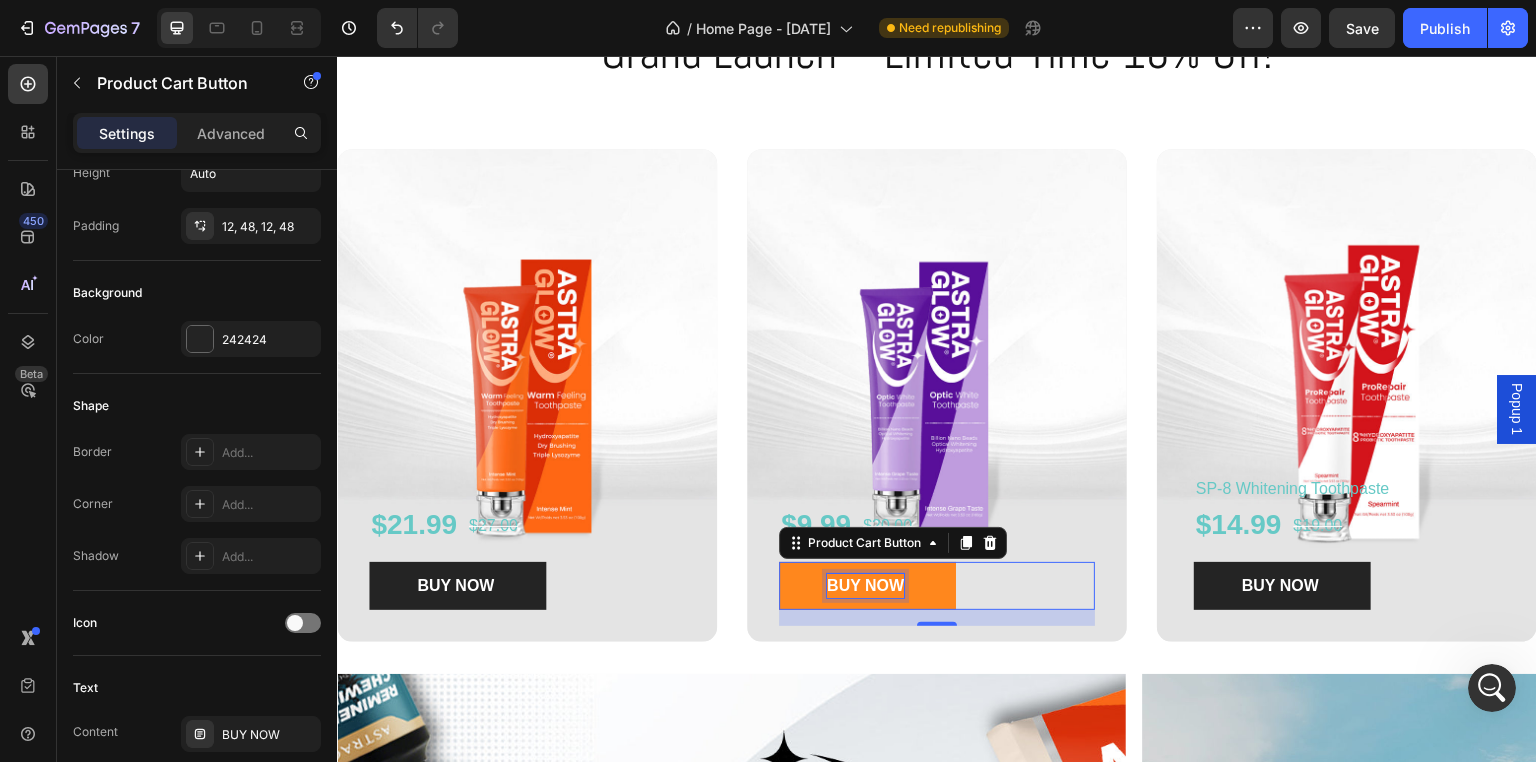 click on "BUY NOW" at bounding box center [865, 586] 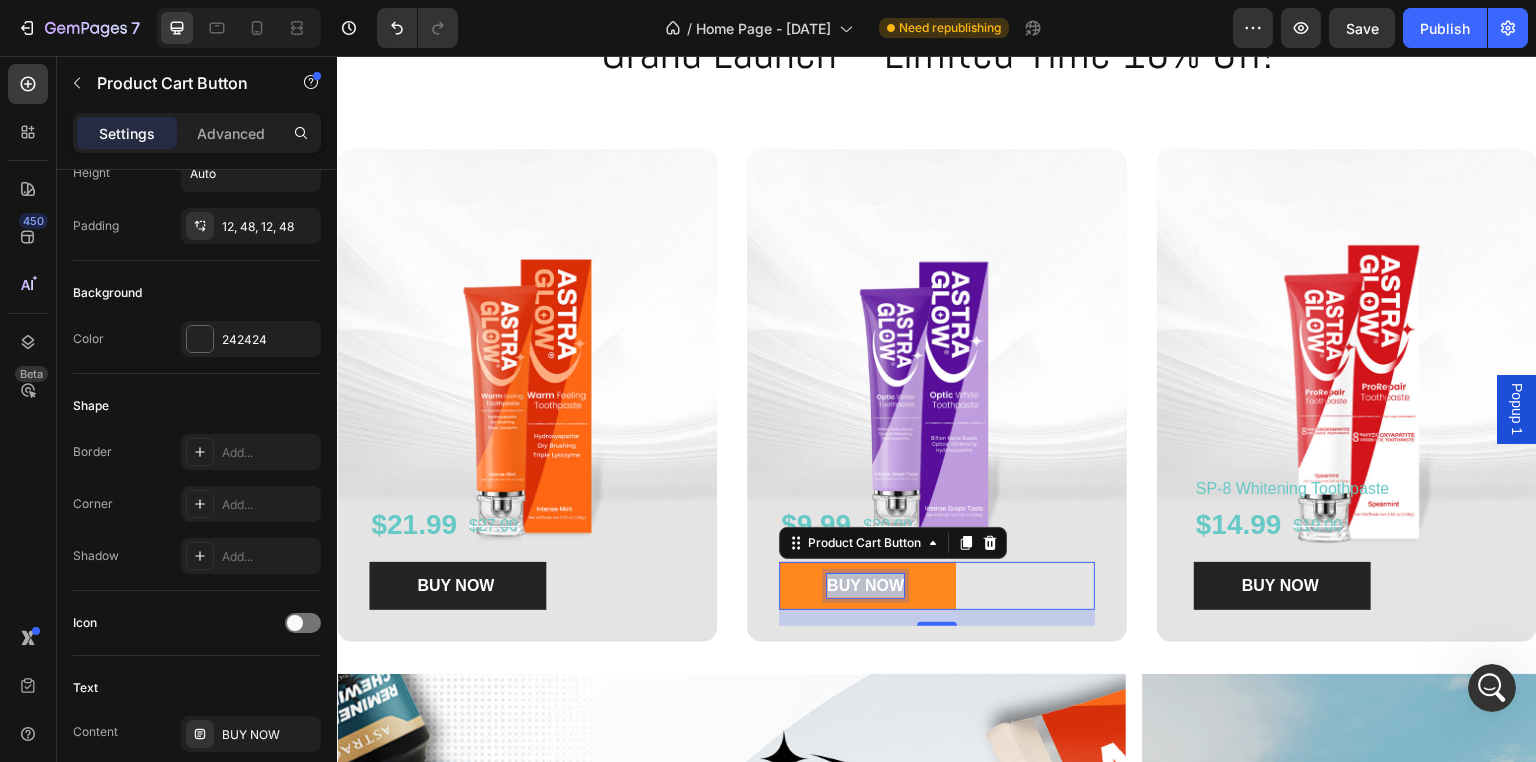 click on "BUY NOW" at bounding box center [865, 586] 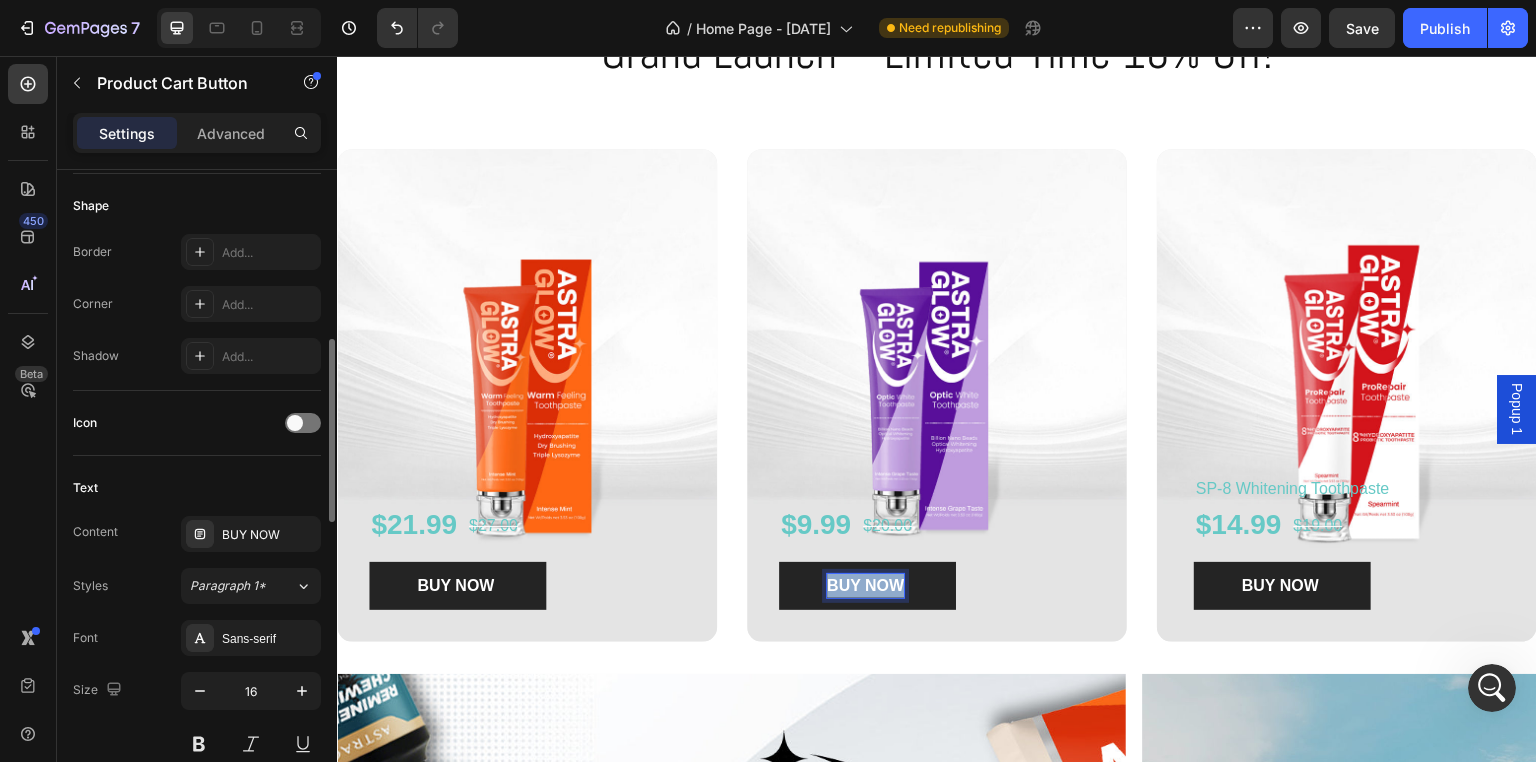 scroll, scrollTop: 800, scrollLeft: 0, axis: vertical 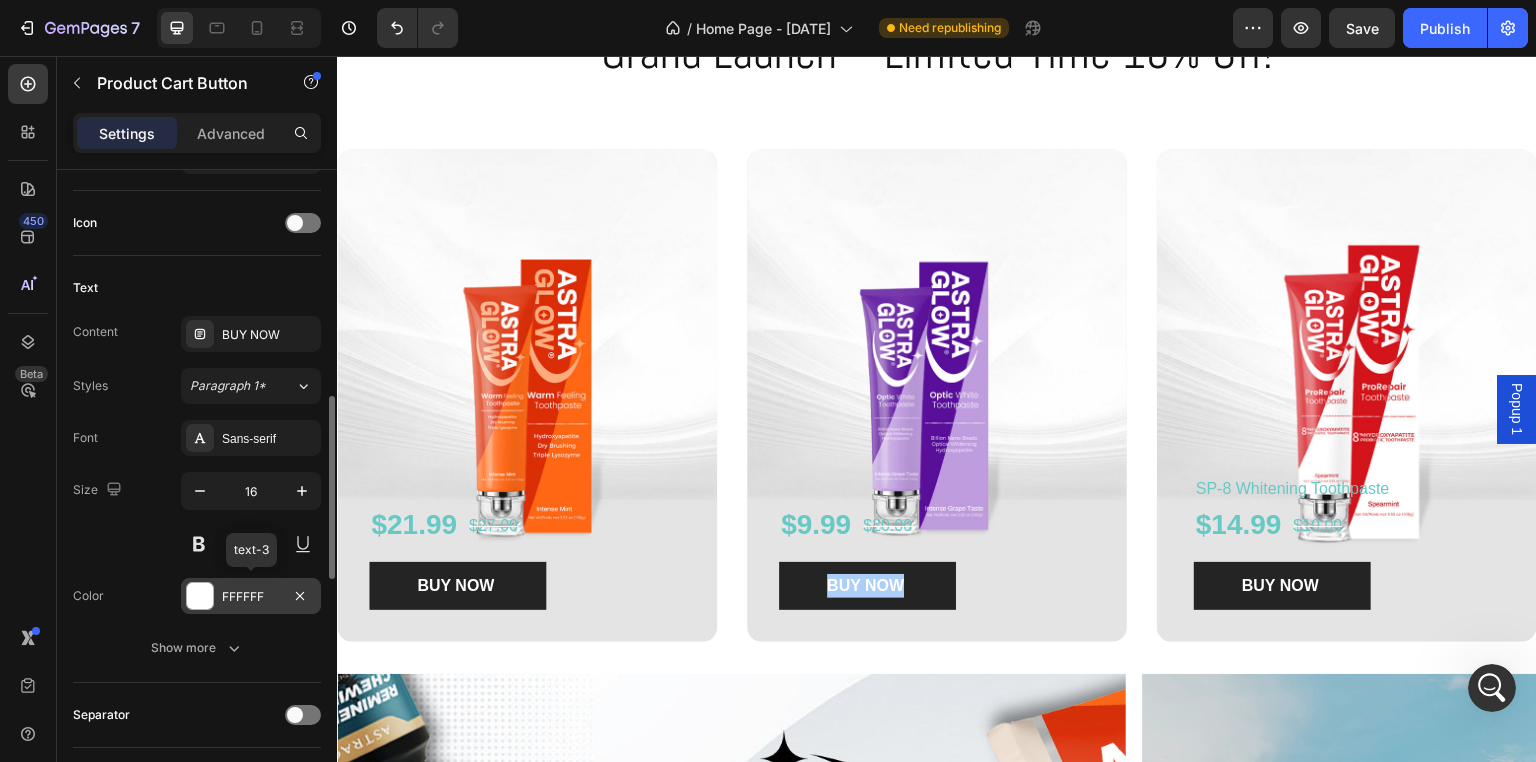 click on "FFFFFF" at bounding box center [251, 596] 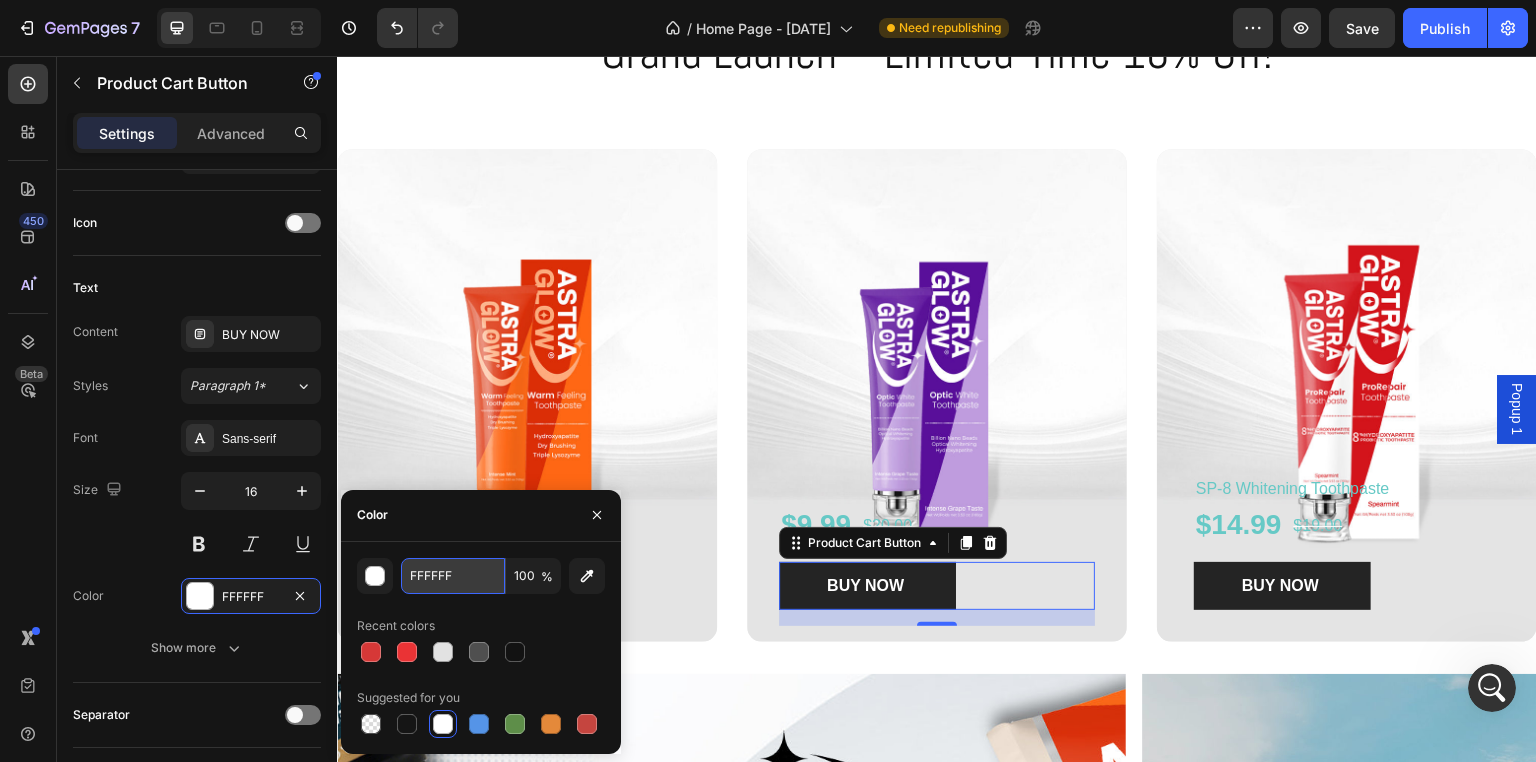 click on "FFFFFF" at bounding box center (0, 0) 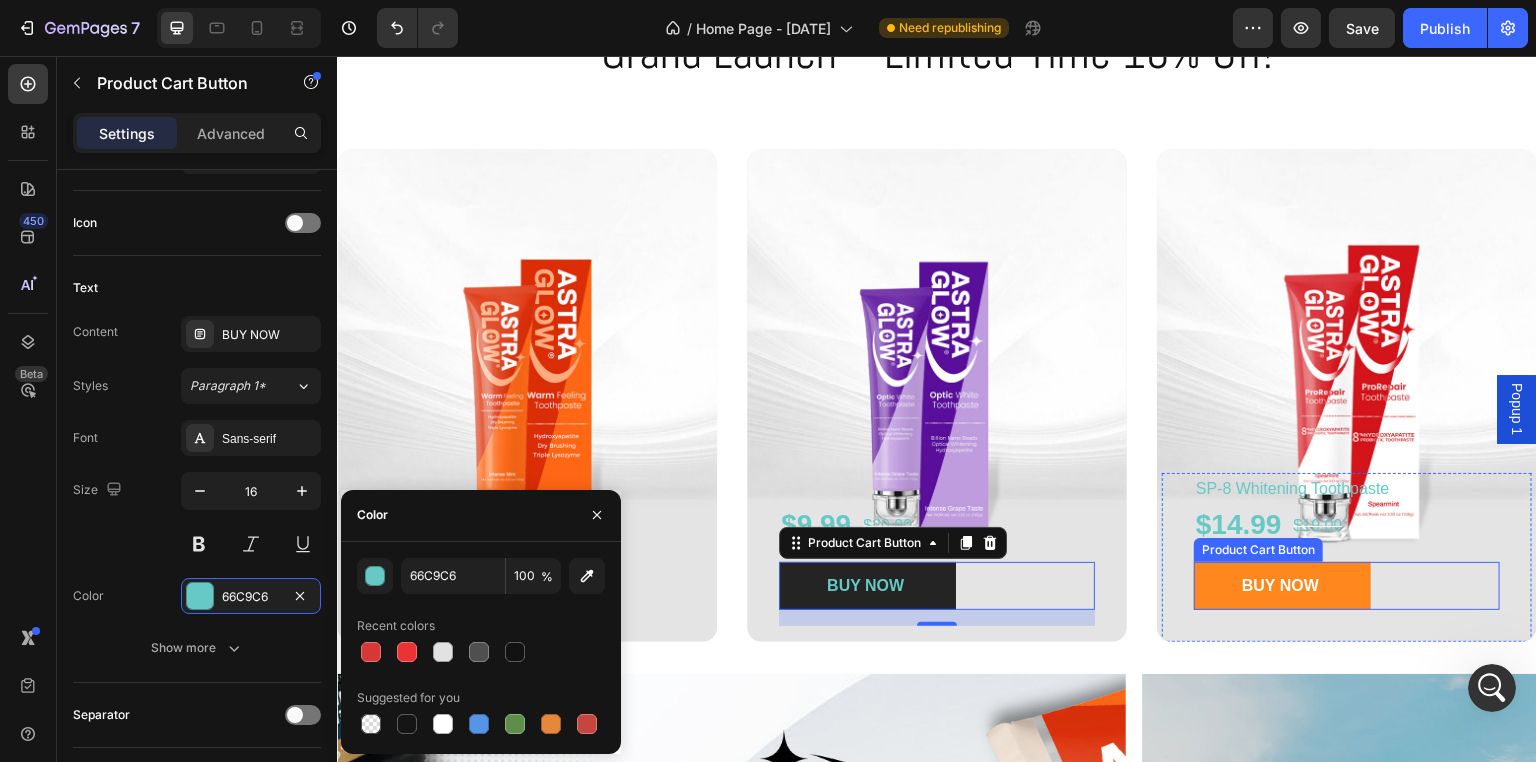 click on "BUY NOW" at bounding box center [1282, 586] 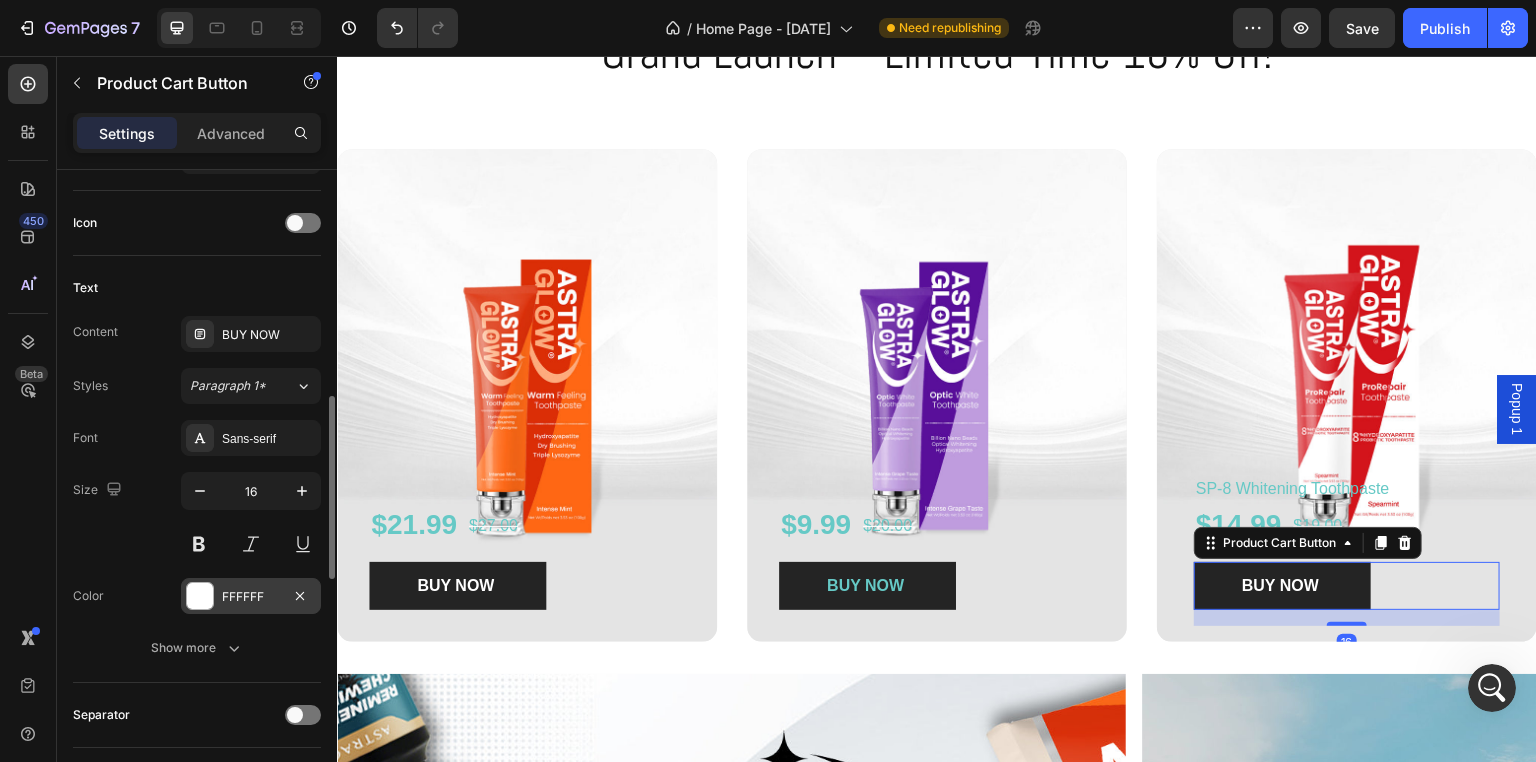 click on "FFFFFF" at bounding box center (251, 597) 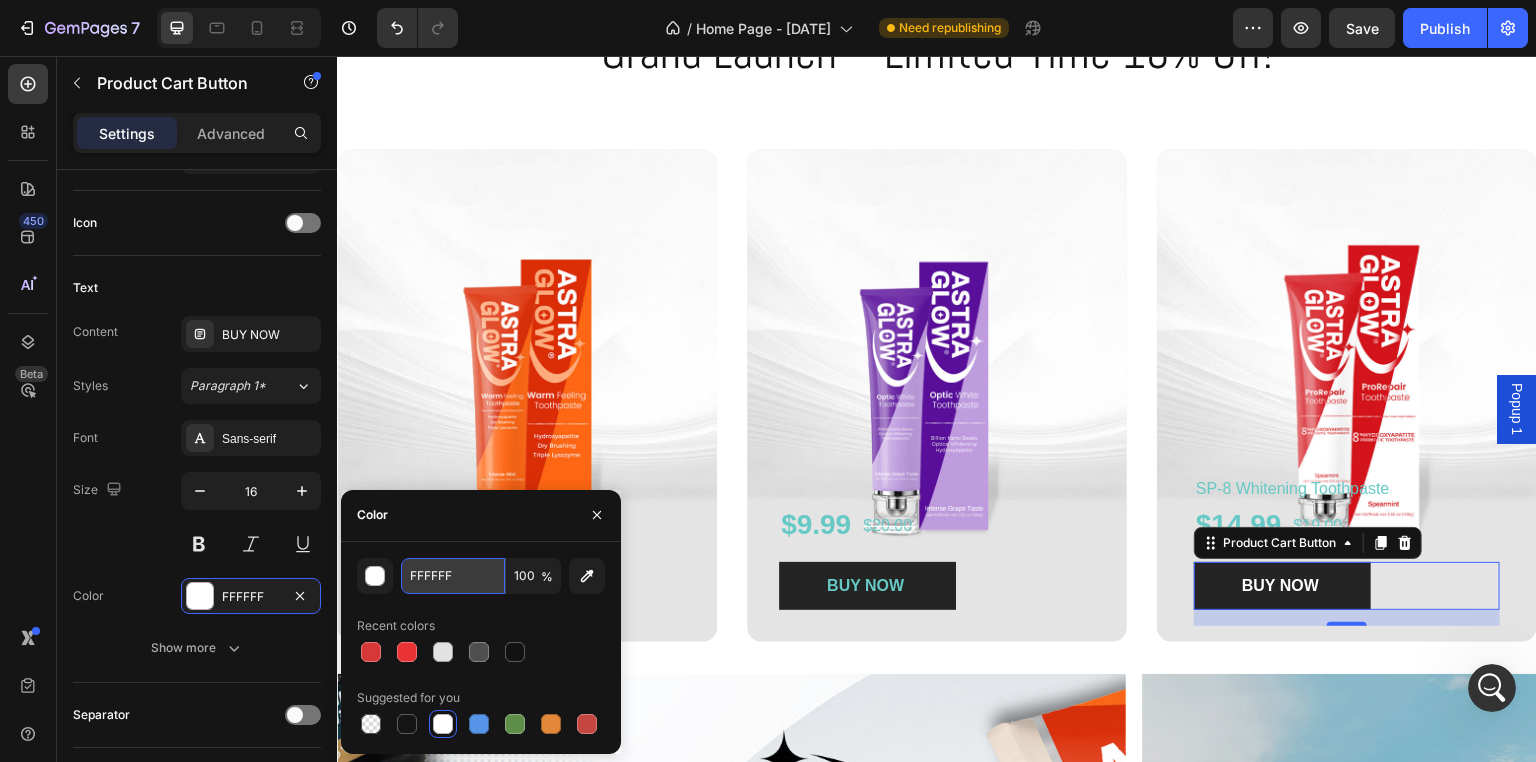 click on "FFFFFF" at bounding box center (453, 576) 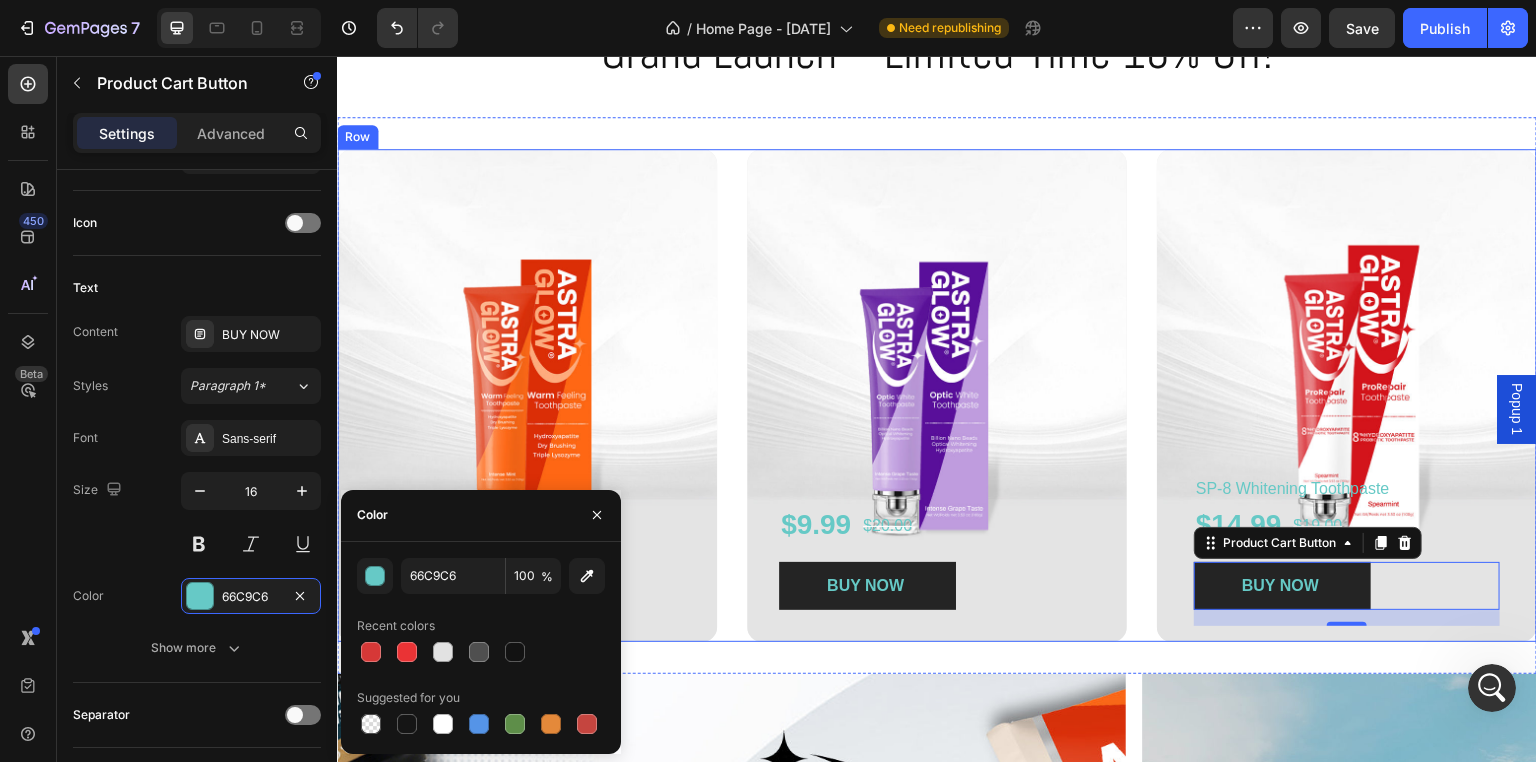 click on "$21.99 Product Price Product Price $27.00 Product Price Product Price Row BUY NOW Product Cart Button Product Hero Banner $9.99 Product Price Product Price $20.00 Product Price Product Price Row BUY NOW Product Cart Button Product Hero Banner SP-8 Whitening Toothpaste Text Block $14.99 Product Price Product Price $19.00 Product Price Product Price Row BUY NOW Product Cart Button   16 Product Hero Banner Row" at bounding box center (937, 395) 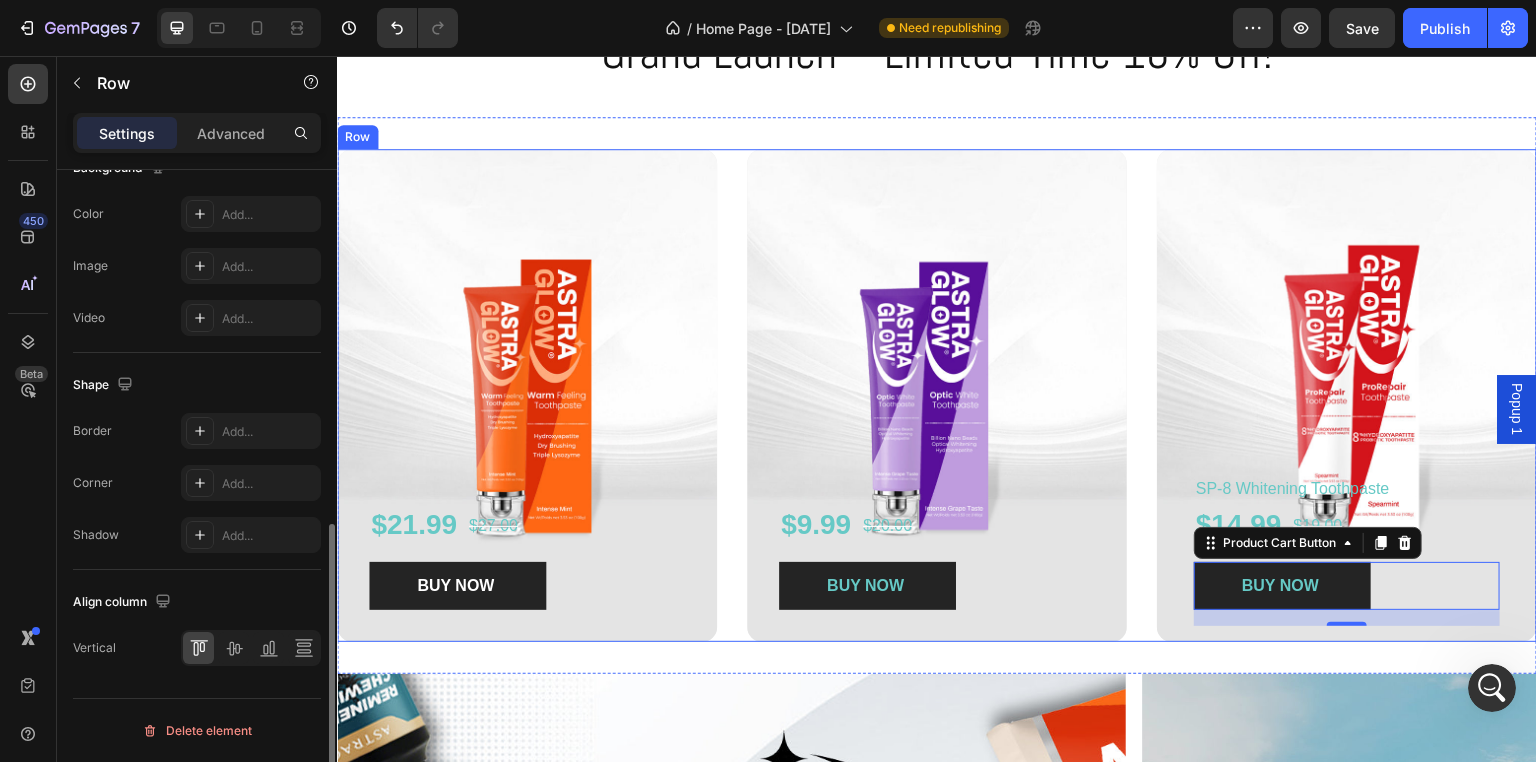 scroll, scrollTop: 0, scrollLeft: 0, axis: both 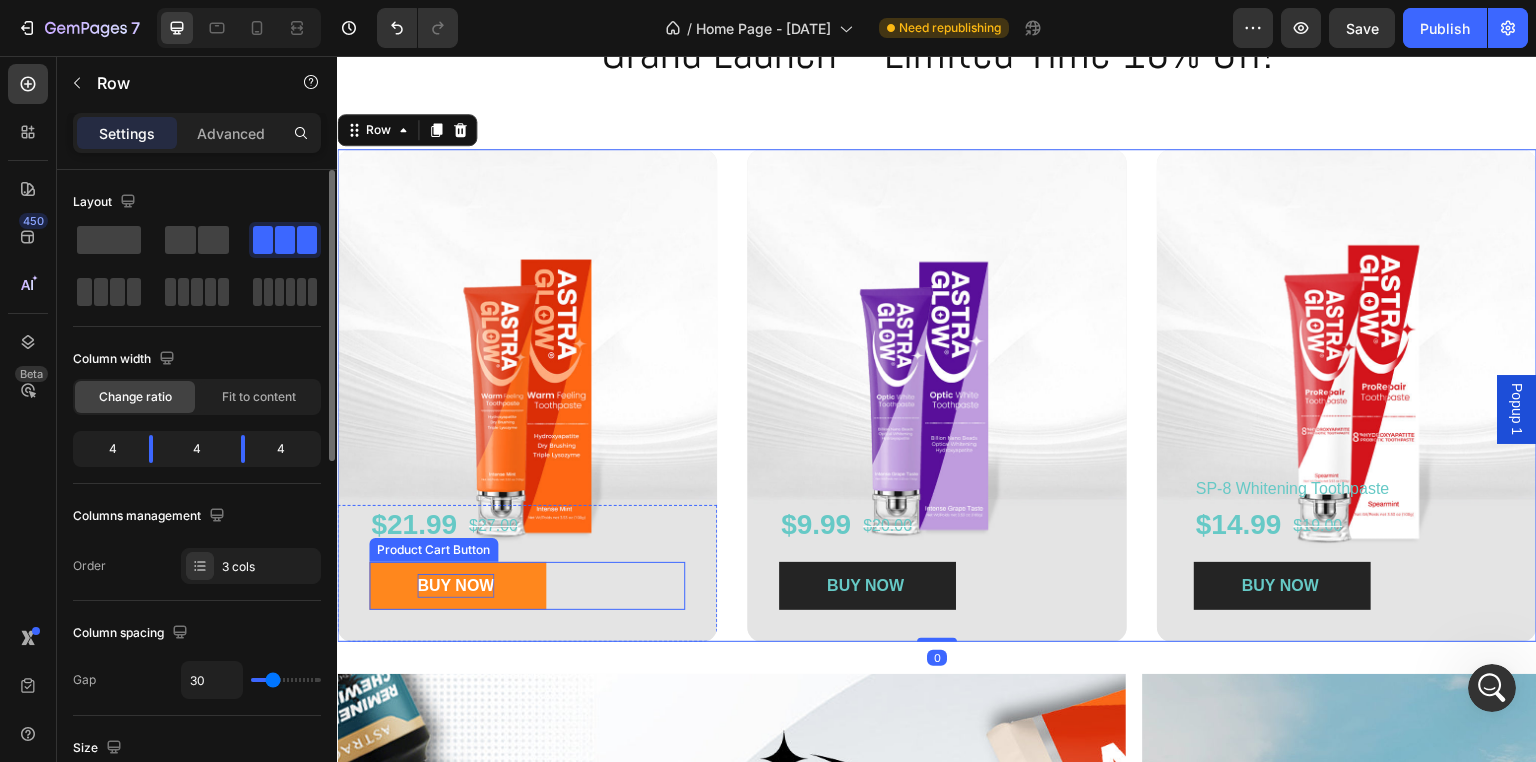 click on "BUY NOW" at bounding box center [455, 586] 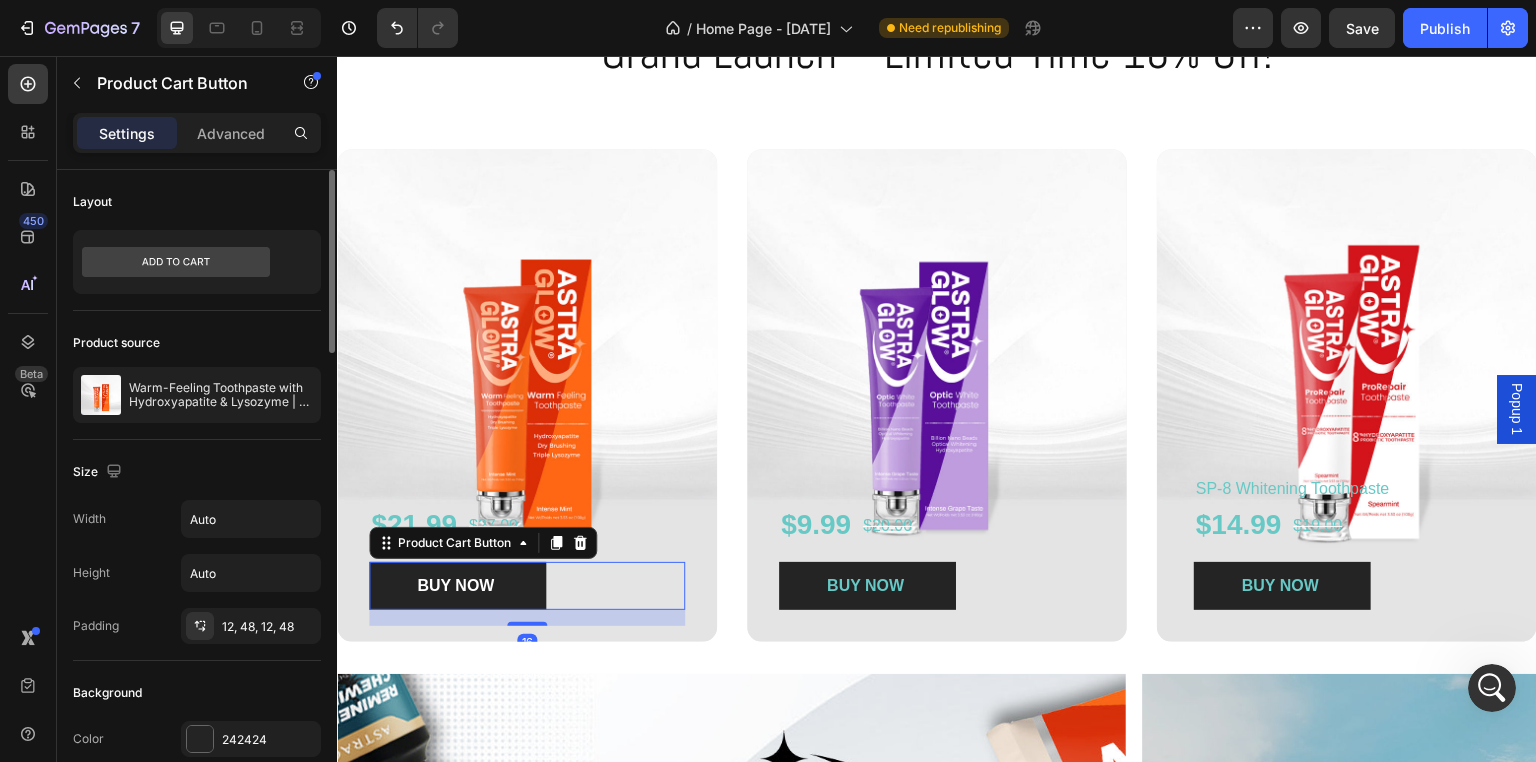 scroll, scrollTop: 400, scrollLeft: 0, axis: vertical 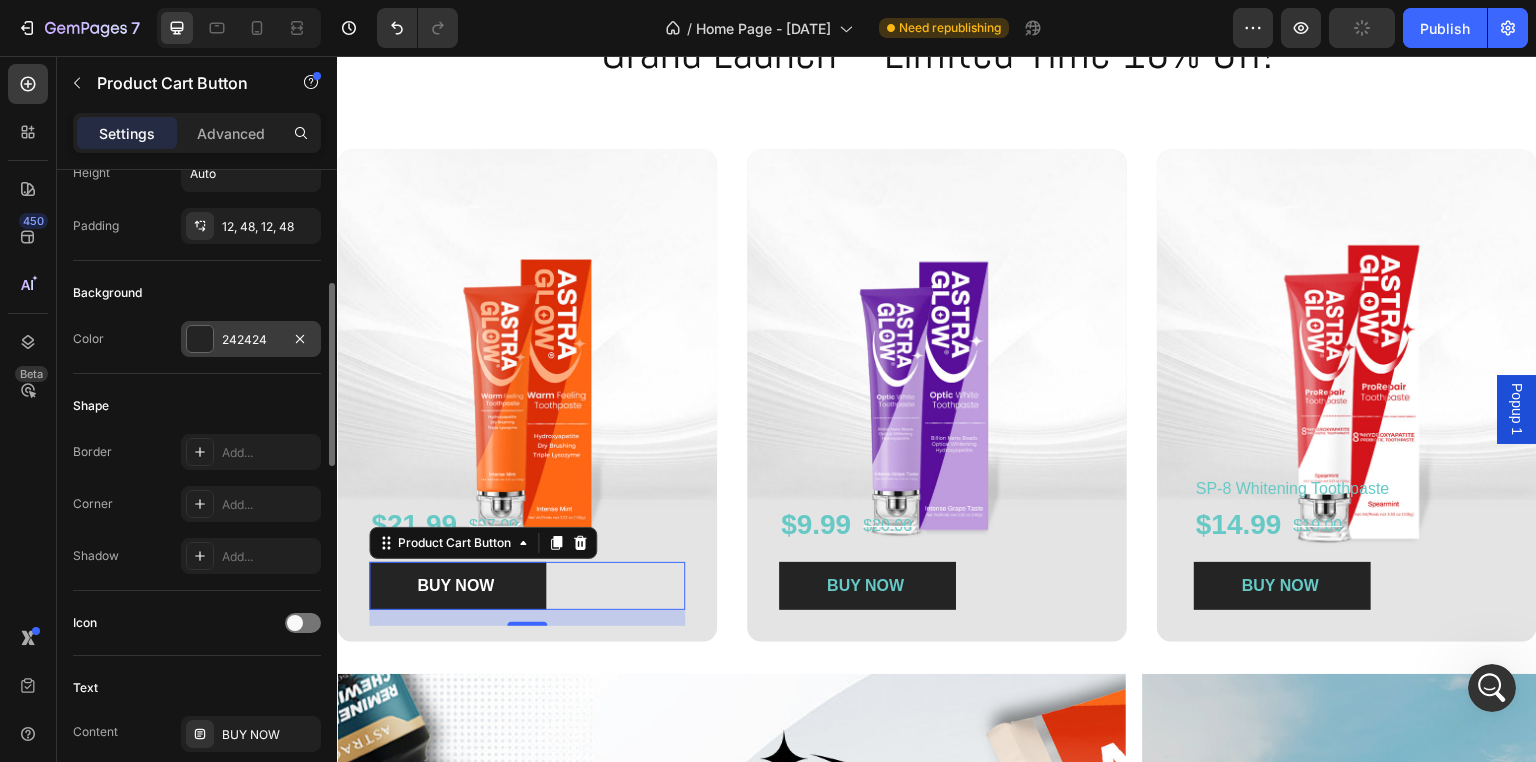 click on "242424" at bounding box center (251, 340) 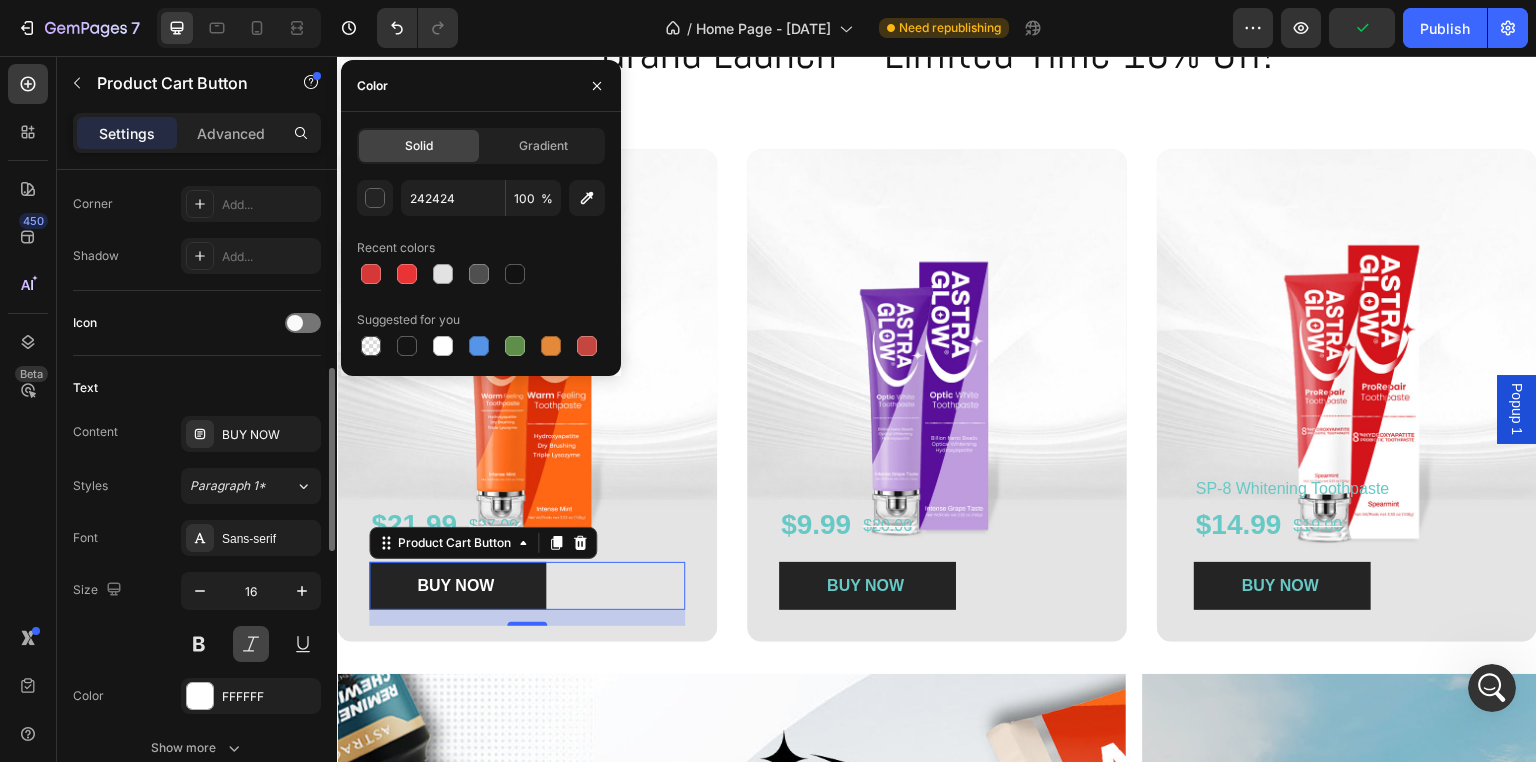 scroll, scrollTop: 800, scrollLeft: 0, axis: vertical 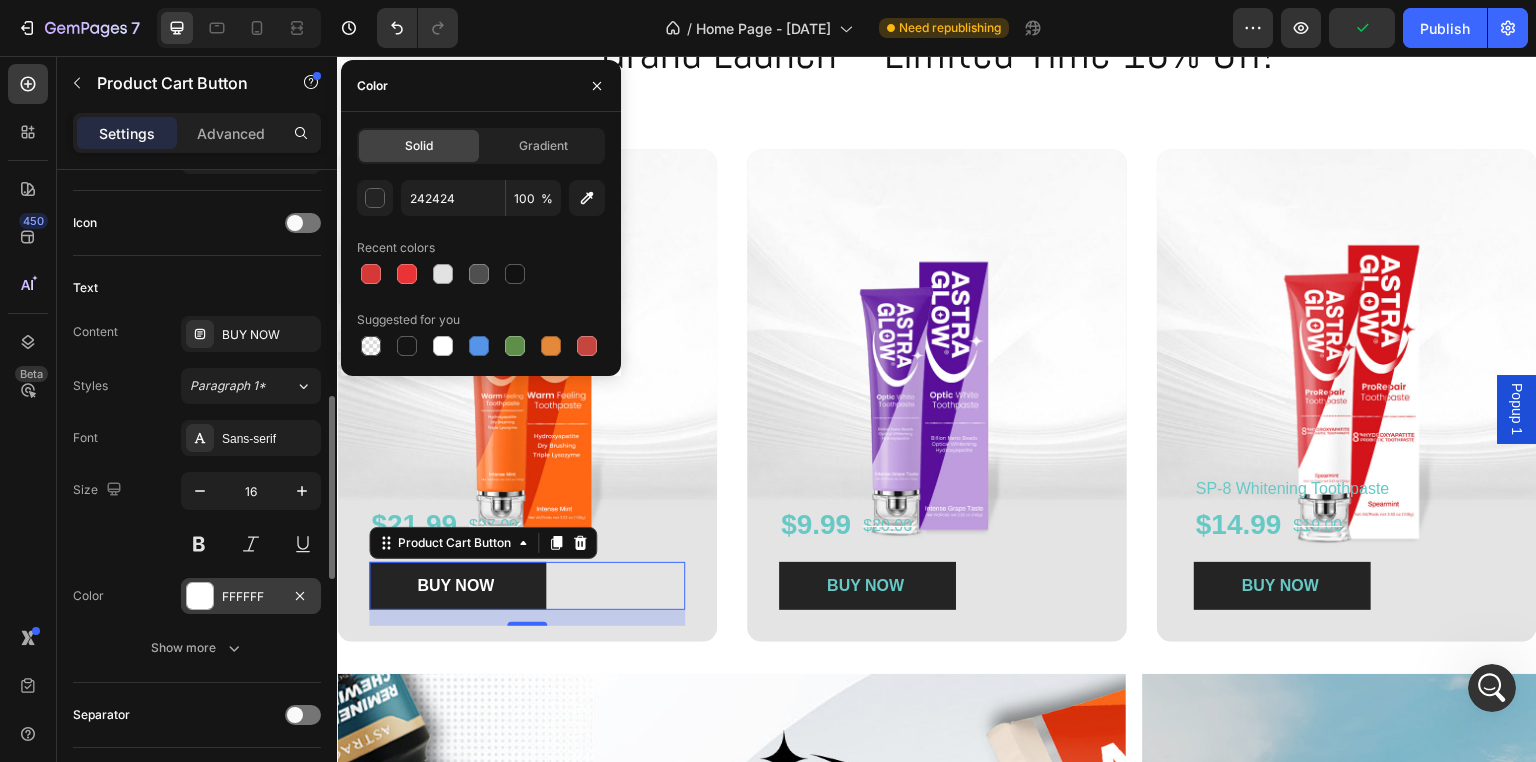 click on "FFFFFF" at bounding box center (251, 596) 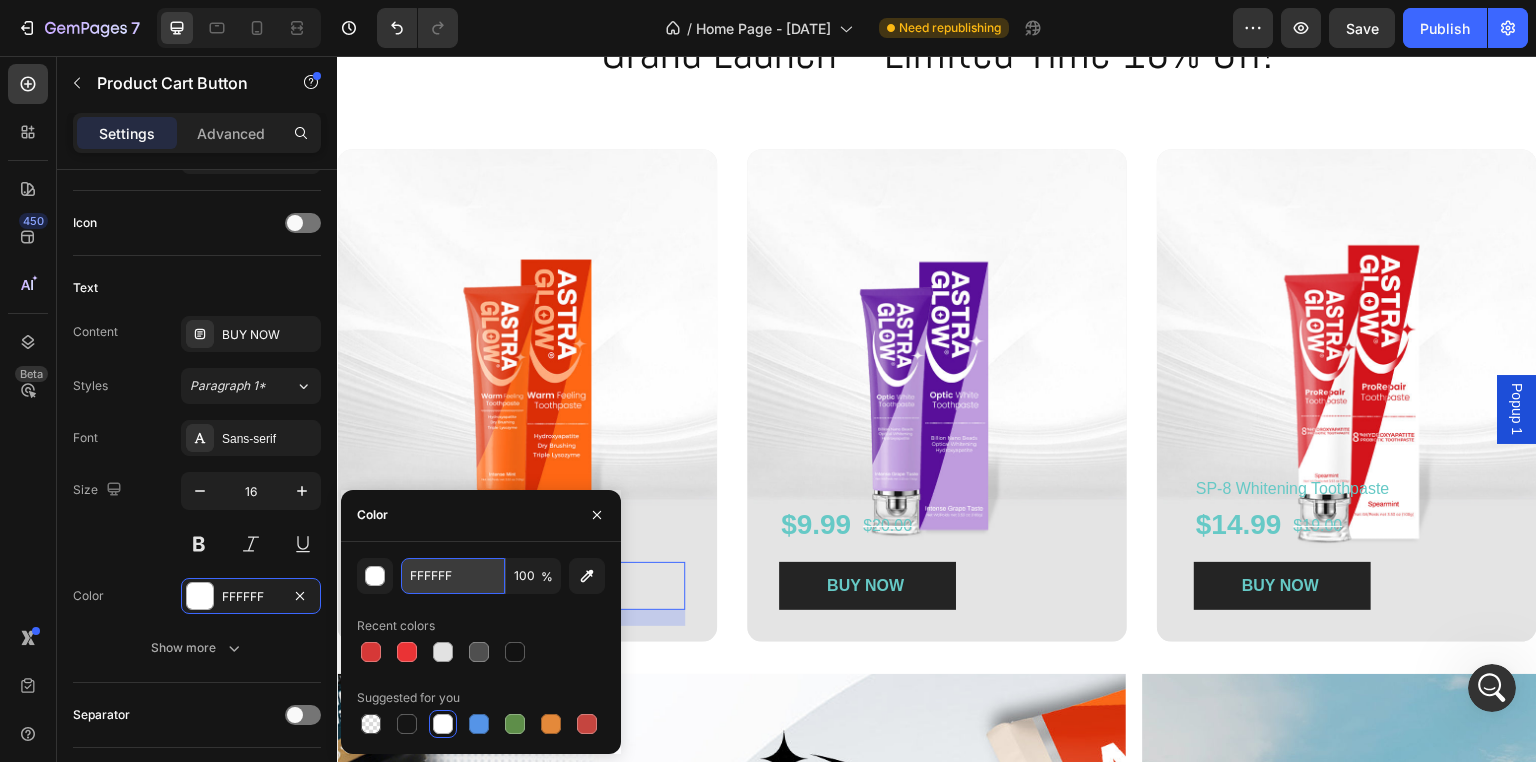 click on "FFFFFF" at bounding box center (0, 0) 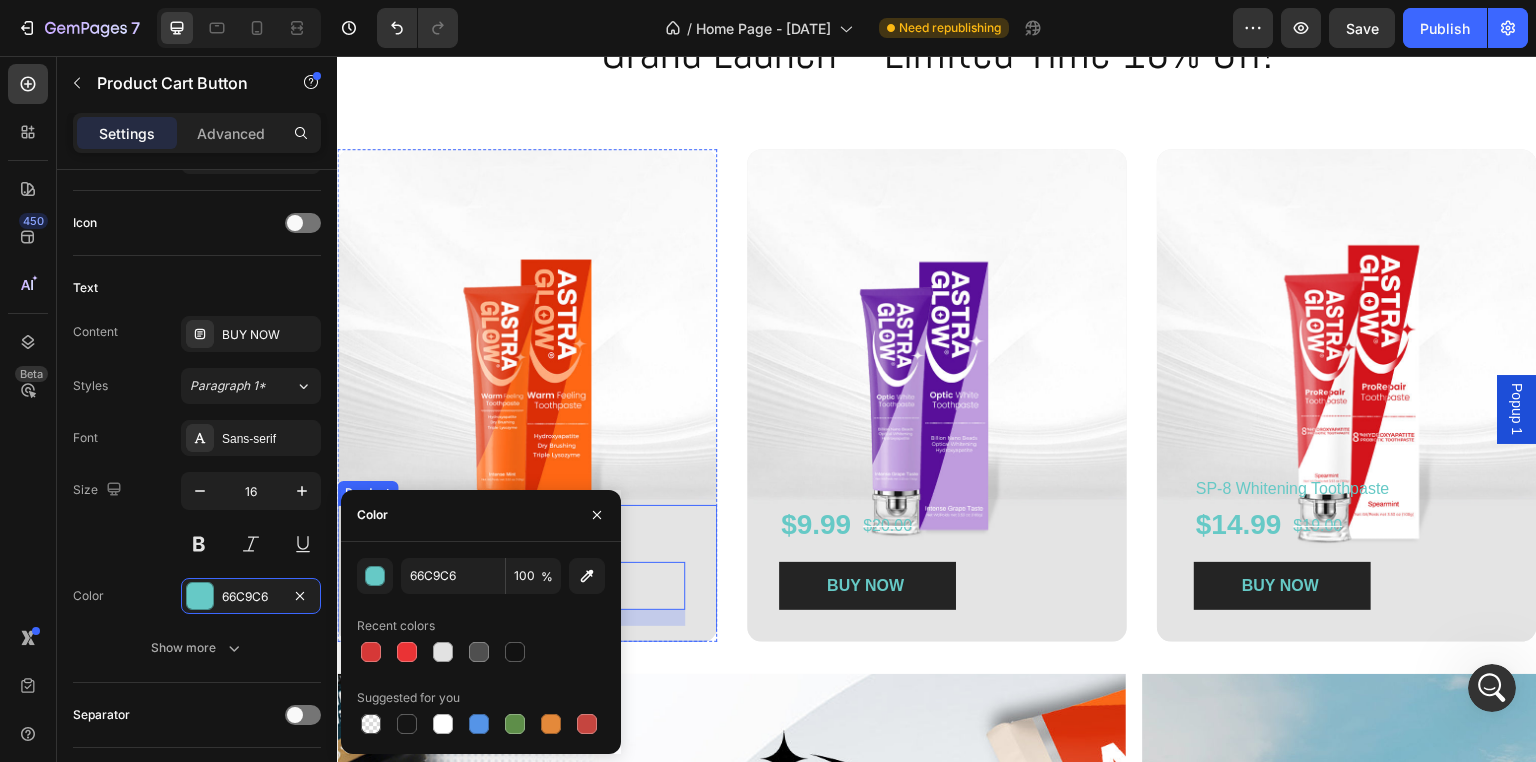 click on "$21.99 Product Price Product Price $27.00 Product Price Product Price Row BUY NOW Product Cart Button   16 Product" at bounding box center (527, 573) 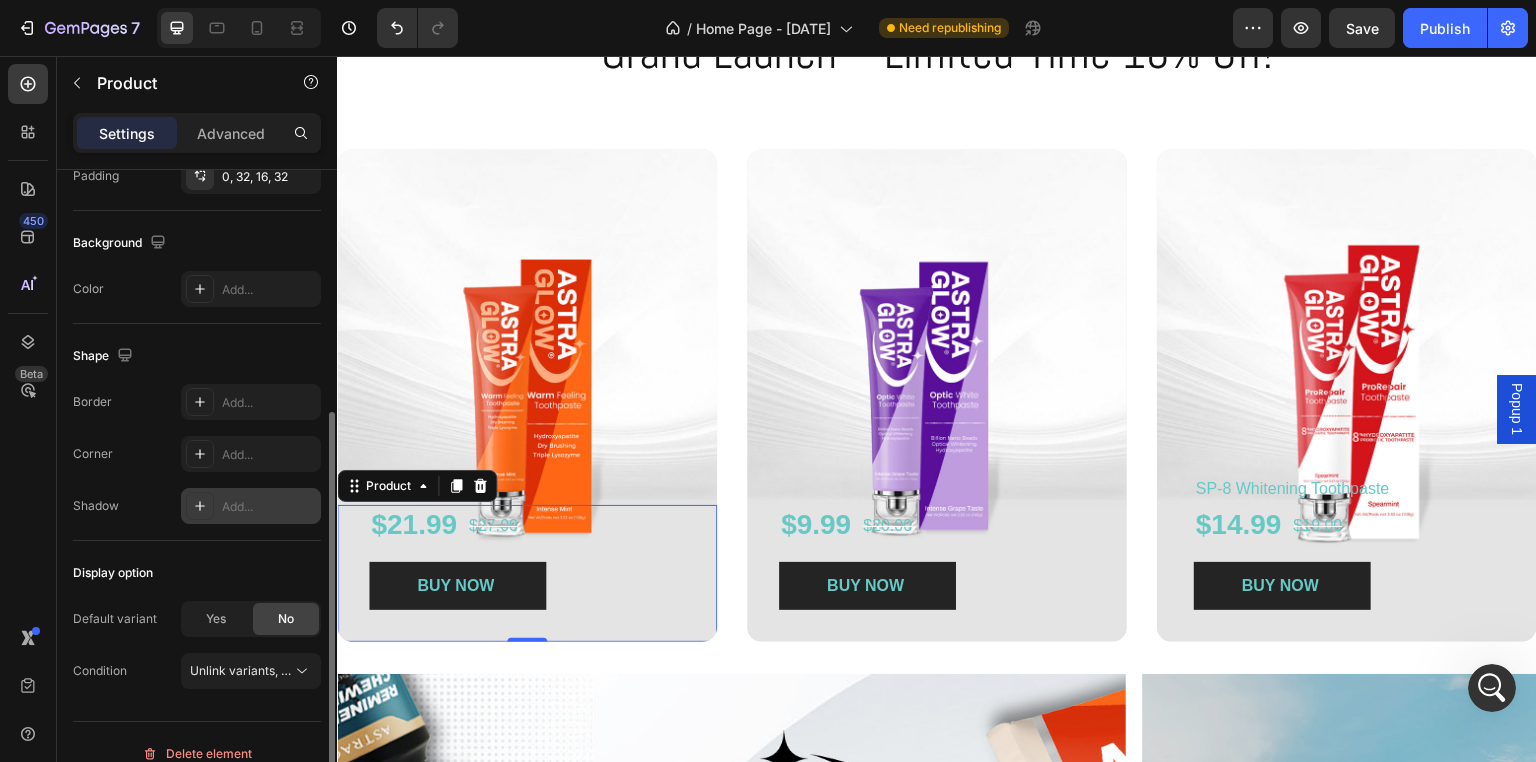 scroll, scrollTop: 421, scrollLeft: 0, axis: vertical 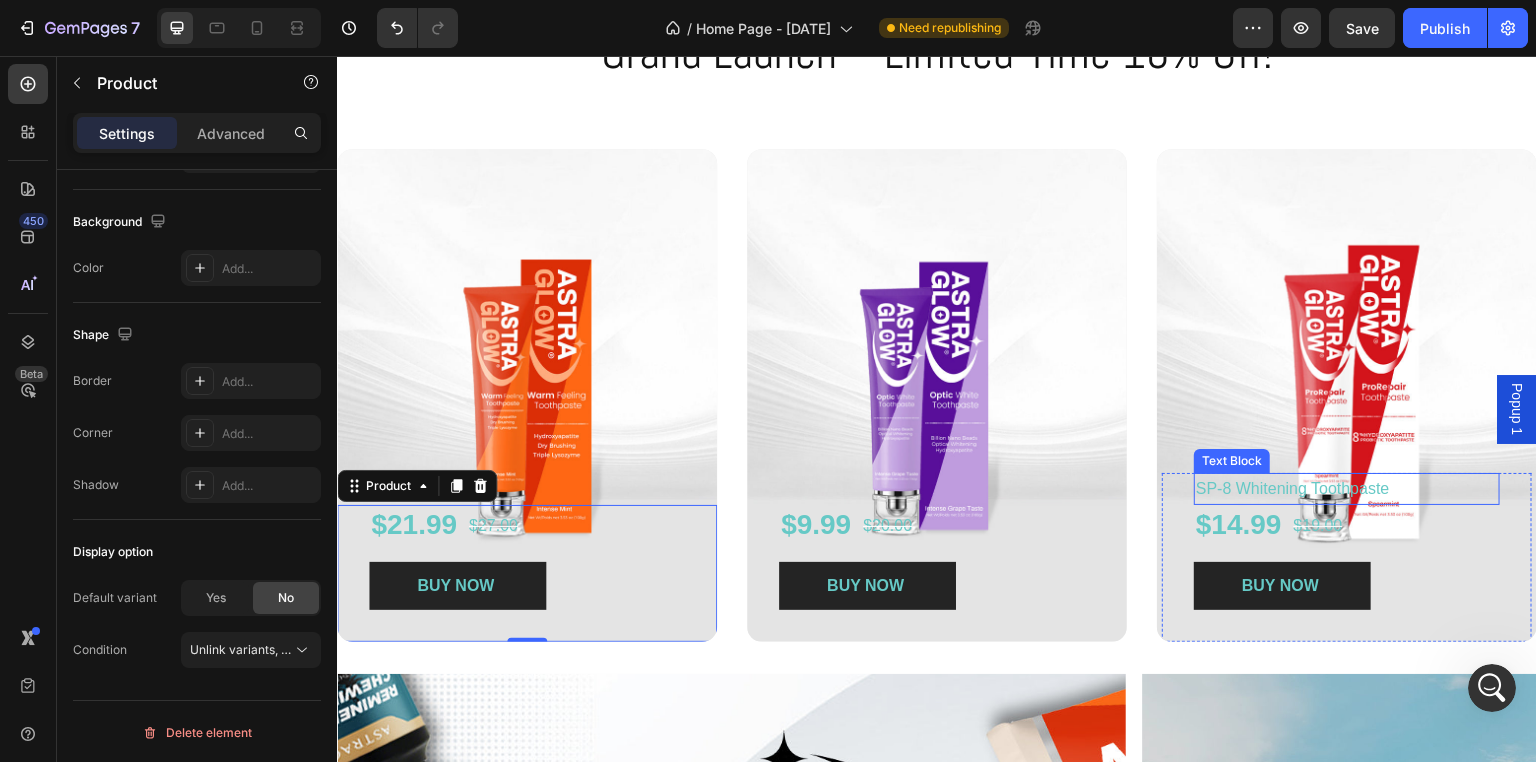 click on "SP-8 Whitening Toothpaste" at bounding box center [1293, 488] 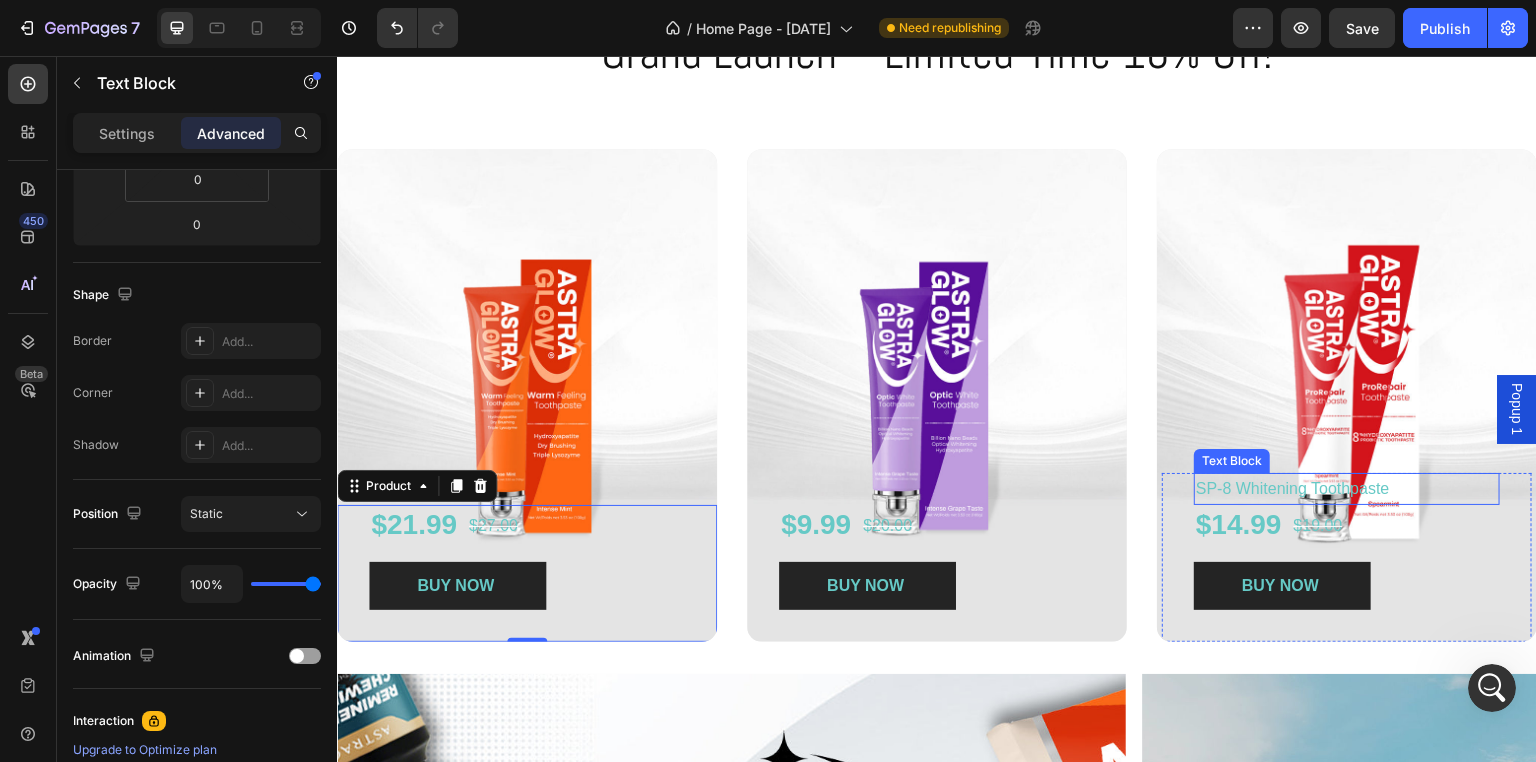 scroll, scrollTop: 0, scrollLeft: 0, axis: both 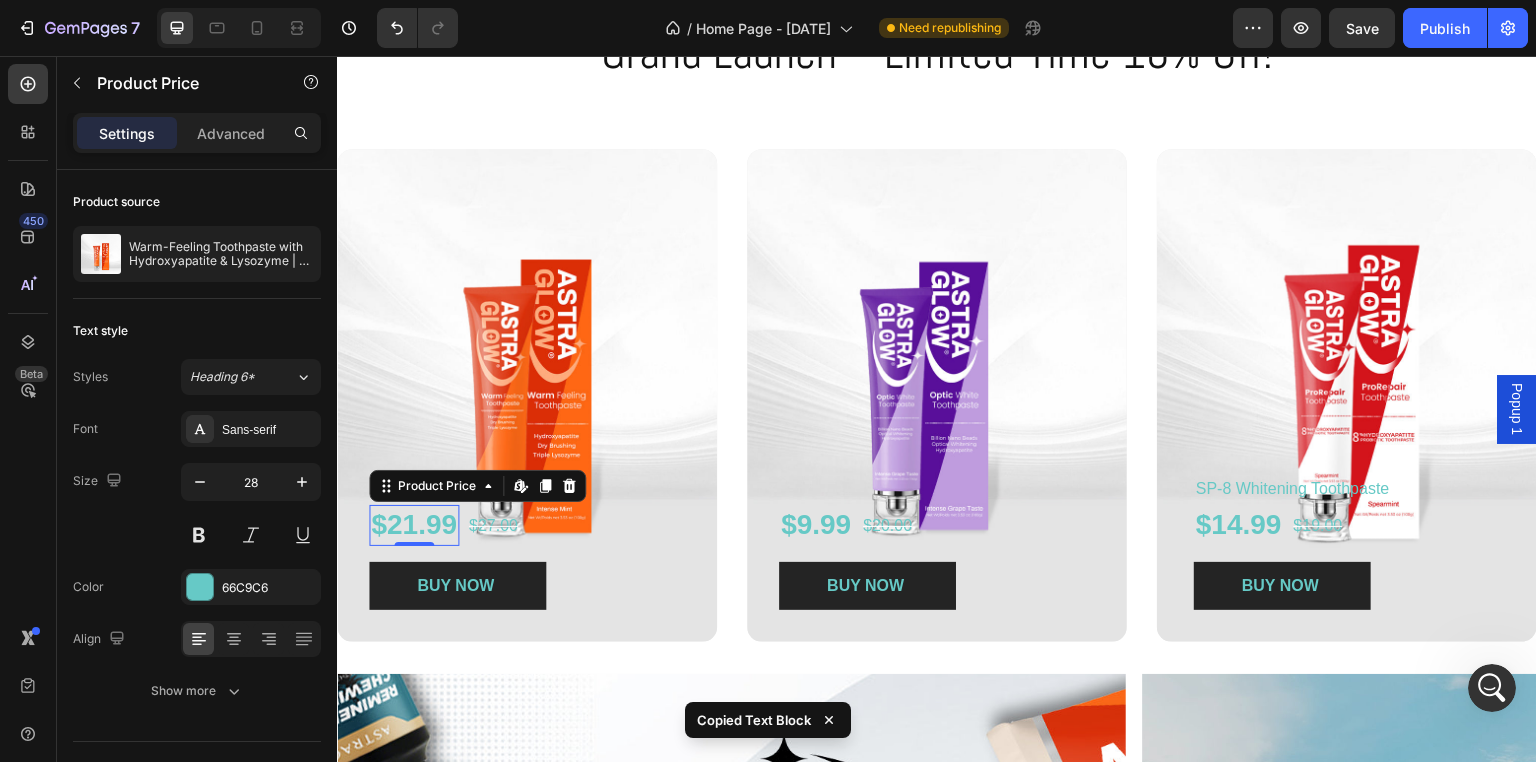 click on "$21.99" at bounding box center (414, 525) 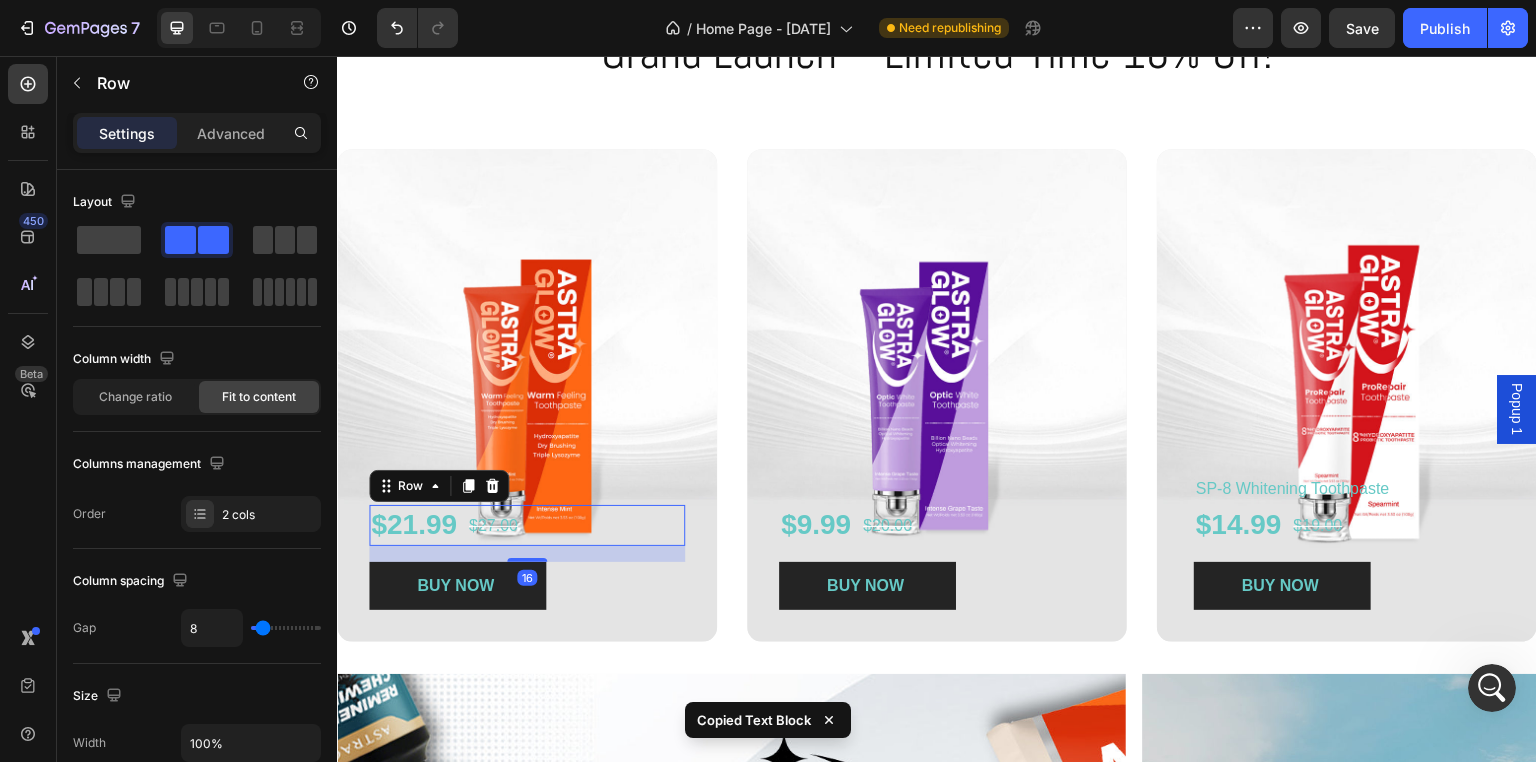 click on "$21.99 Product Price Product Price $27.00 Product Price Product Price Row   16" at bounding box center (527, 525) 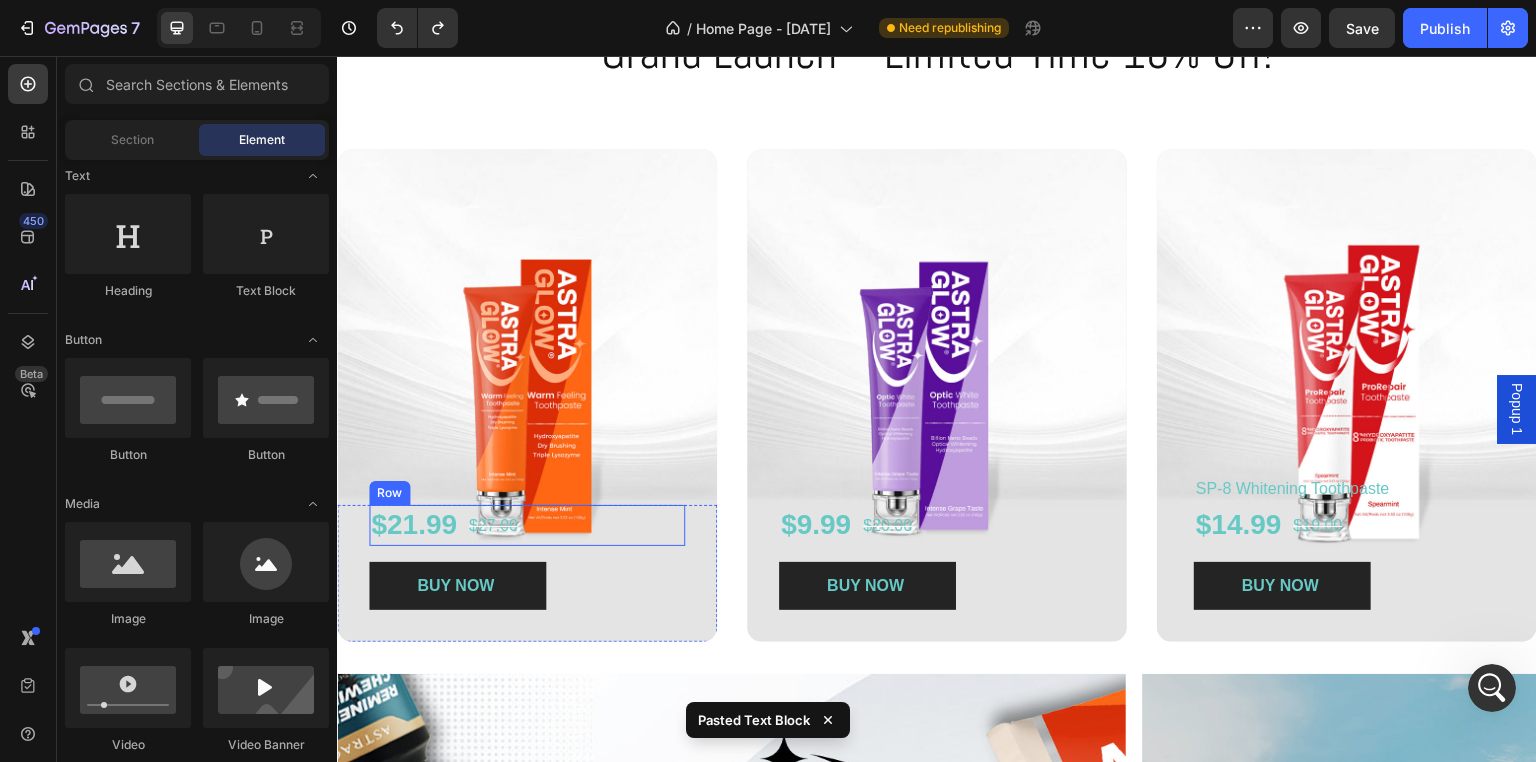 click on "$21.99 Product Price Product Price $27.00 Product Price Product Price Row" at bounding box center (527, 525) 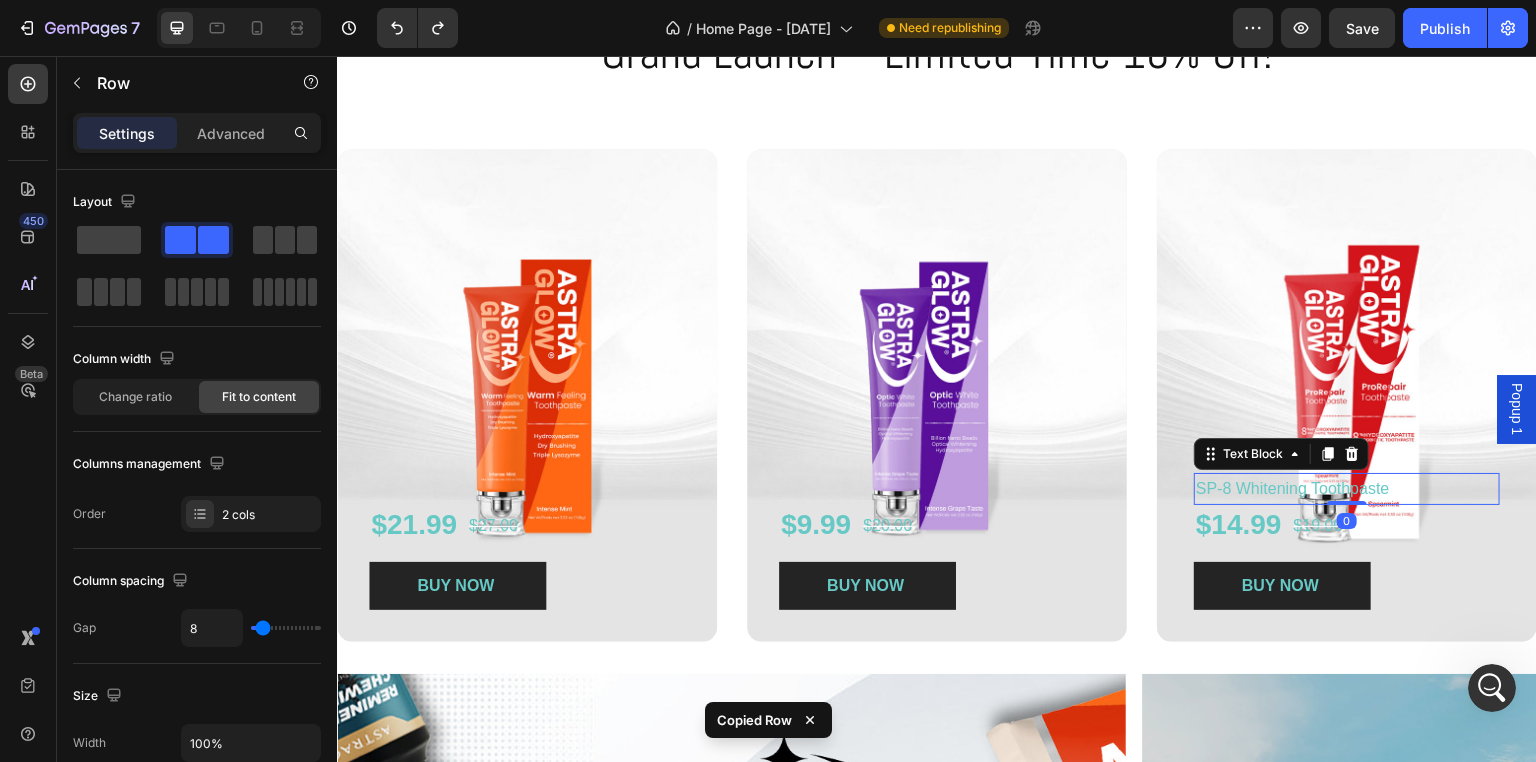 click on "SP-8 Whitening Toothpaste" at bounding box center [1293, 488] 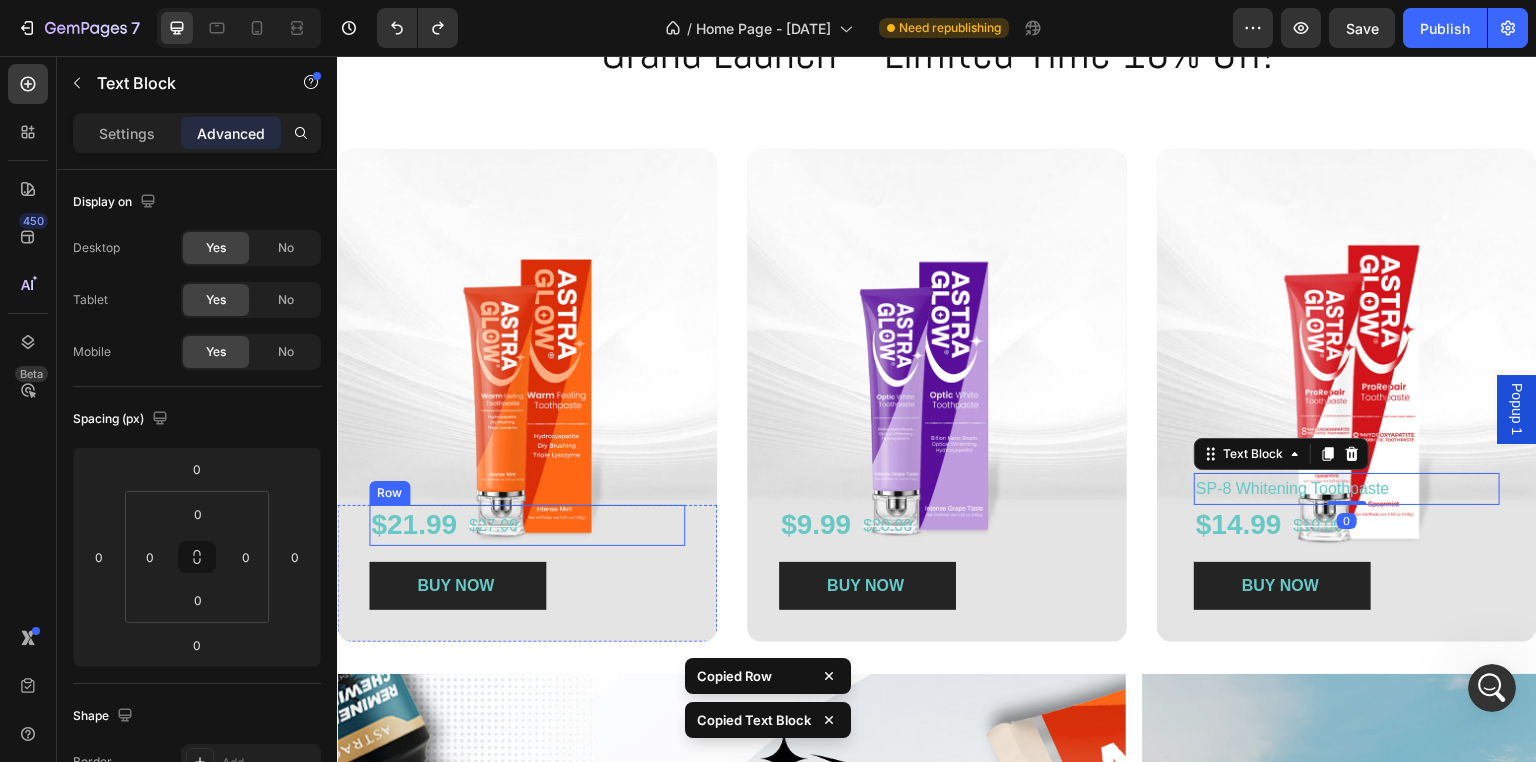 click on "$21.99 Product Price Product Price $27.00 Product Price Product Price Row" at bounding box center (527, 525) 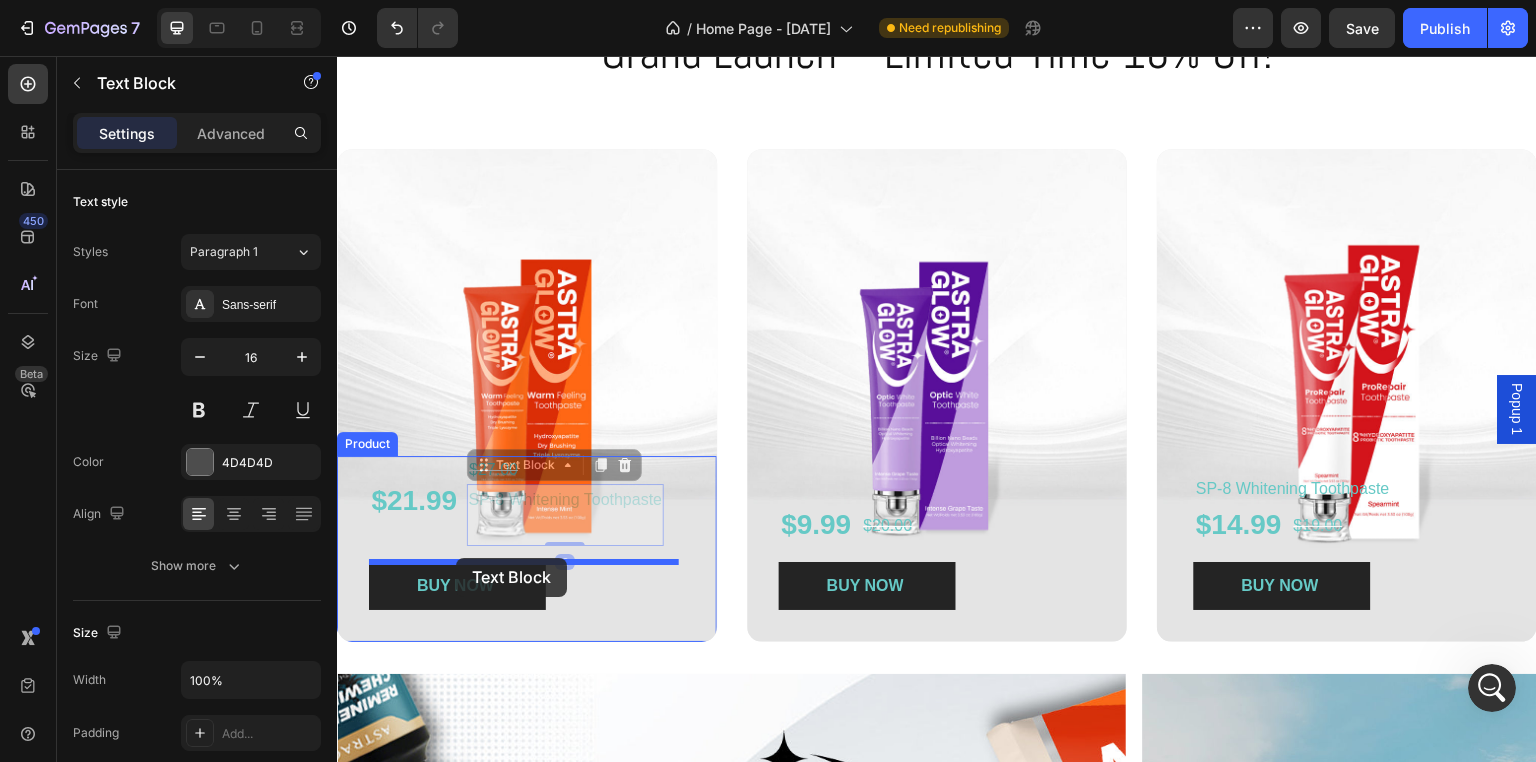 drag, startPoint x: 493, startPoint y: 468, endPoint x: 456, endPoint y: 558, distance: 97.308784 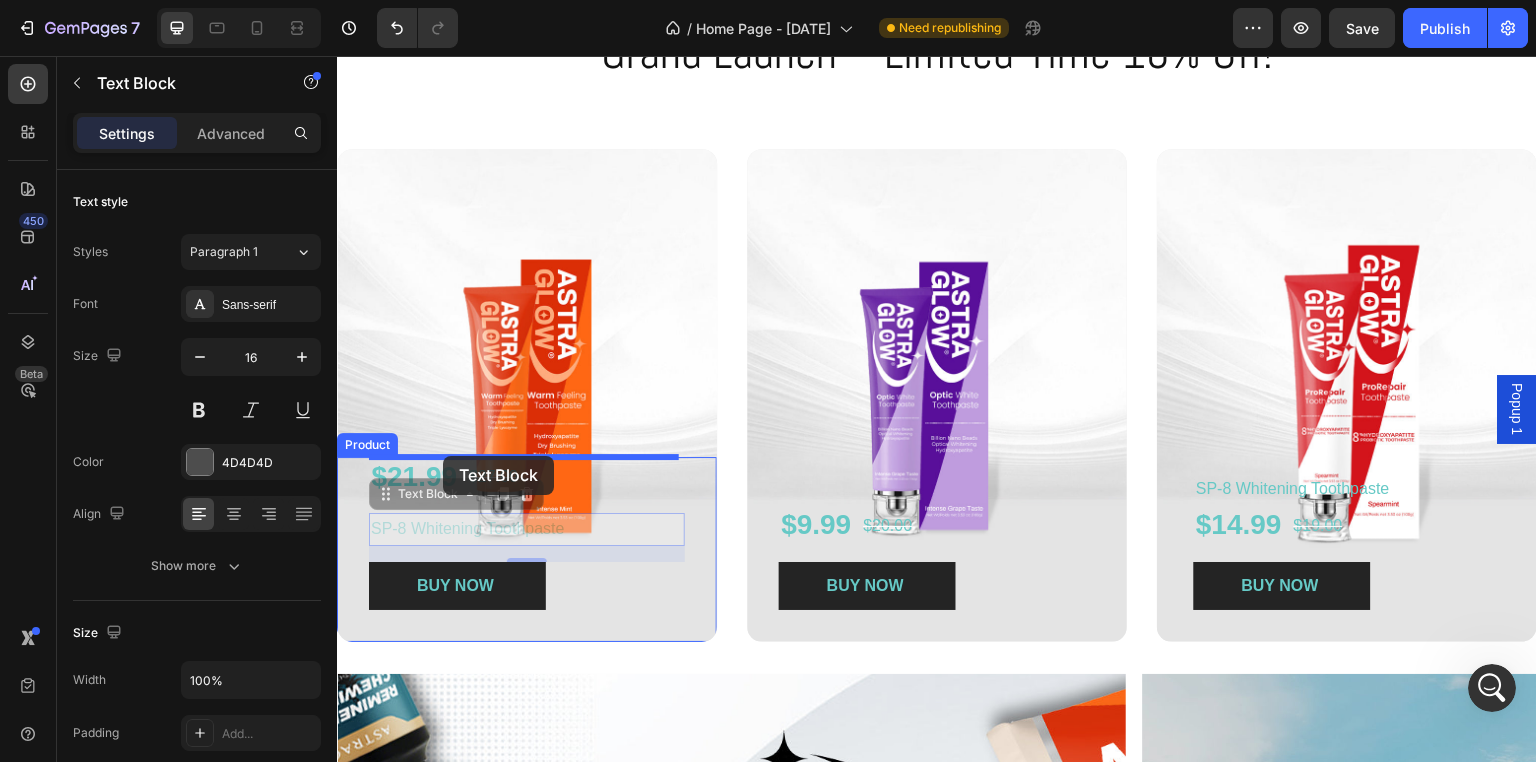 drag, startPoint x: 384, startPoint y: 494, endPoint x: 443, endPoint y: 456, distance: 70.178345 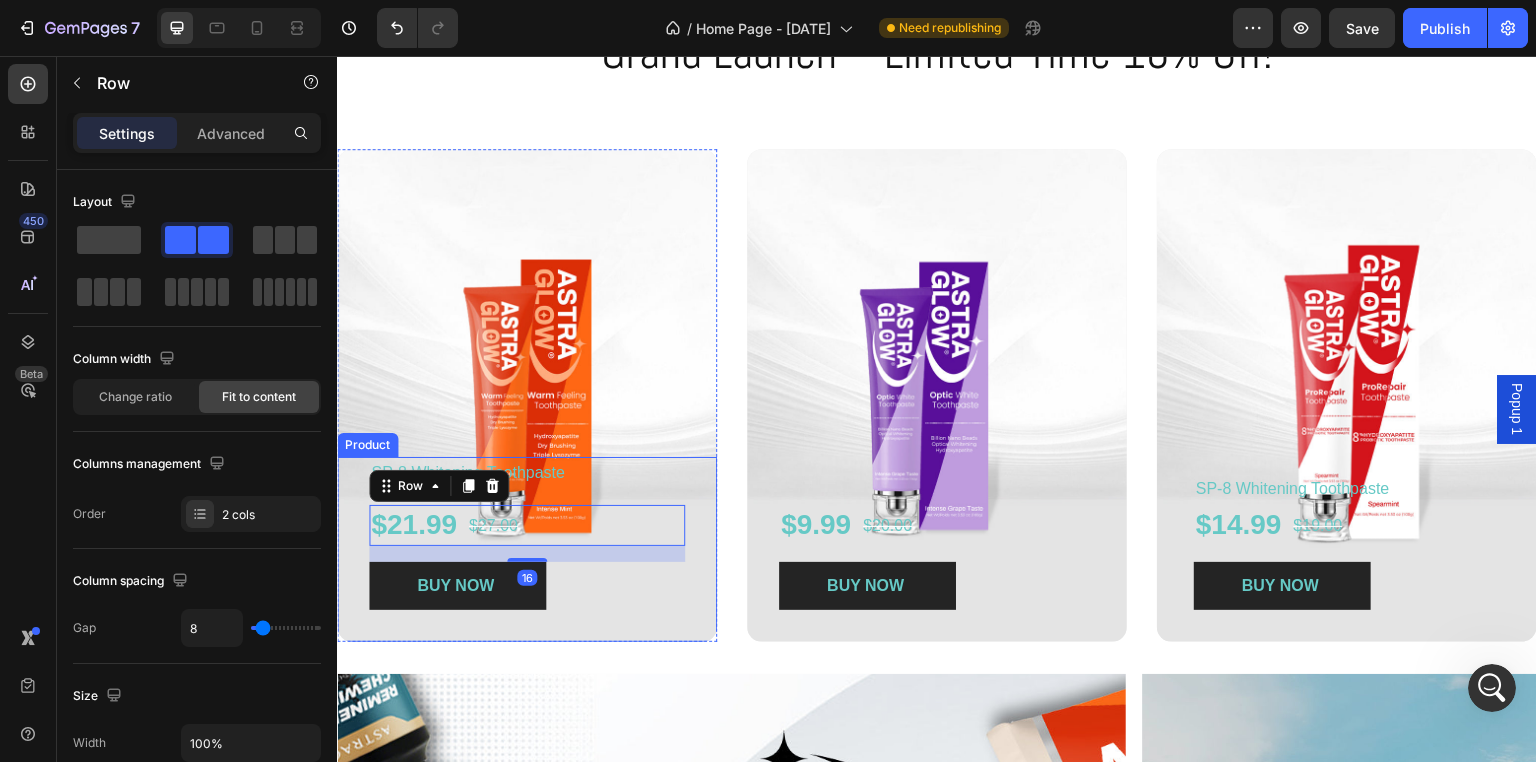 click on "SP-8 Whitening Toothpaste Text Block $21.99 Product Price Product Price $27.00 Product Price Product Price Row   16 BUY NOW Product Cart Button" at bounding box center (527, 541) 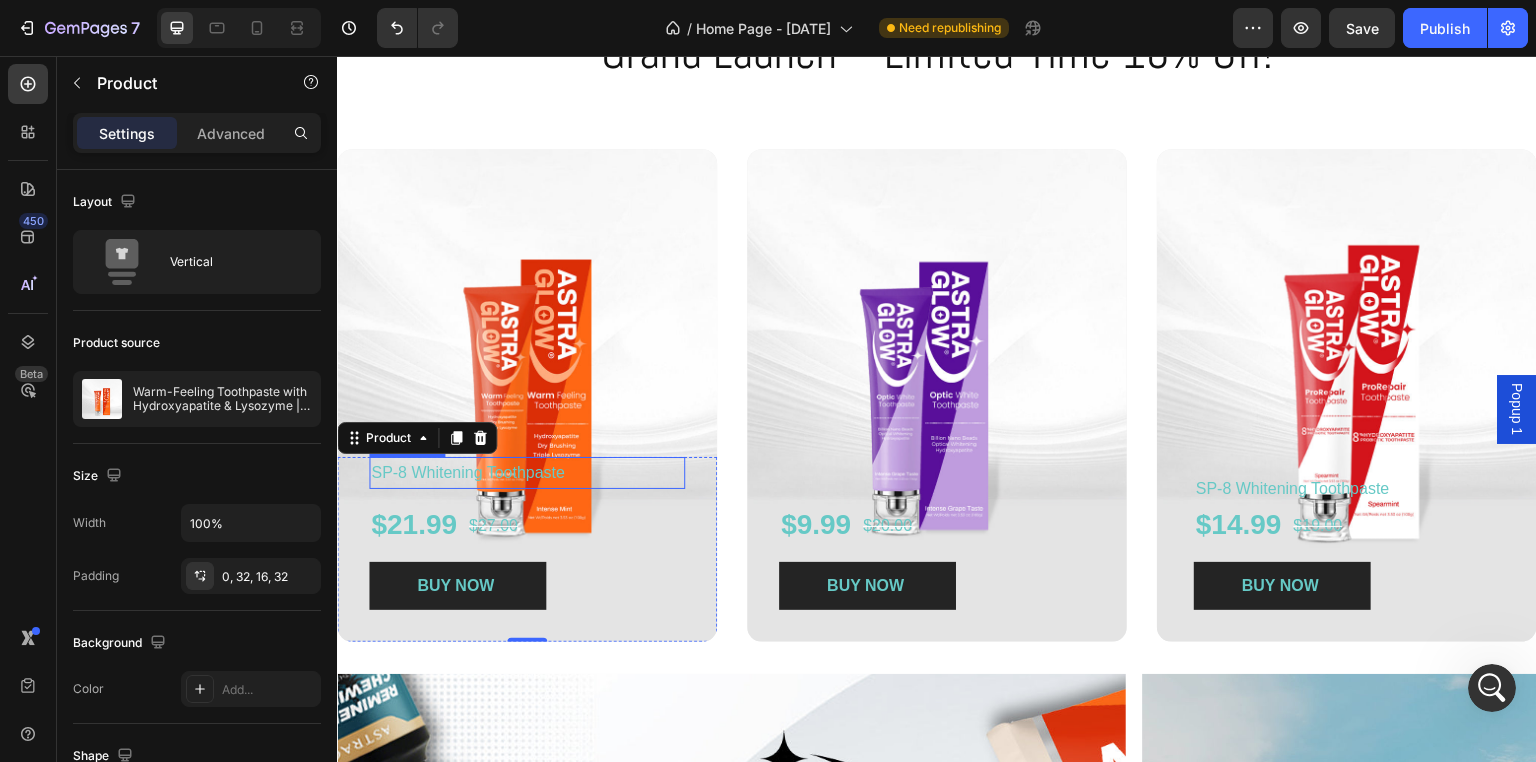 click on "SP-8 Whitening Toothpaste" at bounding box center (468, 472) 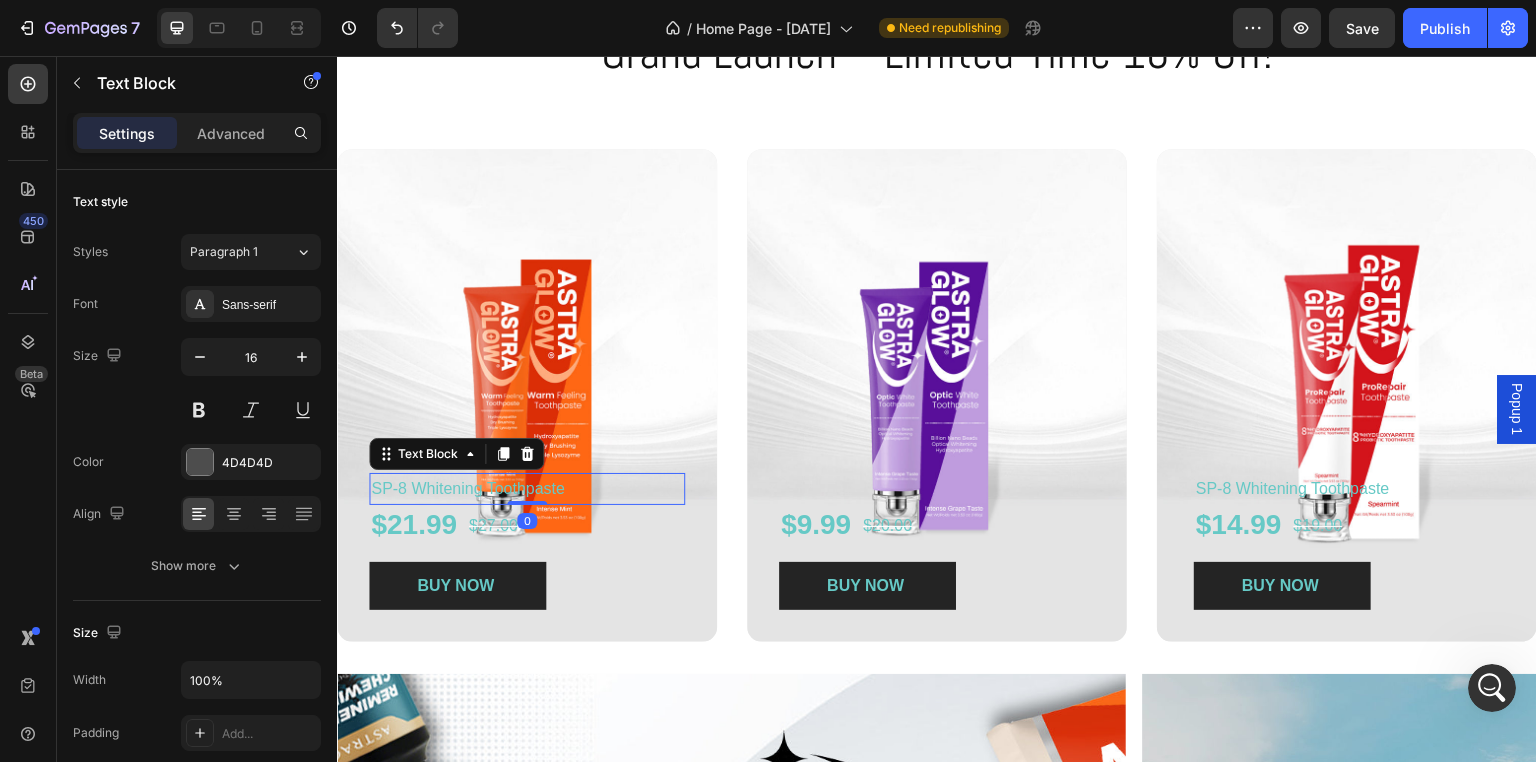 drag, startPoint x: 534, startPoint y: 504, endPoint x: 552, endPoint y: 474, distance: 34.98571 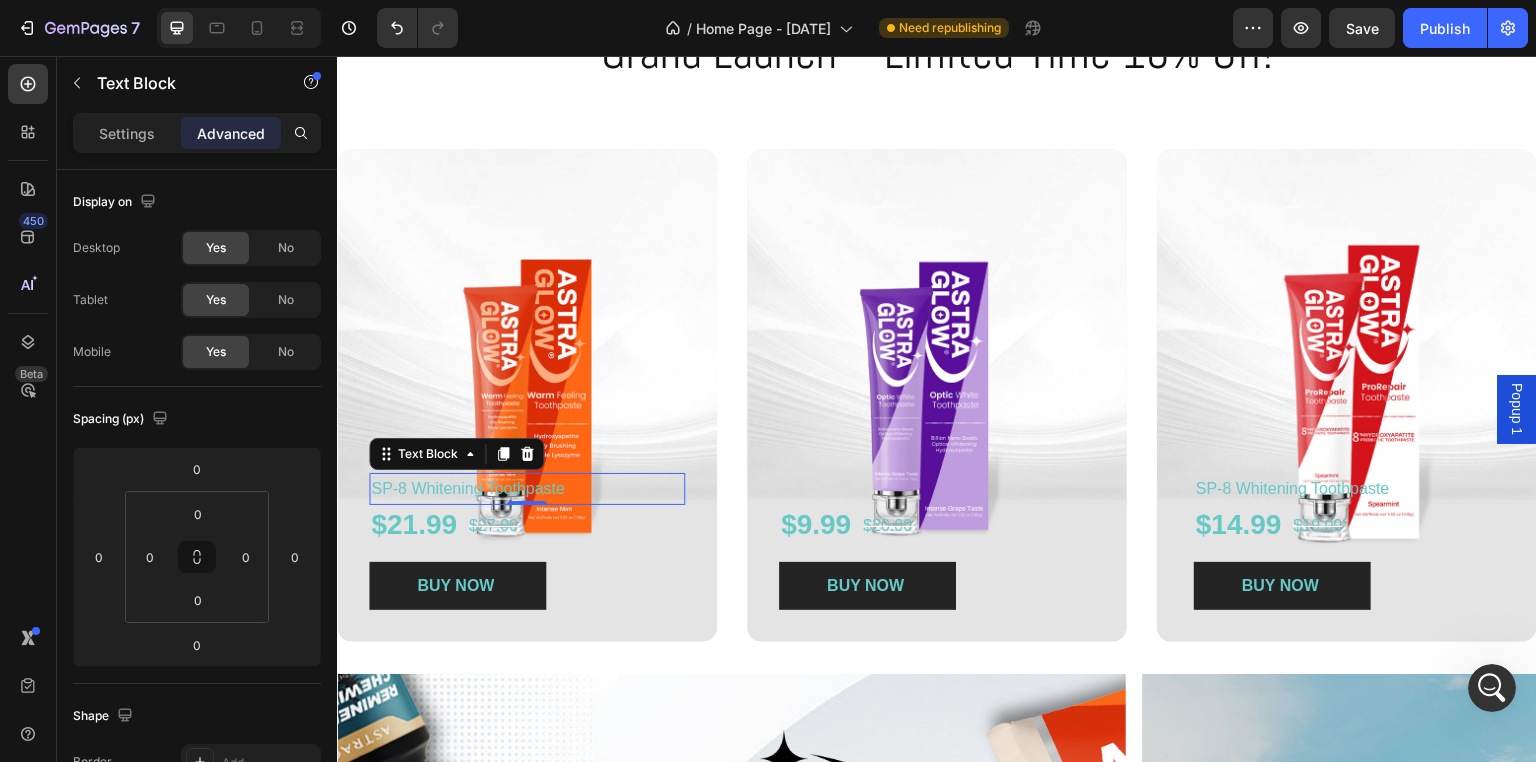 click on "SP-8 Whitening Toothpaste Text Block   0 $21.99 Product Price Product Price $27.00 Product Price Product Price Row BUY NOW Product Cart Button Product" at bounding box center [527, 395] 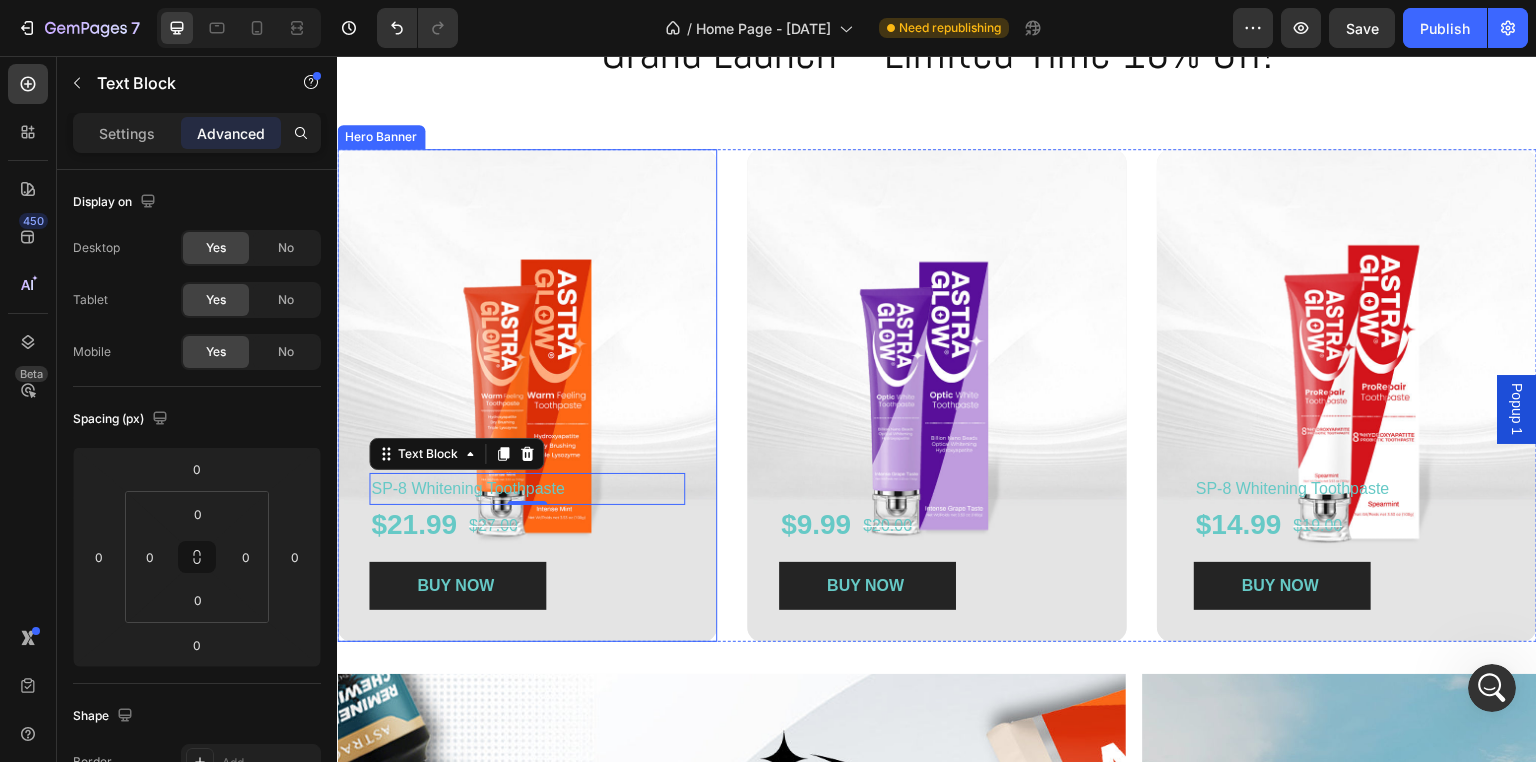 scroll, scrollTop: 667, scrollLeft: 0, axis: vertical 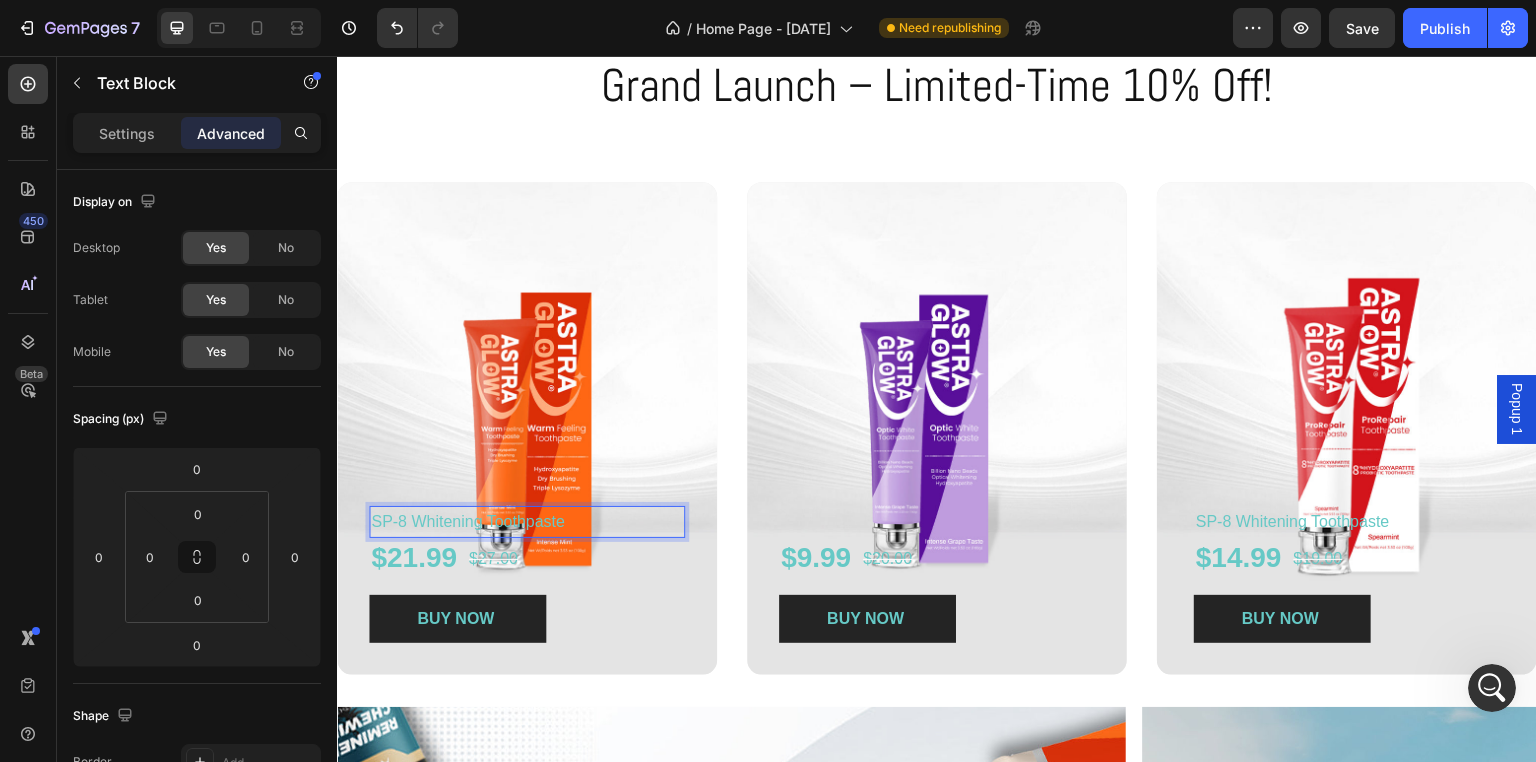 click on "SP-8 Whitening Toothpaste" at bounding box center [527, 522] 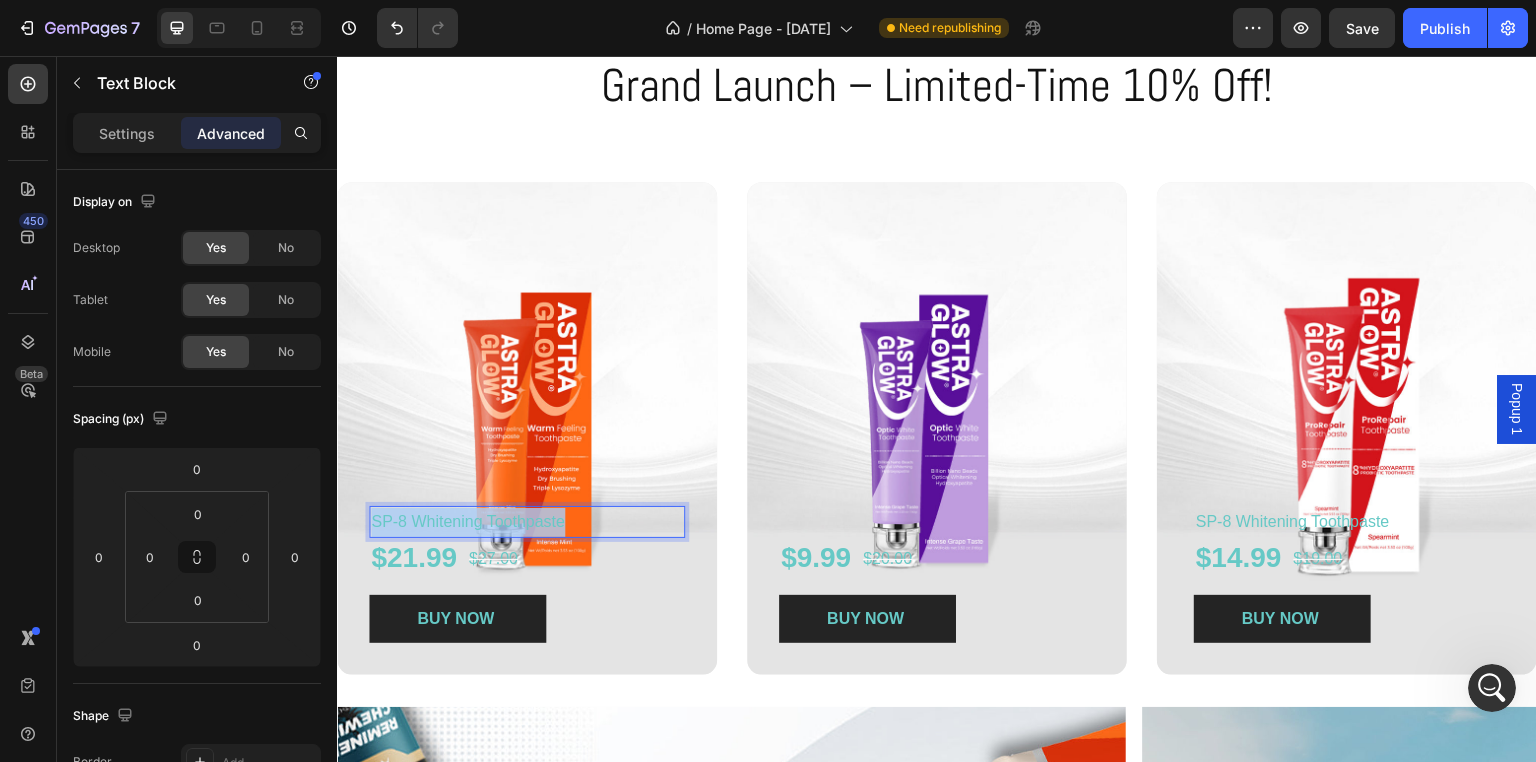 click on "SP-8 Whitening Toothpaste" at bounding box center (527, 522) 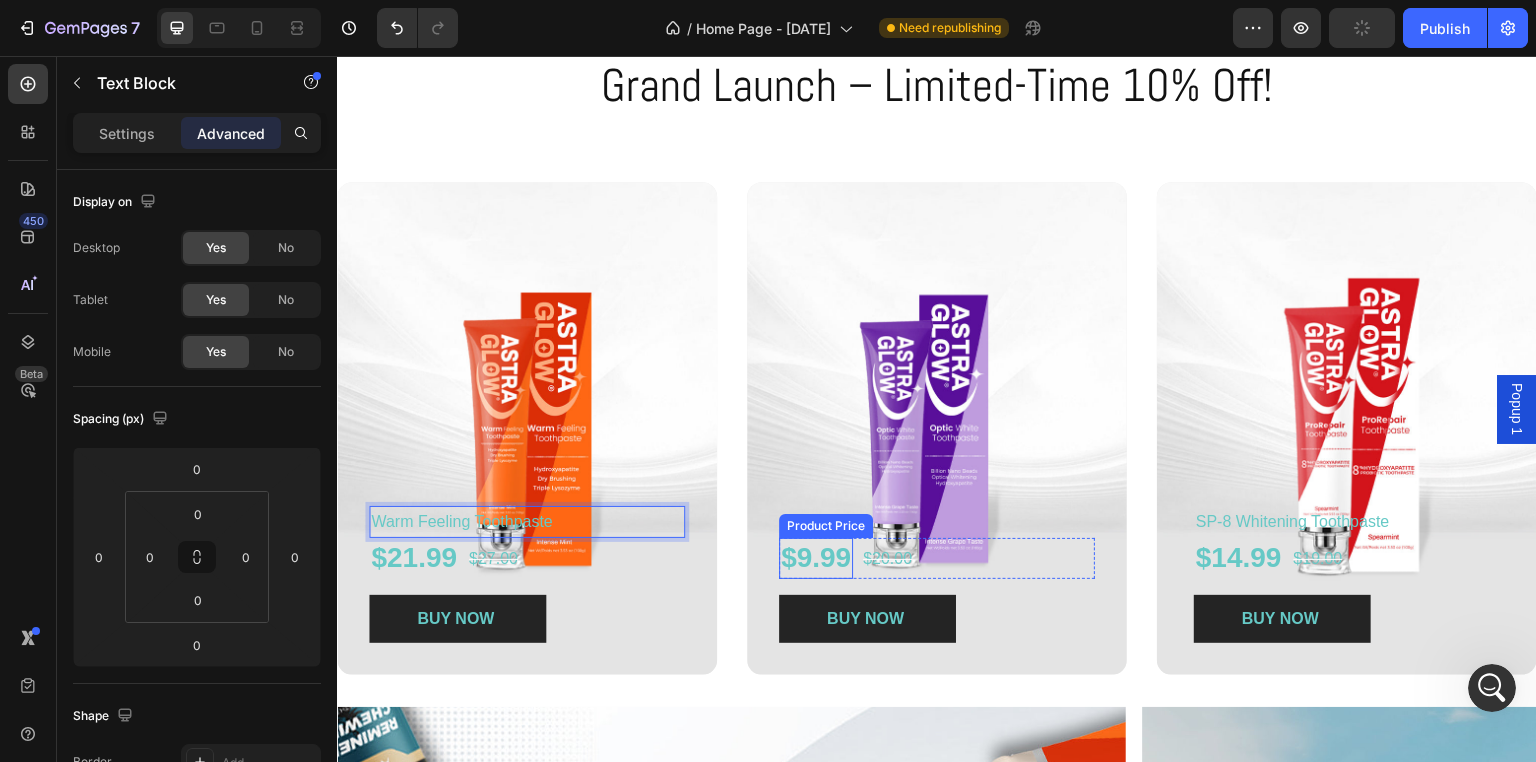 click on "$9.99" at bounding box center [816, 558] 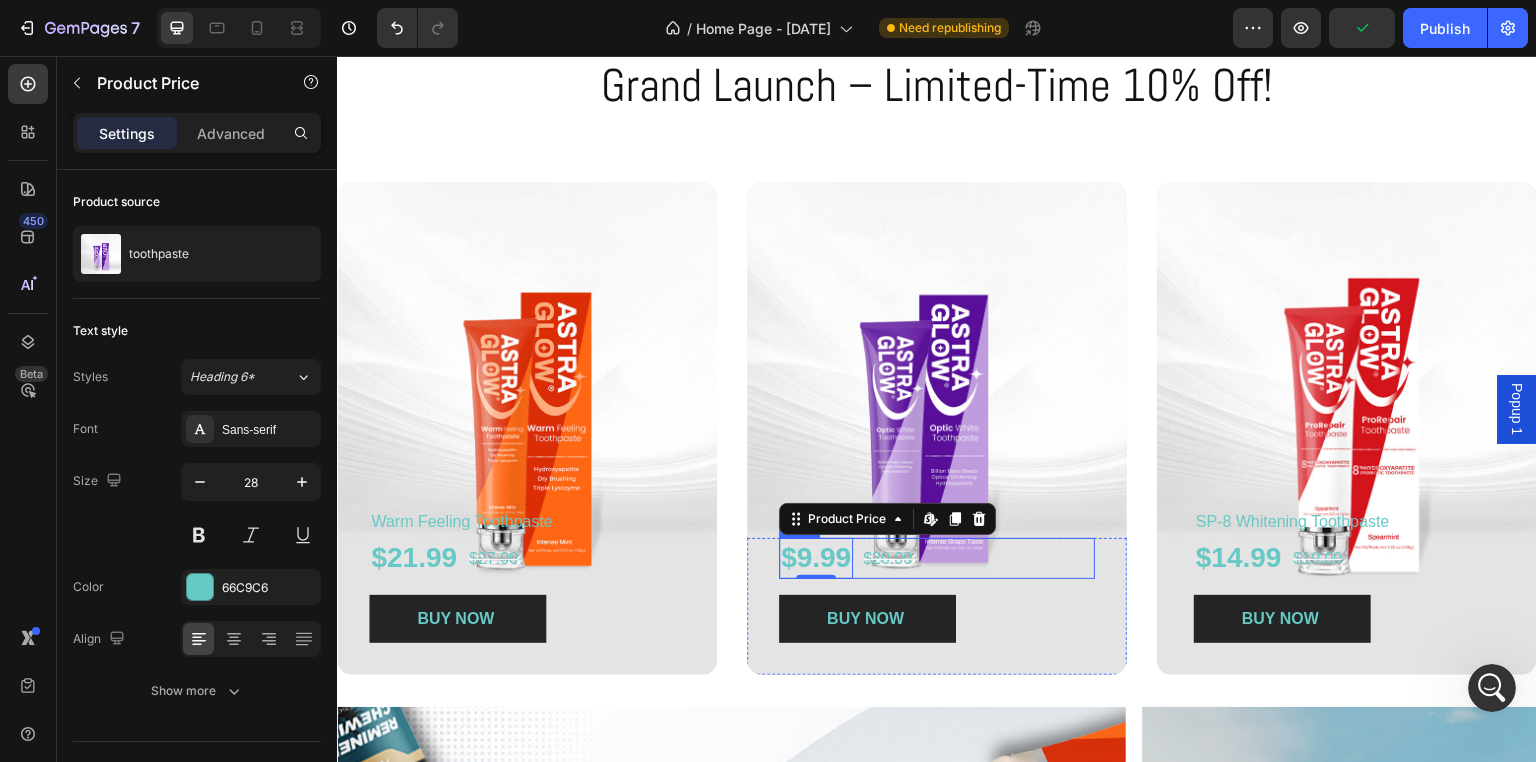 click on "$9.99 Product Price   Edit content in Shopify 0 Product Price   Edit content in Shopify 0 $20.00 Product Price Product Price Row" at bounding box center [937, 558] 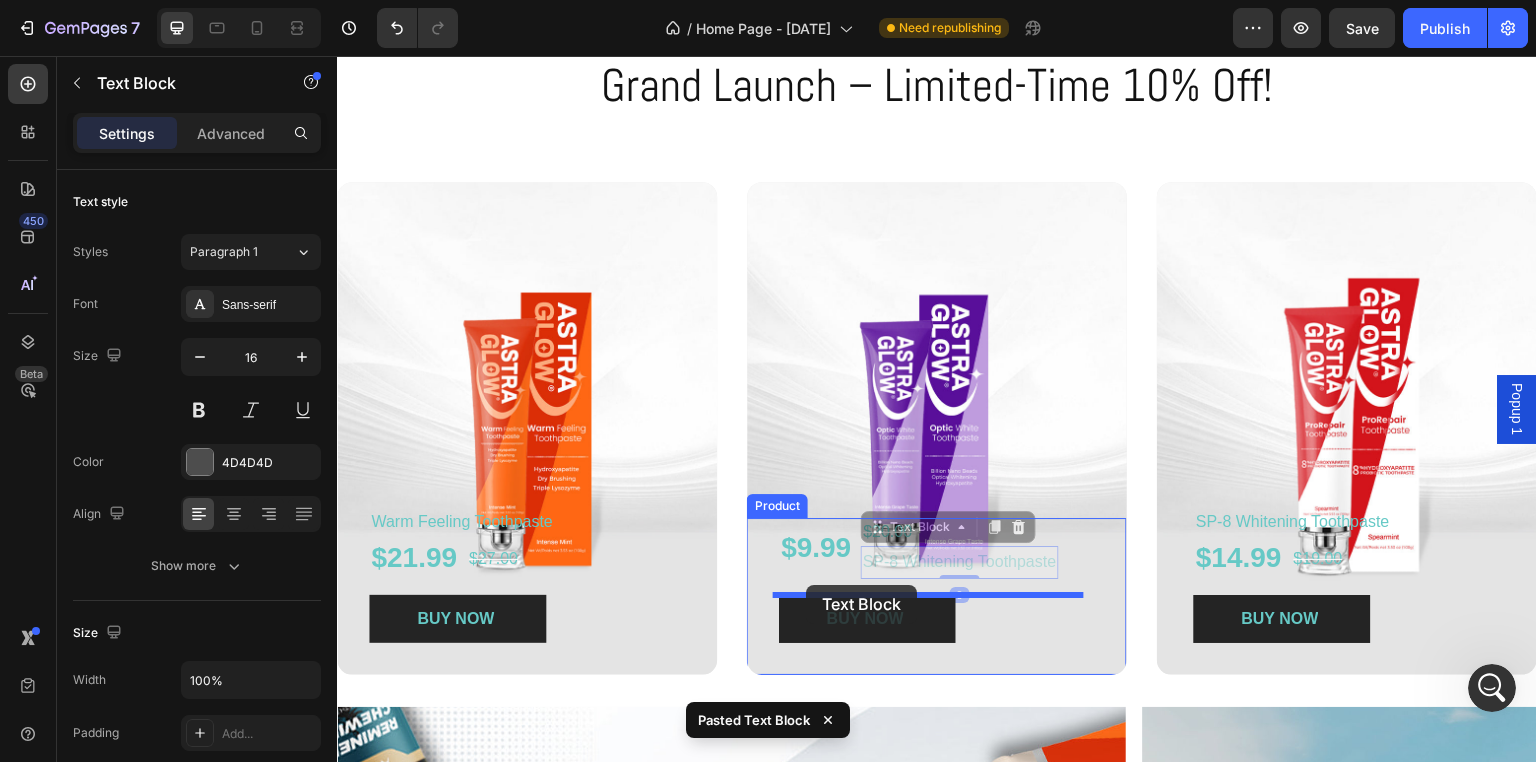 drag, startPoint x: 882, startPoint y: 530, endPoint x: 806, endPoint y: 585, distance: 93.813644 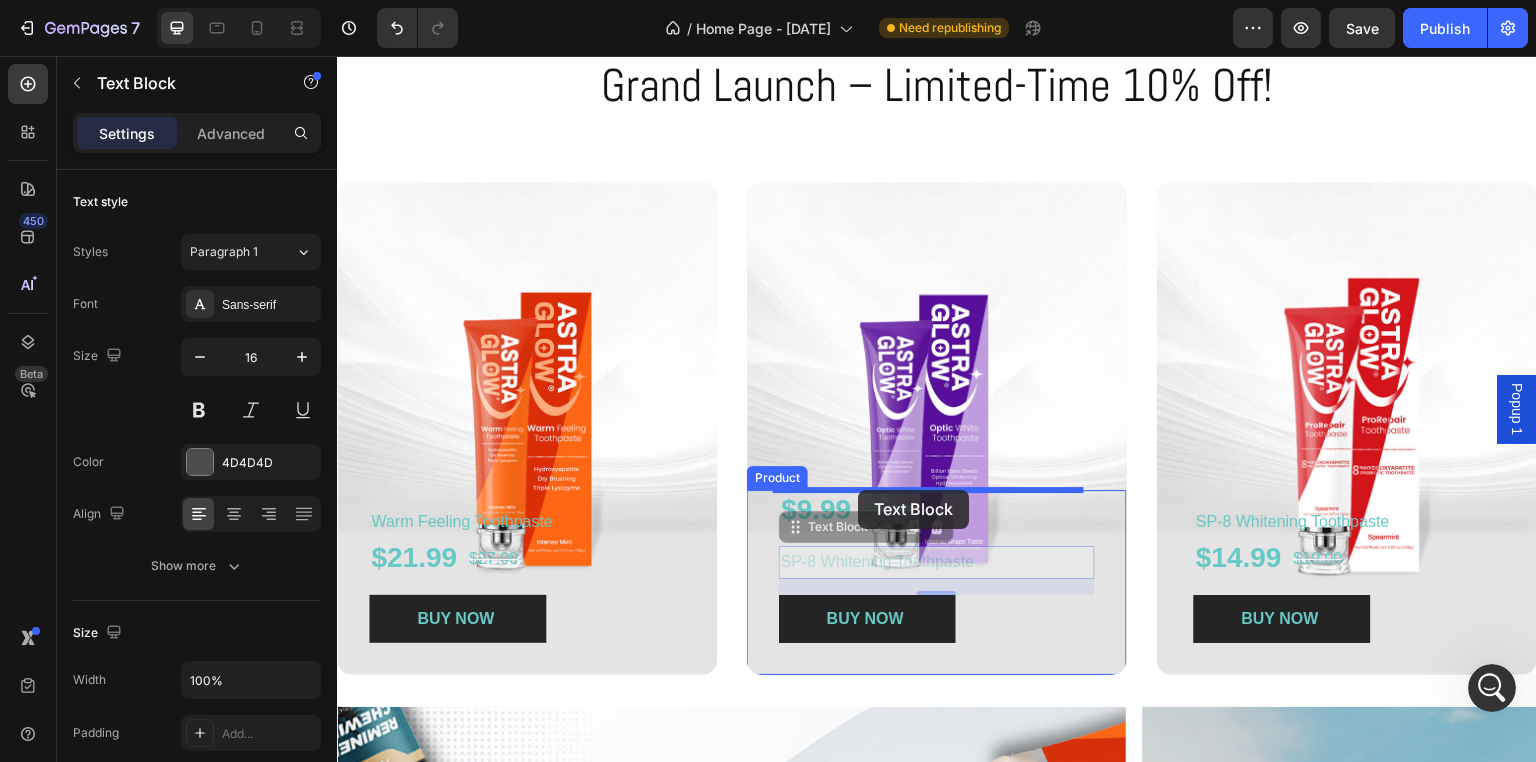 drag, startPoint x: 790, startPoint y: 529, endPoint x: 858, endPoint y: 490, distance: 78.39005 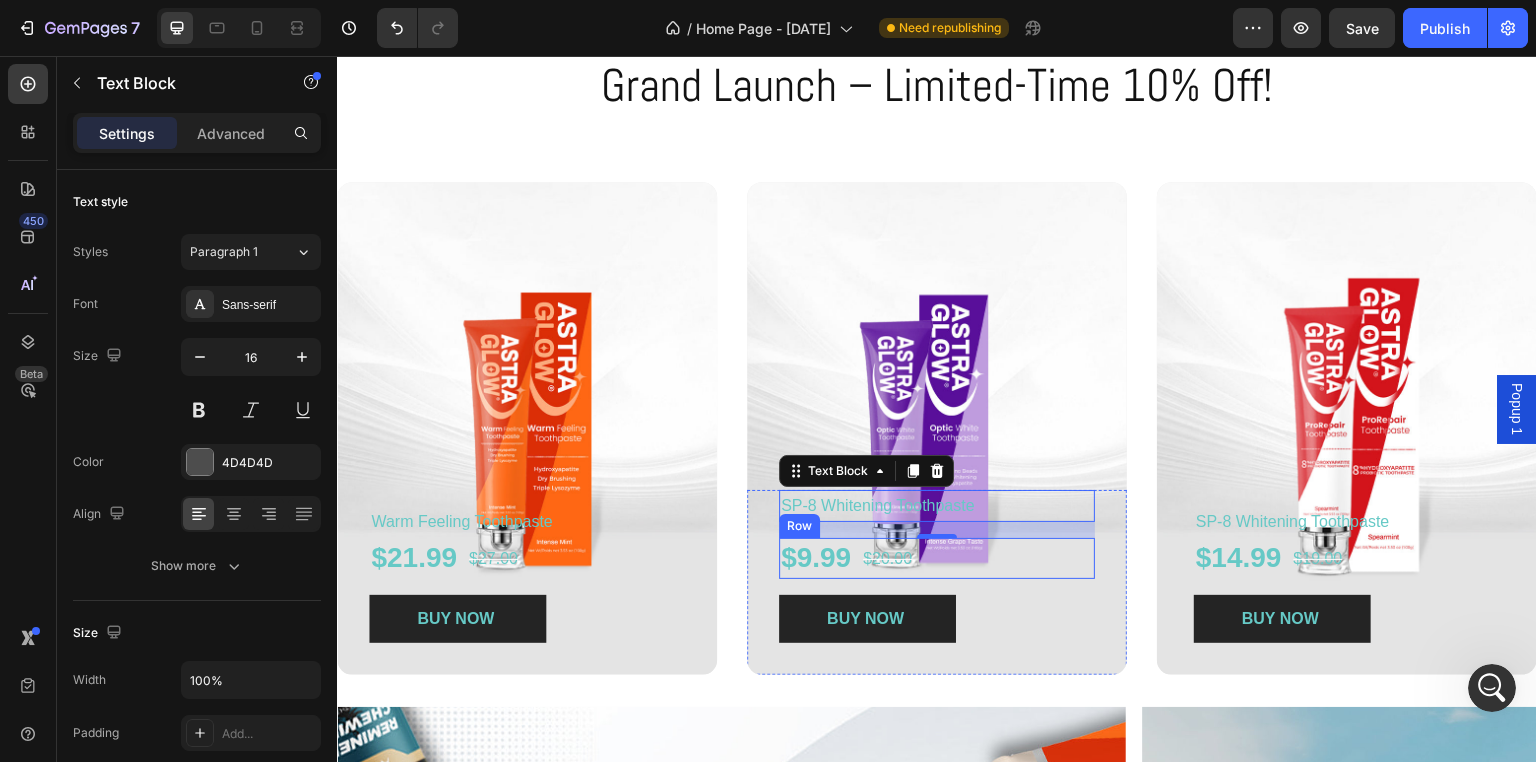 click on "$9.99 Product Price Product Price $20.00 Product Price Product Price Row" at bounding box center [937, 558] 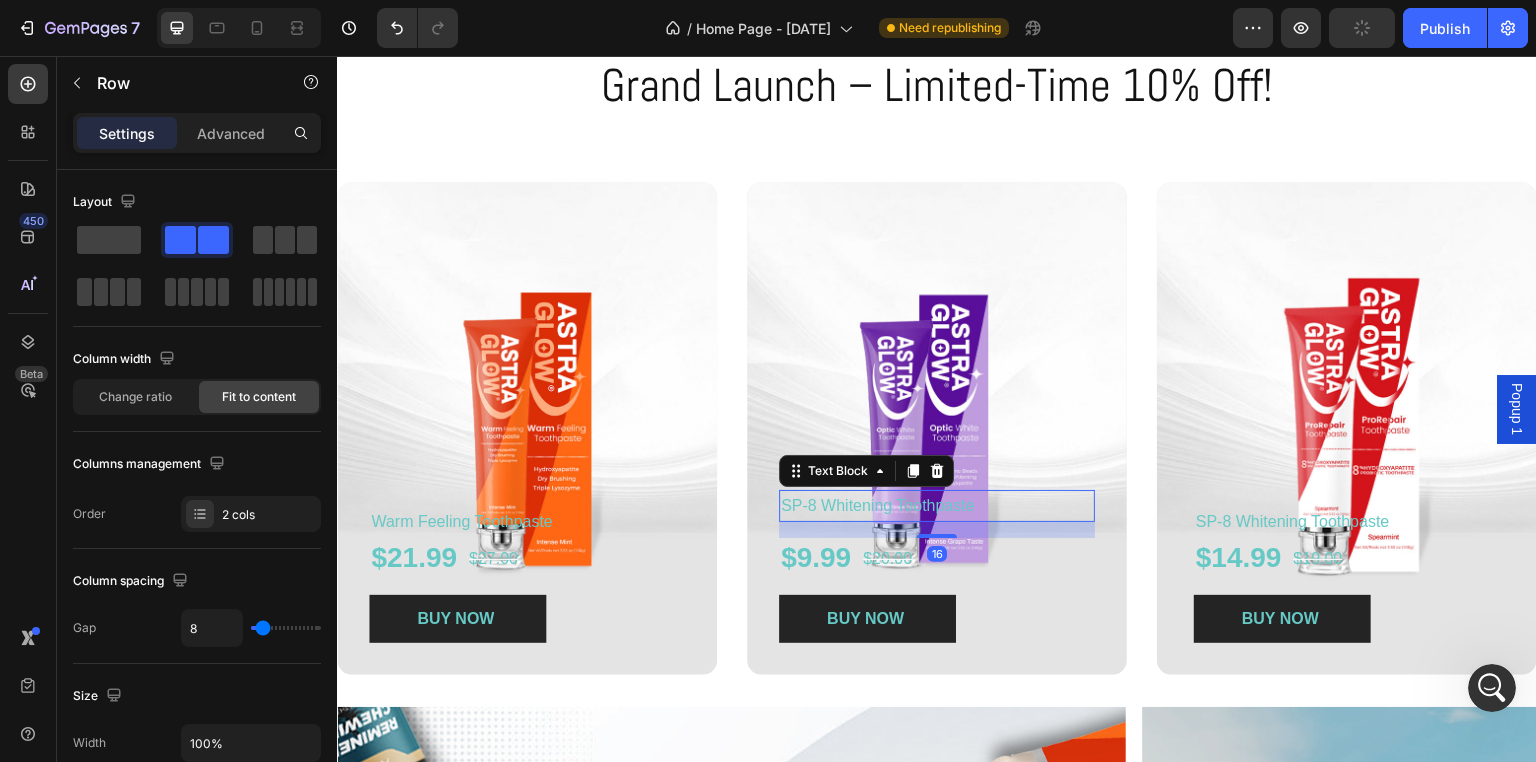 click on "SP-8 Whitening Toothpaste" at bounding box center [878, 505] 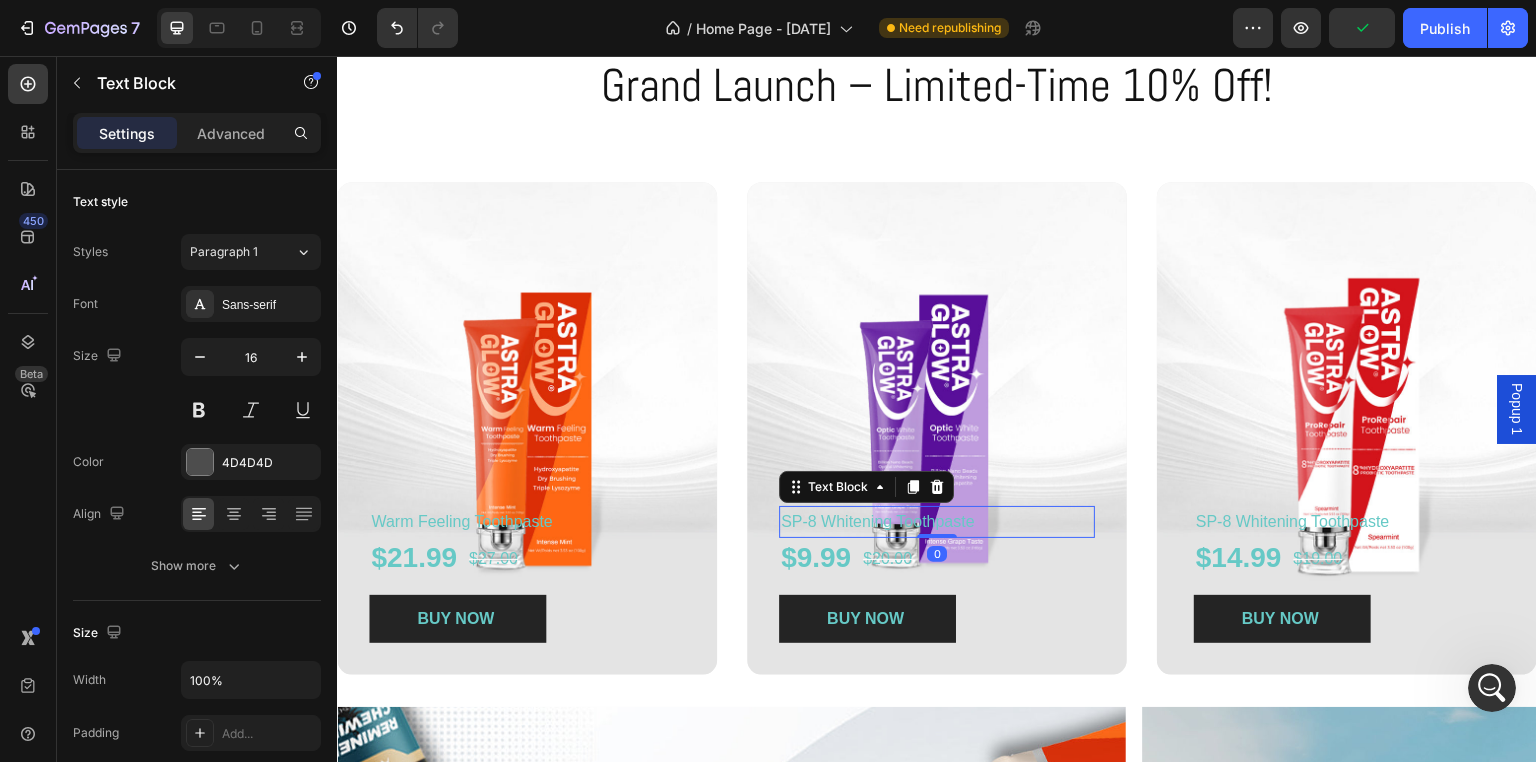 drag, startPoint x: 930, startPoint y: 537, endPoint x: 925, endPoint y: 502, distance: 35.35534 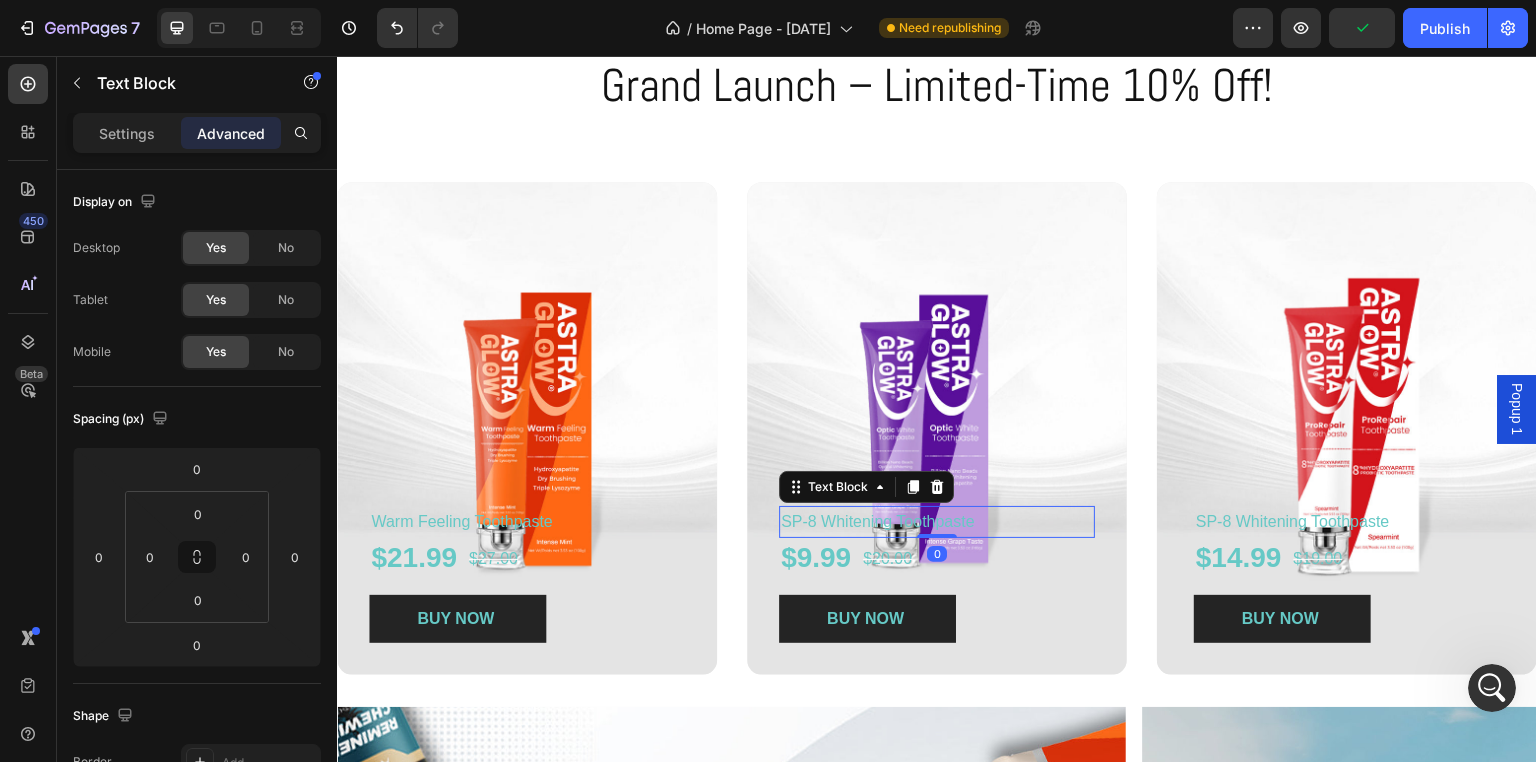 click on "SP-8 Whitening Toothpaste" at bounding box center (878, 521) 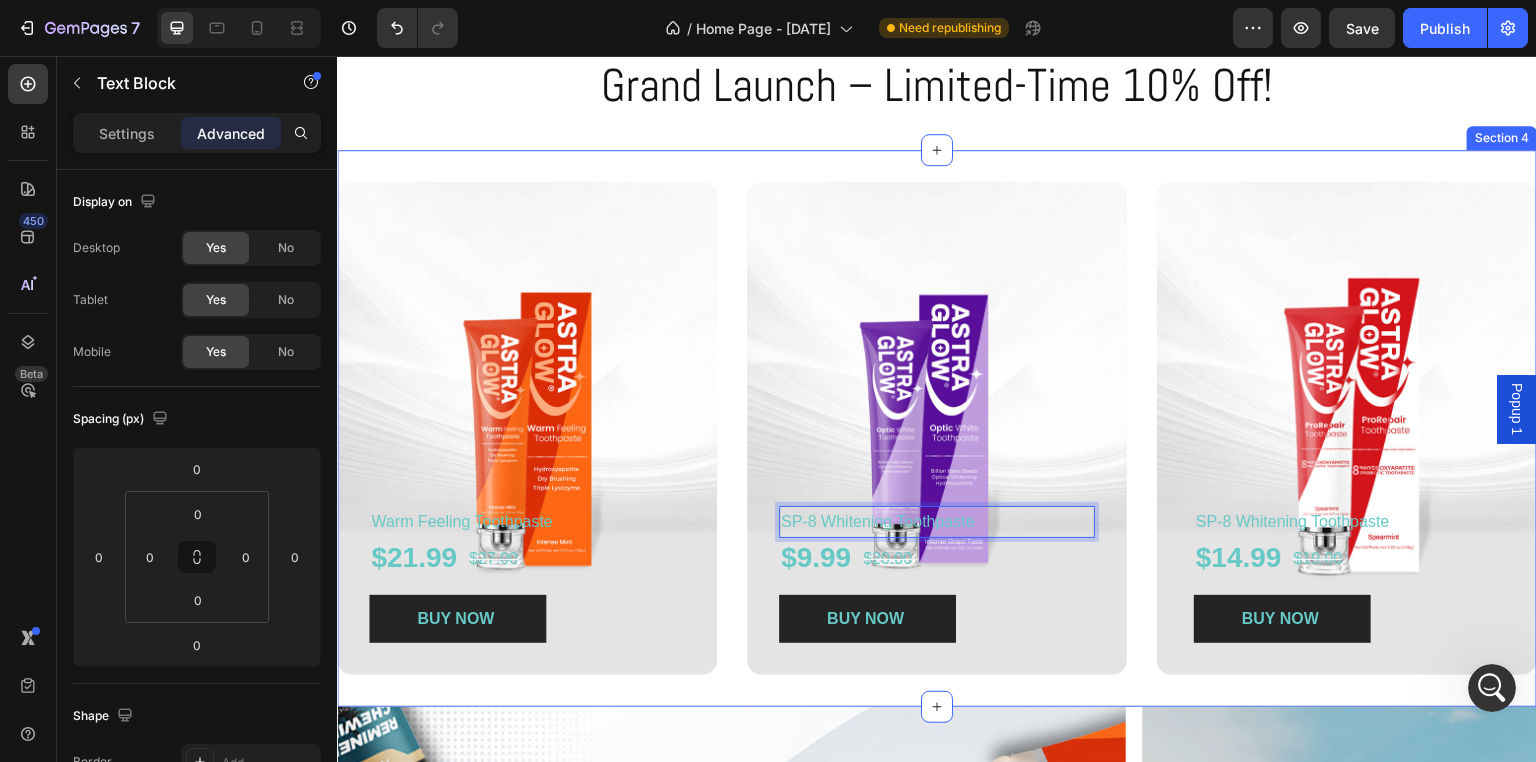 click on "Warm Feeling Toothpaste Text Block $21.99 Product Price Product Price $27.00 Product Price Product Price Row BUY NOW Product Cart Button Product Hero Banner SP-8 Whitening Toothpaste Text Block   0 $9.99 Product Price Product Price $20.00 Product Price Product Price Row BUY NOW Product Cart Button Product Hero Banner SP-8 Whitening Toothpaste Text Block $14.99 Product Price Product Price $19.00 Product Price Product Price Row BUY NOW Product Cart Button Product Hero Banner Row Section 4" at bounding box center (937, 428) 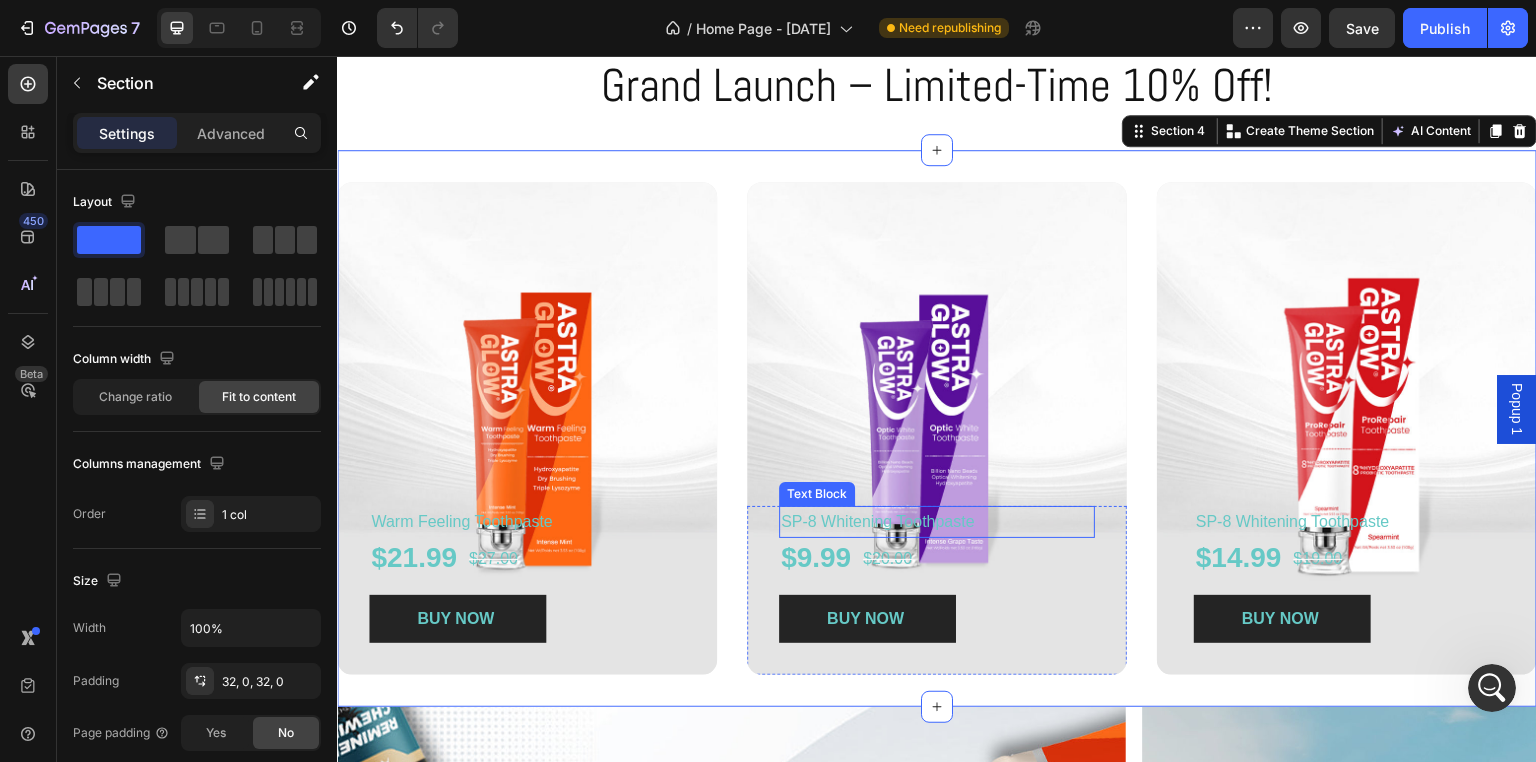 click on "SP-8 Whitening Toothpaste" at bounding box center [878, 521] 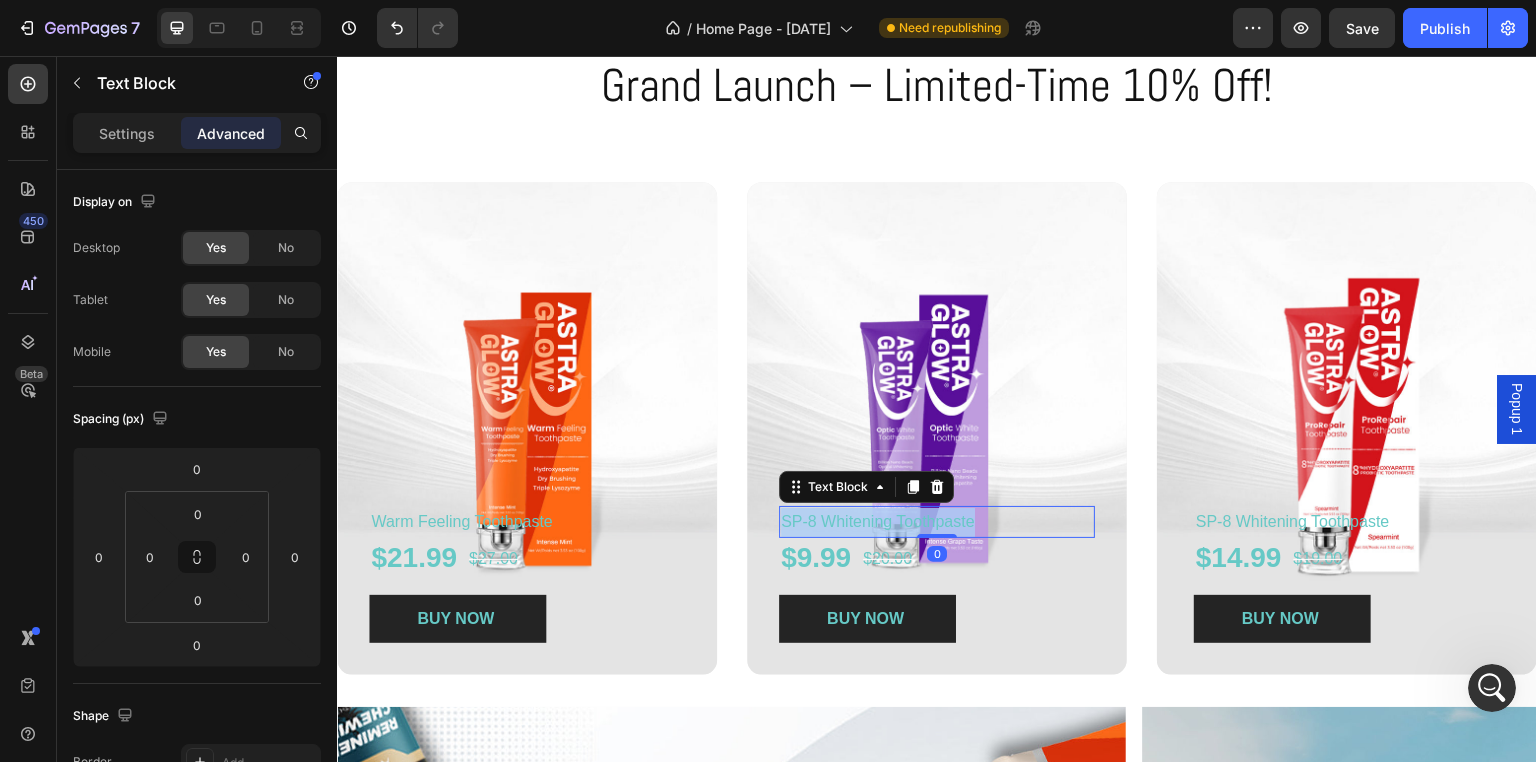 click on "SP-8 Whitening Toothpaste" at bounding box center [878, 521] 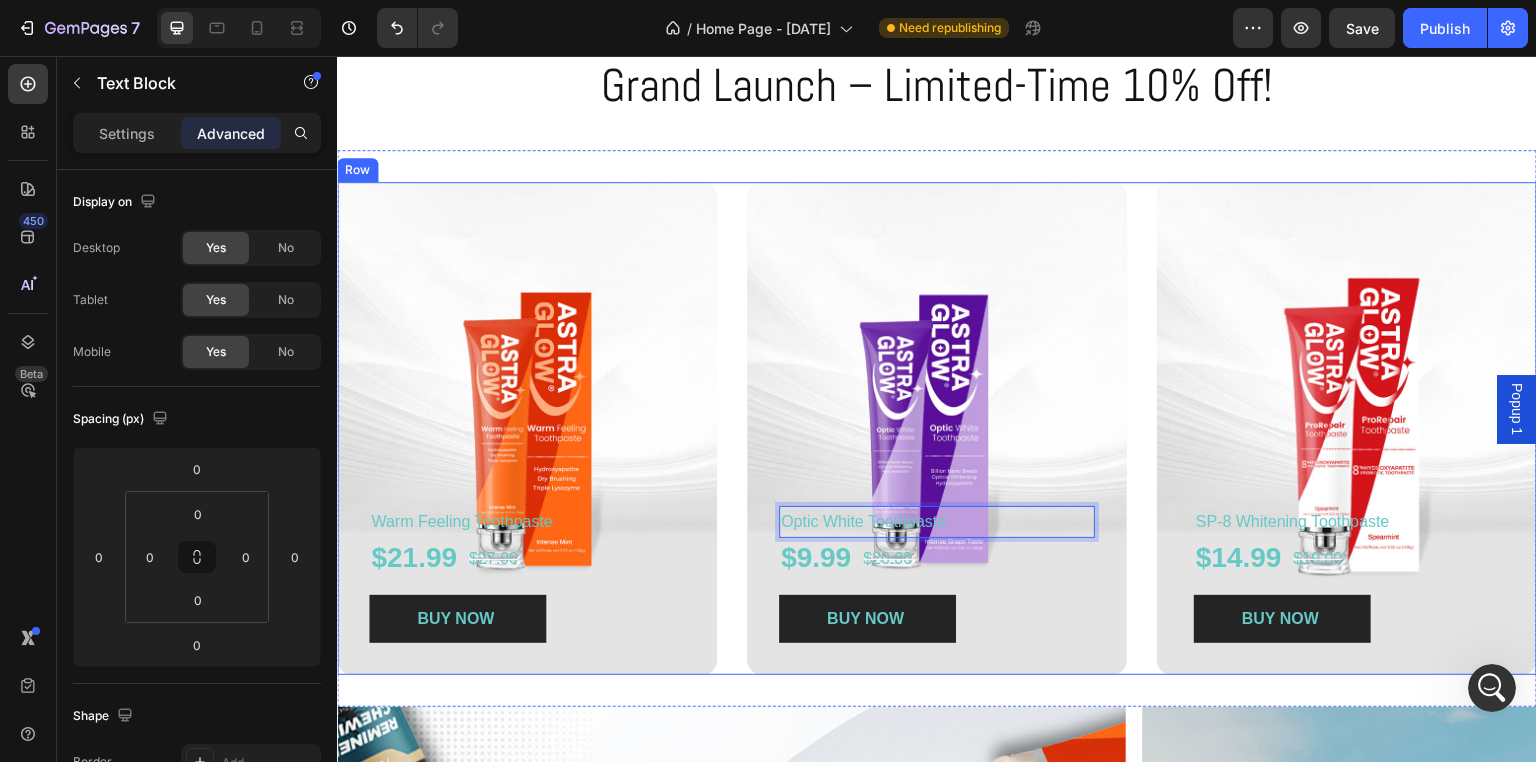 click on "Warm Feeling Toothpaste Text Block $21.99 Product Price Product Price $27.00 Product Price Product Price Row BUY NOW Product Cart Button Product Hero Banner Optic White Toothpaste Text Block   0 $9.99 Product Price Product Price $20.00 Product Price Product Price Row BUY NOW Product Cart Button Product Hero Banner SP-8 Whitening Toothpaste Text Block $14.99 Product Price Product Price $19.00 Product Price Product Price Row BUY NOW Product Cart Button Product Hero Banner Row" at bounding box center [937, 428] 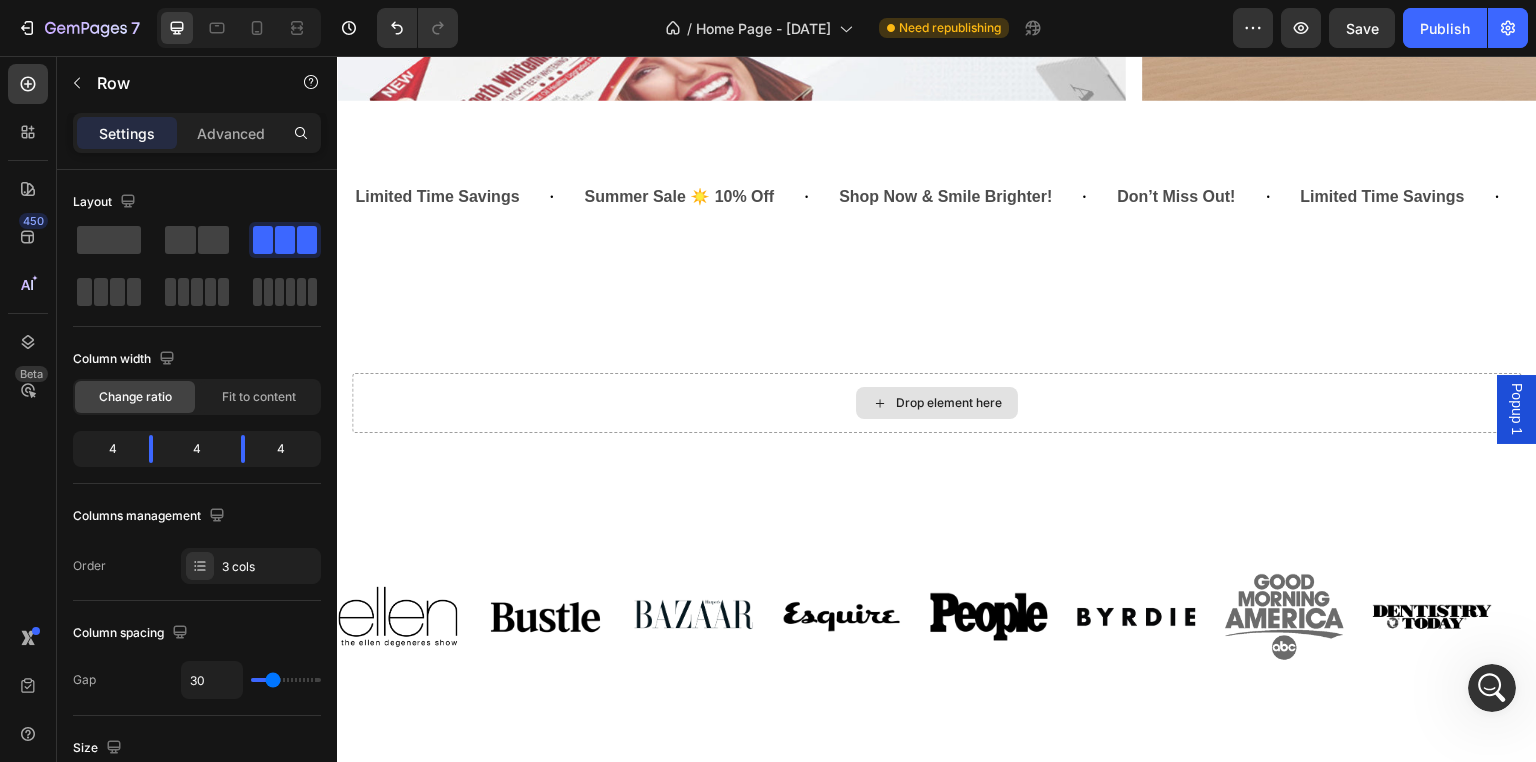 scroll, scrollTop: 1867, scrollLeft: 0, axis: vertical 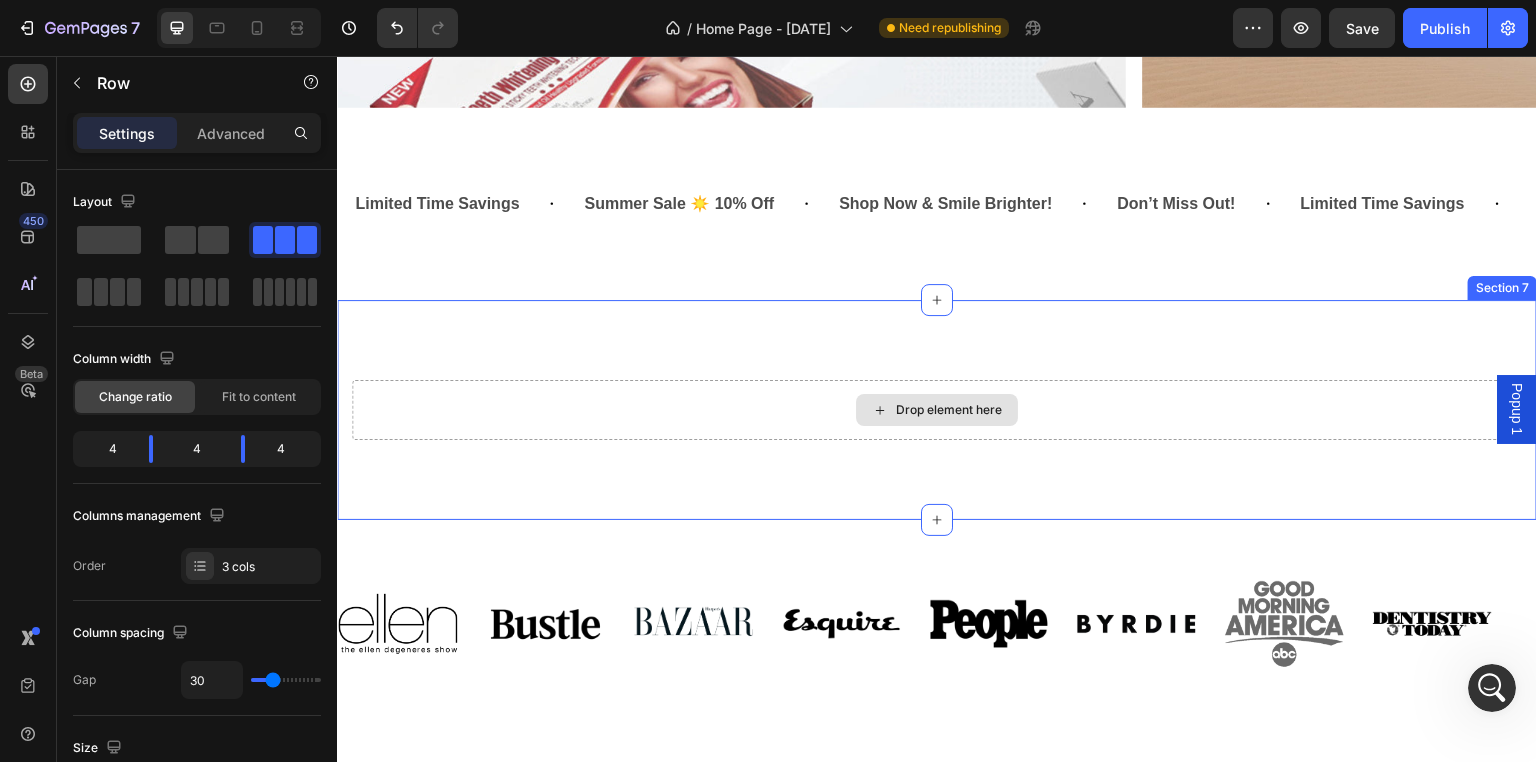 click on "Drop element here" at bounding box center [937, 410] 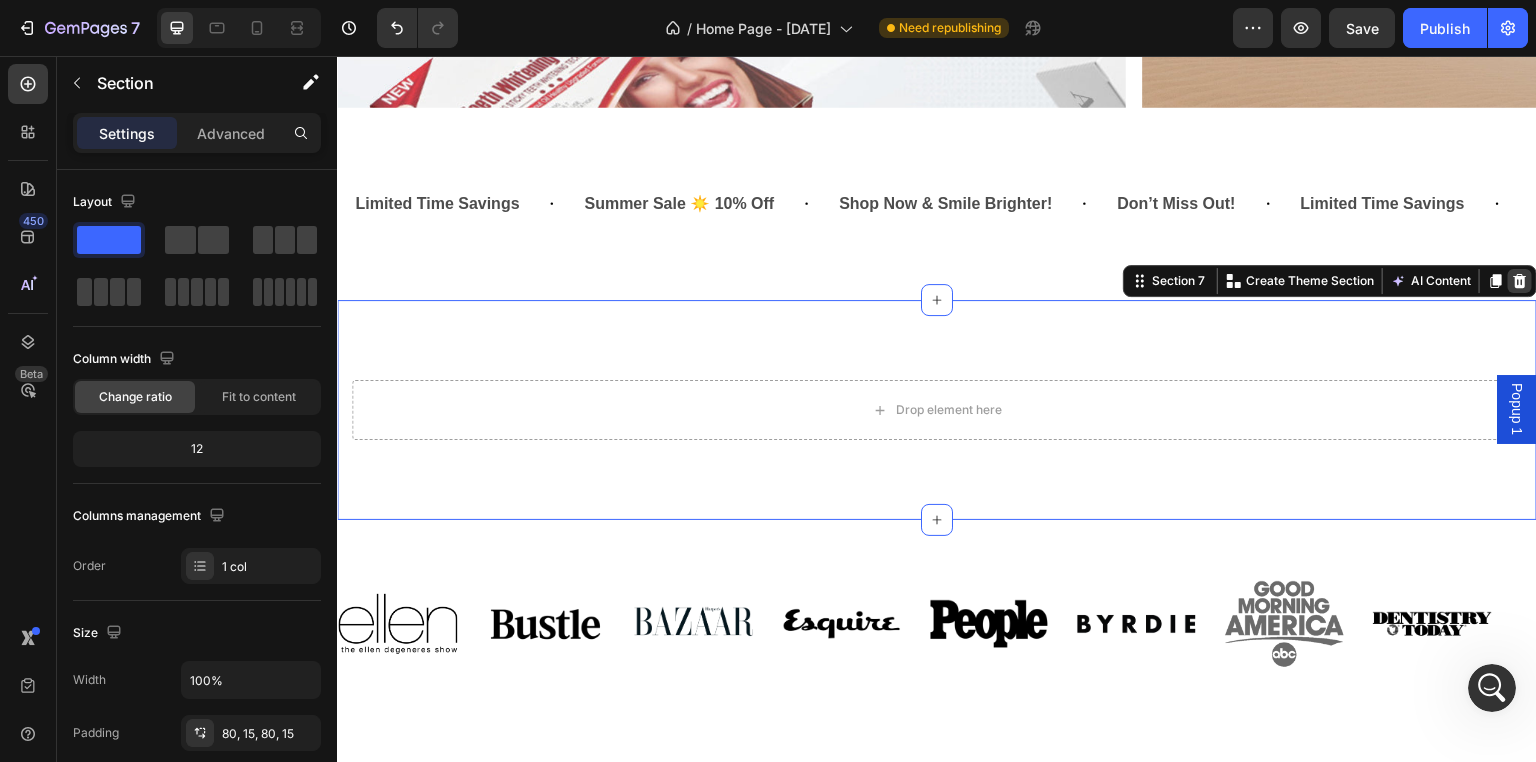 click 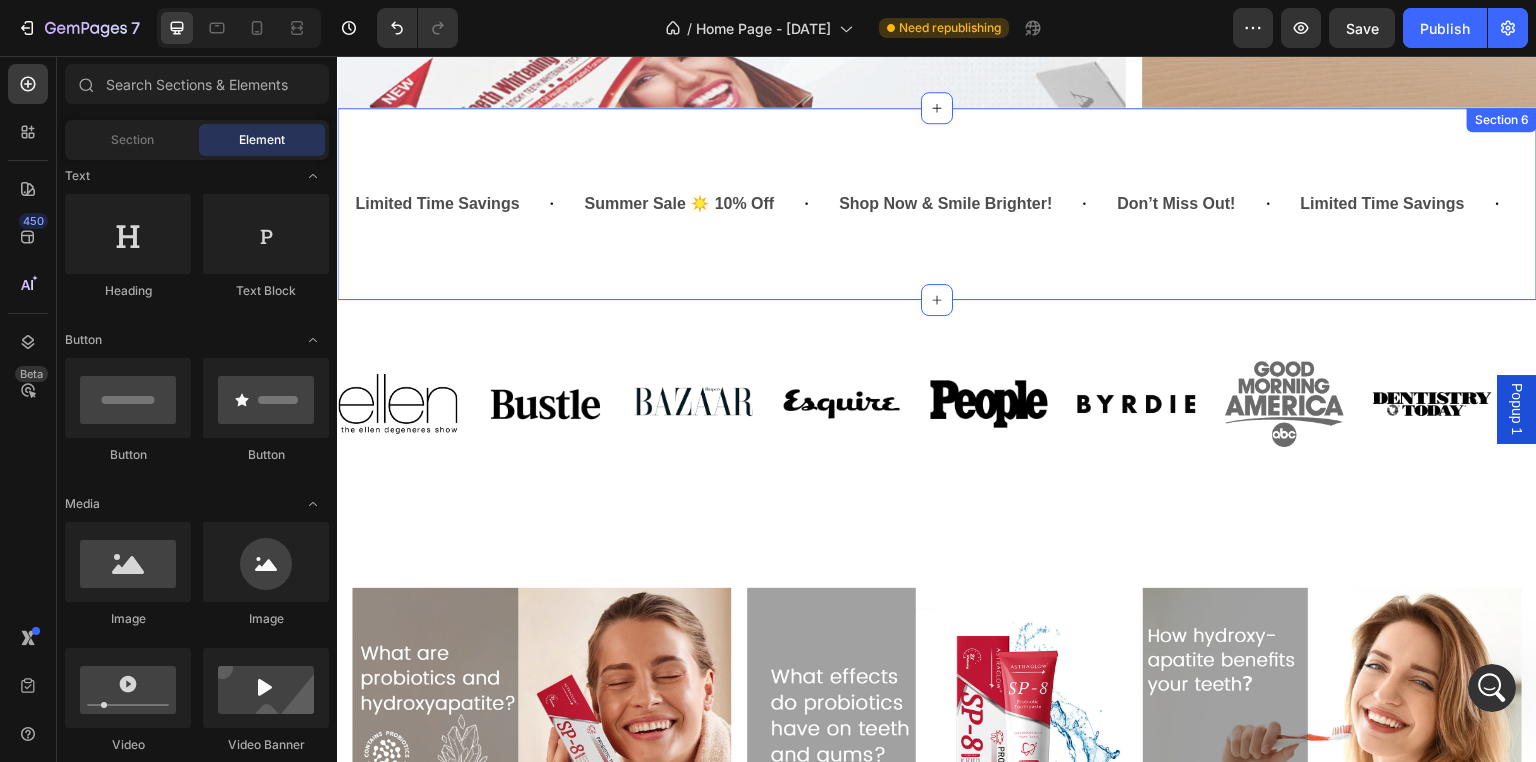 click on "Limited Time Savings Text Block
Summer Sale ☀️ 10% Off Text Block
Shop Now & Smile Brighter! Text Block
Don’t Miss Out! Text Block
Limited Time Savings Text Block
Summer Sale ☀️ 10% Off Text Block
Shop Now & Smile Brighter! Text Block
Don’t Miss Out! Text Block
Limited Time Savings Text Block
Summer Sale ☀️ 10% Off Text Block
Shop Now & Smile Brighter! Text Block
Don’t Miss Out! Text Block
Limited Time Savings Text Block
Summer Sale ☀️ 10% Off Text Block
Shop Now & Smile Brighter! Text Block
Don’t Miss Out! Text Block
Limited Time Savings Text Block
Summer Sale ☀️ 10% Off Text Block
Shop Now & Smile Brighter! Text Block
Don’t Miss Out! Text Block
Text Block Marquee" at bounding box center (937, 204) 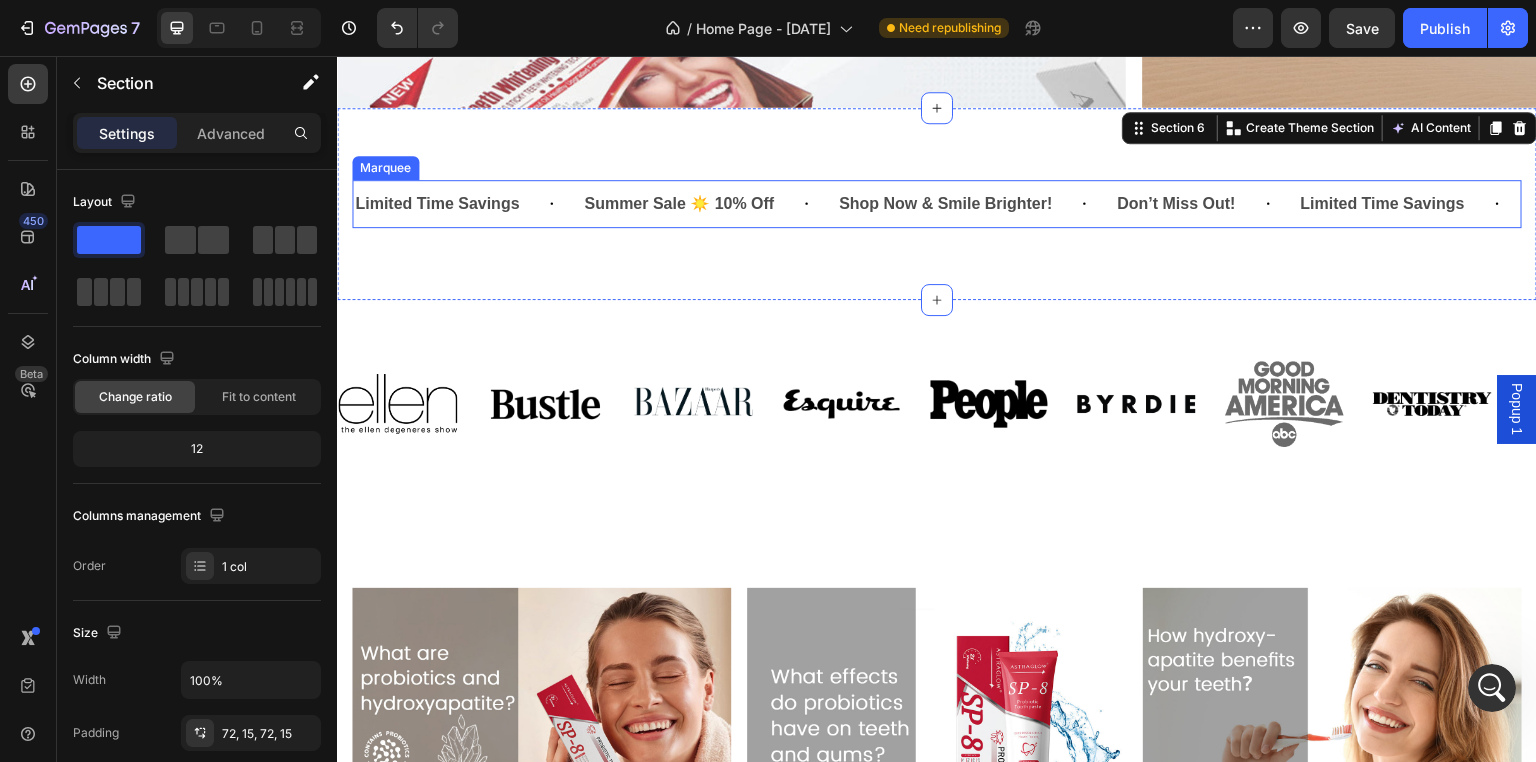 click on "Shop Now & Smile Brighter! Text Block" at bounding box center (976, 204) 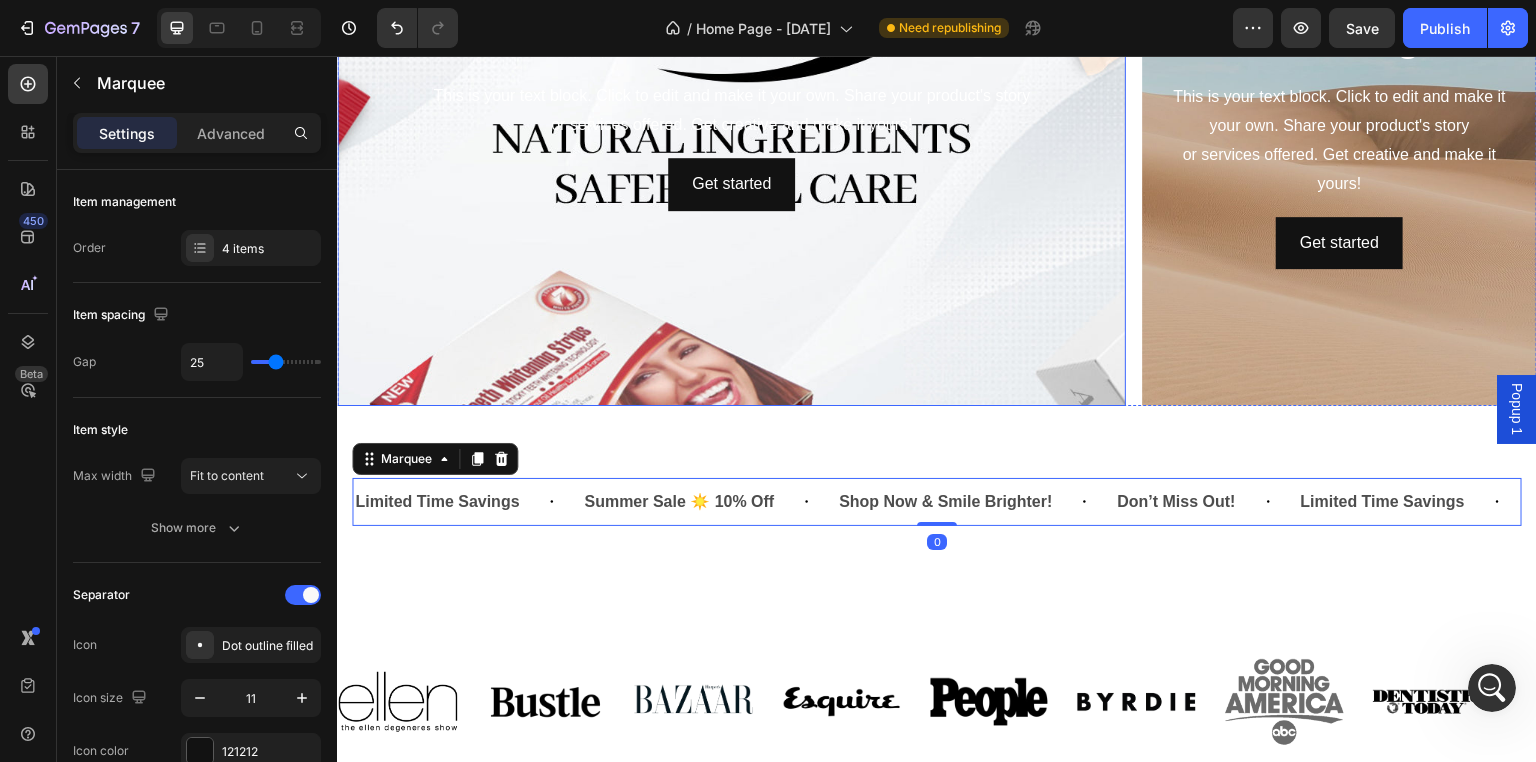 scroll, scrollTop: 1567, scrollLeft: 0, axis: vertical 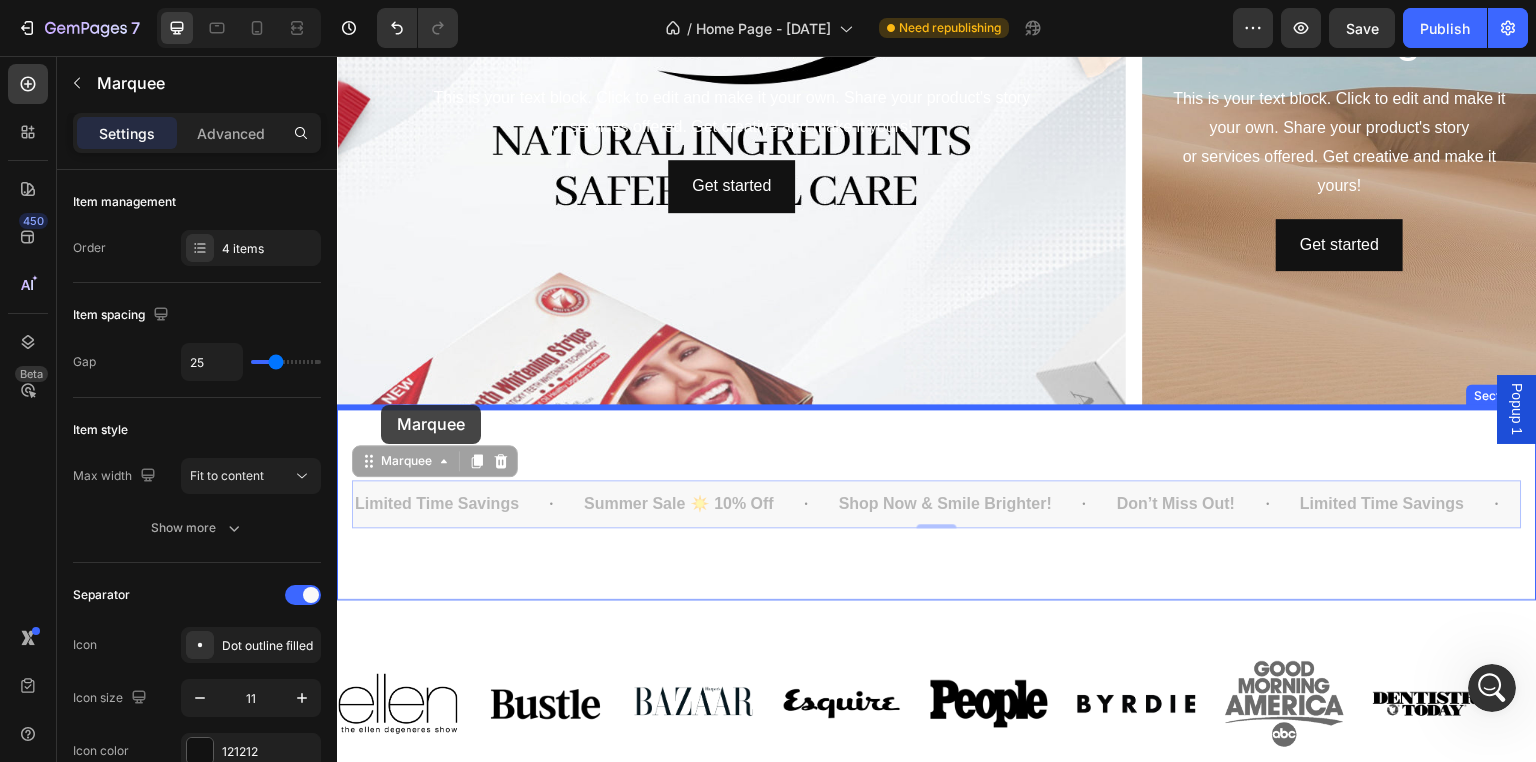 drag, startPoint x: 367, startPoint y: 466, endPoint x: 380, endPoint y: 410, distance: 57.48913 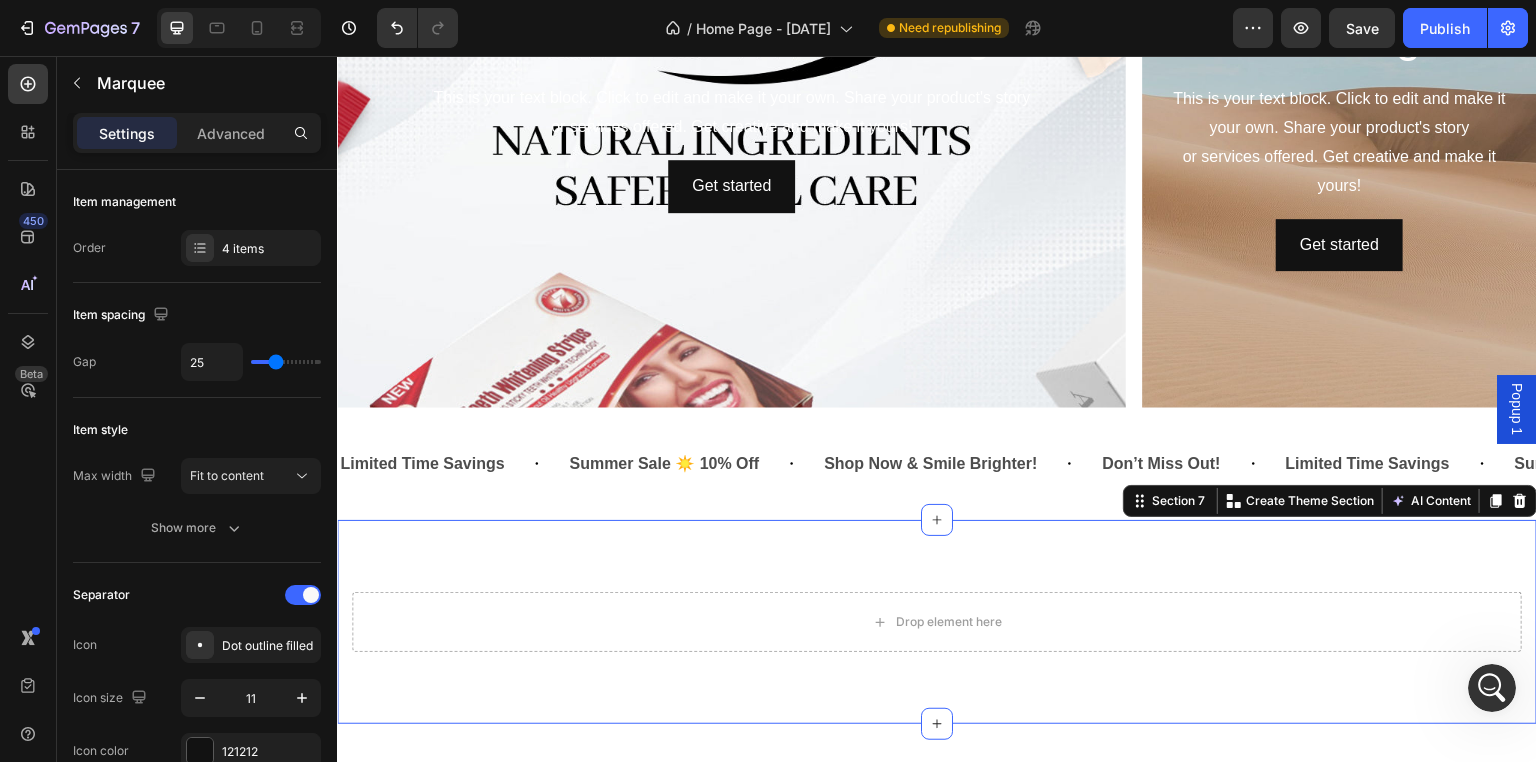 click on "Drop element here Section 7   You can create reusable sections Create Theme Section AI Content Write with GemAI What would you like to describe here? Tone and Voice Persuasive Product toothpaste Show more Generate" at bounding box center [937, 622] 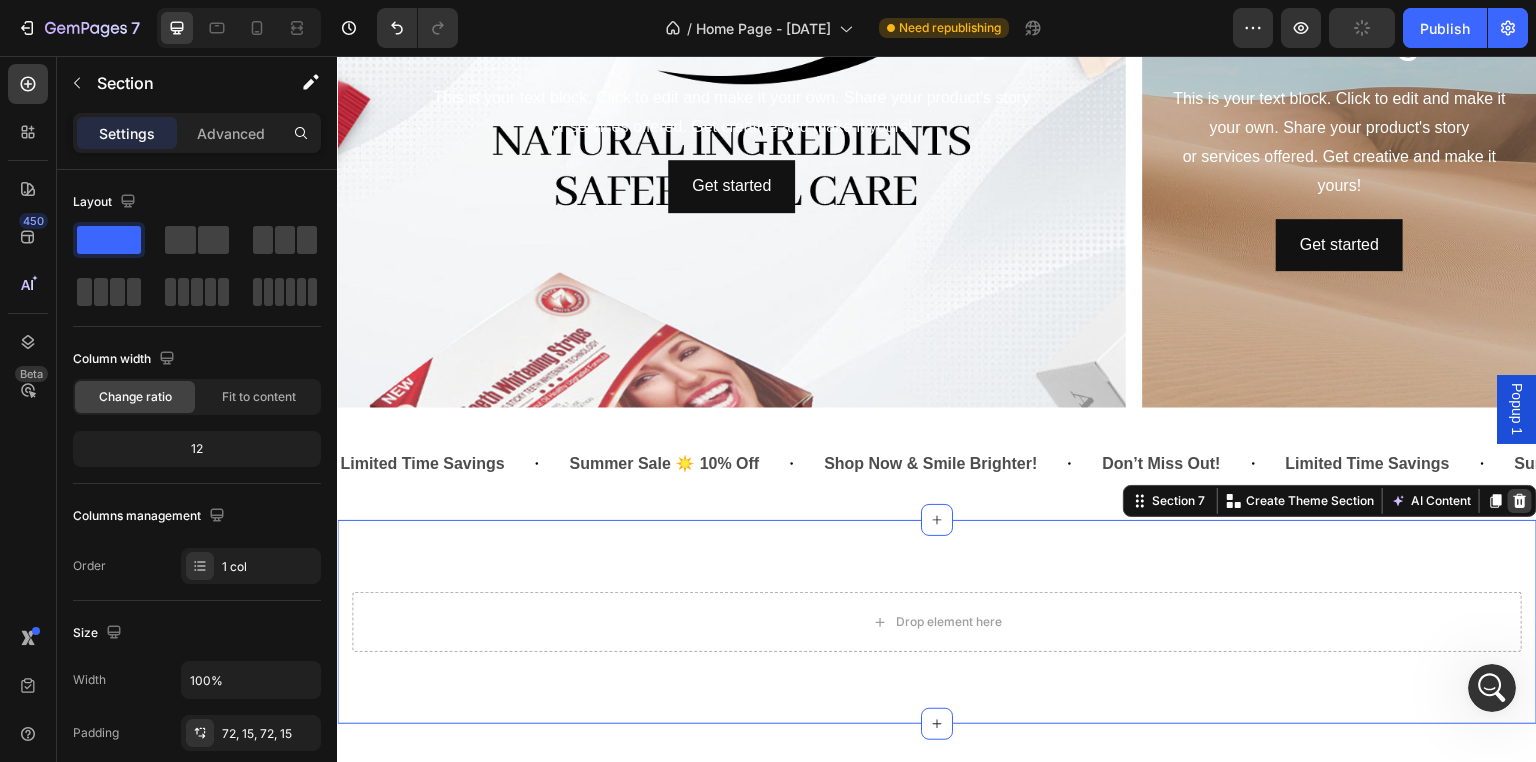 click 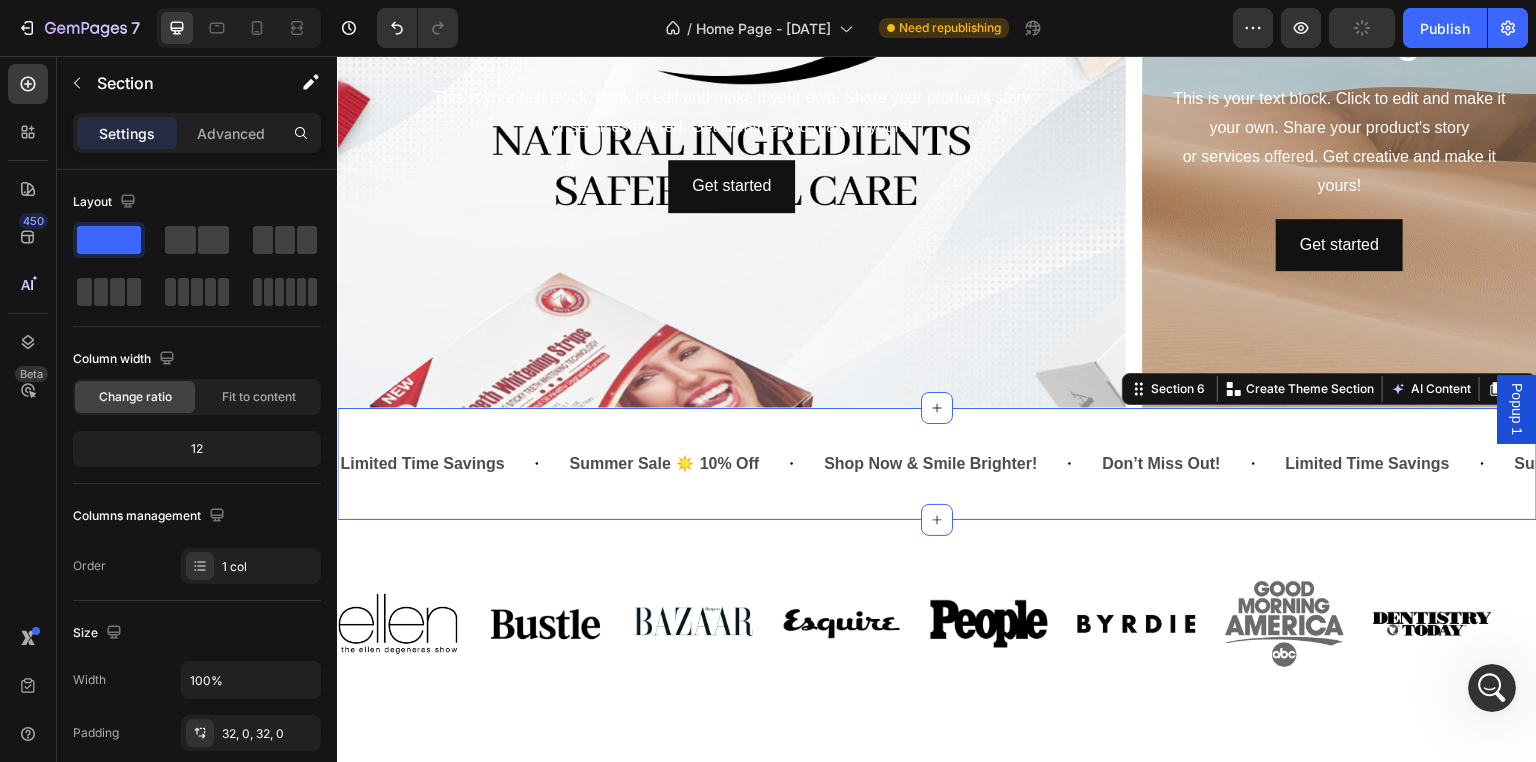 click on "Limited Time Savings Text Block
Summer Sale ☀️ 10% Off Text Block
Shop Now & Smile Brighter! Text Block
Don’t Miss Out! Text Block
Limited Time Savings Text Block
Summer Sale ☀️ 10% Off Text Block
Shop Now & Smile Brighter! Text Block
Don’t Miss Out! Text Block
Limited Time Savings Text Block
Summer Sale ☀️ 10% Off Text Block
Shop Now & Smile Brighter! Text Block
Don’t Miss Out! Text Block
Limited Time Savings Text Block
Summer Sale ☀️ 10% Off Text Block
Shop Now & Smile Brighter! Text Block
Don’t Miss Out! Text Block
Limited Time Savings Text Block
Summer Sale ☀️ 10% Off Text Block
Shop Now & Smile Brighter! Text Block
Don’t Miss Out! Text Block
Text Block Marquee" at bounding box center [937, 464] 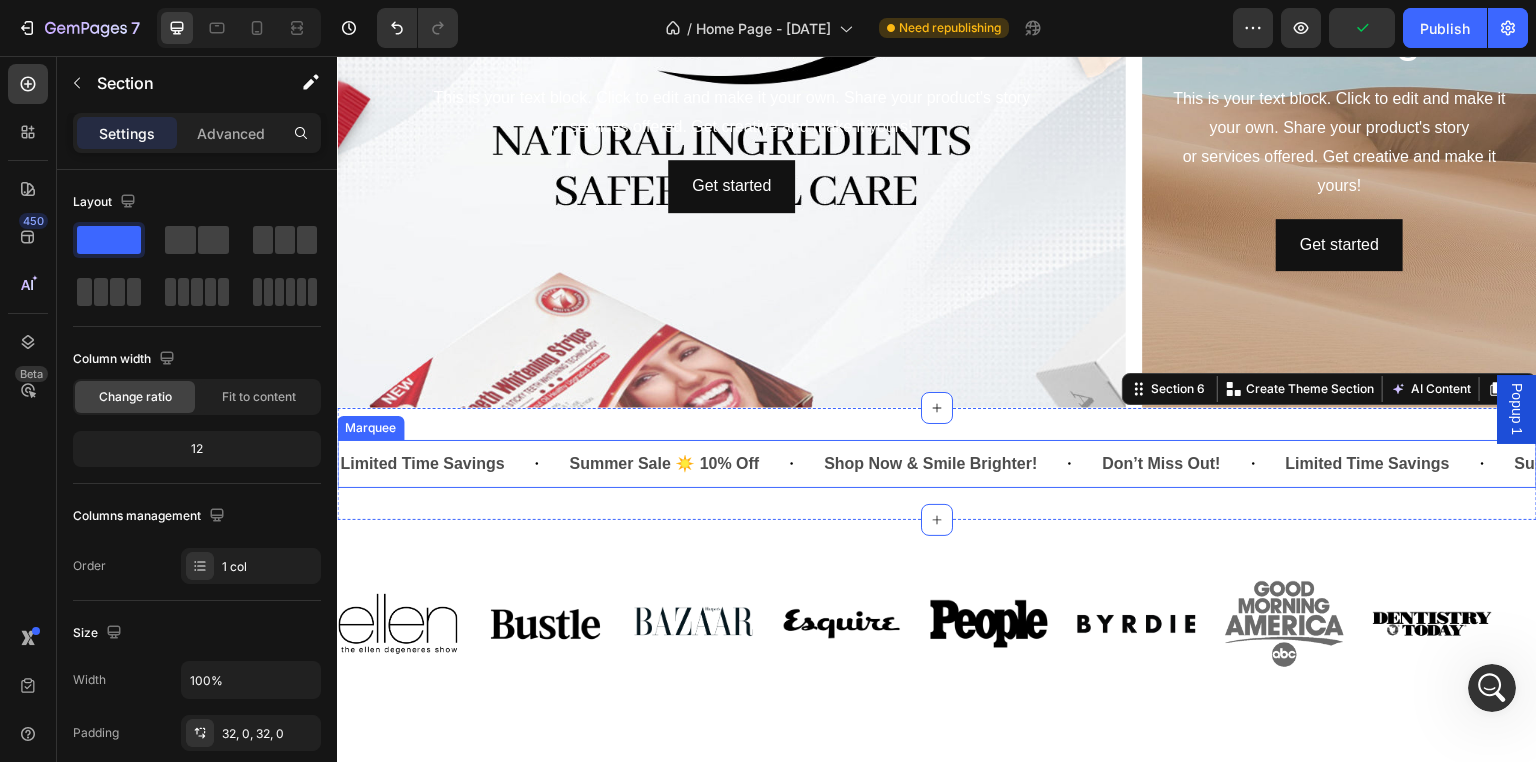 click on "Summer Sale ☀️ 10% Off Text Block" at bounding box center [694, 464] 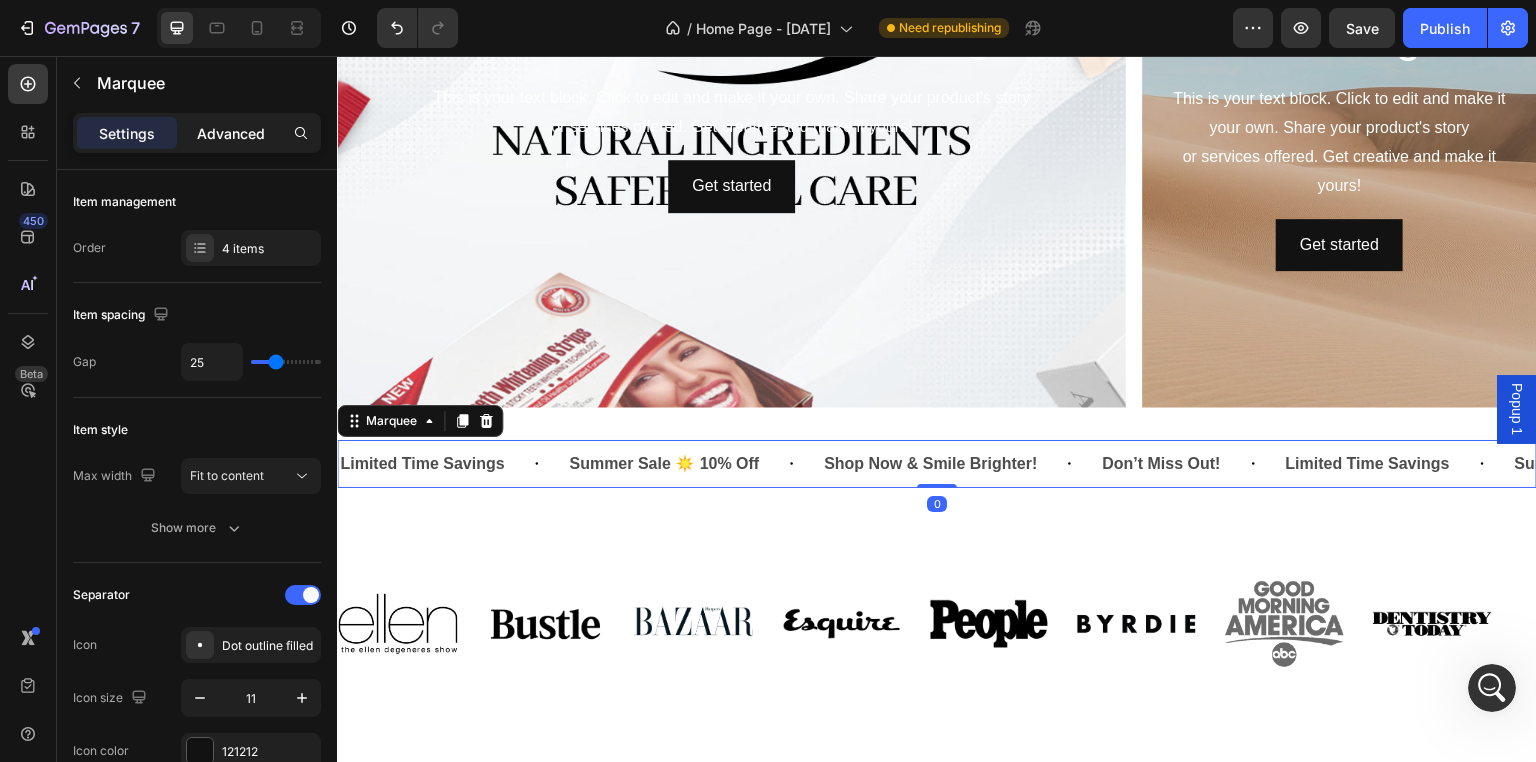 click on "Advanced" 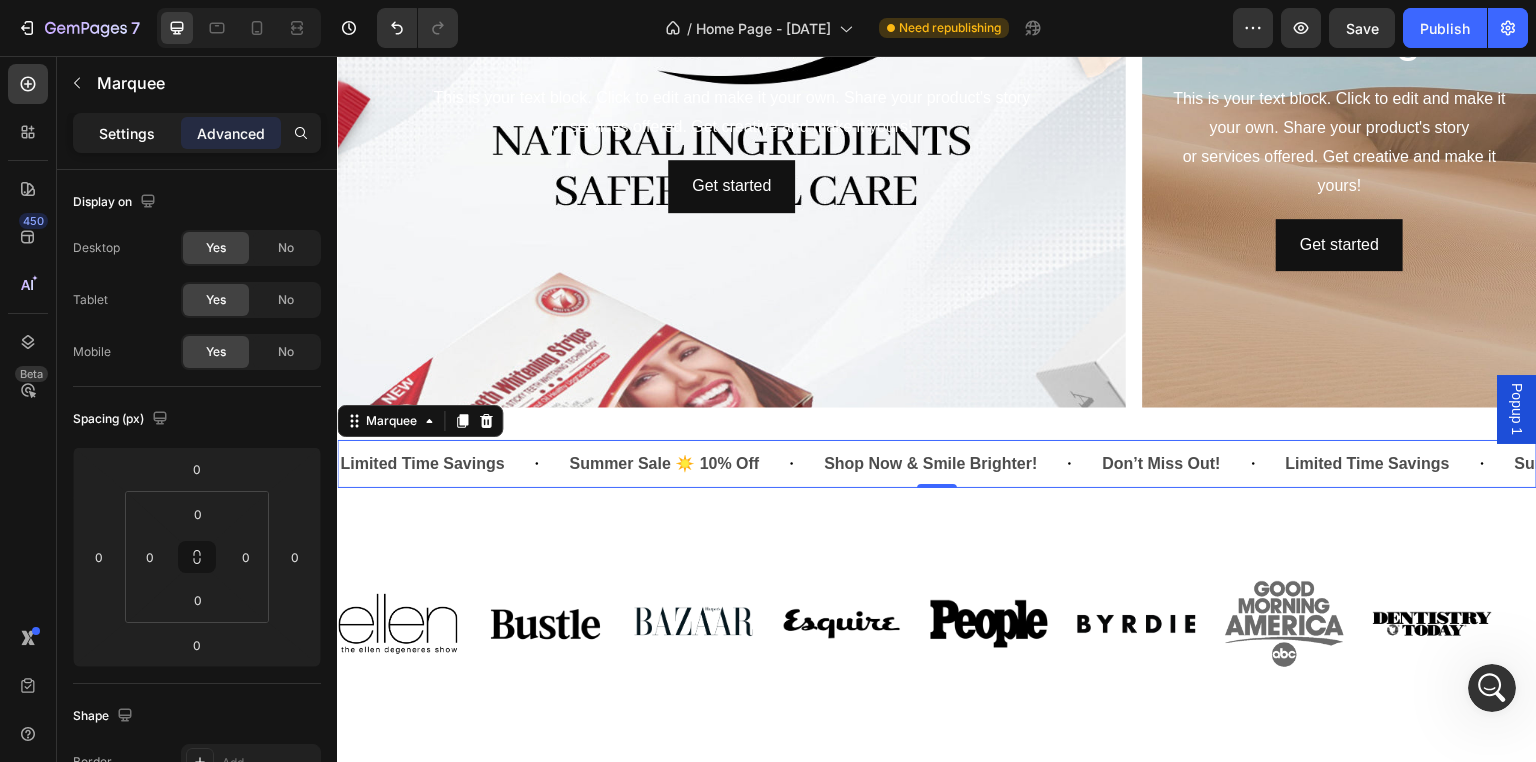 click on "Settings" at bounding box center [127, 133] 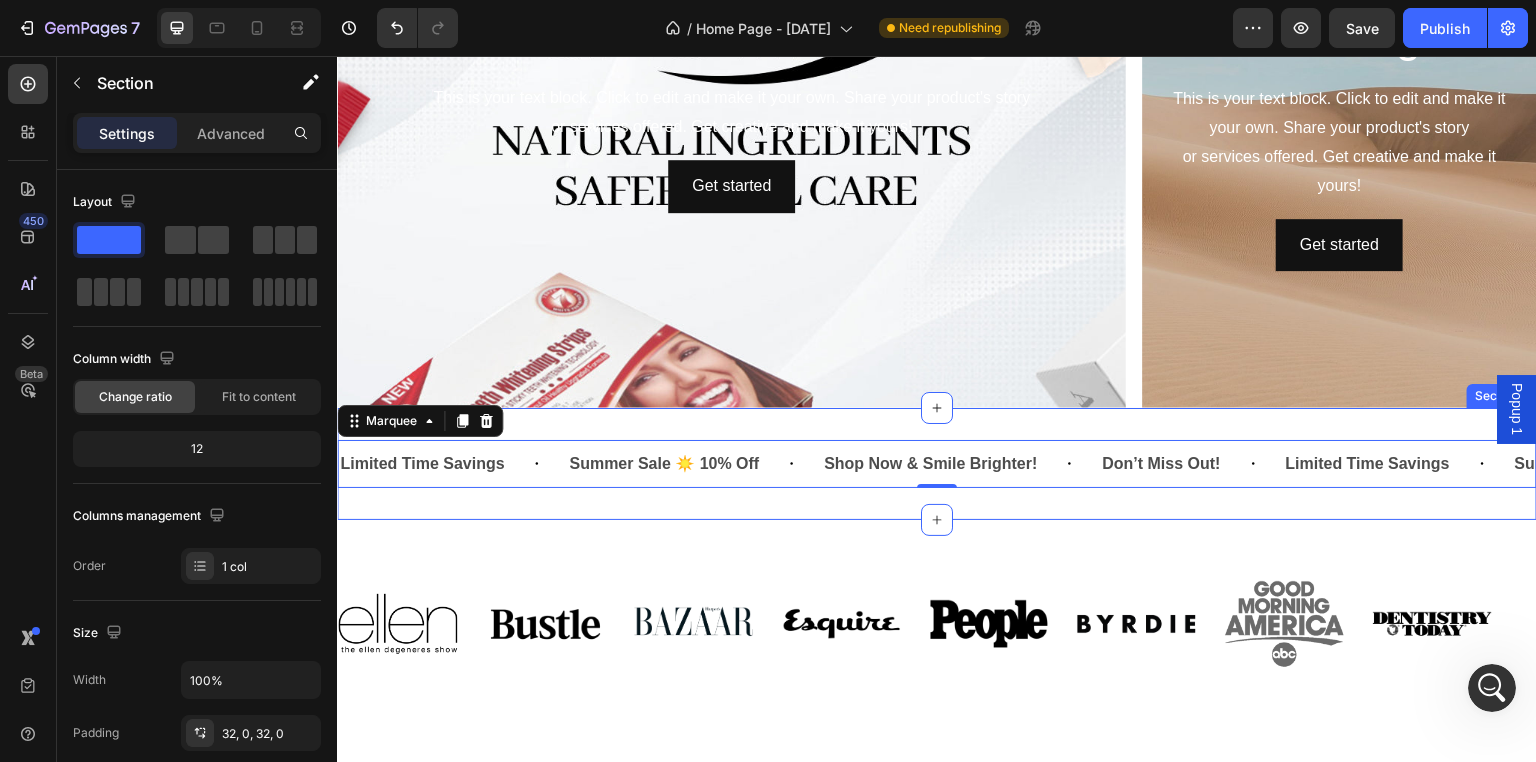 click on "Limited Time Savings Text Block
Summer Sale ☀️ 10% Off Text Block
Shop Now & Smile Brighter! Text Block
Don’t Miss Out! Text Block
Limited Time Savings Text Block
Summer Sale ☀️ 10% Off Text Block
Shop Now & Smile Brighter! Text Block
Don’t Miss Out! Text Block
Limited Time Savings Text Block
Summer Sale ☀️ 10% Off Text Block
Shop Now & Smile Brighter! Text Block
Don’t Miss Out! Text Block
Limited Time Savings Text Block
Summer Sale ☀️ 10% Off Text Block
Shop Now & Smile Brighter! Text Block
Don’t Miss Out! Text Block
Limited Time Savings Text Block
Summer Sale ☀️ 10% Off Text Block
Shop Now & Smile Brighter! Text Block
Don’t Miss Out! Text Block
Text Block Marquee" at bounding box center [937, 464] 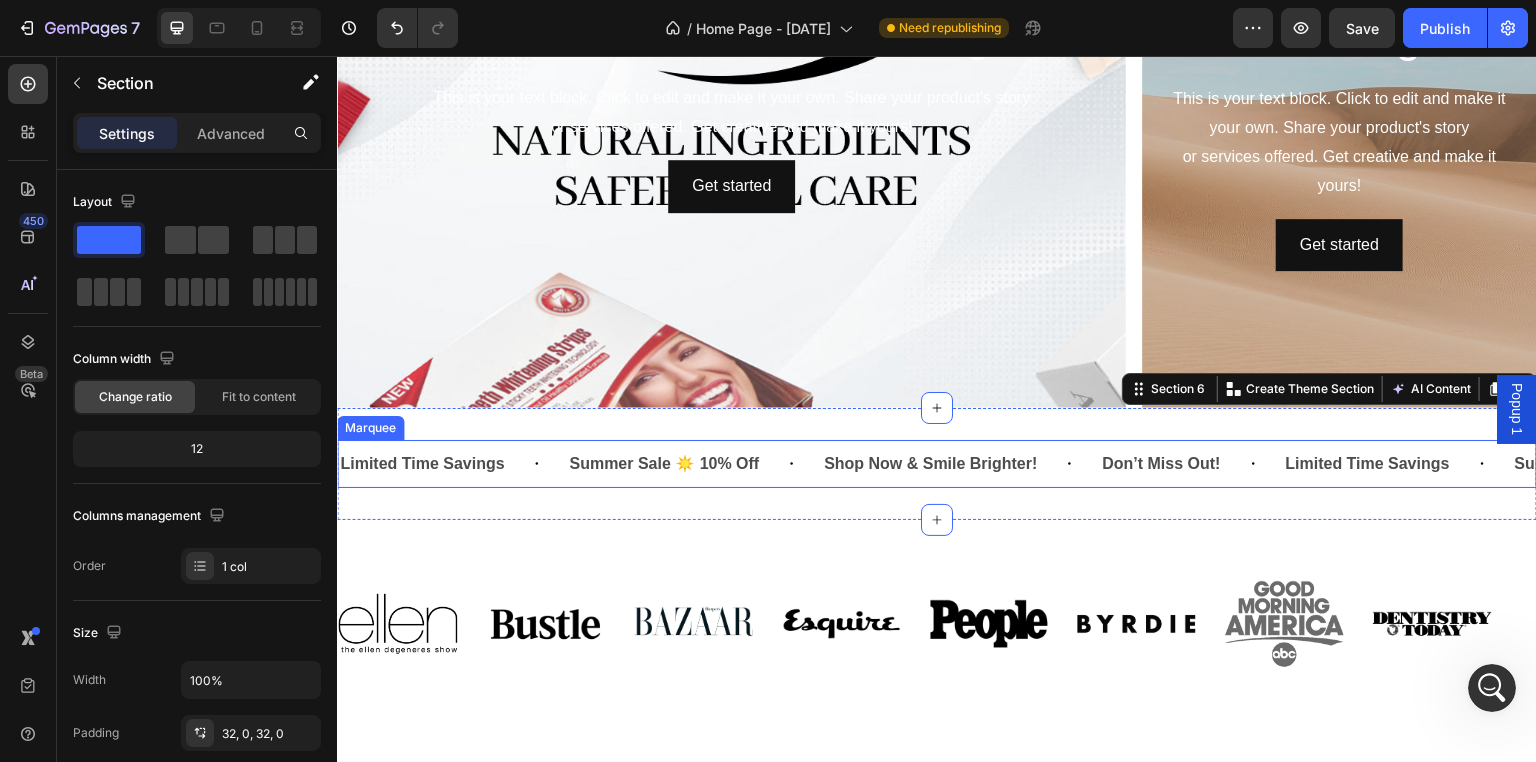 click on "Limited Time Savings Text Block" at bounding box center (452, 464) 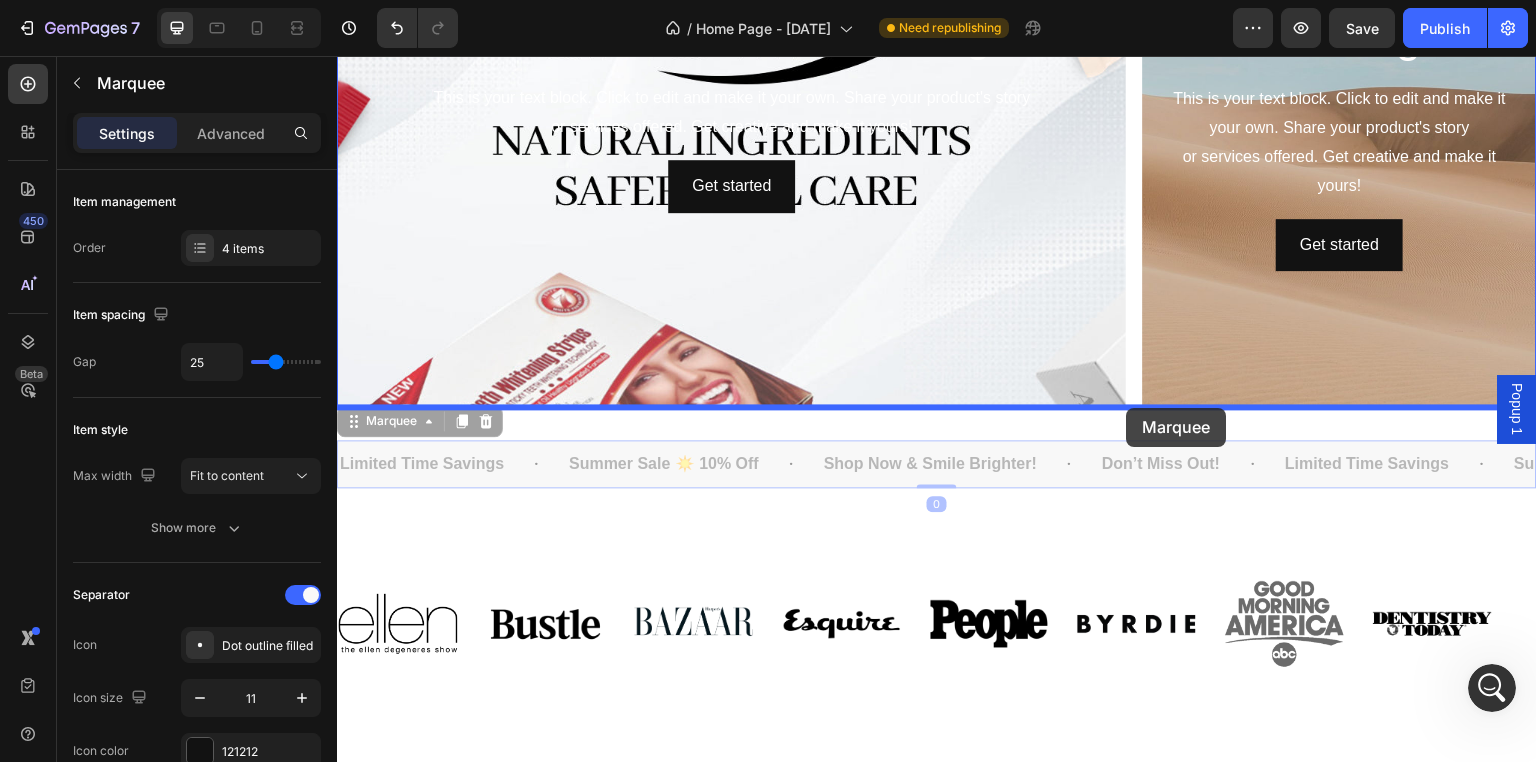 drag, startPoint x: 356, startPoint y: 426, endPoint x: 1127, endPoint y: 408, distance: 771.2101 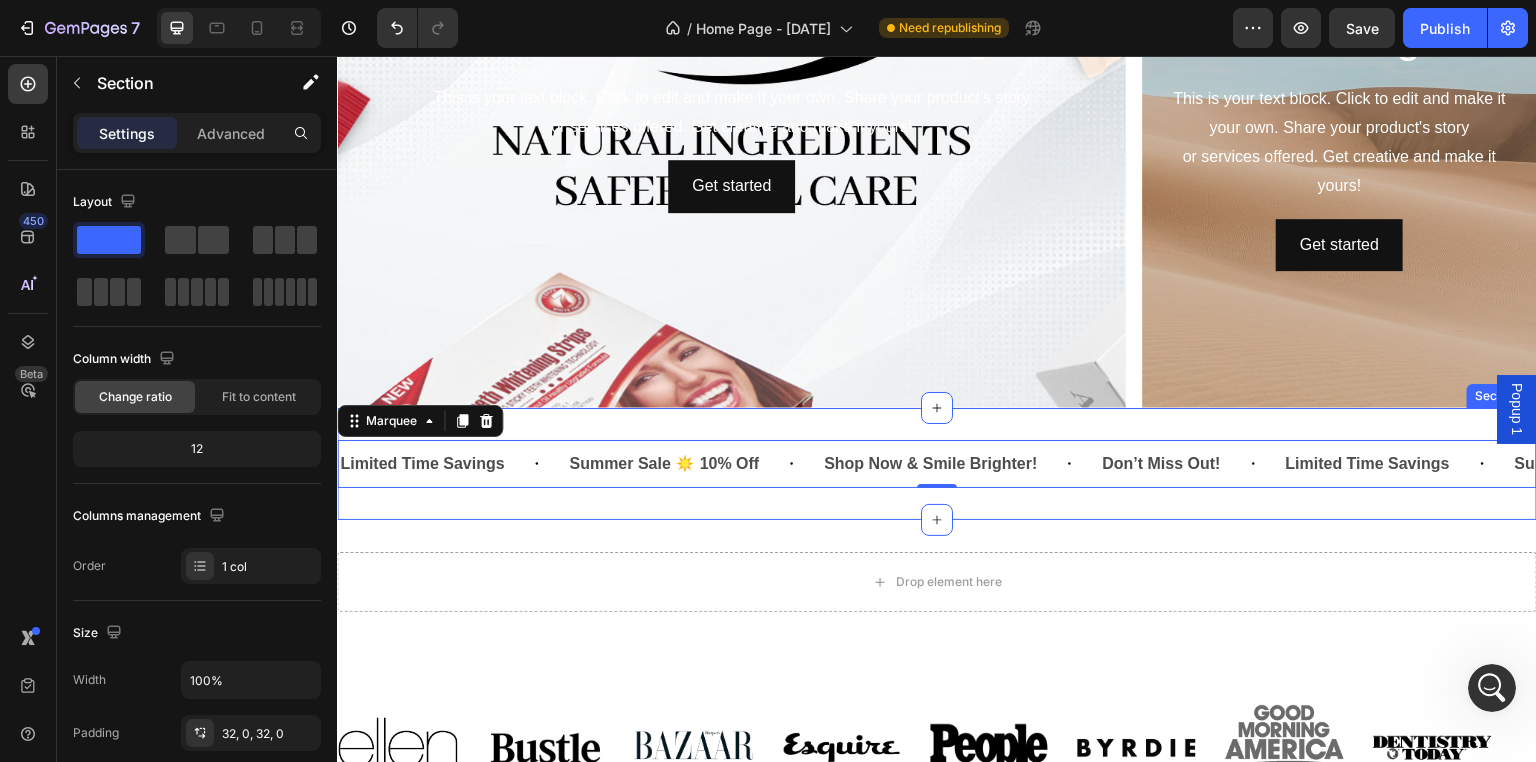 click on "Limited Time Savings Text Block
Summer Sale ☀️ 10% Off Text Block
Shop Now & Smile Brighter! Text Block
Don’t Miss Out! Text Block
Limited Time Savings Text Block
Summer Sale ☀️ 10% Off Text Block
Shop Now & Smile Brighter! Text Block
Don’t Miss Out! Text Block
Limited Time Savings Text Block
Summer Sale ☀️ 10% Off Text Block
Shop Now & Smile Brighter! Text Block
Don’t Miss Out! Text Block
Limited Time Savings Text Block
Summer Sale ☀️ 10% Off Text Block
Shop Now & Smile Brighter! Text Block
Don’t Miss Out! Text Block
Limited Time Savings Text Block
Summer Sale ☀️ 10% Off Text Block
Shop Now & Smile Brighter! Text Block
Don’t Miss Out! Text Block
Text Block Marquee" at bounding box center (937, 464) 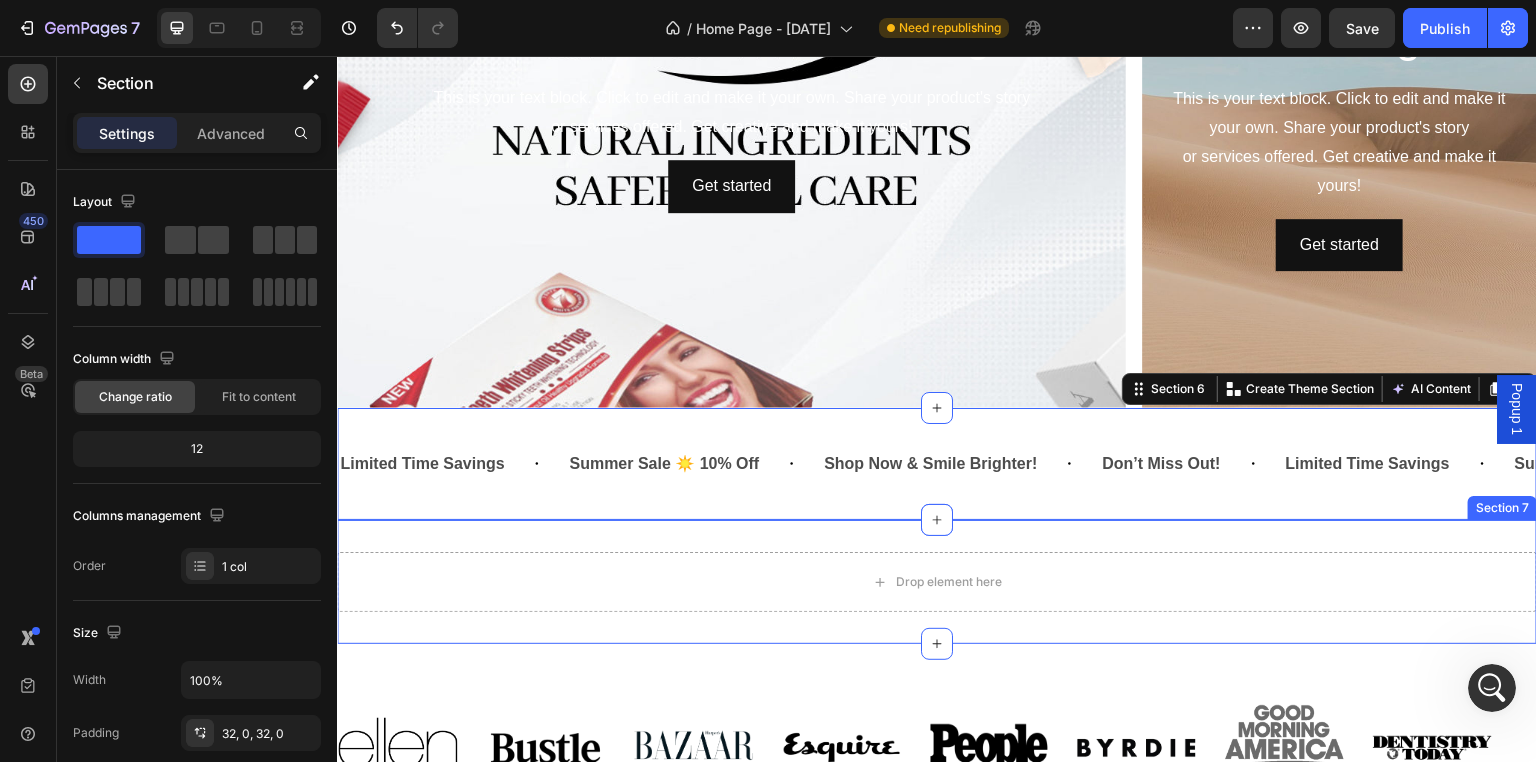 click on "Drop element here Section 7" at bounding box center (937, 582) 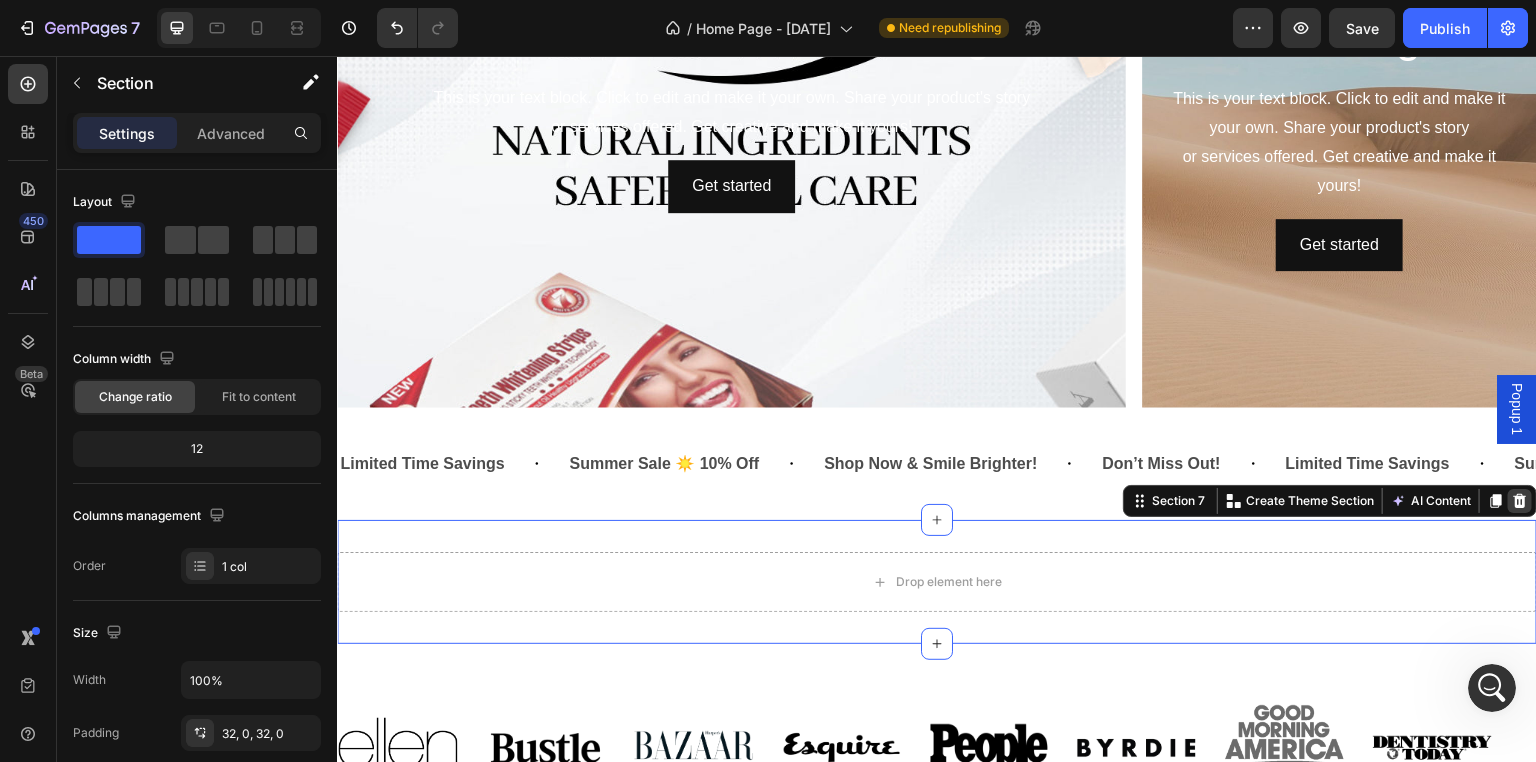 click 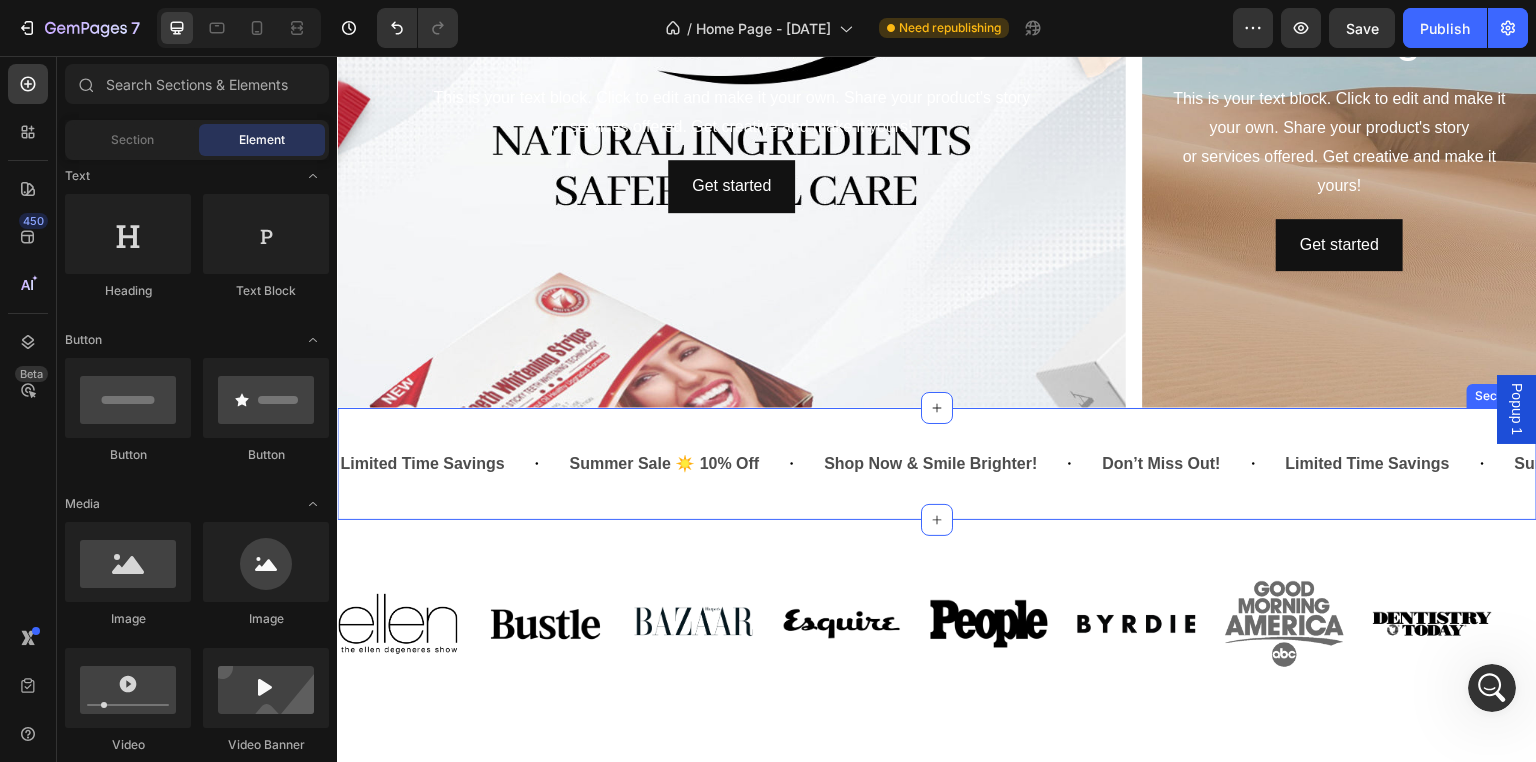 click on "Limited Time Savings Text Block
Summer Sale ☀️ 10% Off Text Block
Shop Now & Smile Brighter! Text Block
Don’t Miss Out! Text Block
Limited Time Savings Text Block
Summer Sale ☀️ 10% Off Text Block
Shop Now & Smile Brighter! Text Block
Don’t Miss Out! Text Block
Limited Time Savings Text Block
Summer Sale ☀️ 10% Off Text Block
Shop Now & Smile Brighter! Text Block
Don’t Miss Out! Text Block
Limited Time Savings Text Block
Summer Sale ☀️ 10% Off Text Block
Shop Now & Smile Brighter! Text Block
Don’t Miss Out! Text Block
Limited Time Savings Text Block
Summer Sale ☀️ 10% Off Text Block
Shop Now & Smile Brighter! Text Block
Don’t Miss Out! Text Block
Text Block Marquee" at bounding box center [937, 464] 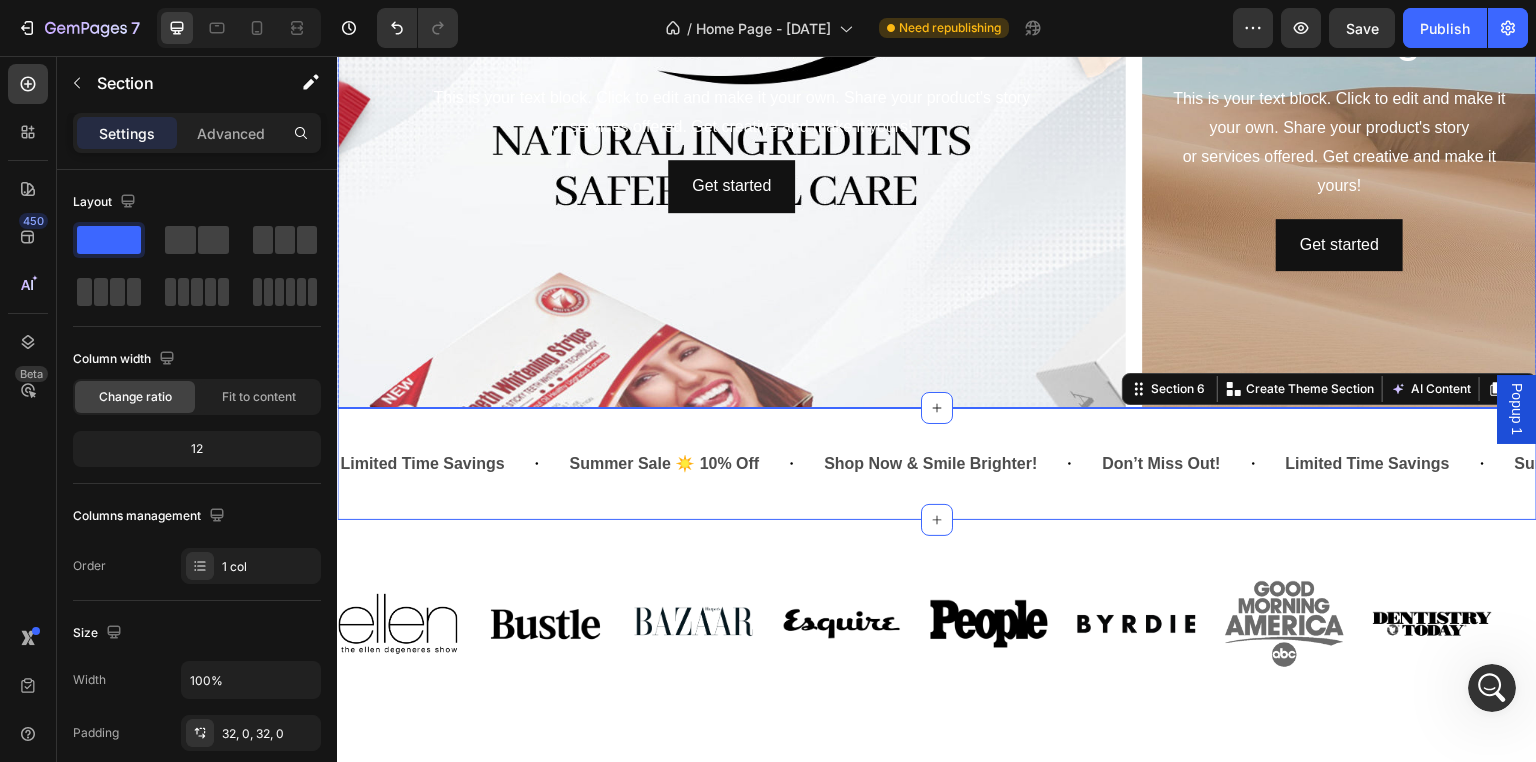 click on "Click here to edit heading Heading This is your text block. Click to edit and make it your own. Share your product's story                   or services offered. Get creative and make it yours! Text Block Get started Button Hero Banner Click here to edit heading Heading This is your text block. Click to edit and make it your own. Share your product's story                   or services offered. Get creative and make it yours! Text Block Get started Button Hero Banner Row" at bounding box center [937, 108] 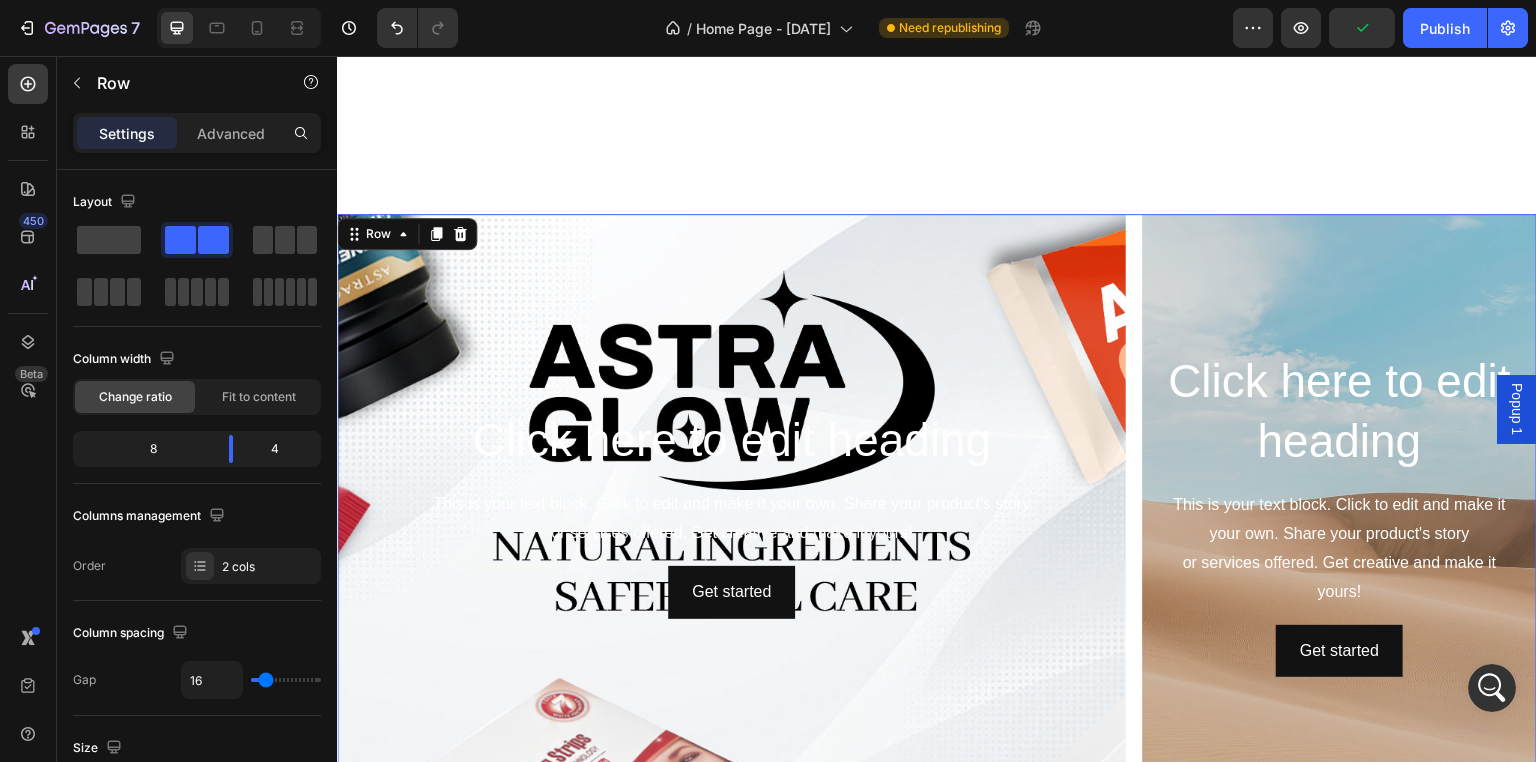 scroll, scrollTop: 1367, scrollLeft: 0, axis: vertical 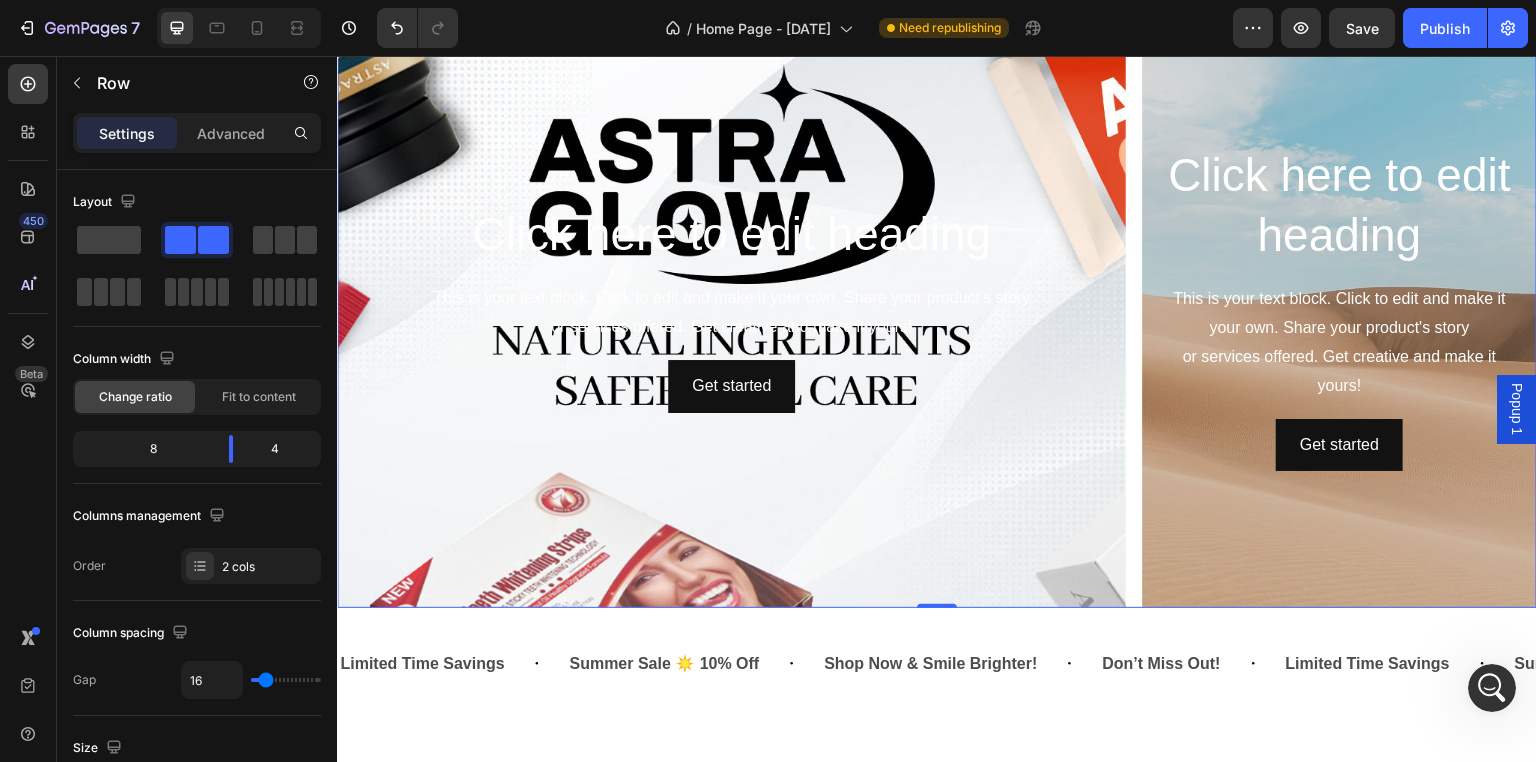 click on "Click here to edit heading Heading This is your text block. Click to edit and make it your own. Share your product's story                   or services offered. Get creative and make it yours! Text Block Get started Button Hero Banner Click here to edit heading Heading This is your text block. Click to edit and make it your own. Share your product's story                   or services offered. Get creative and make it yours! Text Block Get started Button Hero Banner Row   0" at bounding box center (937, 308) 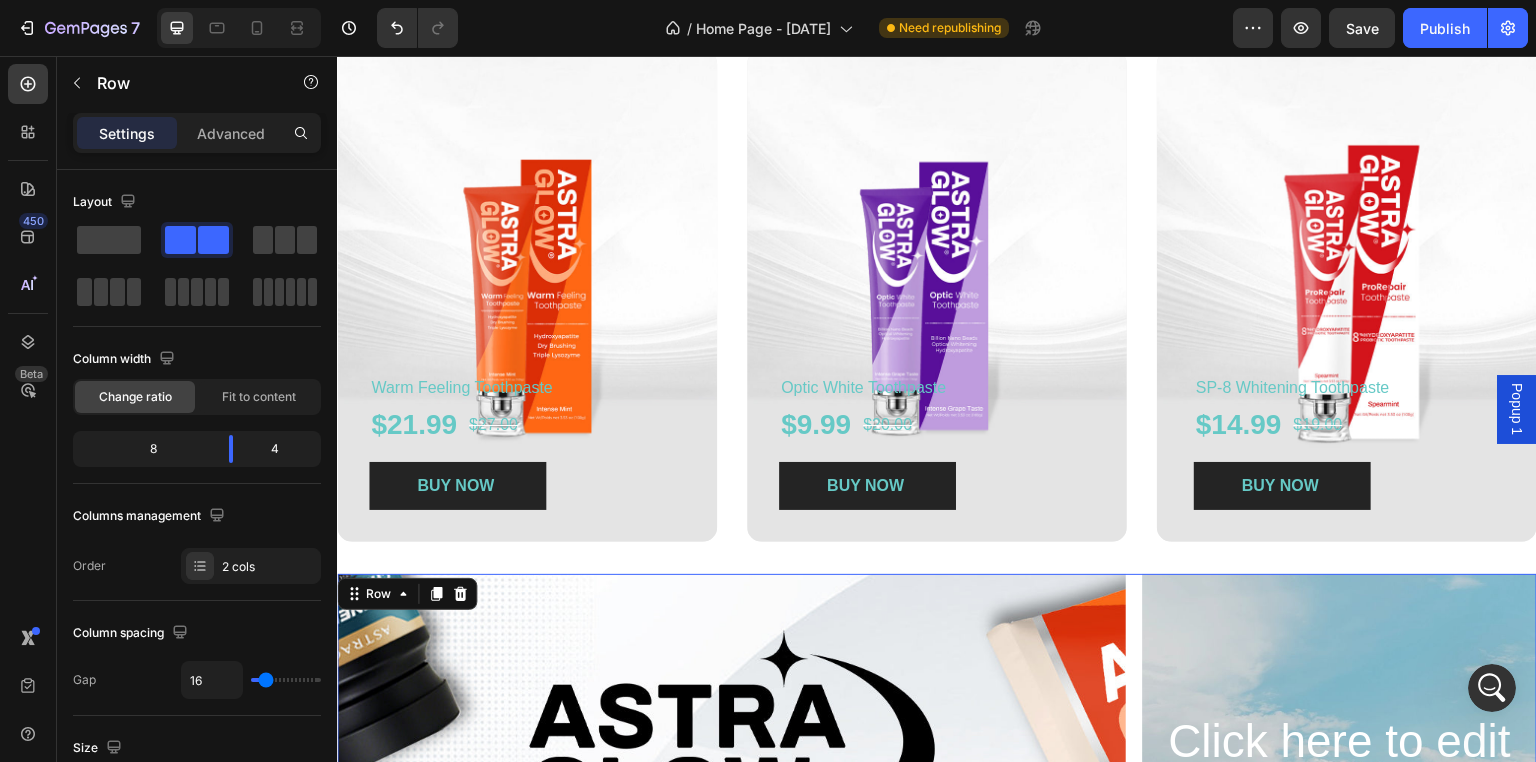 scroll, scrollTop: 767, scrollLeft: 0, axis: vertical 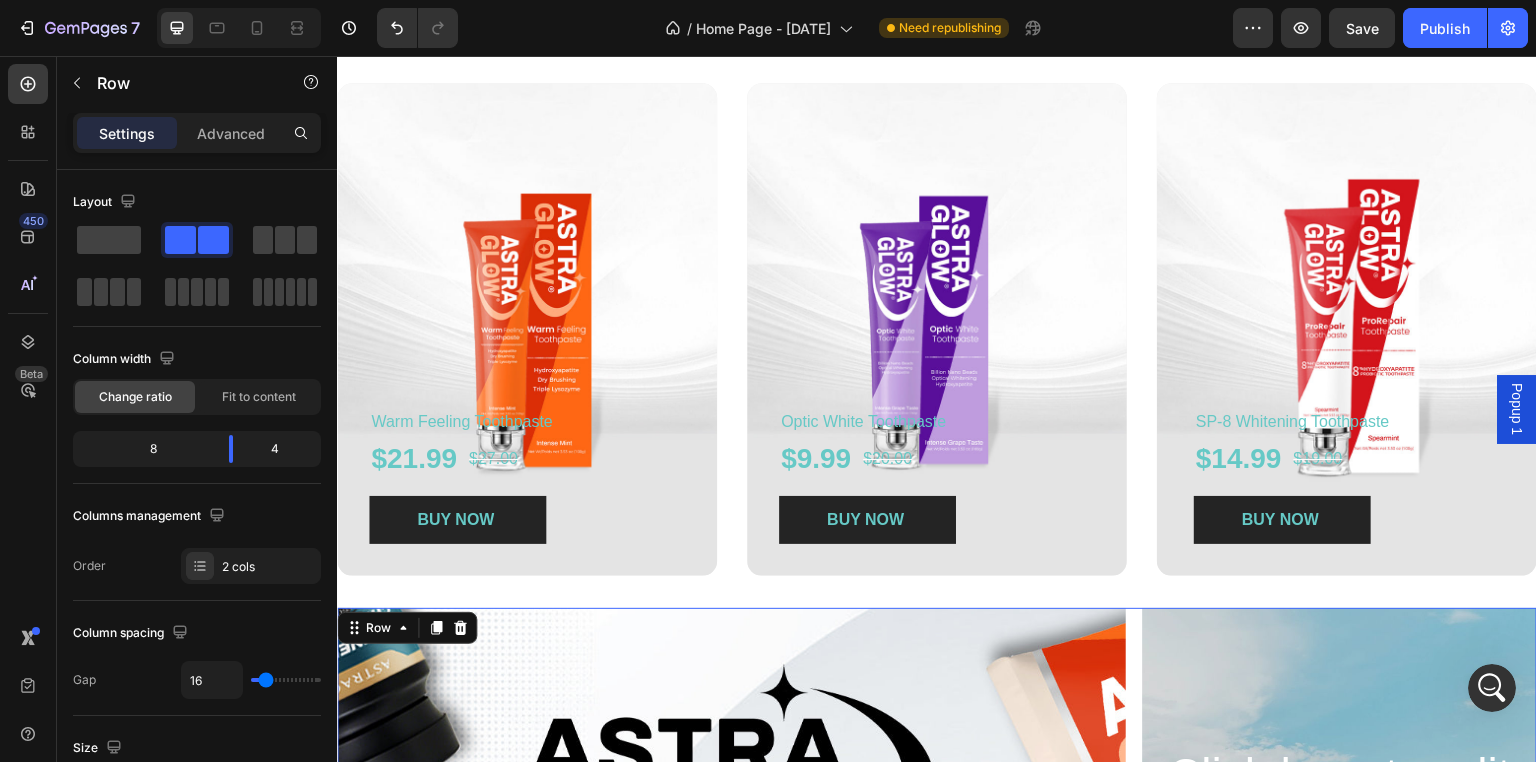 click on "Click here to edit heading Heading This is your text block. Click to edit and make it your own. Share your product's story                   or services offered. Get creative and make it yours! Text Block Get started Button Hero Banner Click here to edit heading Heading This is your text block. Click to edit and make it your own. Share your product's story                   or services offered. Get creative and make it yours! Text Block Get started Button Hero Banner Row   0" at bounding box center (937, 908) 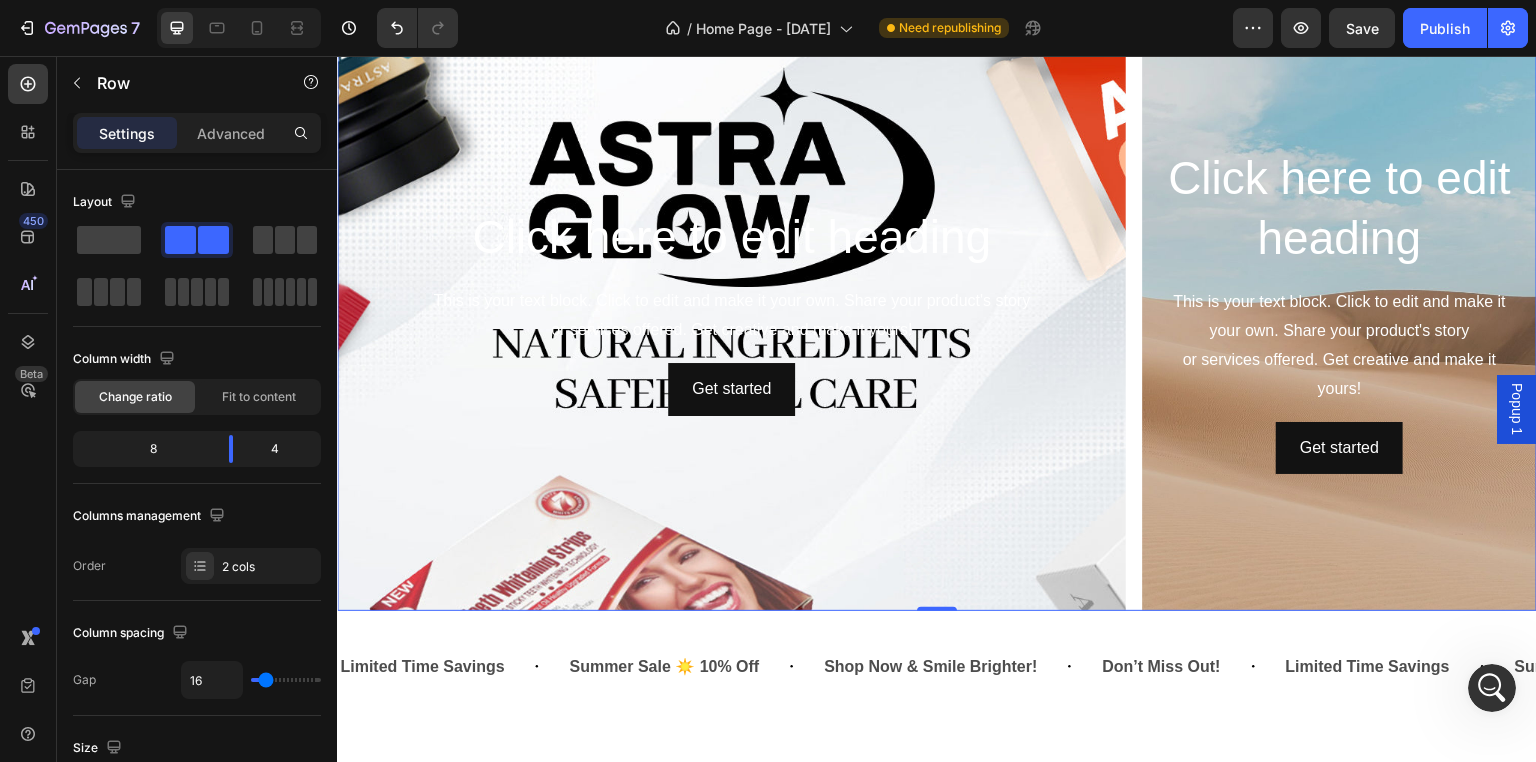 scroll, scrollTop: 1367, scrollLeft: 0, axis: vertical 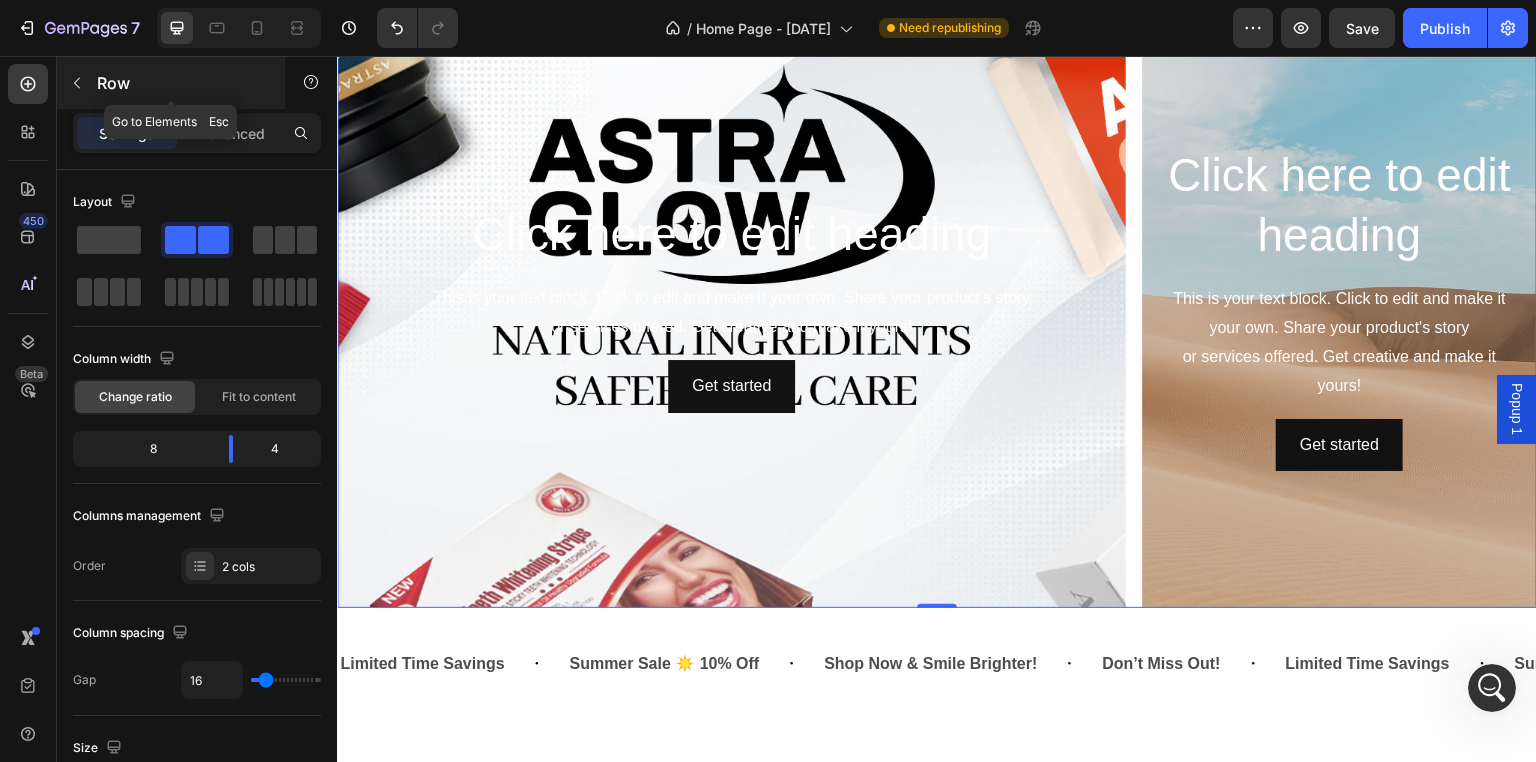 click at bounding box center (77, 83) 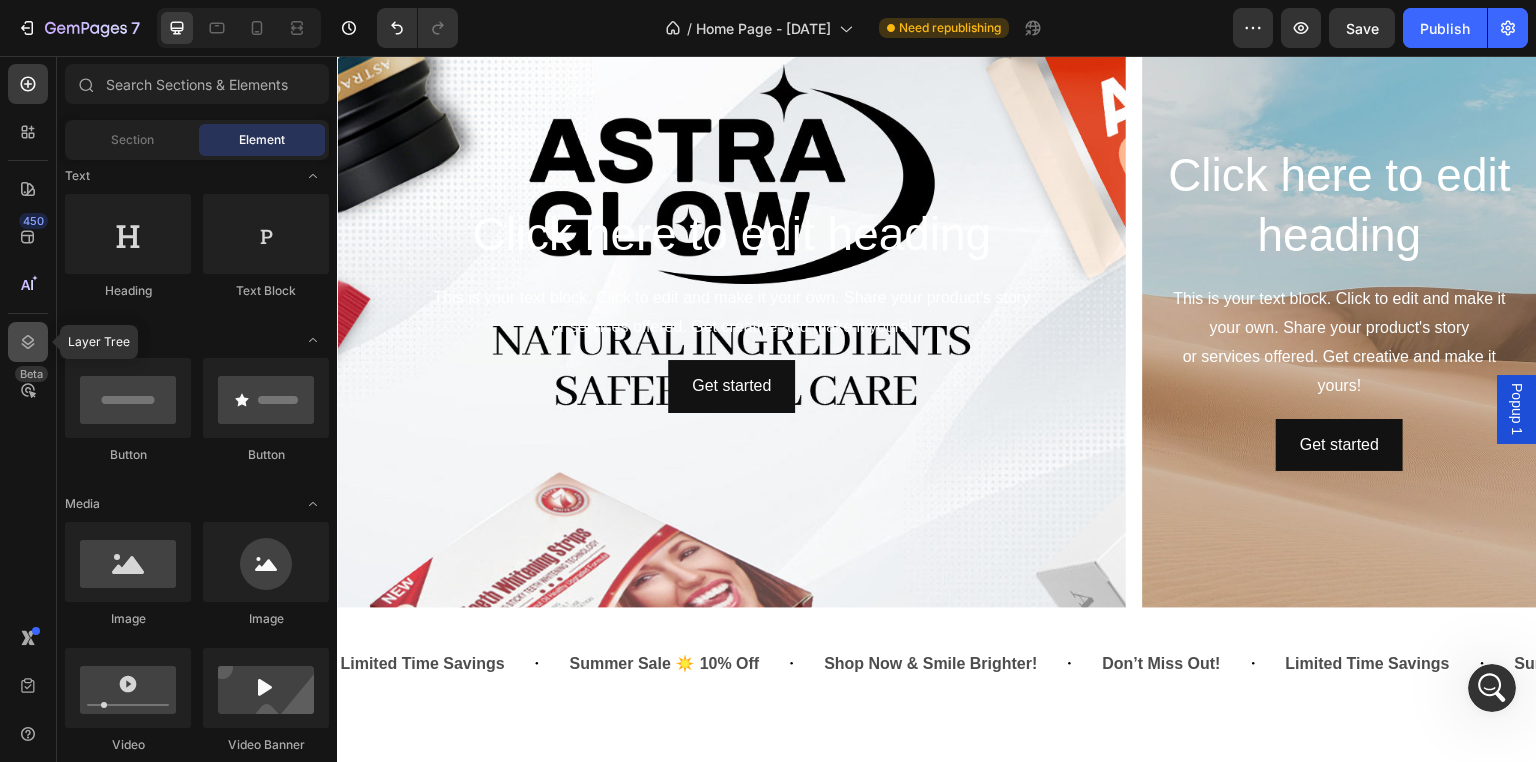 click 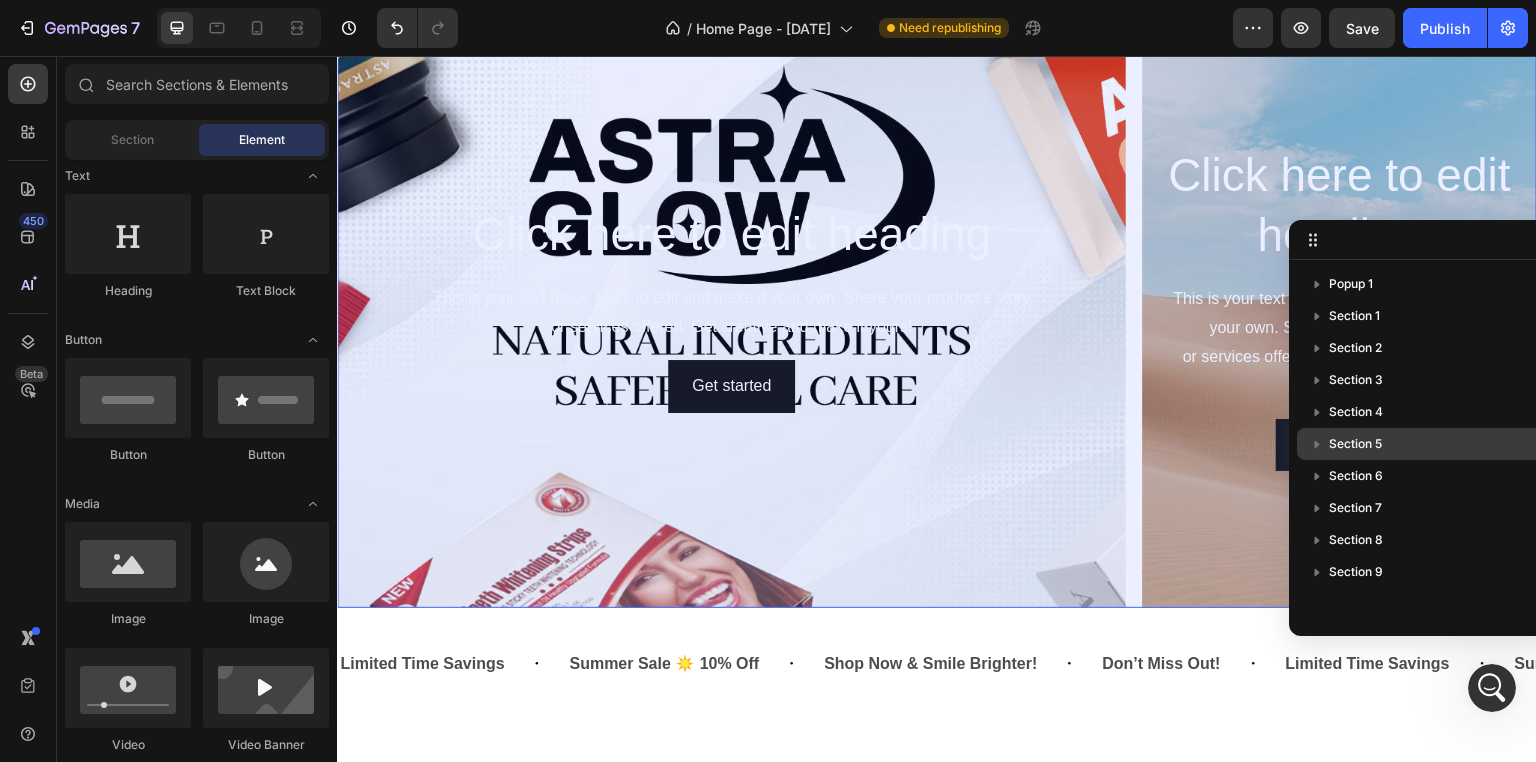 click on "Section 5" at bounding box center [1478, 444] 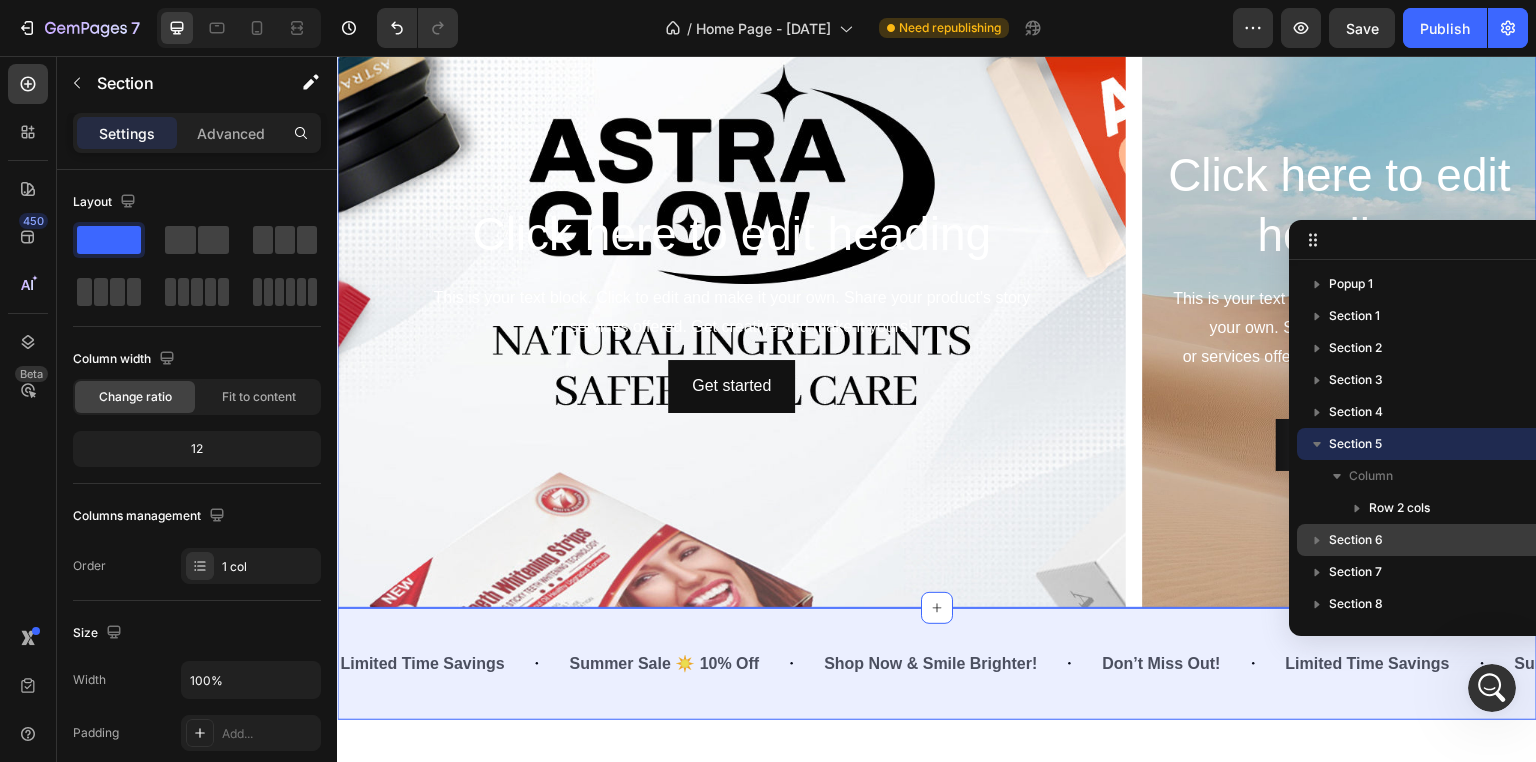 click on "Section 6" at bounding box center [1356, 540] 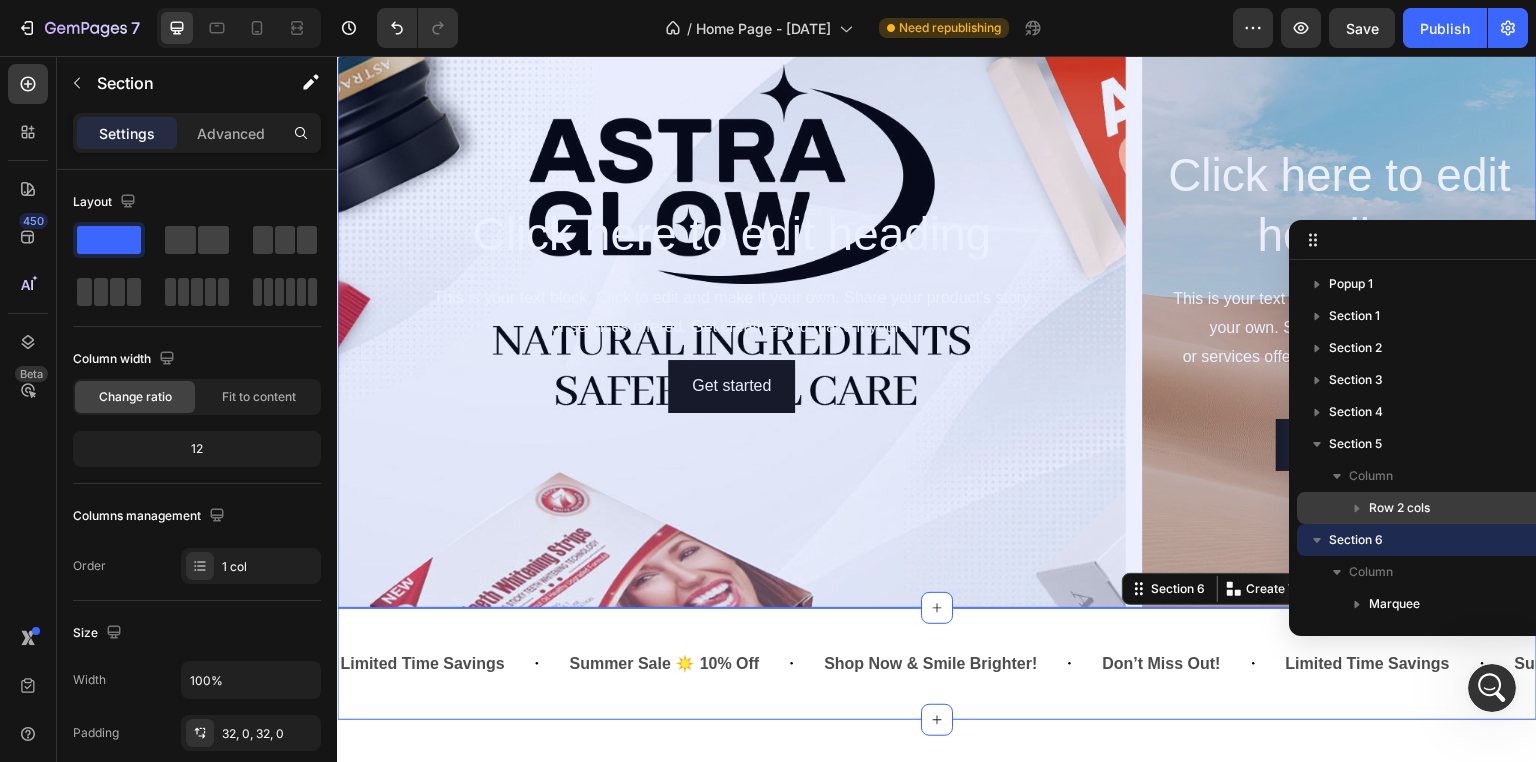 drag, startPoint x: 1341, startPoint y: 537, endPoint x: 1364, endPoint y: 505, distance: 39.40812 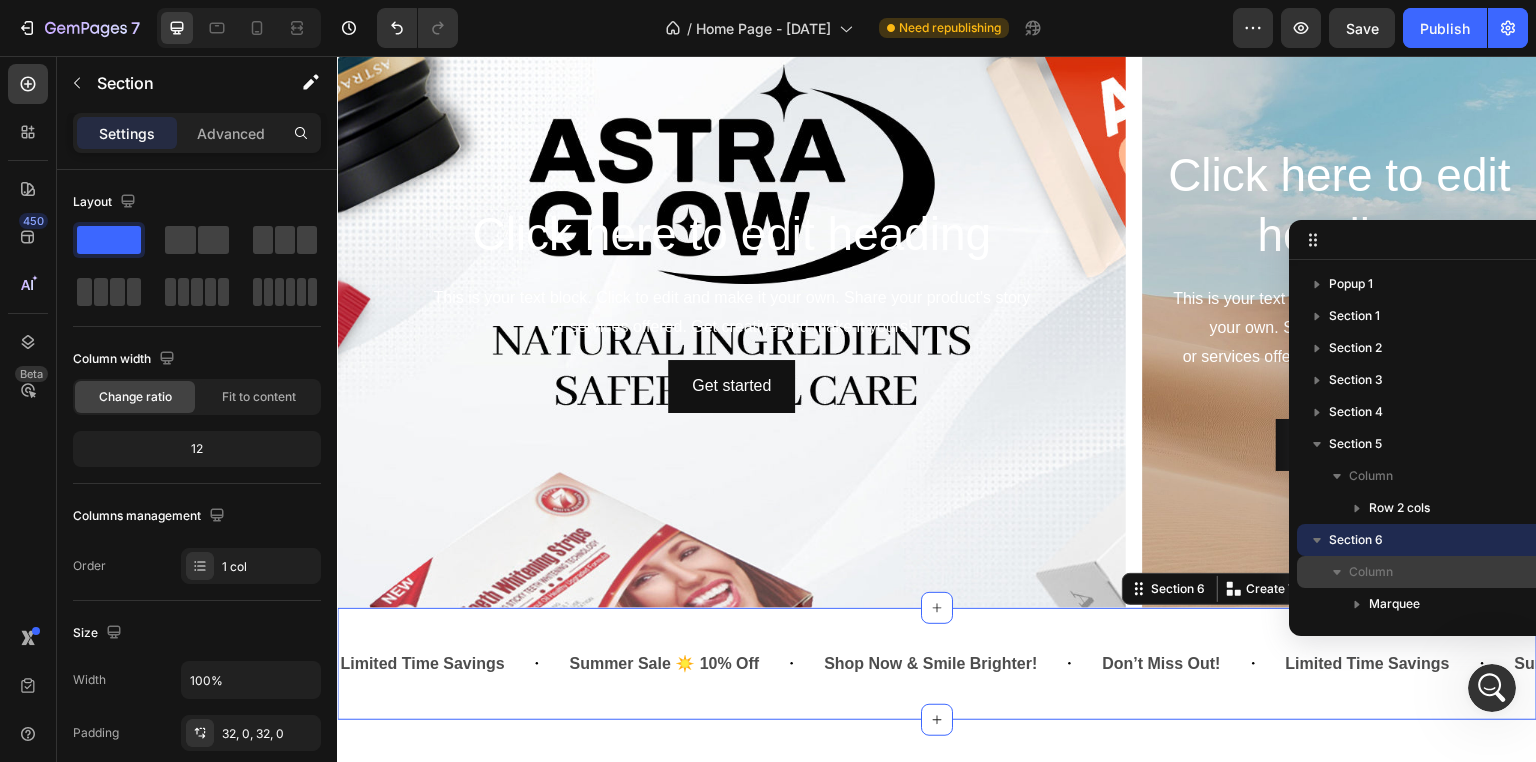 click on "Column" at bounding box center [1488, 572] 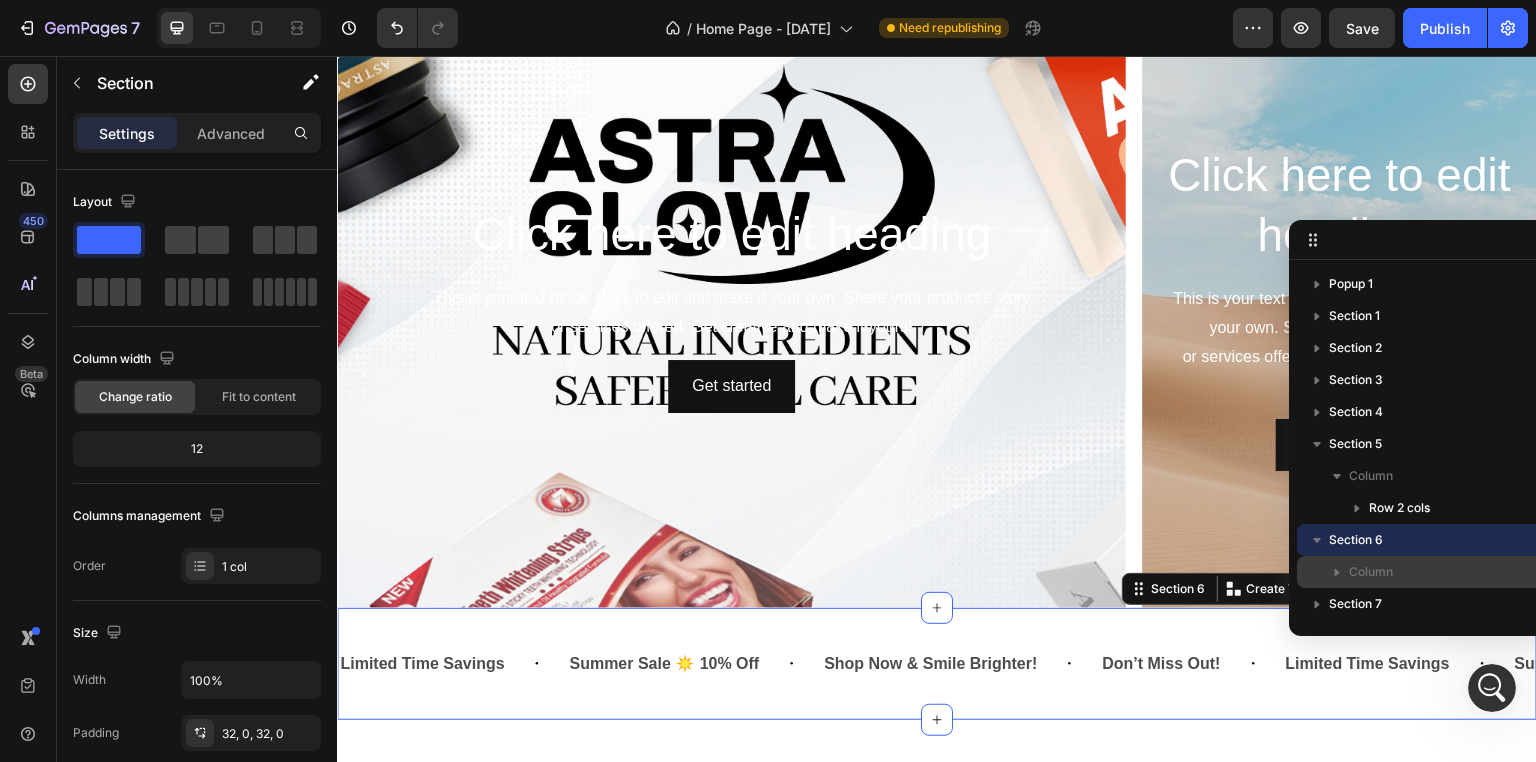 click on "Column" at bounding box center (1488, 572) 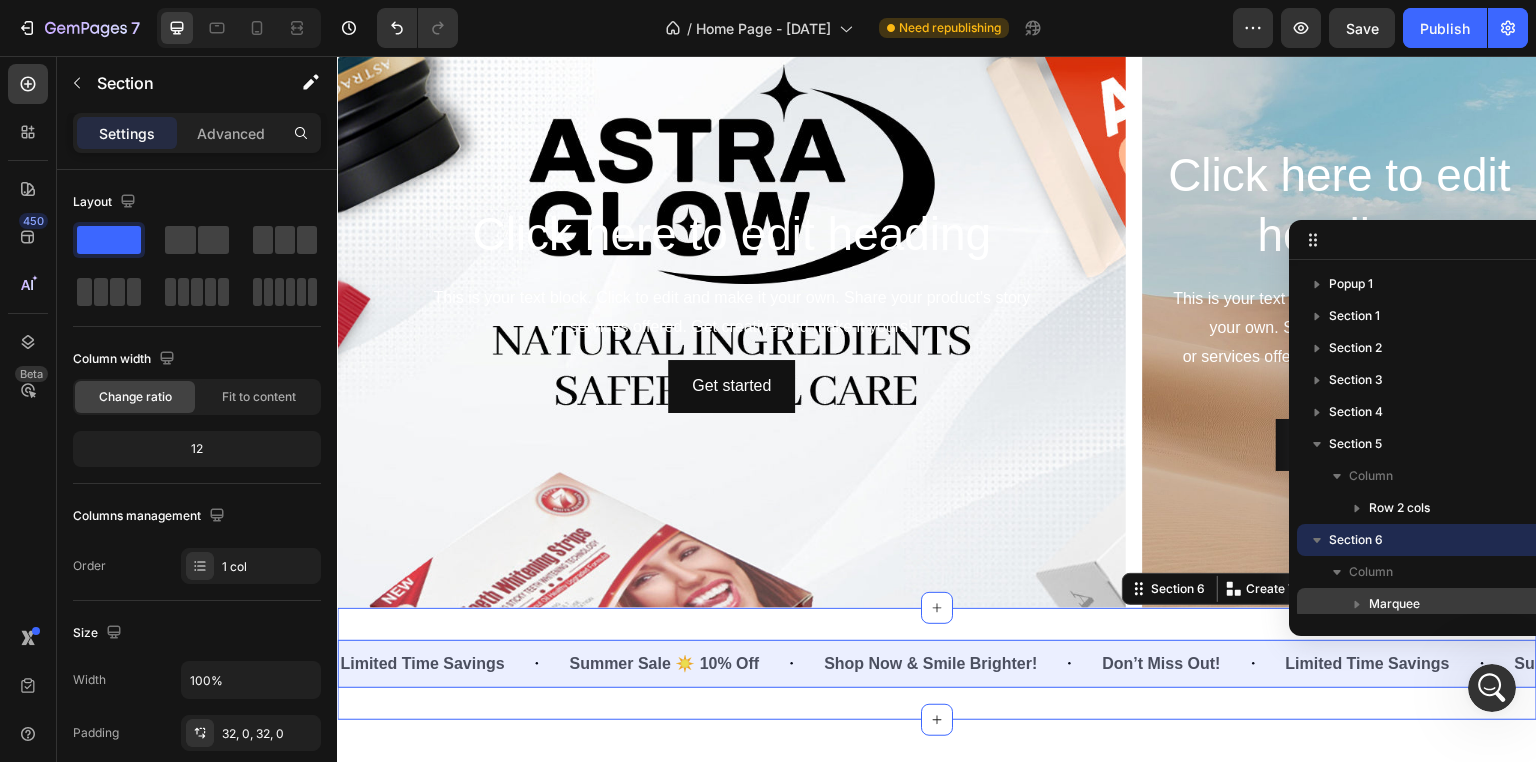 click on "Marquee" at bounding box center [1394, 604] 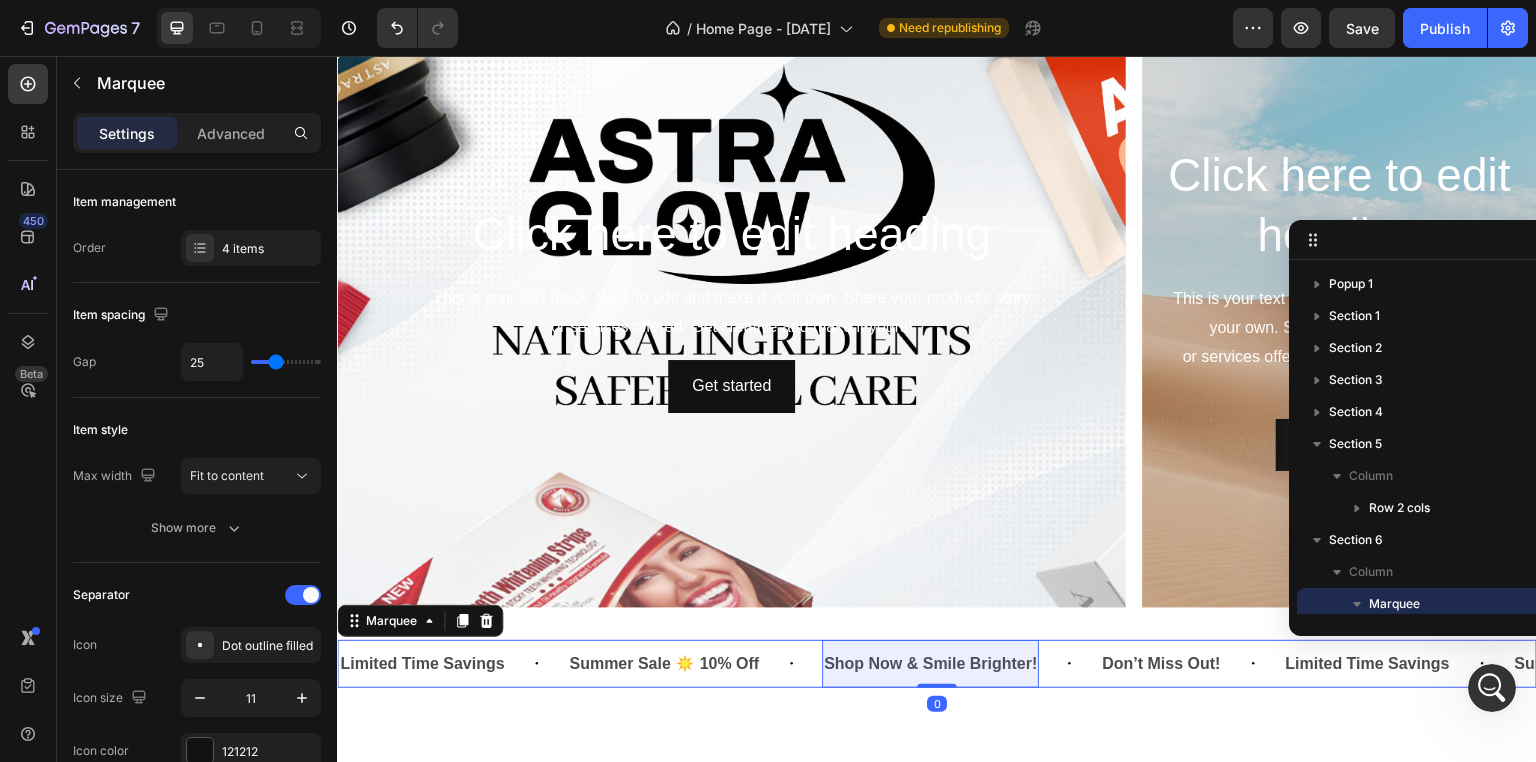 scroll, scrollTop: 180, scrollLeft: 0, axis: vertical 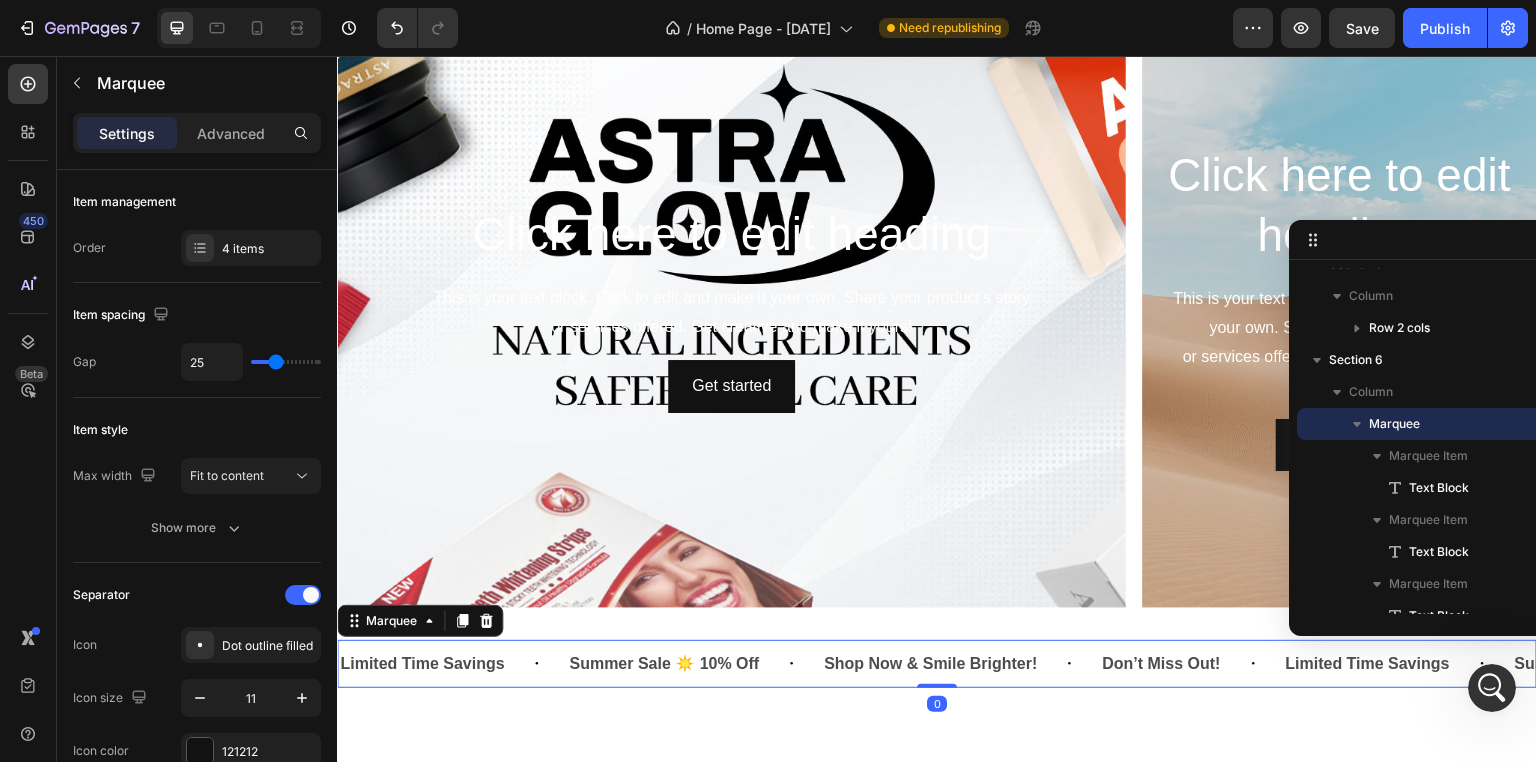click on "Marquee" at bounding box center [1394, 424] 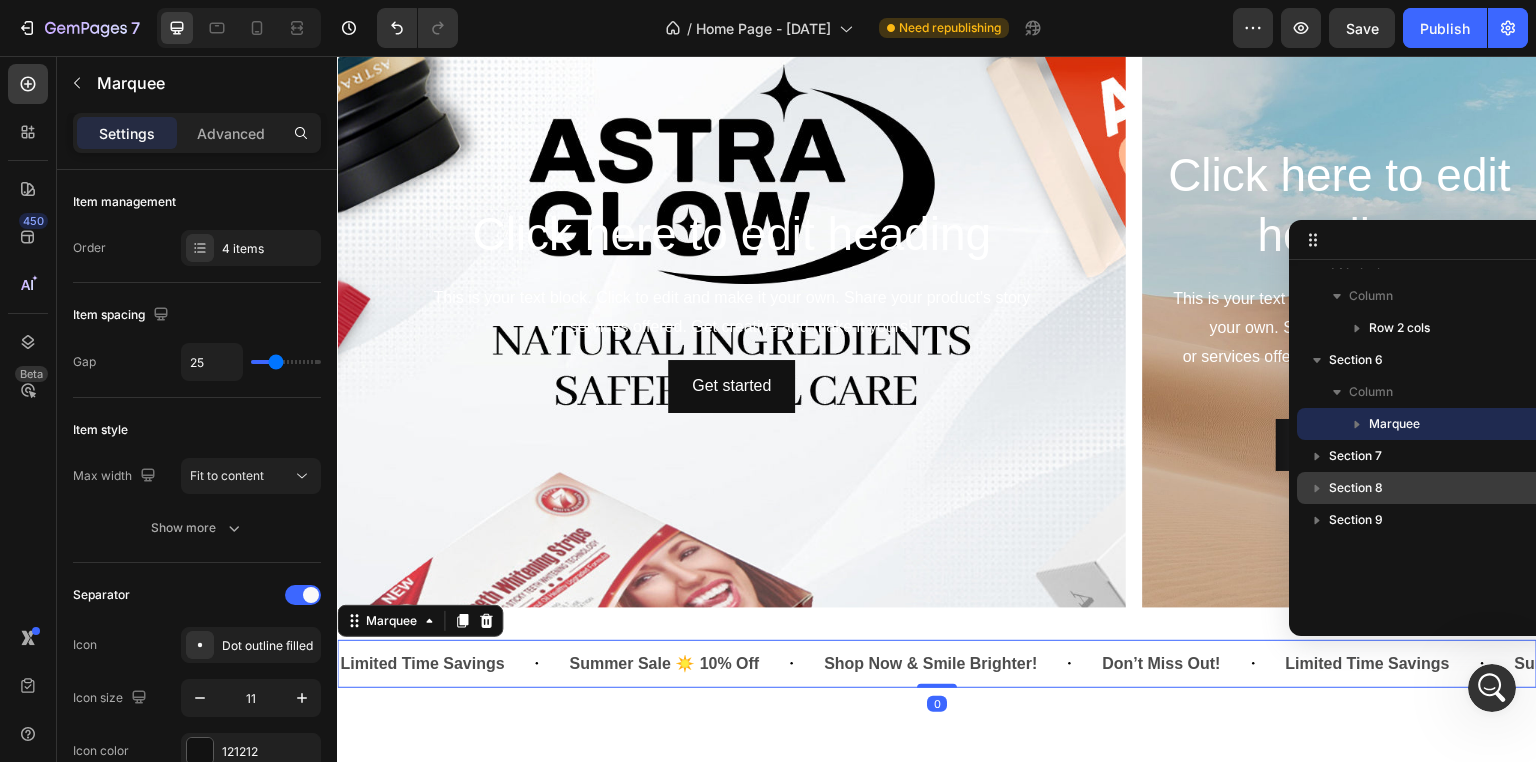scroll, scrollTop: 180, scrollLeft: 0, axis: vertical 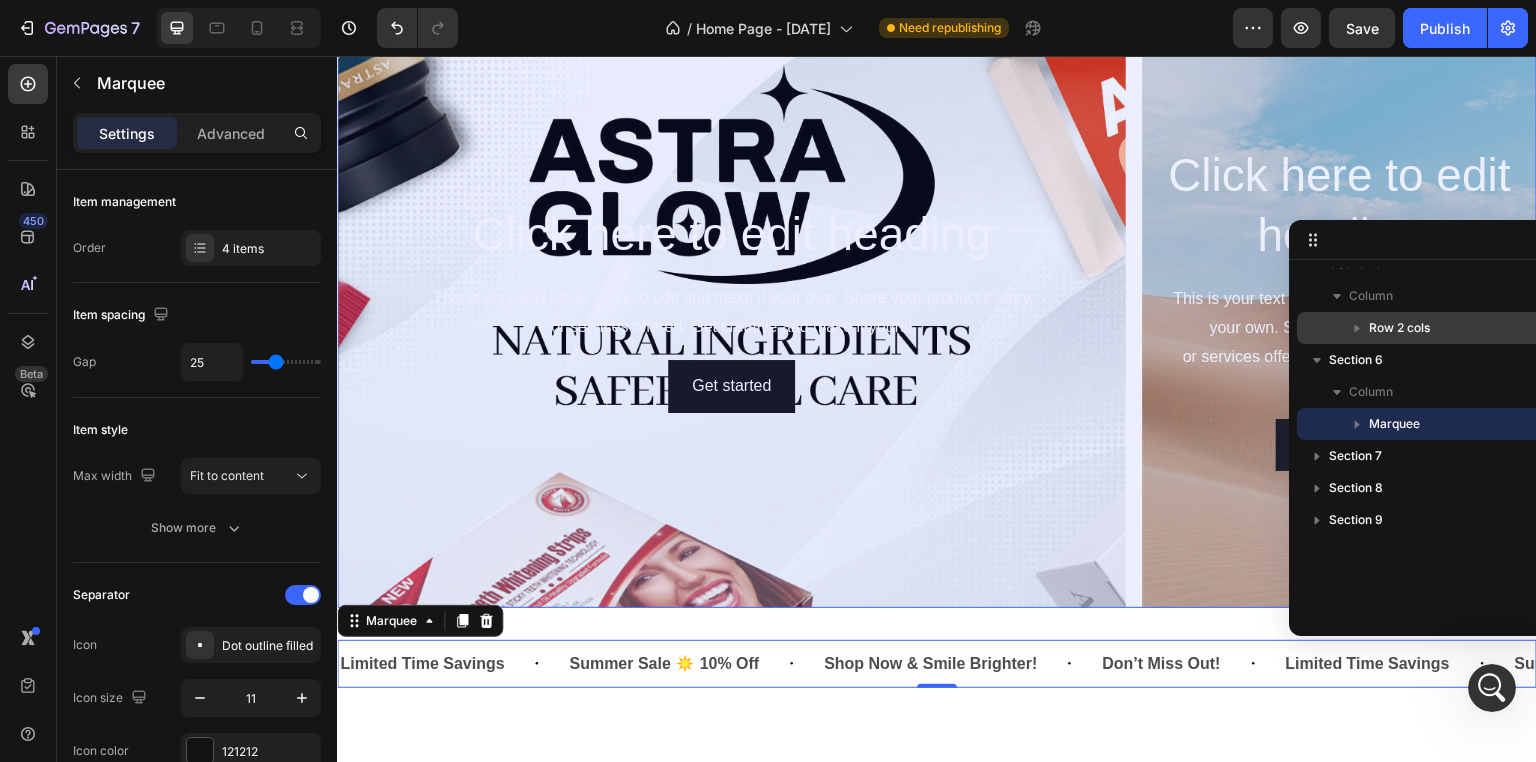 drag, startPoint x: 1376, startPoint y: 423, endPoint x: 1398, endPoint y: 333, distance: 92.64988 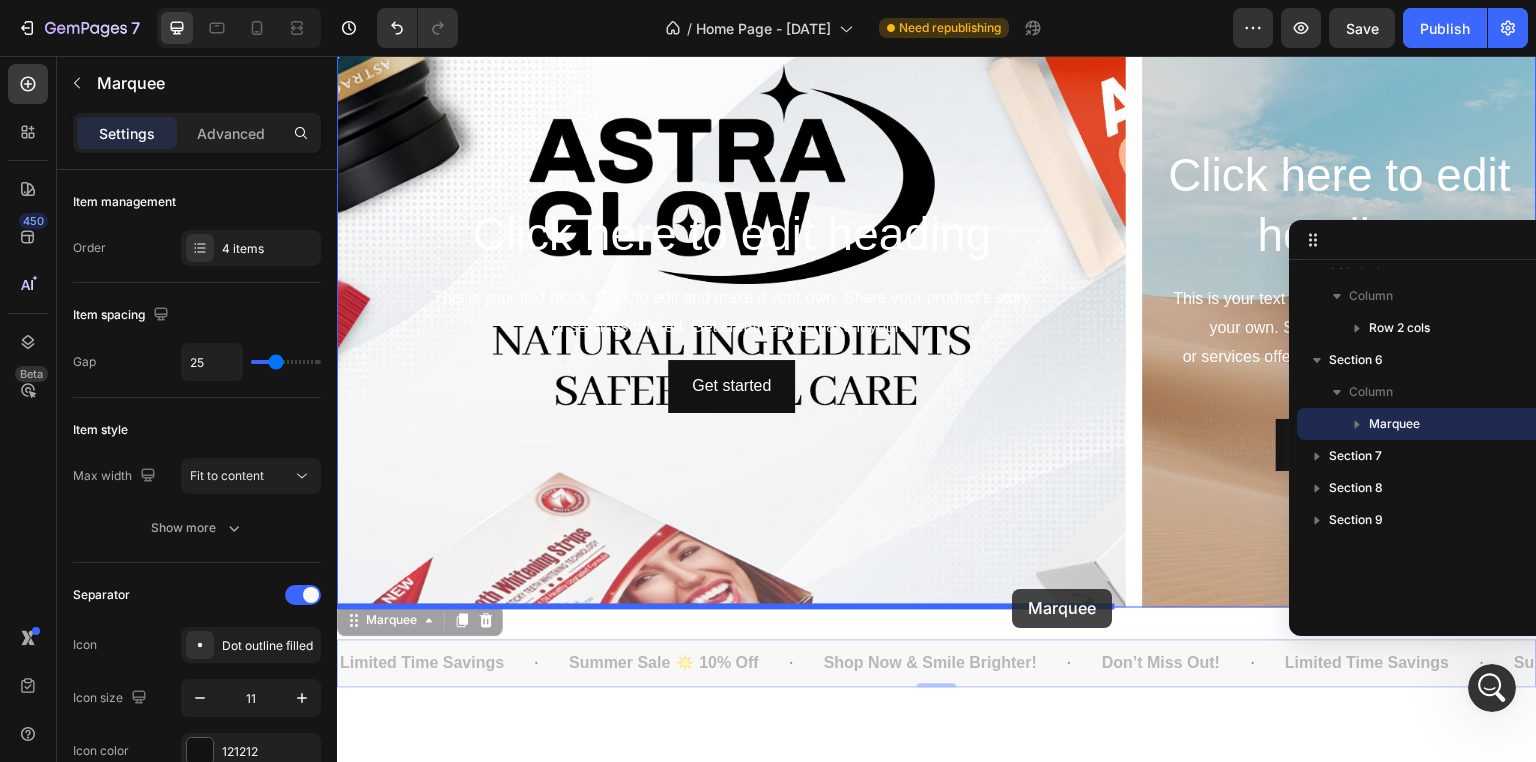 drag, startPoint x: 353, startPoint y: 623, endPoint x: 1013, endPoint y: 589, distance: 660.8752 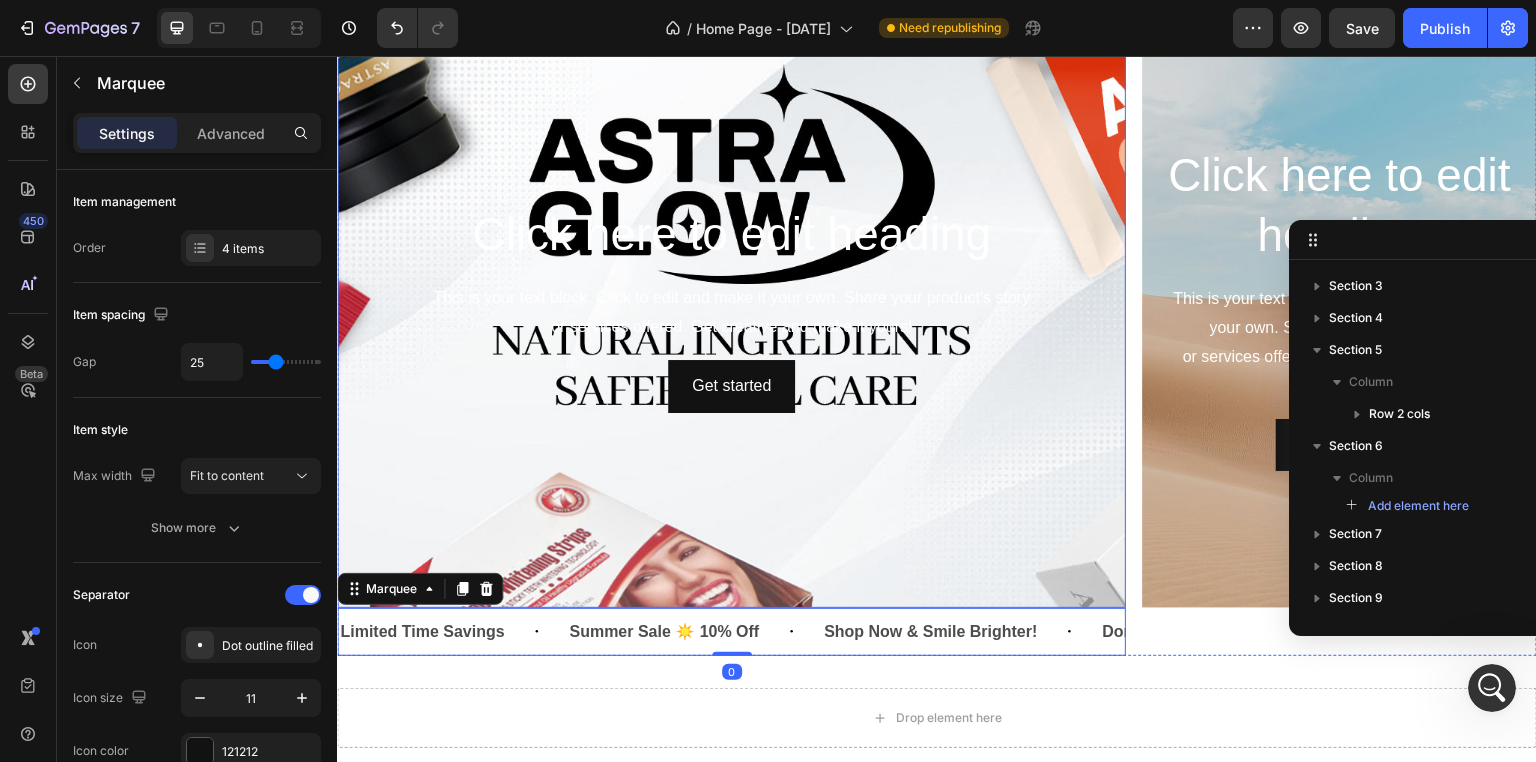 scroll, scrollTop: 93, scrollLeft: 0, axis: vertical 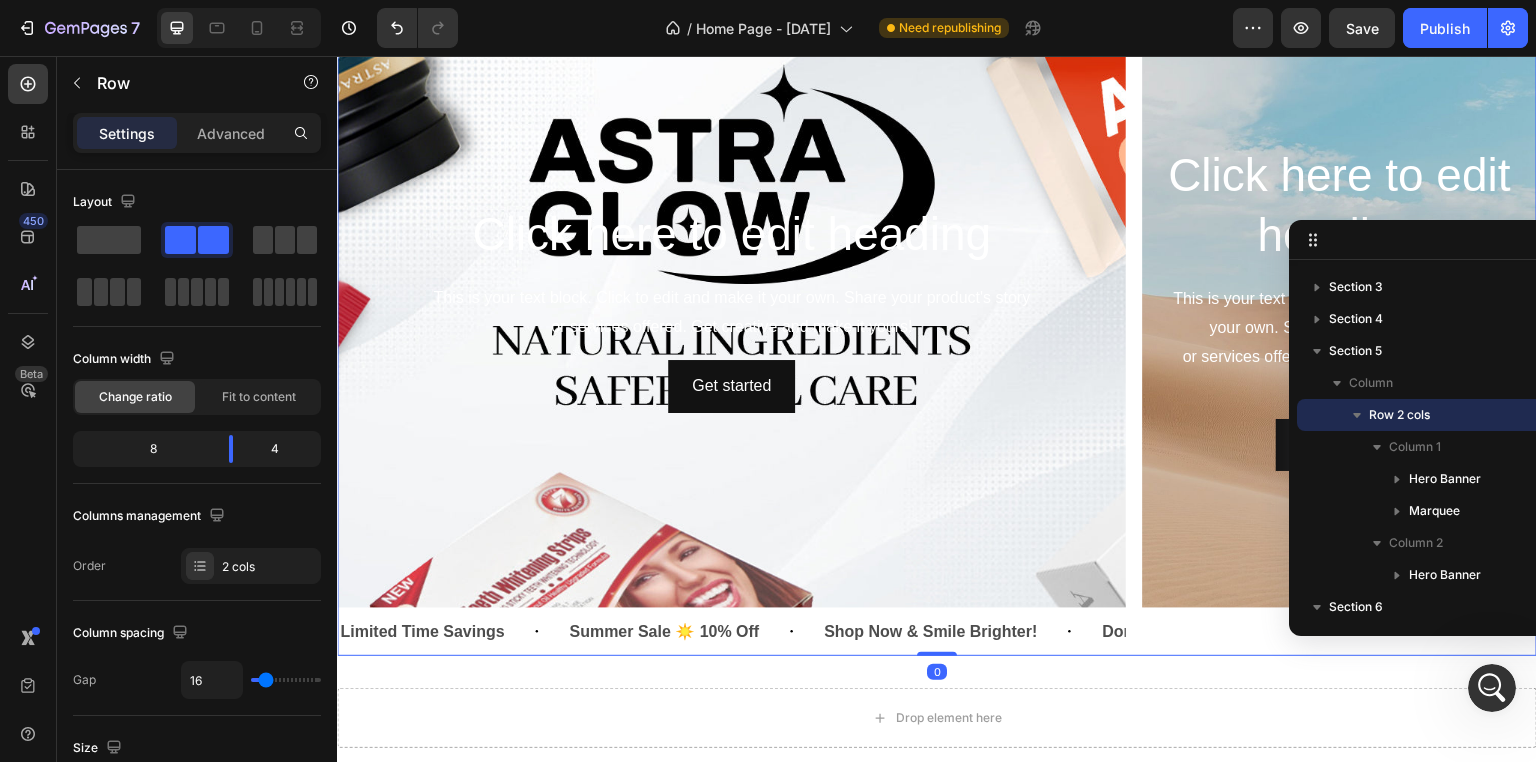 click on "Click here to edit heading Heading This is your text block. Click to edit and make it your own. Share your product's story                   or services offered. Get creative and make it yours! Text Block Get started Button Hero Banner" at bounding box center (1339, 332) 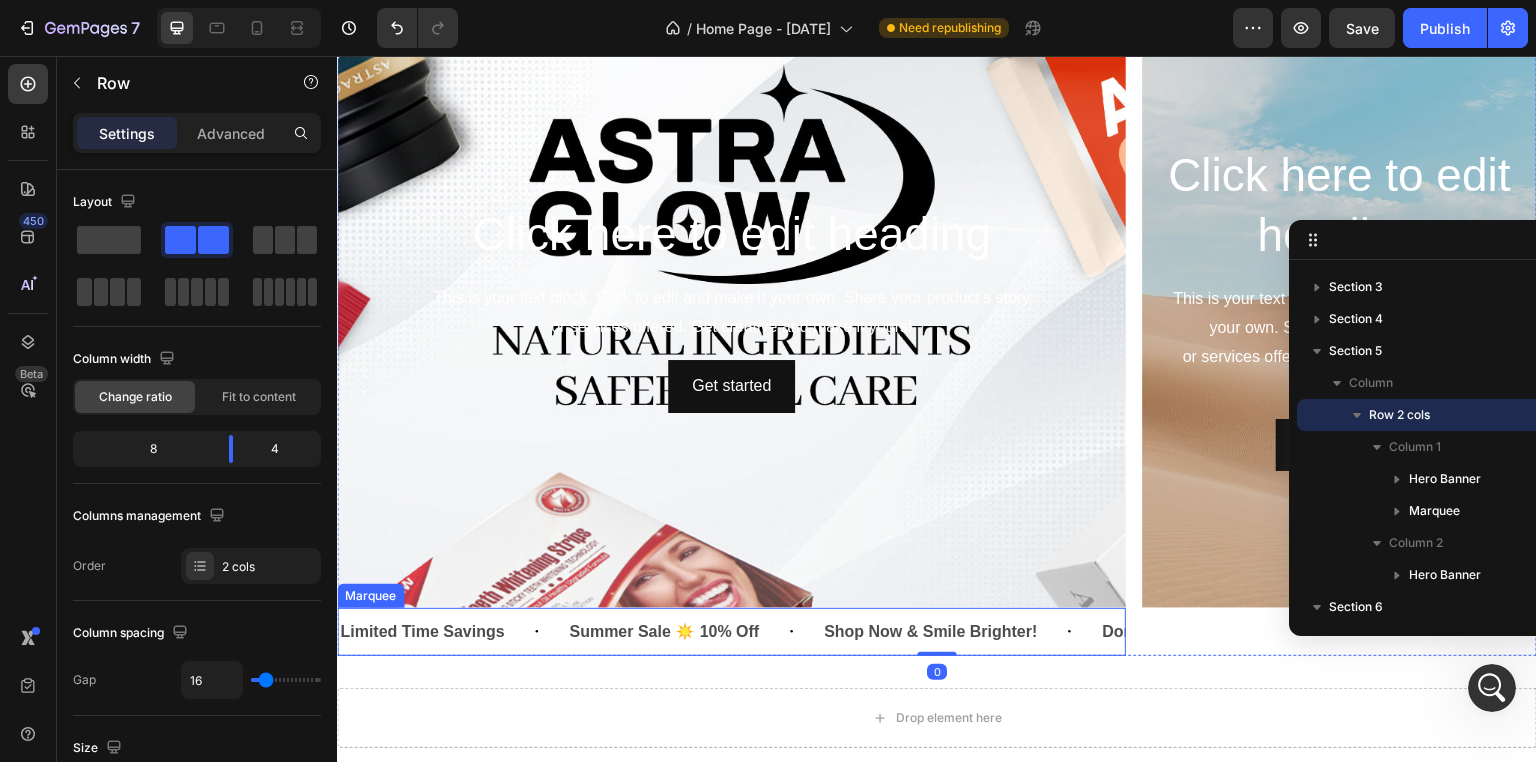 click on "Limited Time Savings Text Block" at bounding box center [452, 632] 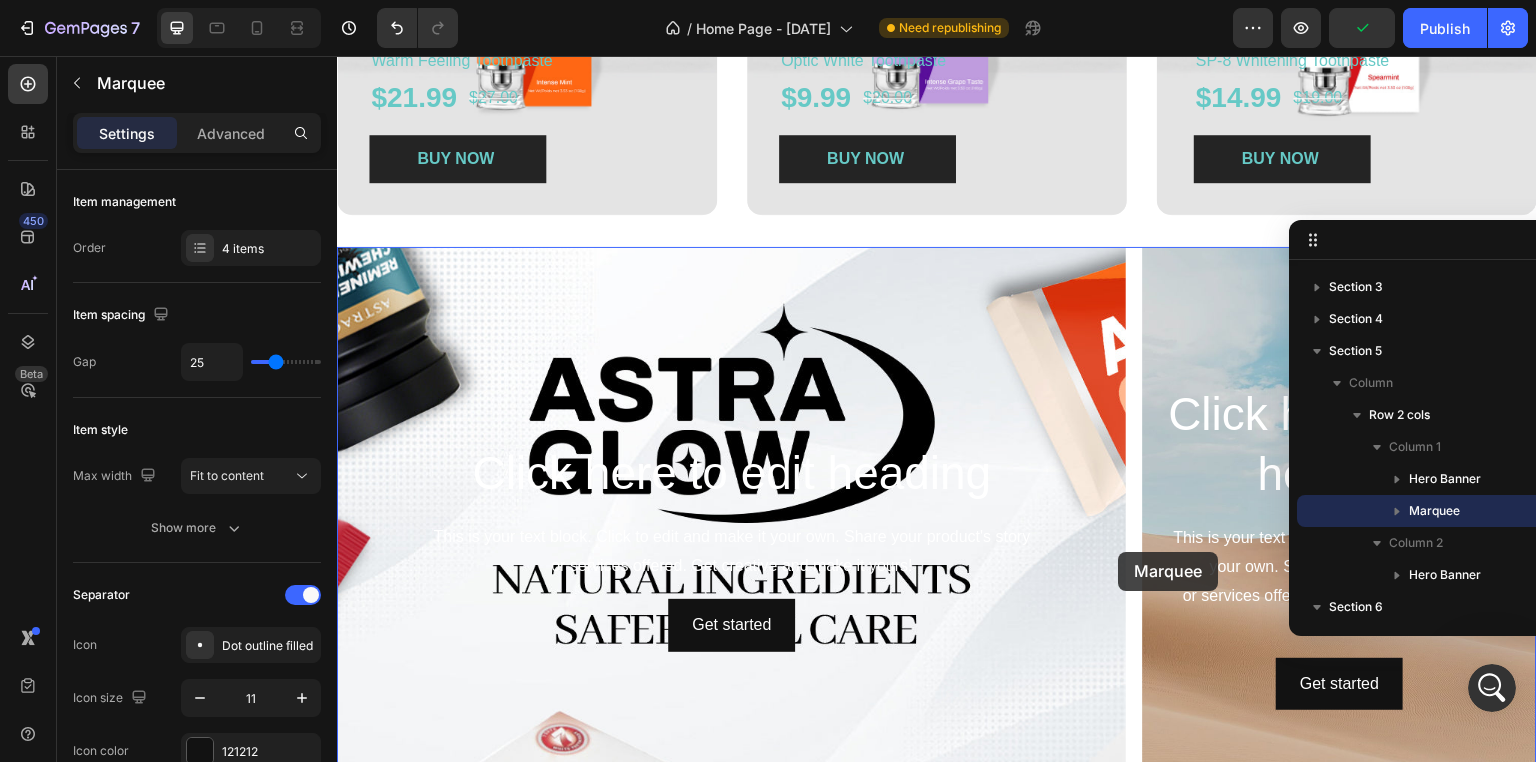 scroll, scrollTop: 1067, scrollLeft: 0, axis: vertical 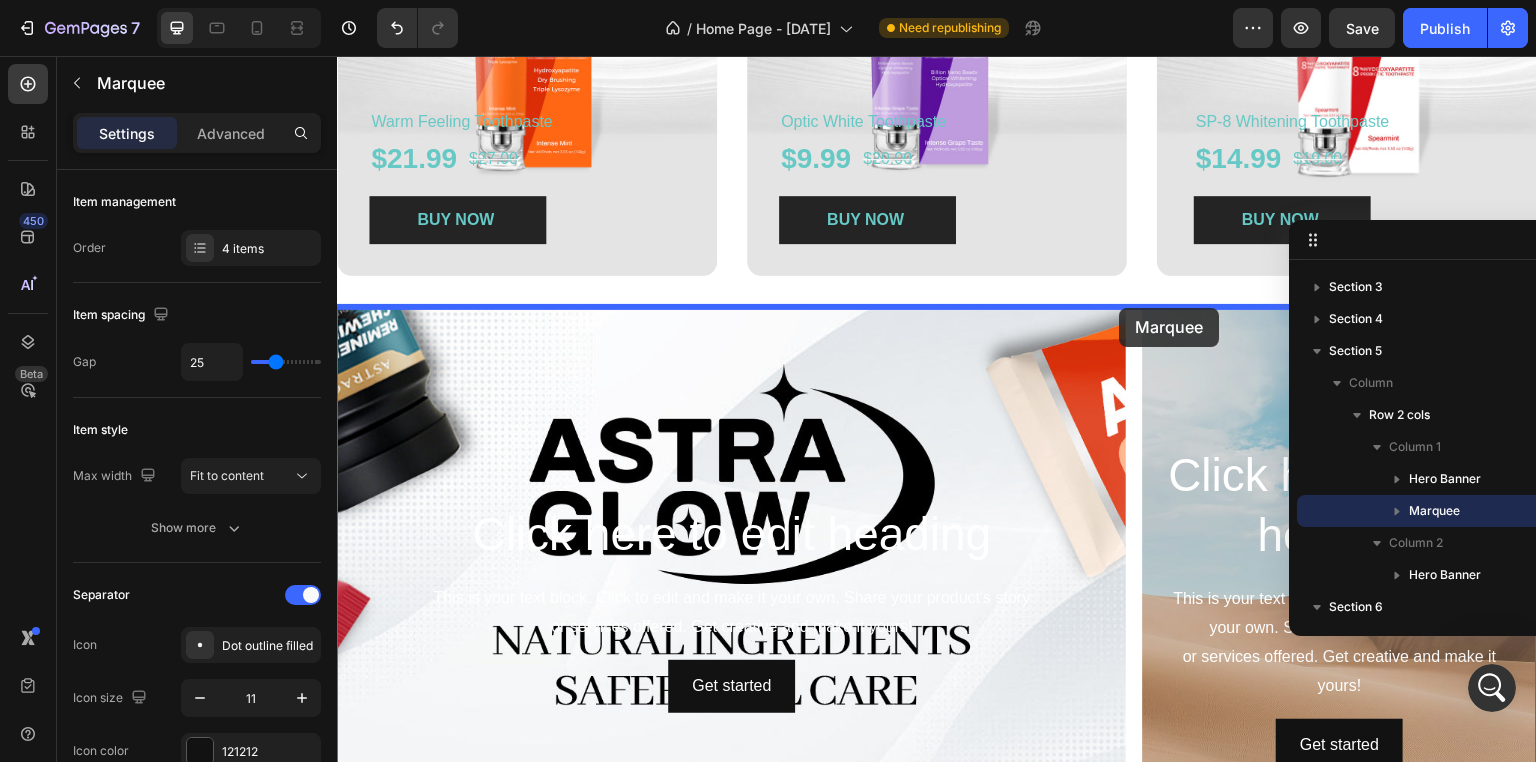 drag, startPoint x: 357, startPoint y: 587, endPoint x: 1120, endPoint y: 310, distance: 811.72534 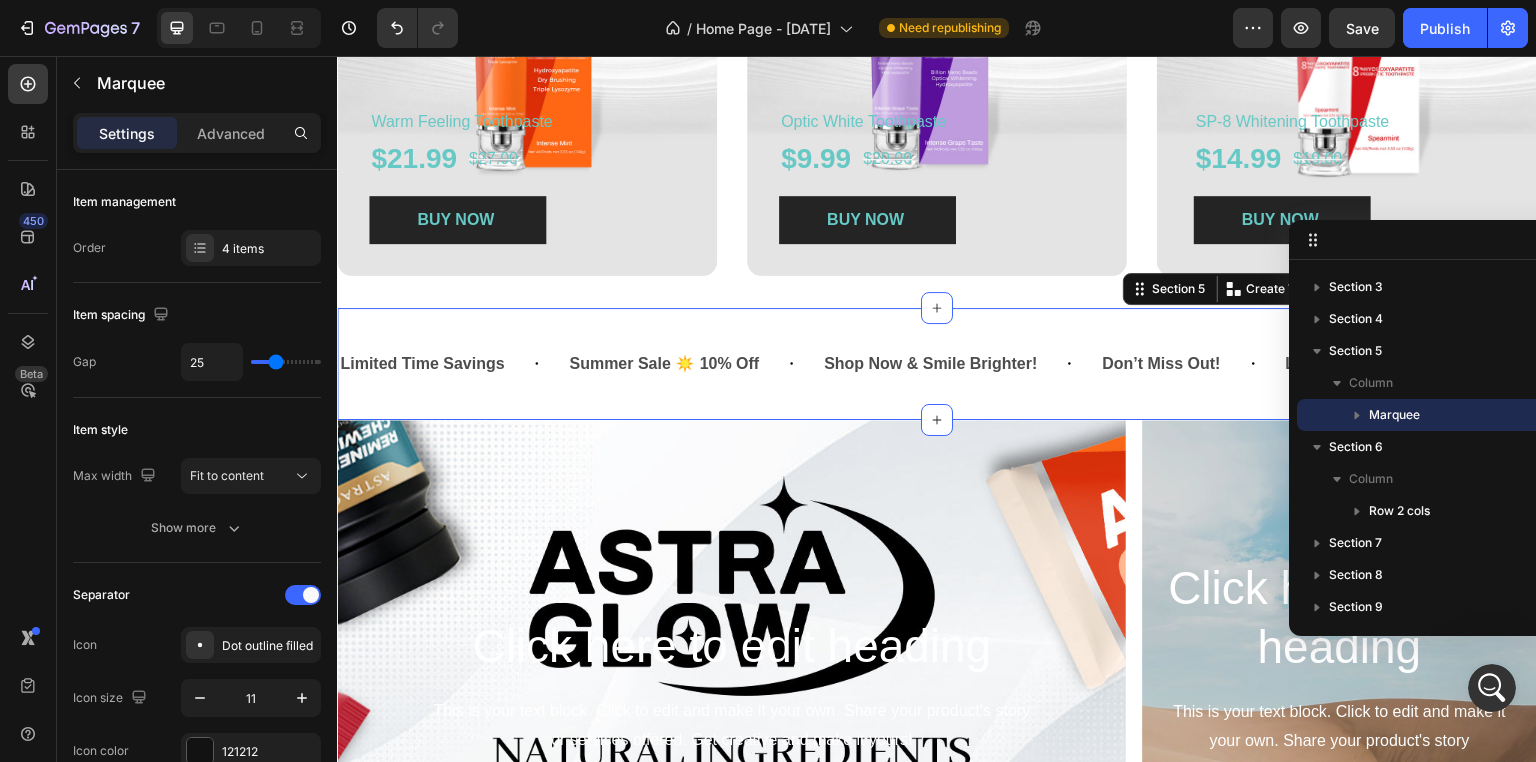 click on "Limited Time Savings Text Block
Summer Sale ☀️ 10% Off Text Block
Shop Now & Smile Brighter! Text Block
Don’t Miss Out! Text Block
Limited Time Savings Text Block
Summer Sale ☀️ 10% Off Text Block
Shop Now & Smile Brighter! Text Block
Don’t Miss Out! Text Block
Limited Time Savings Text Block
Summer Sale ☀️ 10% Off Text Block
Shop Now & Smile Brighter! Text Block
Don’t Miss Out! Text Block
Limited Time Savings Text Block
Summer Sale ☀️ 10% Off Text Block
Shop Now & Smile Brighter! Text Block
Don’t Miss Out! Text Block
Limited Time Savings Text Block
Summer Sale ☀️ 10% Off Text Block
Shop Now & Smile Brighter! Text Block
Don’t Miss Out! Text Block
Text Block Marquee" at bounding box center [937, 364] 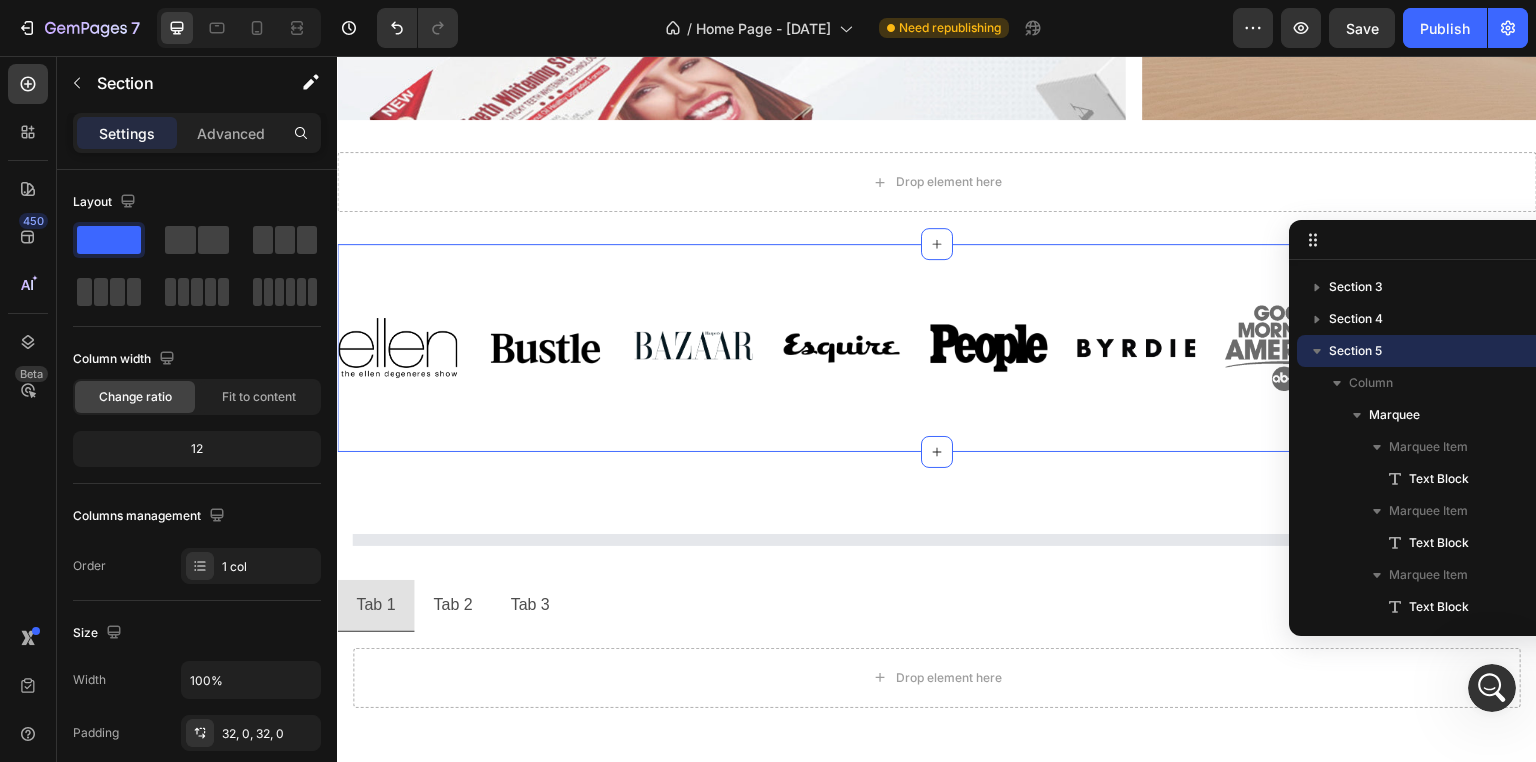 scroll, scrollTop: 1767, scrollLeft: 0, axis: vertical 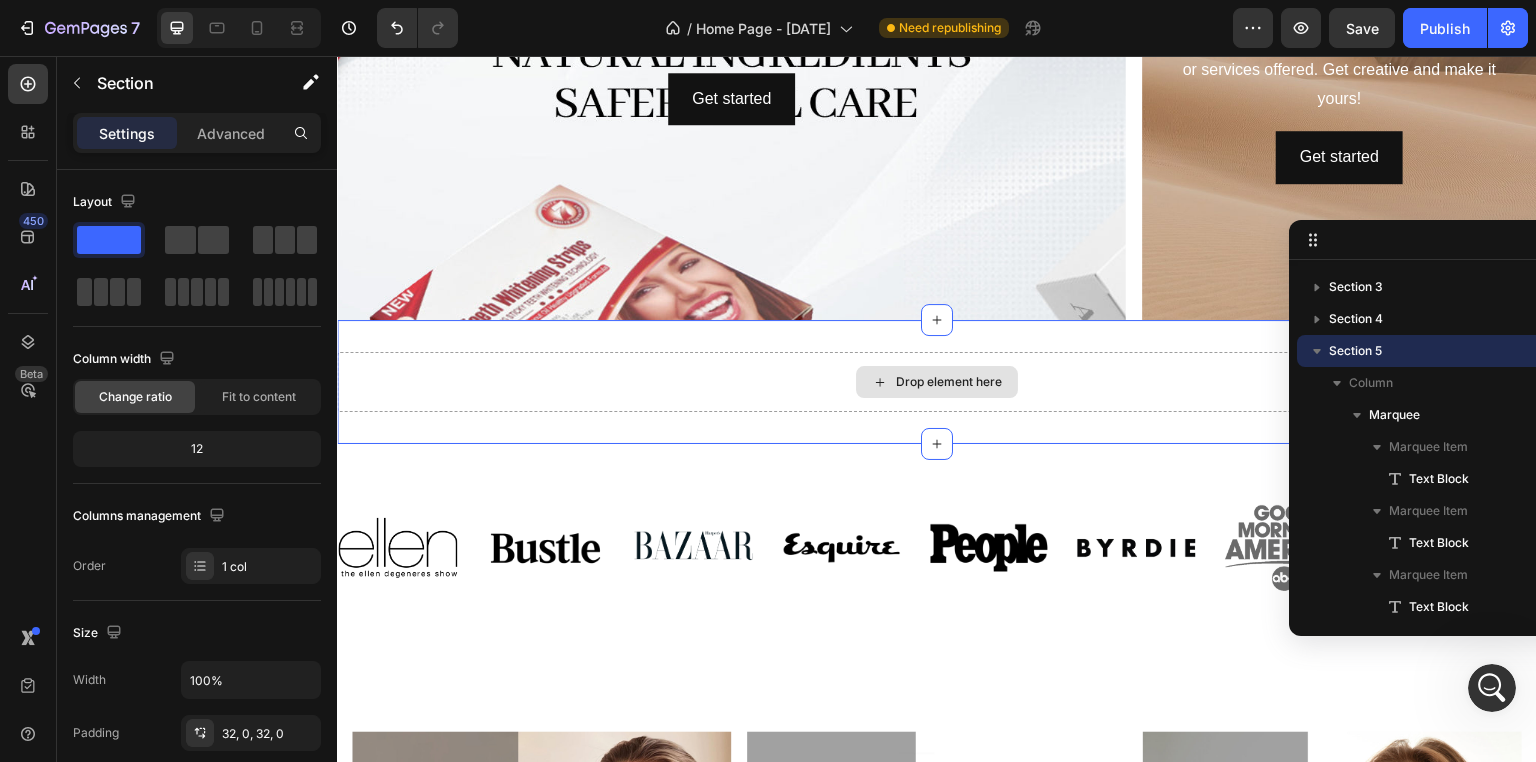 click on "Drop element here" at bounding box center [937, 382] 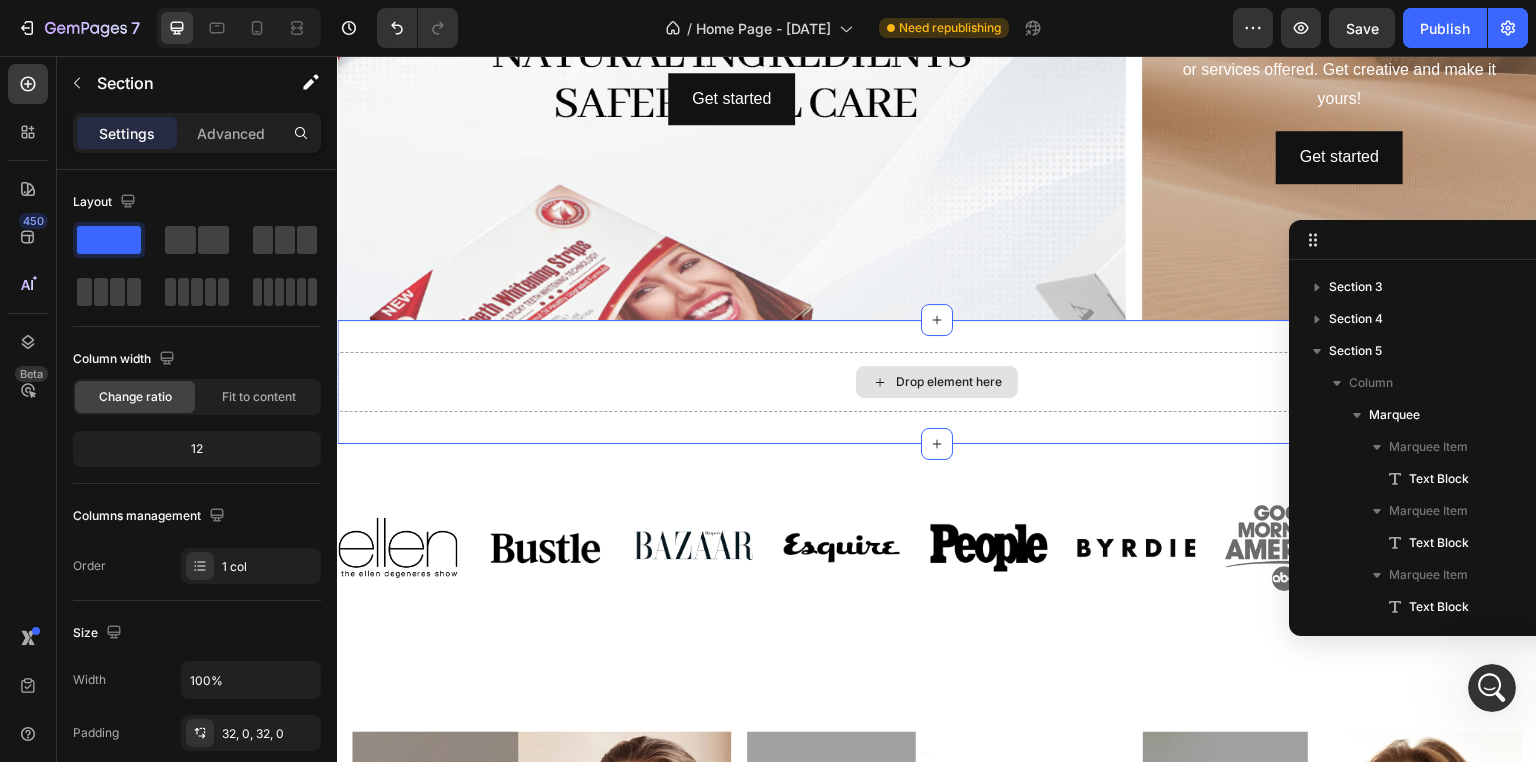 scroll, scrollTop: 445, scrollLeft: 0, axis: vertical 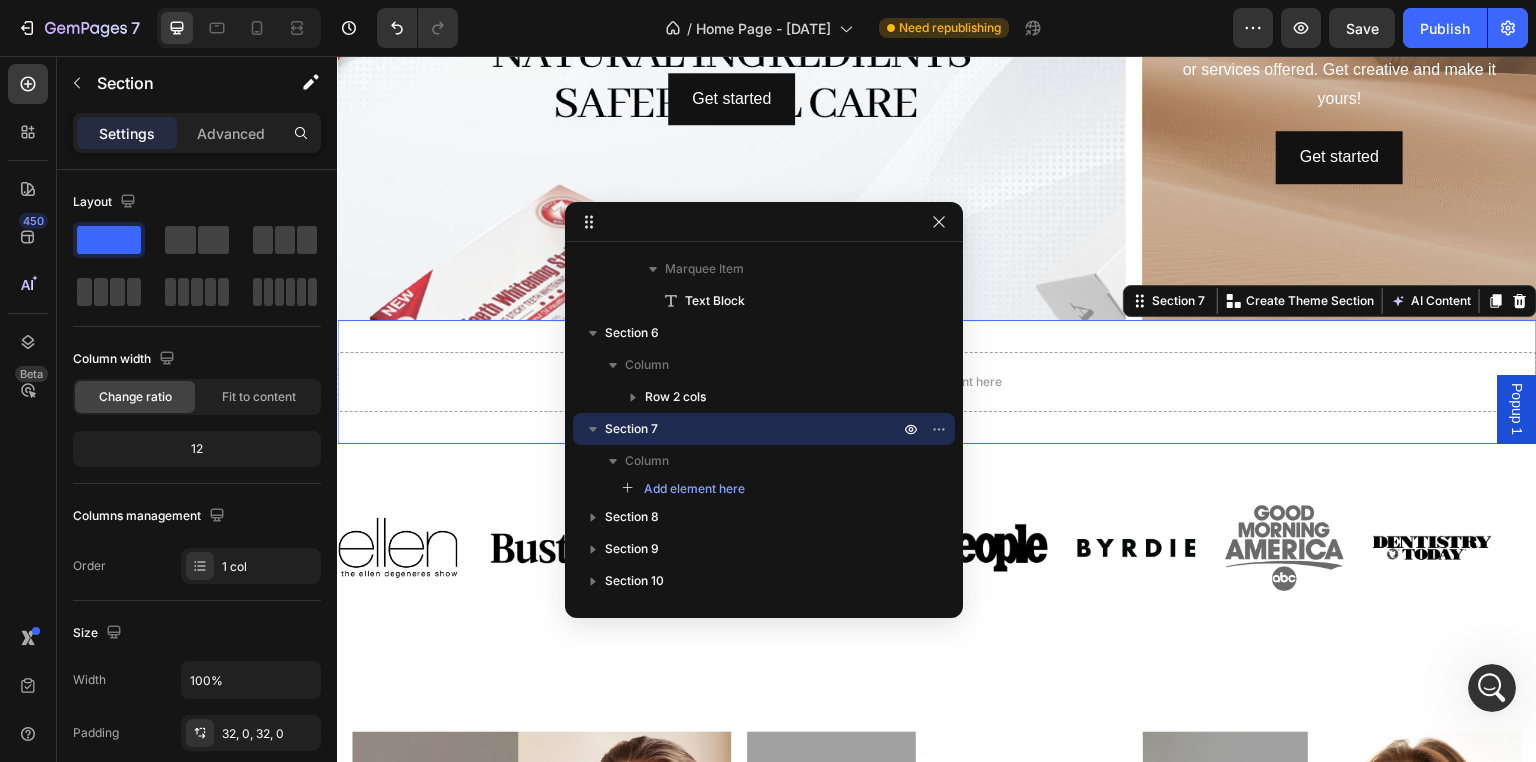 drag, startPoint x: 1308, startPoint y: 241, endPoint x: 568, endPoint y: 300, distance: 742.3483 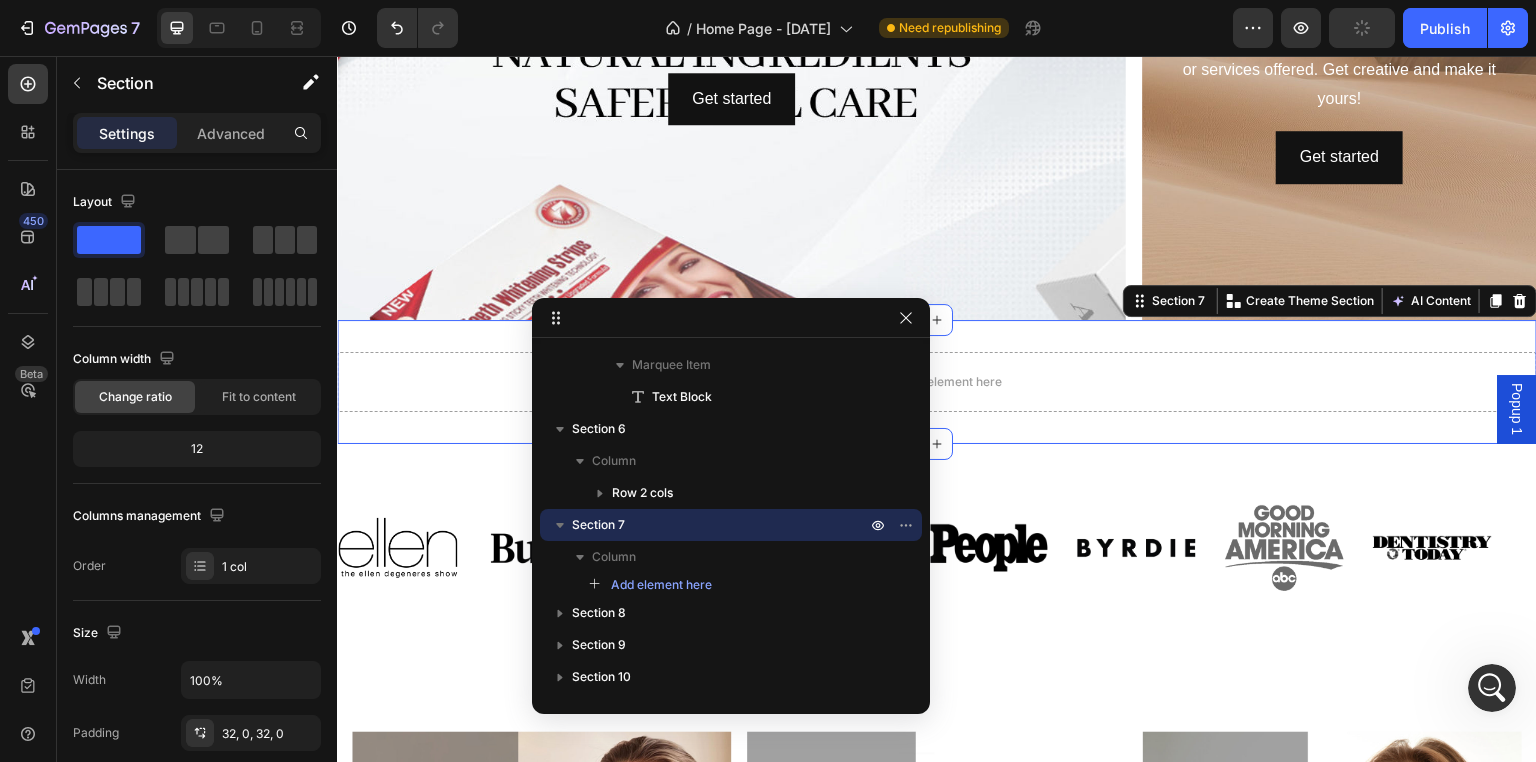 click on "Drop element here Section 7   You can create reusable sections Create Theme Section AI Content Write with GemAI What would you like to describe here? Tone and Voice Persuasive Product toothpaste Show more Generate" at bounding box center [937, 382] 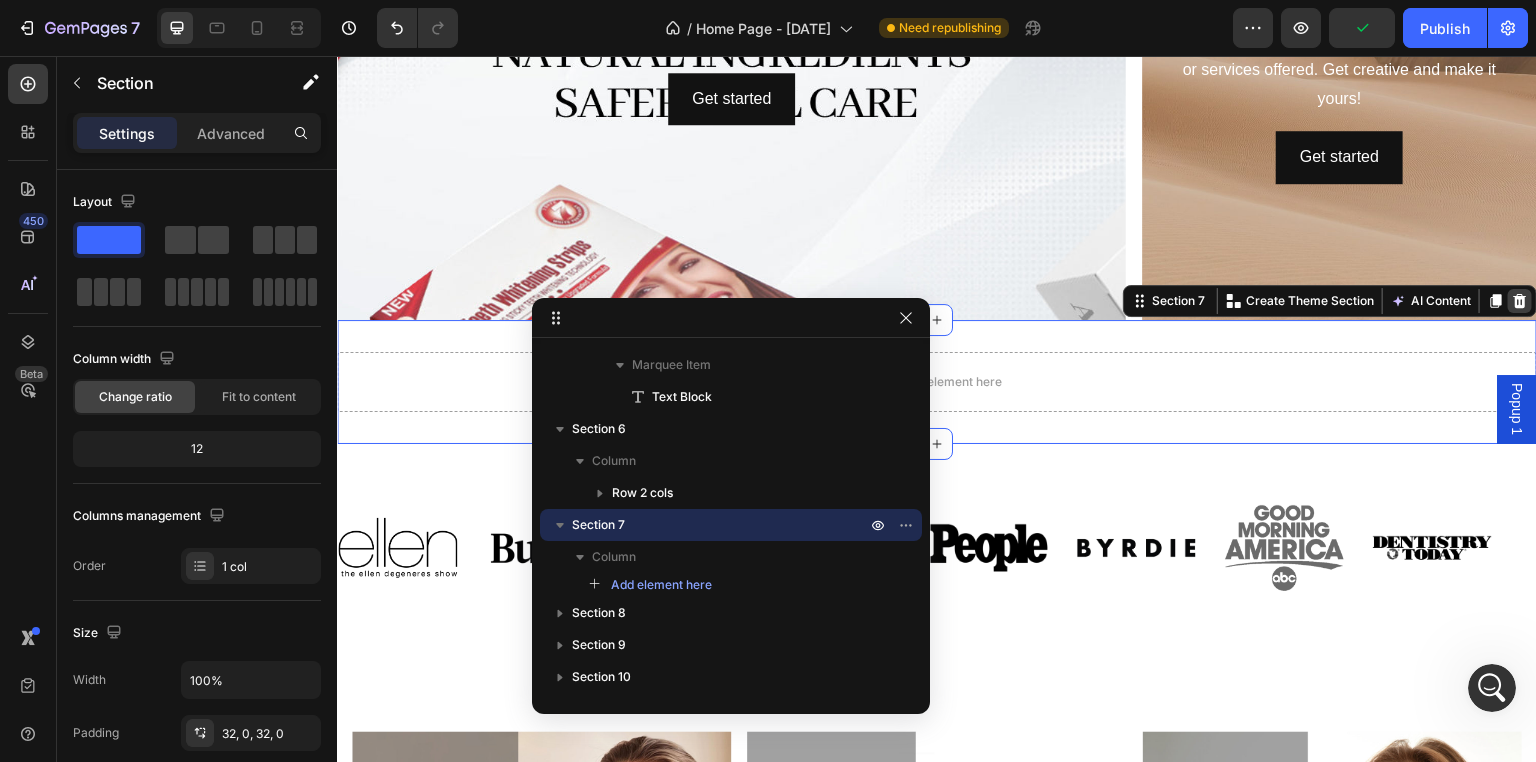 click 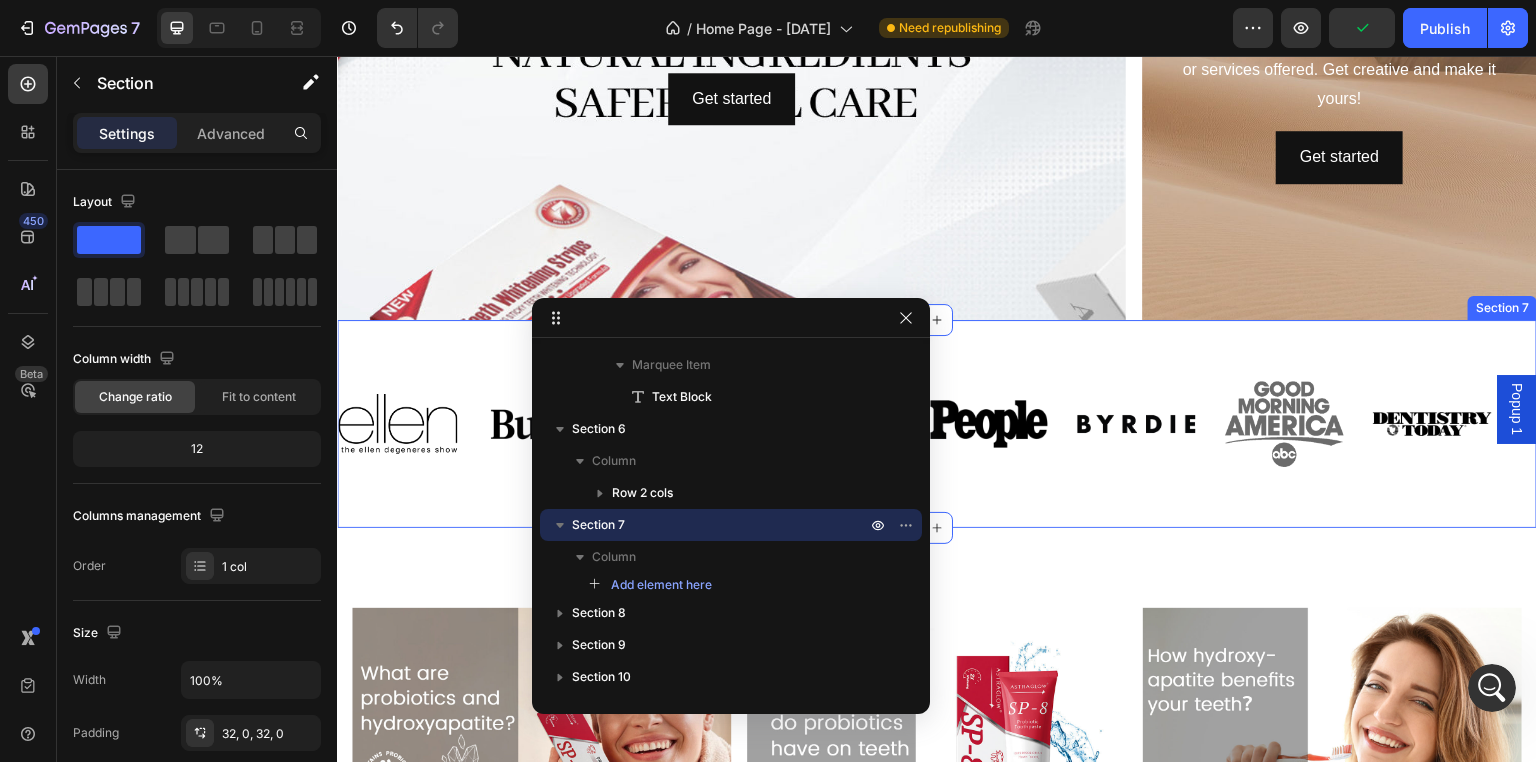 scroll, scrollTop: 421, scrollLeft: 0, axis: vertical 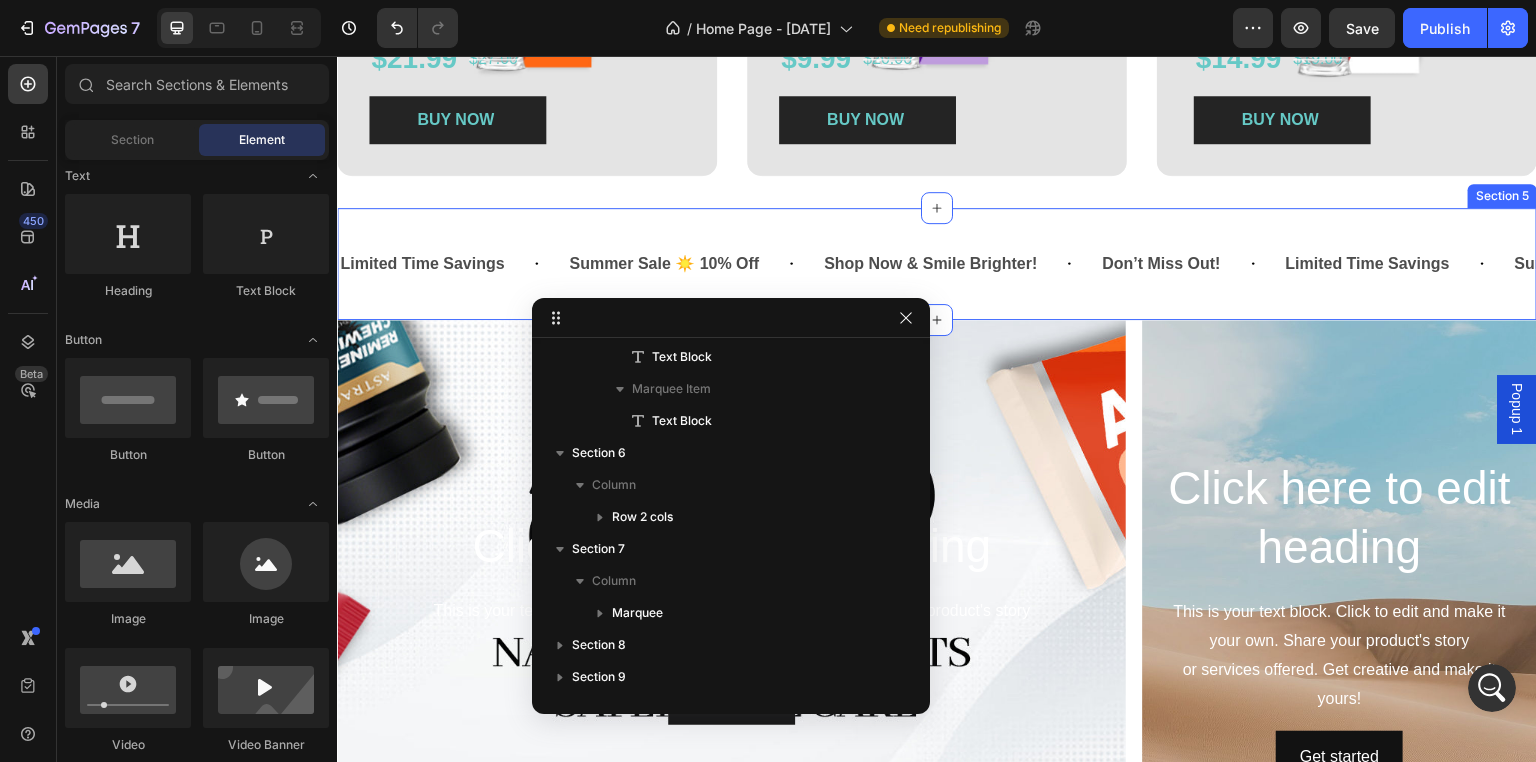 click on "Limited Time Savings Text Block
Summer Sale ☀️ 10% Off Text Block
Shop Now & Smile Brighter! Text Block
Don’t Miss Out! Text Block
Limited Time Savings Text Block
Summer Sale ☀️ 10% Off Text Block
Shop Now & Smile Brighter! Text Block
Don’t Miss Out! Text Block
Limited Time Savings Text Block
Summer Sale ☀️ 10% Off Text Block
Shop Now & Smile Brighter! Text Block
Don’t Miss Out! Text Block
Limited Time Savings Text Block
Summer Sale ☀️ 10% Off Text Block
Shop Now & Smile Brighter! Text Block
Don’t Miss Out! Text Block
Limited Time Savings Text Block
Summer Sale ☀️ 10% Off Text Block
Shop Now & Smile Brighter! Text Block
Don’t Miss Out! Text Block
Text Block Marquee" at bounding box center (937, 264) 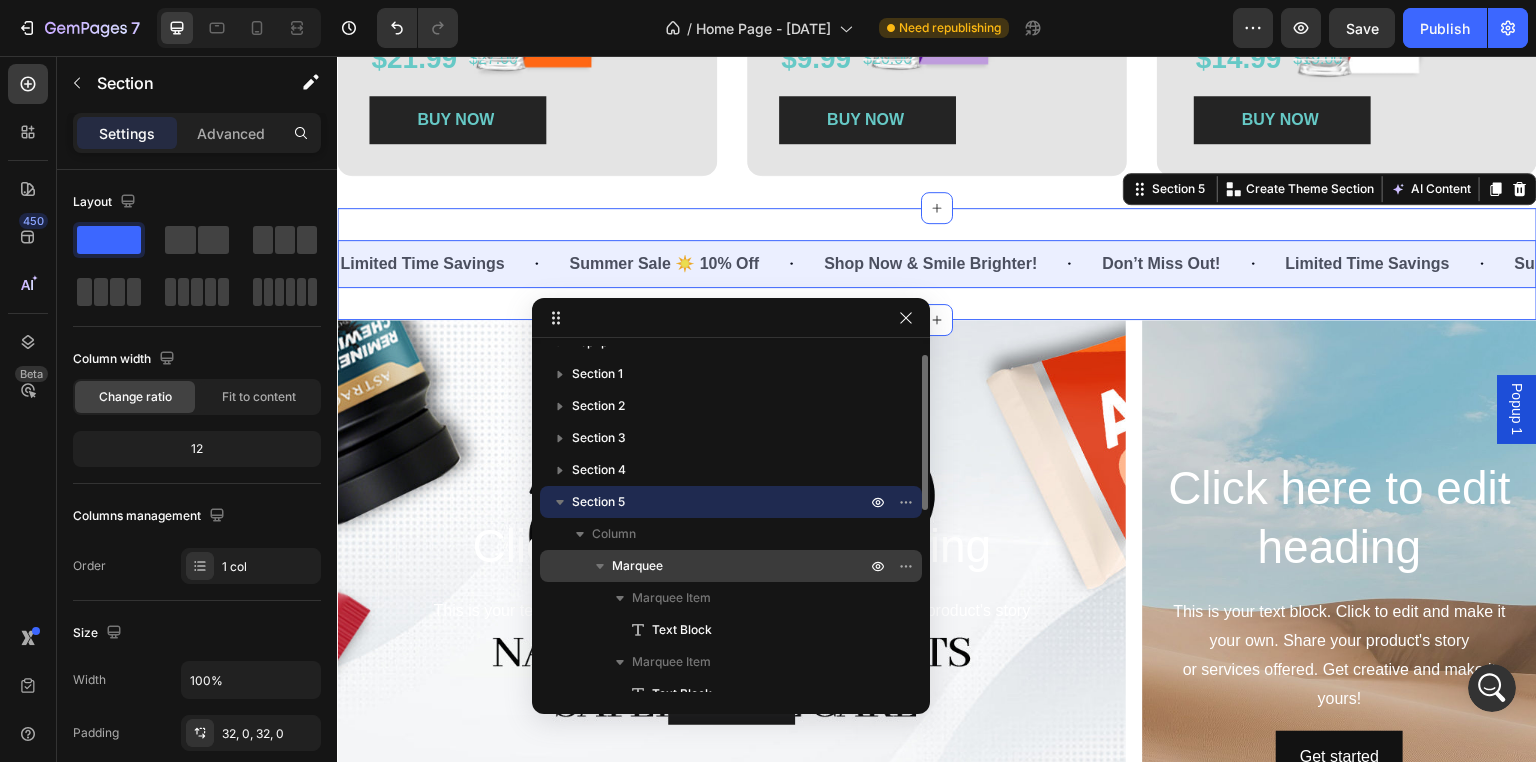 scroll, scrollTop: 120, scrollLeft: 0, axis: vertical 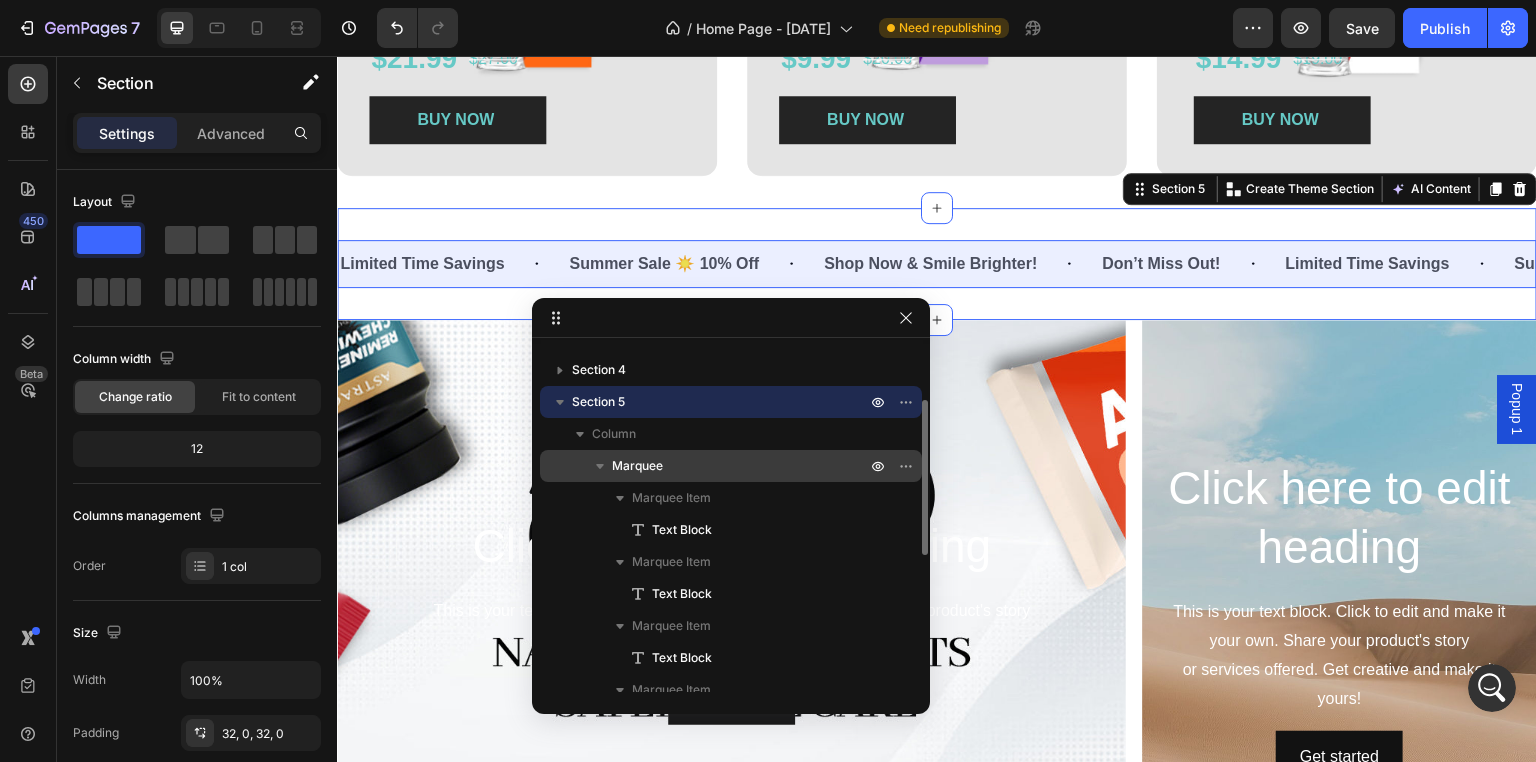 click on "Marquee" at bounding box center [741, 466] 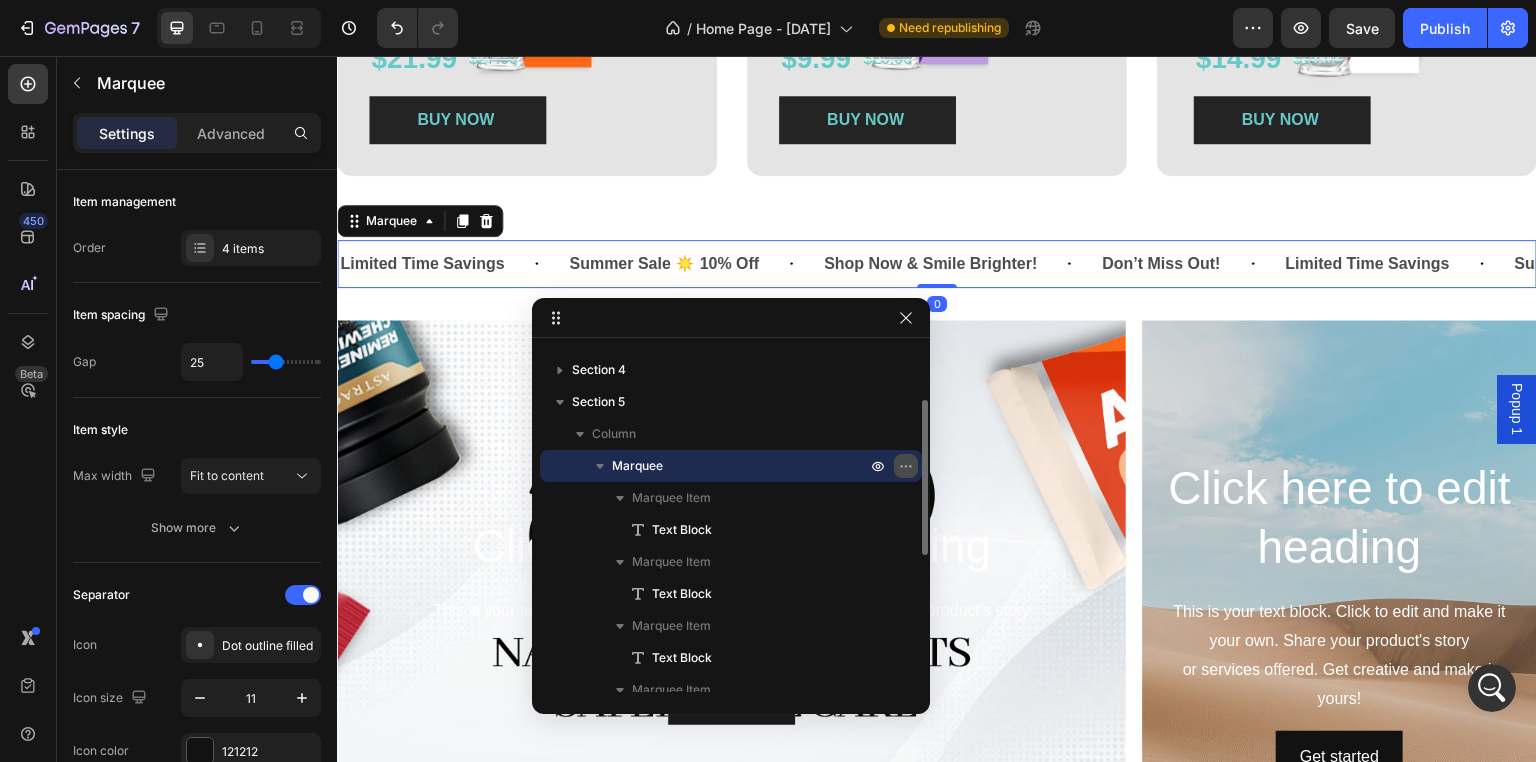 click 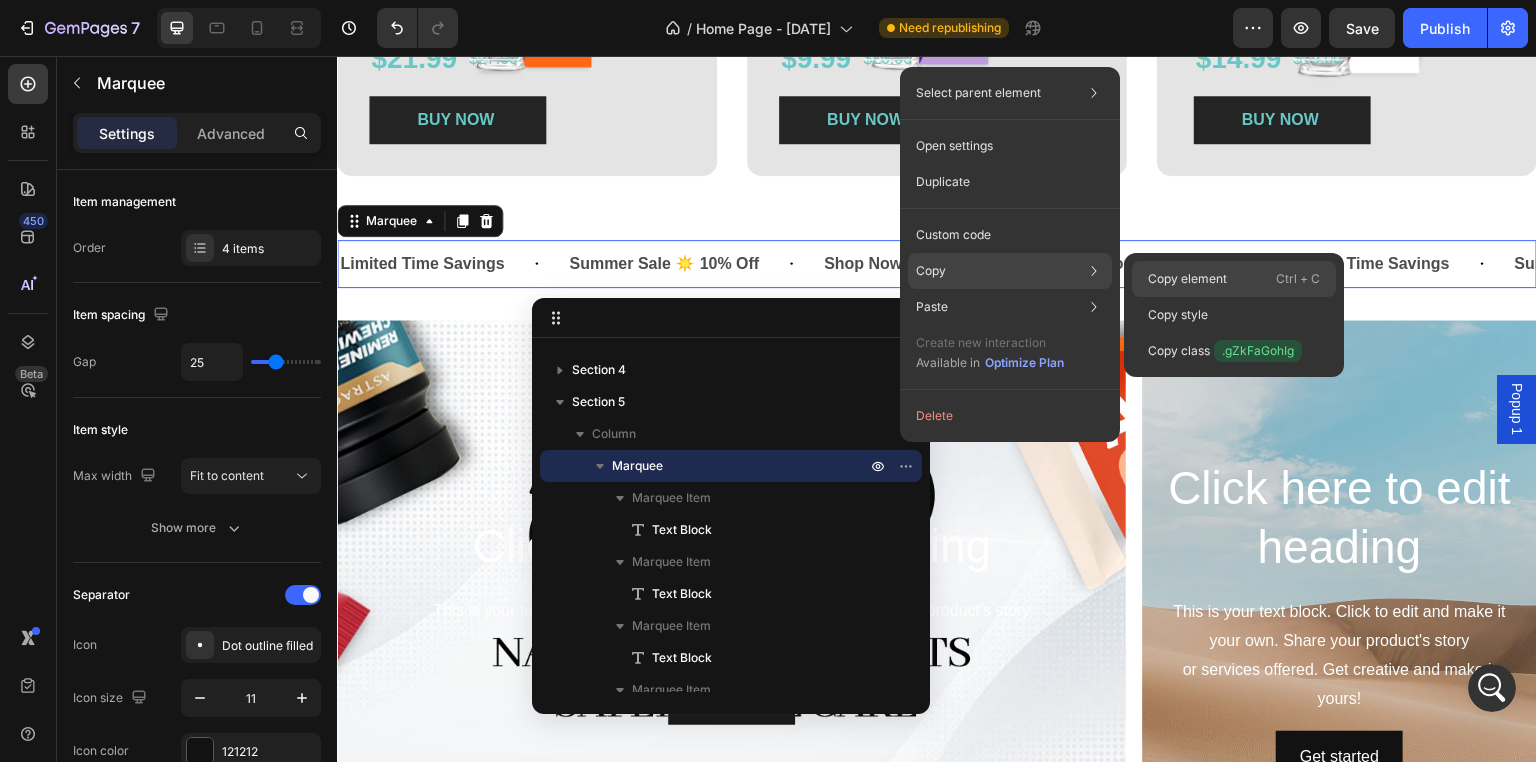 click on "Copy element" at bounding box center (1187, 279) 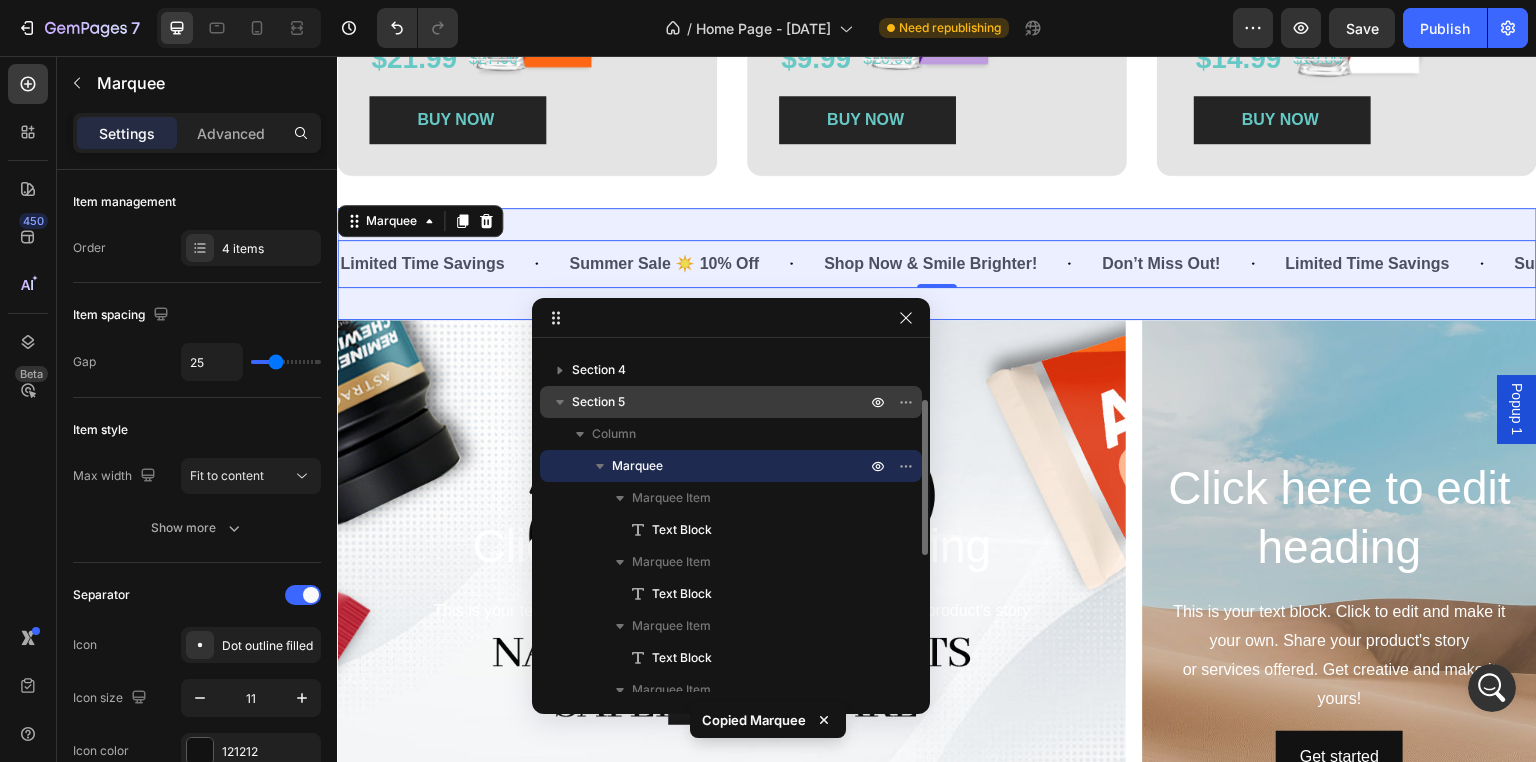 click 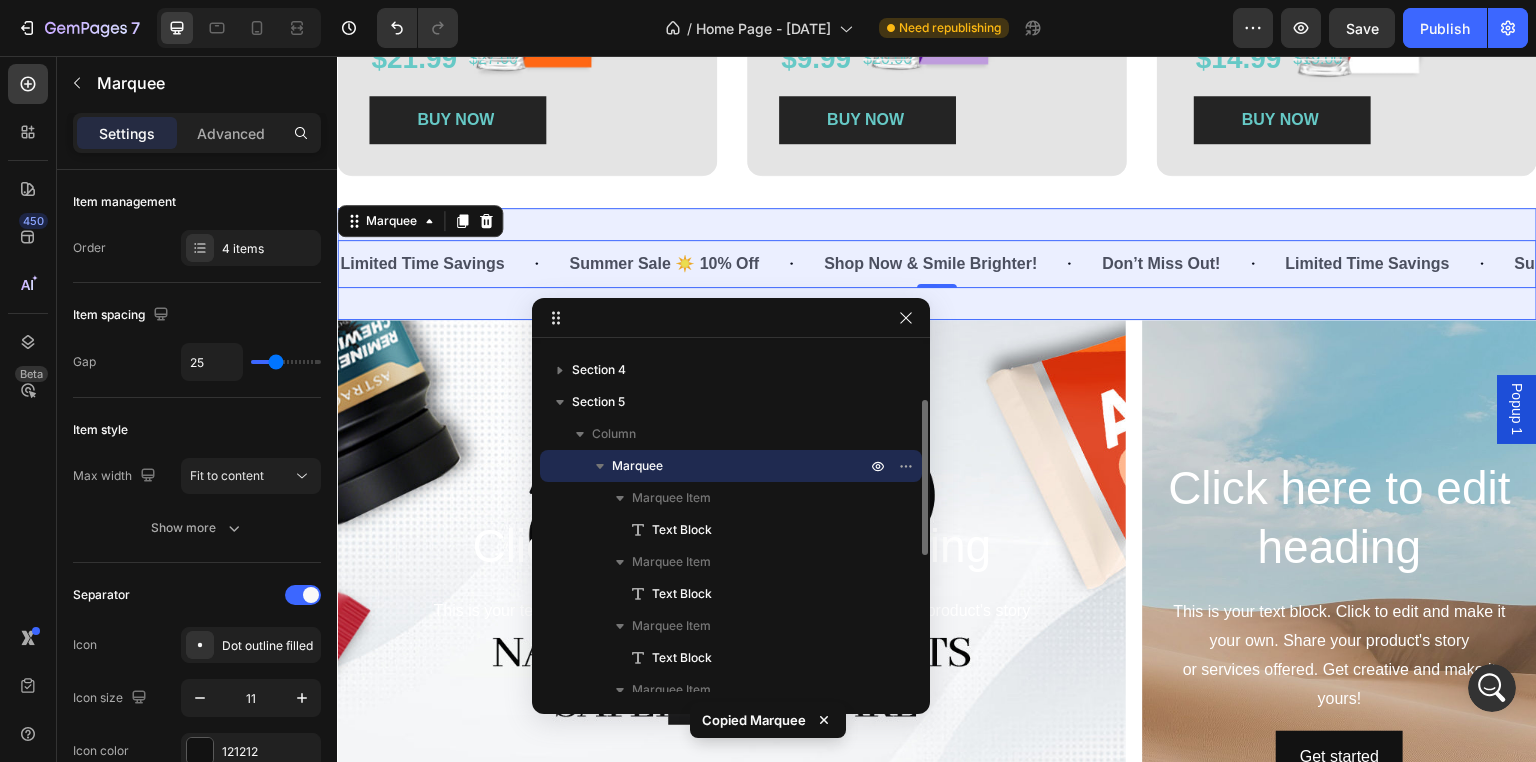 scroll, scrollTop: 120, scrollLeft: 0, axis: vertical 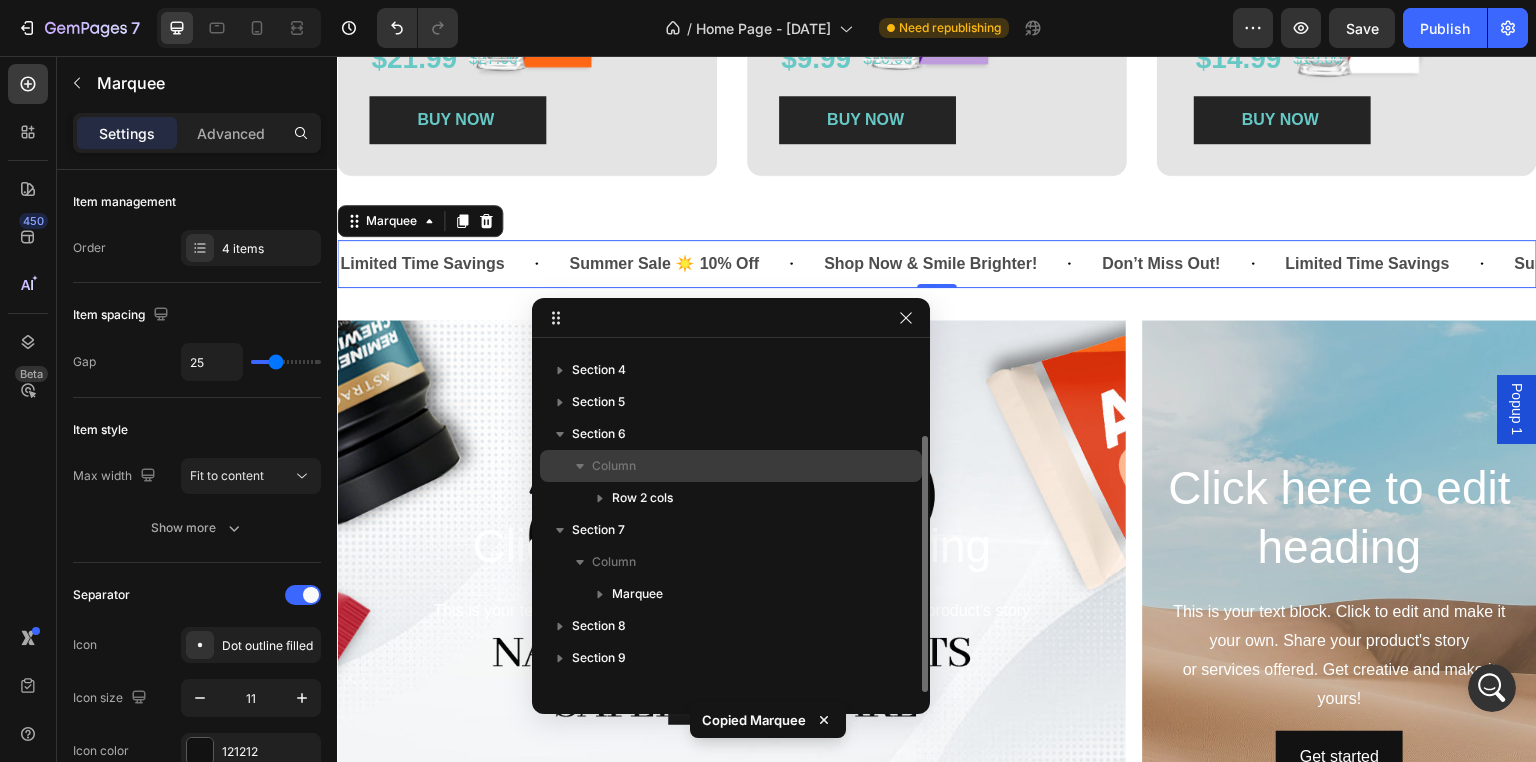 click on "Column" at bounding box center (731, 466) 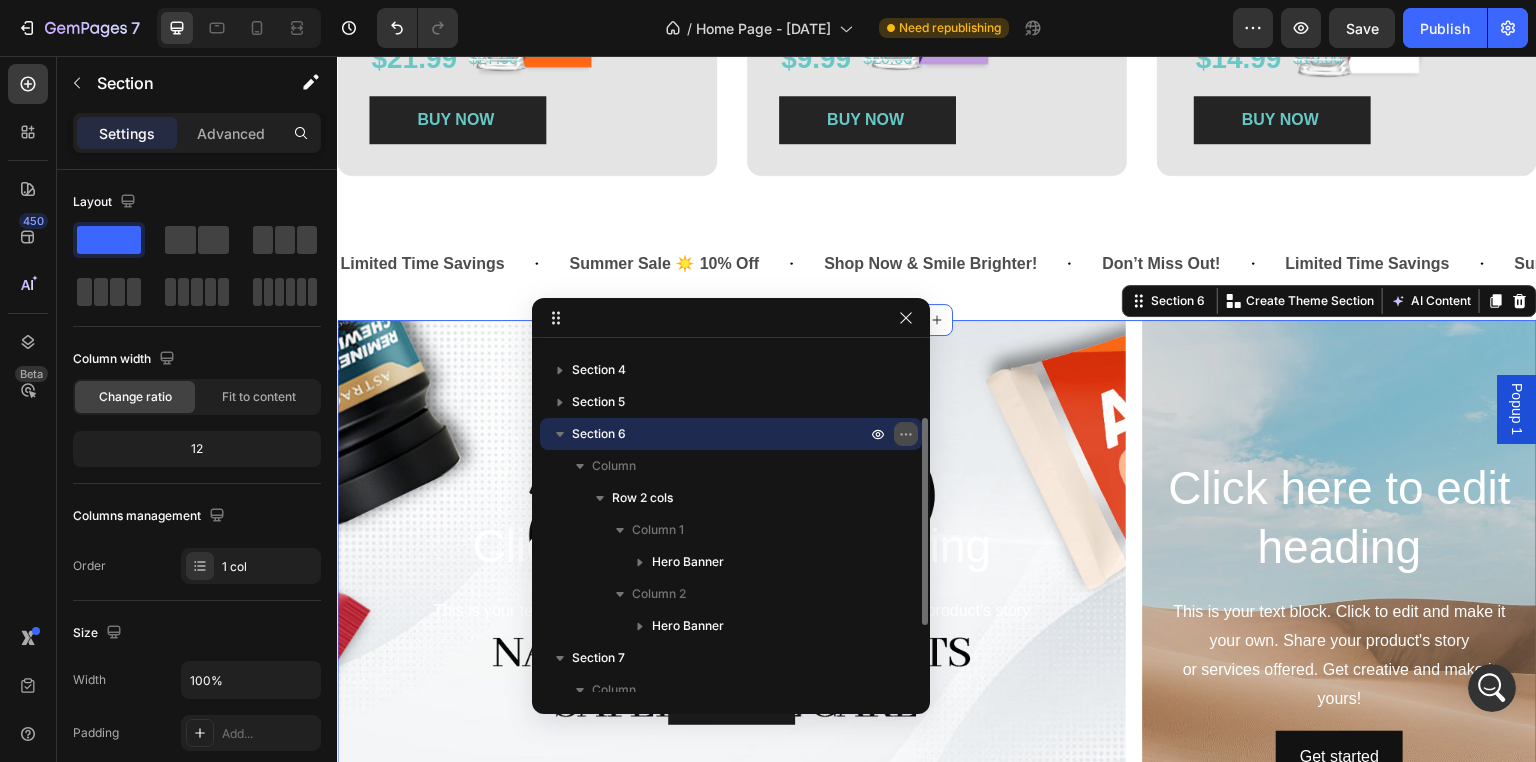 click 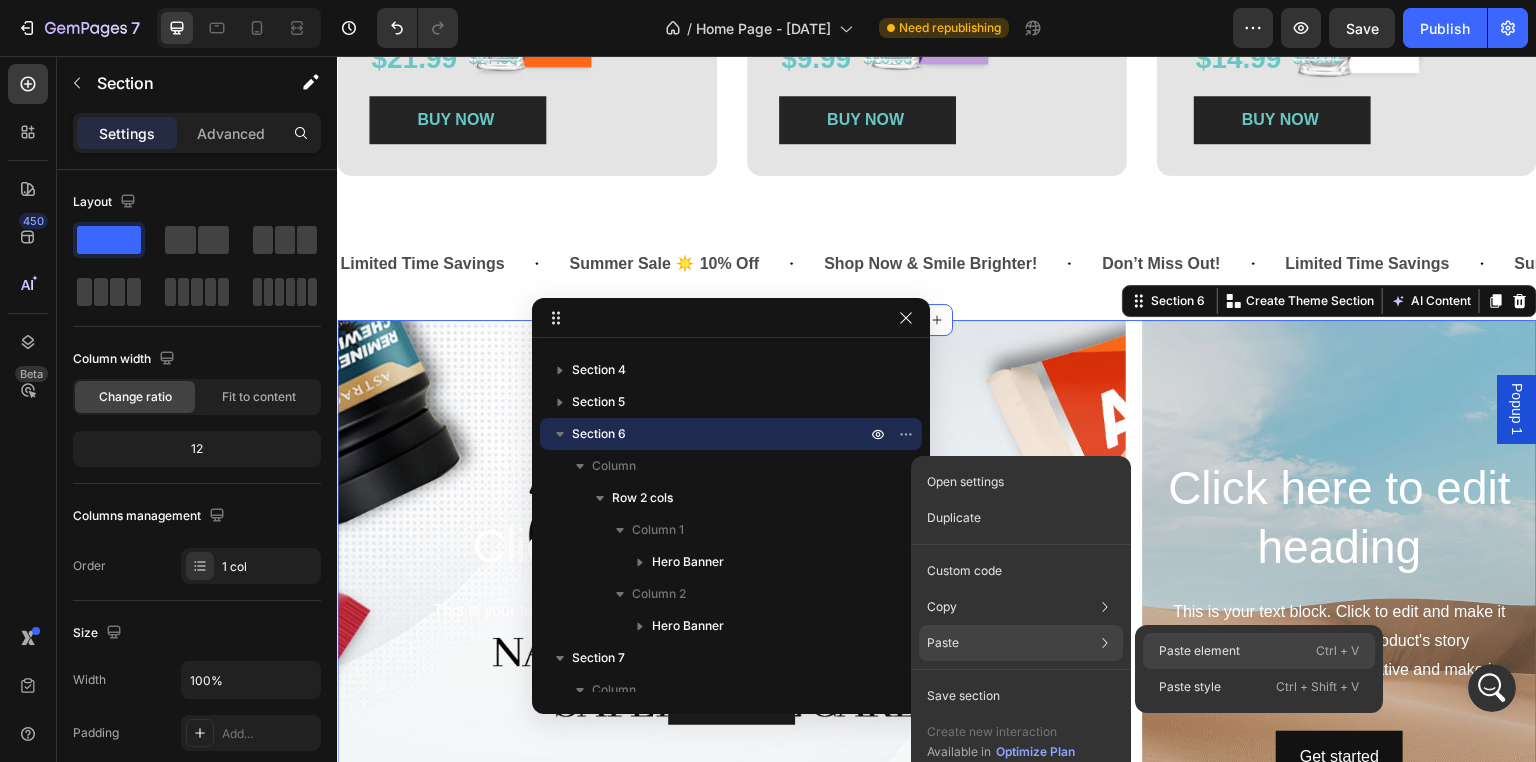 click on "Paste element" at bounding box center (1199, 651) 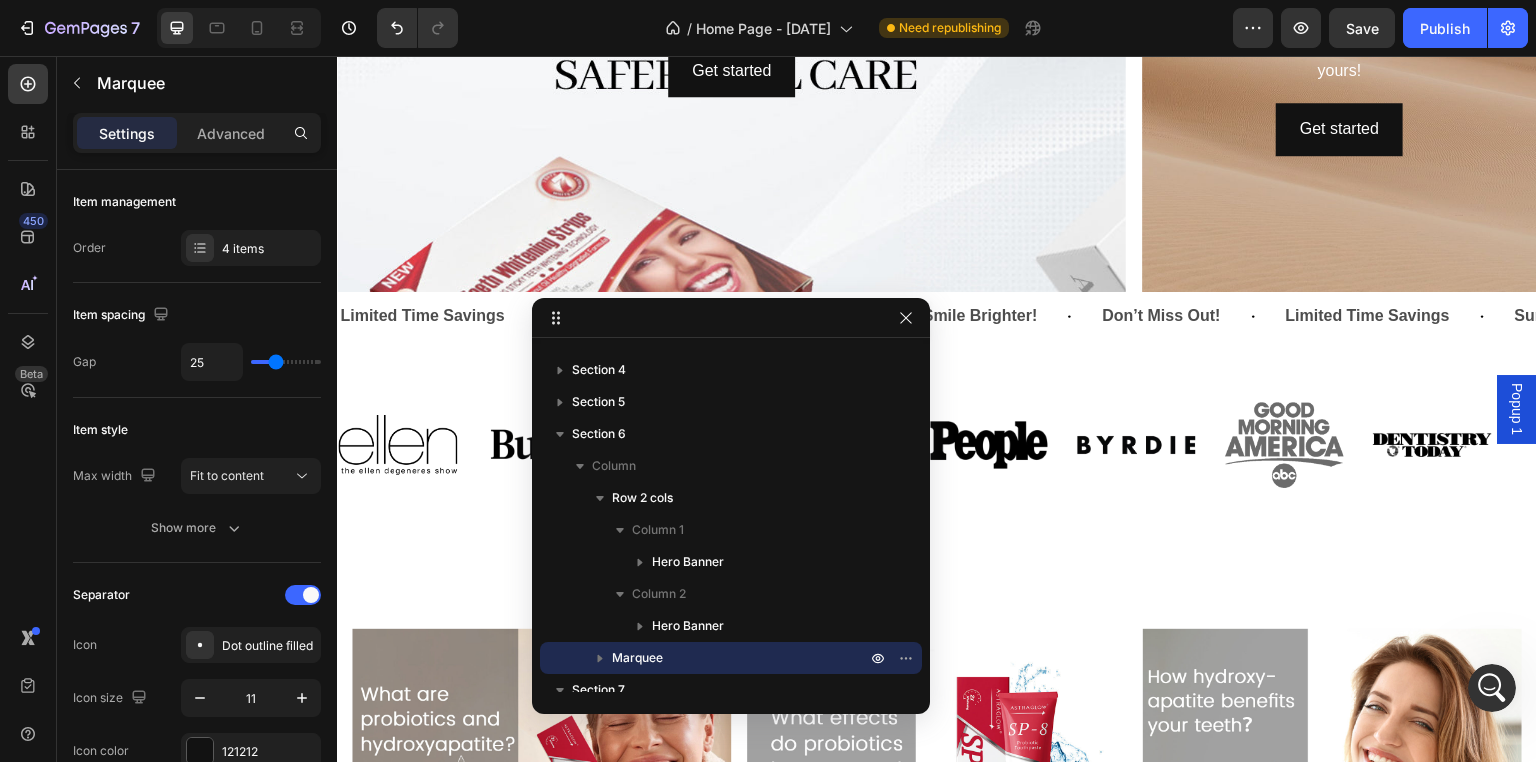 scroll, scrollTop: 1760, scrollLeft: 0, axis: vertical 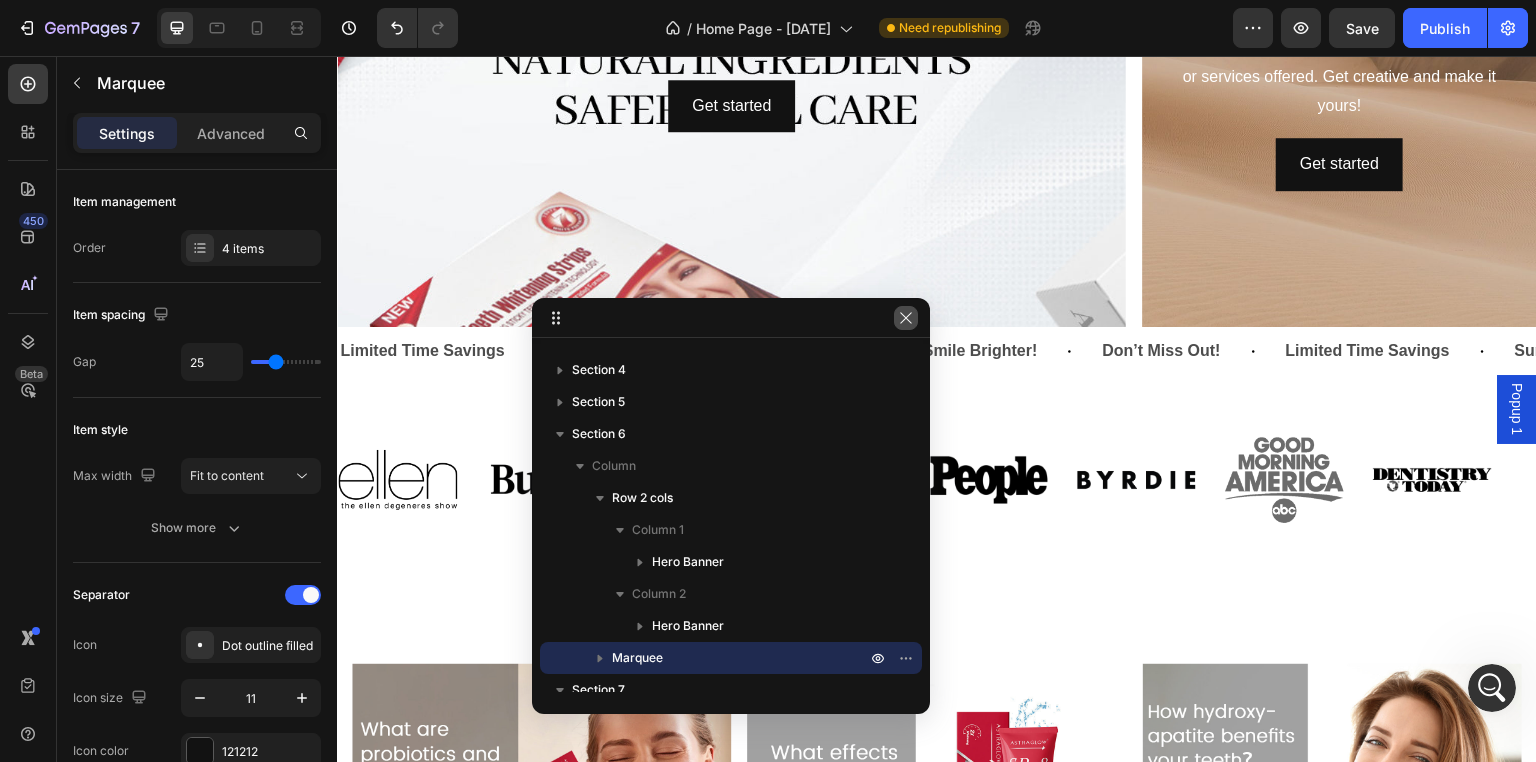 click at bounding box center [906, 318] 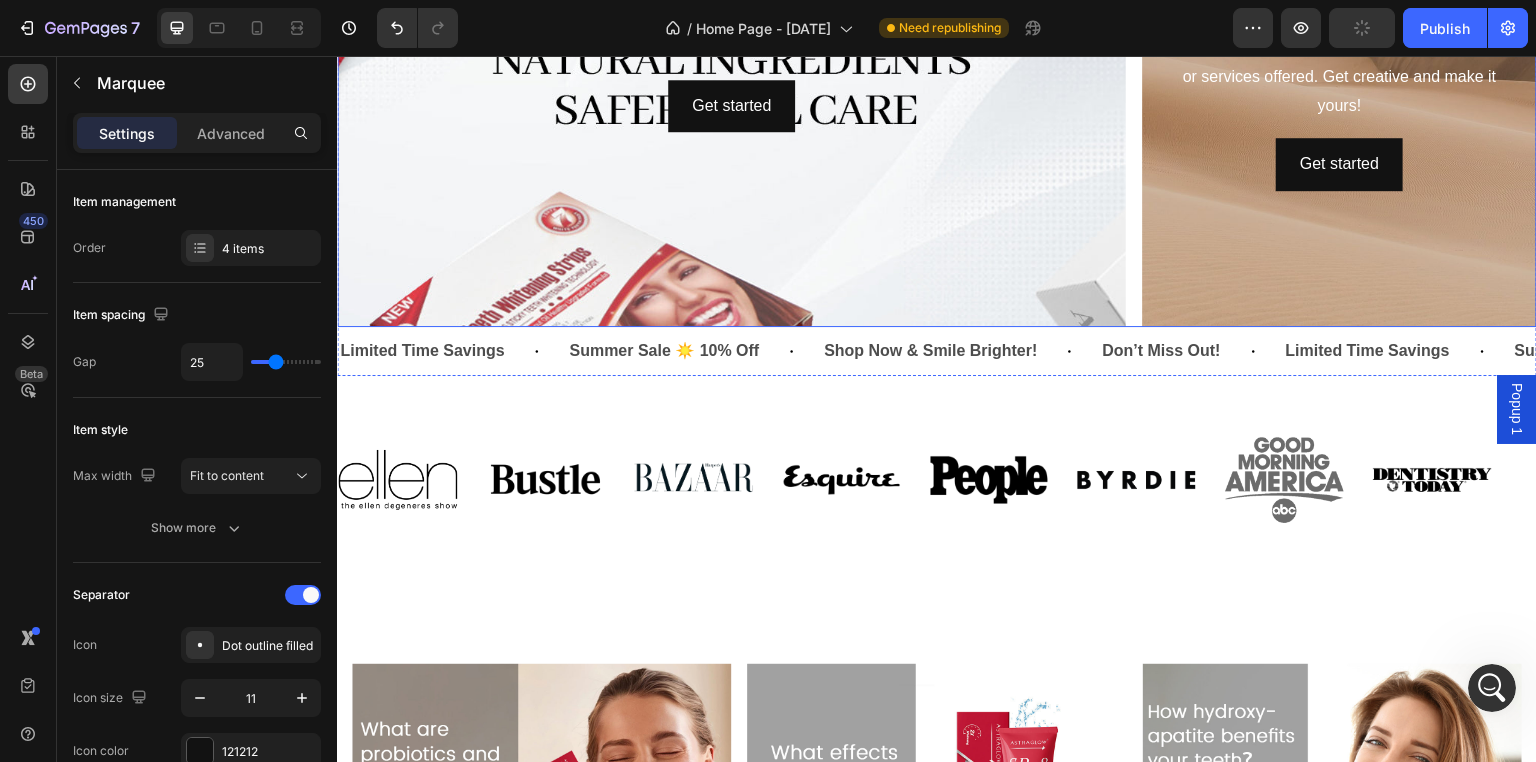 click on "Click here to edit heading Heading This is your text block. Click to edit and make it your own. Share your product's story                   or services offered. Get creative and make it yours! Text Block Get started Button Hero Banner Click here to edit heading Heading This is your text block. Click to edit and make it your own. Share your product's story                   or services offered. Get creative and make it yours! Text Block Get started Button Hero Banner Row" at bounding box center (937, 27) 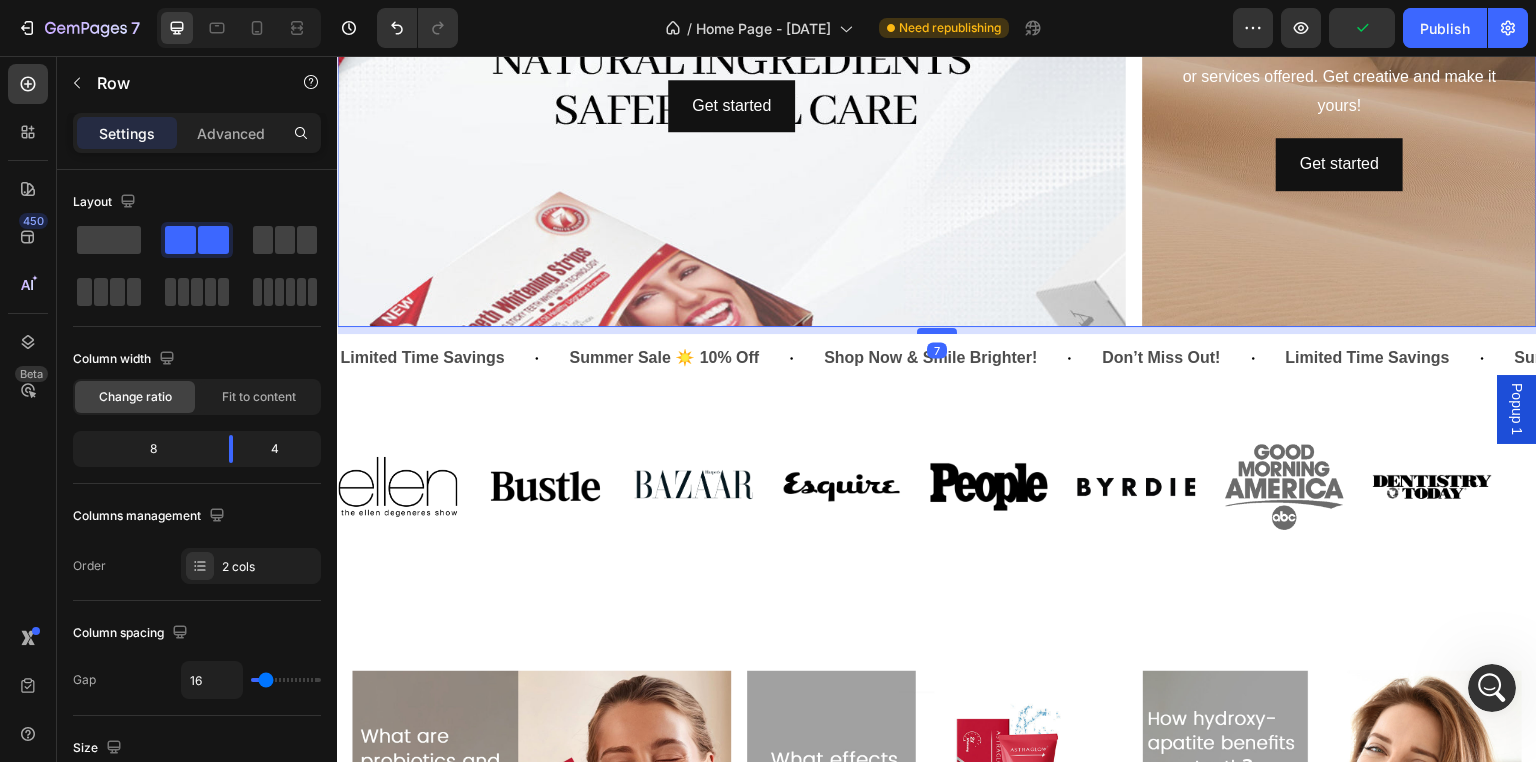 click at bounding box center (937, 331) 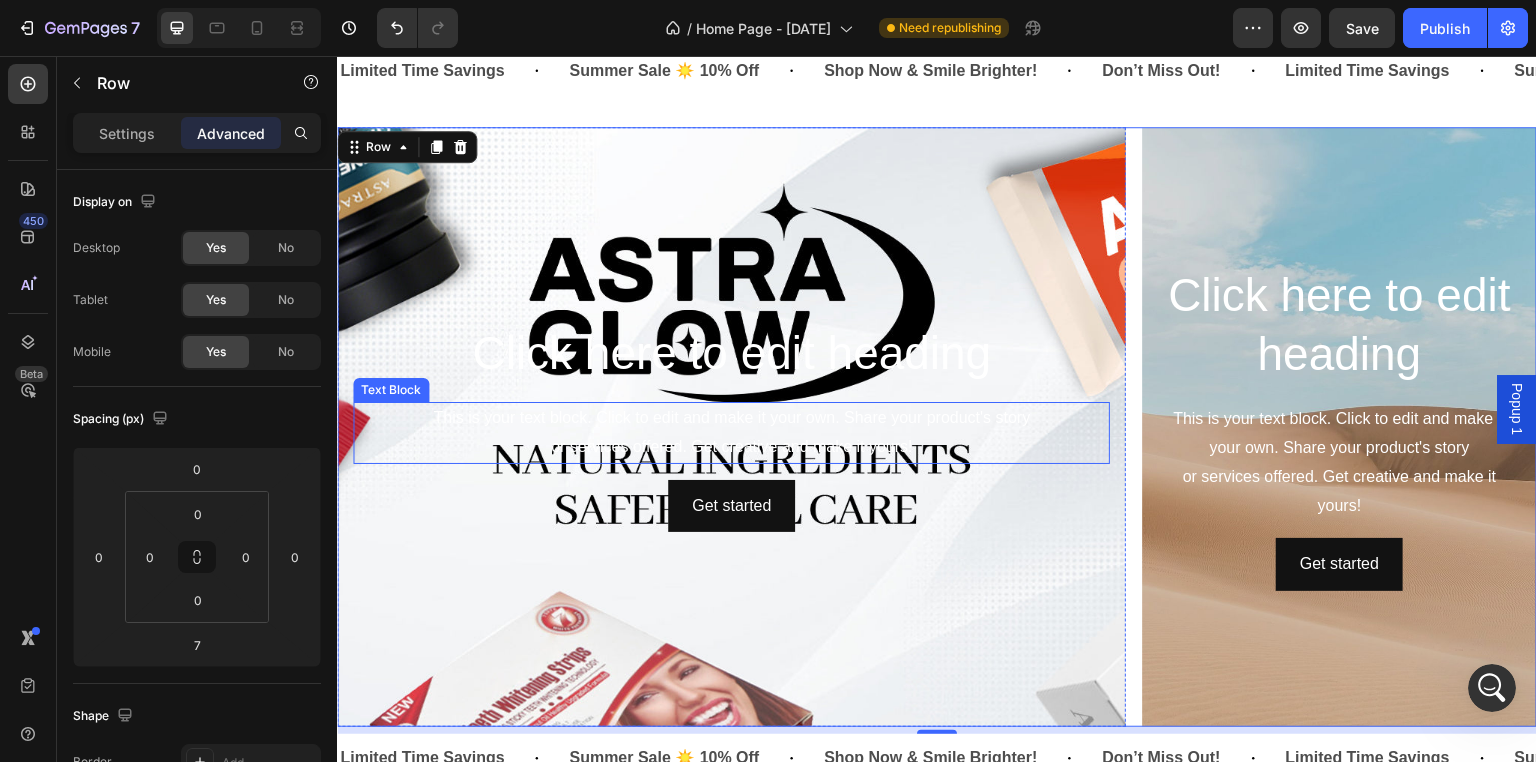 scroll, scrollTop: 1560, scrollLeft: 0, axis: vertical 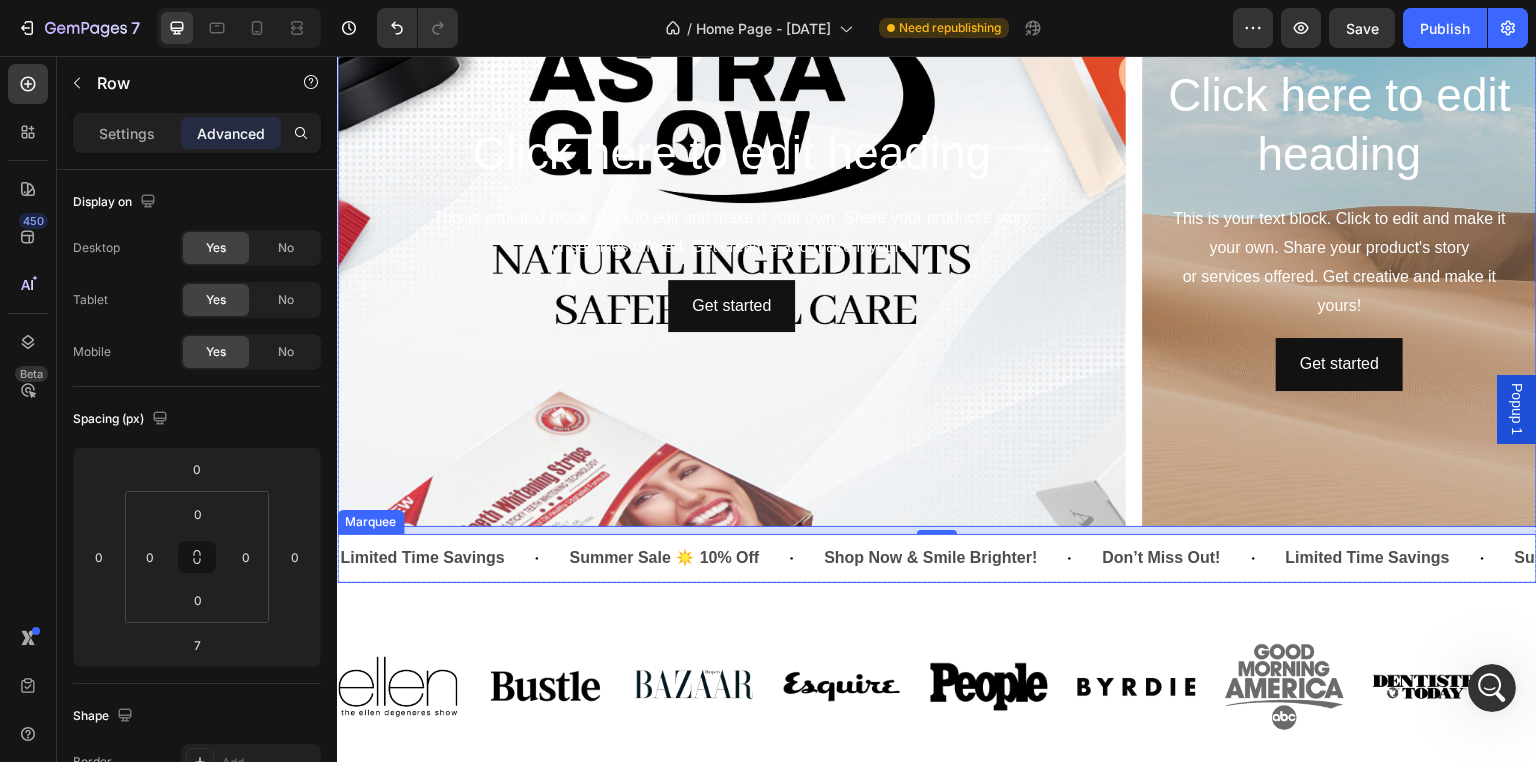 click on "Shop Now & Smile Brighter! Text Block" at bounding box center (961, 558) 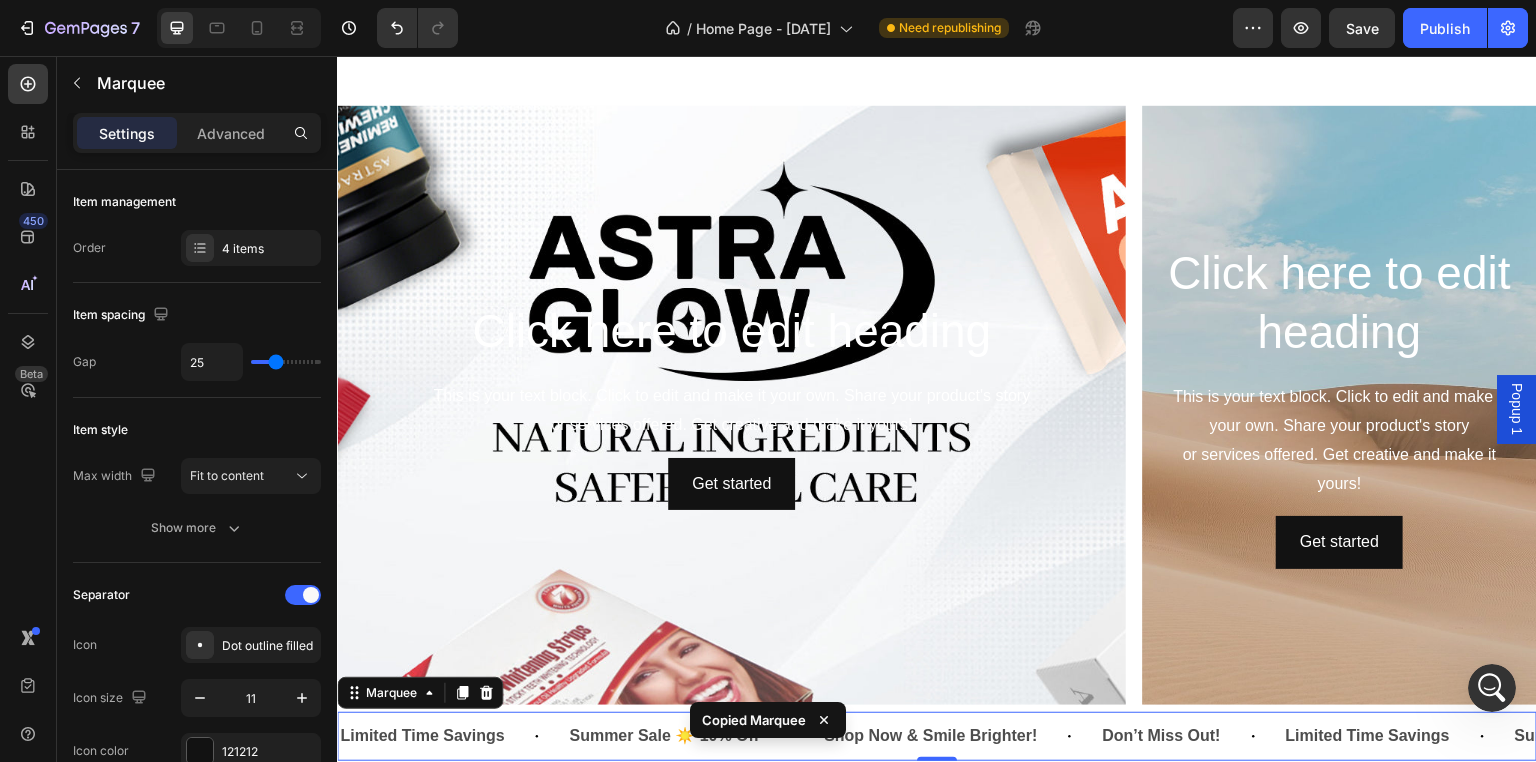 scroll, scrollTop: 1360, scrollLeft: 0, axis: vertical 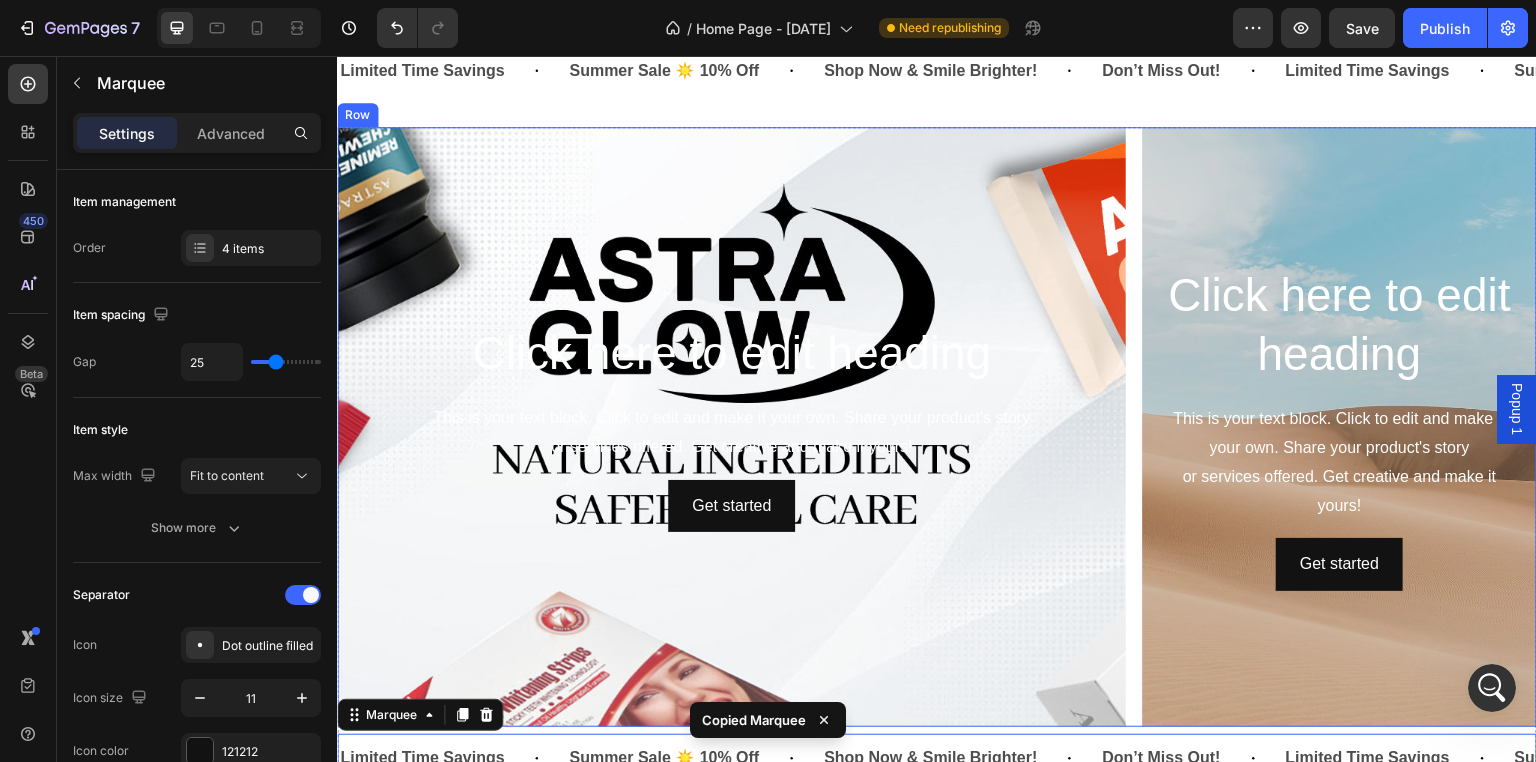 click on "Click here to edit heading Heading This is your text block. Click to edit and make it your own. Share your product's story                   or services offered. Get creative and make it yours! Text Block Get started Button Hero Banner Click here to edit heading Heading This is your text block. Click to edit and make it your own. Share your product's story                   or services offered. Get creative and make it yours! Text Block Get started Button Hero Banner Row" at bounding box center [937, 427] 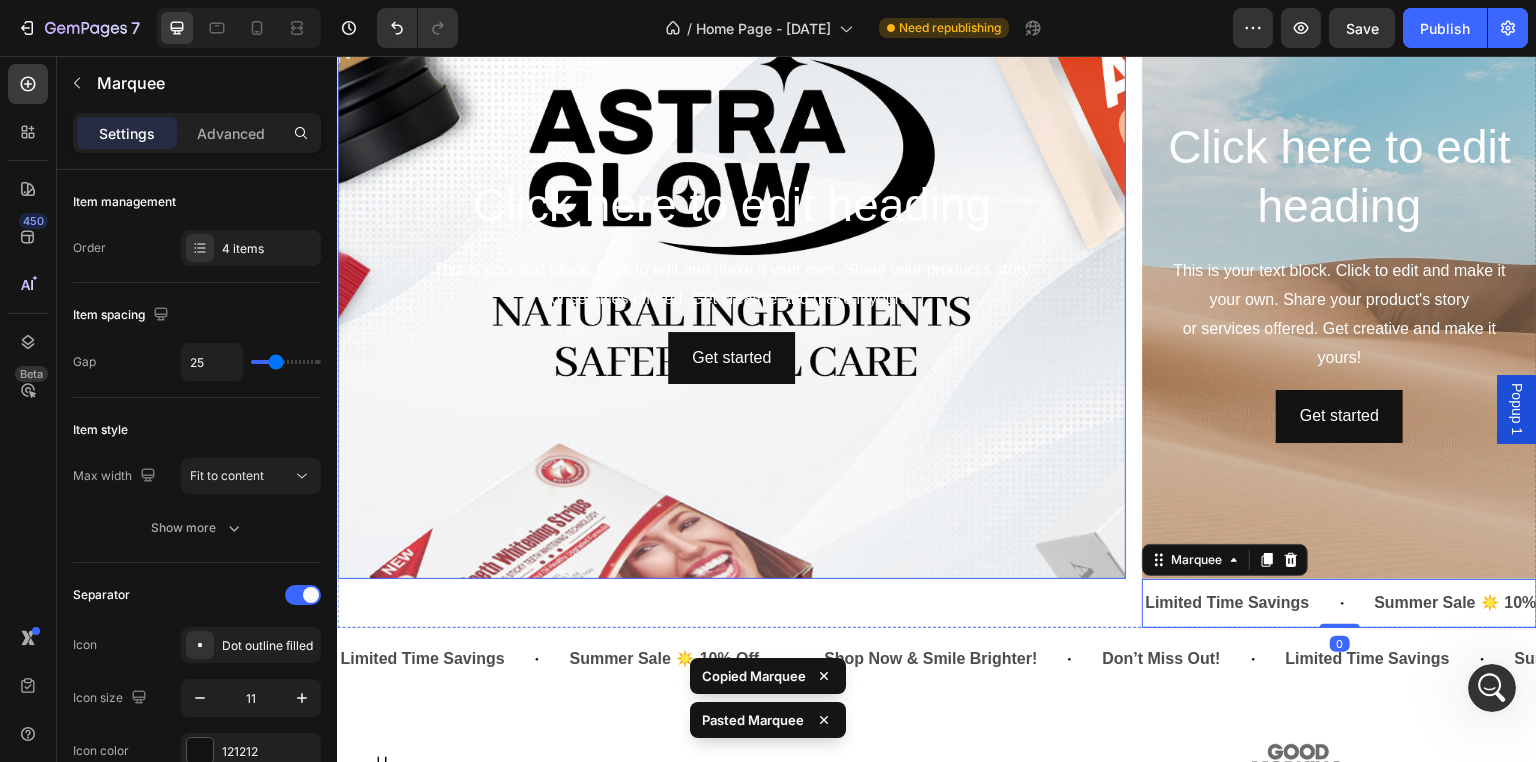 scroll, scrollTop: 1560, scrollLeft: 0, axis: vertical 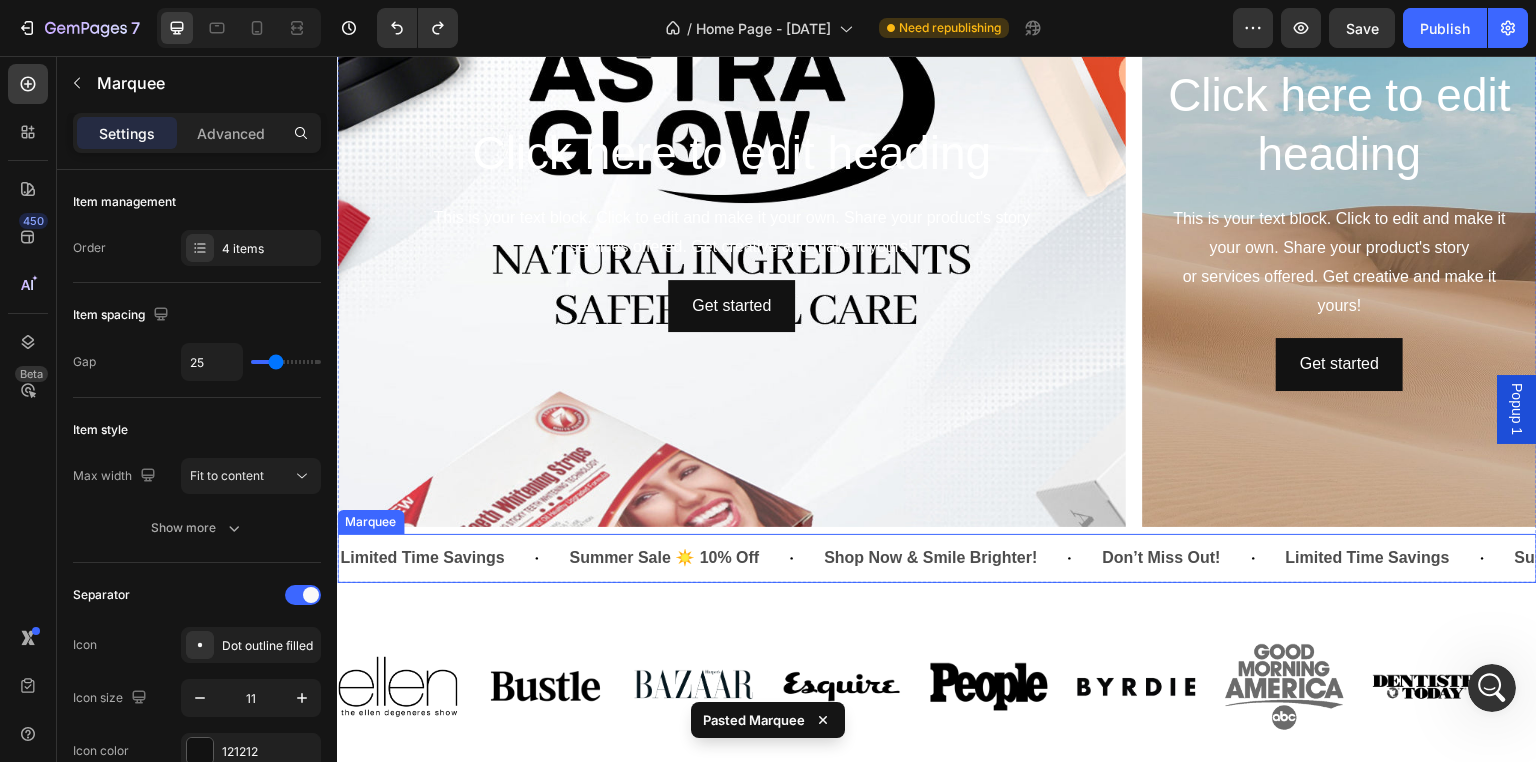 click on "Shop Now & Smile Brighter! Text Block" at bounding box center [961, 558] 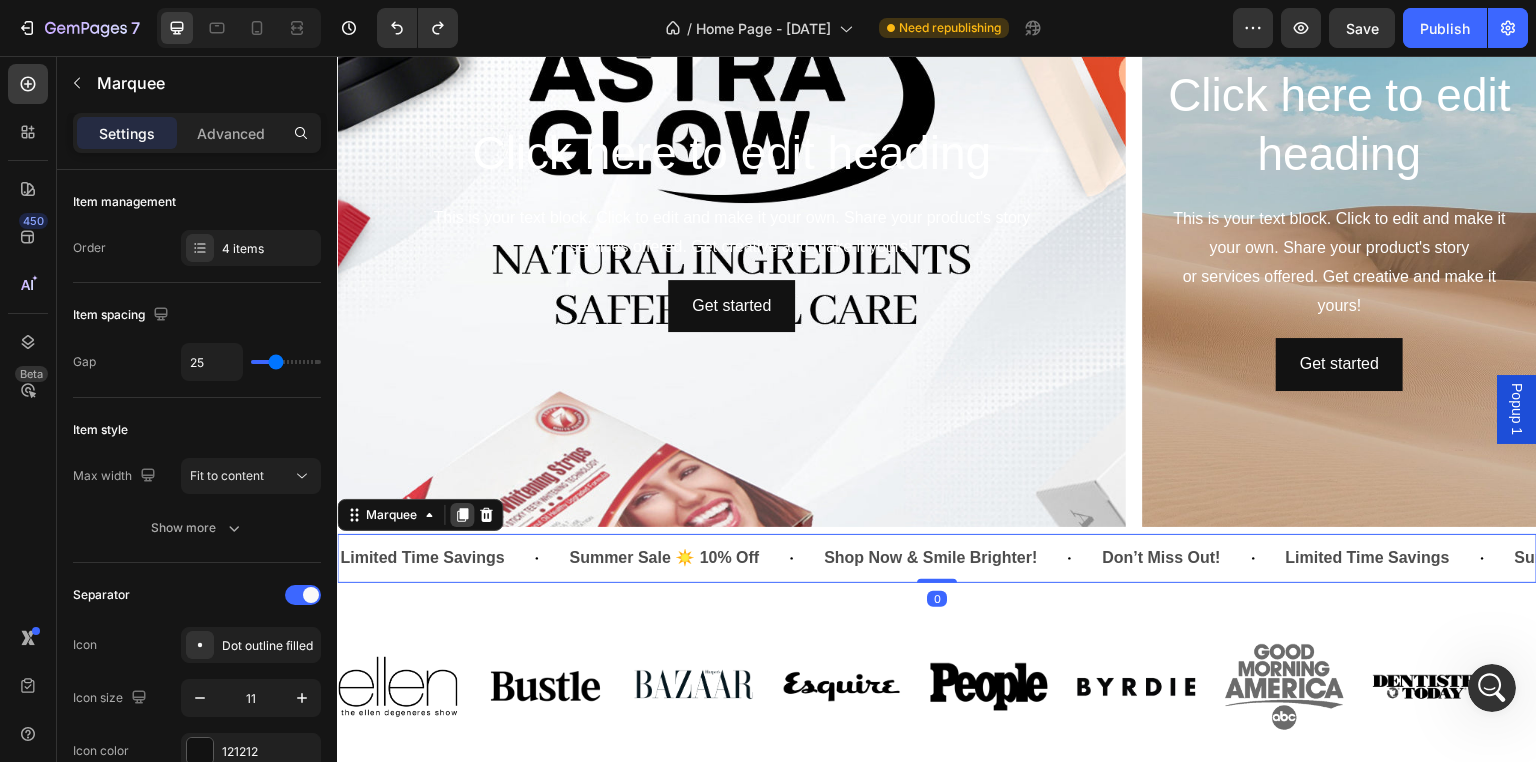click 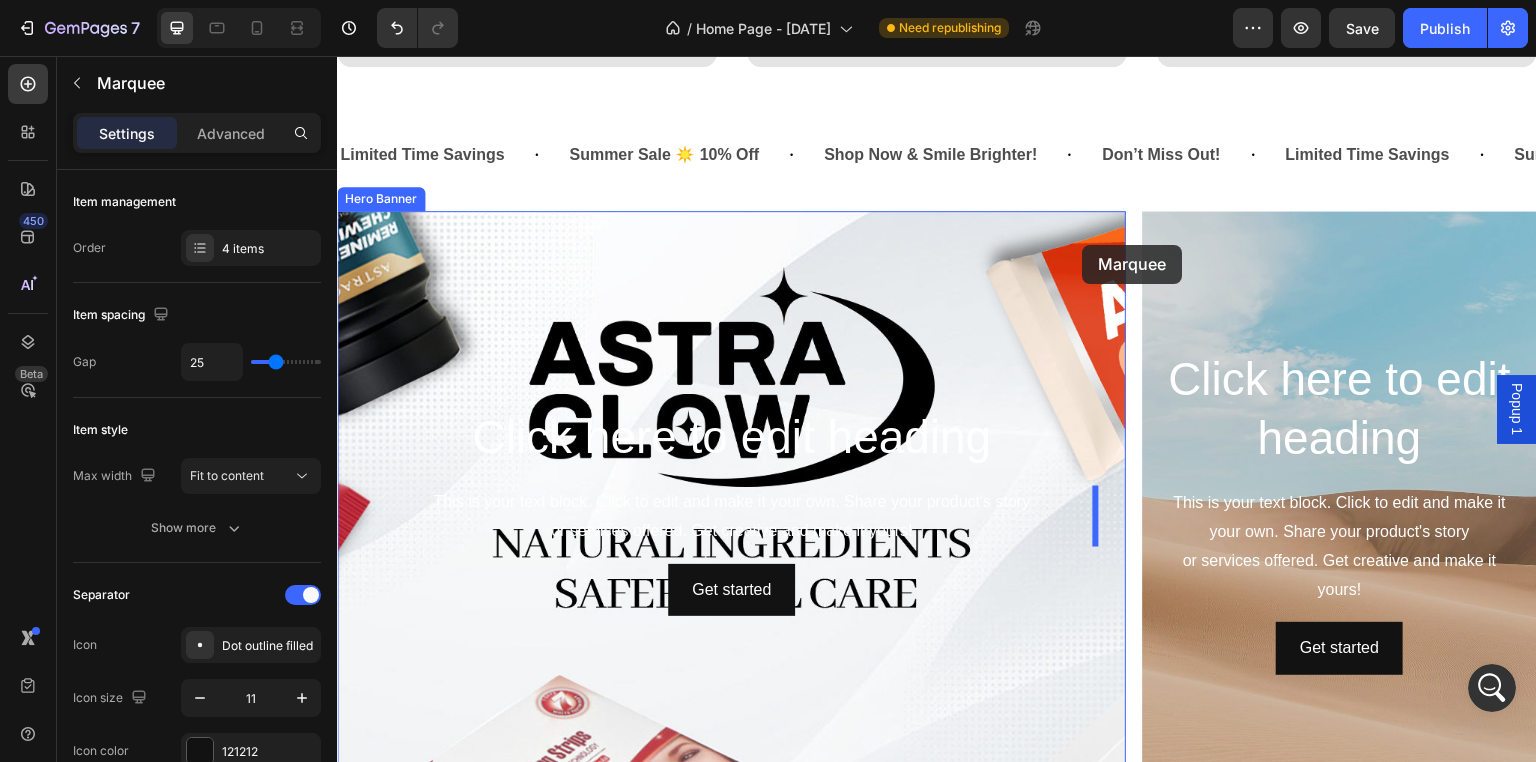 scroll, scrollTop: 1260, scrollLeft: 0, axis: vertical 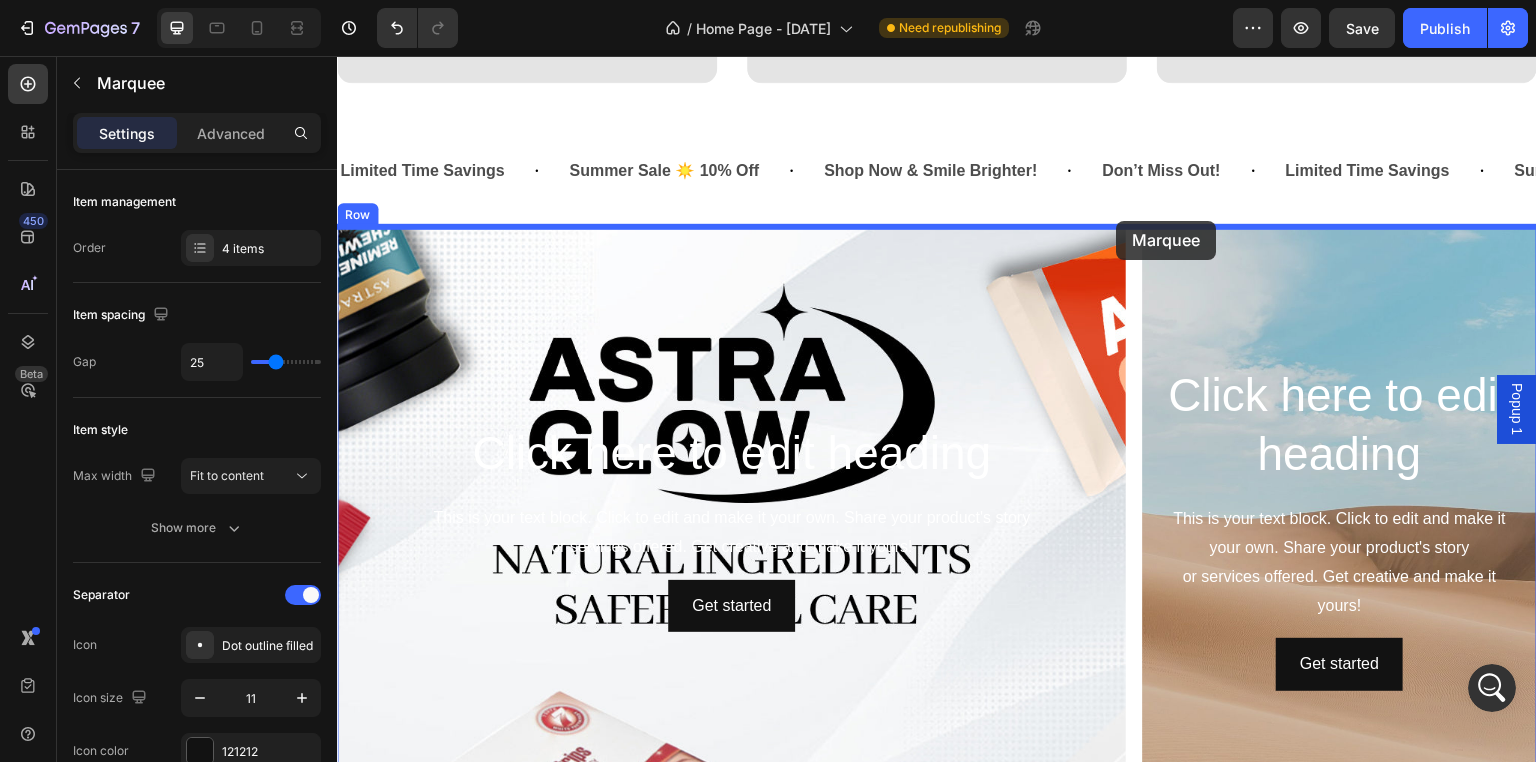 drag, startPoint x: 360, startPoint y: 560, endPoint x: 1117, endPoint y: 221, distance: 829.4396 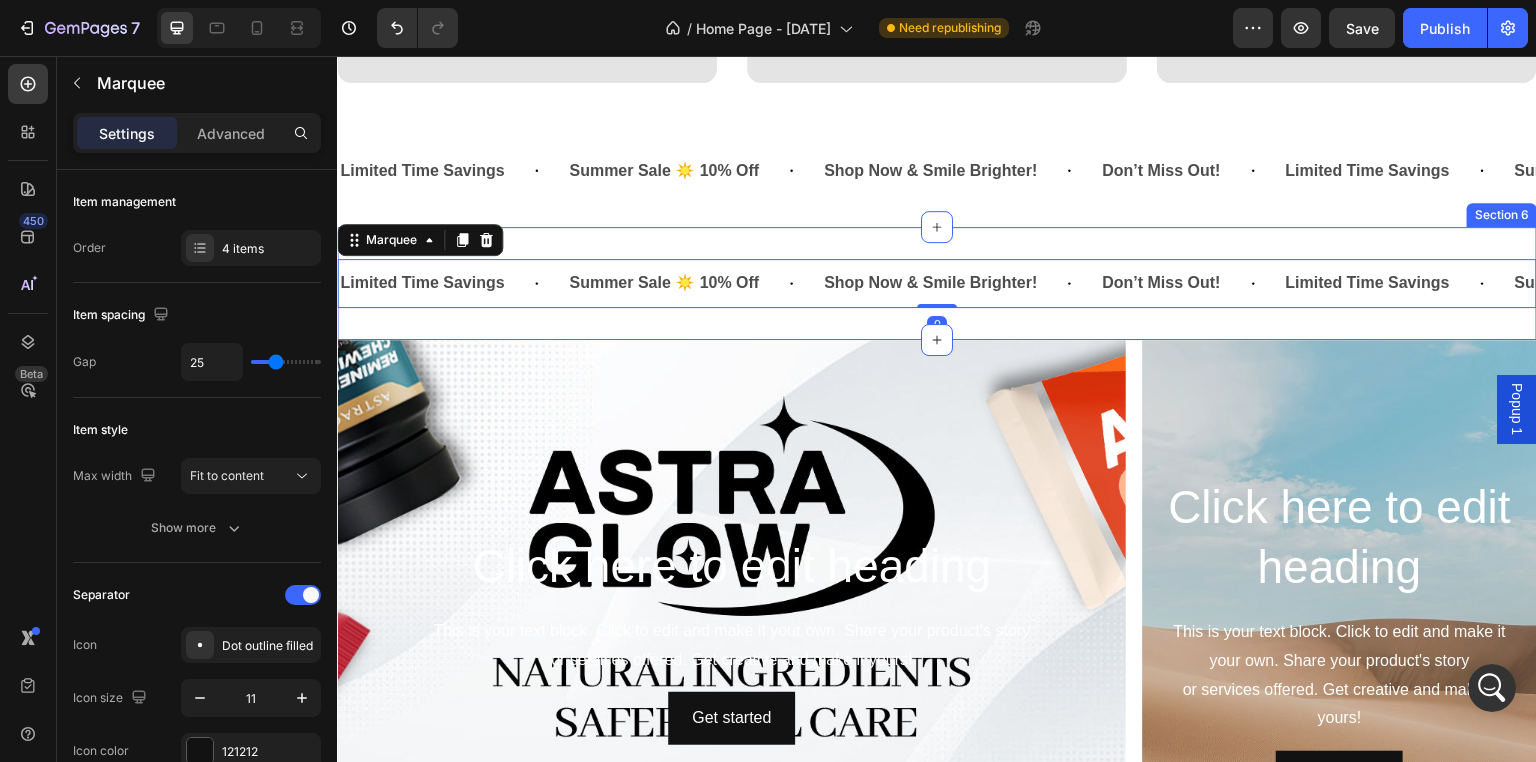 click on "Limited Time Savings Text Block
Summer Sale ☀️ 10% Off Text Block
Shop Now & Smile Brighter! Text Block
Don’t Miss Out! Text Block
Limited Time Savings Text Block
Summer Sale ☀️ 10% Off Text Block
Shop Now & Smile Brighter! Text Block
Don’t Miss Out! Text Block
Limited Time Savings Text Block
Summer Sale ☀️ 10% Off Text Block
Shop Now & Smile Brighter! Text Block
Don’t Miss Out! Text Block
Limited Time Savings Text Block
Summer Sale ☀️ 10% Off Text Block
Shop Now & Smile Brighter! Text Block
Don’t Miss Out! Text Block
Limited Time Savings Text Block
Summer Sale ☀️ 10% Off Text Block
Shop Now & Smile Brighter! Text Block
Don’t Miss Out! Text Block
Text Block Marquee" at bounding box center (937, 283) 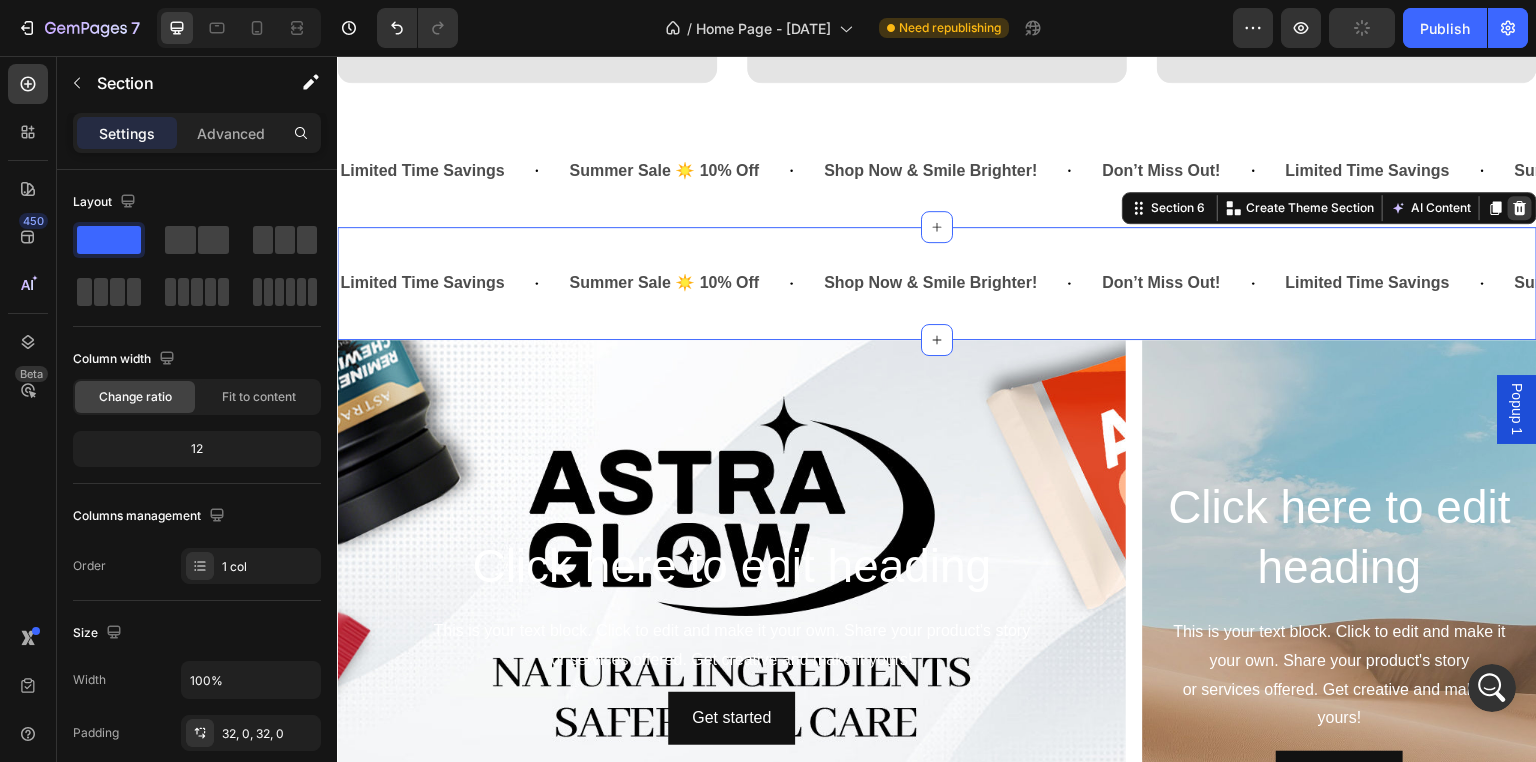 click 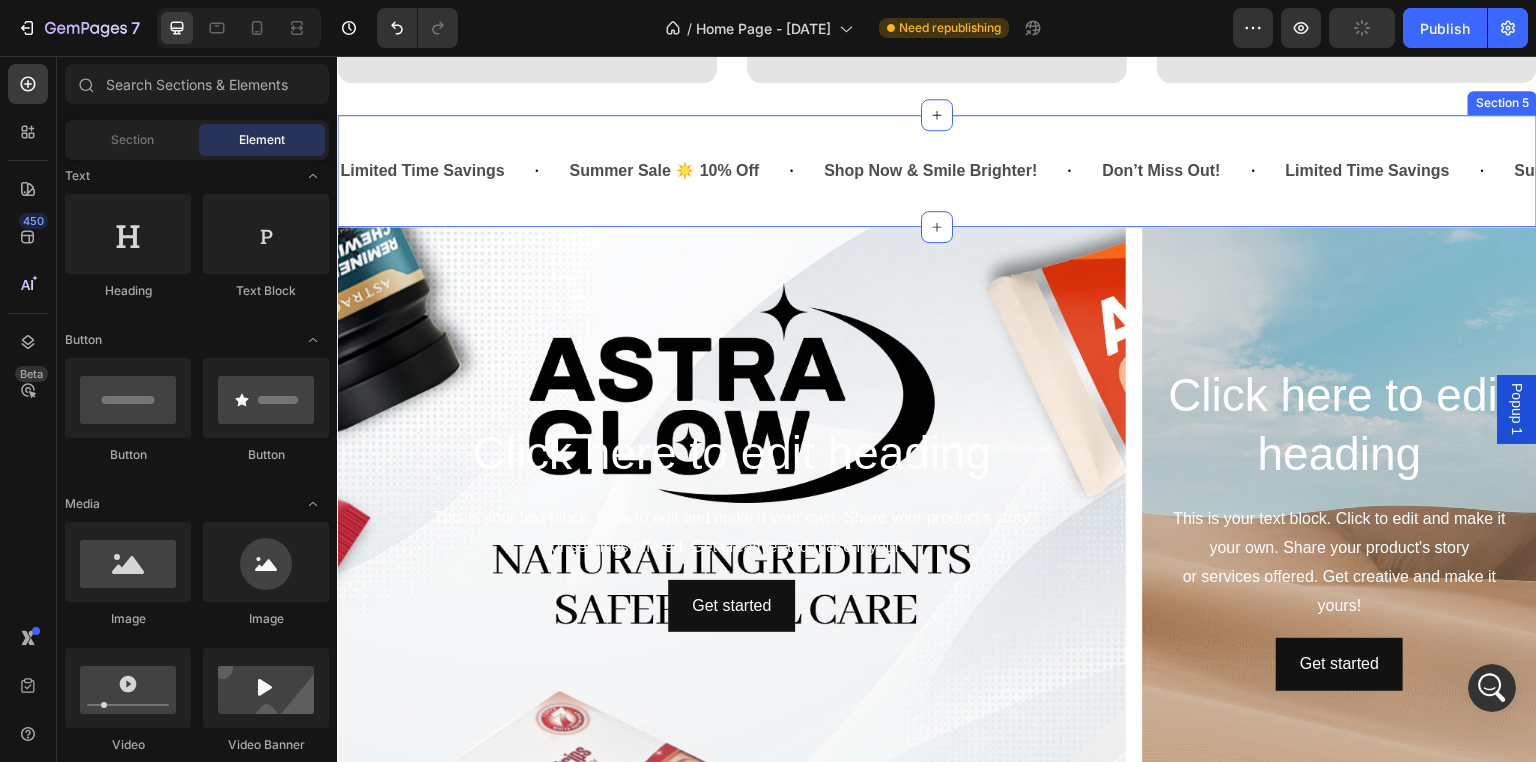 click on "Limited Time Savings Text Block
Summer Sale ☀️ 10% Off Text Block
Shop Now & Smile Brighter! Text Block
Don’t Miss Out! Text Block
Limited Time Savings Text Block
Summer Sale ☀️ 10% Off Text Block
Shop Now & Smile Brighter! Text Block
Don’t Miss Out! Text Block
Limited Time Savings Text Block
Summer Sale ☀️ 10% Off Text Block
Shop Now & Smile Brighter! Text Block
Don’t Miss Out! Text Block
Limited Time Savings Text Block
Summer Sale ☀️ 10% Off Text Block
Shop Now & Smile Brighter! Text Block
Don’t Miss Out! Text Block
Limited Time Savings Text Block
Summer Sale ☀️ 10% Off Text Block
Shop Now & Smile Brighter! Text Block
Don’t Miss Out! Text Block
Text Block Marquee" at bounding box center [937, 171] 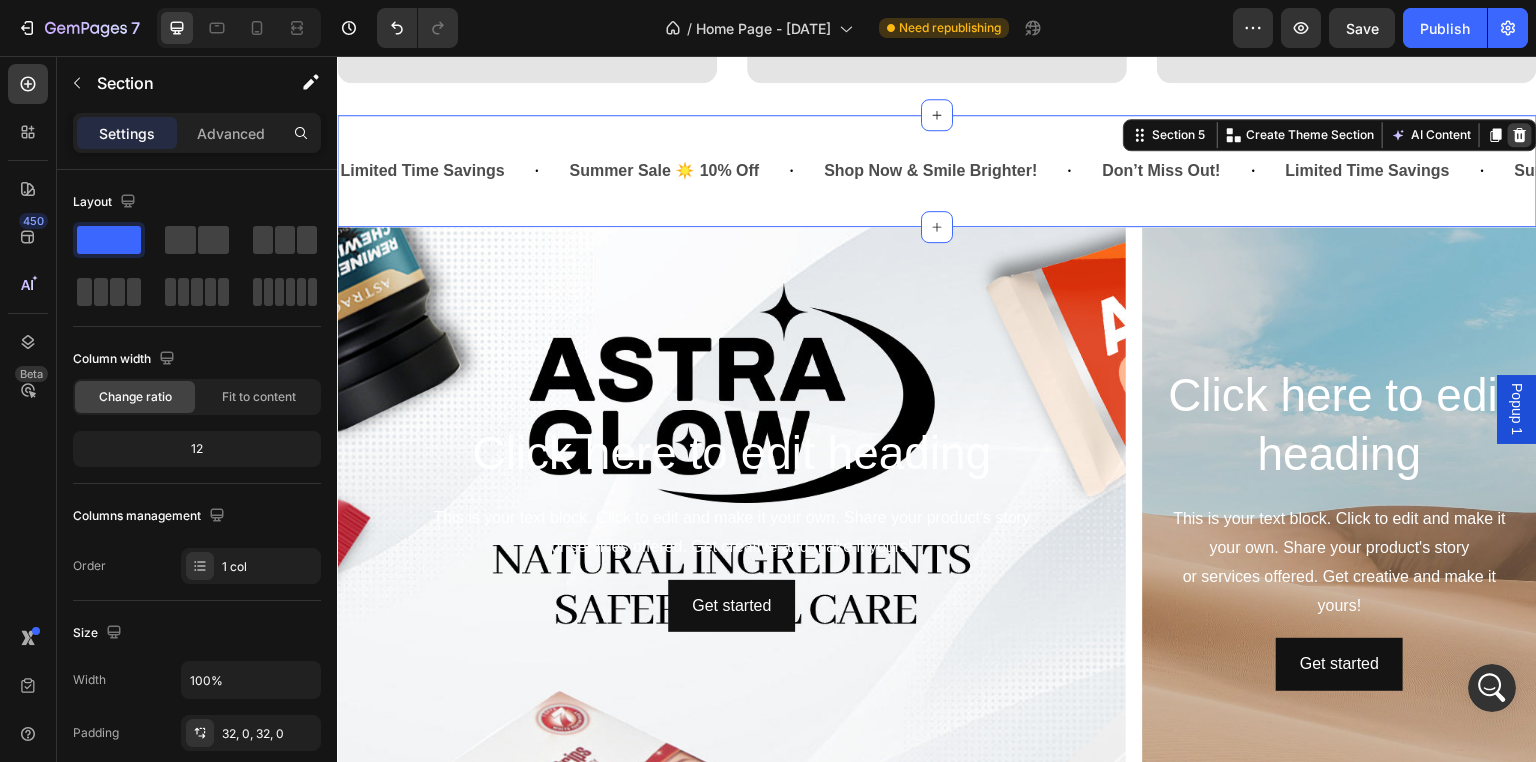 click 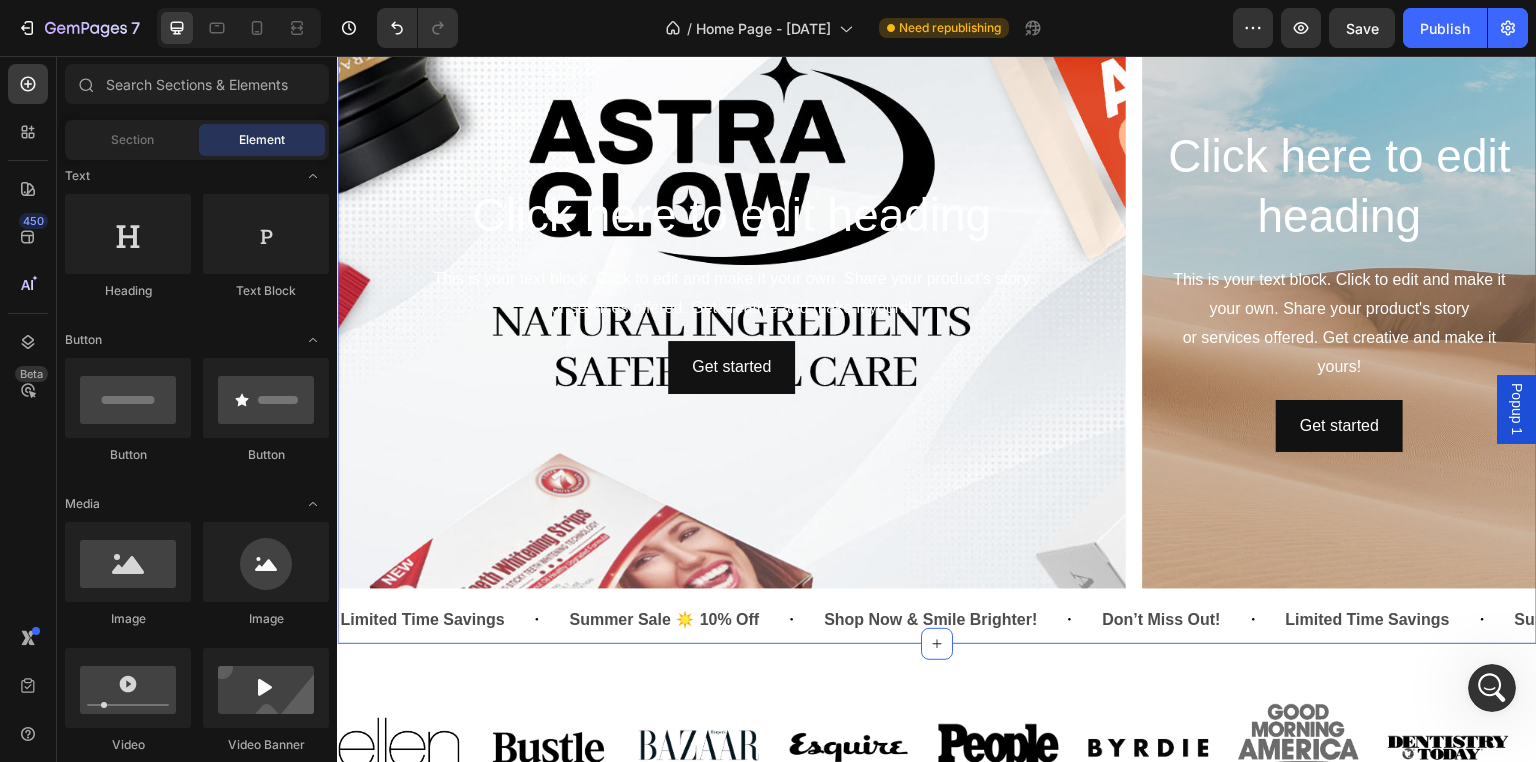 scroll, scrollTop: 1460, scrollLeft: 0, axis: vertical 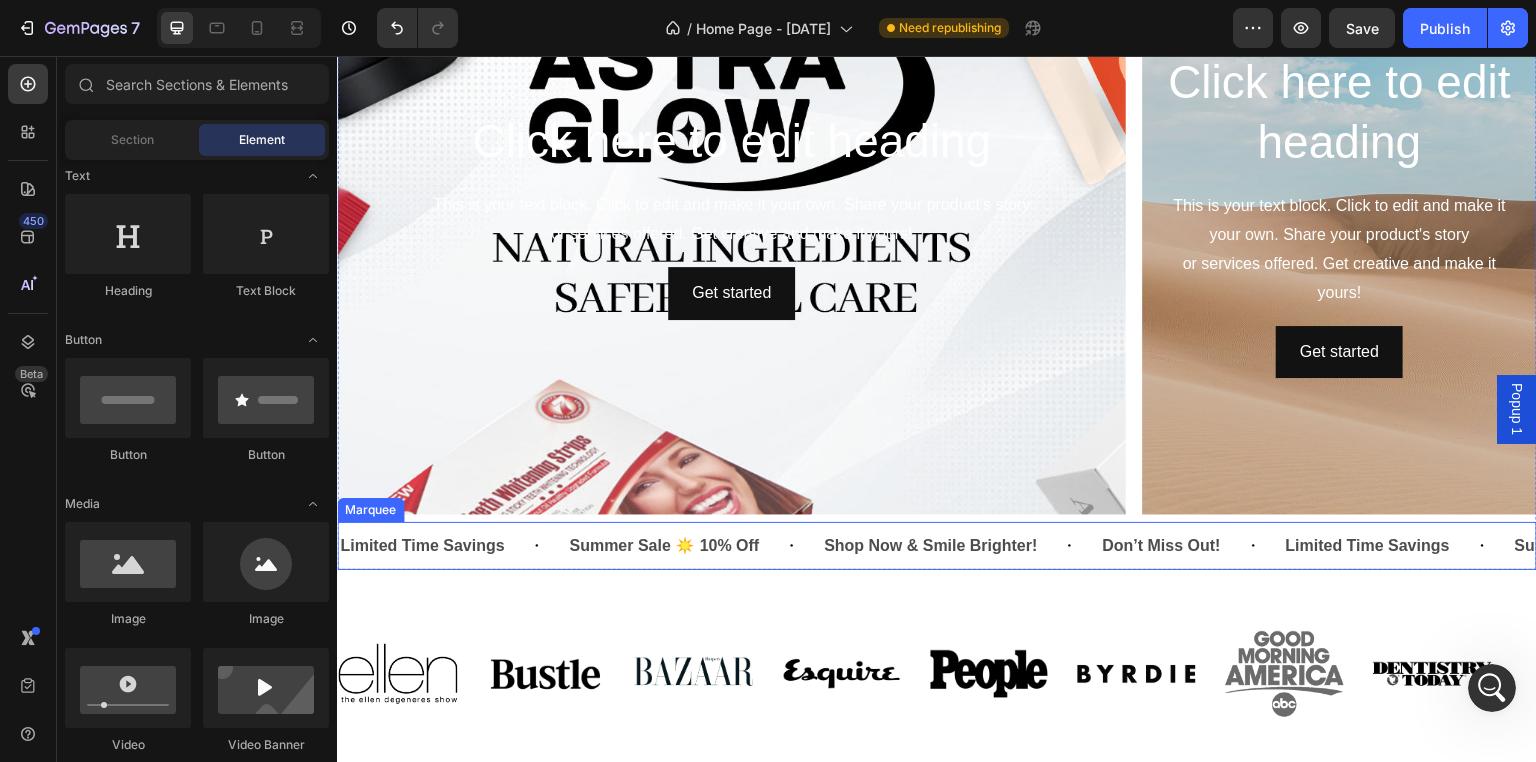 click on "Limited Time Savings Text Block" at bounding box center (452, 546) 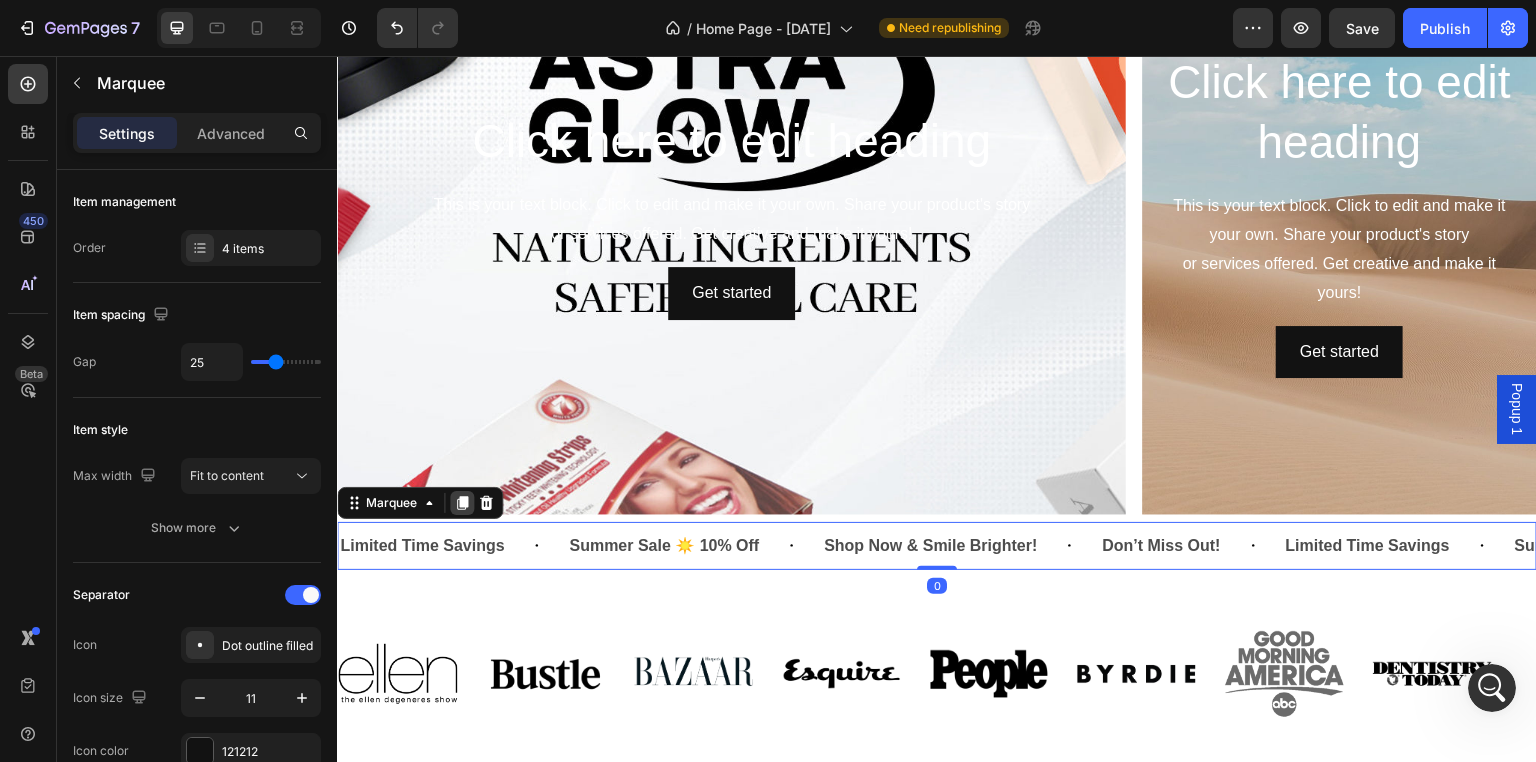 click 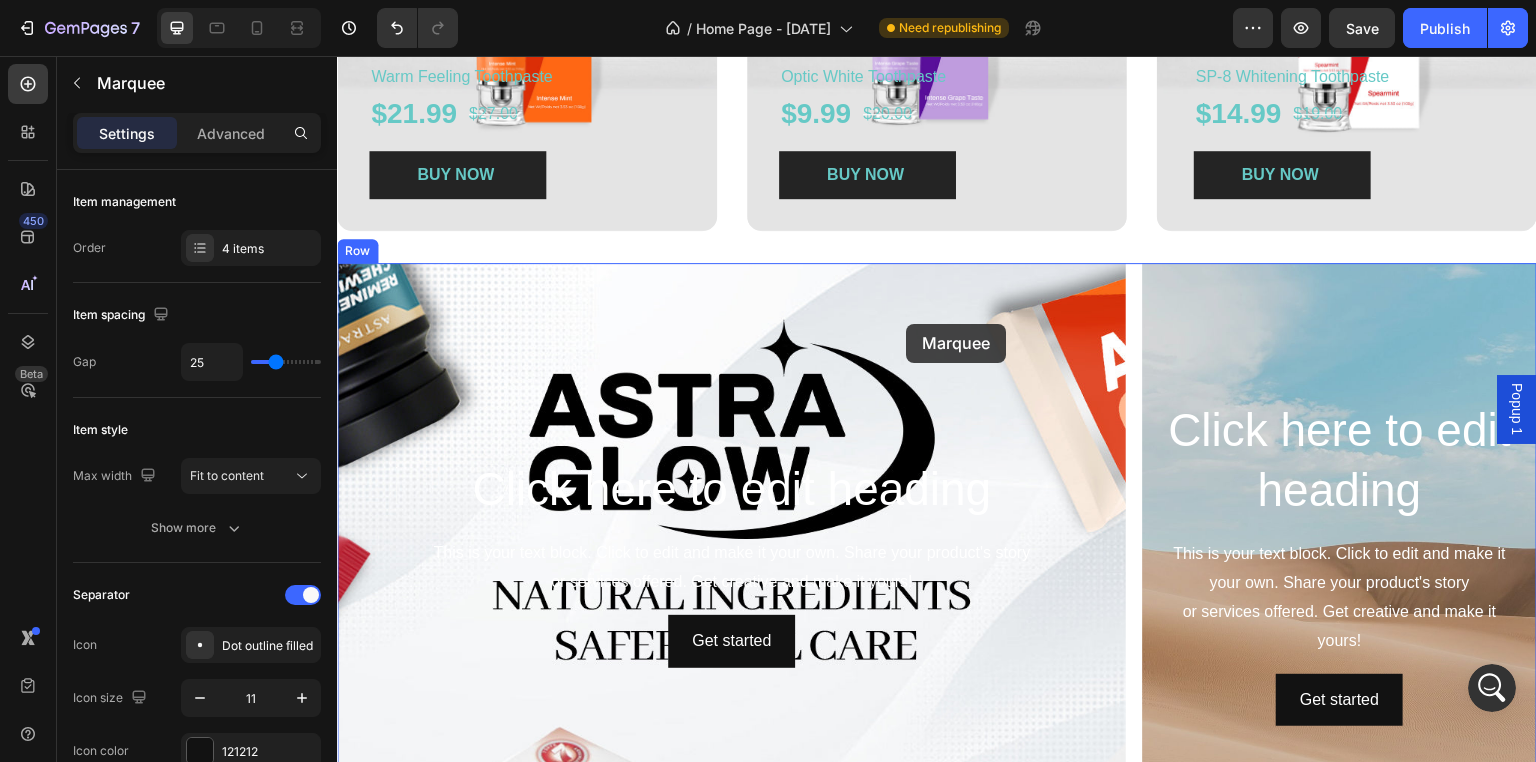 scroll, scrollTop: 1060, scrollLeft: 0, axis: vertical 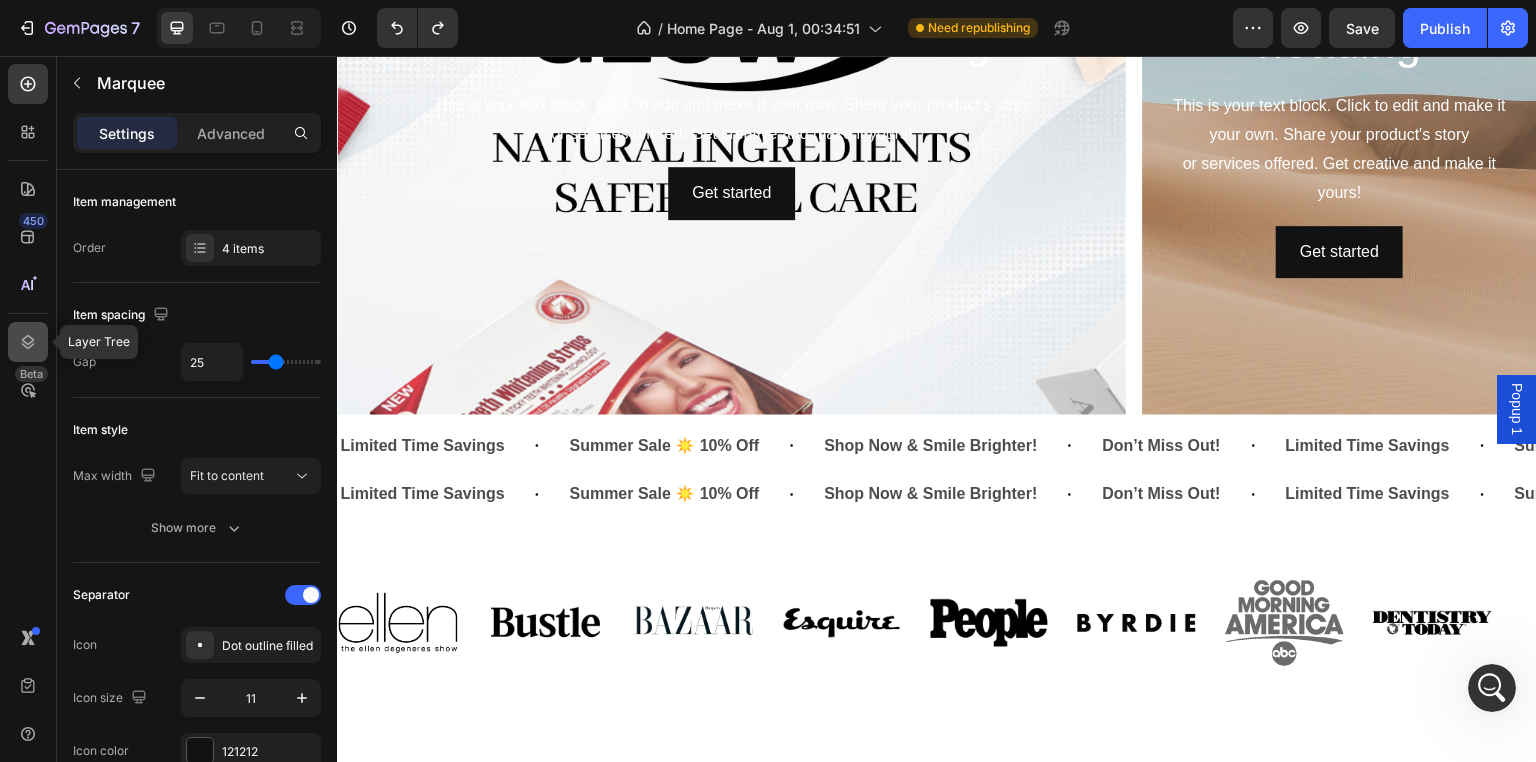 drag, startPoint x: 19, startPoint y: 337, endPoint x: 37, endPoint y: 337, distance: 18 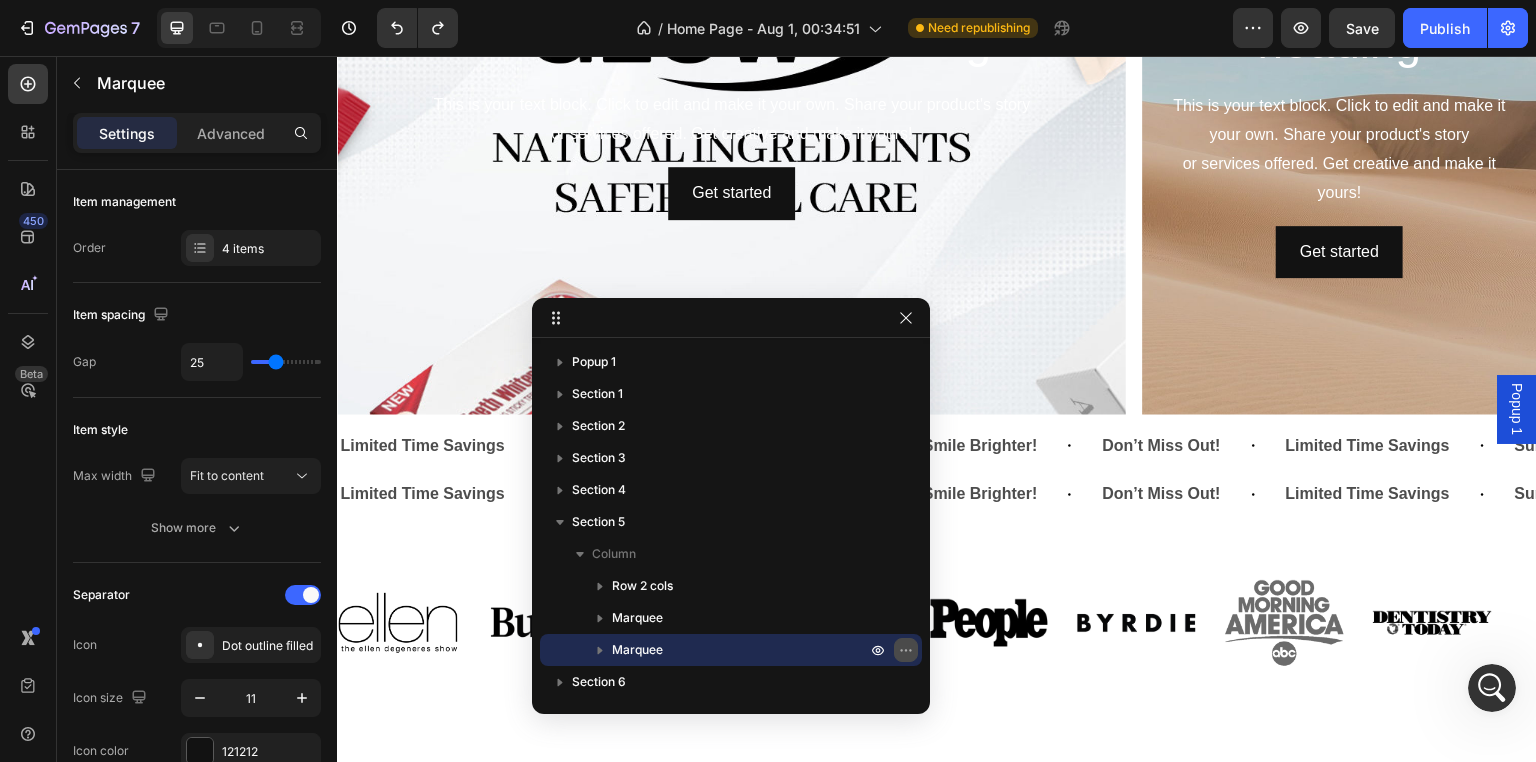 click 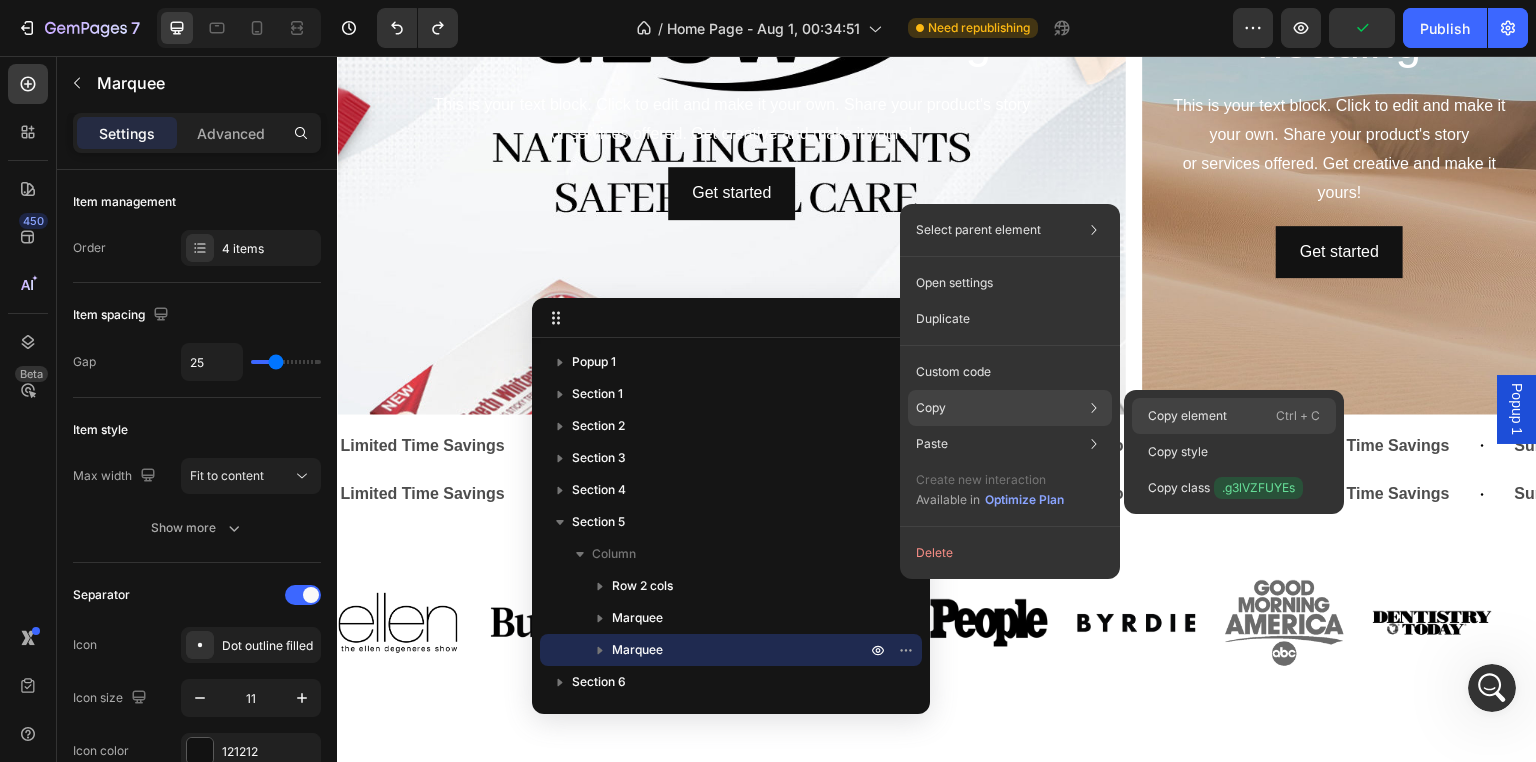click on "Copy element" at bounding box center (1187, 416) 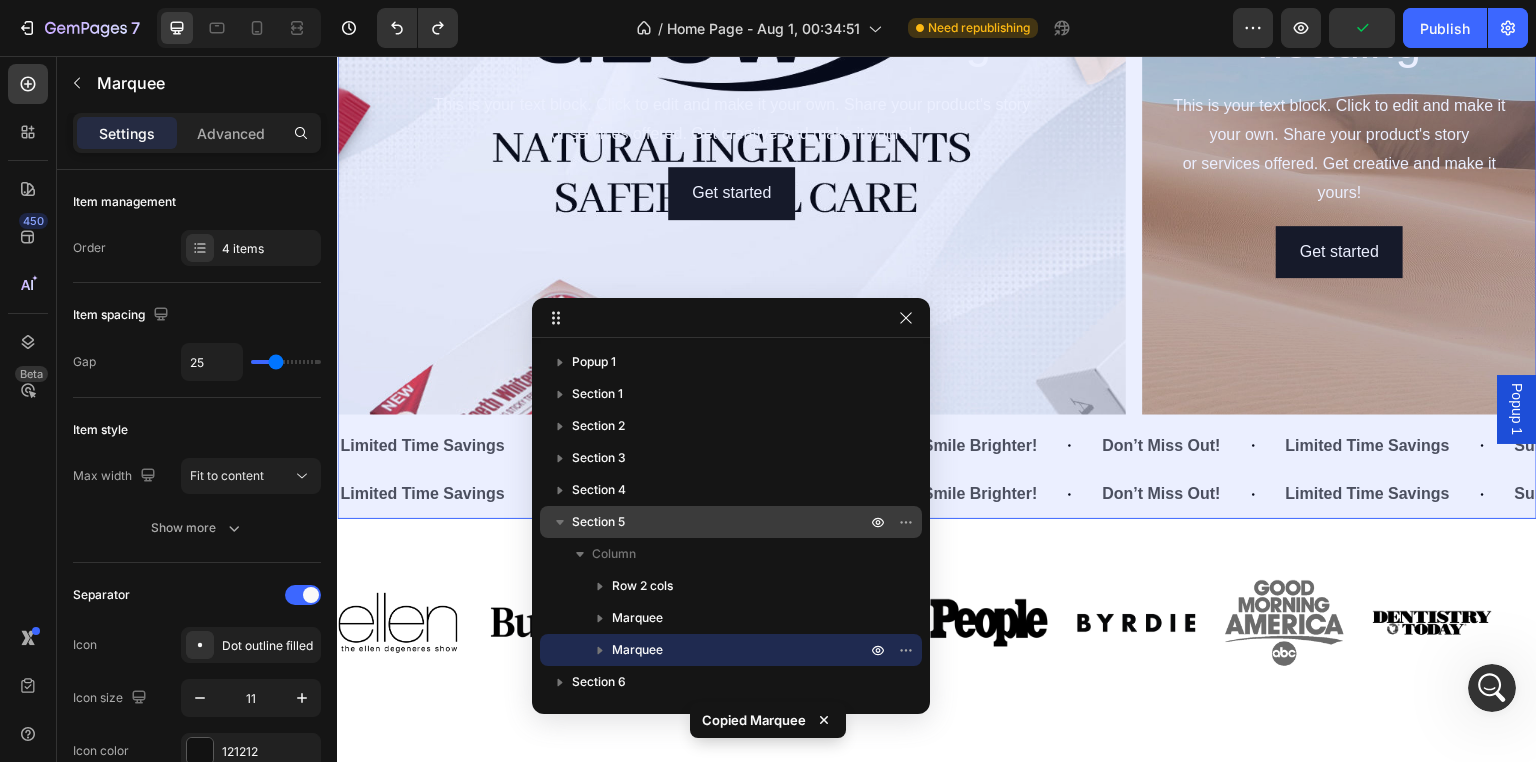 click on "Section 5" at bounding box center (721, 522) 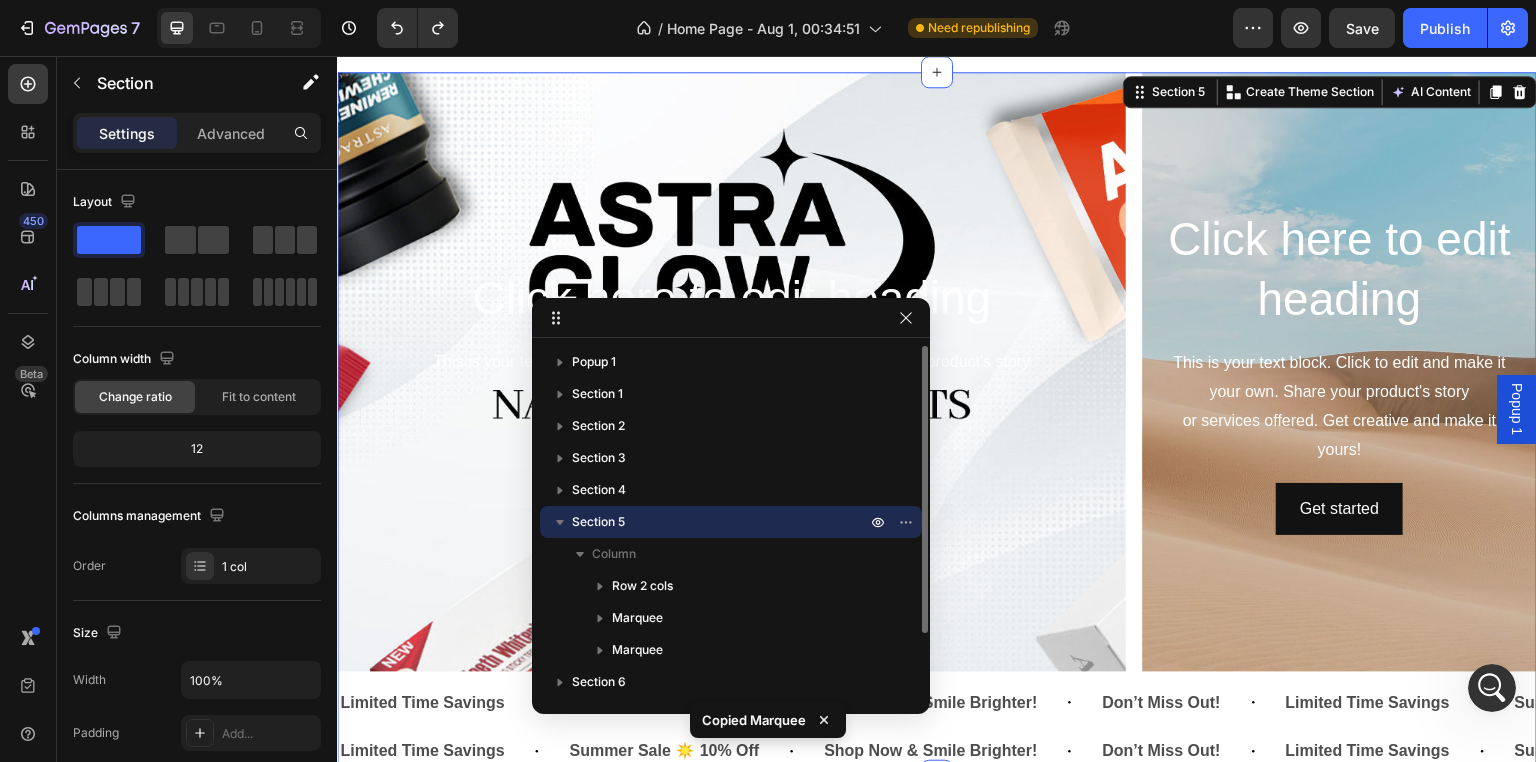 scroll, scrollTop: 1248, scrollLeft: 0, axis: vertical 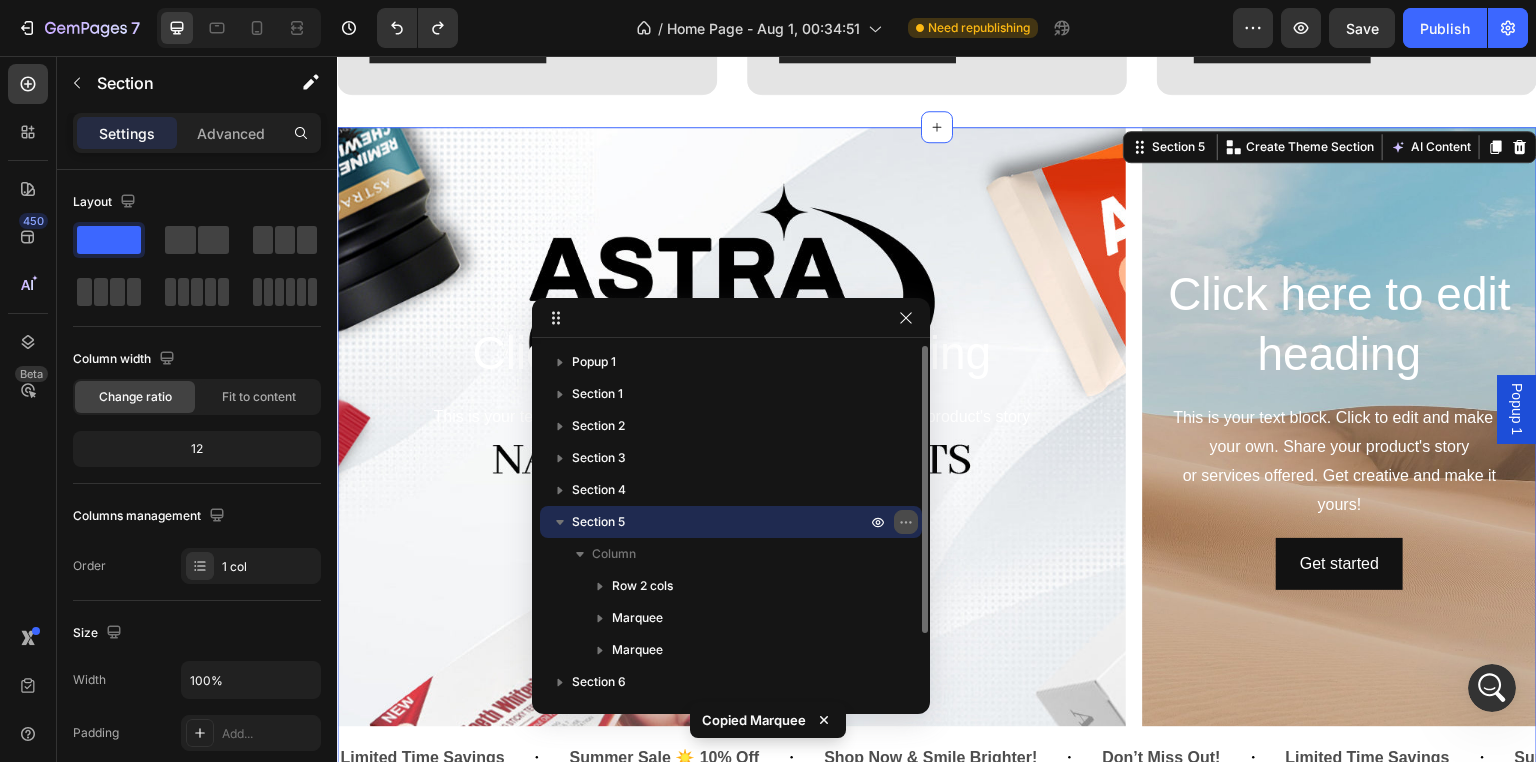 click 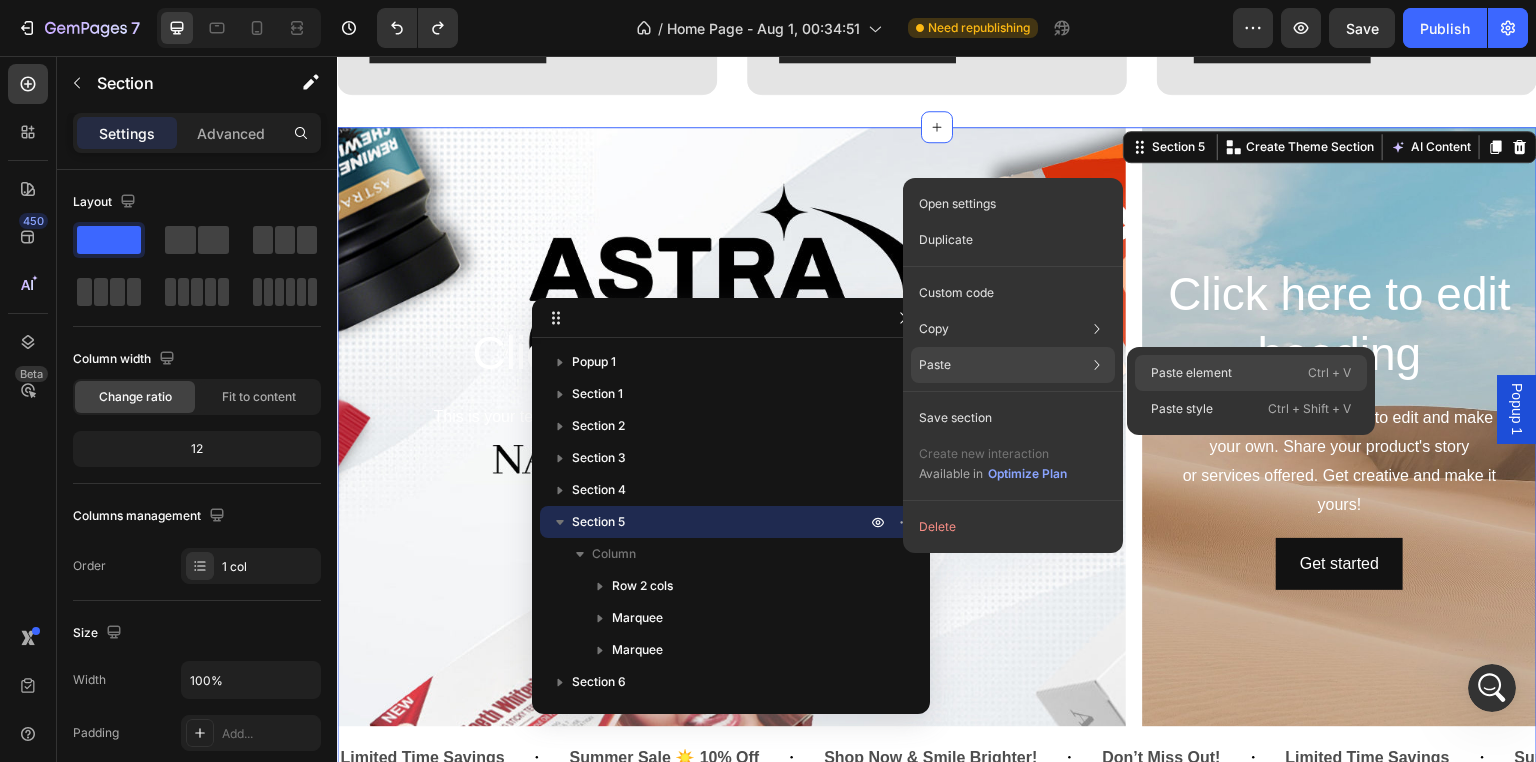 click on "Paste element" at bounding box center [1191, 373] 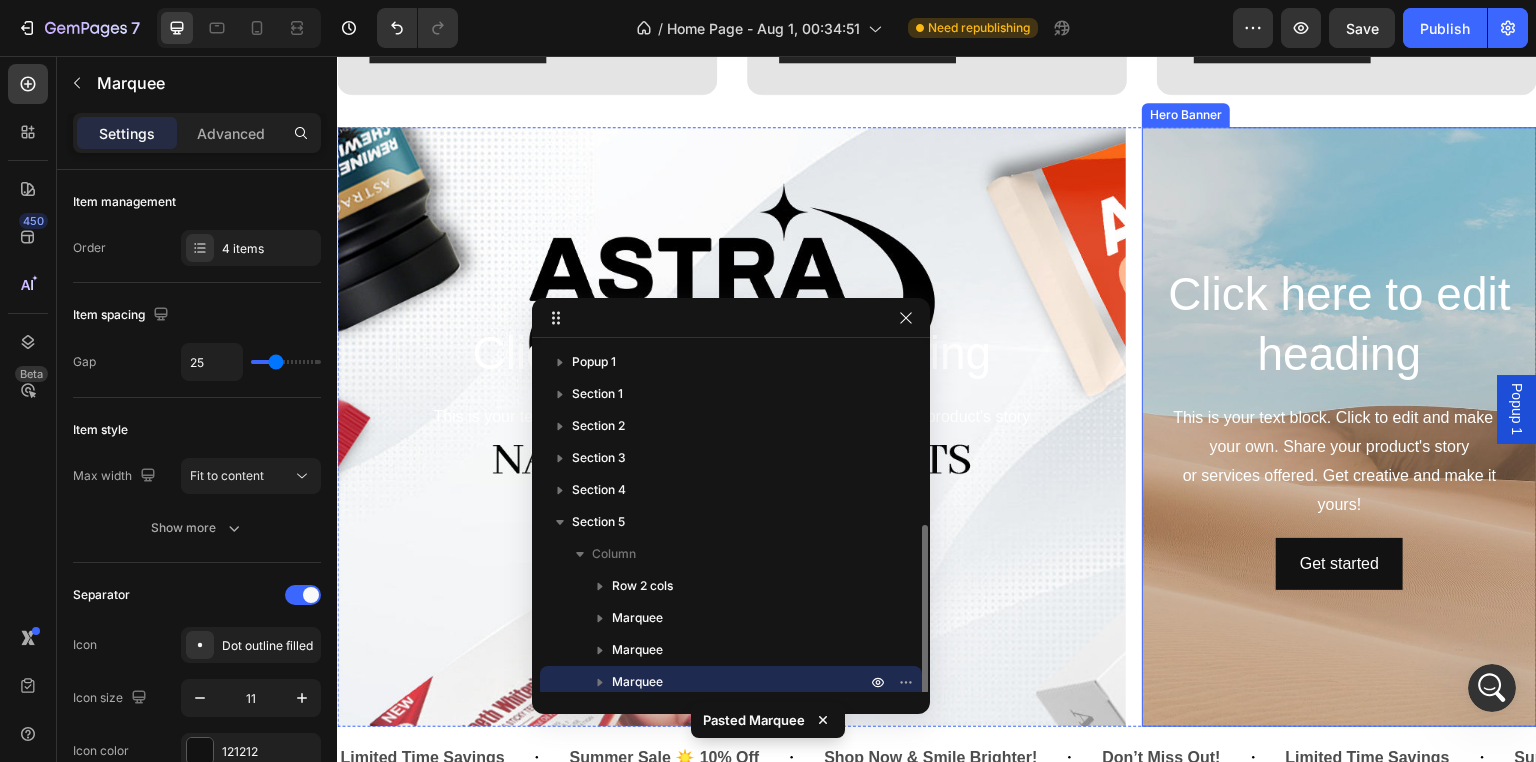 scroll, scrollTop: 101, scrollLeft: 0, axis: vertical 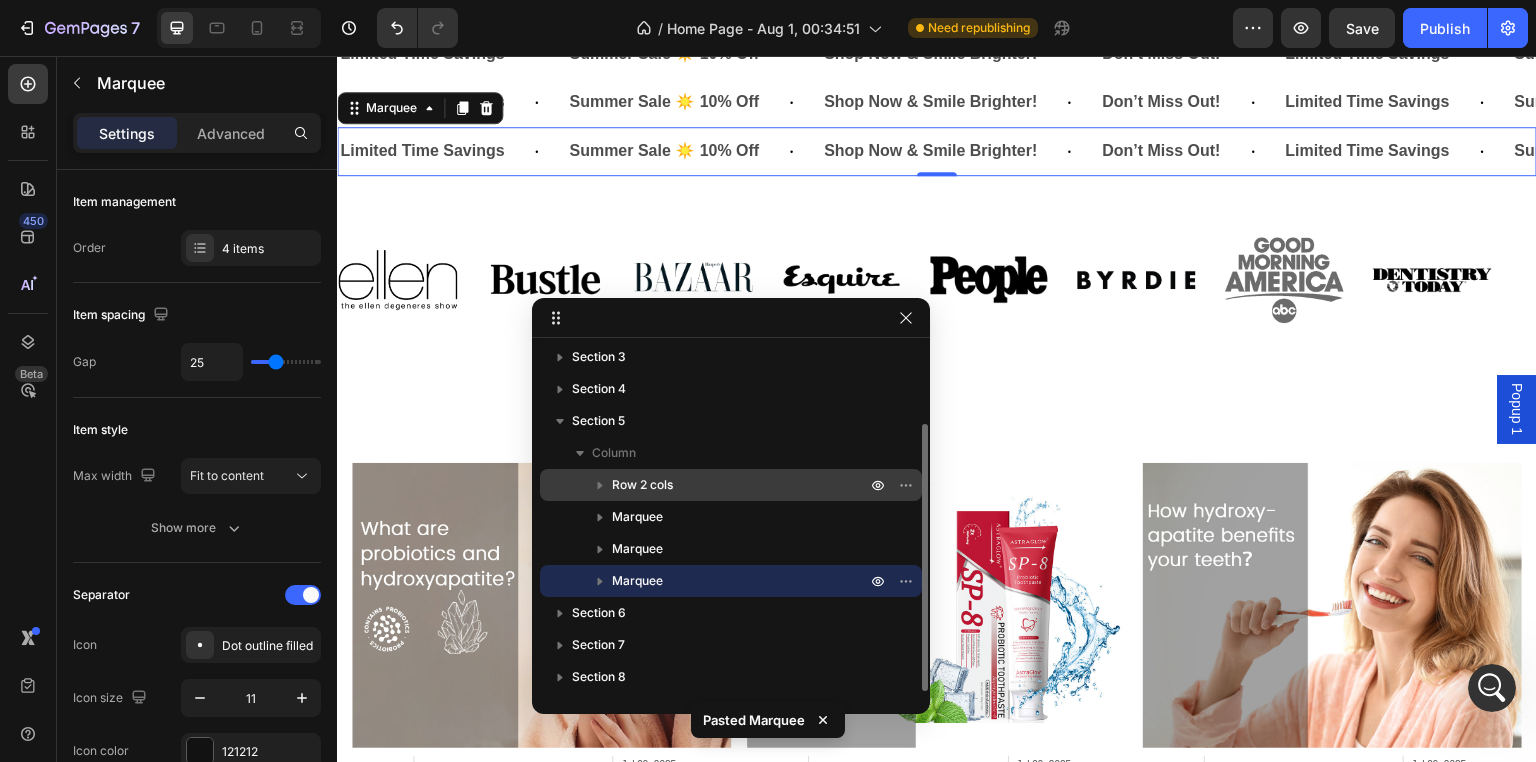 drag, startPoint x: 648, startPoint y: 554, endPoint x: 662, endPoint y: 497, distance: 58.694122 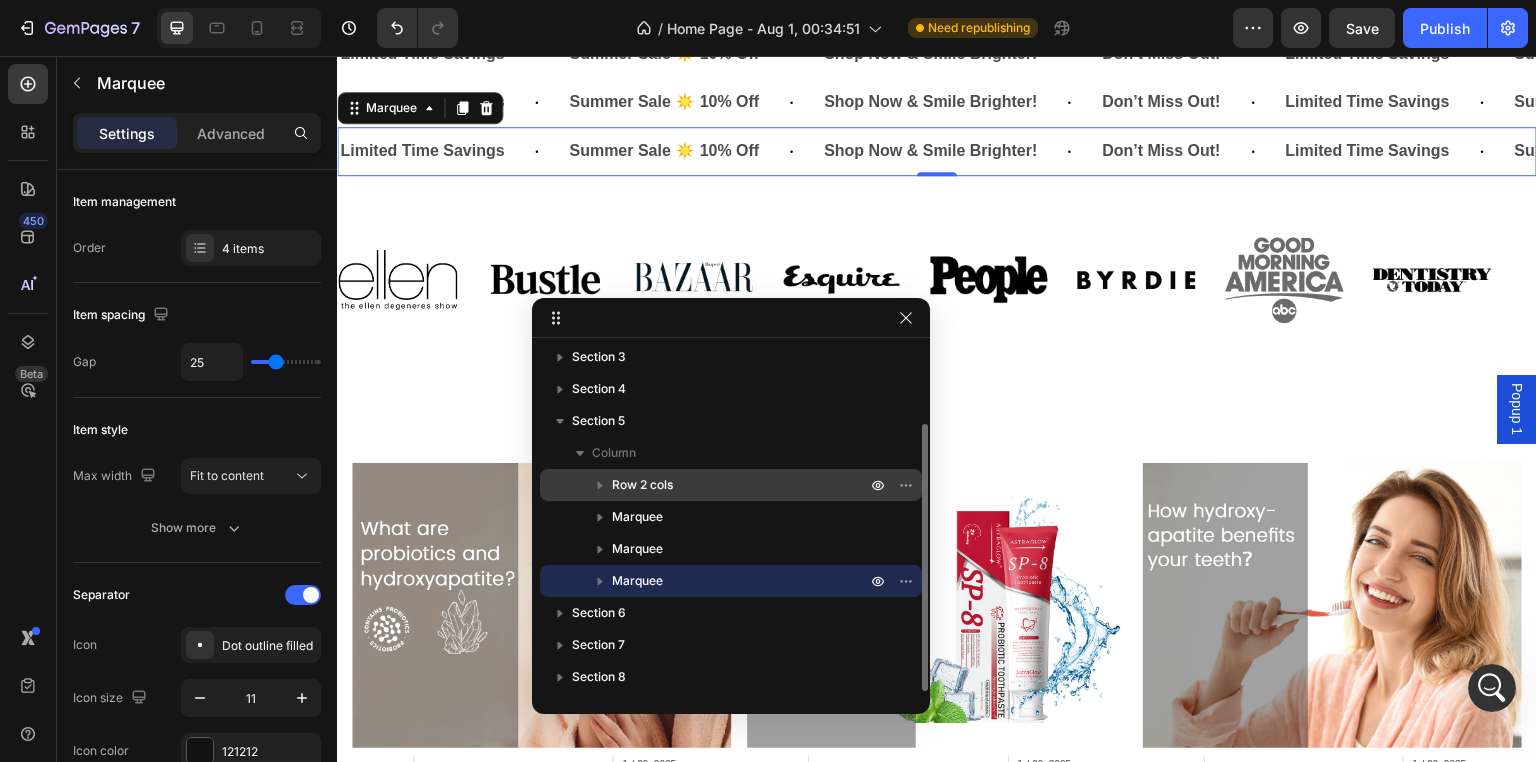 click on "Row 2 cols" at bounding box center (731, 485) 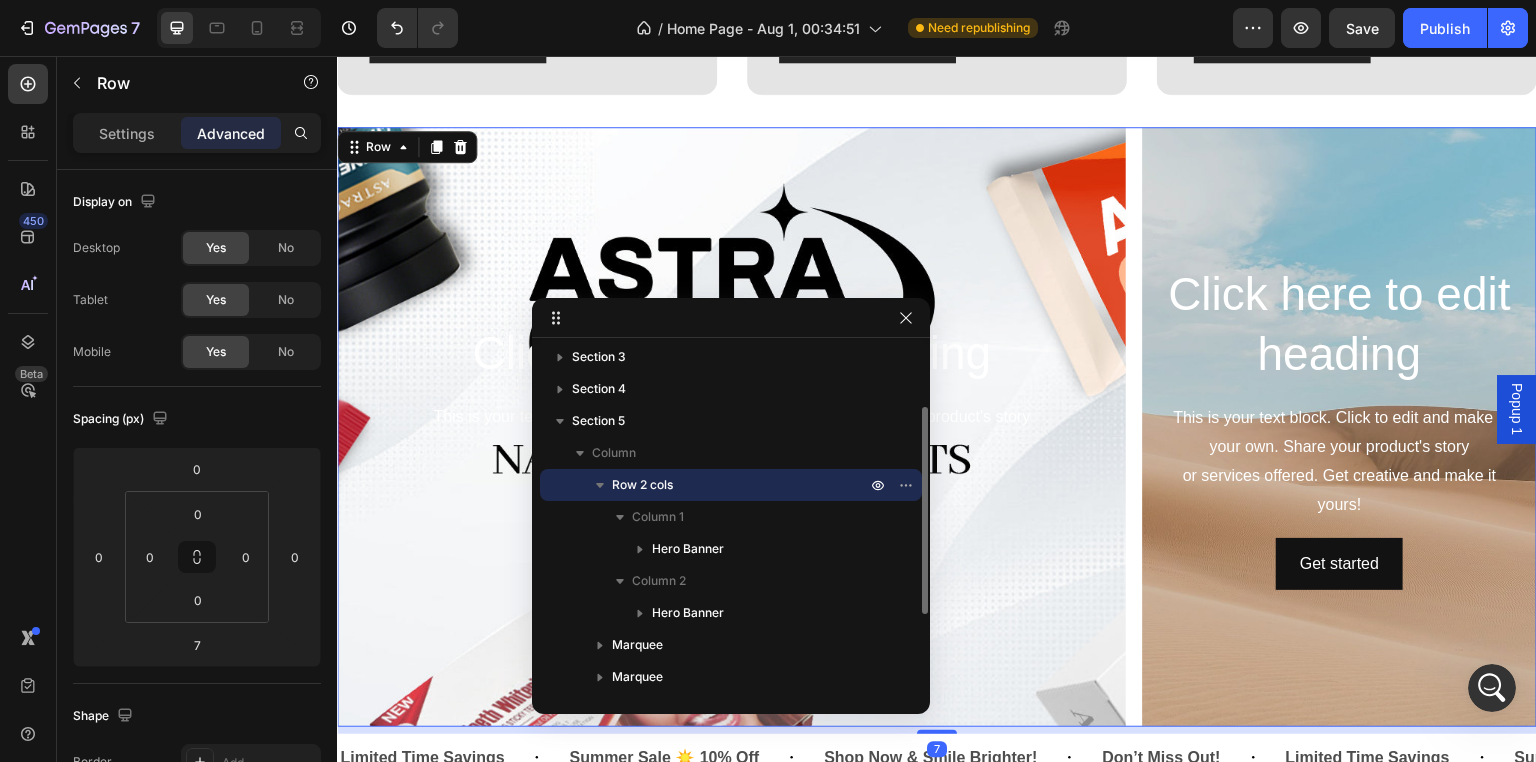 scroll, scrollTop: 1248, scrollLeft: 0, axis: vertical 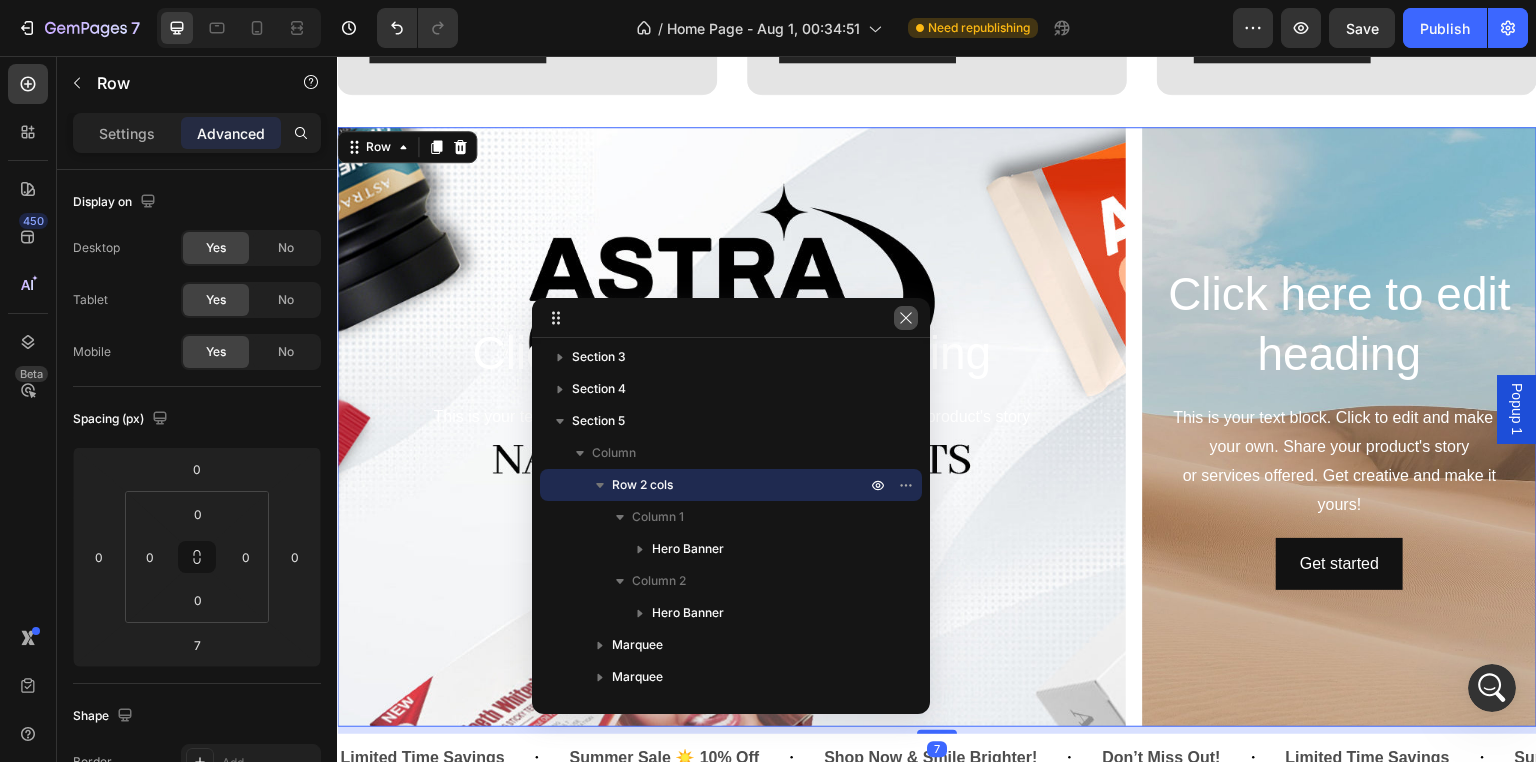 click 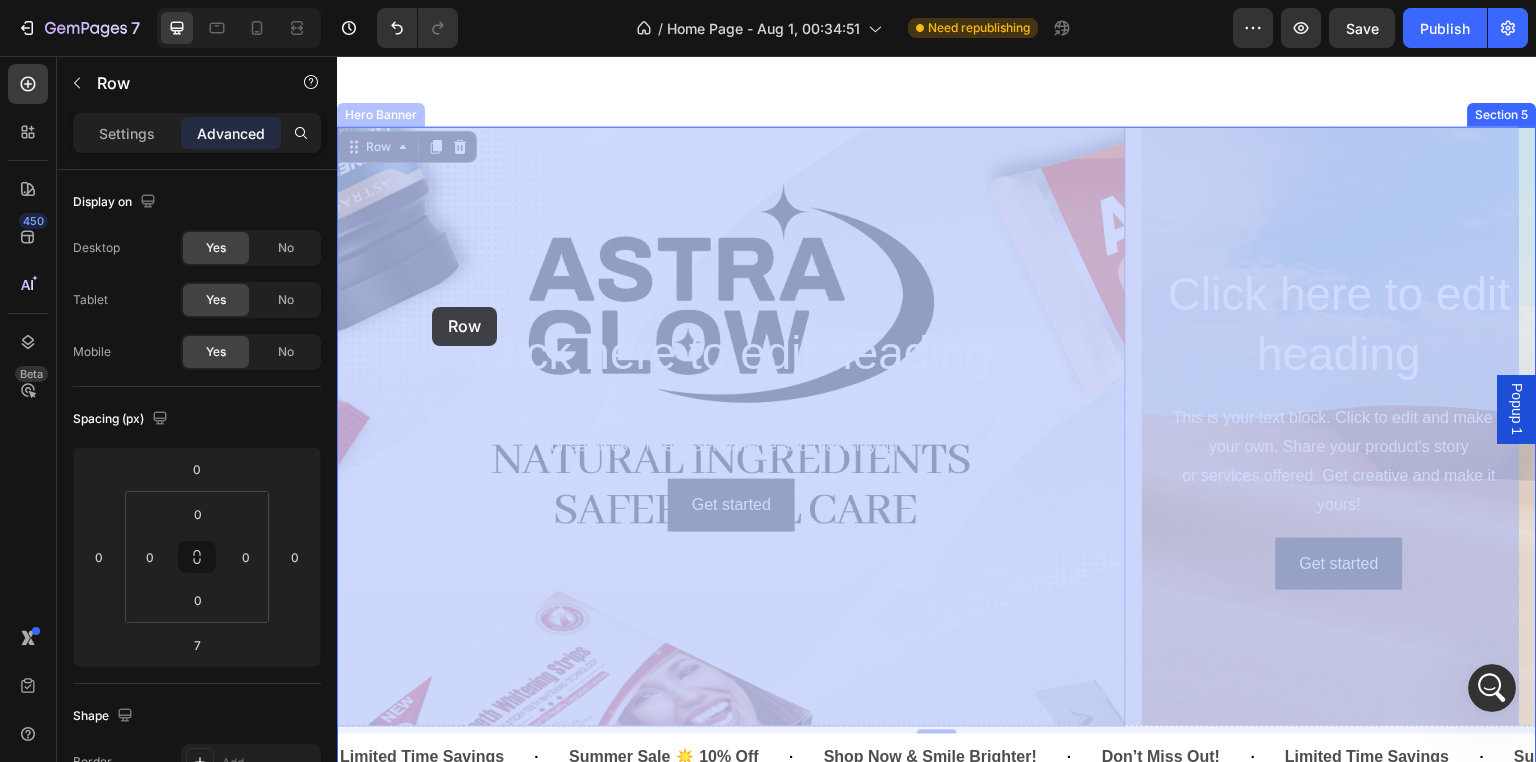 scroll, scrollTop: 1548, scrollLeft: 0, axis: vertical 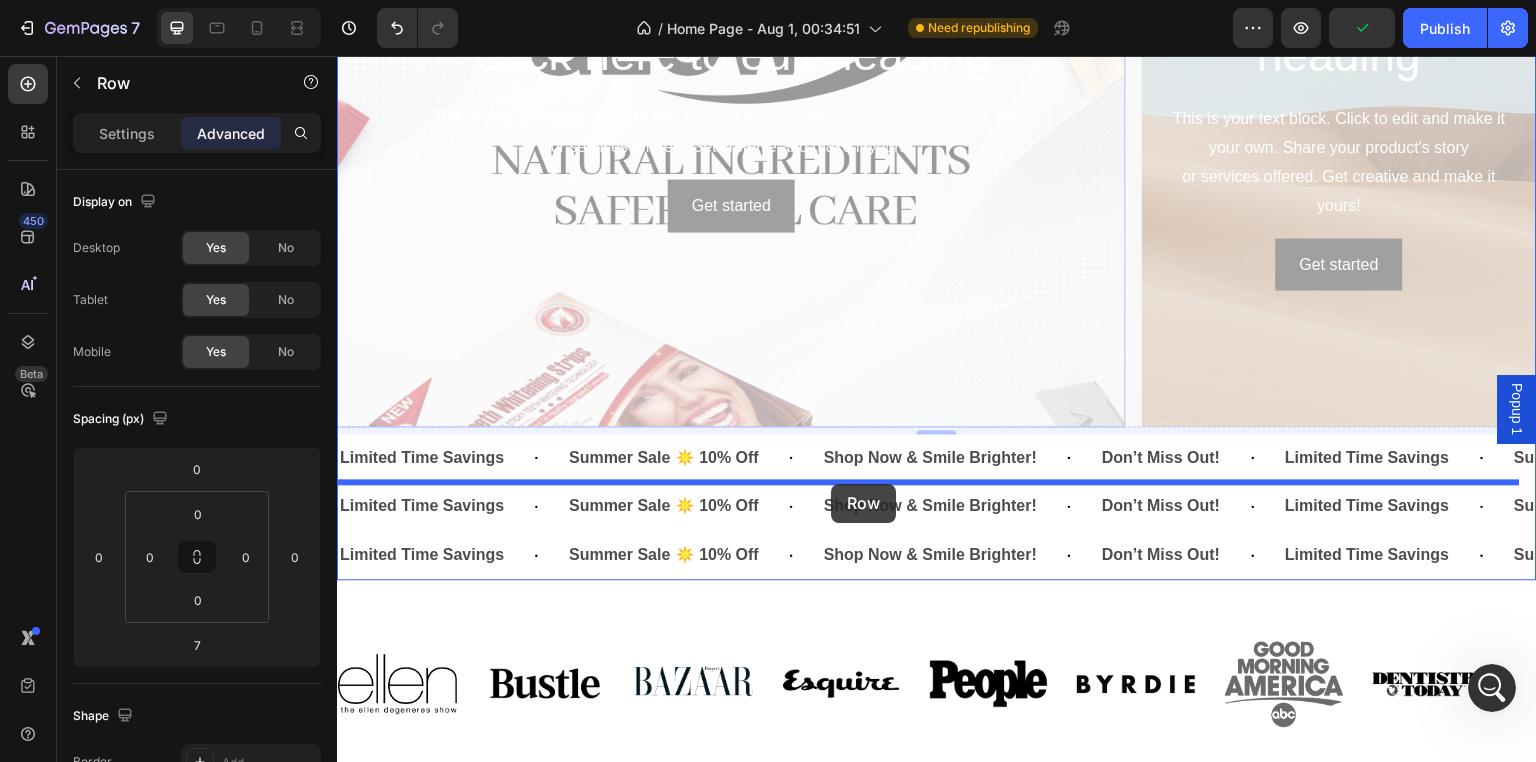 drag, startPoint x: 350, startPoint y: 145, endPoint x: 831, endPoint y: 484, distance: 588.4573 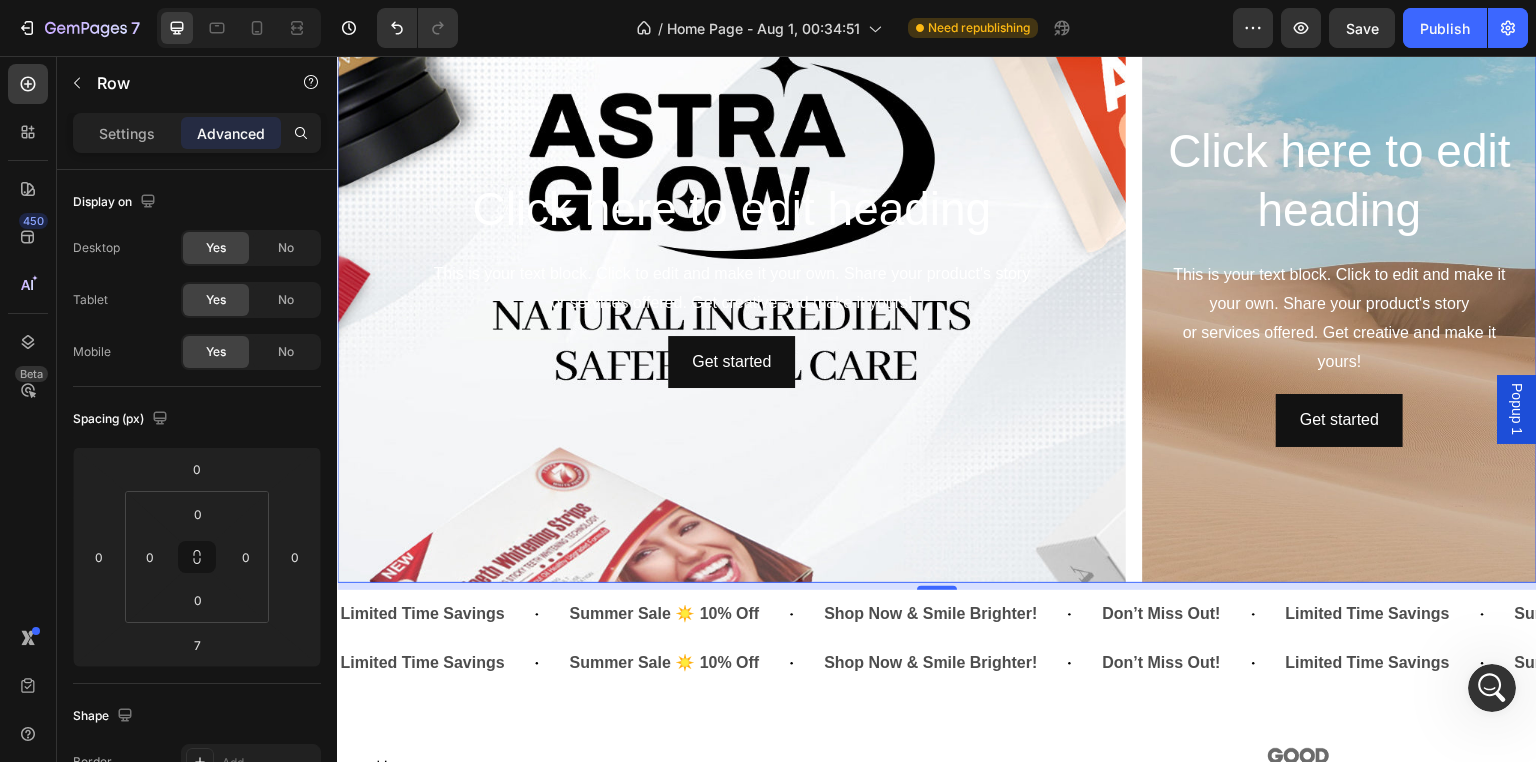 scroll, scrollTop: 1740, scrollLeft: 0, axis: vertical 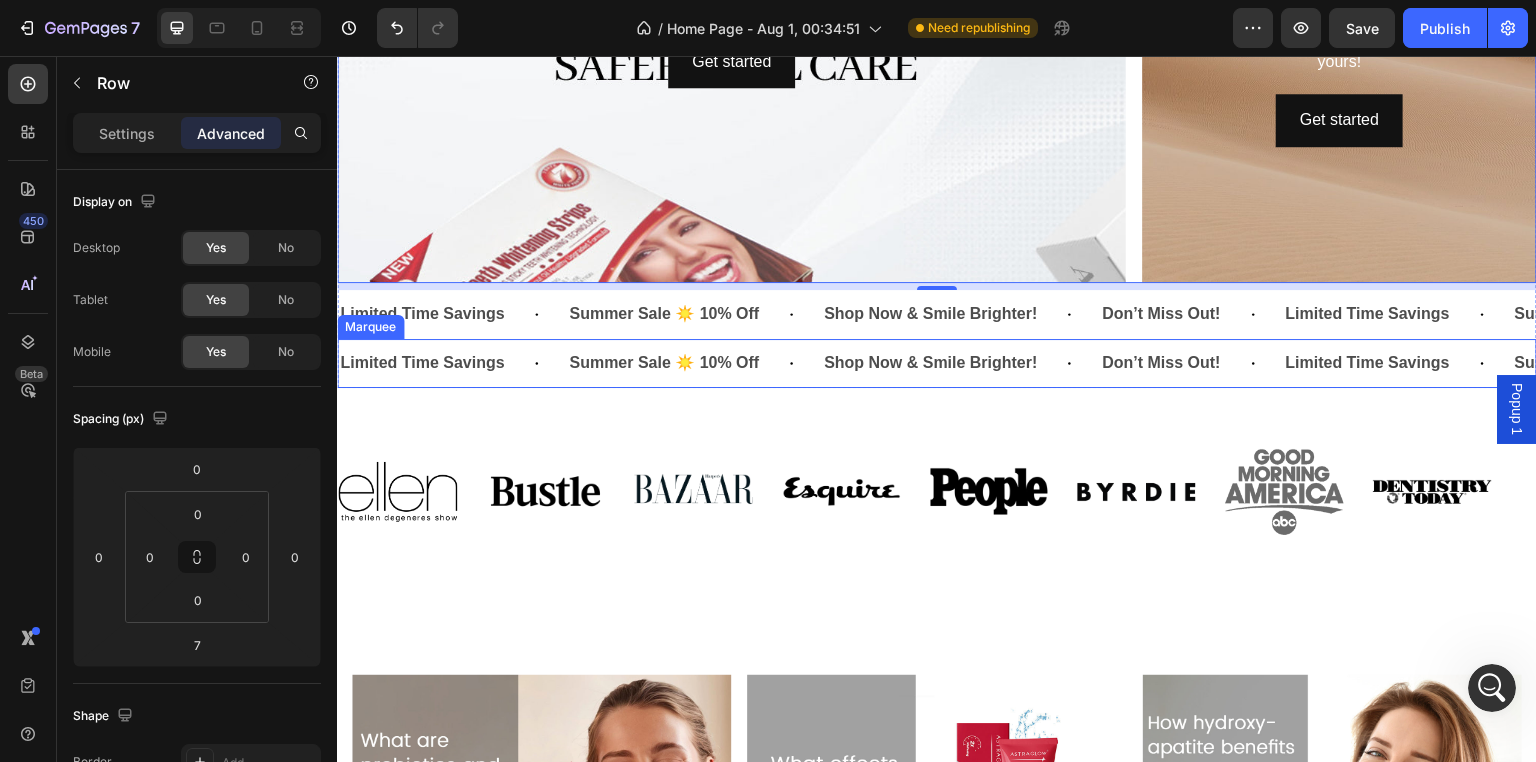 click on "Summer Sale ☀️ 10% Off Text Block" at bounding box center (694, 363) 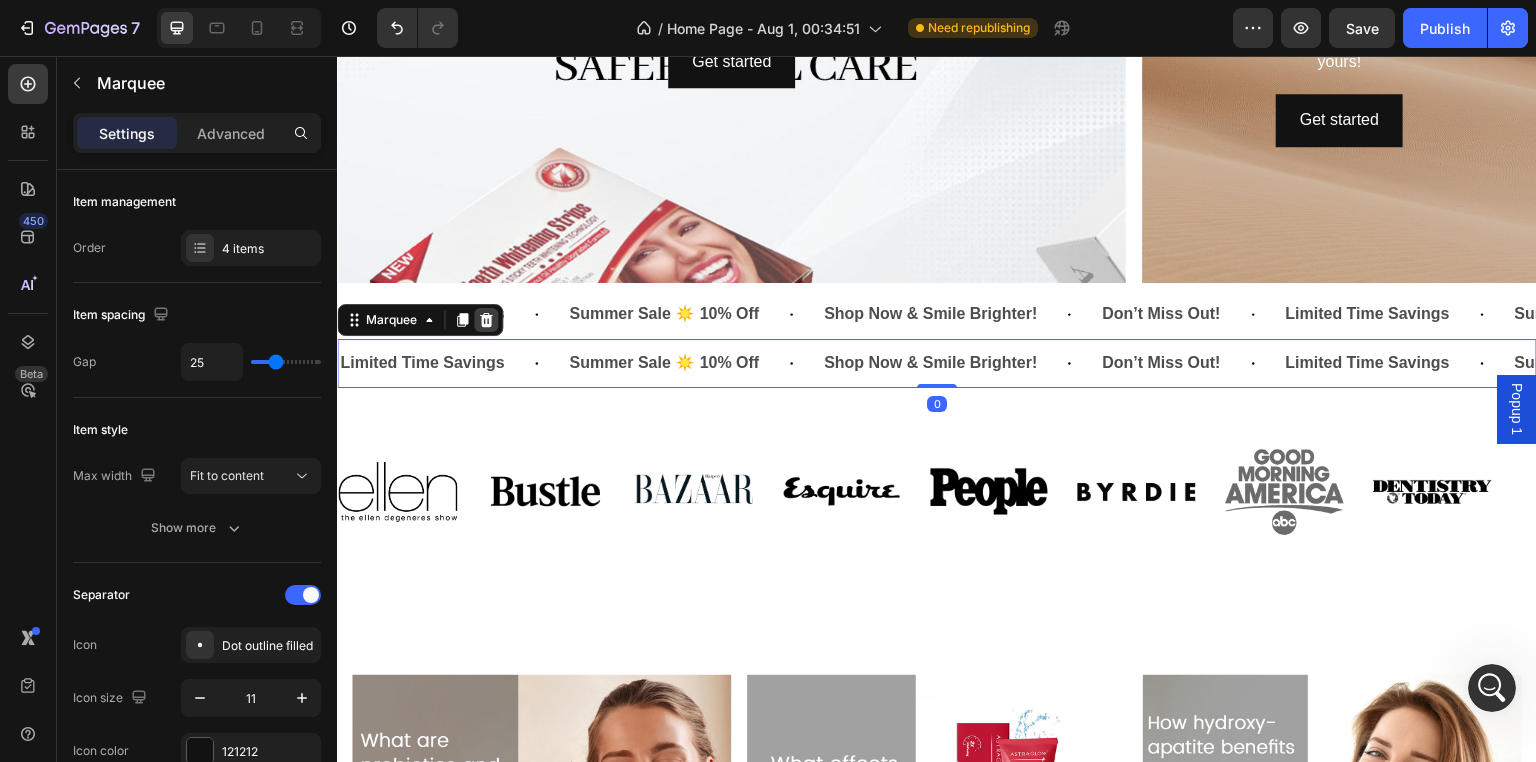 click 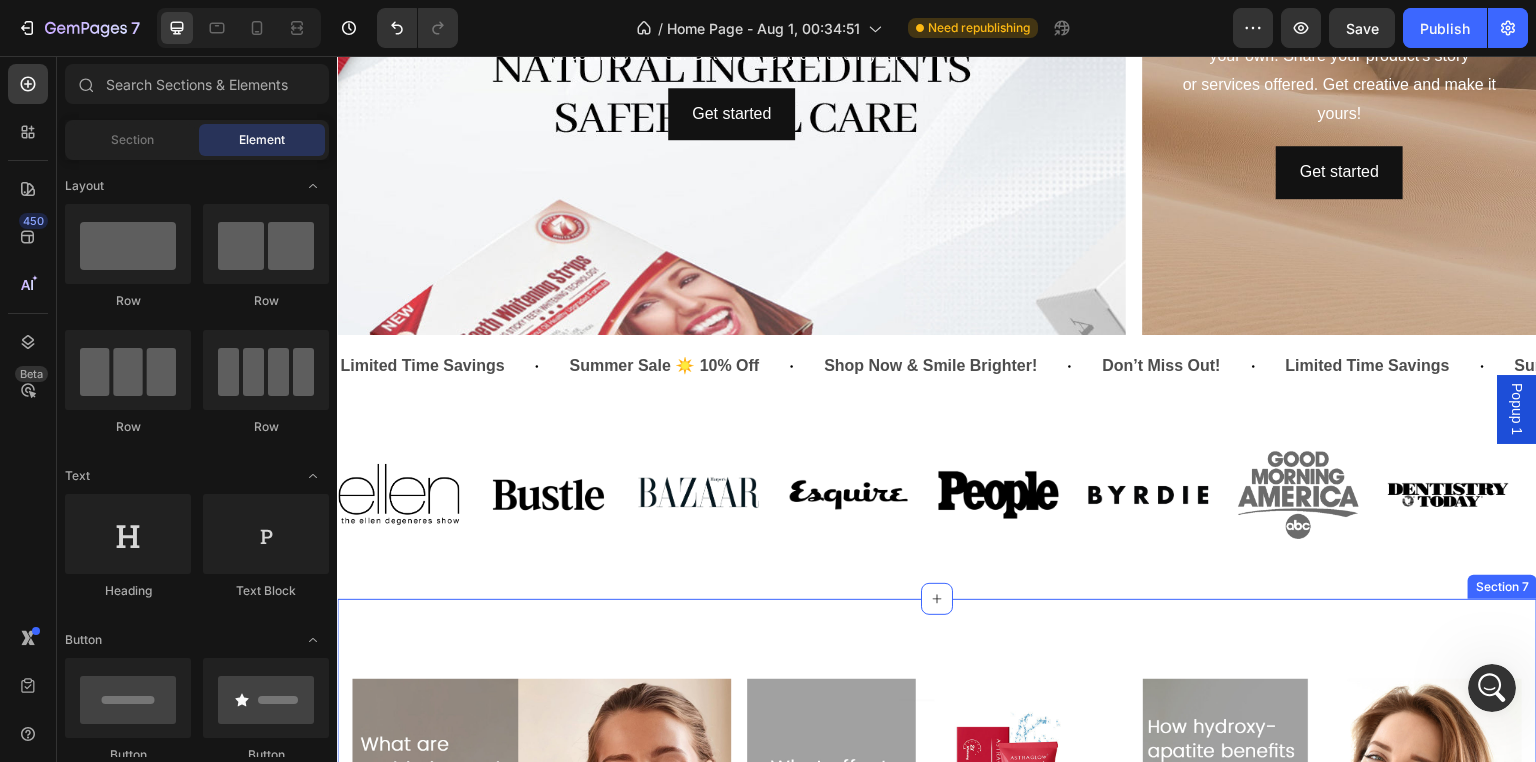 scroll, scrollTop: 1740, scrollLeft: 0, axis: vertical 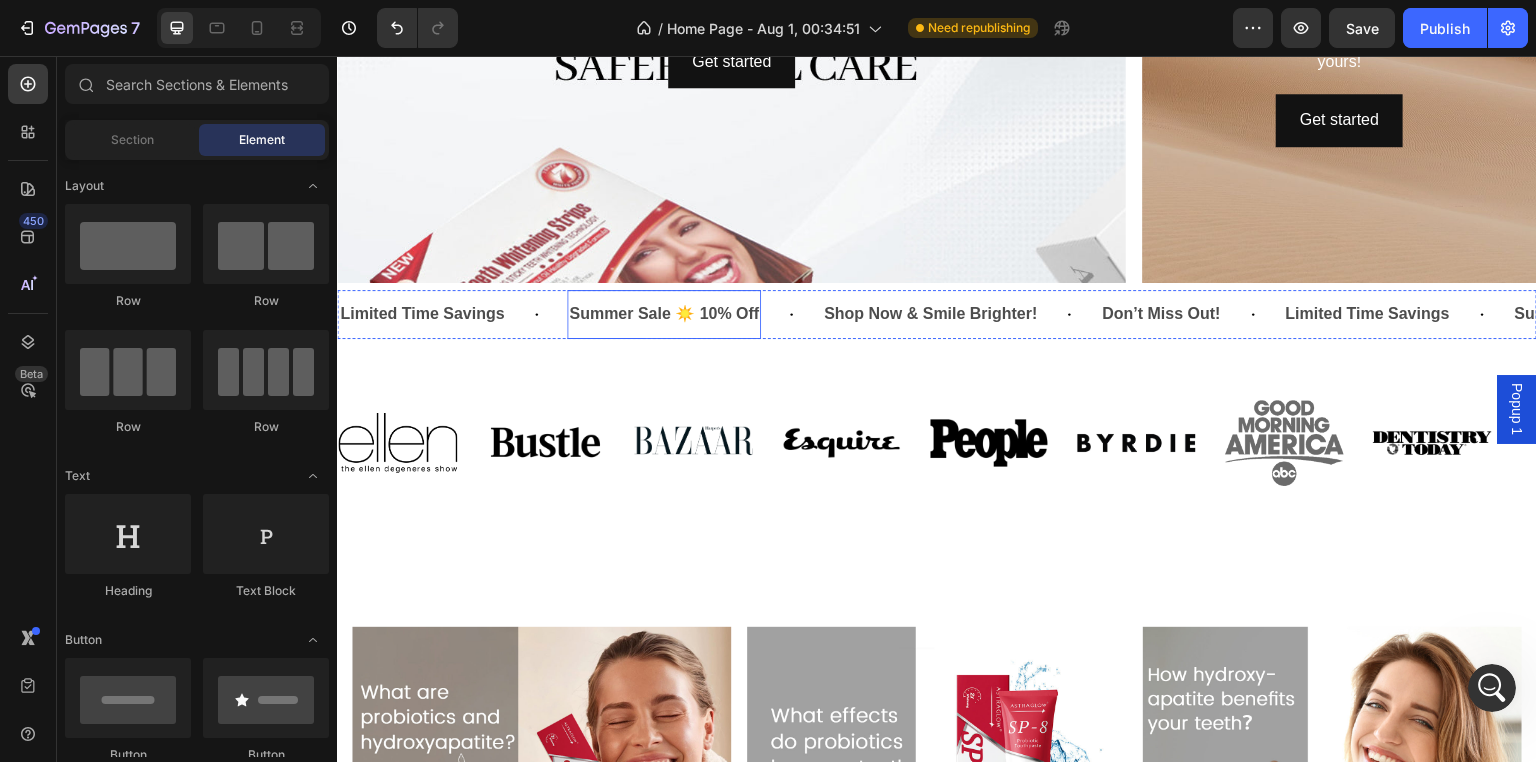 click on "Summer Sale ☀️ 10% Off" at bounding box center [664, 314] 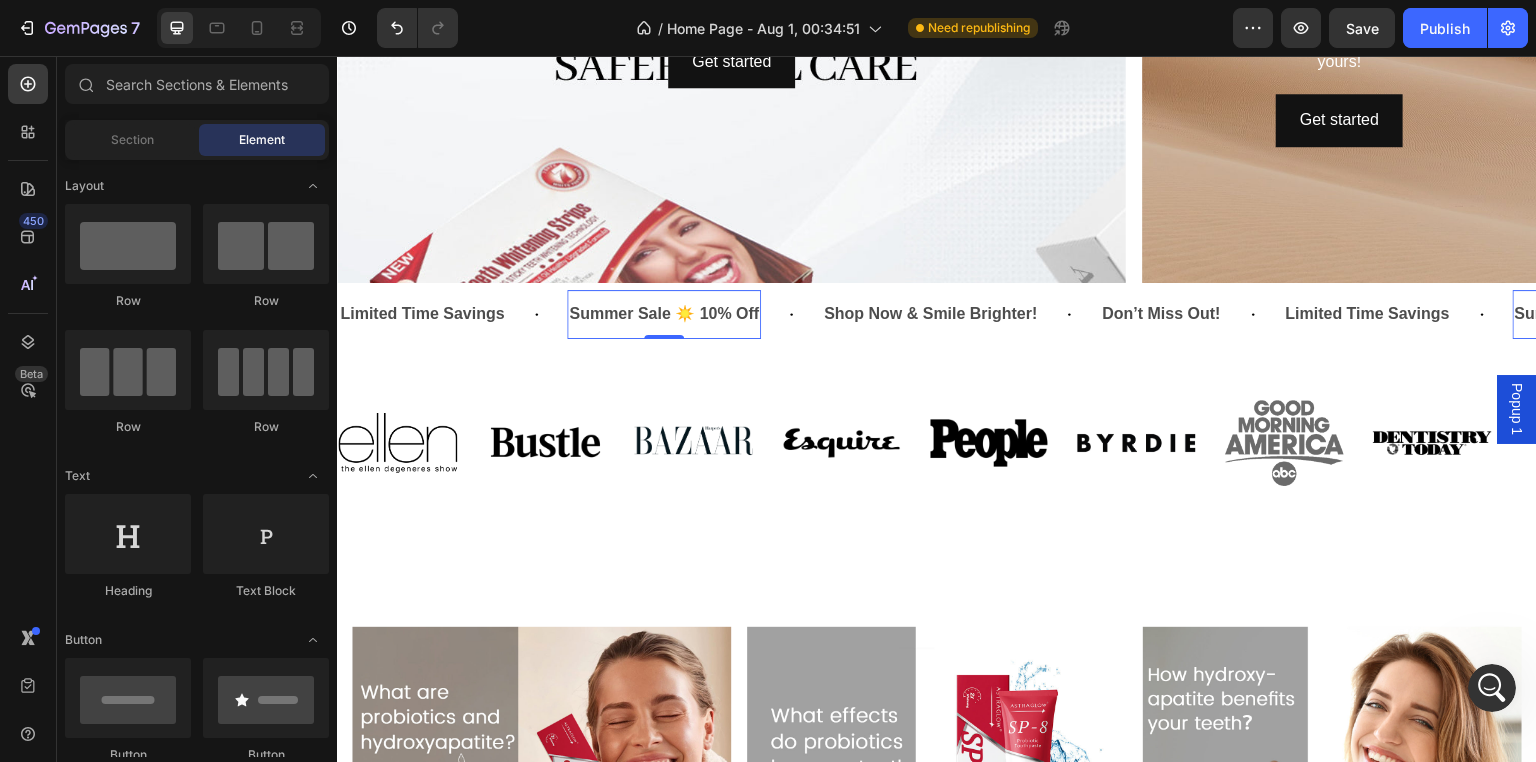 click on "Summer Sale ☀️ 10% Off" at bounding box center [664, 314] 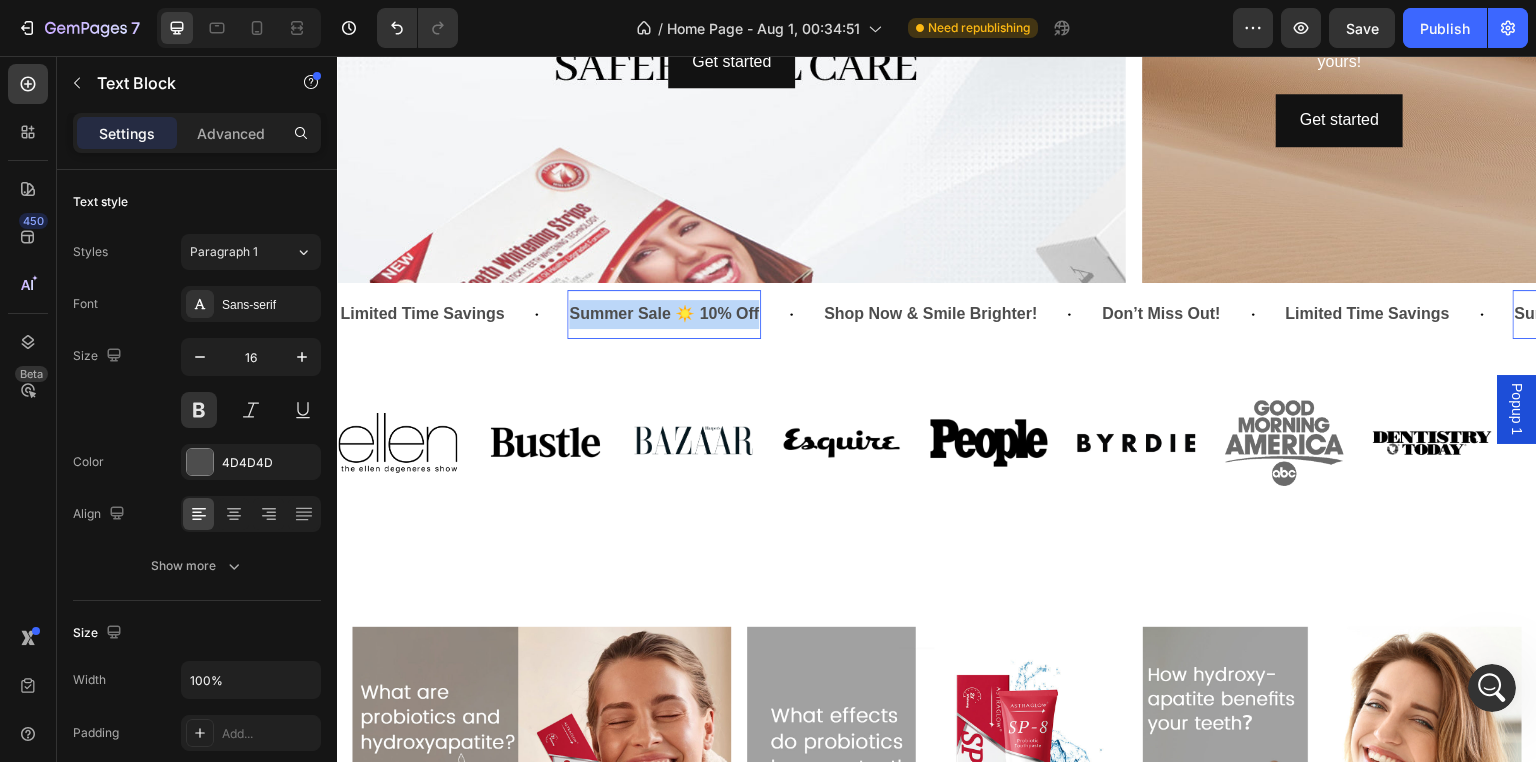 click on "Summer Sale ☀️ 10% Off" at bounding box center (664, 314) 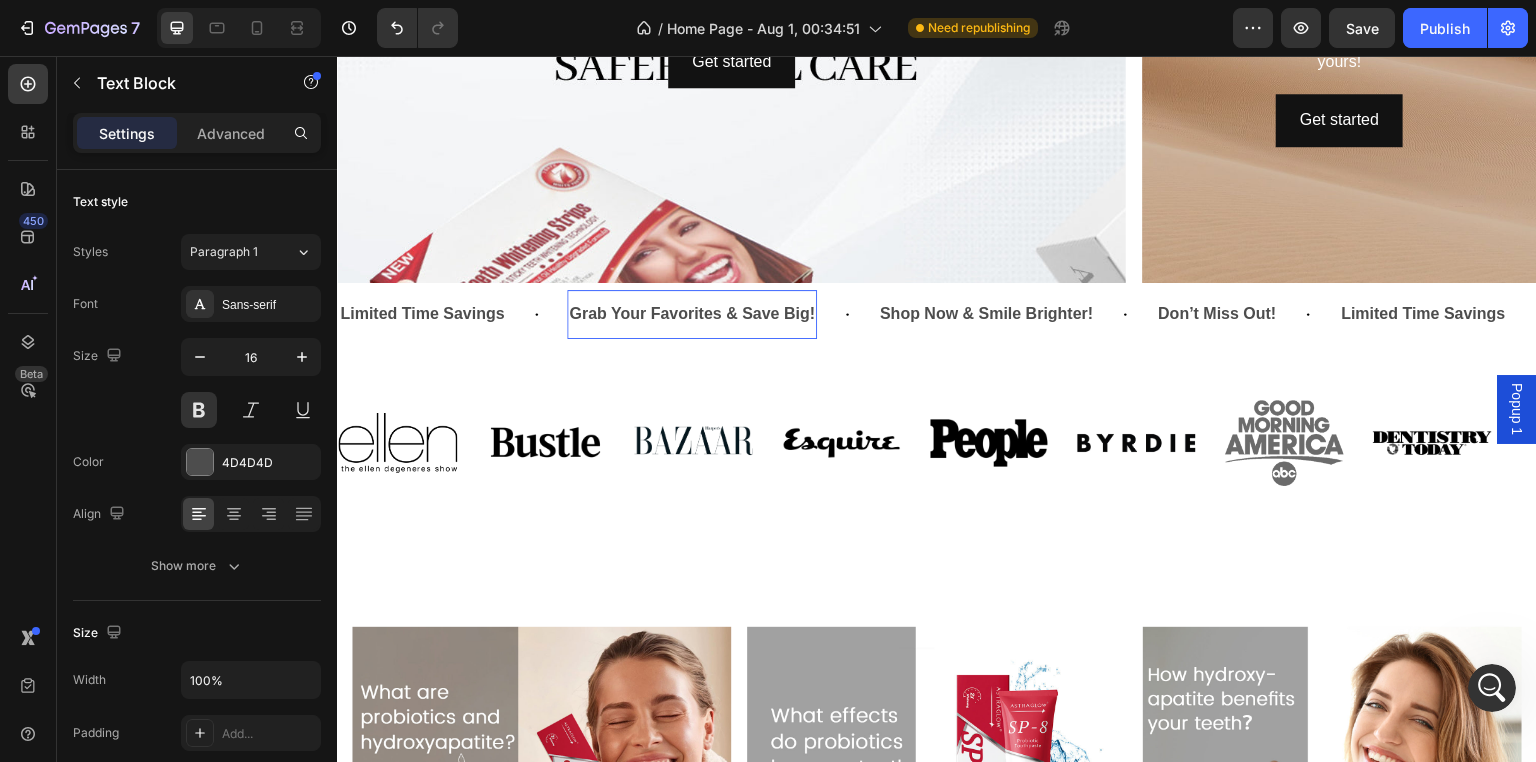 click on "Grab Your Favorites & Save Big!" at bounding box center [692, 314] 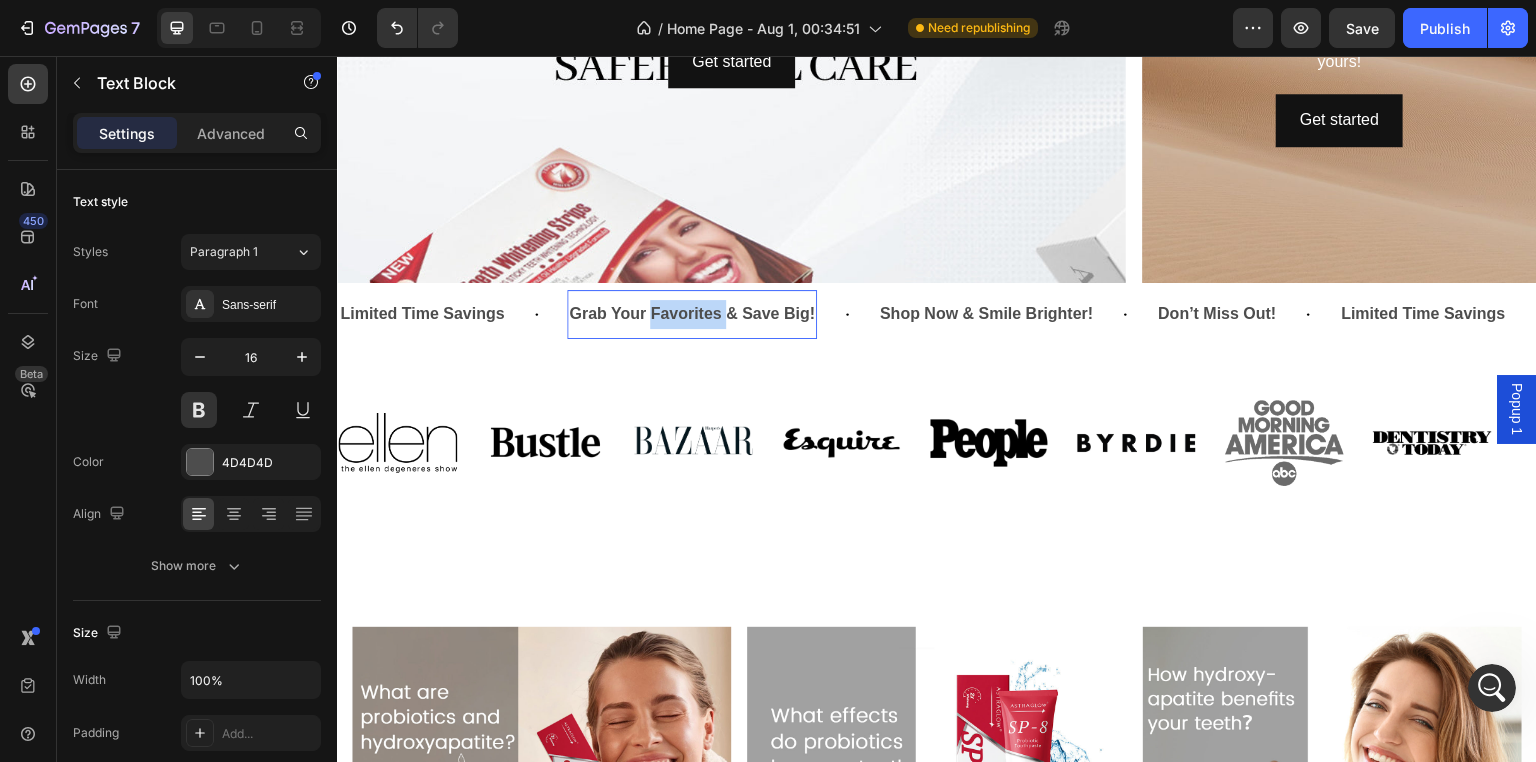 click on "Grab Your Favorites & Save Big!" at bounding box center (692, 314) 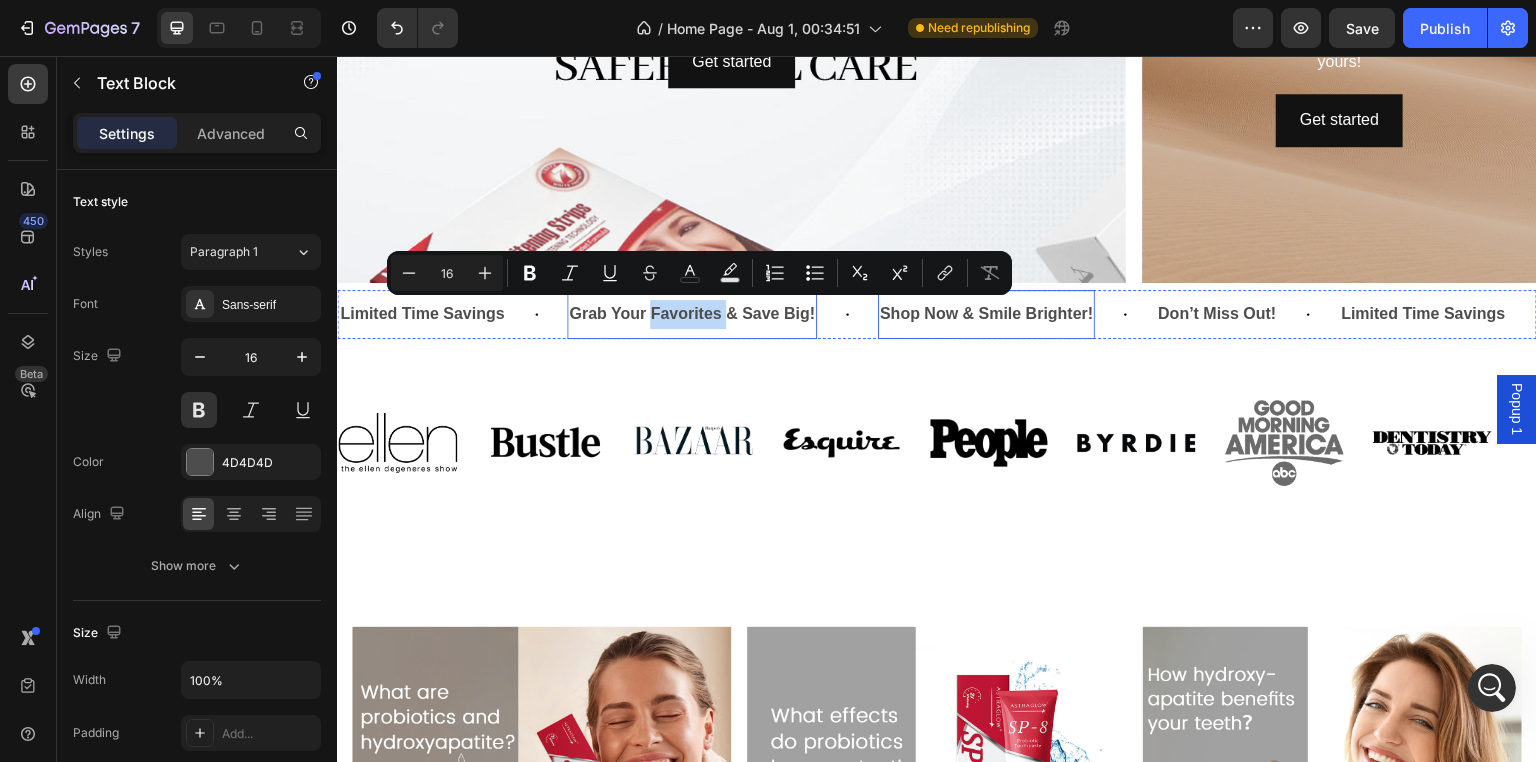 click on "Shop Now & Smile Brighter!" at bounding box center [986, 314] 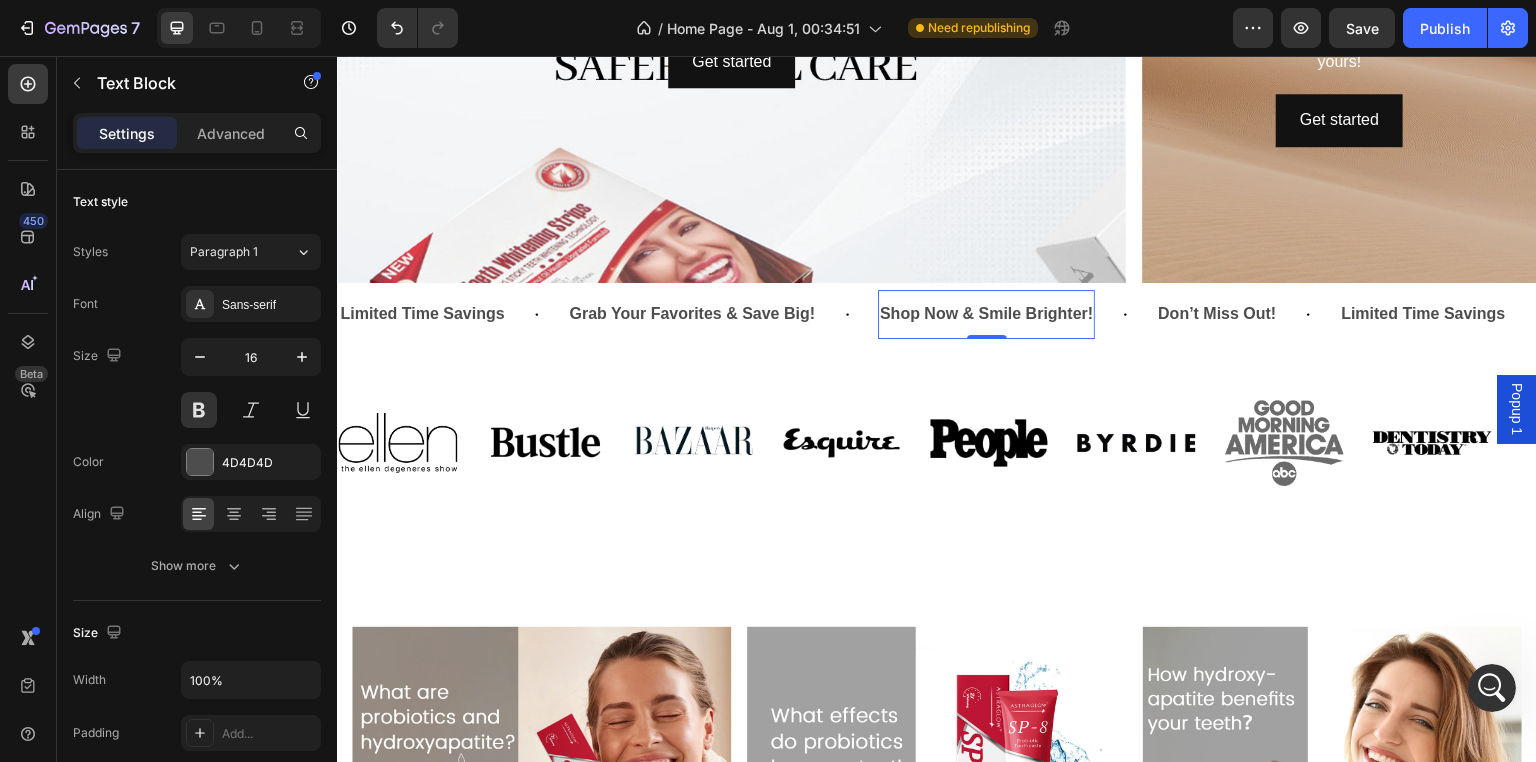 click on "Shop Now & Smile Brighter!" at bounding box center [986, 314] 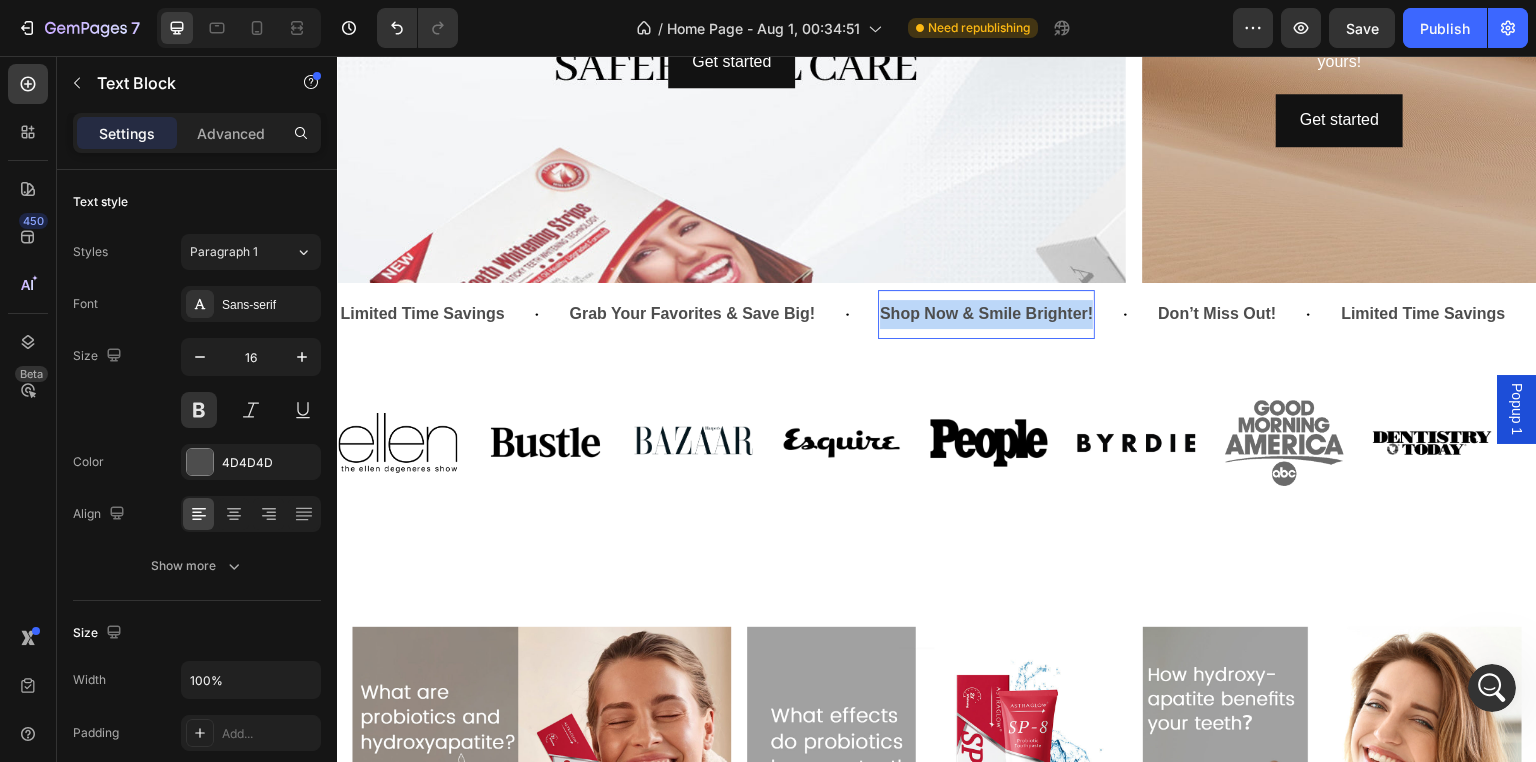 click on "Shop Now & Smile Brighter!" at bounding box center (986, 314) 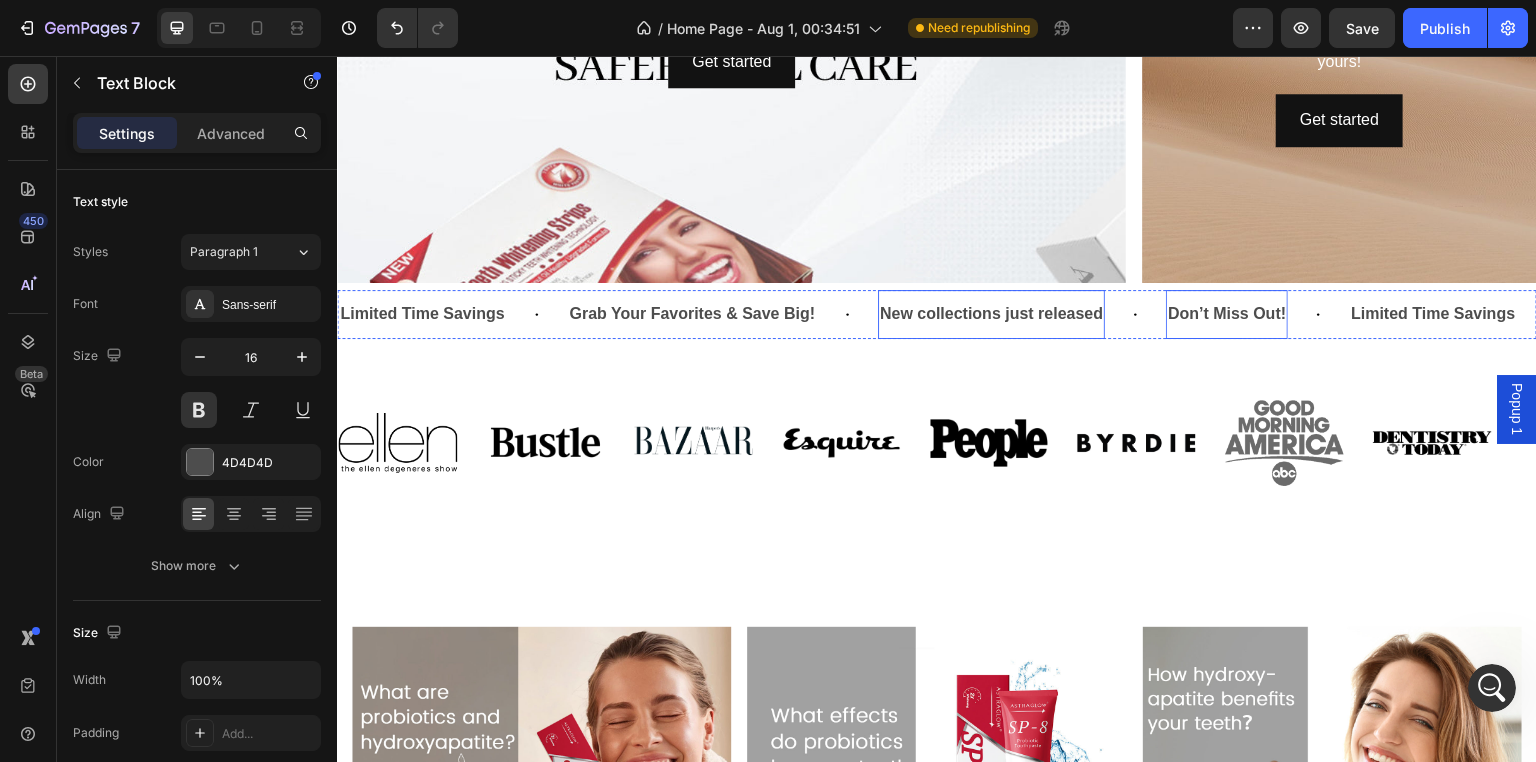 click on "Don’t Miss Out!" at bounding box center (1227, 314) 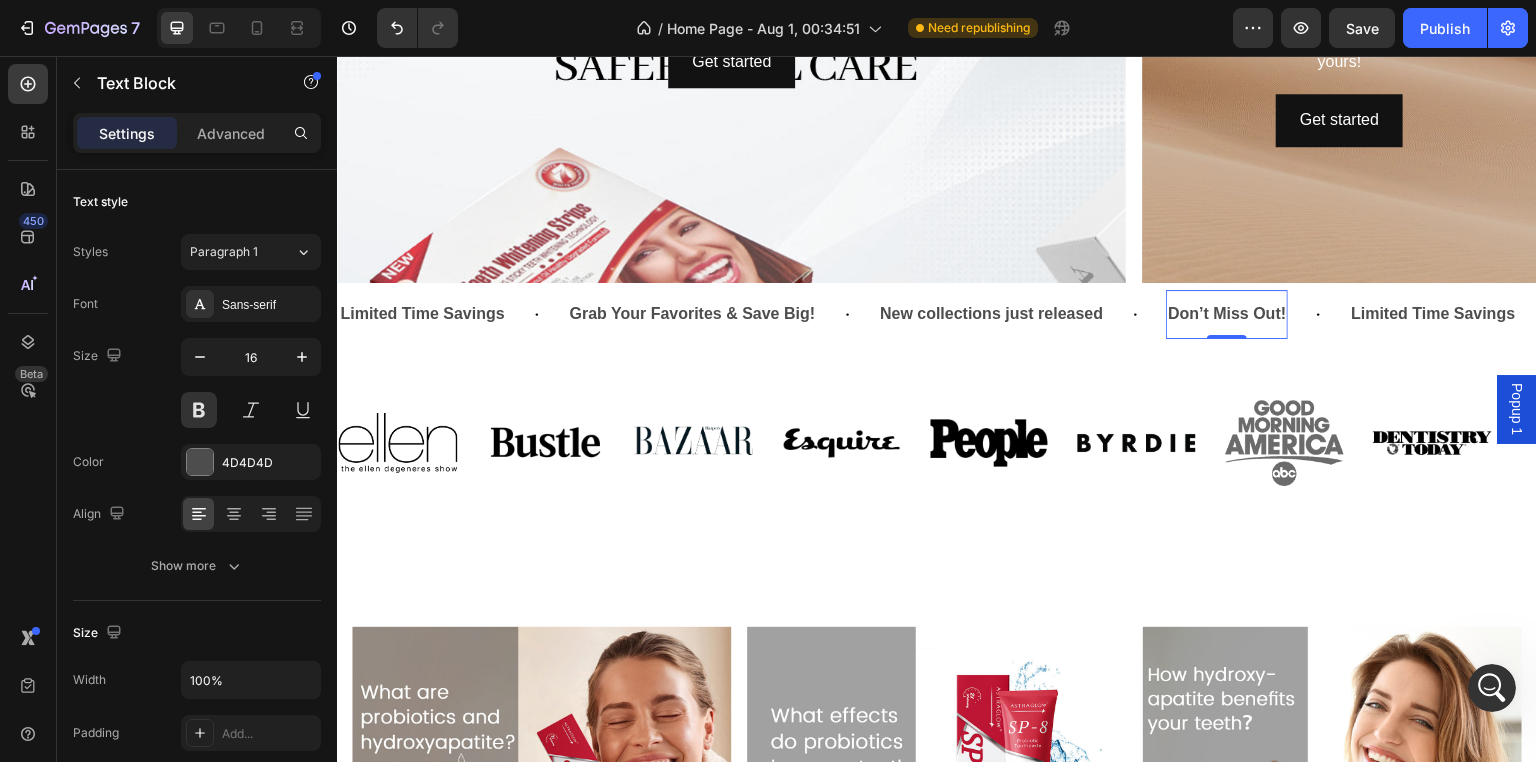 click on "Don’t Miss Out!" at bounding box center [1227, 314] 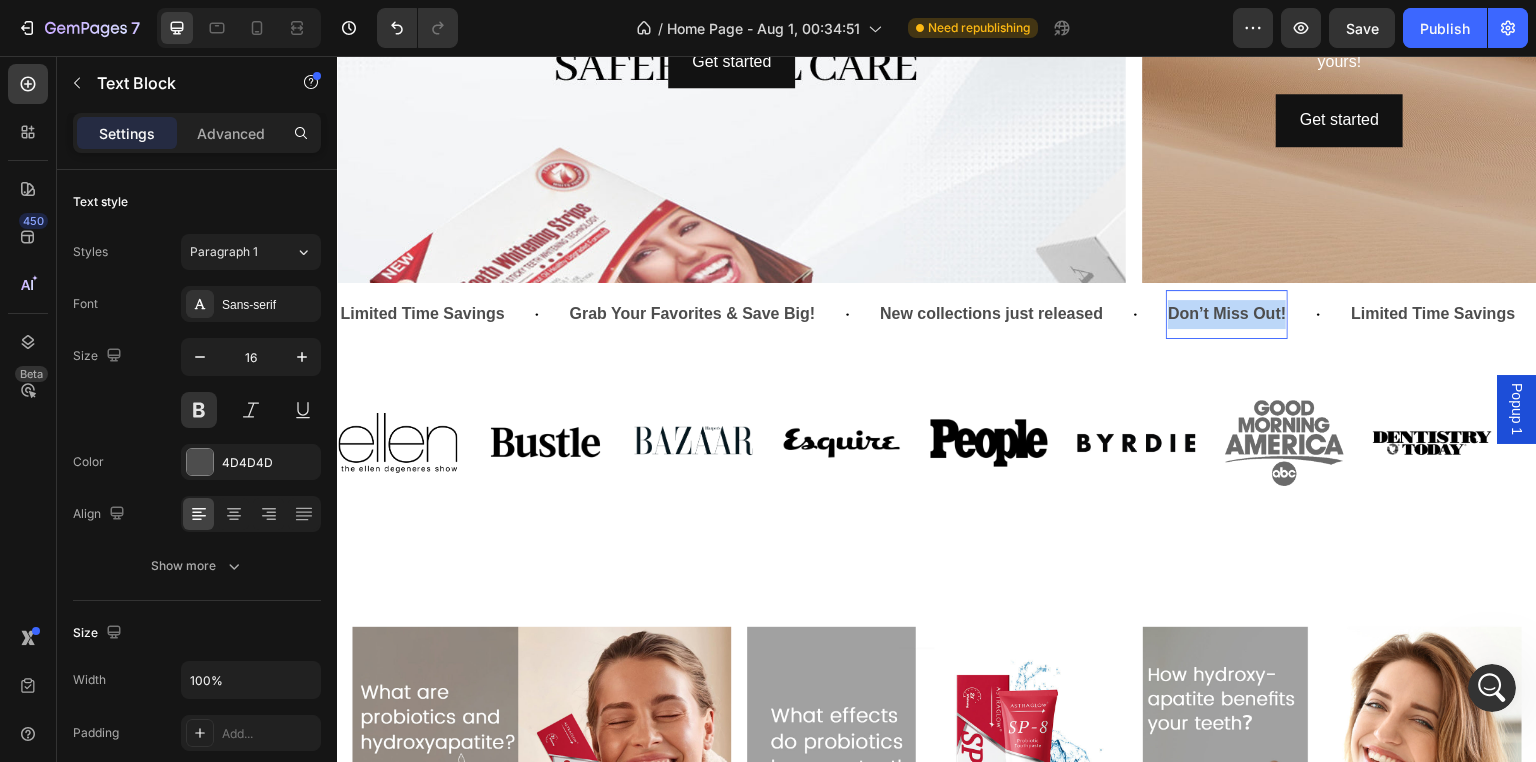 click on "Don’t Miss Out!" at bounding box center (1227, 314) 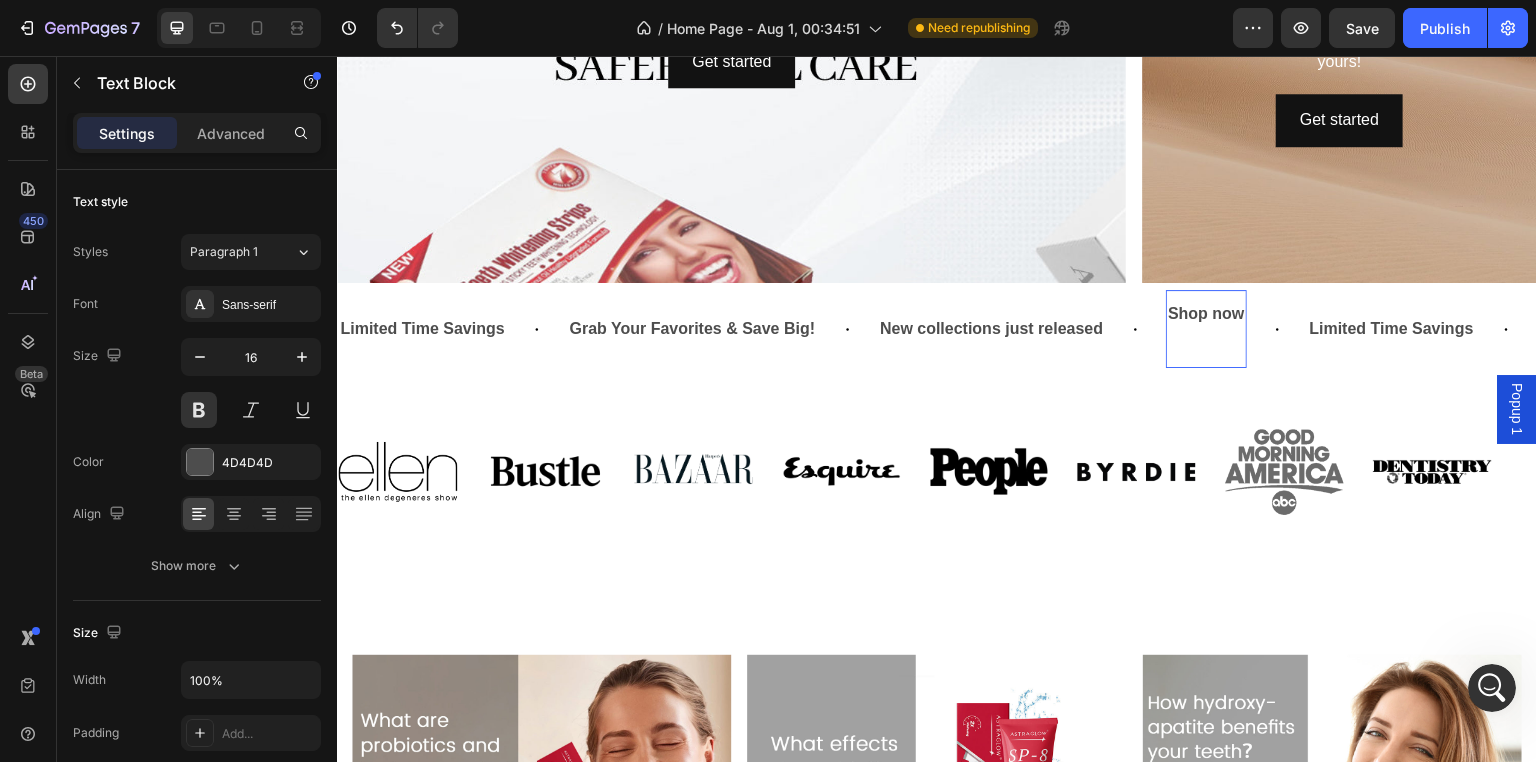 click on "Shop now" at bounding box center (1206, 329) 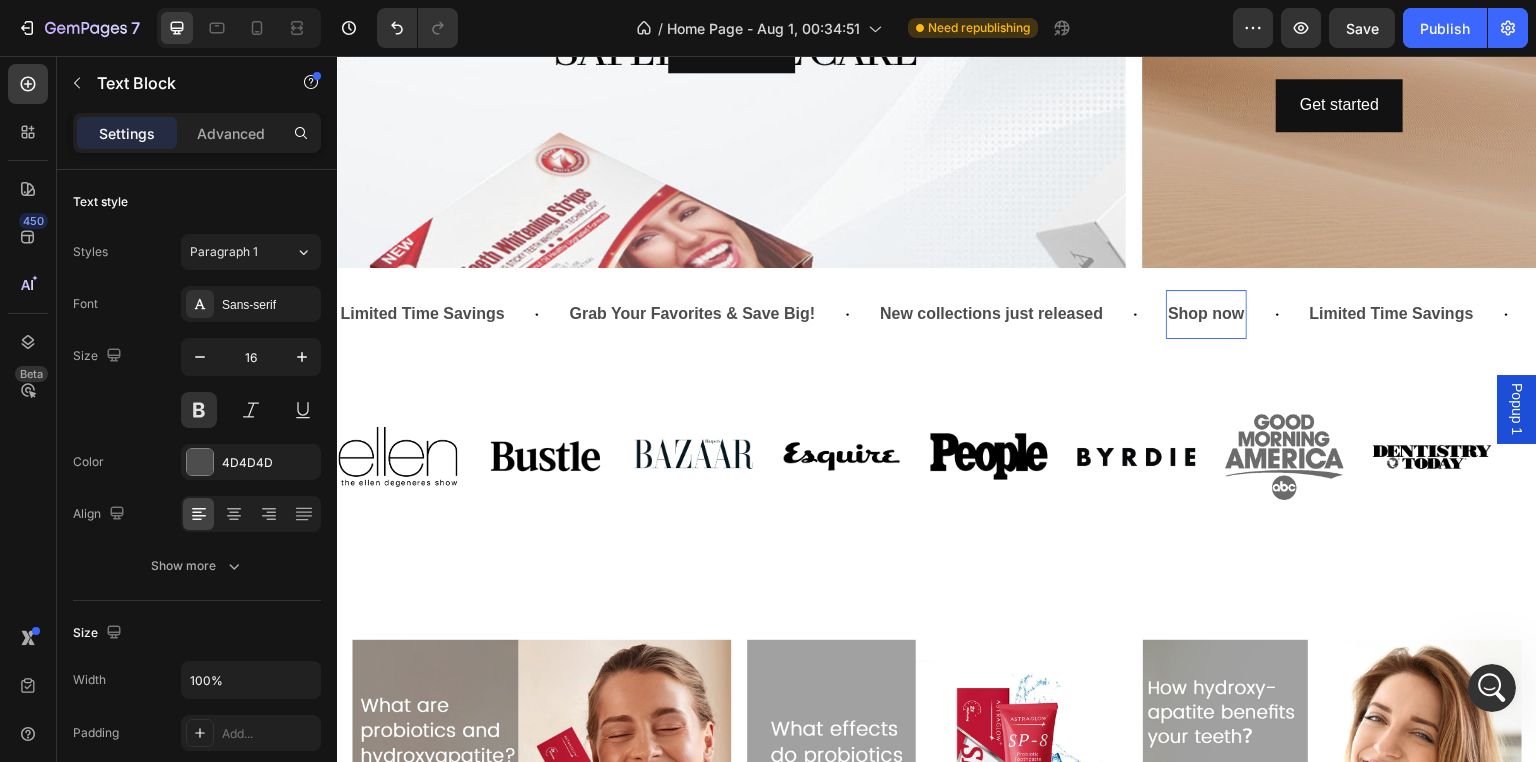 scroll, scrollTop: 1740, scrollLeft: 0, axis: vertical 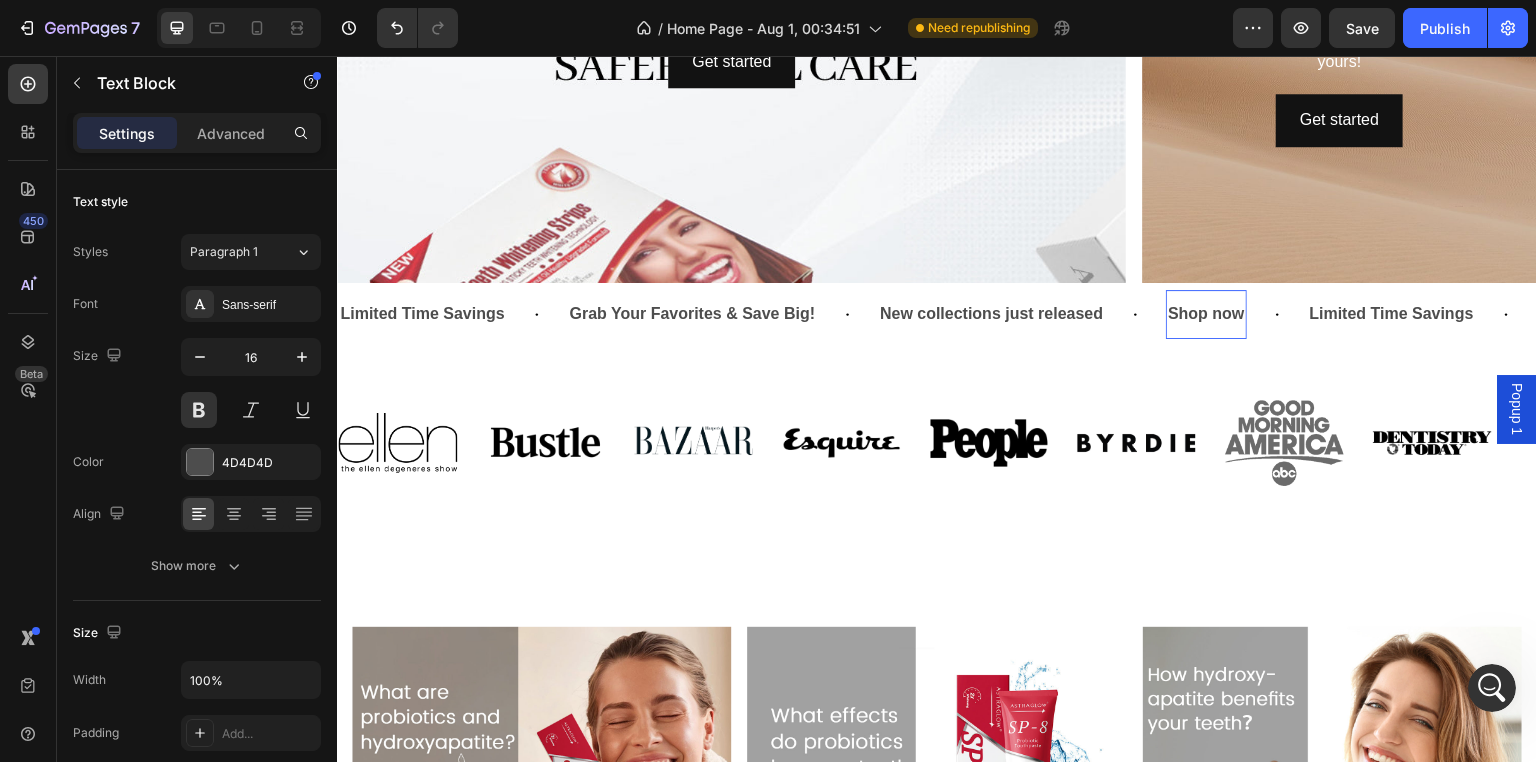 click on "Shop now" at bounding box center [1206, 314] 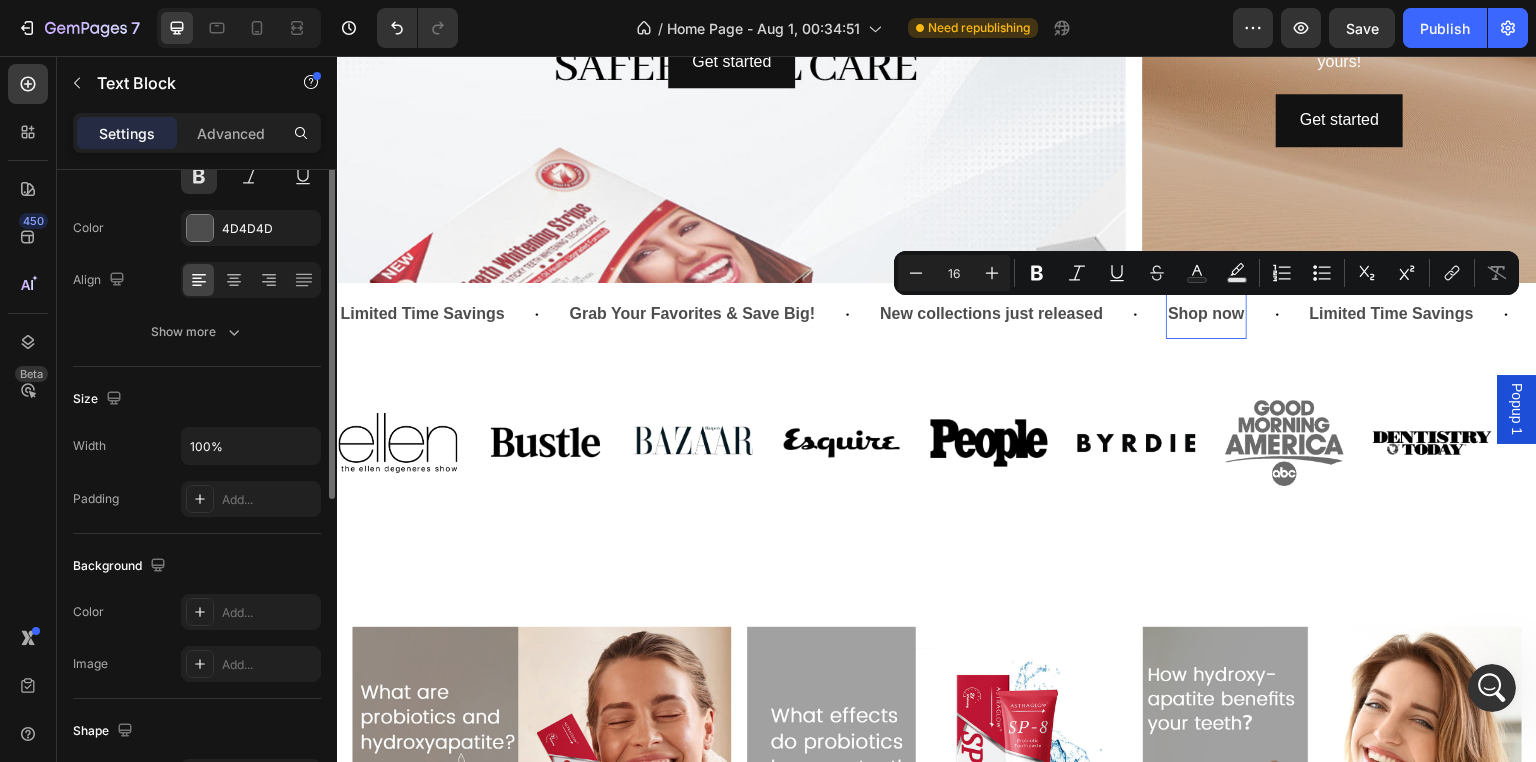 scroll, scrollTop: 134, scrollLeft: 0, axis: vertical 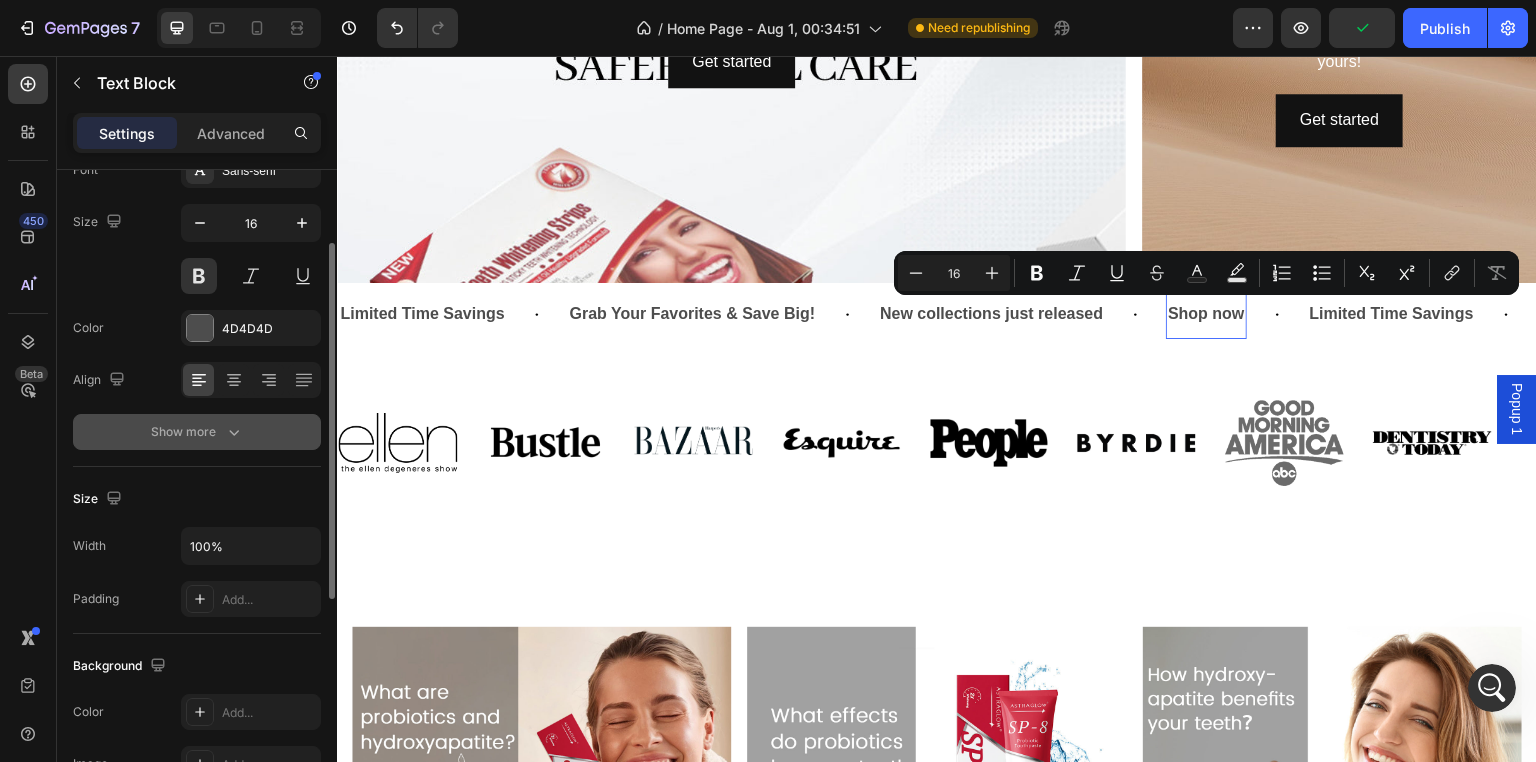 click on "Show more" at bounding box center (197, 432) 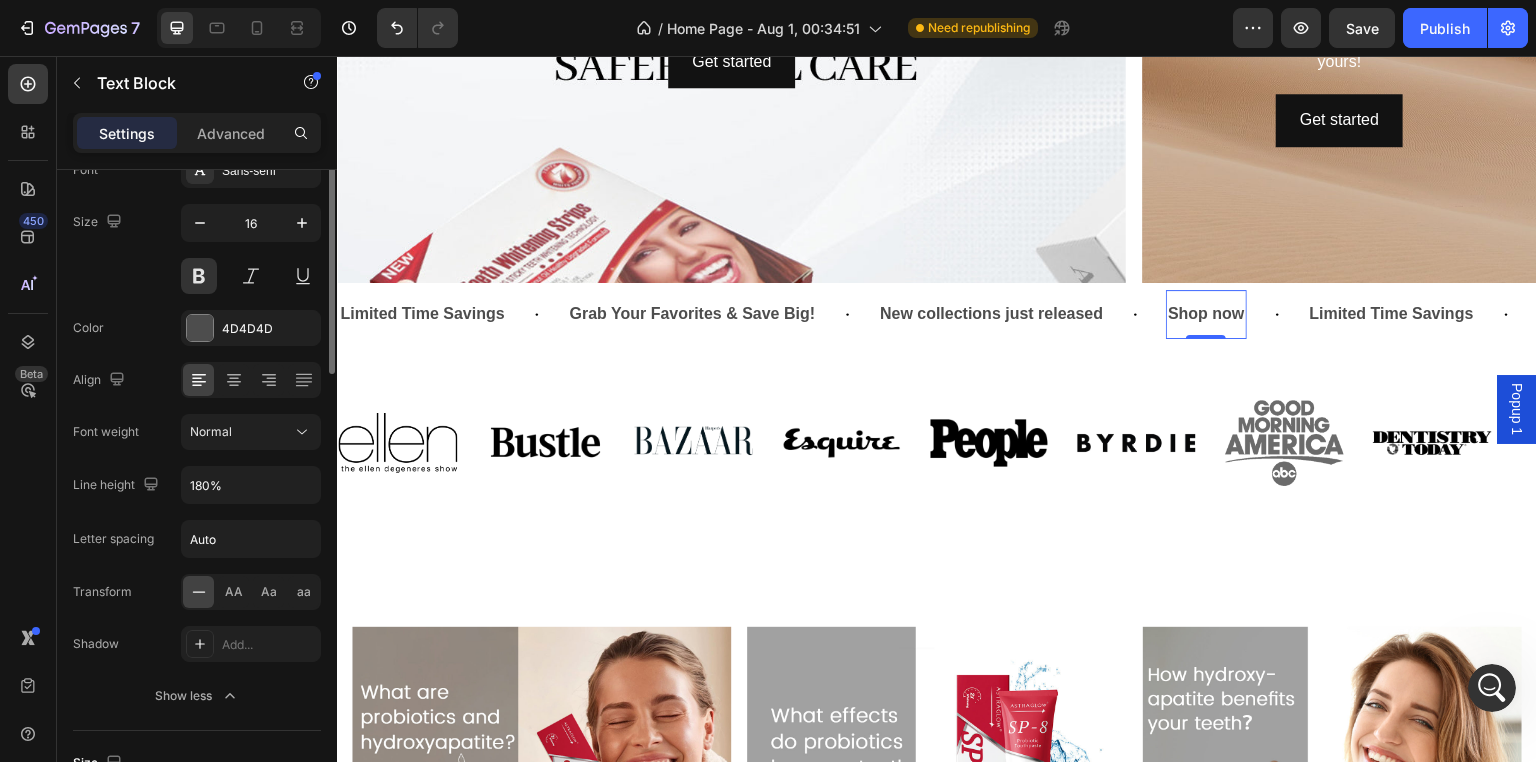 scroll, scrollTop: 0, scrollLeft: 0, axis: both 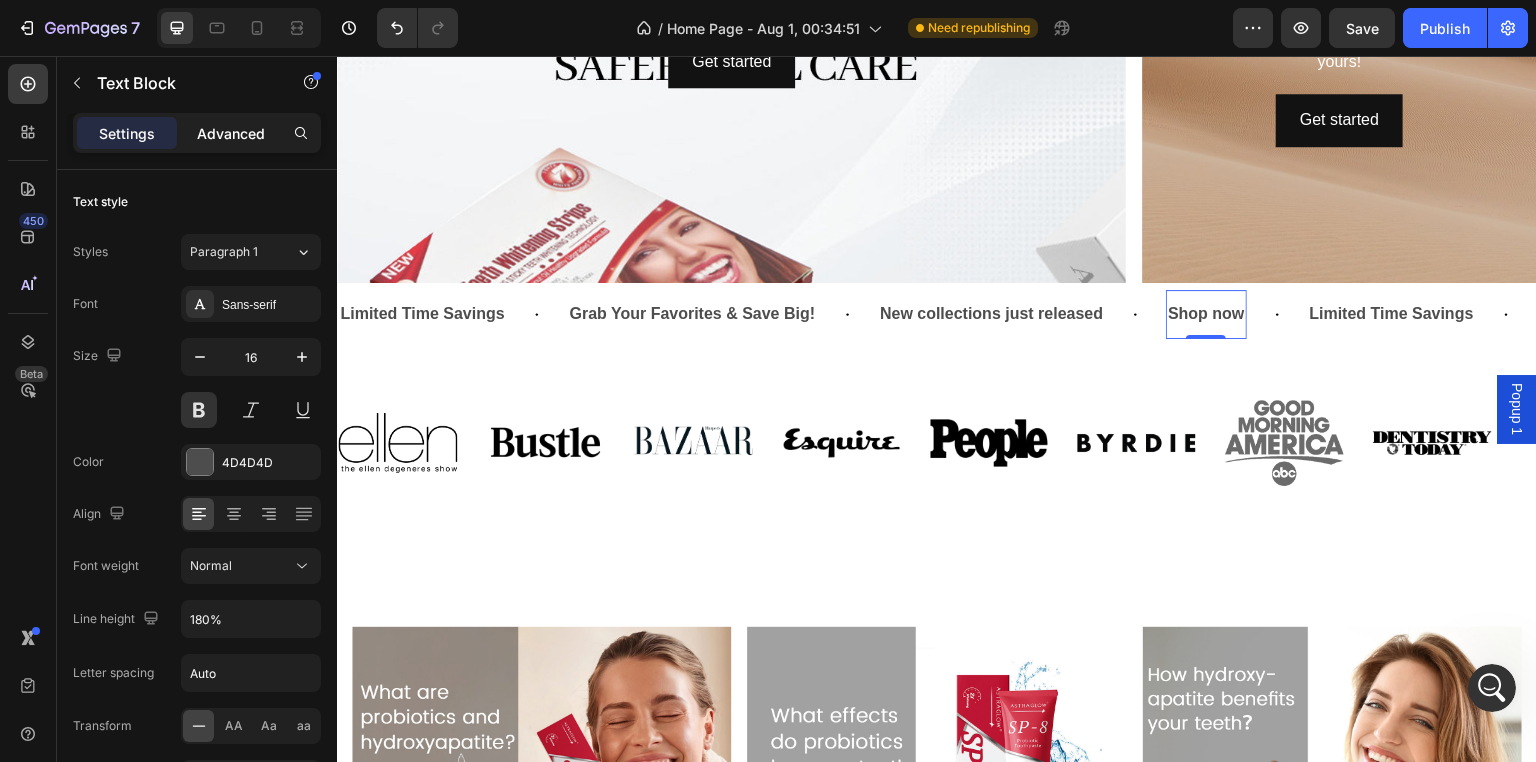 click on "Advanced" at bounding box center (231, 133) 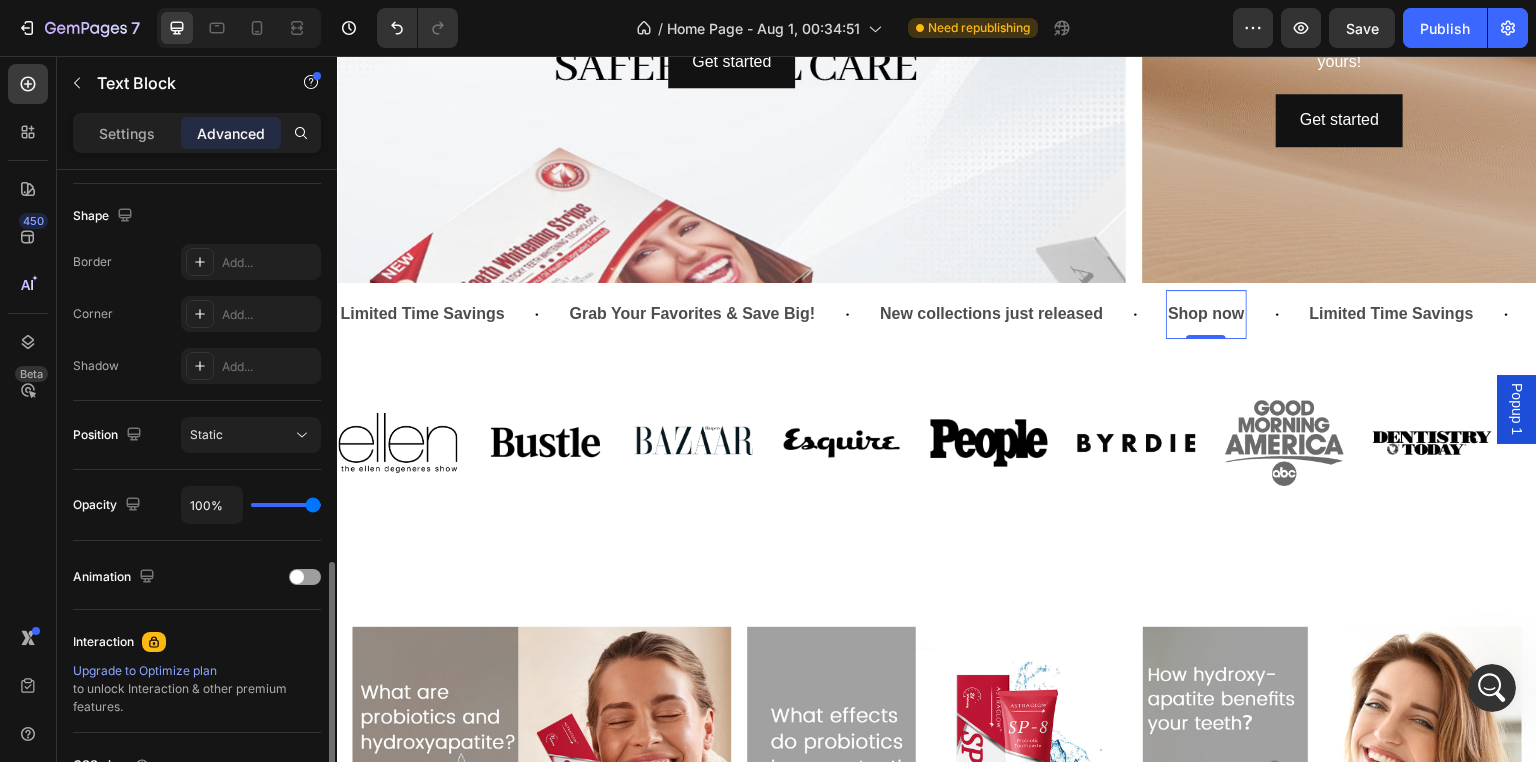 scroll, scrollTop: 600, scrollLeft: 0, axis: vertical 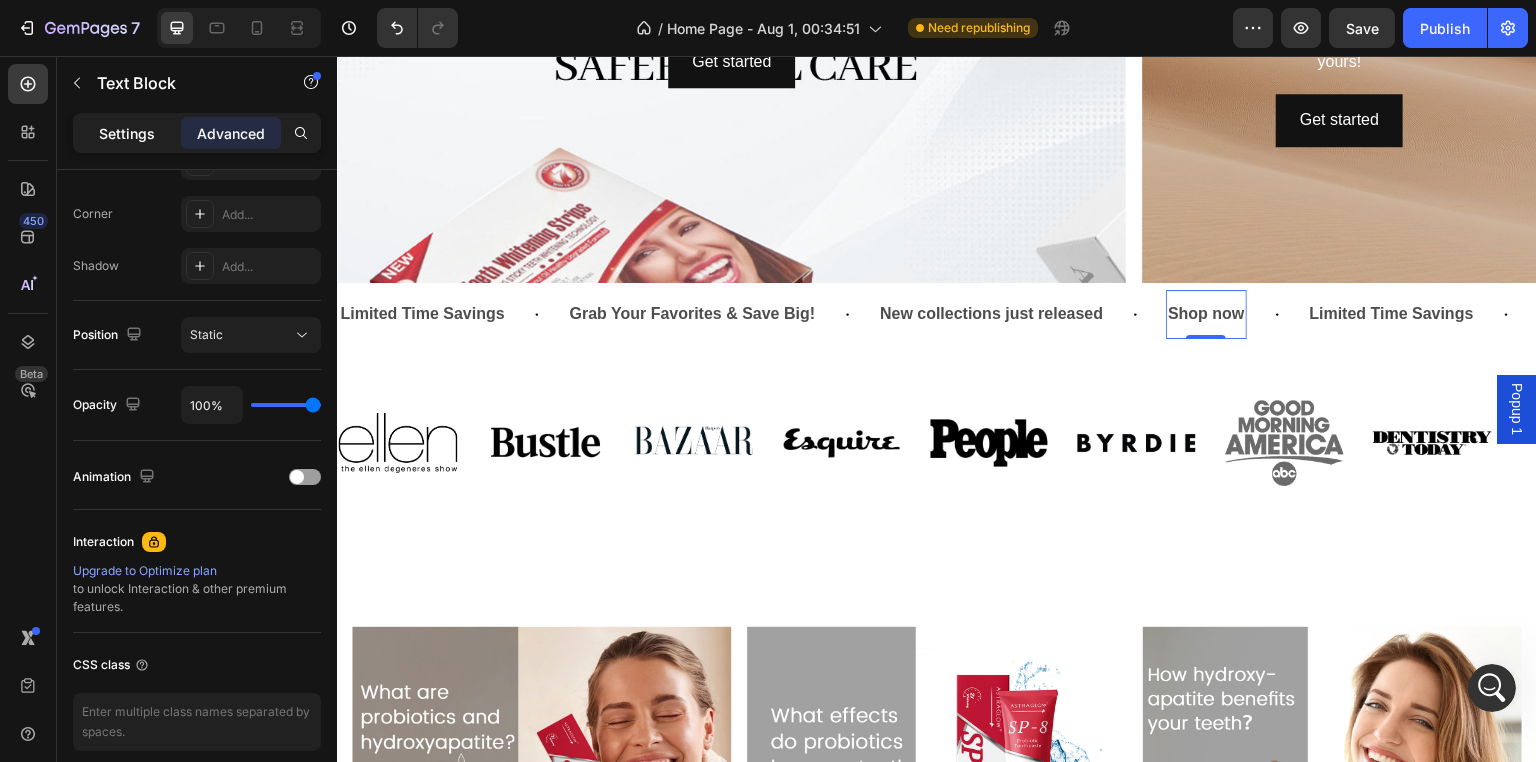 click on "Settings" at bounding box center (127, 133) 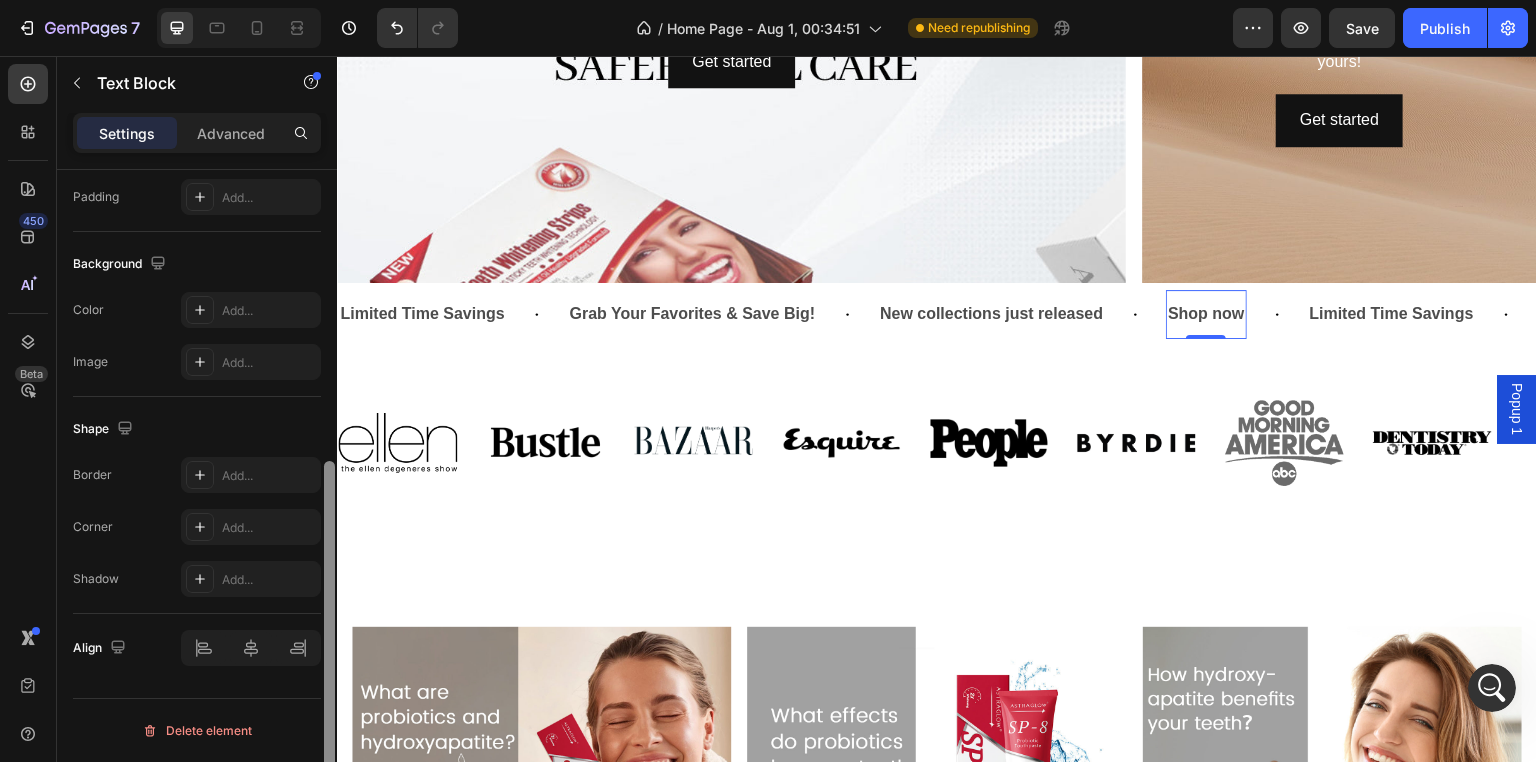 scroll, scrollTop: 534, scrollLeft: 0, axis: vertical 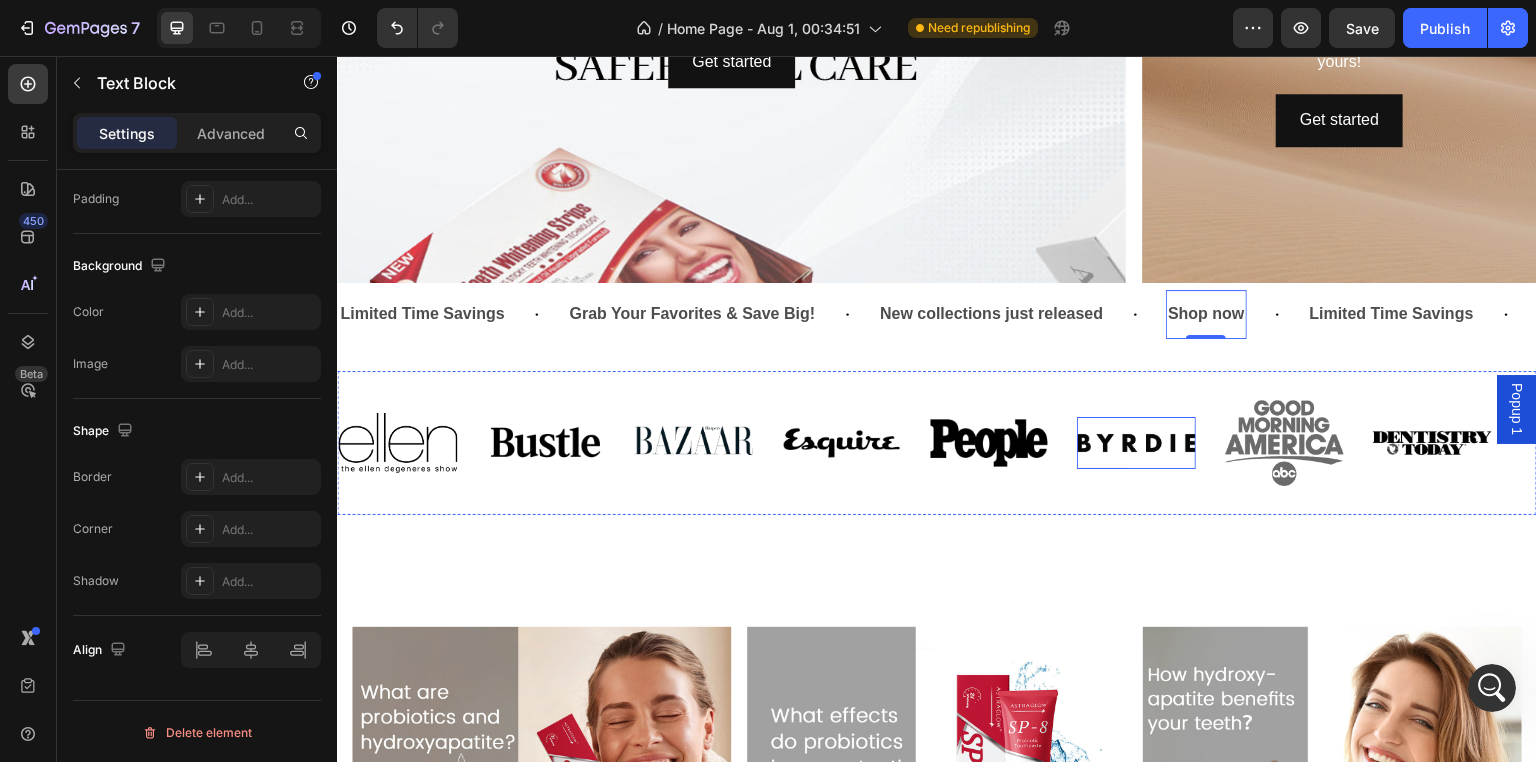 click on "Image" at bounding box center (1136, 443) 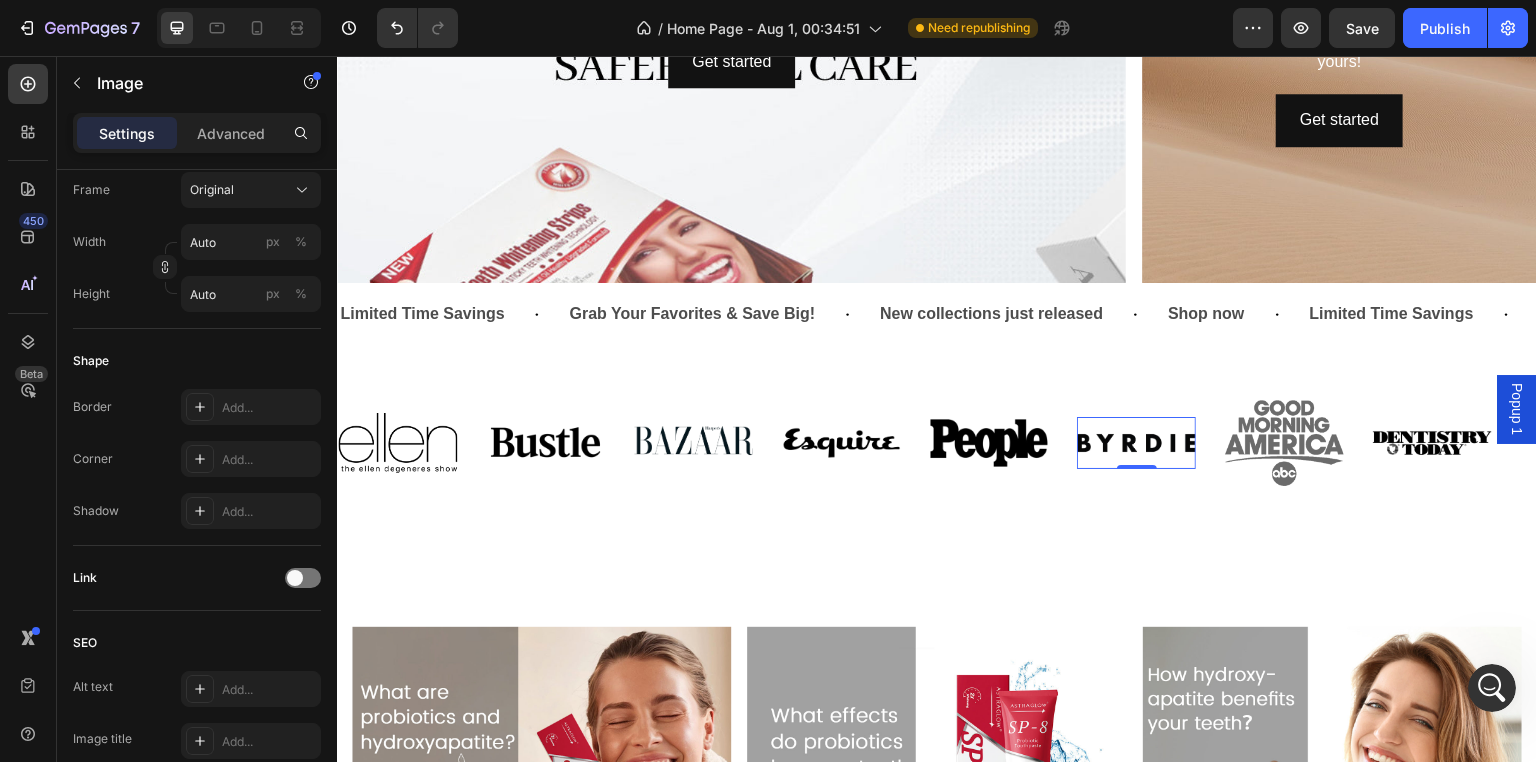 scroll, scrollTop: 0, scrollLeft: 0, axis: both 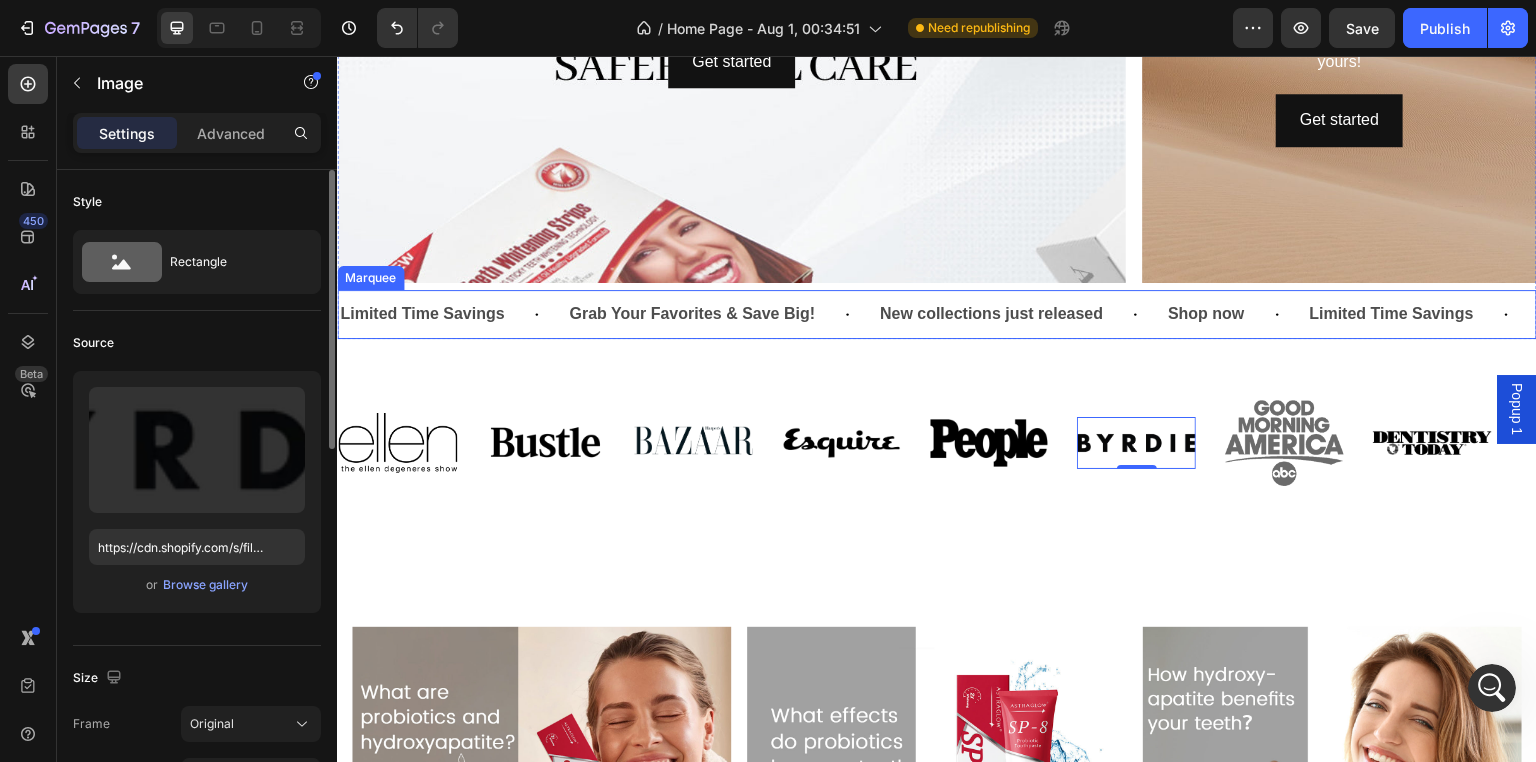 click on "New collections just released Text Block" at bounding box center (1022, 314) 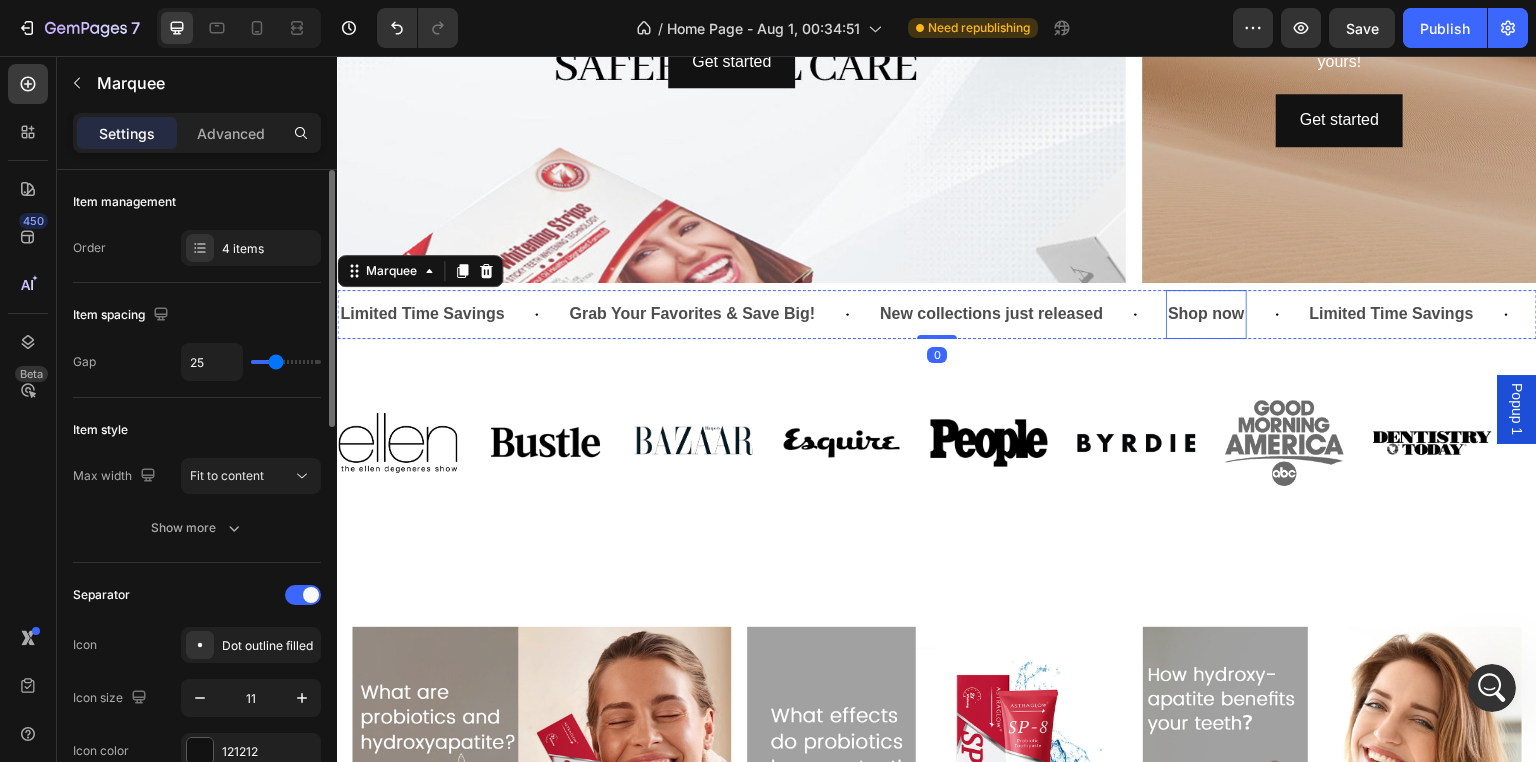 click on "Shop now" at bounding box center (1206, 314) 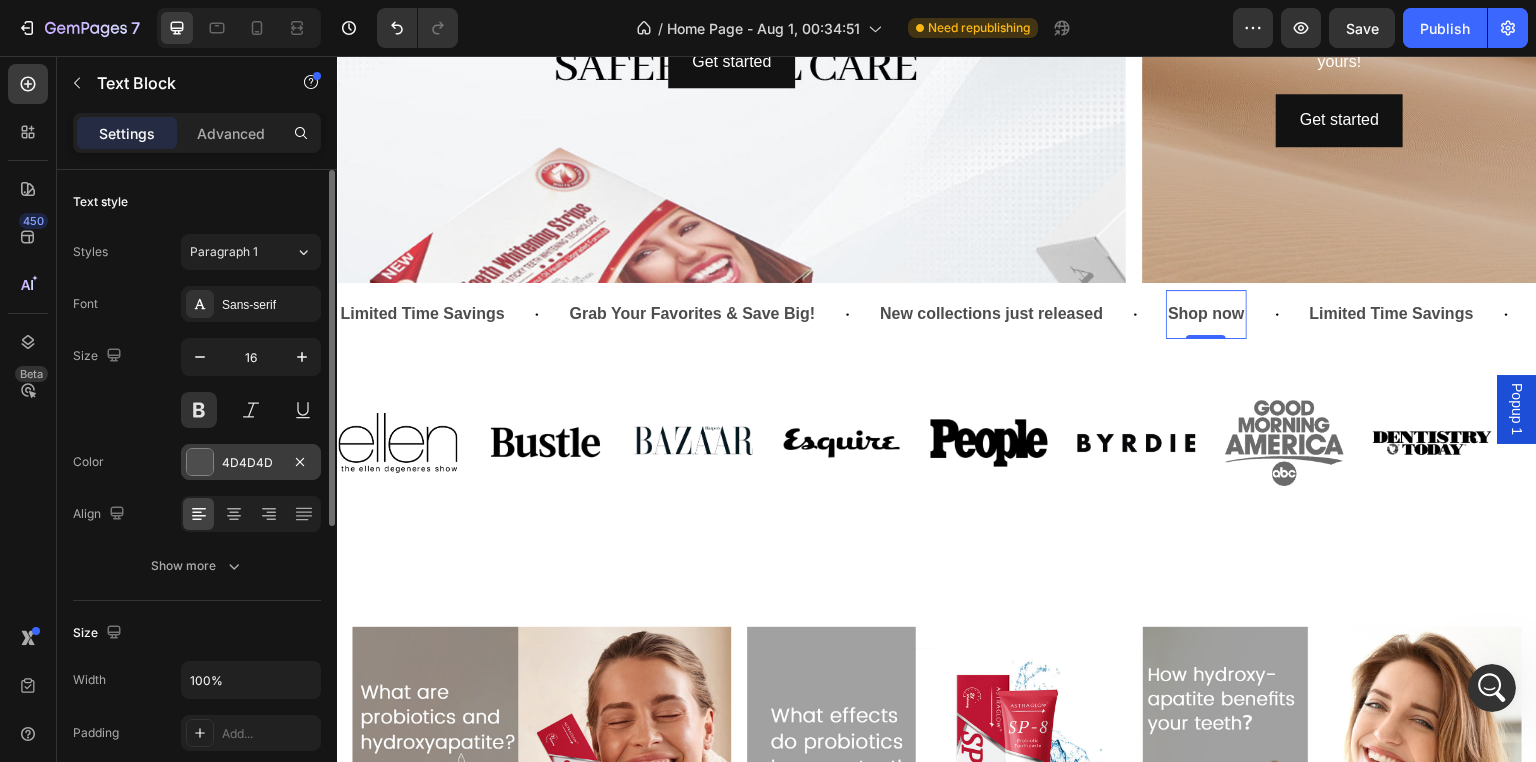 click at bounding box center (200, 462) 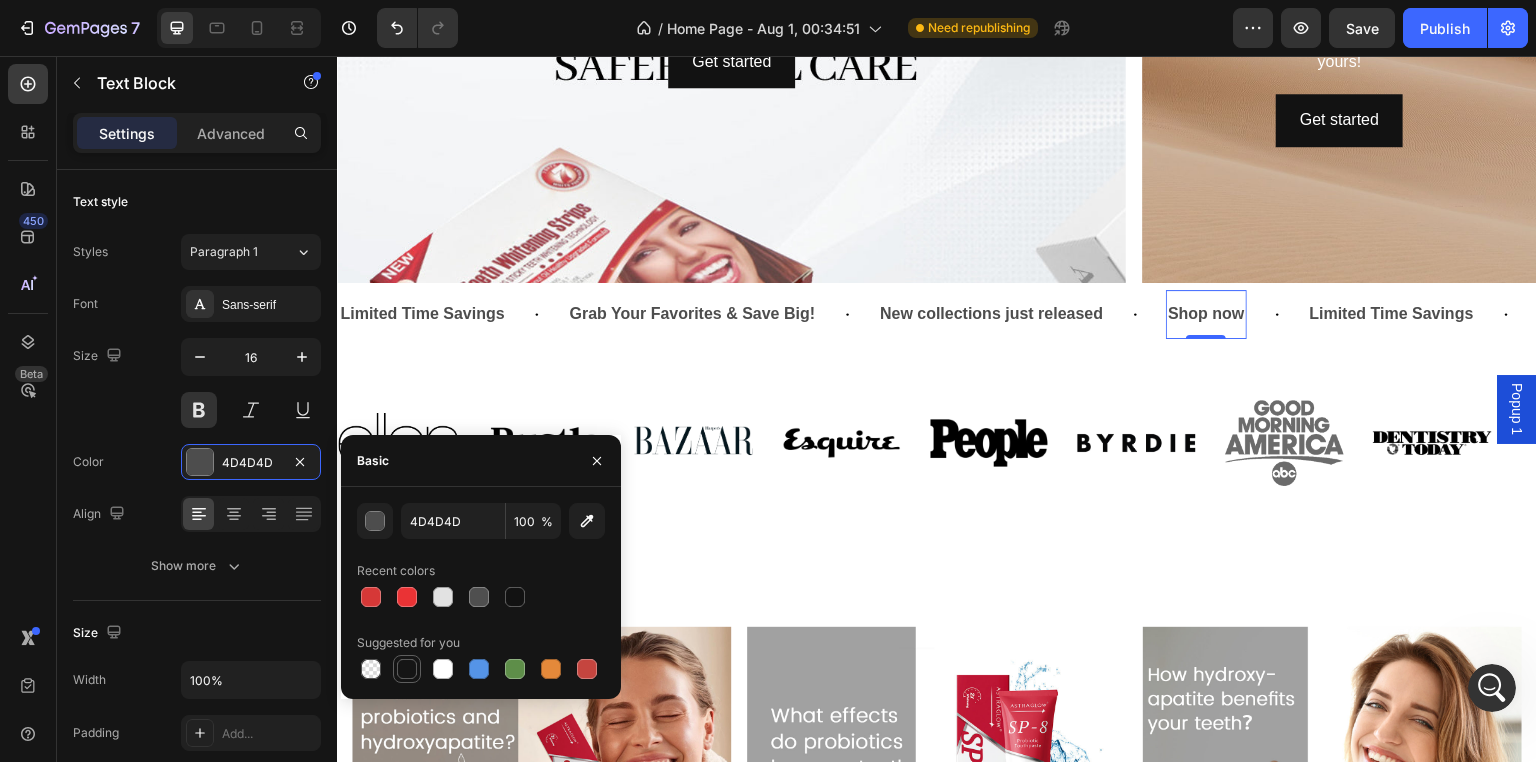 click at bounding box center (407, 669) 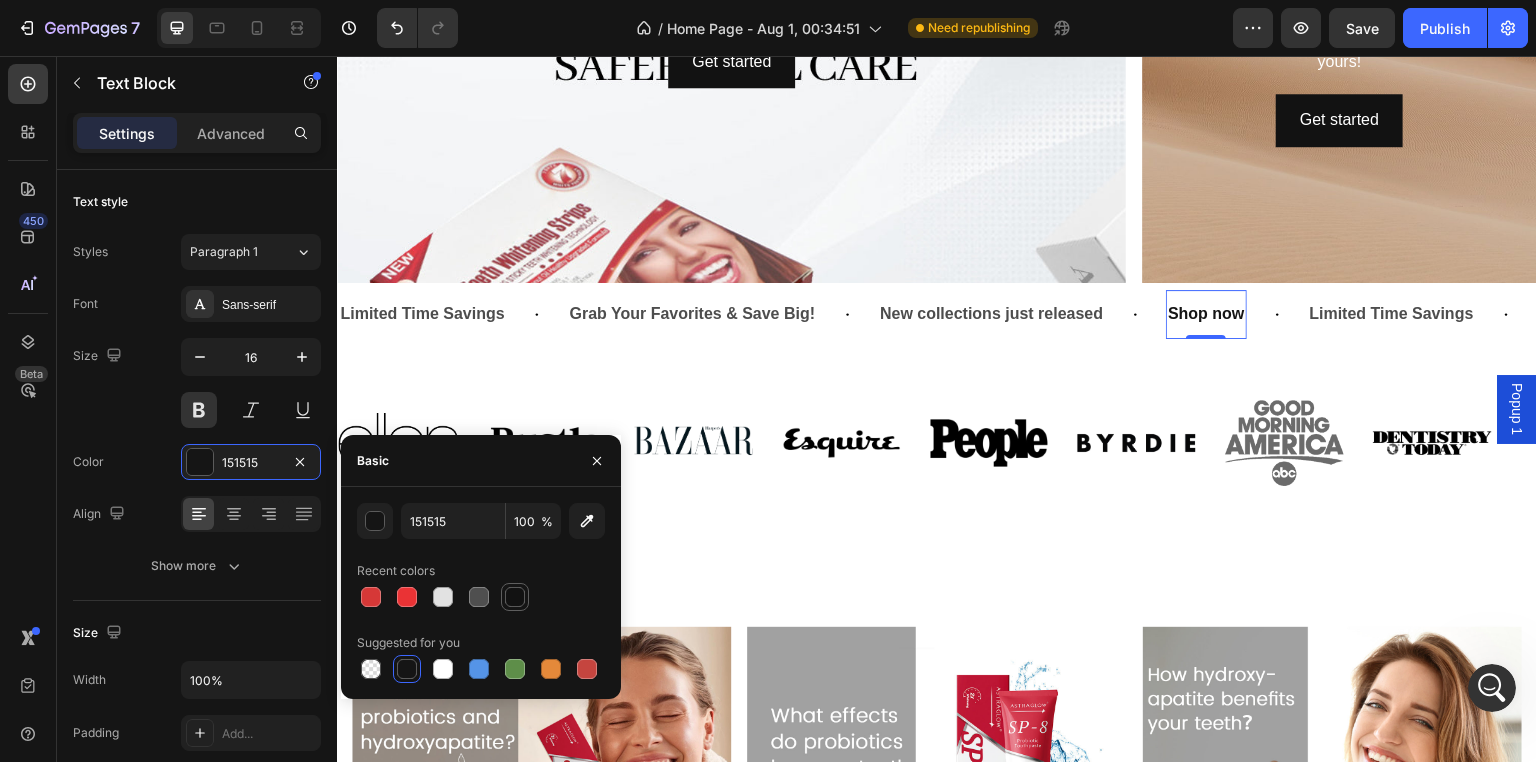 click at bounding box center (515, 597) 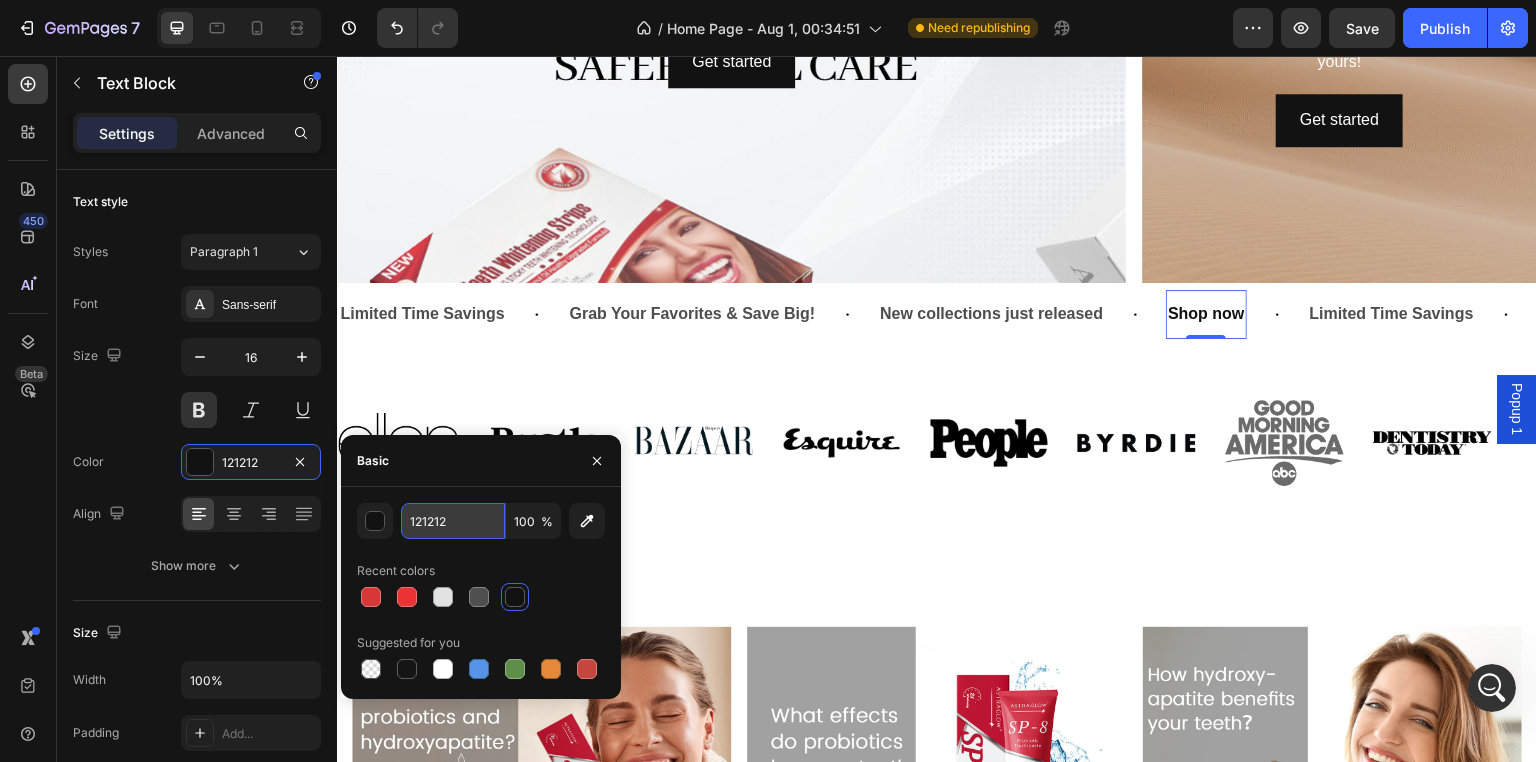 click on "121212" at bounding box center (453, 521) 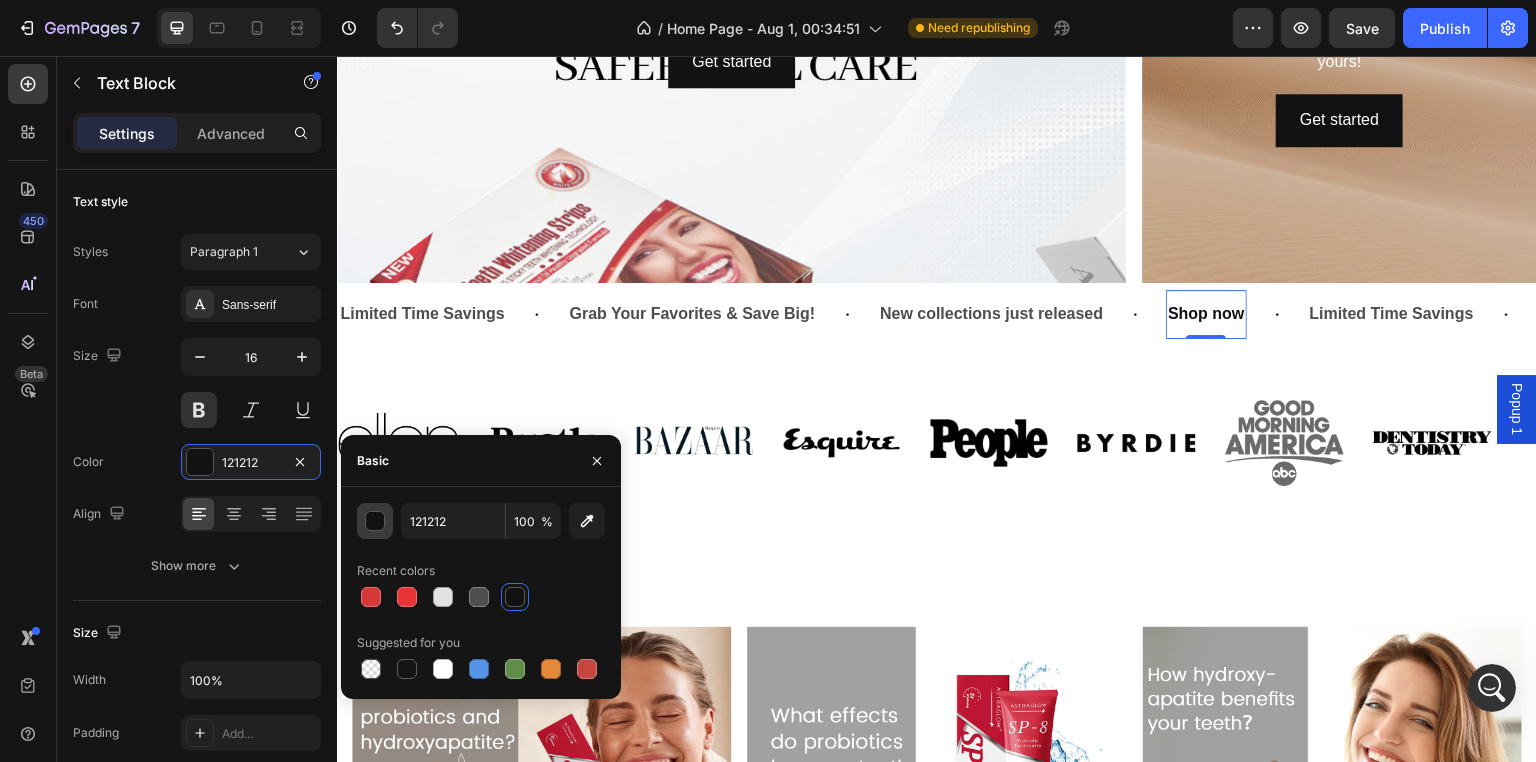 click at bounding box center [376, 522] 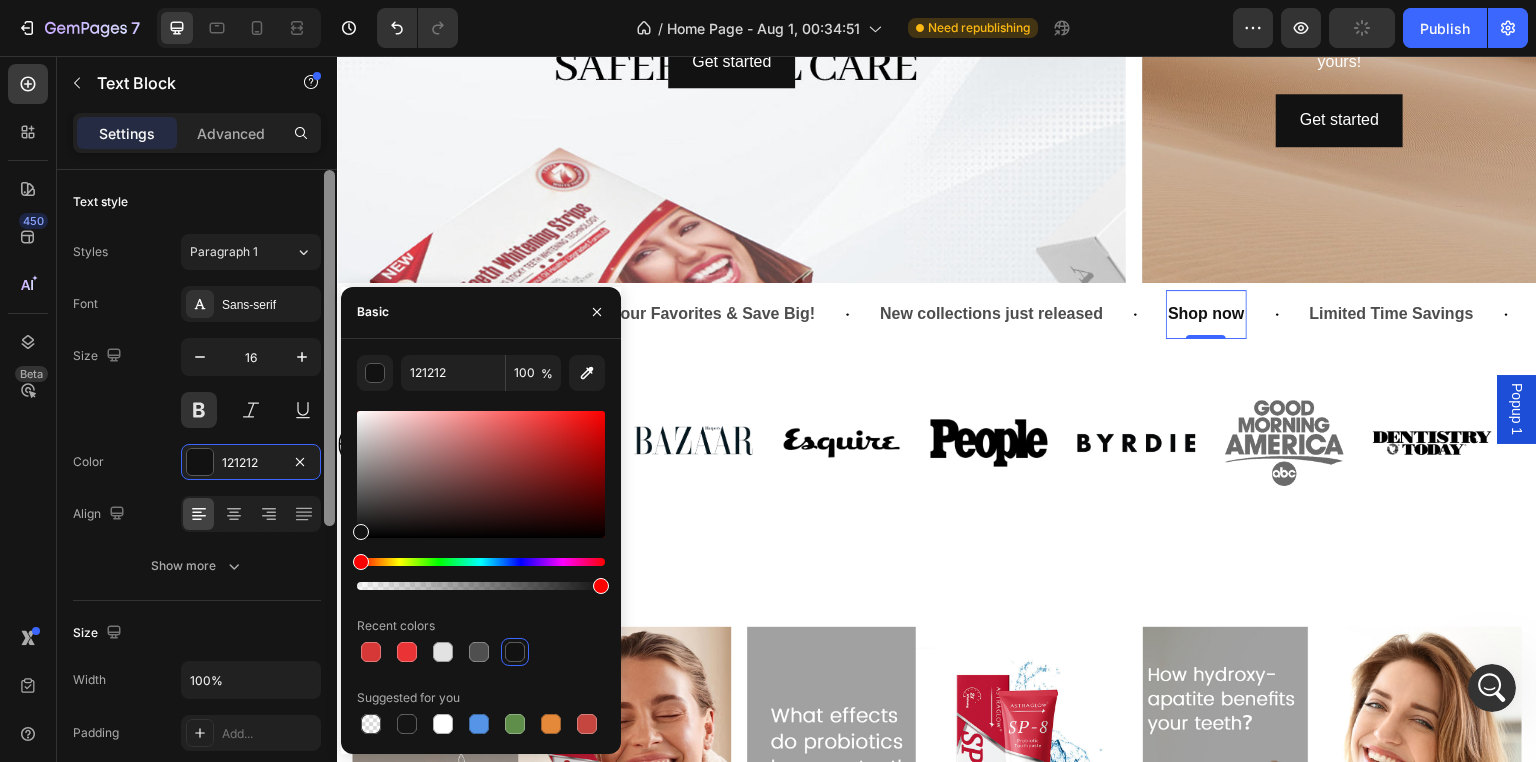 type on "000000" 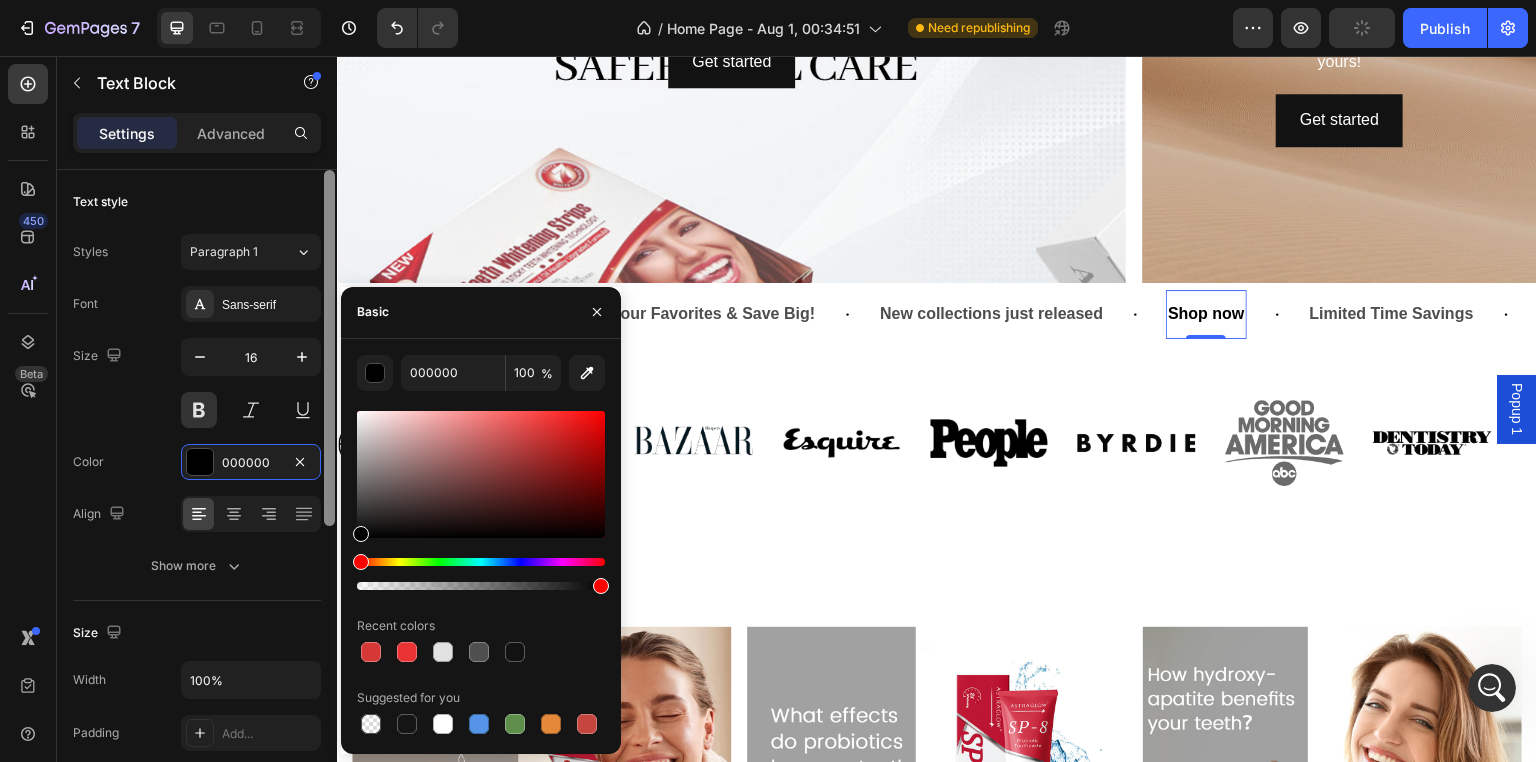 drag, startPoint x: 364, startPoint y: 533, endPoint x: 336, endPoint y: 573, distance: 48.82622 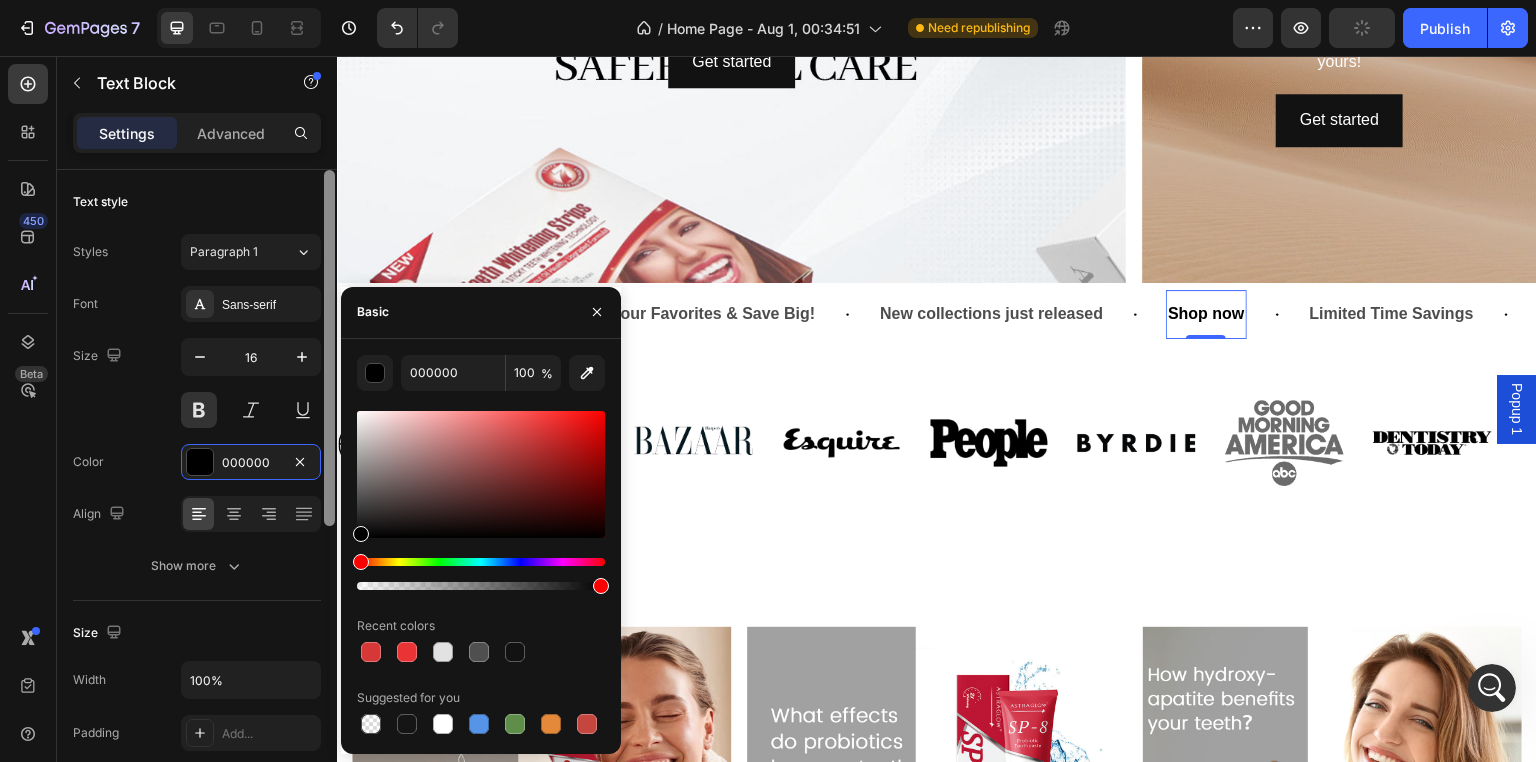 click on "450 Beta Sections(30) Elements(83) Section Element Hero Section Product Detail Brands Trusted Badges Guarantee Product Breakdown How to use Testimonials Compare Bundle FAQs Social Proof Brand Story Product List Collection Blog List Contact Sticky Add to Cart Custom Footer Browse Library 450 Layout
Row
Row
Row
Row Text
Heading
Text Block Button
Button
Button Media
Image
Image
Video" 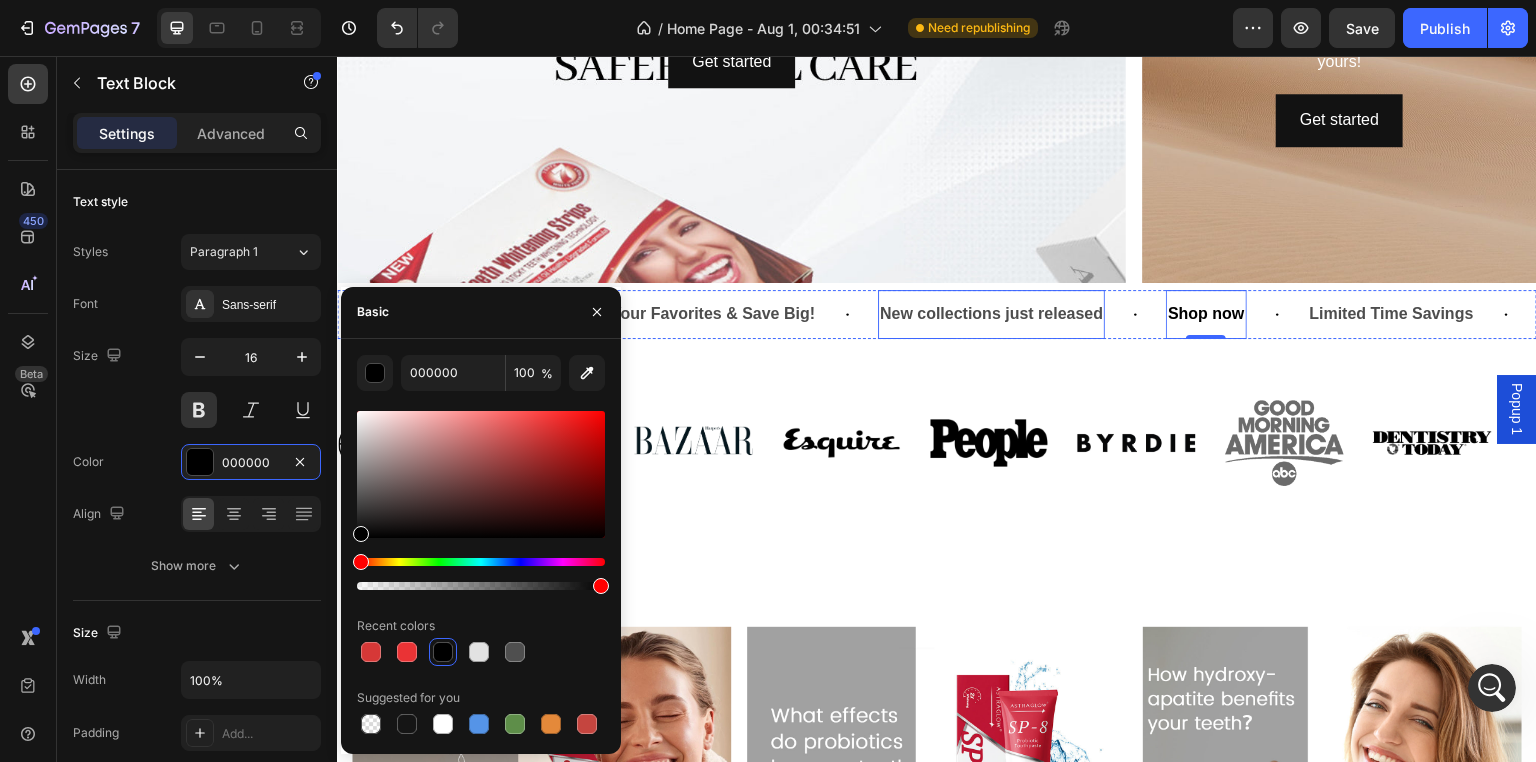 click on "New collections just released" at bounding box center [991, 314] 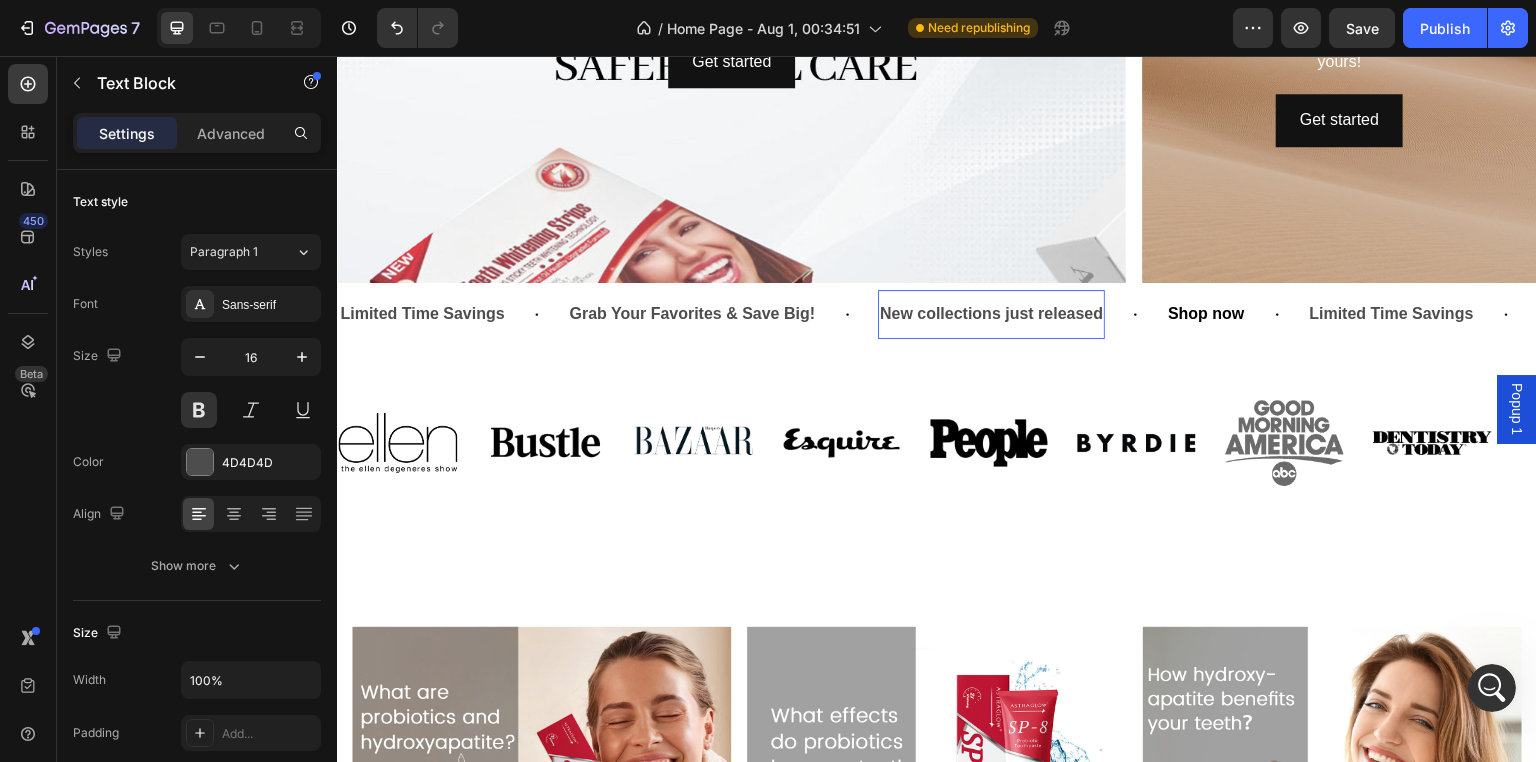 click on "New collections just released" at bounding box center [991, 314] 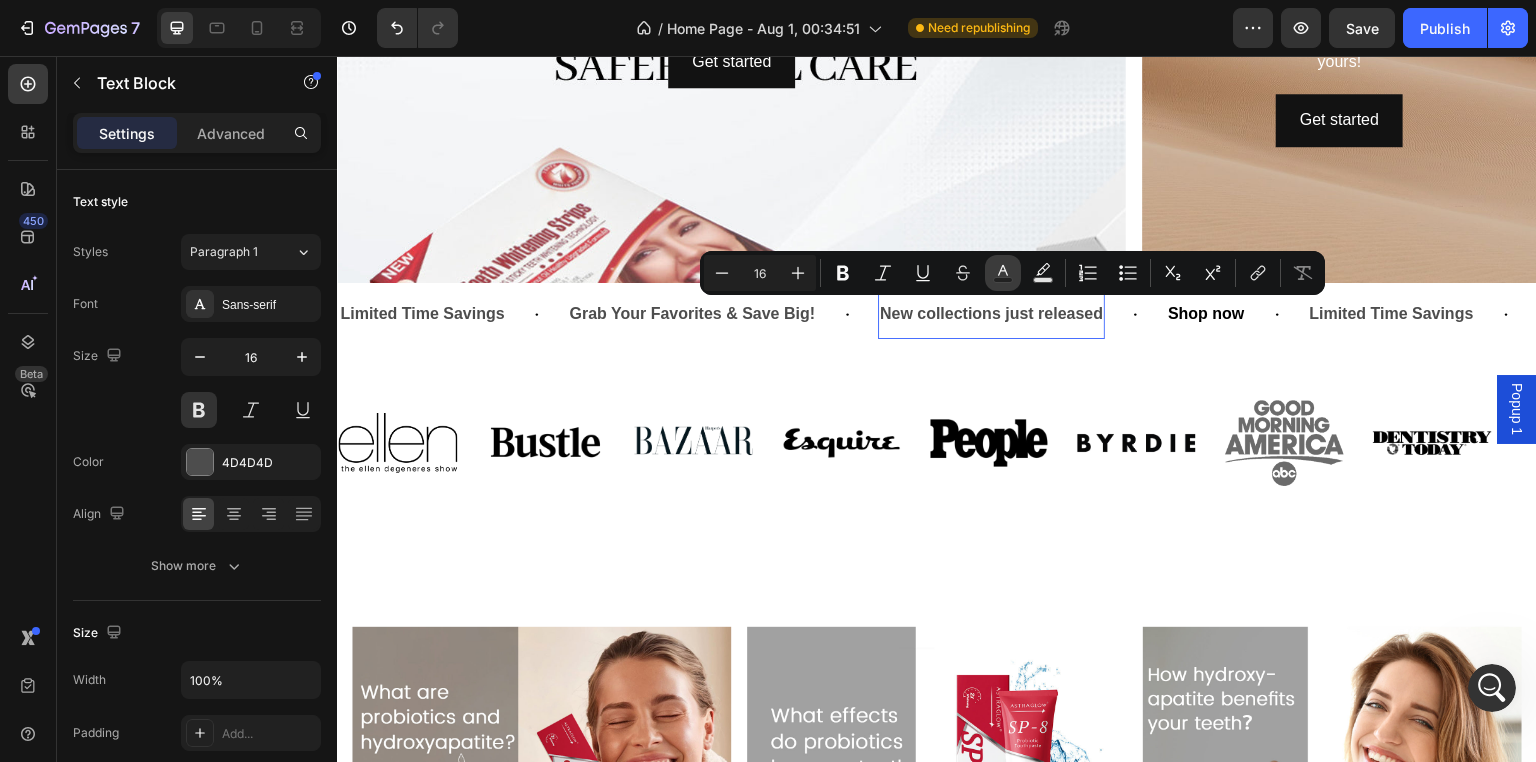 click 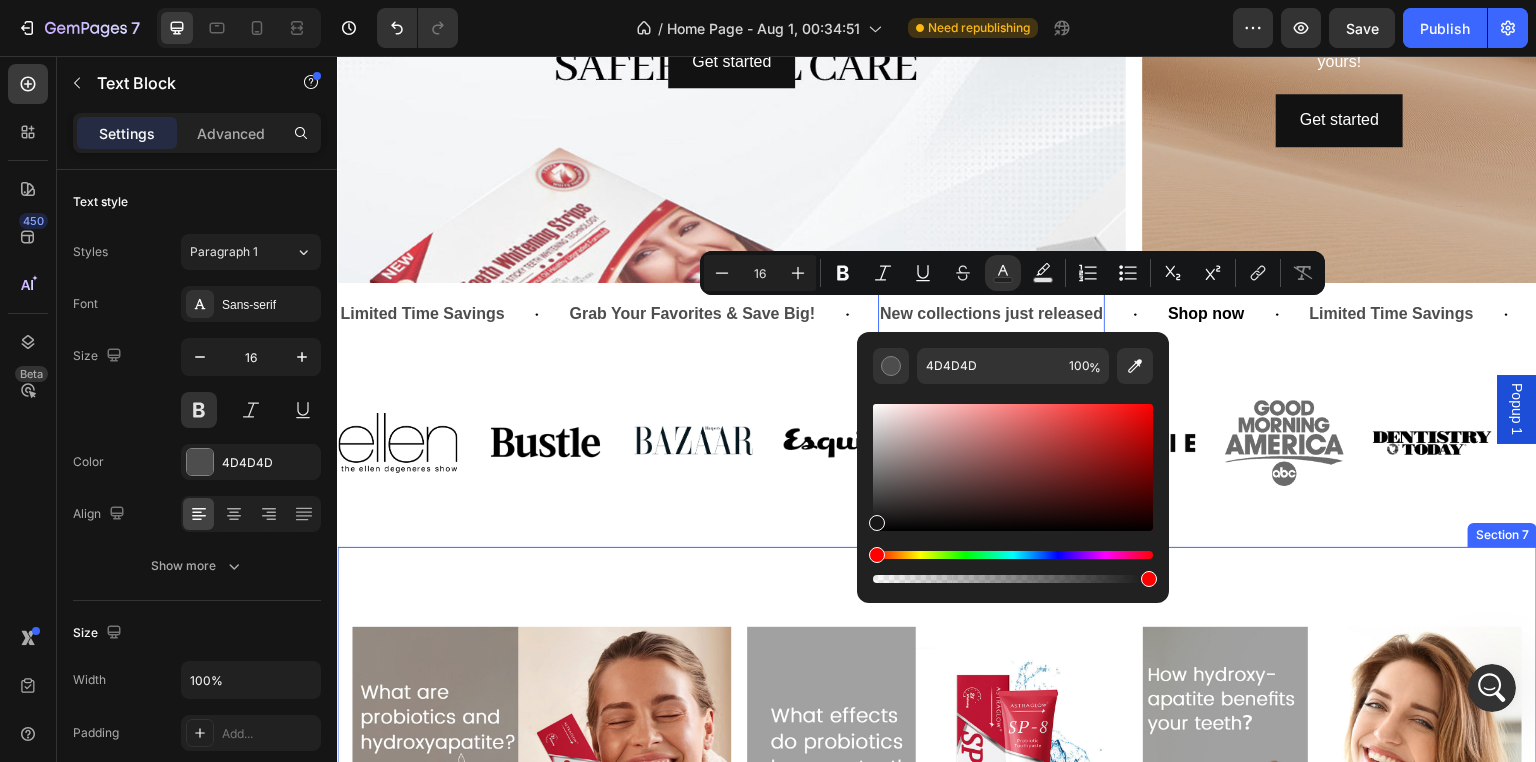 drag, startPoint x: 1215, startPoint y: 555, endPoint x: 831, endPoint y: 555, distance: 384 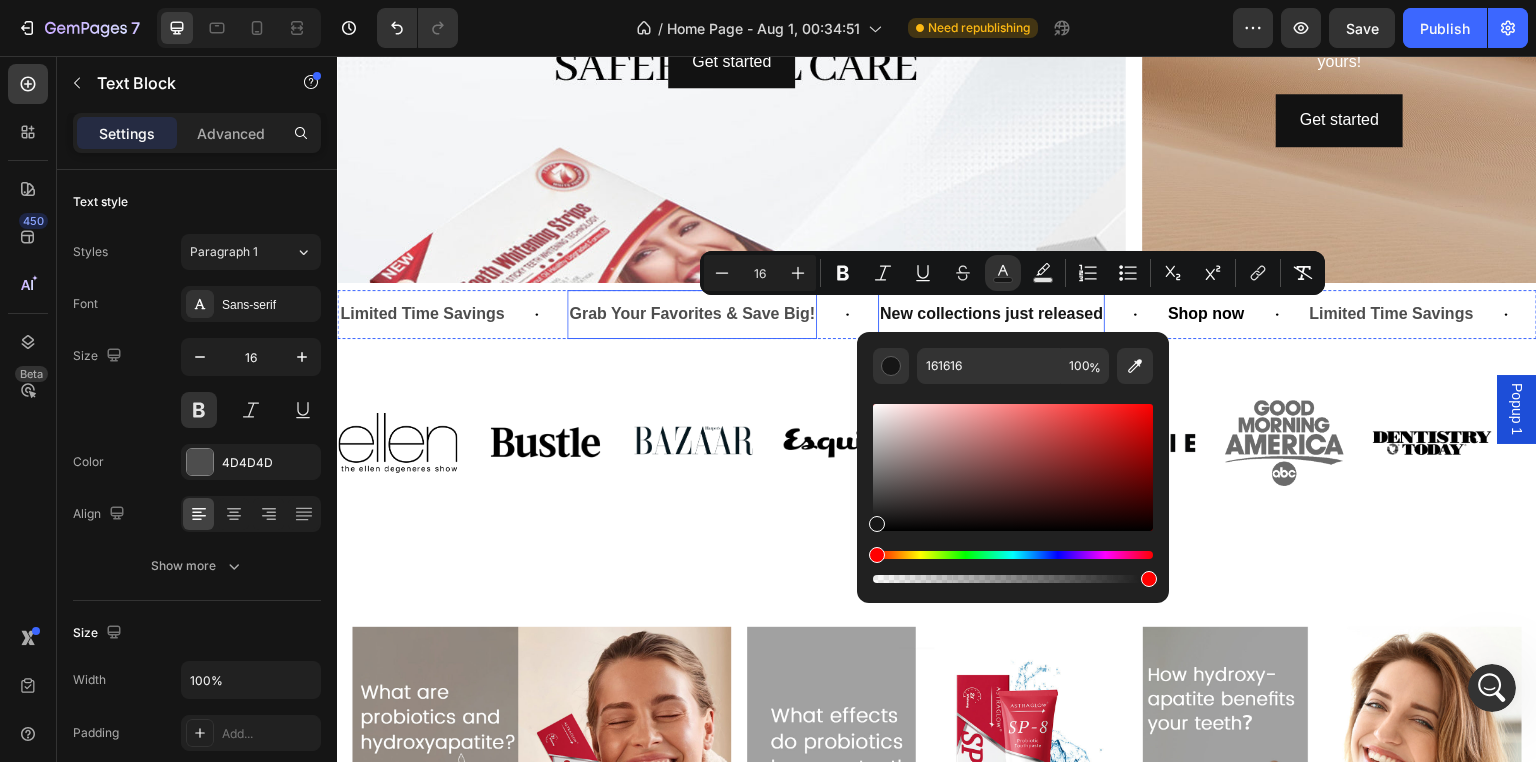 click on "Grab Your Favorites & Save Big!" at bounding box center (692, 314) 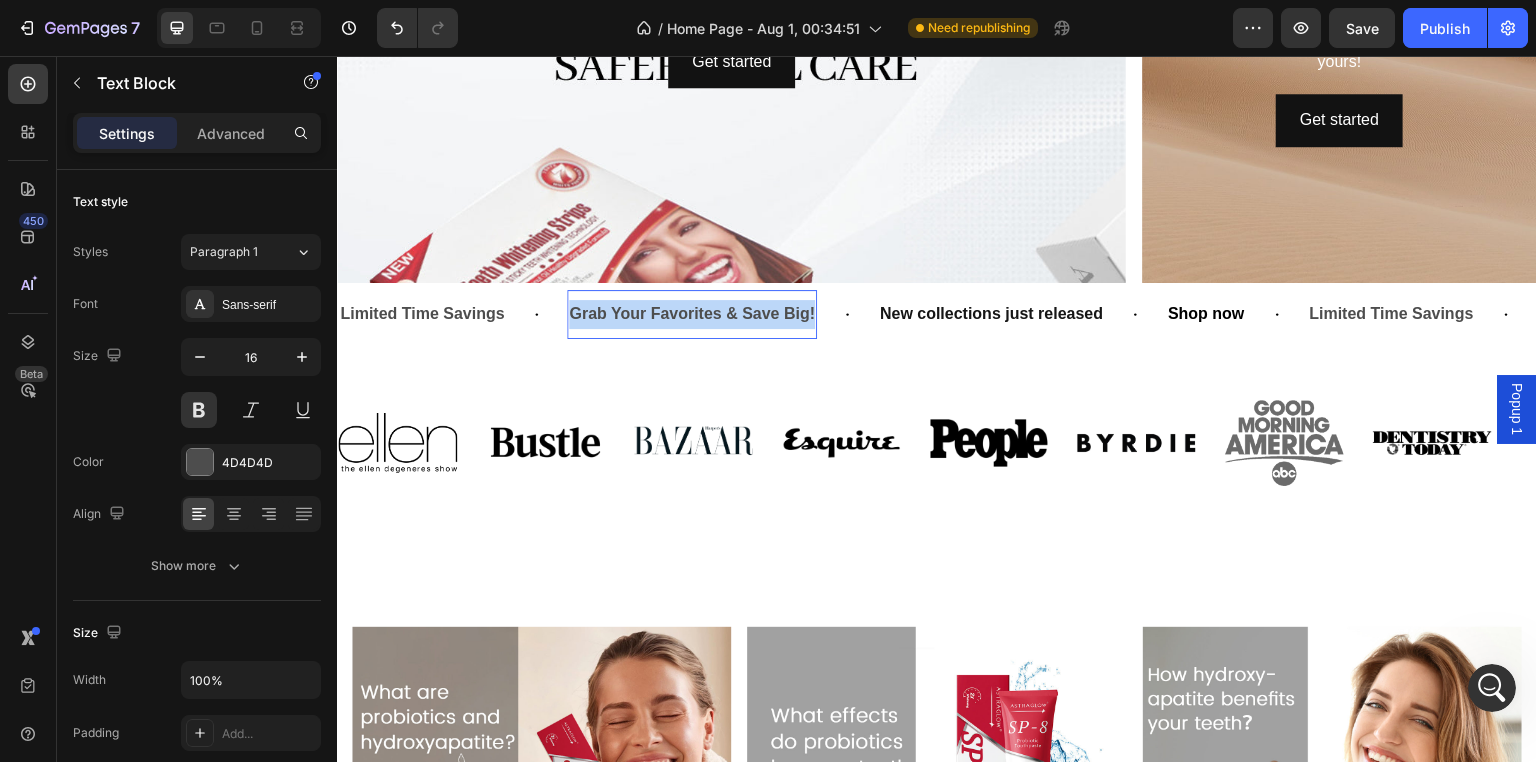 click on "Grab Your Favorites & Save Big!" at bounding box center [692, 314] 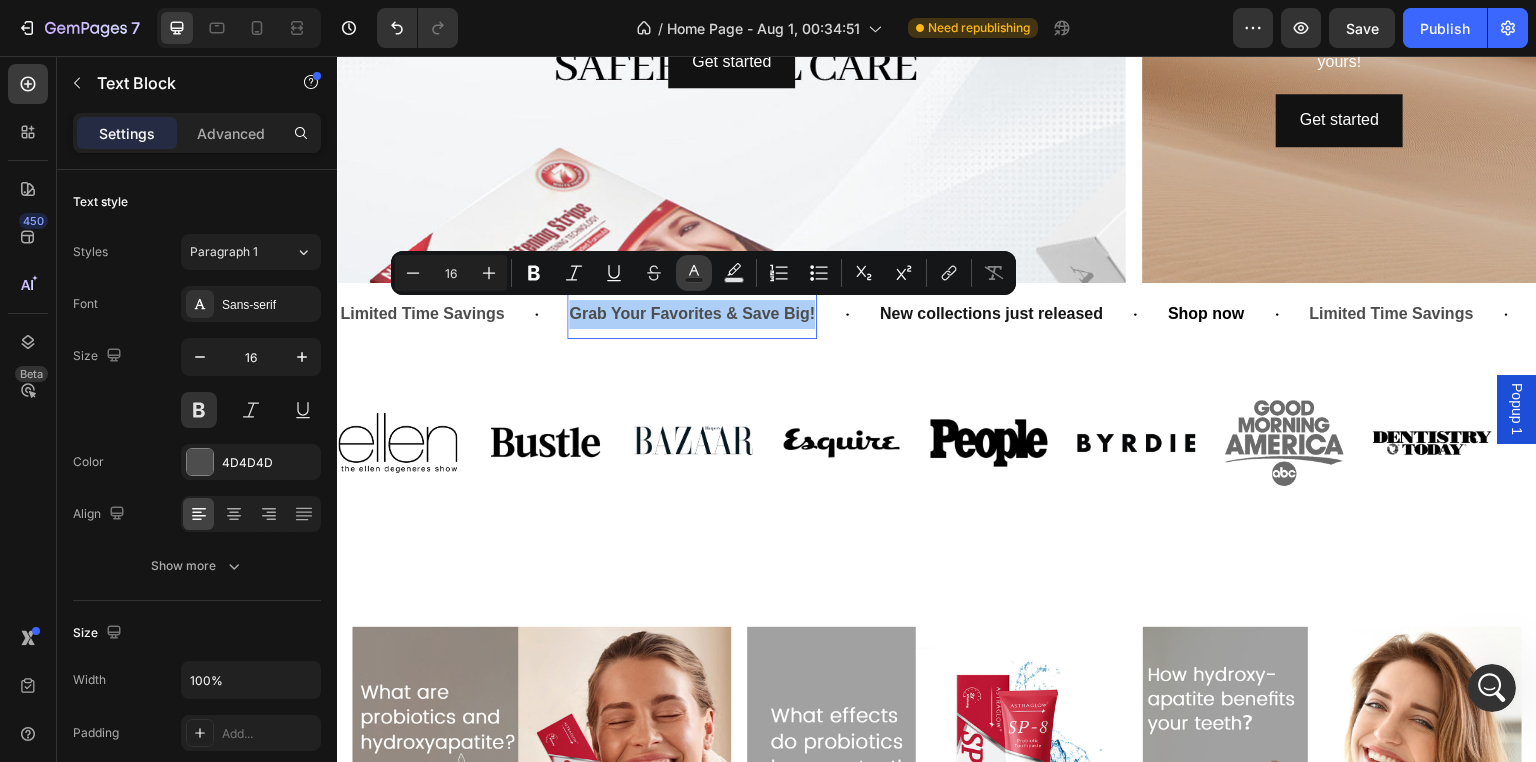 click 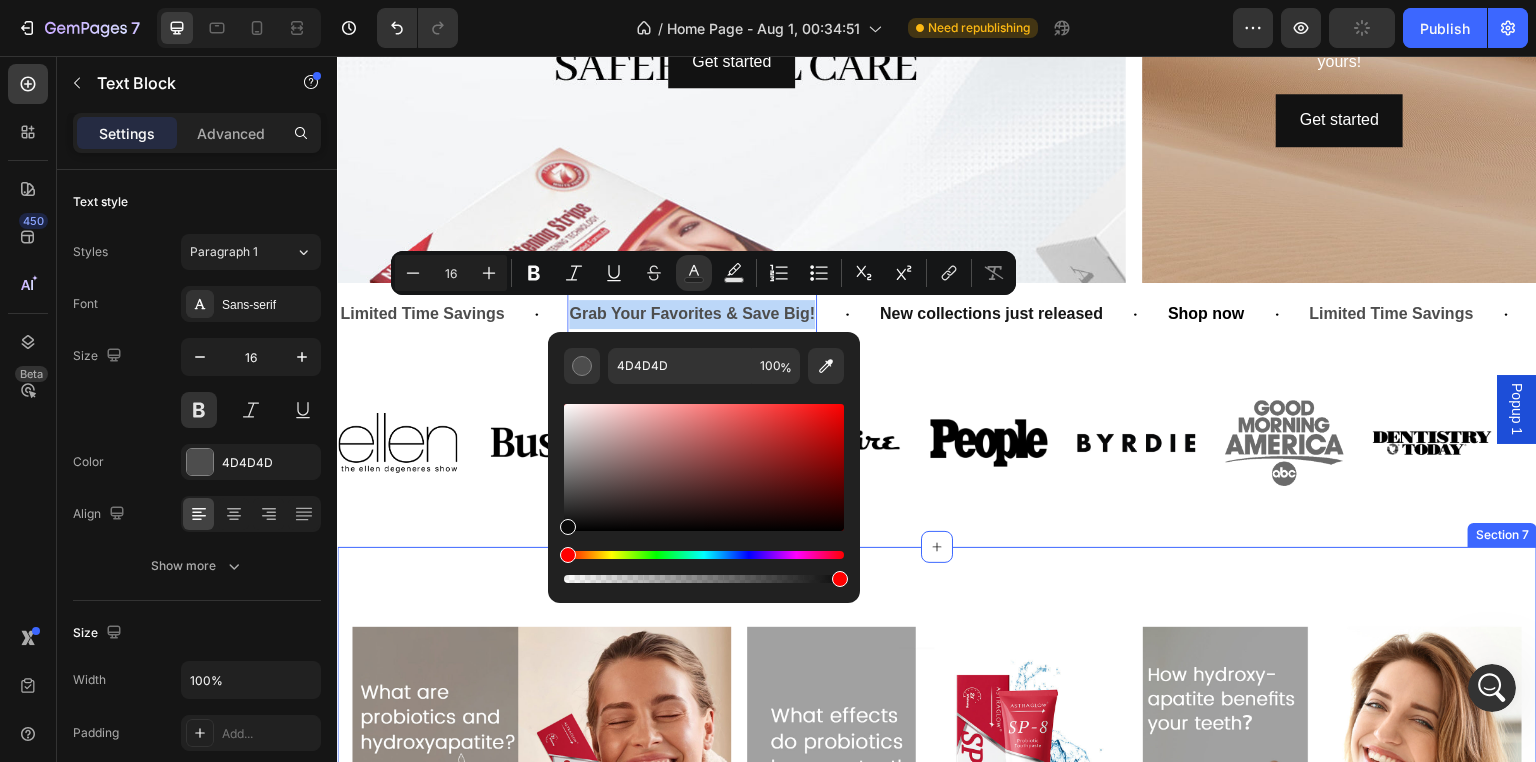 drag, startPoint x: 901, startPoint y: 553, endPoint x: 542, endPoint y: 551, distance: 359.00558 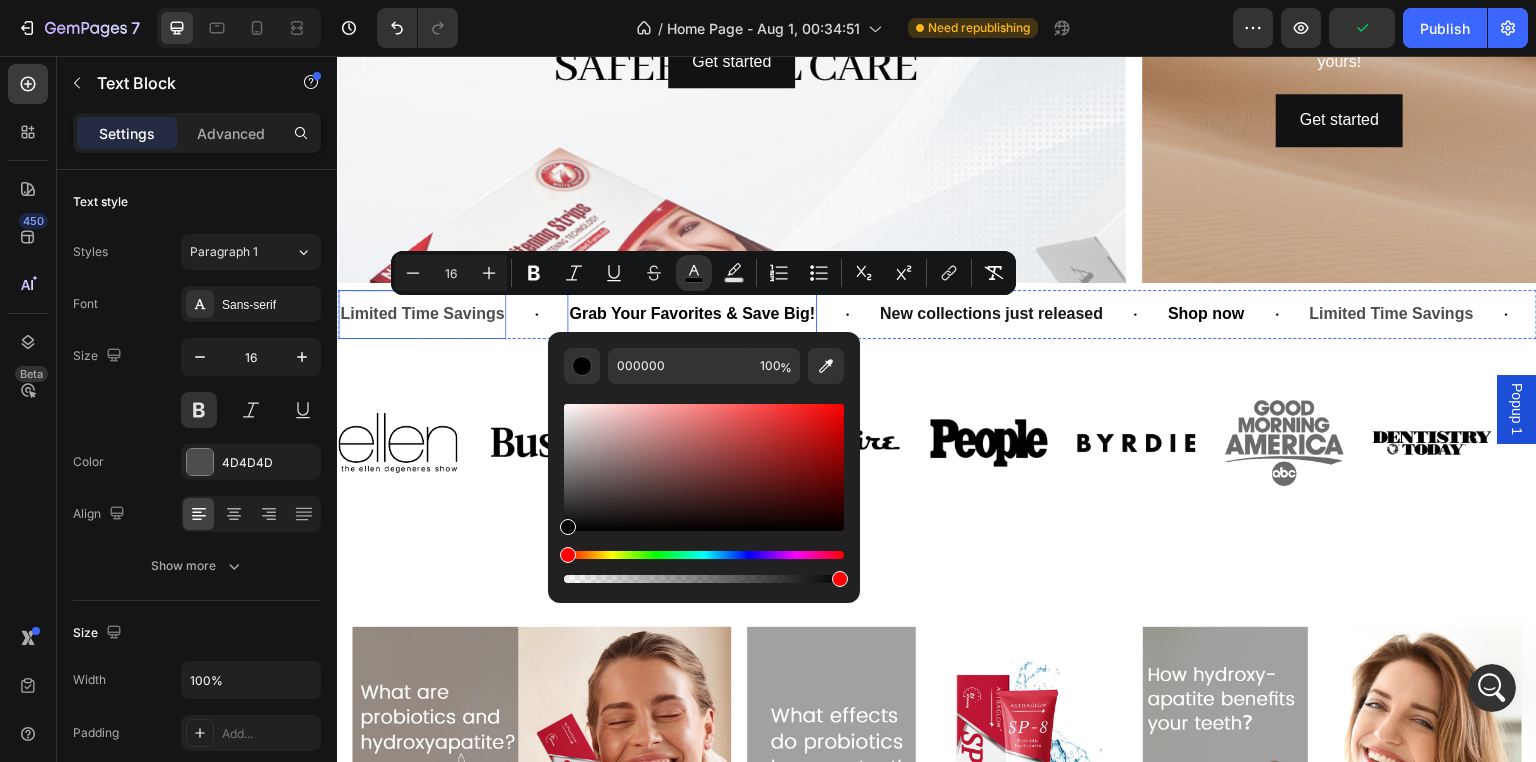 click on "Limited Time Savings" at bounding box center (422, 314) 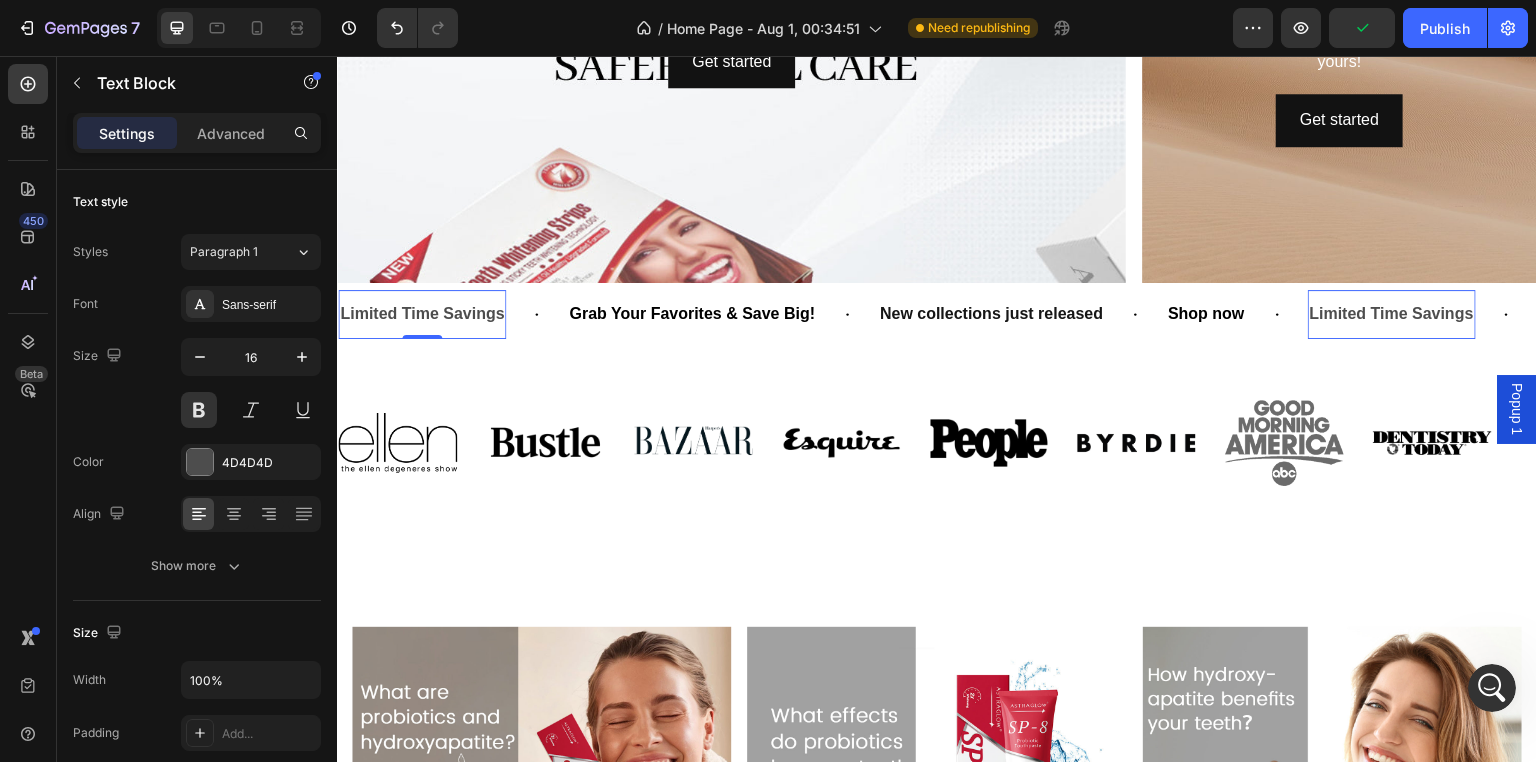 click on "Limited Time Savings" at bounding box center [422, 314] 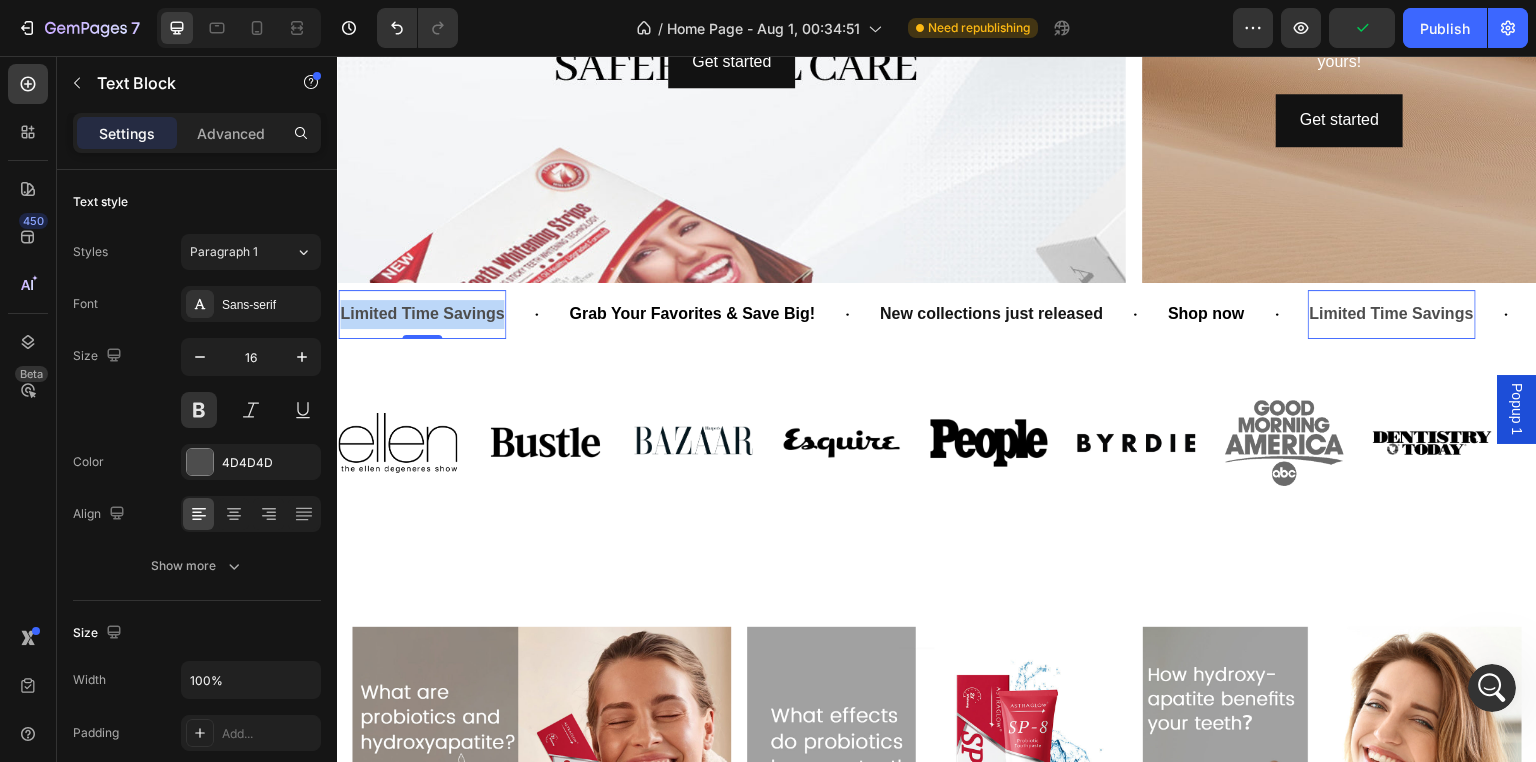 click on "Limited Time Savings" at bounding box center [422, 314] 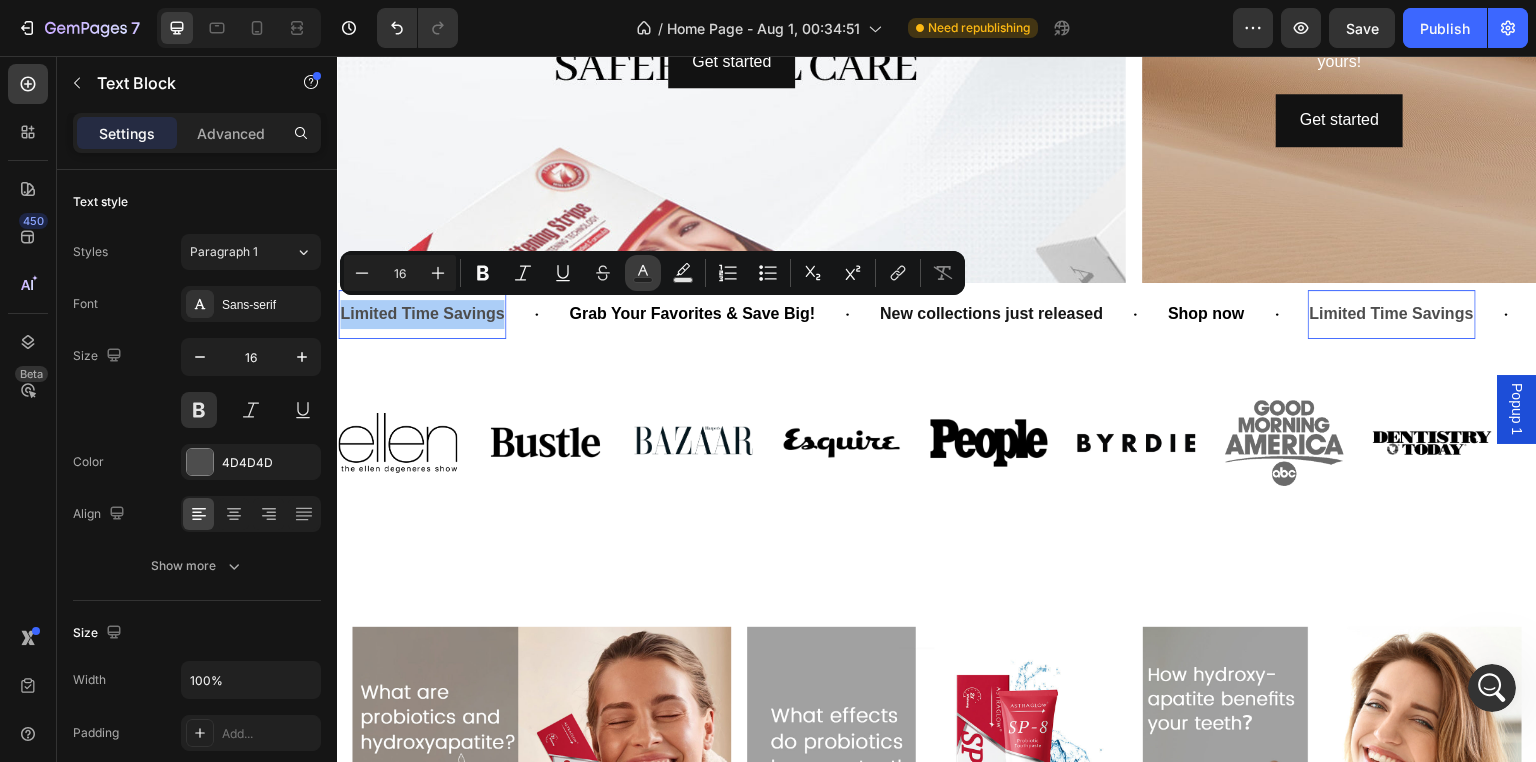 click on "Text Color" at bounding box center [643, 273] 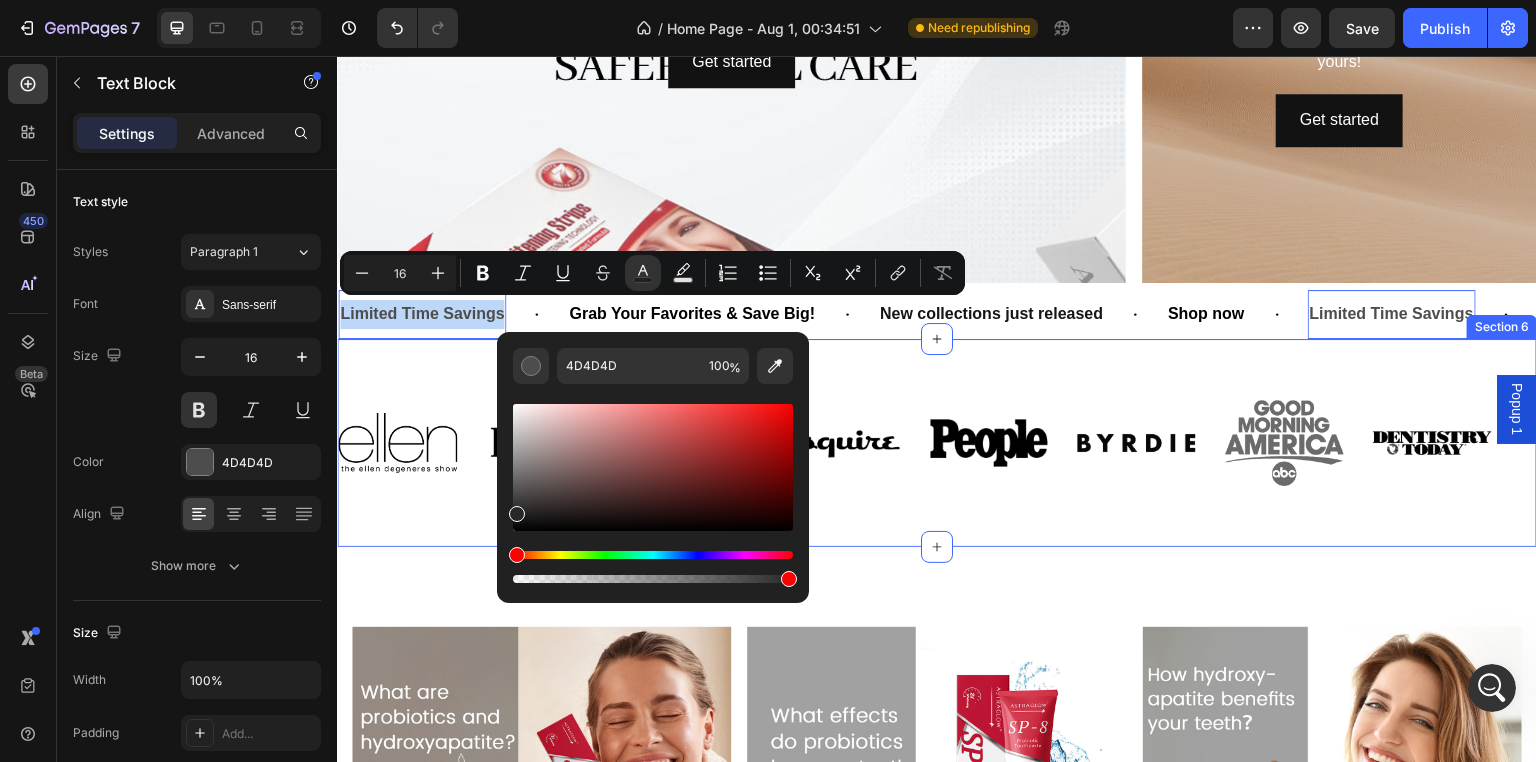 drag, startPoint x: 856, startPoint y: 555, endPoint x: 479, endPoint y: 545, distance: 377.1326 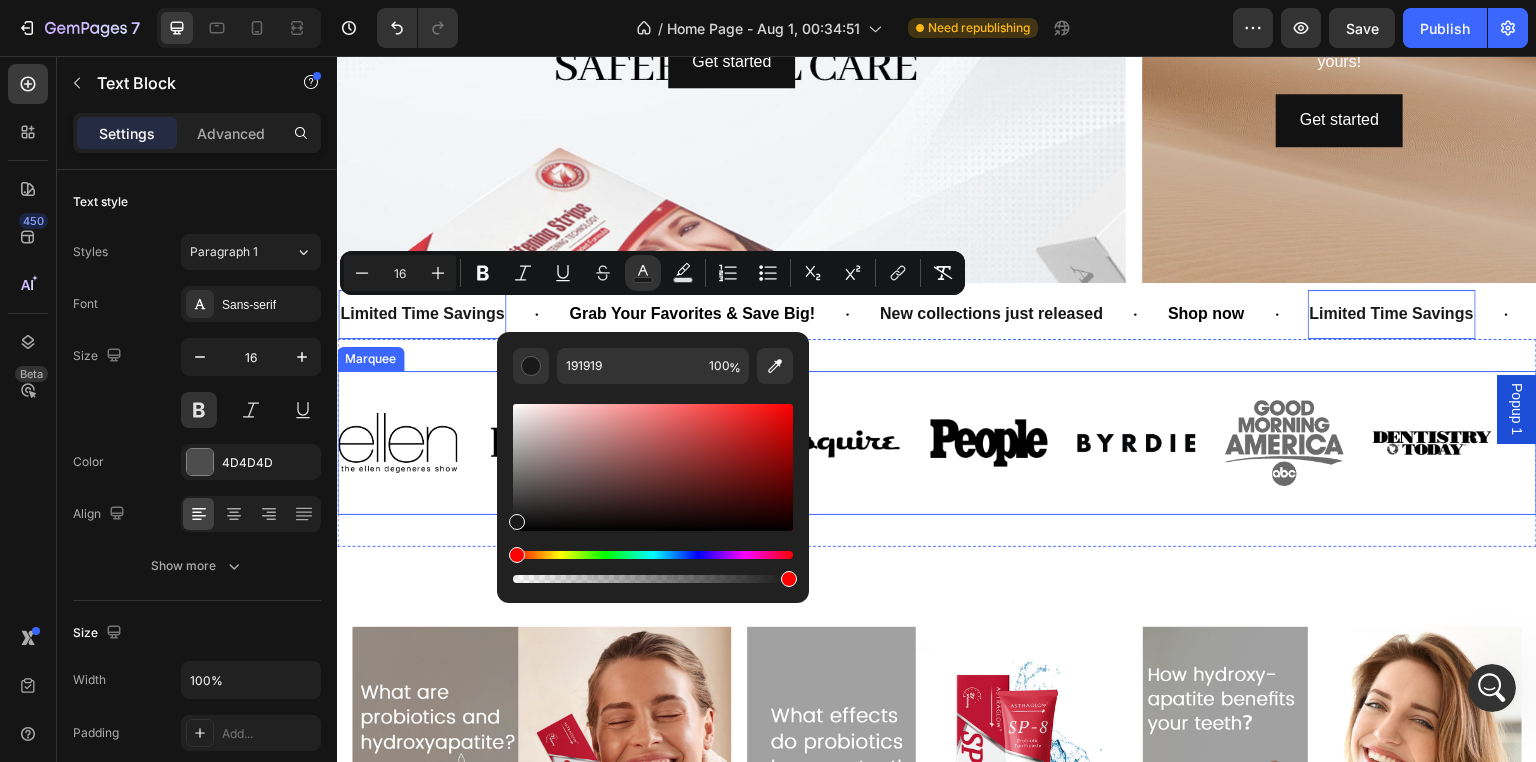 click on "Image Image Image Image Image Image Image Image Image Image Image Image Image Image Image Image Marquee" at bounding box center [937, 442] 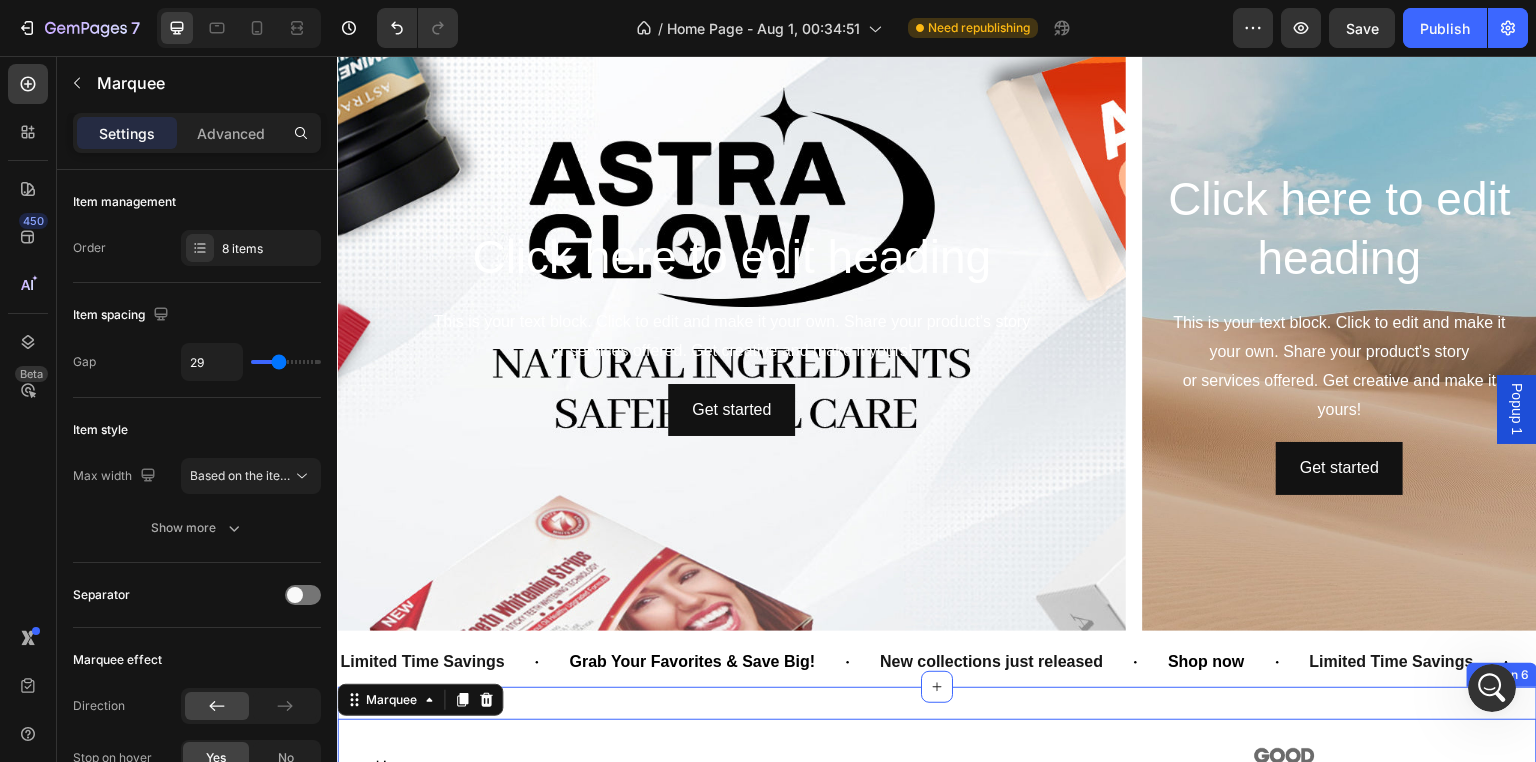 scroll, scrollTop: 1240, scrollLeft: 0, axis: vertical 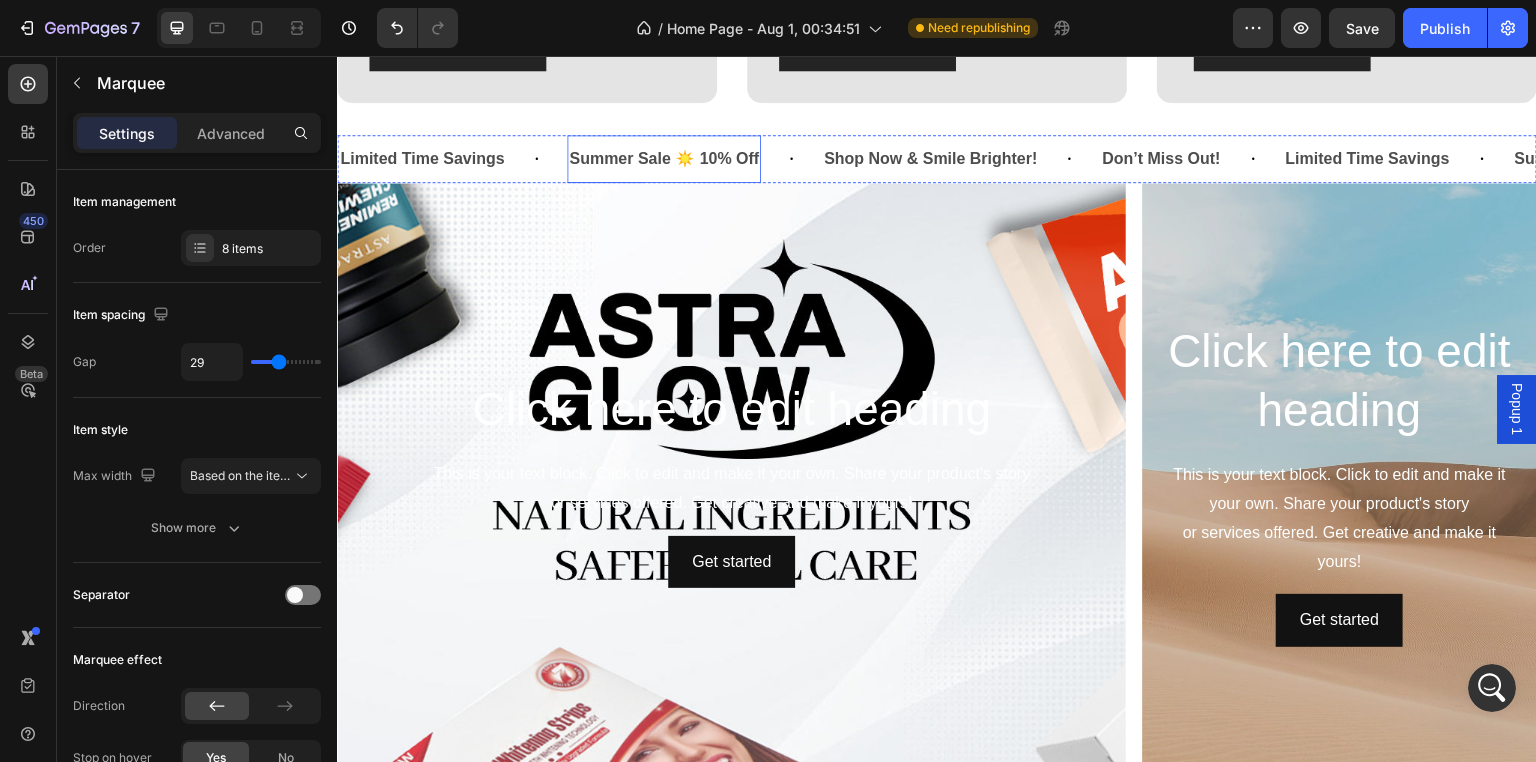 click on "Summer Sale ☀️ 10% Off" at bounding box center [664, 159] 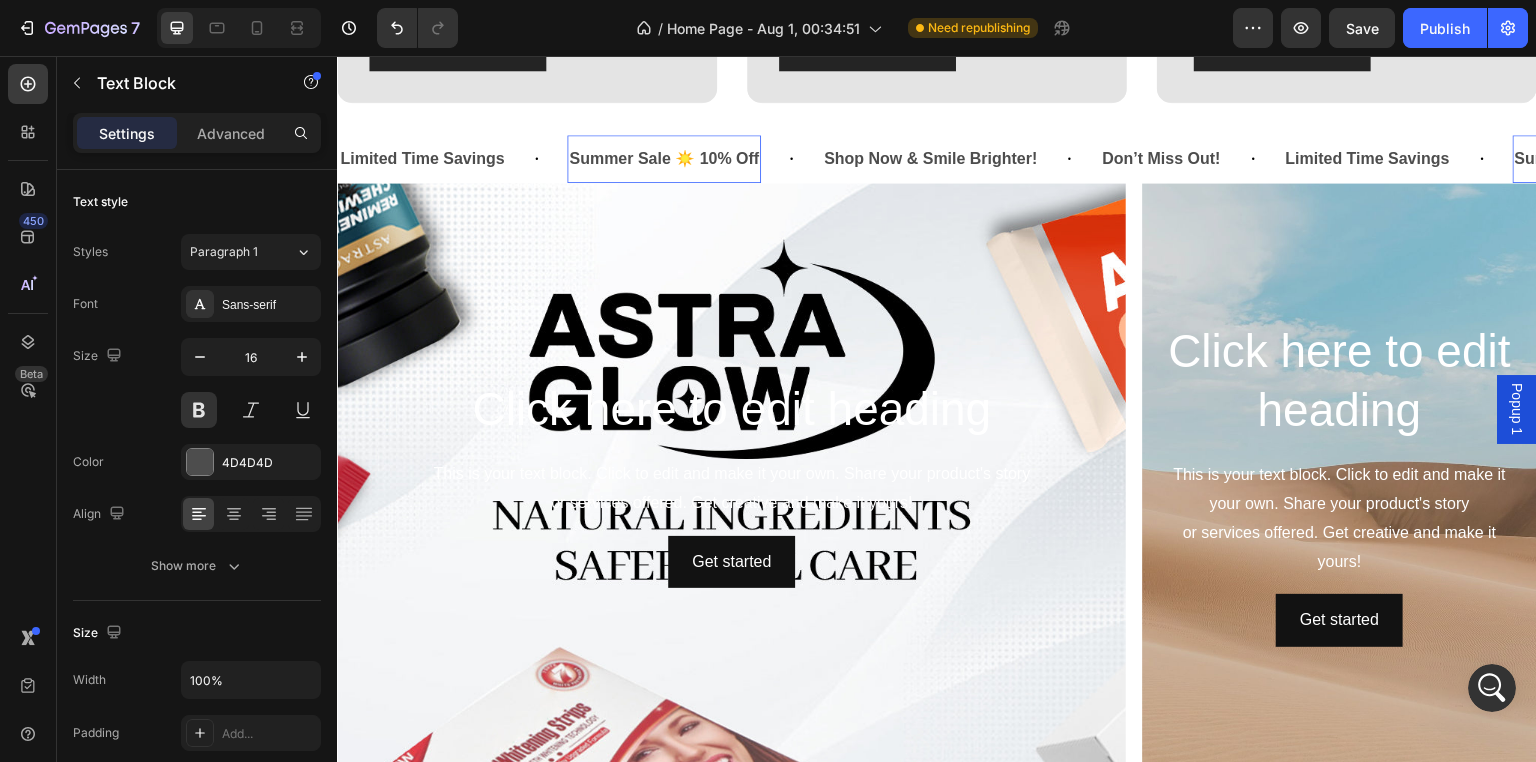 click on "Summer Sale ☀️ 10% Off" at bounding box center (664, 159) 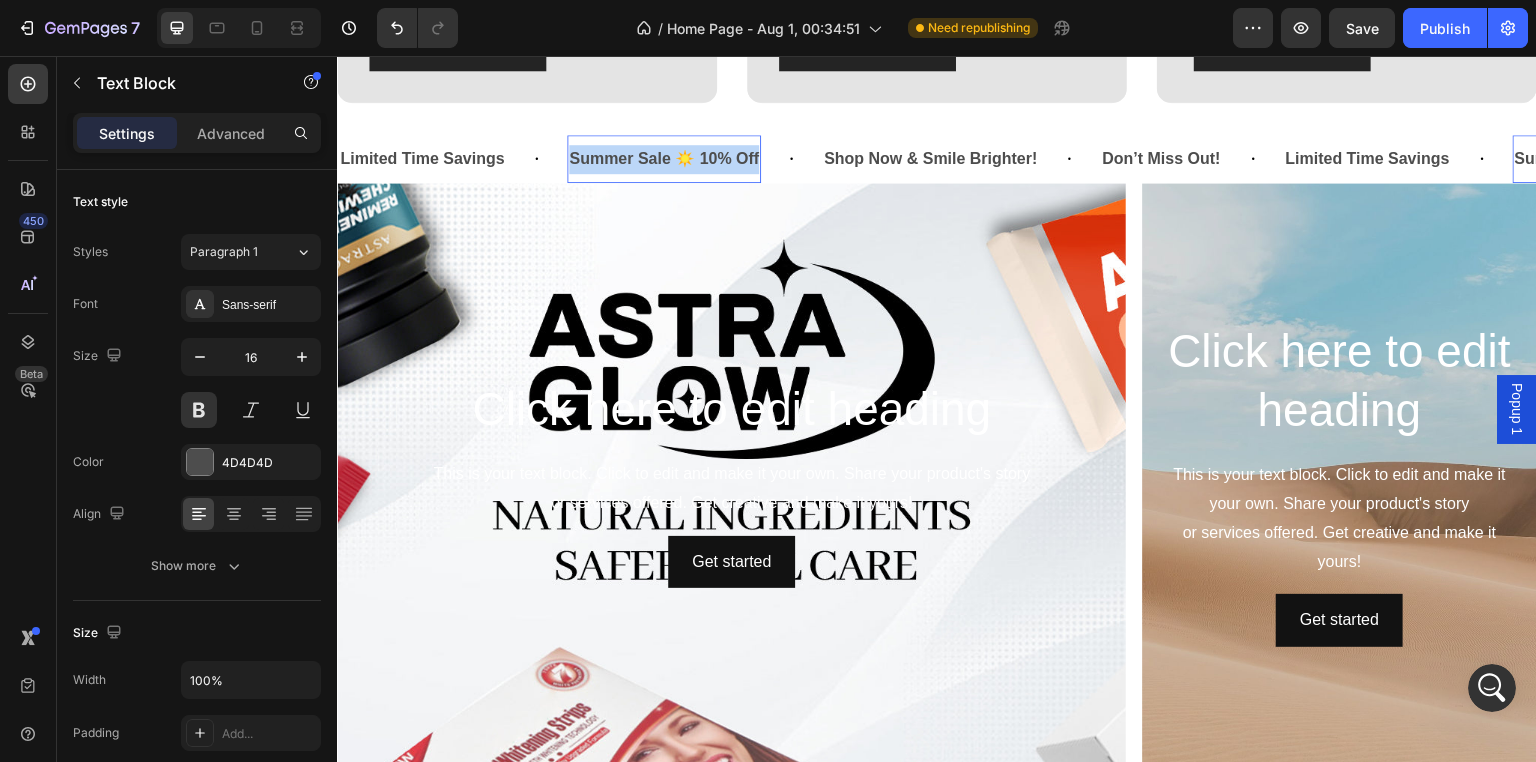 click on "Summer Sale ☀️ 10% Off" at bounding box center [664, 159] 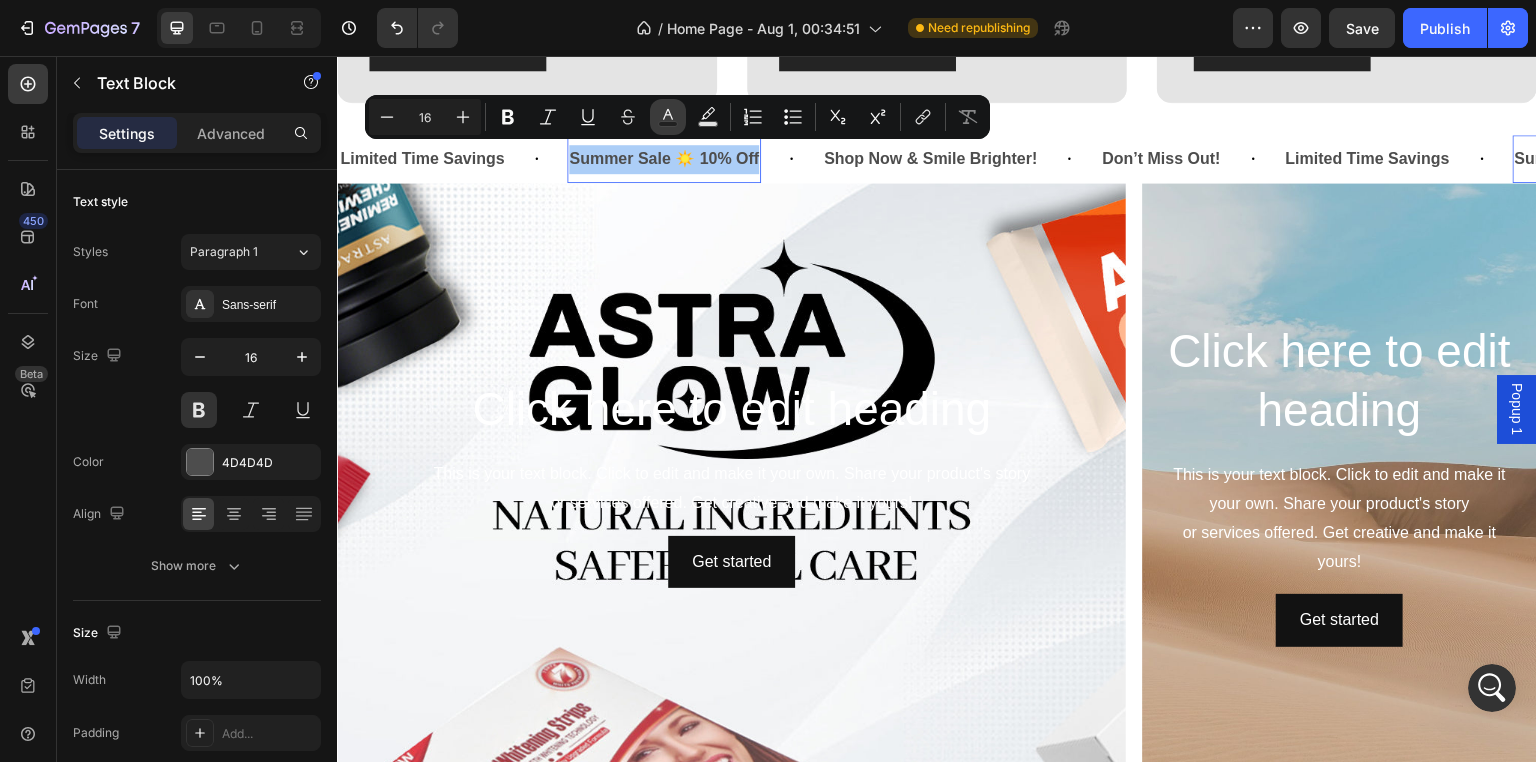 click on "Text Color" at bounding box center [668, 117] 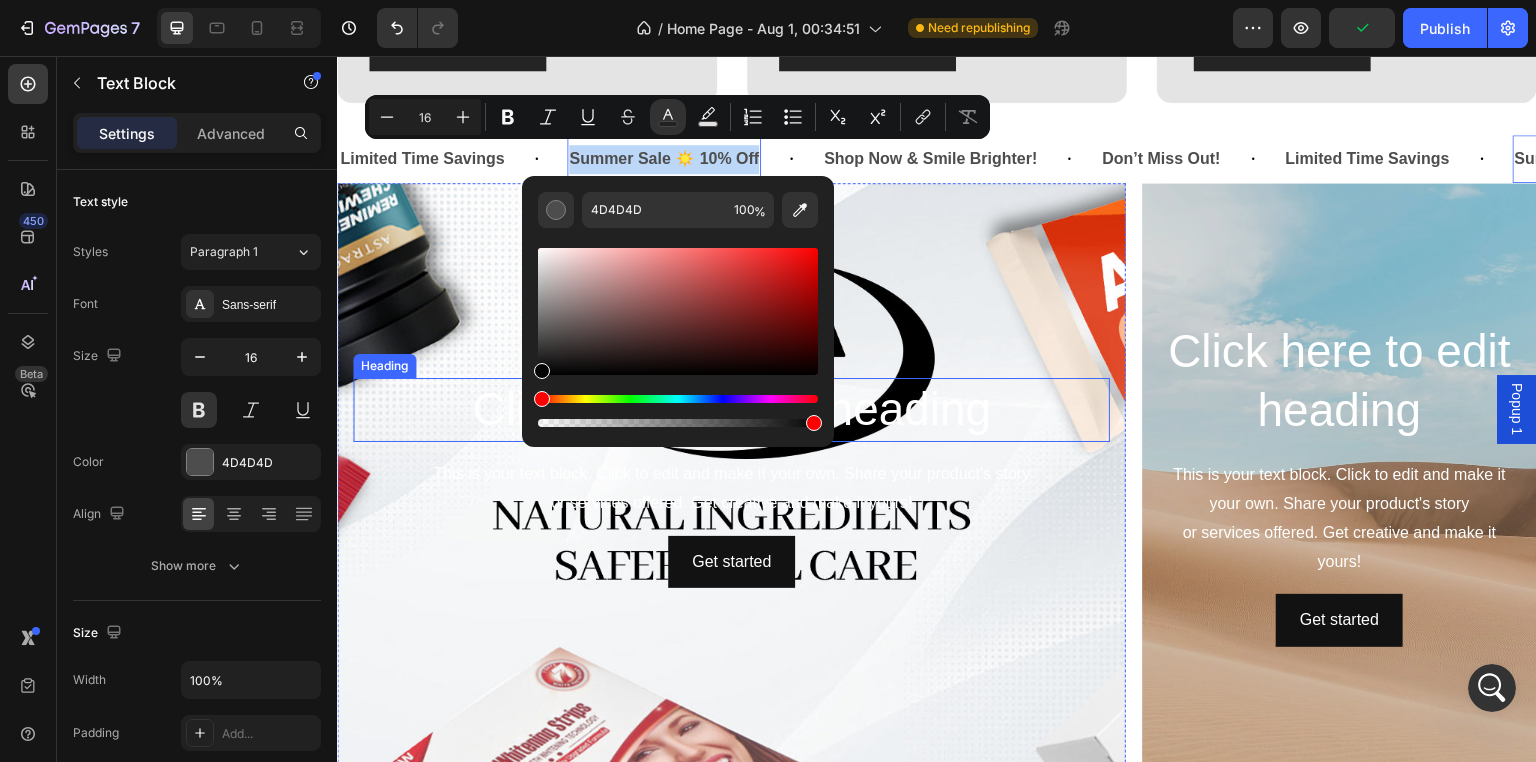 drag, startPoint x: 883, startPoint y: 401, endPoint x: 504, endPoint y: 400, distance: 379.0013 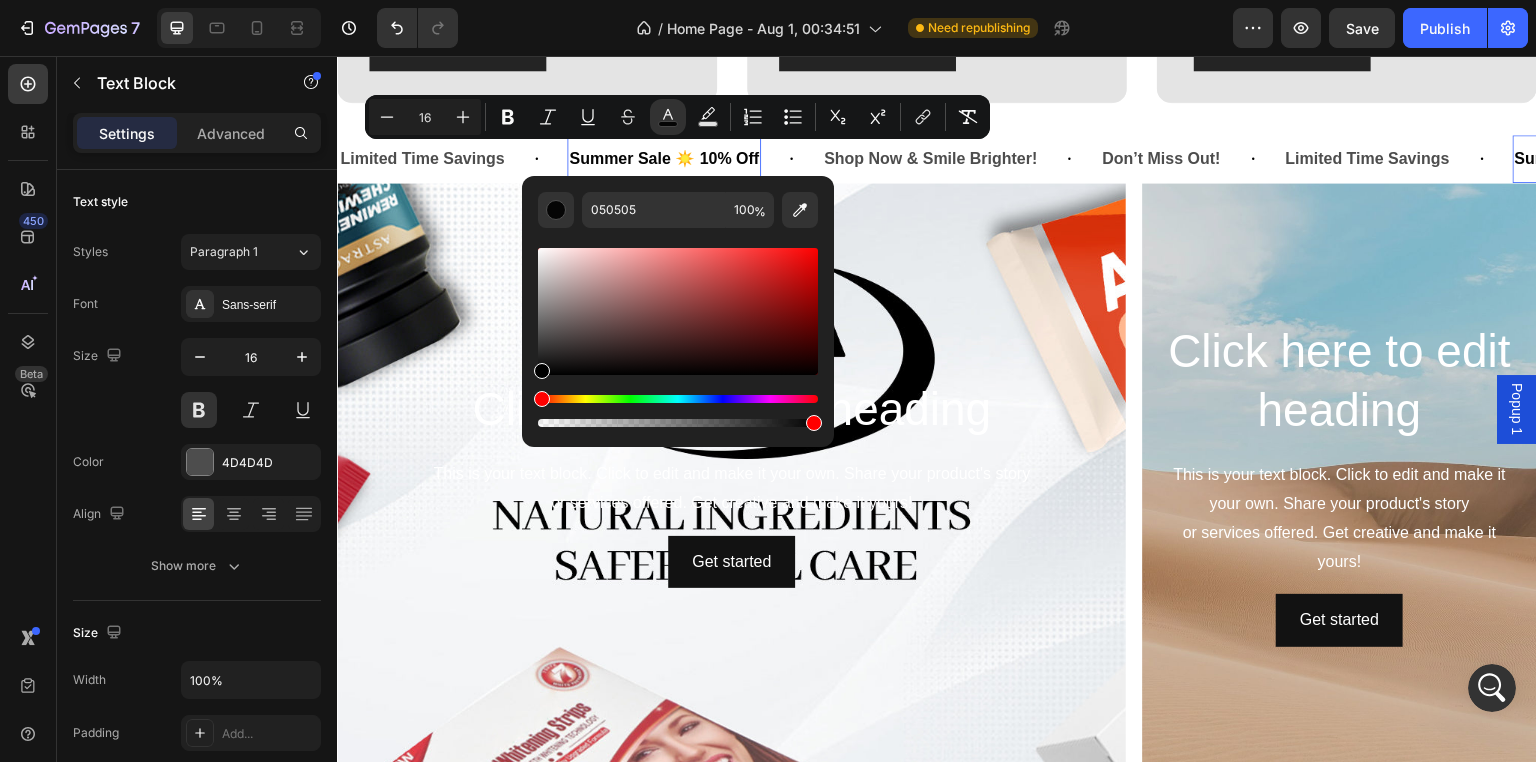 drag, startPoint x: 537, startPoint y: 370, endPoint x: 527, endPoint y: 389, distance: 21.470911 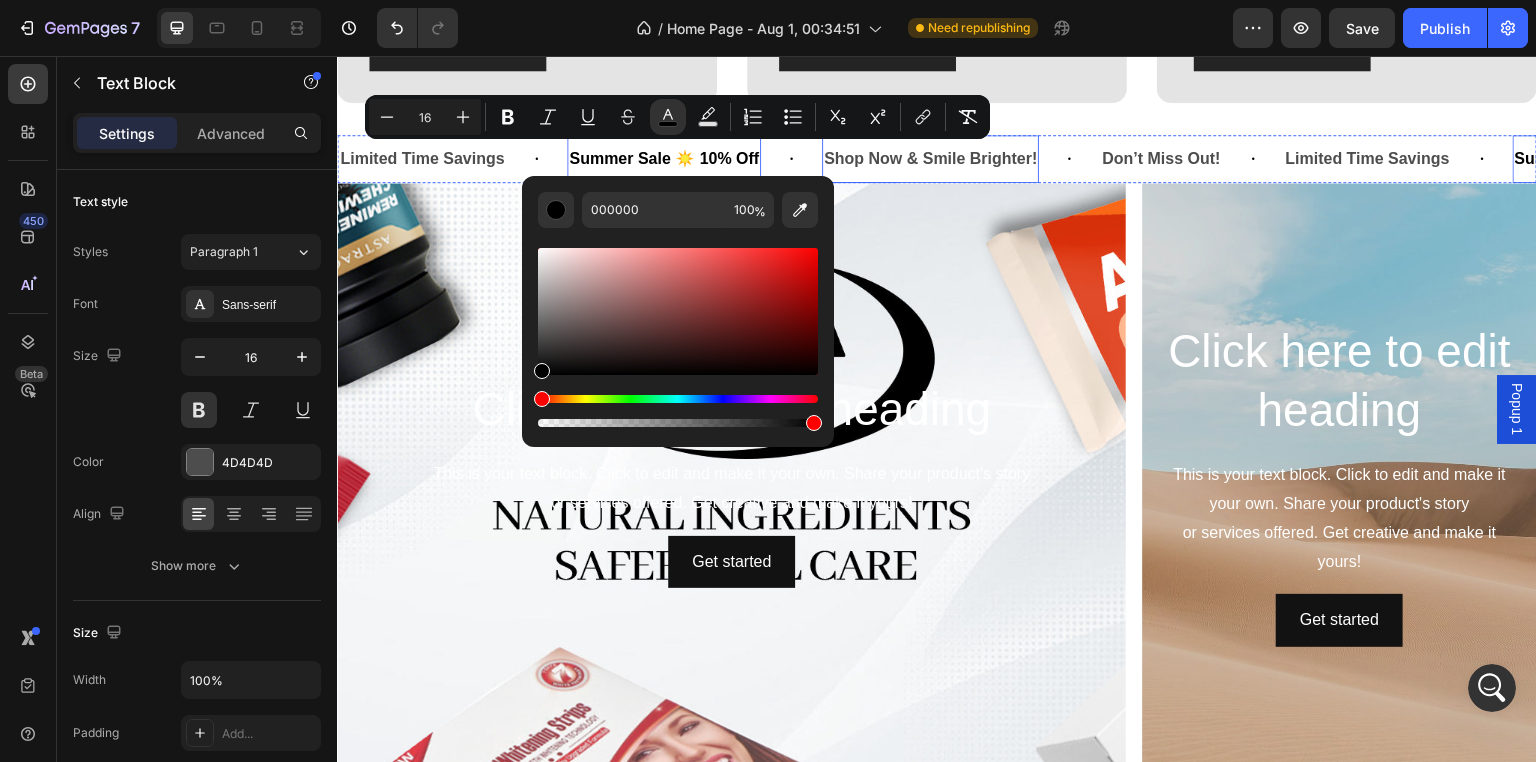 click on "Shop Now & Smile Brighter!" at bounding box center (930, 159) 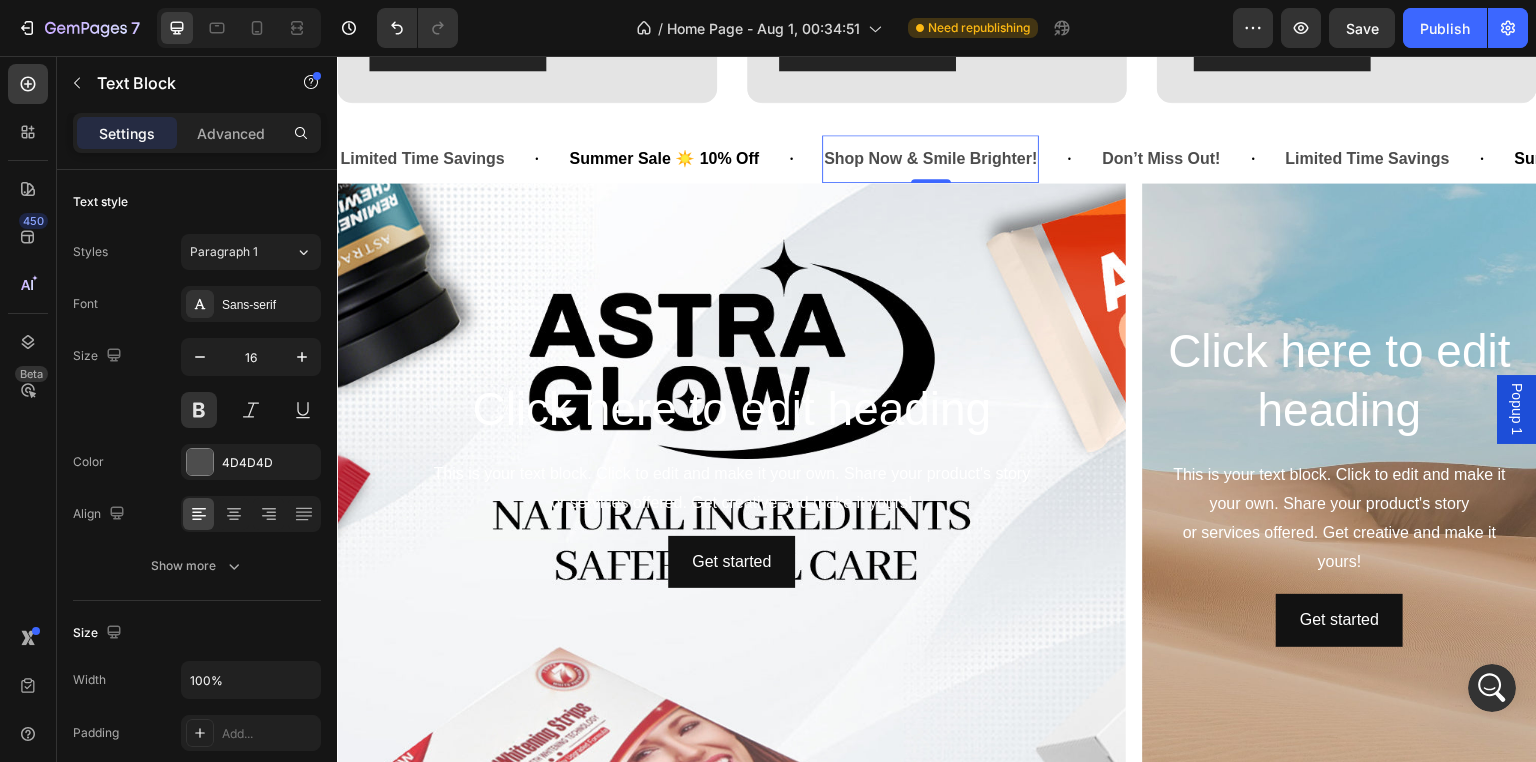 click on "Shop Now & Smile Brighter!" at bounding box center (930, 159) 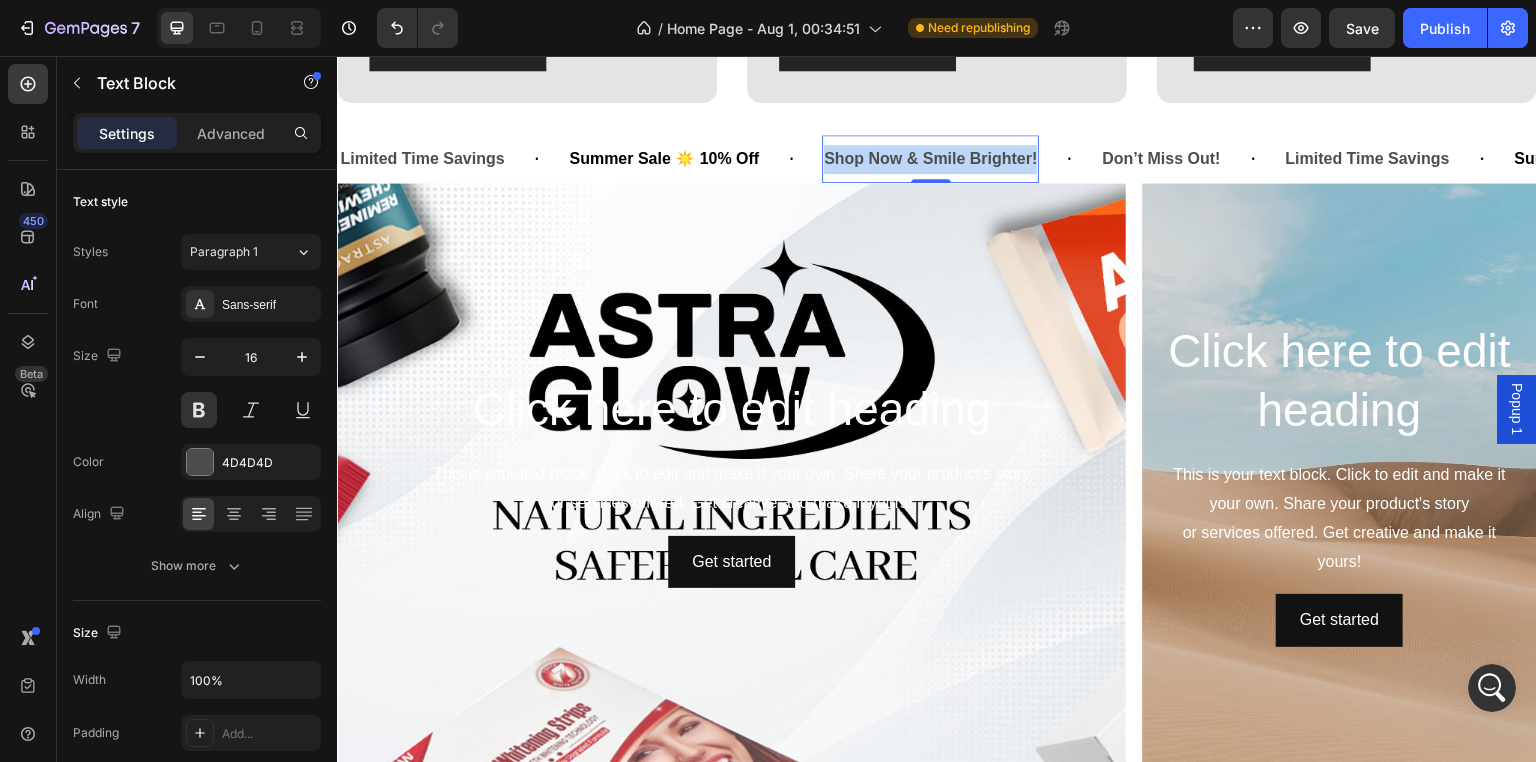click on "Shop Now & Smile Brighter!" at bounding box center [930, 159] 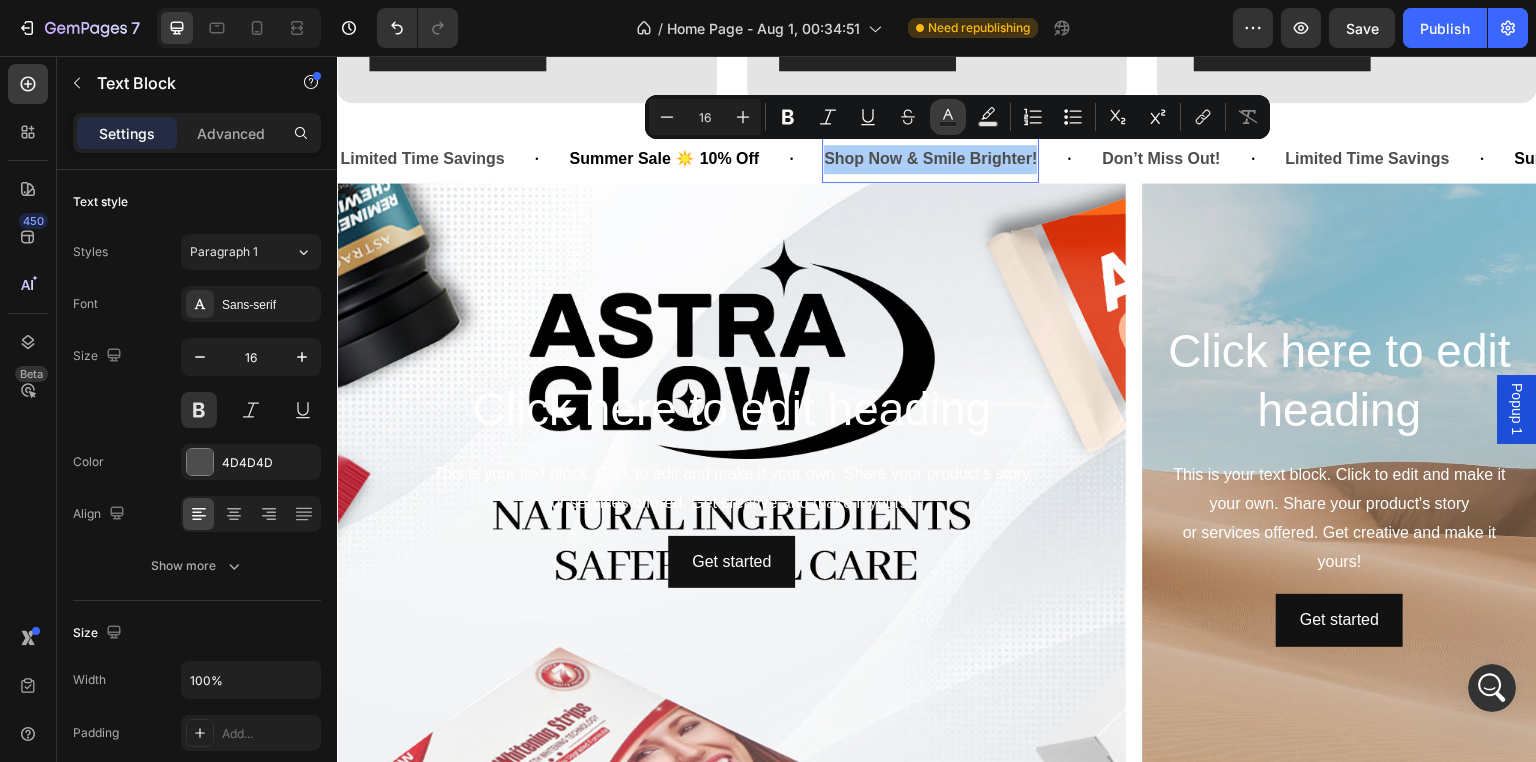 click 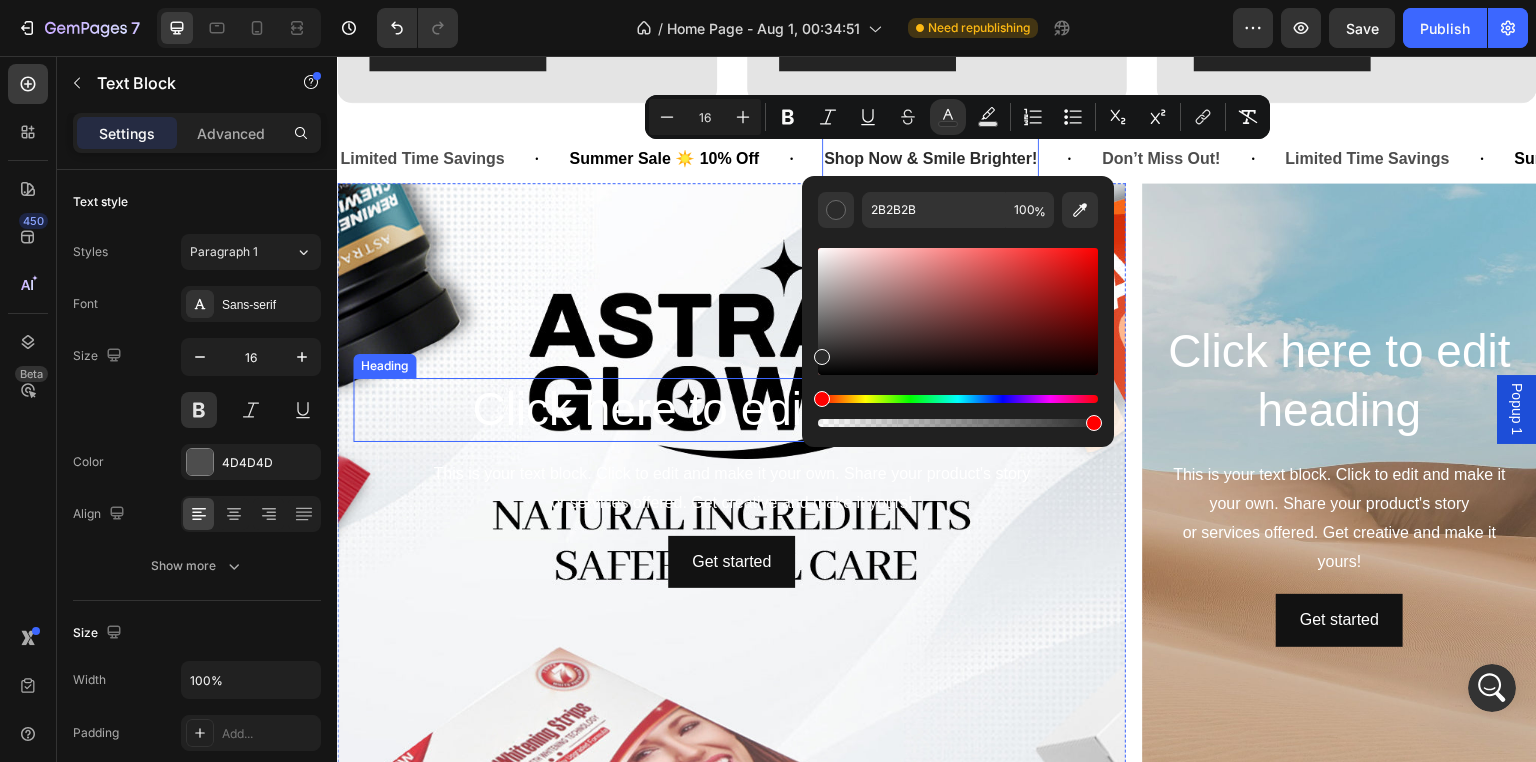 drag, startPoint x: 1154, startPoint y: 392, endPoint x: 774, endPoint y: 417, distance: 380.82147 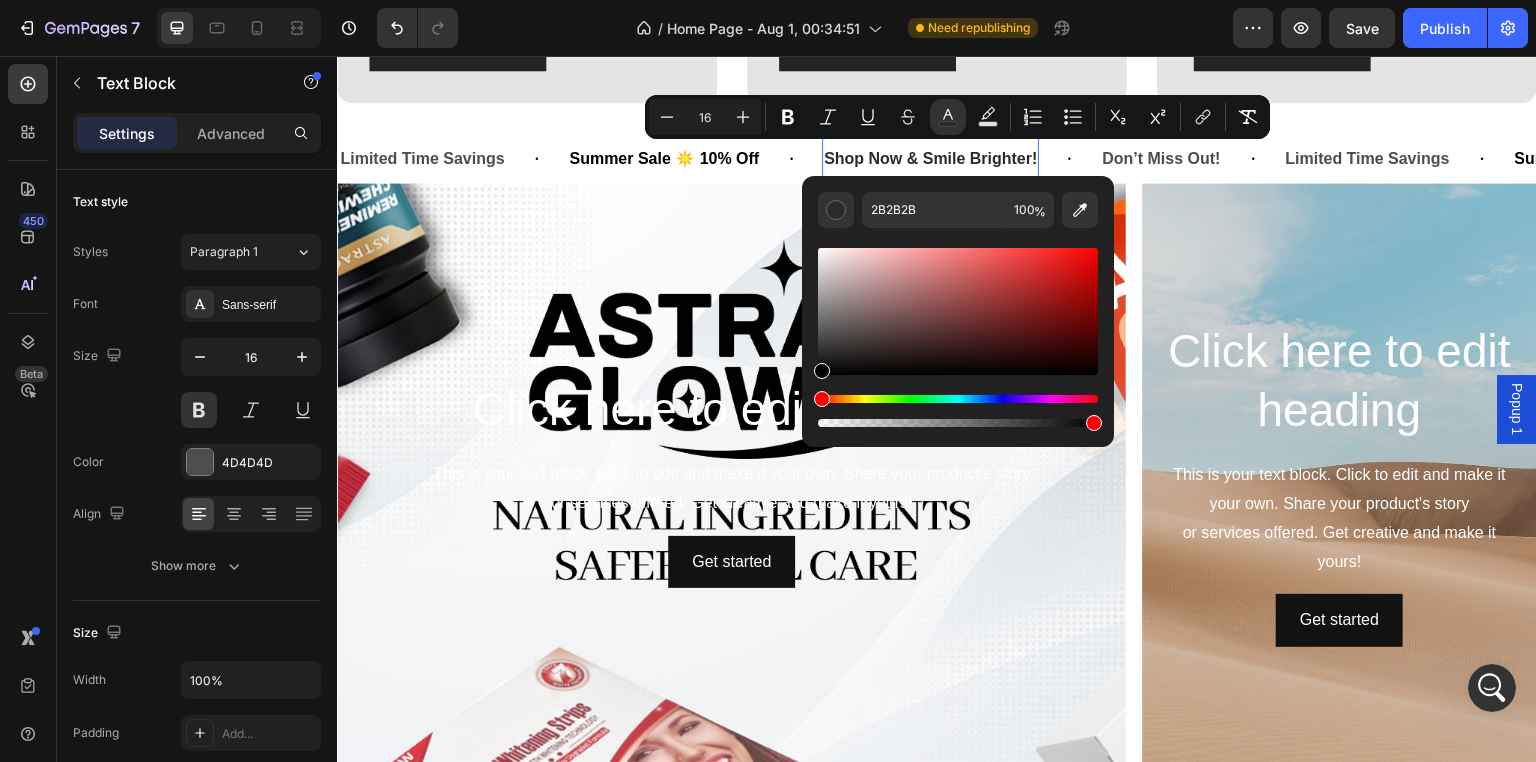 drag, startPoint x: 817, startPoint y: 363, endPoint x: 808, endPoint y: 401, distance: 39.051247 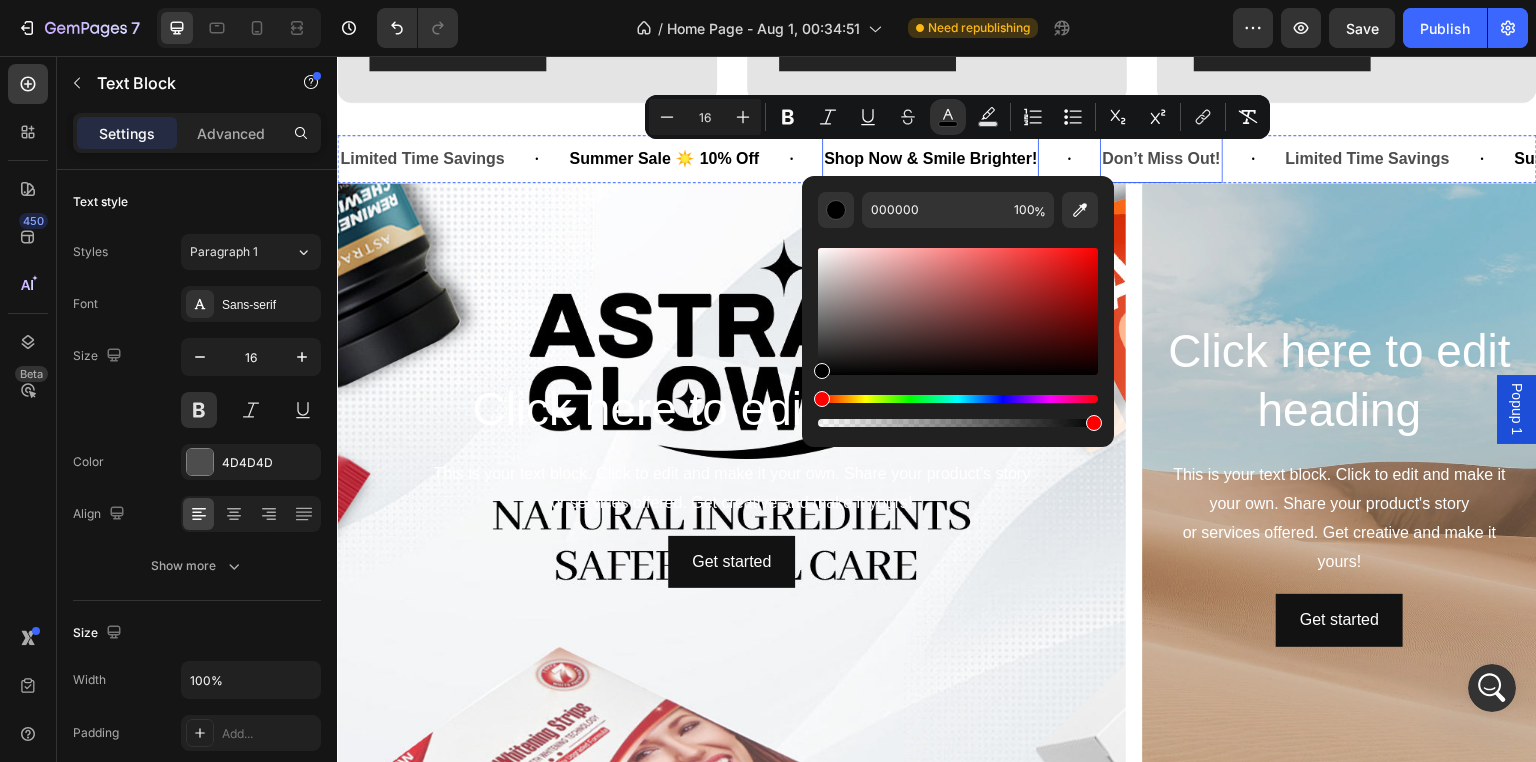 click on "Don’t Miss Out!" at bounding box center (1161, 159) 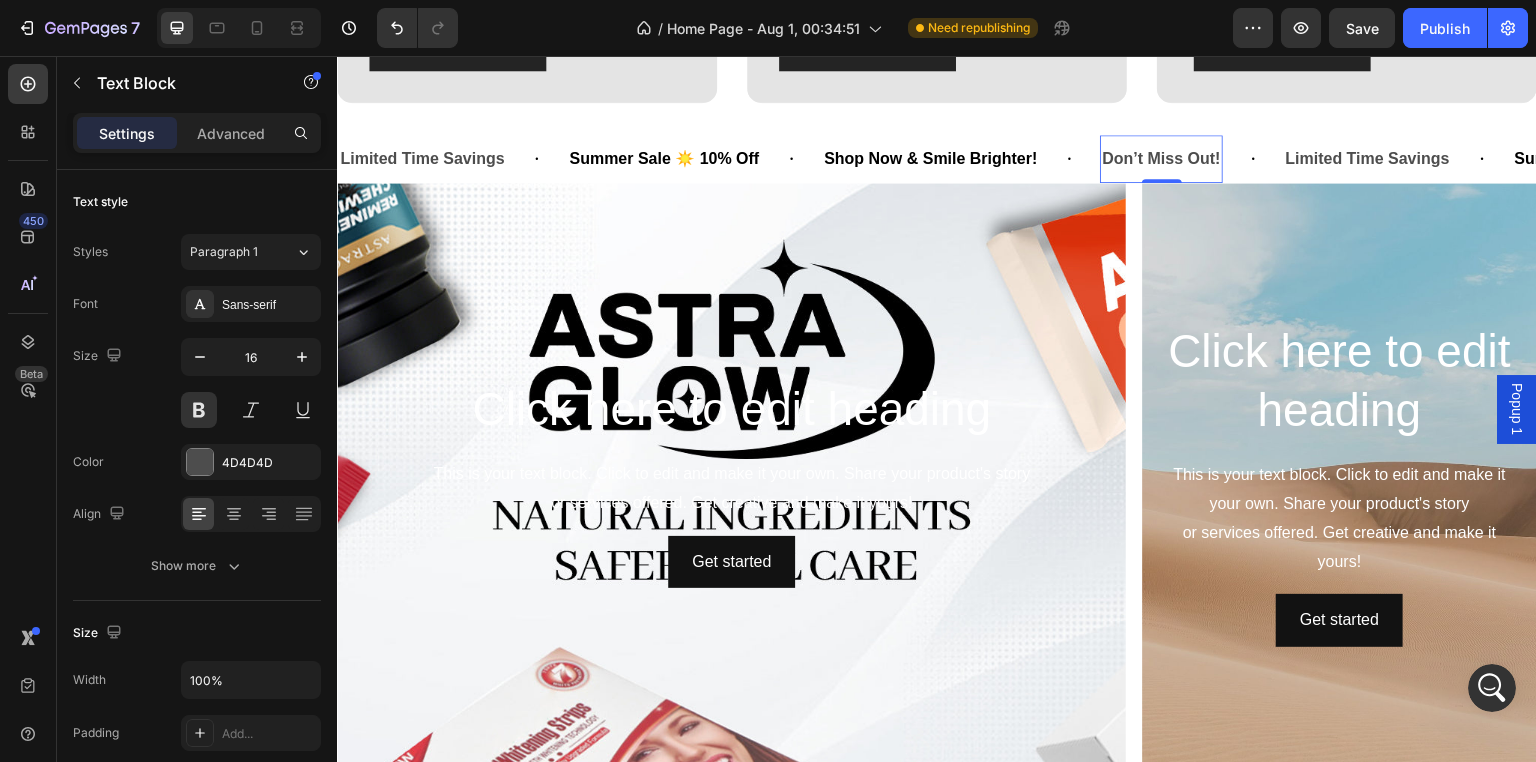 click on "Don’t Miss Out!" at bounding box center (1161, 159) 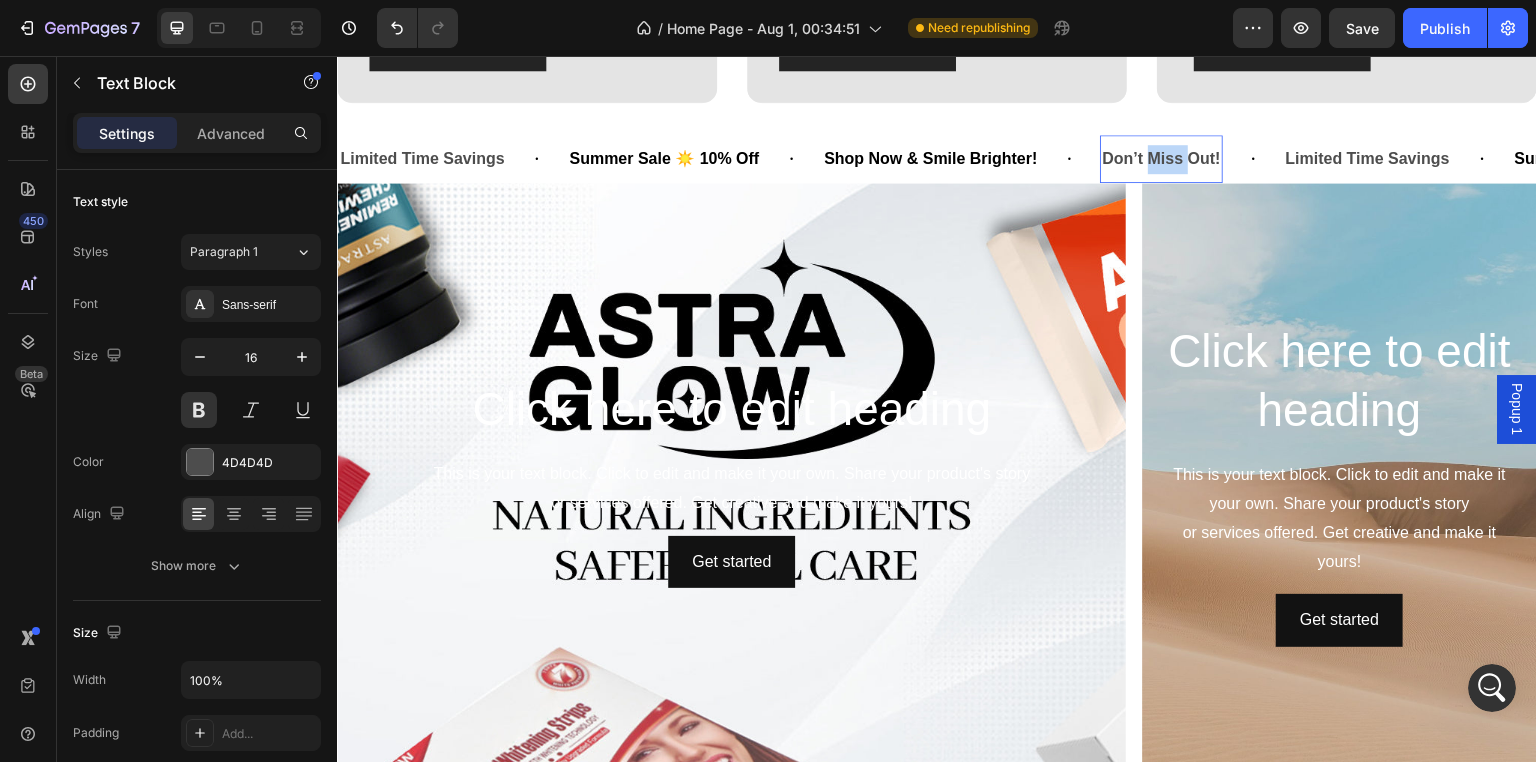 click on "Don’t Miss Out!" at bounding box center (1161, 159) 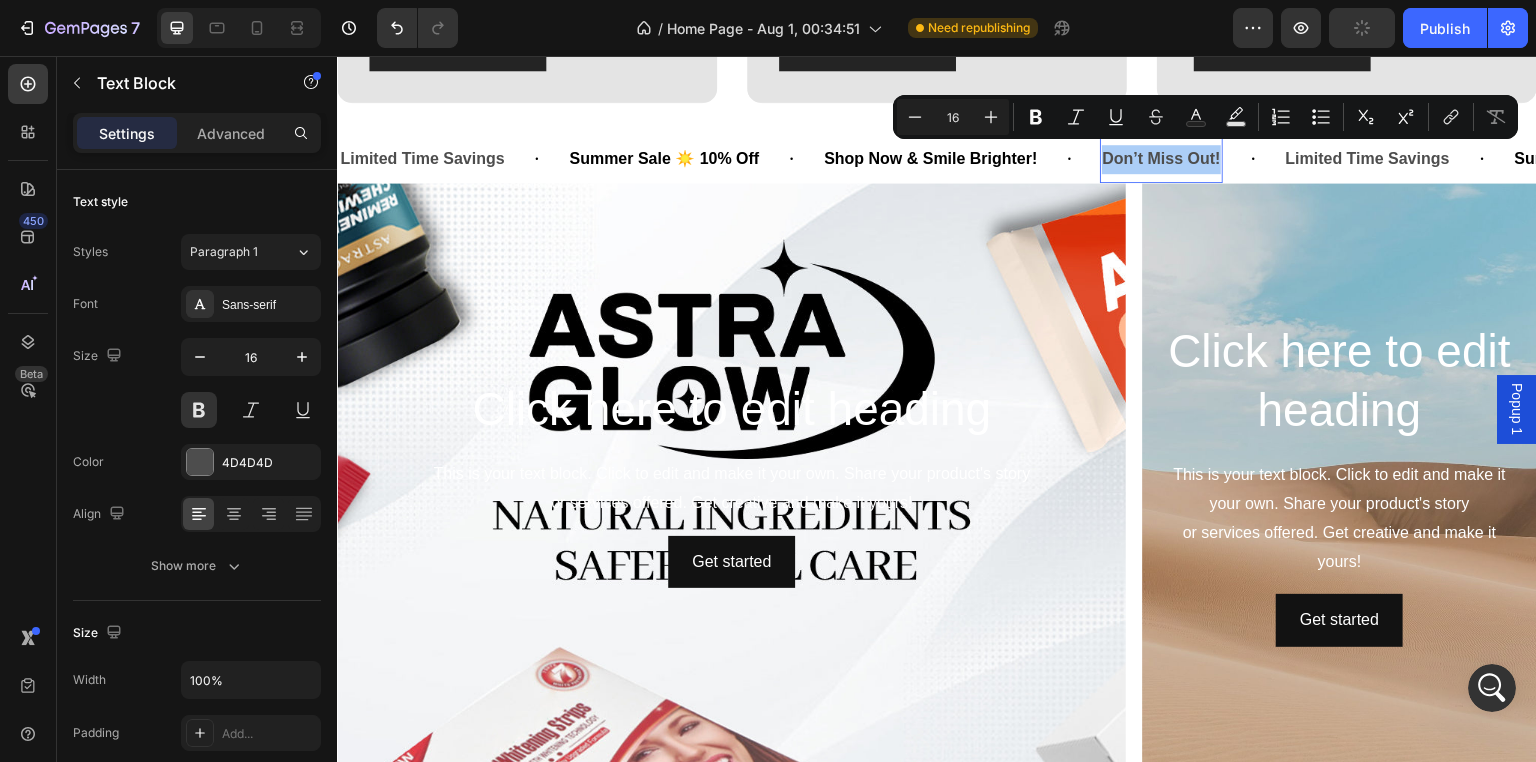 click on "Minus 16 Plus Bold Italic Underline       Strikethrough
Text Color
Text Background Color Numbered List Bulleted List Subscript Superscript       link Remove Format" at bounding box center (1205, 117) 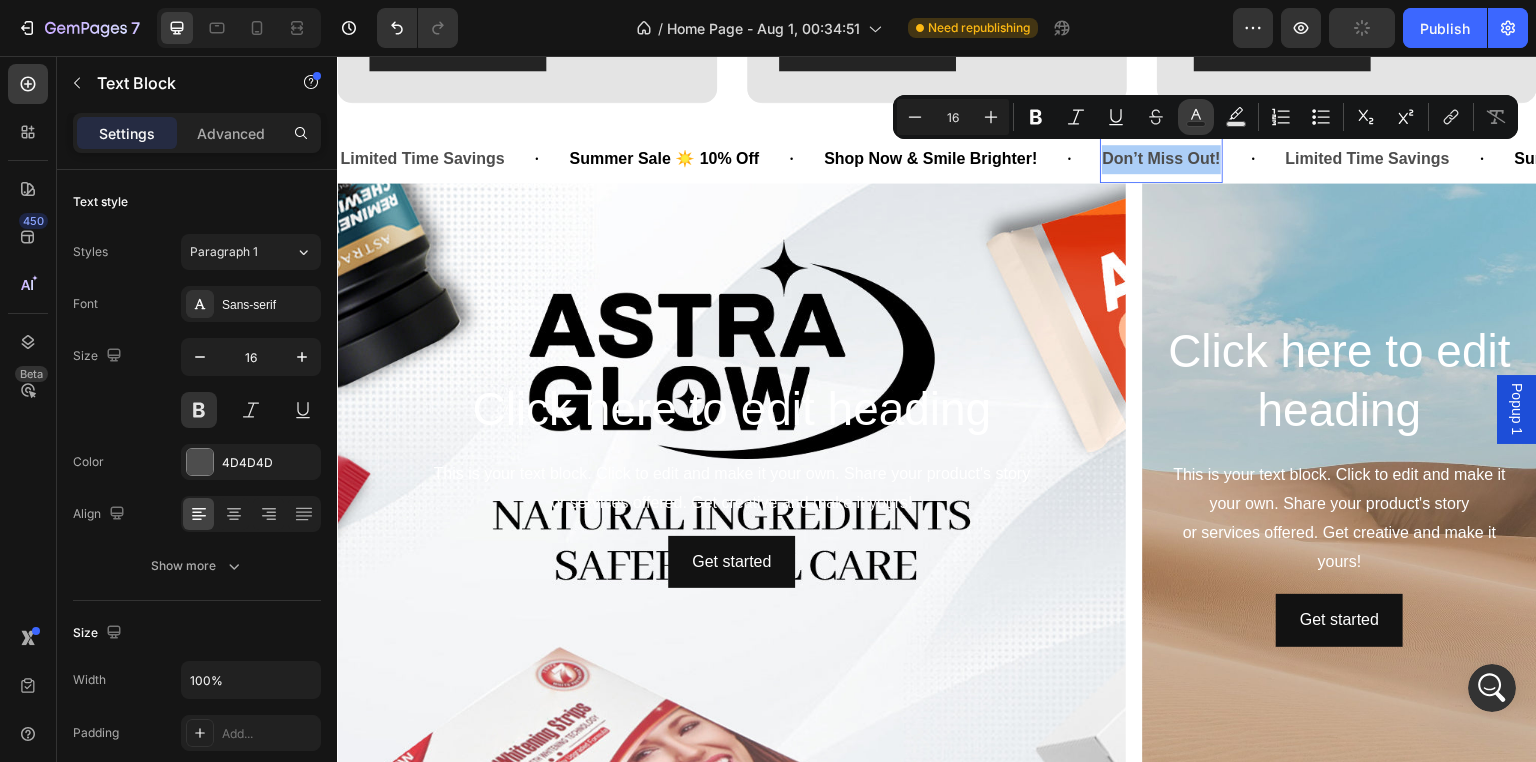 click 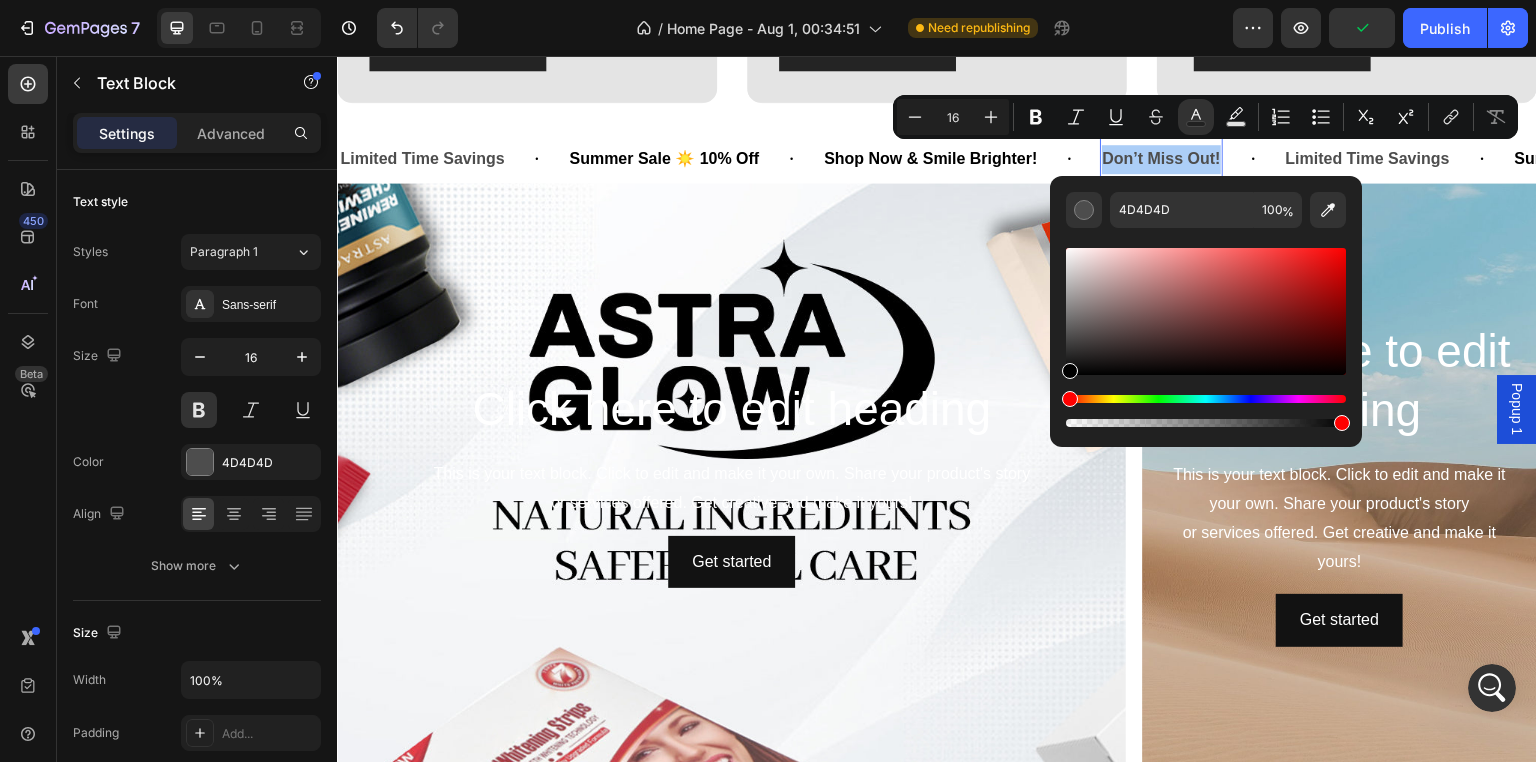 drag, startPoint x: 1069, startPoint y: 337, endPoint x: 1060, endPoint y: 393, distance: 56.718605 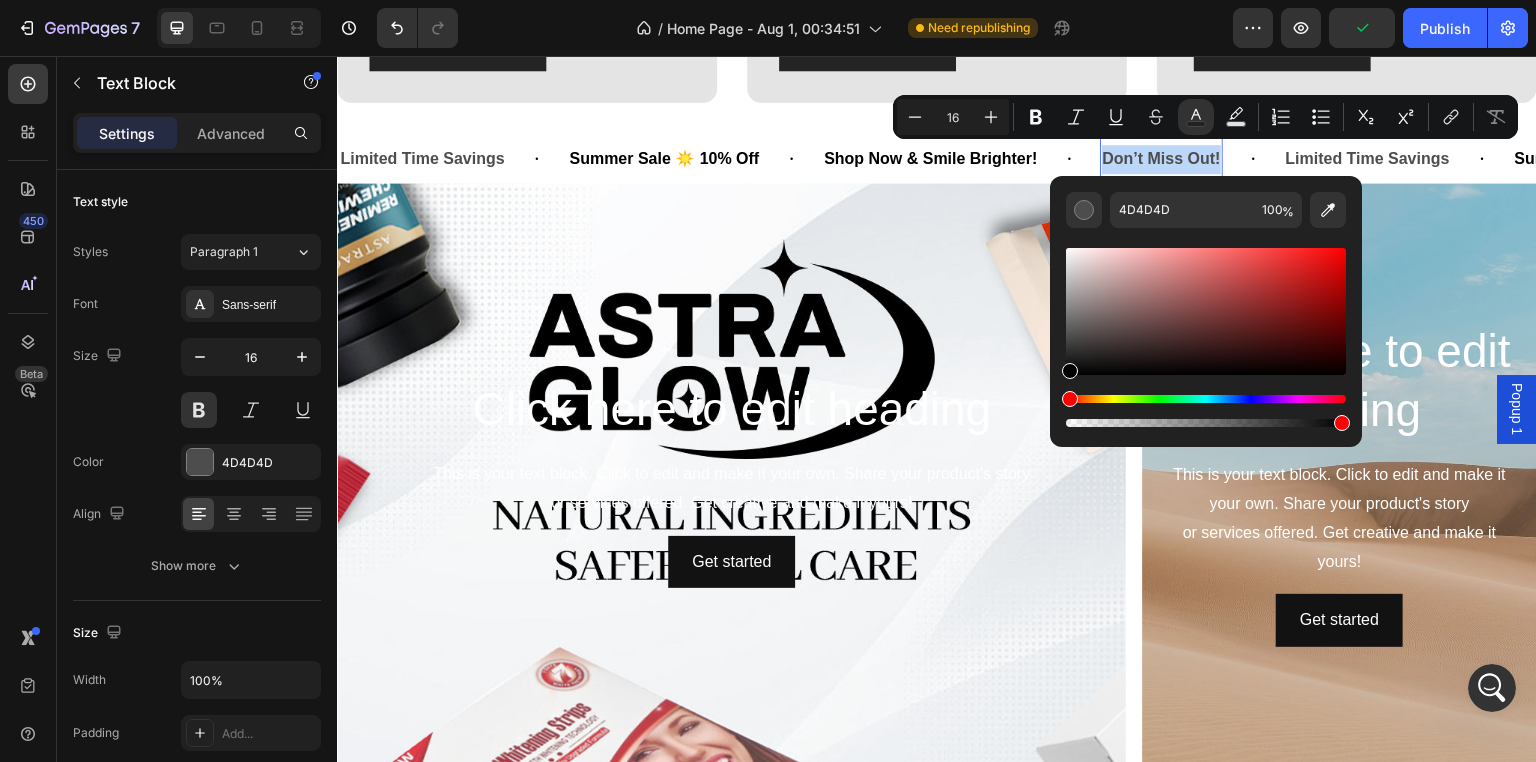 type on "000000" 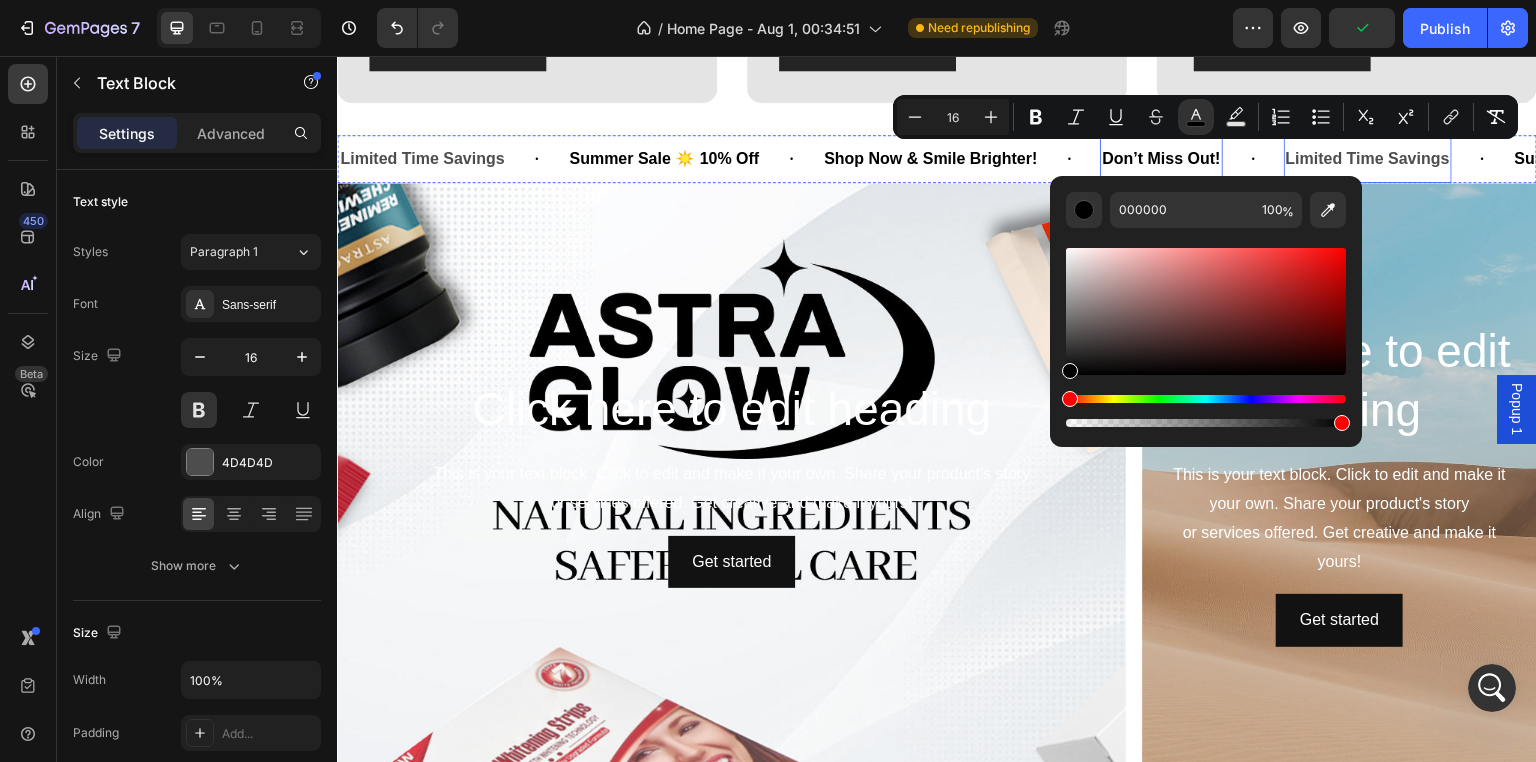 click on "Limited Time Savings" at bounding box center [1368, 159] 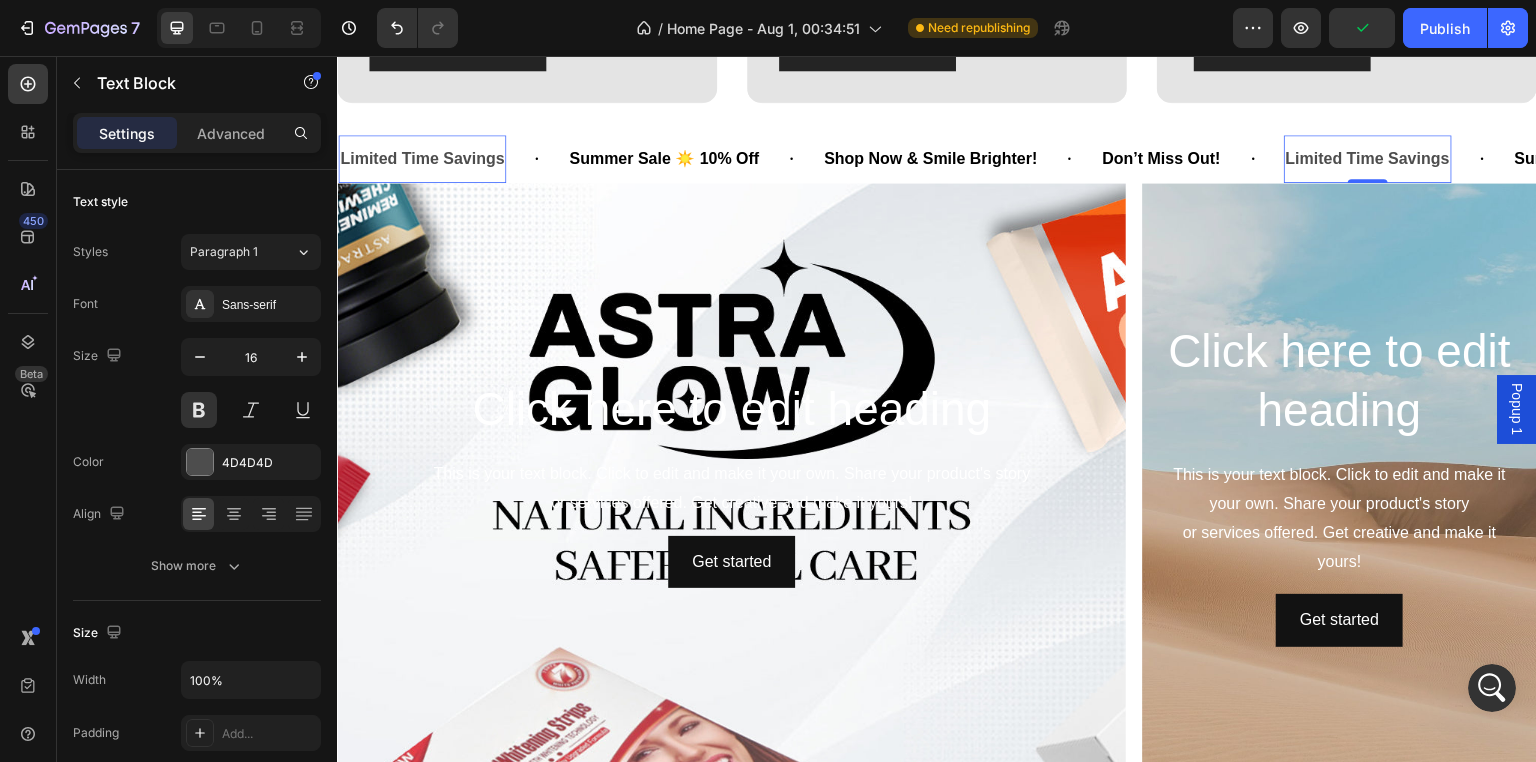 click on "Limited Time Savings" at bounding box center [1368, 159] 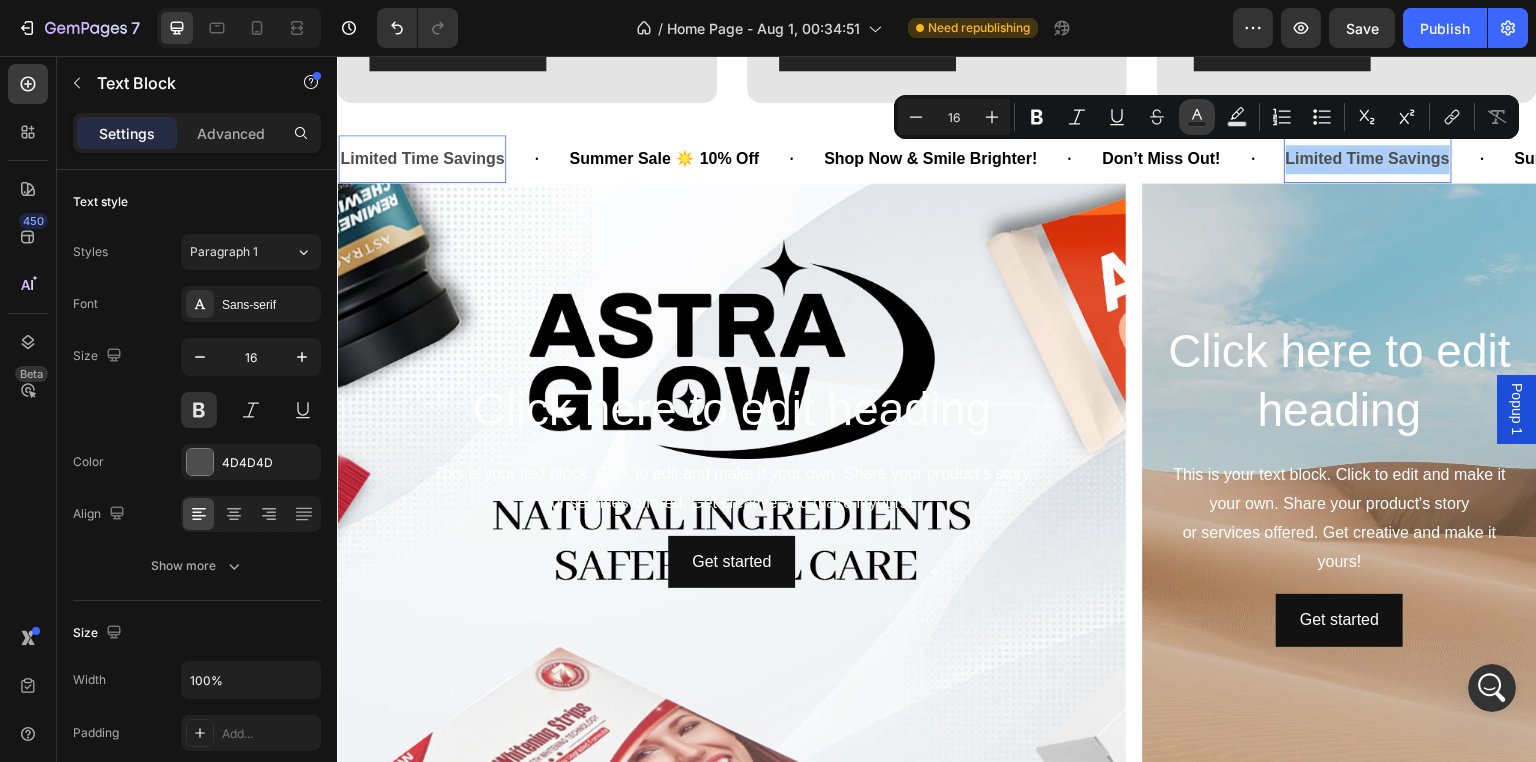 click 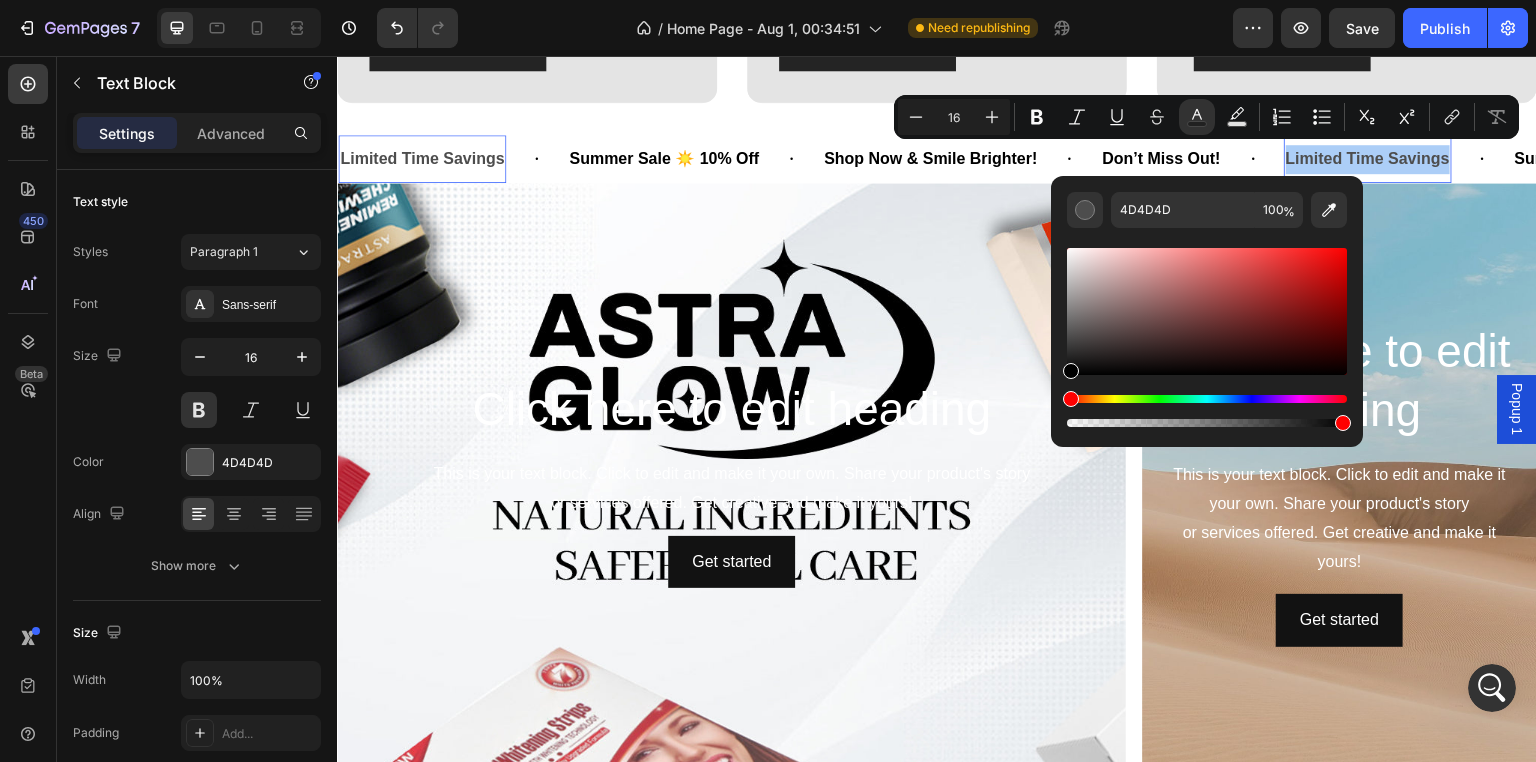 drag, startPoint x: 1067, startPoint y: 340, endPoint x: 1054, endPoint y: 396, distance: 57.48913 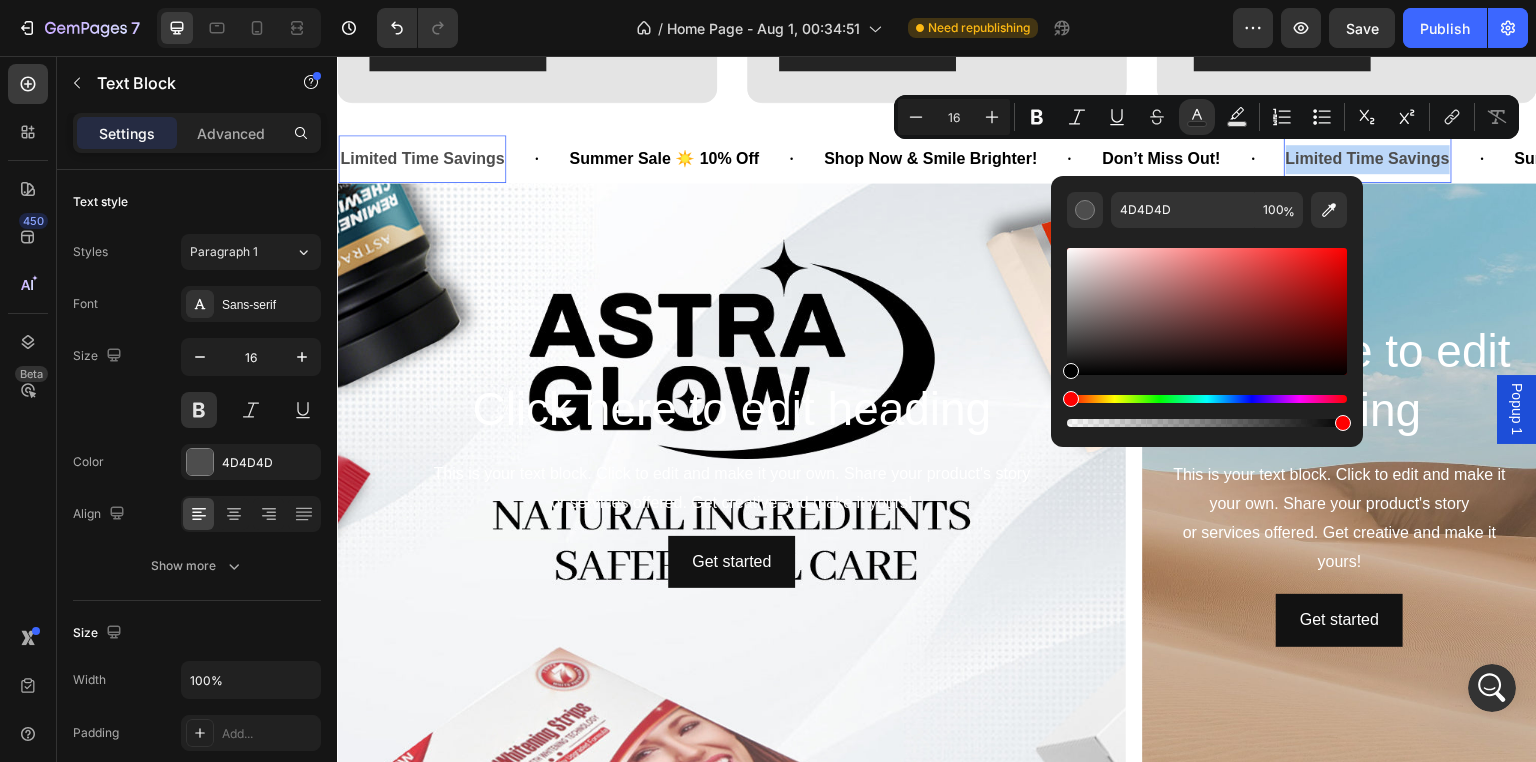 type on "000000" 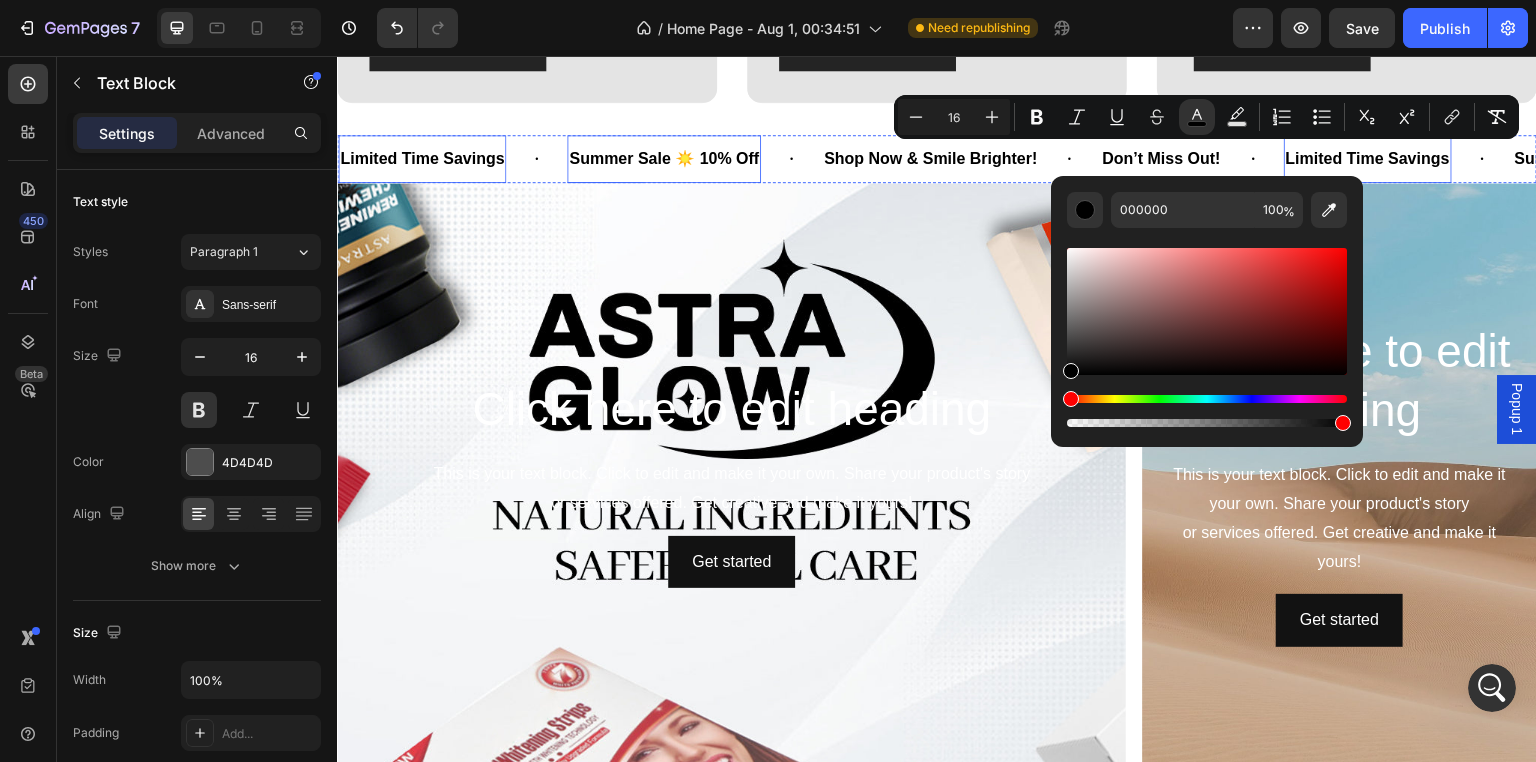 click on "Summer Sale ☀️ 10% Off" at bounding box center (664, 158) 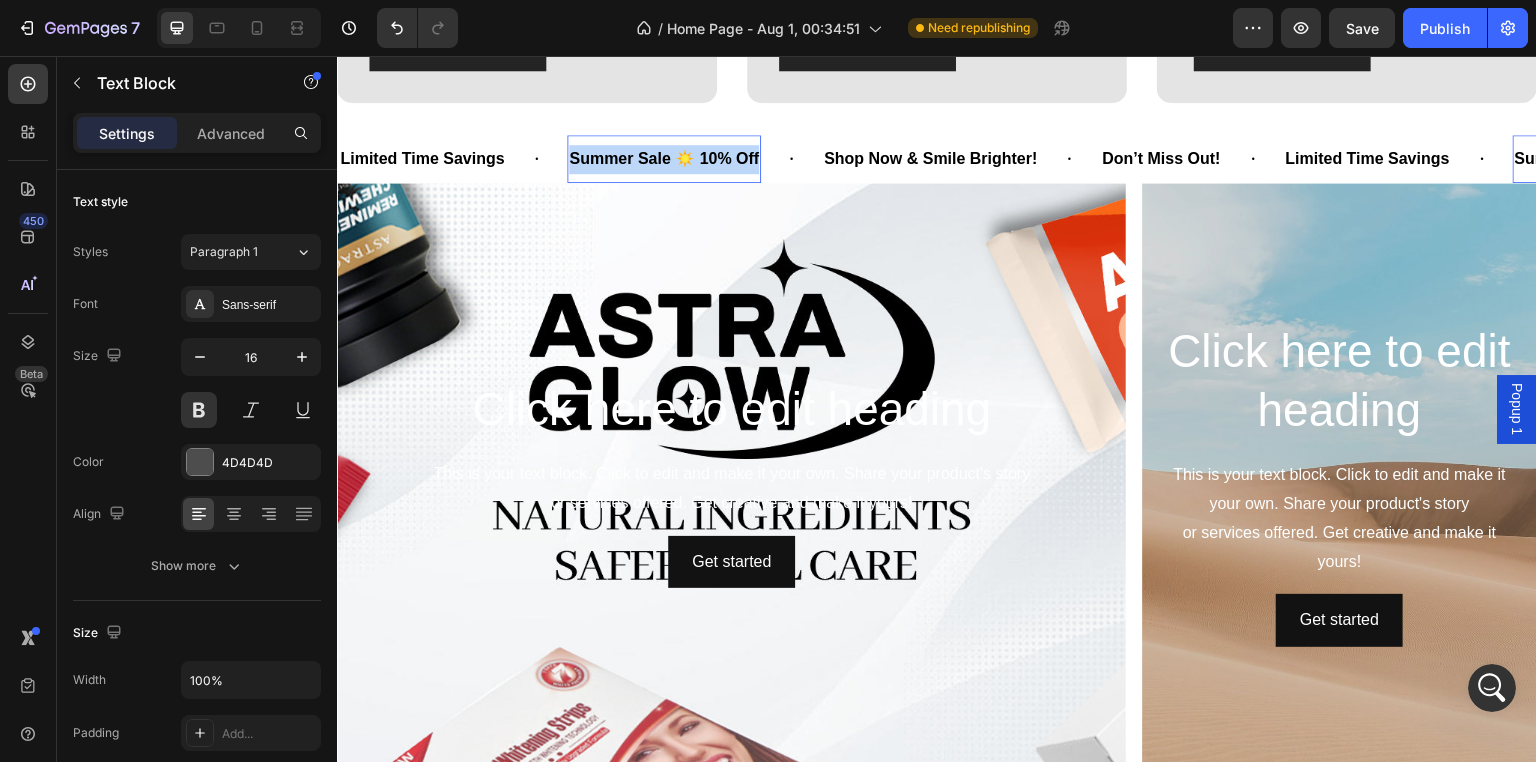 click on "Summer Sale ☀️ 10% Off" at bounding box center (664, 158) 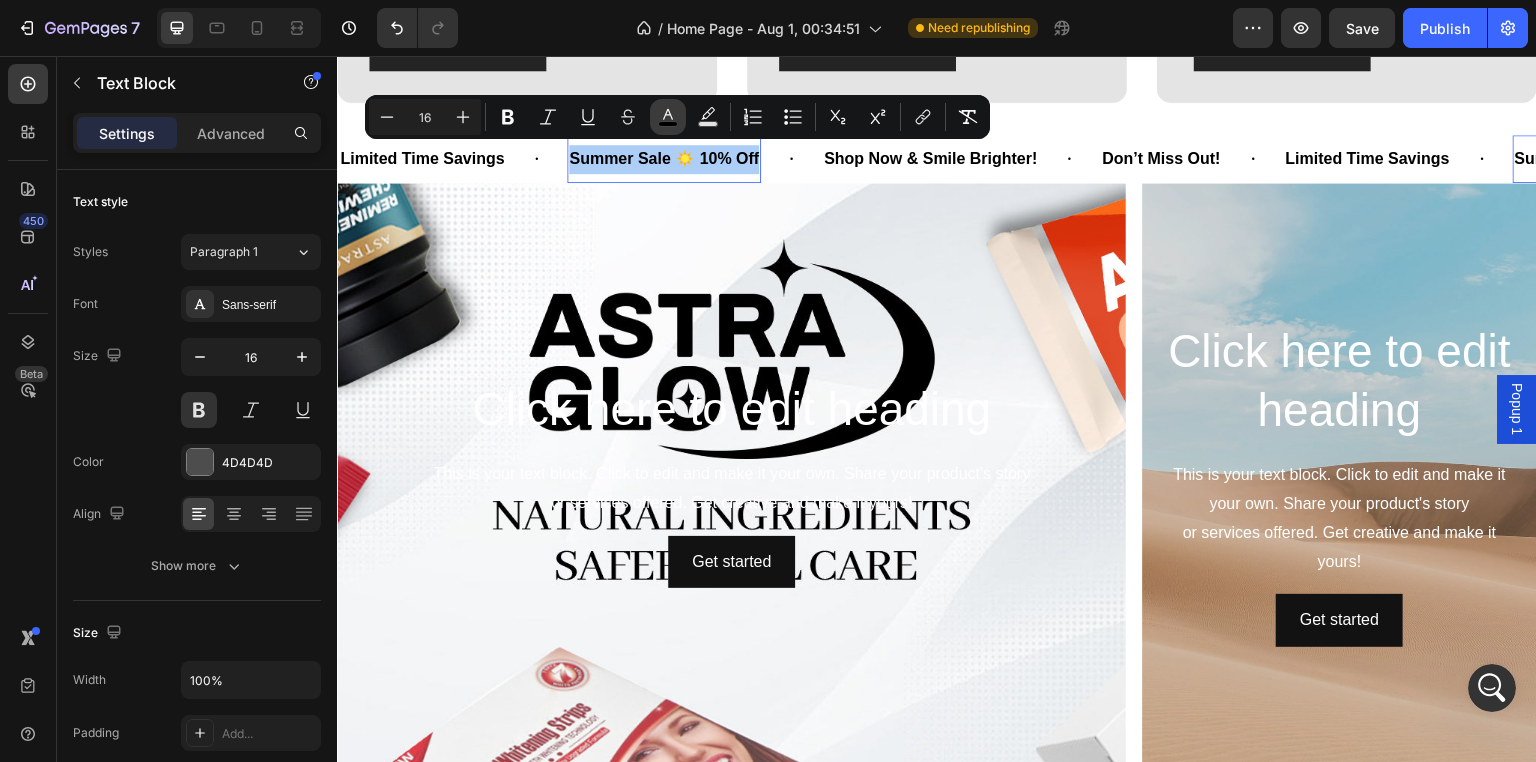 click 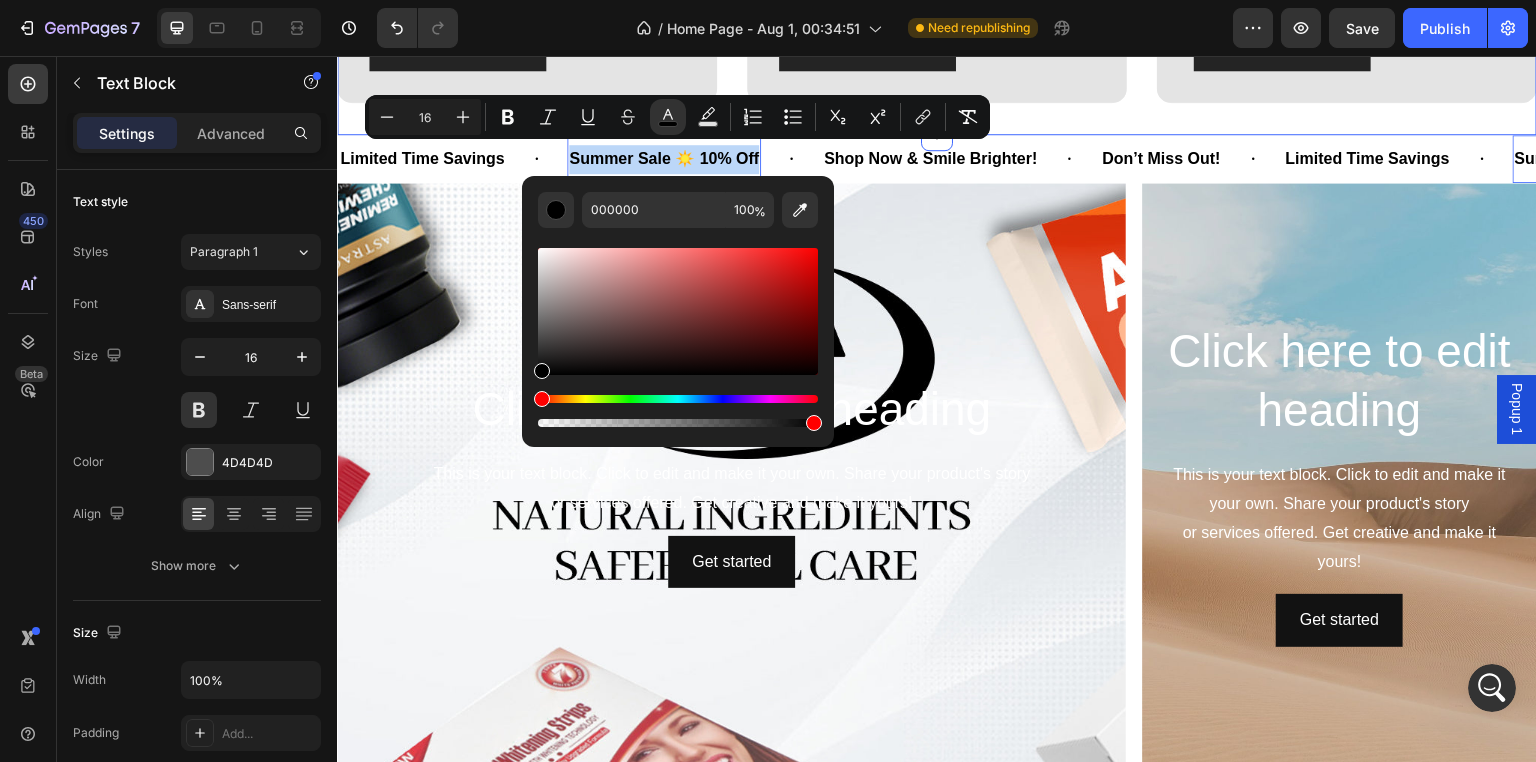 click on "Warm Feeling Toothpaste Text Block $21.99 Product Price Product Price $27.00 Product Price Product Price Row BUY NOW Product Cart Button Product Hero Banner Optic White Toothpaste Text Block $9.99 Product Price Product Price $20.00 Product Price Product Price Row BUY NOW Product Cart Button Product Hero Banner SP-8 Whitening Toothpaste Text Block $14.99 Product Price Product Price $19.00 Product Price Product Price Row BUY NOW Product Cart Button Product Hero Banner Row Section 4" at bounding box center (937, -144) 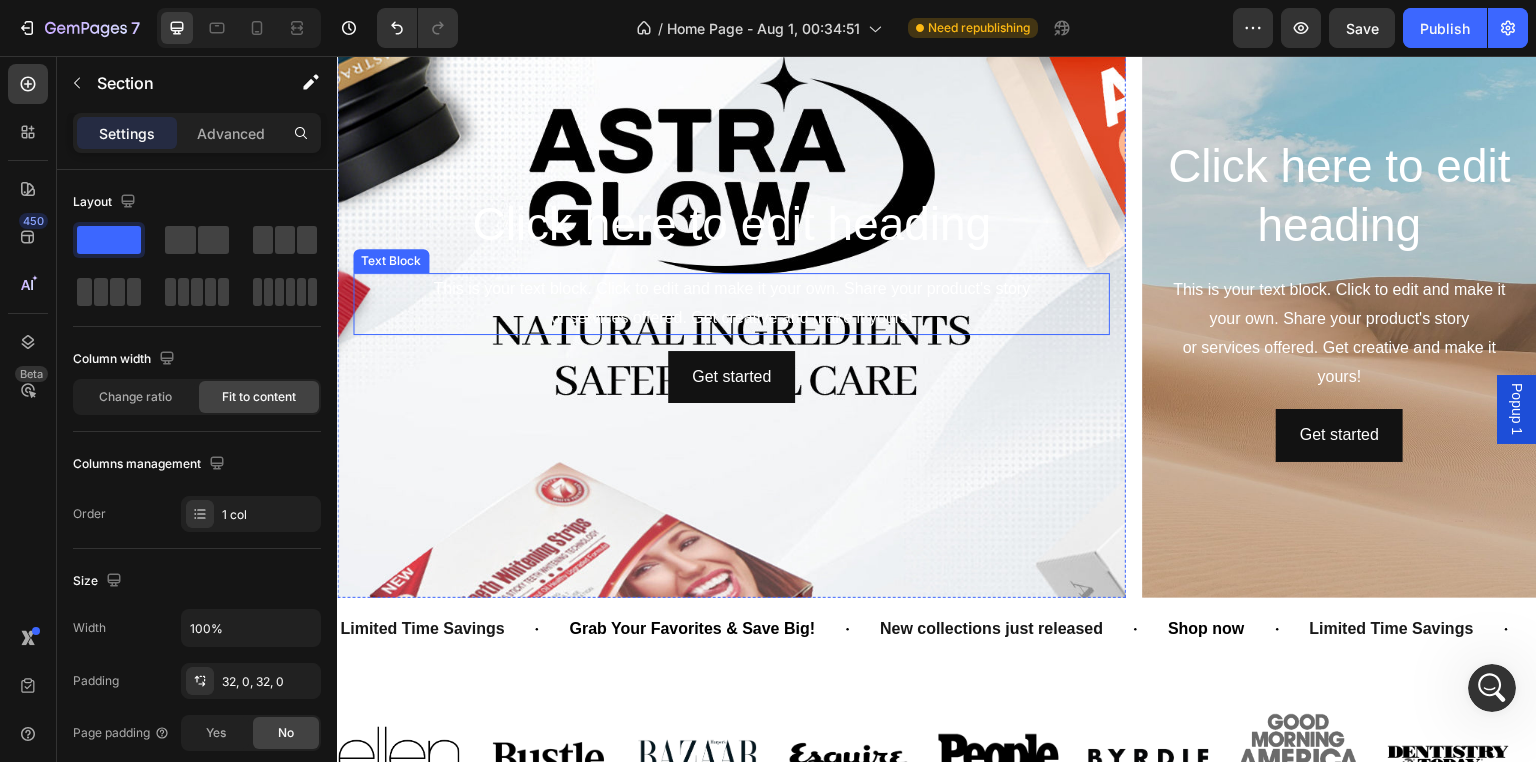 scroll, scrollTop: 1440, scrollLeft: 0, axis: vertical 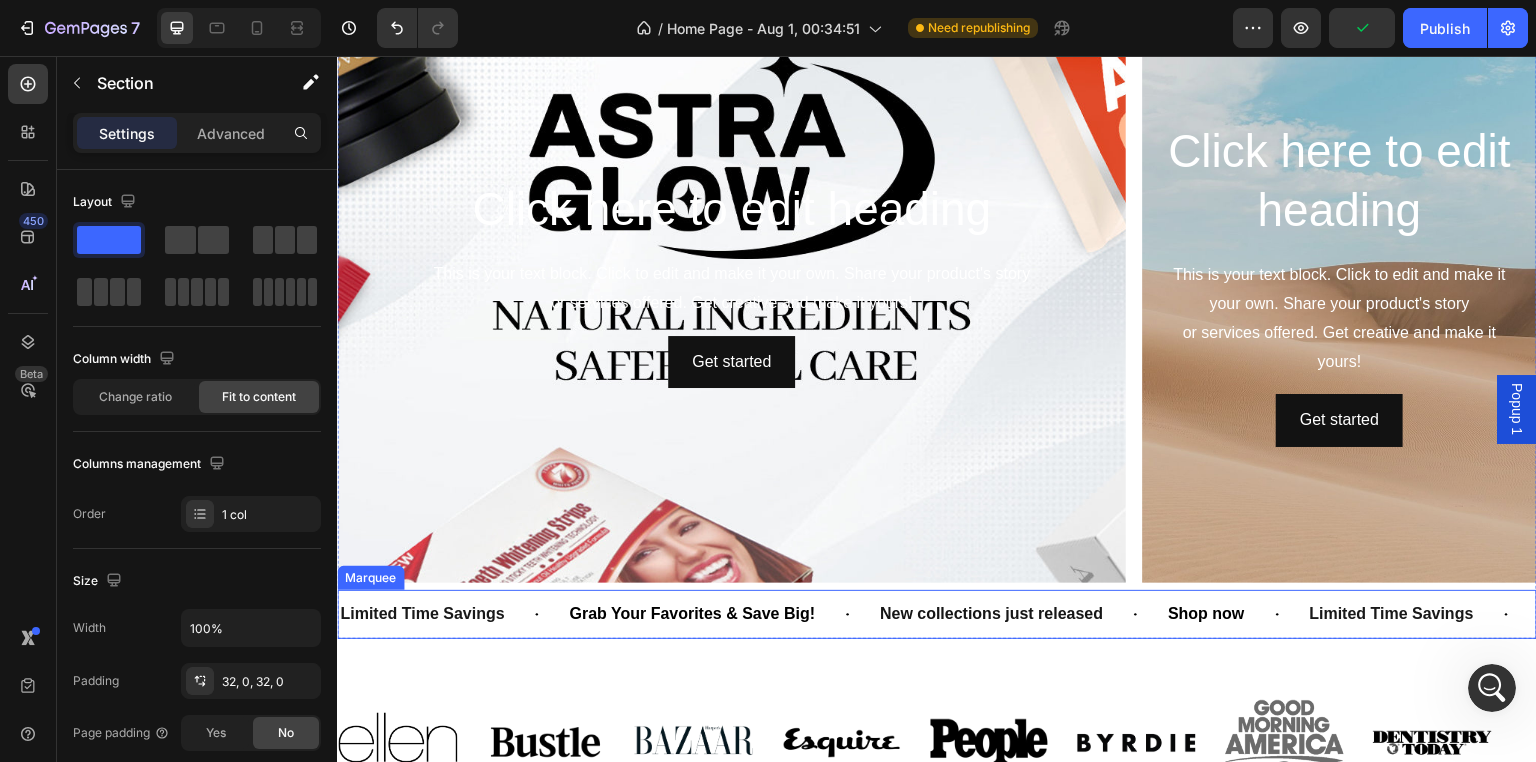 click on "New collections just released Text Block" at bounding box center (1022, 614) 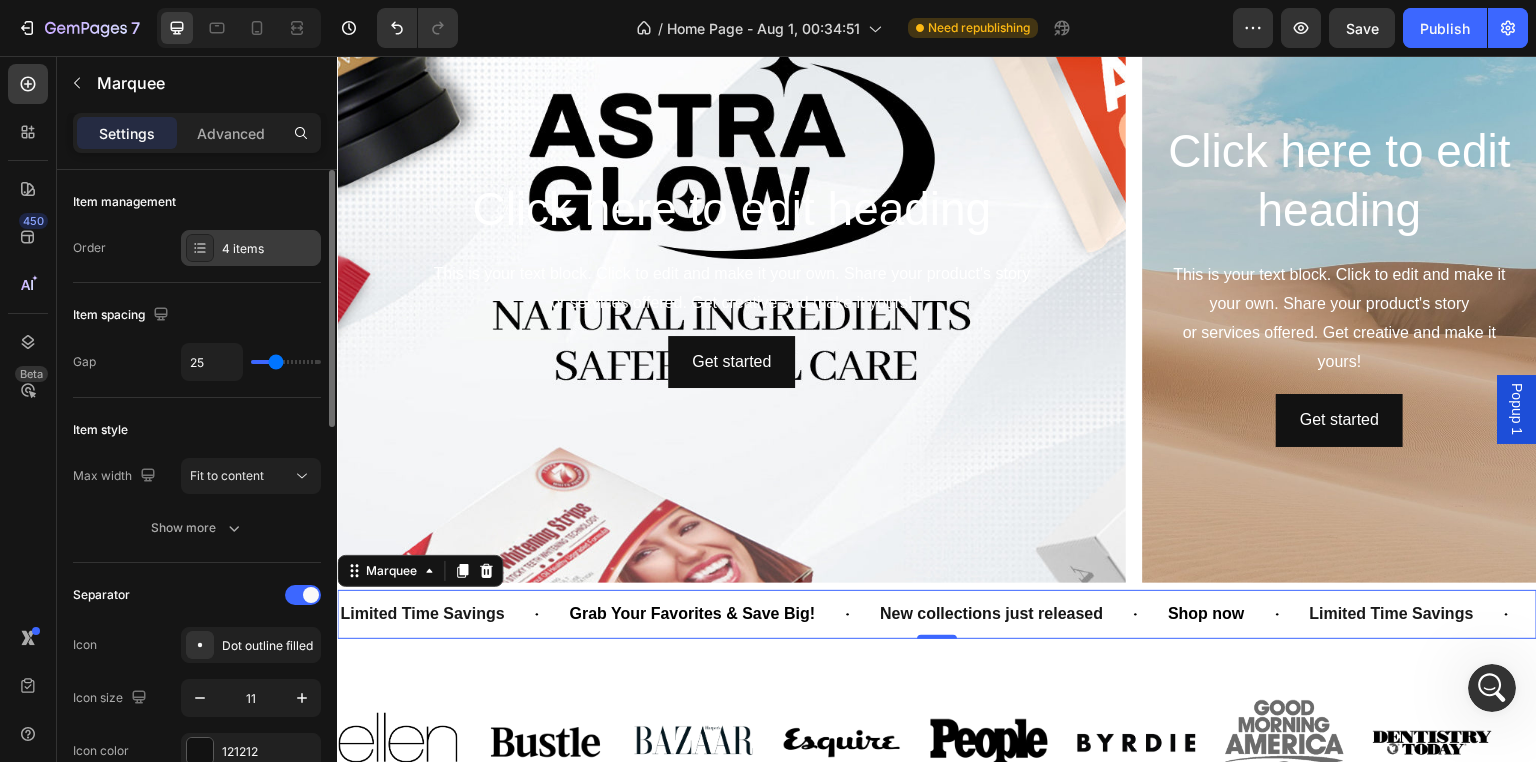 click on "4 items" at bounding box center [269, 249] 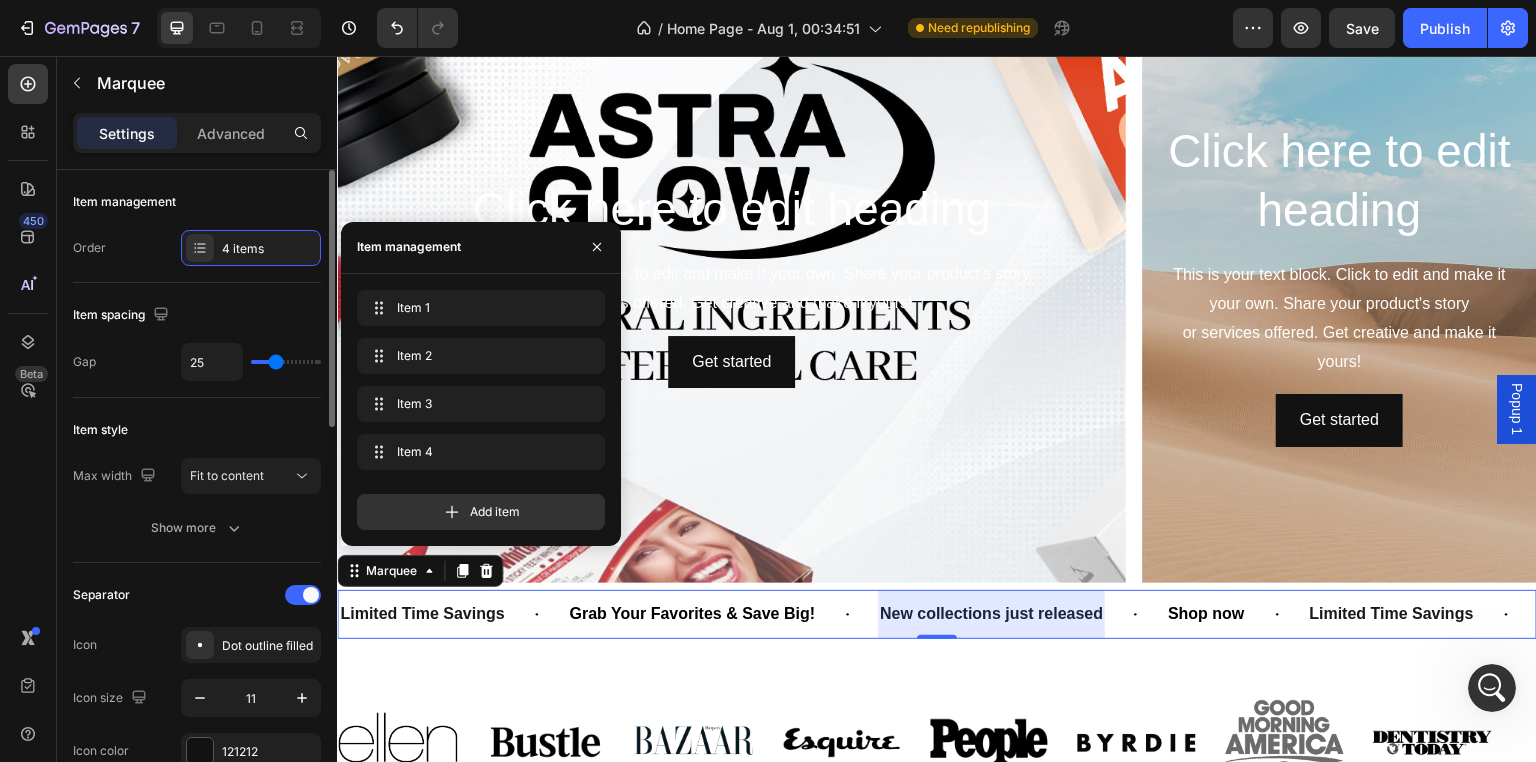 click on "Item style" at bounding box center (197, 430) 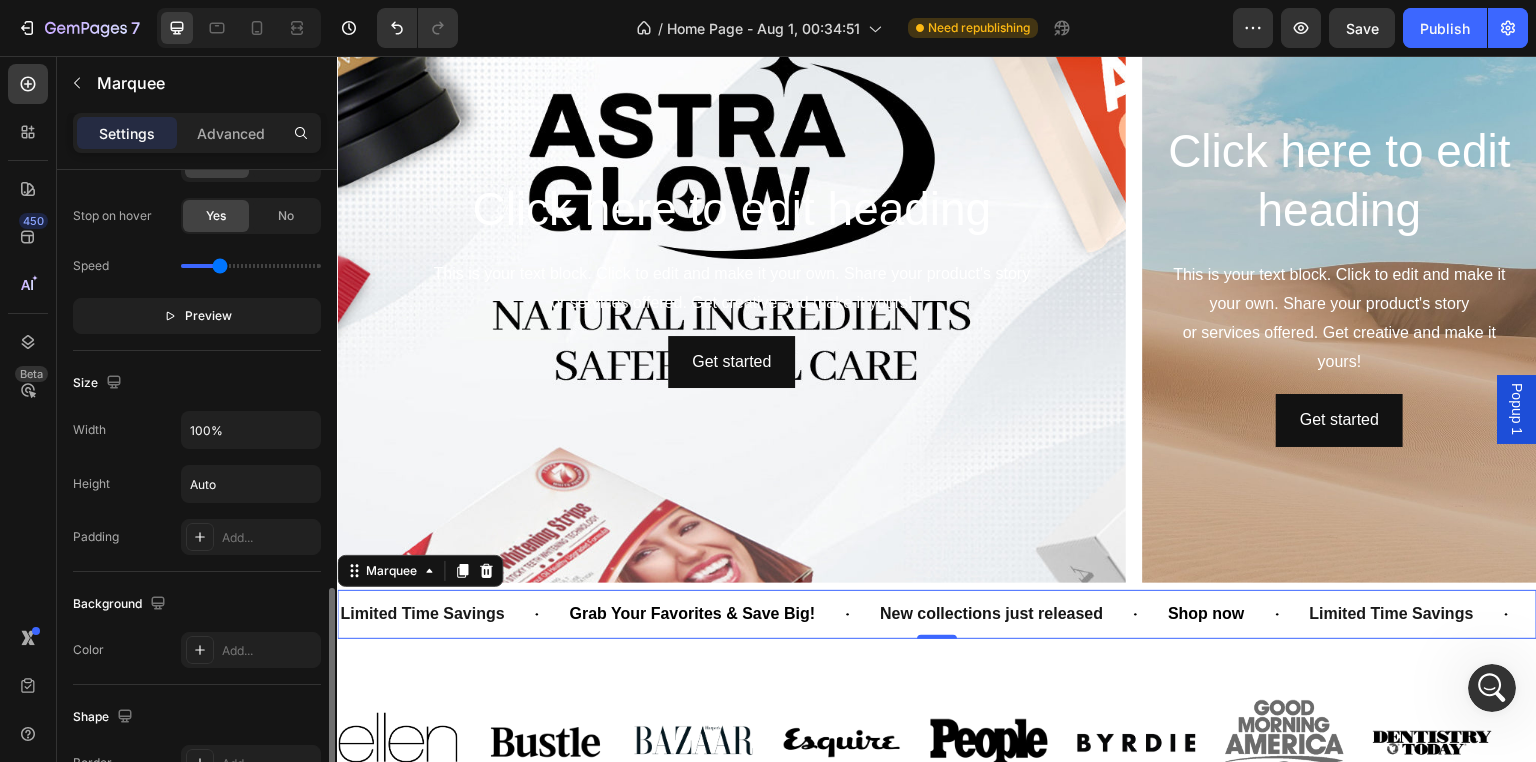 scroll, scrollTop: 800, scrollLeft: 0, axis: vertical 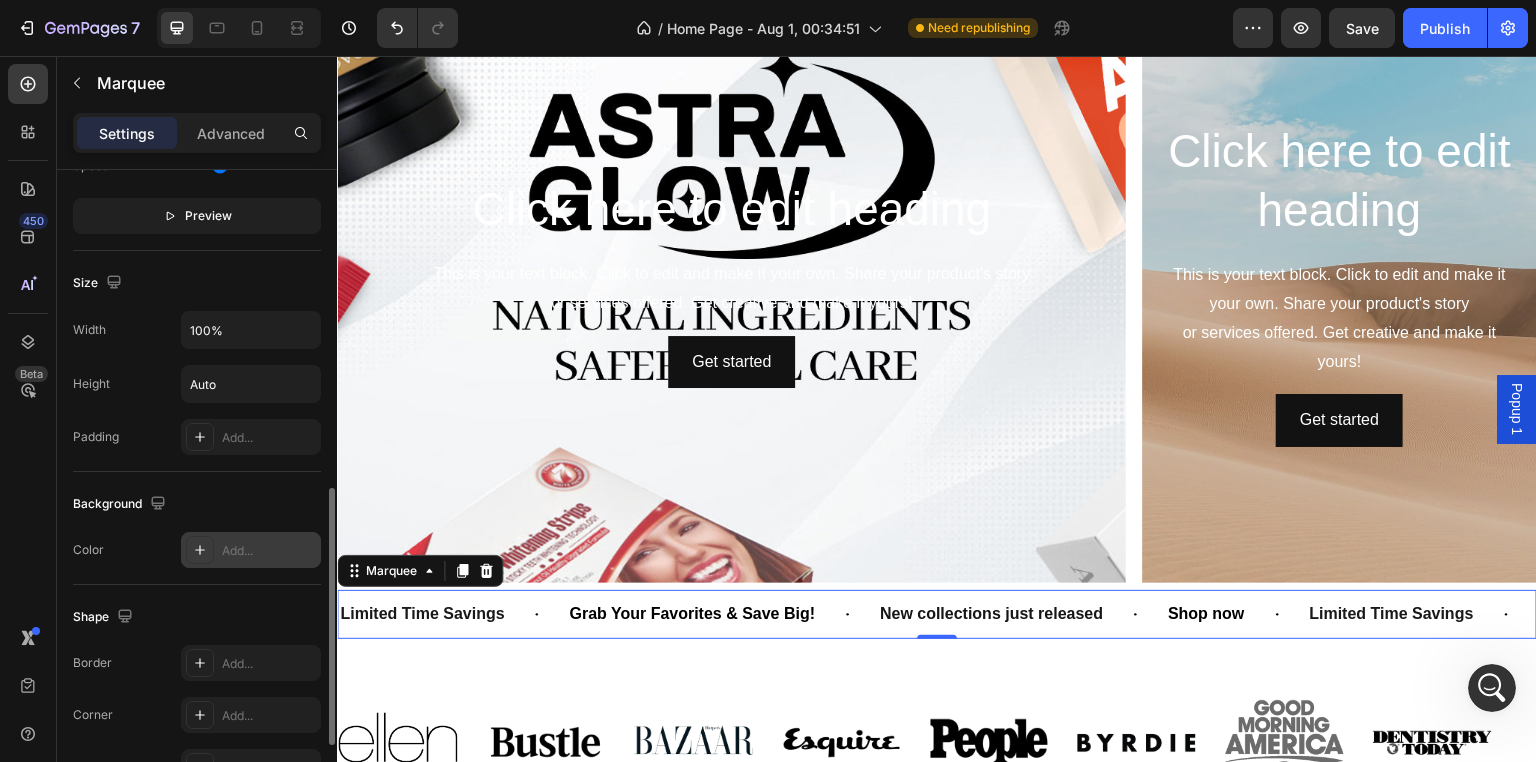 click on "Add..." at bounding box center (251, 550) 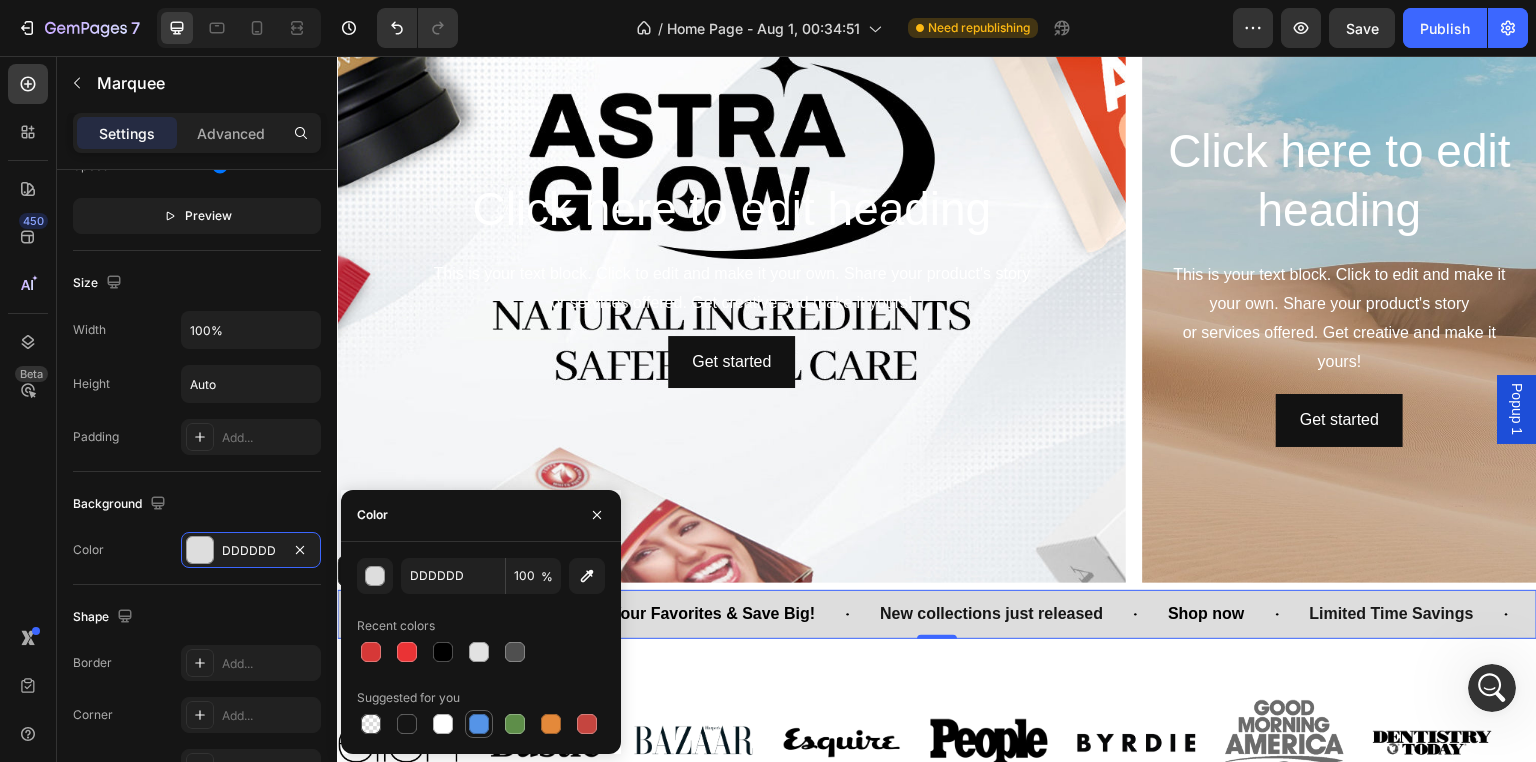 click at bounding box center (479, 724) 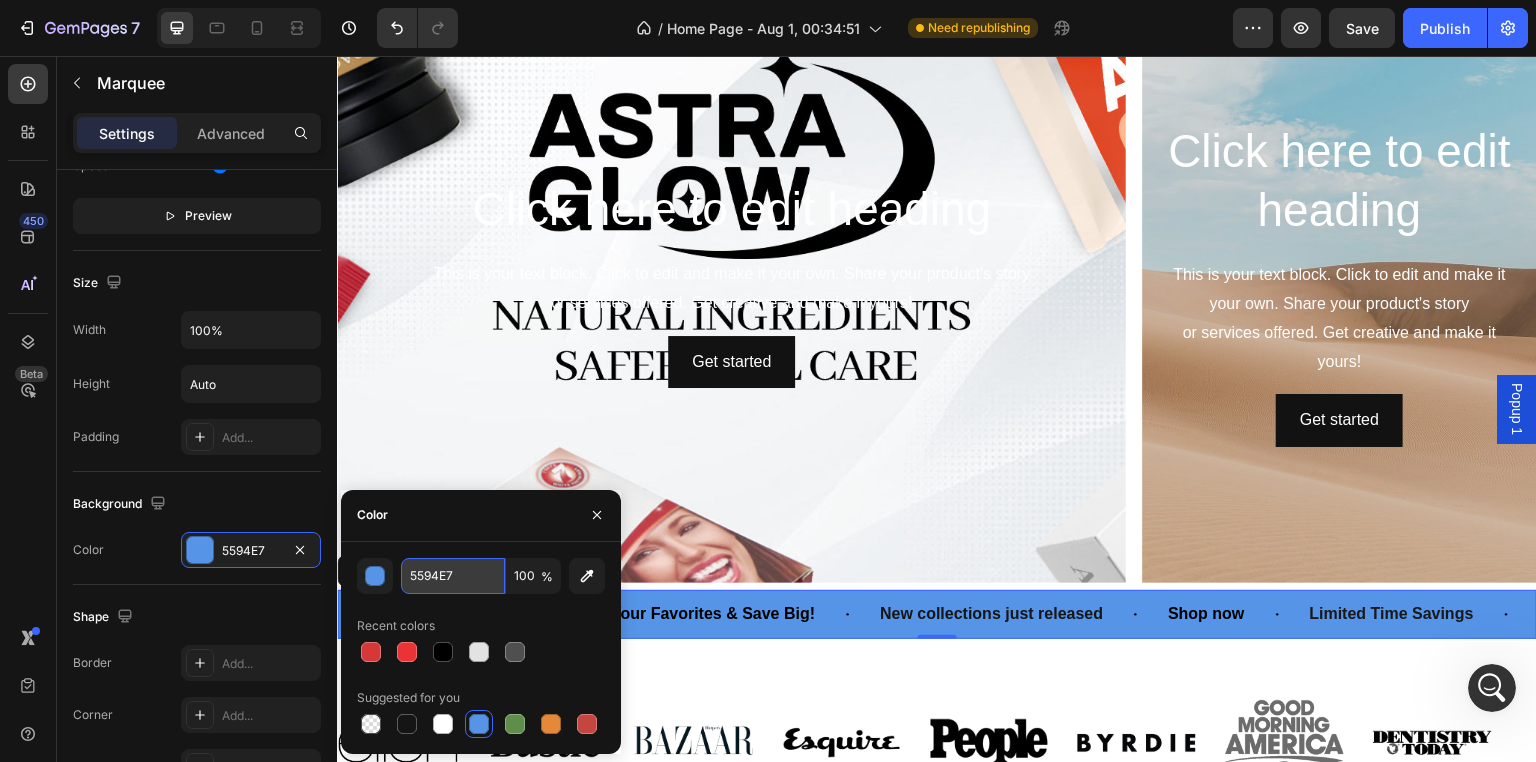 click on "5594E7" at bounding box center [453, 576] 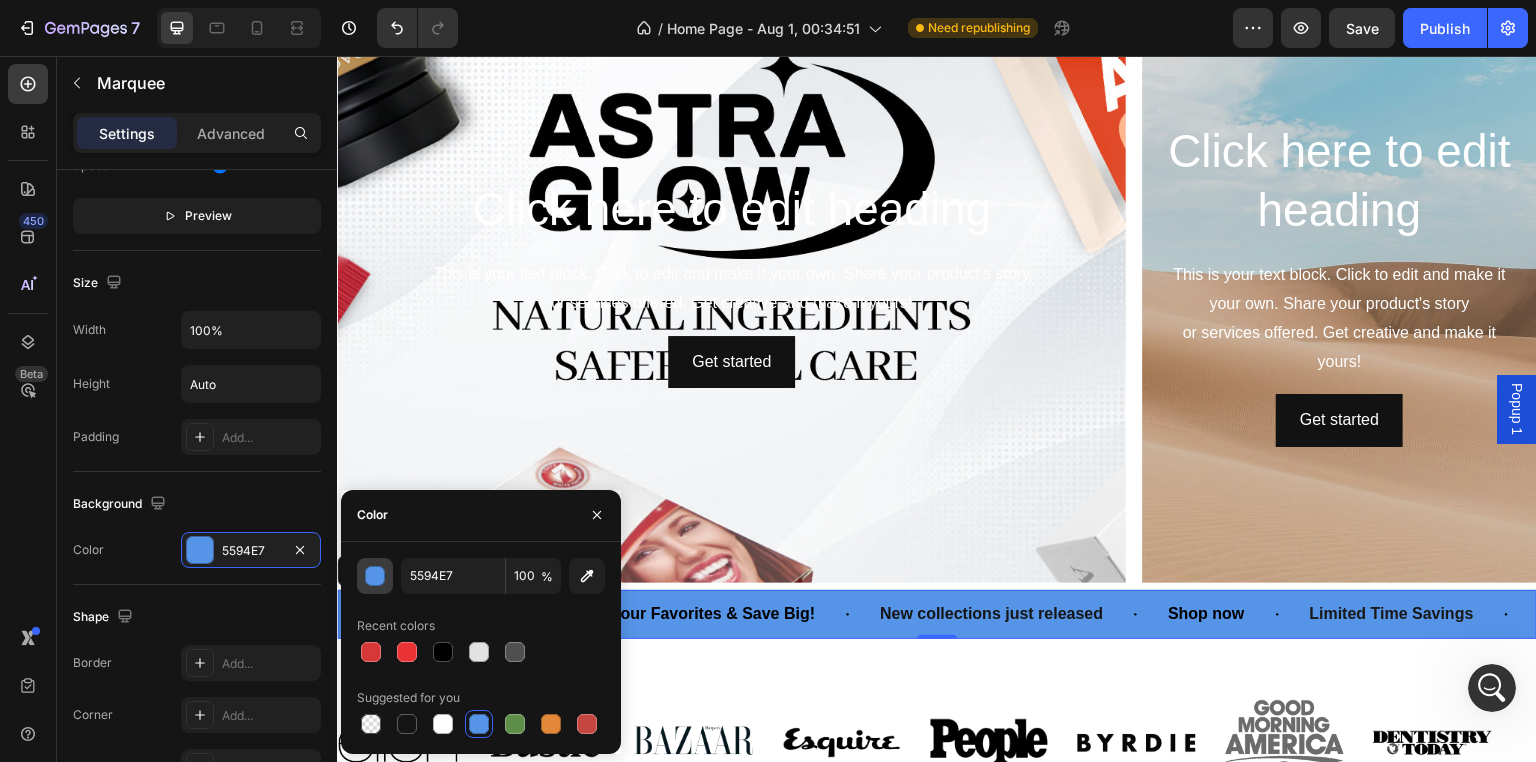 click at bounding box center (376, 577) 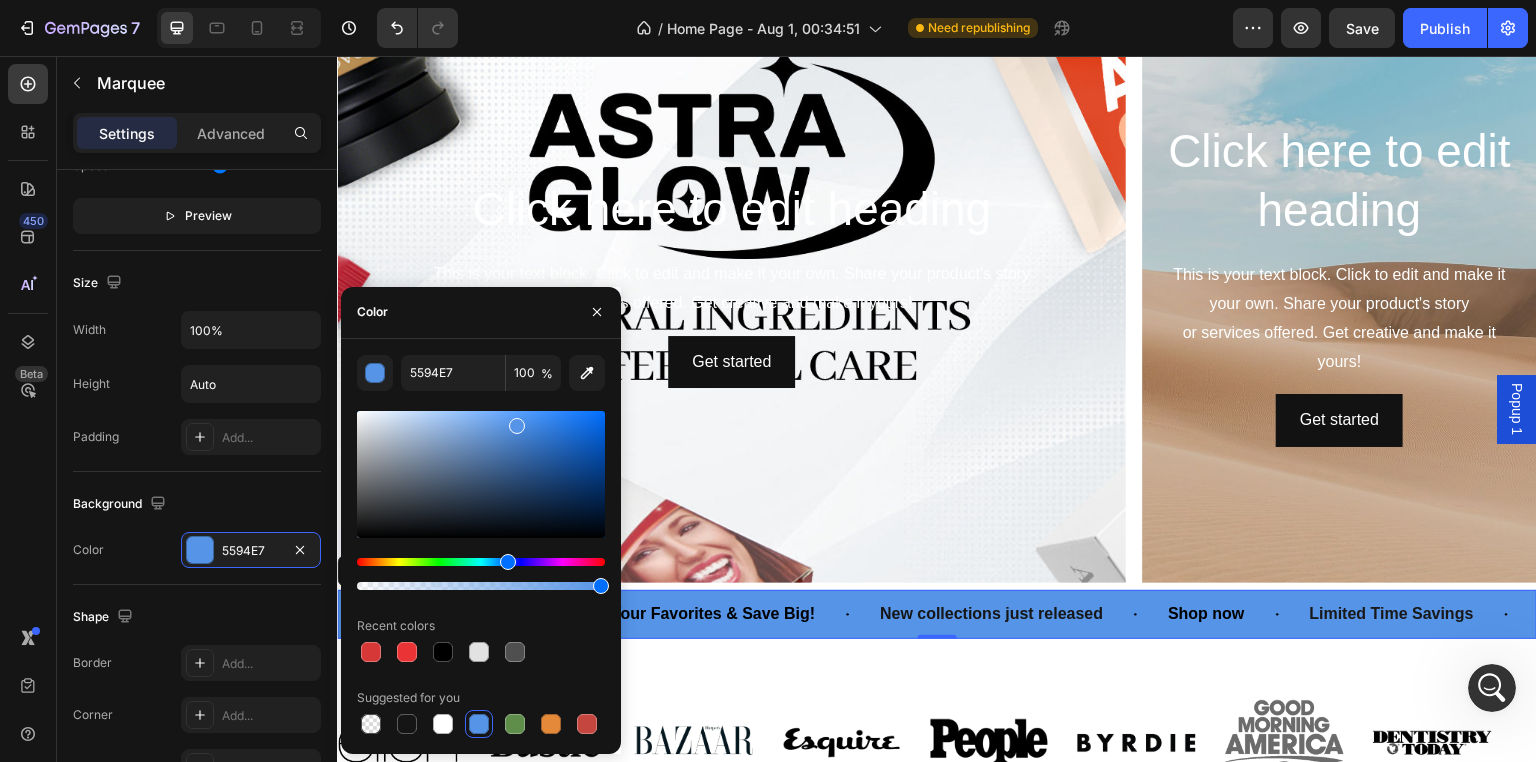 click at bounding box center [481, 474] 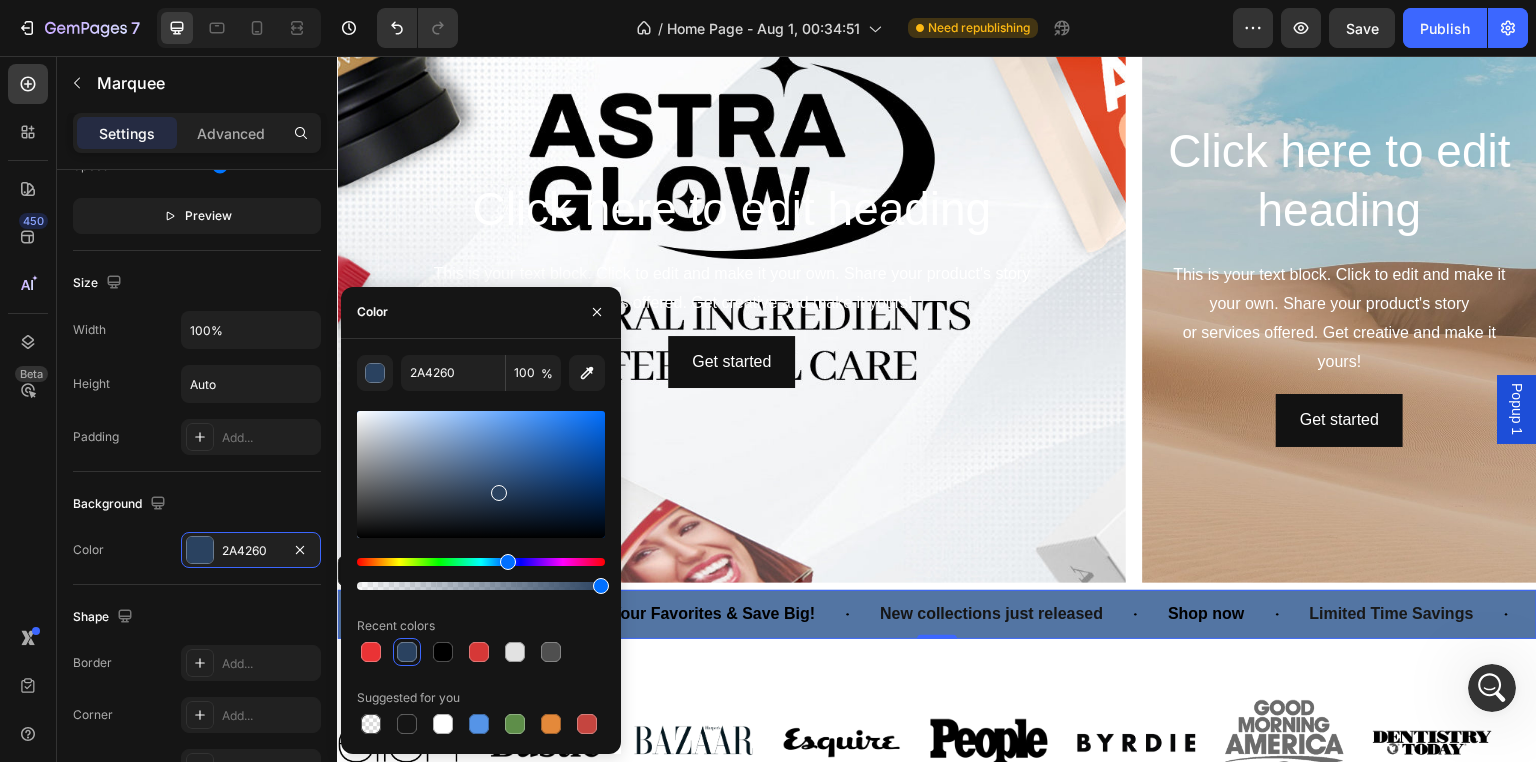 click at bounding box center [481, 474] 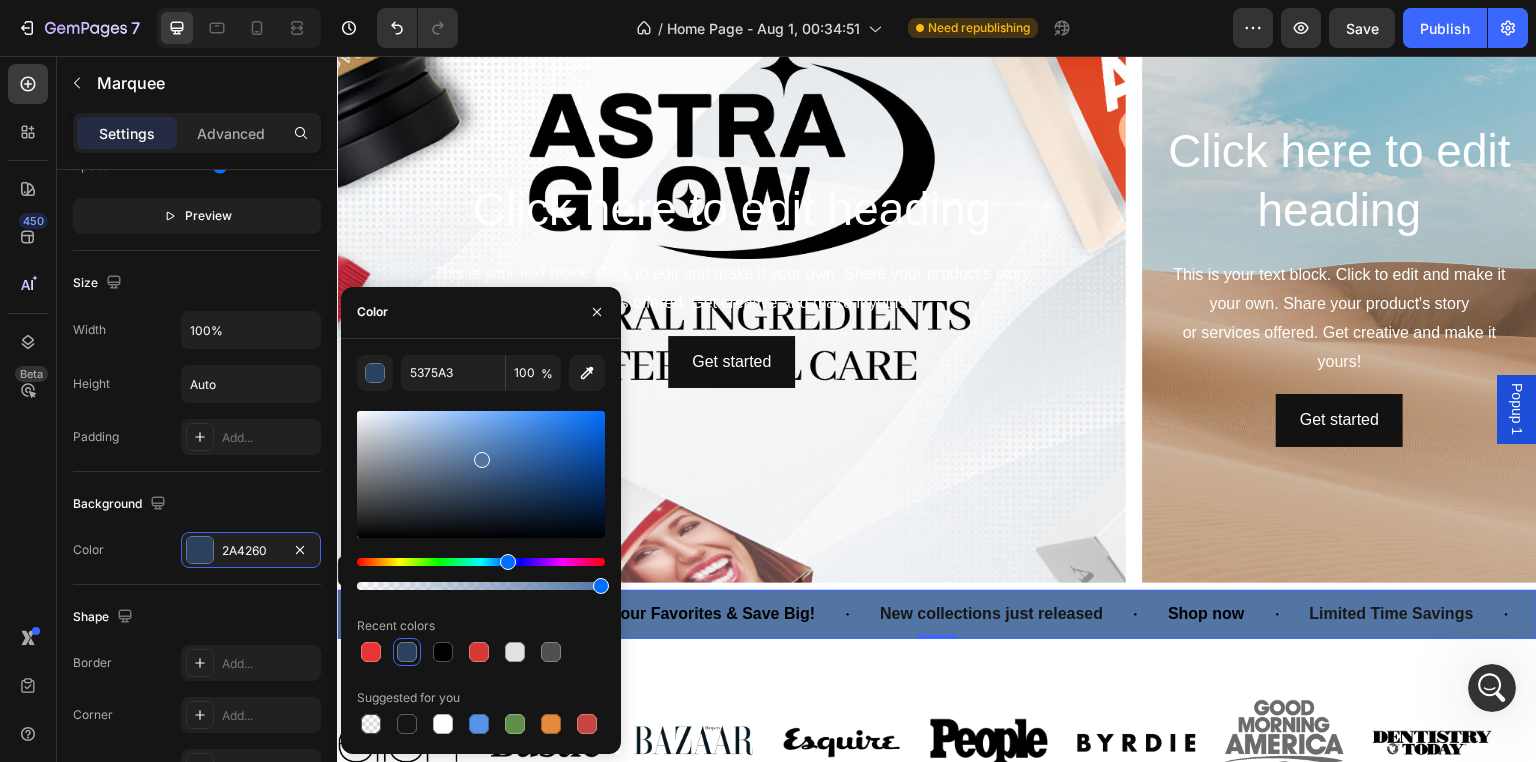 click at bounding box center (481, 474) 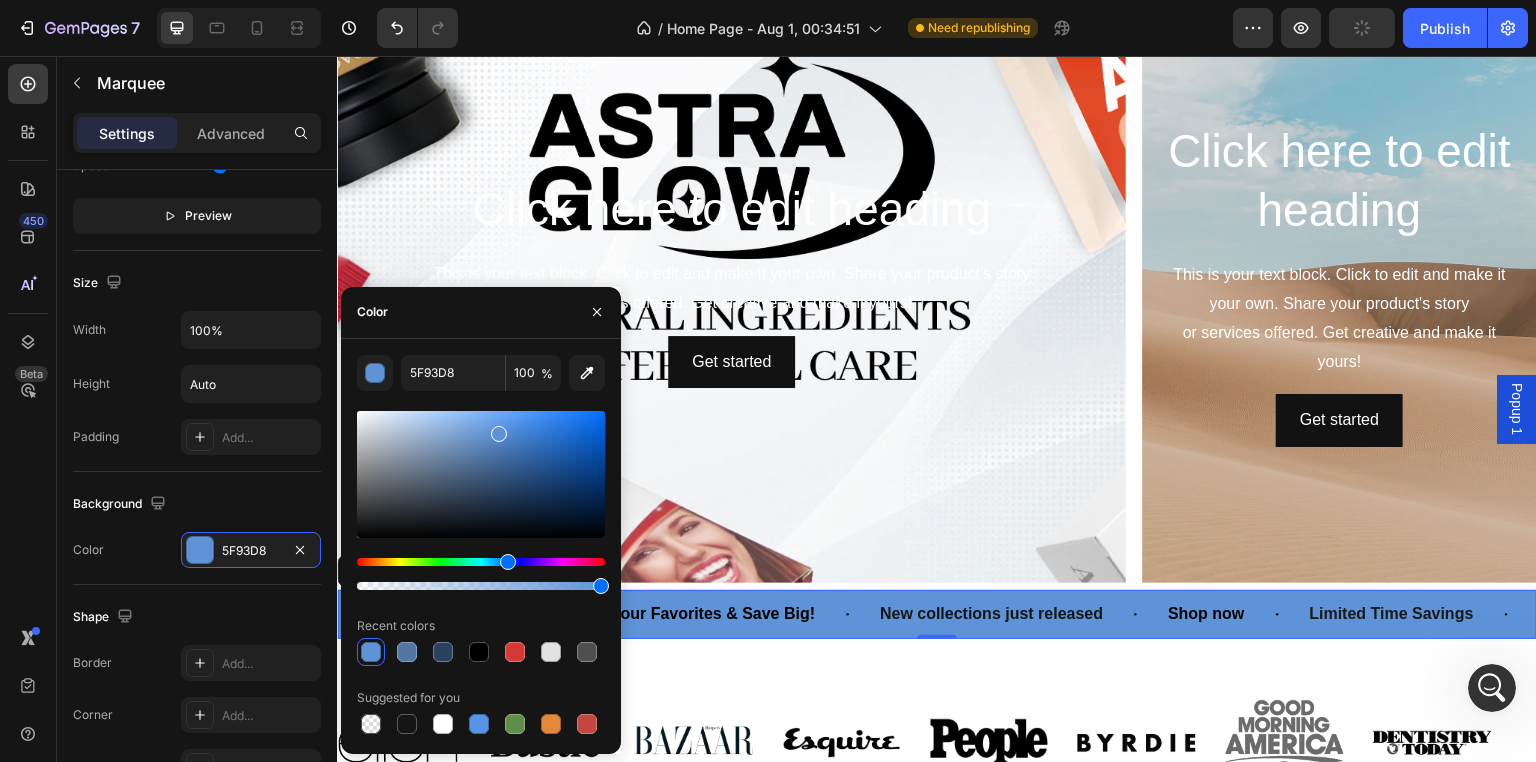 click at bounding box center (481, 474) 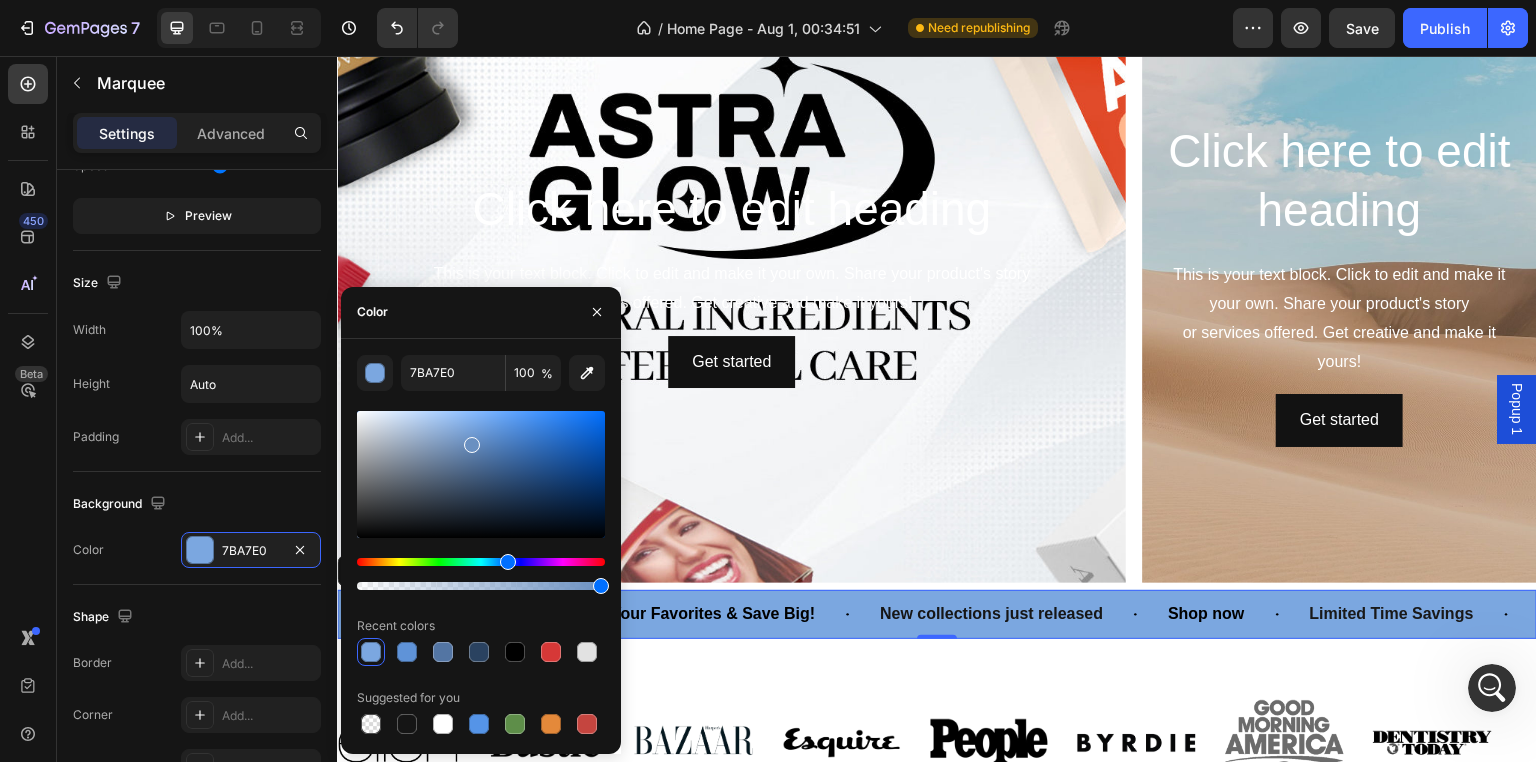 click at bounding box center [481, 474] 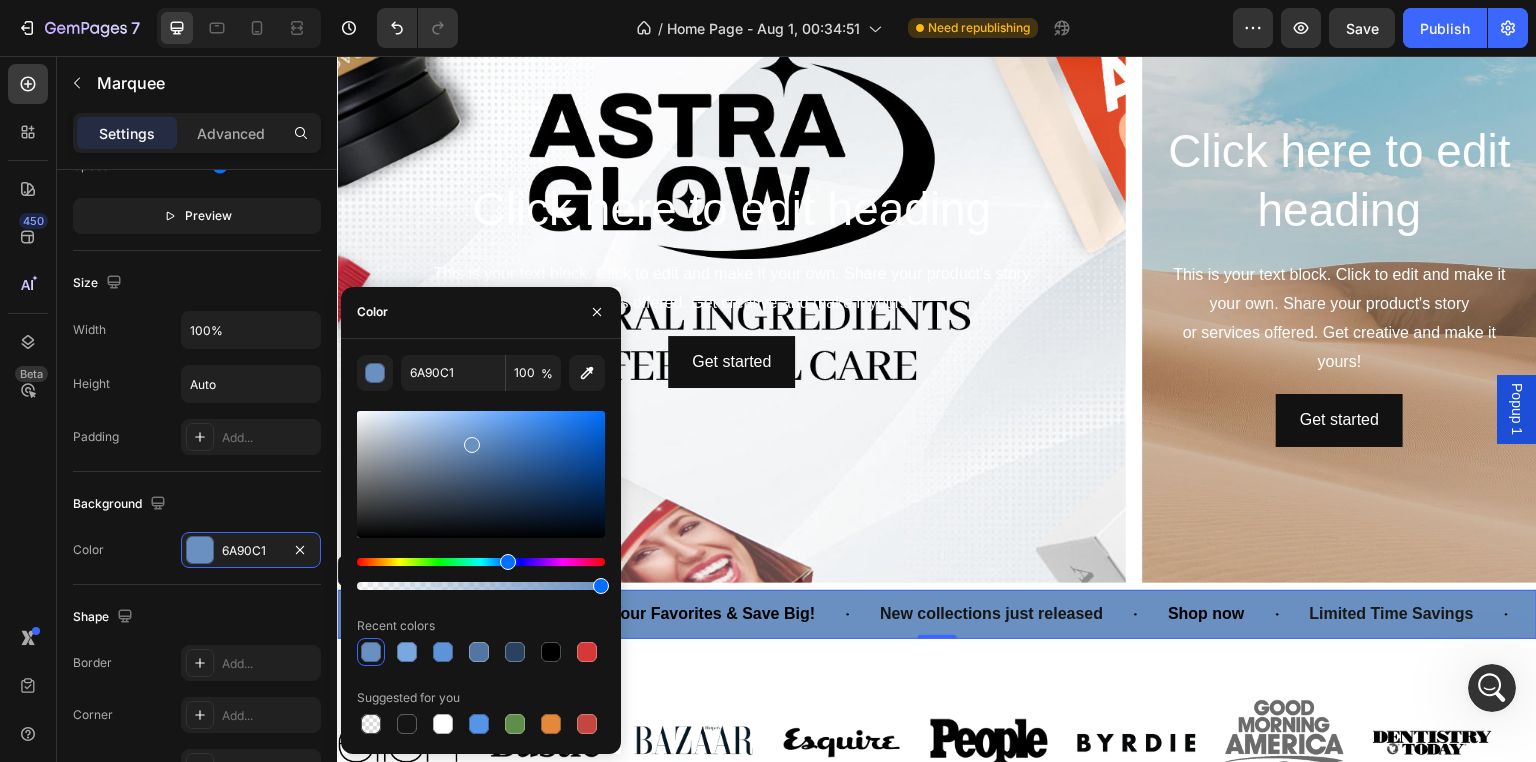 click at bounding box center [481, 474] 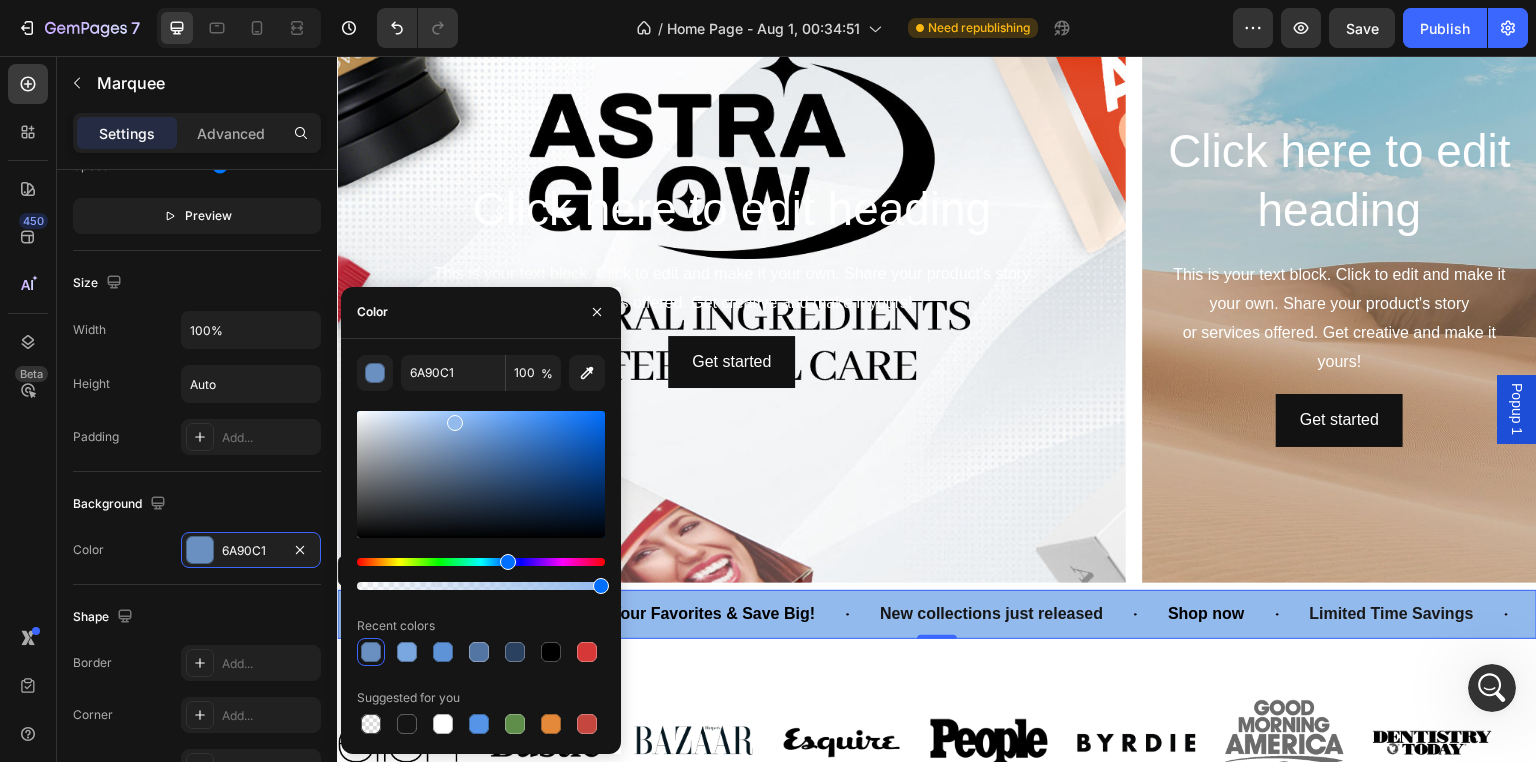 click at bounding box center (481, 474) 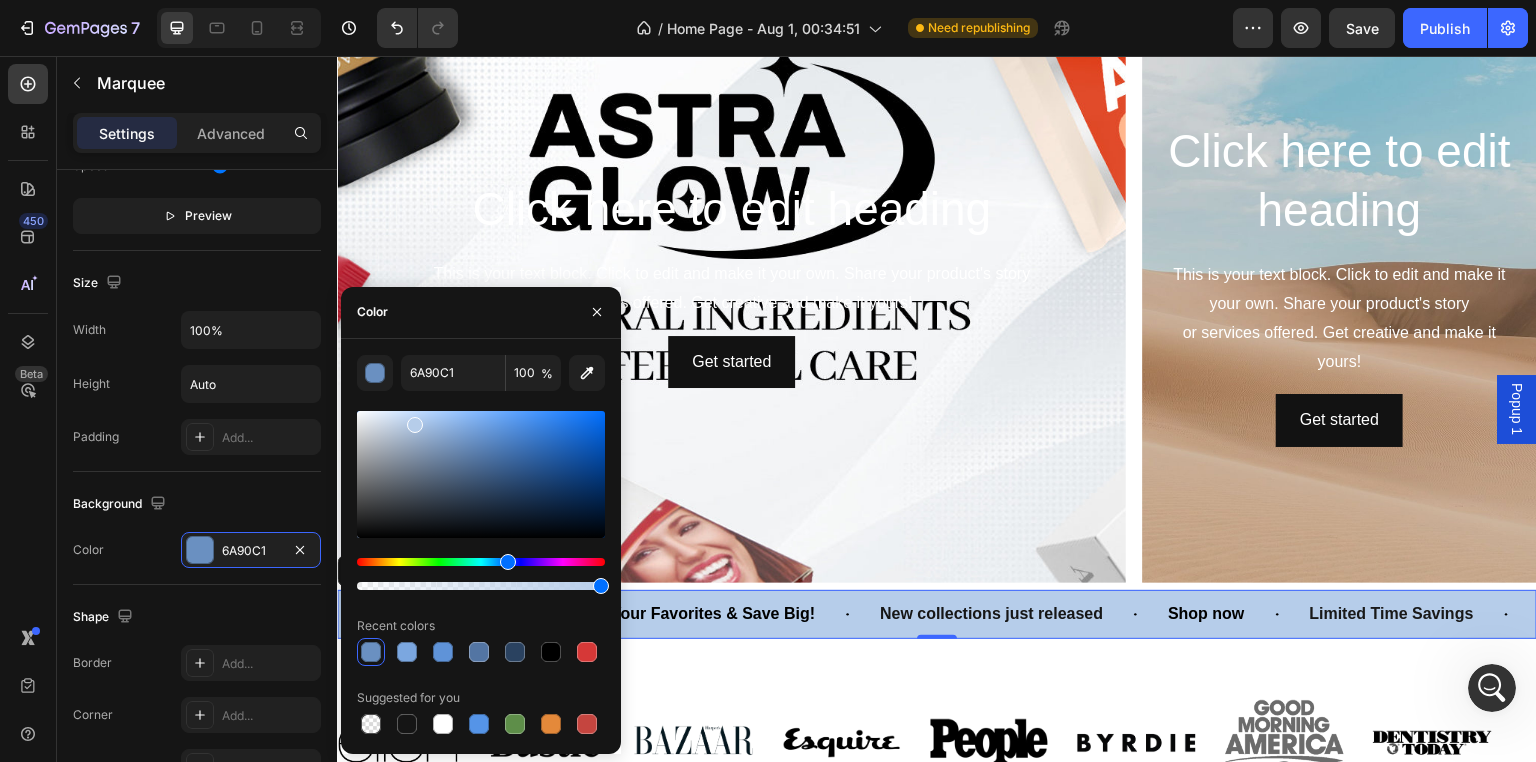 type on "B6CDEA" 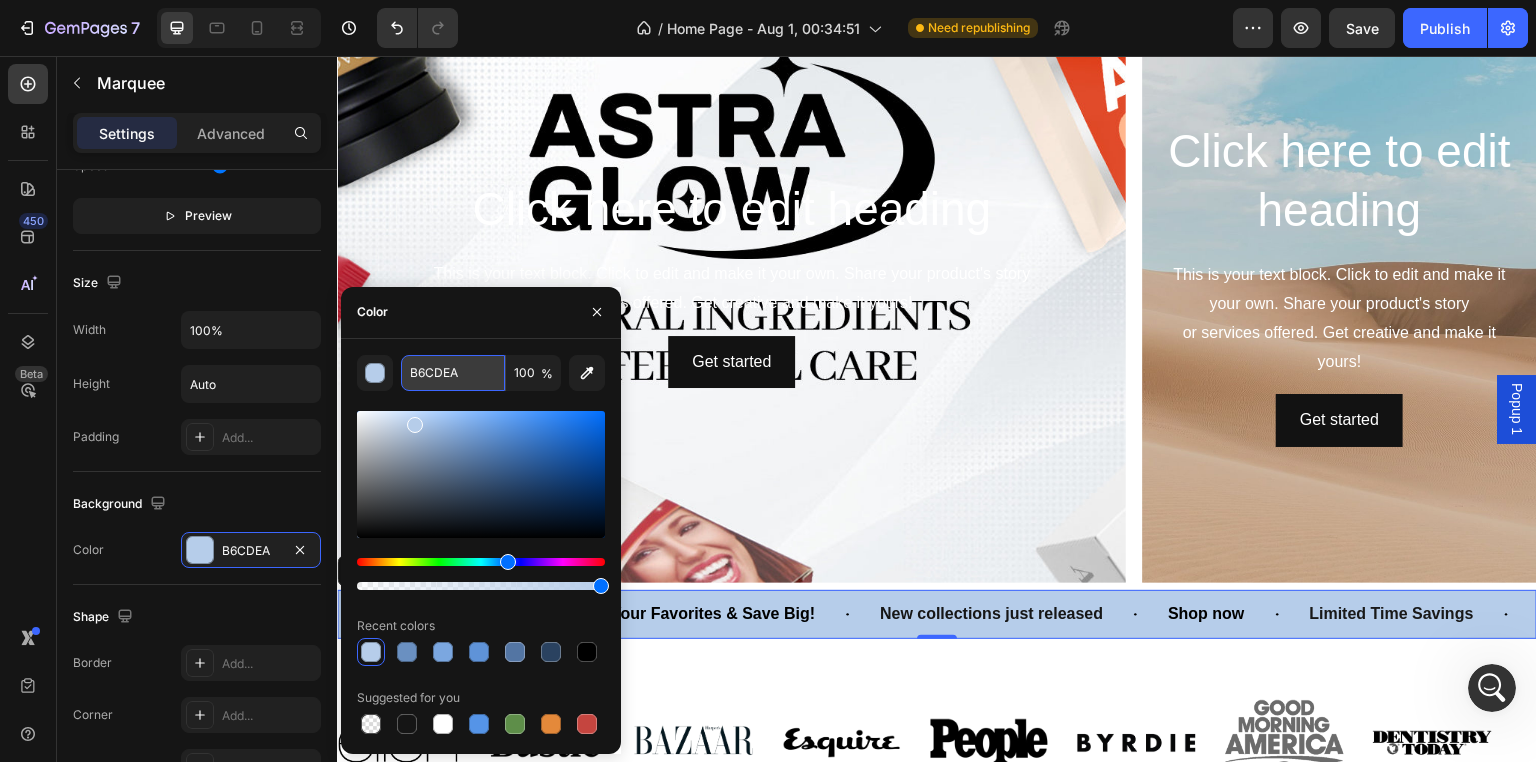 click on "B6CDEA" at bounding box center [453, 373] 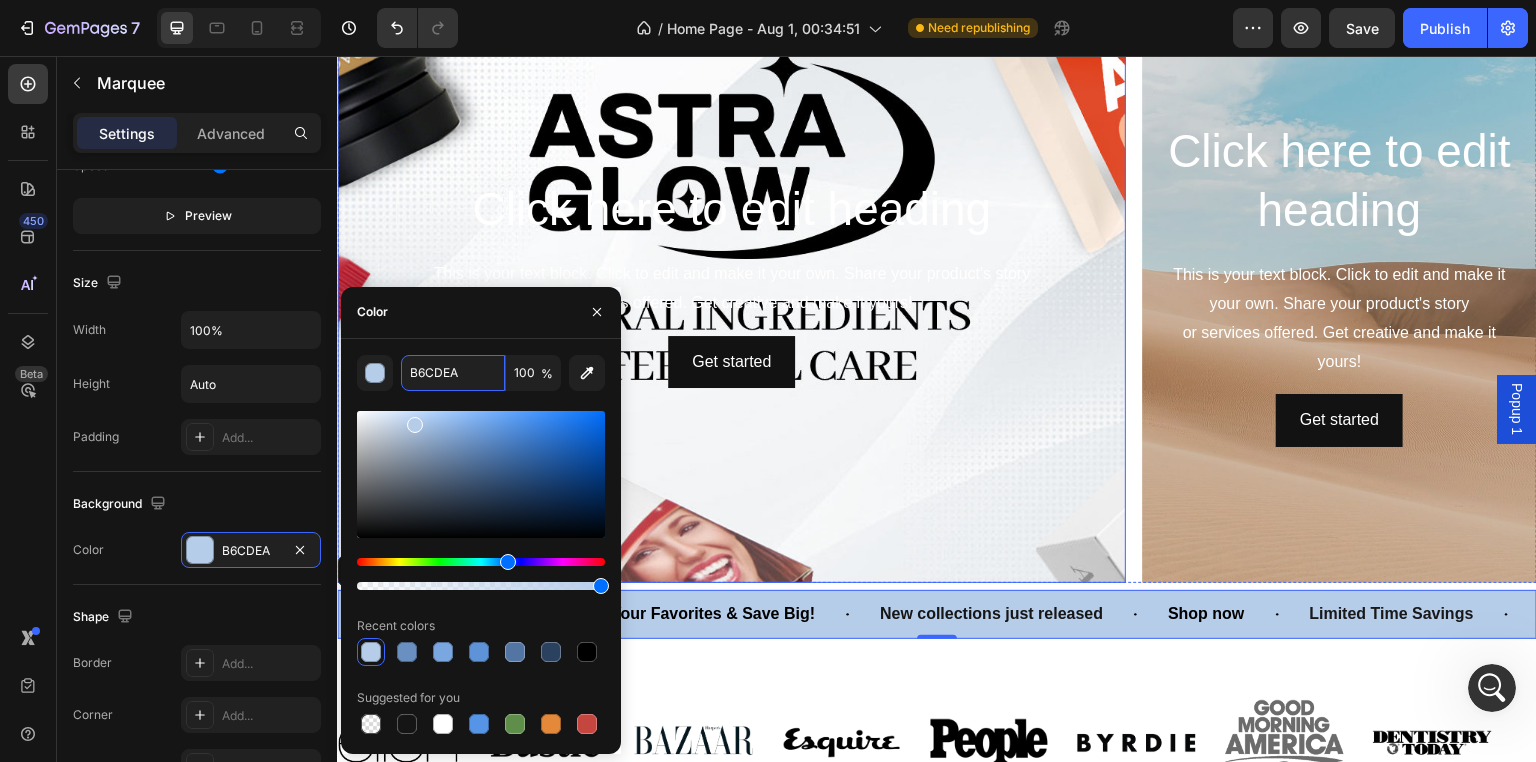 scroll, scrollTop: 1240, scrollLeft: 0, axis: vertical 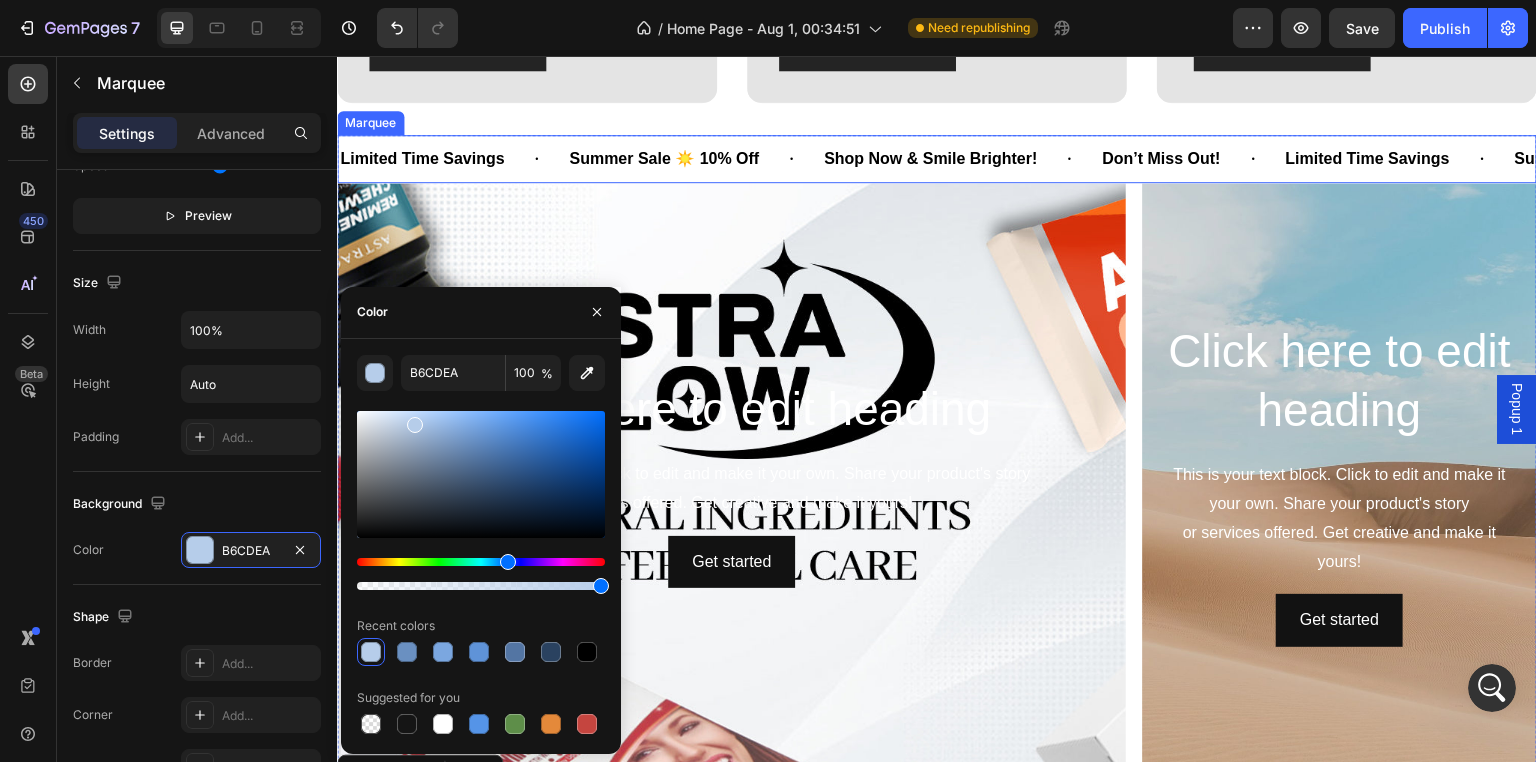 click on "Summer Sale ☀️ 10% Off Text Block" at bounding box center [694, 159] 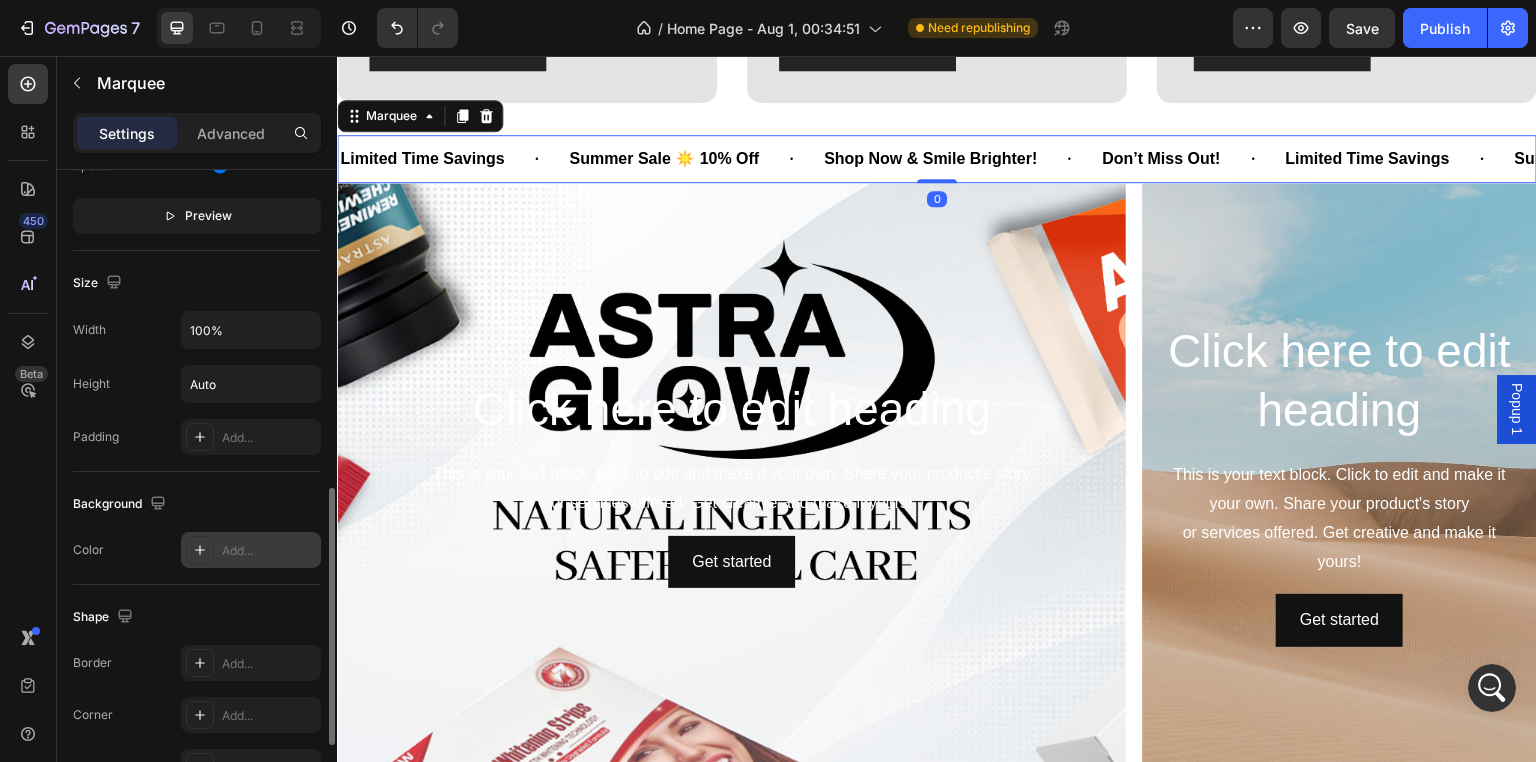 click on "Add..." at bounding box center [269, 551] 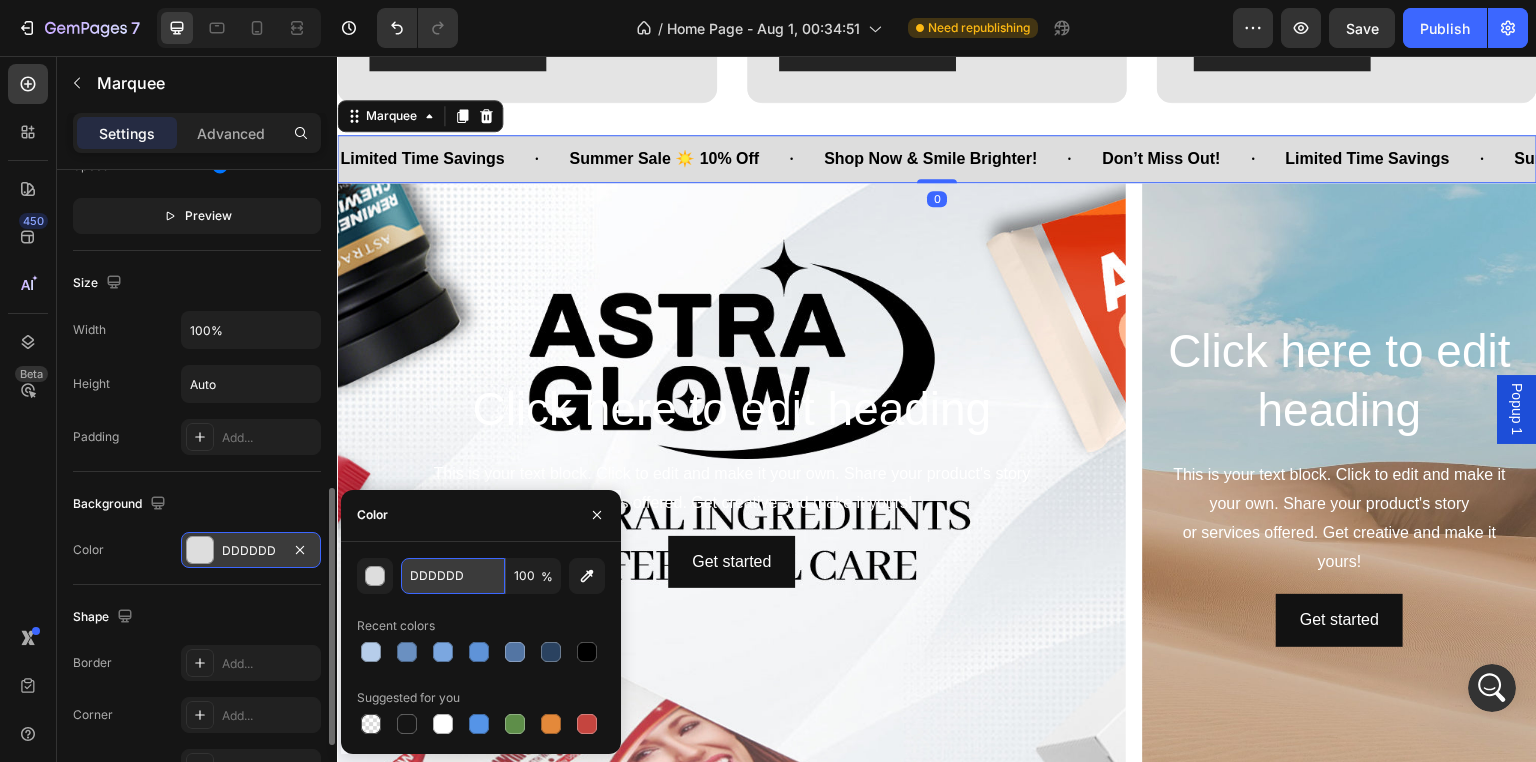 click on "DDDDDD" at bounding box center [453, 576] 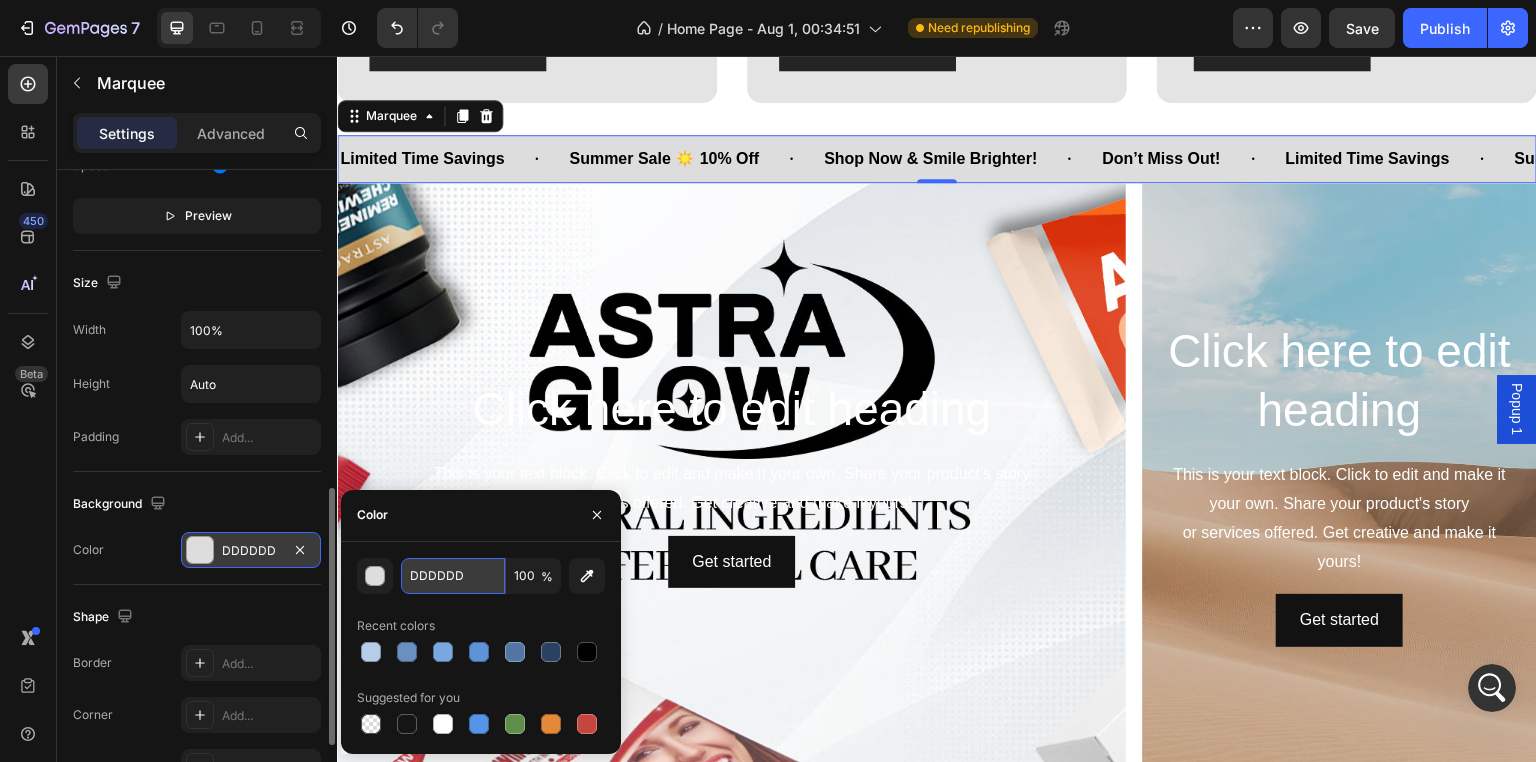 paste on "B6CDEA" 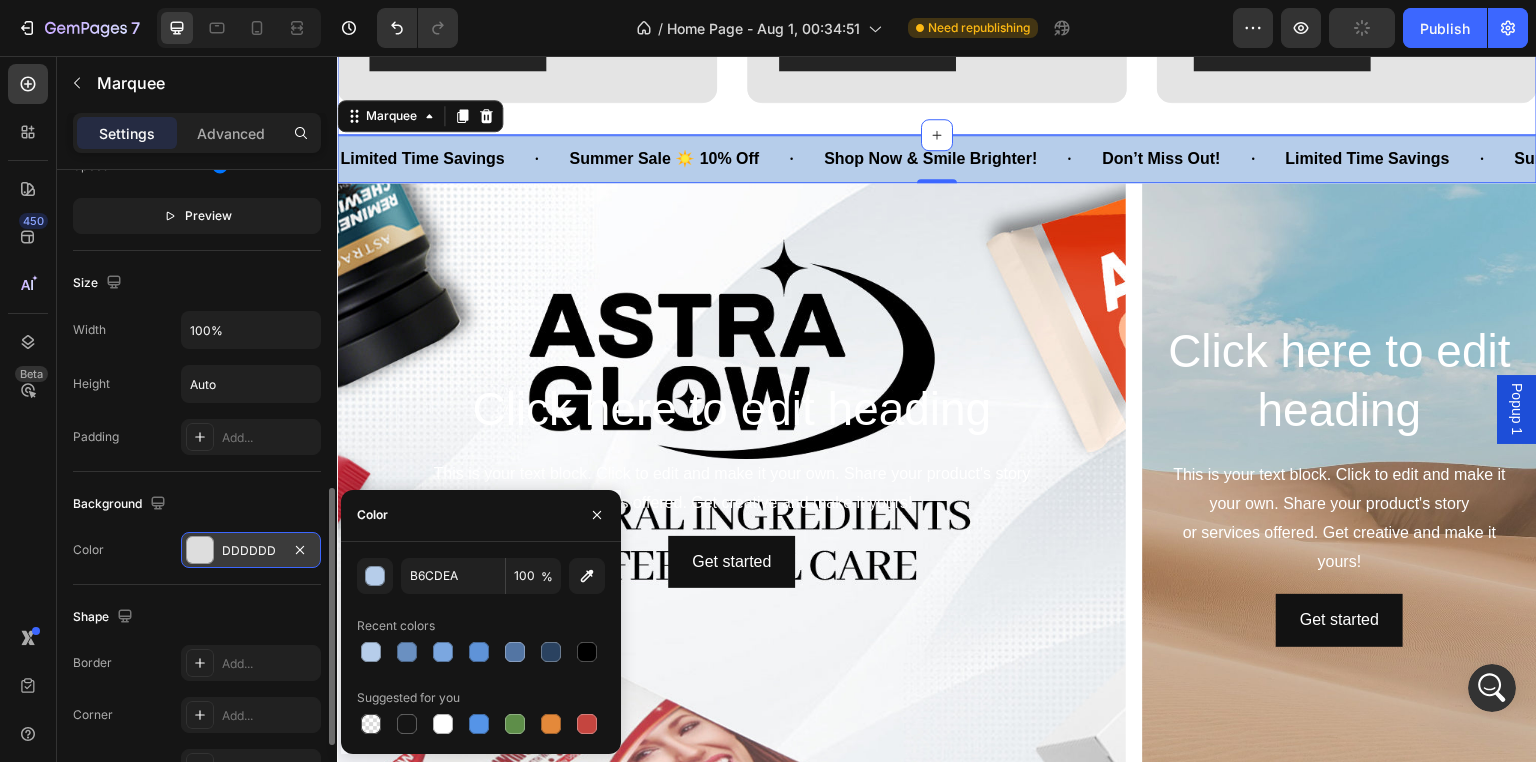 click on "Warm Feeling Toothpaste Text Block $21.99 Product Price Product Price $27.00 Product Price Product Price Row BUY NOW Product Cart Button Product Hero Banner Optic White Toothpaste Text Block $9.99 Product Price Product Price $20.00 Product Price Product Price Row BUY NOW Product Cart Button Product Hero Banner SP-8 Whitening Toothpaste Text Block $14.99 Product Price Product Price $19.00 Product Price Product Price Row BUY NOW Product Cart Button Product Hero Banner Row Section 4" at bounding box center (937, -144) 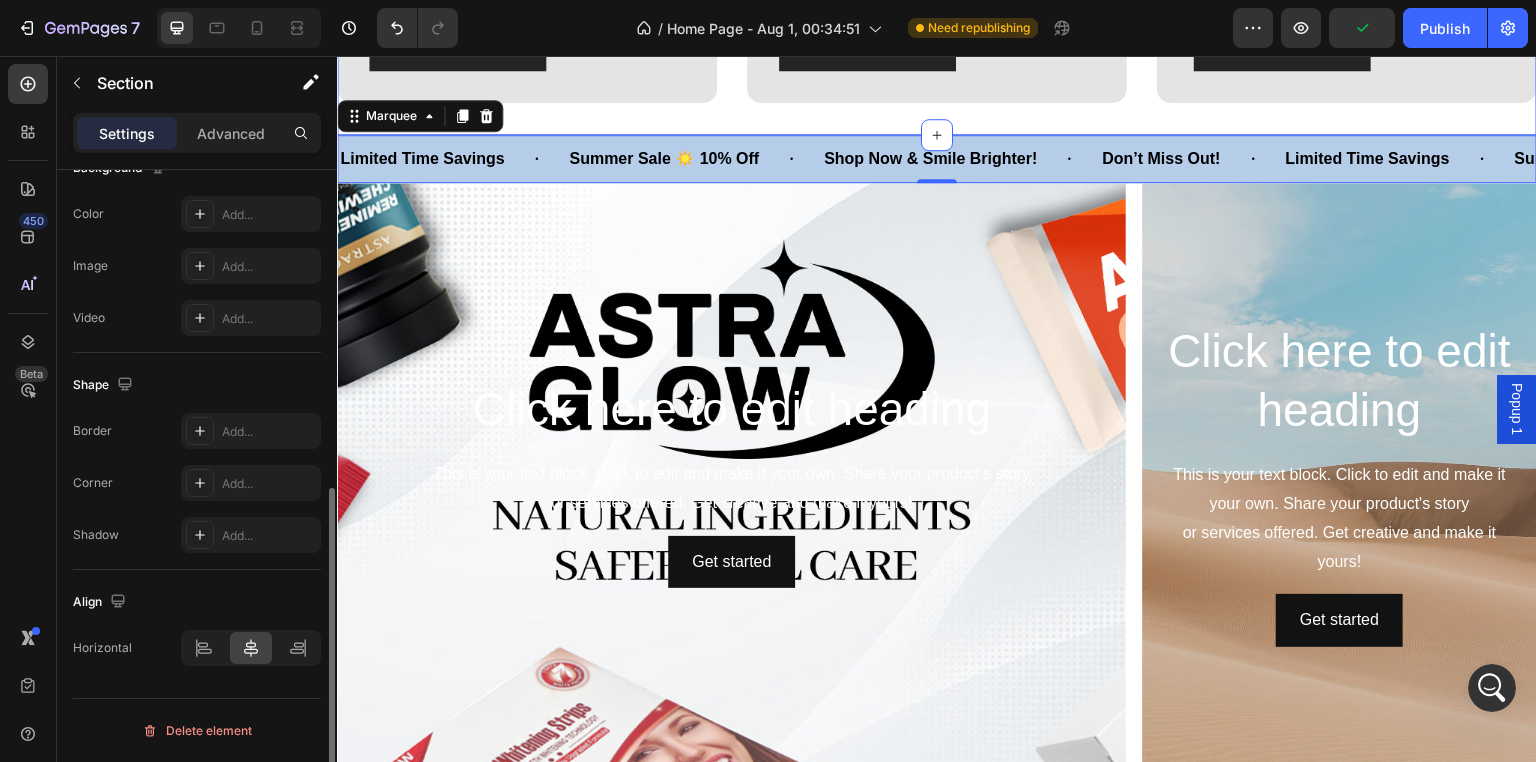 scroll, scrollTop: 0, scrollLeft: 0, axis: both 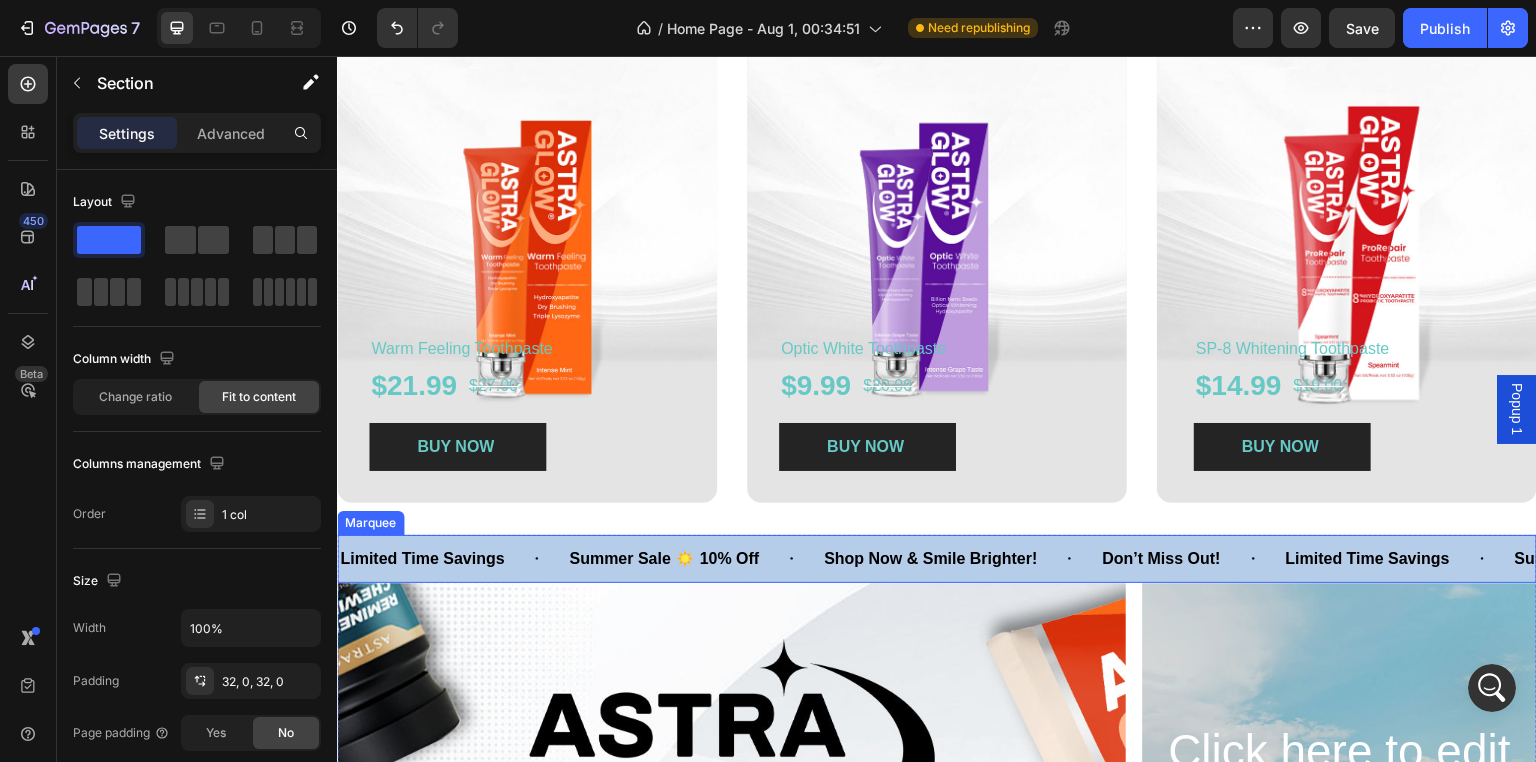 click on "Summer Sale ☀️ 10% Off Text Block" at bounding box center [694, 559] 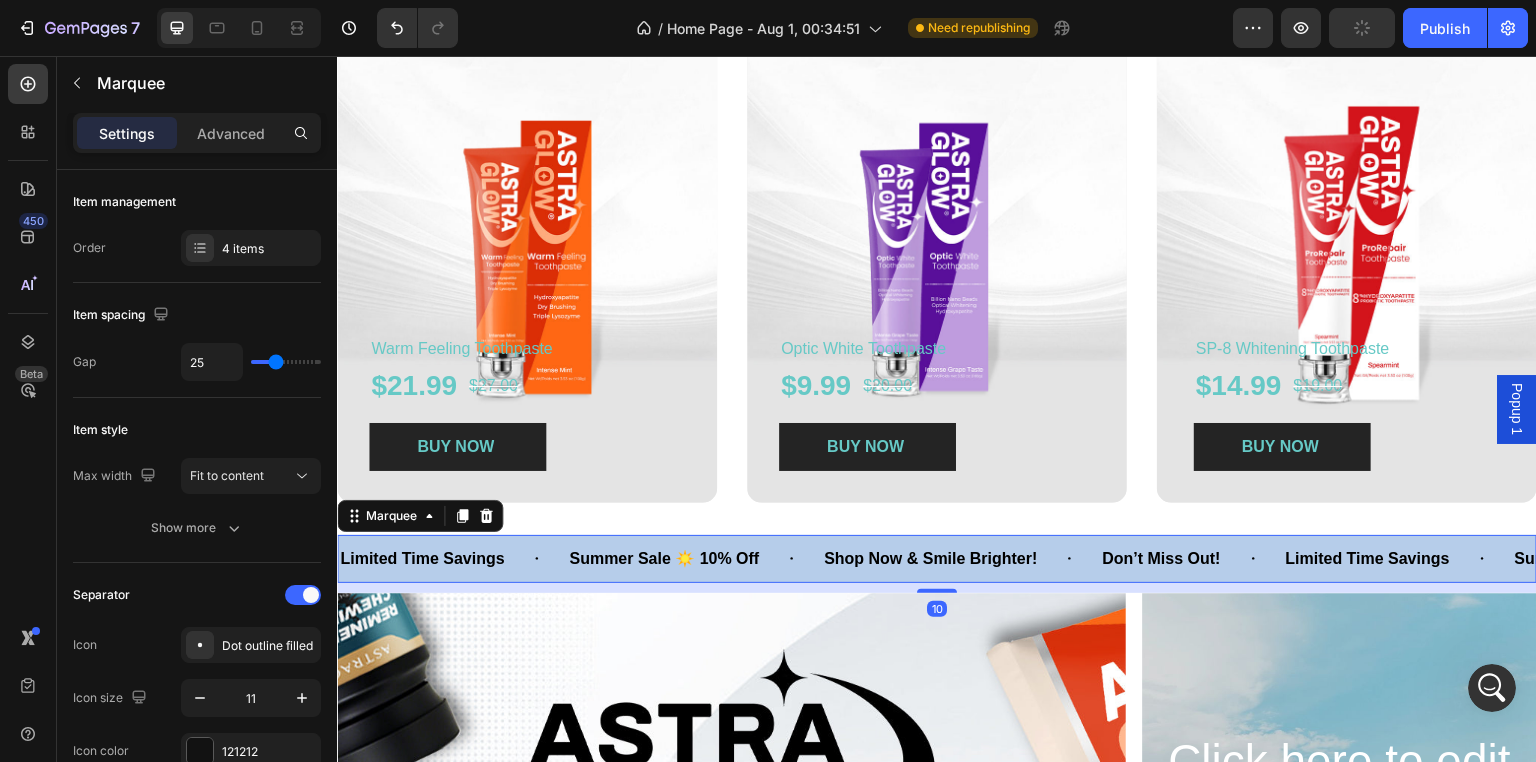drag, startPoint x: 918, startPoint y: 581, endPoint x: 916, endPoint y: 591, distance: 10.198039 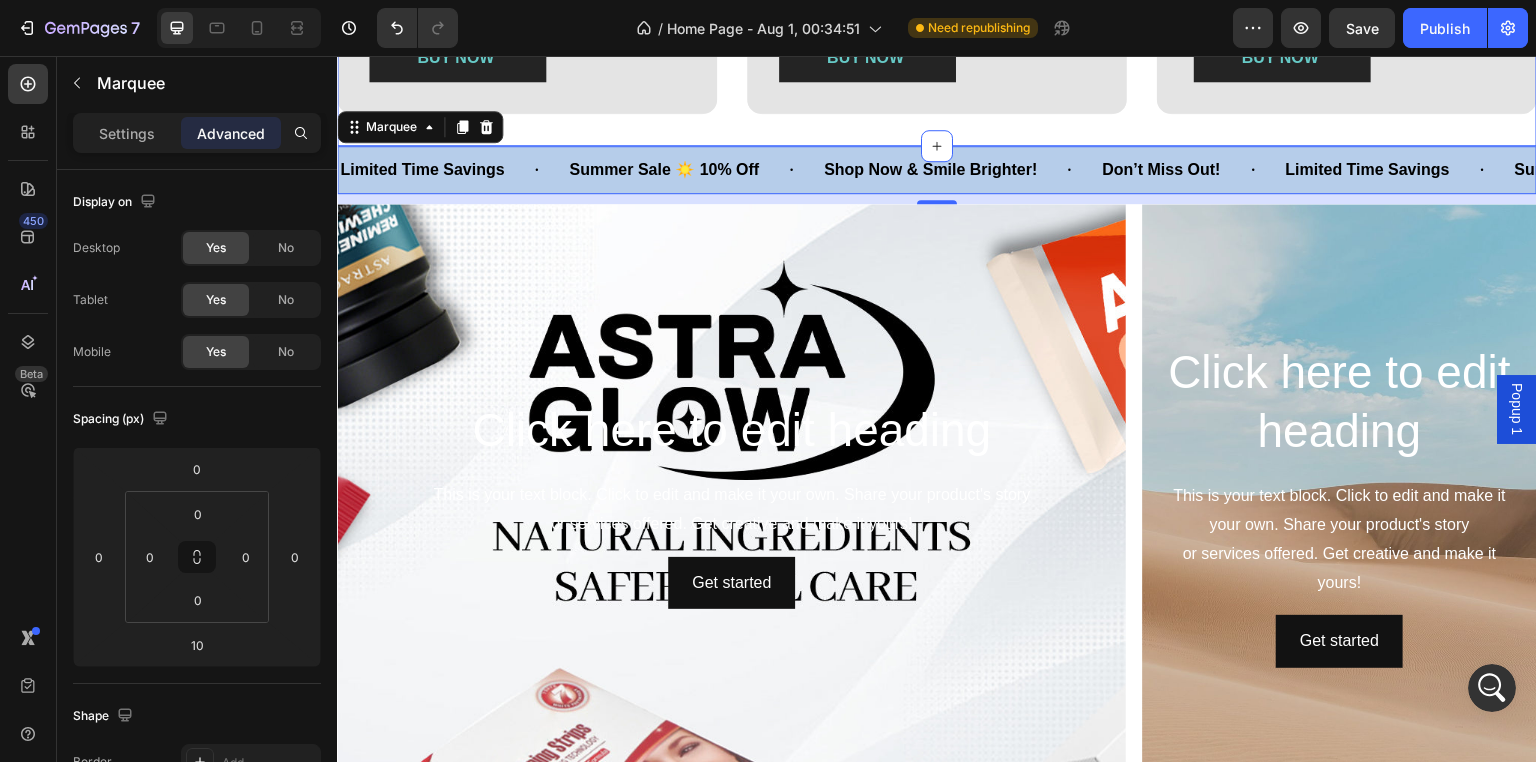 scroll, scrollTop: 1240, scrollLeft: 0, axis: vertical 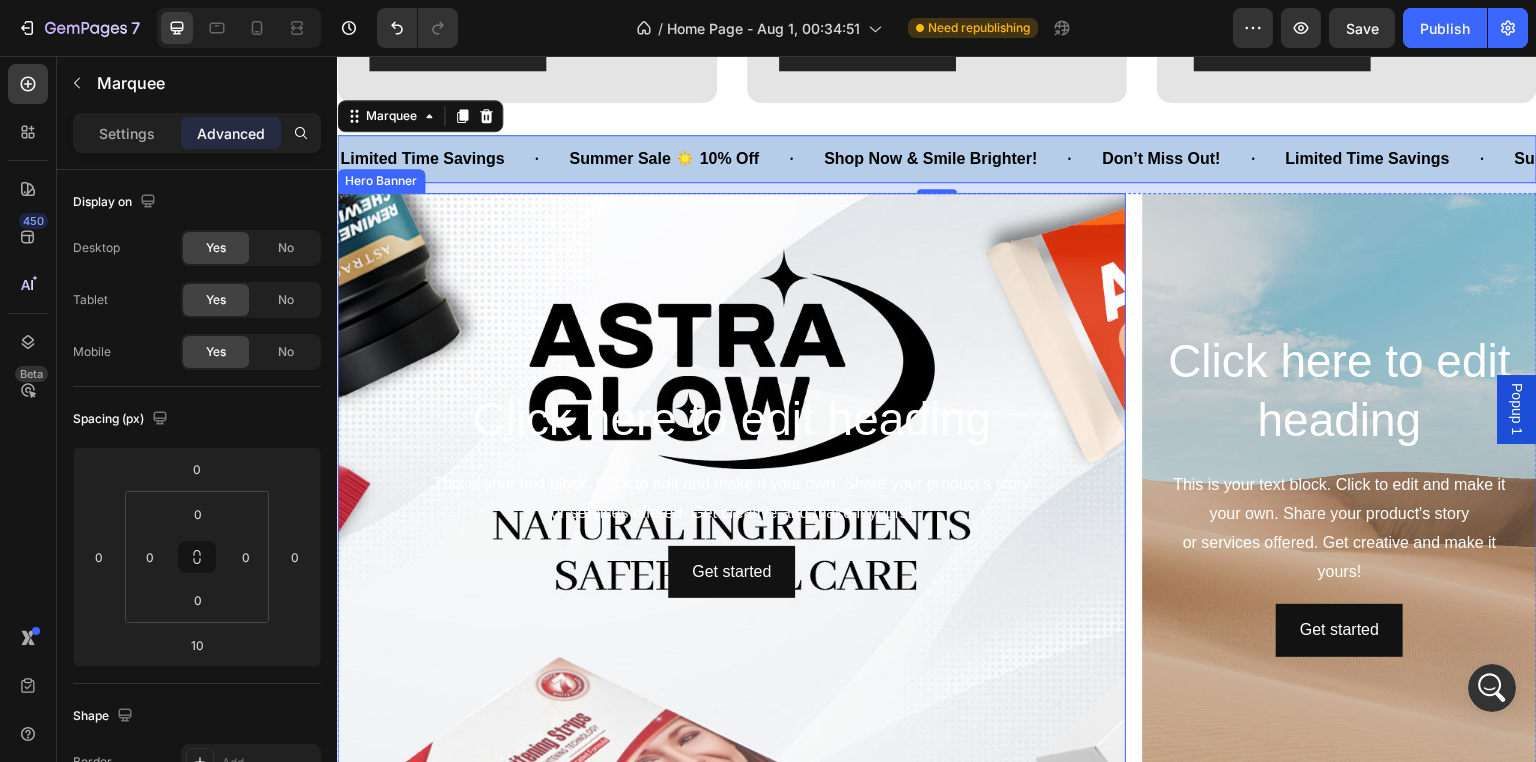 click at bounding box center (731, 493) 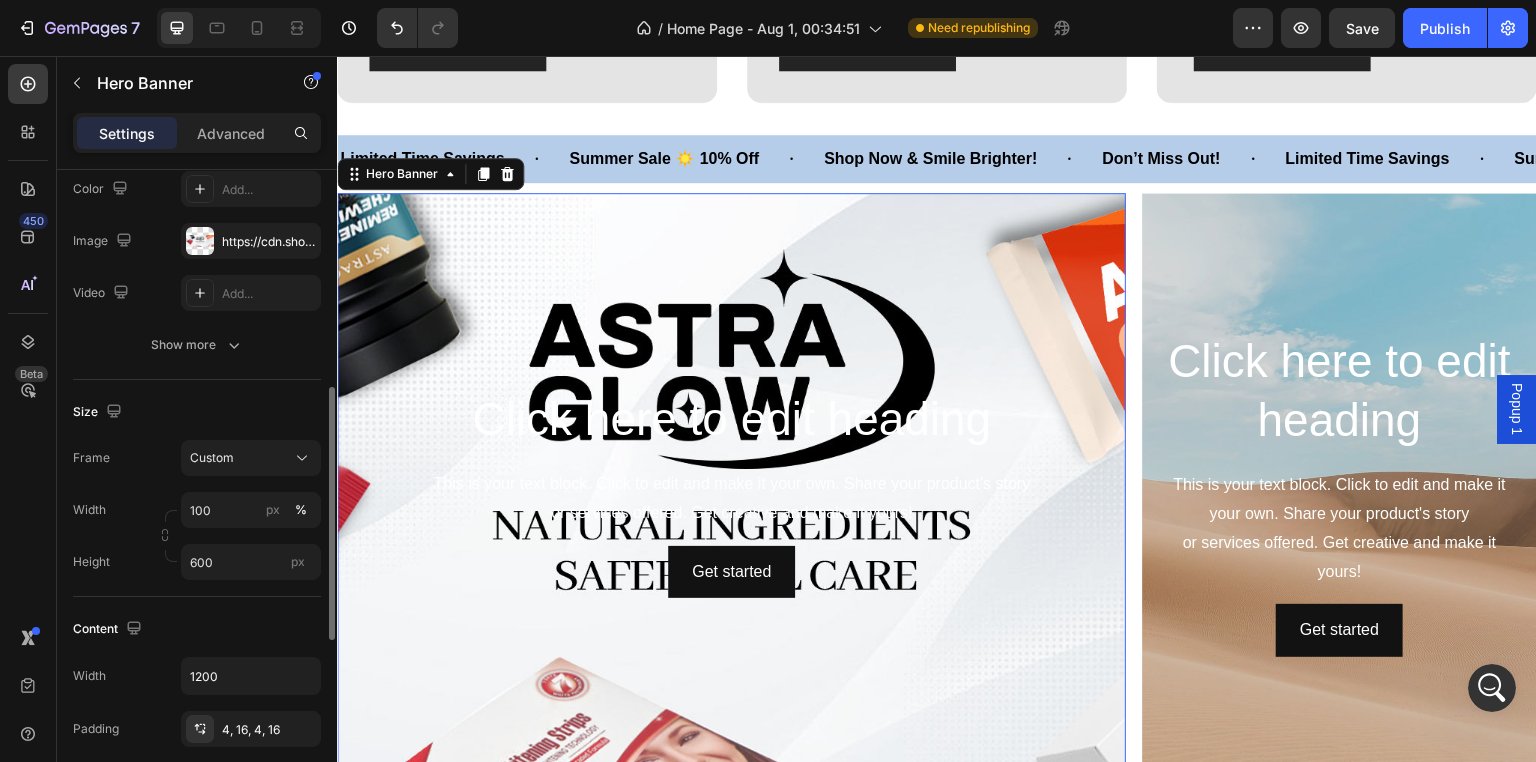 scroll, scrollTop: 300, scrollLeft: 0, axis: vertical 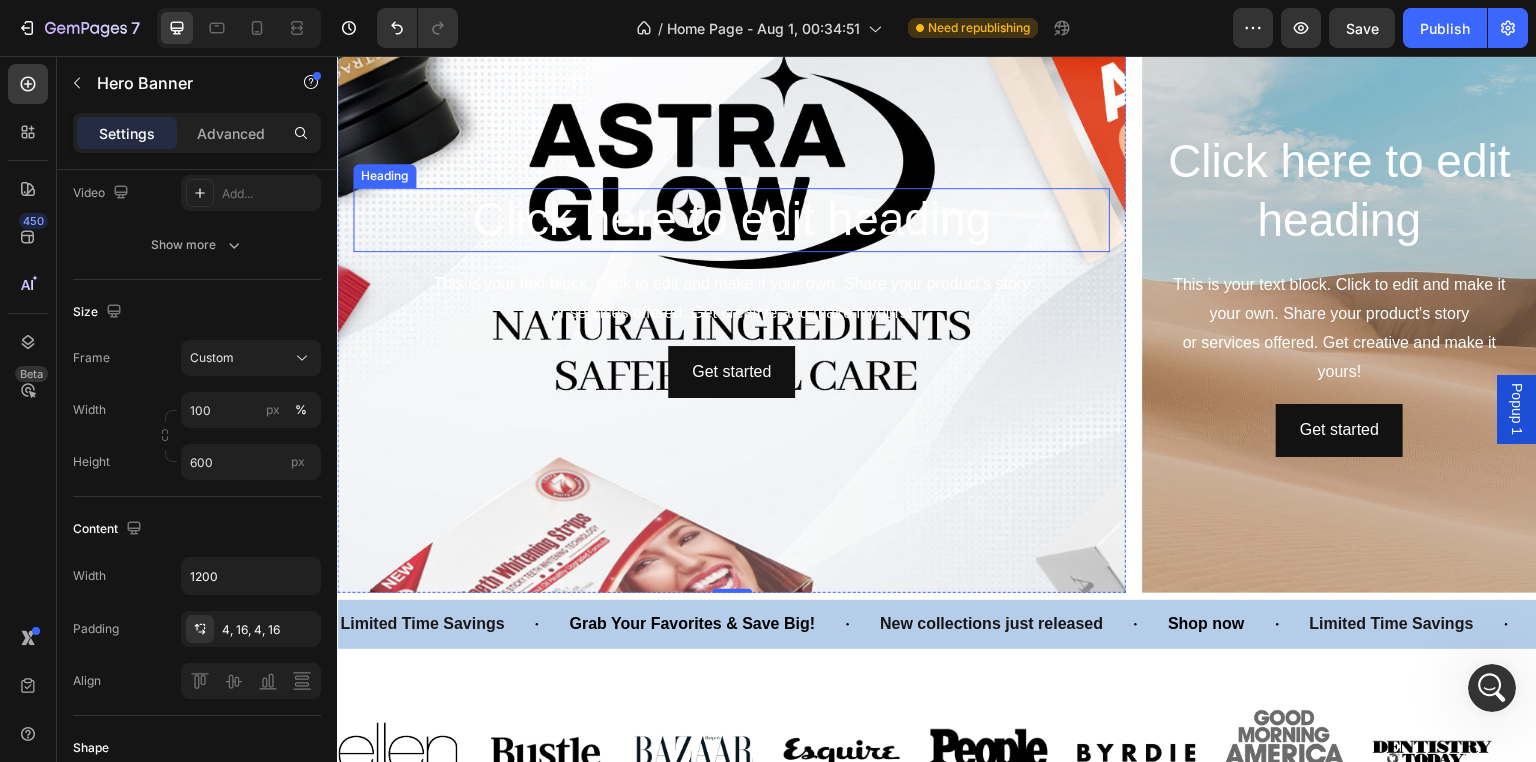 click on "Click here to edit heading" at bounding box center (731, 220) 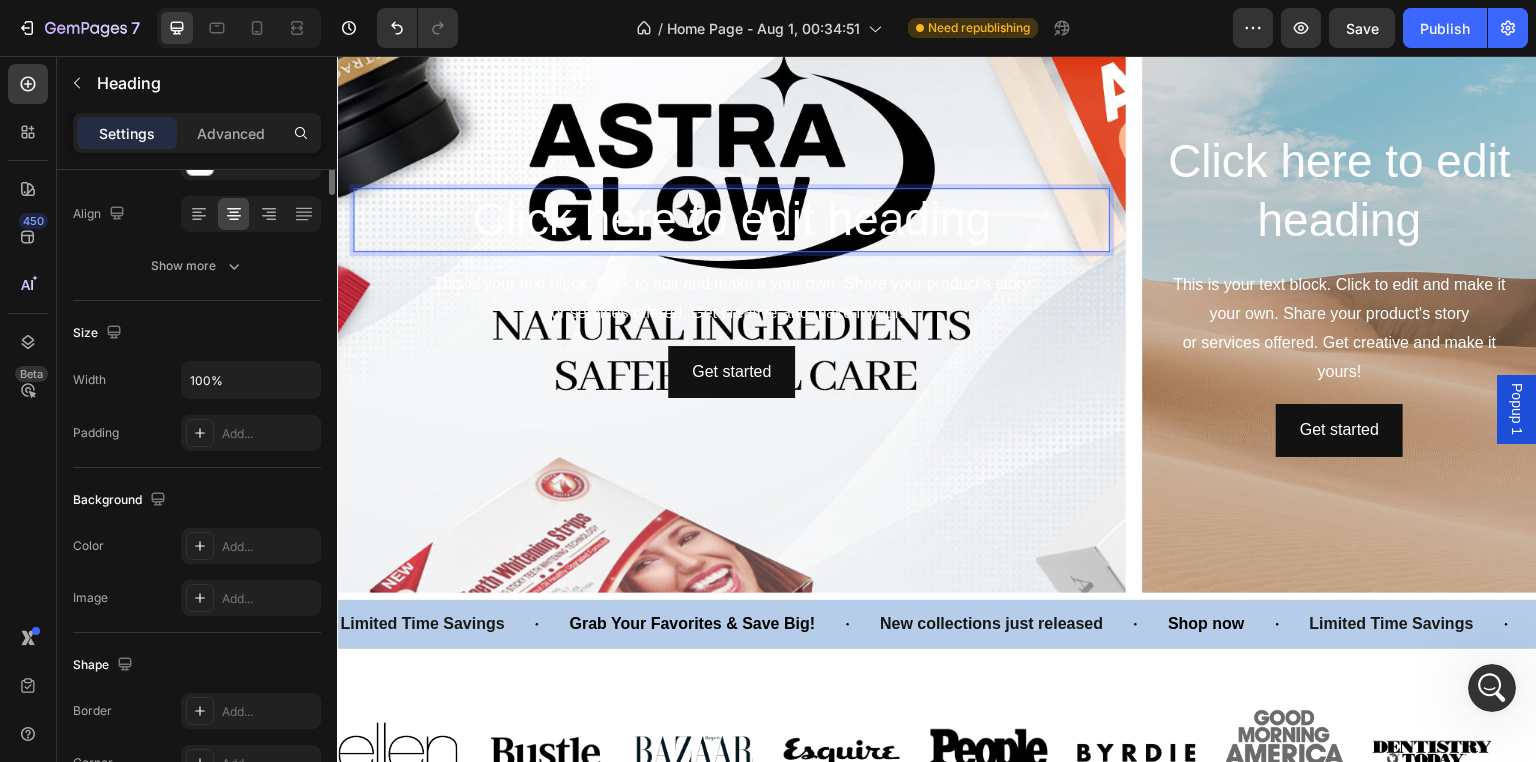 scroll, scrollTop: 0, scrollLeft: 0, axis: both 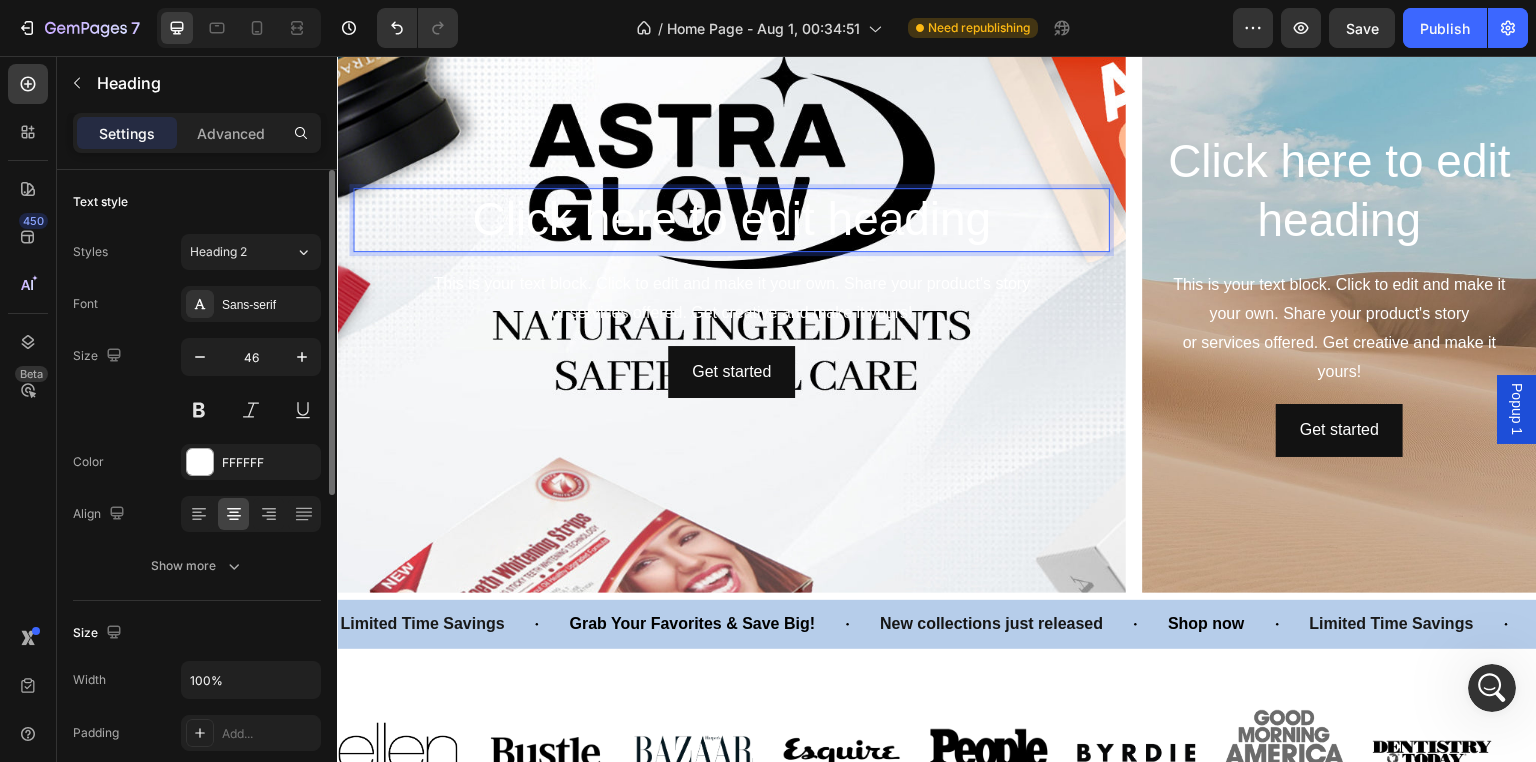 click on "Click here to edit heading" at bounding box center (731, 220) 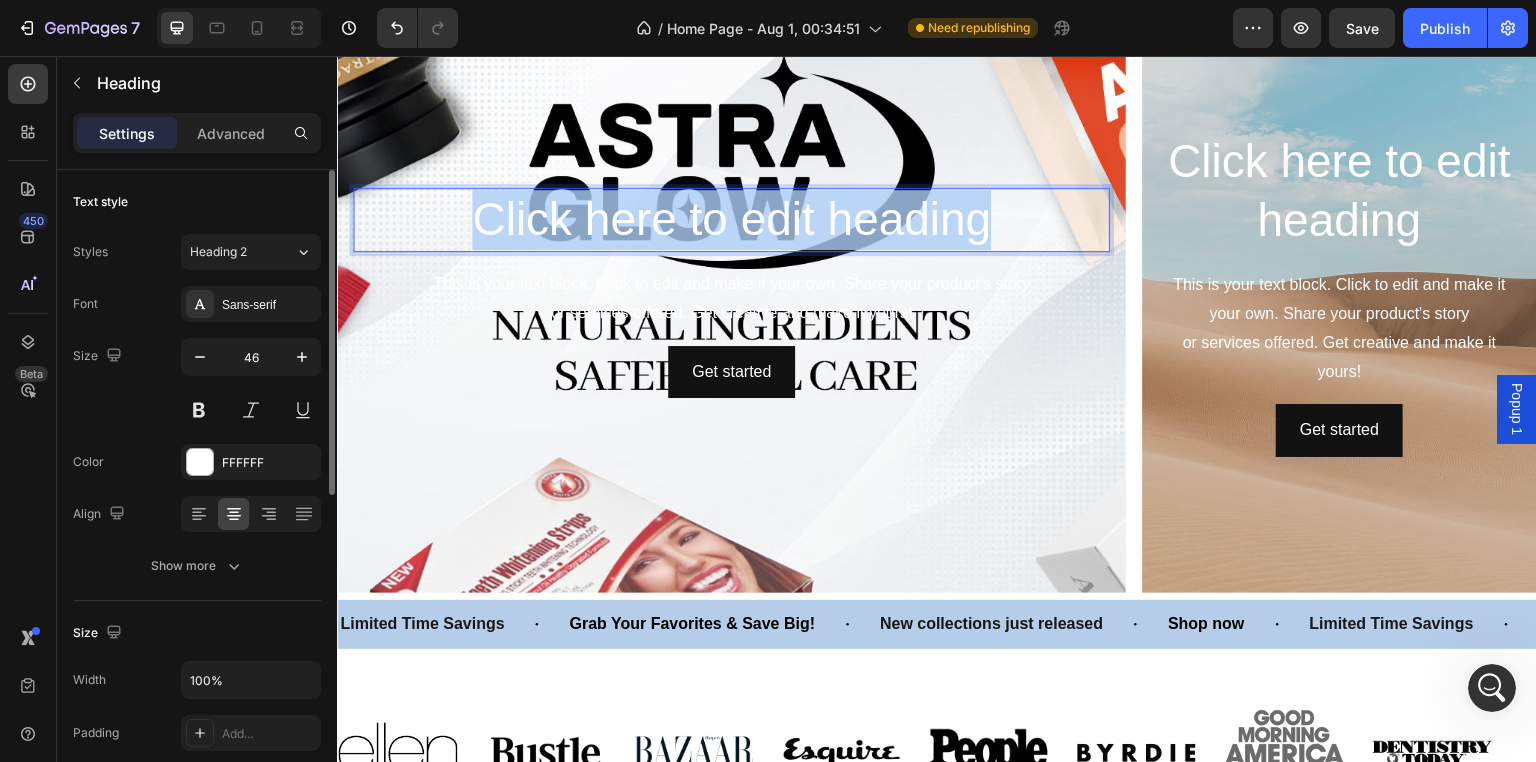 click on "Click here to edit heading" at bounding box center (731, 220) 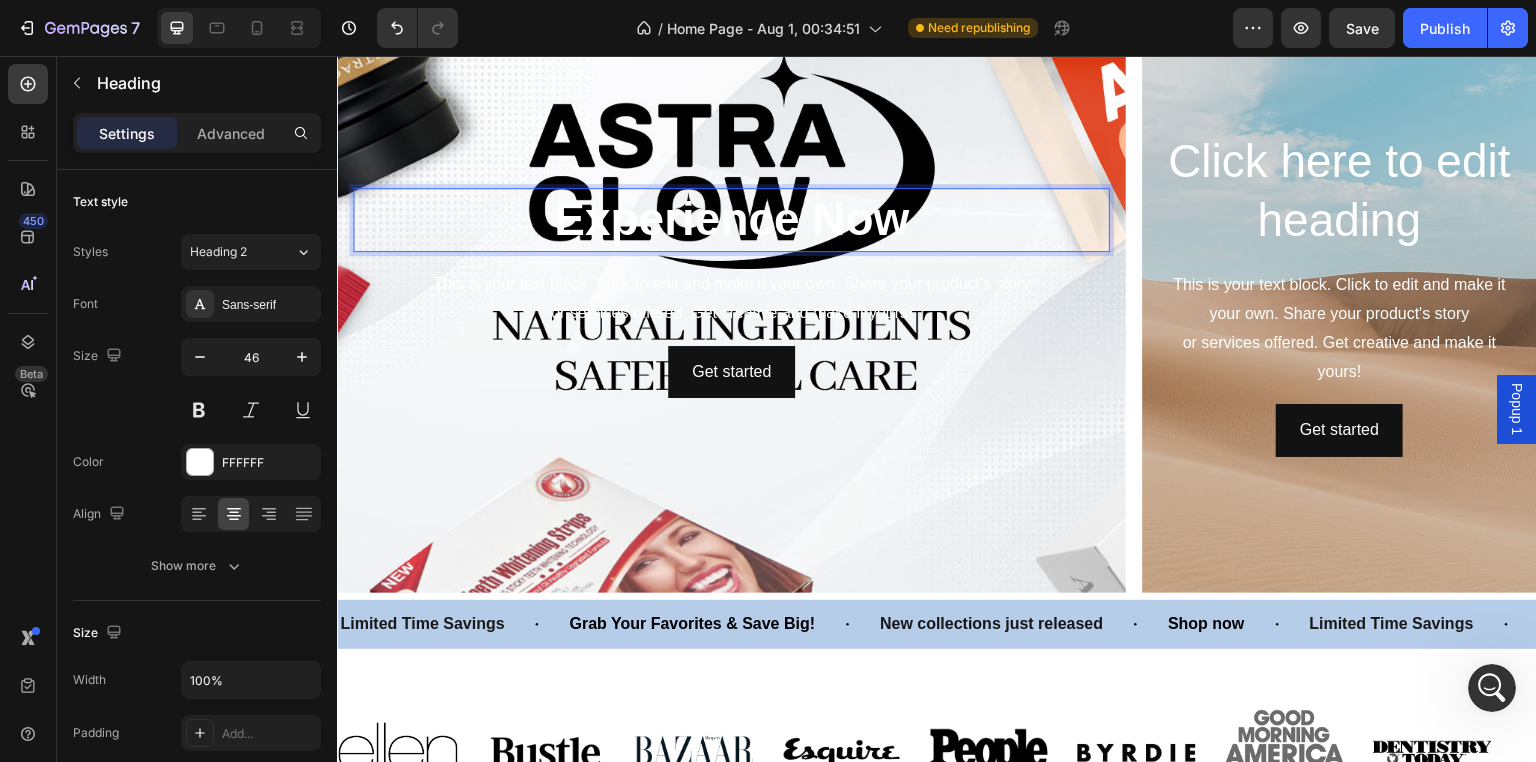 click on "Experience Now" at bounding box center [731, 219] 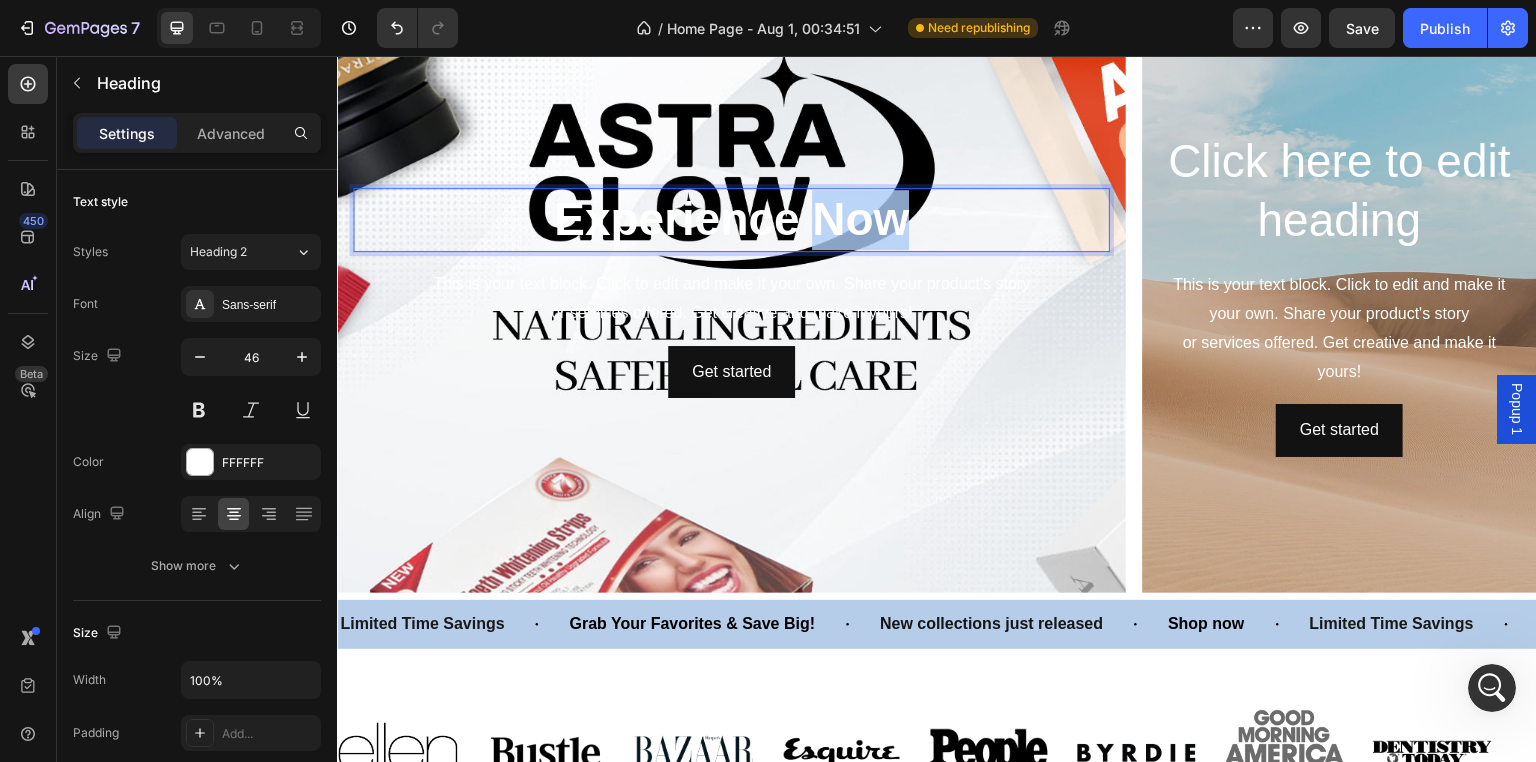 click on "Experience Now" at bounding box center [731, 219] 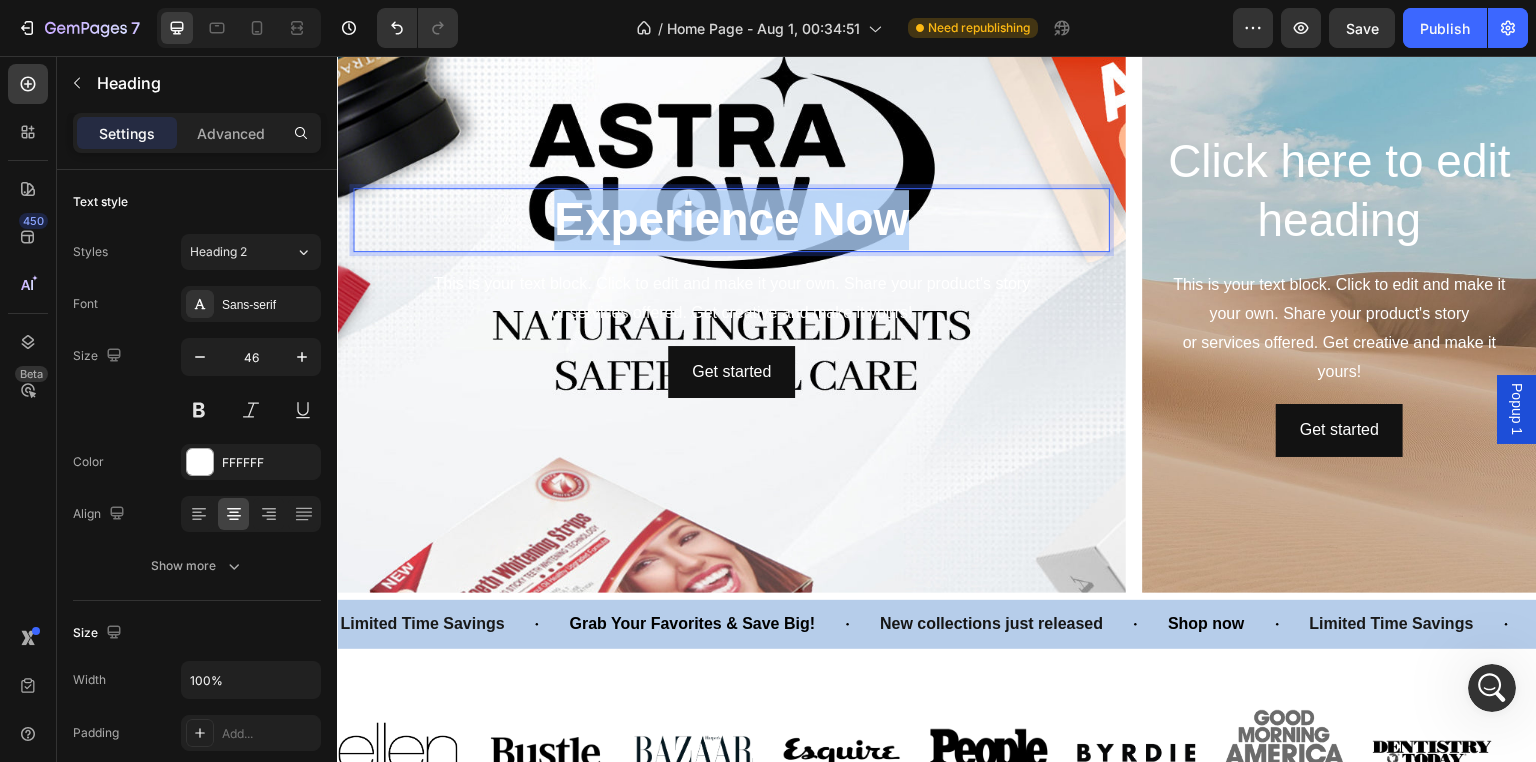 click on "Experience Now" at bounding box center [731, 219] 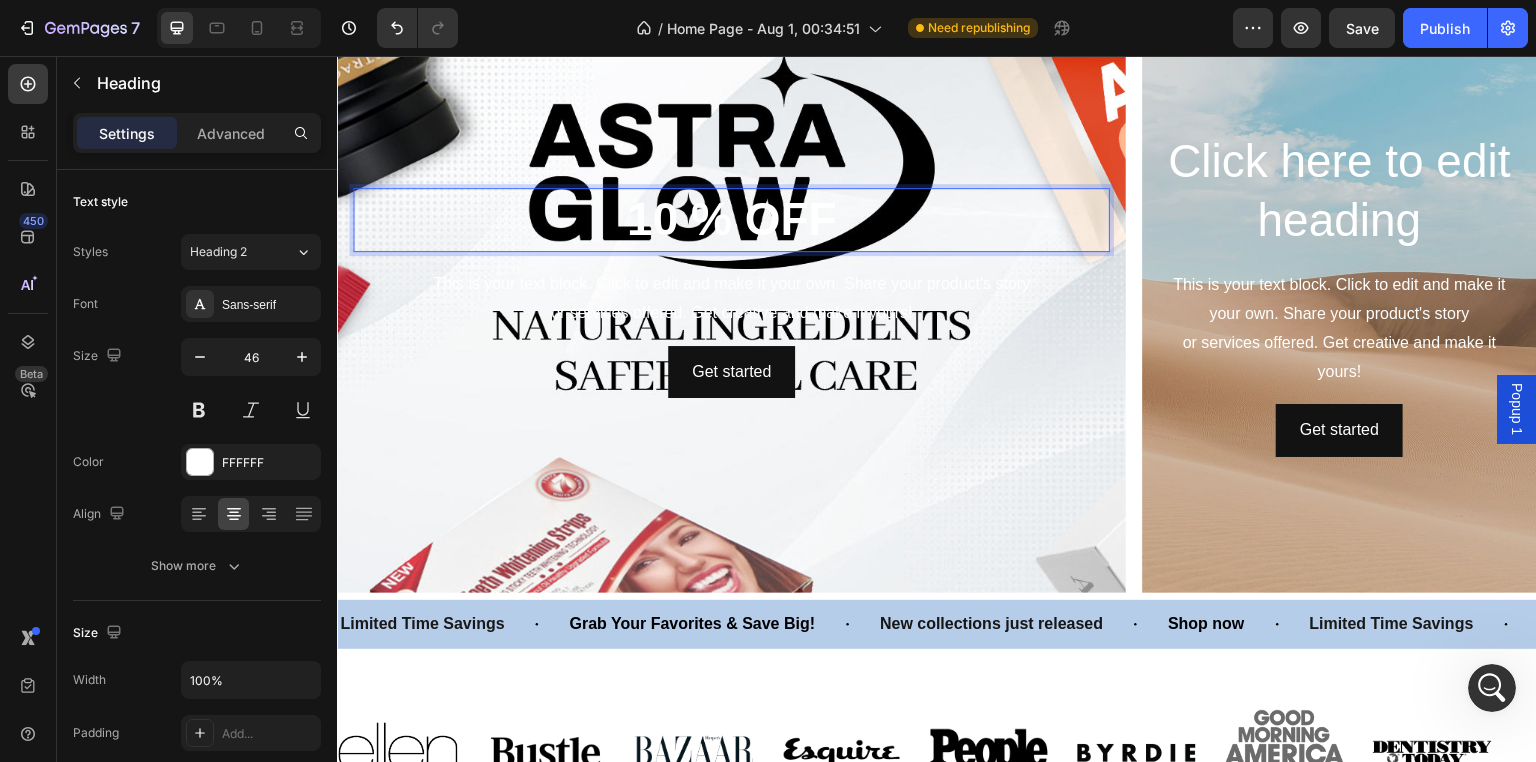 click on "10 % OFF" at bounding box center [732, 219] 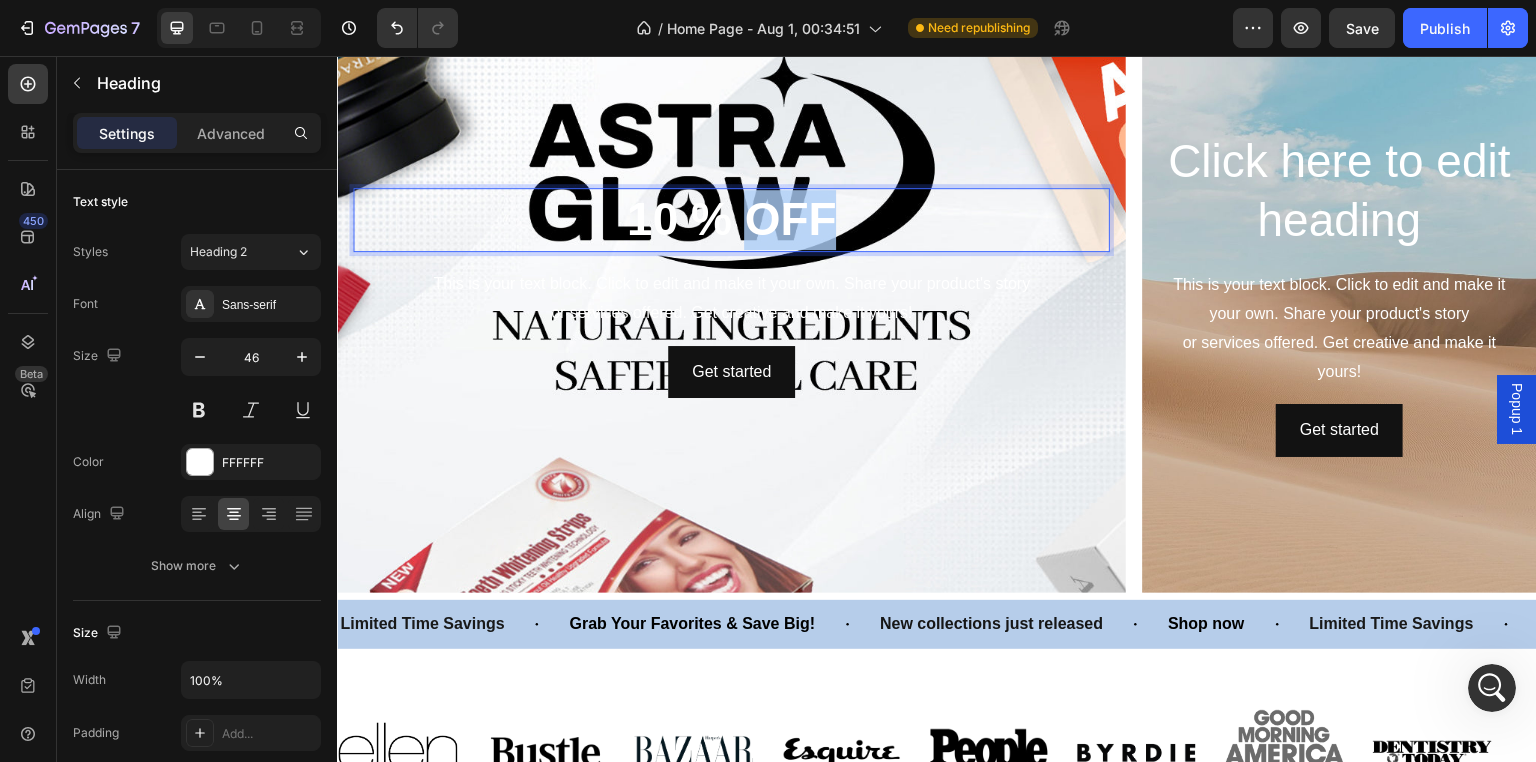 click on "10 % OFF" at bounding box center [732, 219] 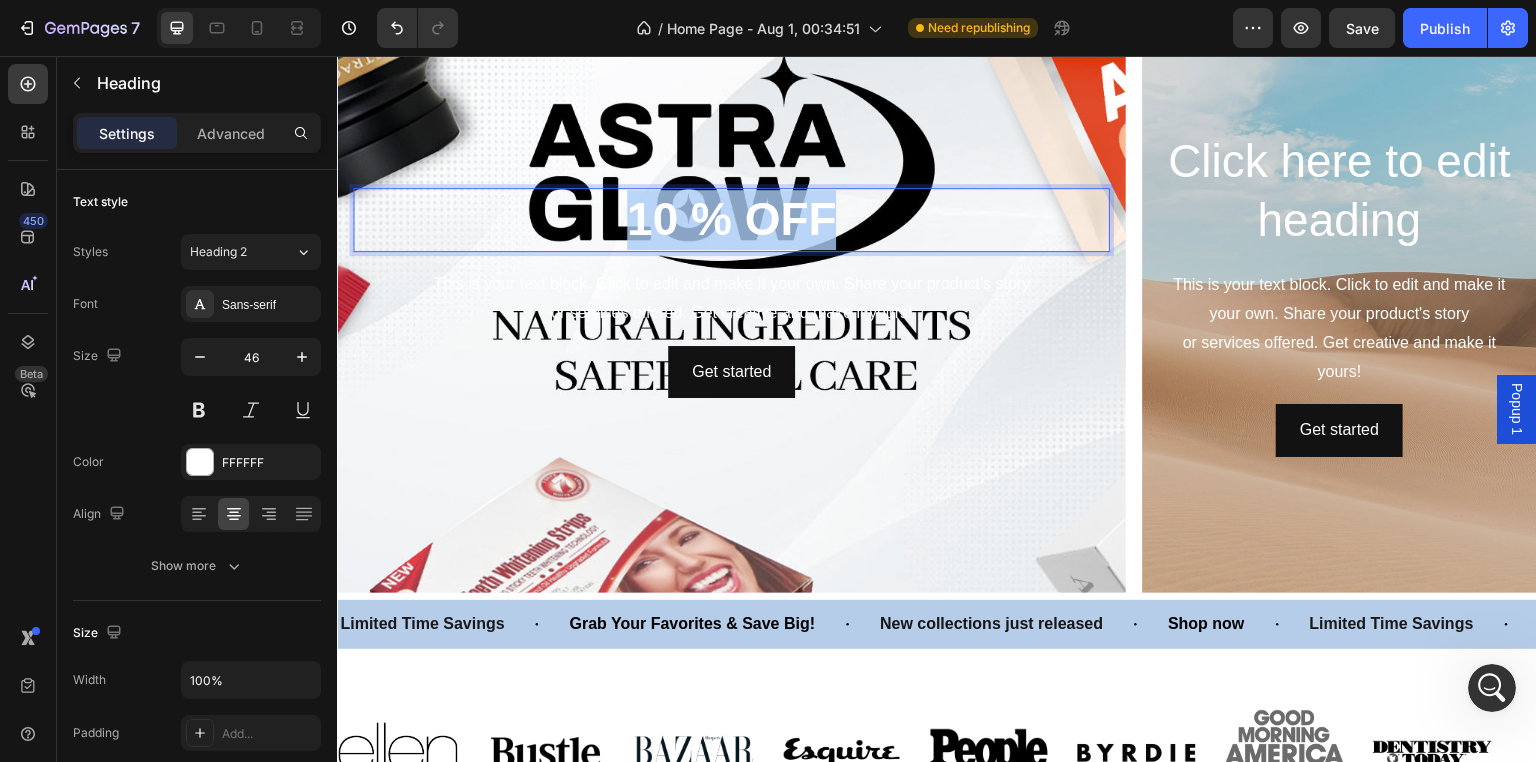 click on "10 % OFF" at bounding box center (732, 219) 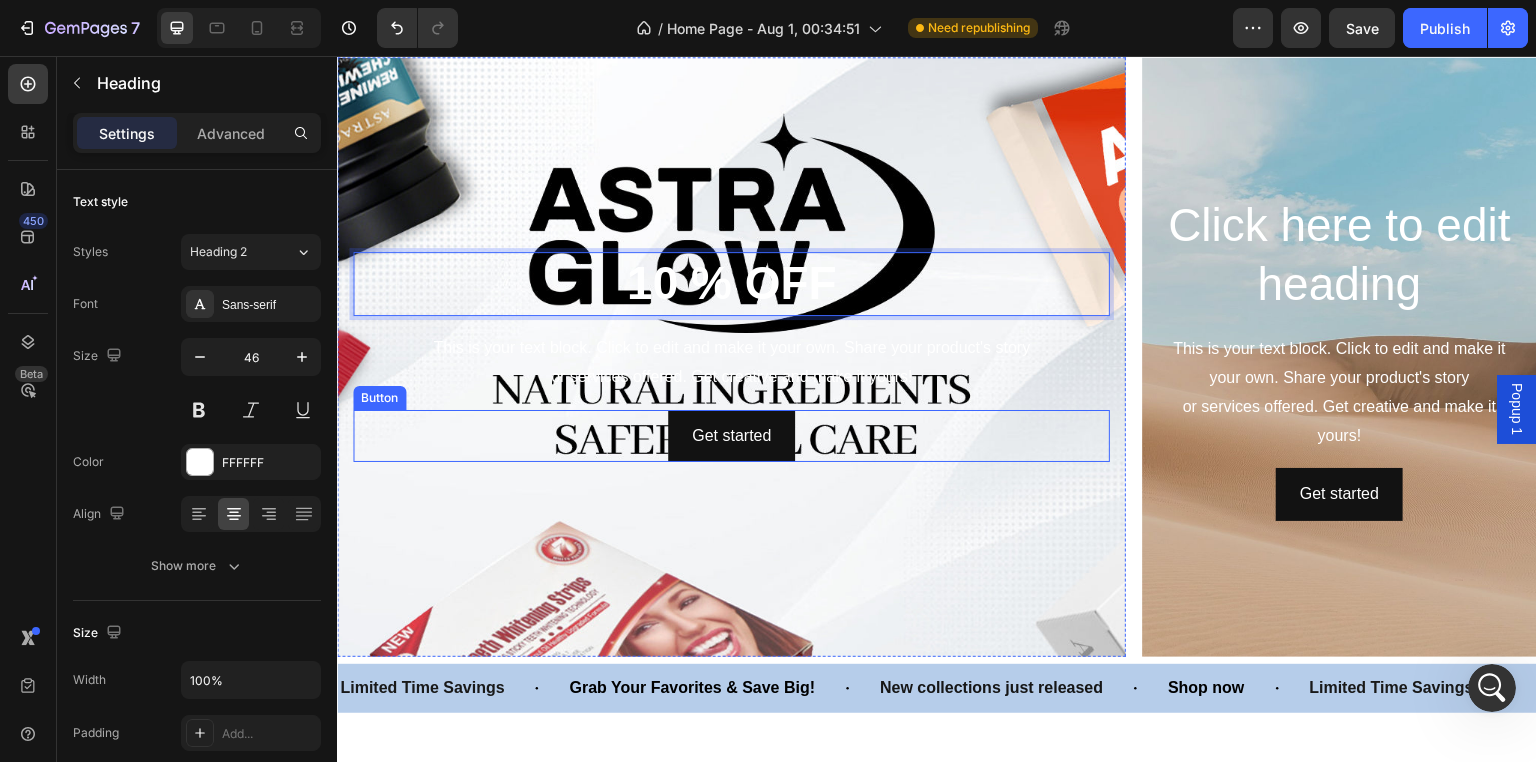 scroll, scrollTop: 1240, scrollLeft: 0, axis: vertical 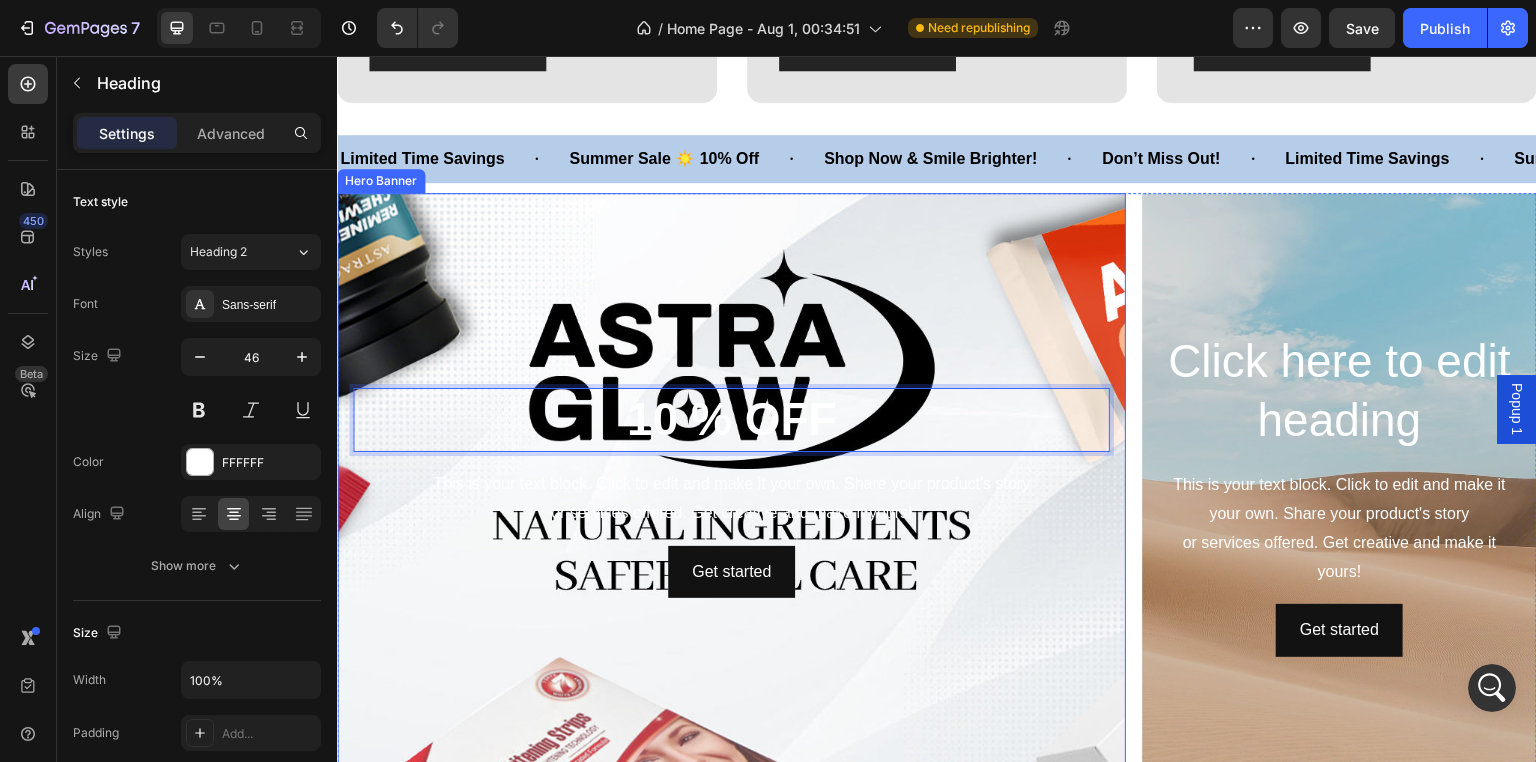 click at bounding box center (731, 493) 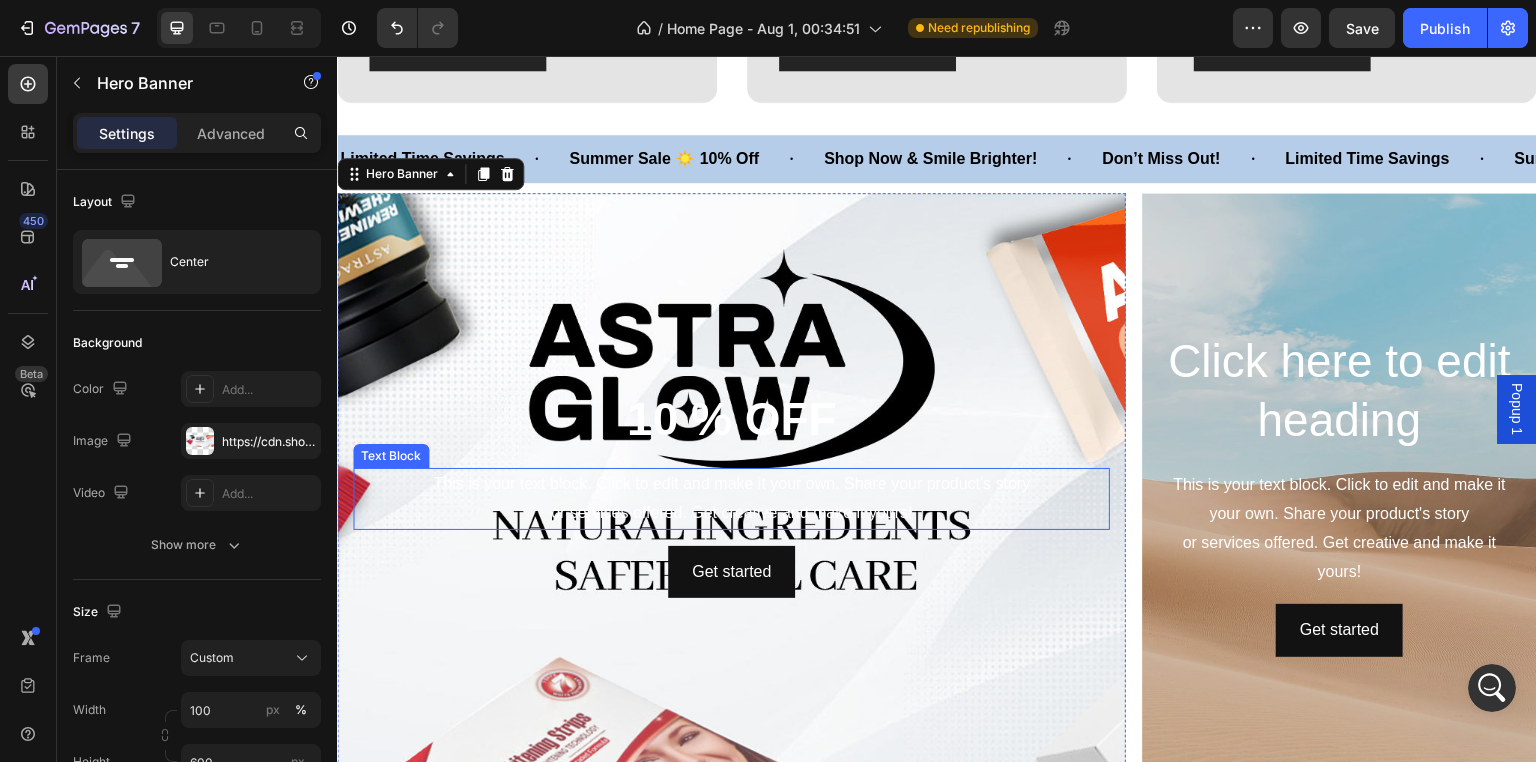 click on "This is your text block. Click to edit and make it your own. Share your product's story                   or services offered. Get creative and make it yours!" at bounding box center [731, 499] 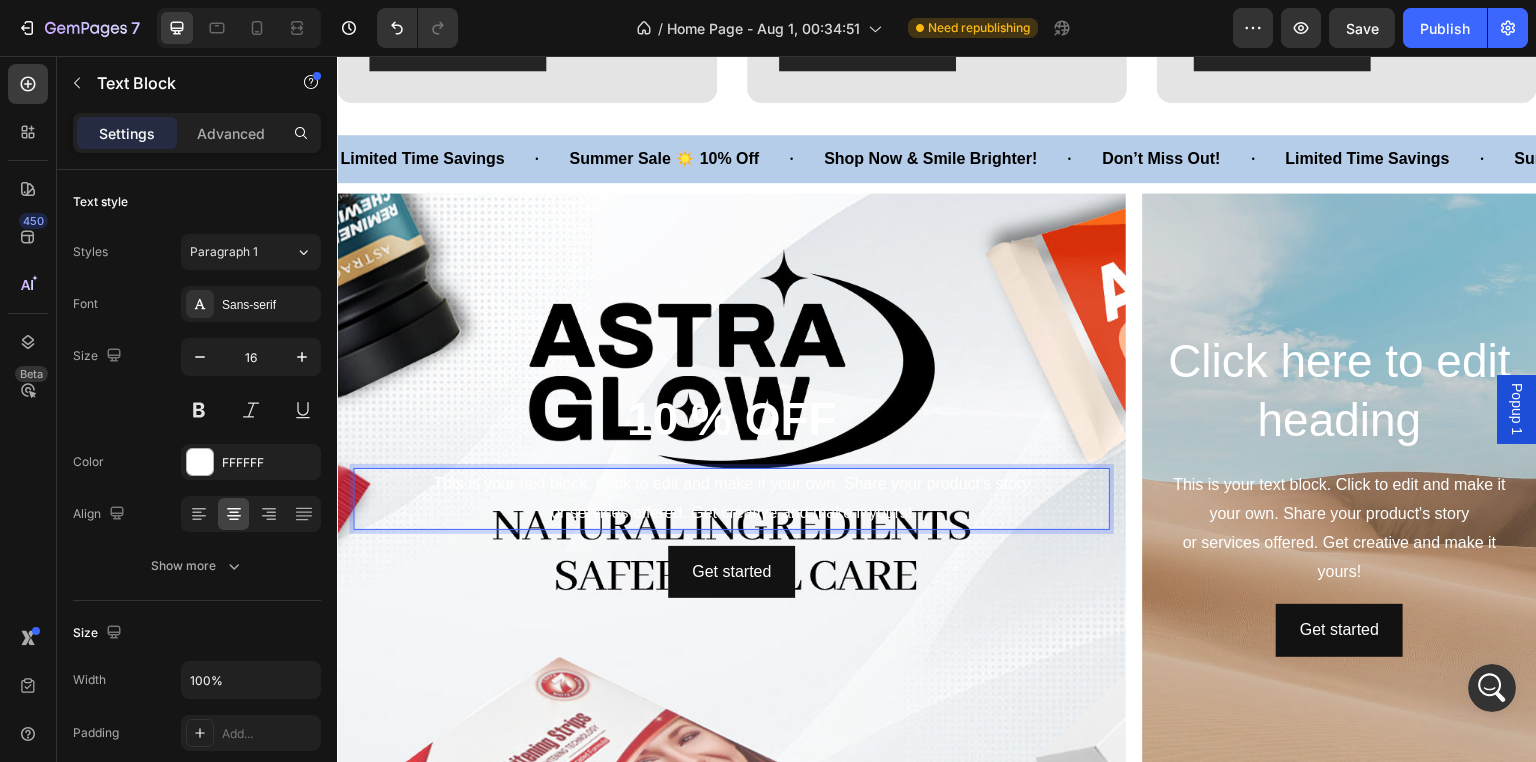 click on "This is your text block. Click to edit and make it your own. Share your product's story or services offered. Get creative and make it yours!" at bounding box center [731, 499] 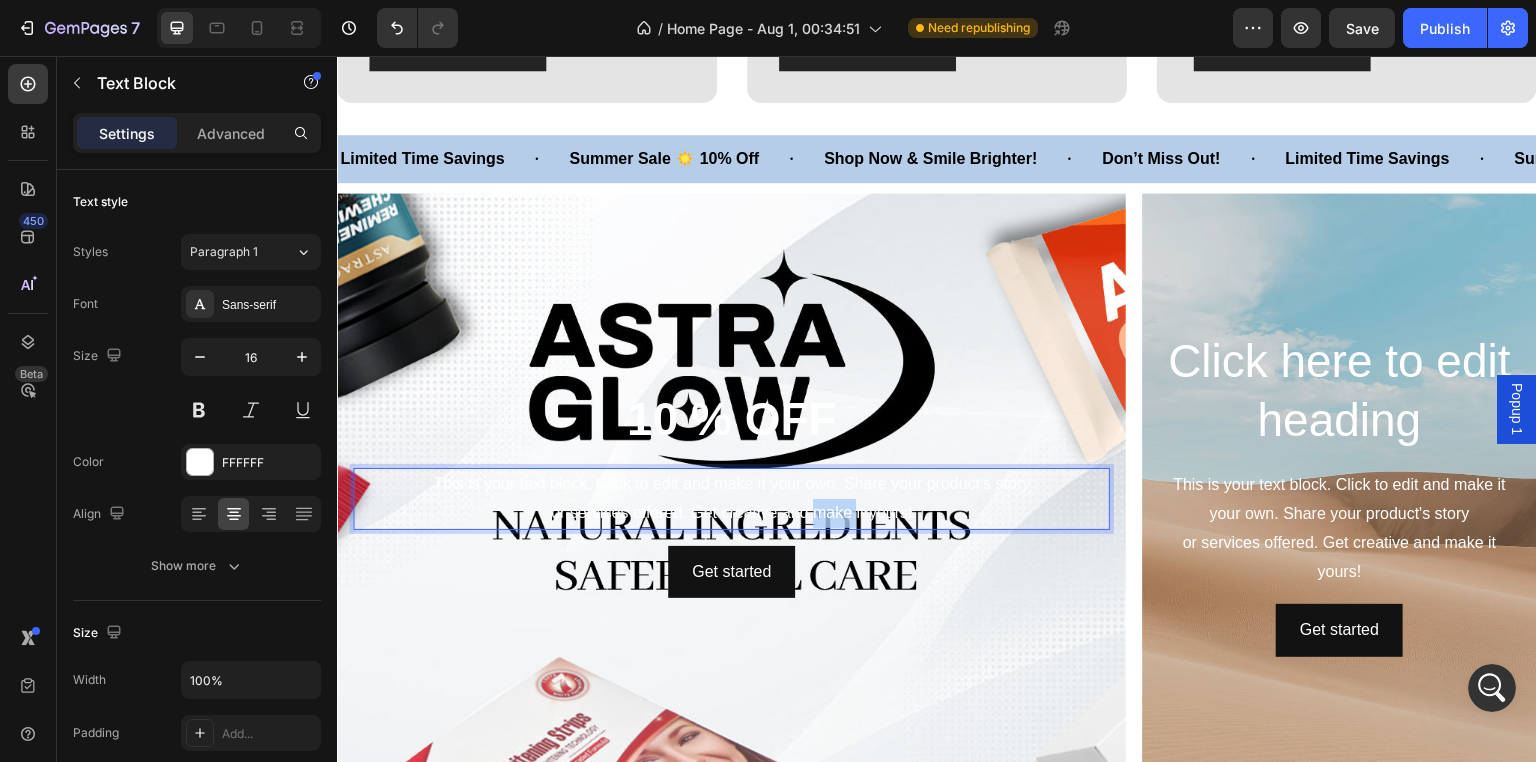 click on "This is your text block. Click to edit and make it your own. Share your product's story or services offered. Get creative and make it yours!" at bounding box center [731, 499] 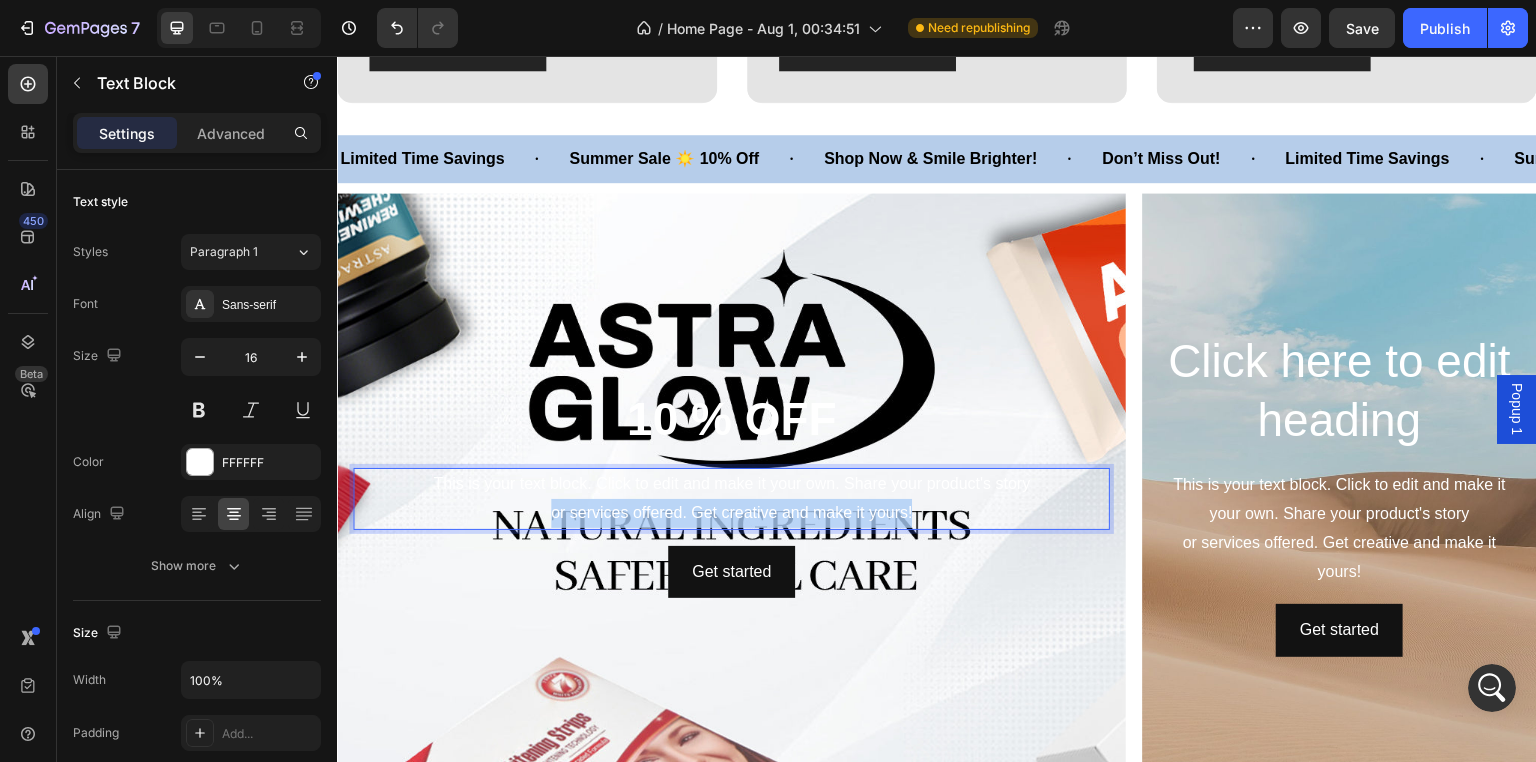 click on "This is your text block. Click to edit and make it your own. Share your product's story or services offered. Get creative and make it yours!" at bounding box center [731, 499] 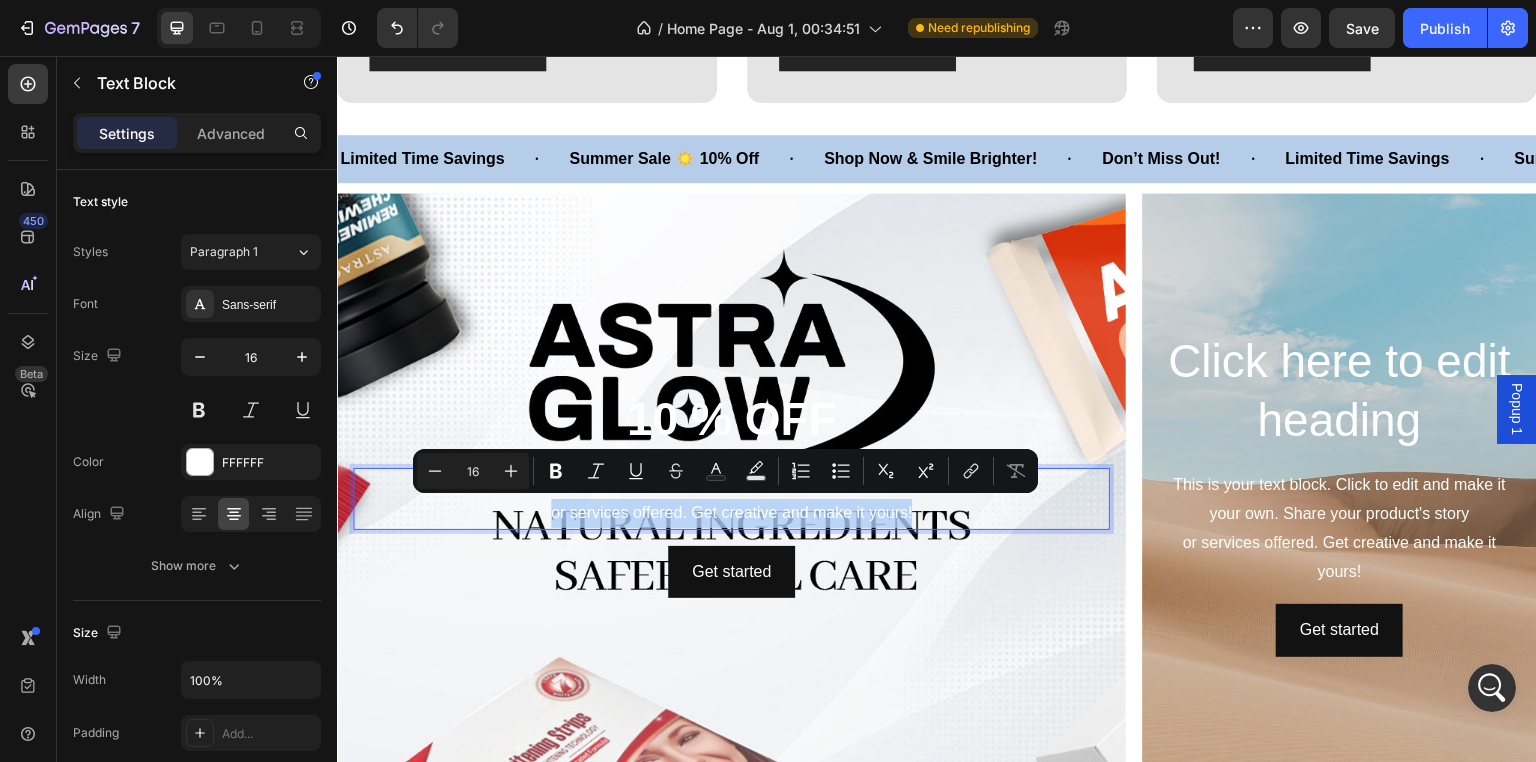 click on "This is your text block. Click to edit and make it your own. Share your product's story or services offered. Get creative and make it yours!" at bounding box center [731, 499] 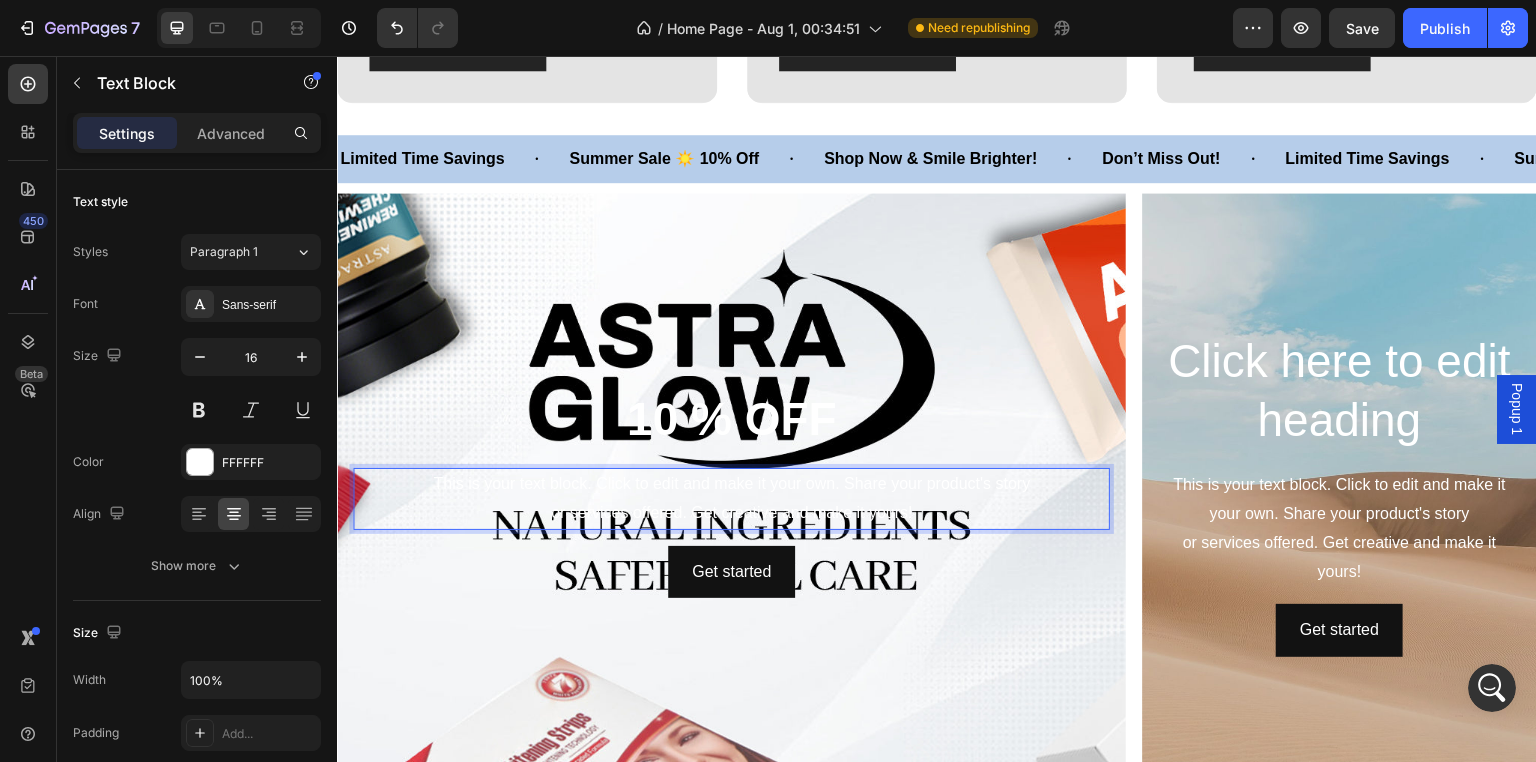 click on "This is your text block. Click to edit and make it your own. Share your product's story or services offered. Get creative and make it yours!" at bounding box center (731, 499) 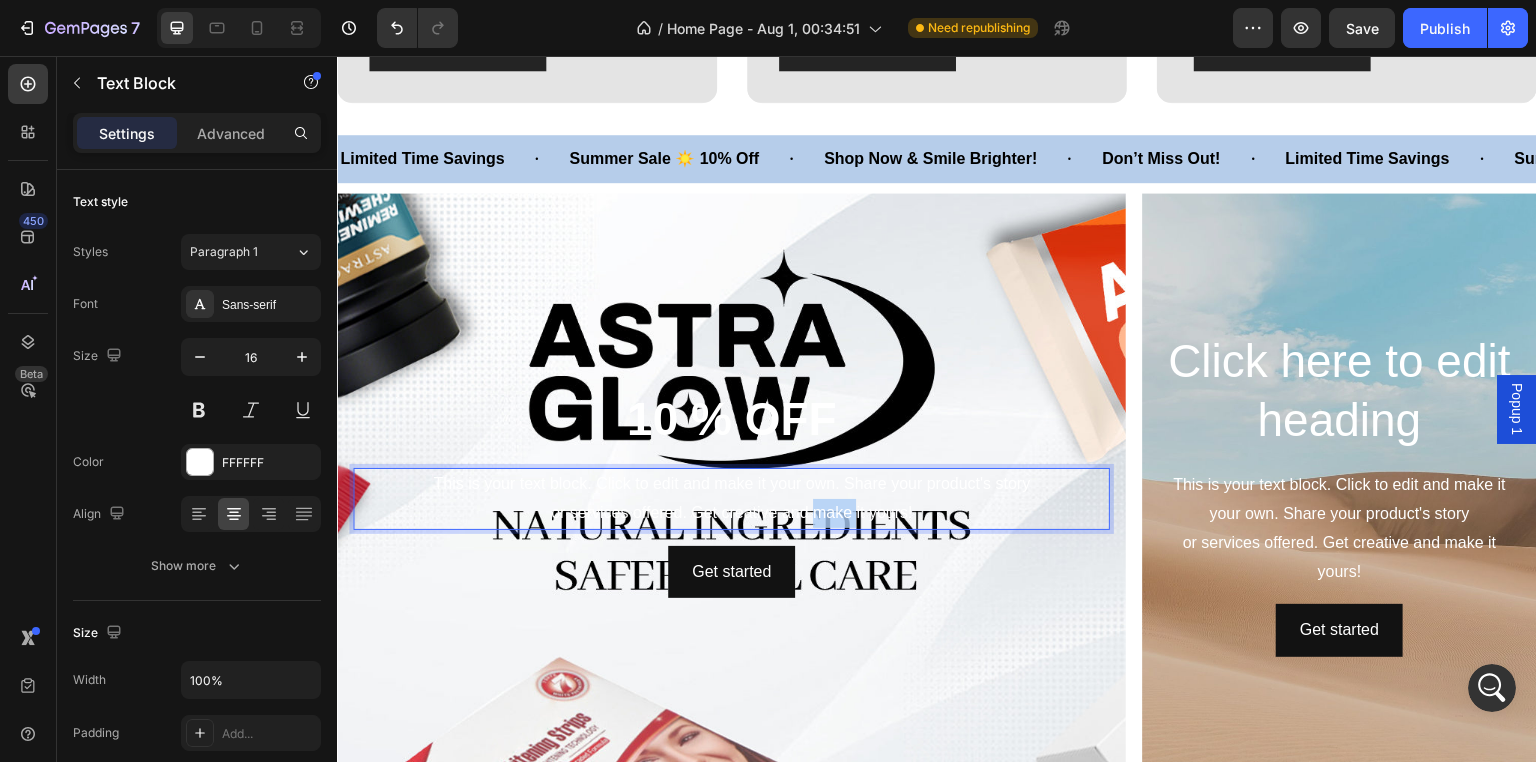 click on "This is your text block. Click to edit and make it your own. Share your product's story or services offered. Get creative and make it yours!" at bounding box center [731, 499] 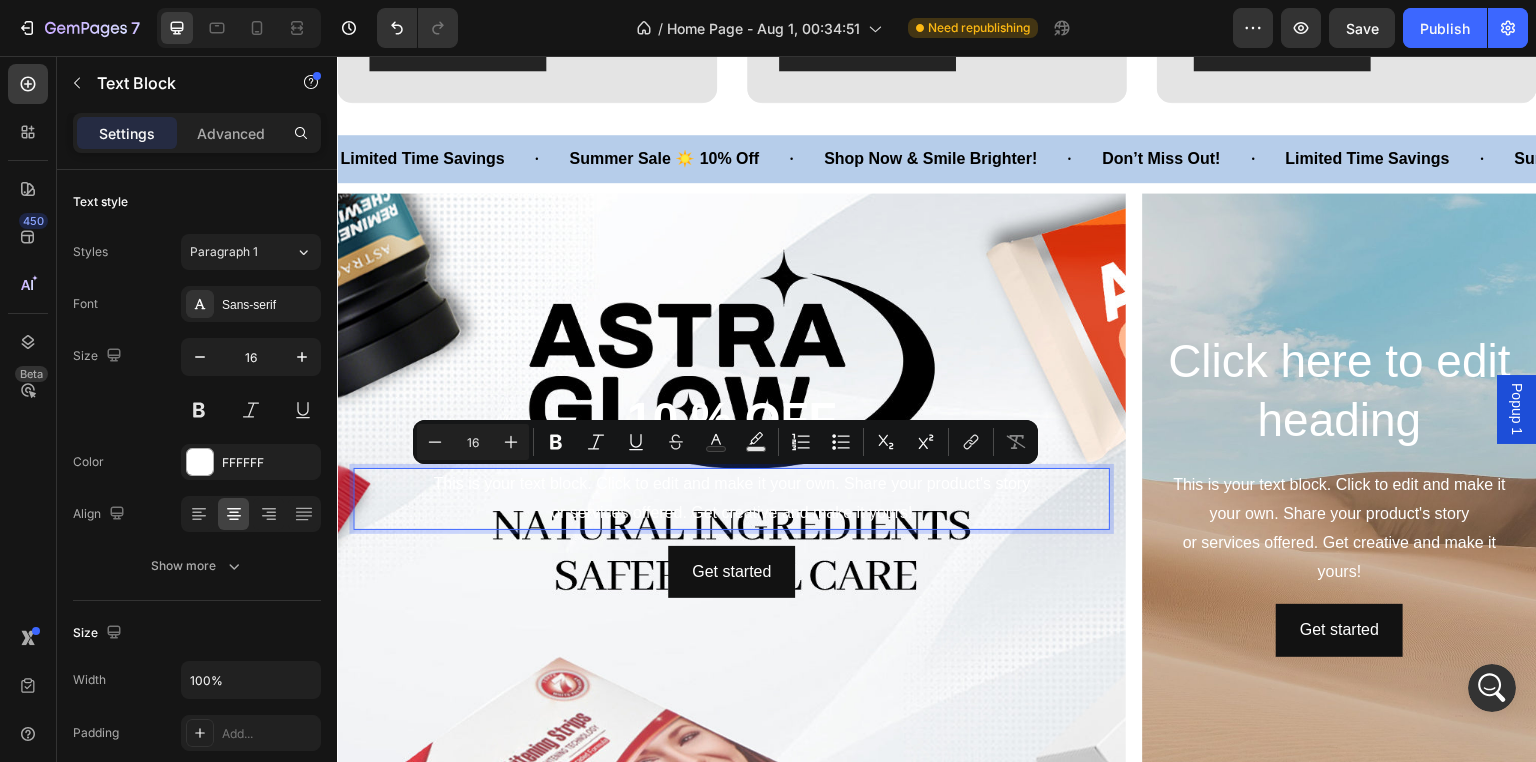 scroll, scrollTop: 1255, scrollLeft: 0, axis: vertical 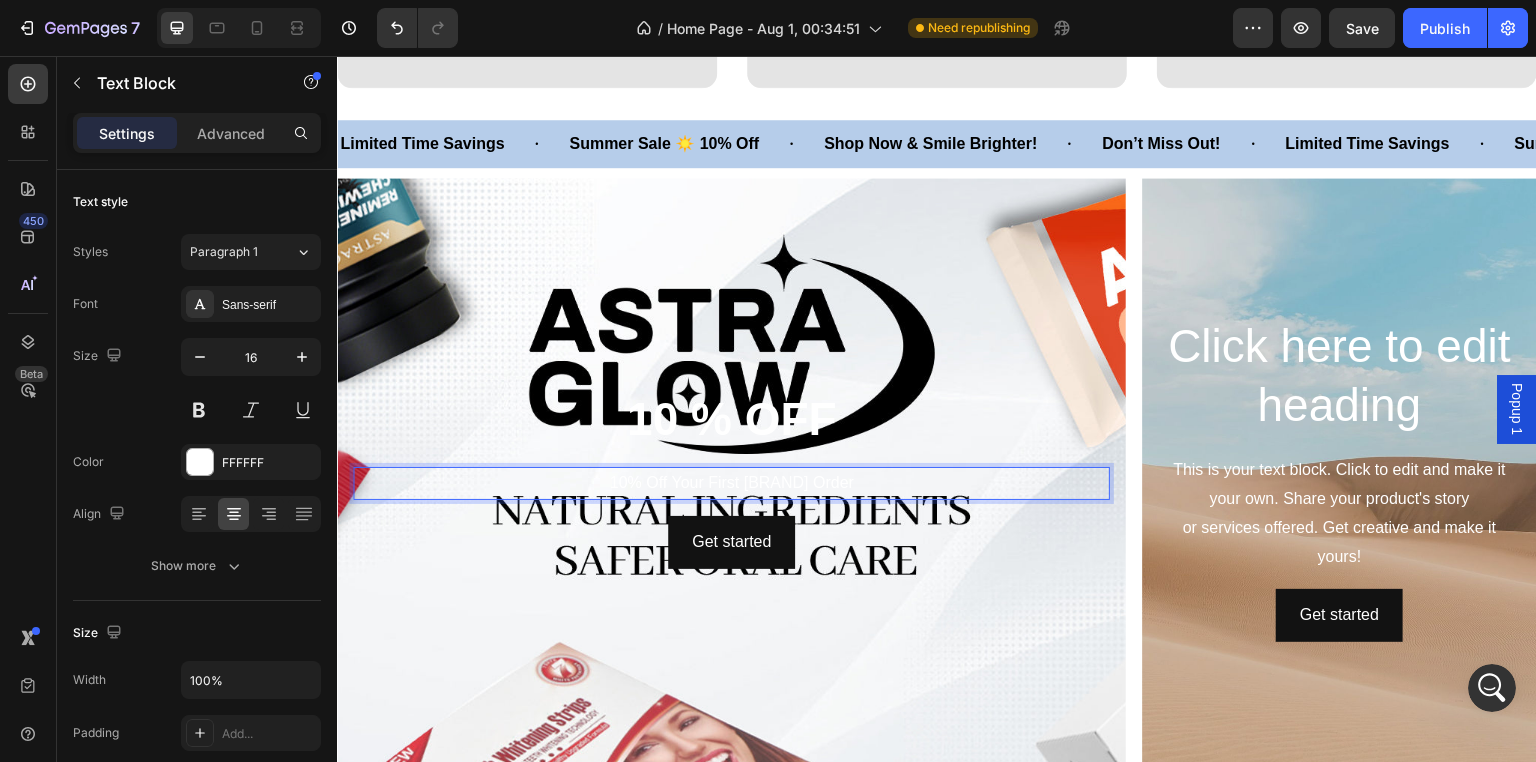 click on "10% Off Your First CEELIKE Order" at bounding box center [731, 483] 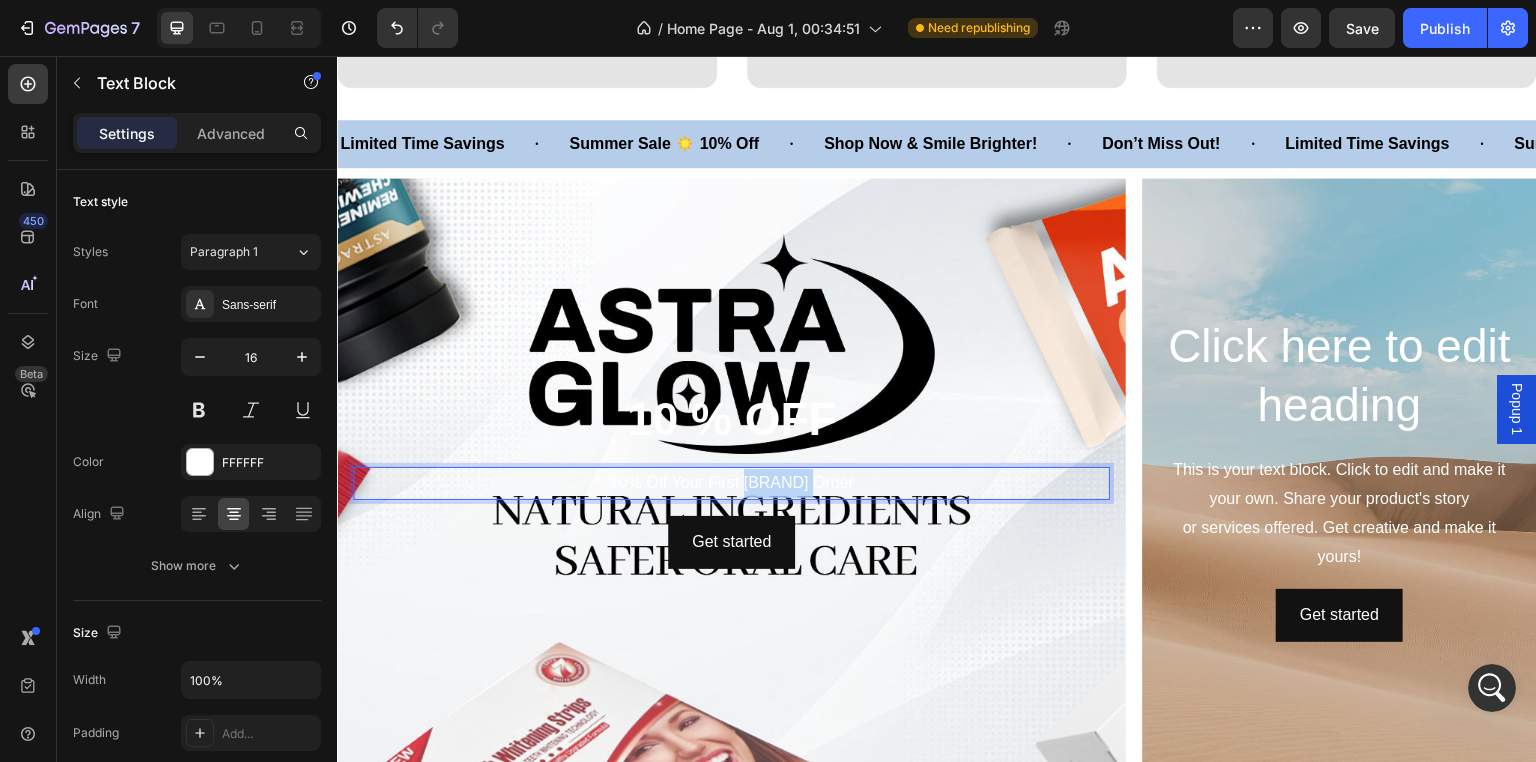 click on "10% Off Your First CEELIKE Order" at bounding box center (731, 483) 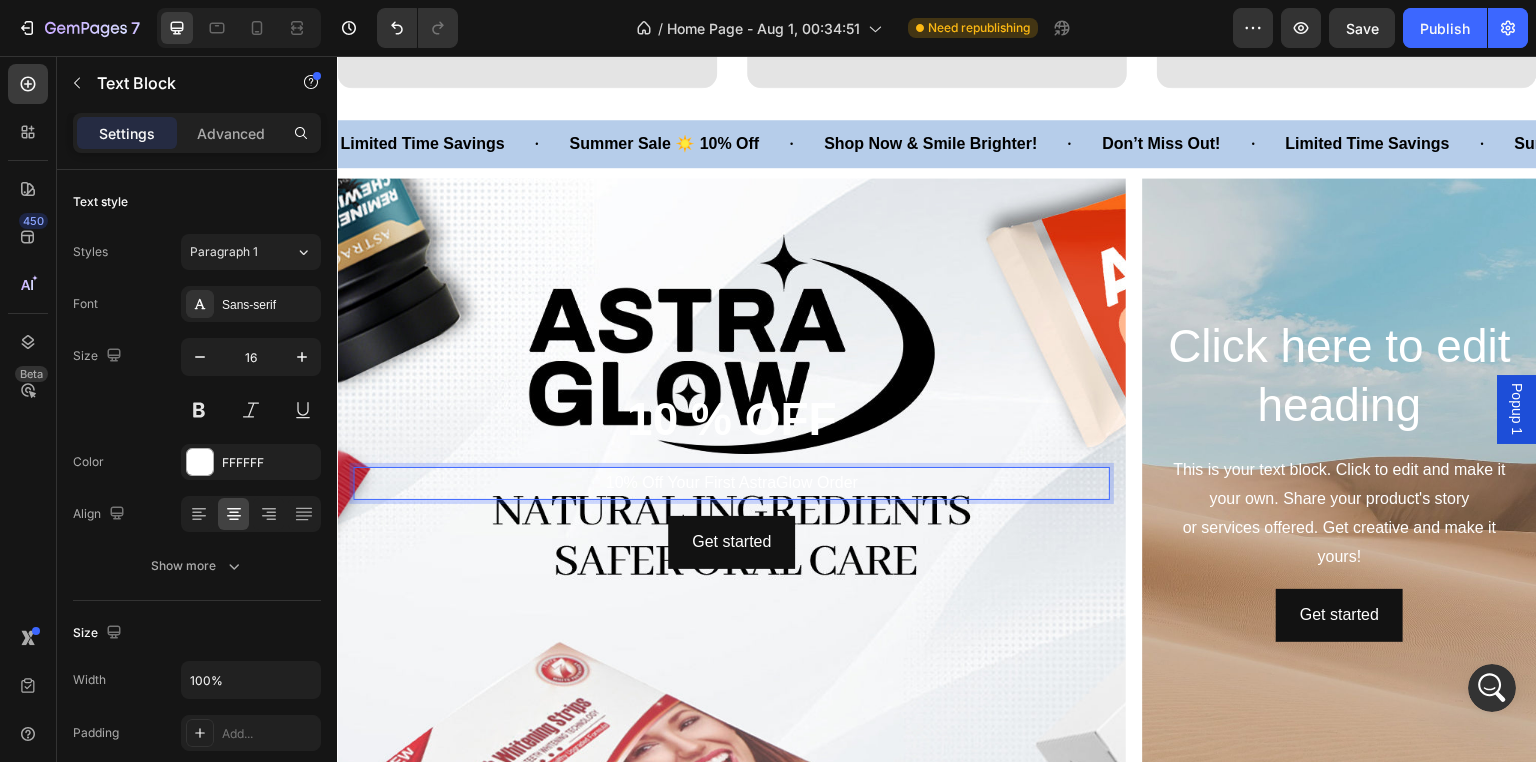 click on "10% Off Your First AstraGlow Order" at bounding box center [731, 483] 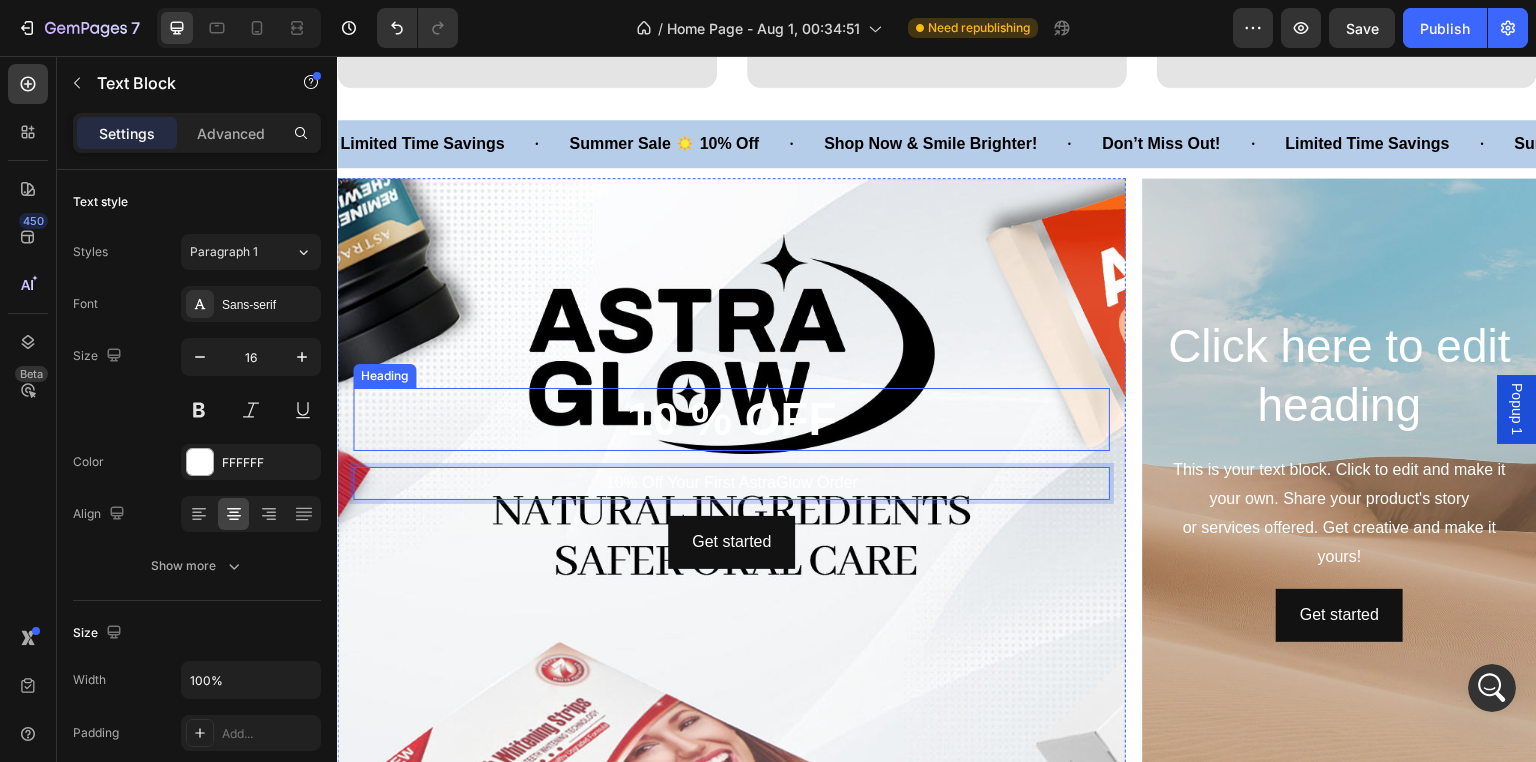 click on "⁠⁠⁠⁠⁠⁠⁠ 10 % OFF" at bounding box center (731, 420) 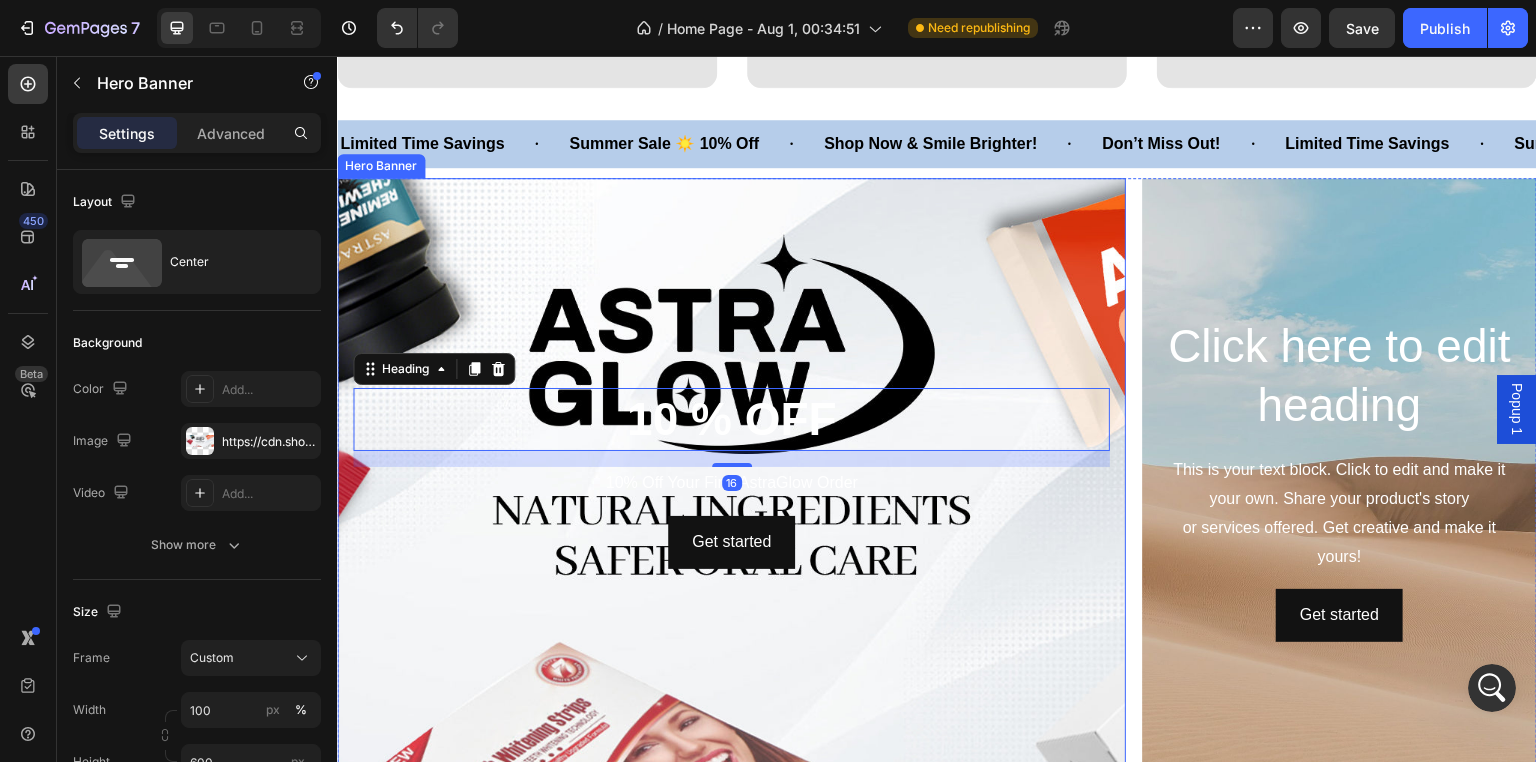 click at bounding box center (731, 478) 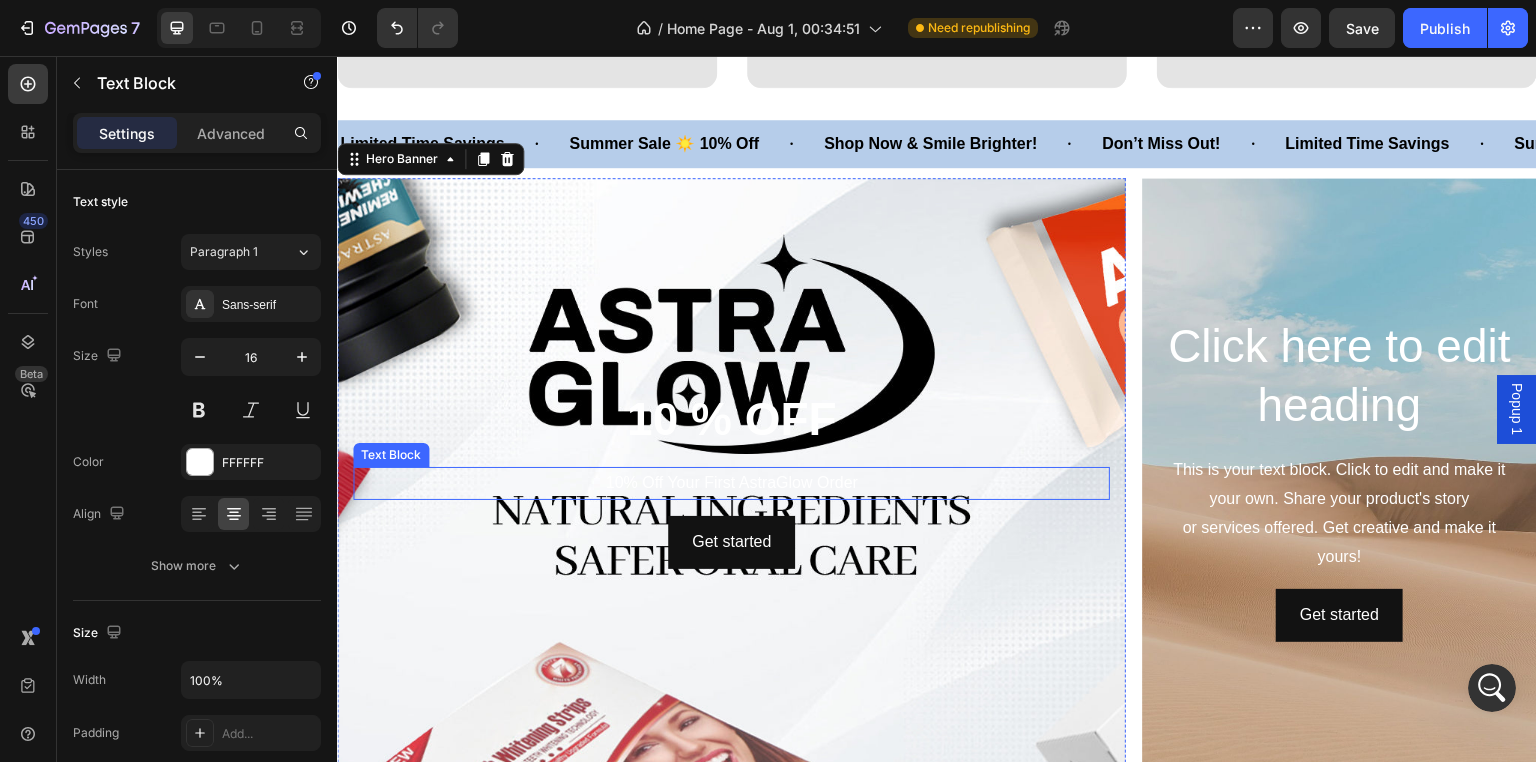 click on "10% Off Your First AstraGlow Order" at bounding box center (731, 483) 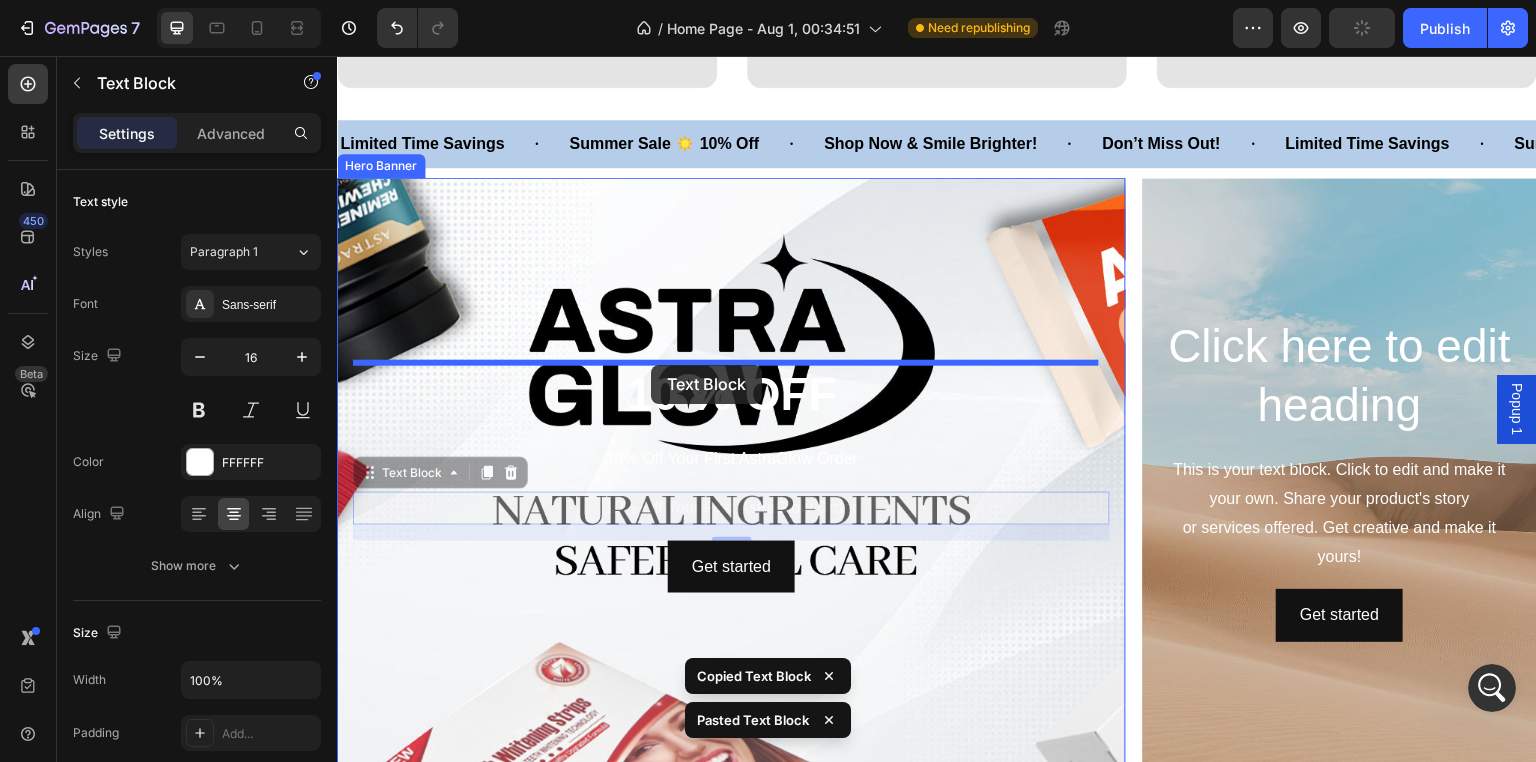 drag, startPoint x: 372, startPoint y: 475, endPoint x: 651, endPoint y: 365, distance: 299.90164 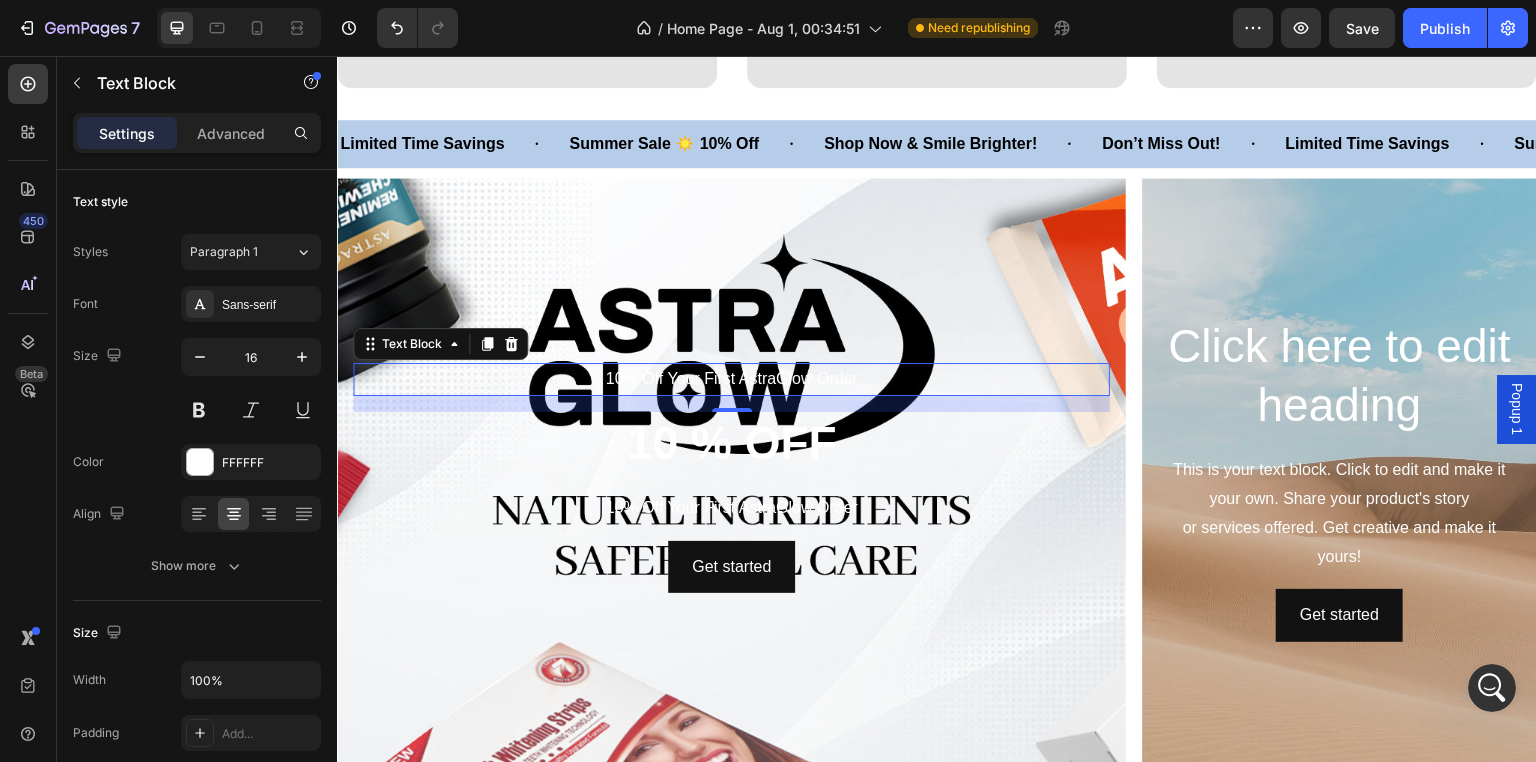 click on "10% Off Your First AstraGlow Order" at bounding box center (731, 379) 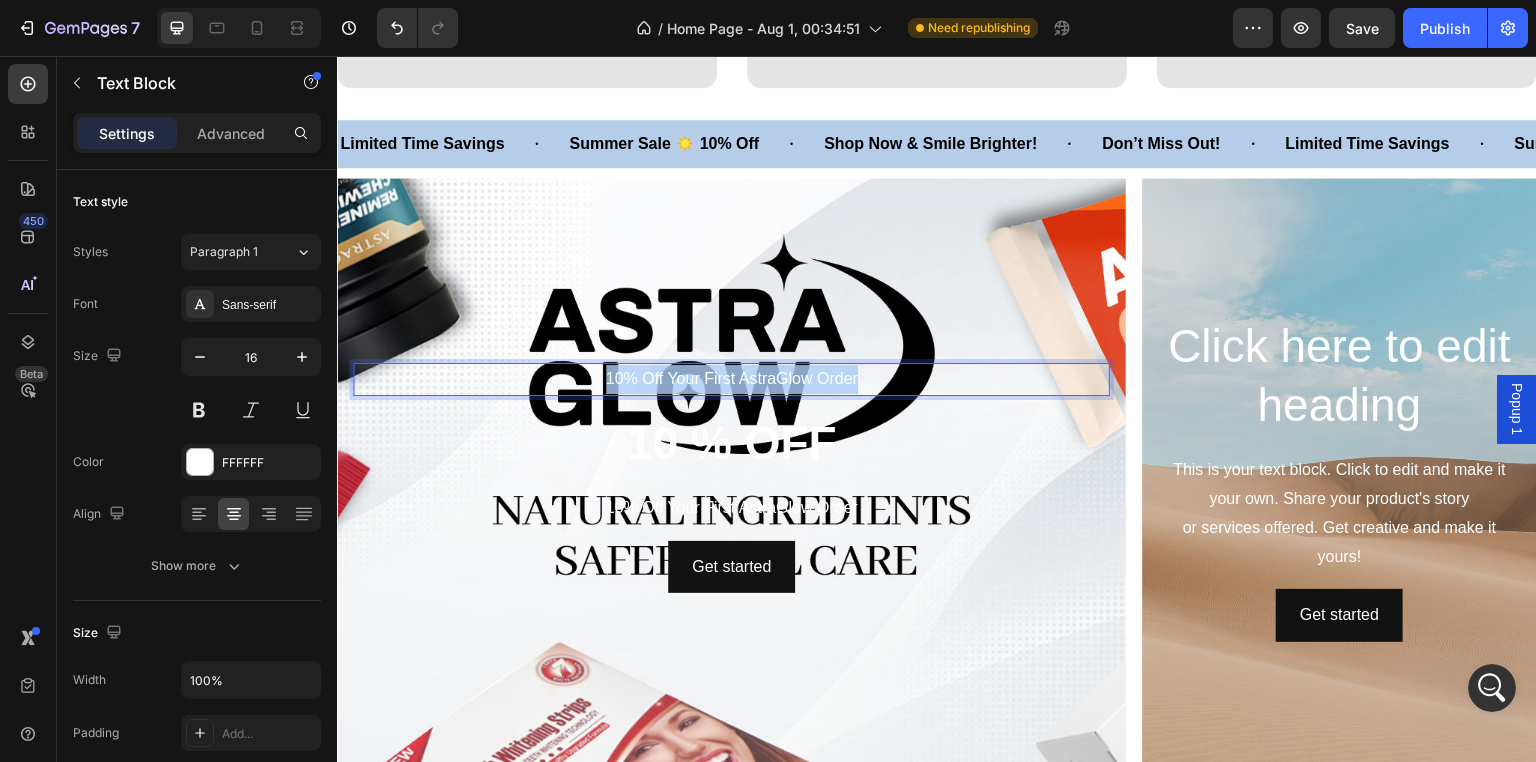 click on "10% Off Your First AstraGlow Order" at bounding box center (731, 379) 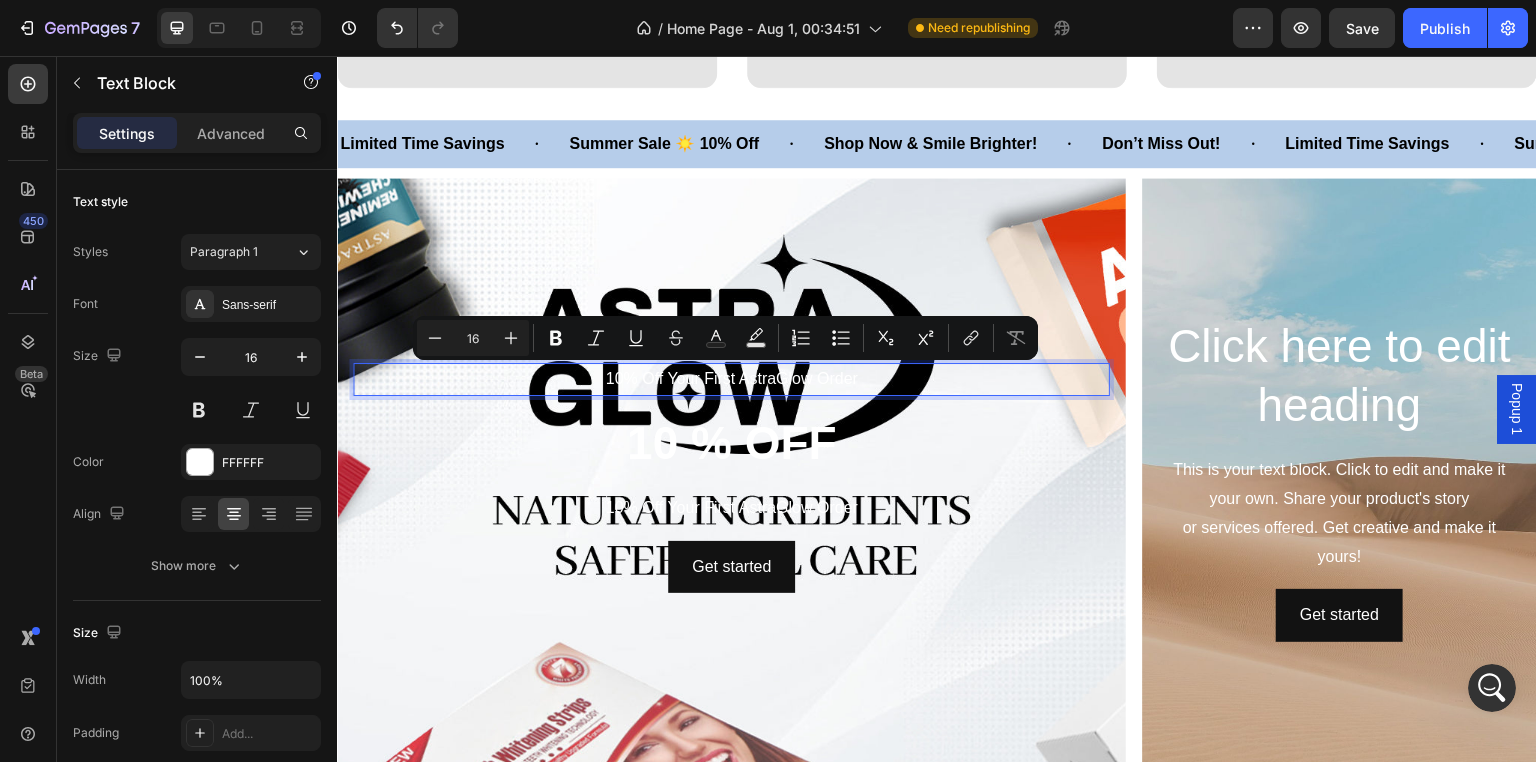 scroll, scrollTop: 1240, scrollLeft: 0, axis: vertical 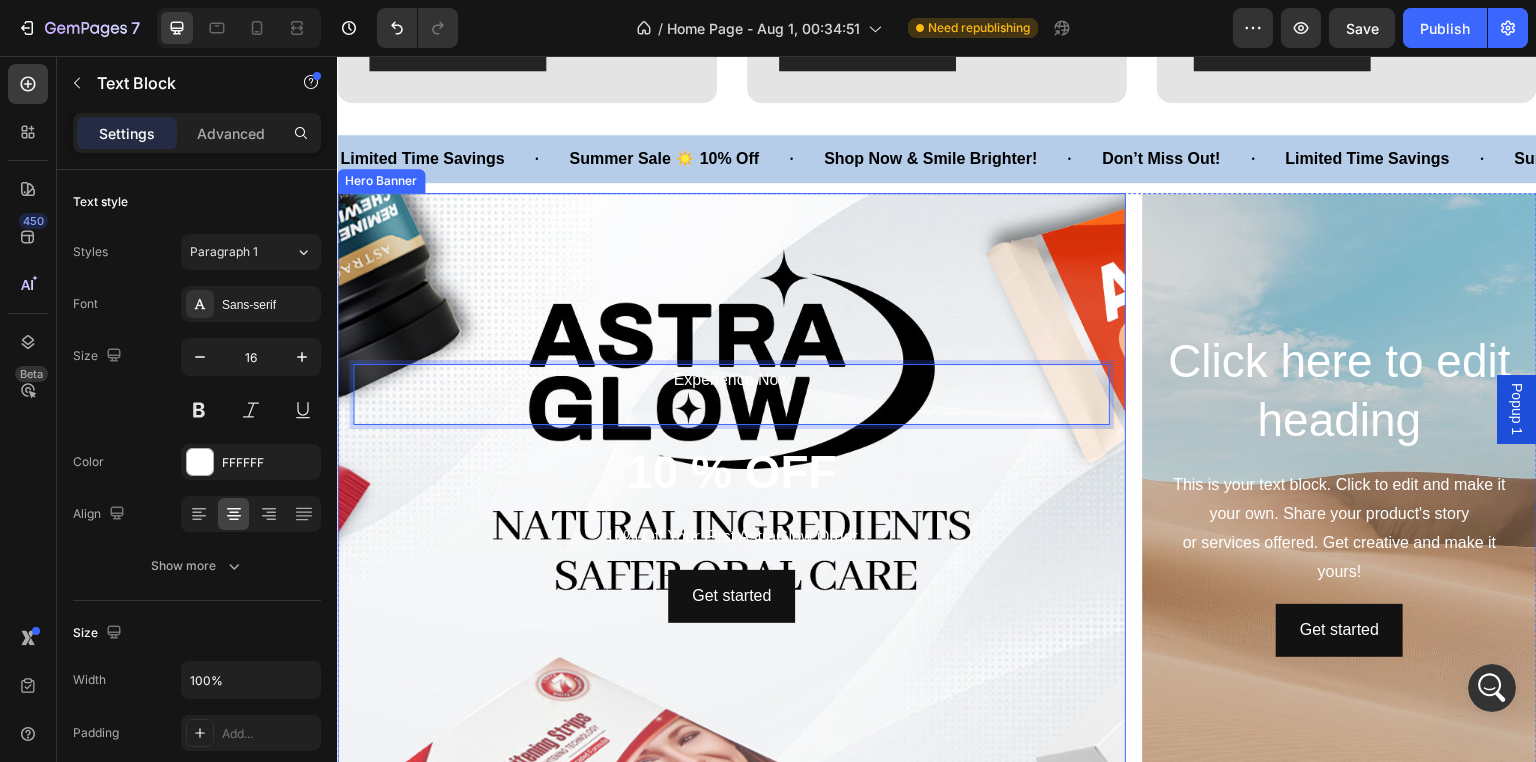 click at bounding box center (731, 409) 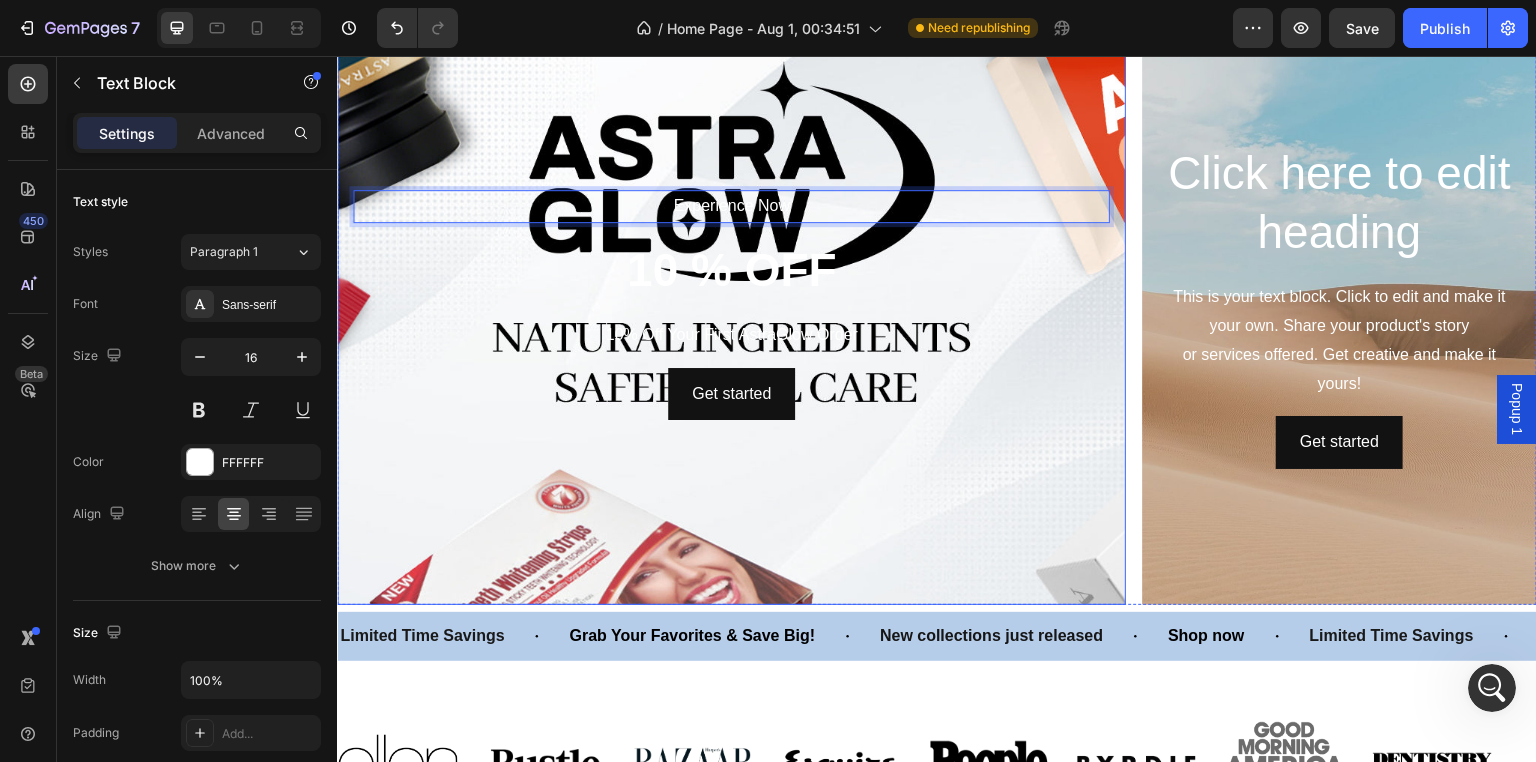 scroll, scrollTop: 1355, scrollLeft: 0, axis: vertical 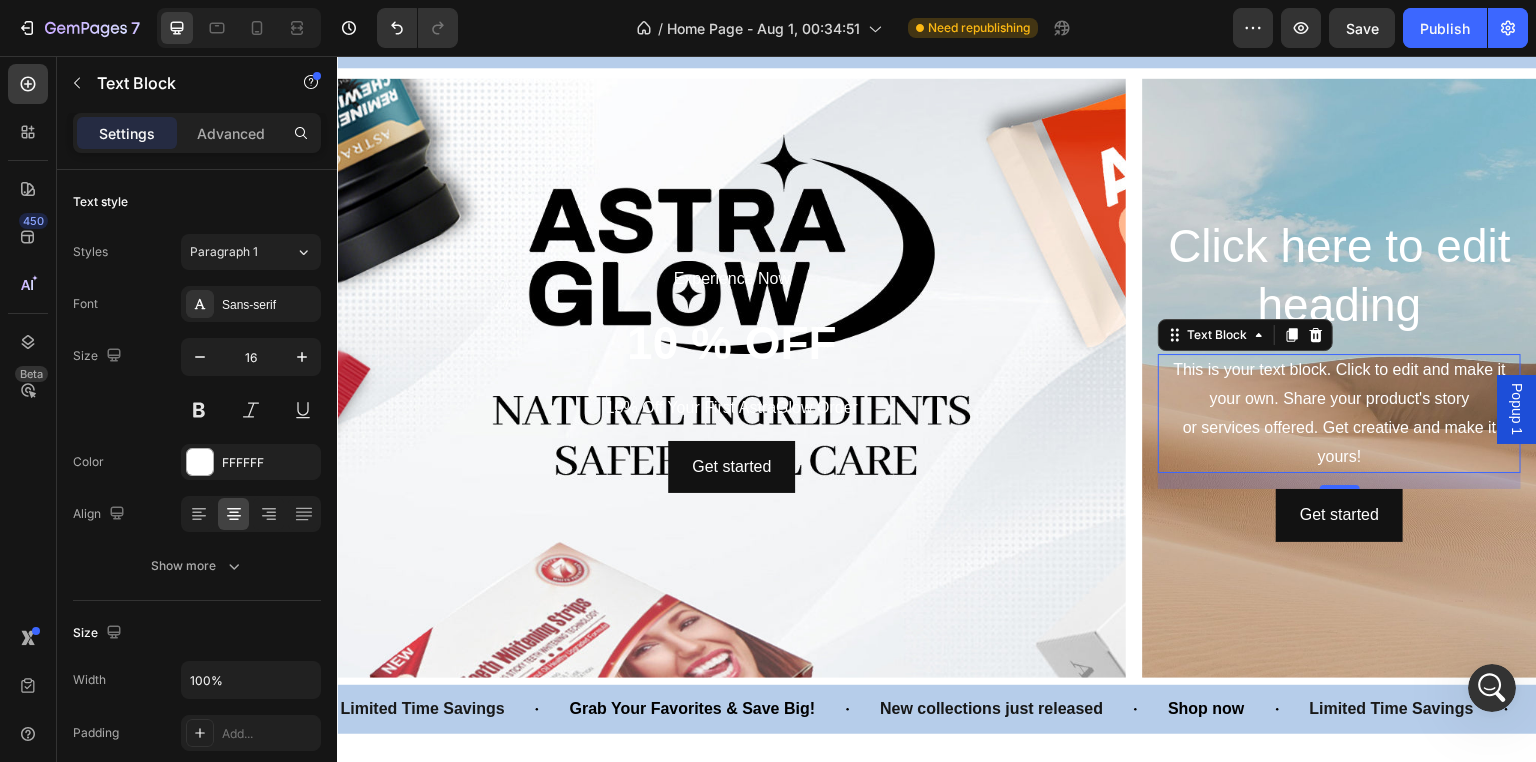 click on "This is your text block. Click to edit and make it your own. Share your product's story                   or services offered. Get creative and make it yours!" at bounding box center [1339, 413] 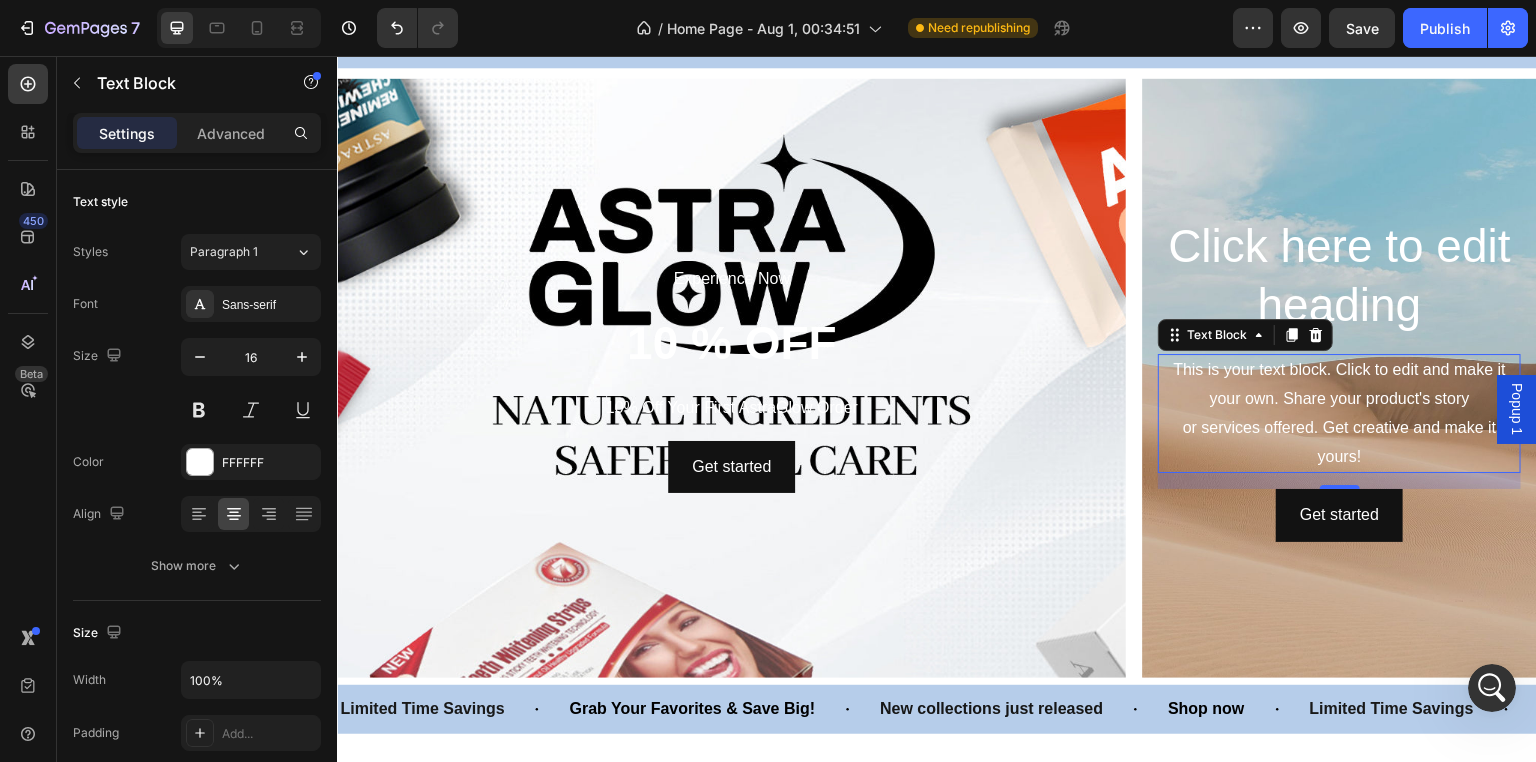 click on "This is your text block. Click to edit and make it your own. Share your product's story                   or services offered. Get creative and make it yours!" at bounding box center [1339, 413] 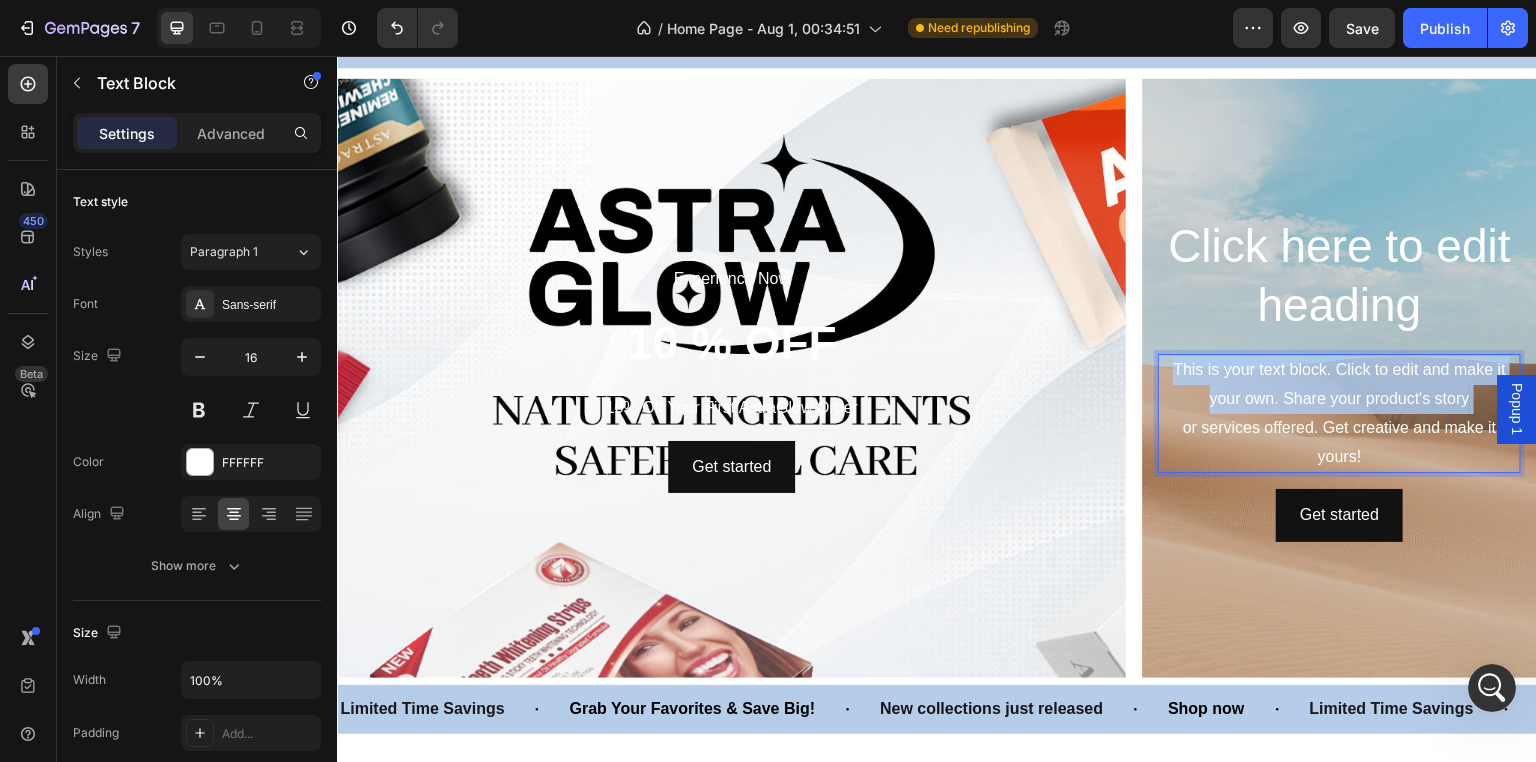 click on "This is your text block. Click to edit and make it your own. Share your product's story or services offered. Get creative and make it yours!" at bounding box center (1339, 413) 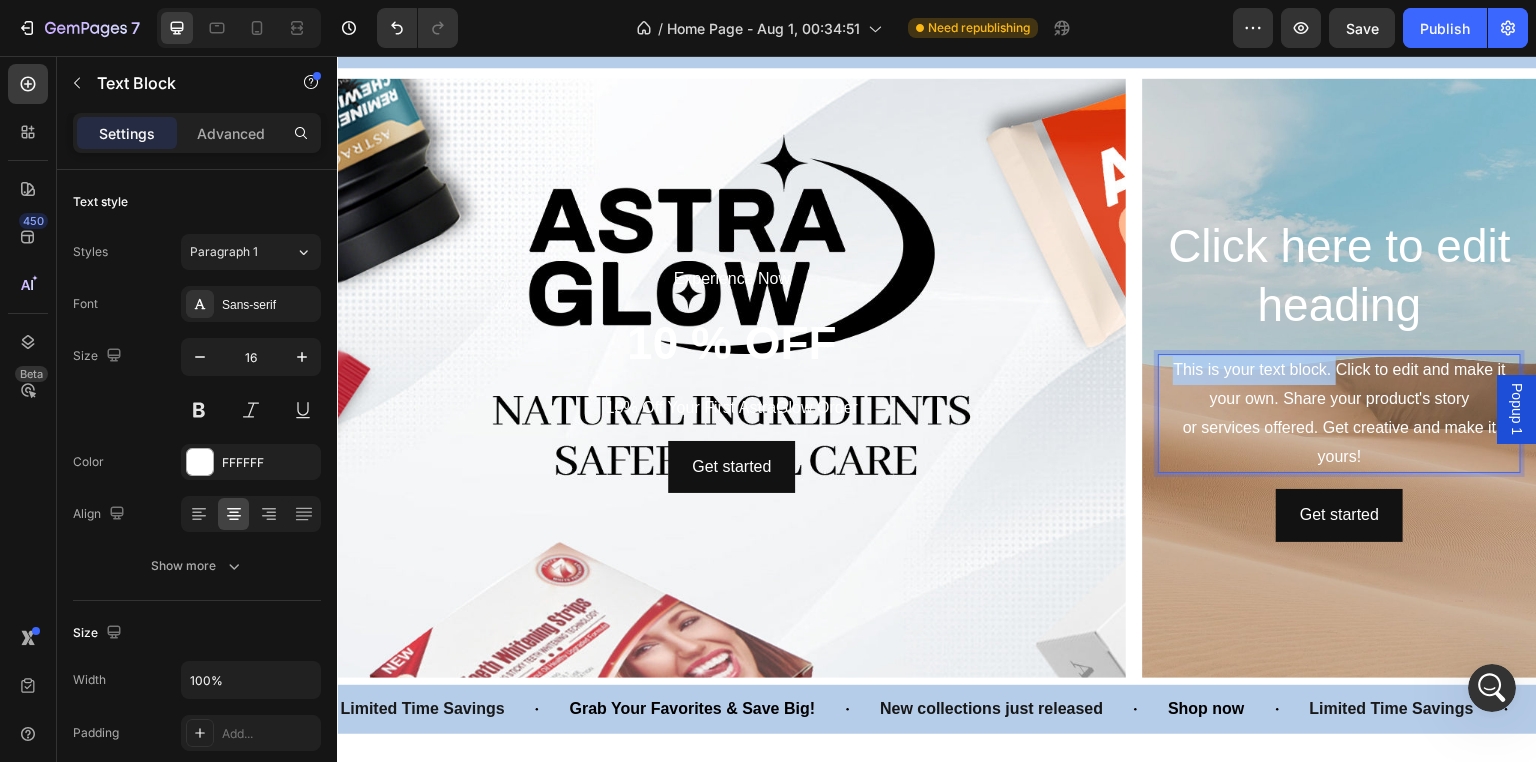 click on "This is your text block. Click to edit and make it your own. Share your product's story or services offered. Get creative and make it yours!" at bounding box center (1339, 413) 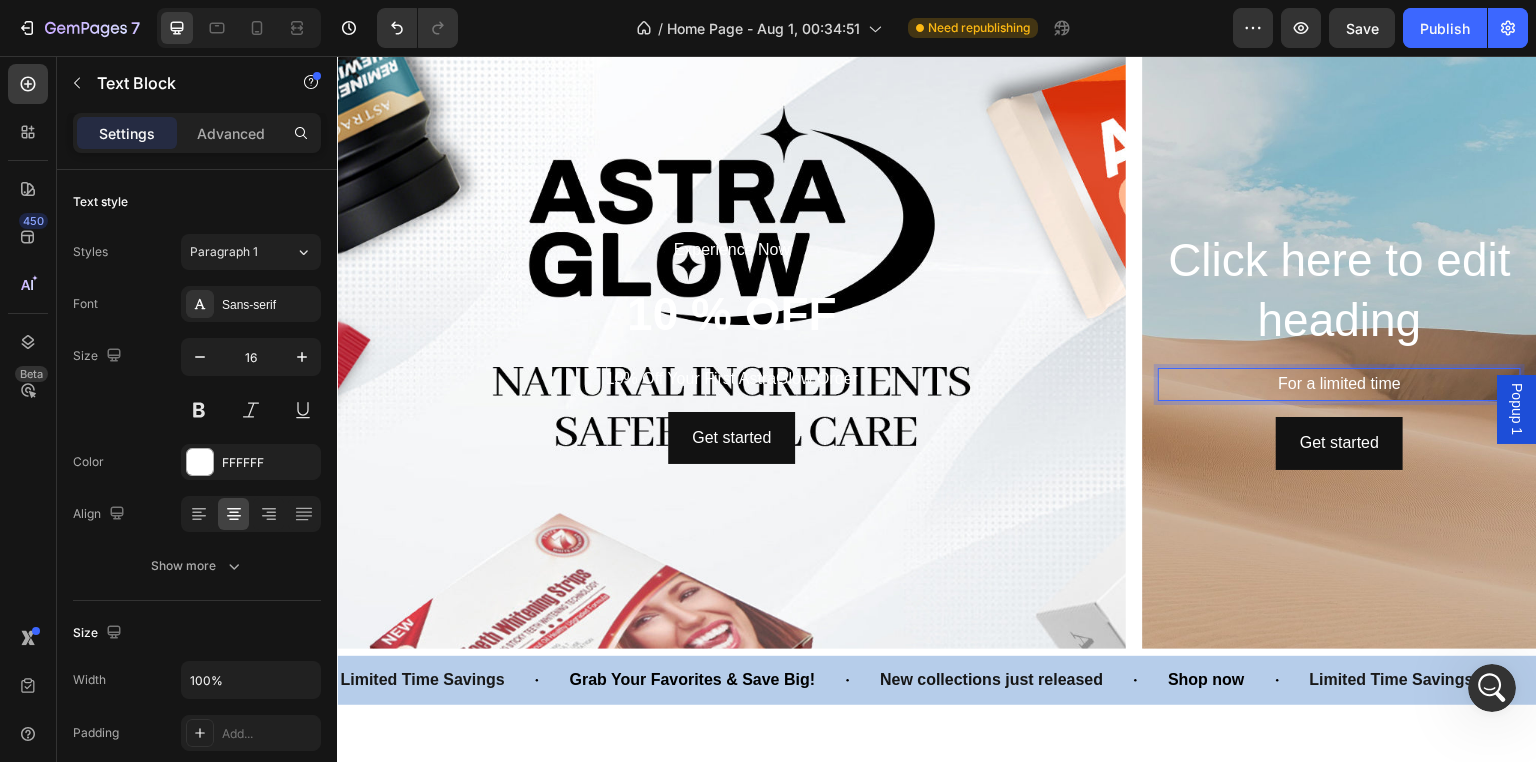 scroll, scrollTop: 1398, scrollLeft: 0, axis: vertical 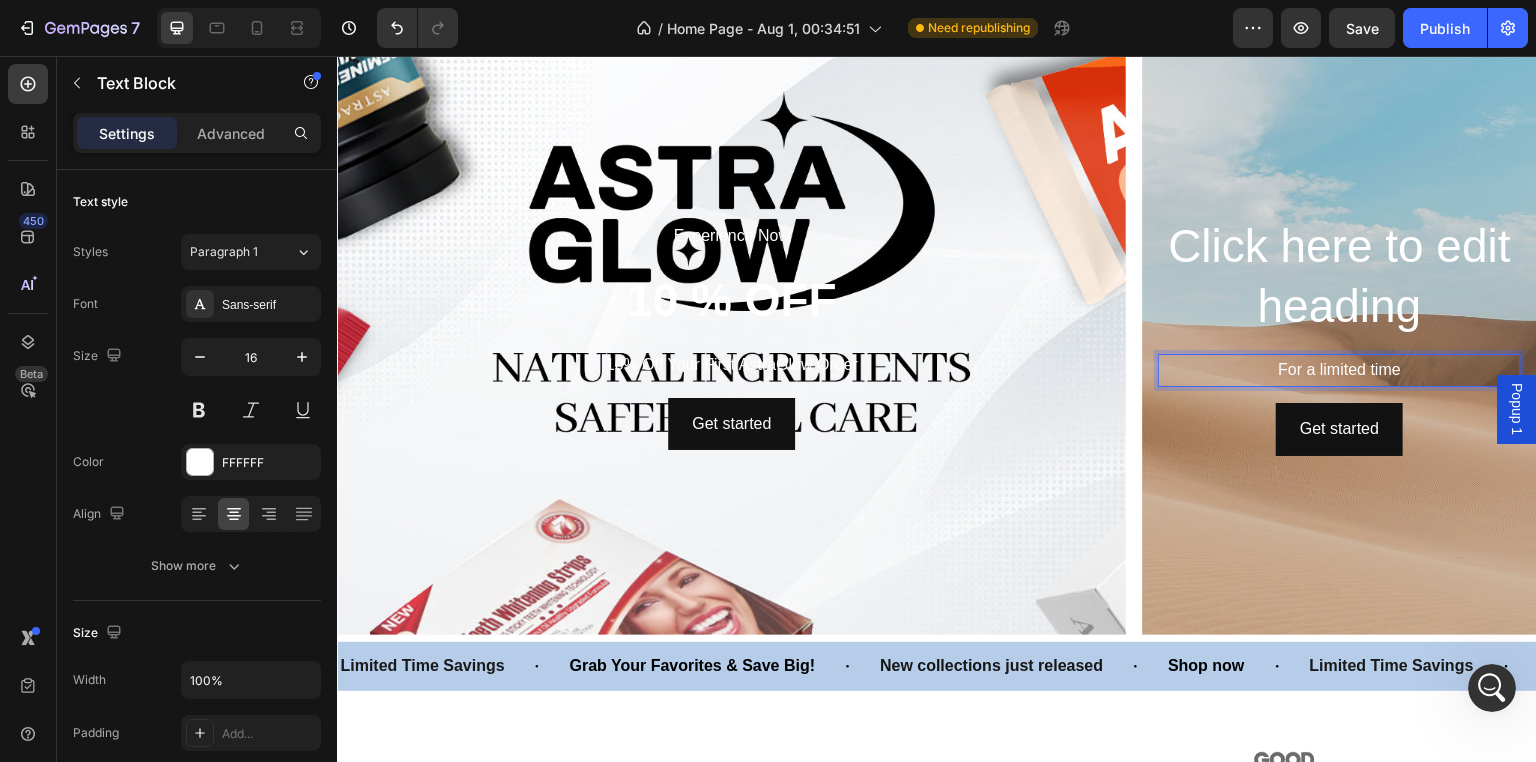 drag, startPoint x: 1419, startPoint y: 374, endPoint x: 1422, endPoint y: 385, distance: 11.401754 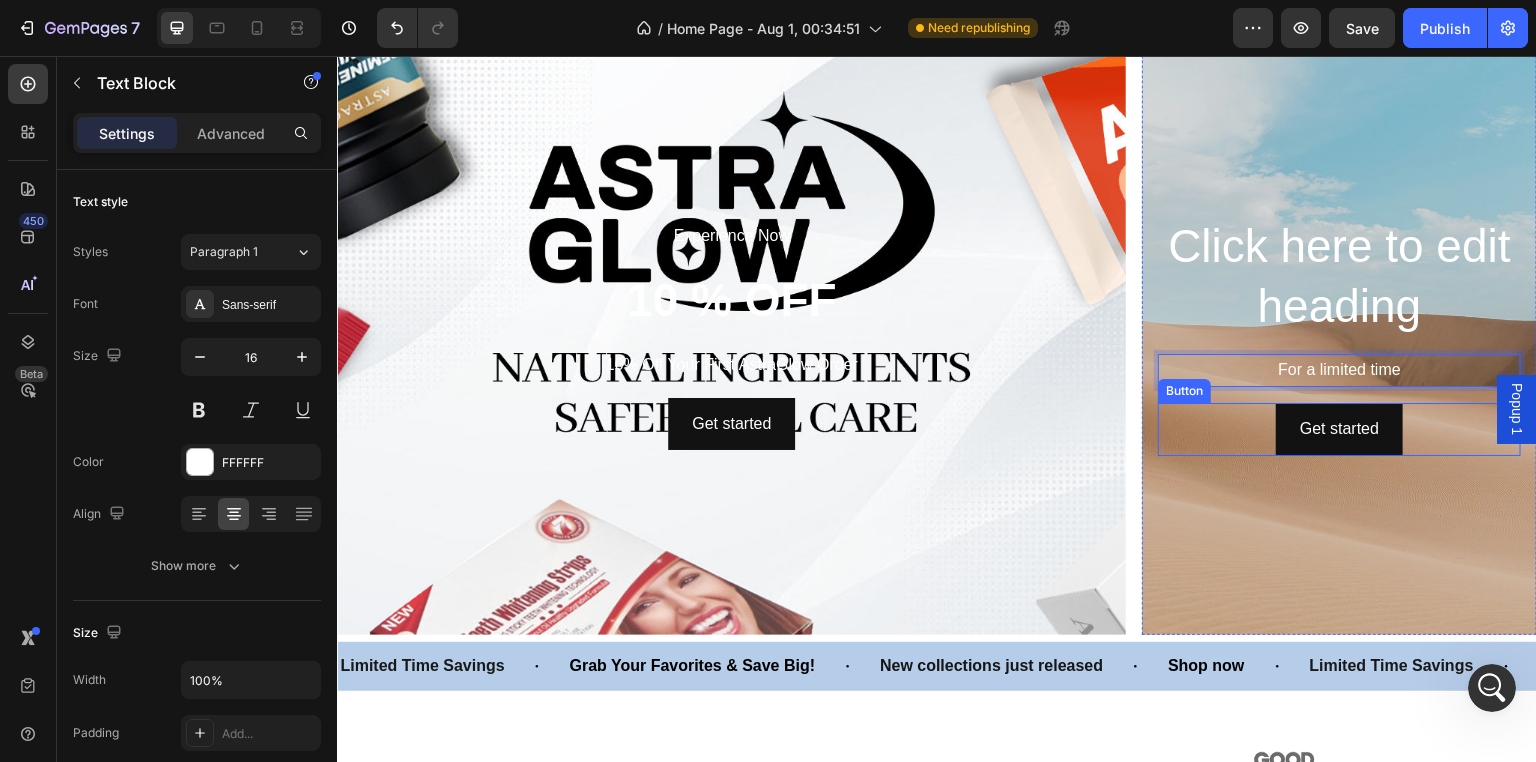 click on "Get started Button" at bounding box center (1339, 429) 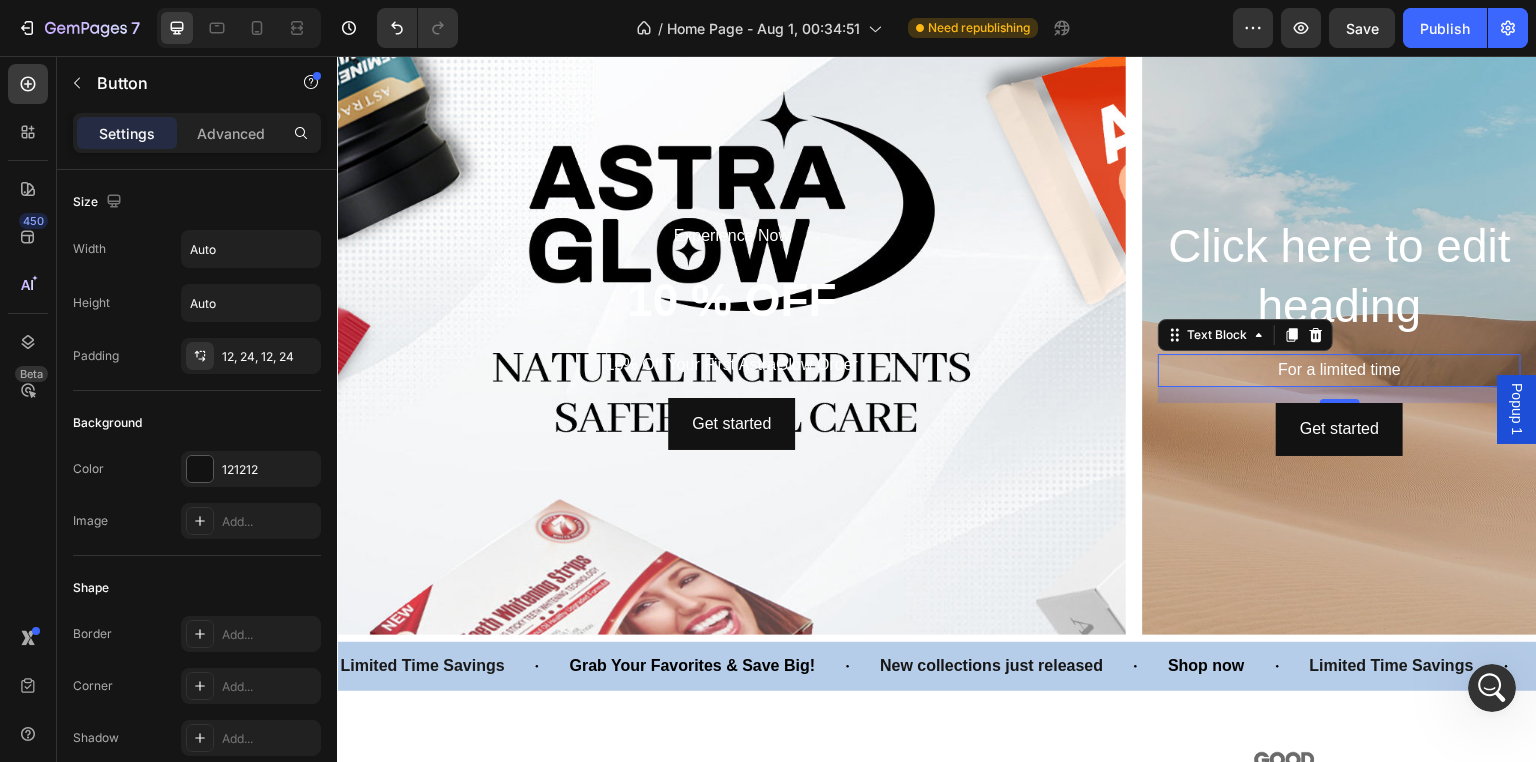 click on "For a limited time" at bounding box center (1339, 370) 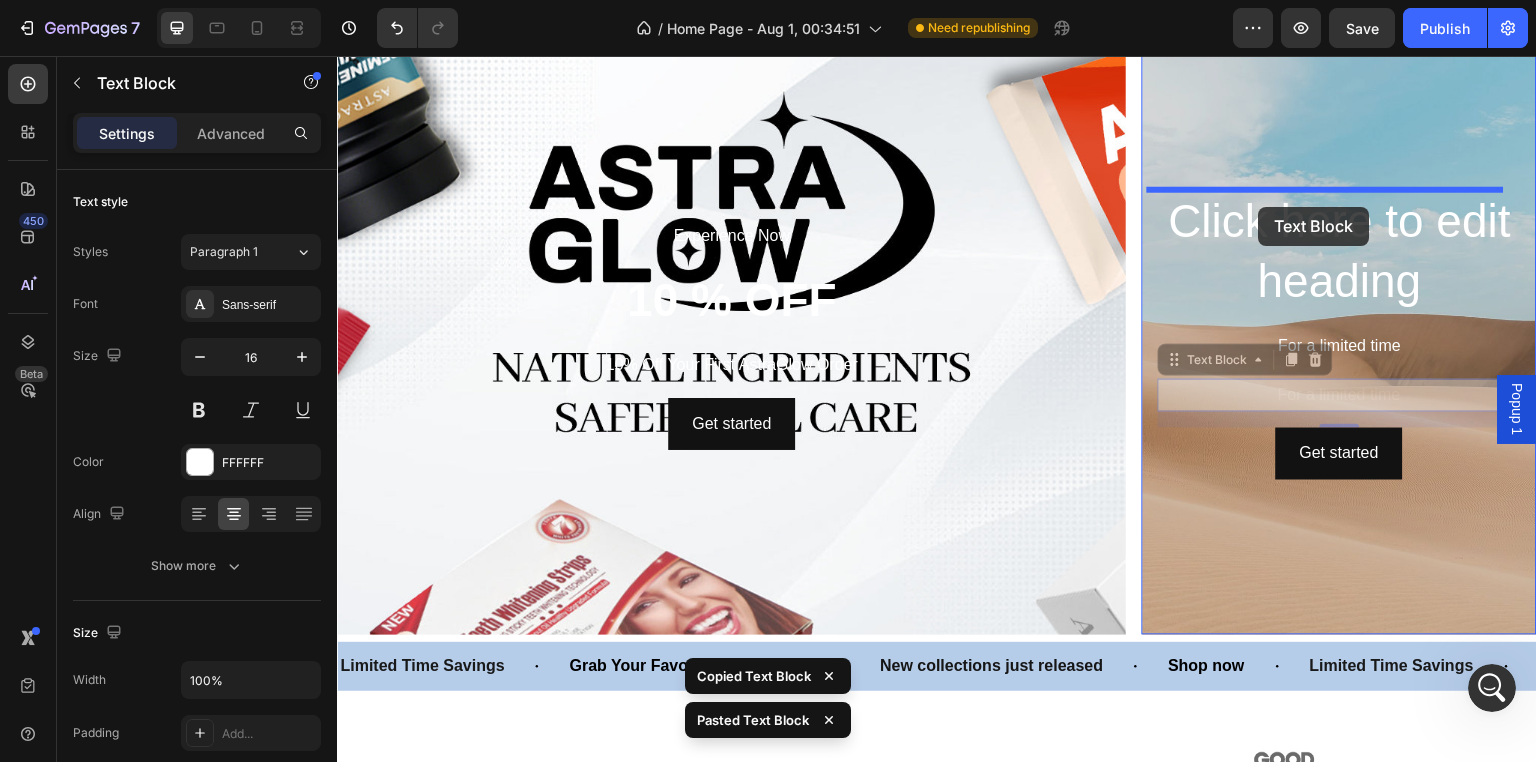 drag, startPoint x: 1159, startPoint y: 360, endPoint x: 1259, endPoint y: 207, distance: 182.7813 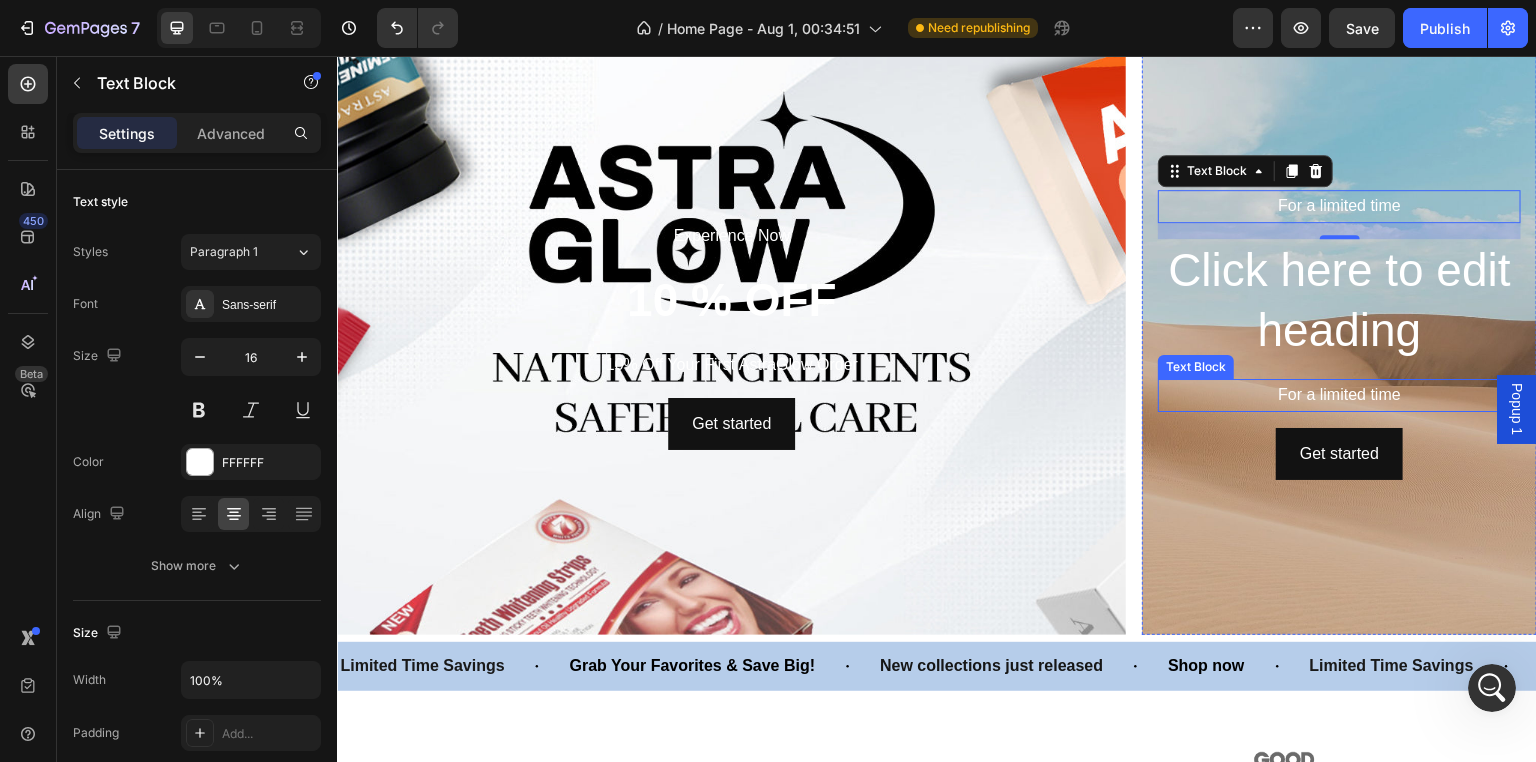 click on "For a limited time" at bounding box center [1339, 395] 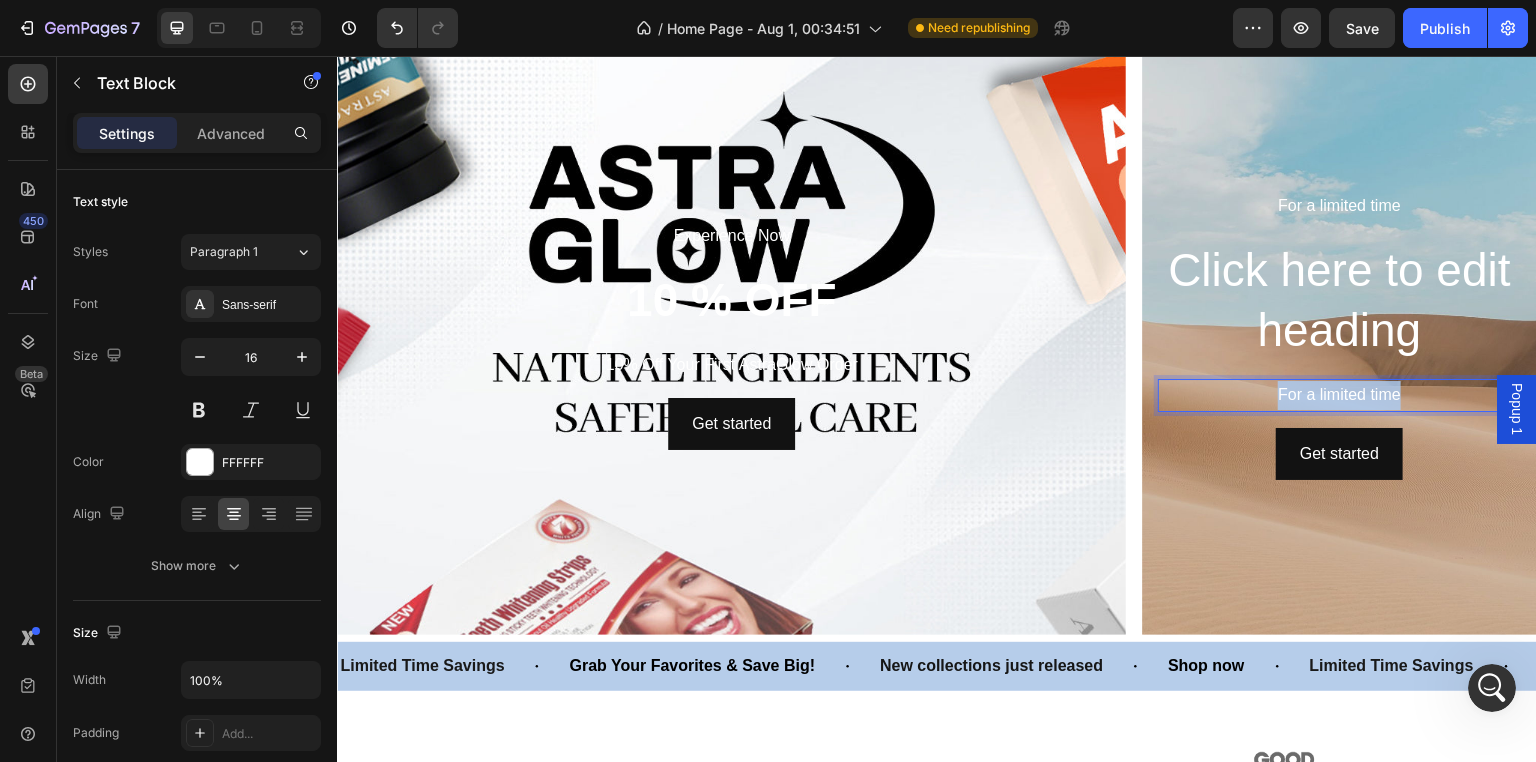 click on "For a limited time" at bounding box center [1339, 395] 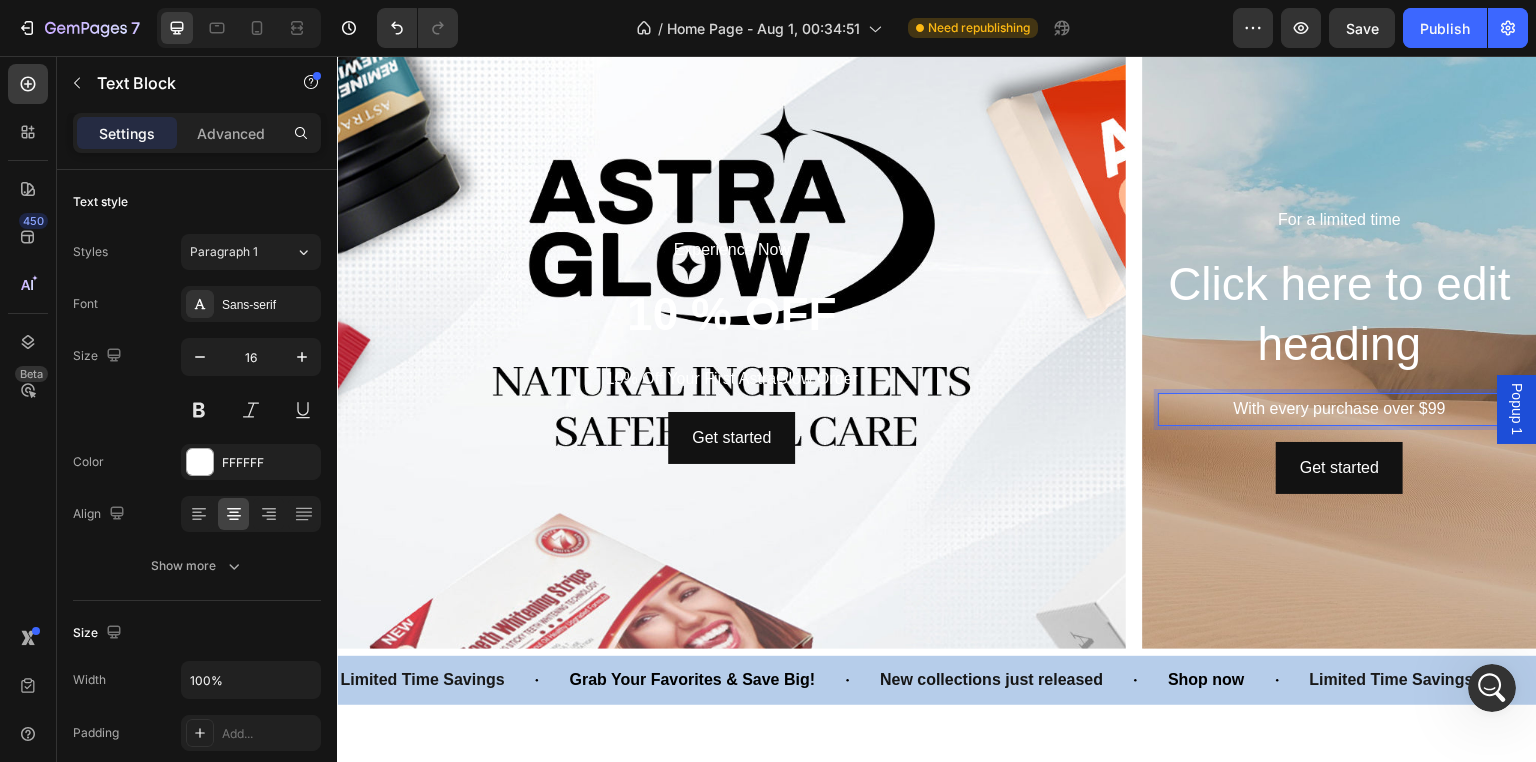 scroll, scrollTop: 1398, scrollLeft: 0, axis: vertical 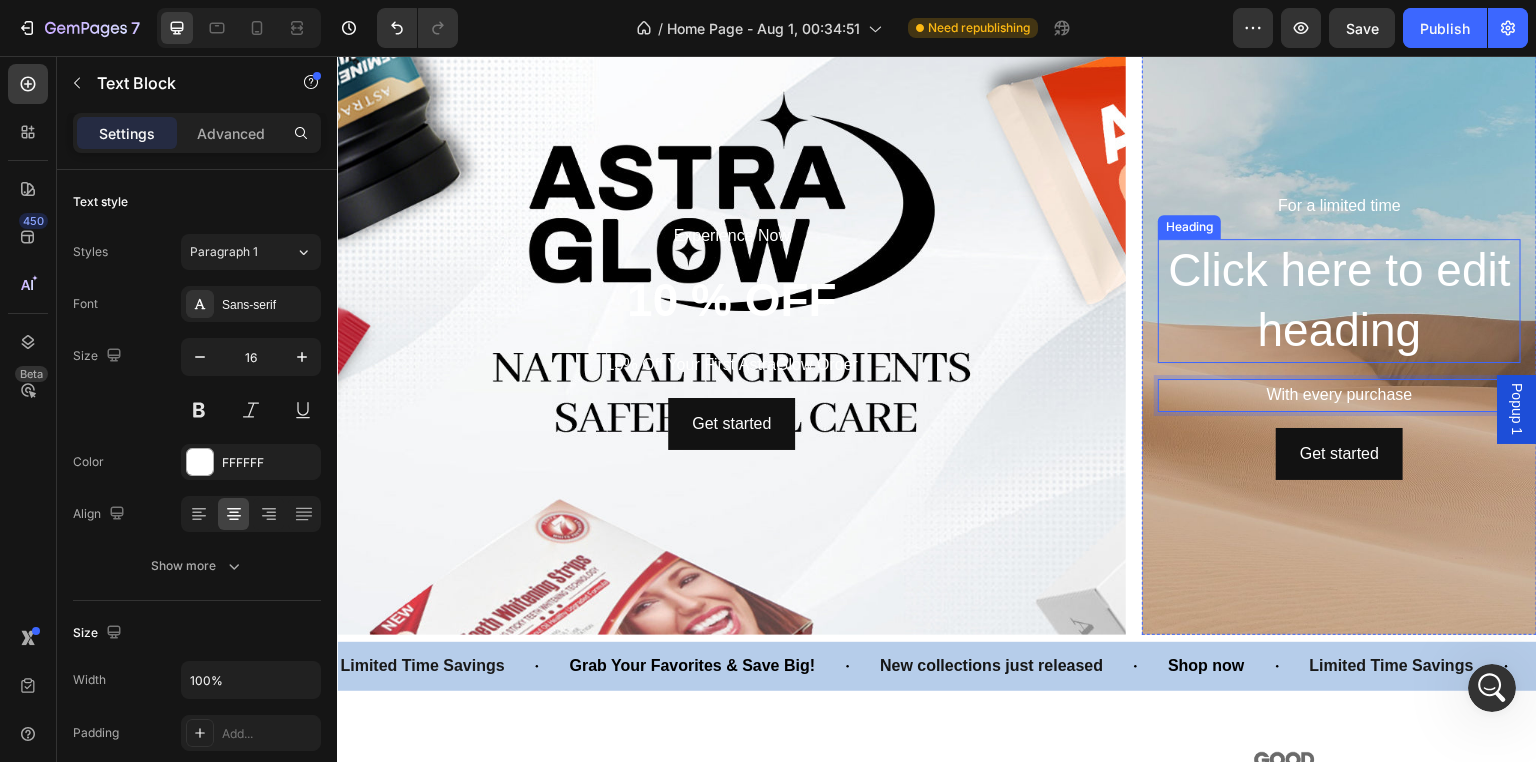 click on "Click here to edit heading" at bounding box center (1339, 301) 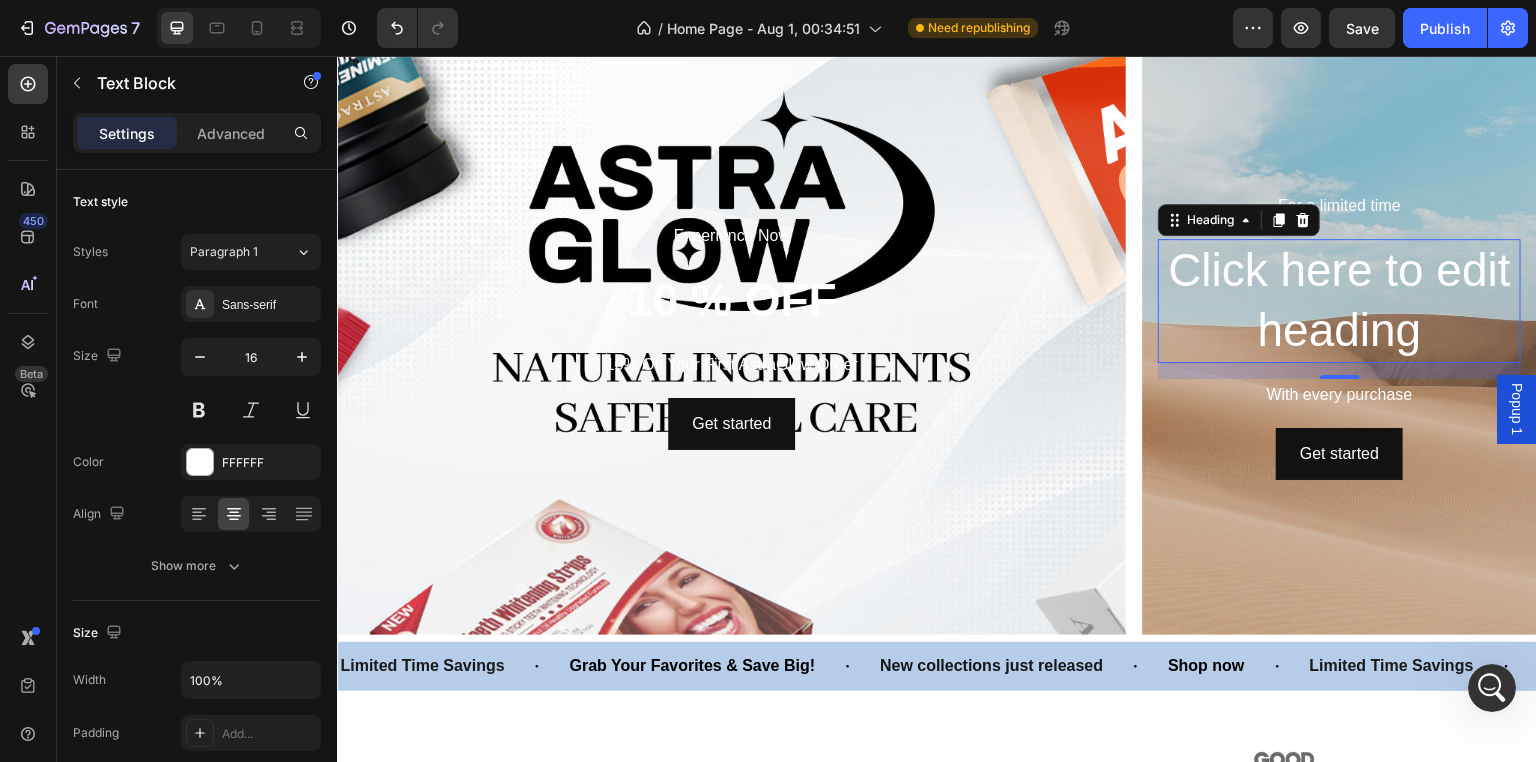 click on "Click here to edit heading" at bounding box center [1339, 301] 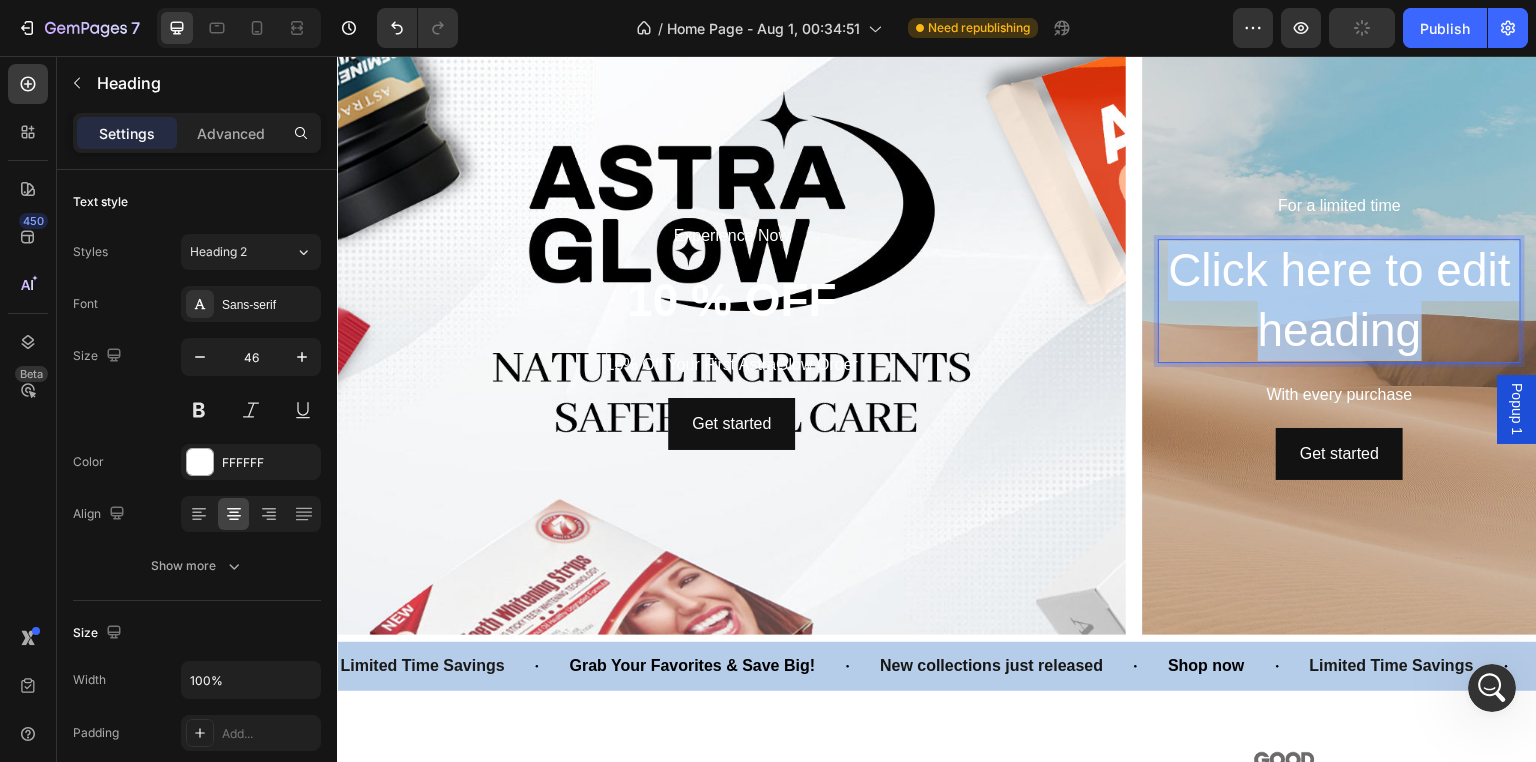 click on "Click here to edit heading" at bounding box center (1339, 301) 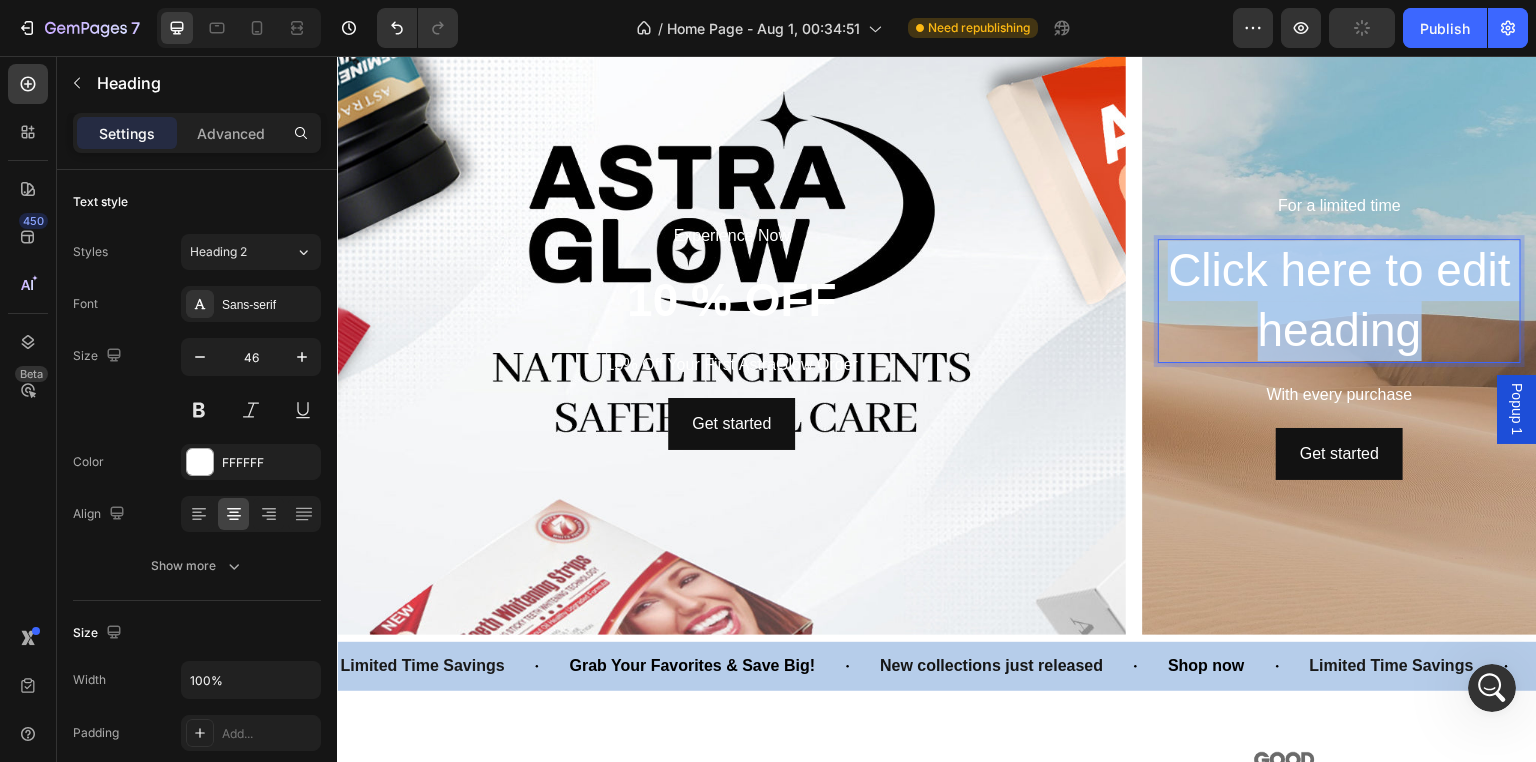 click on "Click here to edit heading" at bounding box center [1339, 301] 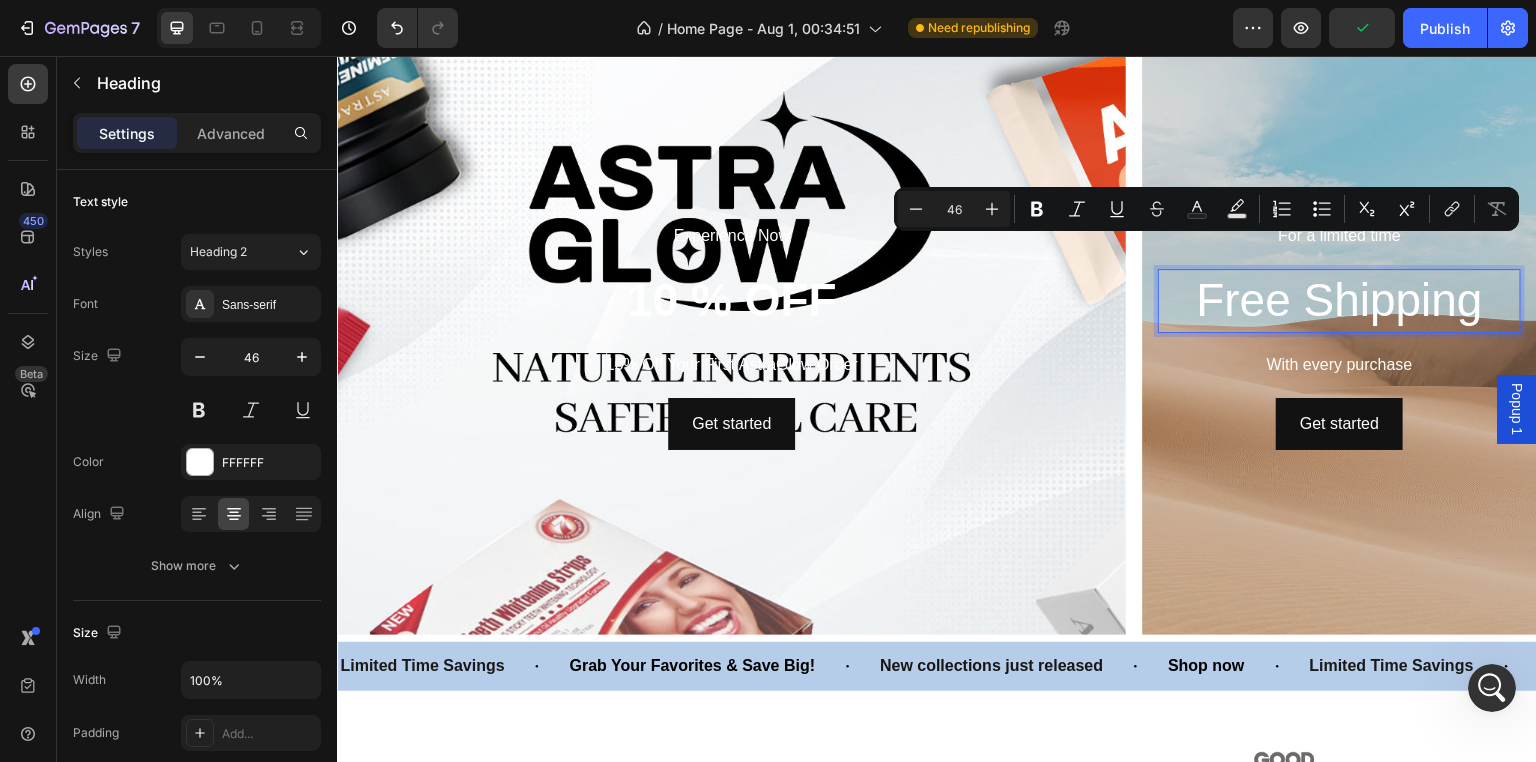scroll, scrollTop: 1428, scrollLeft: 0, axis: vertical 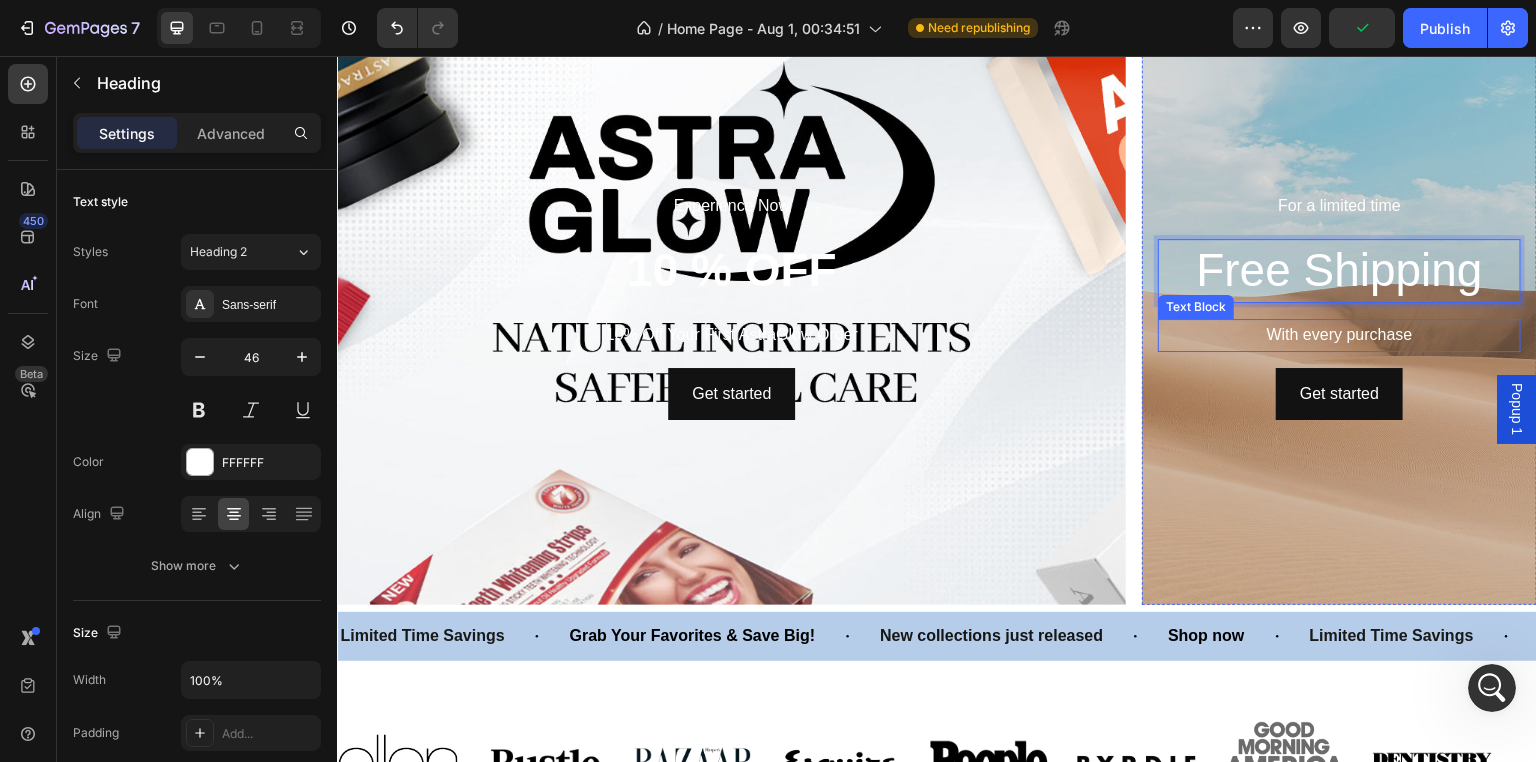 click on "With every purchase" at bounding box center [1339, 335] 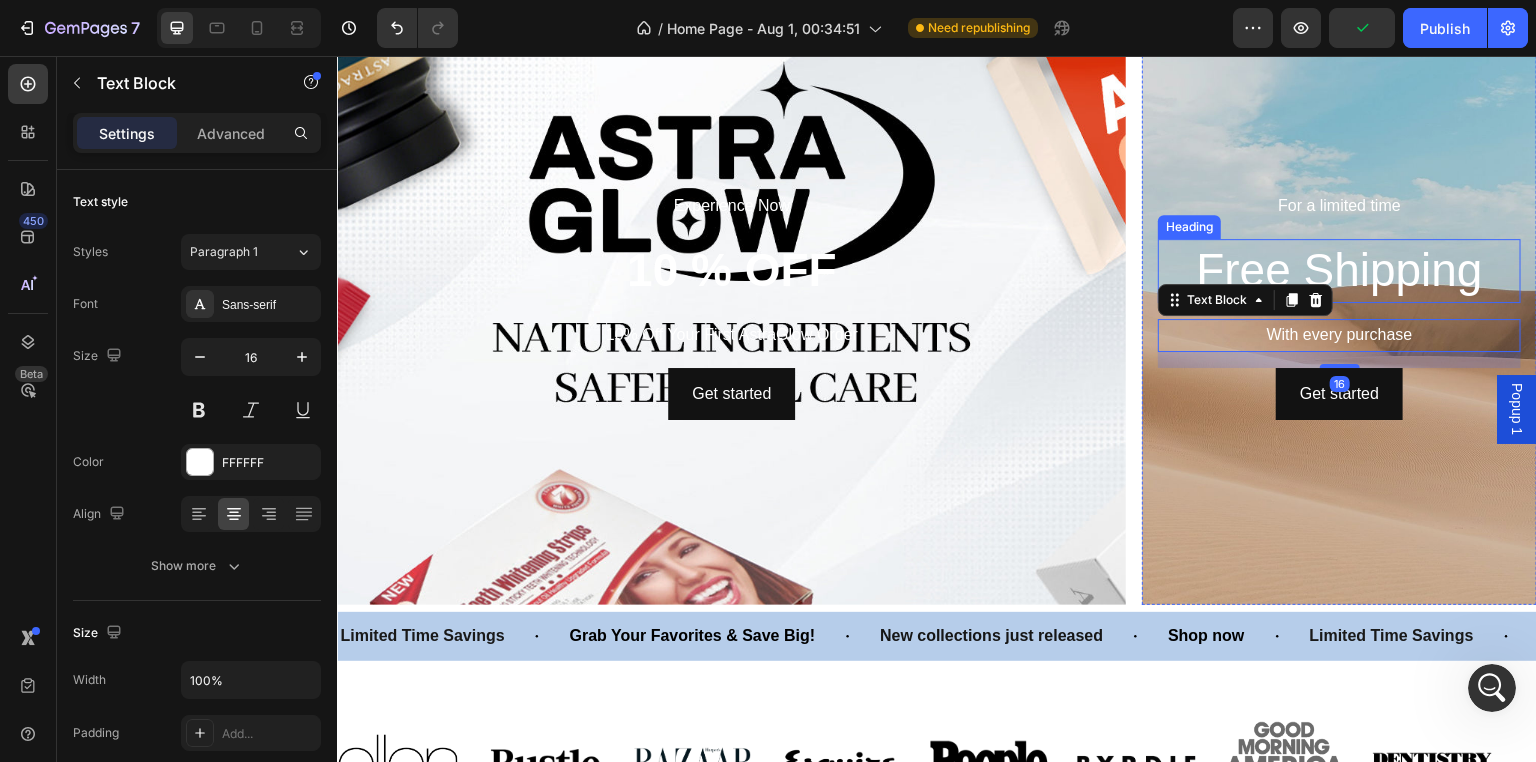 click on "Free Shipping" at bounding box center [1339, 271] 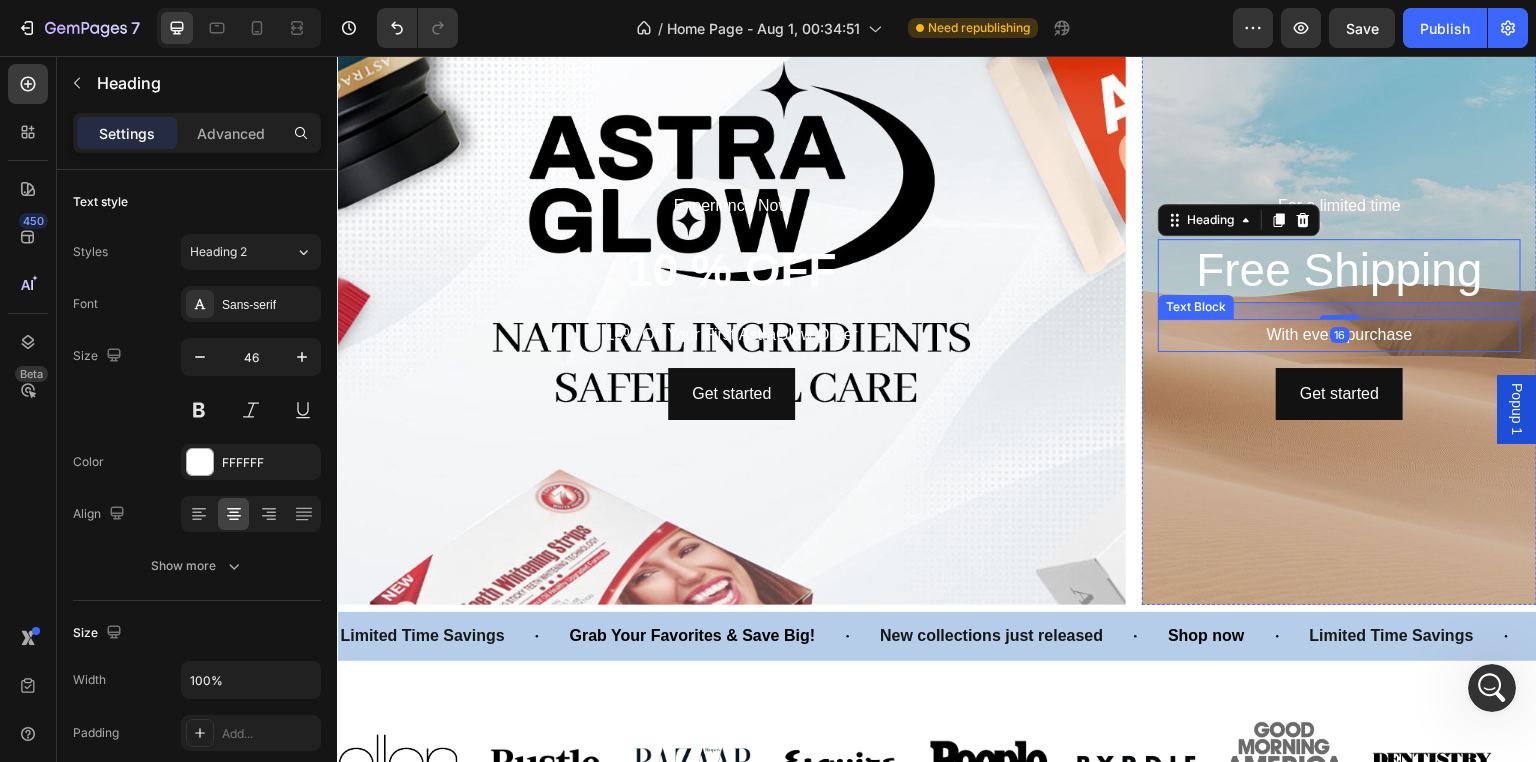 click on "With every purchase" at bounding box center (1339, 335) 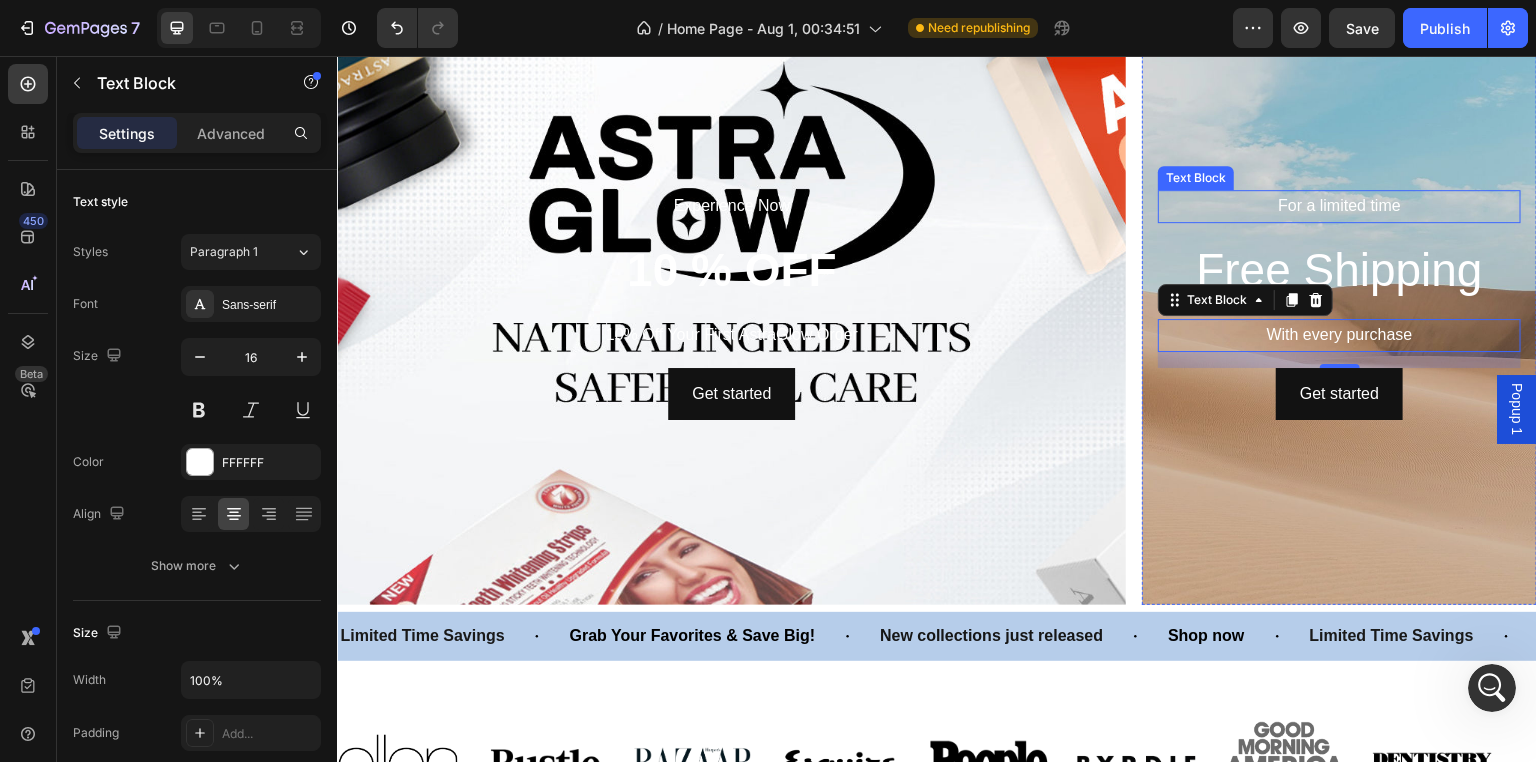 click on "For a limited time" at bounding box center [1339, 206] 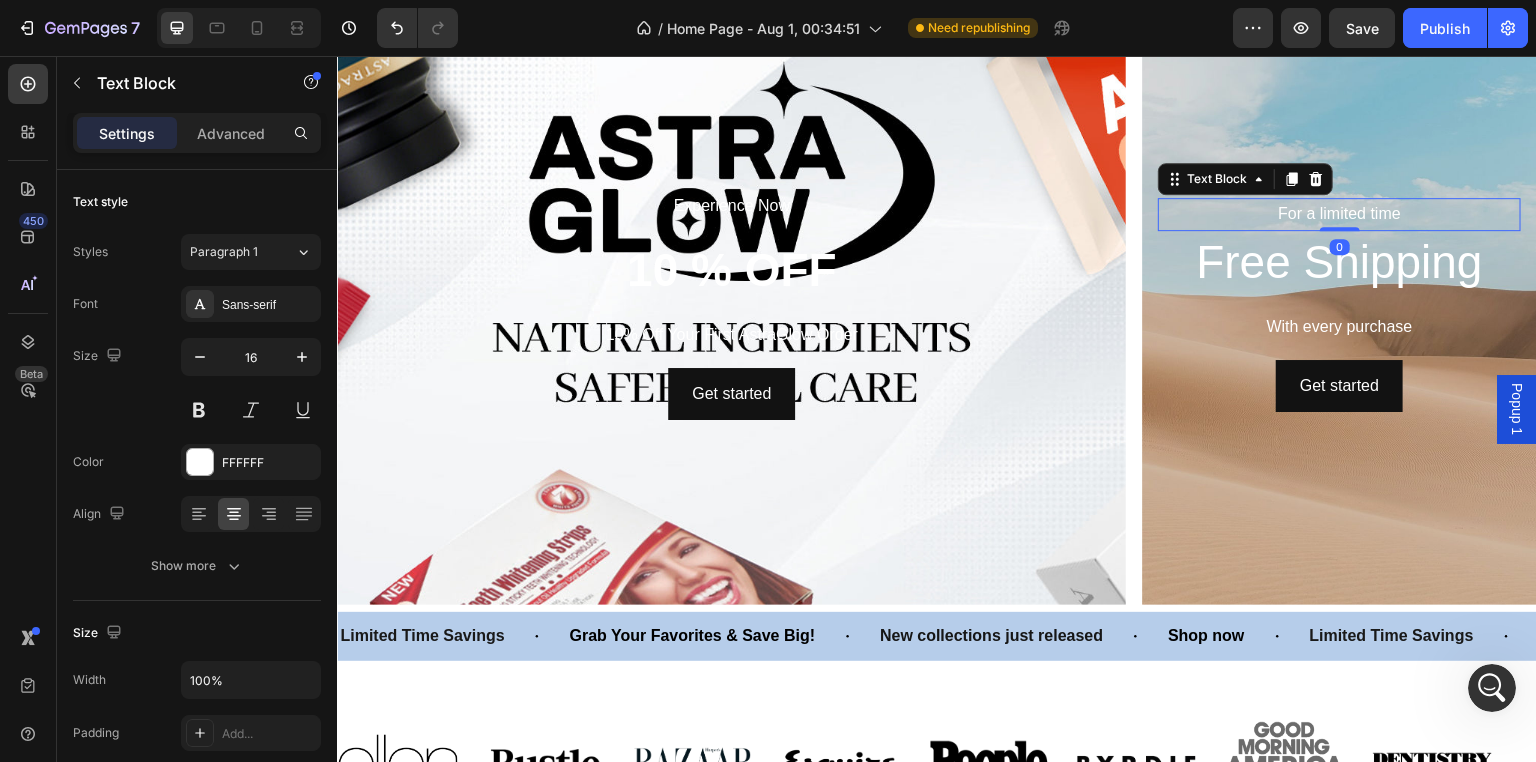 drag, startPoint x: 1338, startPoint y: 237, endPoint x: 1356, endPoint y: 204, distance: 37.589893 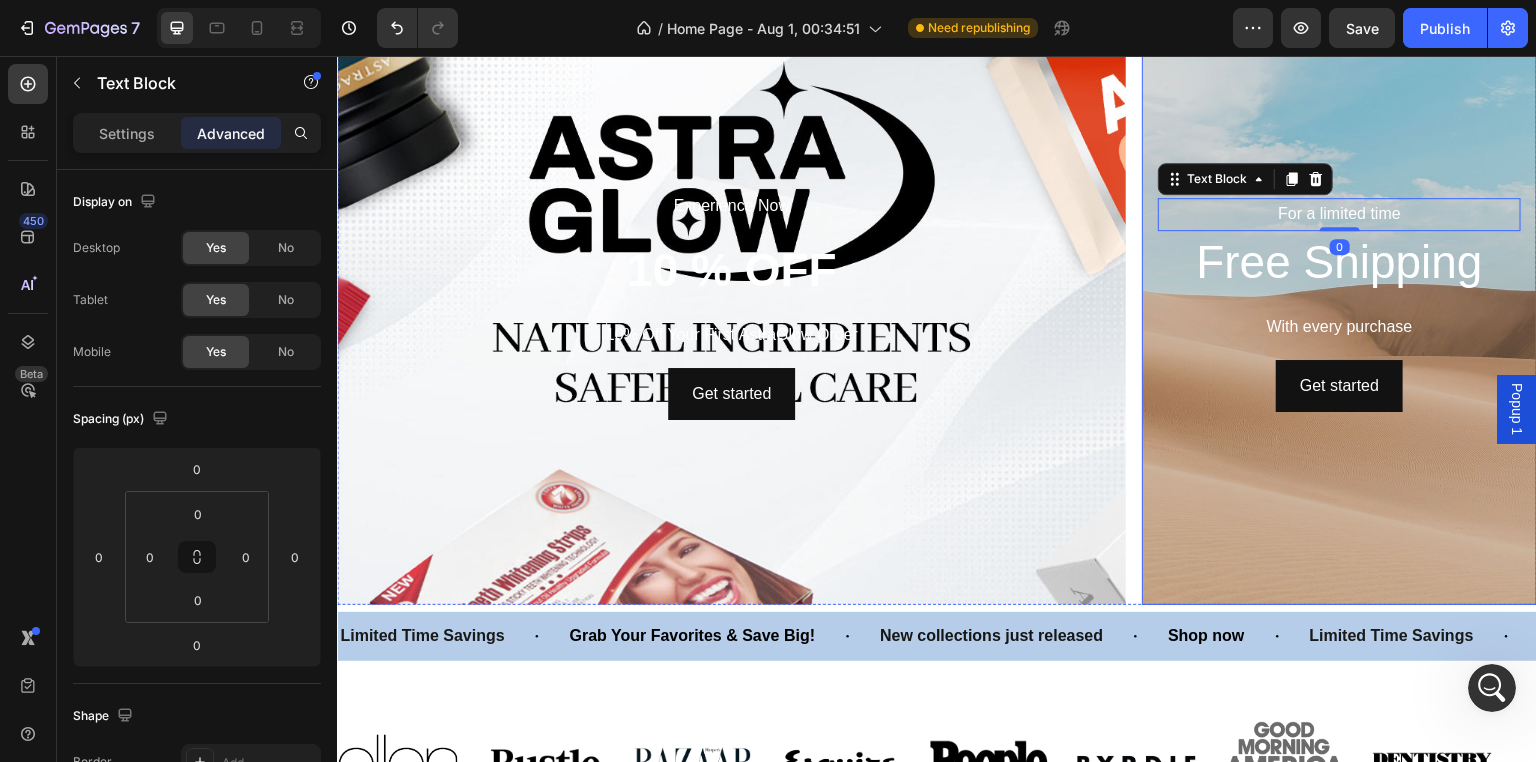 click on "For a limited time Text Block   0 Free Shipping Heading With every purchase Text Block Get started Button" at bounding box center (1339, 305) 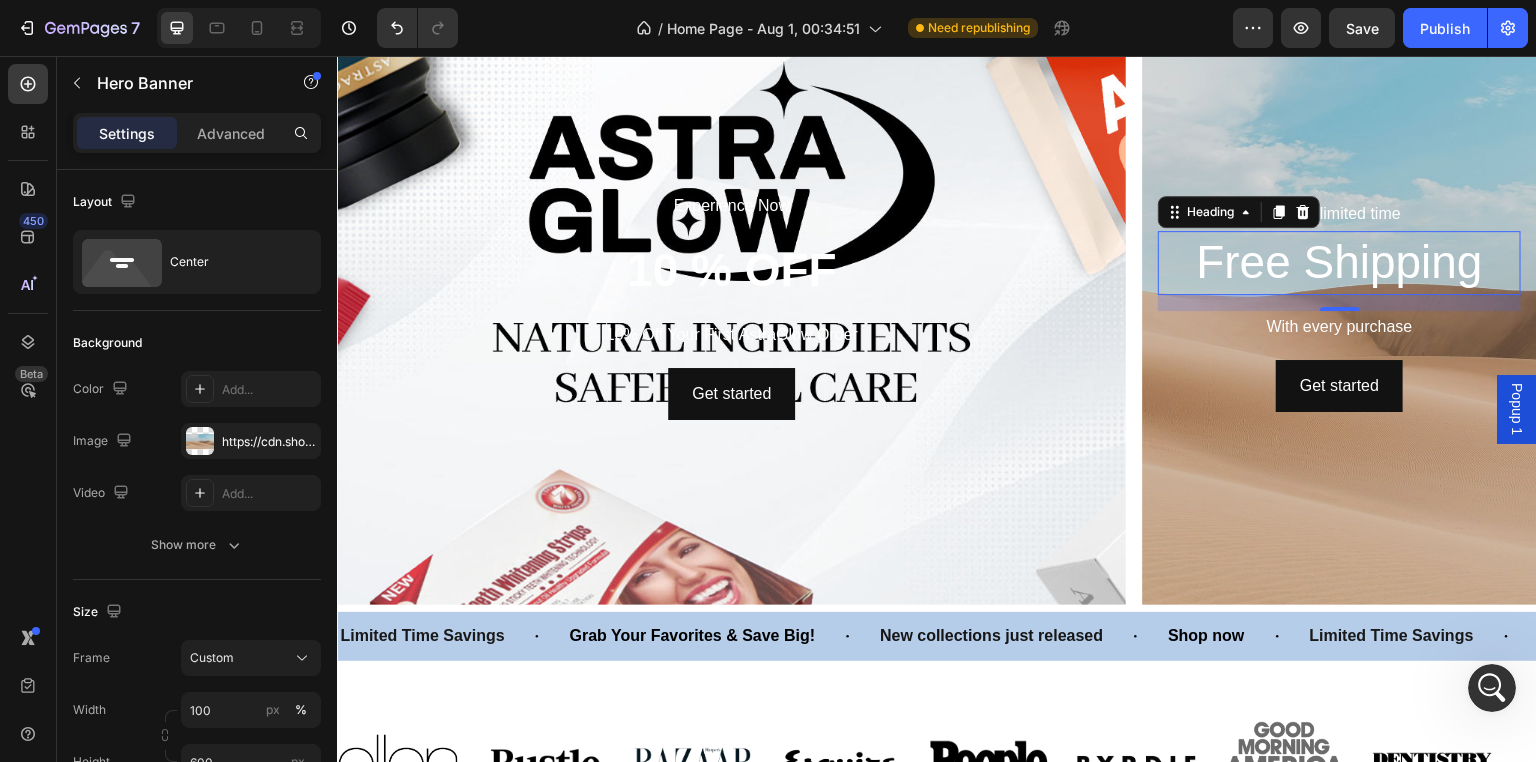 click on "Free Shipping" at bounding box center (1339, 263) 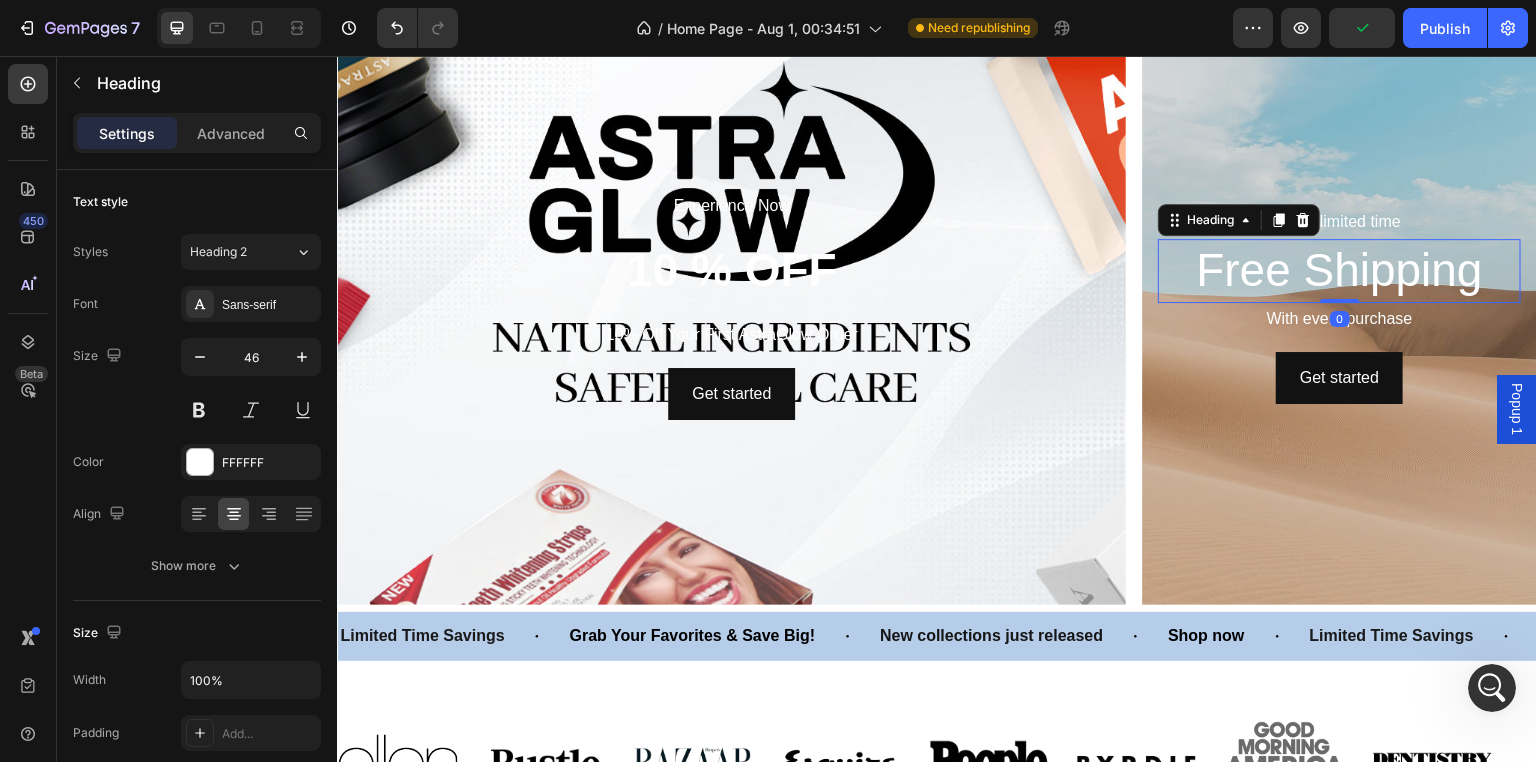 drag, startPoint x: 1330, startPoint y: 305, endPoint x: 1341, endPoint y: 260, distance: 46.32494 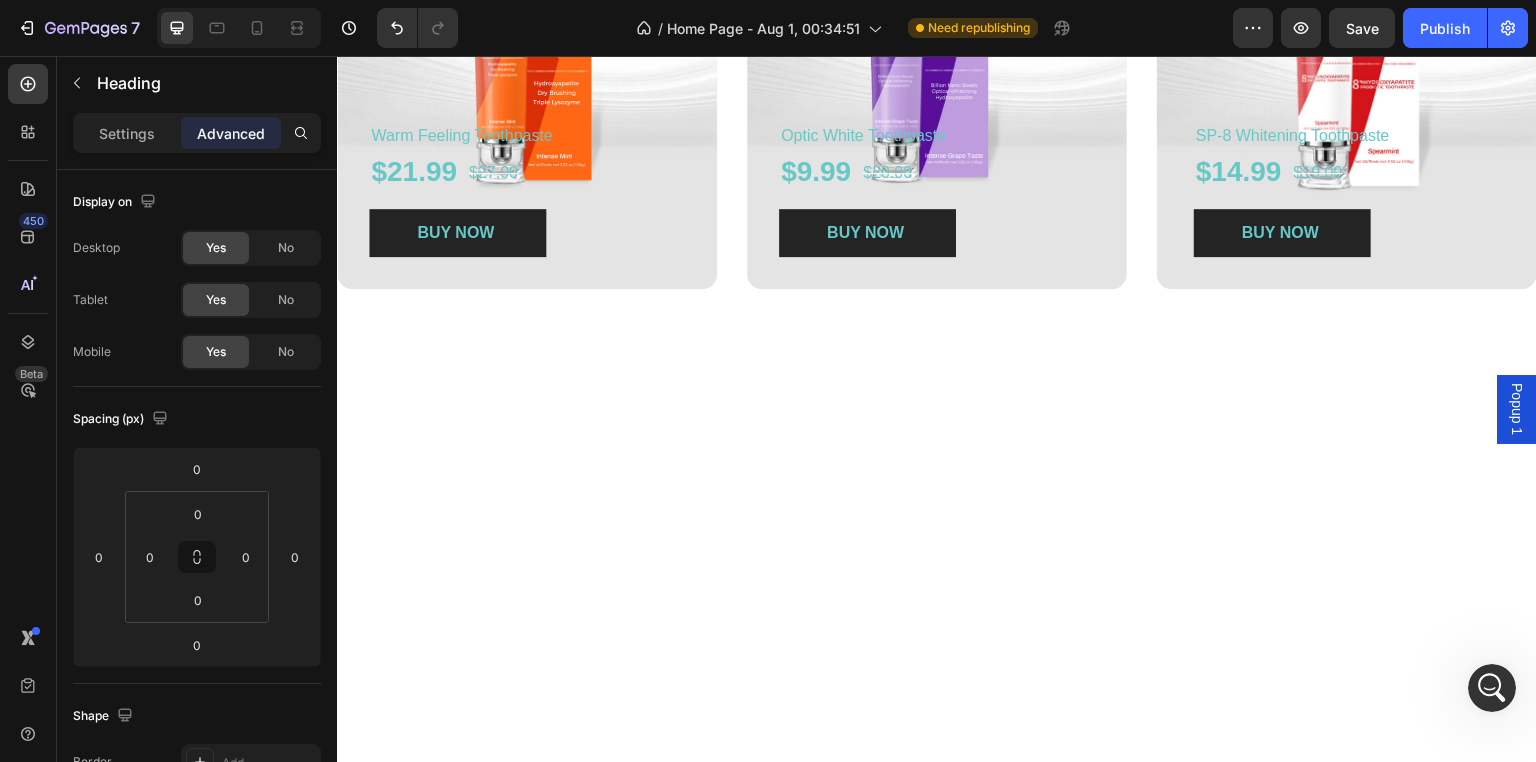 scroll, scrollTop: 528, scrollLeft: 0, axis: vertical 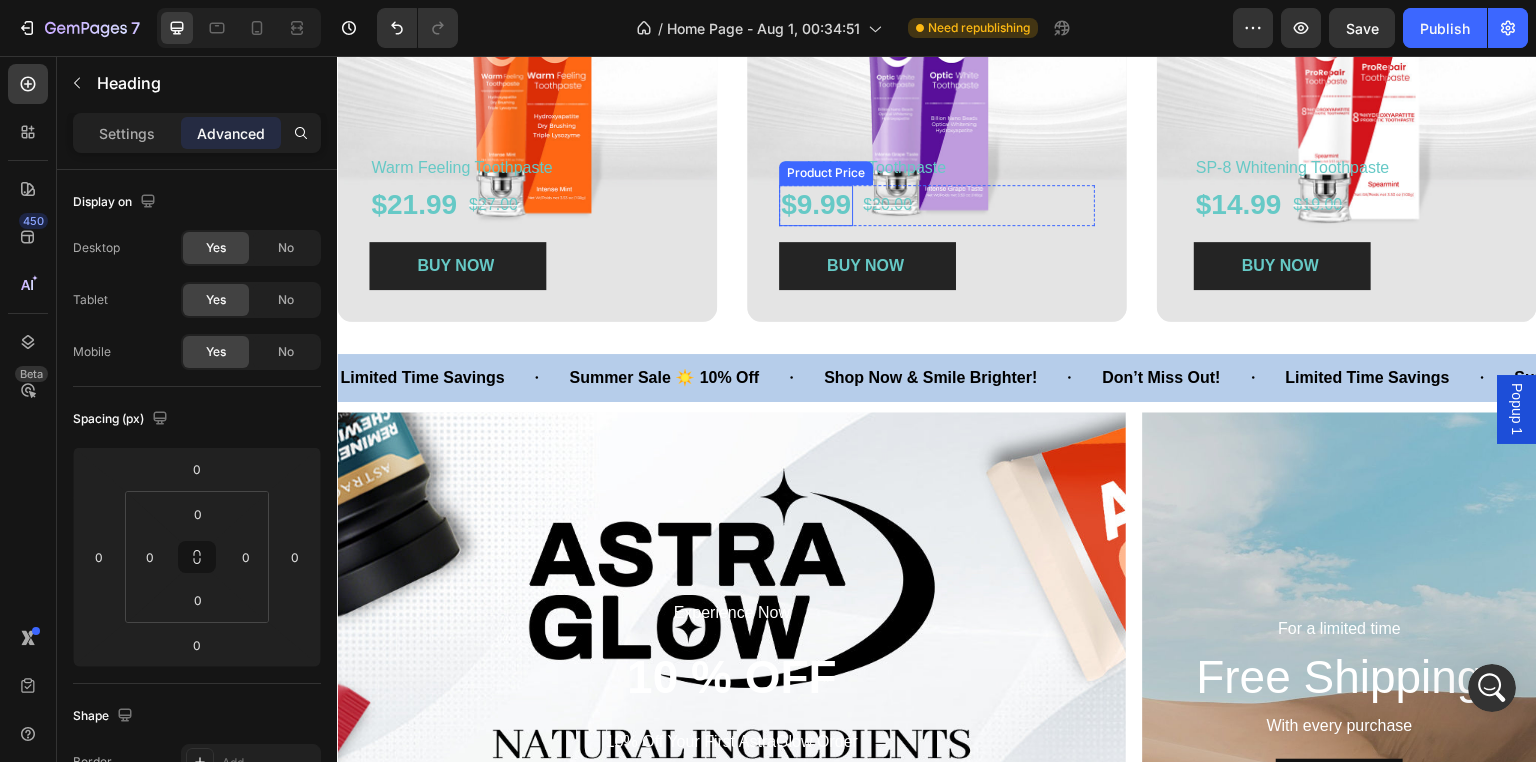 click on "$9.99" at bounding box center (816, 205) 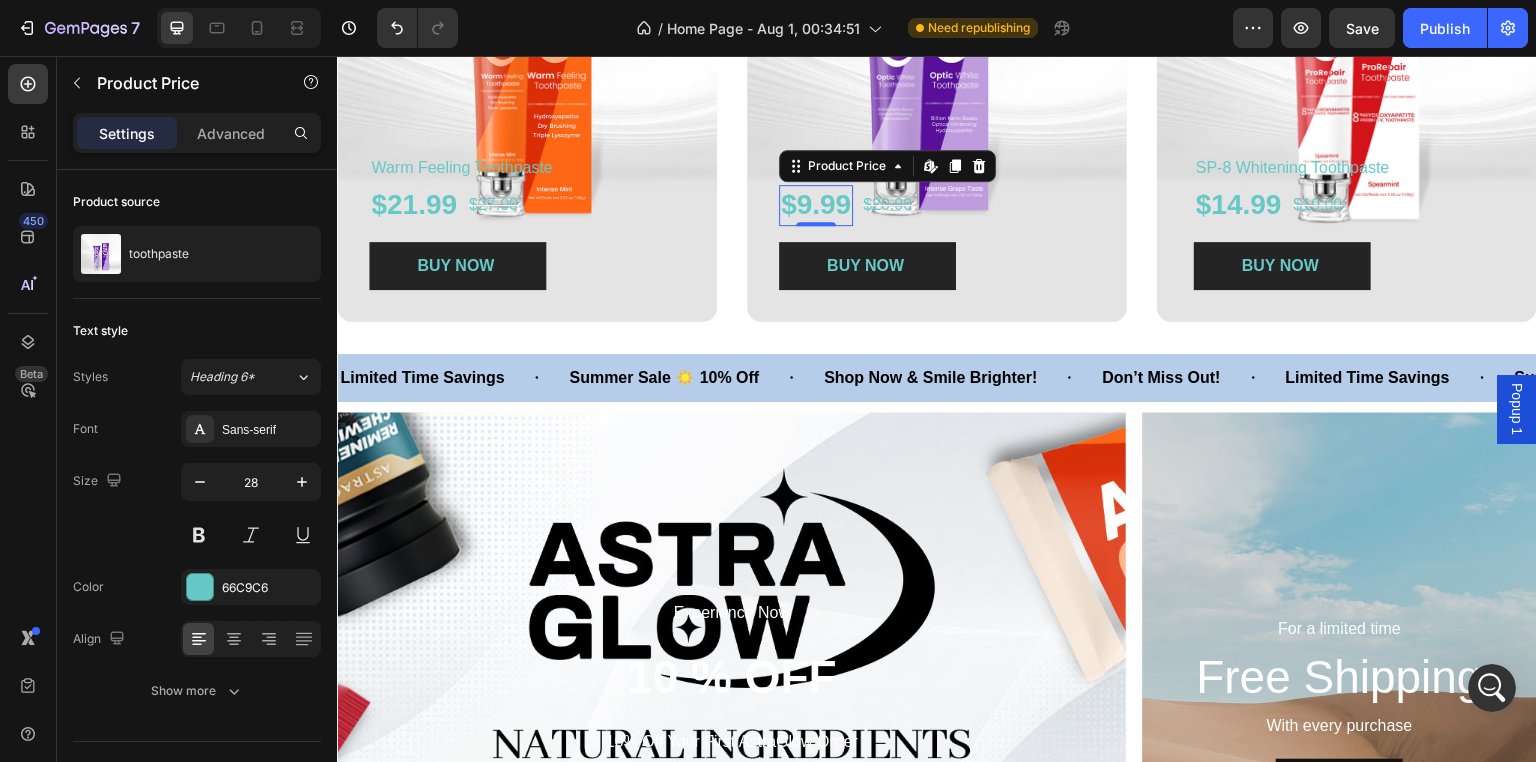 click on "$9.99" at bounding box center (816, 205) 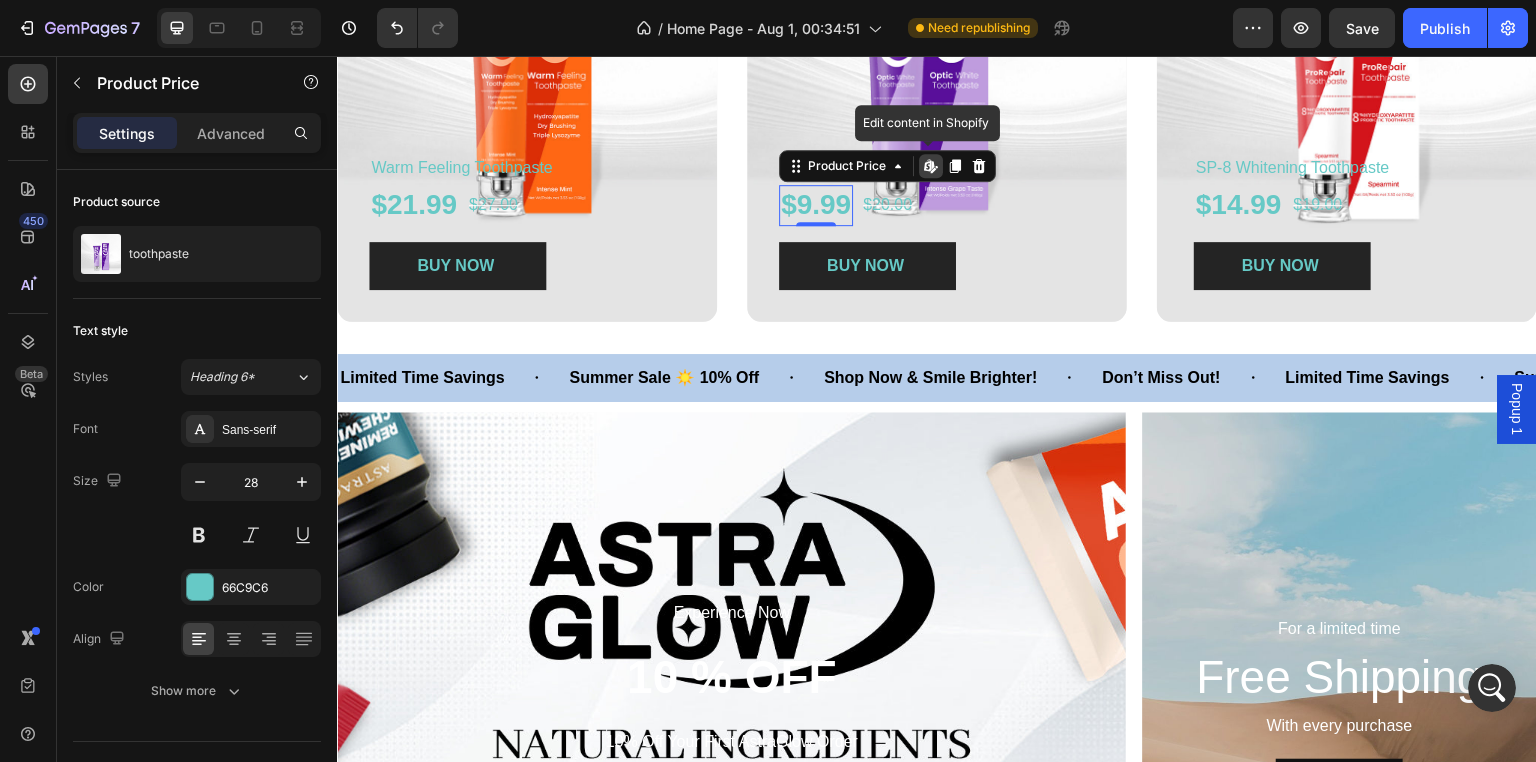 click on "$9.99" at bounding box center [816, 205] 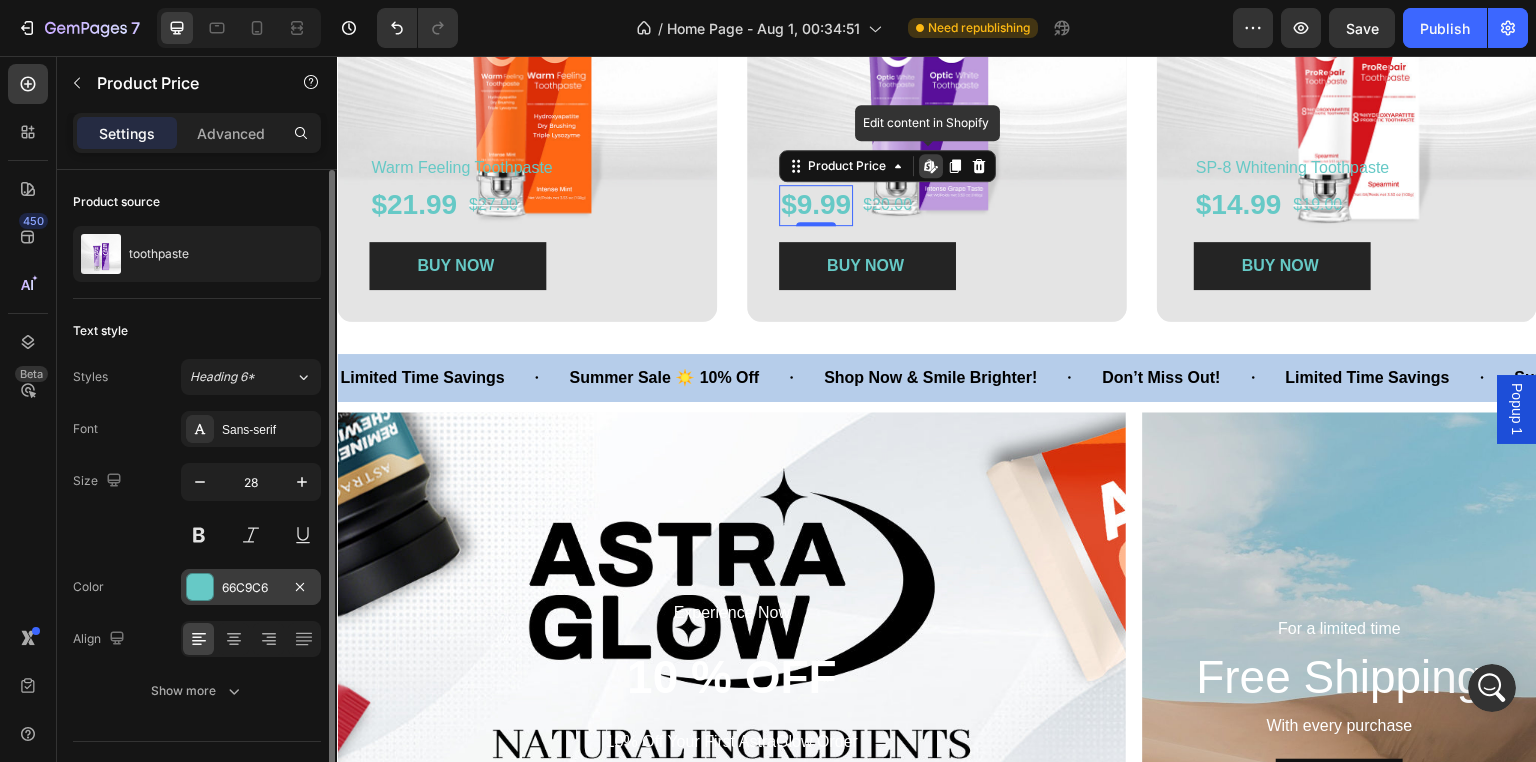 click on "66C9C6" at bounding box center (251, 588) 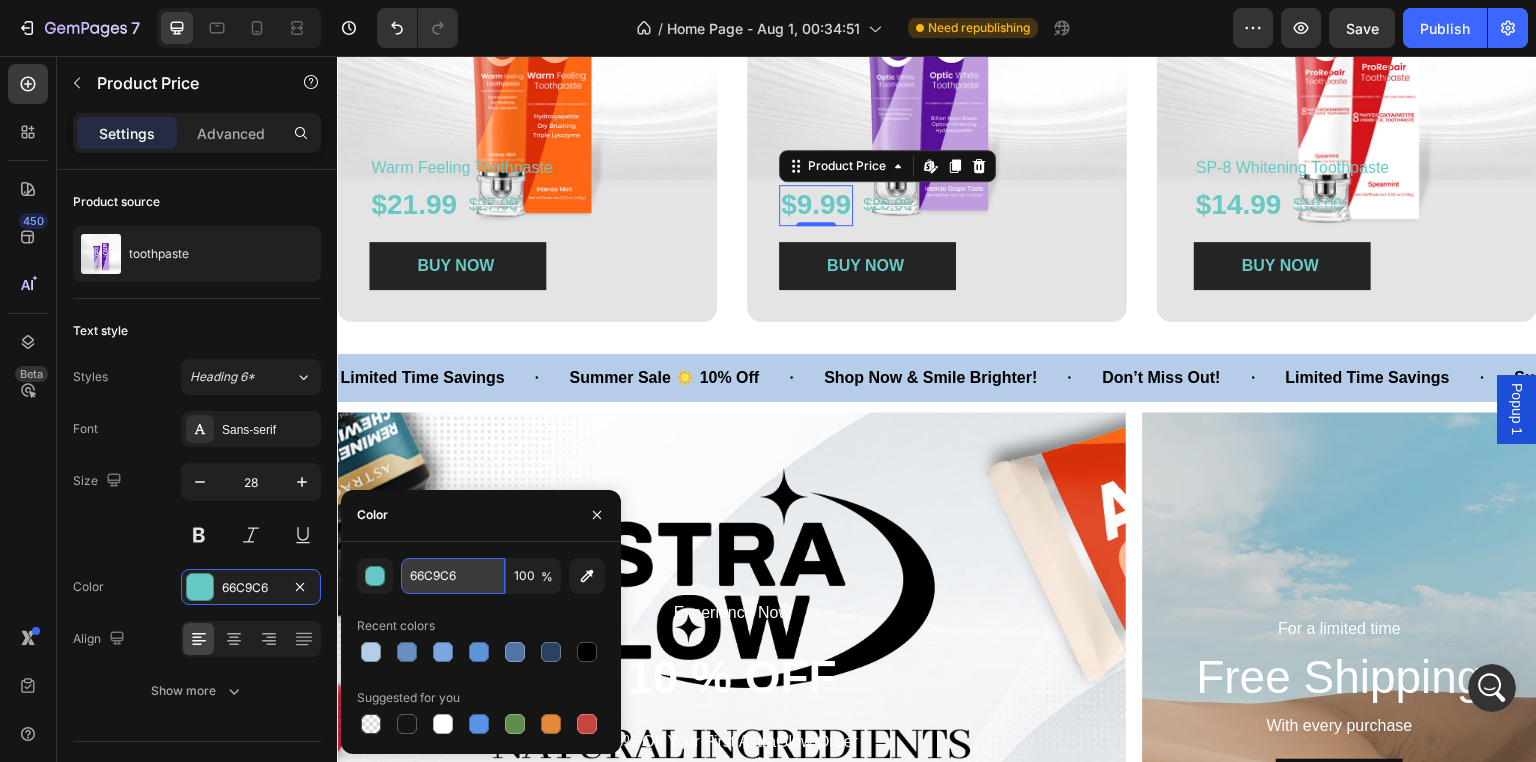 click on "66C9C6" at bounding box center (453, 576) 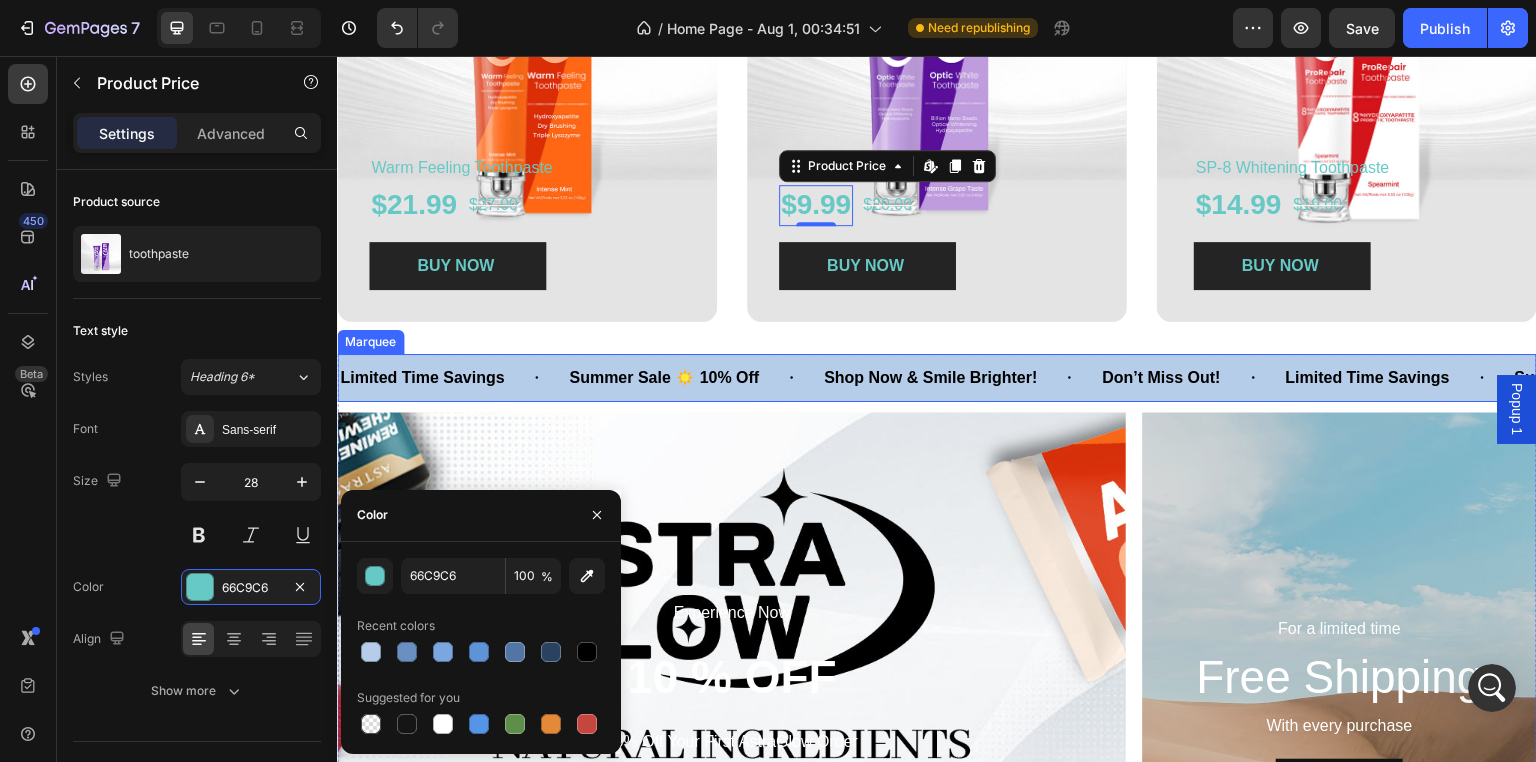 click on "Limited Time Savings Text Block" at bounding box center (452, 378) 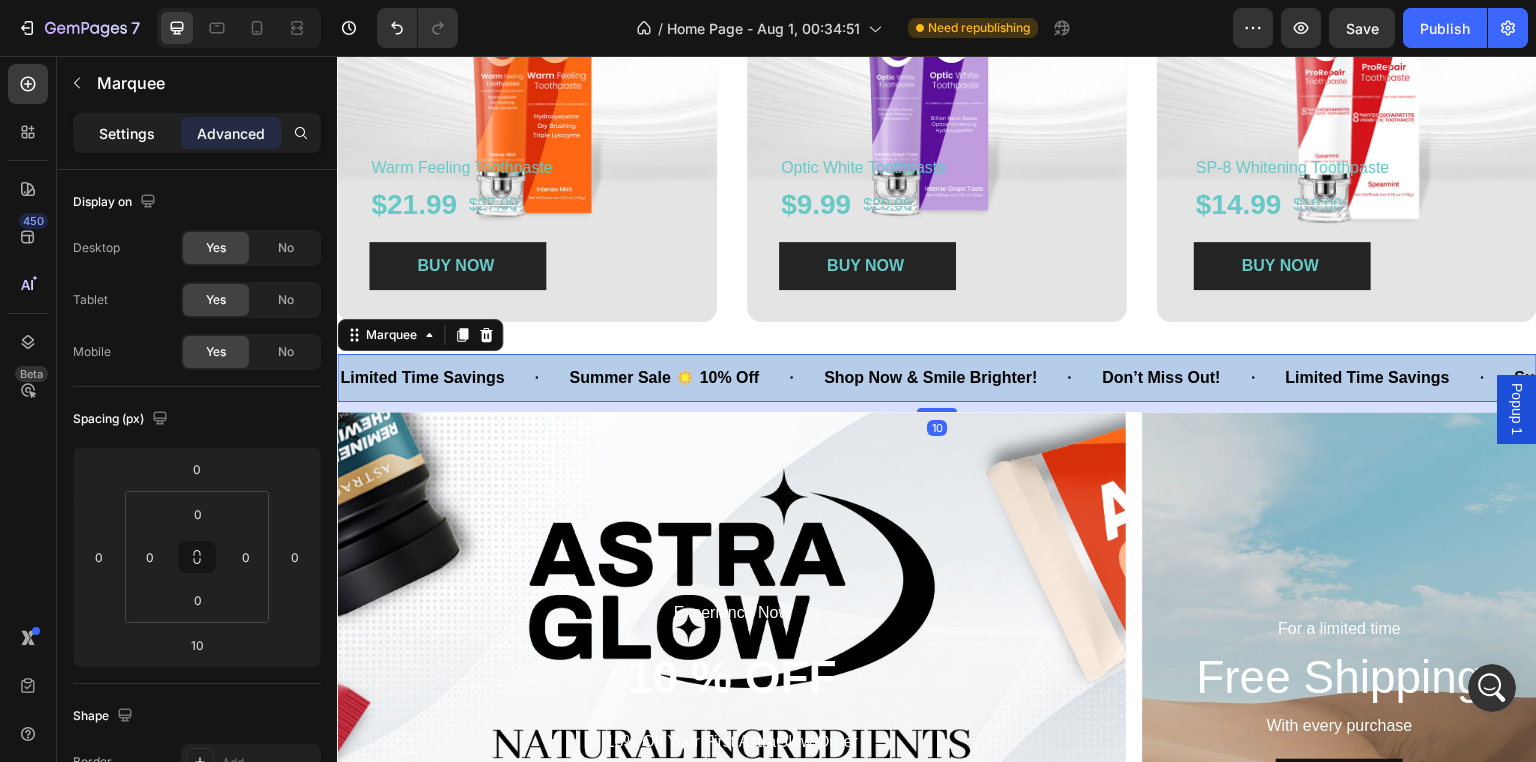 click on "Settings" 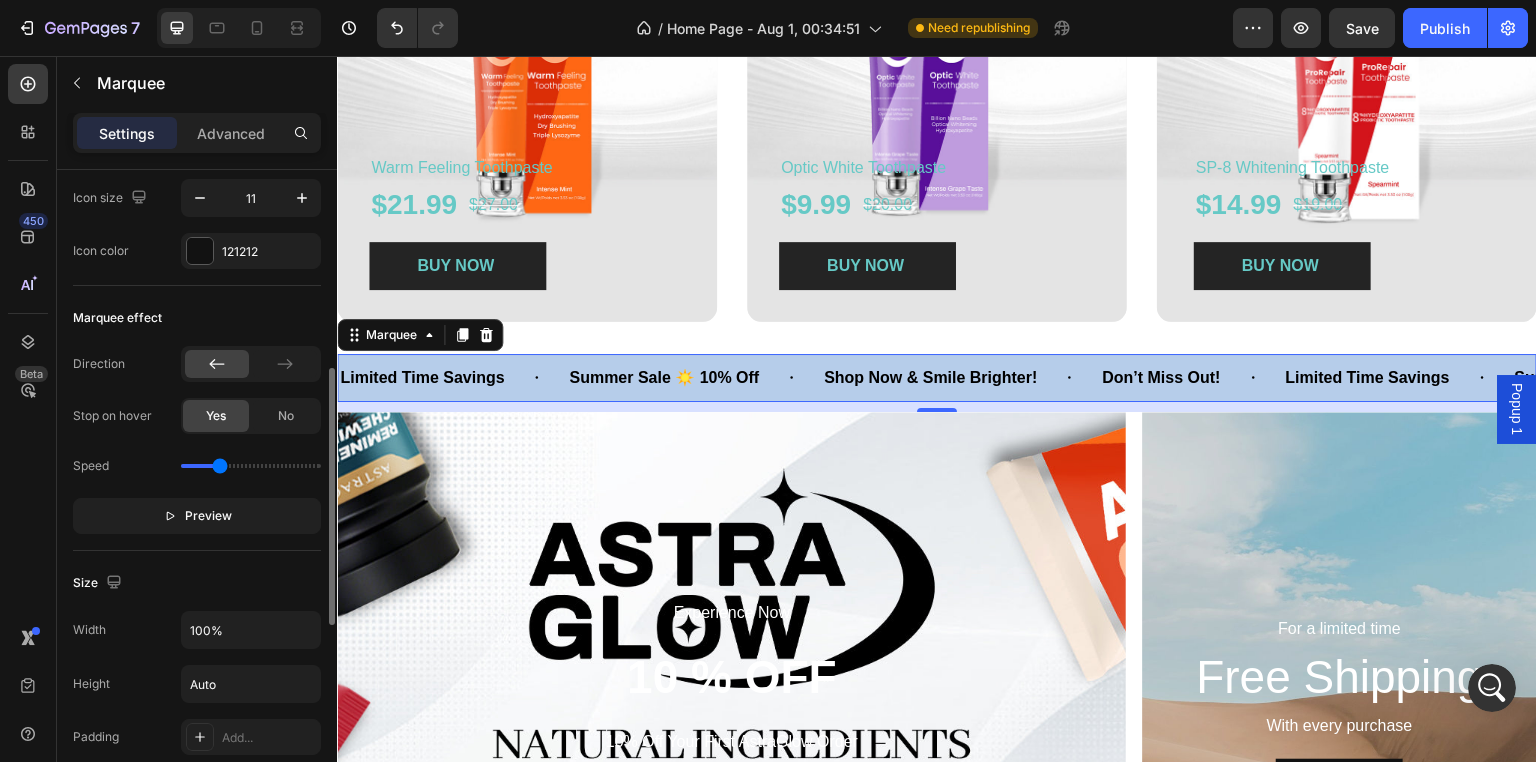 scroll, scrollTop: 900, scrollLeft: 0, axis: vertical 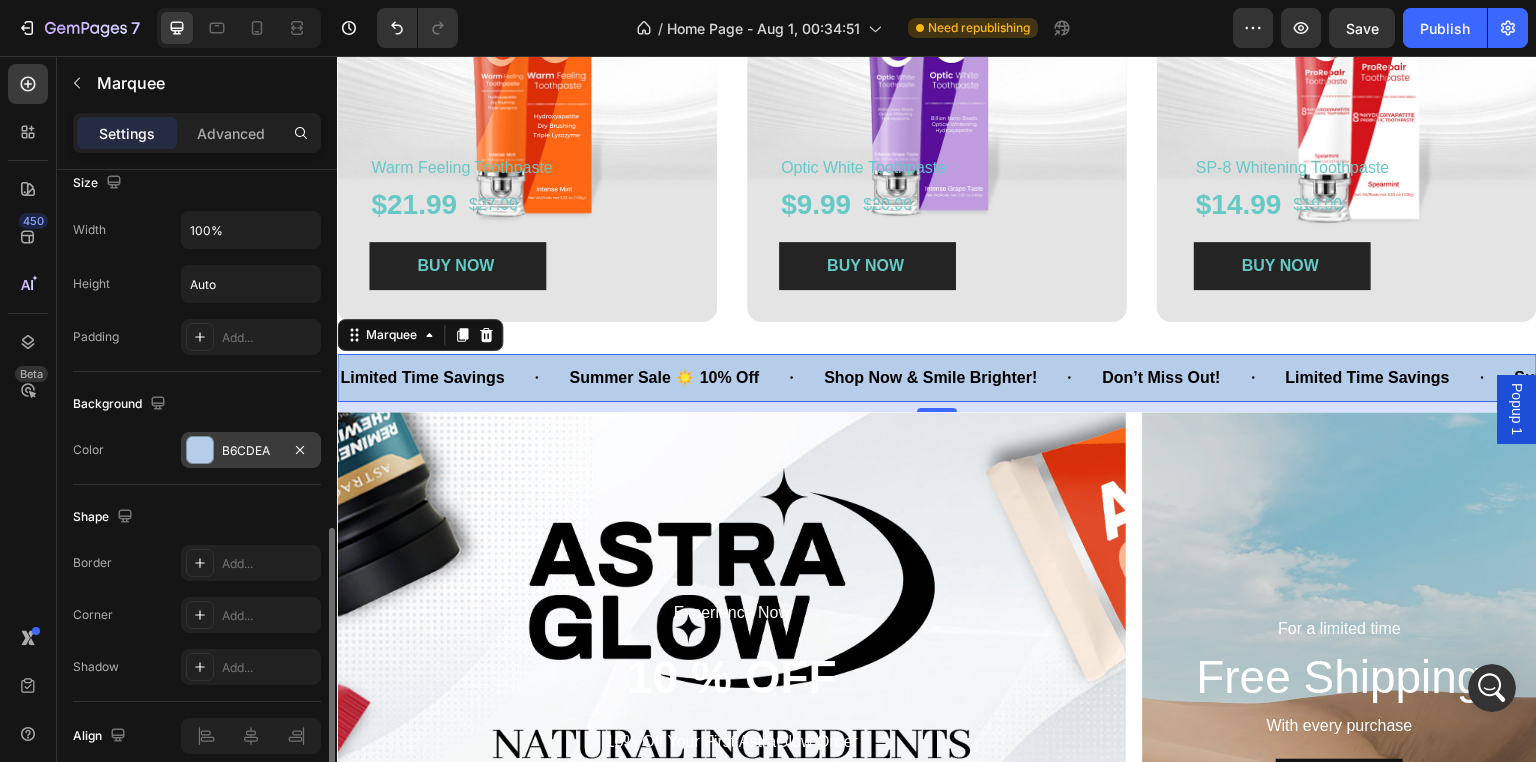 click on "B6CDEA" at bounding box center (251, 450) 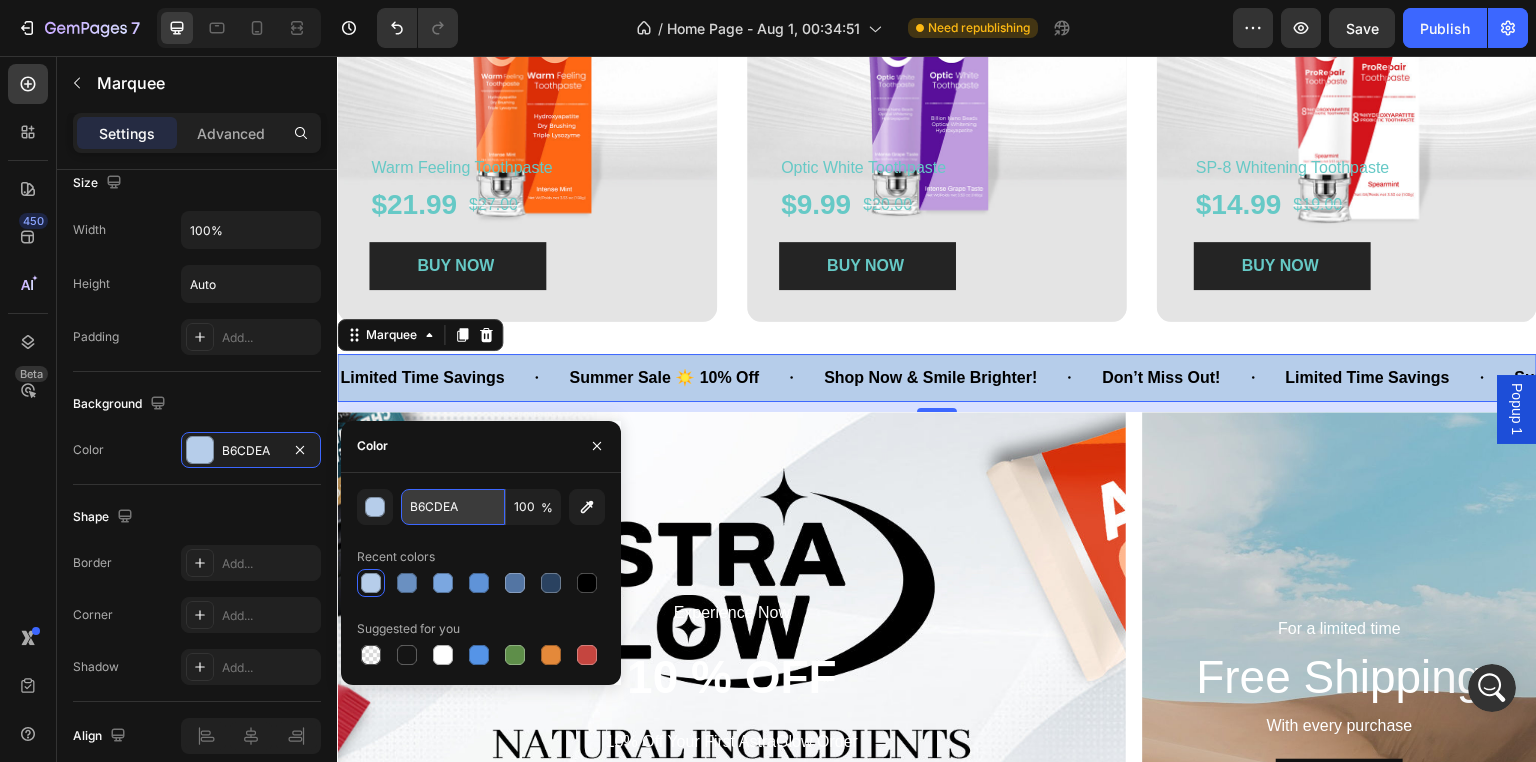 click on "B6CDEA" at bounding box center [453, 507] 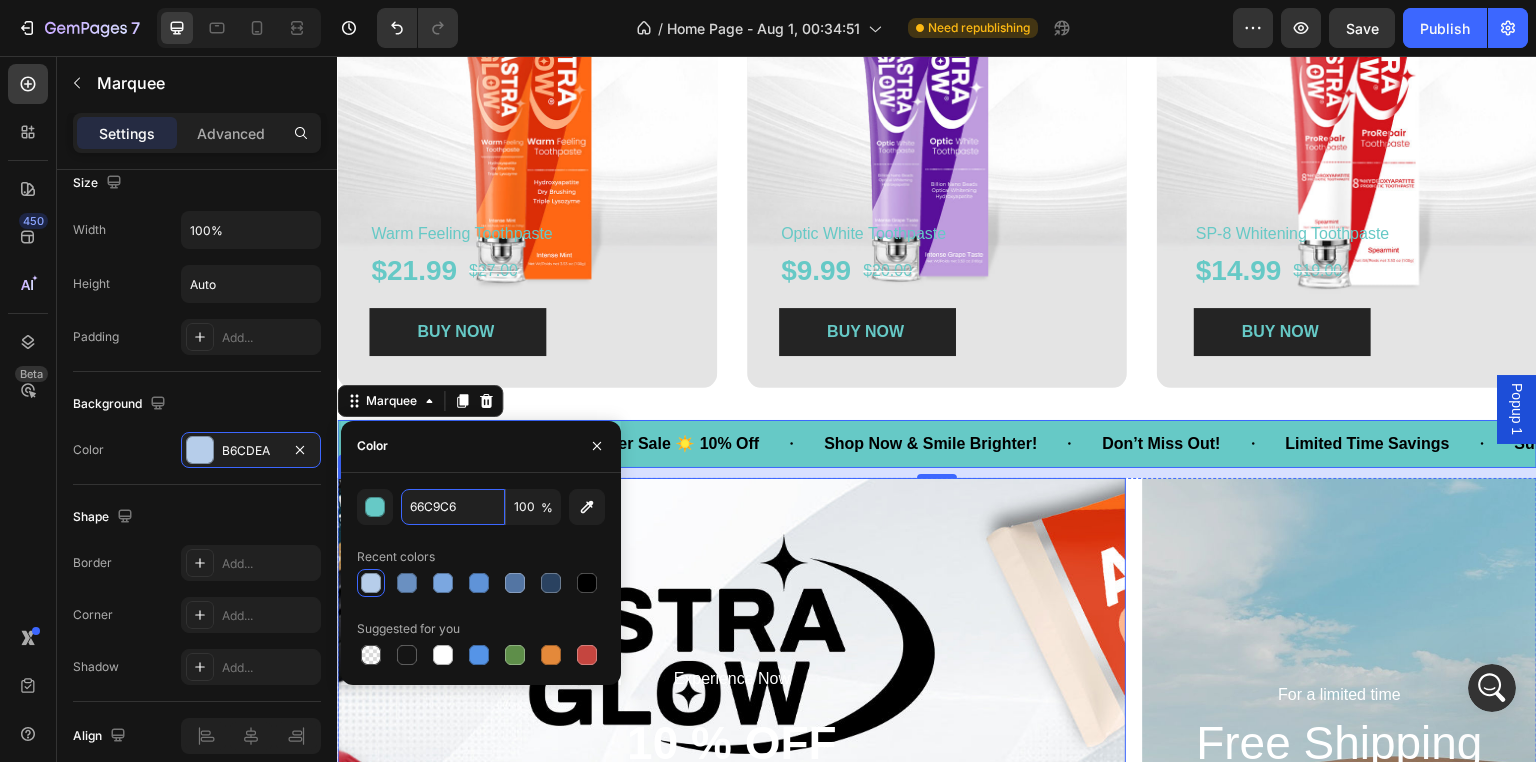 scroll, scrollTop: 428, scrollLeft: 0, axis: vertical 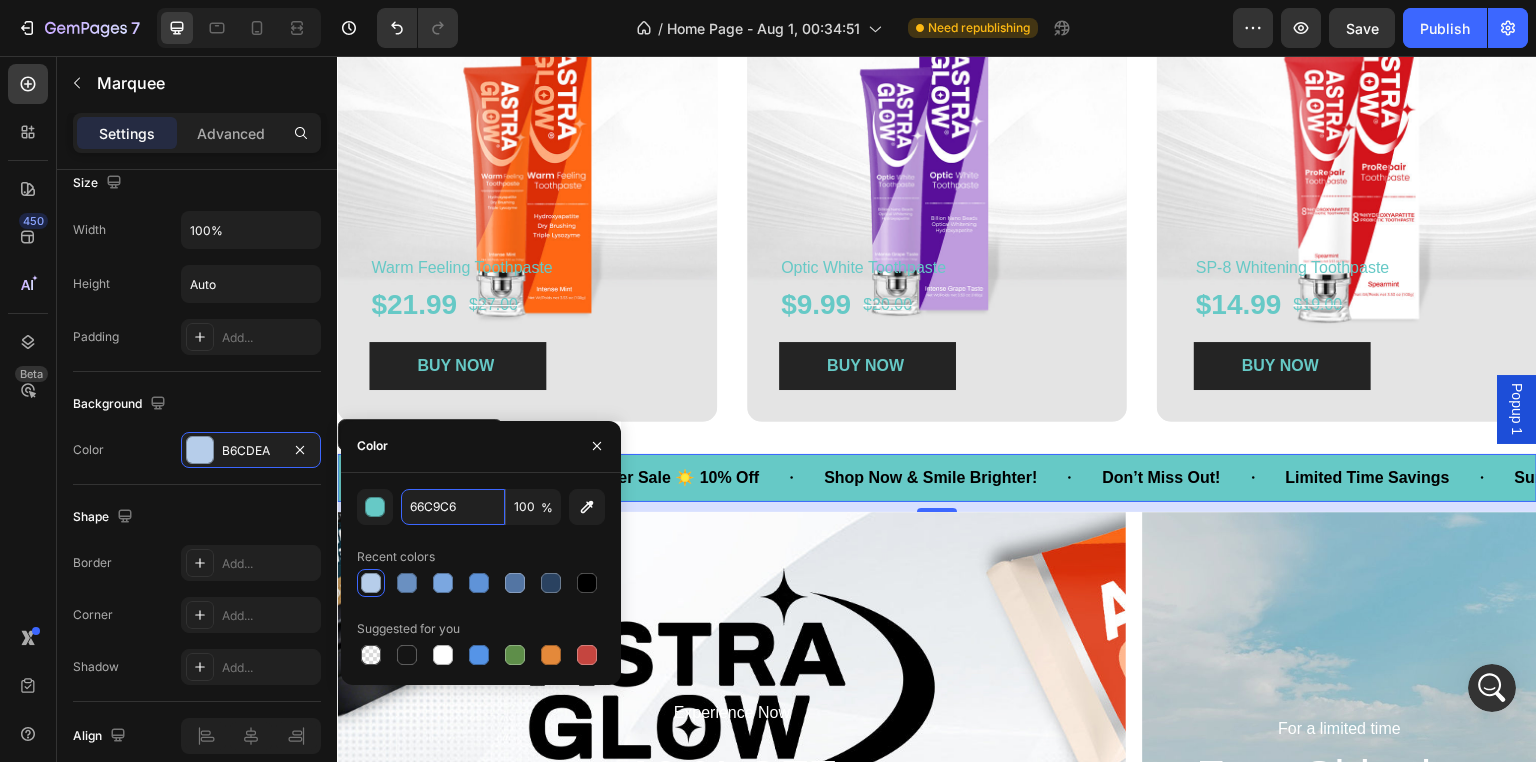 type on "B6CDEA" 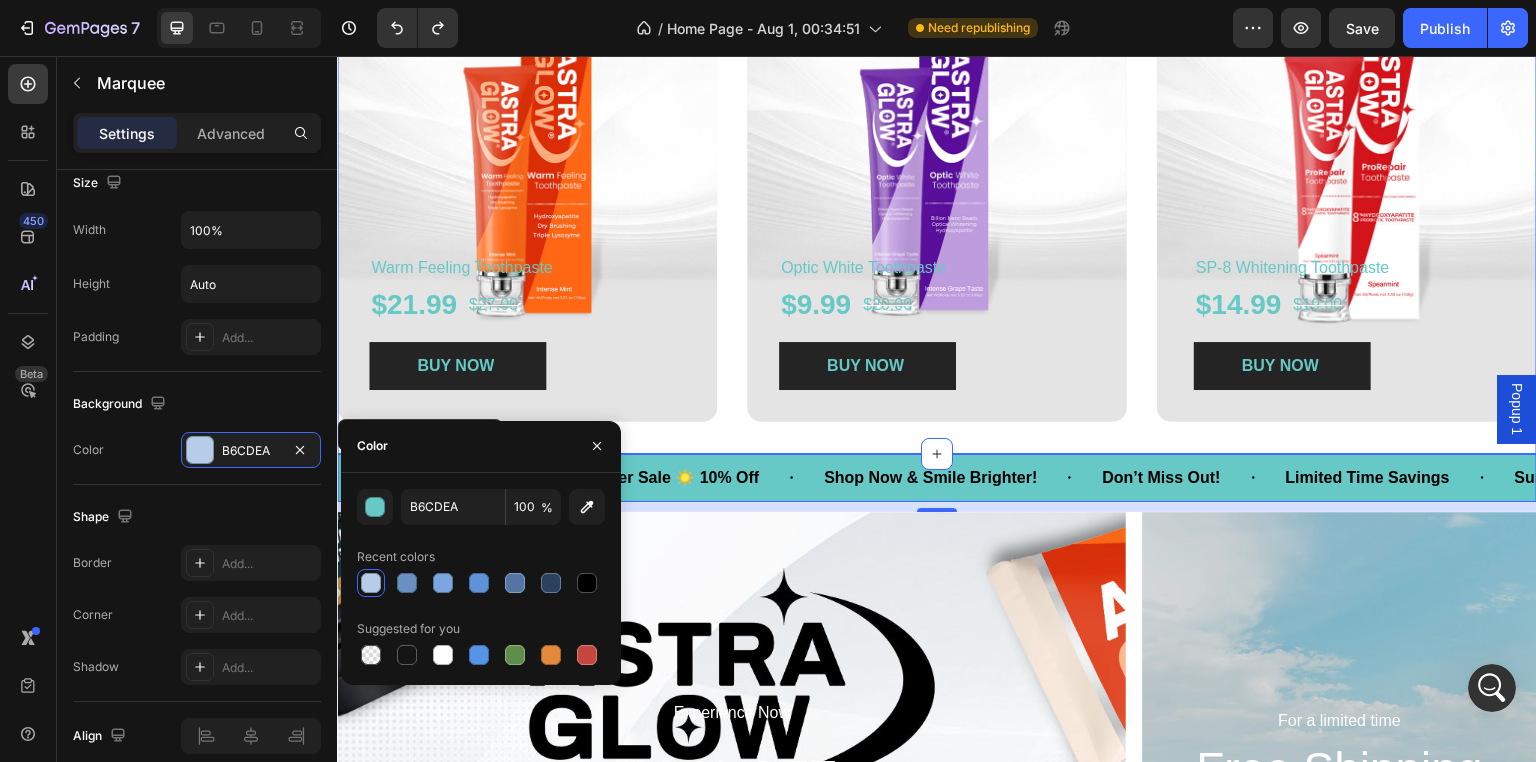 click on "Warm Feeling Toothpaste Text Block $21.99 Product Price Product Price $27.00 Product Price Product Price Row BUY NOW Product Cart Button Product Hero Banner Optic White Toothpaste Text Block $9.99 Product Price Product Price $20.00 Product Price Product Price Row BUY NOW Product Cart Button Product Hero Banner SP-8 Whitening Toothpaste Text Block $14.99 Product Price Product Price $19.00 Product Price Product Price Row BUY NOW Product Cart Button Product Hero Banner Row Section 4" at bounding box center [937, 175] 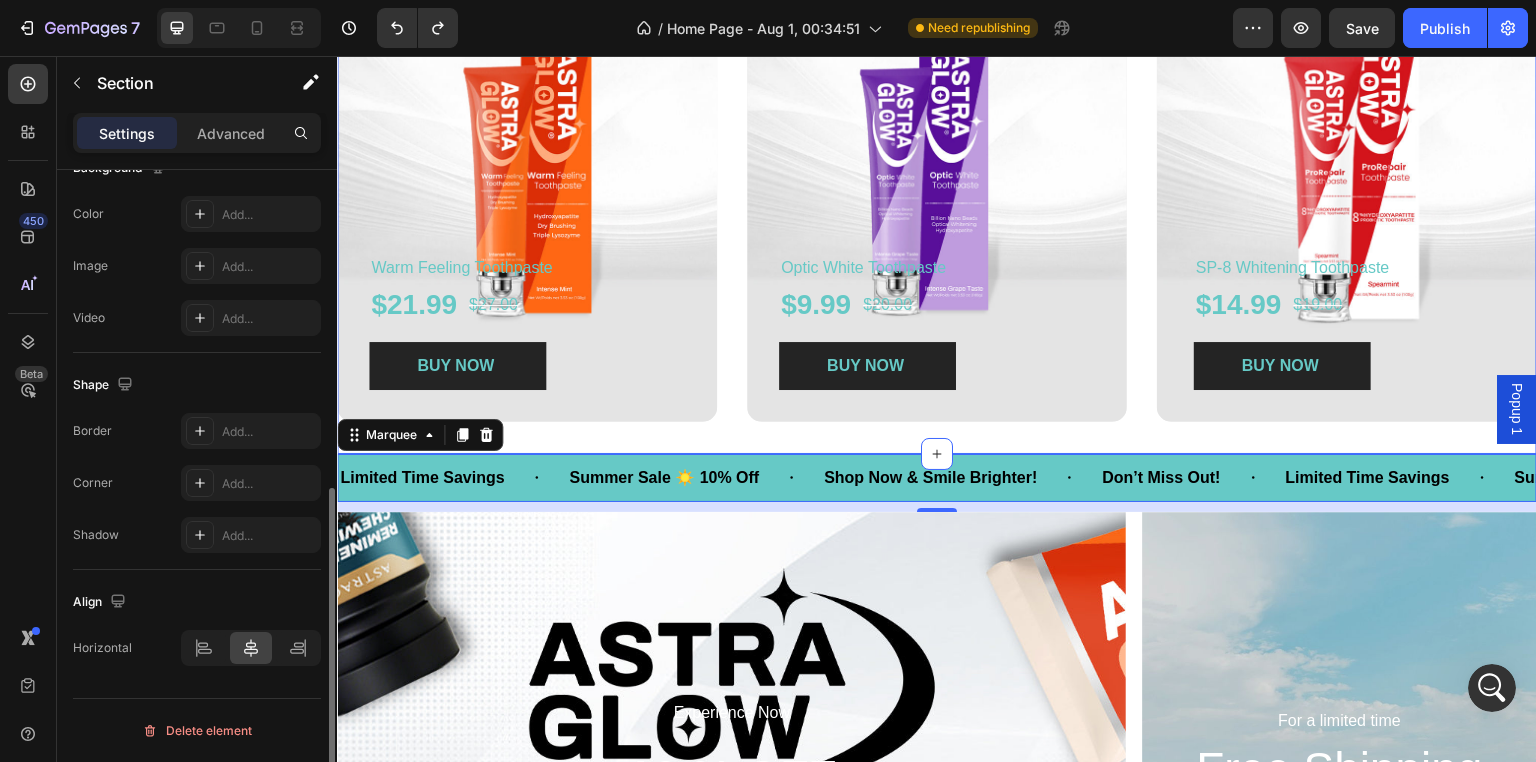 scroll, scrollTop: 0, scrollLeft: 0, axis: both 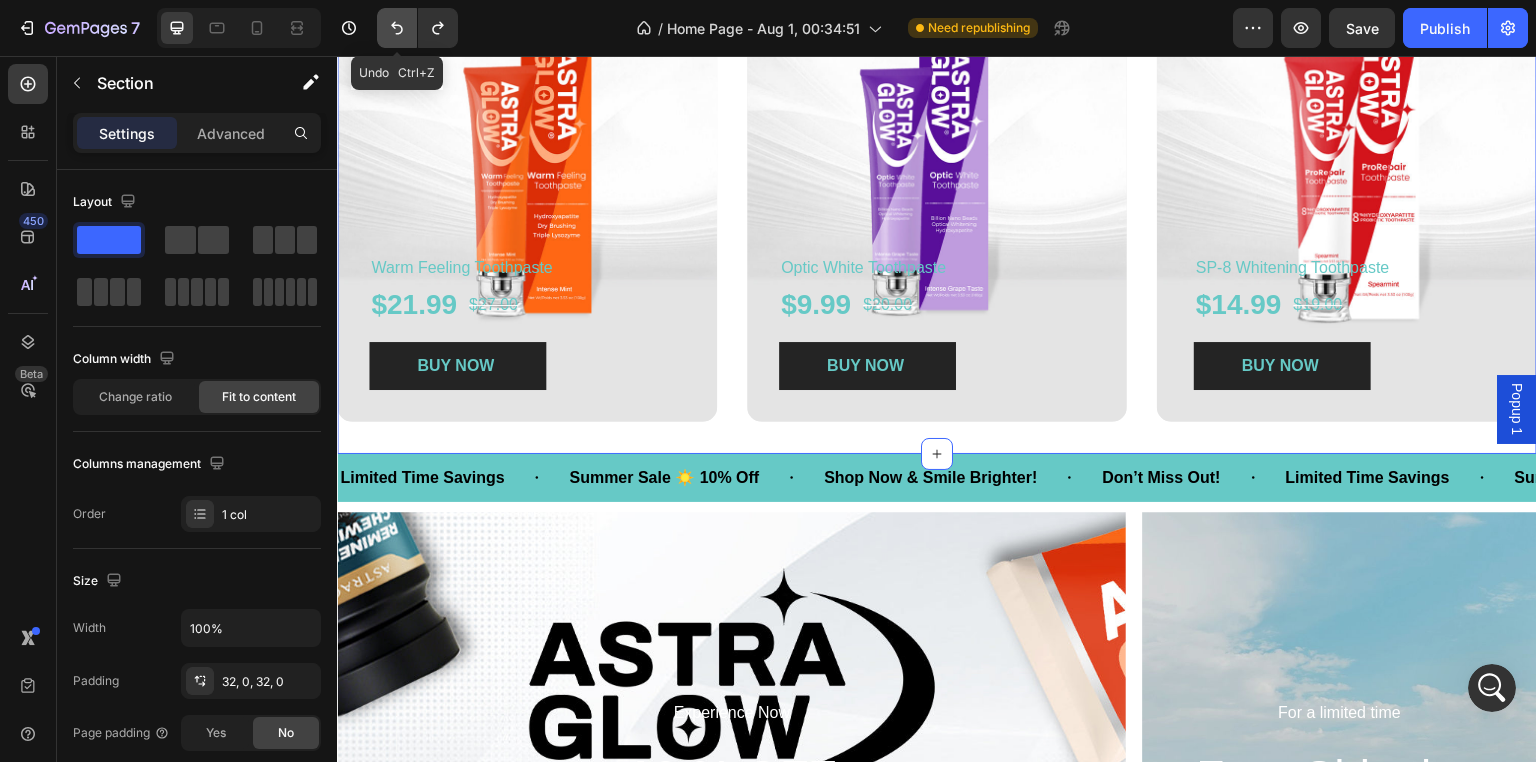 click 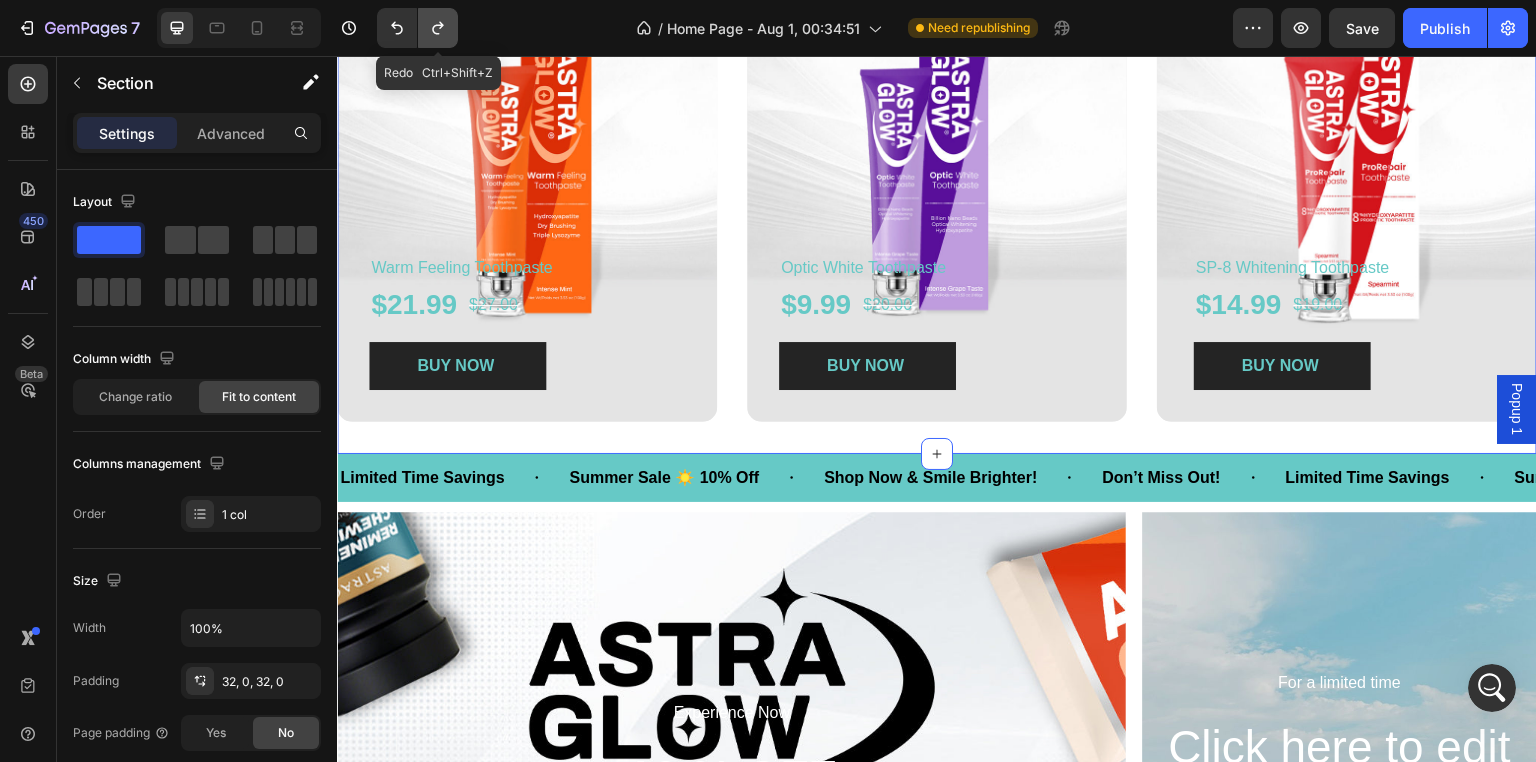click 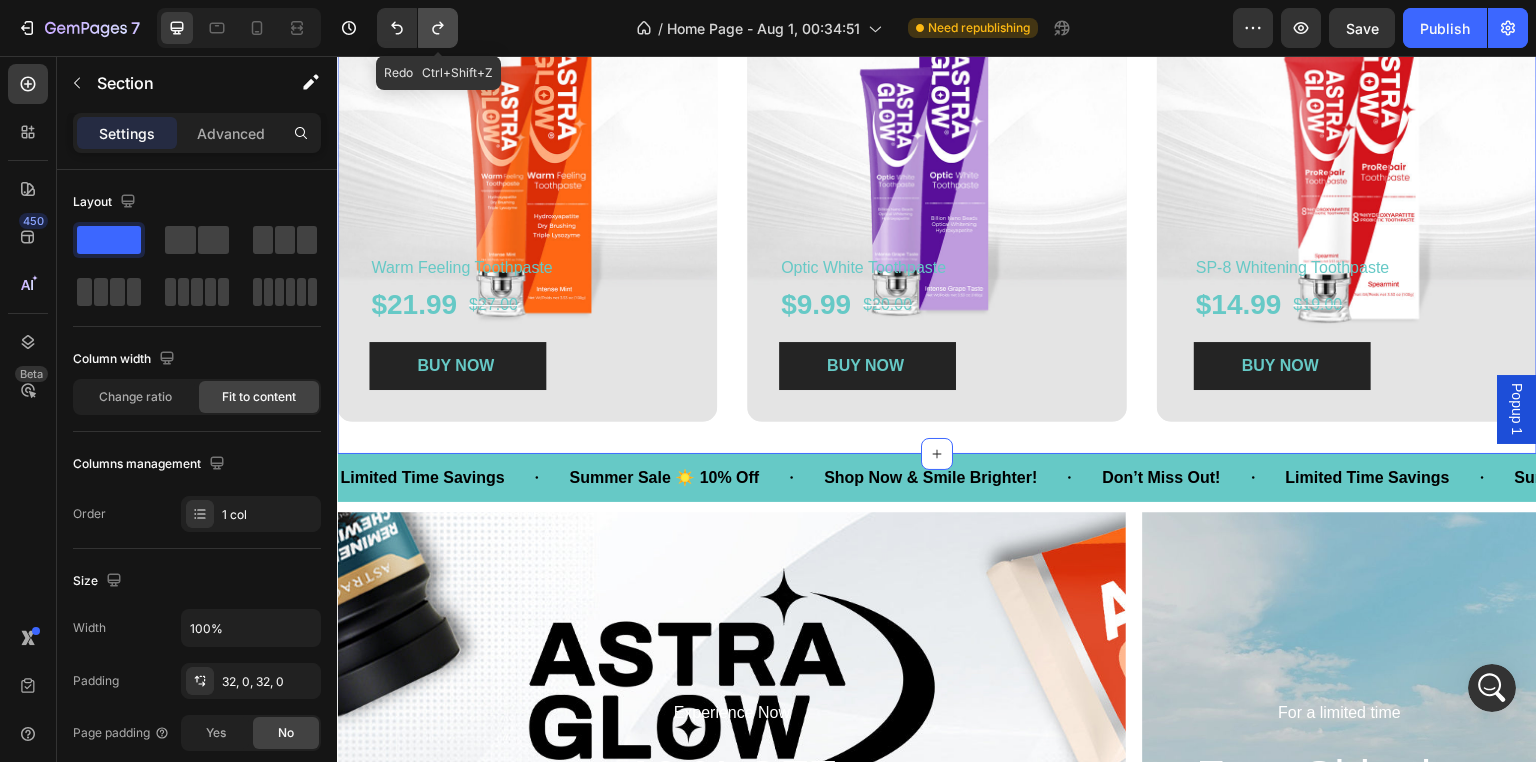 click 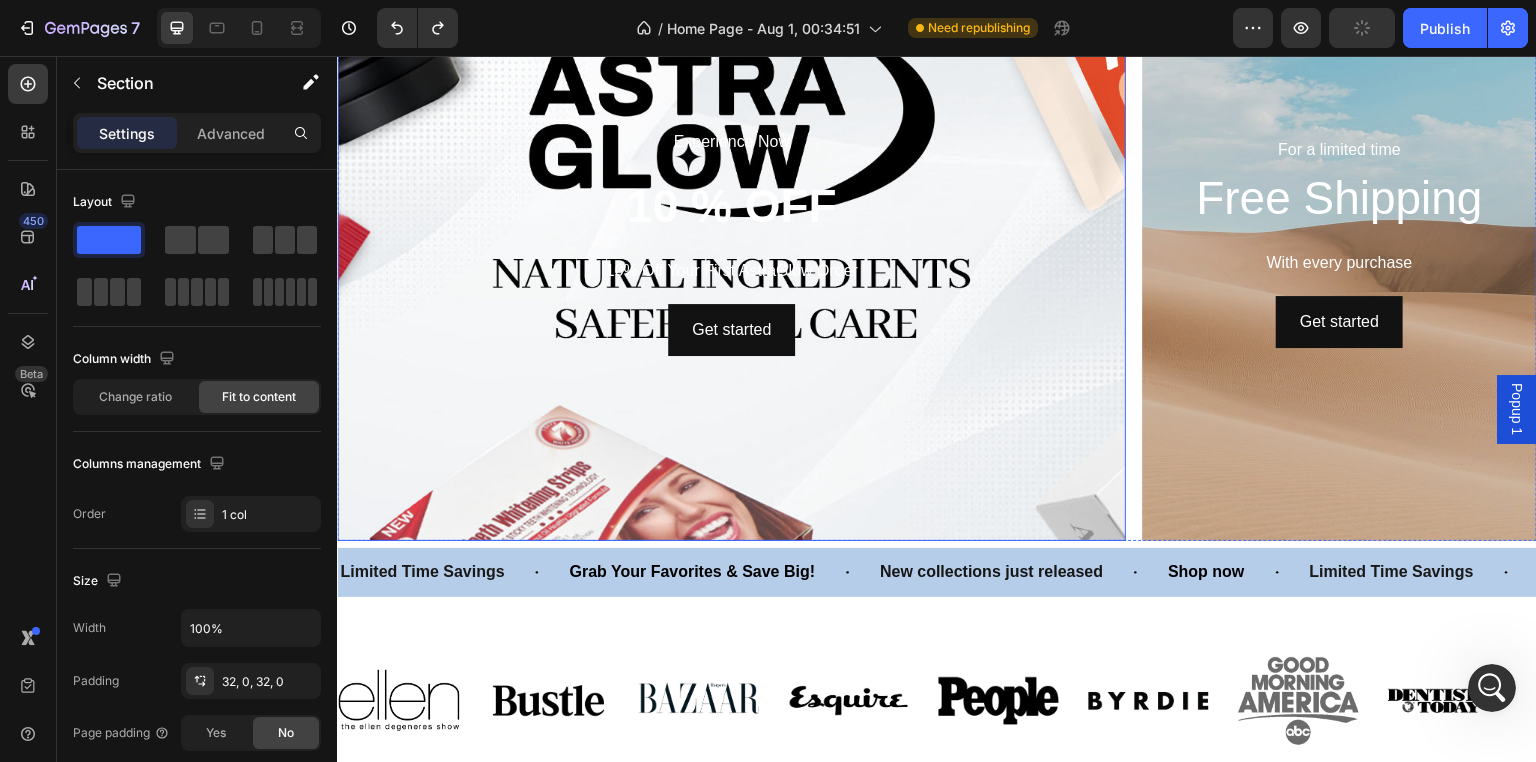 scroll, scrollTop: 1028, scrollLeft: 0, axis: vertical 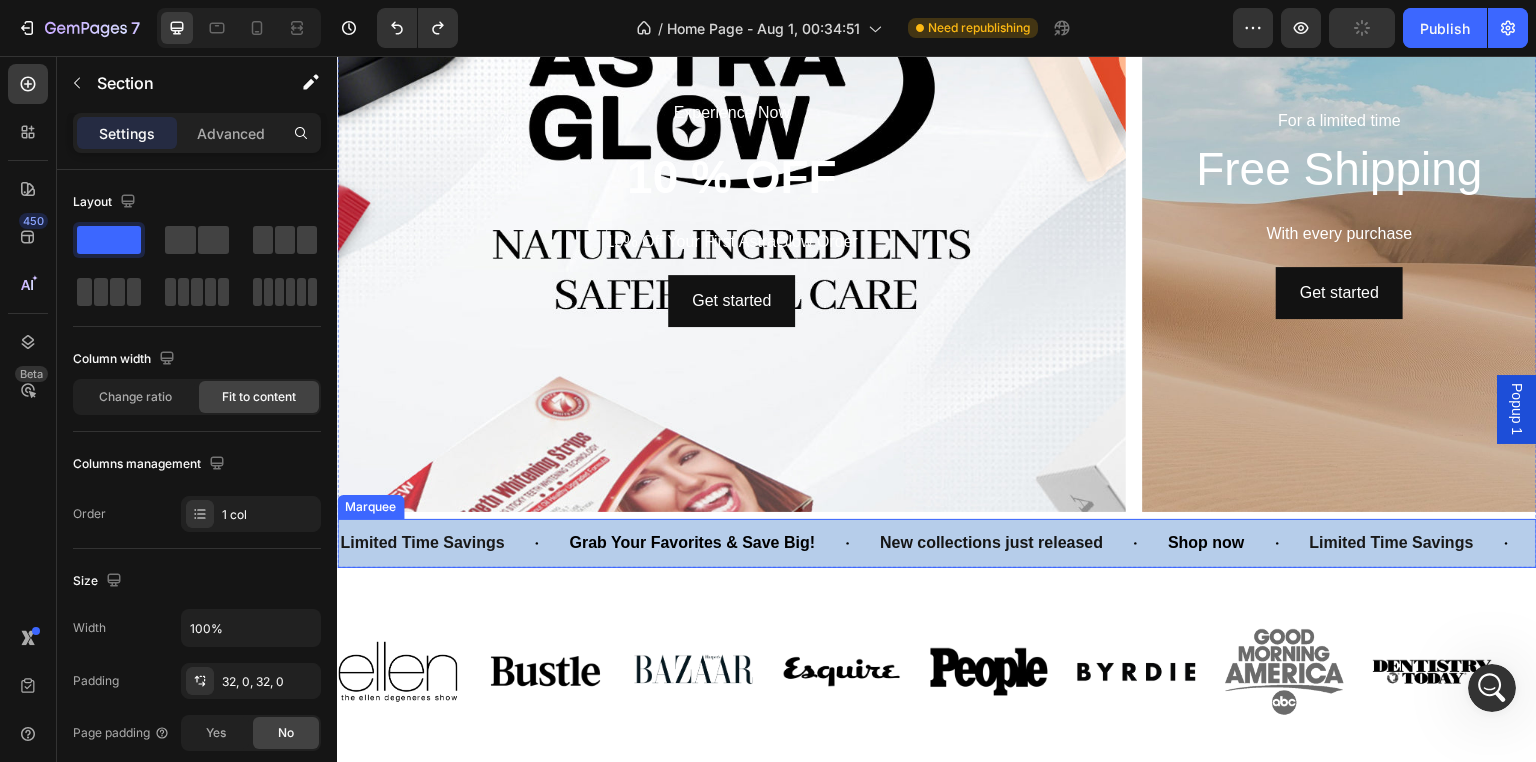 click on "Limited Time Savings Text Block" at bounding box center (452, 543) 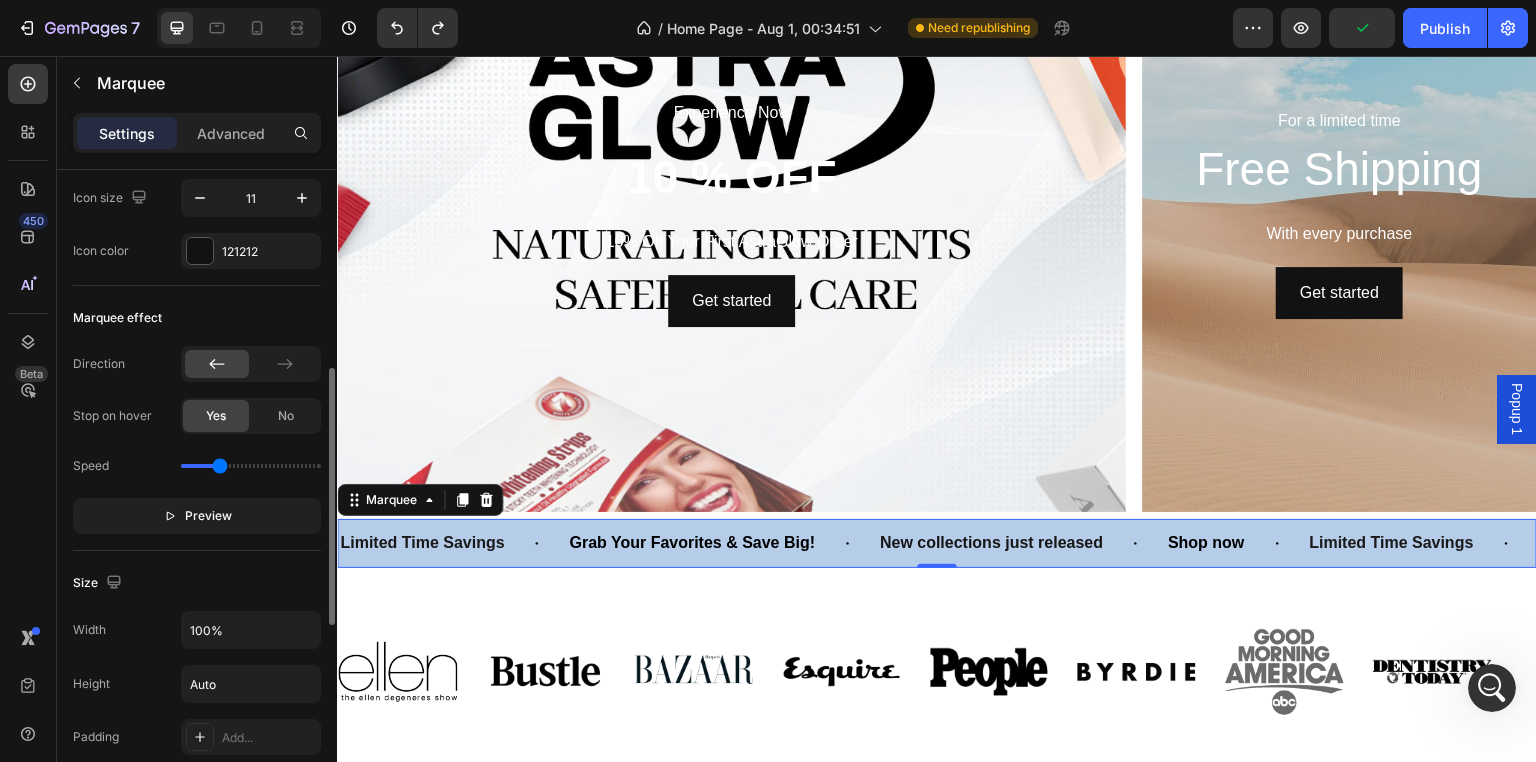 scroll, scrollTop: 900, scrollLeft: 0, axis: vertical 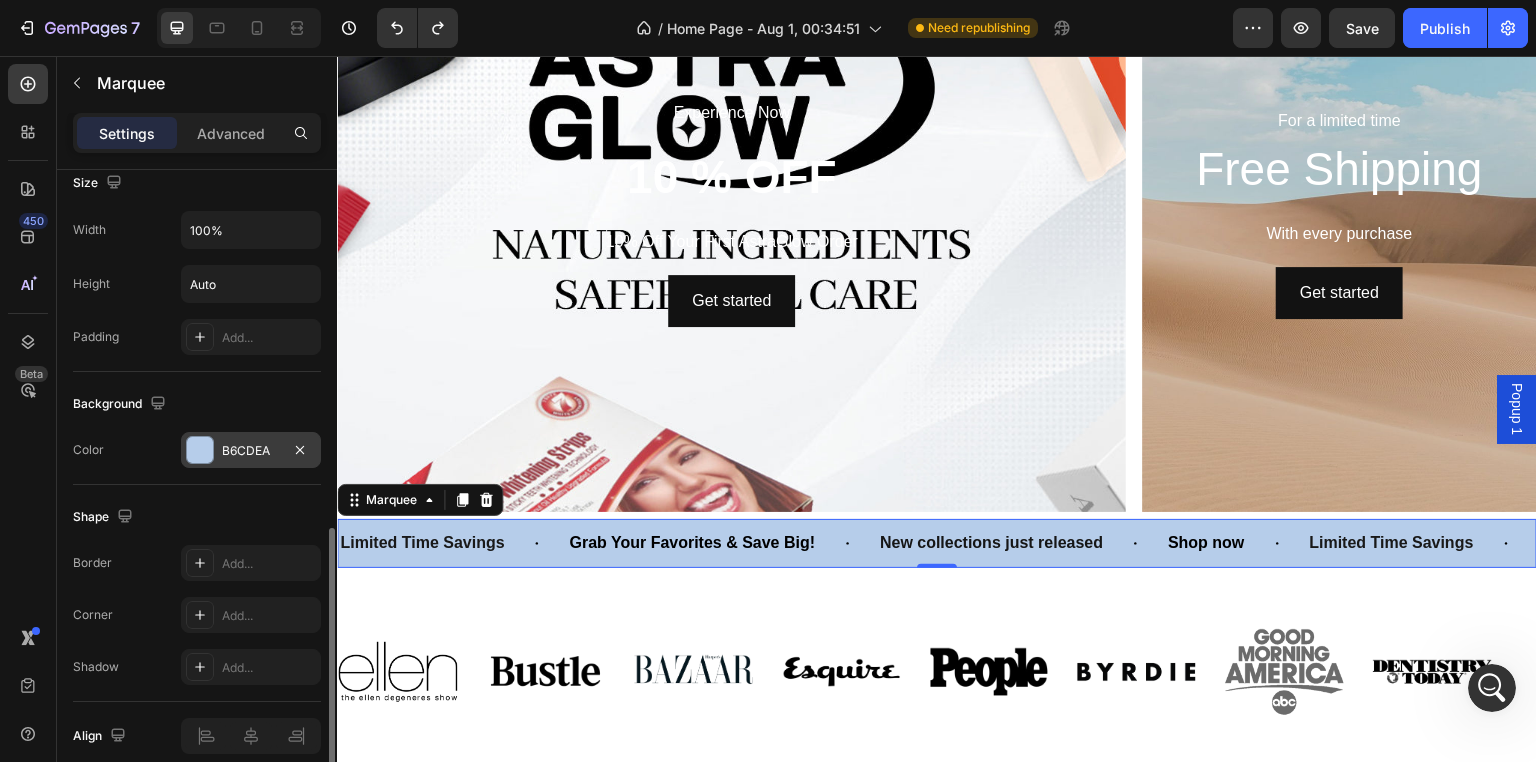 click on "B6CDEA" at bounding box center [251, 451] 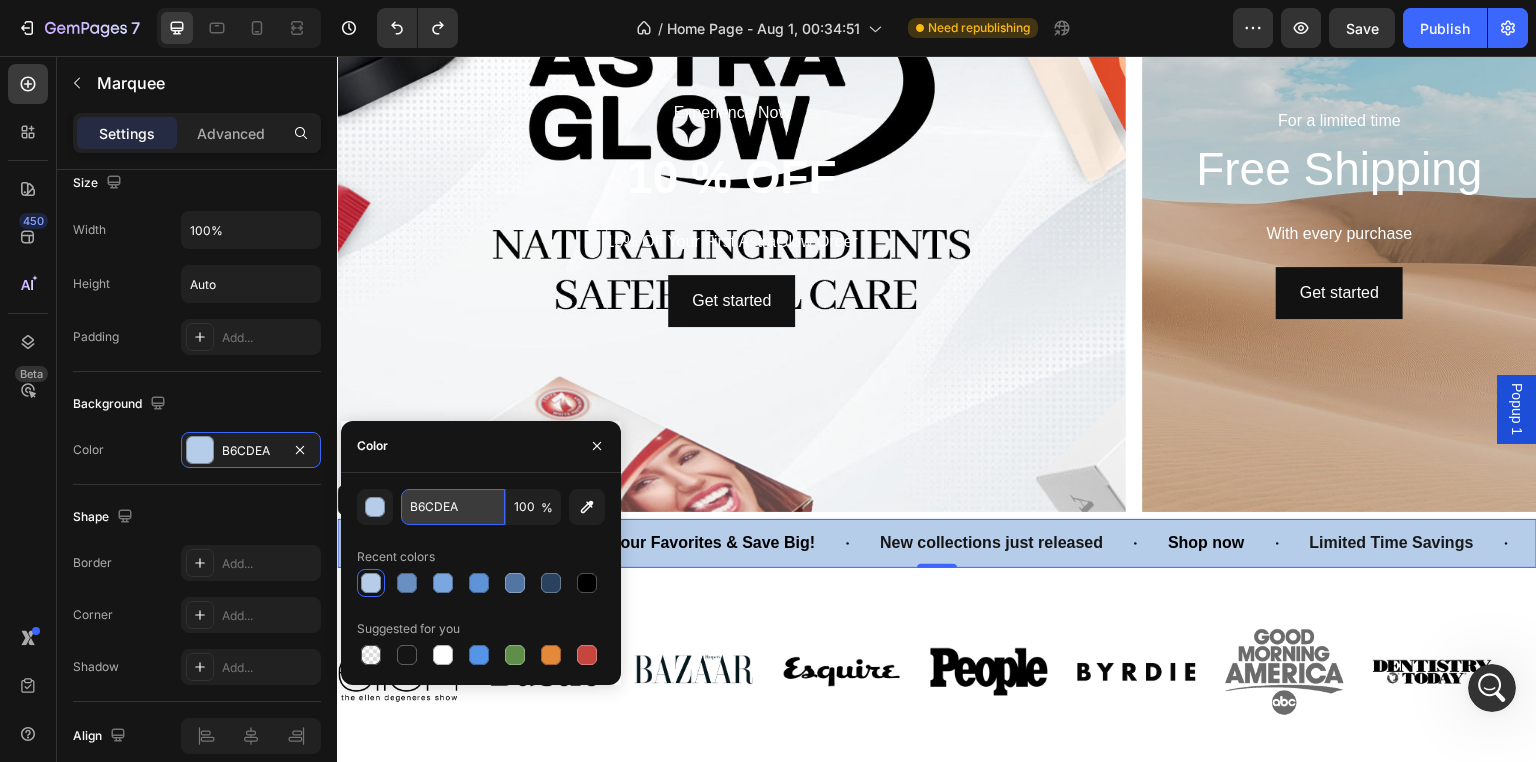 click on "B6CDEA" at bounding box center [453, 507] 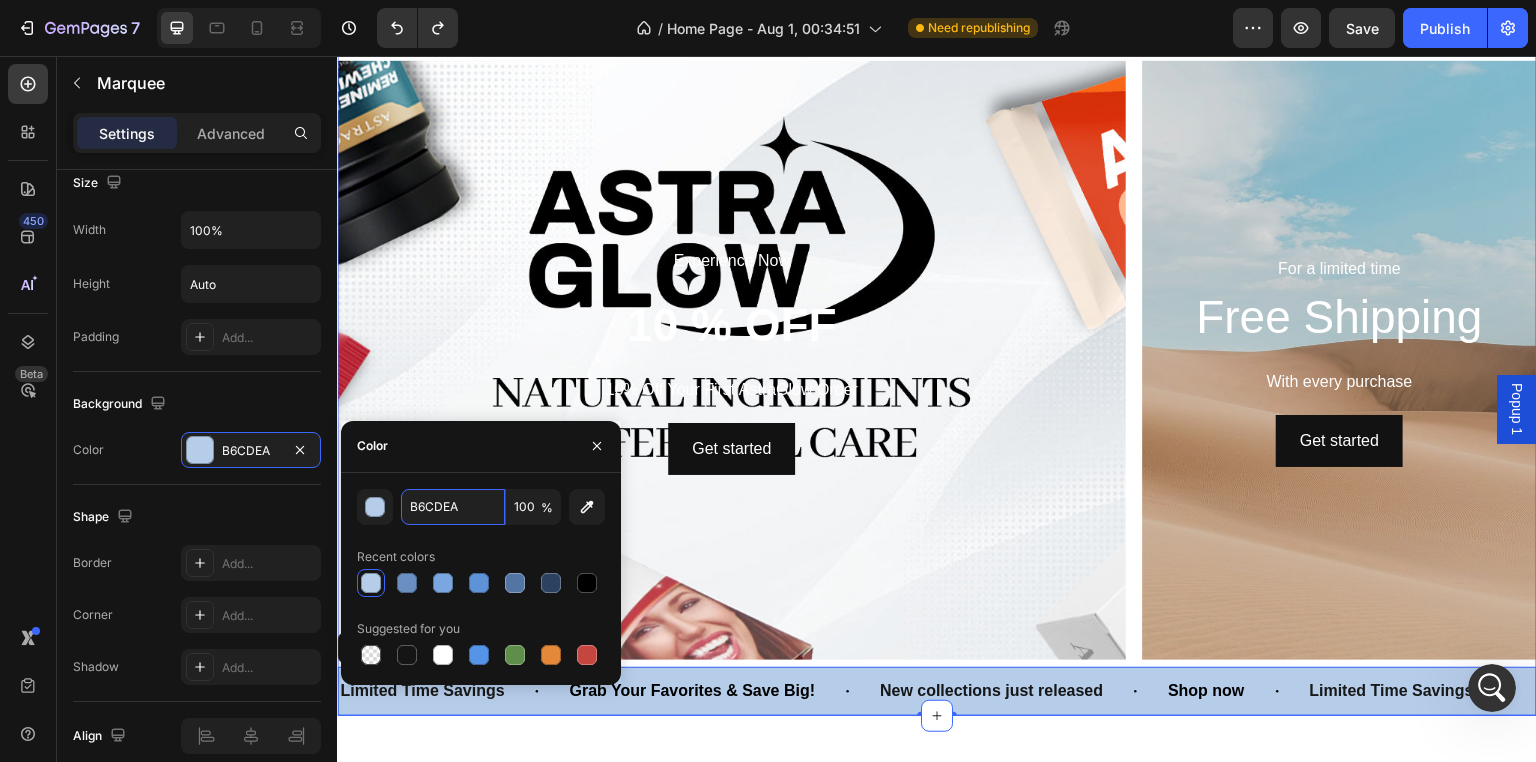 scroll, scrollTop: 428, scrollLeft: 0, axis: vertical 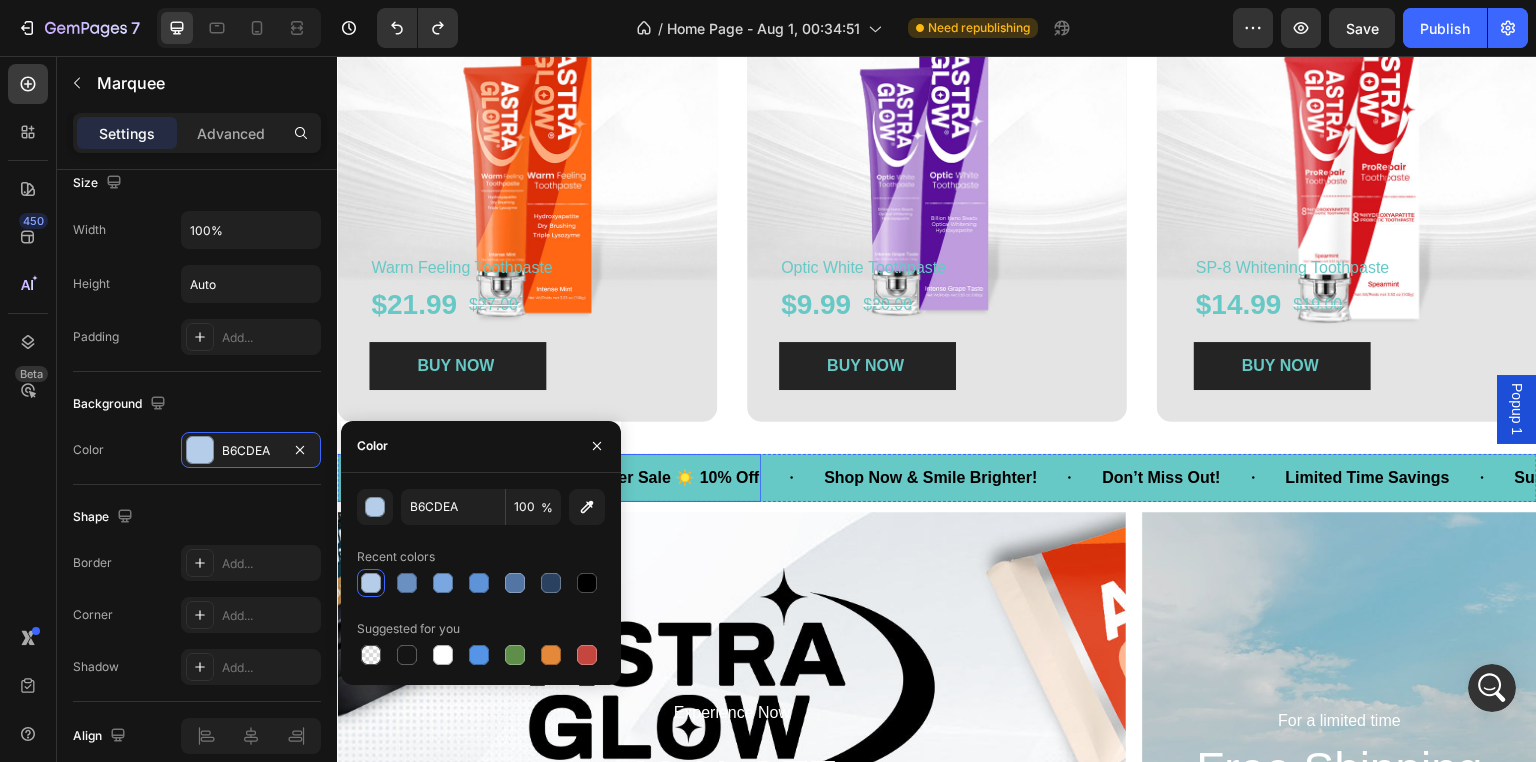 click on "Summer Sale ☀️ 10% Off" at bounding box center [664, 478] 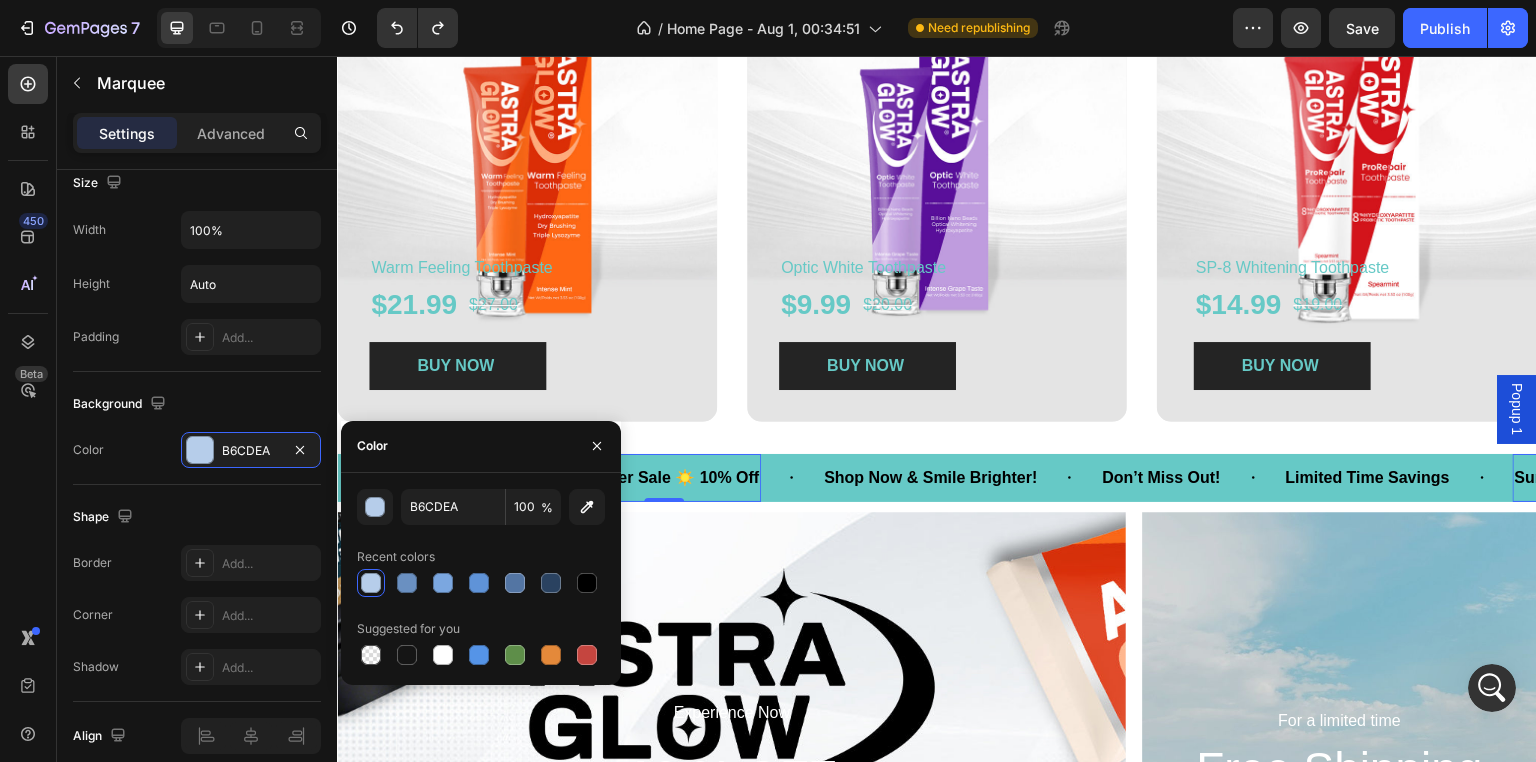 scroll, scrollTop: 0, scrollLeft: 0, axis: both 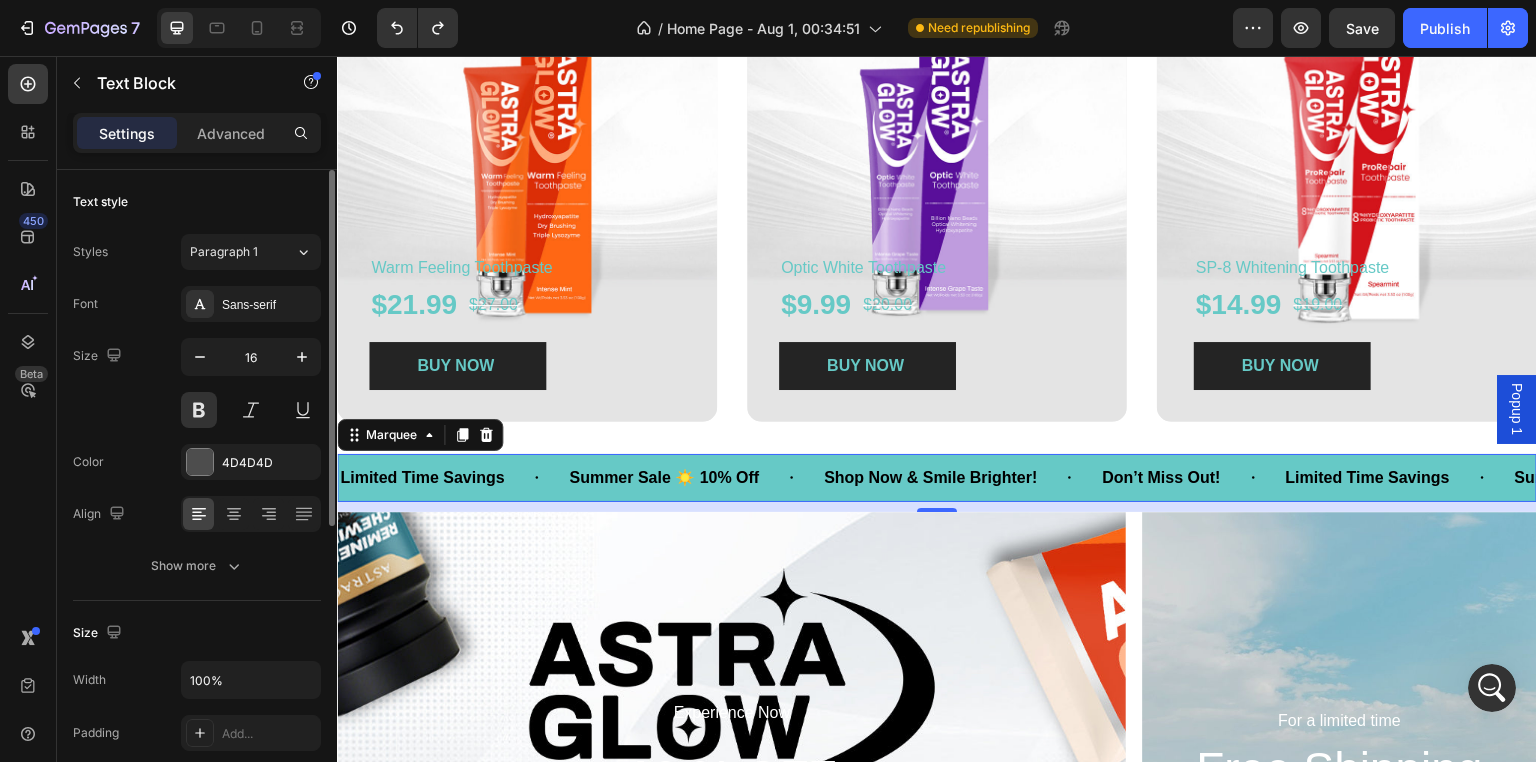 click on "Summer Sale ☀️ 10% Off Text Block" at bounding box center [694, 478] 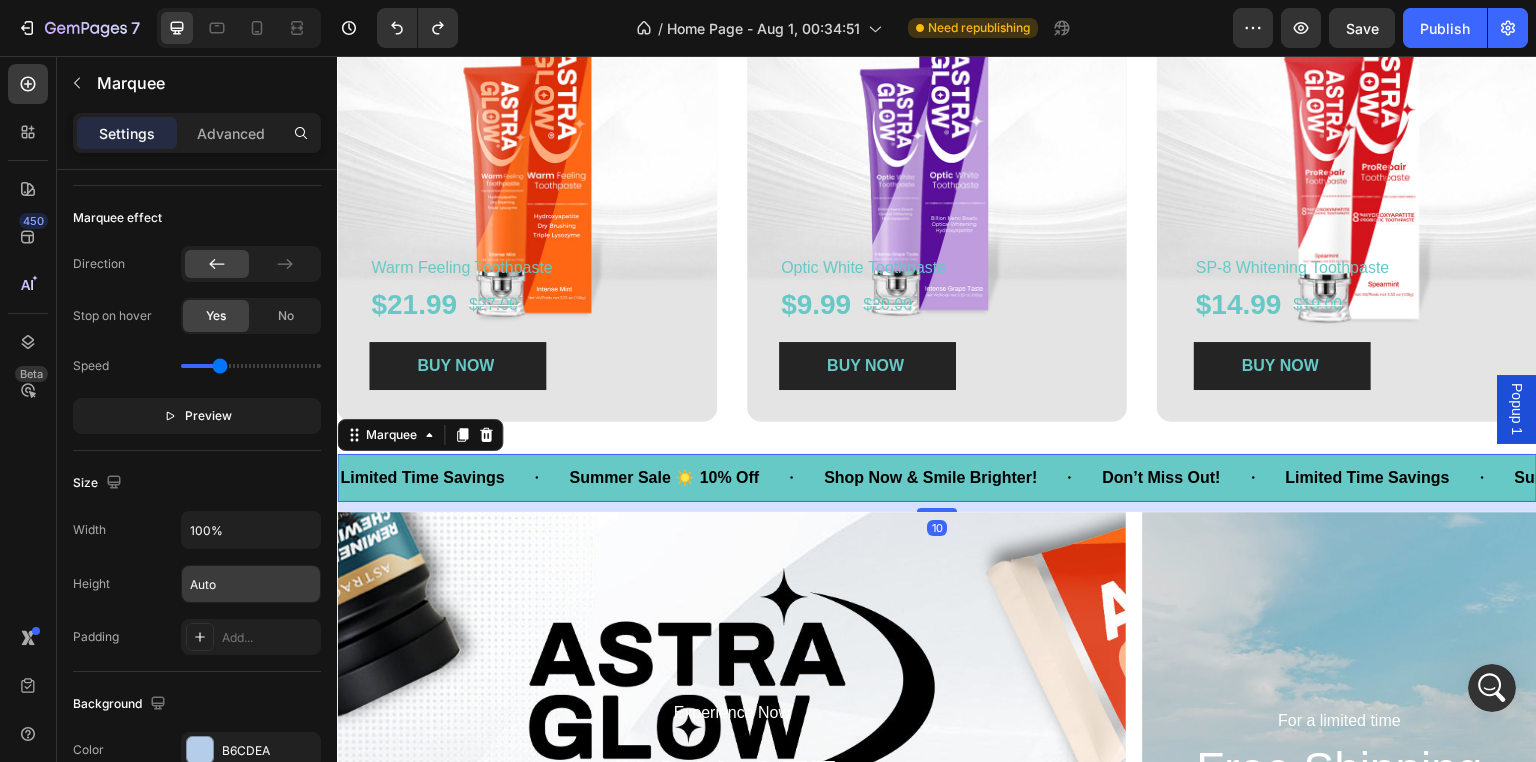 scroll, scrollTop: 900, scrollLeft: 0, axis: vertical 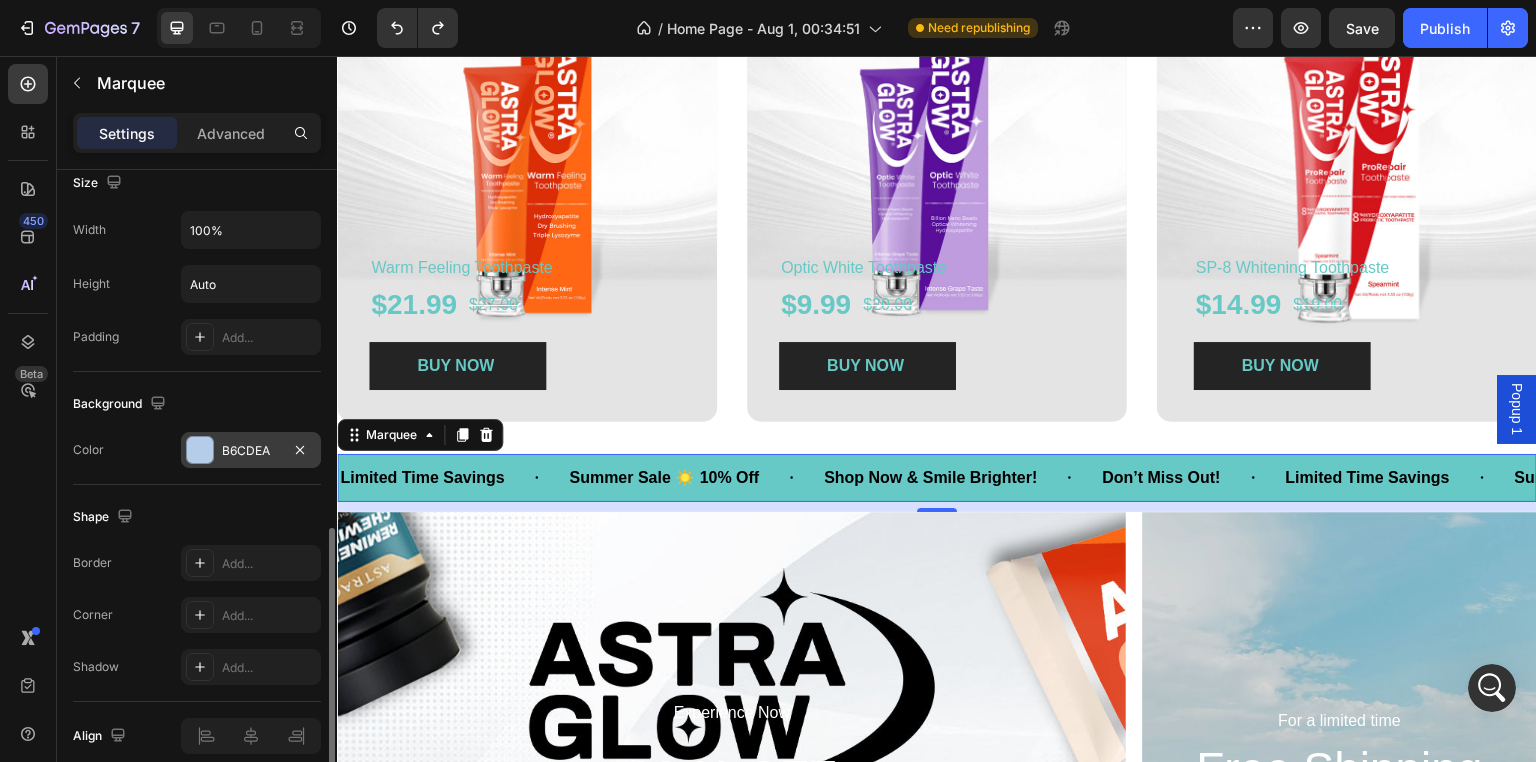 click on "B6CDEA" at bounding box center (251, 451) 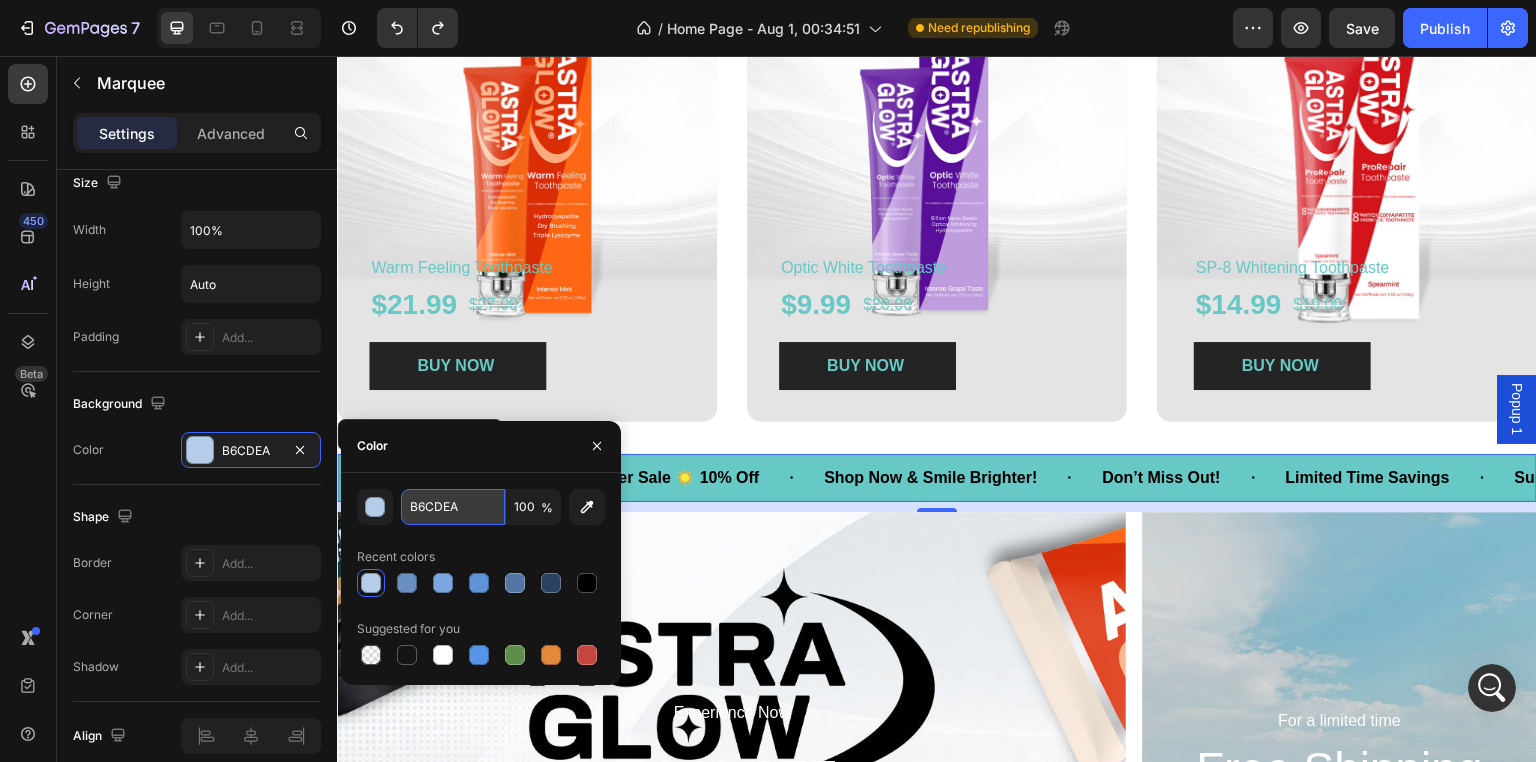 click on "B6CDEA" at bounding box center (453, 507) 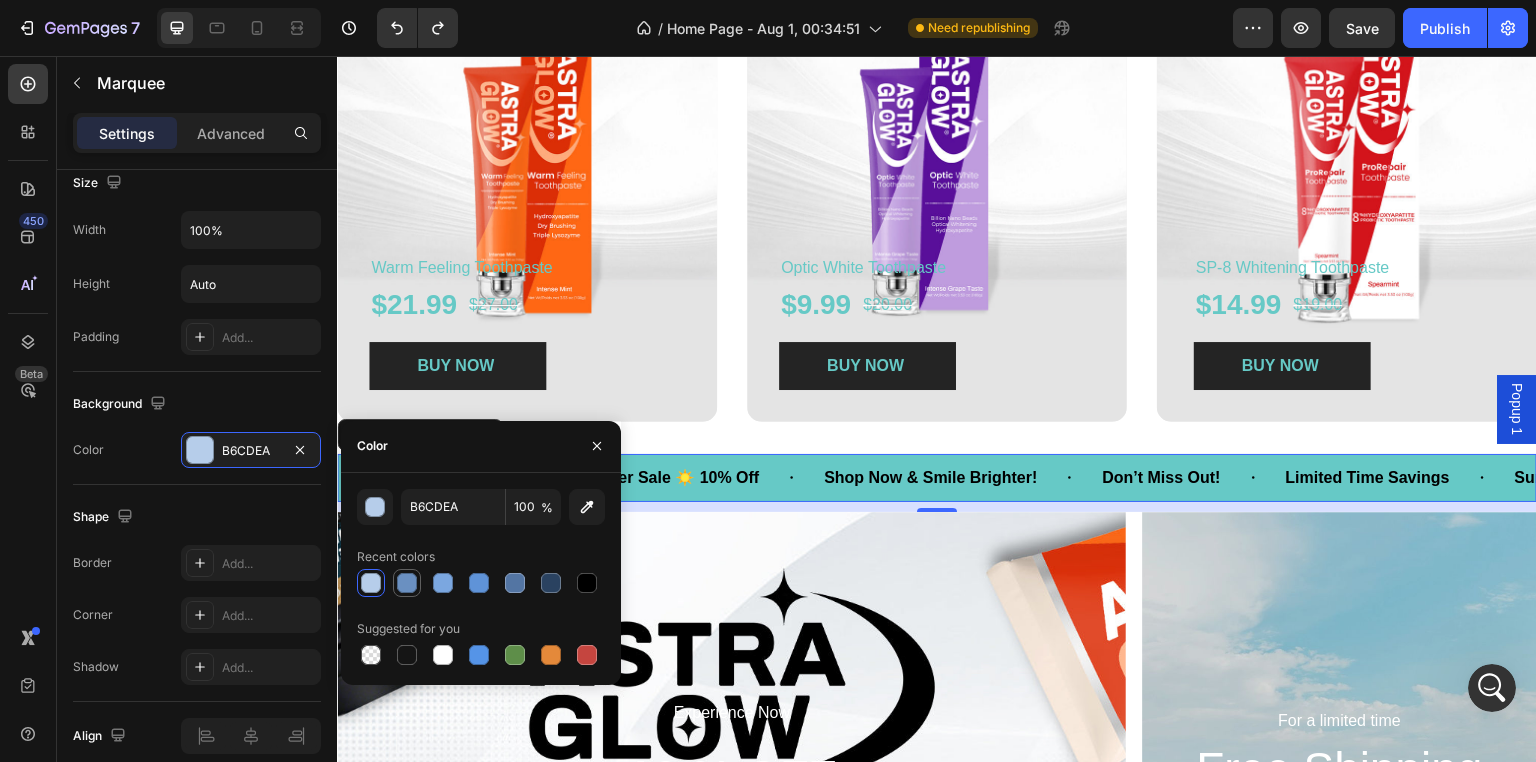 click at bounding box center [407, 583] 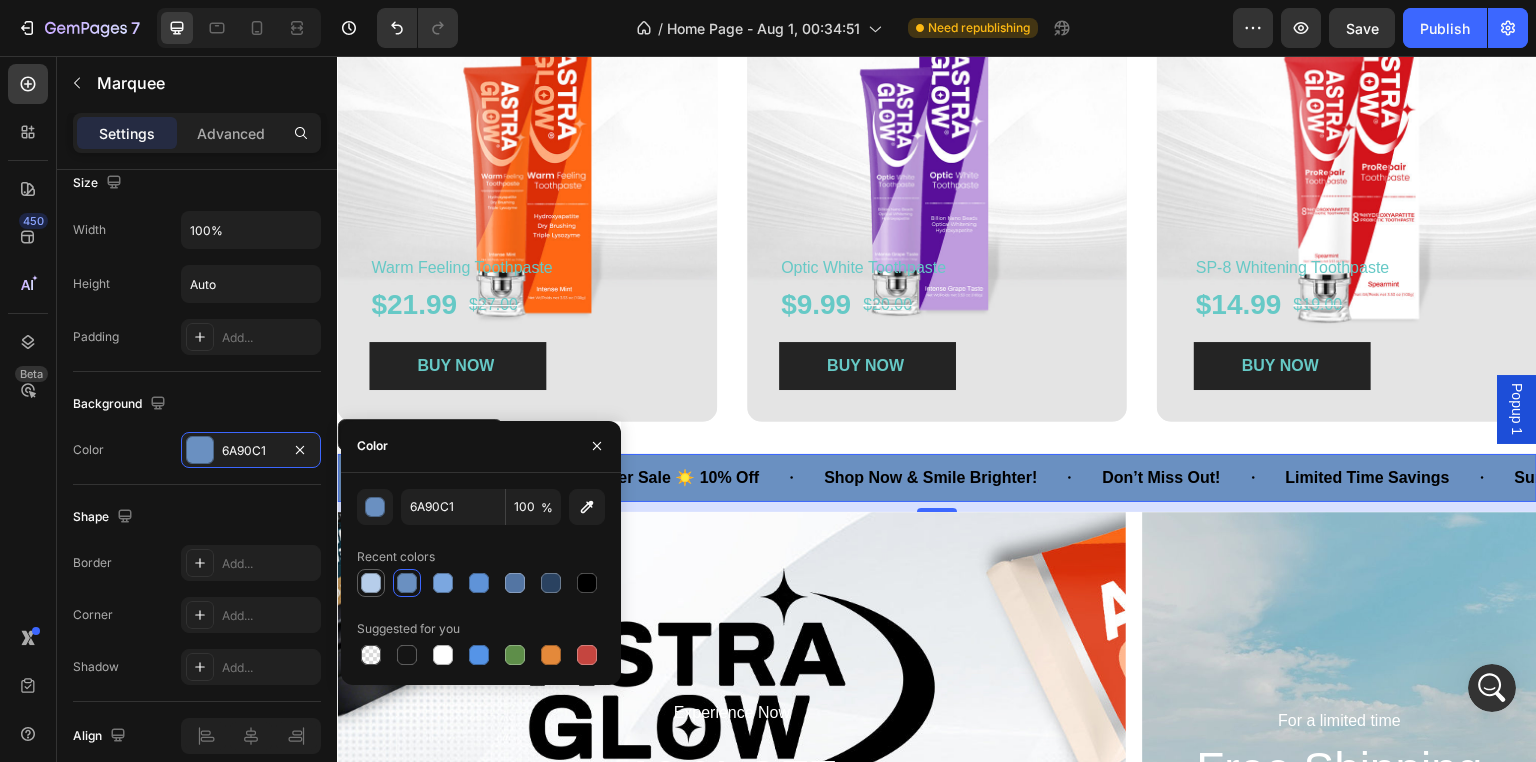 click at bounding box center (371, 583) 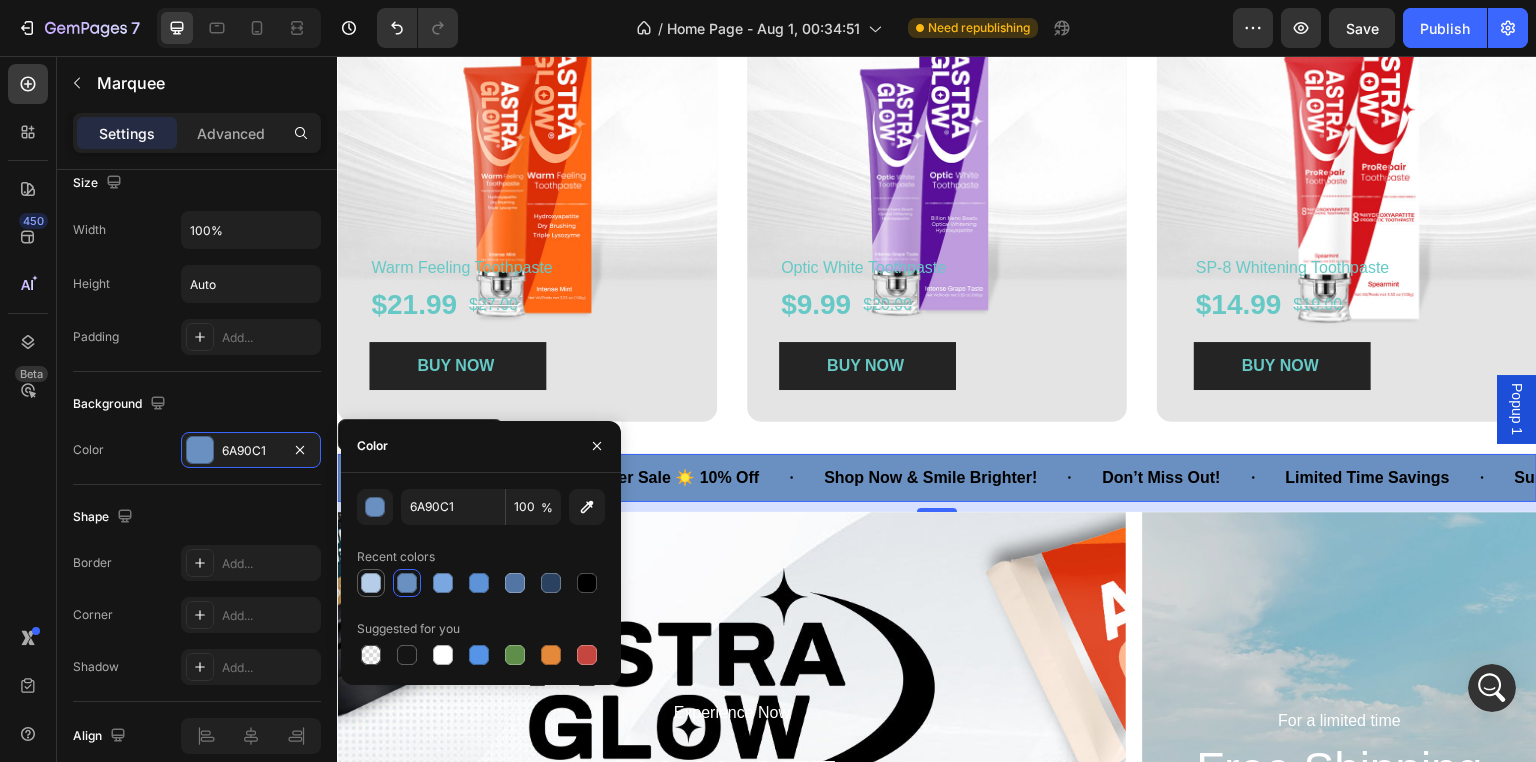 type on "B6CDEA" 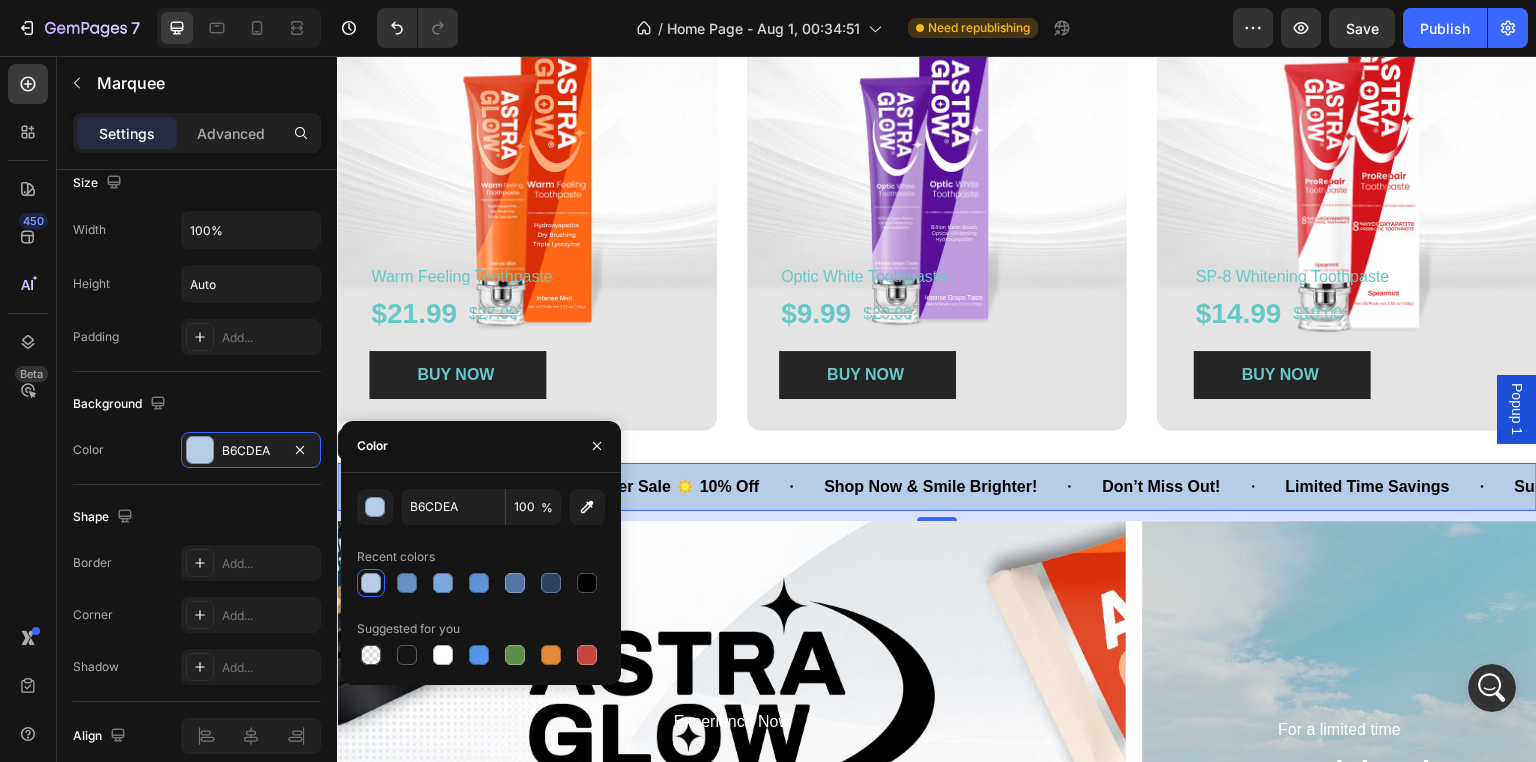 scroll, scrollTop: 328, scrollLeft: 0, axis: vertical 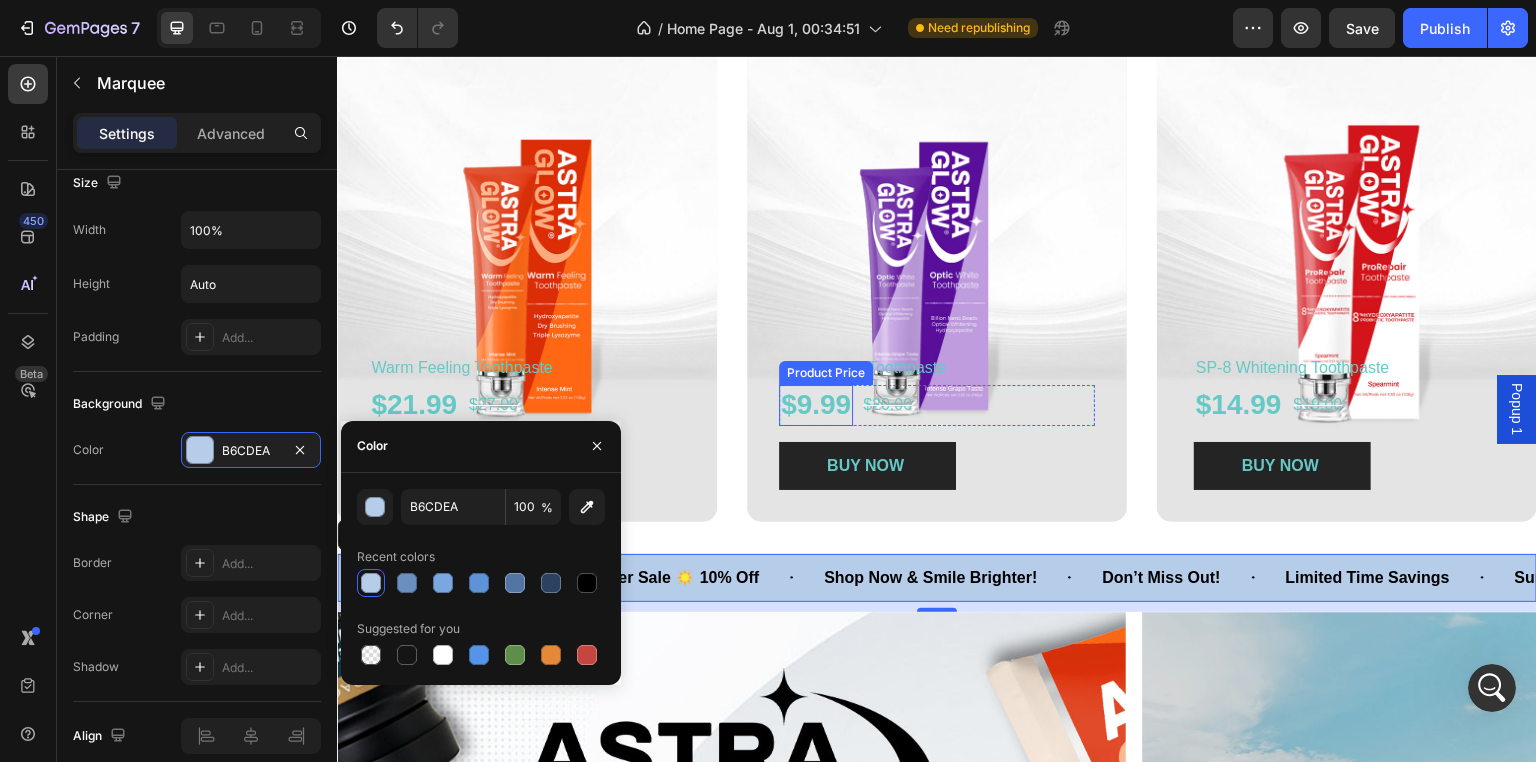 click on "$9.99" at bounding box center (816, 405) 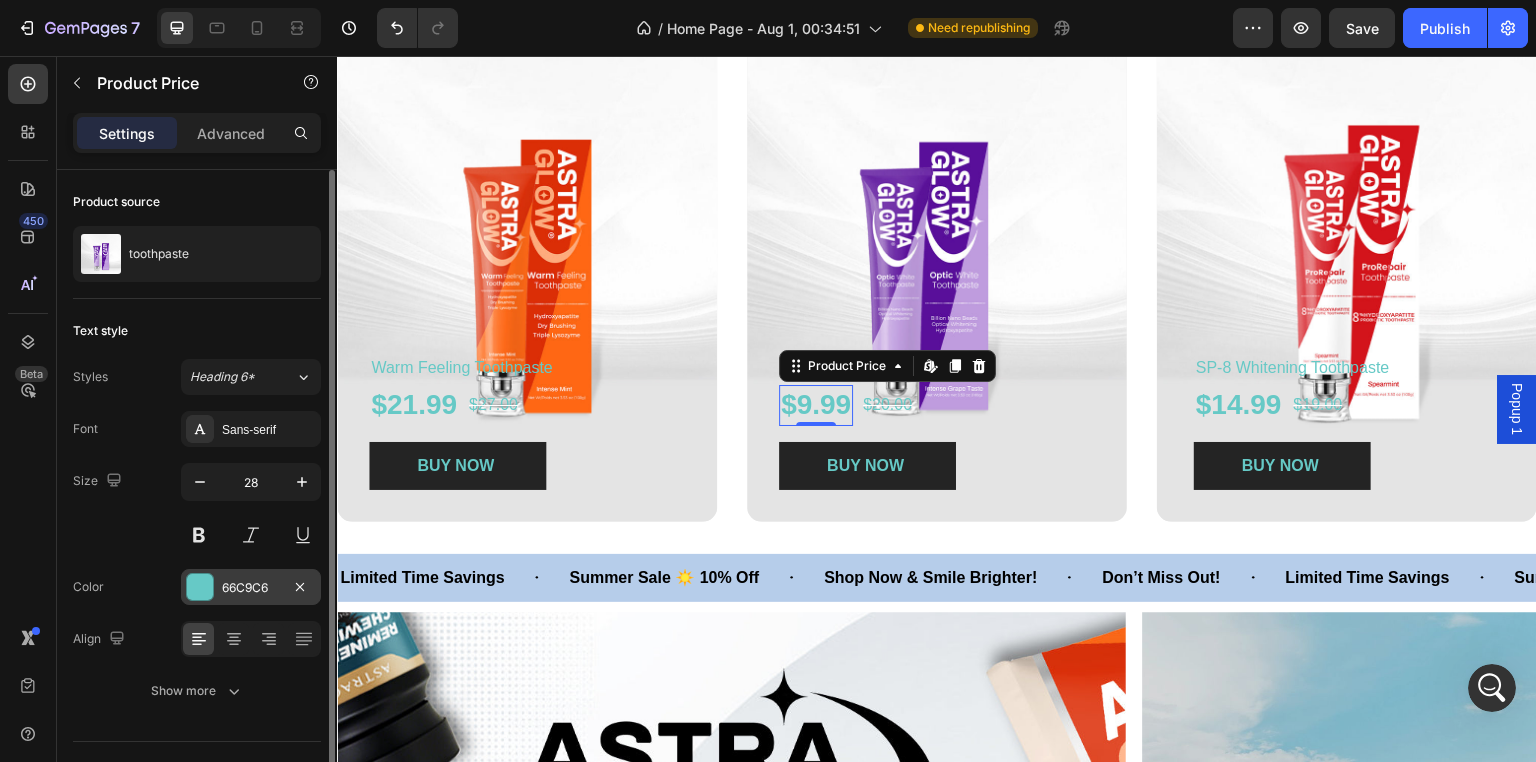 click on "66C9C6" at bounding box center (251, 588) 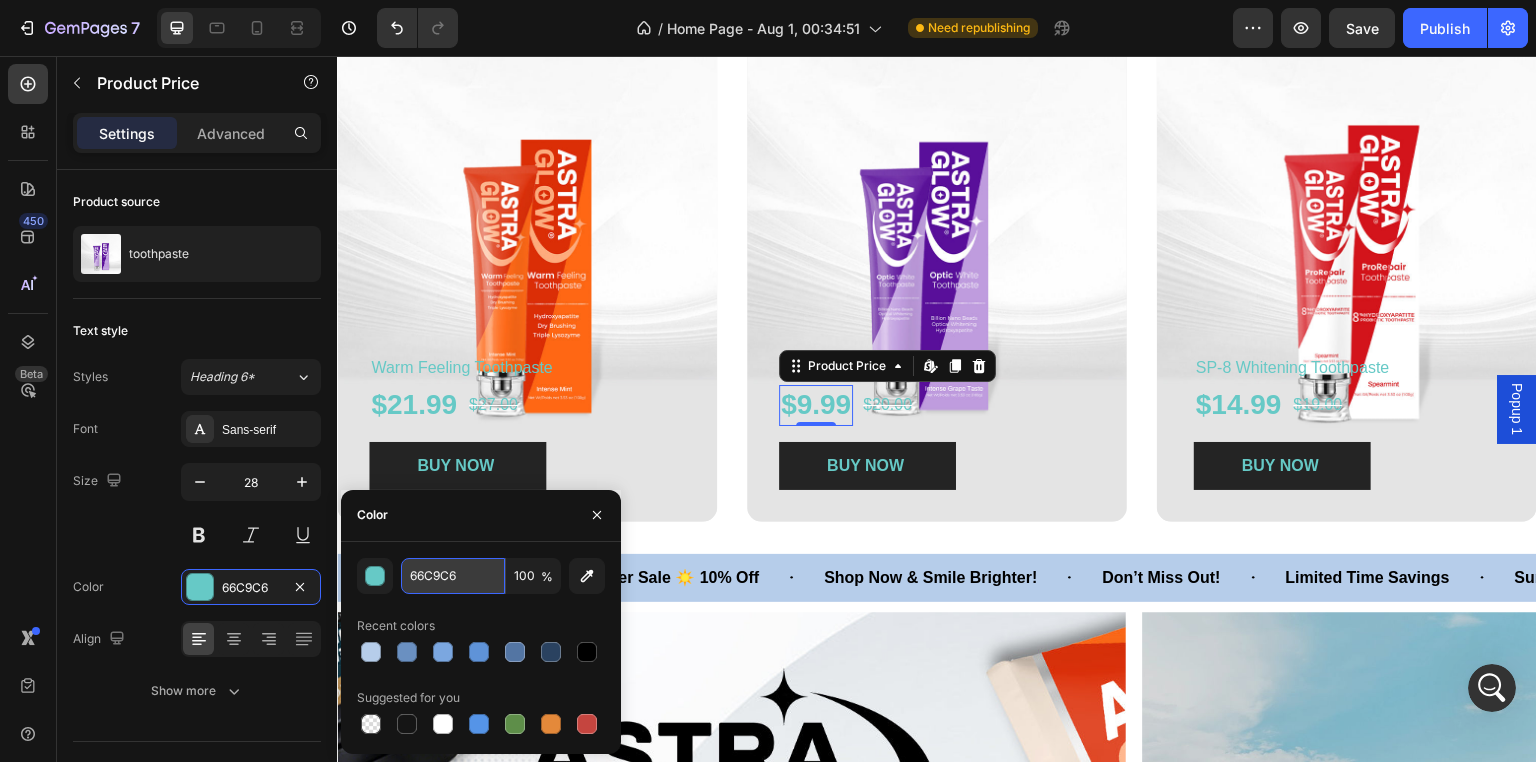 click on "66C9C6" at bounding box center [453, 576] 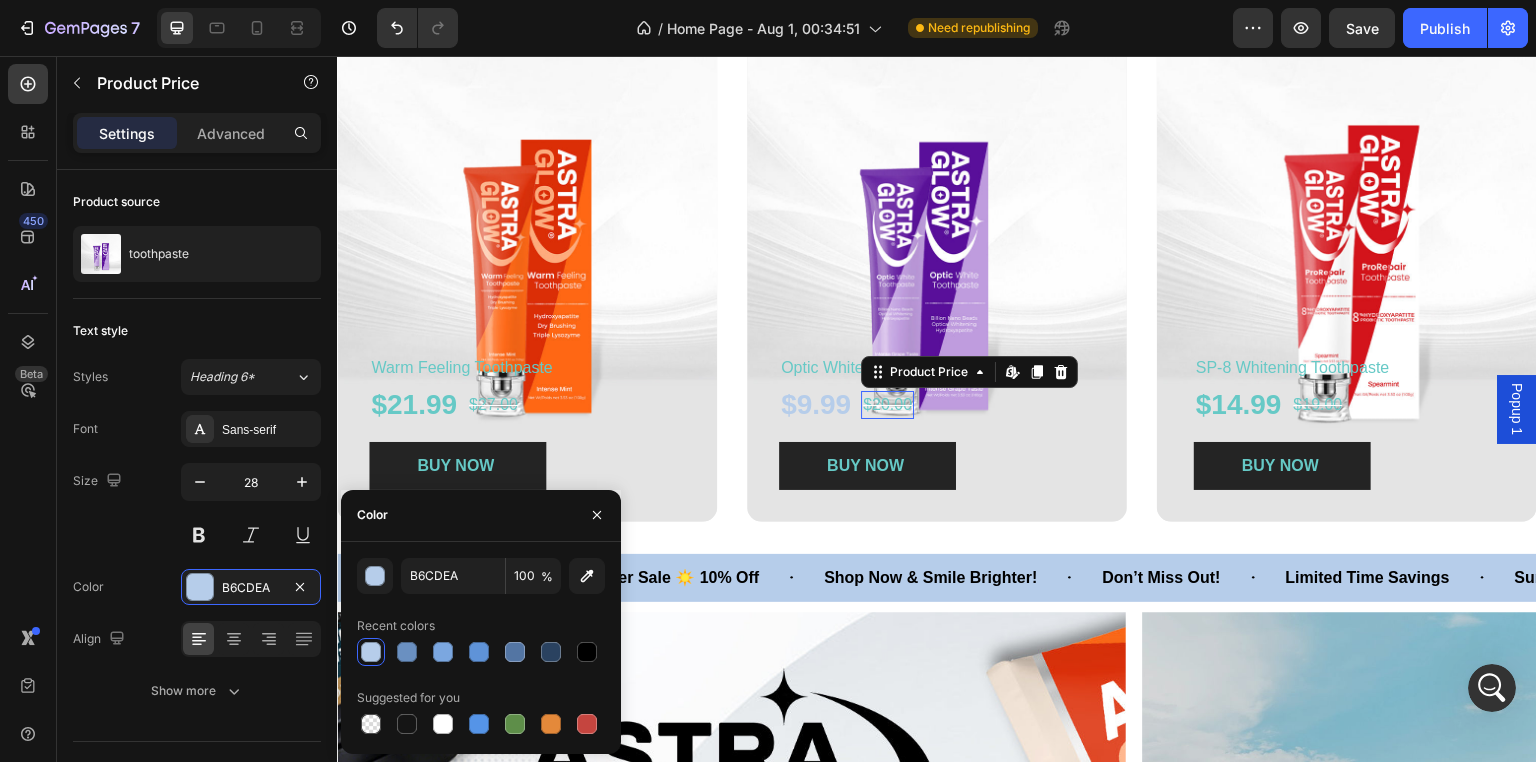 click on "$20.00" at bounding box center [887, 405] 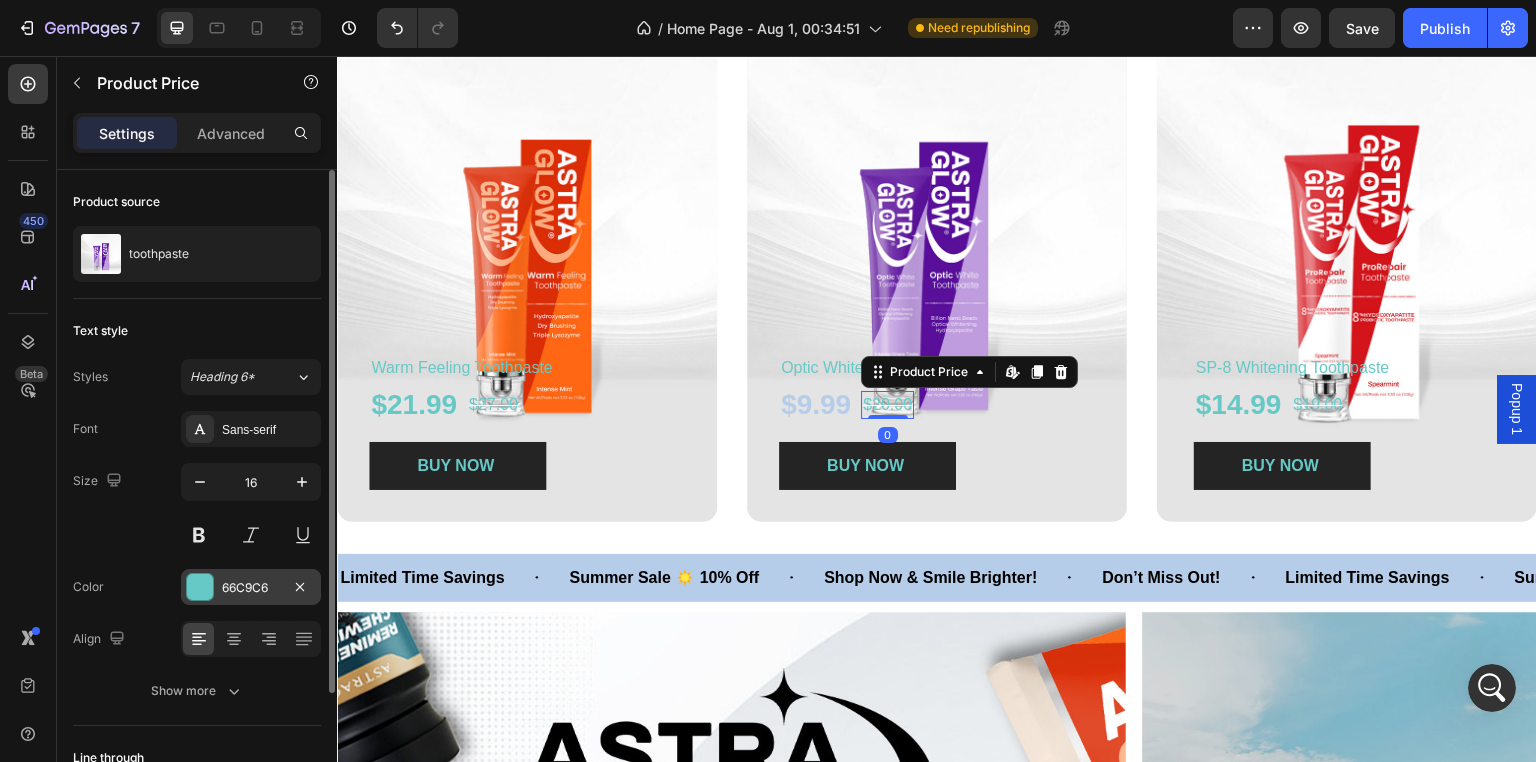 click on "66C9C6" at bounding box center (251, 588) 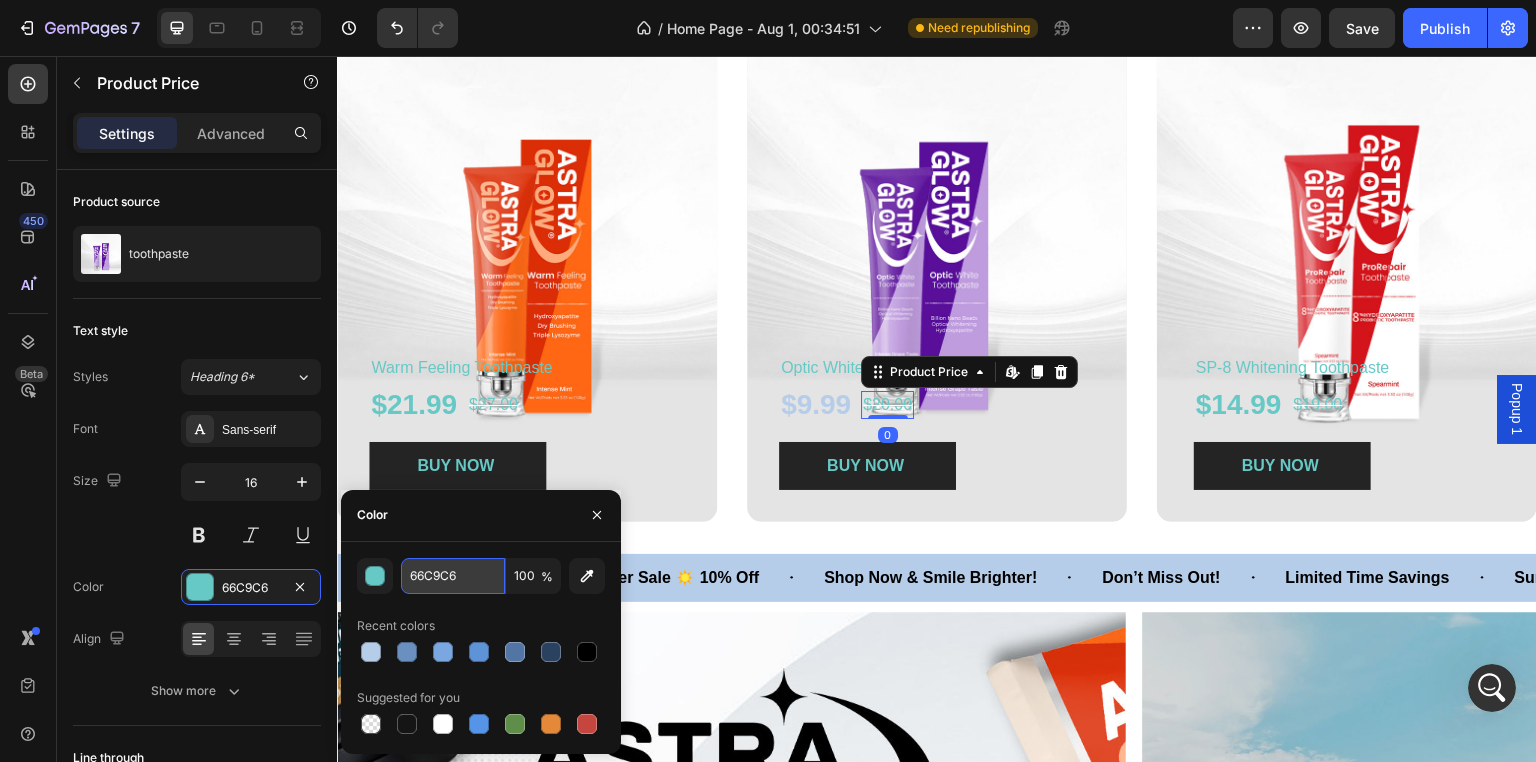 click on "66C9C6" at bounding box center [453, 576] 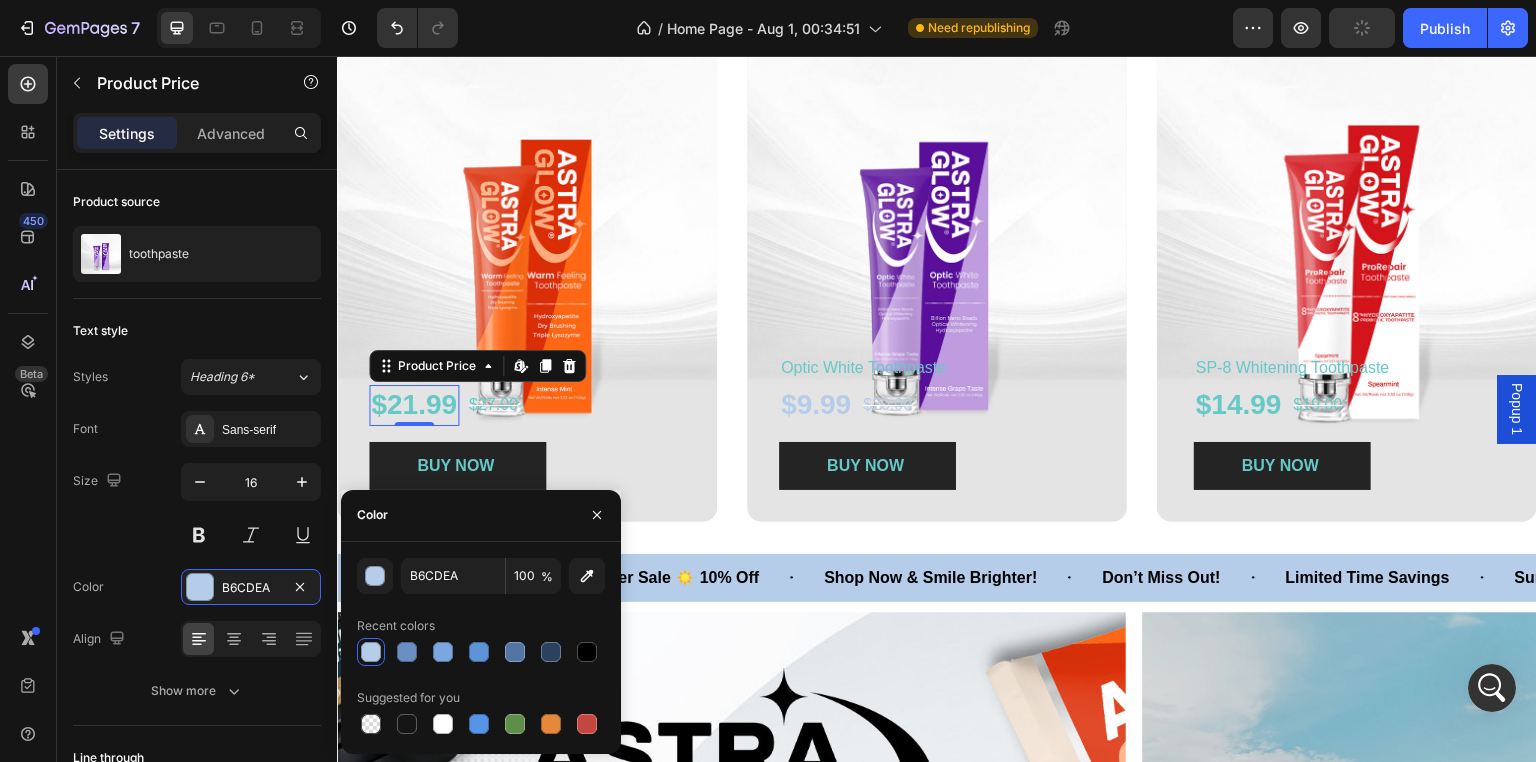 click on "$21.99" at bounding box center [414, 405] 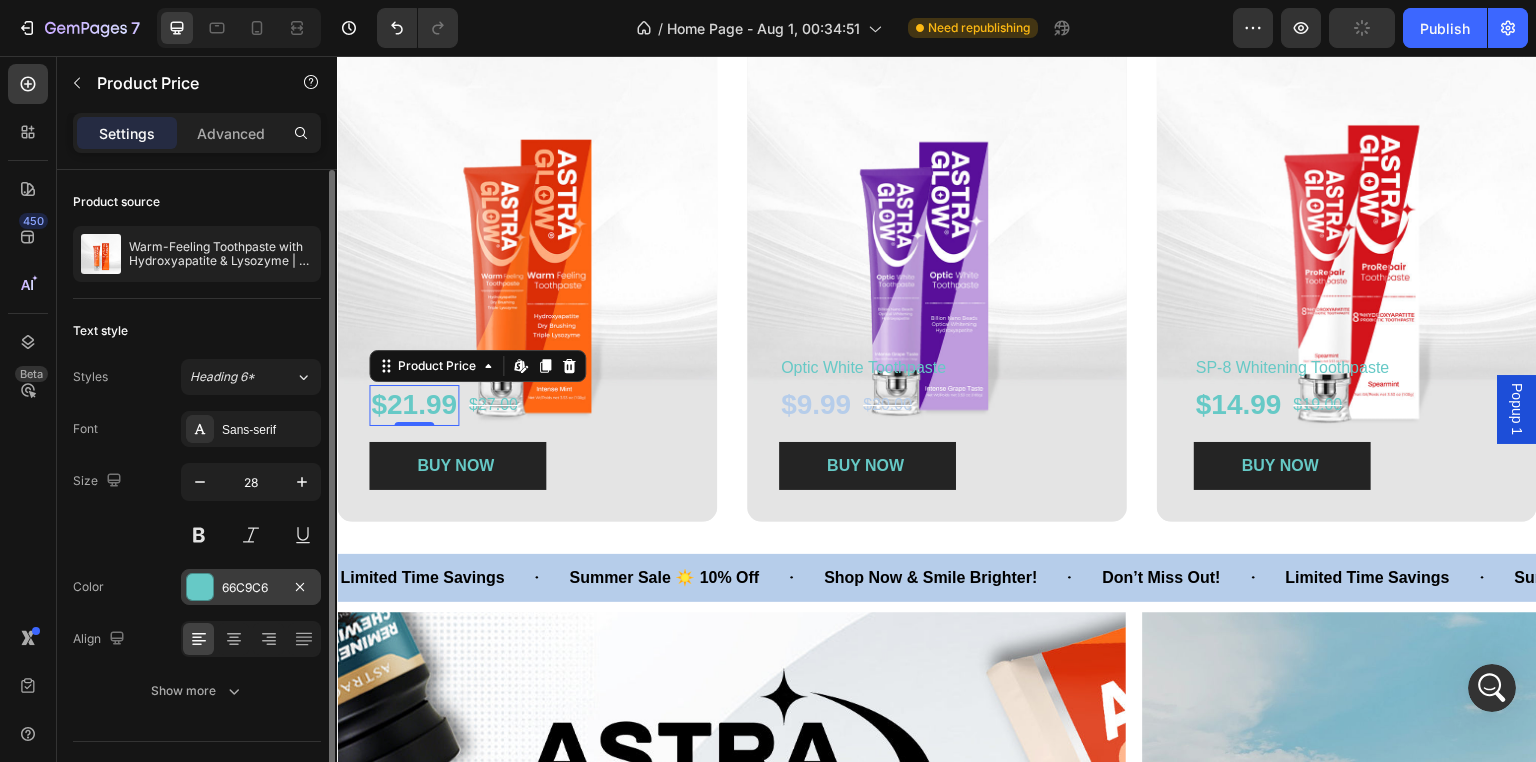 click on "66C9C6" at bounding box center [251, 587] 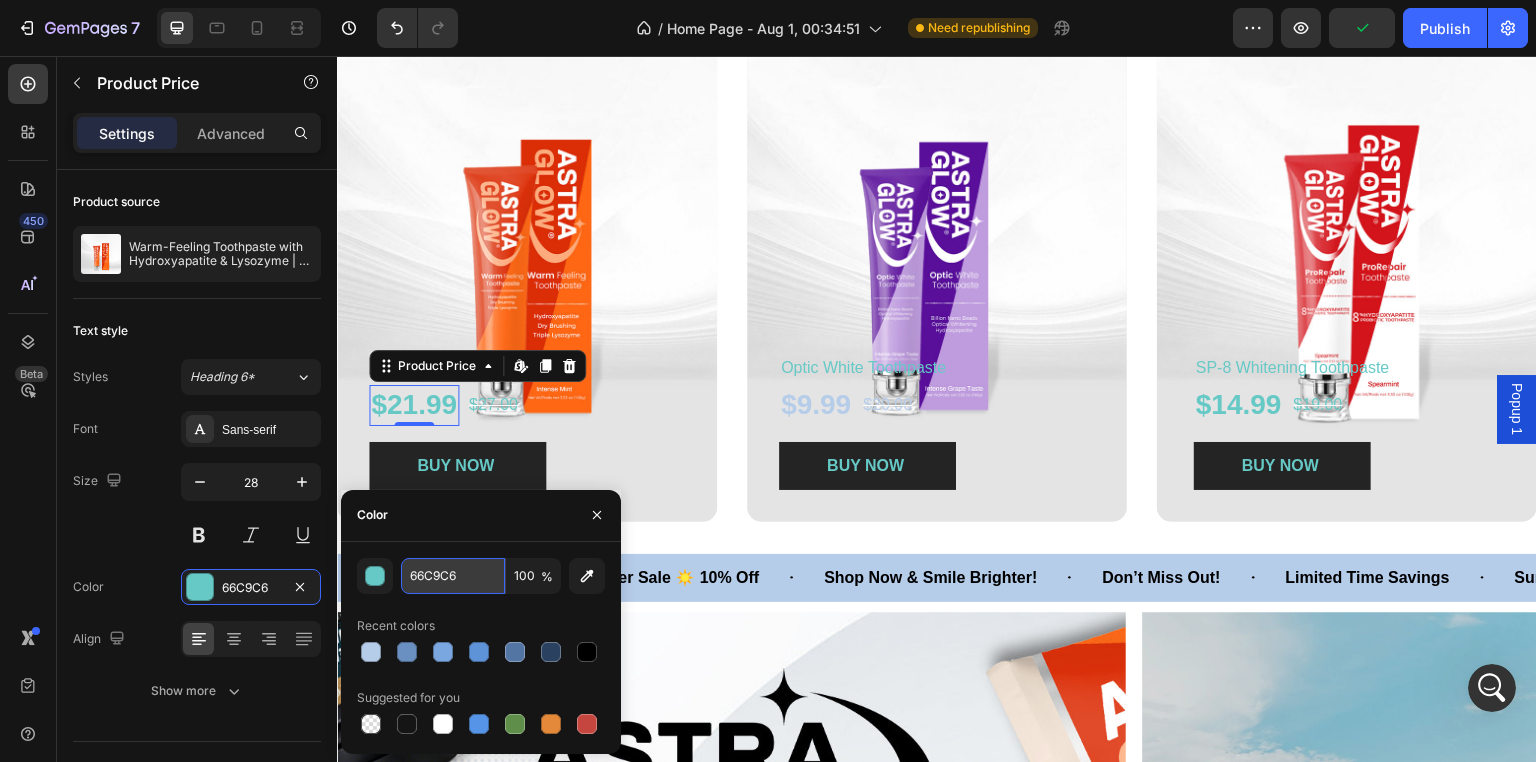 click on "66C9C6" at bounding box center [453, 576] 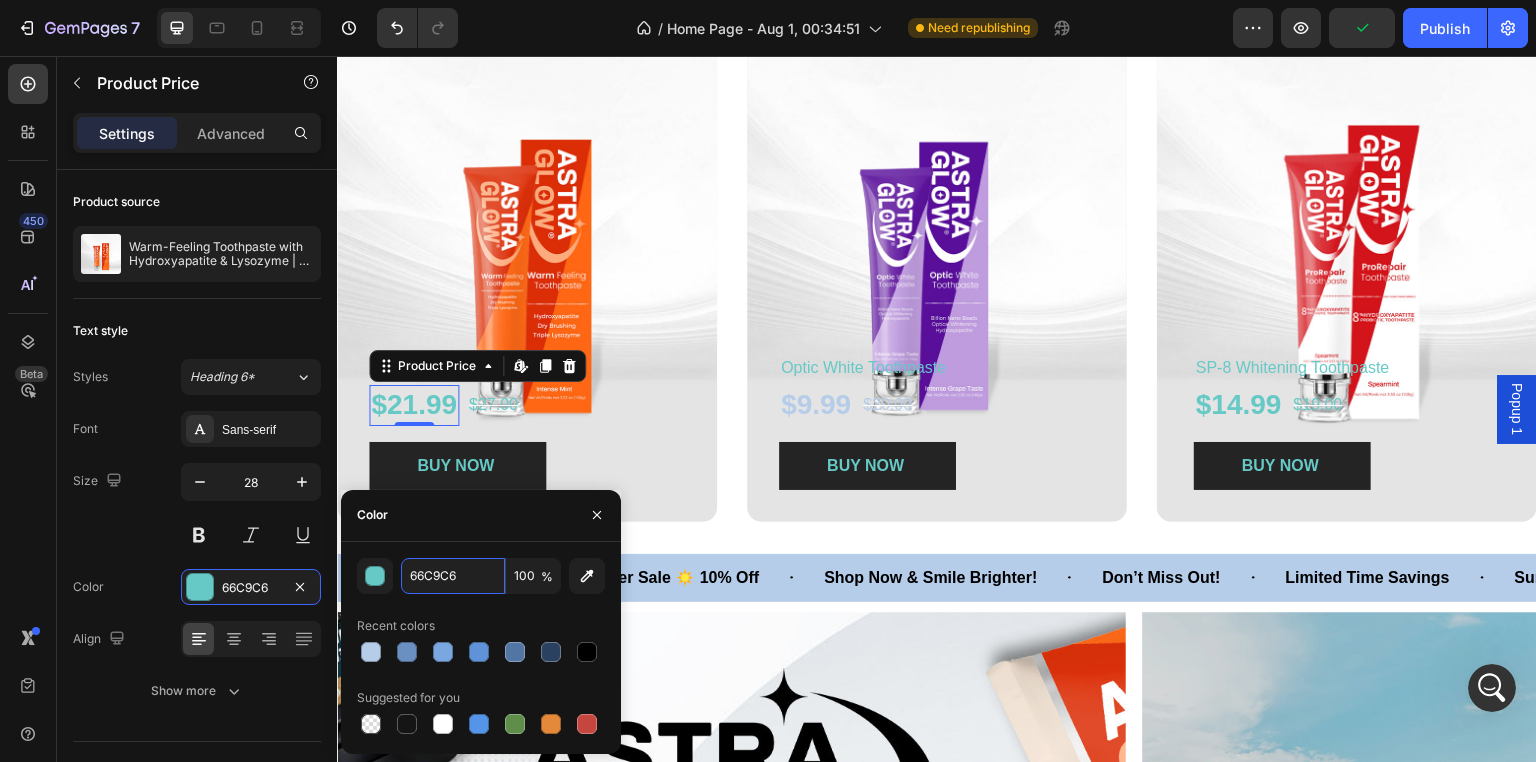 paste on "B6CDEA" 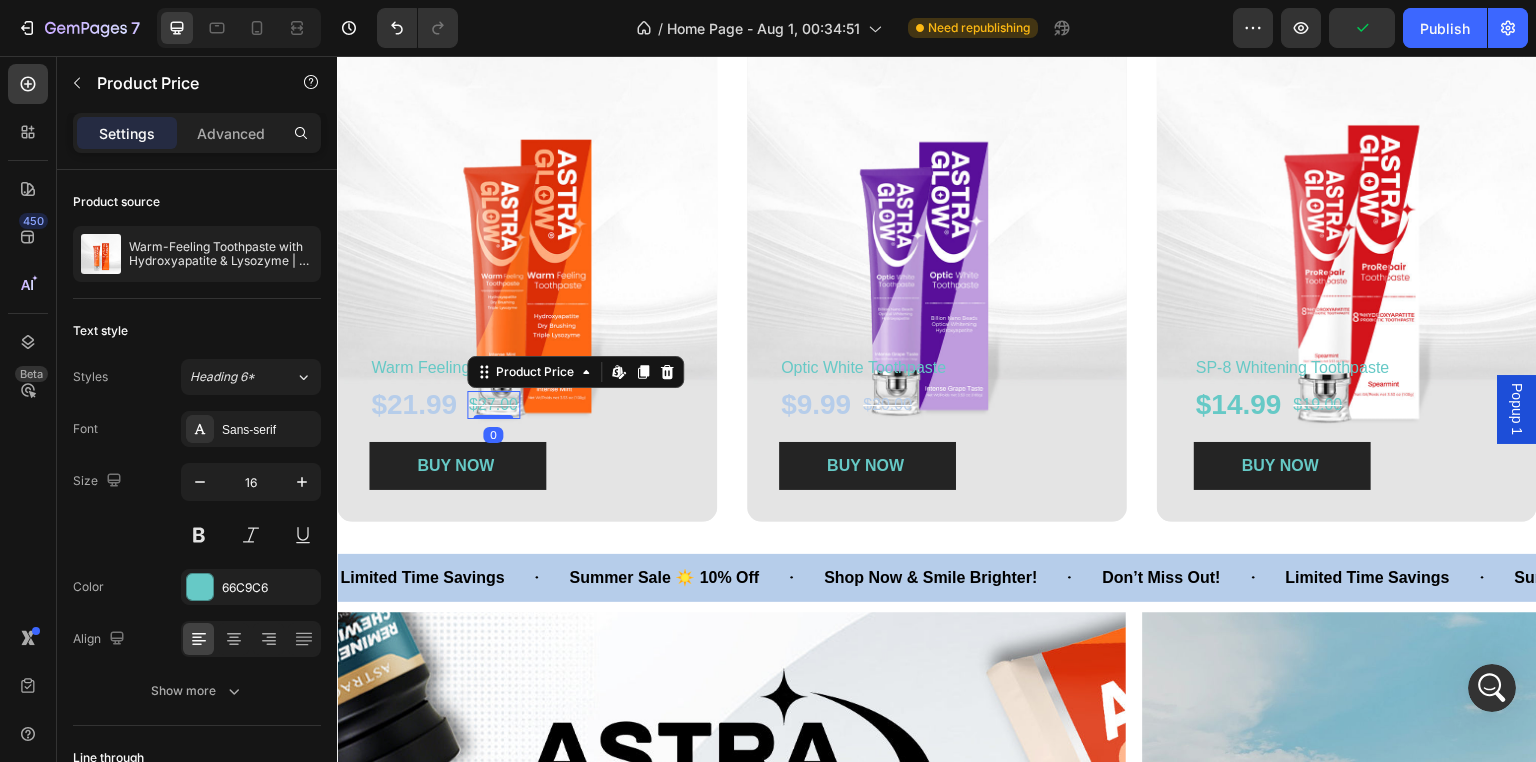 click on "$27.00" at bounding box center (493, 405) 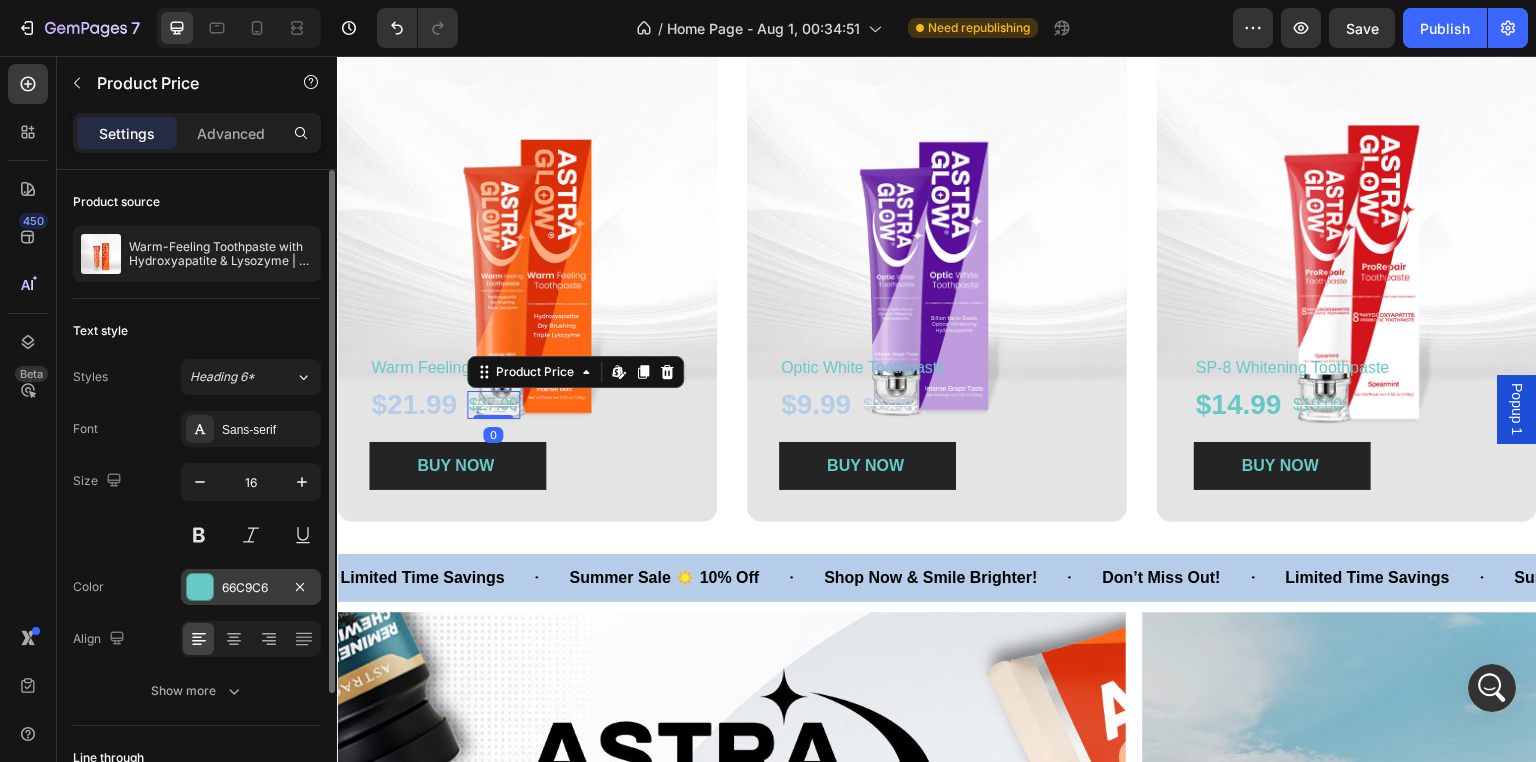 click on "66C9C6" at bounding box center (251, 587) 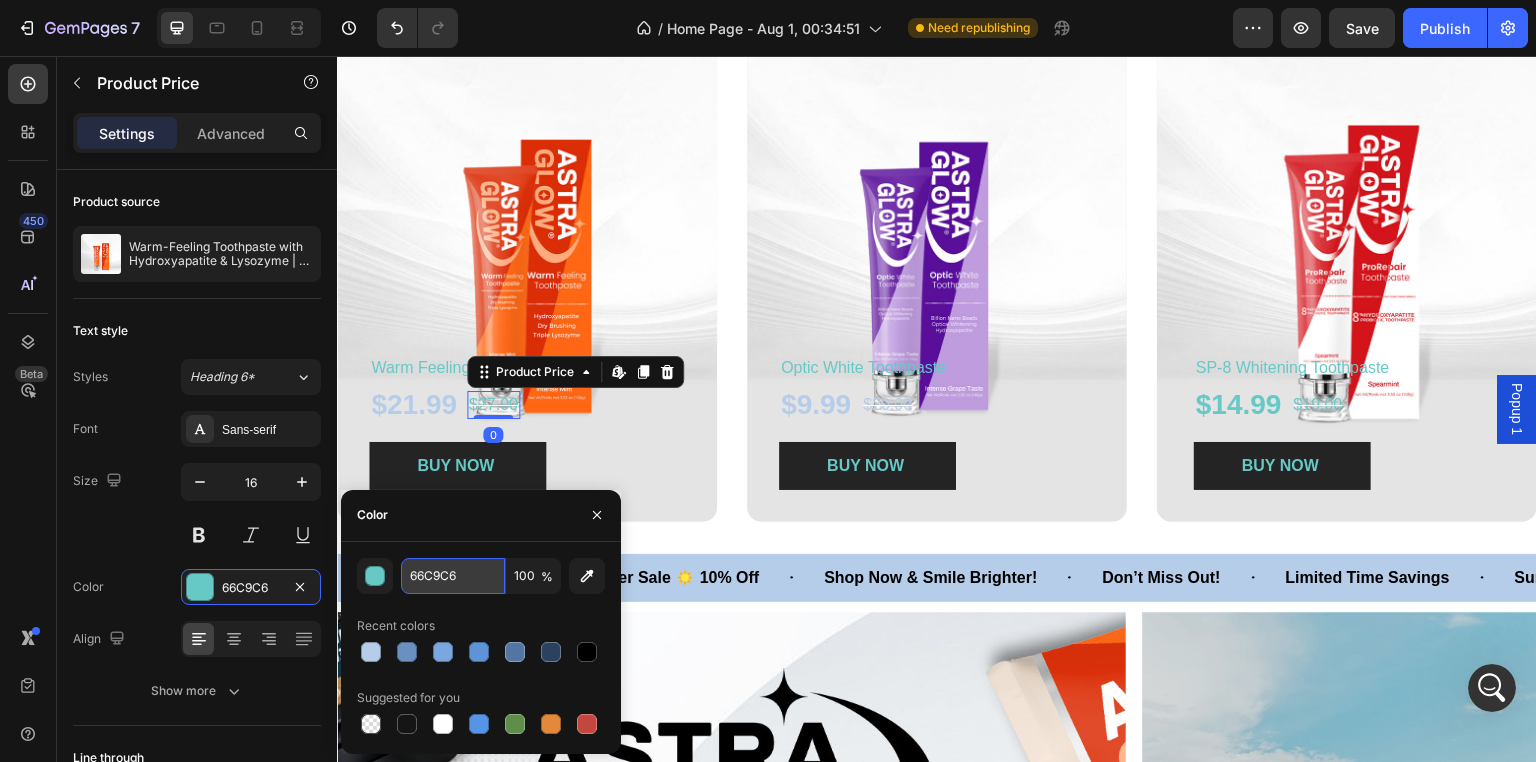 click on "66C9C6" at bounding box center [453, 576] 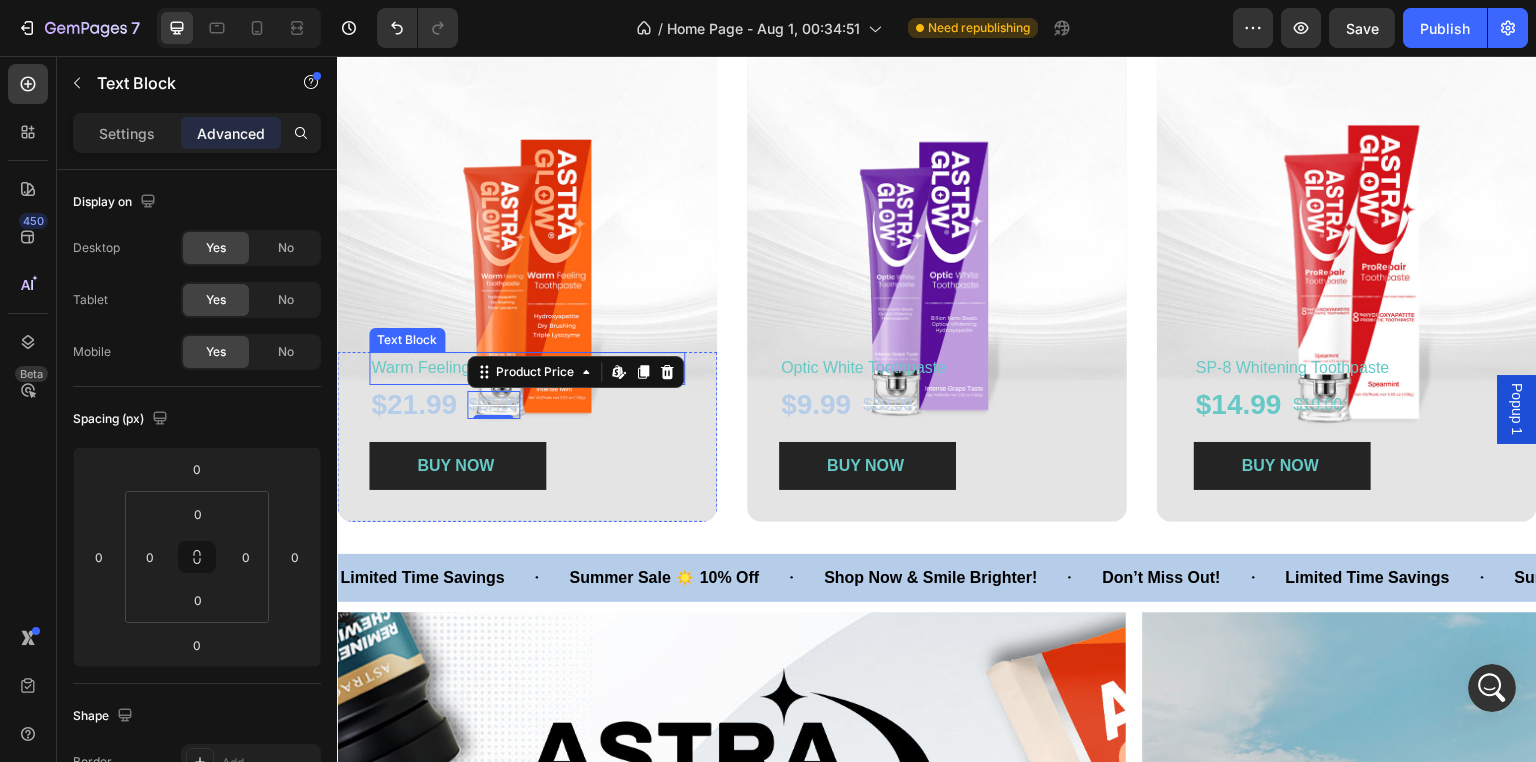 click on "Warm Feeling Toothpaste" at bounding box center (461, 367) 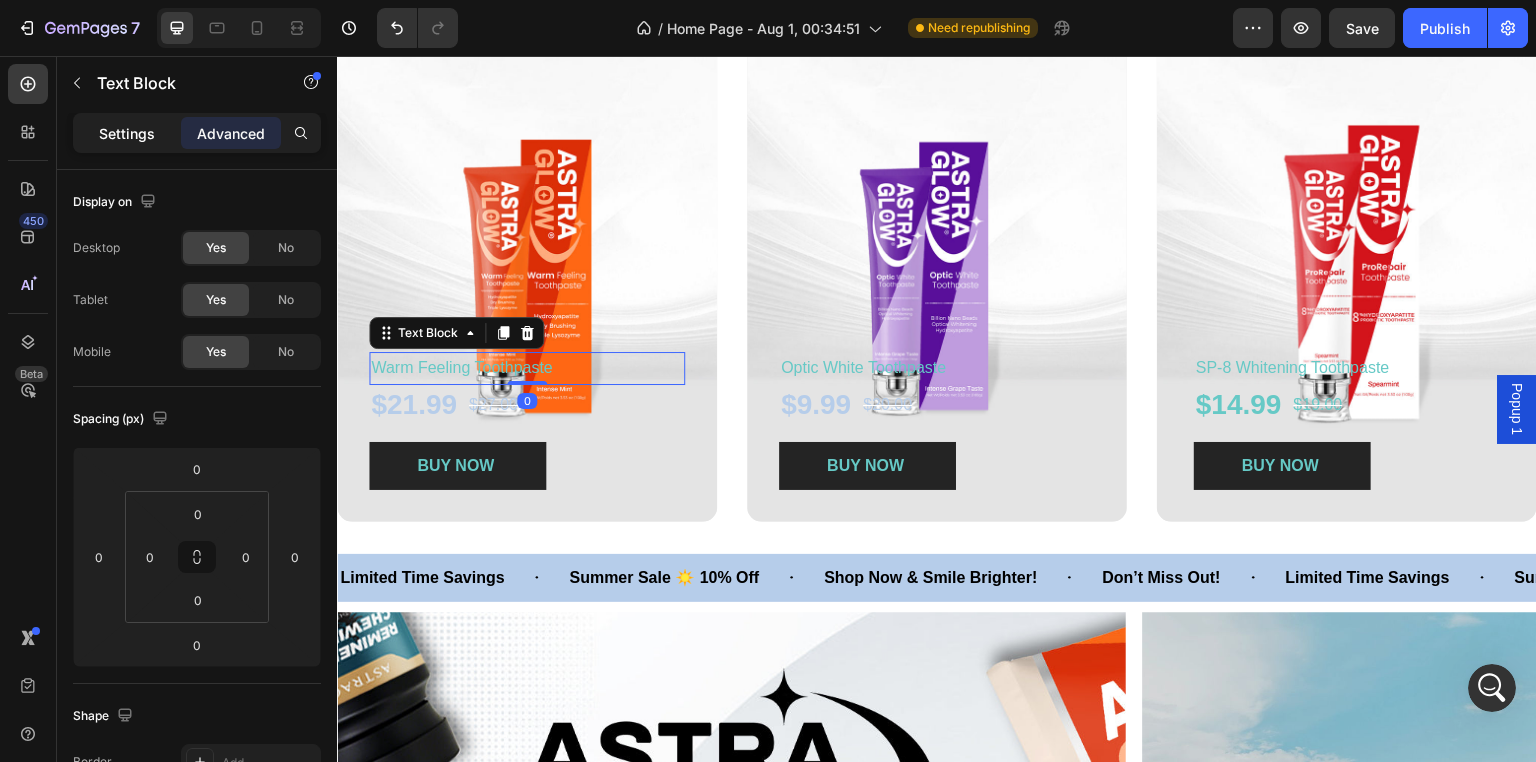 click on "Settings" at bounding box center (127, 133) 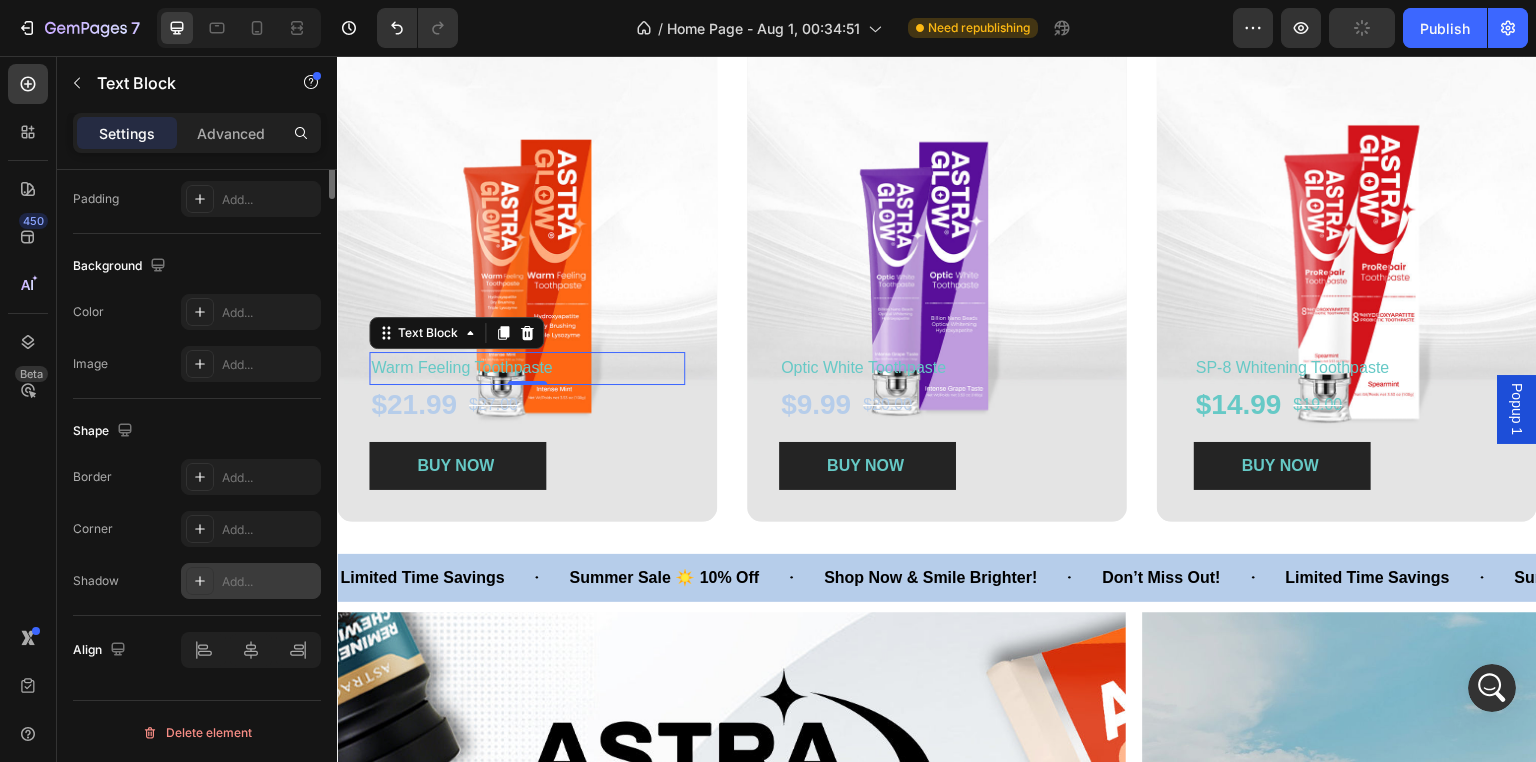 scroll, scrollTop: 0, scrollLeft: 0, axis: both 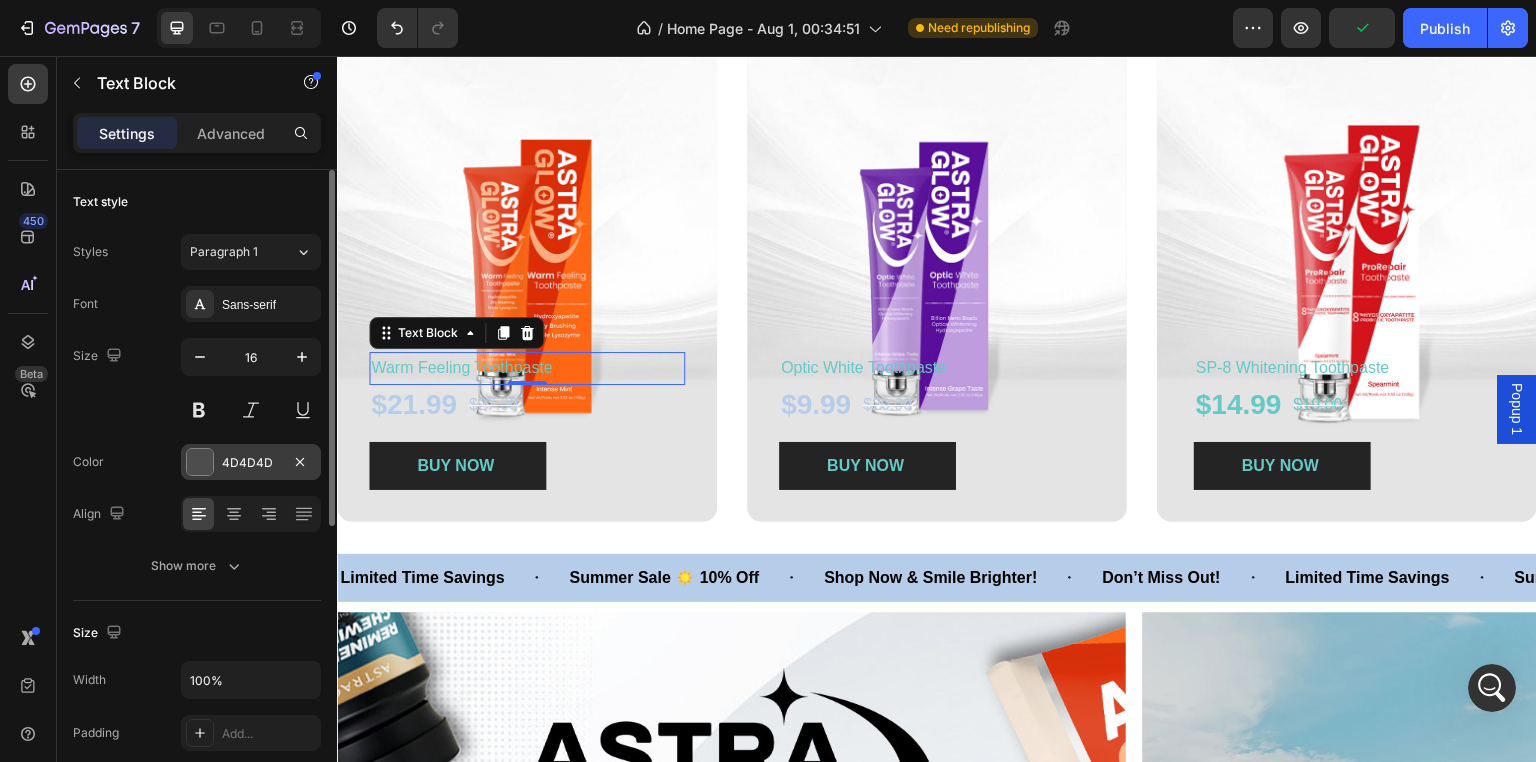 click on "4D4D4D" at bounding box center (251, 463) 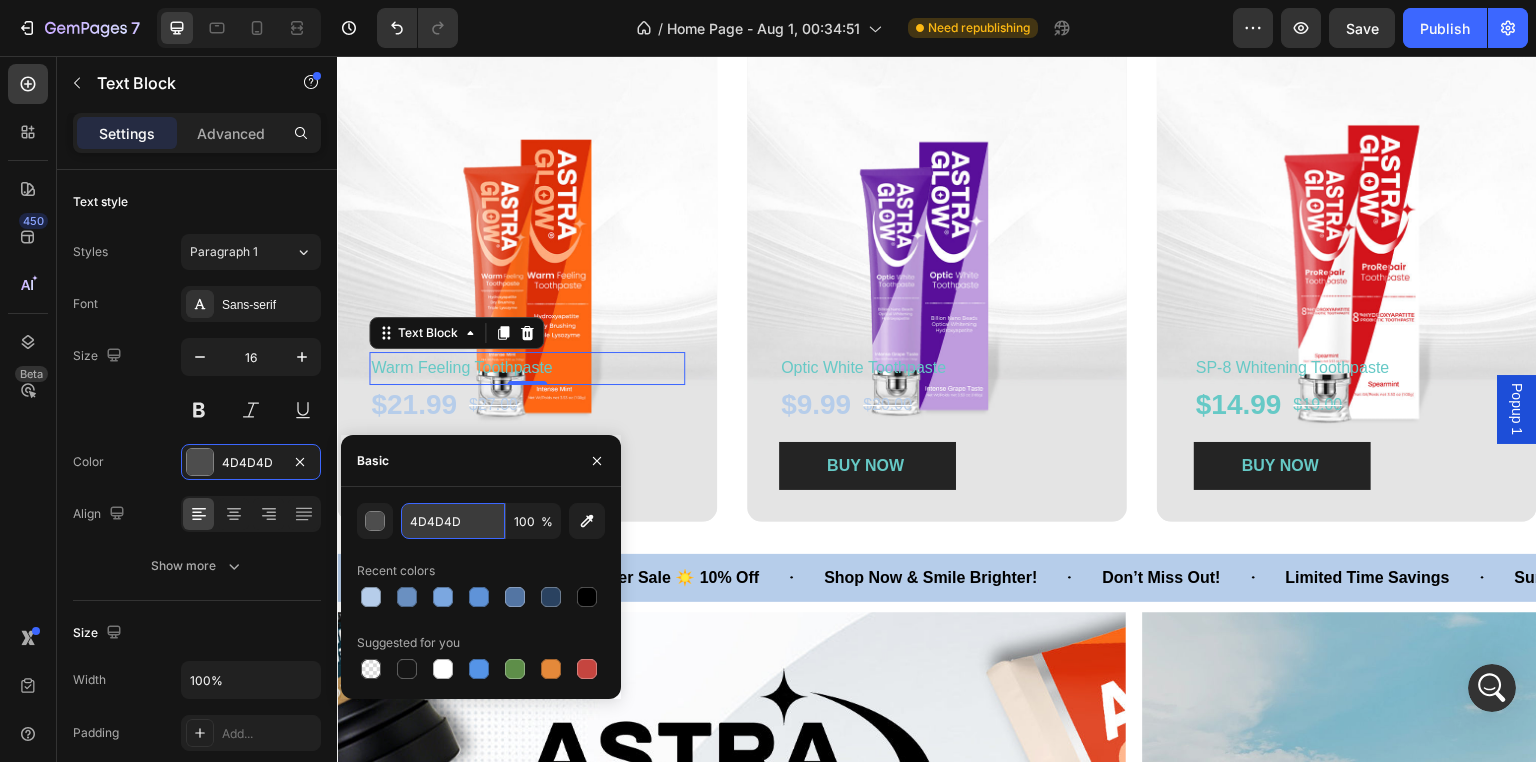 click on "4D4D4D" at bounding box center (453, 521) 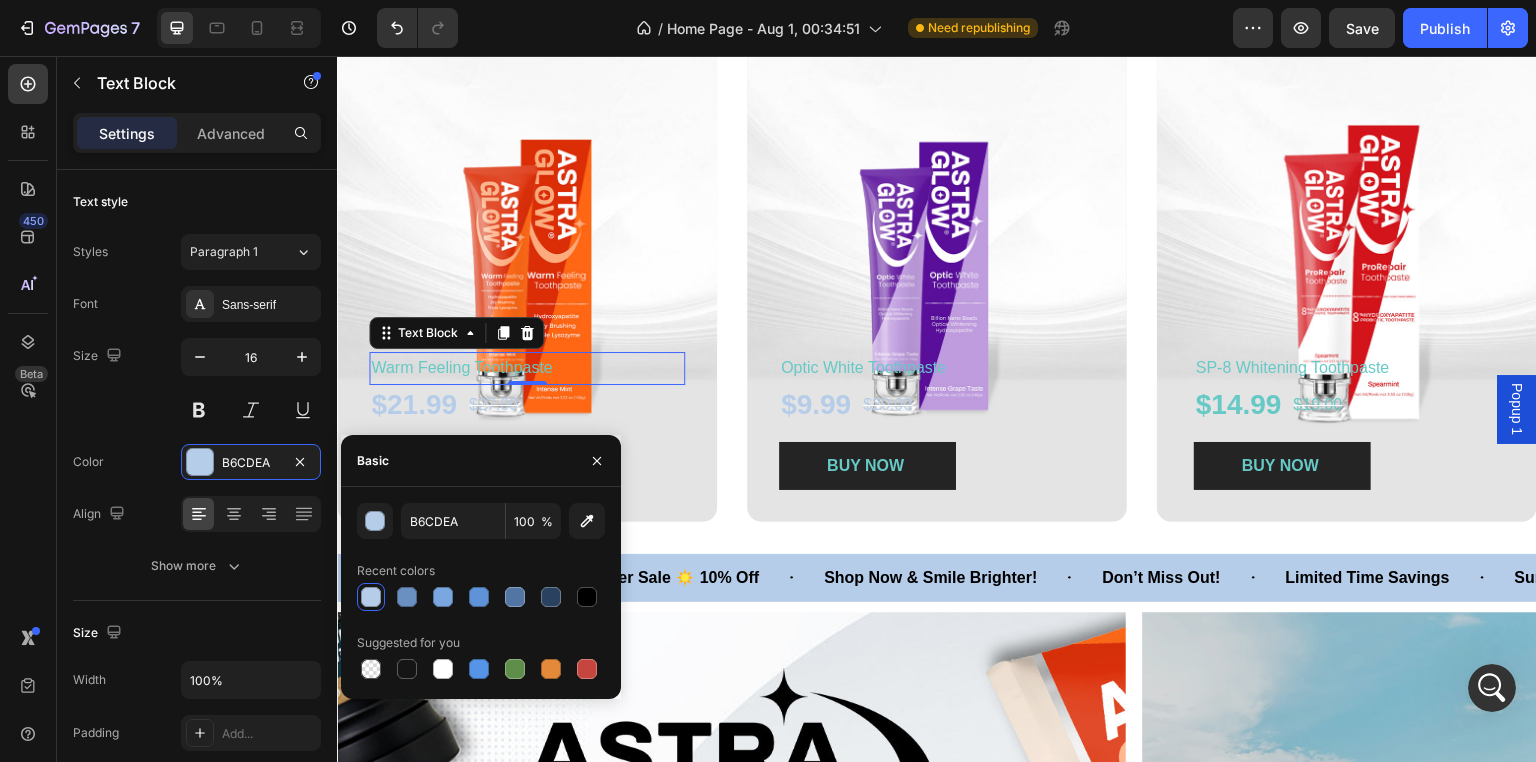 click on "Warm Feeling Toothpaste" at bounding box center [461, 367] 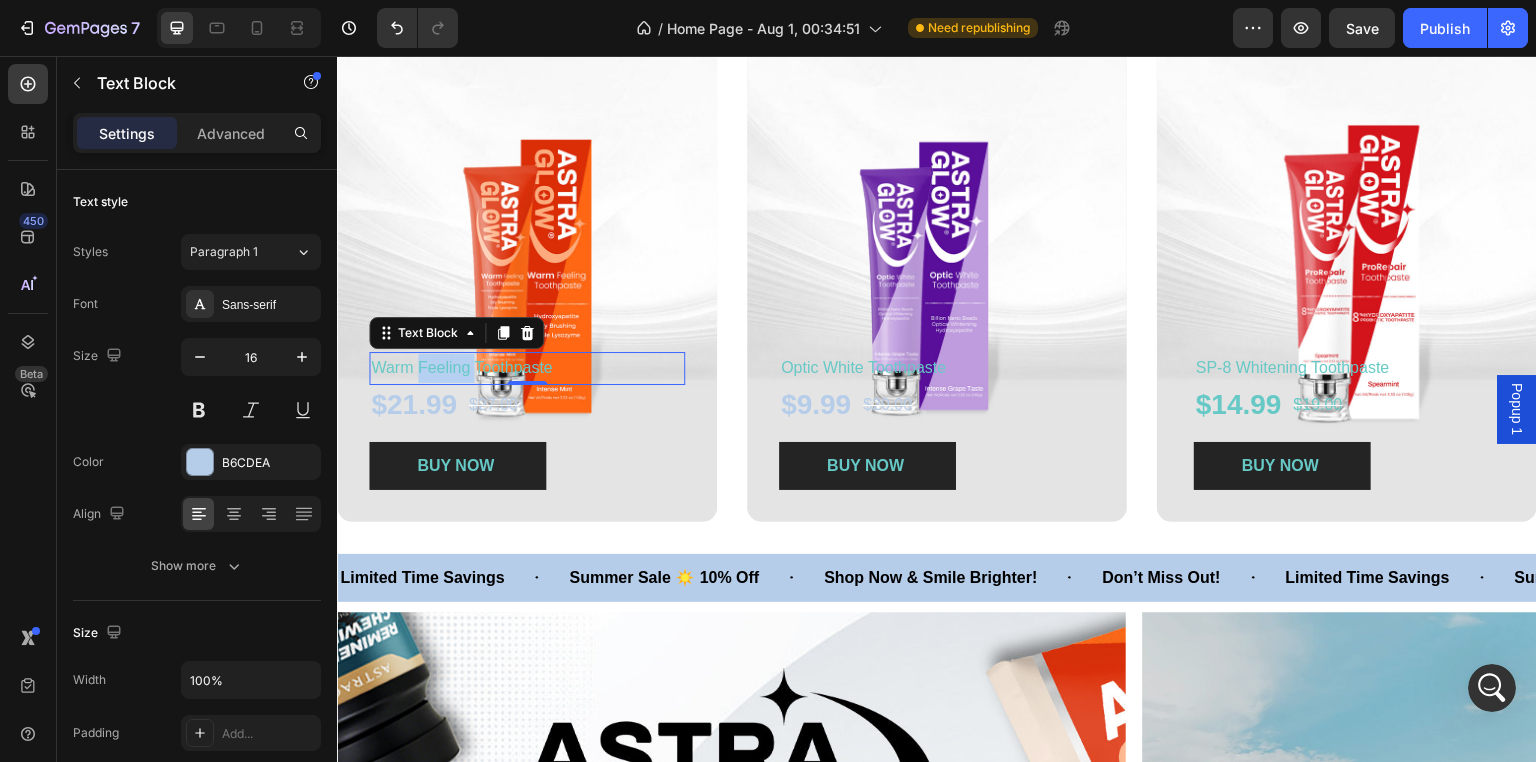 click on "Warm Feeling Toothpaste" at bounding box center [461, 367] 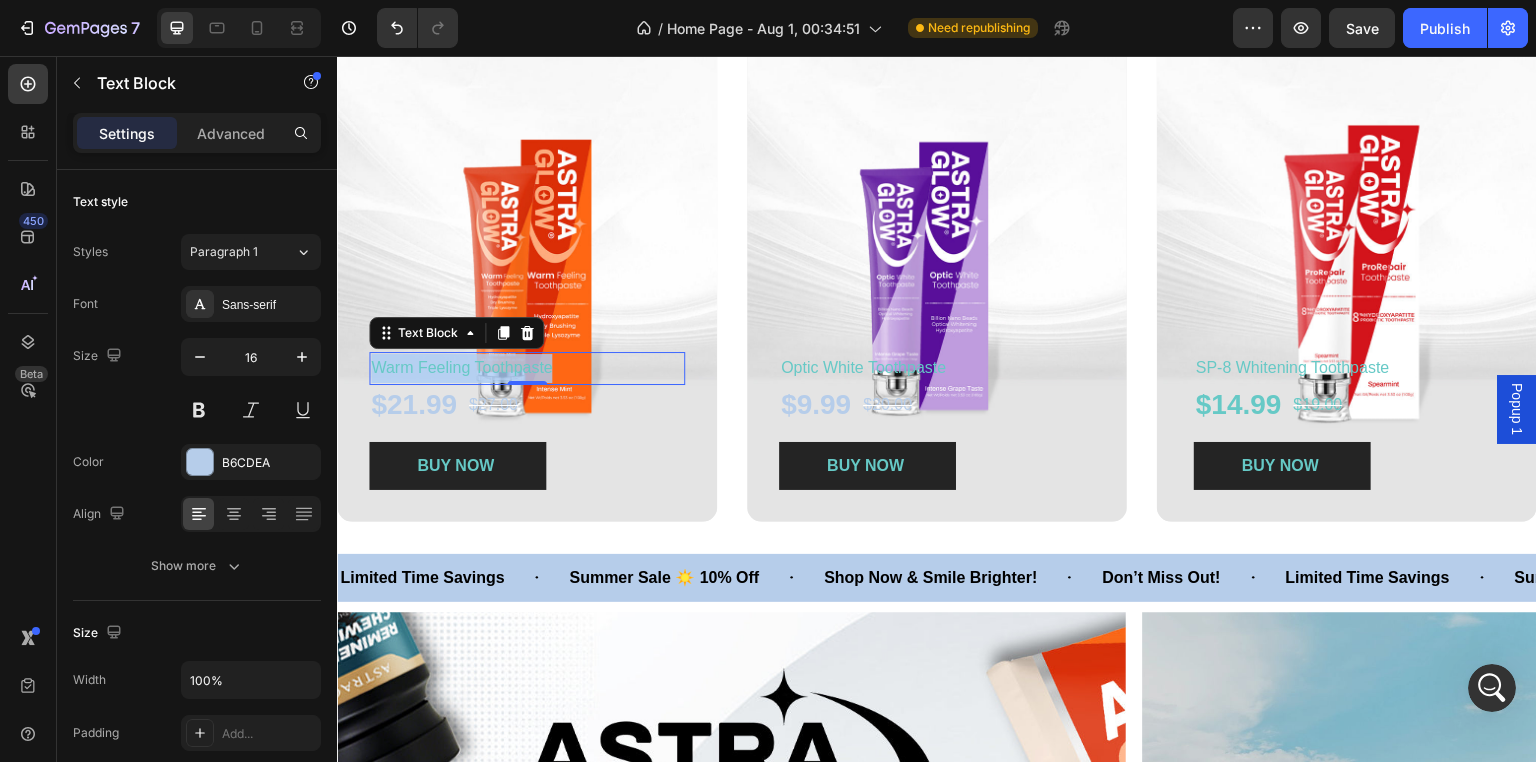 click on "Warm Feeling Toothpaste" at bounding box center (461, 367) 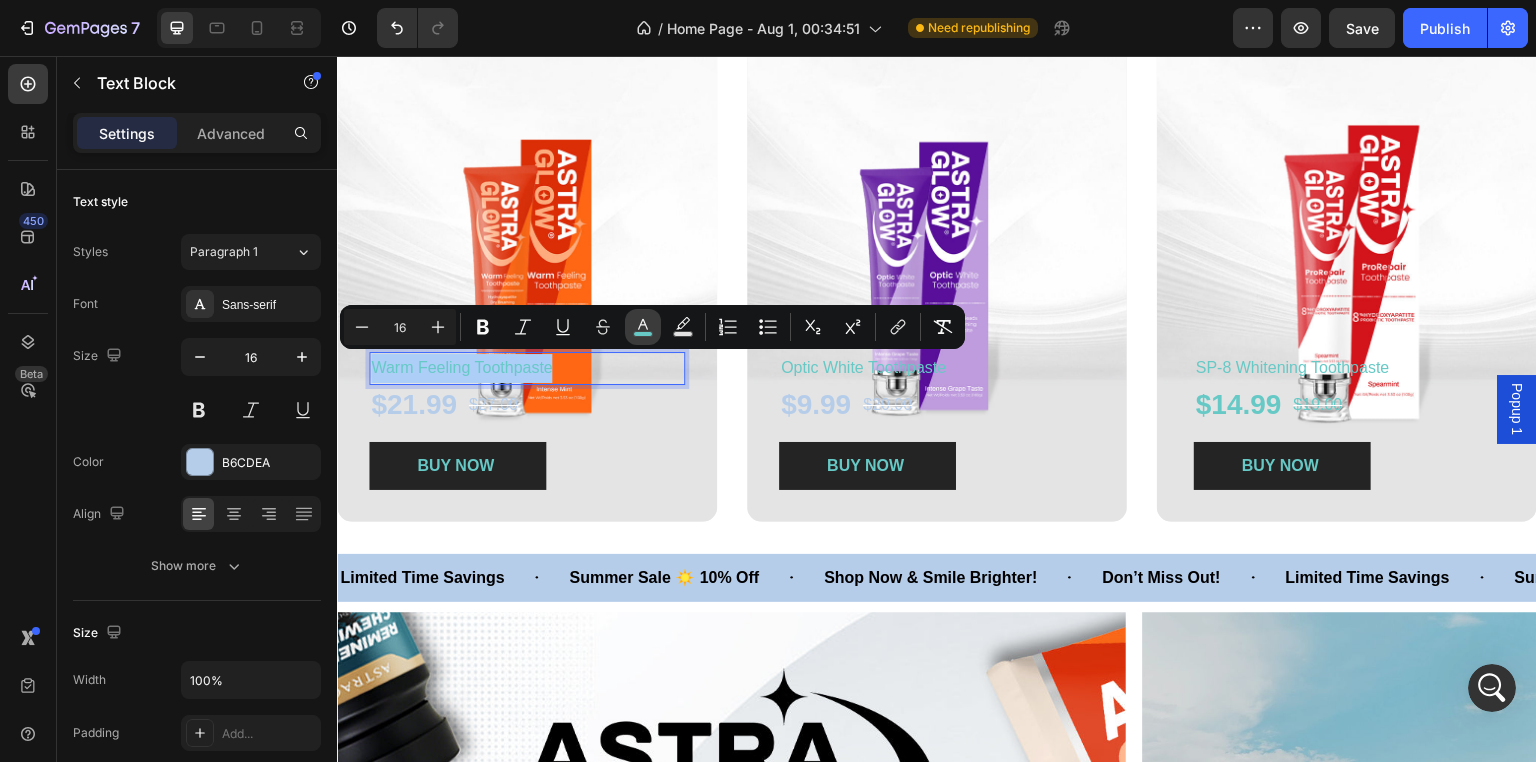 click 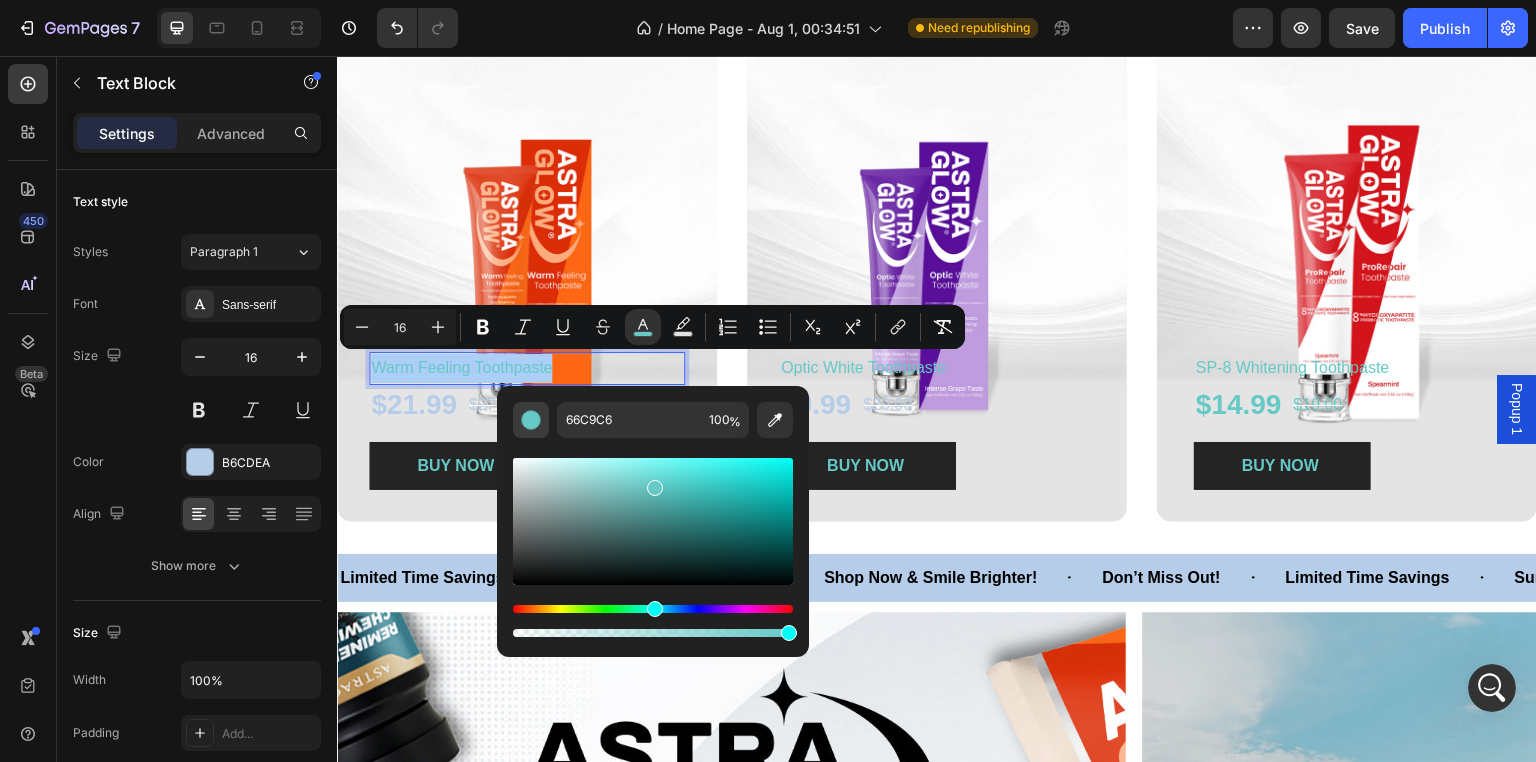 click at bounding box center (531, 420) 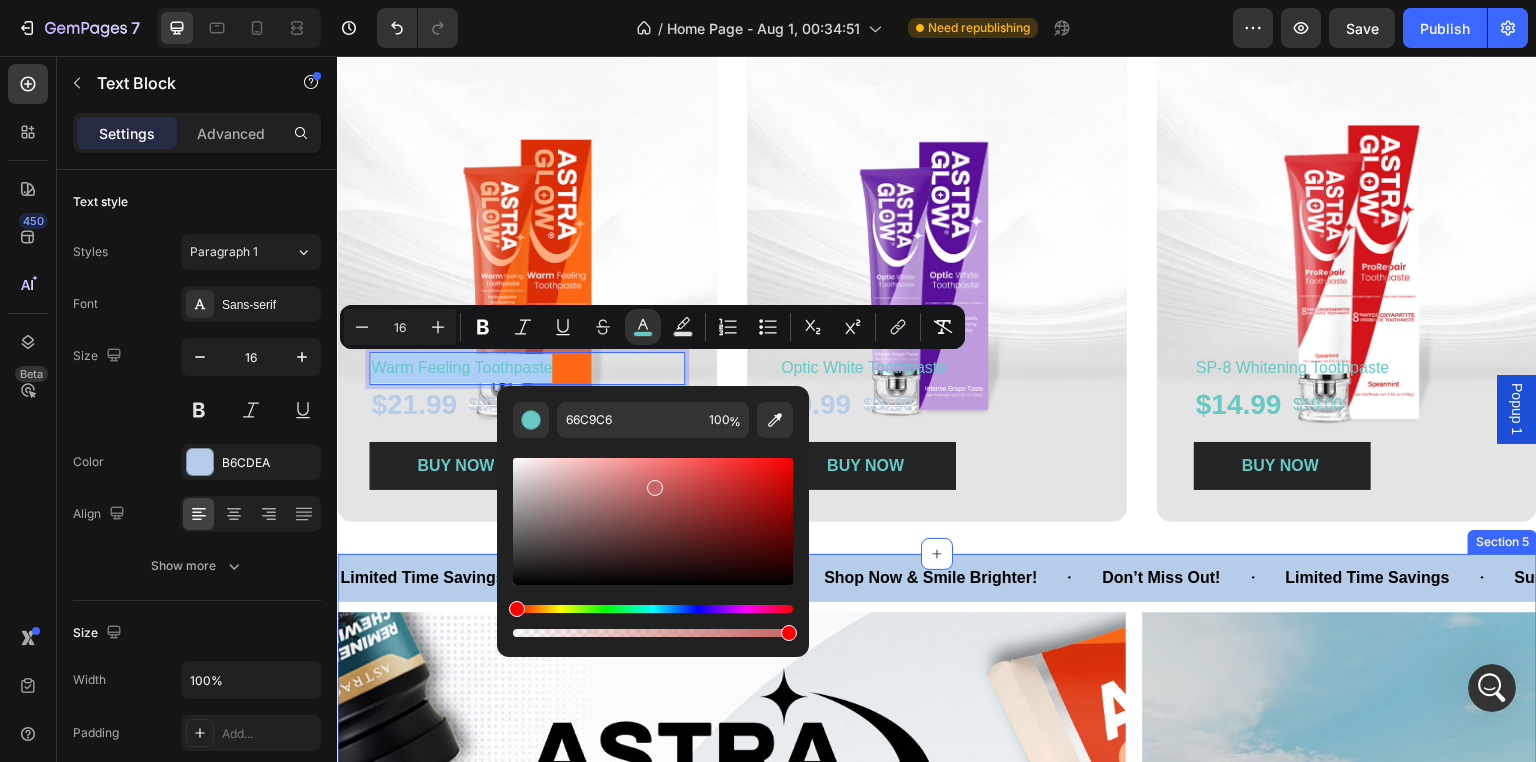 drag, startPoint x: 990, startPoint y: 665, endPoint x: 466, endPoint y: 607, distance: 527.20013 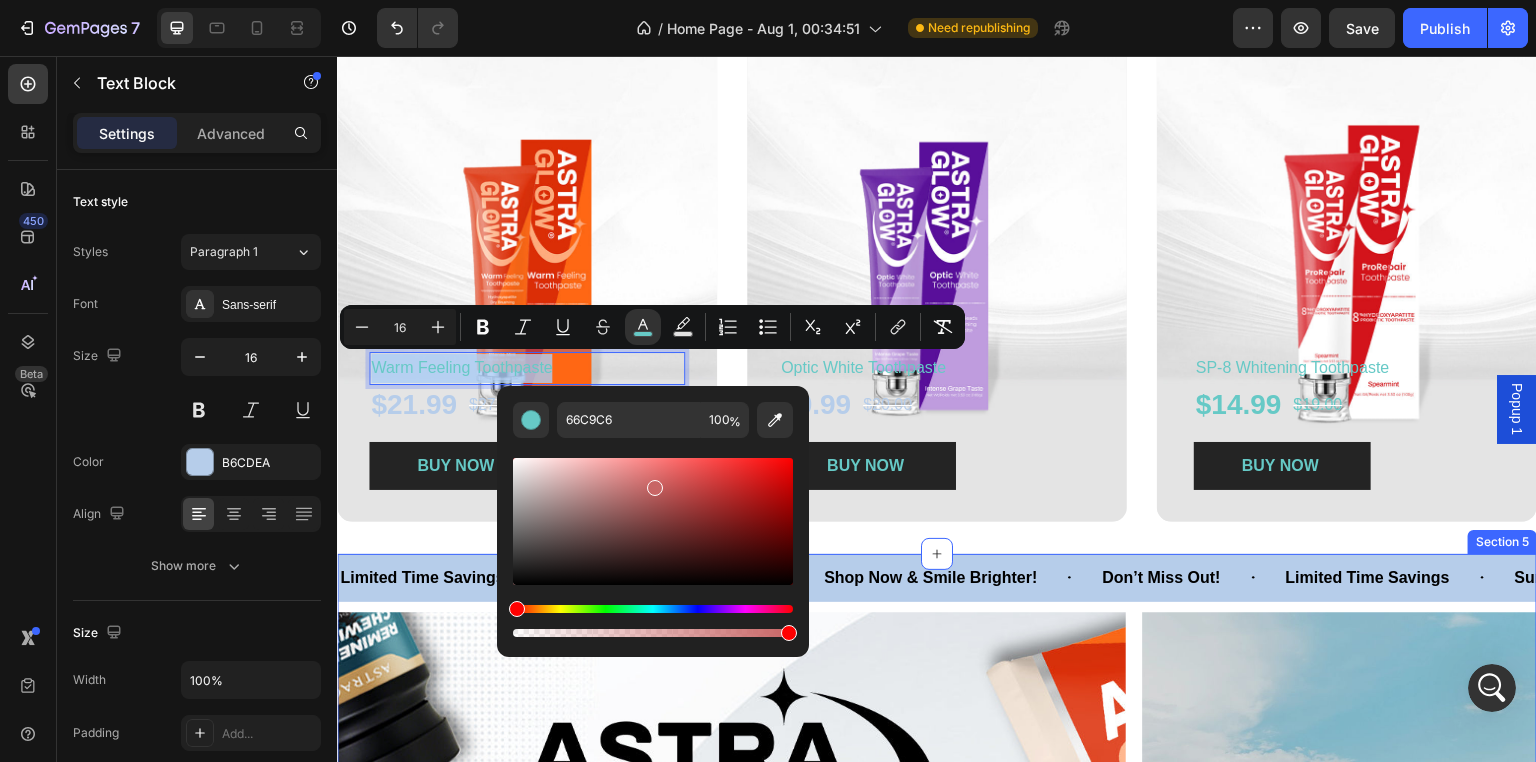 type on "C86565" 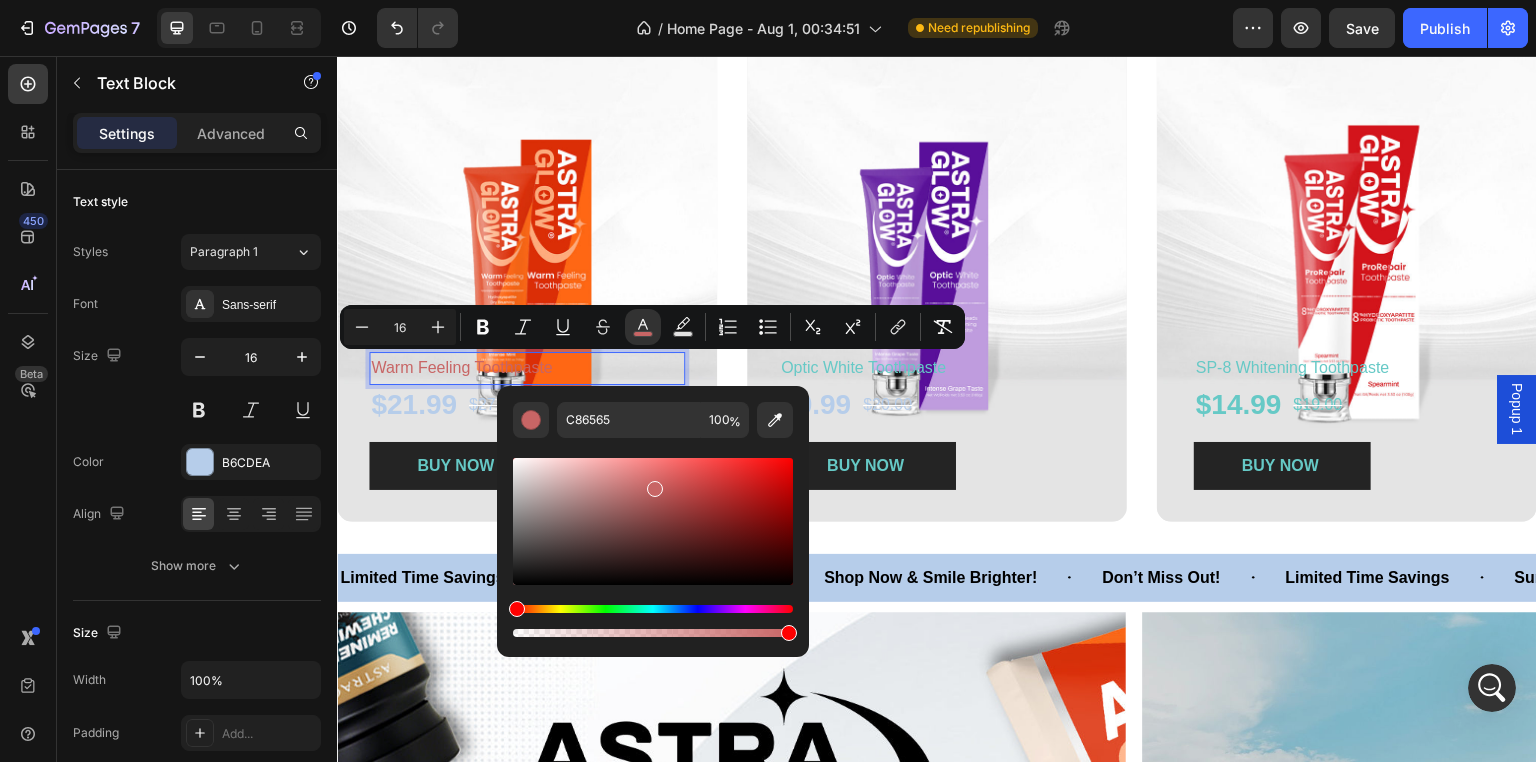 click at bounding box center (653, 633) 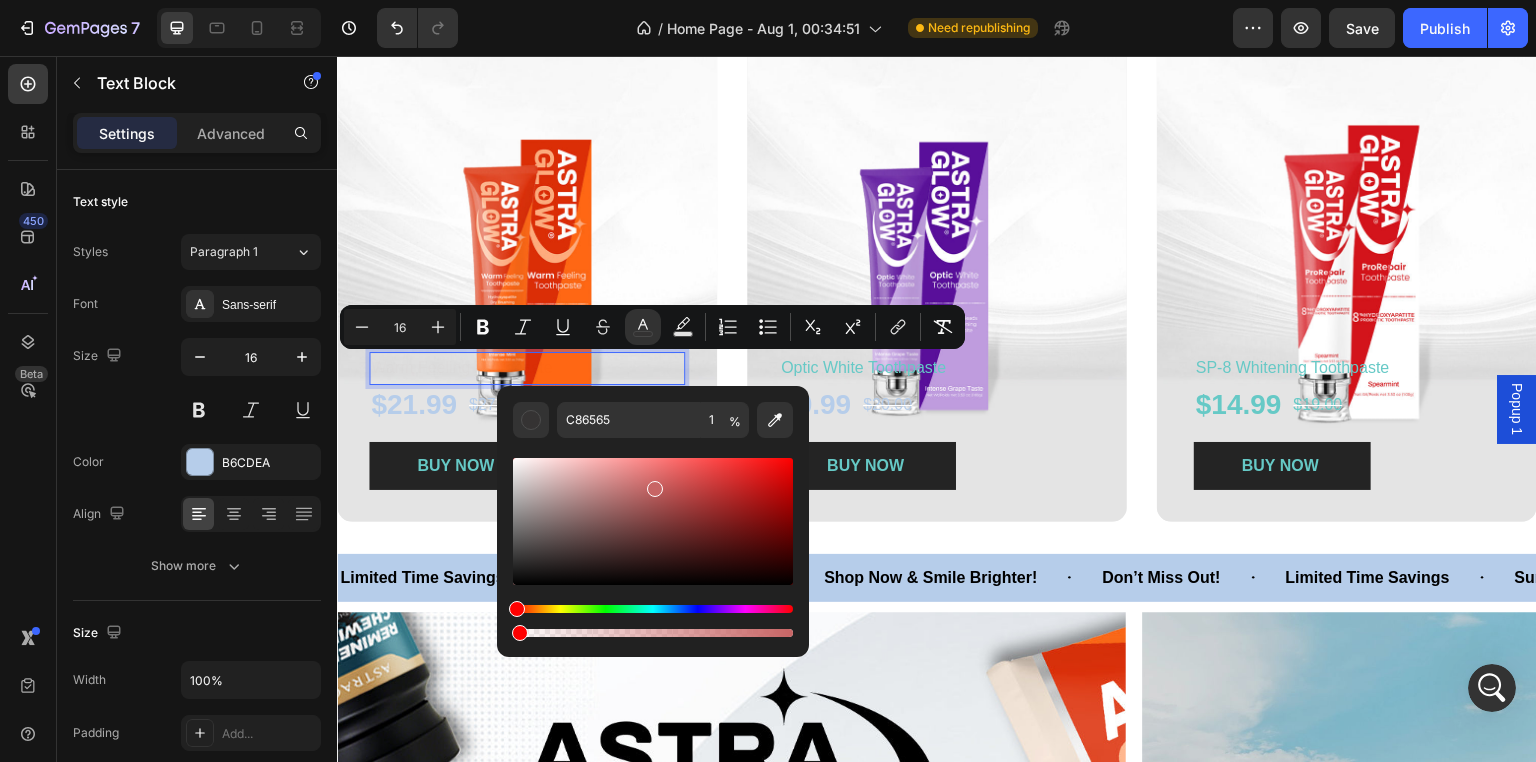 drag, startPoint x: 515, startPoint y: 631, endPoint x: 501, endPoint y: 632, distance: 14.035668 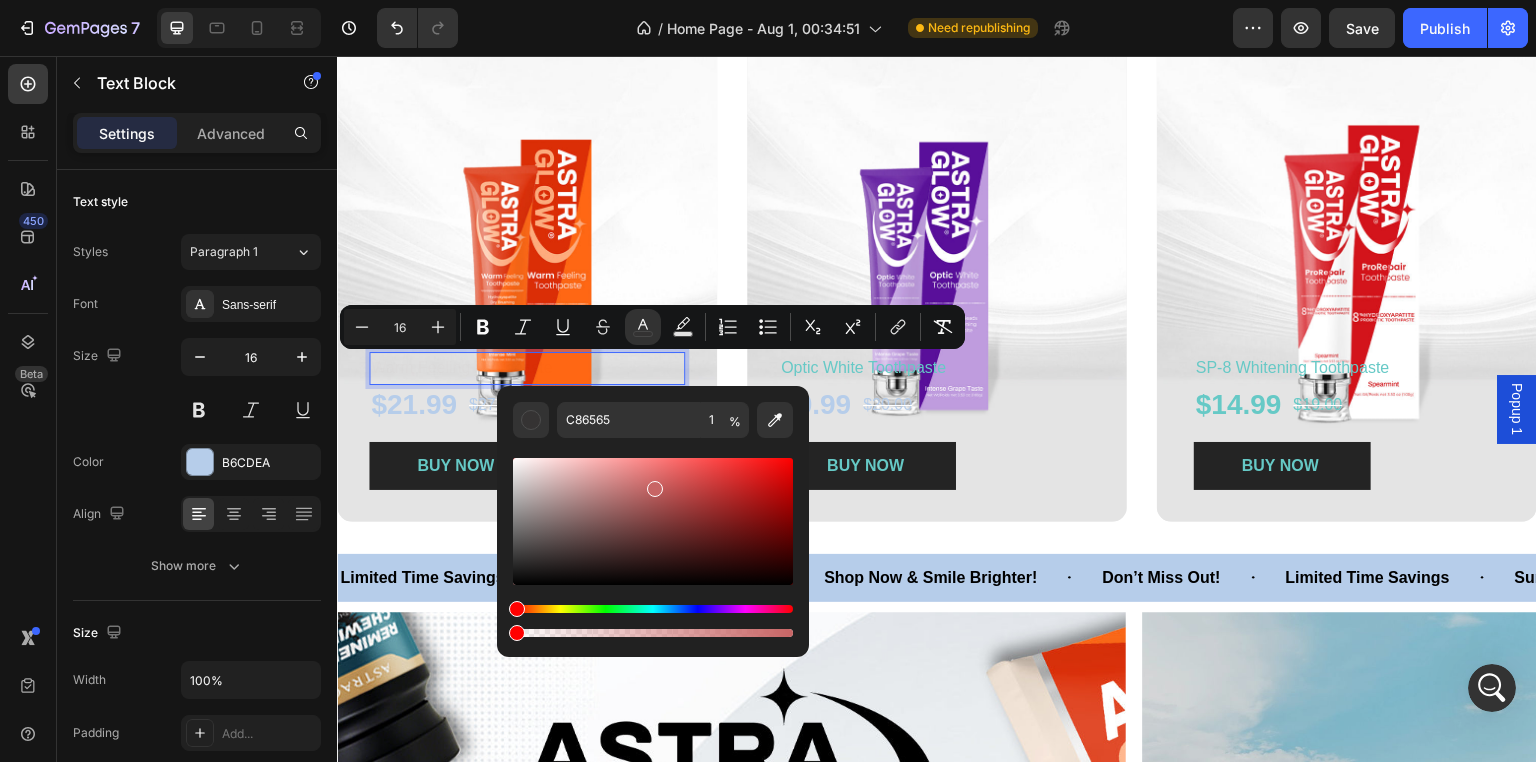 type on "0" 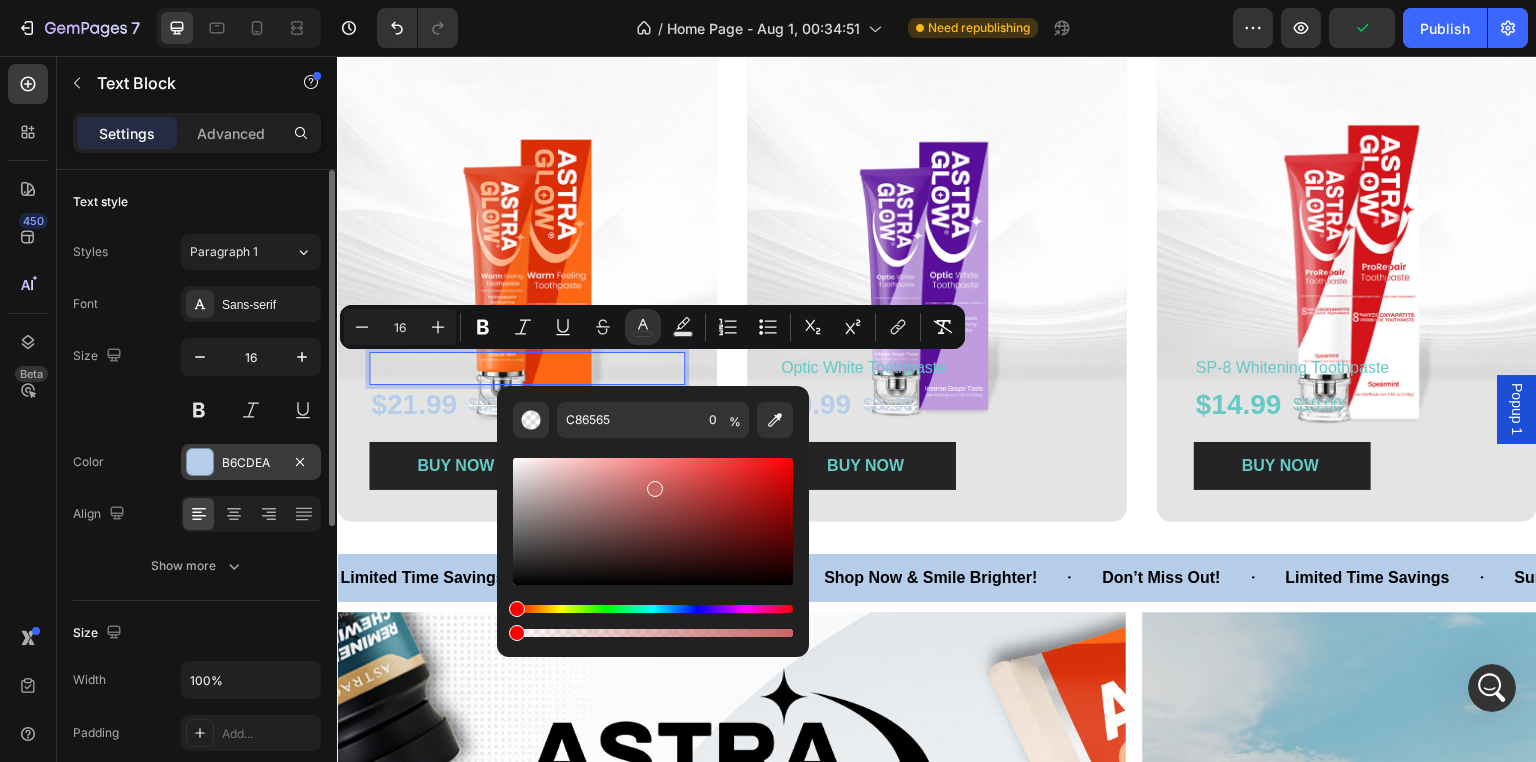 click on "B6CDEA" at bounding box center [251, 463] 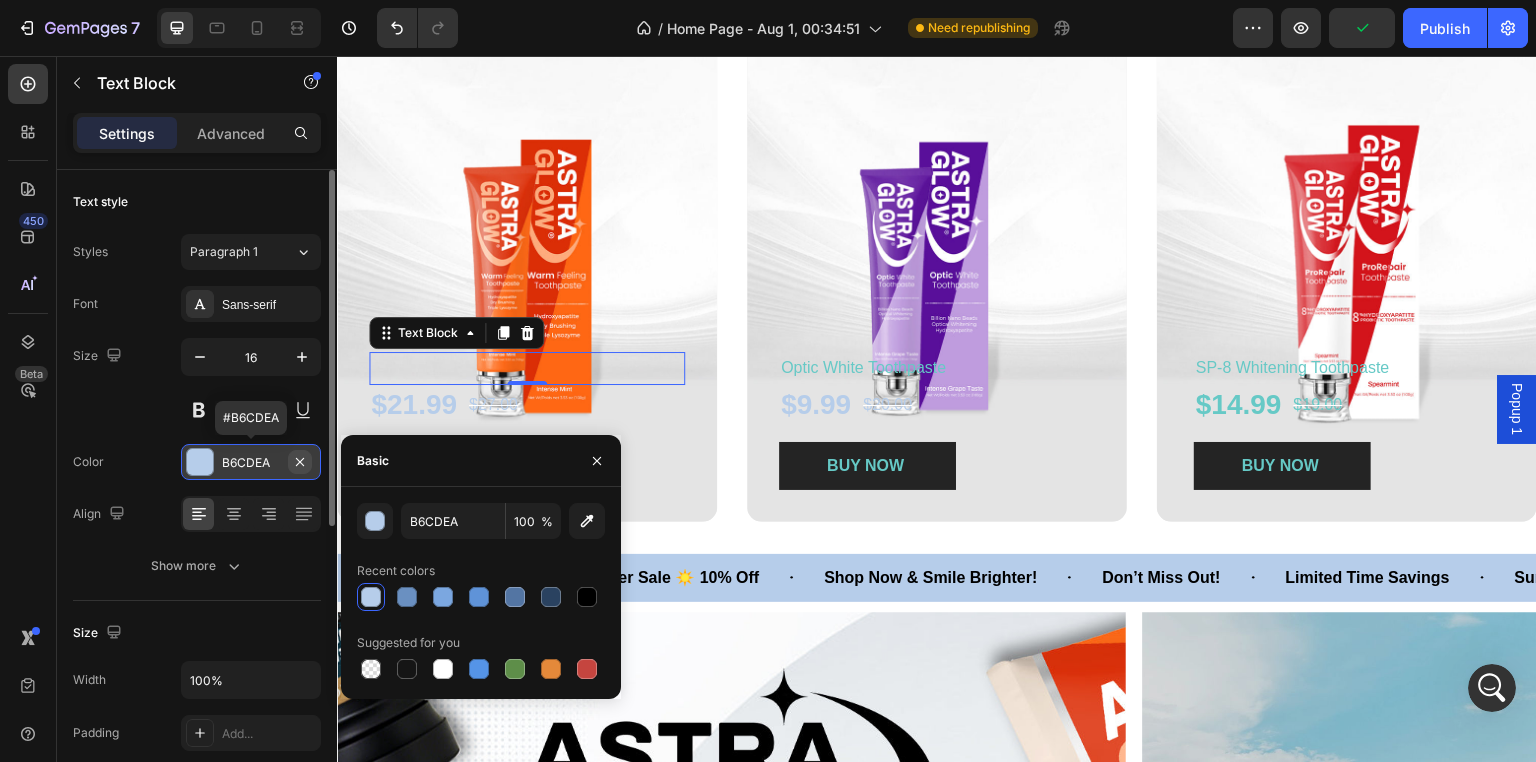 click 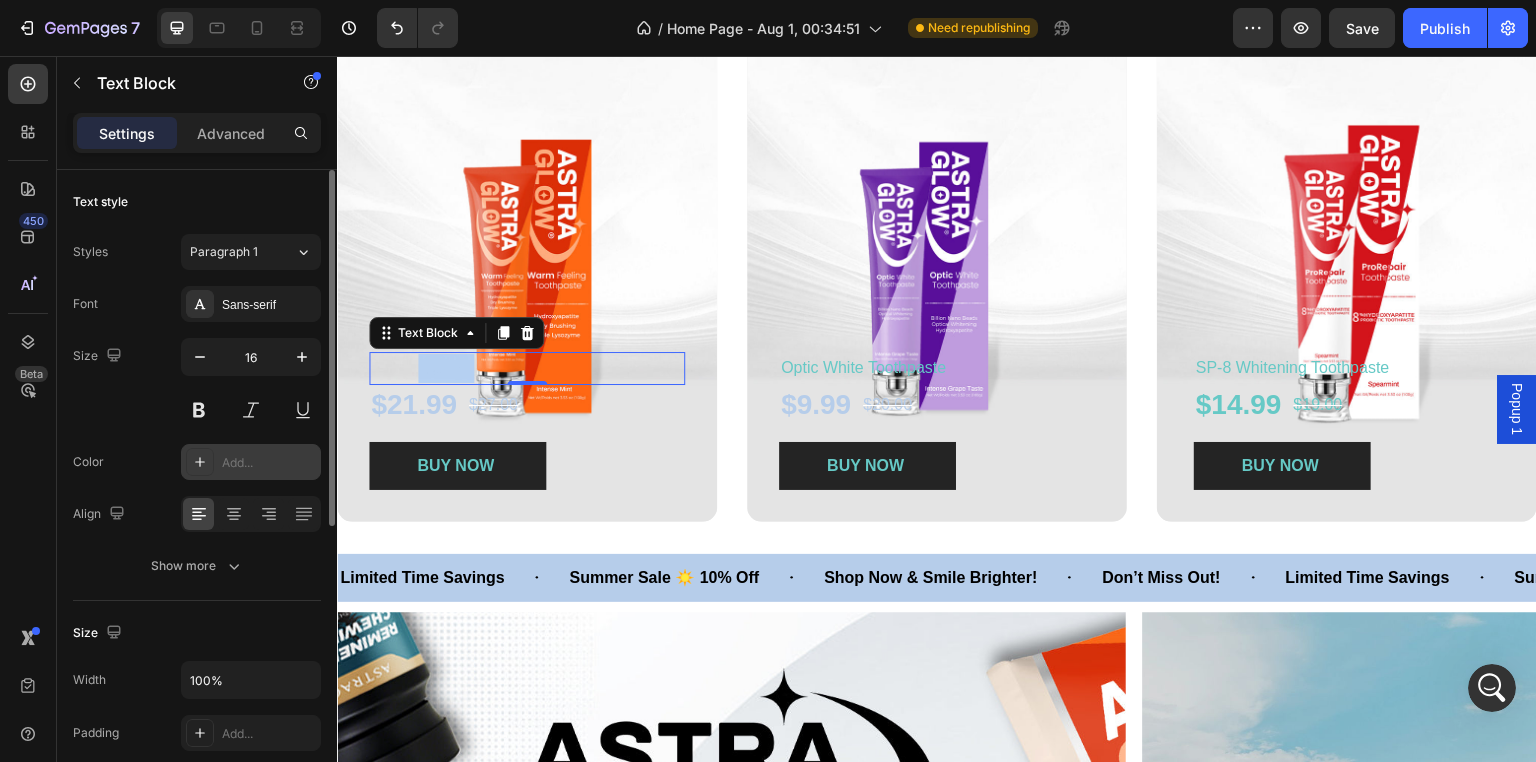 click on "Warm Feeling Toothpaste" at bounding box center [461, 367] 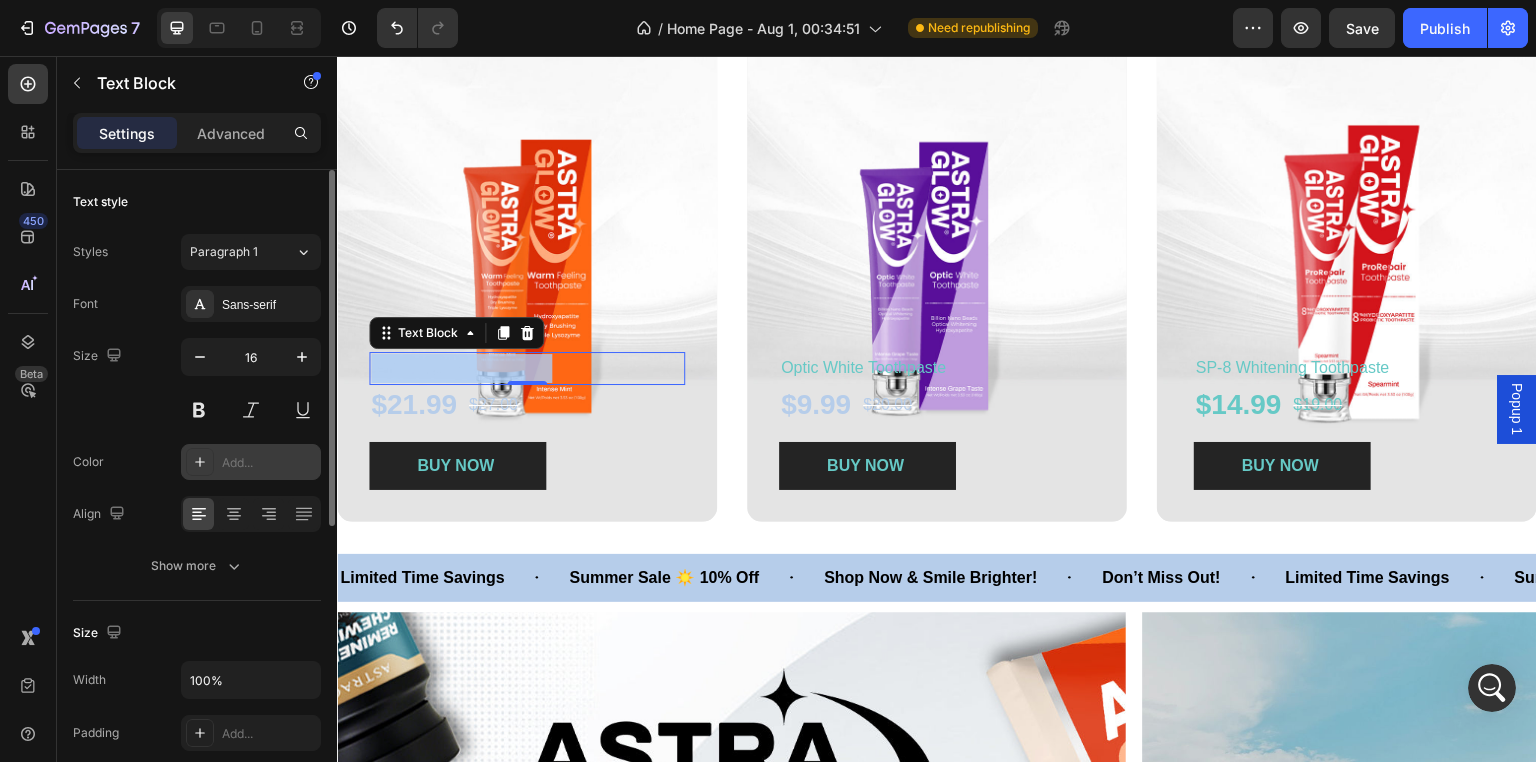 click on "Warm Feeling Toothpaste" at bounding box center (461, 367) 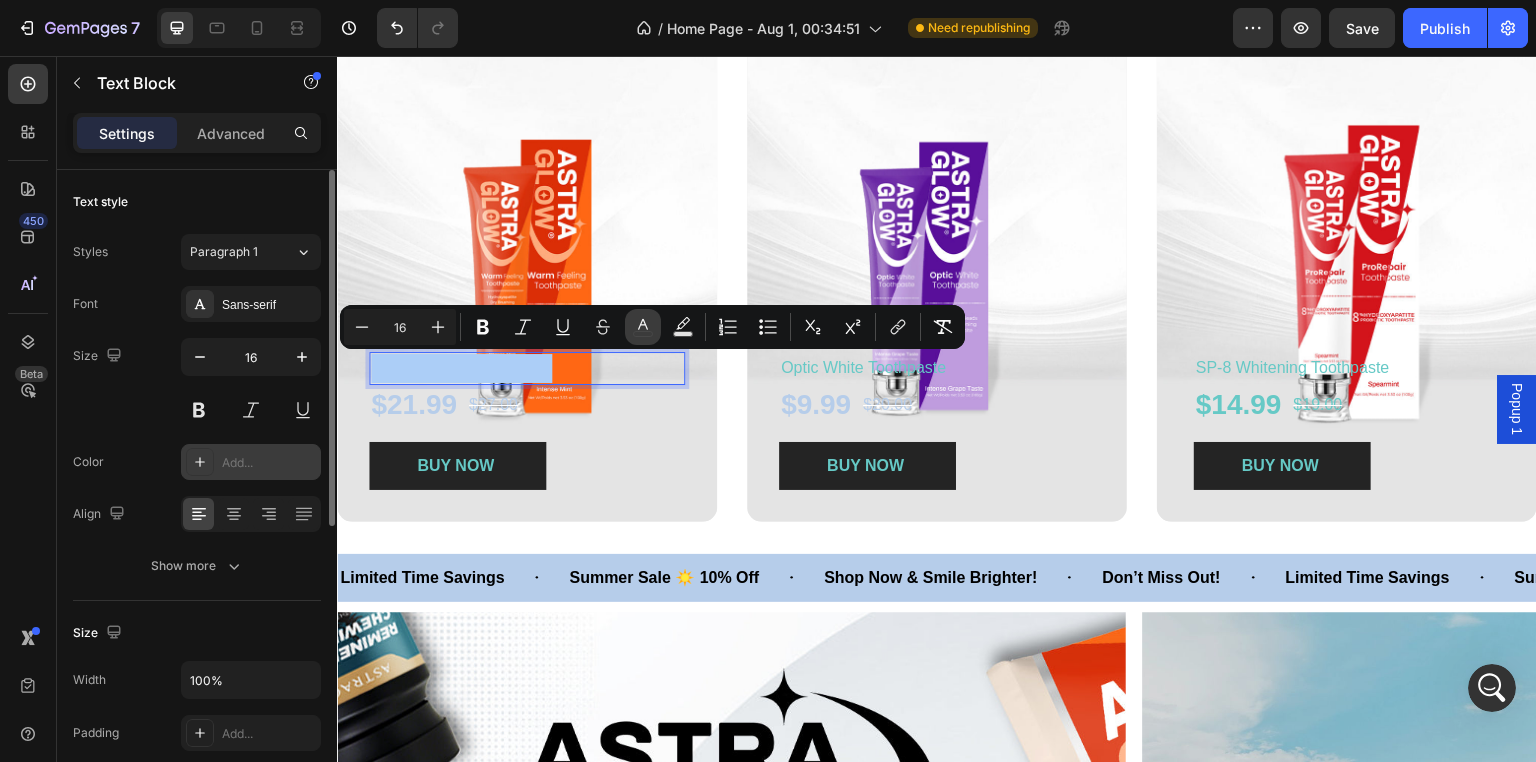 click on "color" at bounding box center (643, 327) 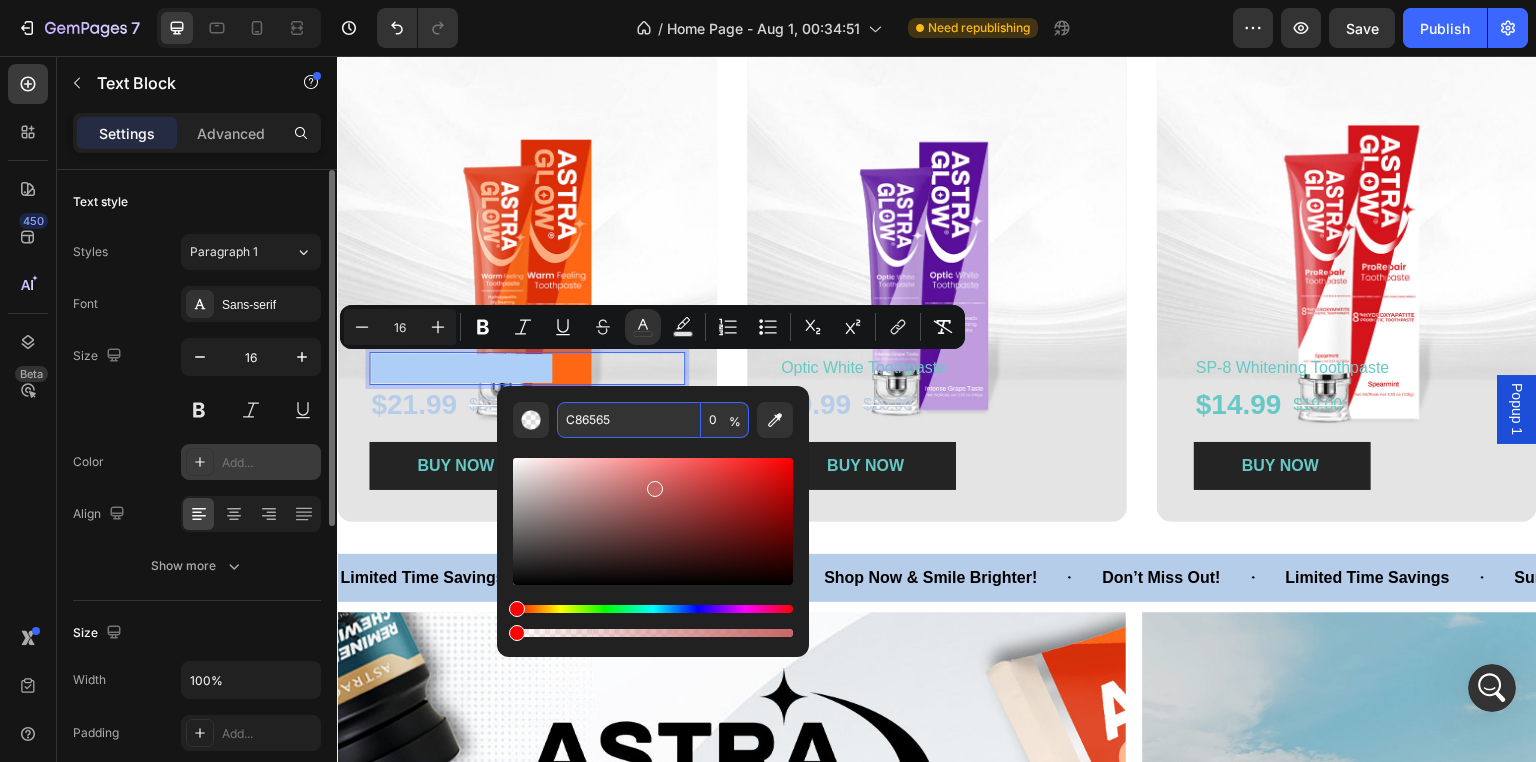 click on "C86565" at bounding box center (629, 420) 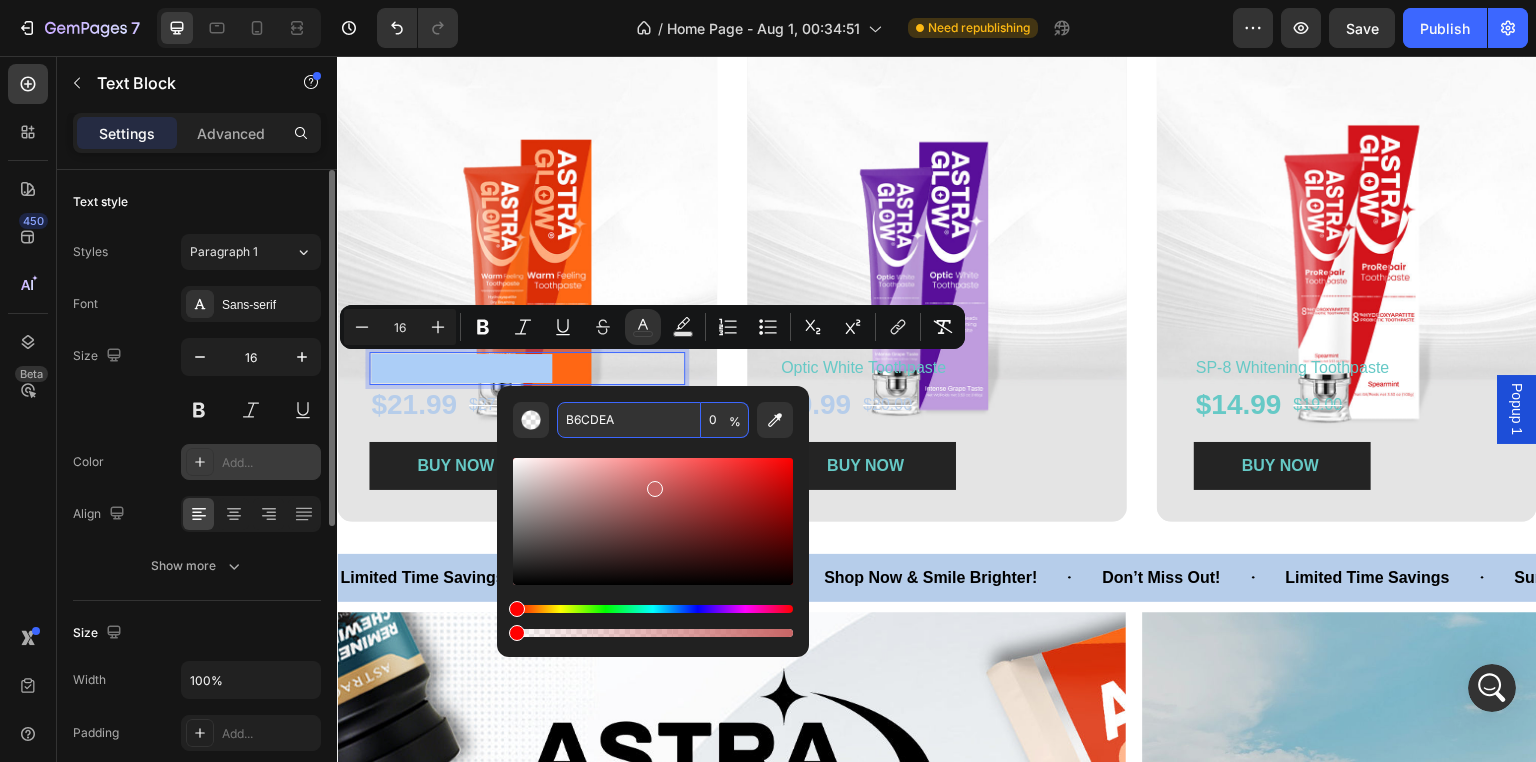 type on "B6CDEA" 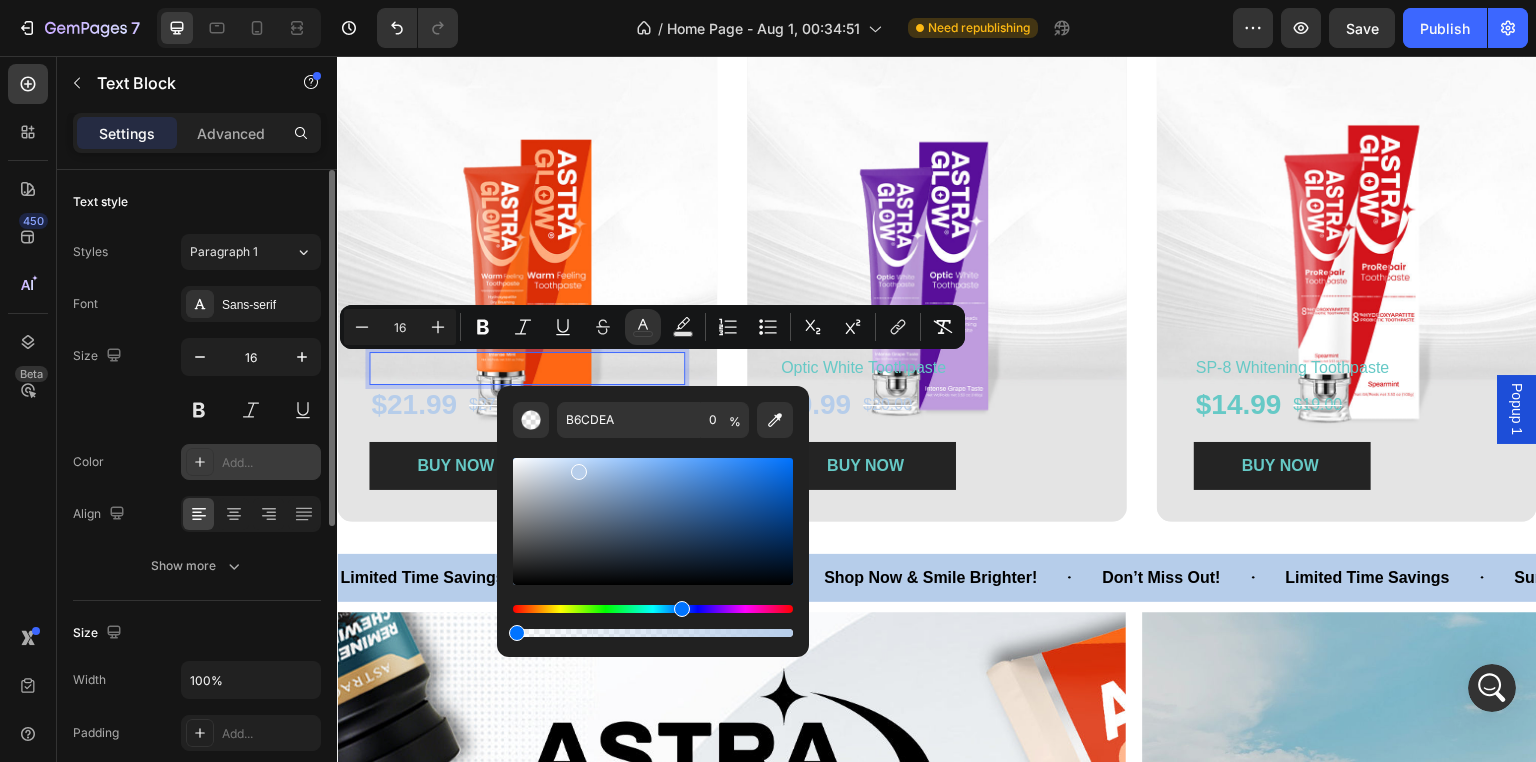 click on "Add..." at bounding box center (269, 463) 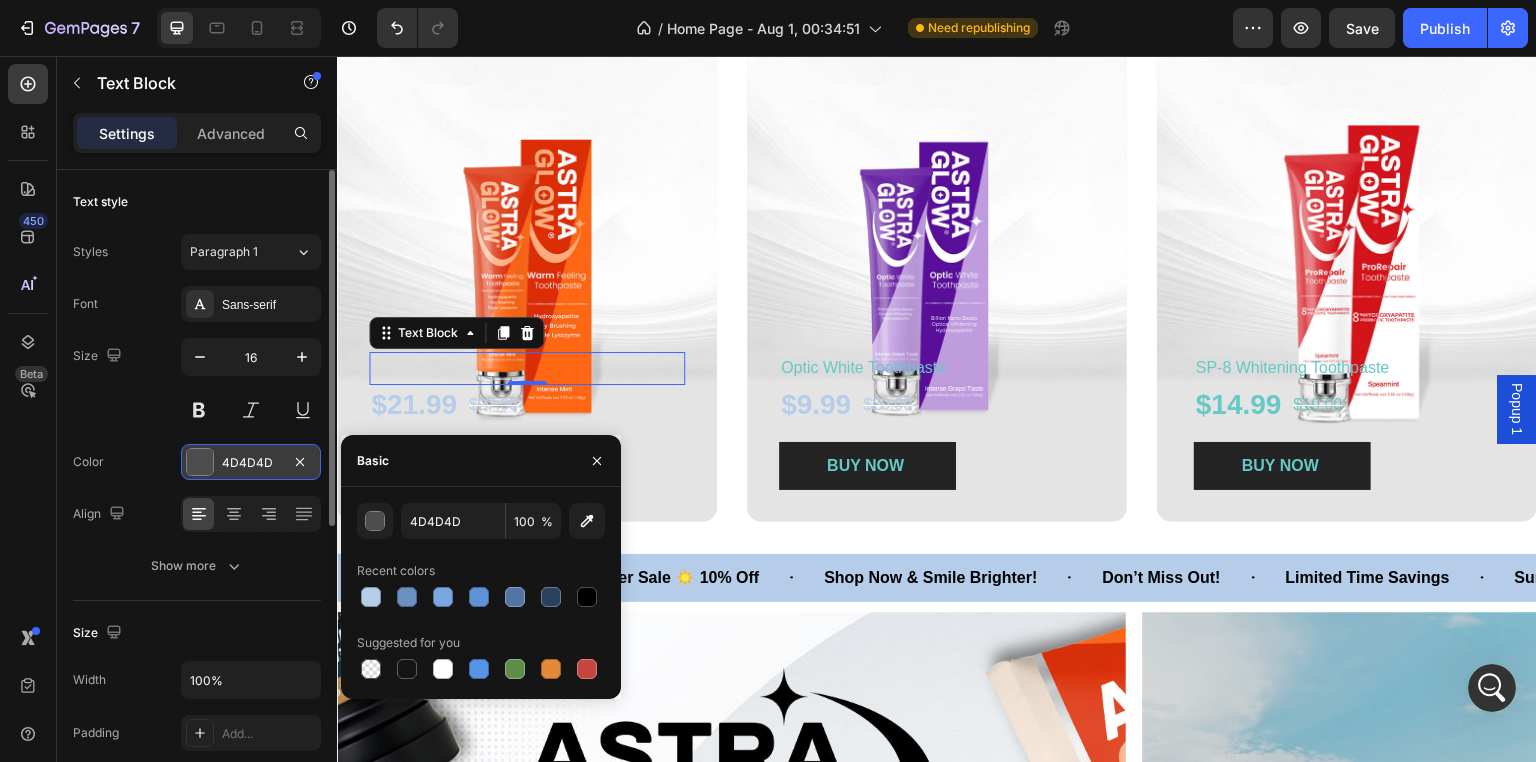 click on "Warm Feeling Toothpaste" at bounding box center (461, 367) 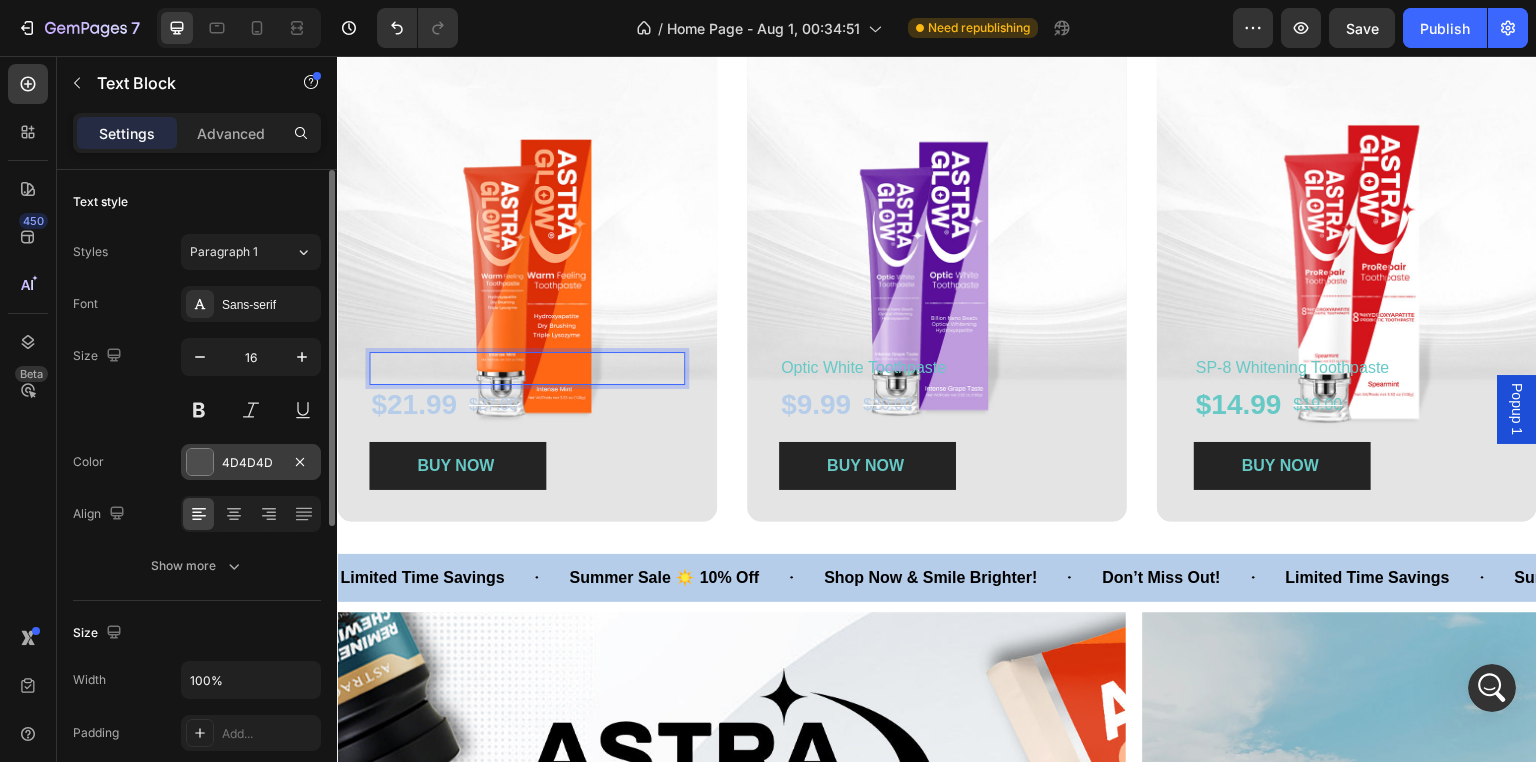 click on "Warm Feeling Toothpaste" at bounding box center (461, 367) 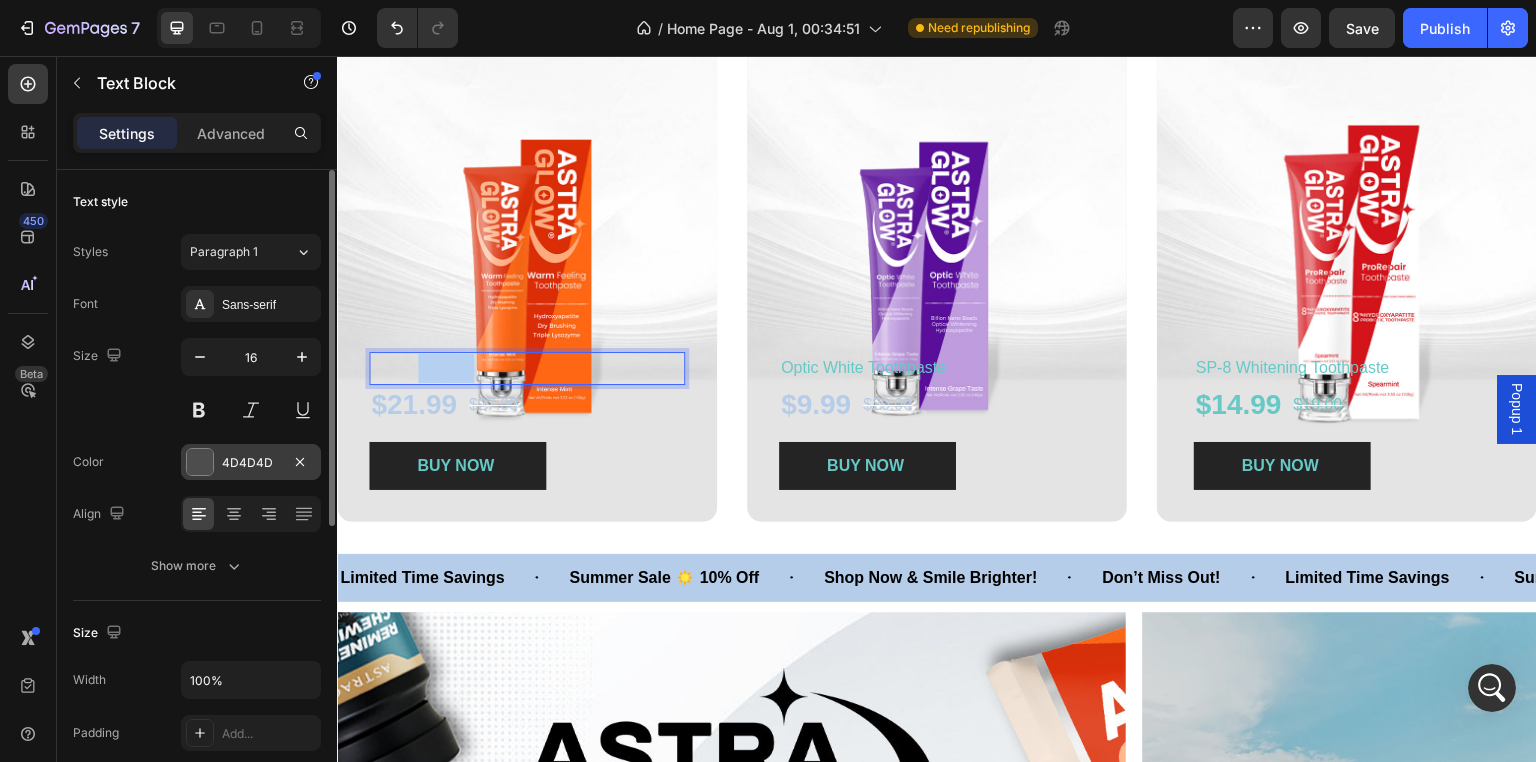 click on "Warm Feeling Toothpaste" at bounding box center (461, 367) 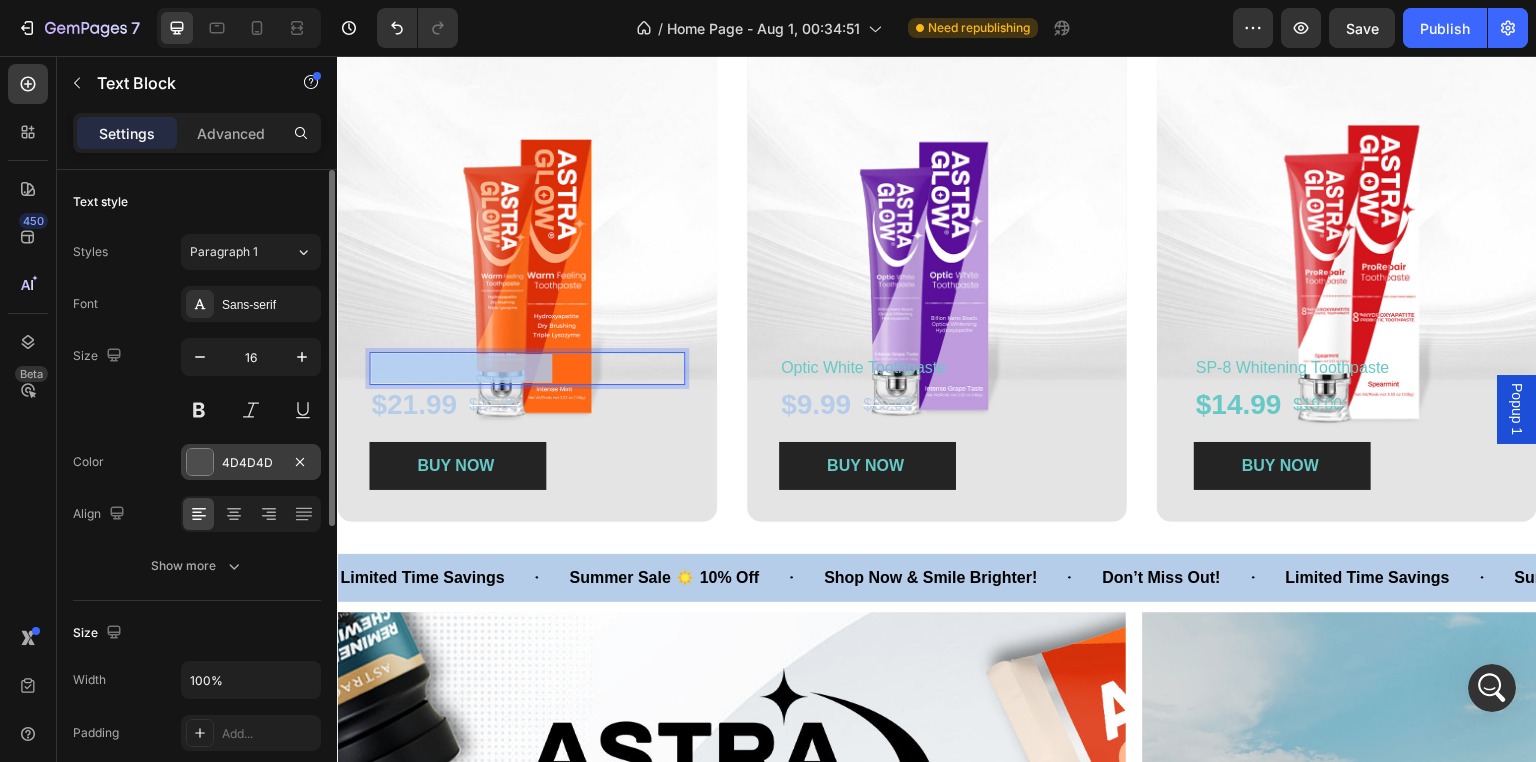 click on "Warm Feeling Toothpaste" at bounding box center [461, 367] 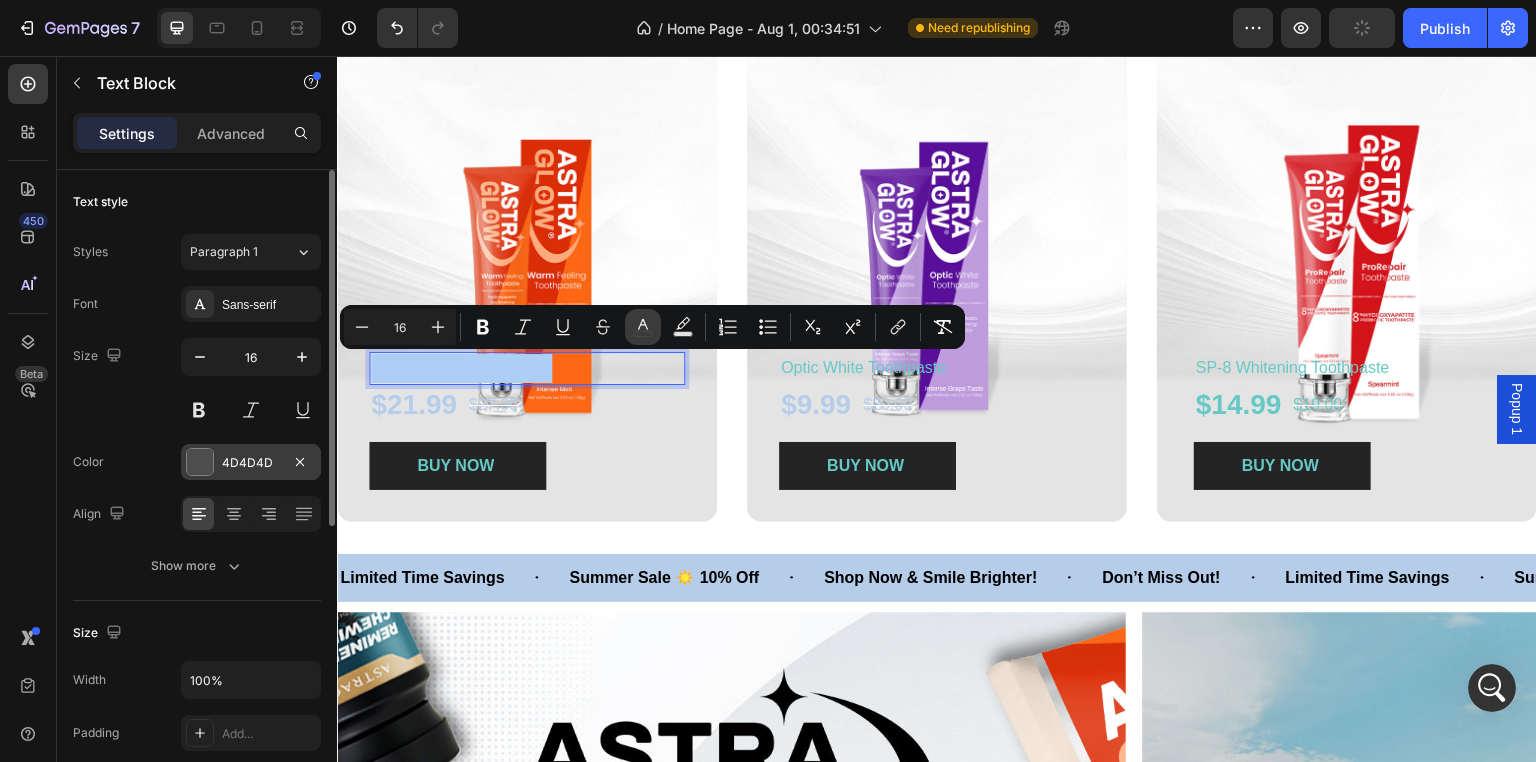 click 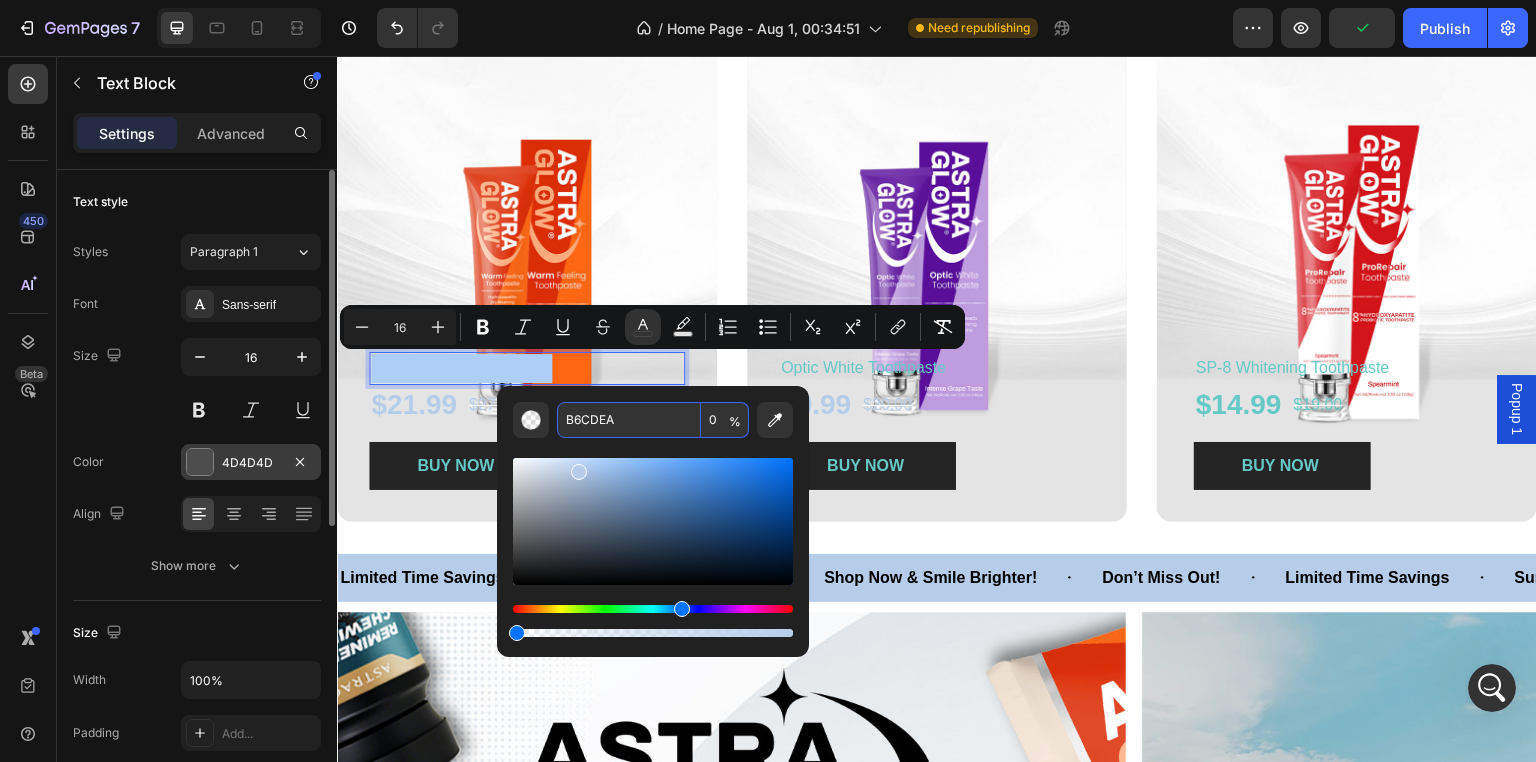 click on "B6CDEA" at bounding box center [629, 420] 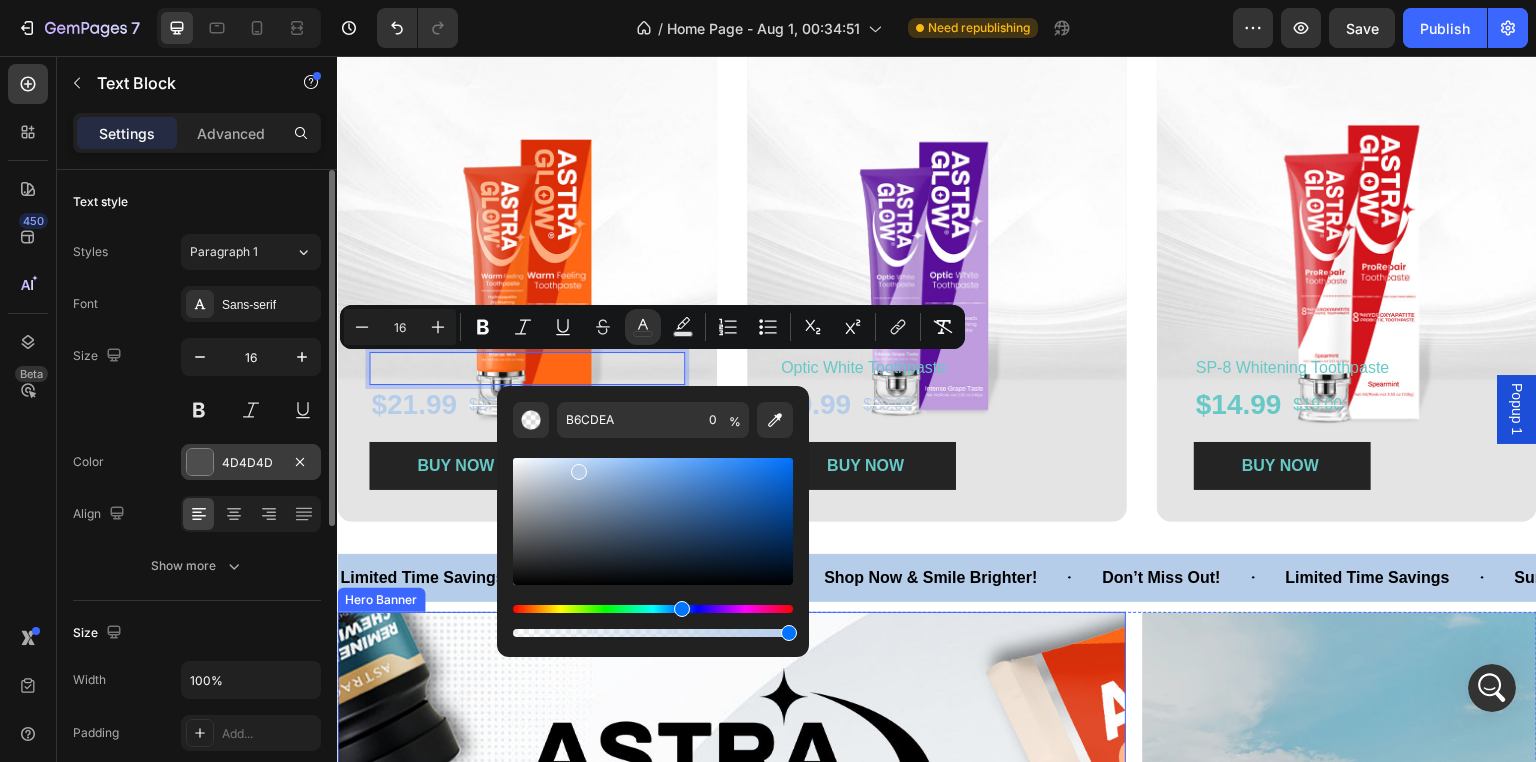 drag, startPoint x: 861, startPoint y: 687, endPoint x: 886, endPoint y: 637, distance: 55.9017 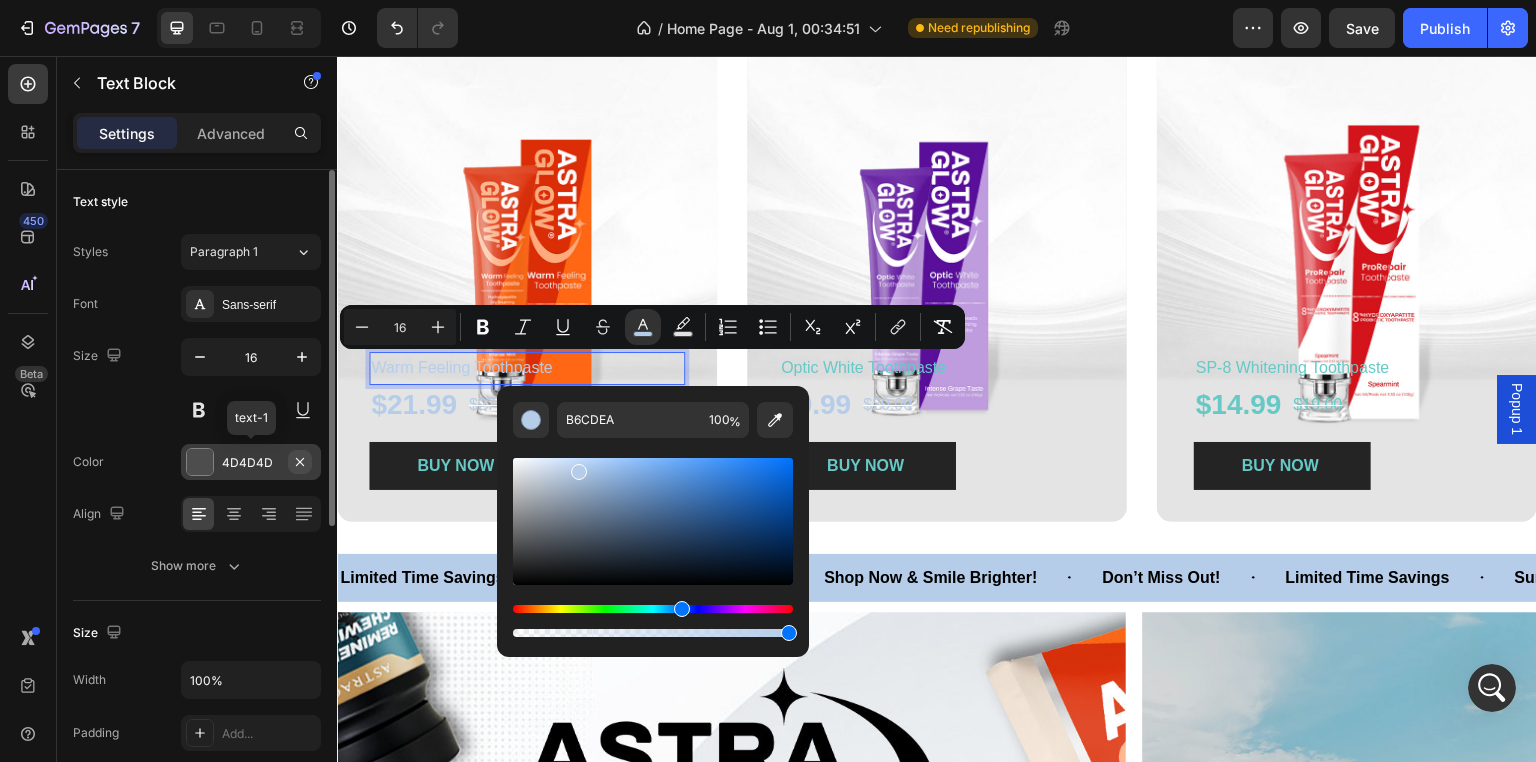 click 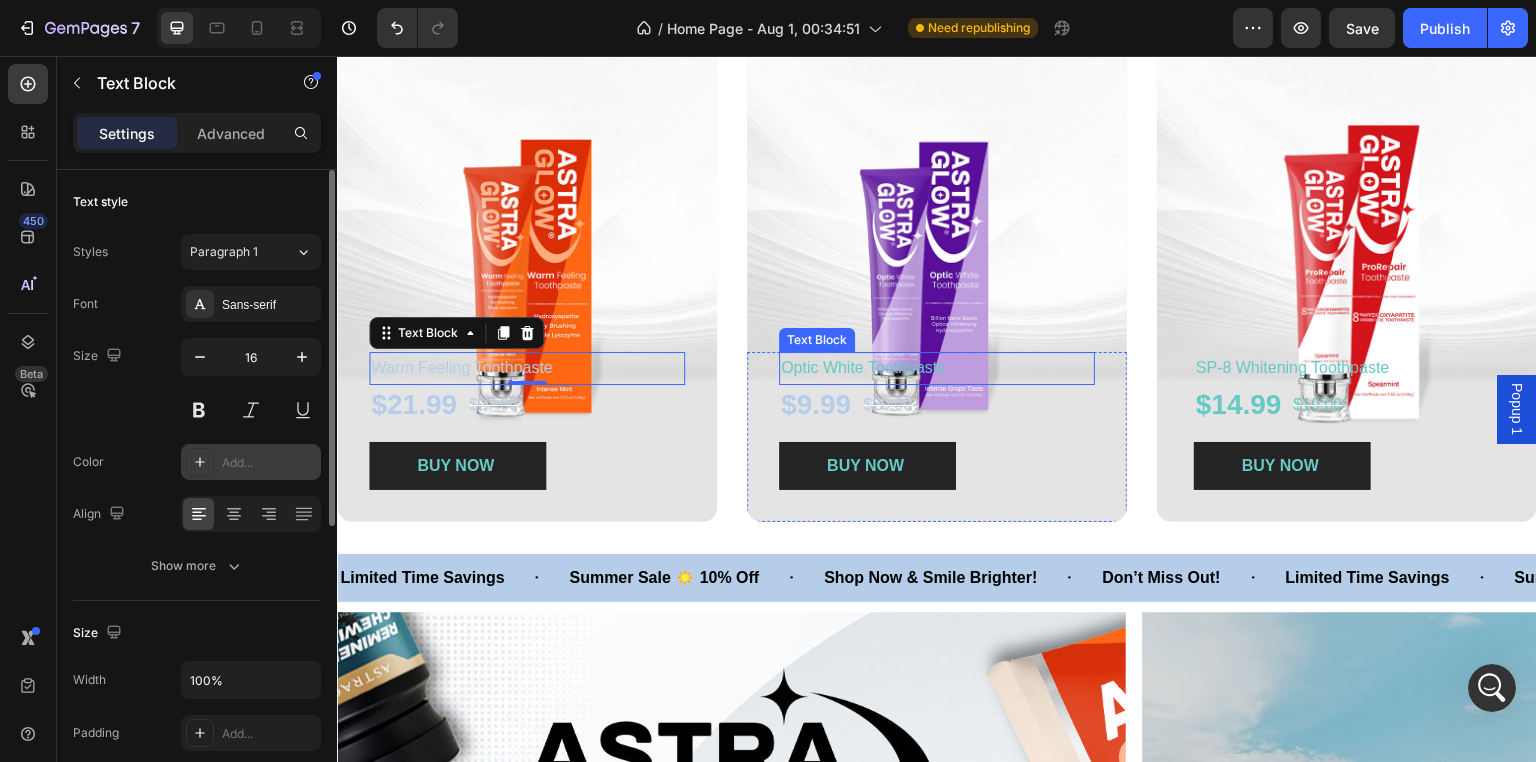 click on "Optic White Toothpaste" at bounding box center (863, 367) 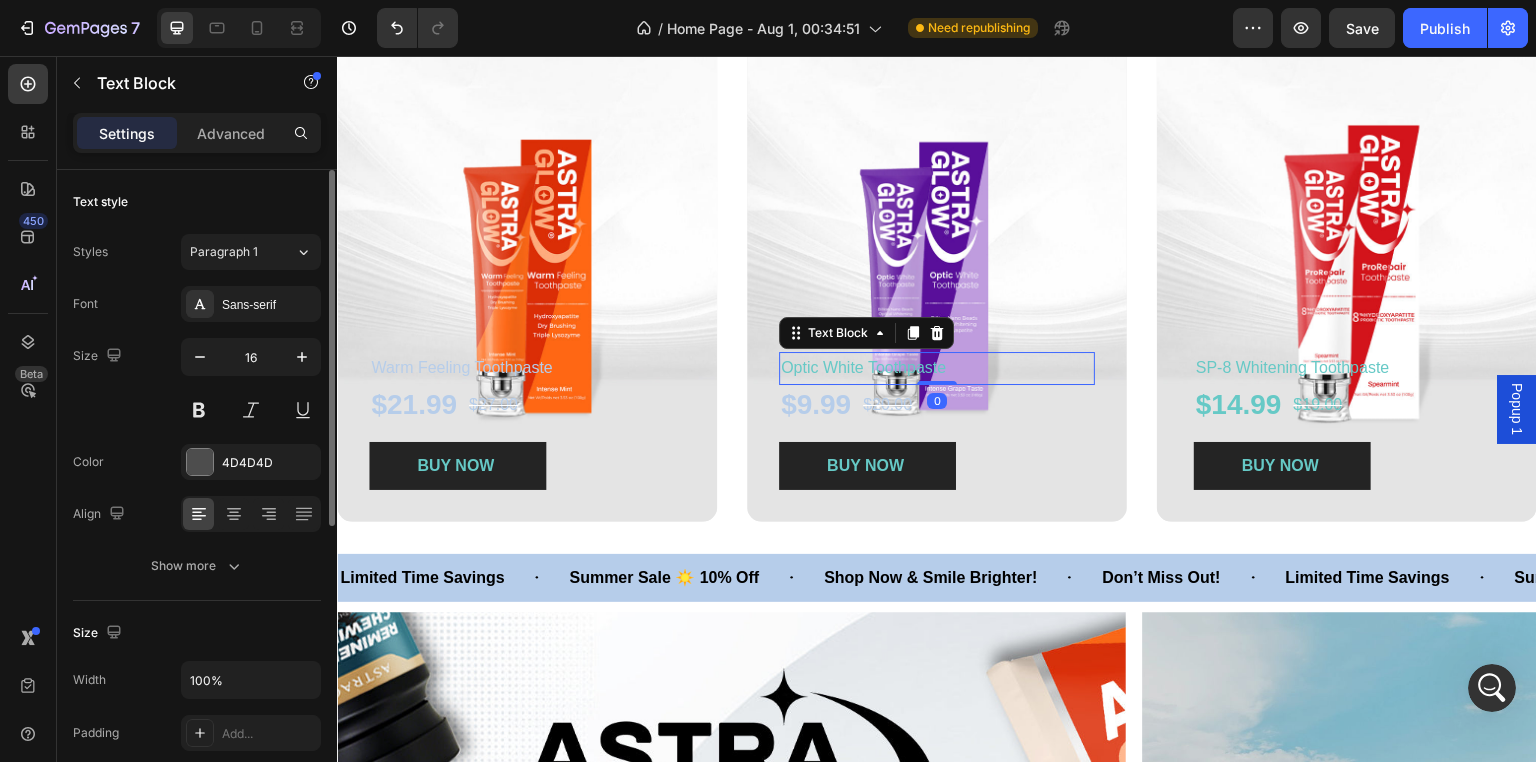 click on "Optic White Toothpaste" at bounding box center (863, 367) 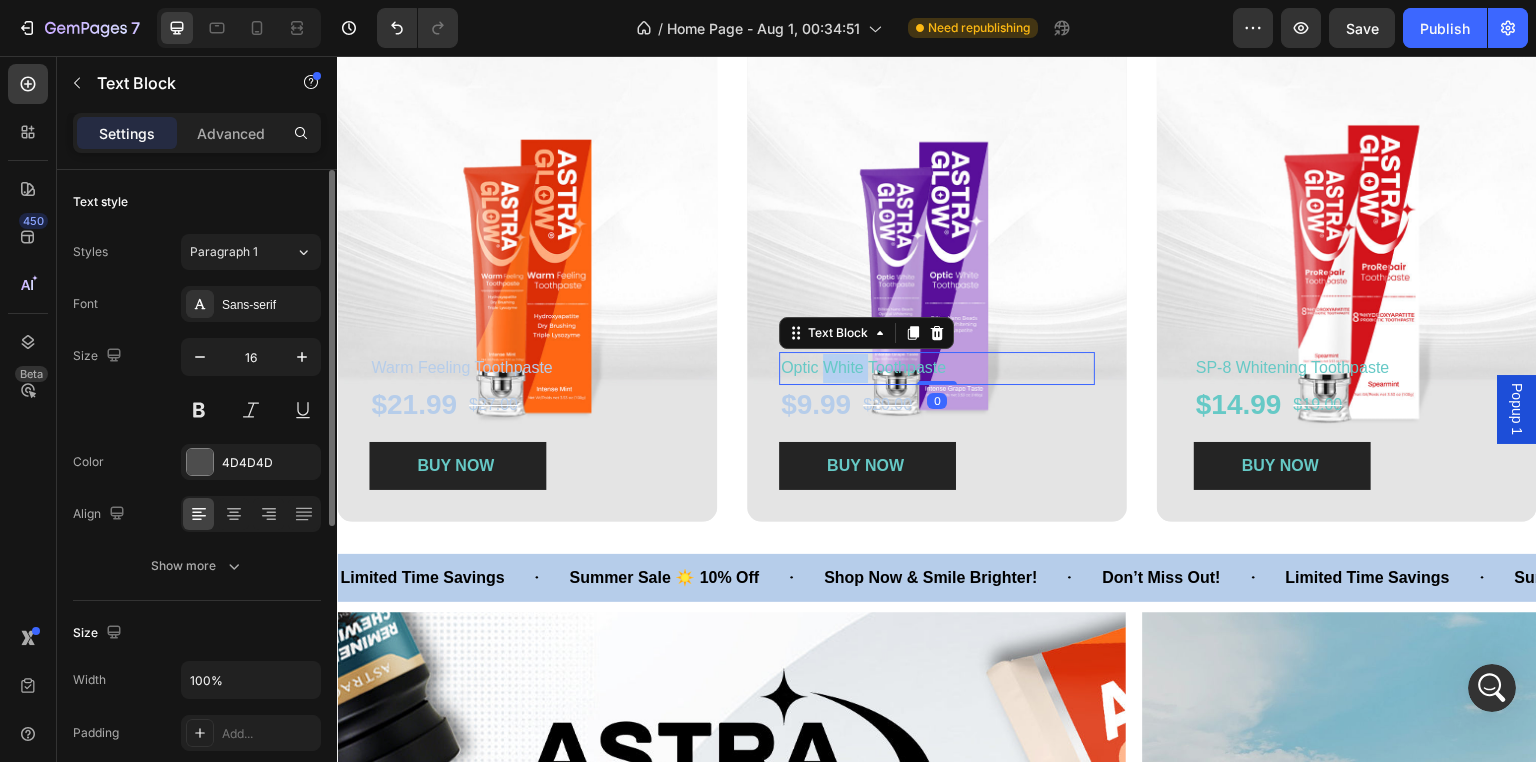 click on "Optic White Toothpaste" at bounding box center [863, 367] 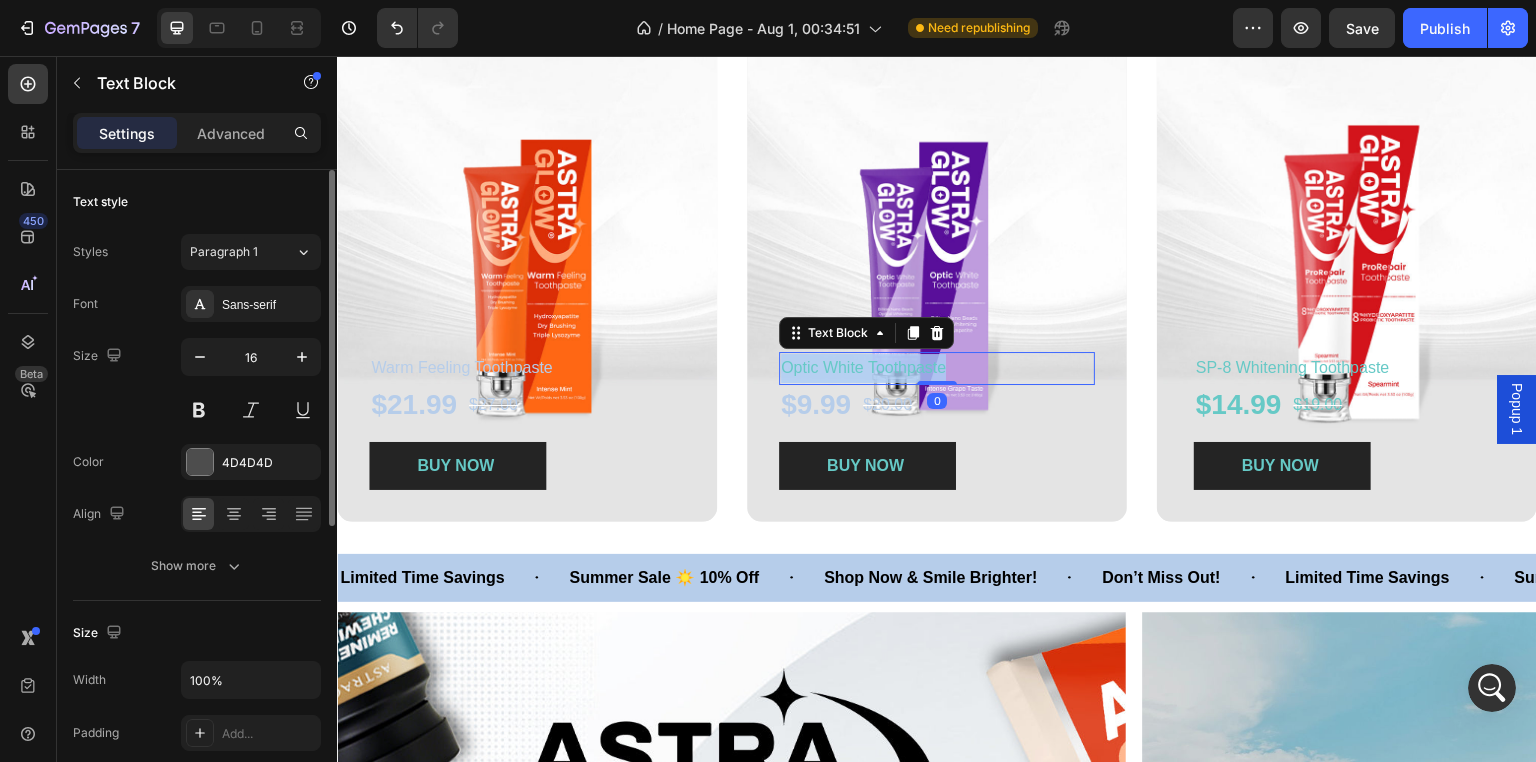 click on "Optic White Toothpaste" at bounding box center (863, 367) 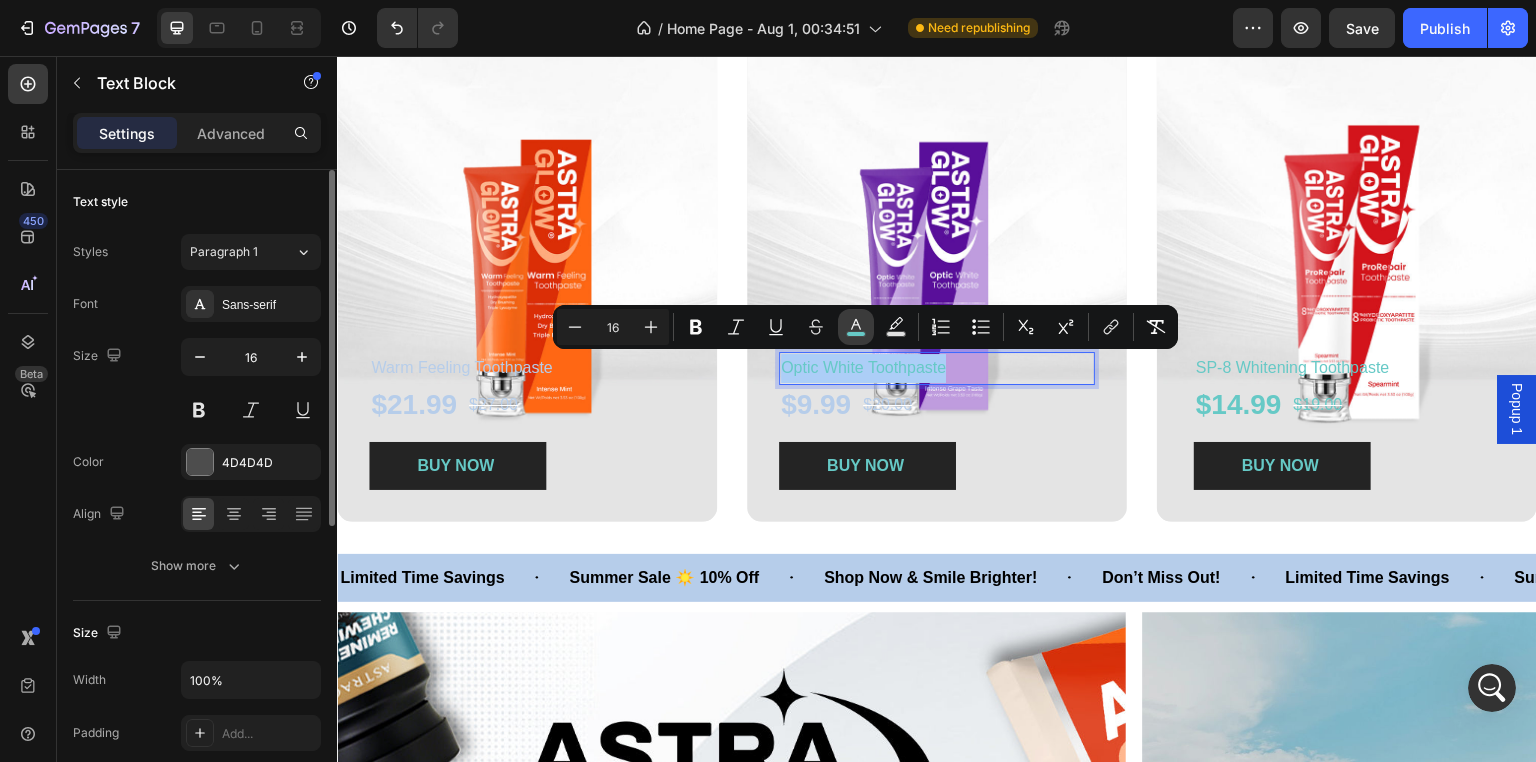 click 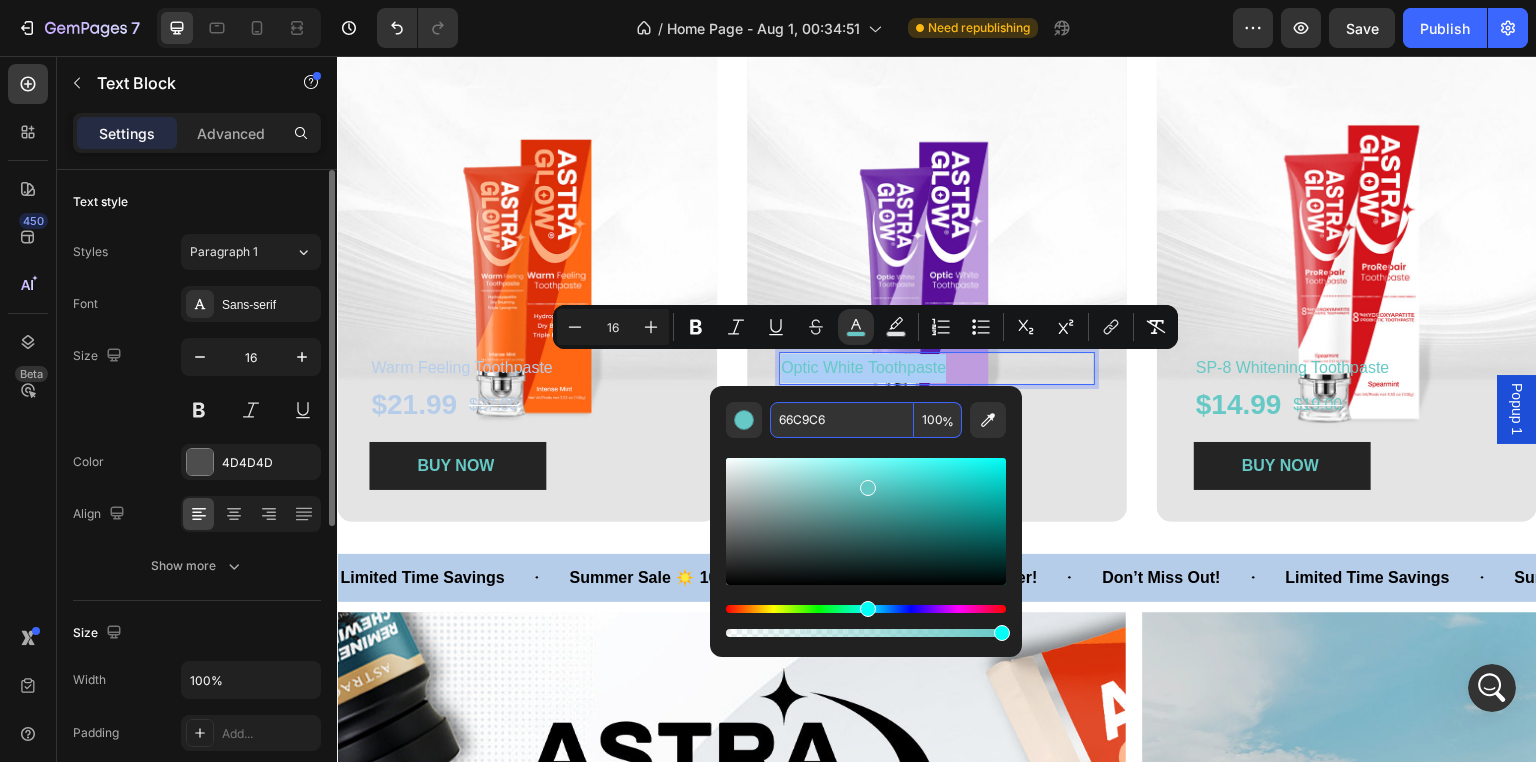 click on "66C9C6" at bounding box center (842, 420) 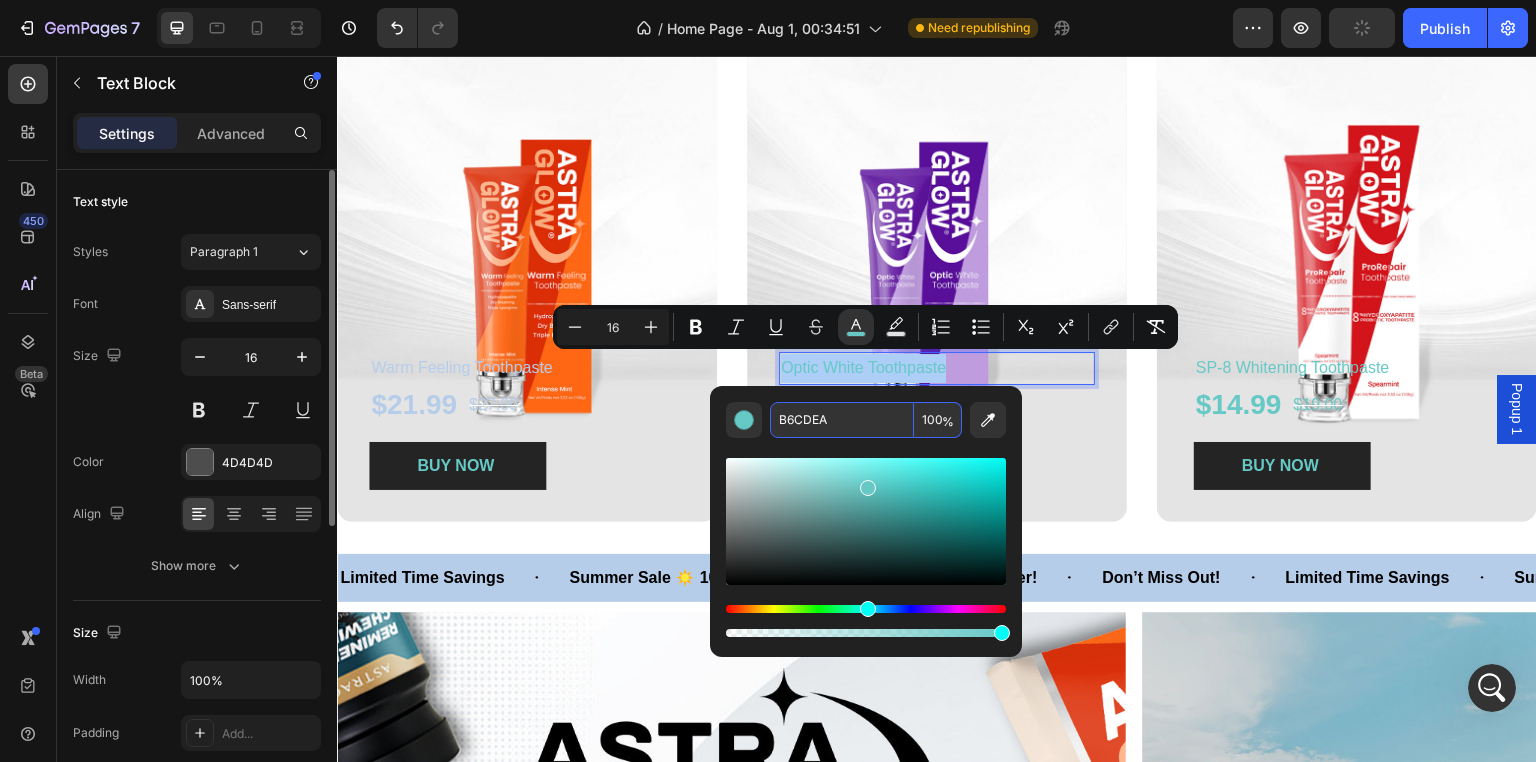 type on "B6CDEA" 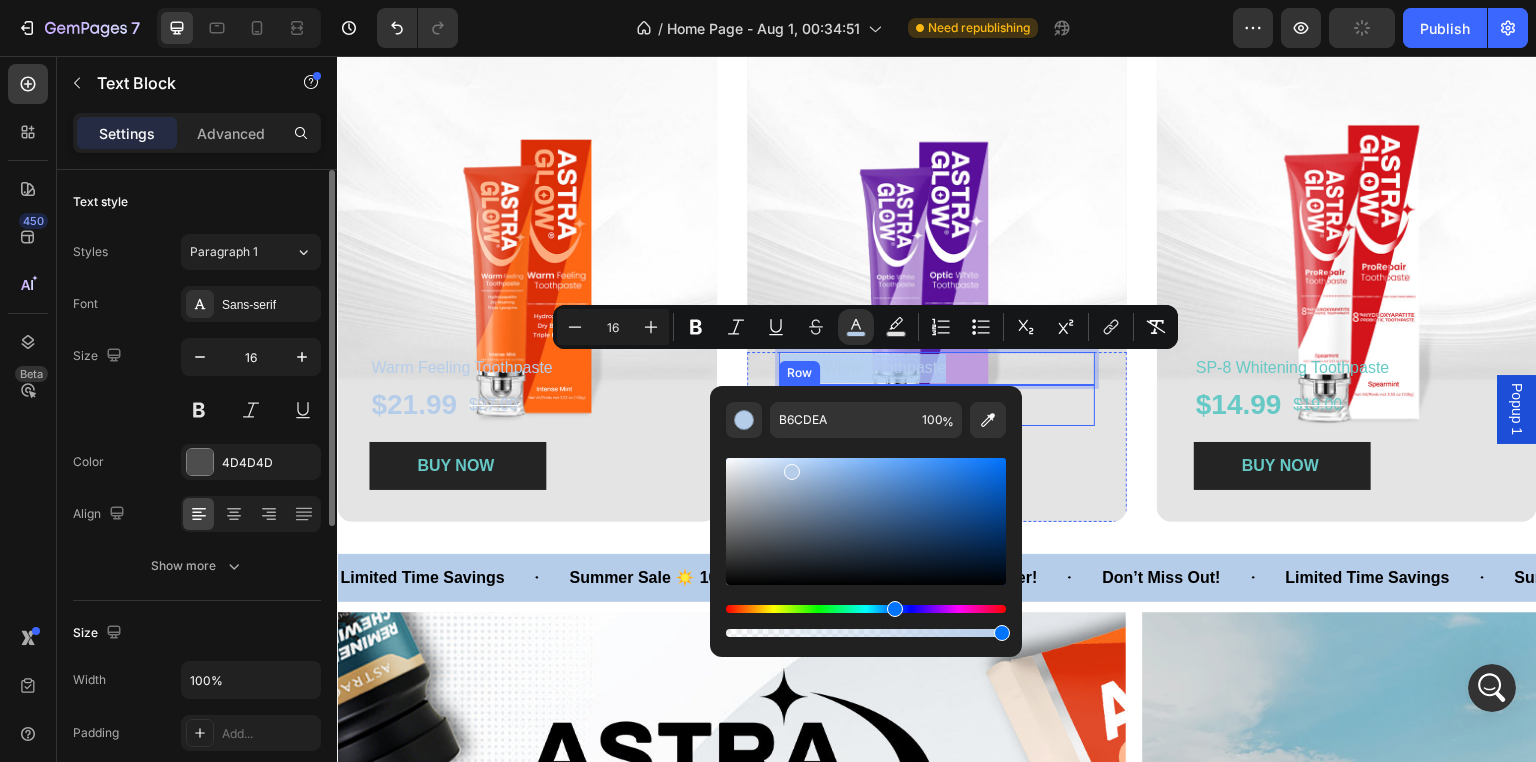 click on "$9.99 Product Price Product Price $20.00 Product Price Product Price Row" at bounding box center (937, 405) 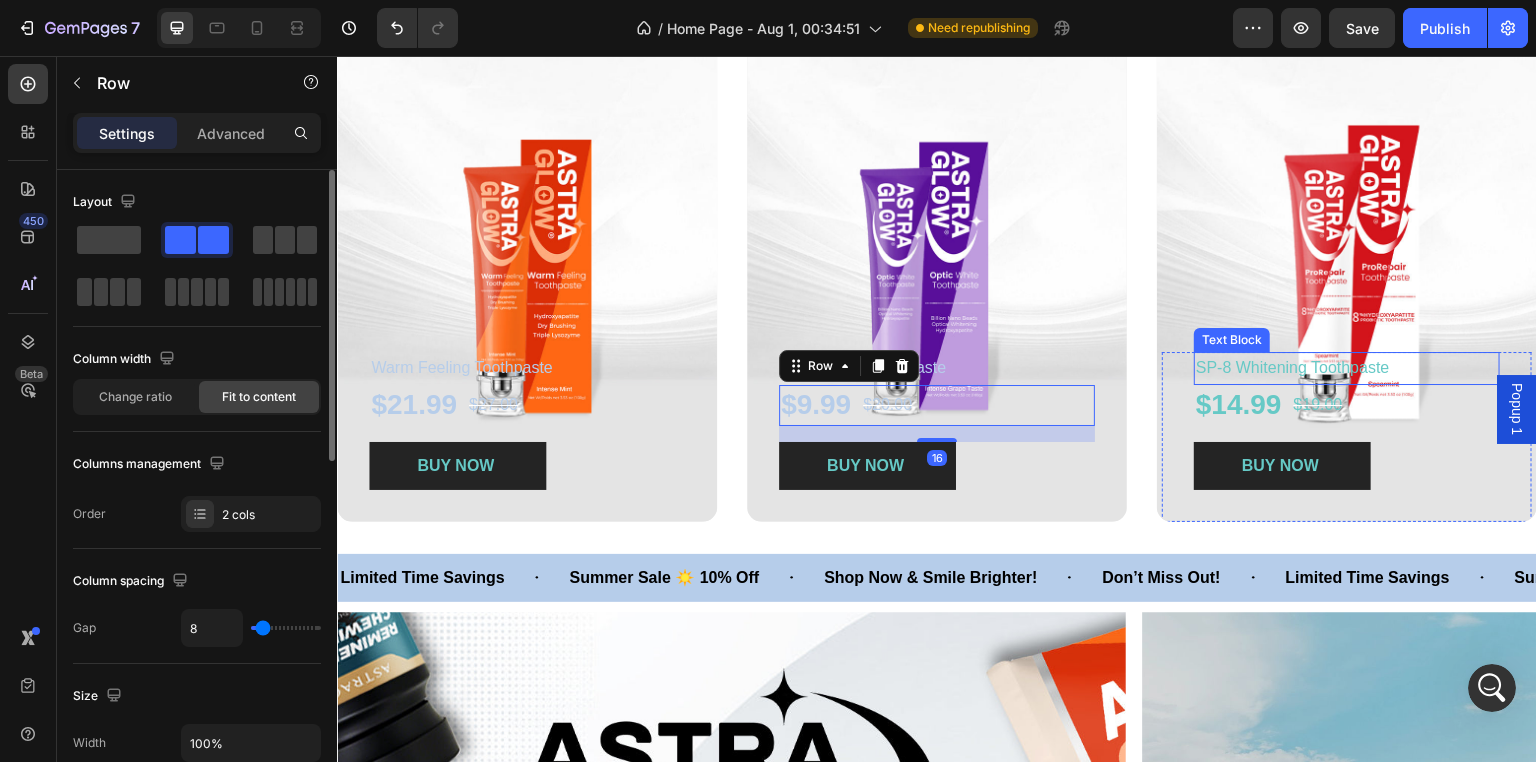 click on "SP-8 Whitening Toothpaste" at bounding box center (1293, 367) 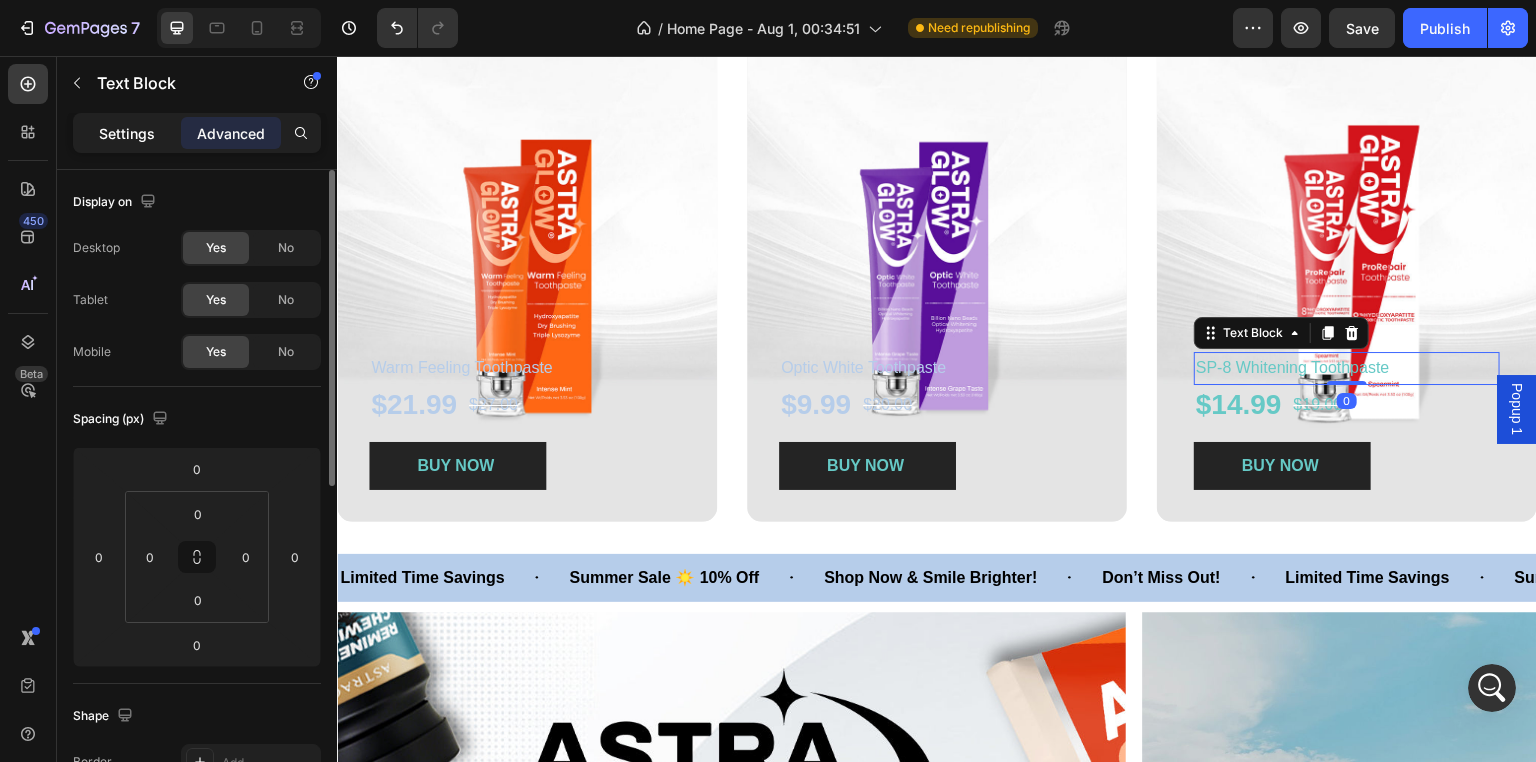 click on "Settings" at bounding box center [127, 133] 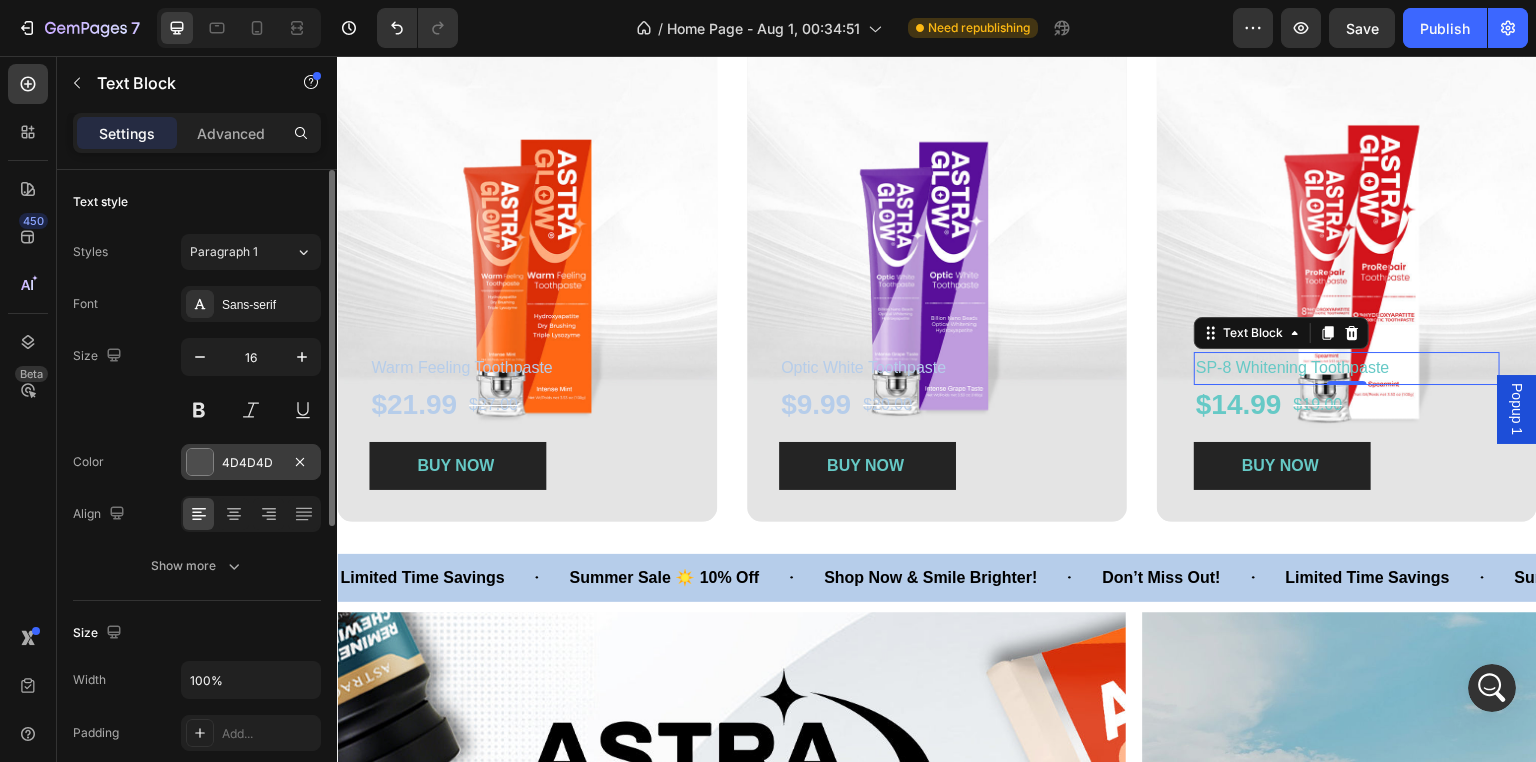 click on "4D4D4D" at bounding box center [251, 463] 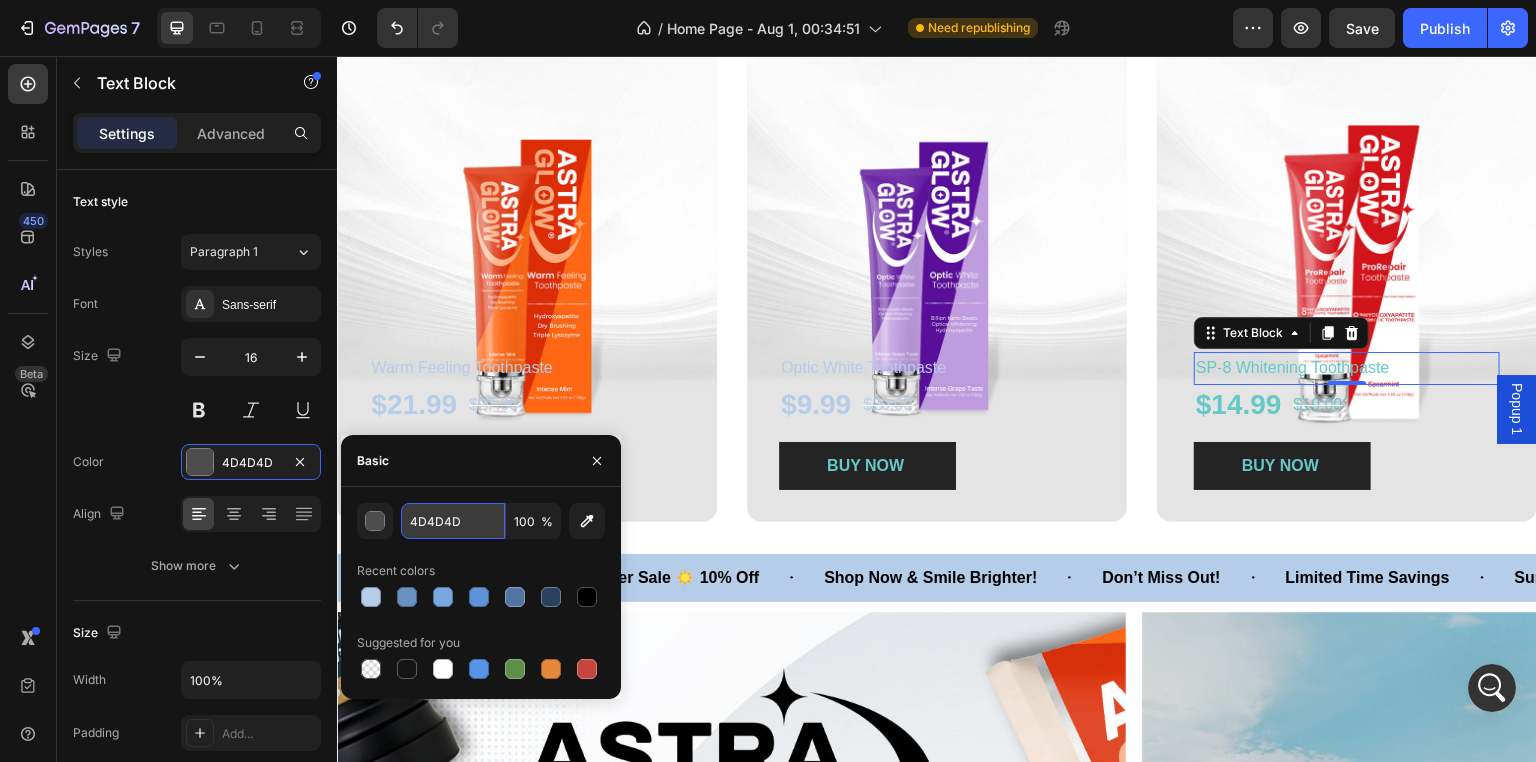 click on "4D4D4D" at bounding box center (453, 521) 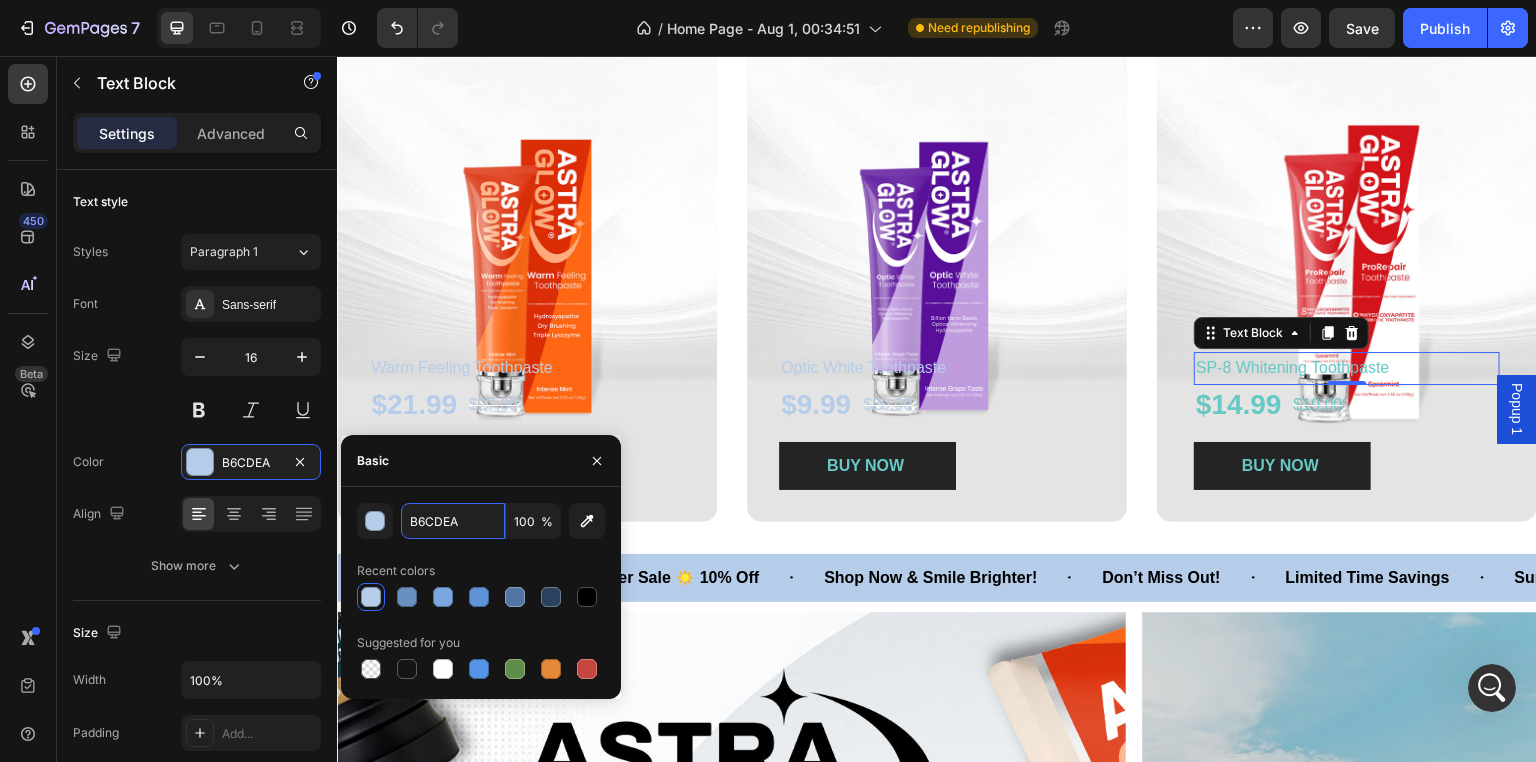 type on "B6CDEA" 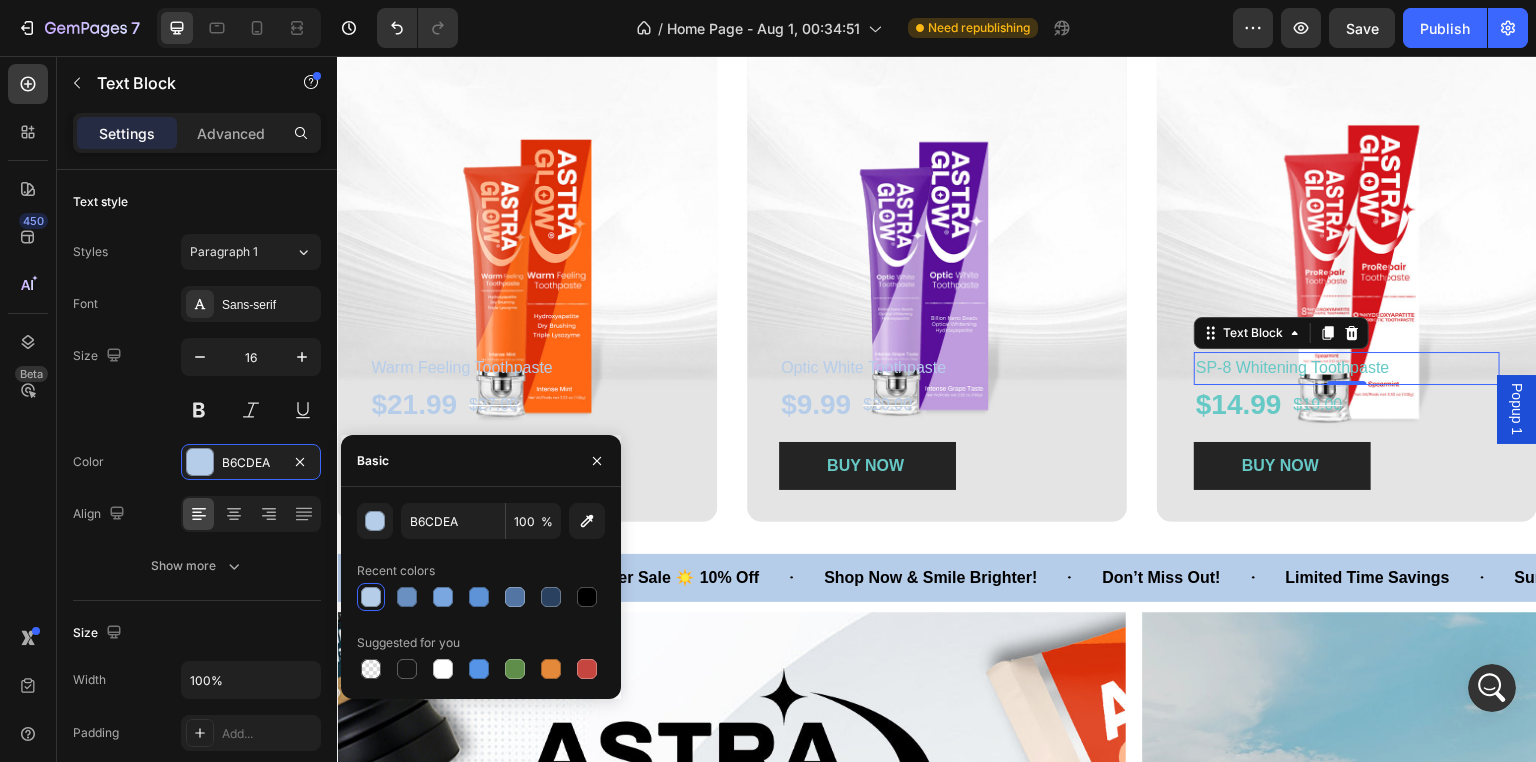 click on "Recent colors" at bounding box center [481, 571] 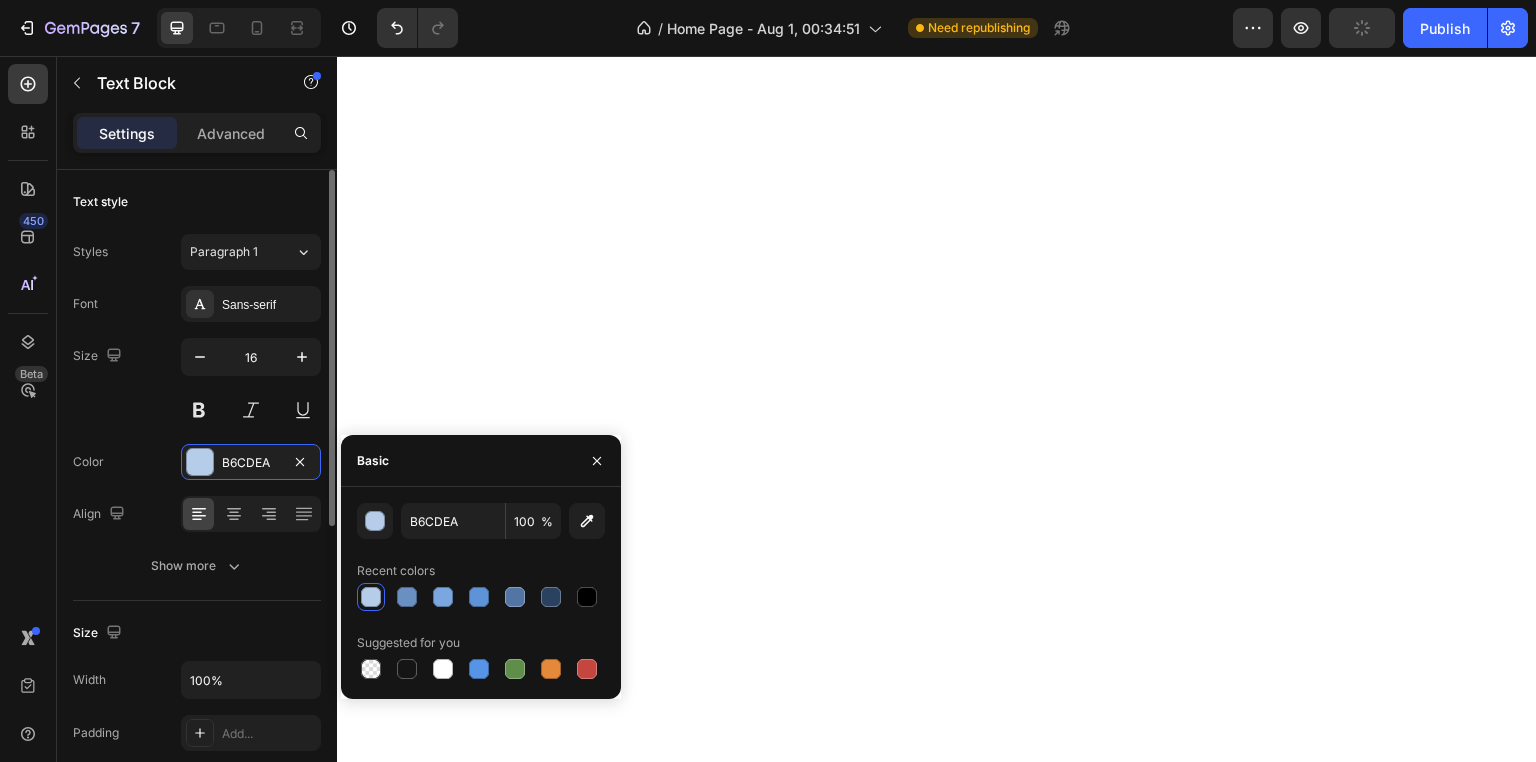 scroll, scrollTop: 0, scrollLeft: 0, axis: both 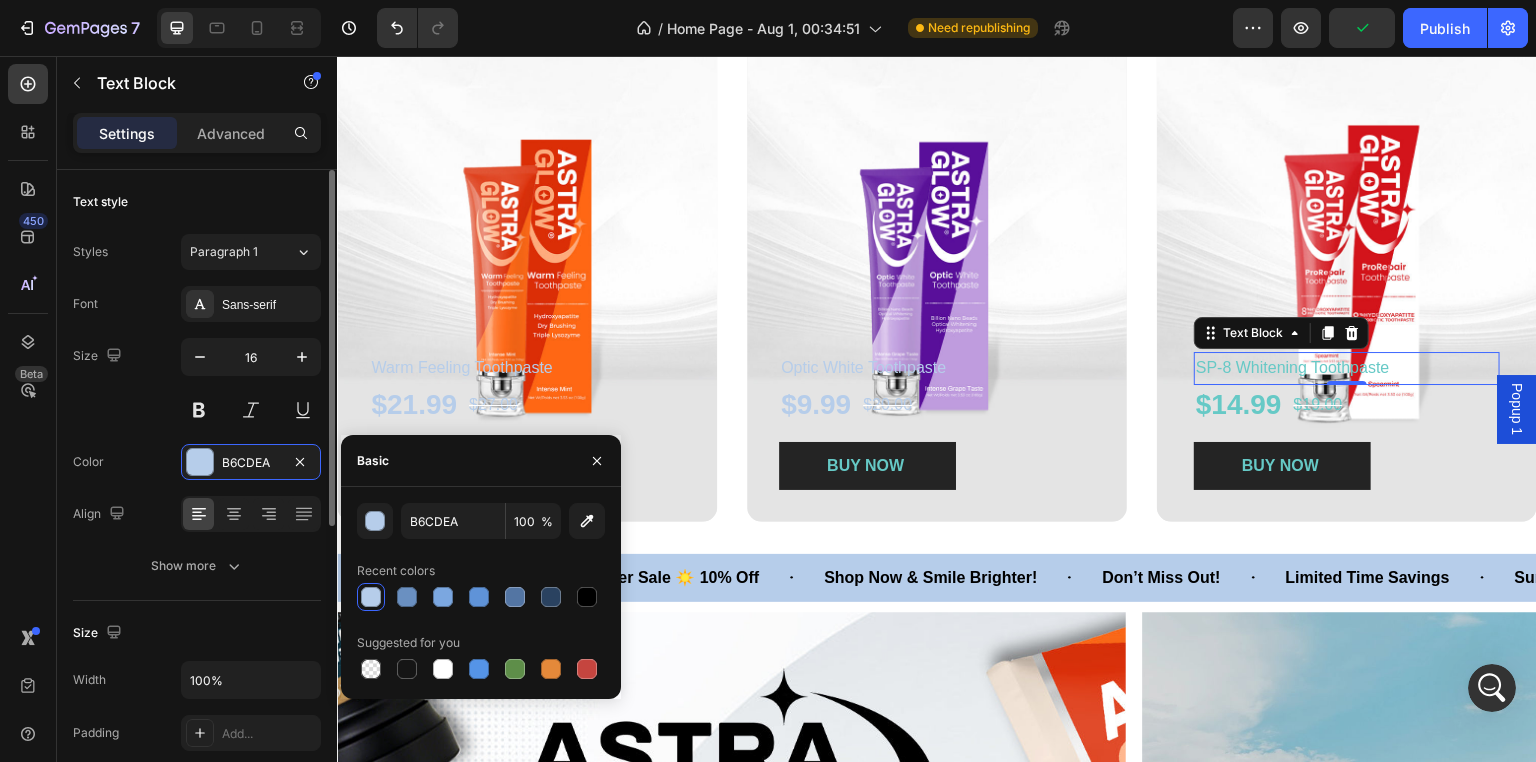 click on "Font Sans-serif Size 16 Color B6CDEA Align Show more" at bounding box center [197, 435] 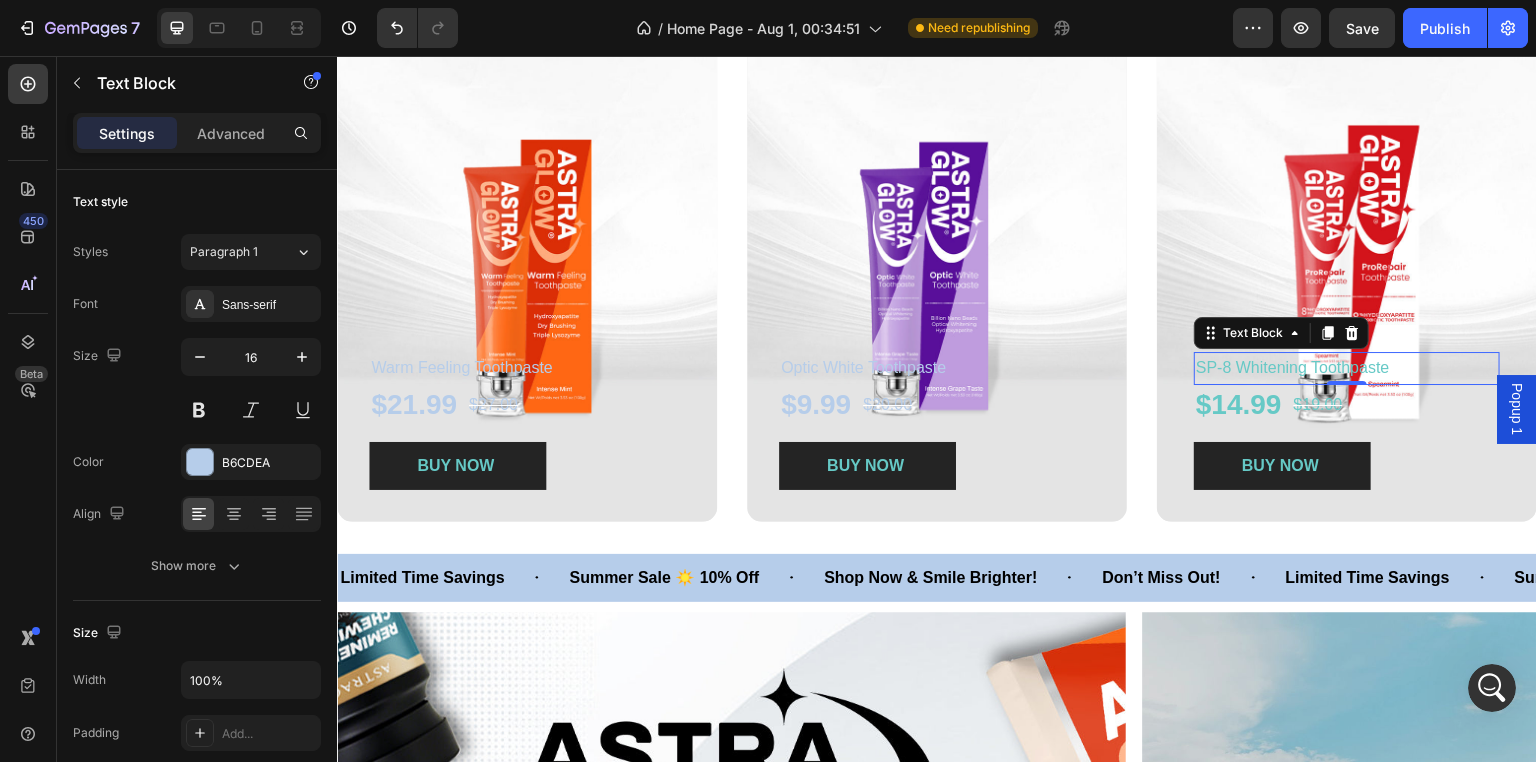 click on "SP-8 Whitening Toothpaste" at bounding box center [1293, 367] 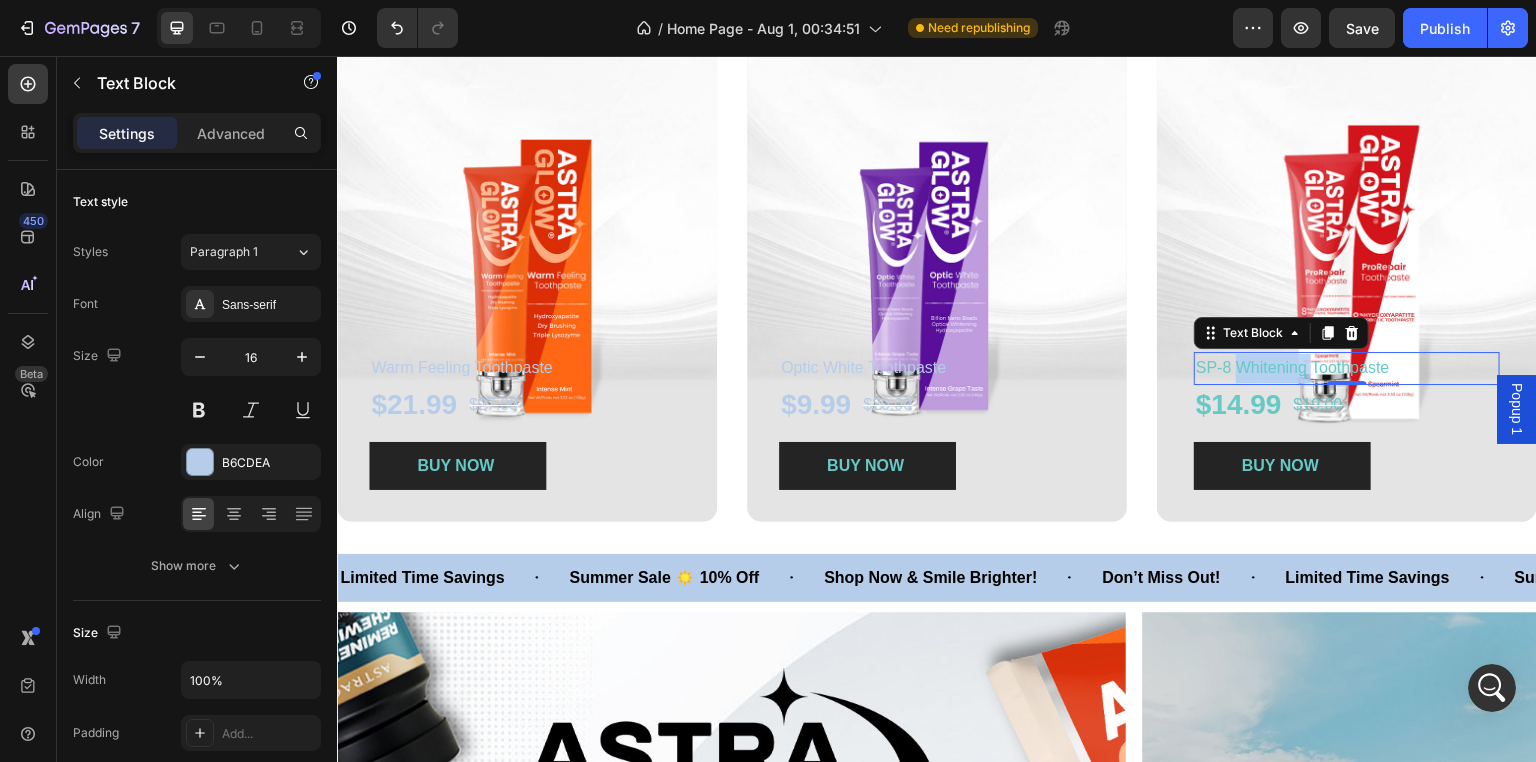 click on "SP-8 Whitening Toothpaste" at bounding box center (1293, 367) 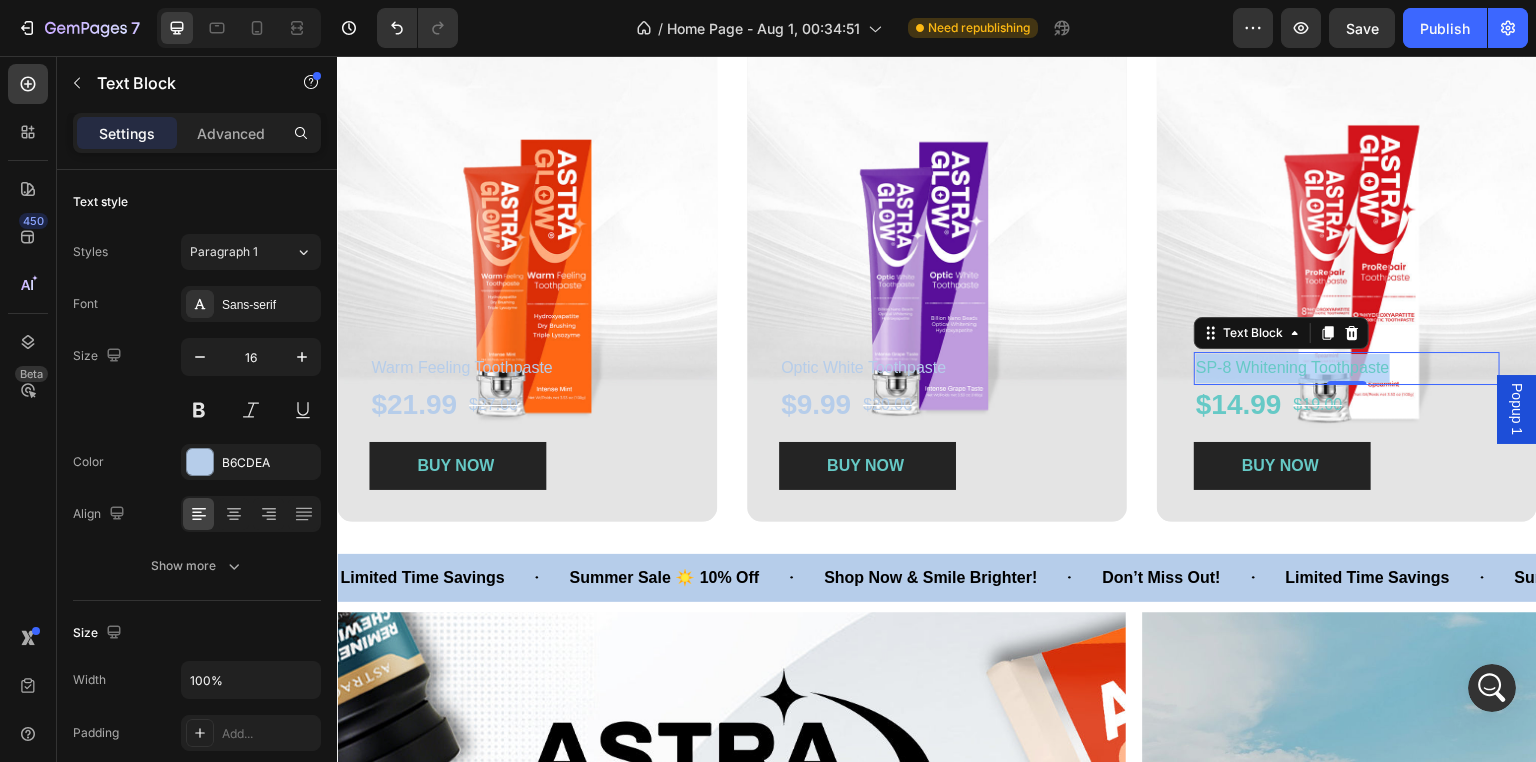 click on "SP-8 Whitening Toothpaste" at bounding box center [1293, 367] 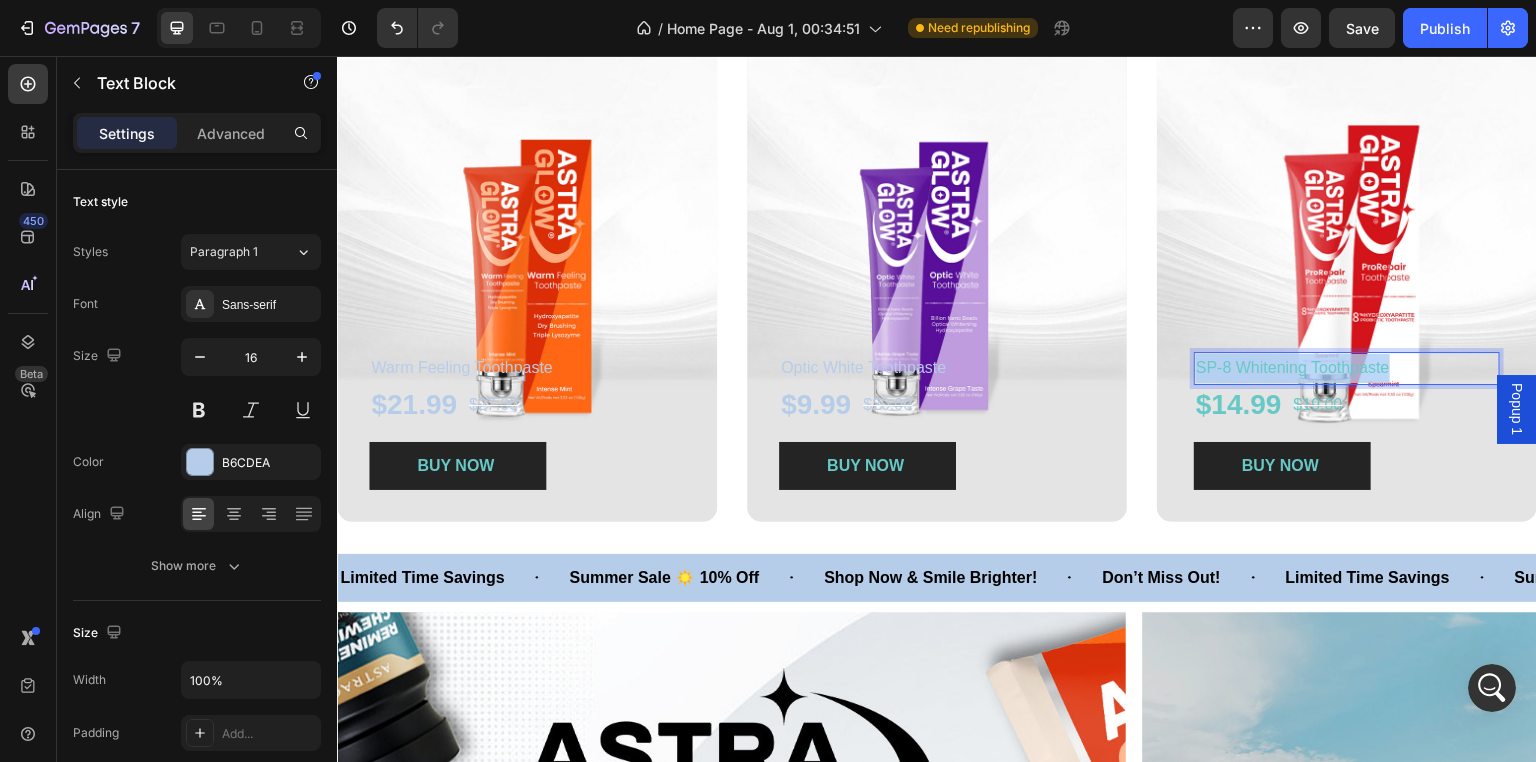click on "SP-8 Whitening Toothpaste" at bounding box center [1293, 367] 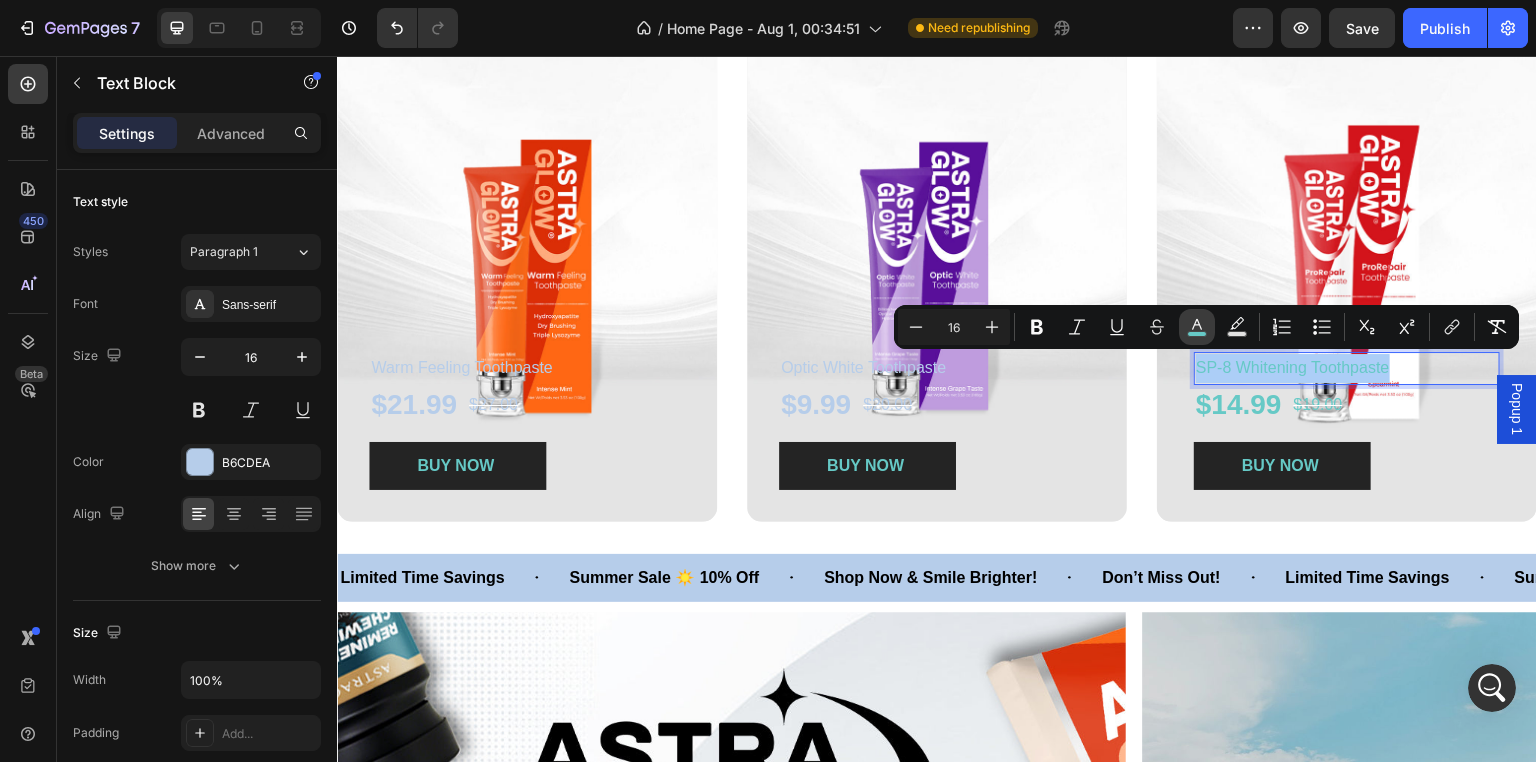 click 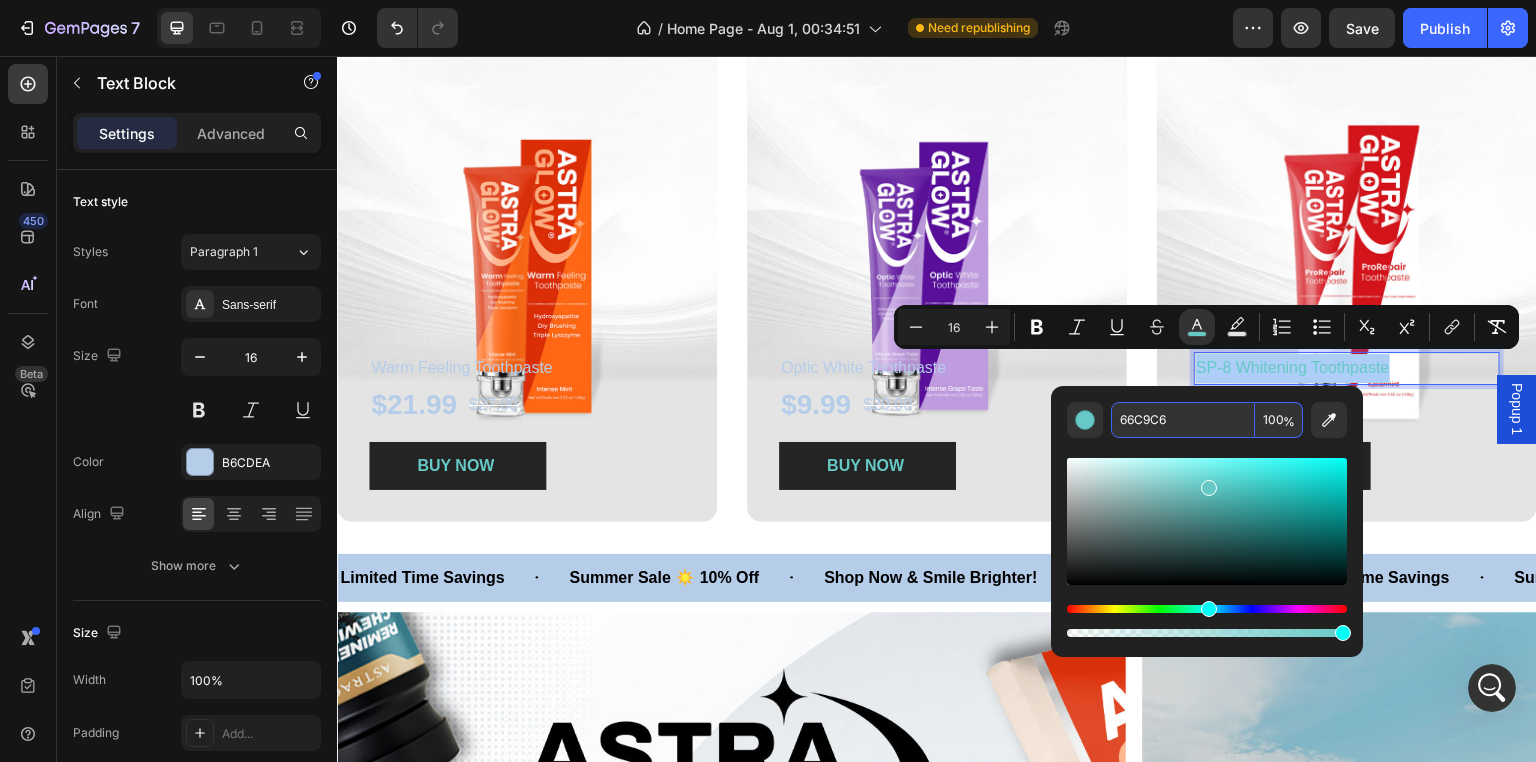 click on "66C9C6" at bounding box center [1183, 420] 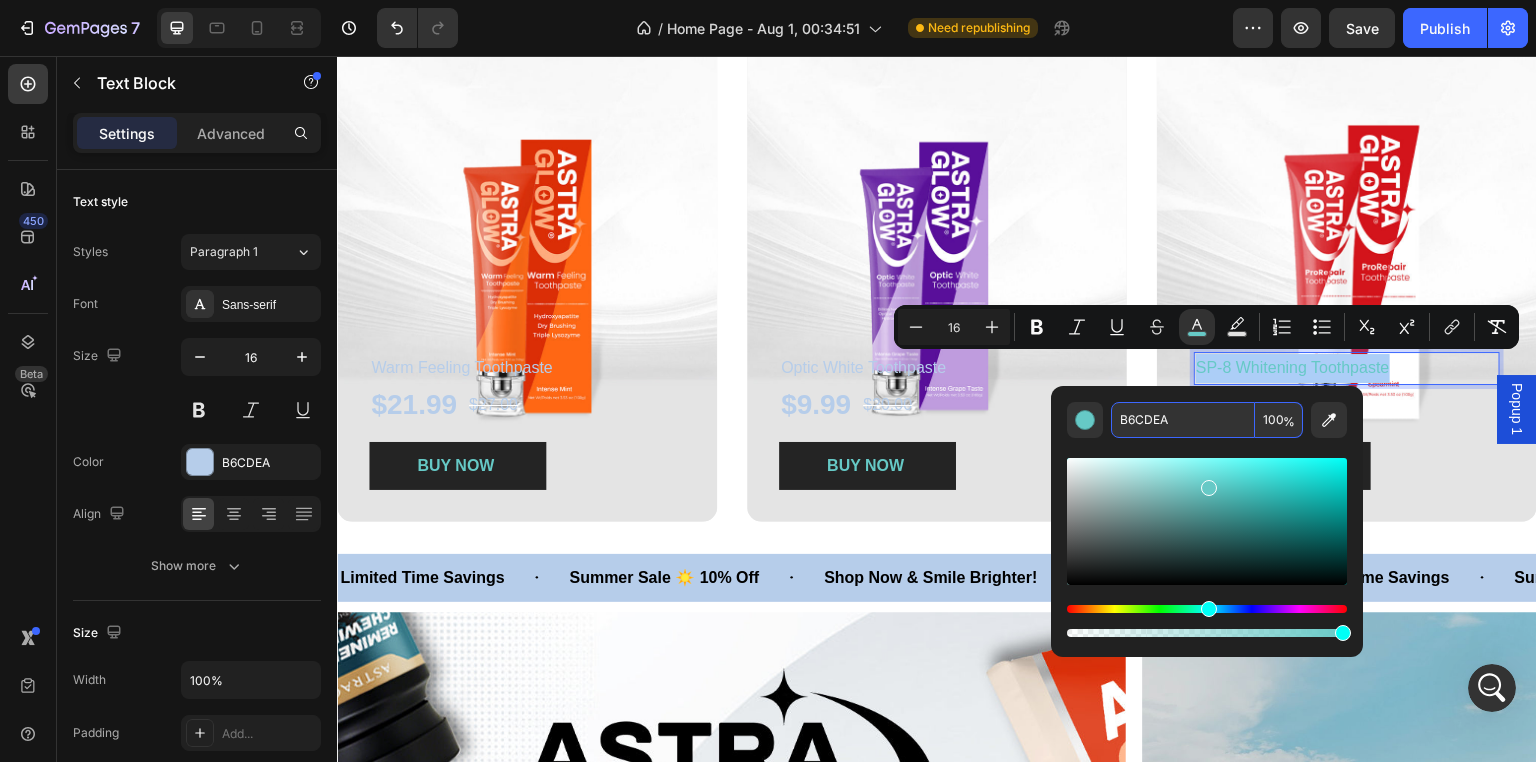 type on "B6CDEA" 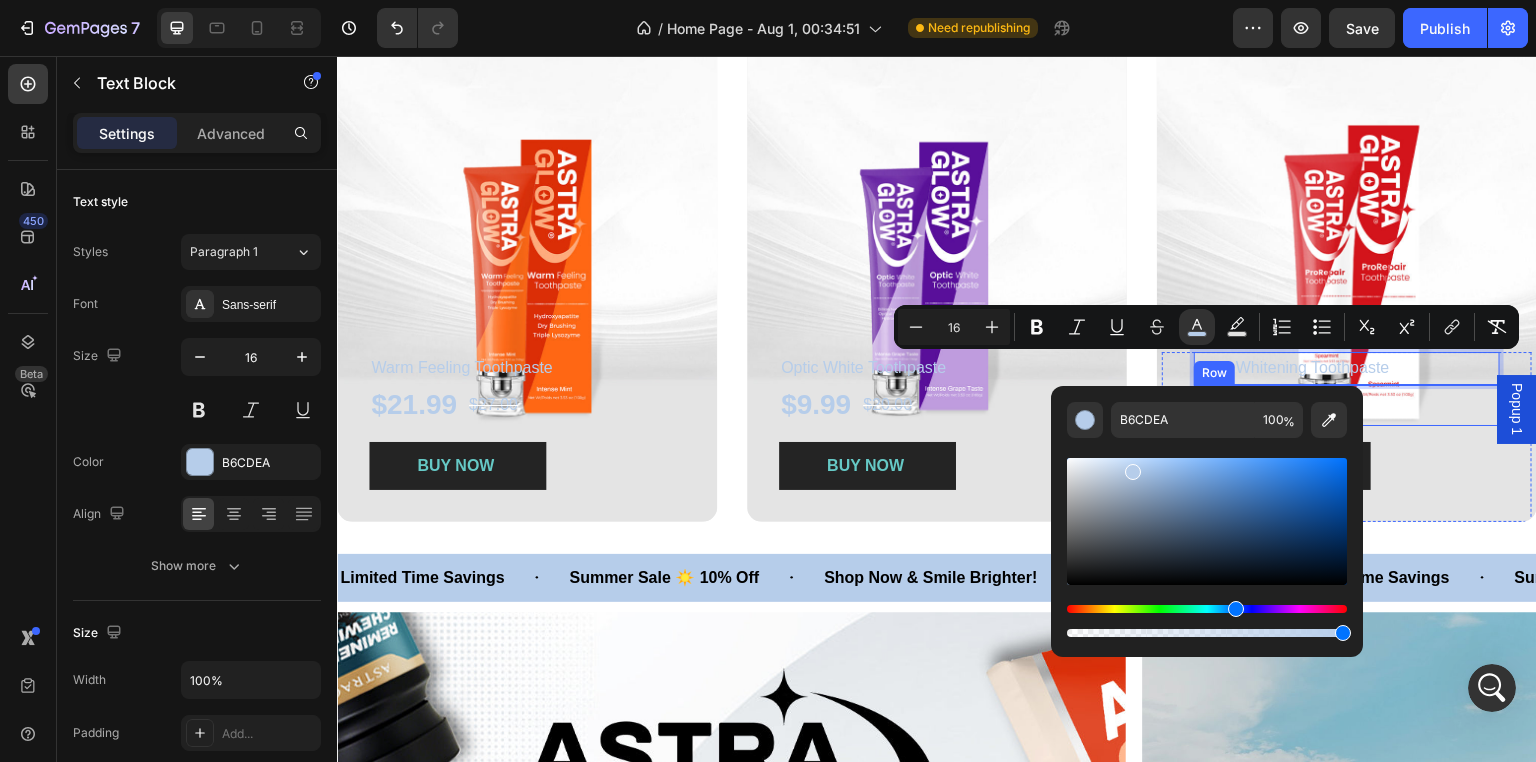 click on "$14.99 Product Price Product Price $19.00 Product Price Product Price Row" at bounding box center (1347, 405) 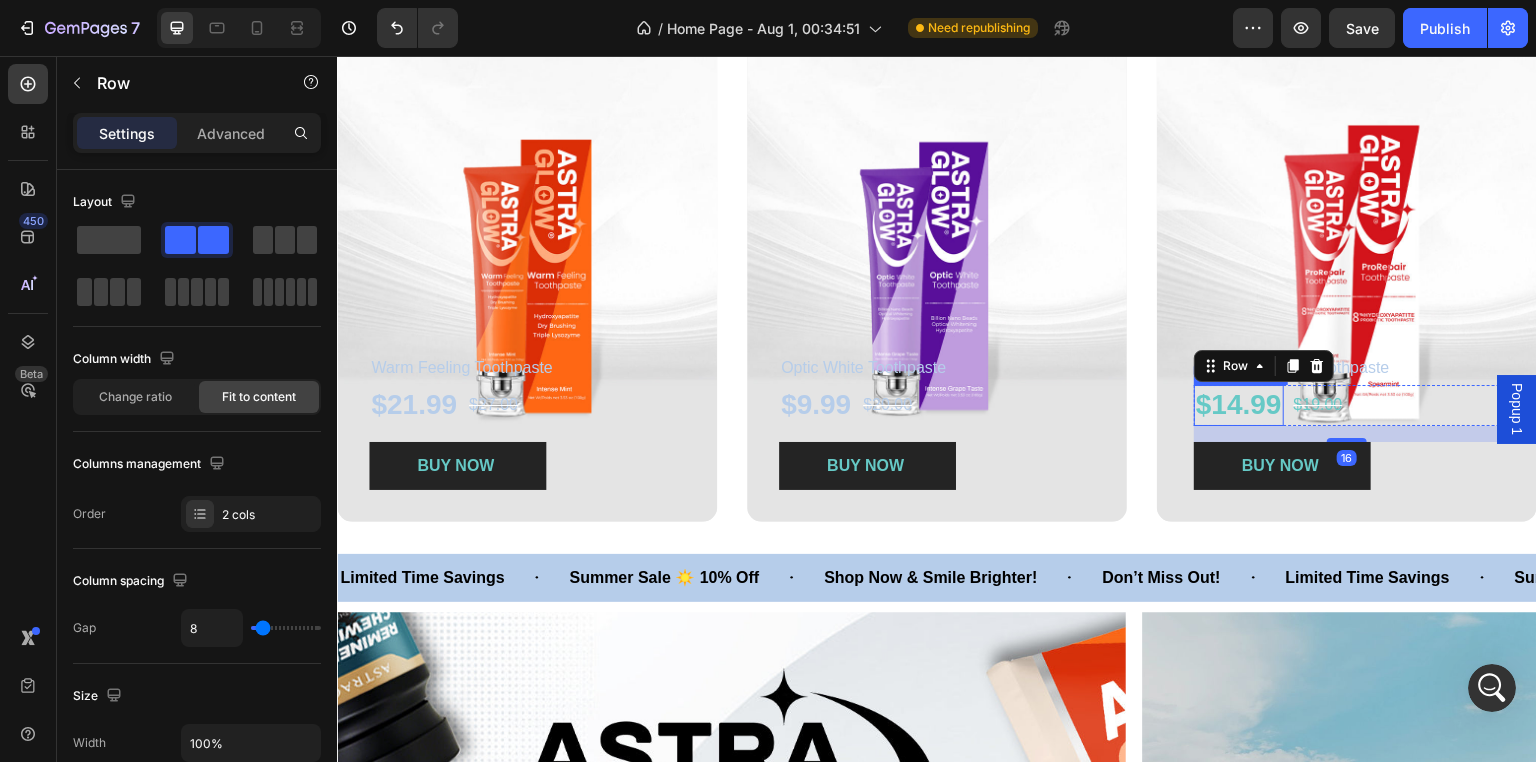 click on "$14.99" at bounding box center (1239, 405) 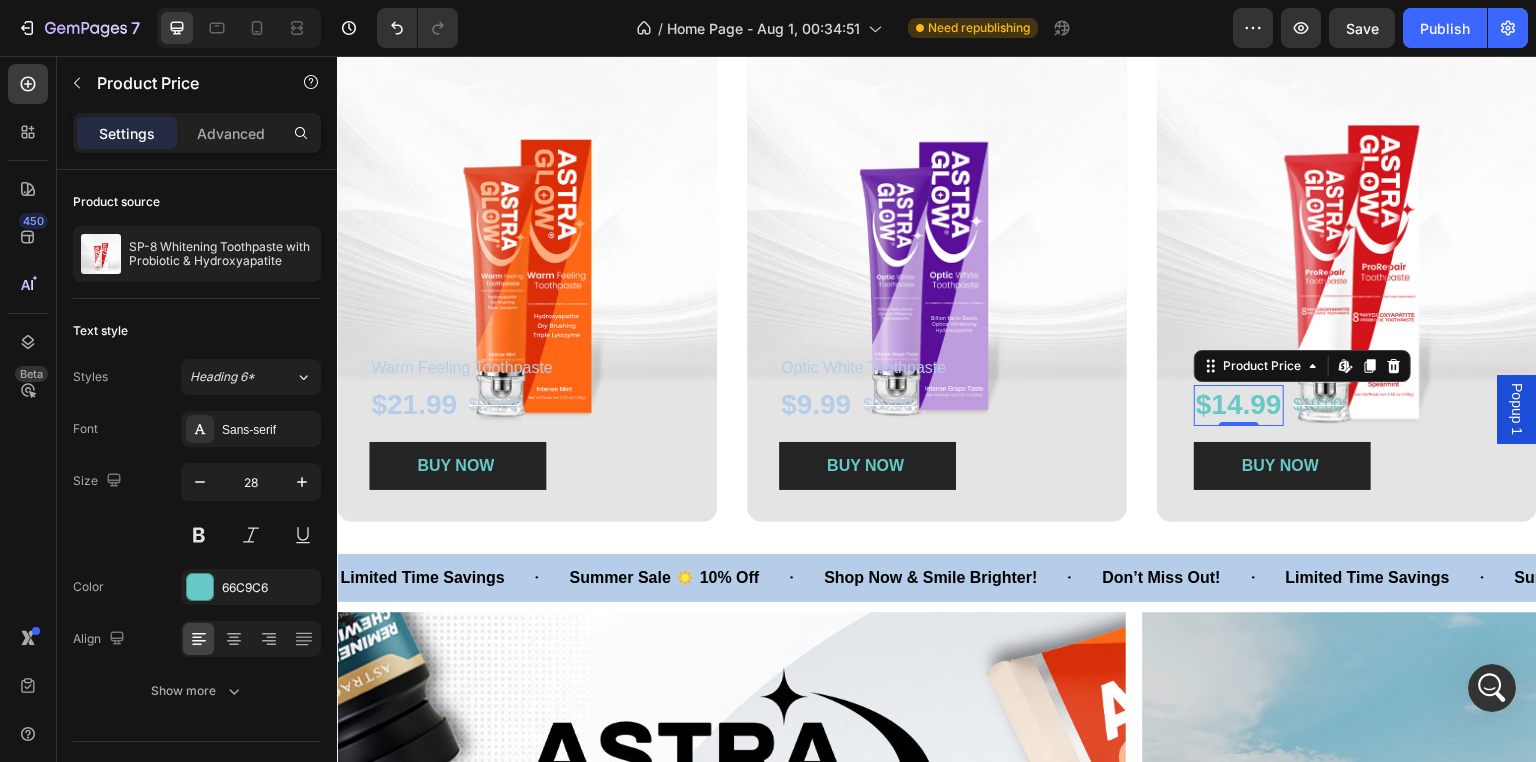 click on "$14.99" at bounding box center (1239, 405) 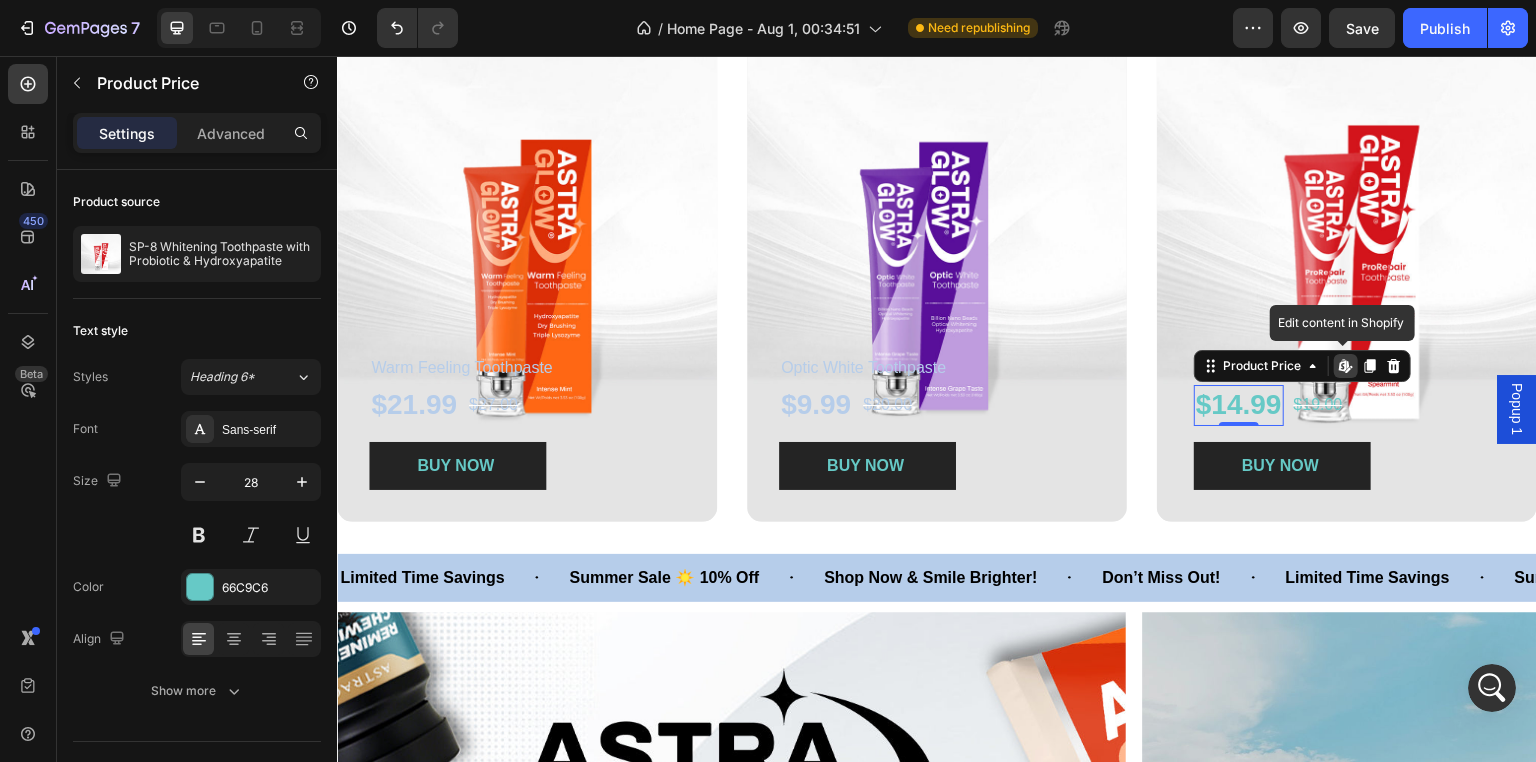 click on "$14.99" at bounding box center (1239, 405) 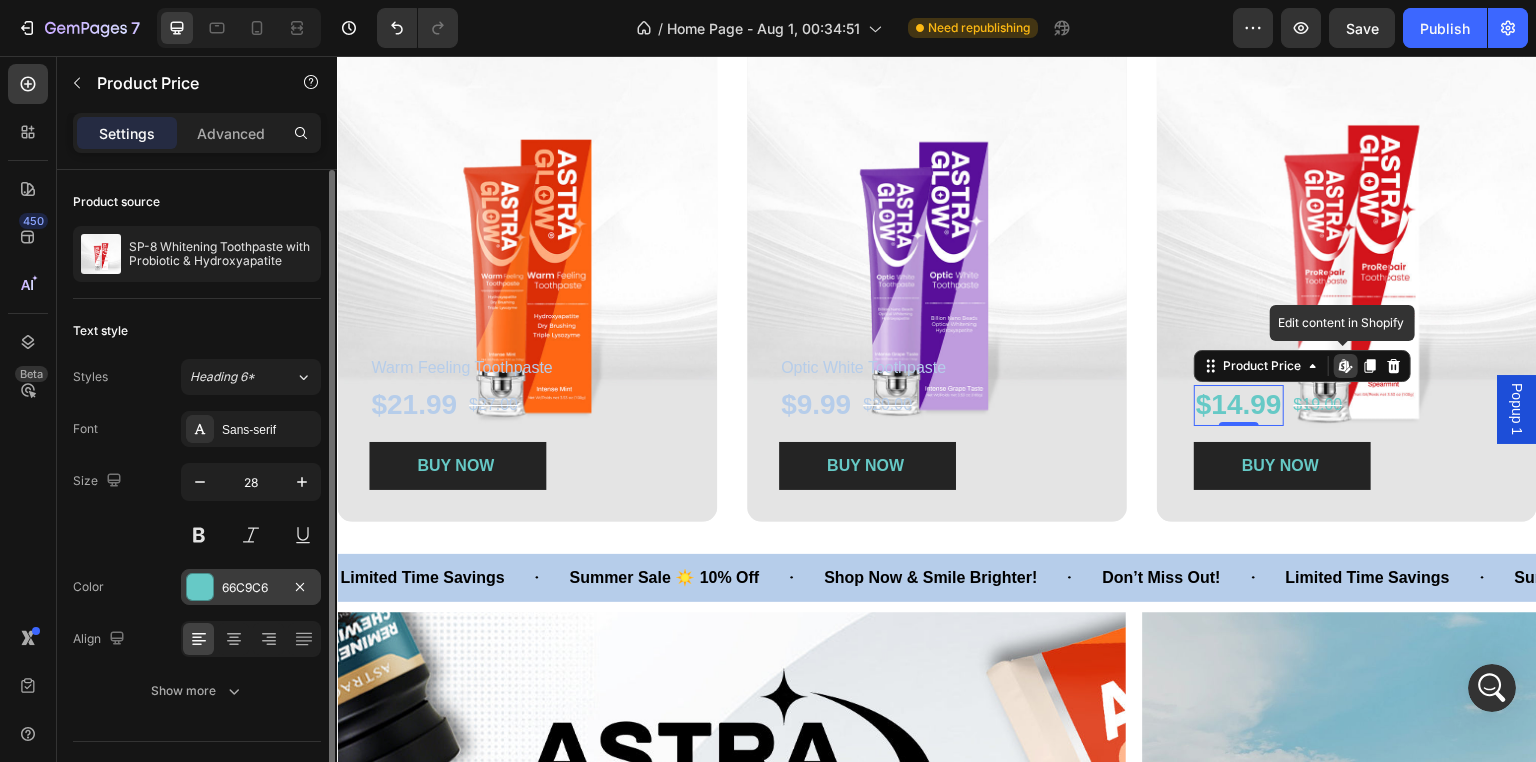 click on "66C9C6" at bounding box center (251, 588) 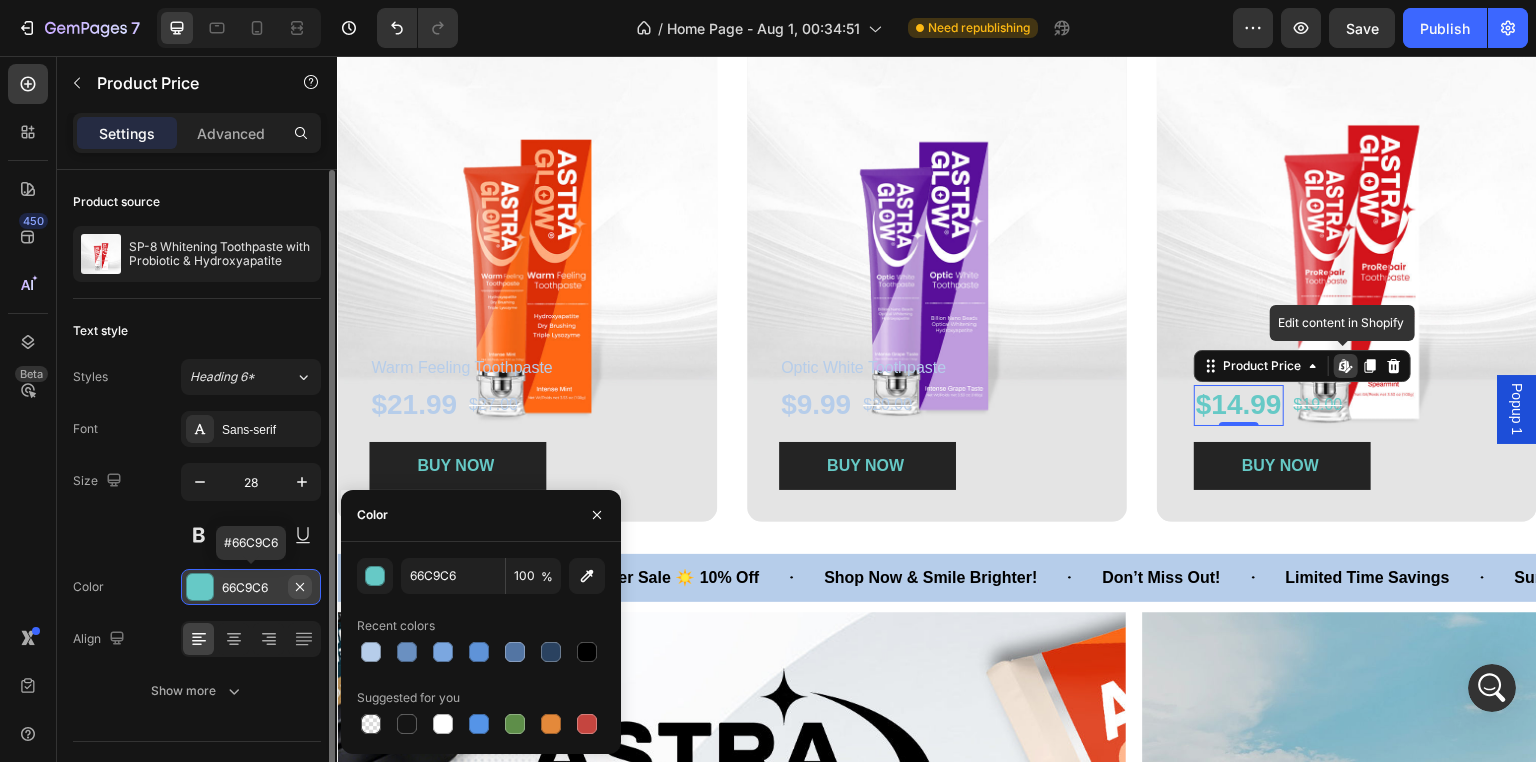 click 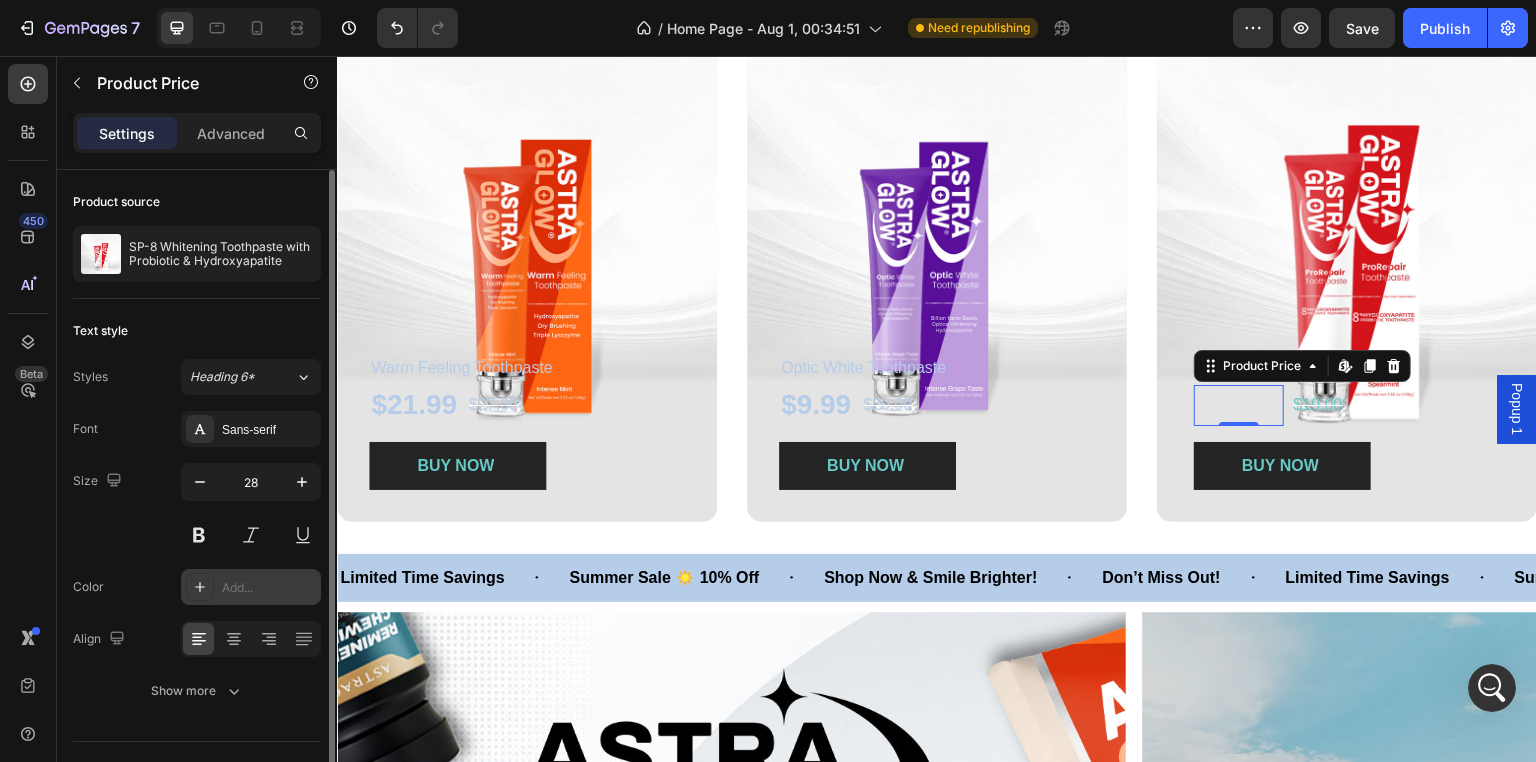 click on "Add..." at bounding box center (269, 588) 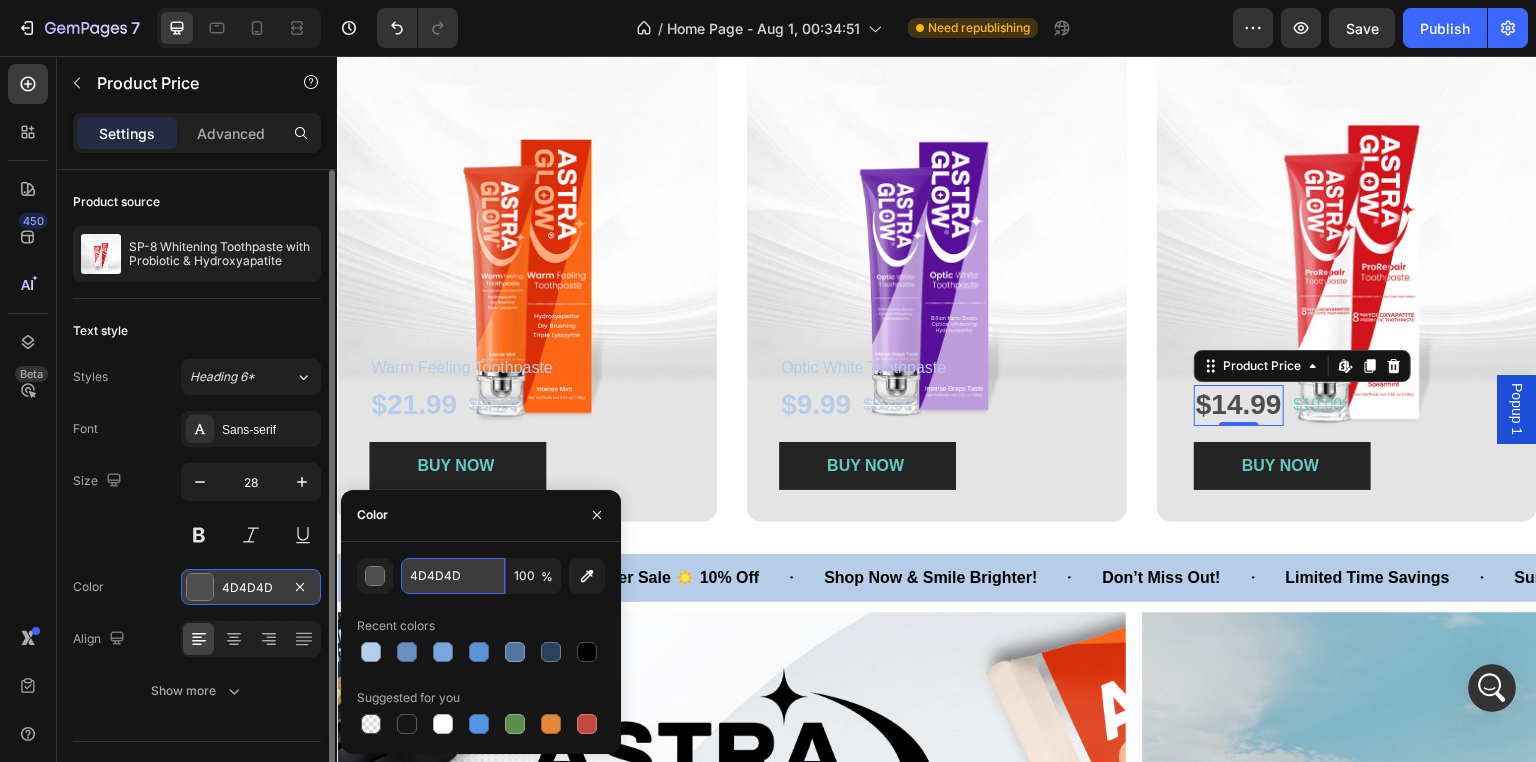 click on "4D4D4D" at bounding box center [453, 576] 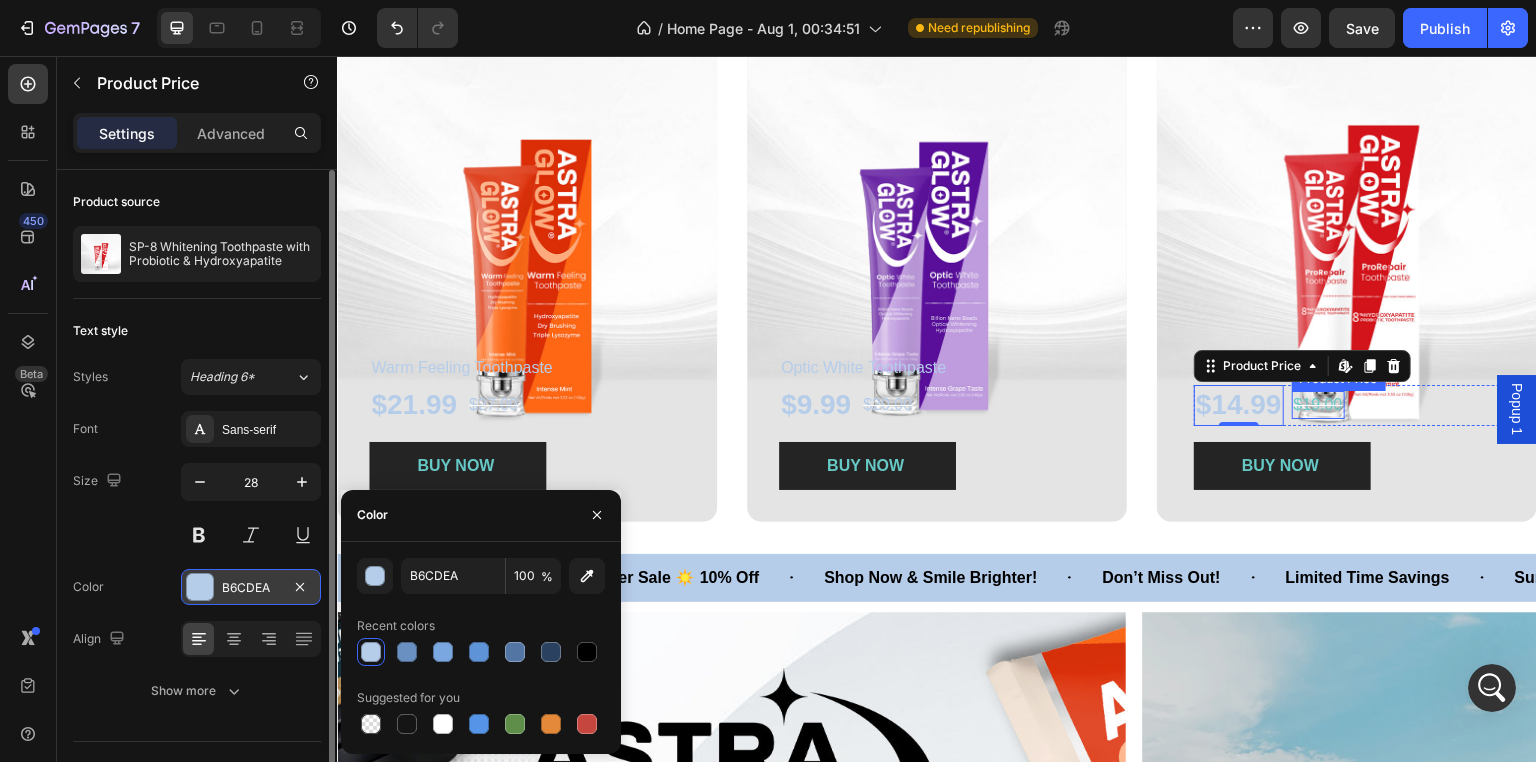 click on "$19.00" at bounding box center (1318, 405) 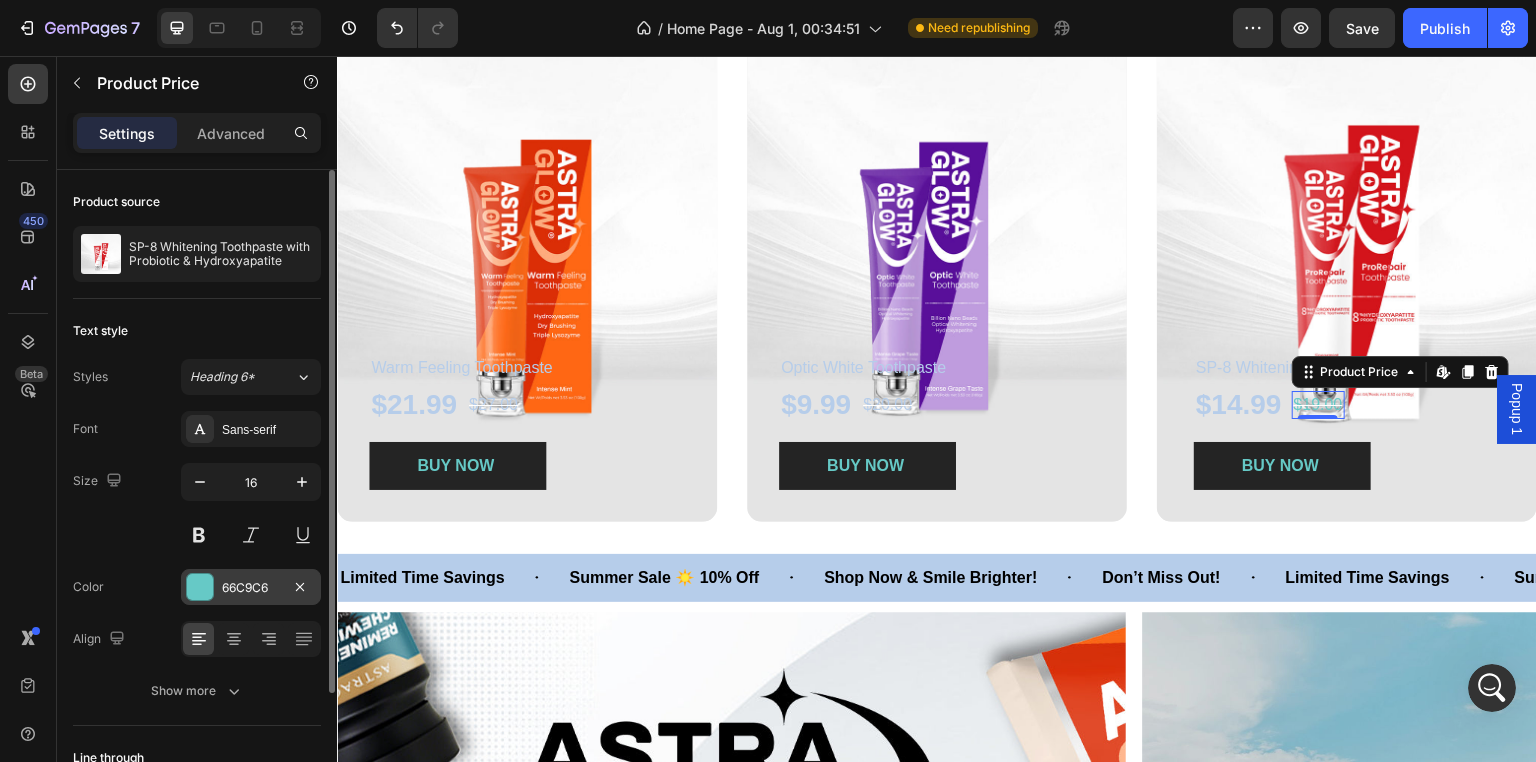 click on "66C9C6" at bounding box center (251, 587) 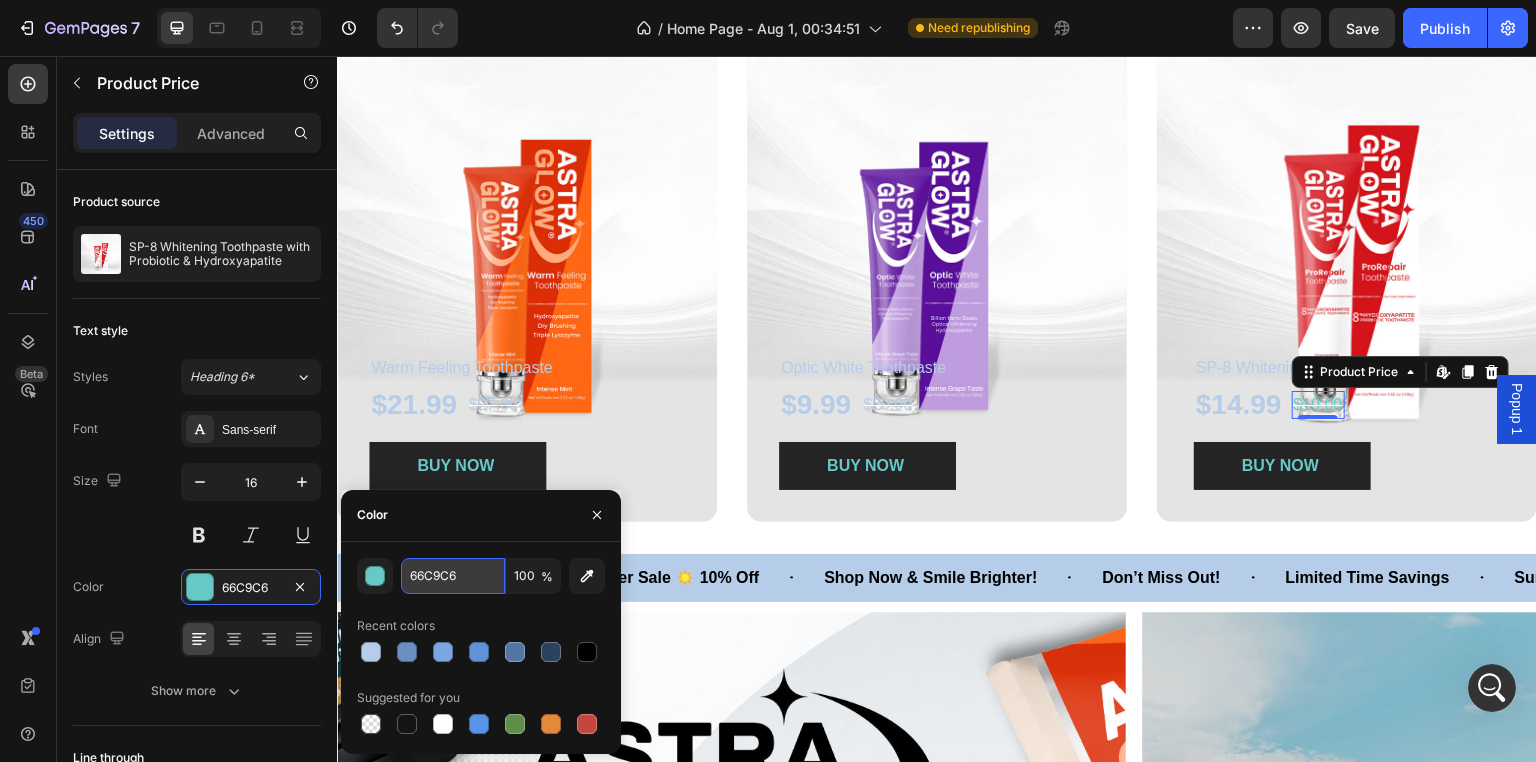 click on "66C9C6" at bounding box center [453, 576] 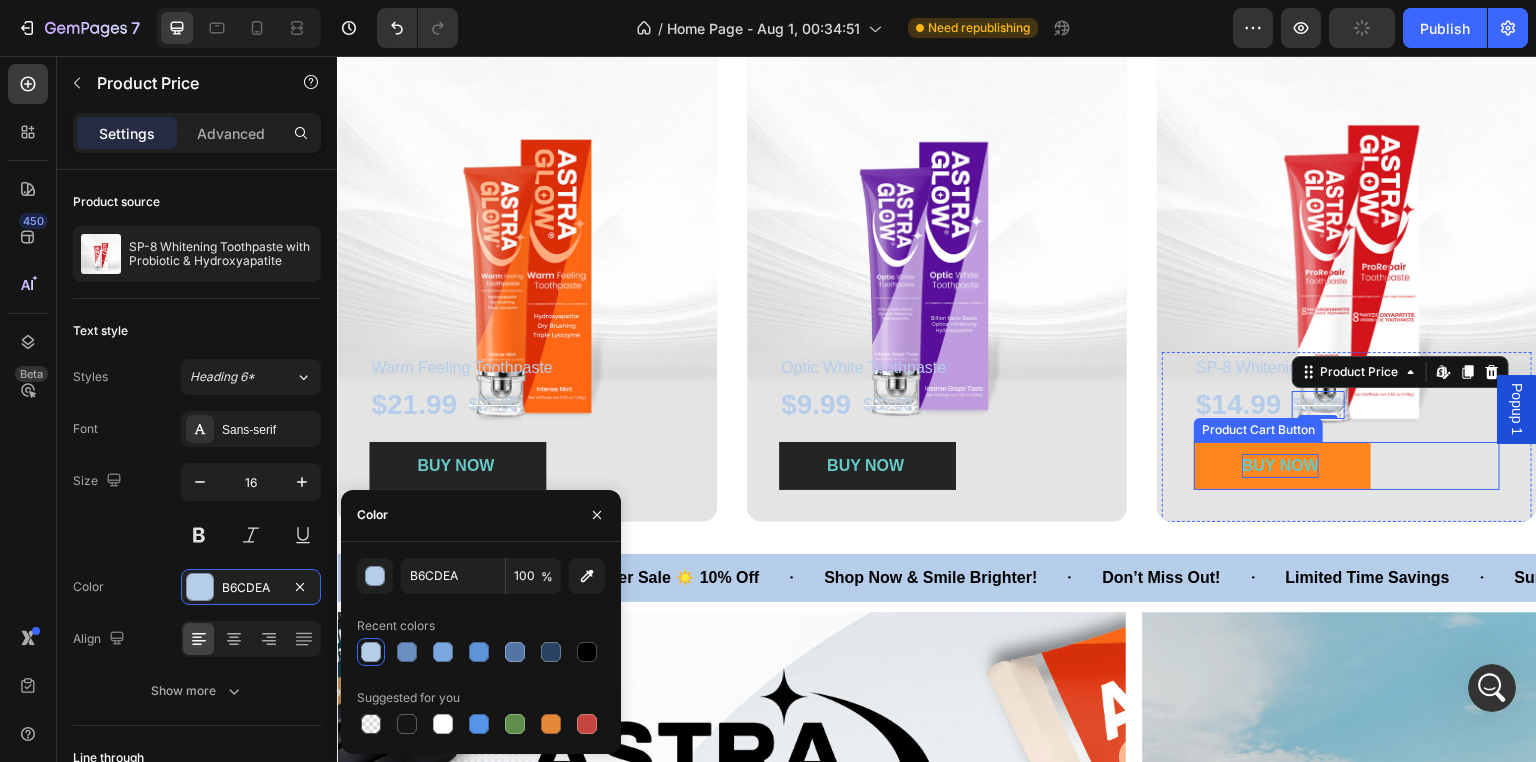 click on "BUY NOW" at bounding box center [1280, 466] 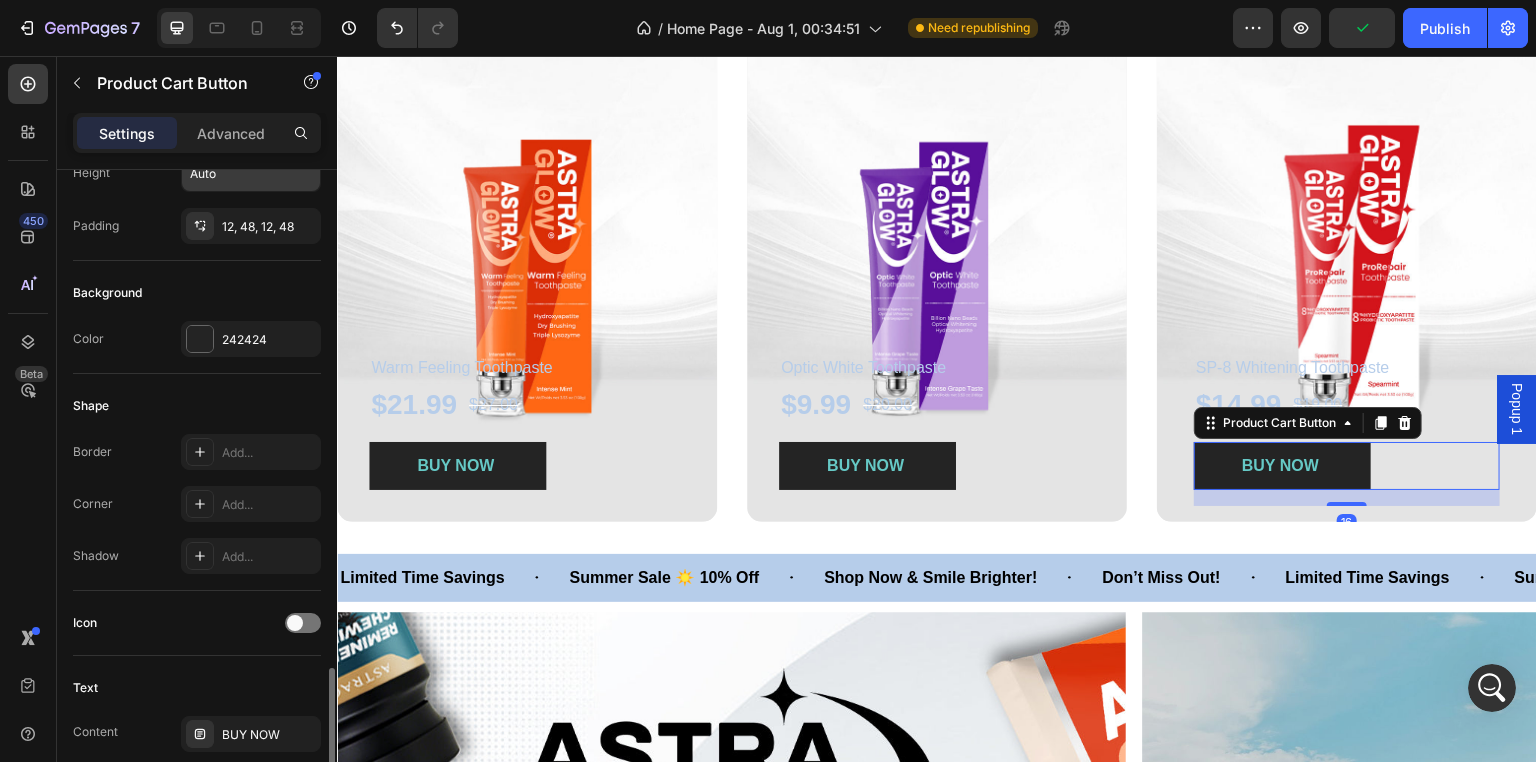 scroll, scrollTop: 900, scrollLeft: 0, axis: vertical 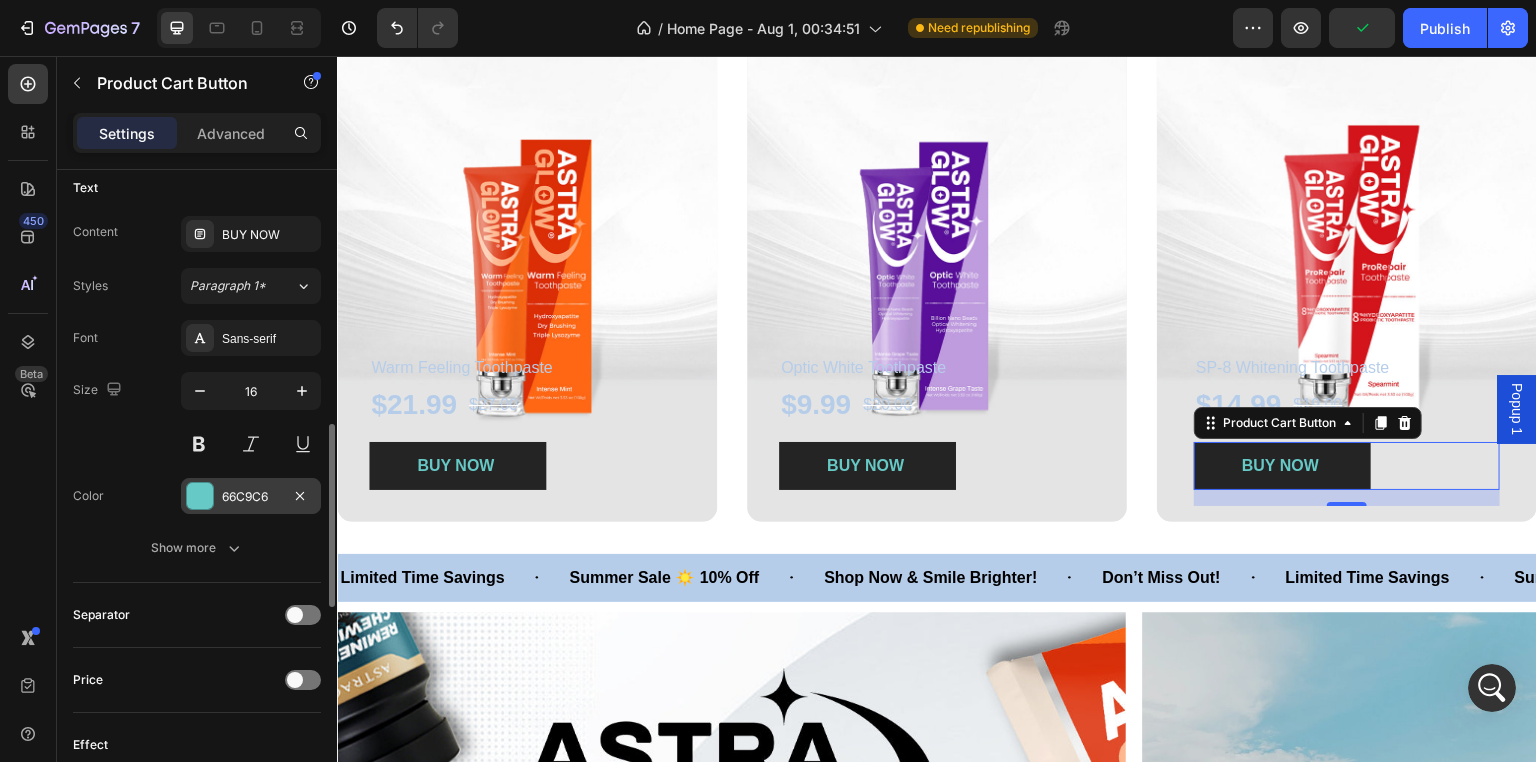 click on "66C9C6" at bounding box center (251, 497) 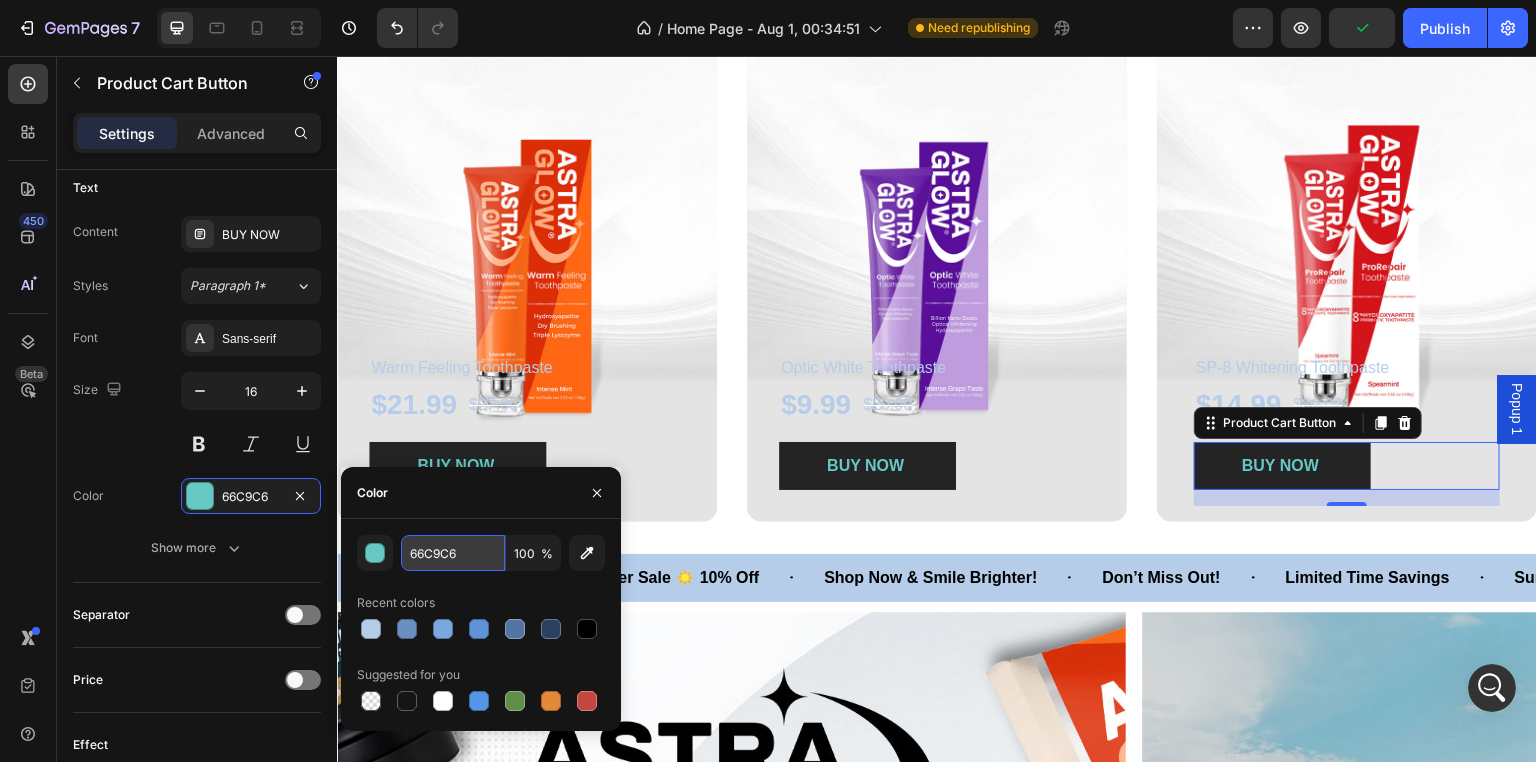 click on "66C9C6" at bounding box center (453, 553) 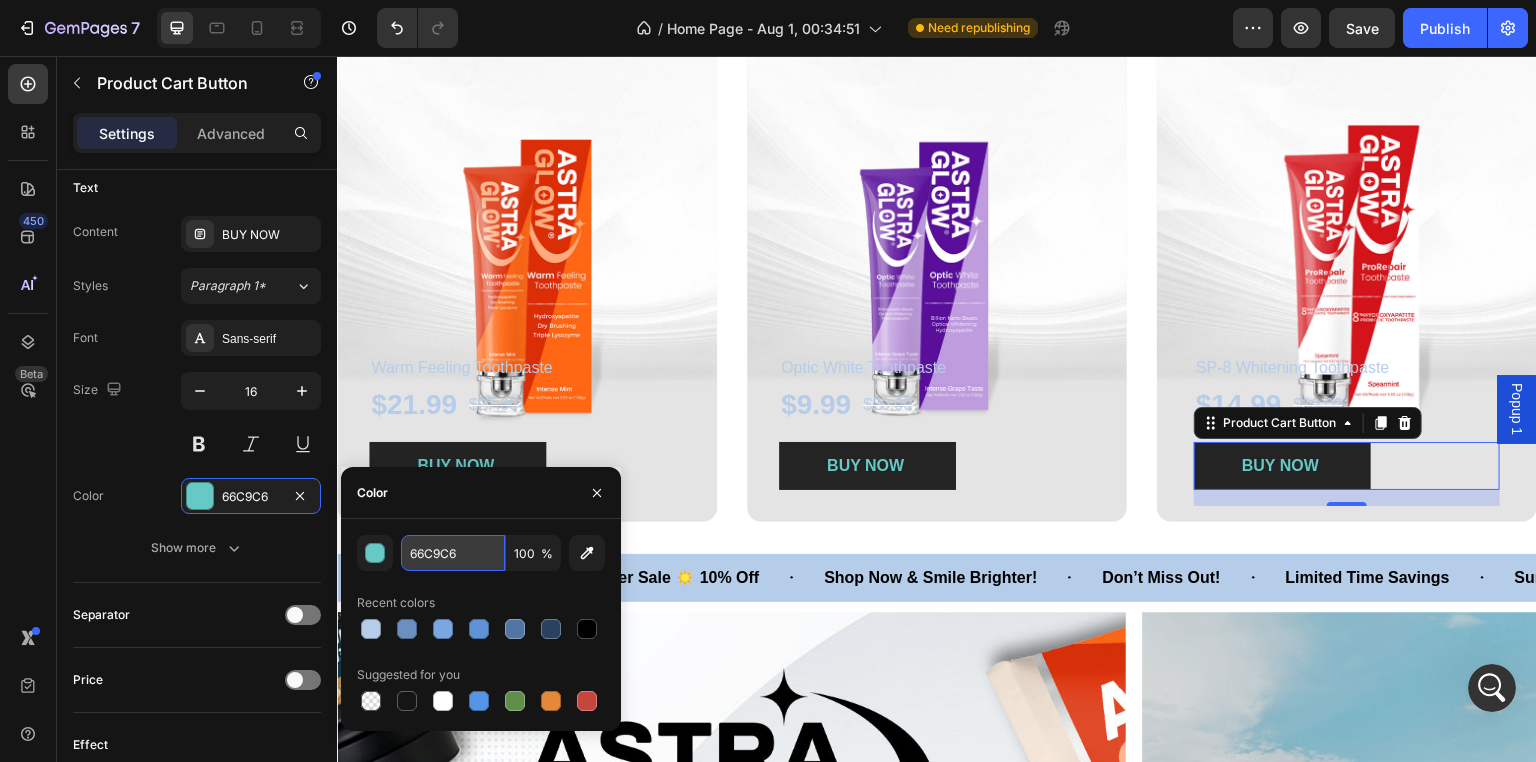 paste on "B6CDEA" 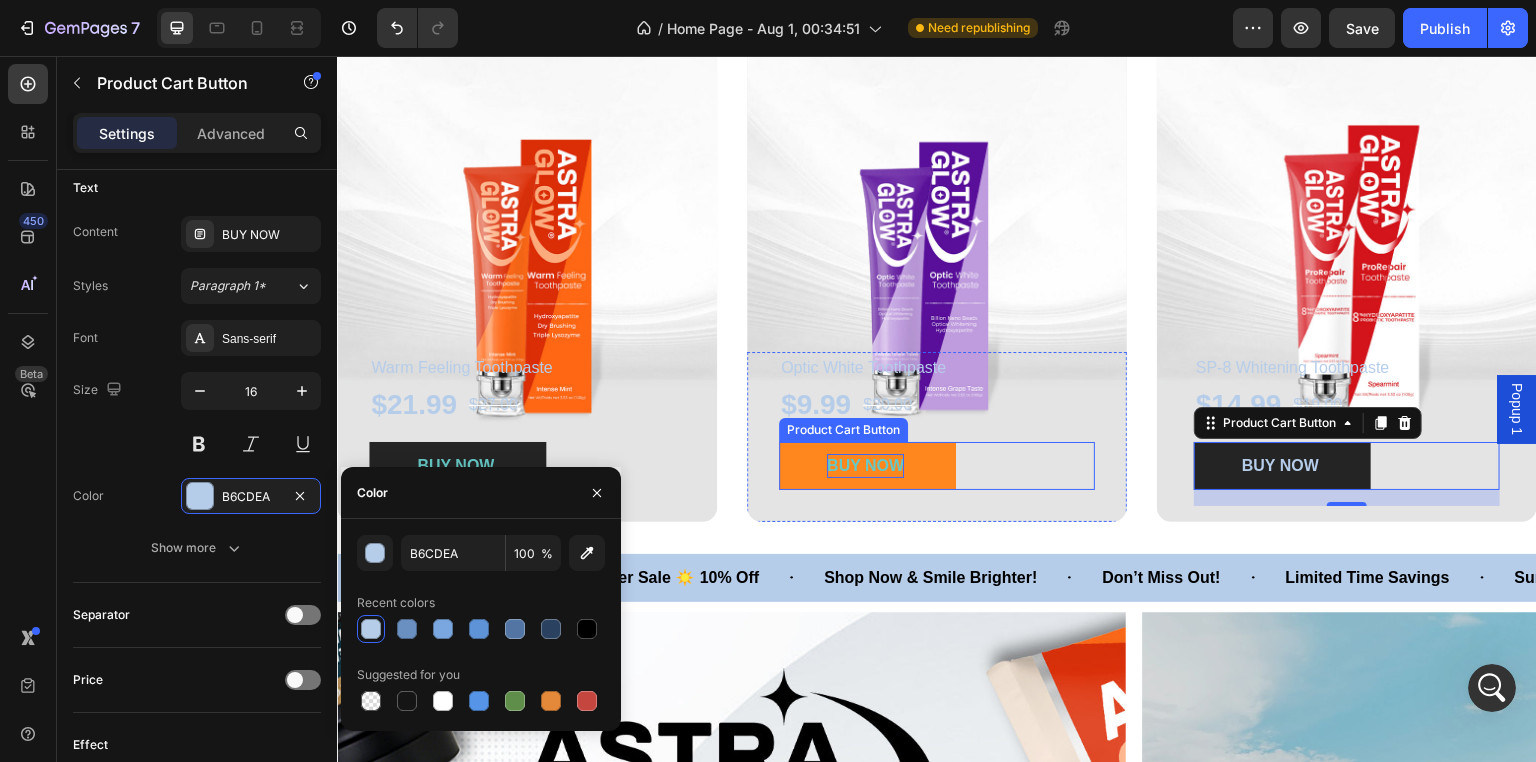 click on "BUY NOW" at bounding box center (865, 466) 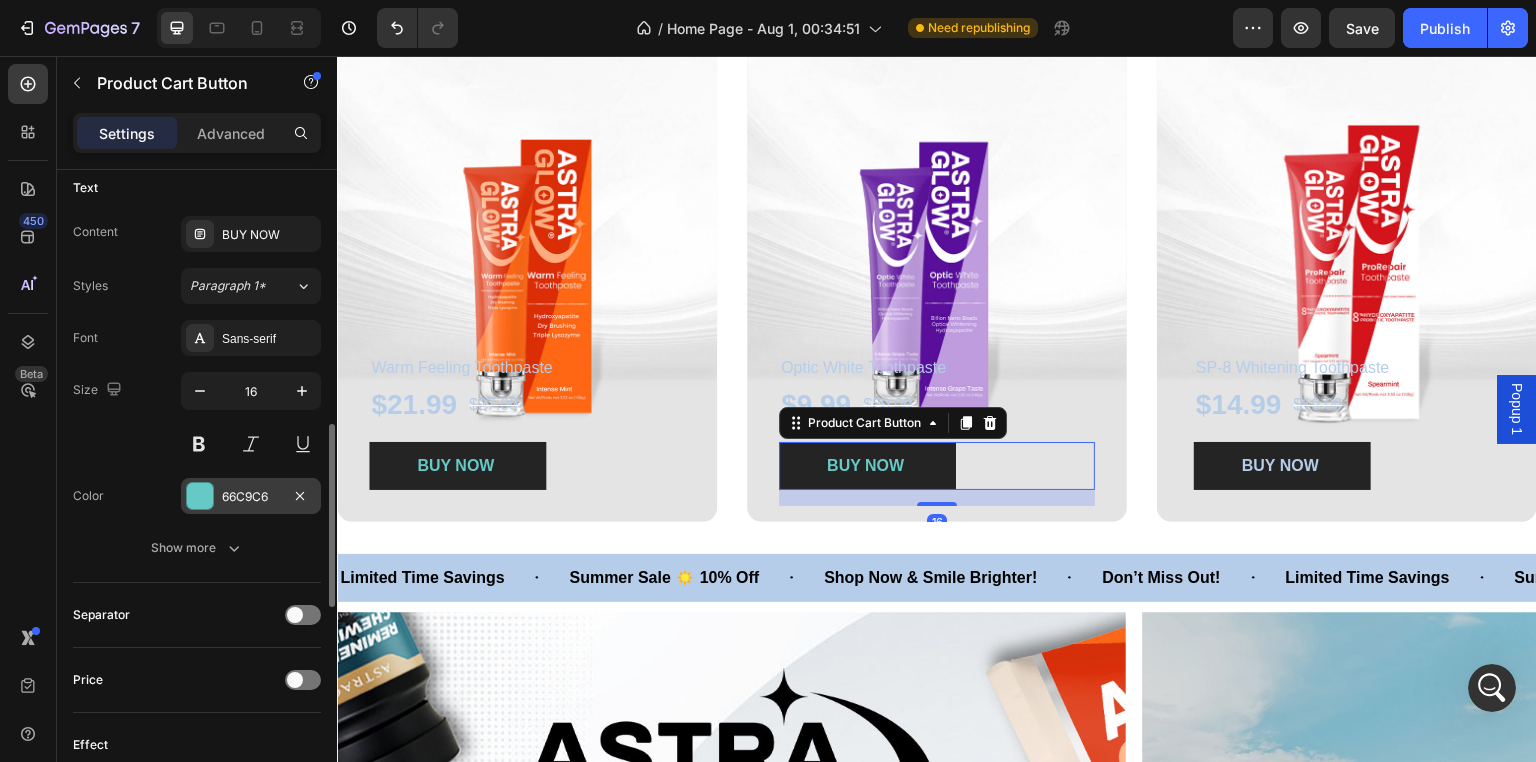 click on "66C9C6" at bounding box center [251, 496] 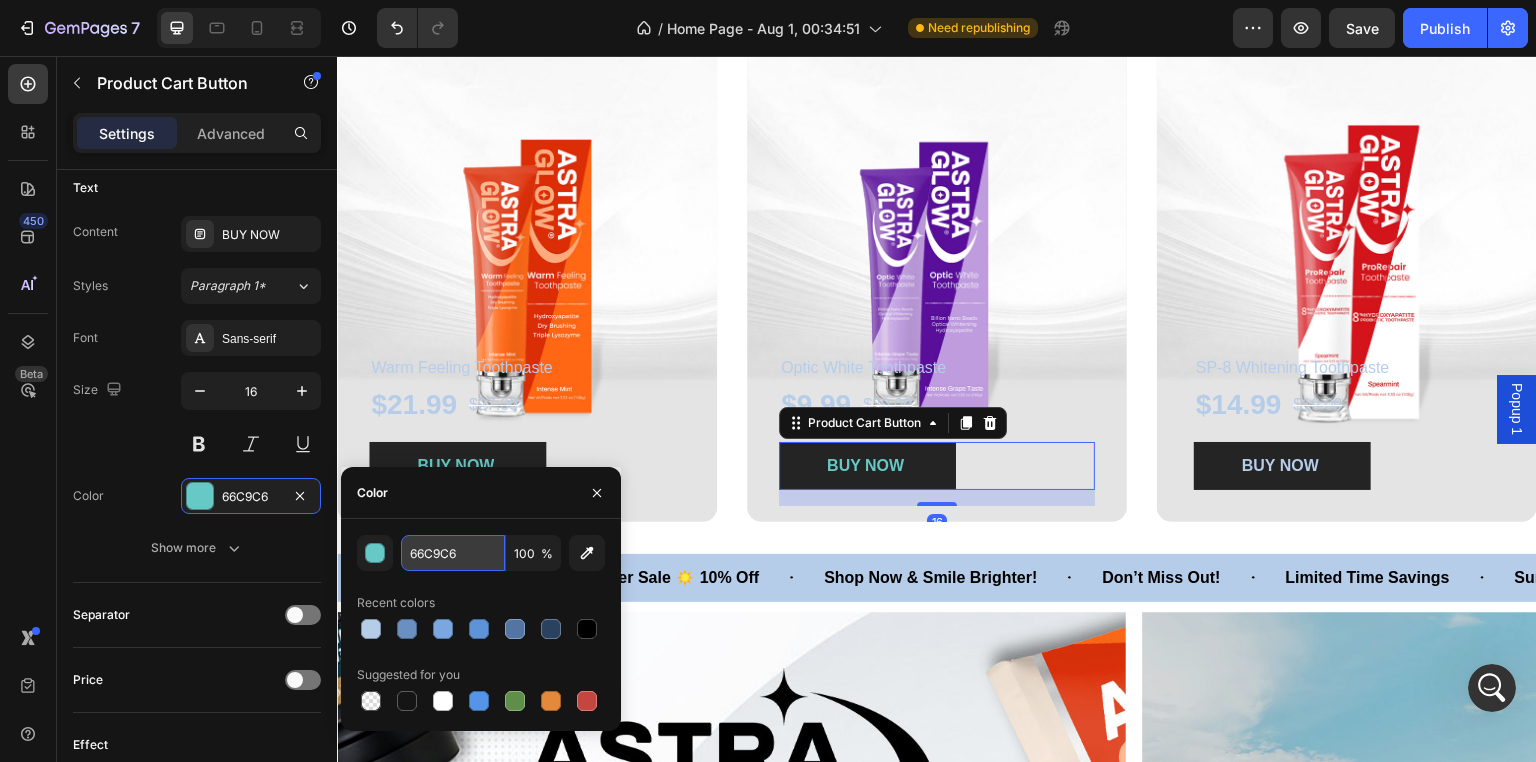 click on "66C9C6" at bounding box center (453, 553) 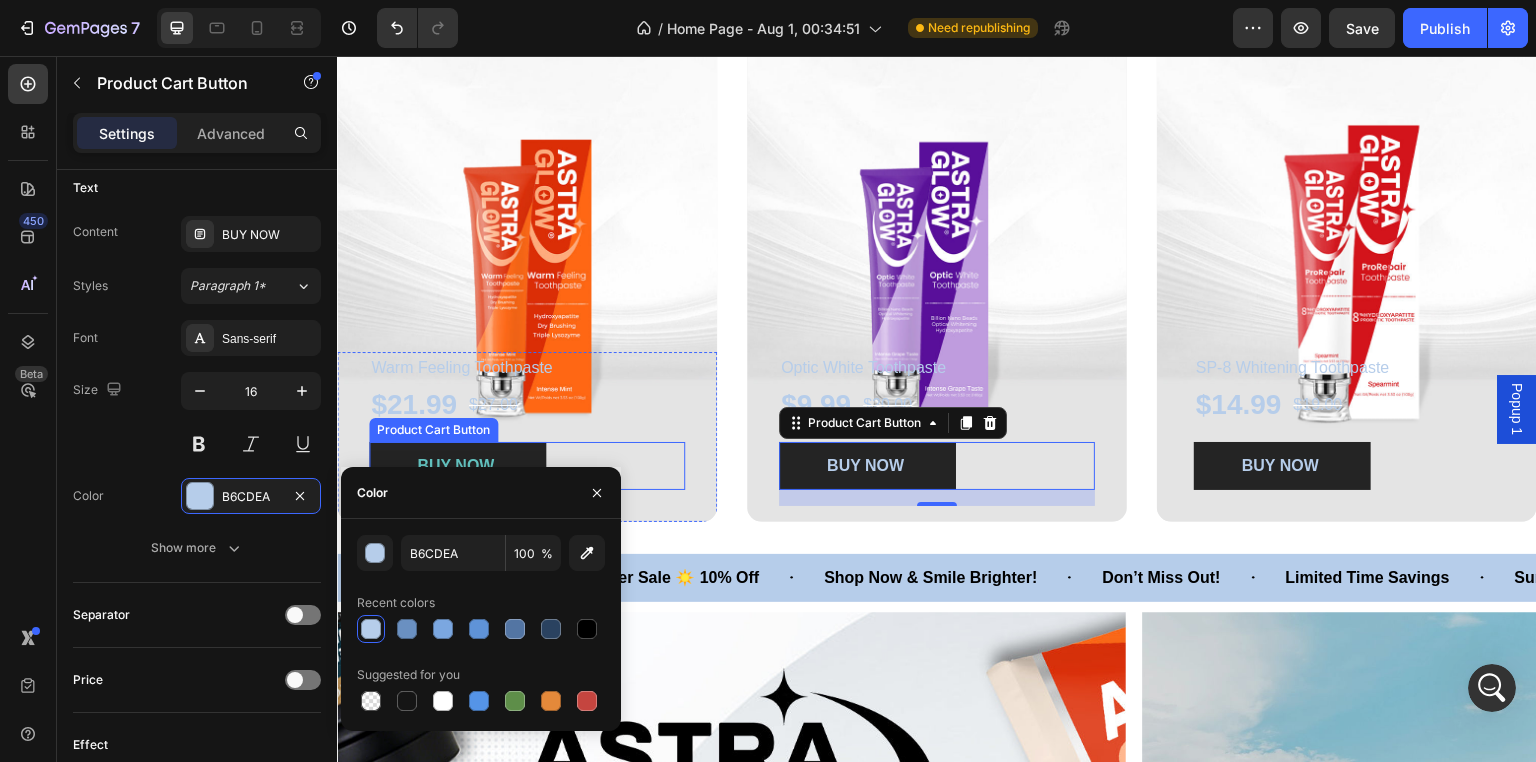 click on "BUY NOW Product Cart Button" at bounding box center [527, 466] 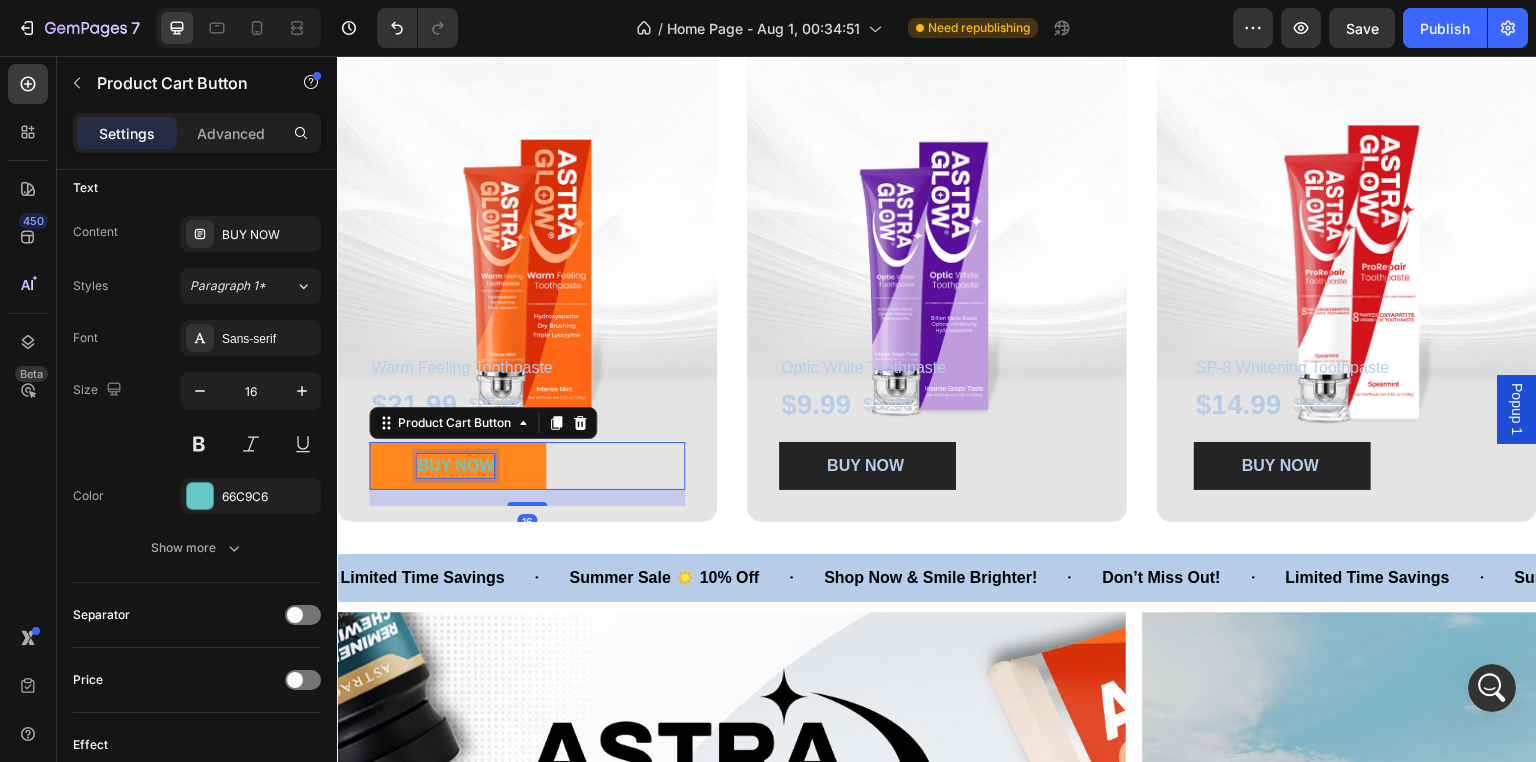 click on "BUY NOW" at bounding box center (455, 466) 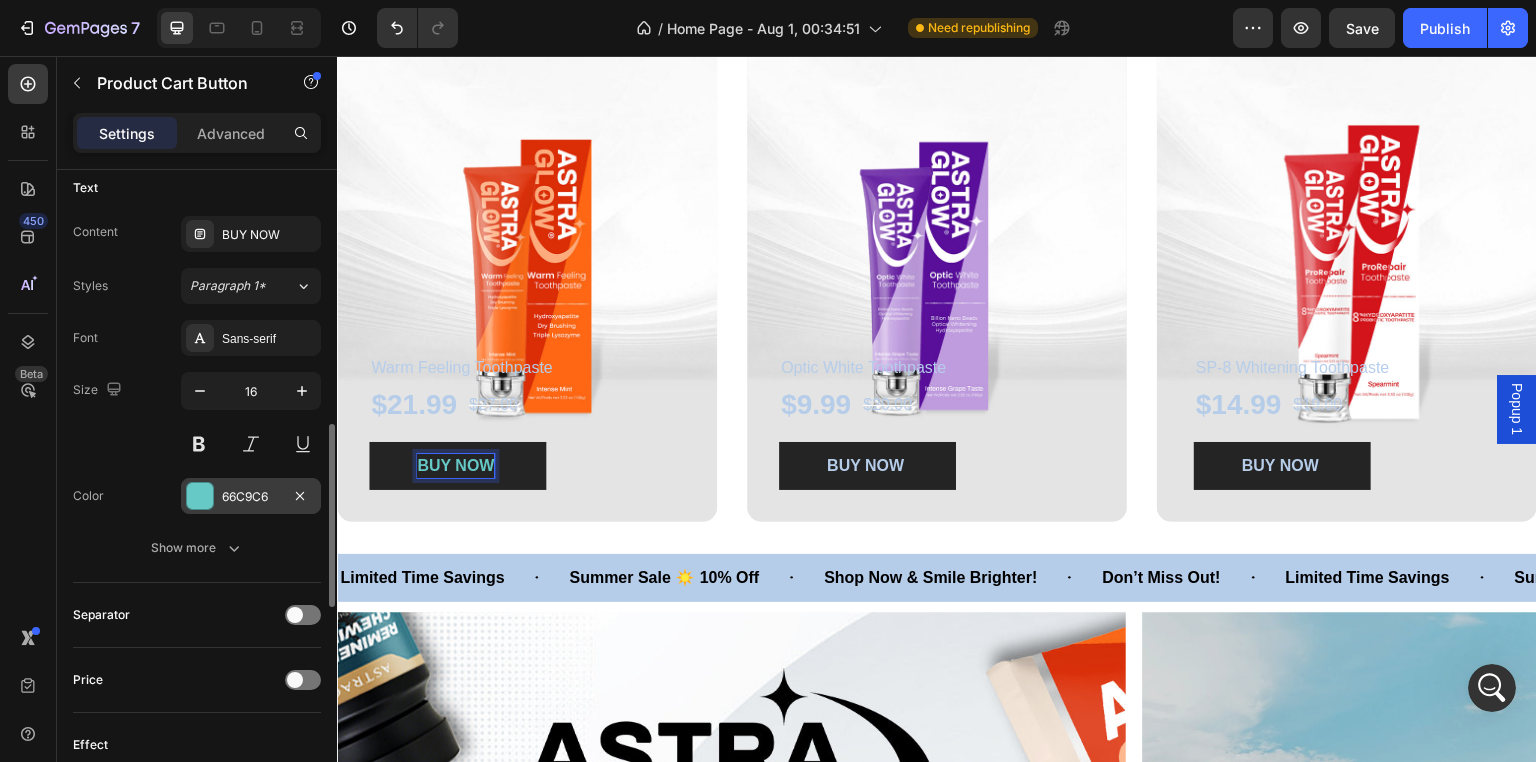 click on "66C9C6" at bounding box center [251, 496] 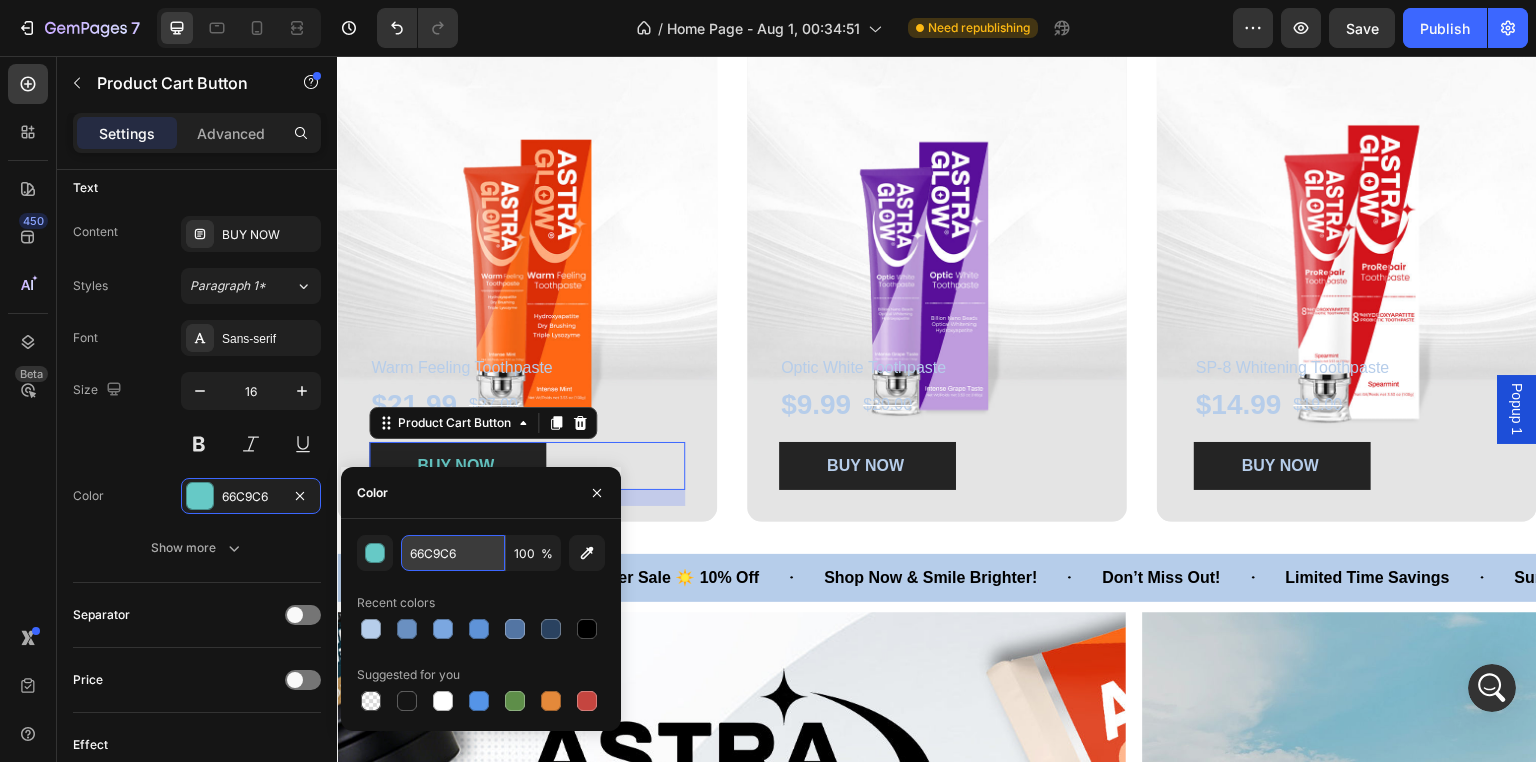 click on "66C9C6" at bounding box center [453, 553] 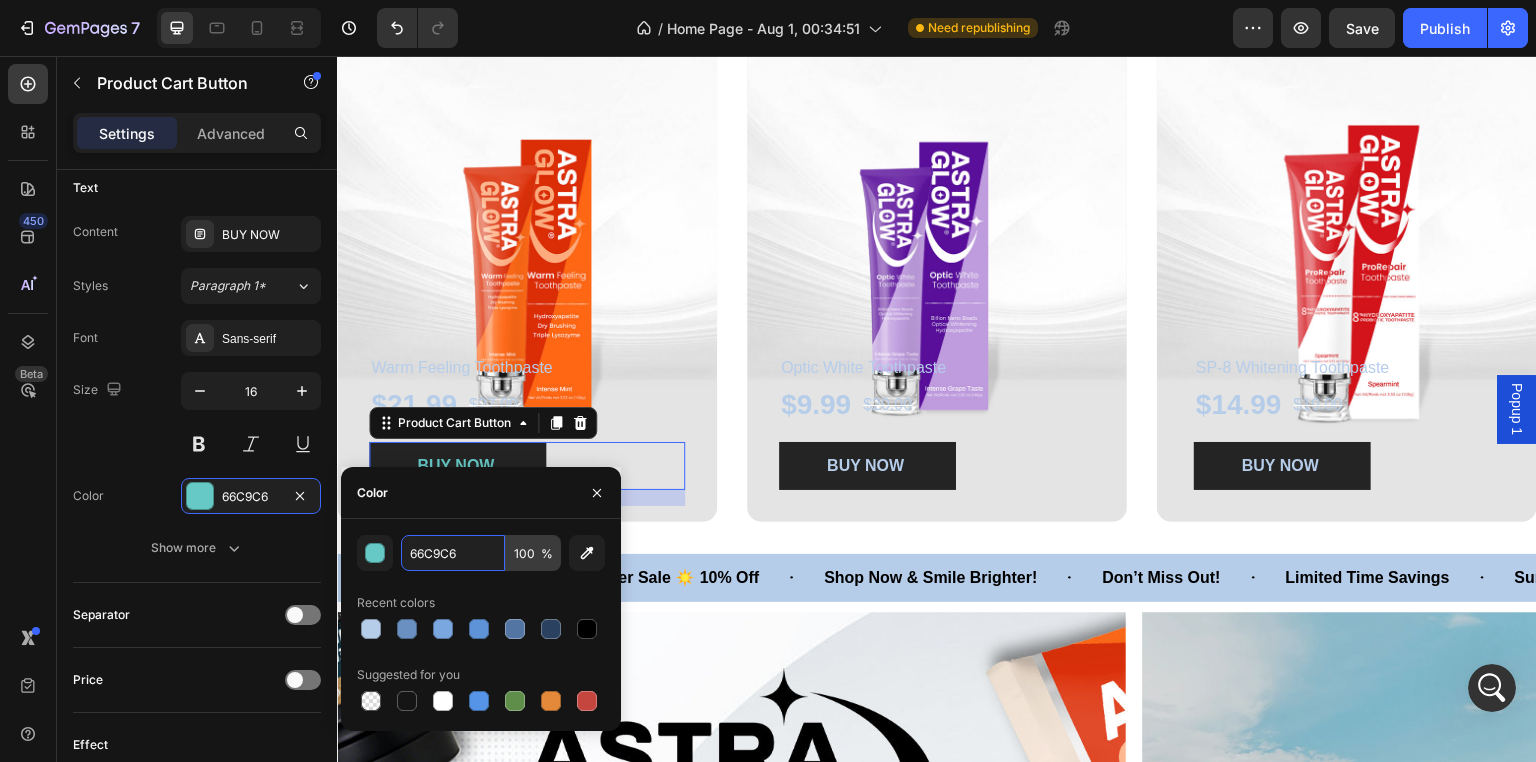 paste on "B6CDEA" 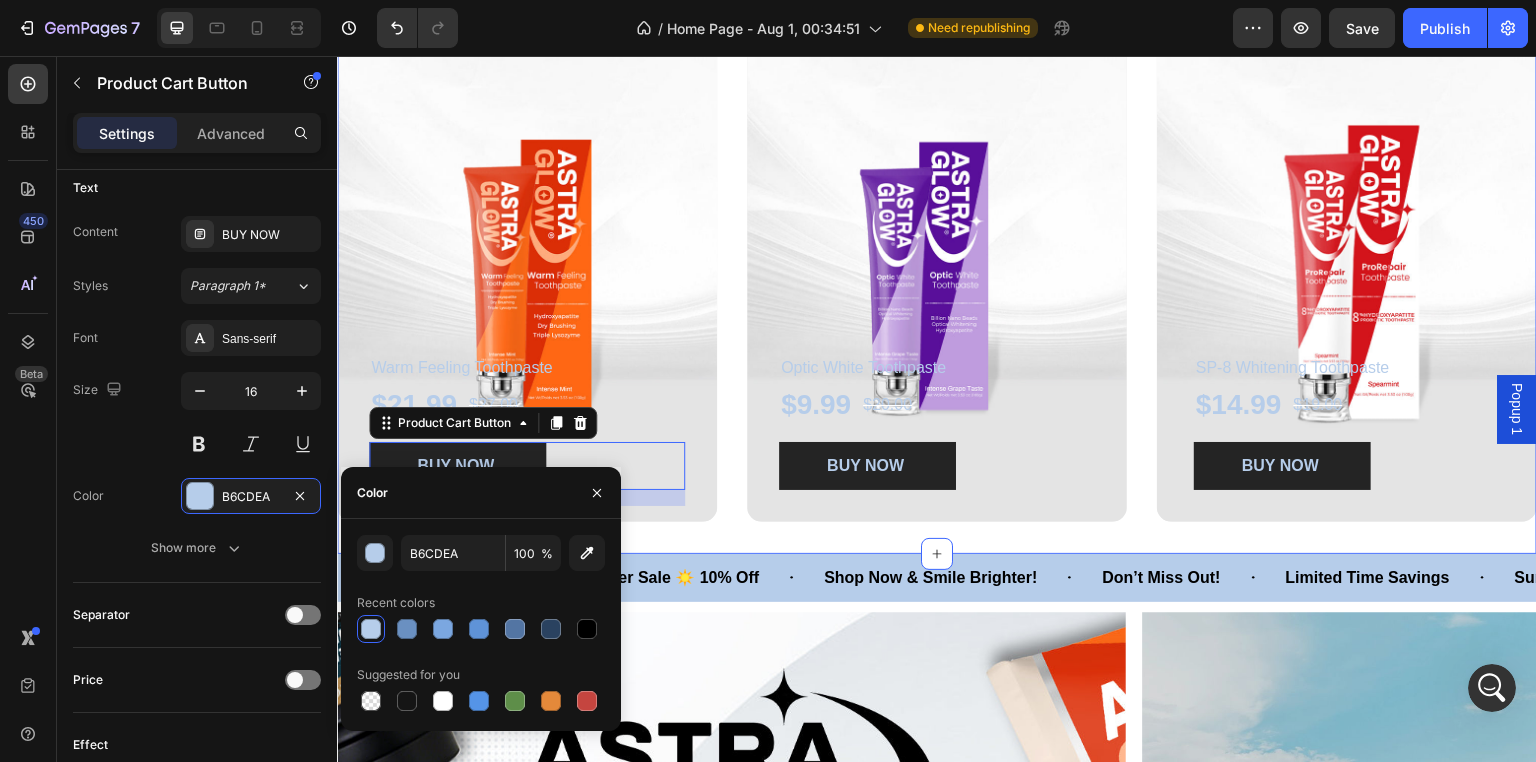 click on "Warm Feeling Toothpaste Text Block $21.99 Product Price Product Price $27.00 Product Price Product Price Row BUY NOW Product Cart Button 16 Product" at bounding box center (527, 436) 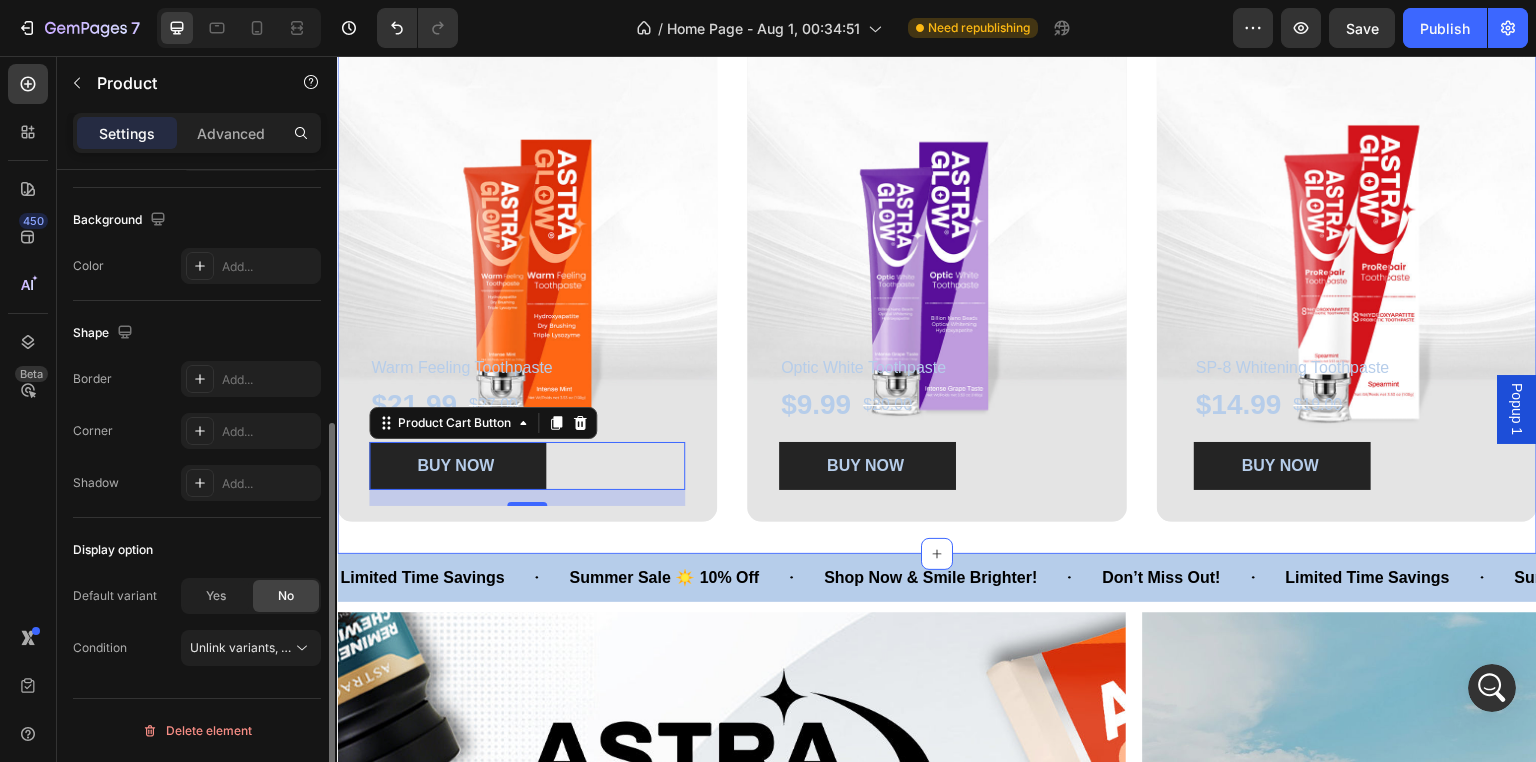 scroll, scrollTop: 0, scrollLeft: 0, axis: both 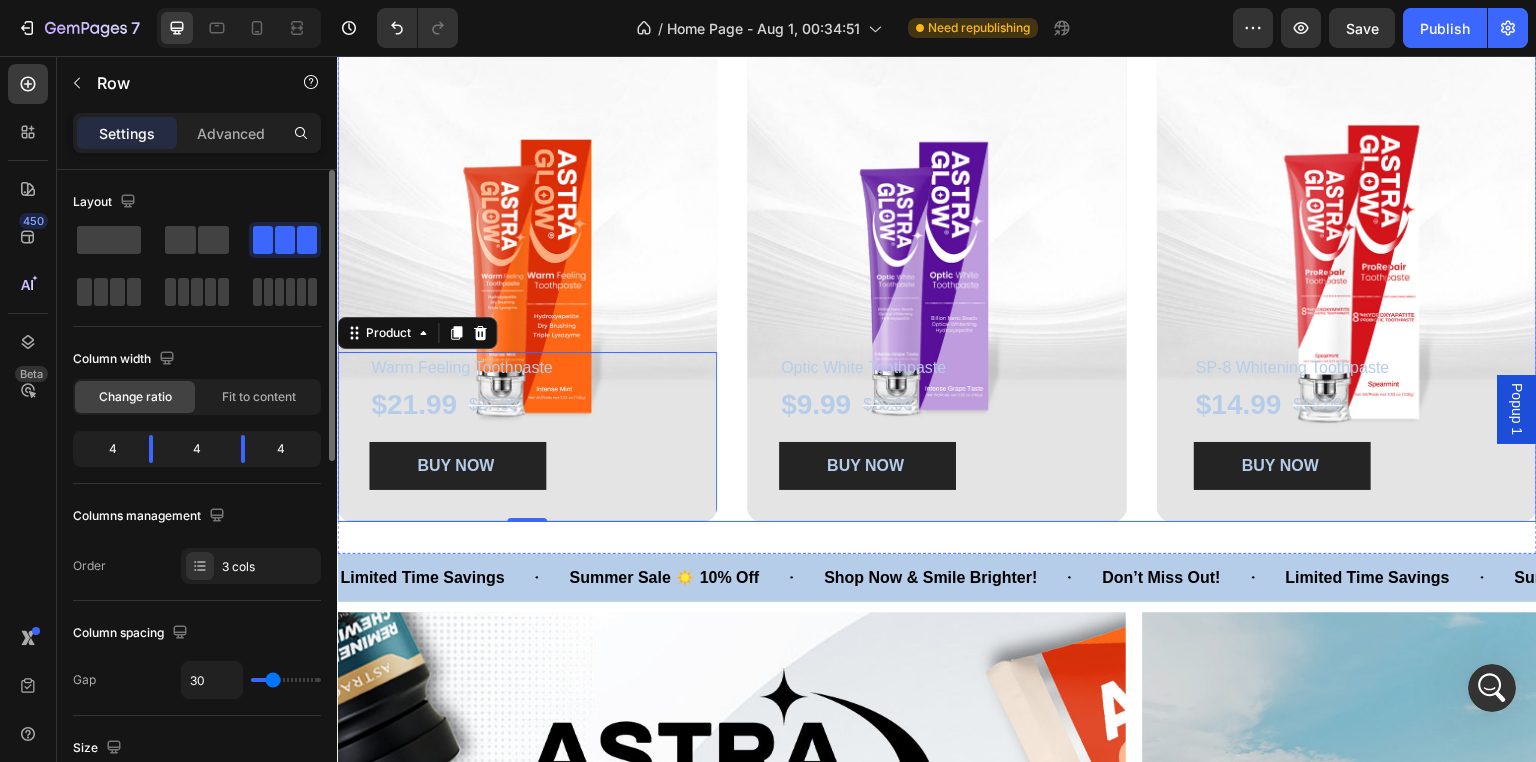 click on "Warm Feeling Toothpaste Text Block $21.99 Product Price Product Price $27.00 Product Price Product Price Row BUY NOW Product Cart Button Product Hero Banner Optic White Toothpaste Text Block $9.99 Product Price Product Price $20.00 Product Price Product Price Row BUY NOW Product Cart Button Product Hero Banner SP-8 Whitening Toothpaste Text Block $14.99 Product Price Product Price $19.00 Product Price Product Price Row BUY NOW Product Cart Button Product Hero Banner Row" at bounding box center [937, 275] 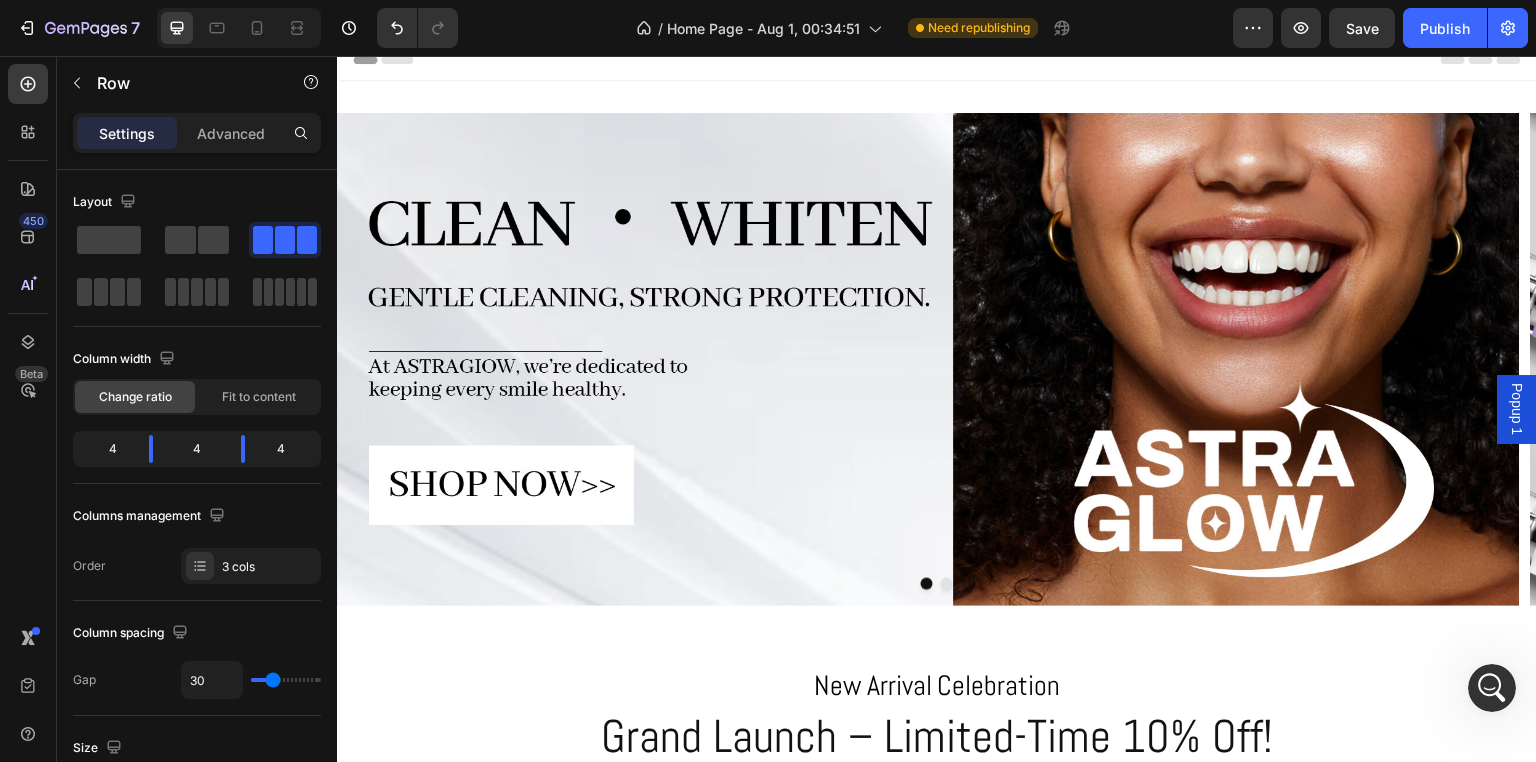 scroll, scrollTop: 0, scrollLeft: 0, axis: both 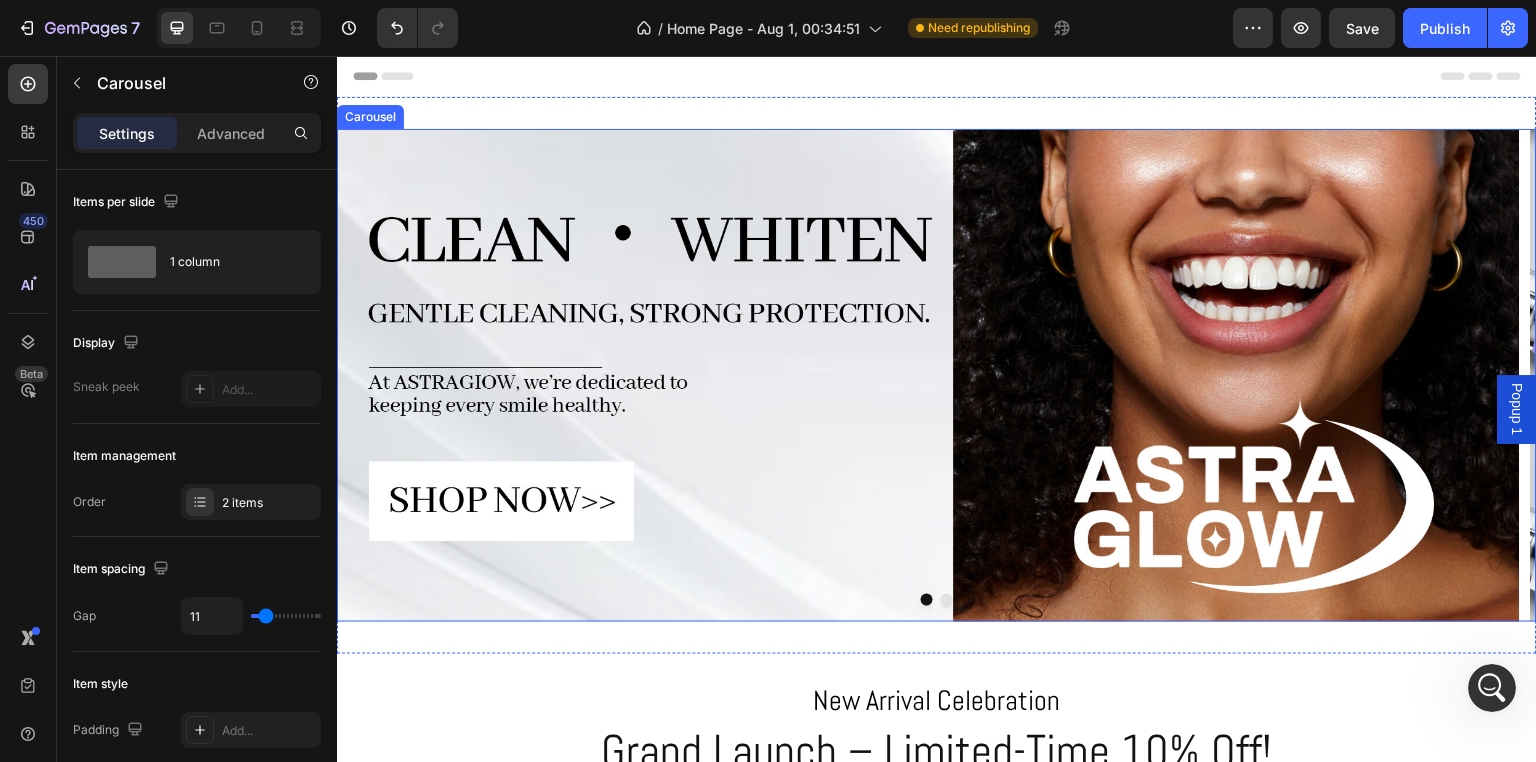 click at bounding box center (947, 600) 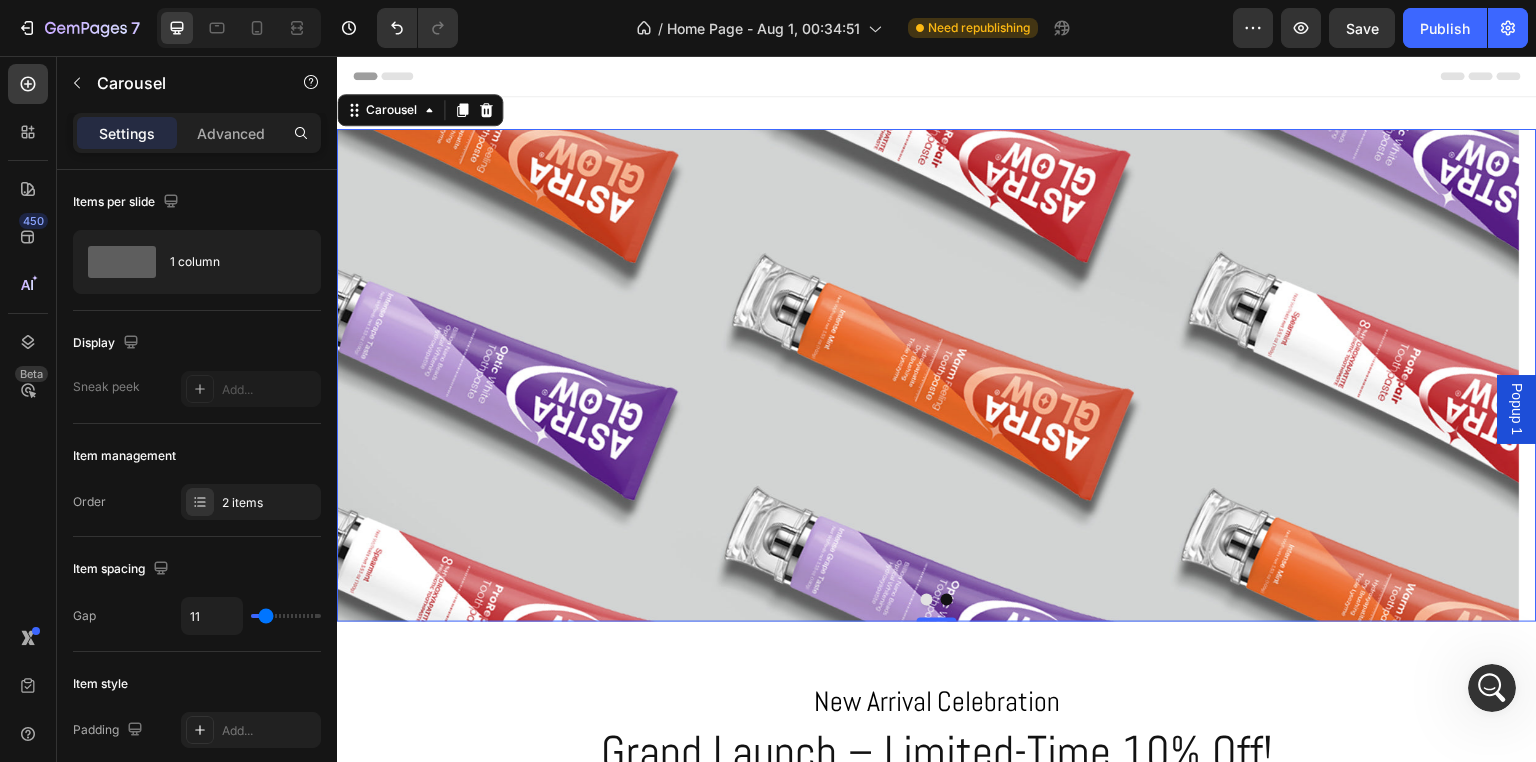 type 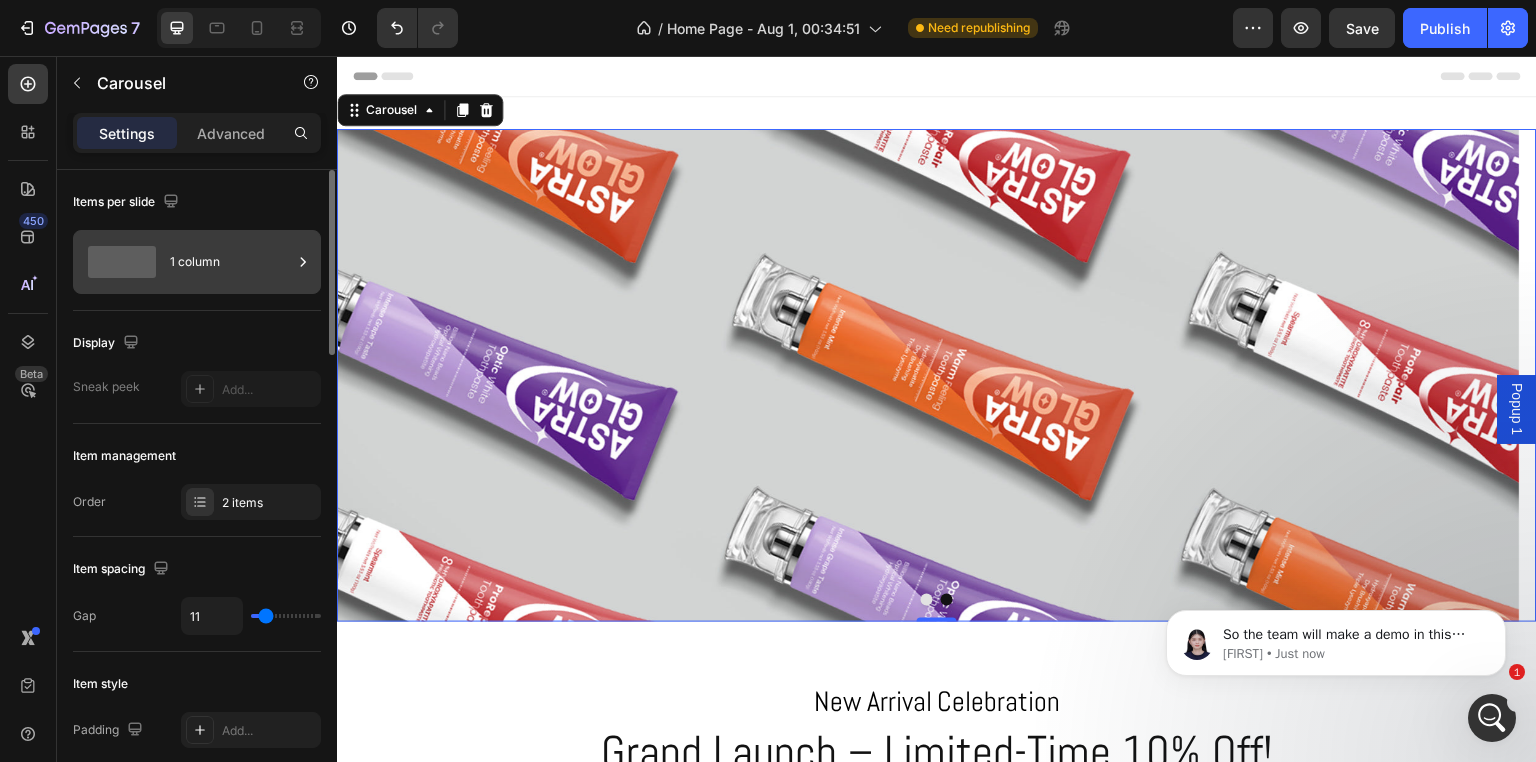 scroll, scrollTop: 0, scrollLeft: 0, axis: both 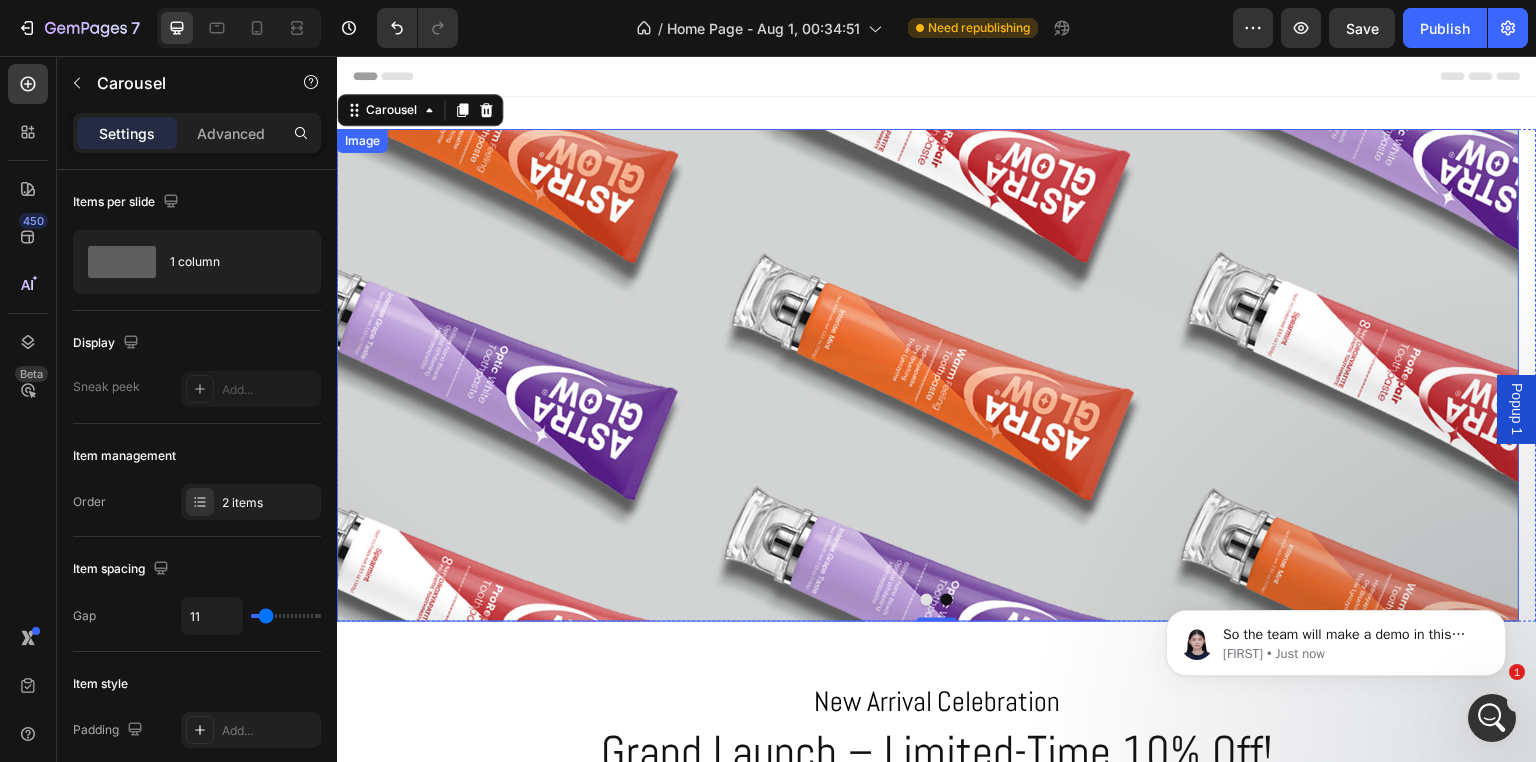 click at bounding box center [928, 375] 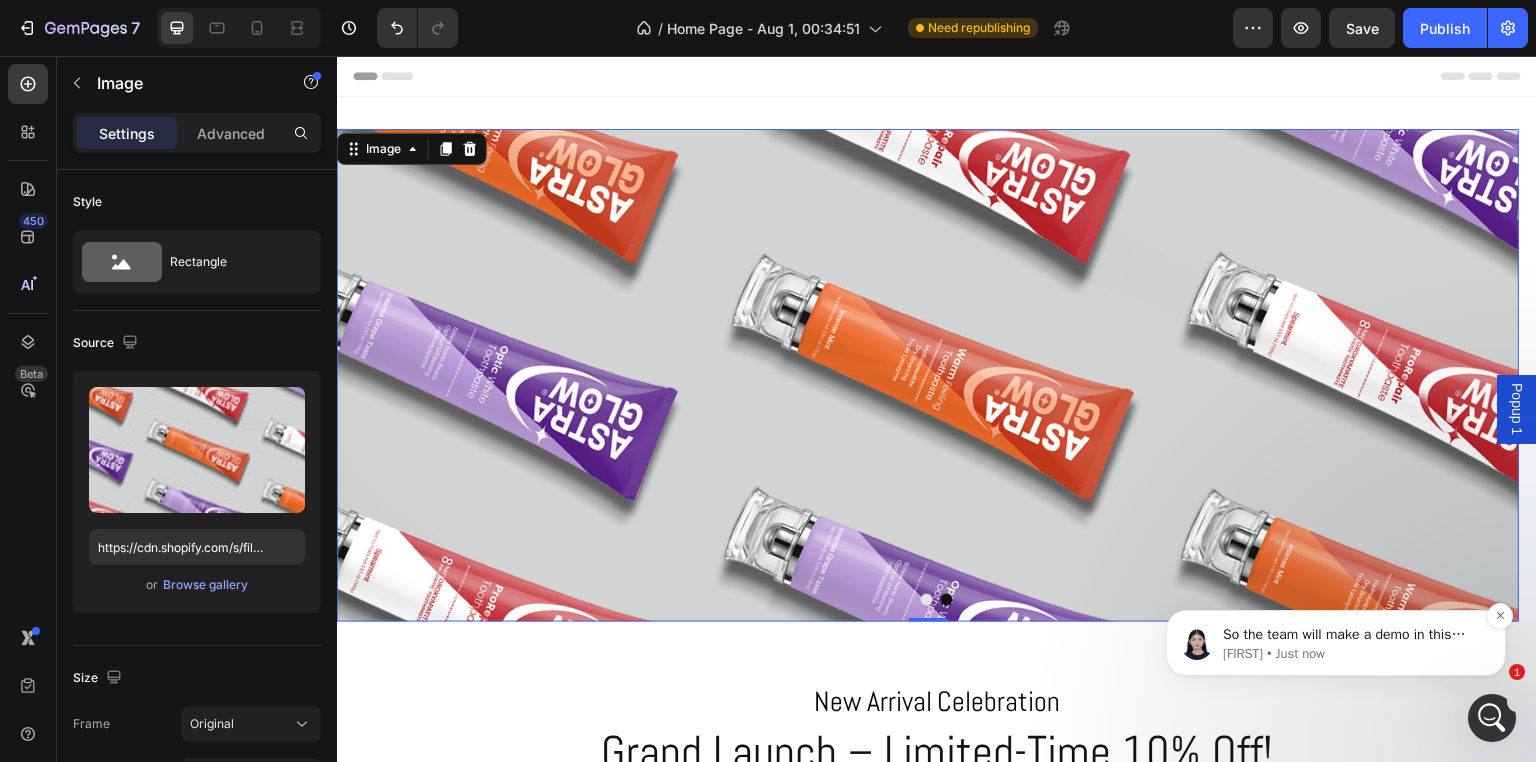 click on "[FIRST] • Just now" at bounding box center (1352, 654) 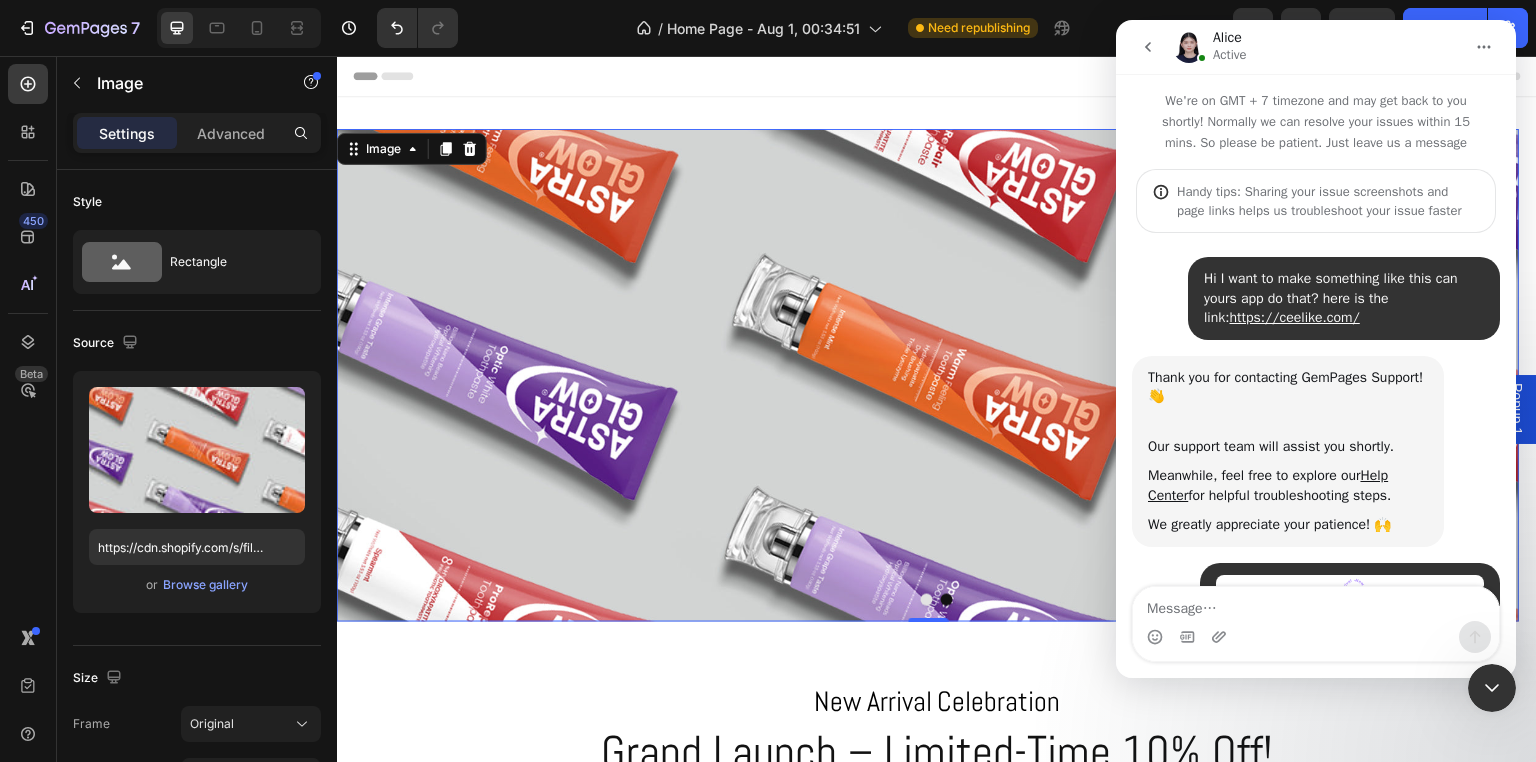 scroll, scrollTop: 233, scrollLeft: 0, axis: vertical 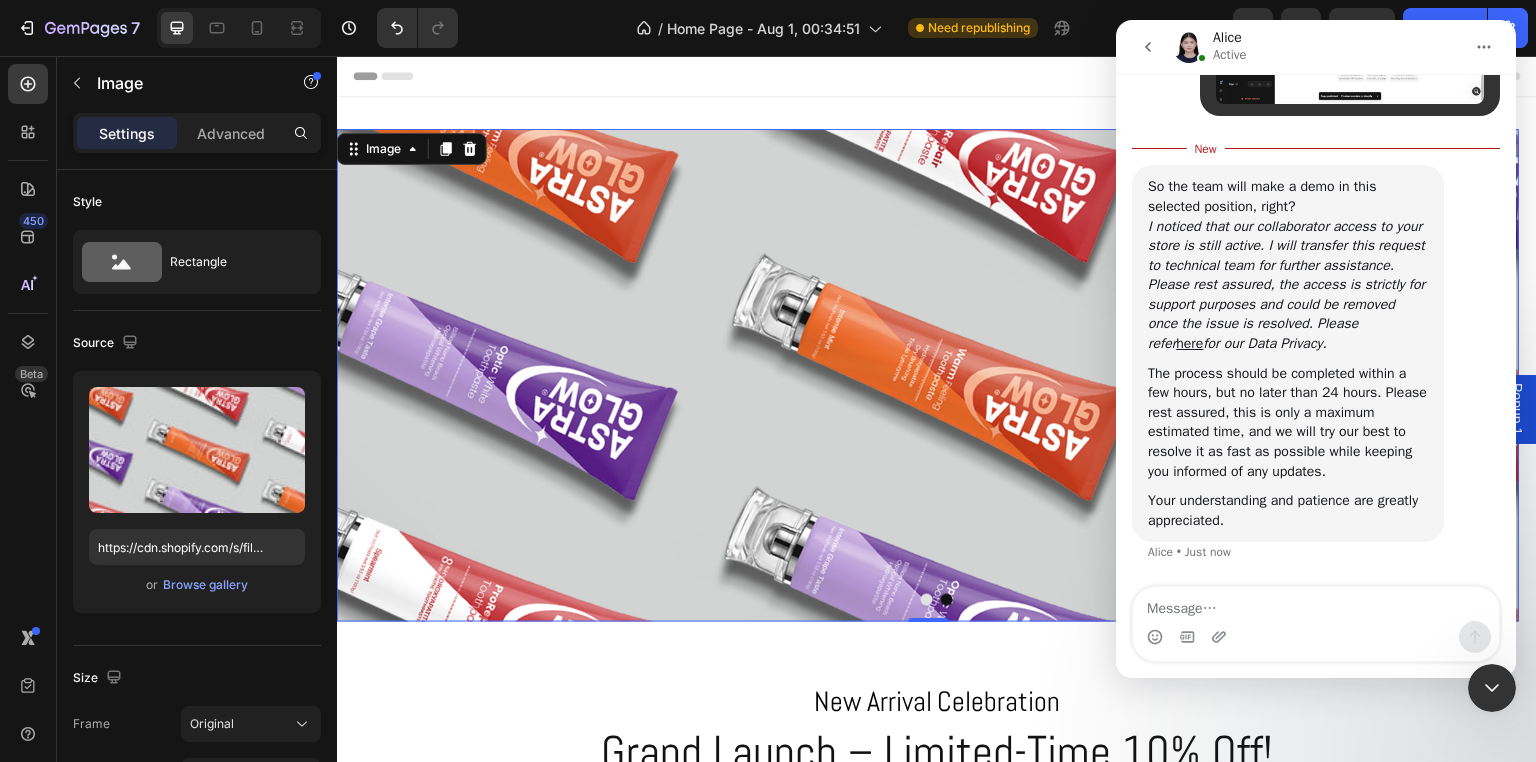 click on "The process should be completed within a few hours, but no later than 24 hours. Please rest assured, this is only a maximum estimated time, and we will try our best to resolve it as fast as possible while keeping you informed of any updates." at bounding box center (1288, 423) 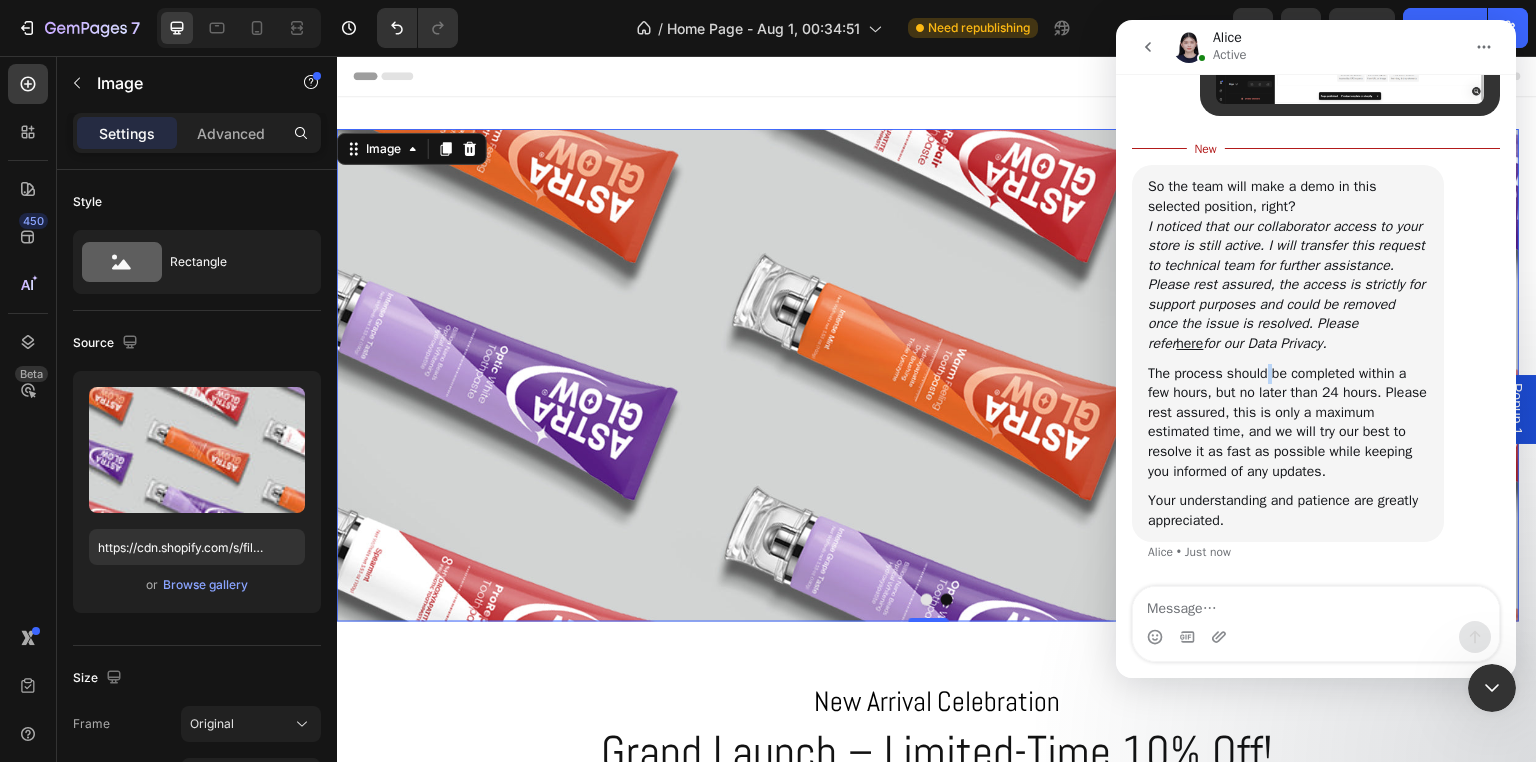 click on "The process should be completed within a few hours, but no later than 24 hours. Please rest assured, this is only a maximum estimated time, and we will try our best to resolve it as fast as possible while keeping you informed of any updates." at bounding box center [1288, 423] 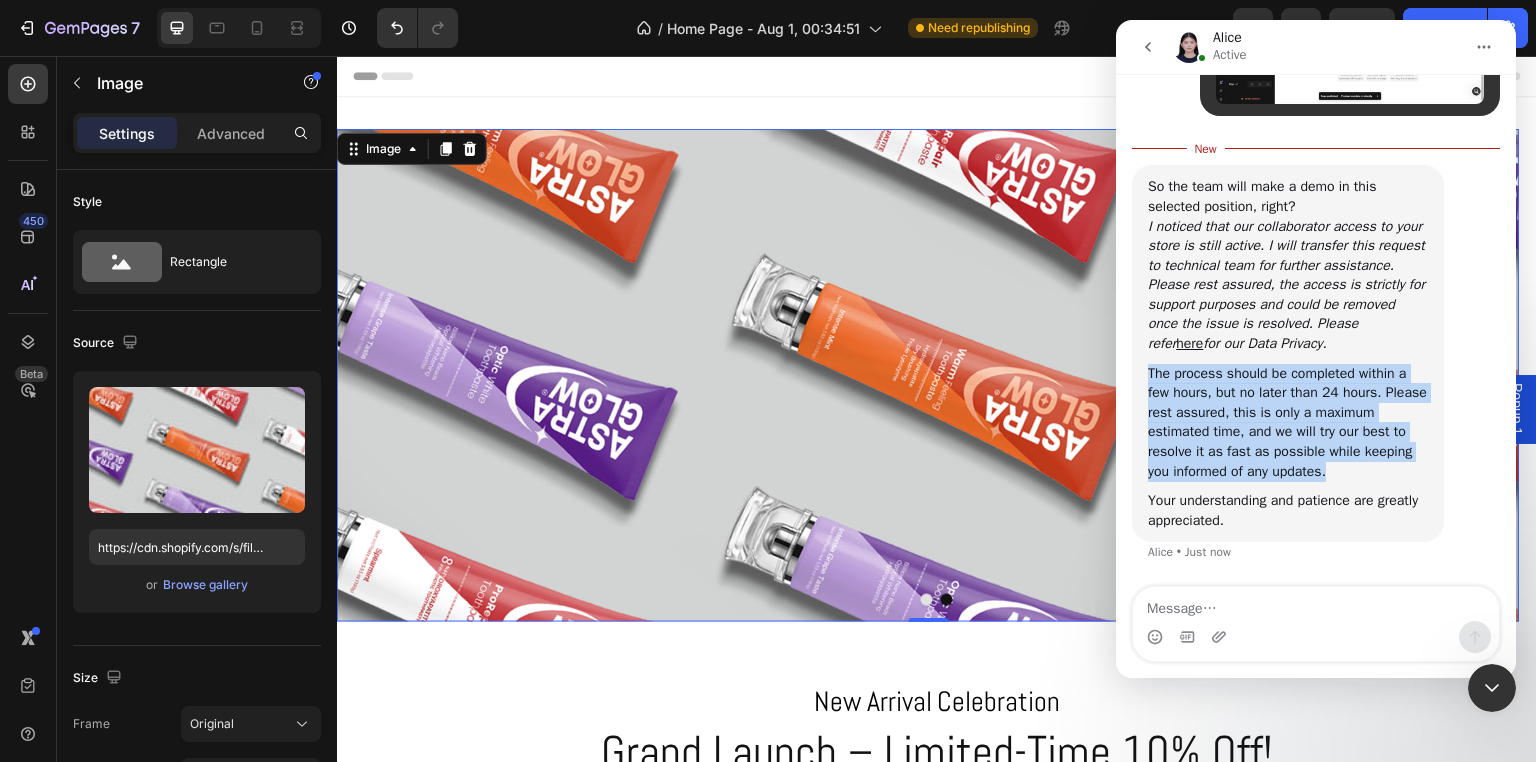 click on "The process should be completed within a few hours, but no later than 24 hours. Please rest assured, this is only a maximum estimated time, and we will try our best to resolve it as fast as possible while keeping you informed of any updates." at bounding box center (1288, 423) 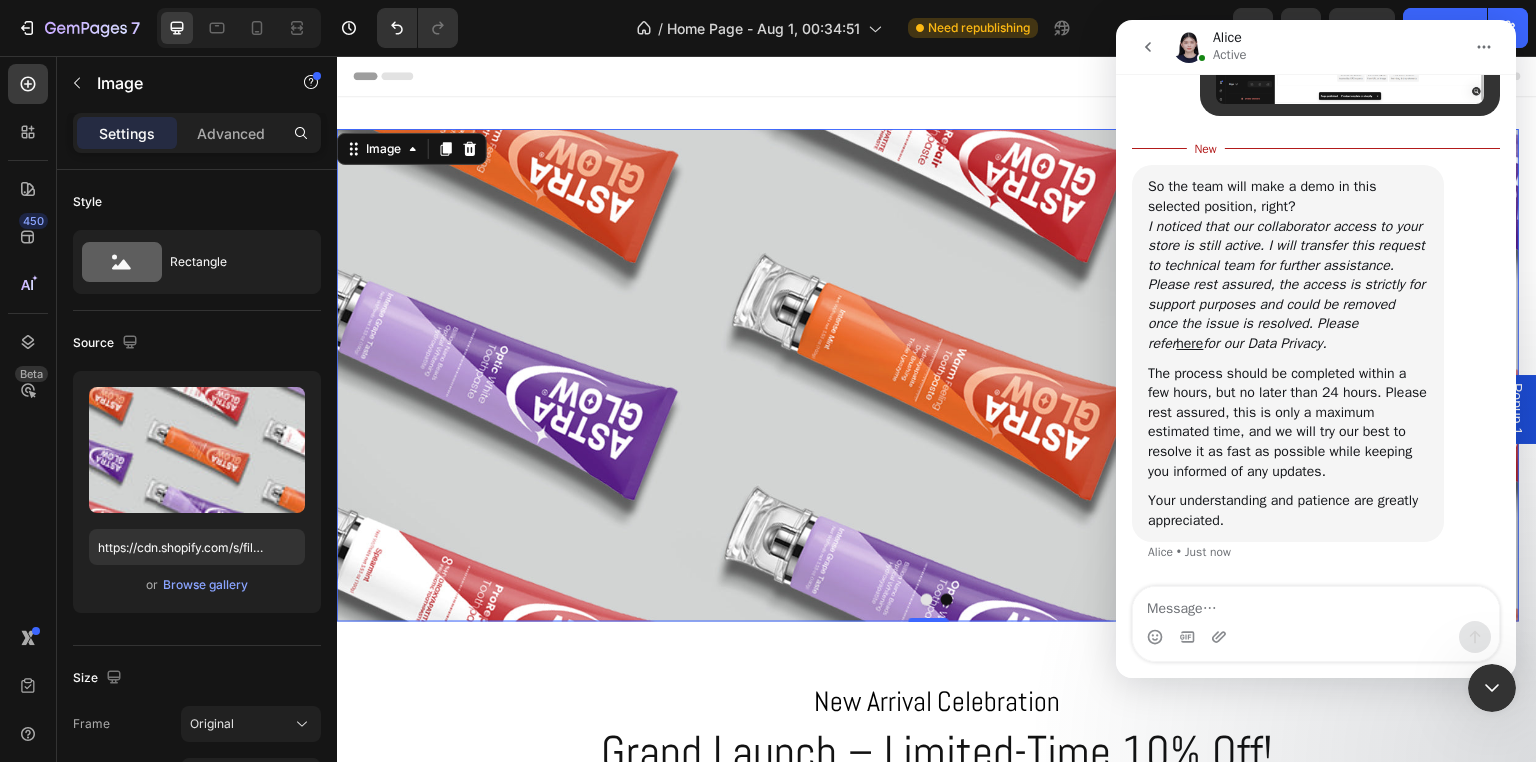 click on "So the team will make a demo in this selected position, right?" at bounding box center (1288, 196) 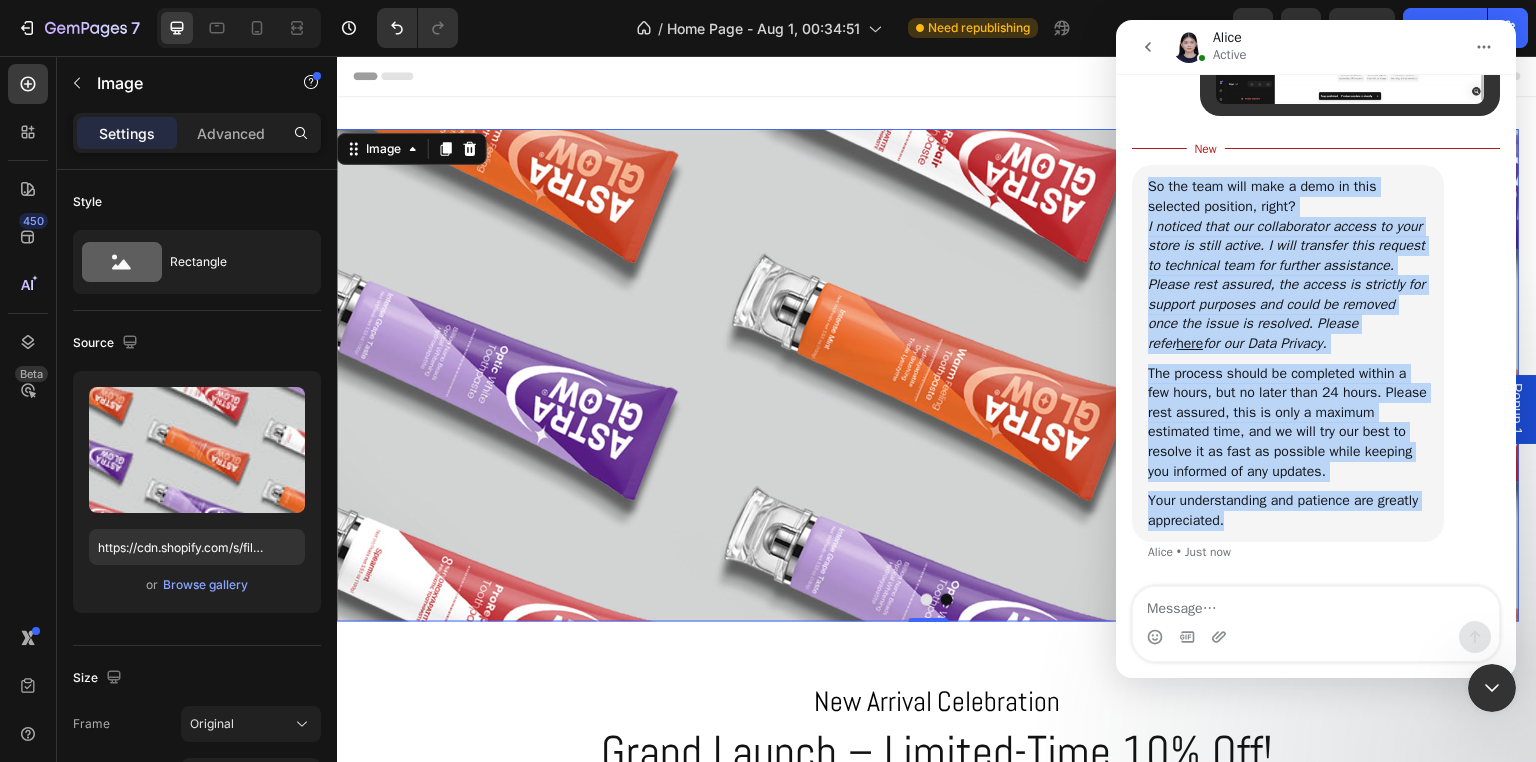 drag, startPoint x: 1144, startPoint y: 167, endPoint x: 1345, endPoint y: 527, distance: 412.31177 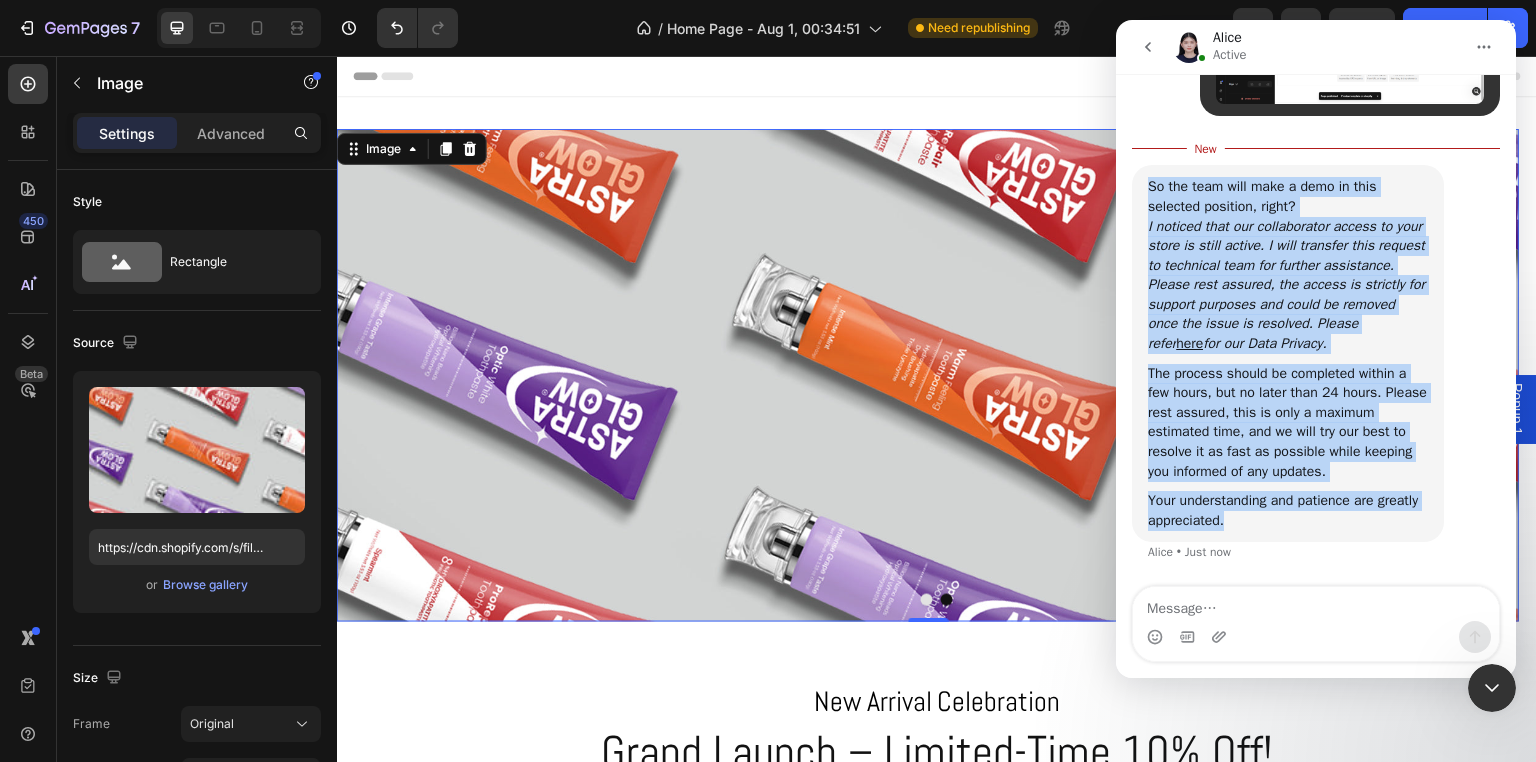 copy on "So the team will make a demo in this selected position, right? I noticed that our collaborator access to your store is still active. I will transfer this request to technical team for further assistance. Please rest assured, the access is strictly for support purposes and could be removed once the issue is resolved. Please refer here for our Data Privacy. The process should be completed within a few hours, but no later than 24 hours. Please rest assured, this is only a maximum estimated time, and we will try our best to resolve it as fast as possible while keeping you informed of any updates. Your understanding and patience are greatly appreciated." 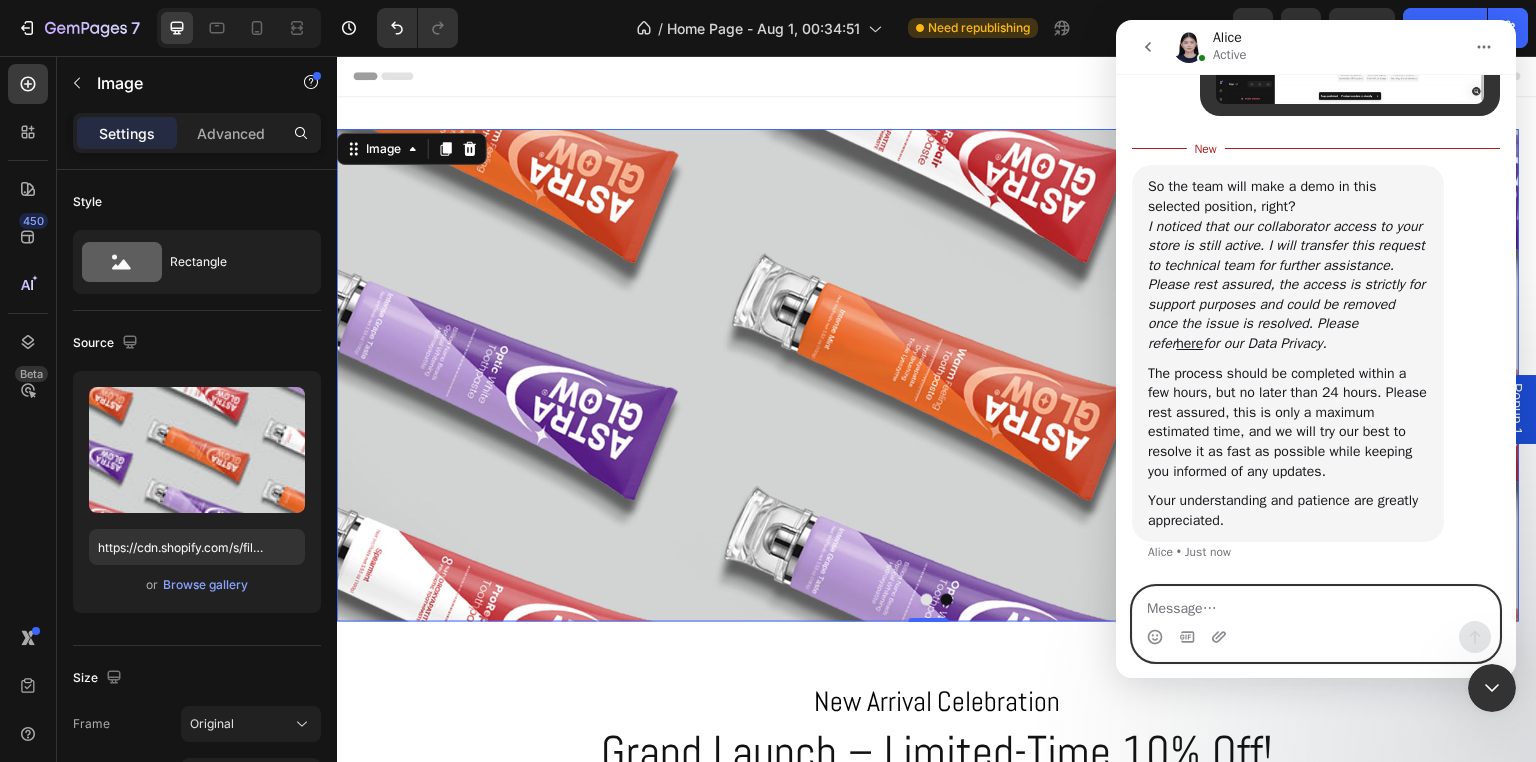 click at bounding box center (1316, 604) 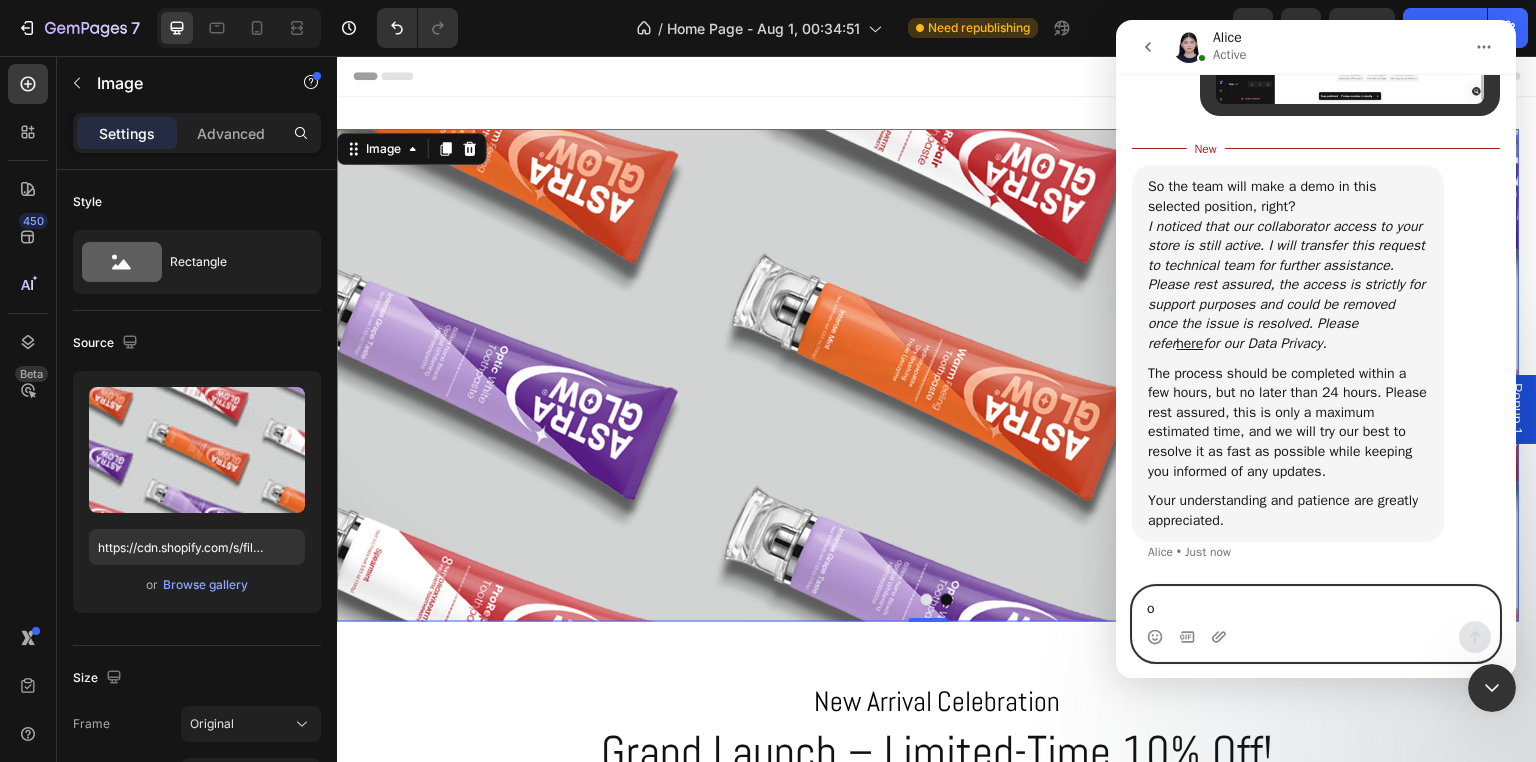 type on "ok" 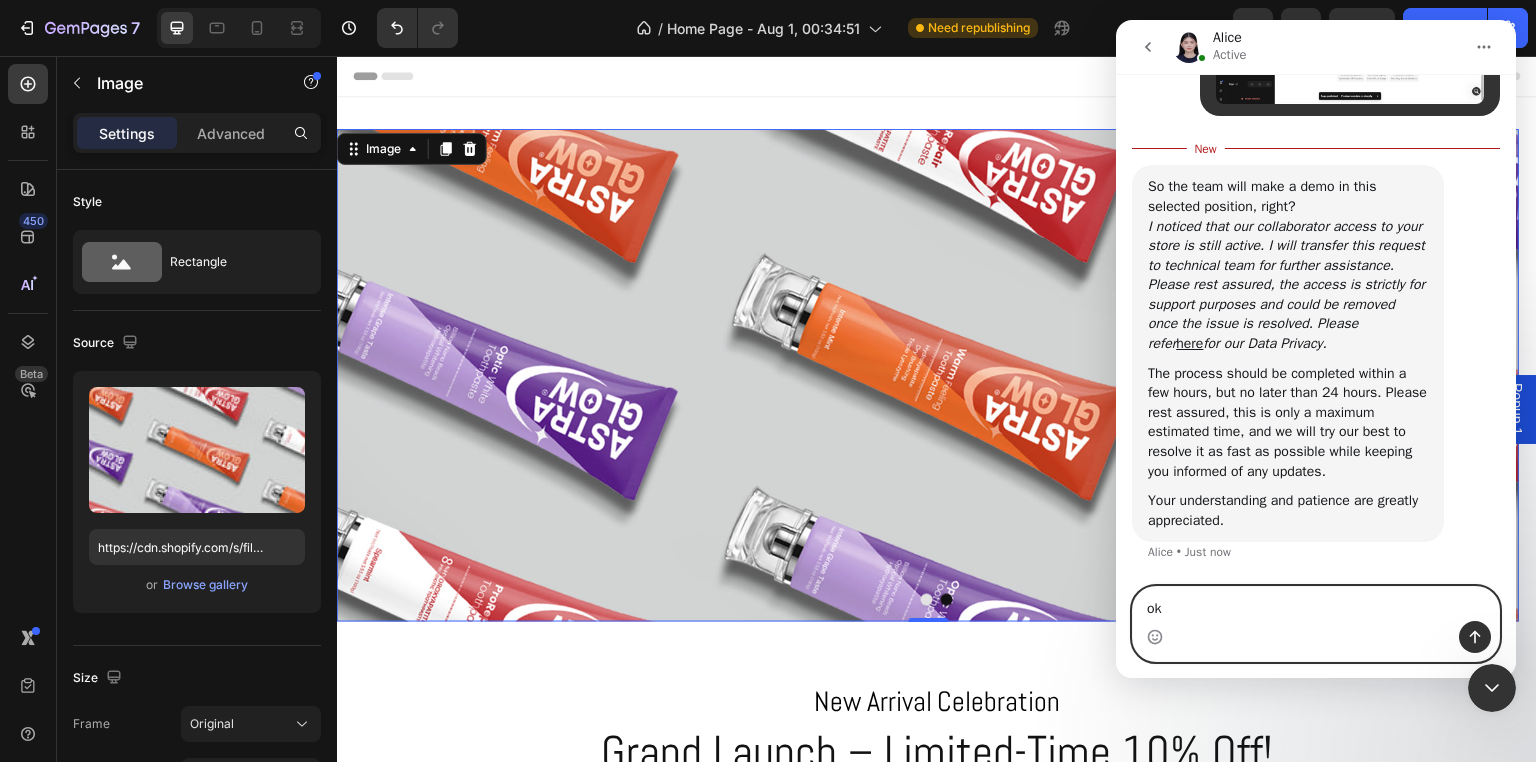 type 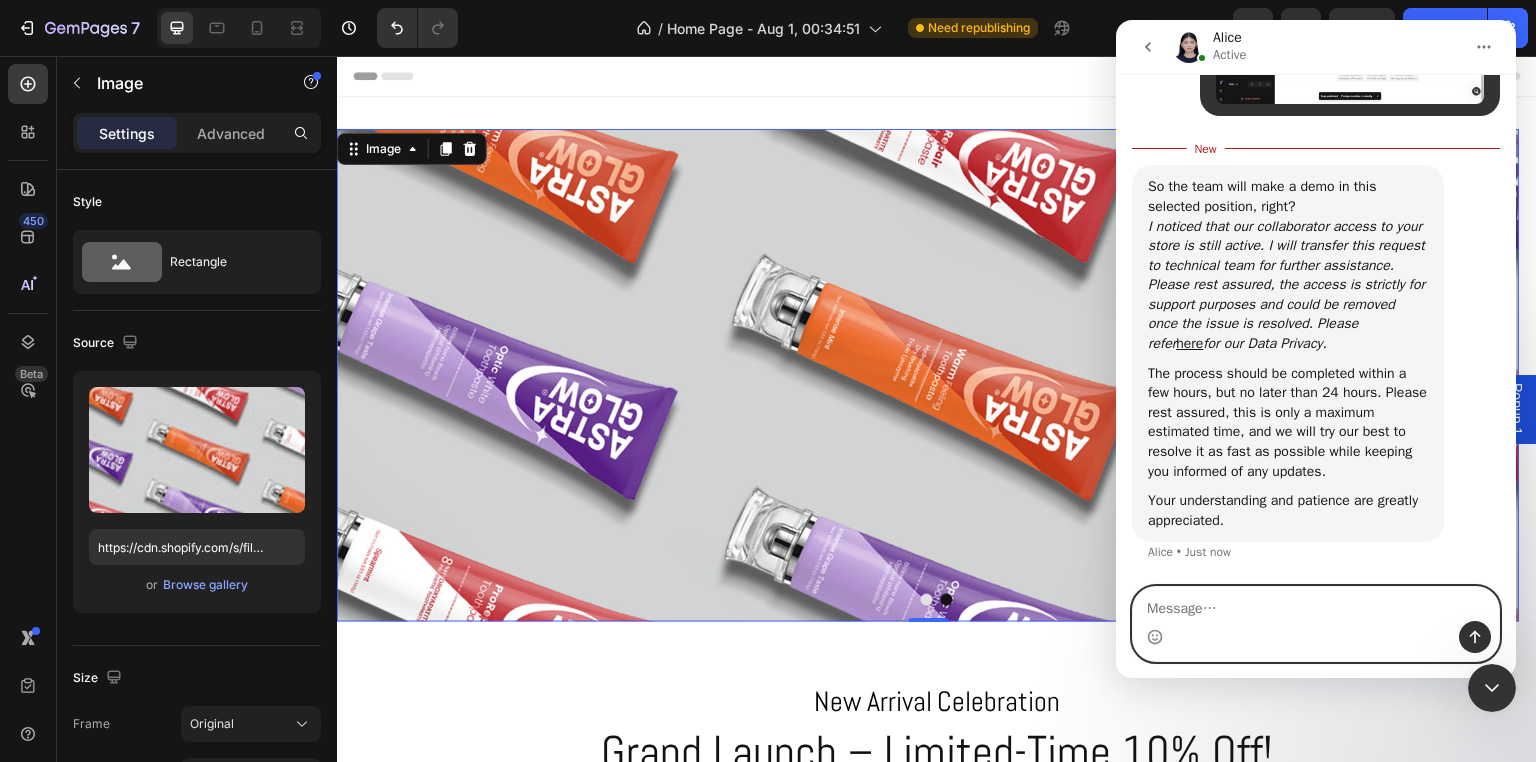 scroll, scrollTop: 2, scrollLeft: 0, axis: vertical 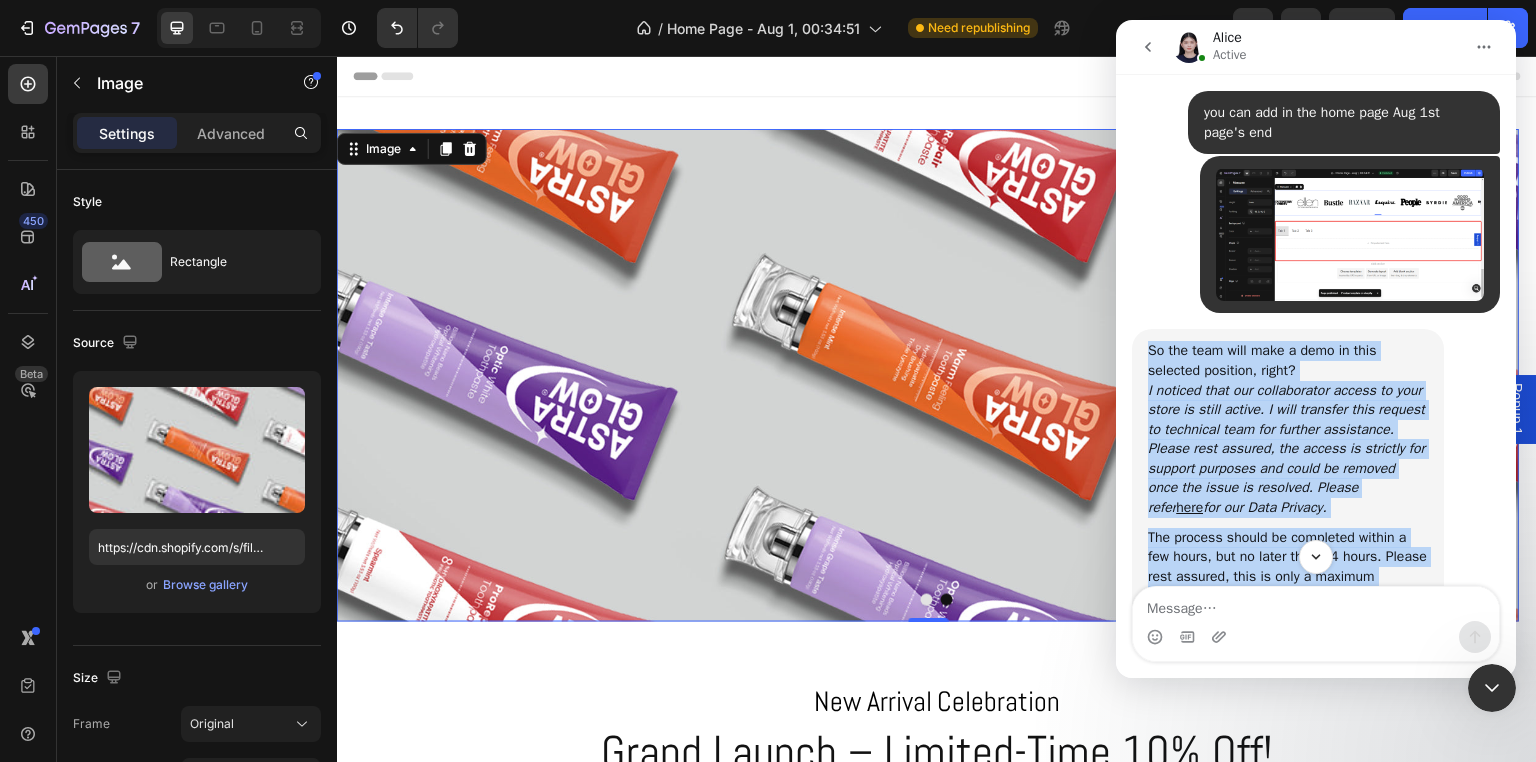 drag, startPoint x: 1324, startPoint y: 457, endPoint x: 1150, endPoint y: 415, distance: 178.99721 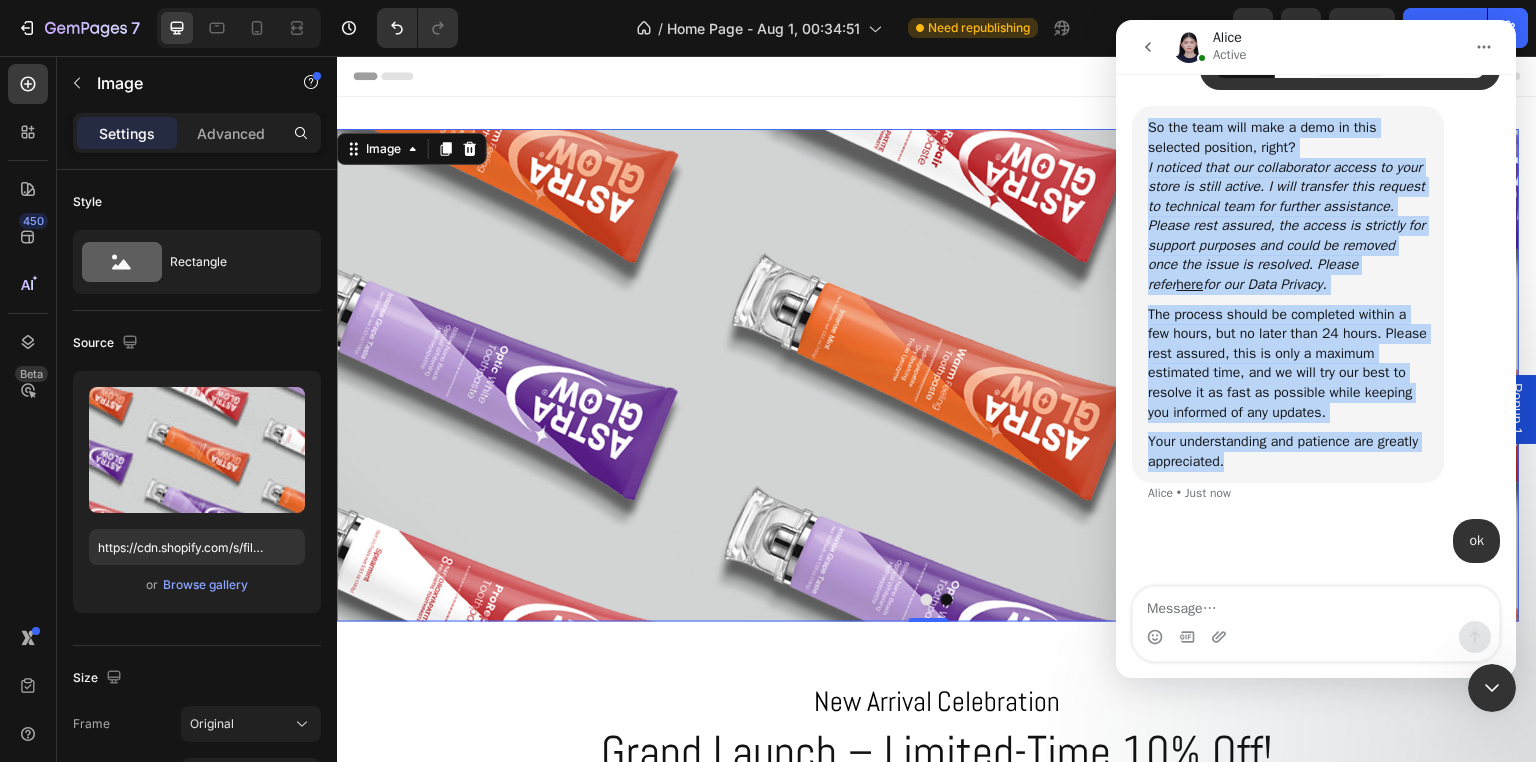 scroll, scrollTop: 2069, scrollLeft: 0, axis: vertical 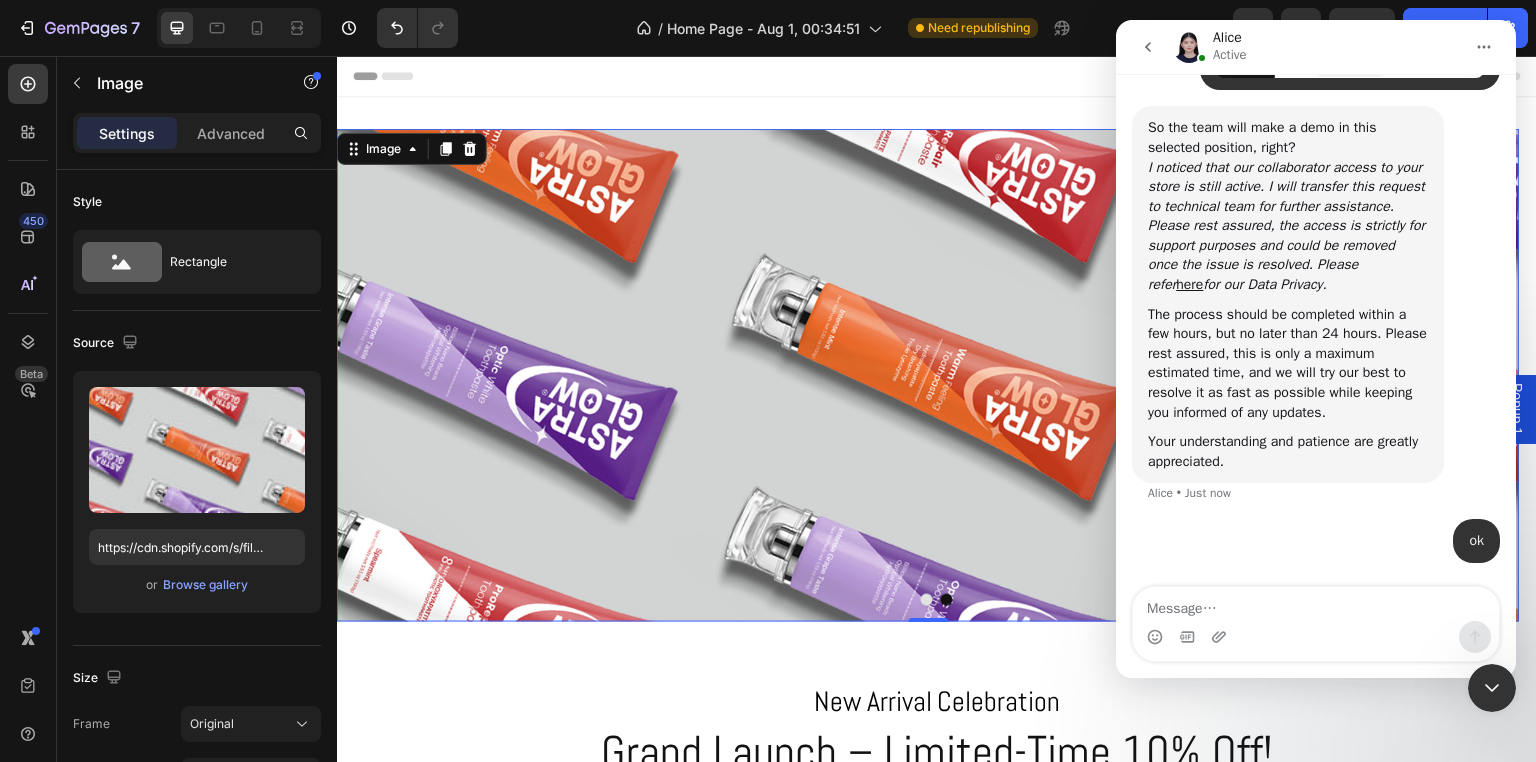 click at bounding box center (1492, 688) 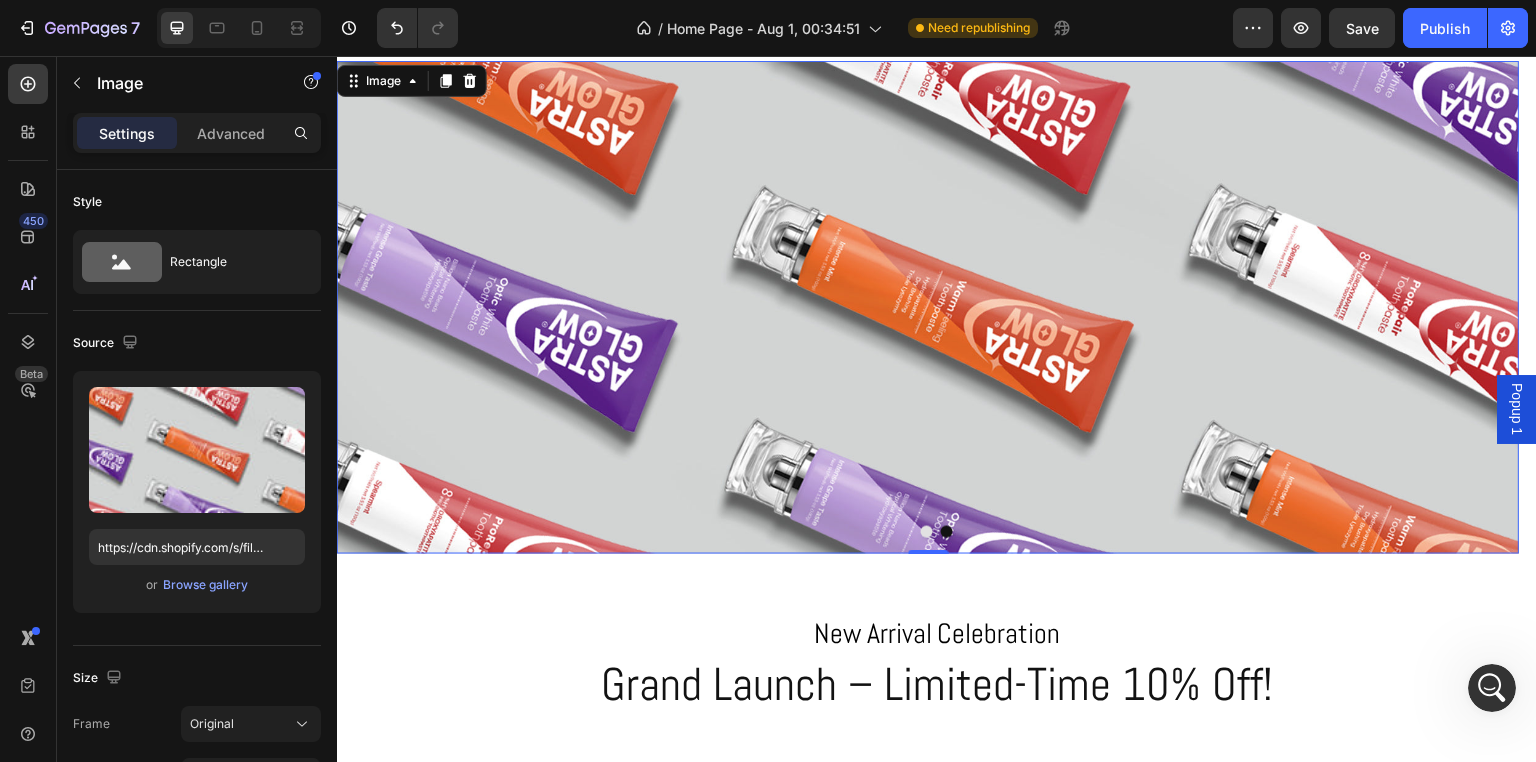 scroll, scrollTop: 0, scrollLeft: 0, axis: both 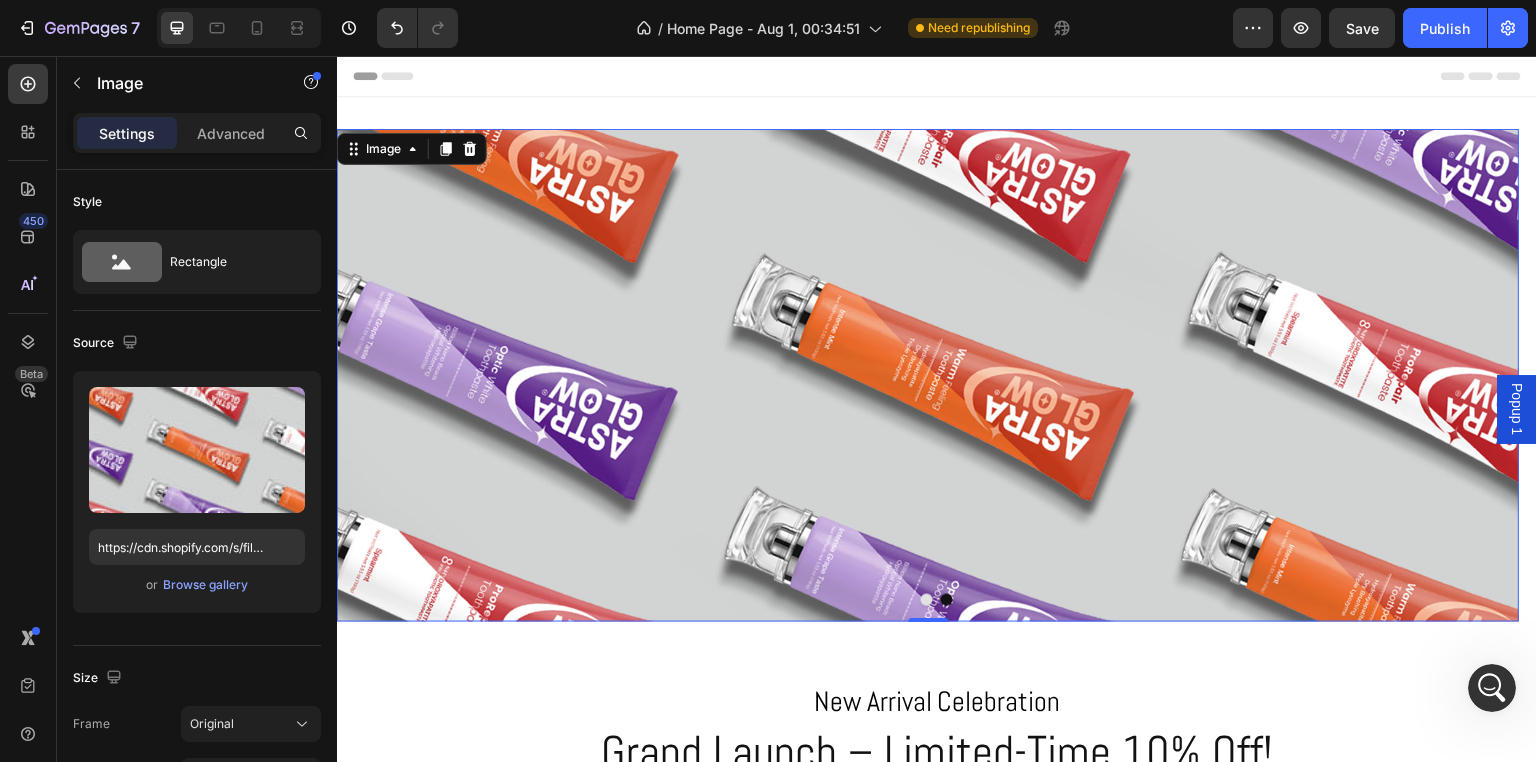 click at bounding box center (928, 375) 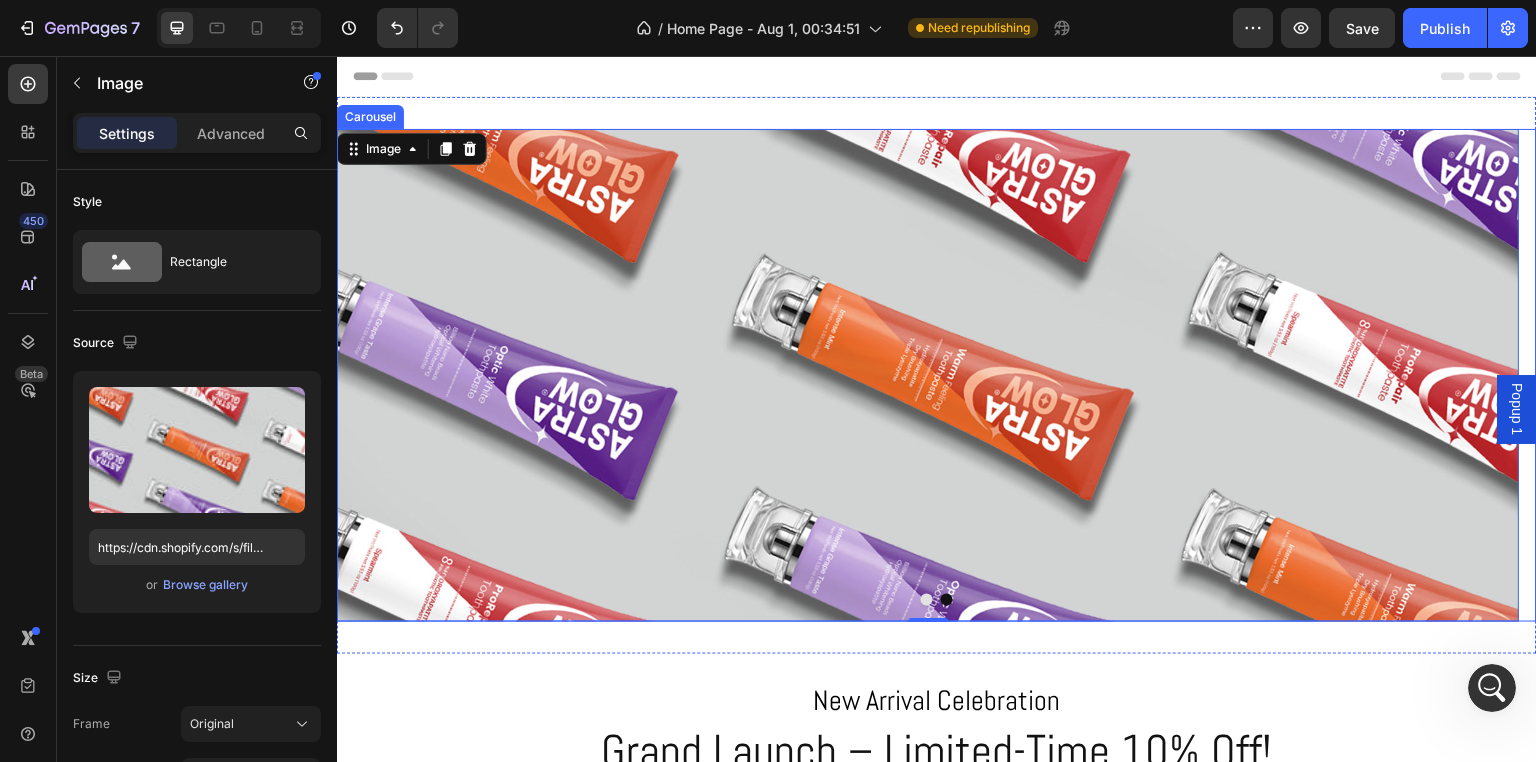 click at bounding box center [927, 600] 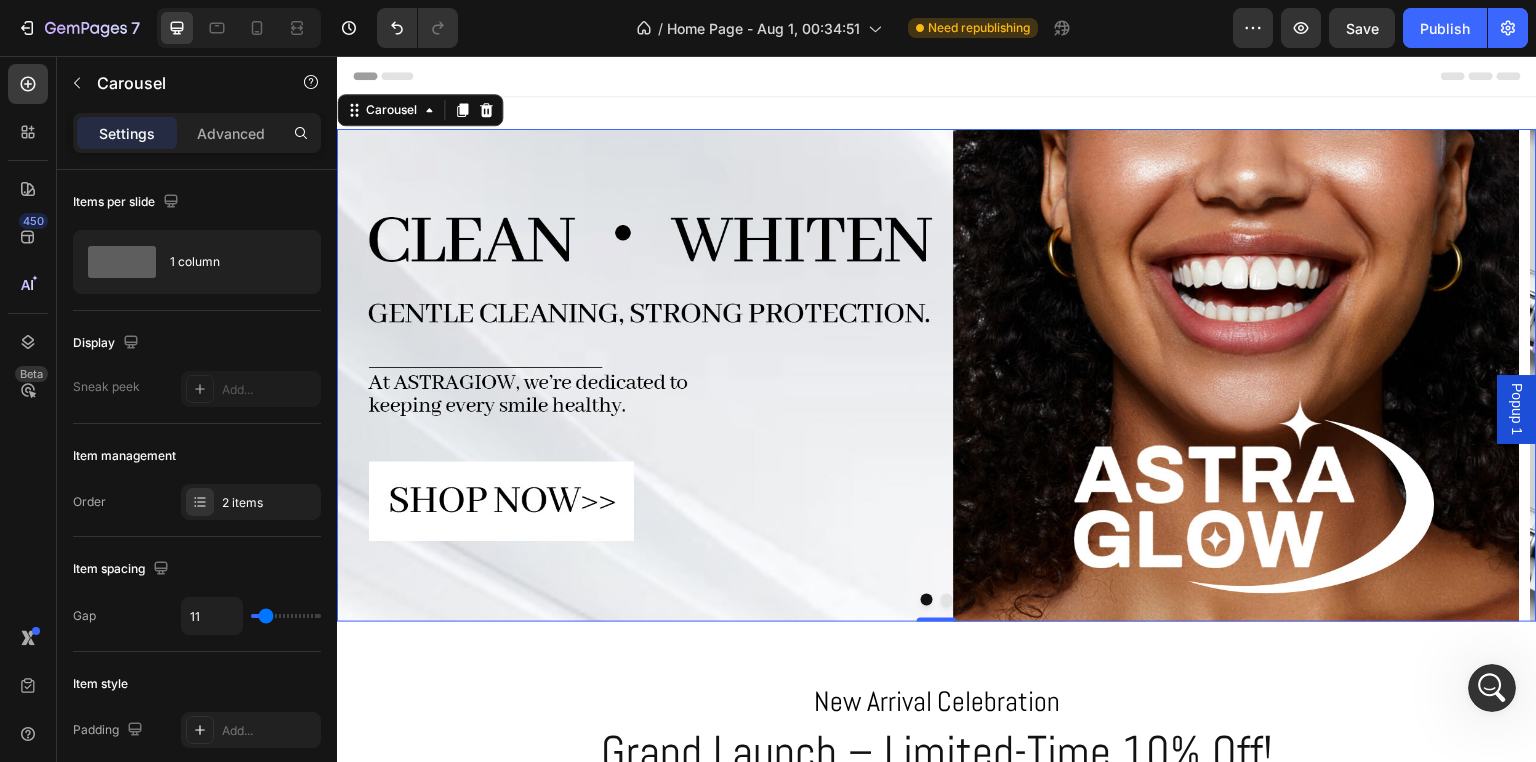 click at bounding box center [947, 600] 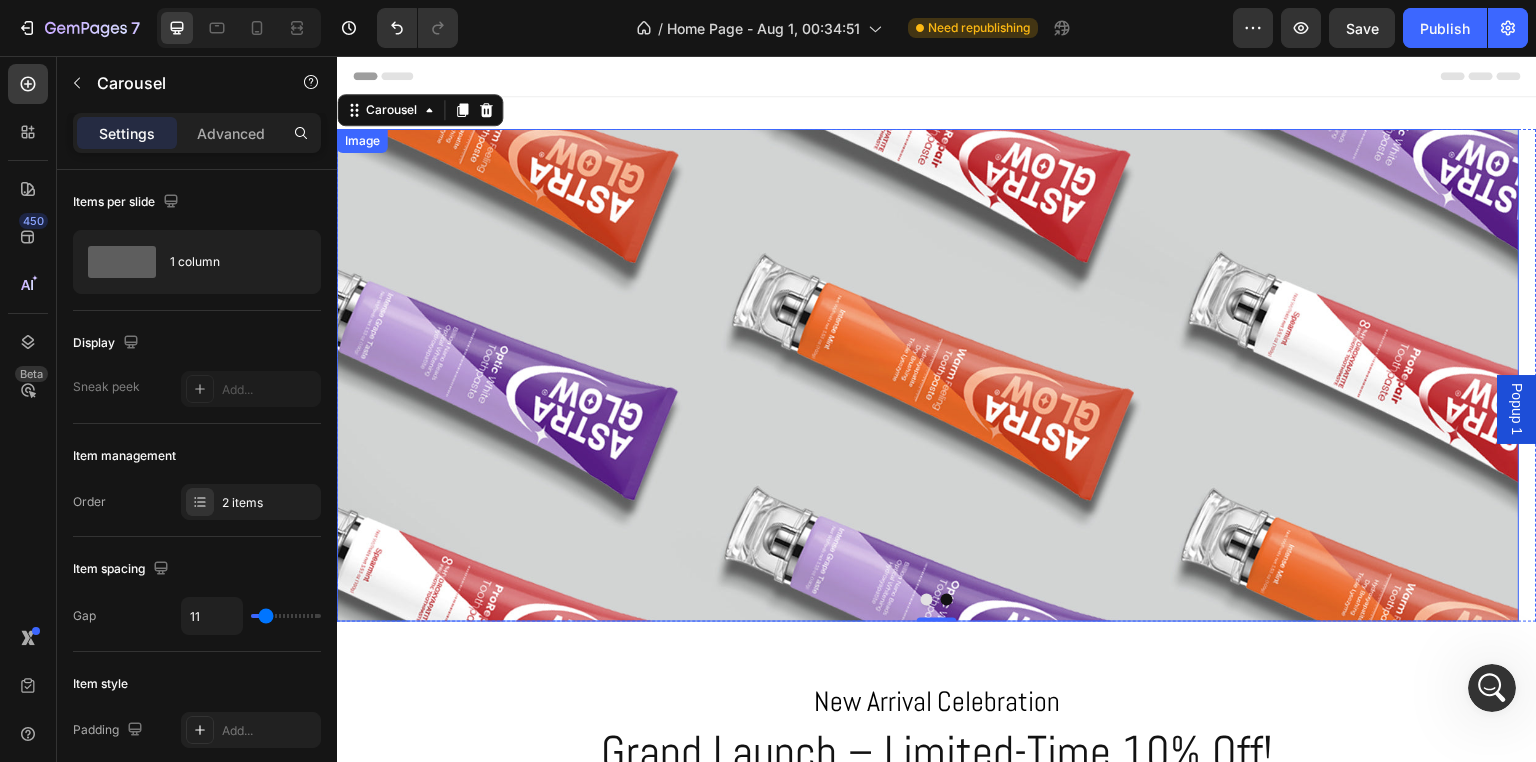 click at bounding box center [928, 375] 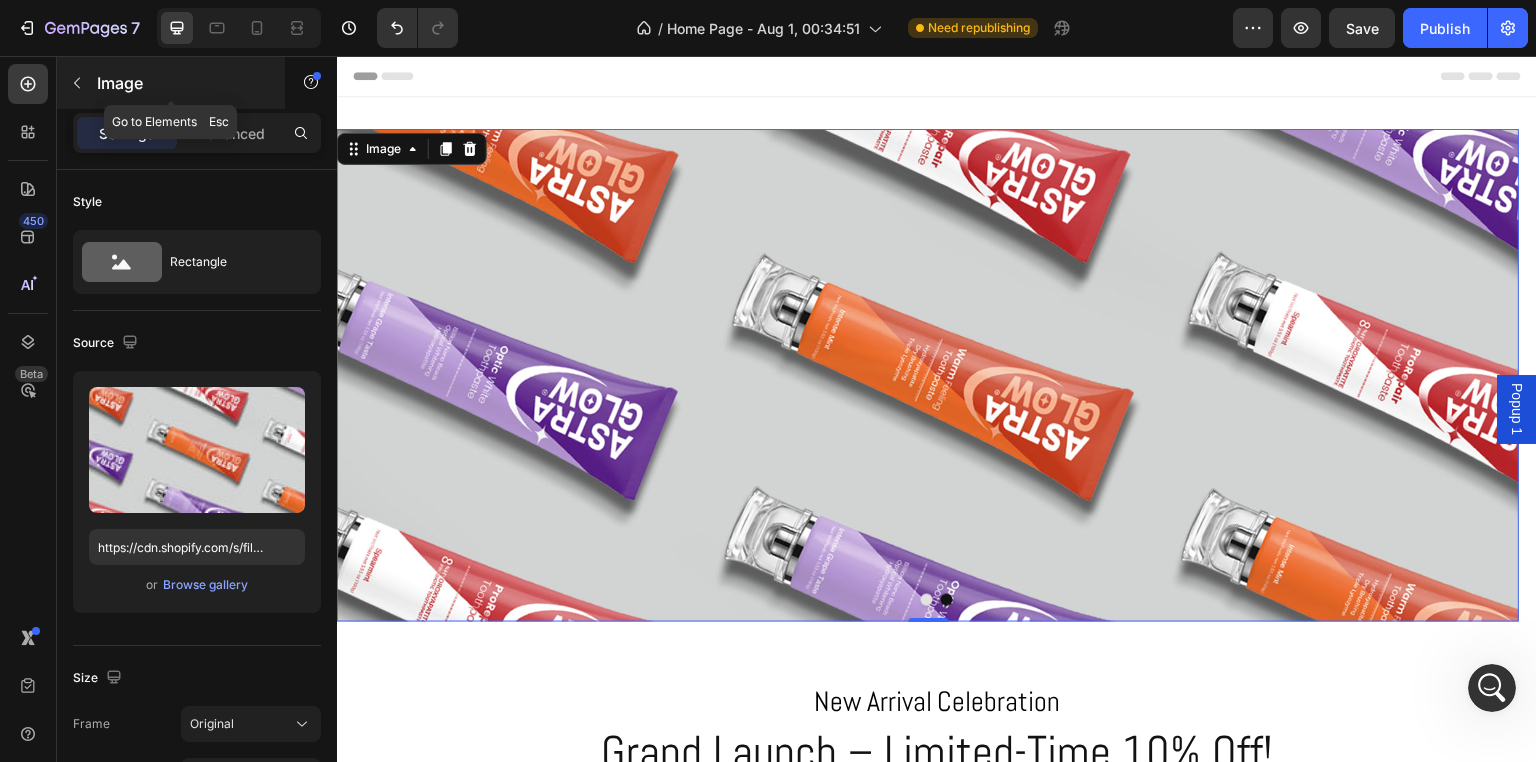 click at bounding box center [77, 83] 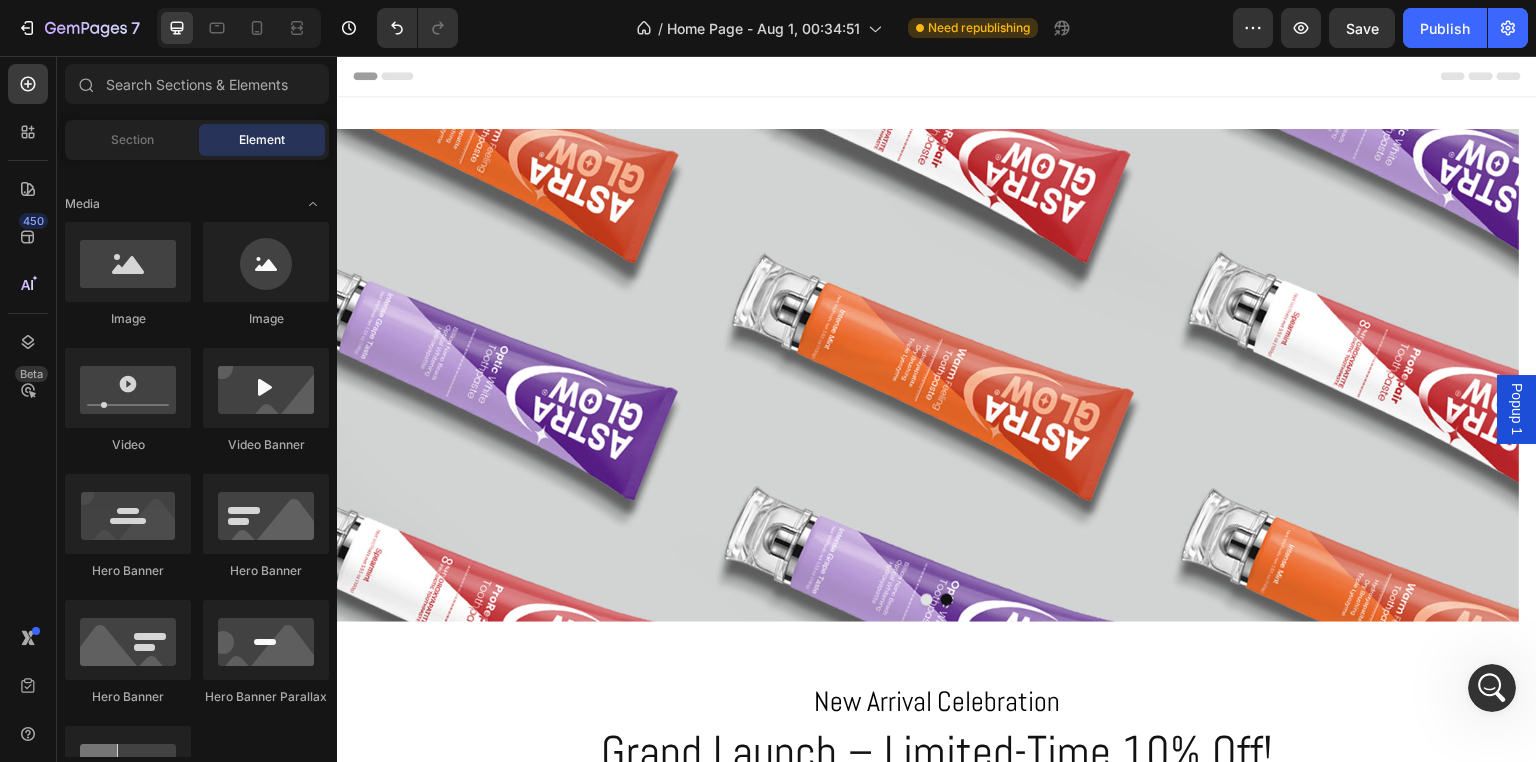 scroll, scrollTop: 0, scrollLeft: 0, axis: both 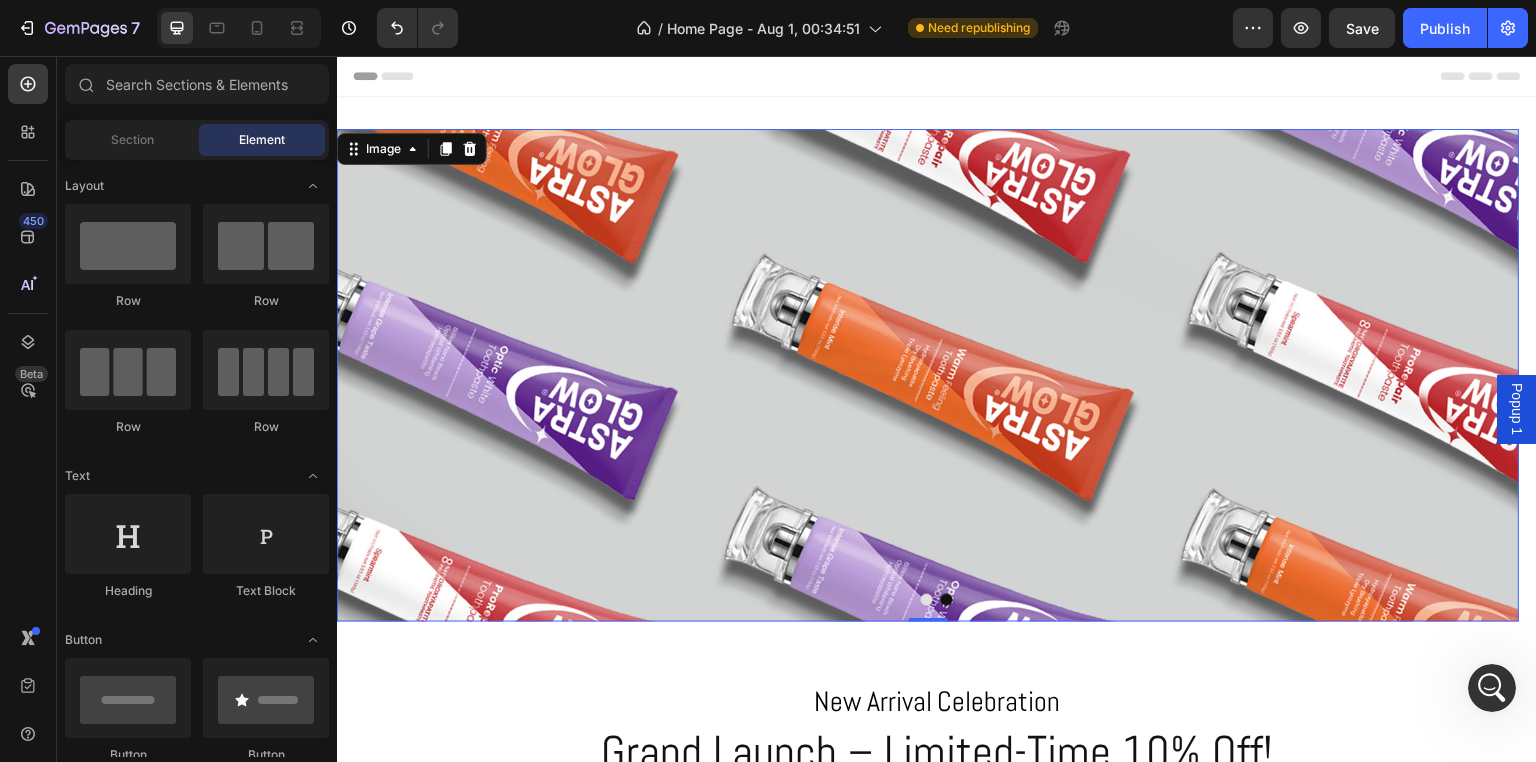 click at bounding box center [928, 375] 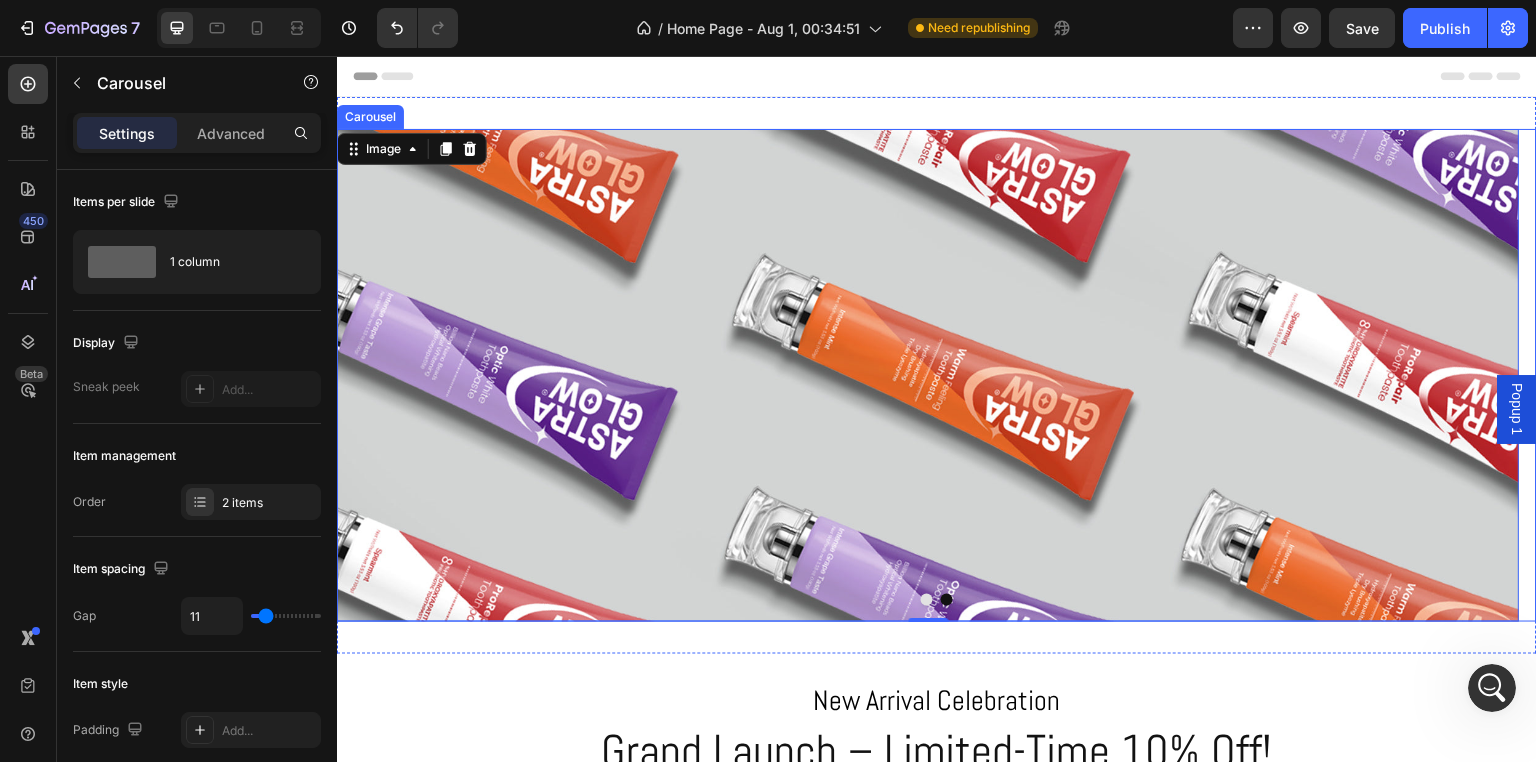 click at bounding box center [927, 600] 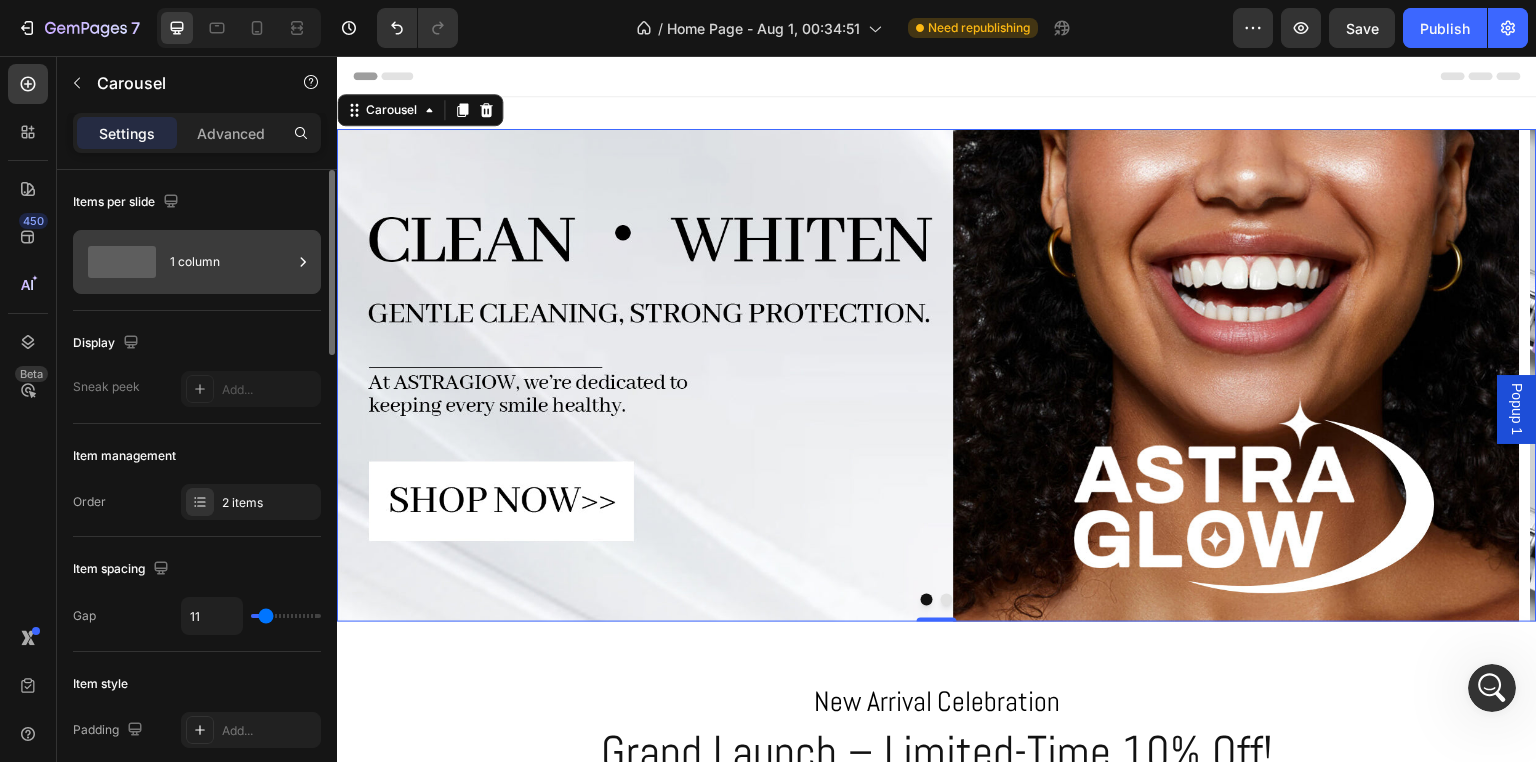 click on "1 column" at bounding box center (231, 262) 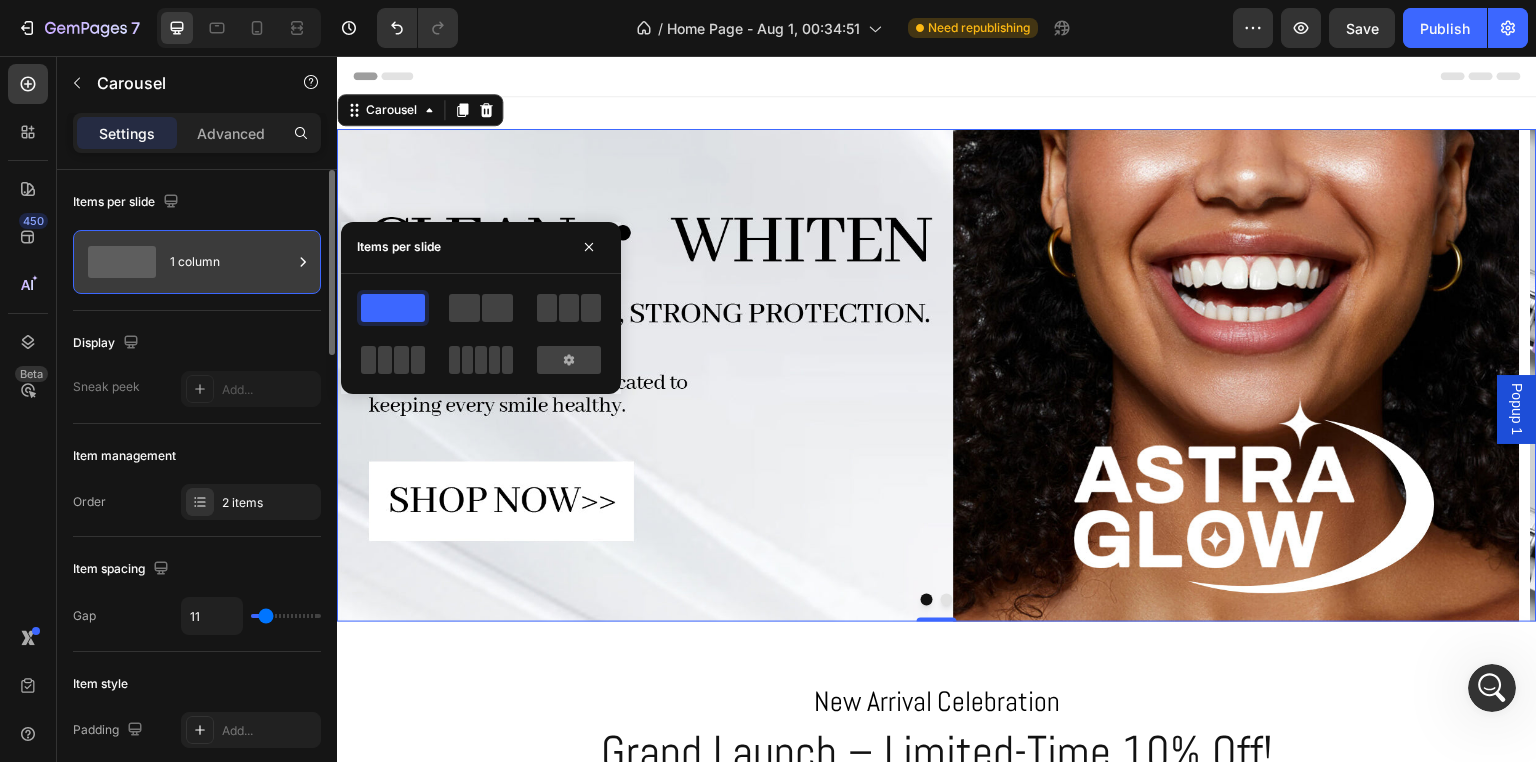 click on "1 column" at bounding box center [231, 262] 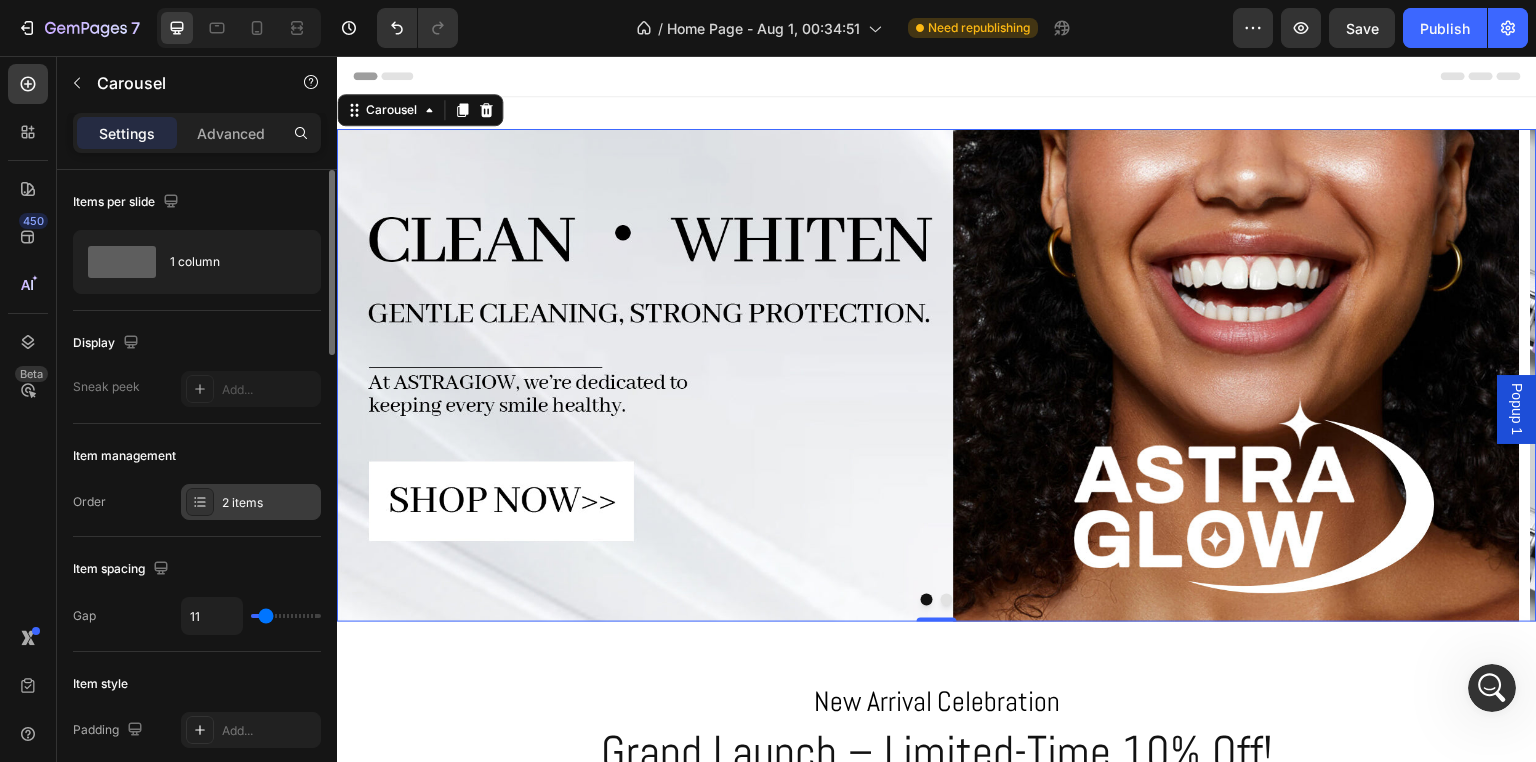 click on "2 items" at bounding box center [269, 503] 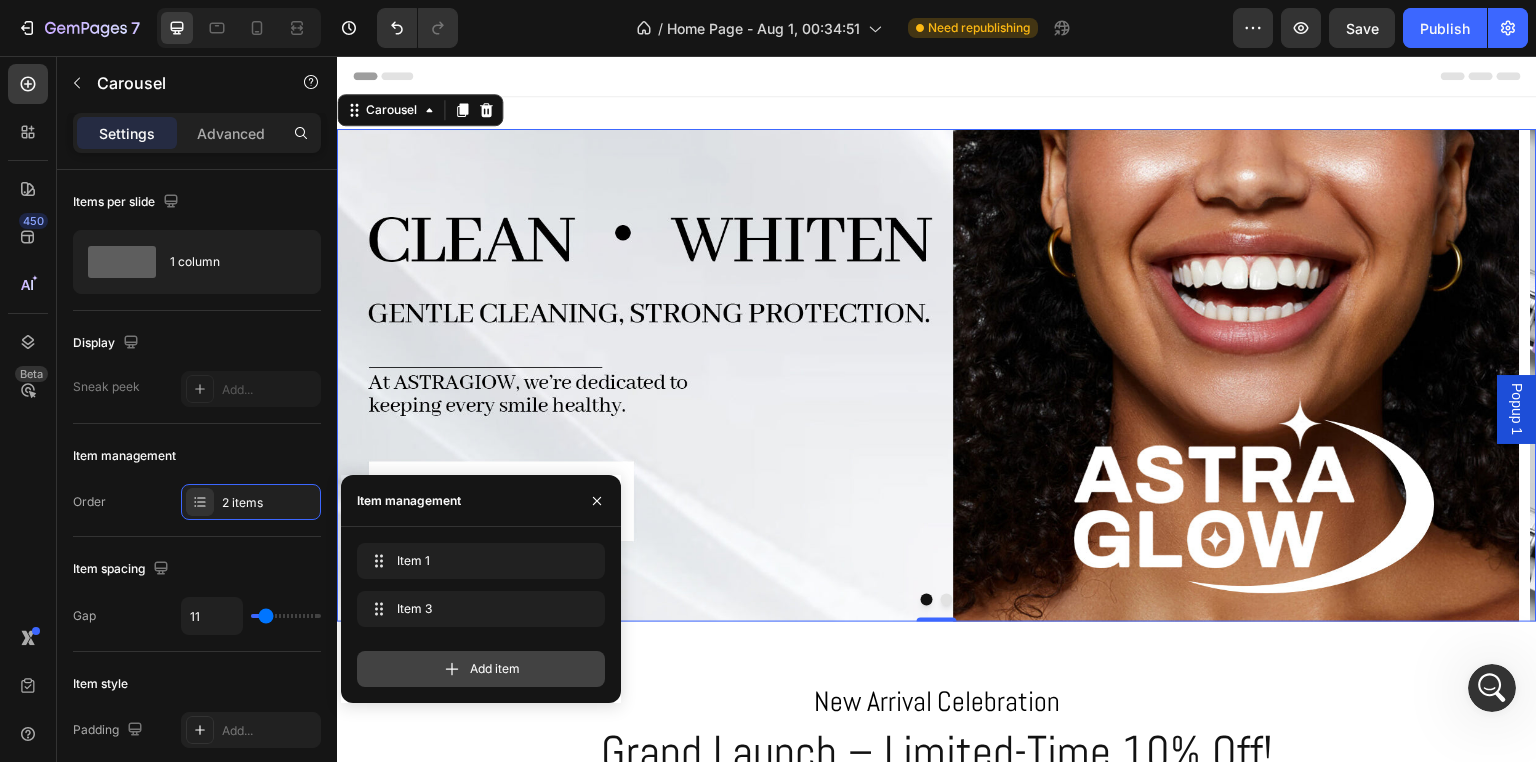 click on "Add item" at bounding box center (481, 669) 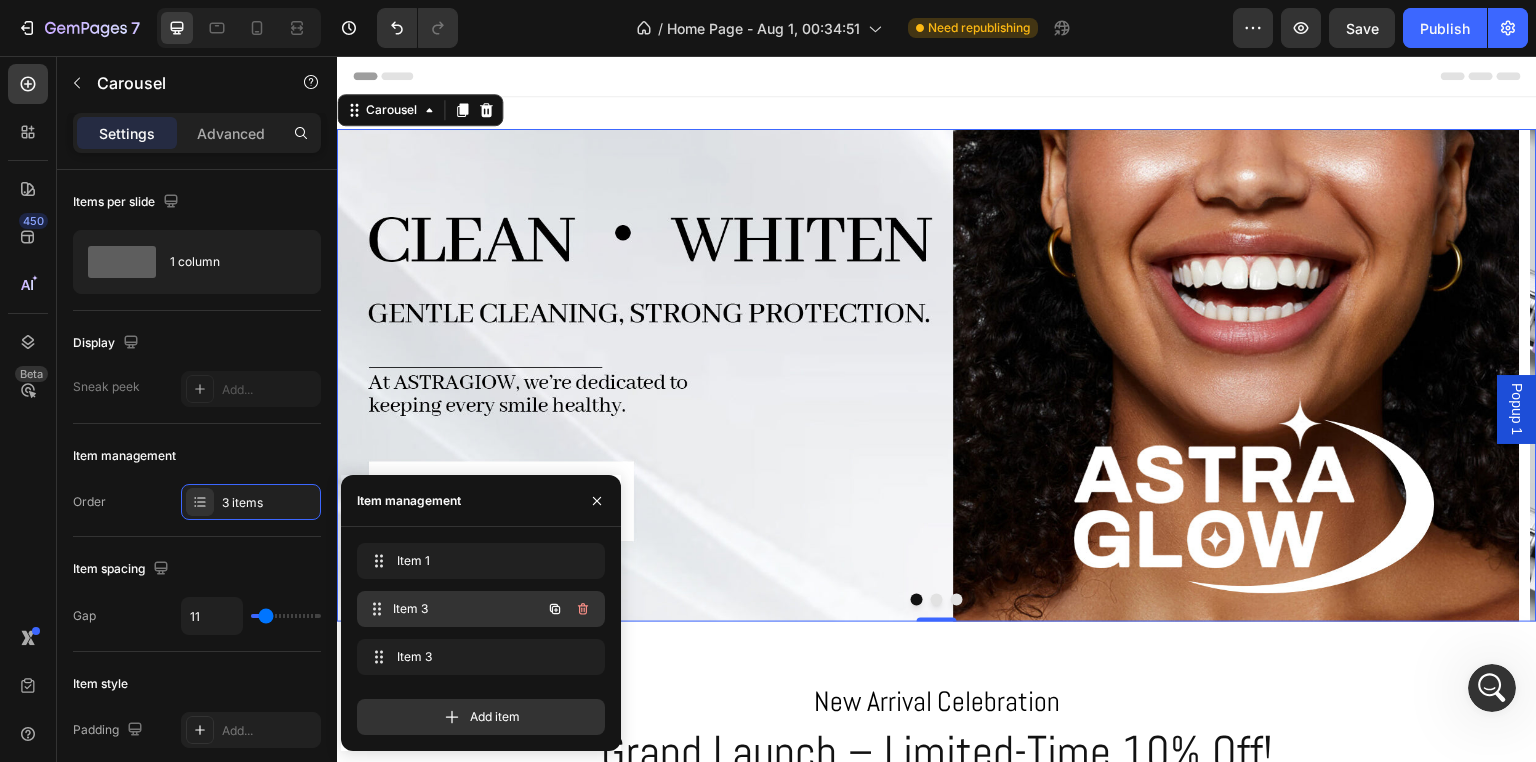 click on "Item 3" at bounding box center [467, 609] 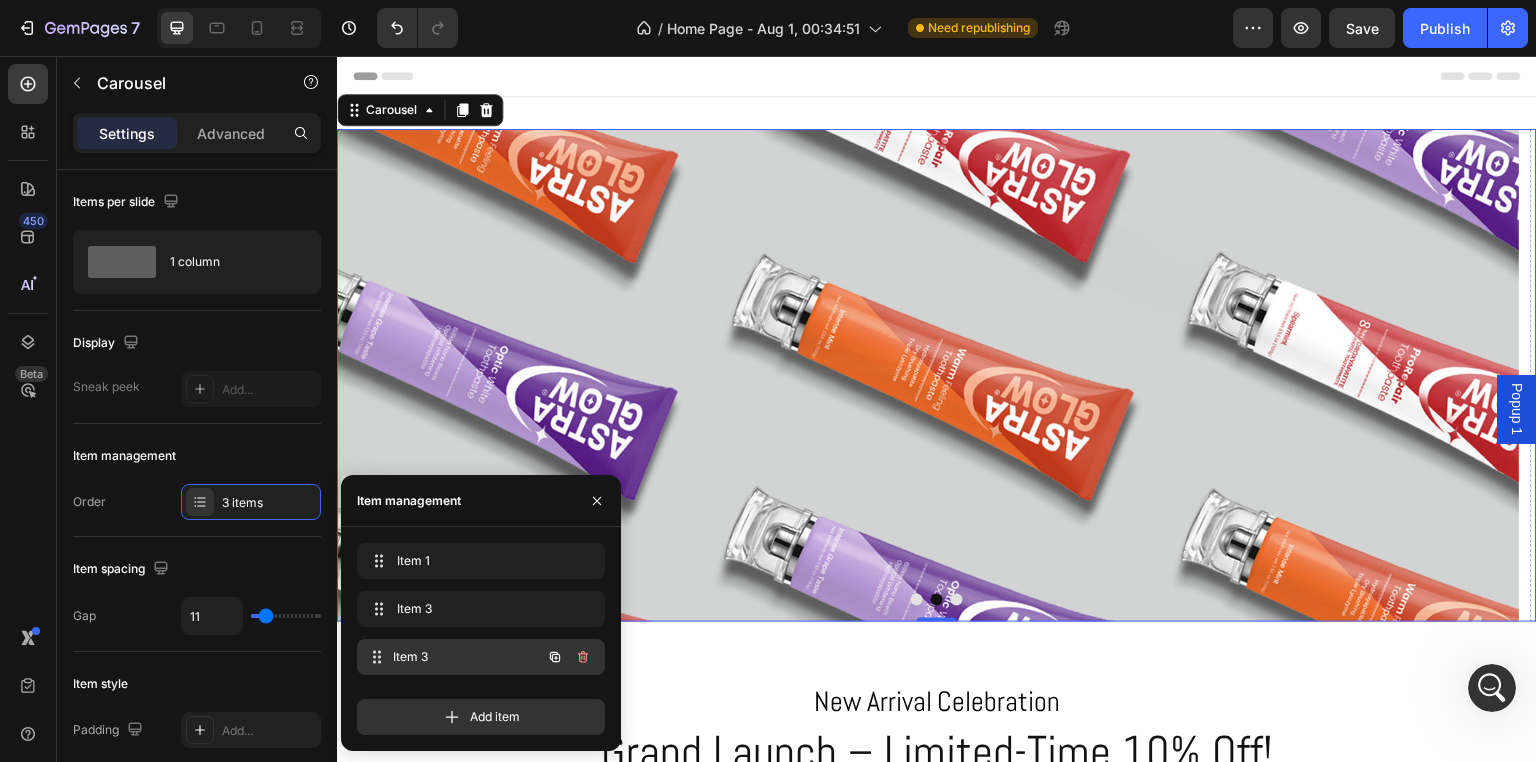 click on "Item 3" at bounding box center (467, 657) 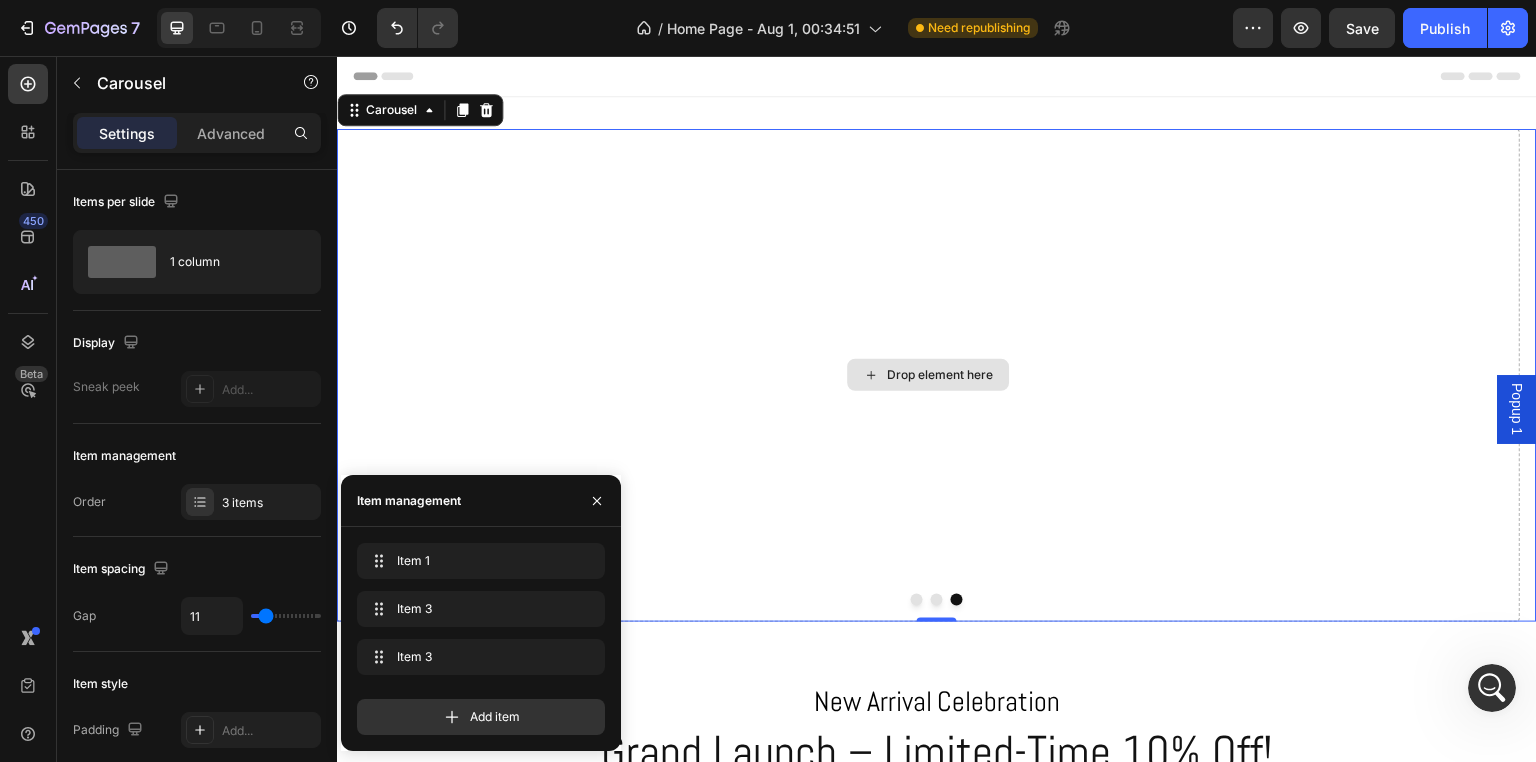 click on "Drop element here" at bounding box center (928, 375) 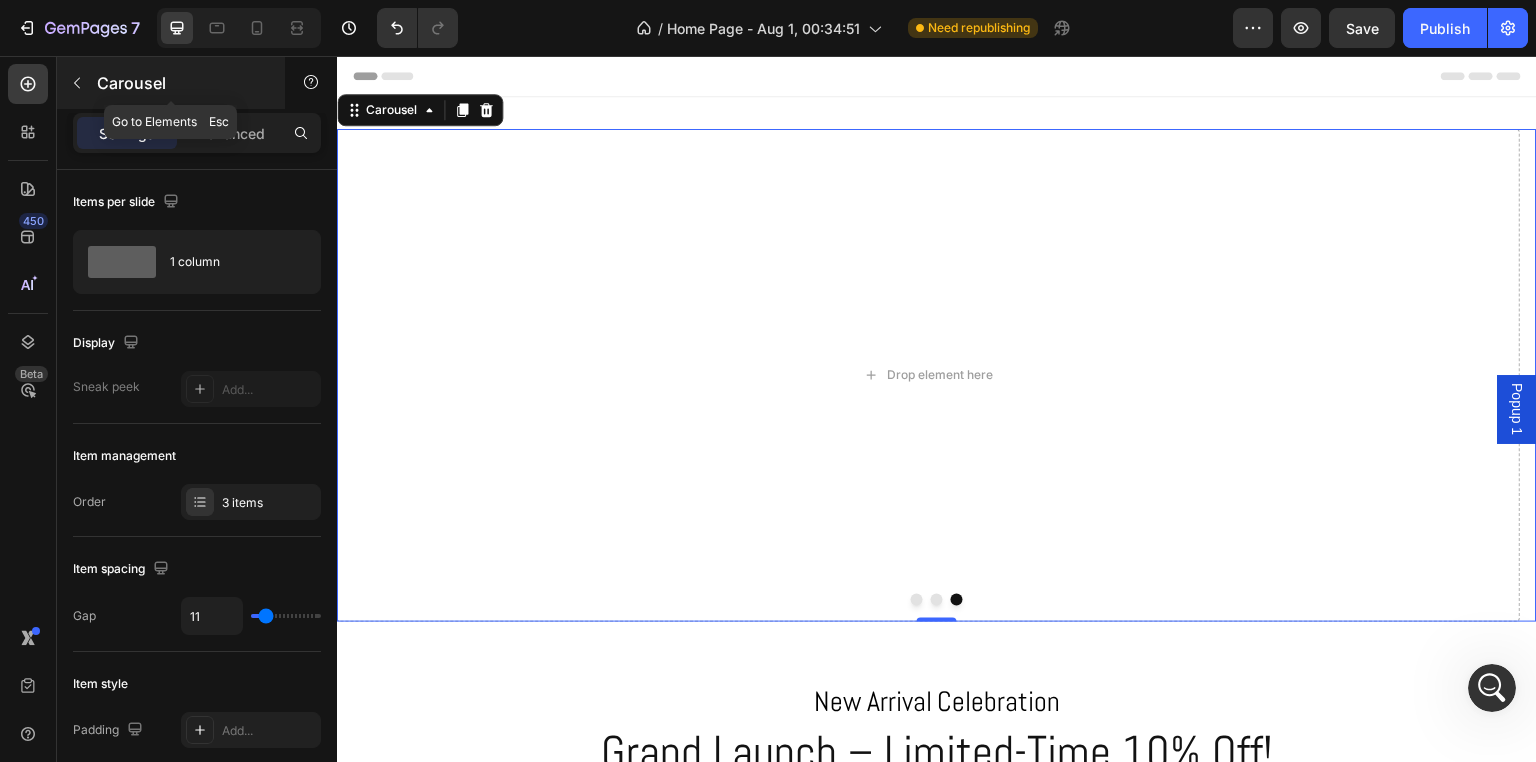 click on "Carousel" at bounding box center [171, 83] 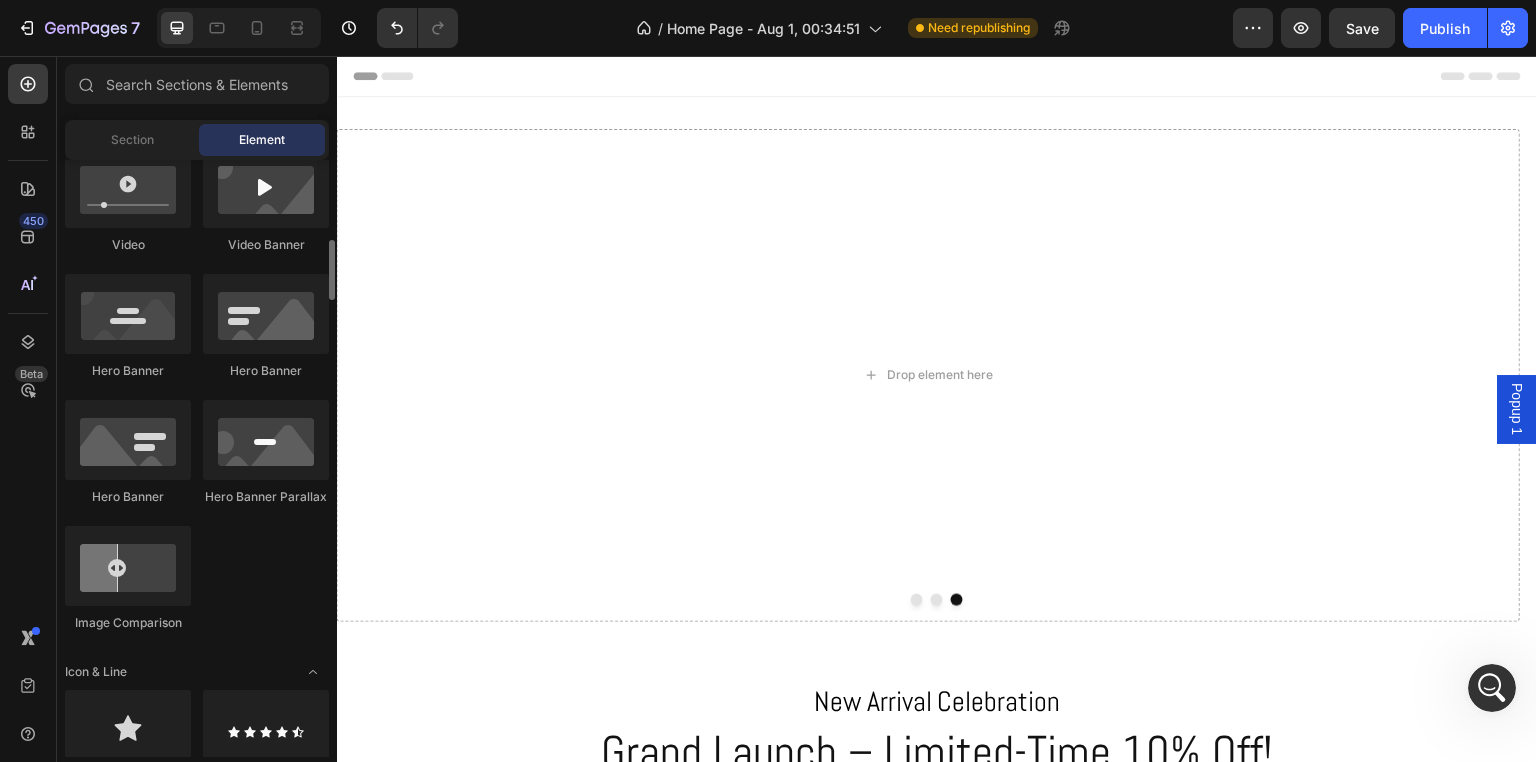 scroll, scrollTop: 700, scrollLeft: 0, axis: vertical 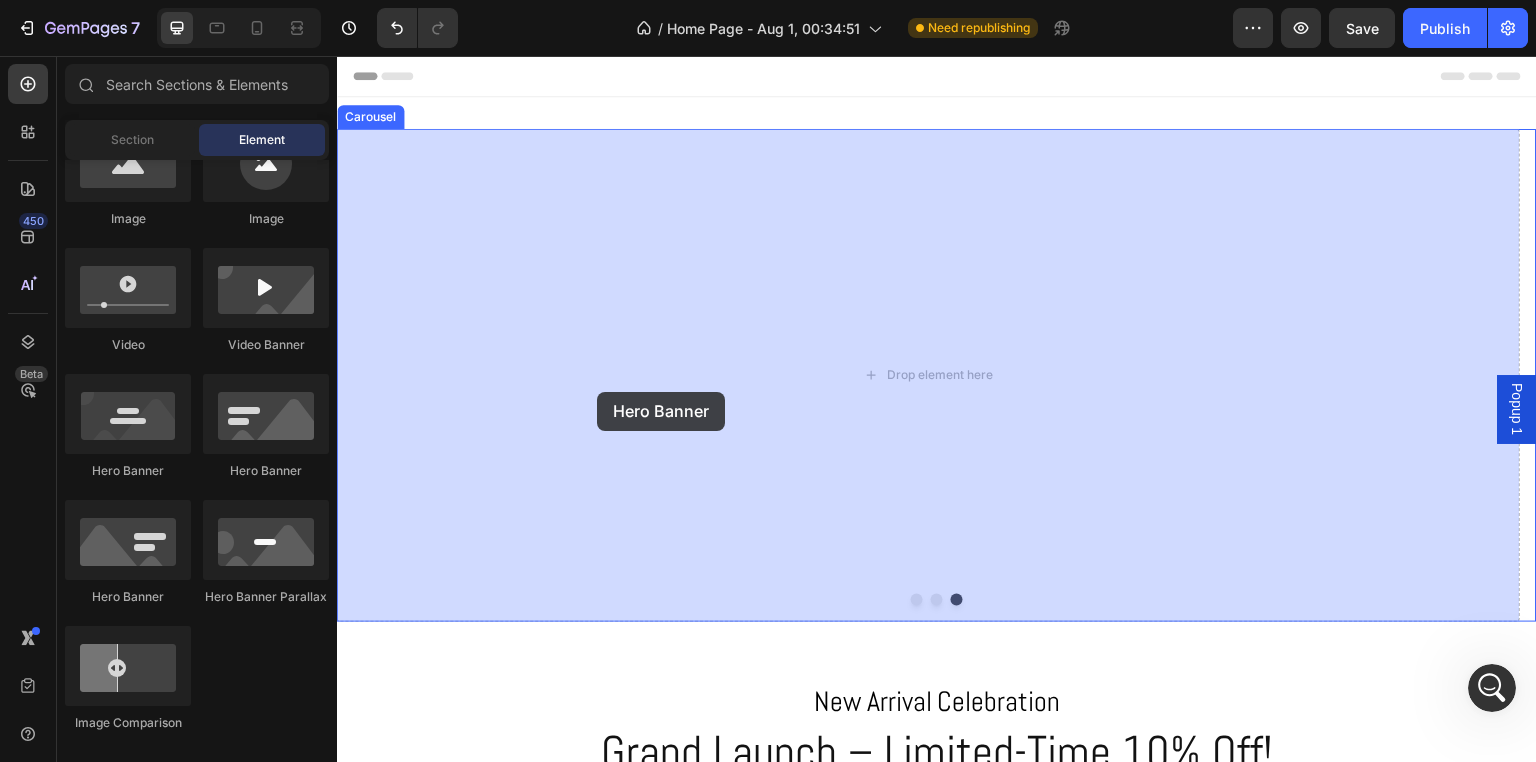 drag, startPoint x: 610, startPoint y: 489, endPoint x: 472, endPoint y: 403, distance: 162.6038 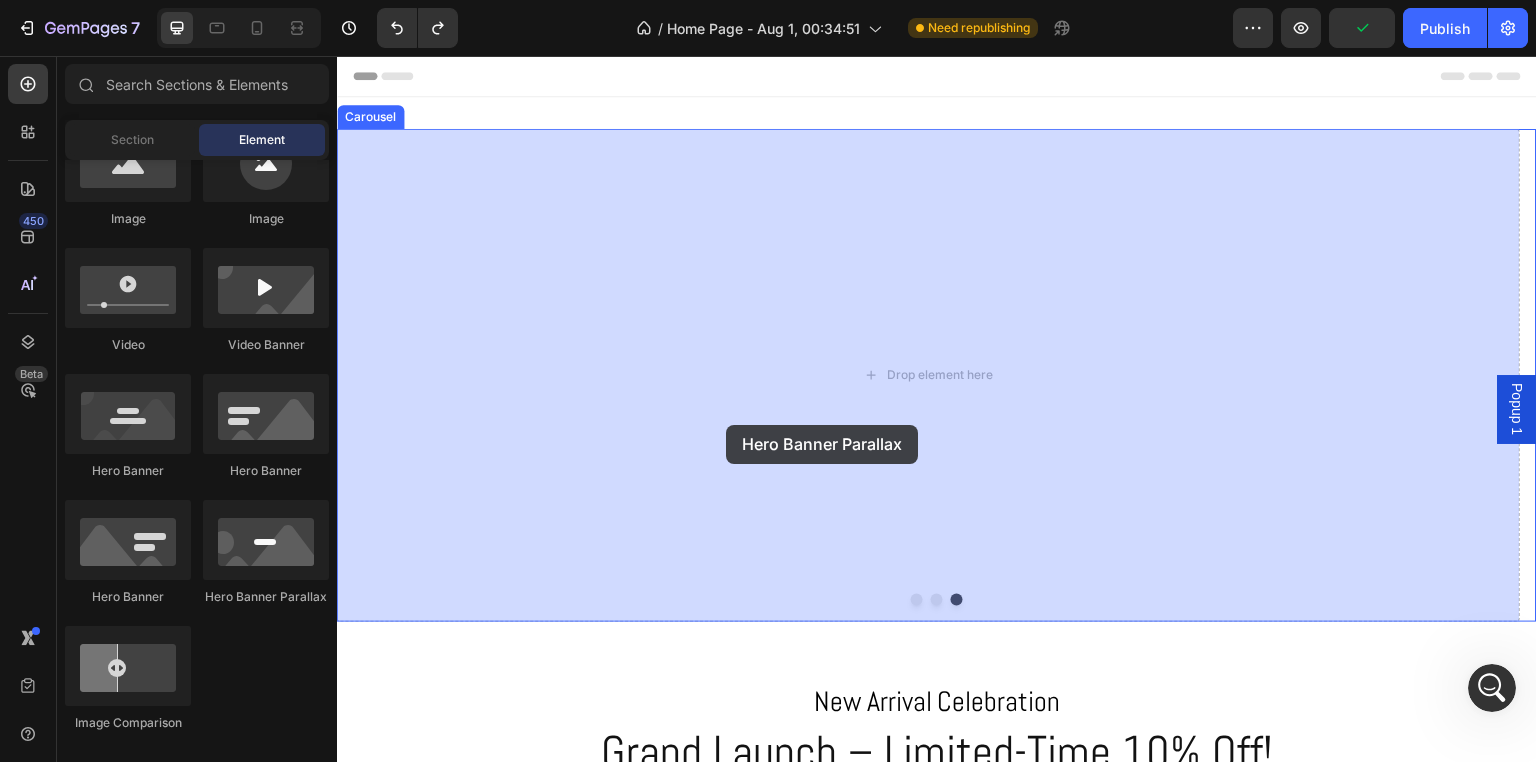 drag, startPoint x: 599, startPoint y: 607, endPoint x: 726, endPoint y: 425, distance: 221.93018 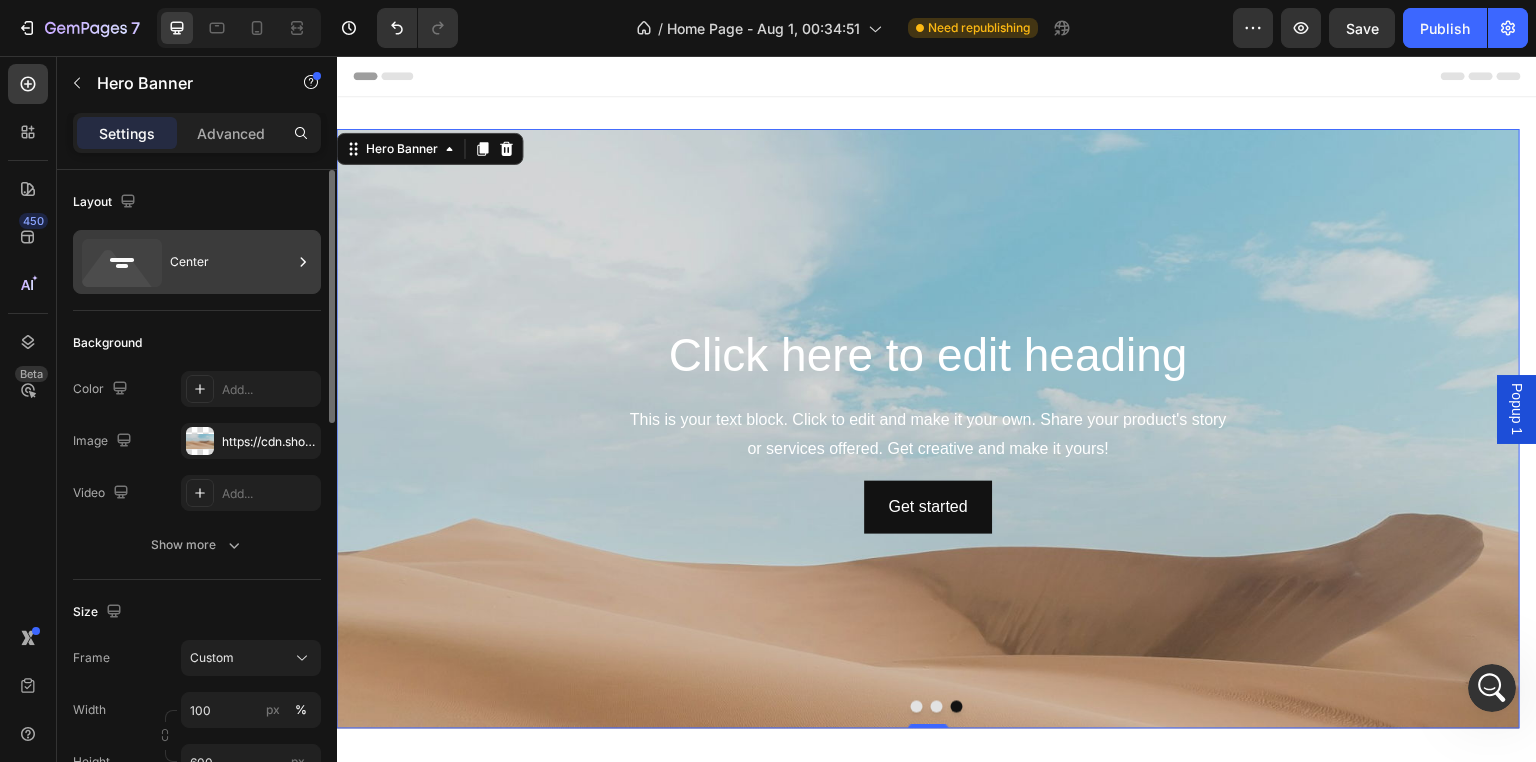 click on "Center" at bounding box center [231, 262] 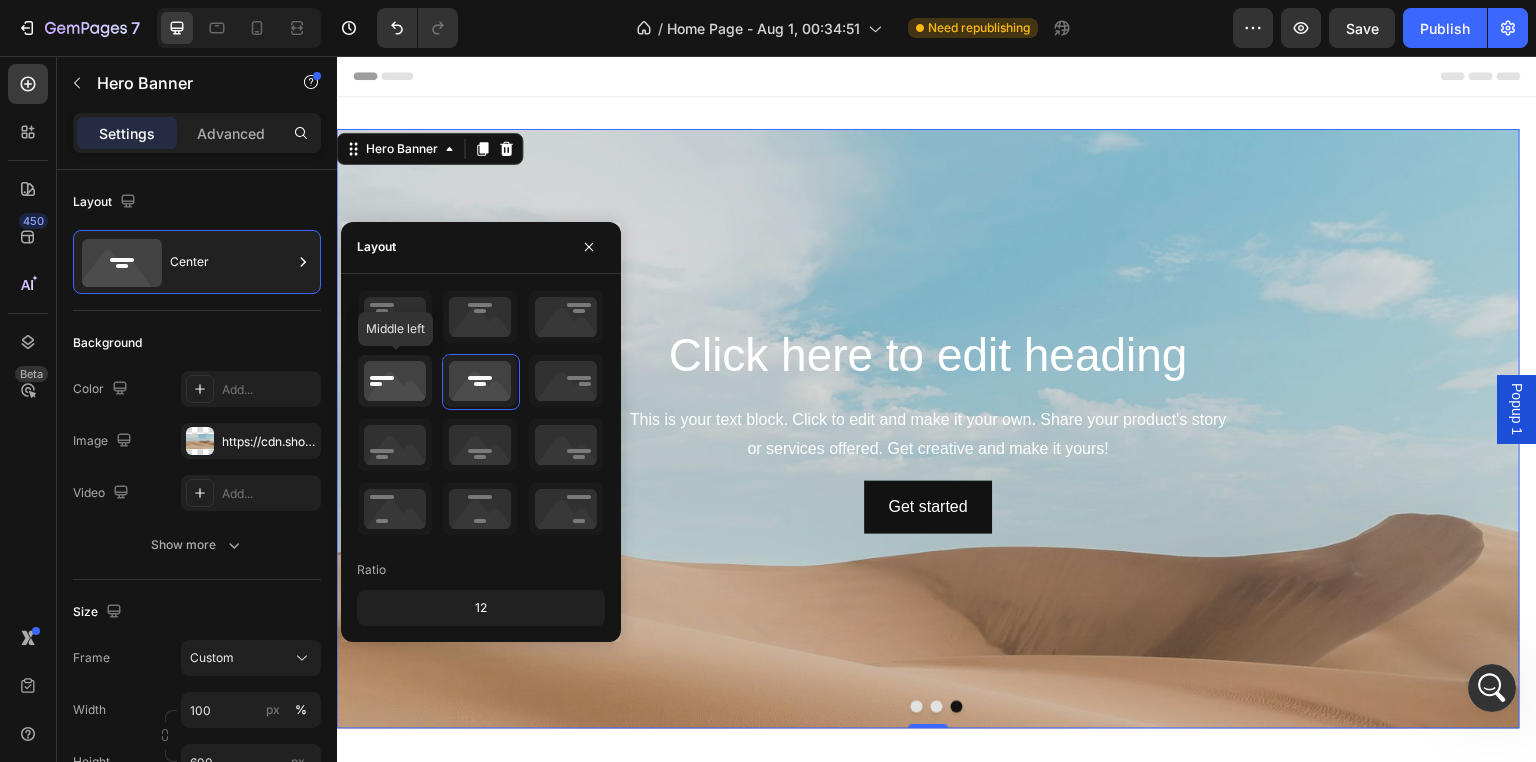 click 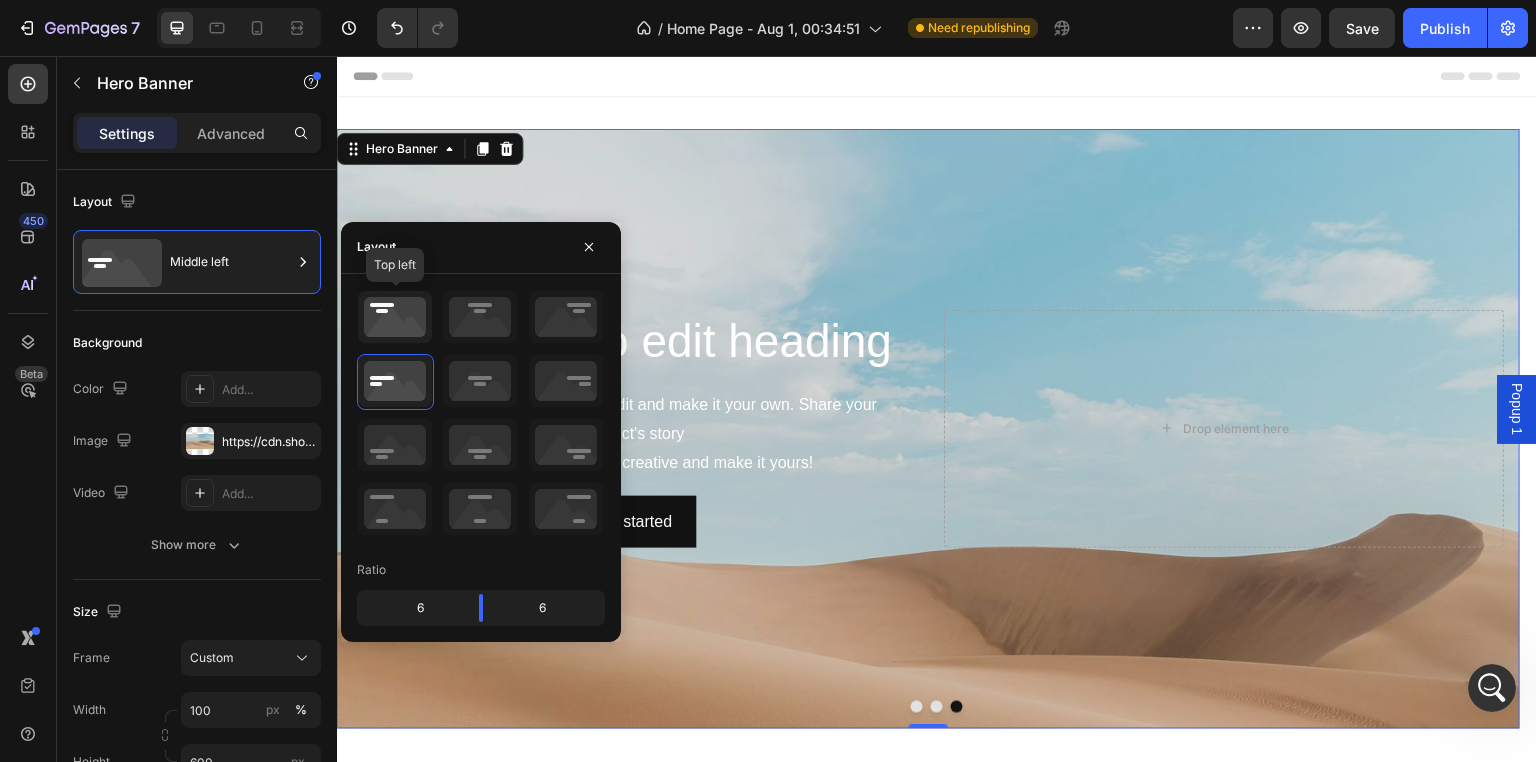 click 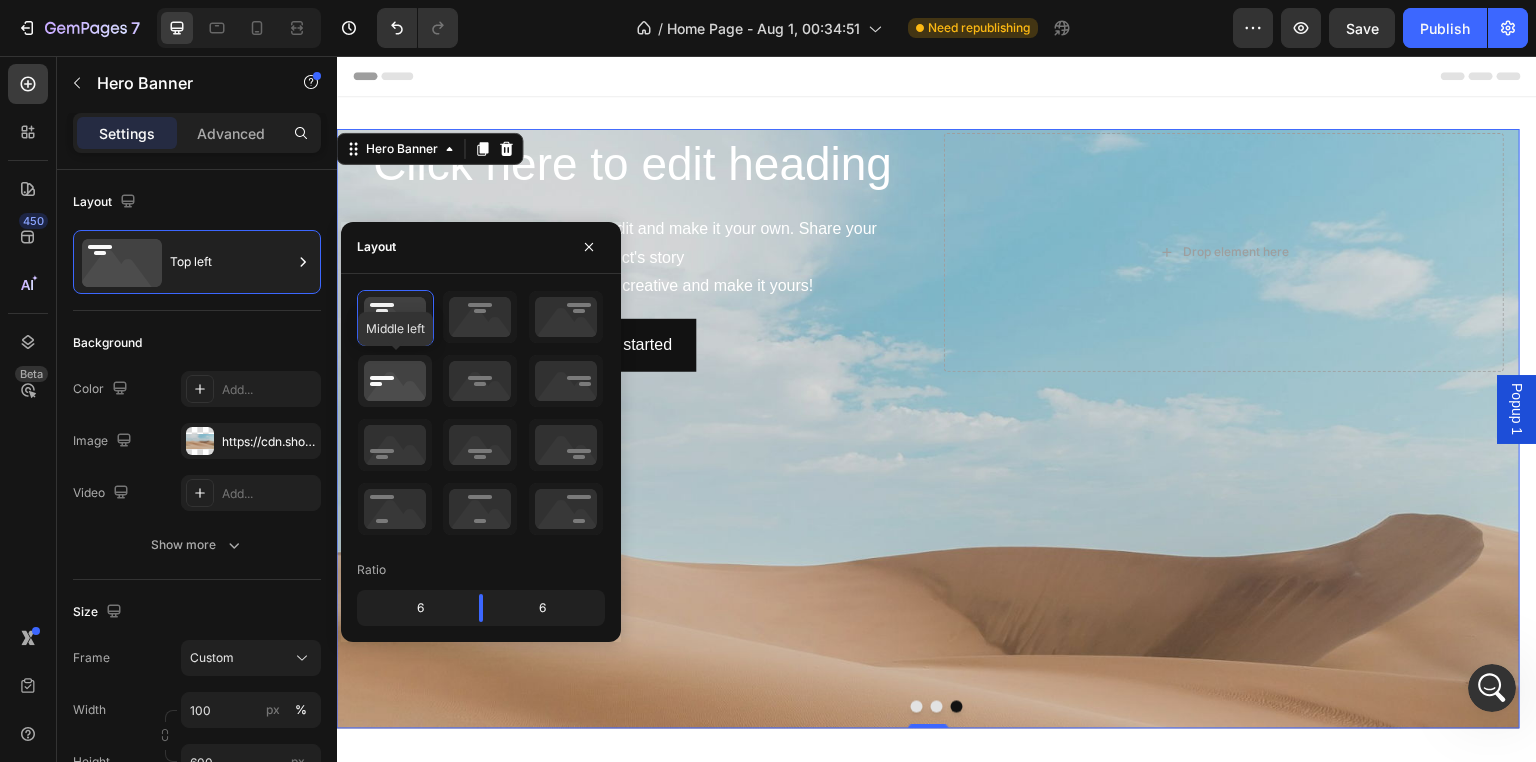 click 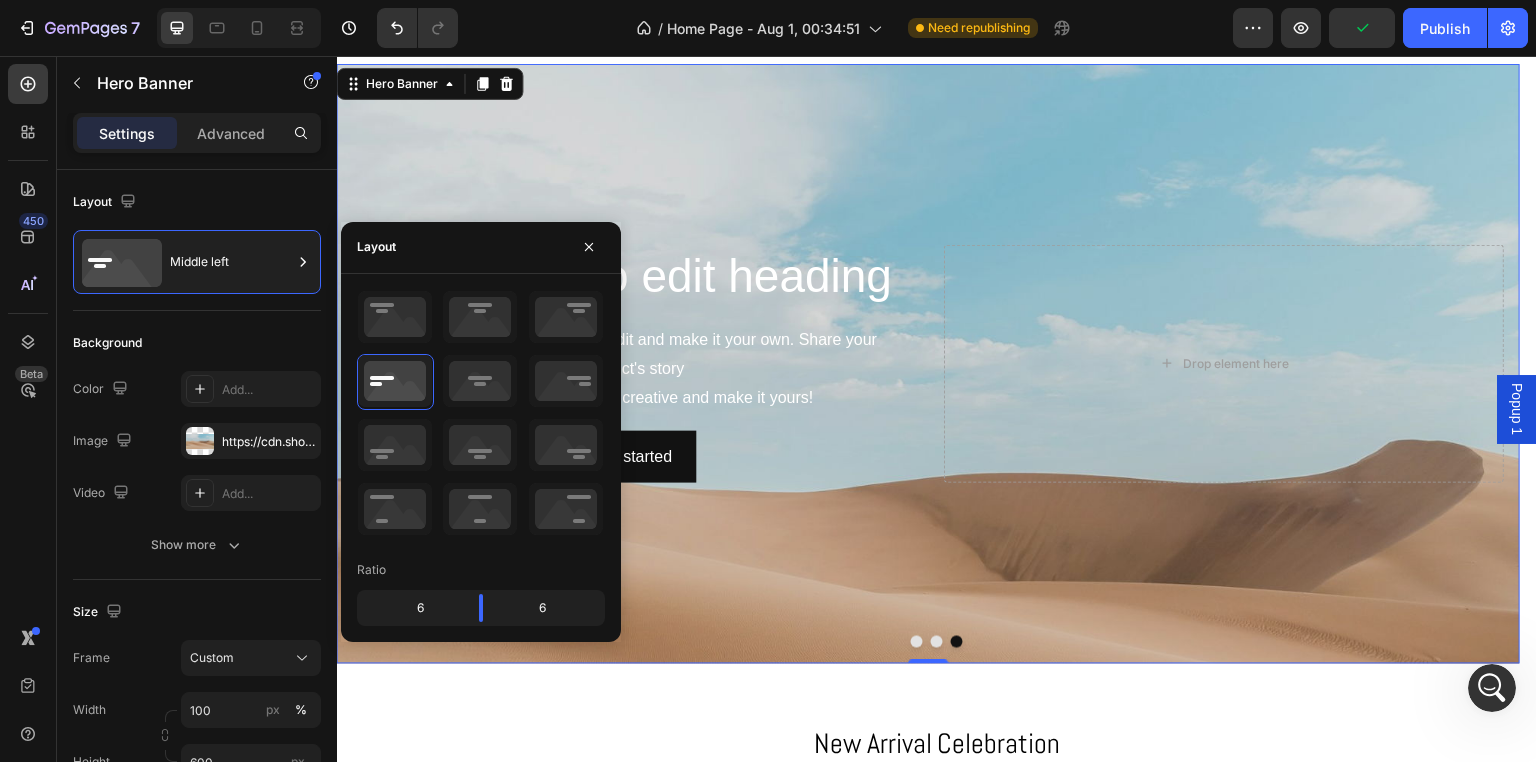 scroll, scrollTop: 100, scrollLeft: 0, axis: vertical 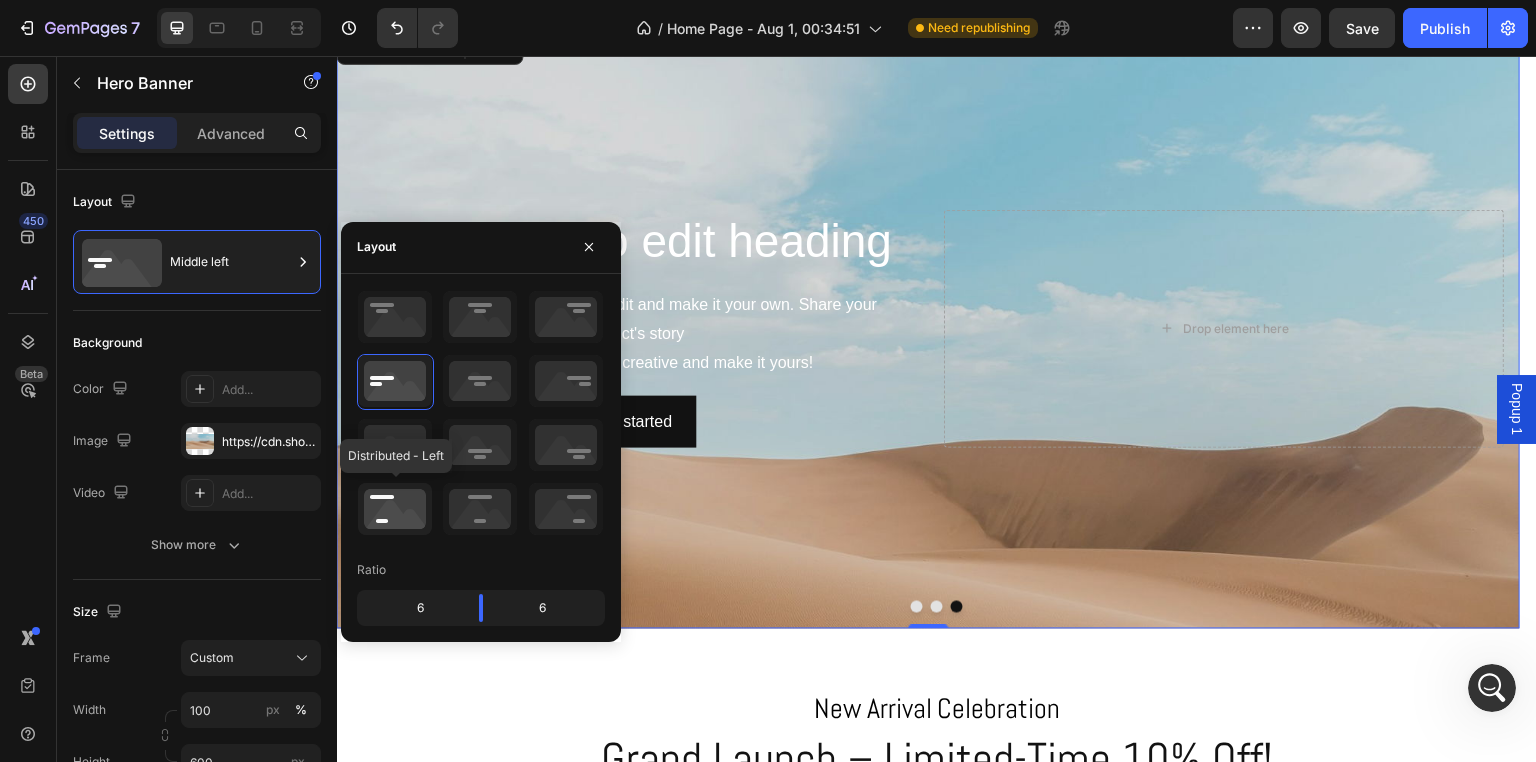 click 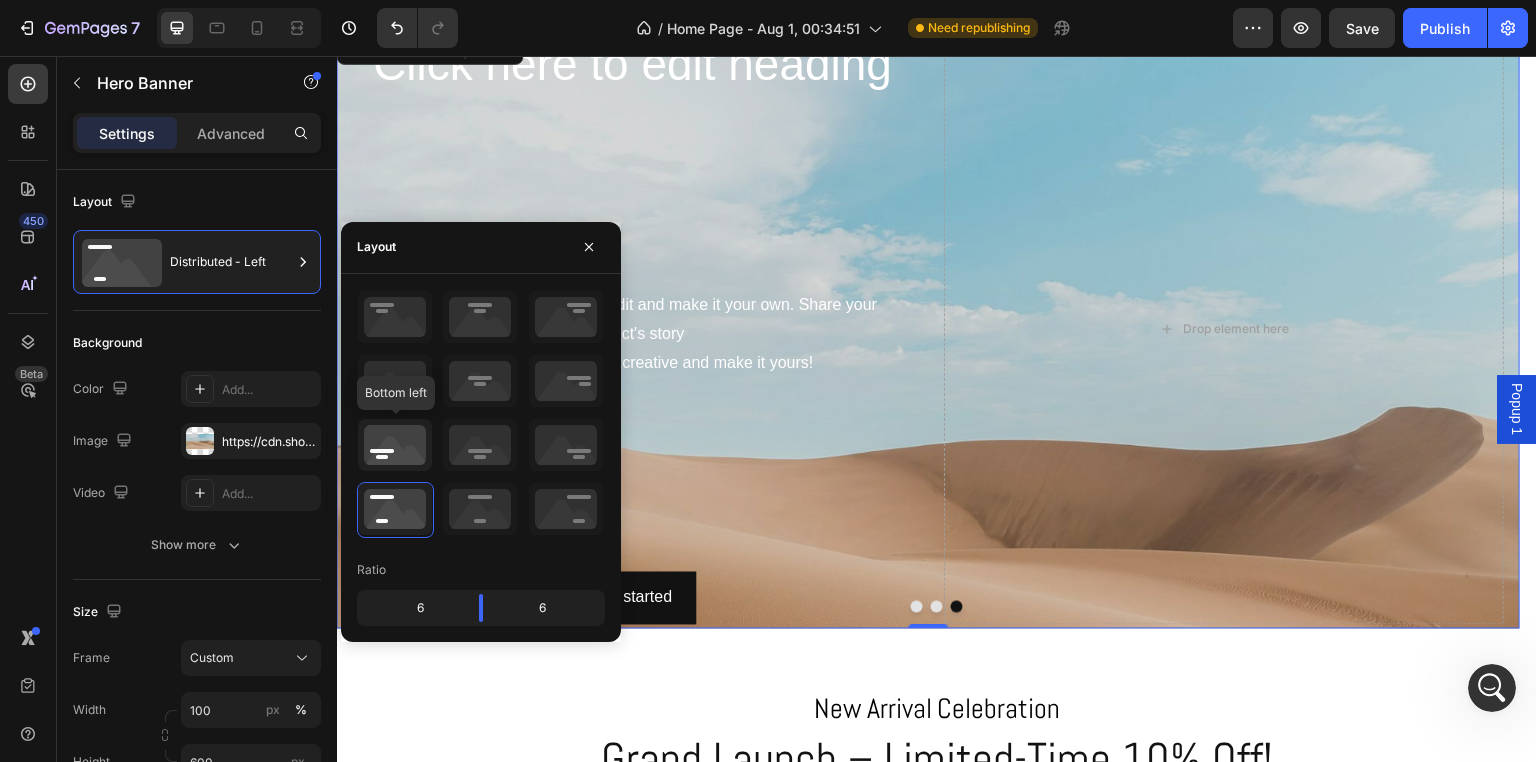 click 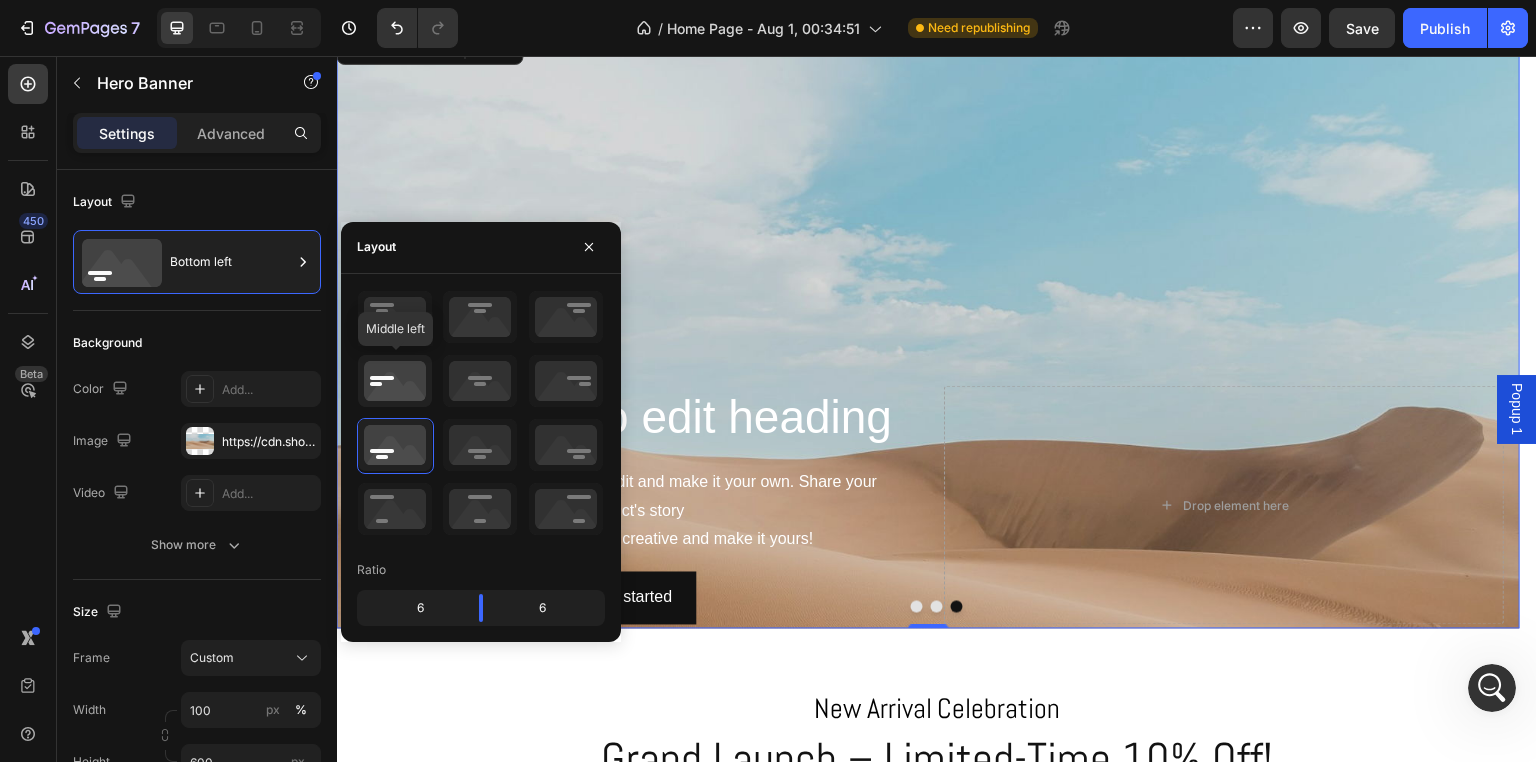 click 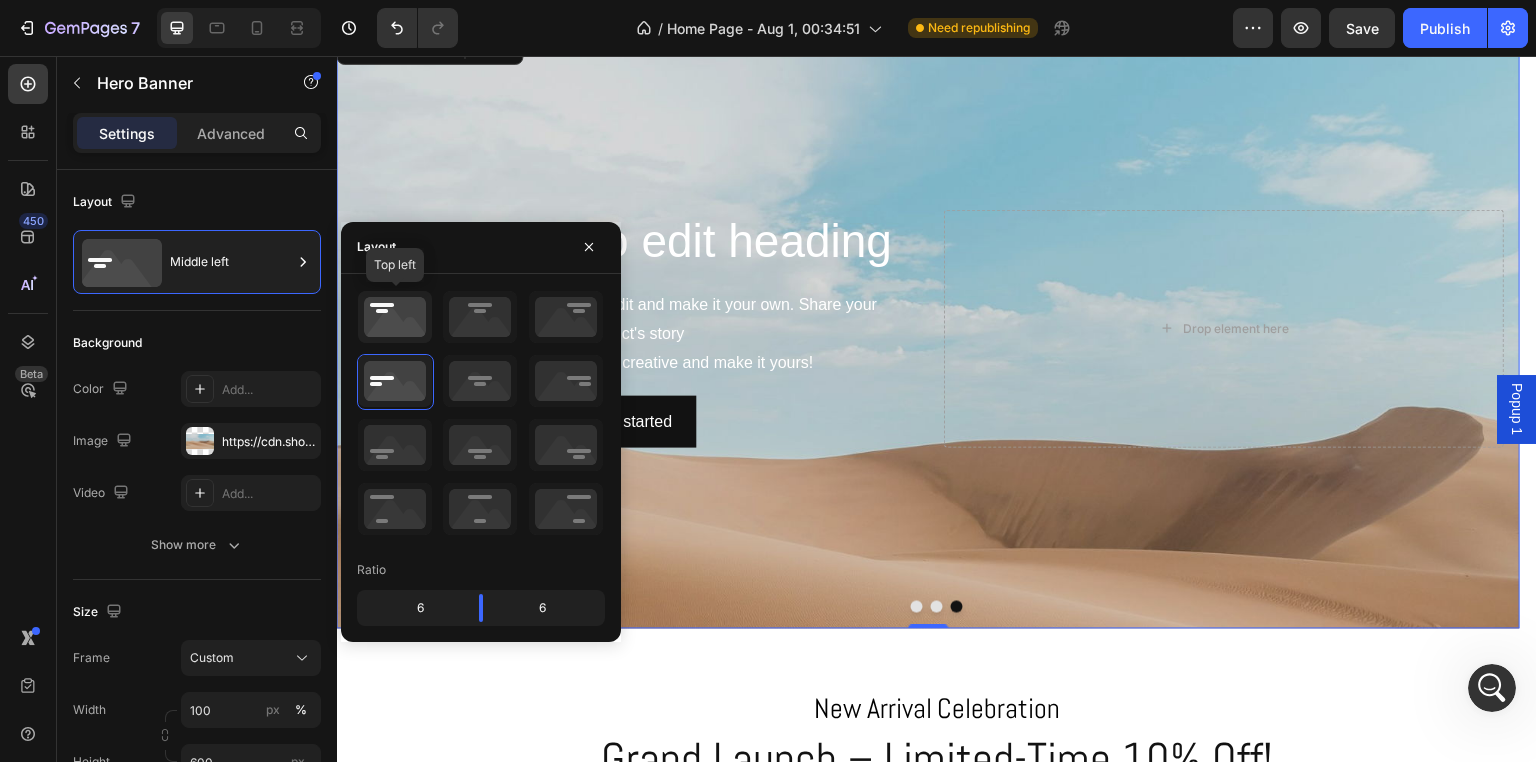 click 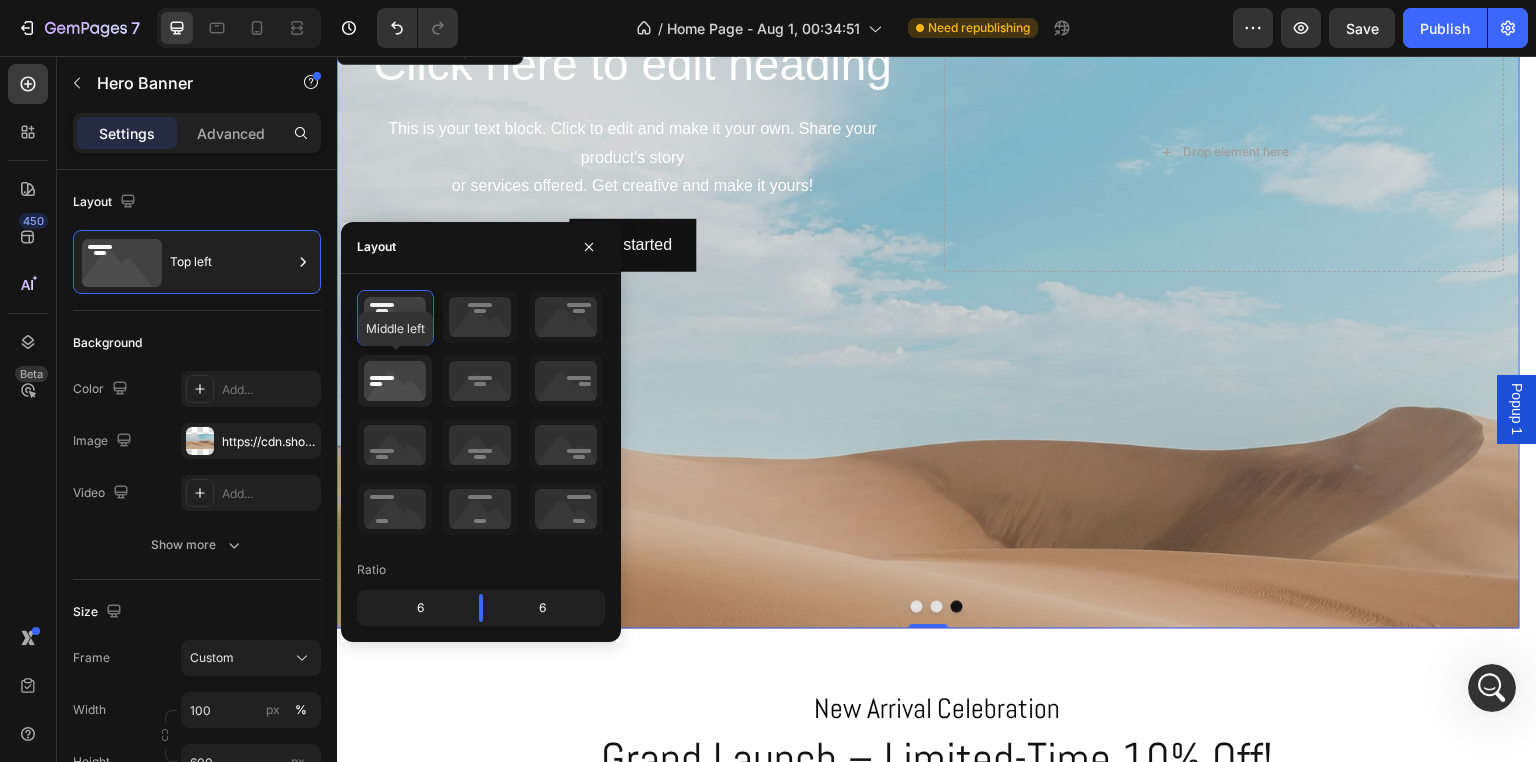 click 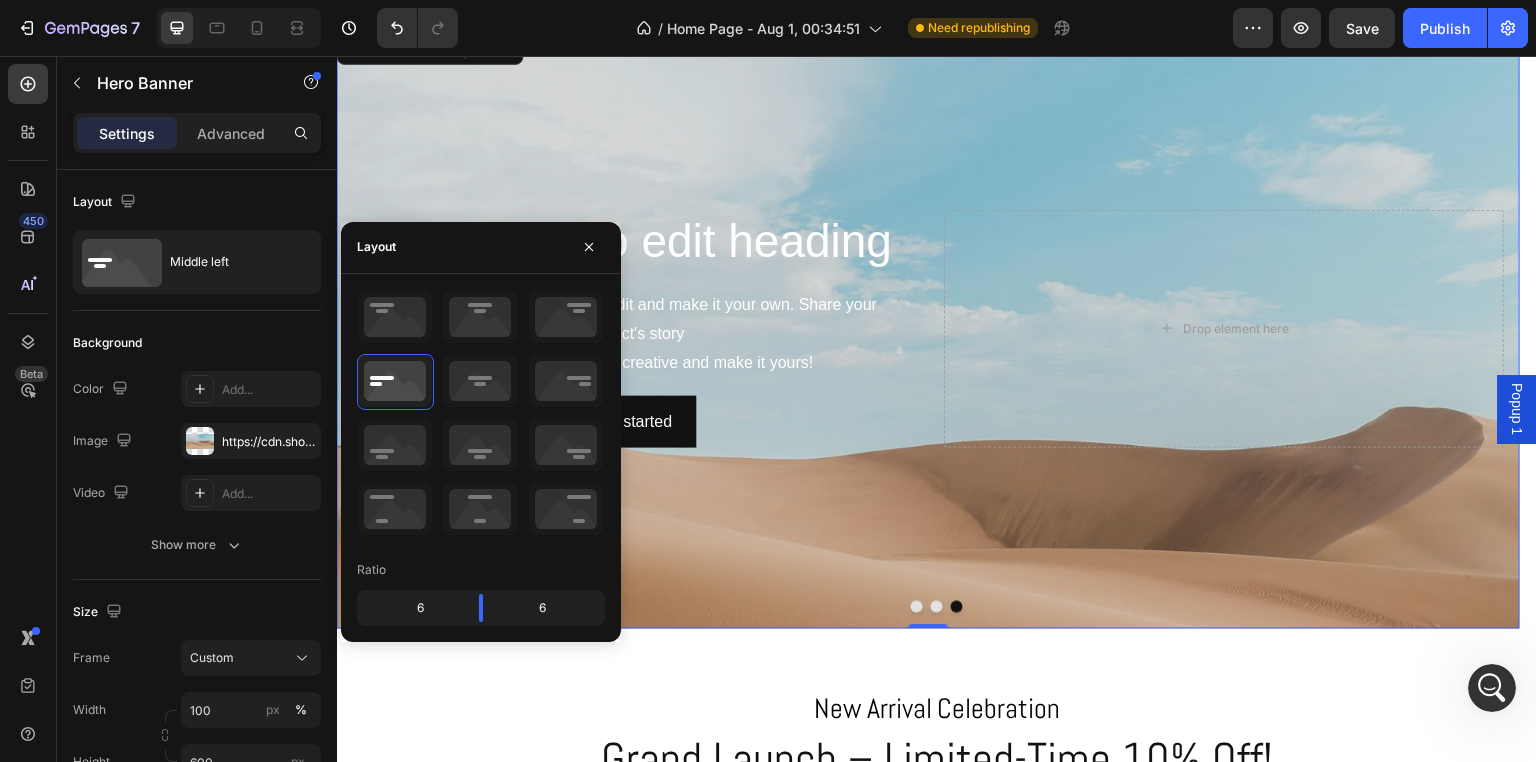 click at bounding box center (928, 472) 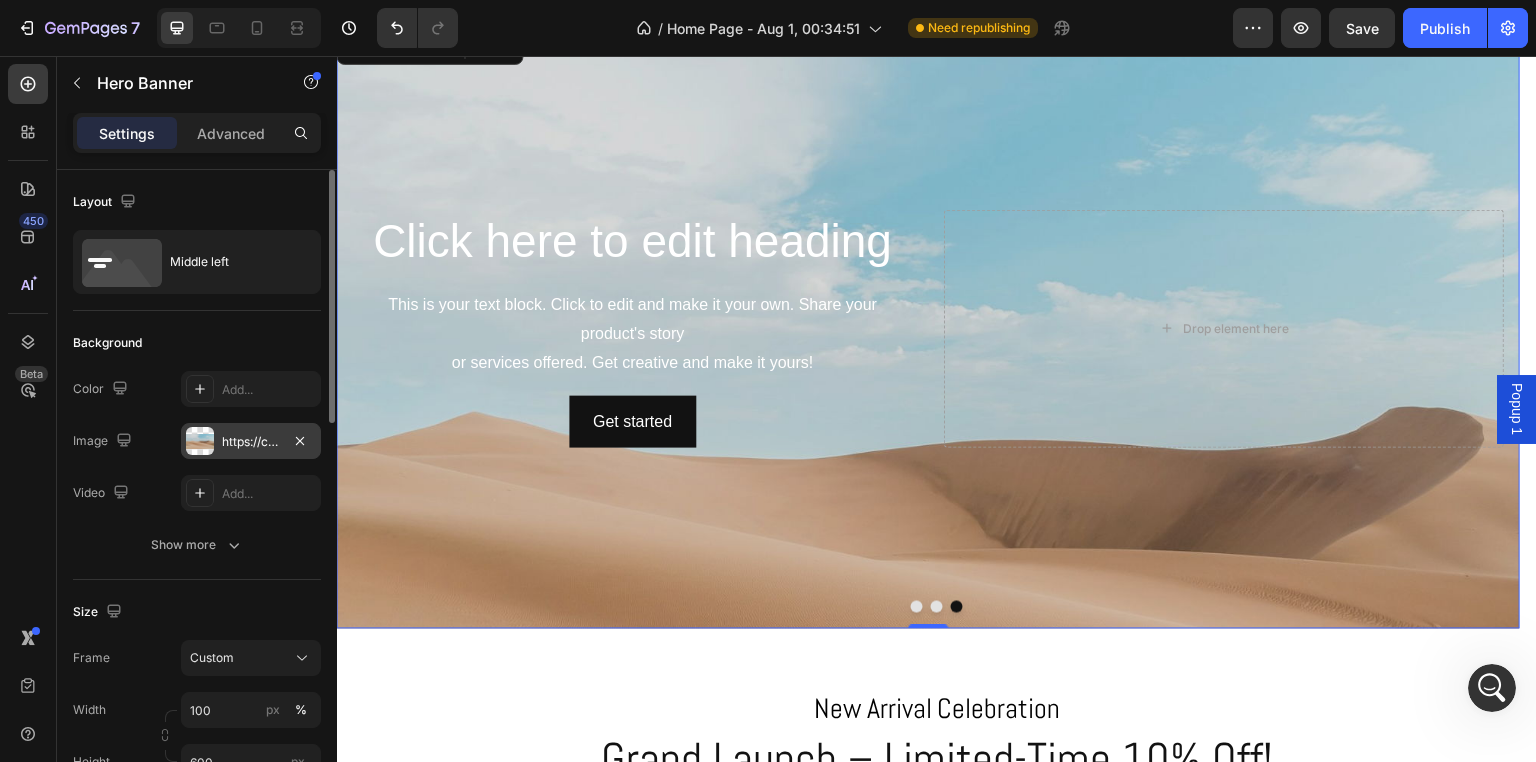 click on "https://cdn.shopify.com/s/files/1/2005/9307/files/background_settings.jpg" at bounding box center [251, 441] 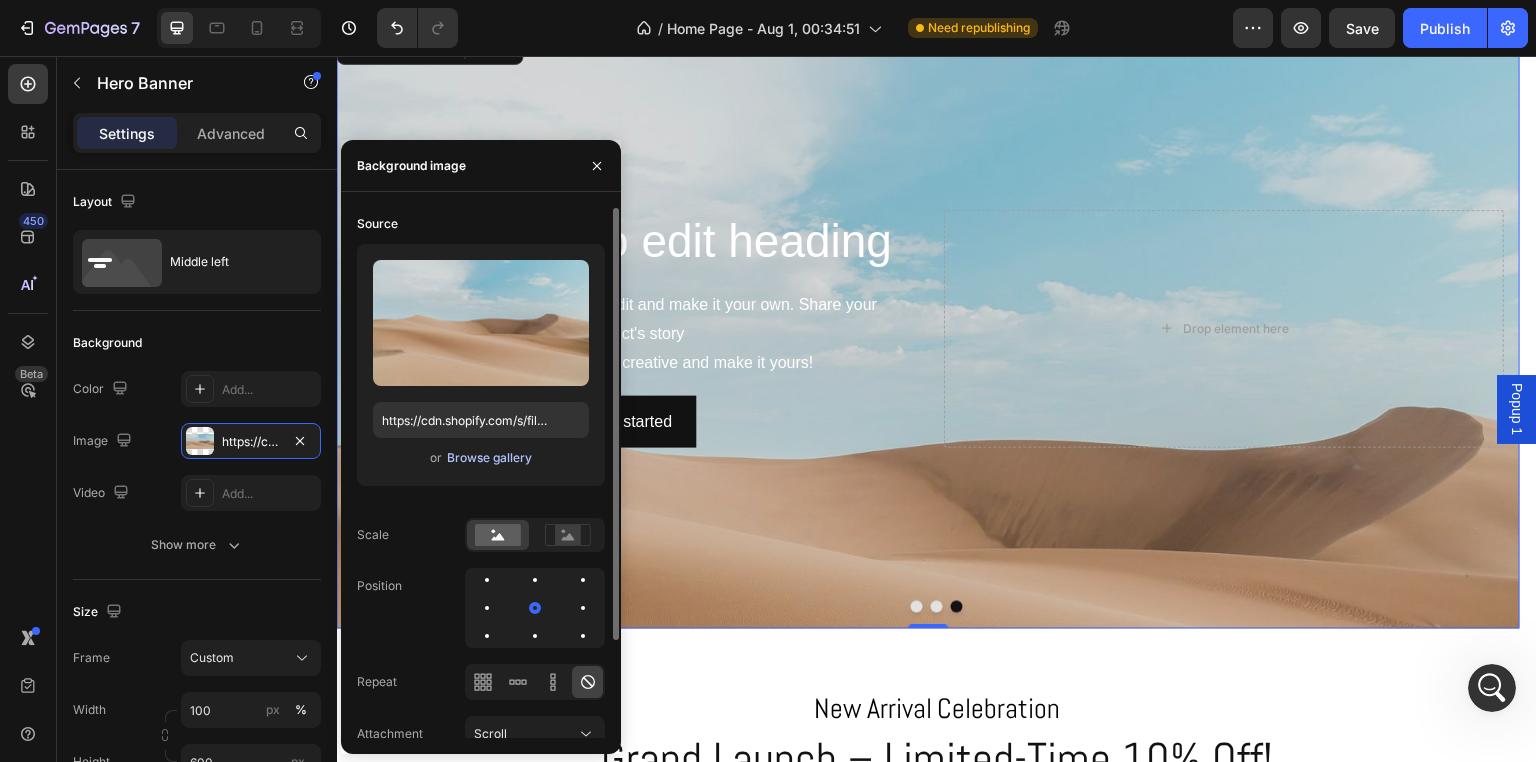 click on "Browse gallery" at bounding box center (489, 458) 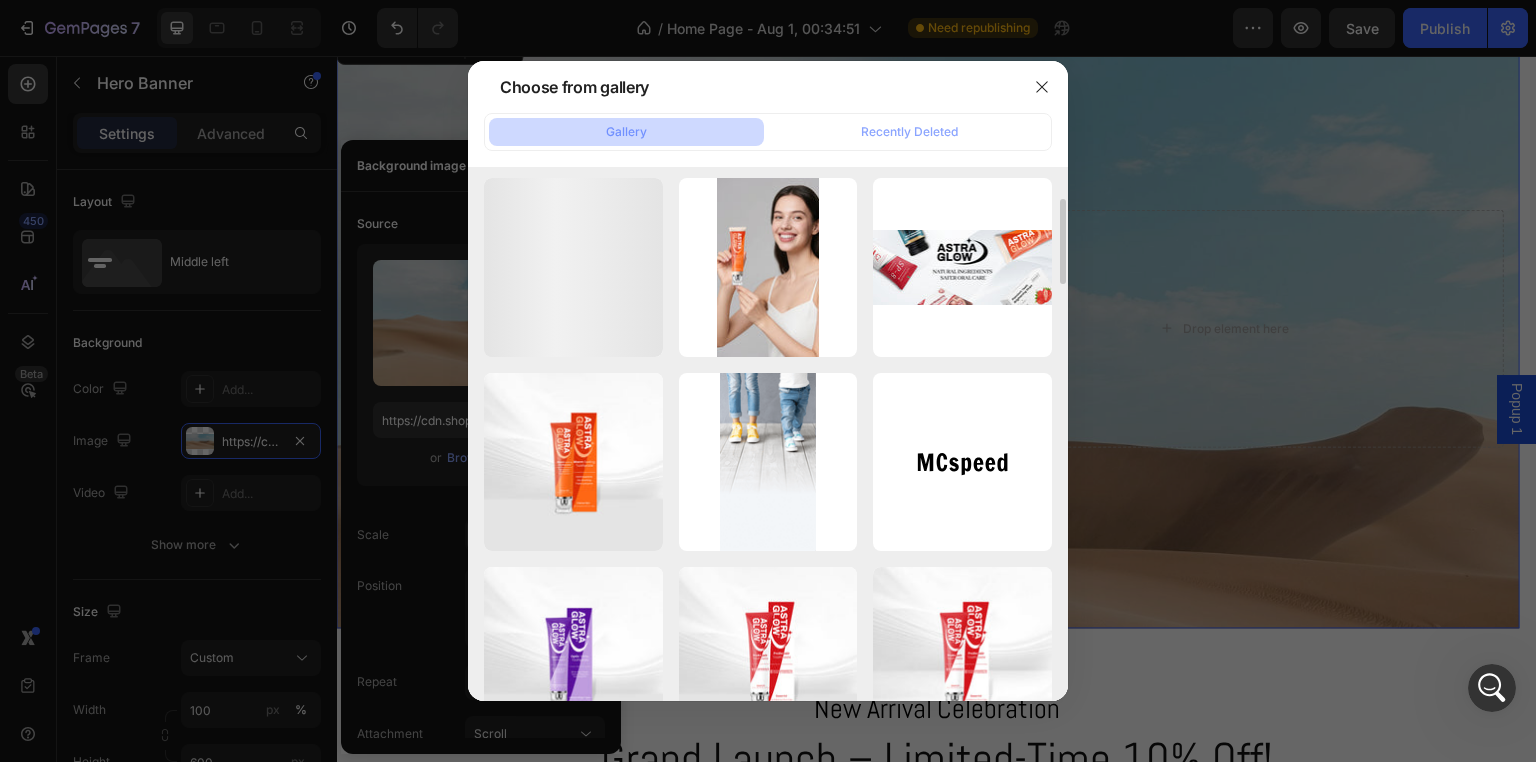 scroll, scrollTop: 0, scrollLeft: 0, axis: both 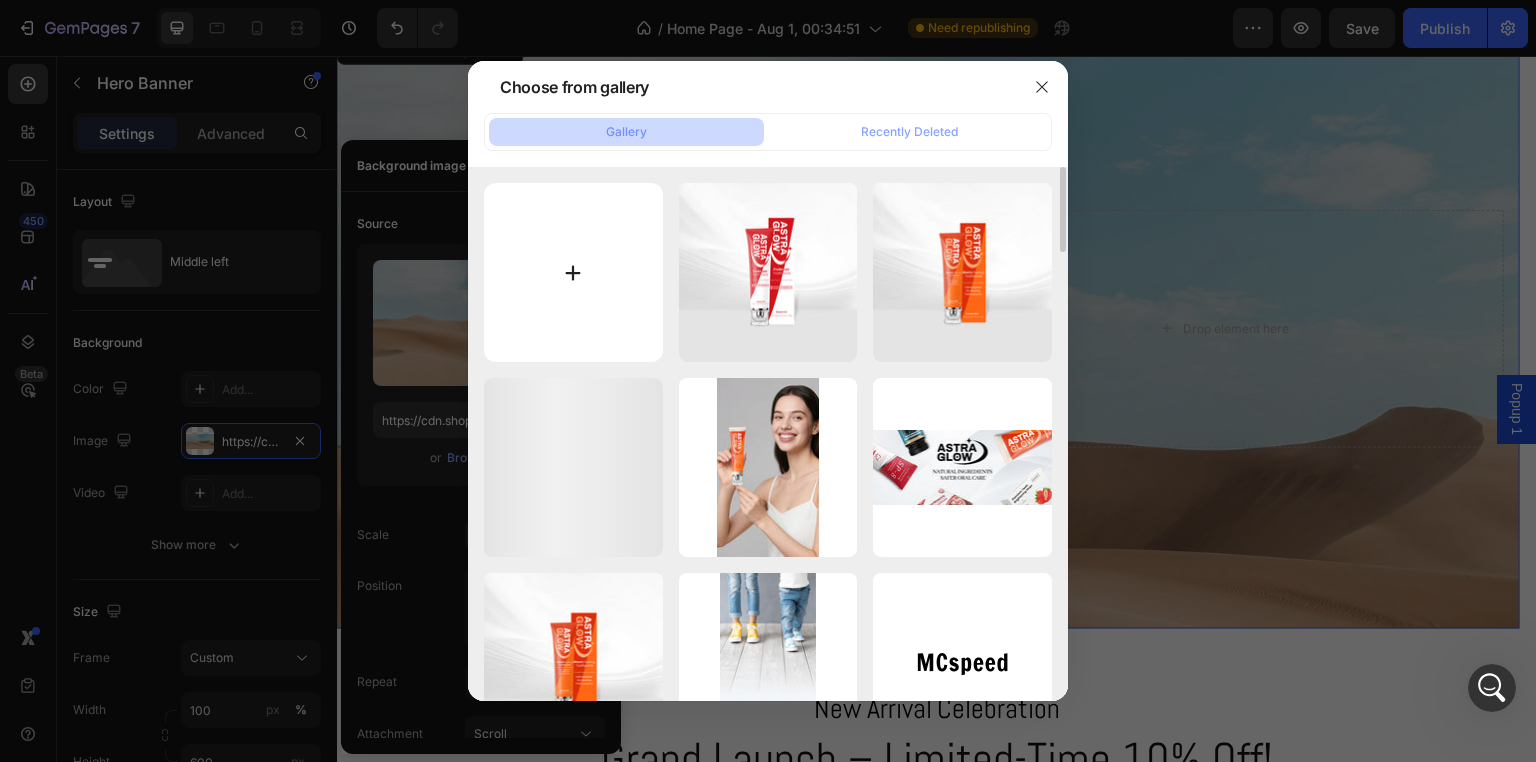 click at bounding box center [573, 272] 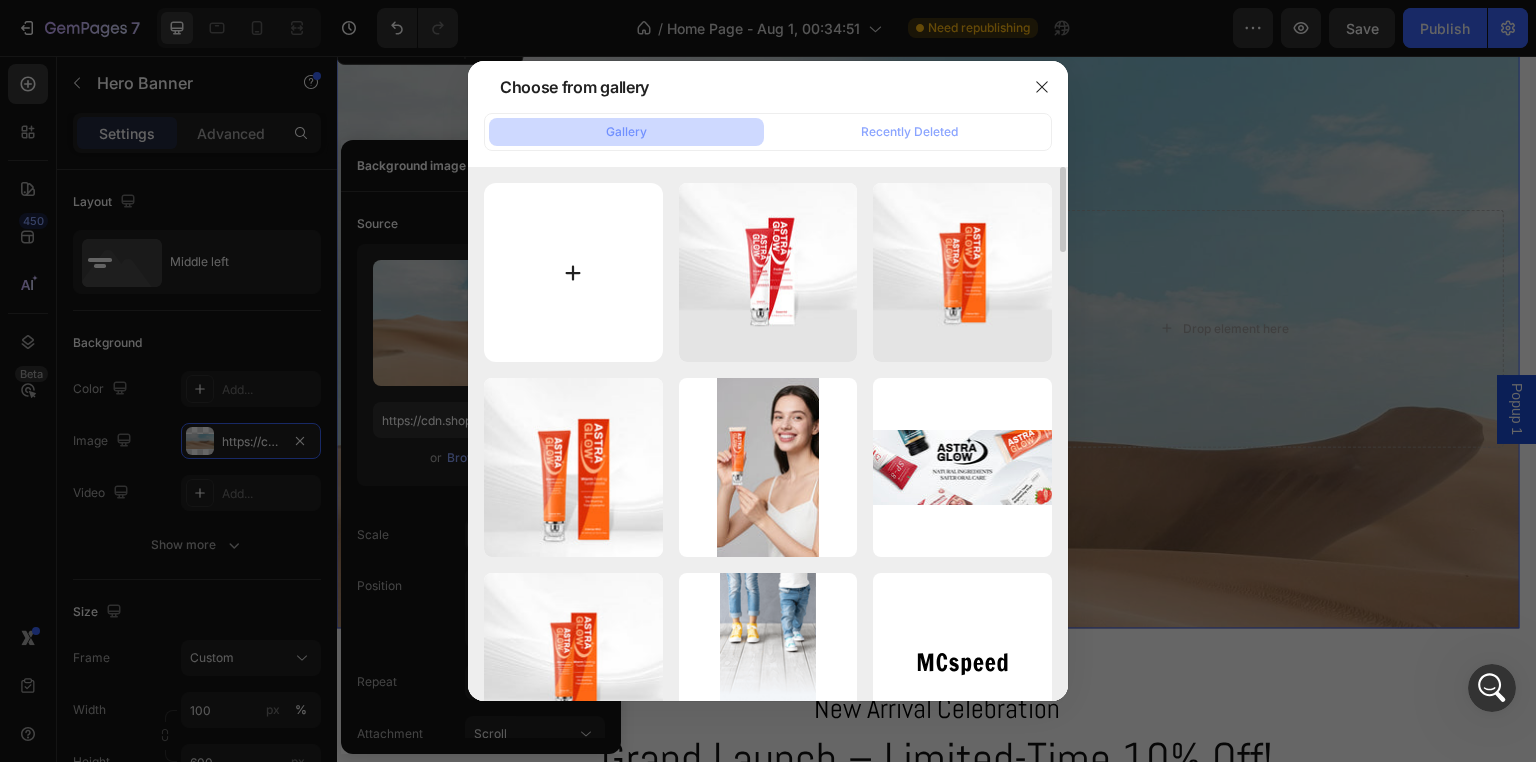 type on "C:\fakepath\[DATE]-[TIME].jpg" 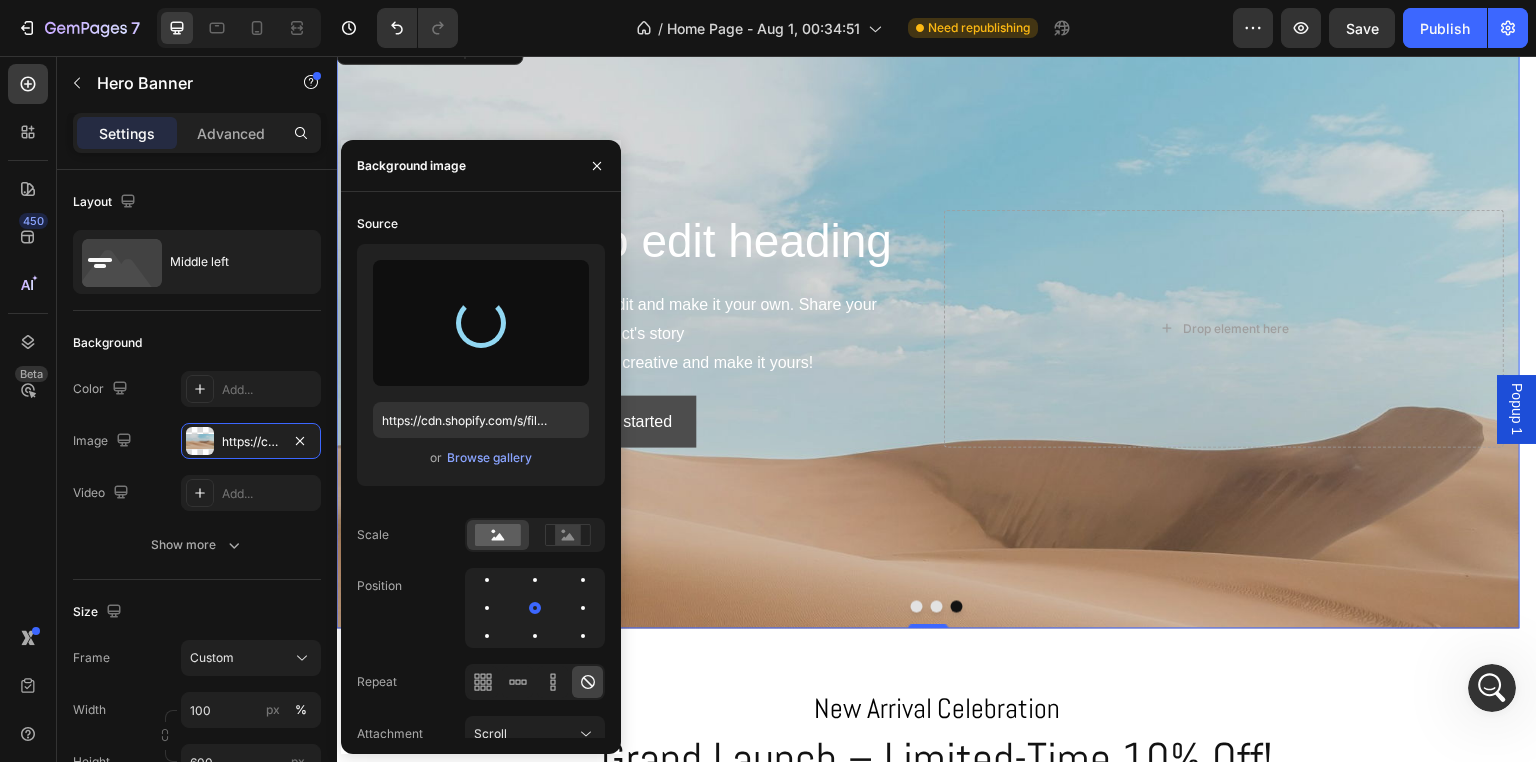 type on "https://cdn.shopify.com/s/files/1/0771/9049/6475/files/gempages_575927947383276370-1c80c6cf-97ef-4f94-994b-7c034dd8f591.jpg" 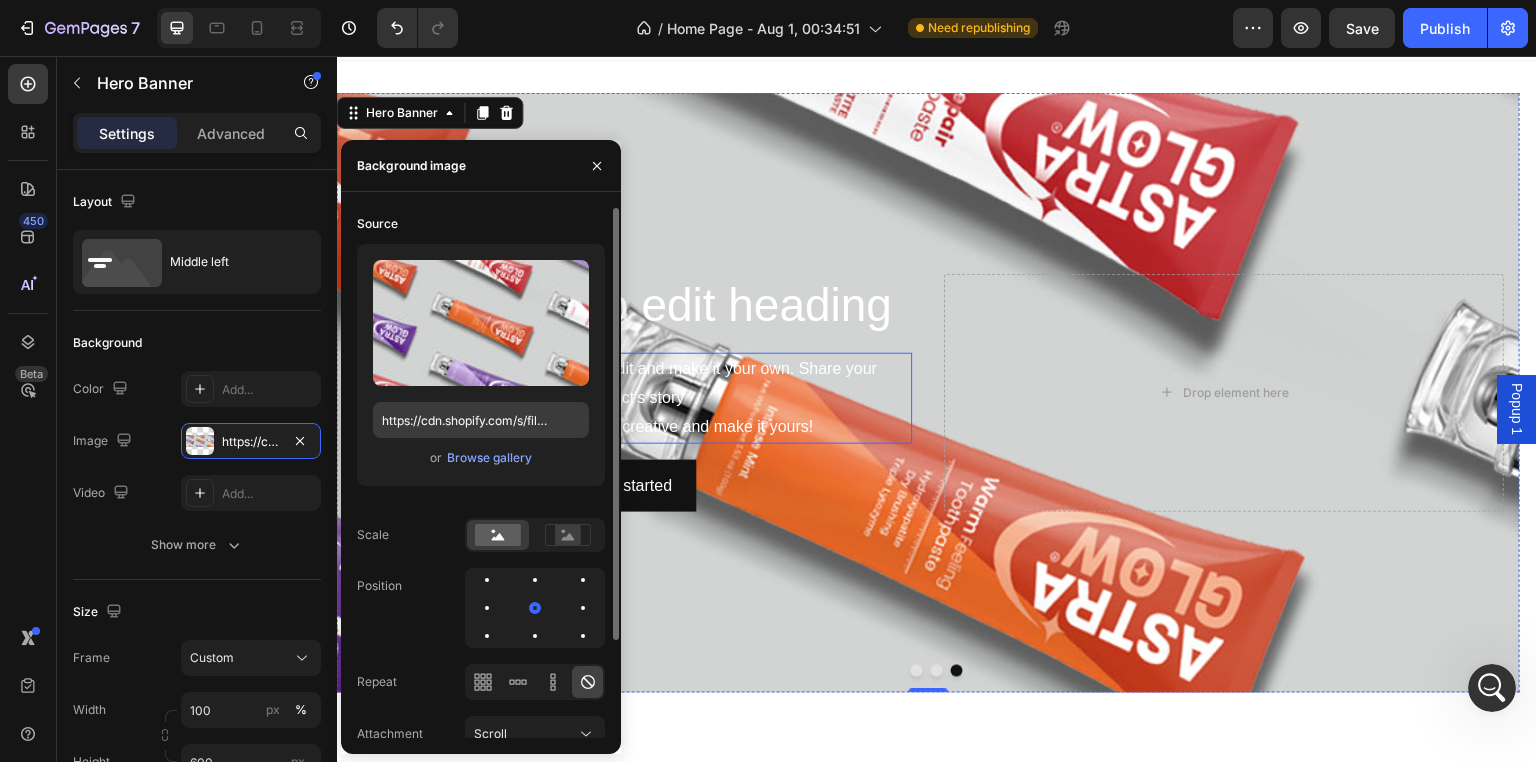 scroll, scrollTop: 100, scrollLeft: 0, axis: vertical 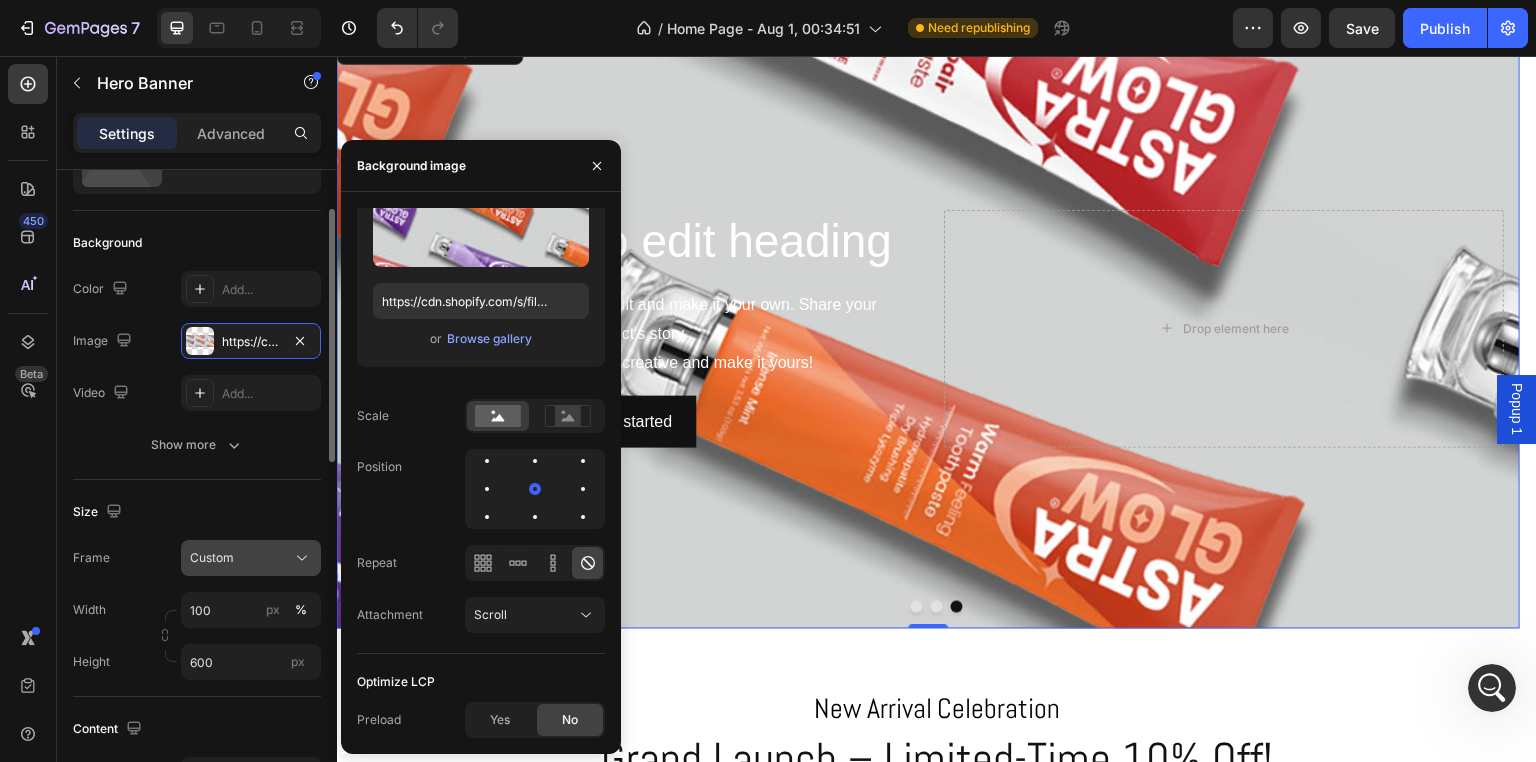 click on "Custom" at bounding box center [251, 558] 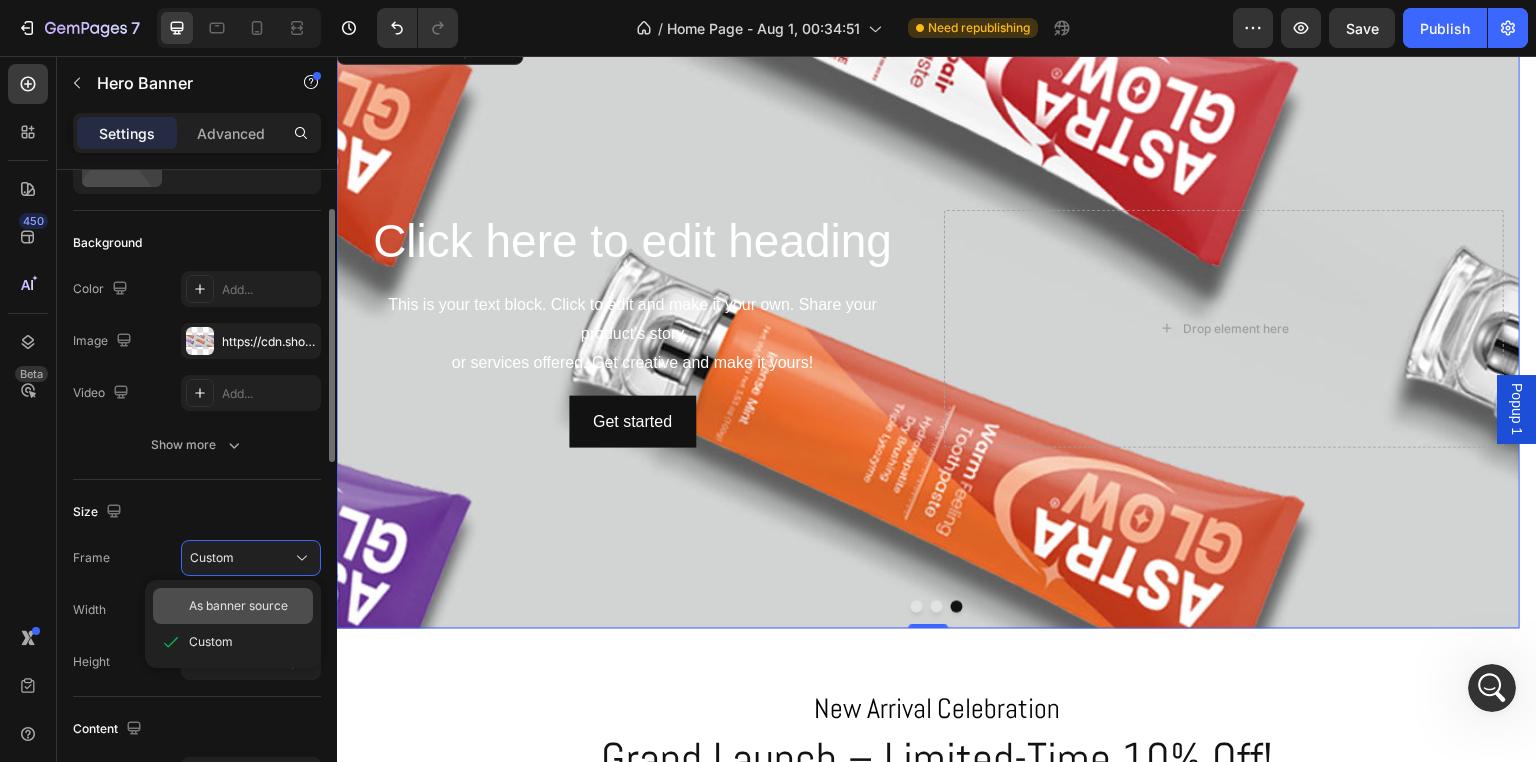 click on "As banner source" 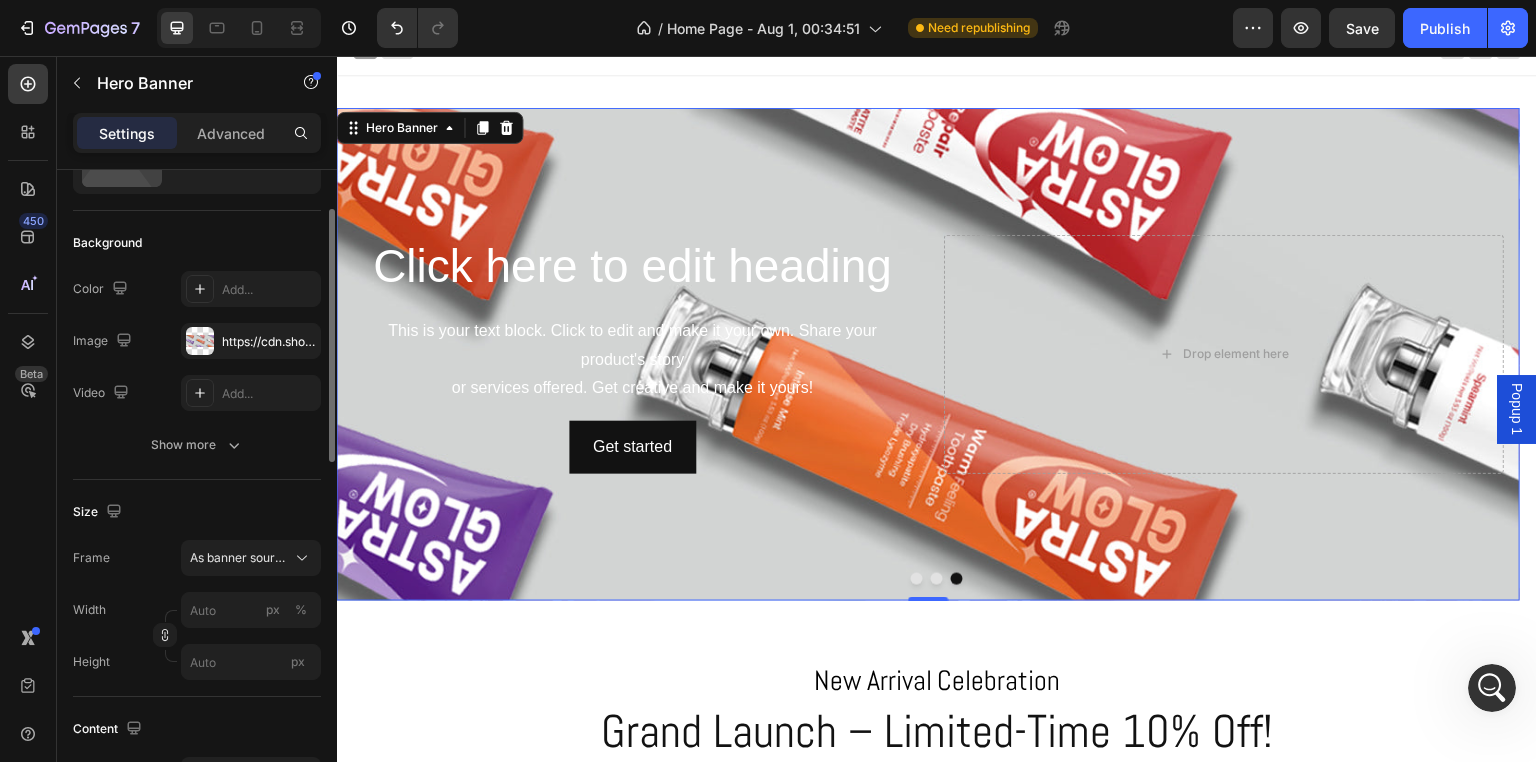 scroll, scrollTop: 0, scrollLeft: 0, axis: both 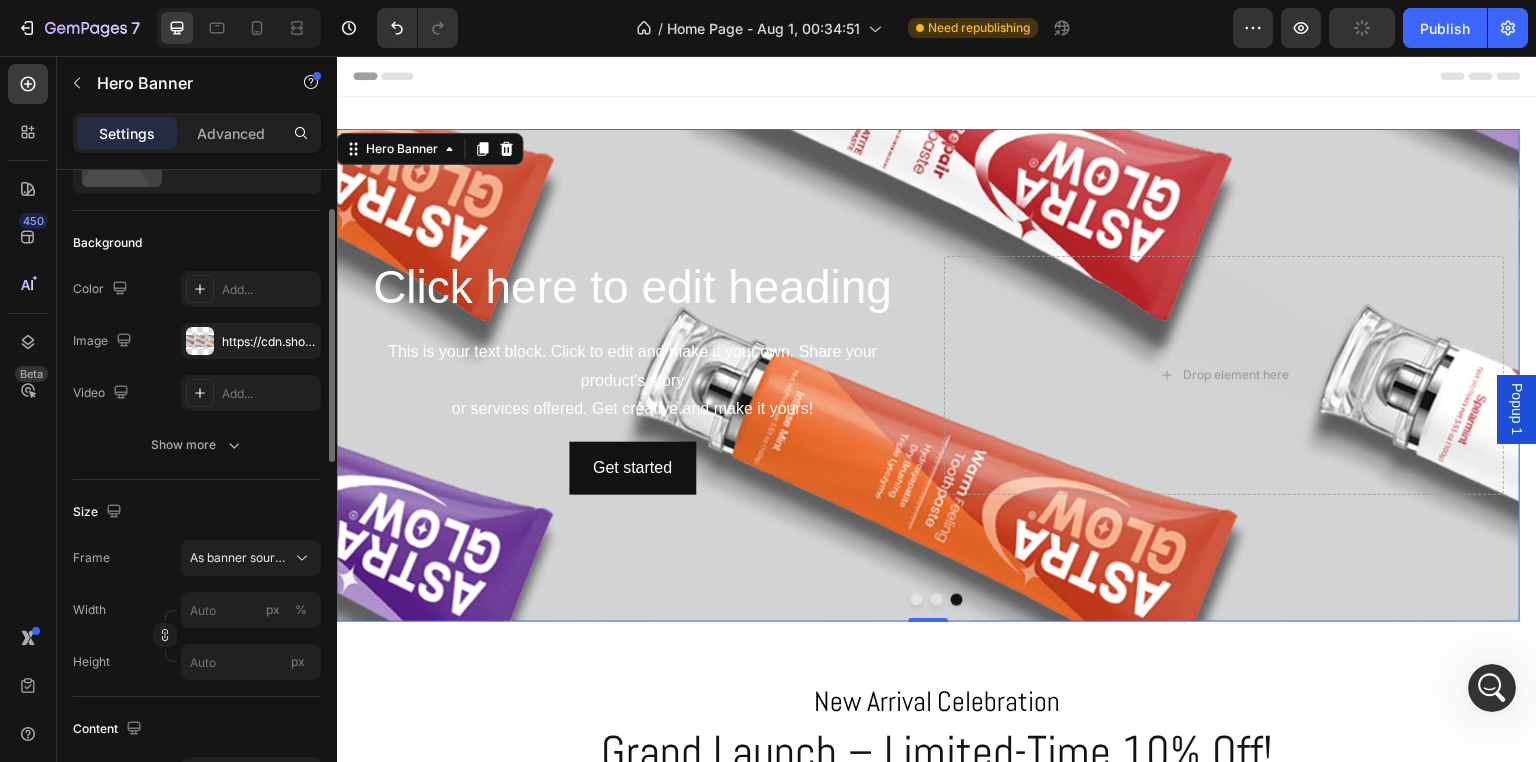 click at bounding box center [928, 490] 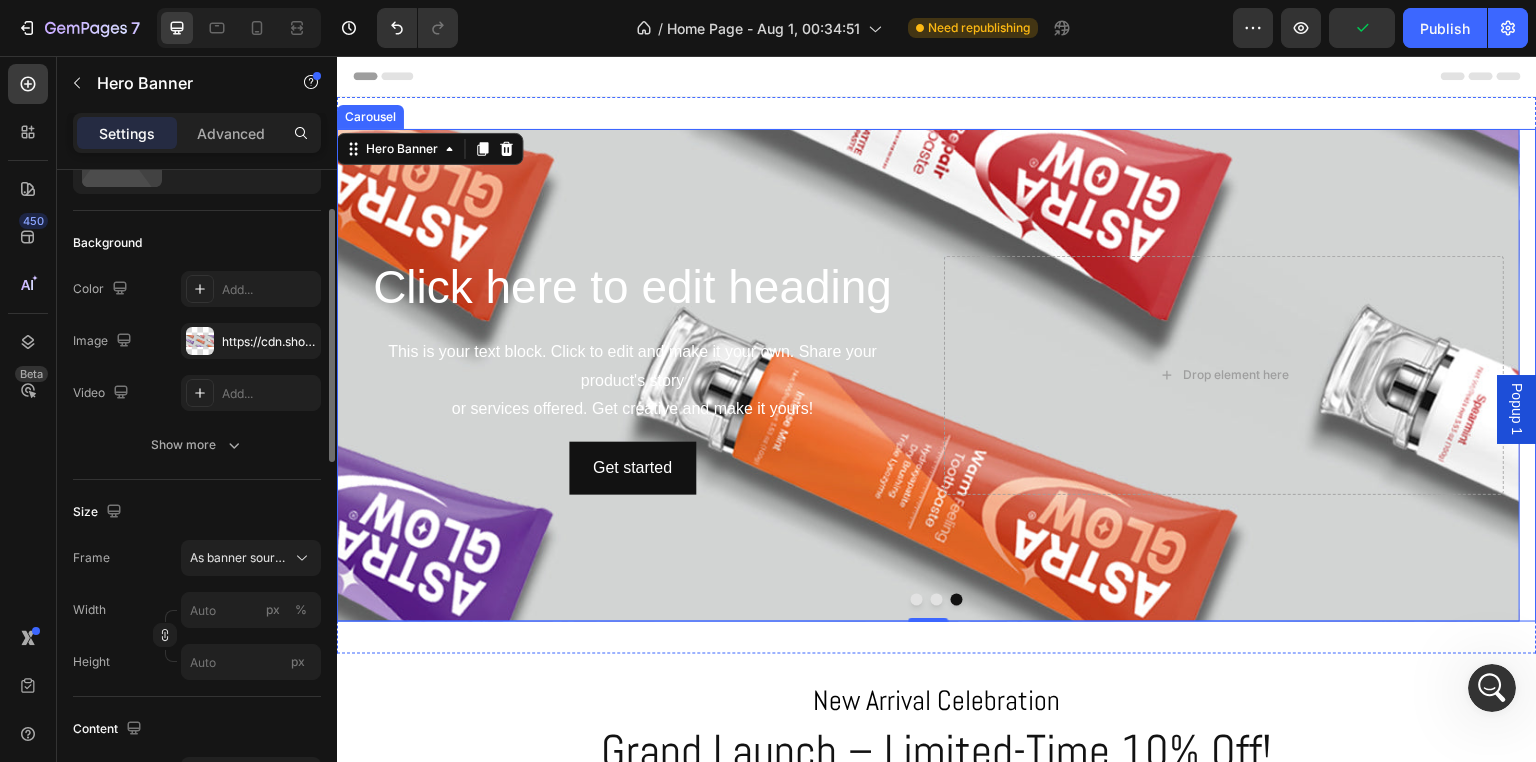 click at bounding box center [937, 600] 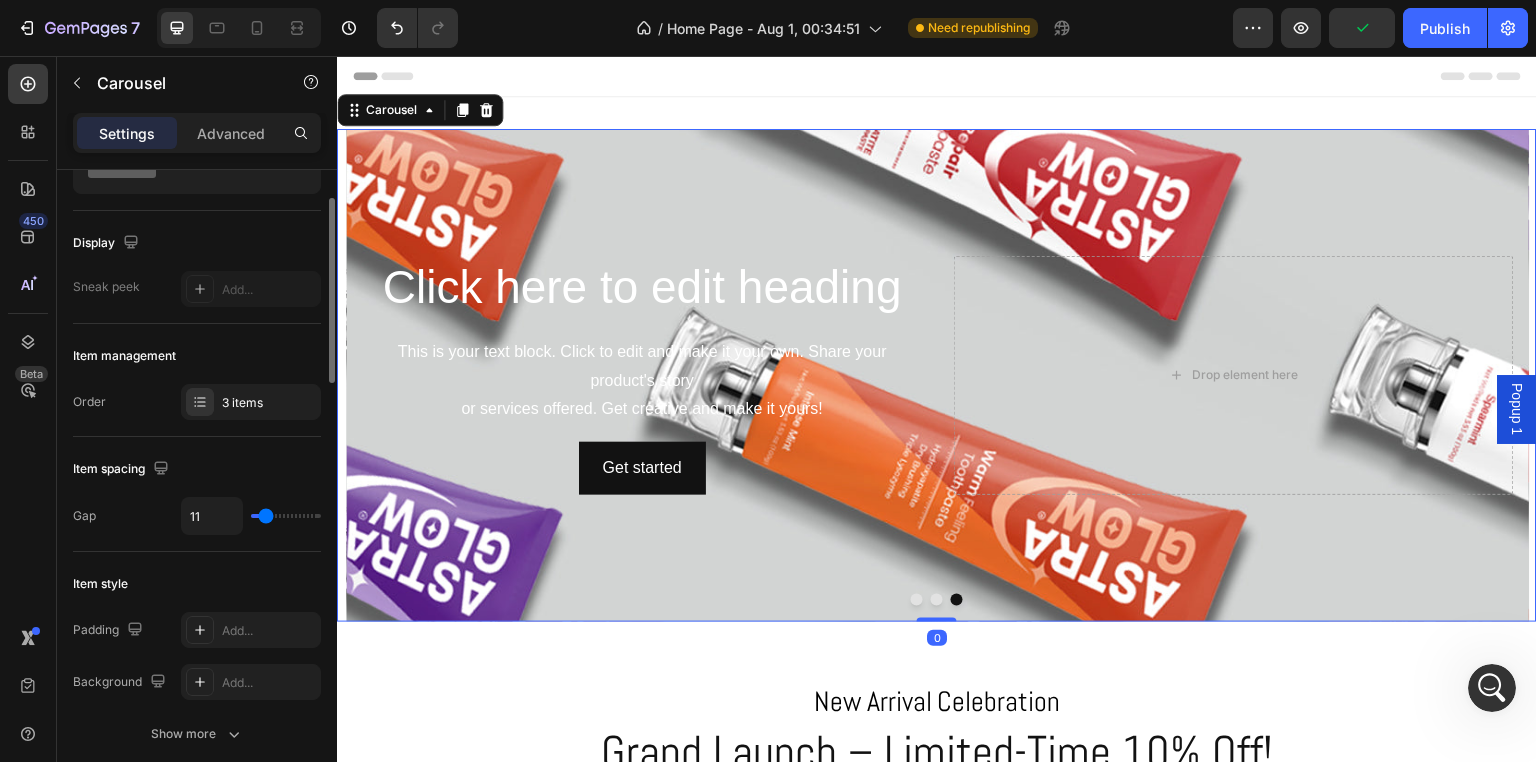 scroll, scrollTop: 0, scrollLeft: 0, axis: both 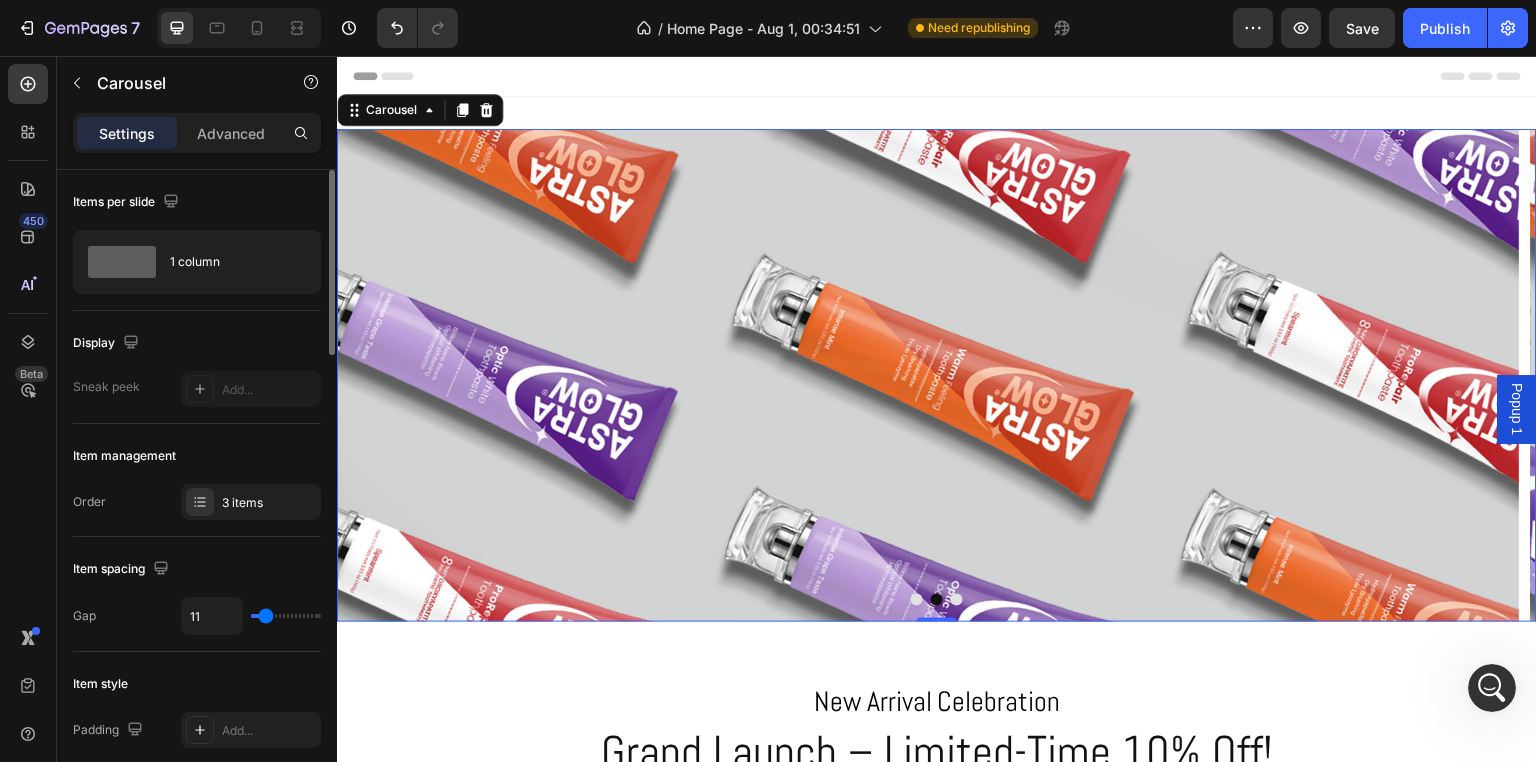 click at bounding box center (957, 600) 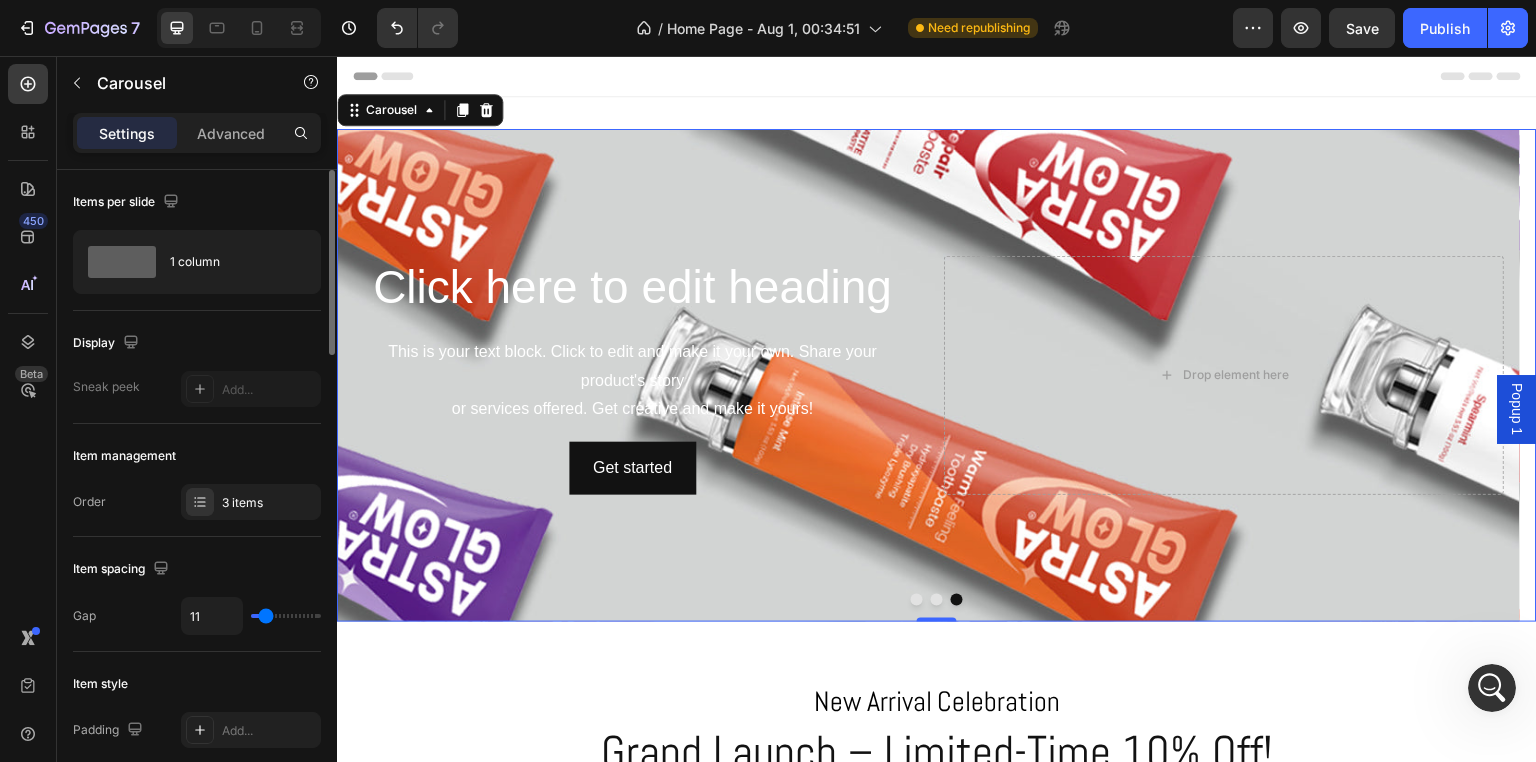 click at bounding box center [937, 600] 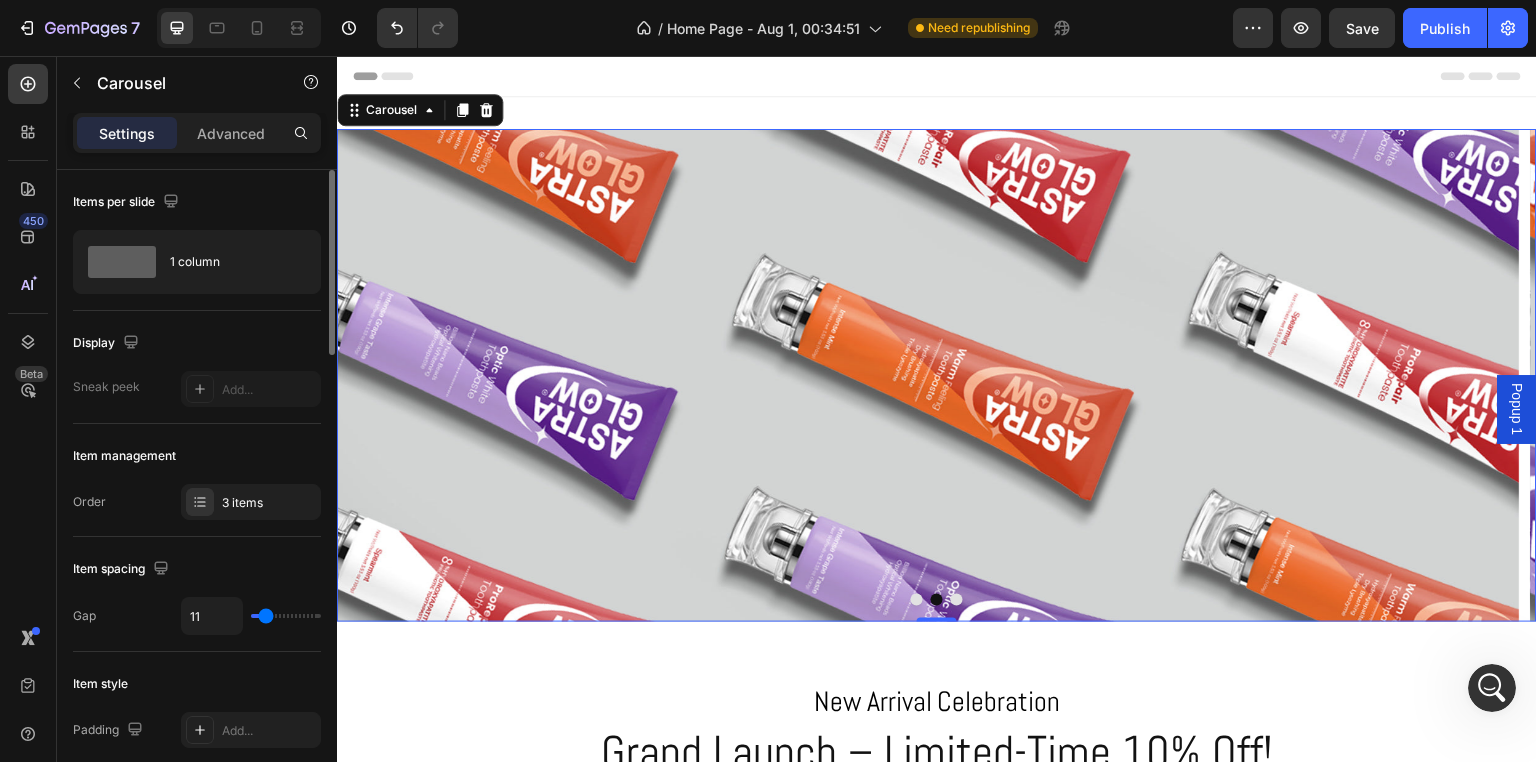 click at bounding box center [957, 600] 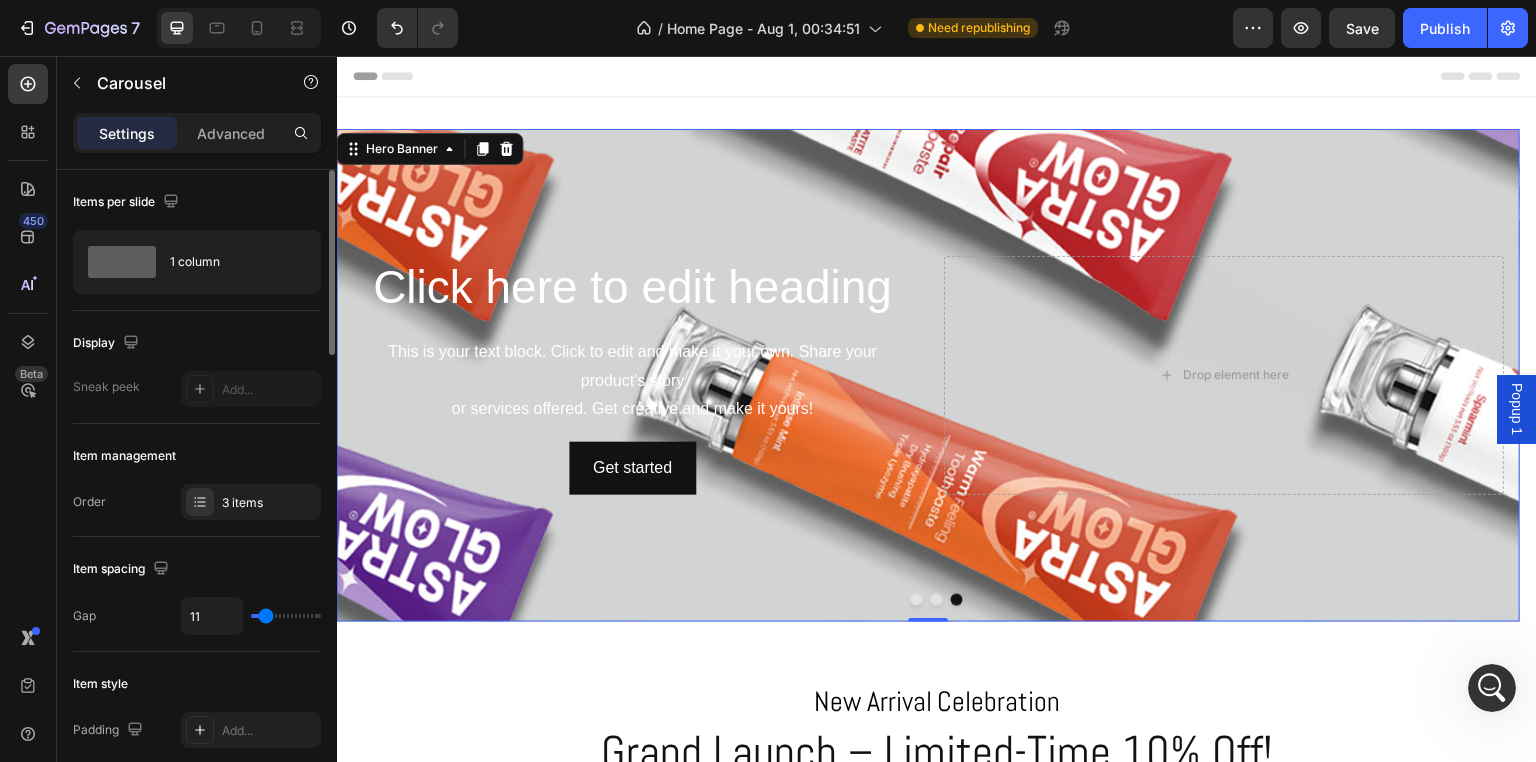 click at bounding box center [928, 490] 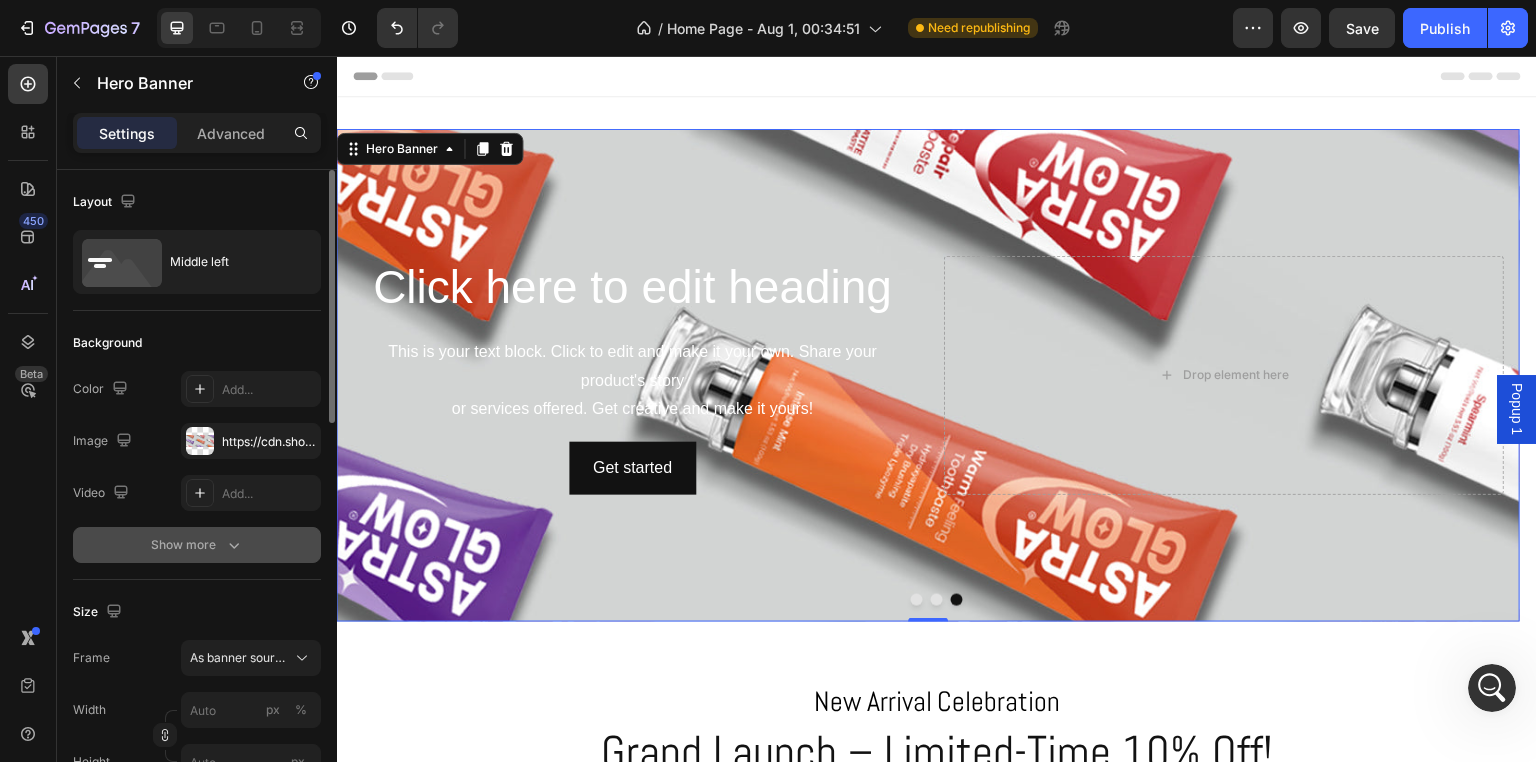 click 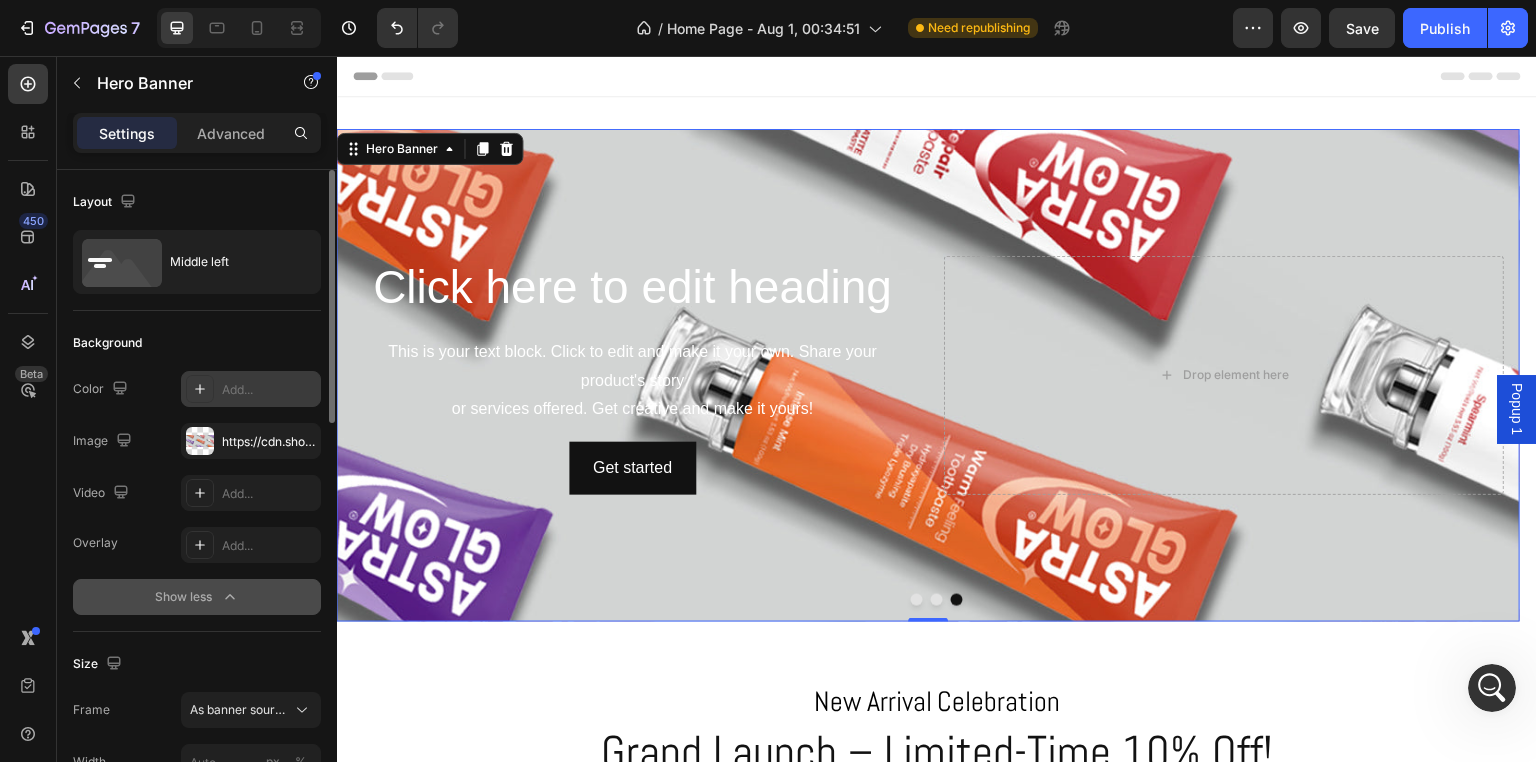 click on "Add..." at bounding box center (269, 390) 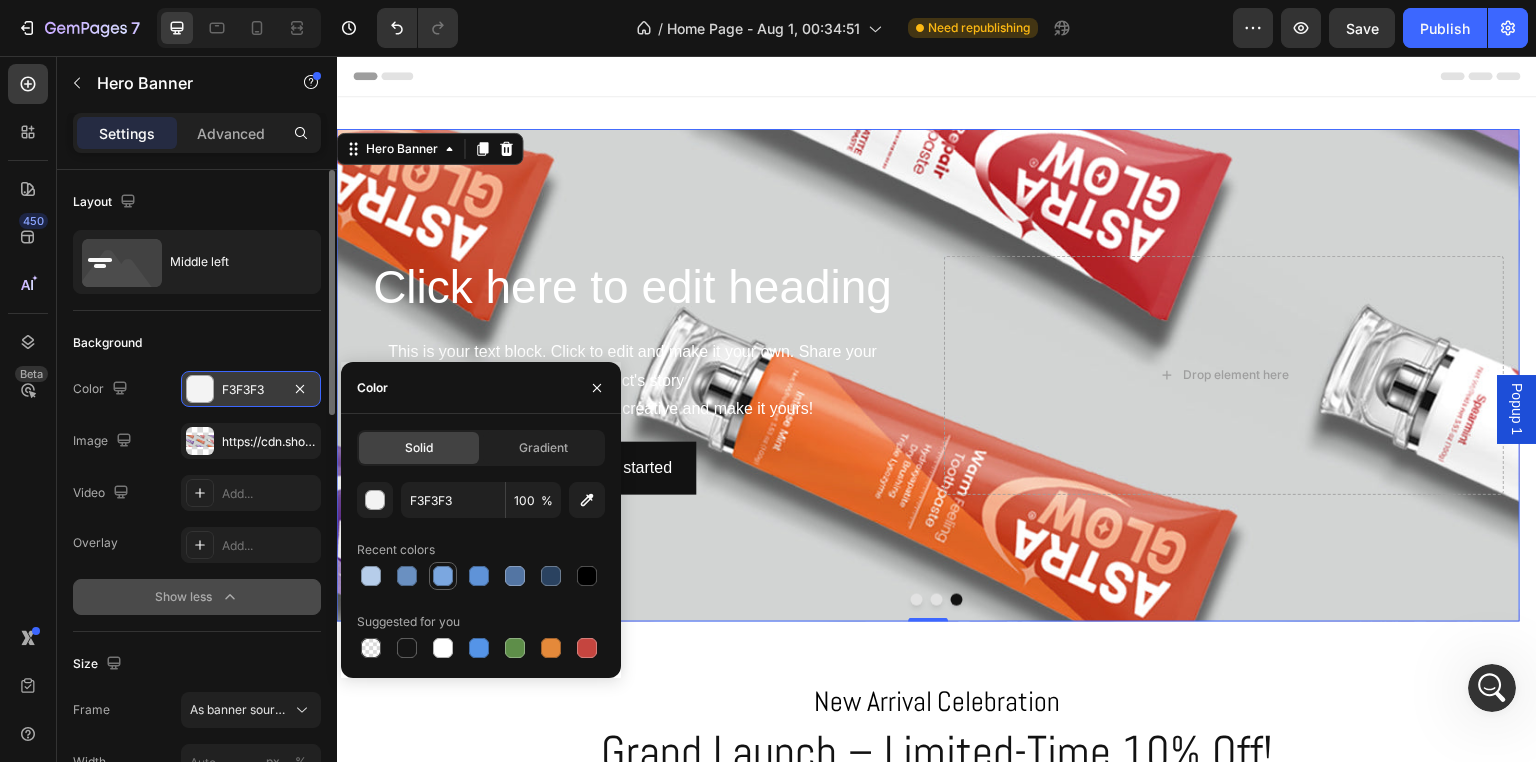 click at bounding box center [443, 576] 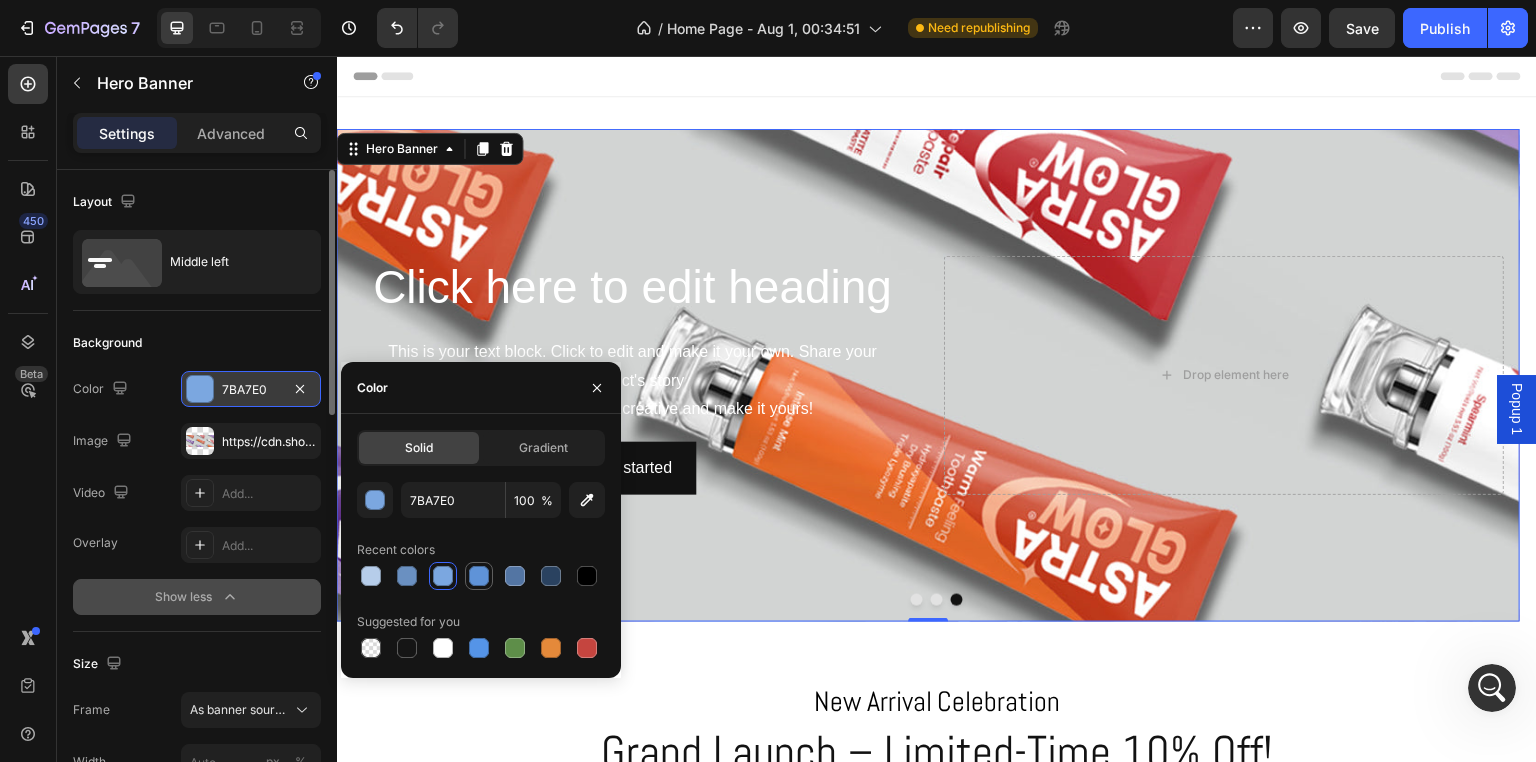 click at bounding box center (479, 576) 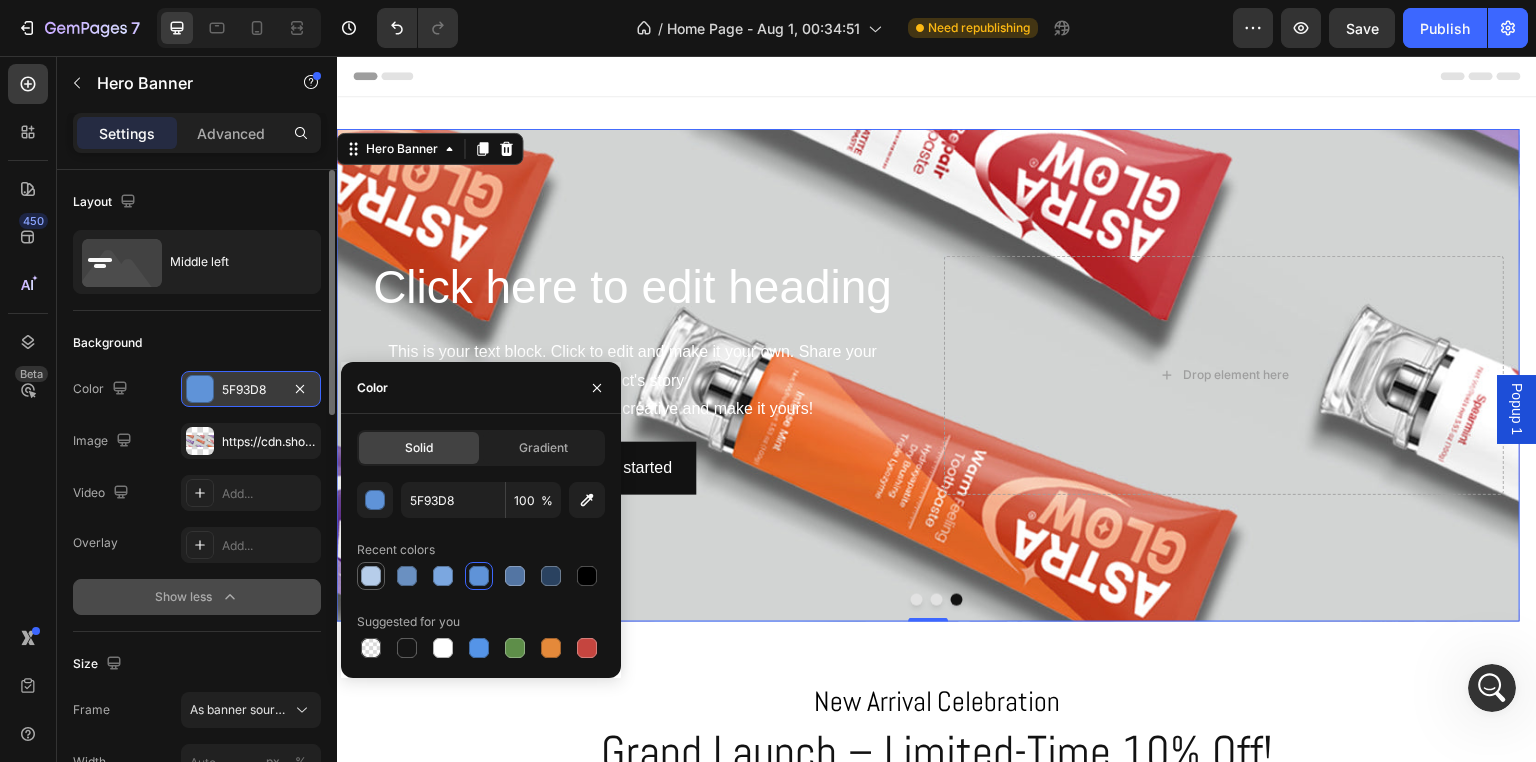 click at bounding box center (371, 576) 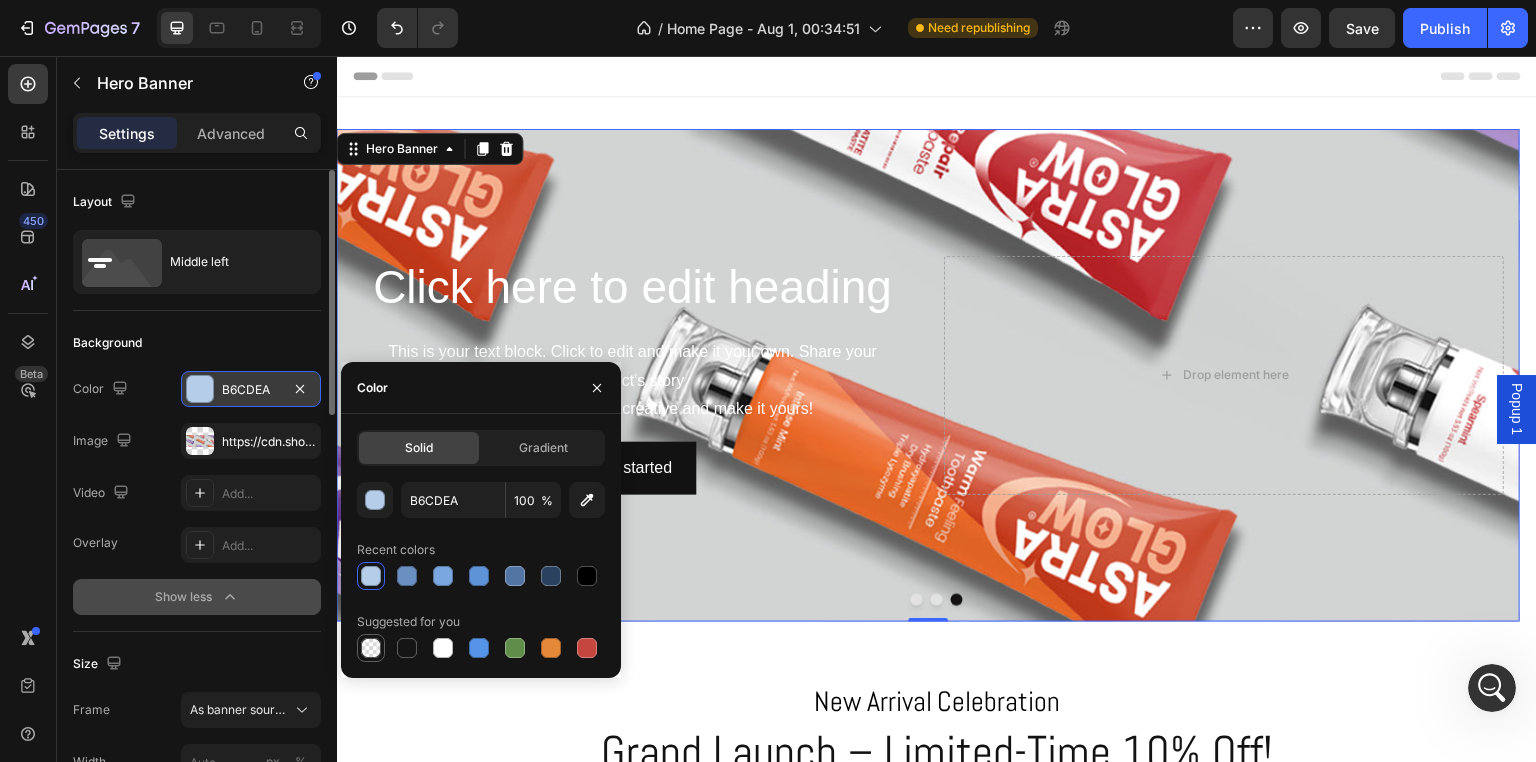 click at bounding box center (371, 648) 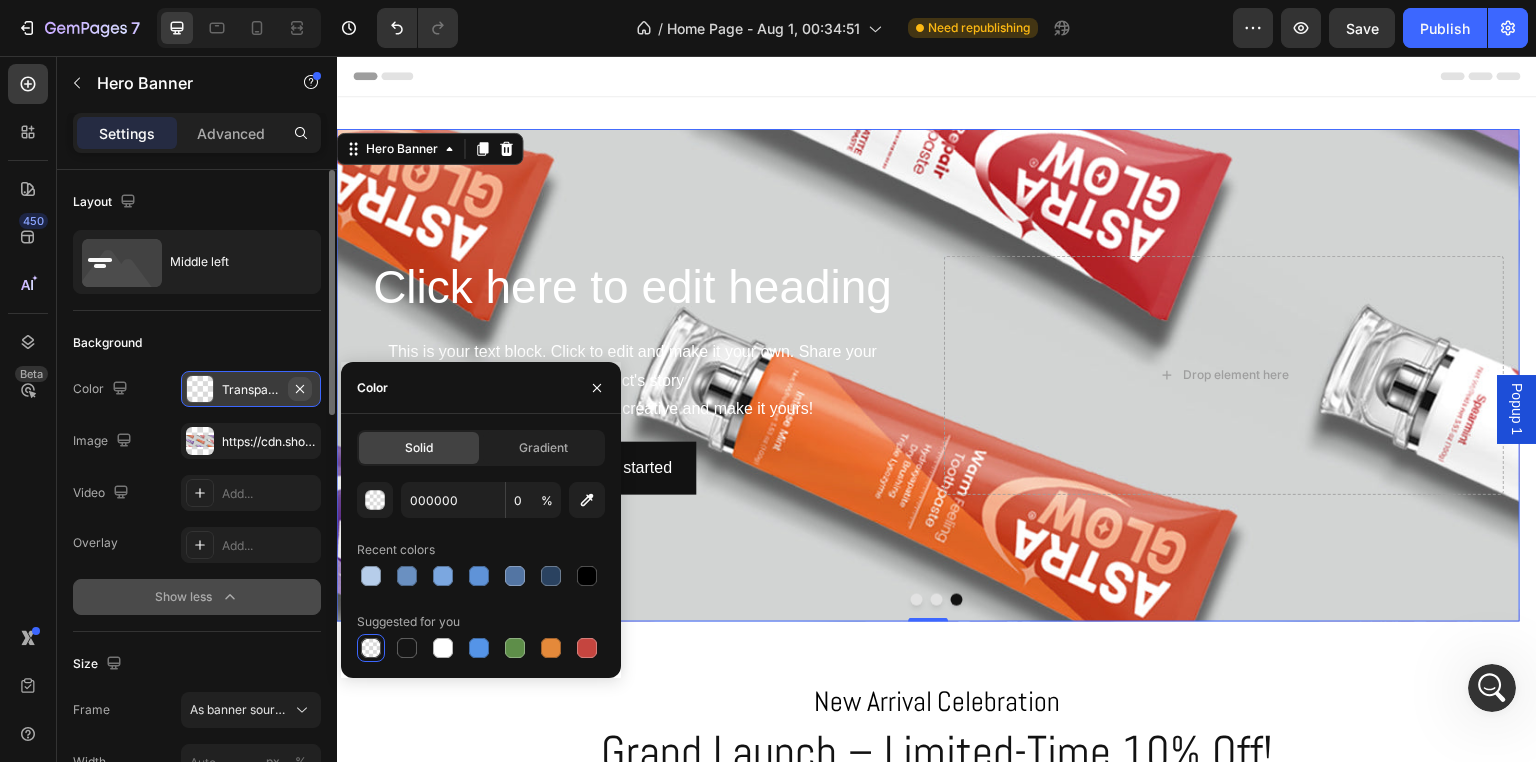 click 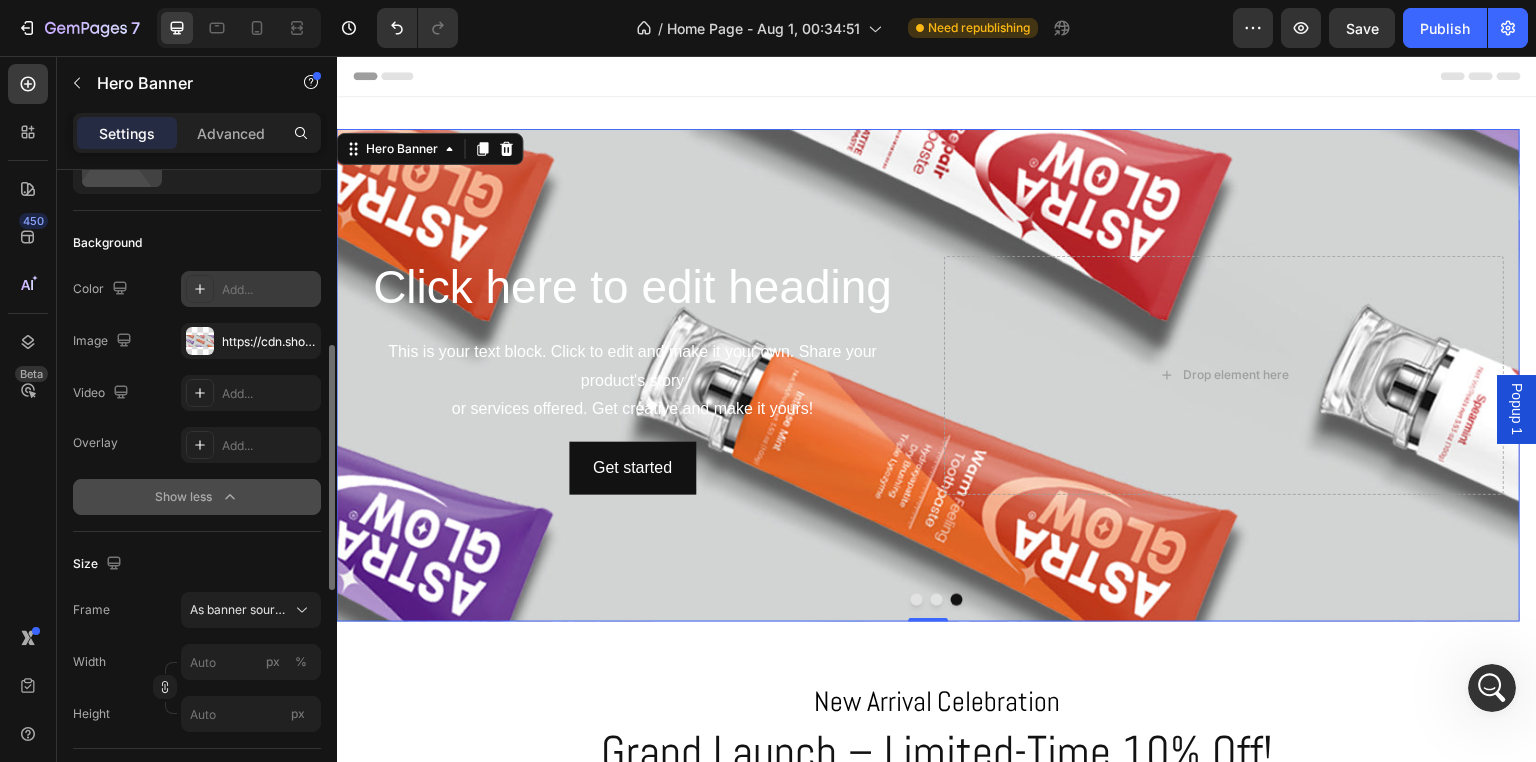scroll, scrollTop: 200, scrollLeft: 0, axis: vertical 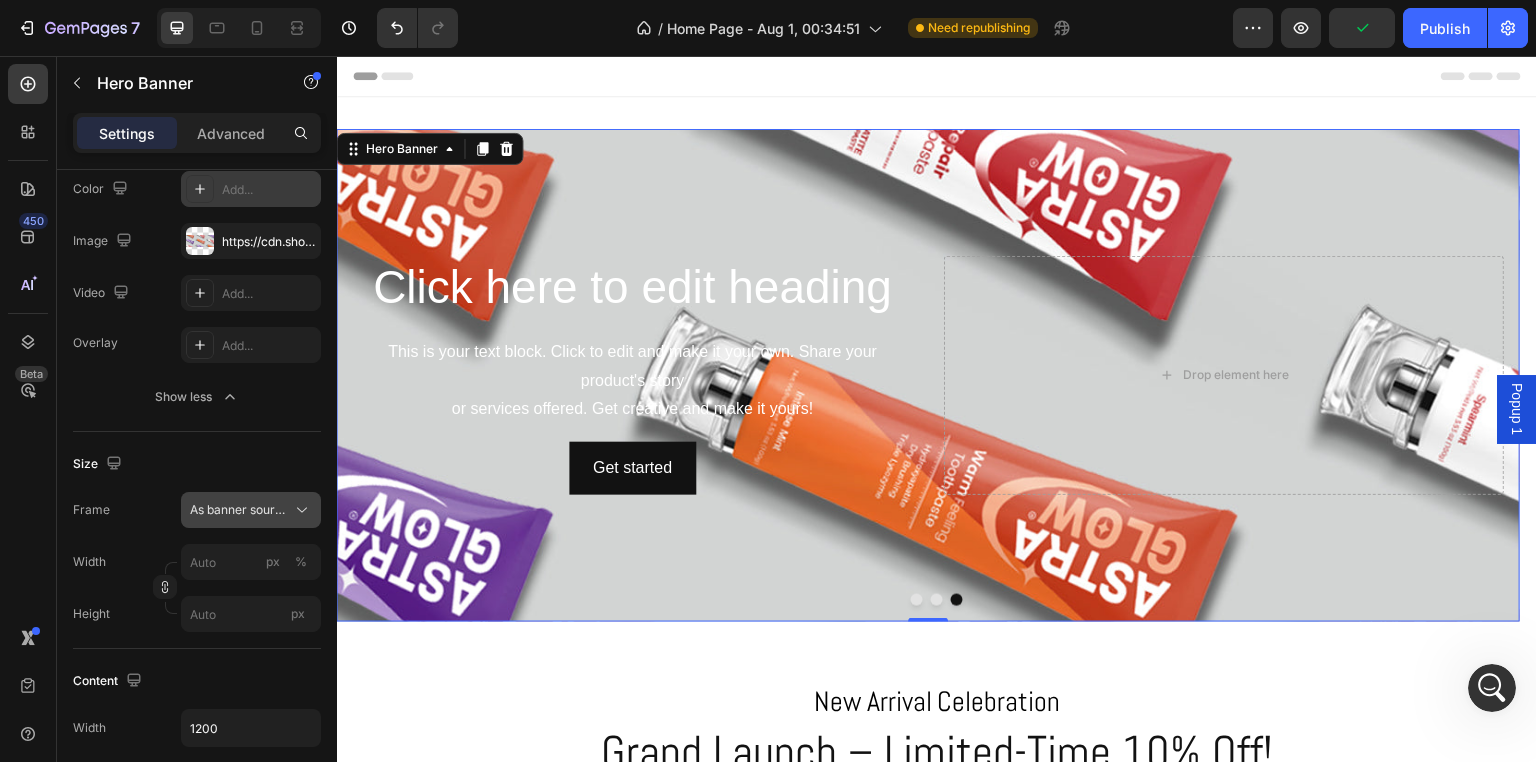 click 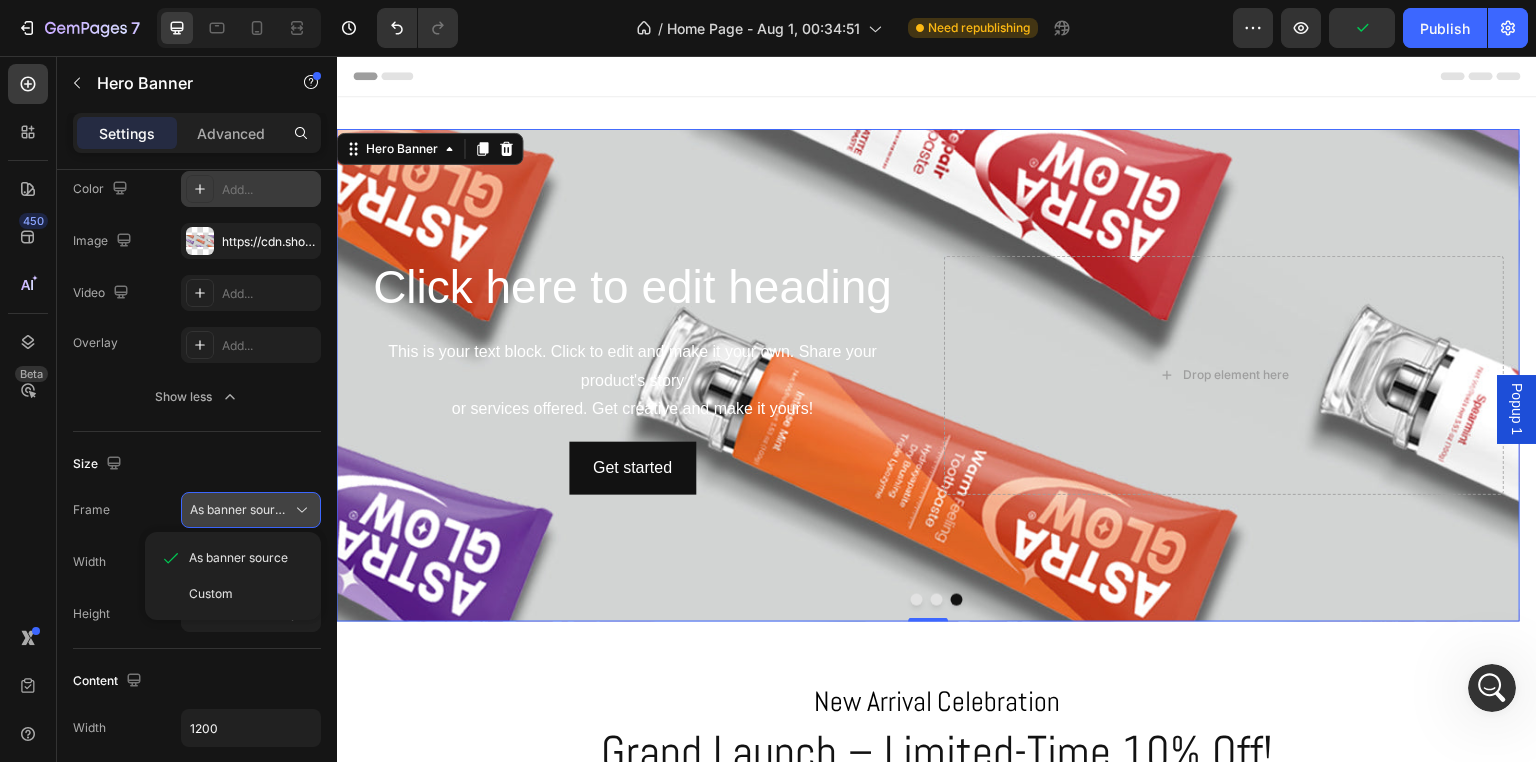click 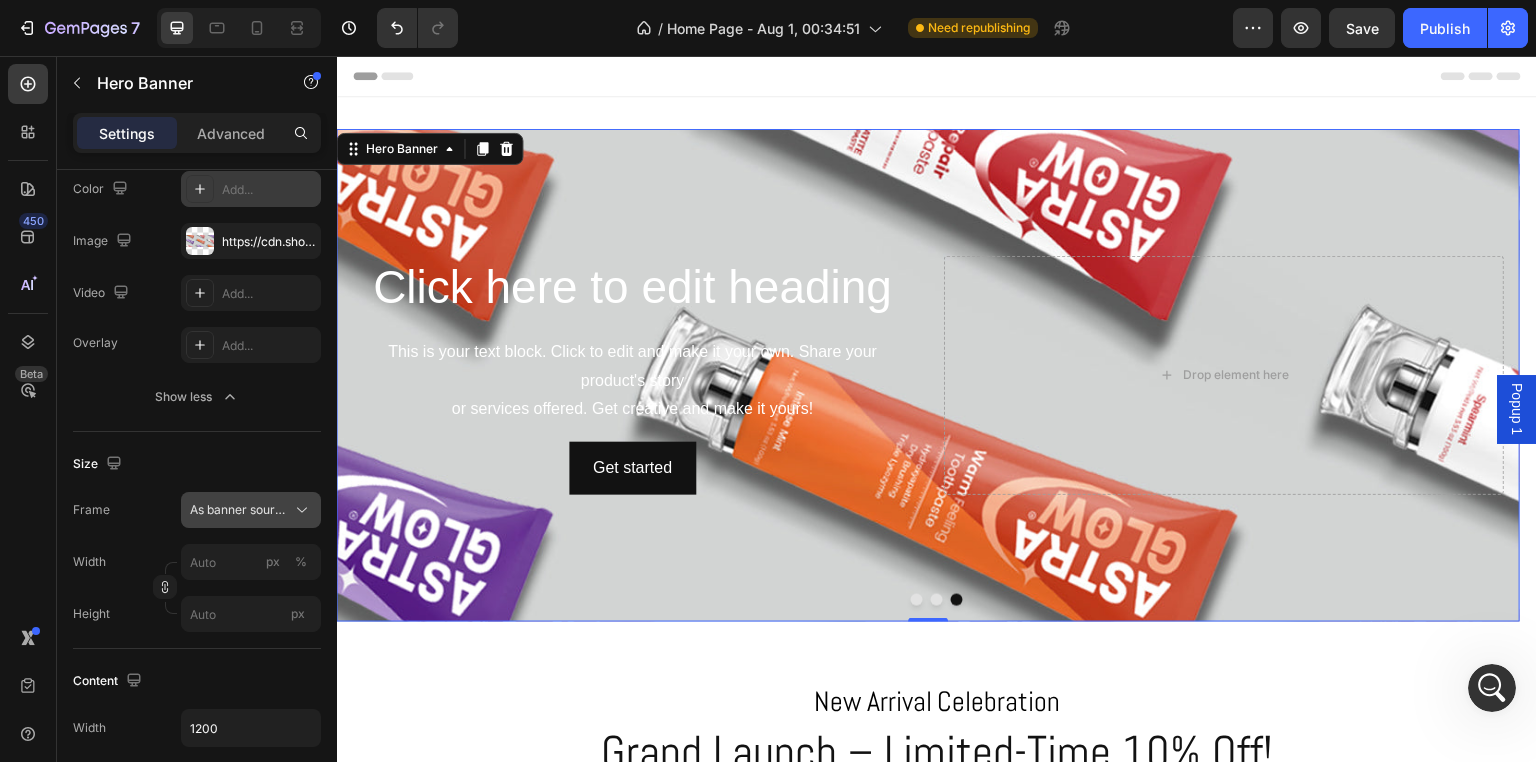 click 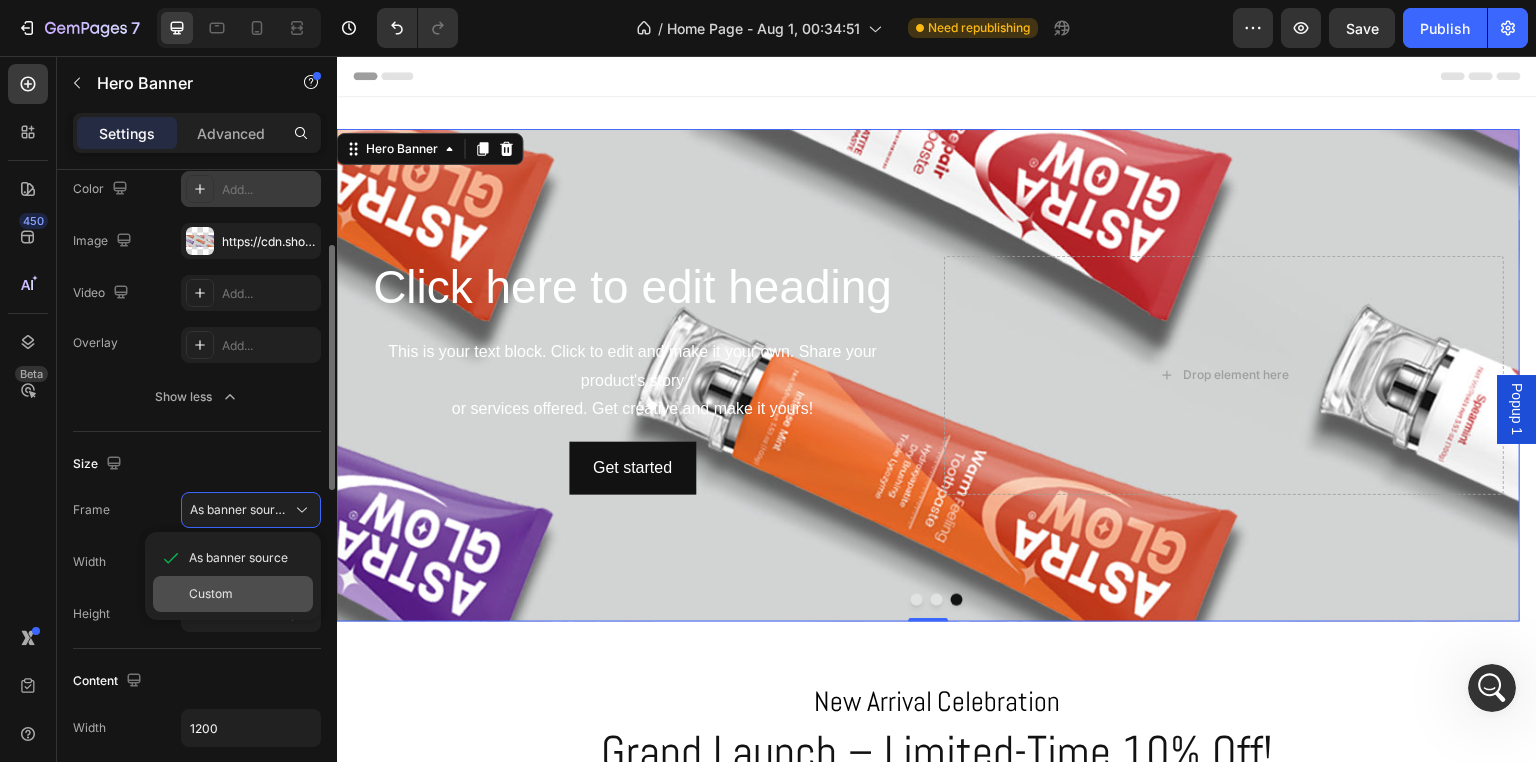 click on "Custom" 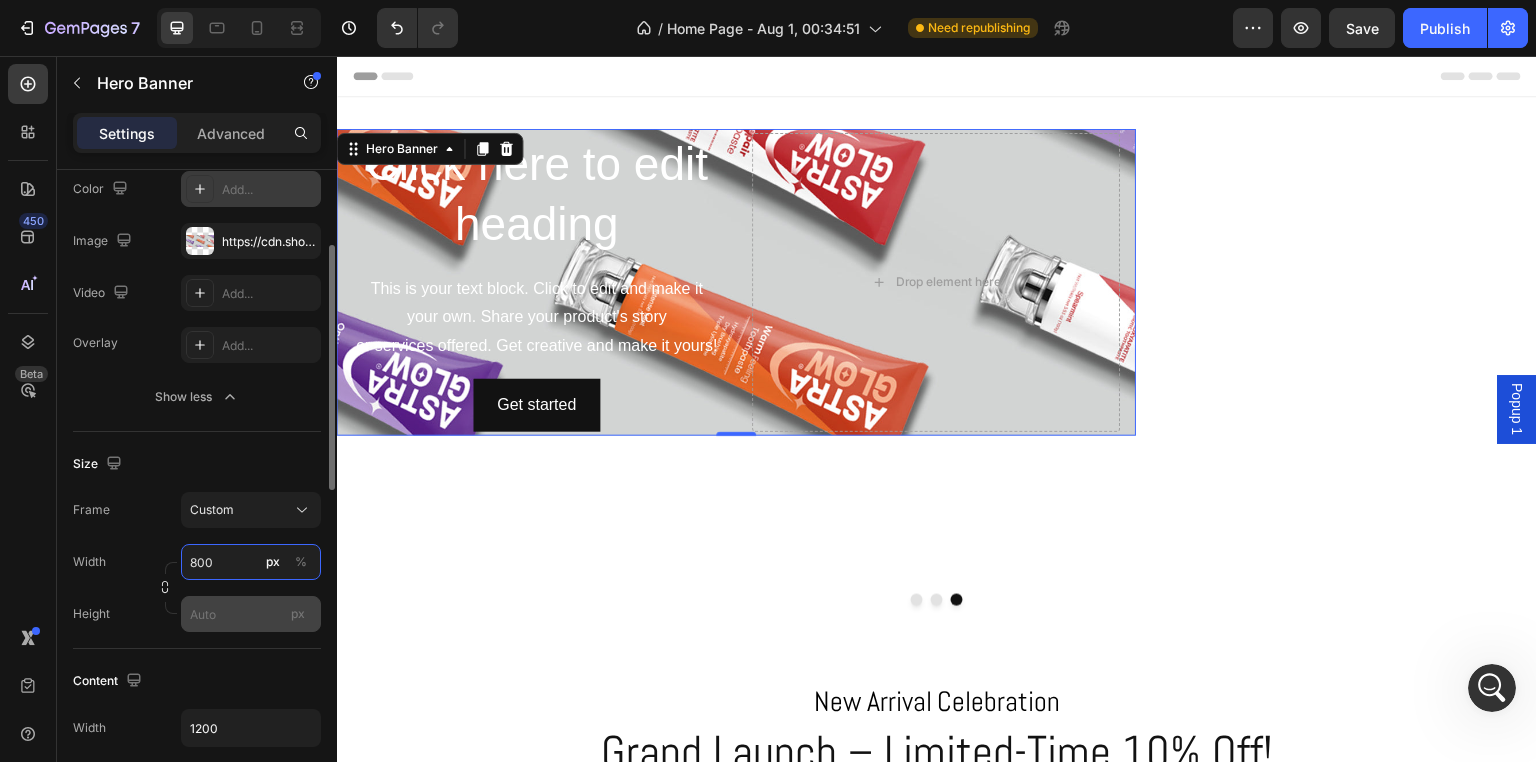 type on "800" 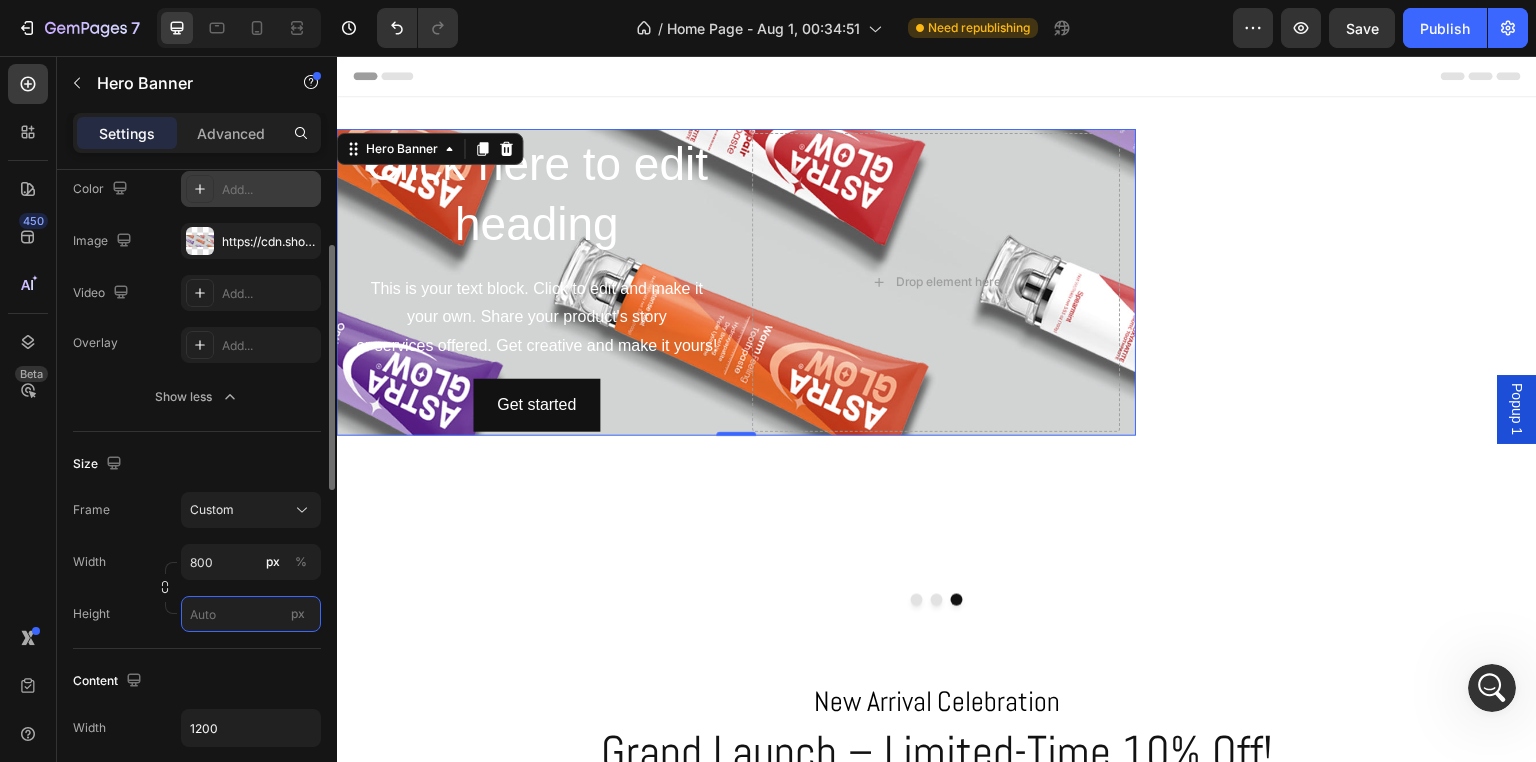 click on "px" at bounding box center [251, 614] 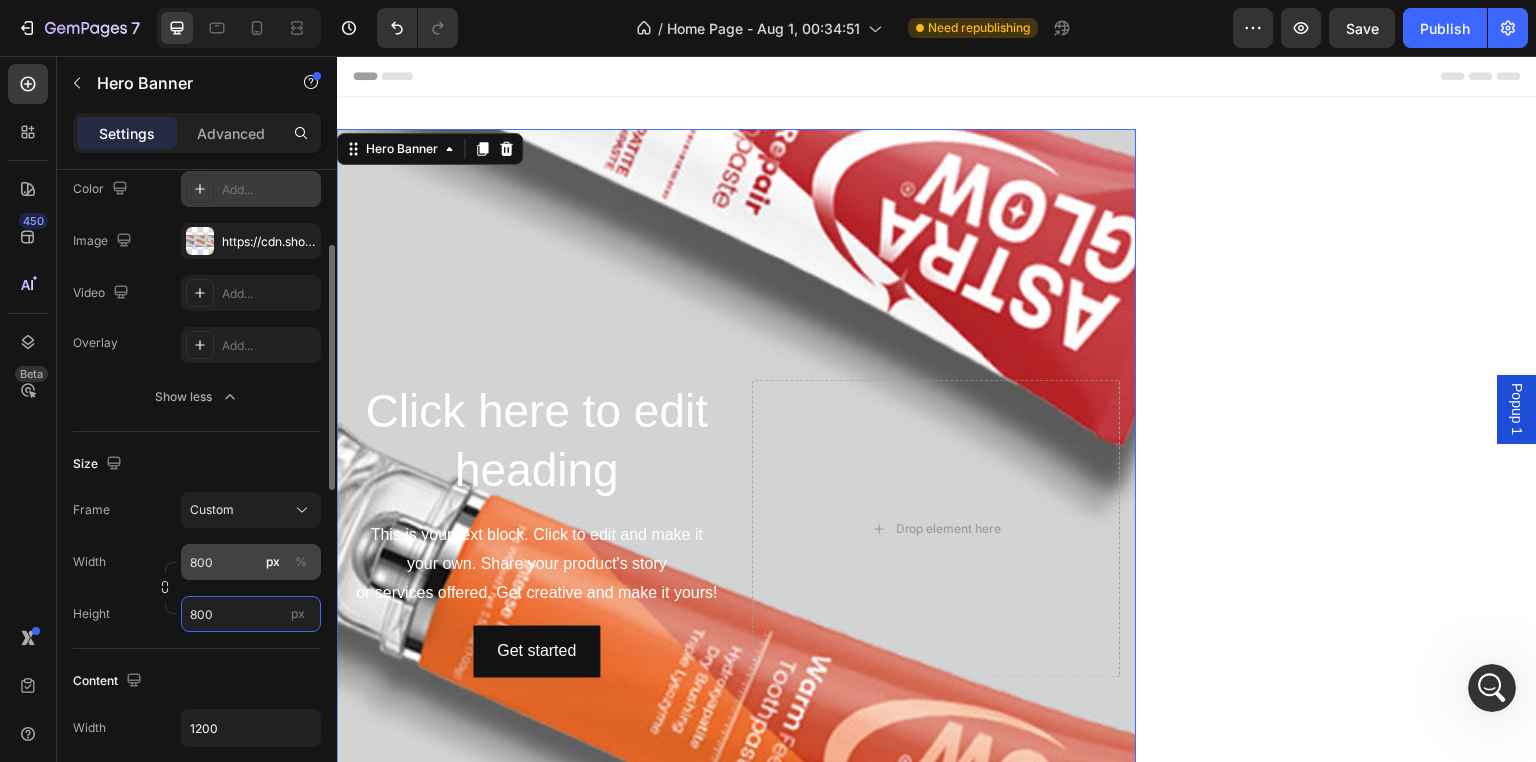 type on "800" 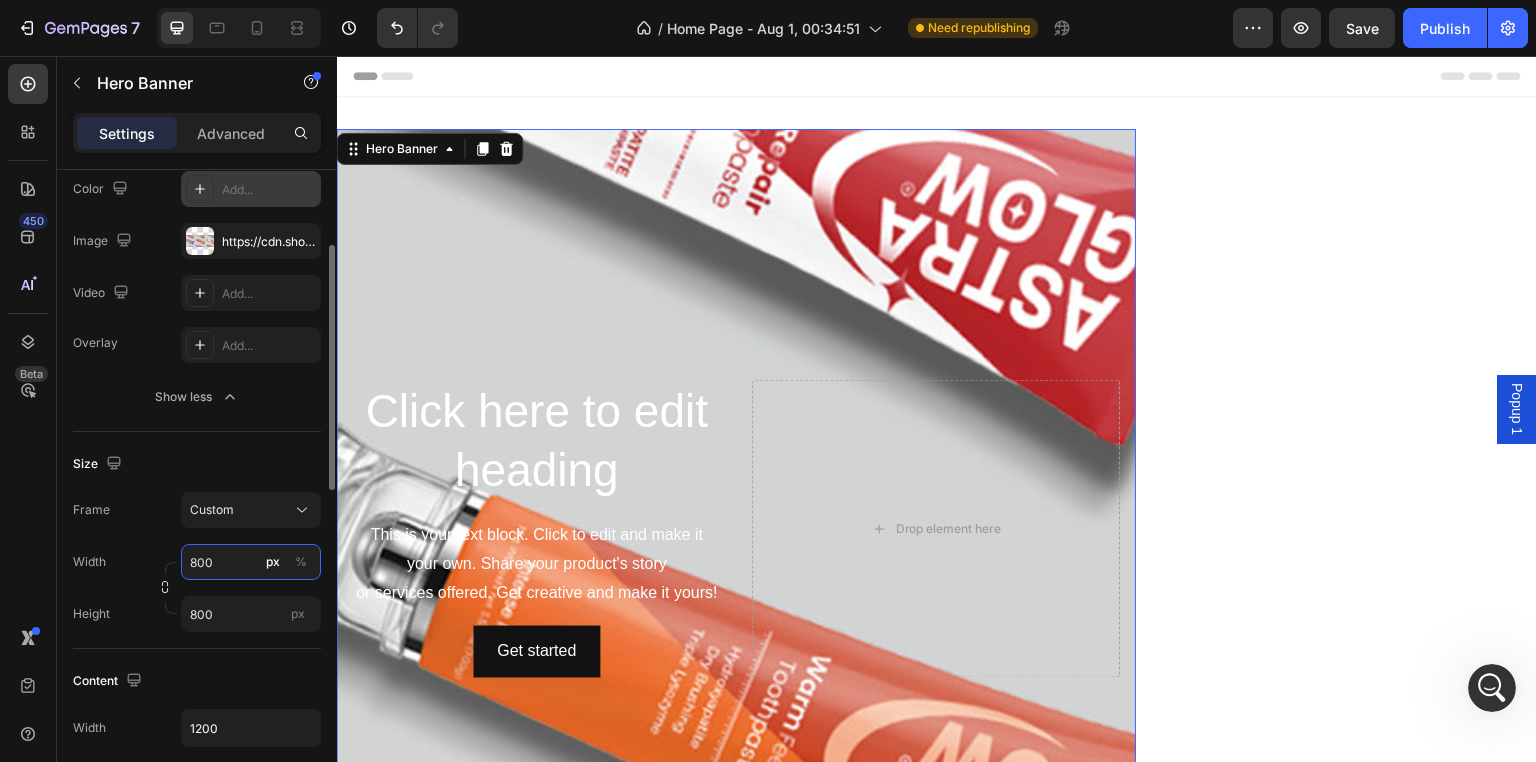 click on "800" at bounding box center [251, 562] 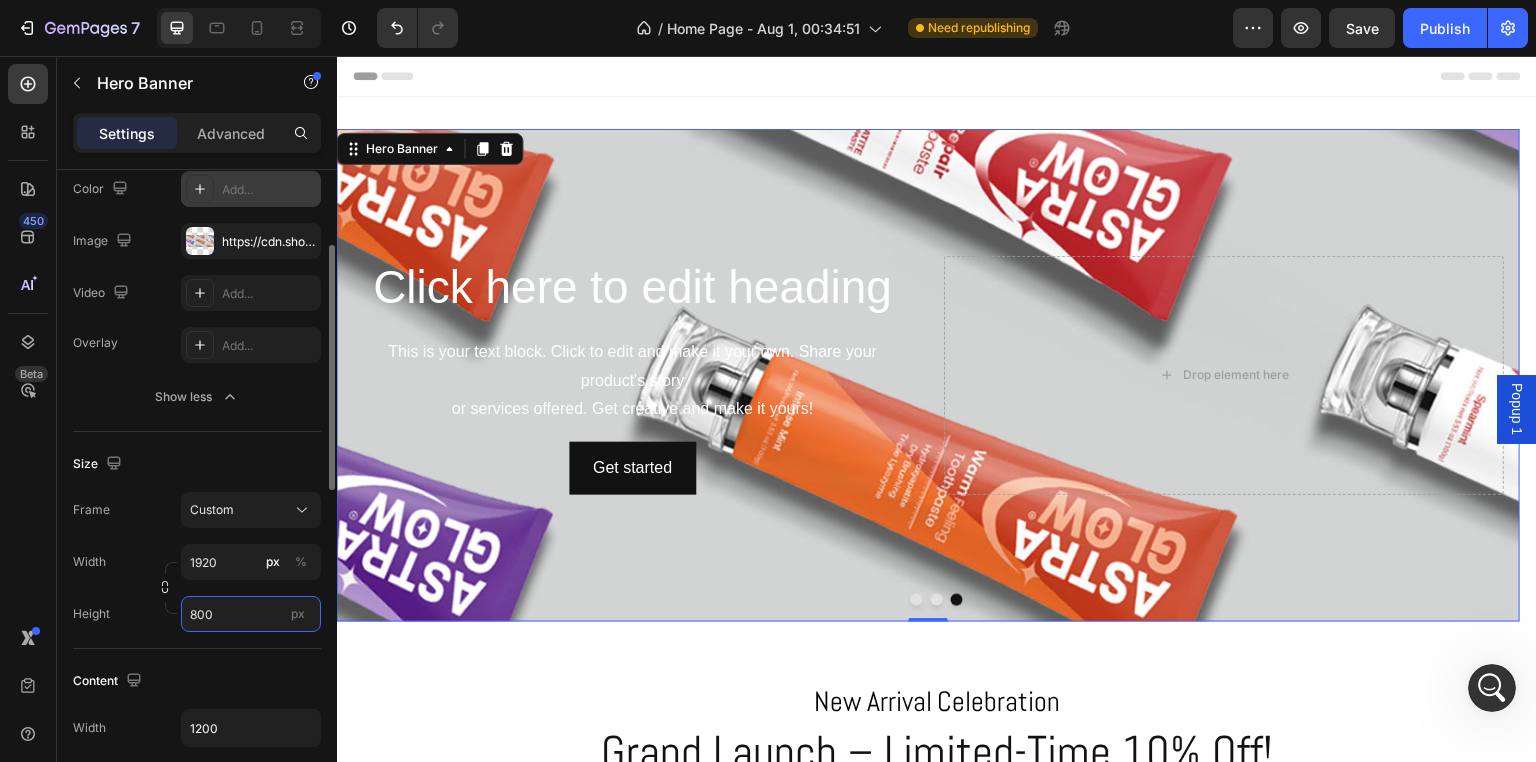 click on "800" at bounding box center (251, 614) 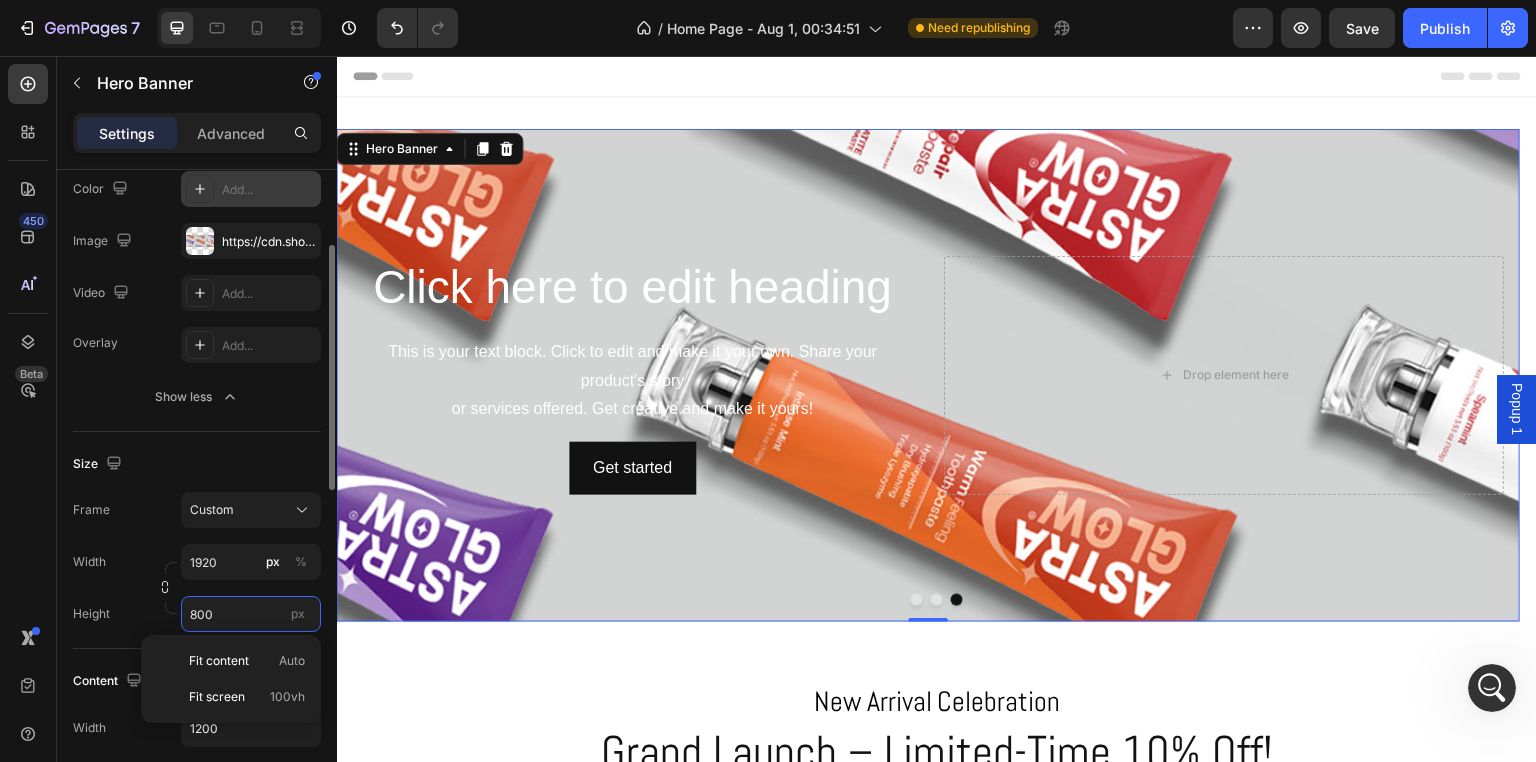 click on "800" at bounding box center [251, 614] 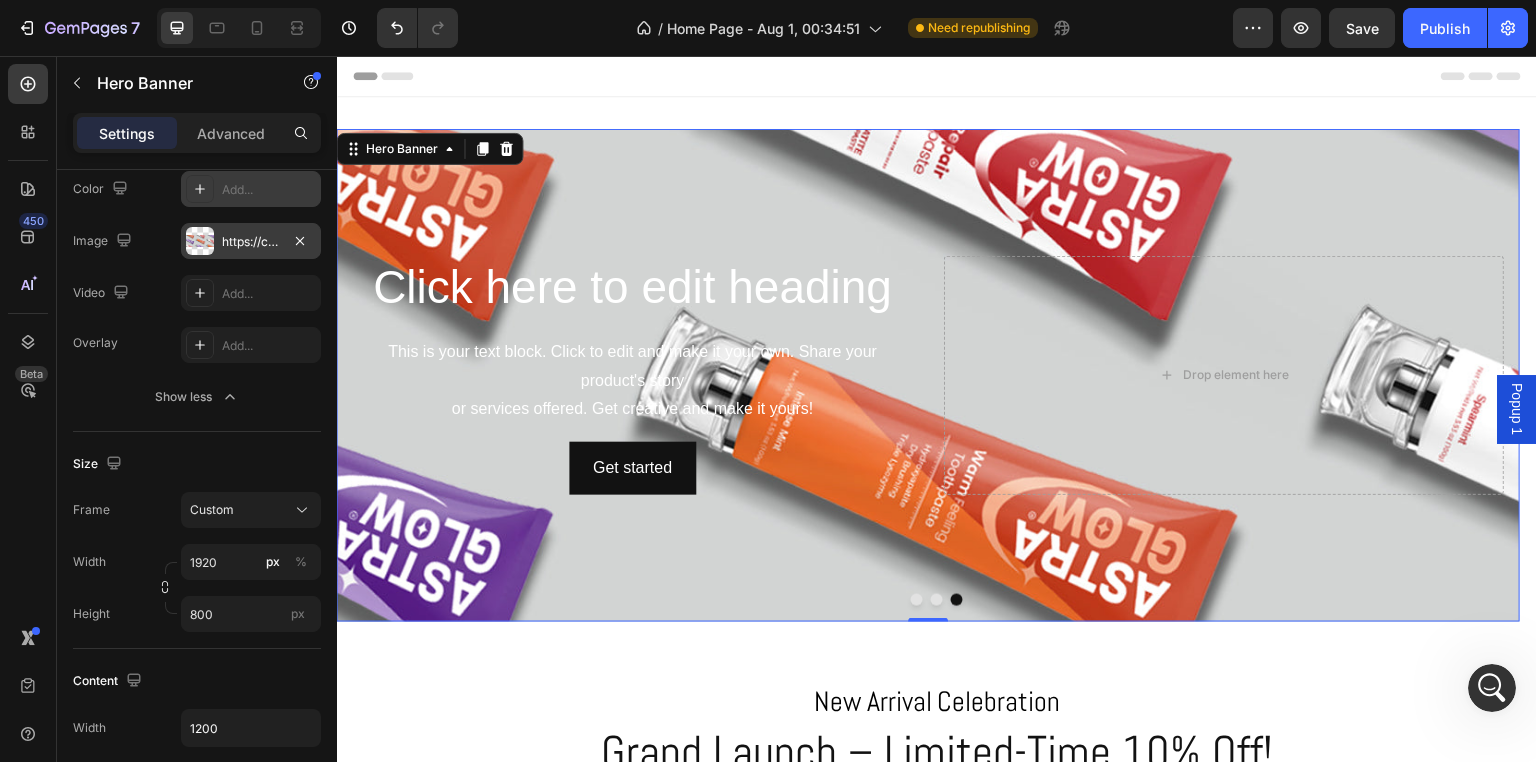 click on "https://cdn.shopify.com/s/files/1/0771/9049/6475/files/gempages_575927947383276370-1c80c6cf-97ef-4f94-994b-7c034dd8f591.jpg" at bounding box center [251, 242] 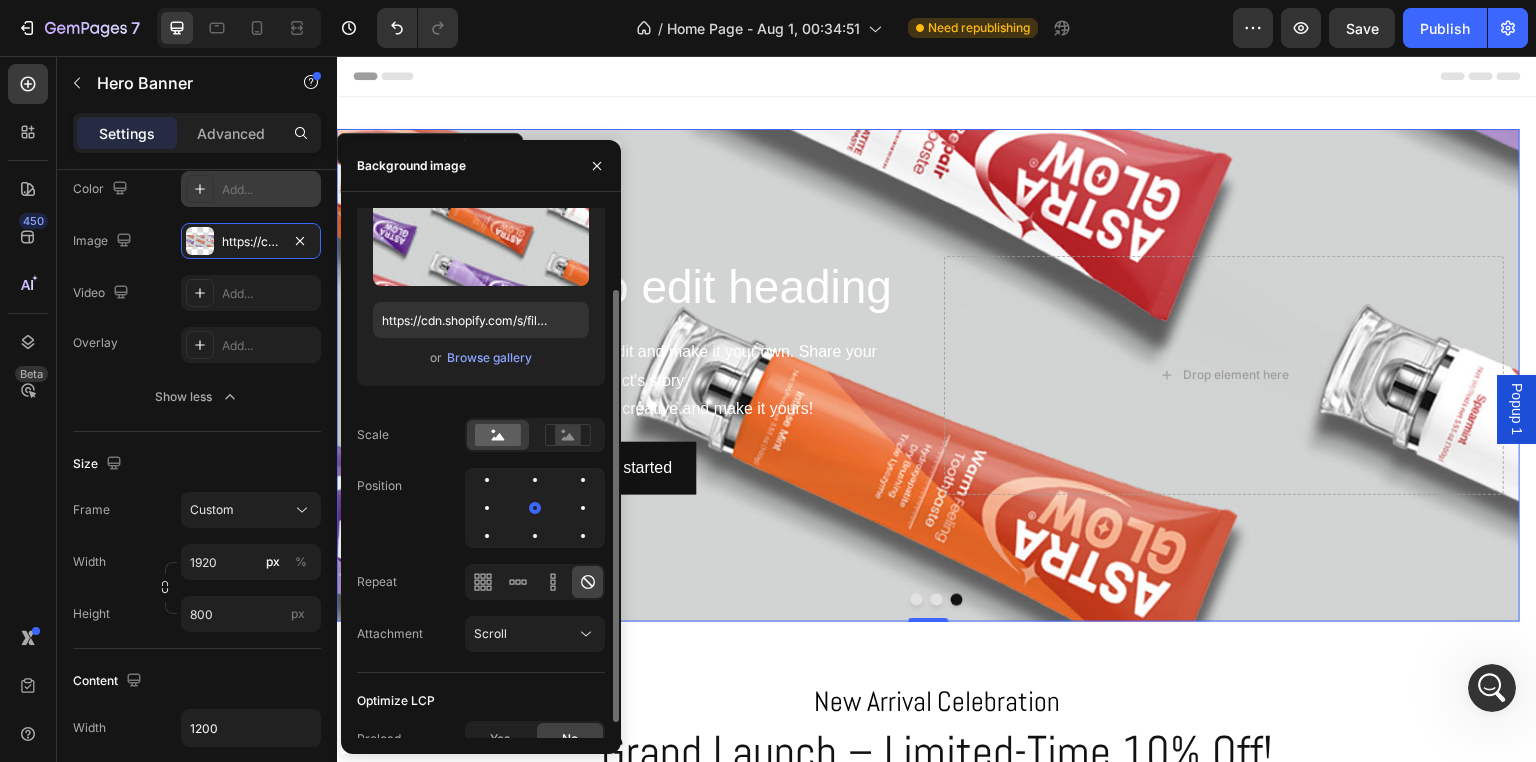 scroll, scrollTop: 119, scrollLeft: 0, axis: vertical 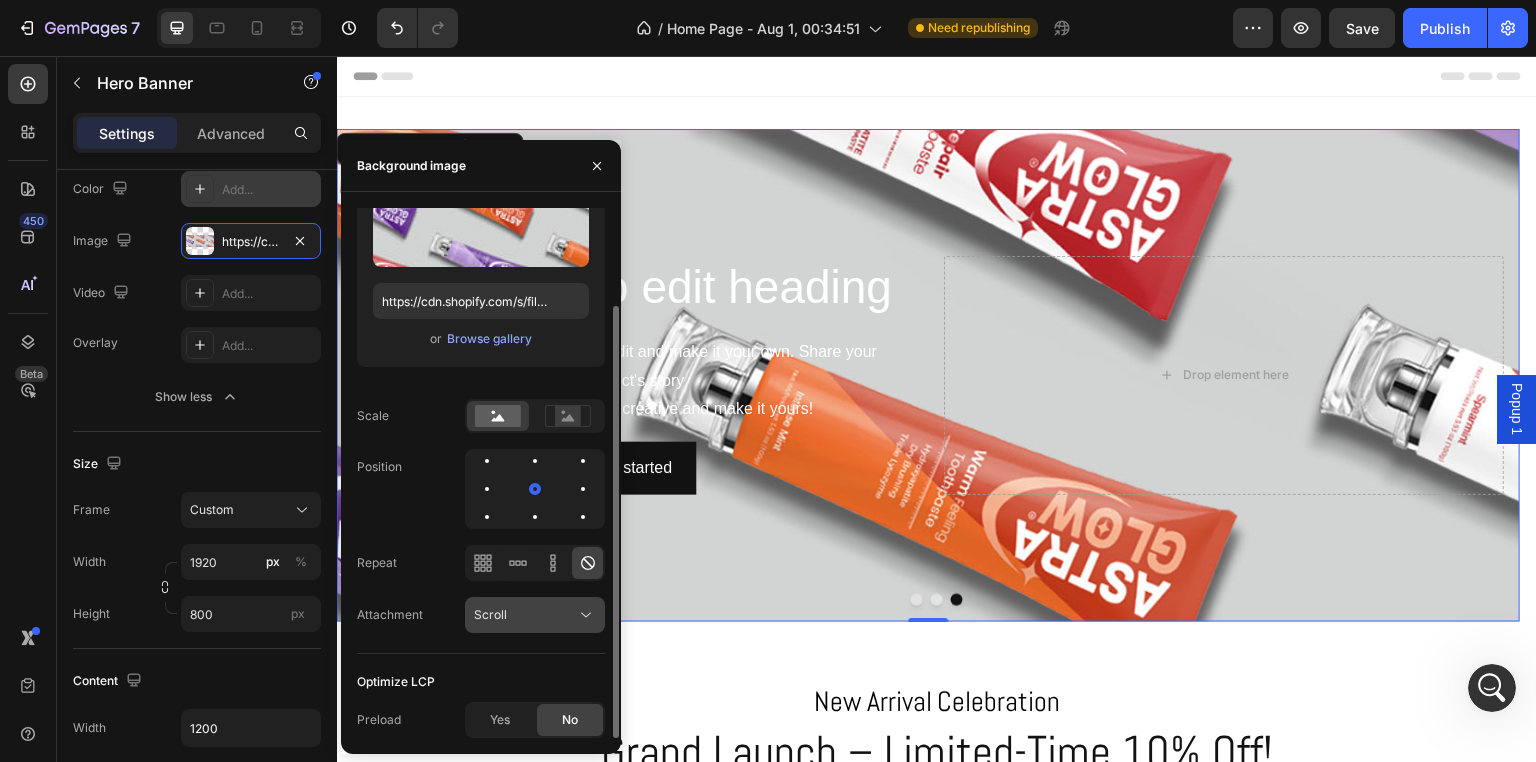 click on "Scroll" at bounding box center [525, 615] 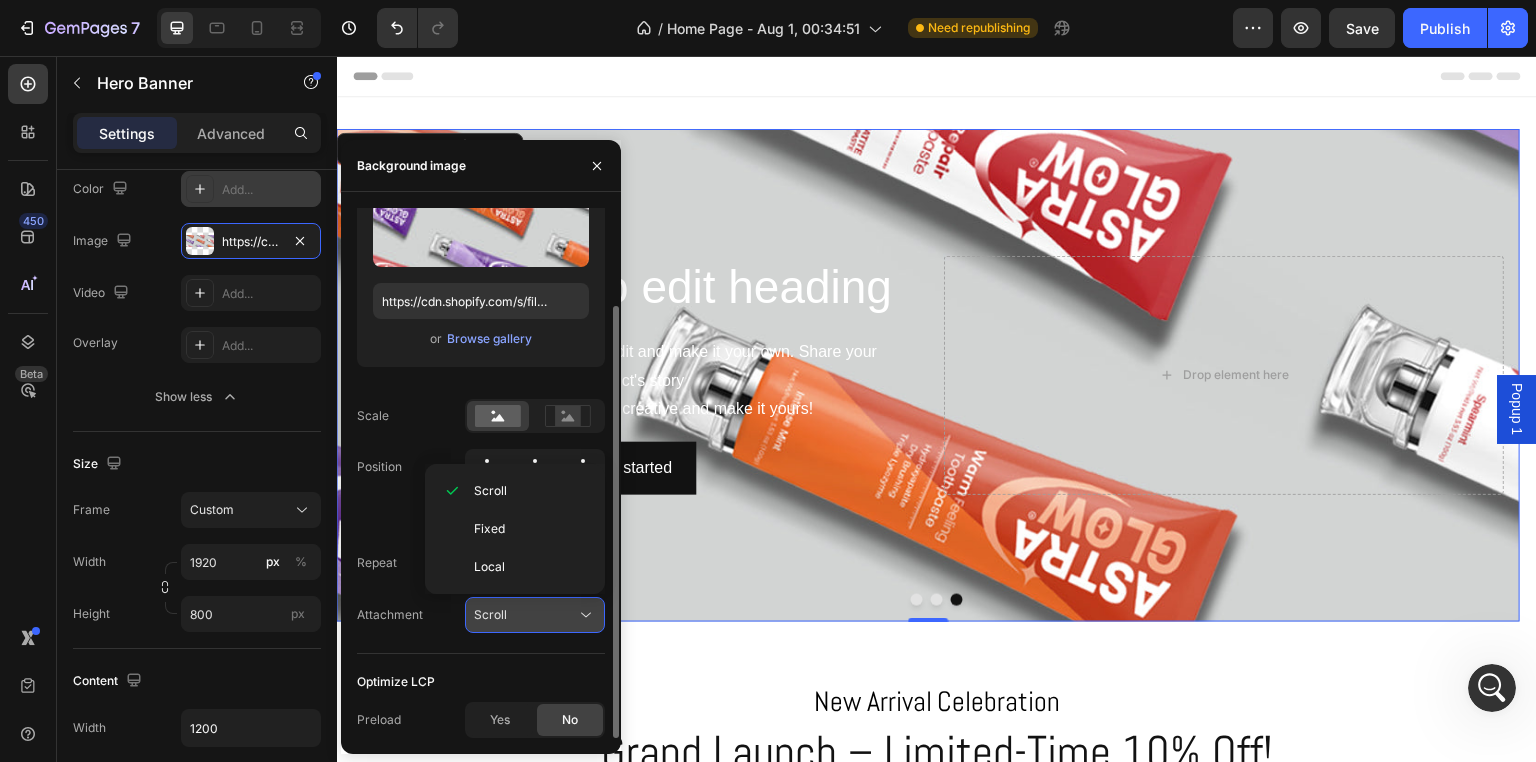 click on "Scroll" at bounding box center (525, 615) 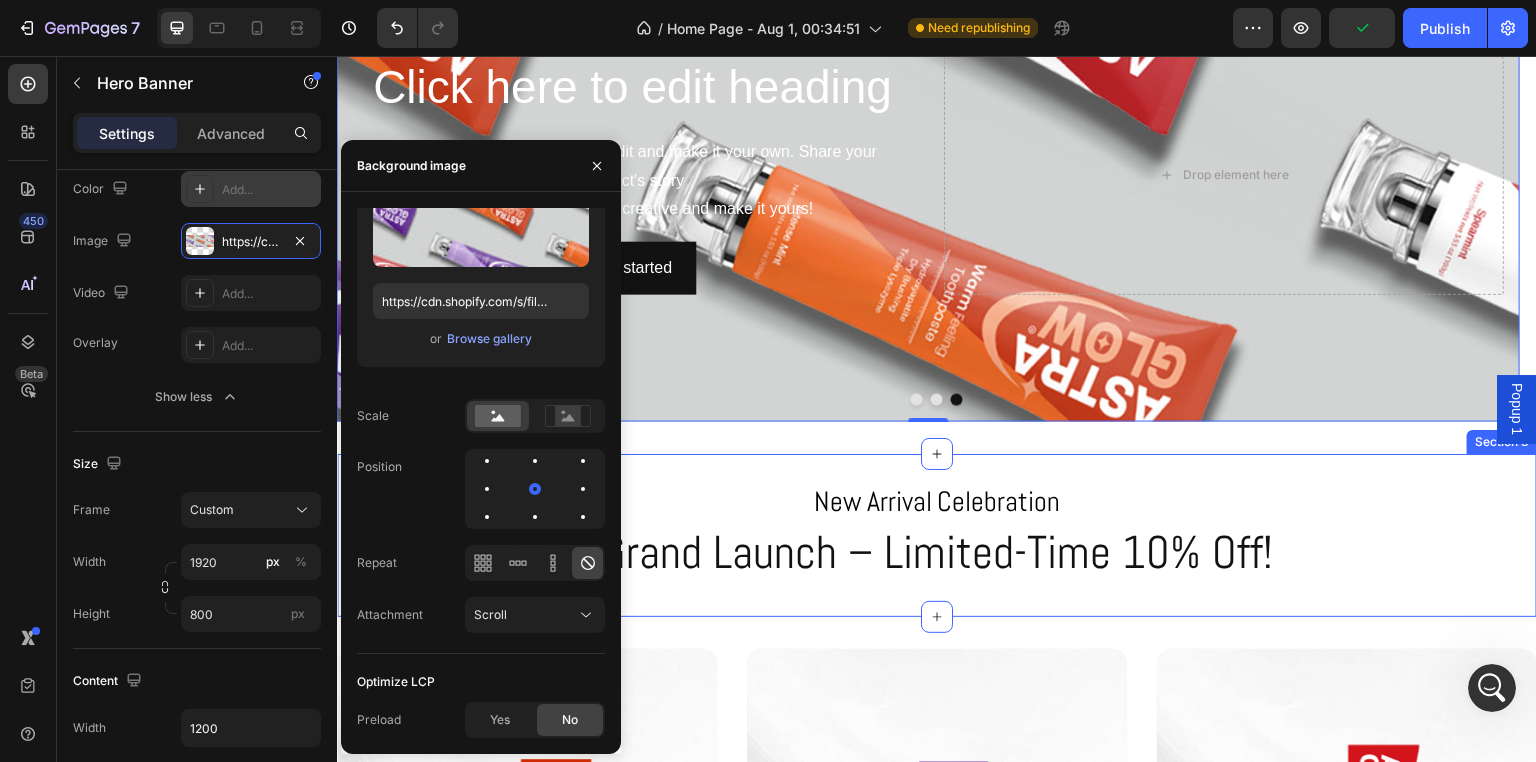 scroll, scrollTop: 0, scrollLeft: 0, axis: both 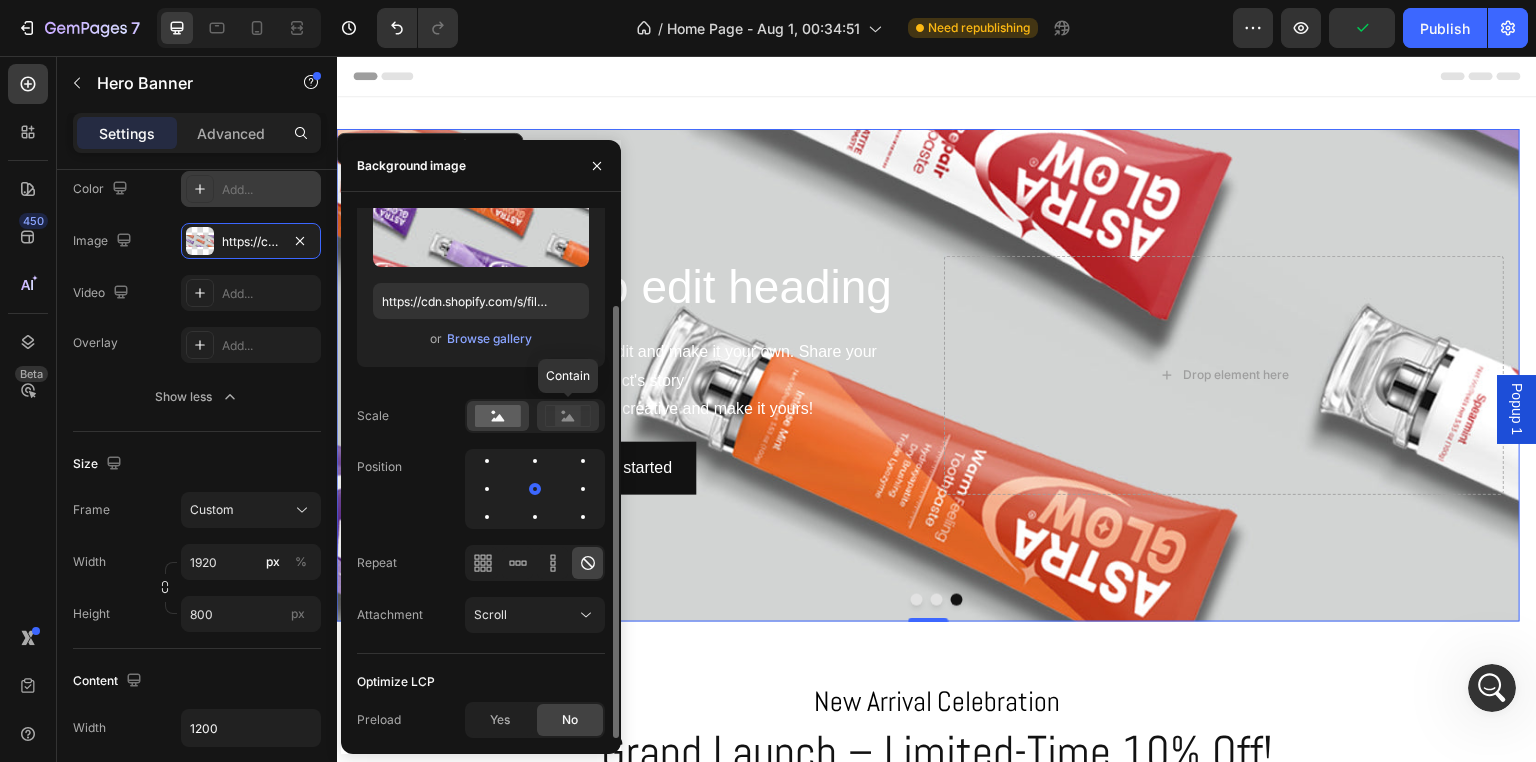click 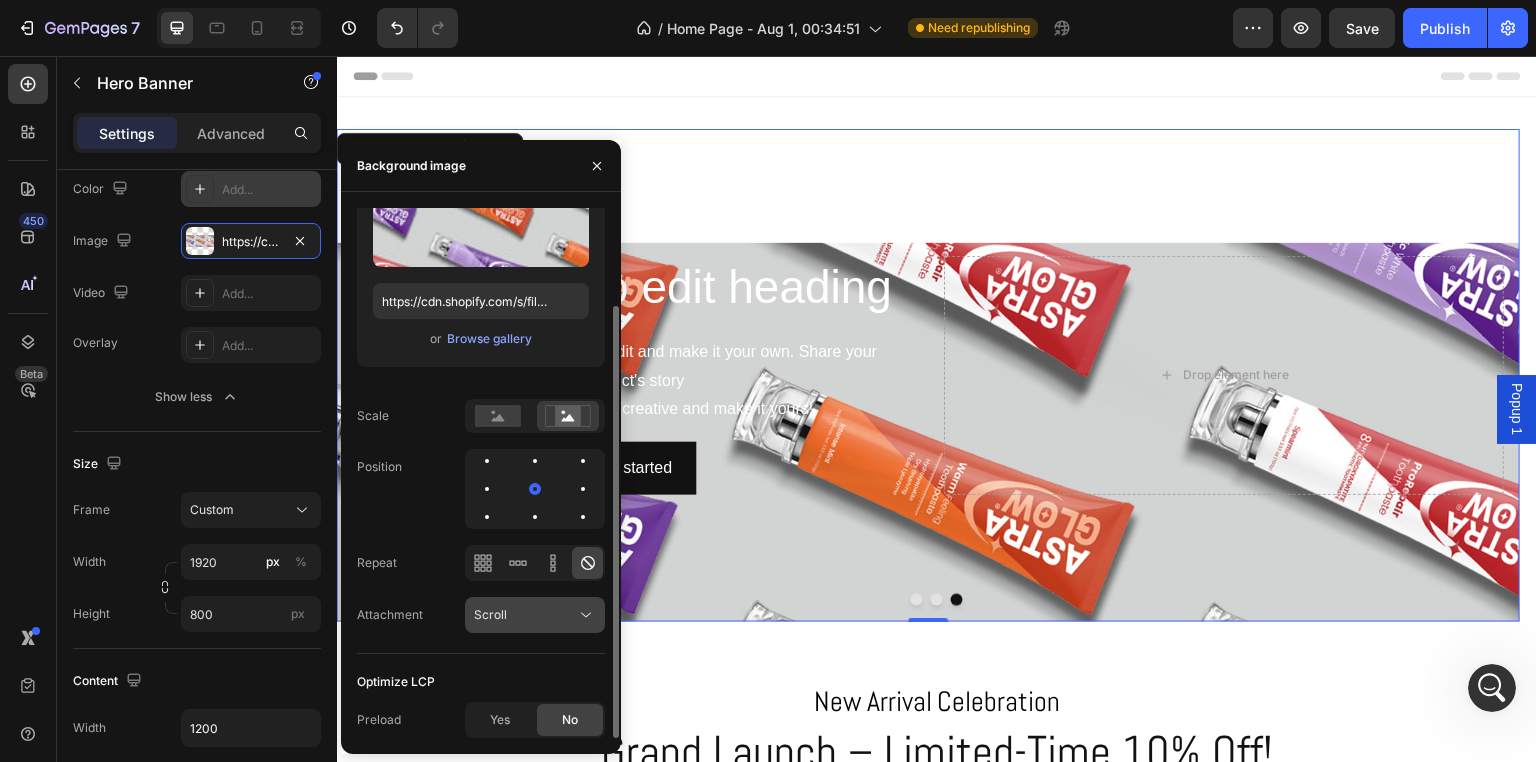 click on "Scroll" at bounding box center (490, 614) 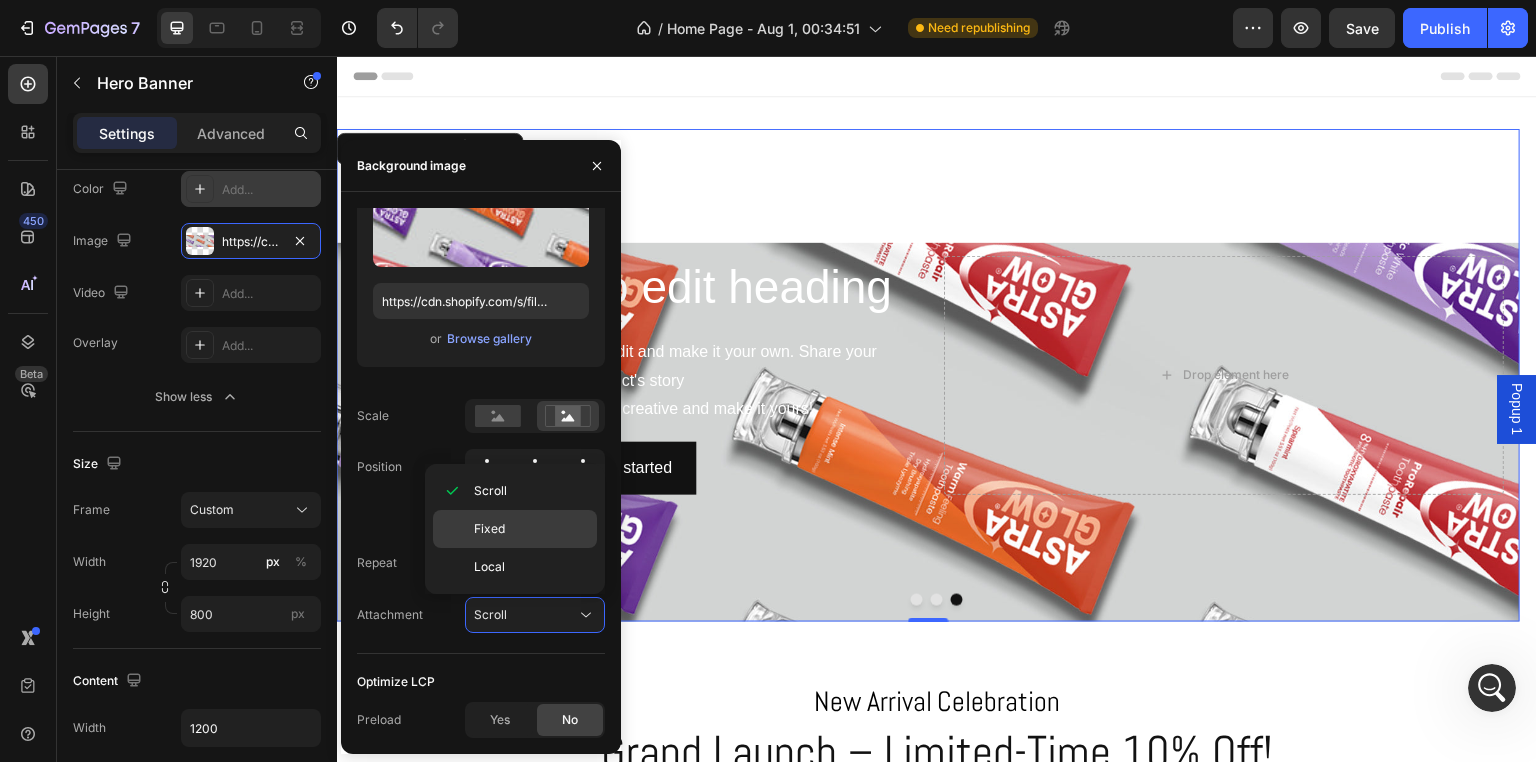 click on "Fixed" 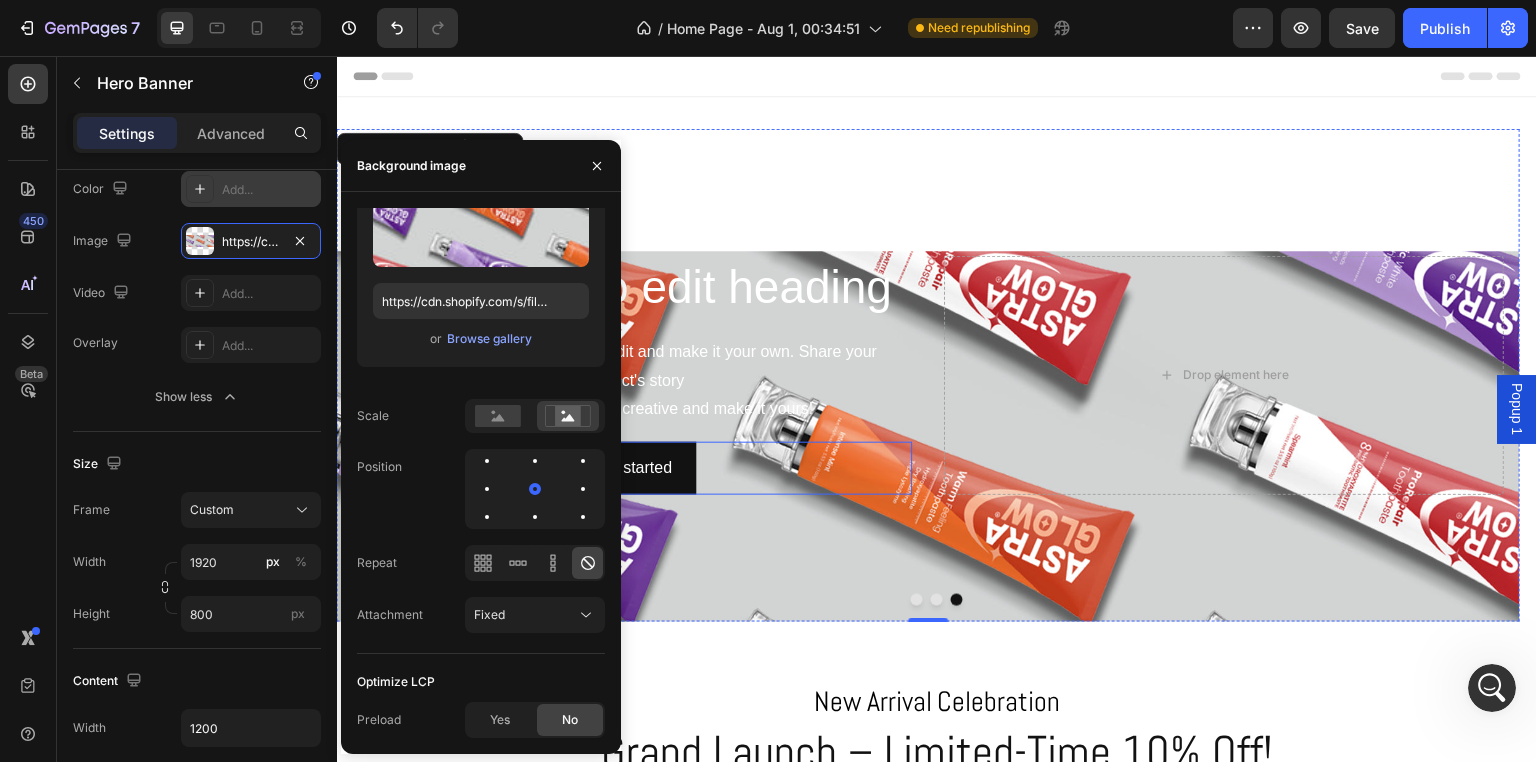 scroll, scrollTop: 0, scrollLeft: 0, axis: both 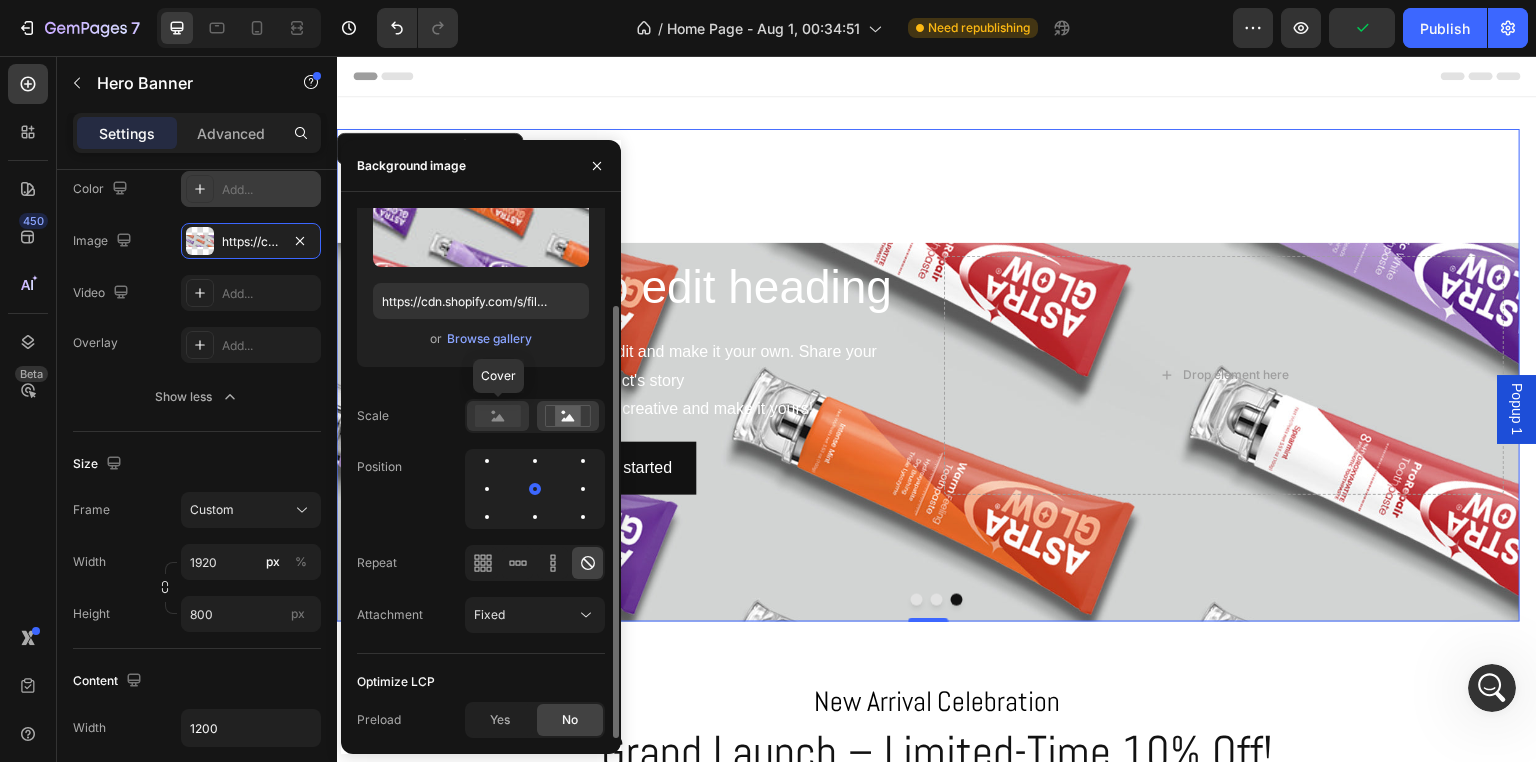 click 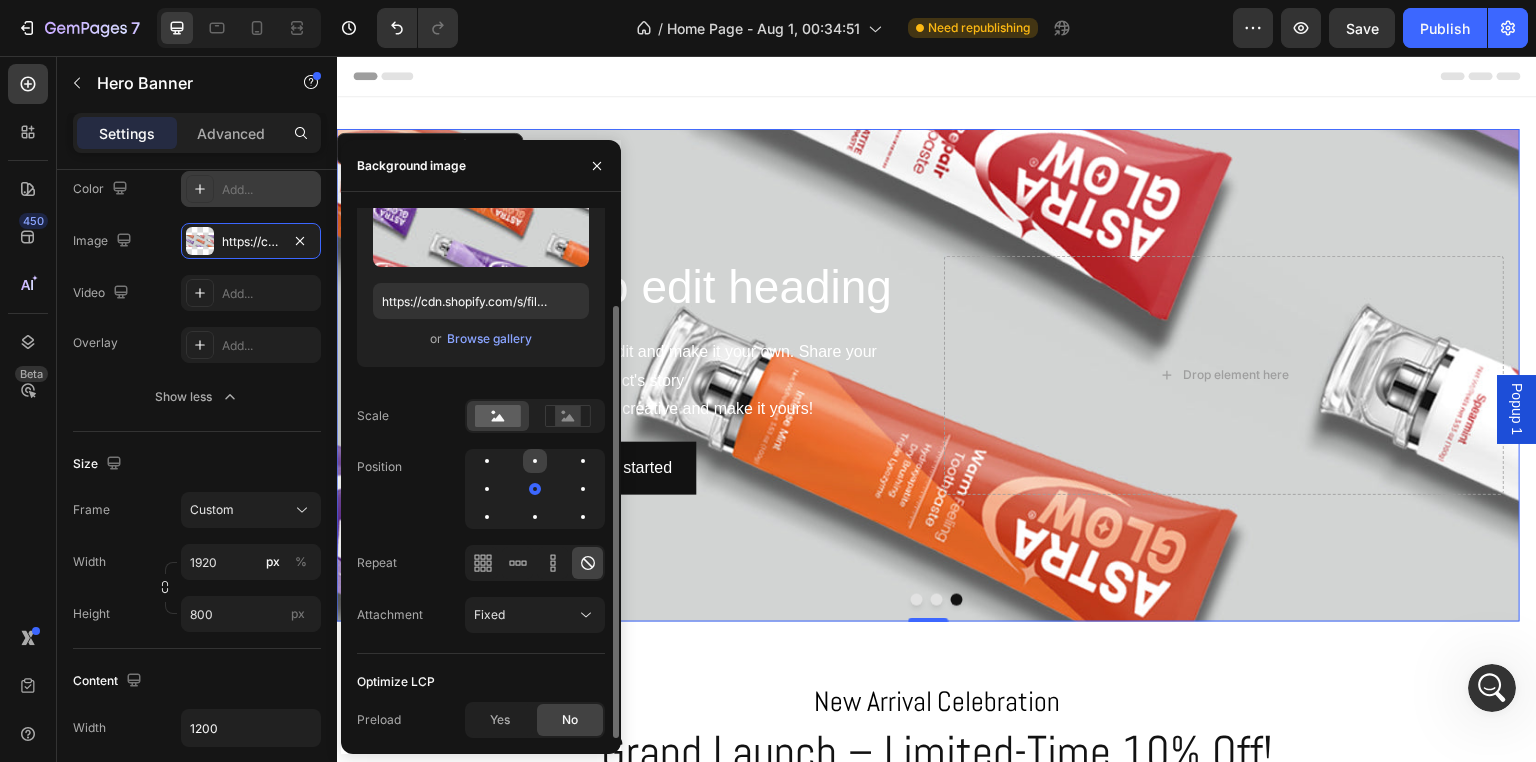click 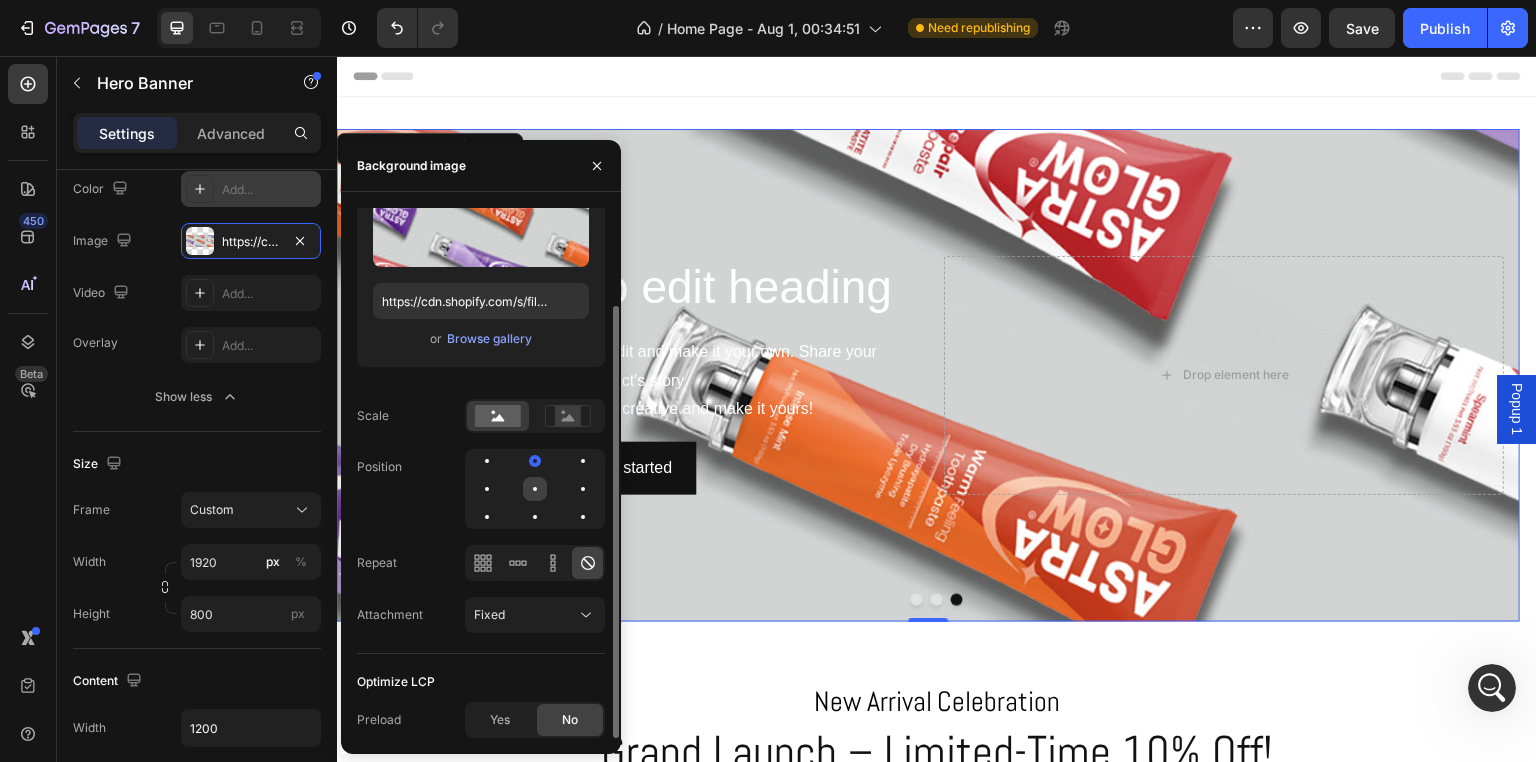 click 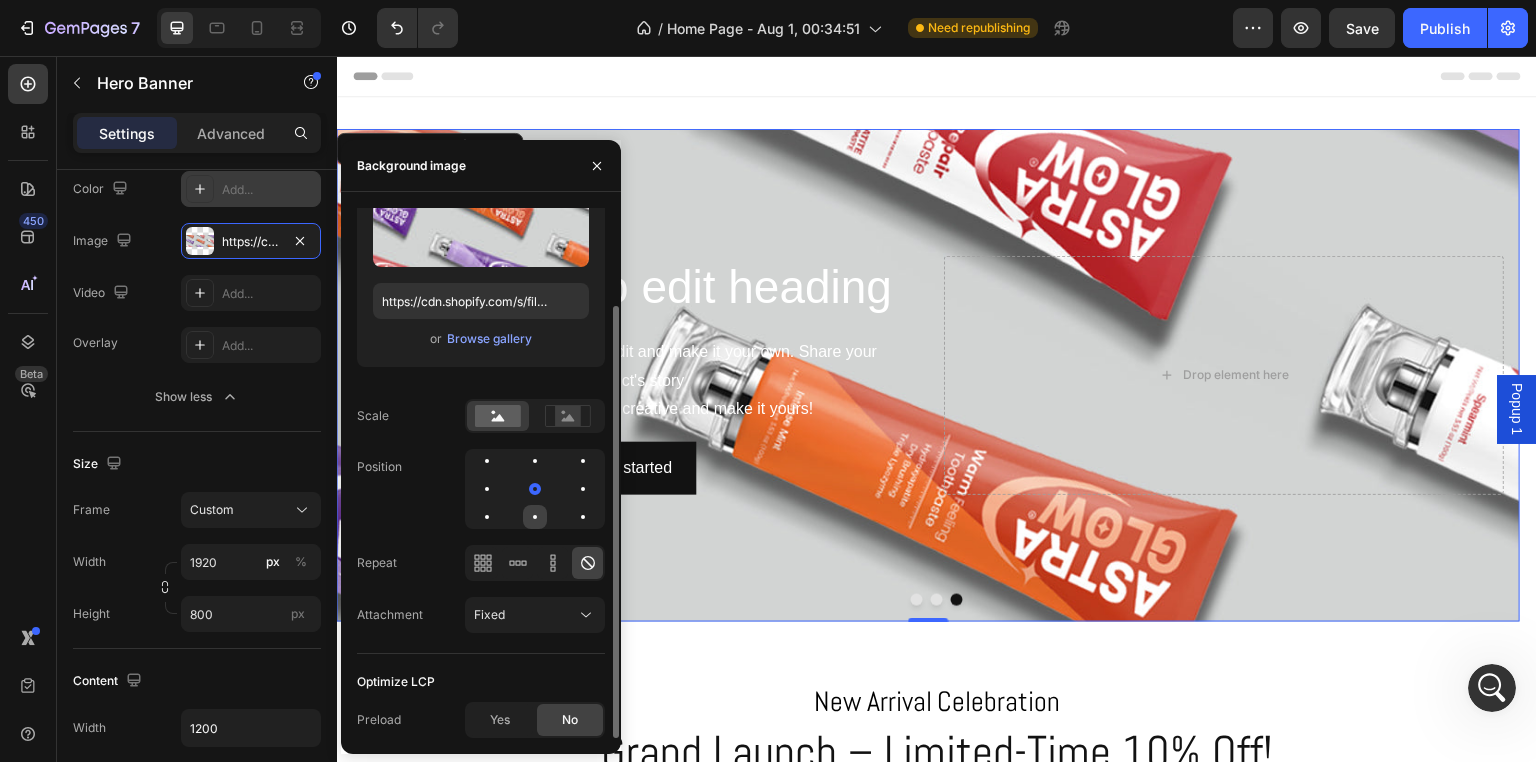 click 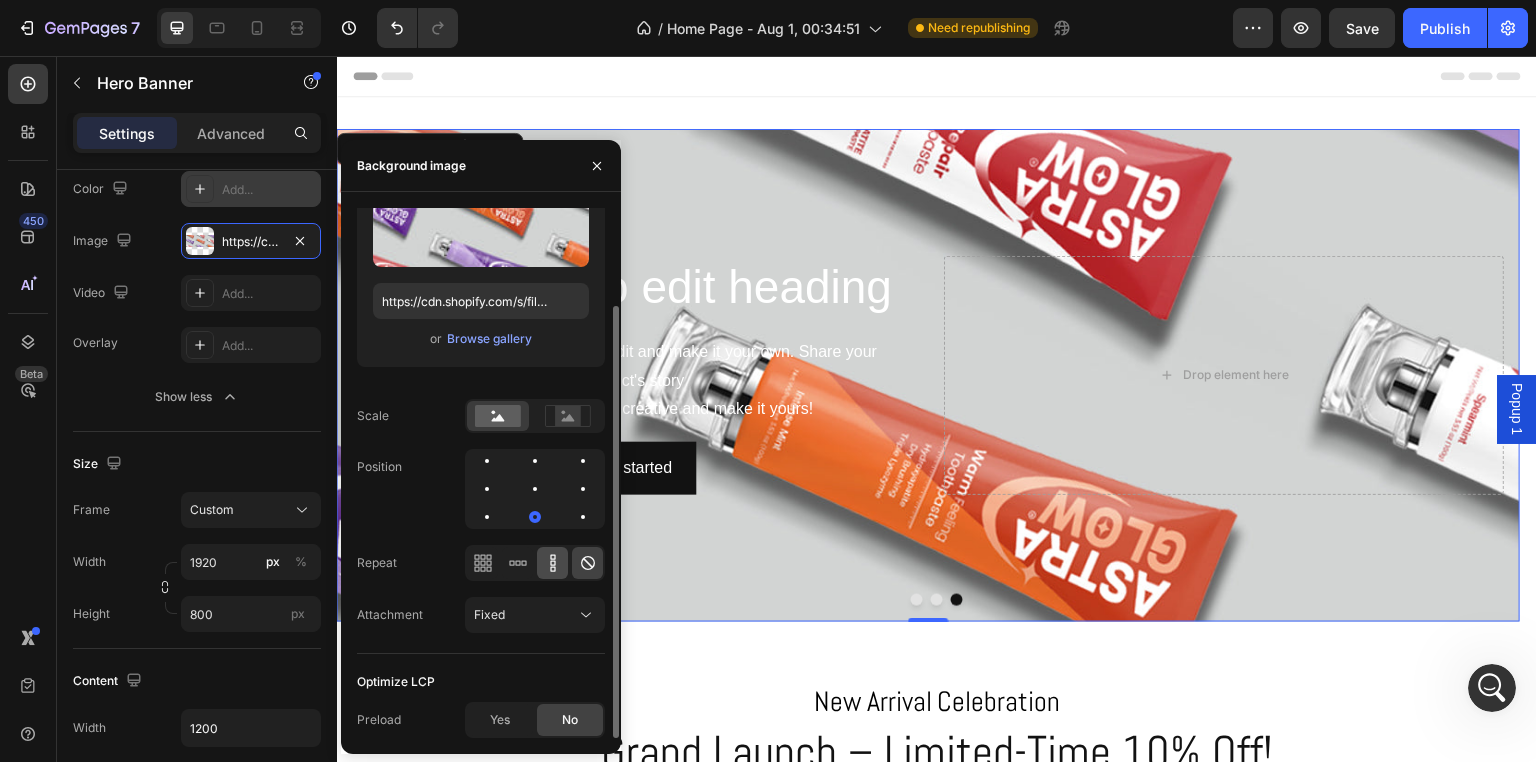 click 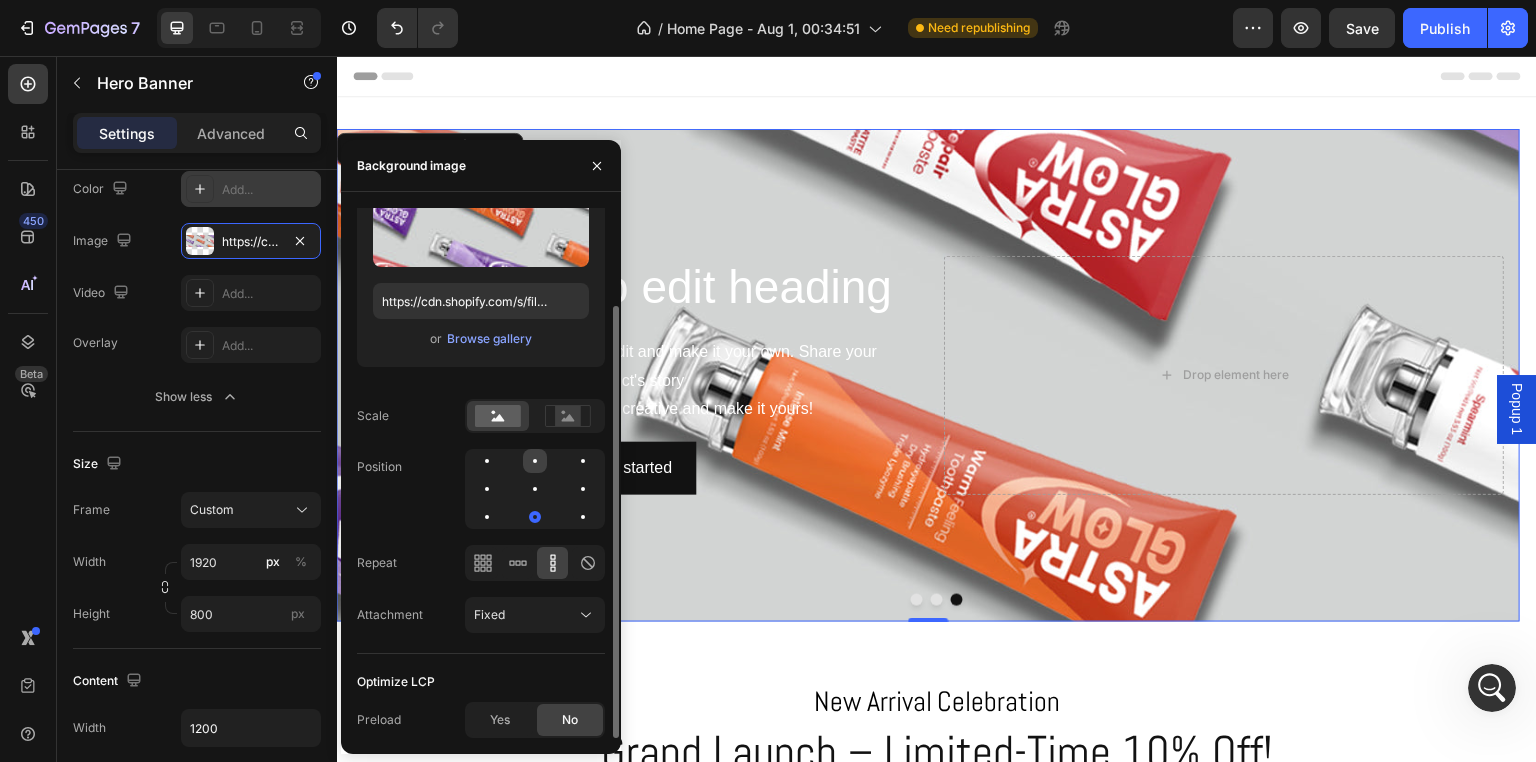click 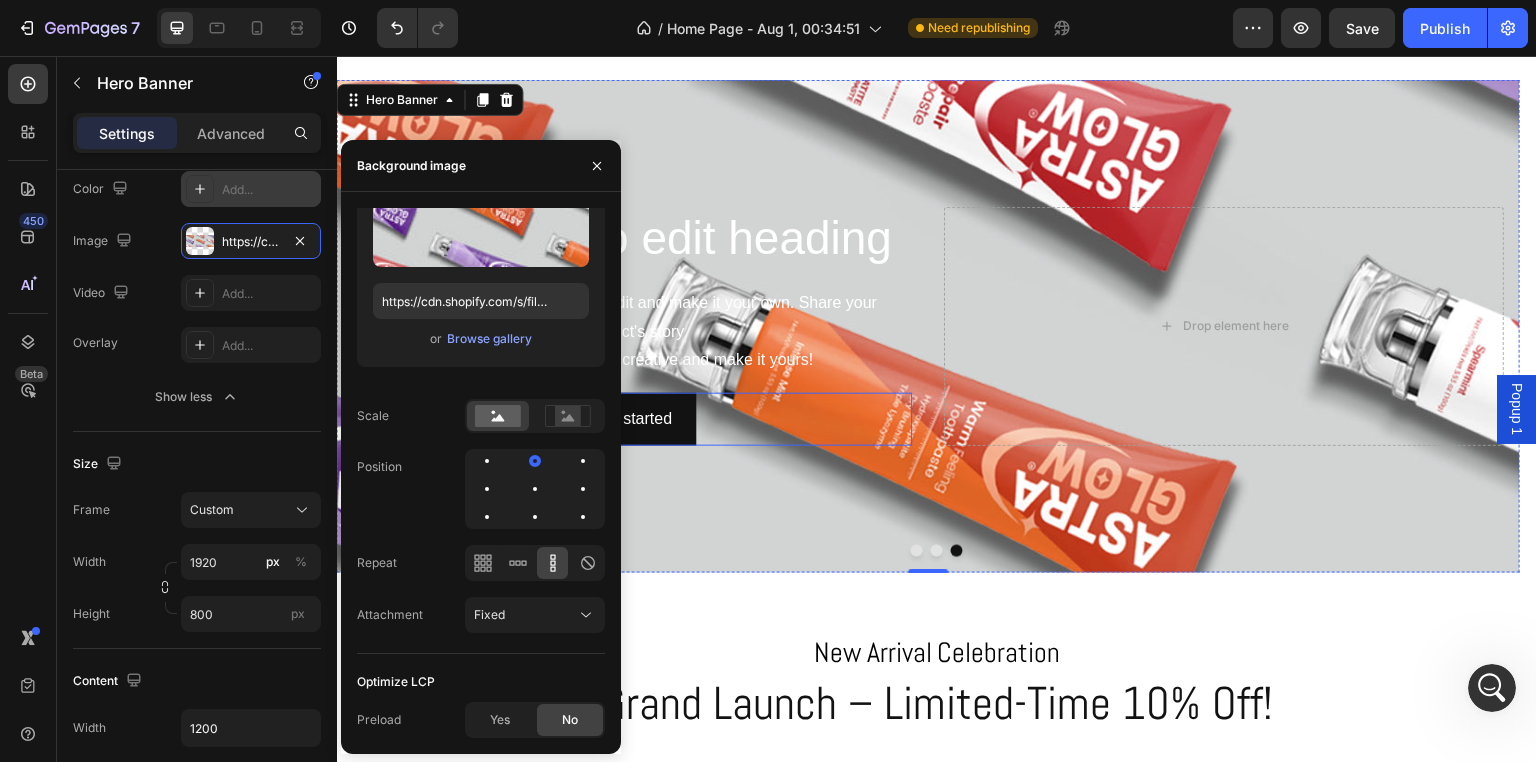 scroll, scrollTop: 0, scrollLeft: 0, axis: both 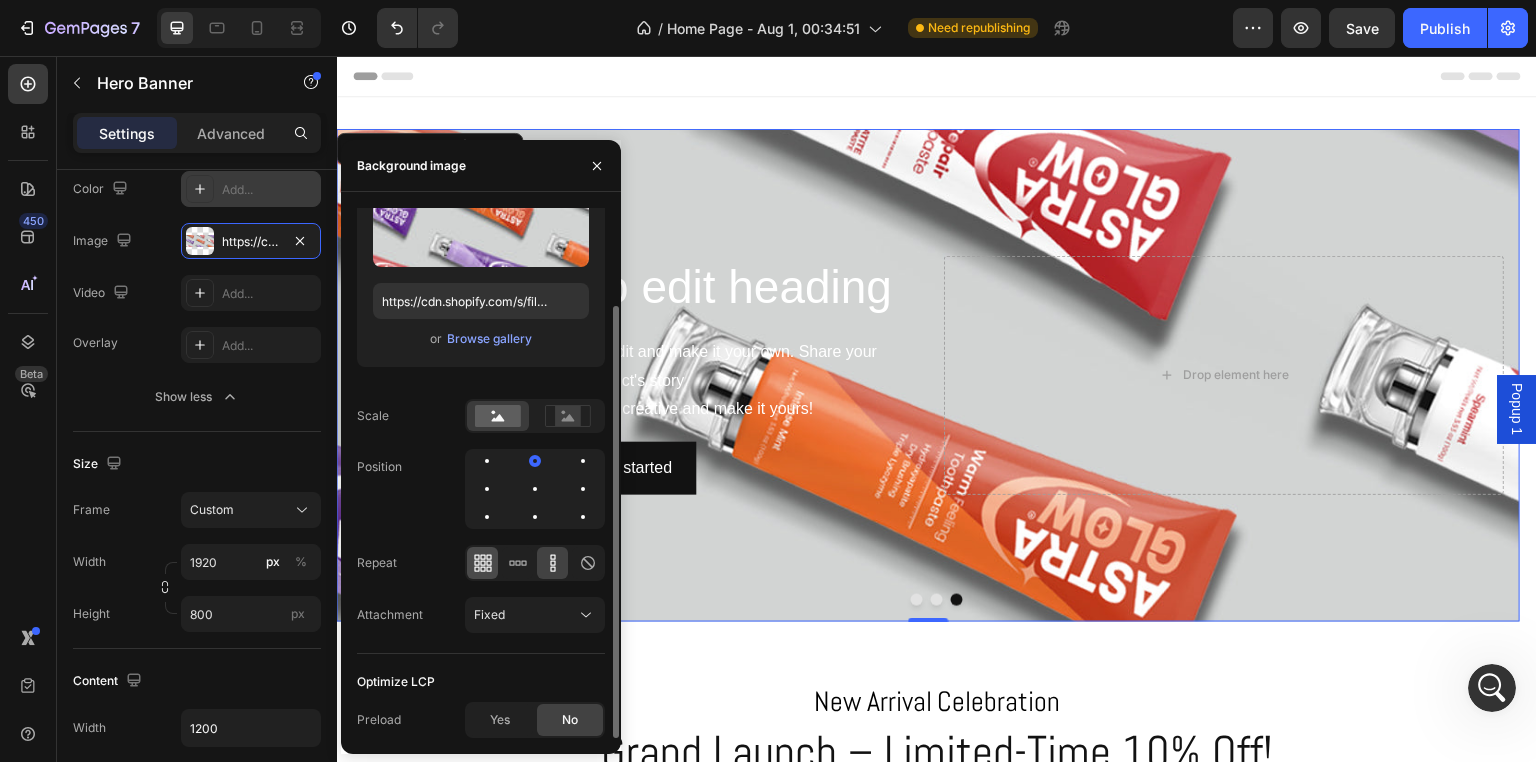 click 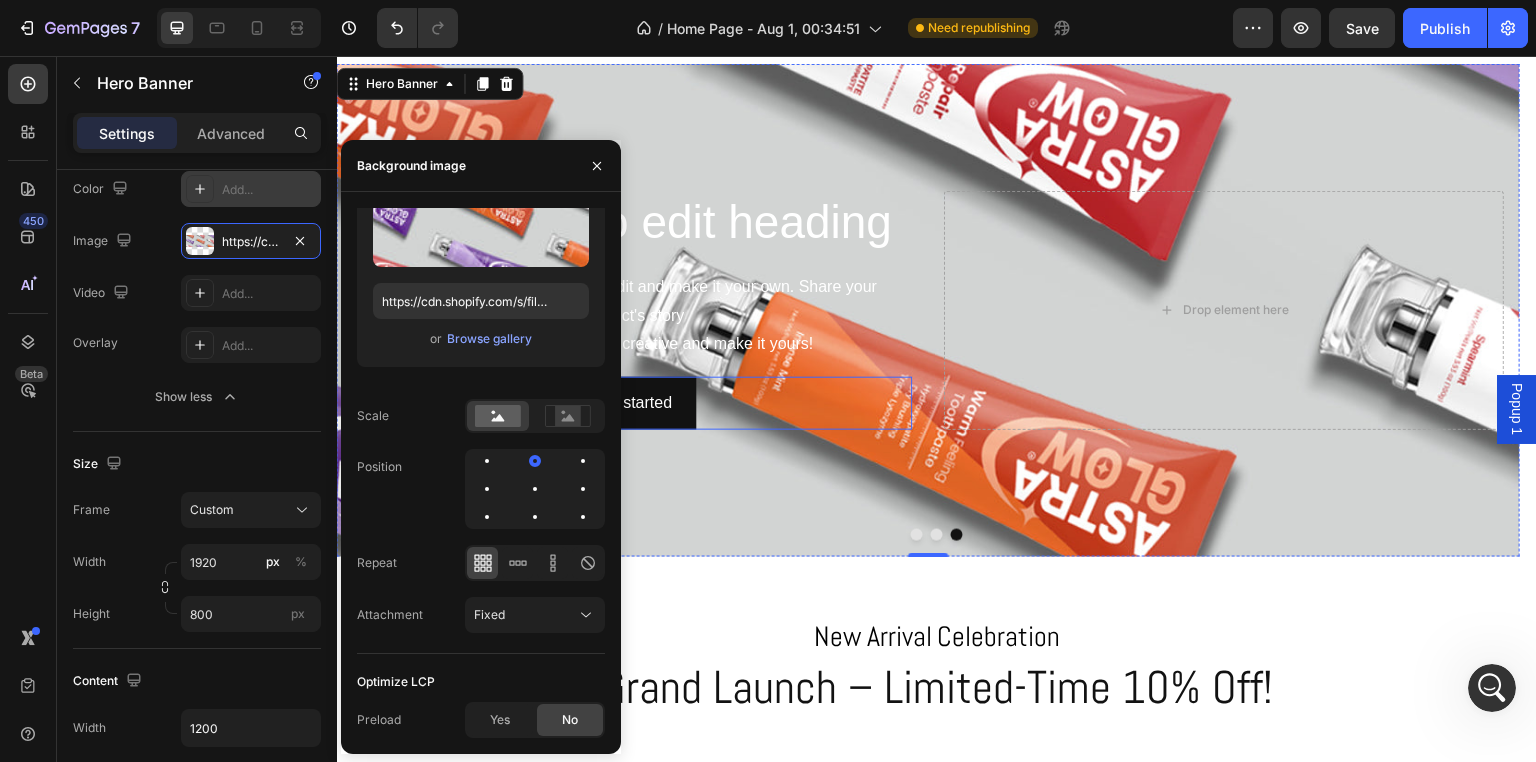 scroll, scrollTop: 100, scrollLeft: 0, axis: vertical 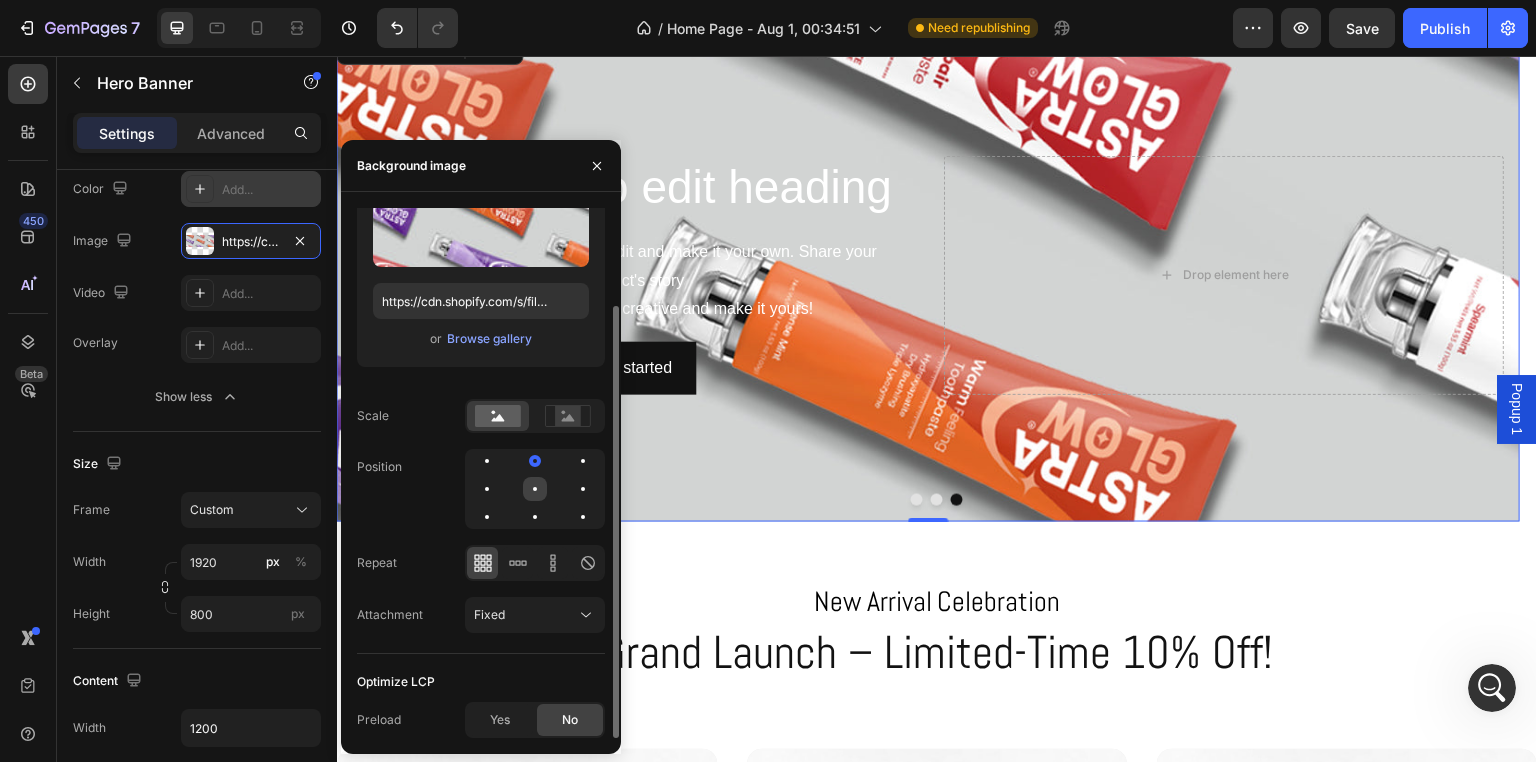 click 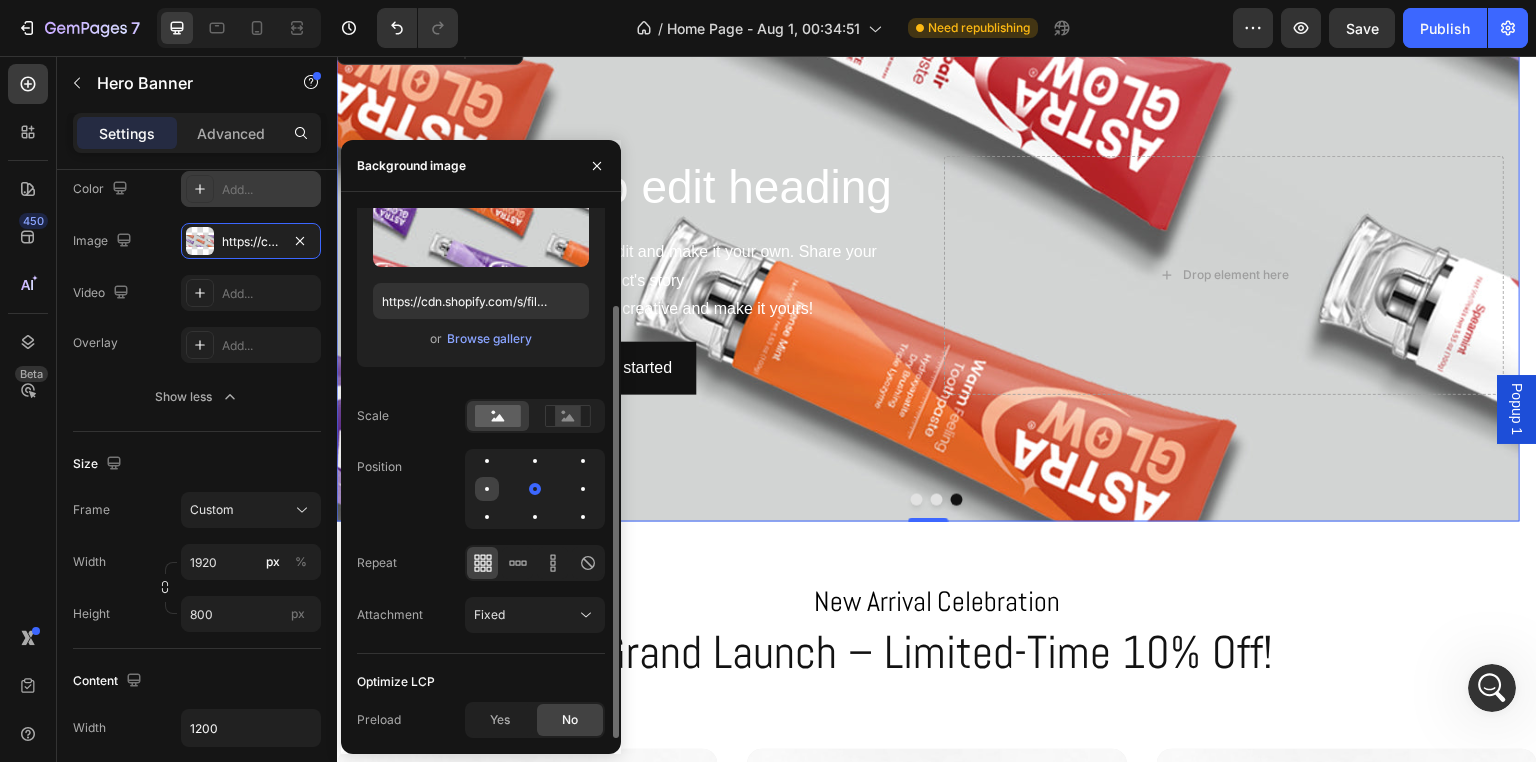 click 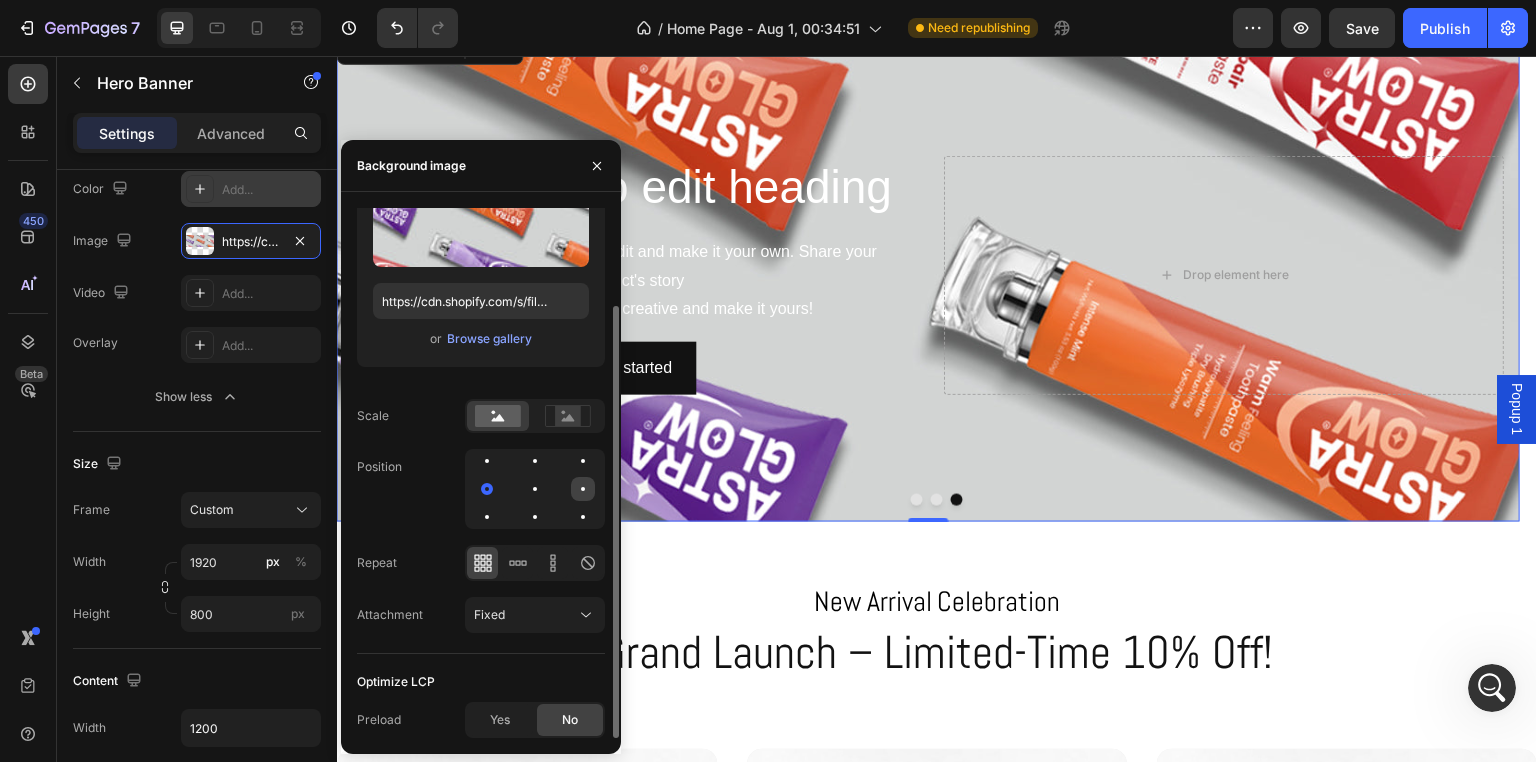 click 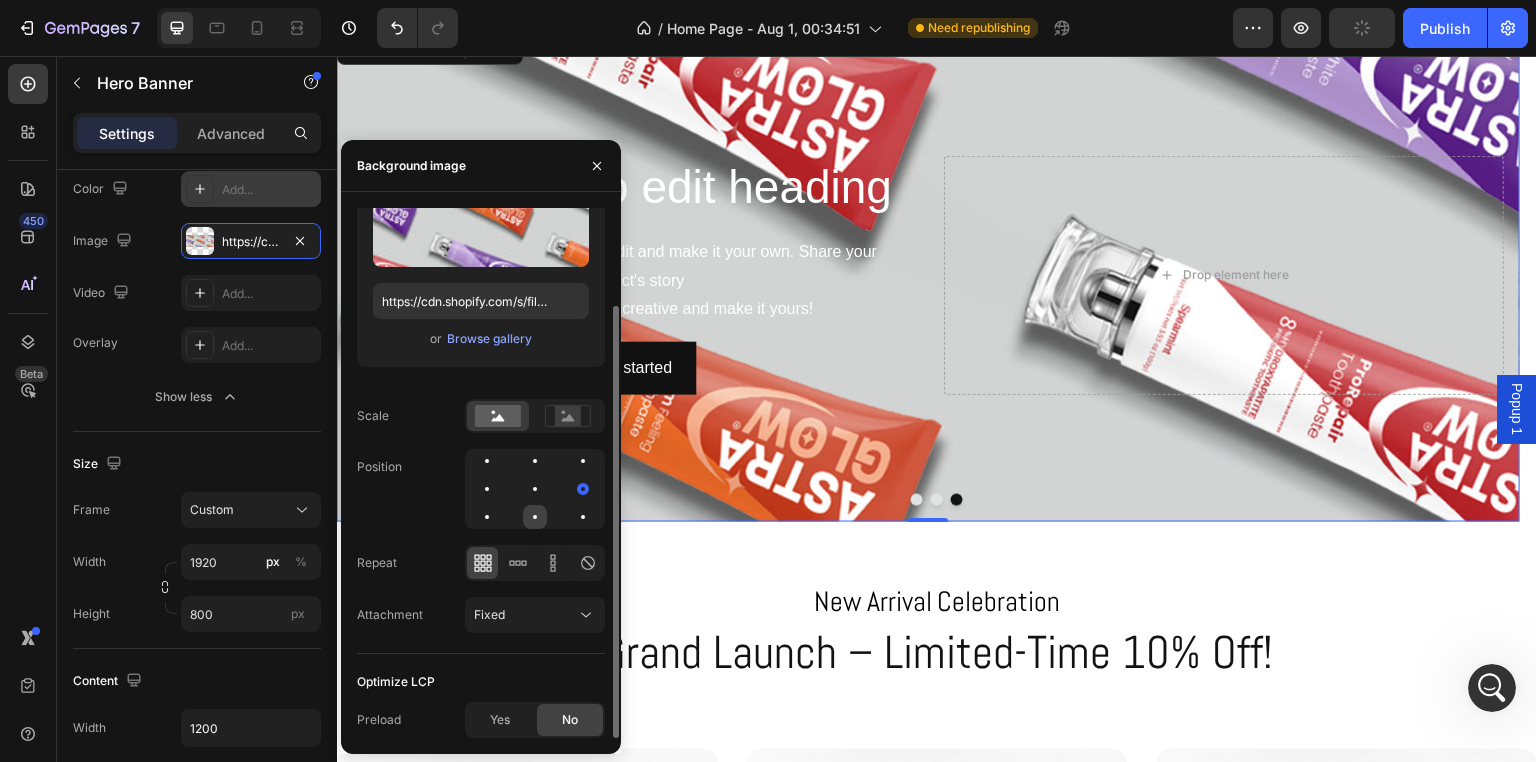 click 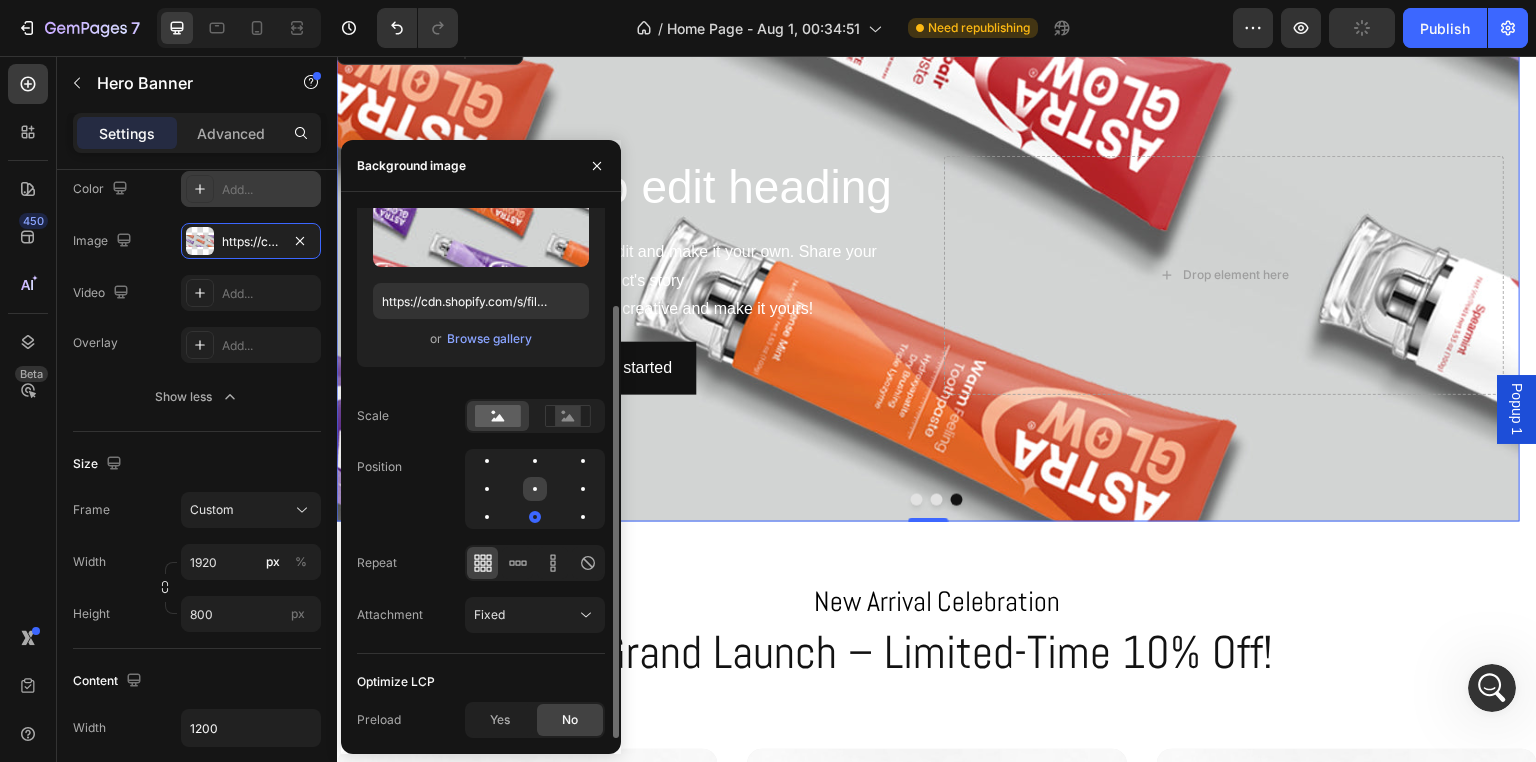 click 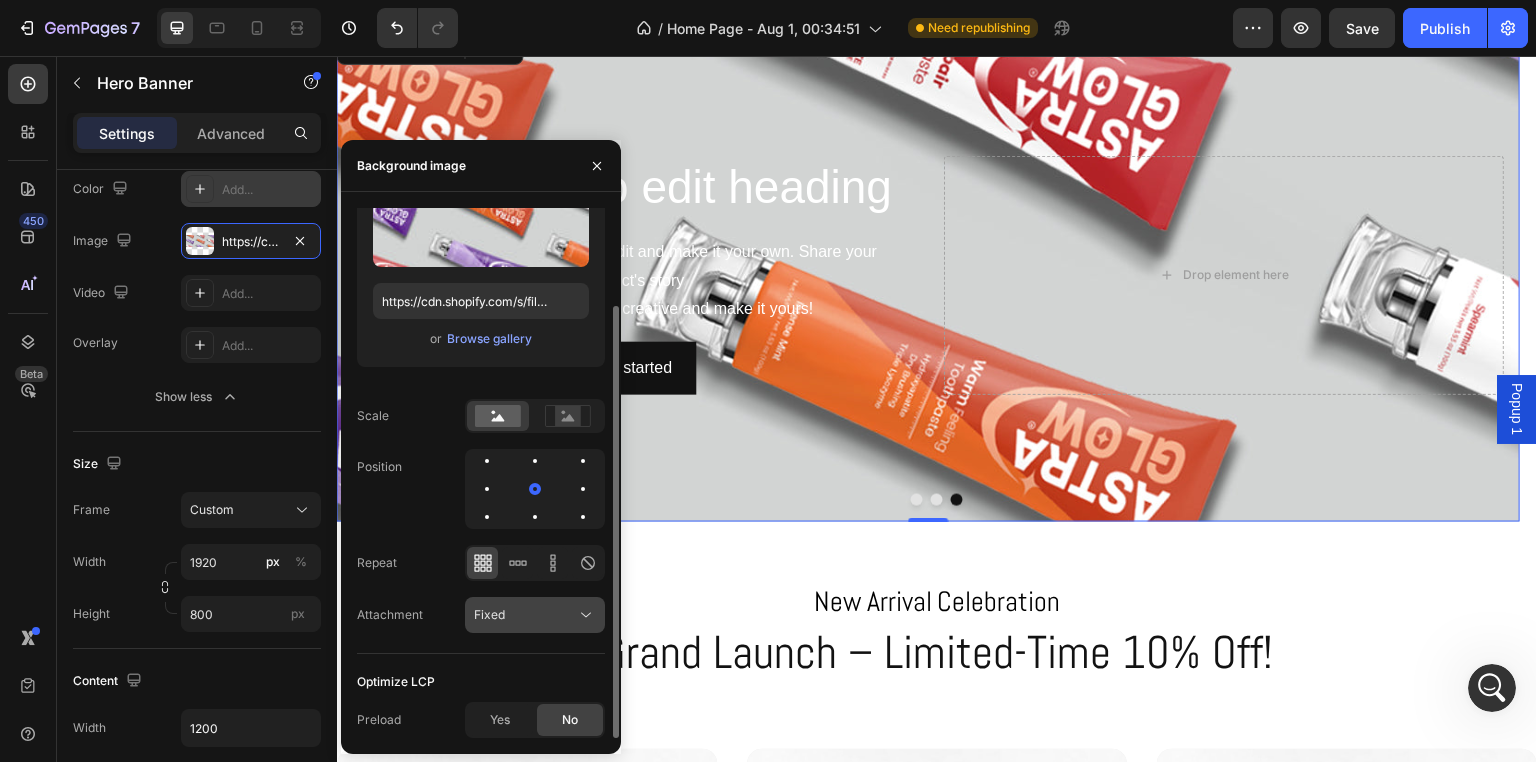 click on "Fixed" at bounding box center [525, 615] 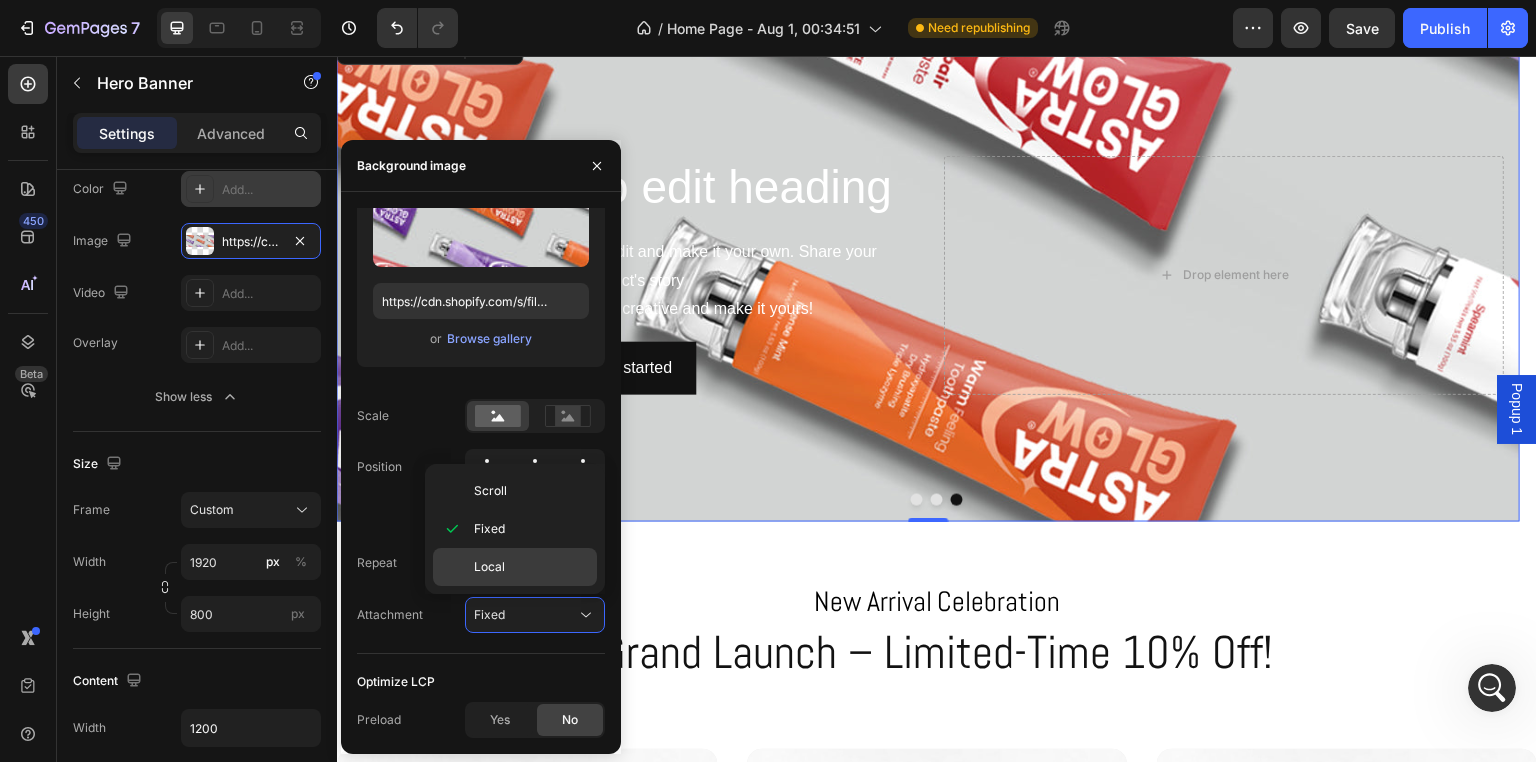 click on "Local" 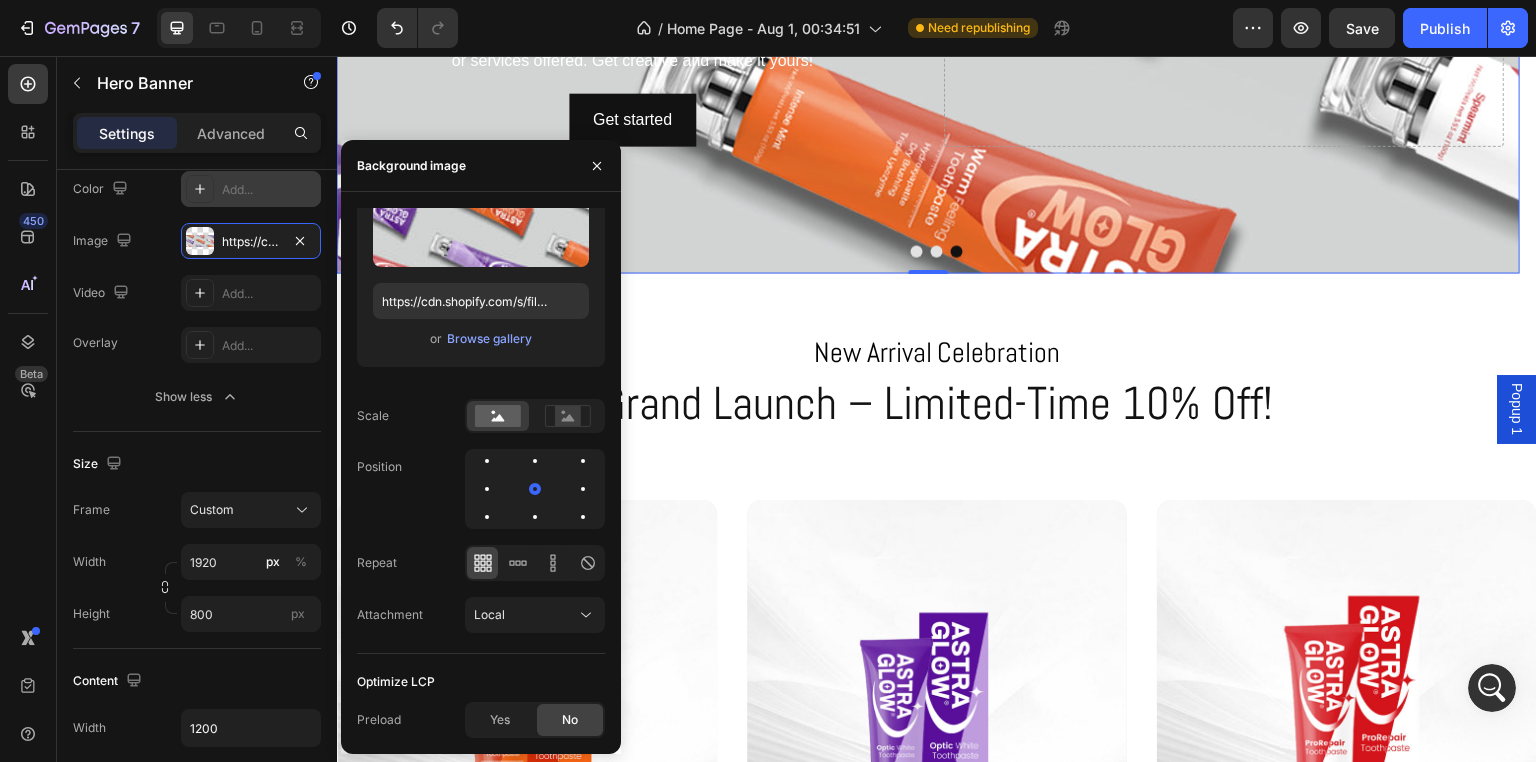 scroll, scrollTop: 0, scrollLeft: 0, axis: both 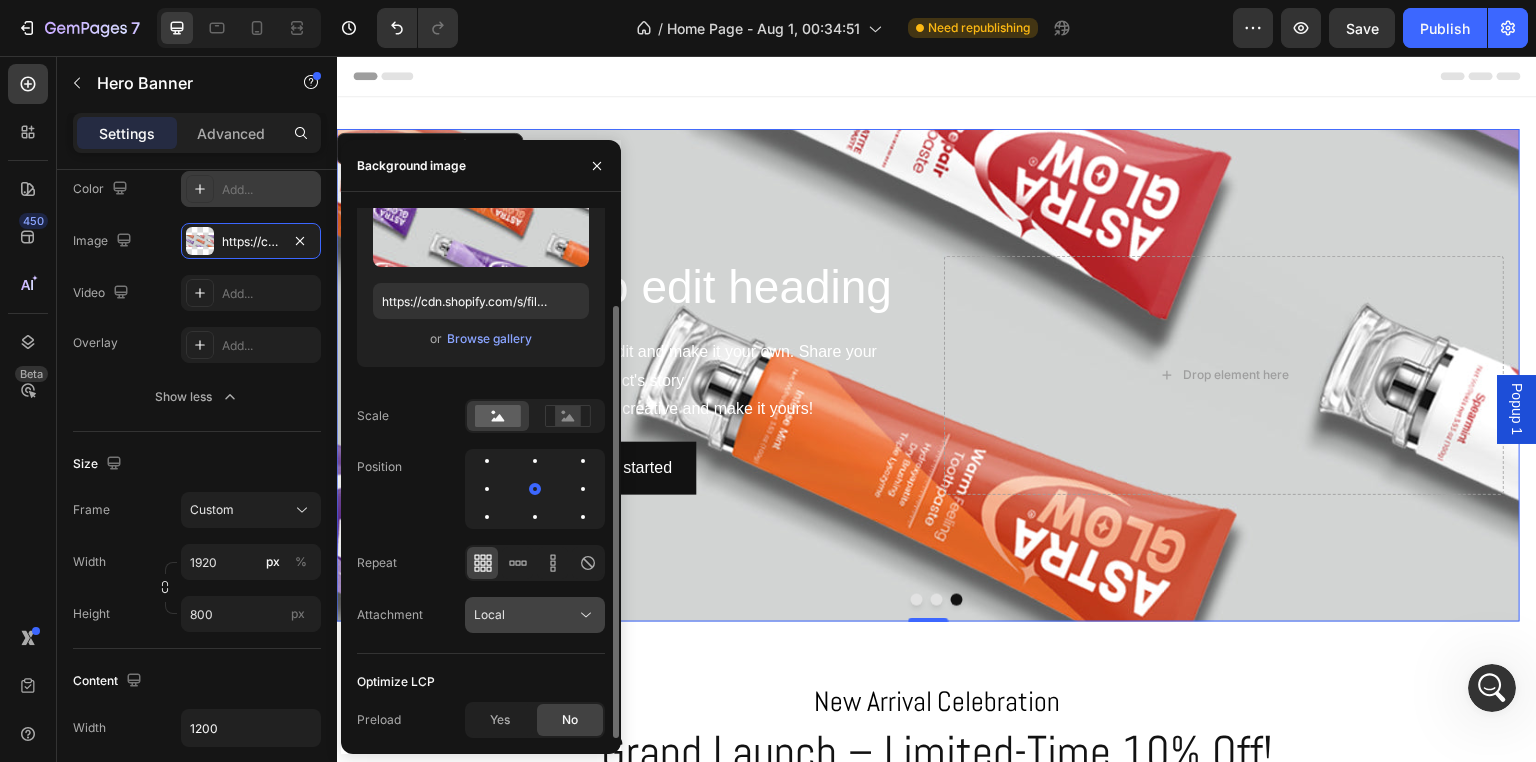 click on "Local" at bounding box center (525, 615) 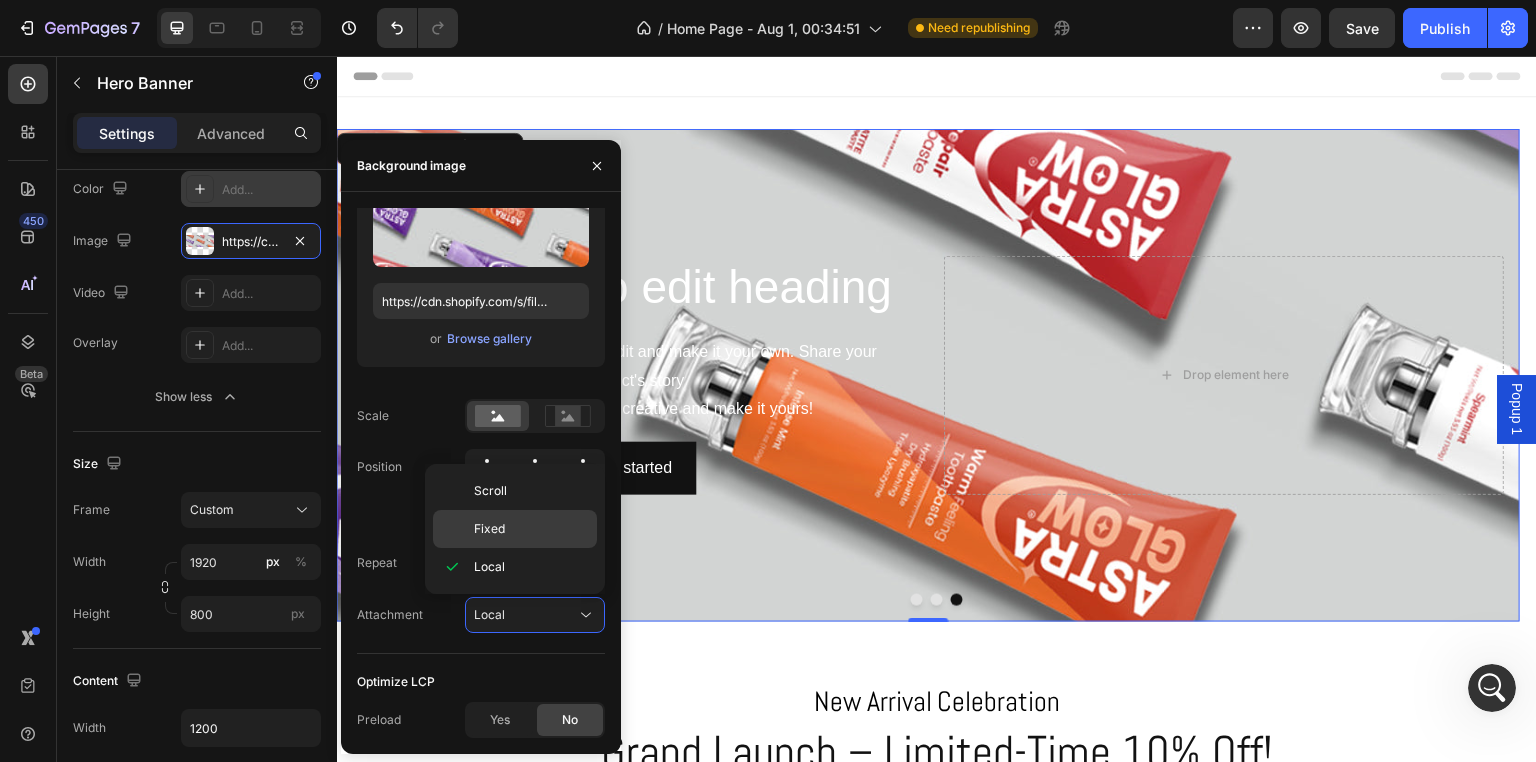 click on "Fixed" at bounding box center (531, 529) 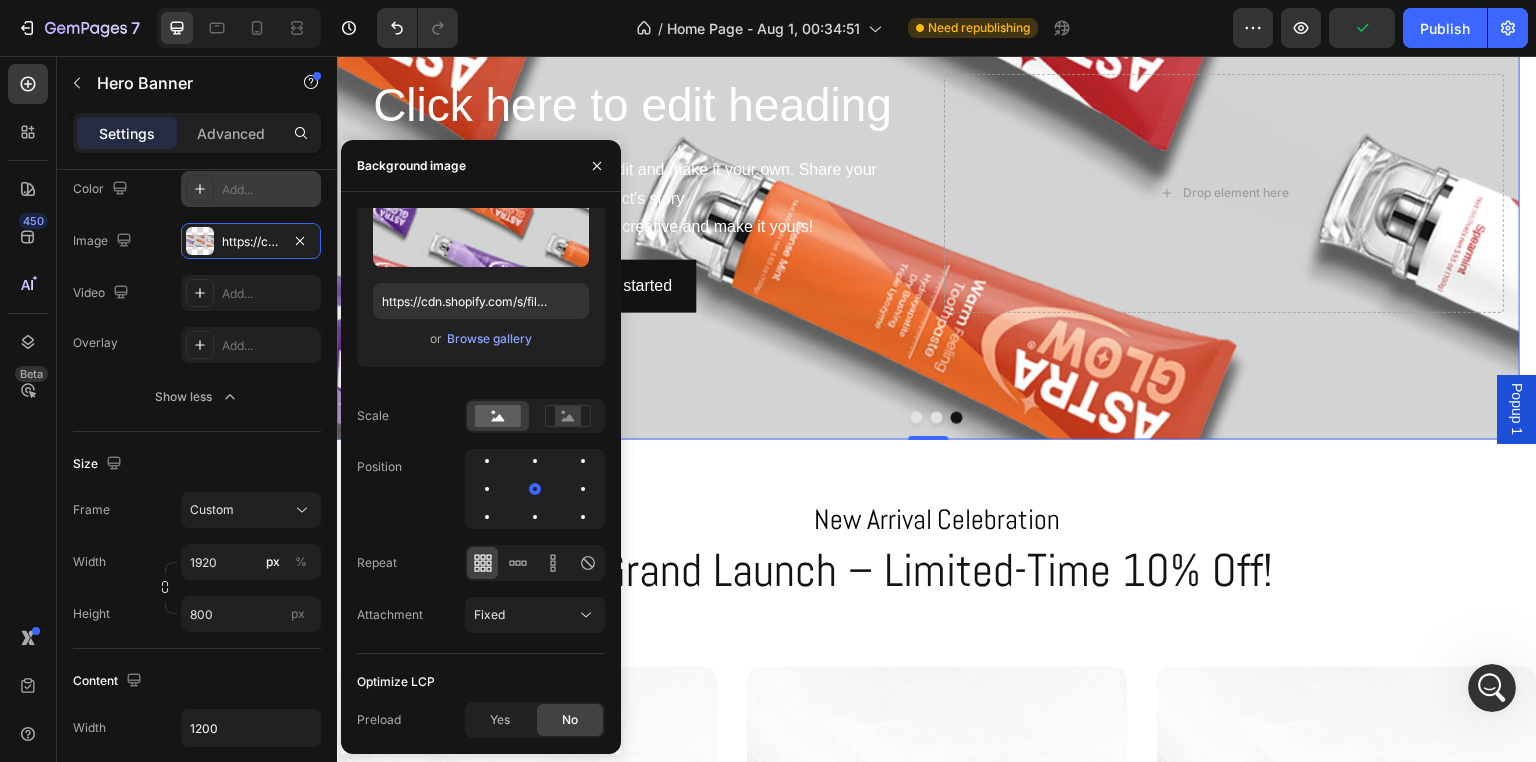 scroll, scrollTop: 0, scrollLeft: 0, axis: both 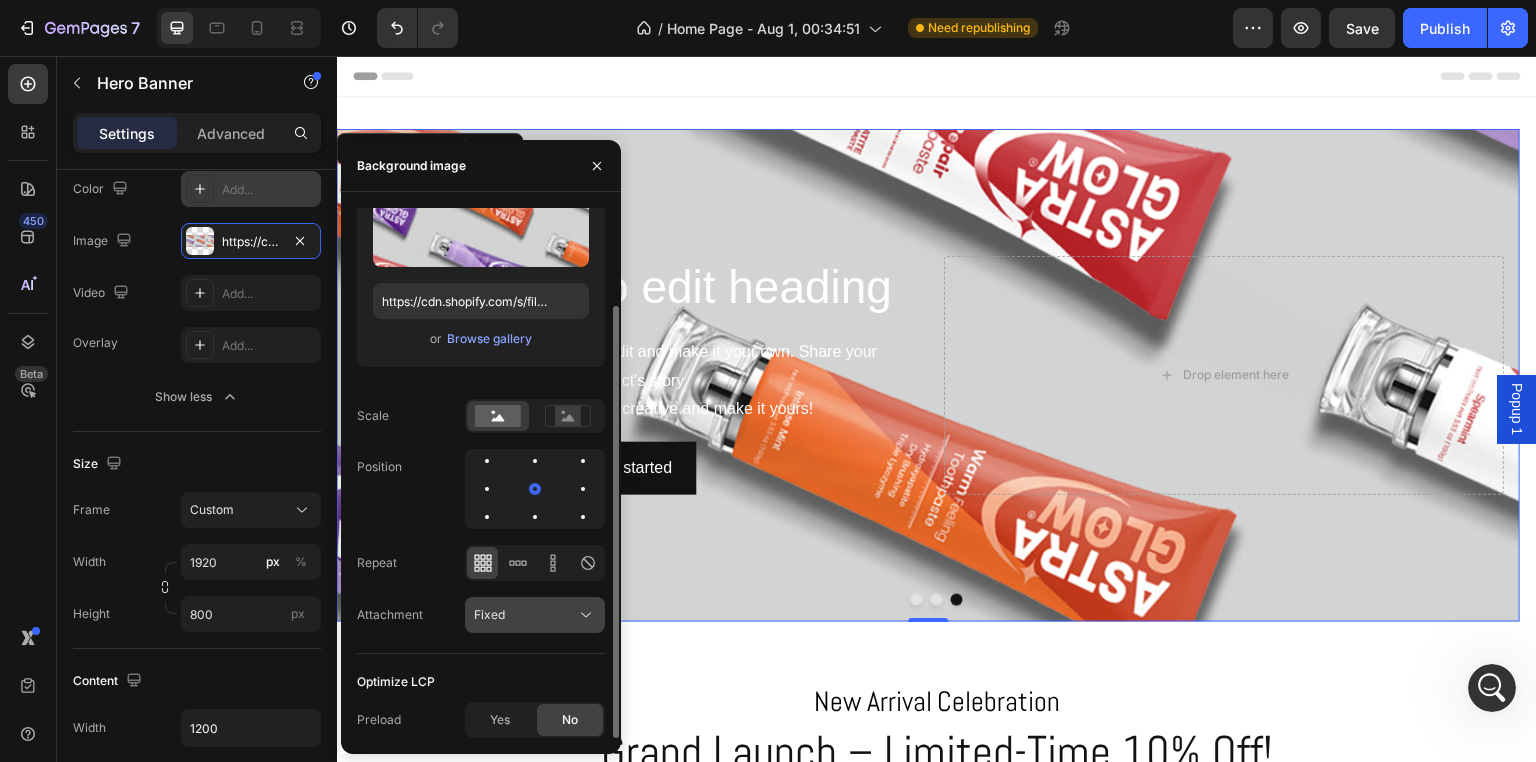 click on "Fixed" at bounding box center (525, 615) 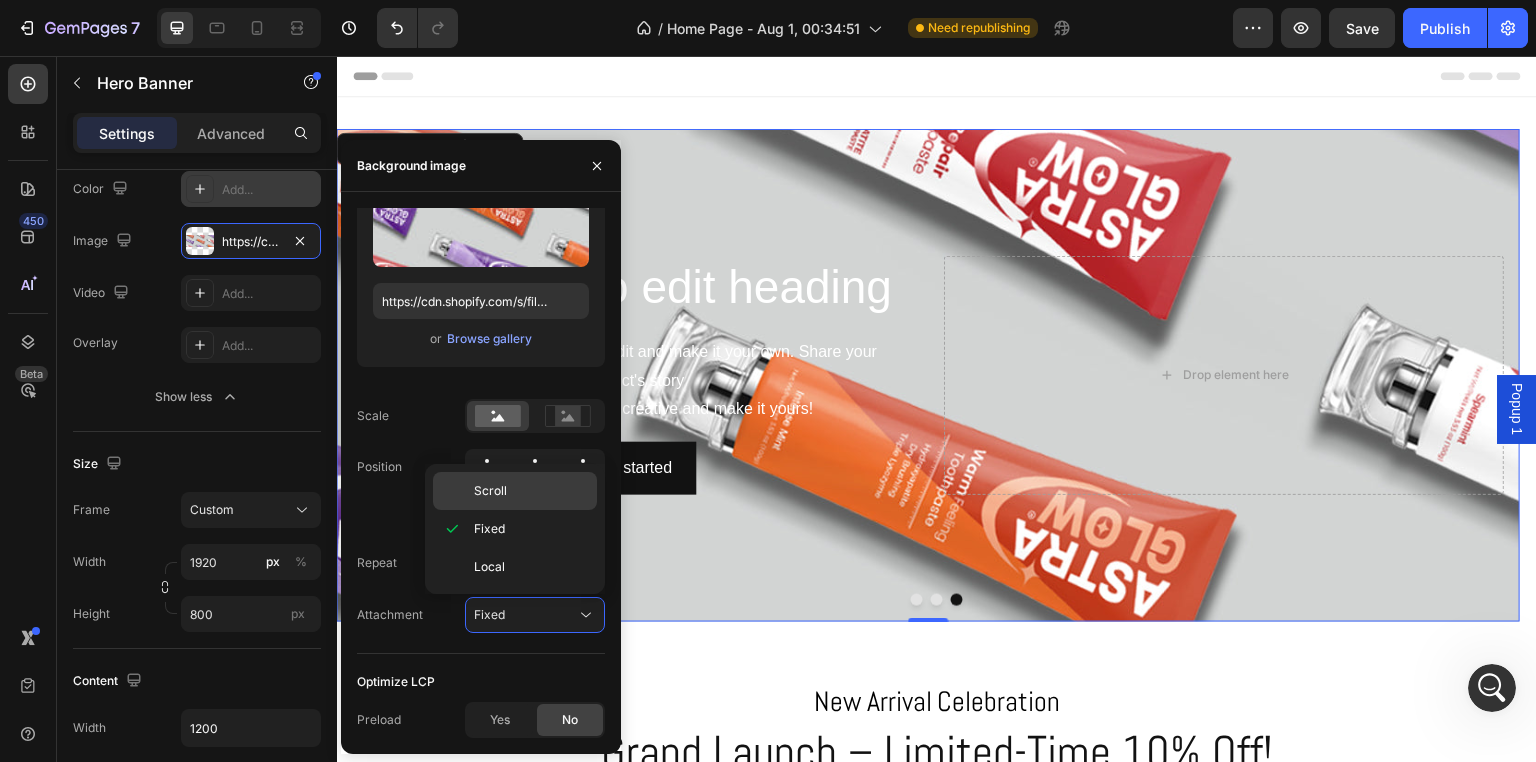 click on "Scroll" at bounding box center (531, 491) 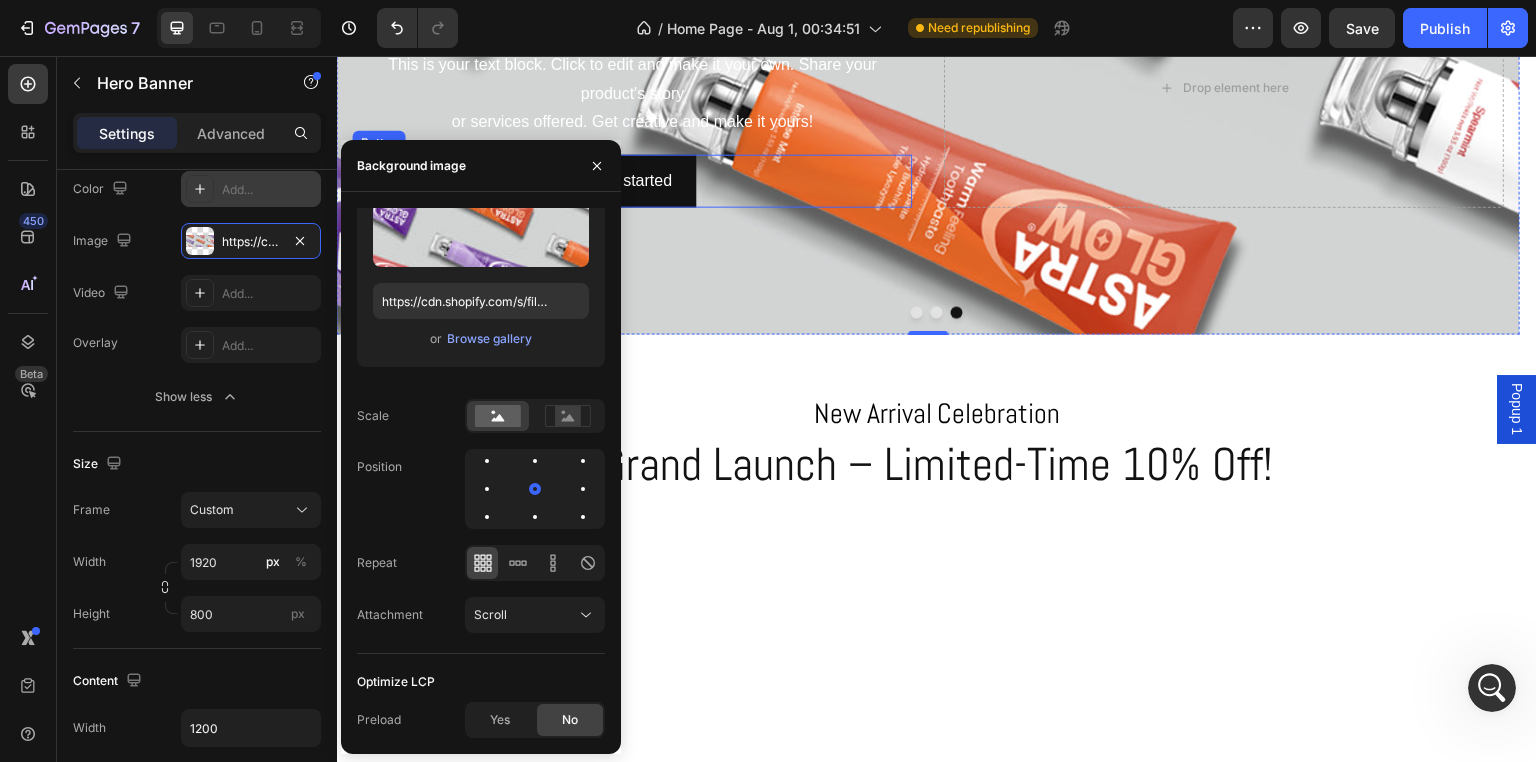 scroll, scrollTop: 0, scrollLeft: 0, axis: both 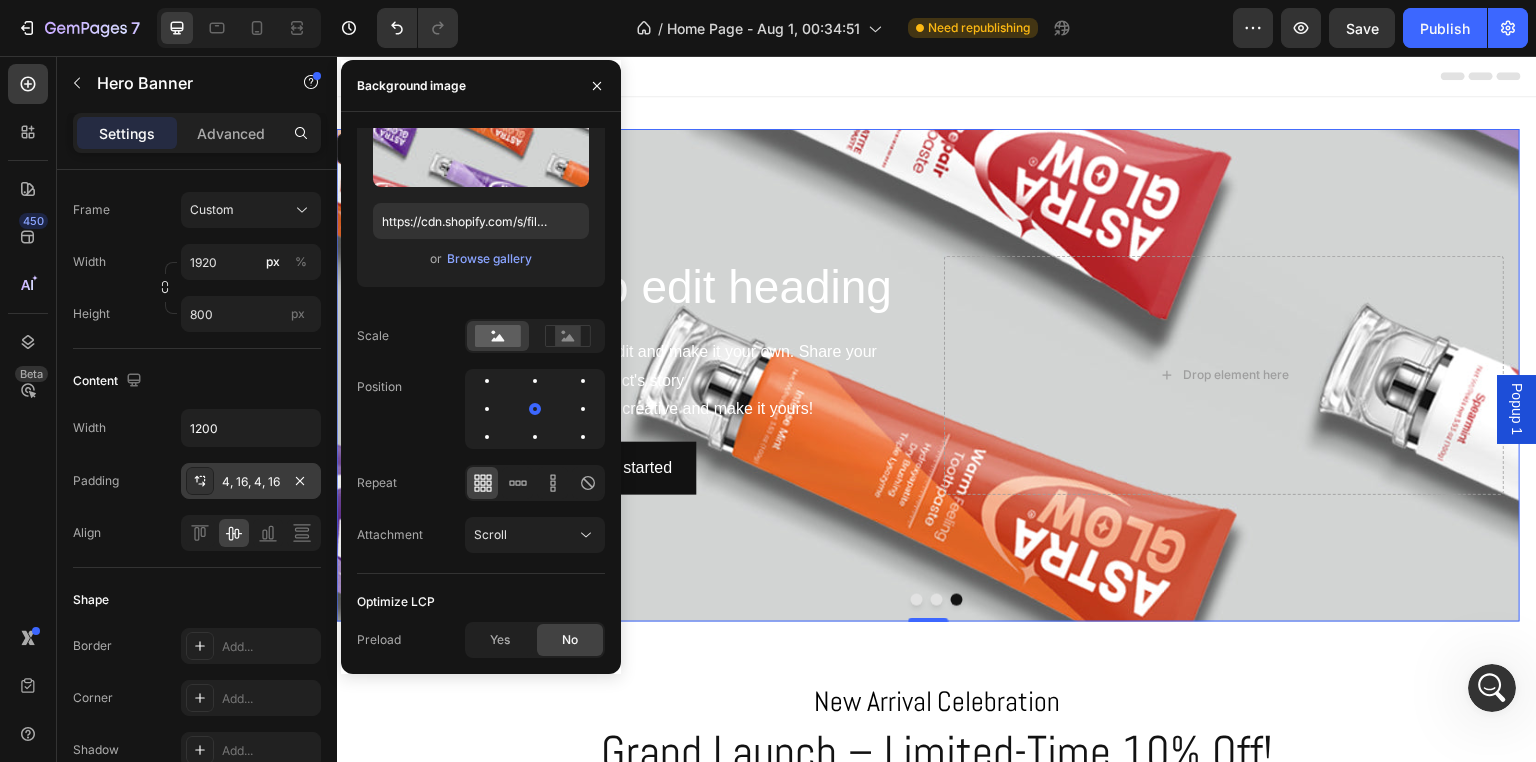 click on "4, 16, 4, 16" at bounding box center (251, 482) 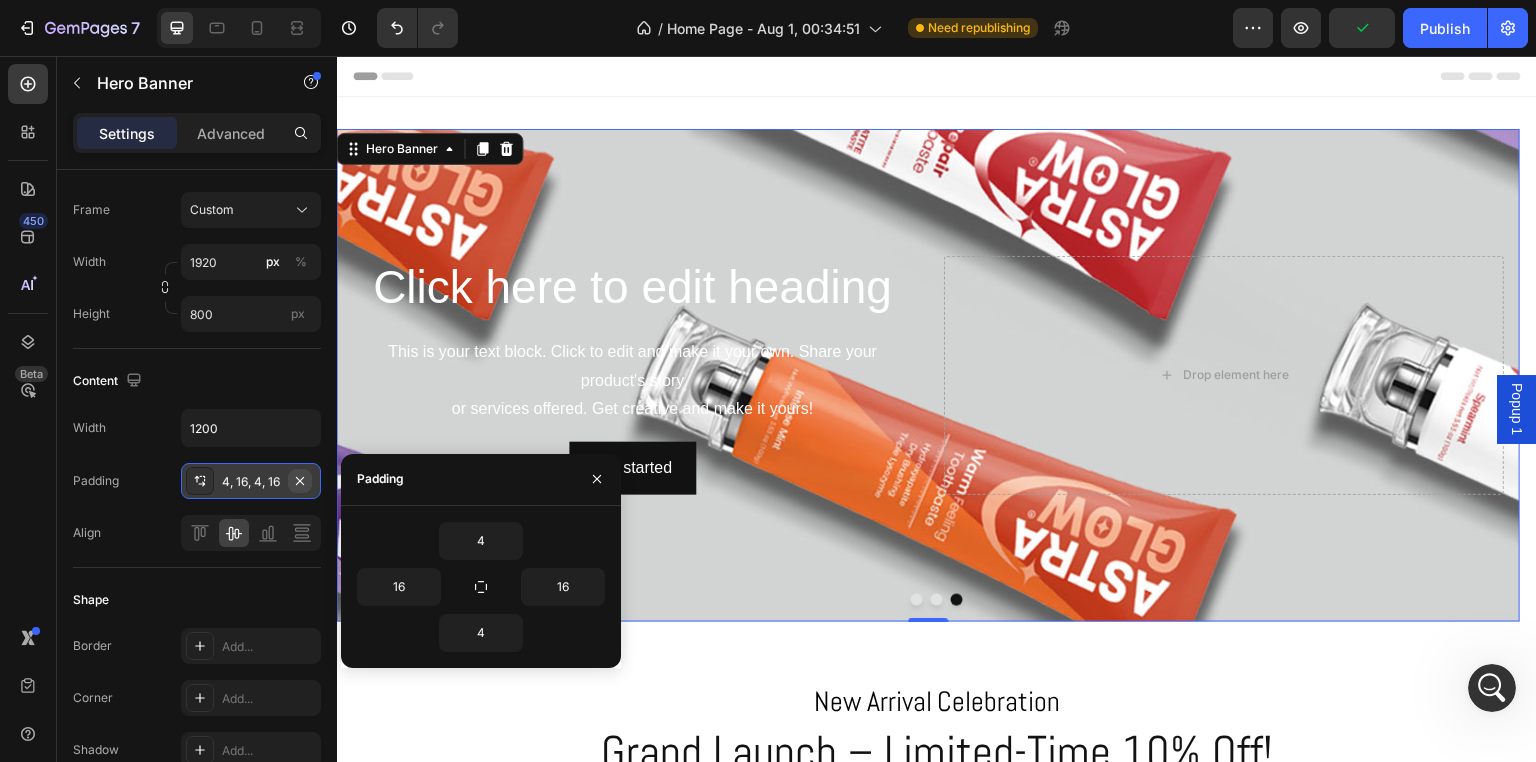 click 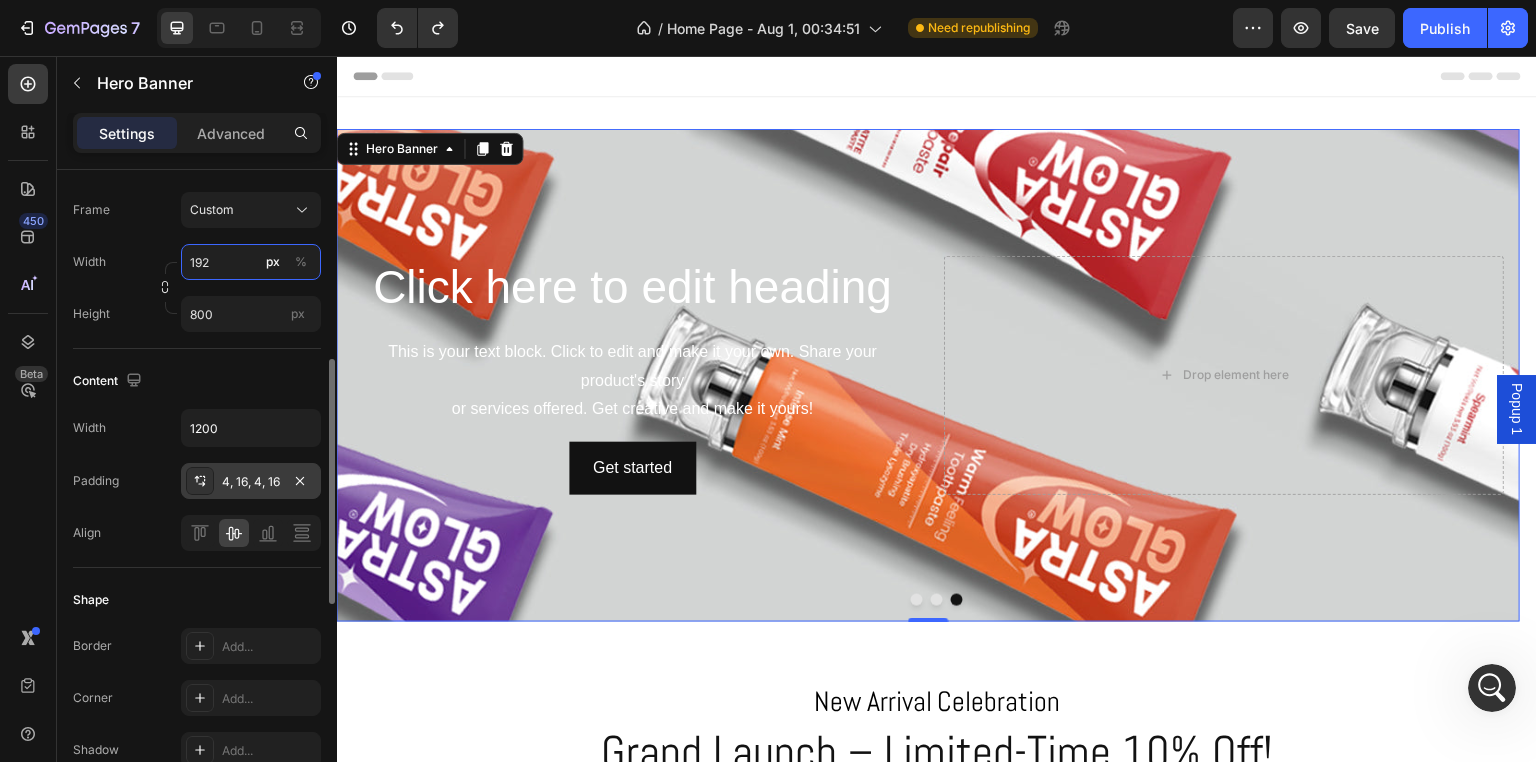 click on "192" at bounding box center [251, 262] 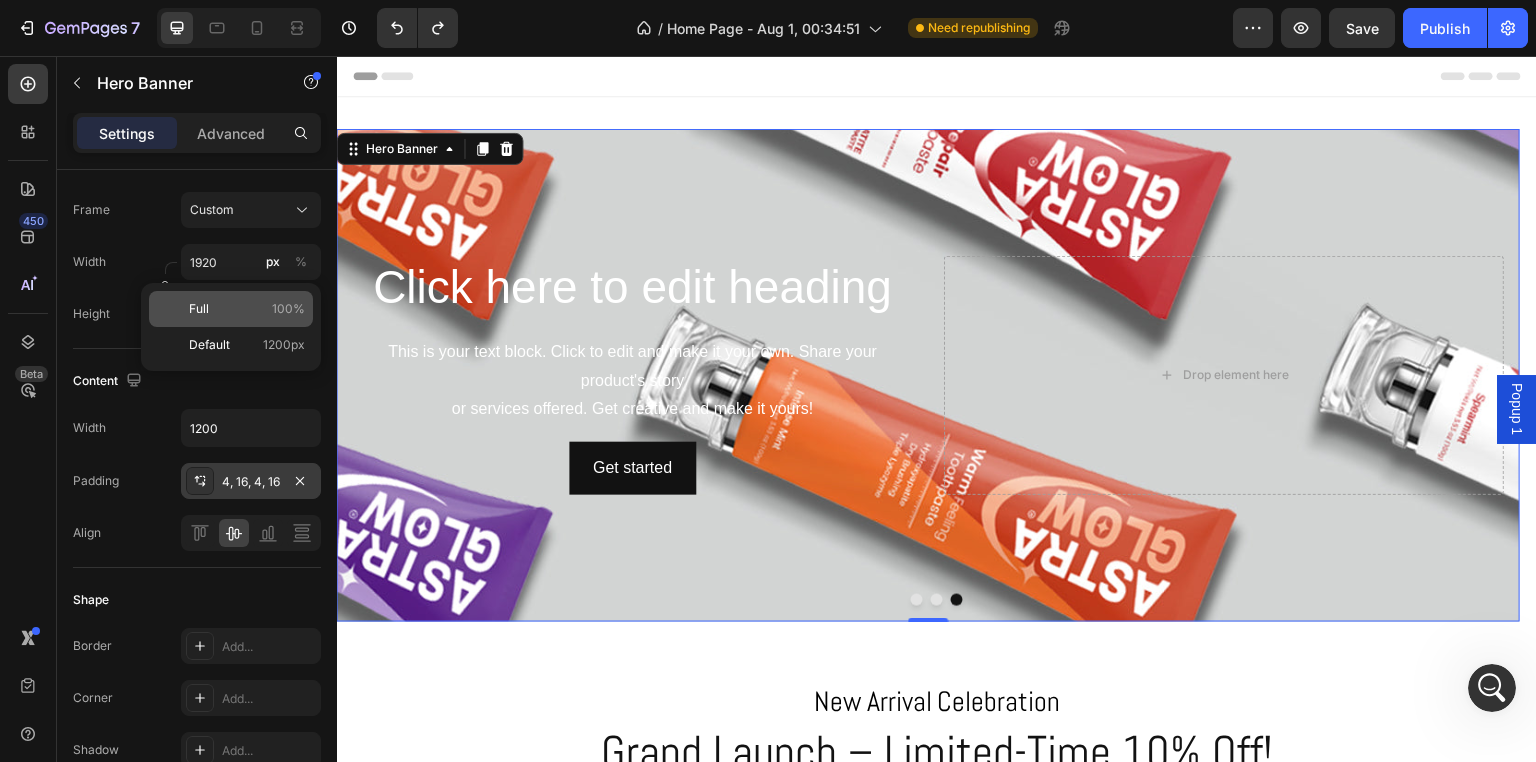 click on "Full 100%" at bounding box center (247, 309) 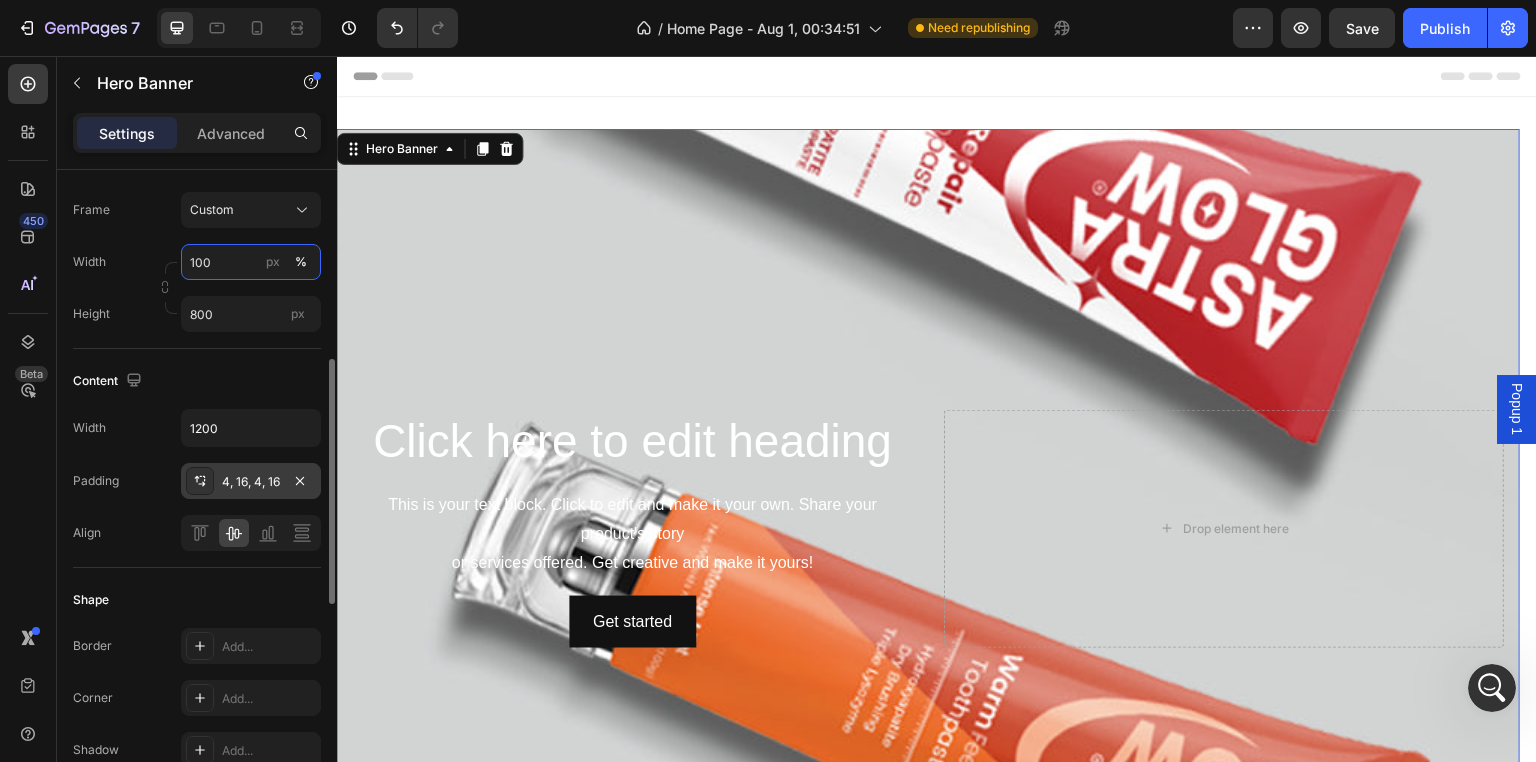 click on "100" at bounding box center [251, 262] 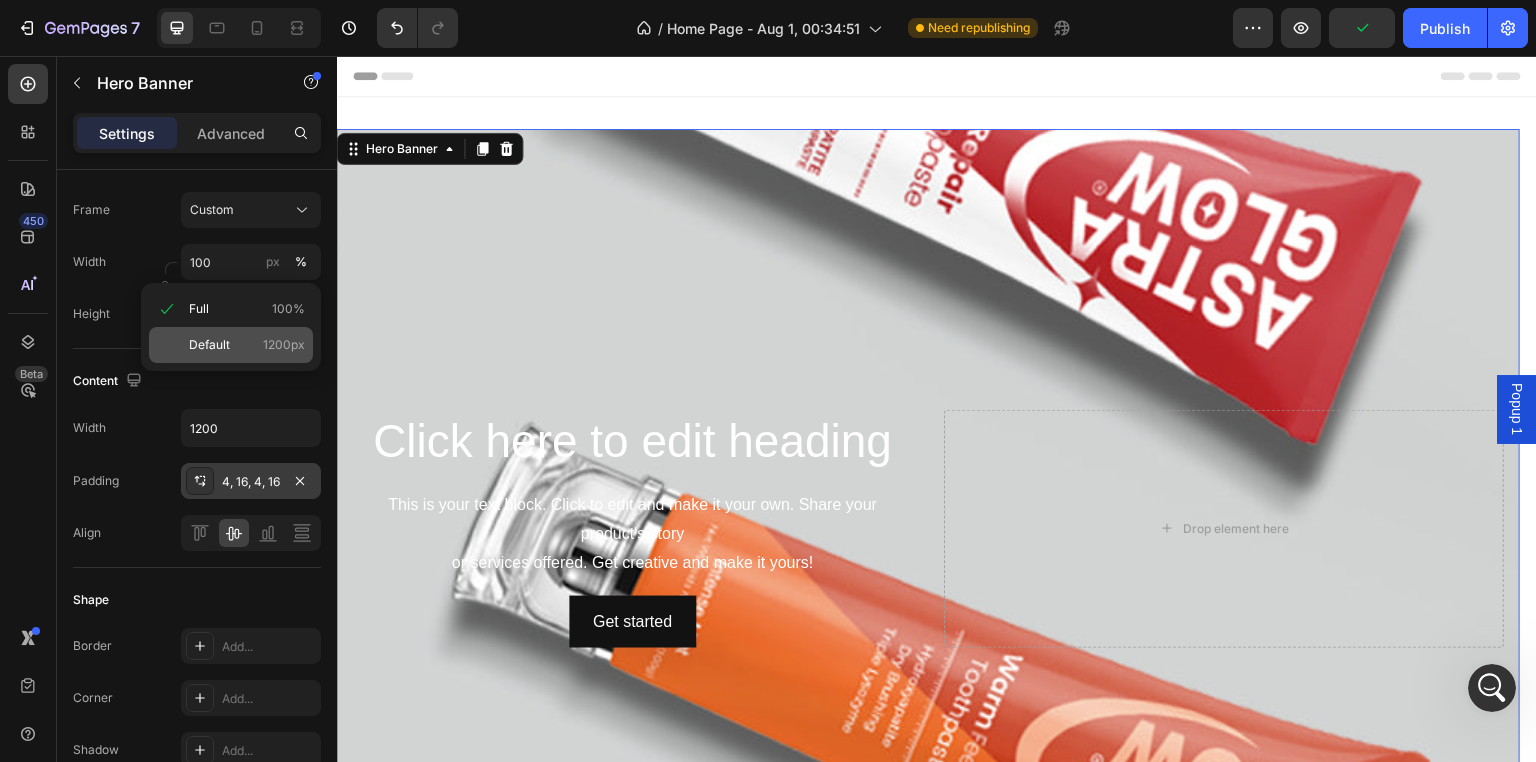 click on "Default 1200px" at bounding box center [247, 345] 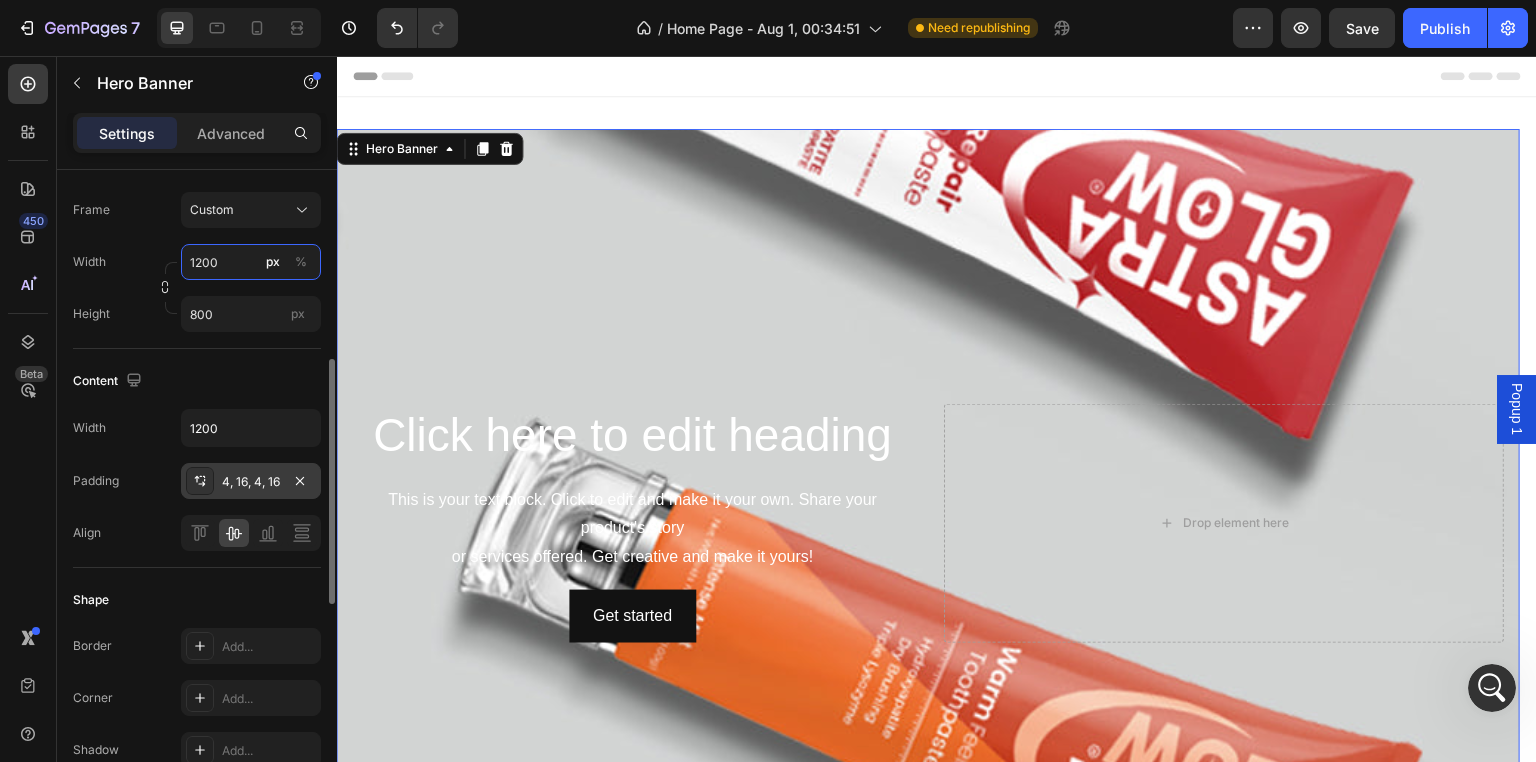 click on "1200" at bounding box center [251, 262] 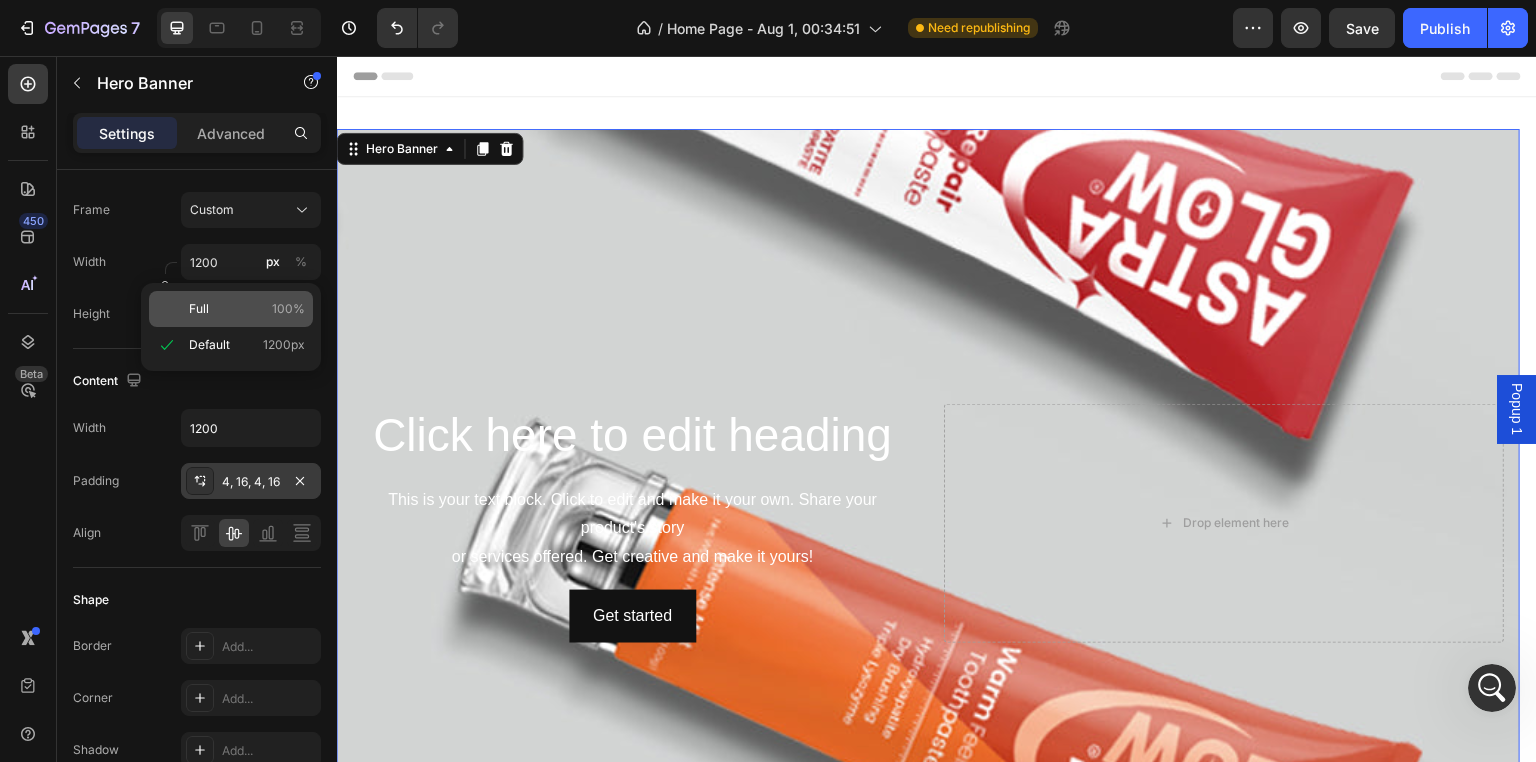click on "Full 100%" at bounding box center [247, 309] 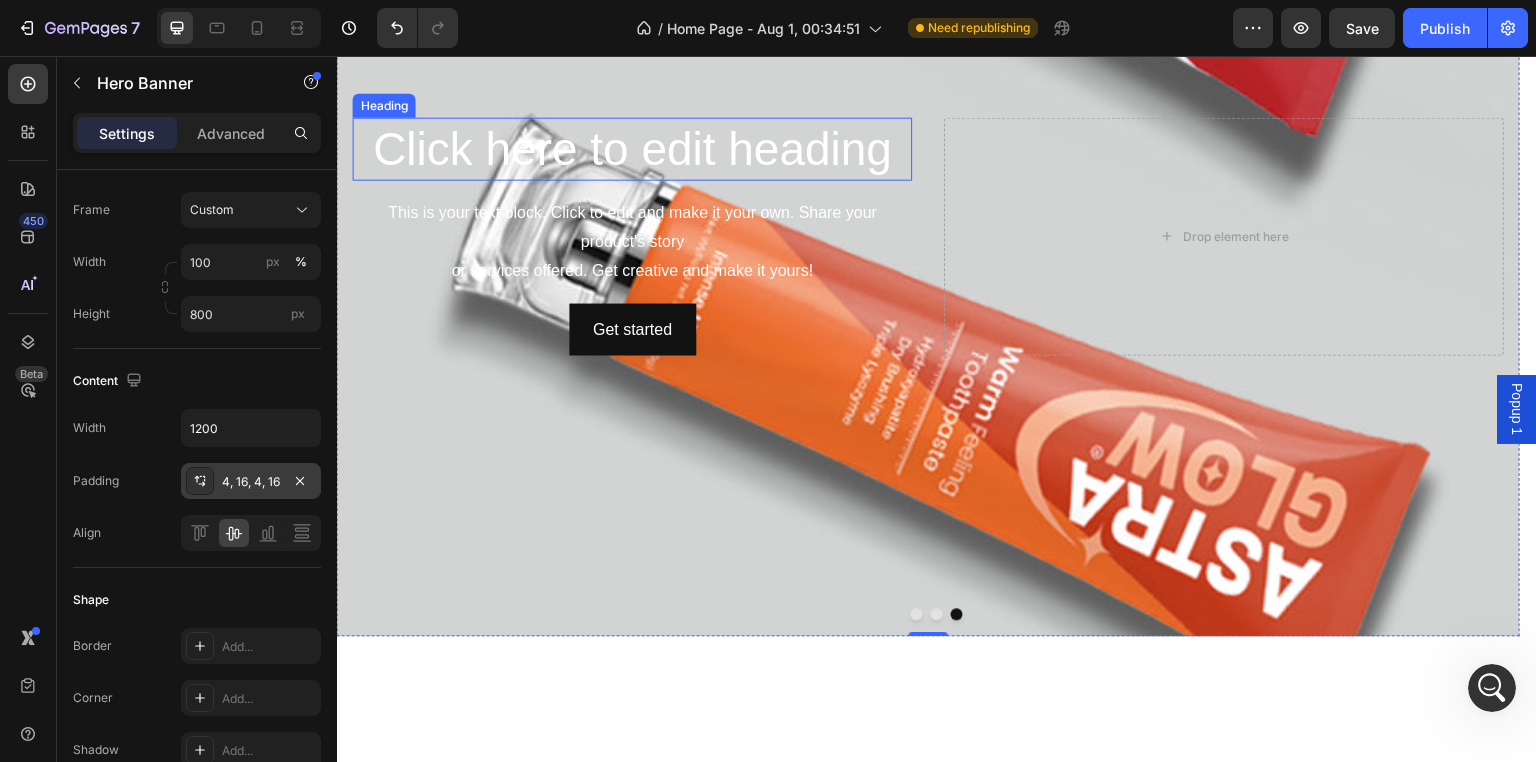 scroll, scrollTop: 300, scrollLeft: 0, axis: vertical 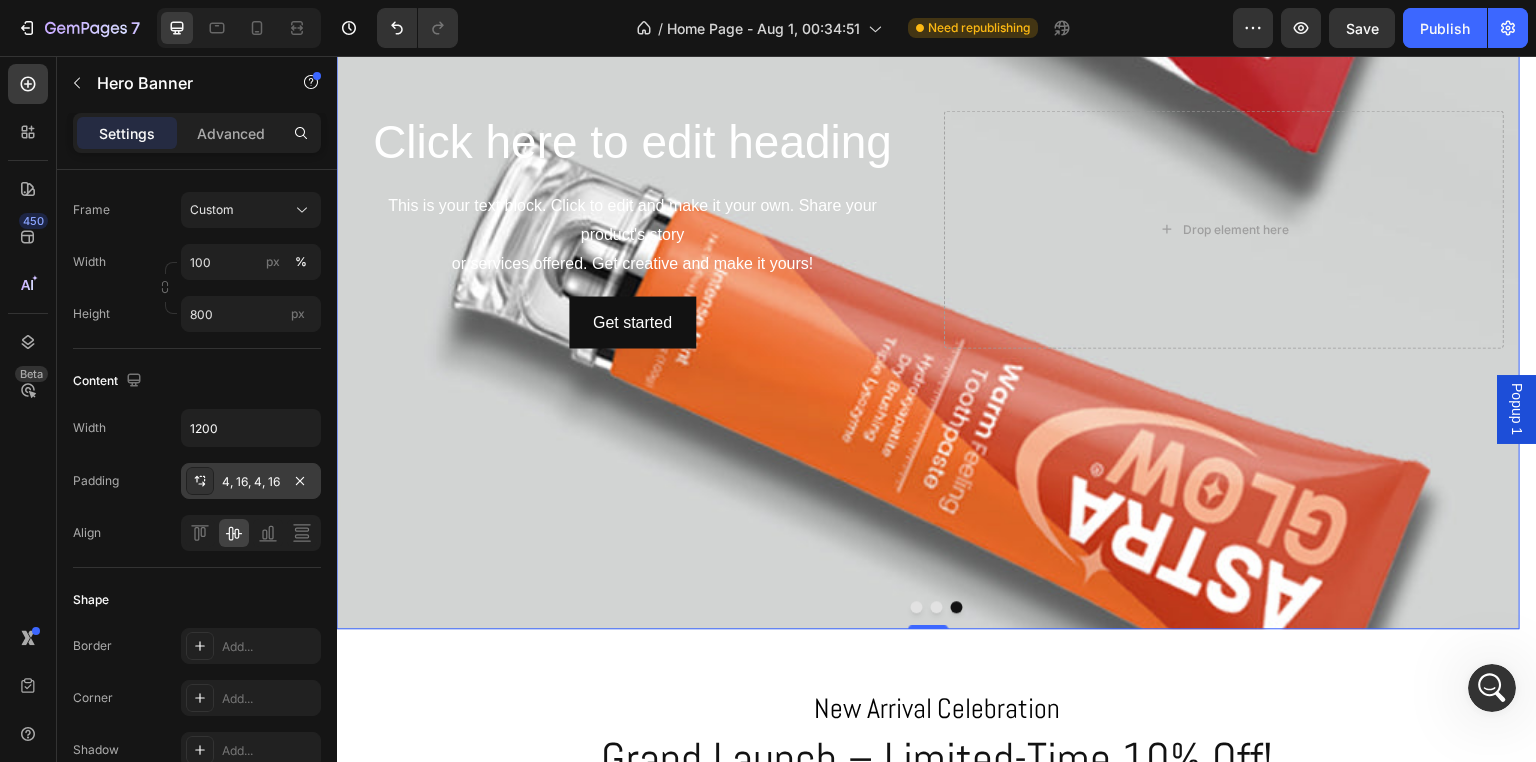 click at bounding box center [928, 428] 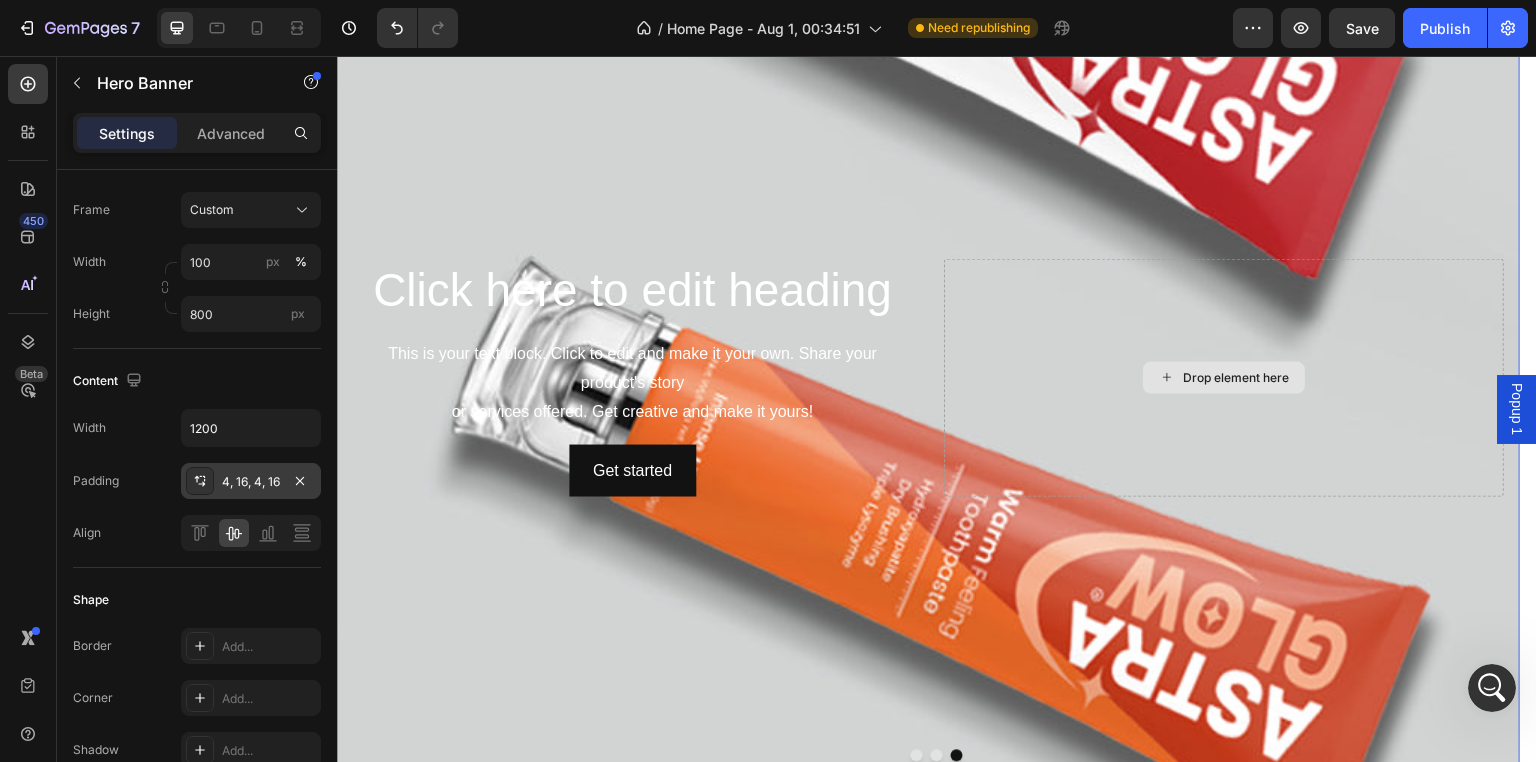 scroll, scrollTop: 0, scrollLeft: 0, axis: both 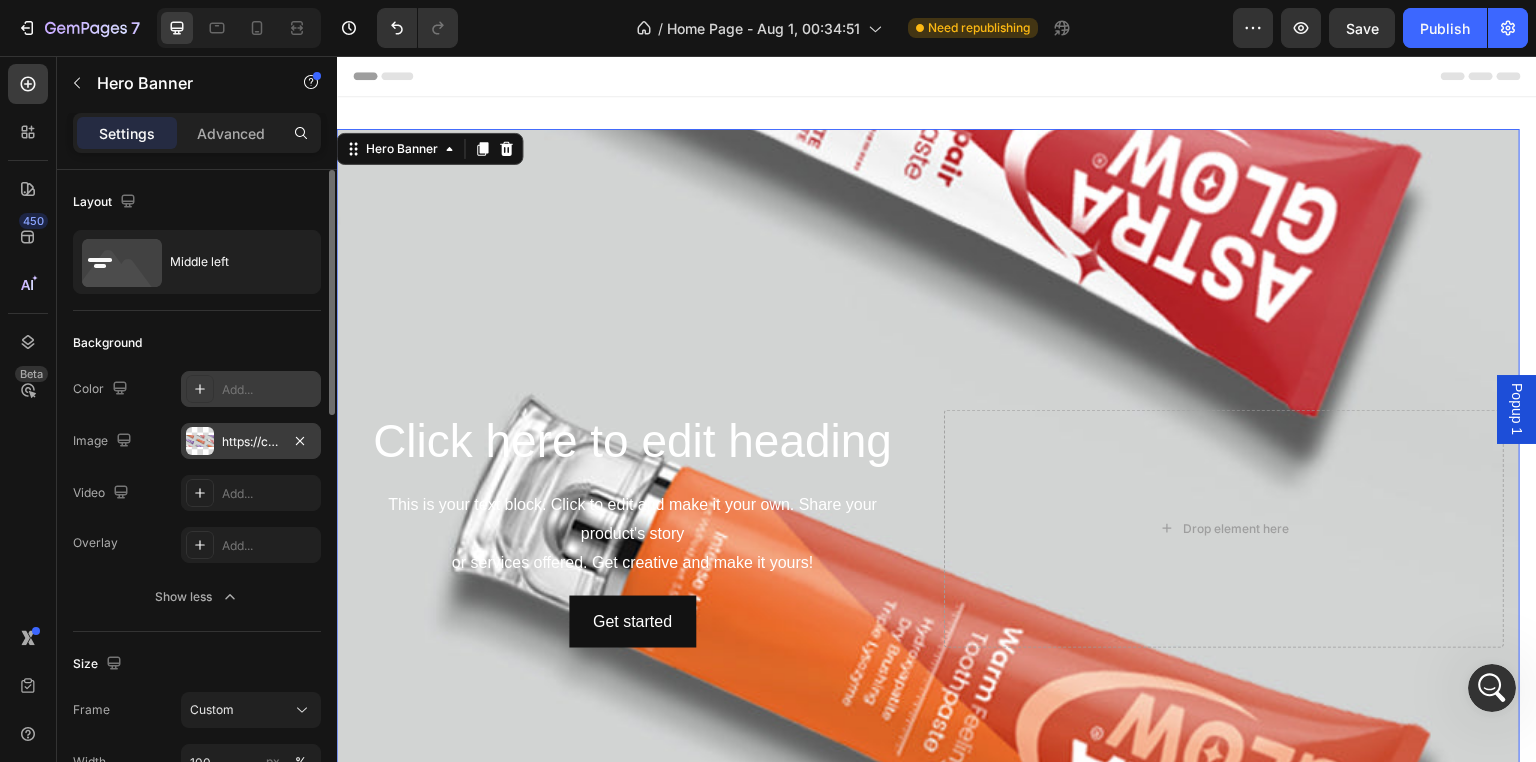 click on "https://cdn.shopify.com/s/files/1/0771/9049/6475/files/gempages_575927947383276370-1c80c6cf-97ef-4f94-994b-7c034dd8f591.jpg" at bounding box center [251, 442] 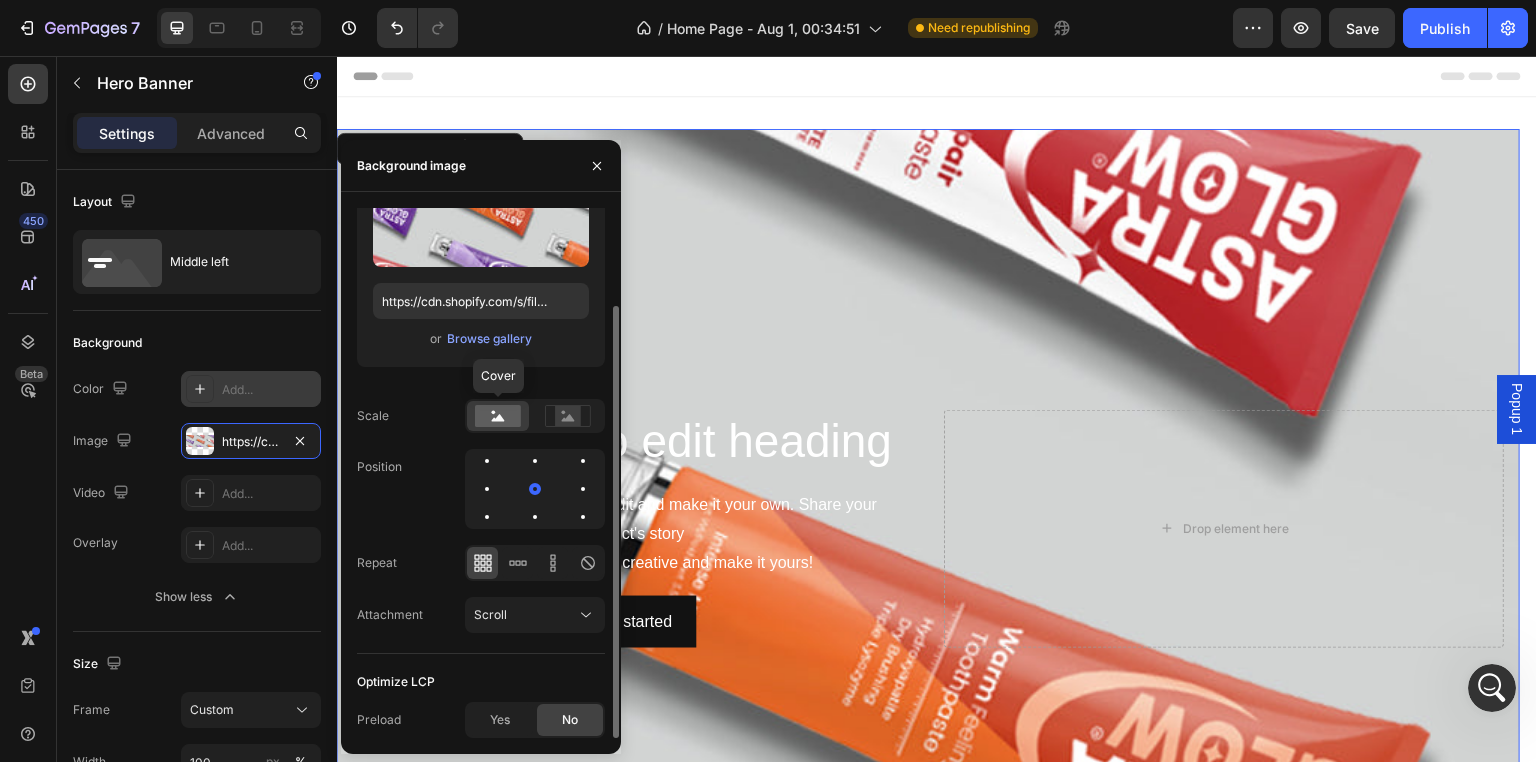 click 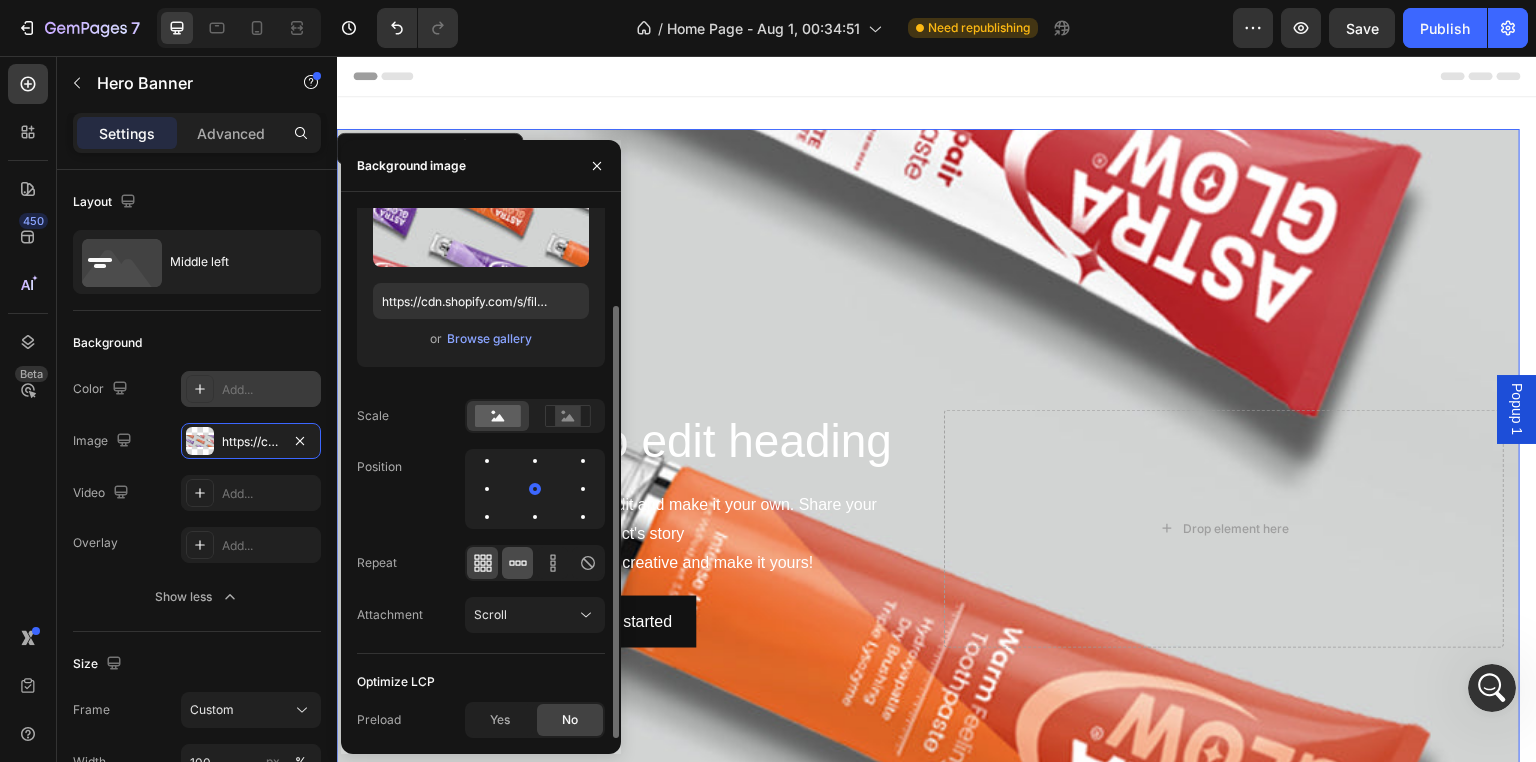 click 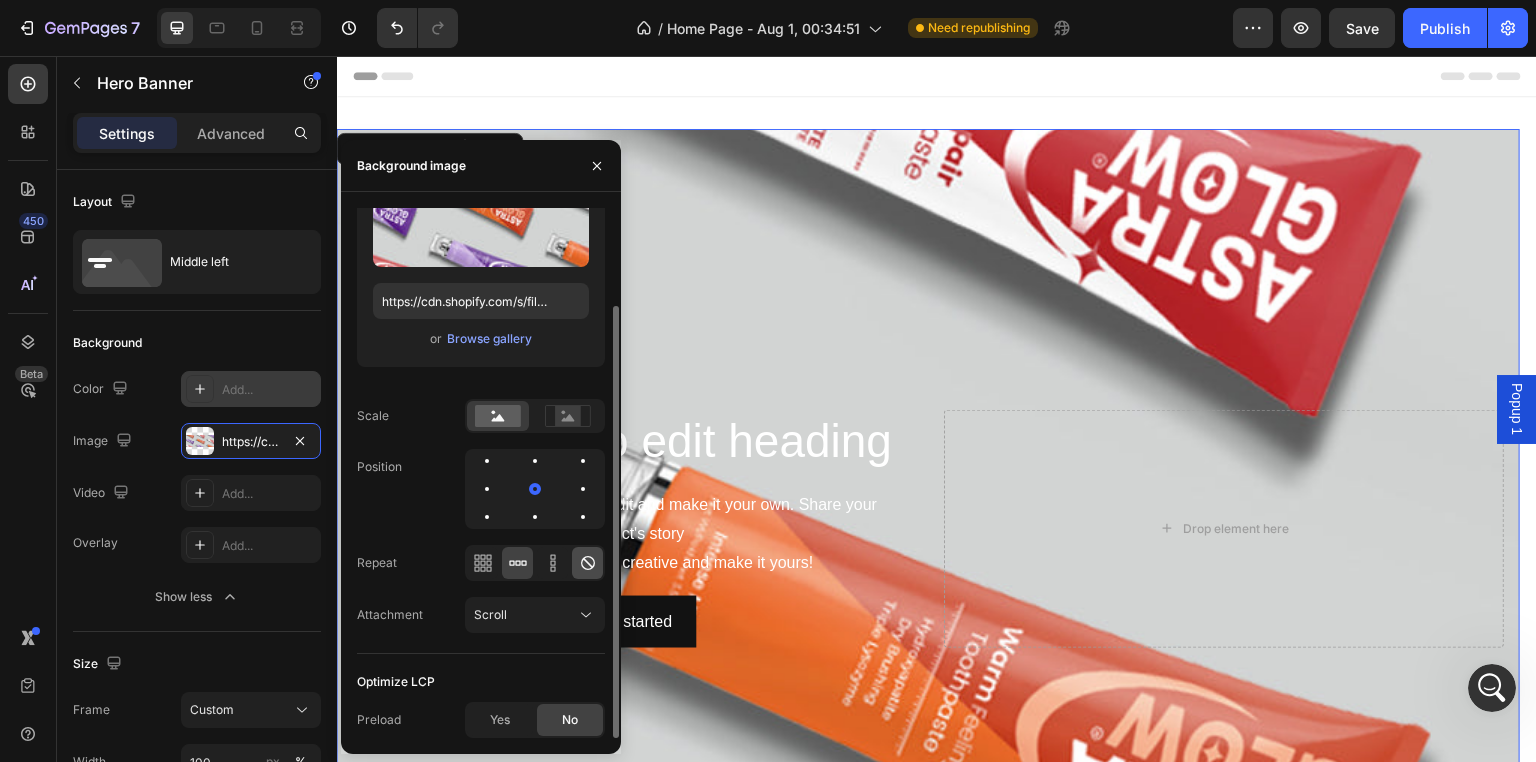 click 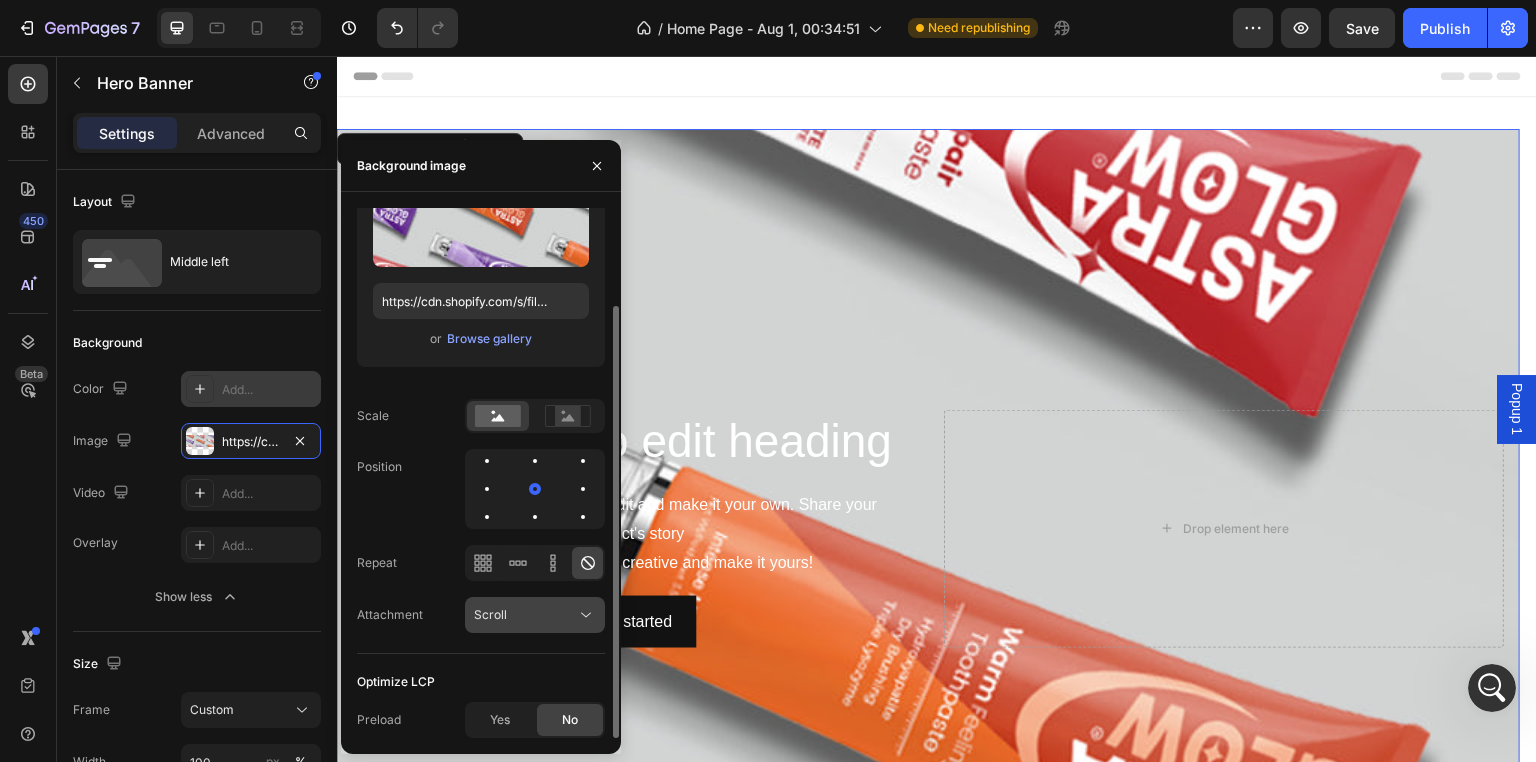 click on "Scroll" at bounding box center [525, 615] 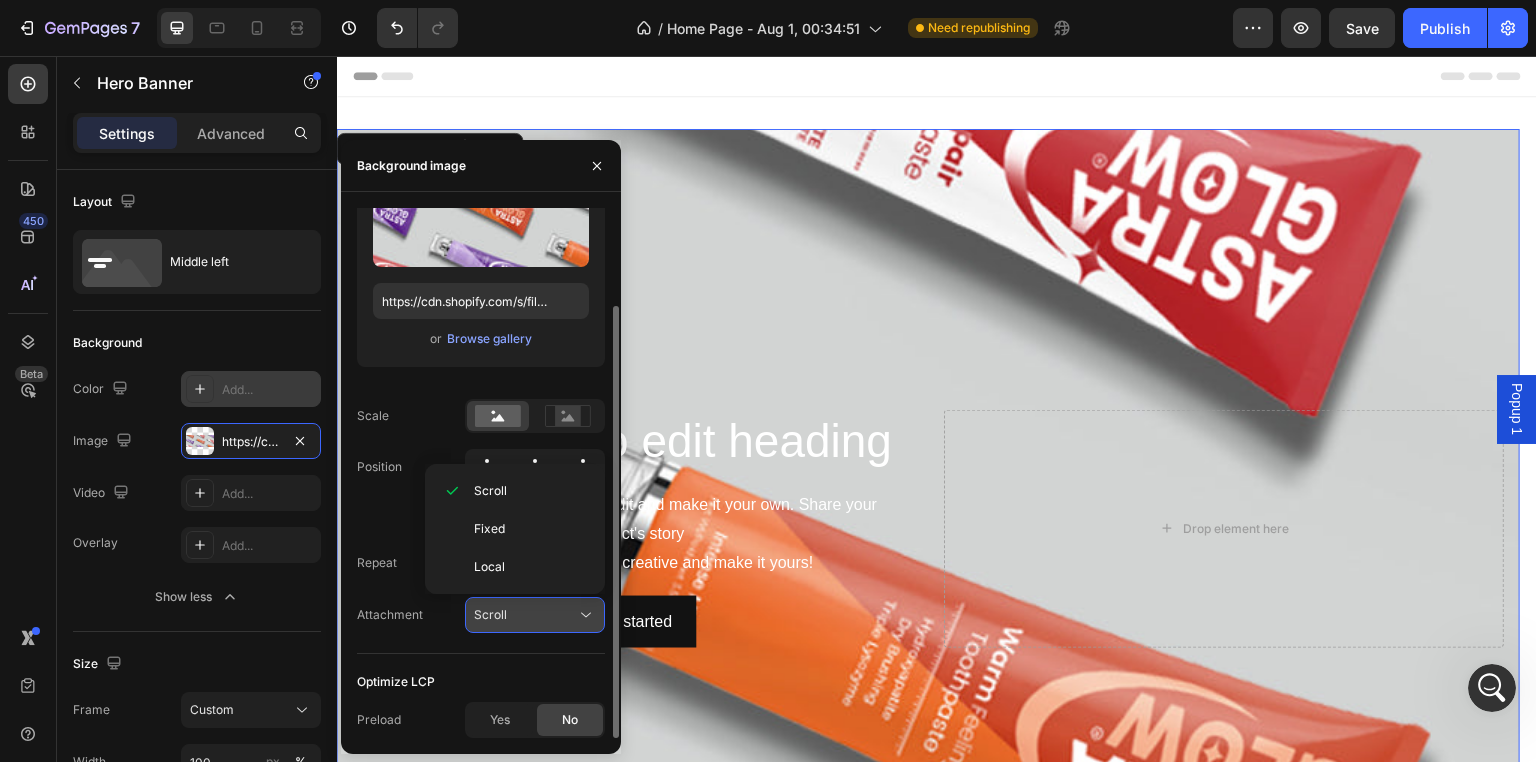 click on "Scroll" at bounding box center [525, 615] 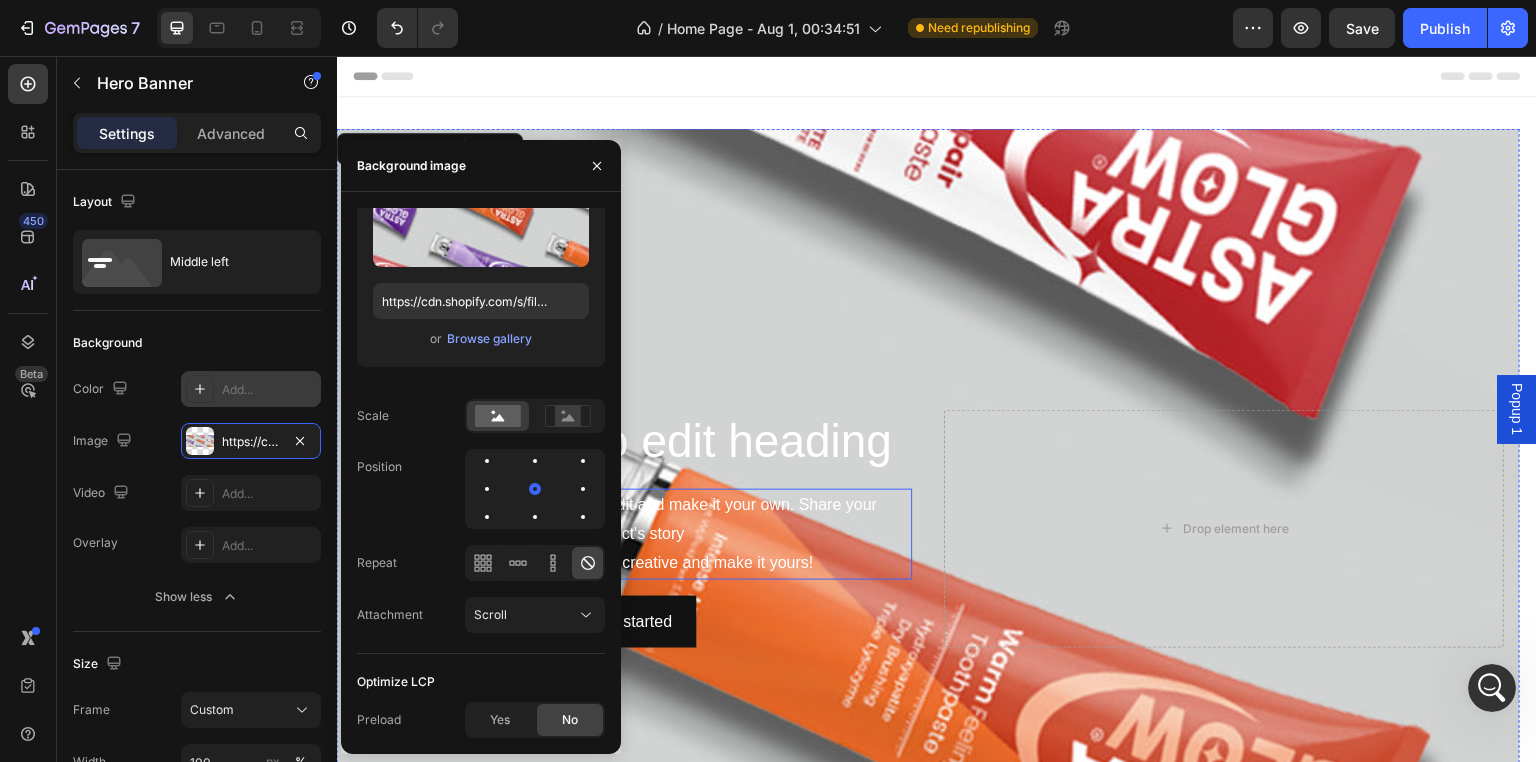 scroll, scrollTop: 300, scrollLeft: 0, axis: vertical 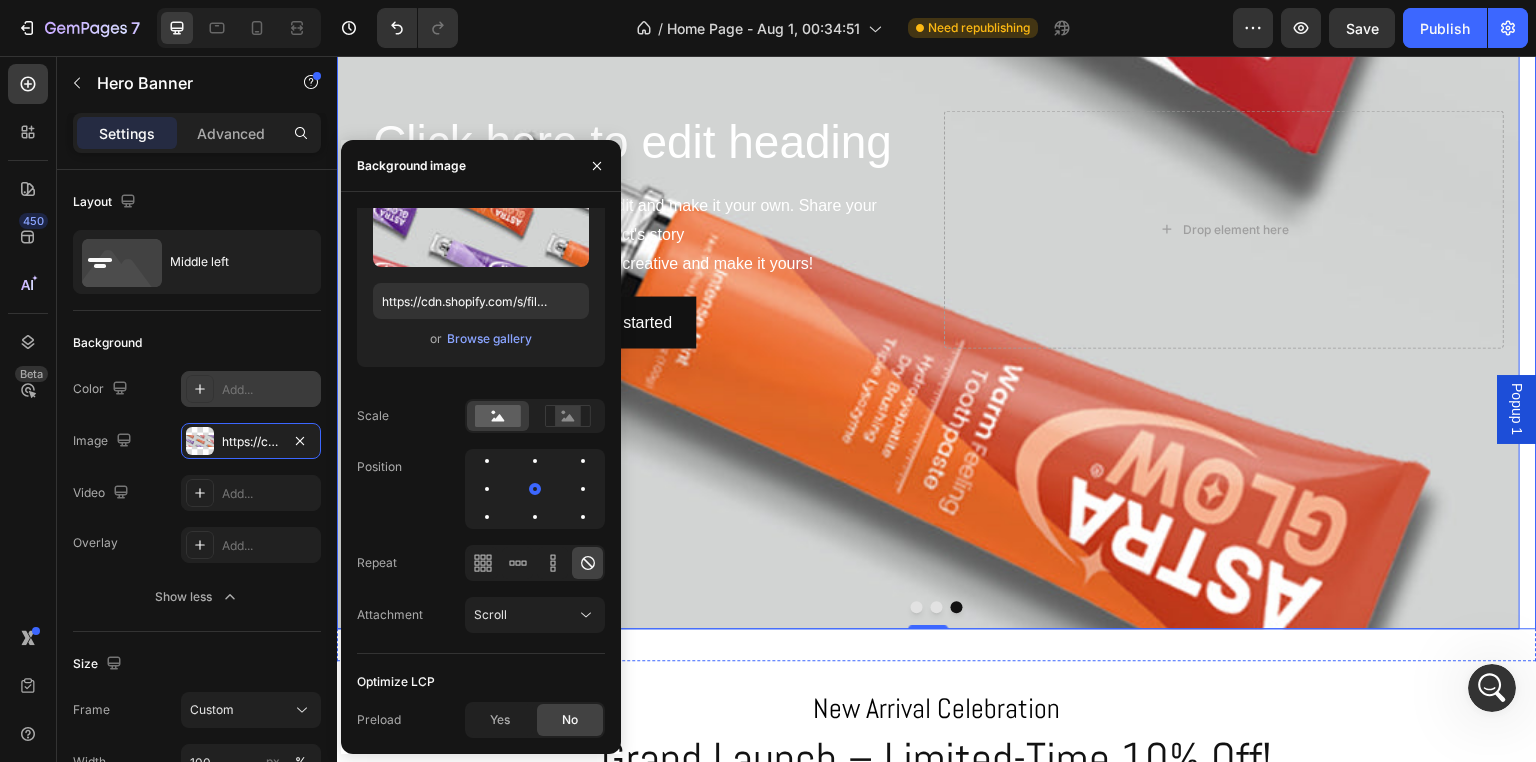 click at bounding box center [917, 607] 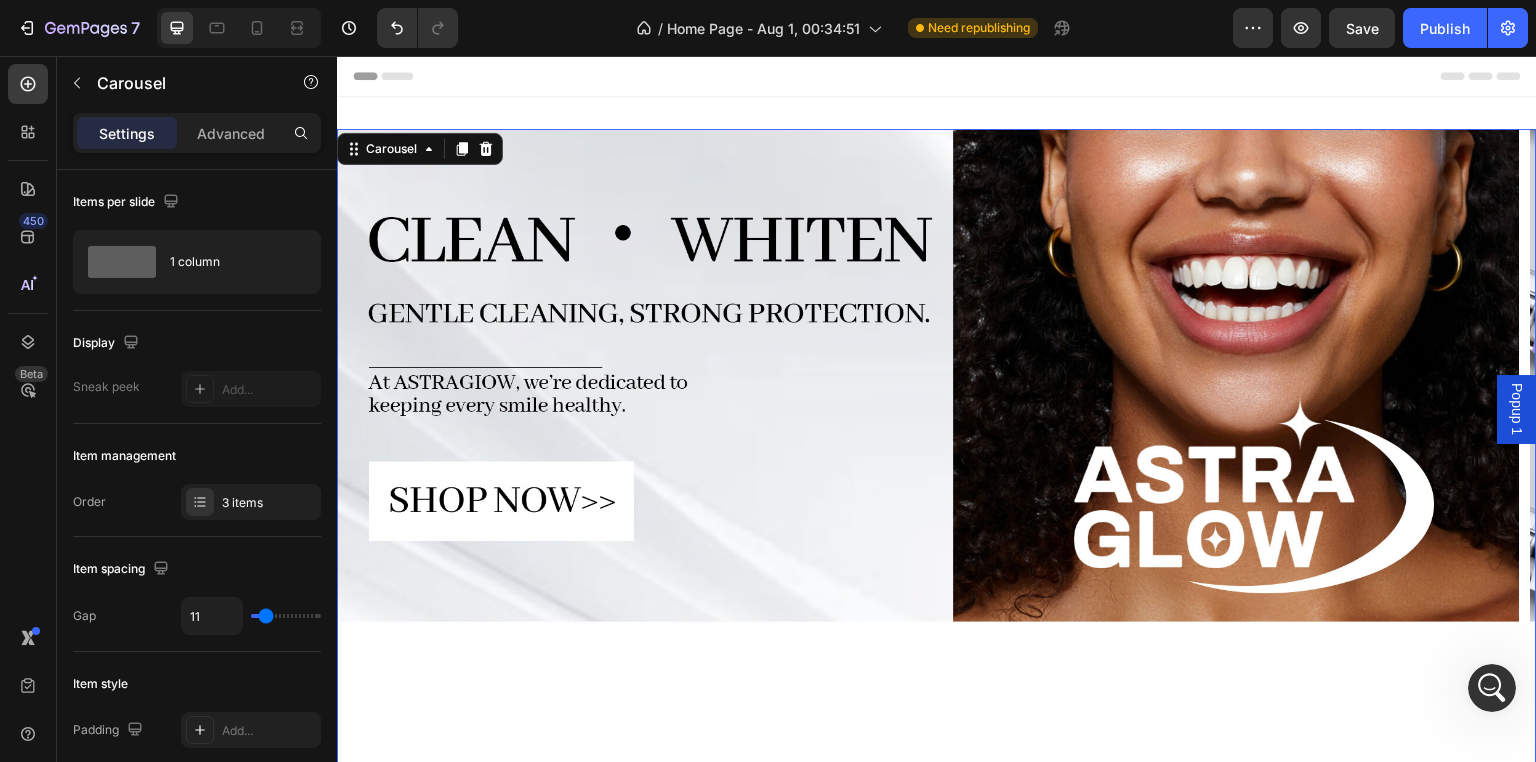 scroll, scrollTop: 0, scrollLeft: 0, axis: both 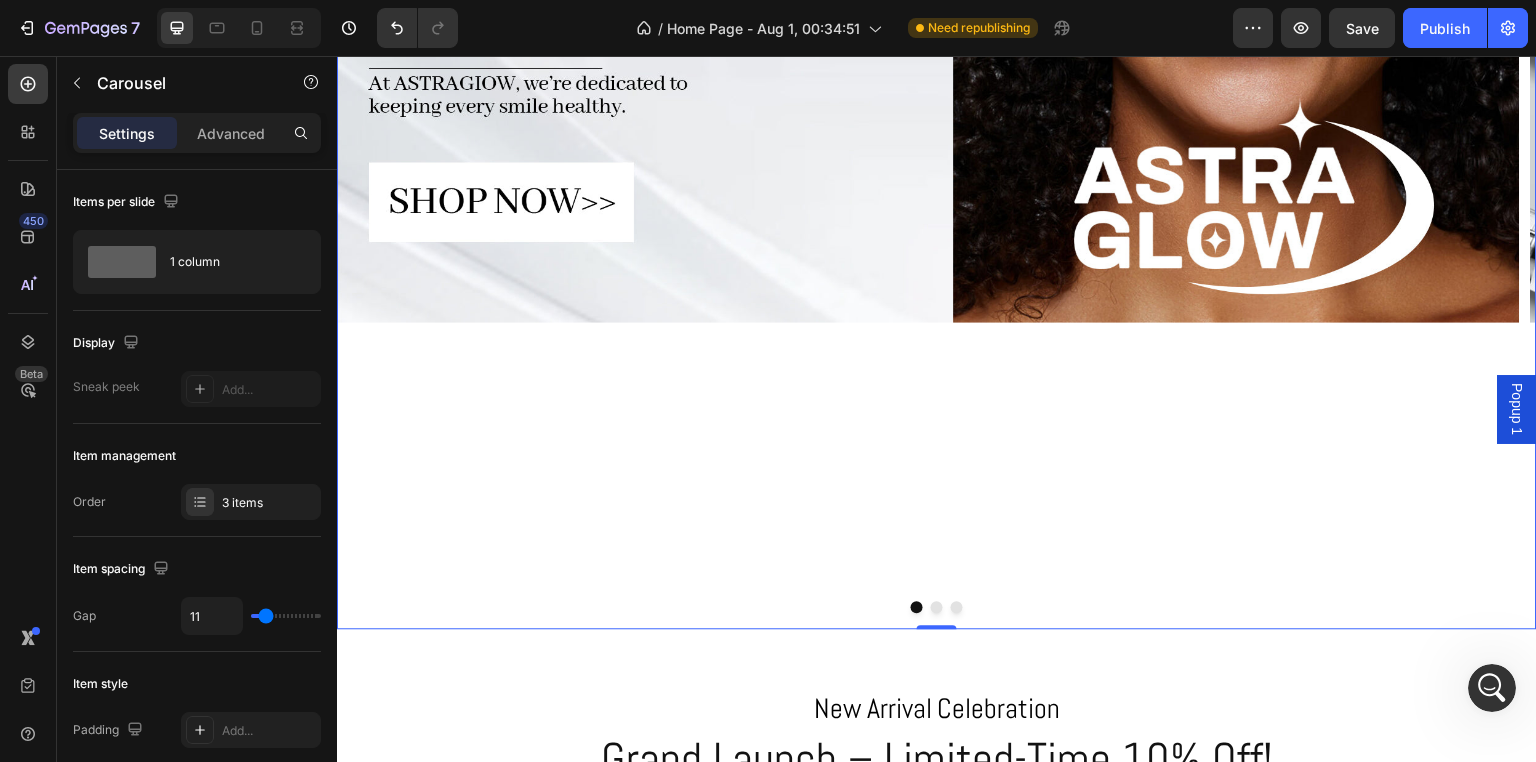 click on "Image" at bounding box center [928, 229] 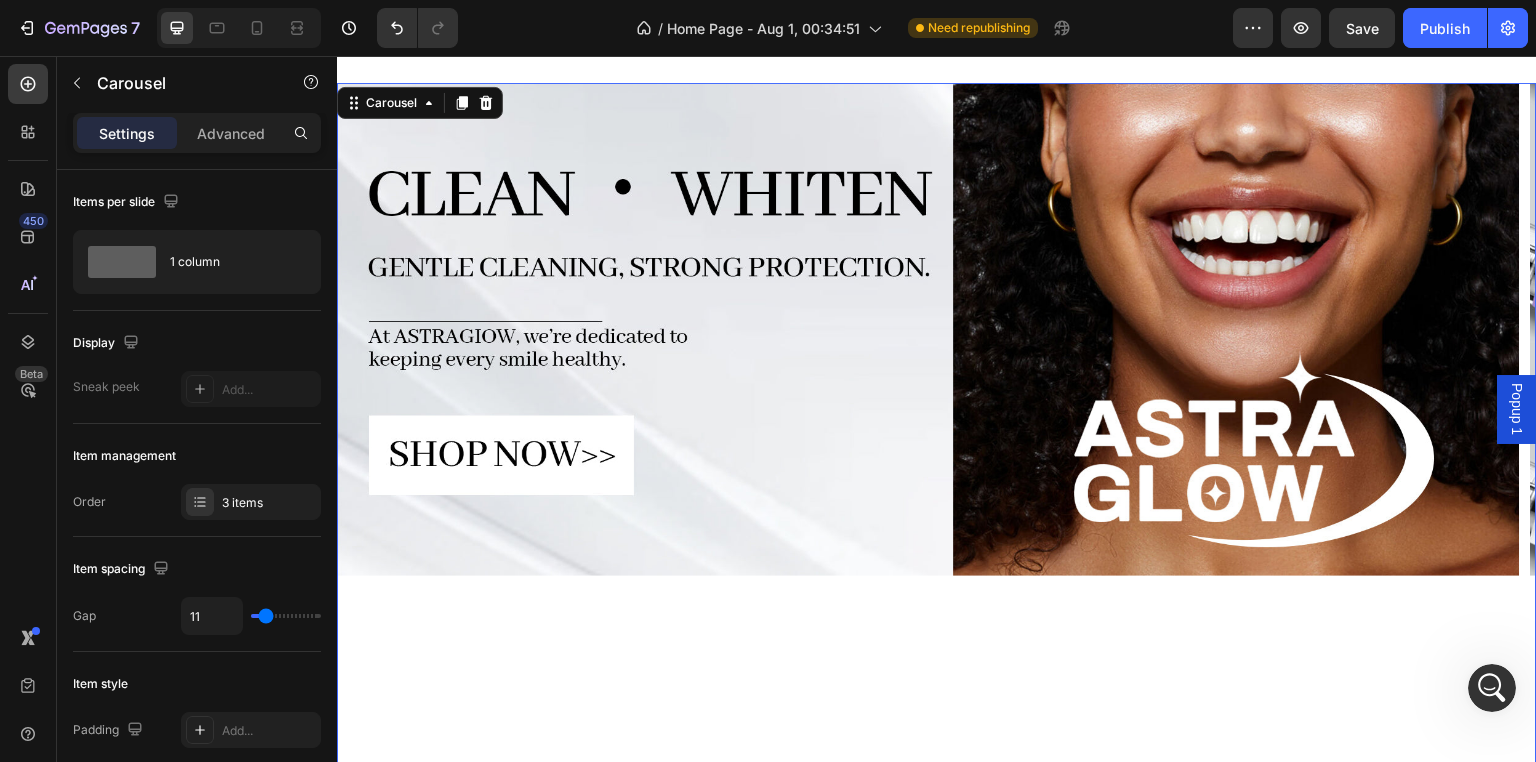scroll, scrollTop: 0, scrollLeft: 0, axis: both 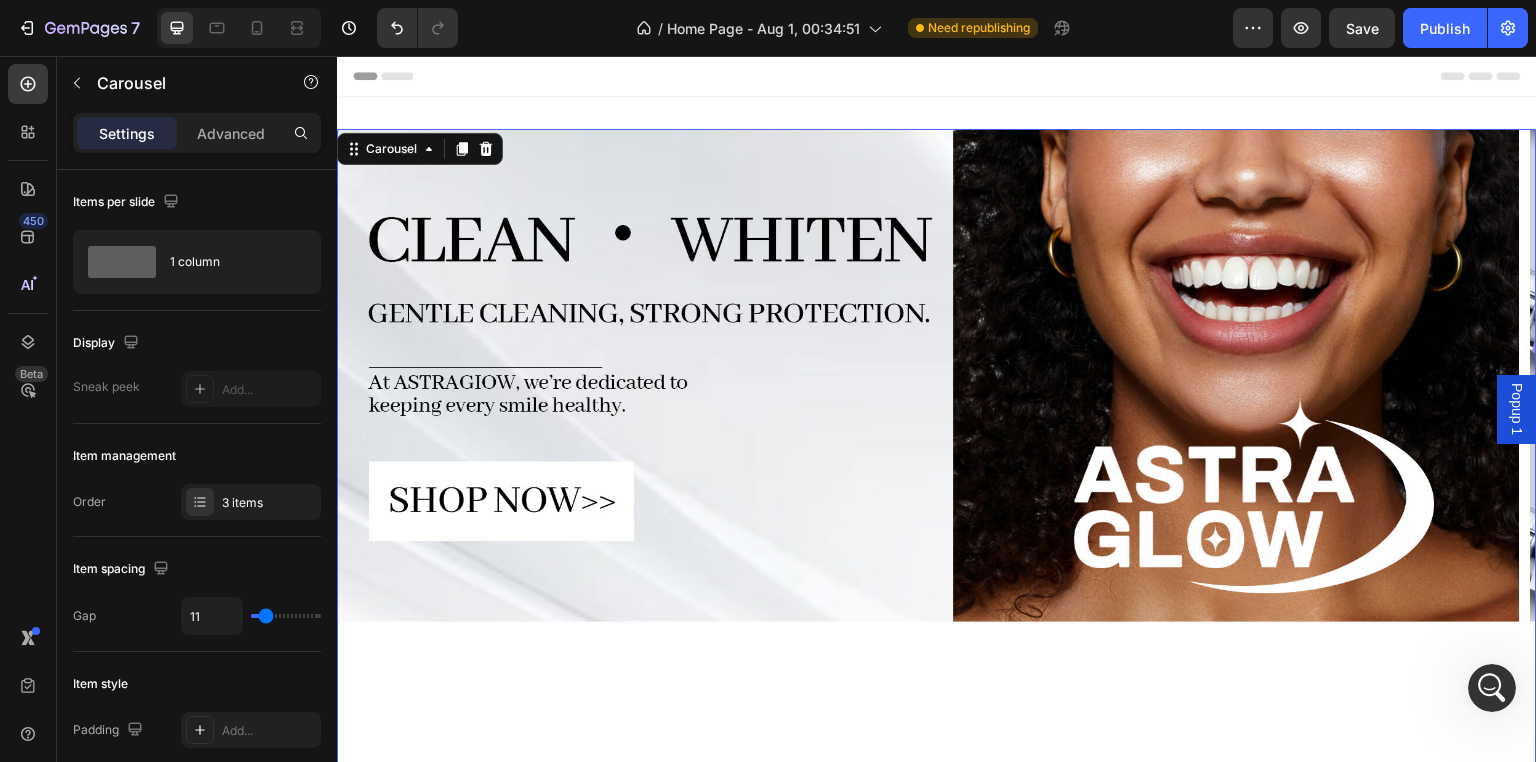 click at bounding box center [928, 375] 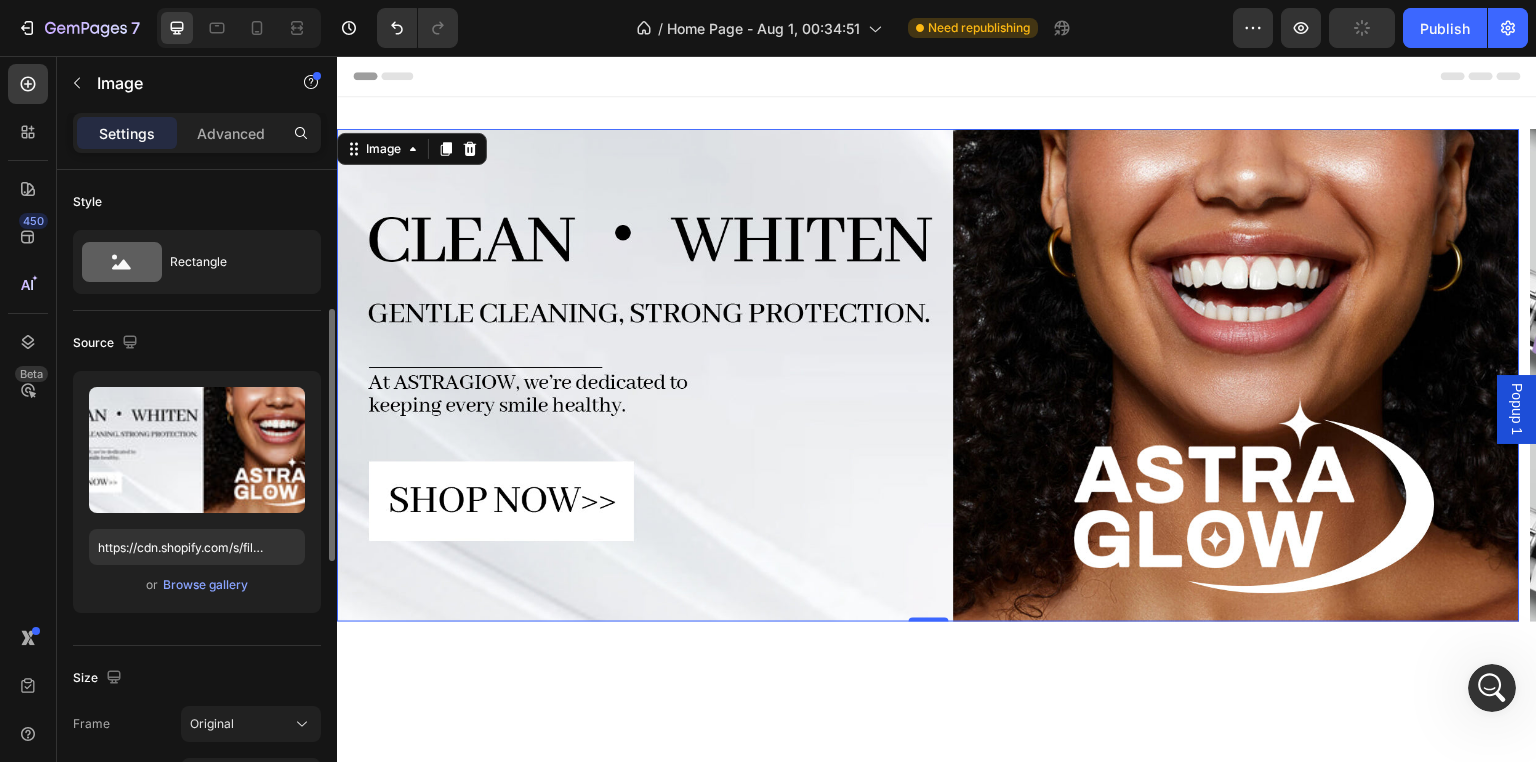 scroll, scrollTop: 200, scrollLeft: 0, axis: vertical 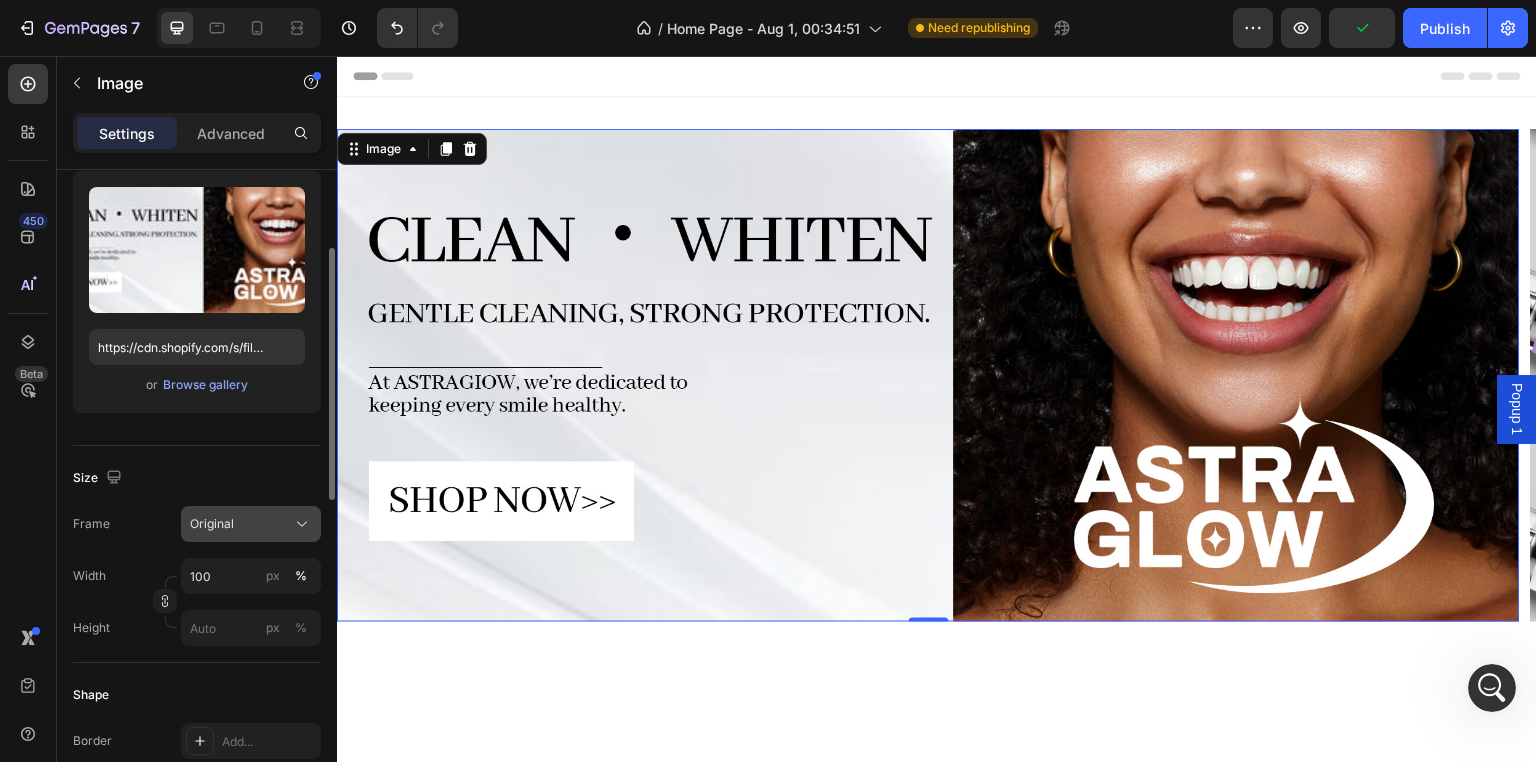 click on "Original" 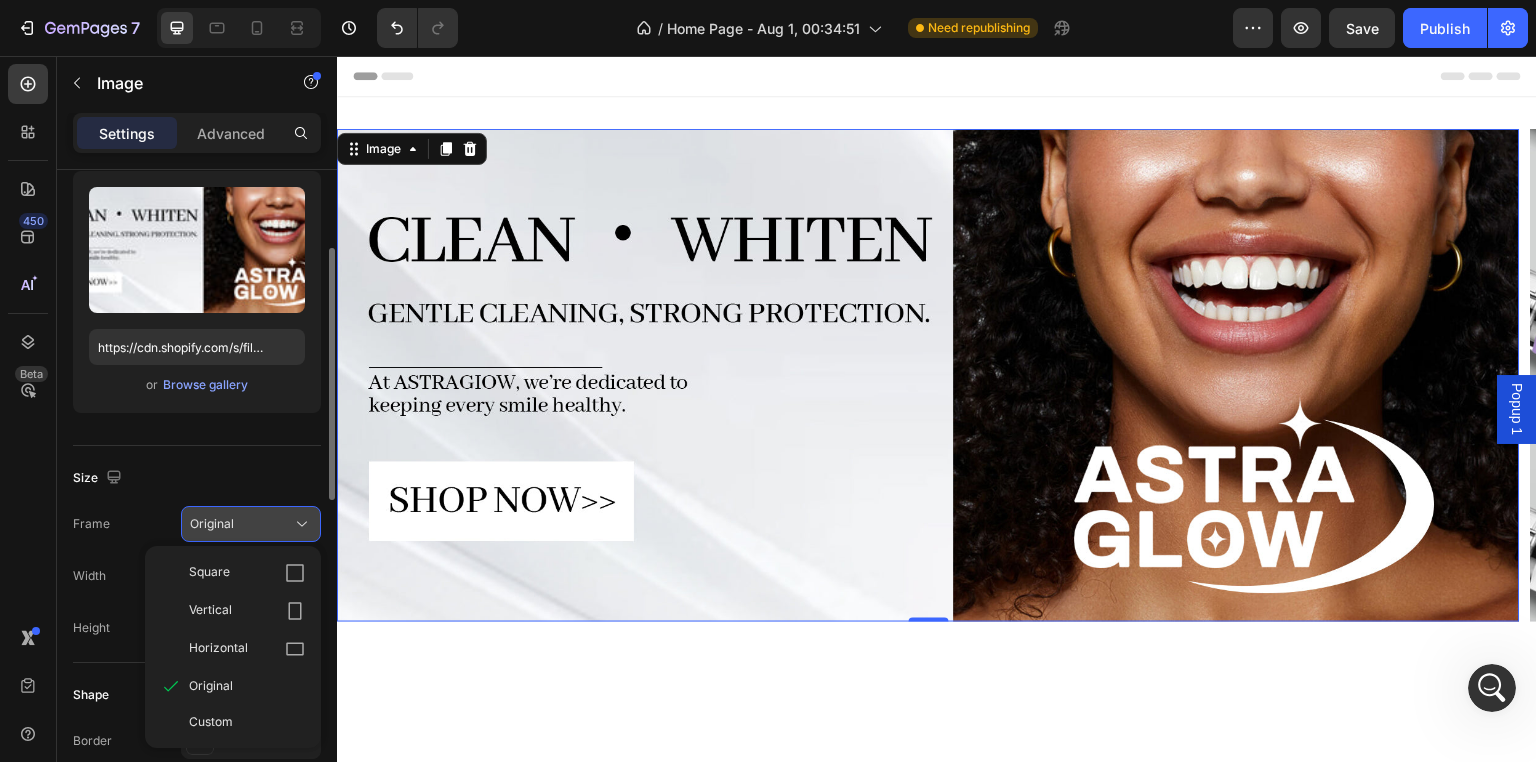 click on "Original" 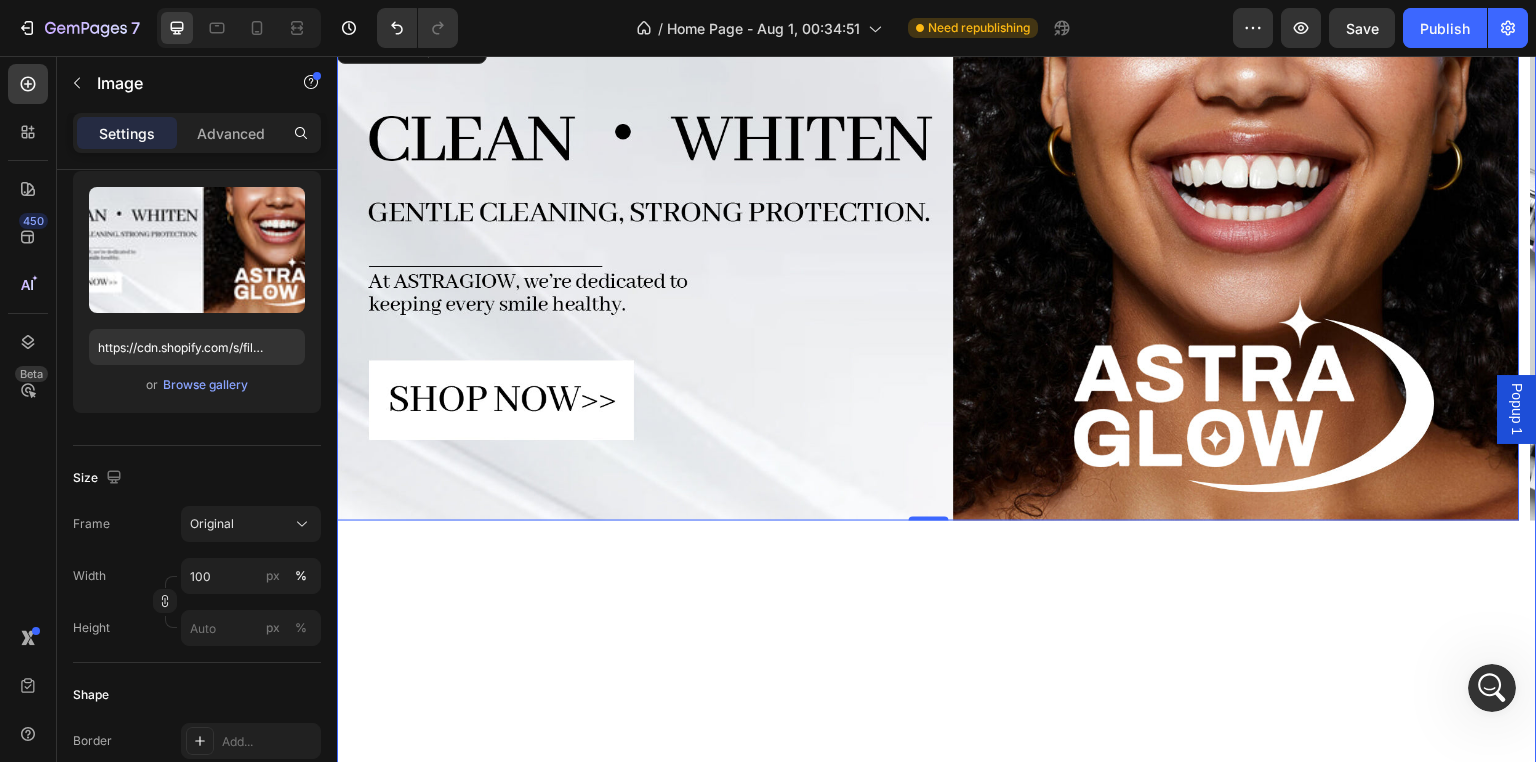 scroll, scrollTop: 300, scrollLeft: 0, axis: vertical 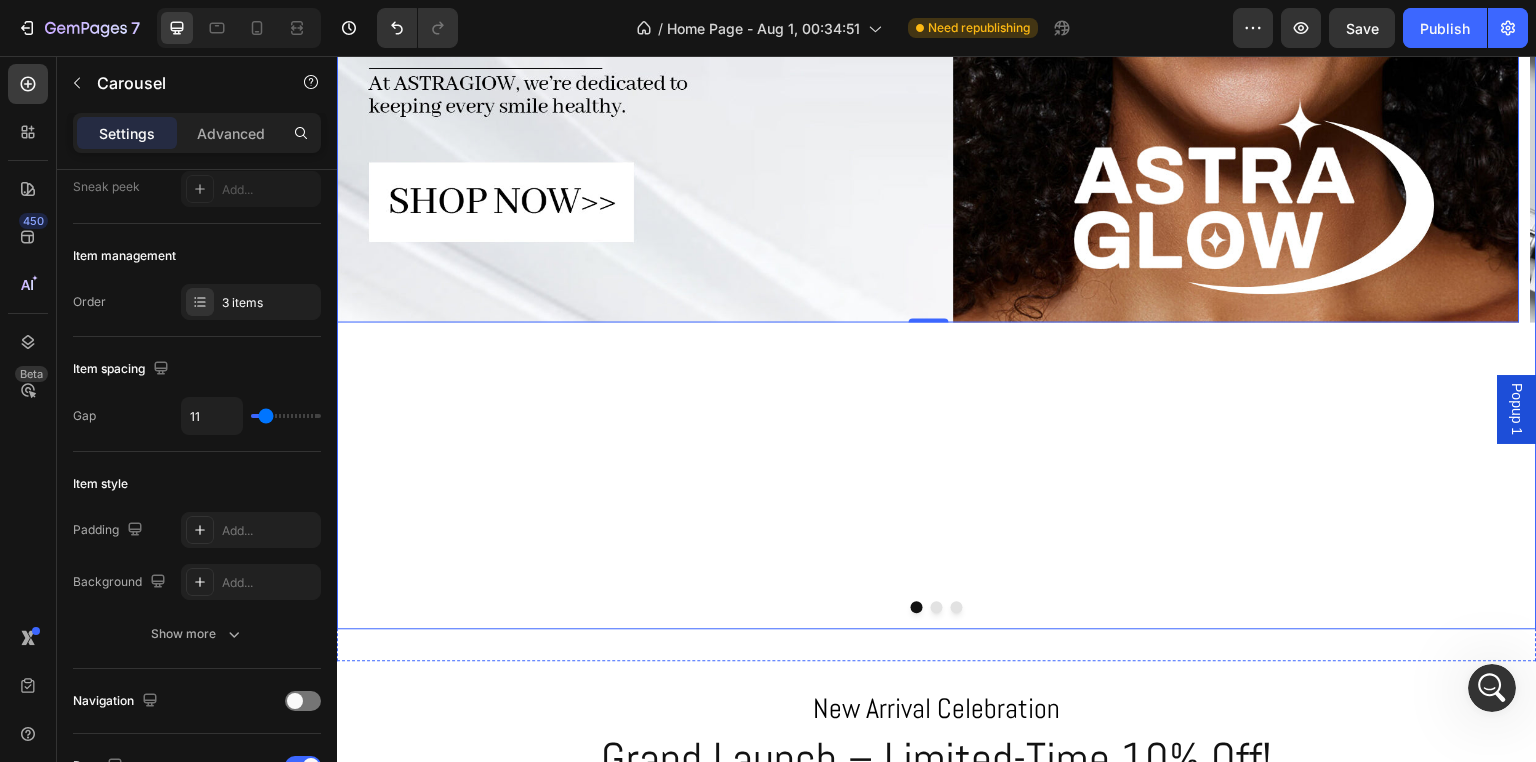 click at bounding box center [957, 607] 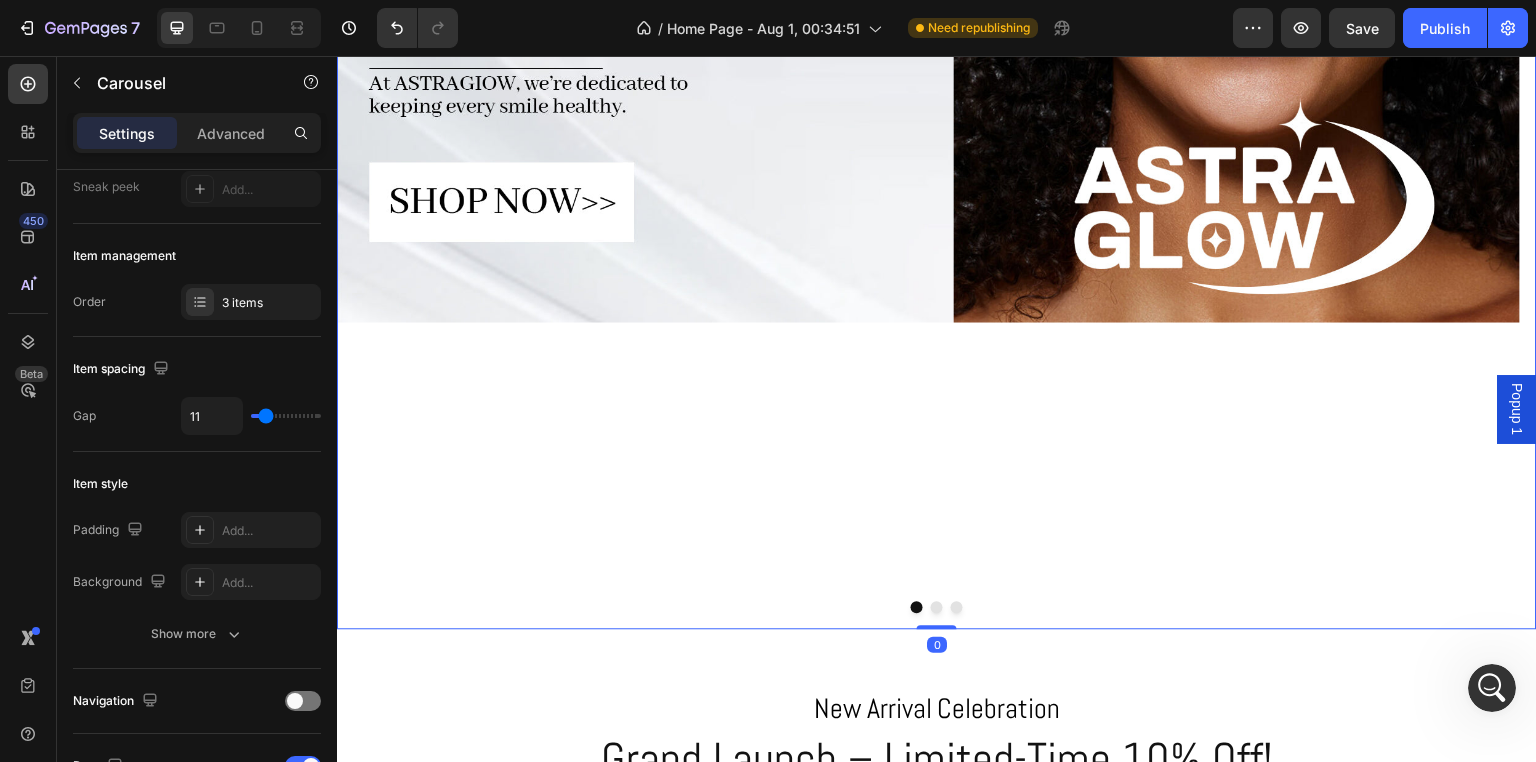 scroll, scrollTop: 0, scrollLeft: 0, axis: both 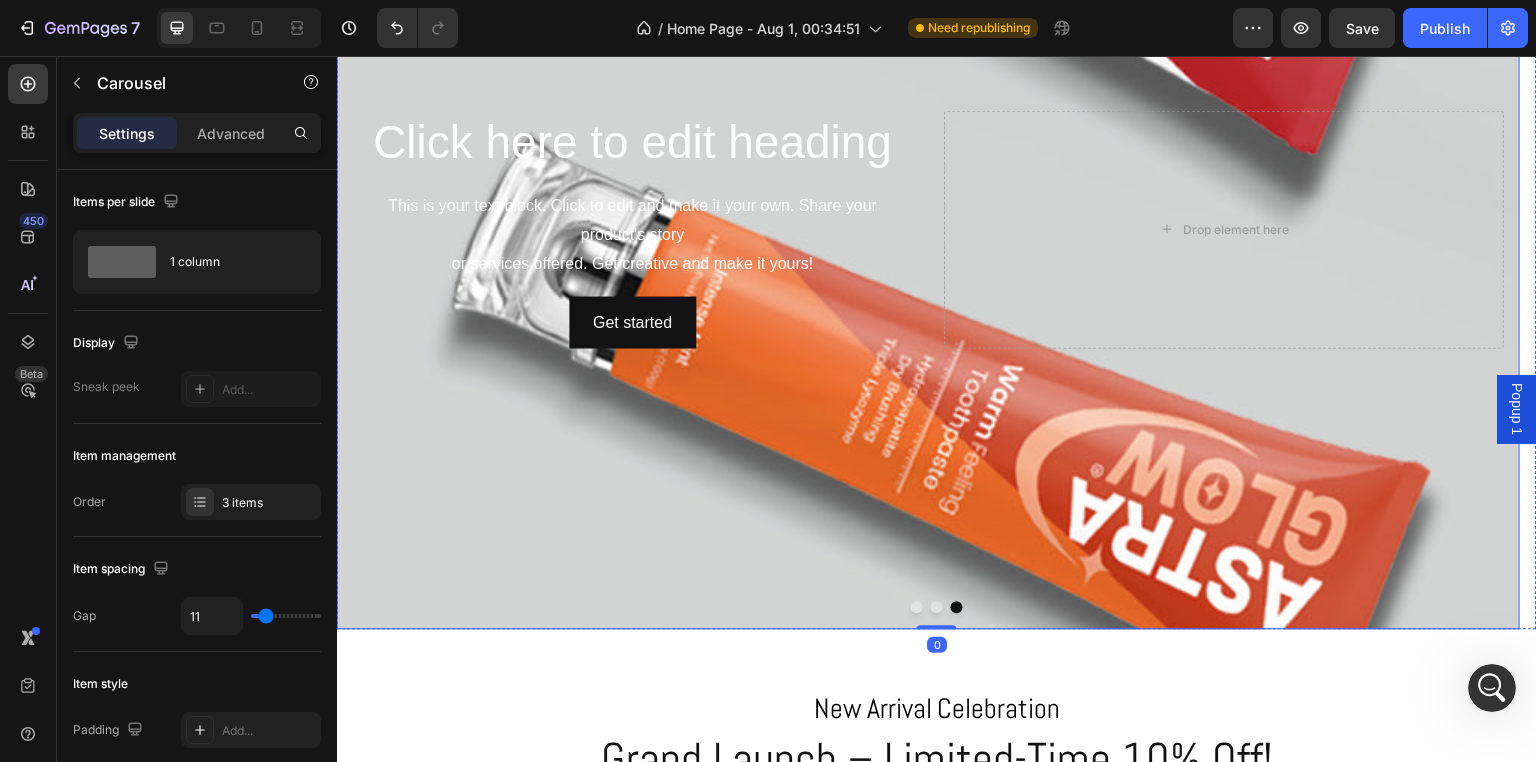 click at bounding box center (928, 429) 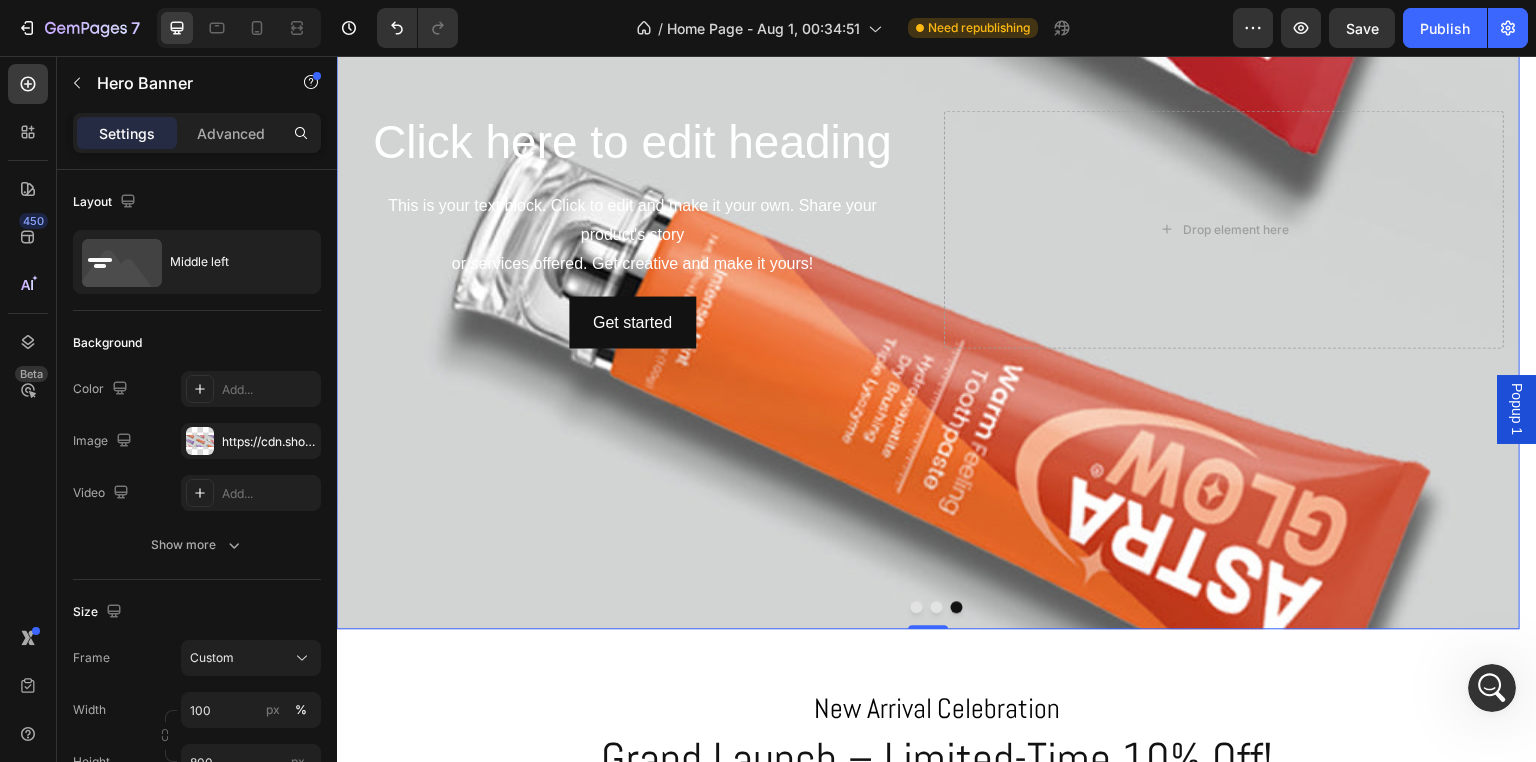 click at bounding box center (928, 429) 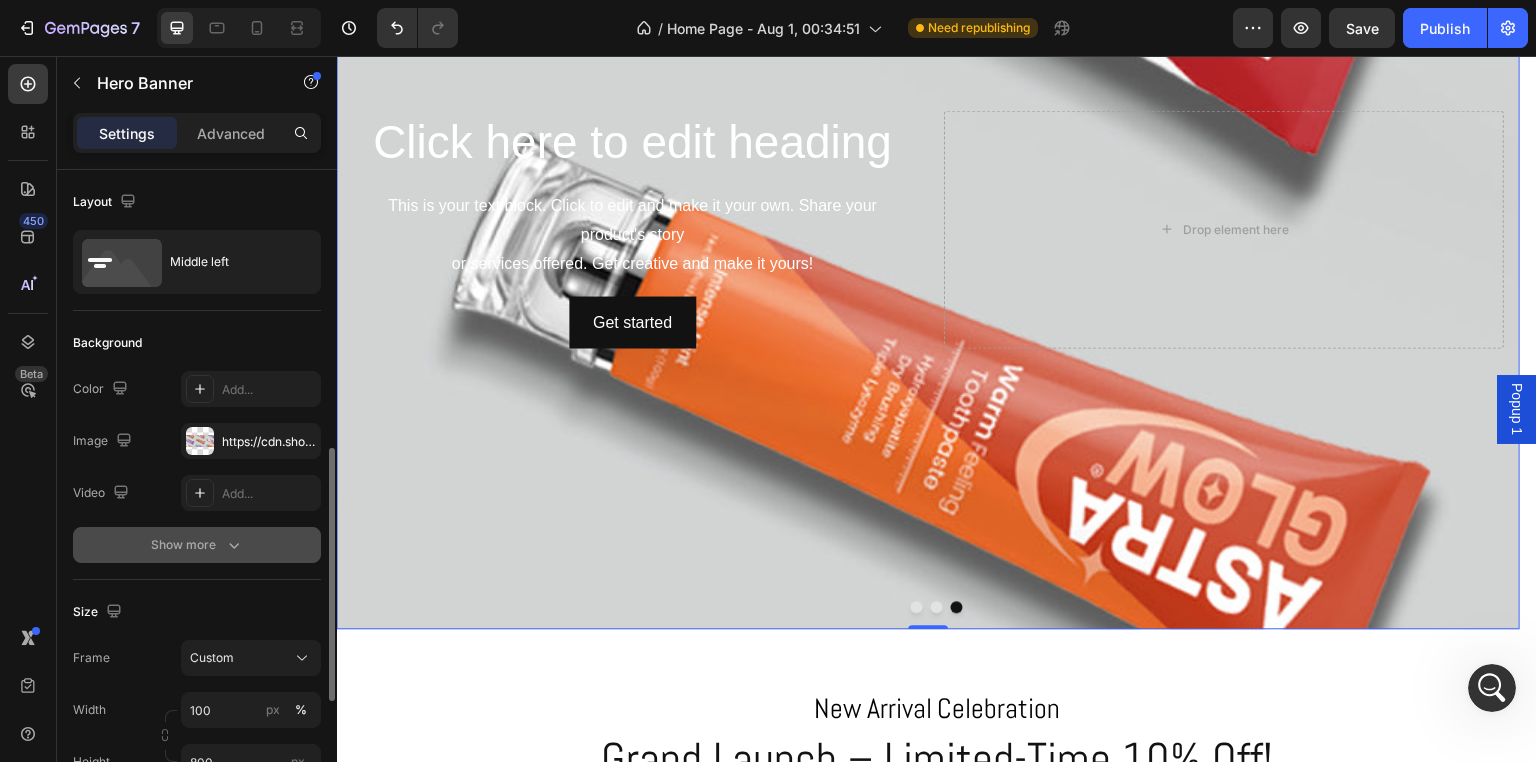 scroll, scrollTop: 200, scrollLeft: 0, axis: vertical 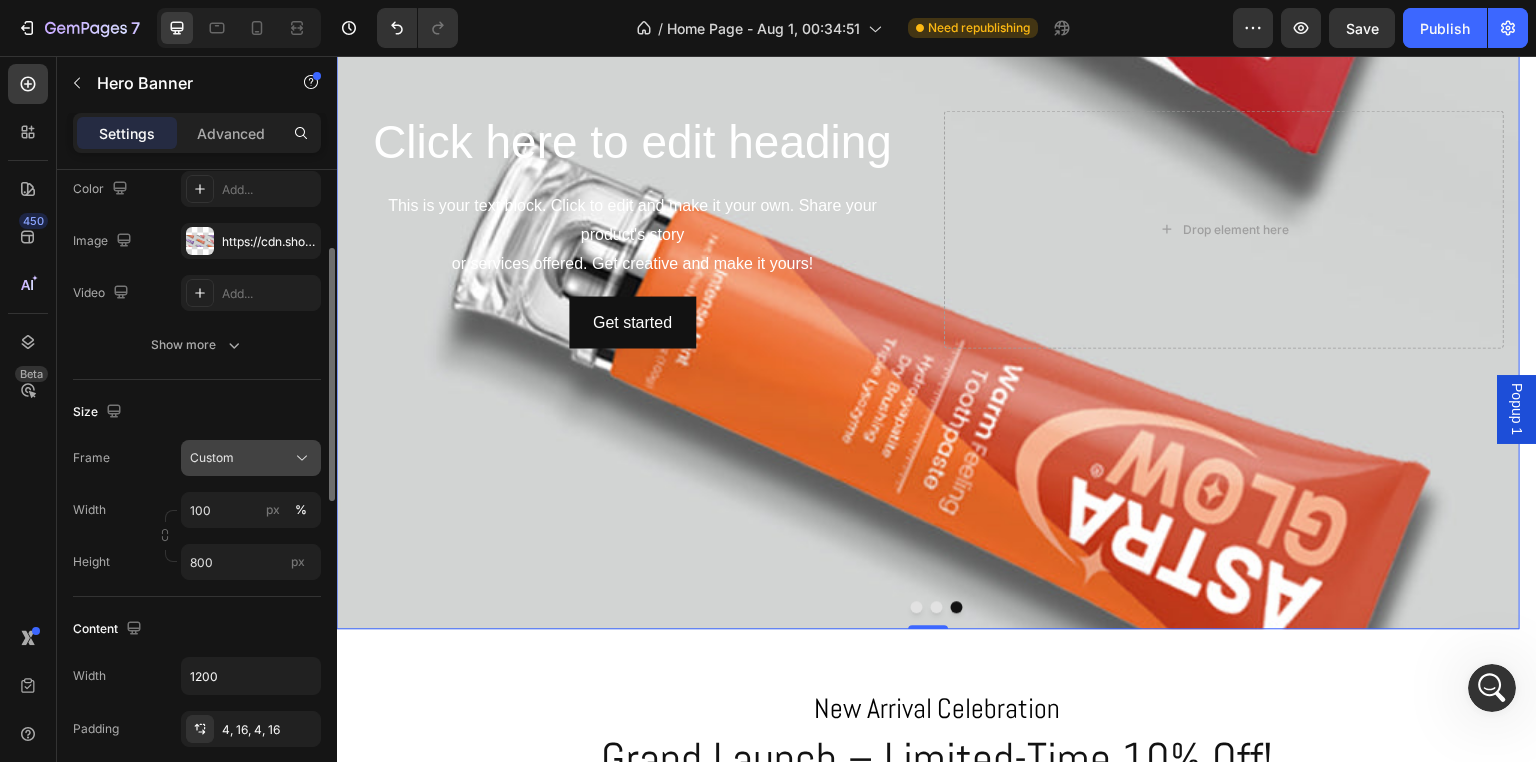 click on "Custom" at bounding box center (251, 458) 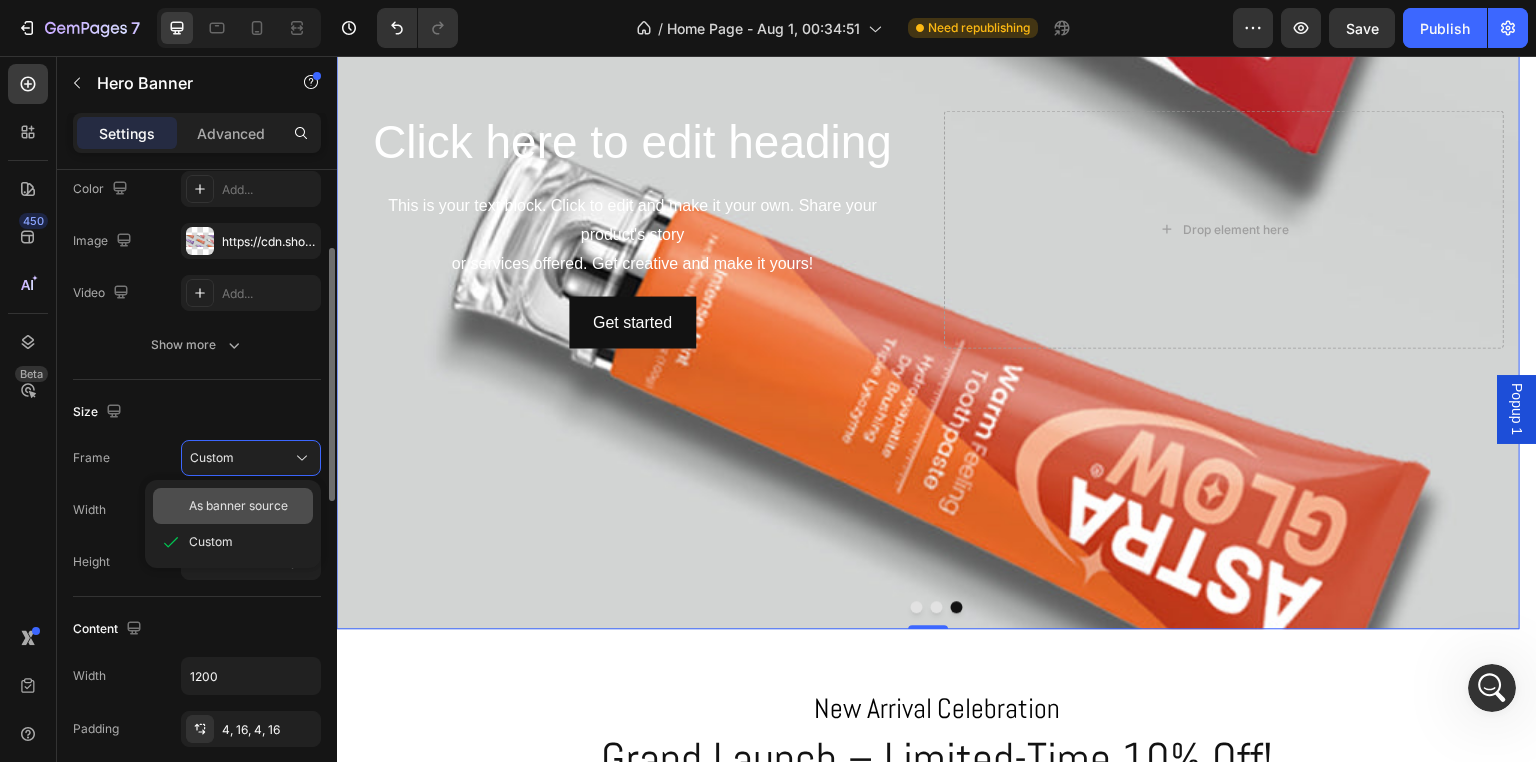 click on "As banner source" 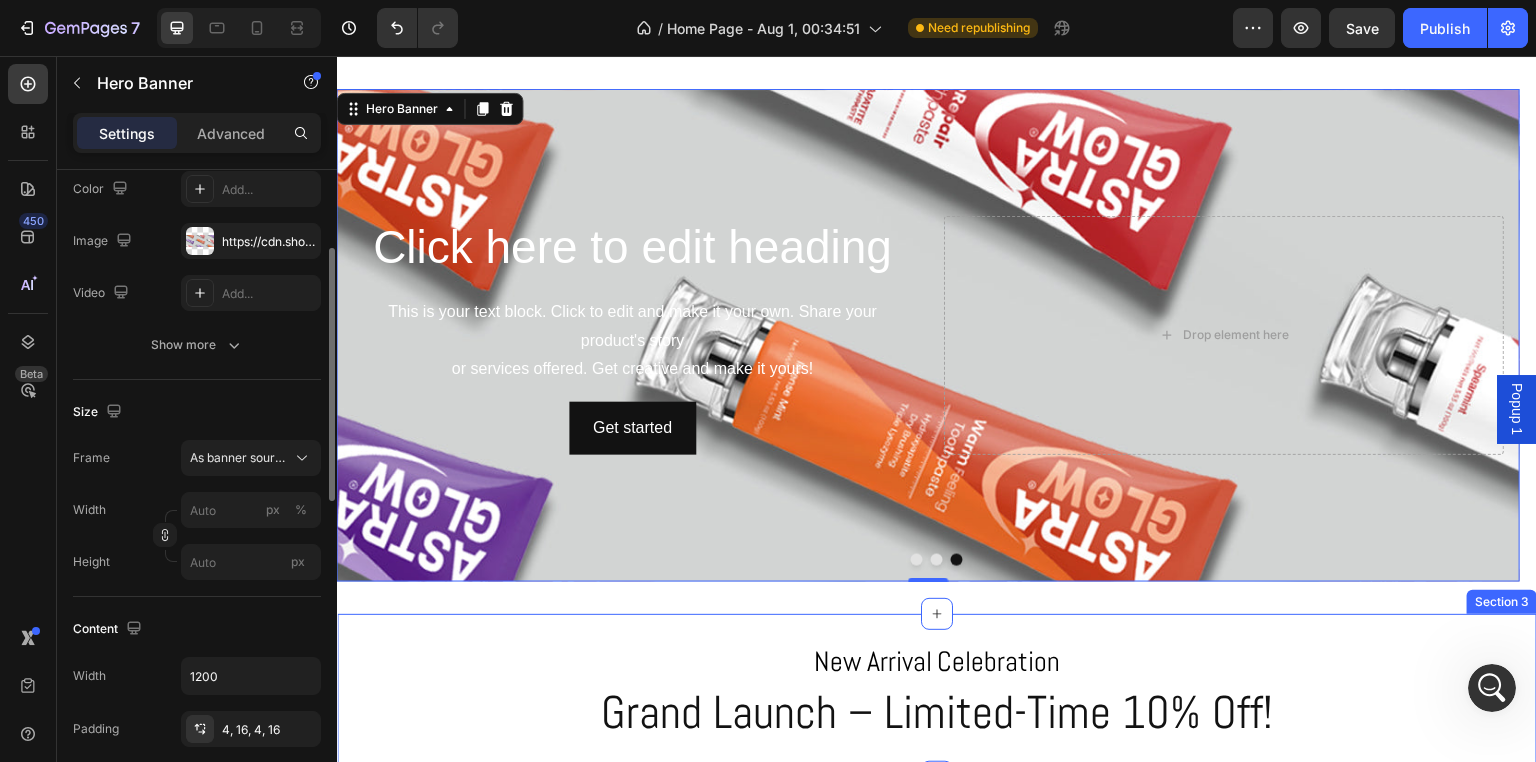 scroll, scrollTop: 0, scrollLeft: 0, axis: both 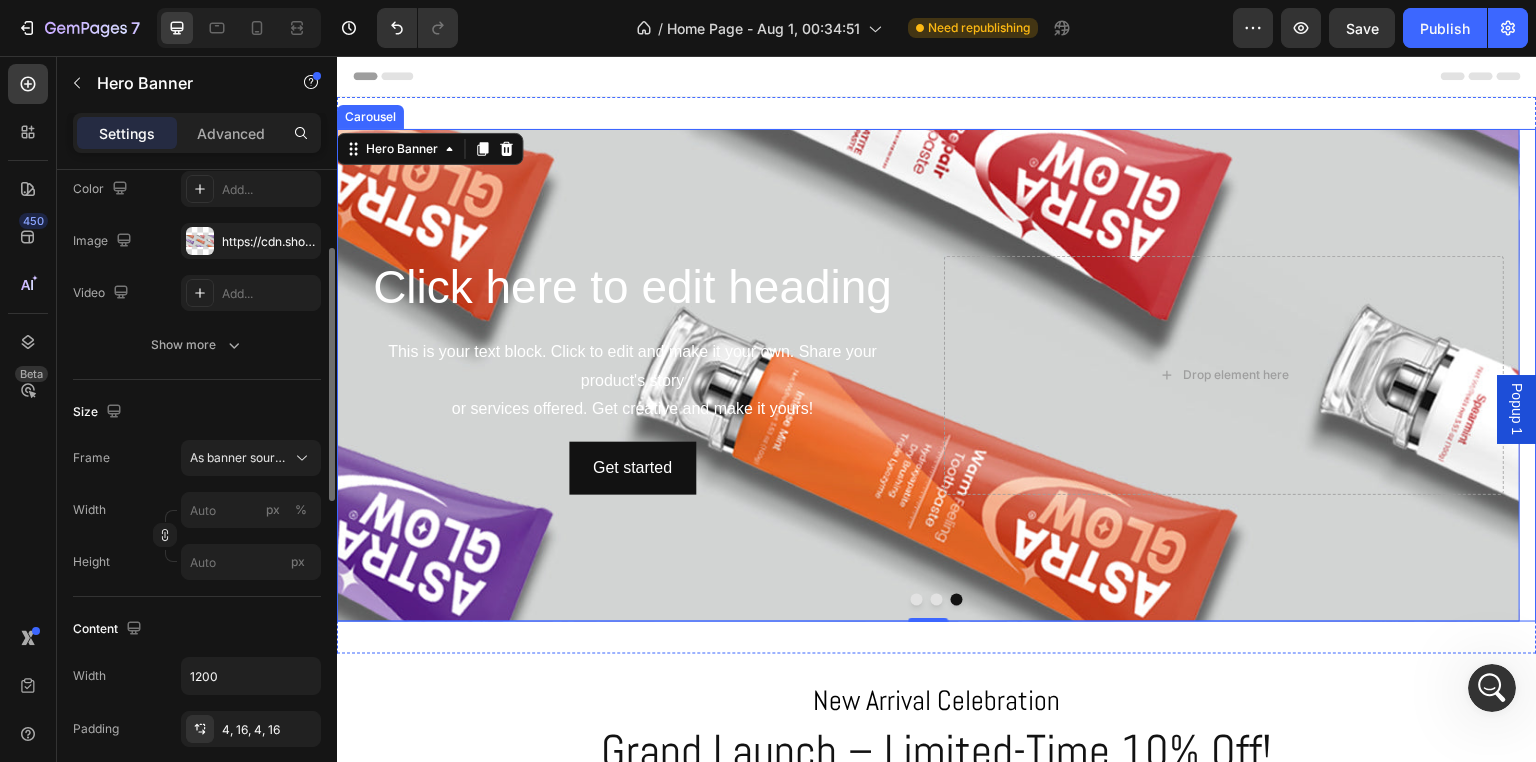 click at bounding box center (917, 600) 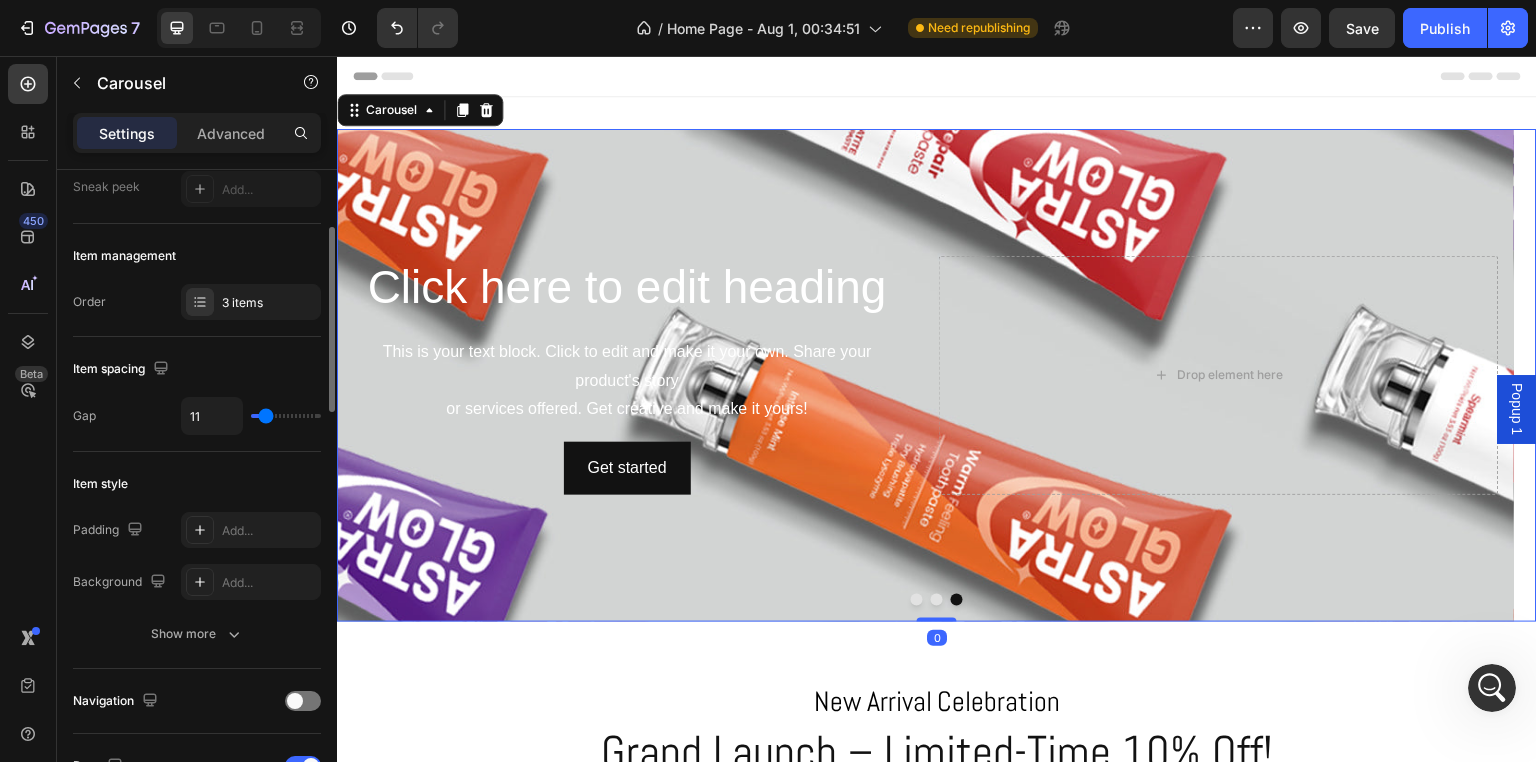 scroll, scrollTop: 0, scrollLeft: 0, axis: both 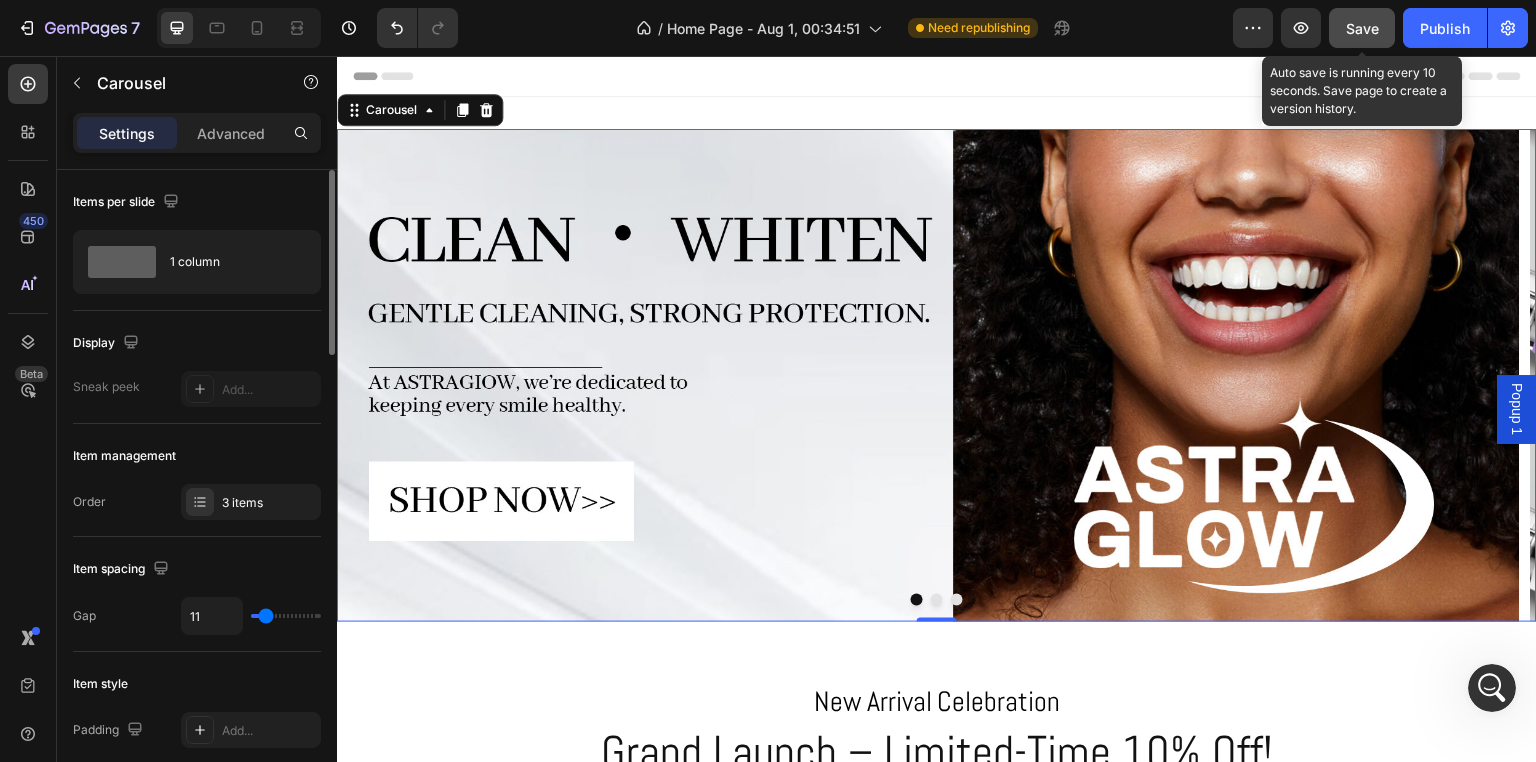 click on "Save" 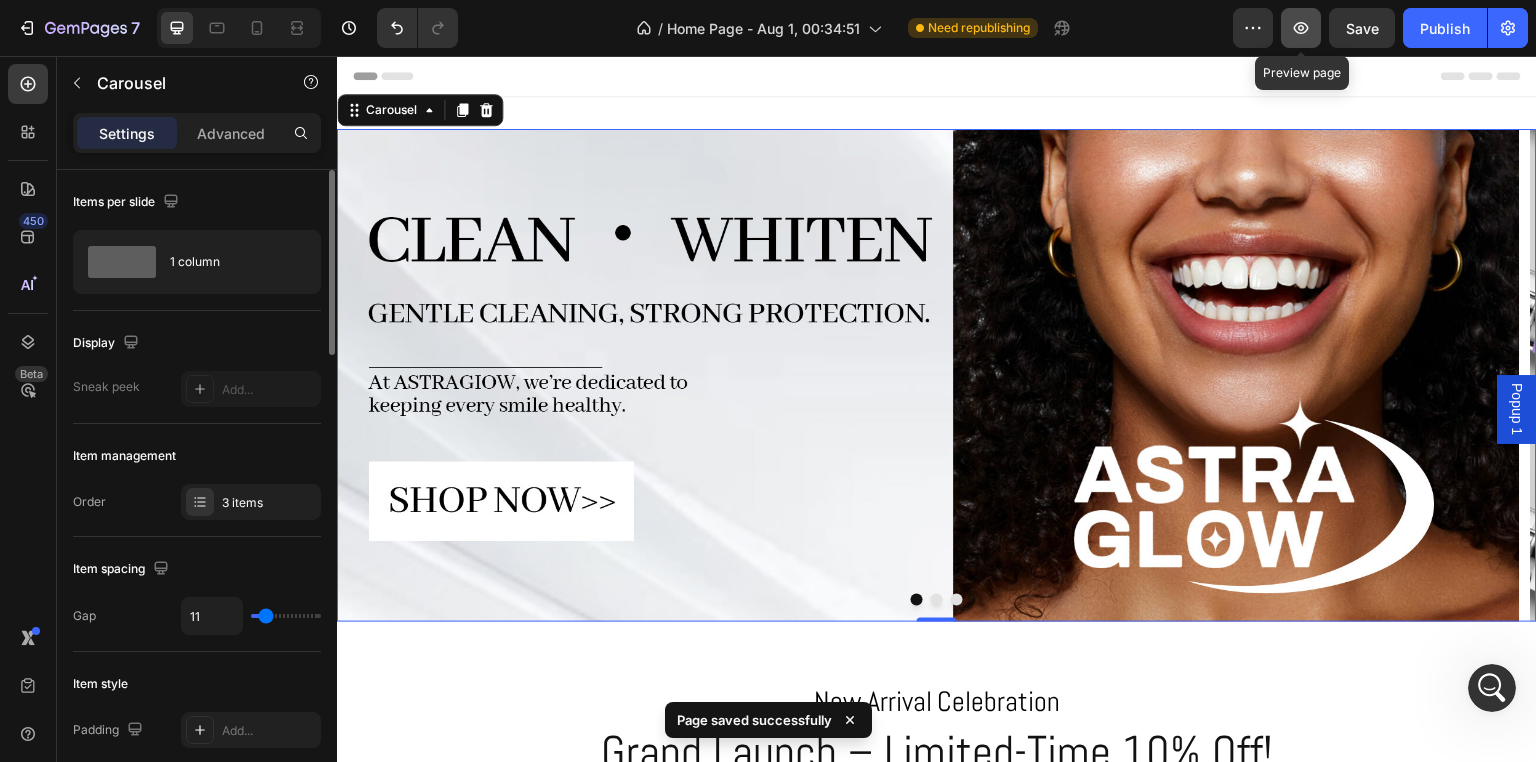 click 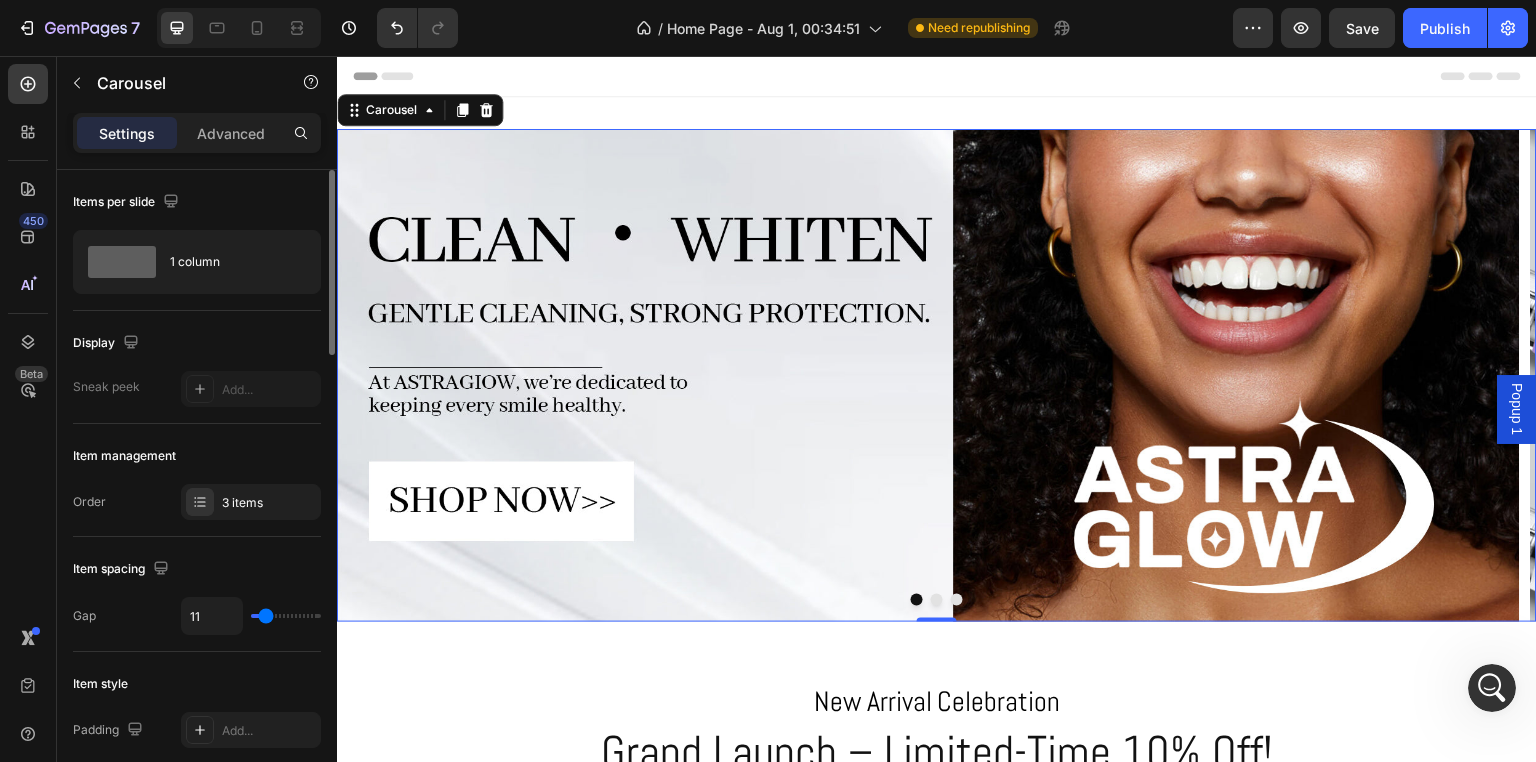type on "0" 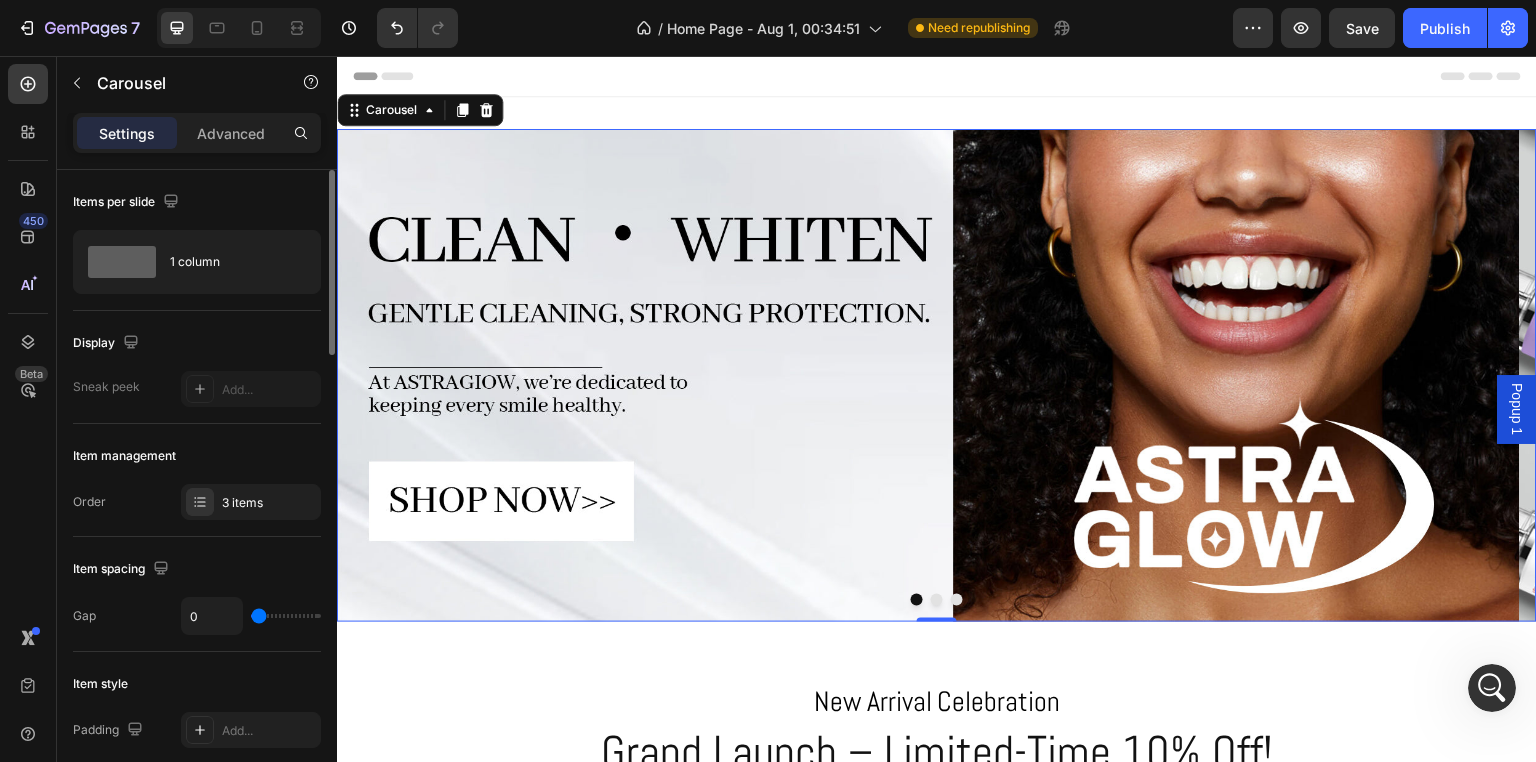 drag, startPoint x: 261, startPoint y: 619, endPoint x: 216, endPoint y: 618, distance: 45.01111 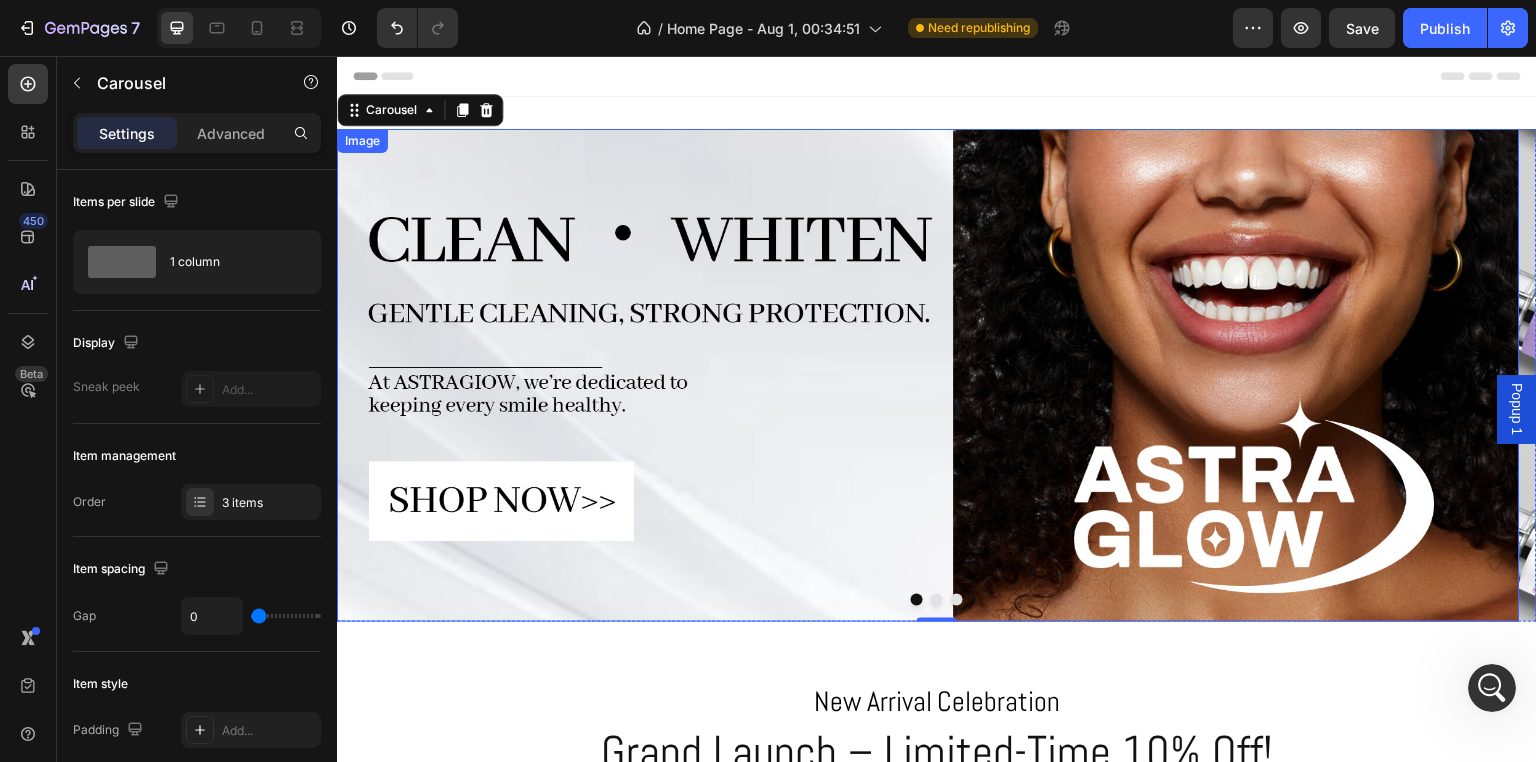 click at bounding box center (928, 375) 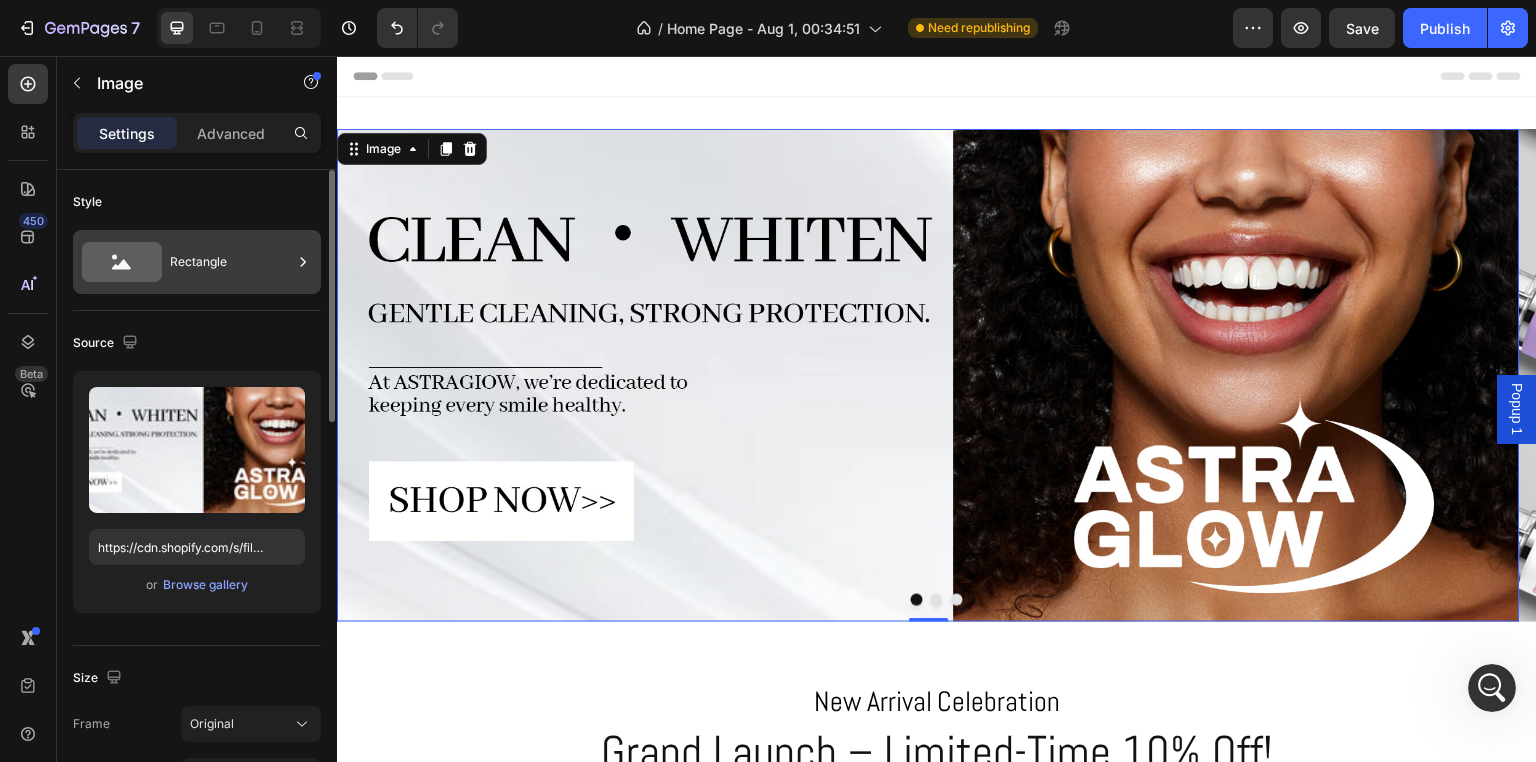 click on "Rectangle" at bounding box center (231, 262) 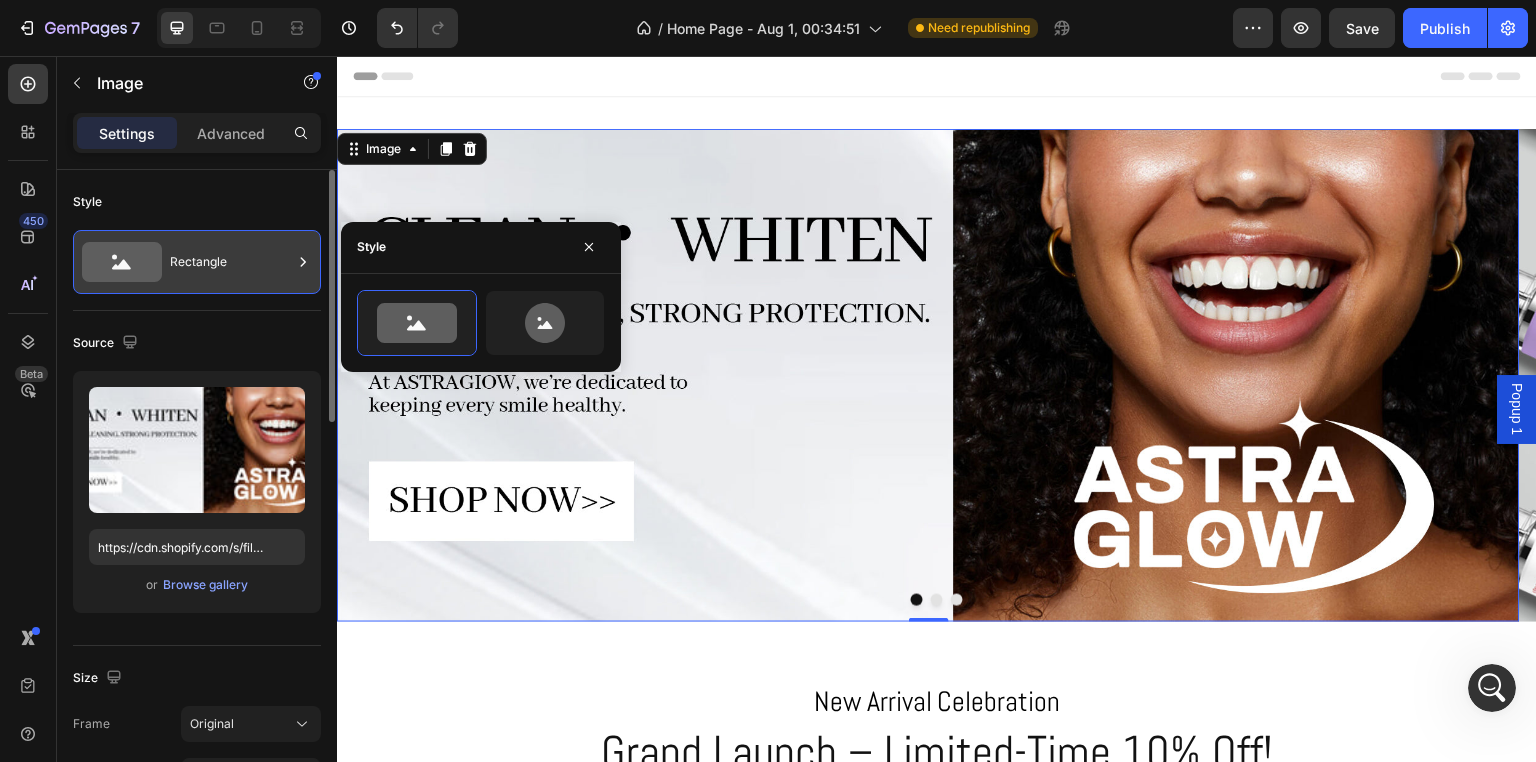 click on "Rectangle" at bounding box center [231, 262] 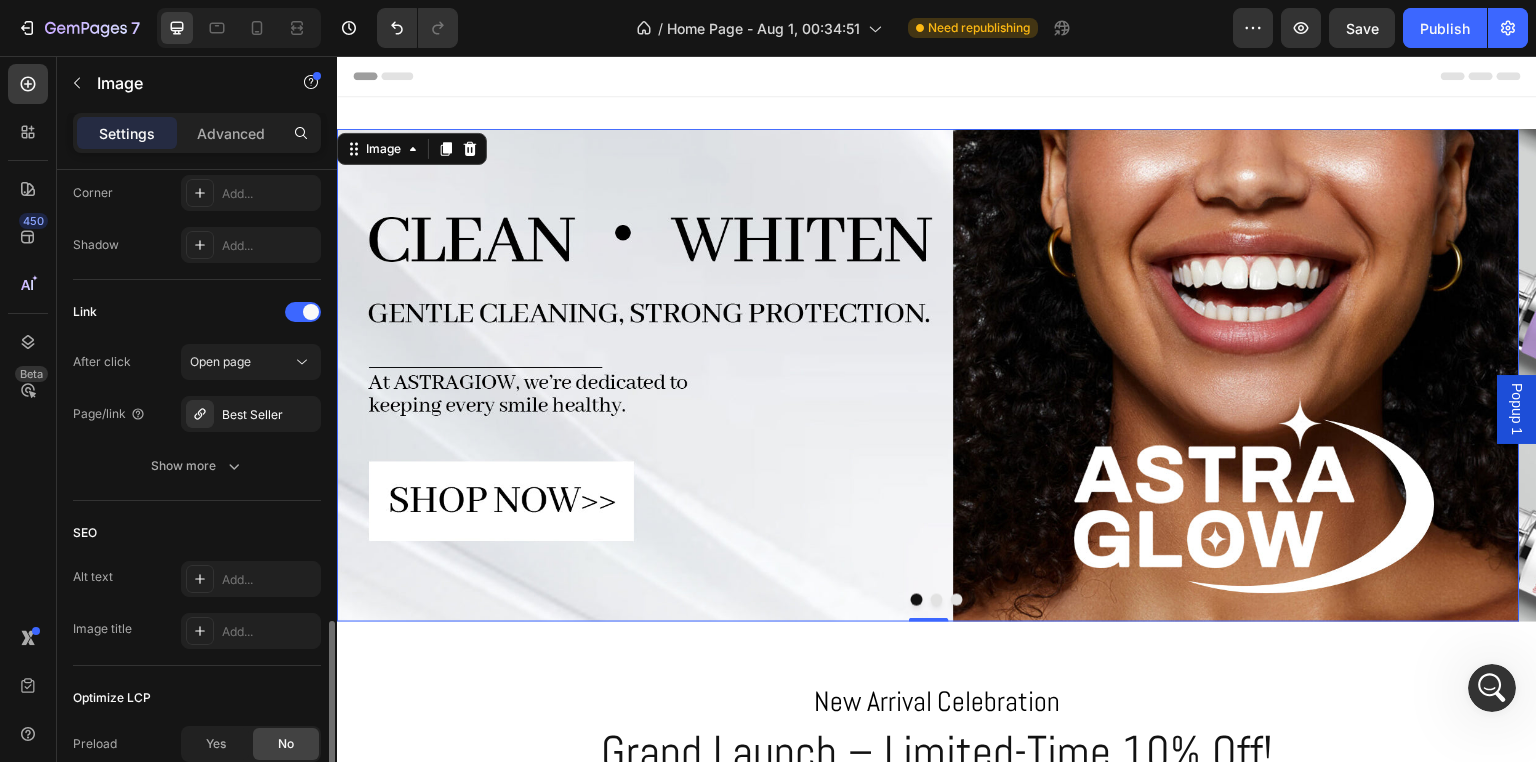 scroll, scrollTop: 1000, scrollLeft: 0, axis: vertical 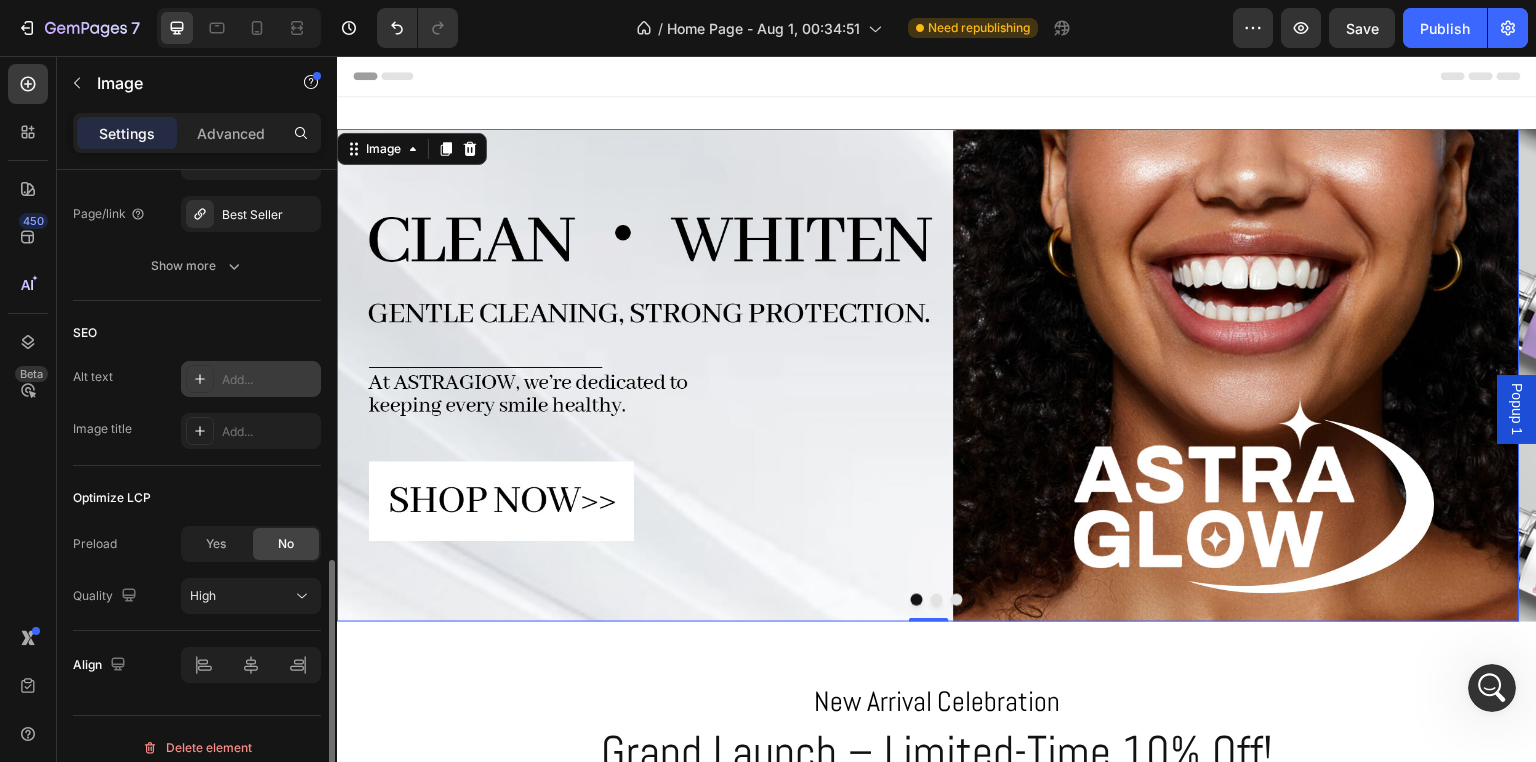 click on "Add..." at bounding box center (269, 380) 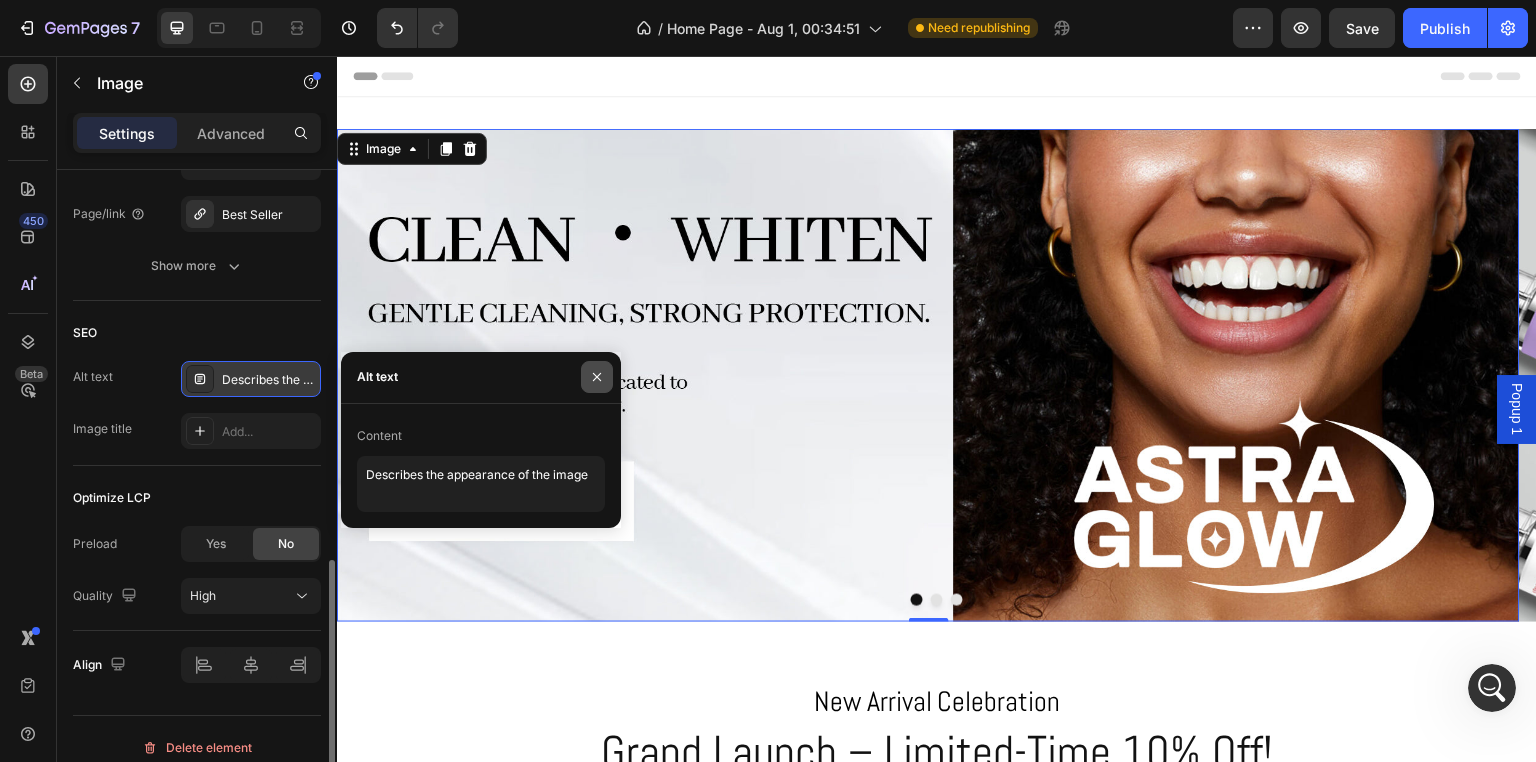 click 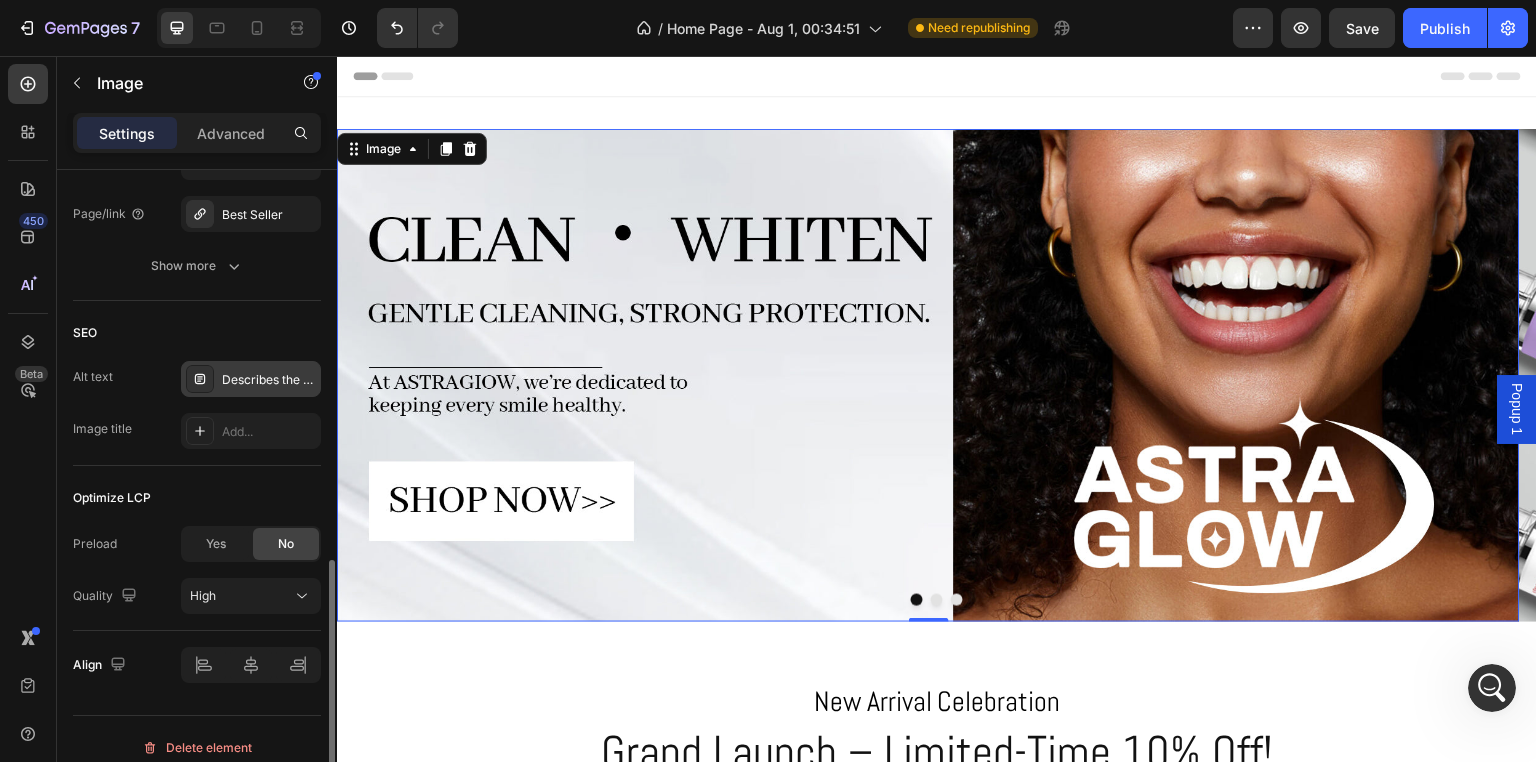 click on "Describes the appearance of the image" at bounding box center [269, 380] 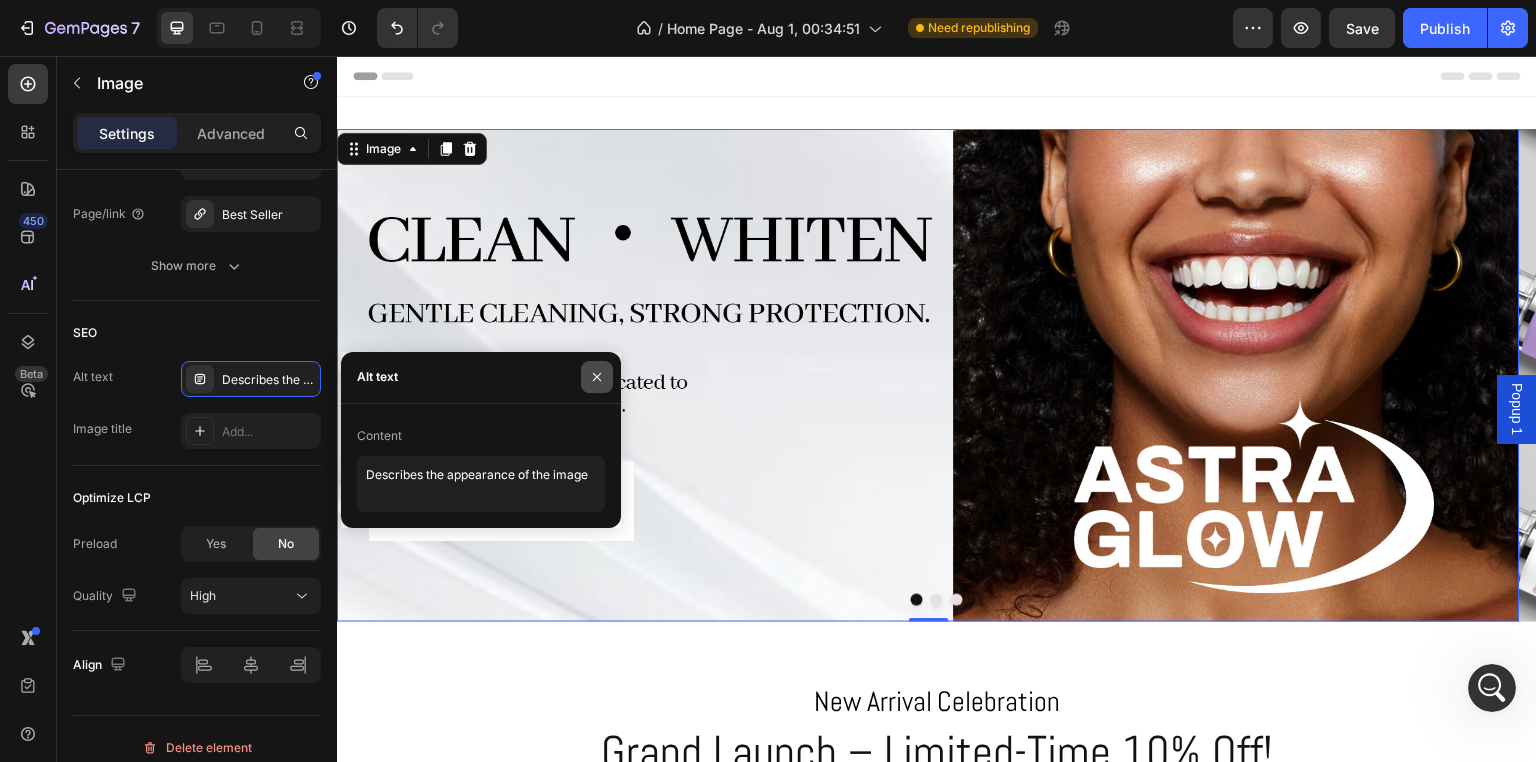click at bounding box center (597, 377) 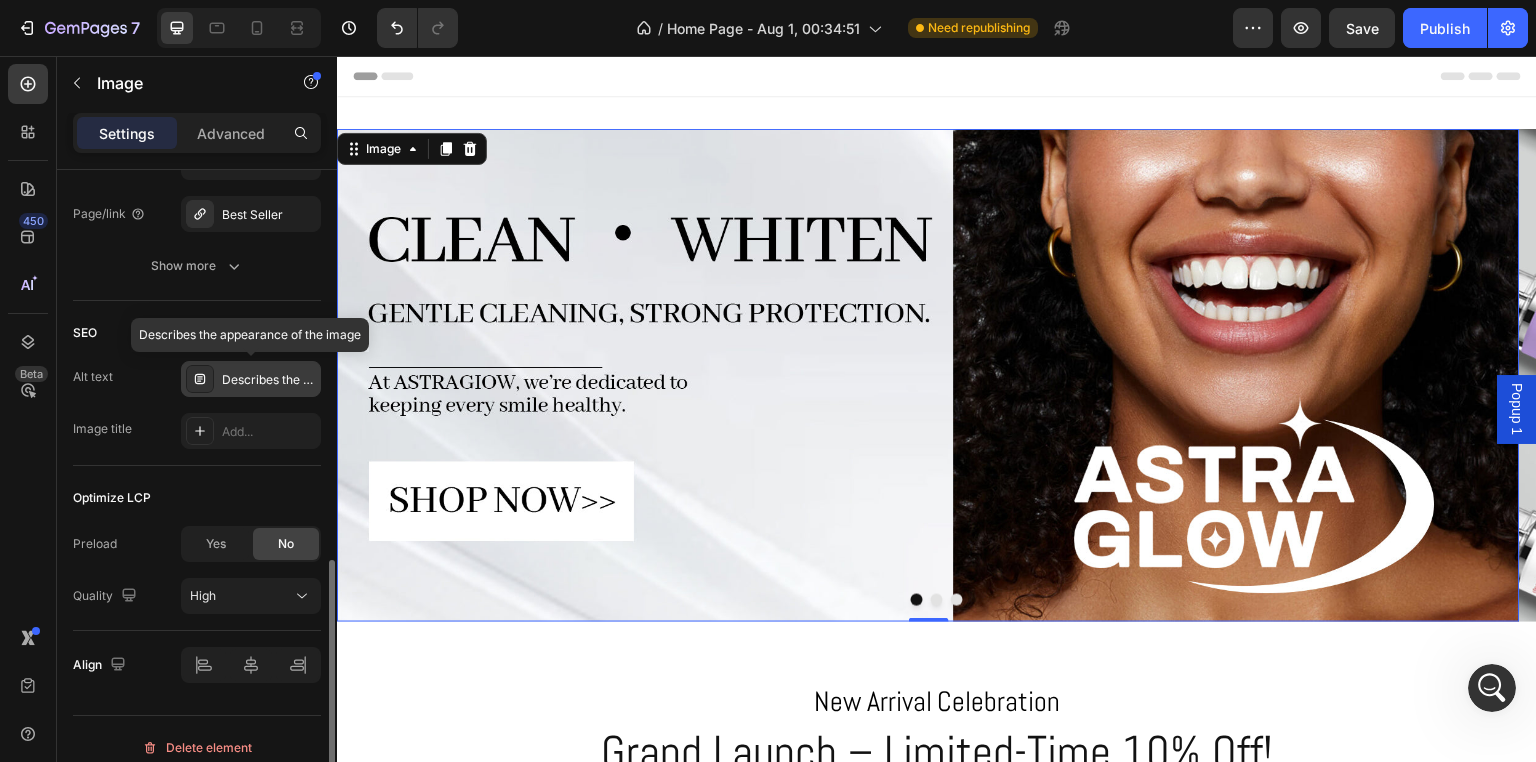 click 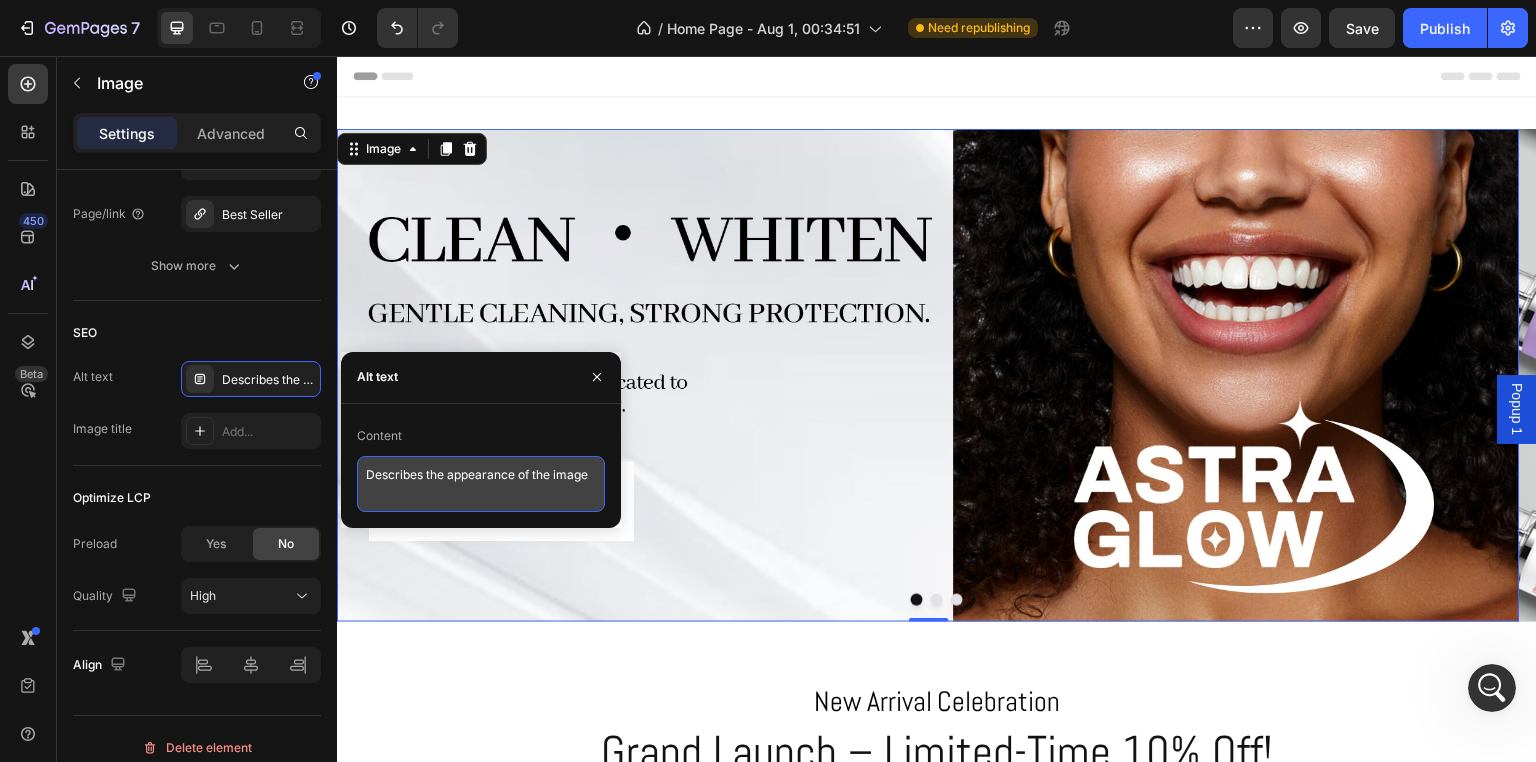 click on "Describes the appearance of the image" at bounding box center [481, 484] 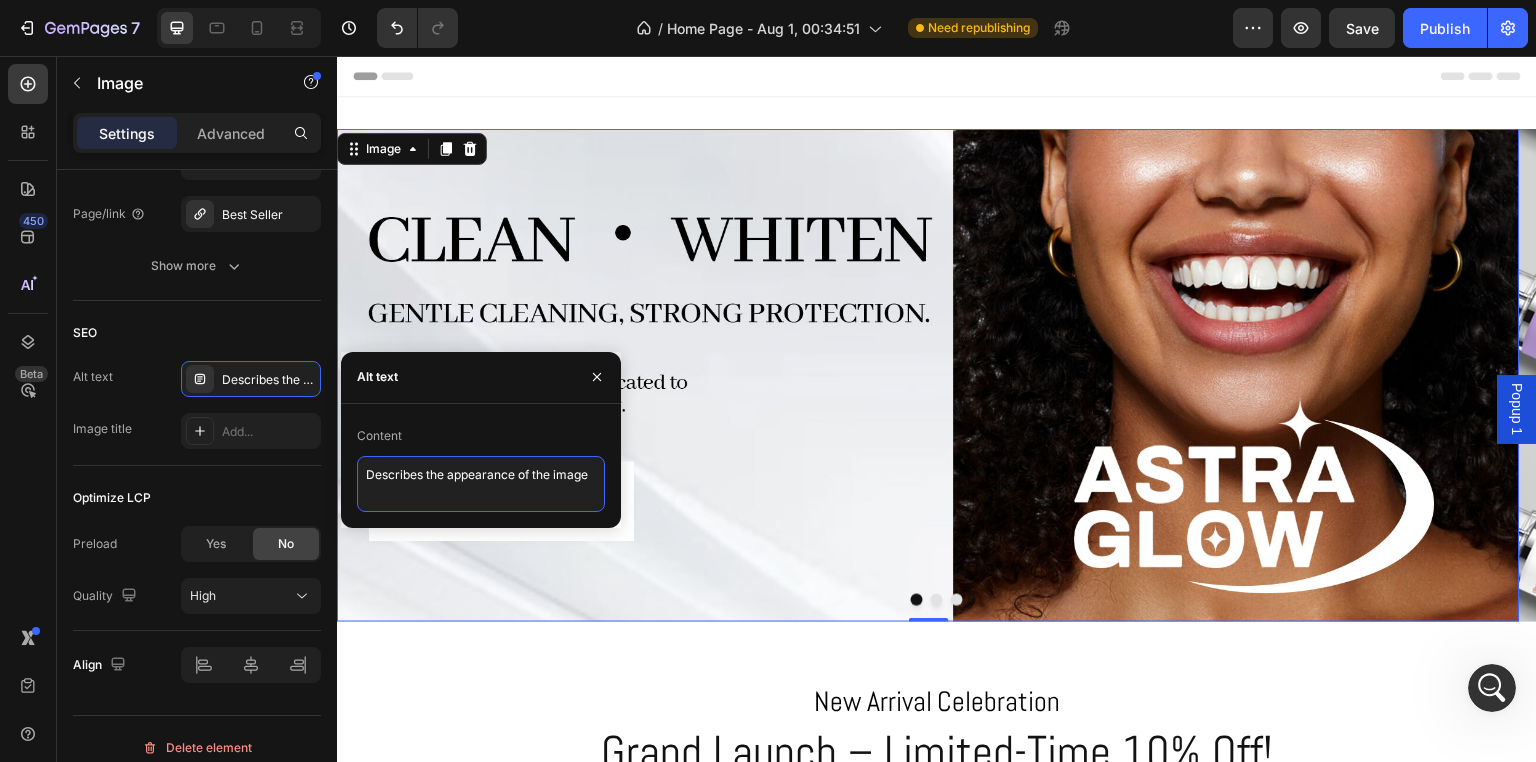 click on "Describes the appearance of the image" at bounding box center (481, 484) 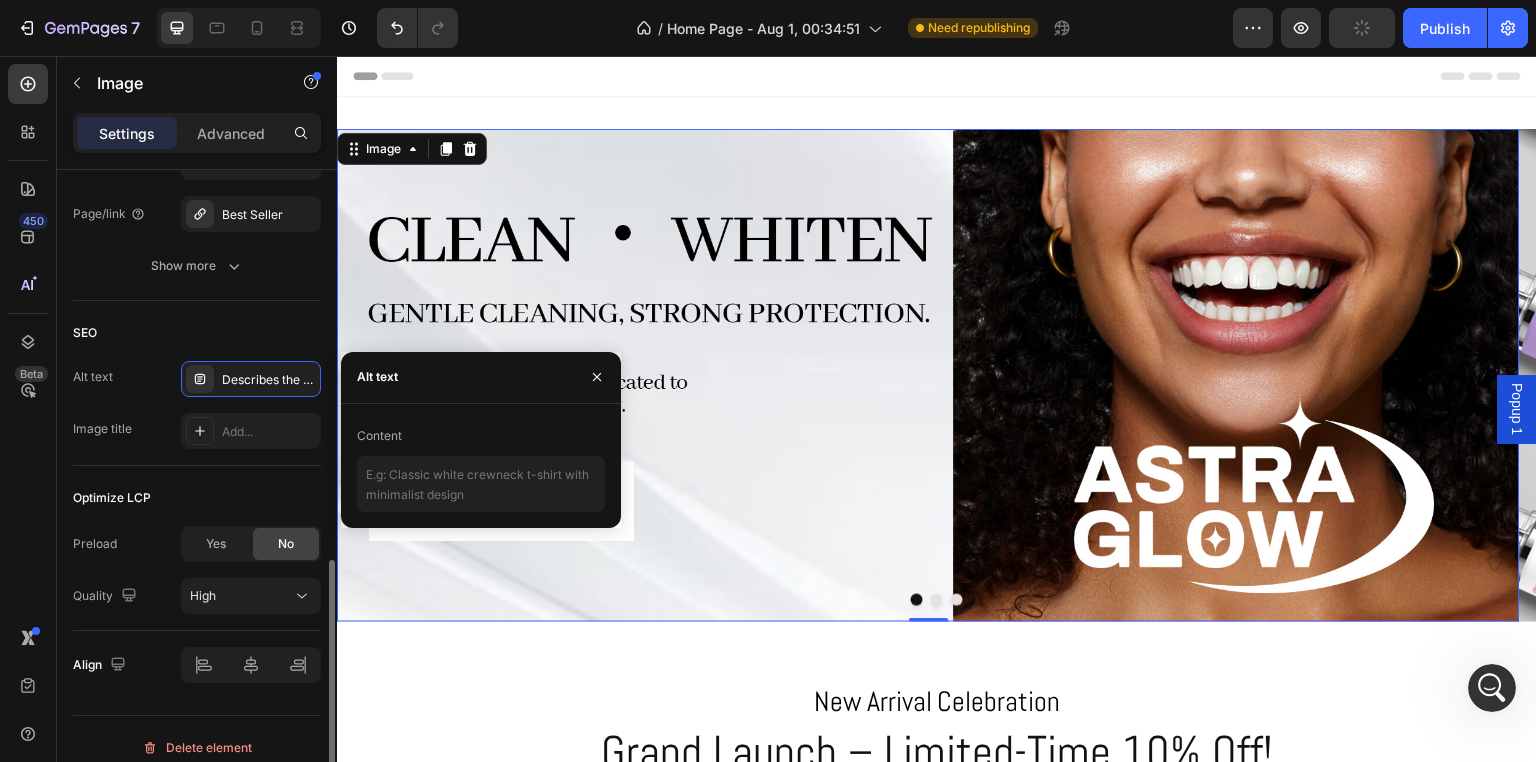 click on "SEO Alt text Describes the appearance of the image Image title Add..." 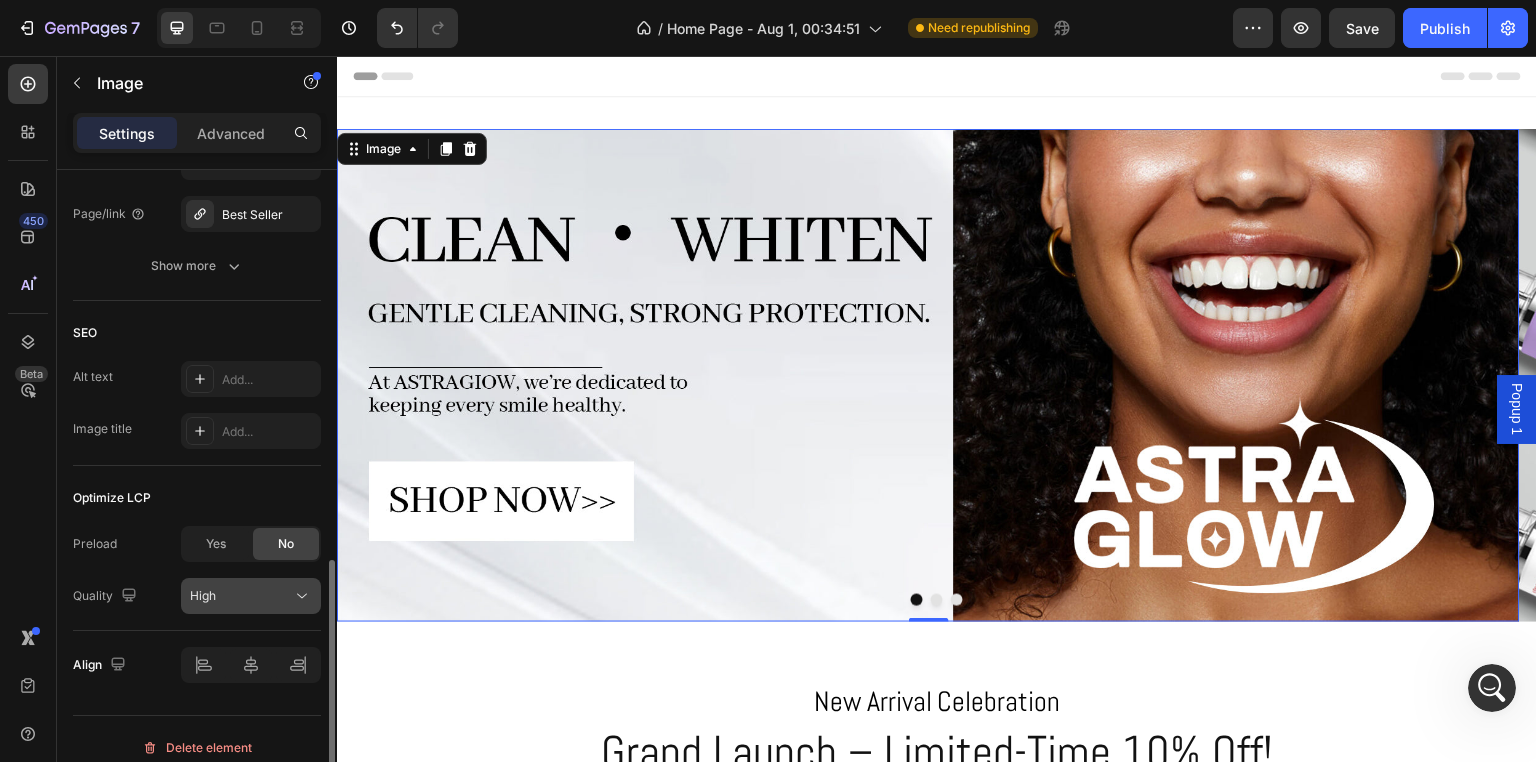 click on "High" 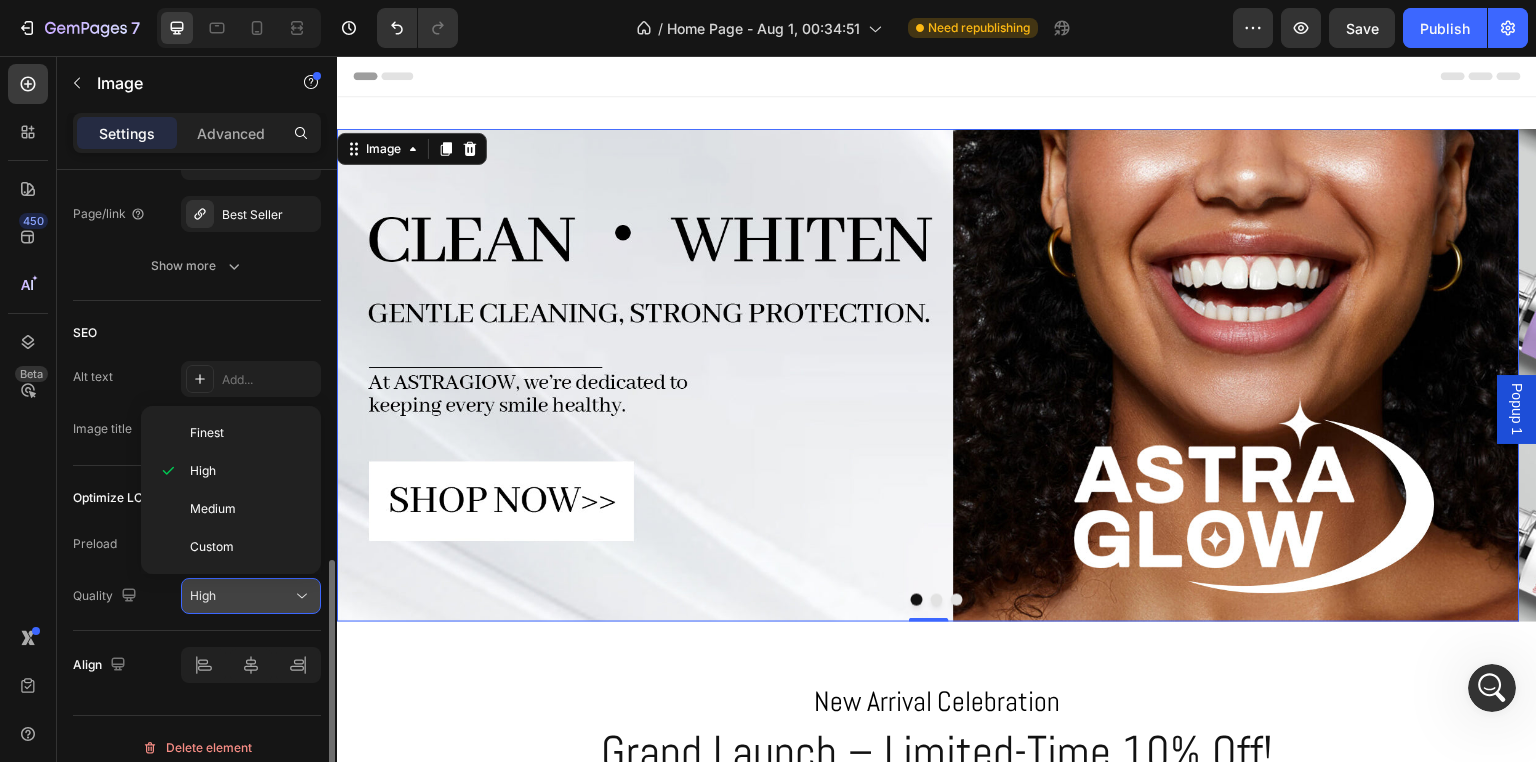 click on "High" 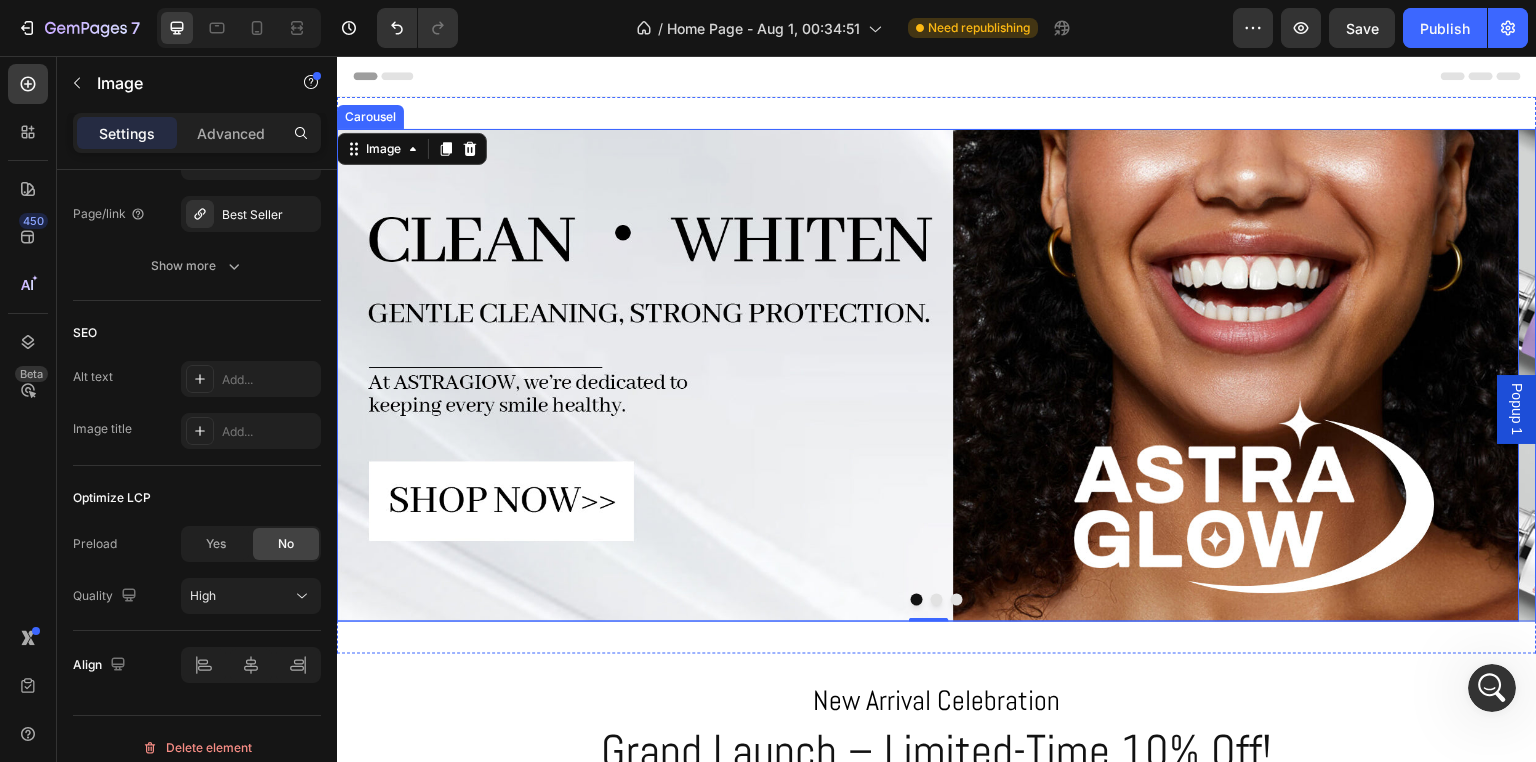 click at bounding box center [937, 600] 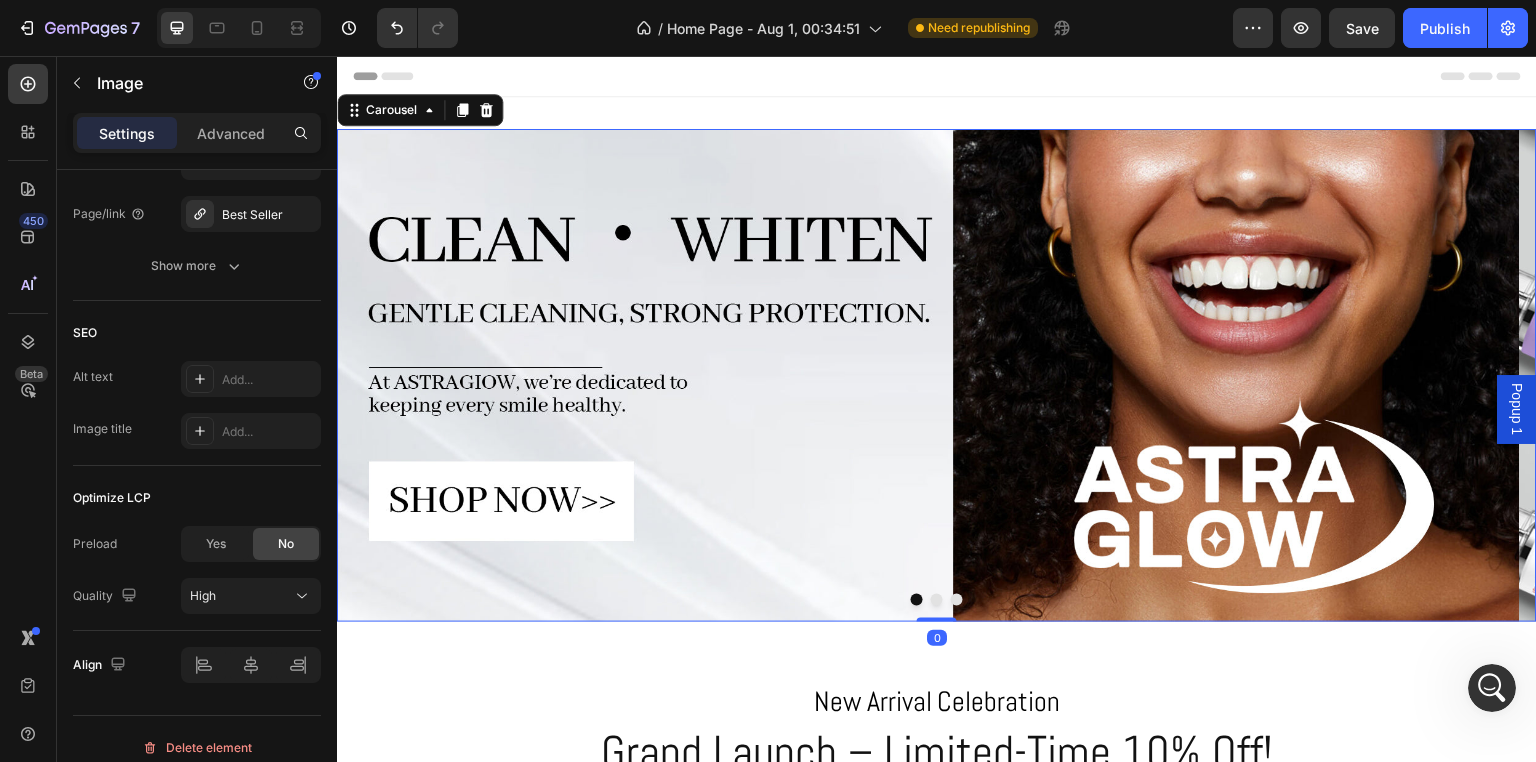scroll, scrollTop: 0, scrollLeft: 0, axis: both 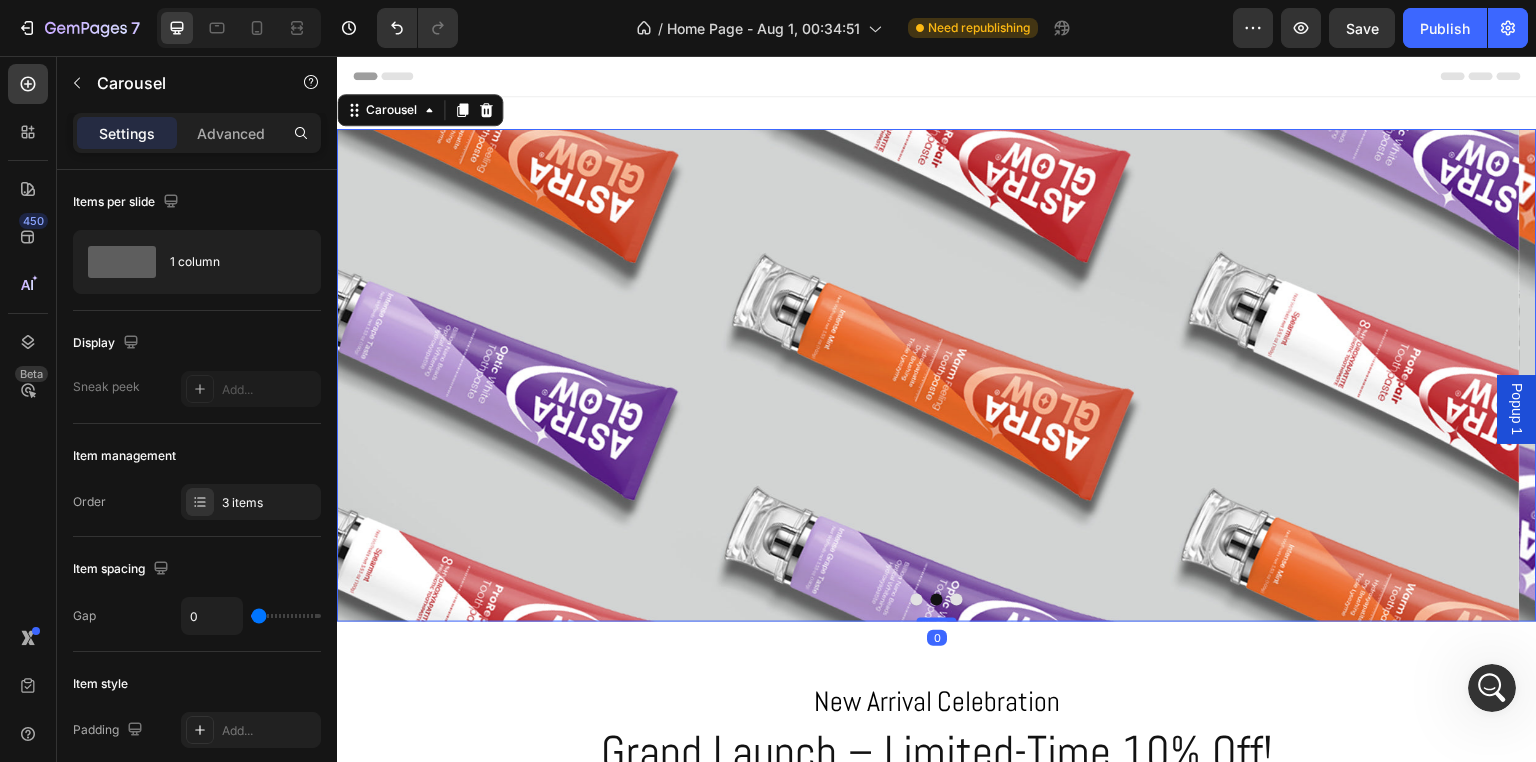 click at bounding box center (957, 600) 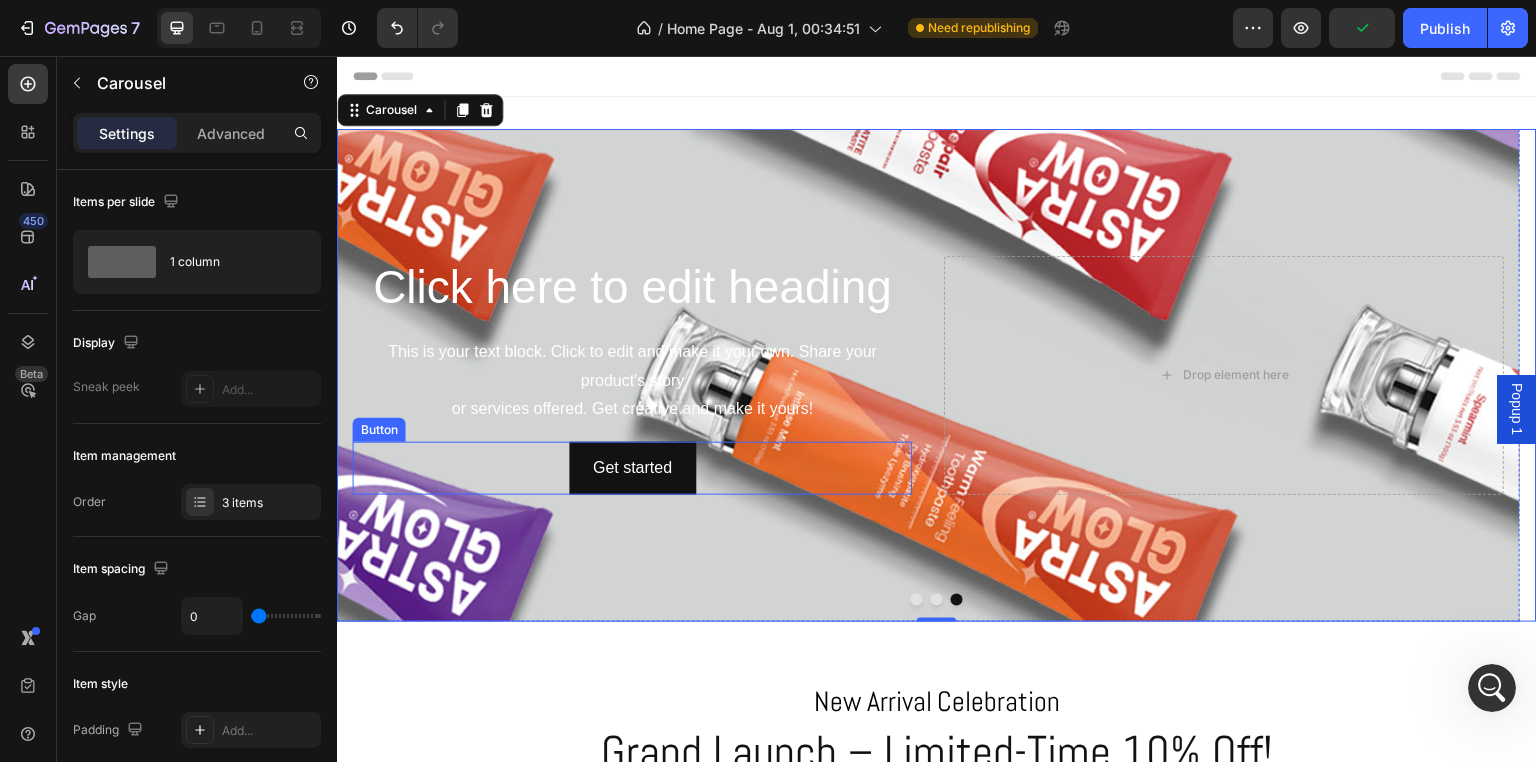 click on "Get started Button" at bounding box center (633, 468) 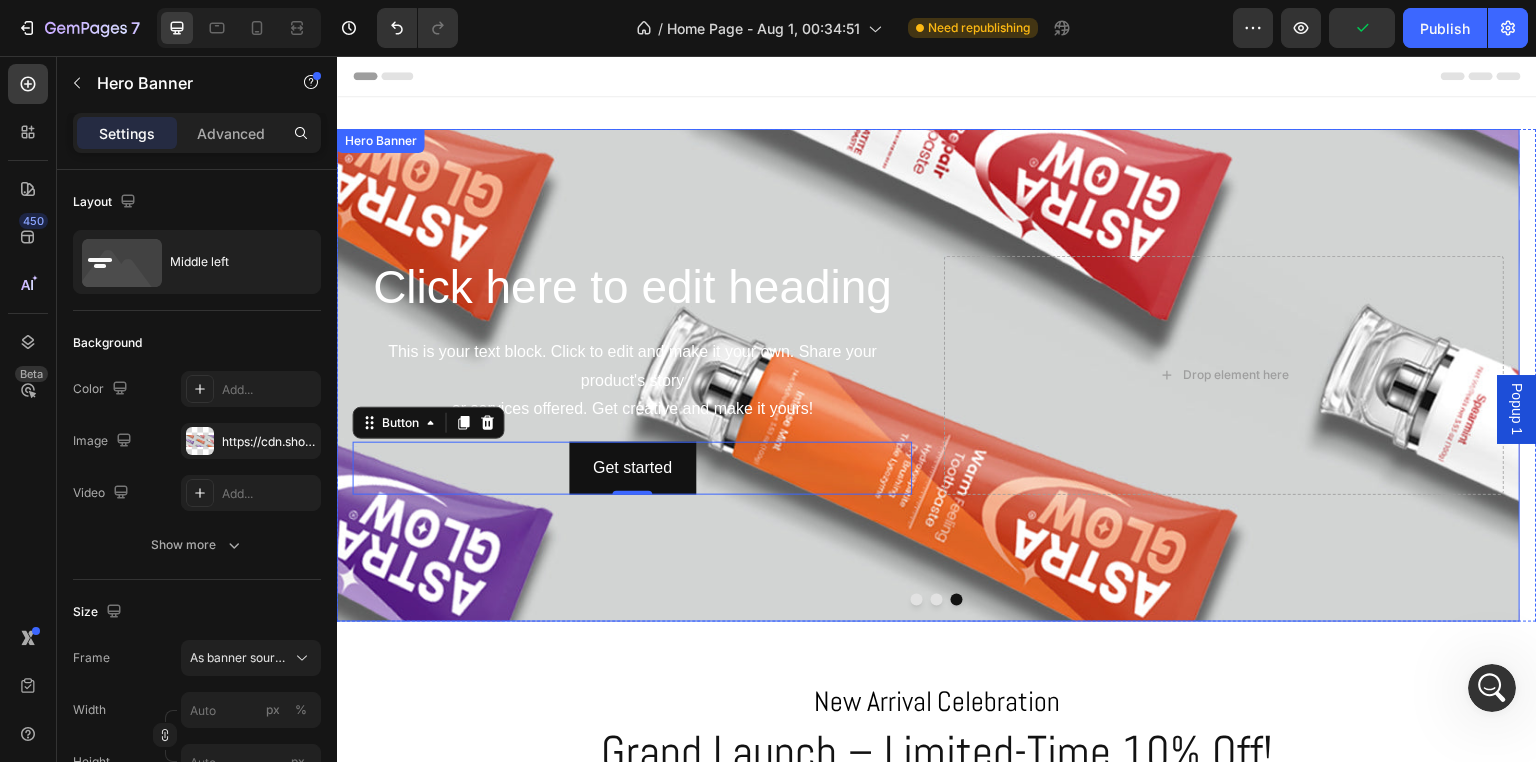 click at bounding box center (928, 489) 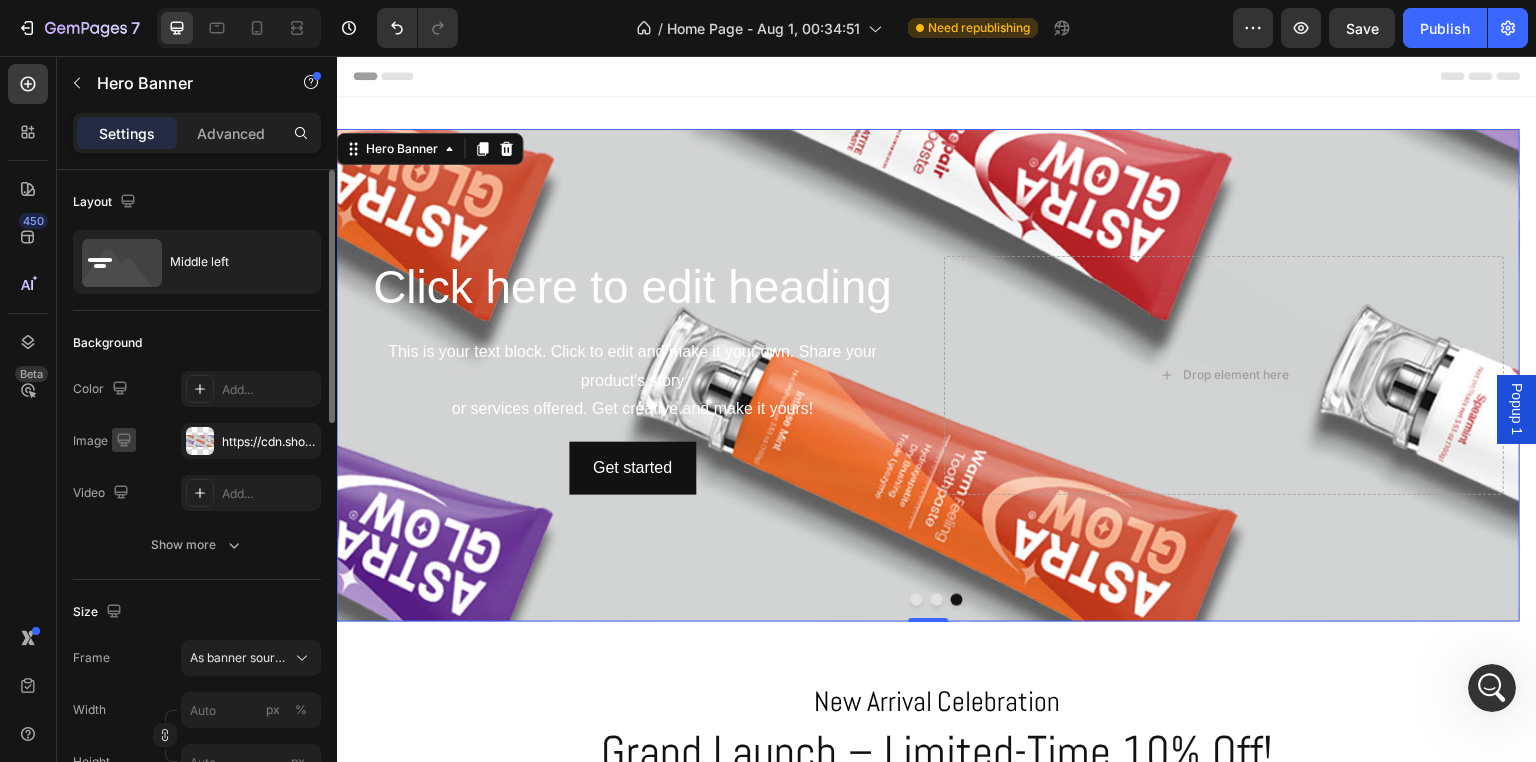 click 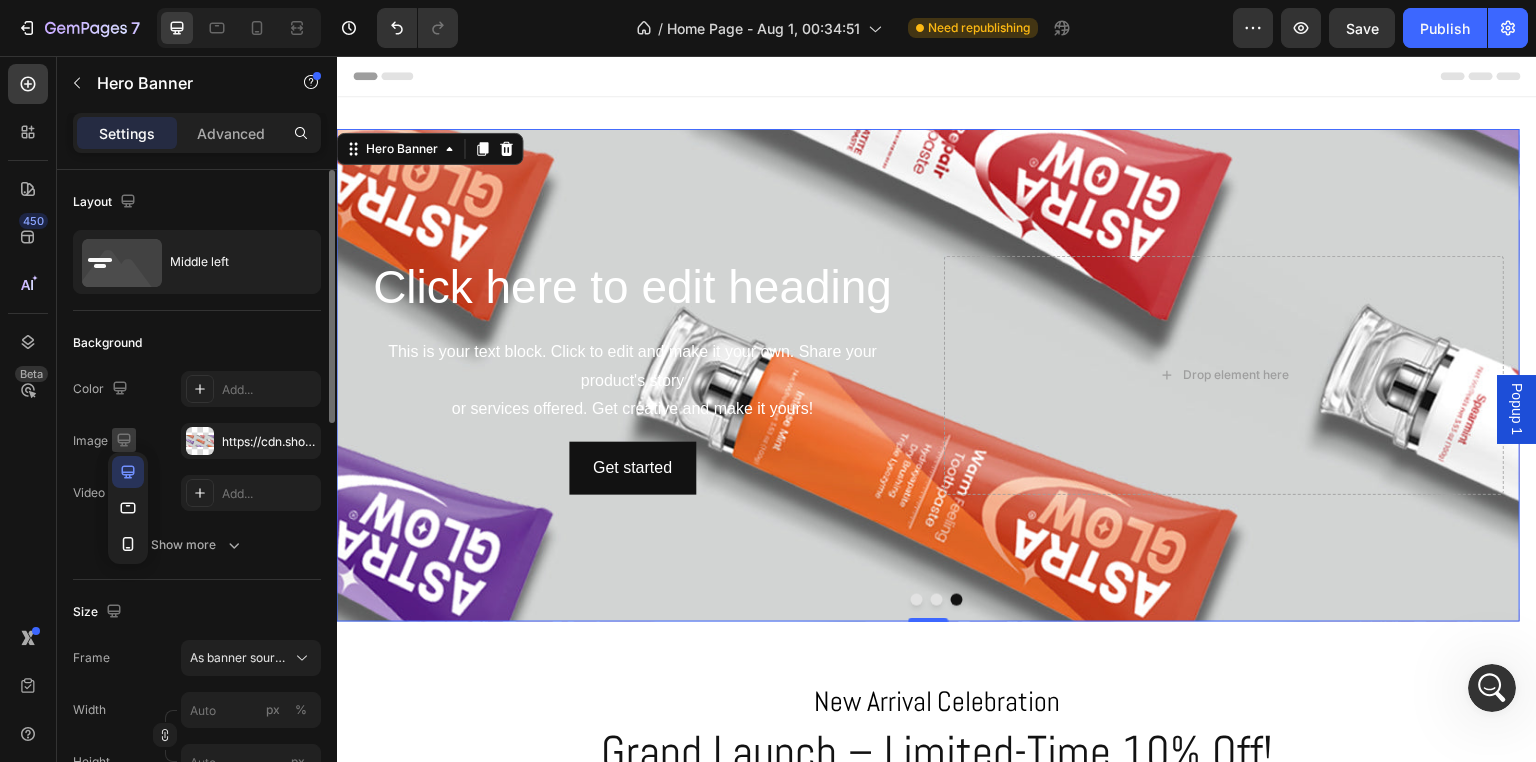 click 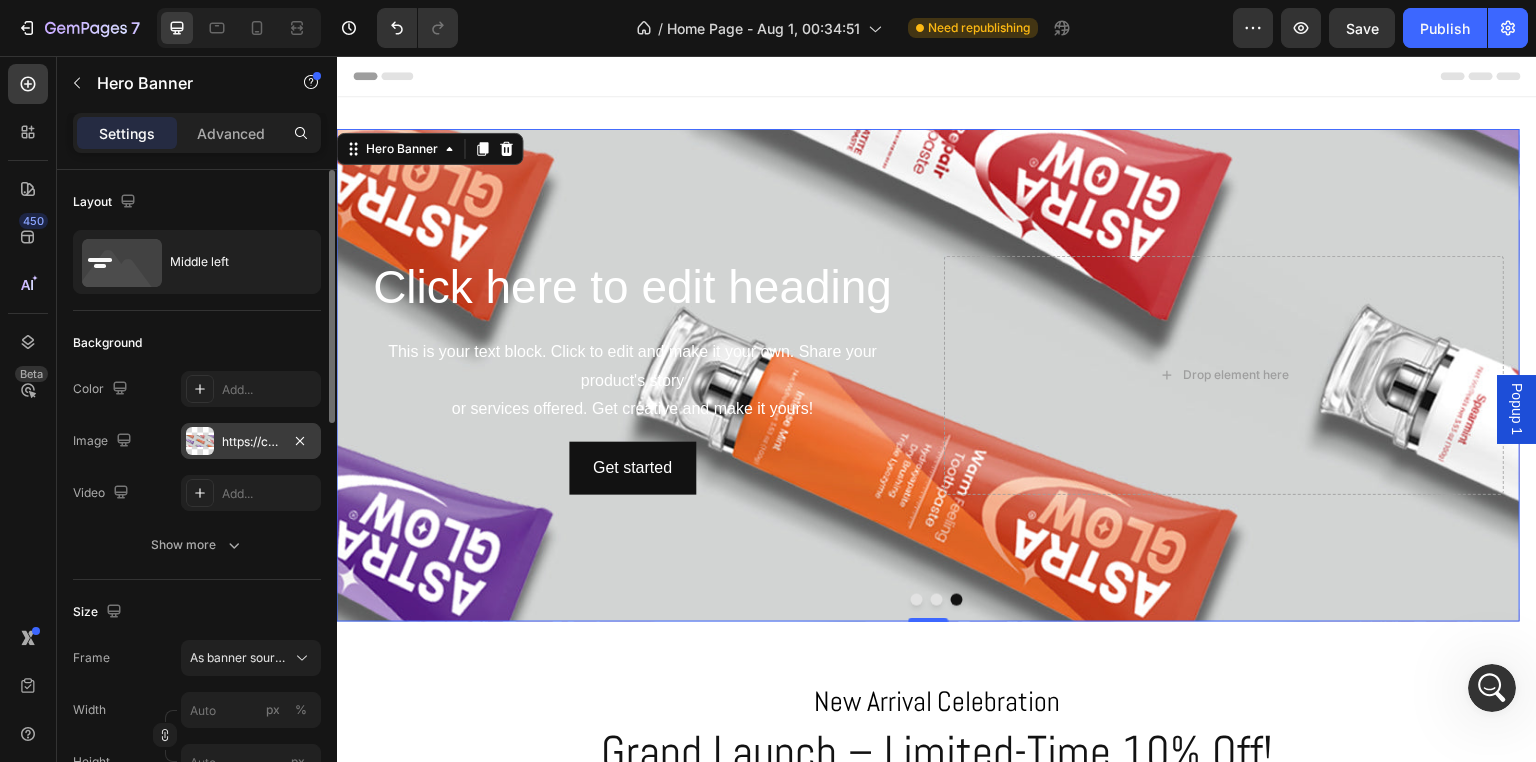 click on "https://cdn.shopify.com/s/files/1/0771/9049/6475/files/gempages_575927947383276370-1c80c6cf-97ef-4f94-994b-7c034dd8f591.jpg" at bounding box center (251, 442) 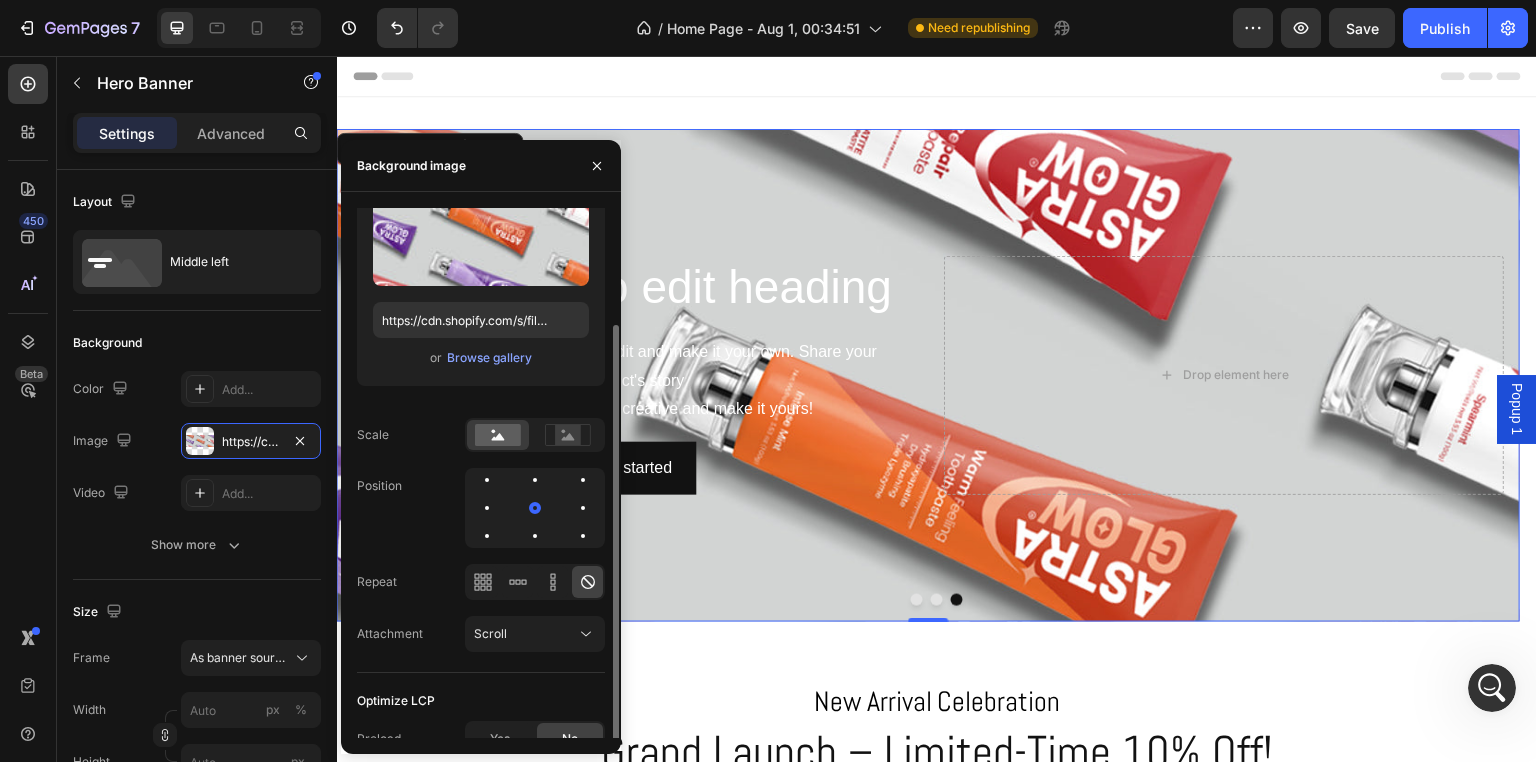 scroll, scrollTop: 119, scrollLeft: 0, axis: vertical 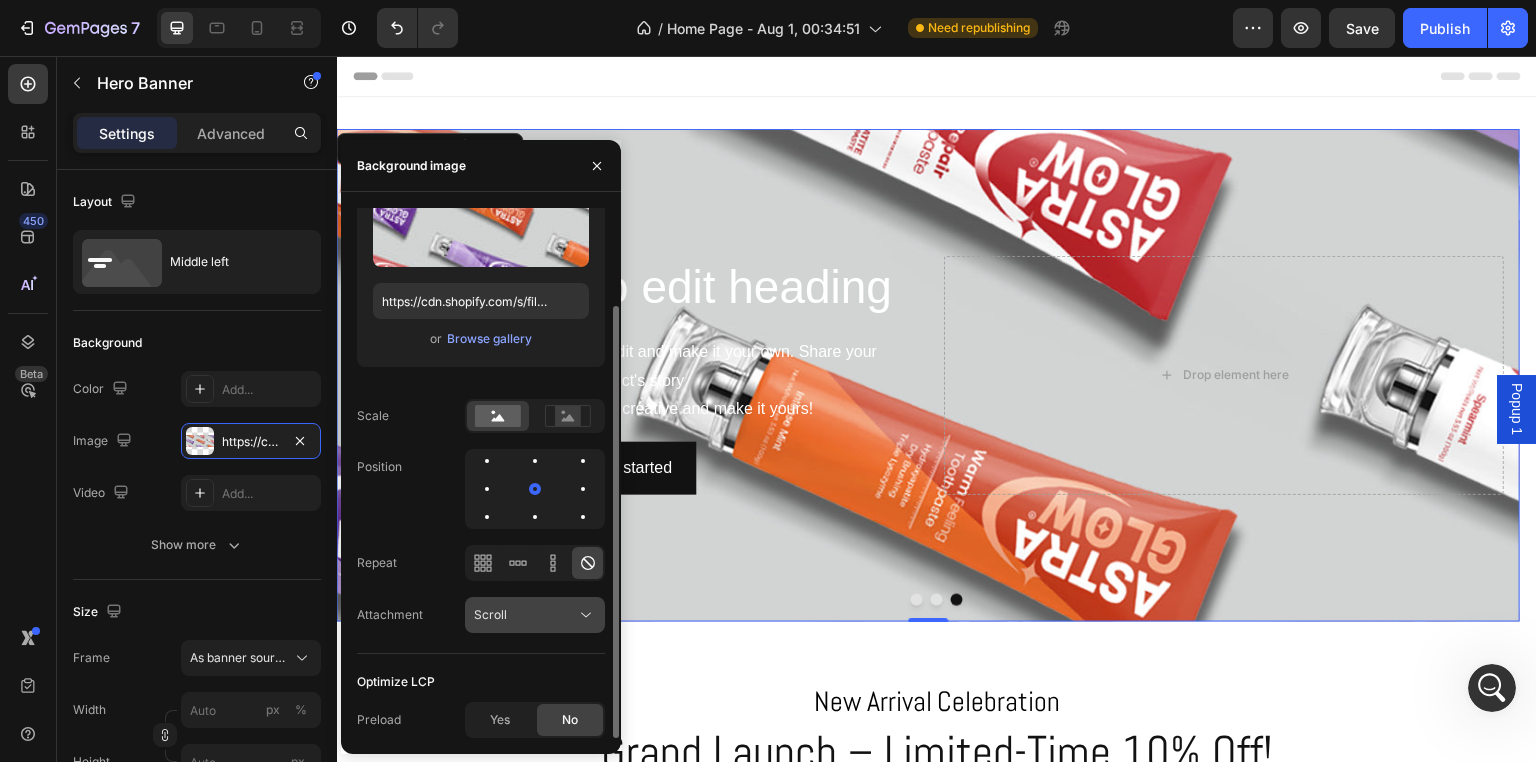 click on "Scroll" at bounding box center (525, 615) 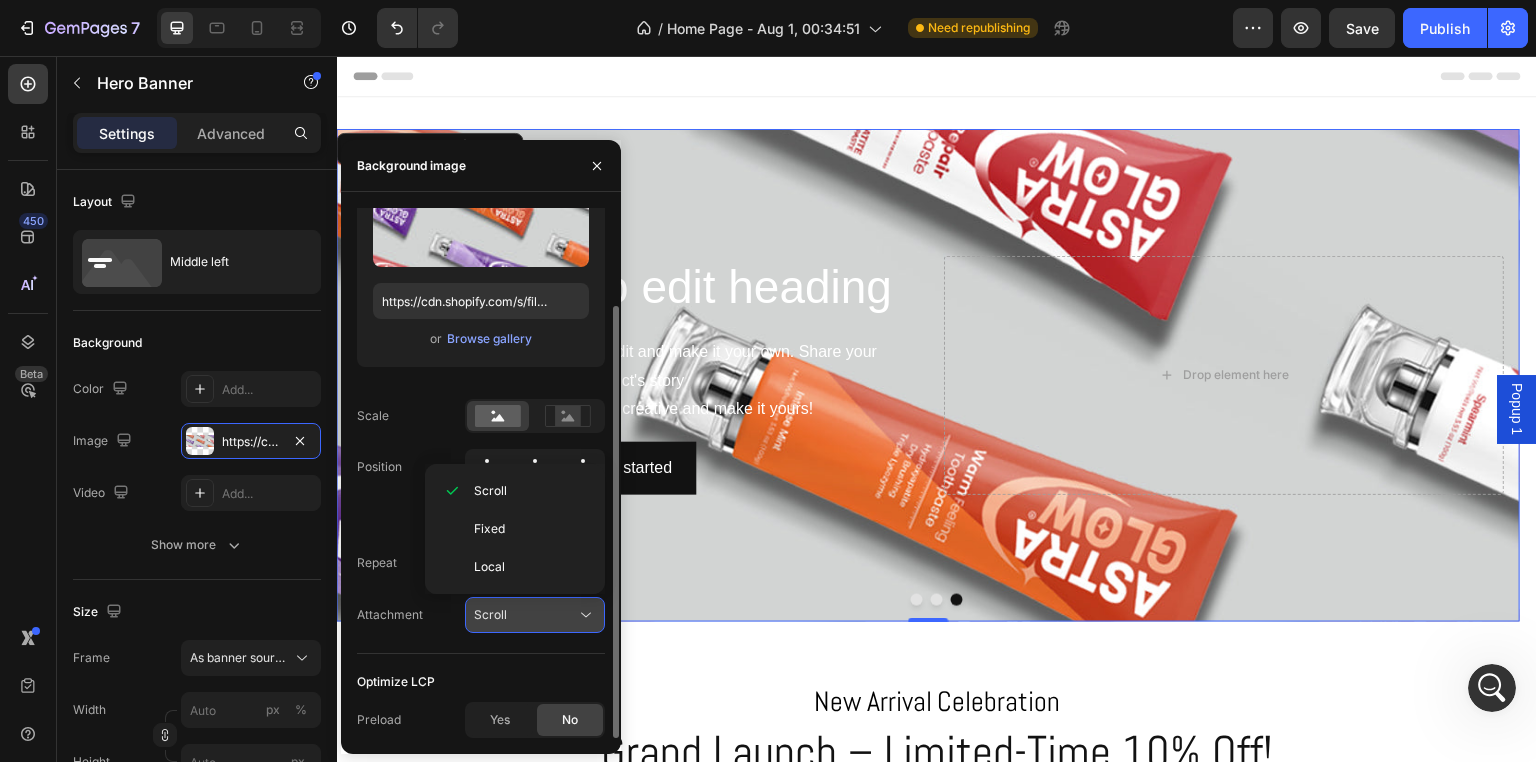 click on "Scroll" at bounding box center [525, 615] 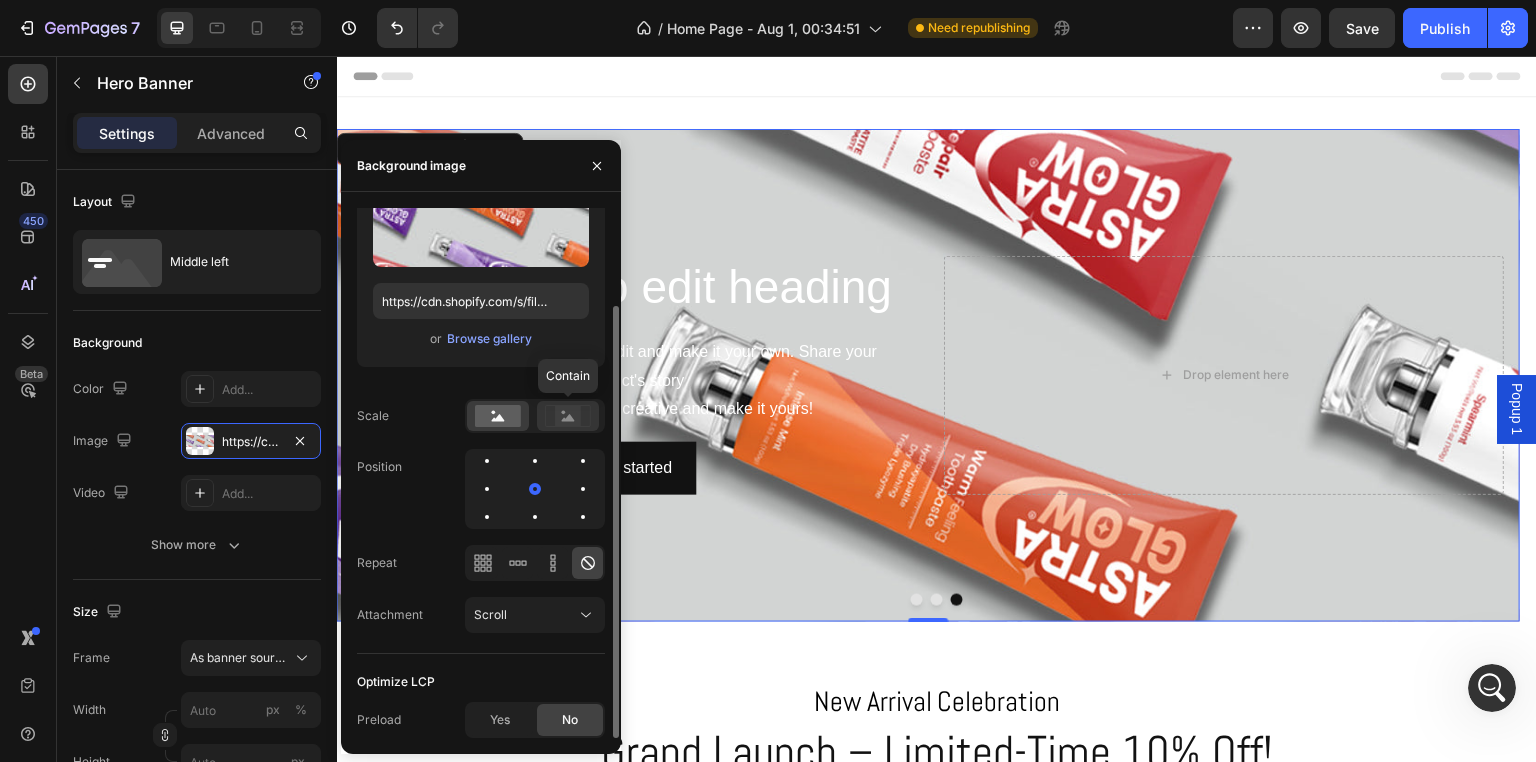 click 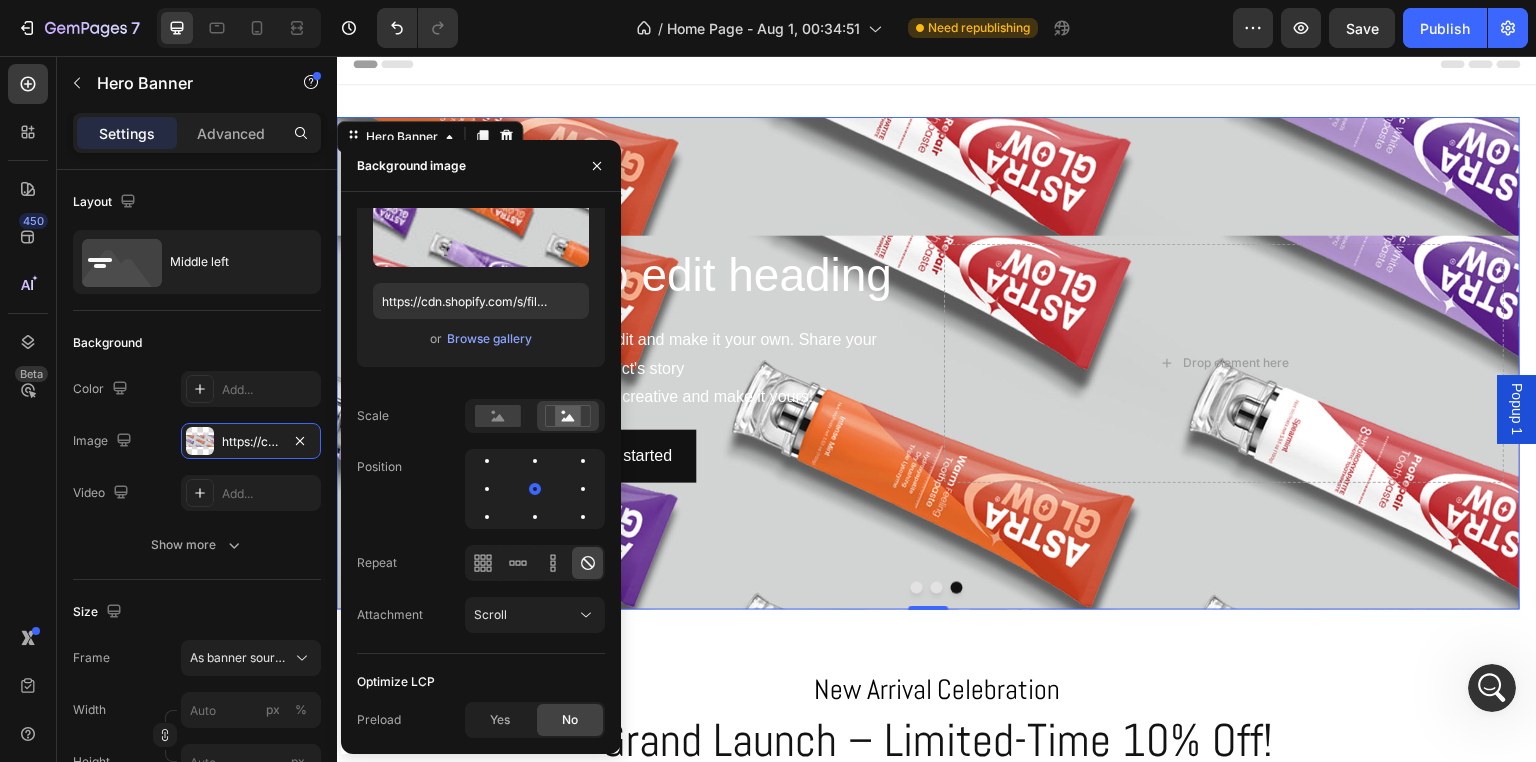scroll, scrollTop: 0, scrollLeft: 0, axis: both 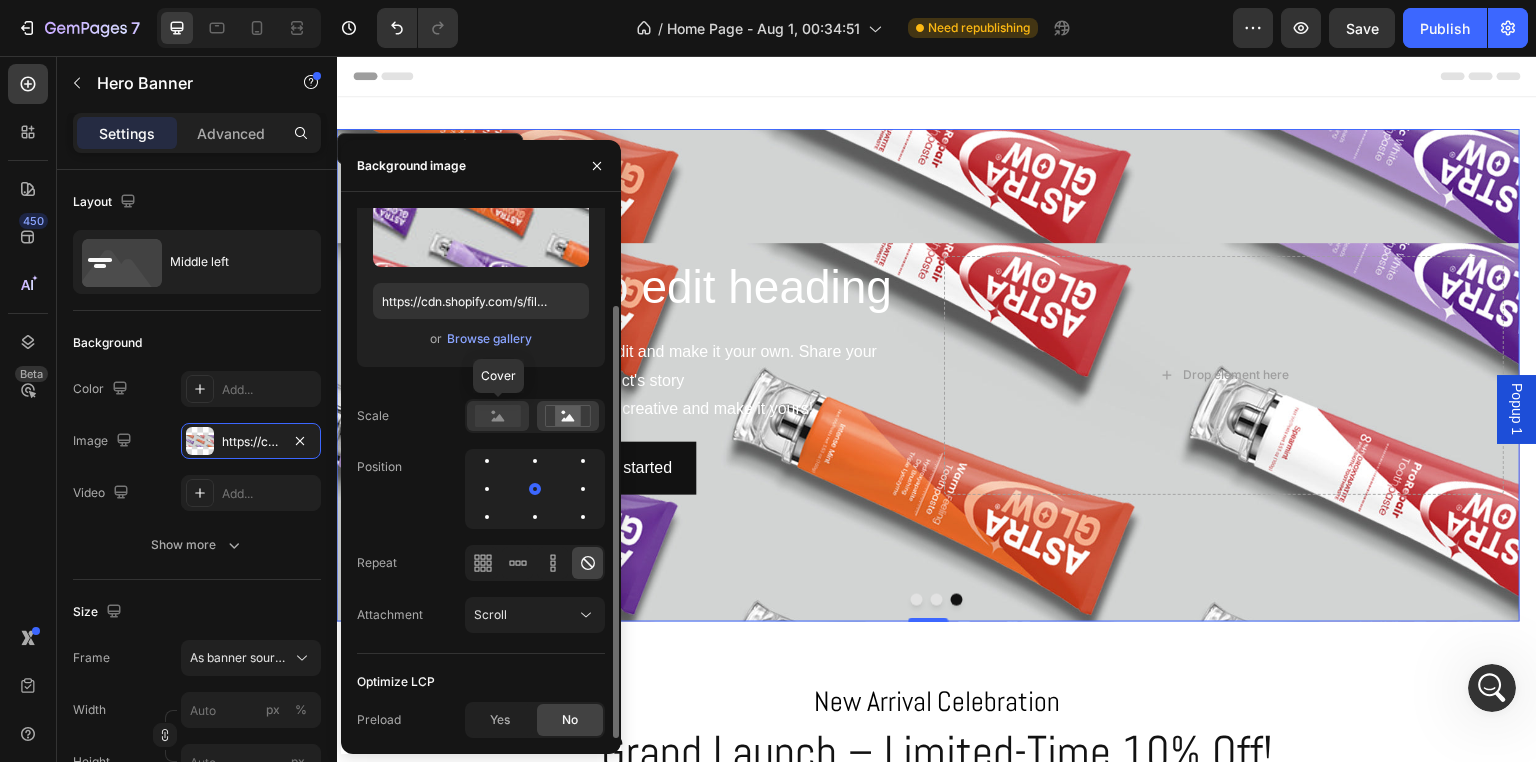 click 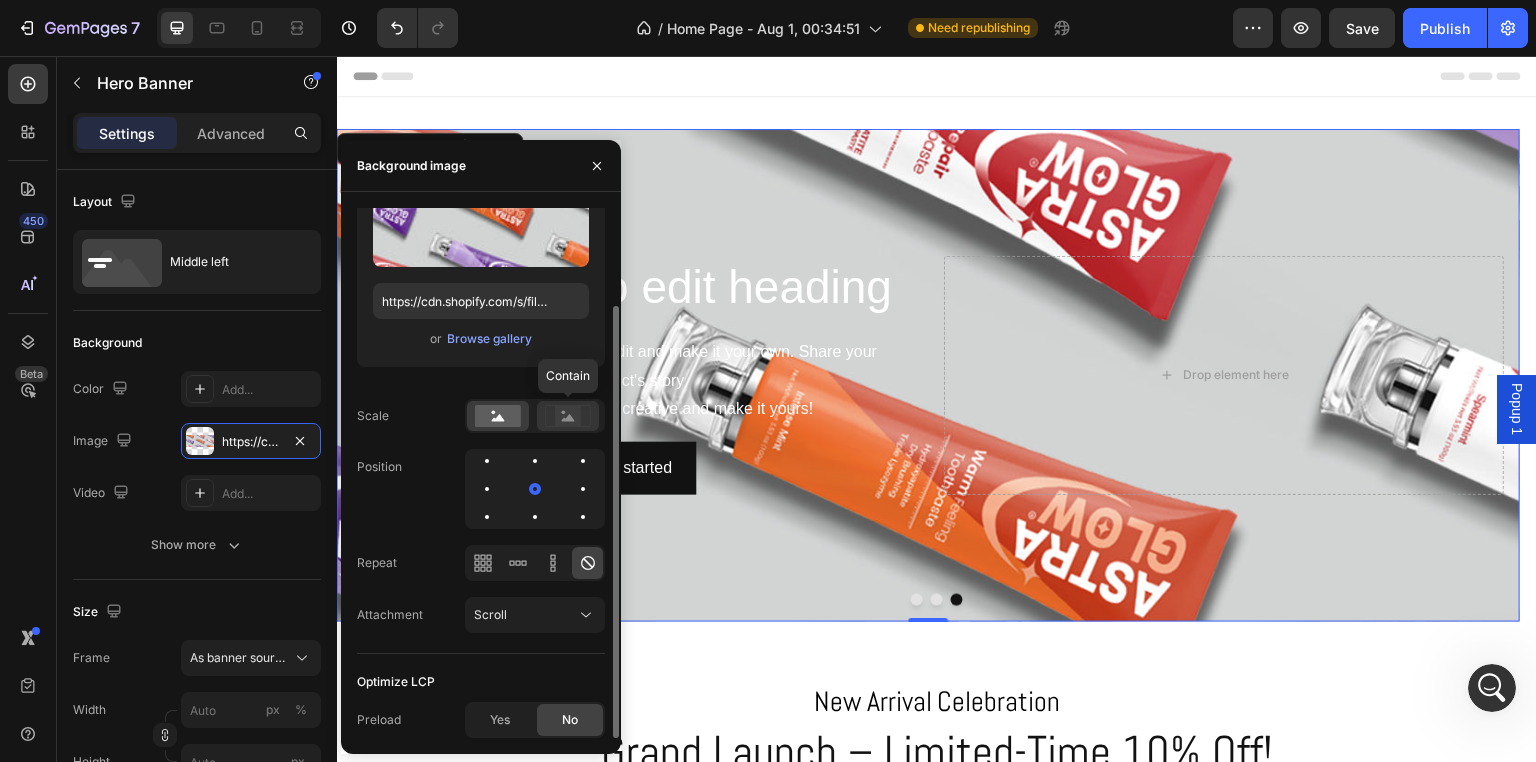 click 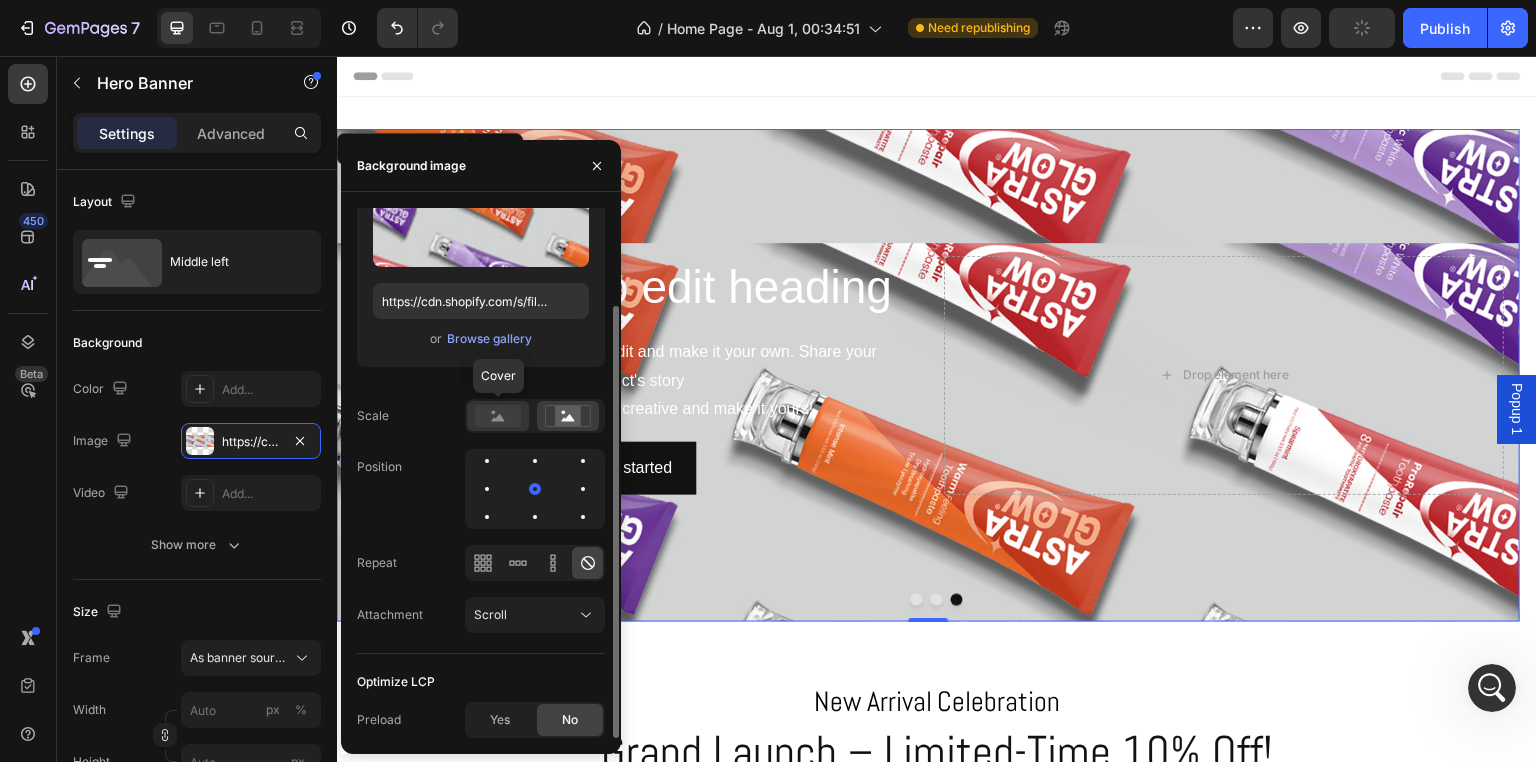 click 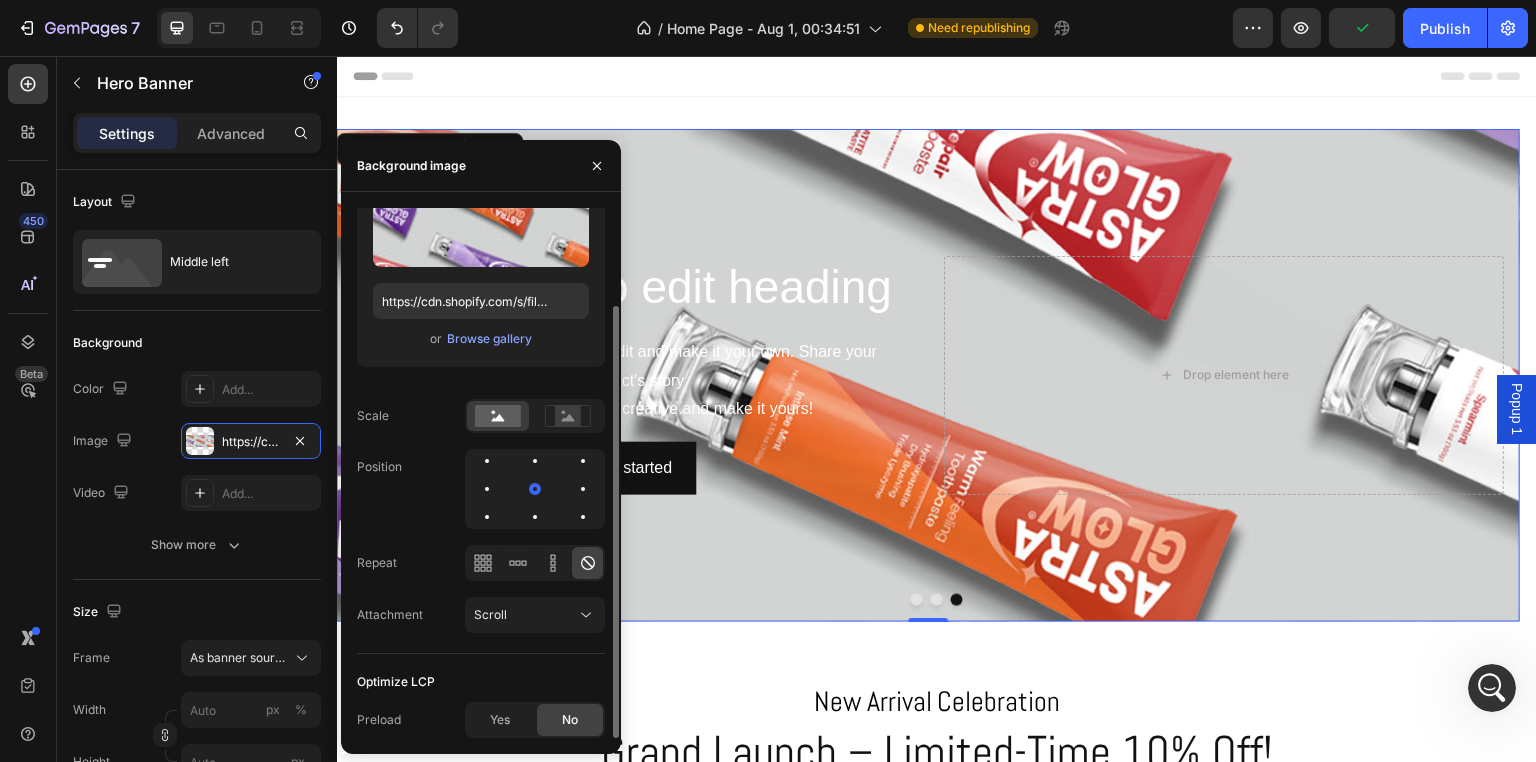 scroll, scrollTop: 0, scrollLeft: 0, axis: both 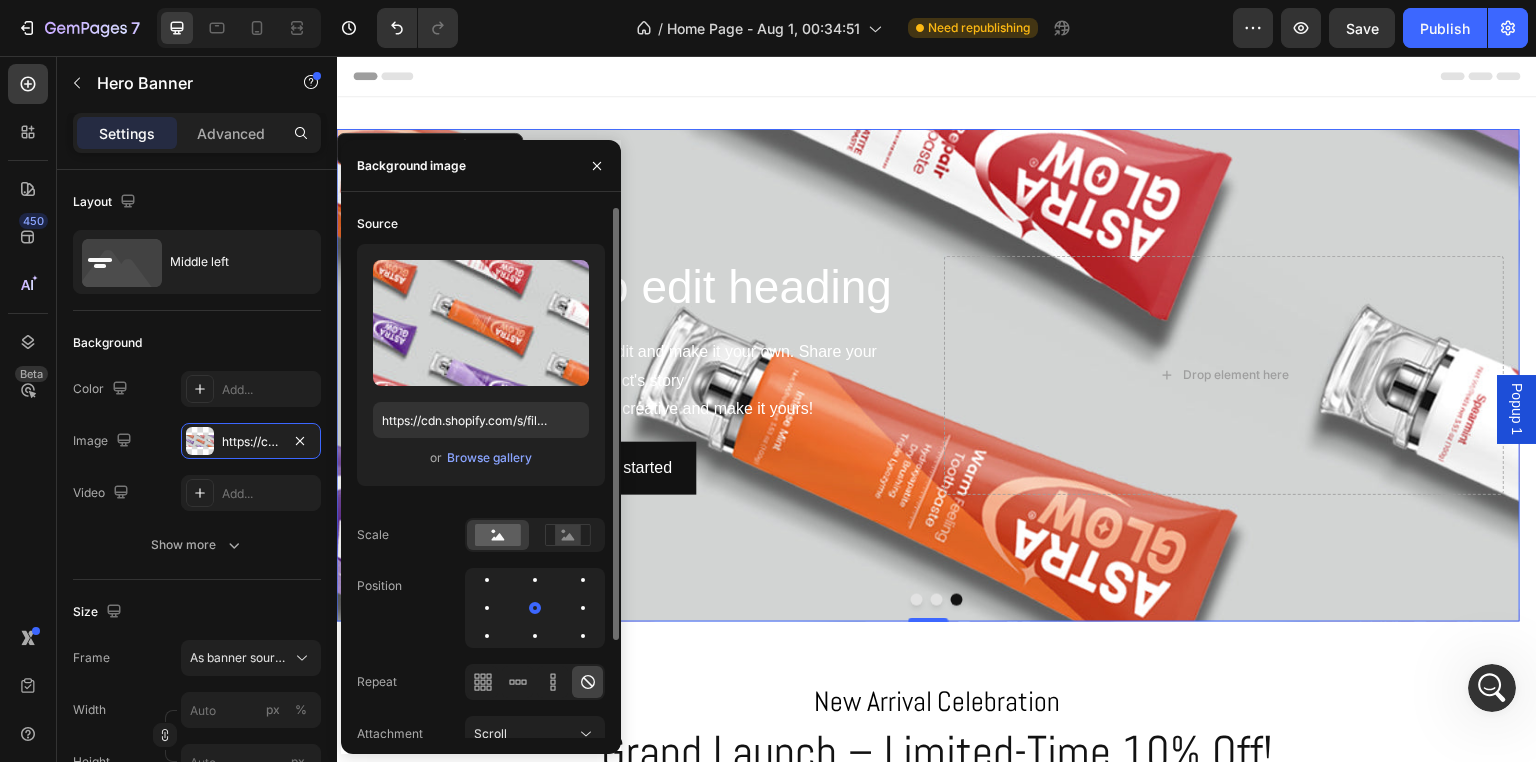 click on "Scale" at bounding box center [373, 535] 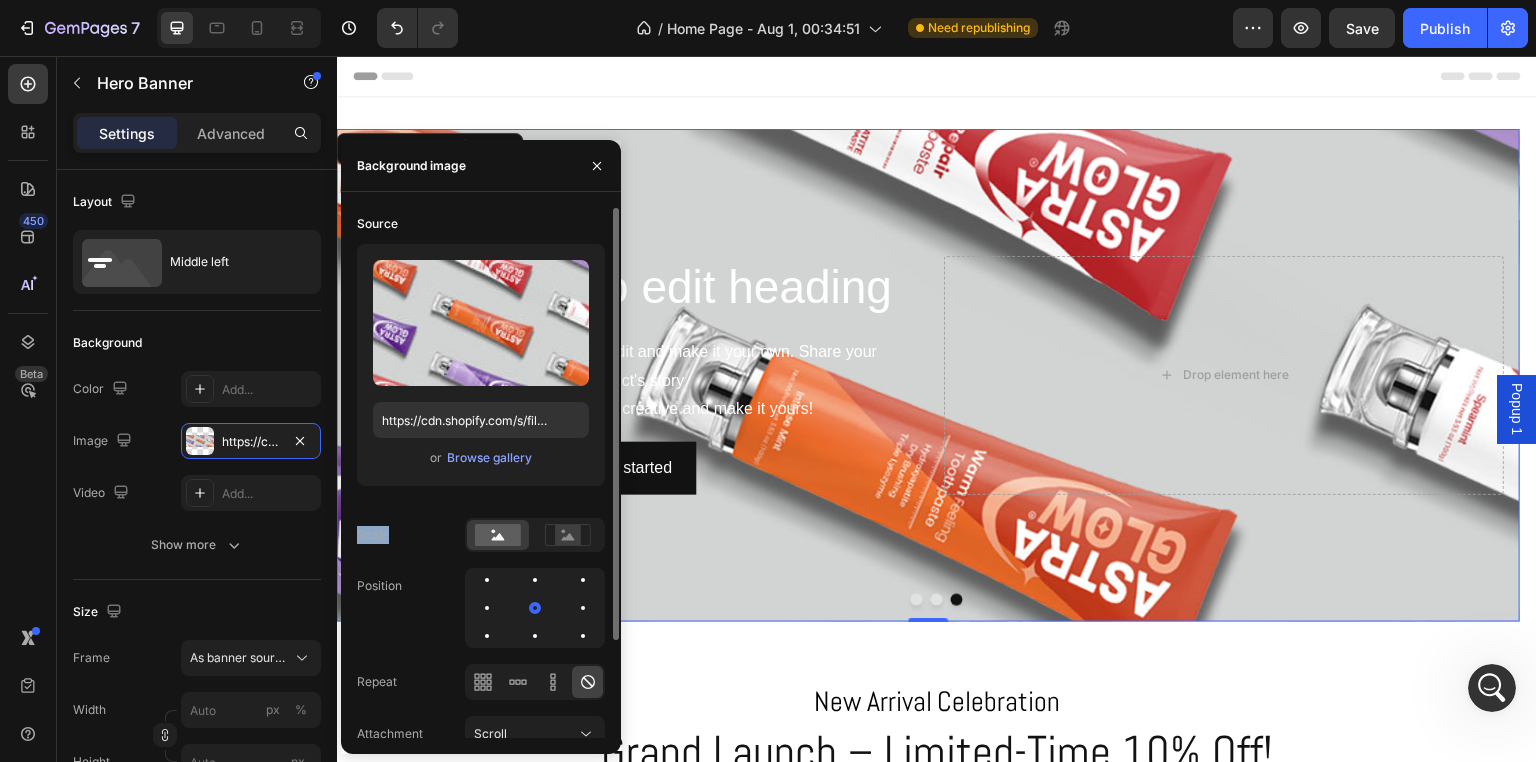 copy on "Scale" 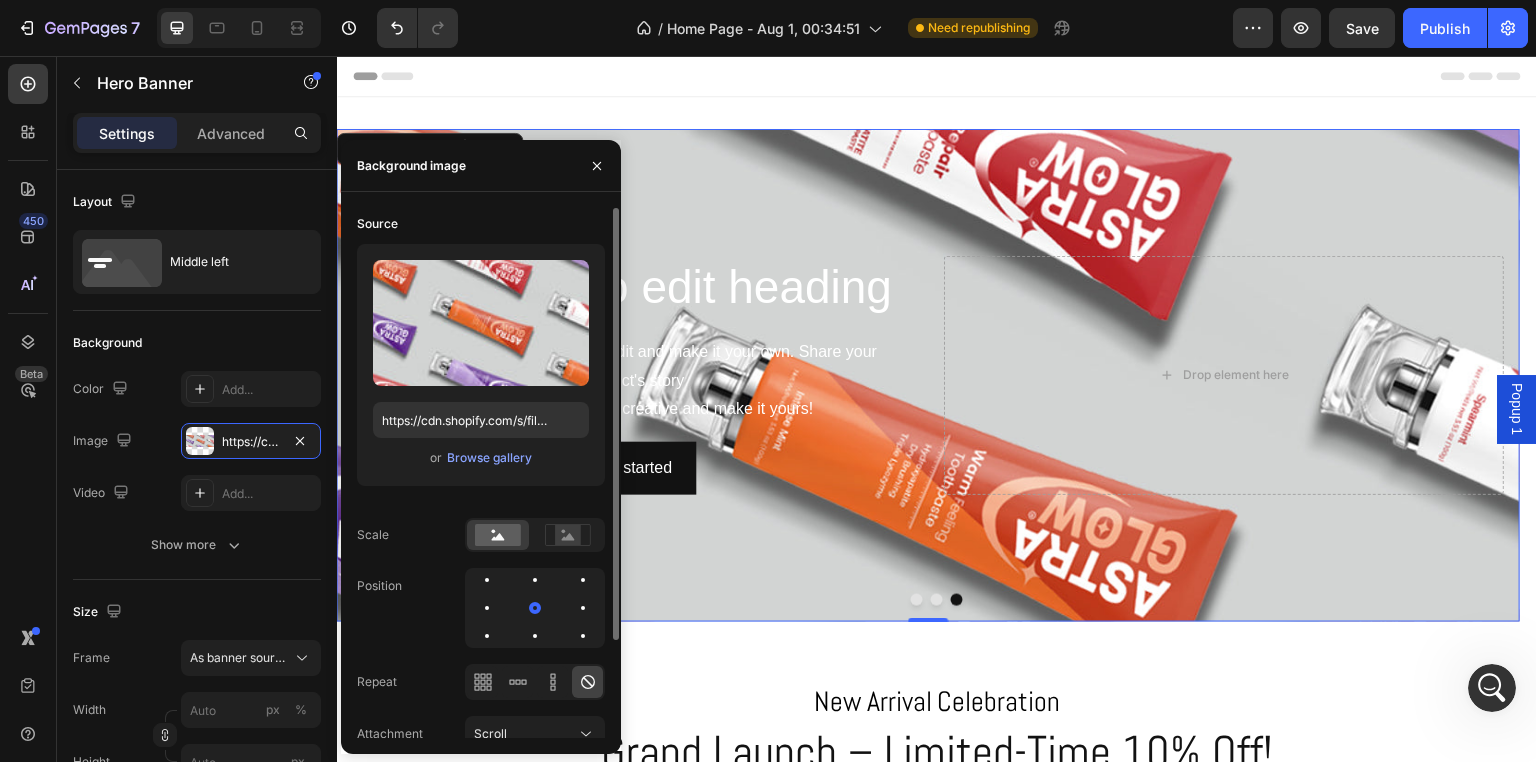 click on "Upload Image https://cdn.shopify.com/s/files/1/0771/9049/6475/files/gempages_575927947383276370-1c80c6cf-97ef-4f94-994b-7c034dd8f591.jpg or  Browse gallery" 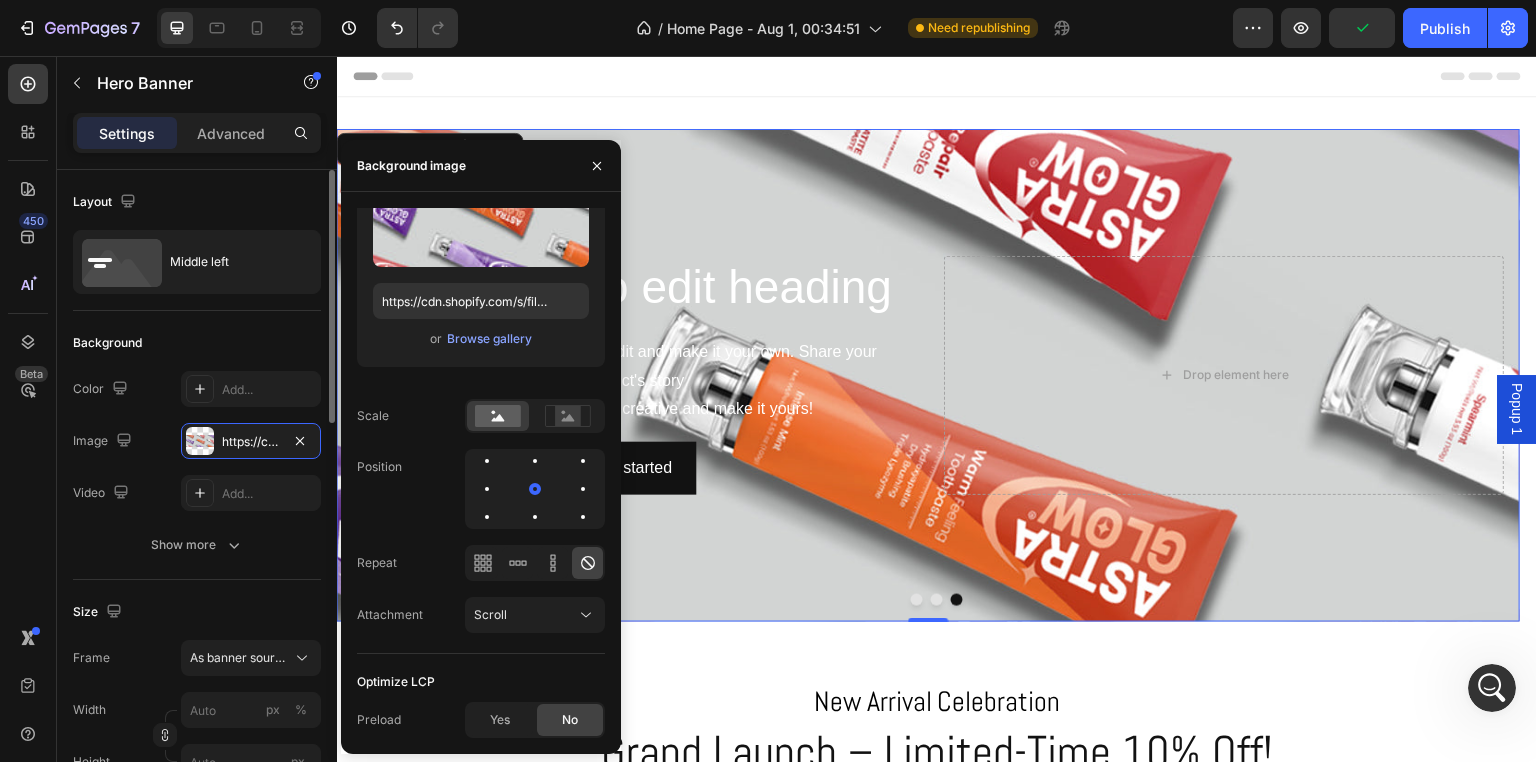 click on "The changes might be hidden by  the video. Color Add... Image https://cdn.shopify.com/s/files/1/0771/9049/6475/files/gempages_575927947383276370-1c80c6cf-97ef-4f94-994b-7c034dd8f591.jpg Video Add..." 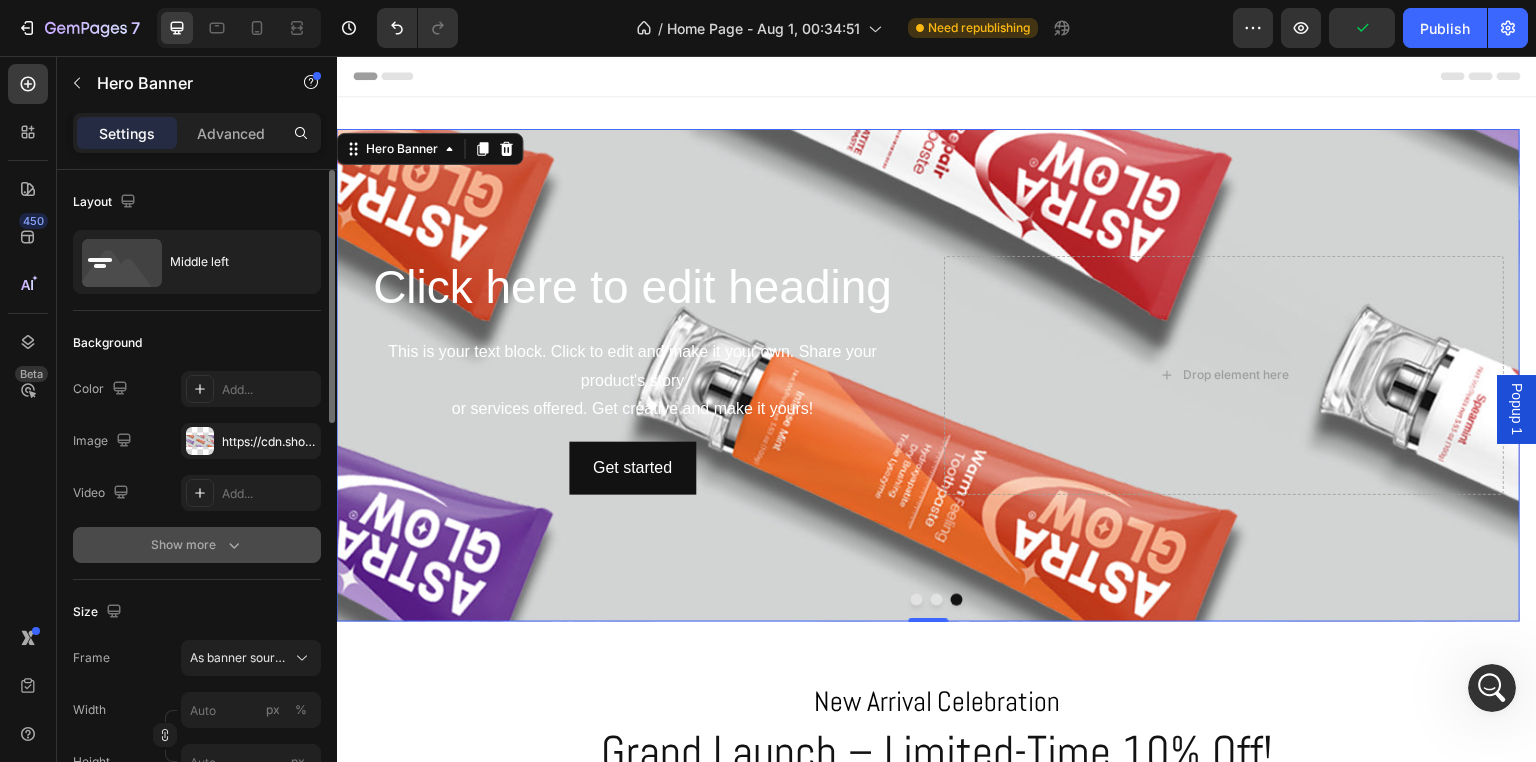 click on "Show more" at bounding box center [197, 545] 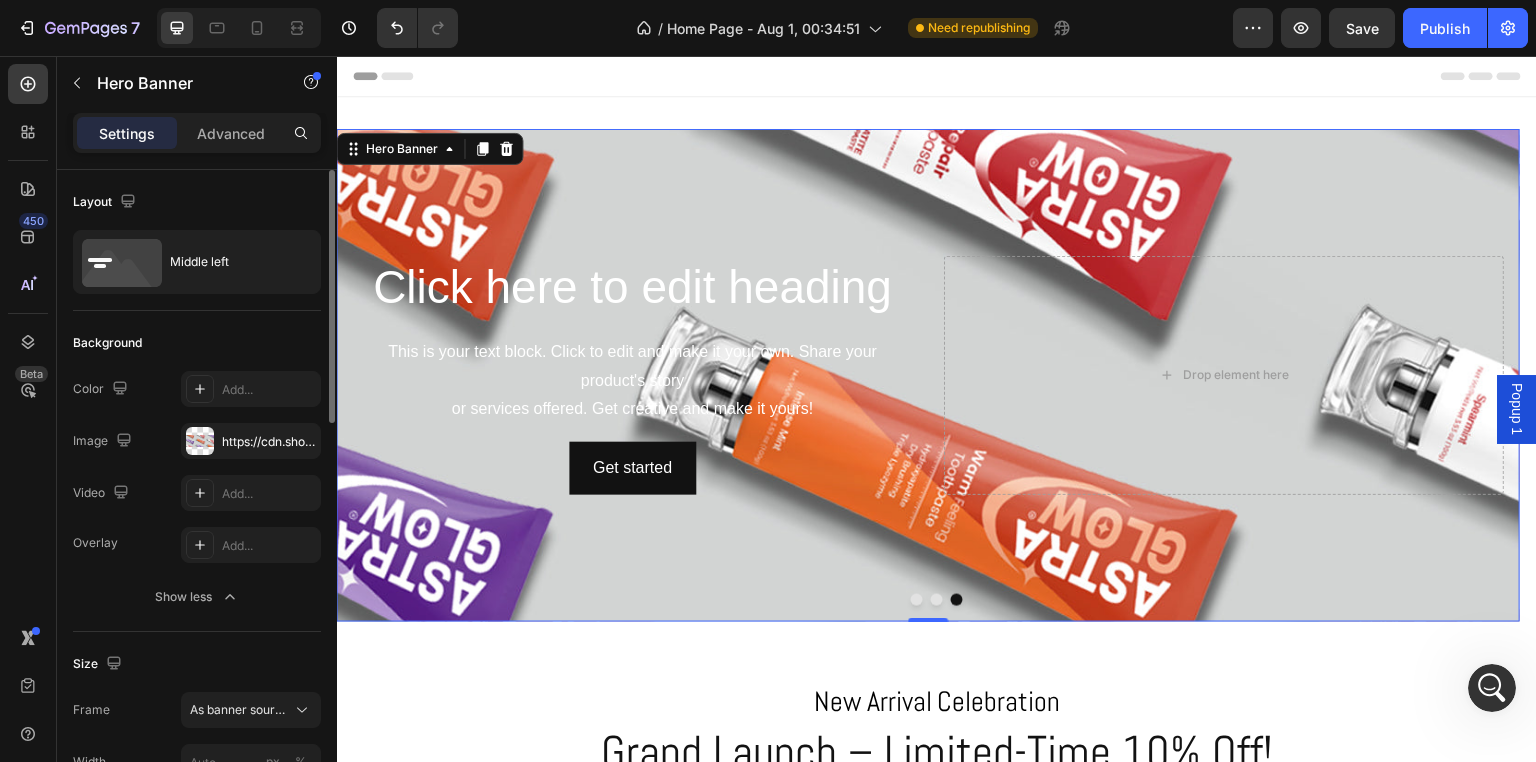 click on "Overlay" at bounding box center (95, 543) 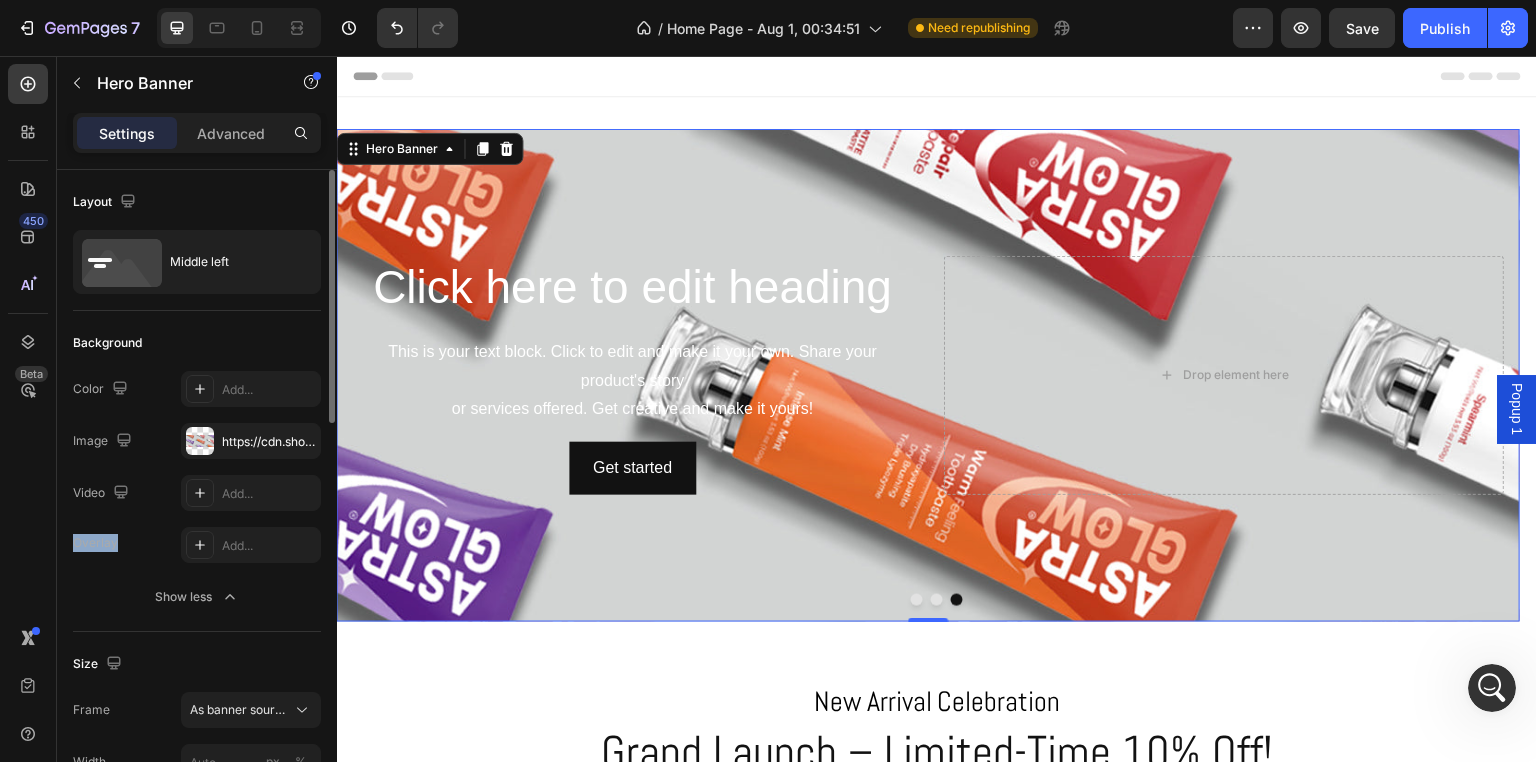 click on "Overlay" at bounding box center [95, 543] 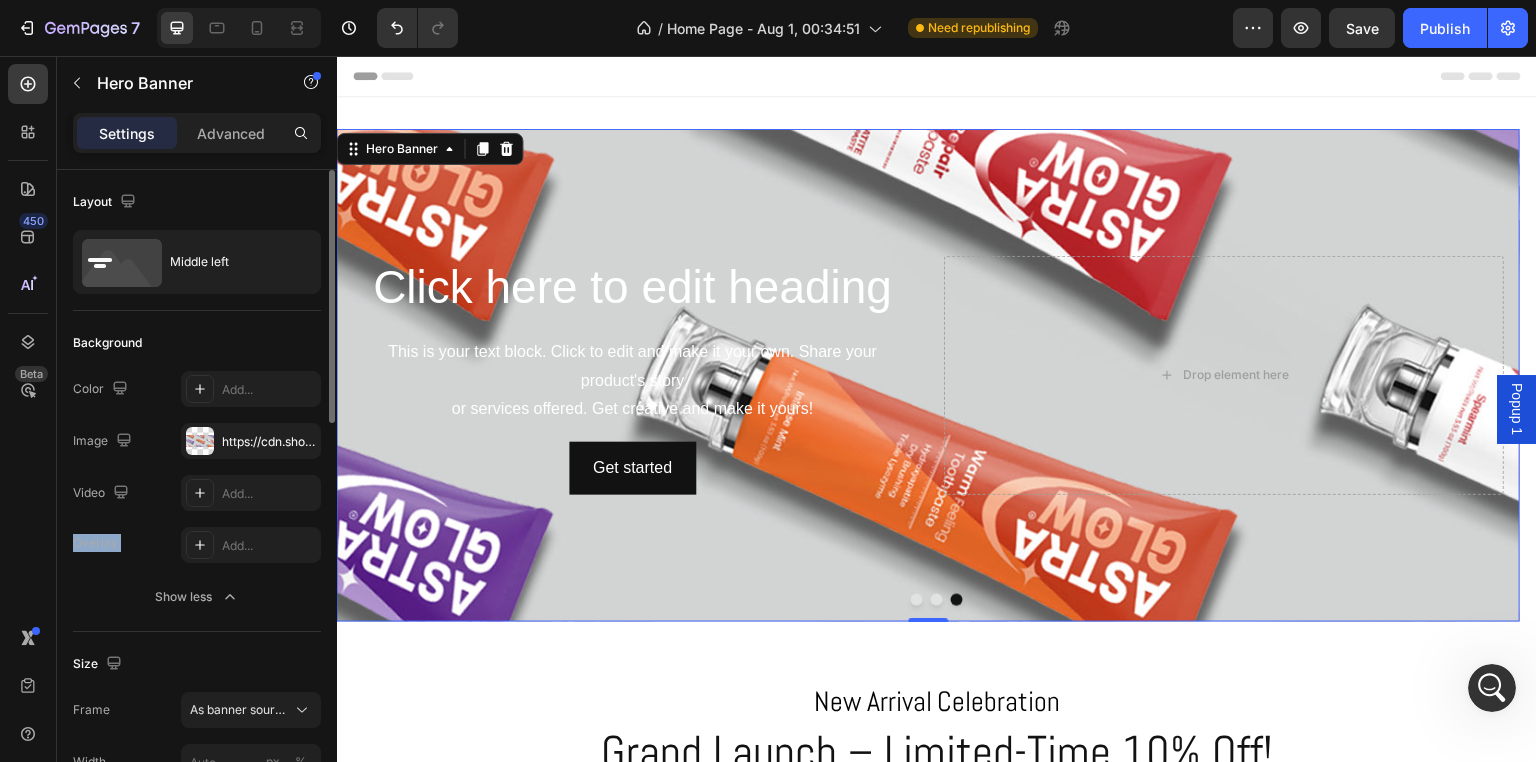click on "Overlay" at bounding box center (95, 543) 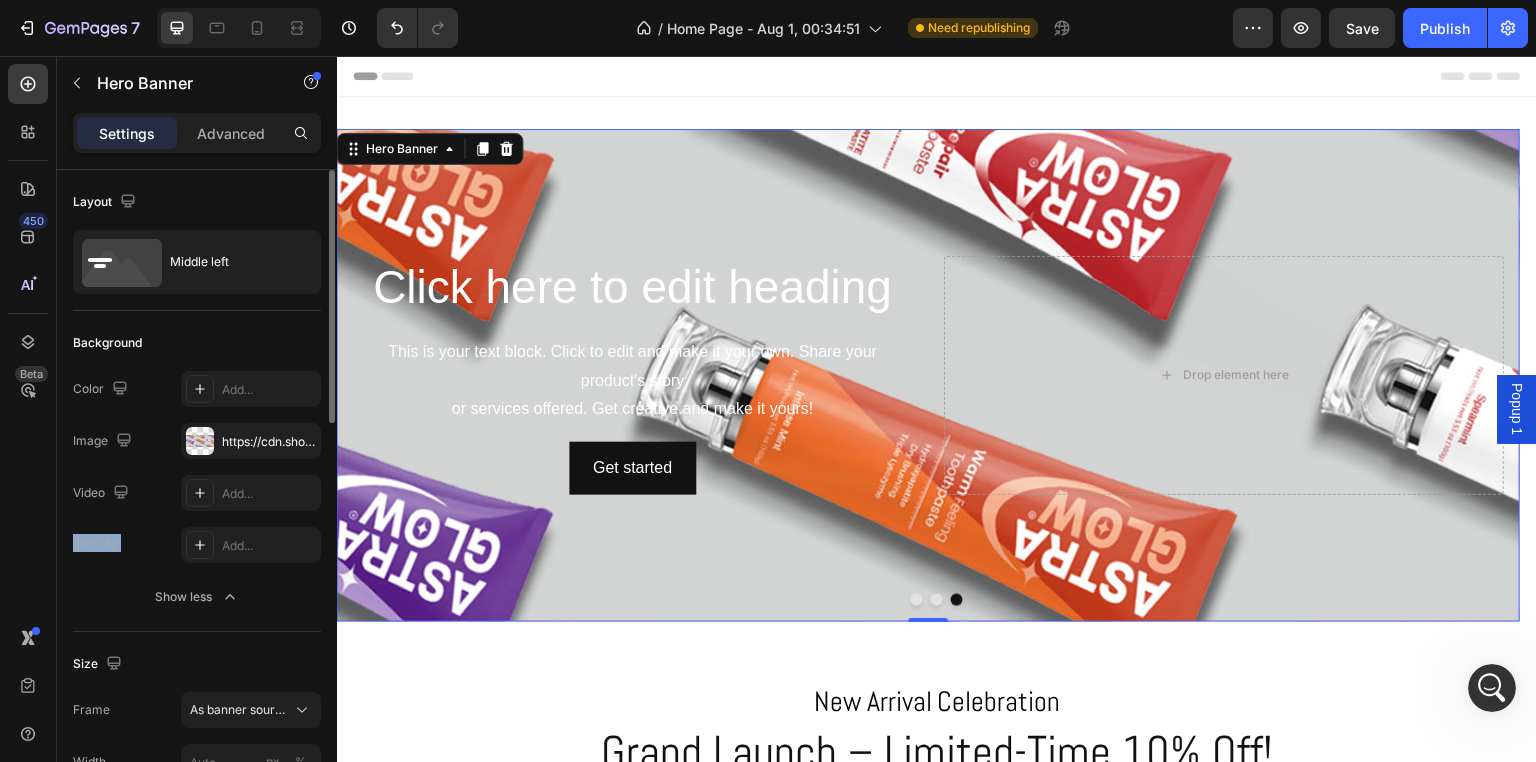 click on "Background The changes might be hidden by  the video. Color Add... Image https://cdn.shopify.com/s/files/1/0771/9049/6475/files/gempages_575927947383276370-1c80c6cf-97ef-4f94-994b-7c034dd8f591.jpg Video Add... Overlay Add... Show less" 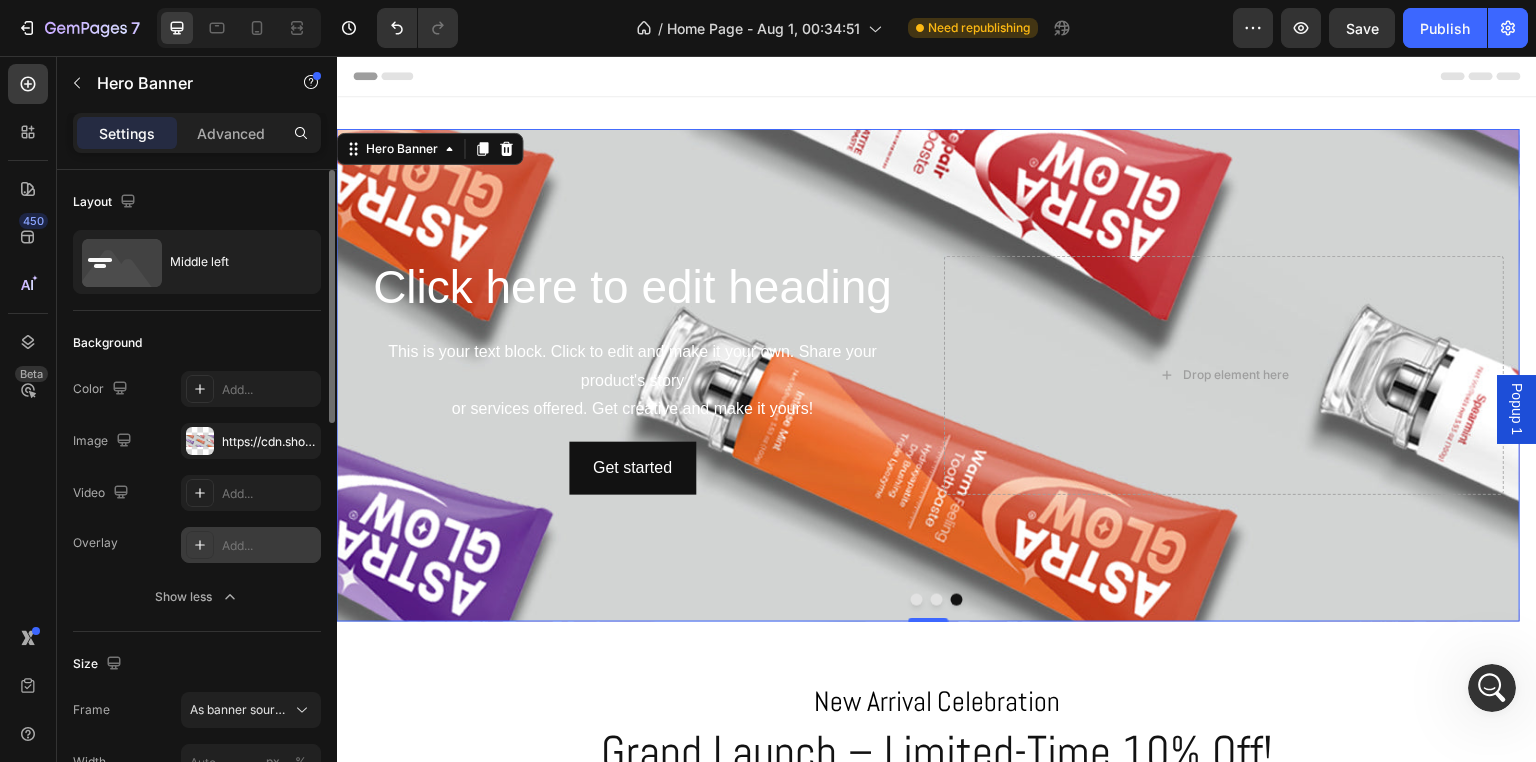 click on "Add..." at bounding box center [269, 546] 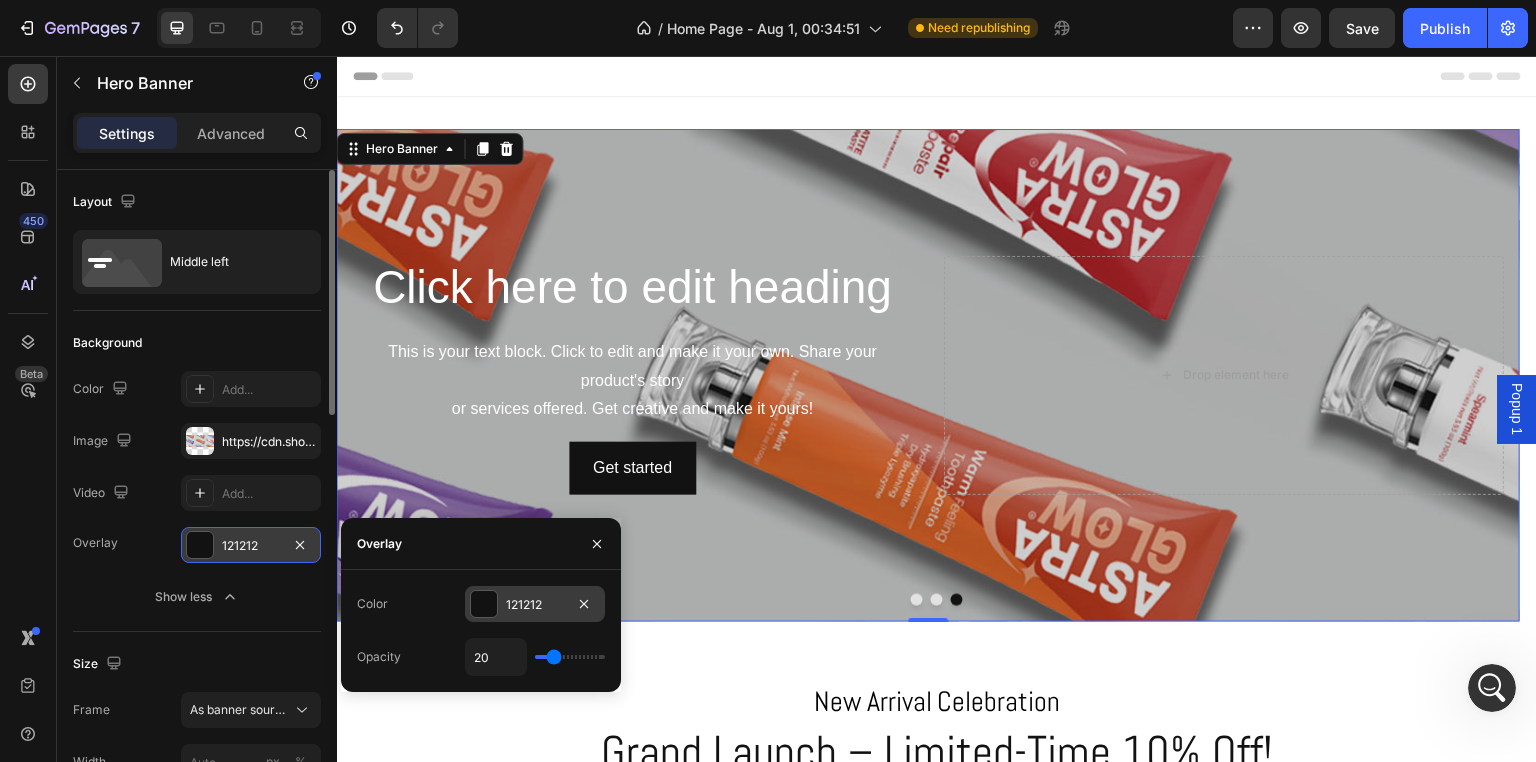 click on "121212" at bounding box center [535, 605] 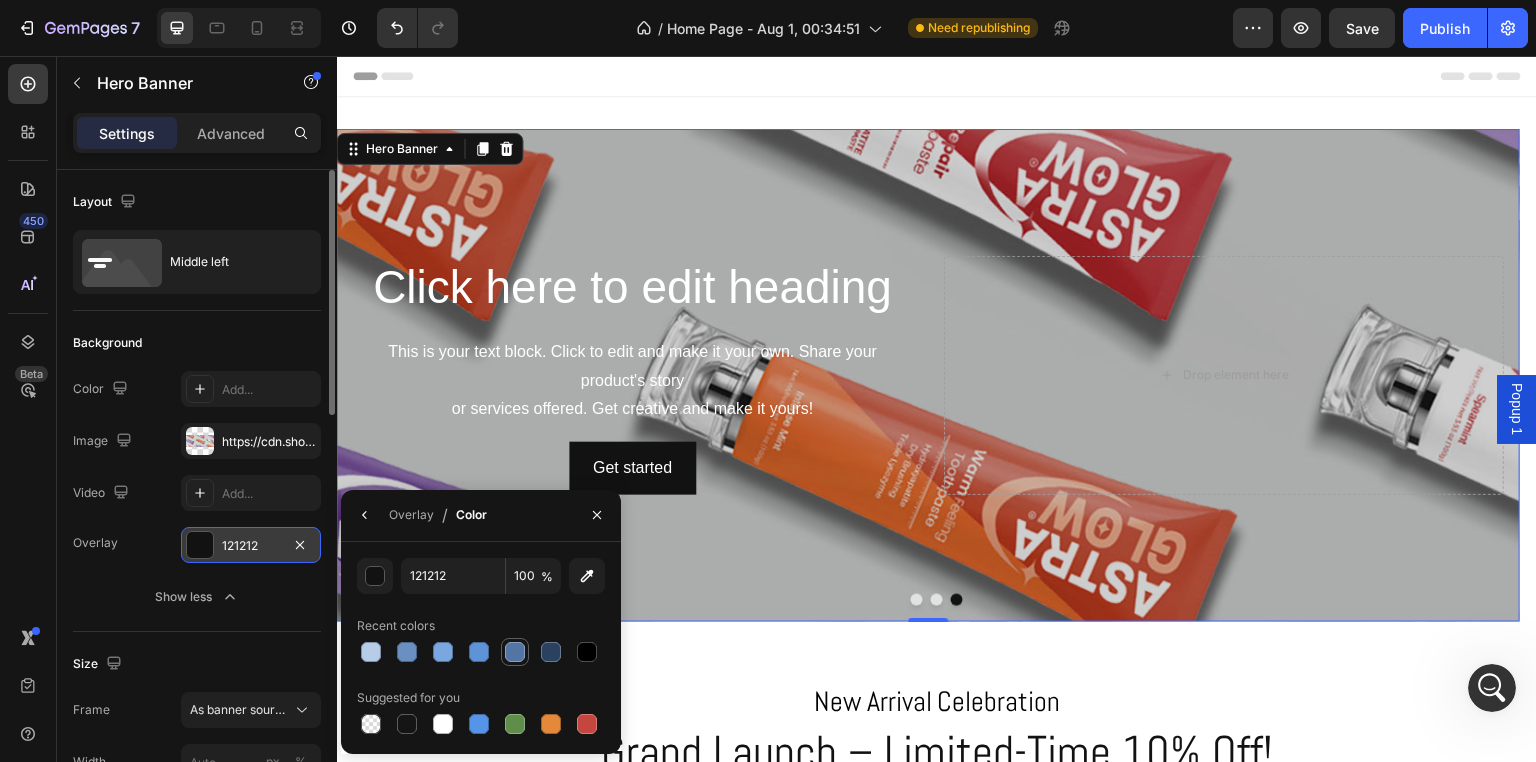 click at bounding box center (515, 652) 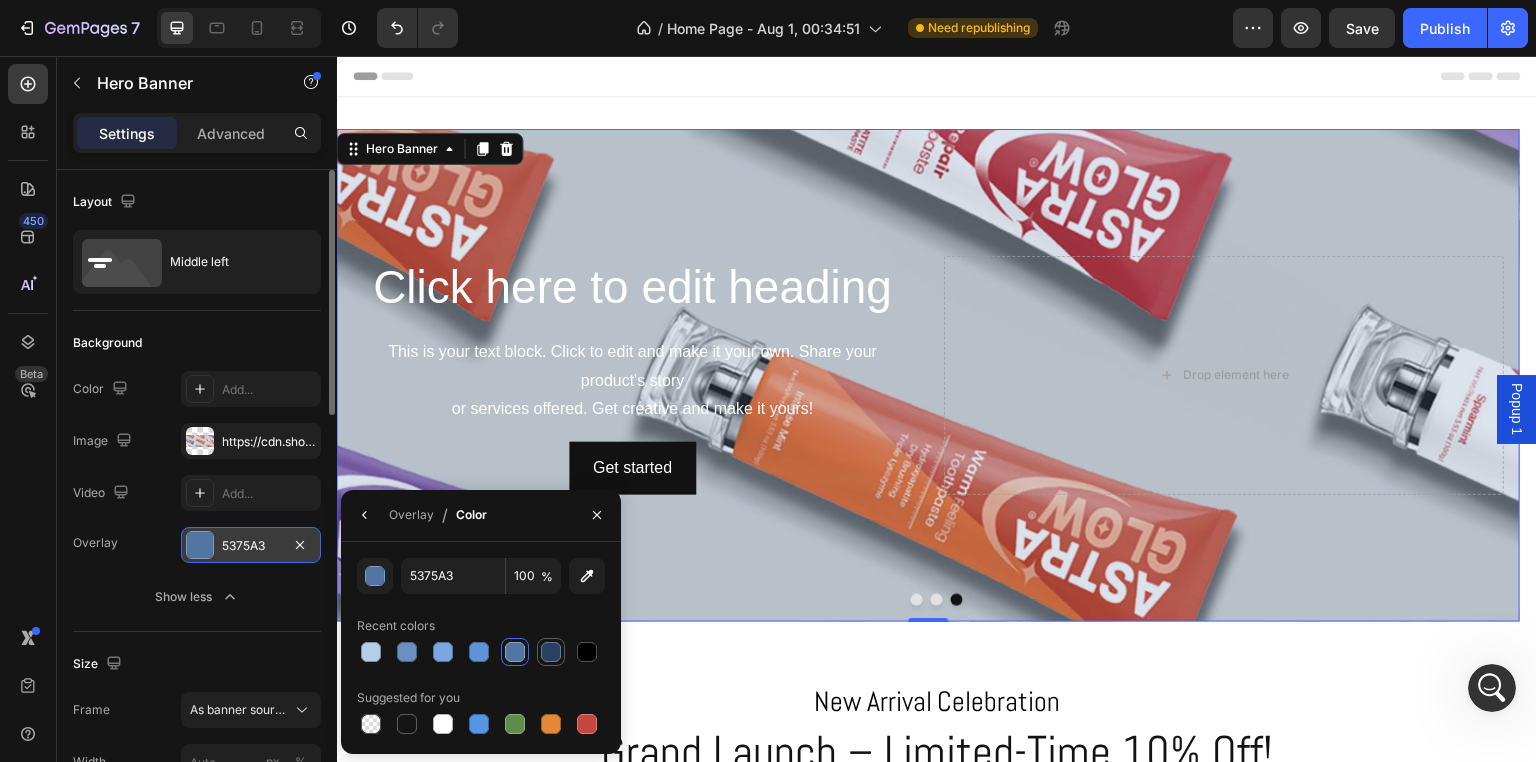click at bounding box center (551, 652) 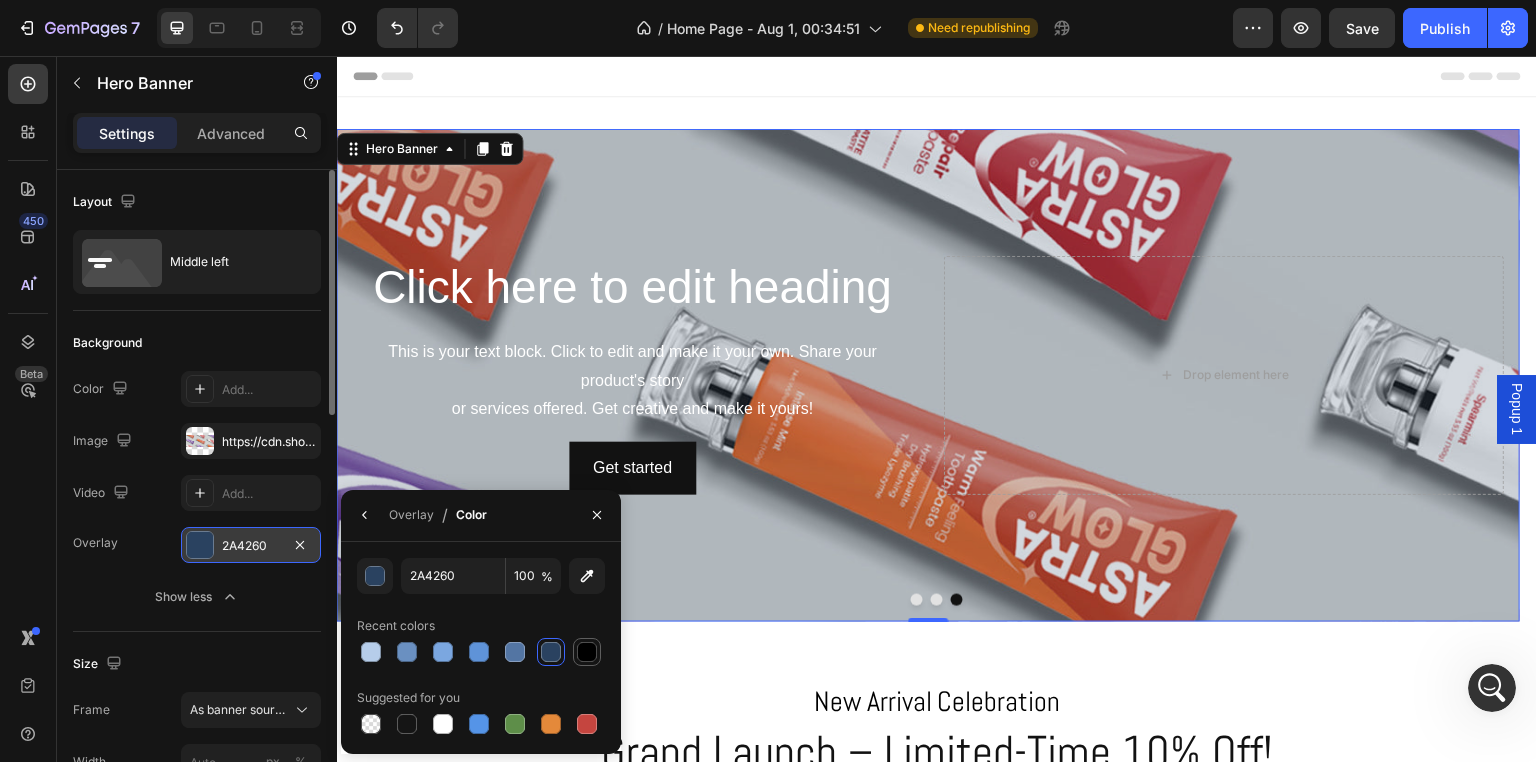 click at bounding box center (587, 652) 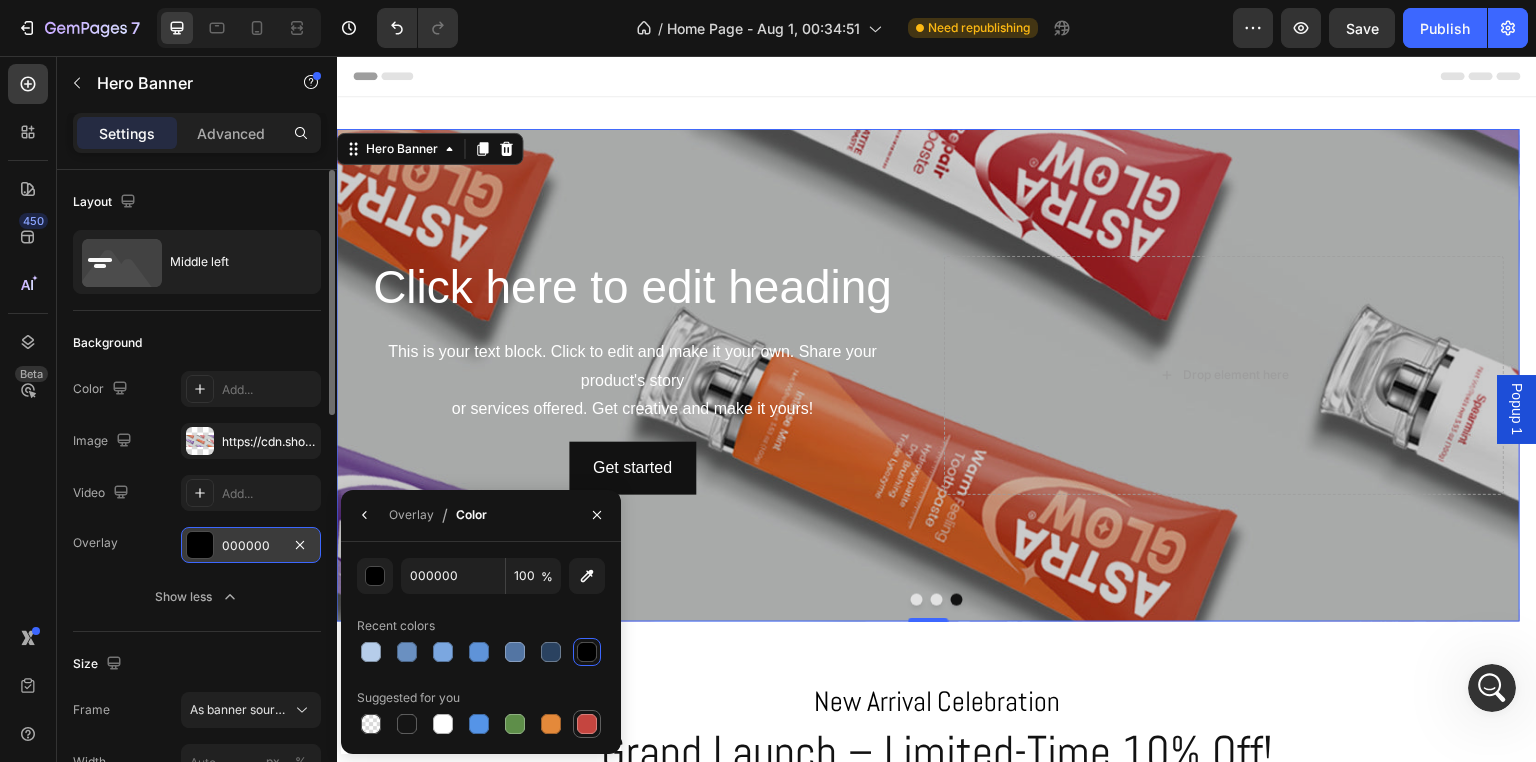 click at bounding box center [587, 724] 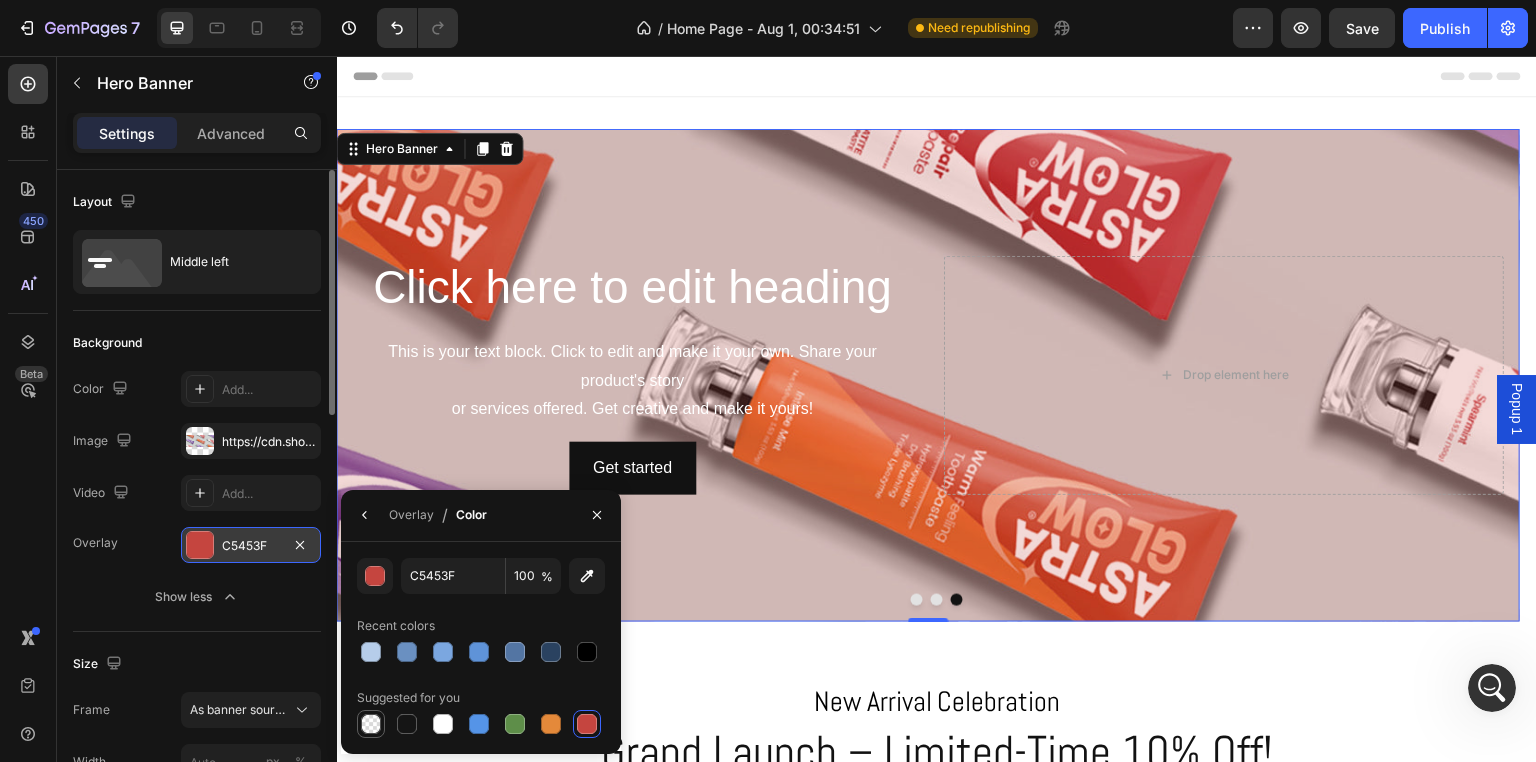 click at bounding box center (371, 724) 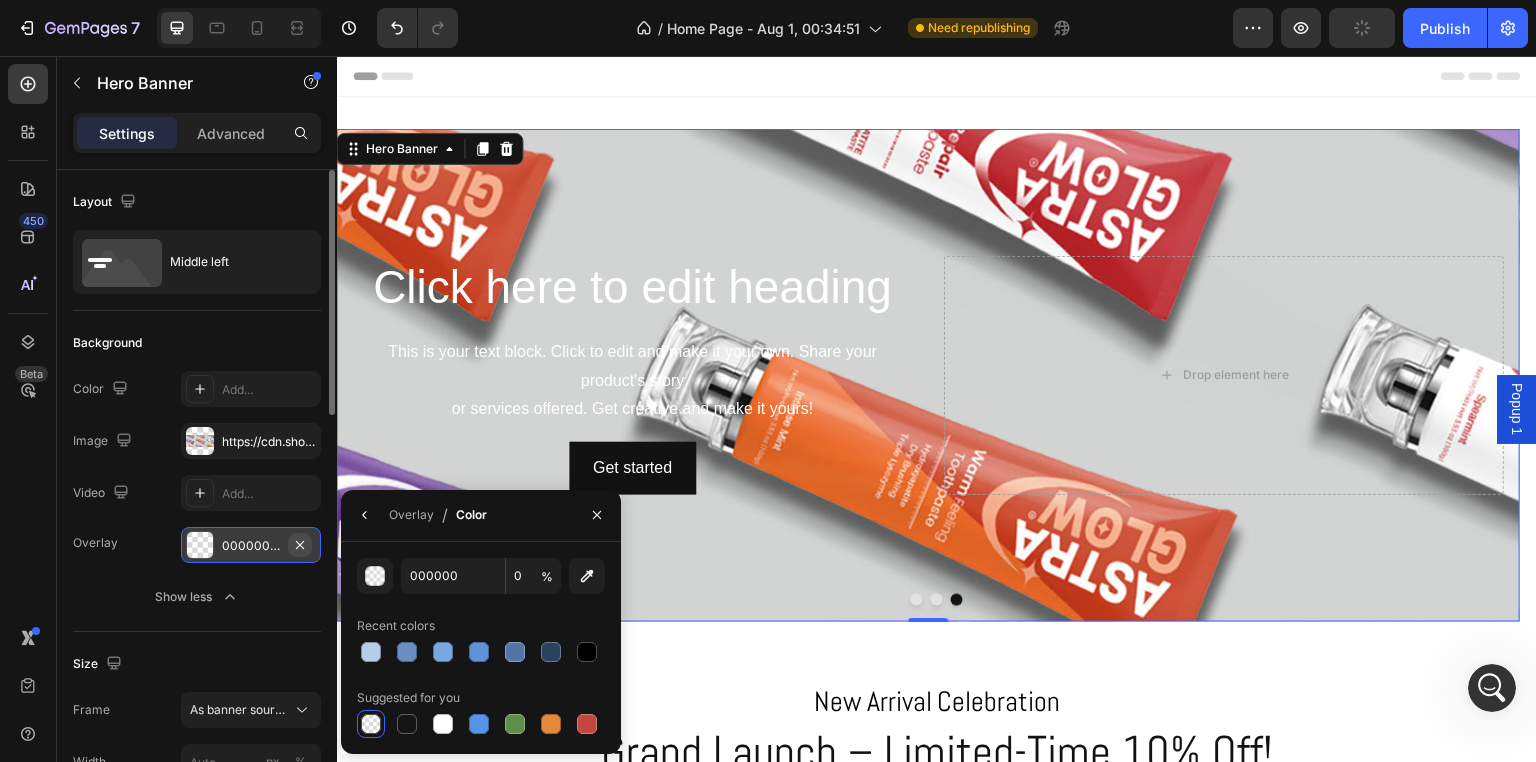 click 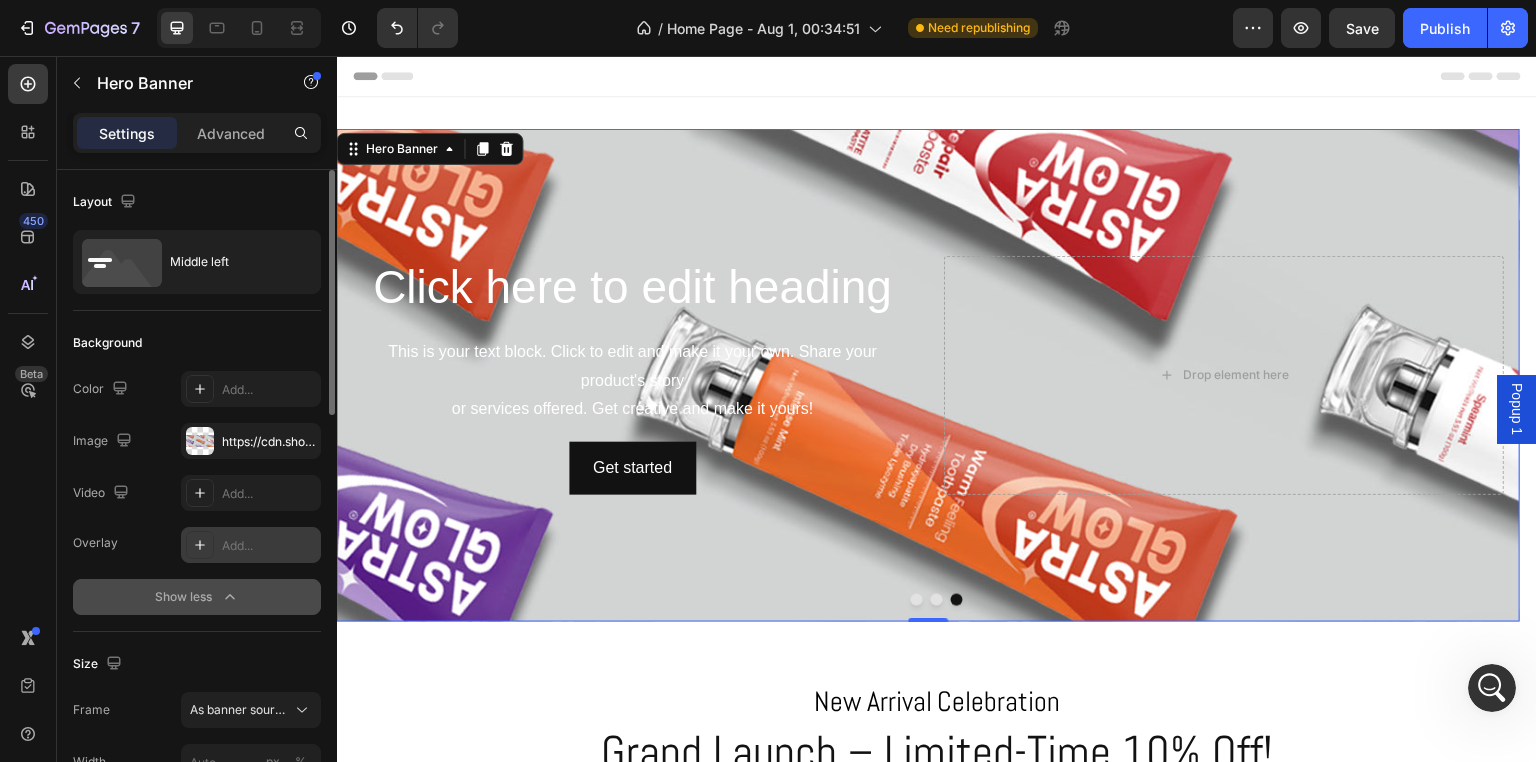 scroll, scrollTop: 200, scrollLeft: 0, axis: vertical 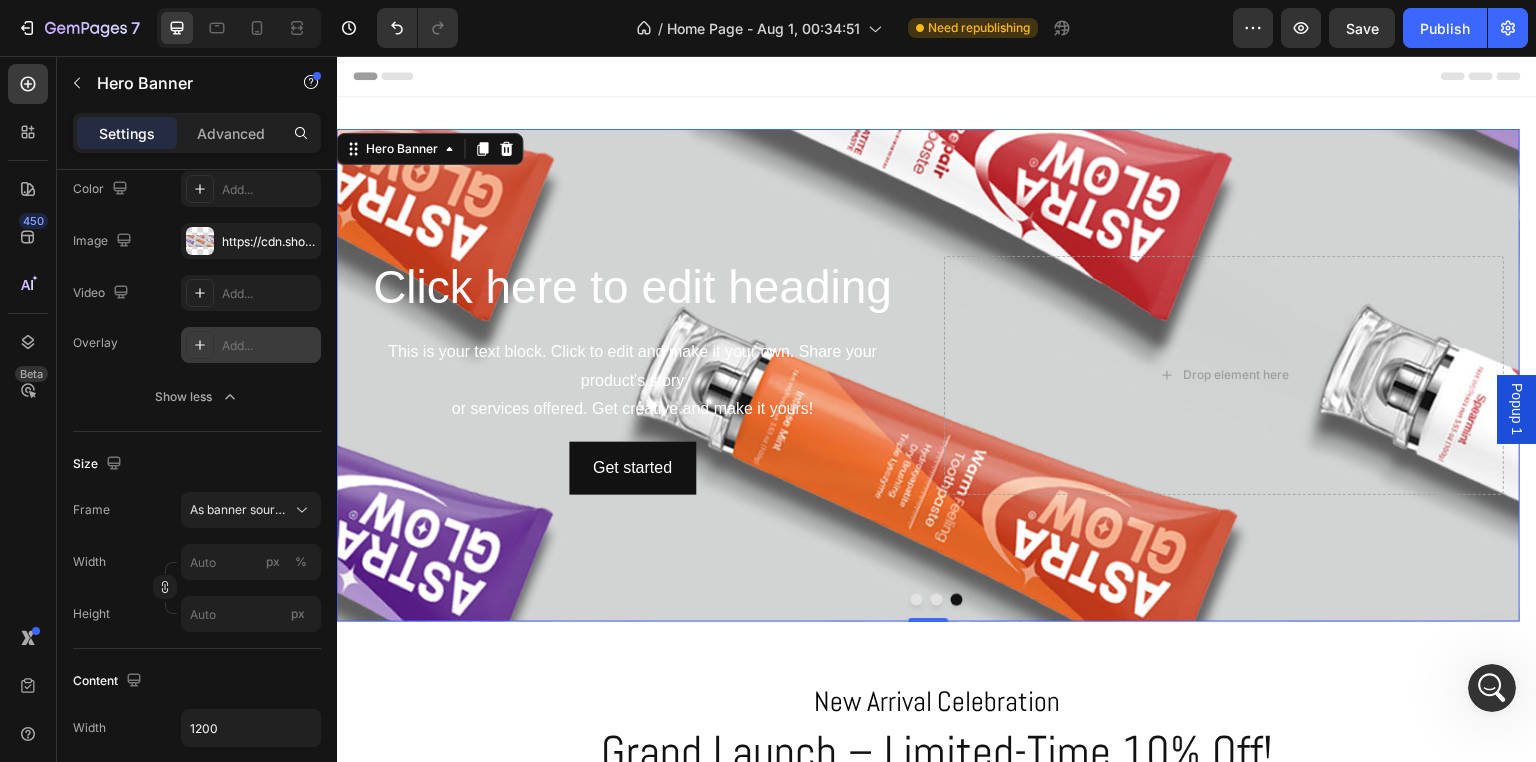 click on "Frame As banner source" at bounding box center (197, 510) 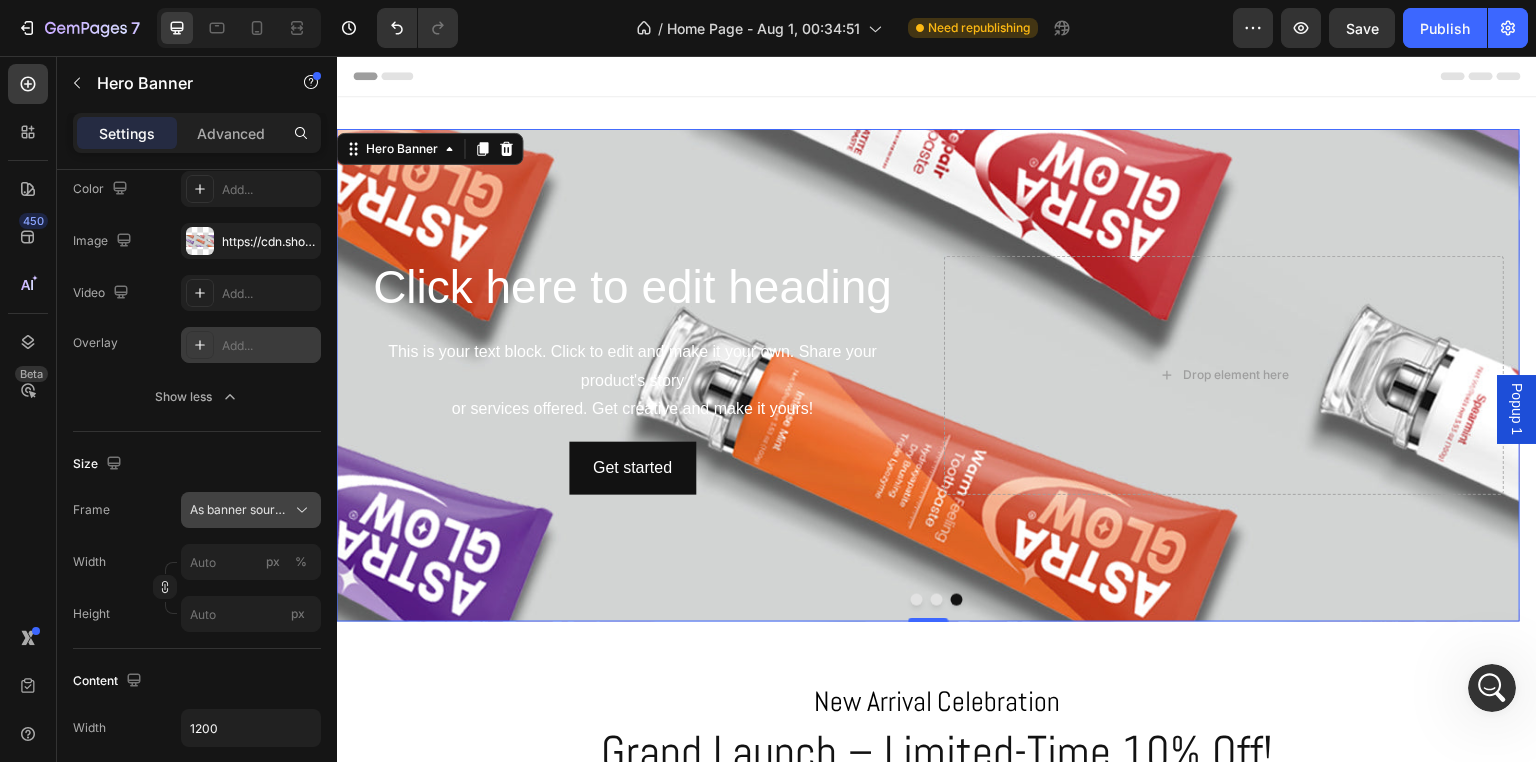 click on "As banner source" at bounding box center (251, 510) 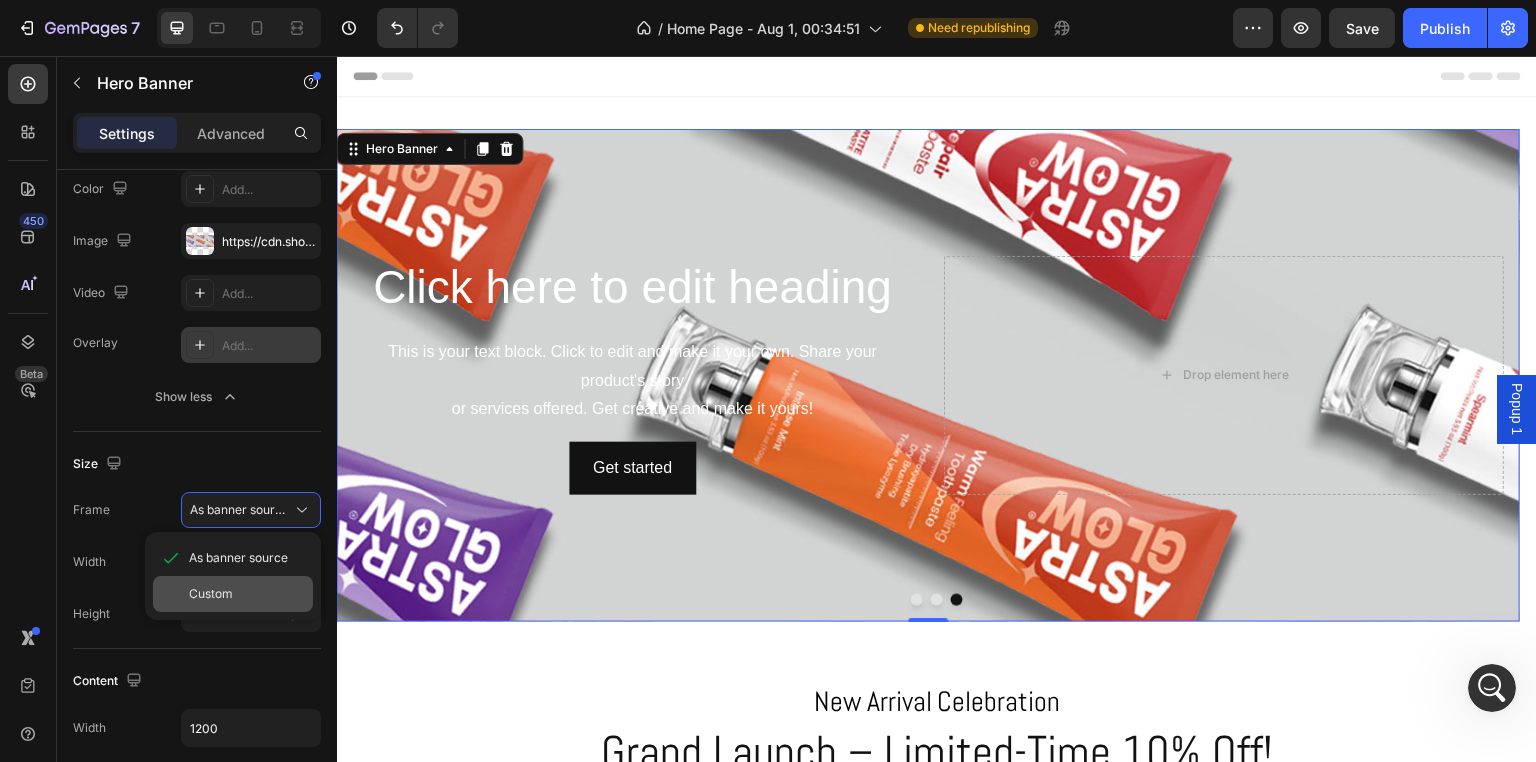 click on "Custom" at bounding box center [211, 594] 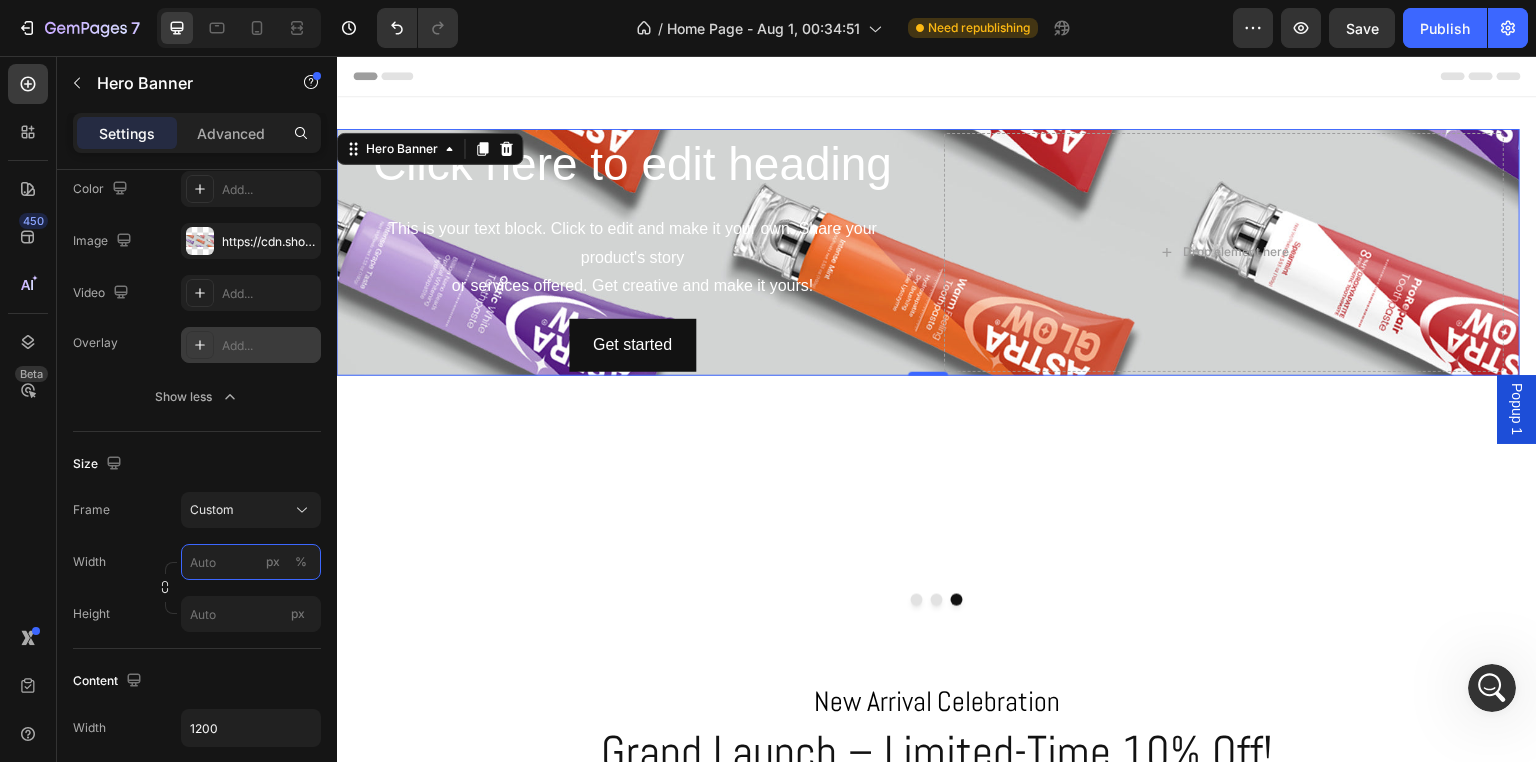 click on "px %" at bounding box center [251, 562] 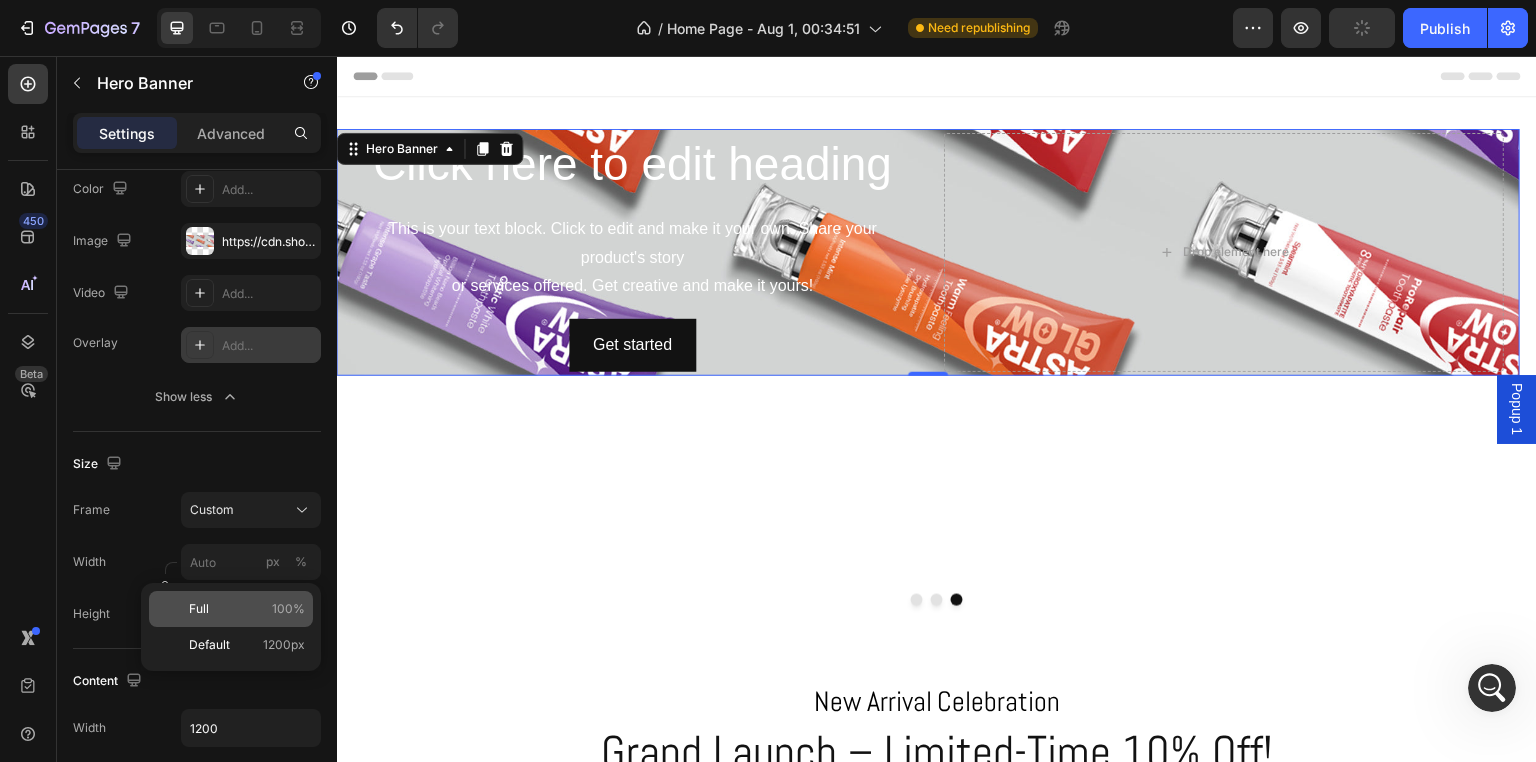 click on "Full 100%" 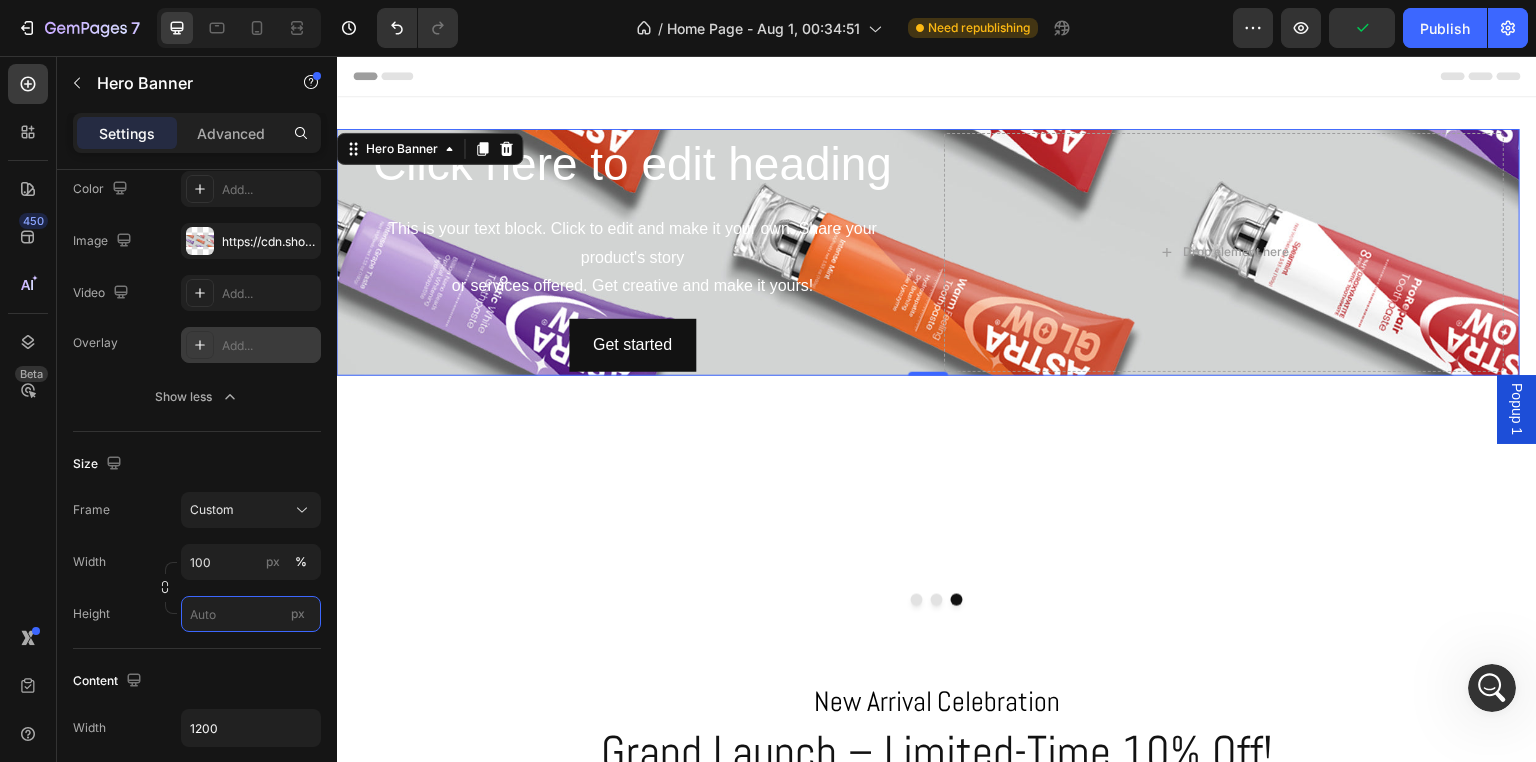 click on "px" at bounding box center [251, 614] 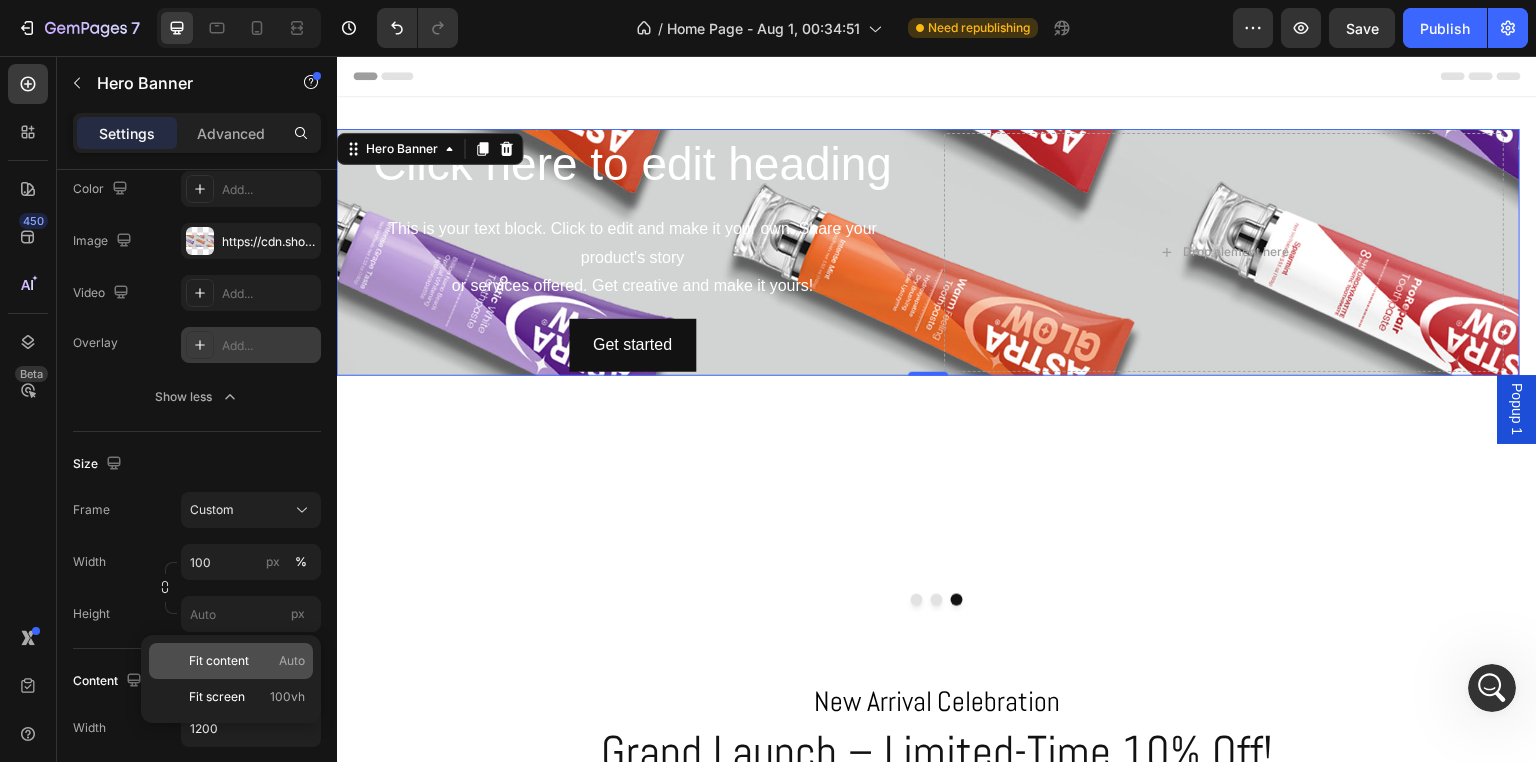 click on "Fit content Auto" 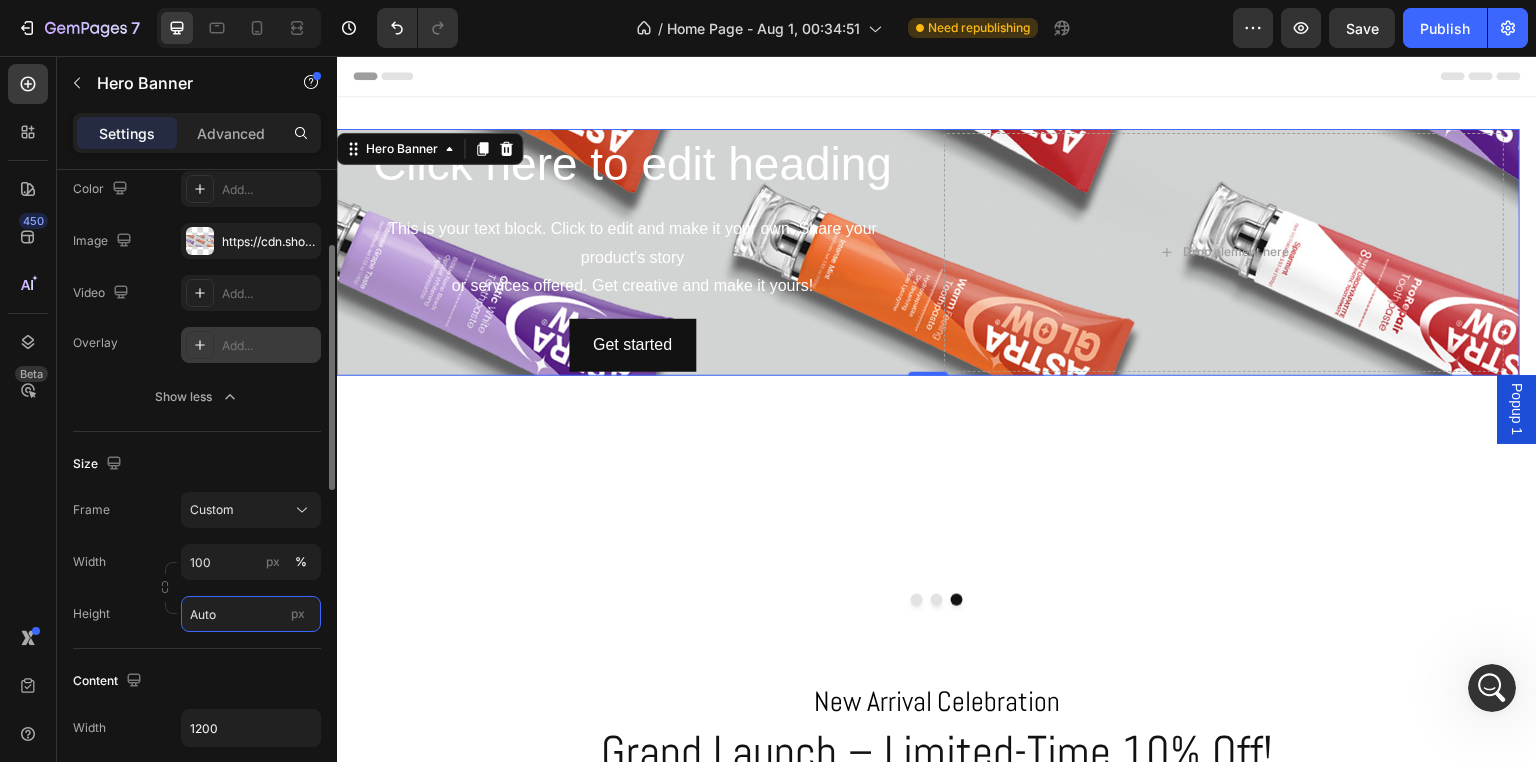 click on "Auto" at bounding box center [251, 614] 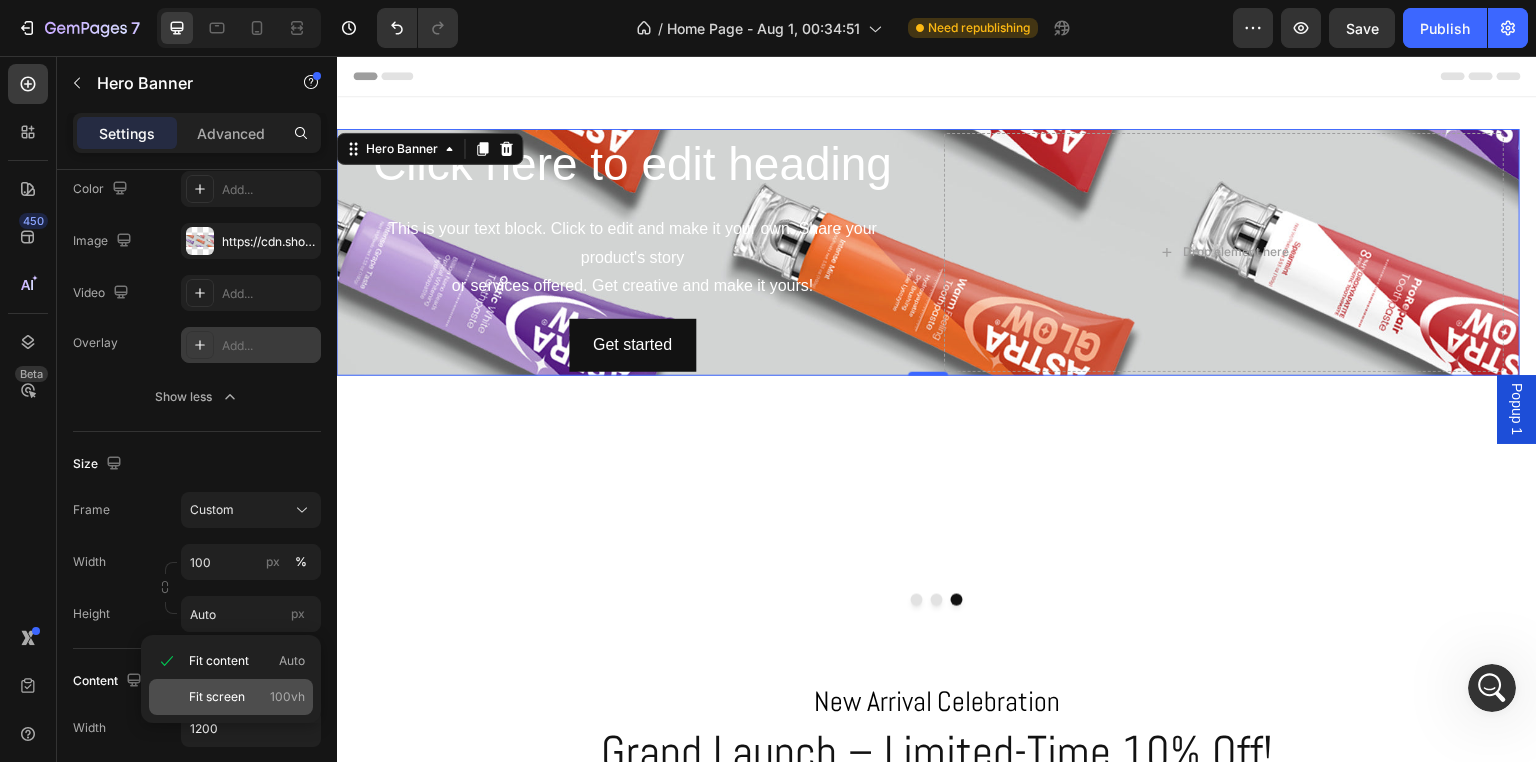 click on "Fit screen 100vh" at bounding box center [247, 697] 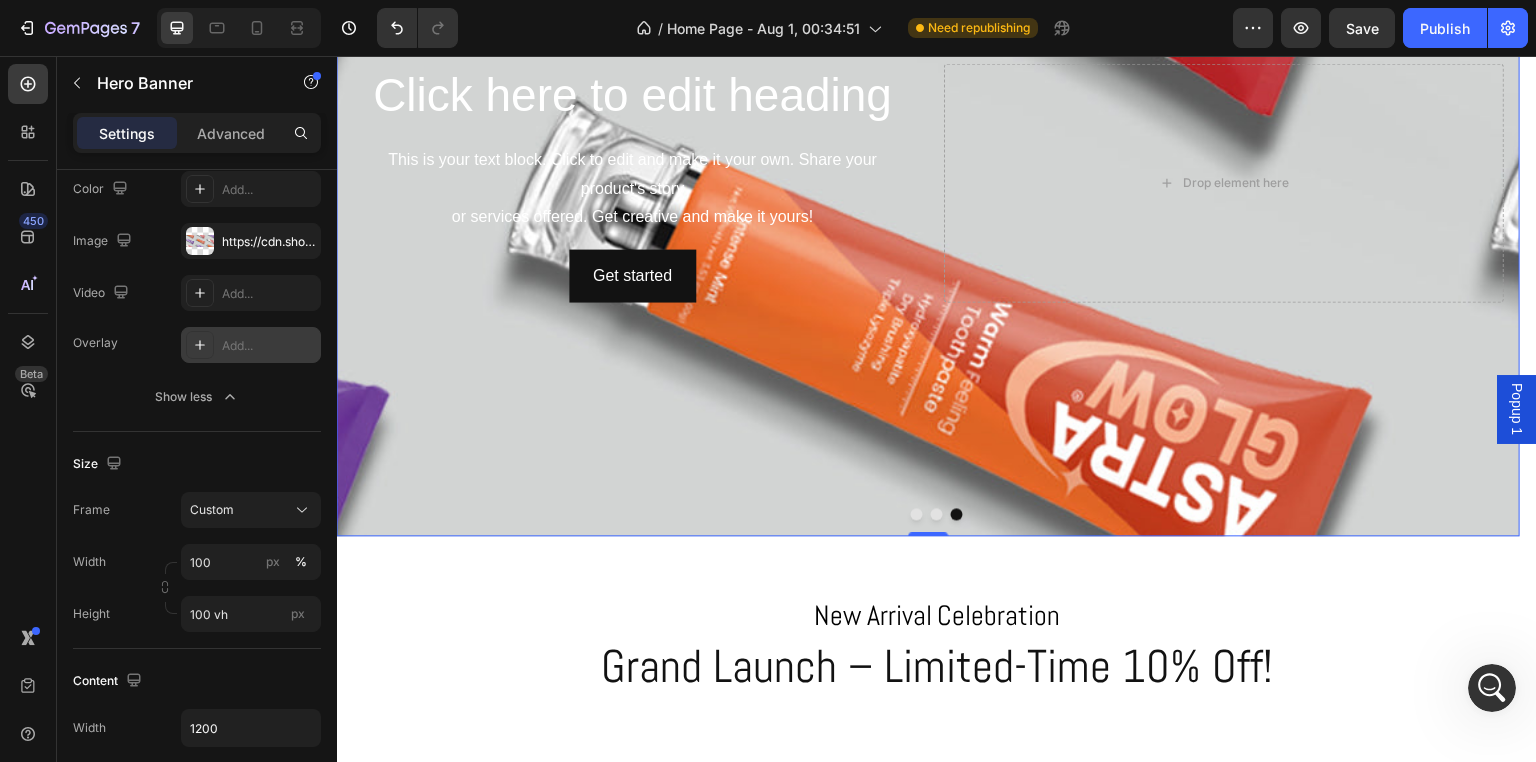 scroll, scrollTop: 100, scrollLeft: 0, axis: vertical 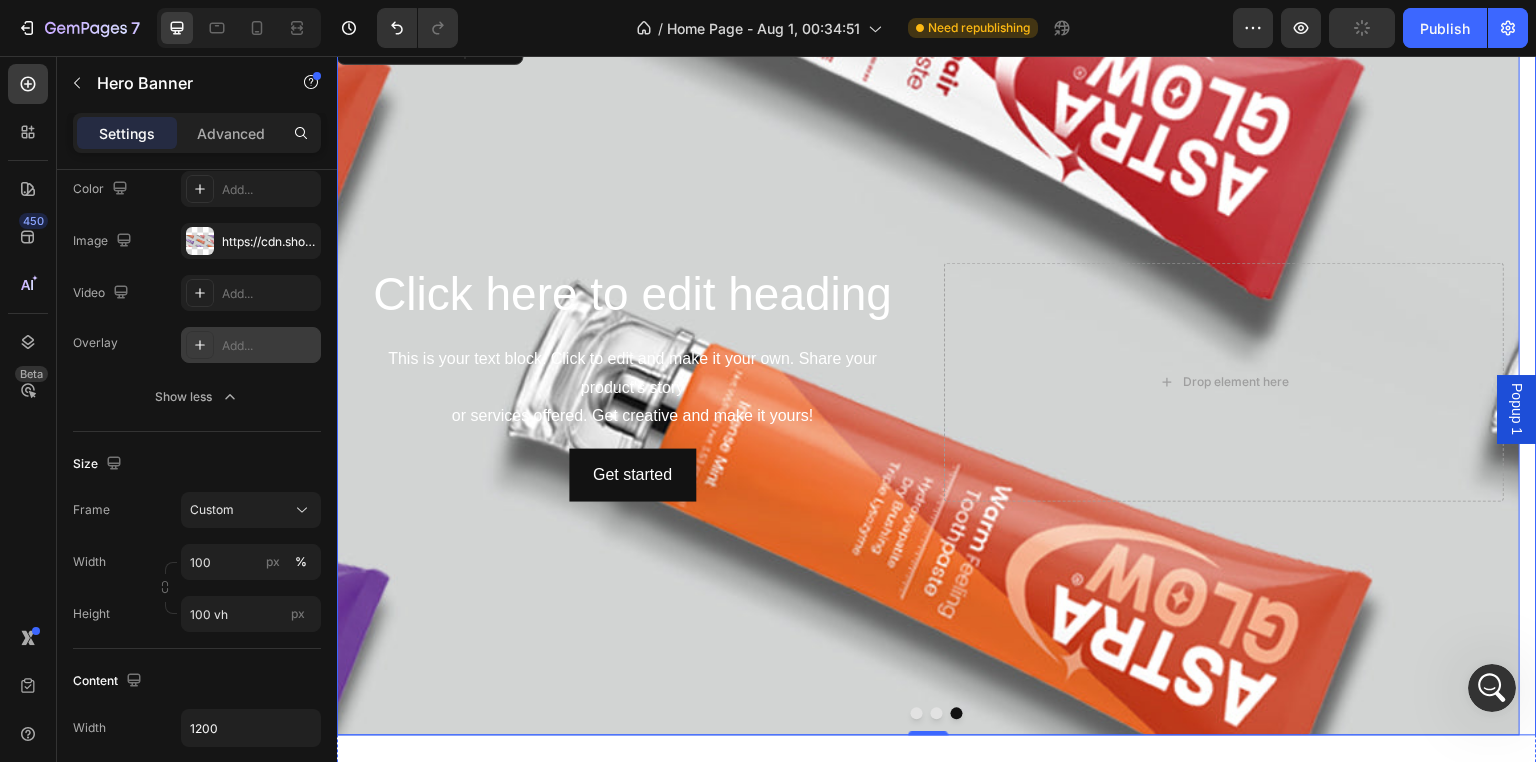click at bounding box center [917, 714] 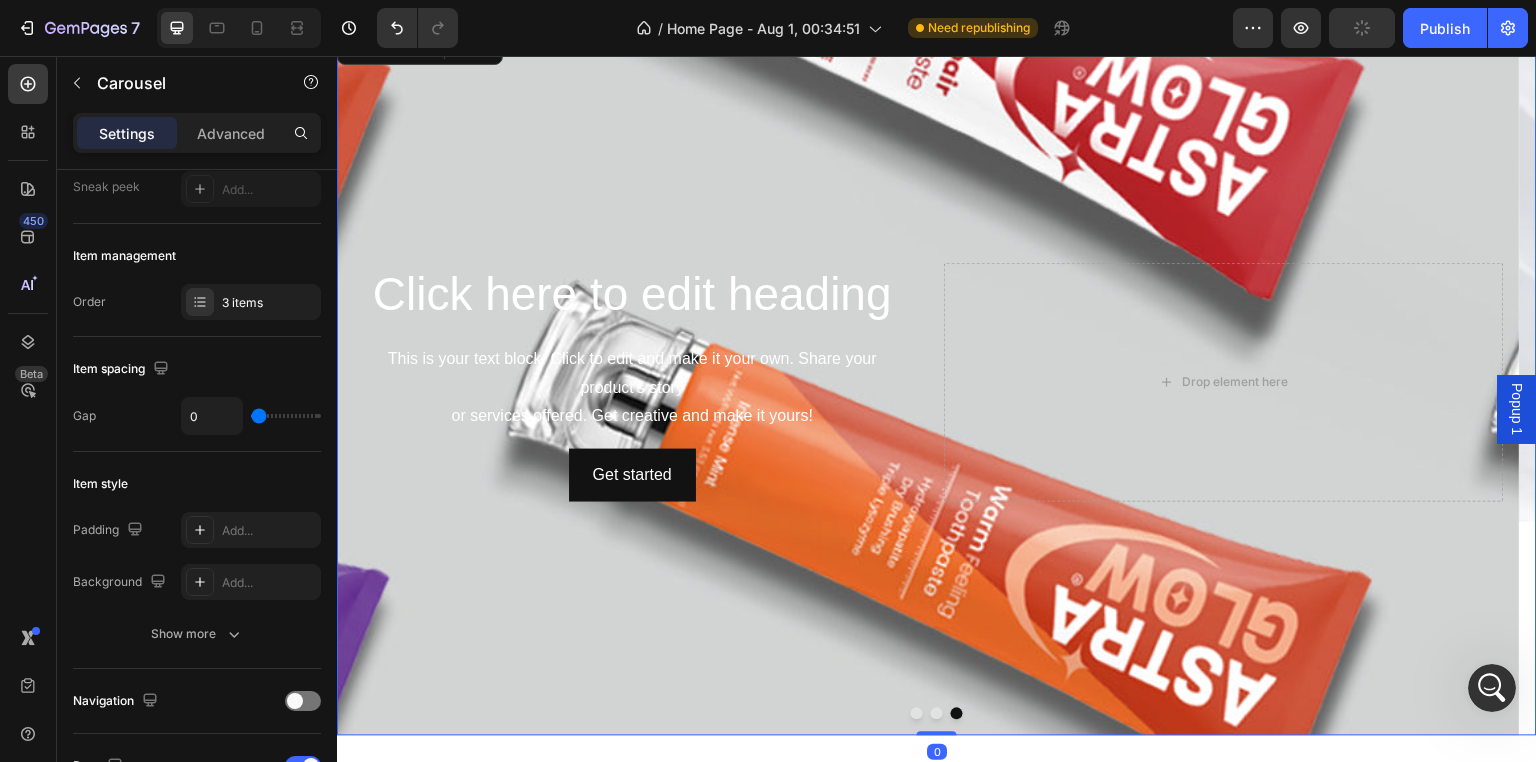 scroll, scrollTop: 0, scrollLeft: 0, axis: both 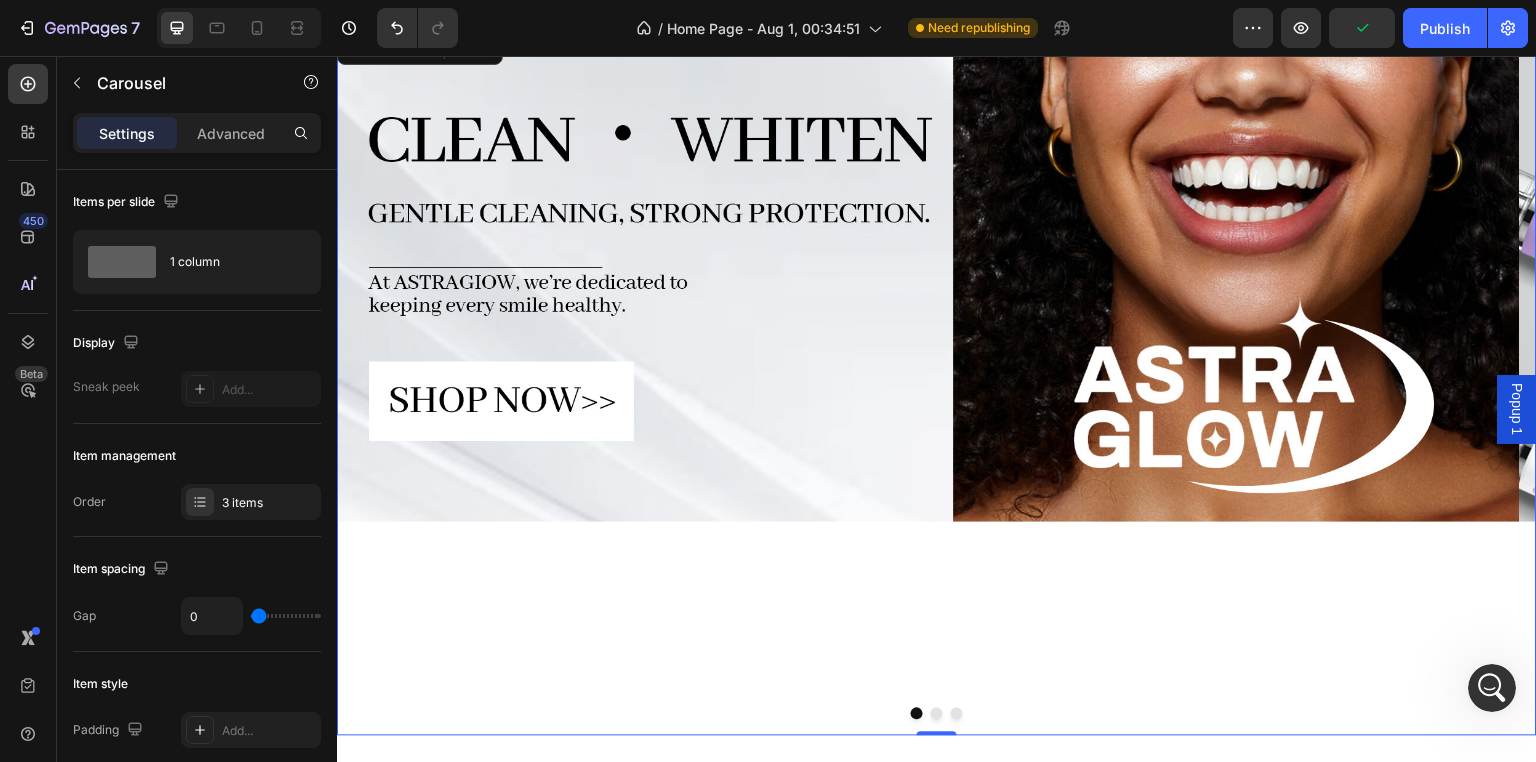 click at bounding box center (937, 714) 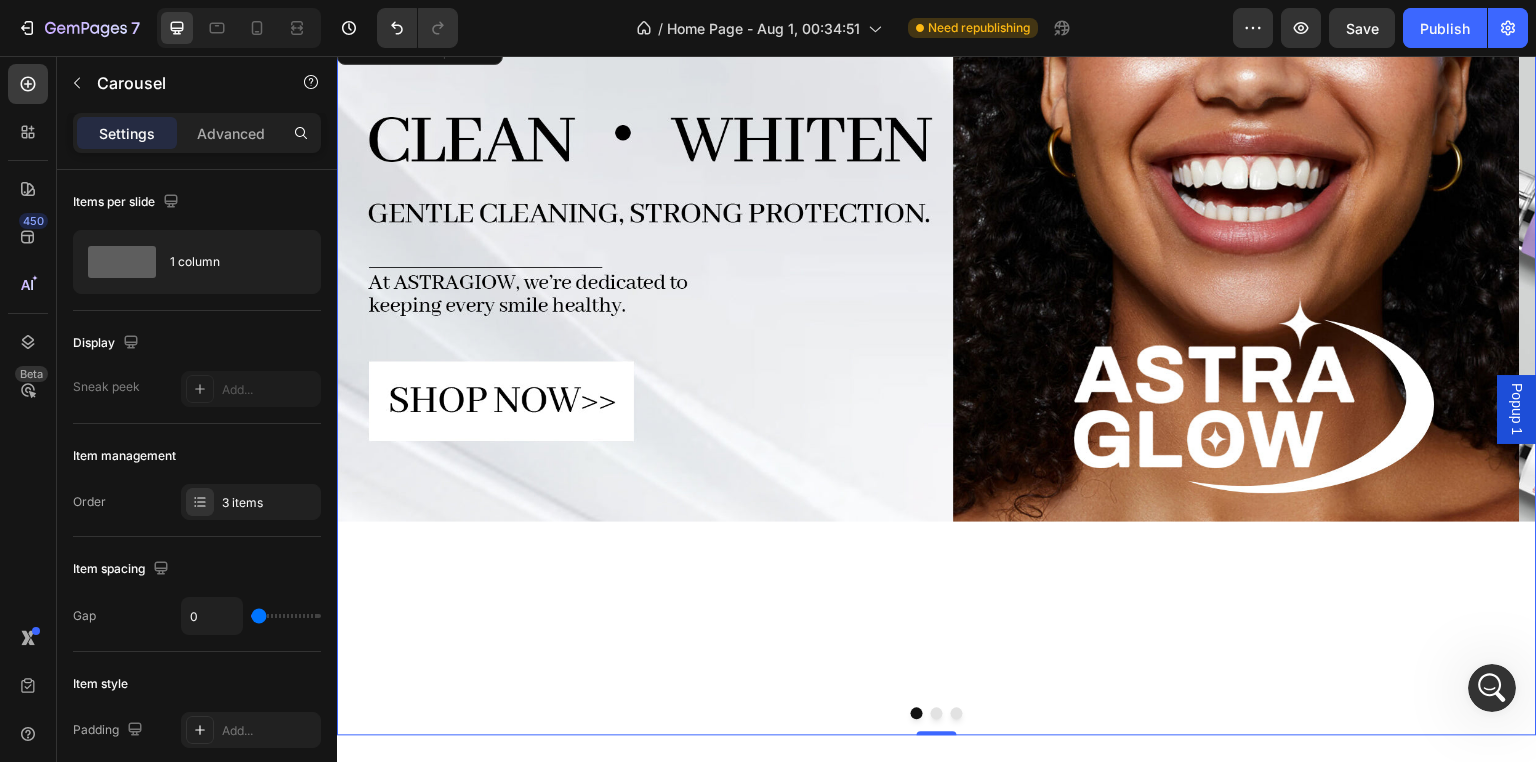click at bounding box center [957, 714] 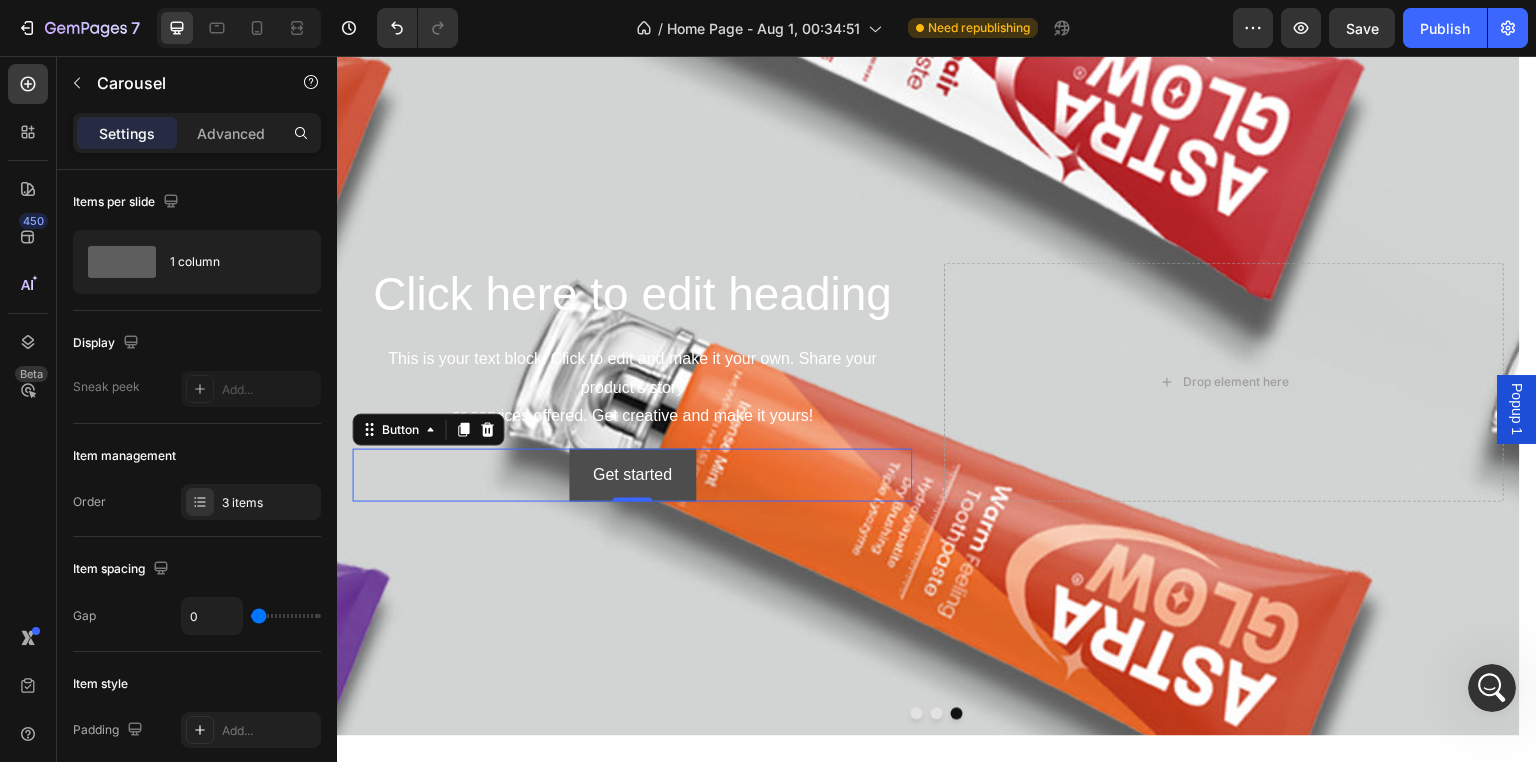 click on "Get started" at bounding box center [632, 475] 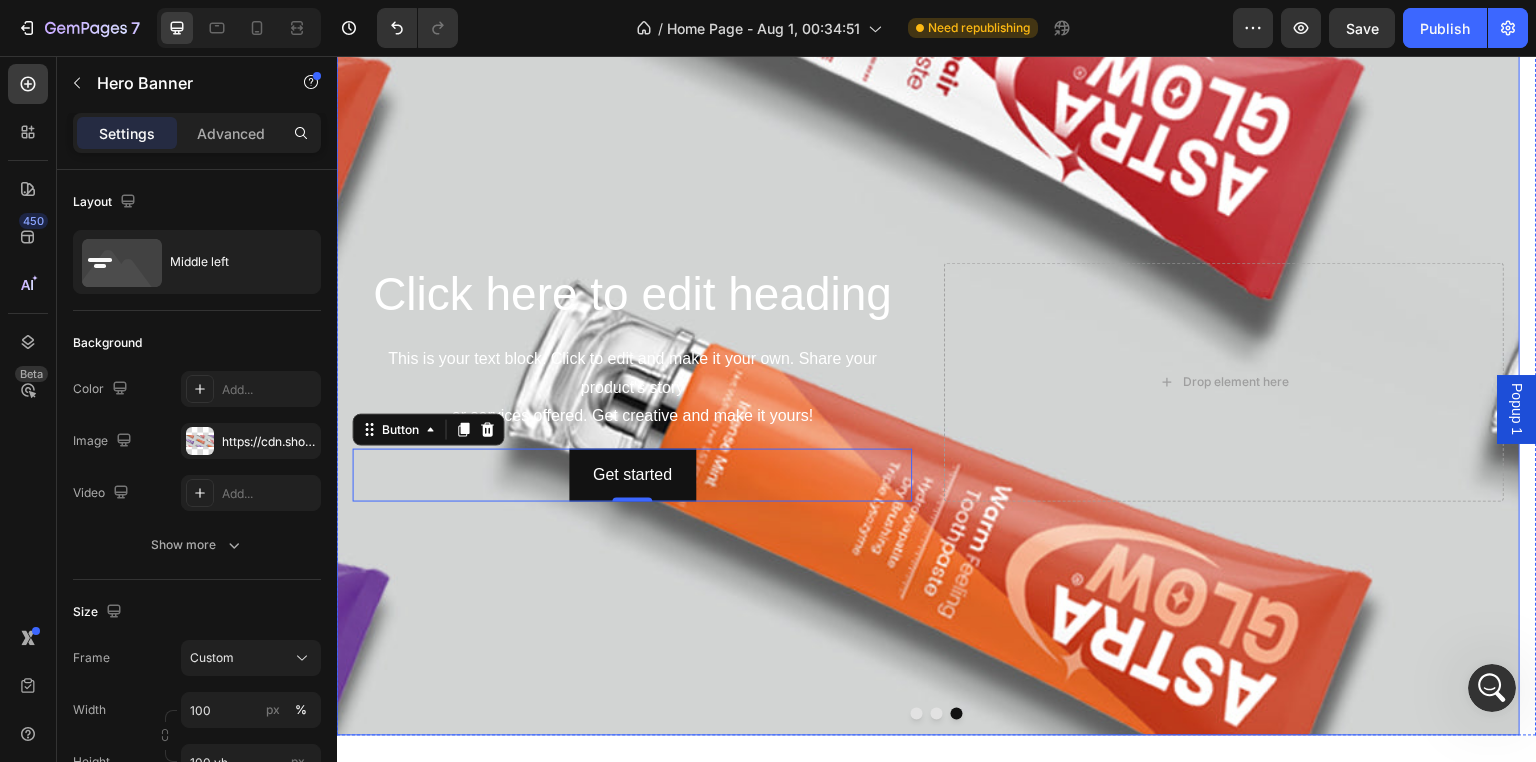 click at bounding box center (928, 382) 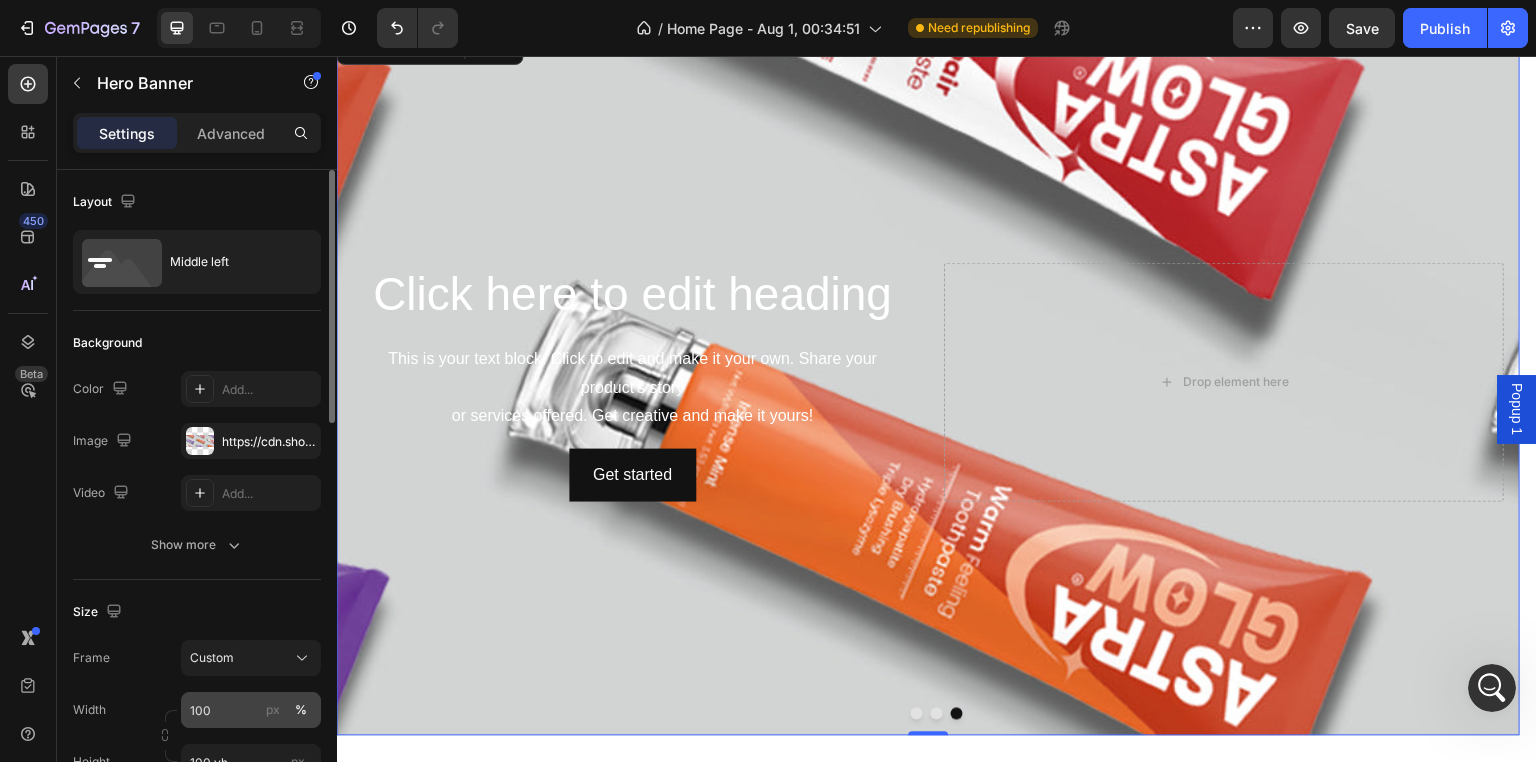 scroll, scrollTop: 200, scrollLeft: 0, axis: vertical 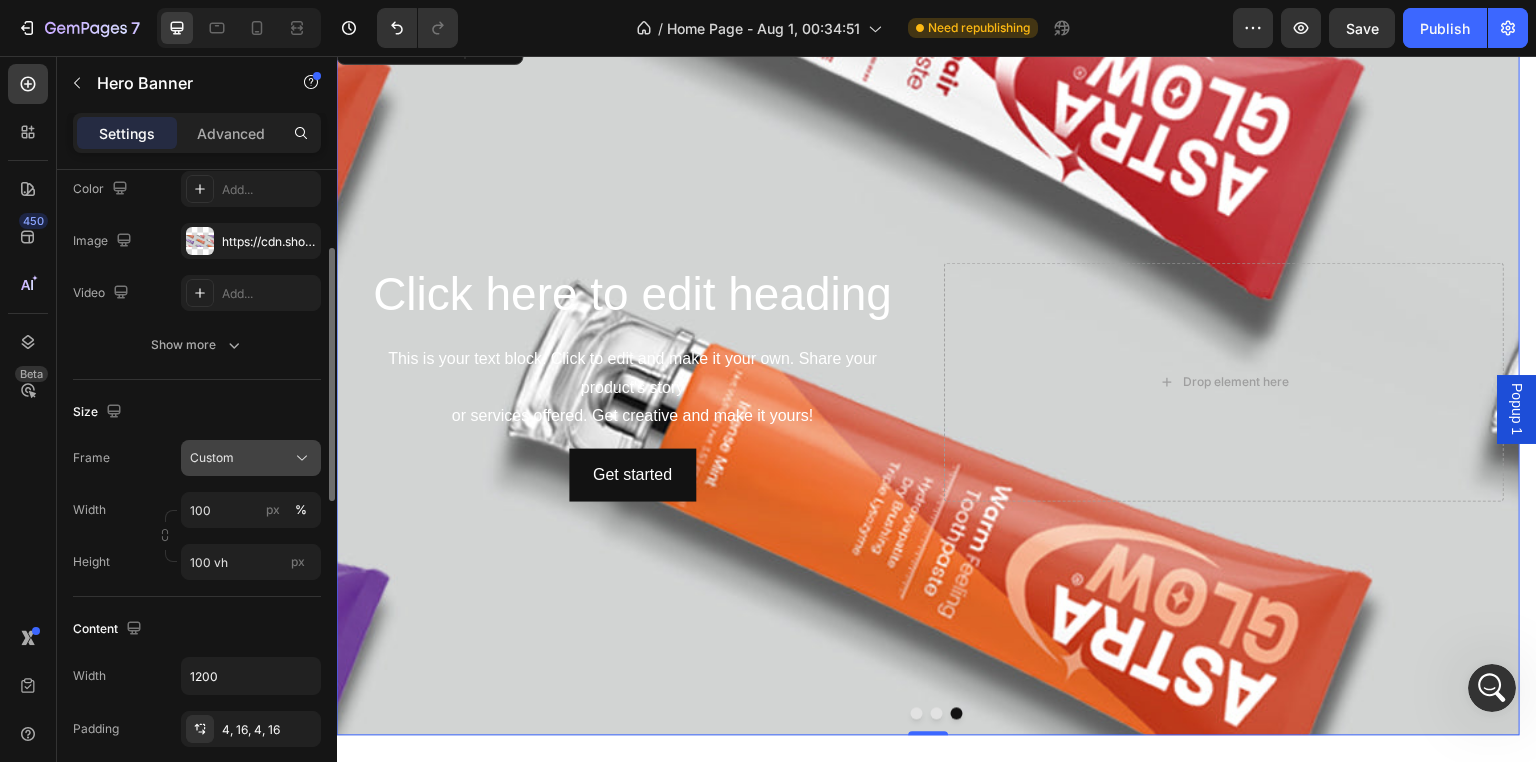 click on "Custom" 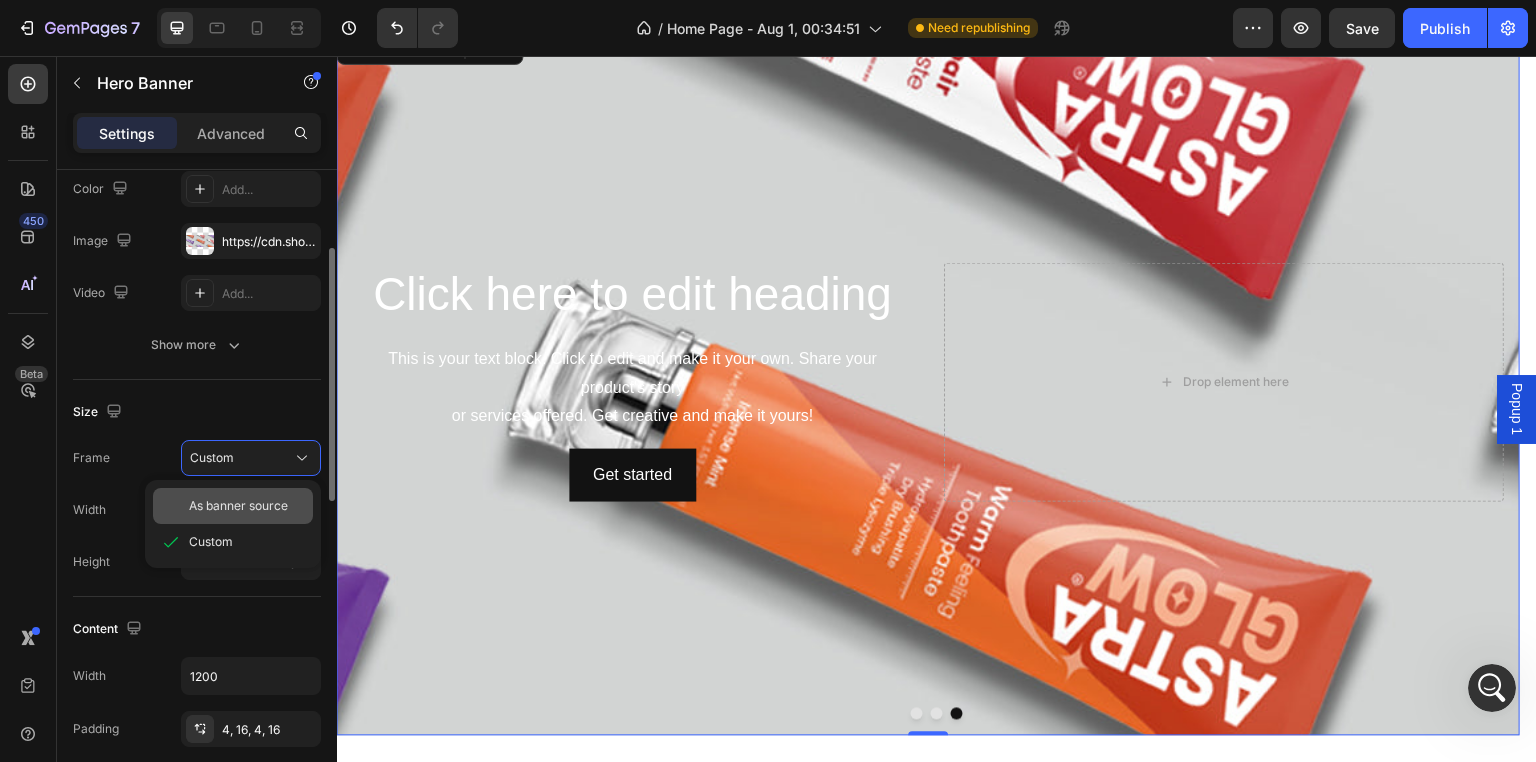 click on "As banner source" at bounding box center (238, 506) 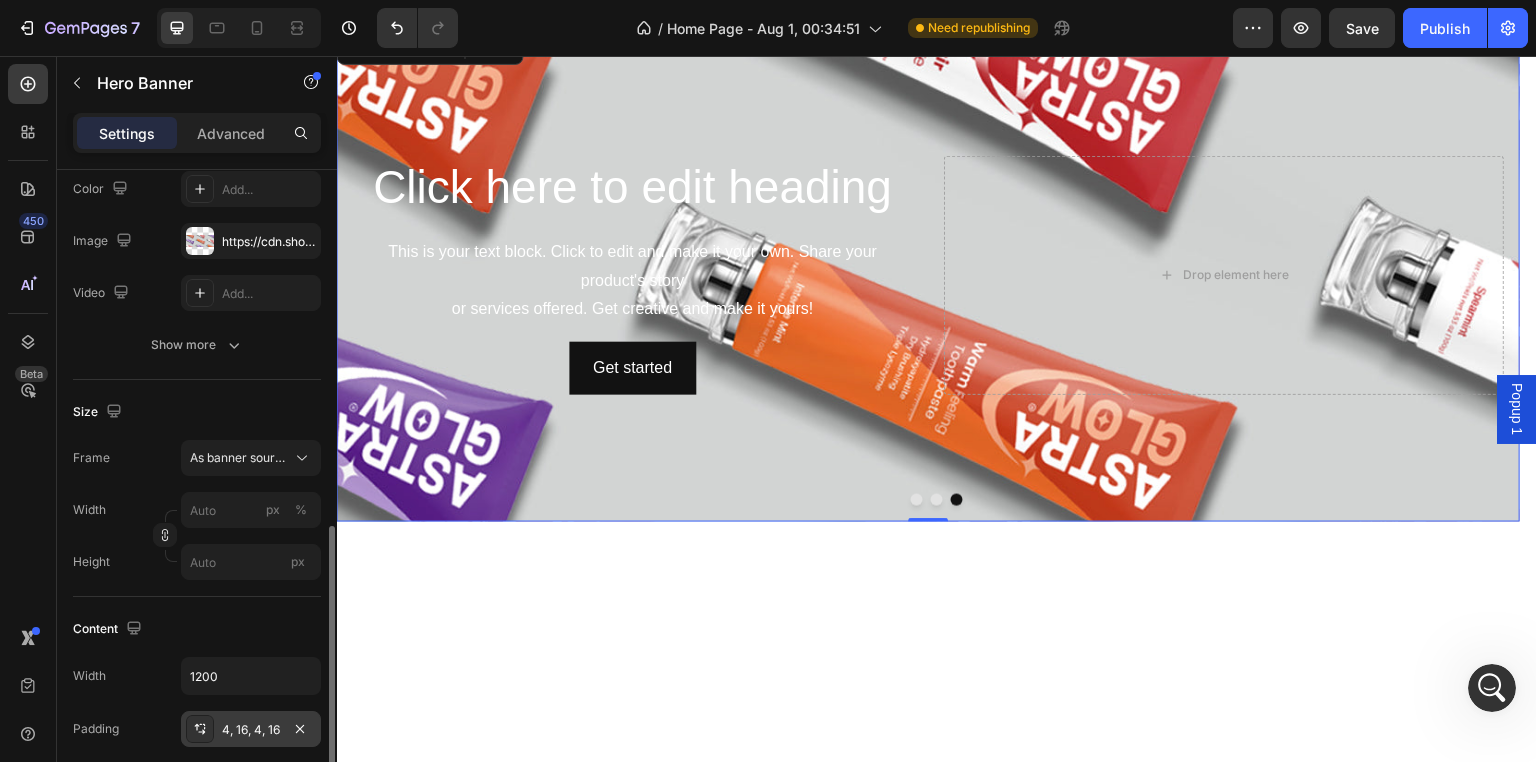 scroll, scrollTop: 400, scrollLeft: 0, axis: vertical 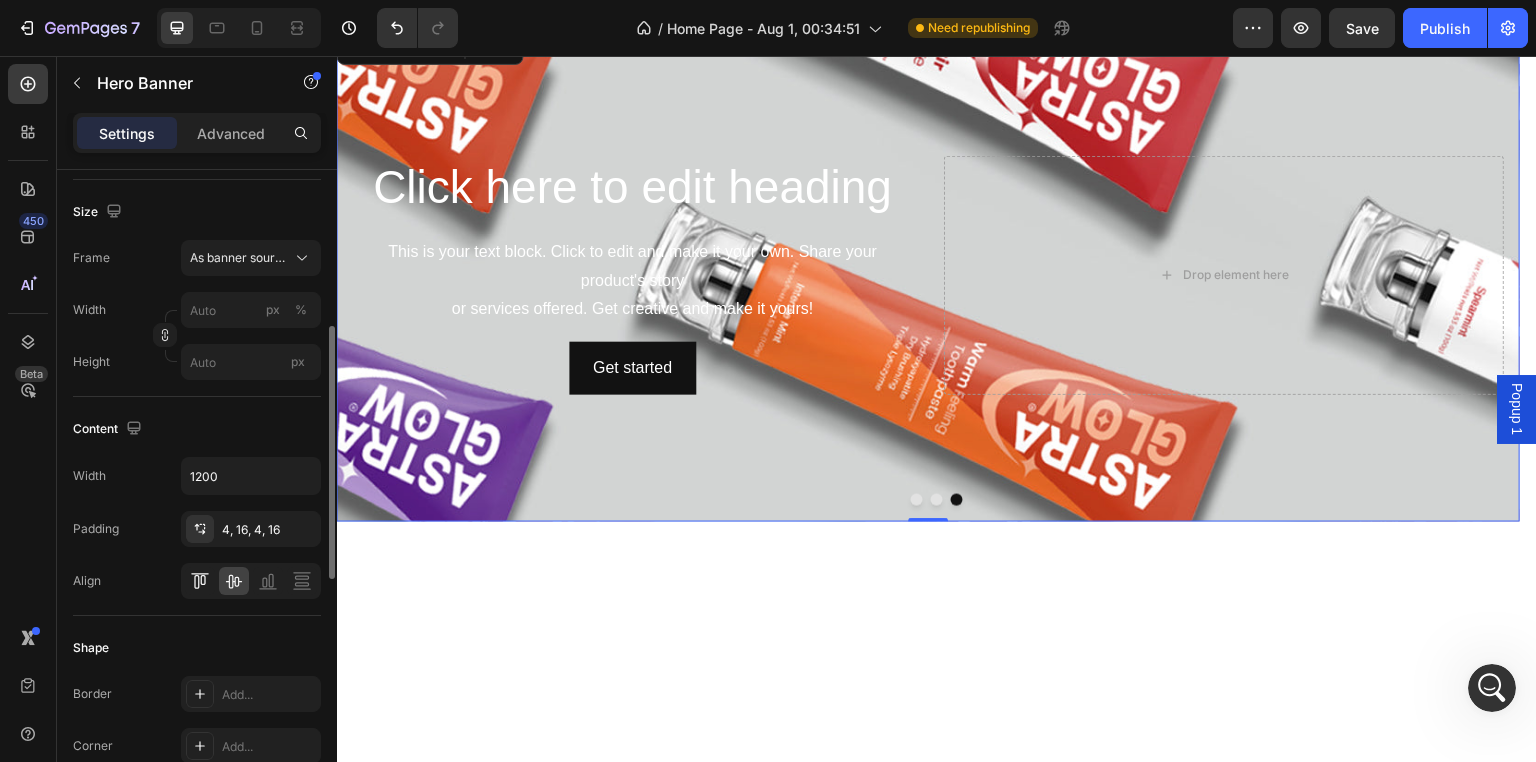 click 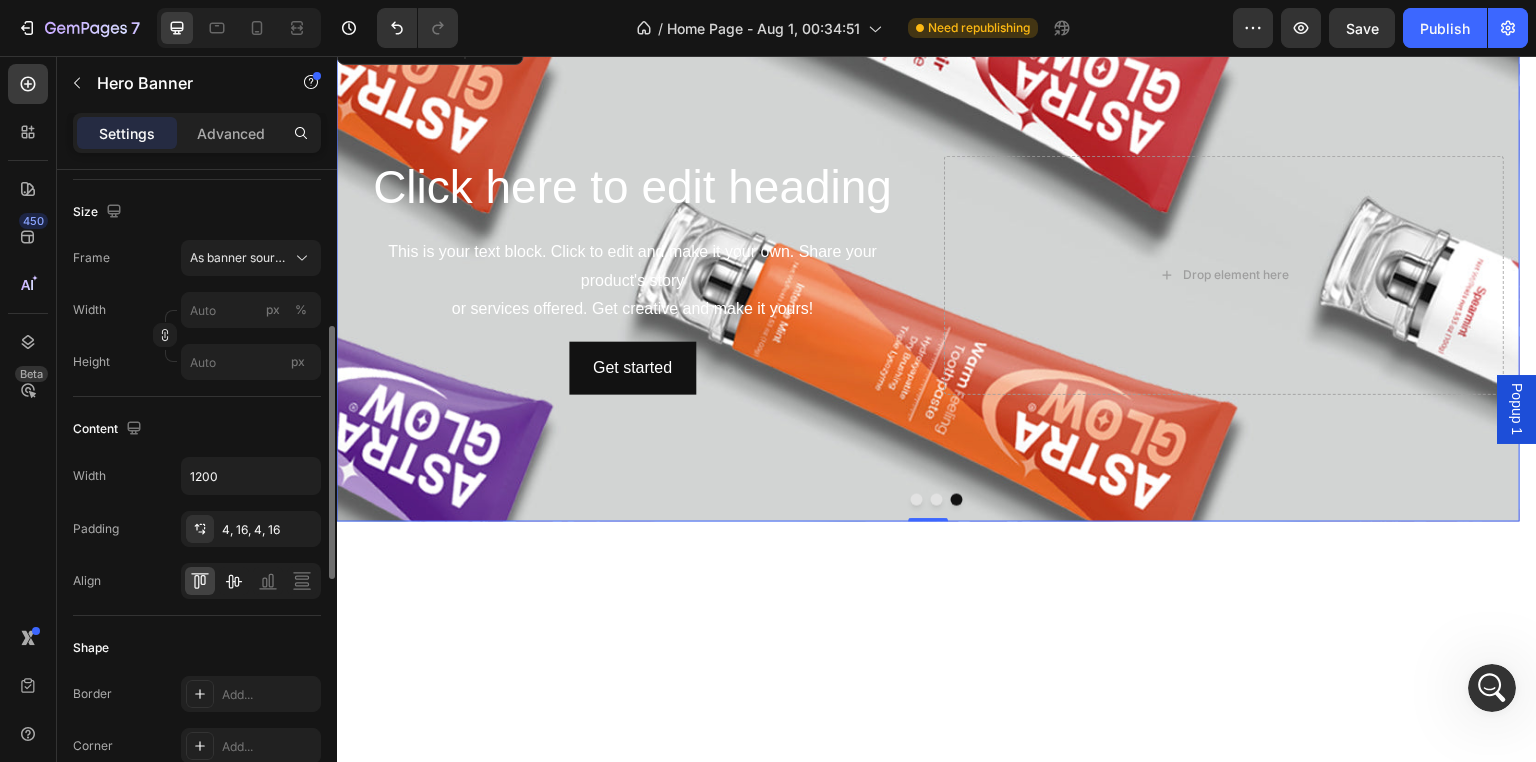 click 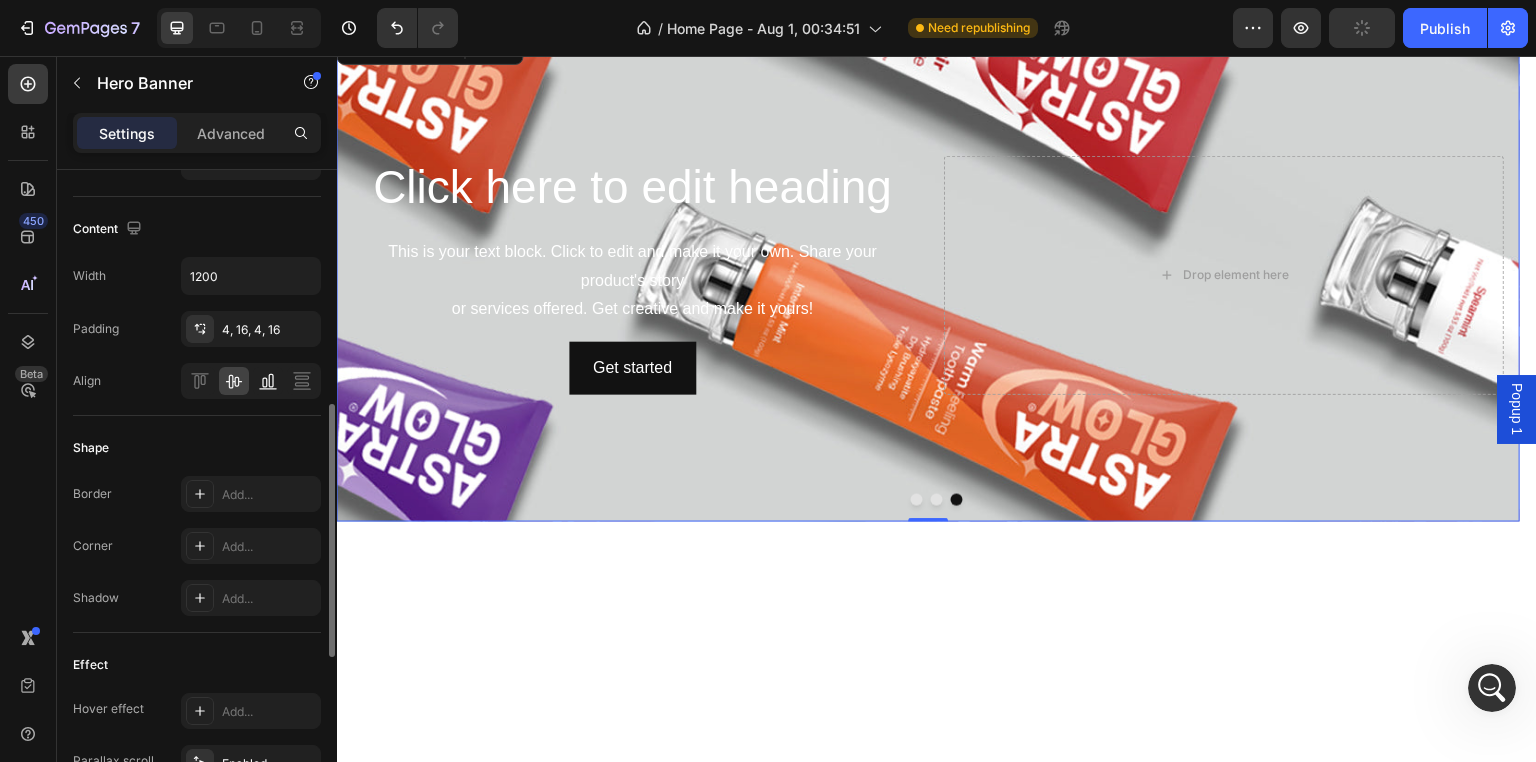 scroll, scrollTop: 700, scrollLeft: 0, axis: vertical 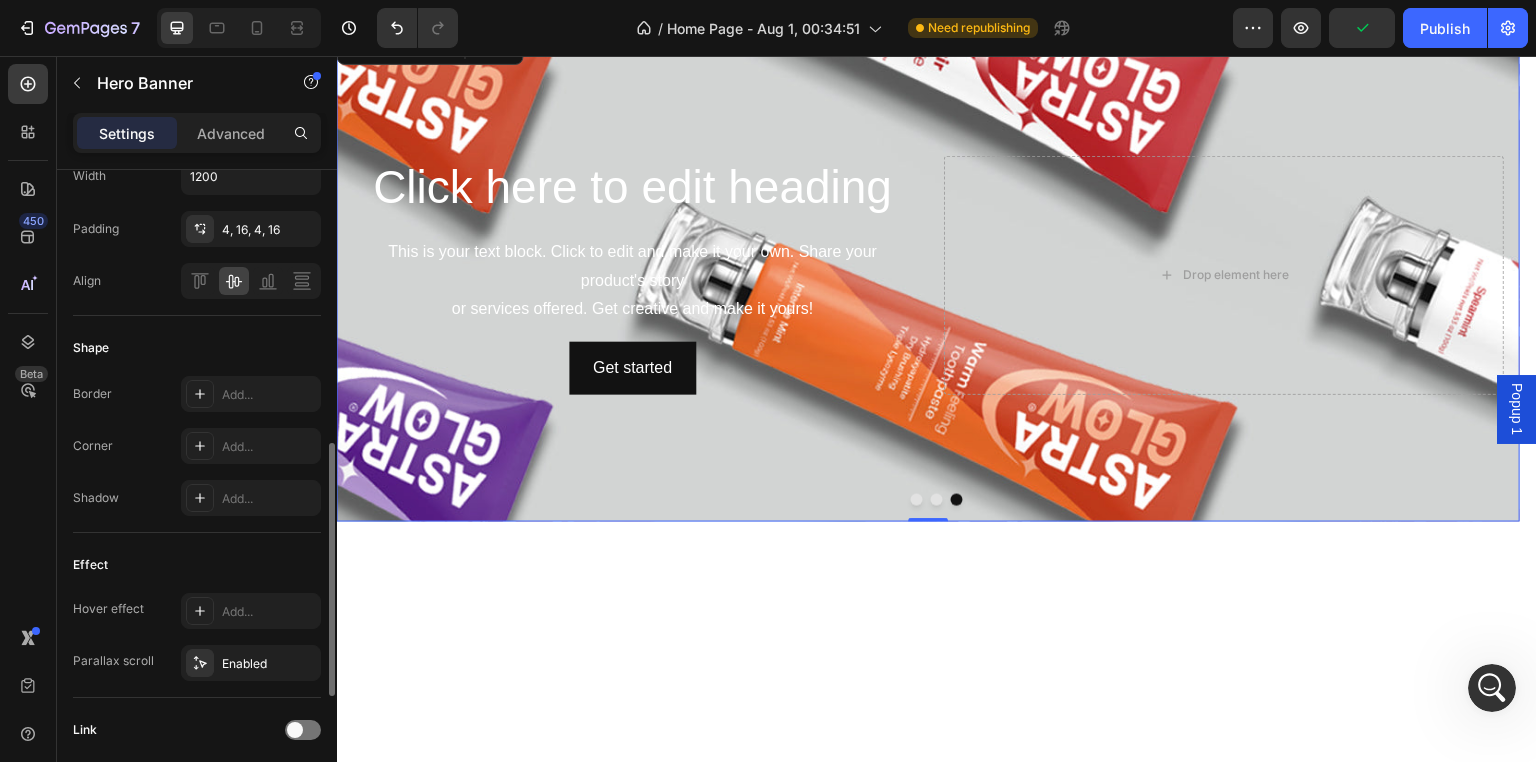 click on "Shape" at bounding box center [91, 348] 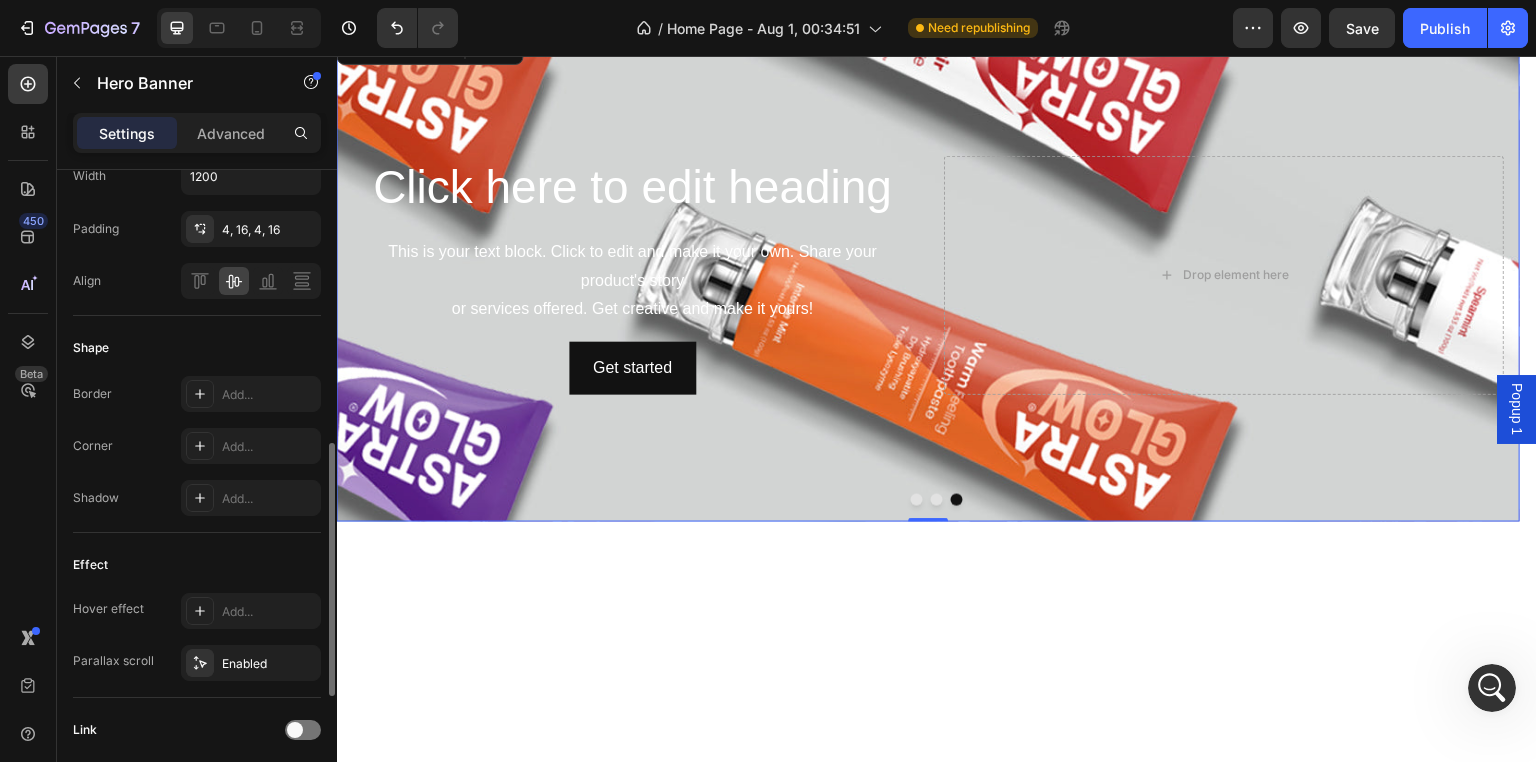 scroll, scrollTop: 800, scrollLeft: 0, axis: vertical 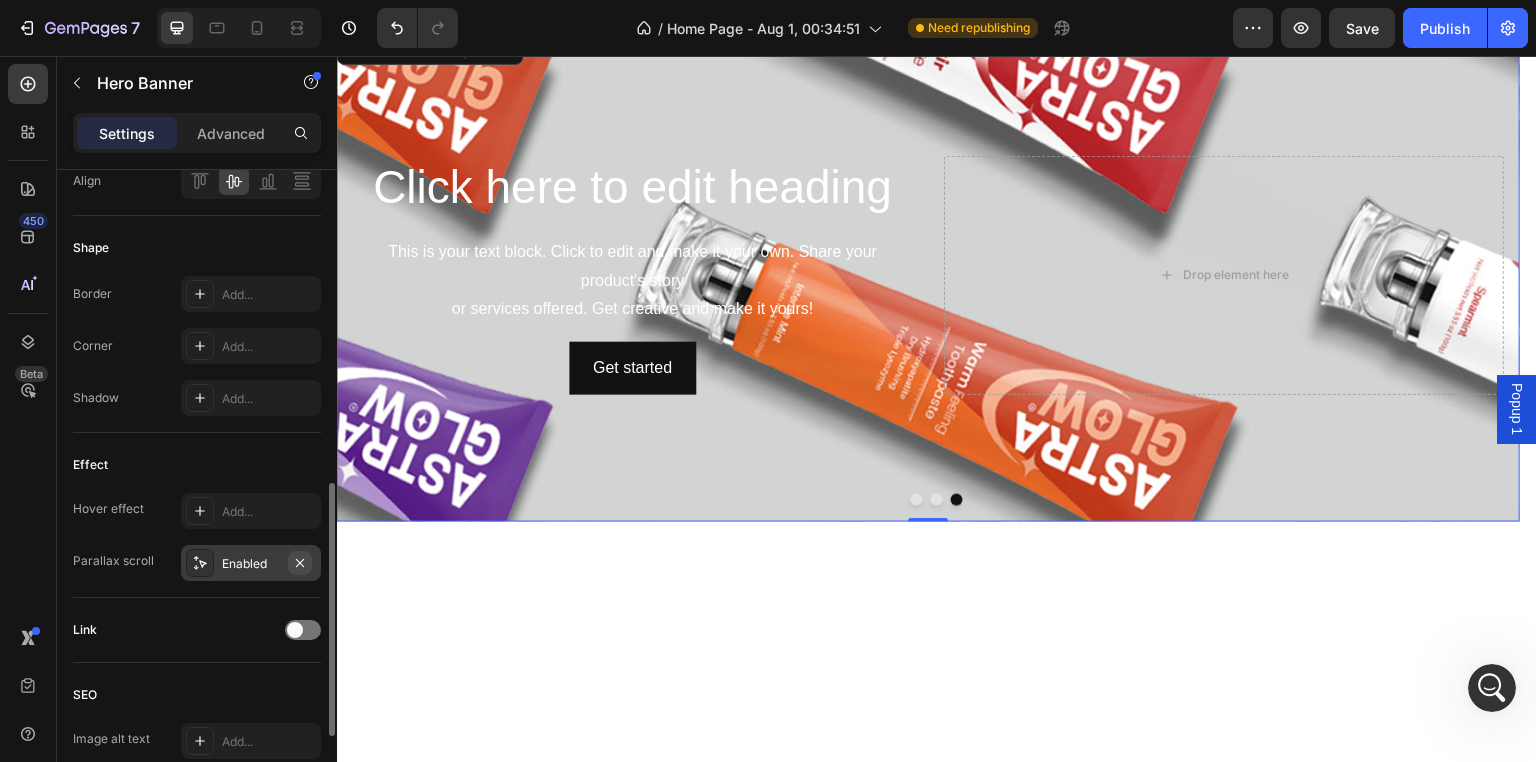 click 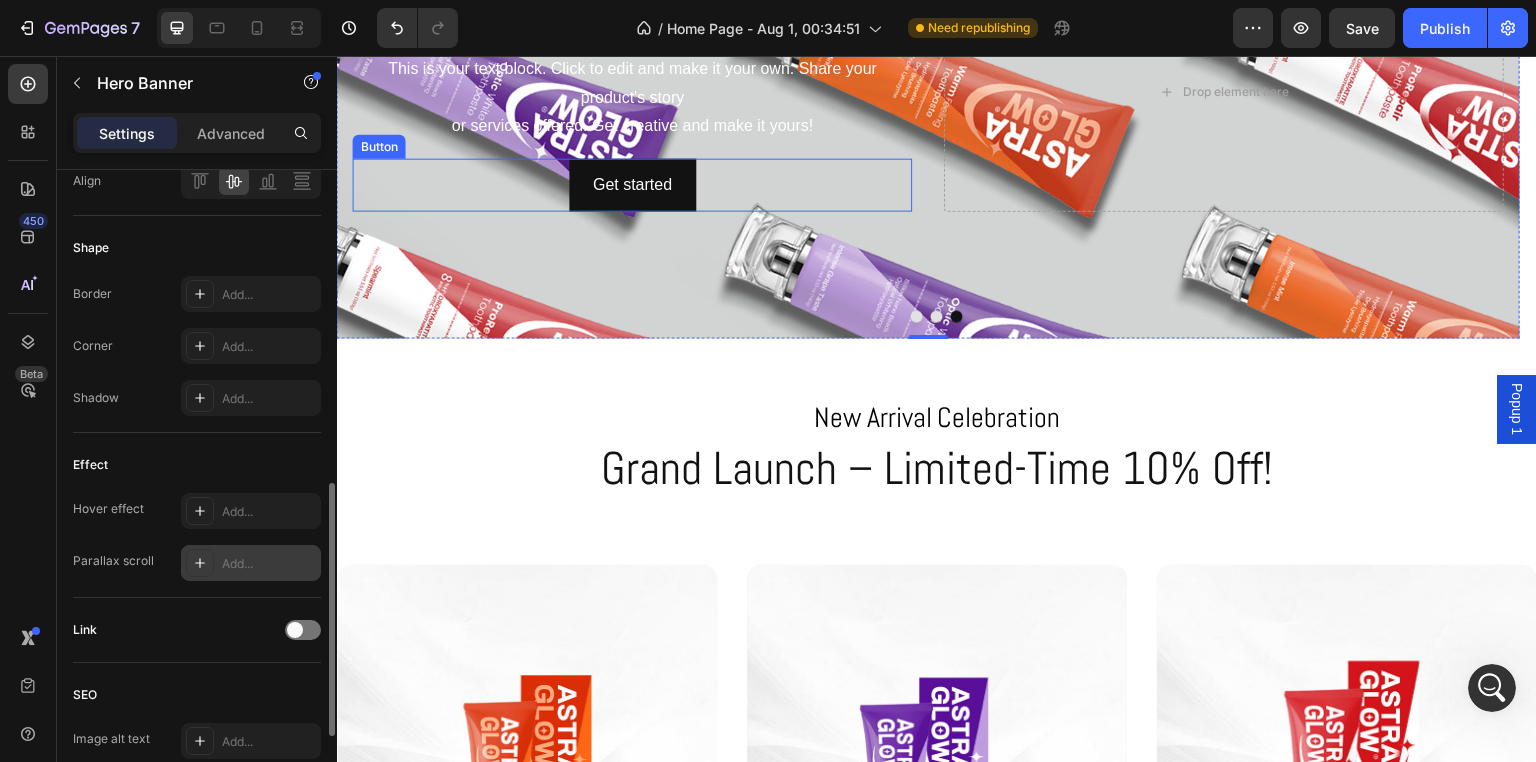 scroll, scrollTop: 0, scrollLeft: 0, axis: both 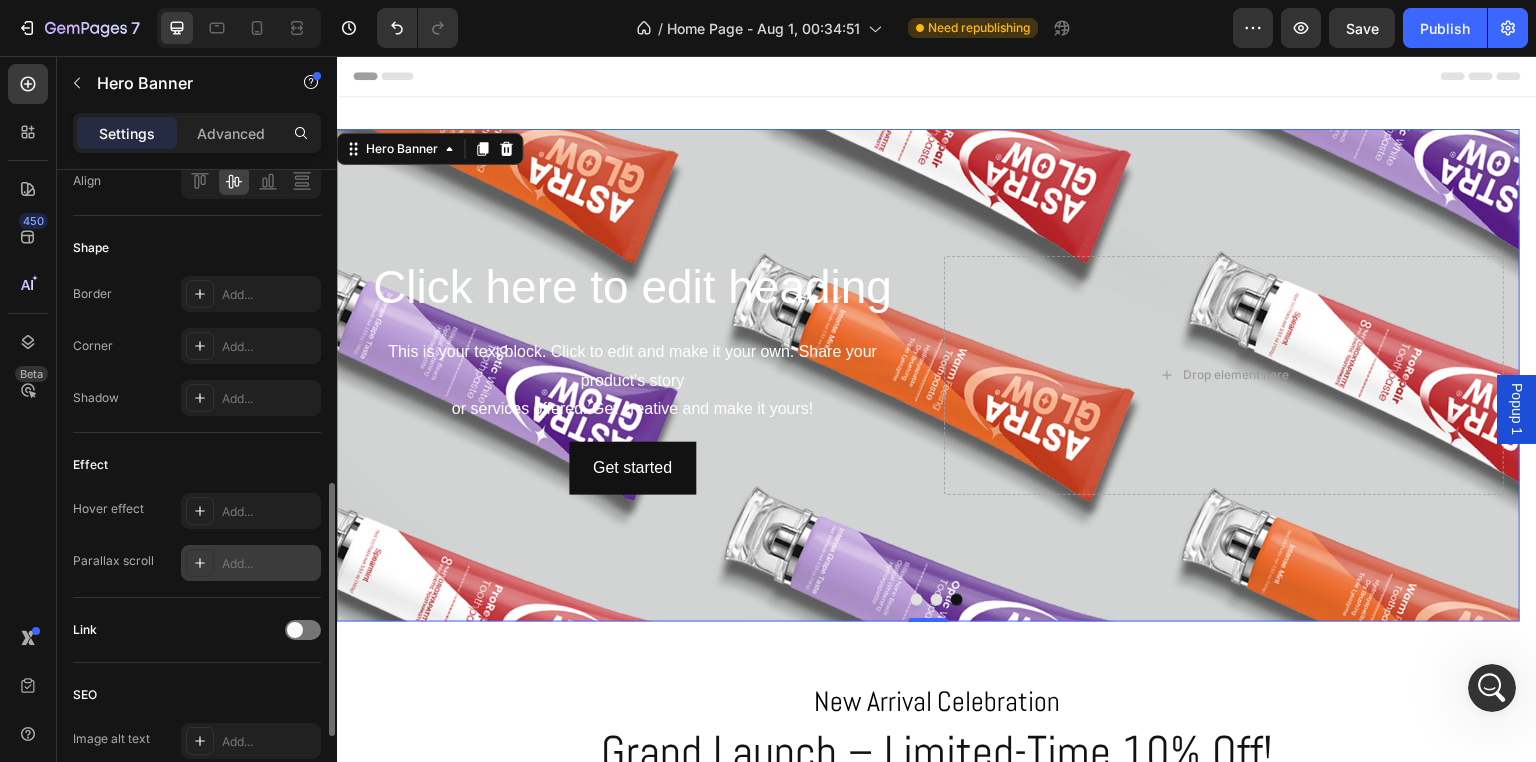 click at bounding box center (928, 375) 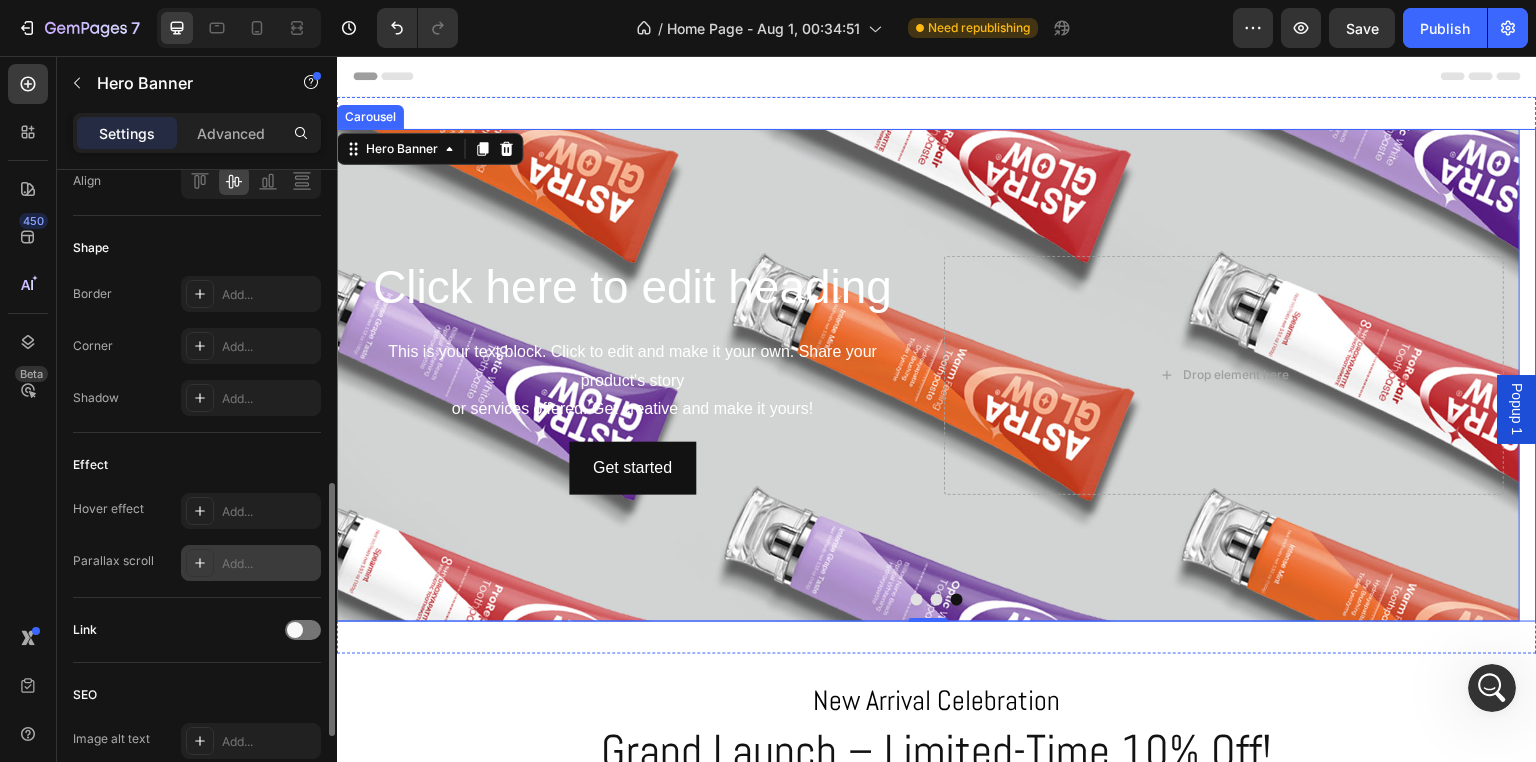 click at bounding box center [937, 600] 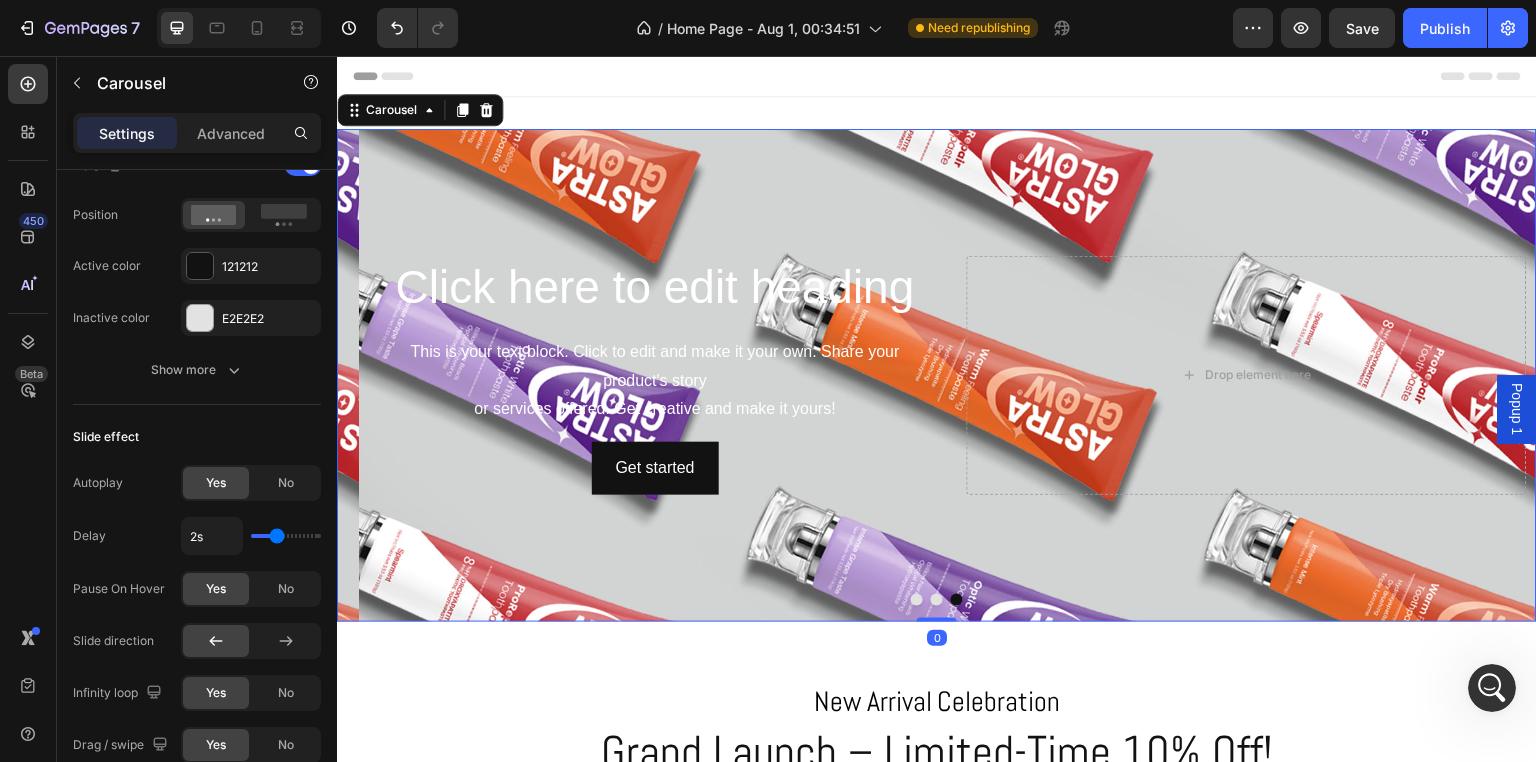 scroll, scrollTop: 0, scrollLeft: 0, axis: both 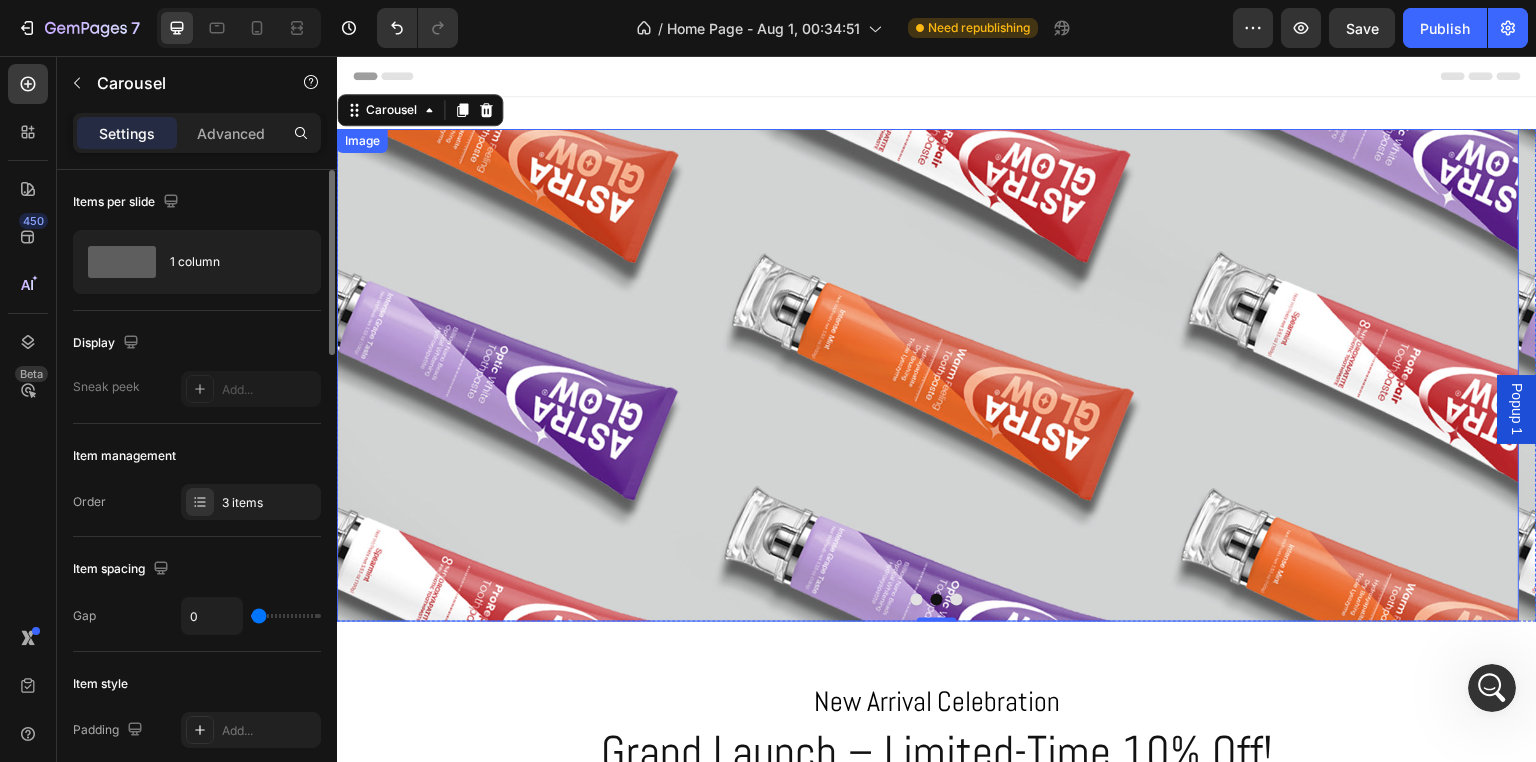 click at bounding box center [928, 375] 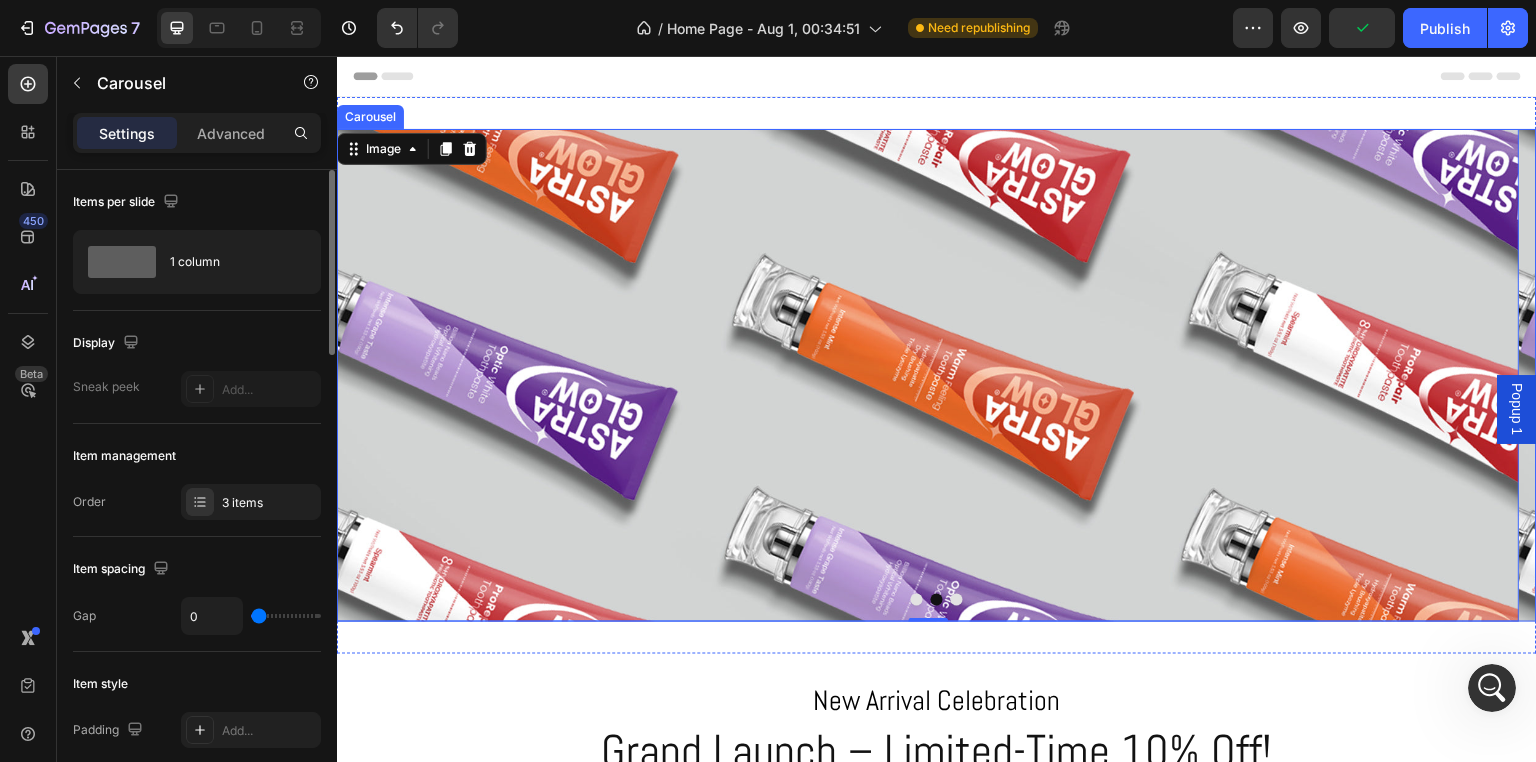click at bounding box center (957, 600) 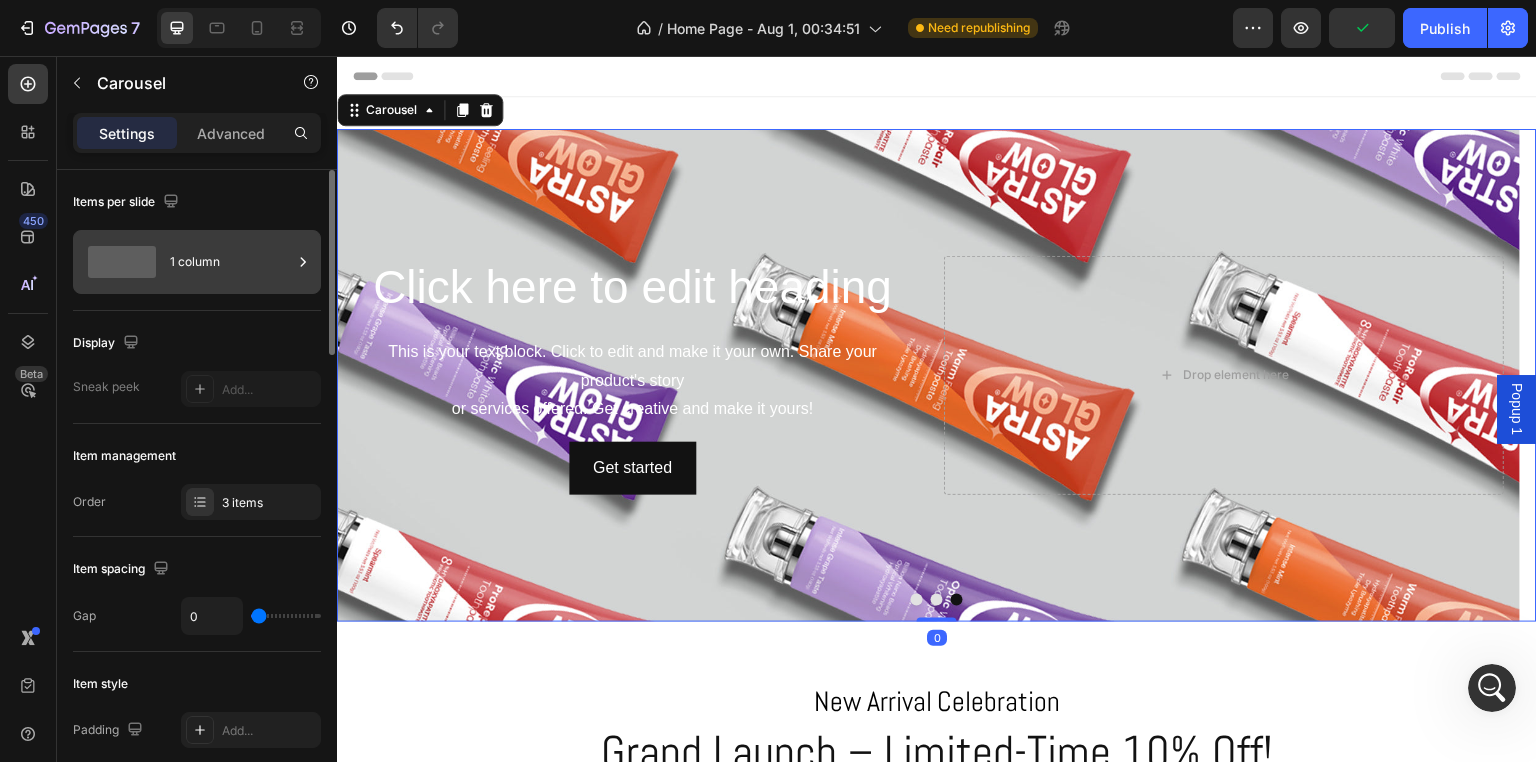 click on "1 column" at bounding box center (231, 262) 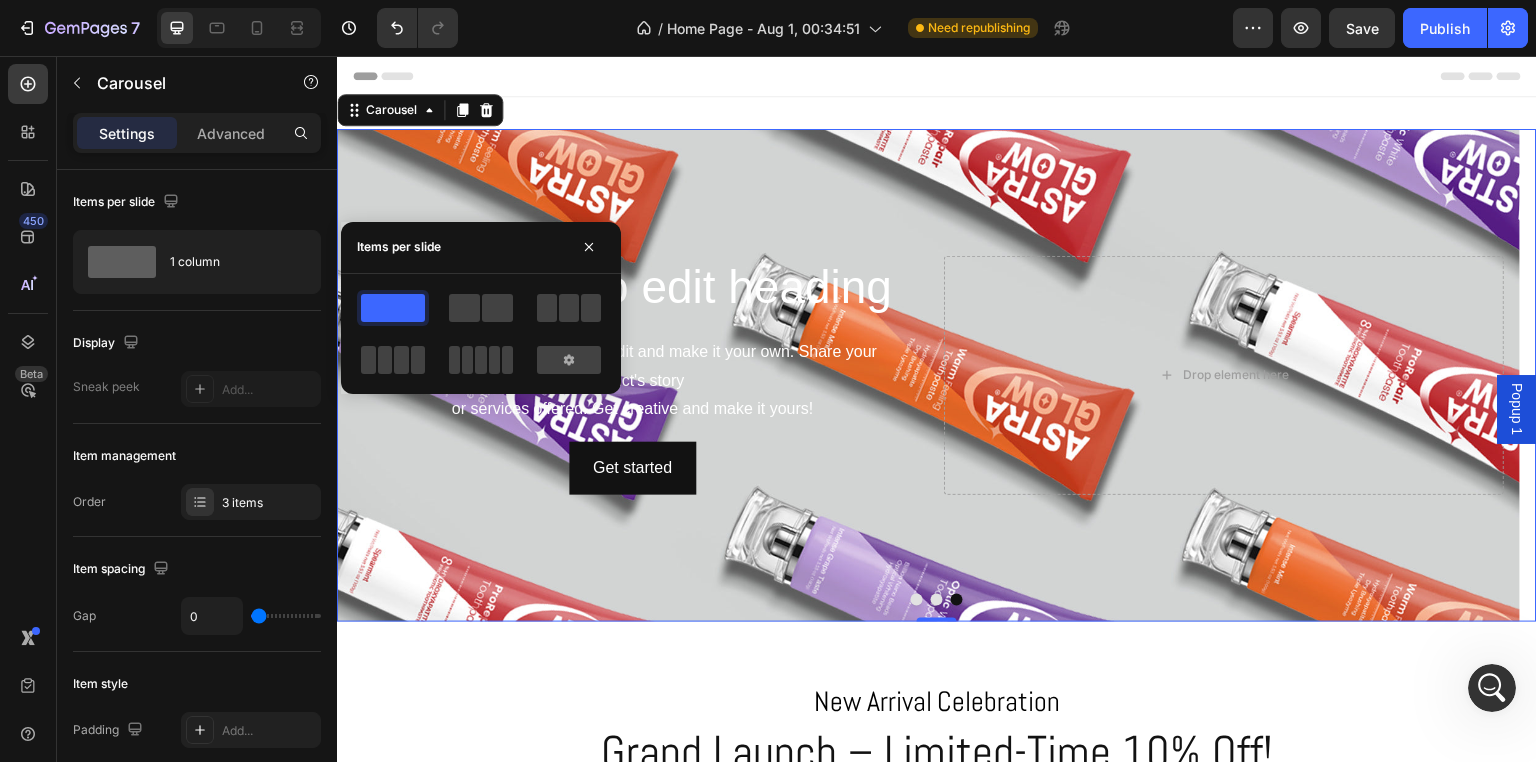 click on "Item management" at bounding box center (197, 456) 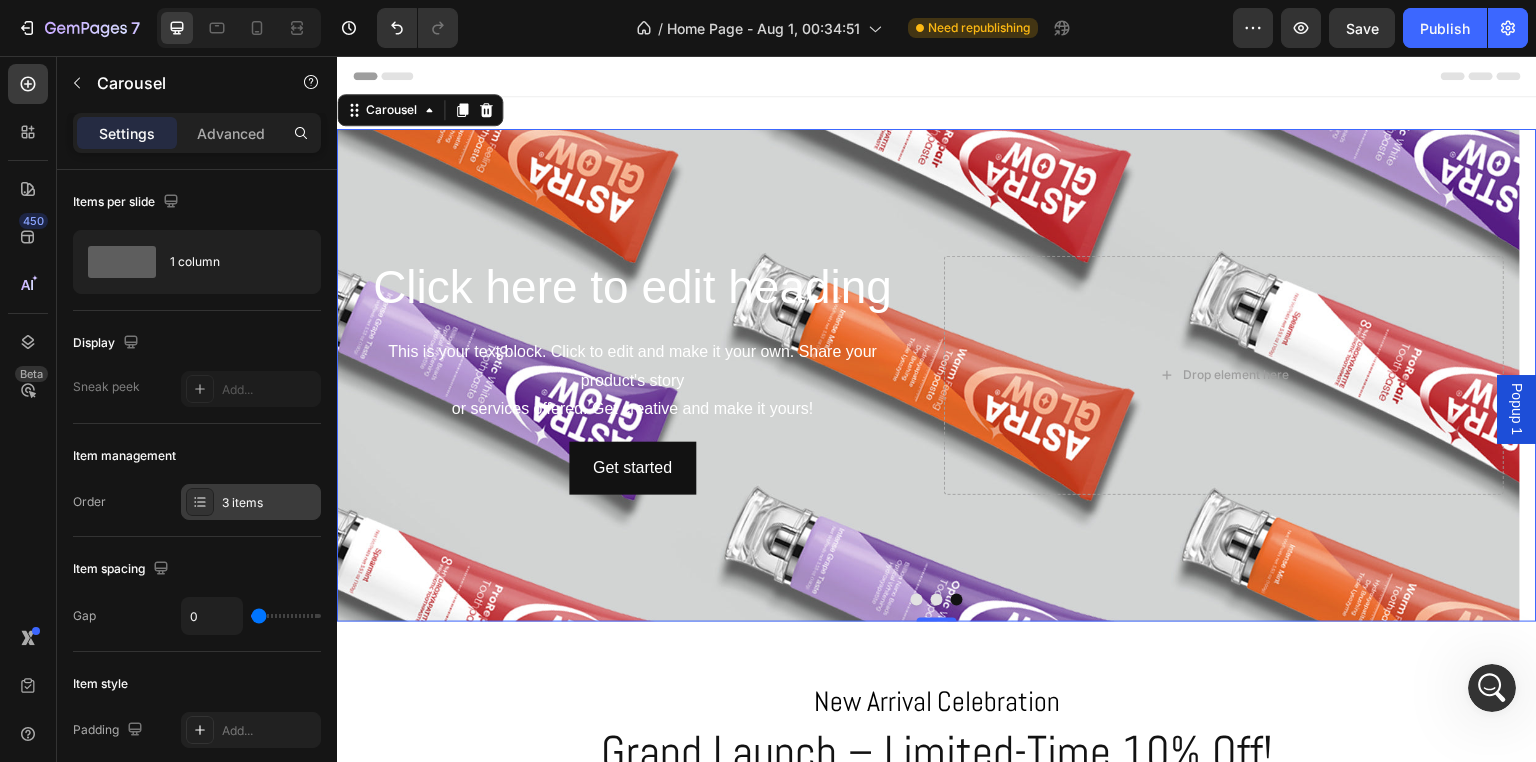click on "3 items" at bounding box center (269, 503) 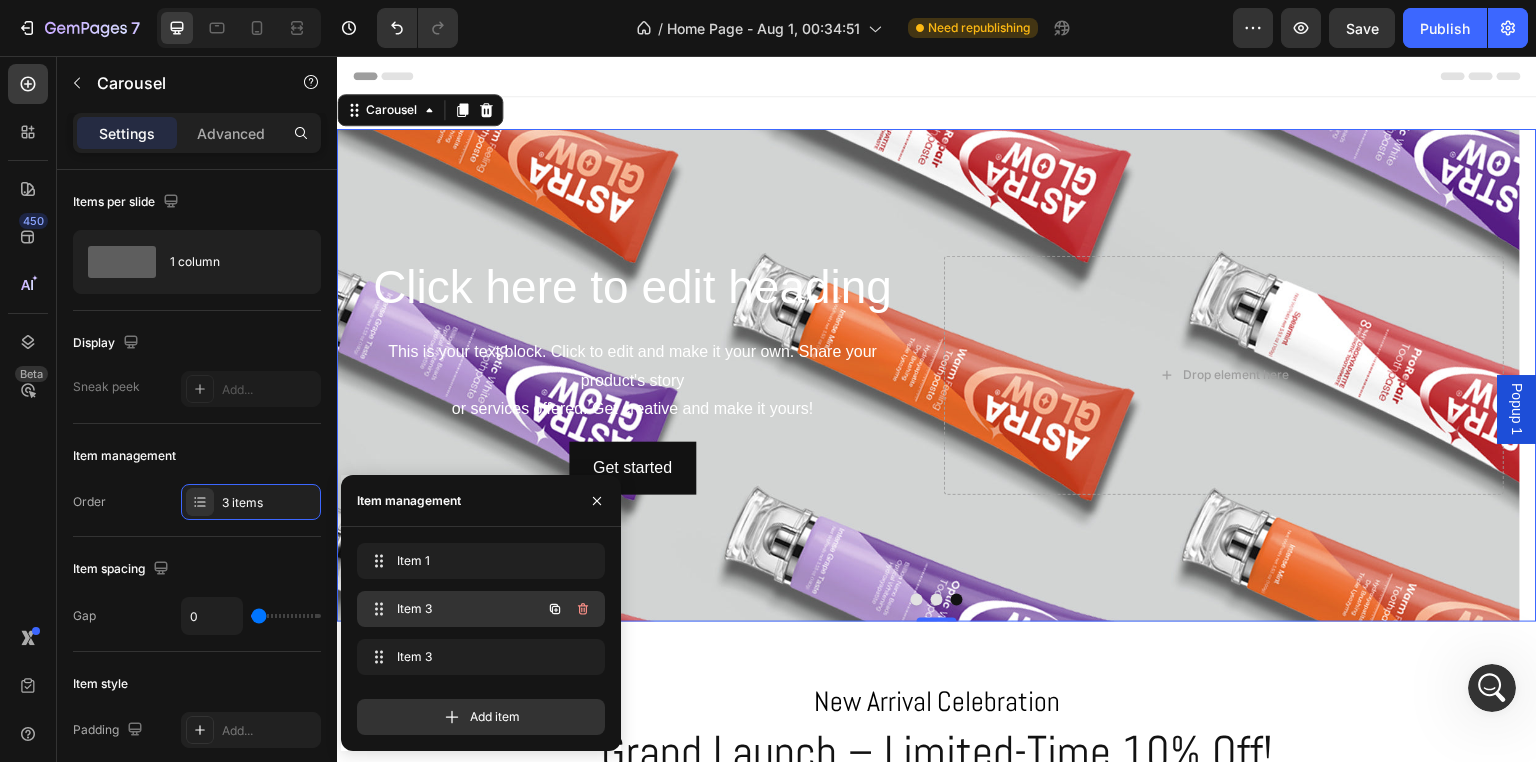 click on "Item 3" at bounding box center [453, 609] 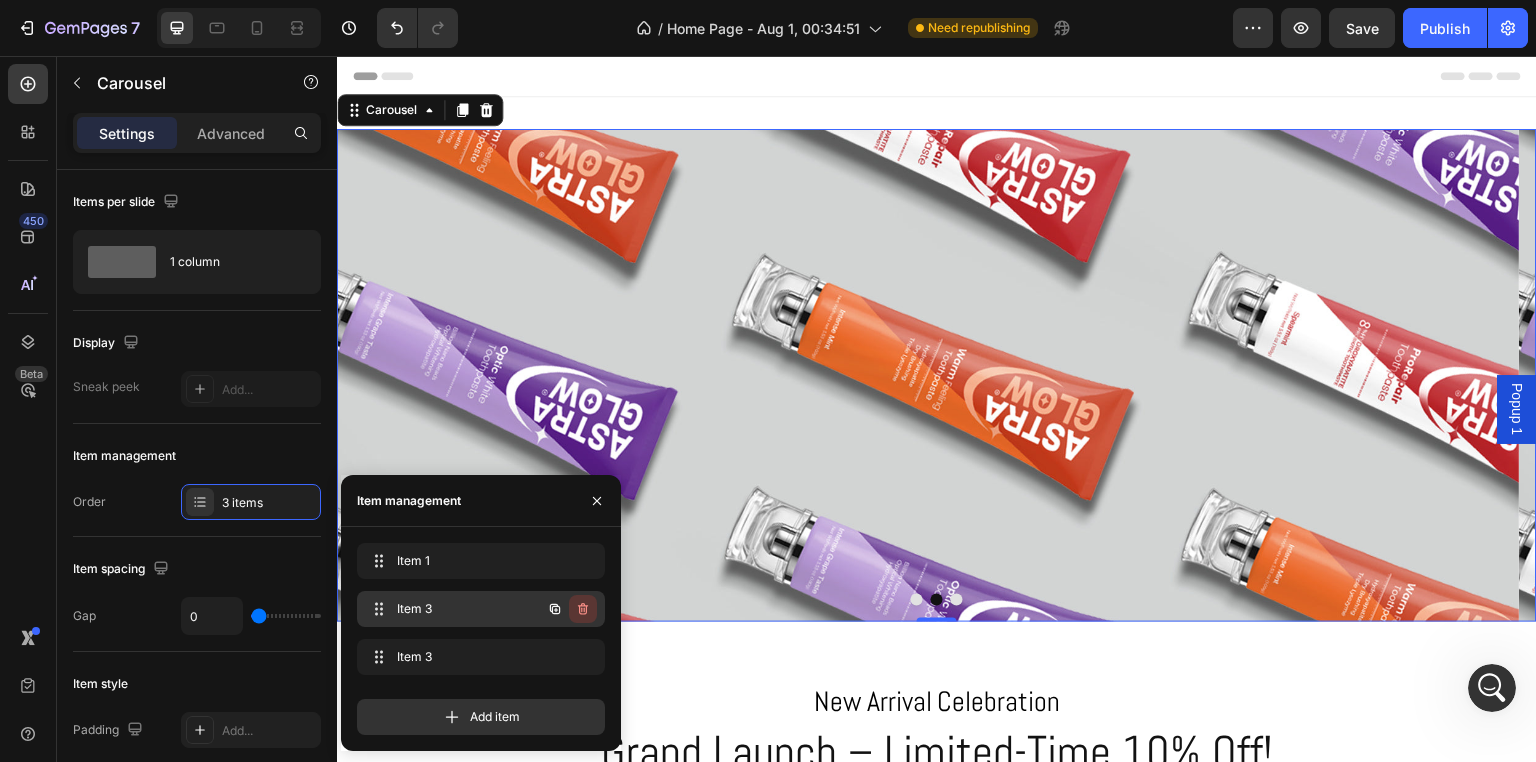 click 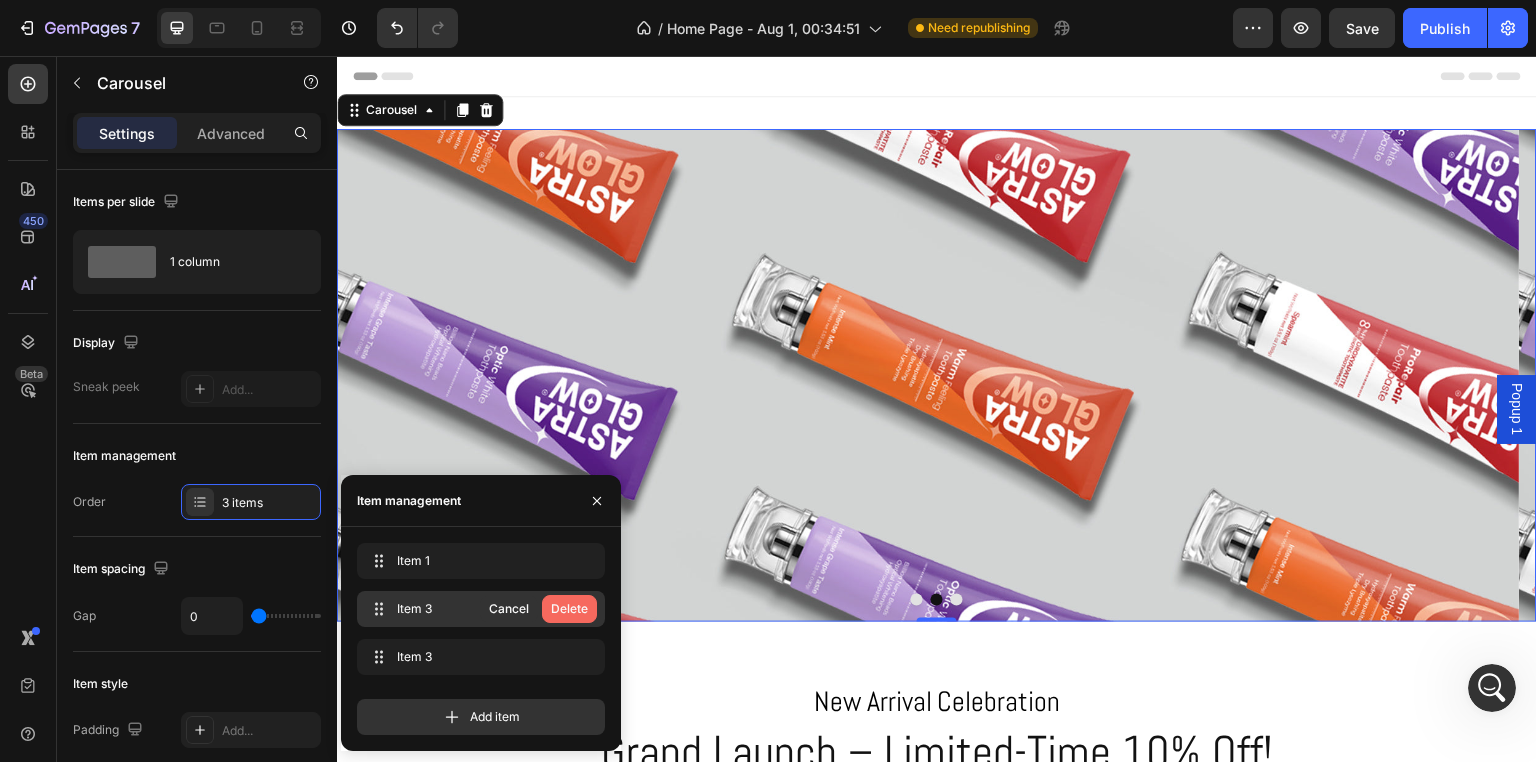 click on "Delete" at bounding box center [569, 609] 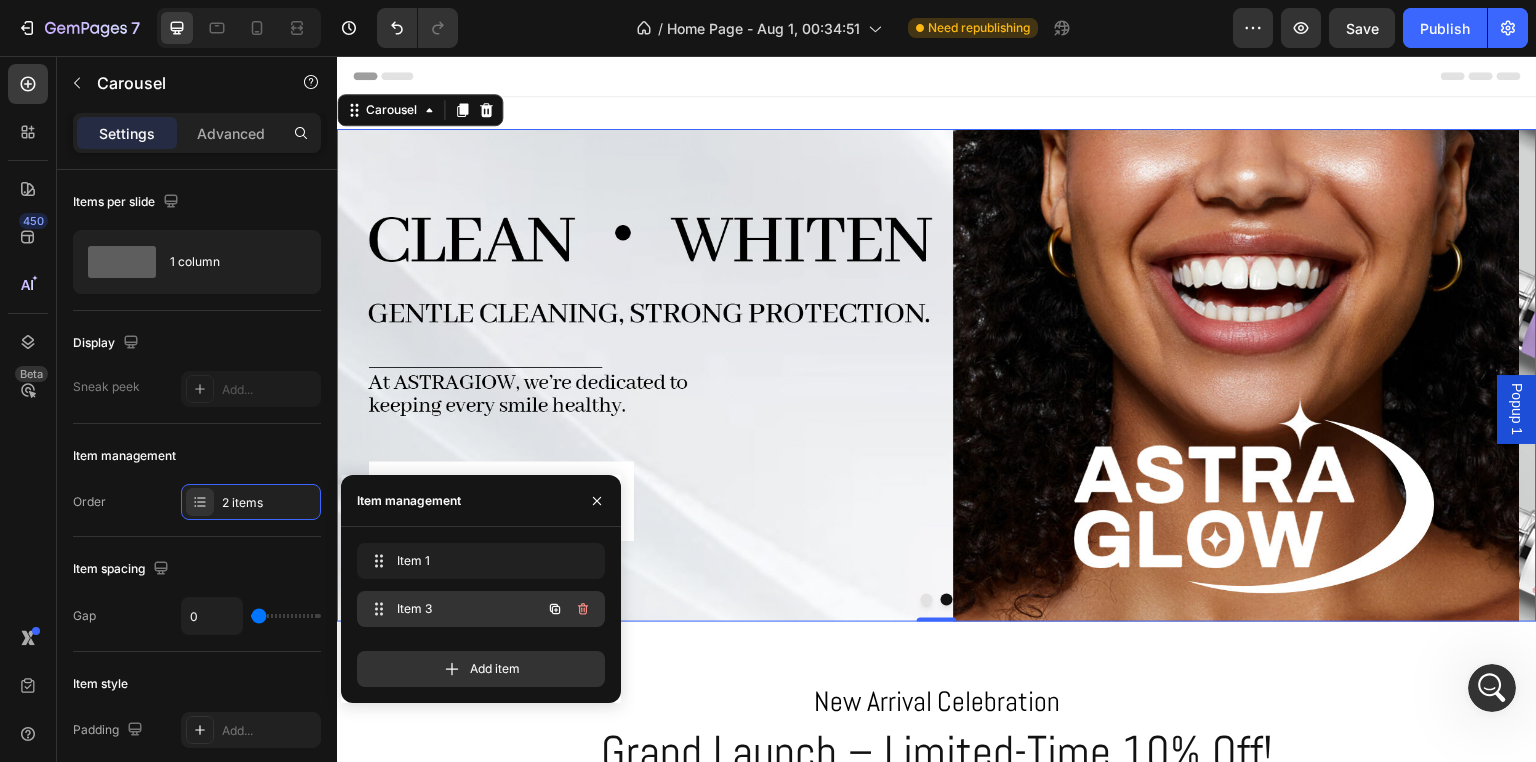 click on "Item 3" at bounding box center (453, 609) 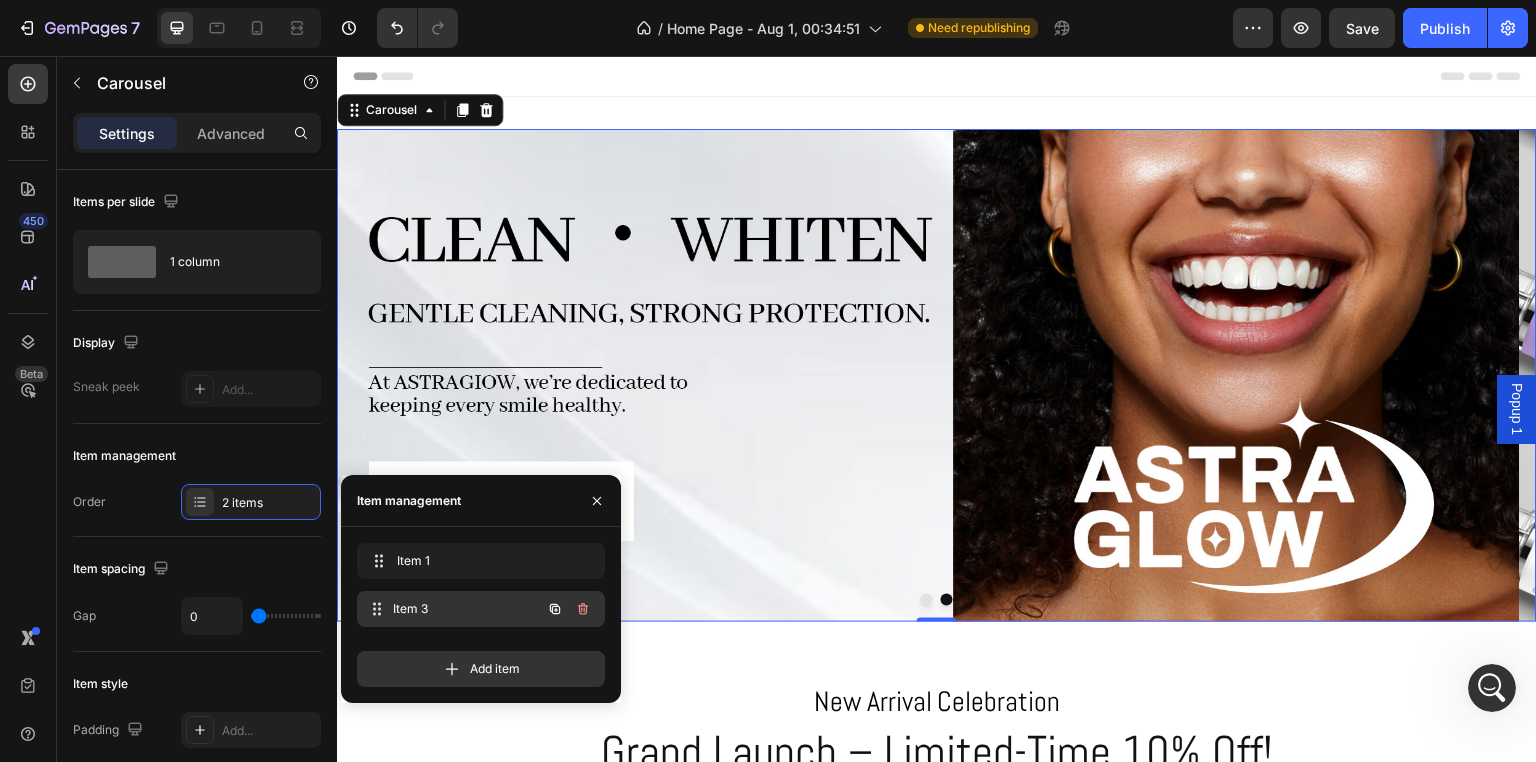 click on "Item 3" at bounding box center (467, 609) 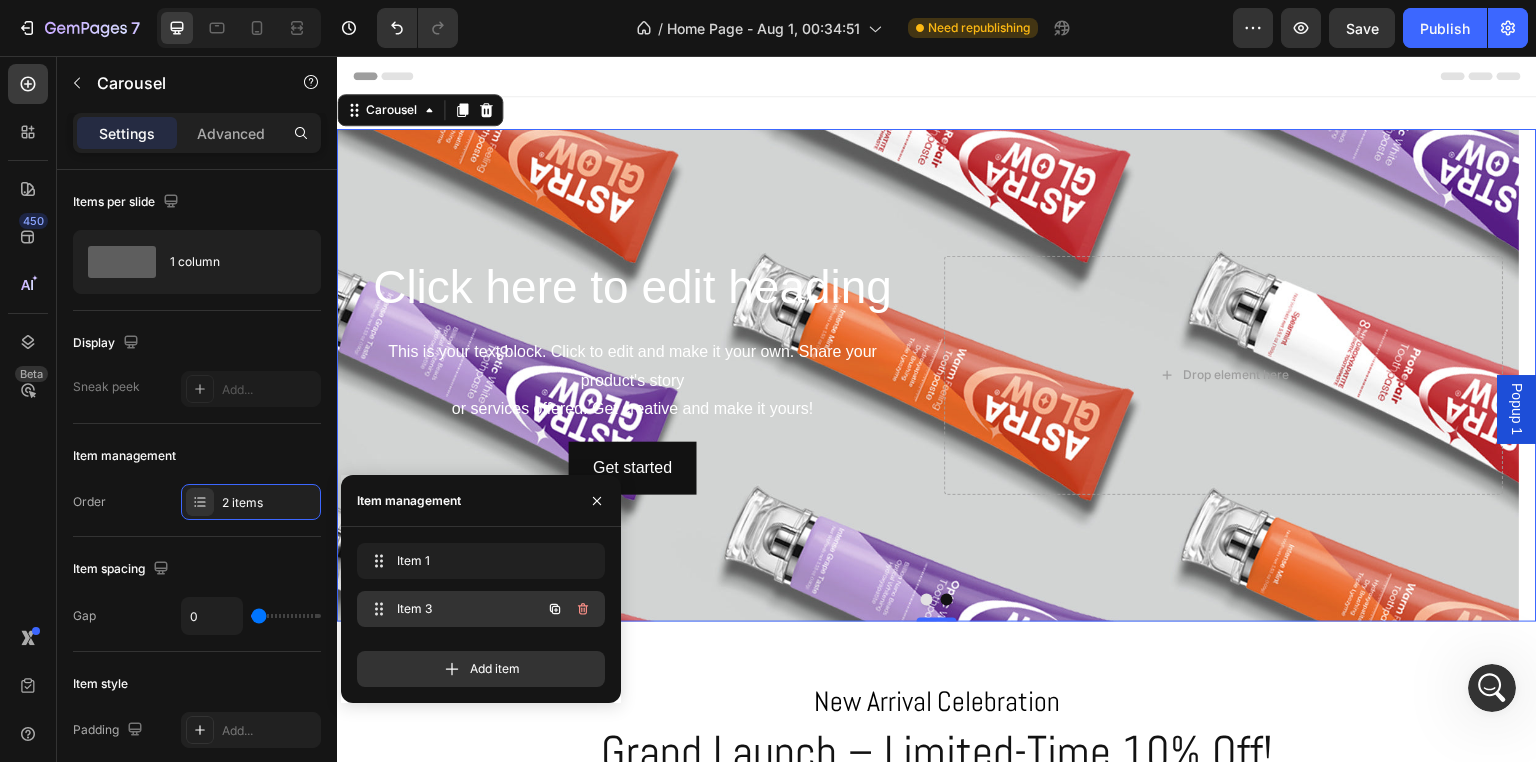 click on "Item 3 Item 3" at bounding box center [453, 609] 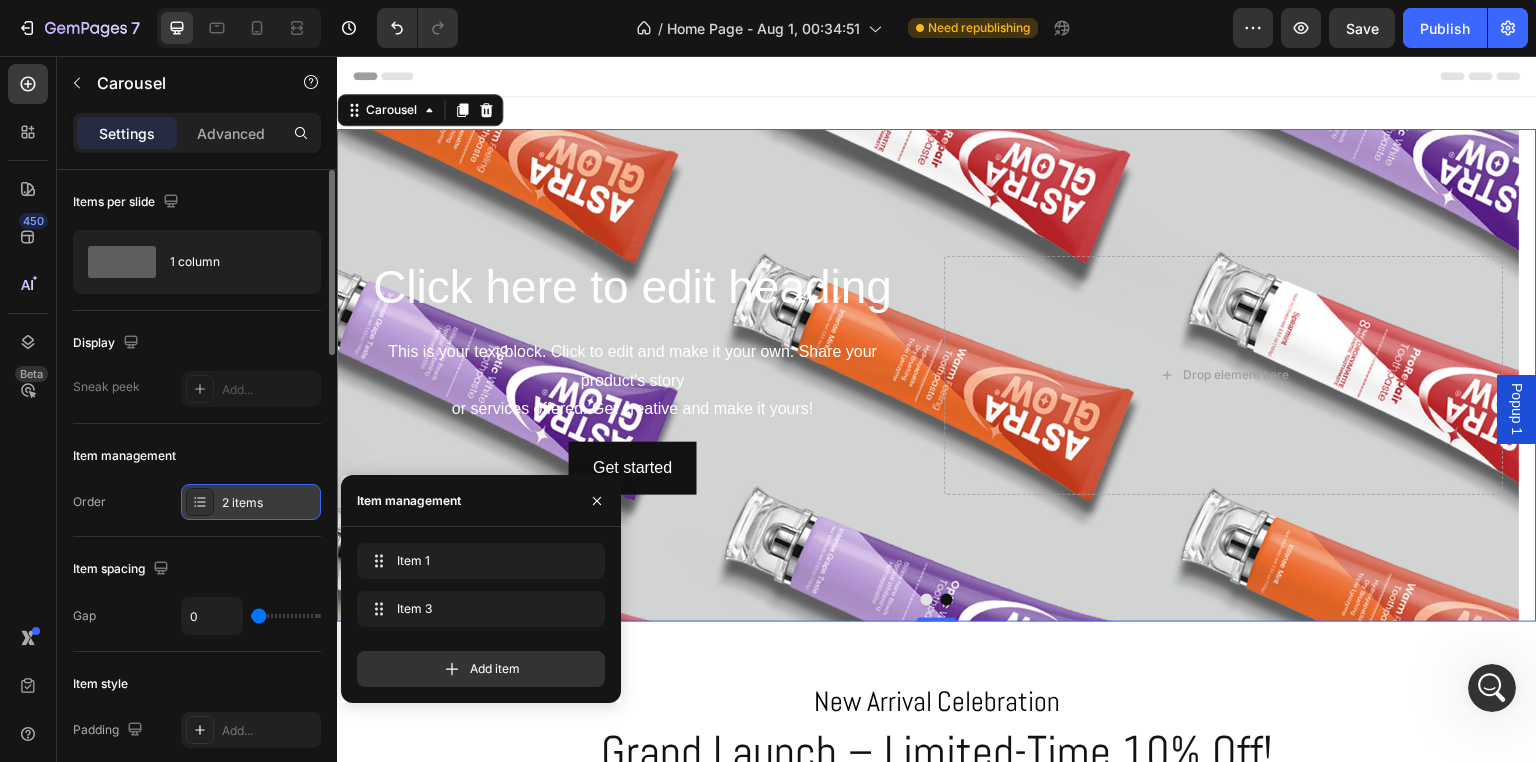 click on "2 items" at bounding box center (251, 502) 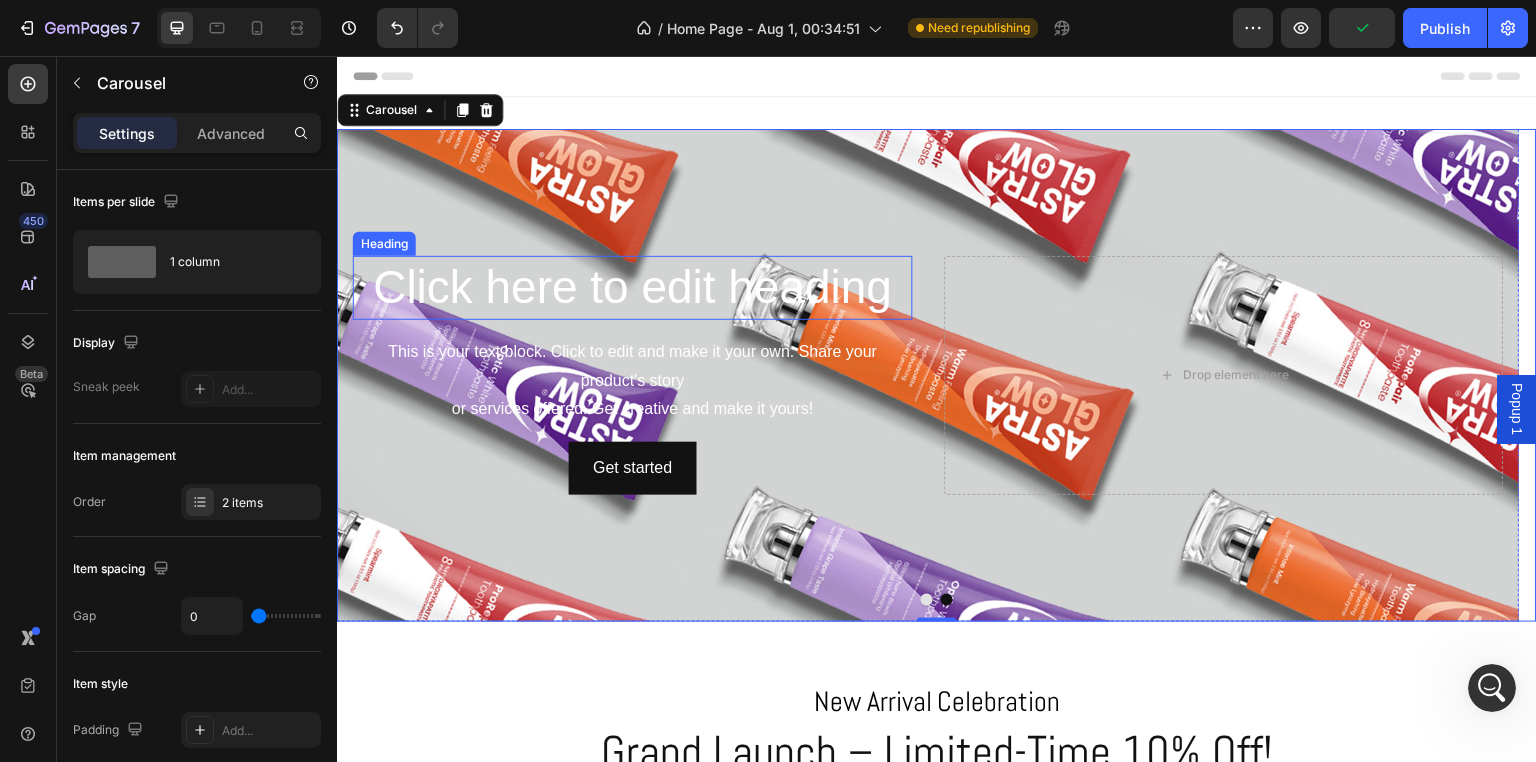 click on "Click here to edit heading" at bounding box center [633, 288] 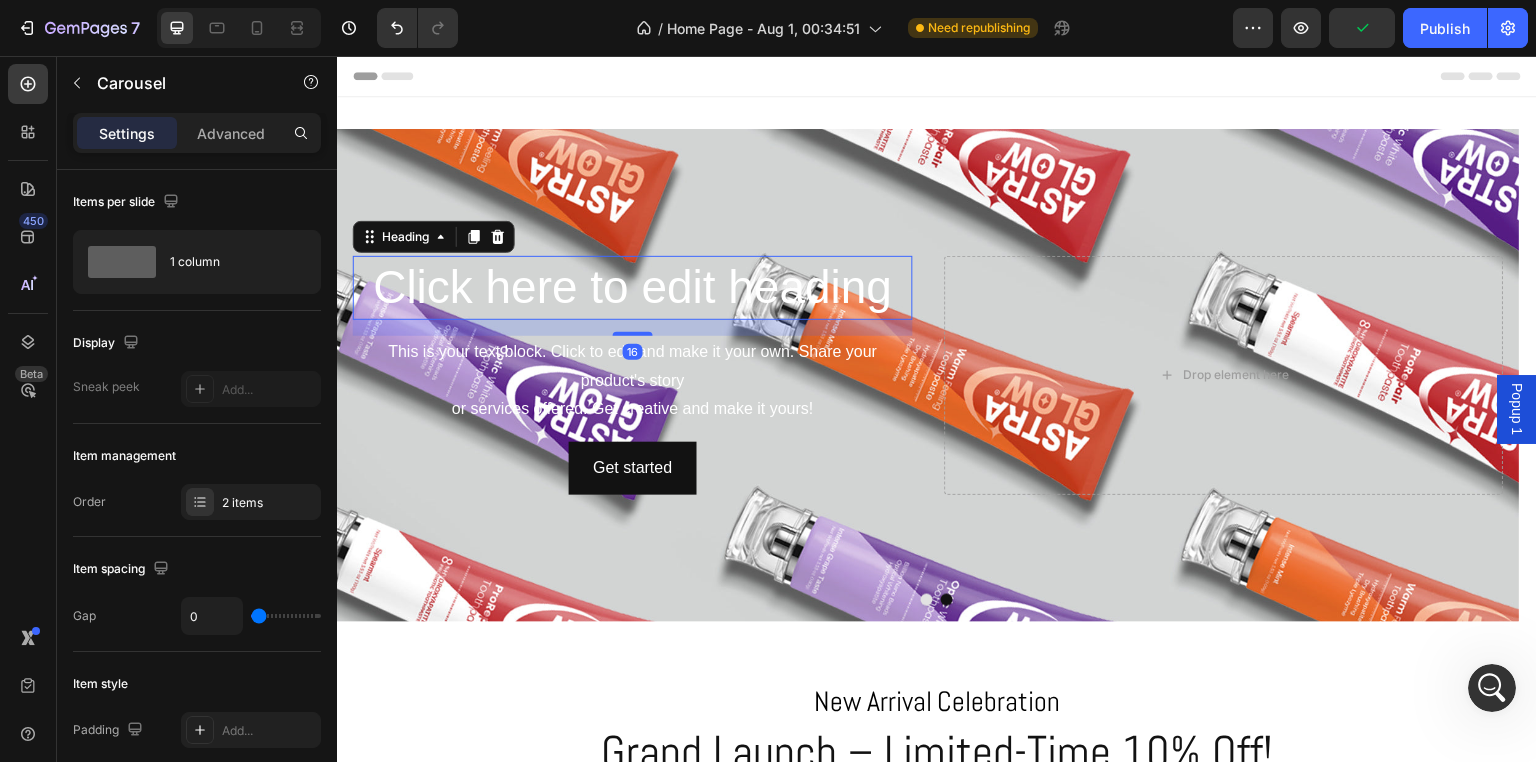 click on "Click here to edit heading" at bounding box center (633, 288) 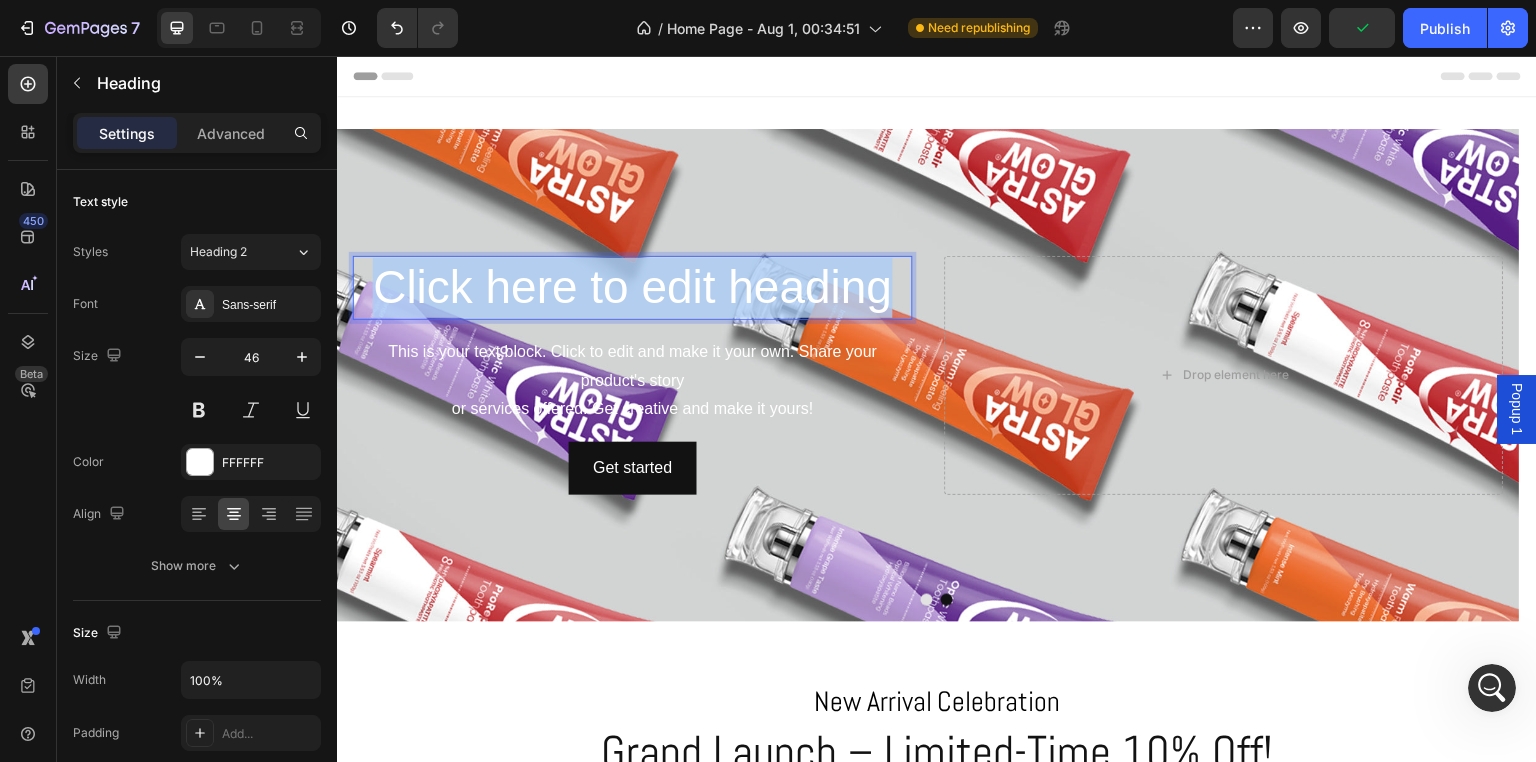 click on "Click here to edit heading" at bounding box center [633, 288] 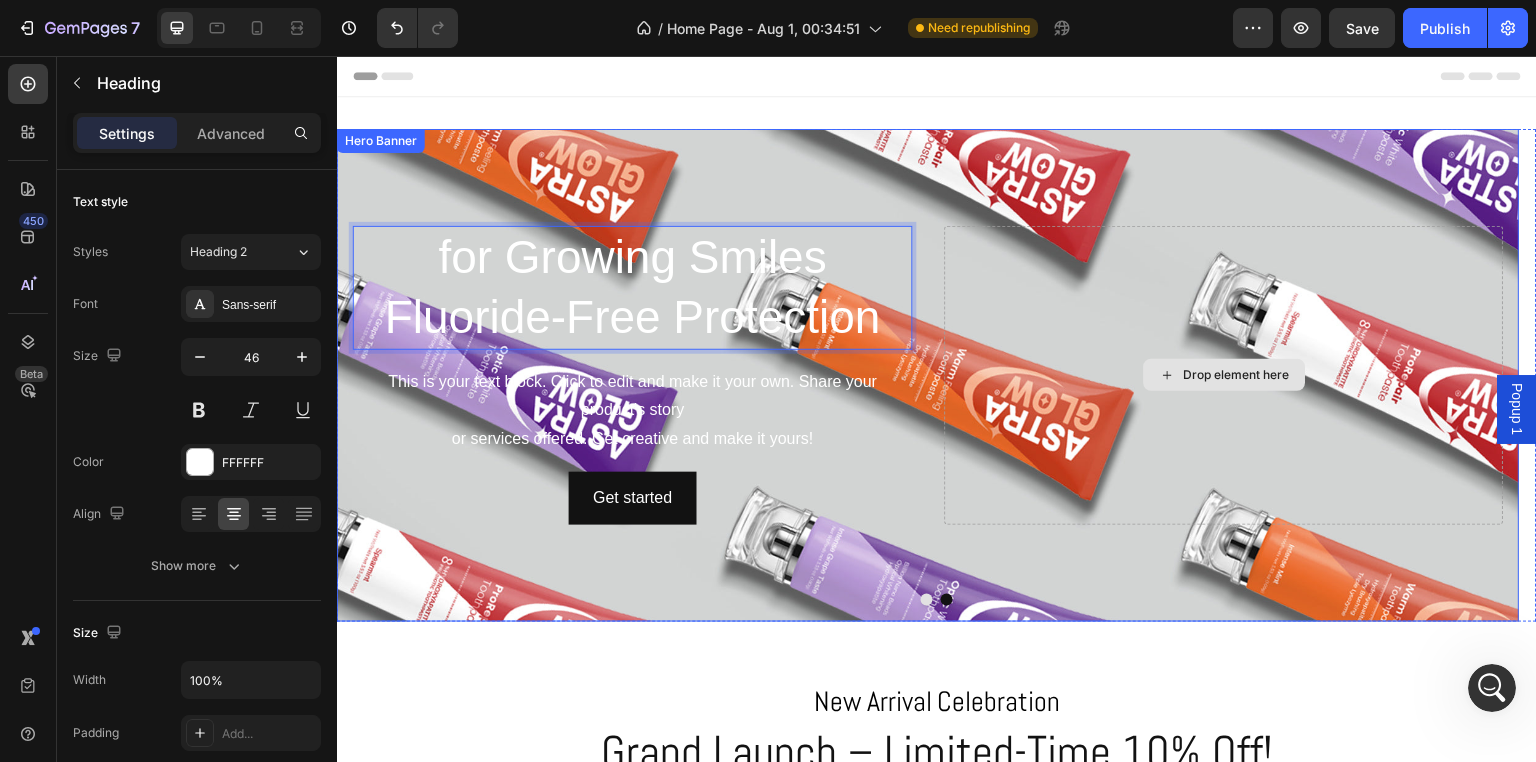 click on "Drop element here" at bounding box center (1225, 375) 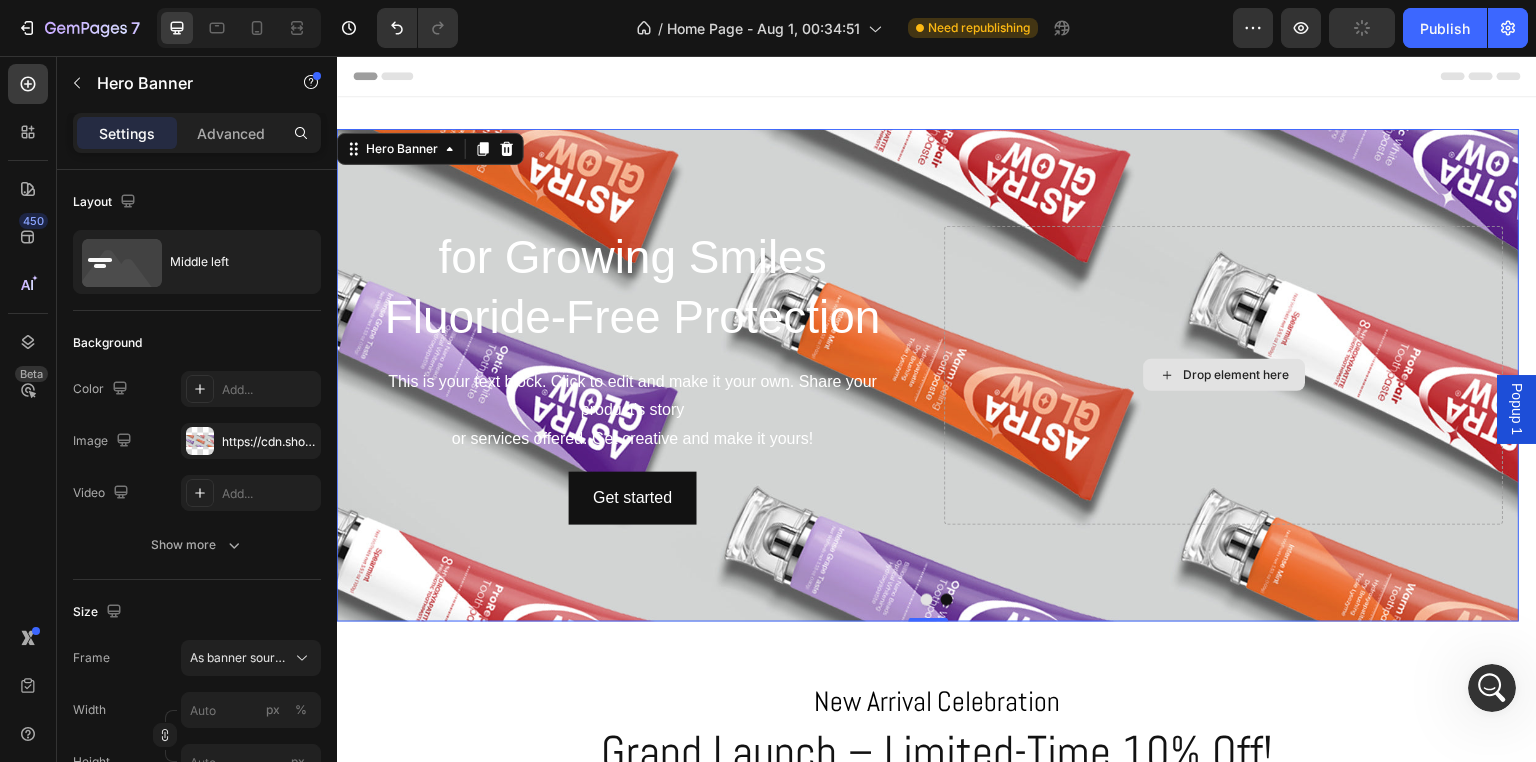 click on "Drop element here" at bounding box center [1225, 375] 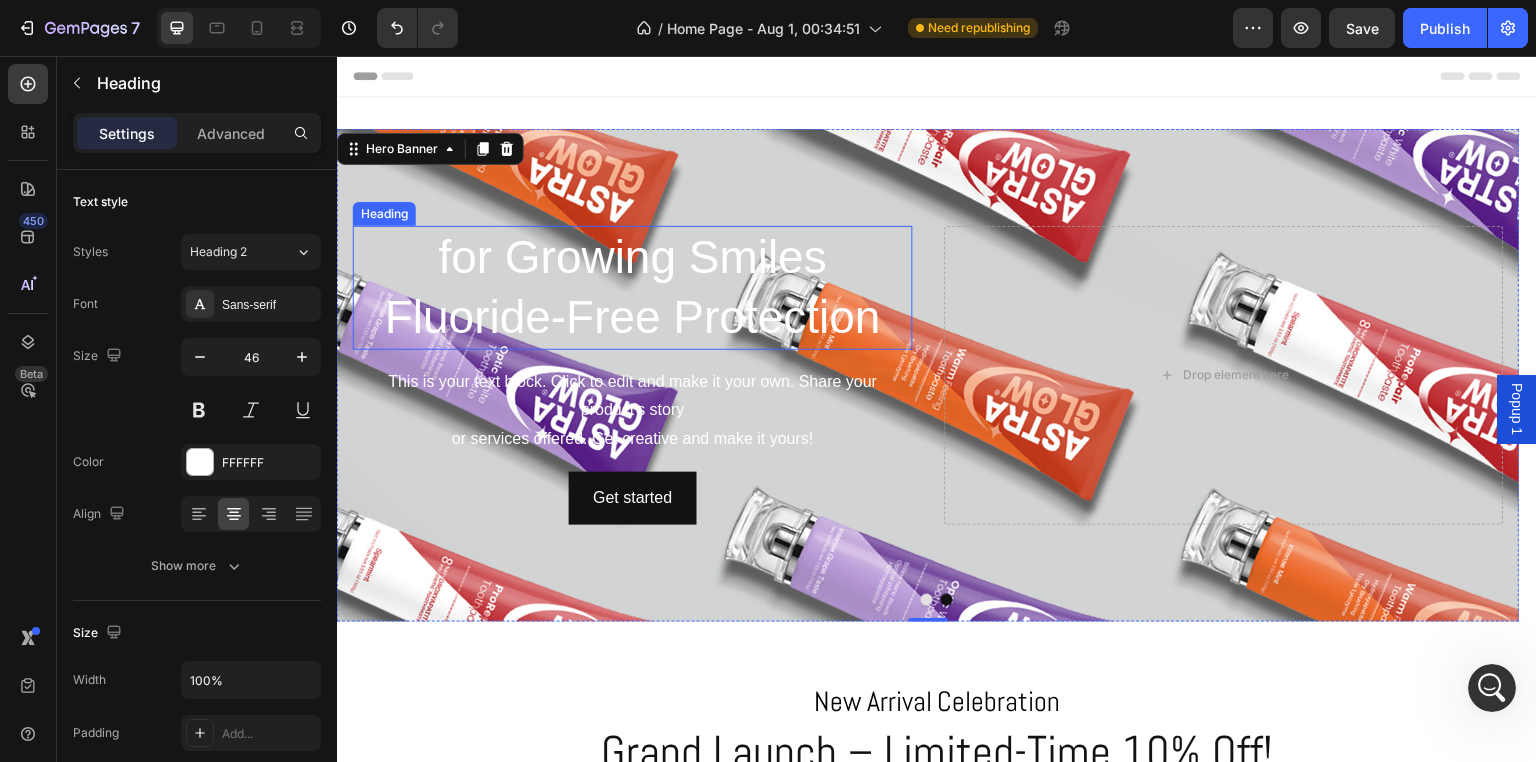 click on "for Growing Smiles Fluoride-Free Protection" at bounding box center (633, 288) 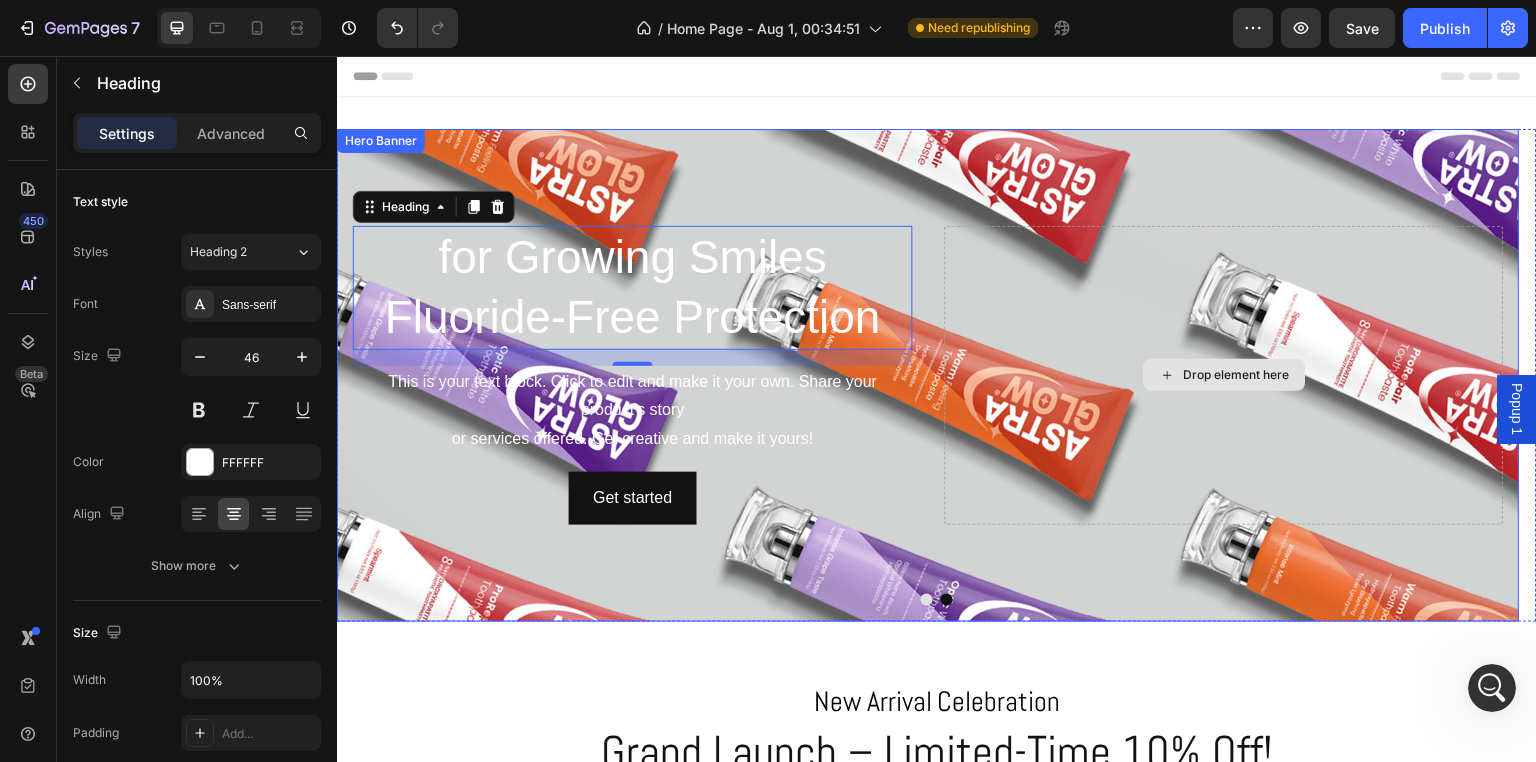 click on "Drop element here" at bounding box center (1225, 375) 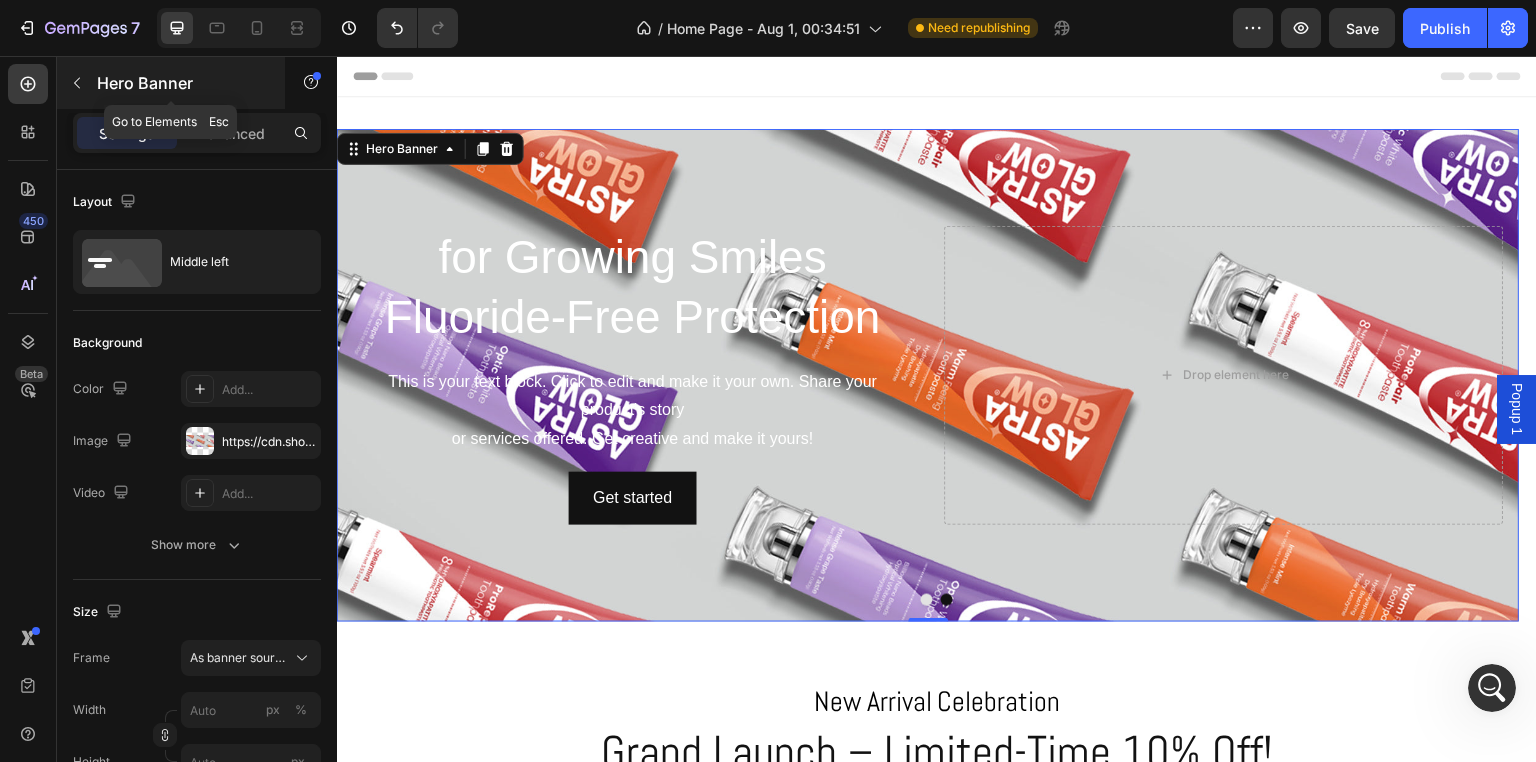 click 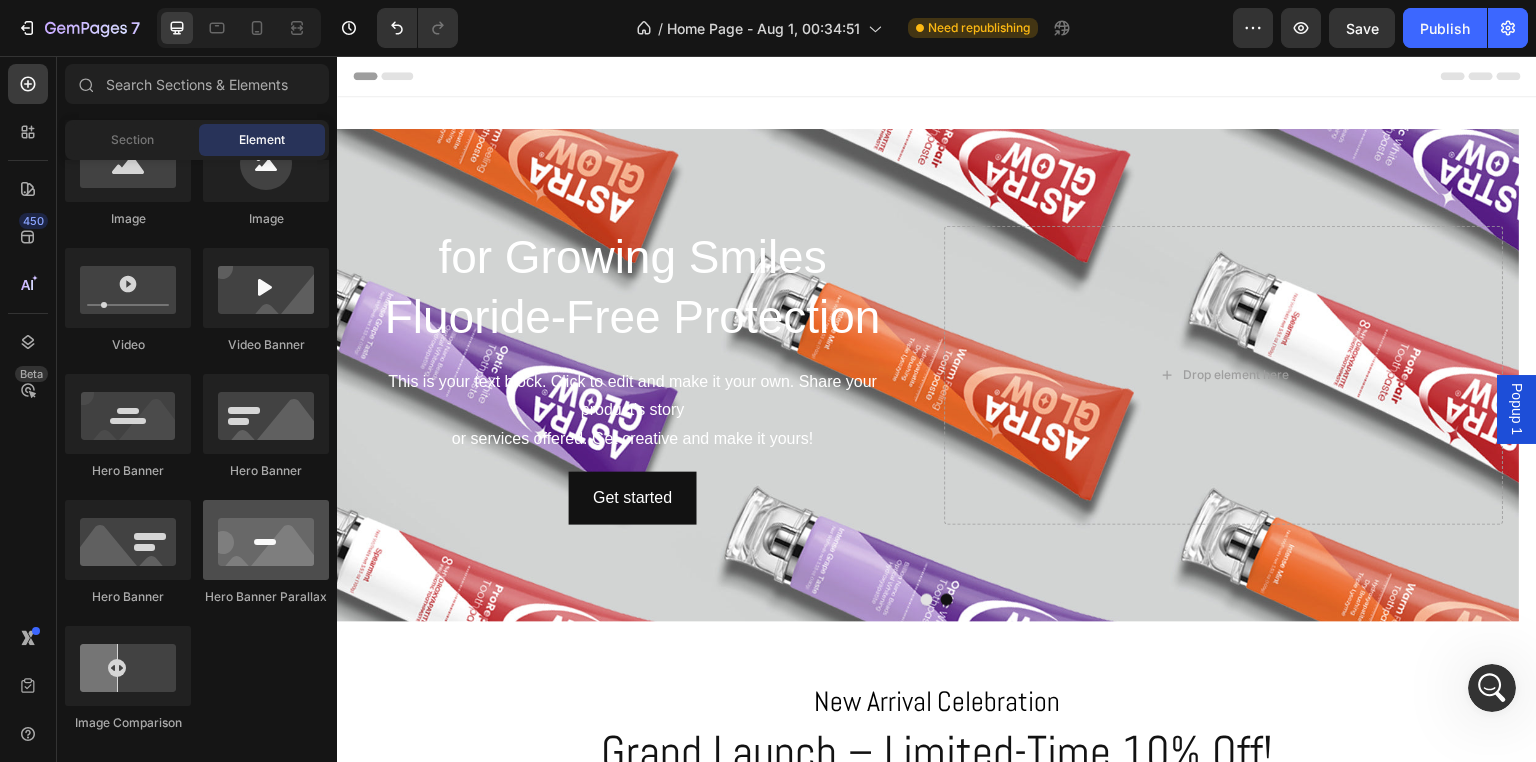 click at bounding box center (266, 540) 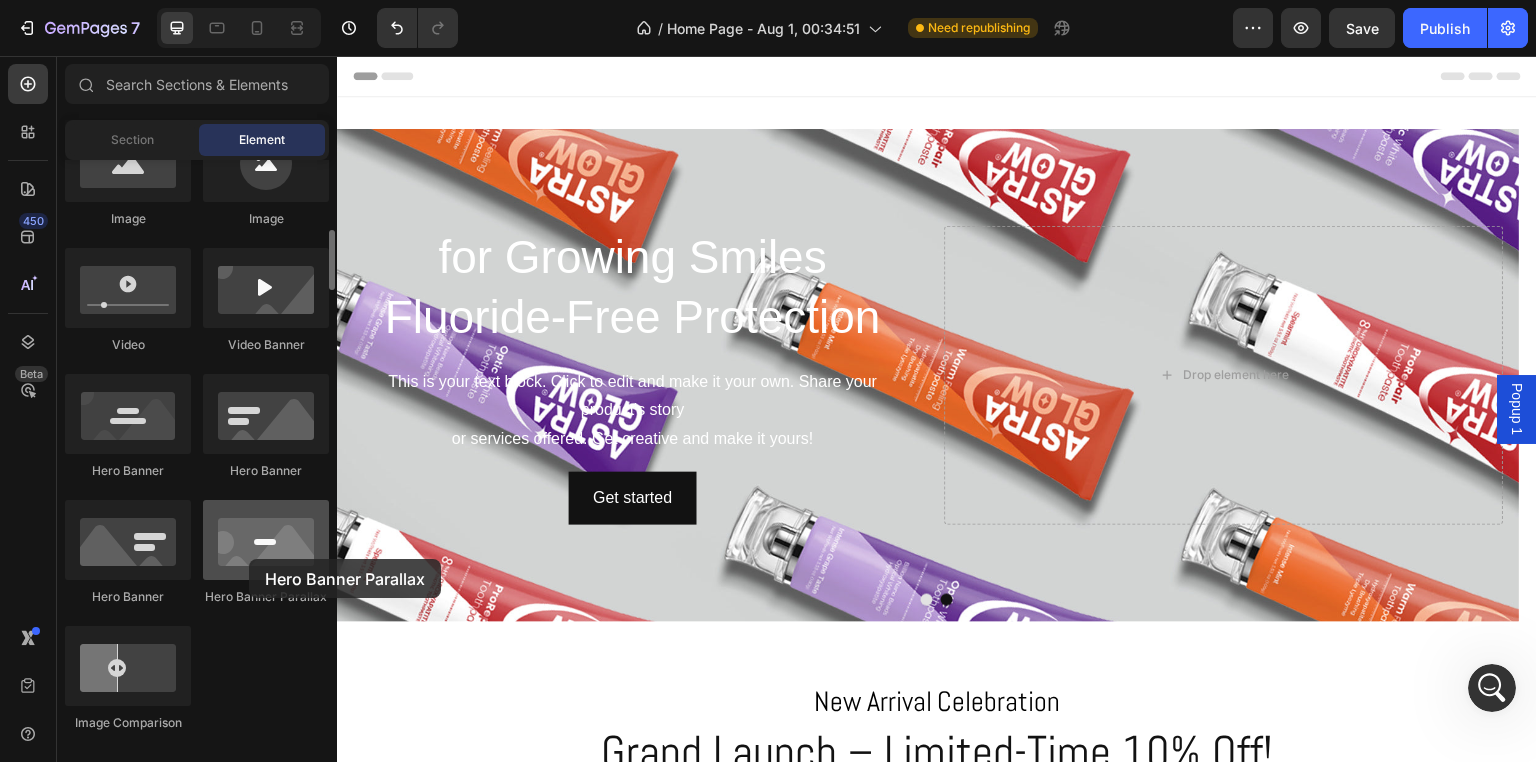 click at bounding box center [266, 540] 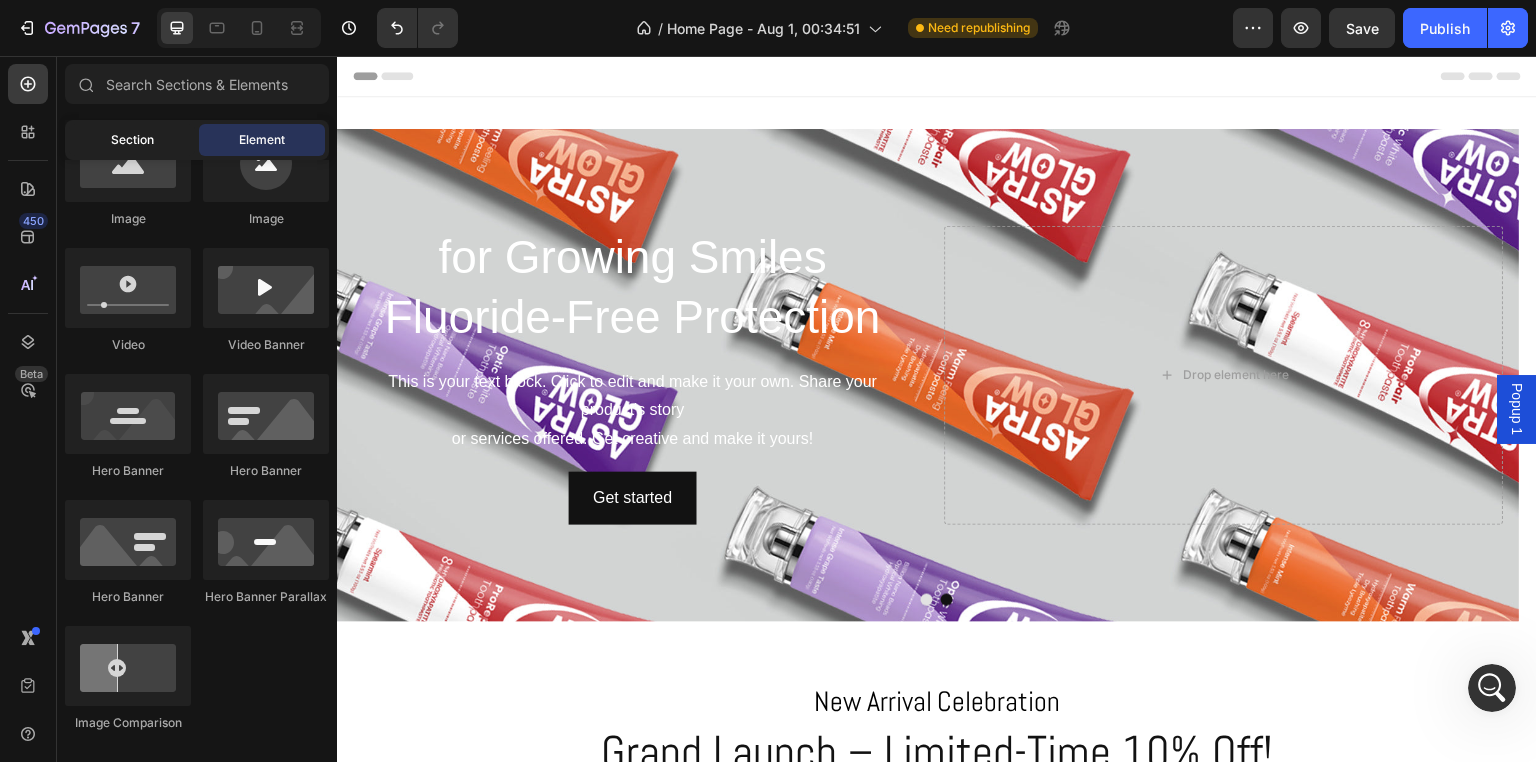 click on "Section" 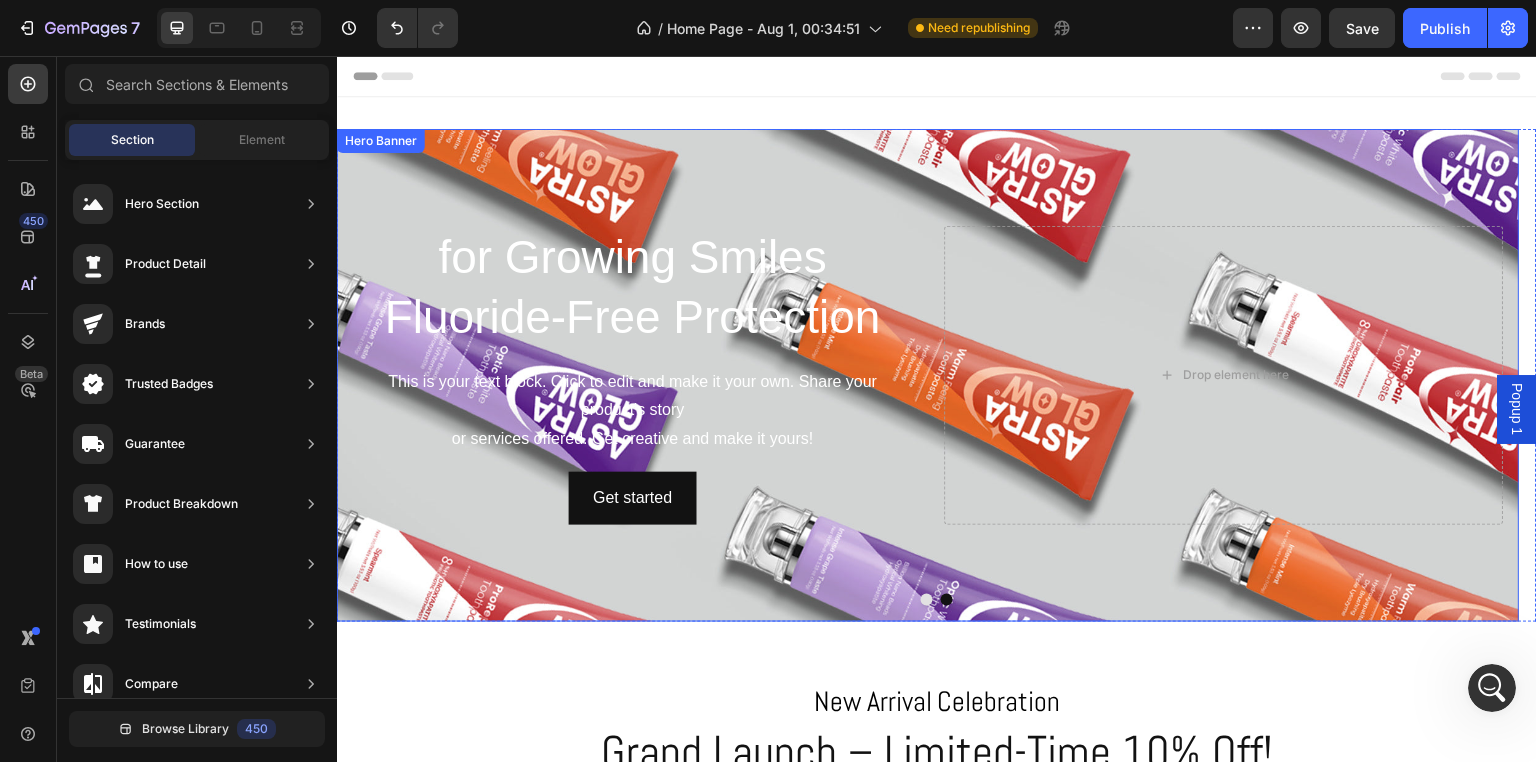 click on "for Growing Smiles Fluoride-Free Protection" at bounding box center (633, 288) 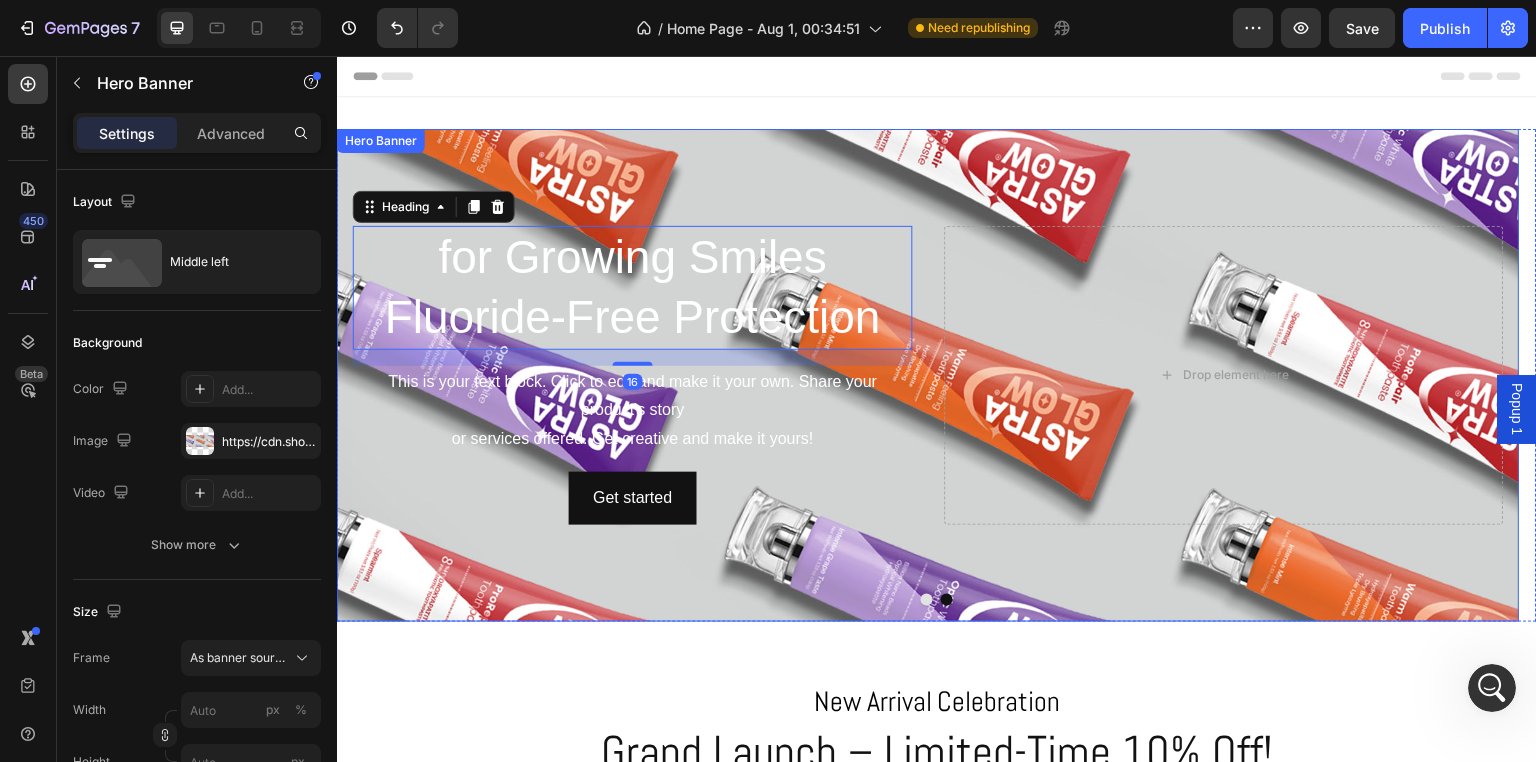 click at bounding box center [928, 375] 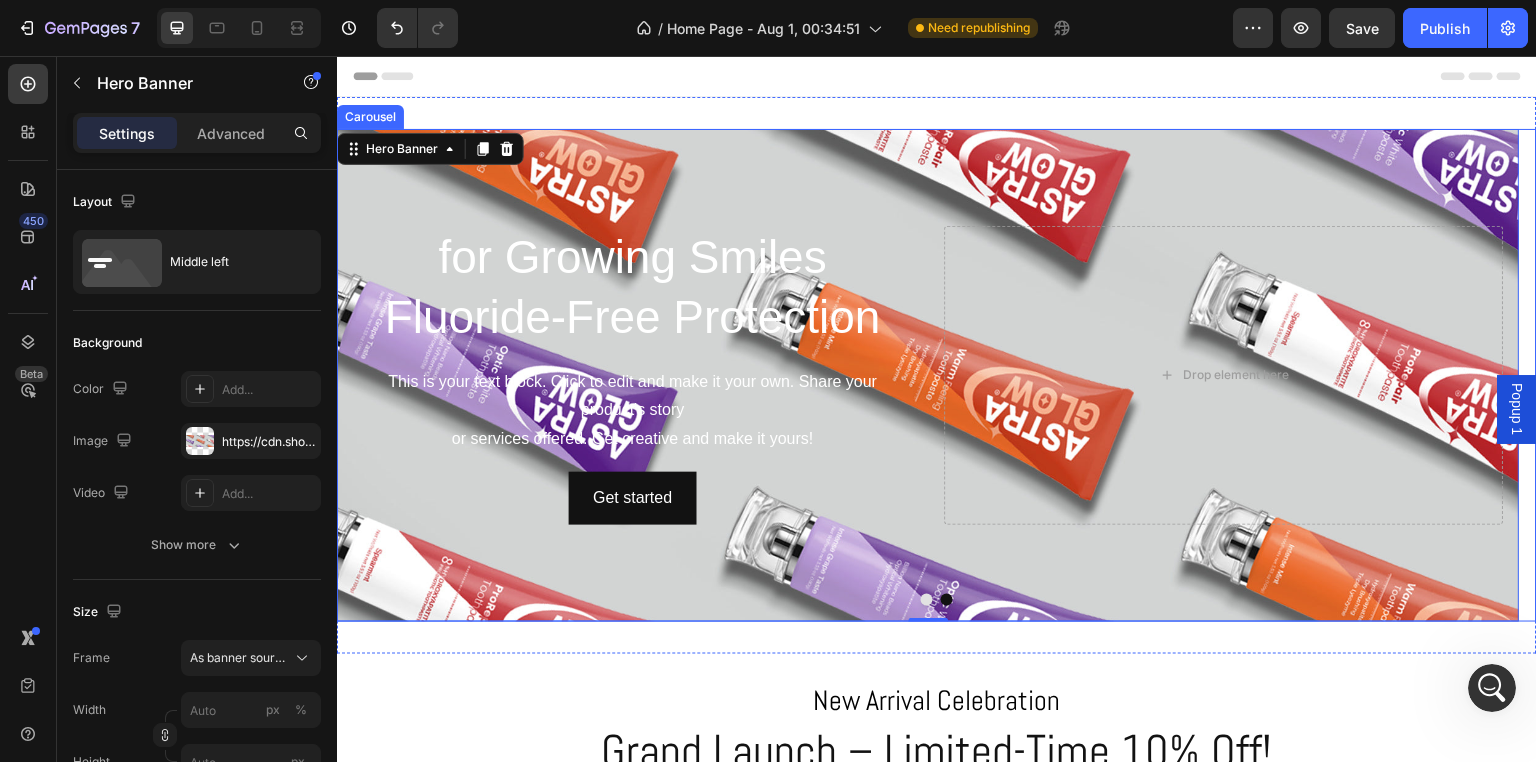 click at bounding box center (927, 600) 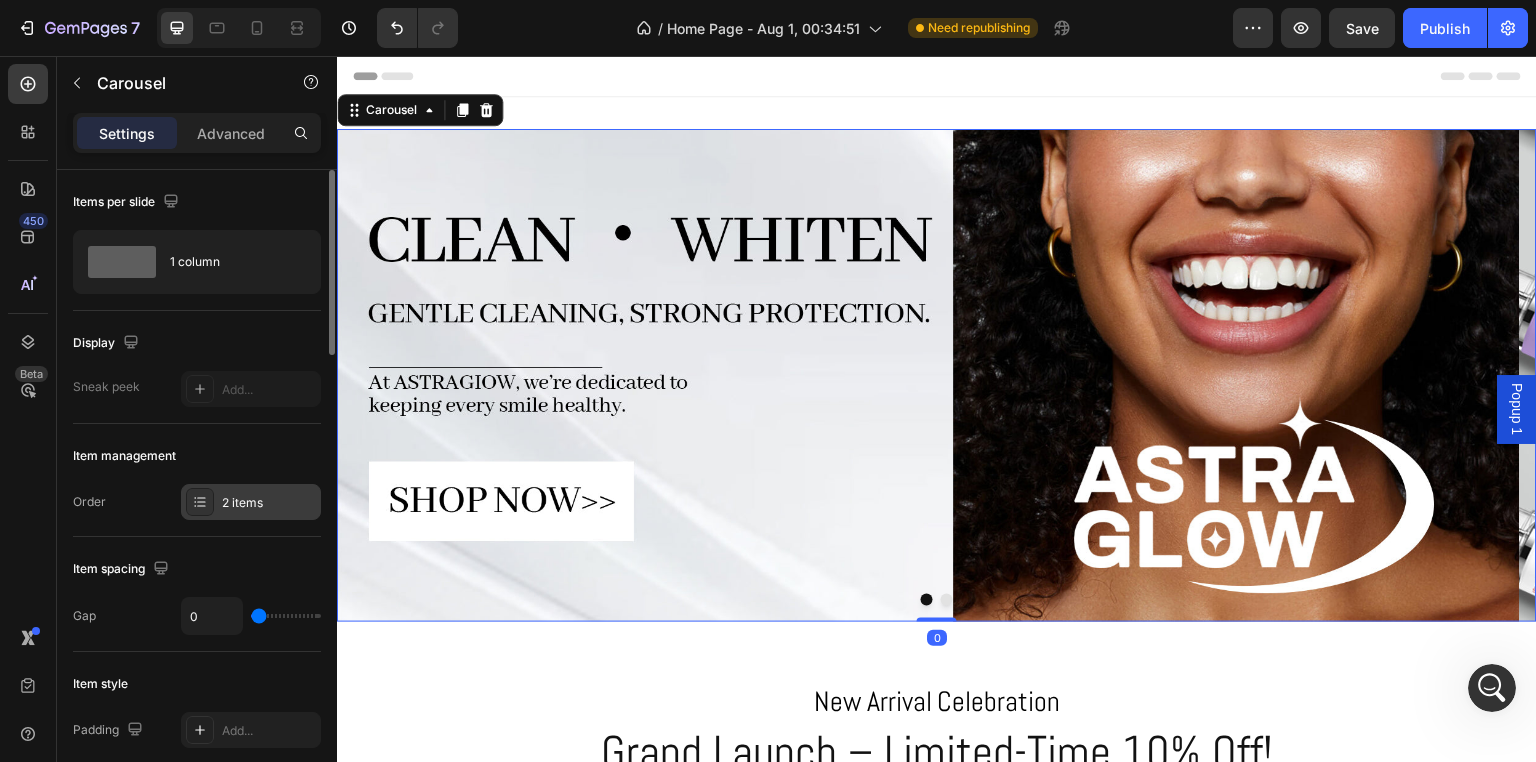 click on "2 items" at bounding box center [269, 503] 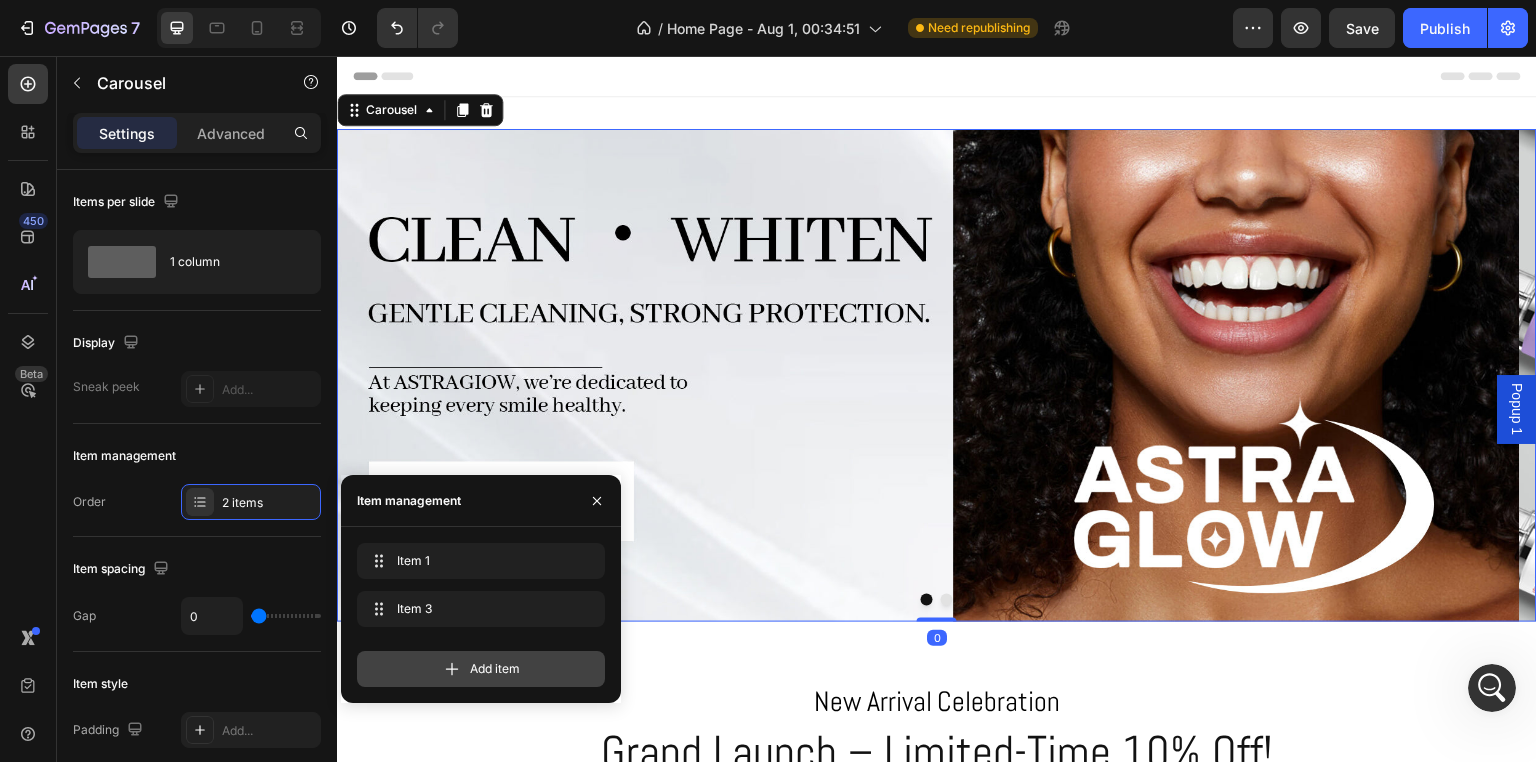click on "Add item" at bounding box center (481, 669) 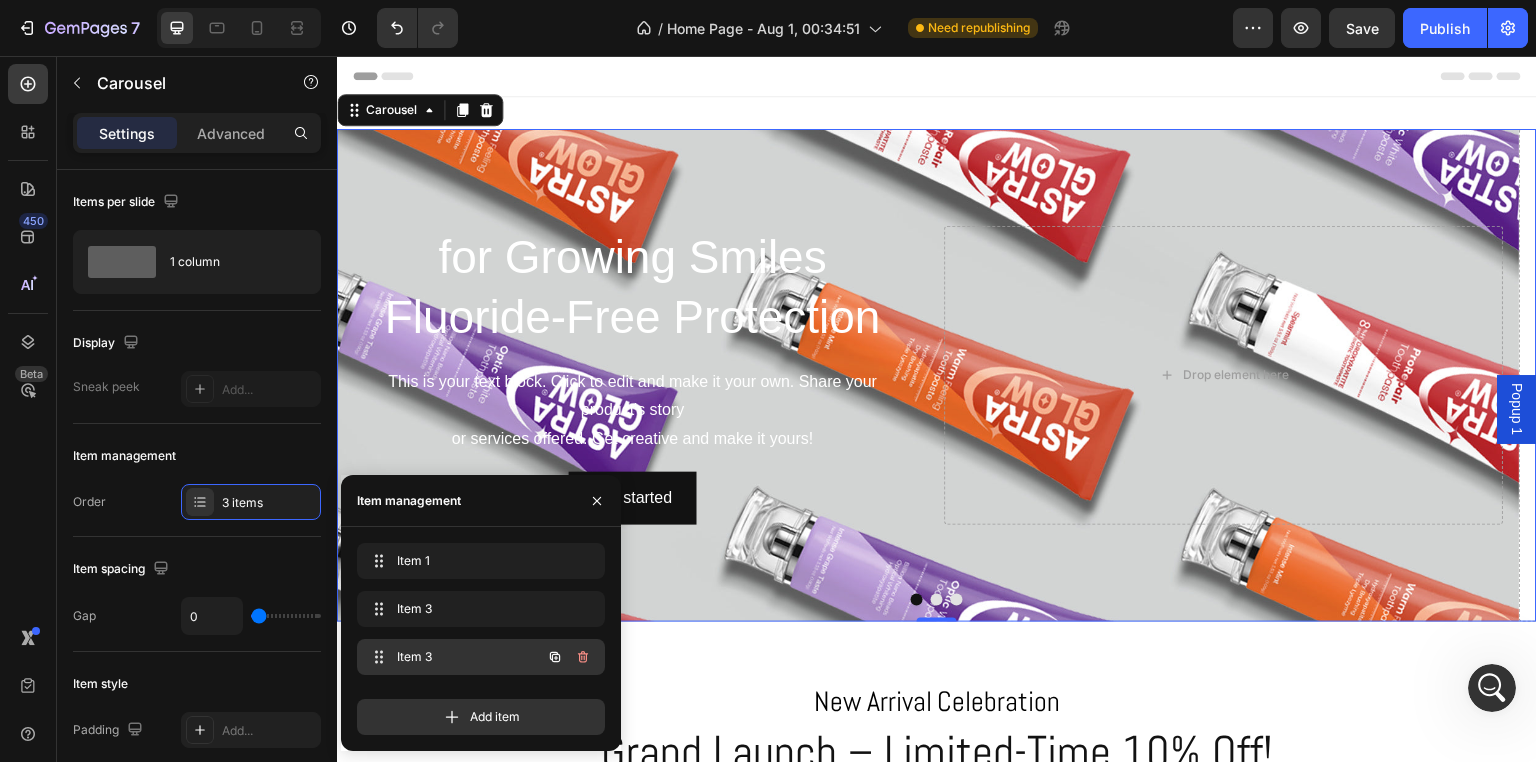 click on "Item 3" at bounding box center [453, 657] 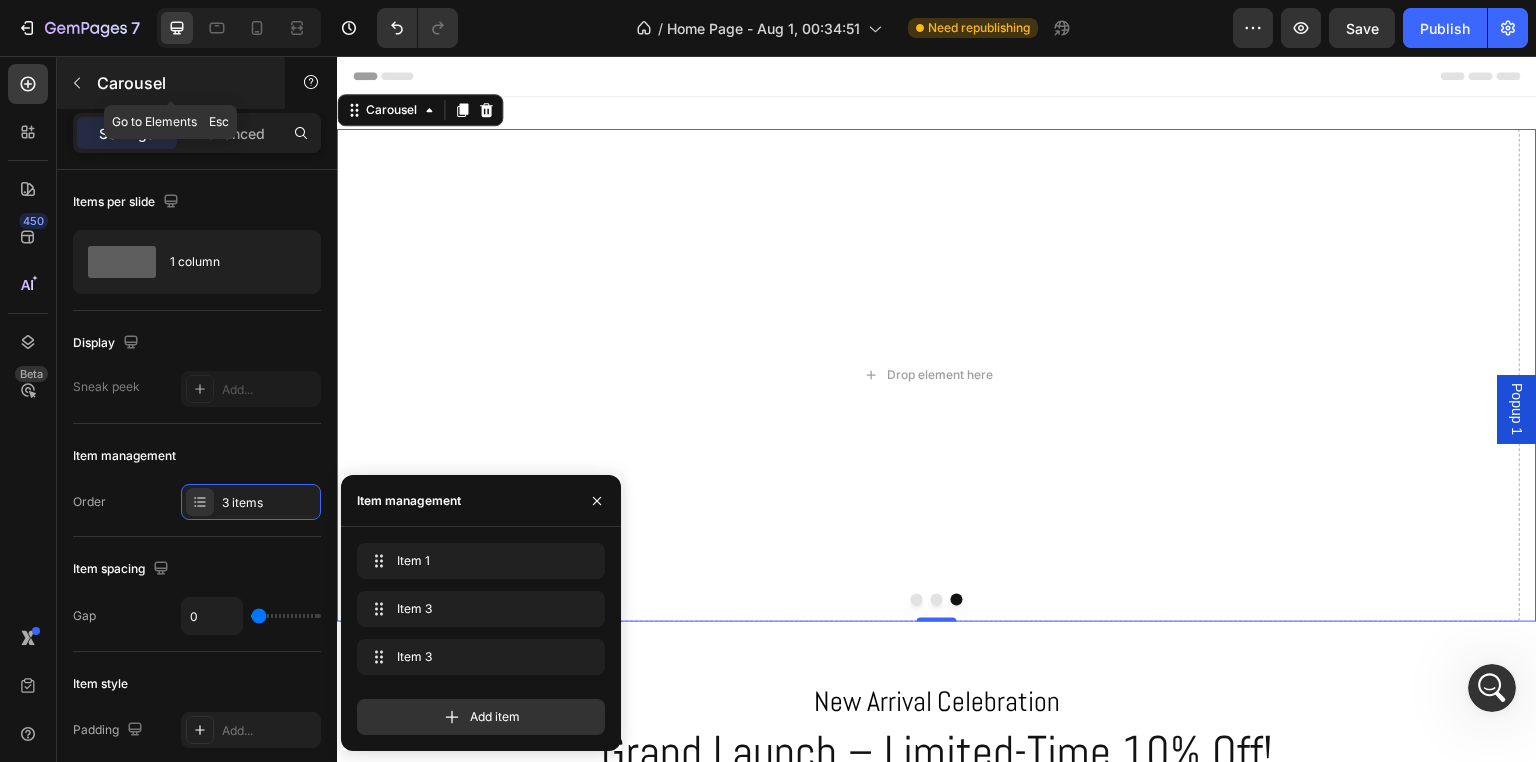 click at bounding box center [77, 83] 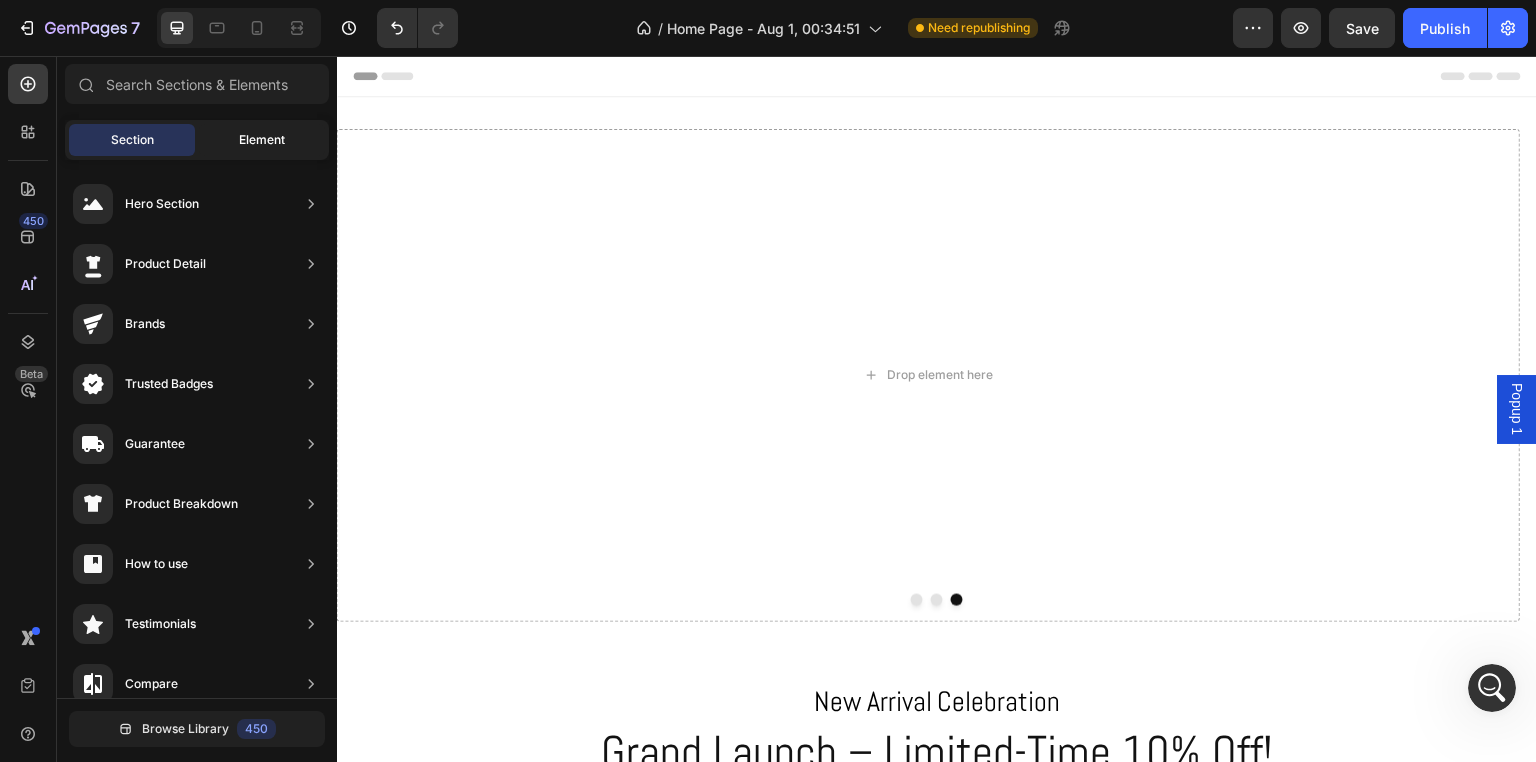 click on "Element" at bounding box center (262, 140) 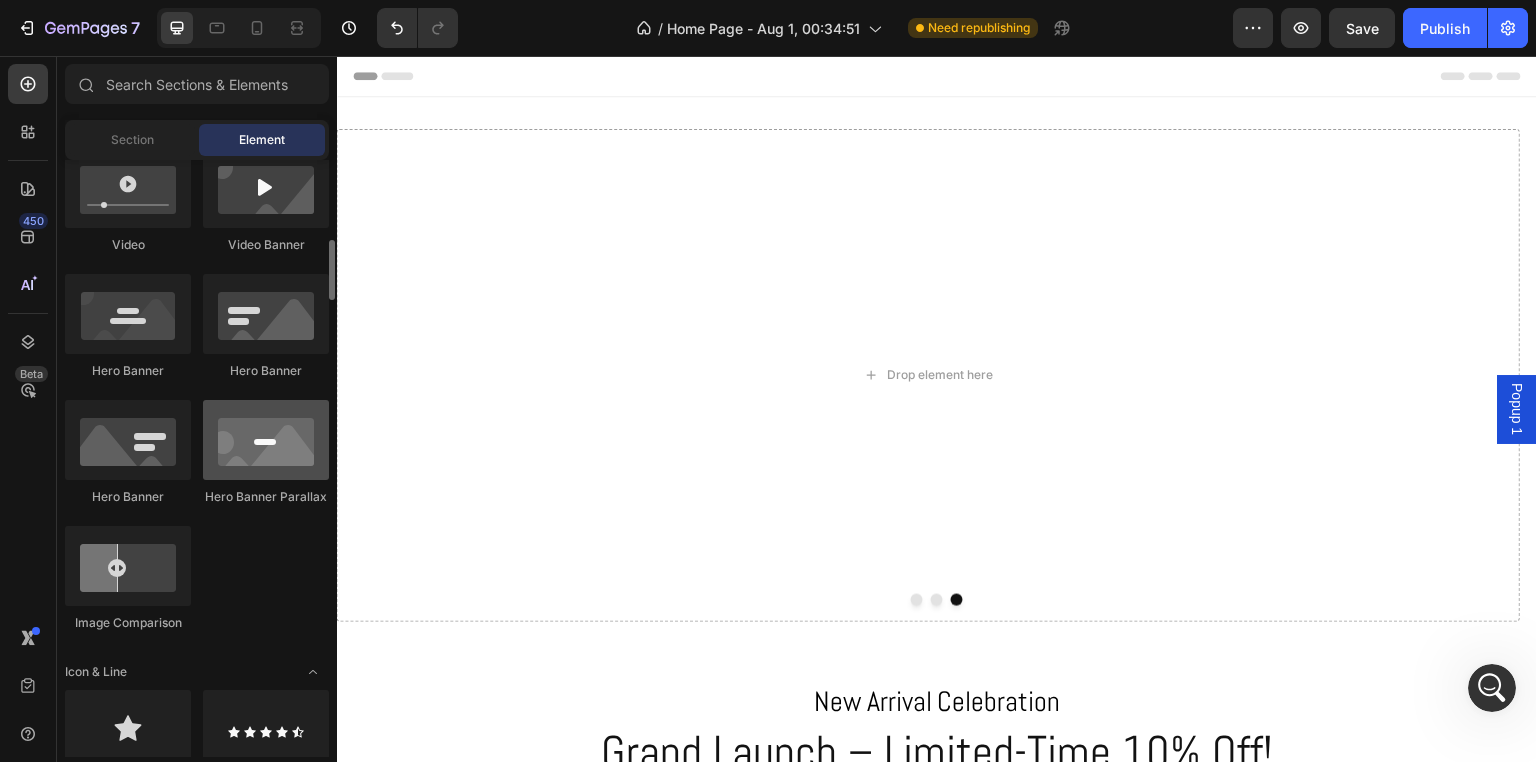 scroll, scrollTop: 700, scrollLeft: 0, axis: vertical 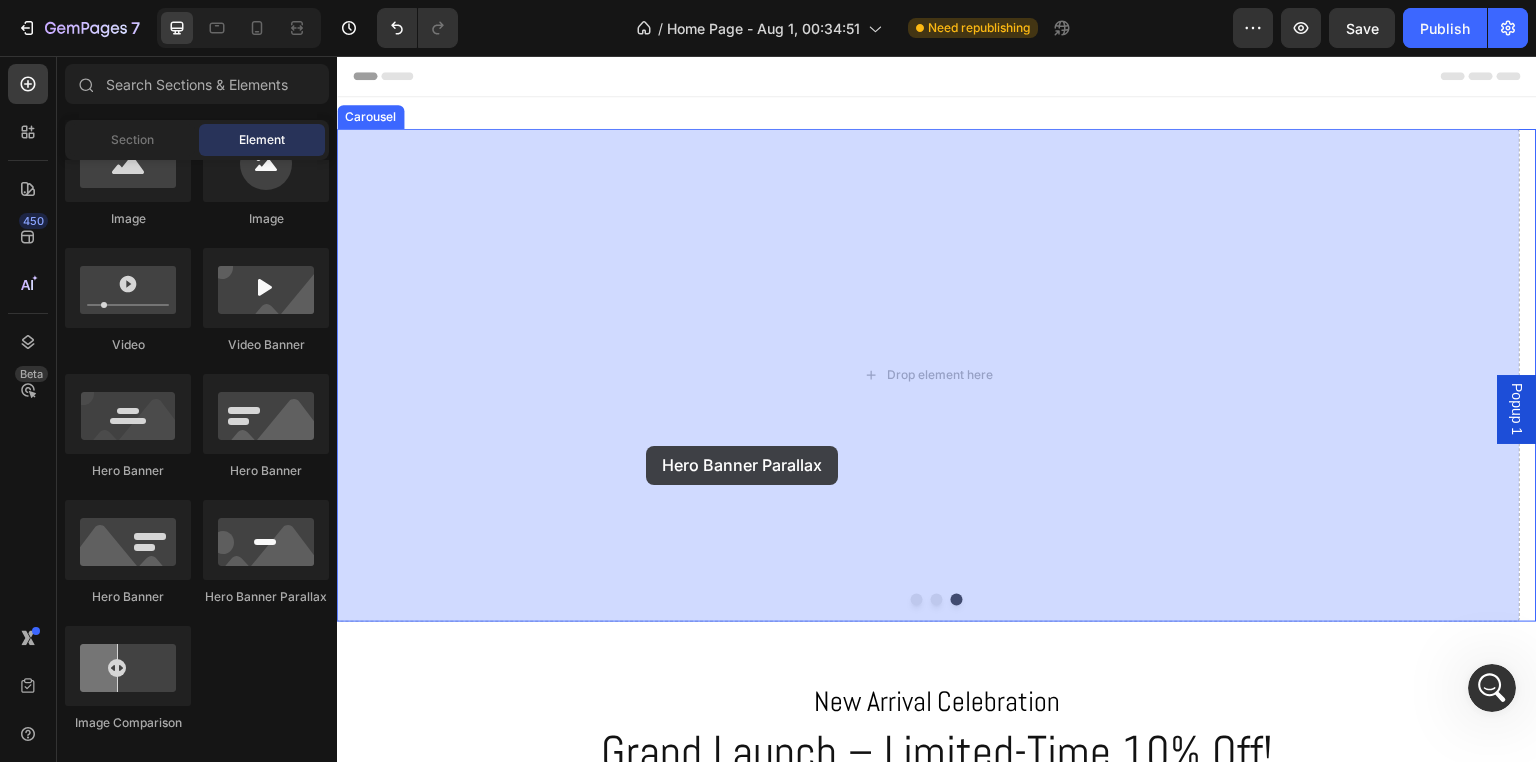 drag, startPoint x: 621, startPoint y: 593, endPoint x: 647, endPoint y: 446, distance: 149.28162 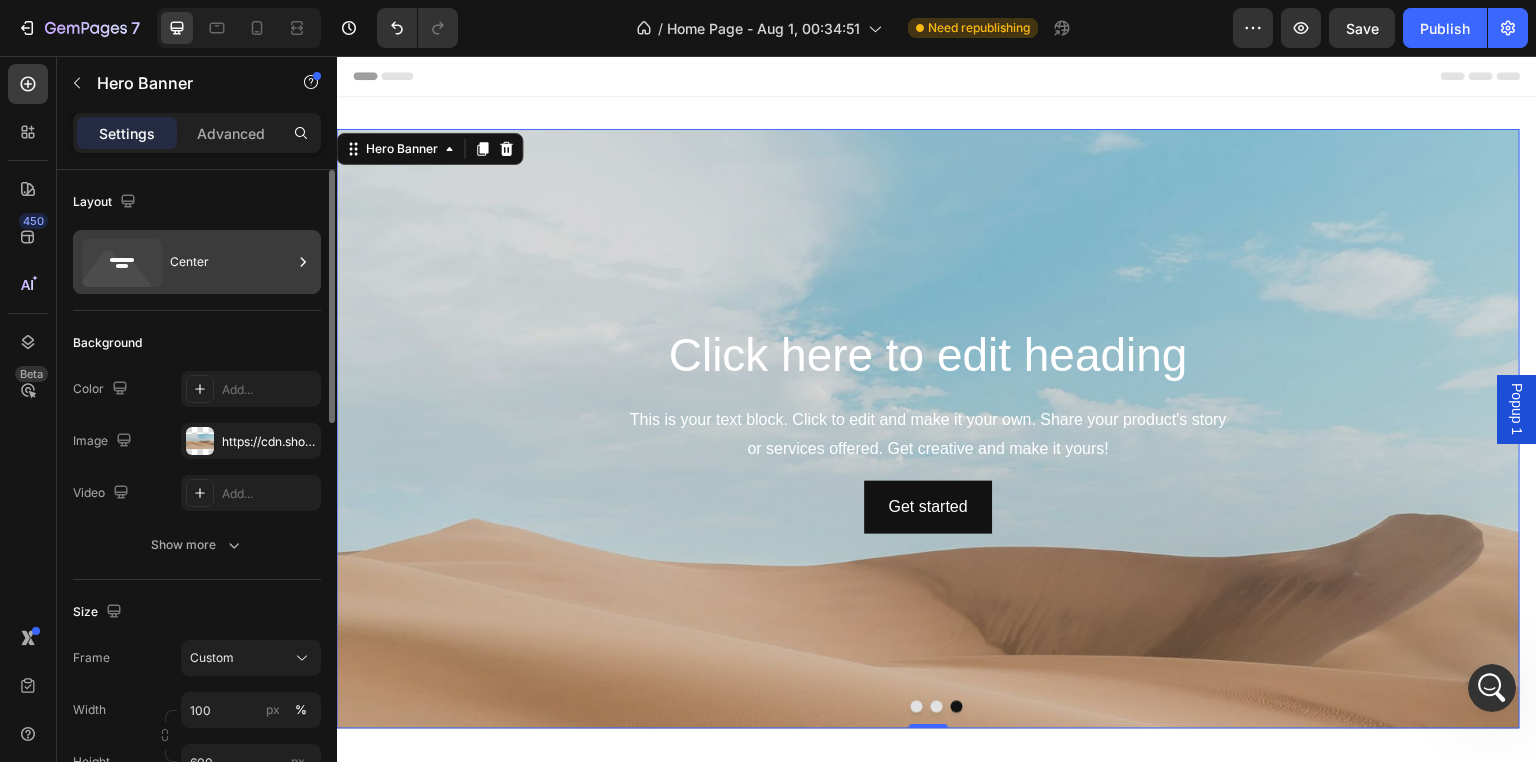 click on "Center" at bounding box center [231, 262] 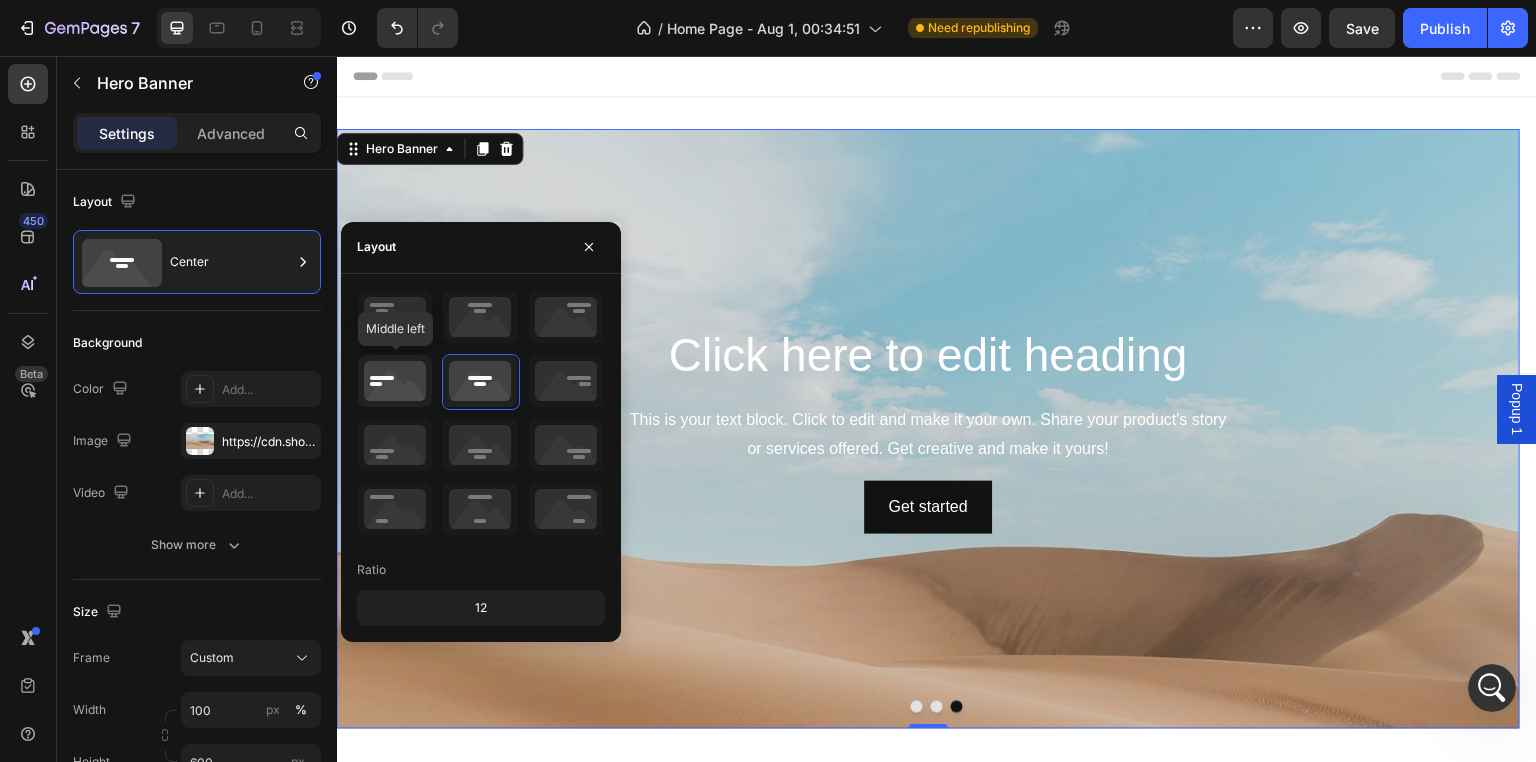 click 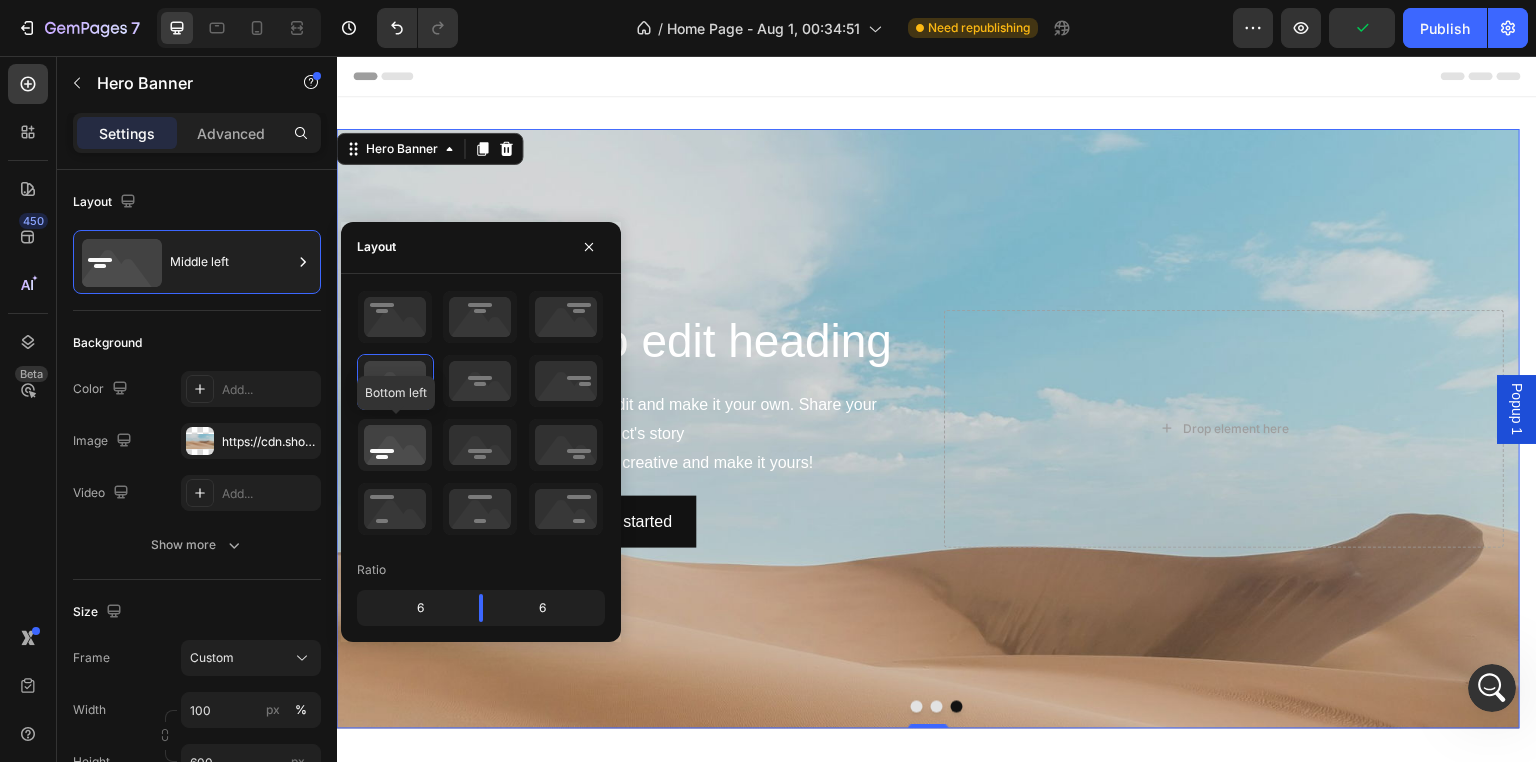 click 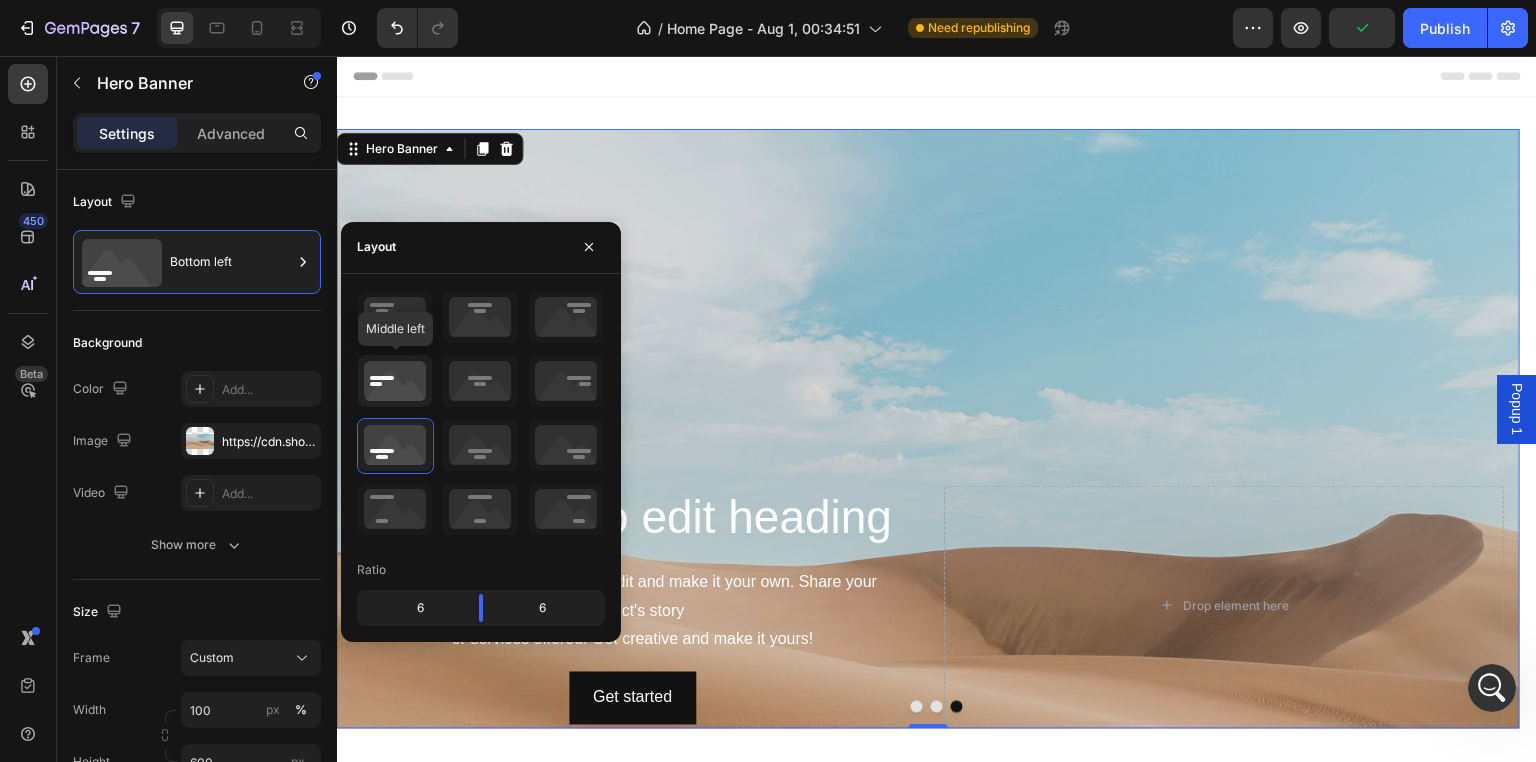 click 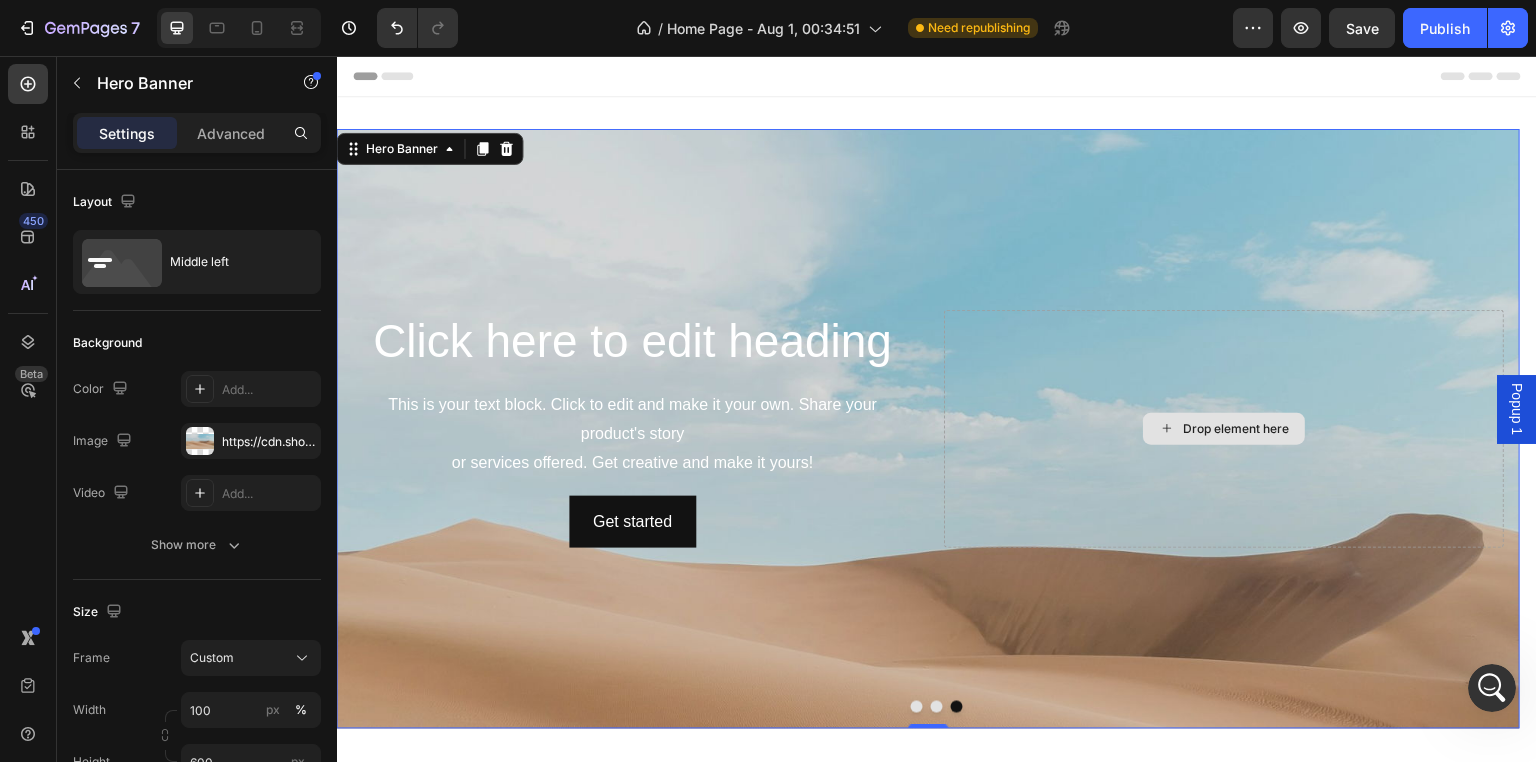 click on "Drop element here" at bounding box center (1225, 429) 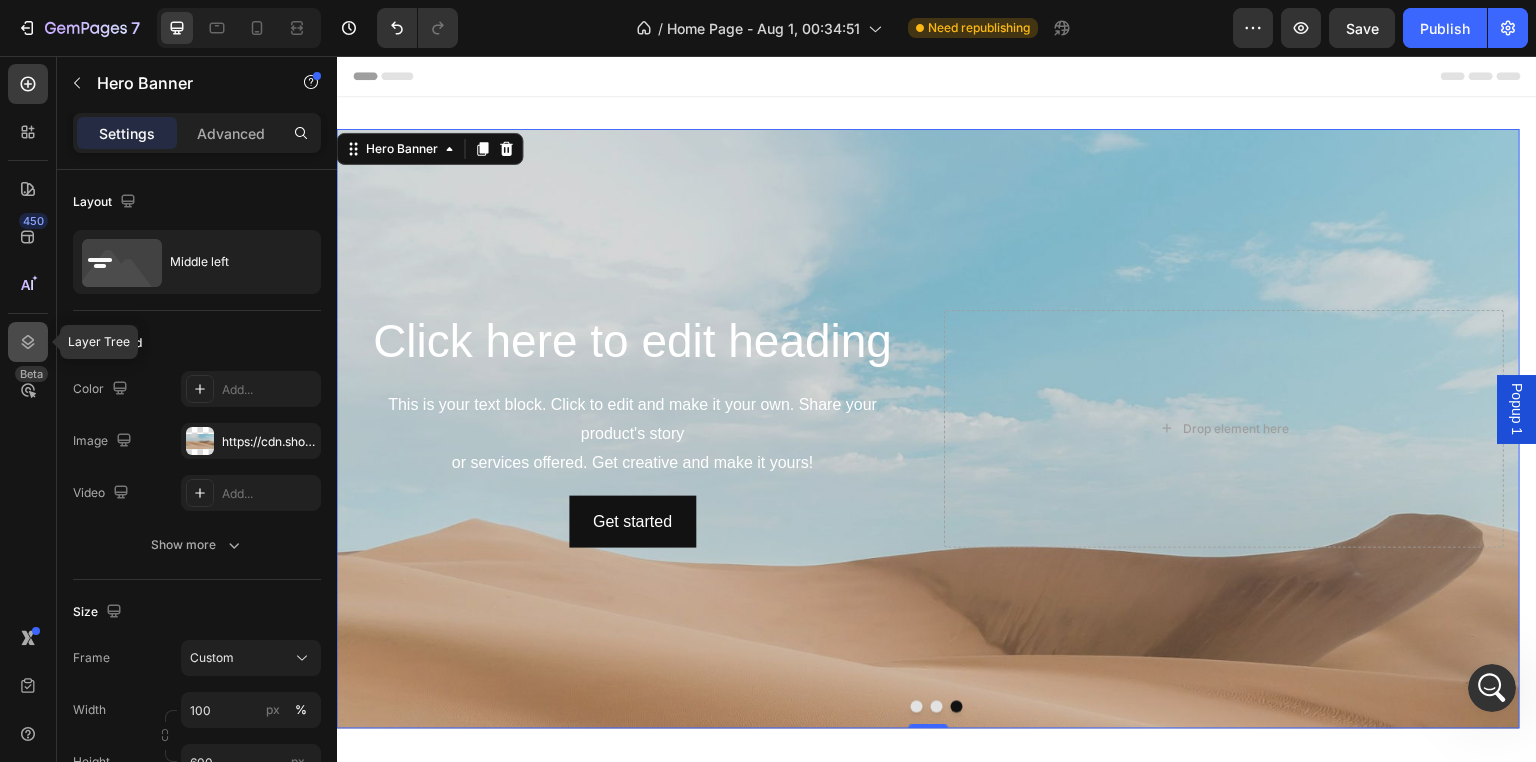 click 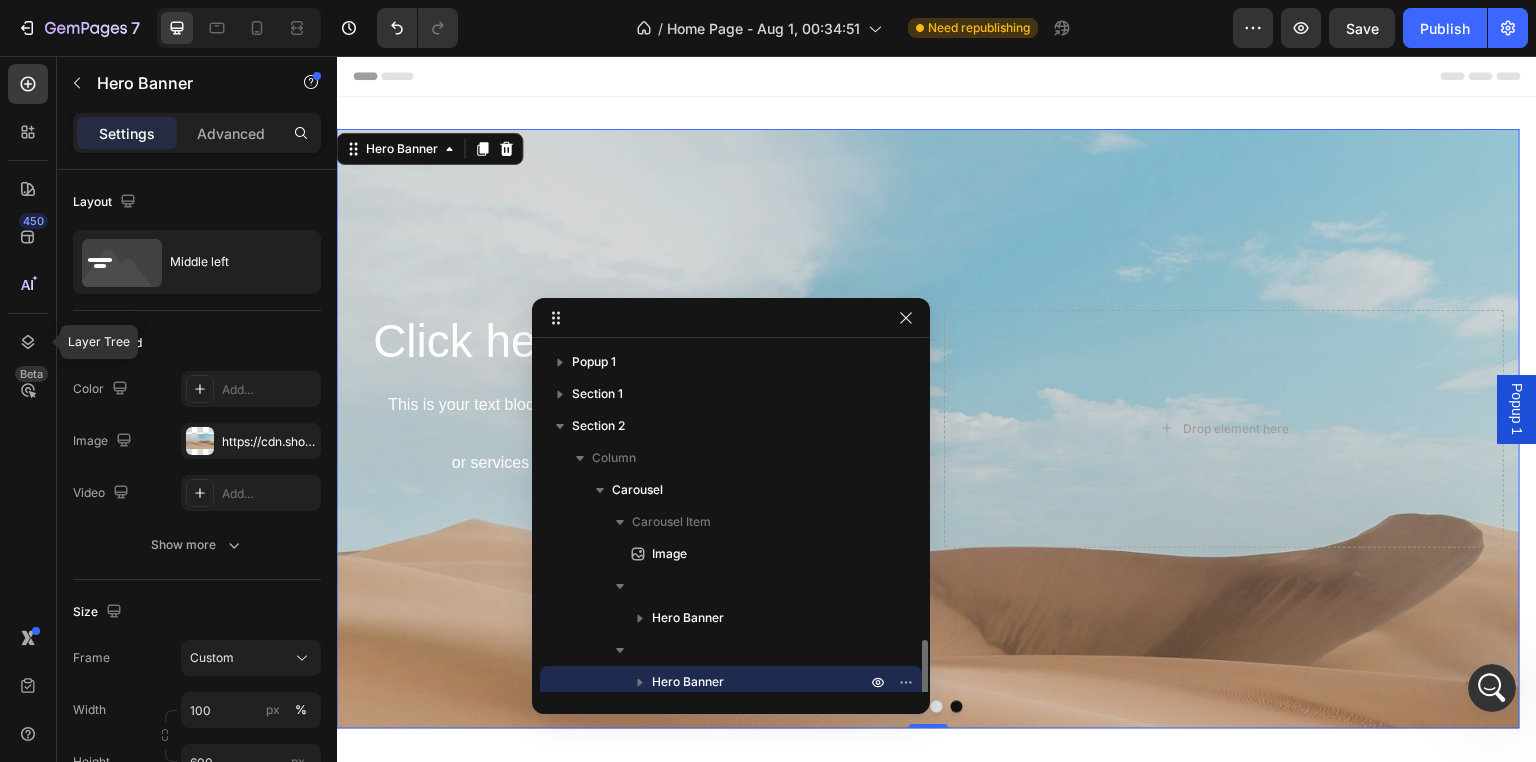 scroll, scrollTop: 180, scrollLeft: 0, axis: vertical 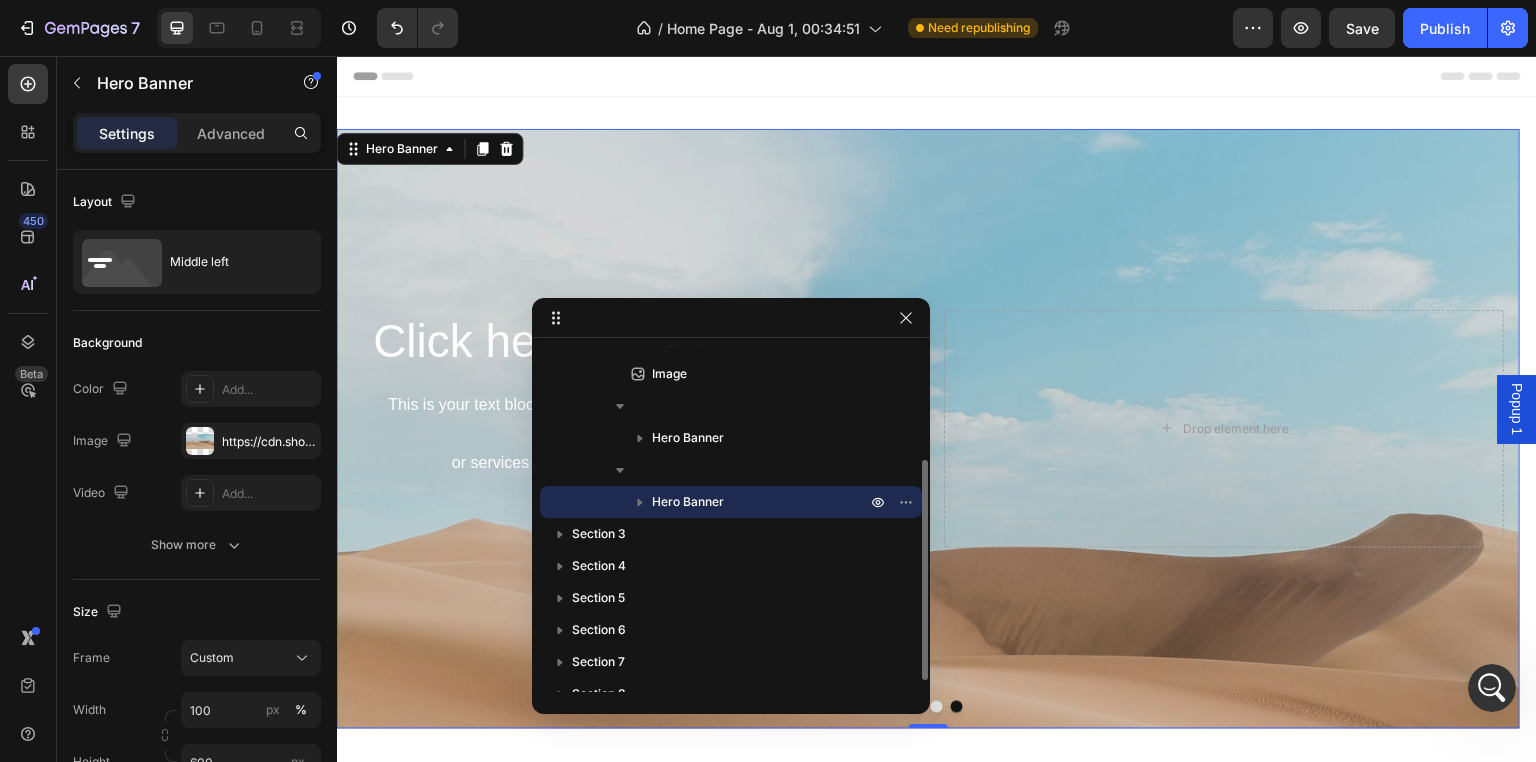 click 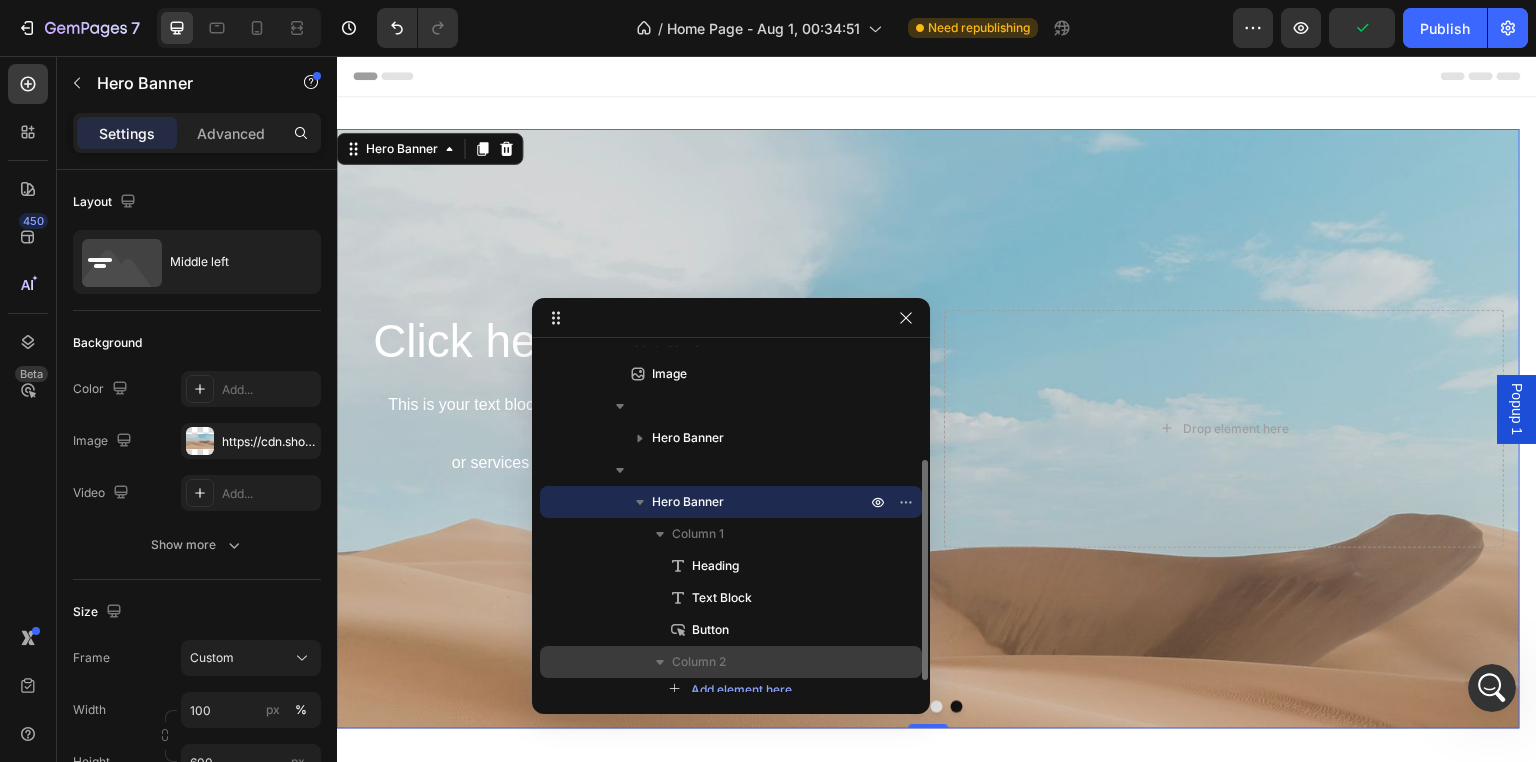 click on "Column 2" at bounding box center [771, 662] 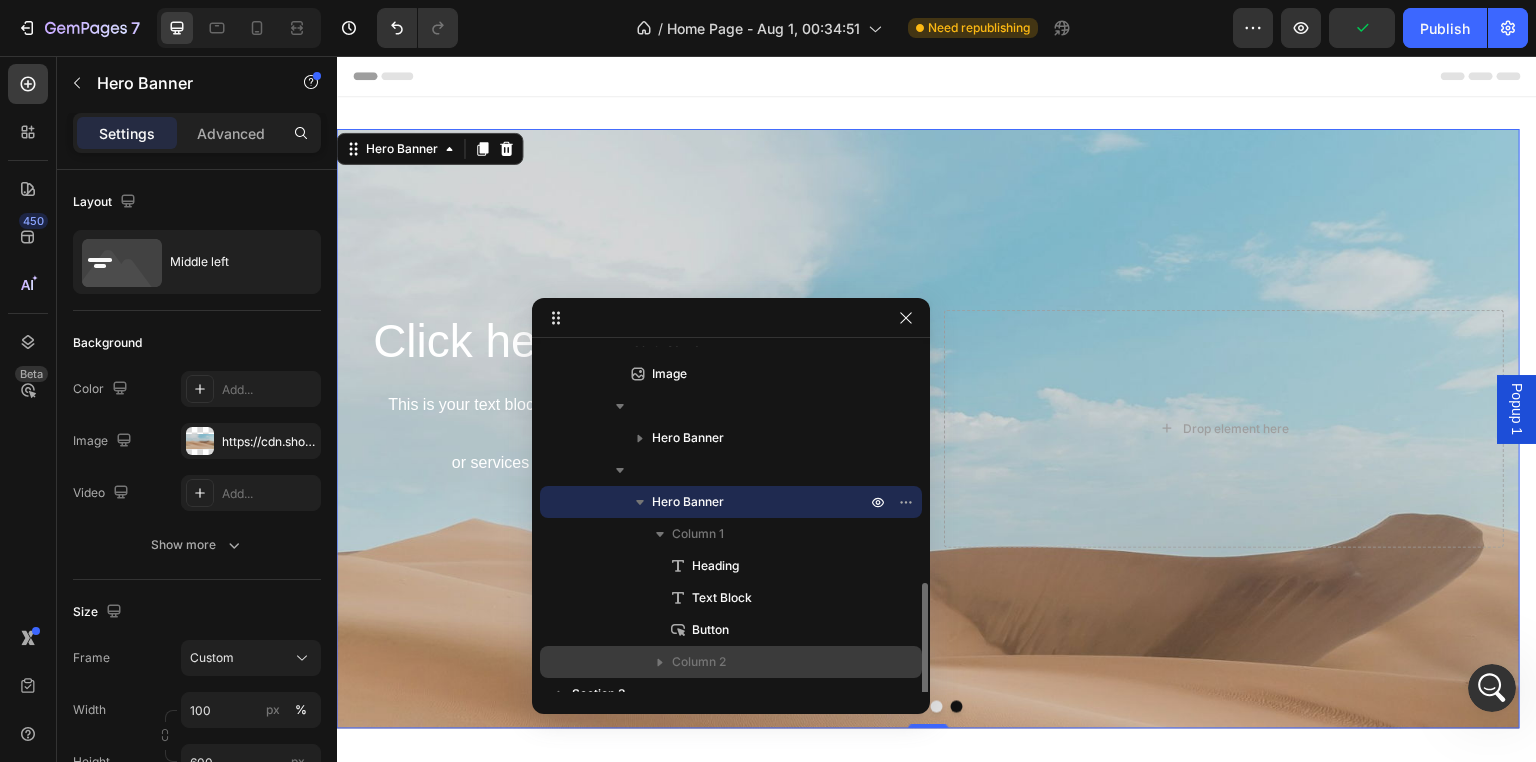 scroll, scrollTop: 357, scrollLeft: 0, axis: vertical 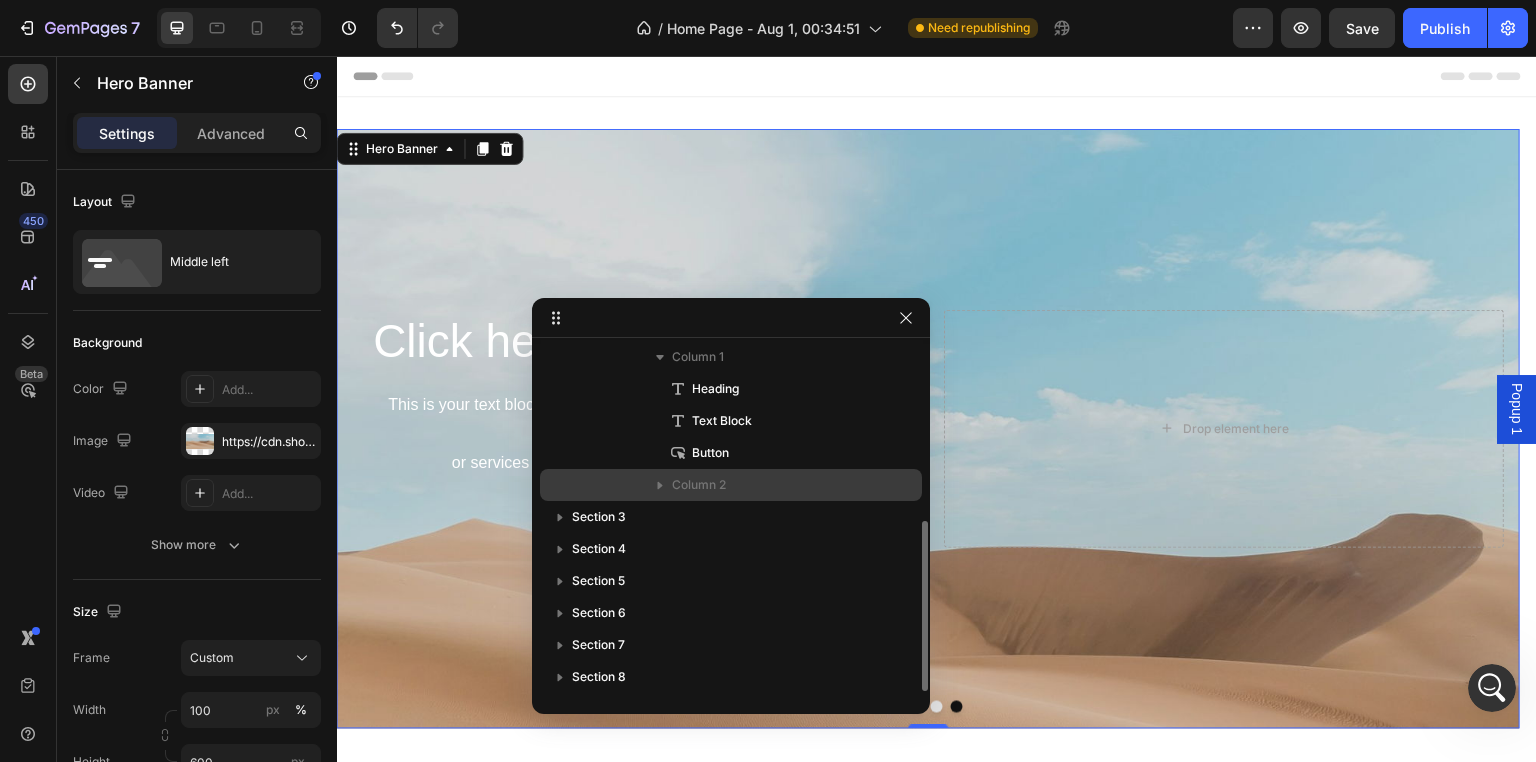 click on "Column 2" at bounding box center [699, 485] 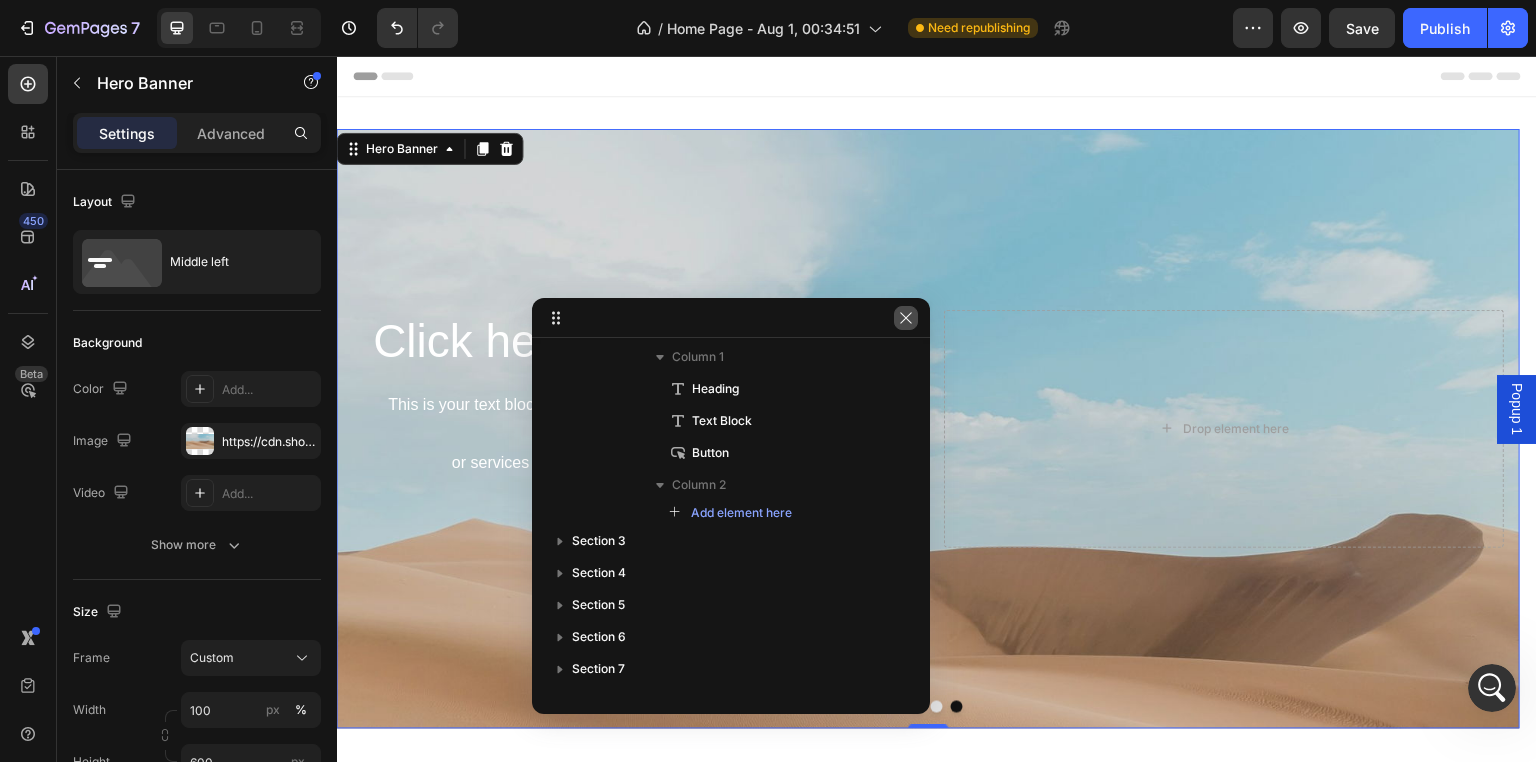 click at bounding box center [906, 318] 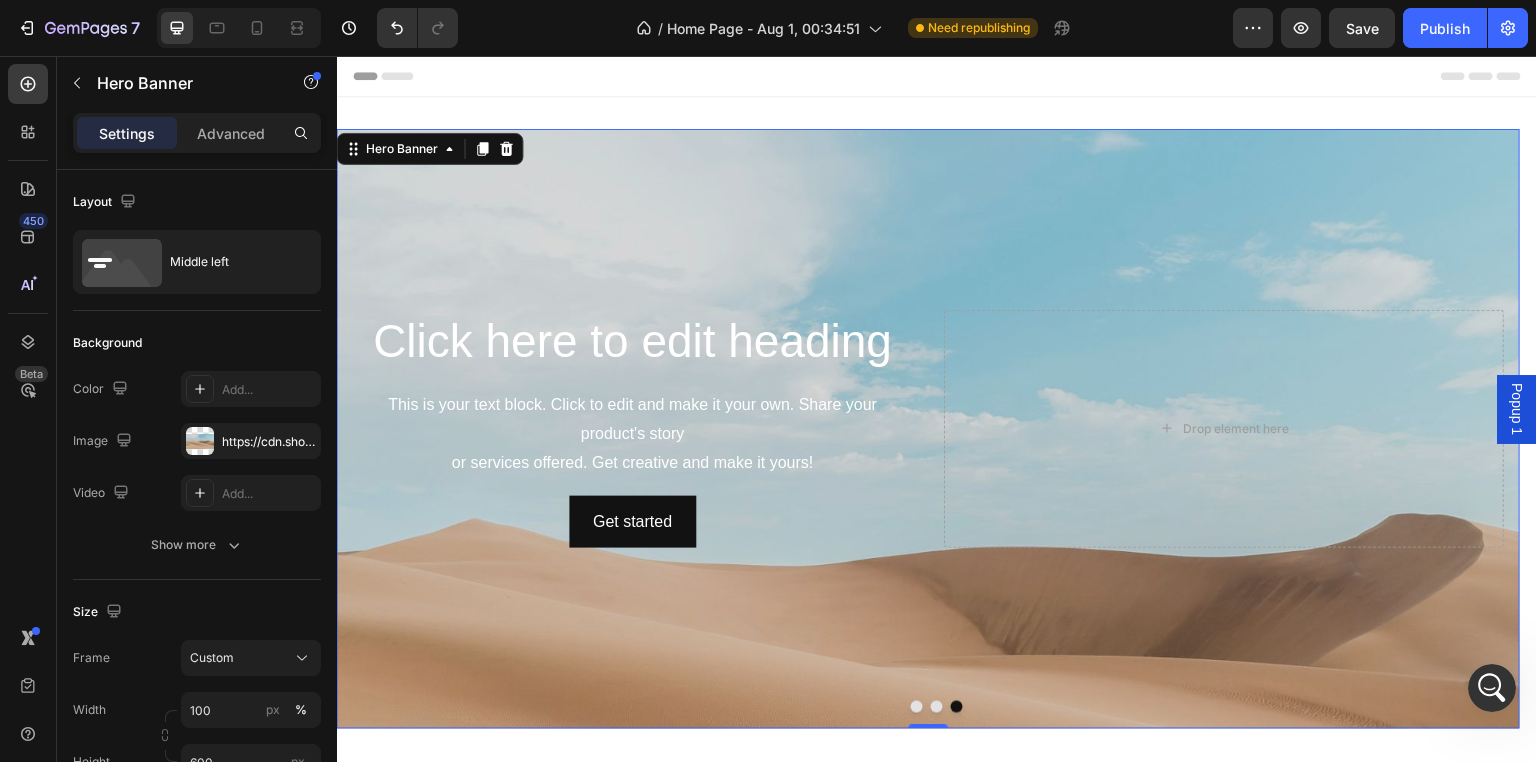 click at bounding box center [928, 579] 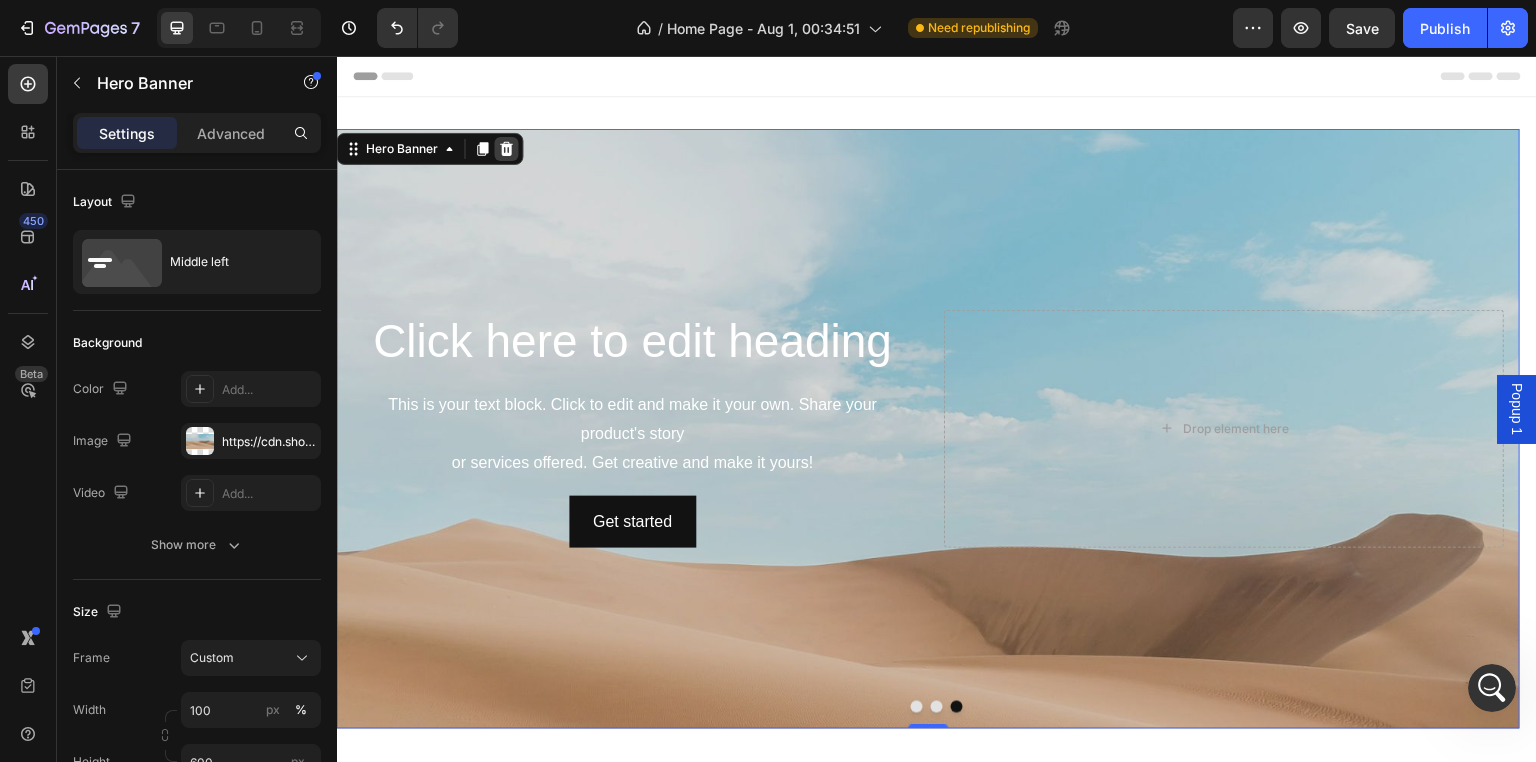 click at bounding box center [507, 149] 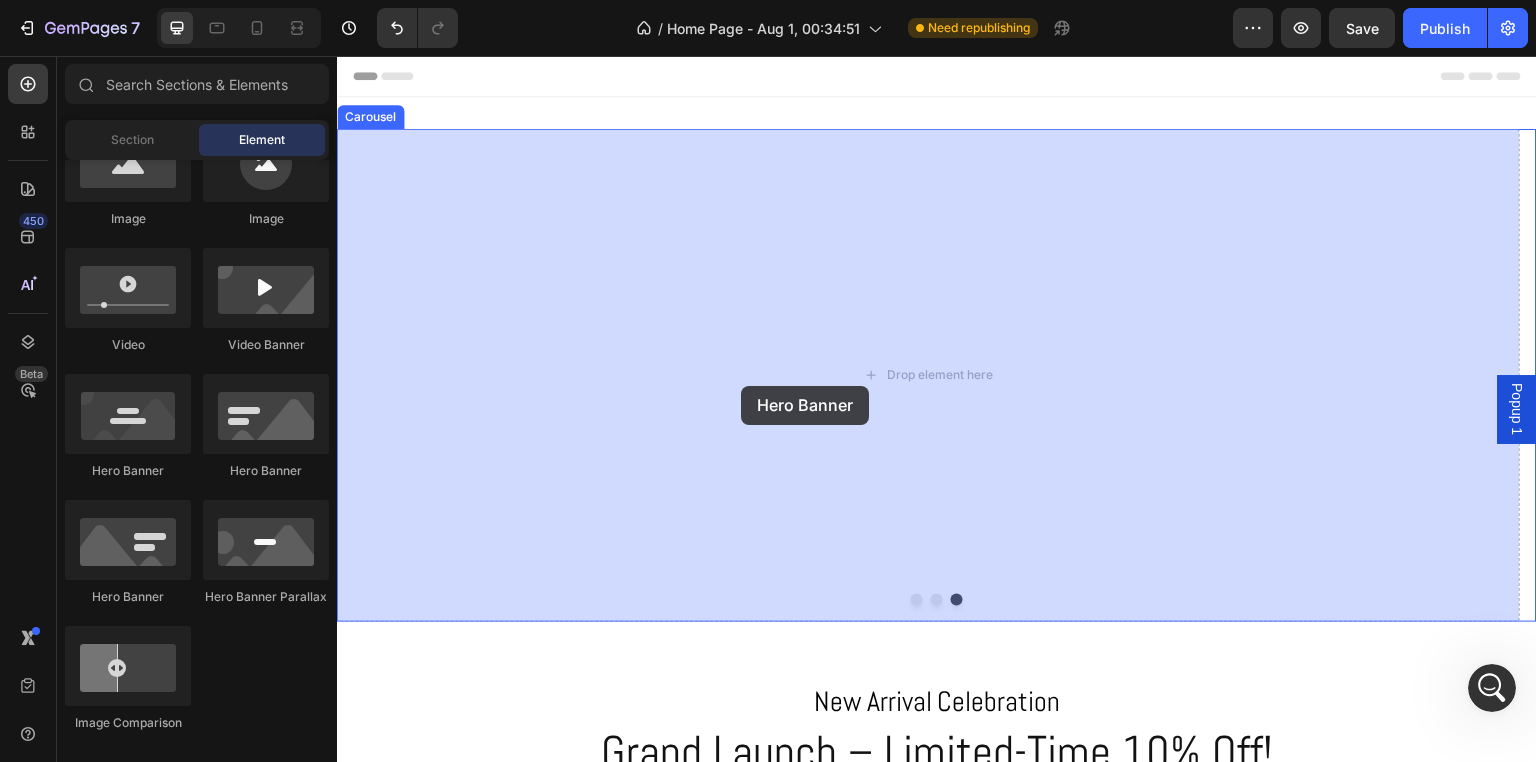 drag, startPoint x: 501, startPoint y: 584, endPoint x: 741, endPoint y: 385, distance: 311.77075 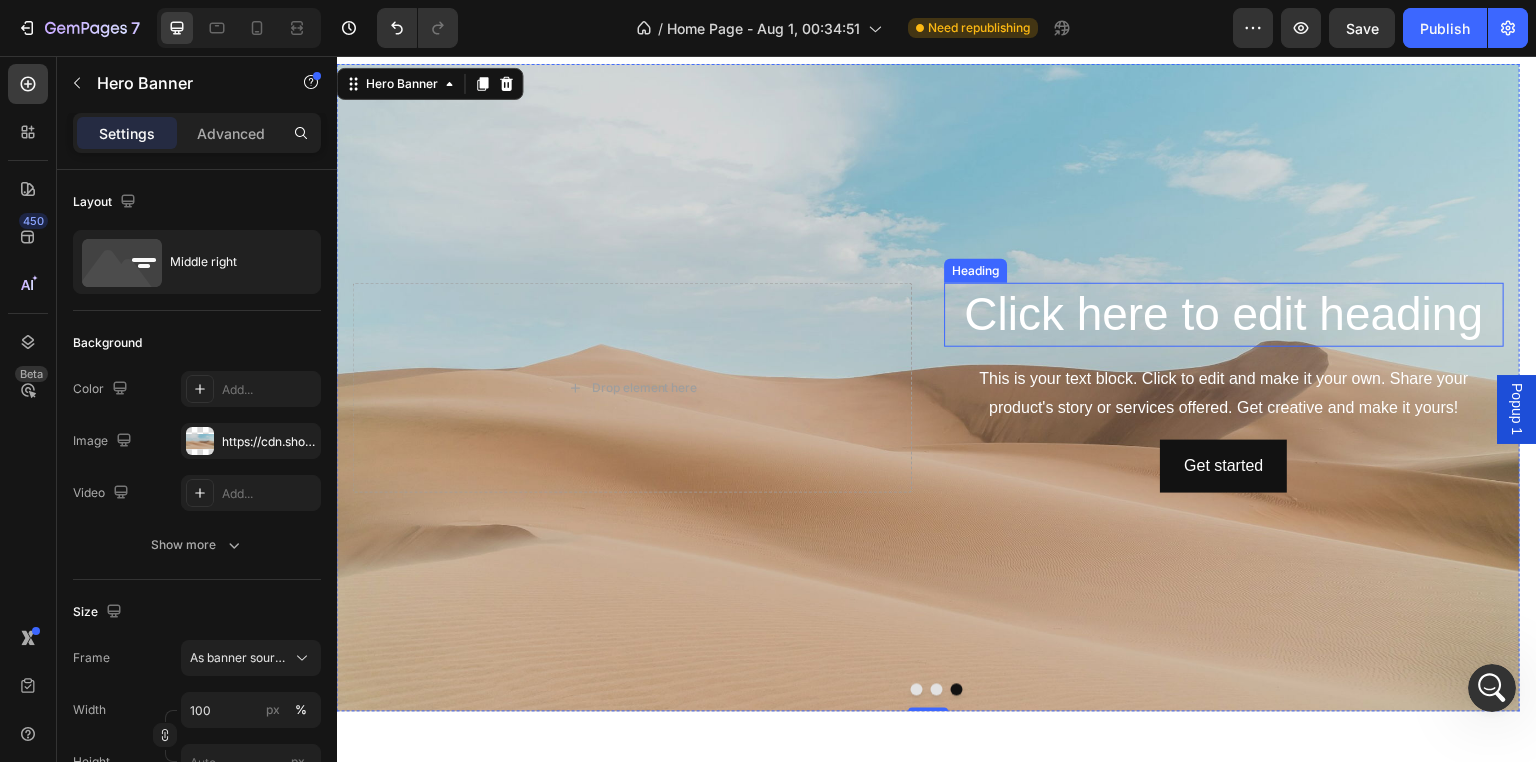 scroll, scrollTop: 100, scrollLeft: 0, axis: vertical 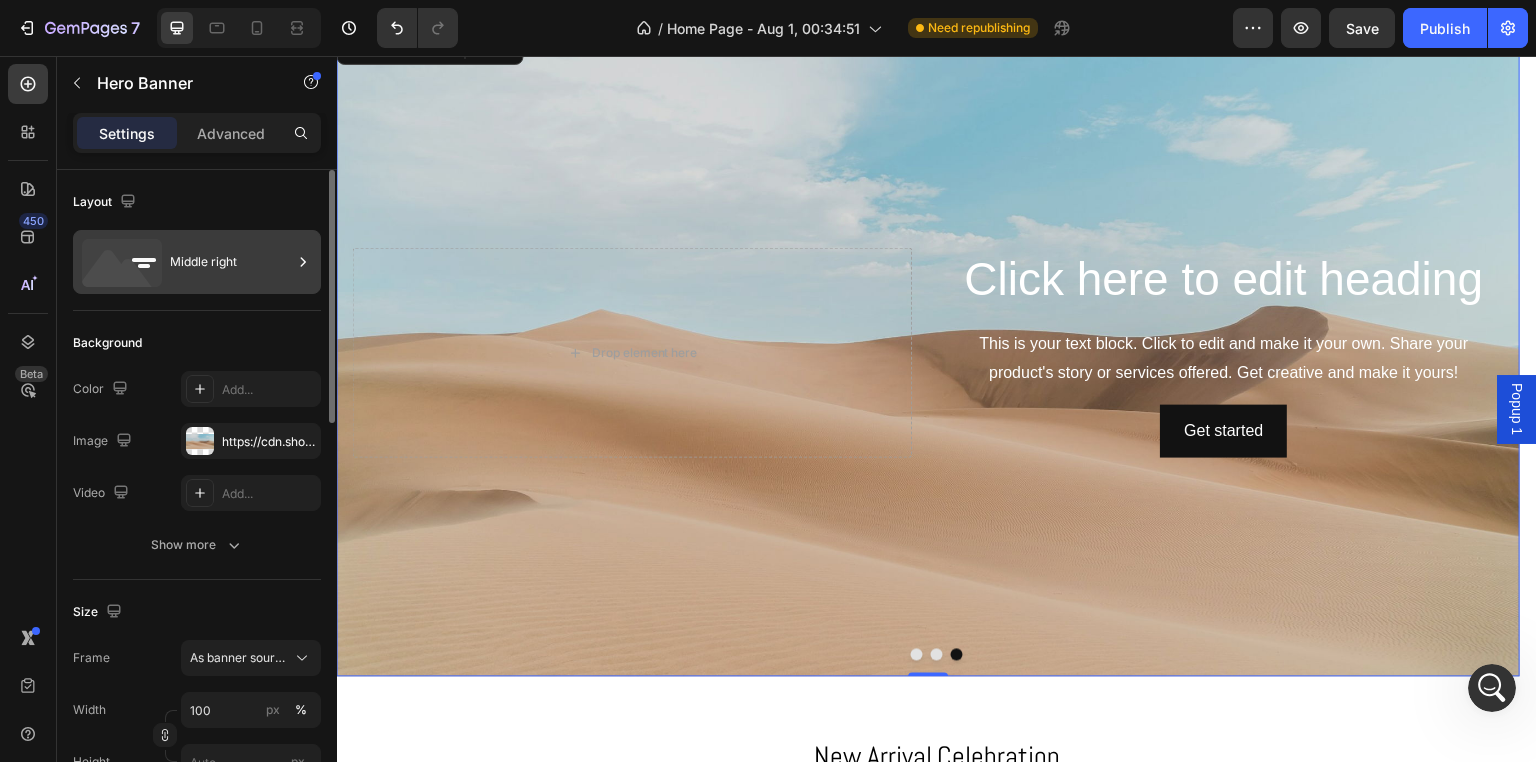 click on "Middle right" at bounding box center (231, 262) 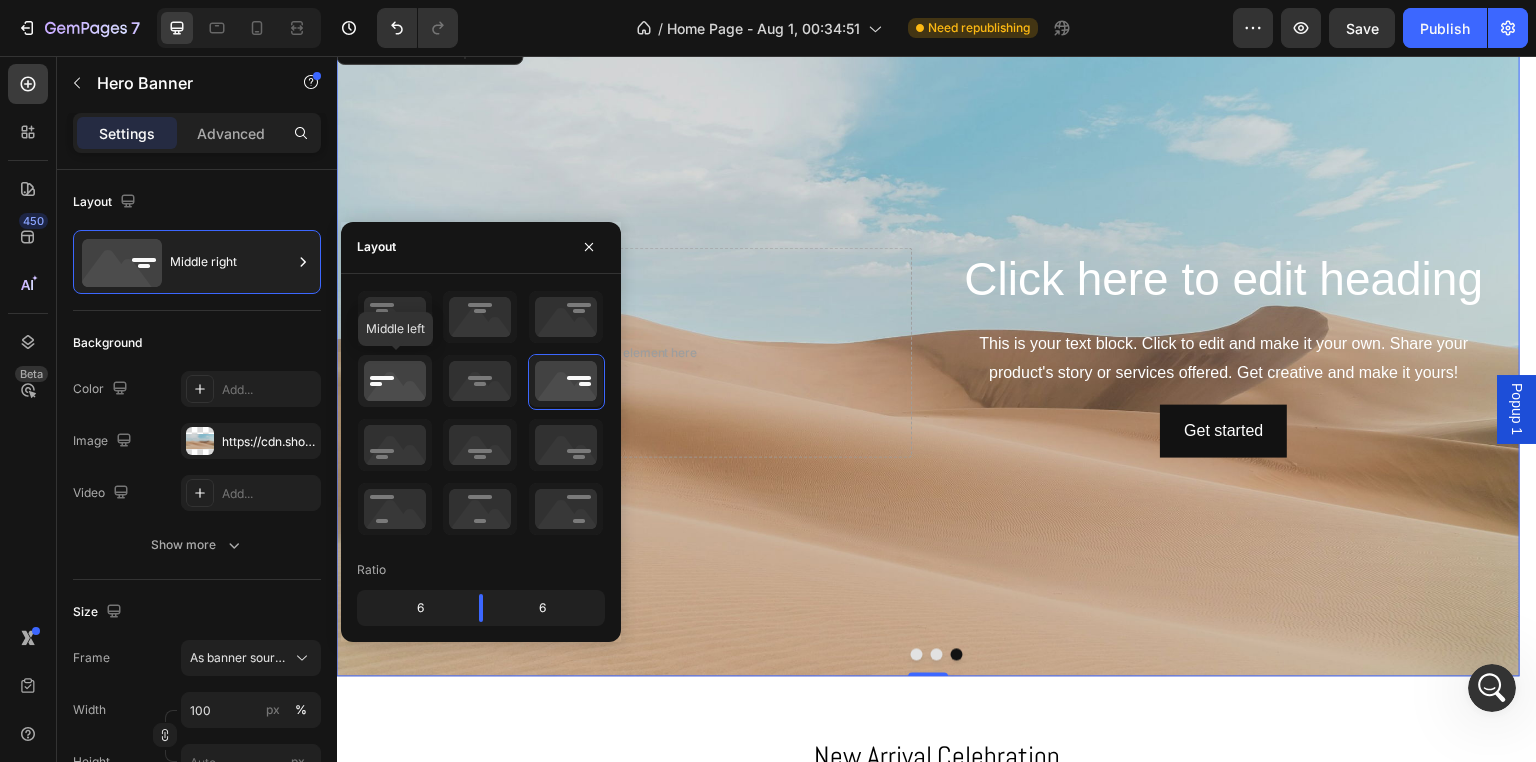 click 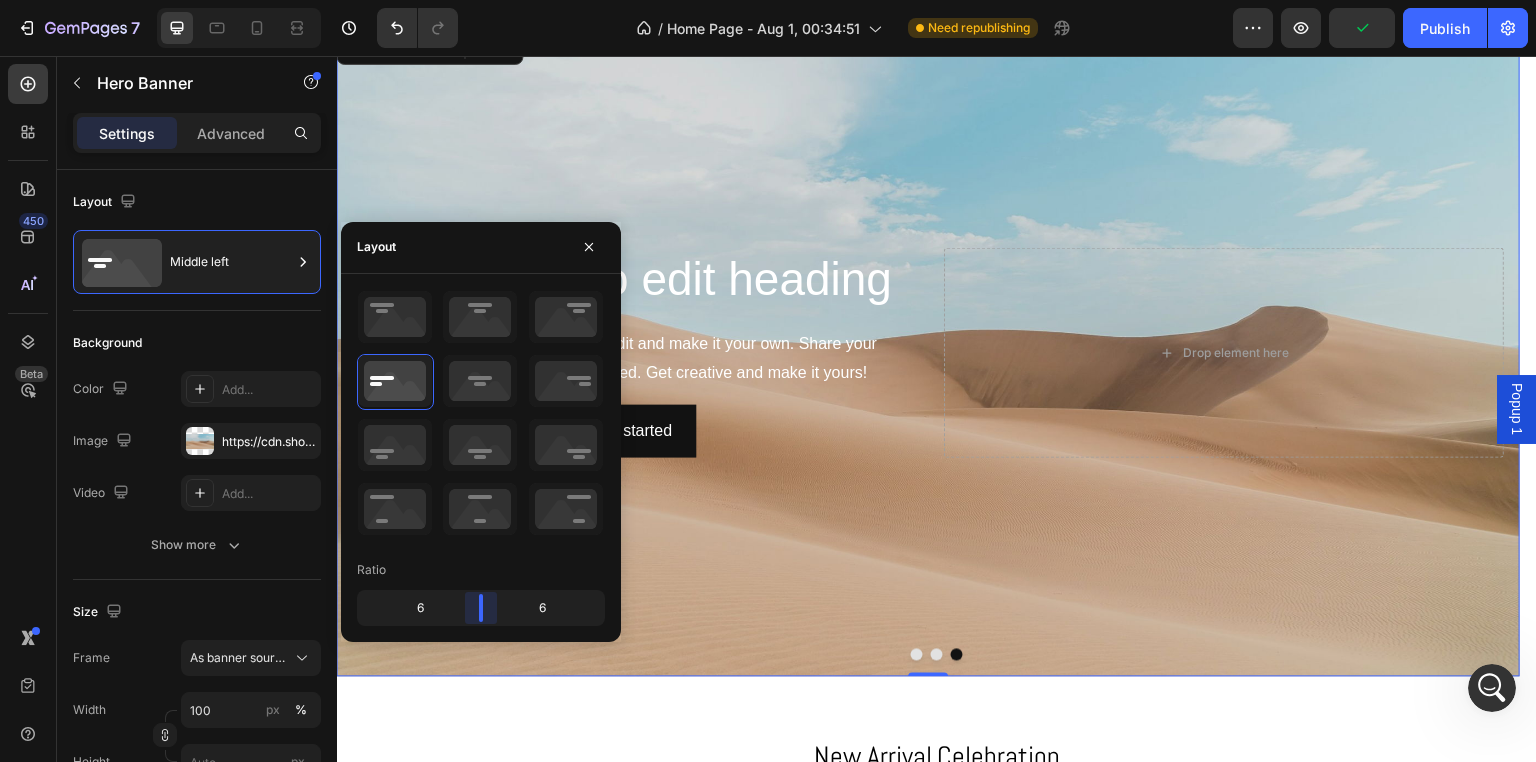 drag, startPoint x: 476, startPoint y: 603, endPoint x: 485, endPoint y: 609, distance: 10.816654 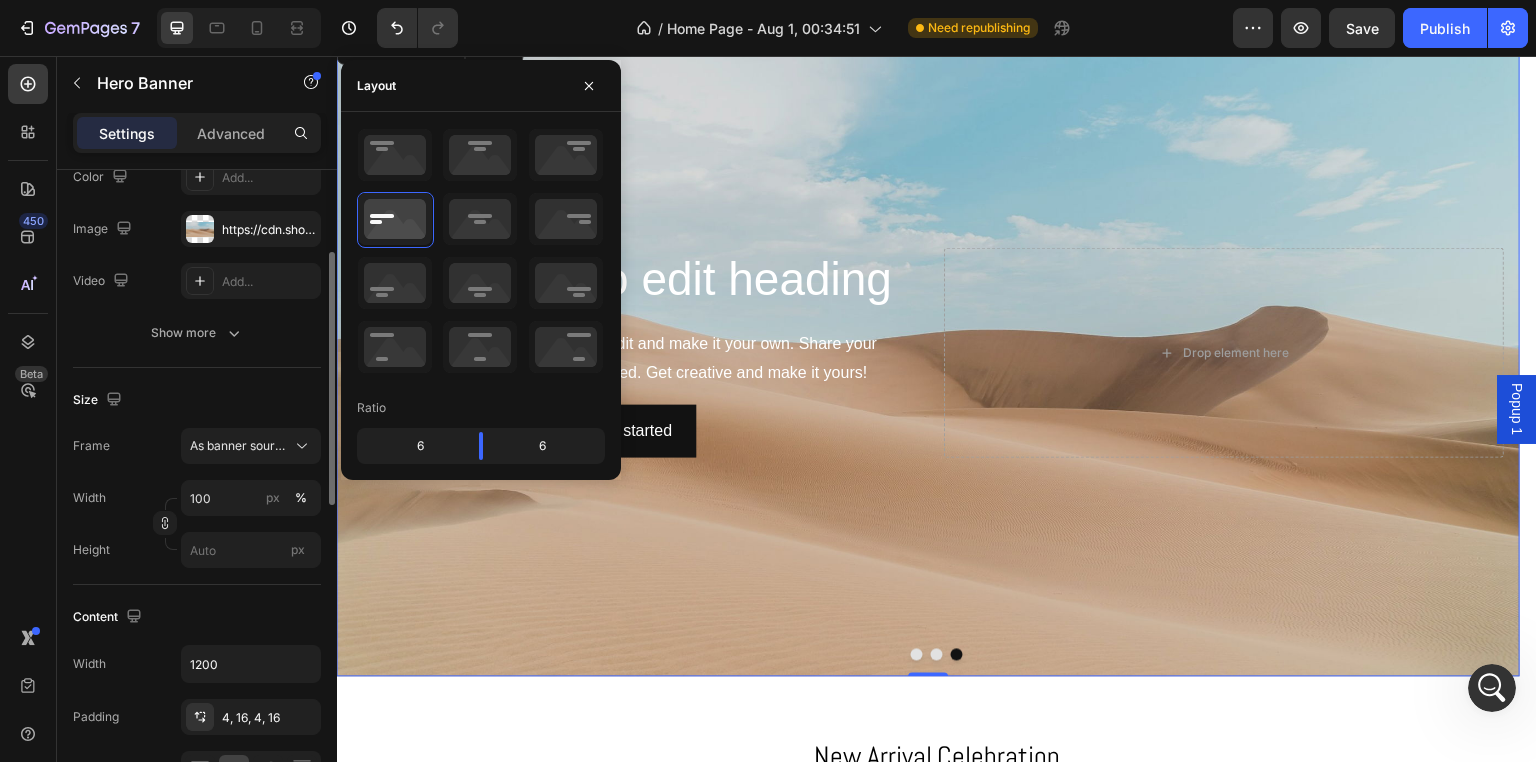 scroll, scrollTop: 0, scrollLeft: 0, axis: both 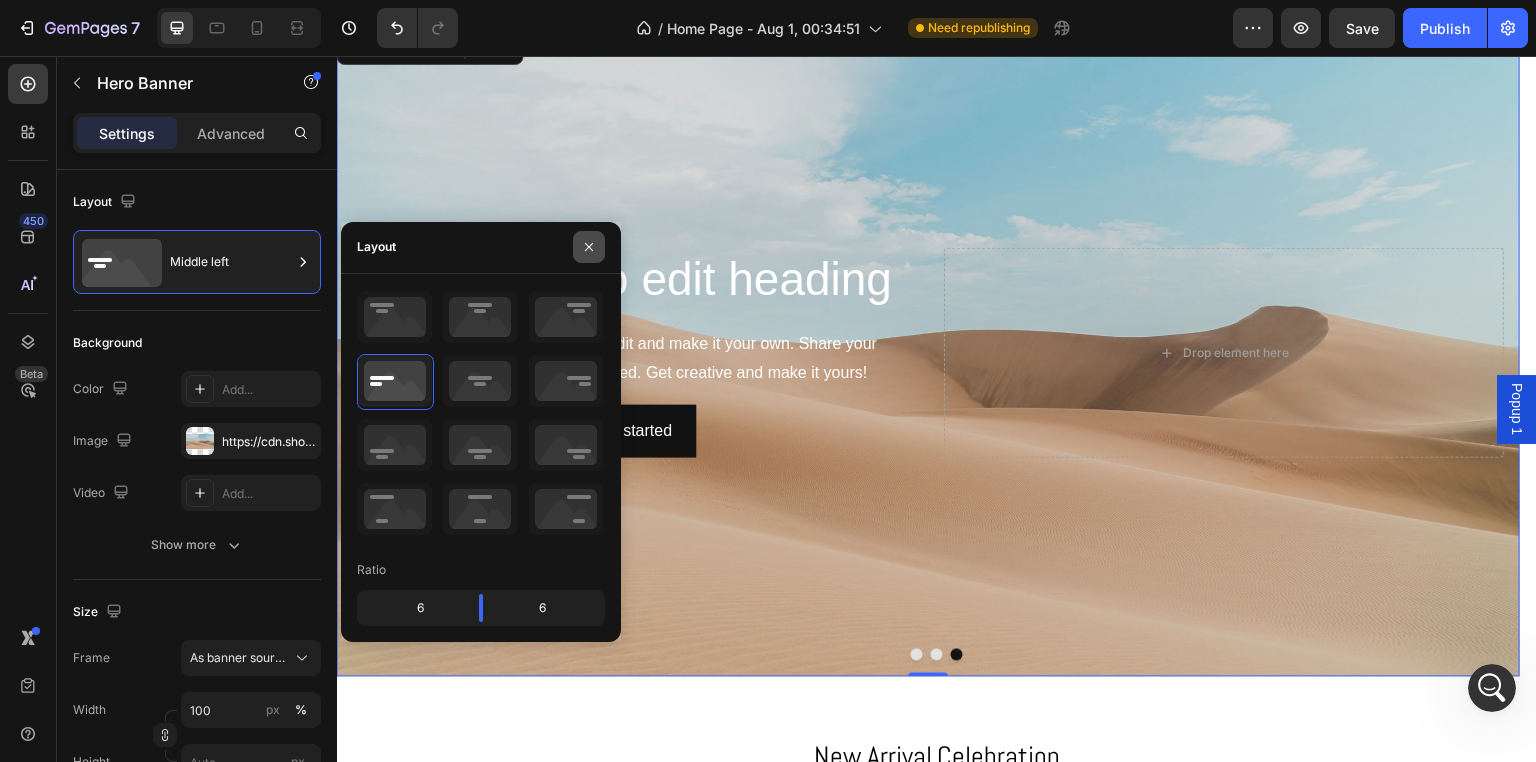 click at bounding box center [589, 247] 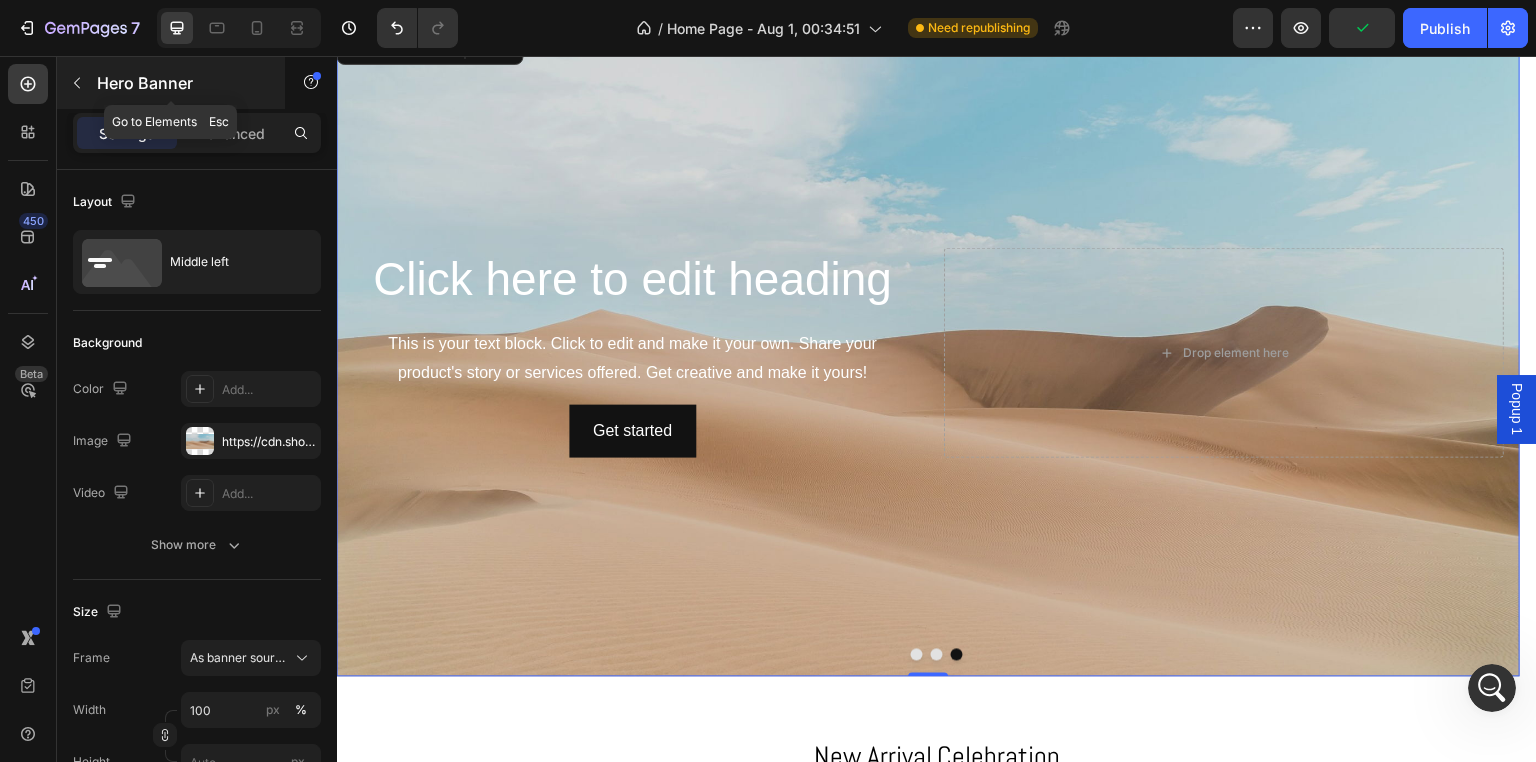 click 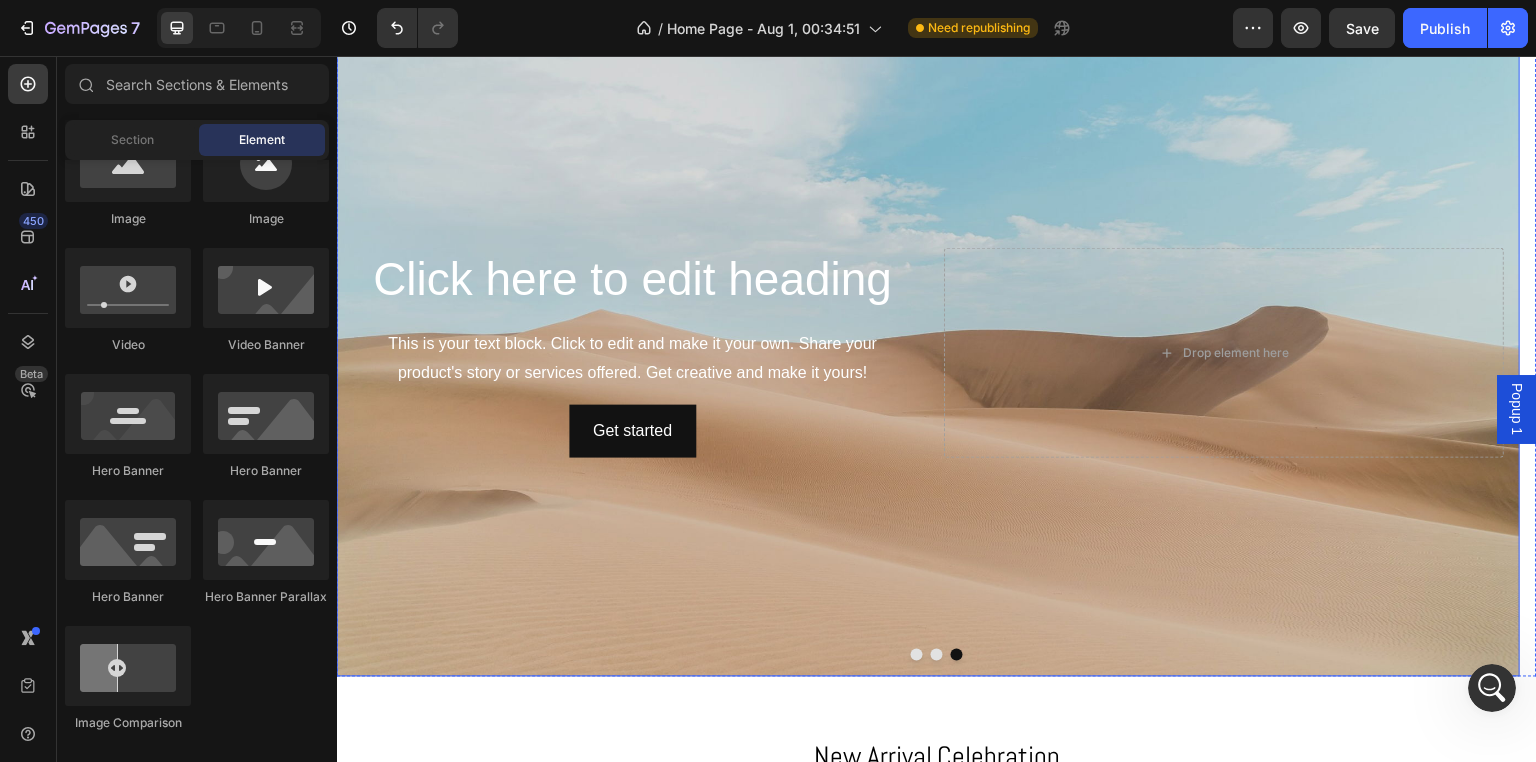 click at bounding box center [928, 353] 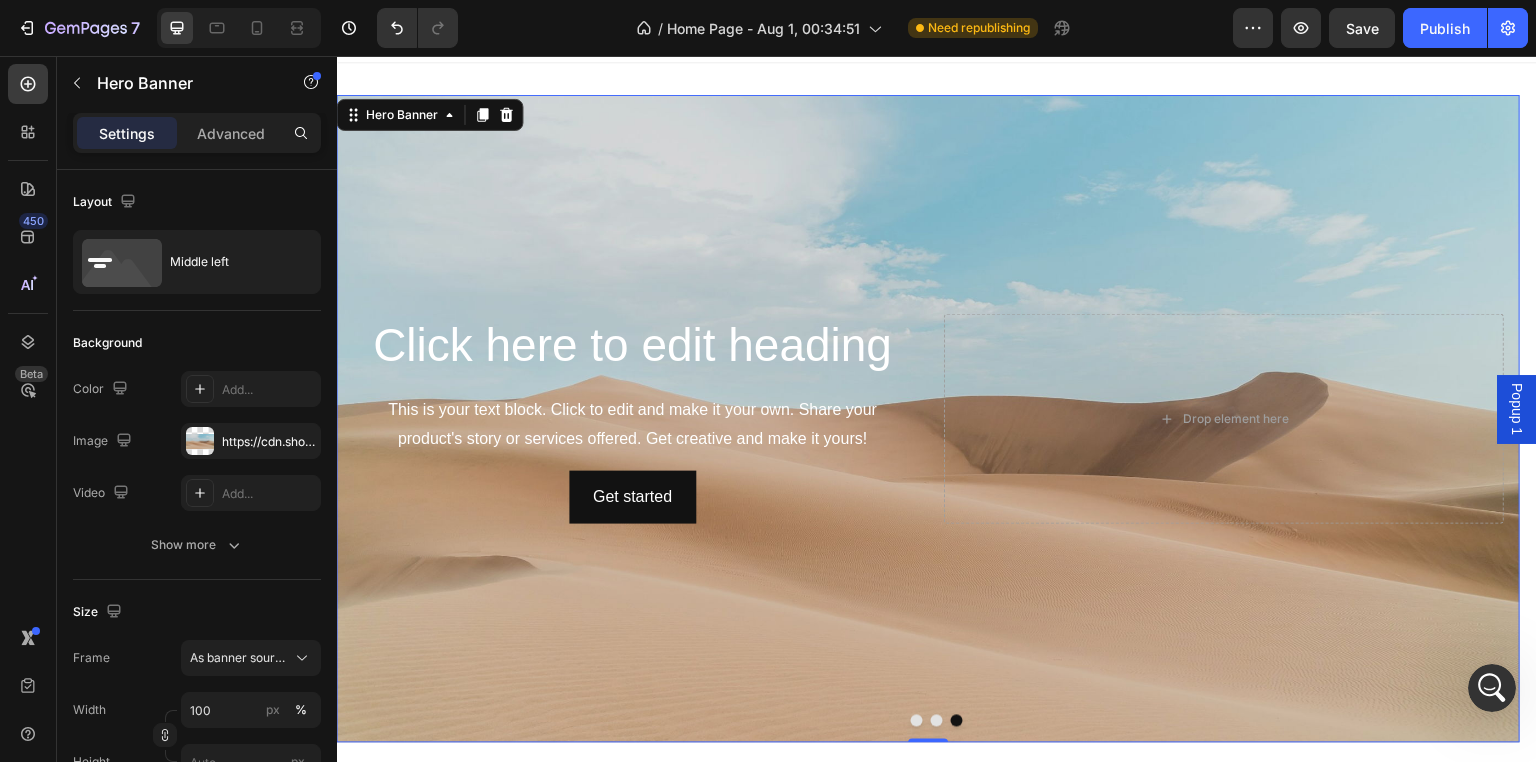 scroll, scrollTop: 0, scrollLeft: 0, axis: both 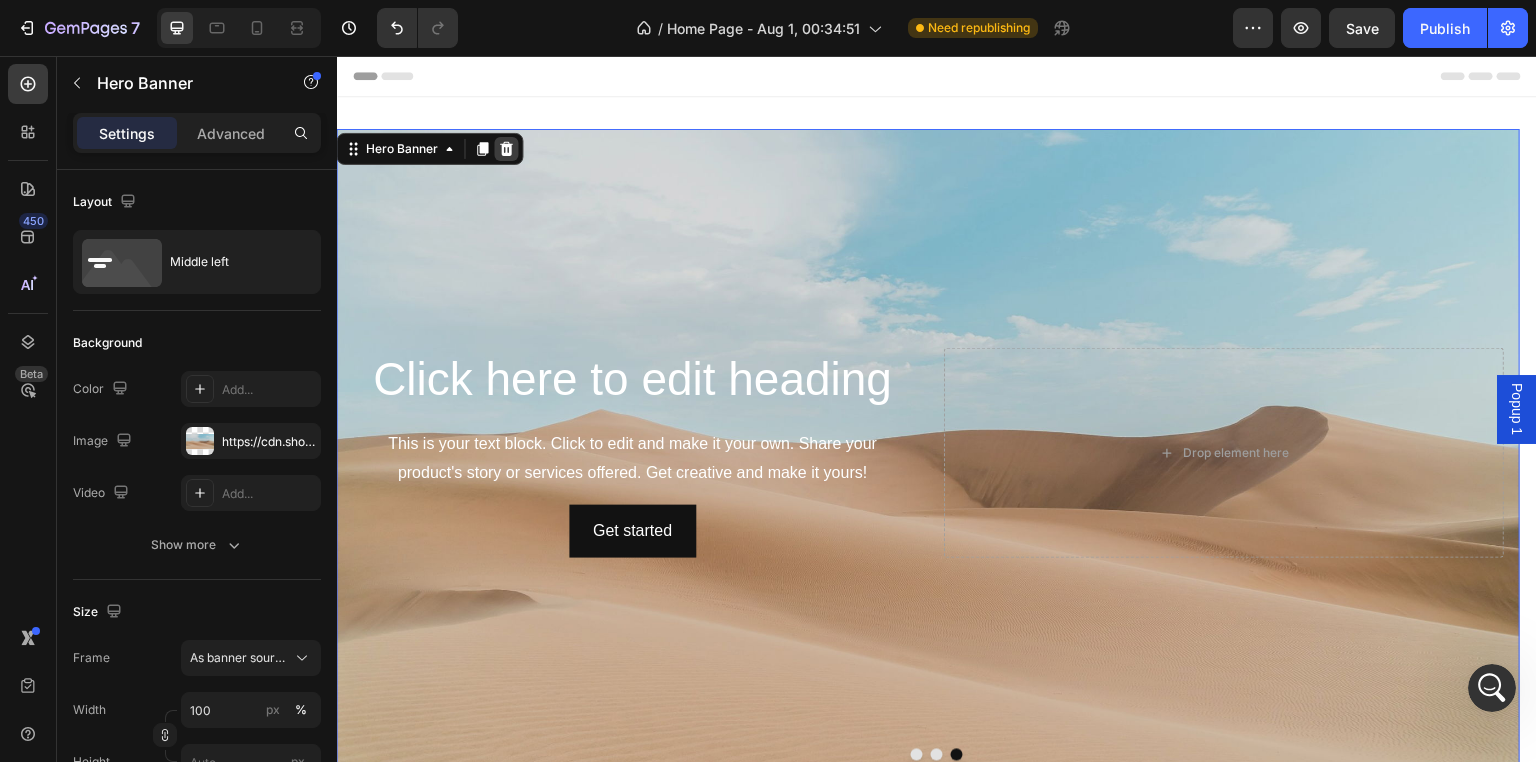 click 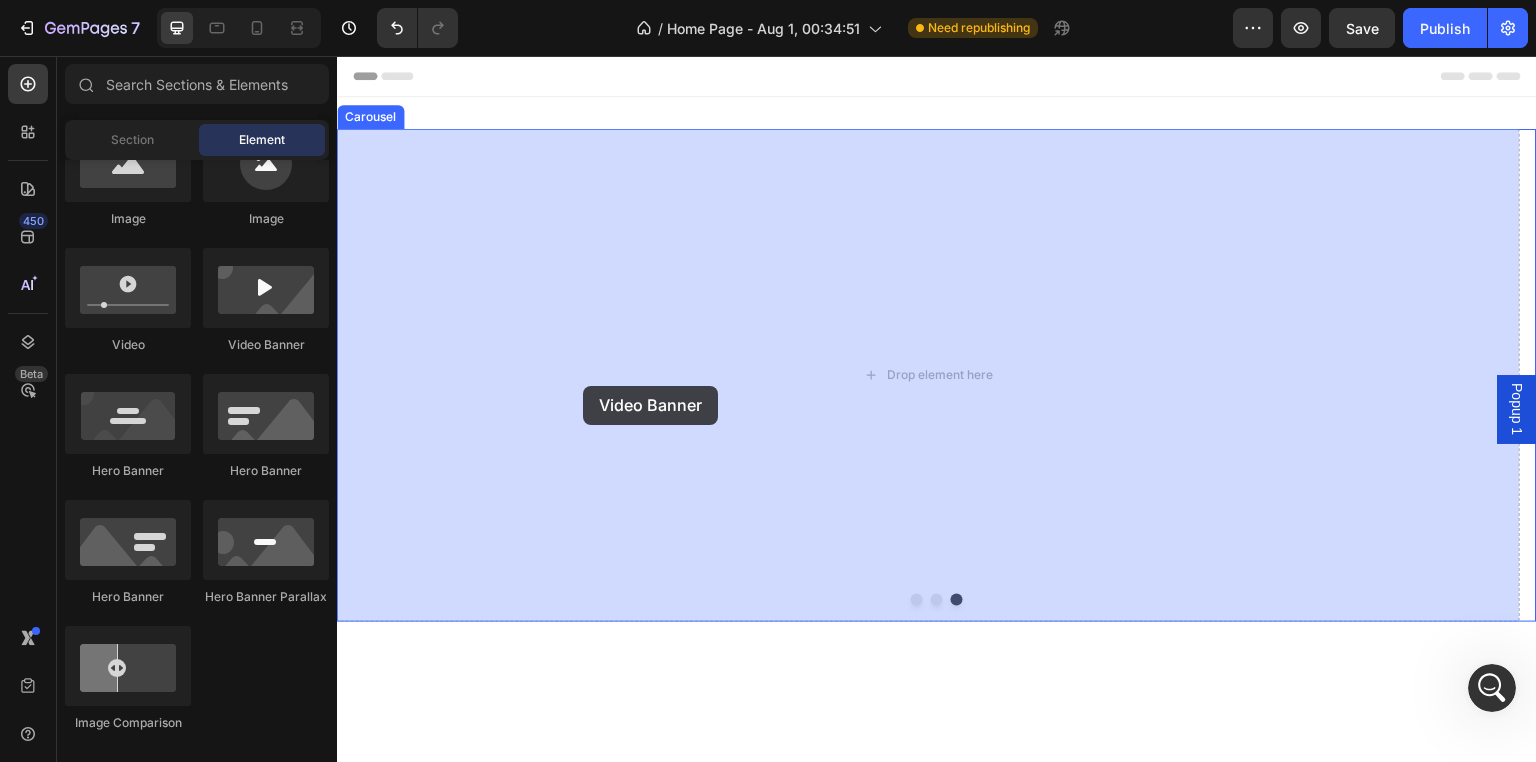 drag, startPoint x: 604, startPoint y: 367, endPoint x: 480, endPoint y: 370, distance: 124.036285 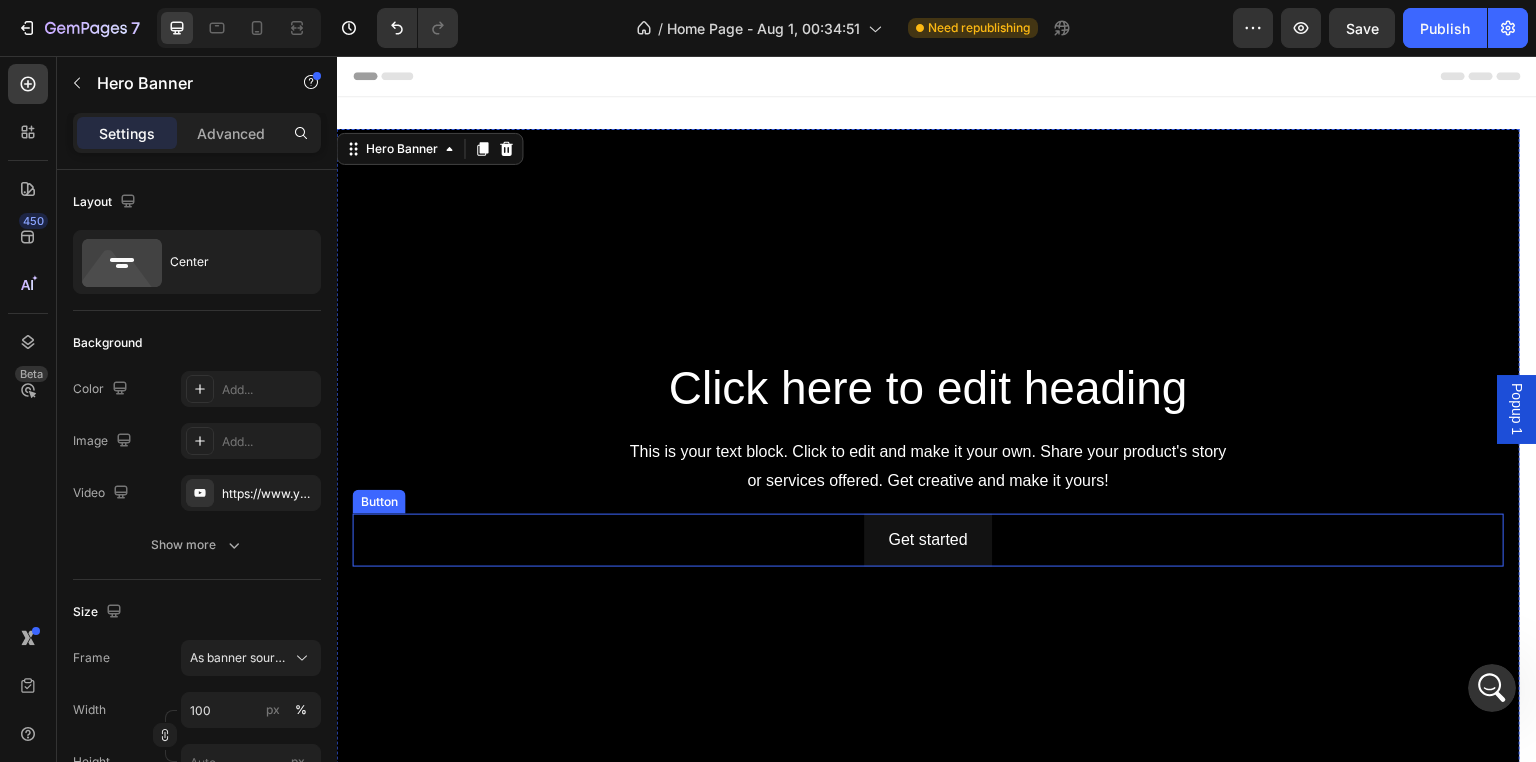 scroll, scrollTop: 100, scrollLeft: 0, axis: vertical 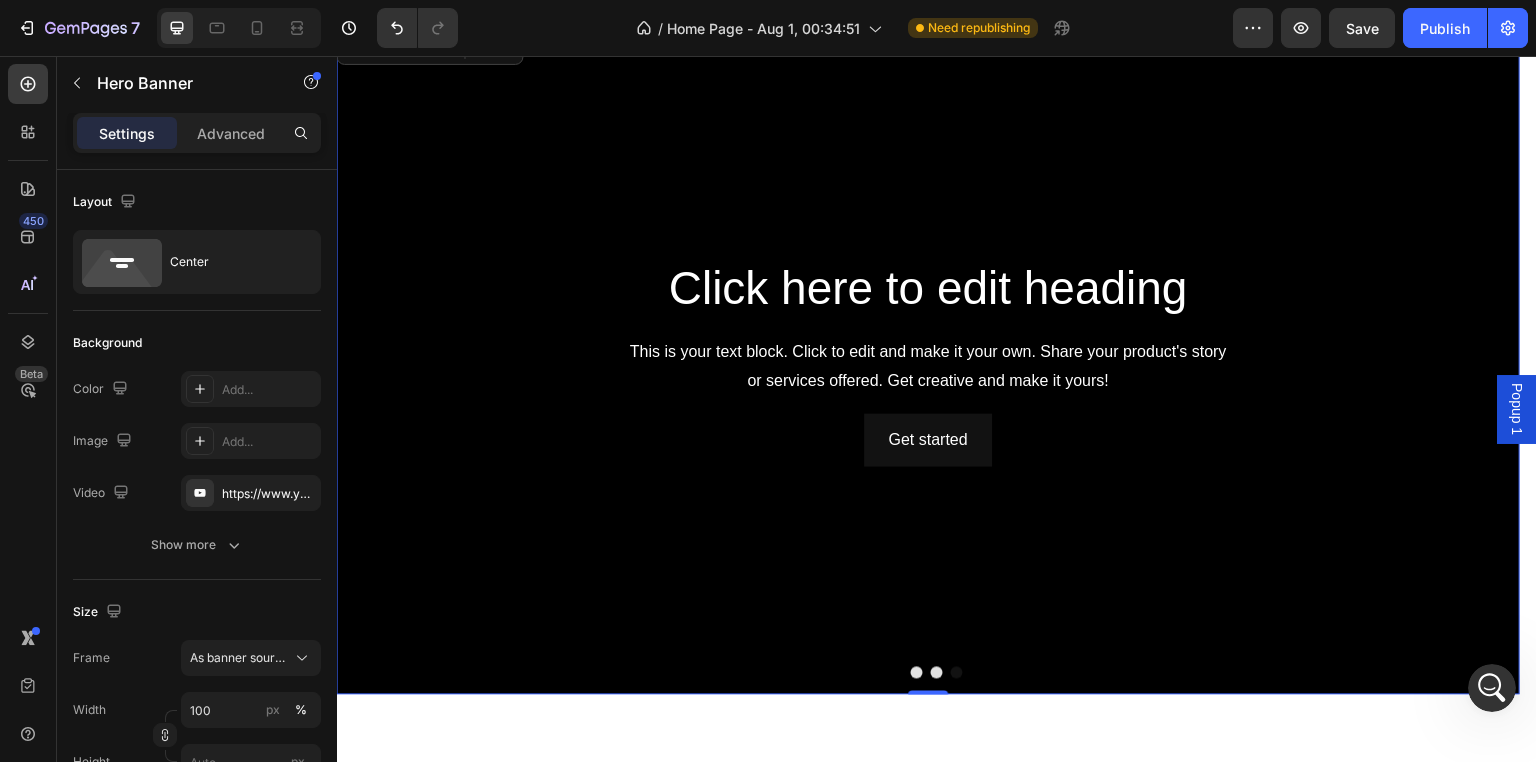click at bounding box center [928, 362] 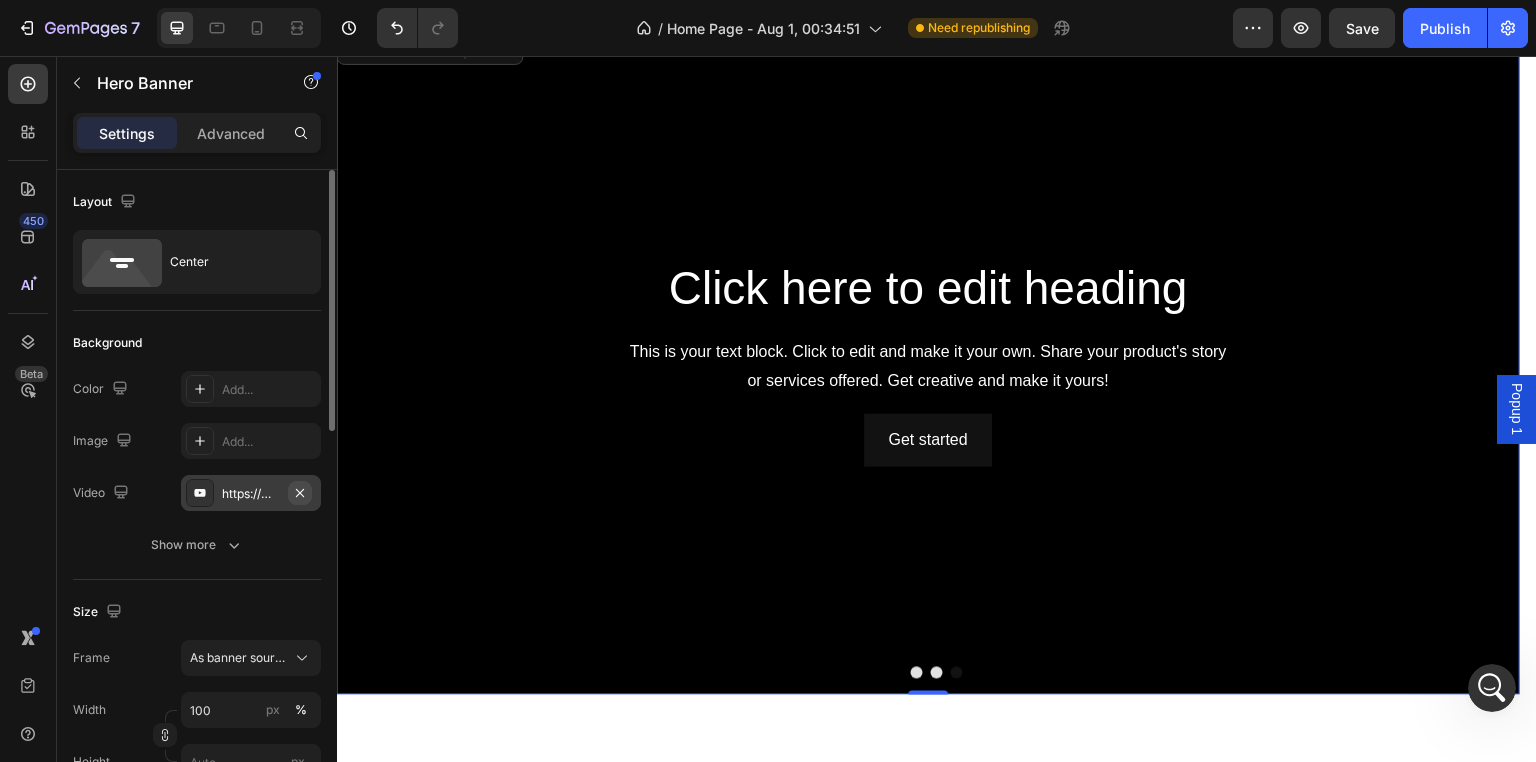 click 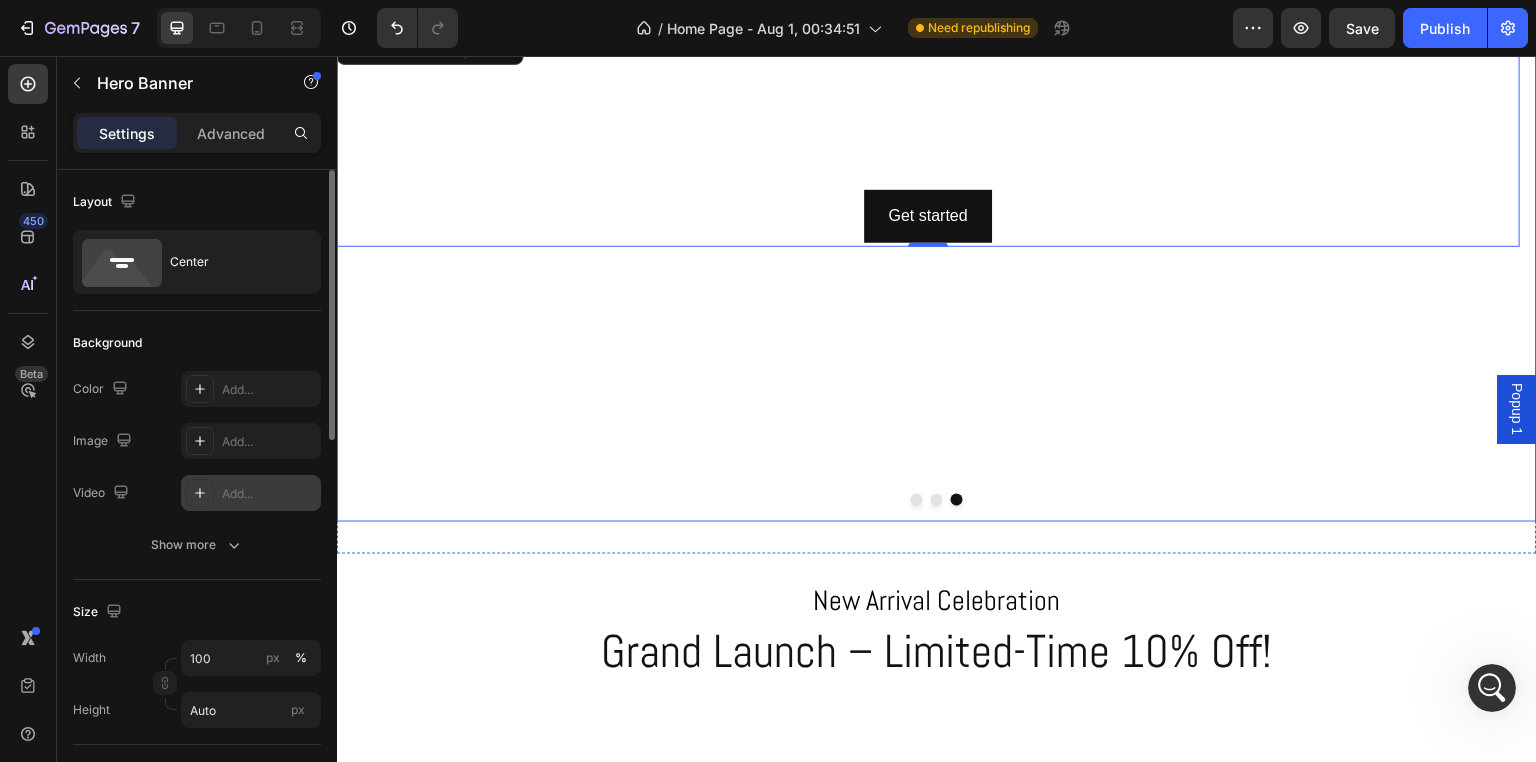scroll, scrollTop: 0, scrollLeft: 0, axis: both 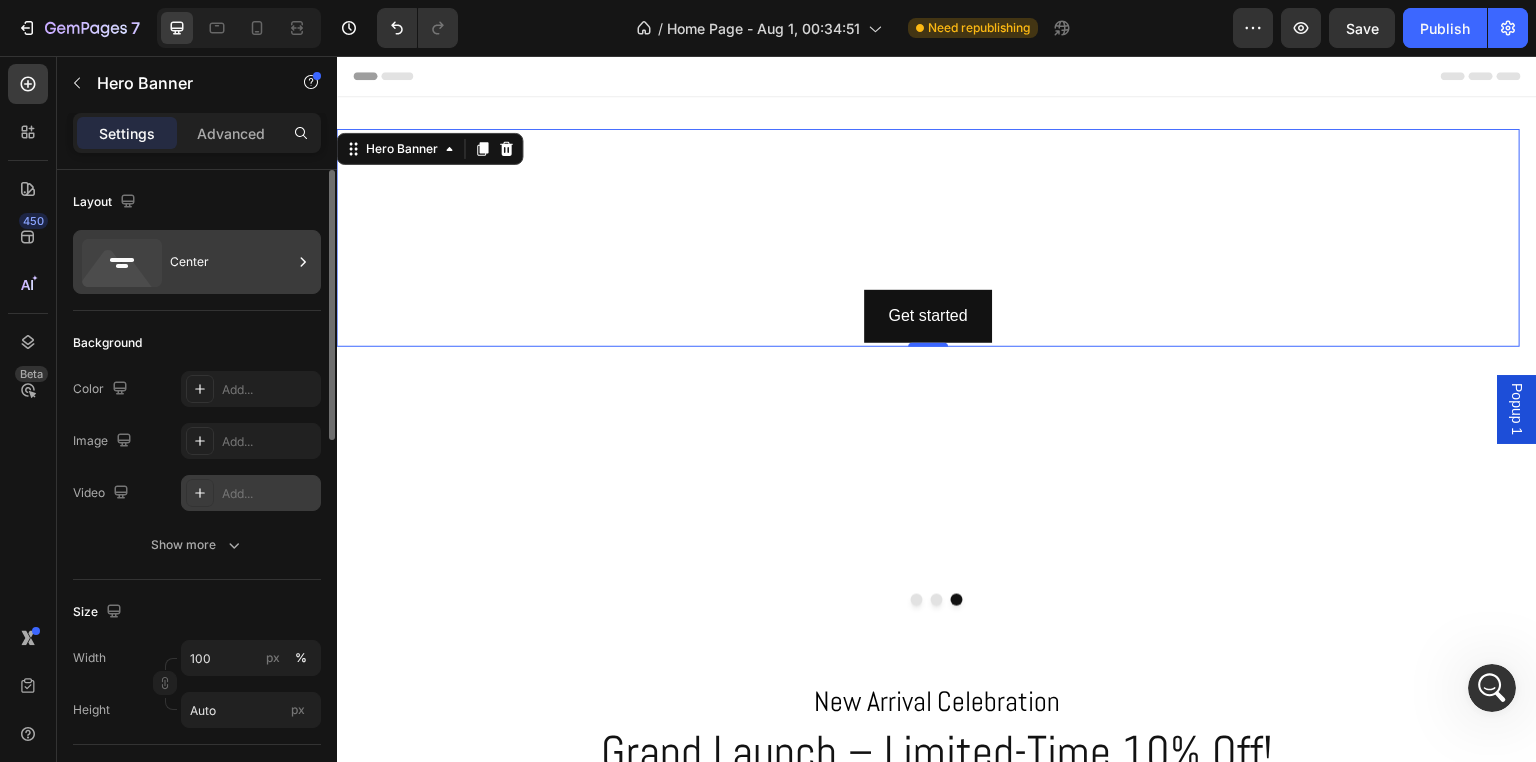 click on "Center" at bounding box center (197, 262) 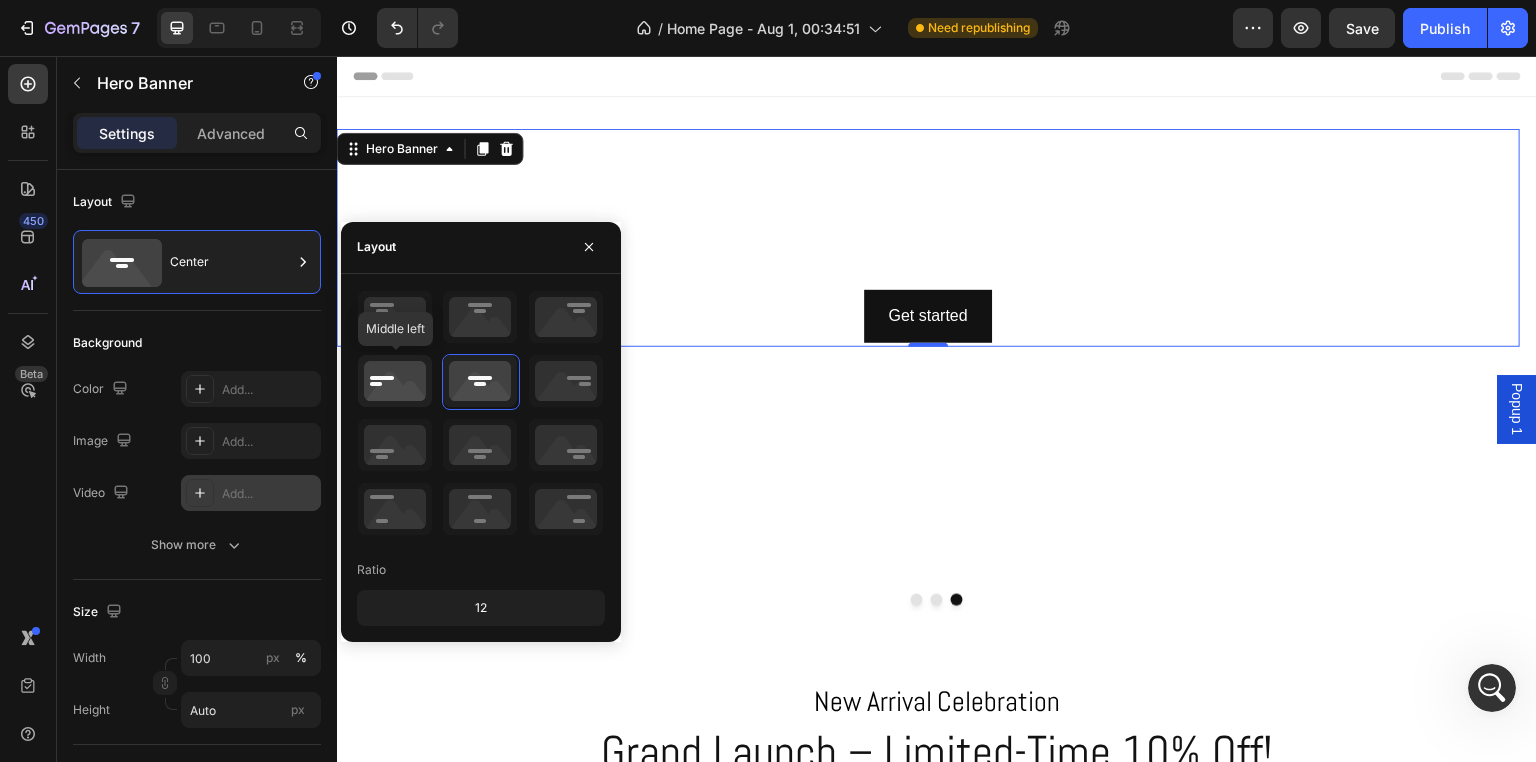 click 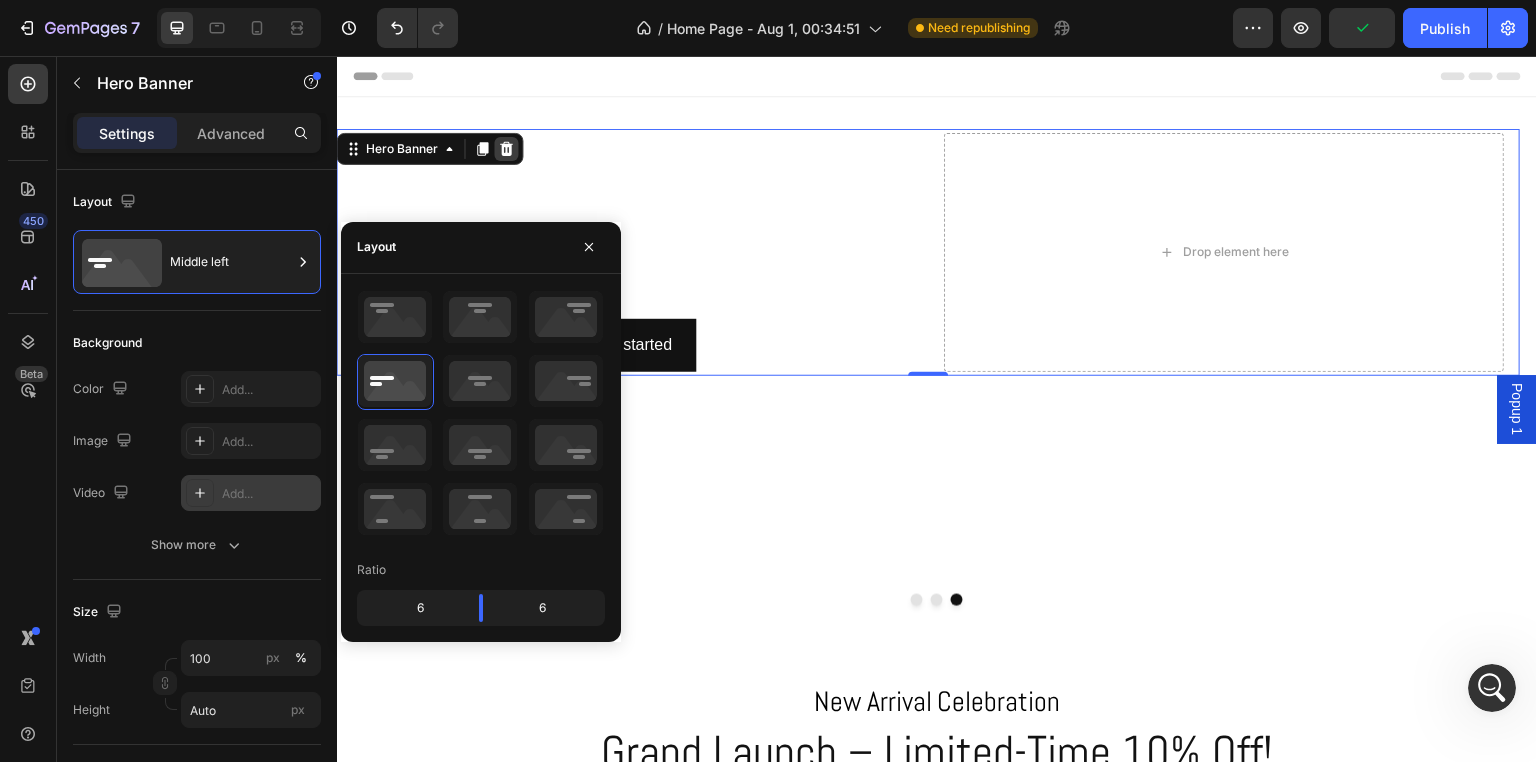 click 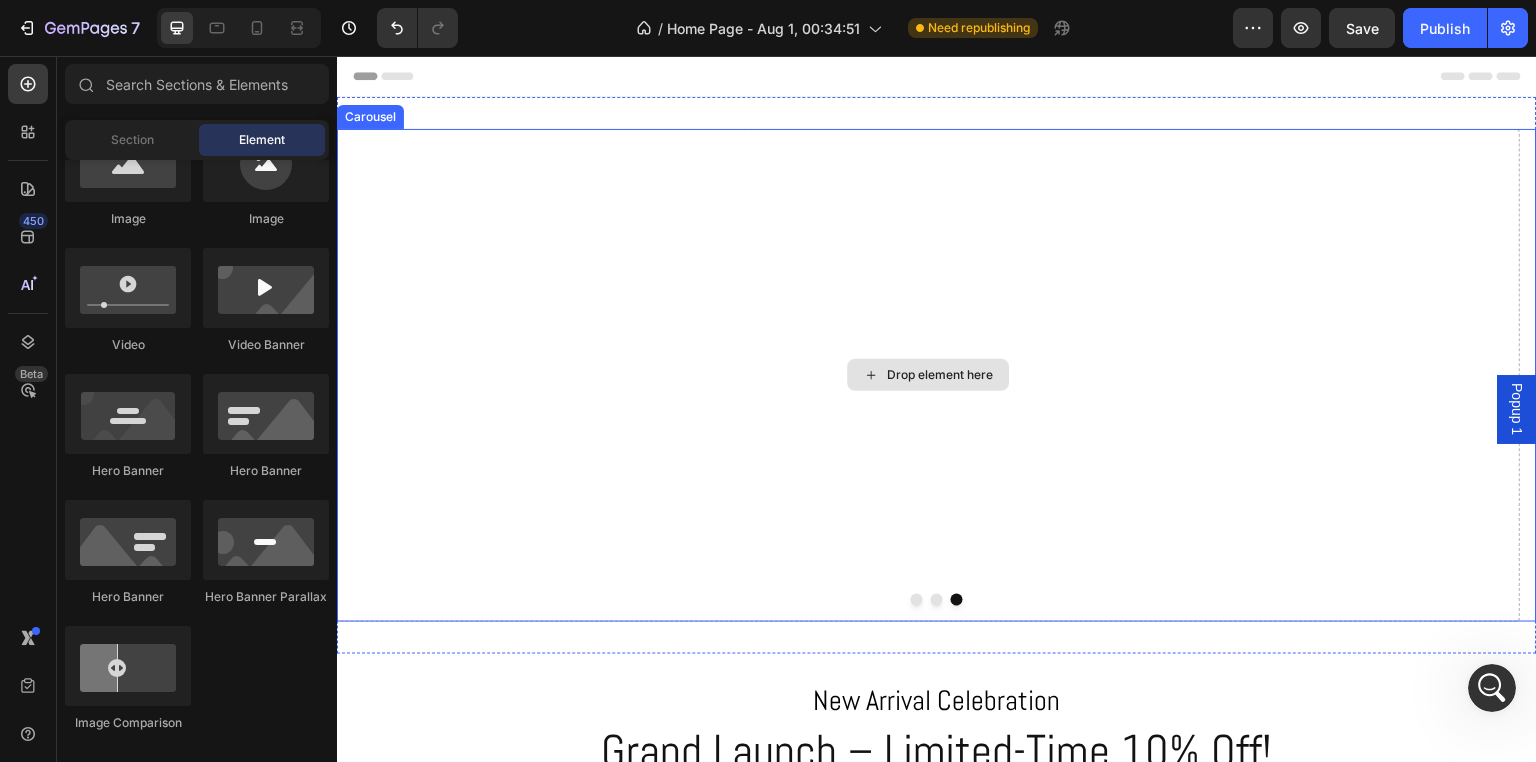 click on "Drop element here" at bounding box center [928, 375] 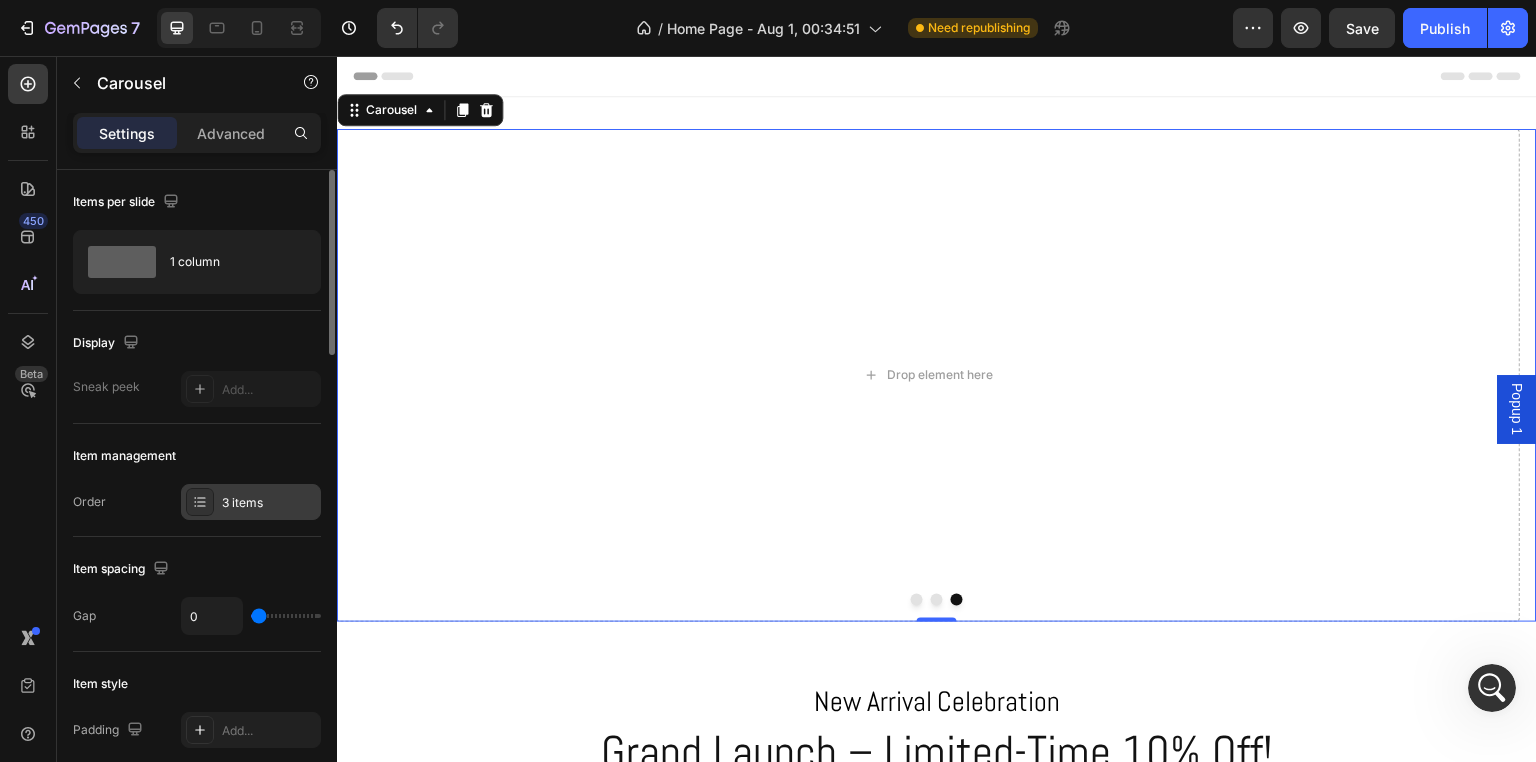 click on "3 items" at bounding box center (269, 503) 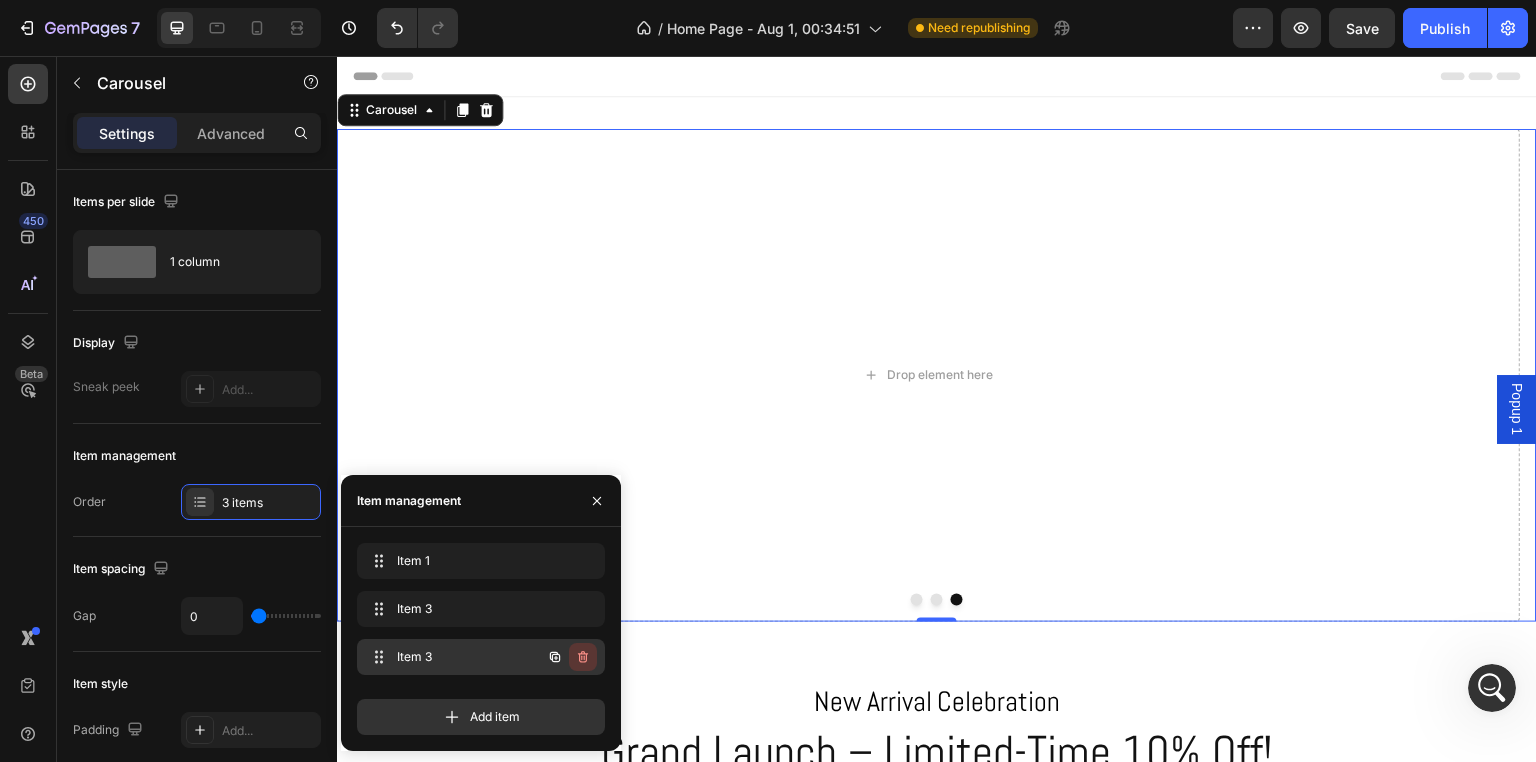 click 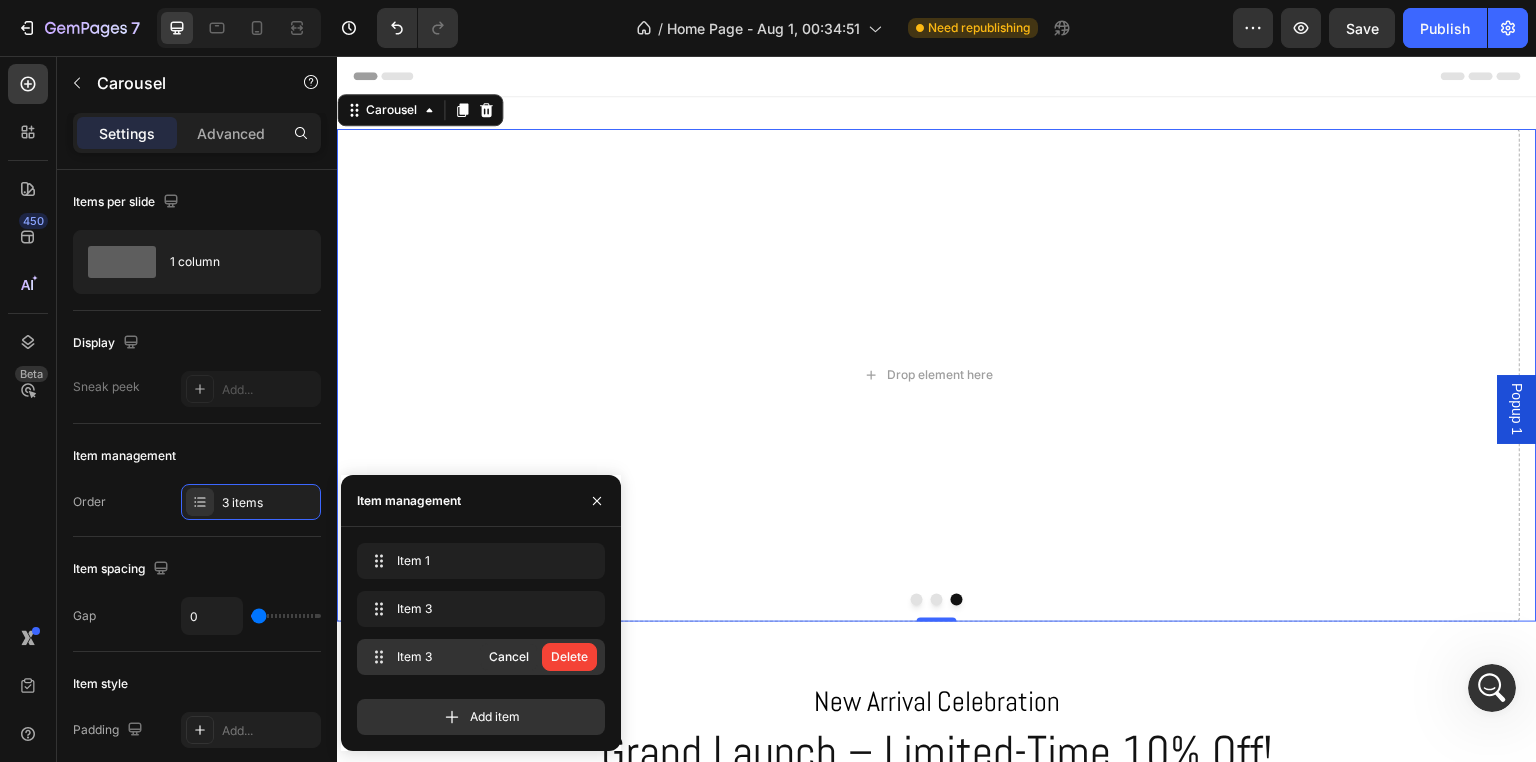 click on "Delete" at bounding box center [569, 657] 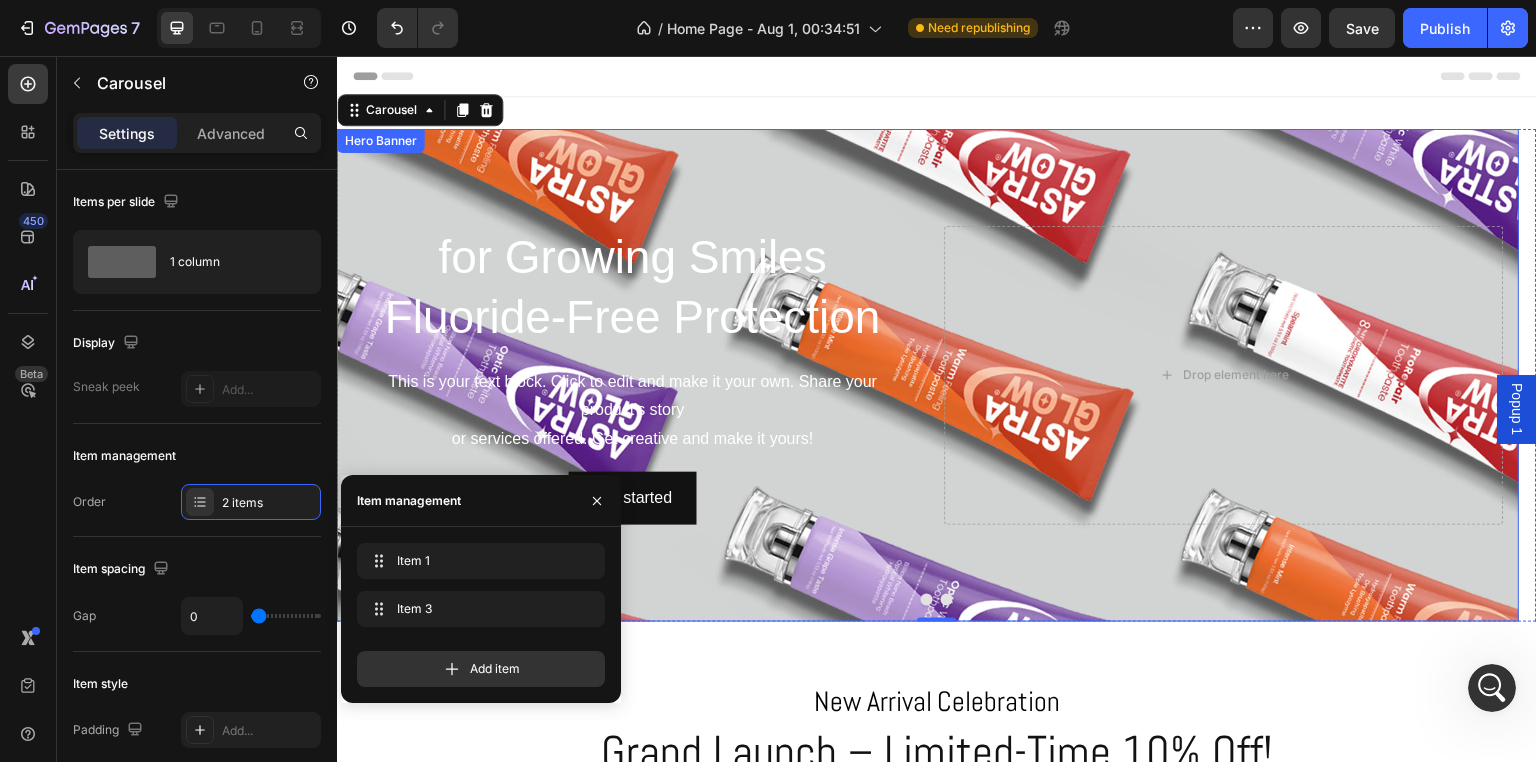 click on "for Growing Smiles Fluoride-Free Protection Heading This is your text block. Click to edit and make it your own. Share your product's story                   or services offered. Get creative and make it yours! Text Block Get started Button
Drop element here" at bounding box center [928, 375] 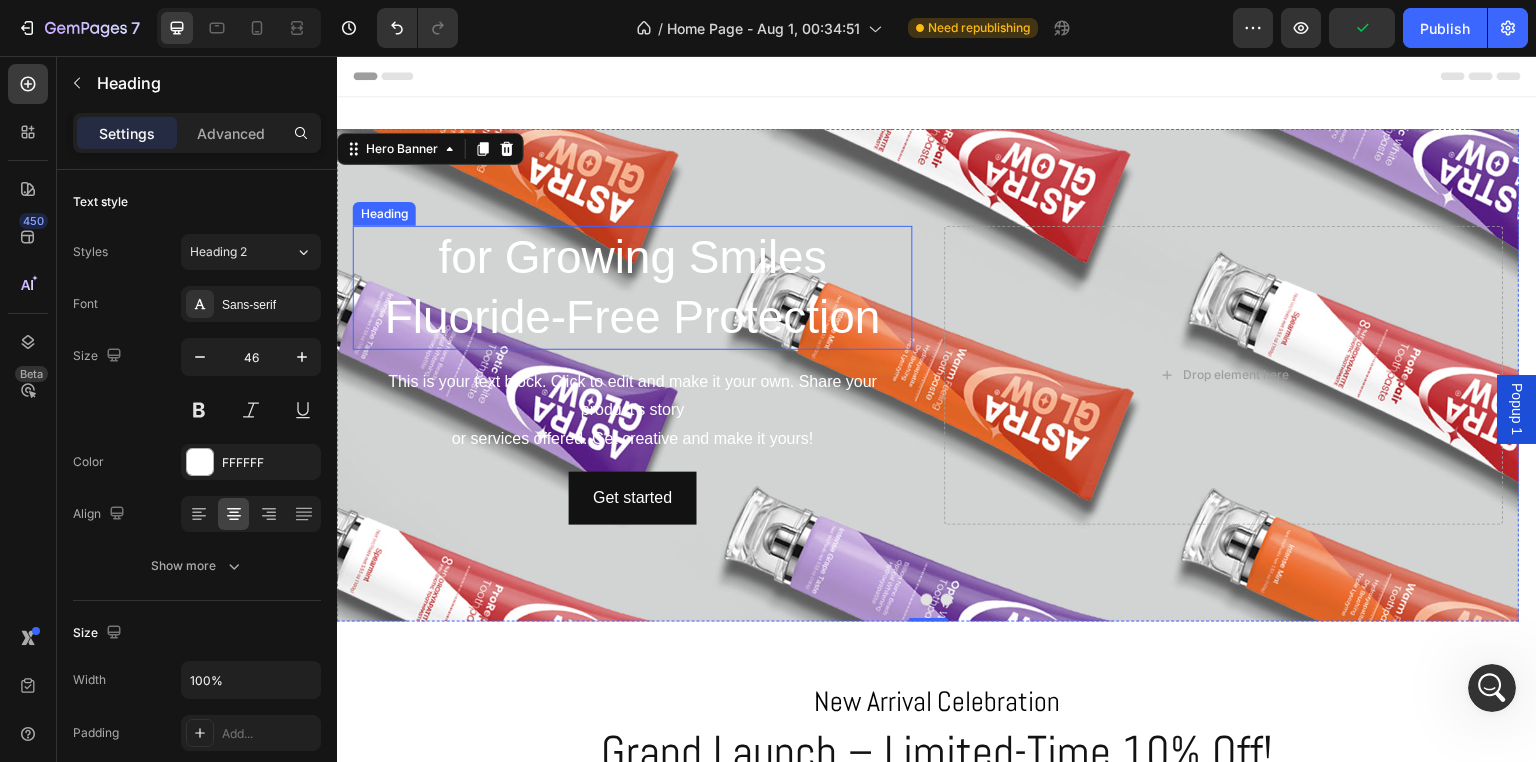 click on "for Growing Smiles Fluoride-Free Protection" at bounding box center (633, 288) 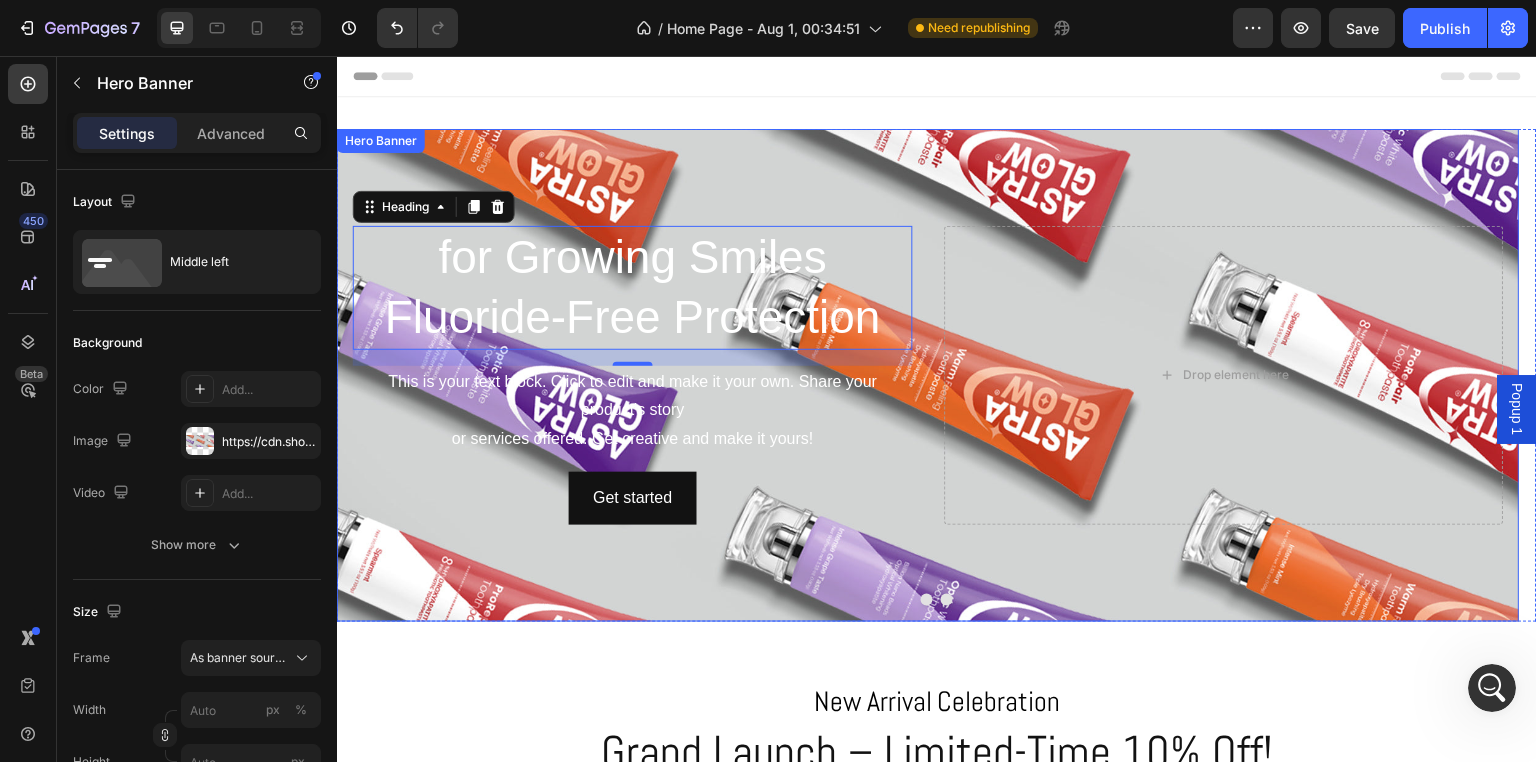 click at bounding box center (928, 375) 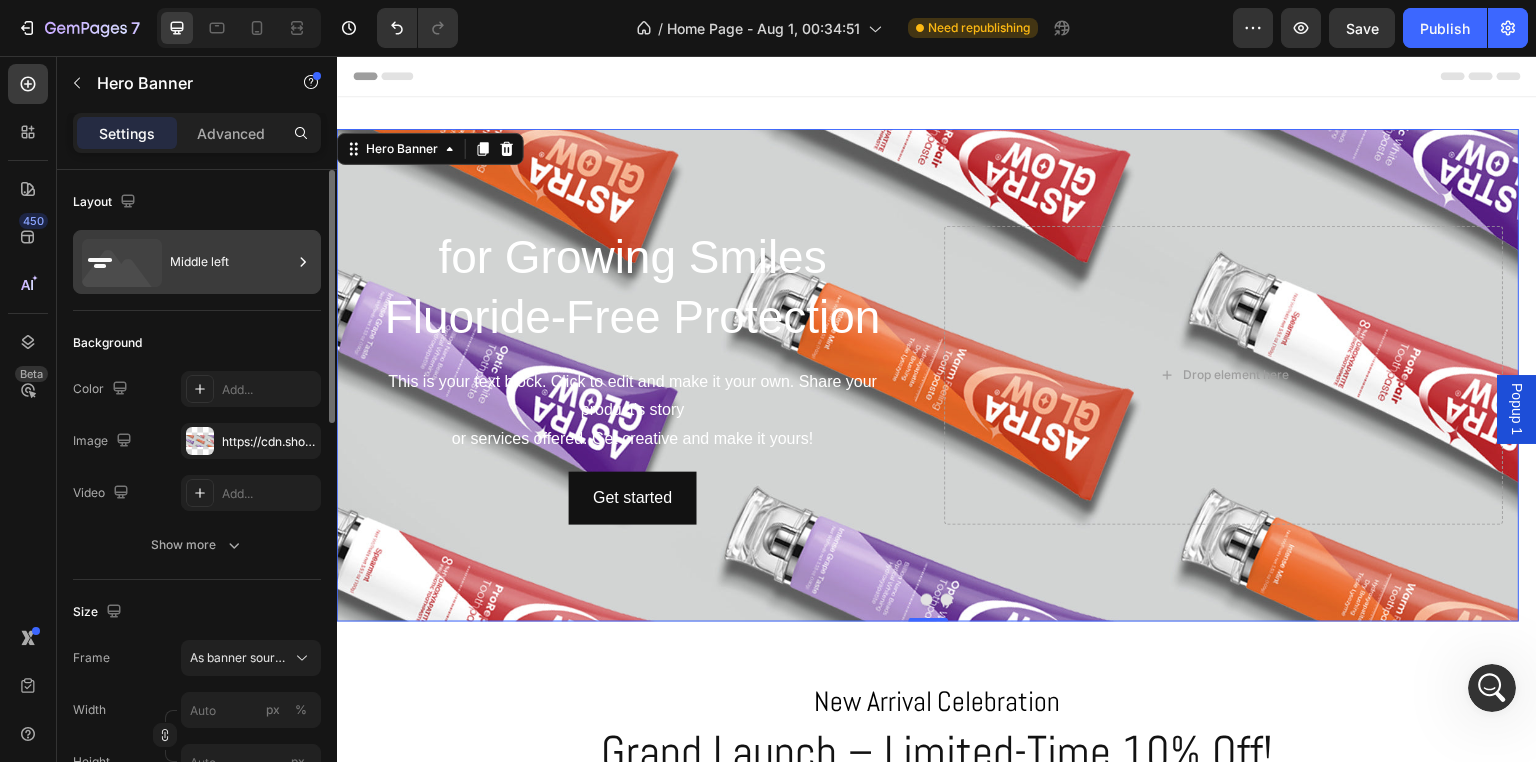 click 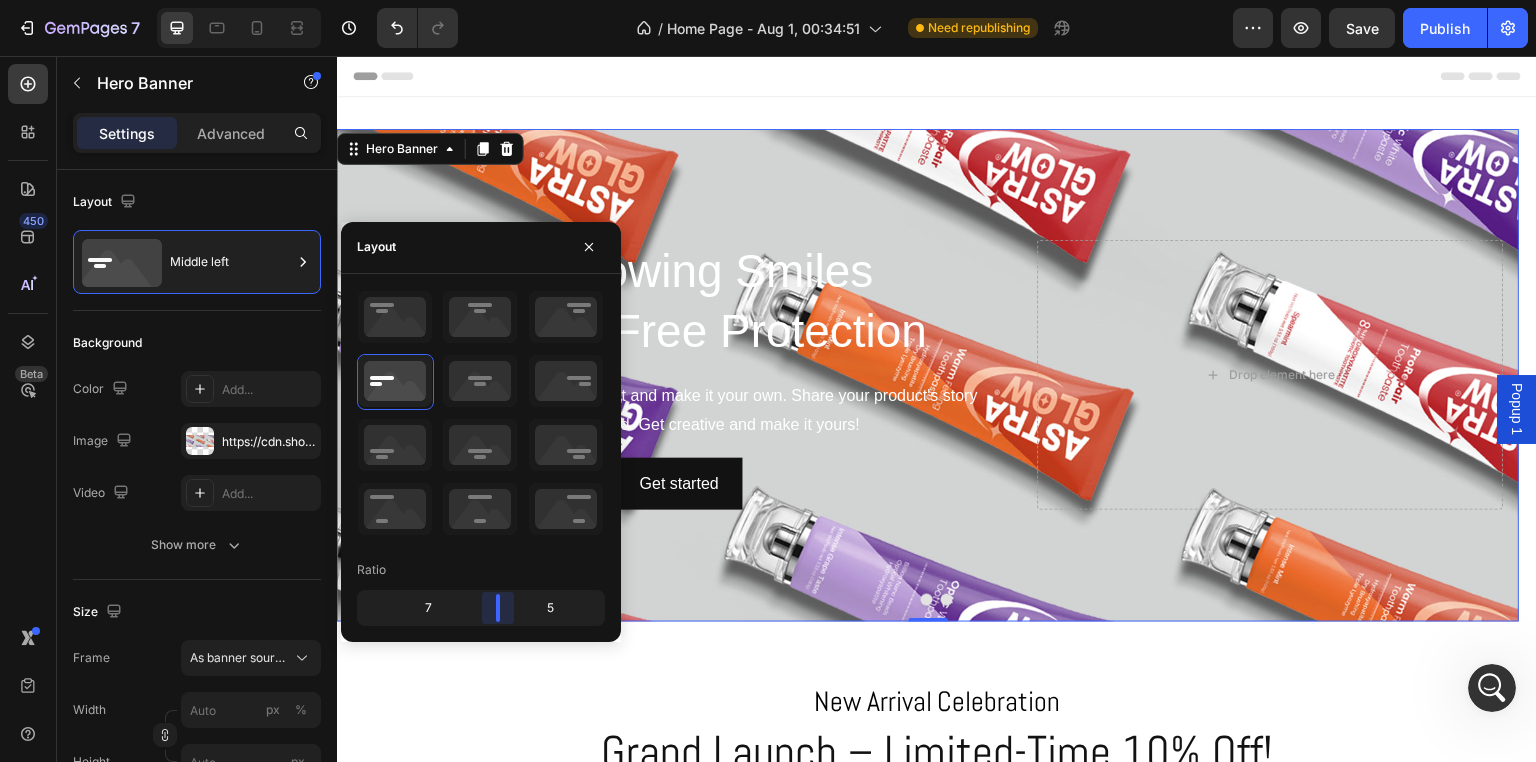 drag, startPoint x: 483, startPoint y: 602, endPoint x: 513, endPoint y: 616, distance: 33.105892 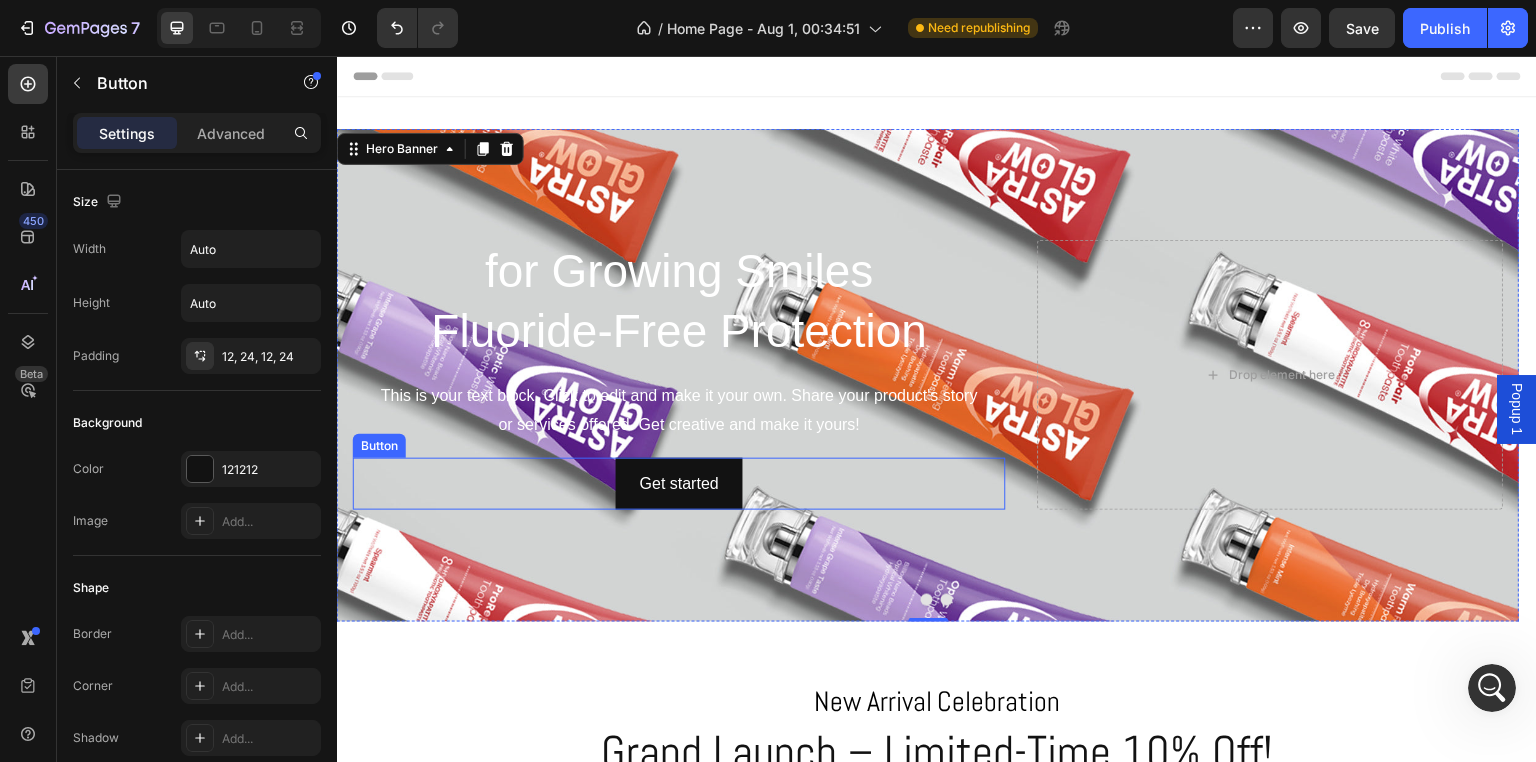 click on "Get started Button" at bounding box center (679, 484) 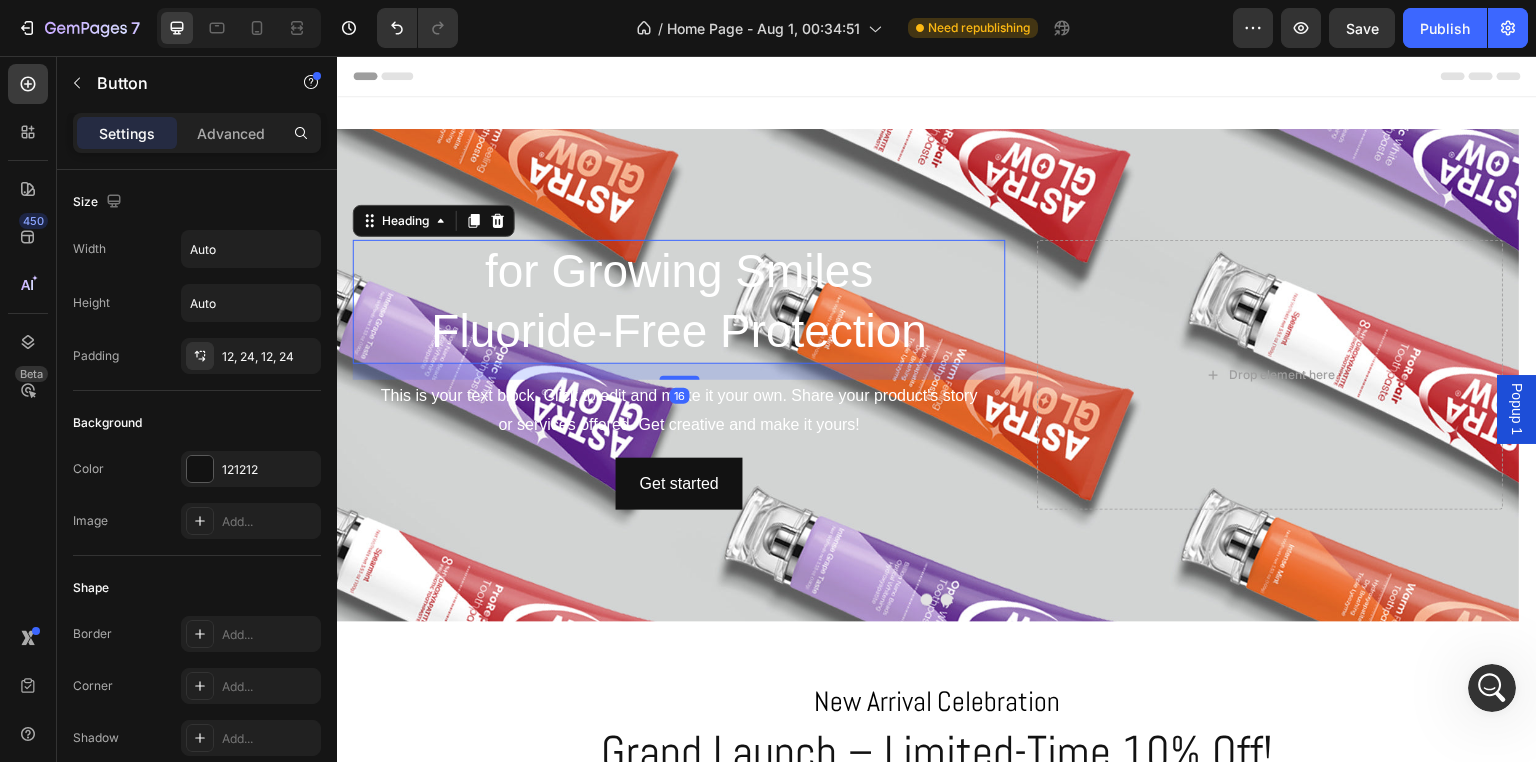 click on "for Growing Smiles Fluoride-Free Protection" at bounding box center [679, 302] 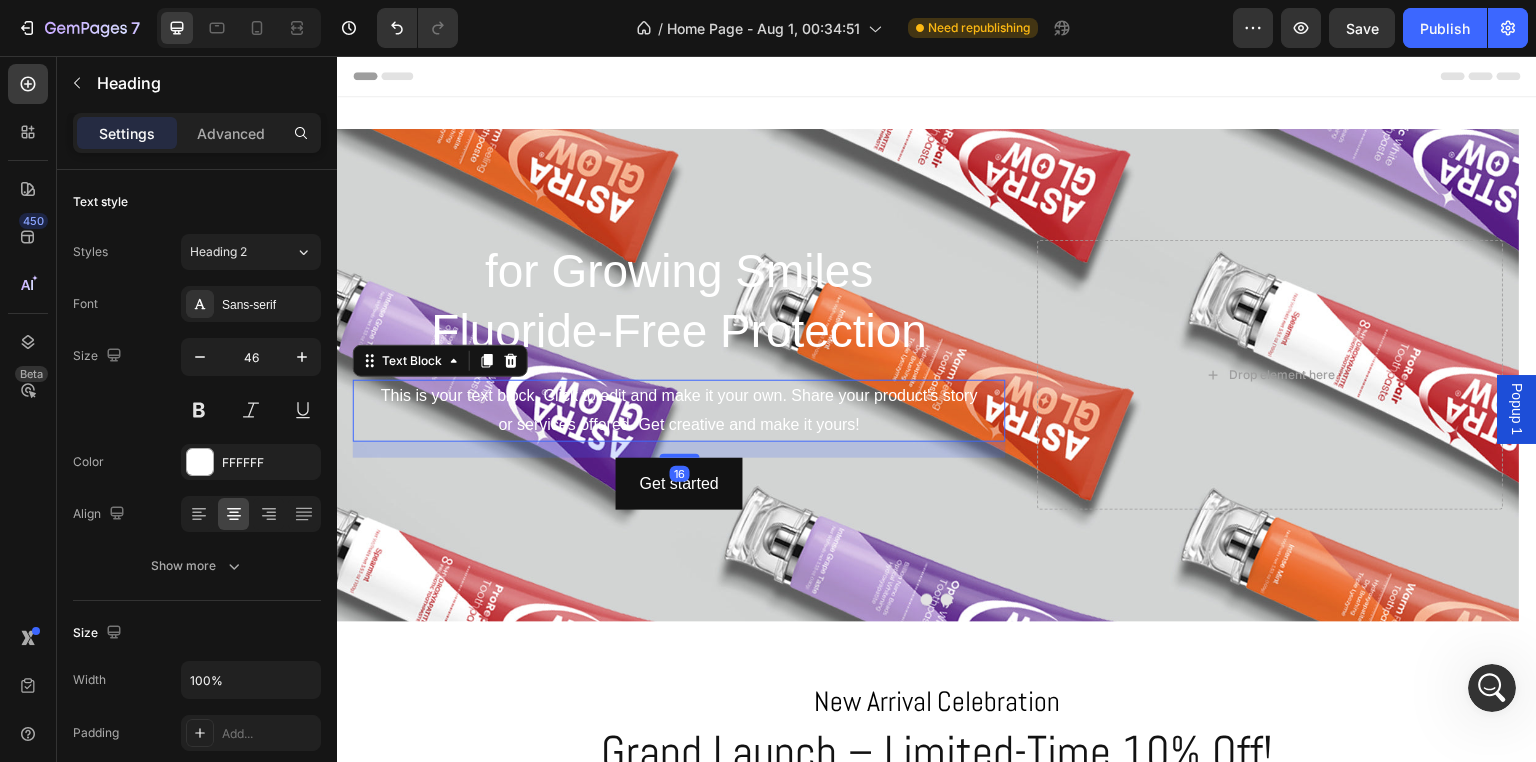click on "This is your text block. Click to edit and make it your own. Share your product's story                   or services offered. Get creative and make it yours!" at bounding box center [679, 411] 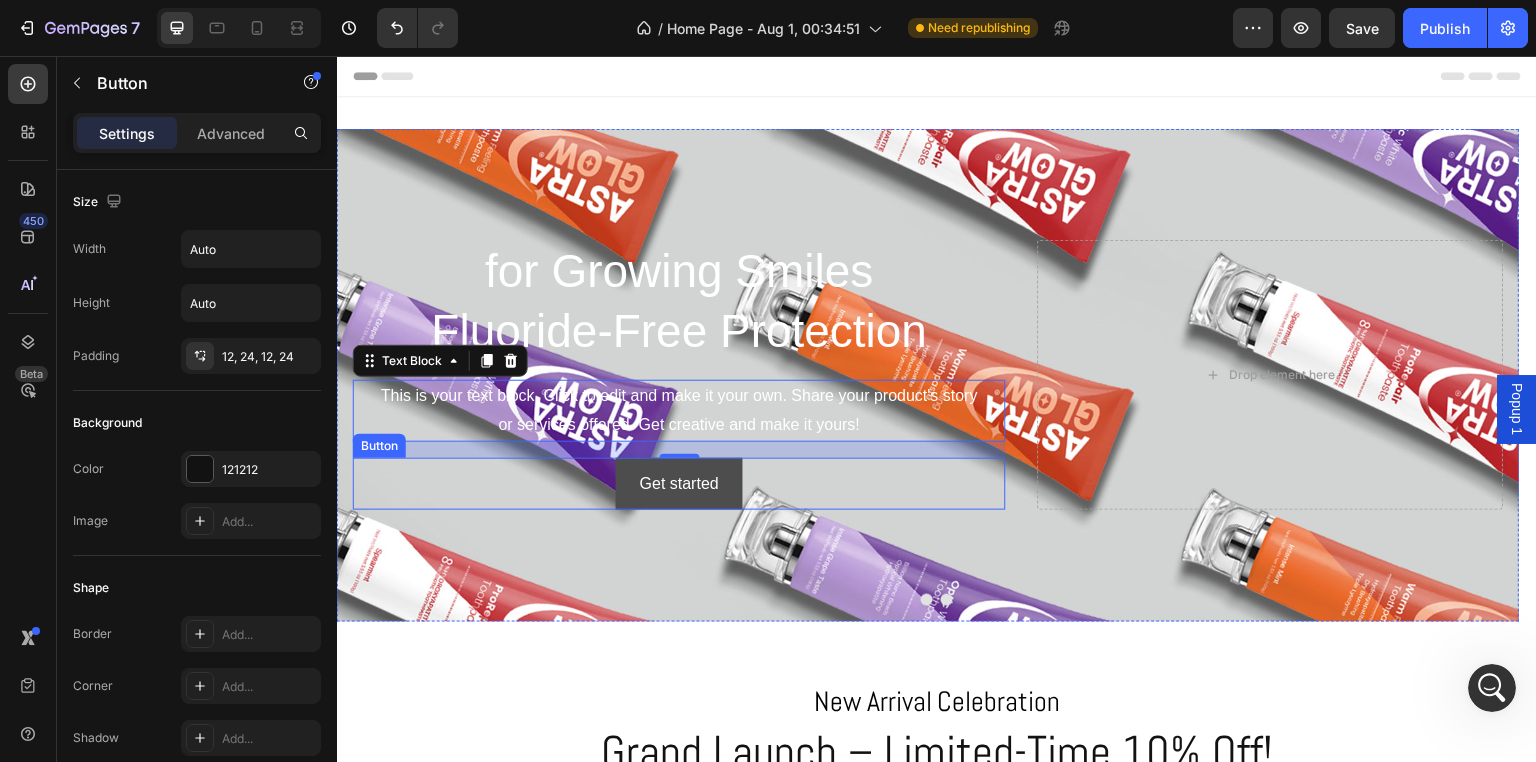 click on "Get started" at bounding box center [679, 484] 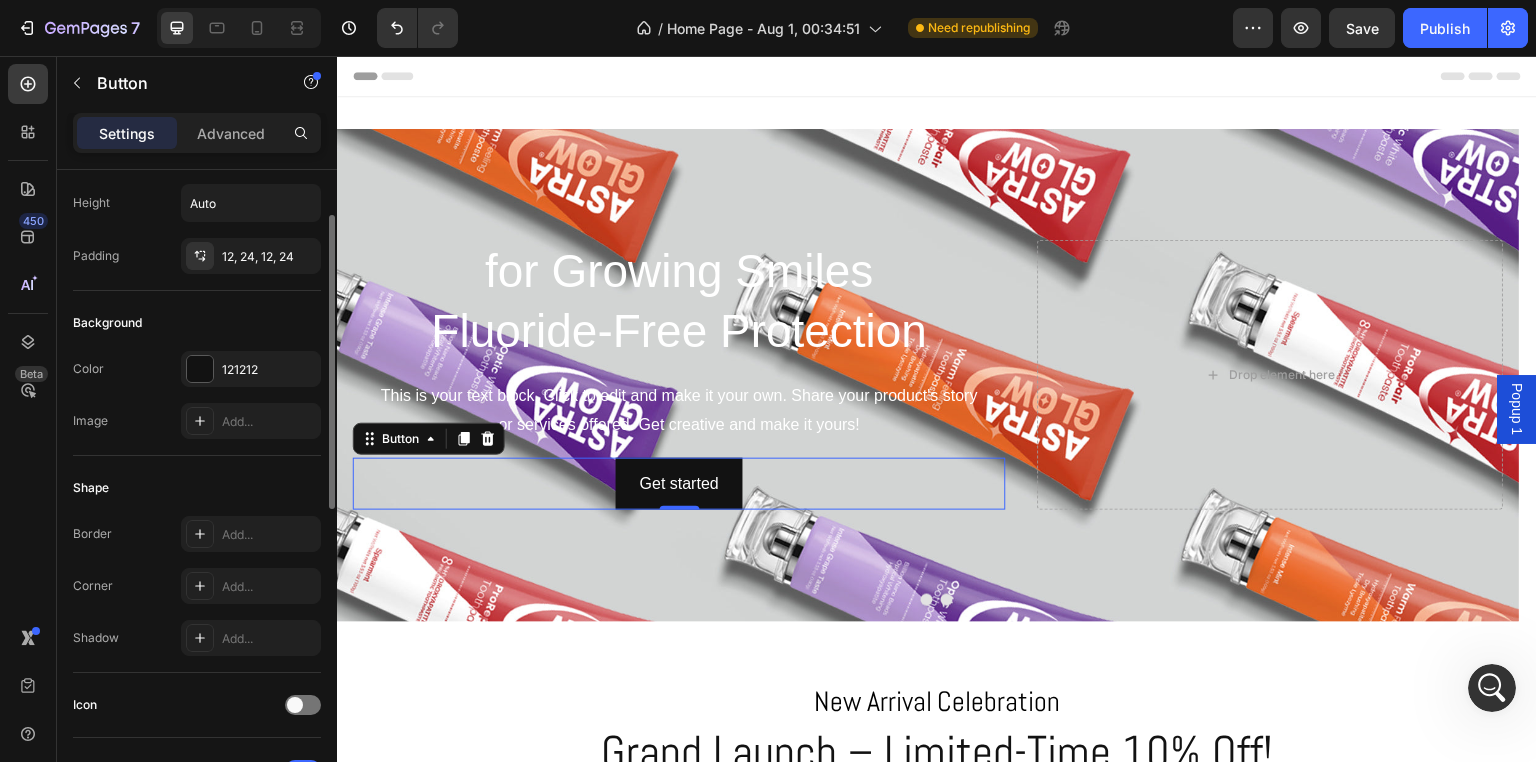 scroll, scrollTop: 0, scrollLeft: 0, axis: both 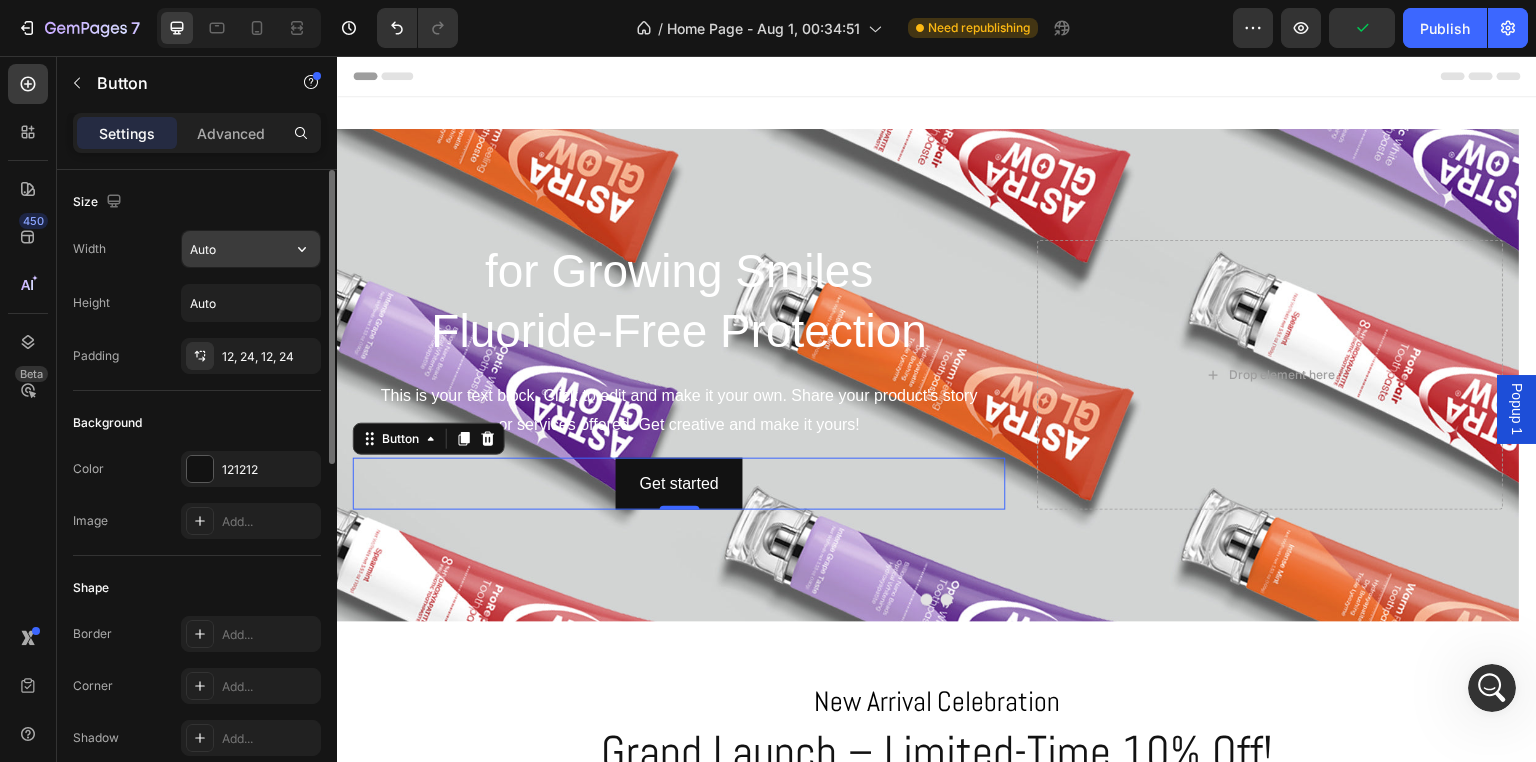 click on "Auto" at bounding box center [251, 249] 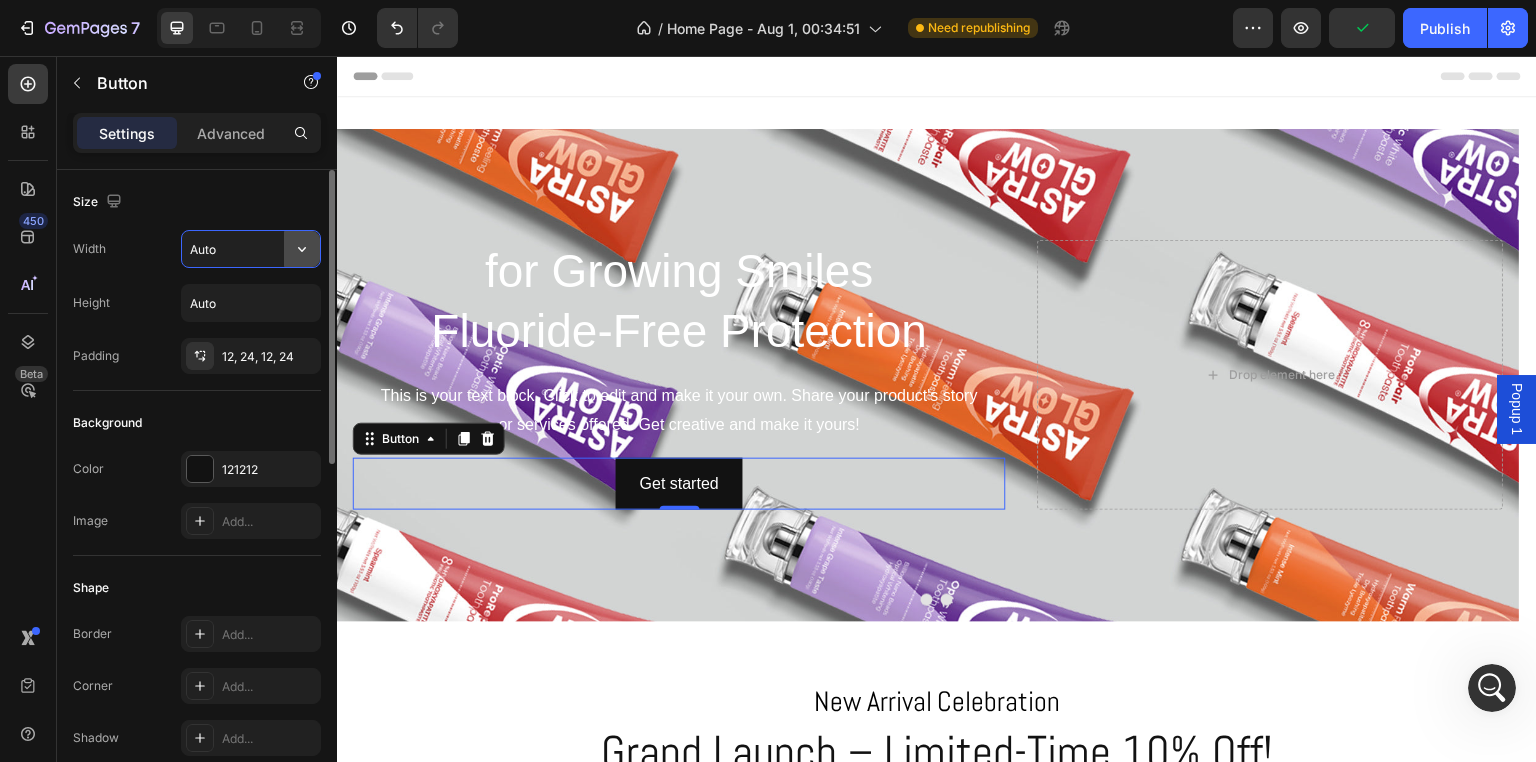 click 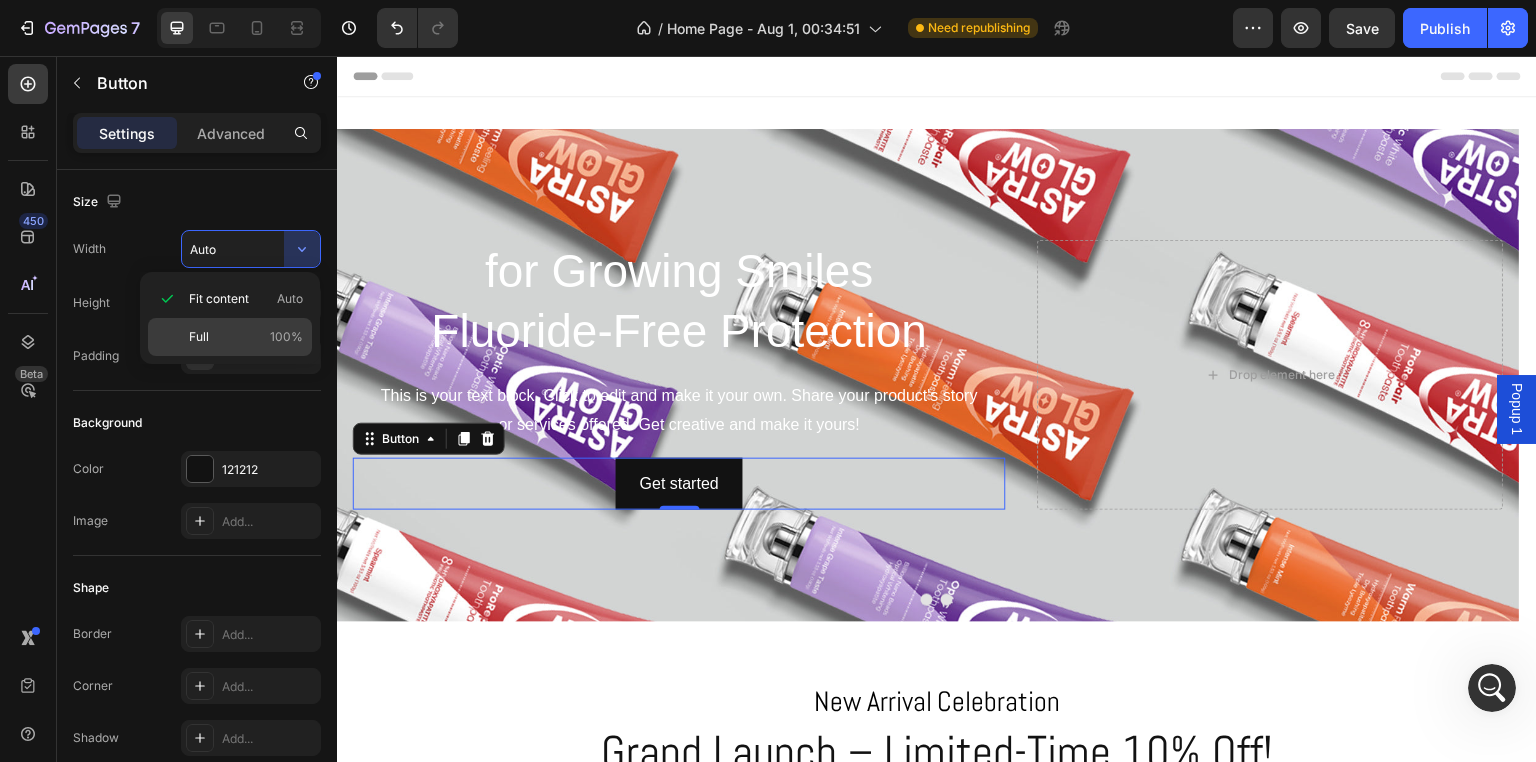 click on "100%" at bounding box center (286, 337) 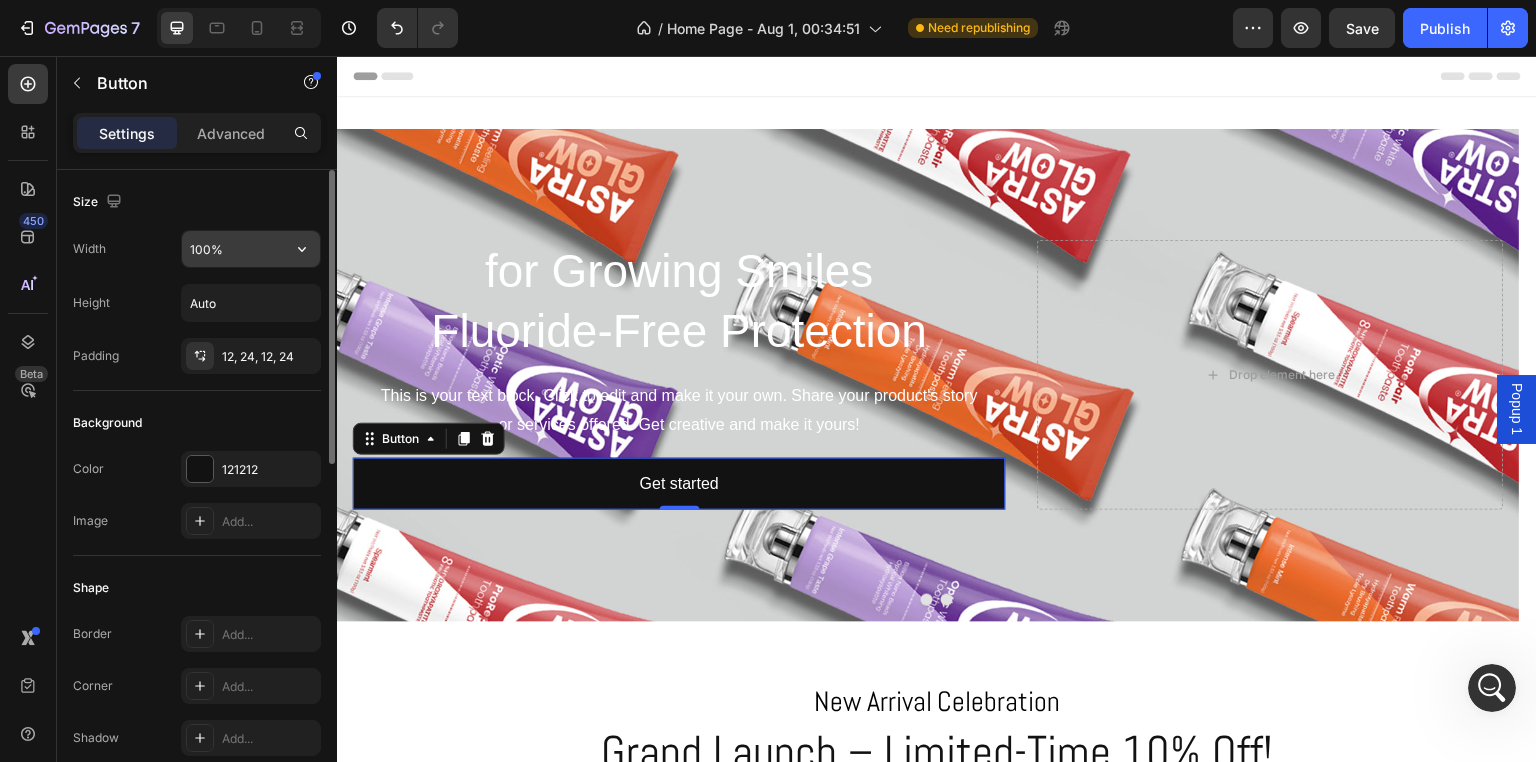 click 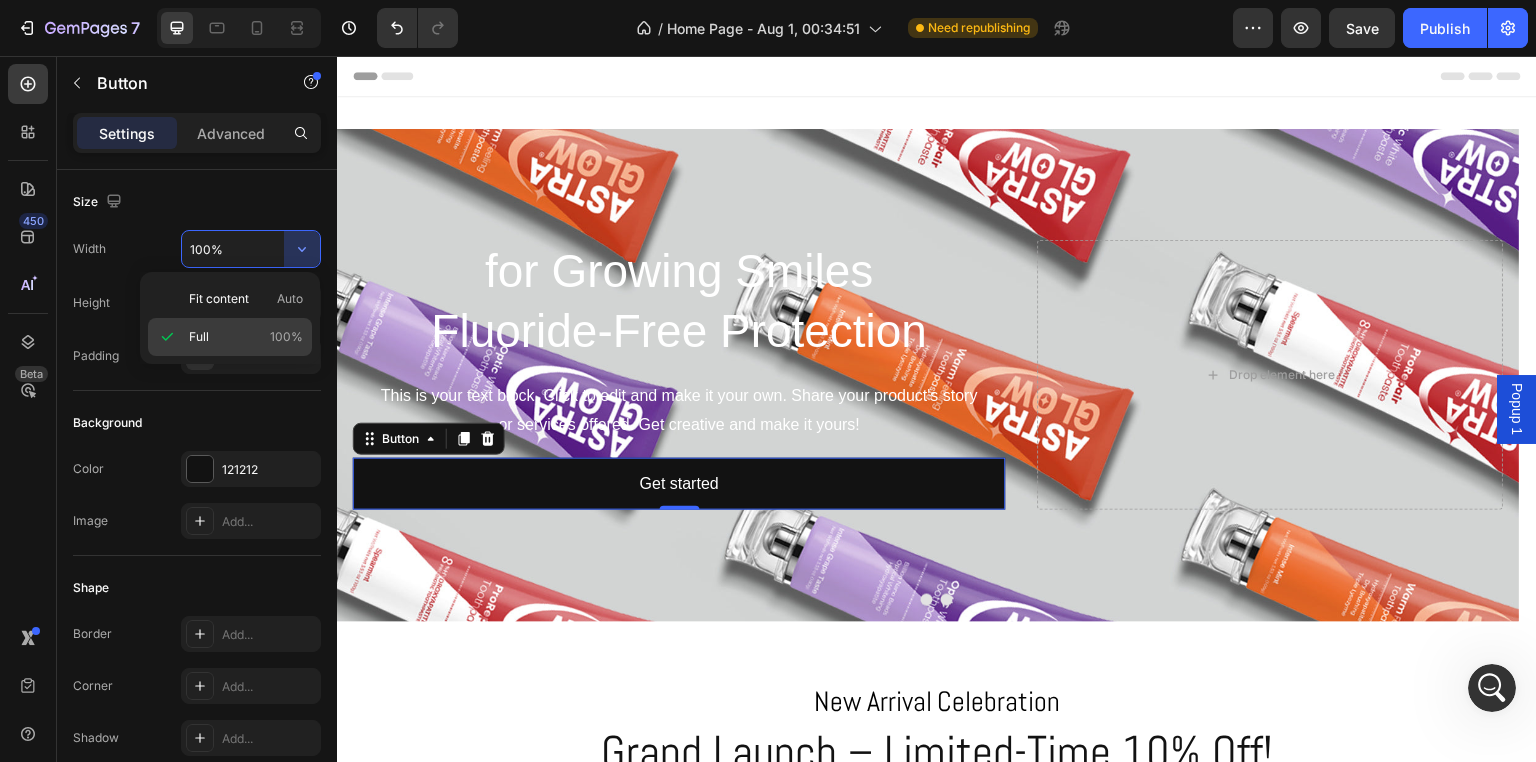 click on "Full 100%" at bounding box center [246, 337] 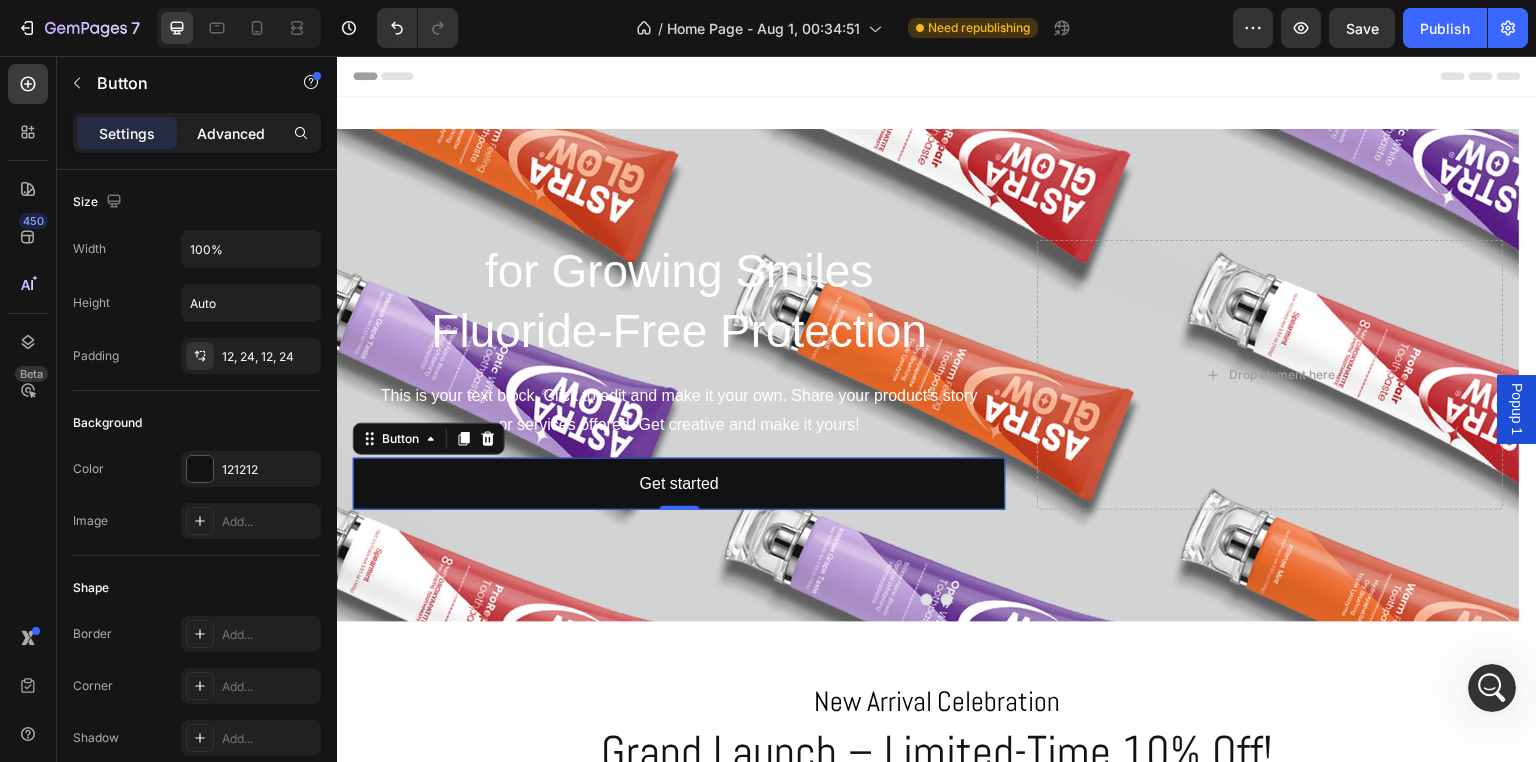 click on "Advanced" 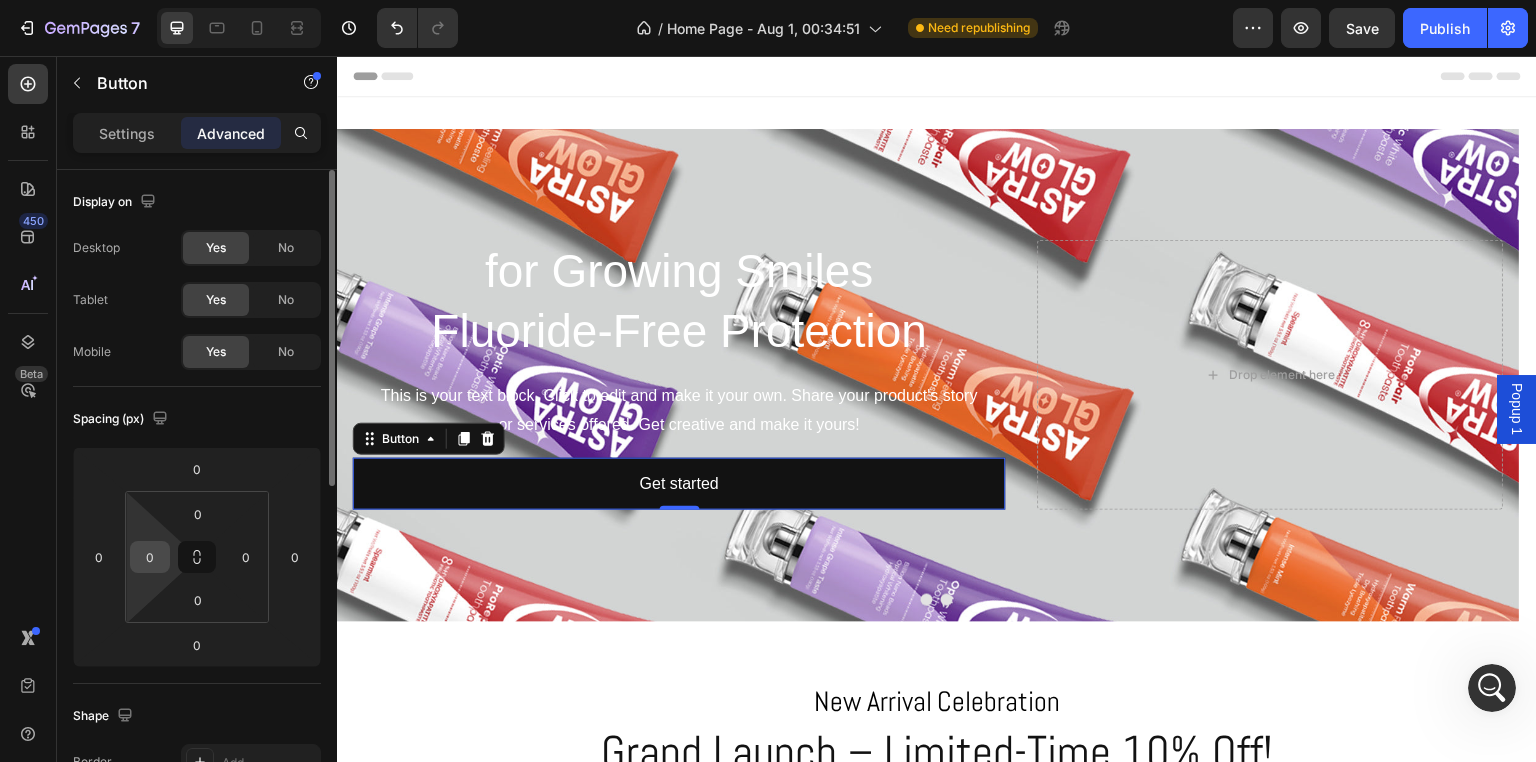 click on "0" at bounding box center [150, 557] 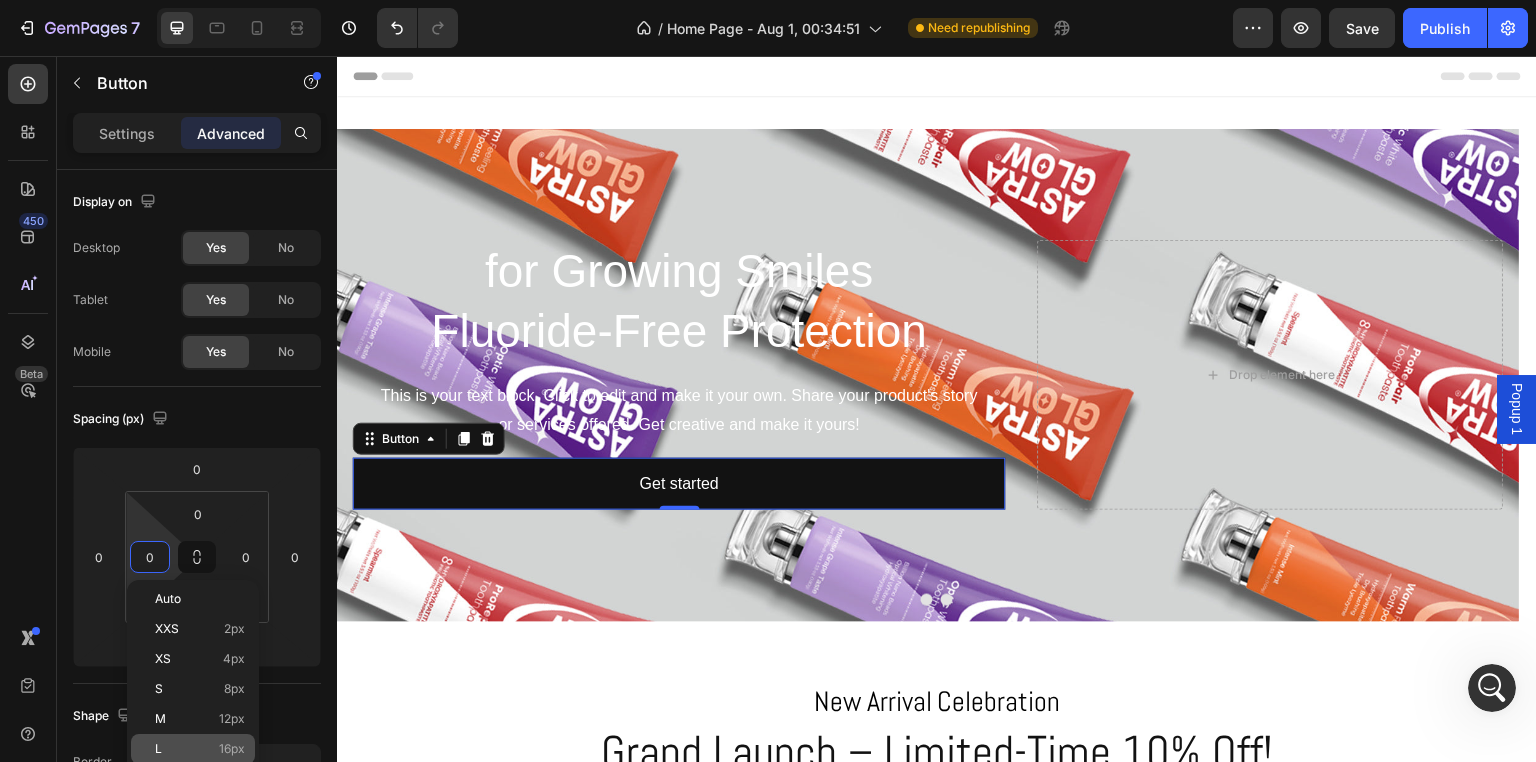 click on "L 16px" at bounding box center (200, 749) 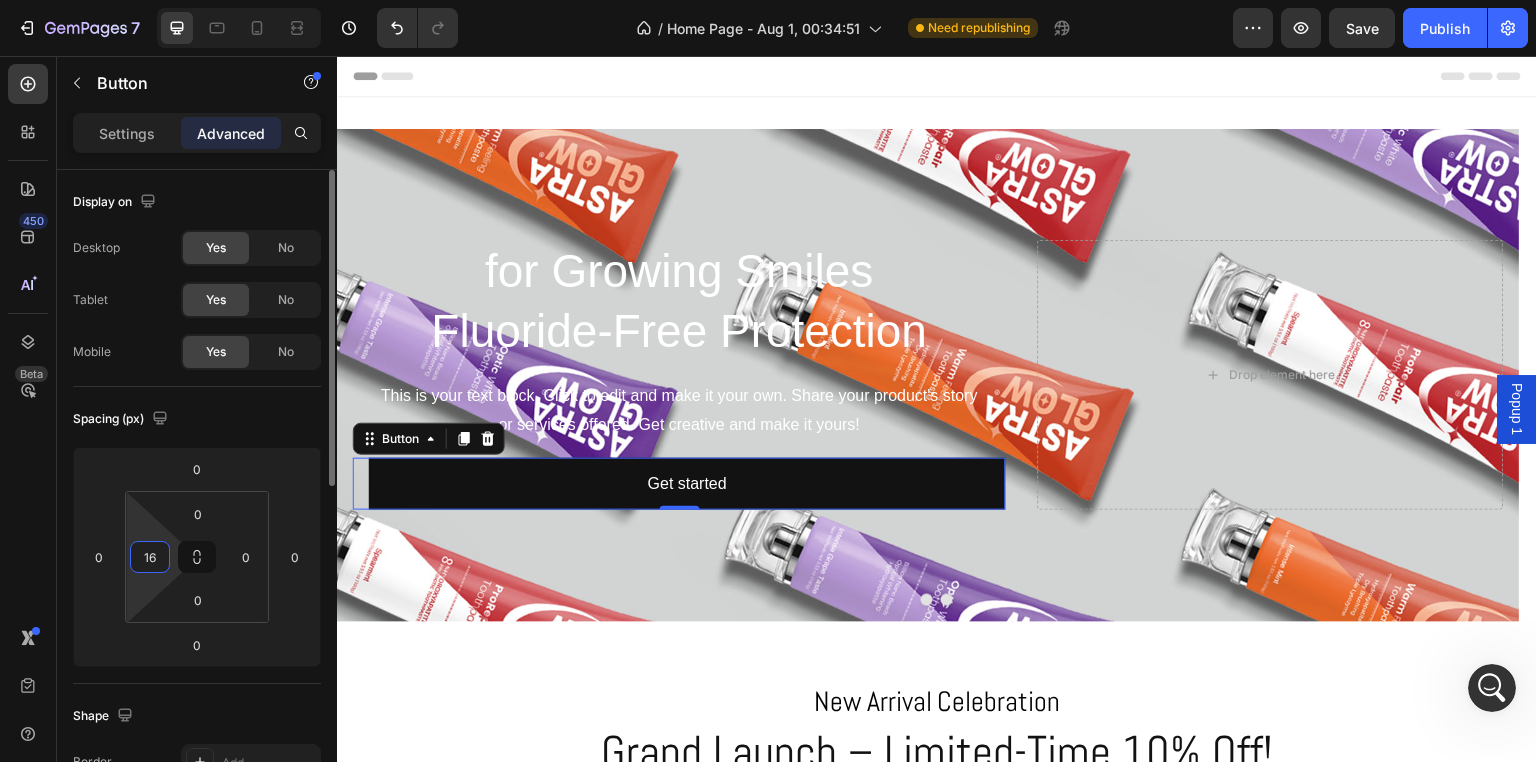 click on "16" at bounding box center (150, 557) 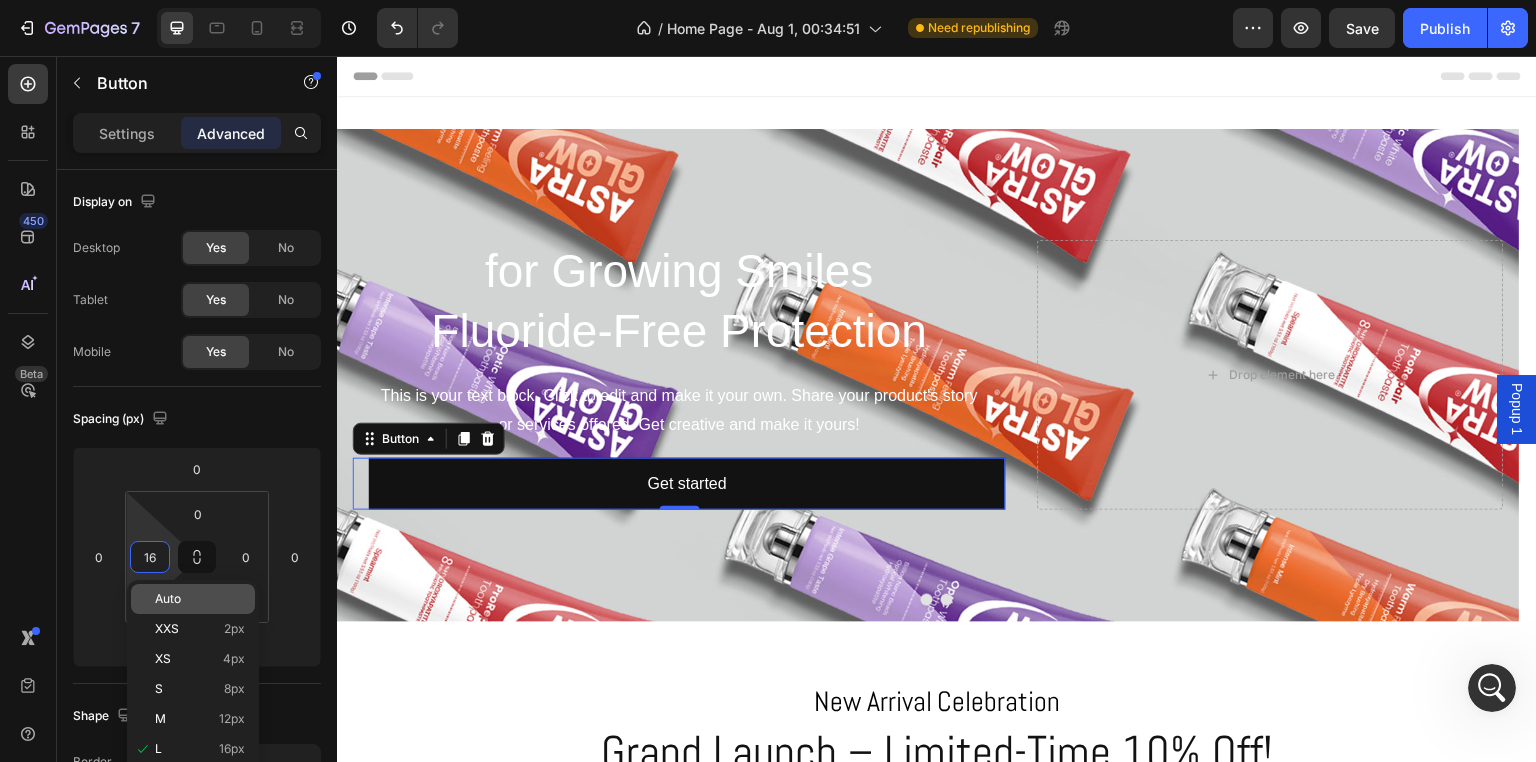 click on "Auto" 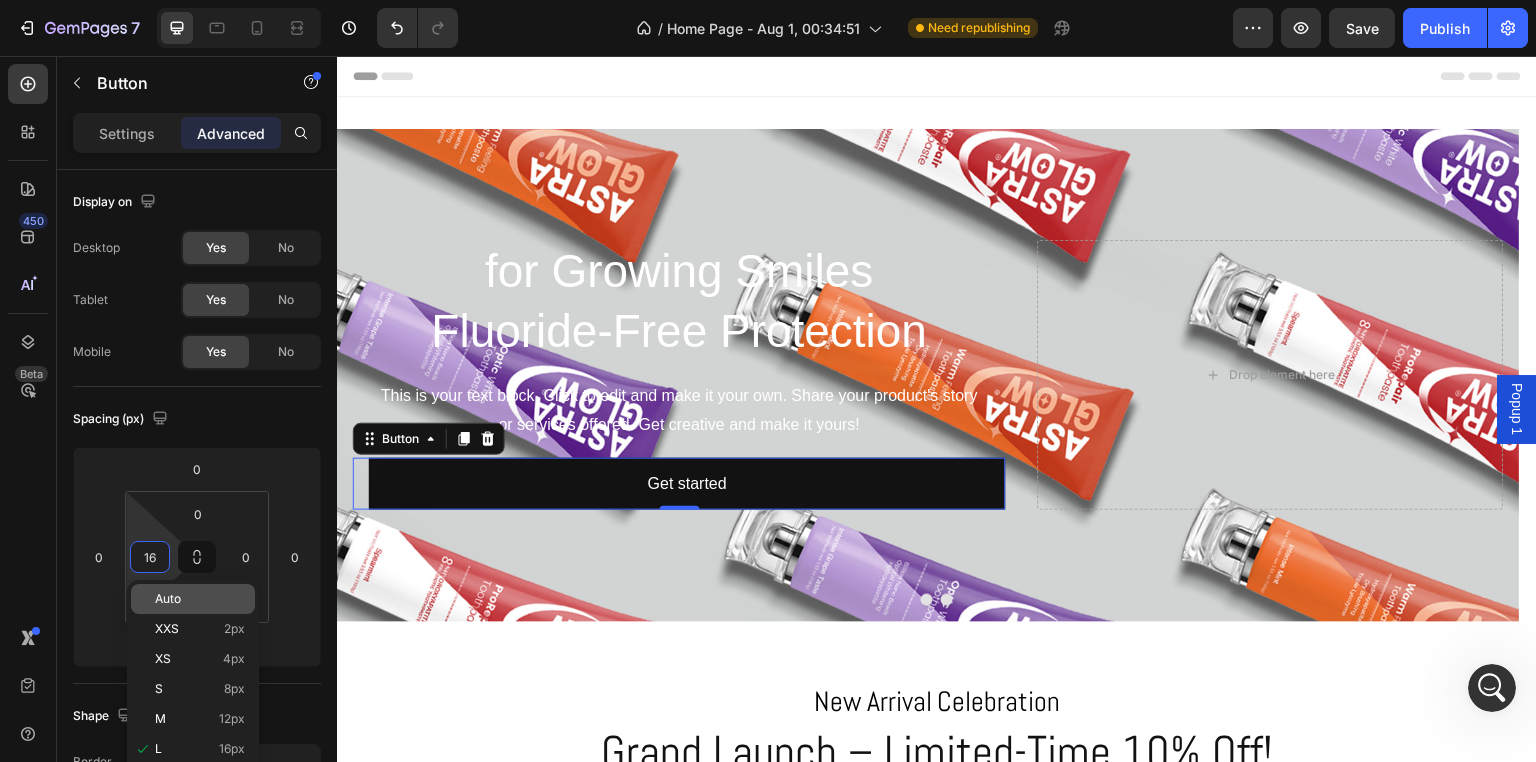 type on "Auto" 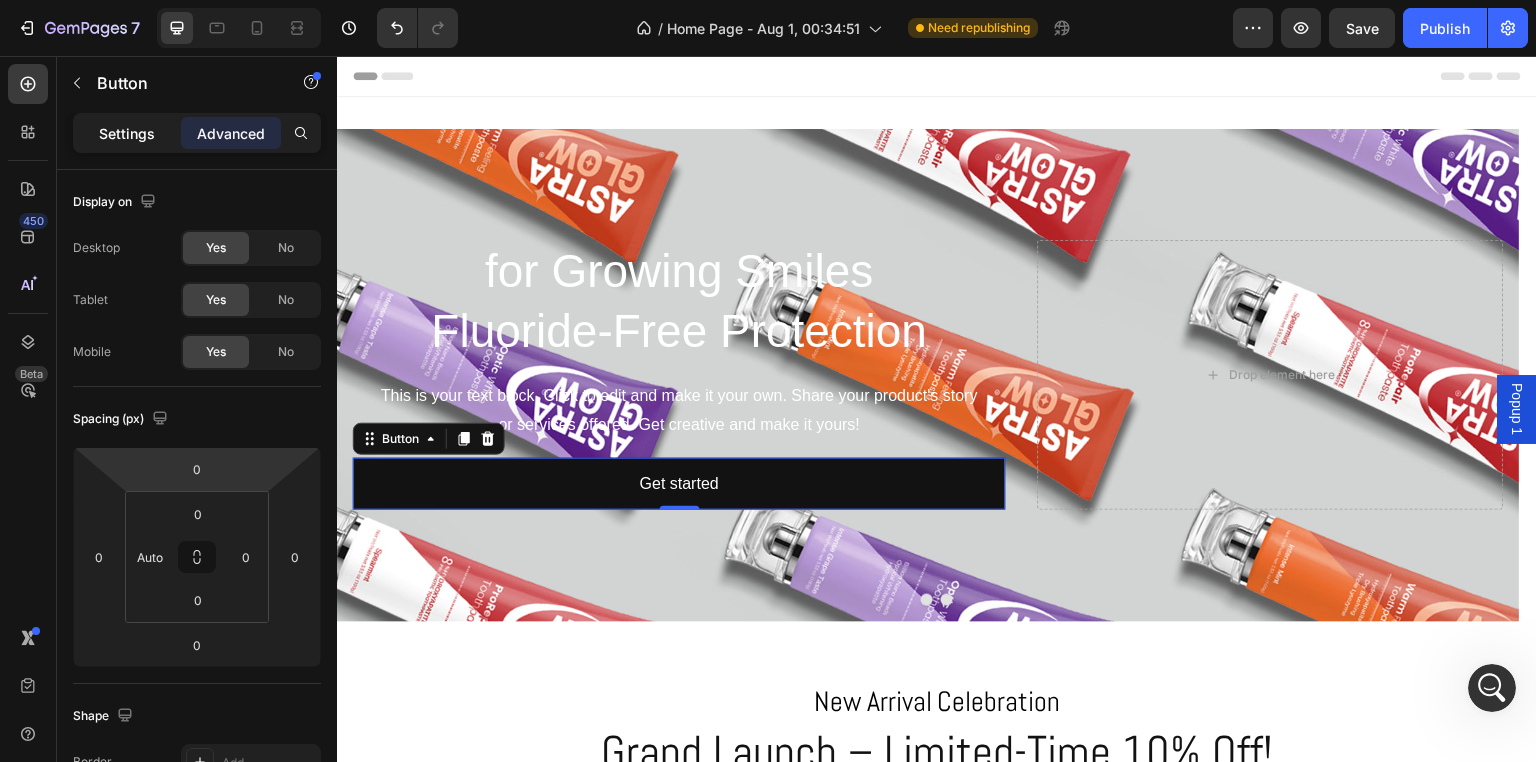 click on "Settings" 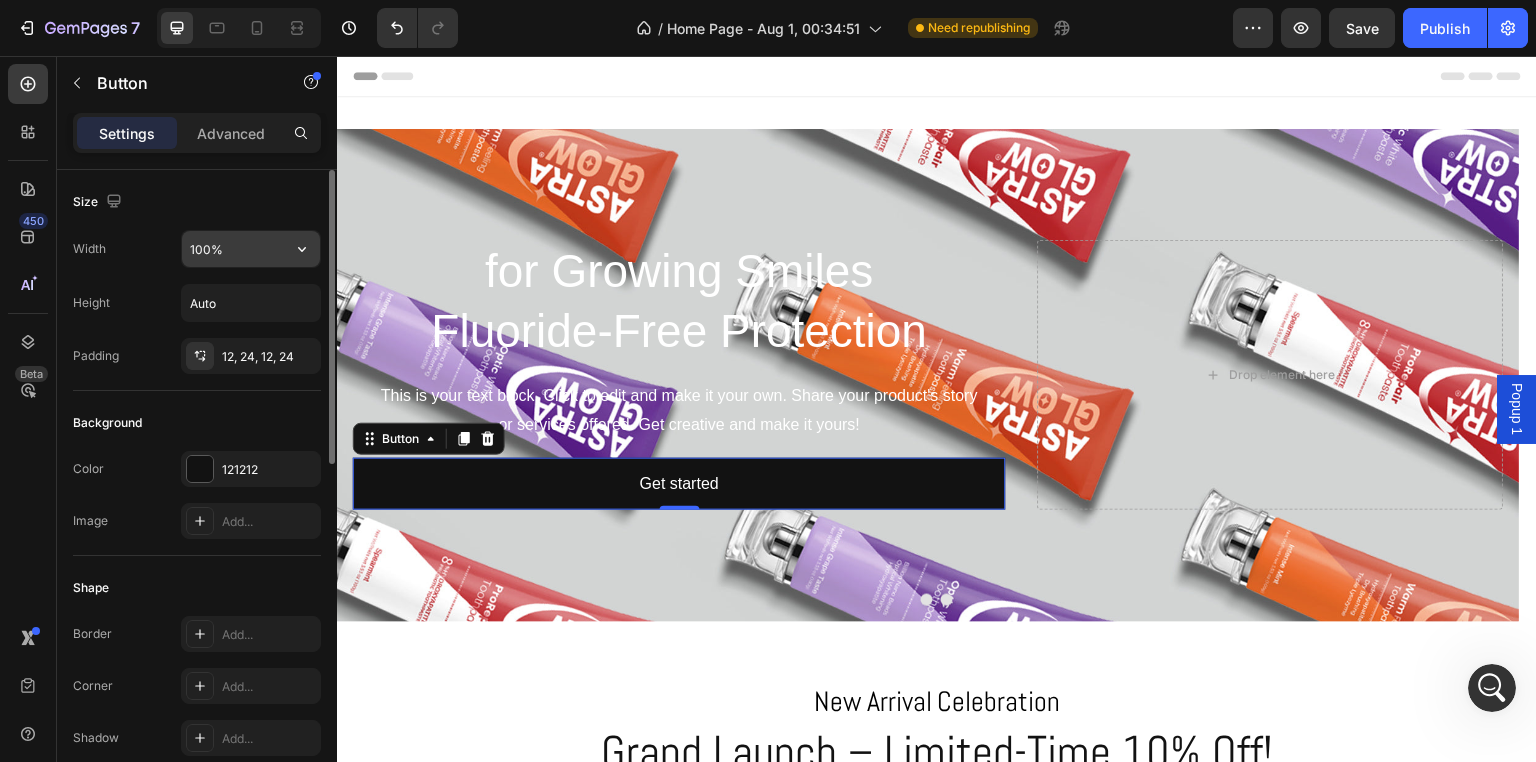 click on "100%" at bounding box center (251, 249) 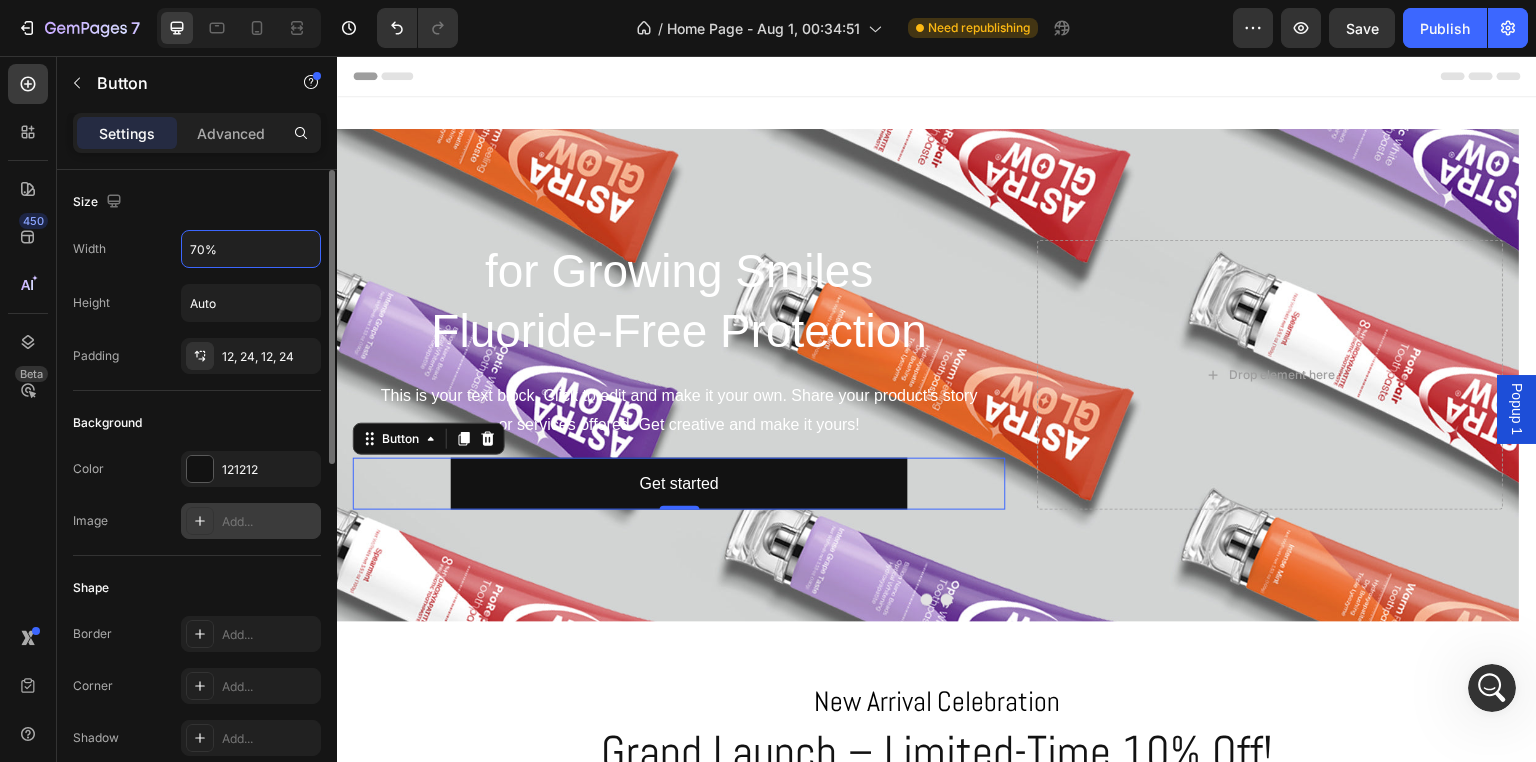 scroll, scrollTop: 200, scrollLeft: 0, axis: vertical 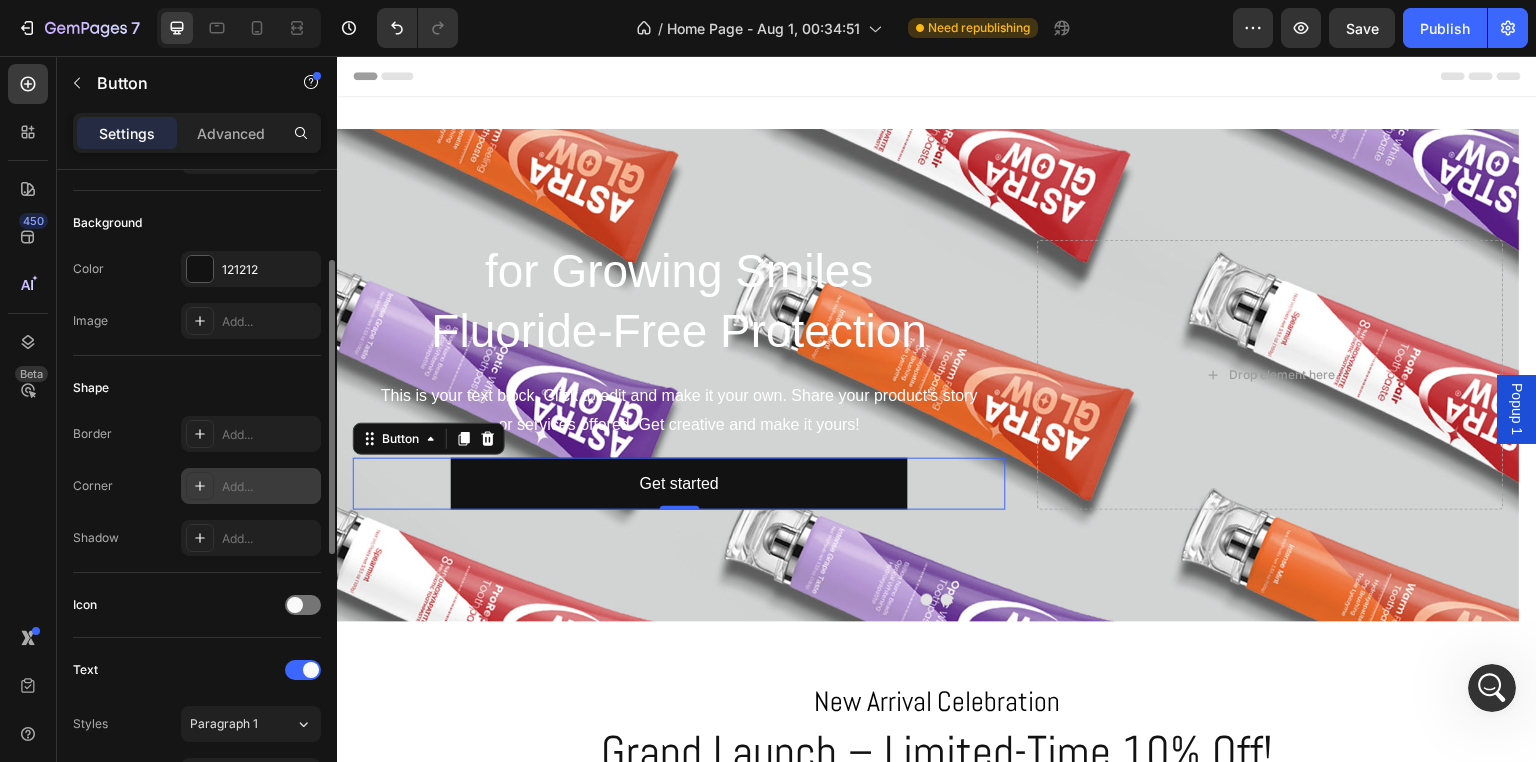 type on "70%" 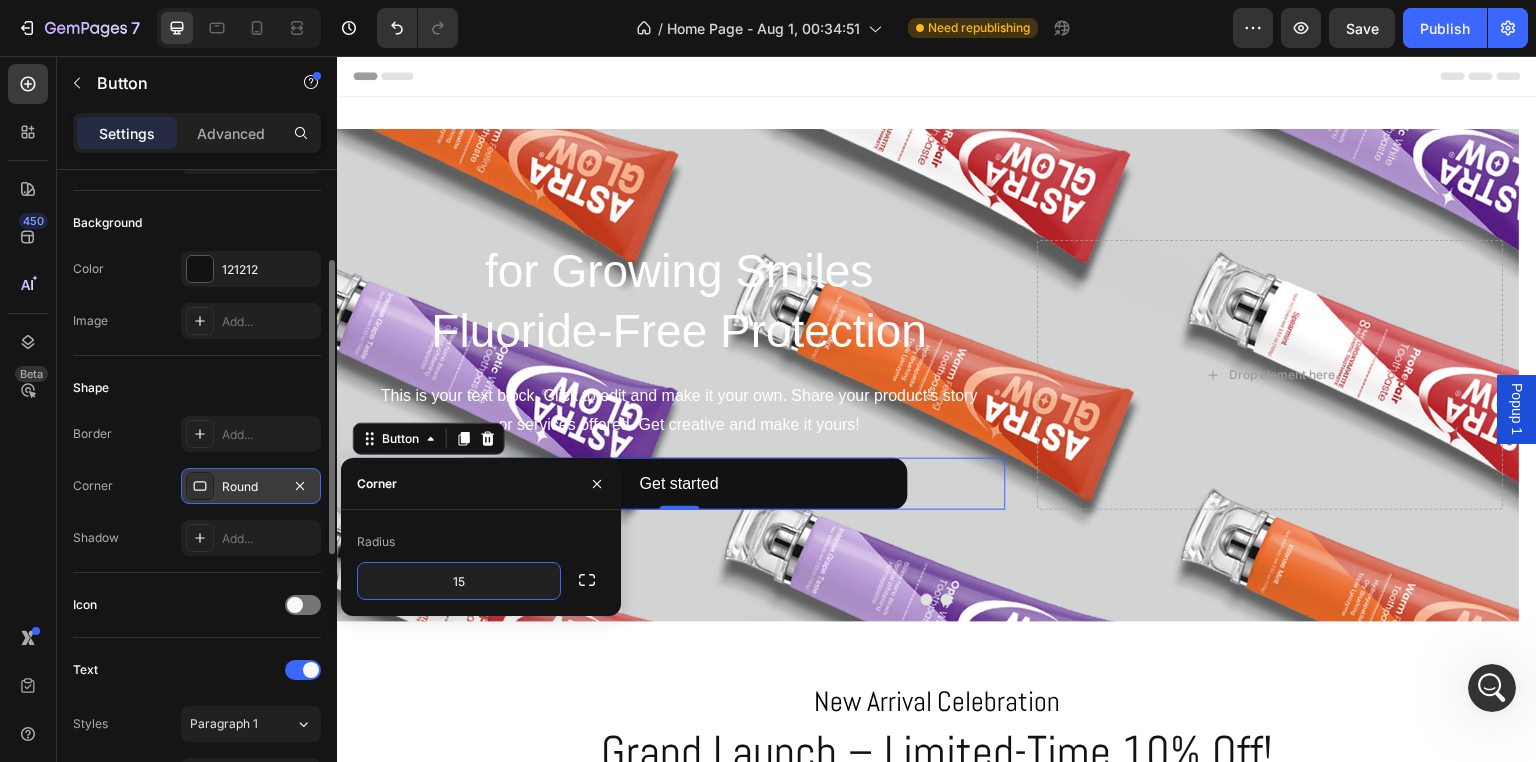 type on "15" 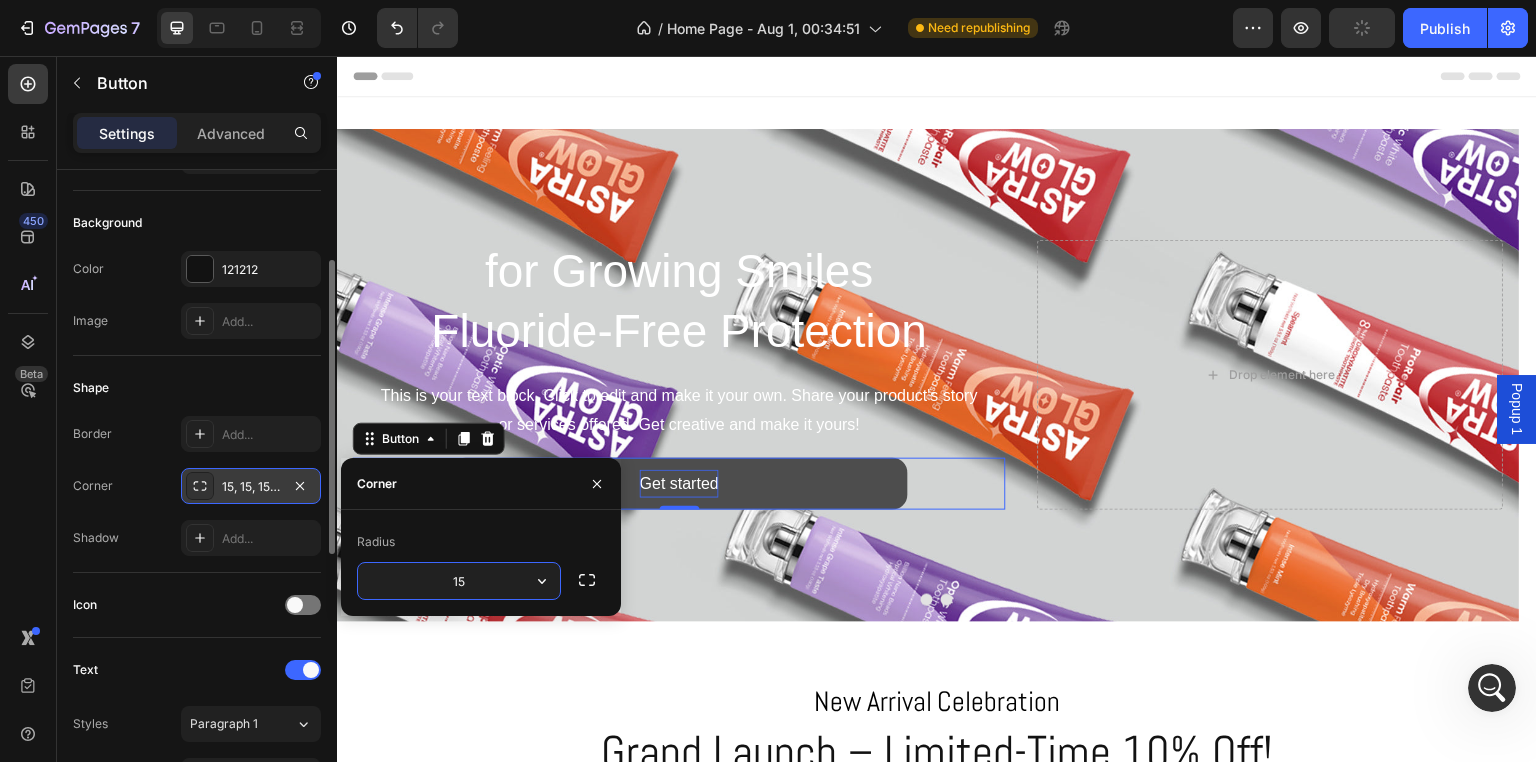 click on "Get started" at bounding box center [679, 484] 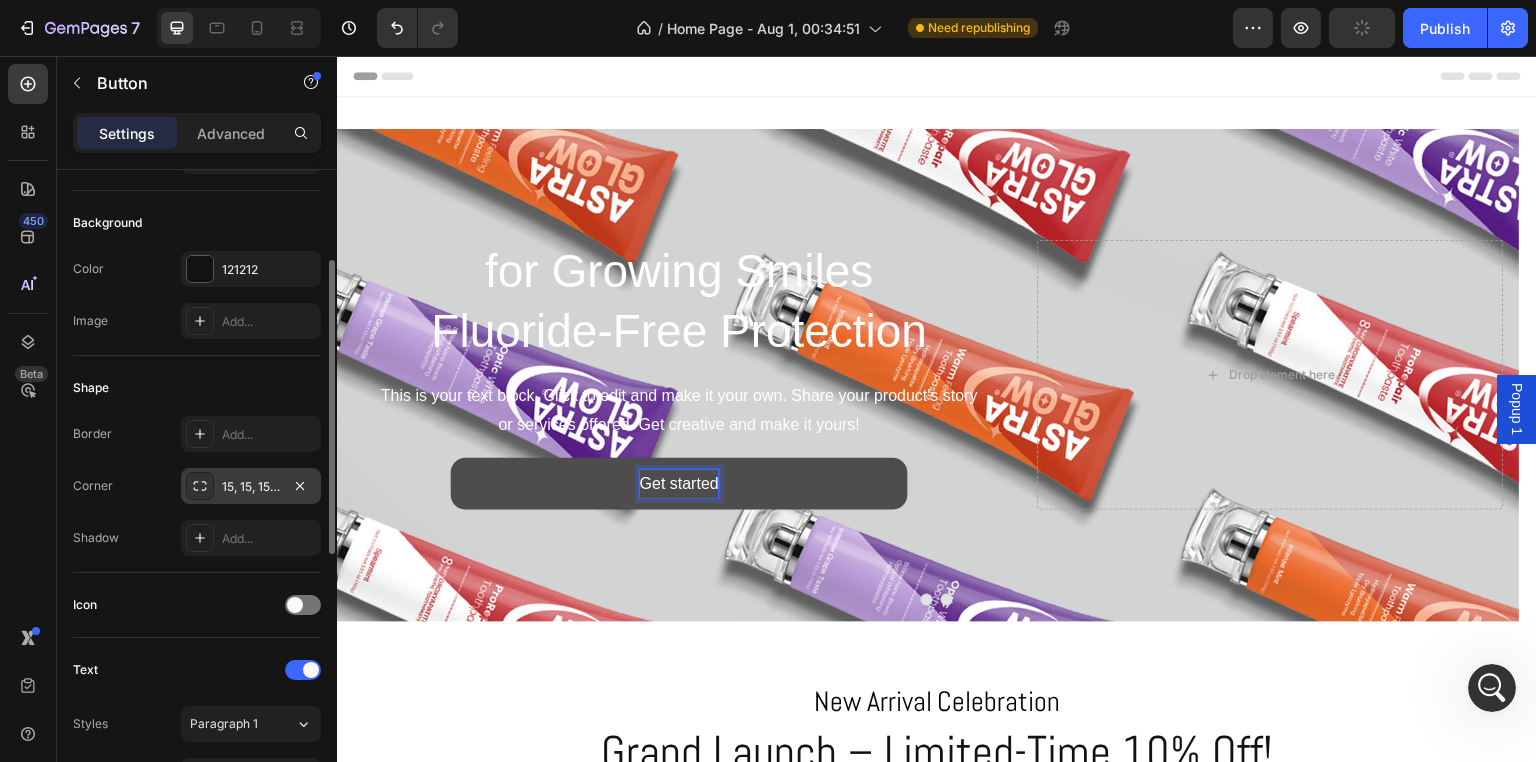 click on "Get started" at bounding box center (679, 484) 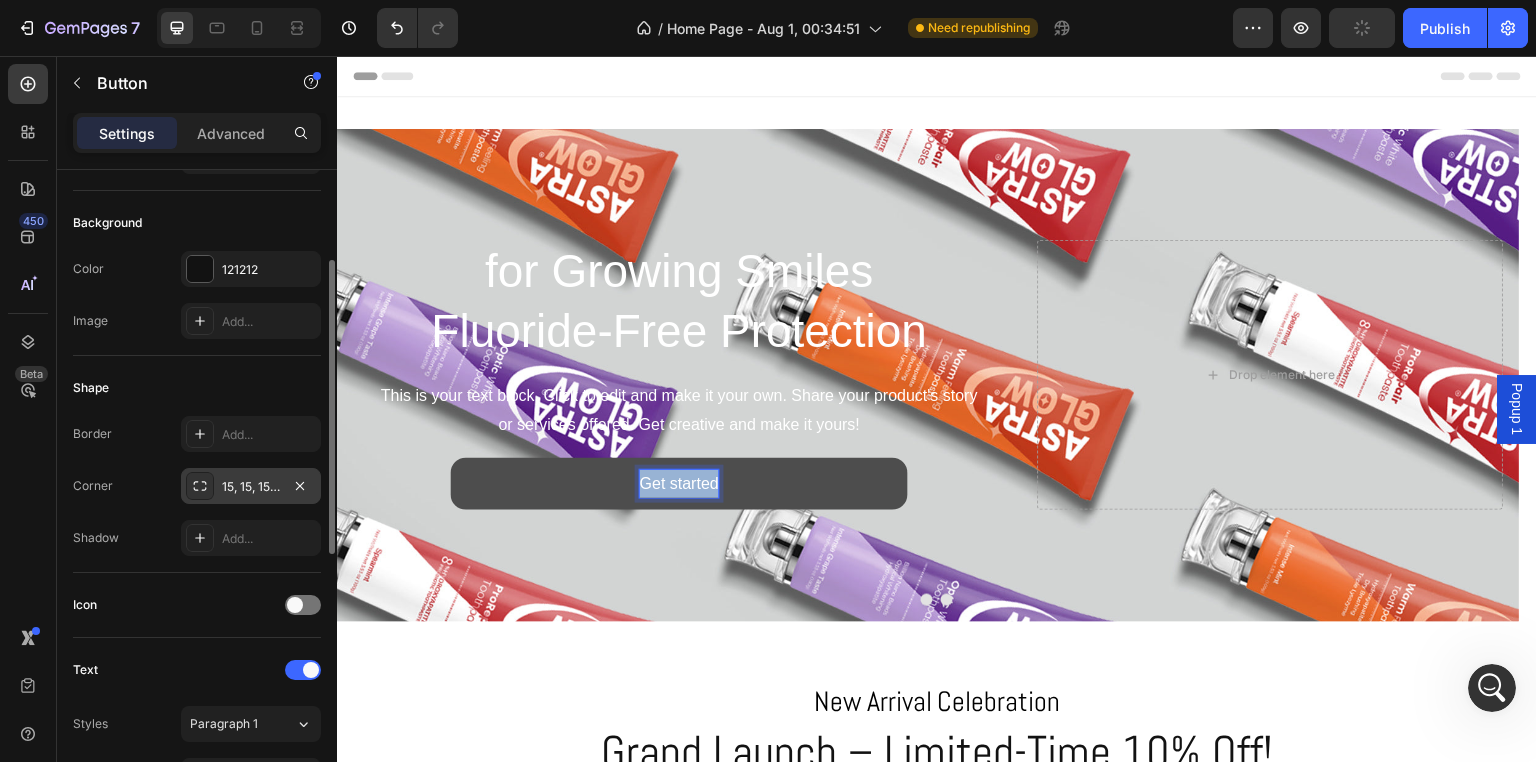 click on "Get started" at bounding box center (679, 484) 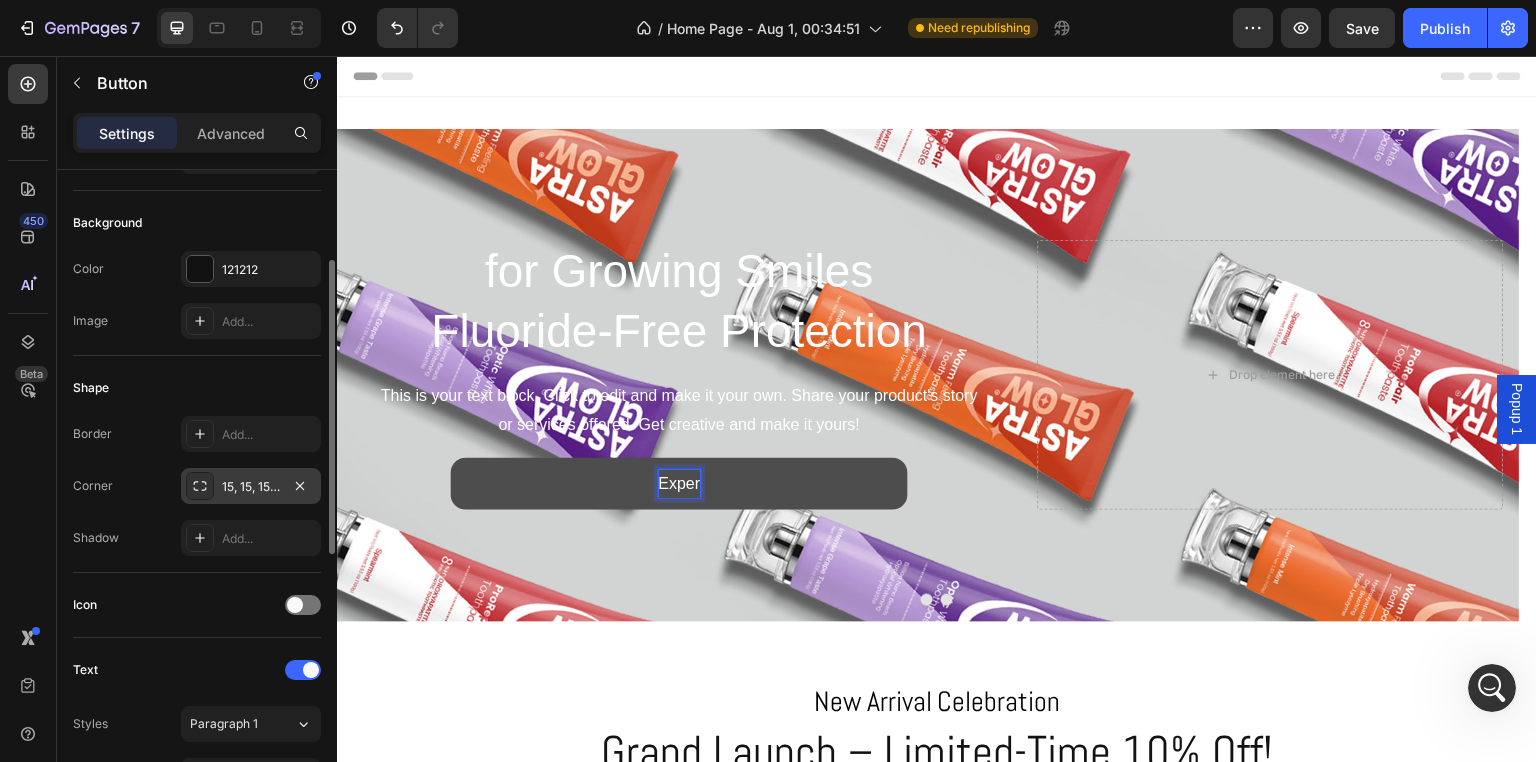 type 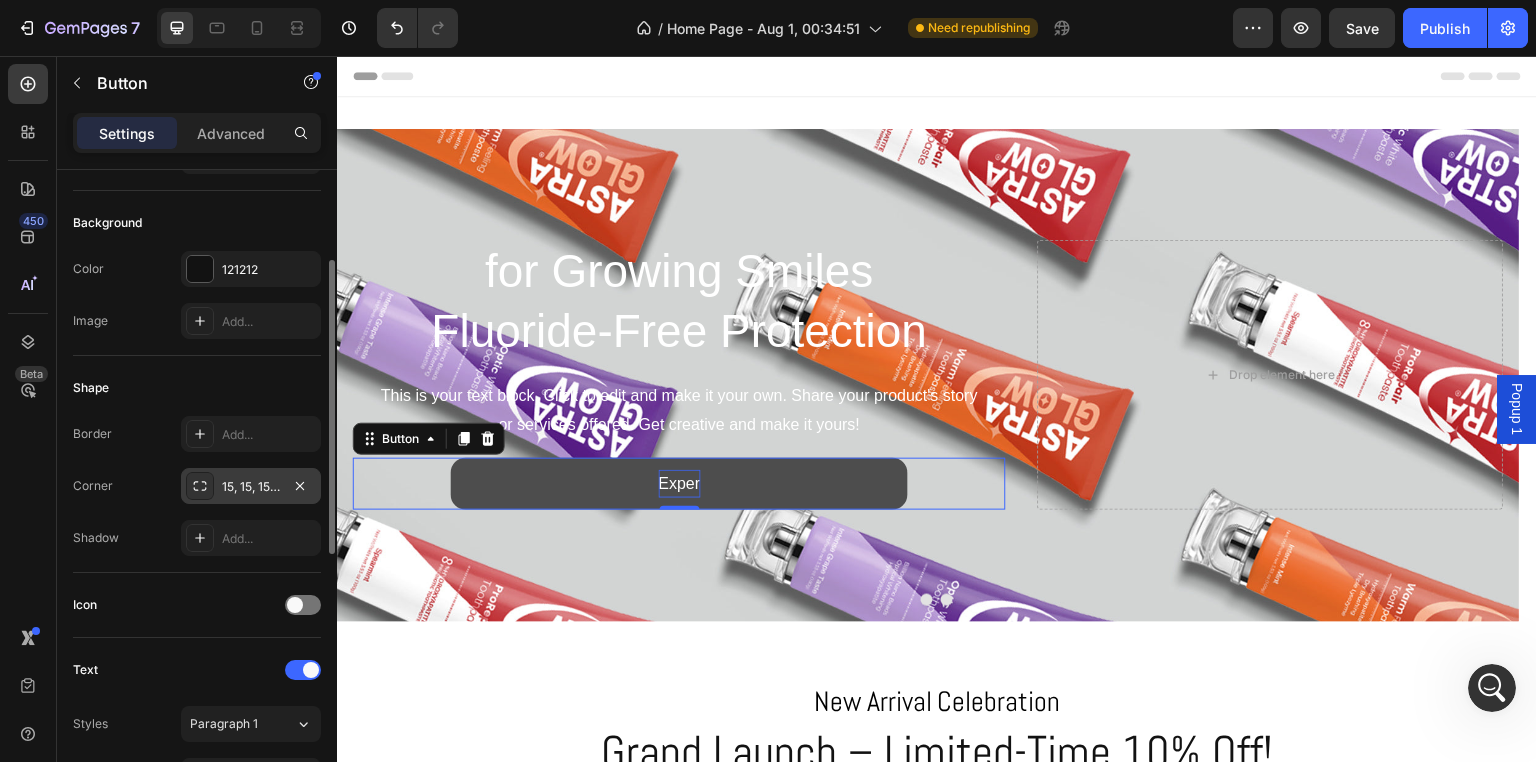 click on "Exper" at bounding box center (680, 484) 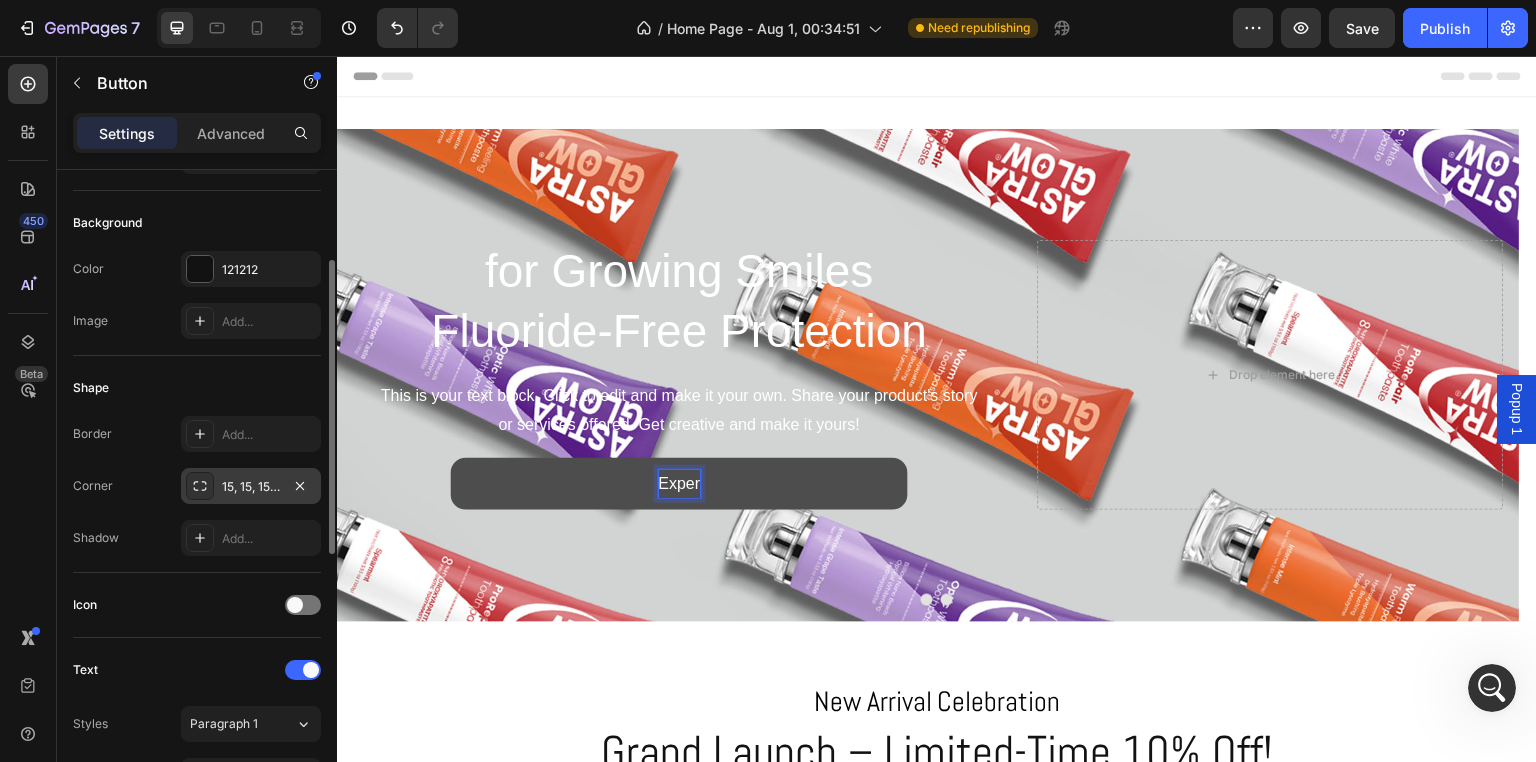 click on "Exper" at bounding box center (680, 484) 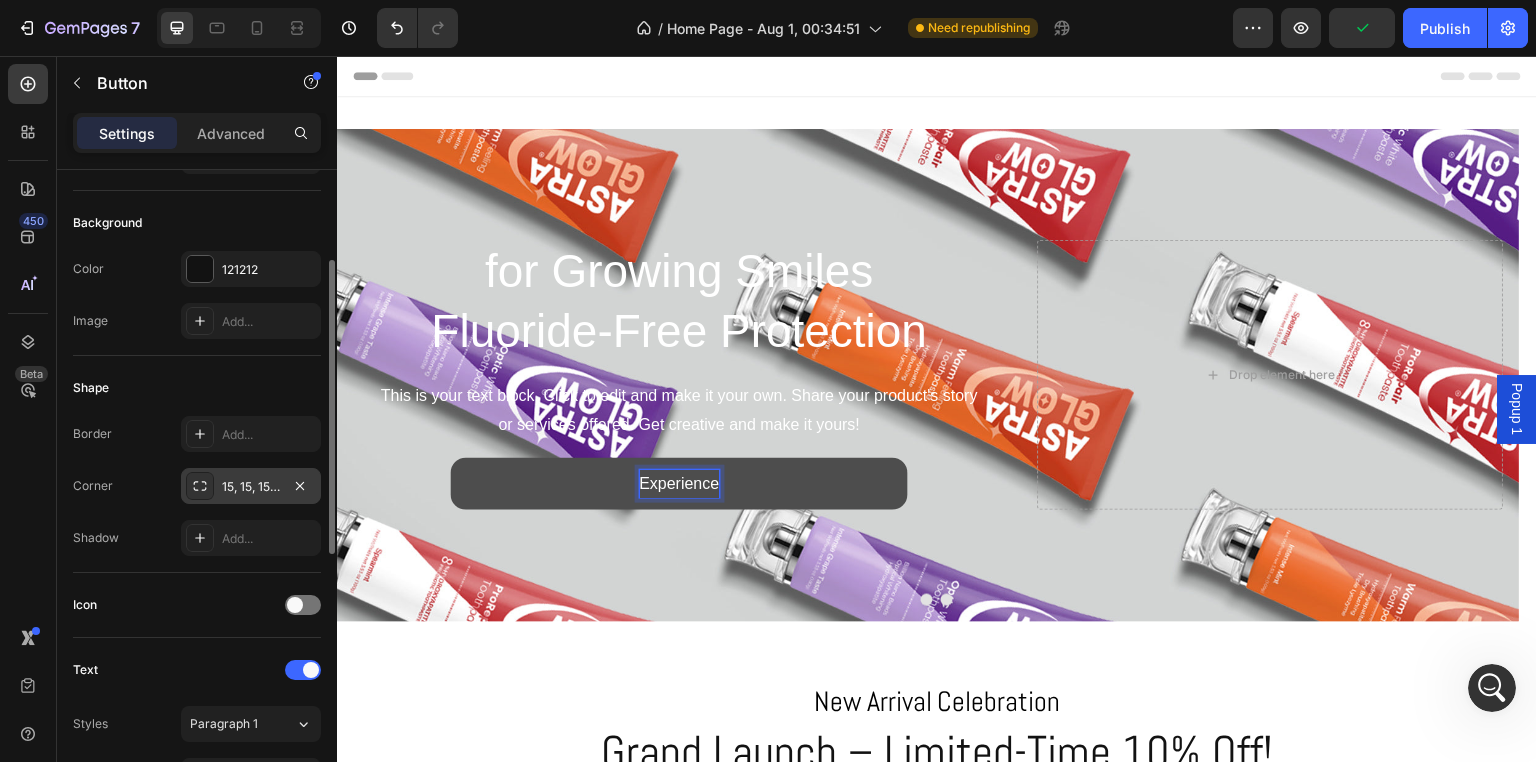 click on "Experience" at bounding box center [679, 484] 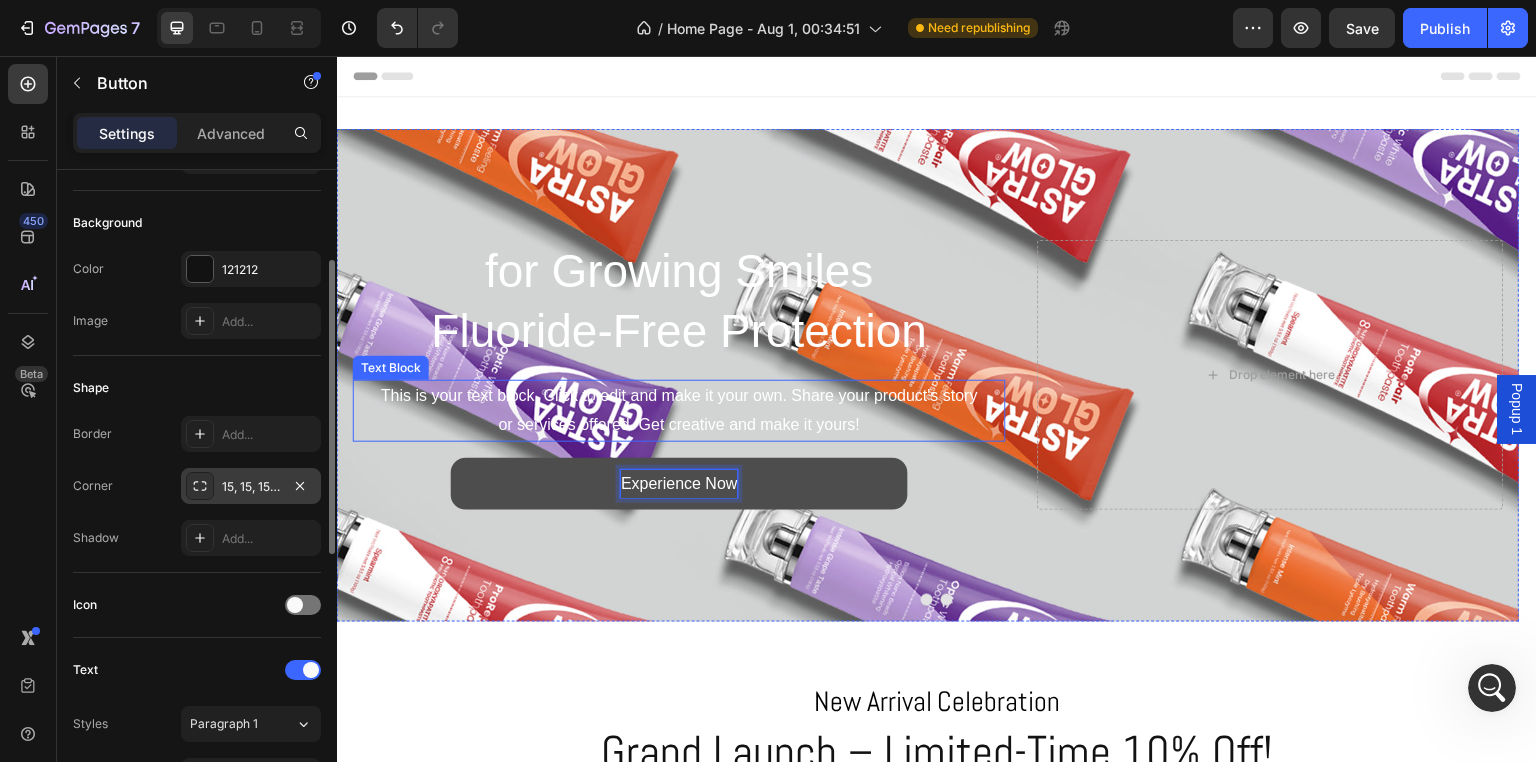 click on "This is your text block. Click to edit and make it your own. Share your product's story                   or services offered. Get creative and make it yours!" at bounding box center (679, 411) 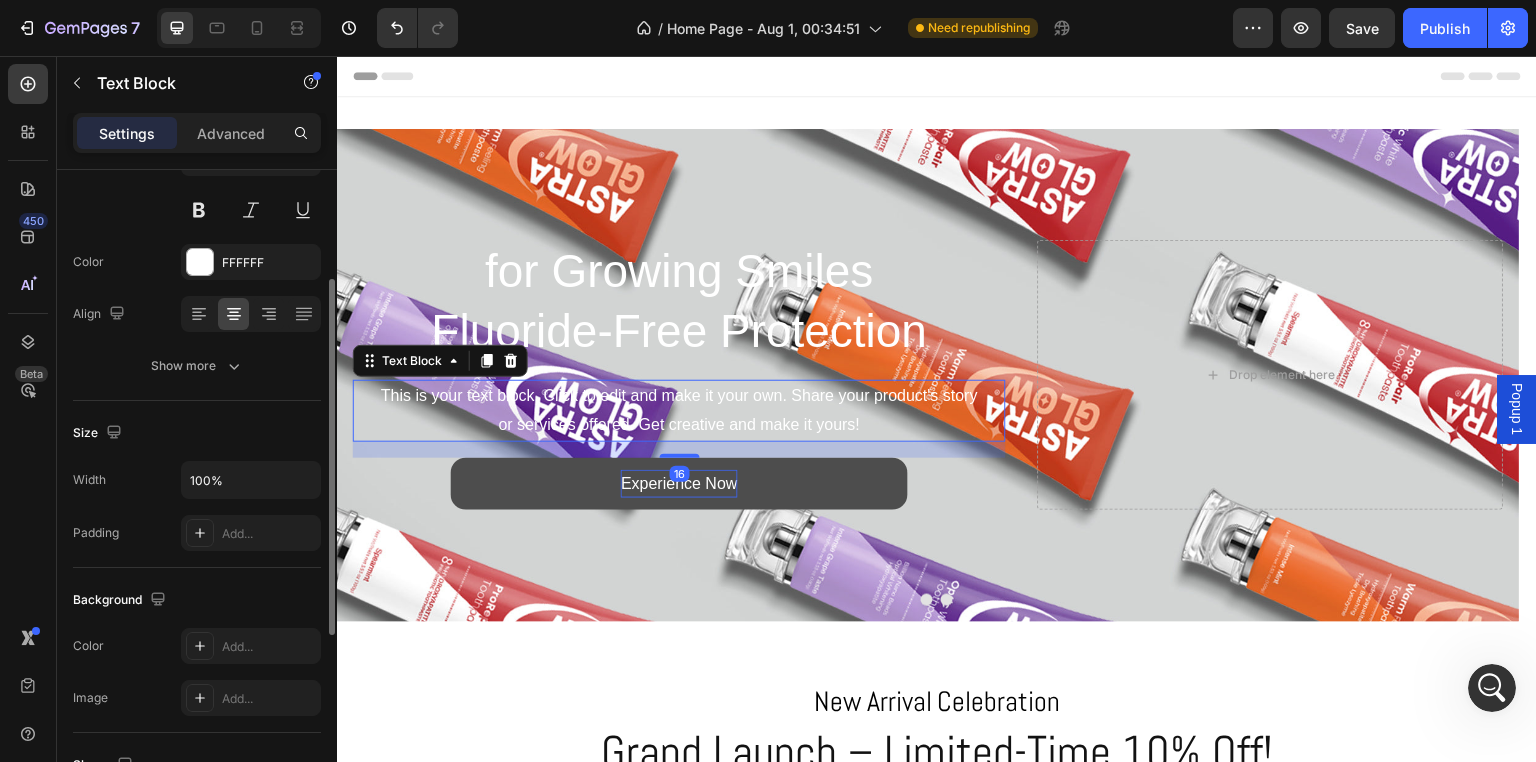 scroll, scrollTop: 0, scrollLeft: 0, axis: both 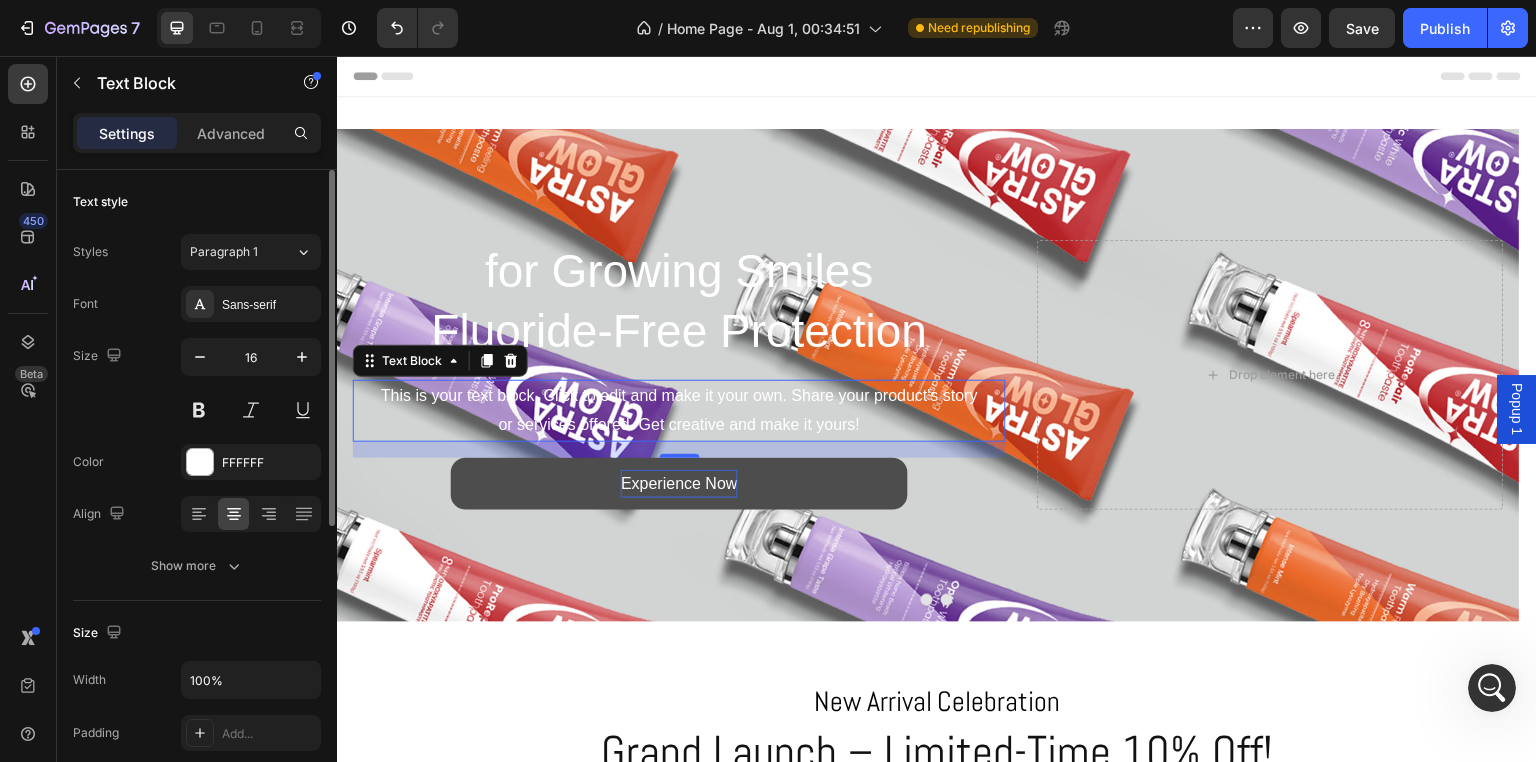click on "This is your text block. Click to edit and make it your own. Share your product's story                   or services offered. Get creative and make it yours!" at bounding box center (679, 411) 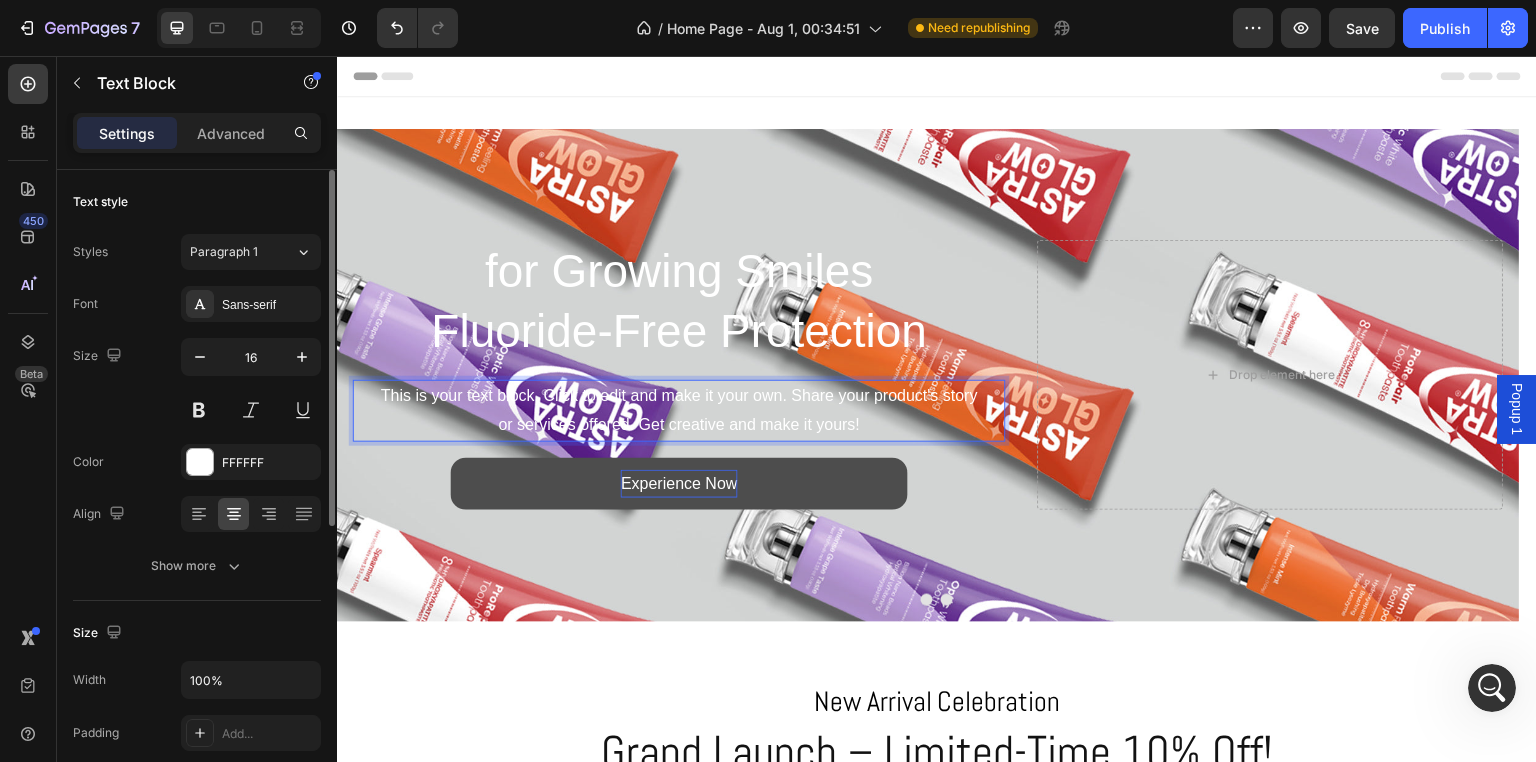 click on "This is your text block. Click to edit and make it your own. Share your product's story or services offered. Get creative and make it yours!" at bounding box center (679, 411) 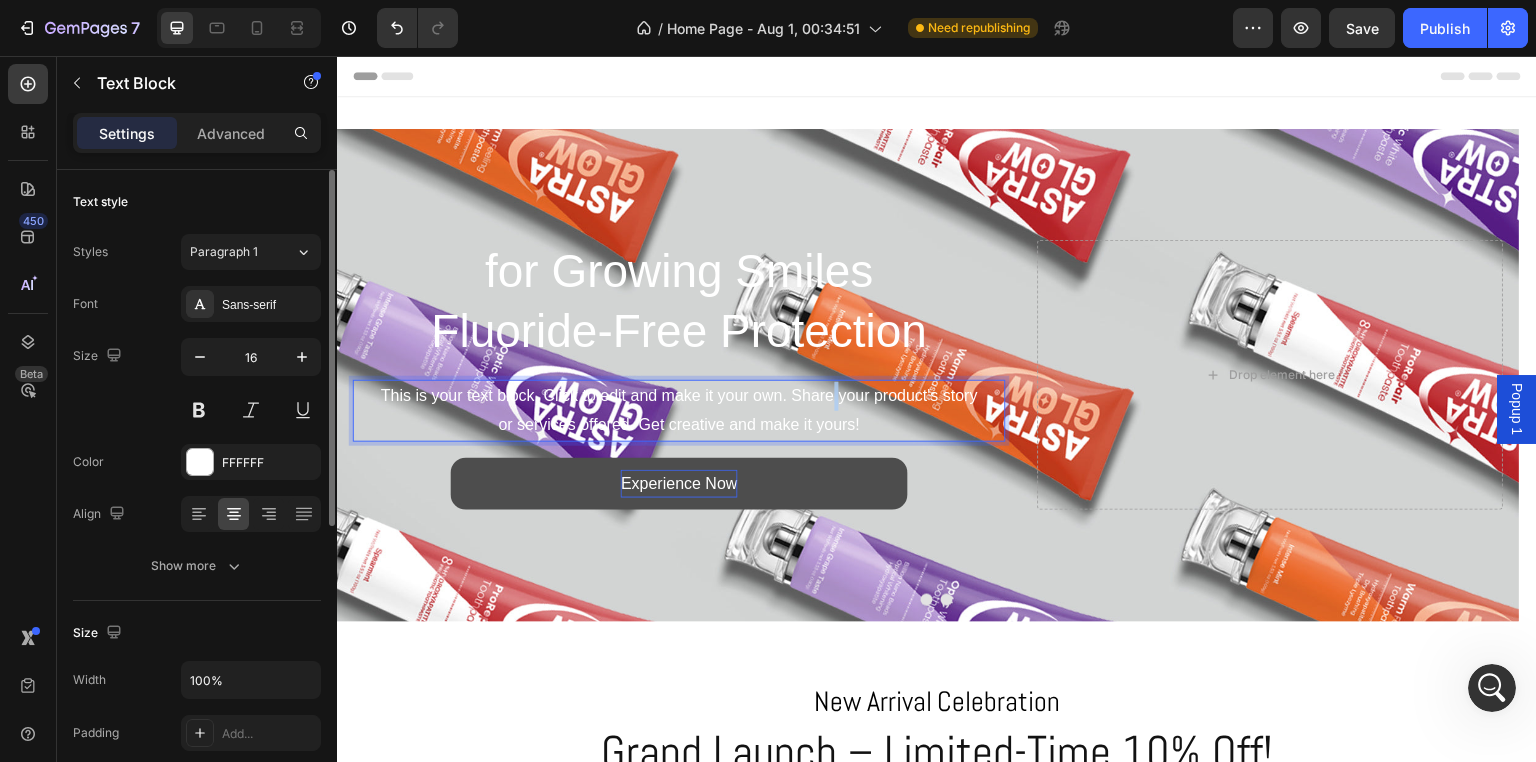 click on "This is your text block. Click to edit and make it your own. Share your product's story or services offered. Get creative and make it yours!" at bounding box center (679, 411) 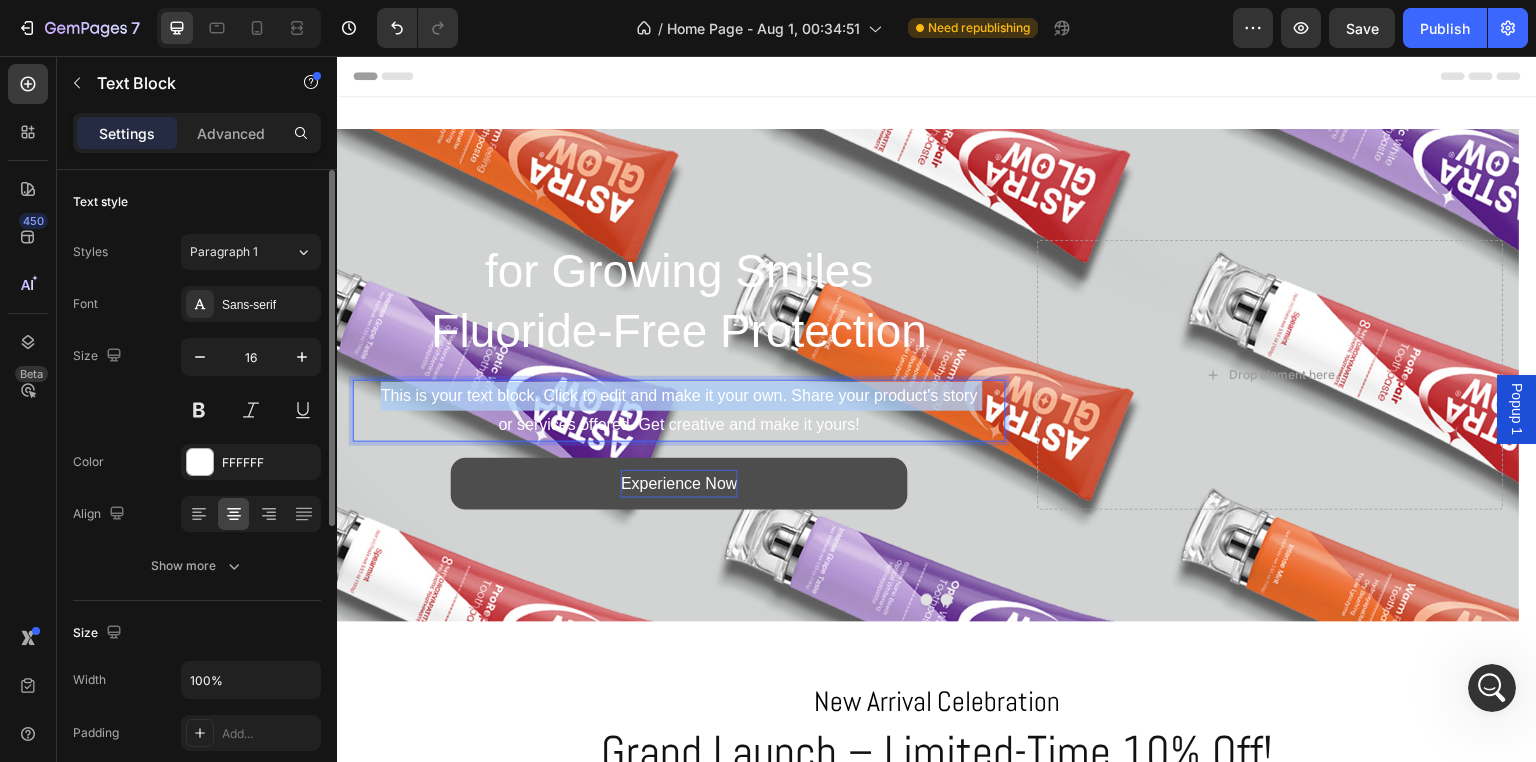 click on "This is your text block. Click to edit and make it your own. Share your product's story or services offered. Get creative and make it yours!" at bounding box center (679, 411) 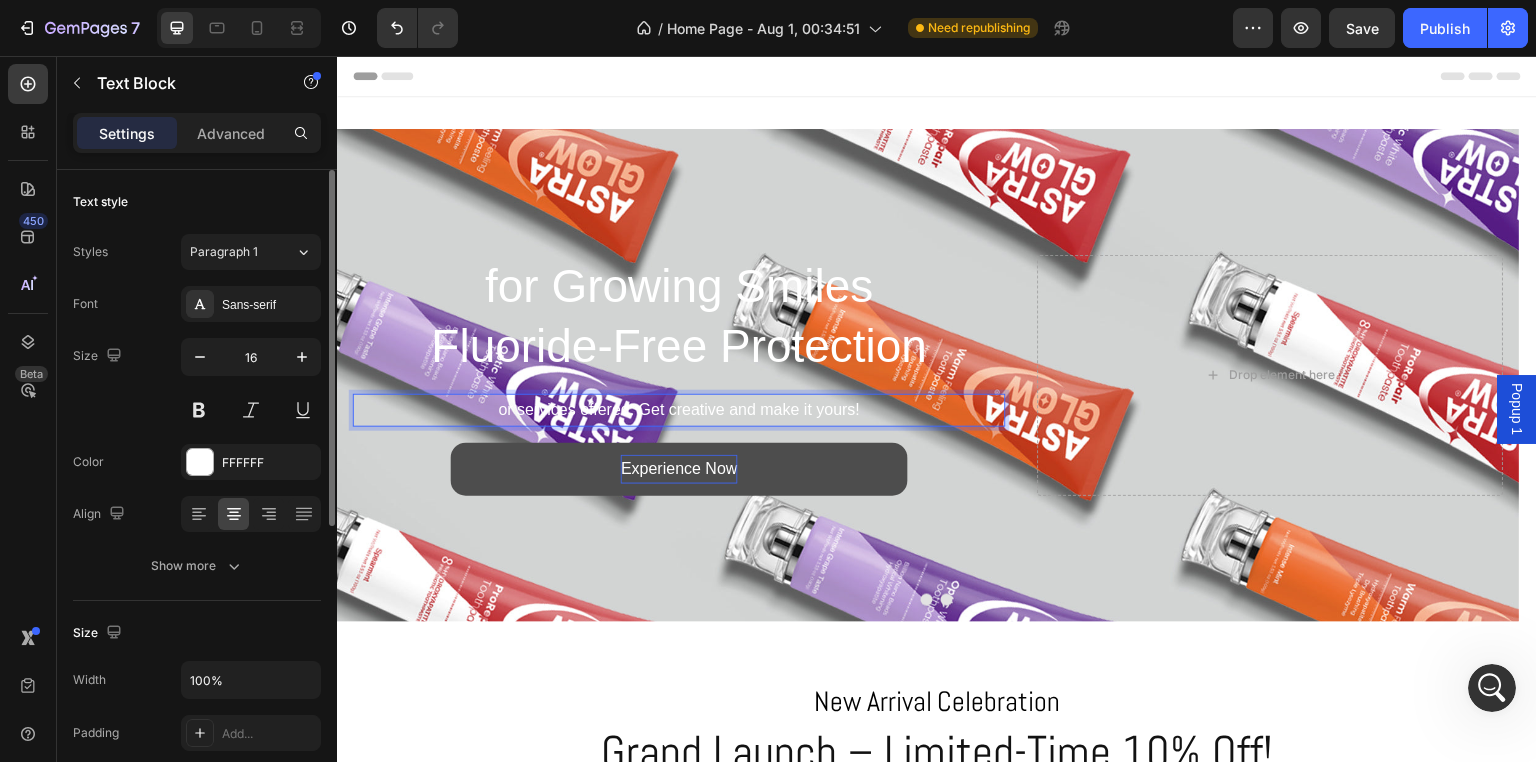 click on "or services offered. Get creative and make it yours!" at bounding box center (679, 410) 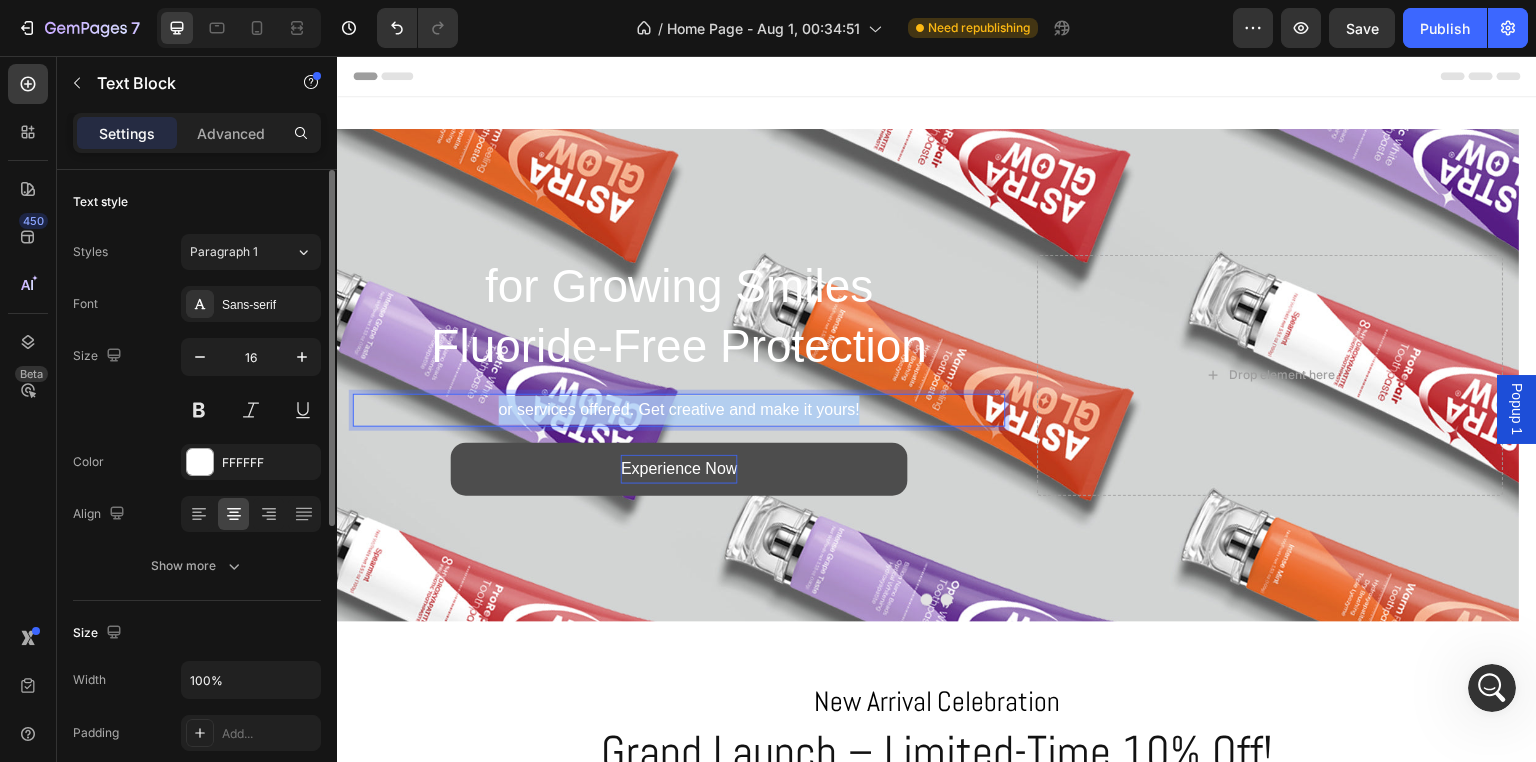 click on "or services offered. Get creative and make it yours!" at bounding box center (679, 410) 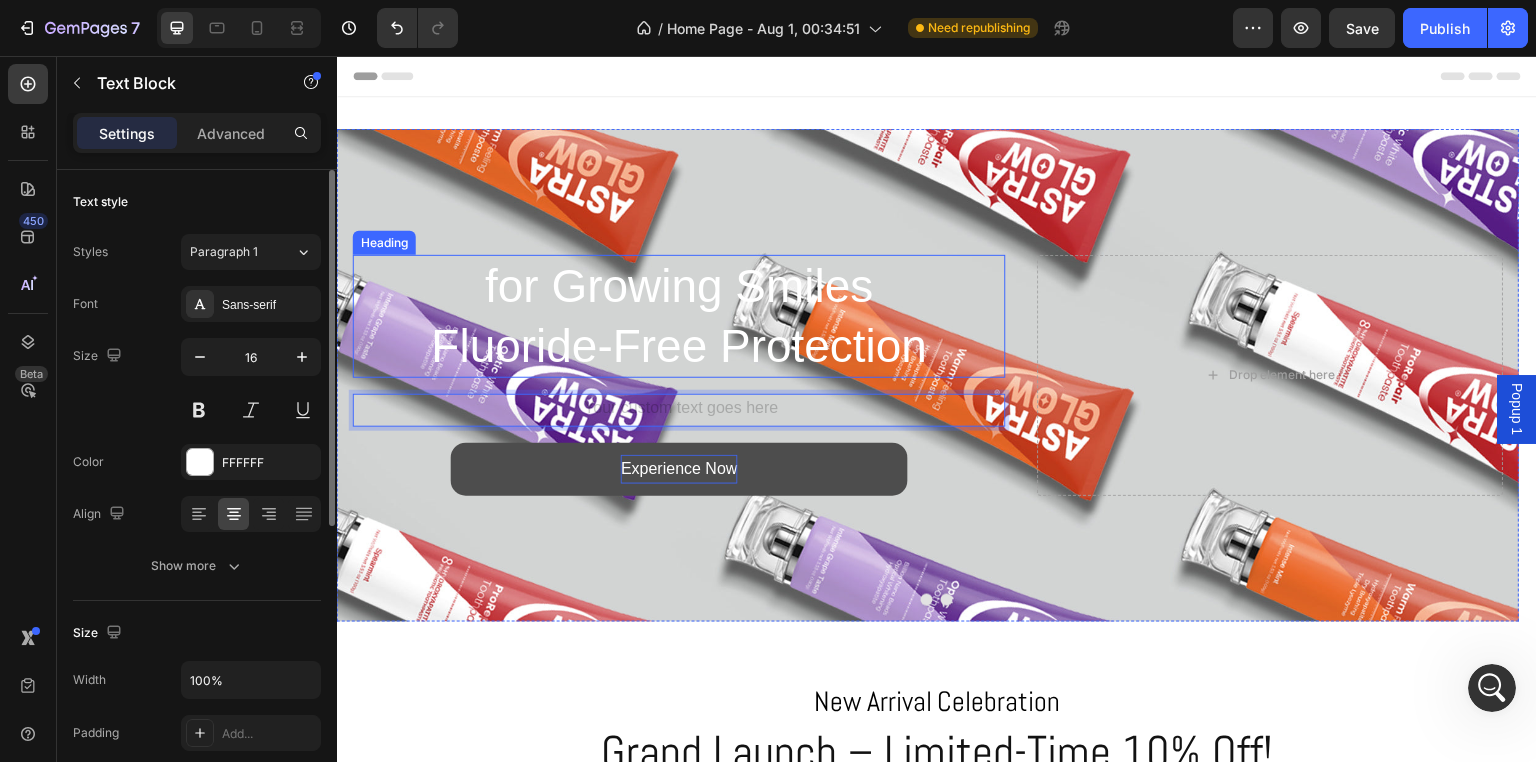 click on "for Growing Smiles Fluoride-Free Protection" at bounding box center [679, 317] 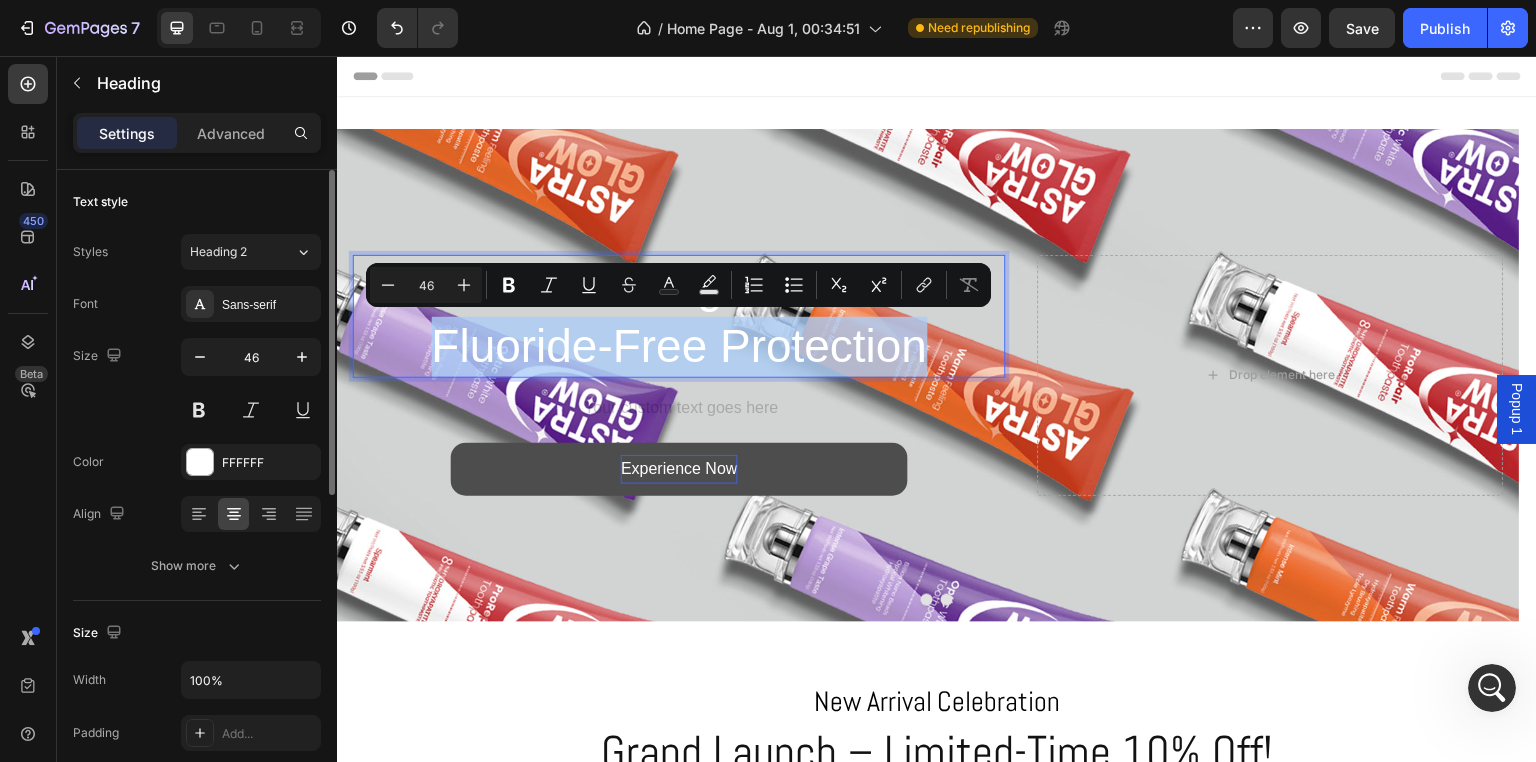 drag, startPoint x: 942, startPoint y: 360, endPoint x: 417, endPoint y: 346, distance: 525.18665 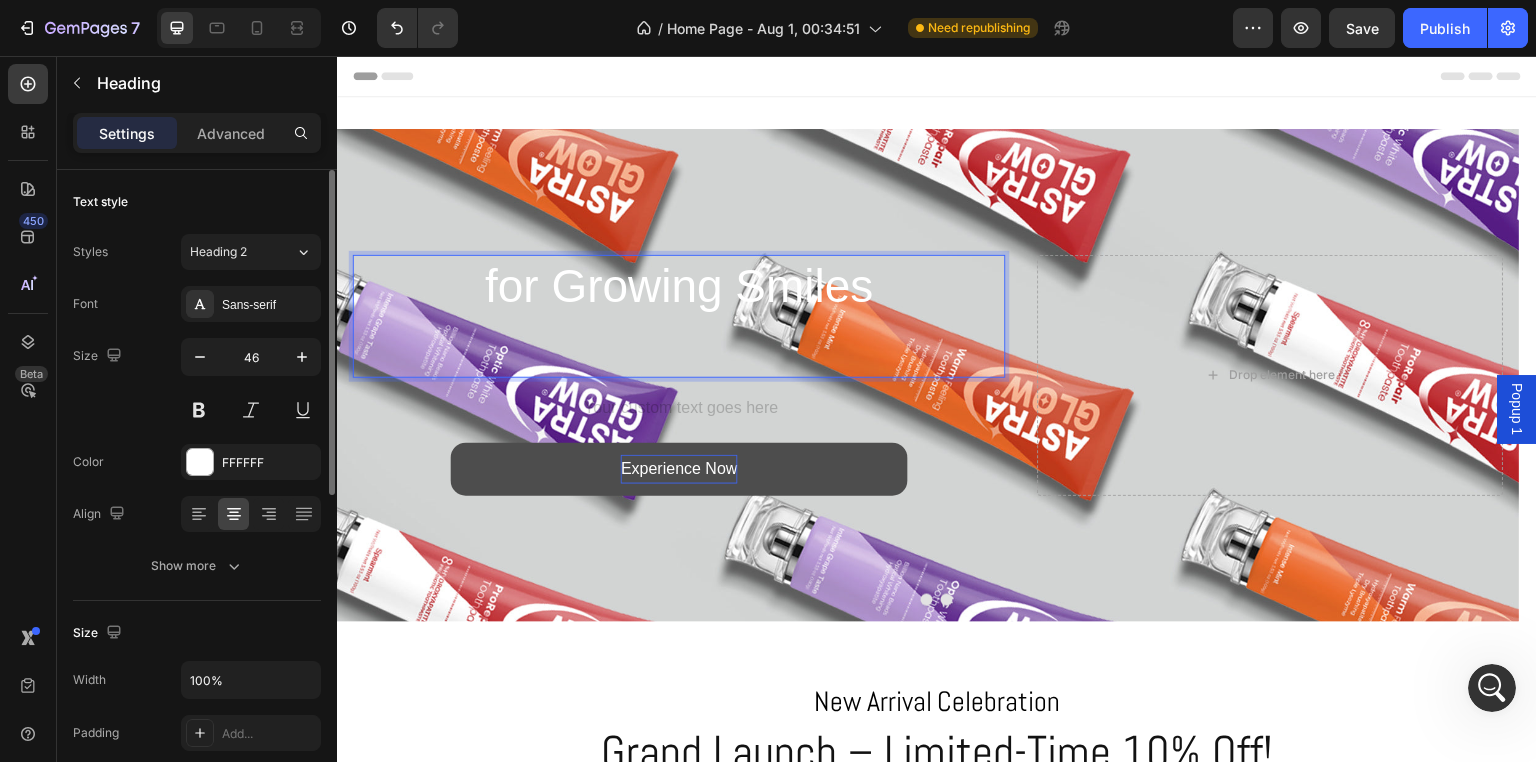 click on "for Growing Smiles" at bounding box center (679, 317) 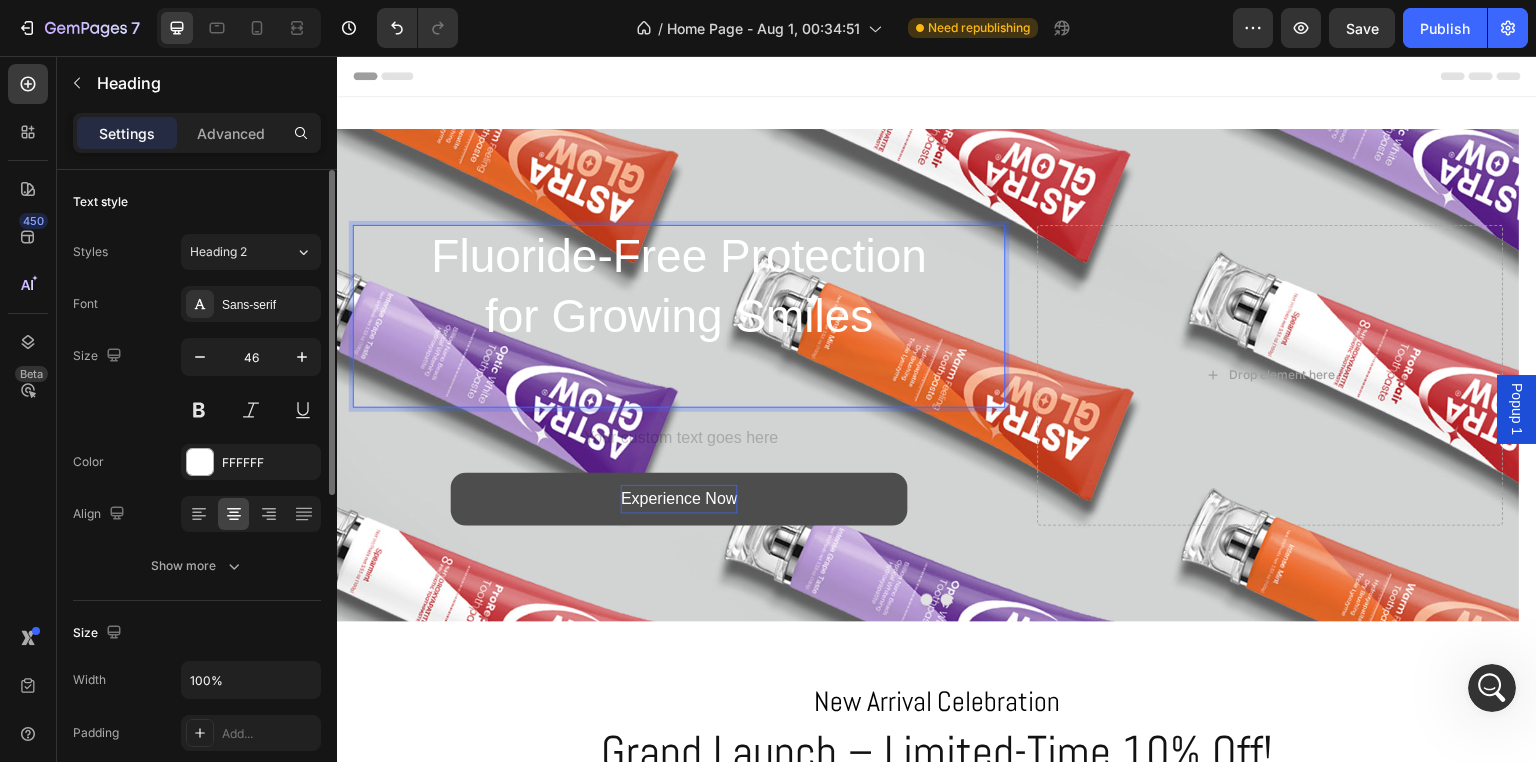 click on "Fluoride-Free Protection for Growing Smiles" at bounding box center (679, 316) 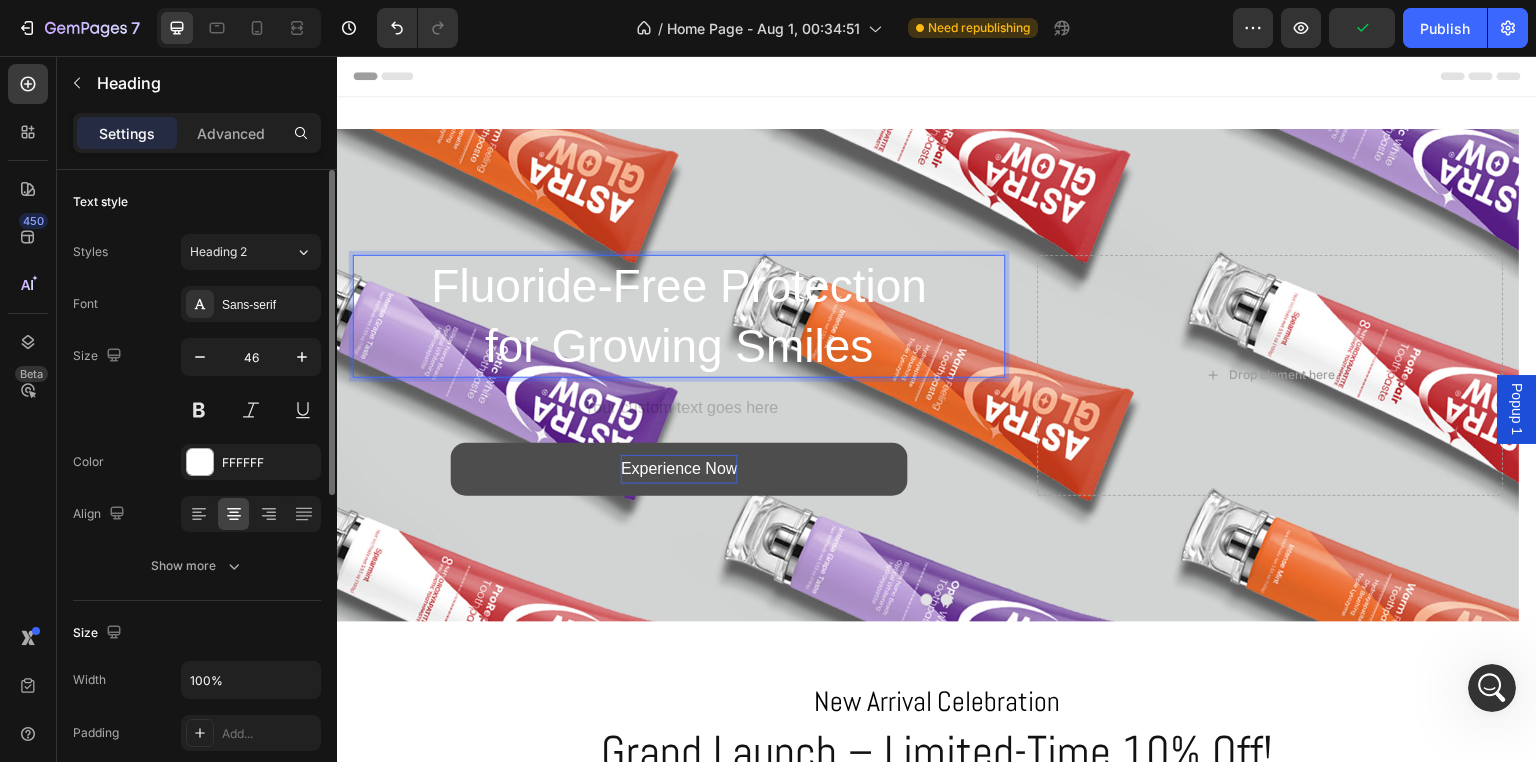 click on "Fluoride-Free Protection for Growing Smiles" at bounding box center (679, 317) 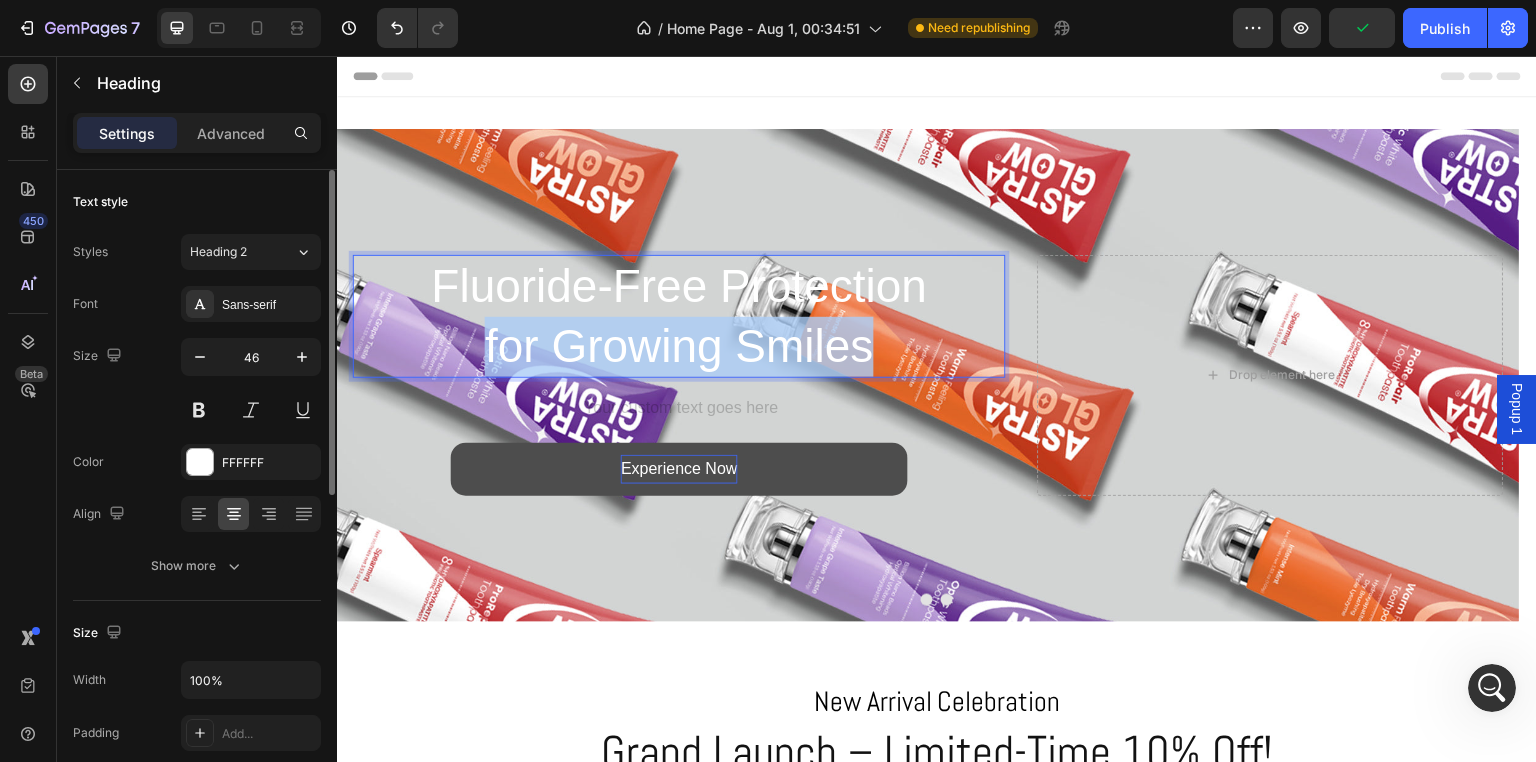 click on "Fluoride-Free Protection for Growing Smiles" at bounding box center (679, 317) 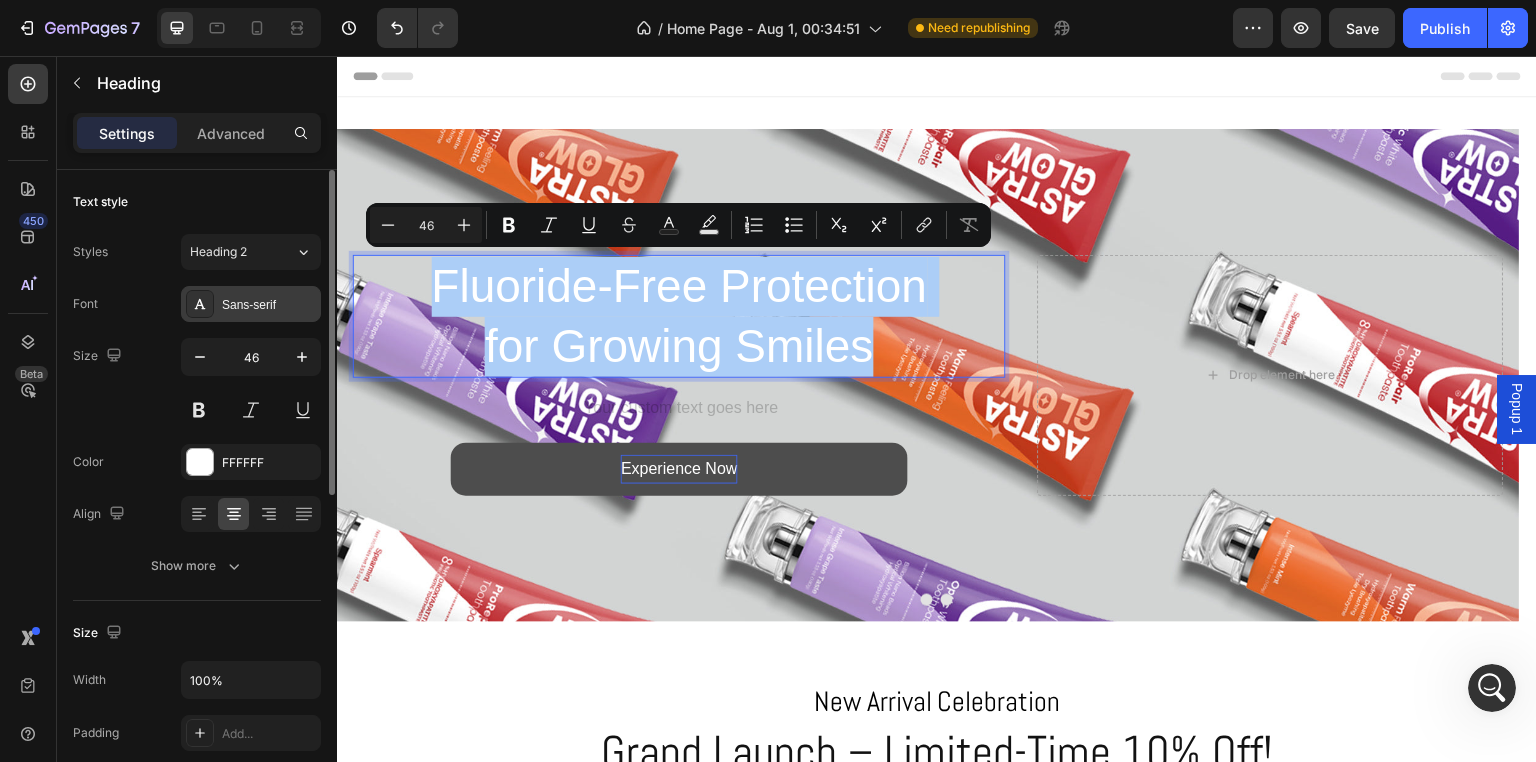 click on "Sans-serif" at bounding box center (269, 305) 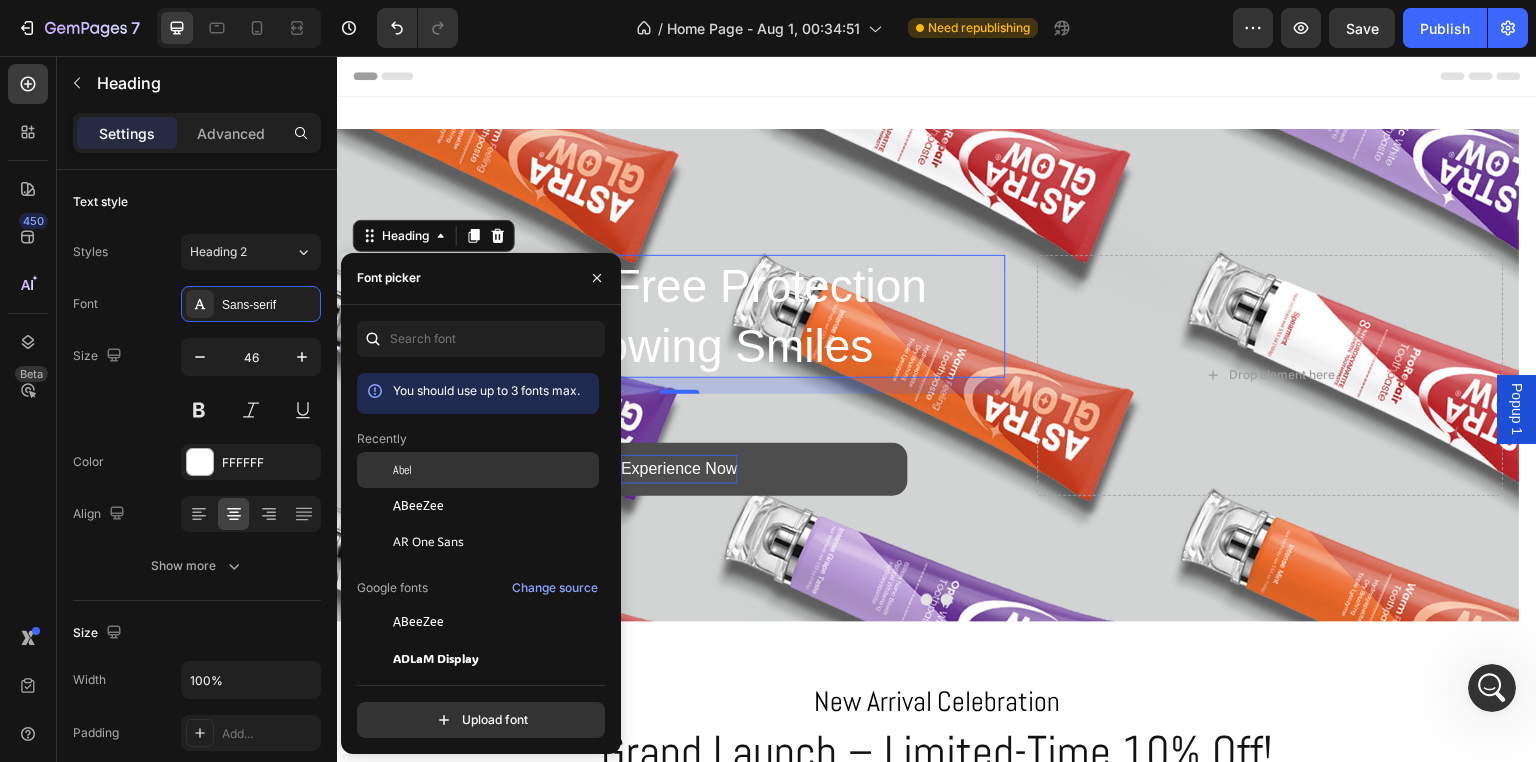 click on "Abel" at bounding box center (494, 470) 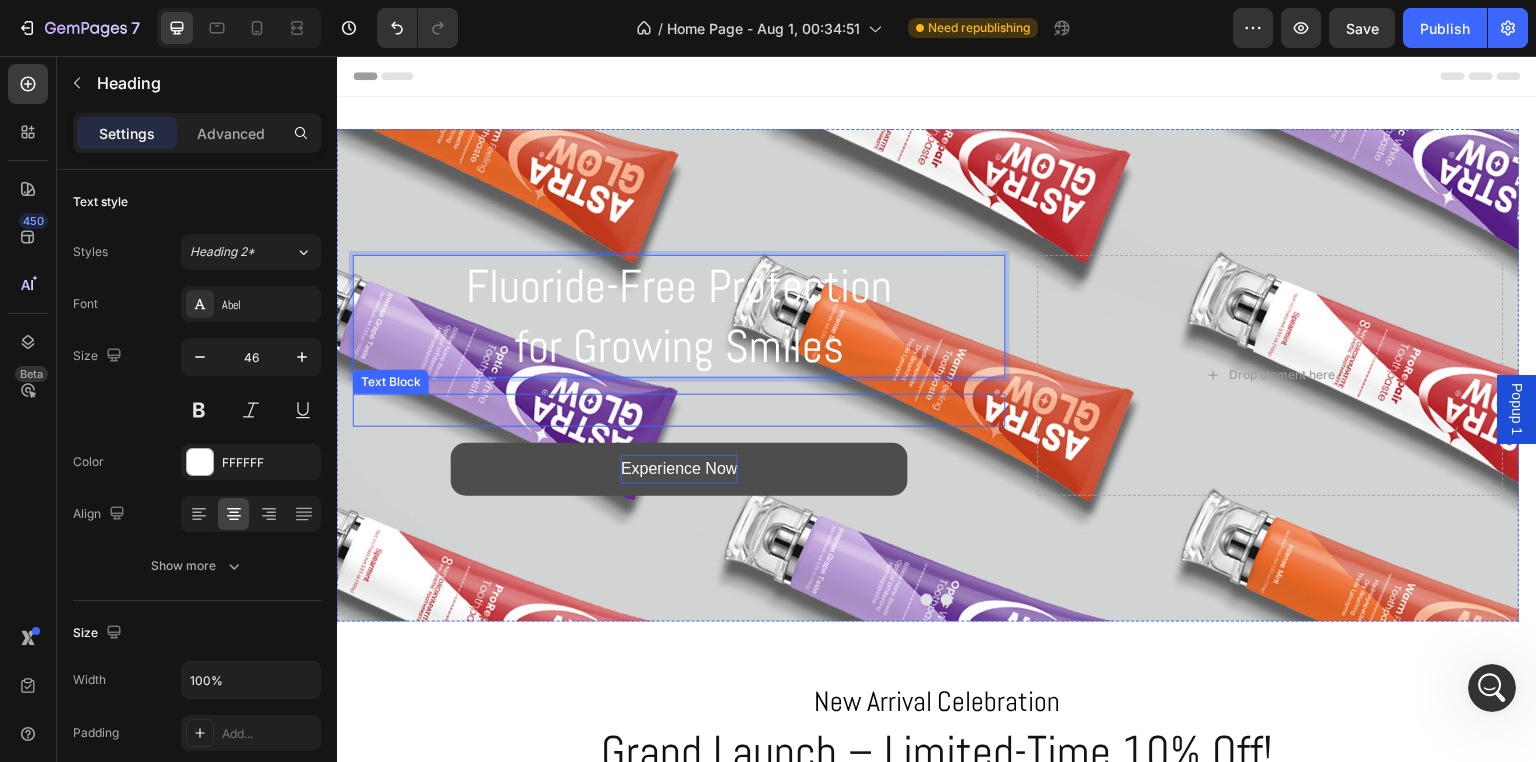 click at bounding box center (679, 410) 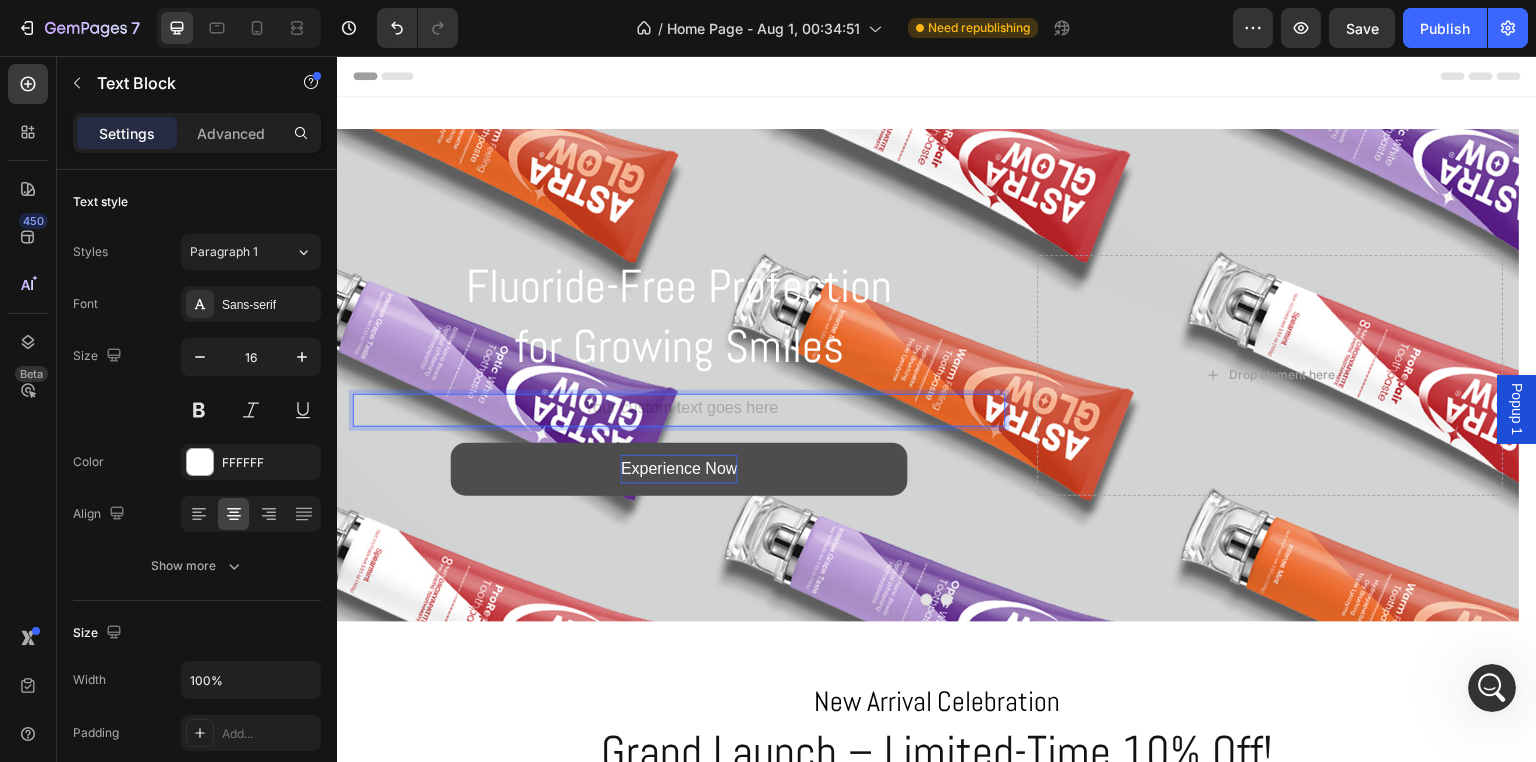 click at bounding box center [679, 410] 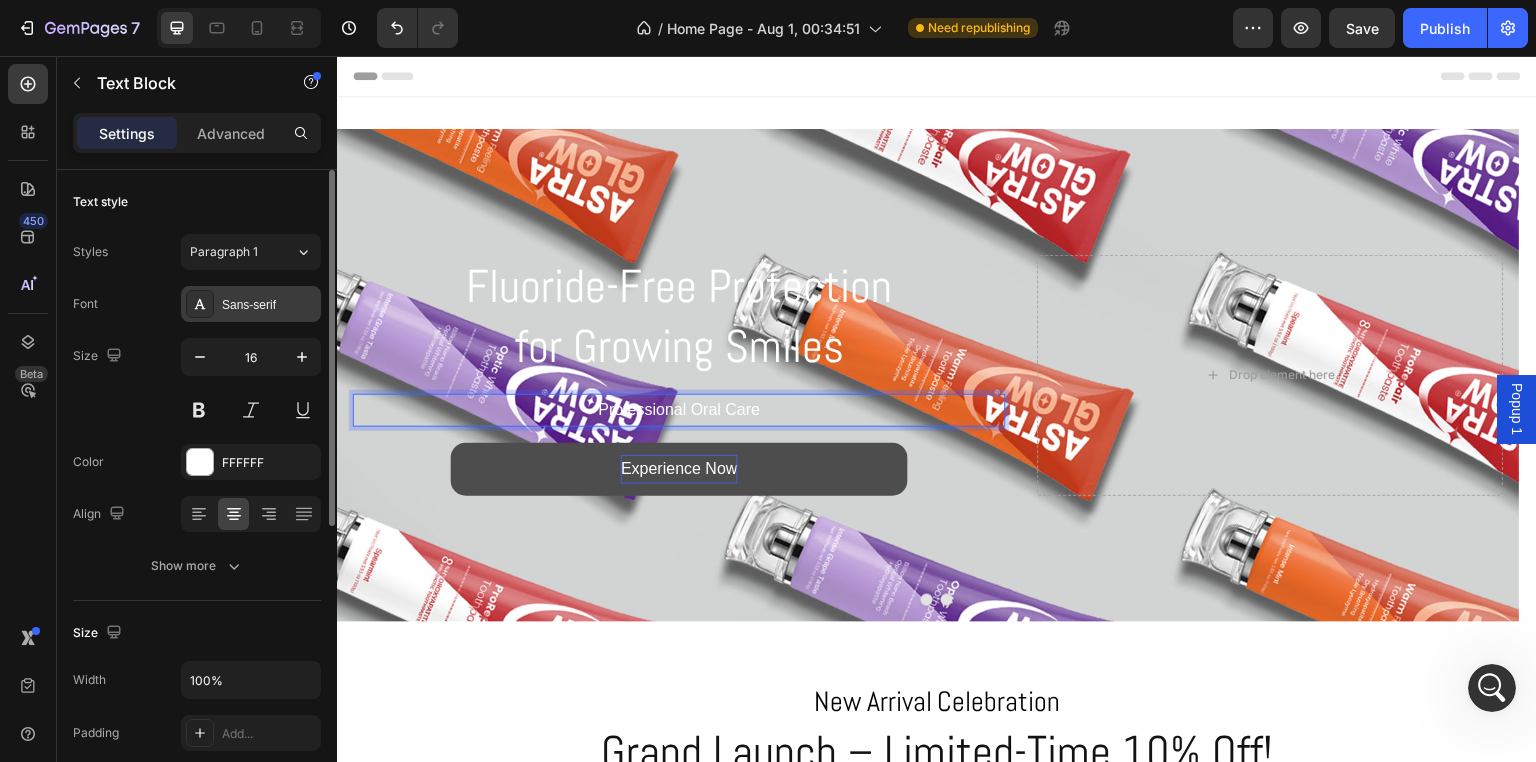 click on "Sans-serif" at bounding box center [269, 305] 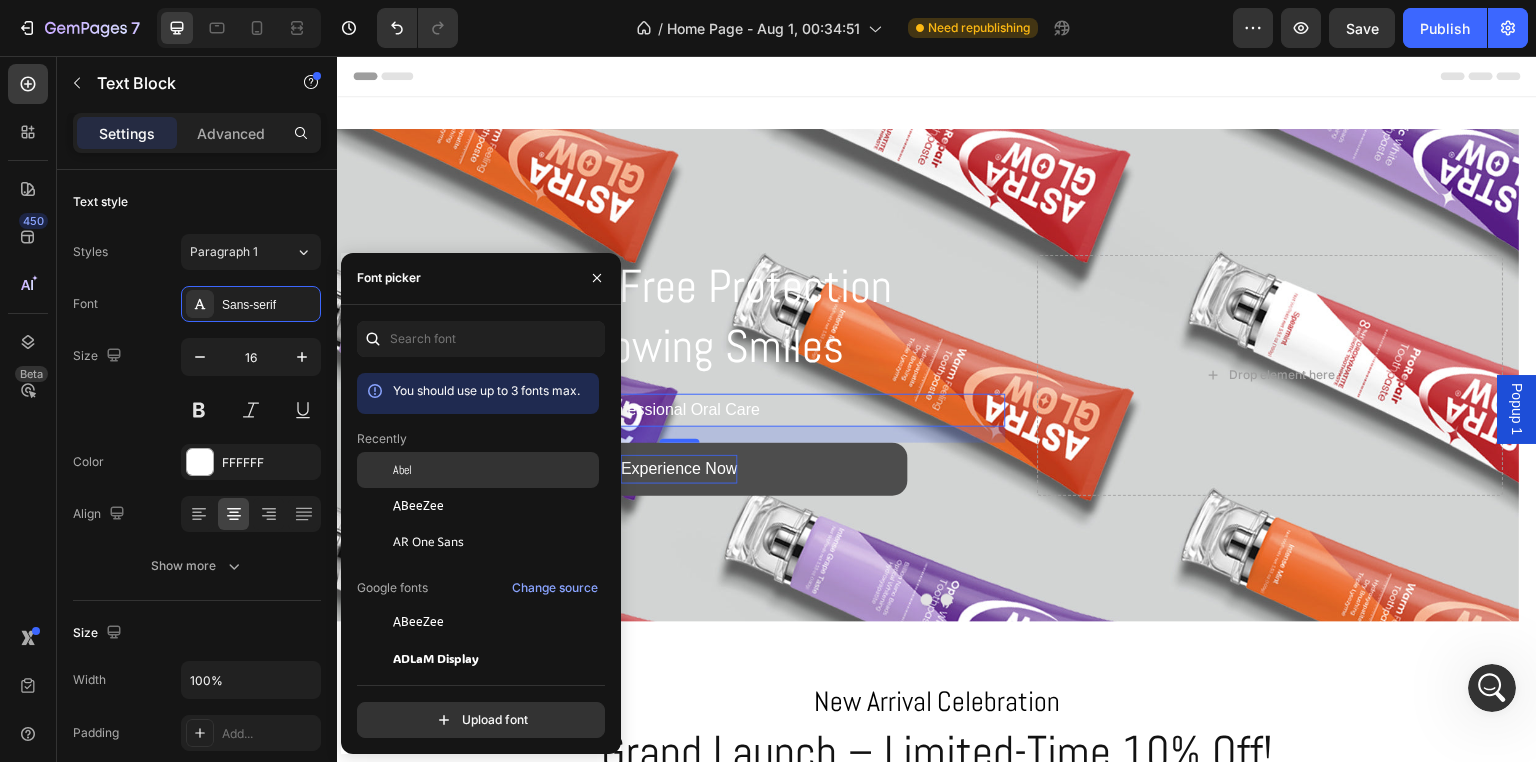 click on "Abel" at bounding box center [402, 470] 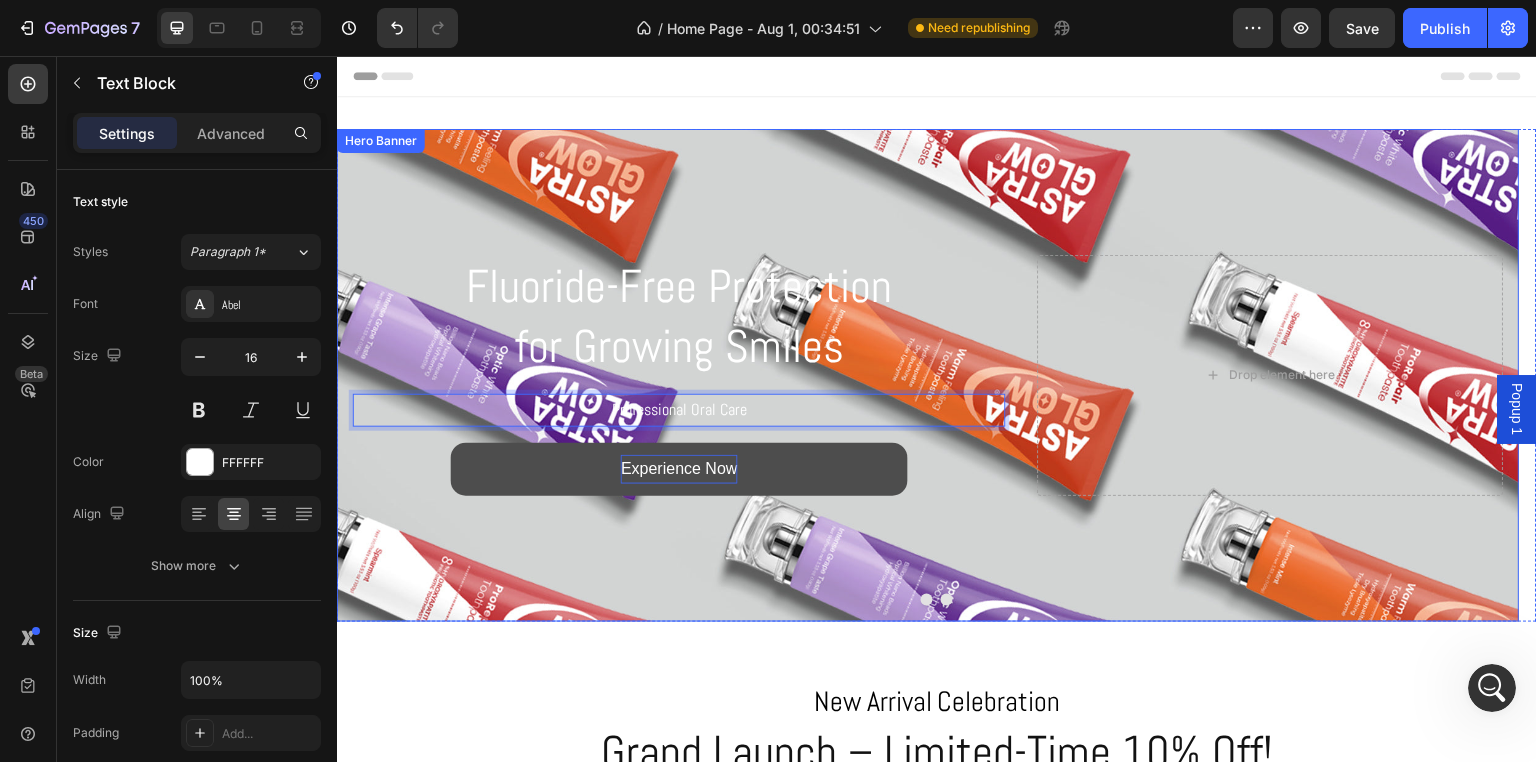 click on "Drop element here" at bounding box center [1271, 375] 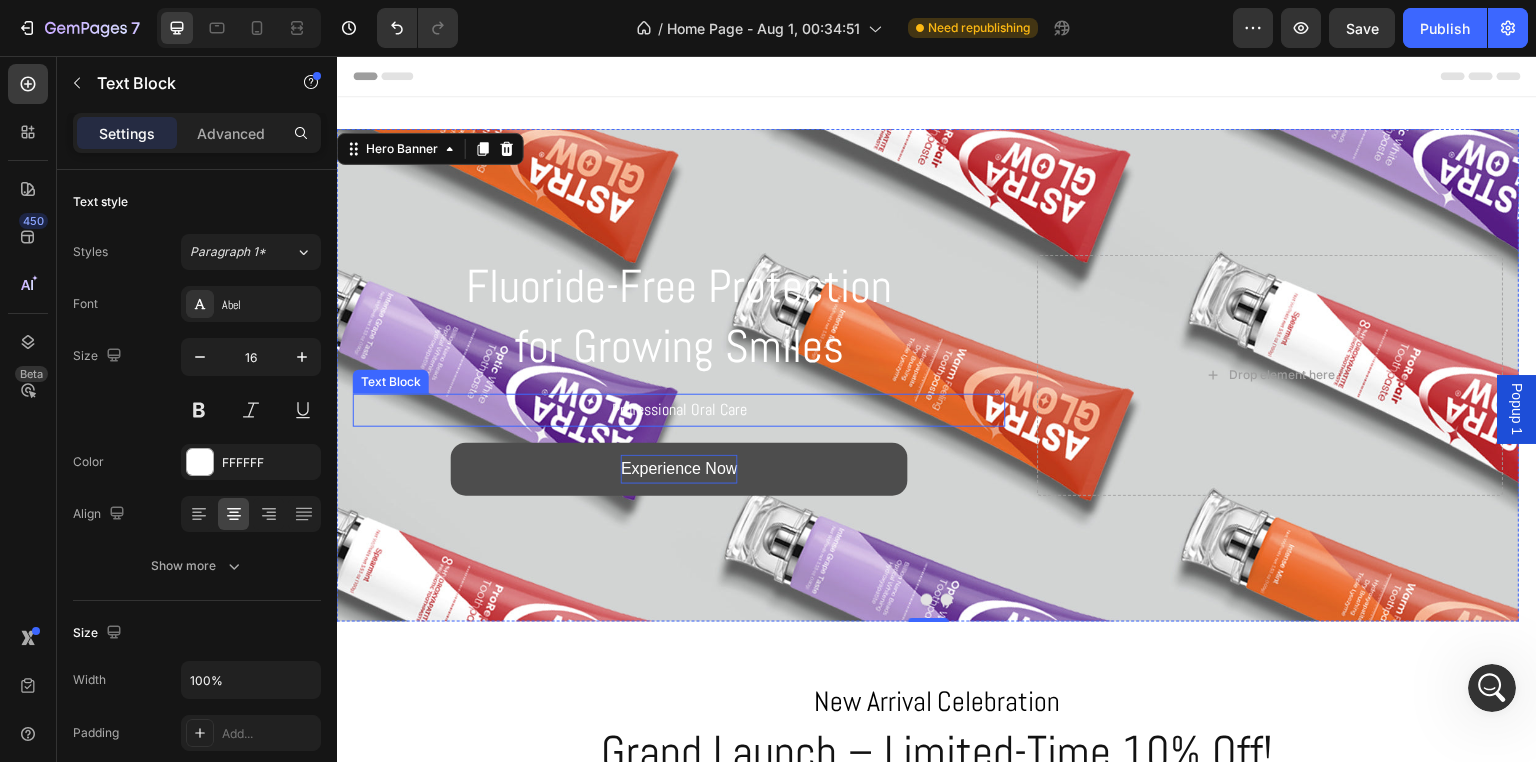 click on "Professional Oral Care" at bounding box center [679, 410] 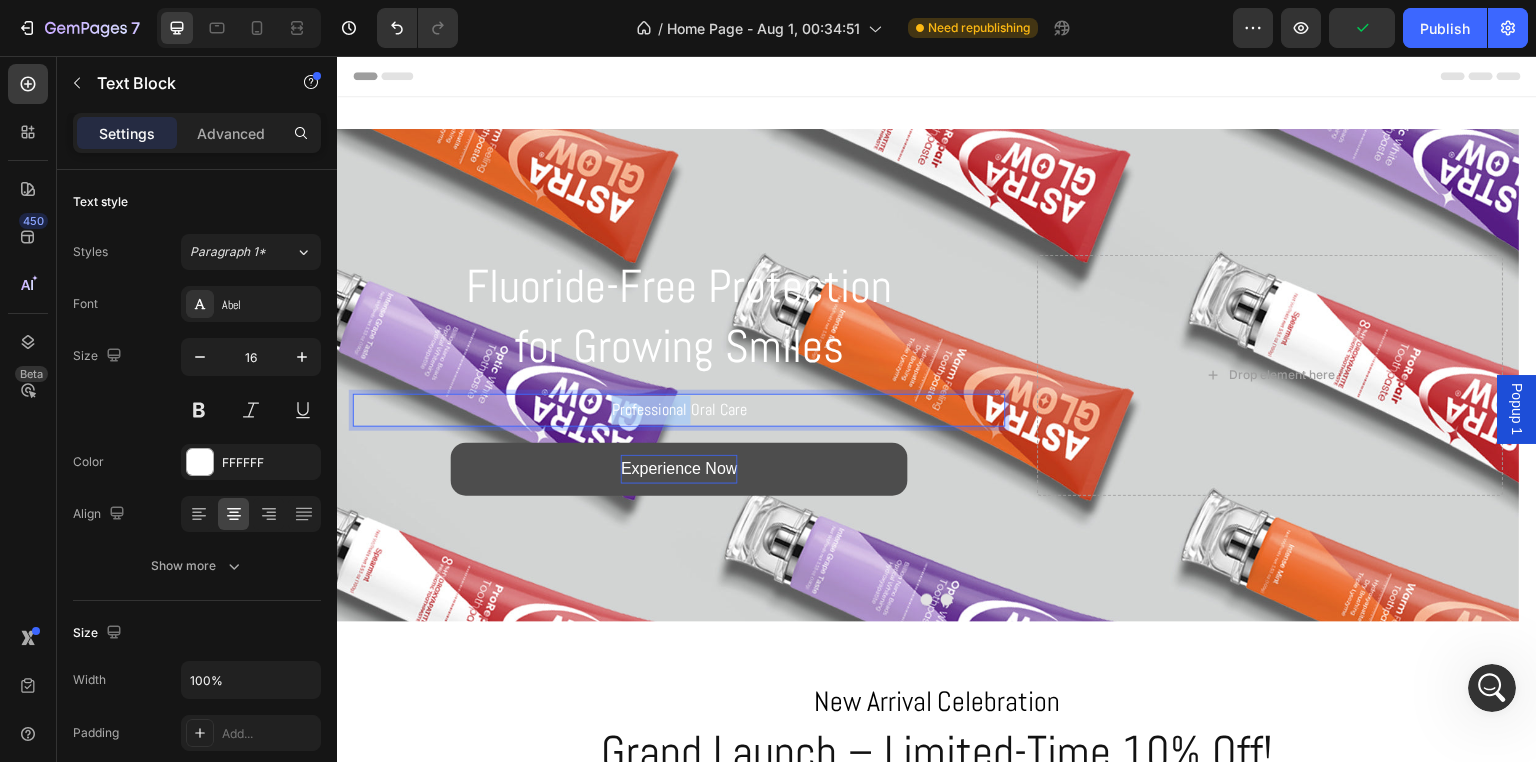 click on "Professional Oral Care" at bounding box center [679, 410] 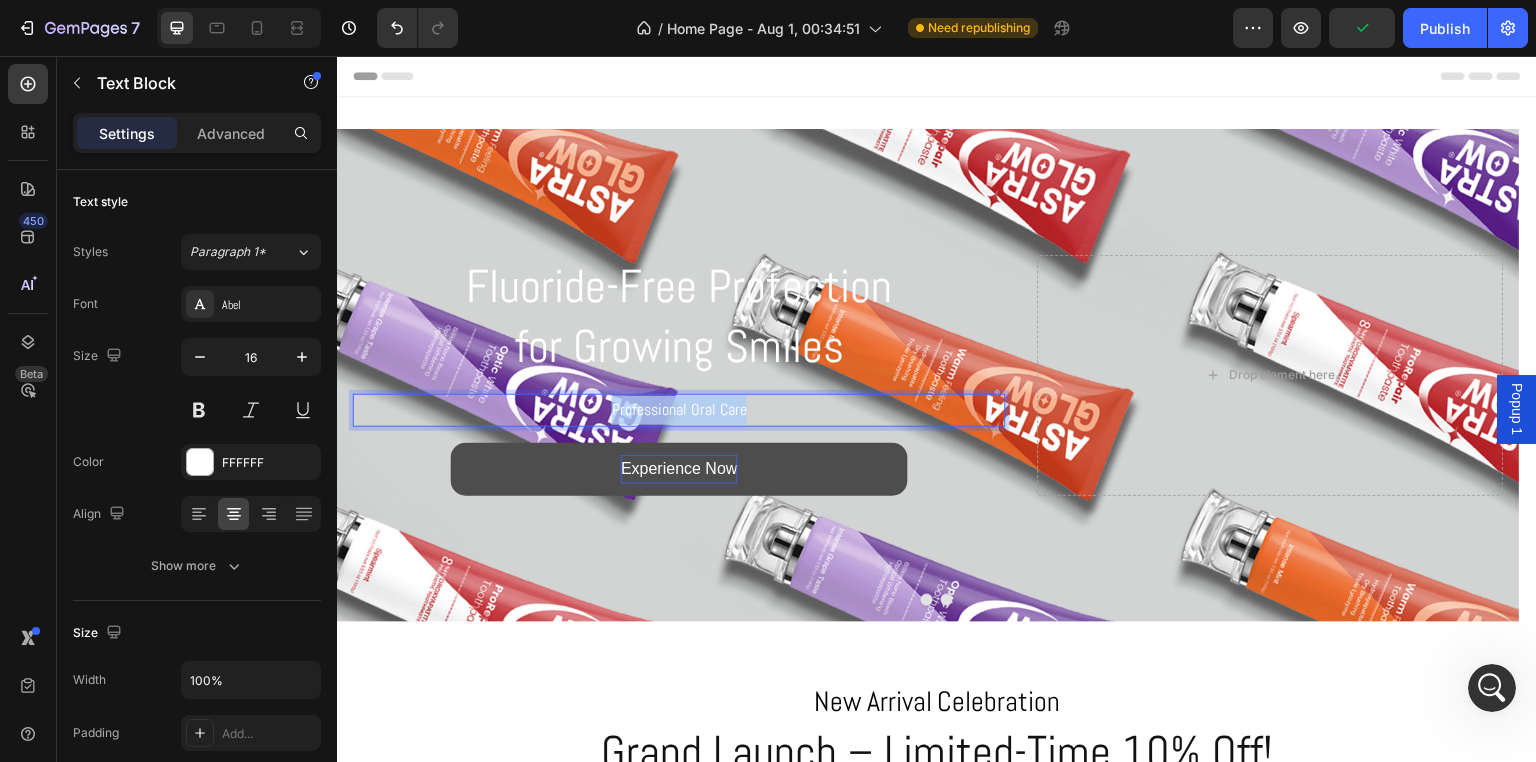 click on "Professional Oral Care" at bounding box center [679, 410] 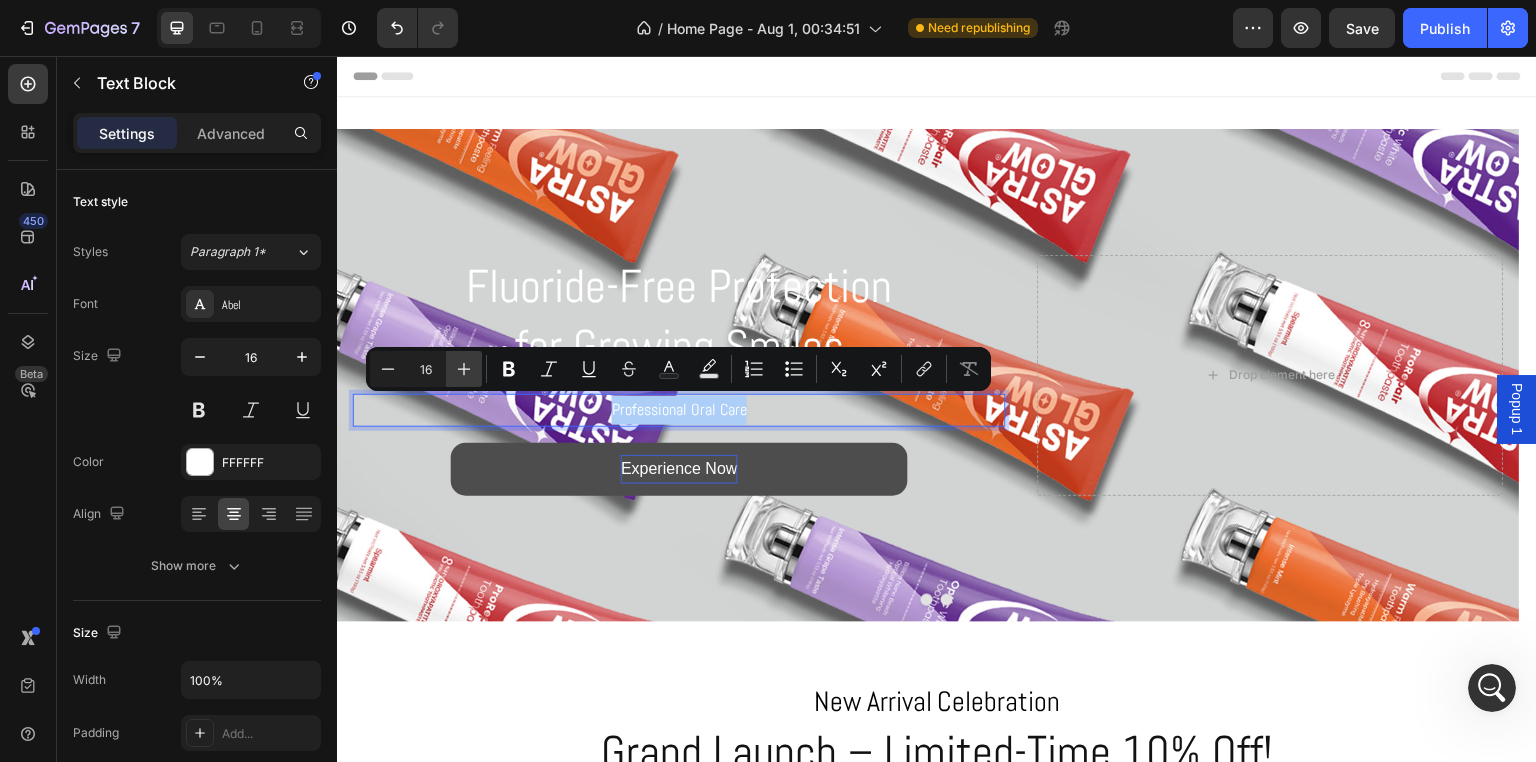 click 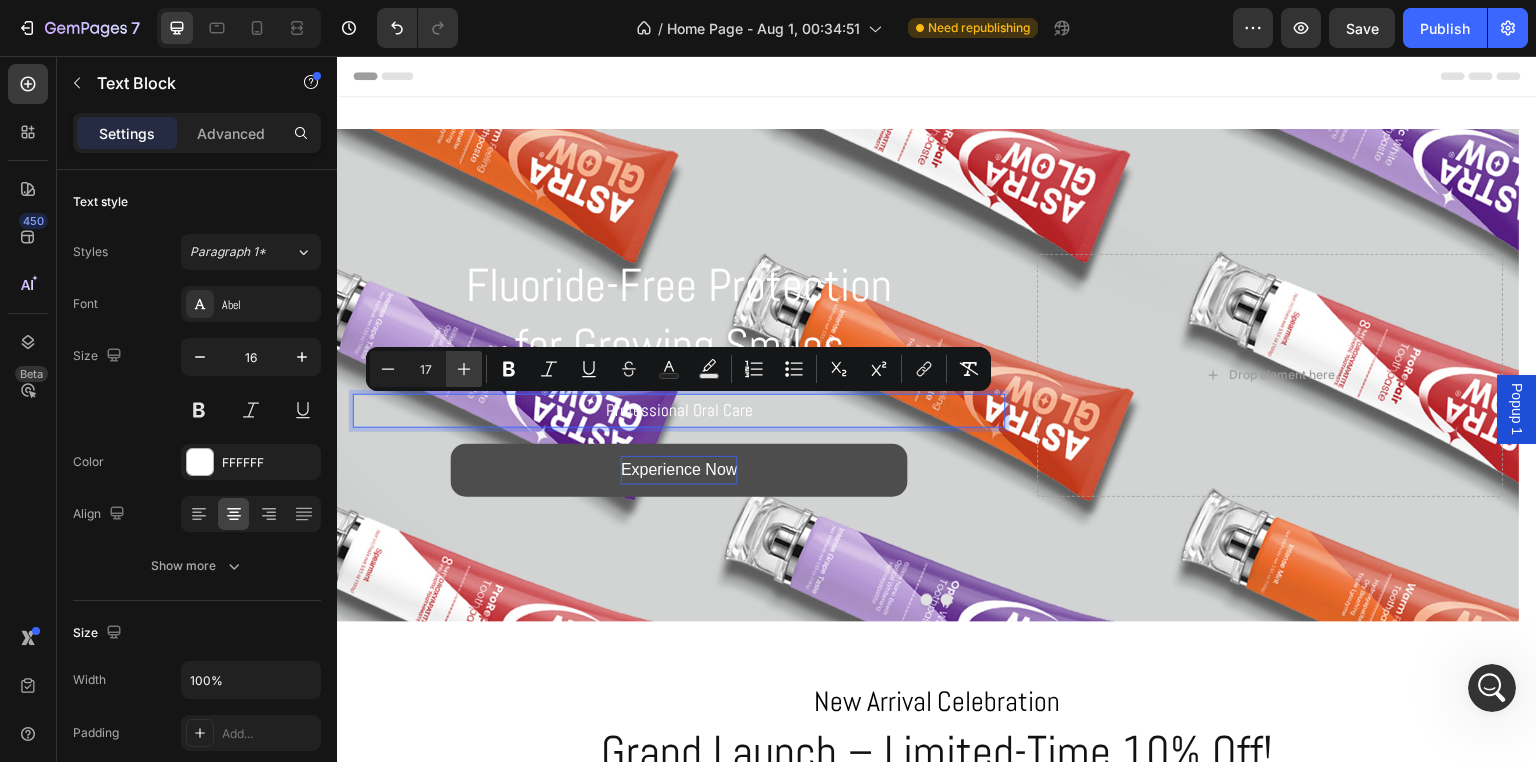 click 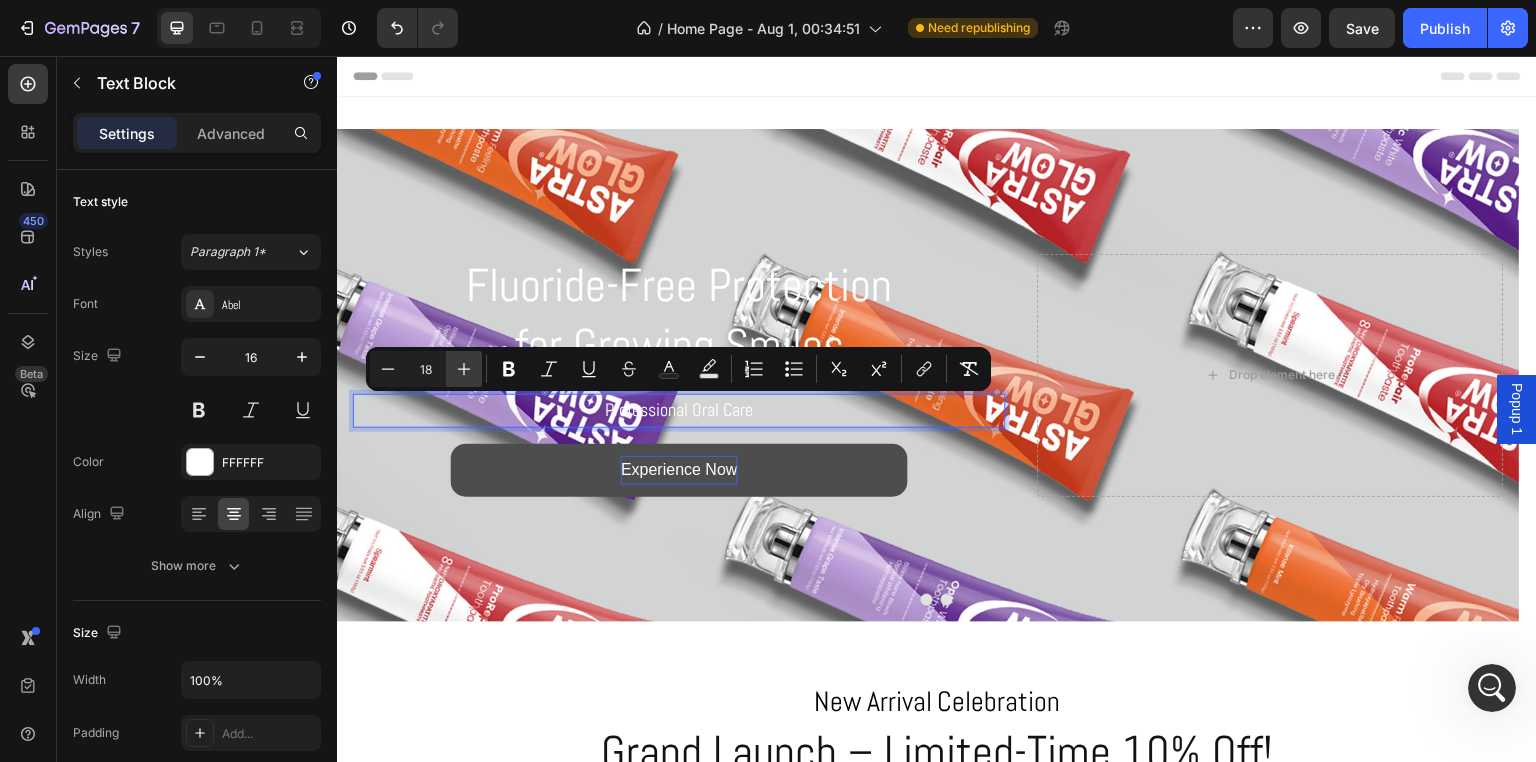 click 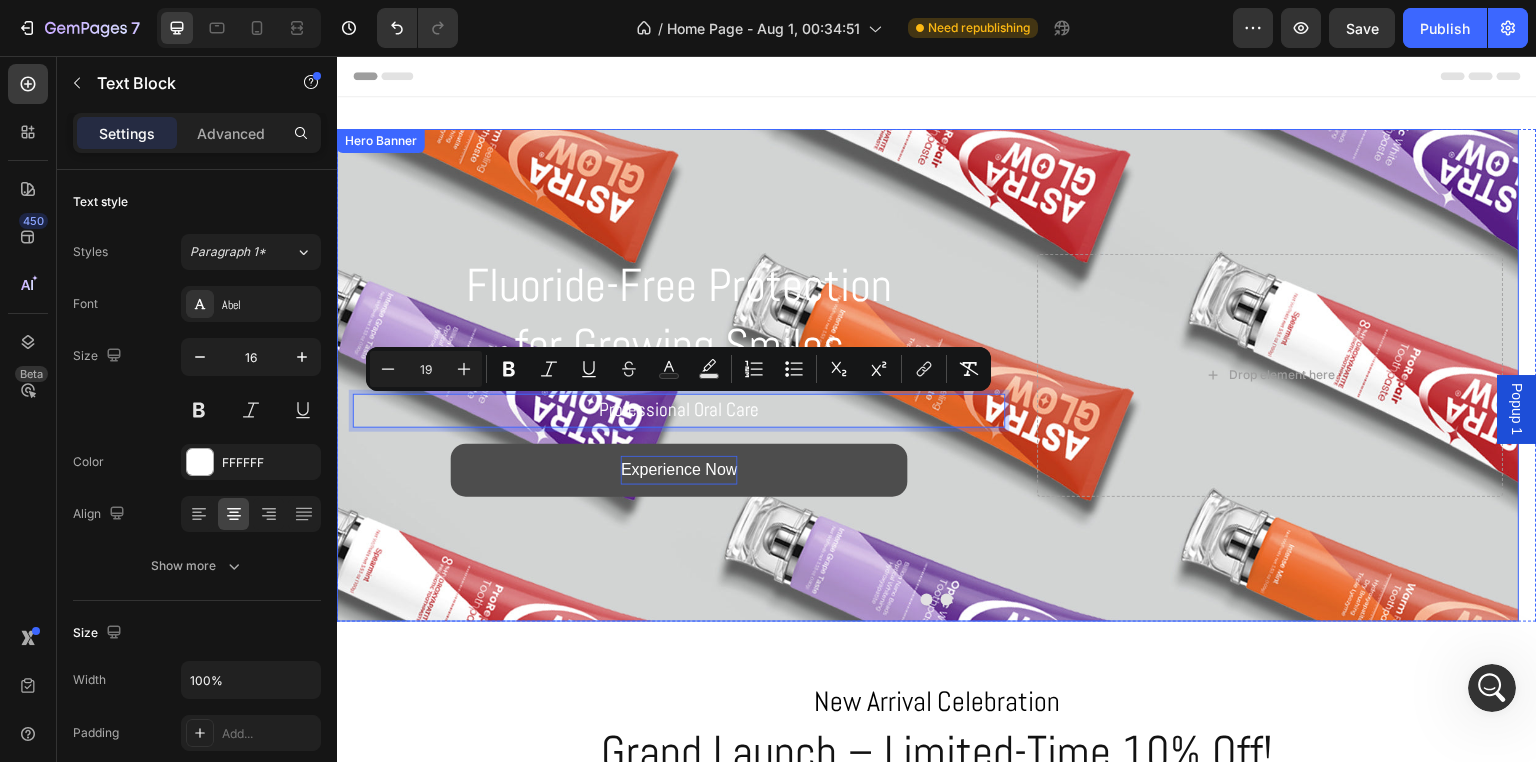 click on "Experience Now Button" at bounding box center [679, 470] 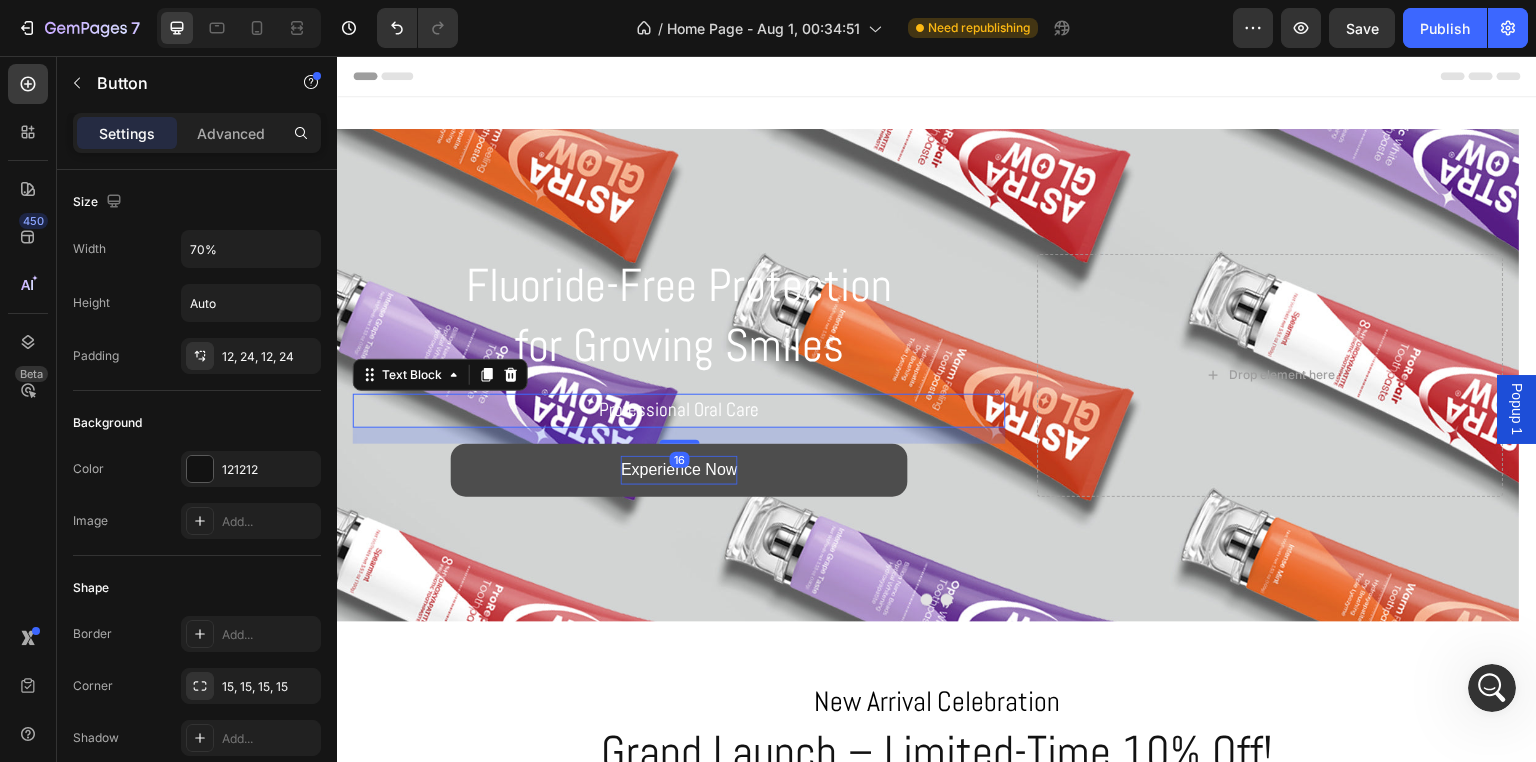 click on "Professional Oral Care" at bounding box center (679, 411) 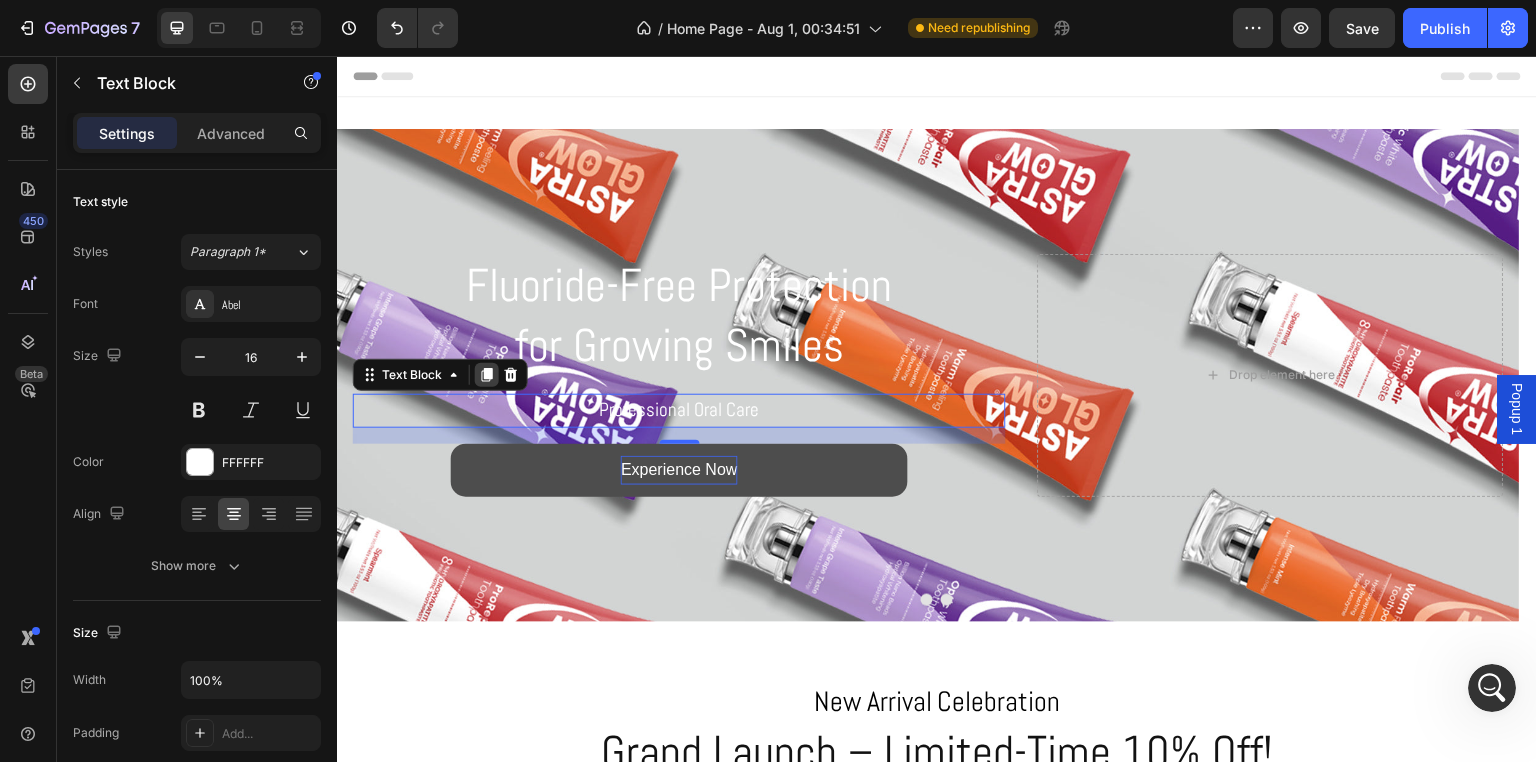 click 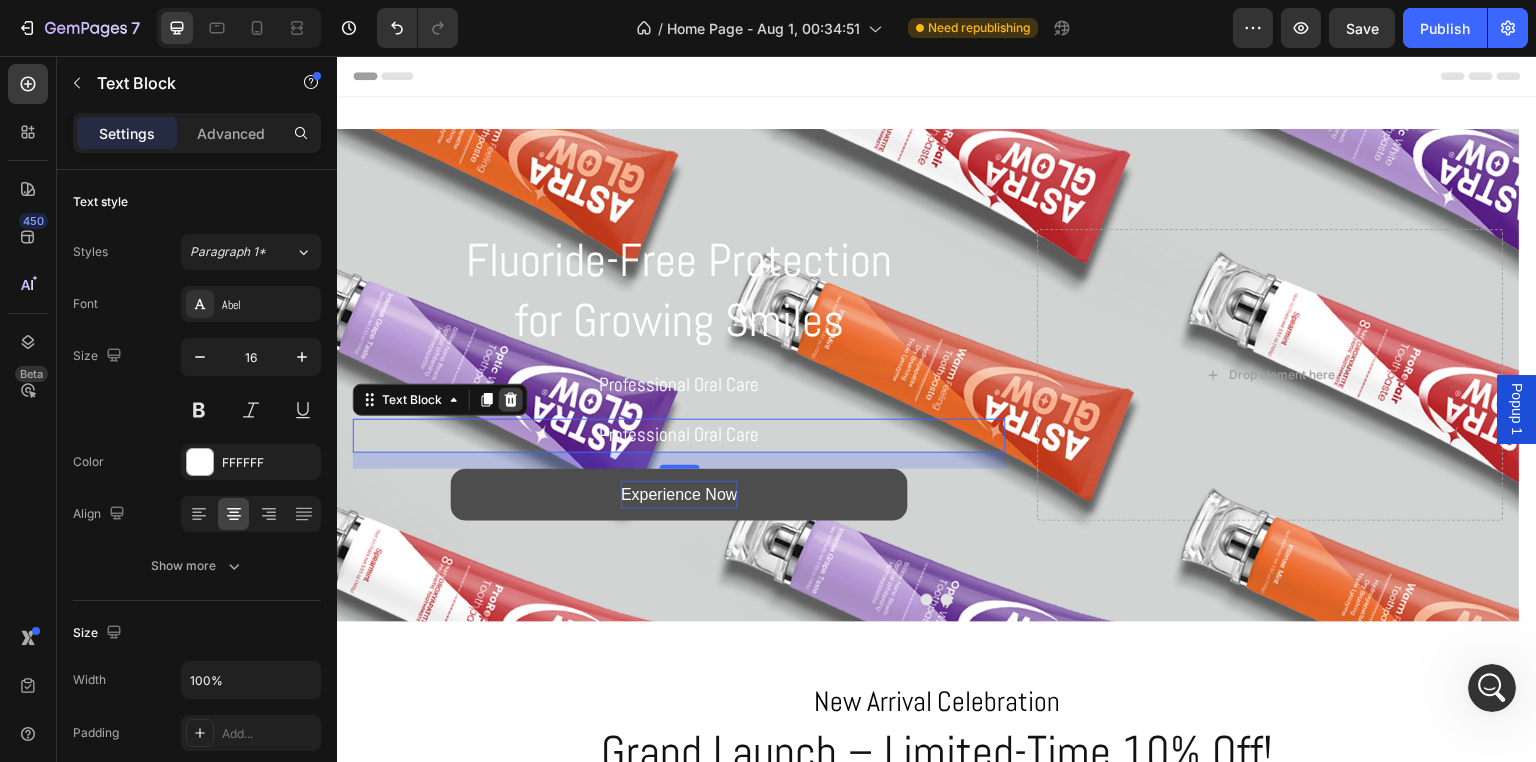 click 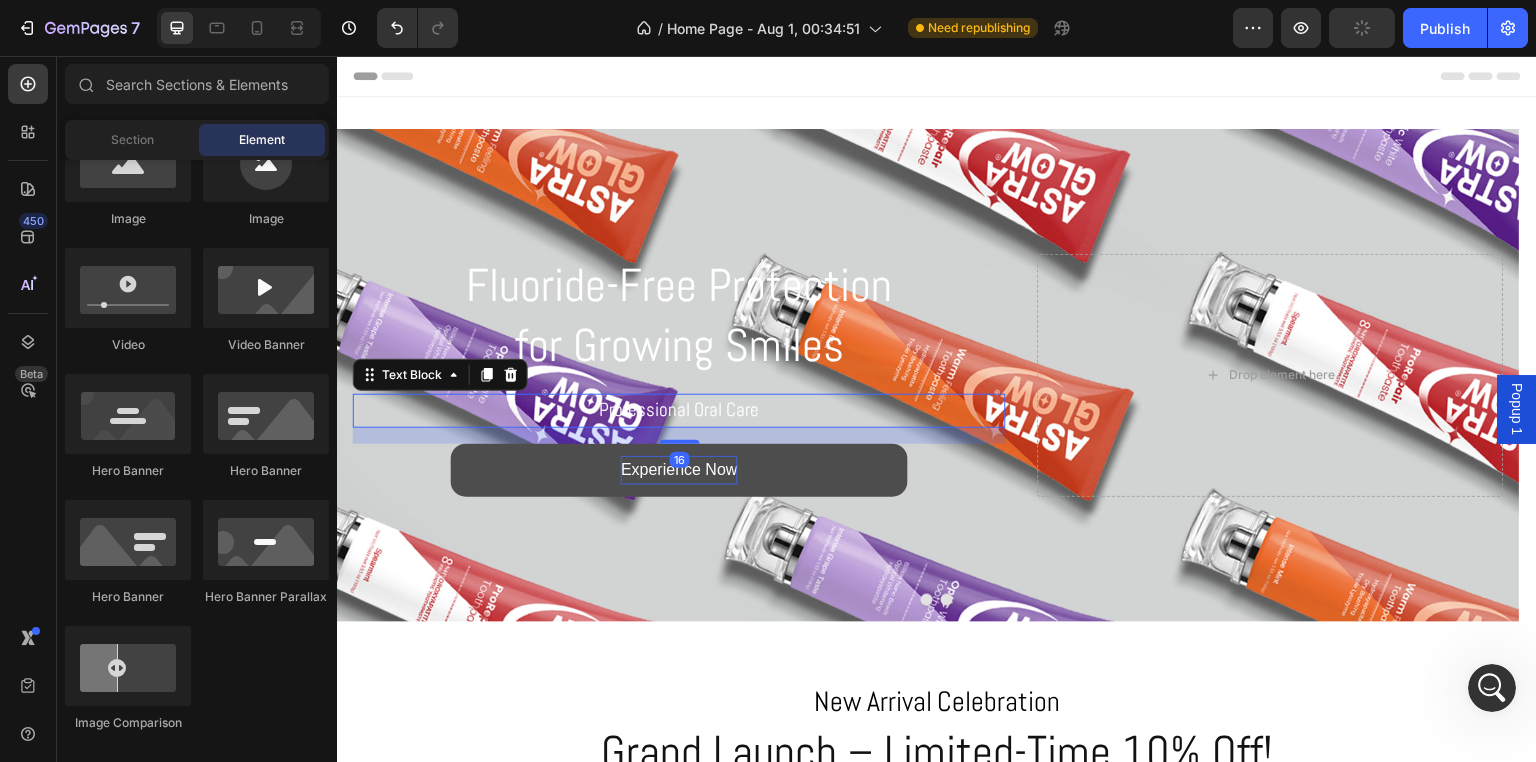 click on "Professional Oral Care" at bounding box center [679, 411] 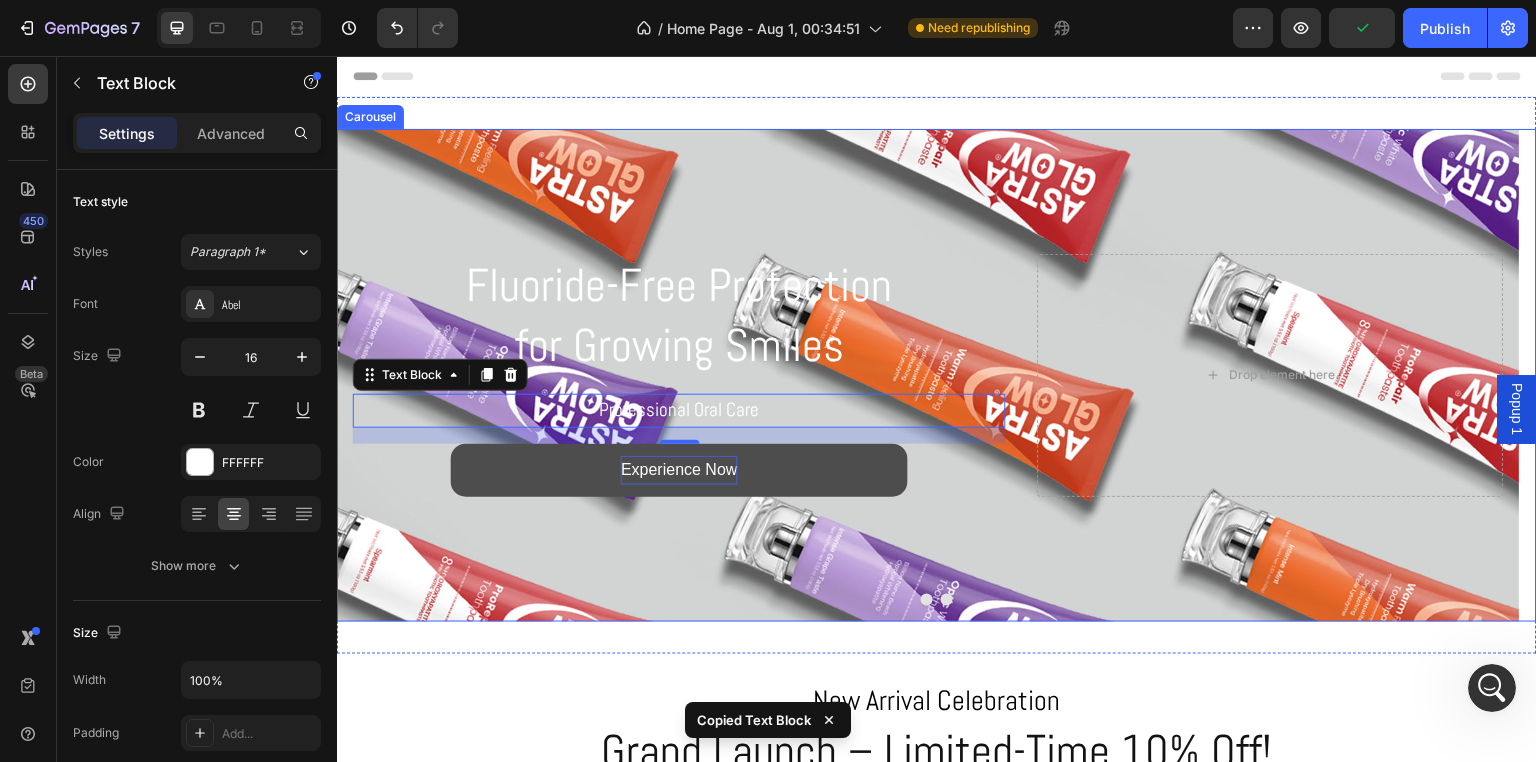 click at bounding box center (927, 600) 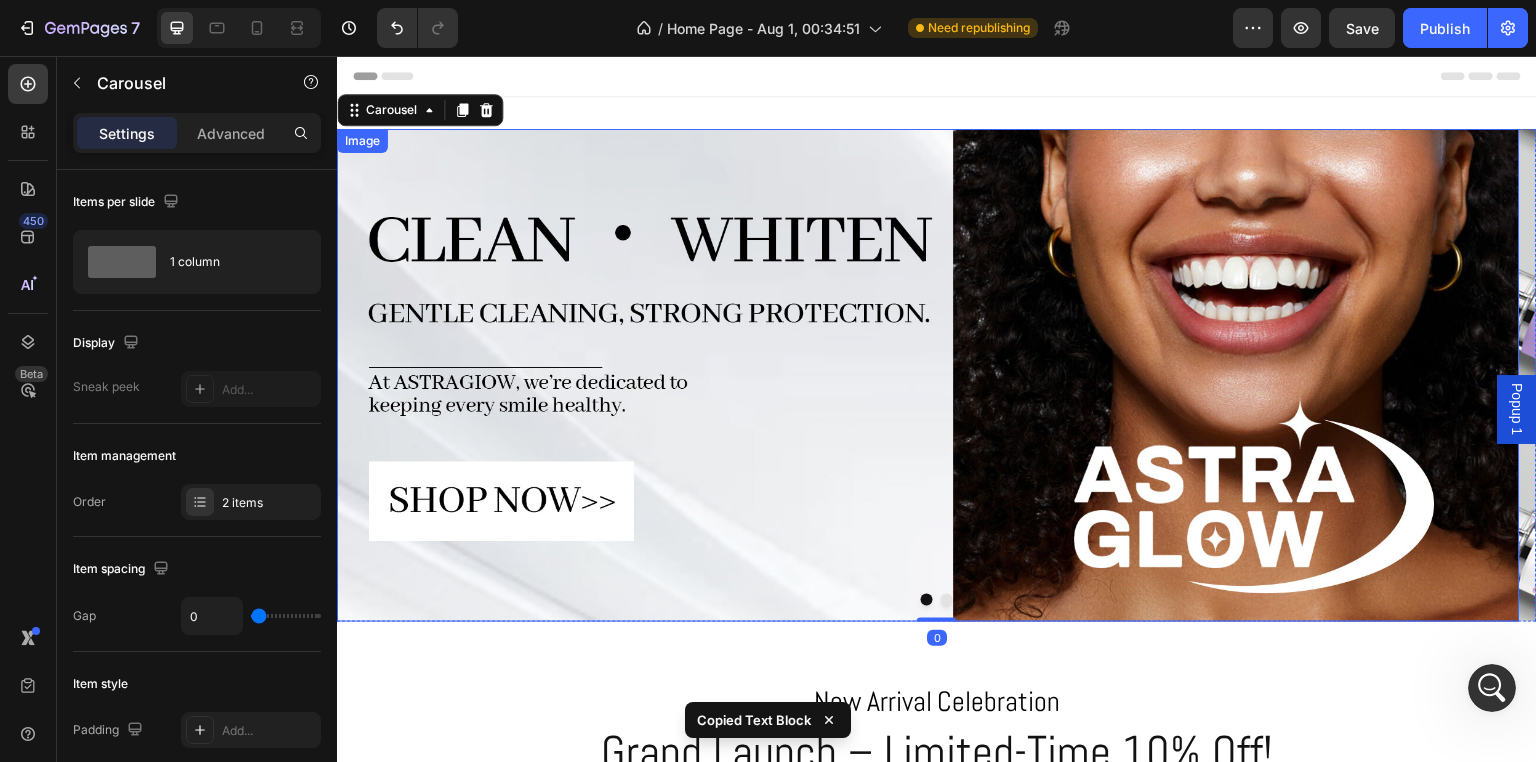 click at bounding box center [928, 375] 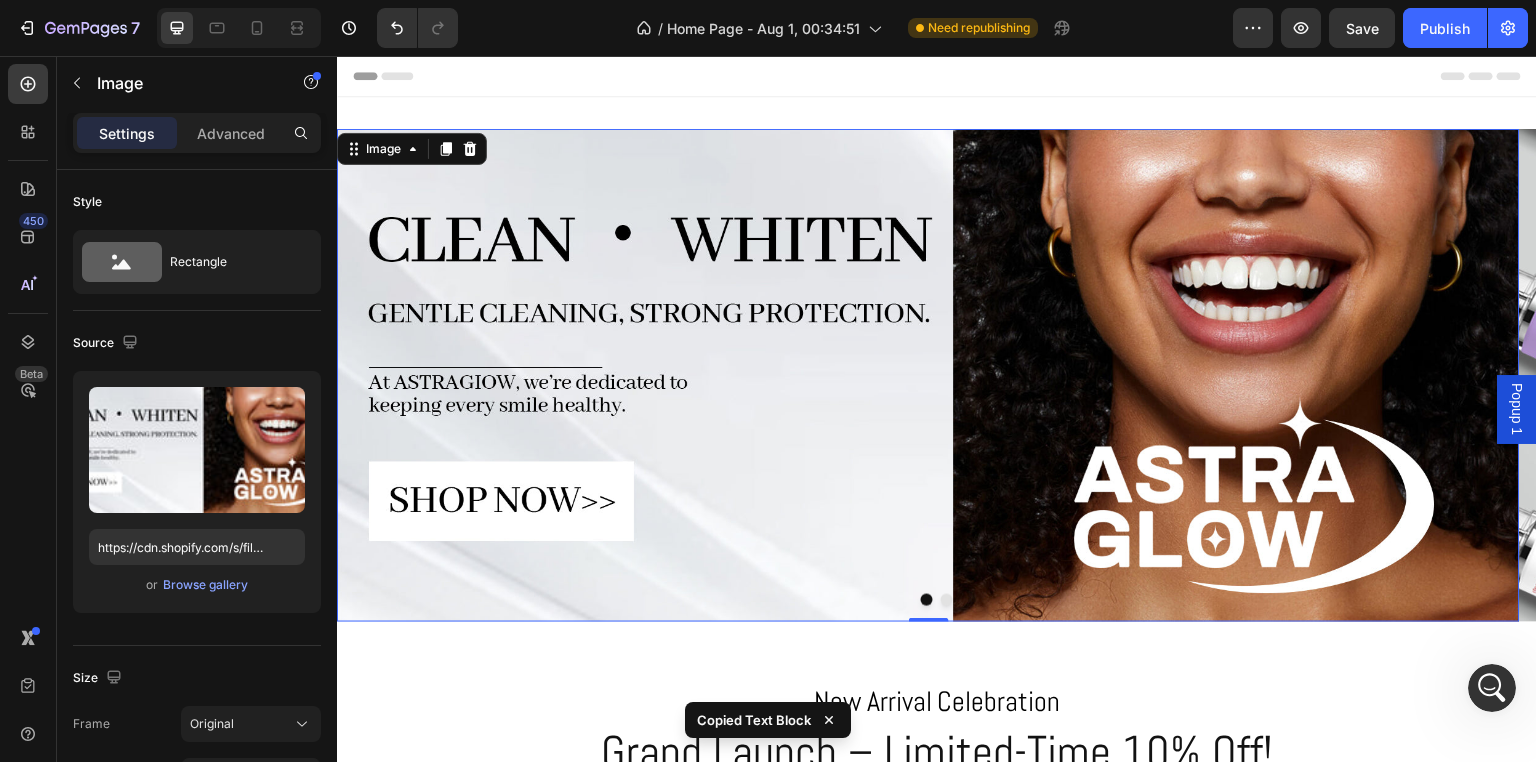click at bounding box center [928, 375] 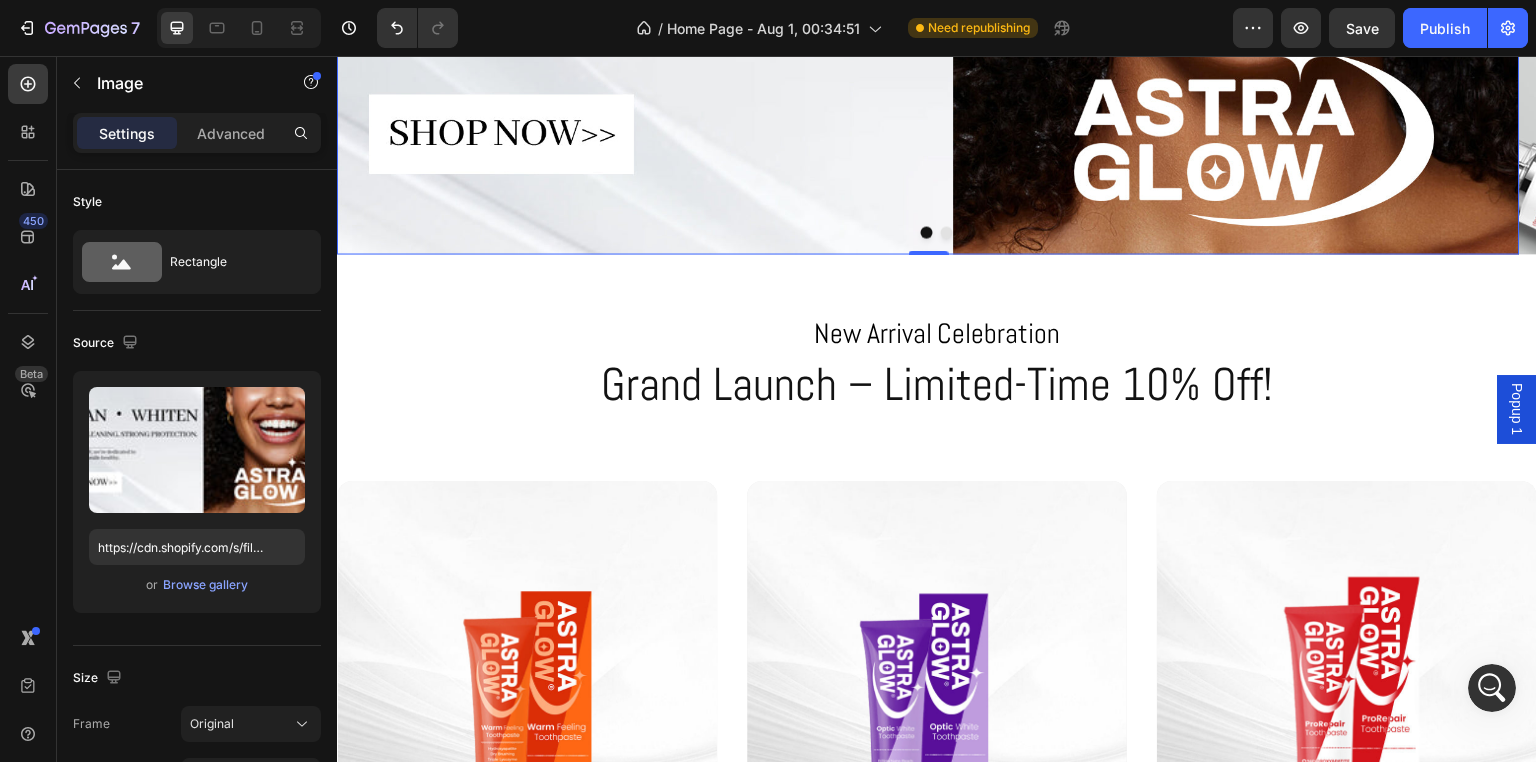 scroll, scrollTop: 100, scrollLeft: 0, axis: vertical 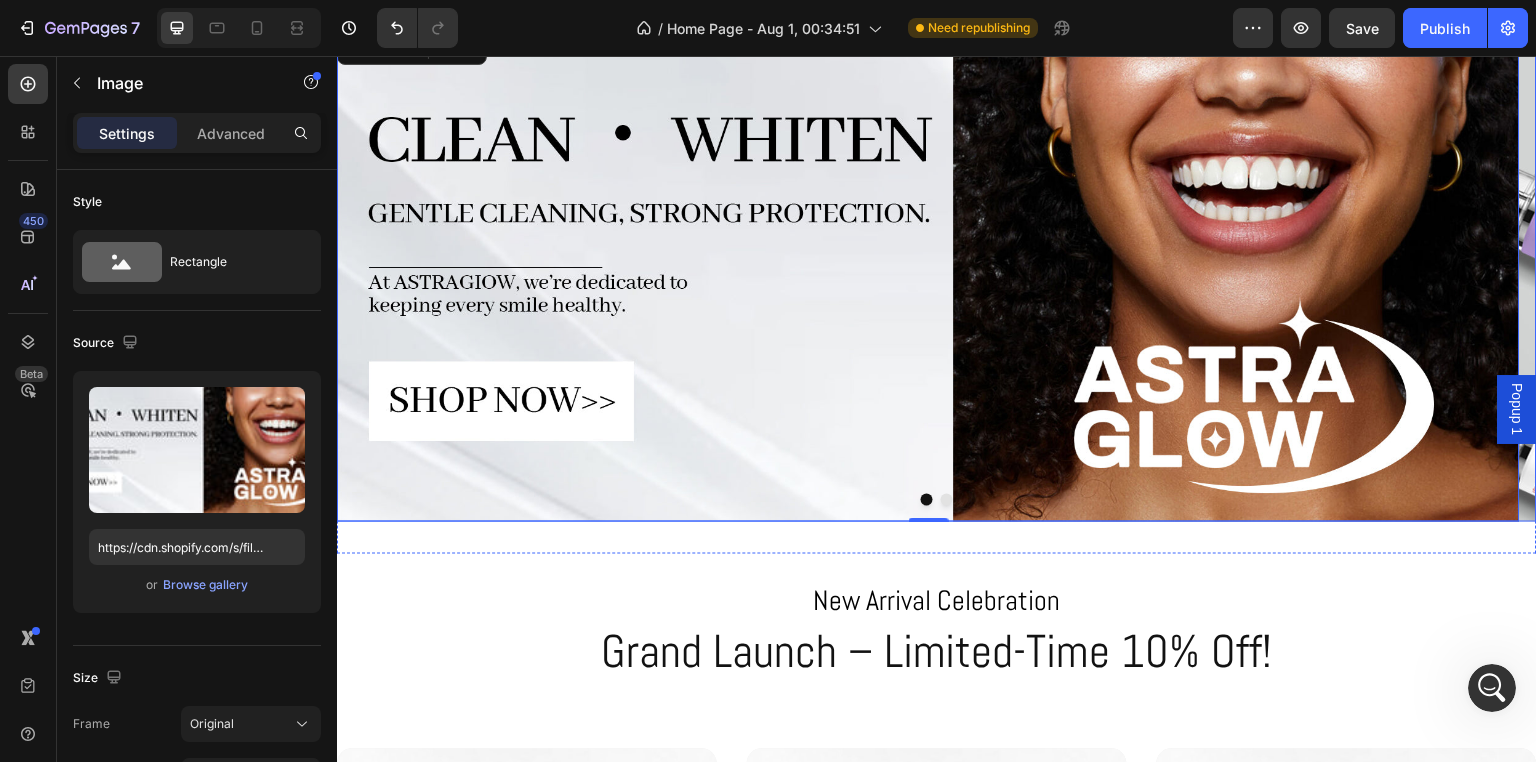 click at bounding box center (947, 500) 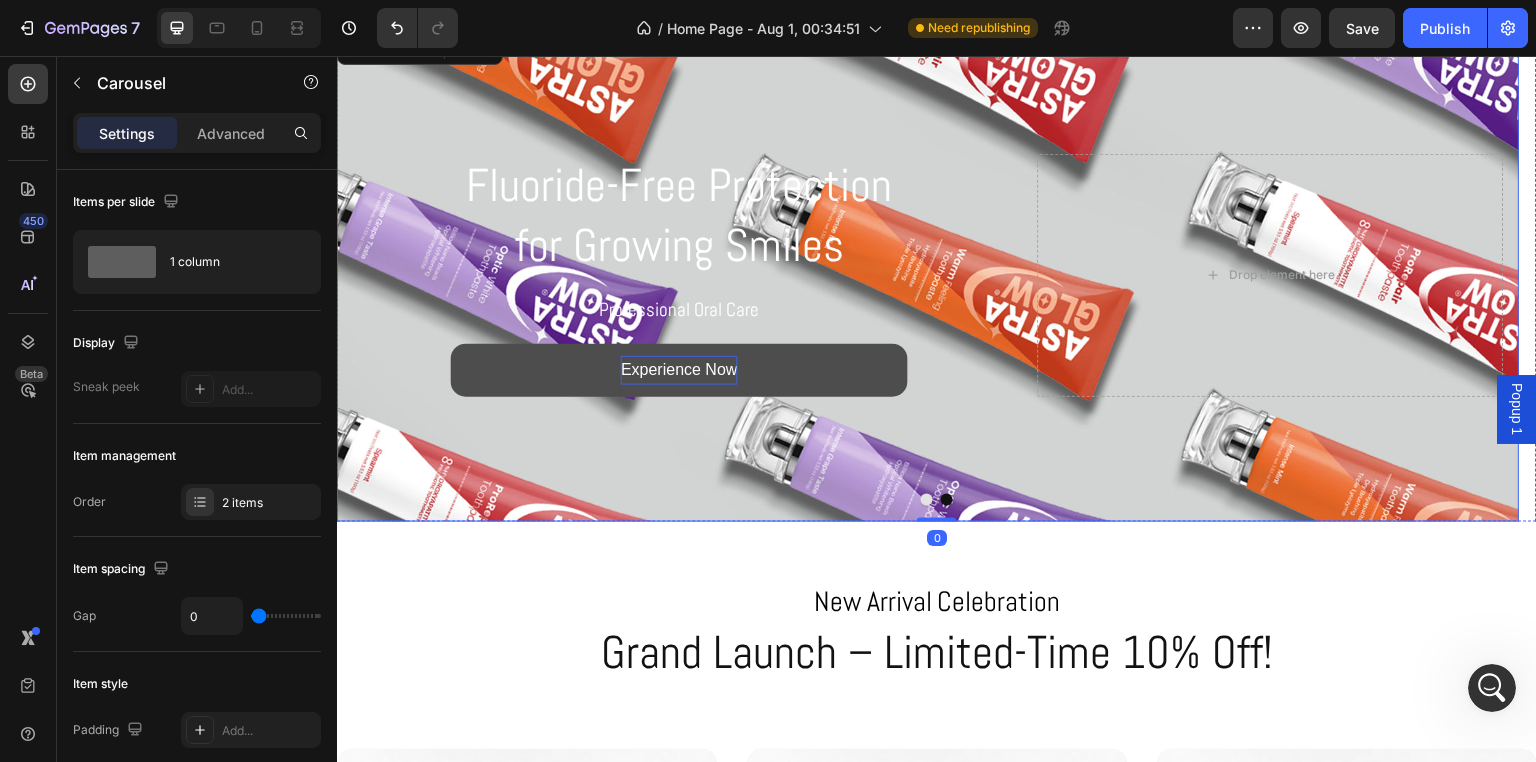 scroll, scrollTop: 0, scrollLeft: 0, axis: both 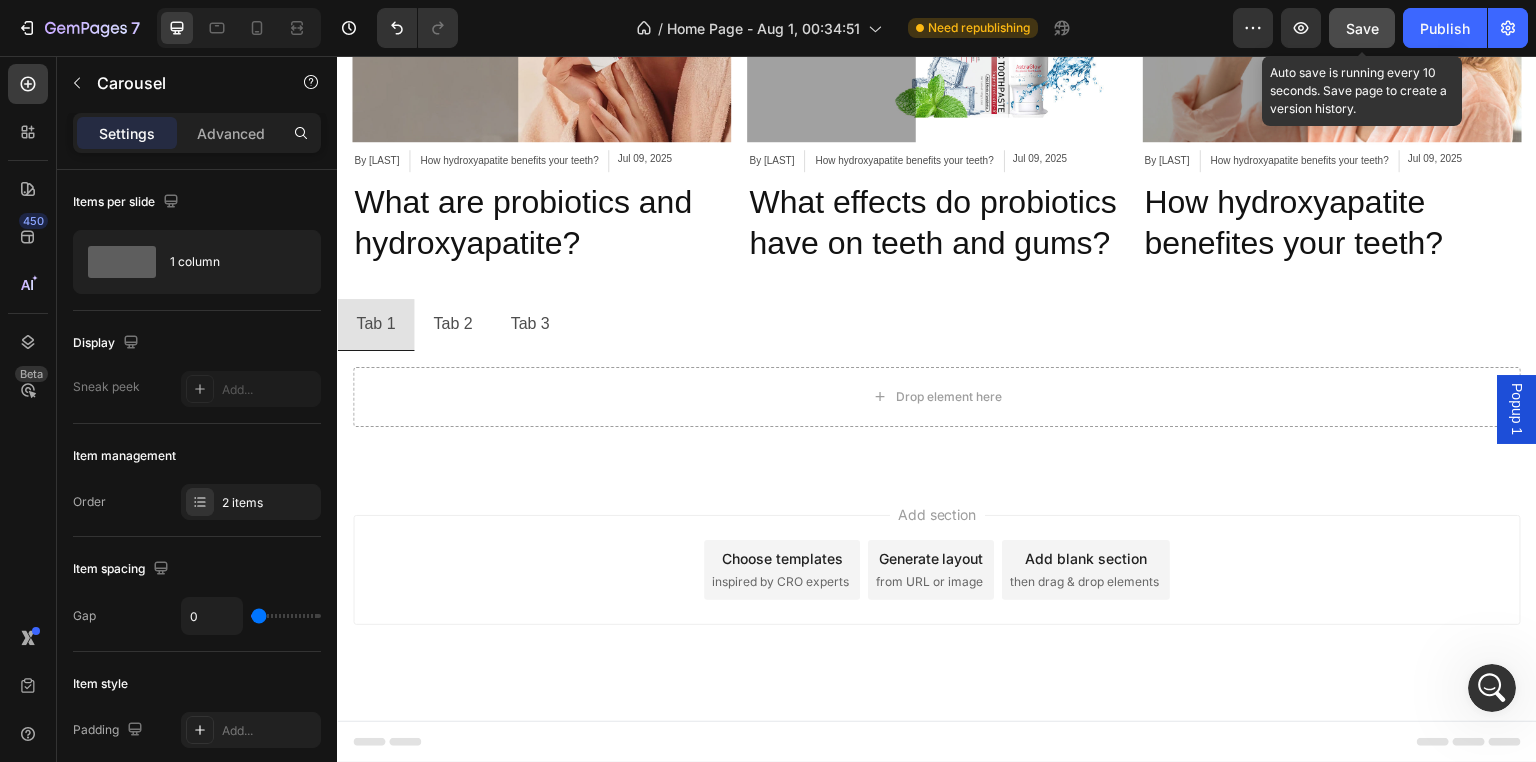 click on "Save" 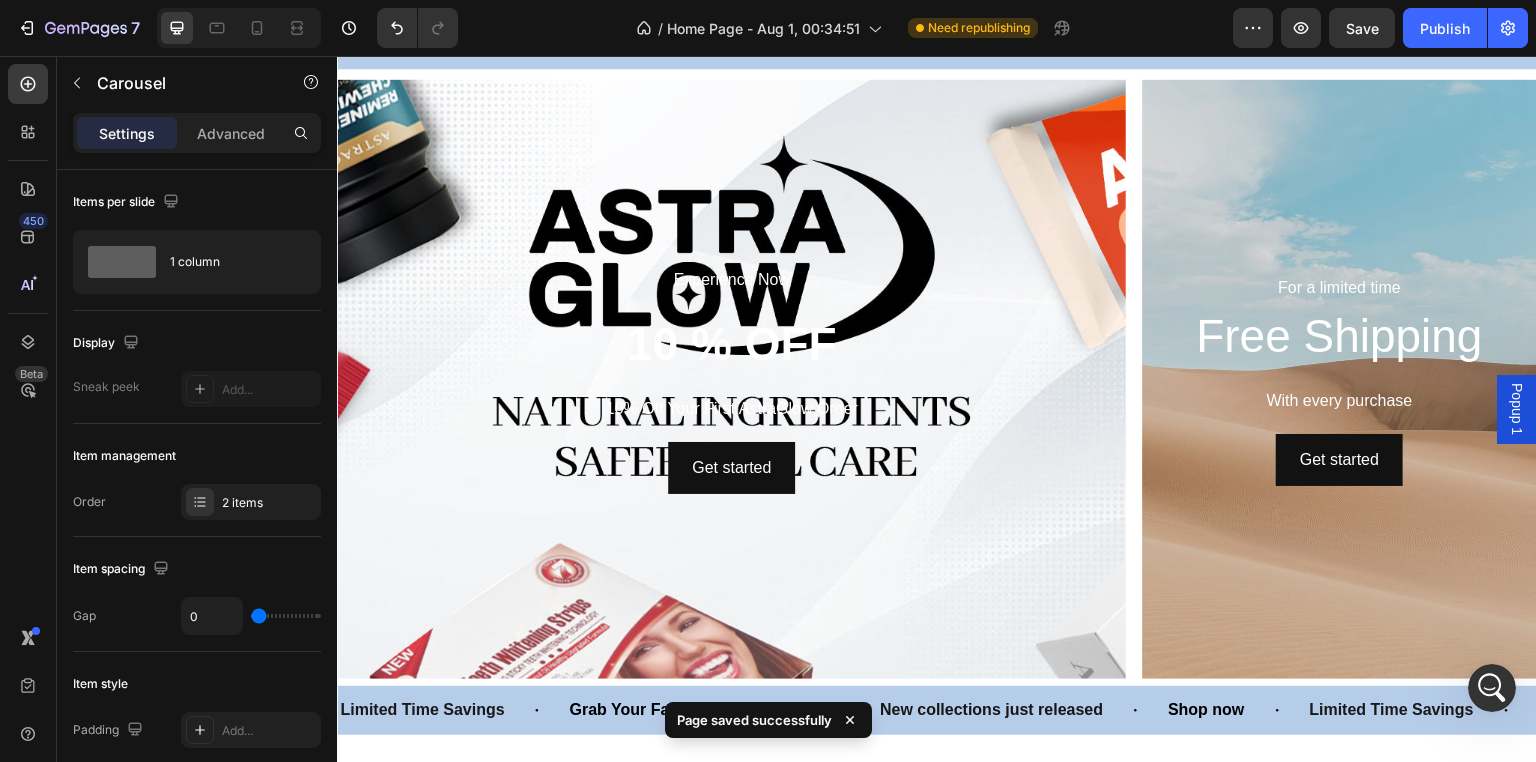 scroll, scrollTop: 854, scrollLeft: 0, axis: vertical 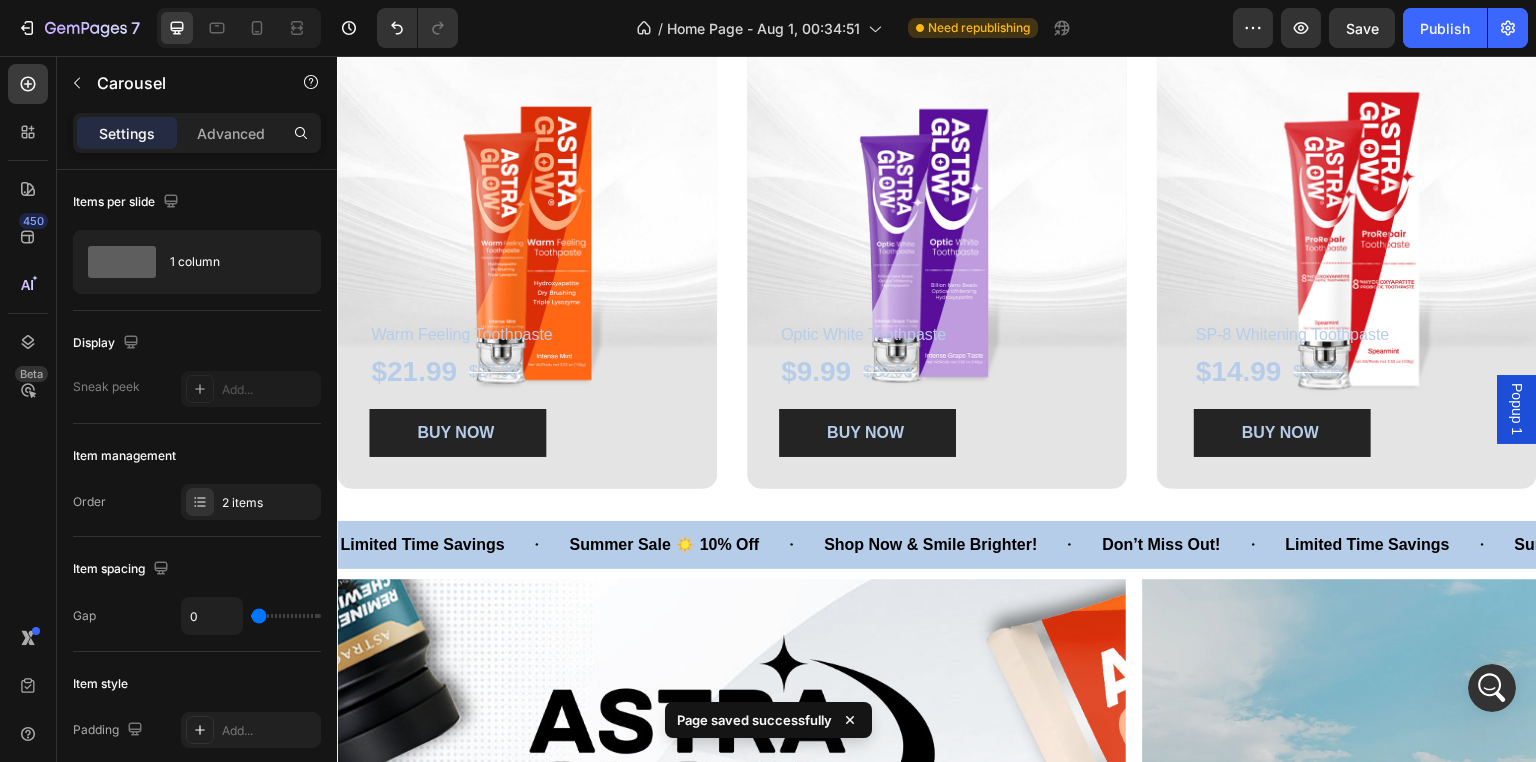 click 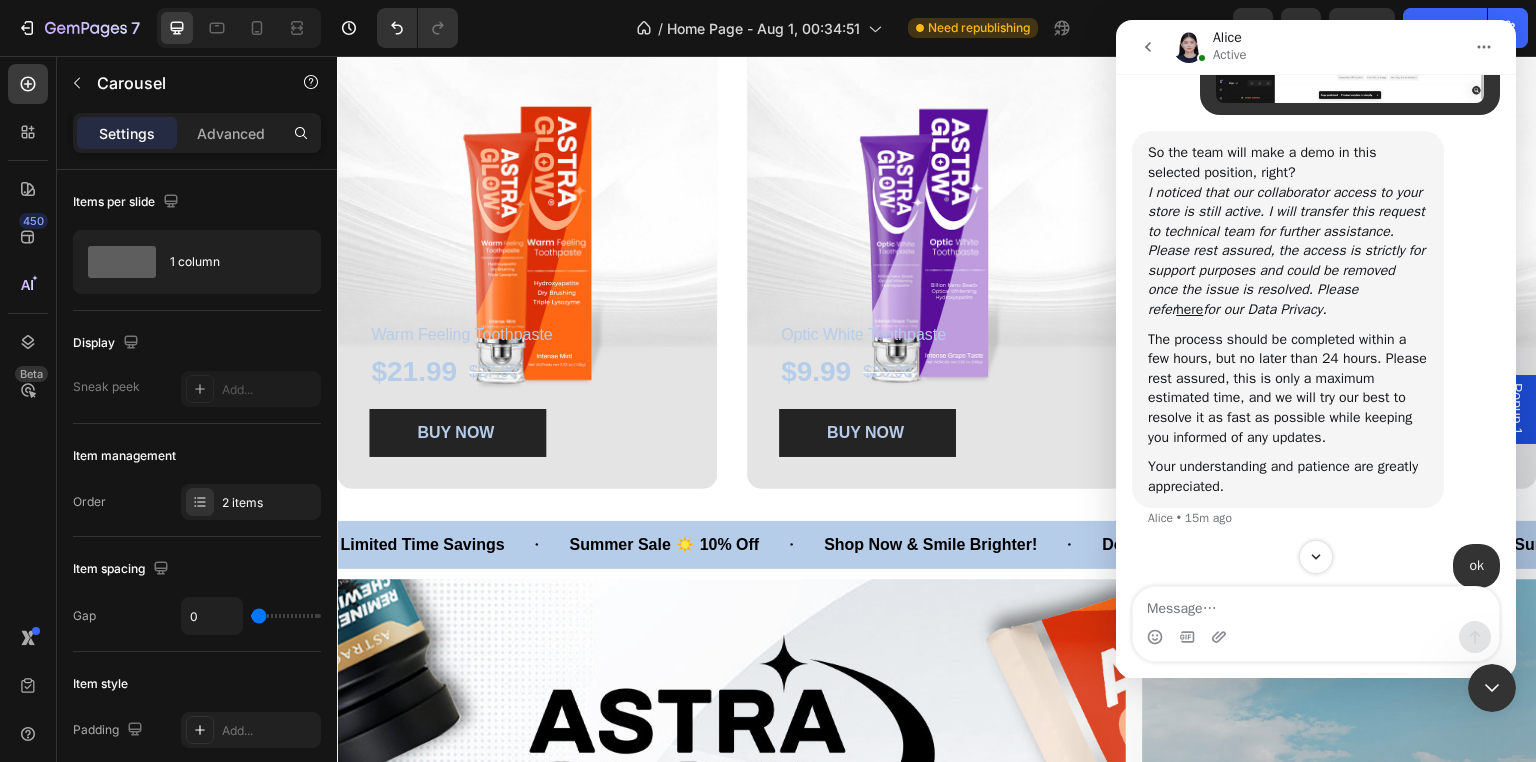 scroll, scrollTop: 2069, scrollLeft: 0, axis: vertical 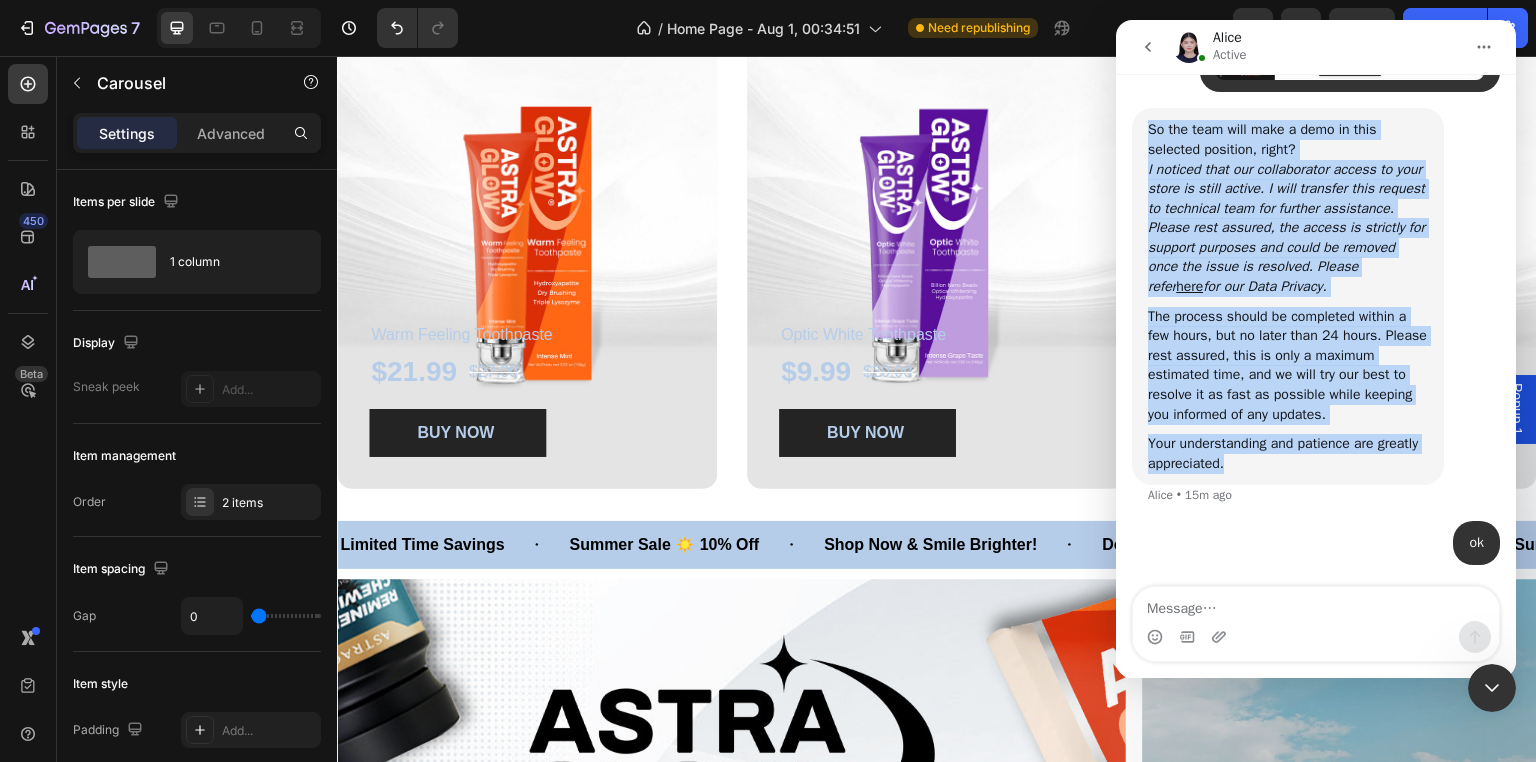 drag, startPoint x: 1148, startPoint y: 109, endPoint x: 1410, endPoint y: 472, distance: 447.6751 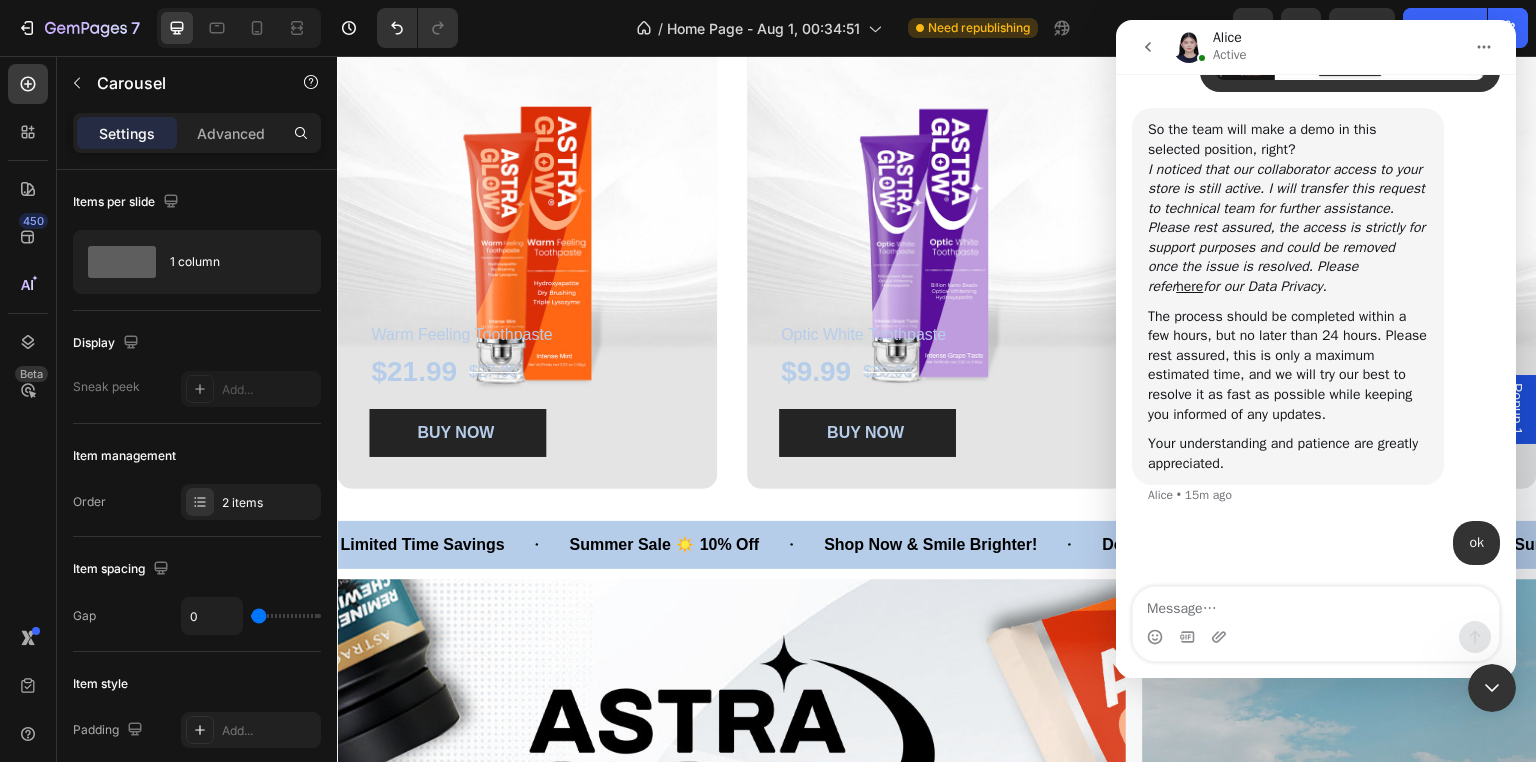 drag, startPoint x: 1484, startPoint y: 695, endPoint x: 2546, endPoint y: 1288, distance: 1216.3441 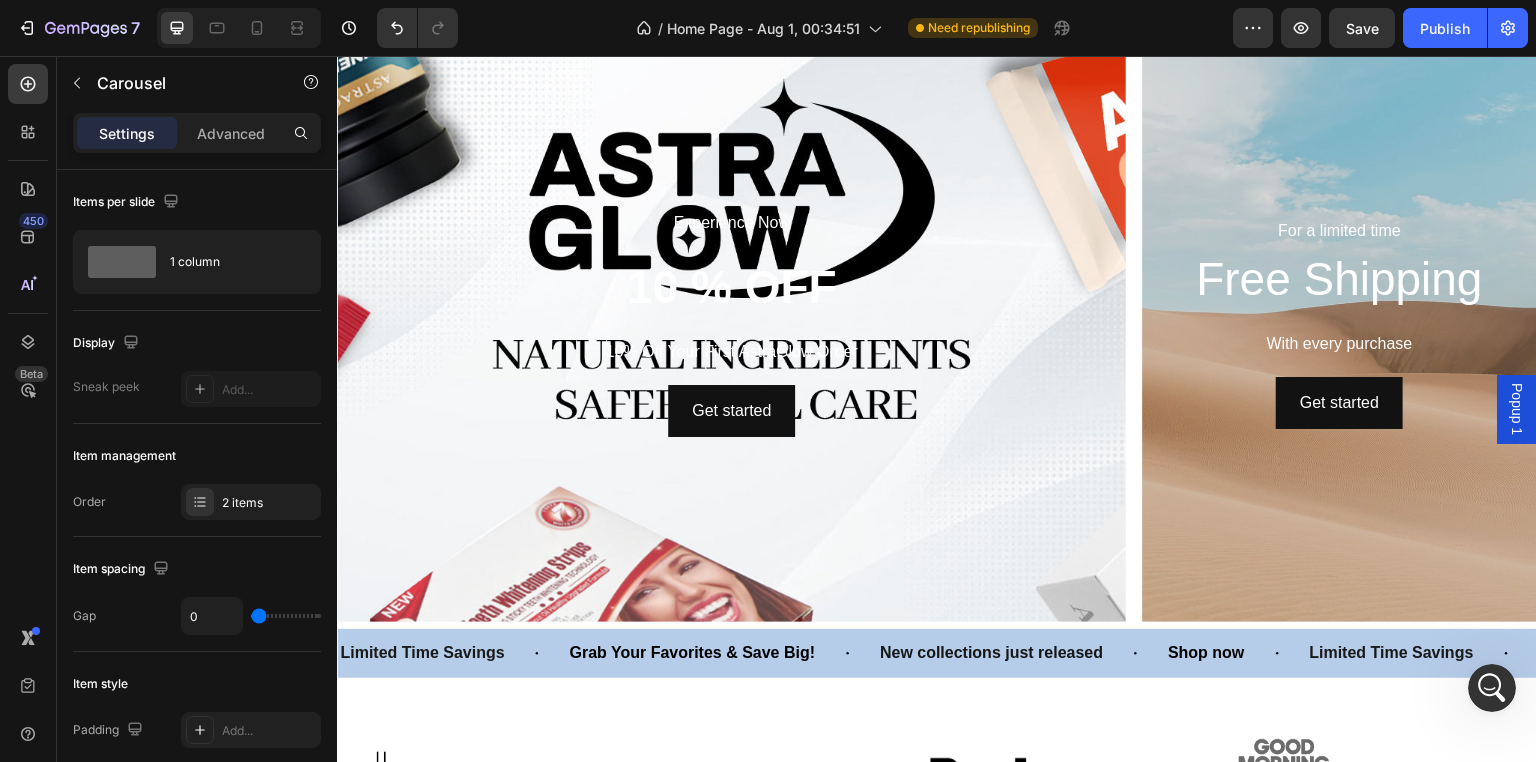 scroll, scrollTop: 1354, scrollLeft: 0, axis: vertical 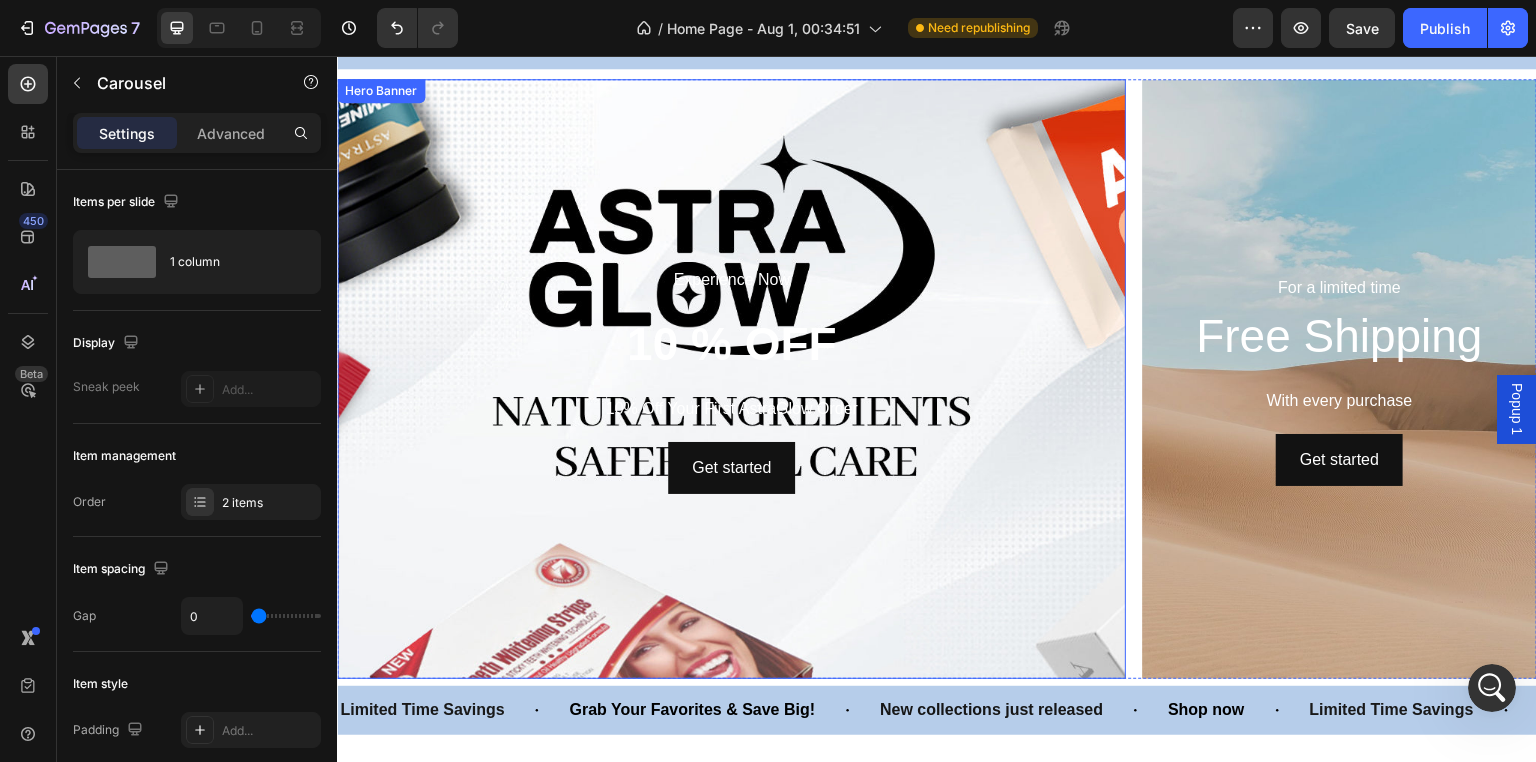 click at bounding box center (731, 379) 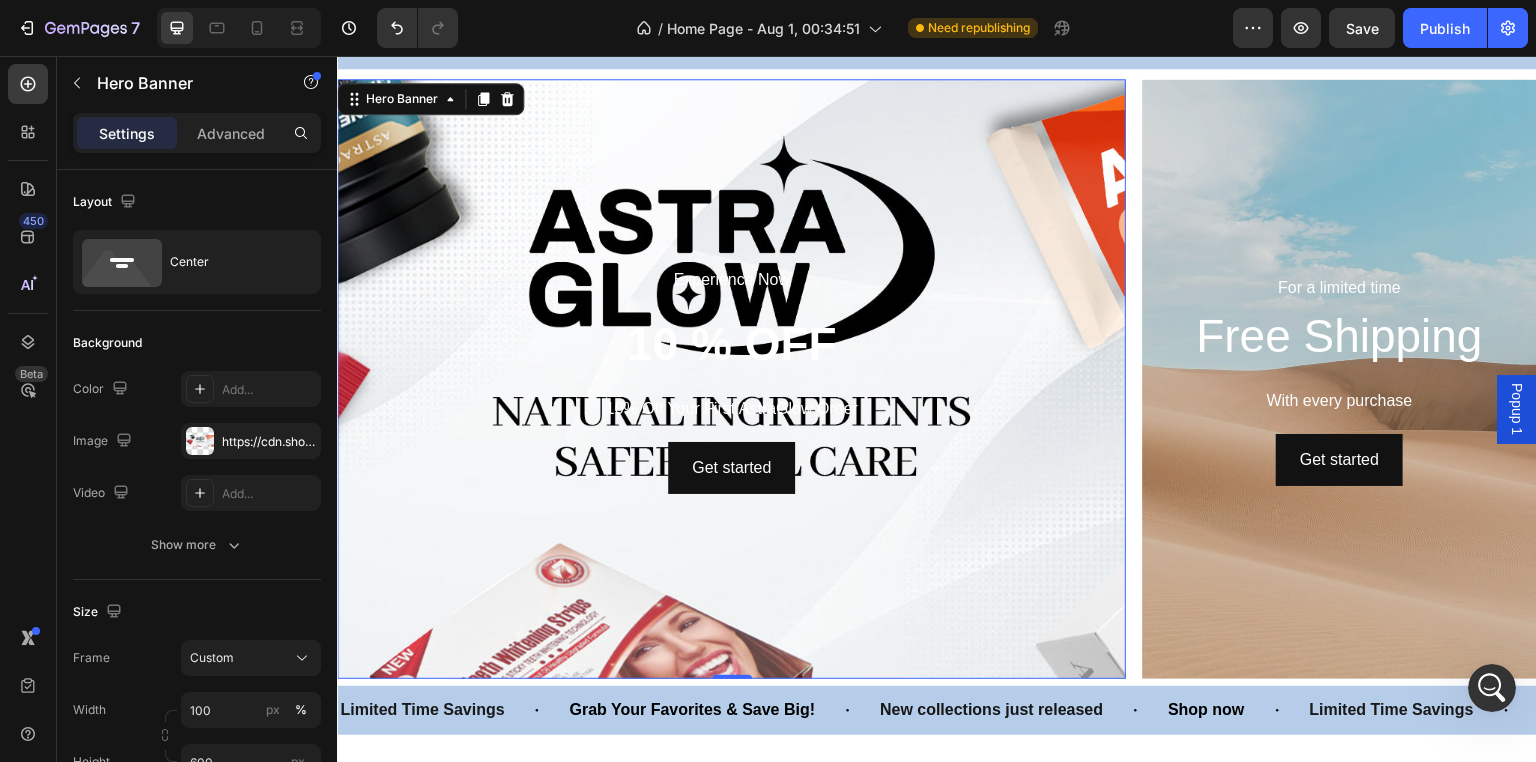 click at bounding box center (731, 379) 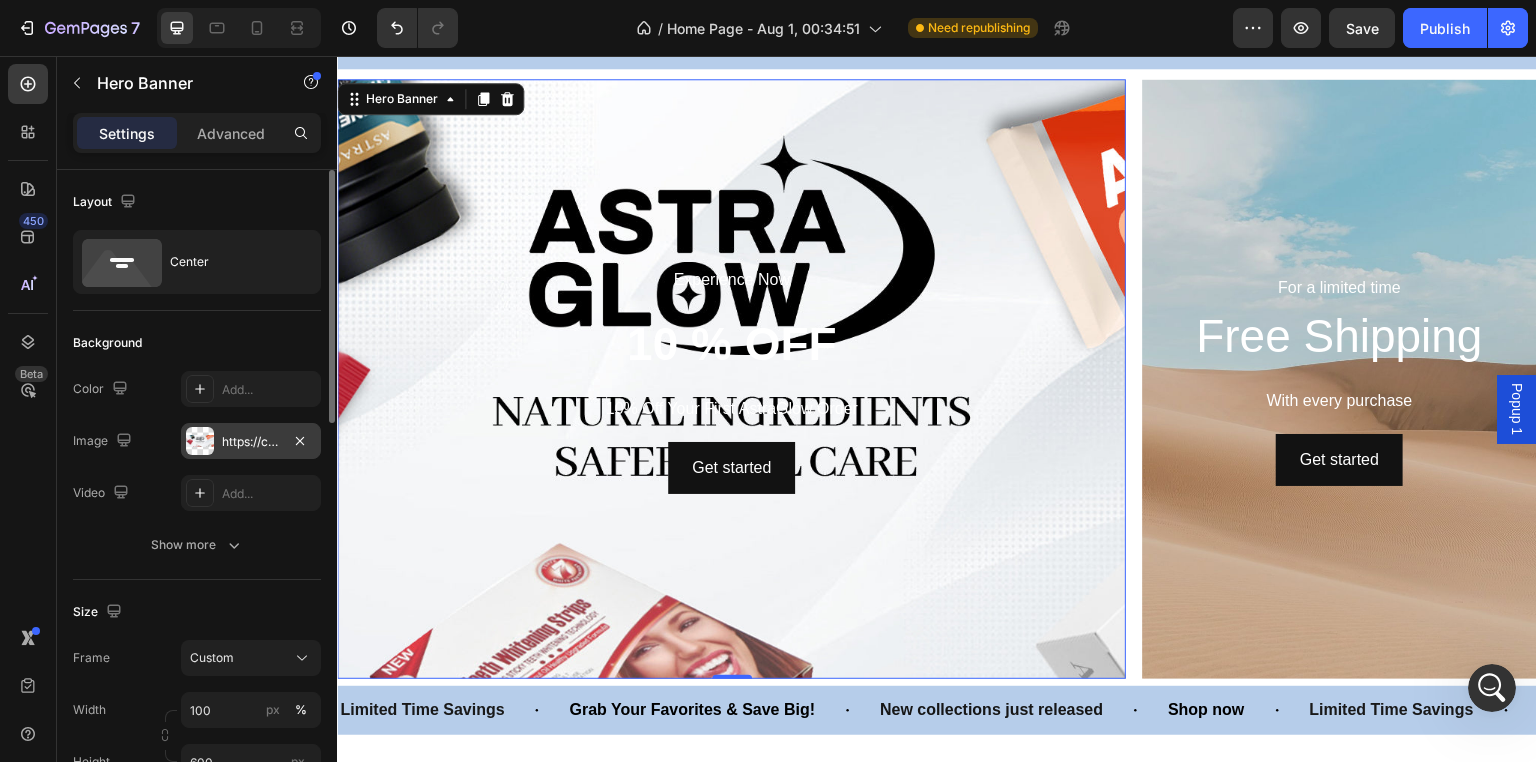click on "https://cdn.shopify.com/s/files/1/0771/9049/6475/files/gempages_575927947383276370-60af0e36-3312-43f2-bace-f81666295c4b.jpg" at bounding box center [251, 441] 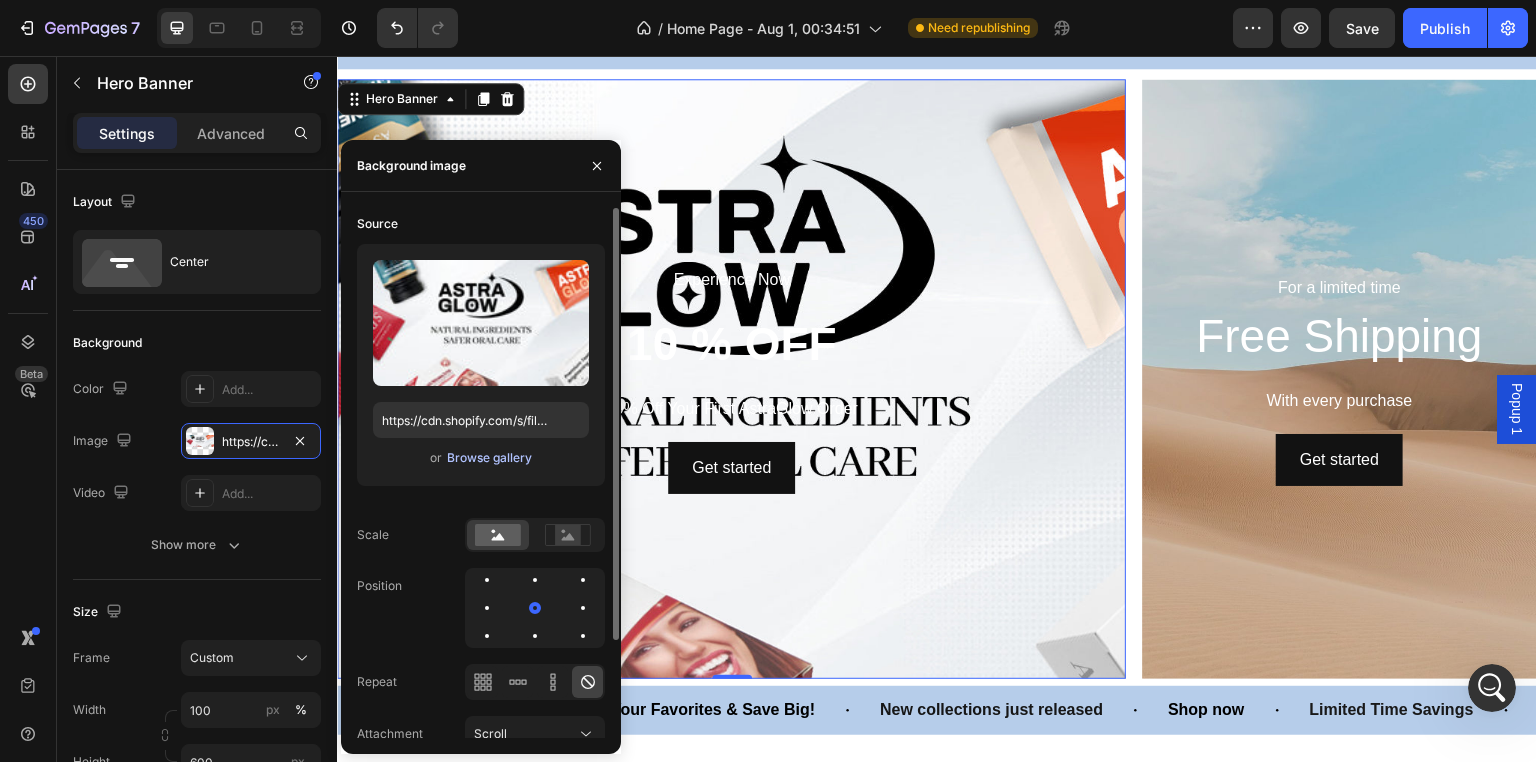 click on "Browse gallery" at bounding box center [489, 458] 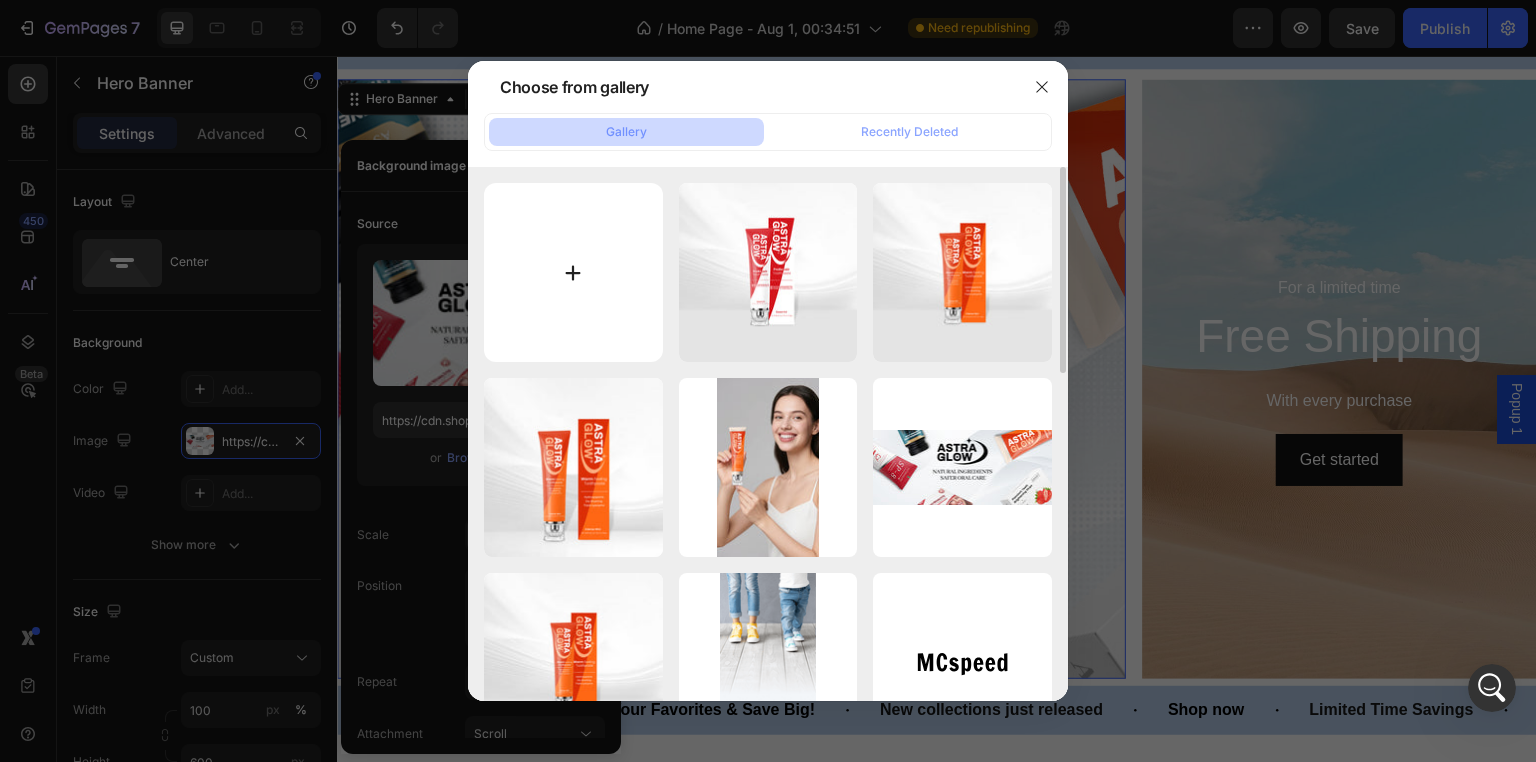 click at bounding box center (573, 272) 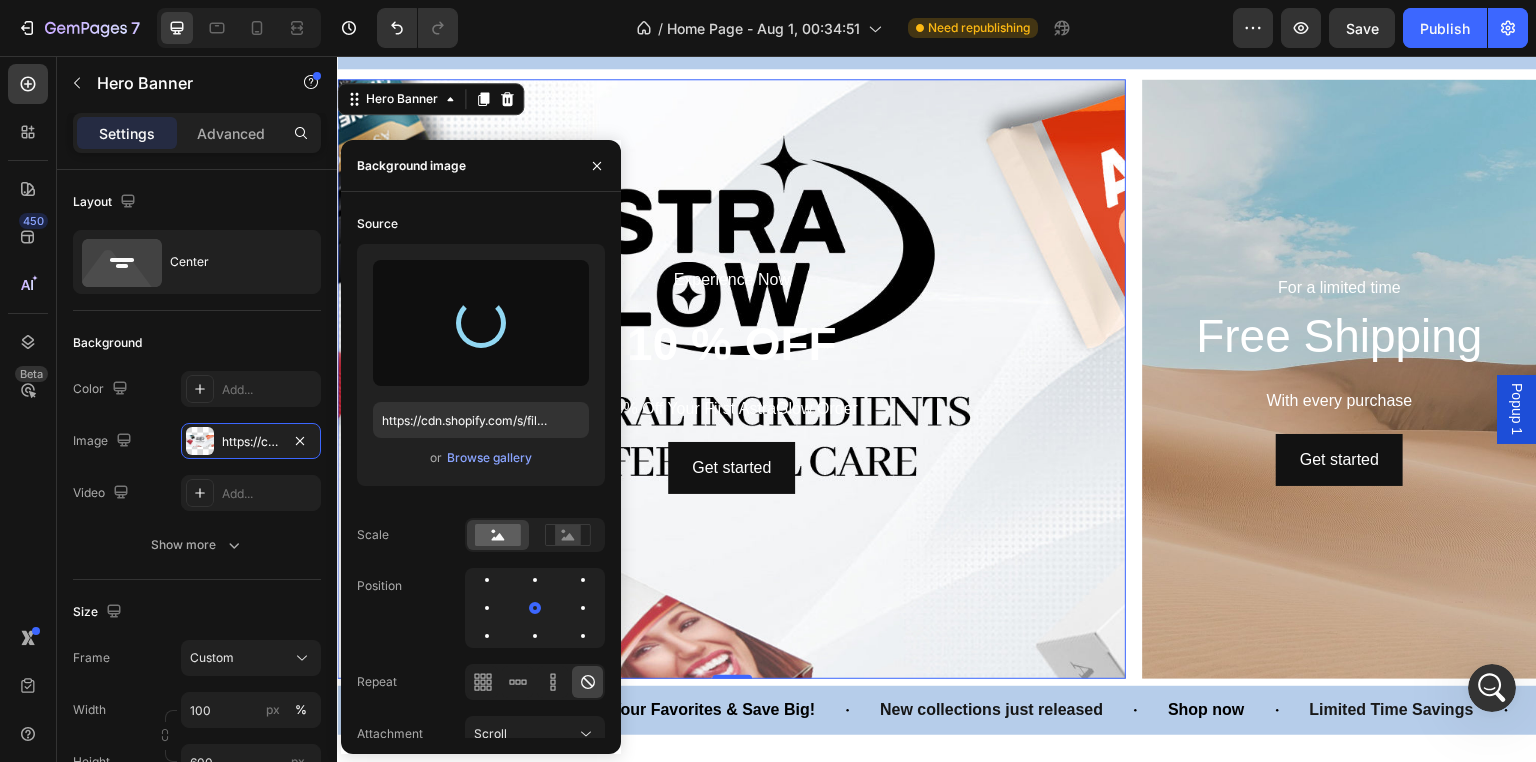 type on "https://cdn.shopify.com/s/files/1/0771/9049/6475/files/gempages_575927947383276370-565768b3-764f-4038-99a7-492ccf46bbf9.jpg" 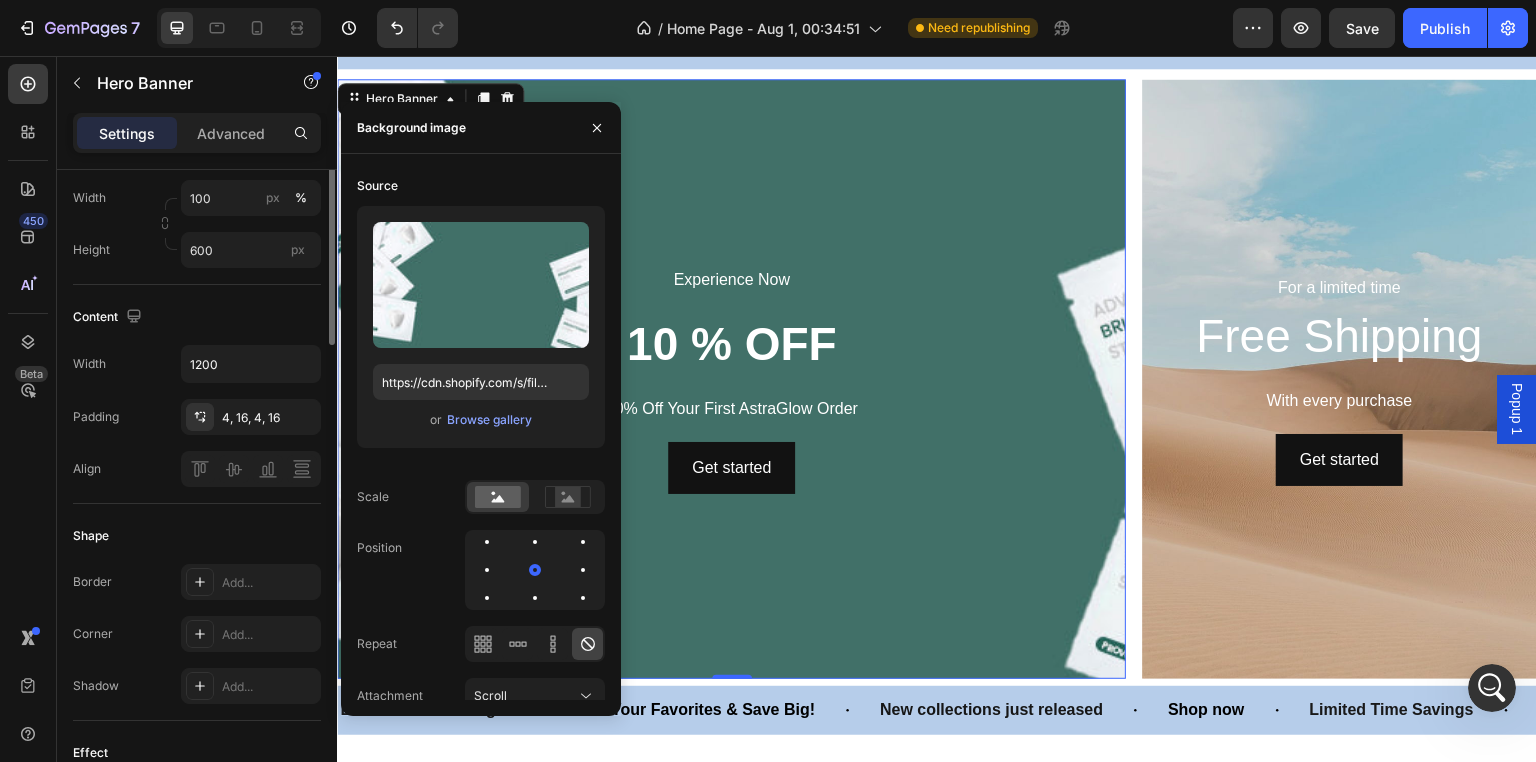 scroll, scrollTop: 312, scrollLeft: 0, axis: vertical 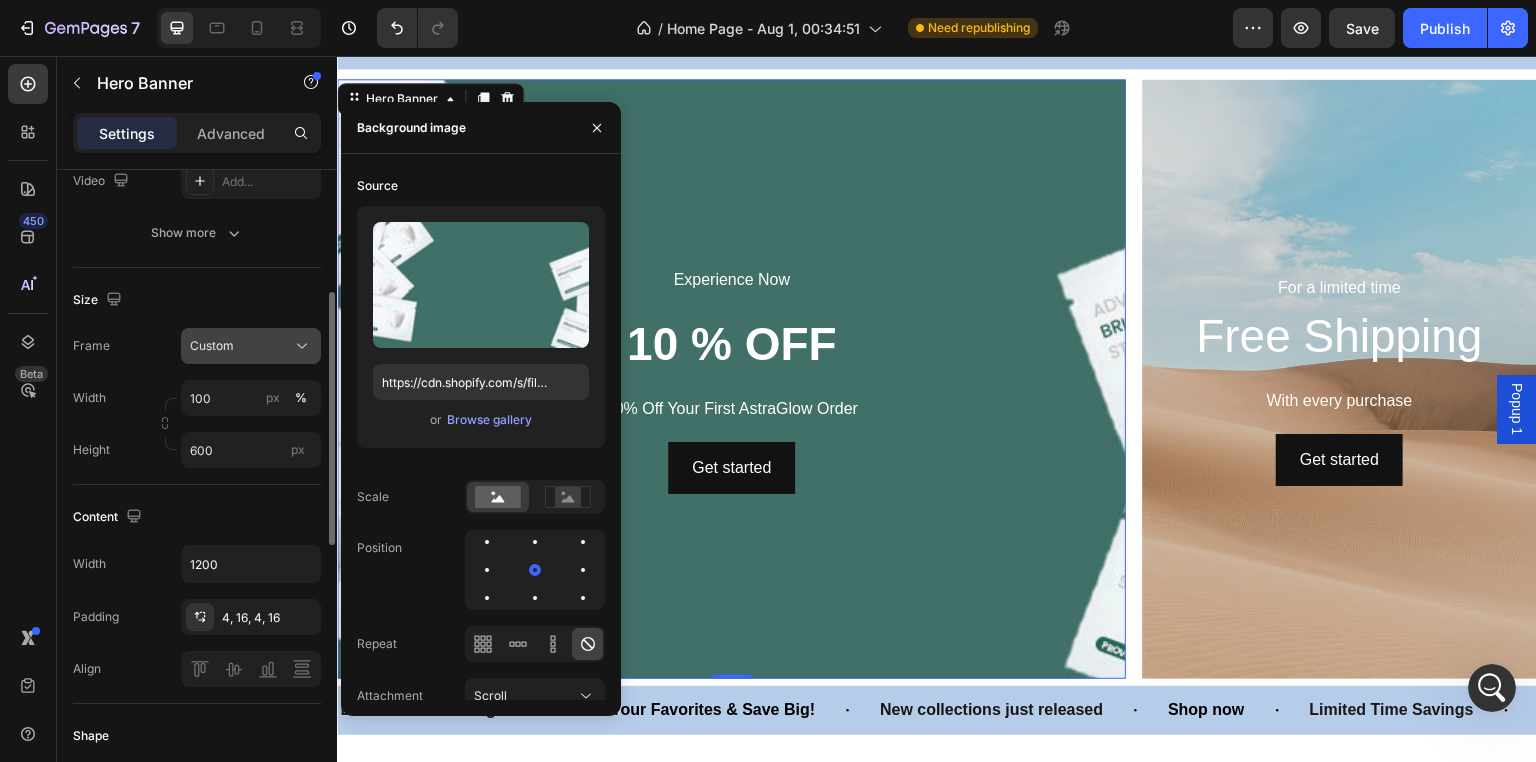click 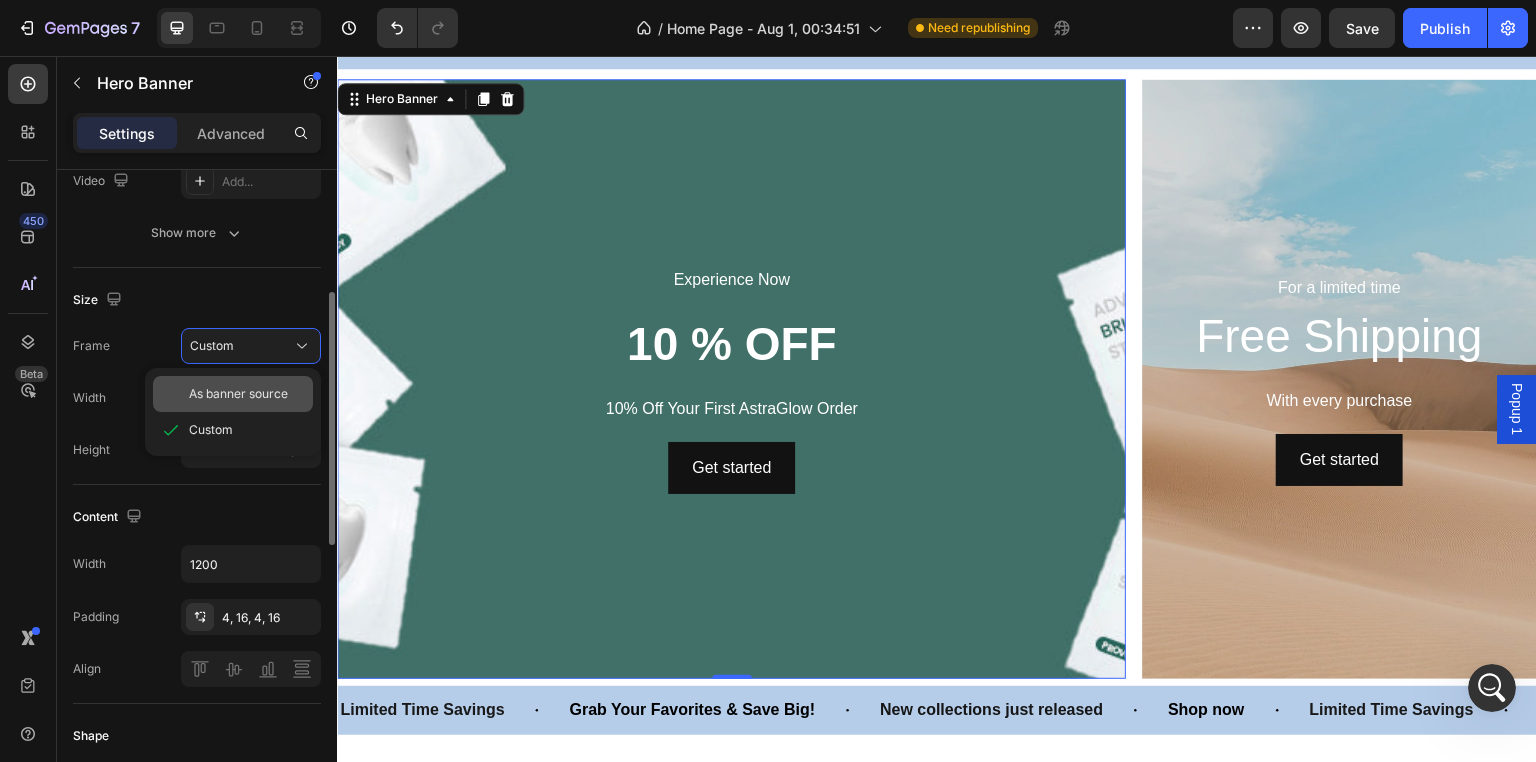 click on "As banner source" at bounding box center [238, 394] 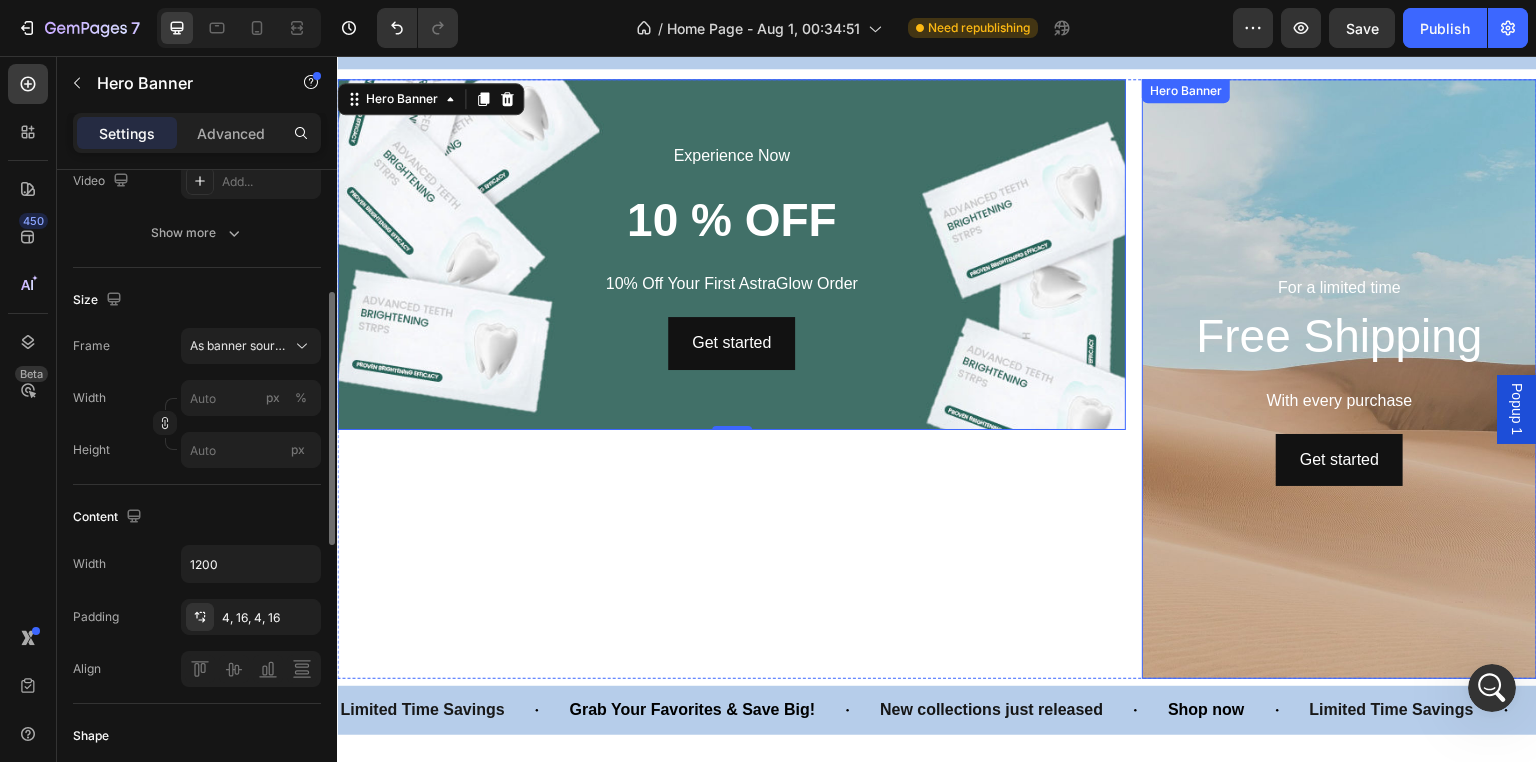 click at bounding box center (1339, 379) 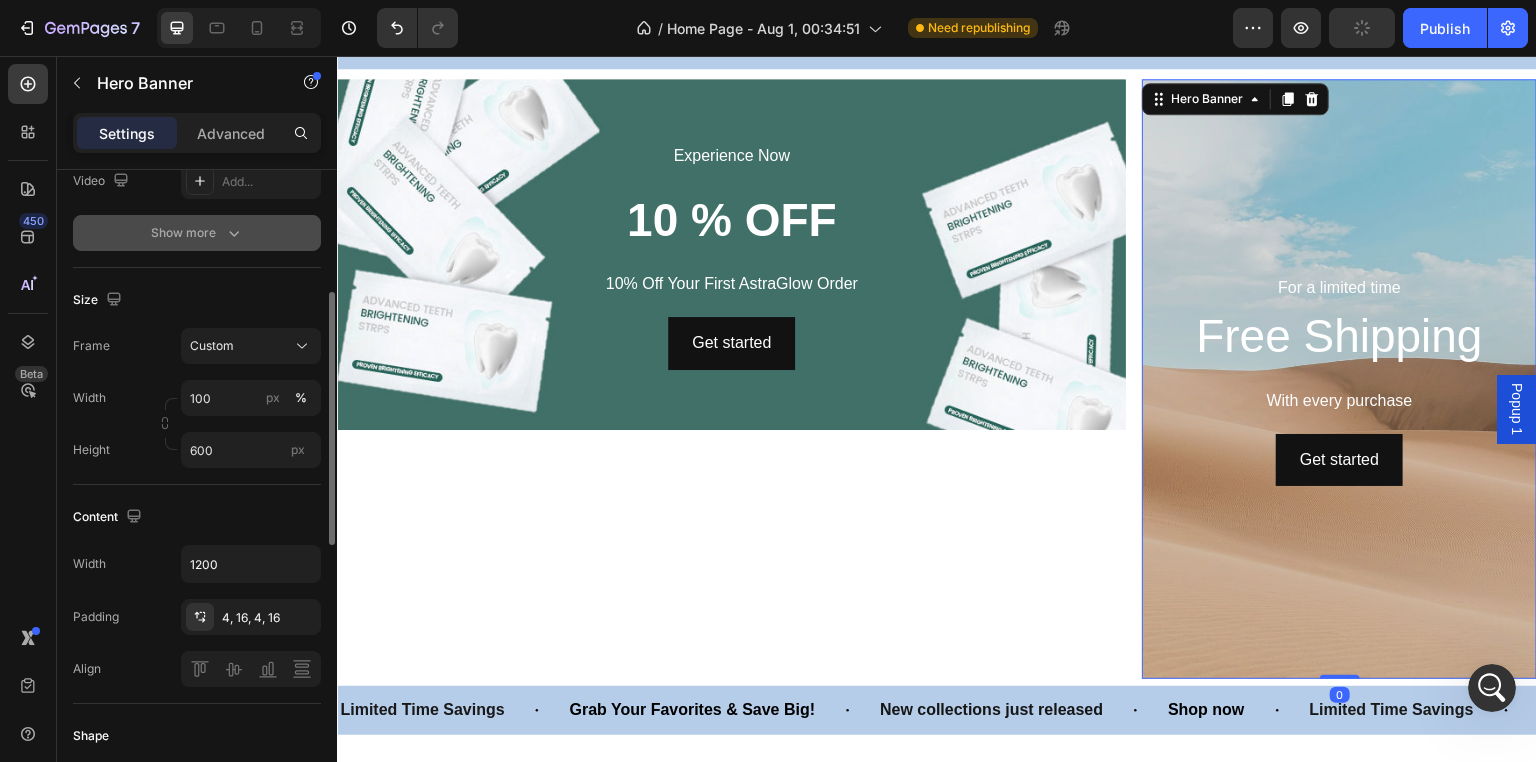 scroll, scrollTop: 0, scrollLeft: 0, axis: both 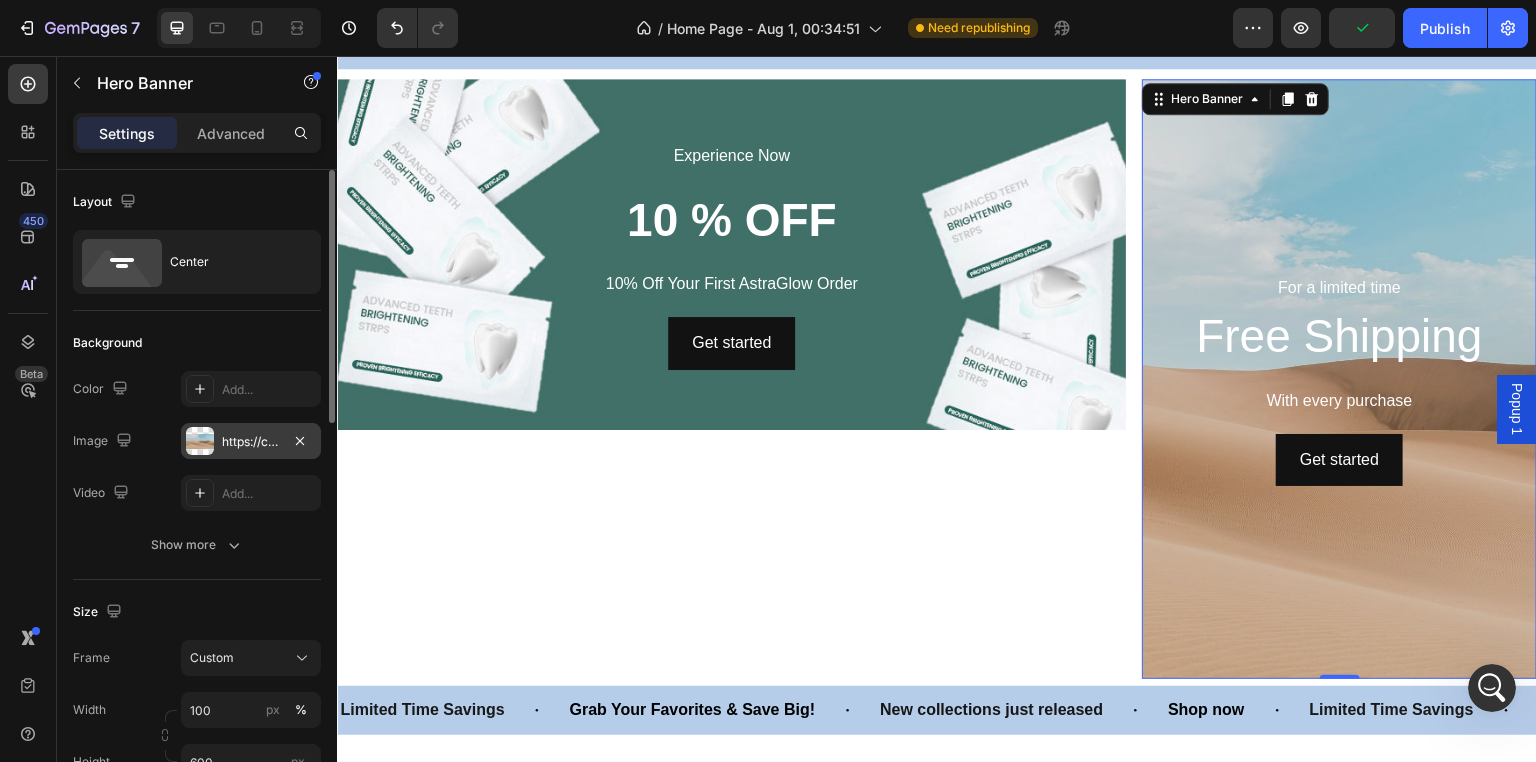 click on "https://cdn.shopify.com/s/files/1/2005/9307/files/background_settings.jpg" at bounding box center [251, 441] 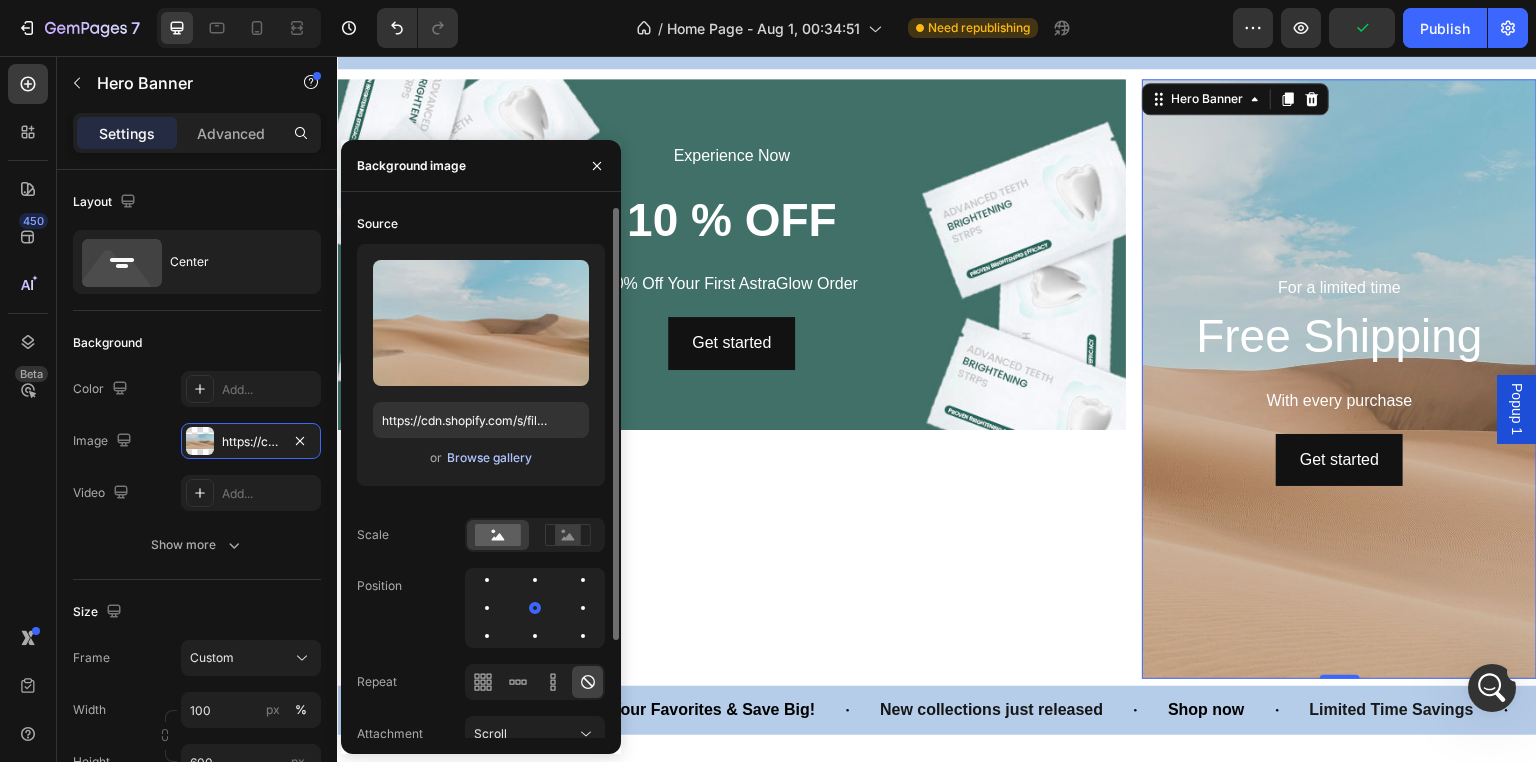 click on "Browse gallery" at bounding box center (489, 458) 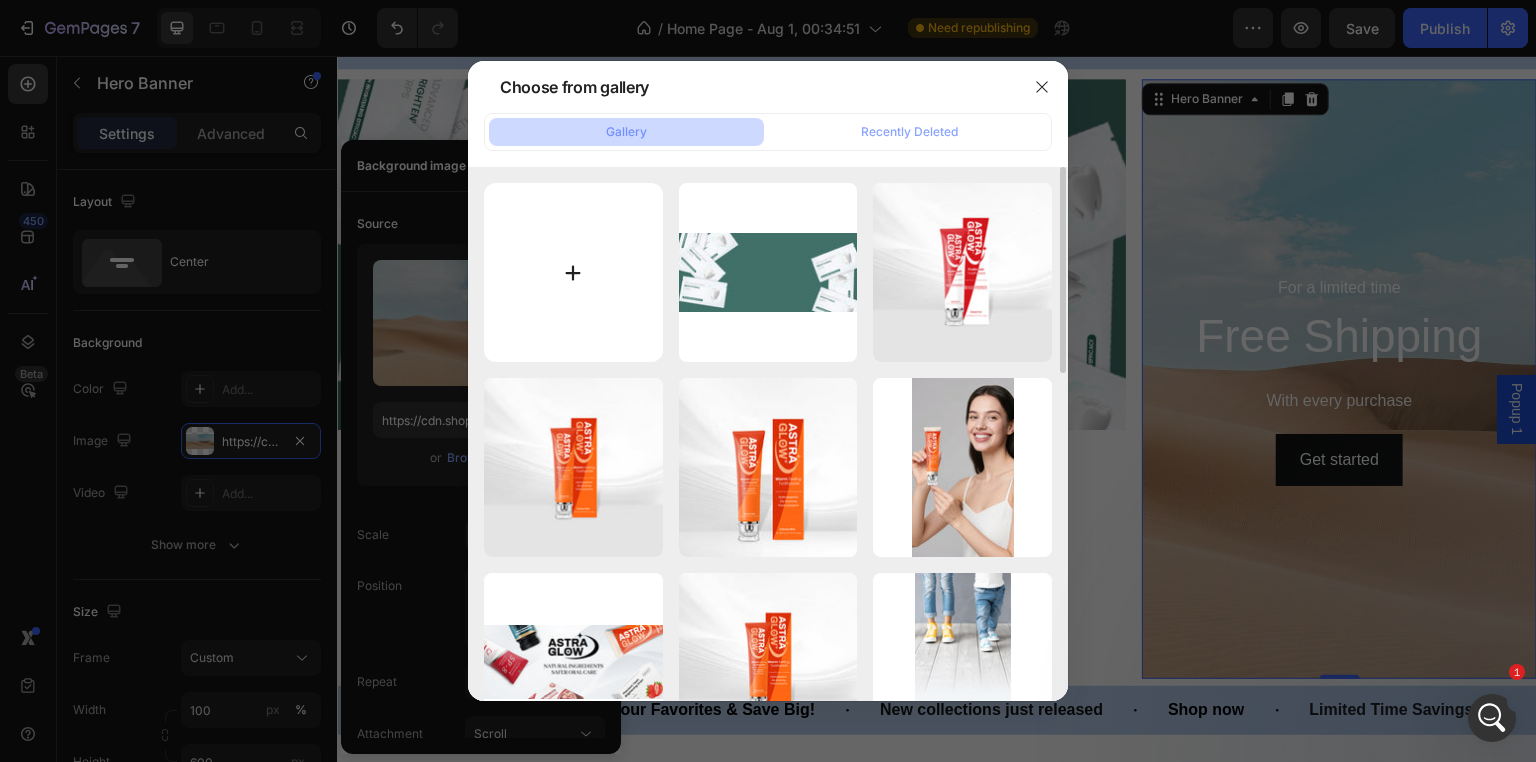 click at bounding box center [573, 272] 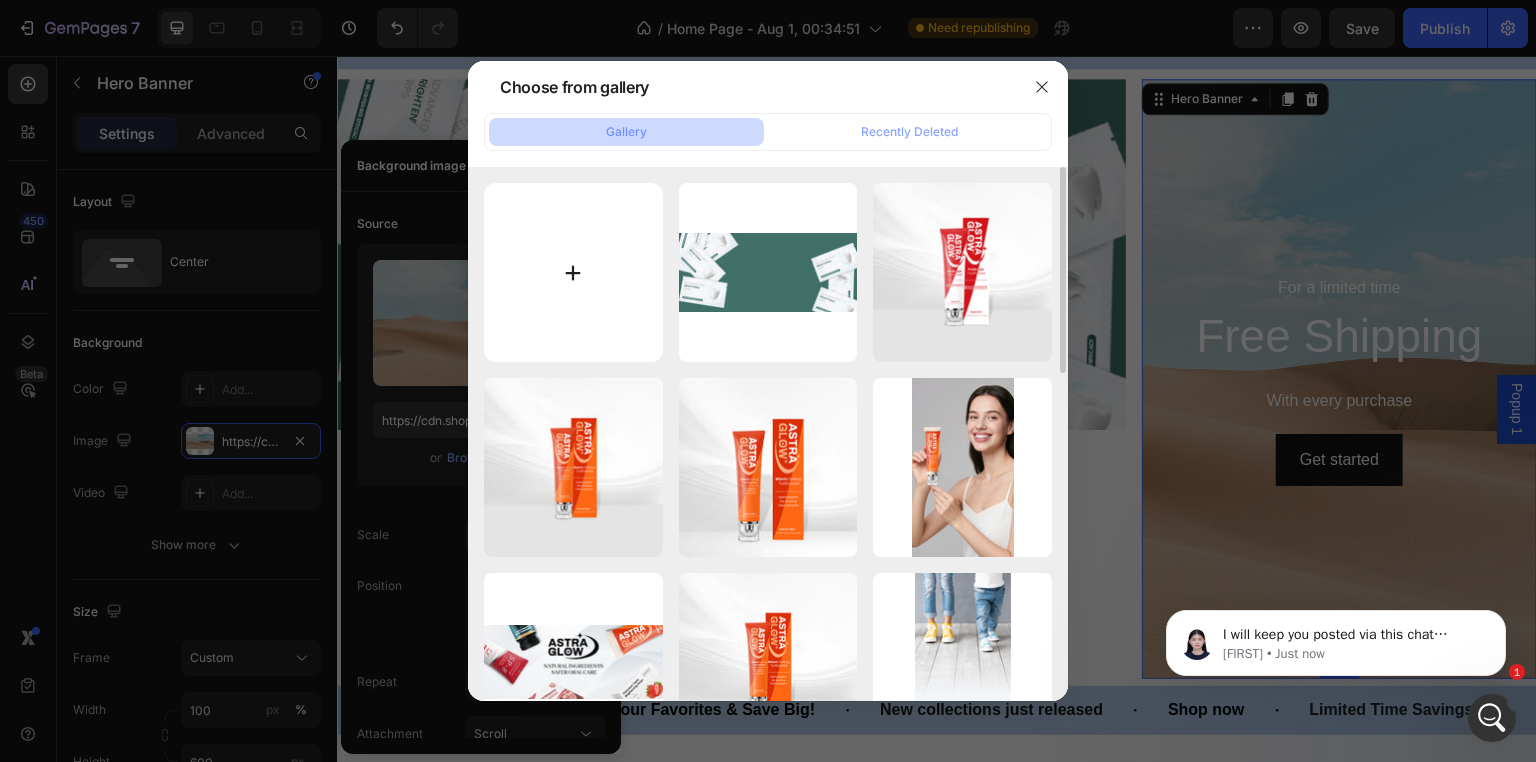 scroll, scrollTop: 0, scrollLeft: 0, axis: both 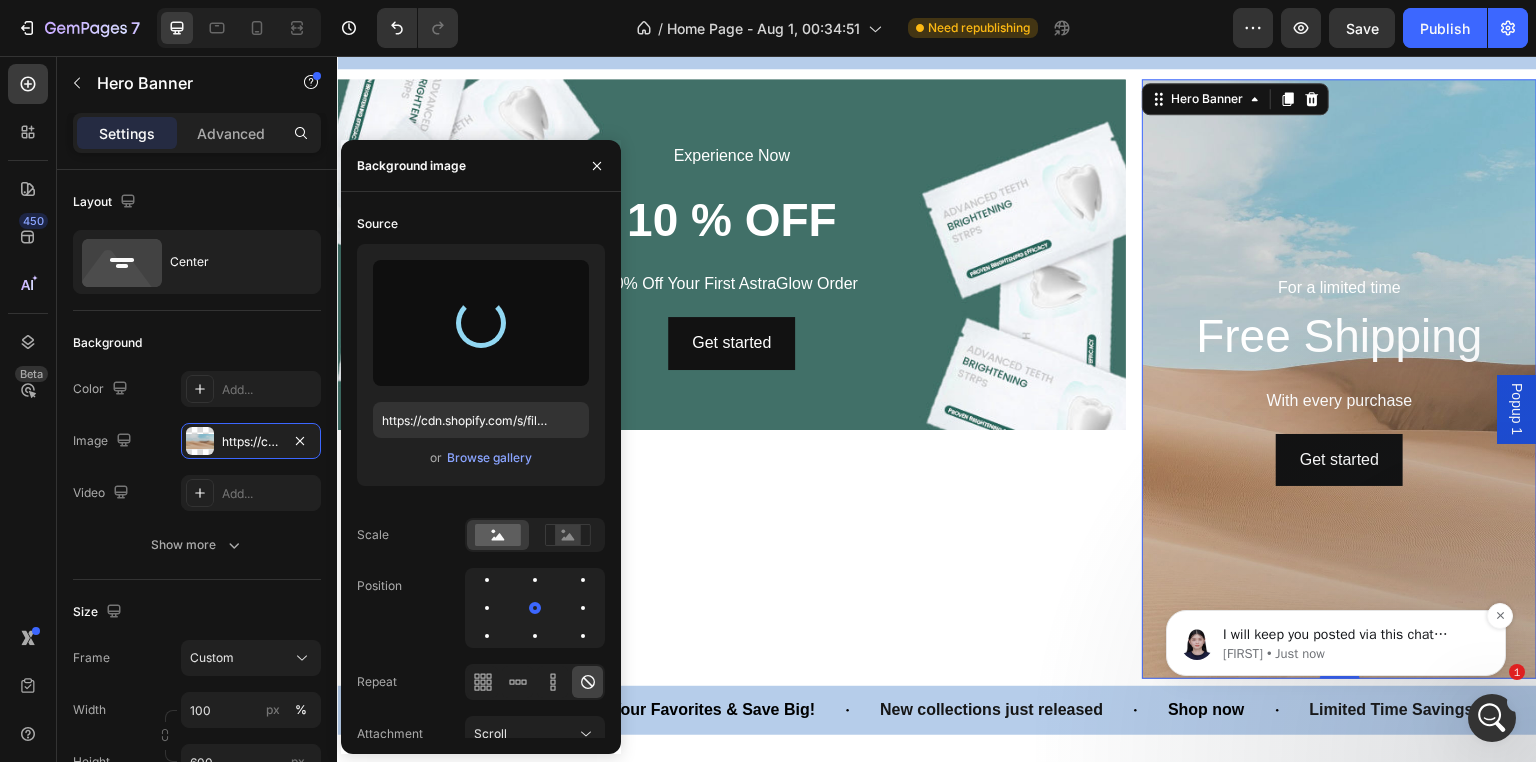 type on "https://cdn.shopify.com/s/files/1/0771/9049/6475/files/gempages_575927947383276370-4b8960ee-bb54-4b5a-9fd5-25080c338f9e.jpg" 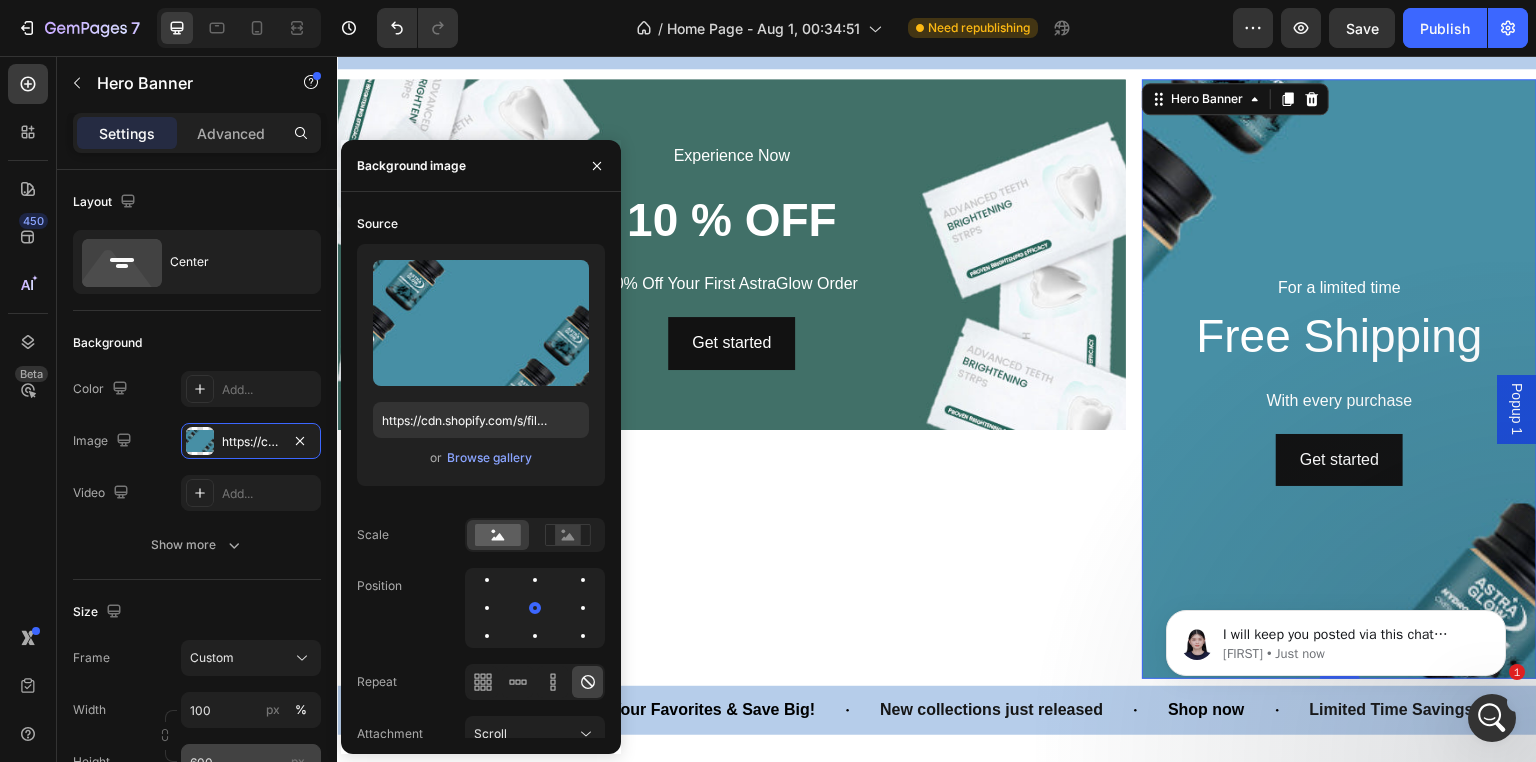 scroll, scrollTop: 200, scrollLeft: 0, axis: vertical 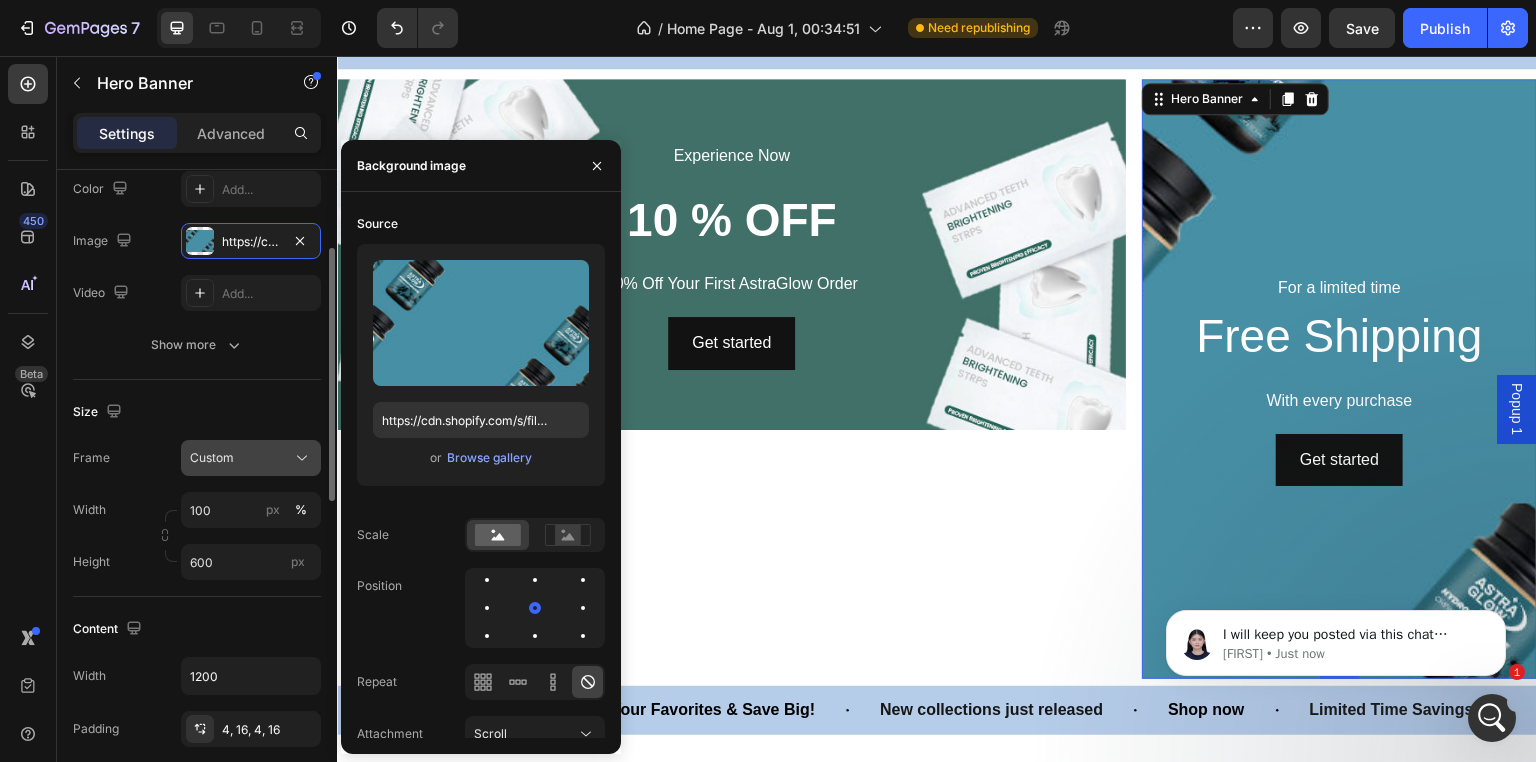 click on "Custom" 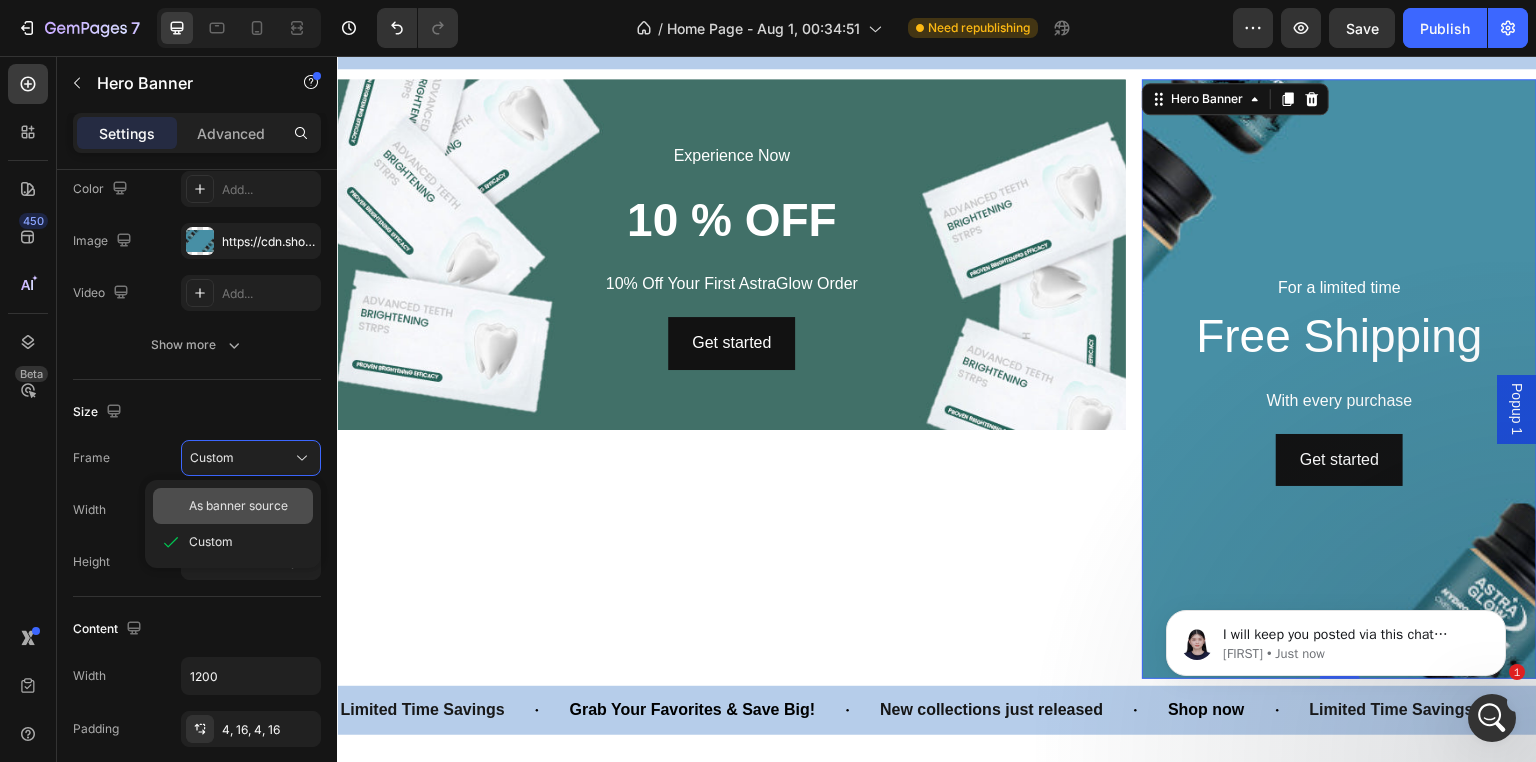 click on "As banner source" at bounding box center (238, 506) 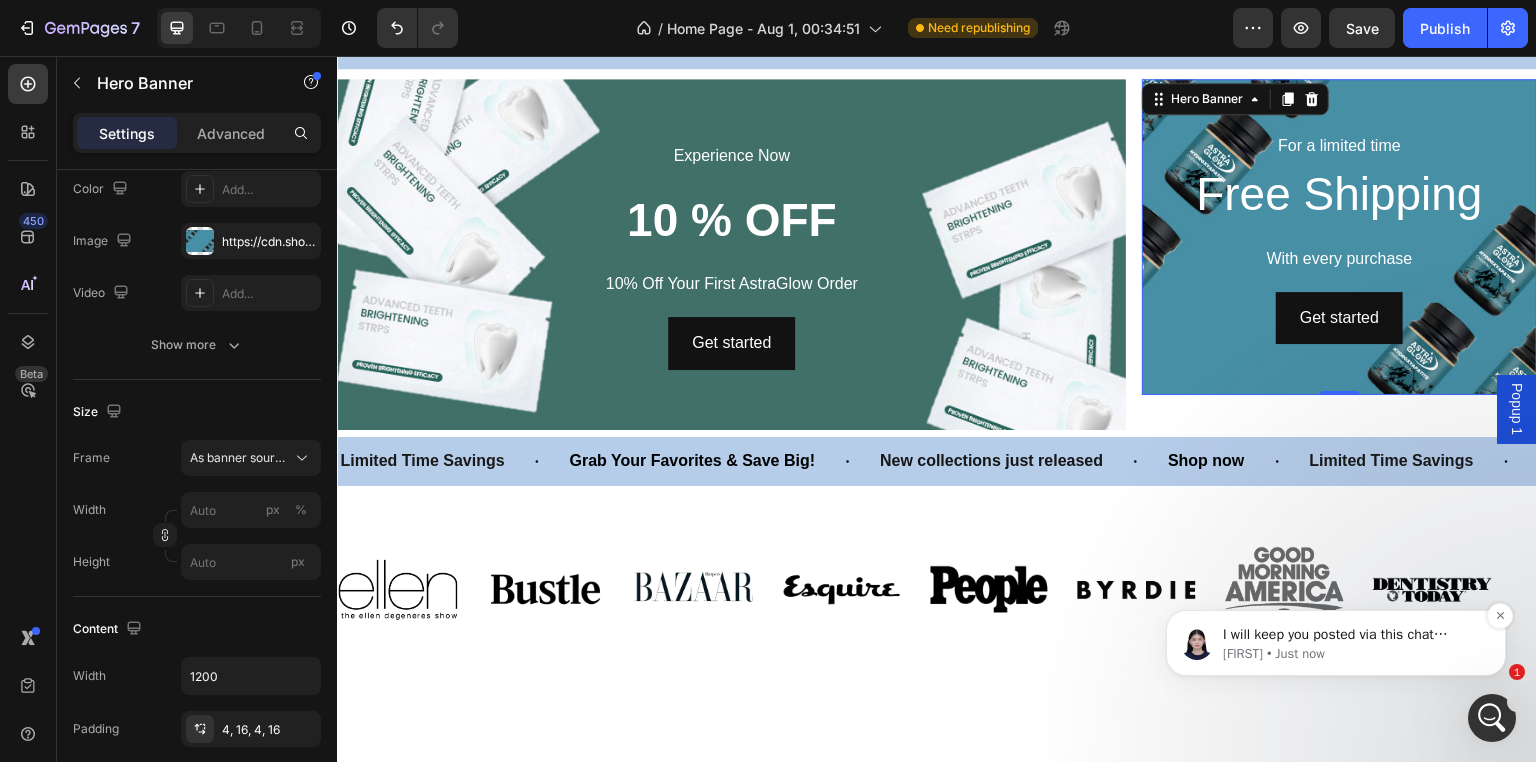 click on "I will keep you posted via this chat sesison." at bounding box center [1352, 635] 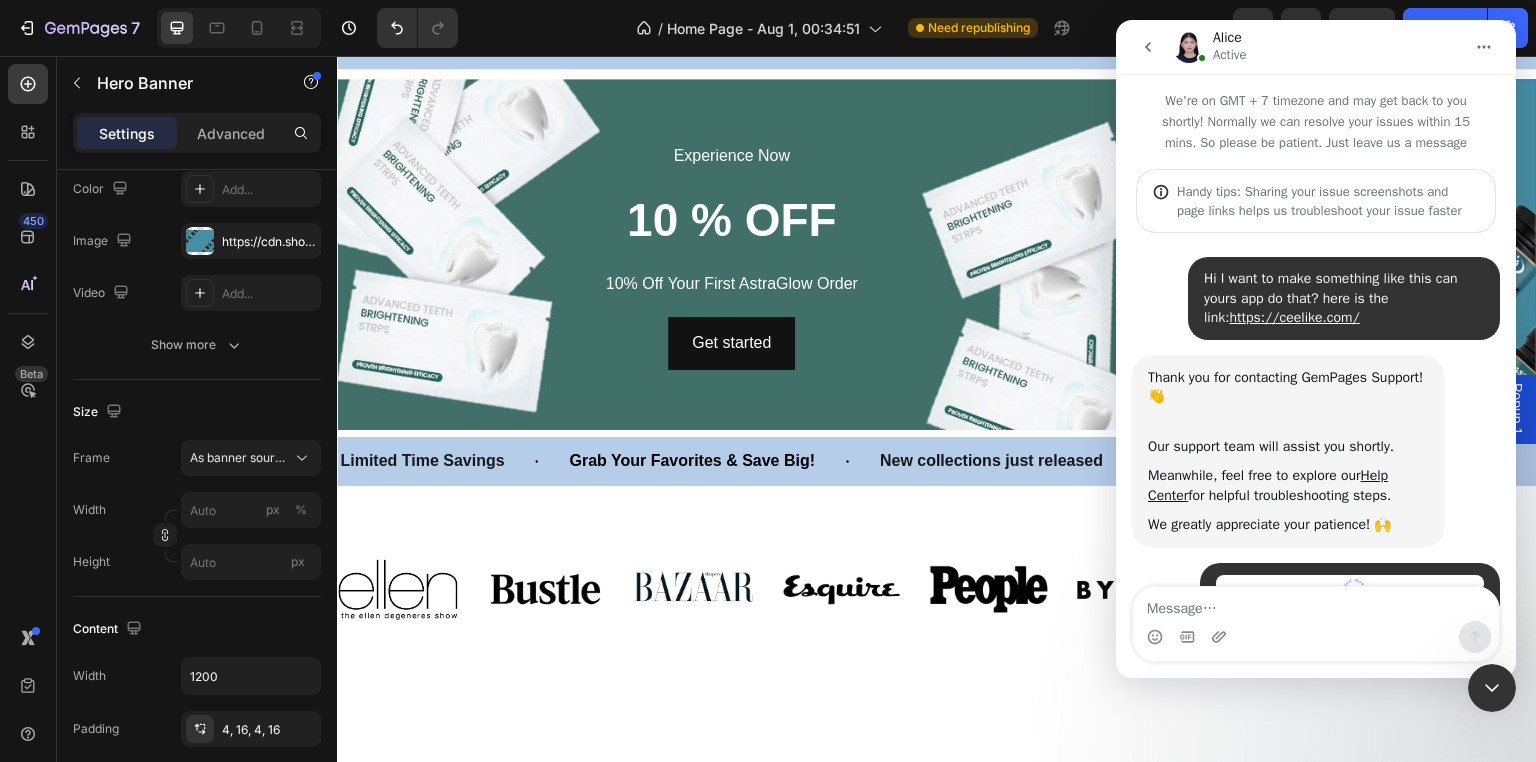 scroll, scrollTop: 312, scrollLeft: 0, axis: vertical 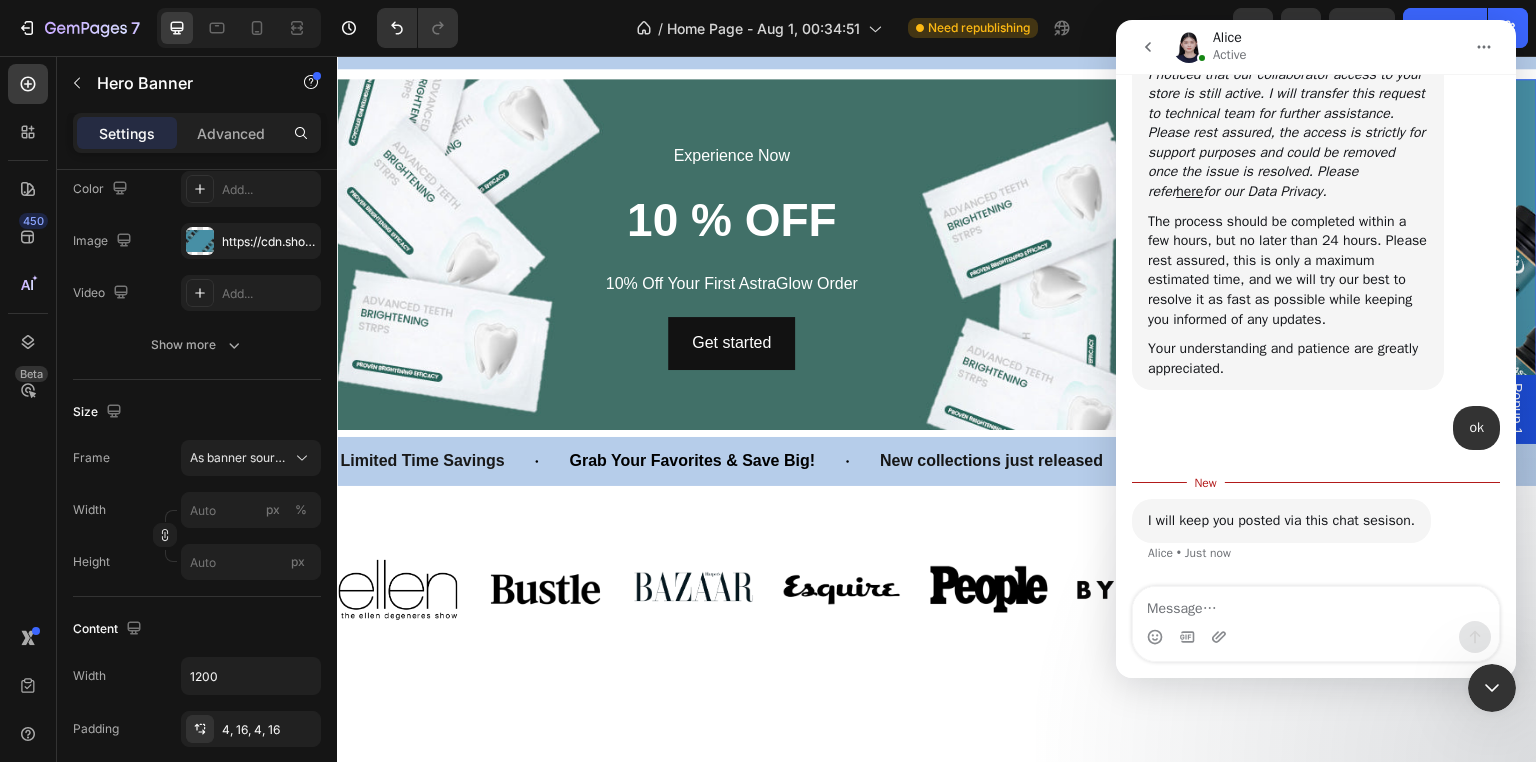 click on "I will keep you posted via this chat sesison." at bounding box center [1281, 521] 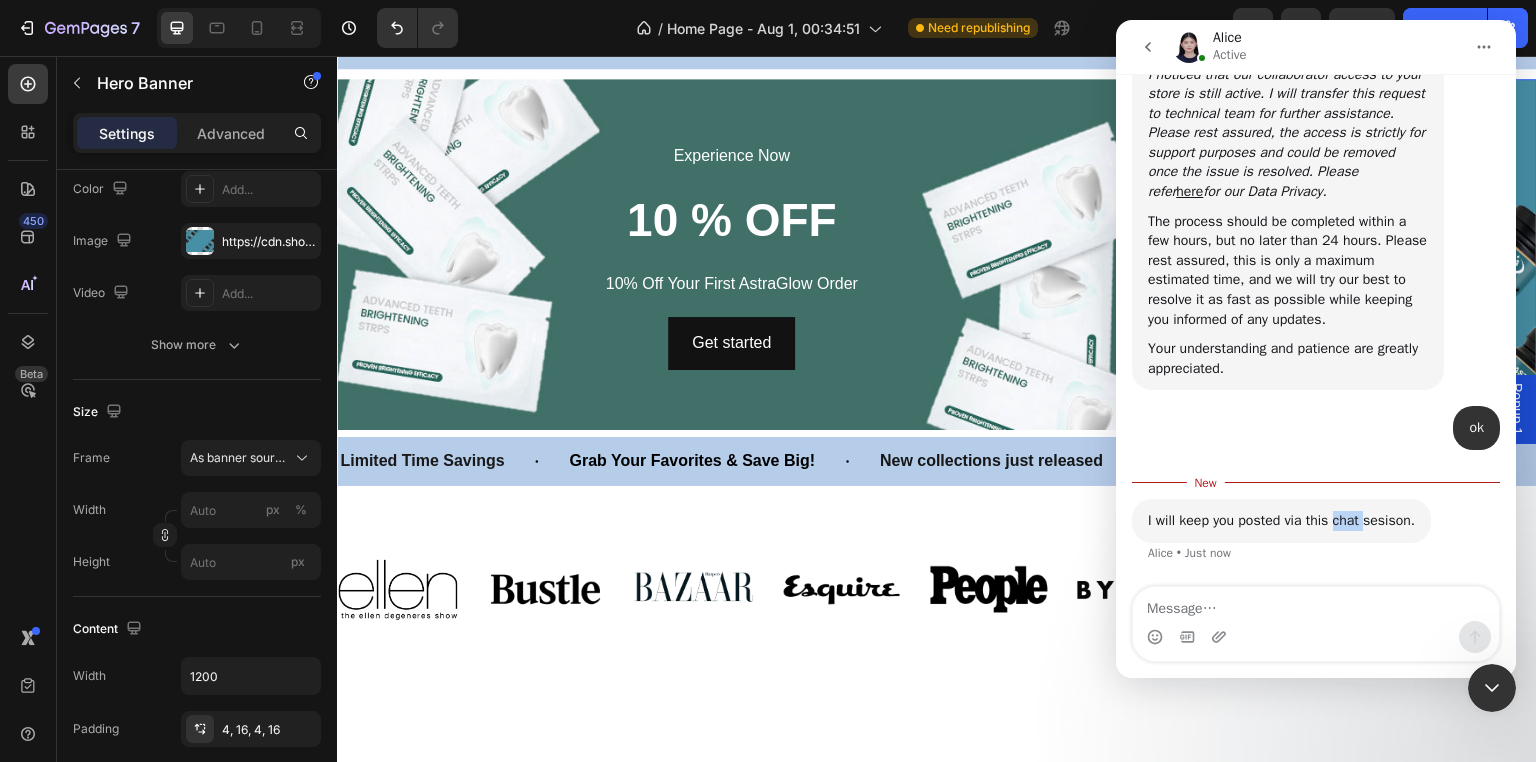 click on "I will keep you posted via this chat sesison." at bounding box center [1281, 521] 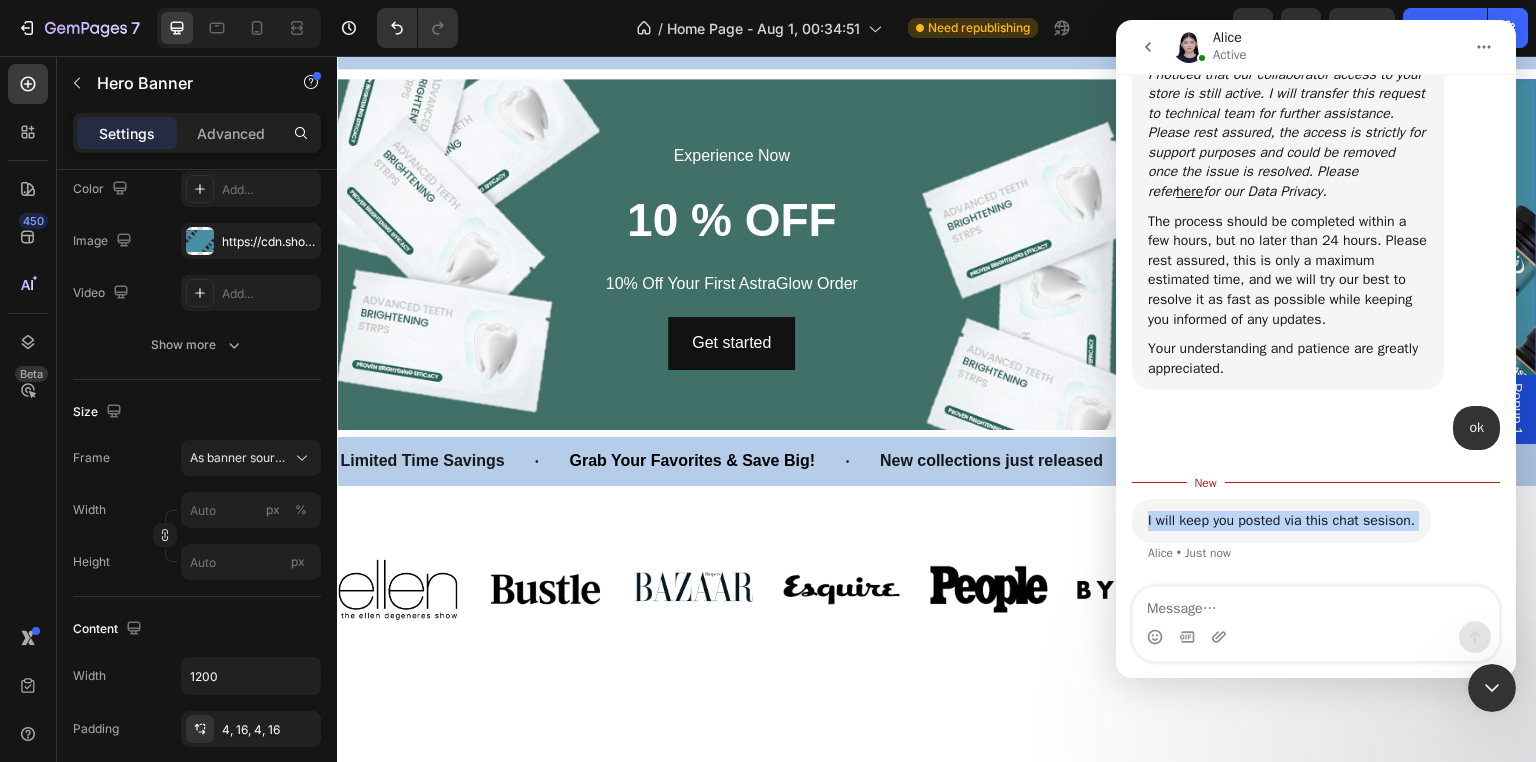 click on "I will keep you posted via this chat sesison." at bounding box center [1281, 521] 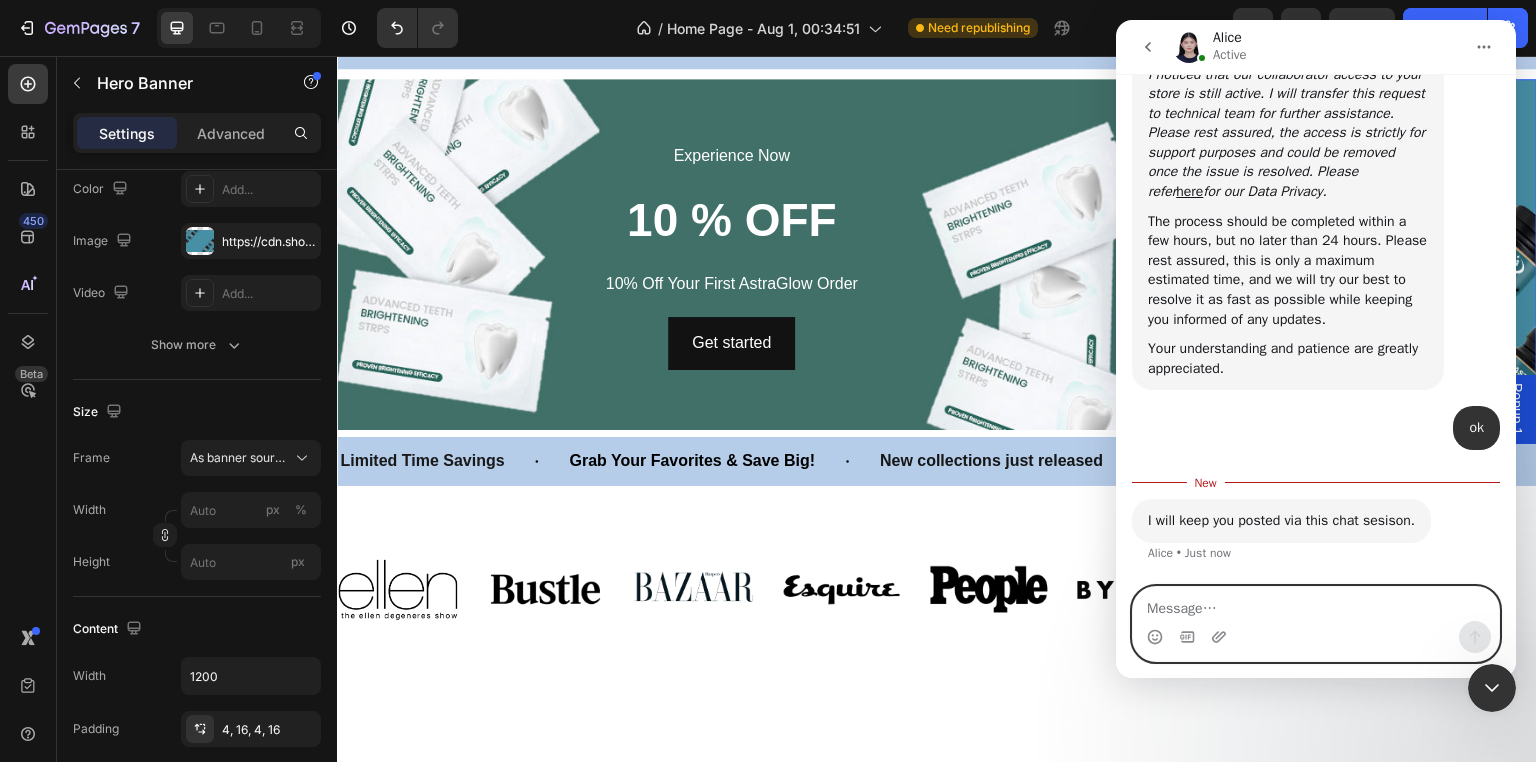 click at bounding box center [1316, 604] 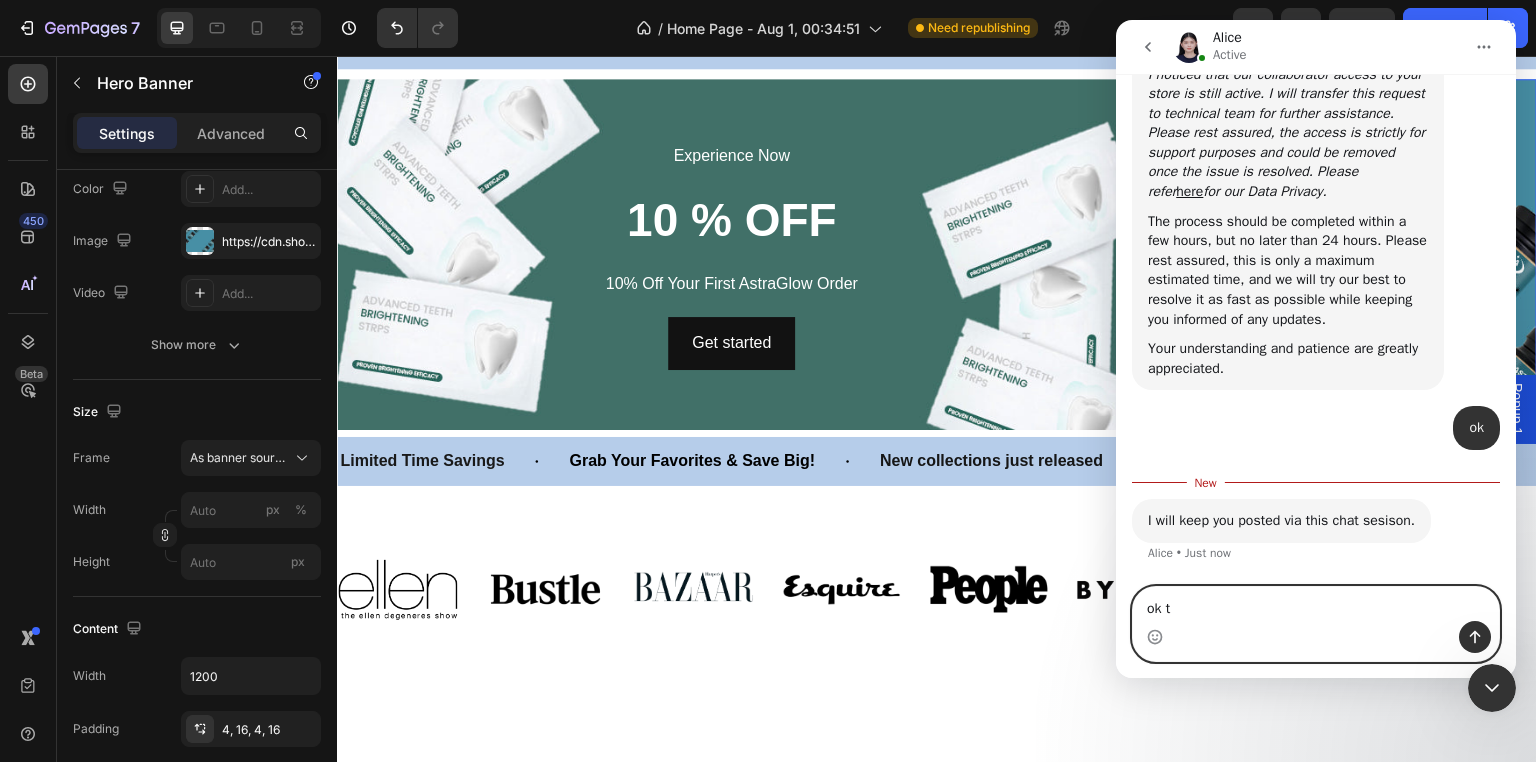 type on "ok ty" 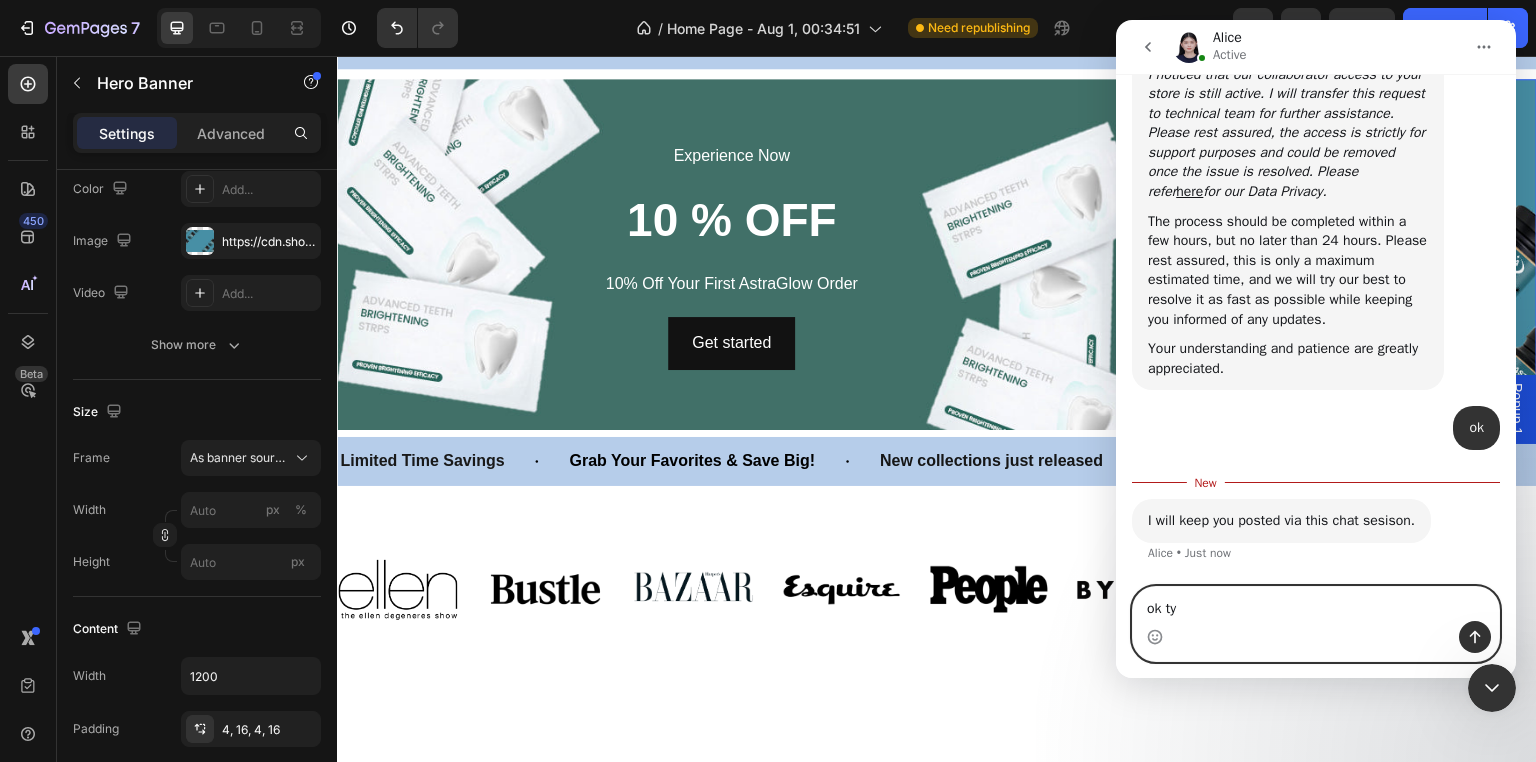type 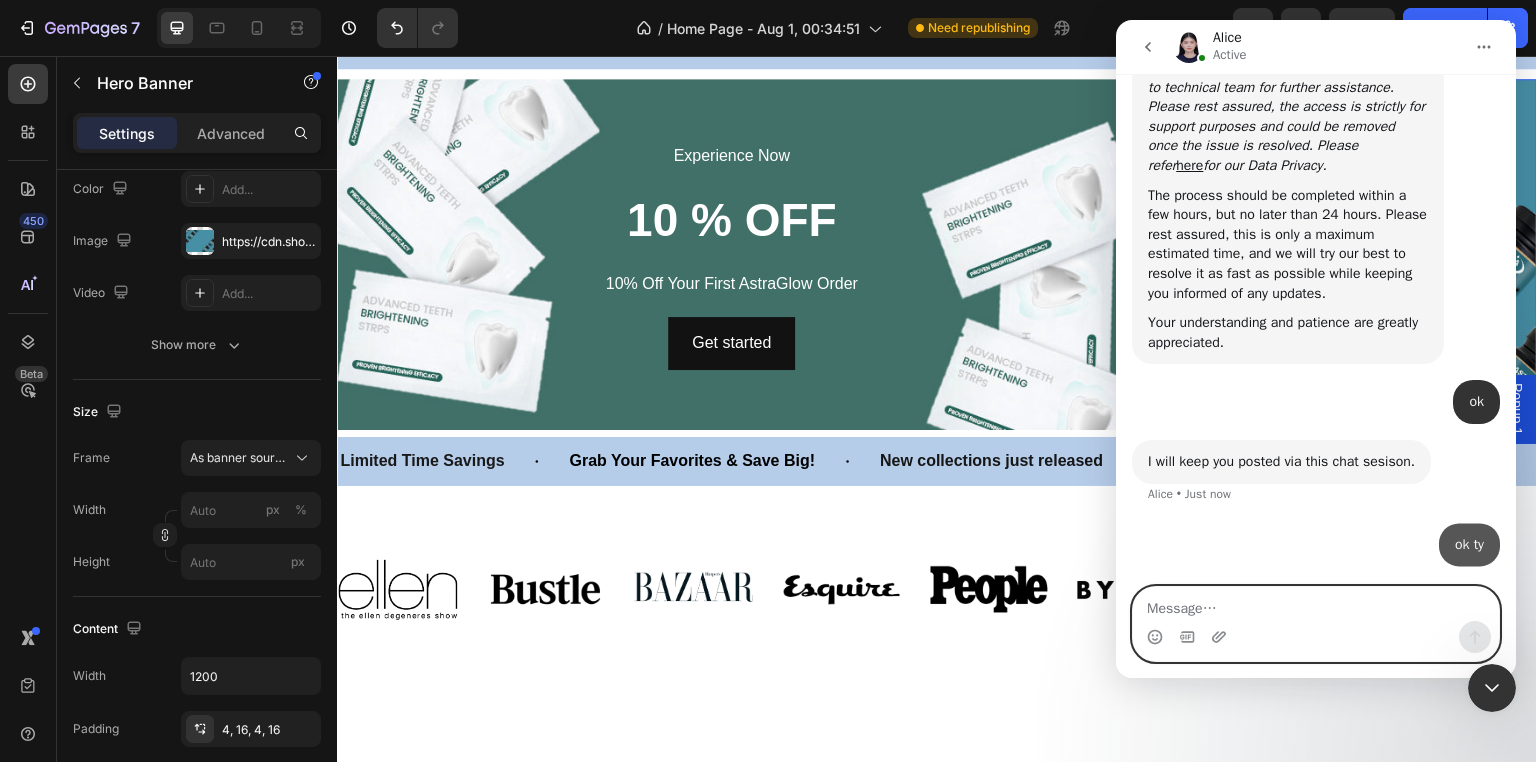 scroll, scrollTop: 2208, scrollLeft: 0, axis: vertical 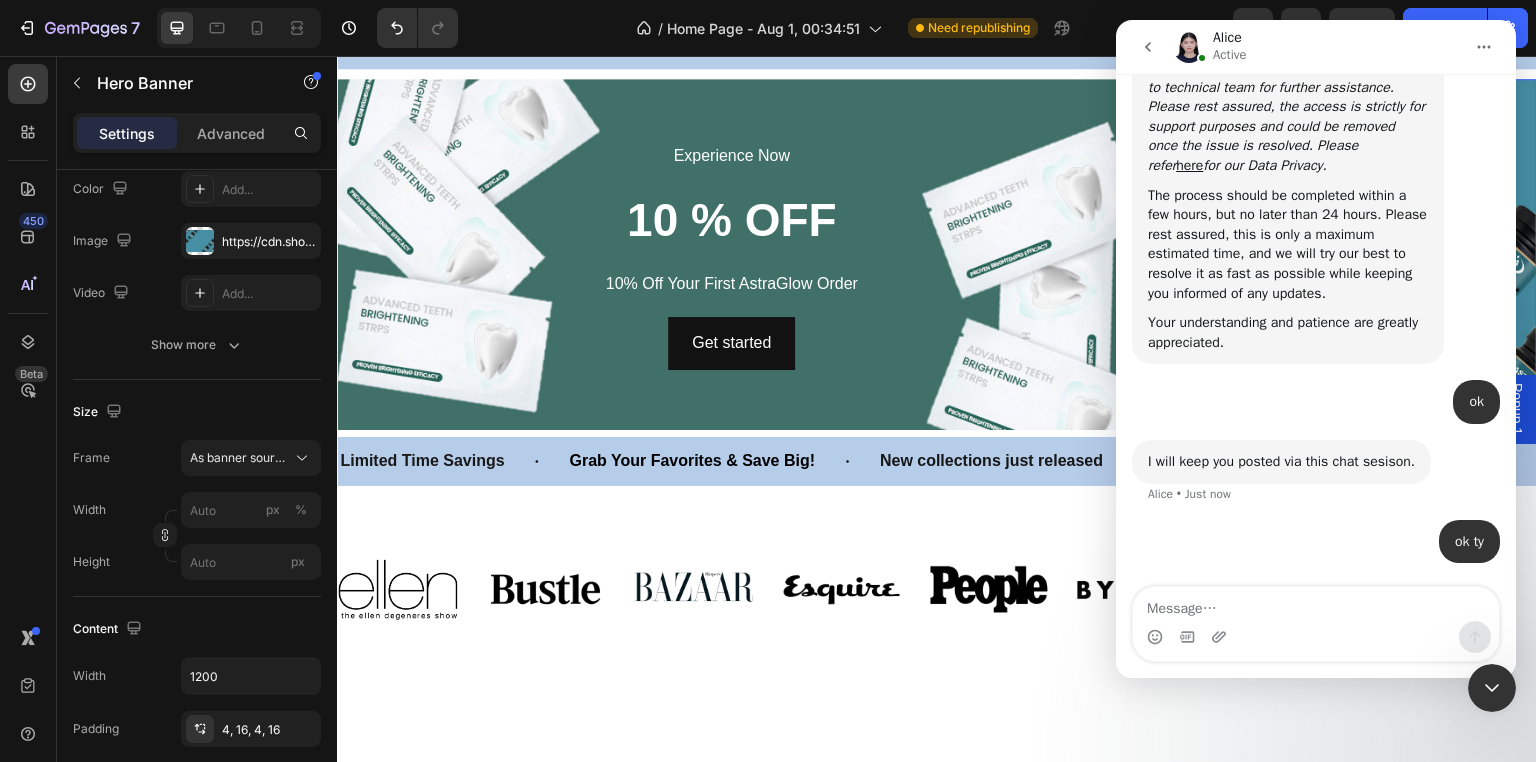 click 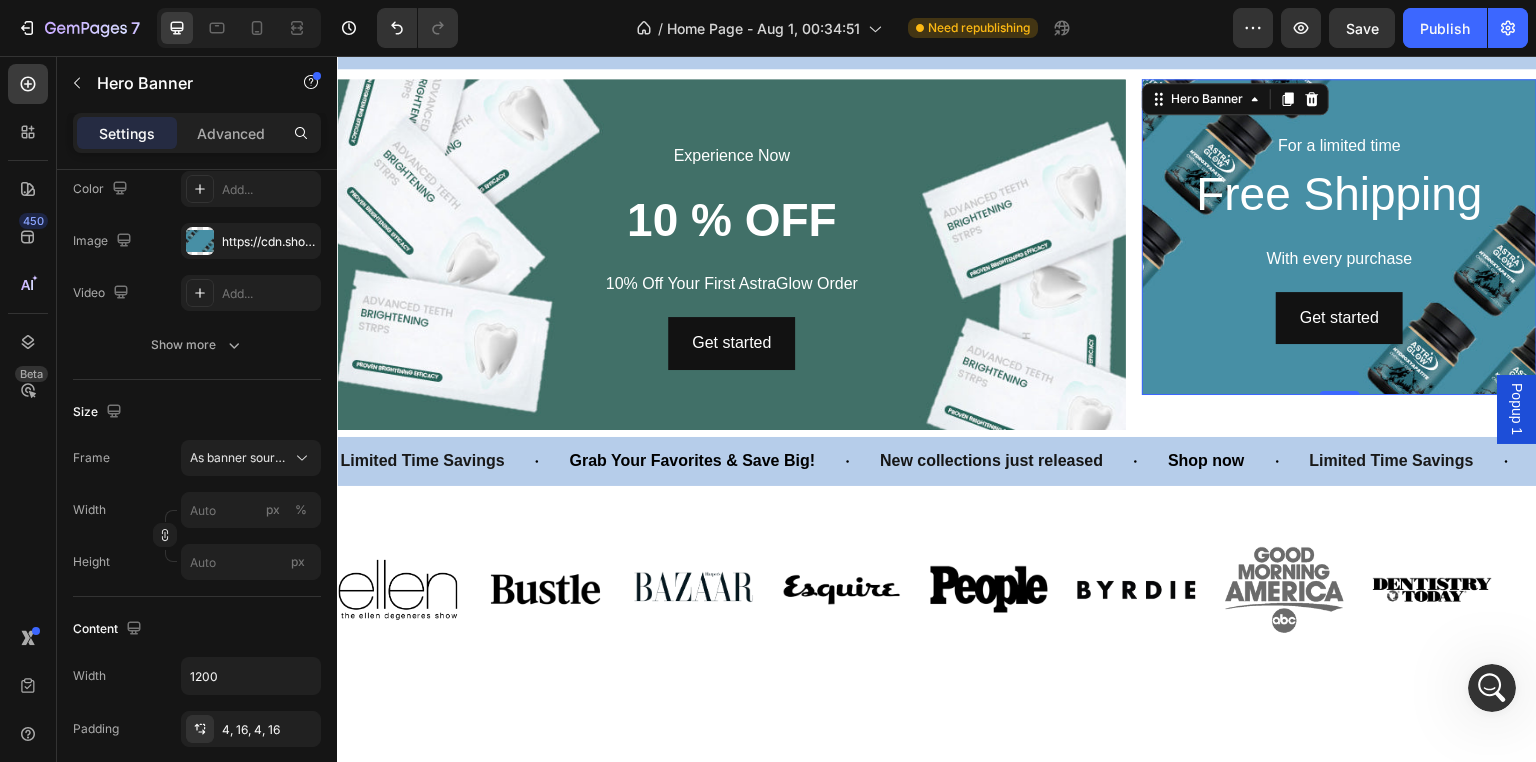 click at bounding box center (1339, 237) 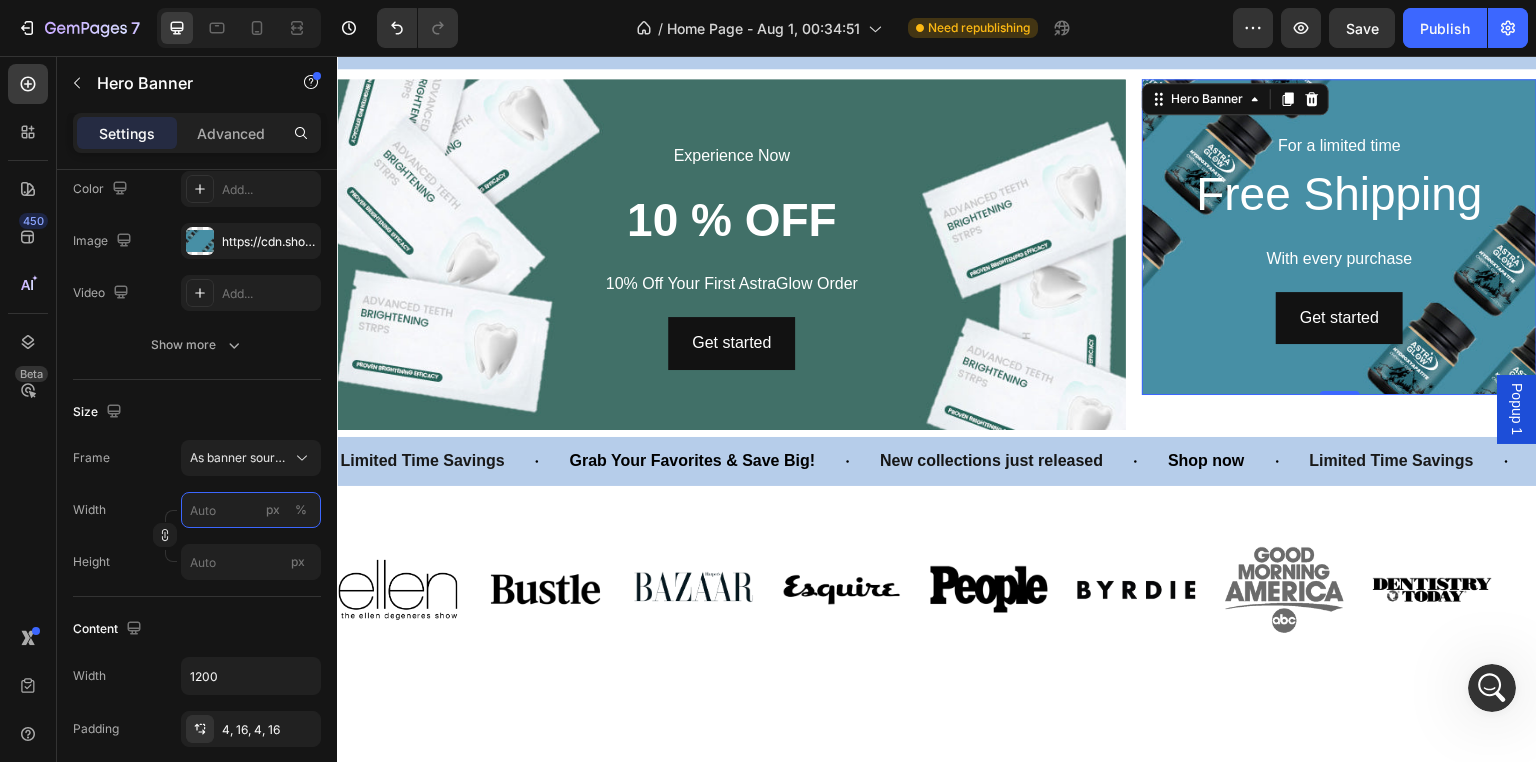 click on "px %" at bounding box center [251, 510] 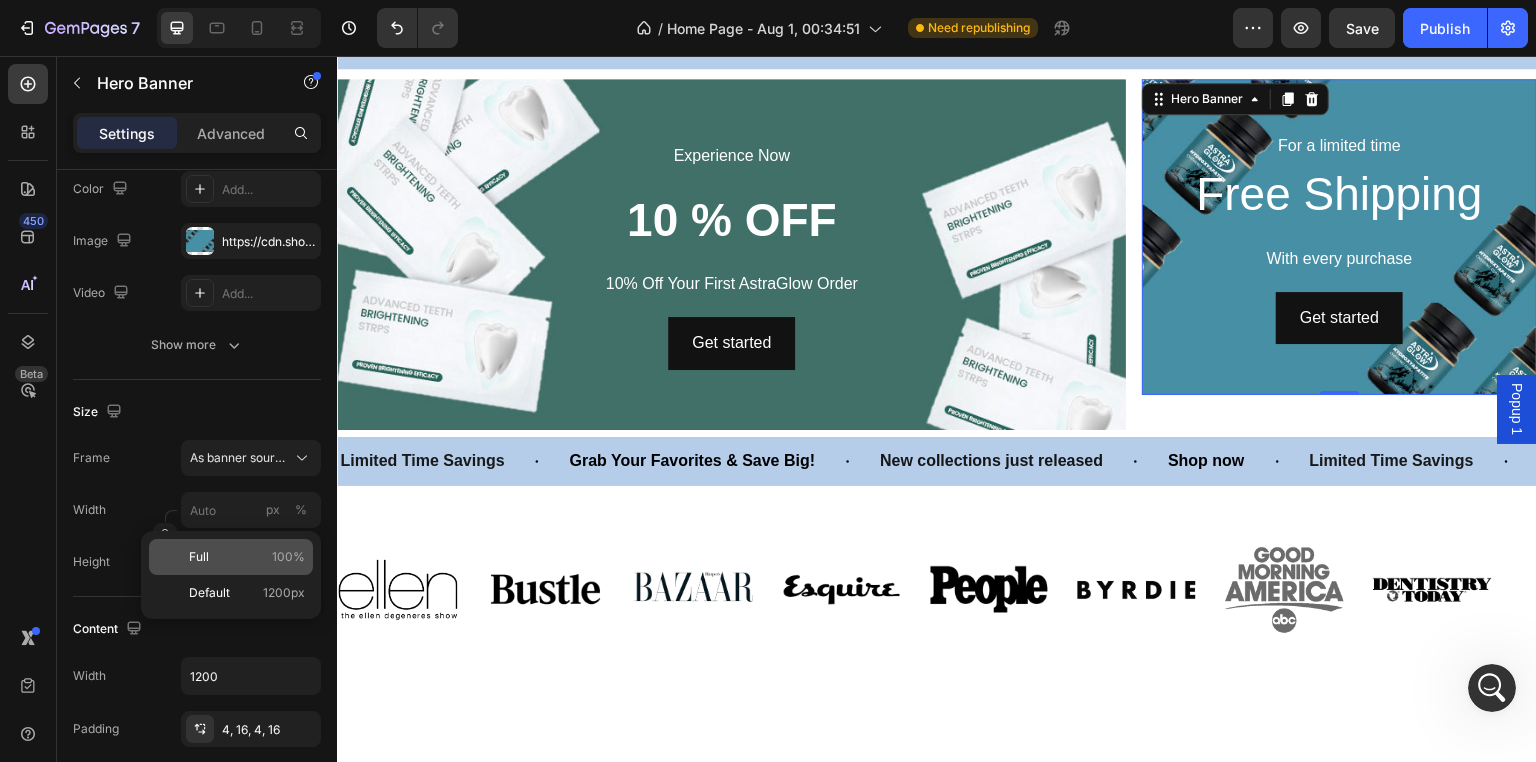 click on "Full 100%" at bounding box center (247, 557) 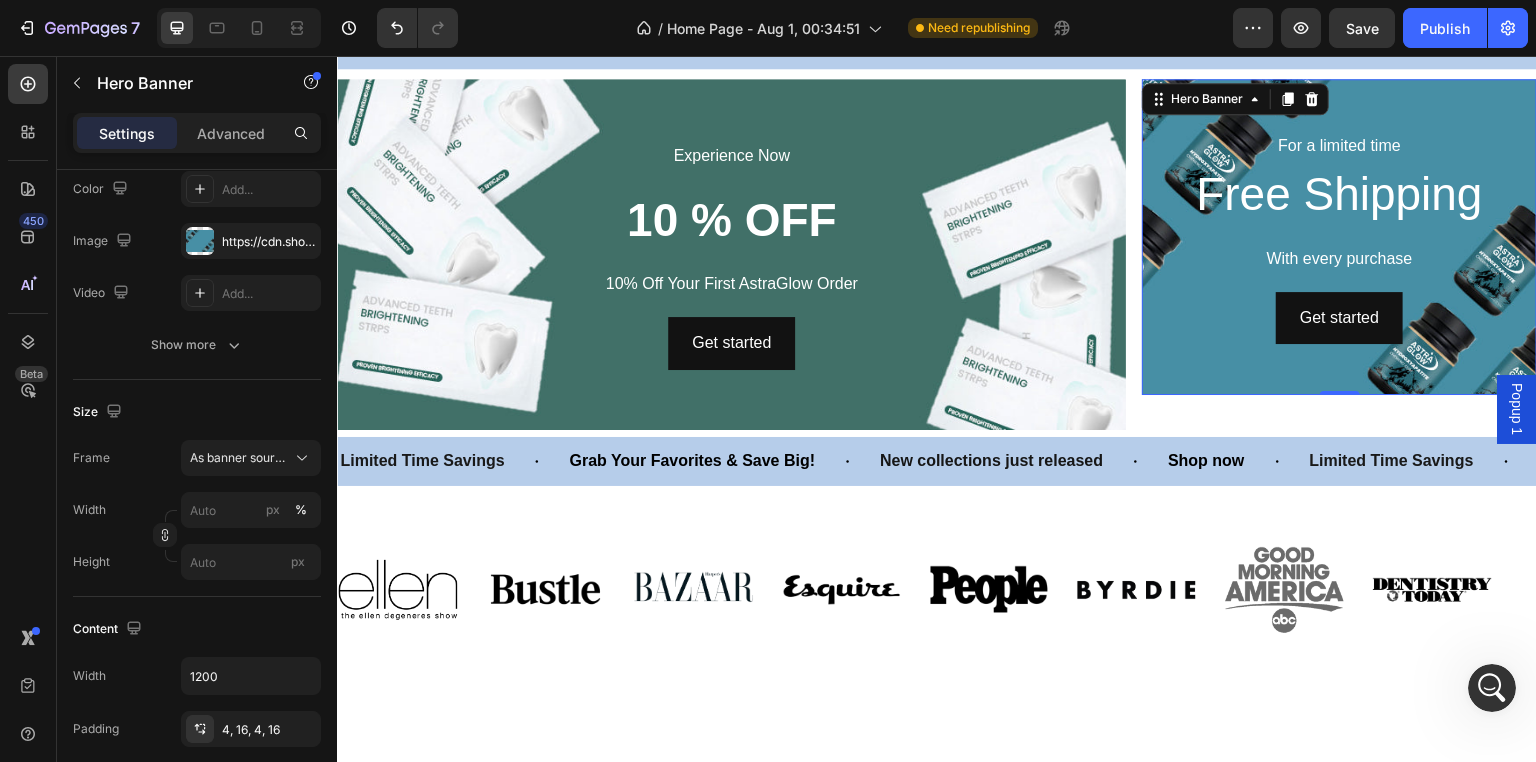 type on "100" 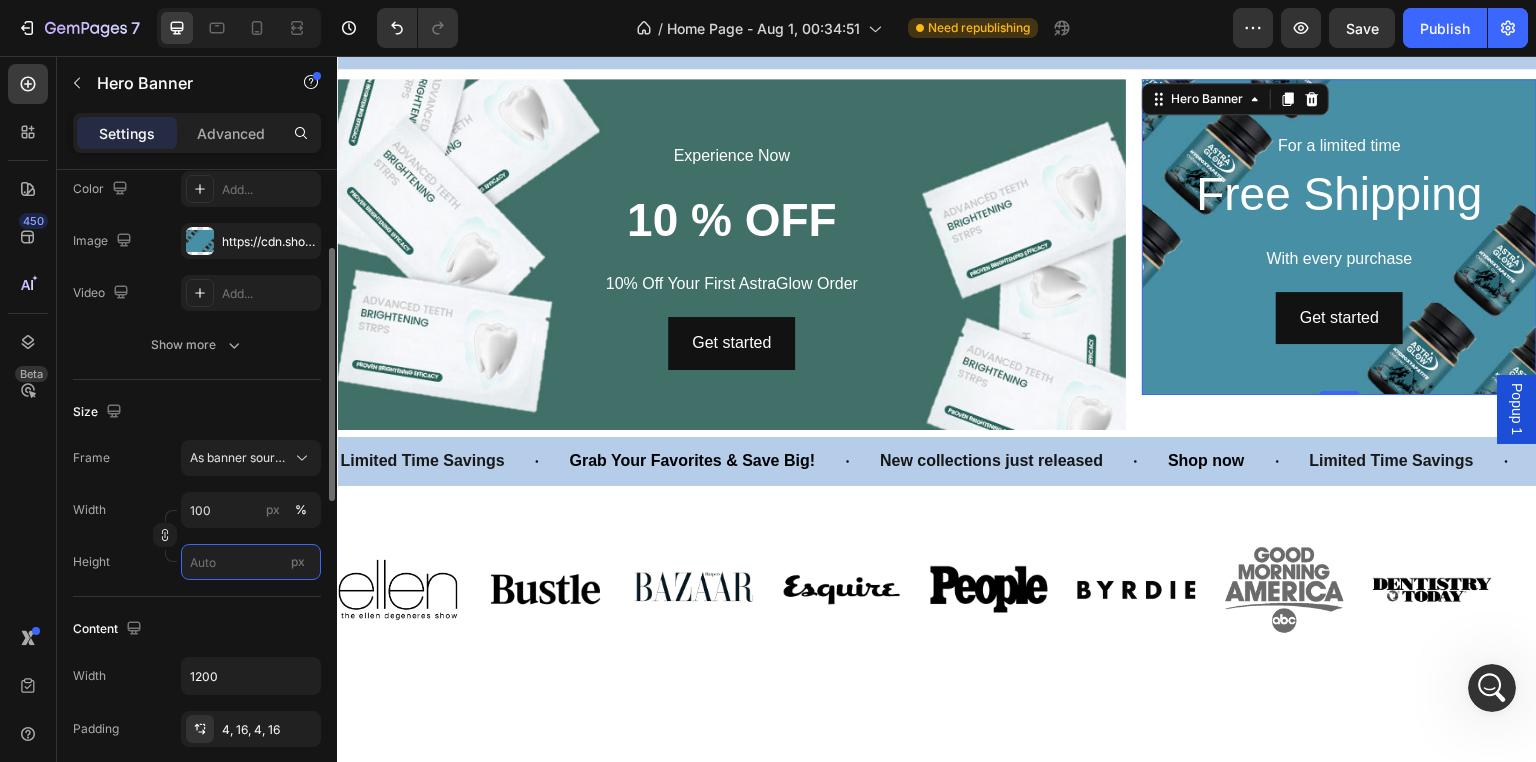 click on "px" at bounding box center (251, 562) 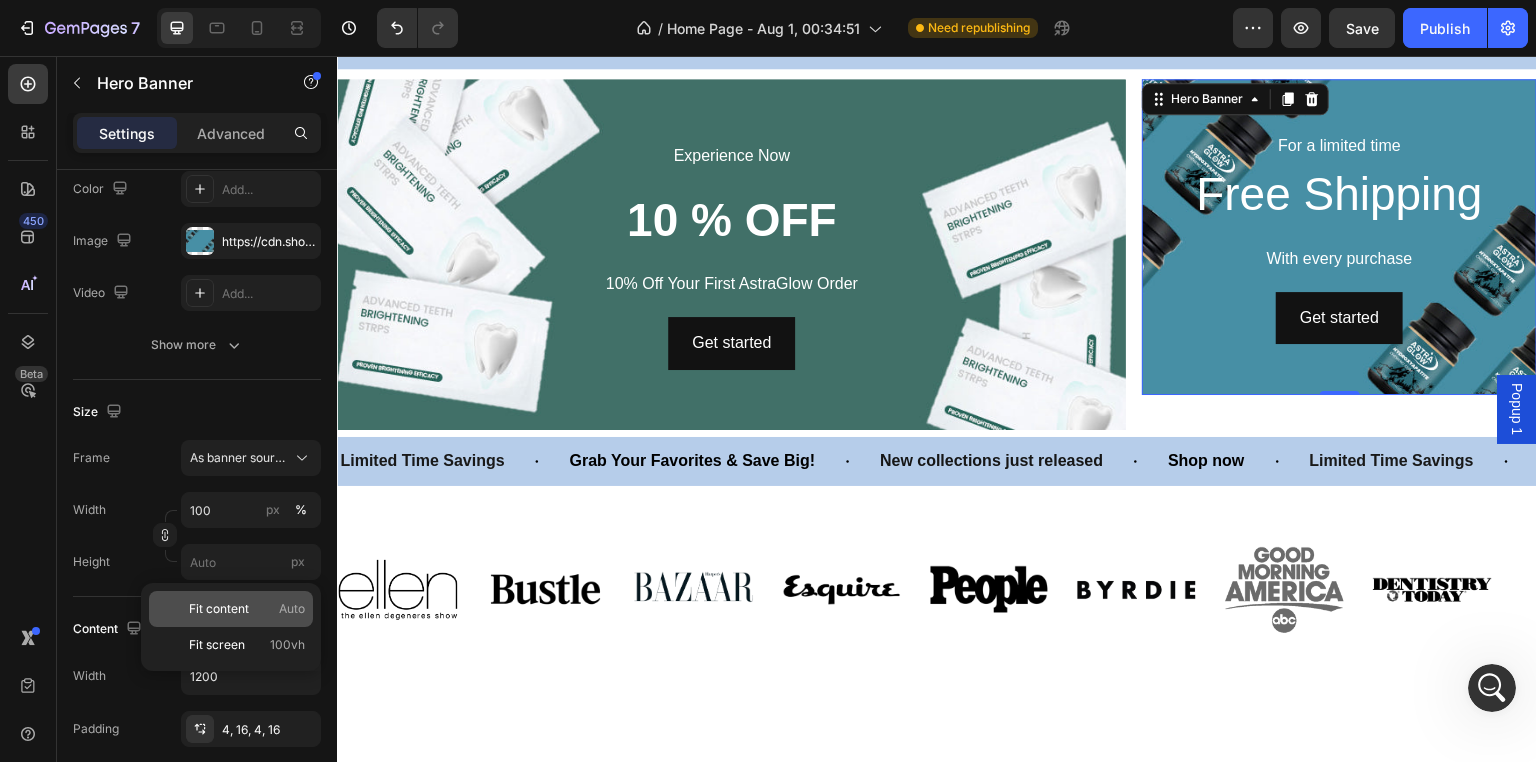 click on "Fit content Auto" at bounding box center (247, 609) 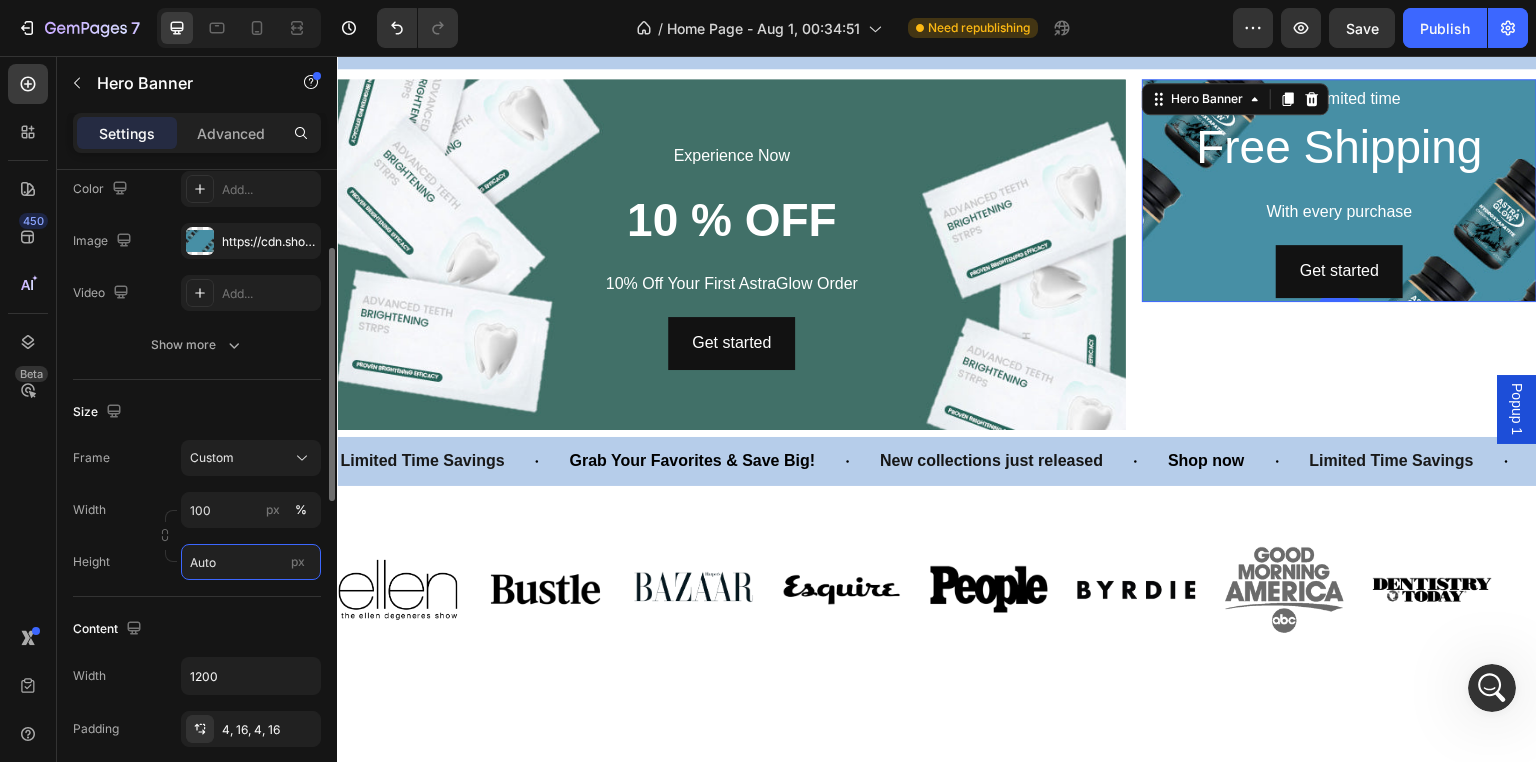 click on "Auto" at bounding box center [251, 562] 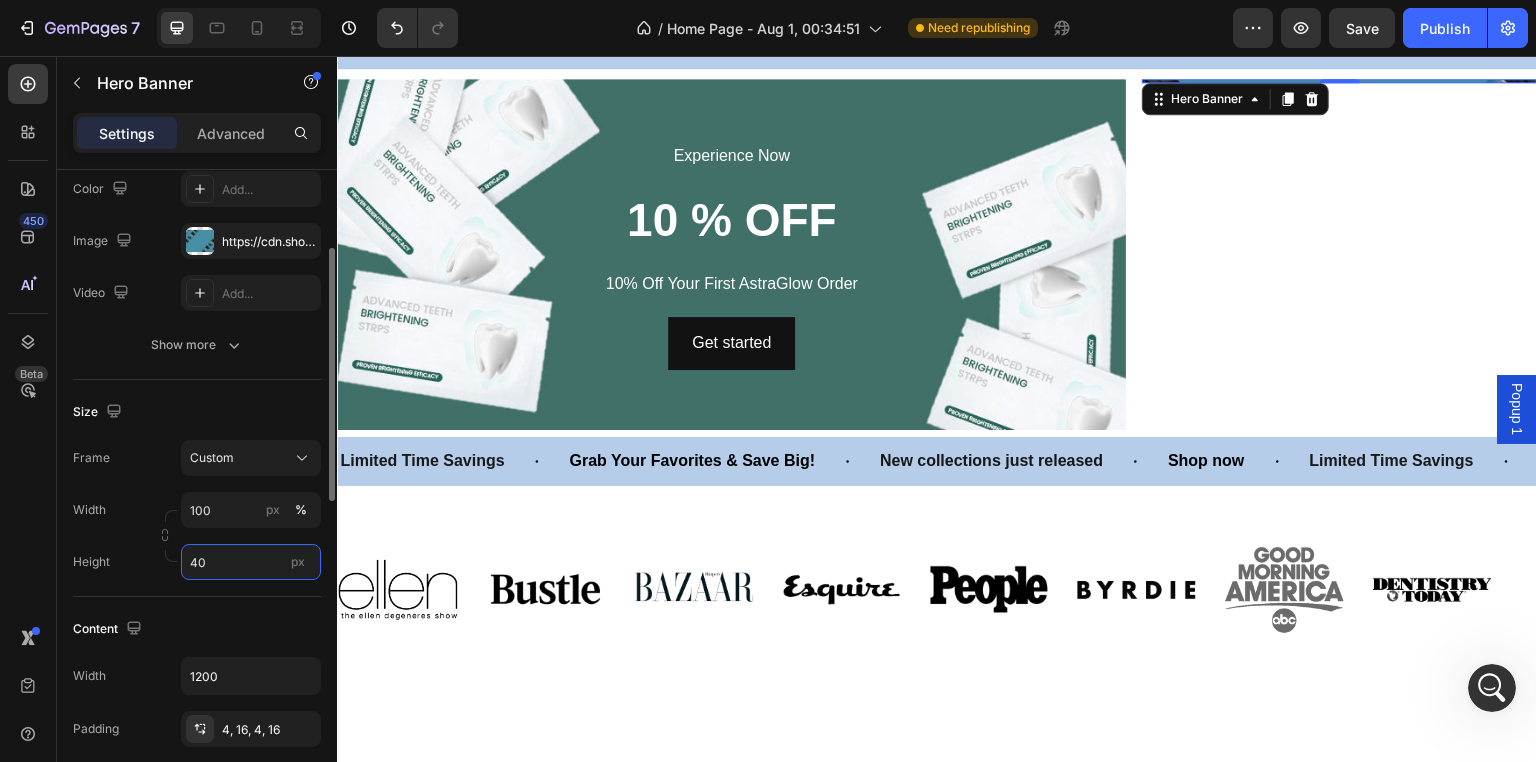 type on "400" 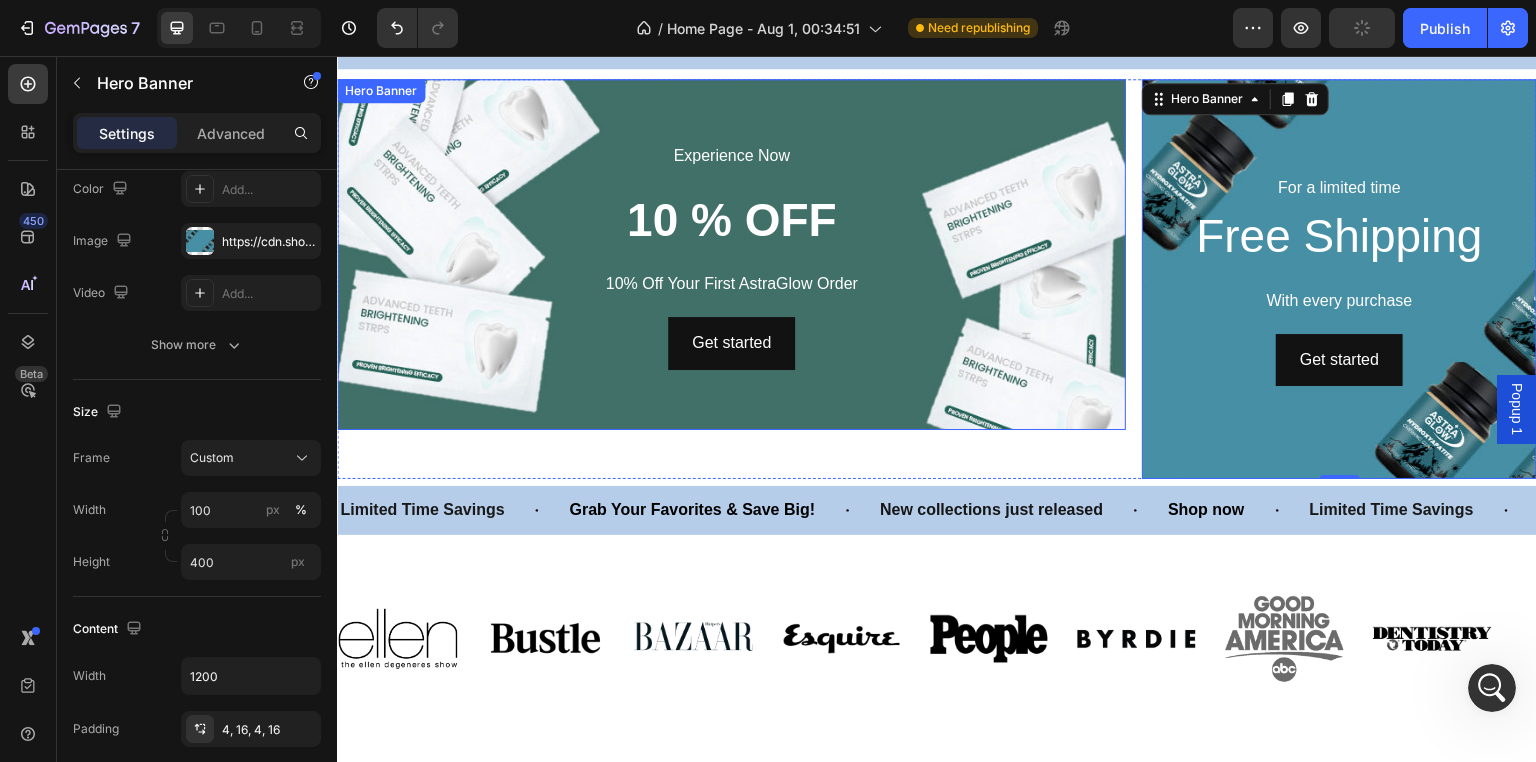 click at bounding box center [731, 254] 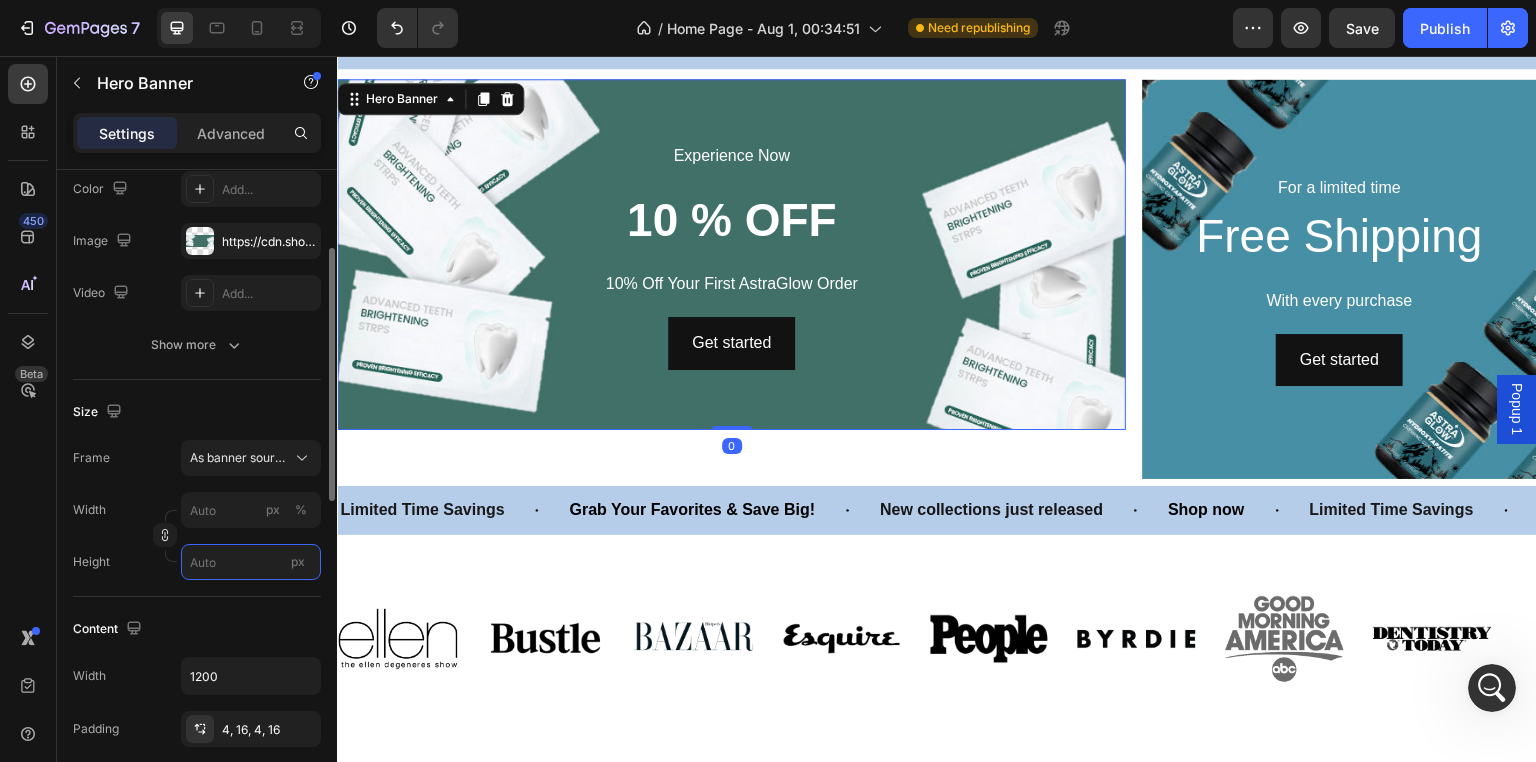 click on "px" at bounding box center (251, 562) 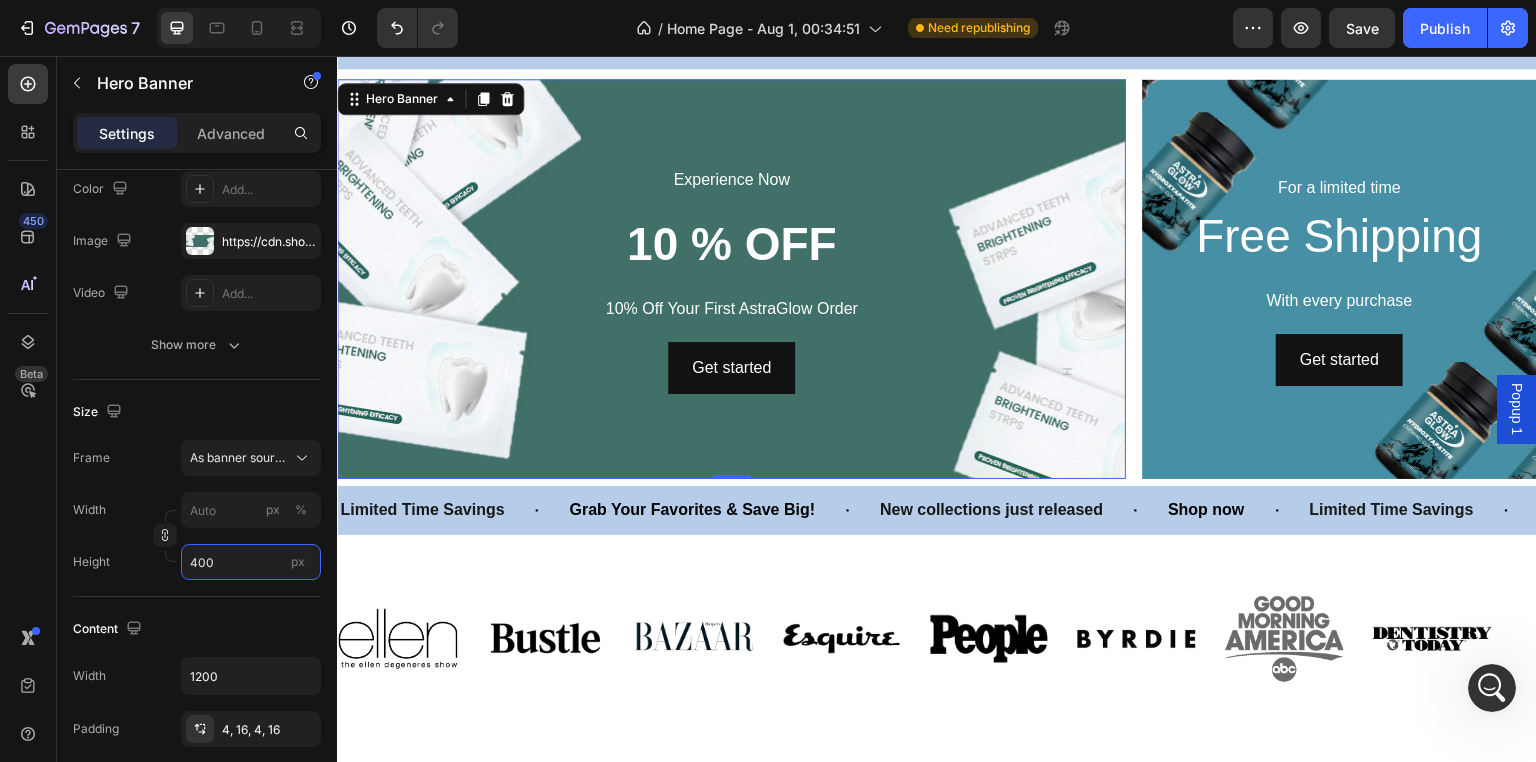 type on "400" 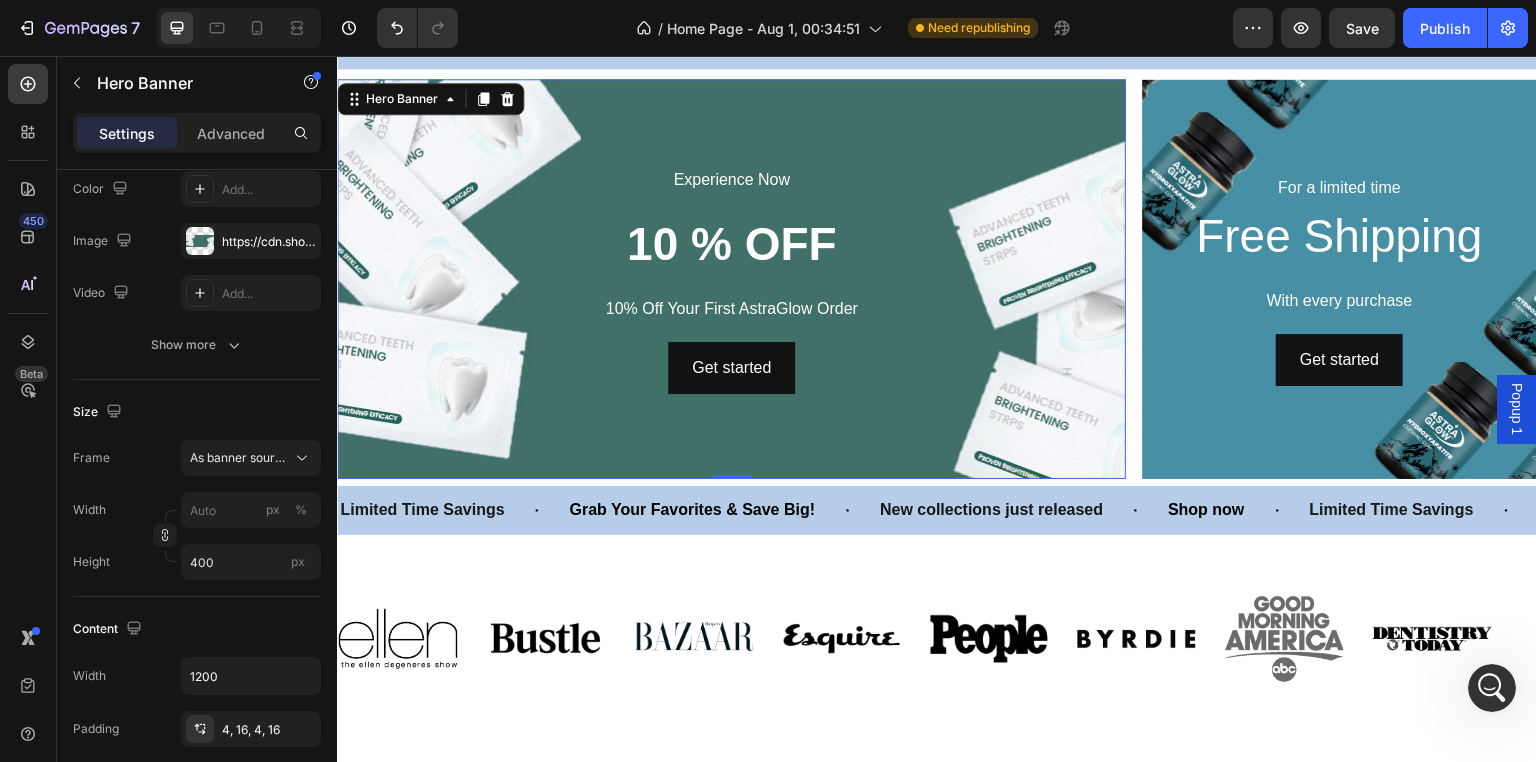 click at bounding box center (731, 279) 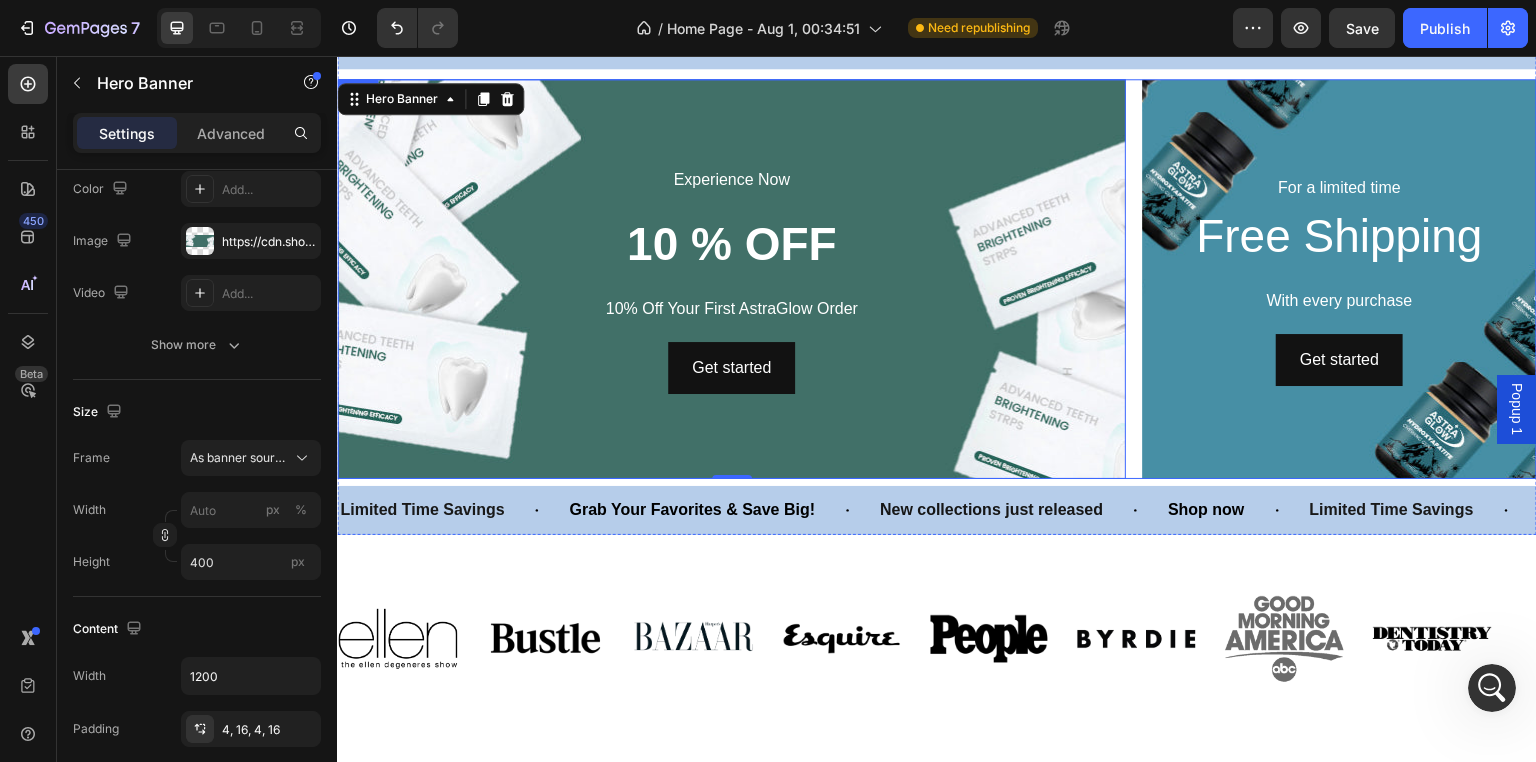 click on "Experience Now Text Block 10 % OFF Heading 10% Off Your First AstraGlow Order Text Block Get started Button Hero Banner   0 For a limited time Text Block Free Shipping Heading With every purchase Text Block Get started Button Hero Banner Row" at bounding box center [937, 279] 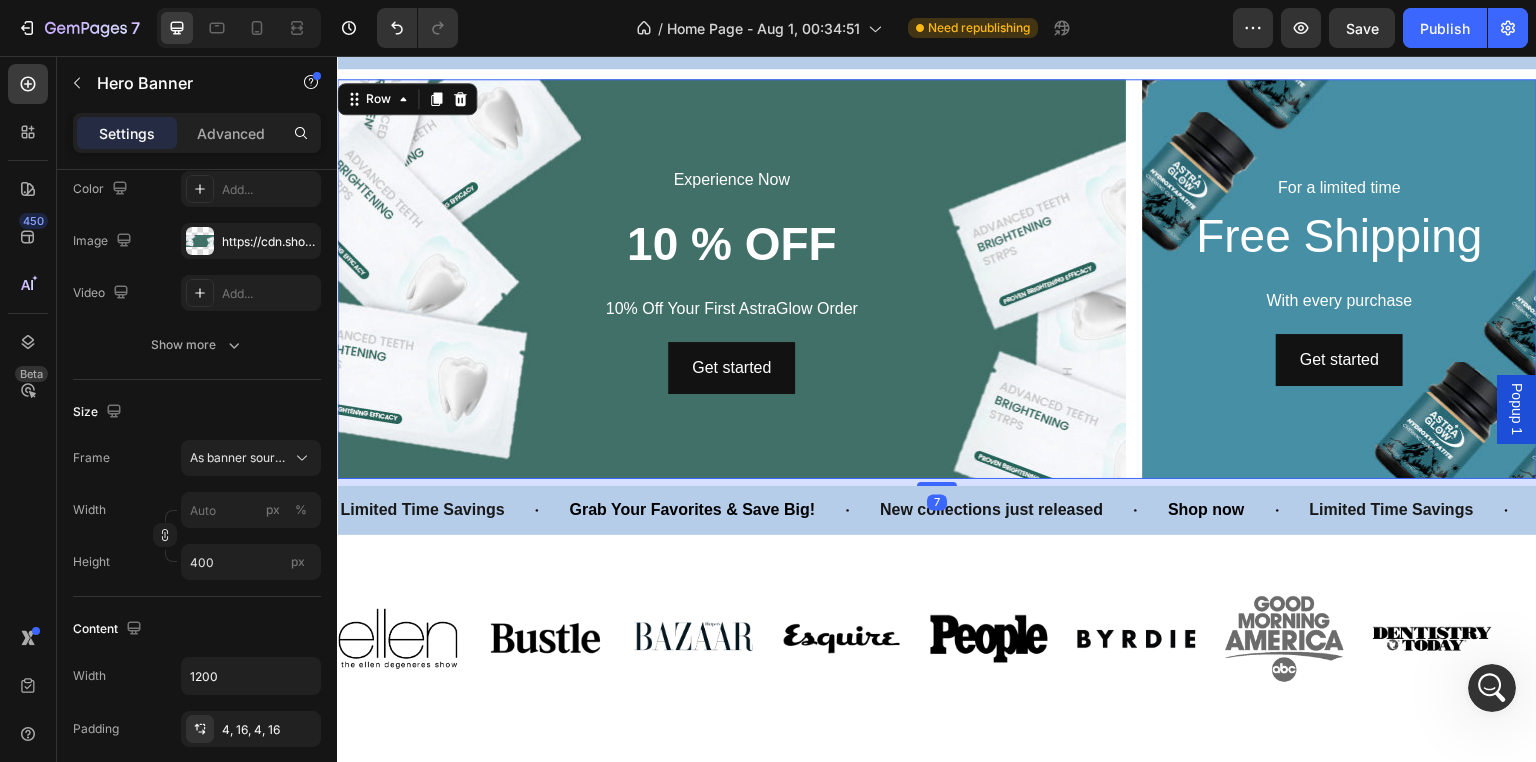 scroll, scrollTop: 0, scrollLeft: 0, axis: both 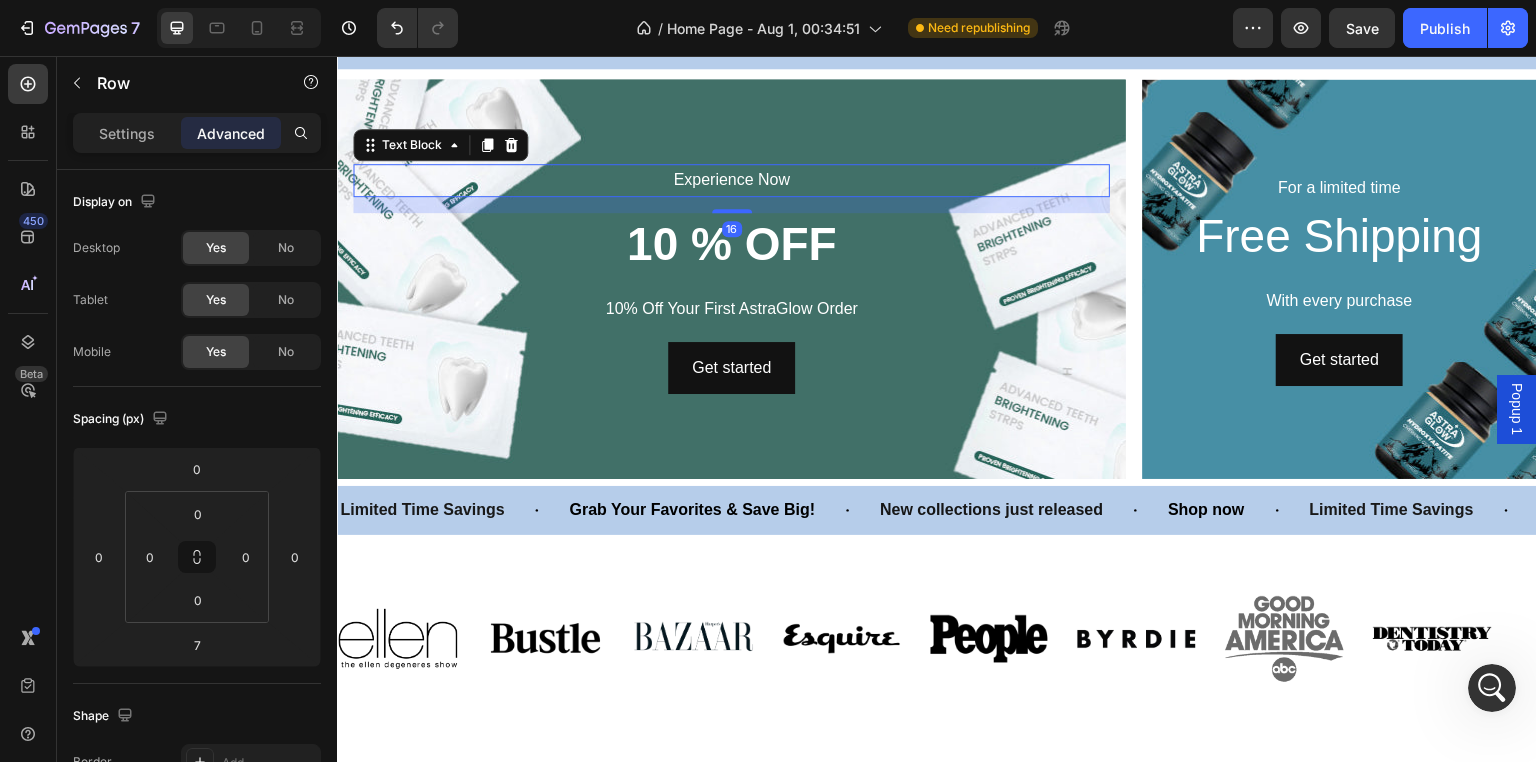 click on "Experience Now" at bounding box center [731, 180] 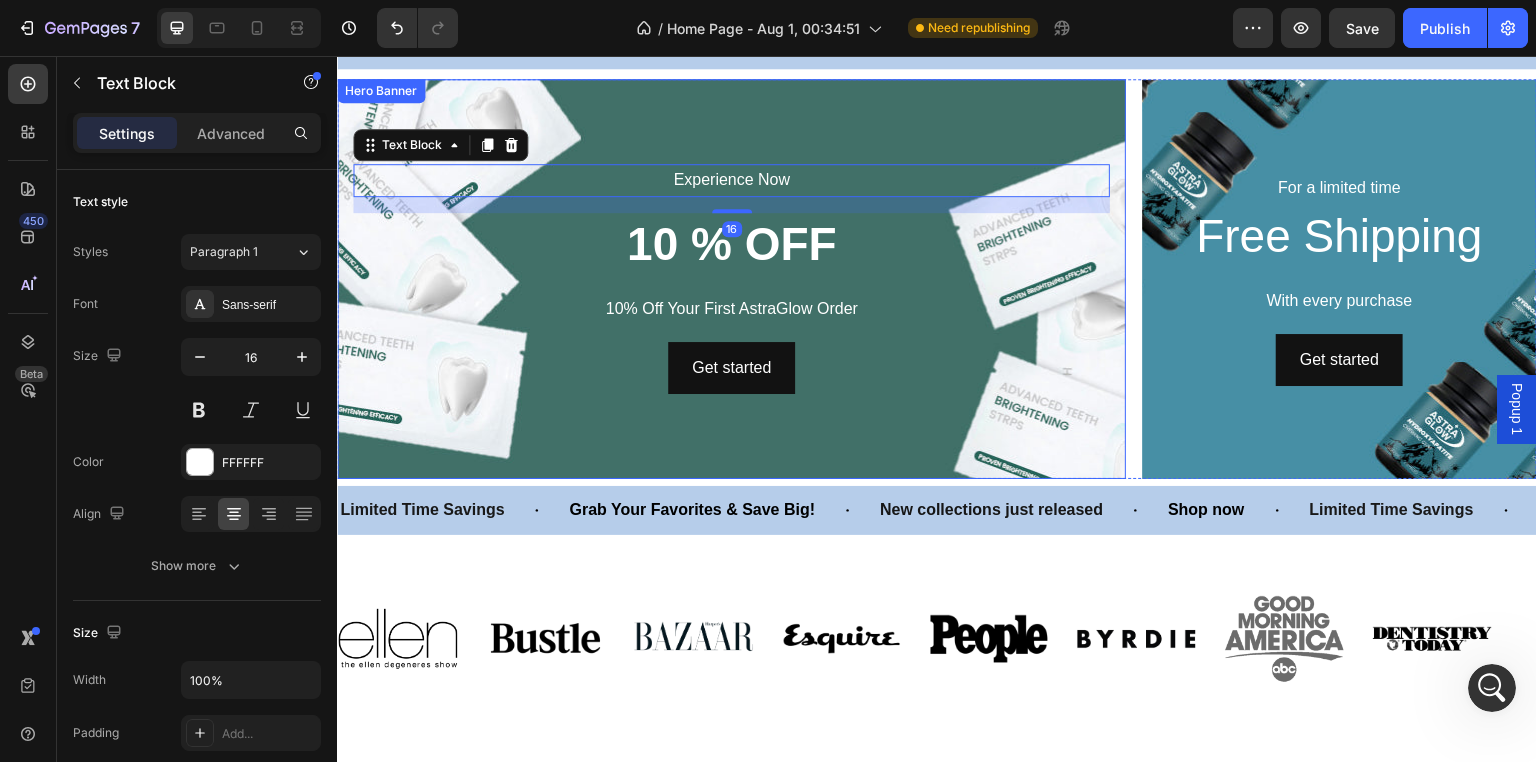 click at bounding box center (731, 279) 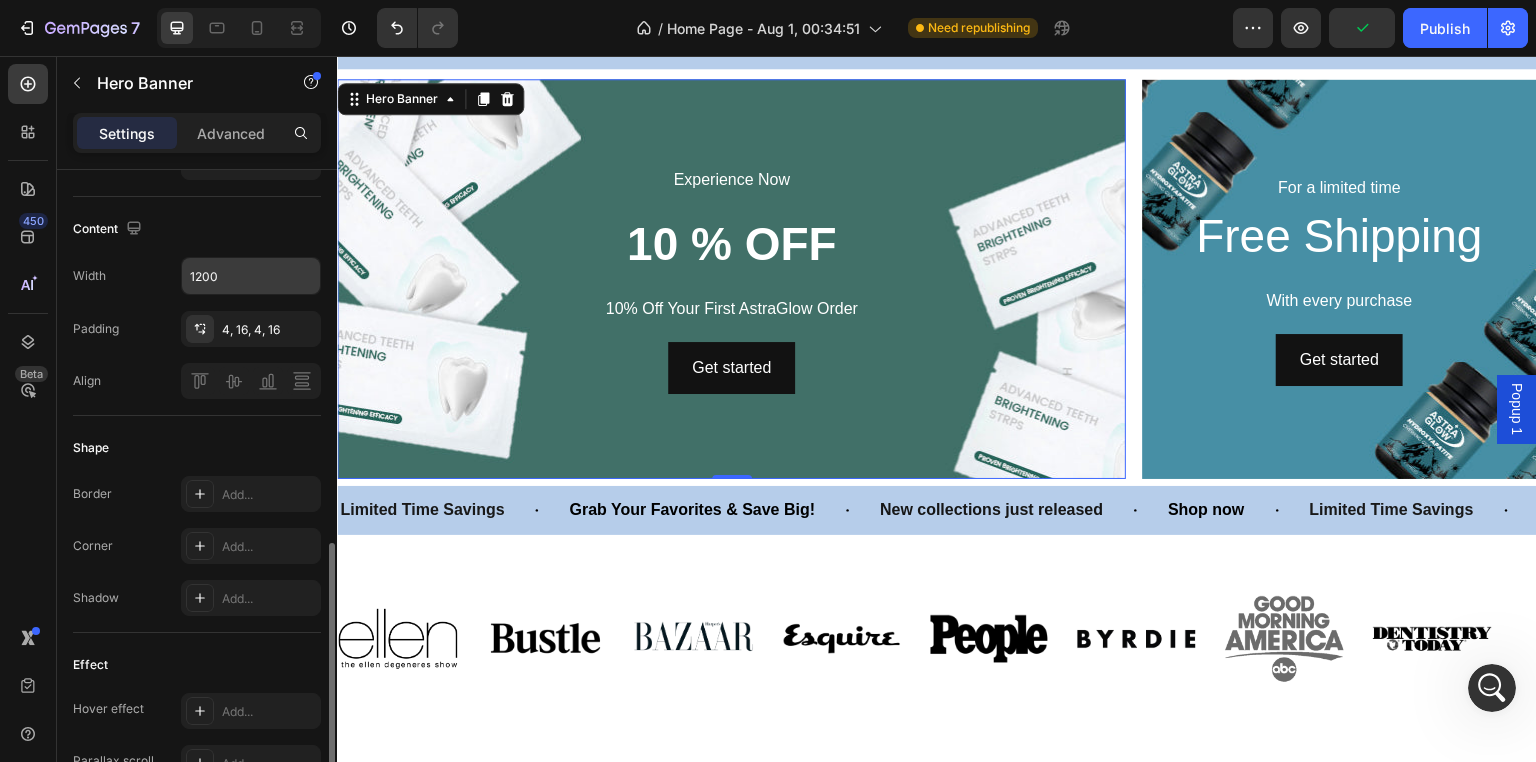 scroll, scrollTop: 700, scrollLeft: 0, axis: vertical 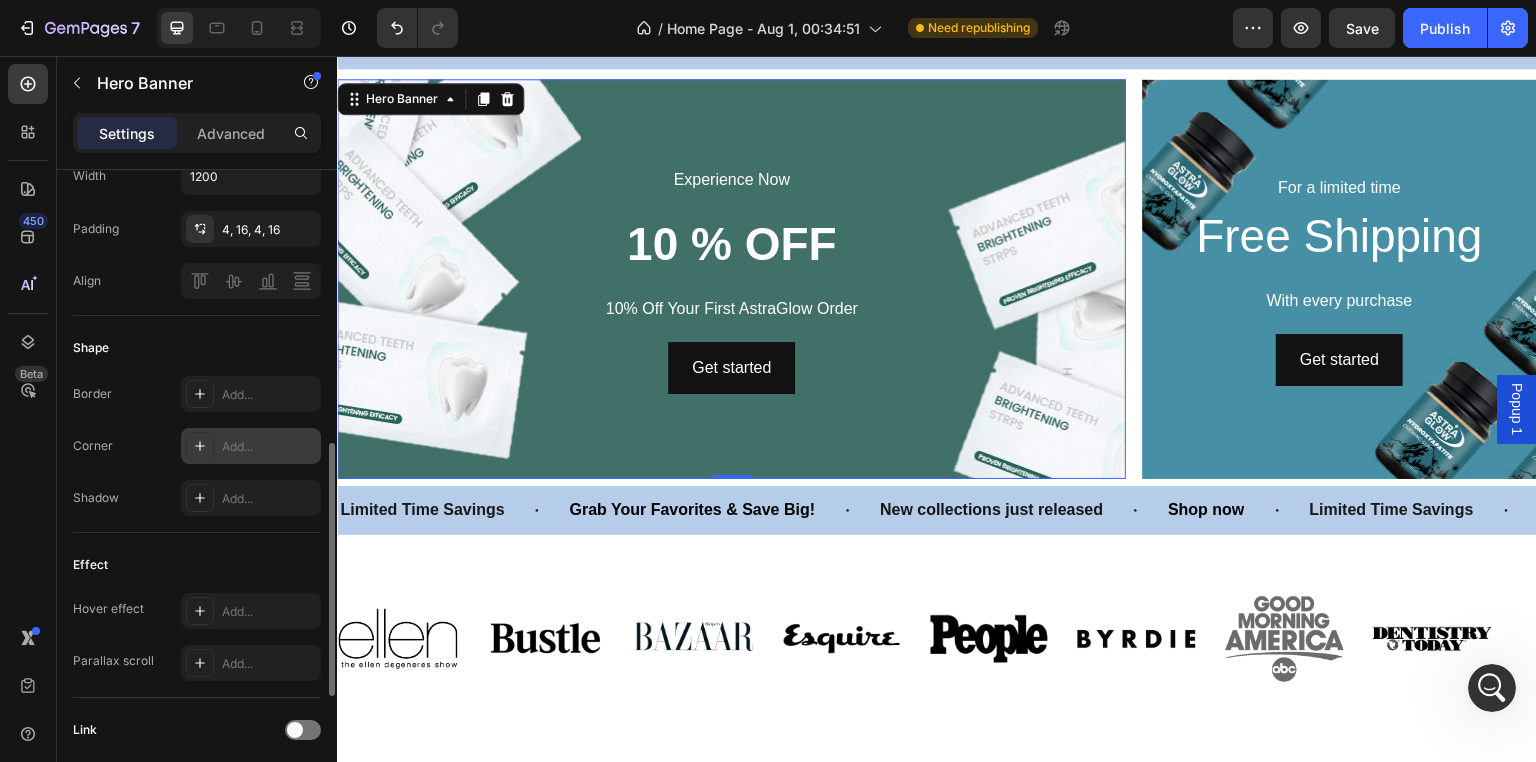 click on "Add..." at bounding box center (269, 447) 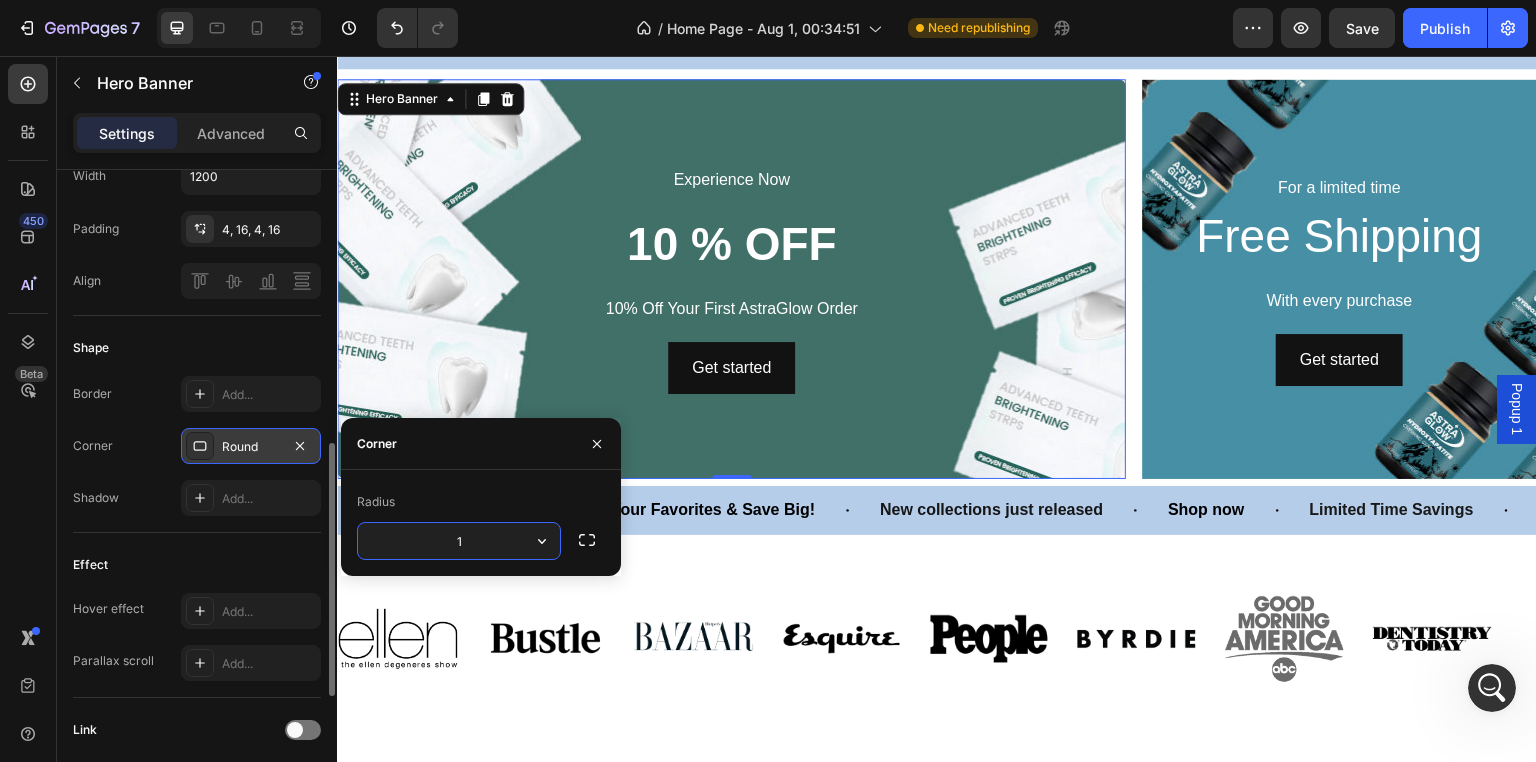 type on "15" 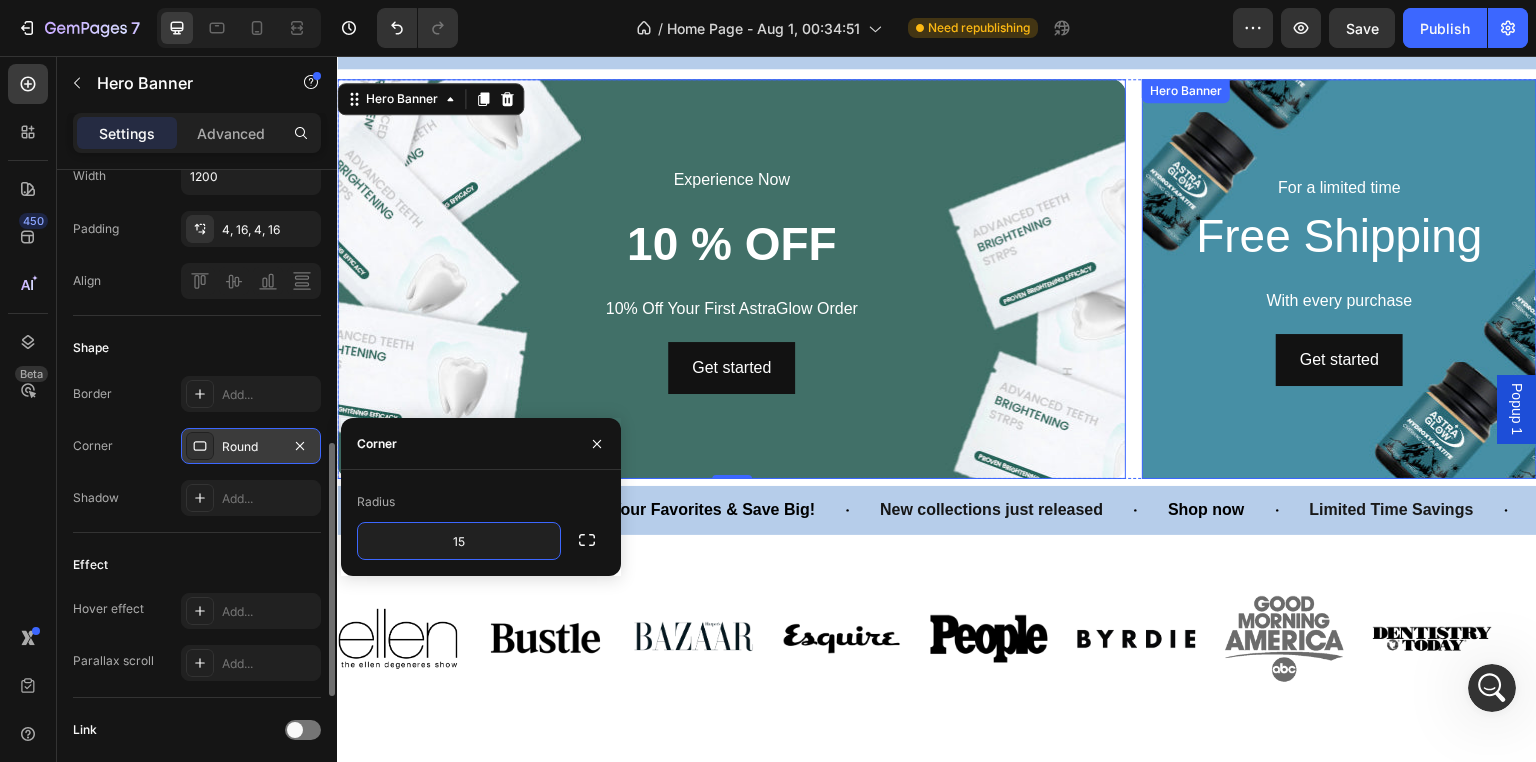 click at bounding box center (1339, 279) 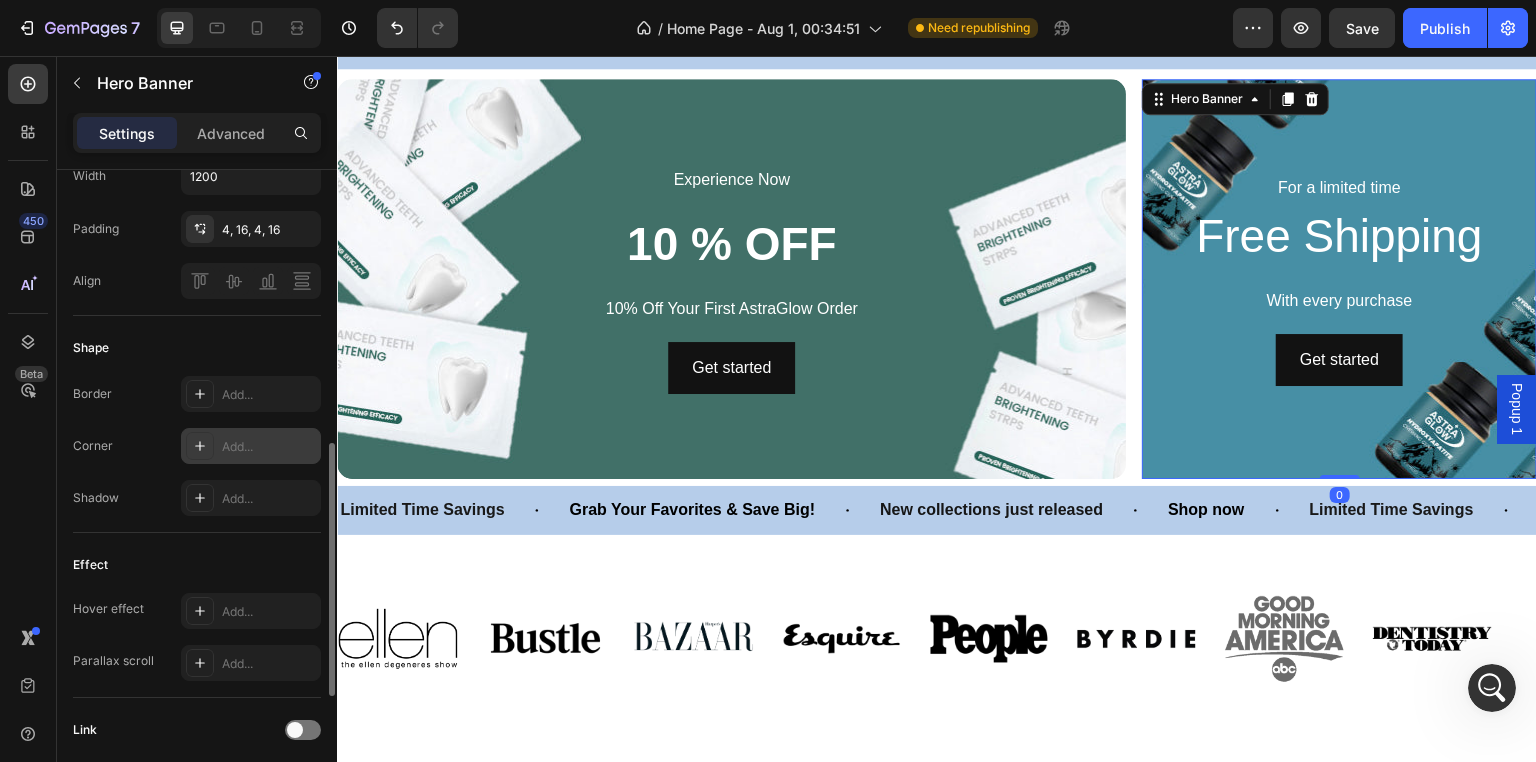 click on "Add..." at bounding box center [251, 446] 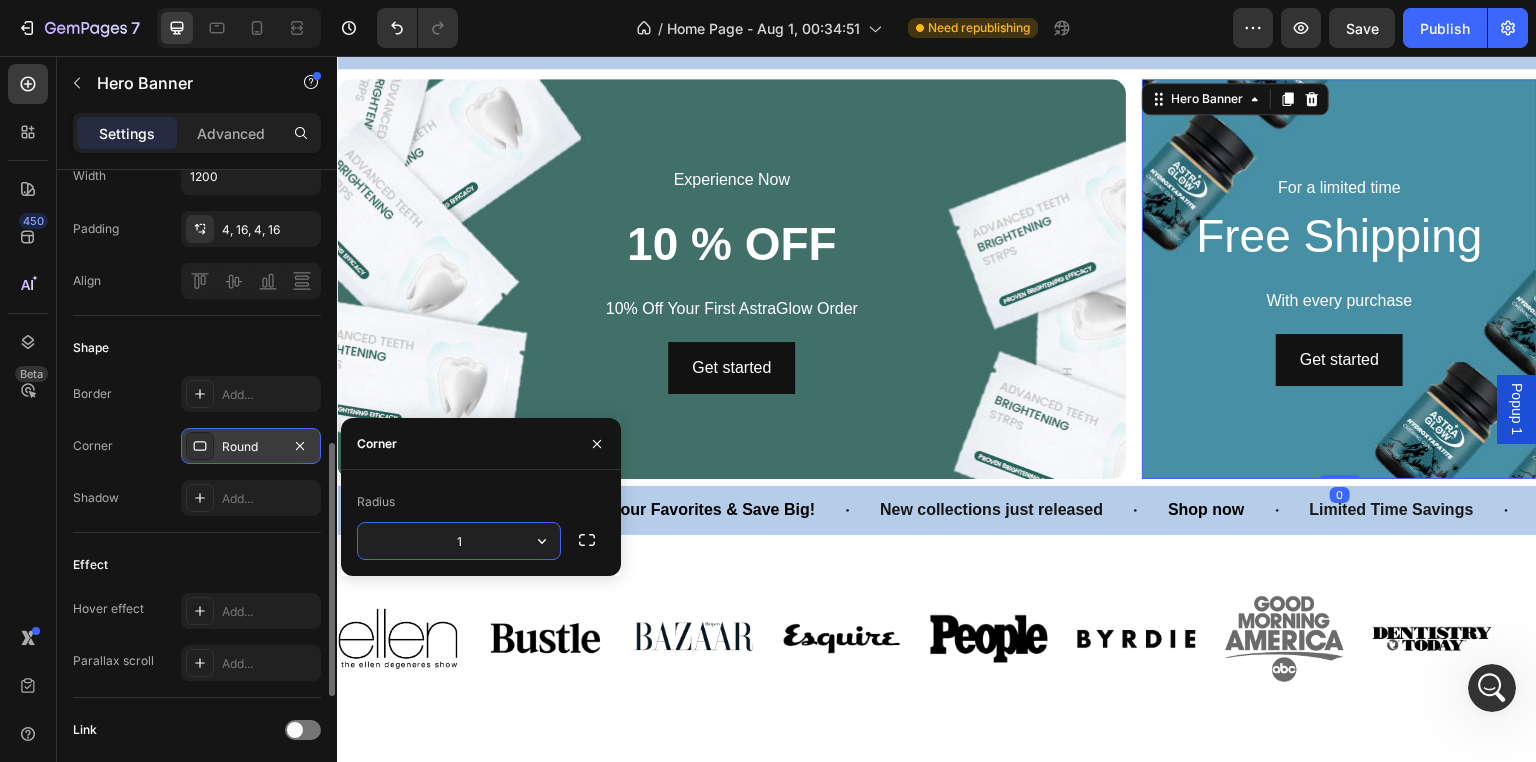 type on "15" 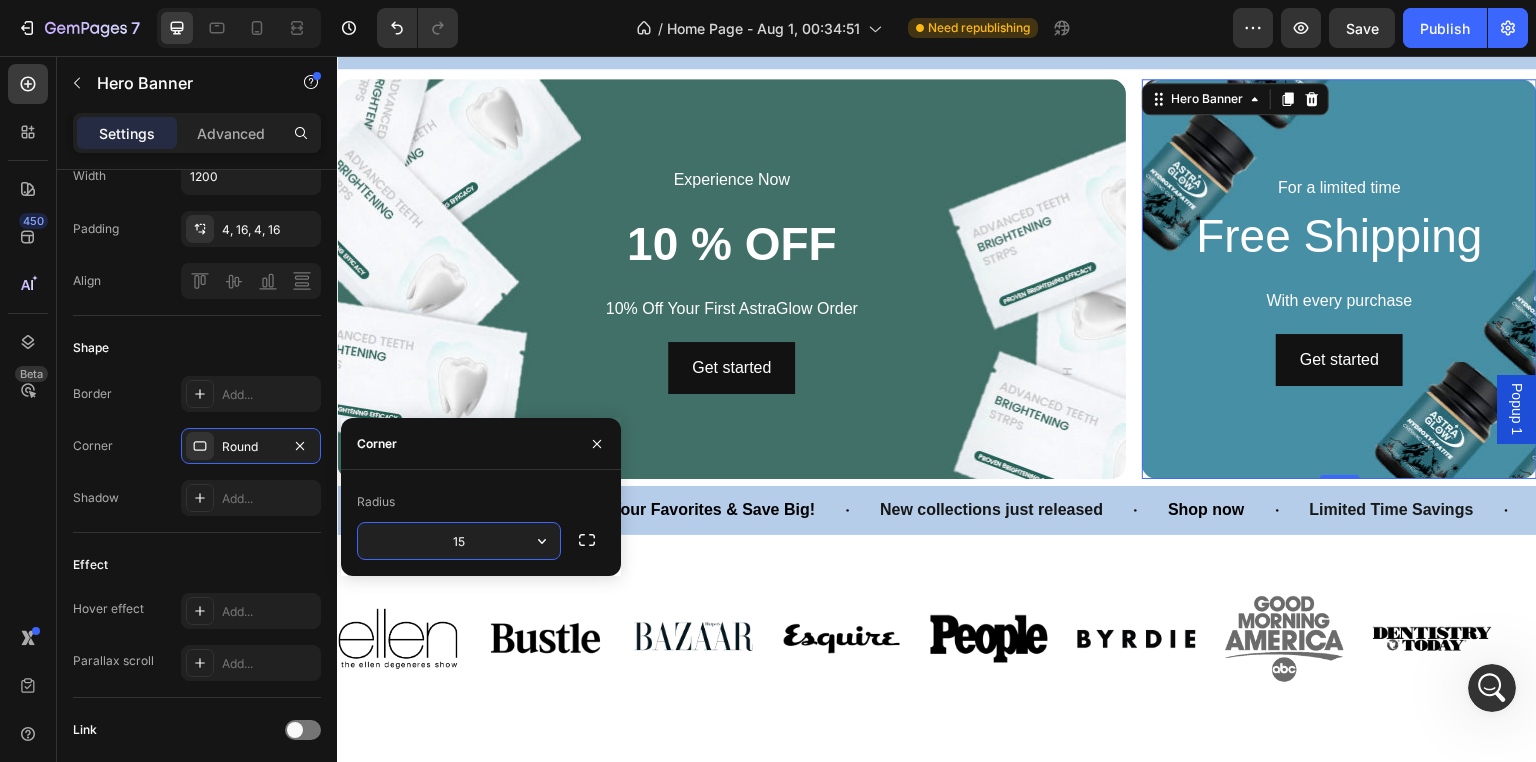 click at bounding box center [1339, 279] 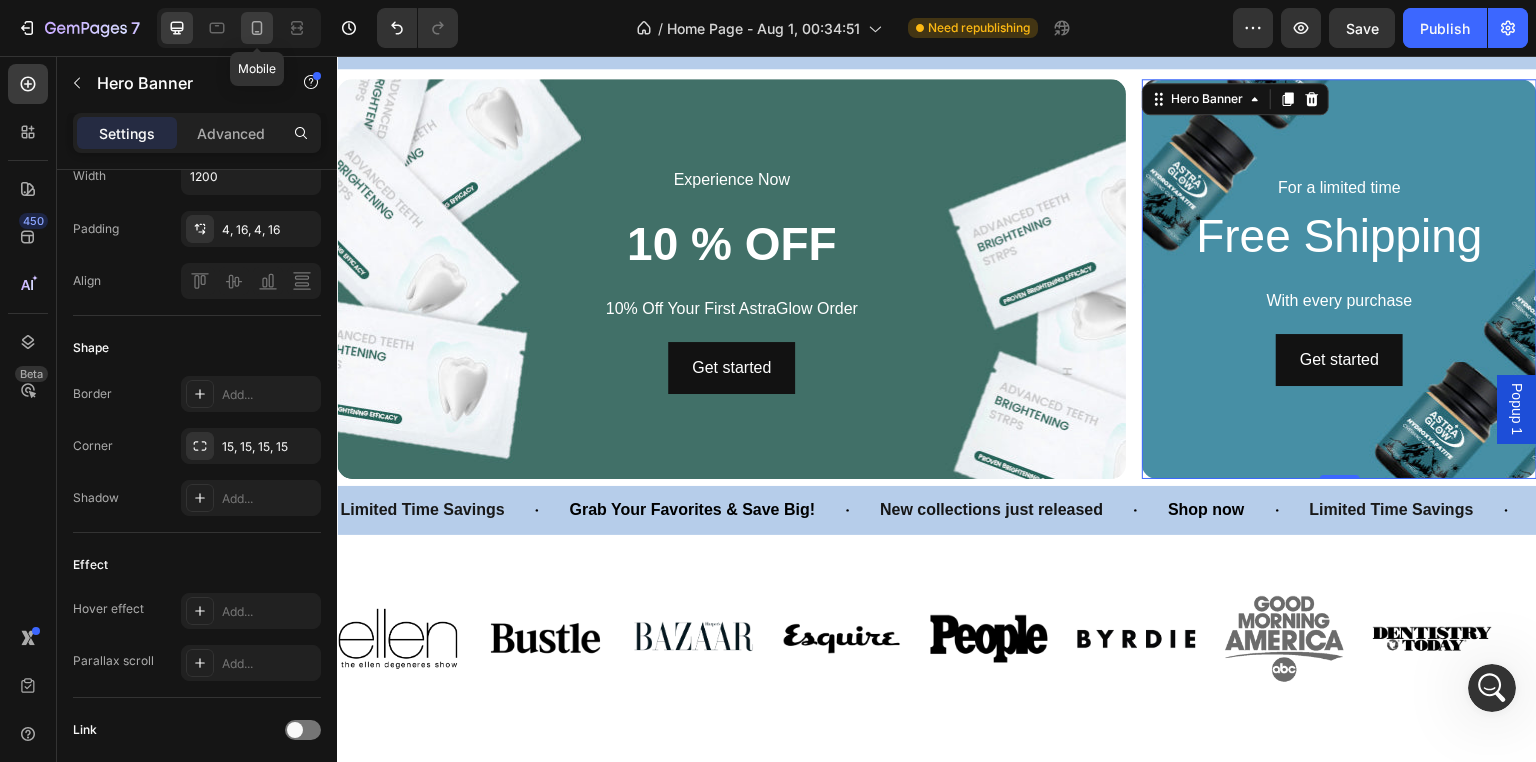 click 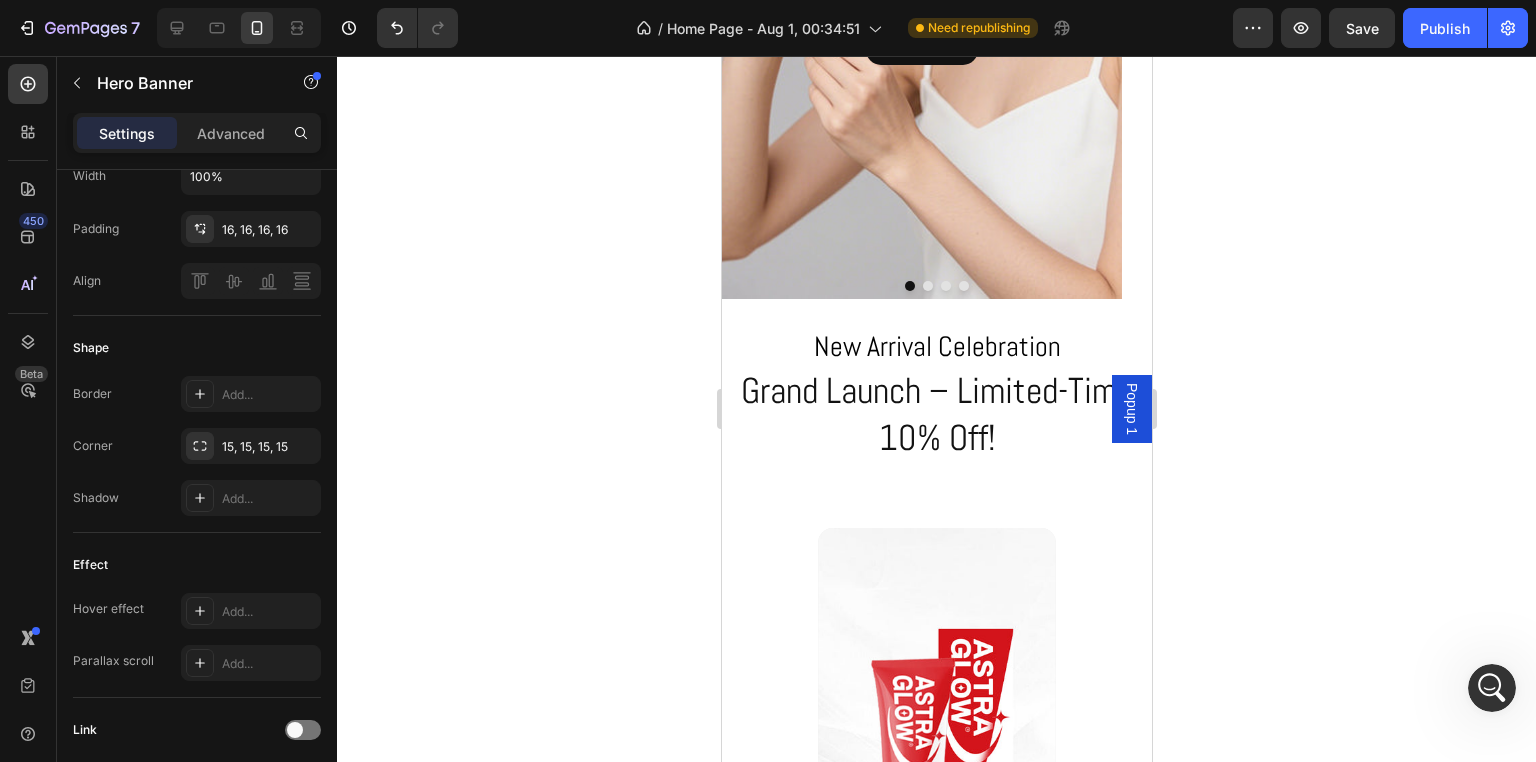 scroll, scrollTop: 500, scrollLeft: 0, axis: vertical 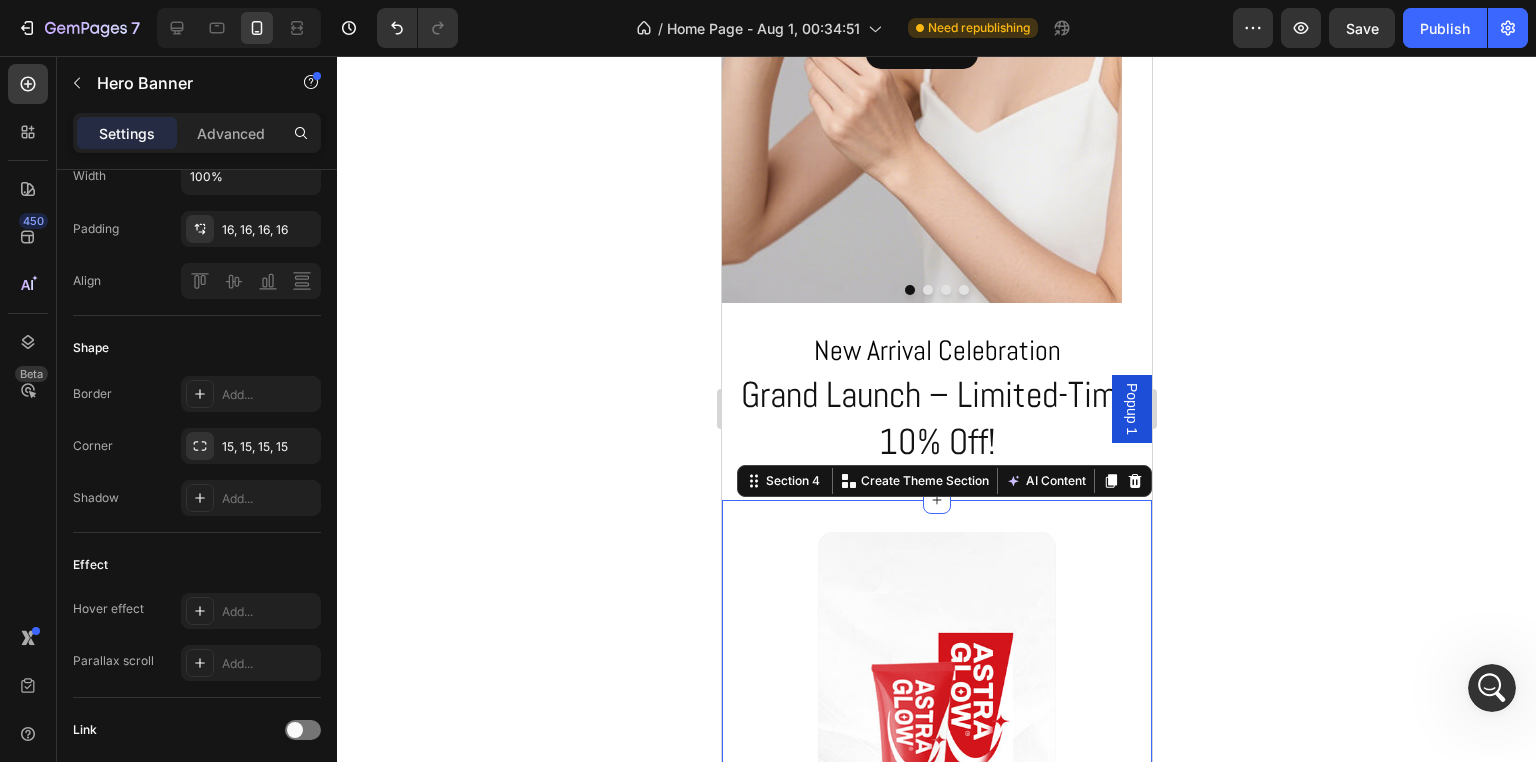 click on "Warm Feeling Toothpaste Text Block $21.99 Product Price Product Price $27.00 Product Price Product Price Row BUY NOW Product Cart Button Product Hero Banner Optic White Toothpaste Text Block $9.99 Product Price Product Price $20.00 Product Price Product Price Row BUY NOW Product Cart Button Product Hero Banner SP-8 Whitening Toothpaste Text Block $14.99 Product Price Product Price $19.00 Product Price Product Price Row BUY NOW Product Cart Button Product Hero Banner Row Section 4   You can create reusable sections Create Theme Section AI Content Write with GemAI What would you like to describe here? Tone and Voice Persuasive Product toothpaste Show more Generate" at bounding box center (936, 1330) 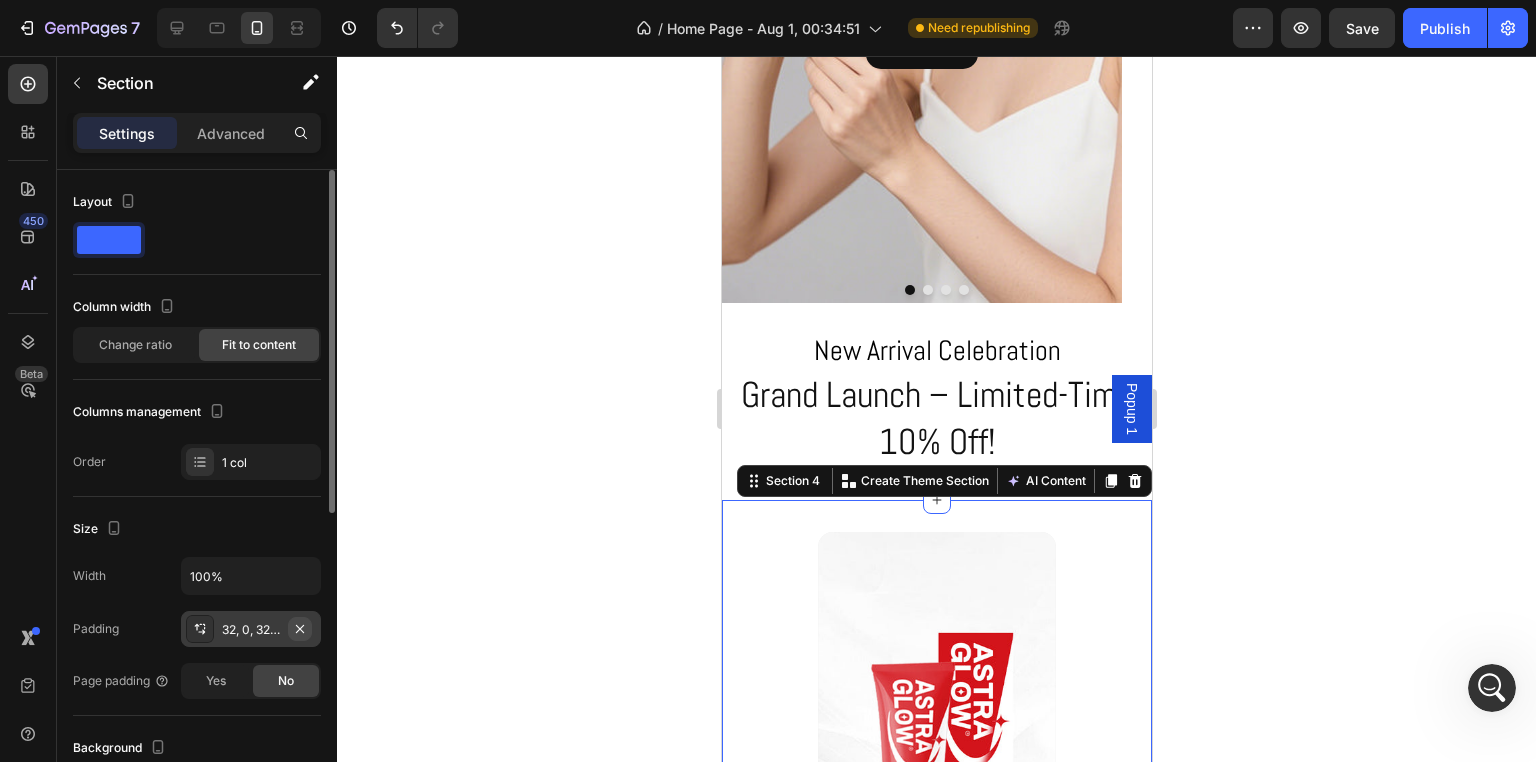click 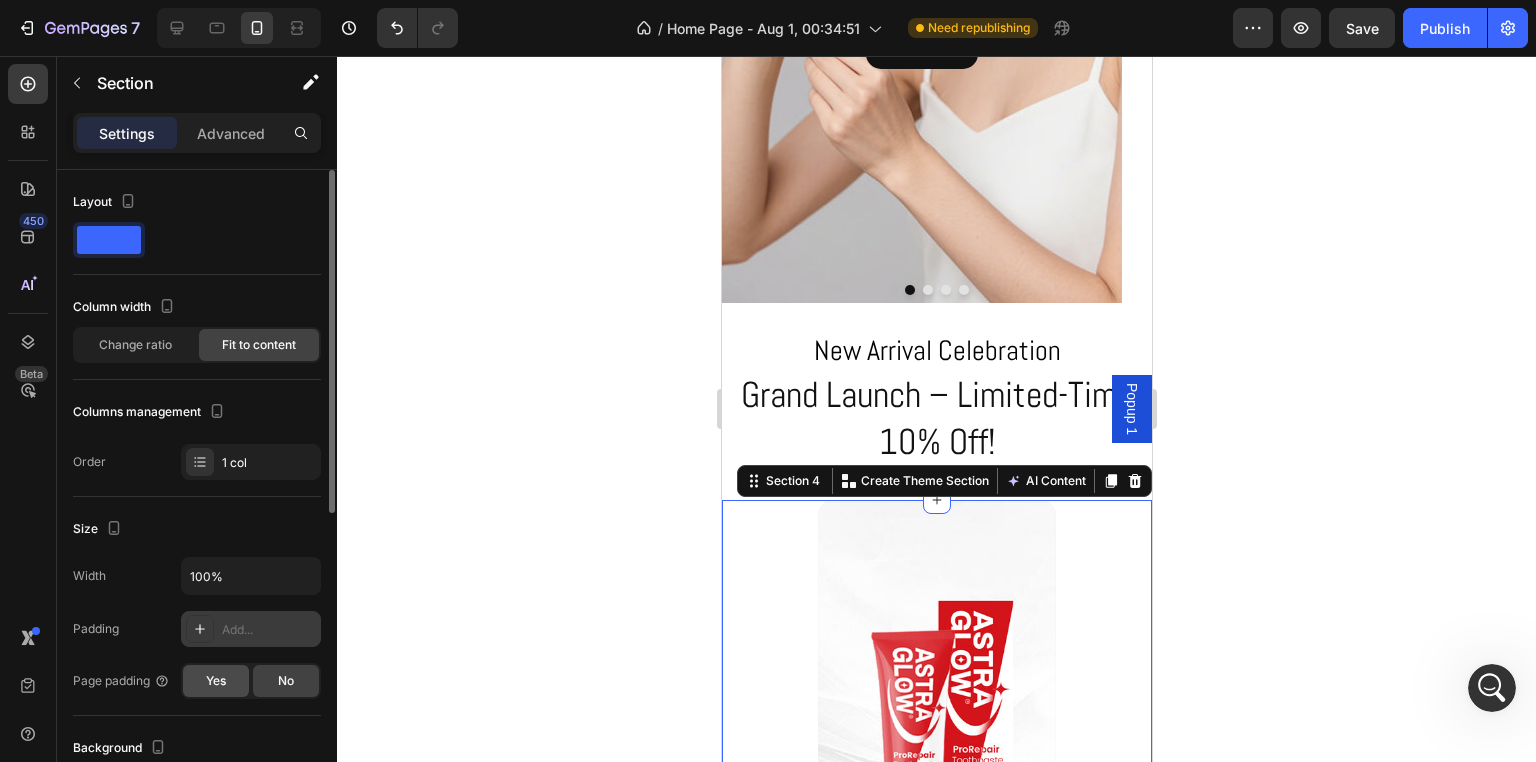 click on "Yes" 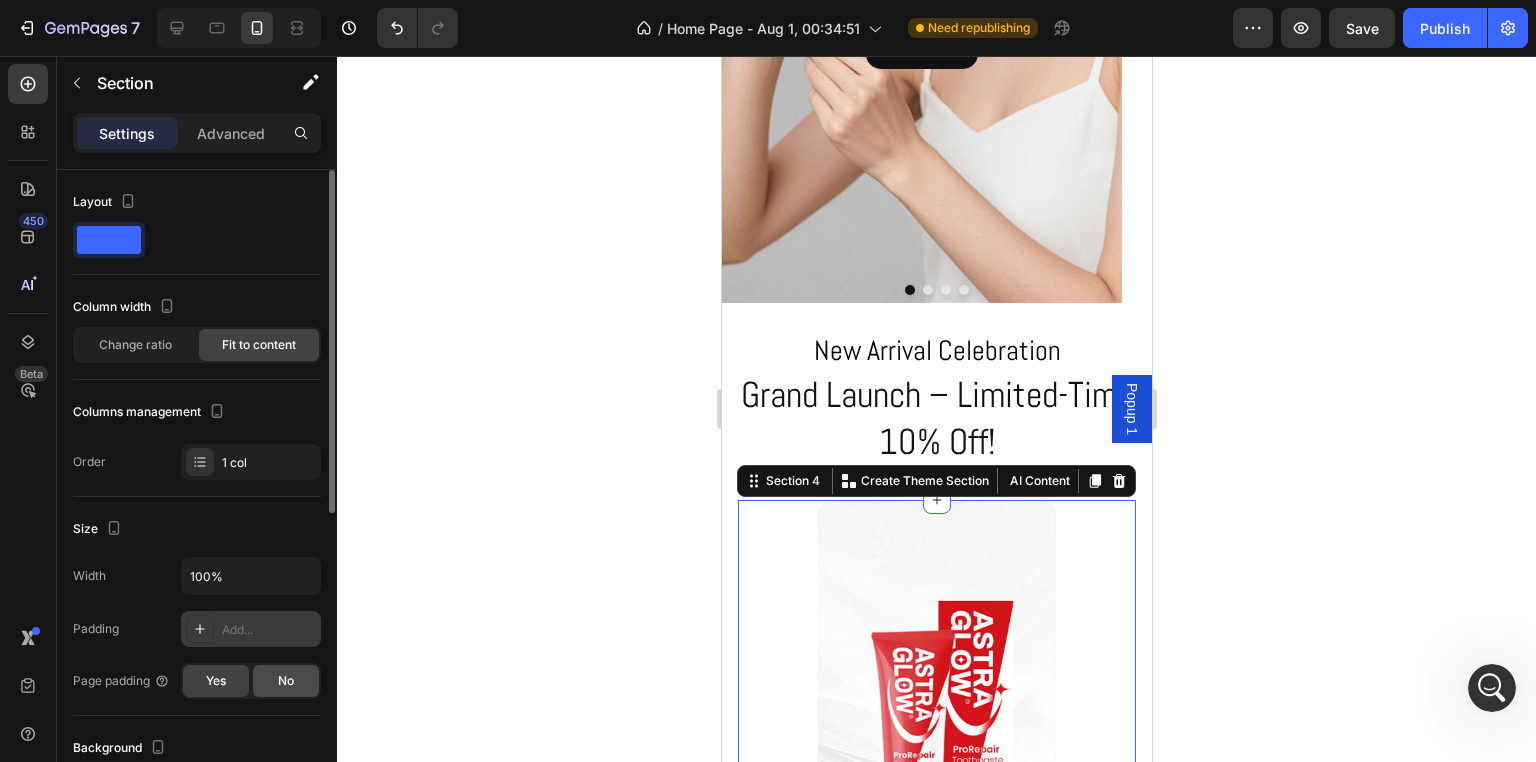 click on "No" 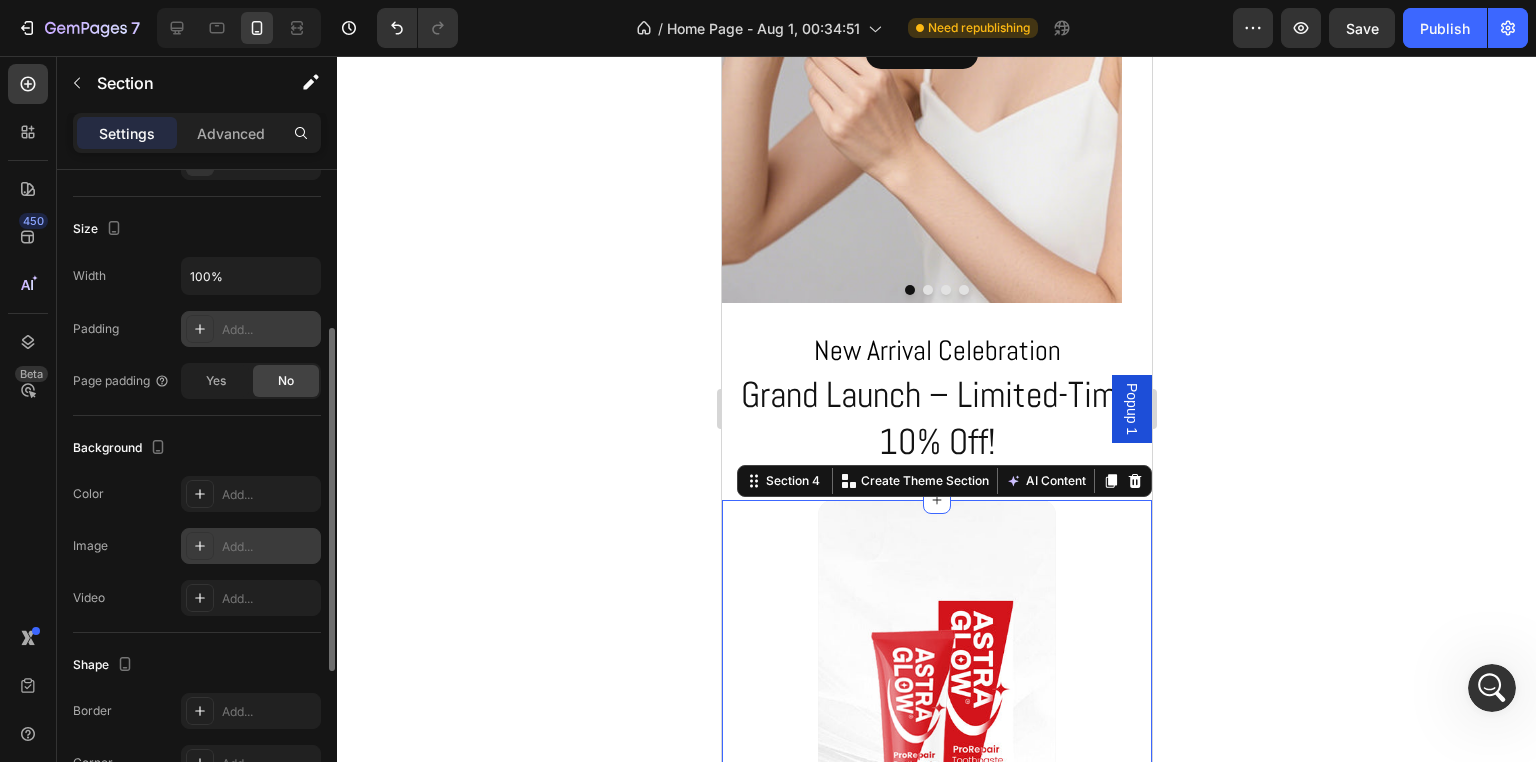scroll, scrollTop: 578, scrollLeft: 0, axis: vertical 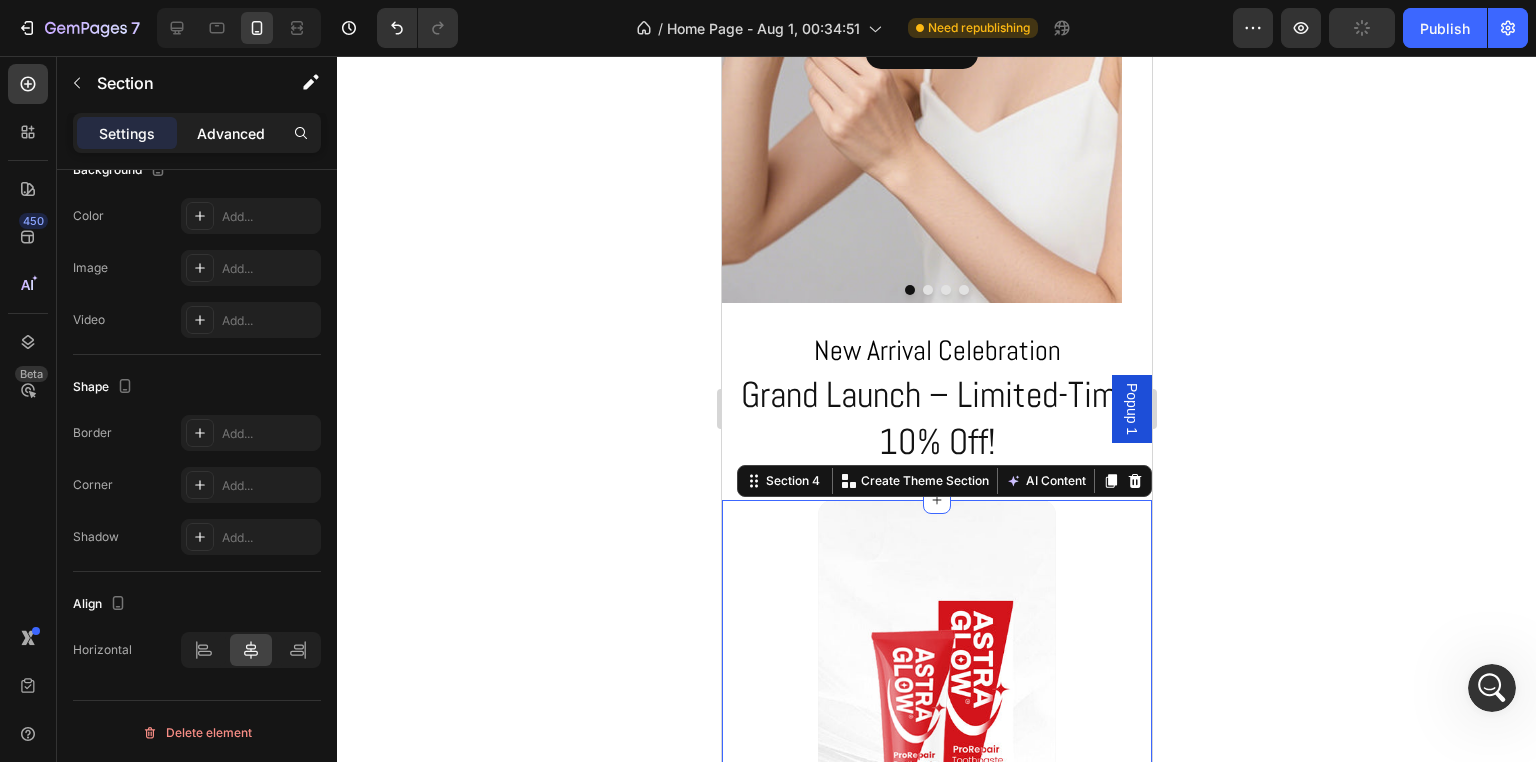 click on "Advanced" at bounding box center [231, 133] 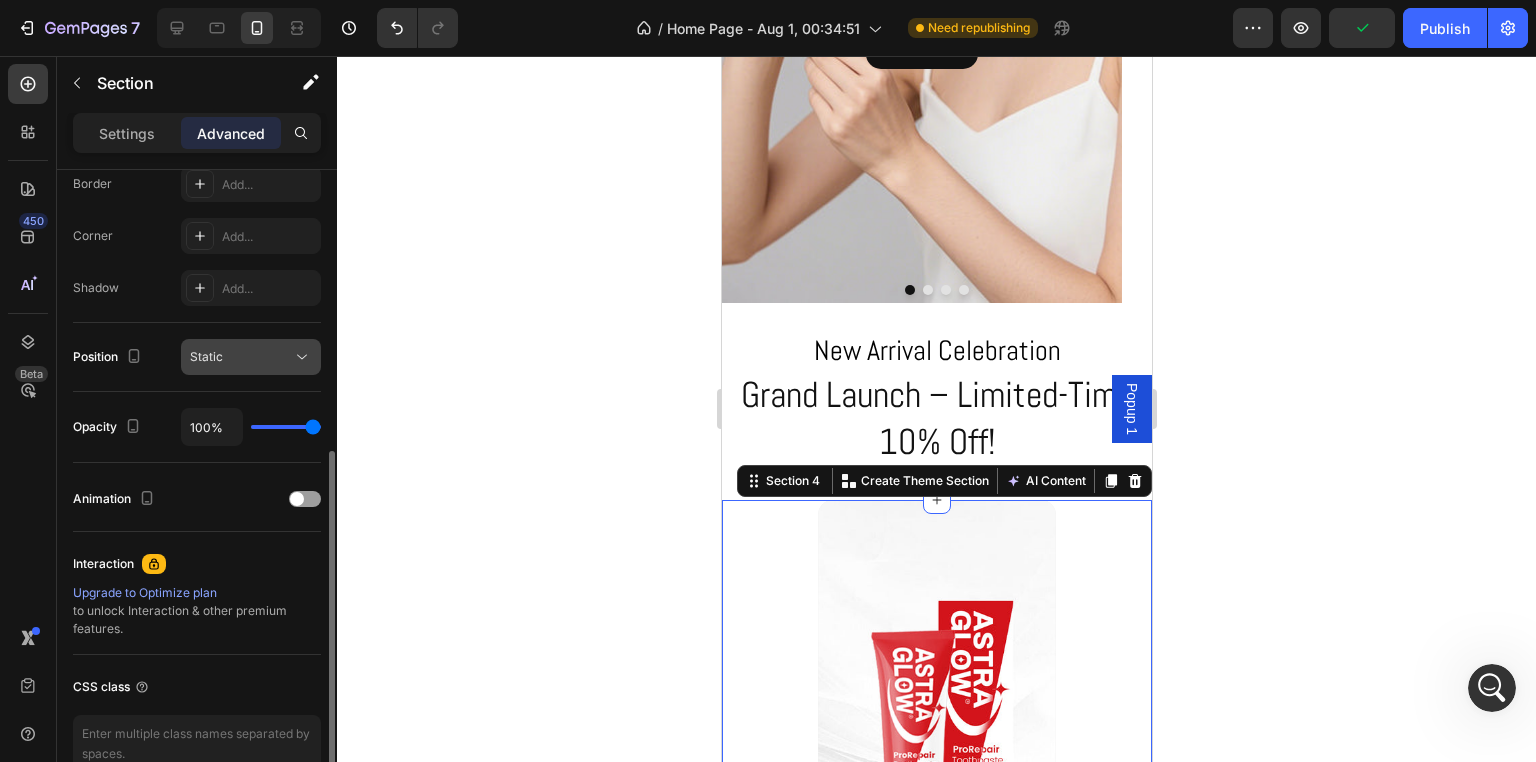 click on "Static" at bounding box center (241, 357) 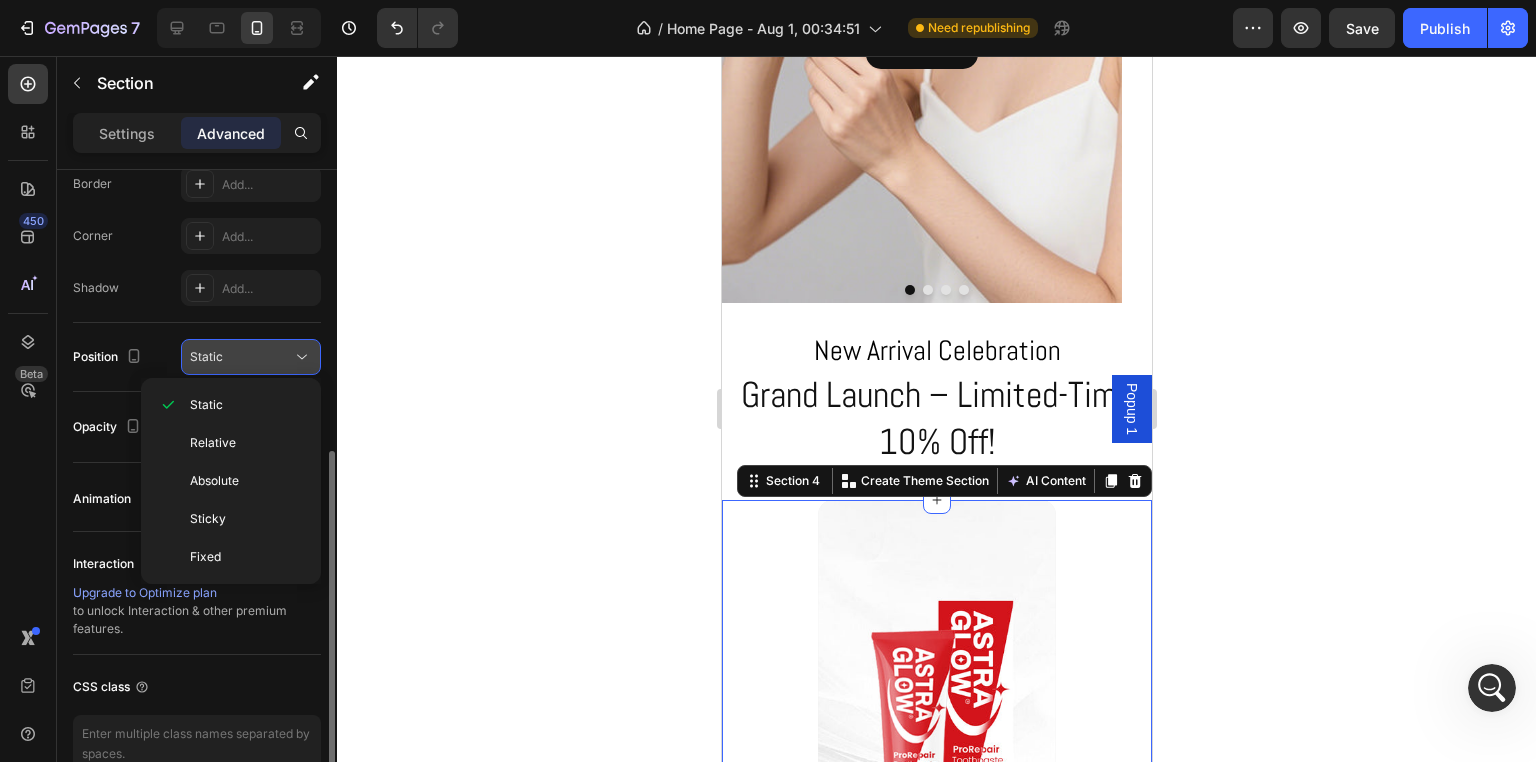 click on "Static" at bounding box center [241, 357] 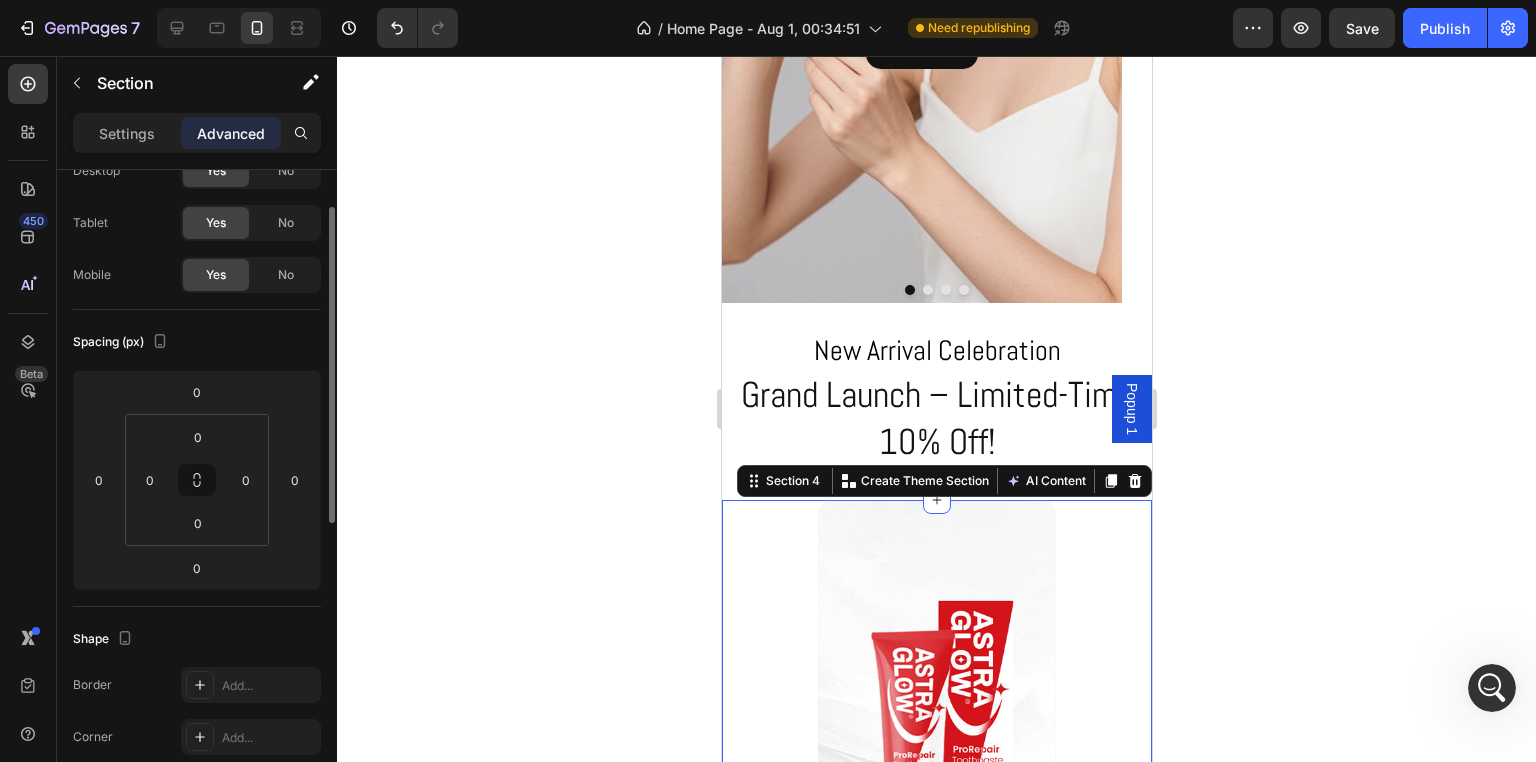 scroll, scrollTop: 0, scrollLeft: 0, axis: both 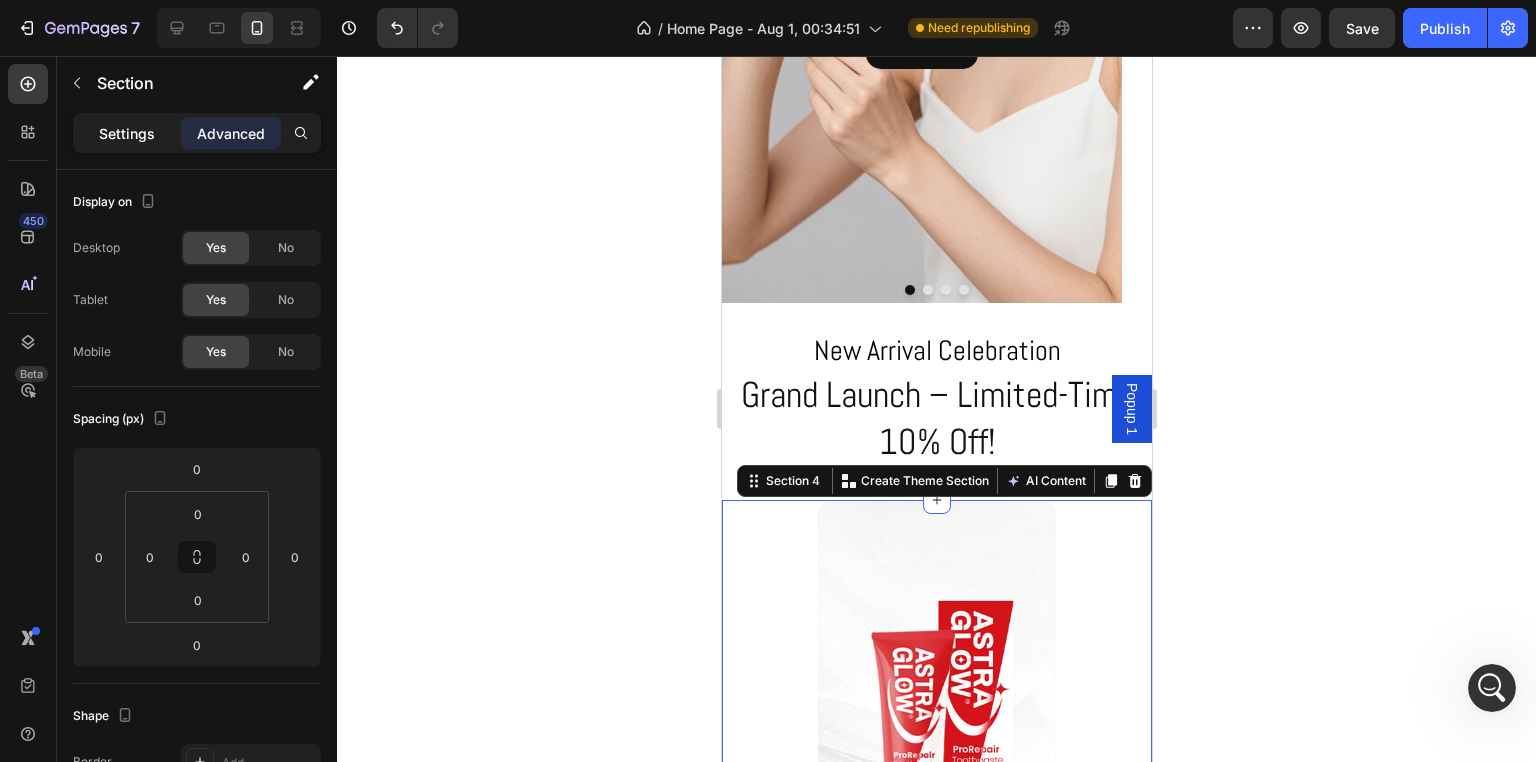 click on "Settings" at bounding box center [127, 133] 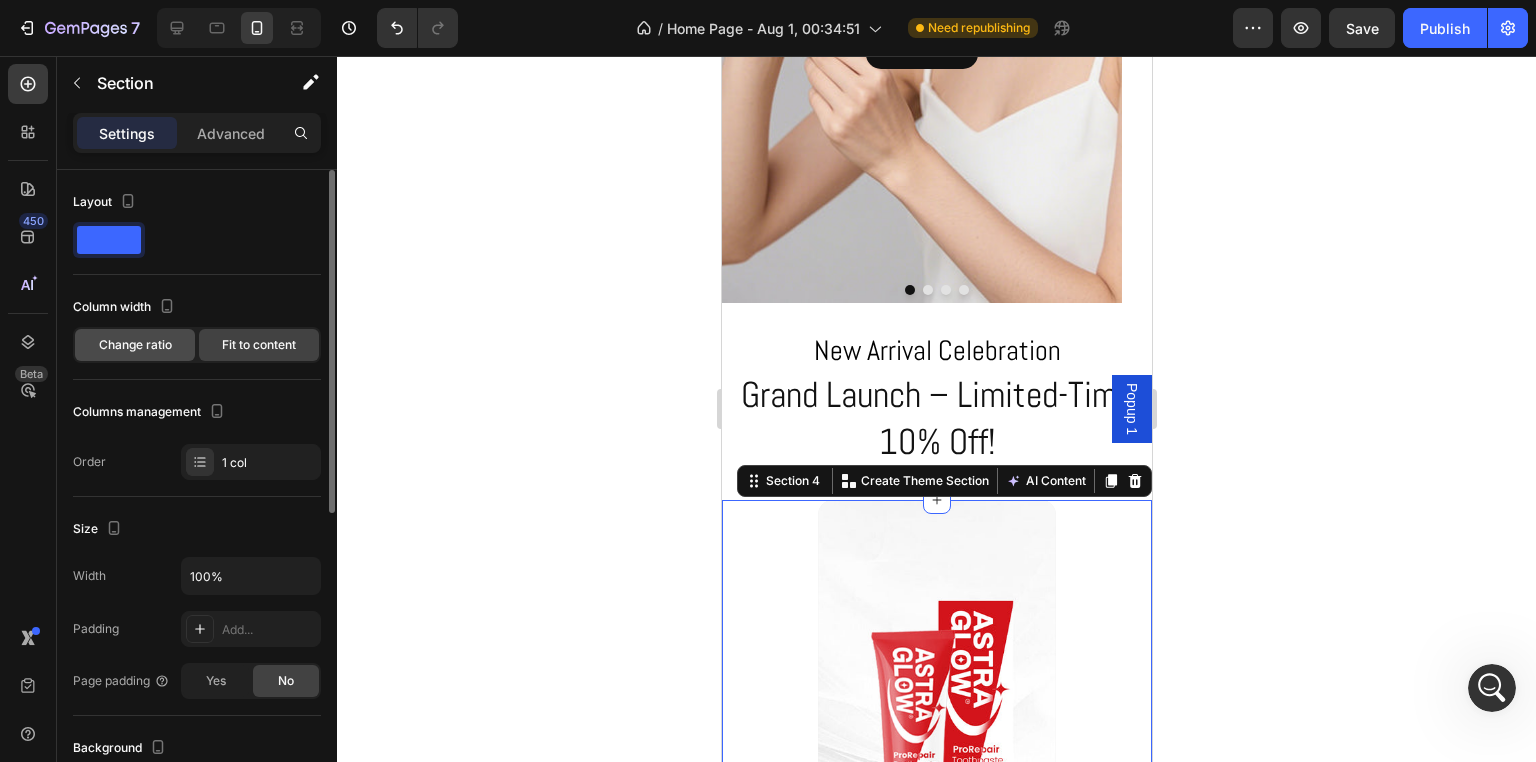click on "Change ratio" 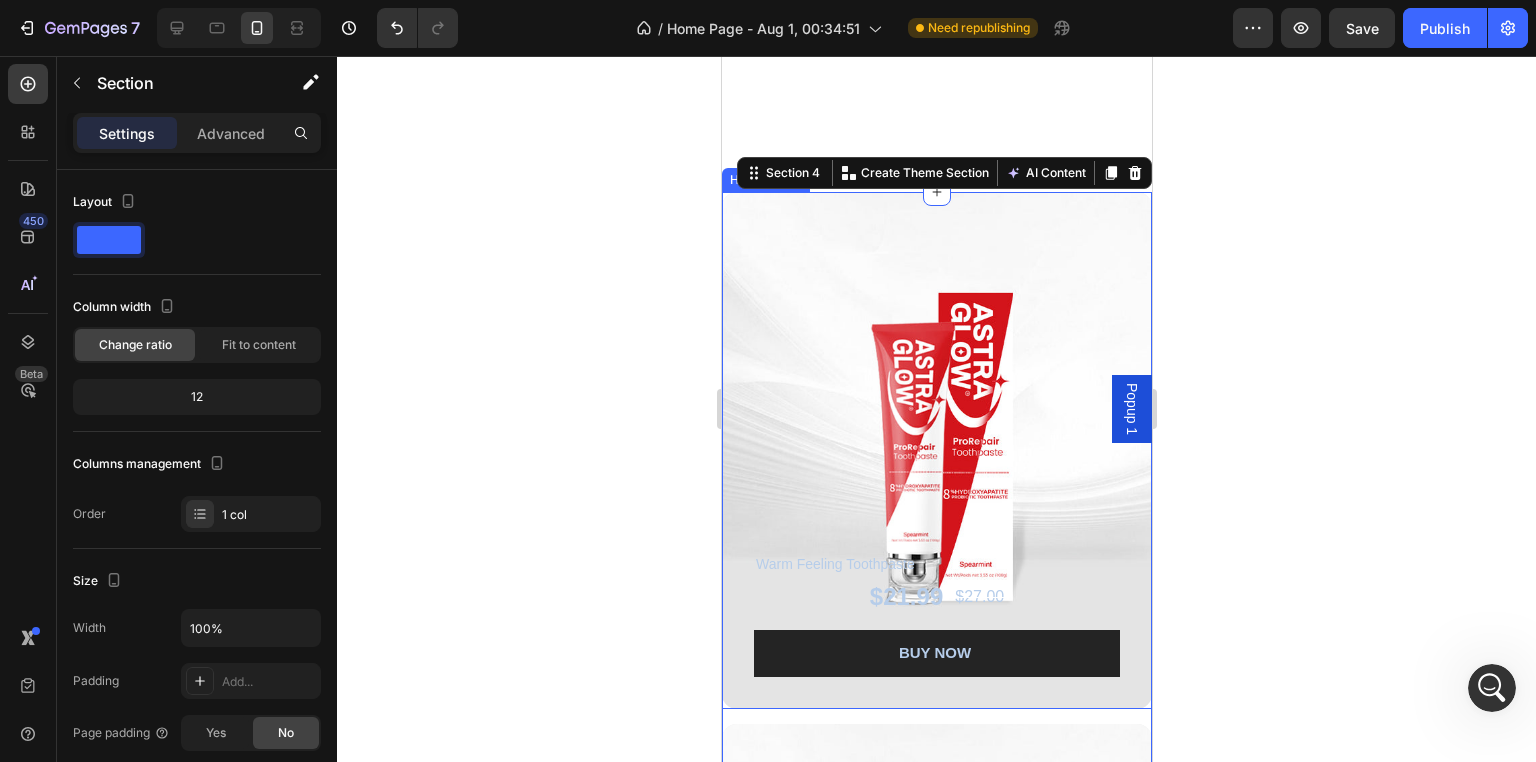 scroll, scrollTop: 1000, scrollLeft: 0, axis: vertical 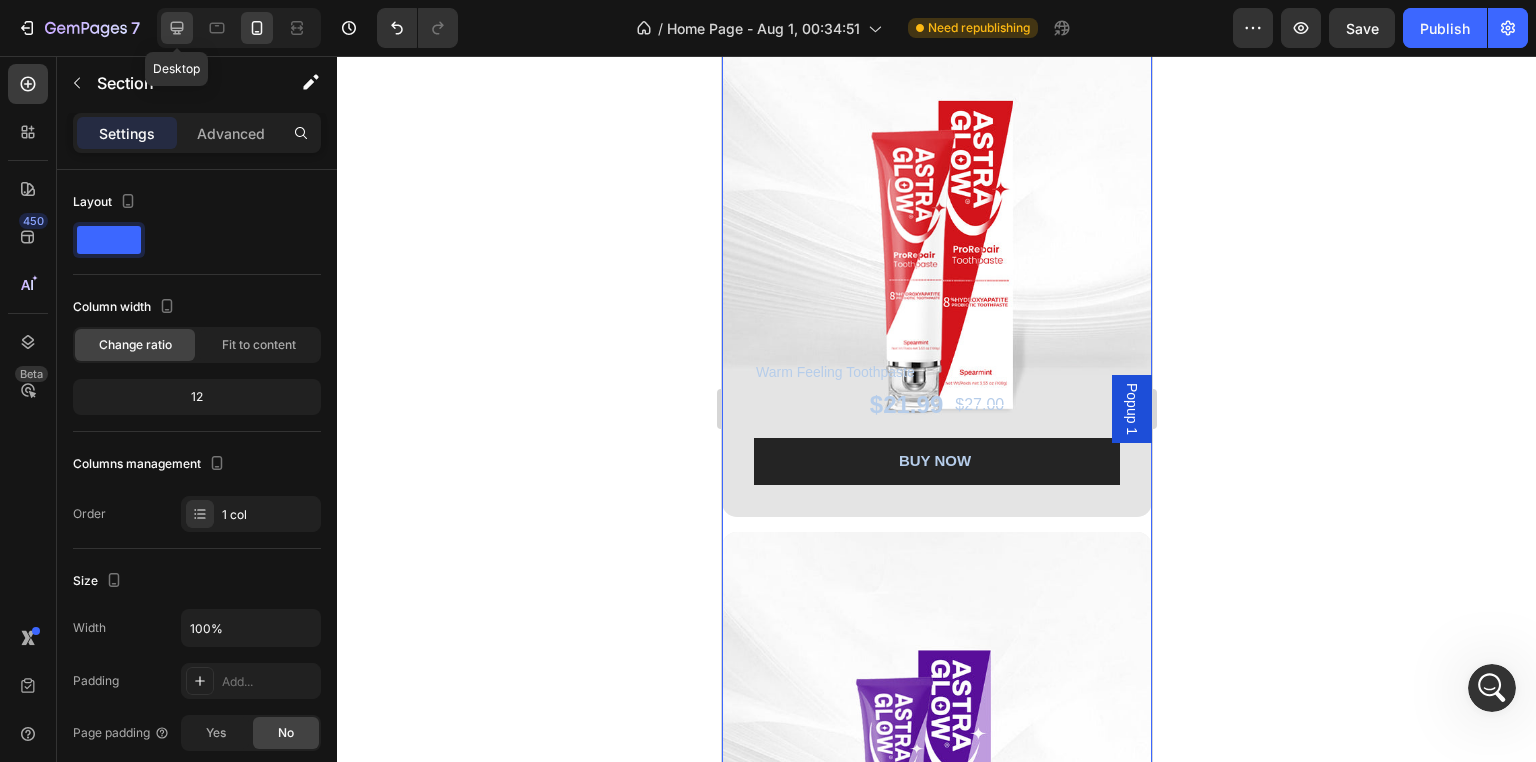 click 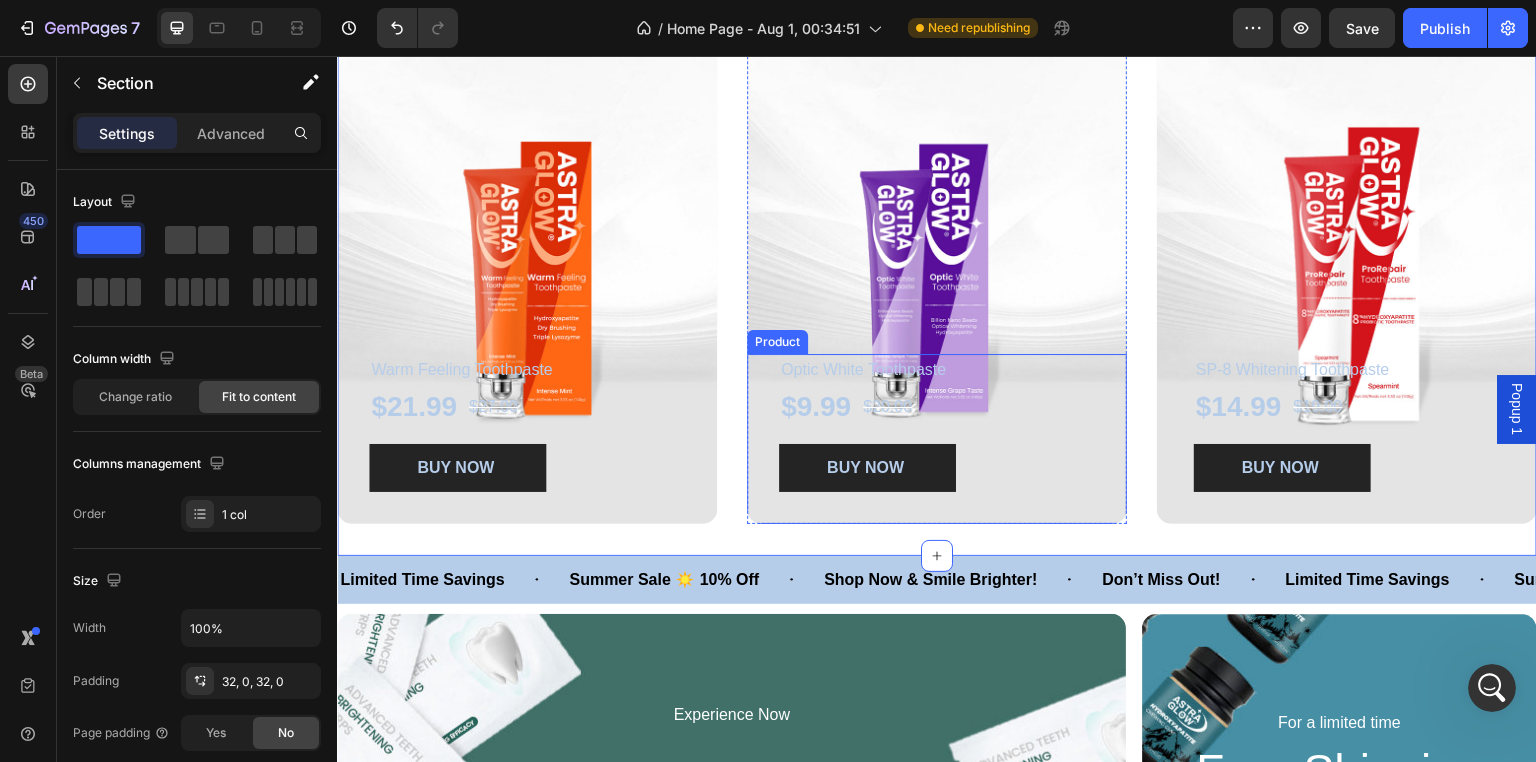 scroll, scrollTop: 1856, scrollLeft: 0, axis: vertical 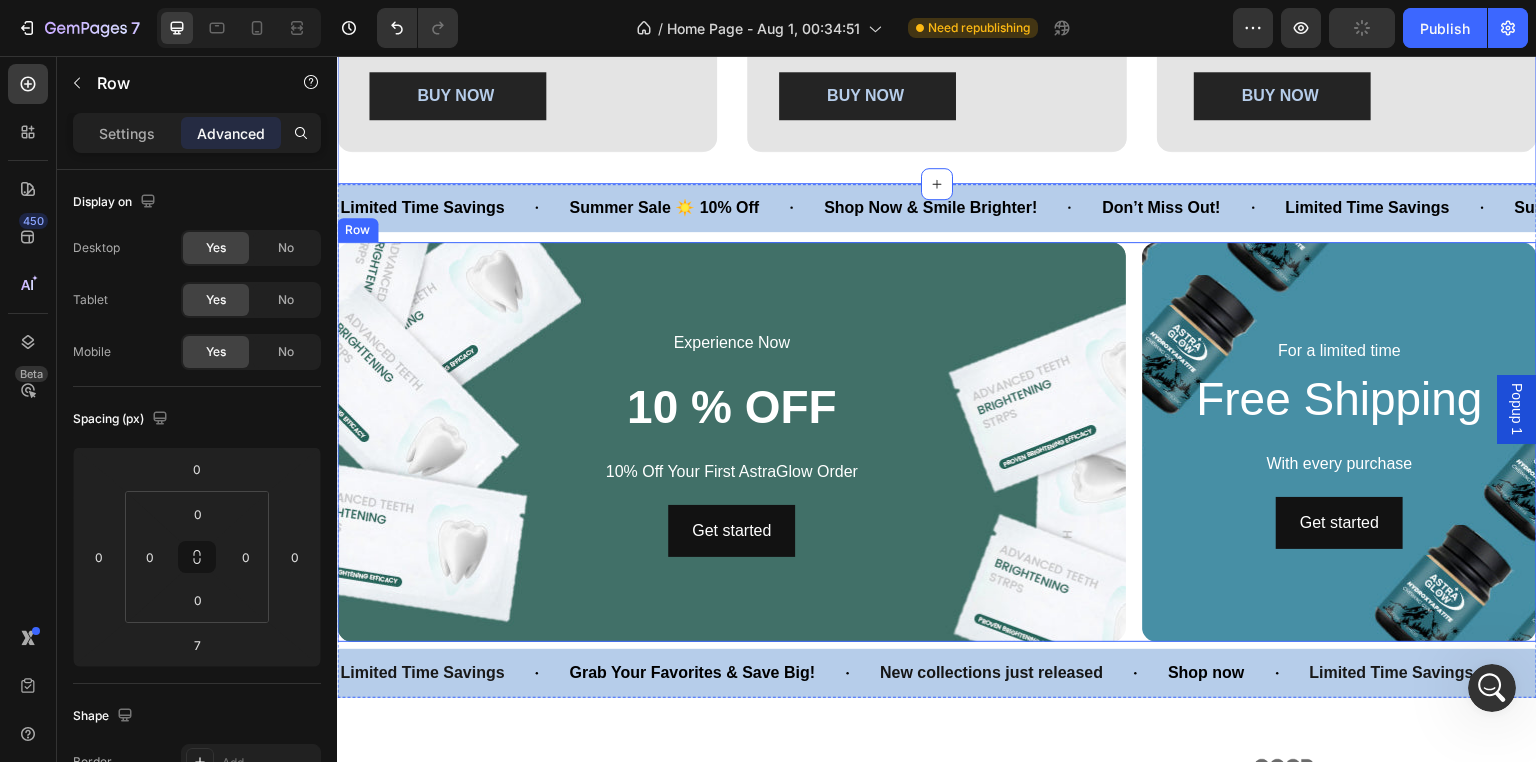 click on "Experience Now Text Block 10 % OFF Heading 10% Off Your First AstraGlow Order Text Block Get started Button Hero Banner For a limited time Text Block Free Shipping Heading With every purchase Text Block Get started Button Hero Banner Row" at bounding box center (937, 442) 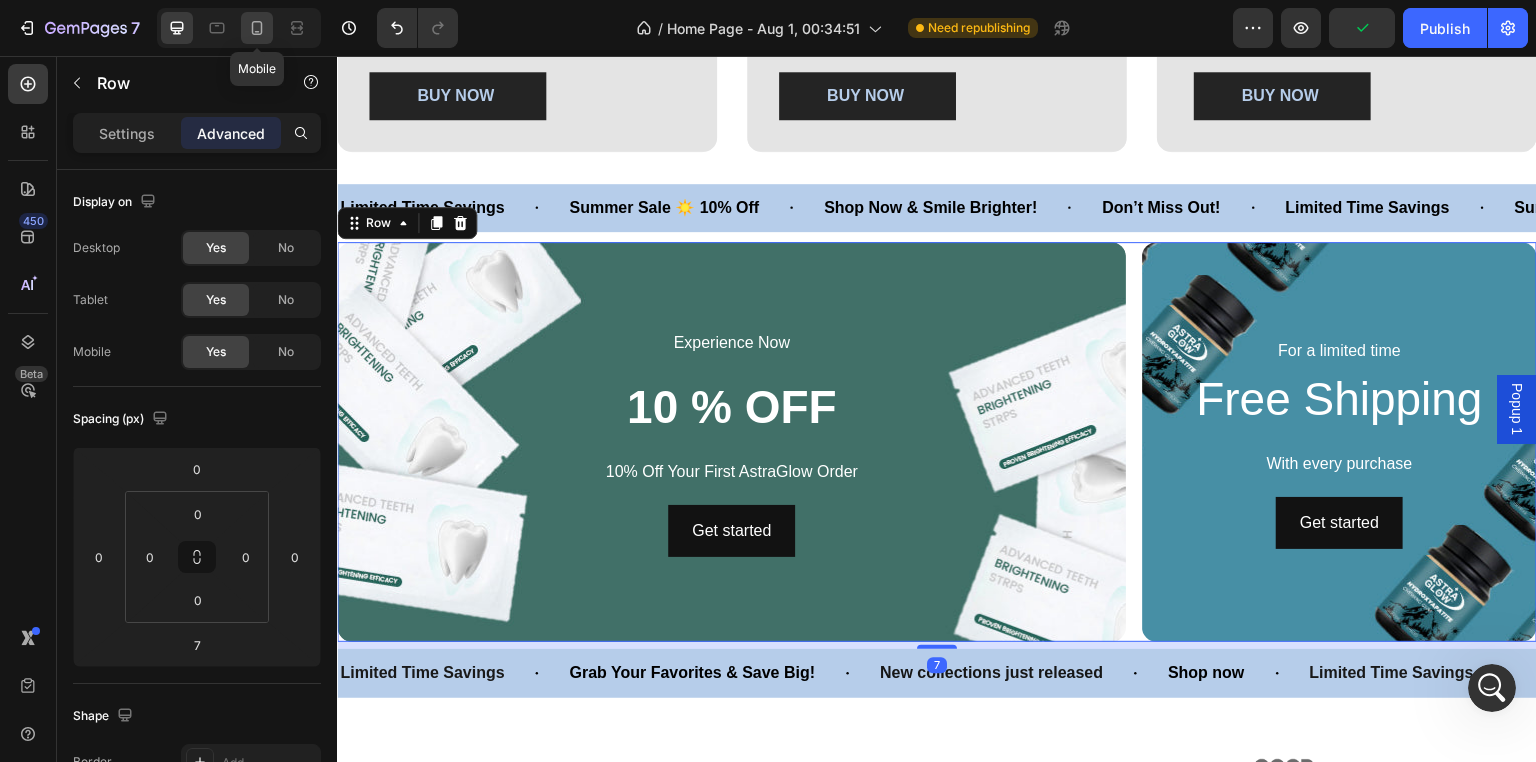 click 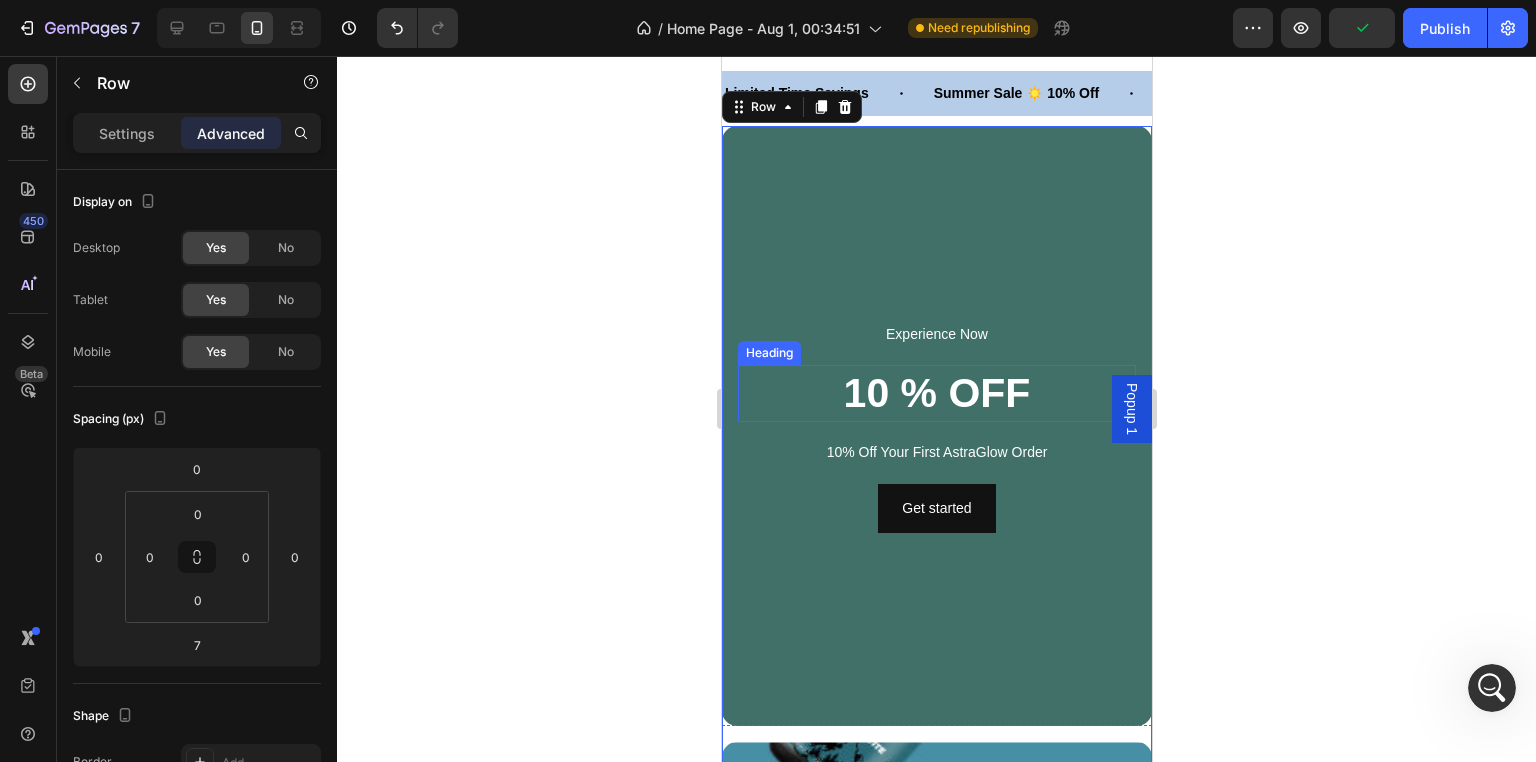 scroll, scrollTop: 2592, scrollLeft: 0, axis: vertical 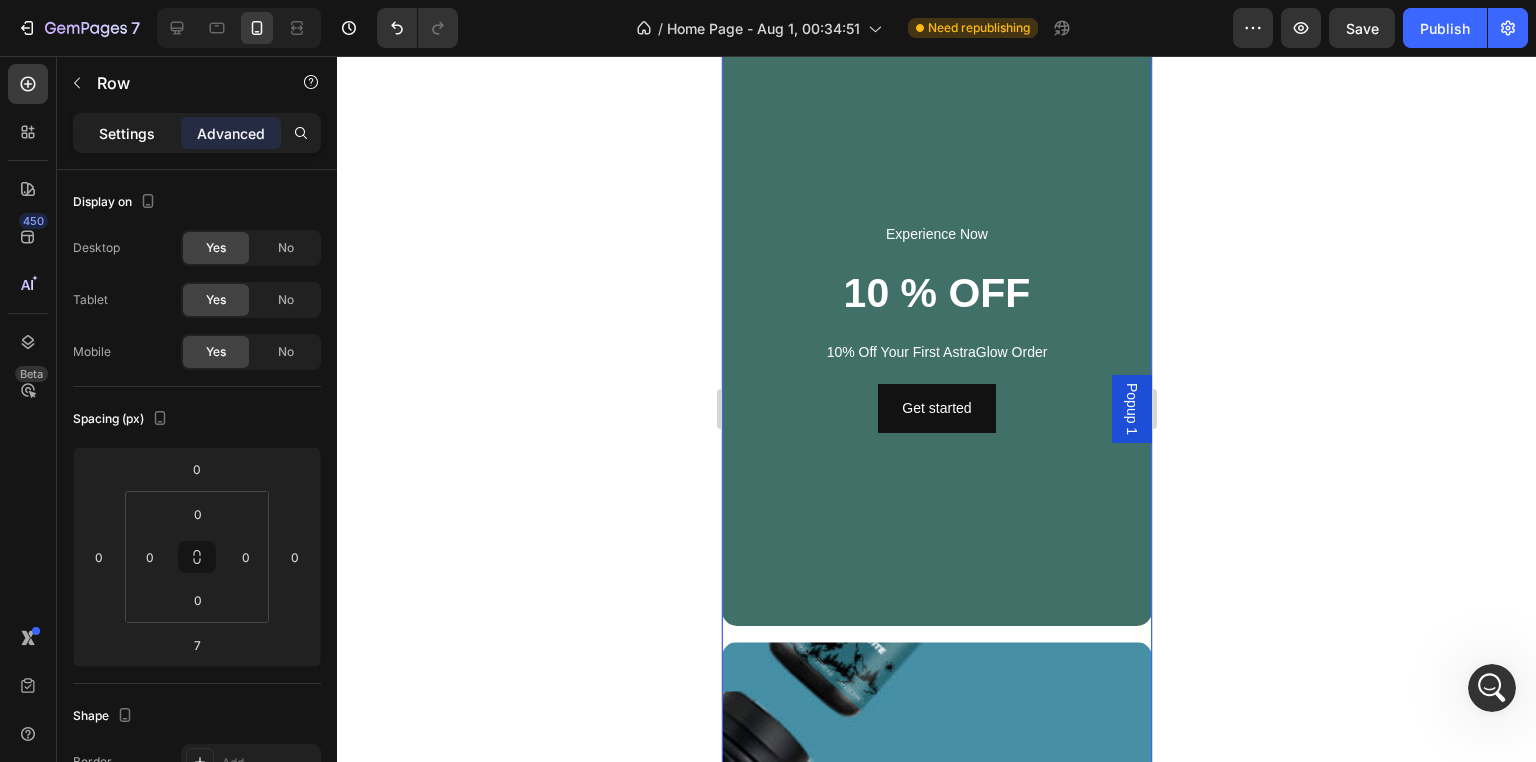 click on "Settings" at bounding box center [127, 133] 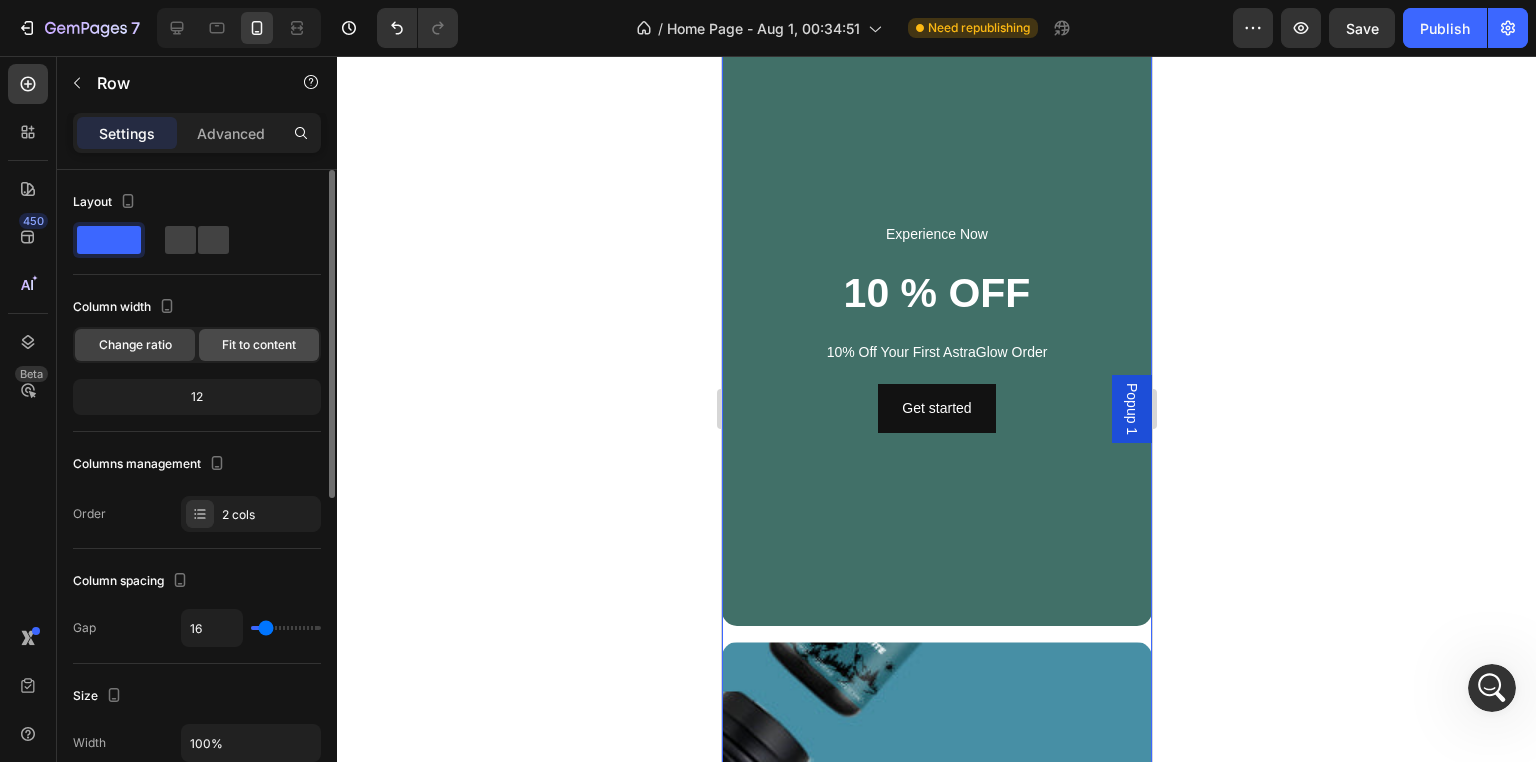 click on "Fit to content" 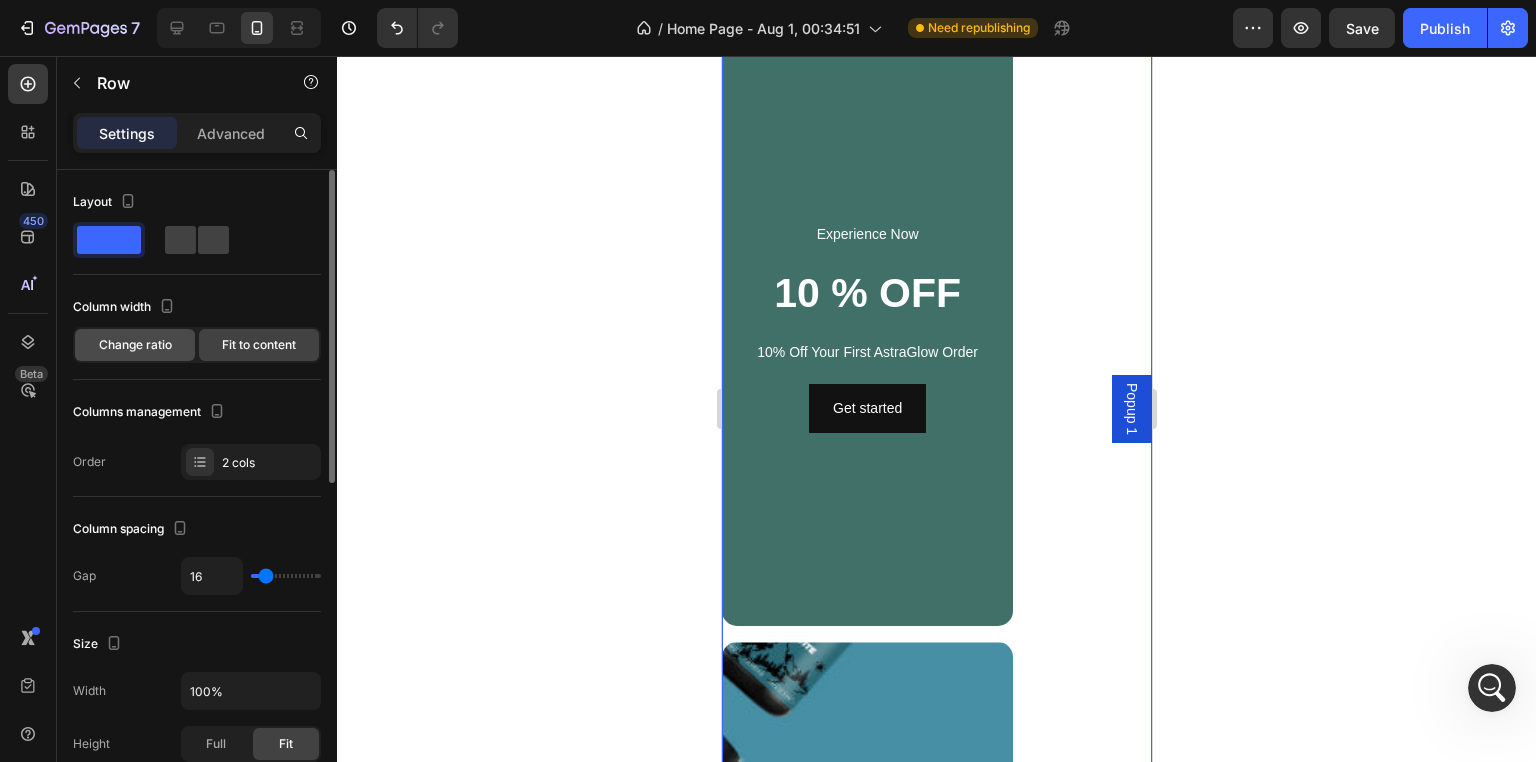 click on "Change ratio" 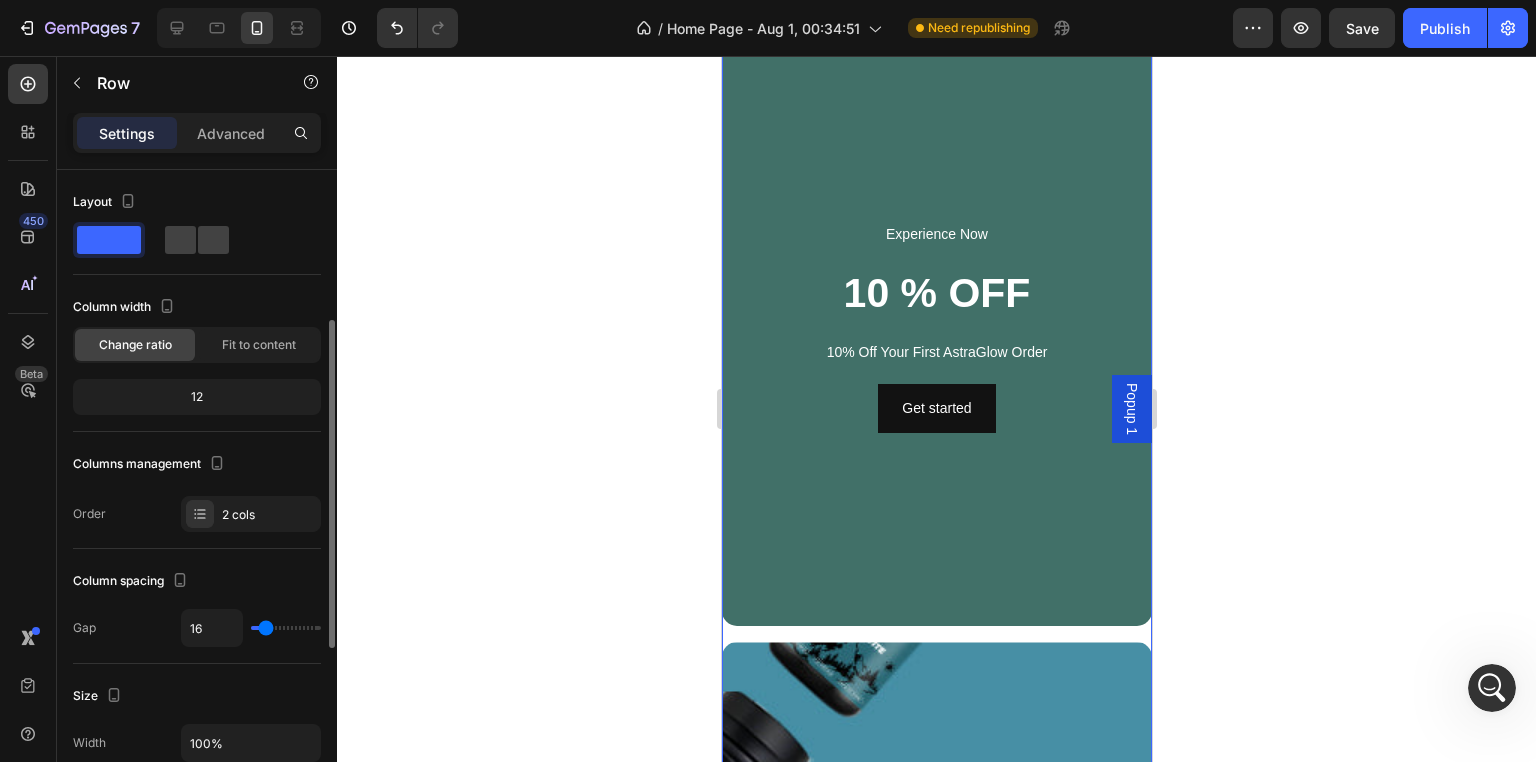 scroll, scrollTop: 200, scrollLeft: 0, axis: vertical 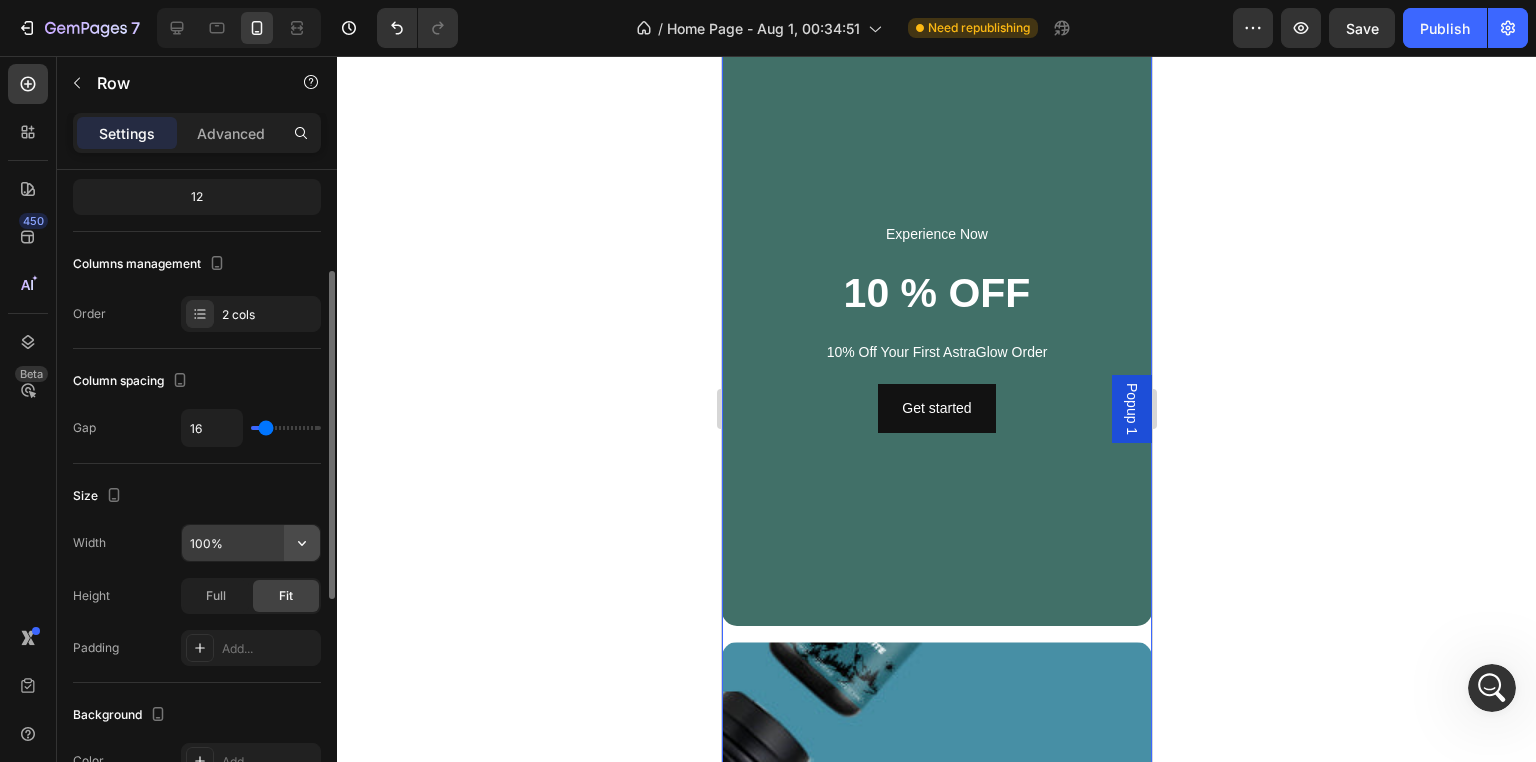 click 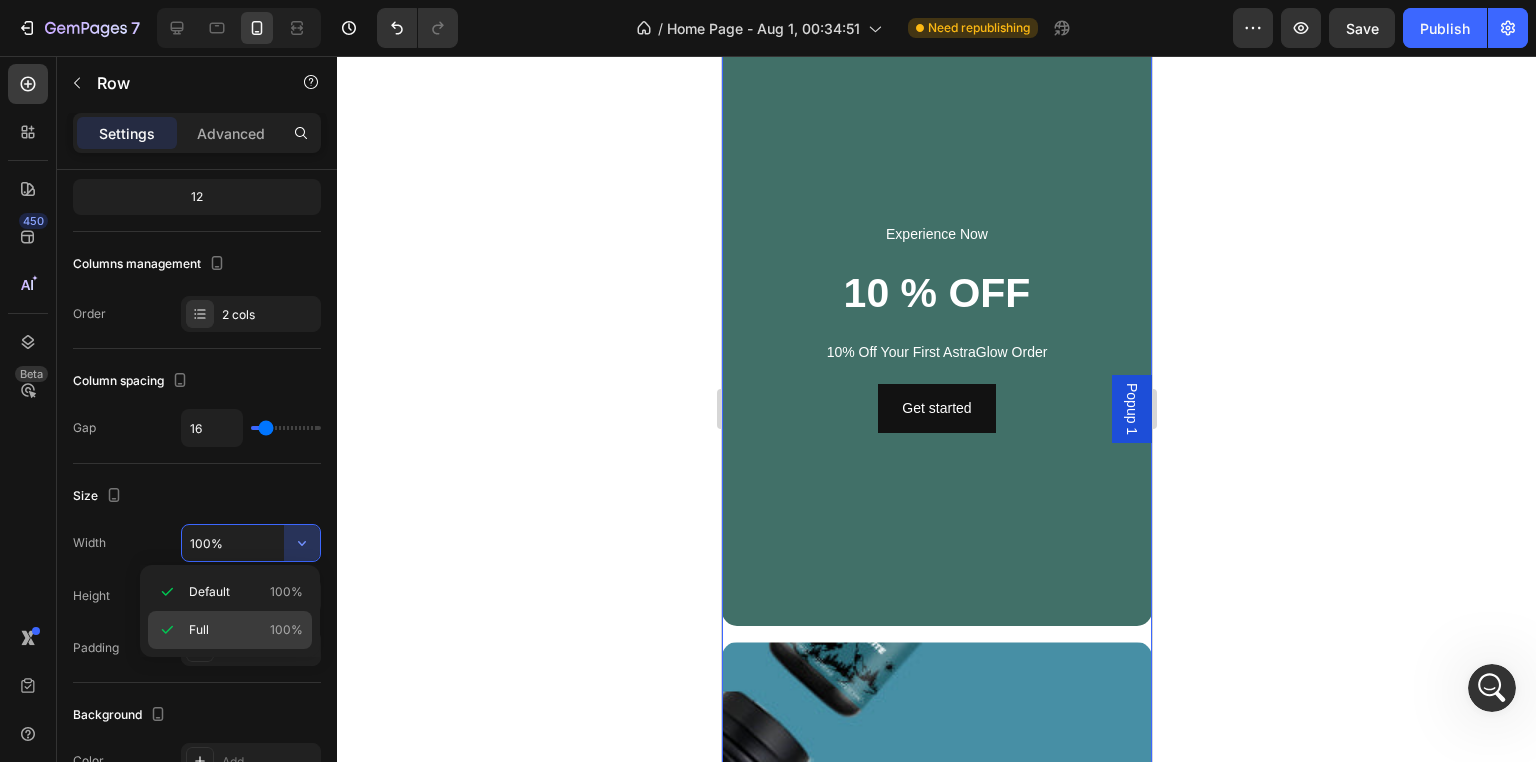 click 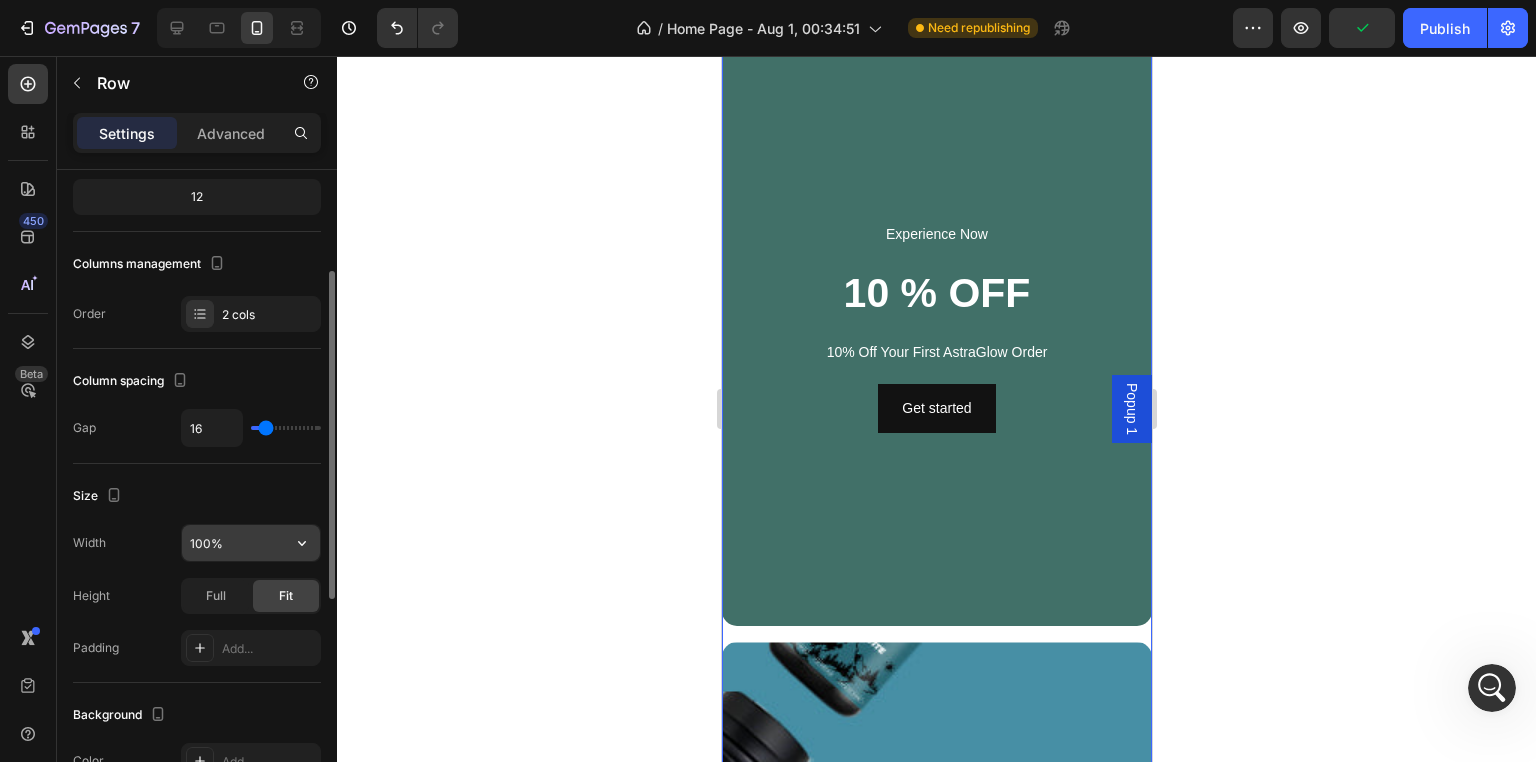 click on "100%" at bounding box center (251, 543) 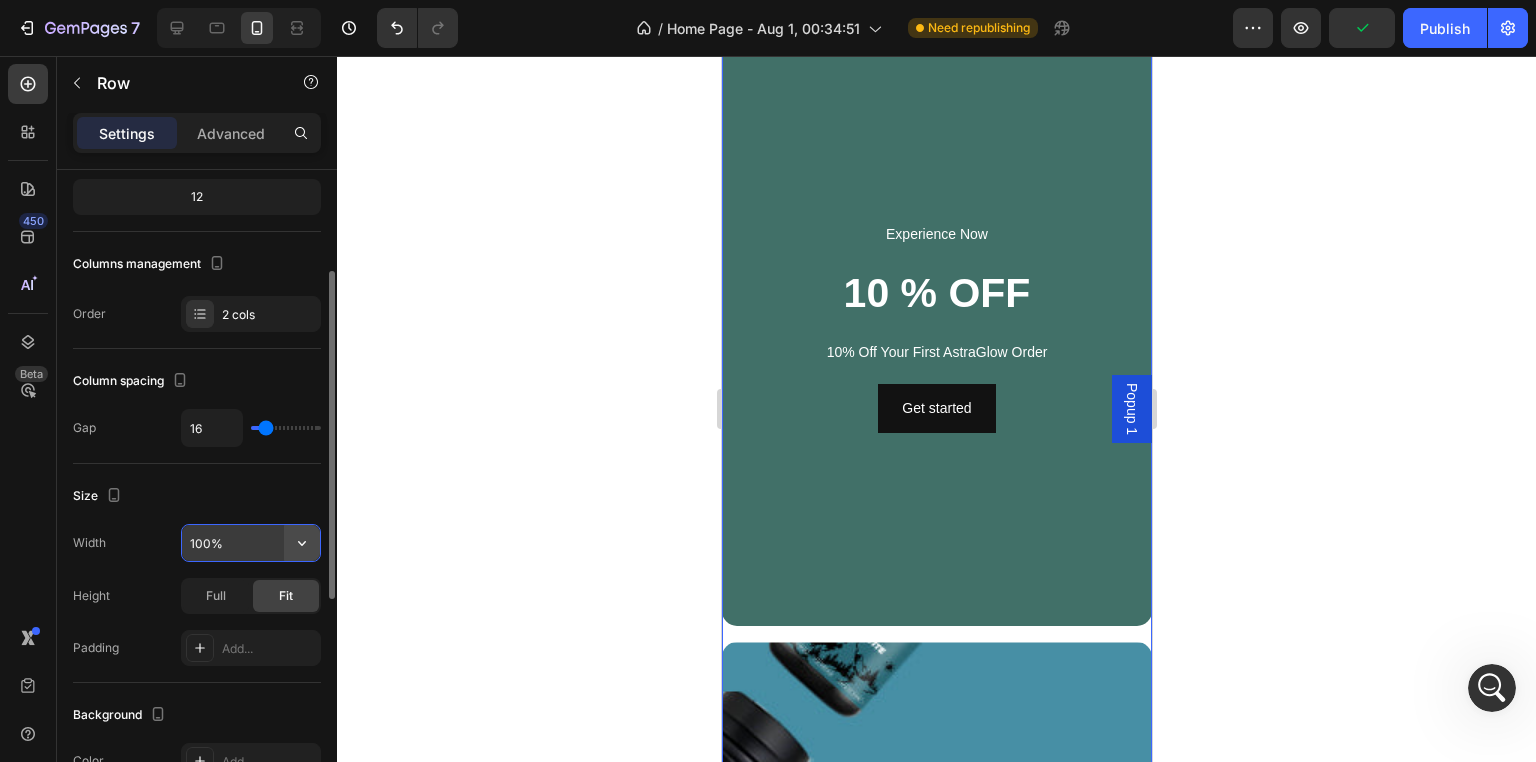 click 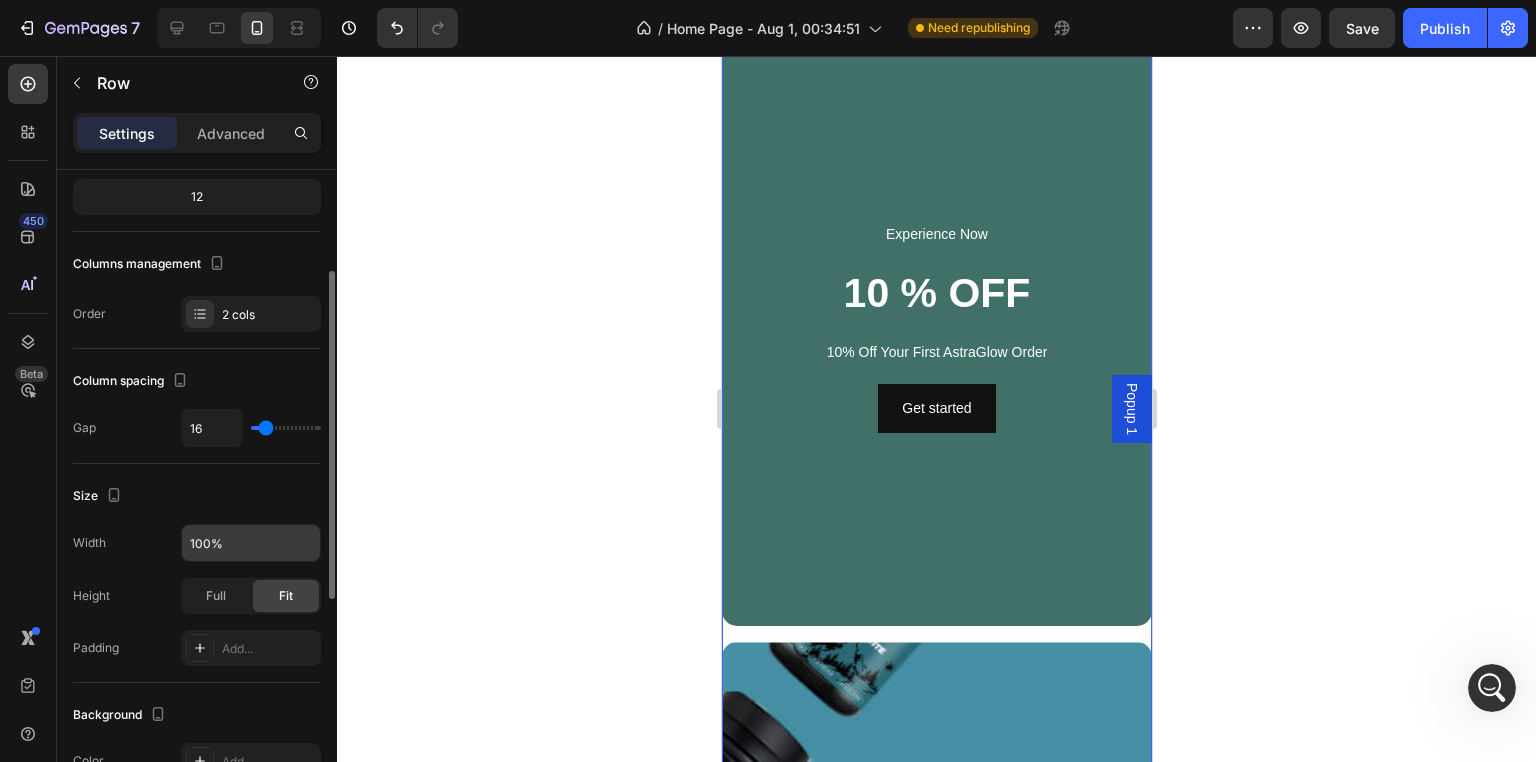 click on "Size" at bounding box center [197, 496] 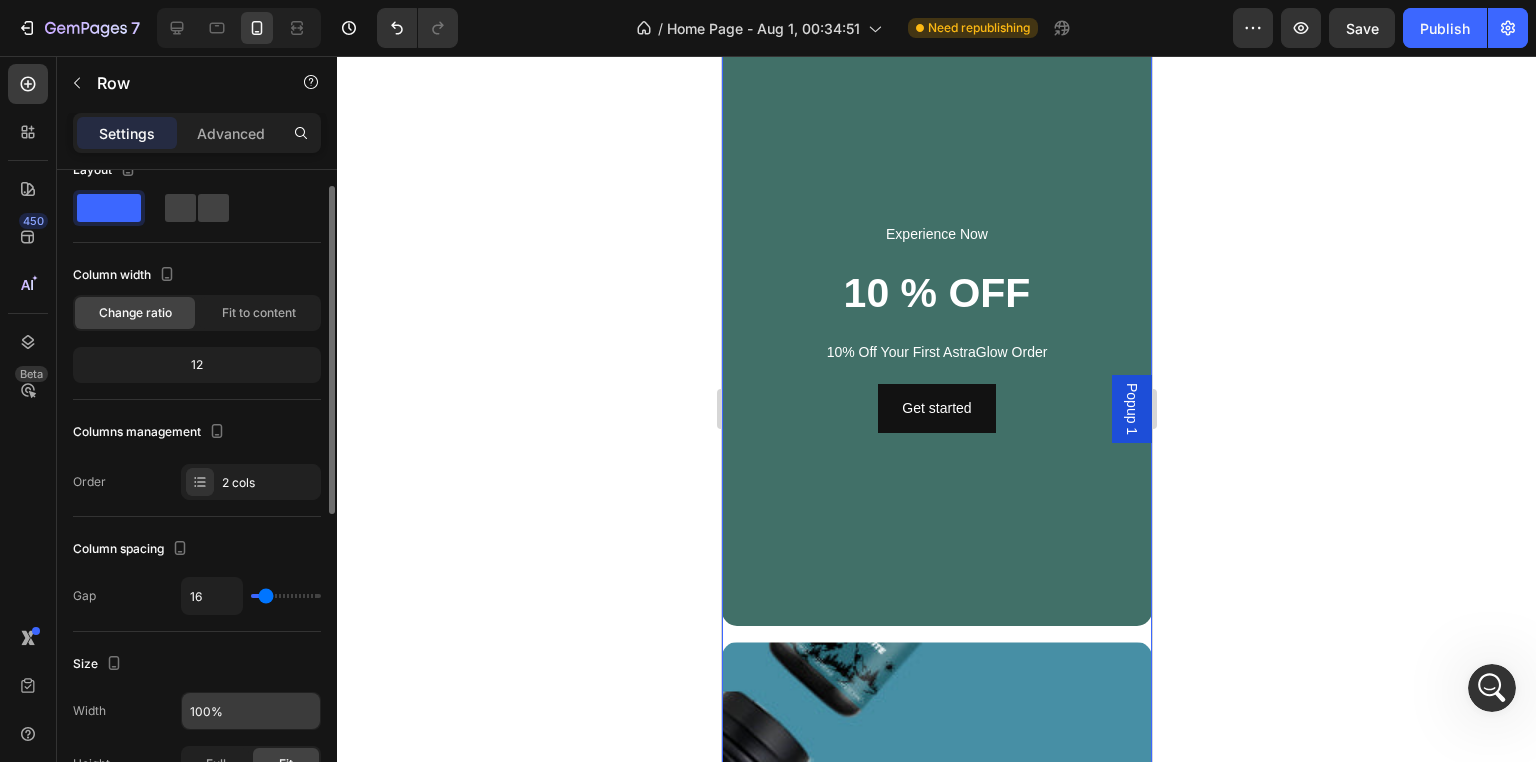 scroll, scrollTop: 0, scrollLeft: 0, axis: both 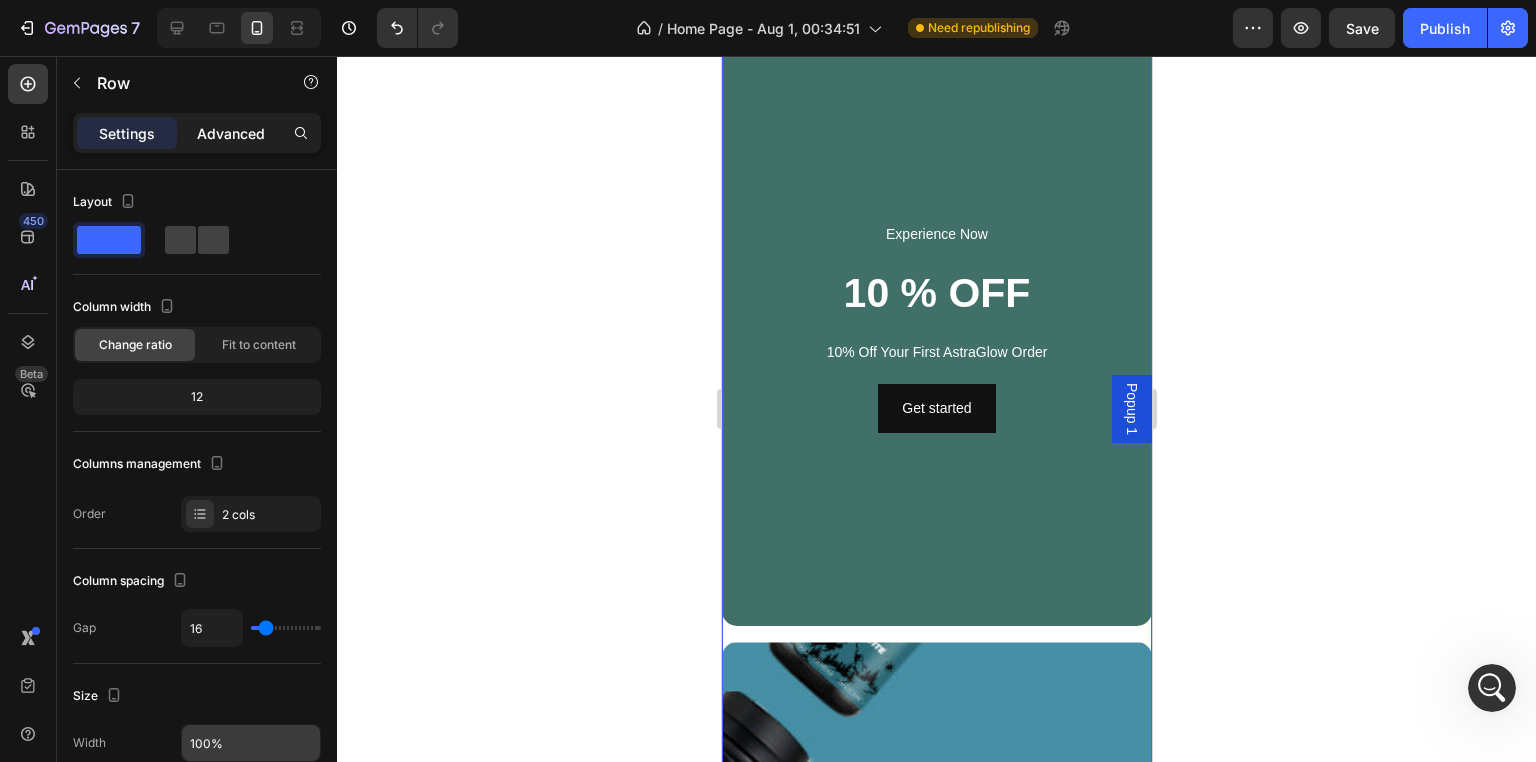 click on "Advanced" 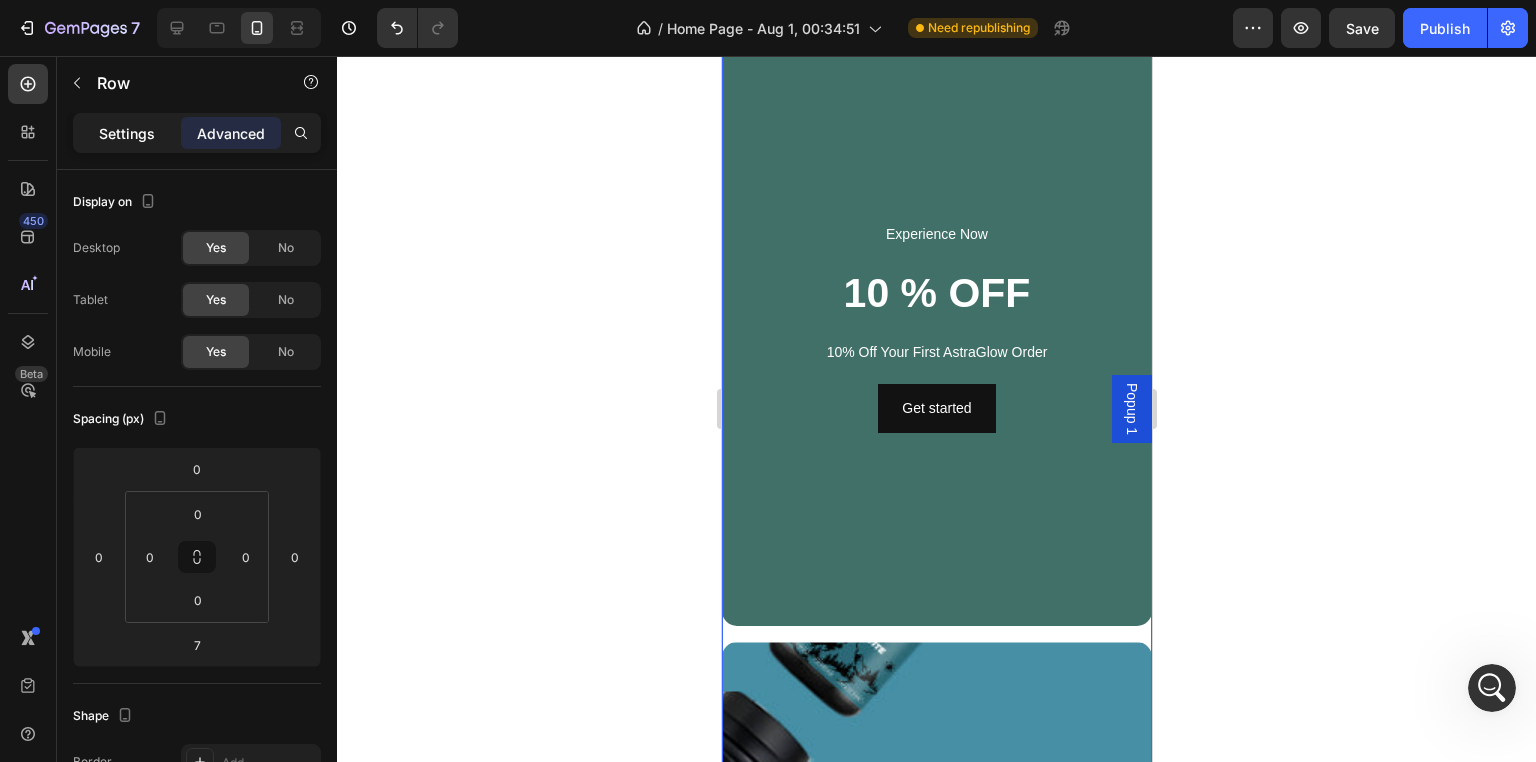 click on "Settings" at bounding box center [127, 133] 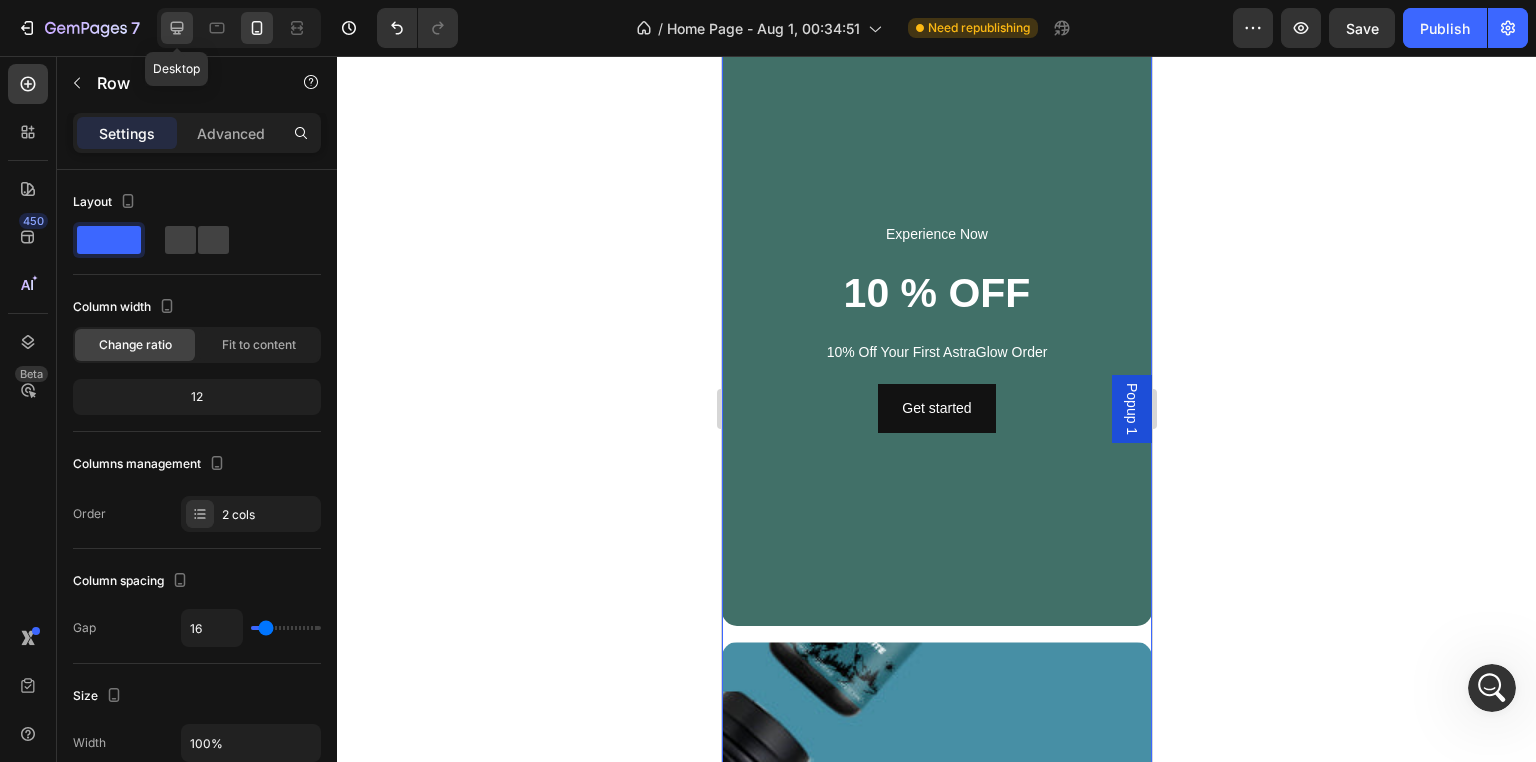 click 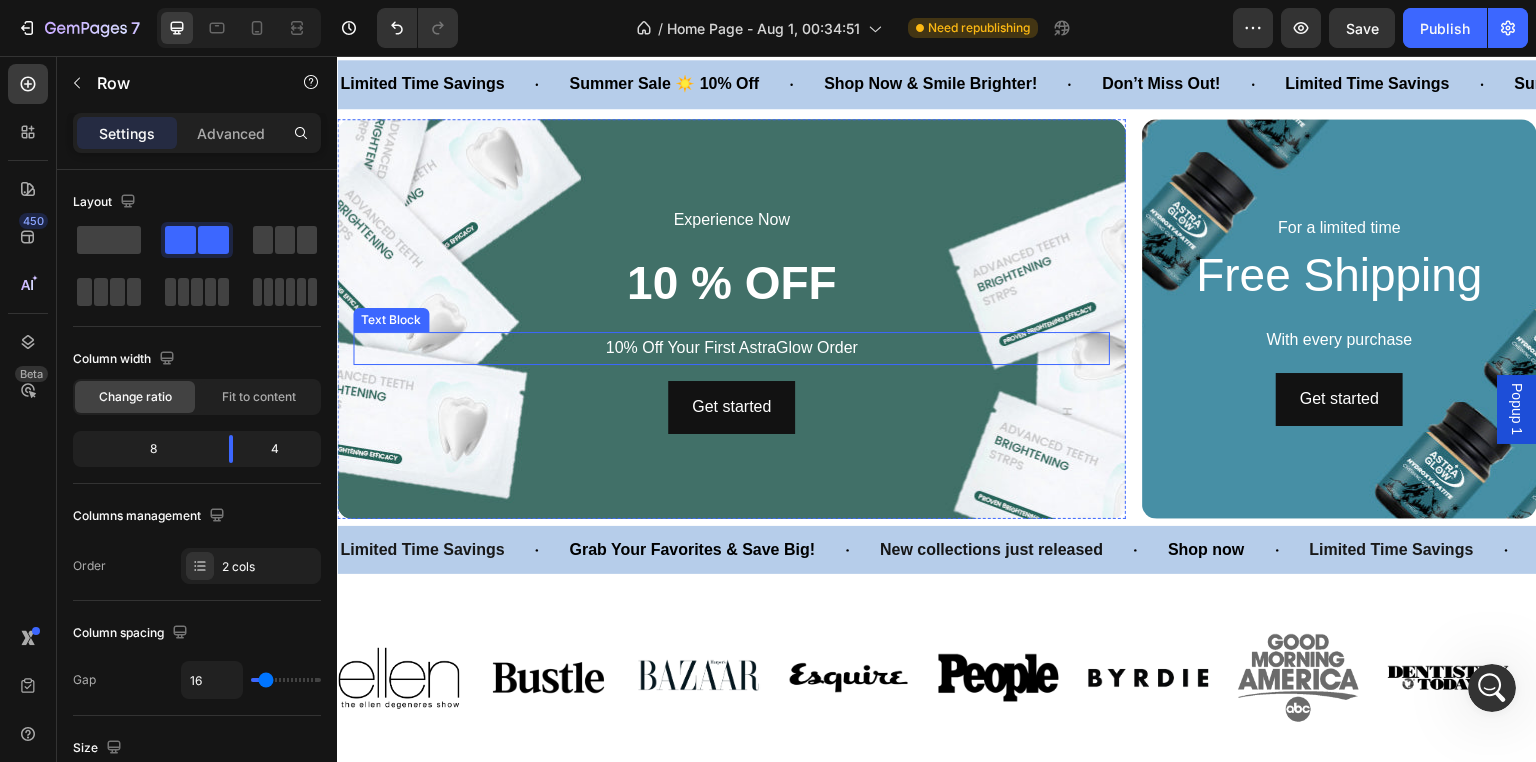 scroll, scrollTop: 1934, scrollLeft: 0, axis: vertical 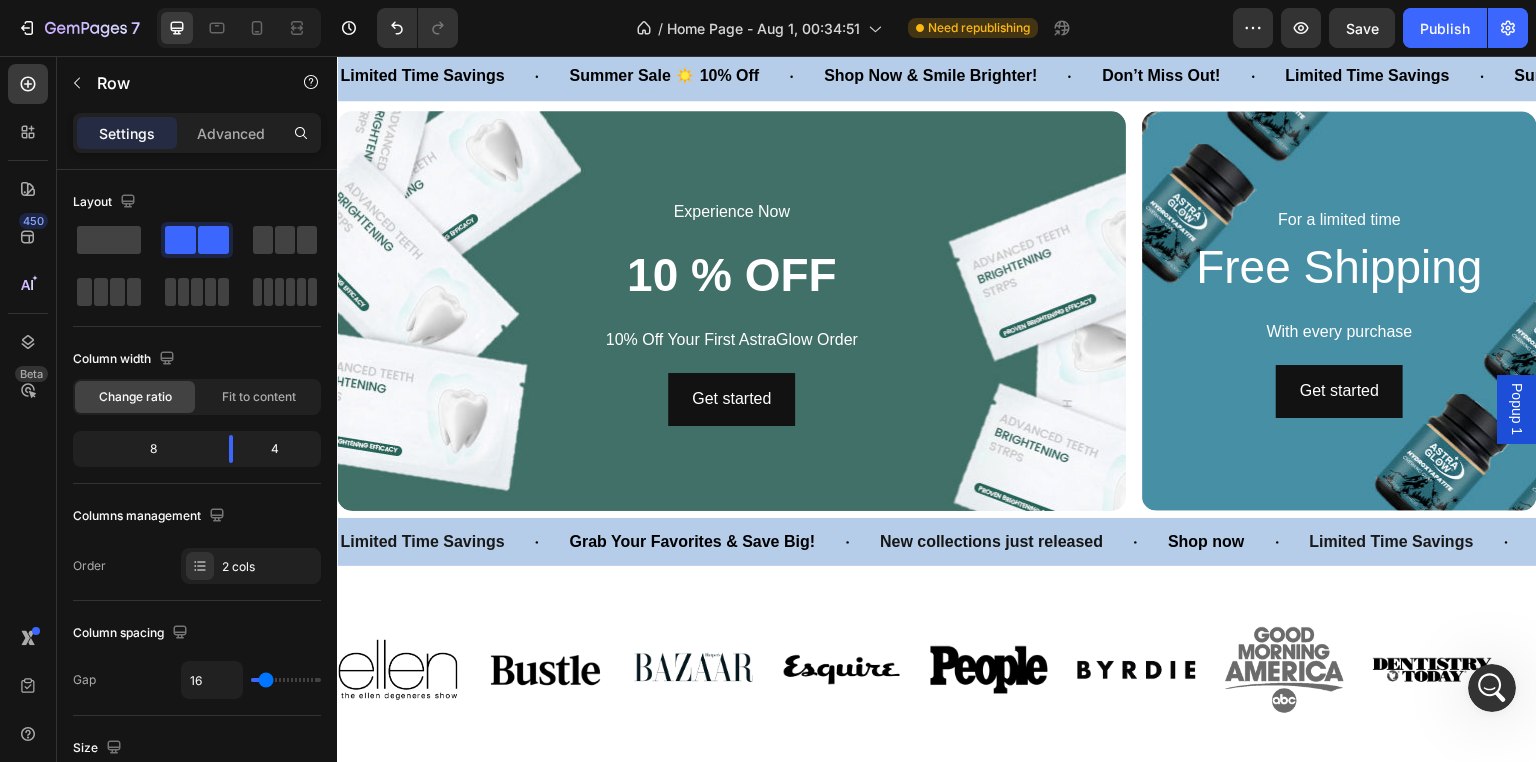 click on "Experience Now Text Block 10 % OFF Heading 10% Off Your First AstraGlow Order Text Block Get started Button Hero Banner For a limited time Text Block Free Shipping Heading With every purchase Text Block Get started Button Hero Banner Row" at bounding box center (937, 311) 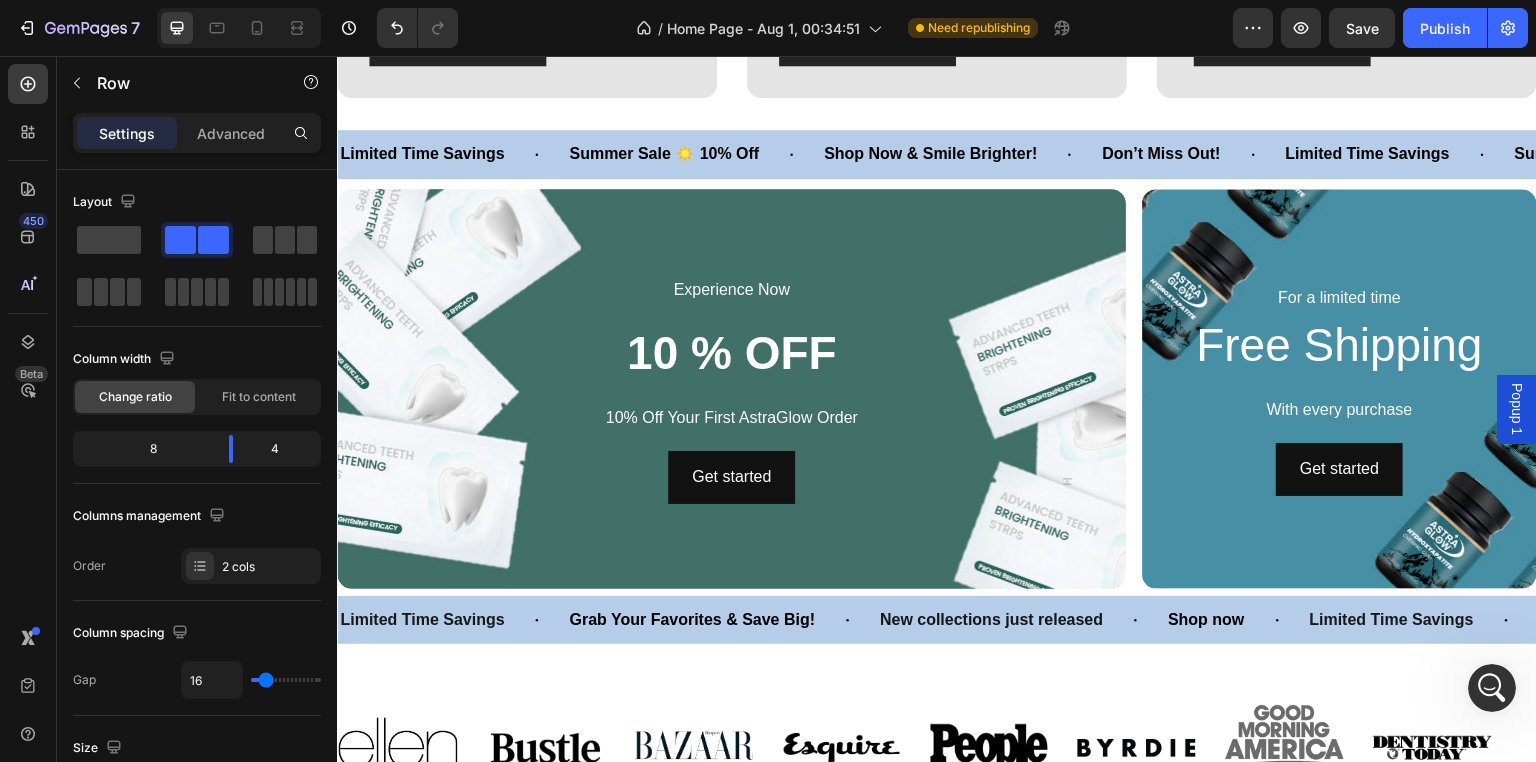 scroll, scrollTop: 1834, scrollLeft: 0, axis: vertical 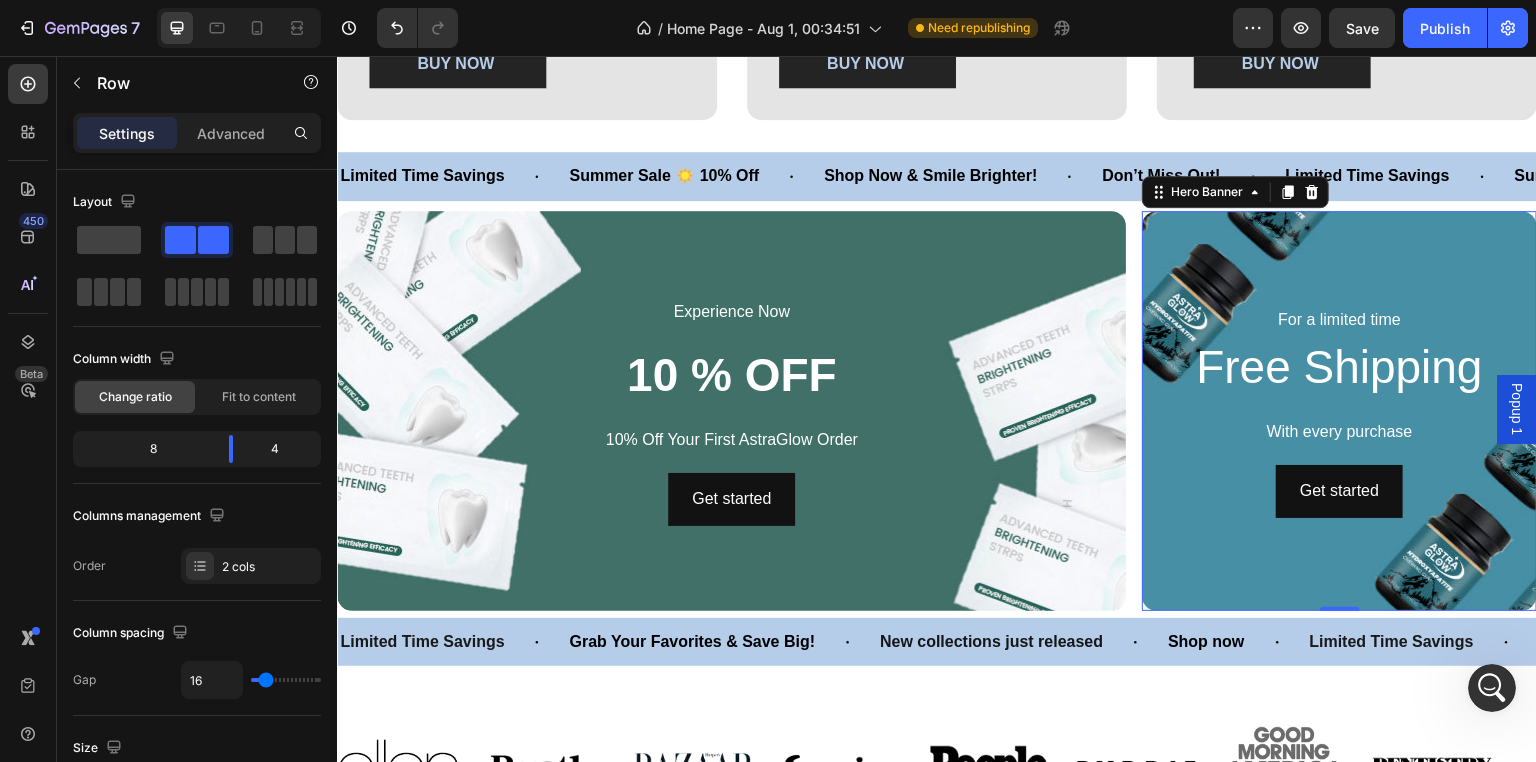 click at bounding box center [1339, 411] 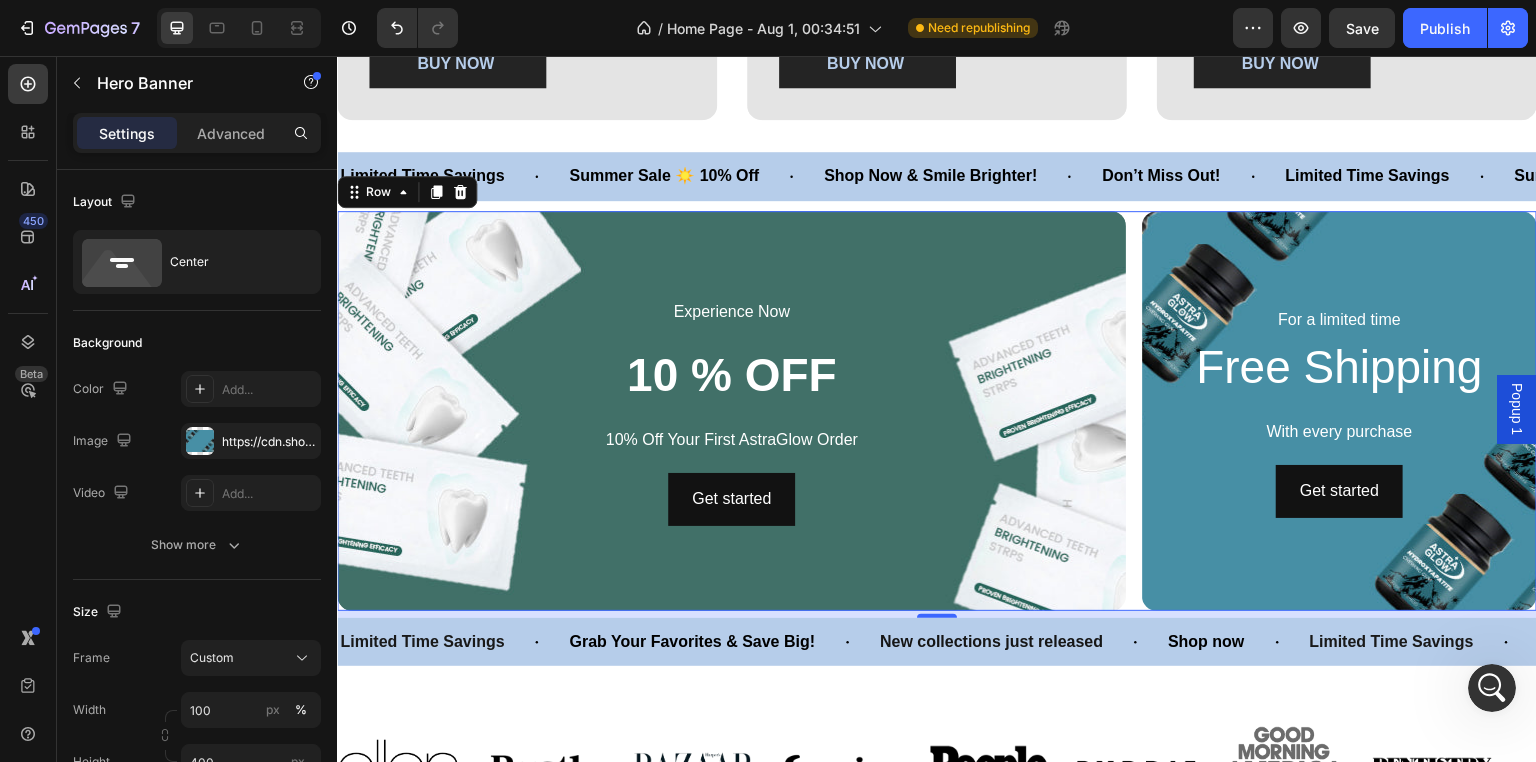 click on "Experience Now Text Block 10 % OFF Heading 10% Off Your First AstraGlow Order Text Block Get started Button Hero Banner For a limited time Text Block Free Shipping Heading With every purchase Text Block Get started Button Hero Banner Row   0" at bounding box center (937, 411) 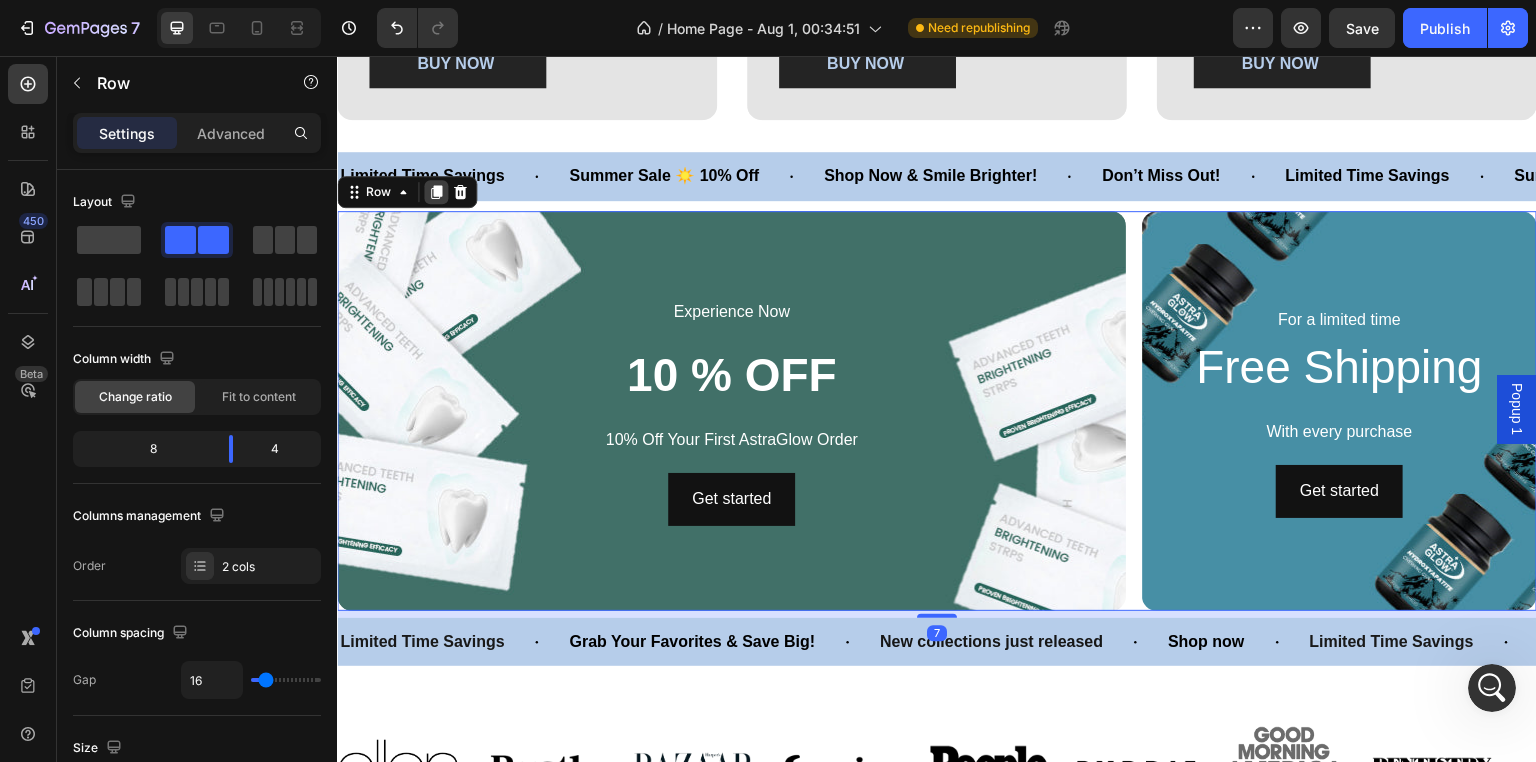 click 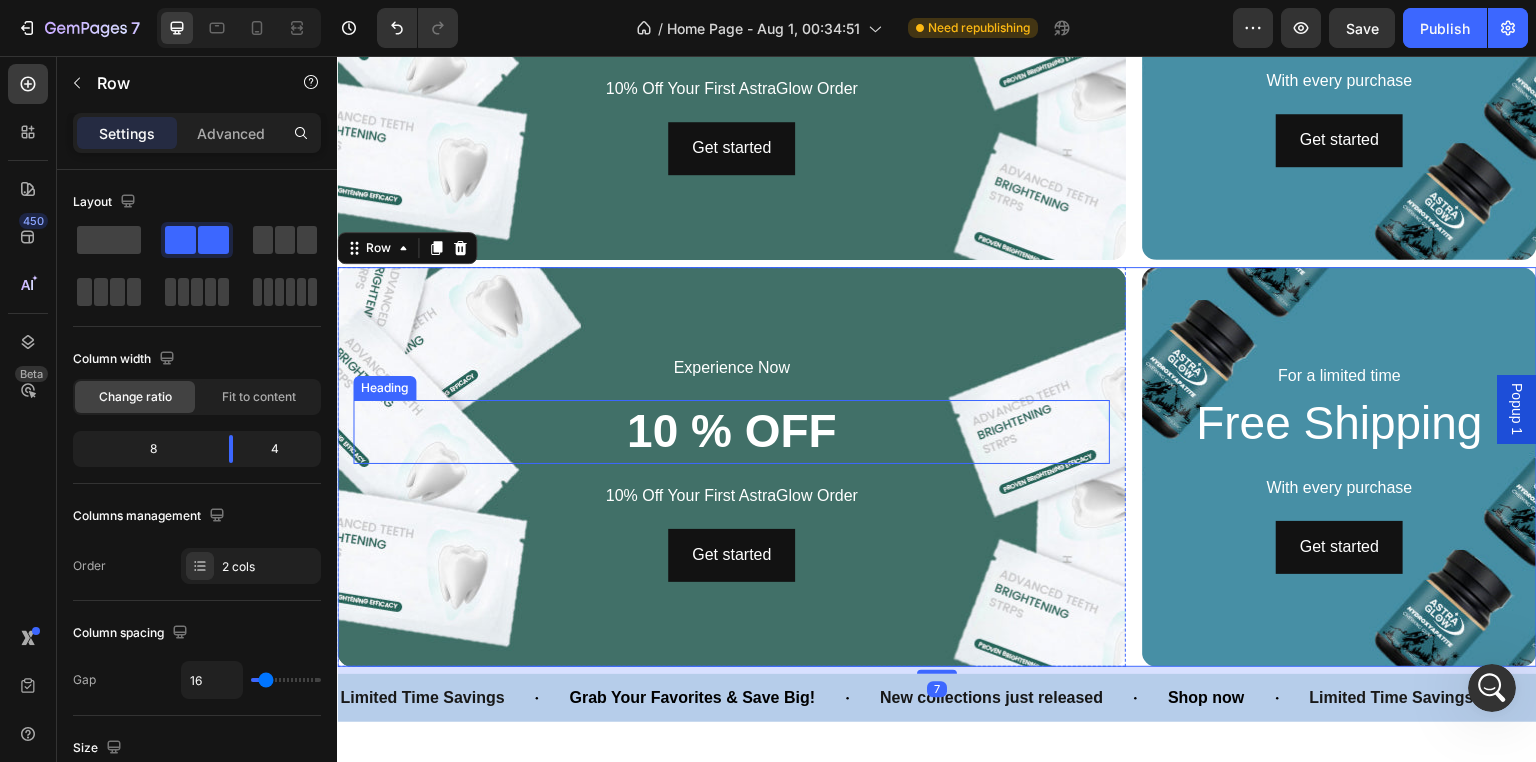 scroll, scrollTop: 2024, scrollLeft: 0, axis: vertical 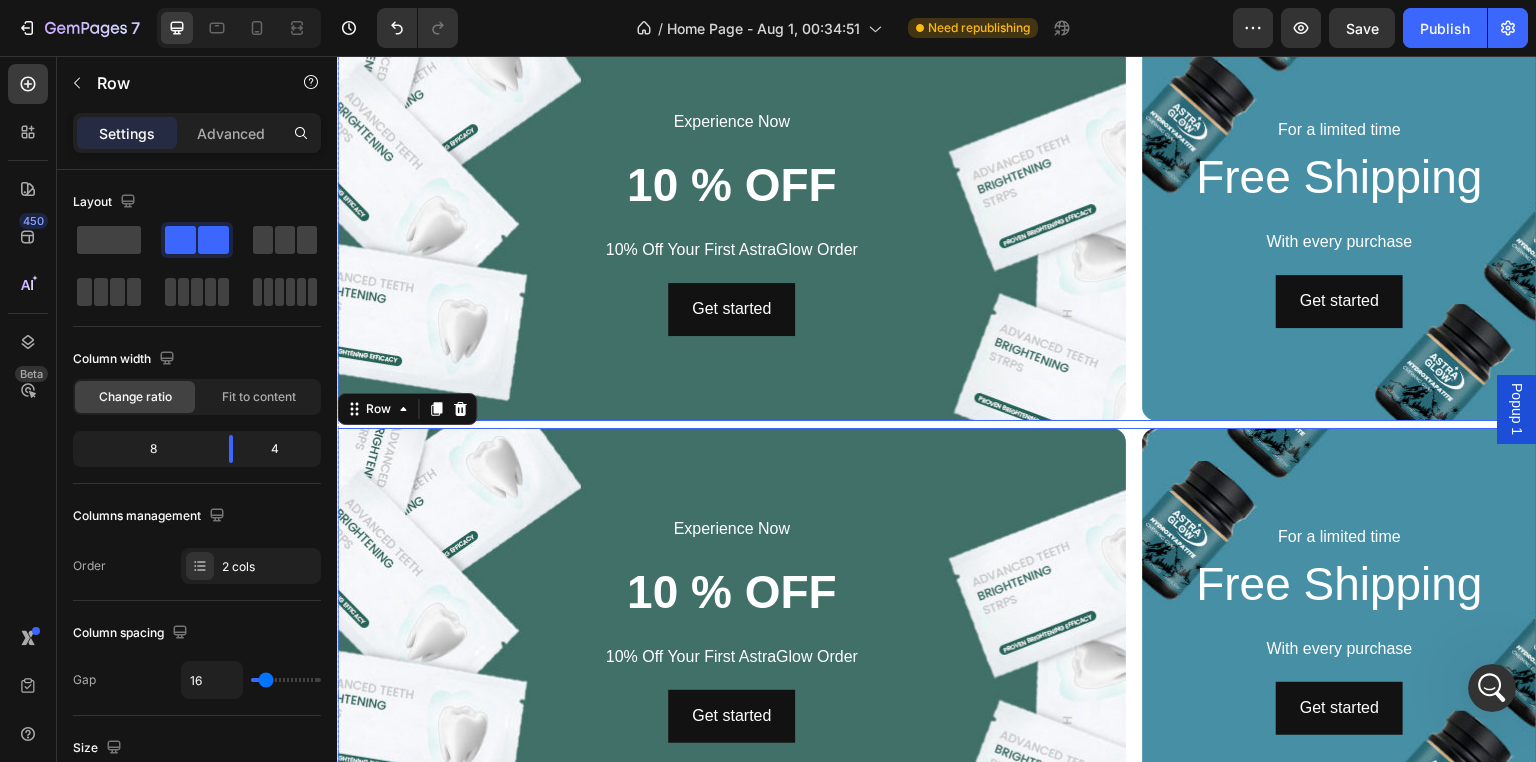 click on "Experience Now Text Block 10 % OFF Heading 10% Off Your First AstraGlow Order Text Block Get started Button Hero Banner For a limited time Text Block Free Shipping Heading With every purchase Text Block Get started Button Hero Banner Row" at bounding box center (937, 221) 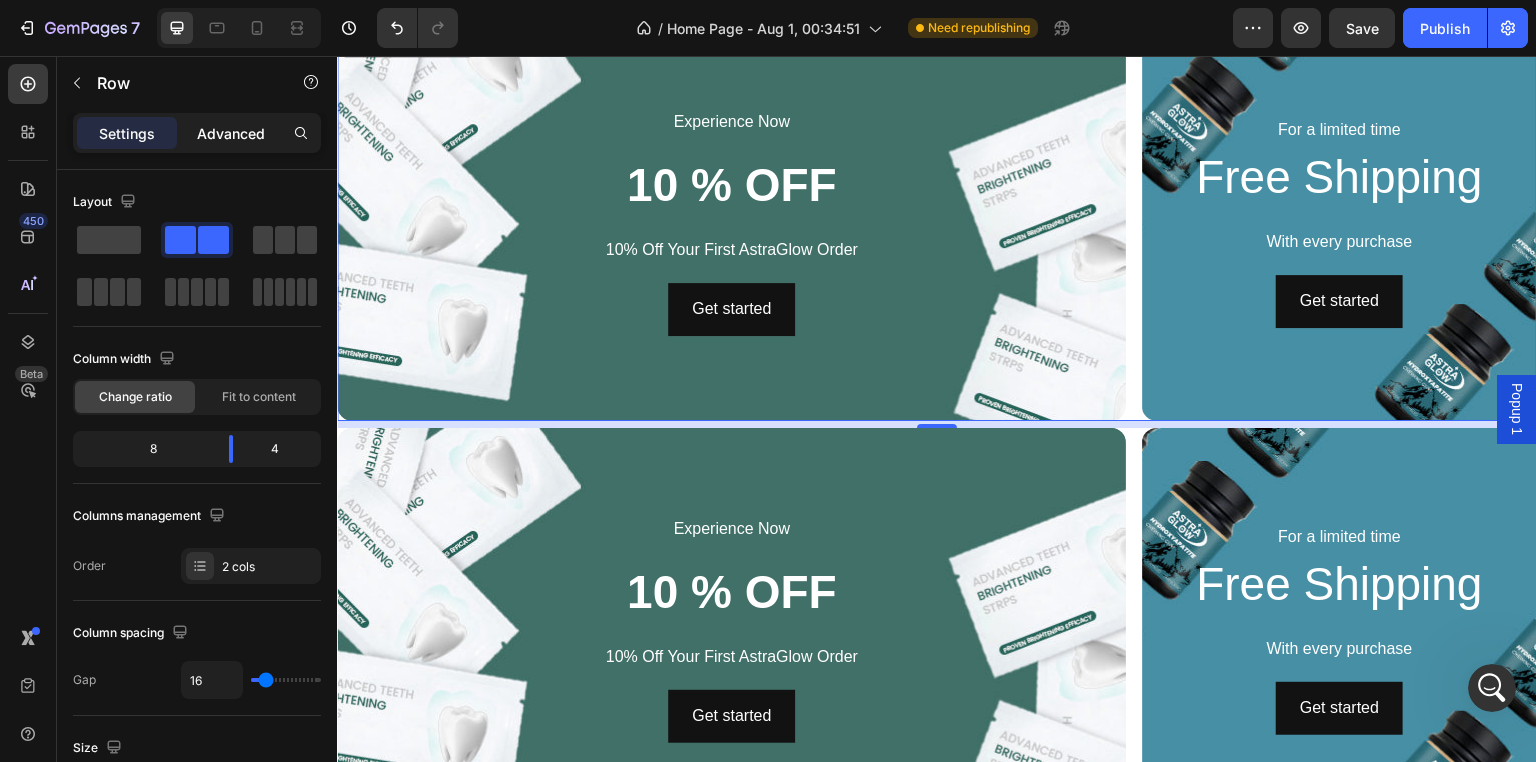 click on "Advanced" at bounding box center (231, 133) 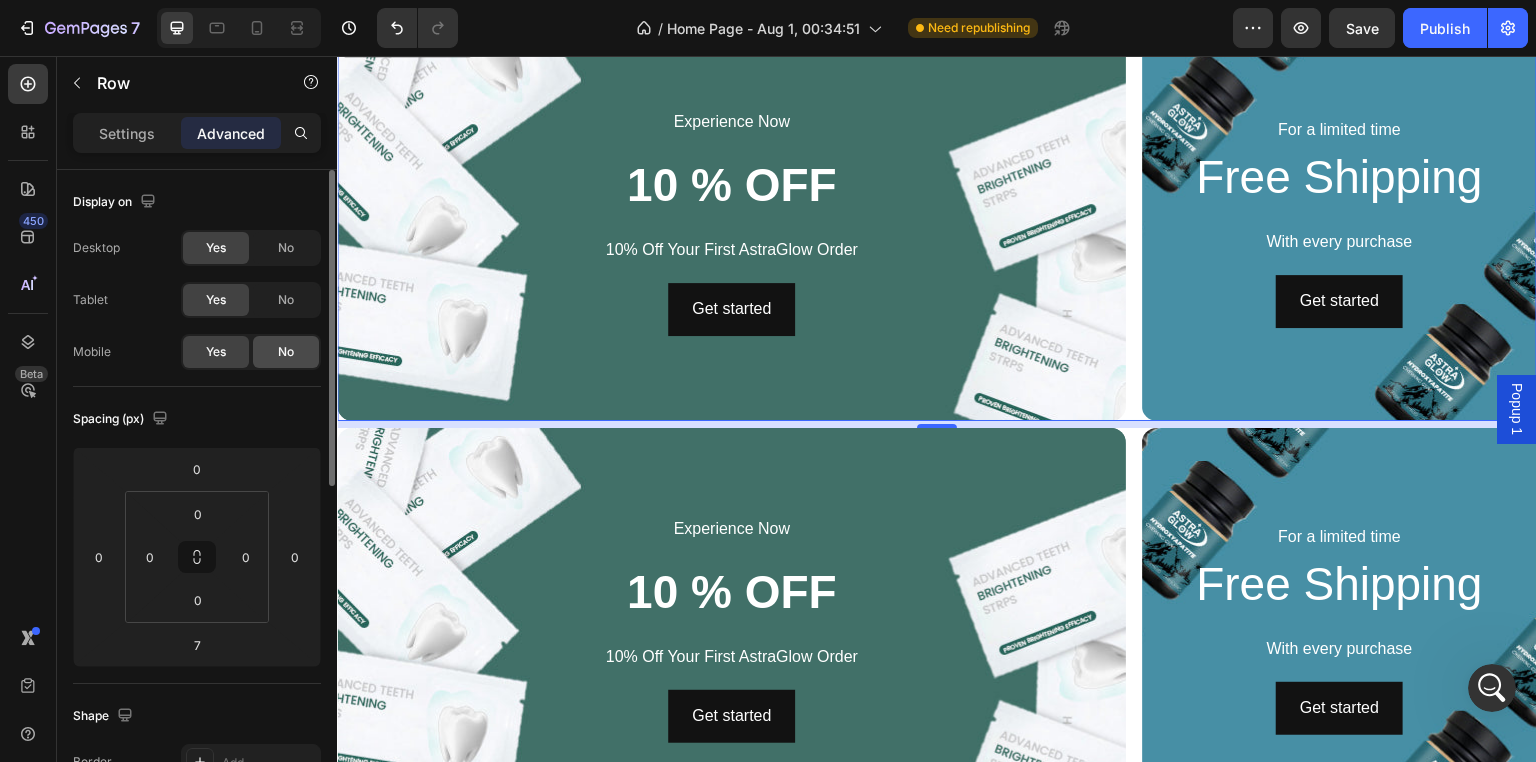 click on "No" 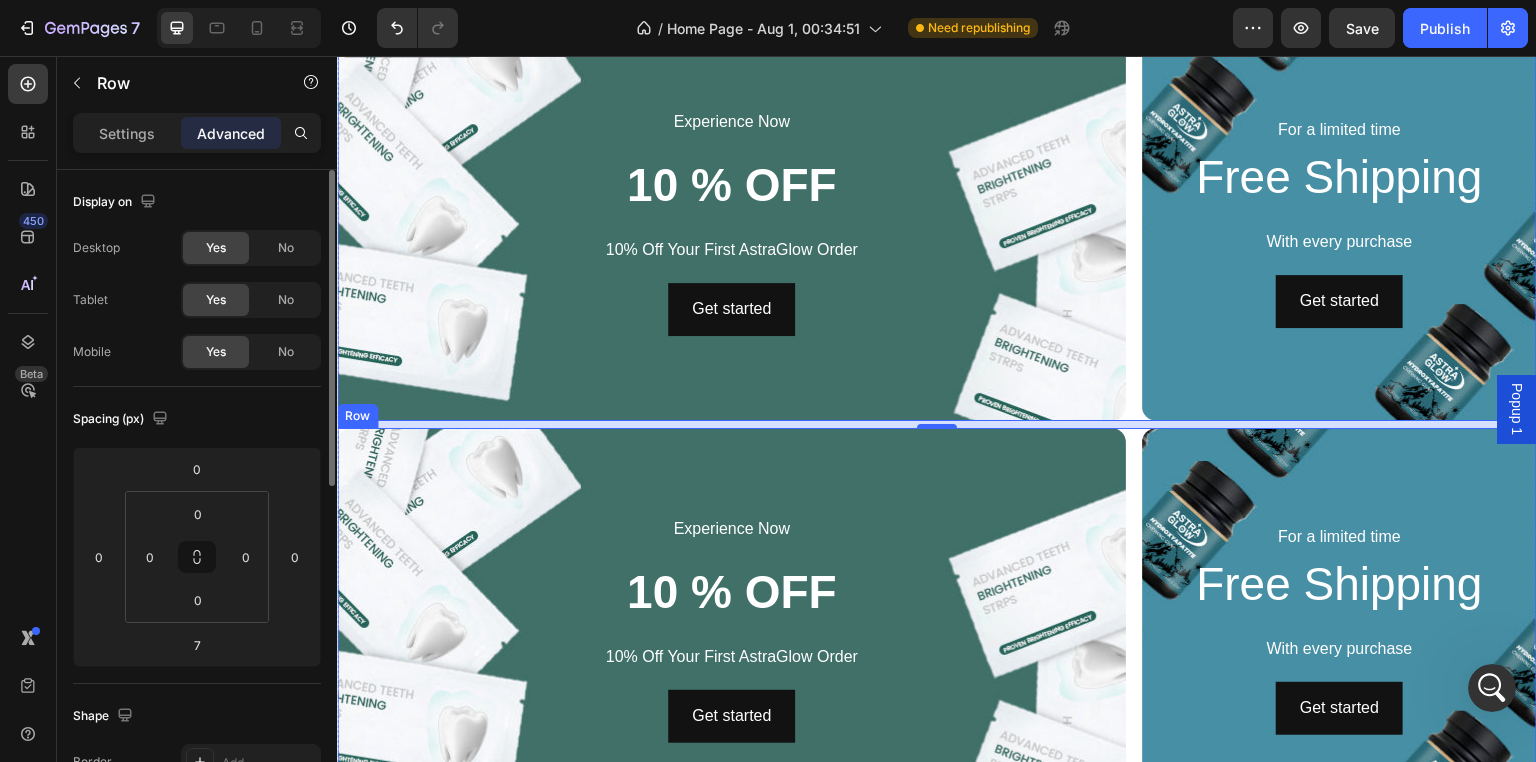 click on "Experience Now Text Block 10 % OFF Heading 10% Off Your First AstraGlow Order Text Block Get started Button Hero Banner For a limited time Text Block Free Shipping Heading With every purchase Text Block Get started Button Hero Banner Row" at bounding box center [937, 628] 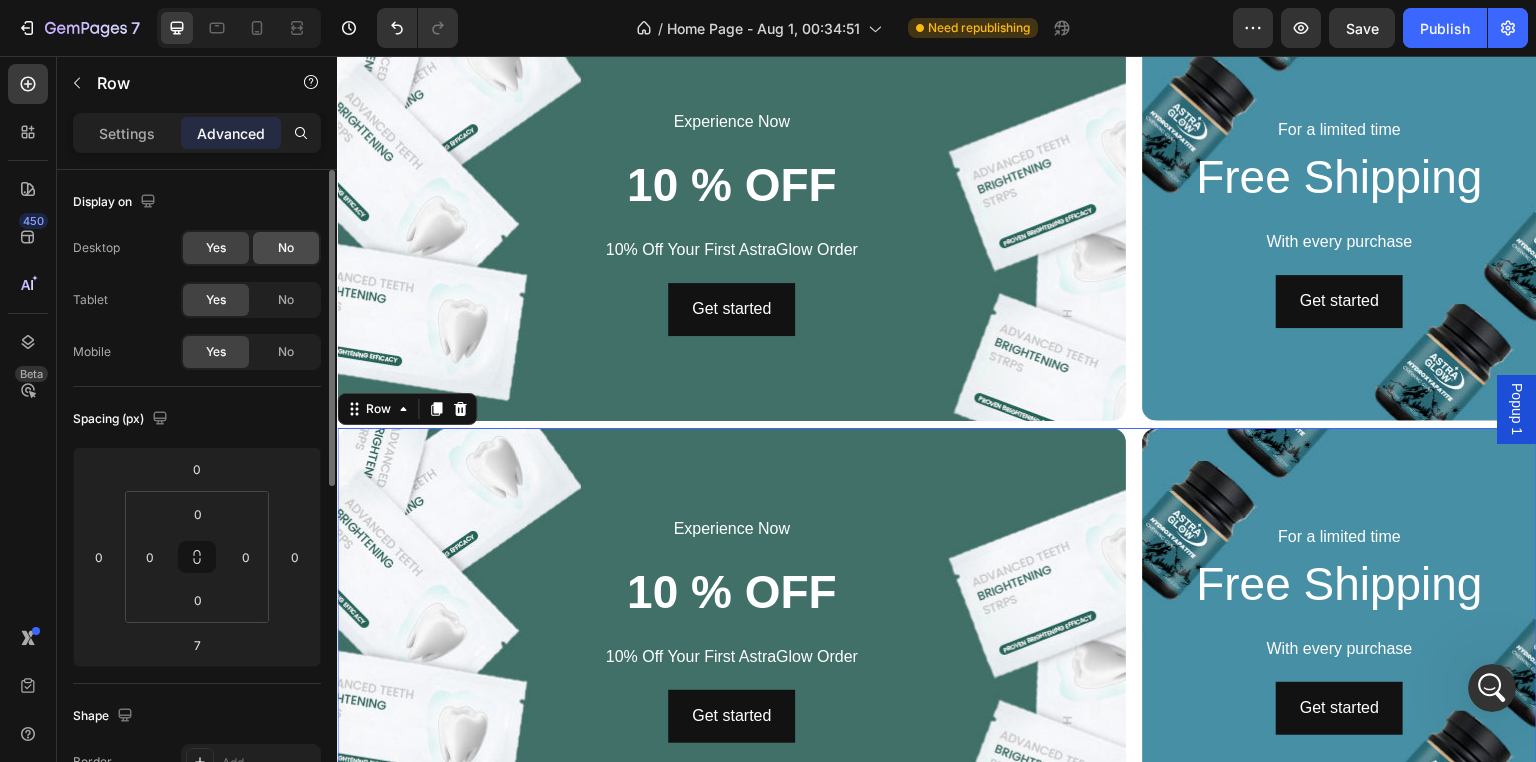 click on "No" 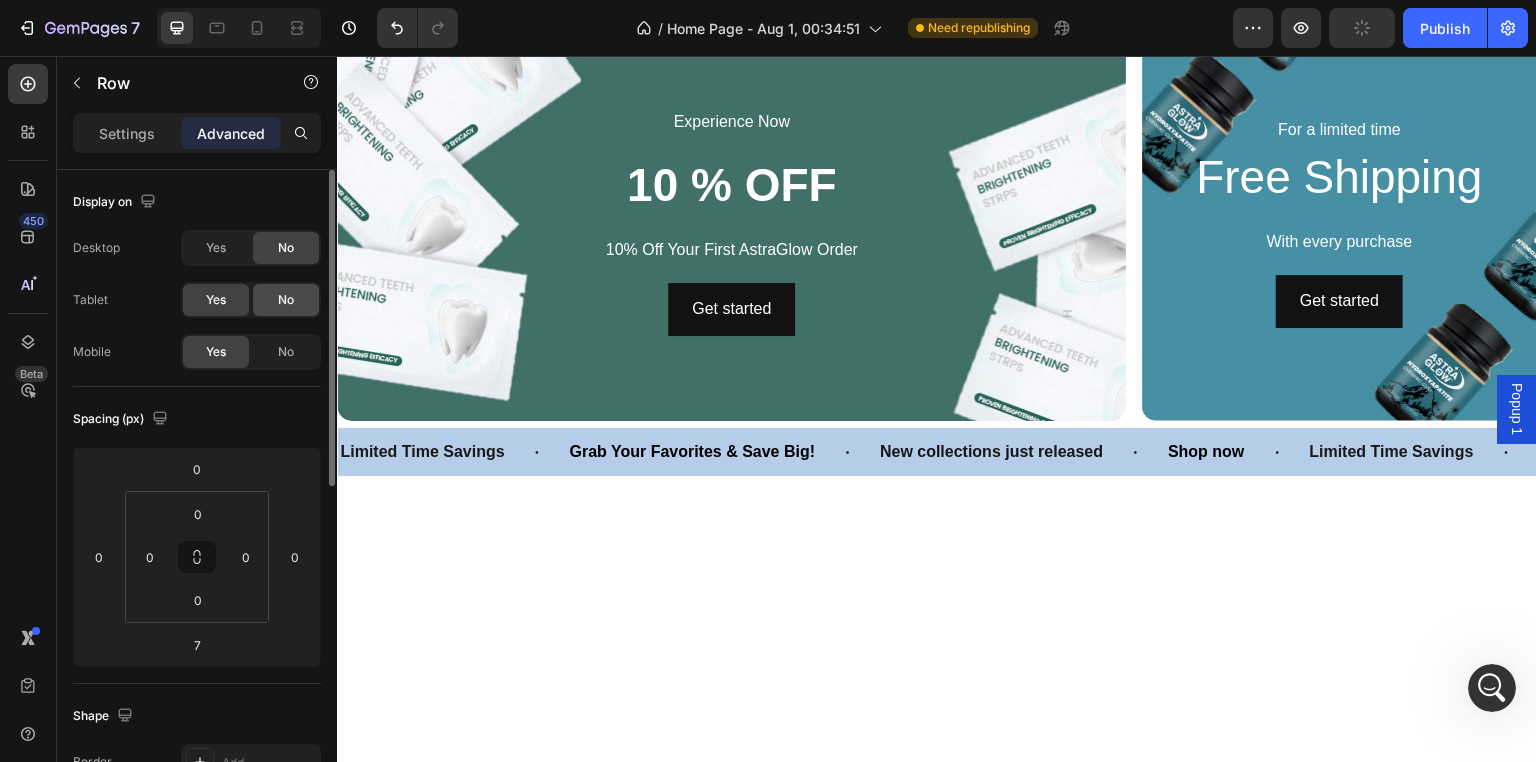 click on "No" 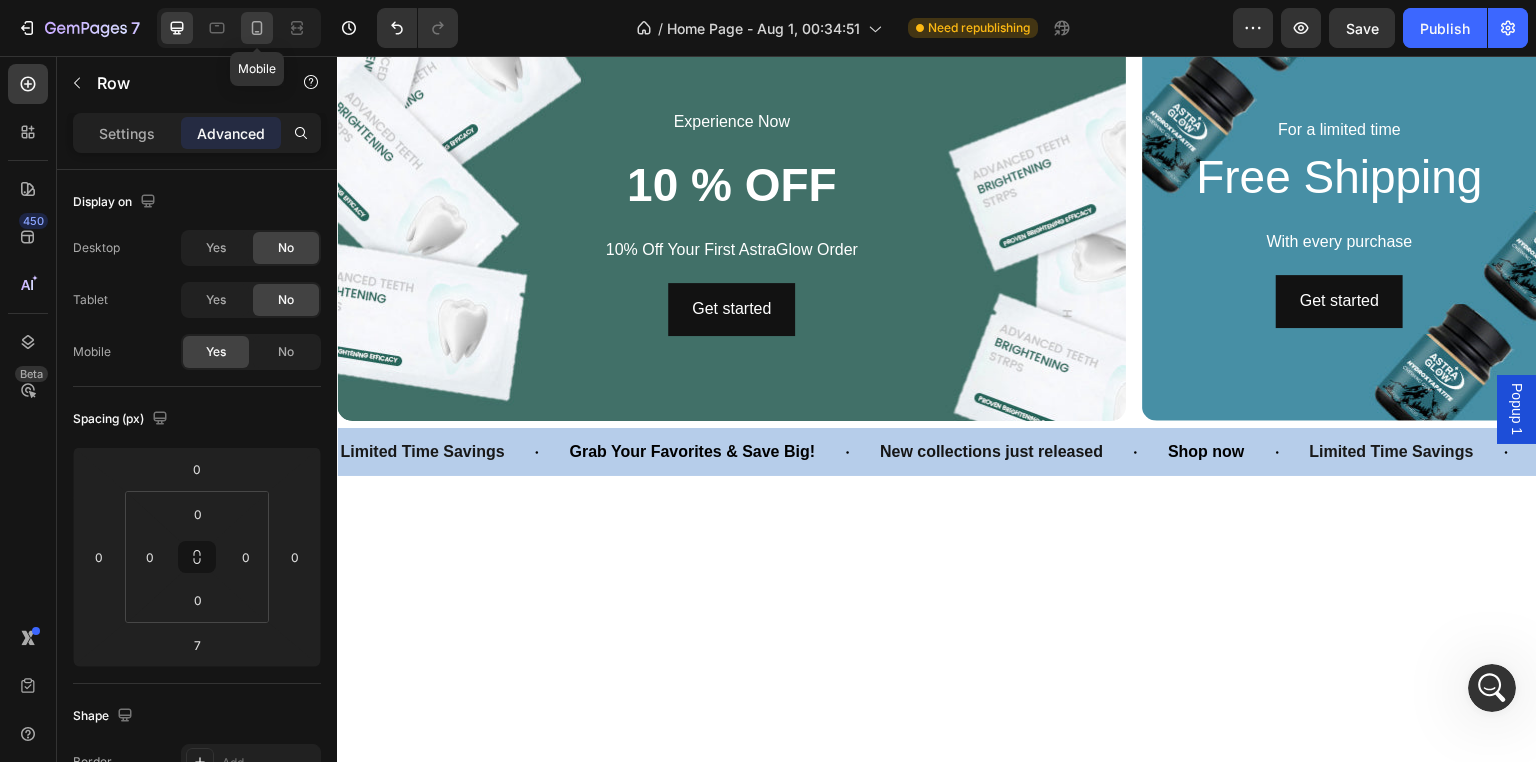 click 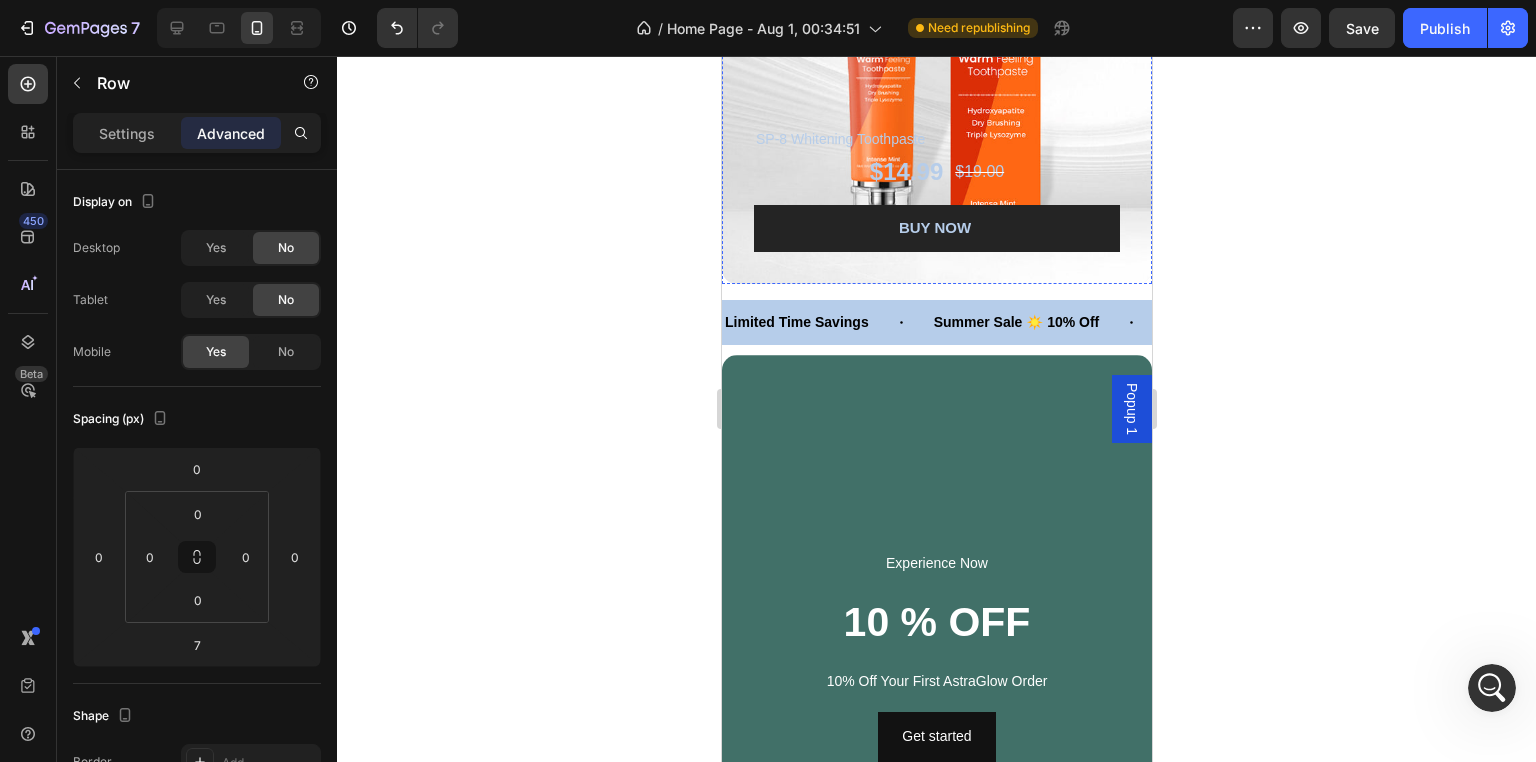 scroll, scrollTop: 2588, scrollLeft: 0, axis: vertical 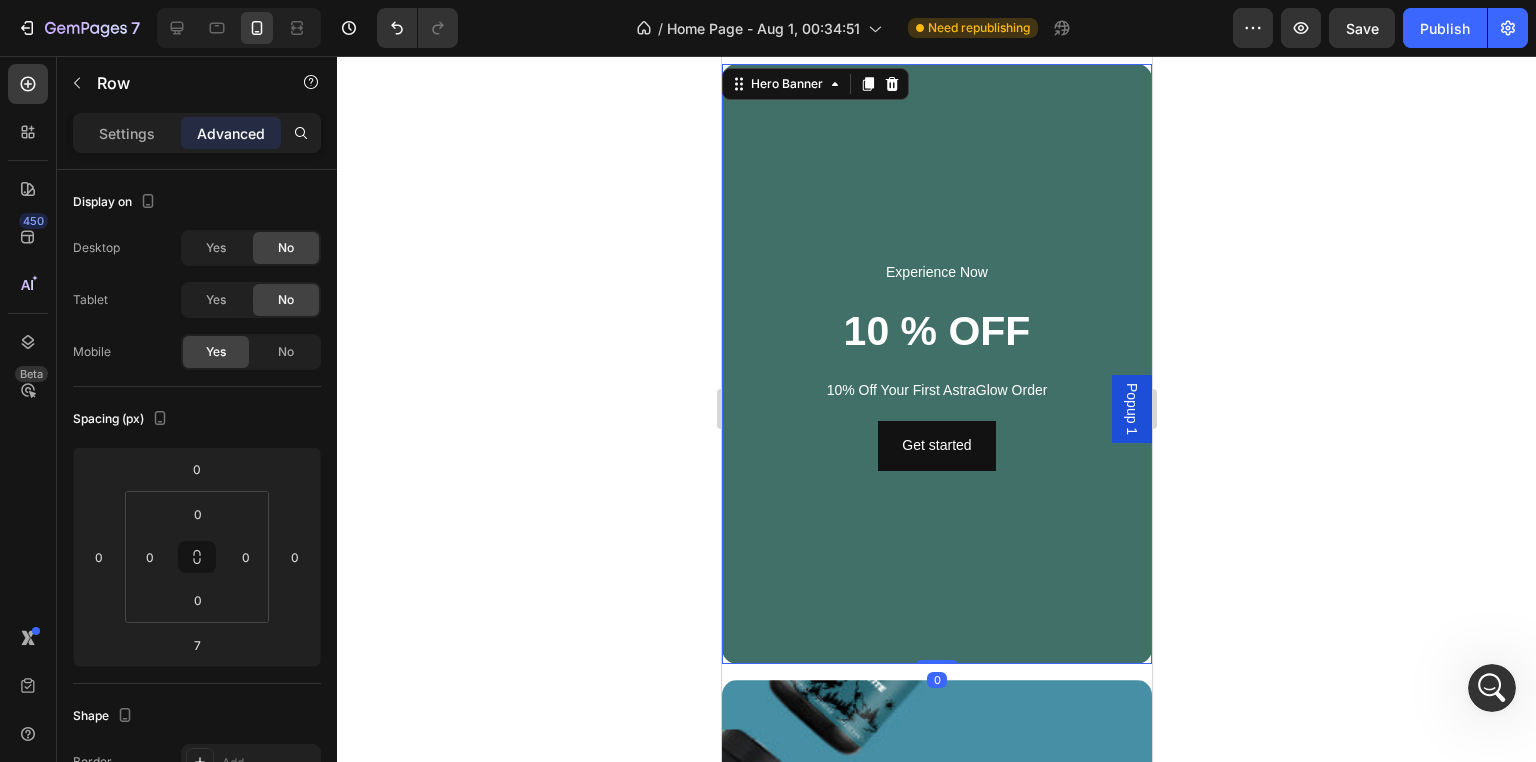 click at bounding box center (936, 364) 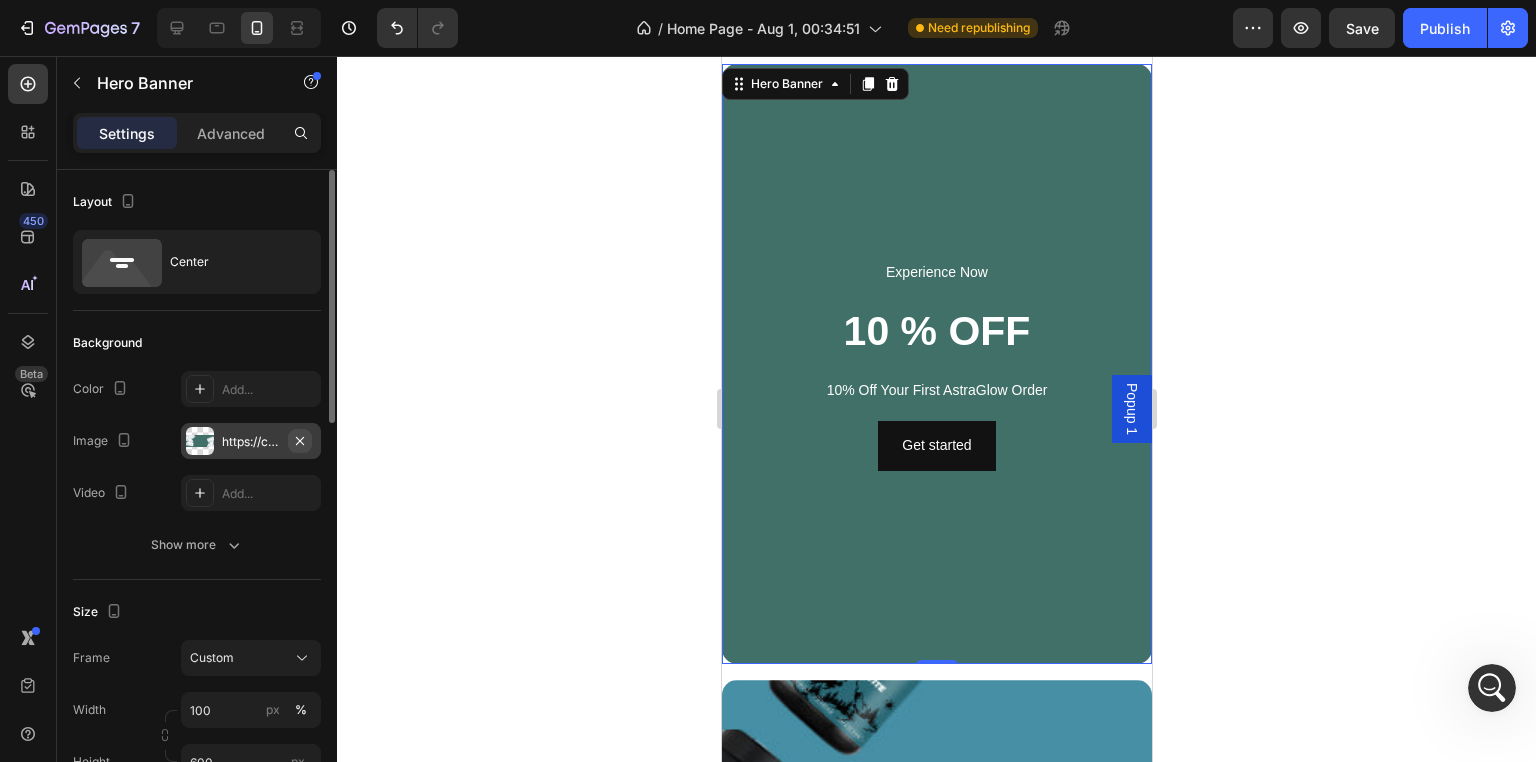 click 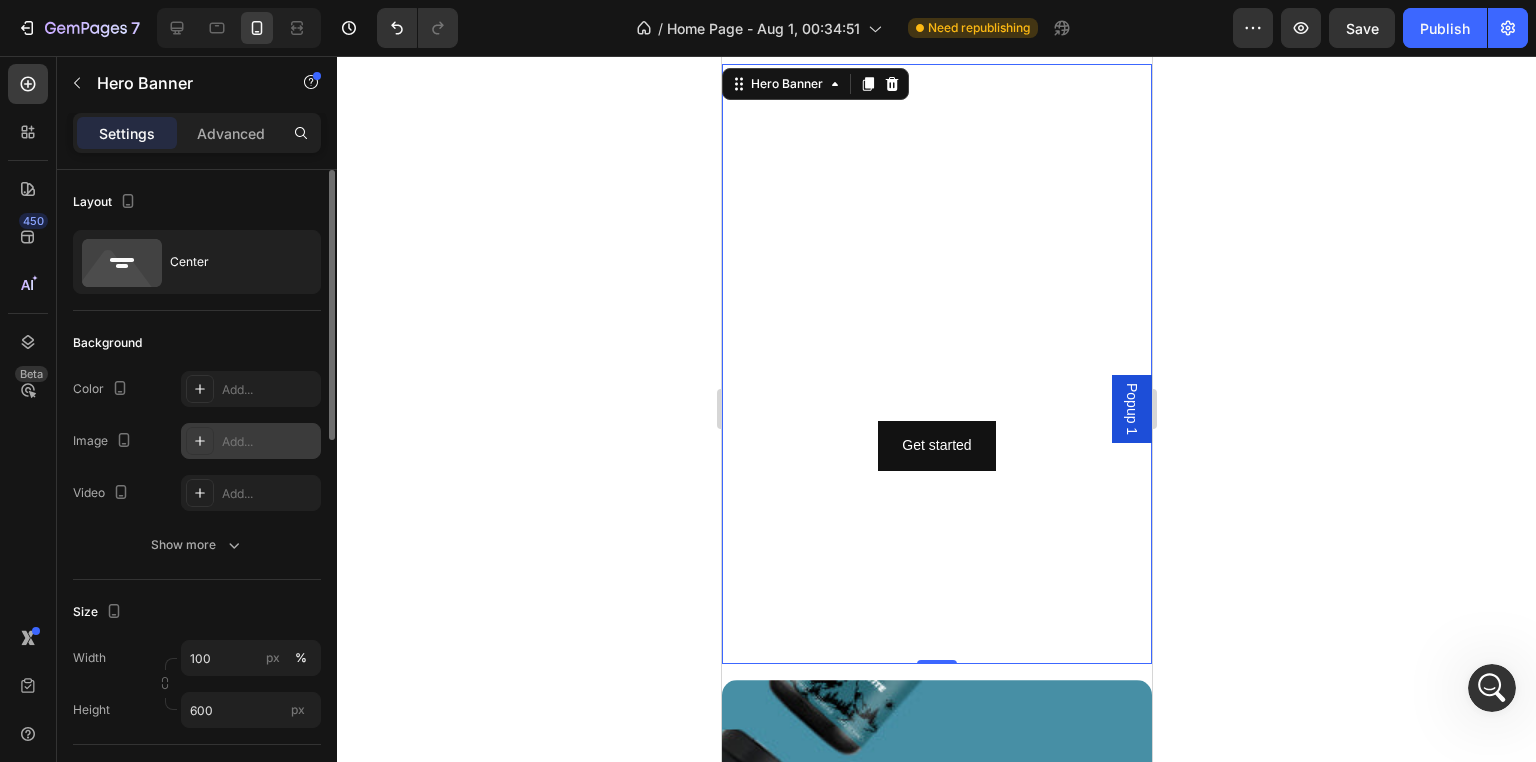 click on "Add..." at bounding box center (269, 442) 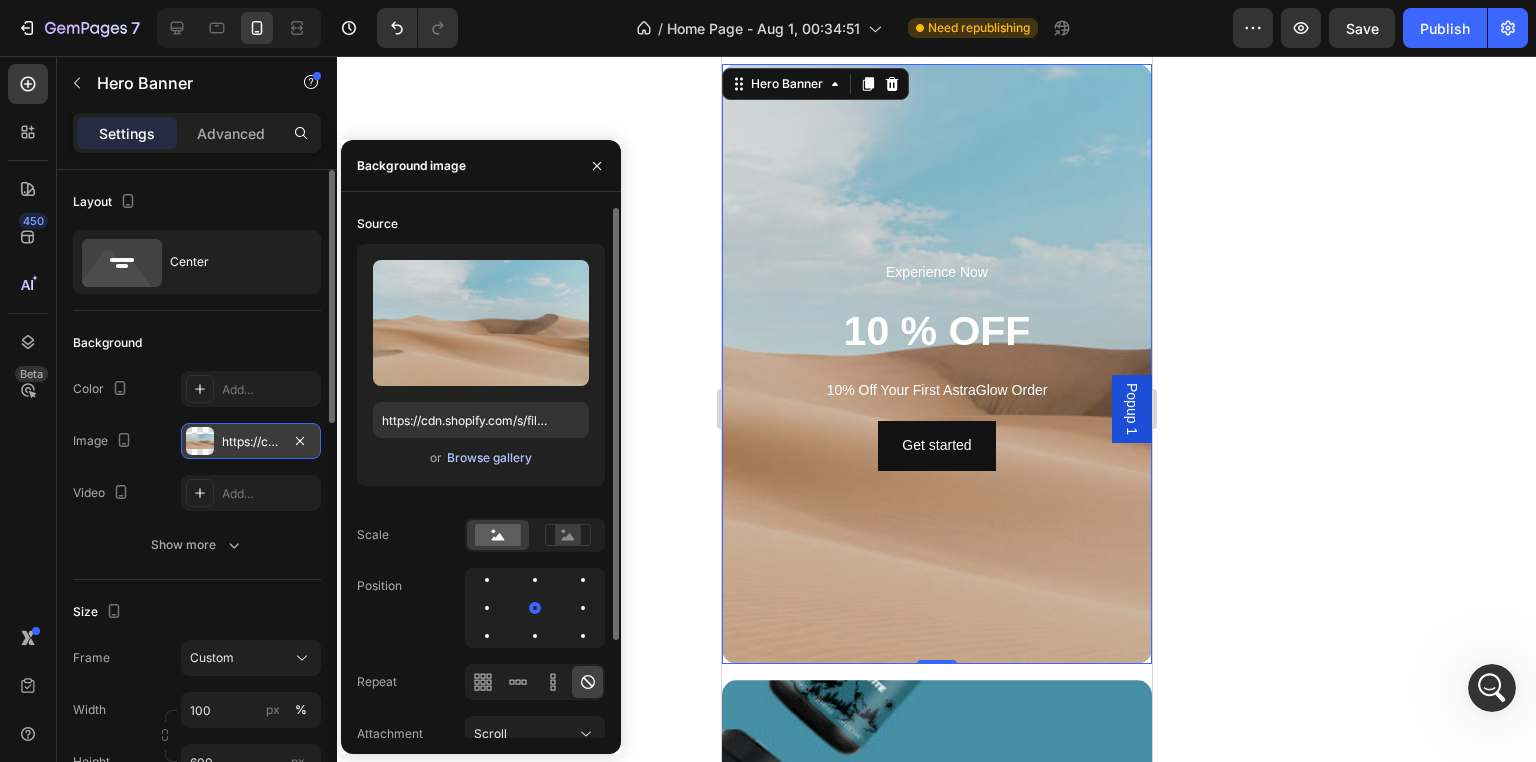 click on "Browse gallery" at bounding box center [489, 458] 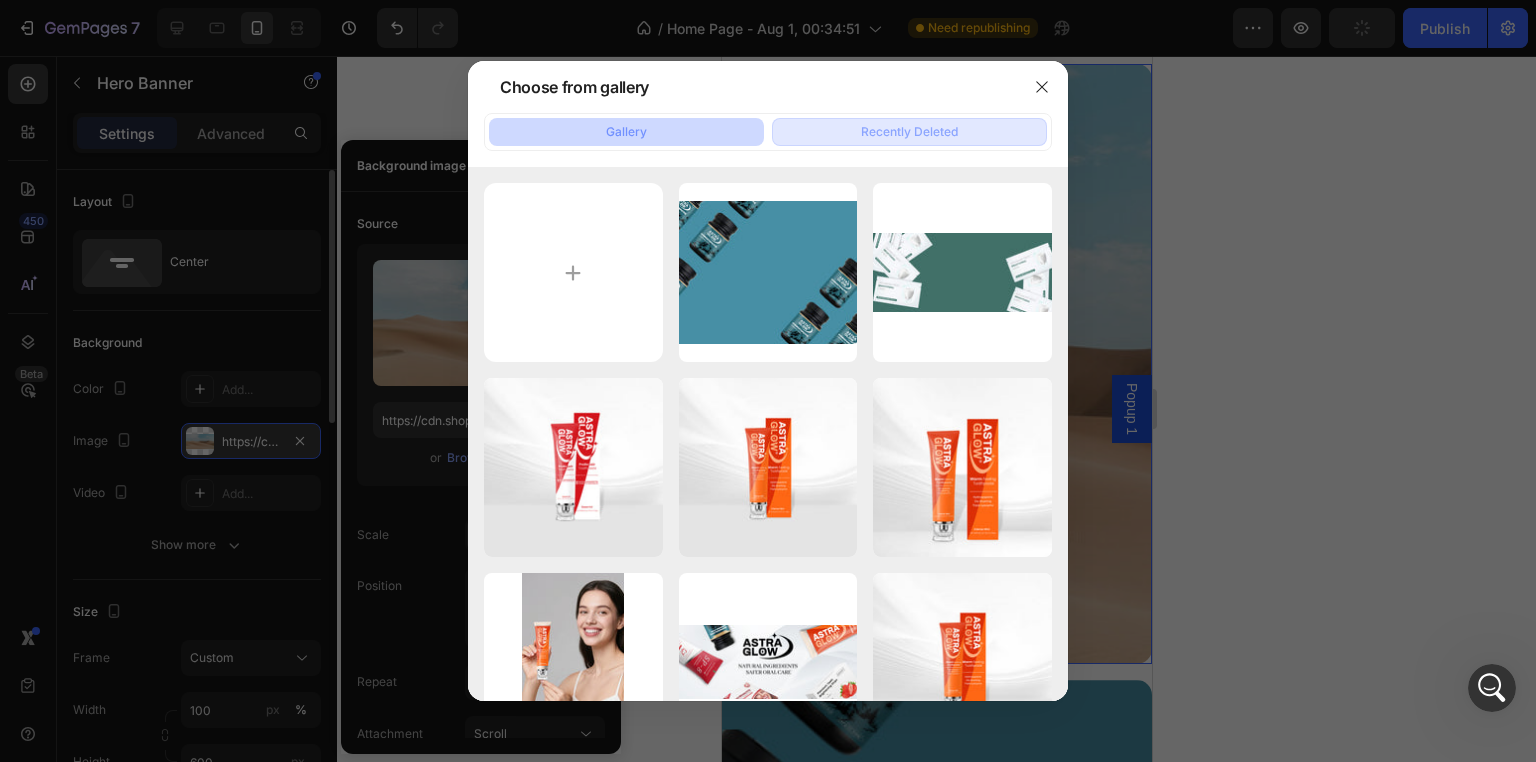 click on "Recently Deleted" 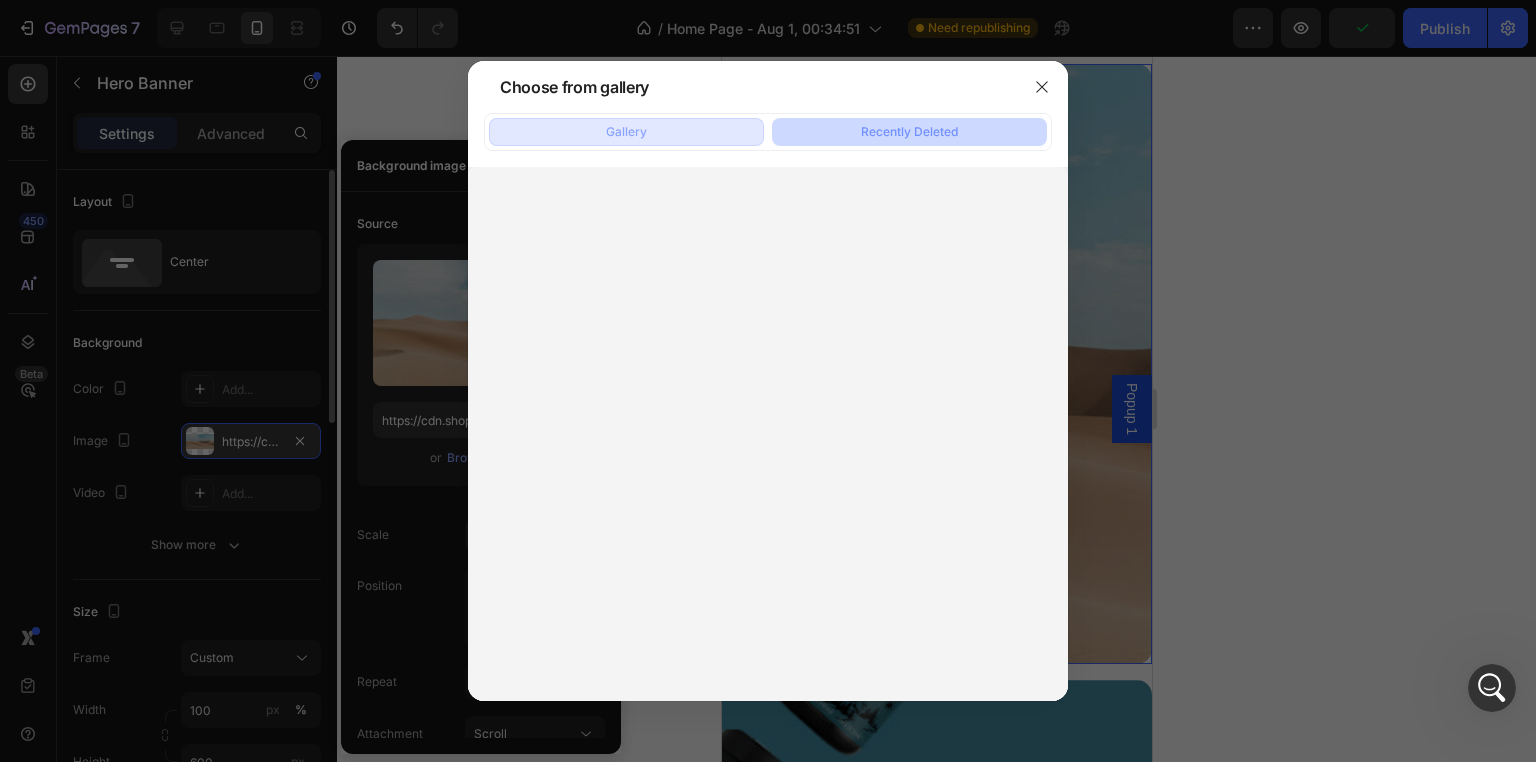 click on "Gallery" at bounding box center (626, 132) 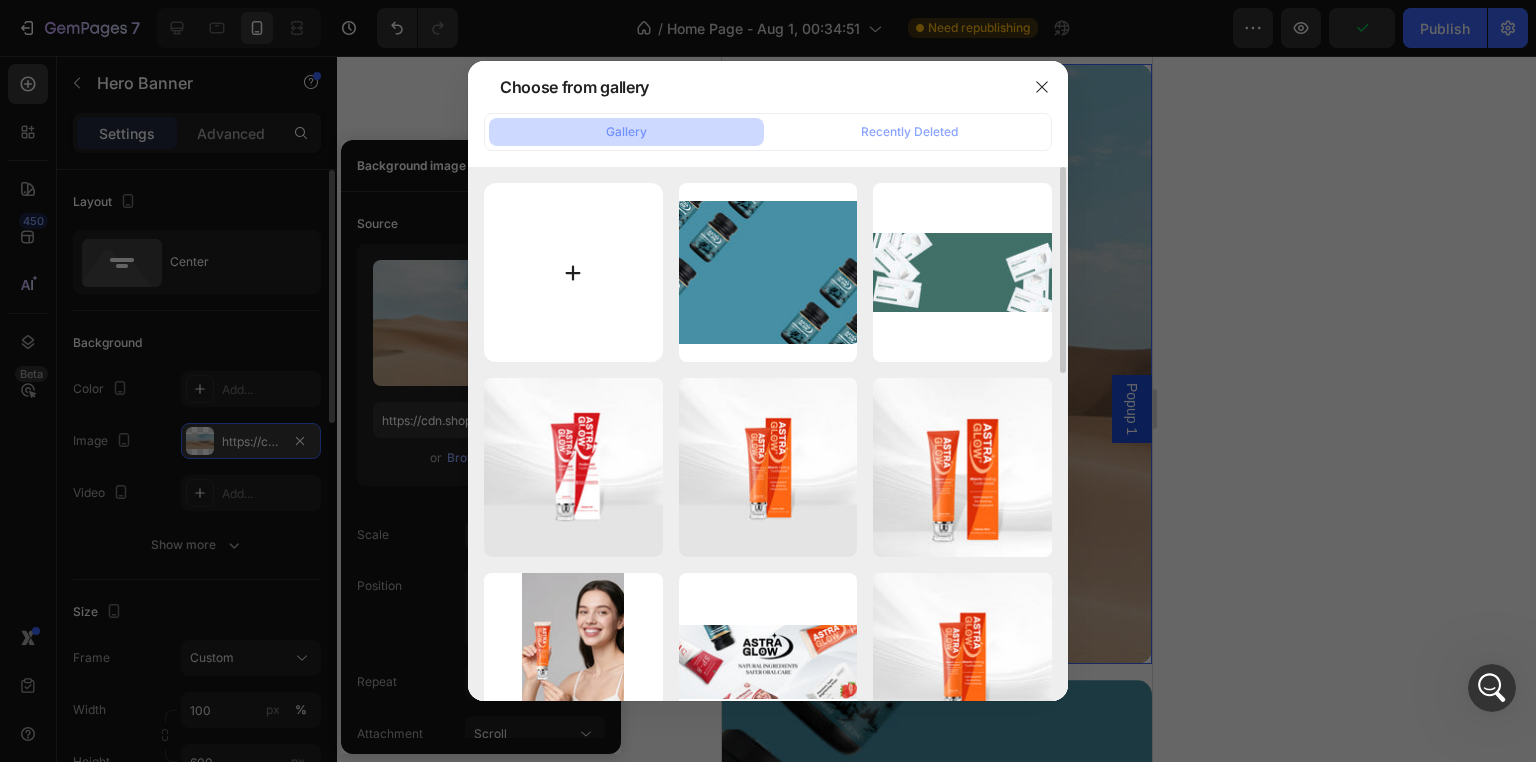 click at bounding box center (573, 272) 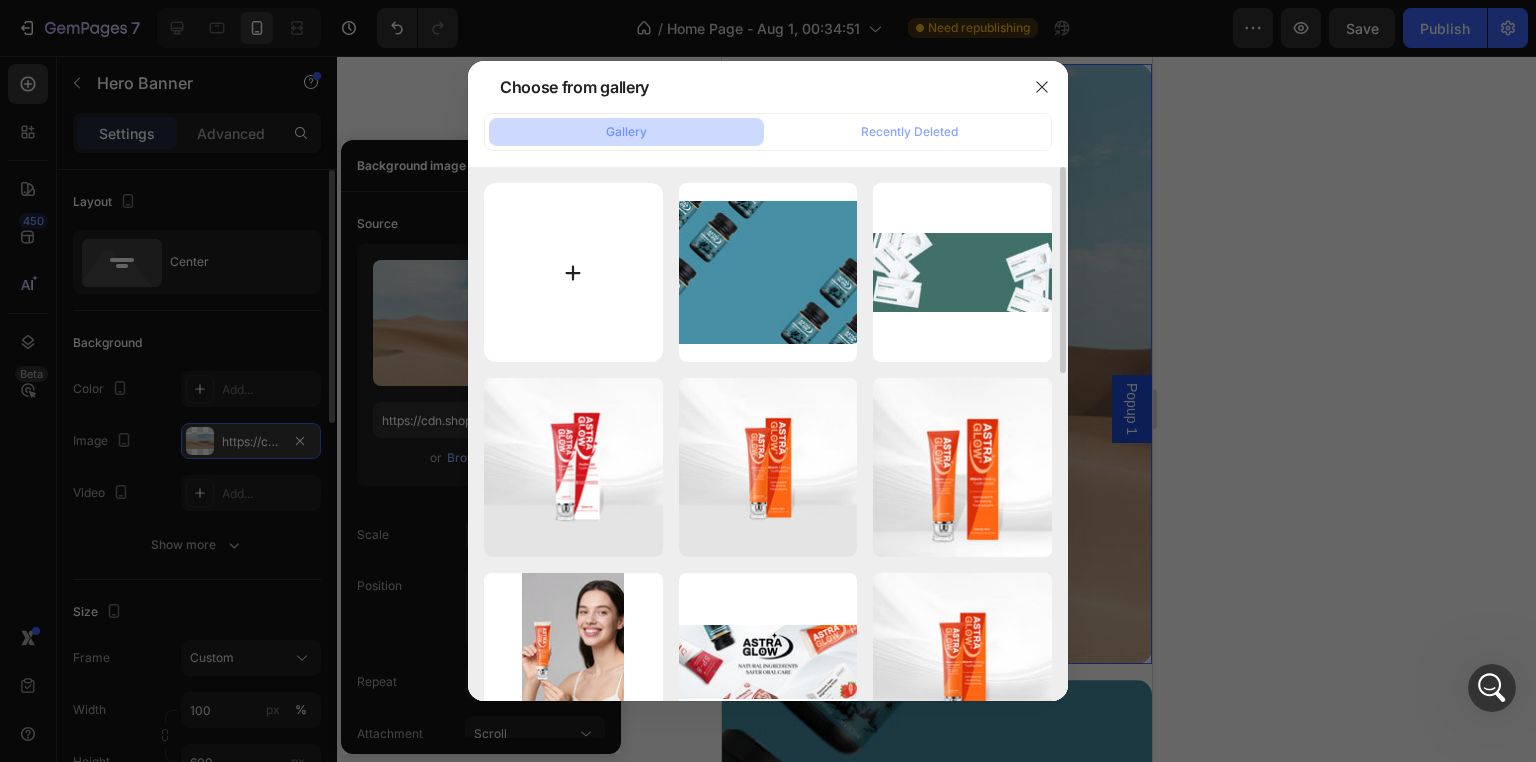 type on "C:\fakepath\20250804-143423.jpg" 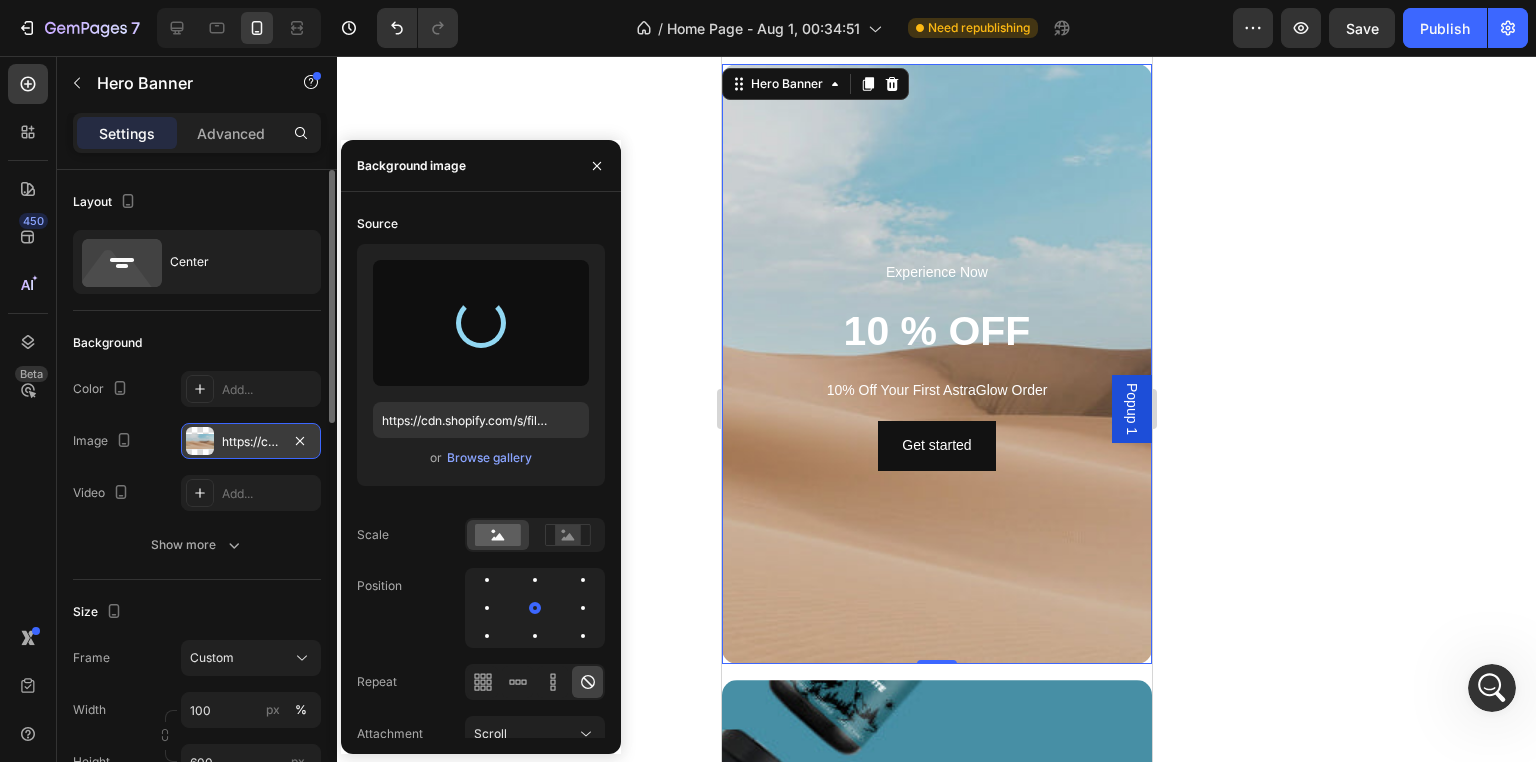 type on "https://cdn.shopify.com/s/files/1/0771/9049/6475/files/gempages_575927947383276370-423c912e-70da-49a1-b253-7ae4f820b439.jpg" 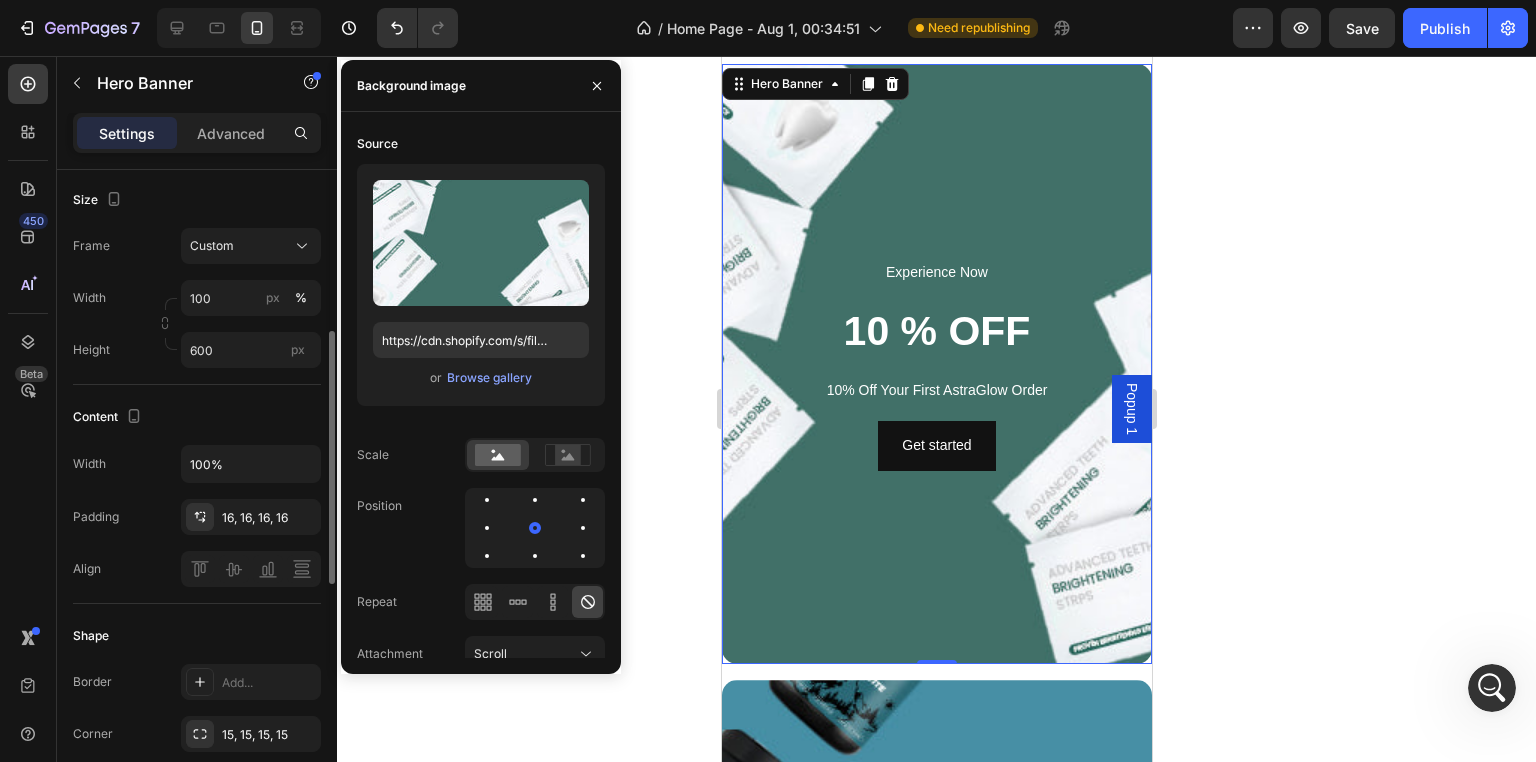 scroll, scrollTop: 0, scrollLeft: 0, axis: both 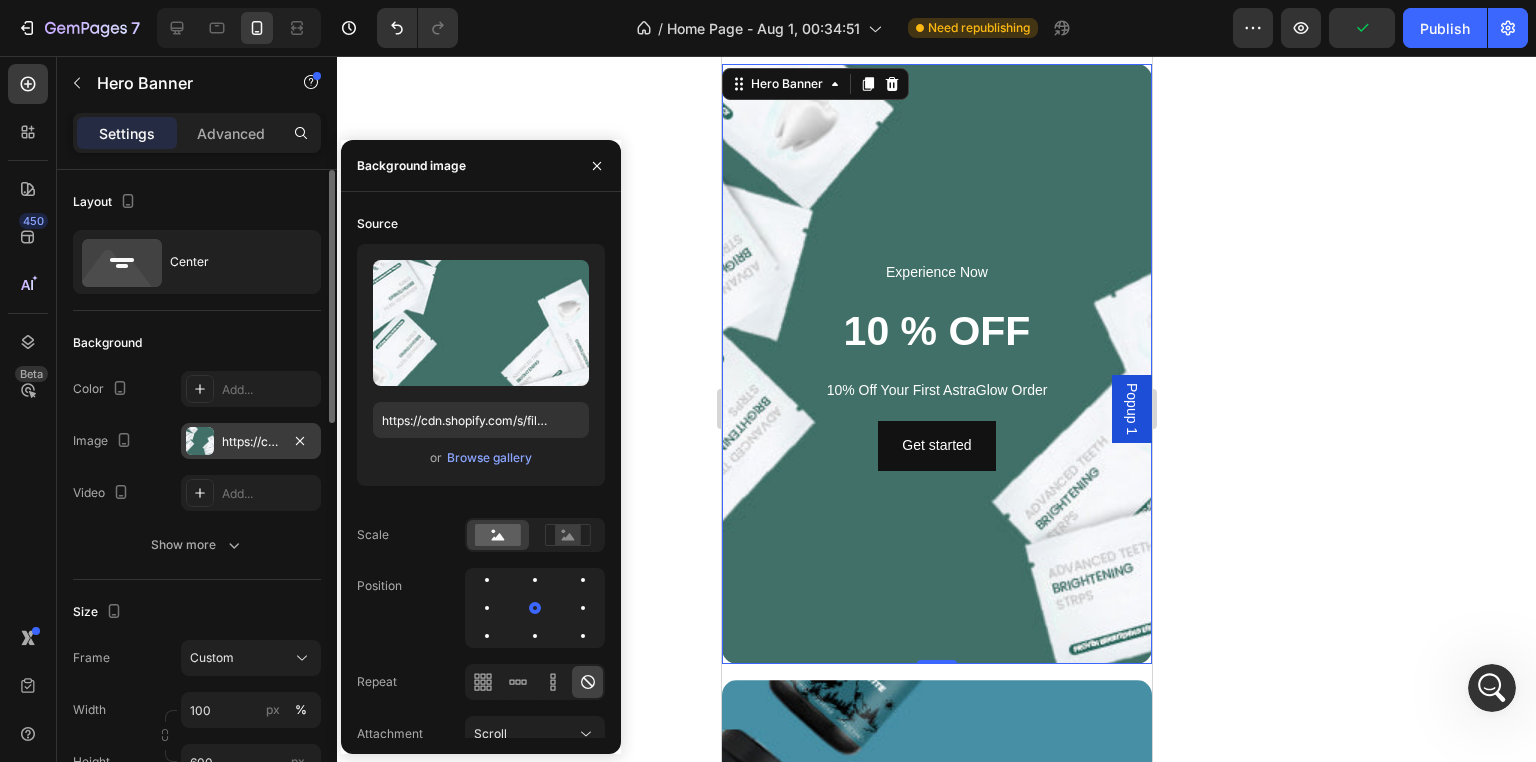 click on "Size Frame Custom Width 100 px % Height 600 px" 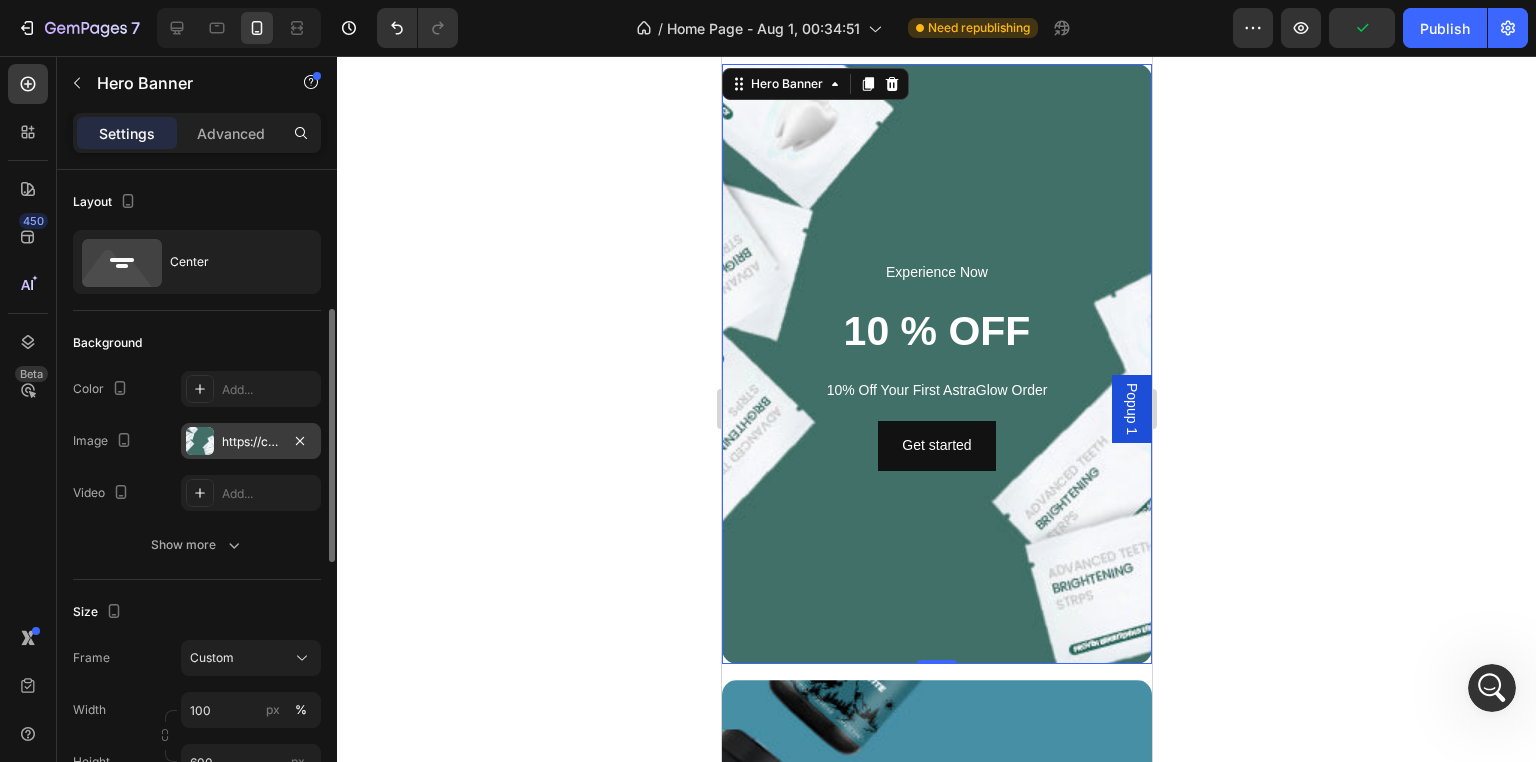 scroll, scrollTop: 100, scrollLeft: 0, axis: vertical 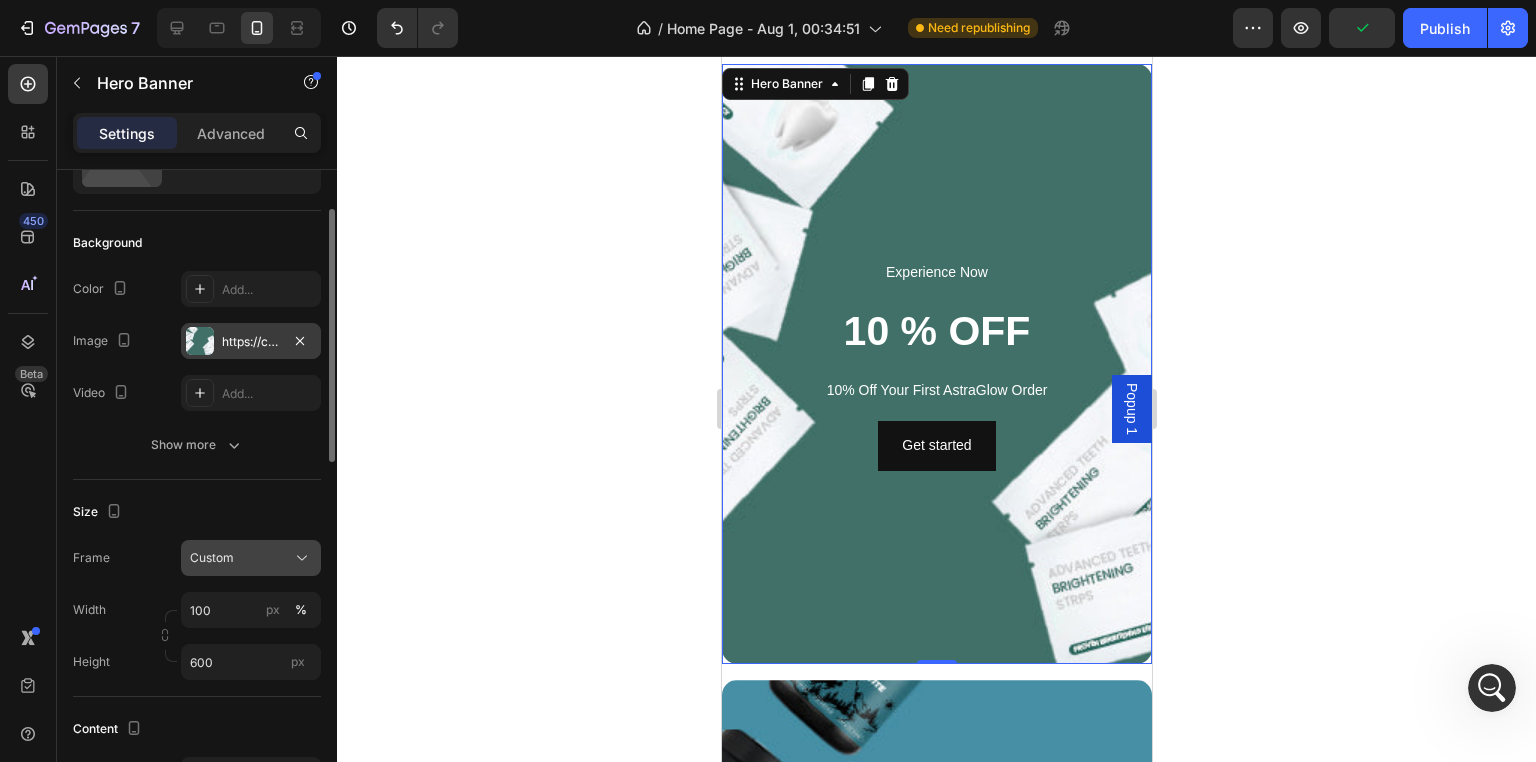 click on "Custom" 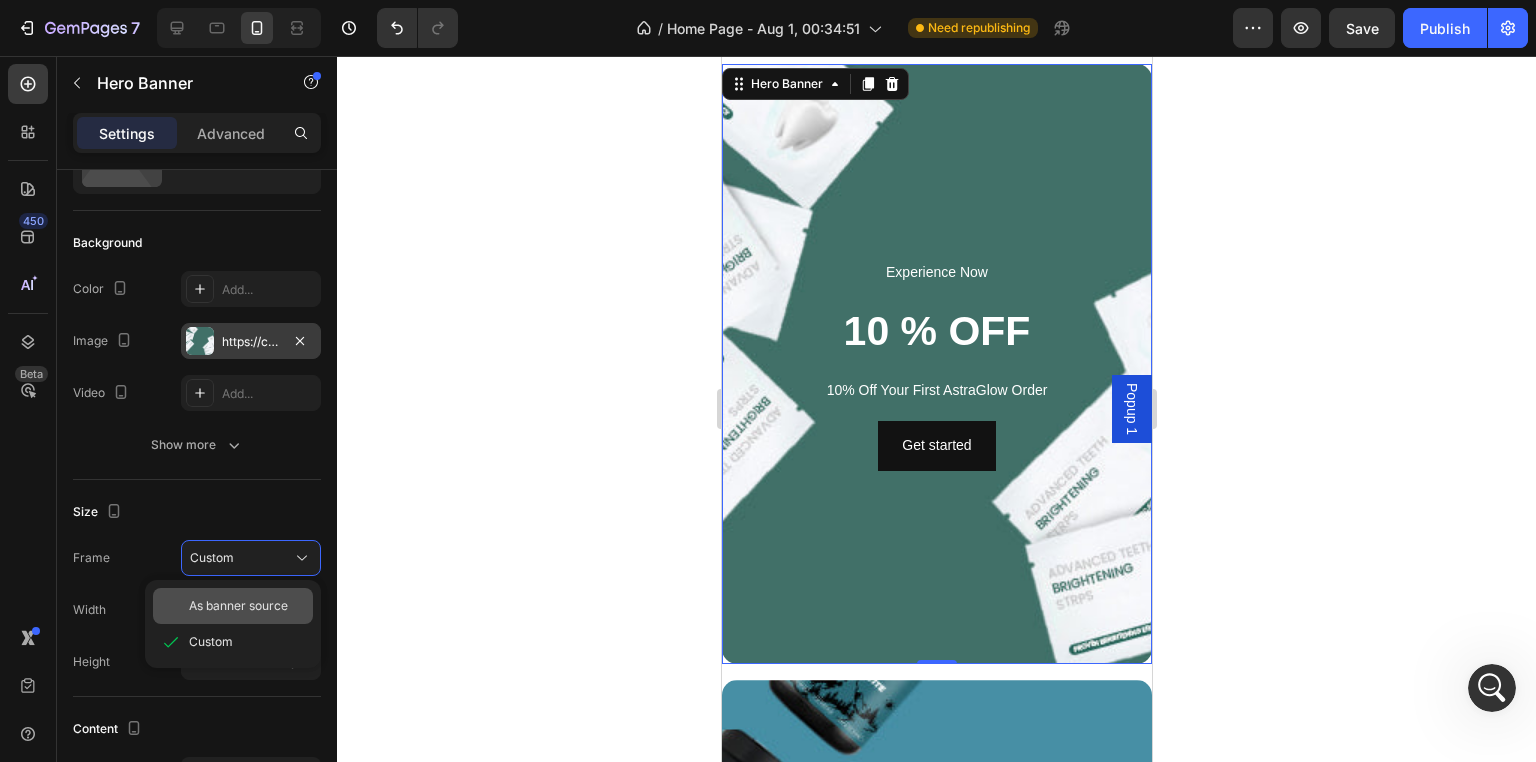 click on "As banner source" at bounding box center (238, 606) 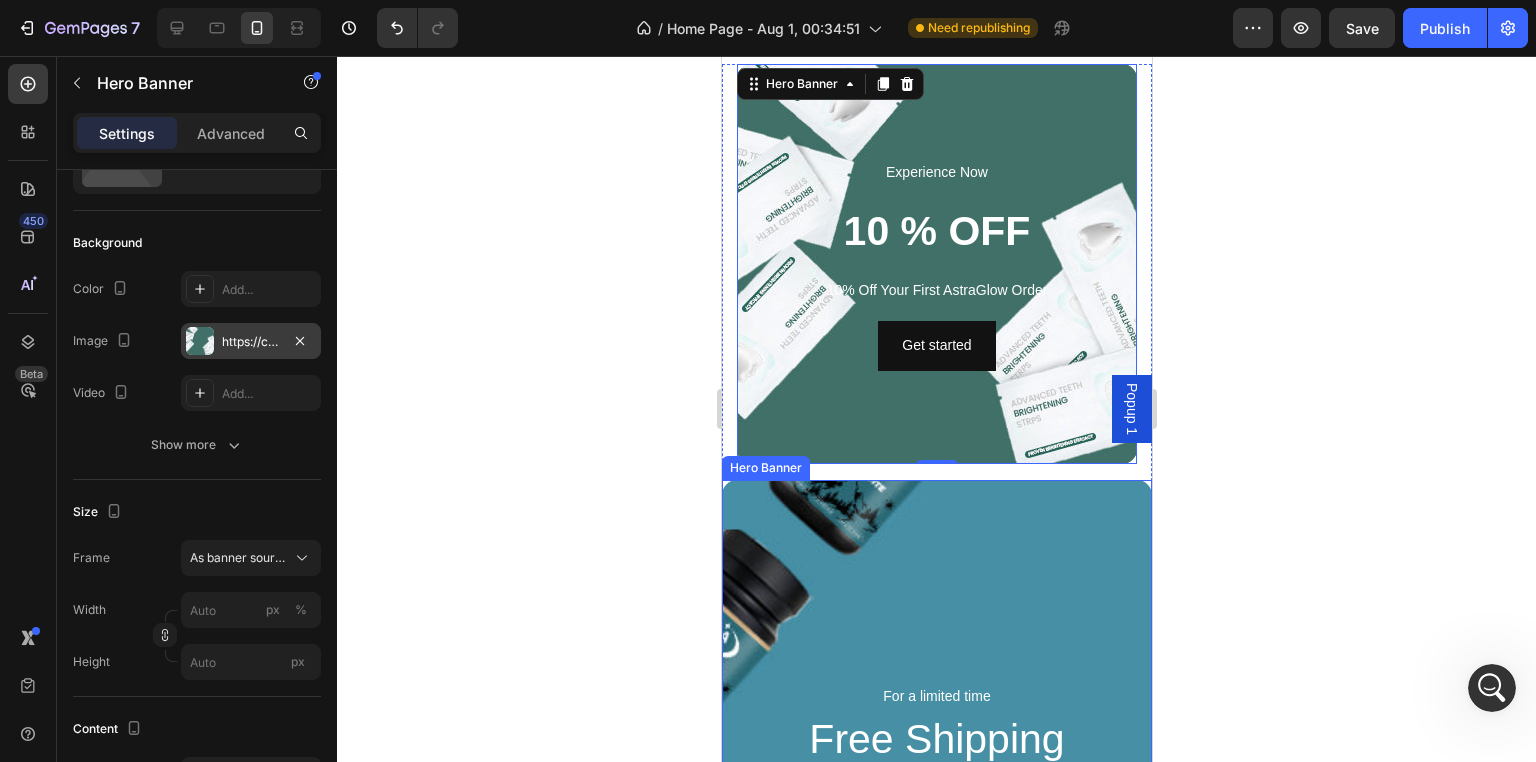 click at bounding box center [936, 780] 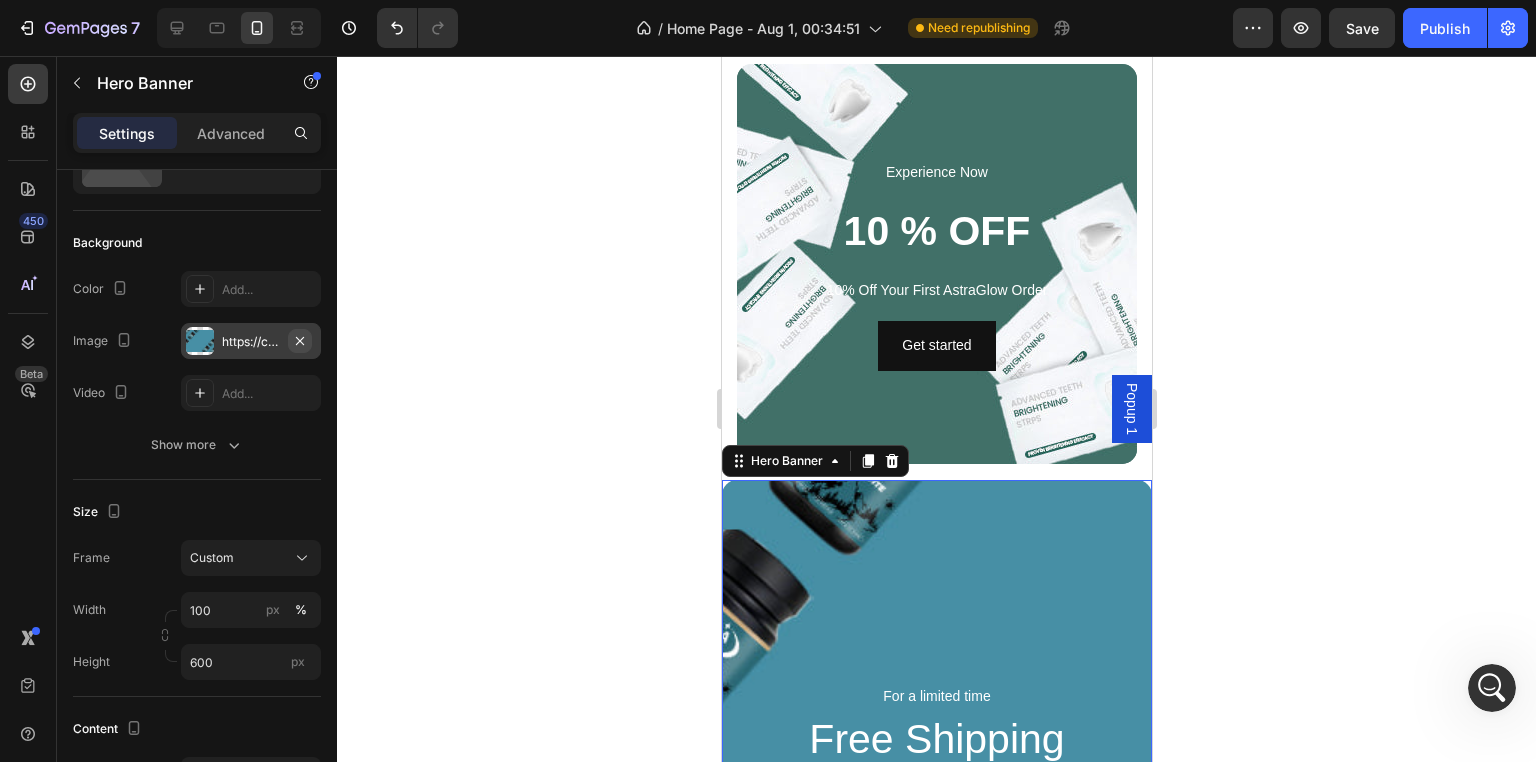 click 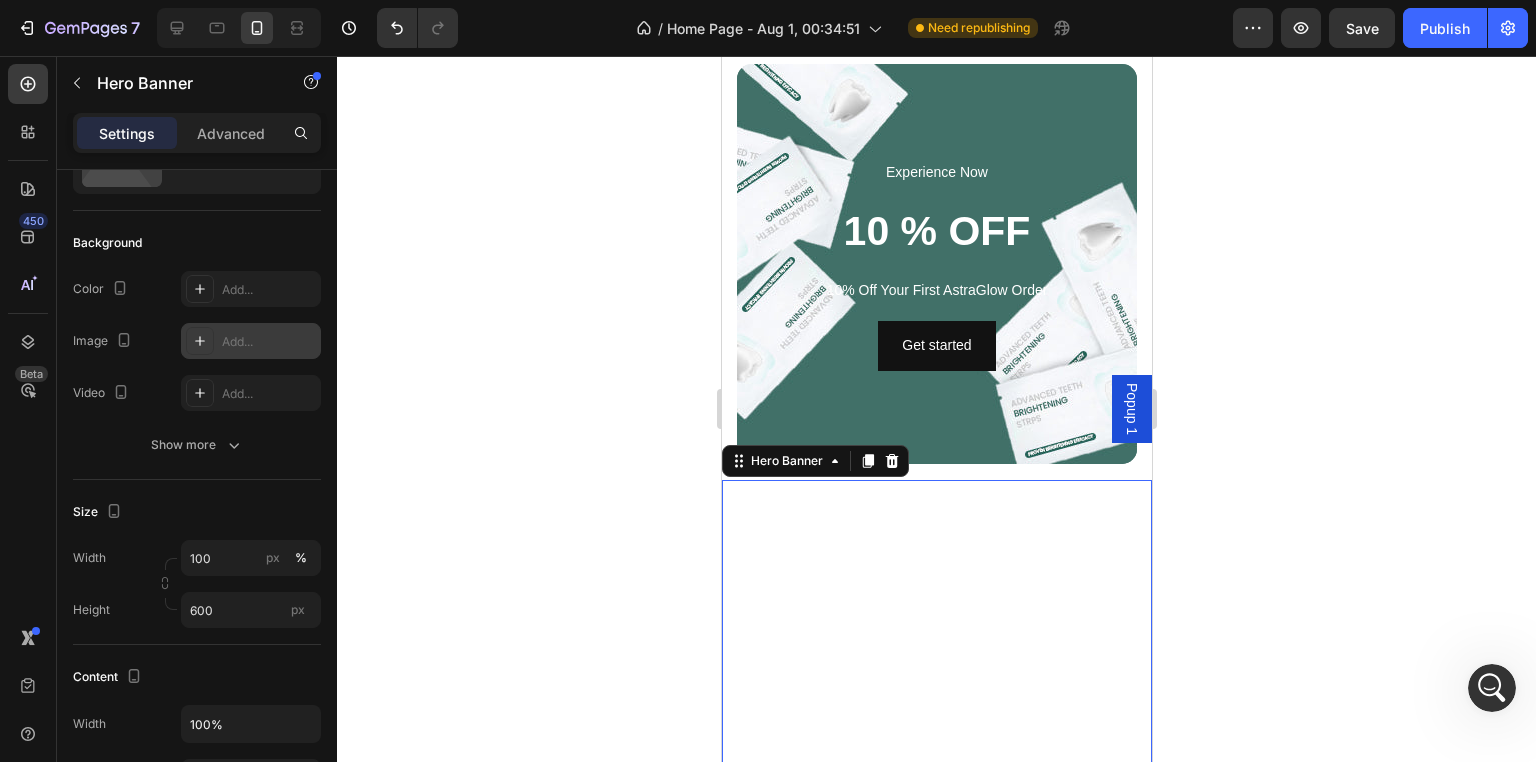 click on "Add..." at bounding box center [269, 342] 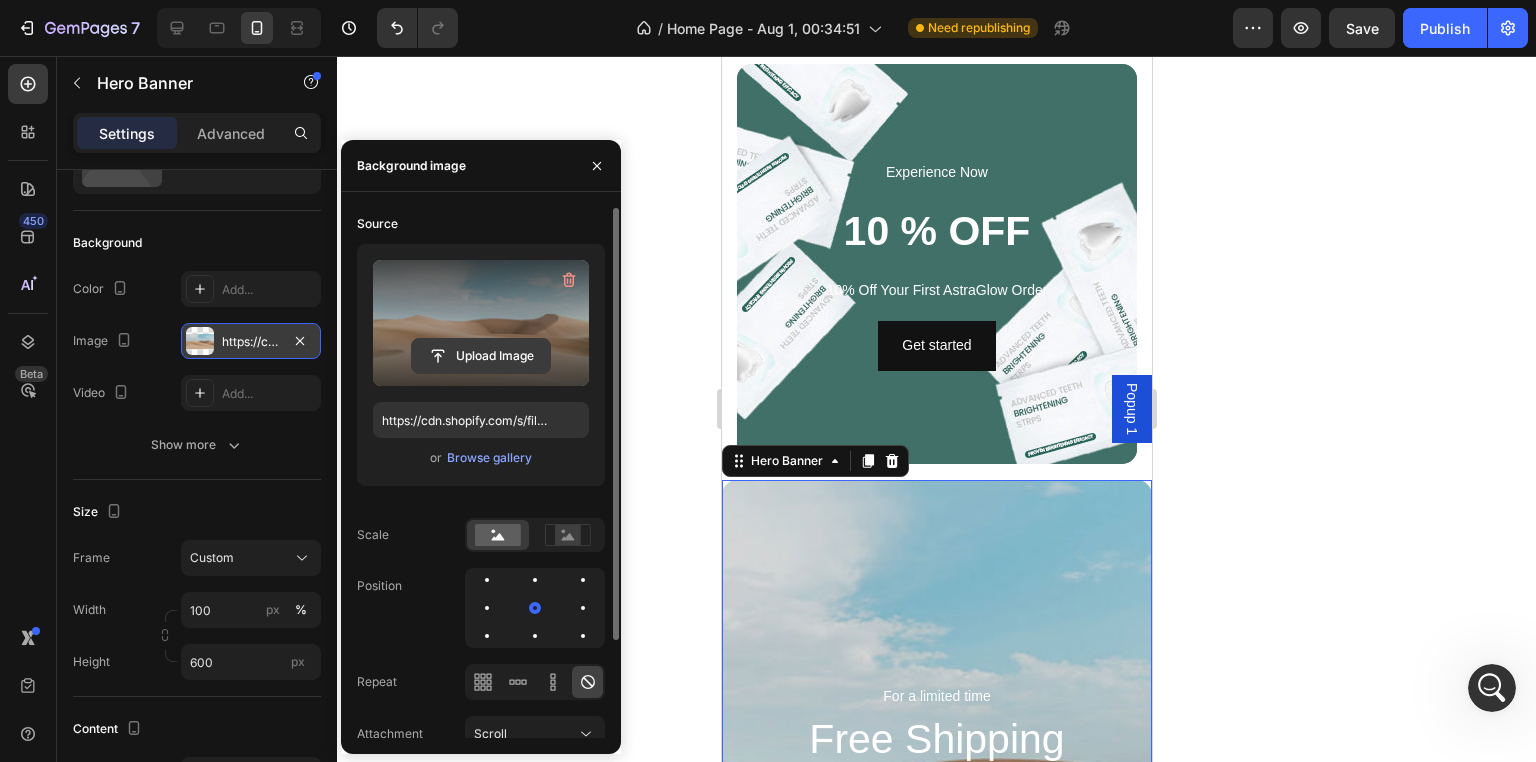 click 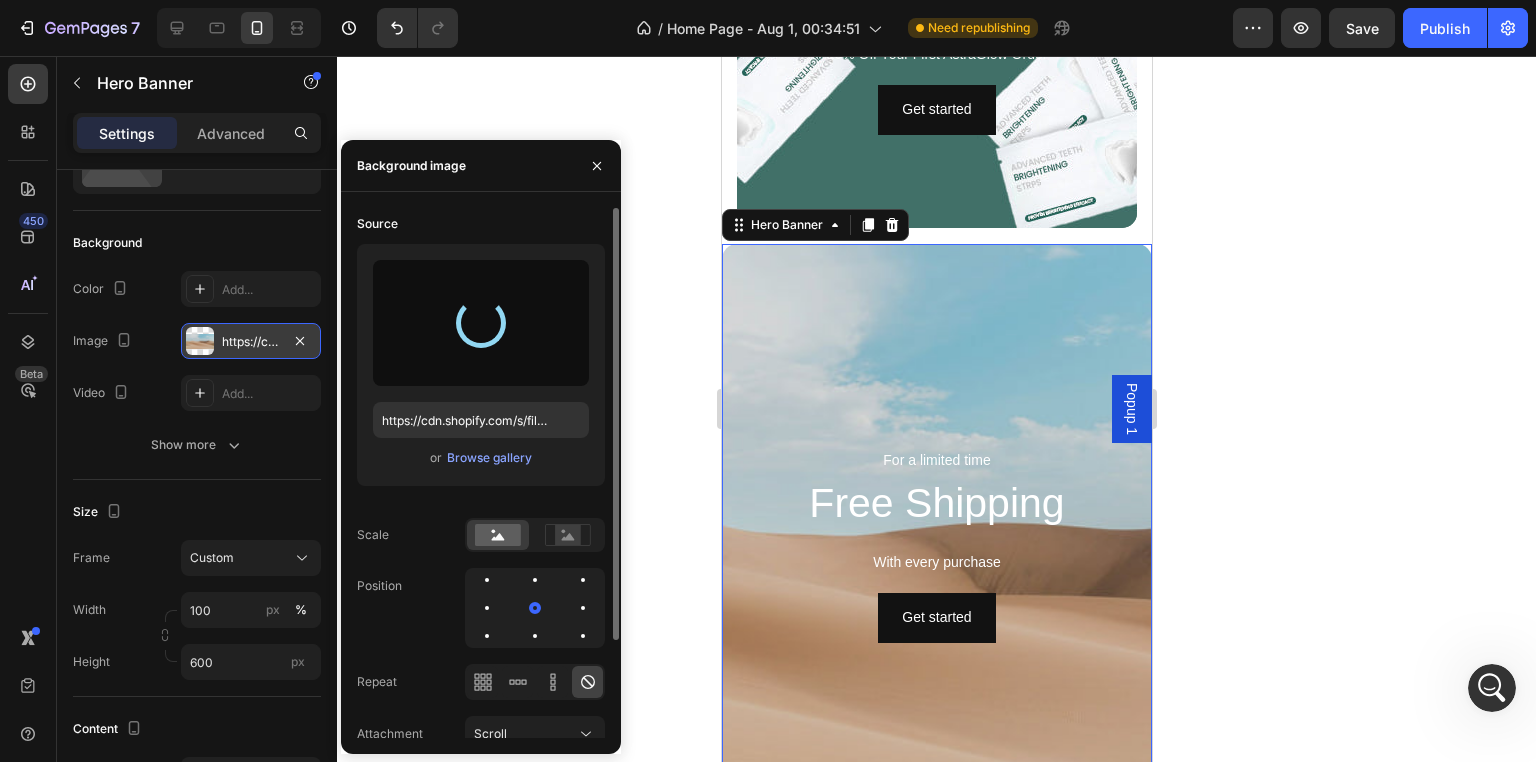 scroll, scrollTop: 2888, scrollLeft: 0, axis: vertical 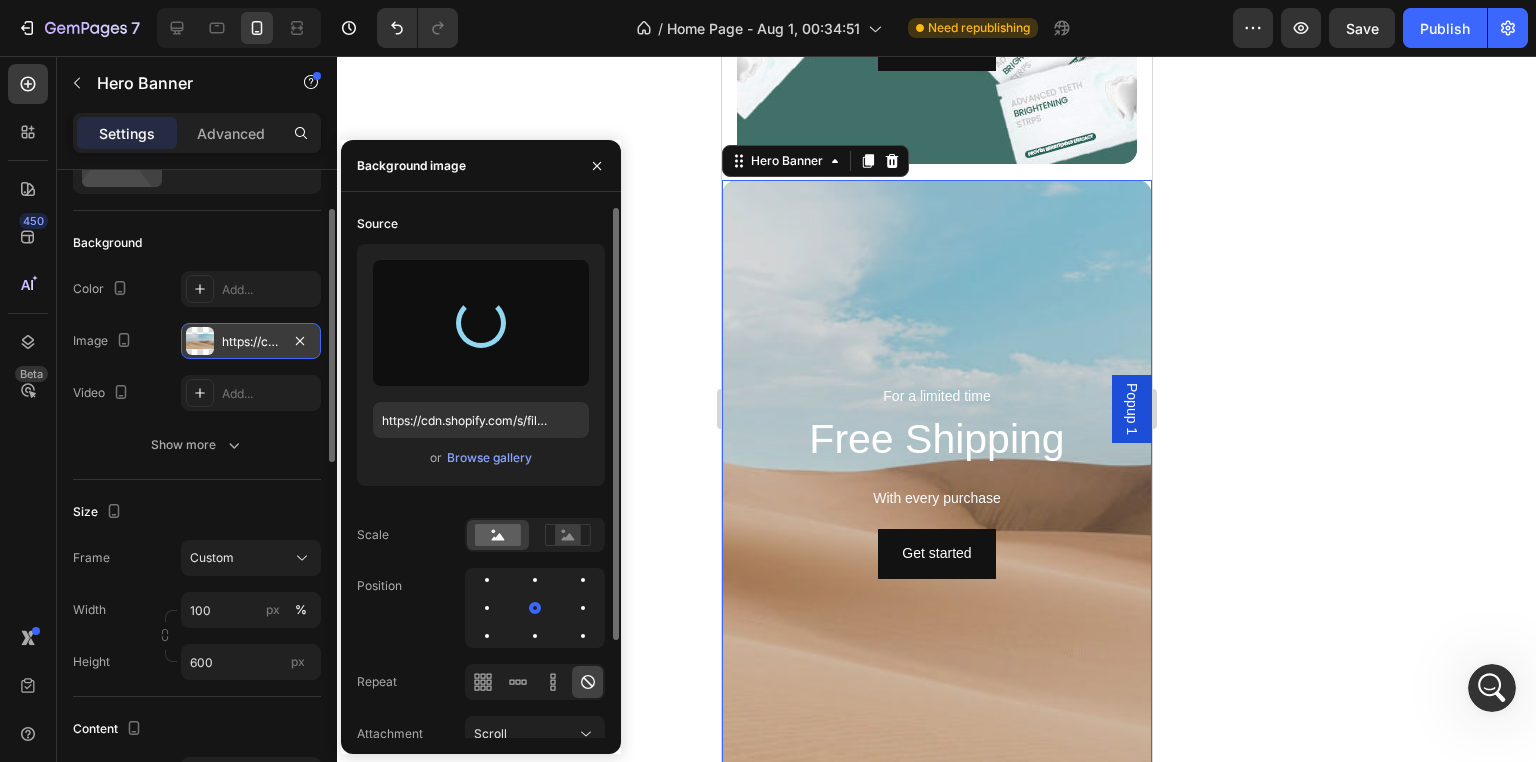 type on "https://cdn.shopify.com/s/files/1/0771/9049/6475/files/gempages_575927947383276370-5f5f5a77-6d57-4cb5-9514-ad965fce548c.jpg" 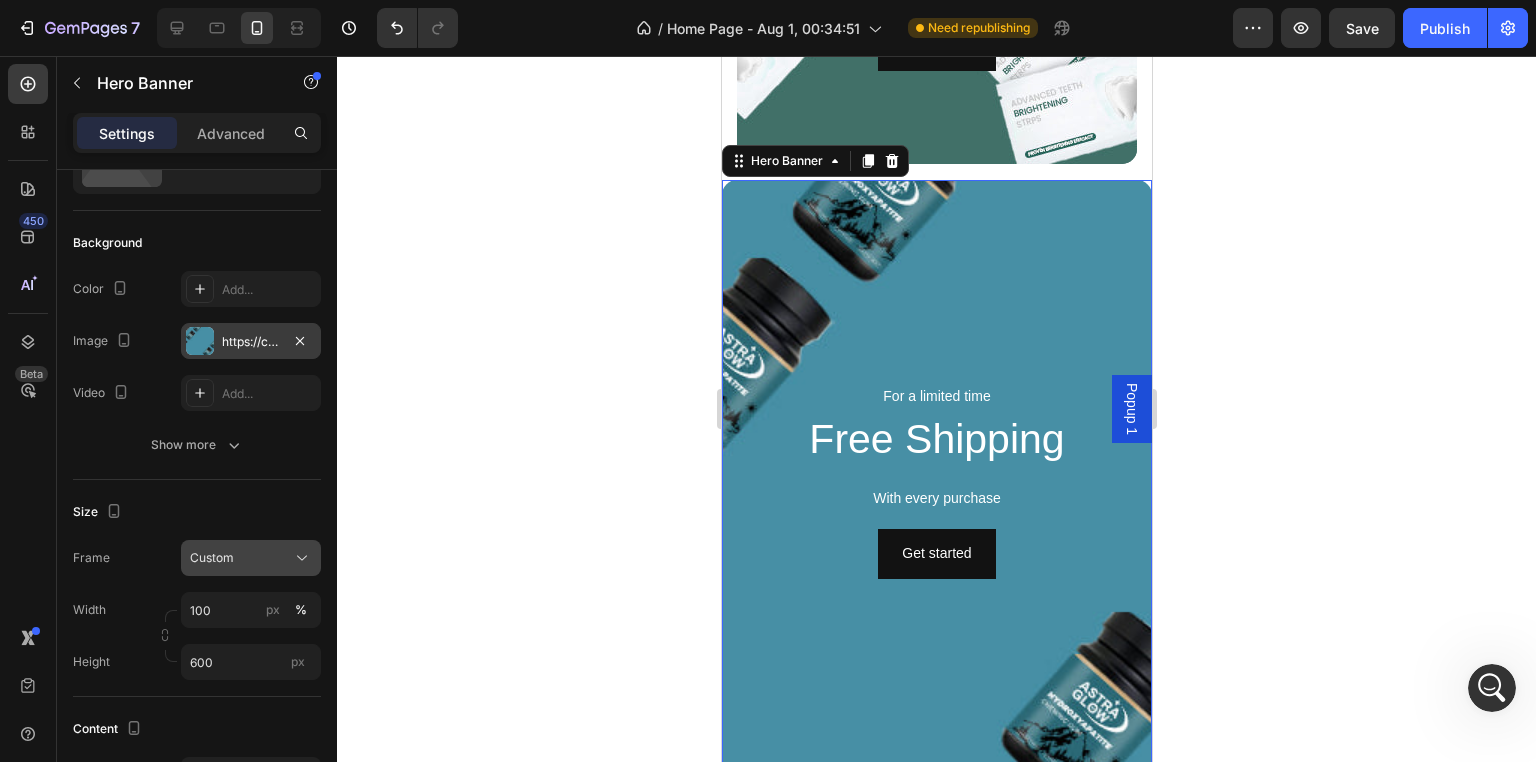 click on "Custom" 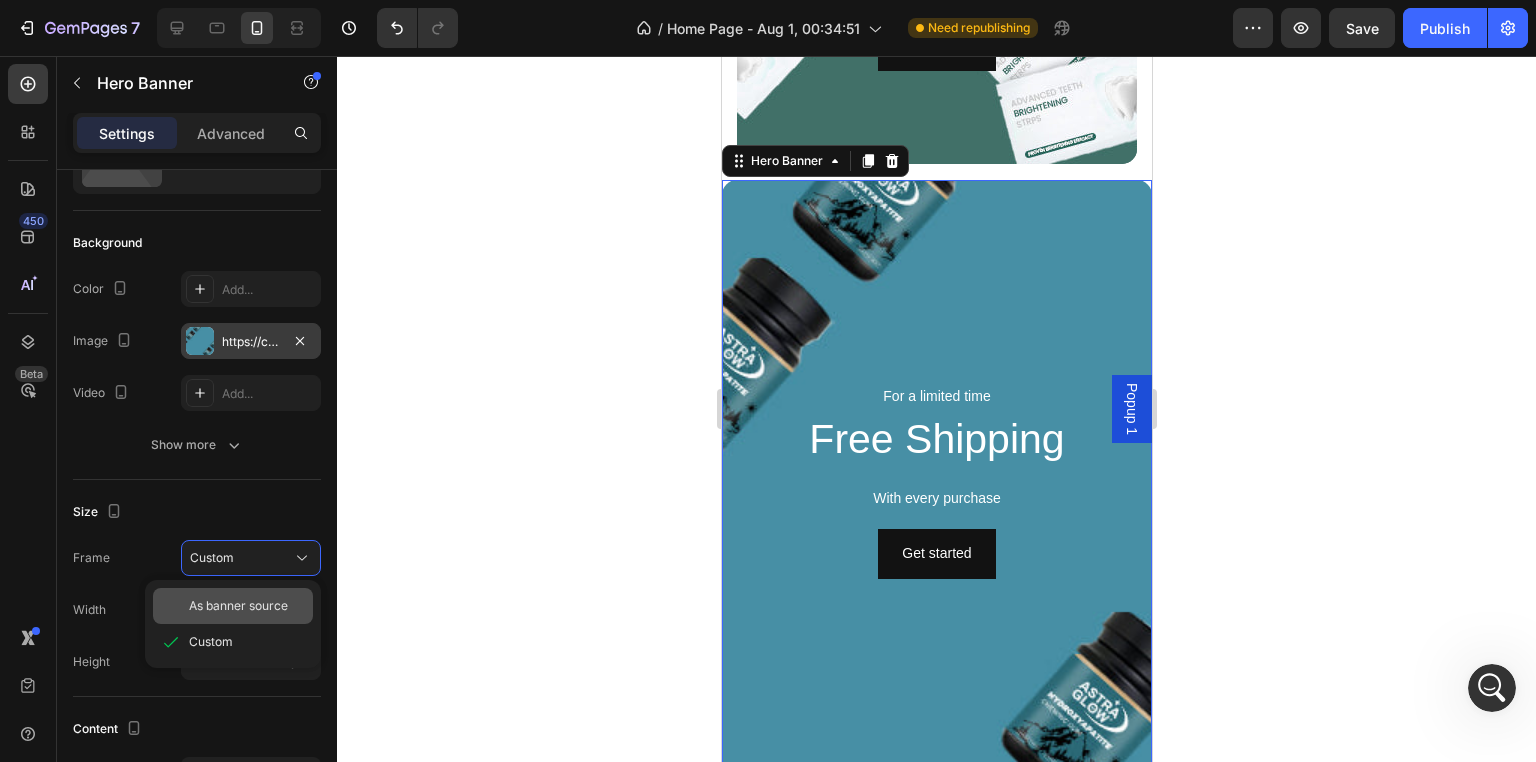 click on "As banner source" at bounding box center [238, 606] 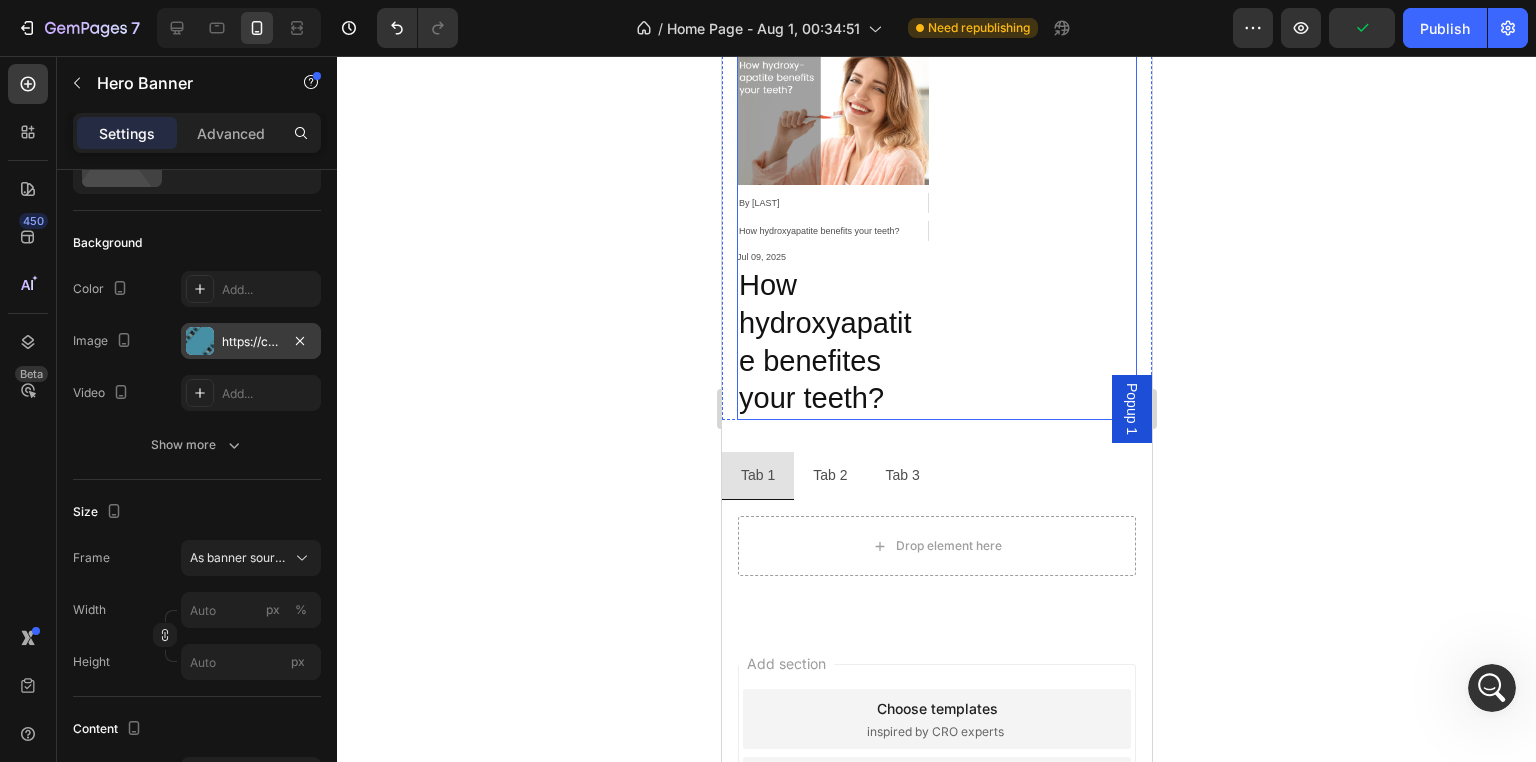 scroll, scrollTop: 4088, scrollLeft: 0, axis: vertical 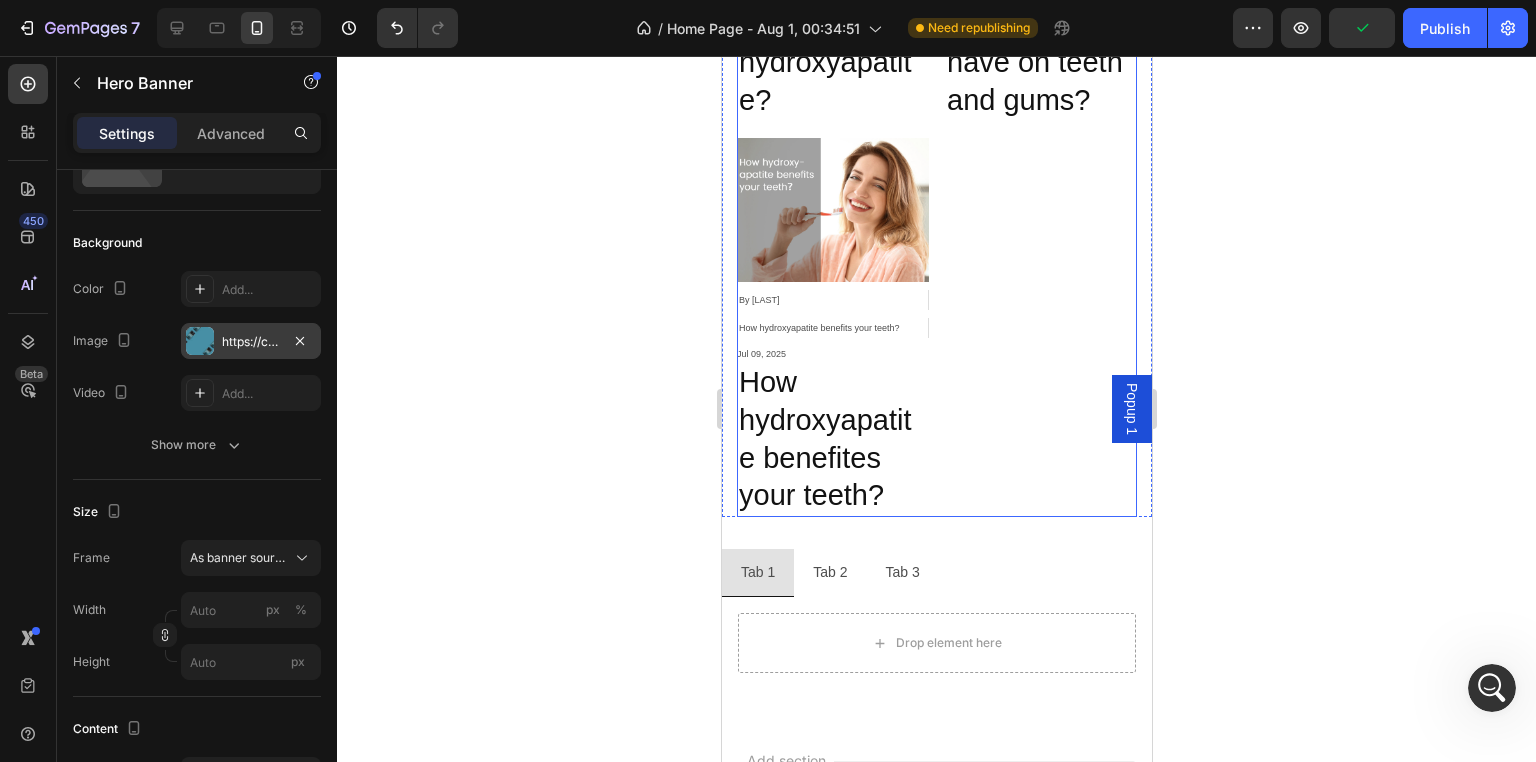 click on "Article Image By ZAlex Article Author How hydroxyapatite benefits your teeth? Article Category Jul 09, 2025 Article Date Row What are probiotics and hydroxyapatite? Article Title Article List Article Image By ZAlex Article Author How hydroxyapatite benefits your teeth? Article Category Jul 09, 2025 Article Date Row What effects do probiotics have on teeth and gums? Article Title Article List Article Image By ZAlex Article Author How hydroxyapatite benefits your teeth? Article Category Jul 09, 2025 Article Date Row How hydroxyapatite benefites your teeth? Article Title Article List" at bounding box center (936, 129) 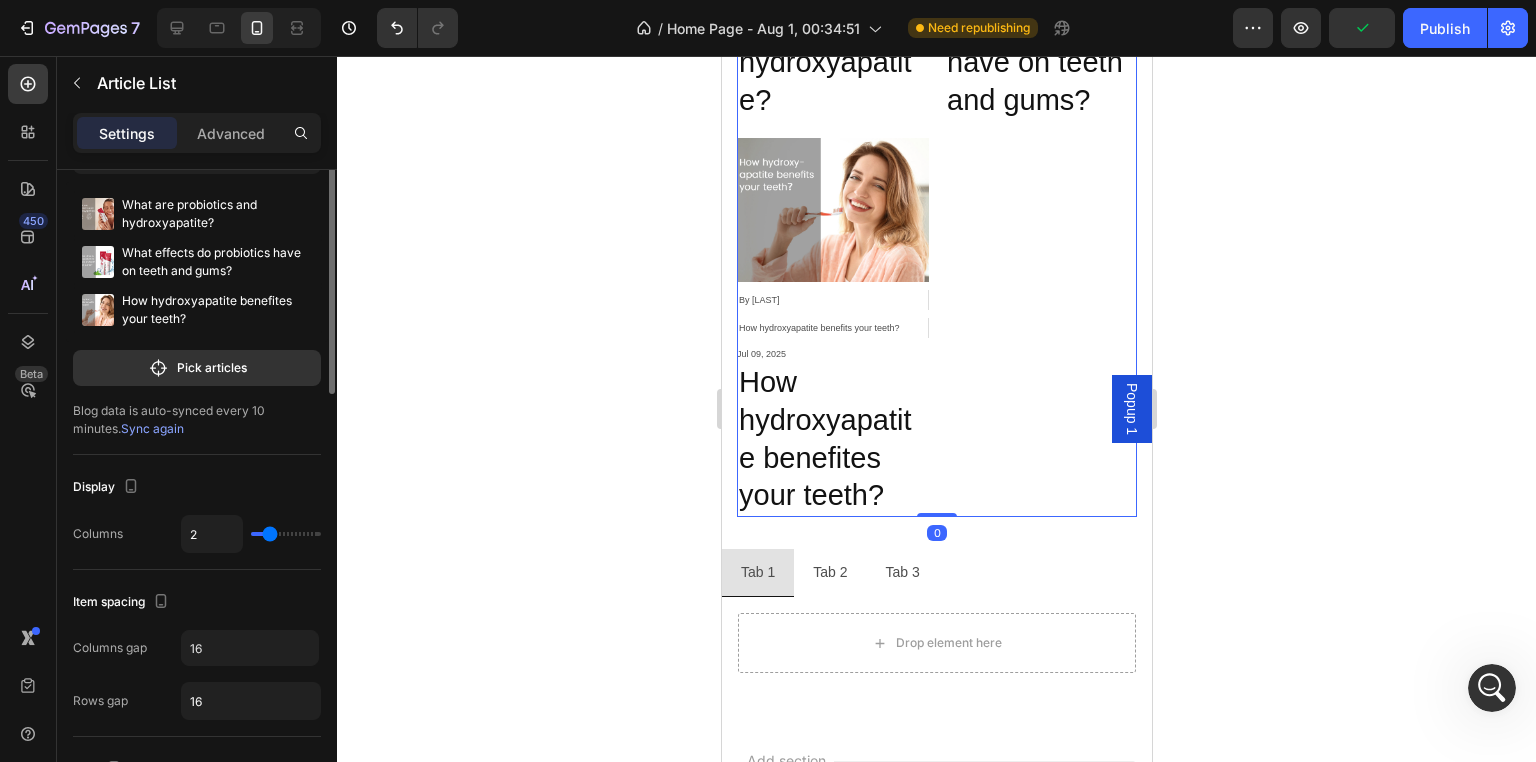 scroll, scrollTop: 0, scrollLeft: 0, axis: both 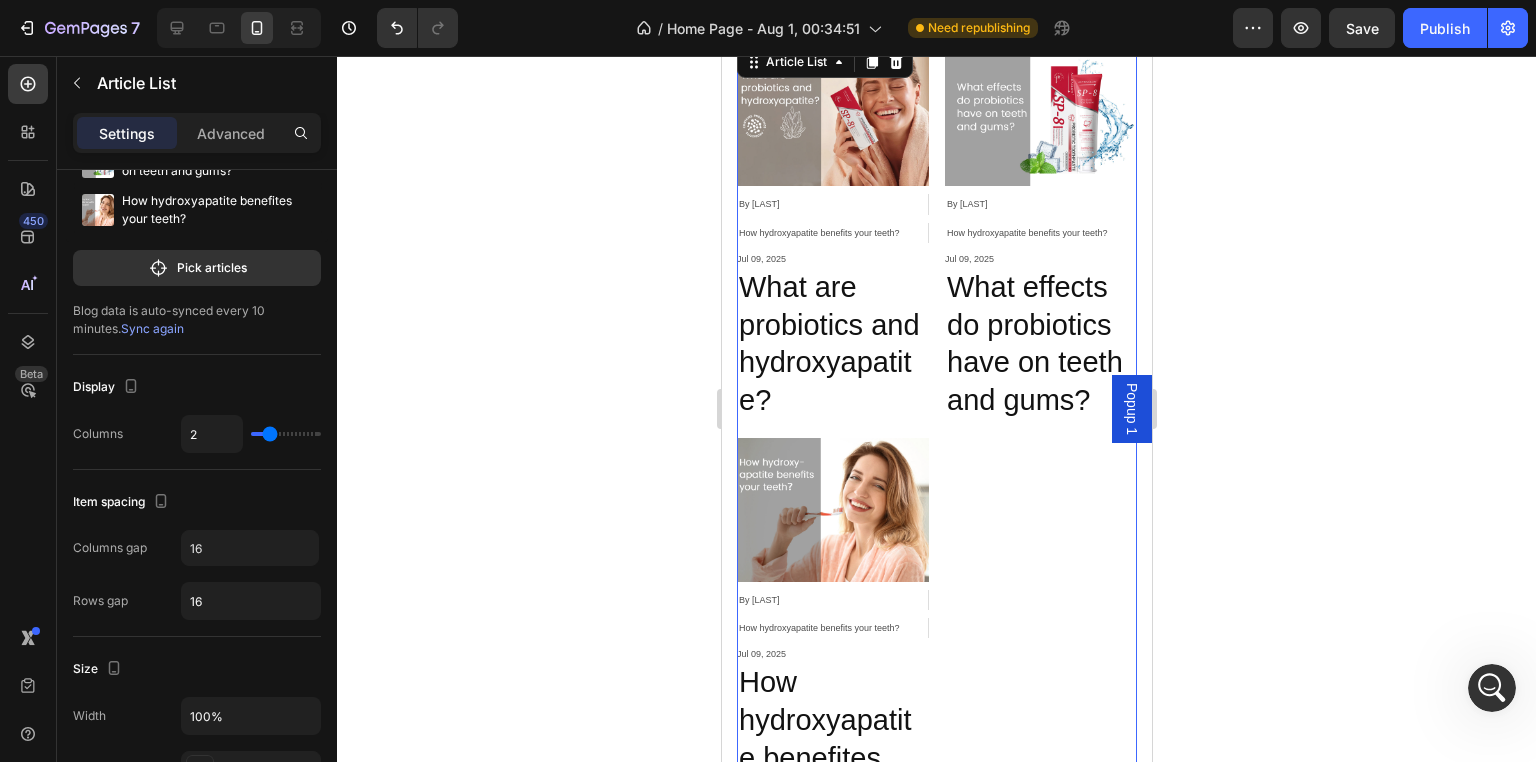 type on "3" 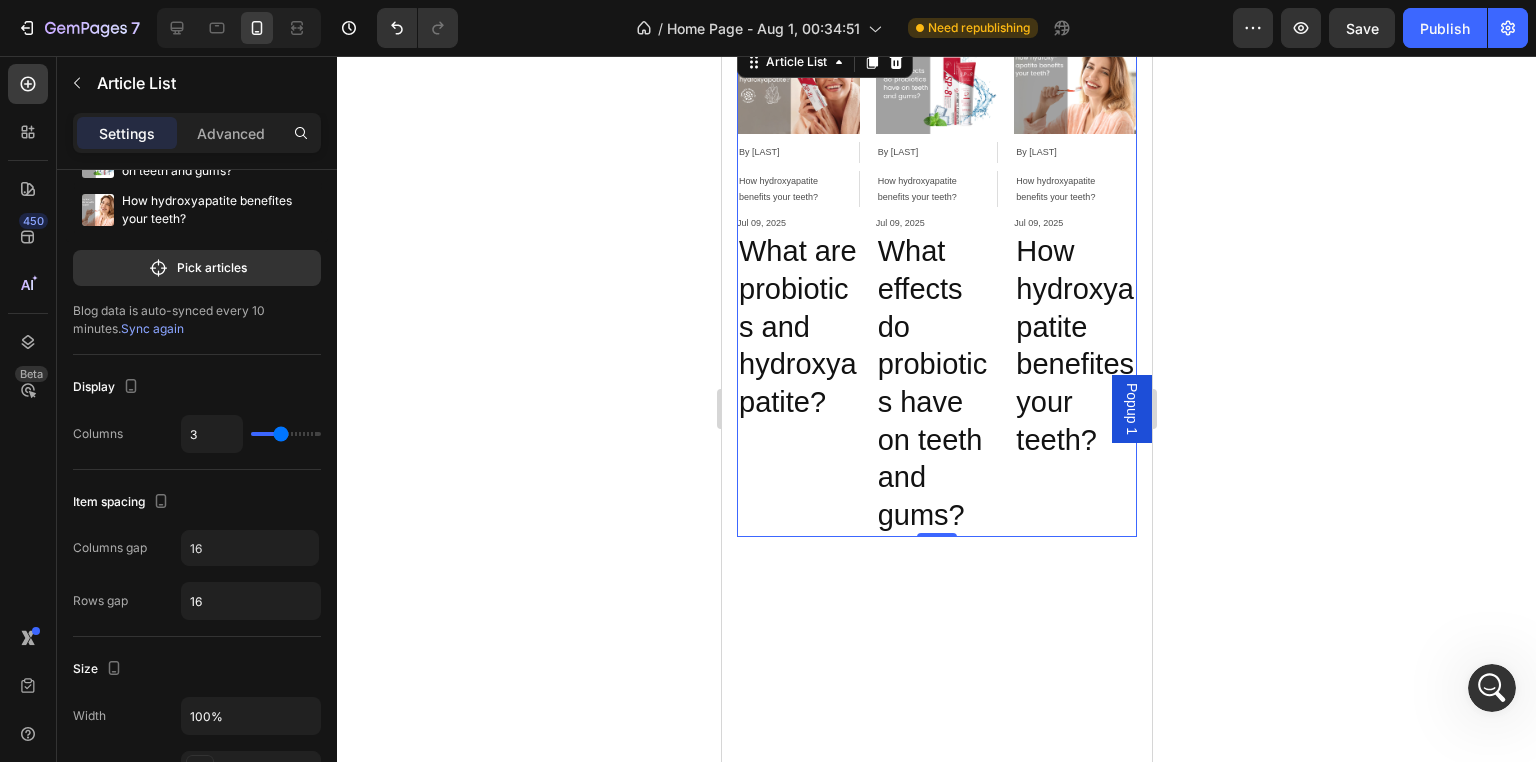 drag, startPoint x: 267, startPoint y: 433, endPoint x: 276, endPoint y: 438, distance: 10.29563 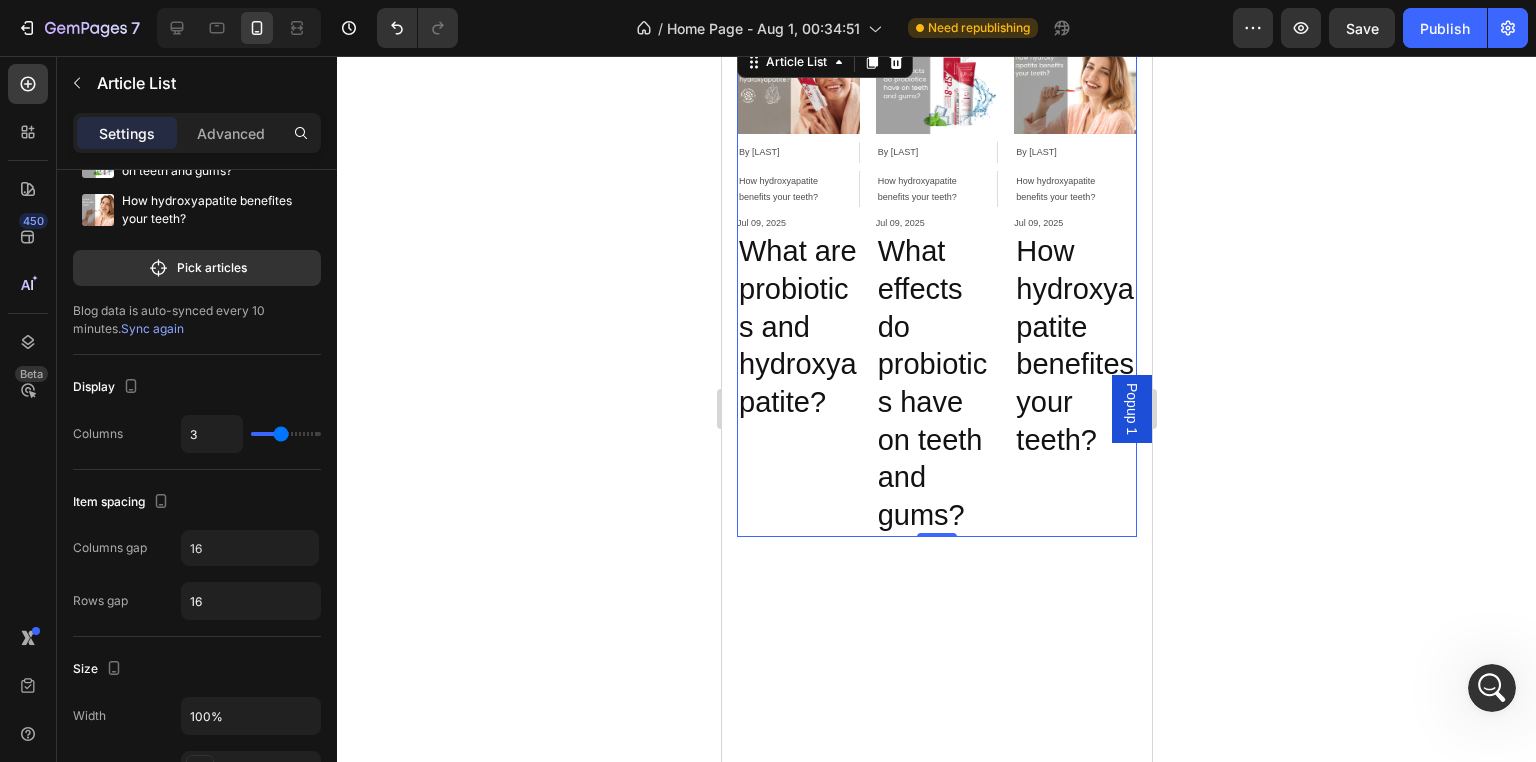 type on "4" 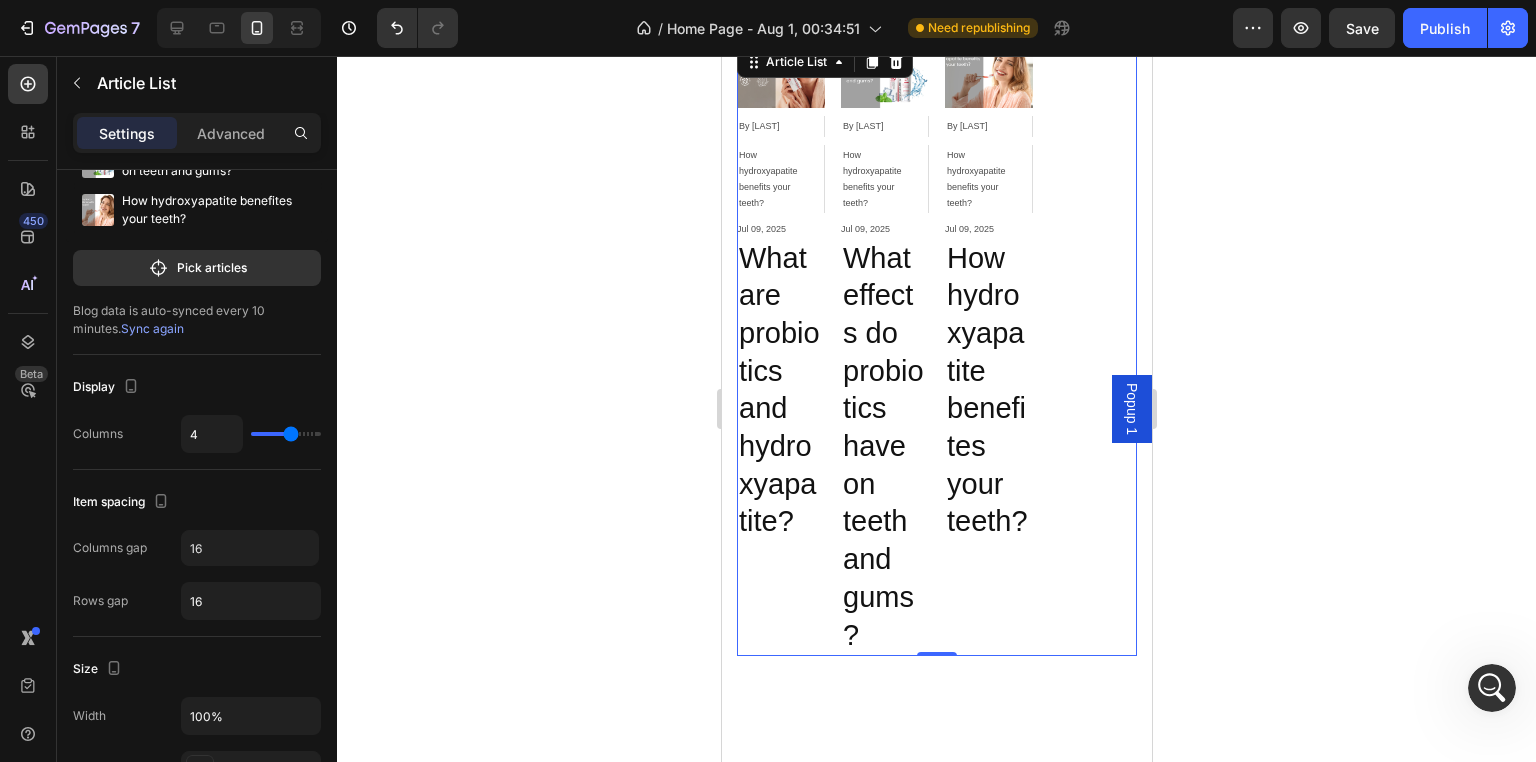 type on "5" 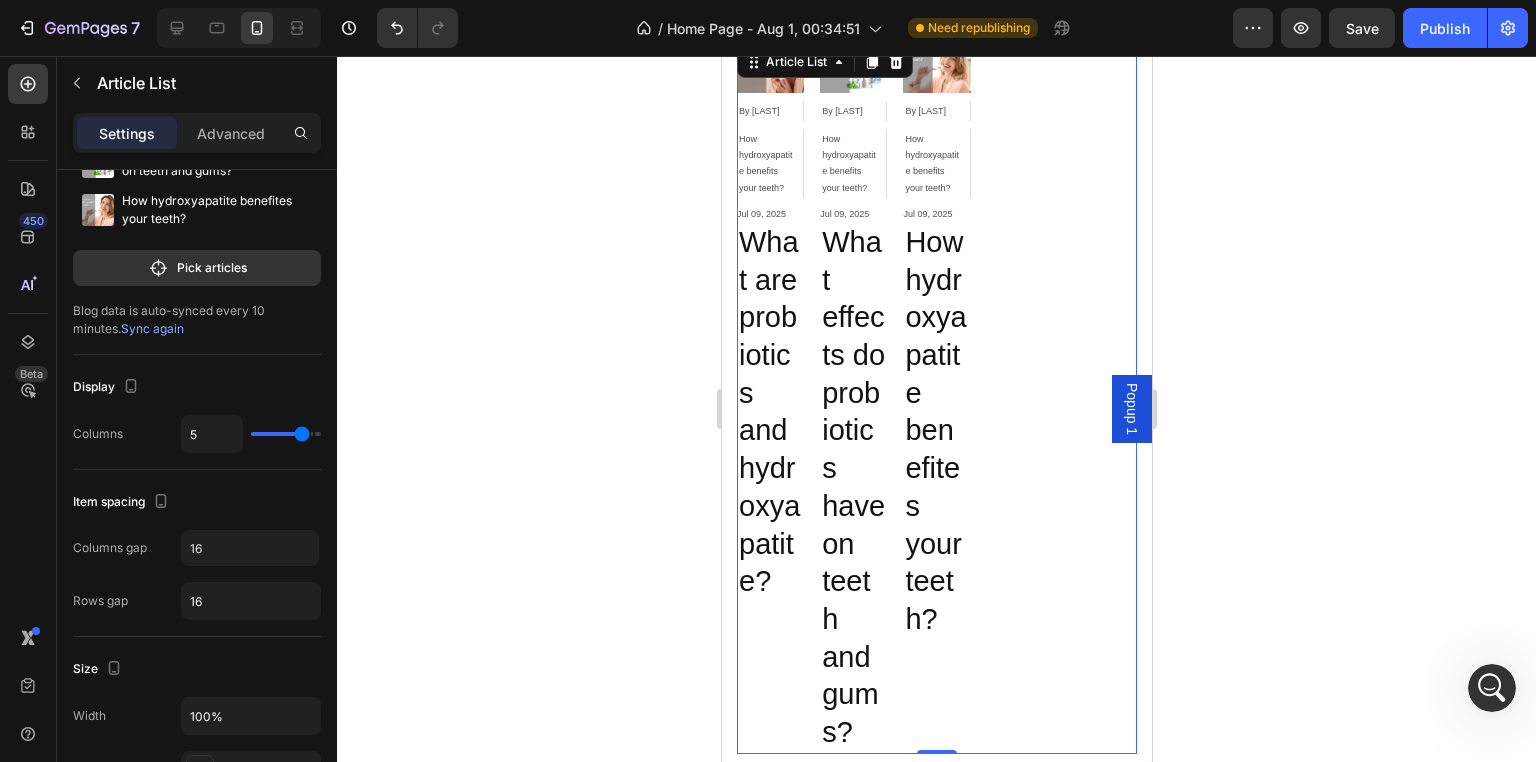 type on "6" 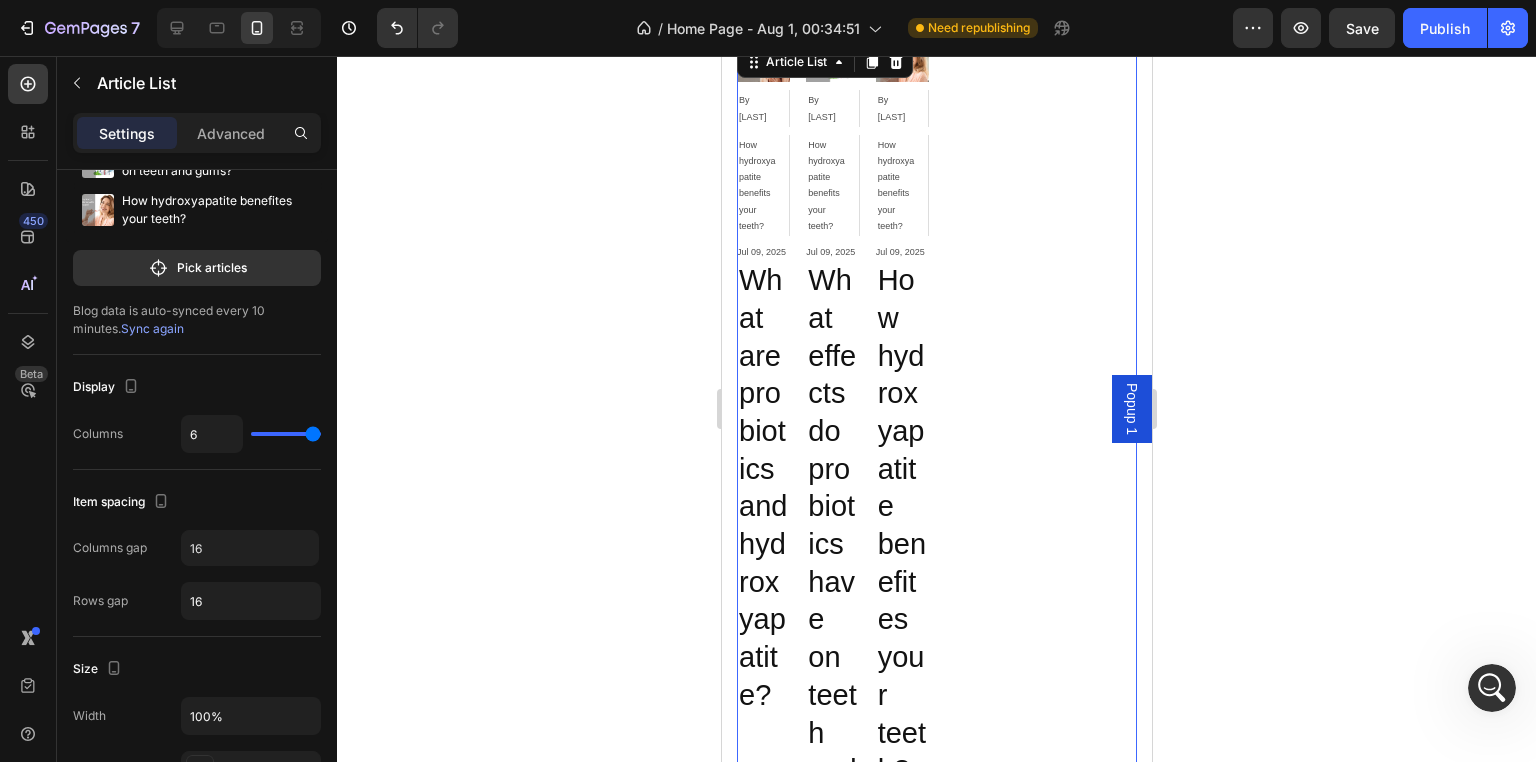 type on "5" 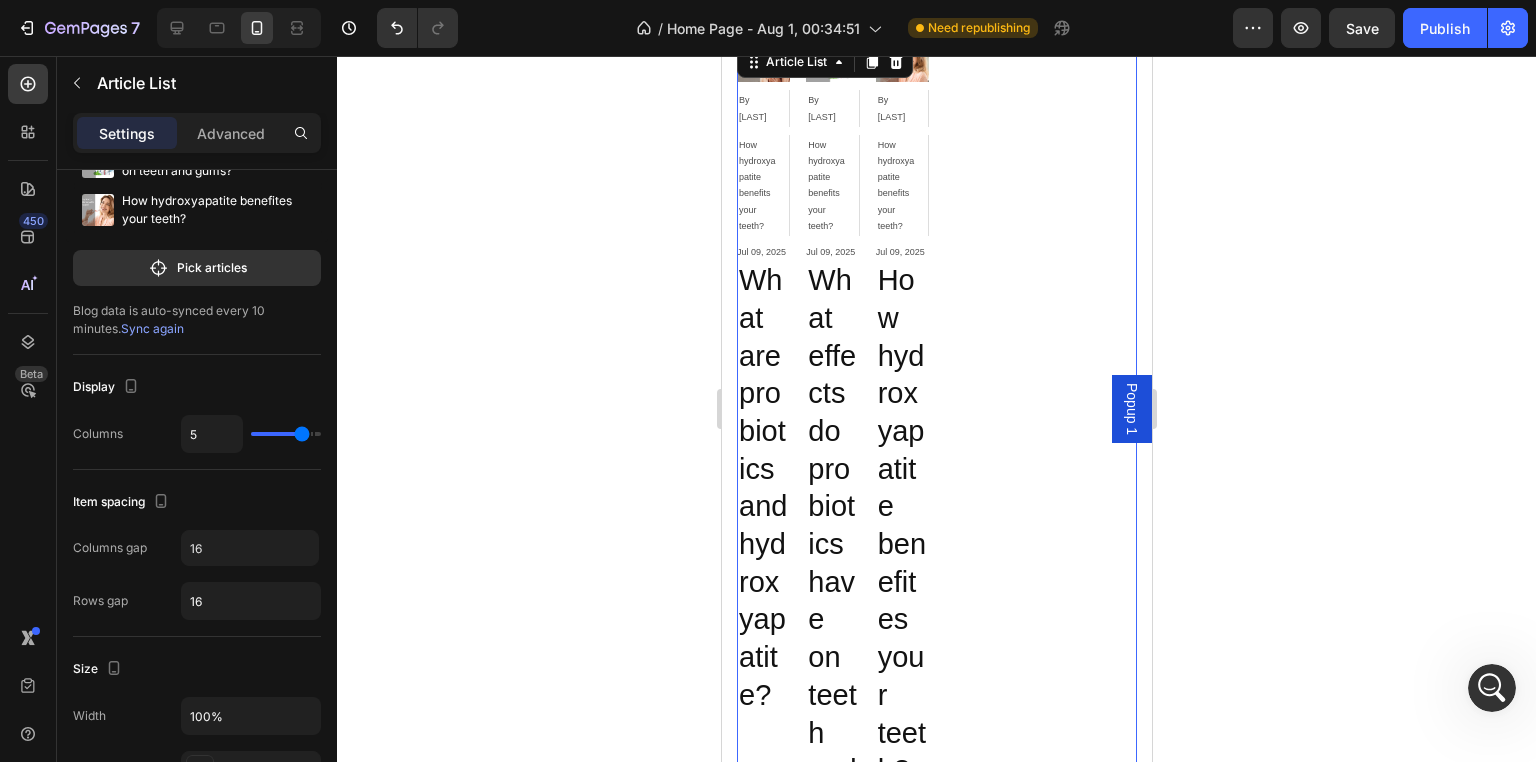 type on "4" 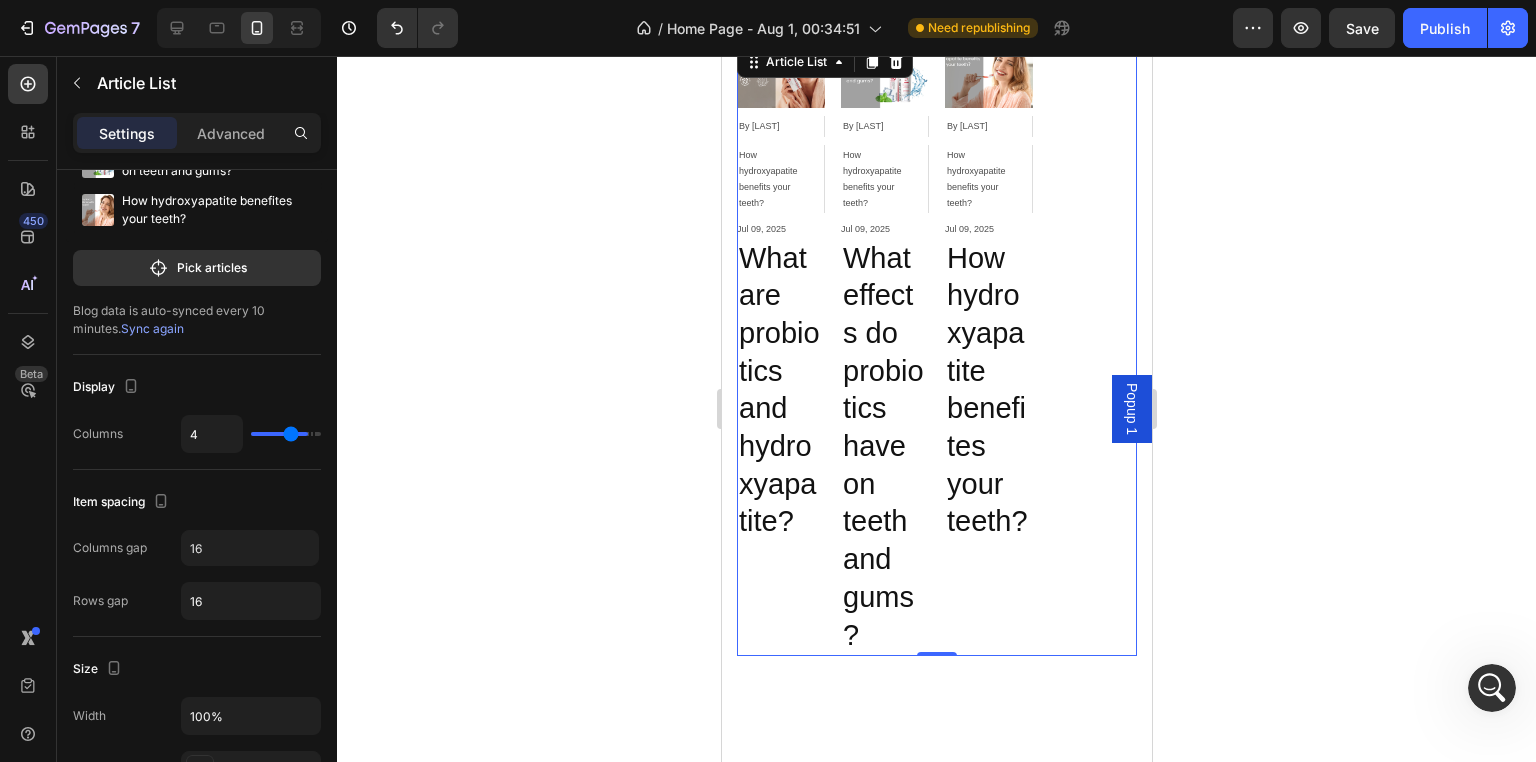 type on "3" 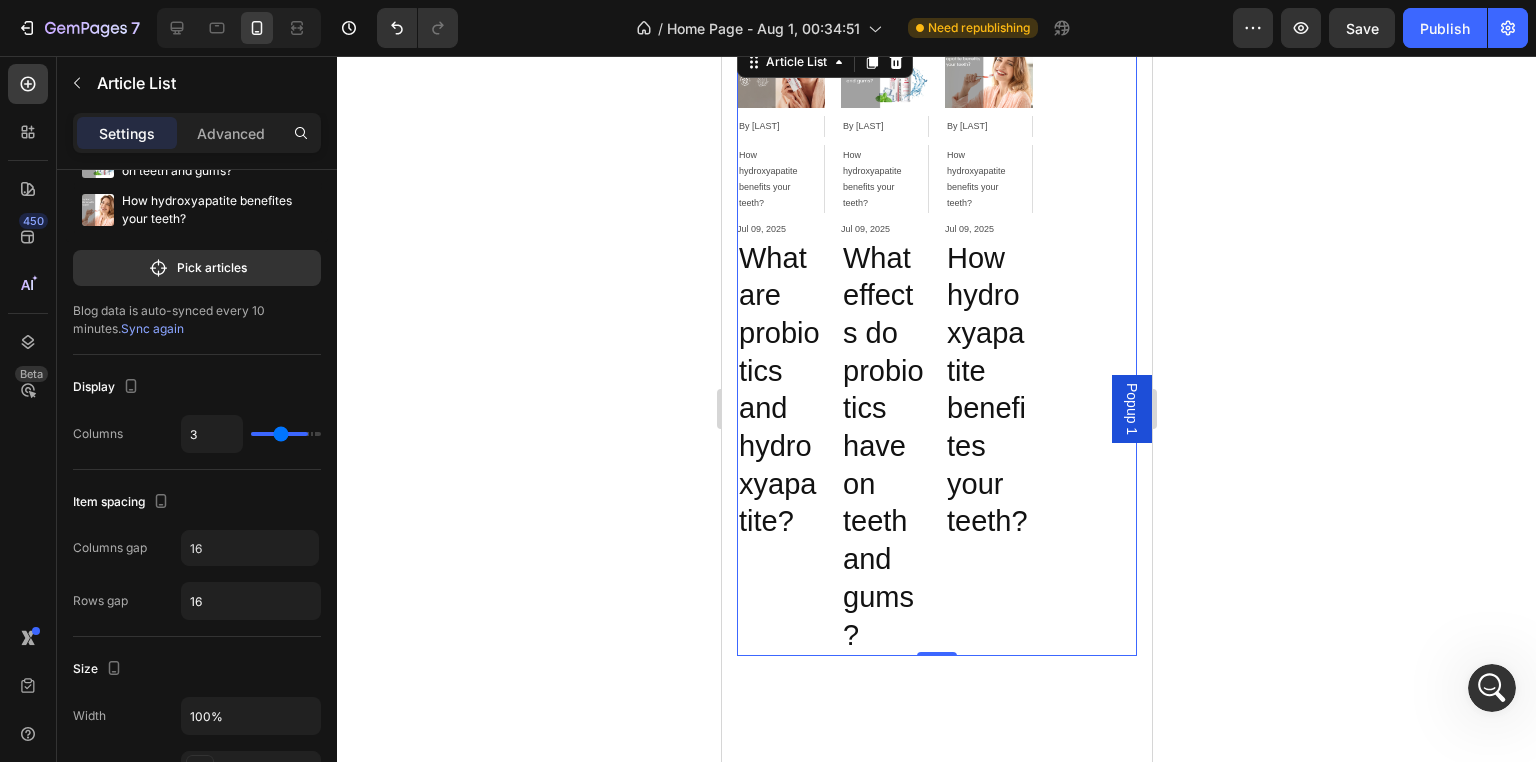 type on "2" 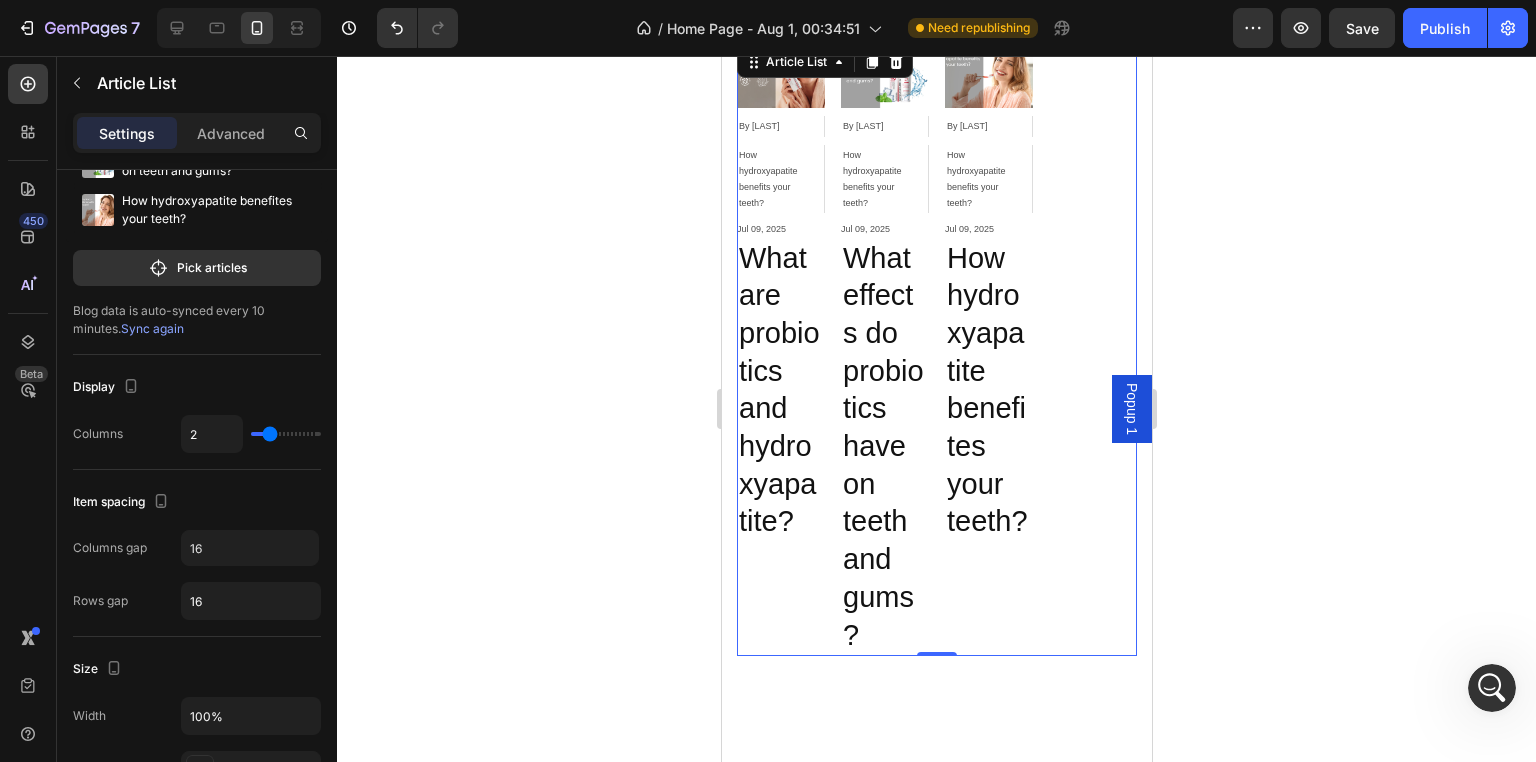type on "1" 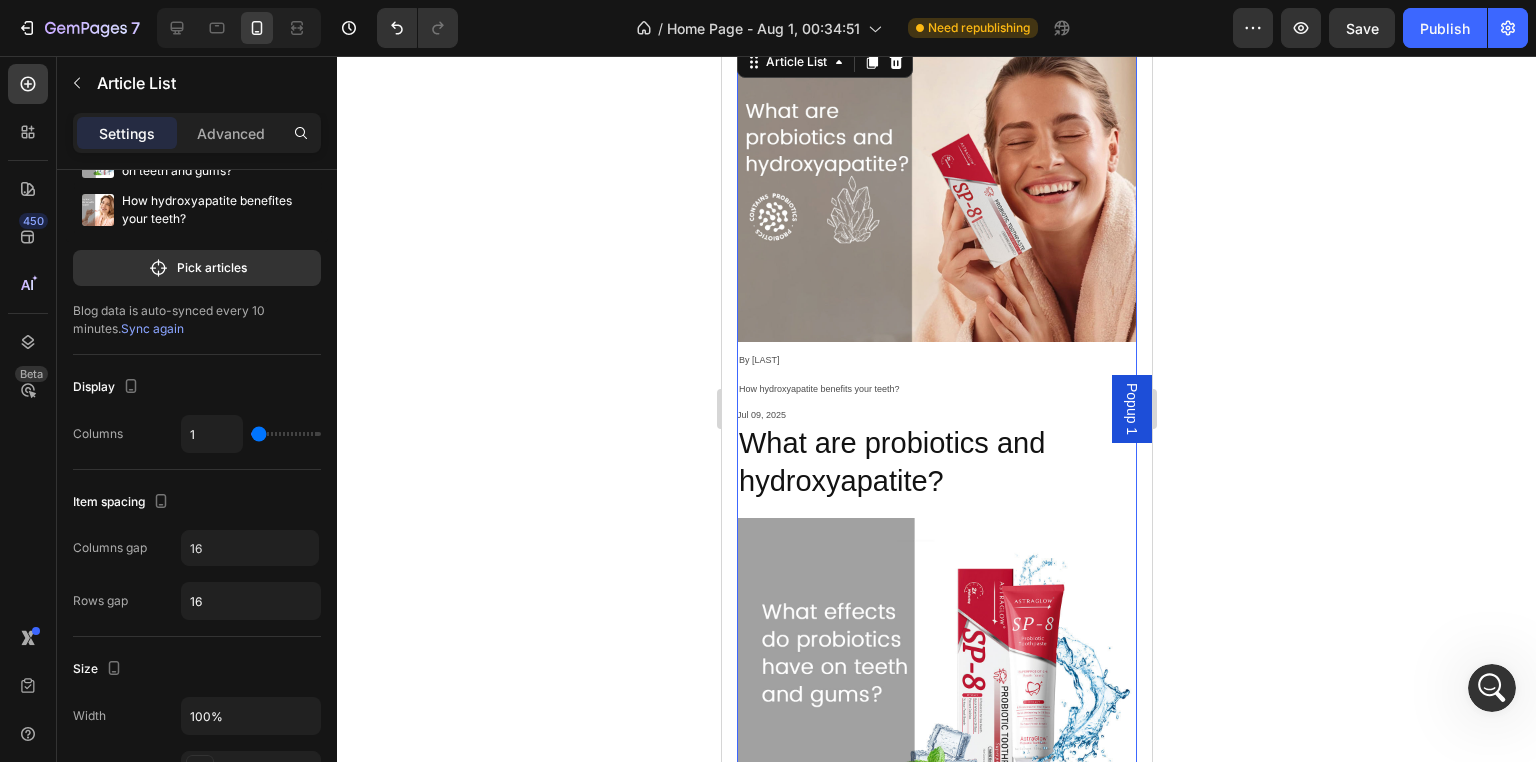 type on "2" 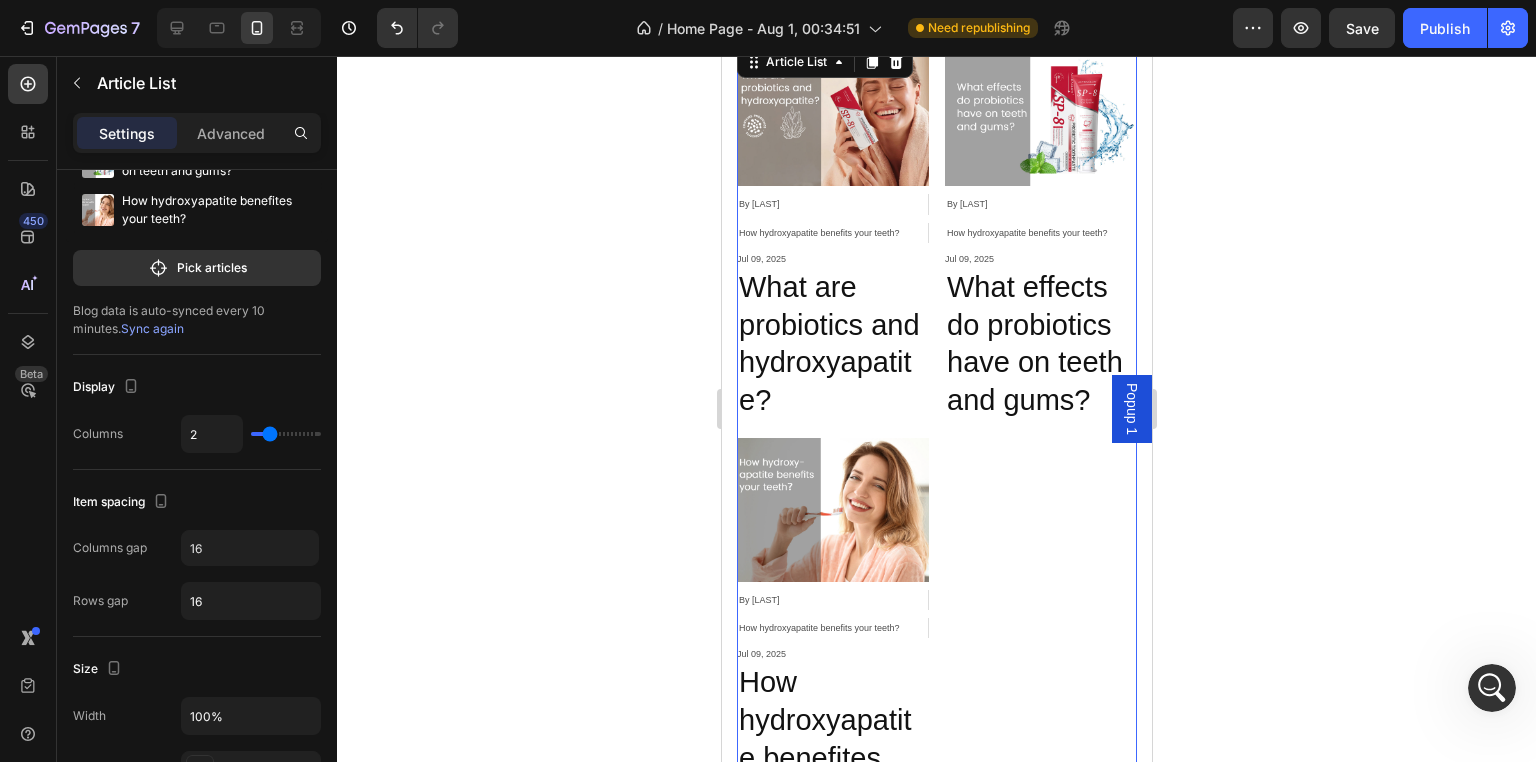type on "1" 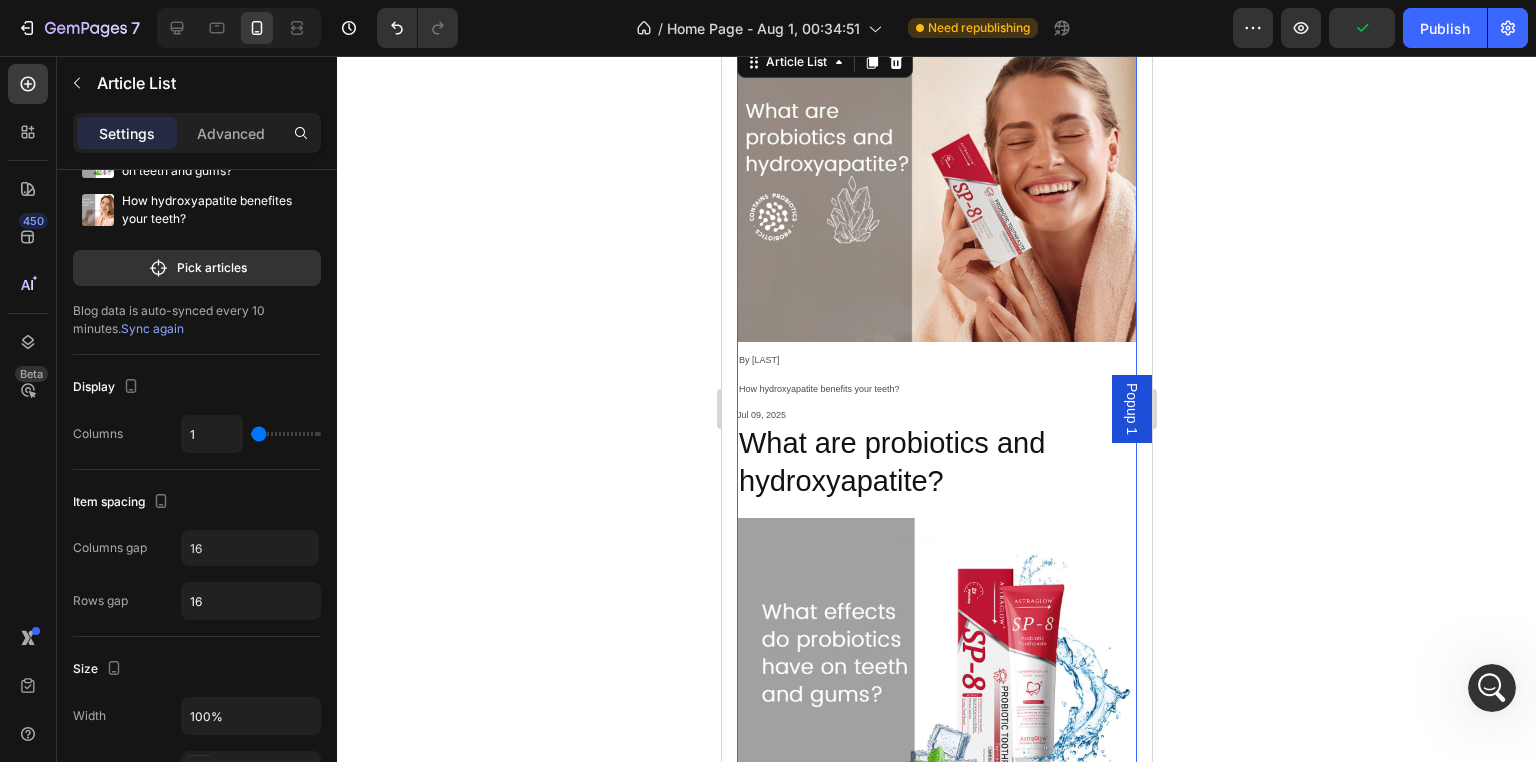 type on "2" 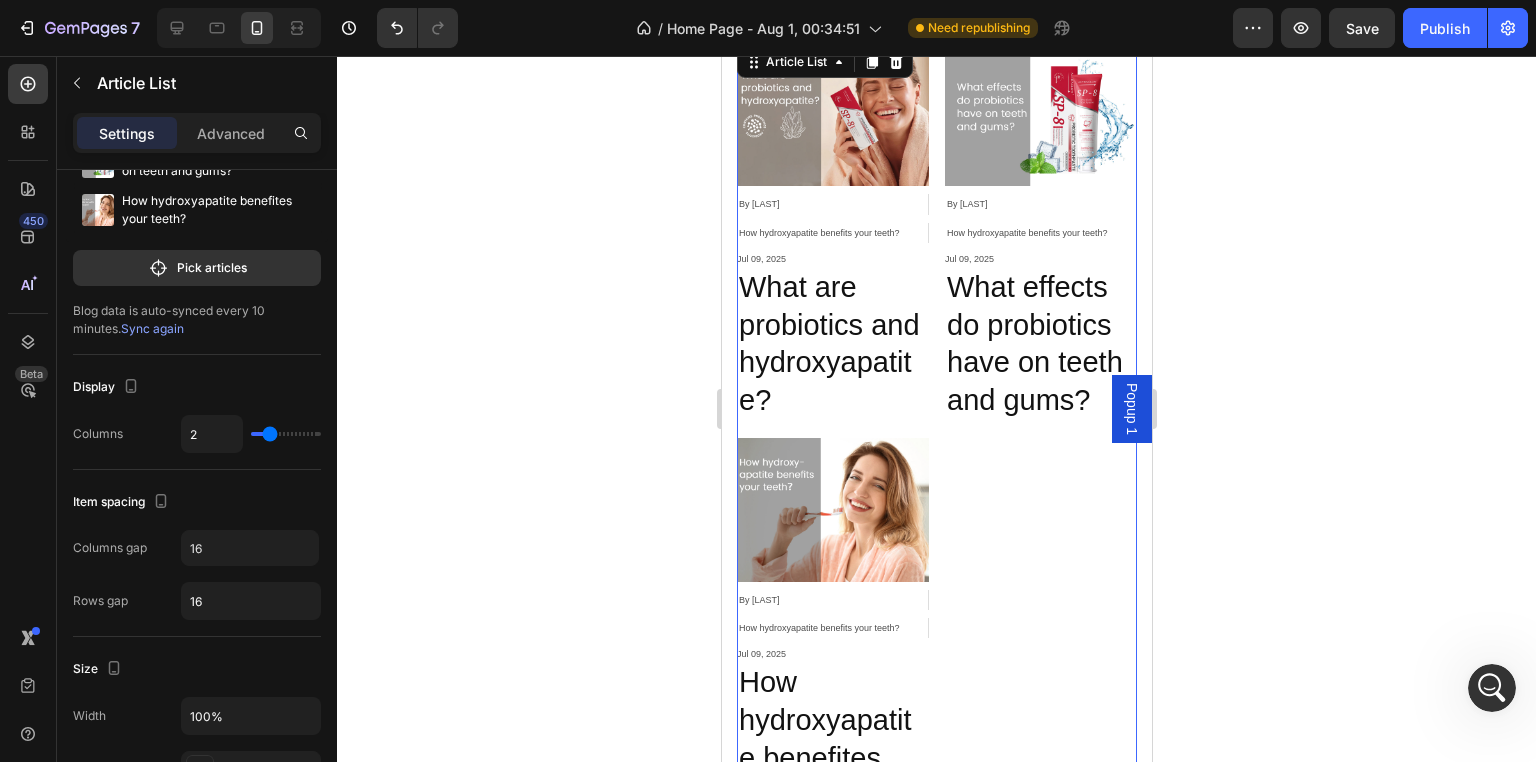 type on "3" 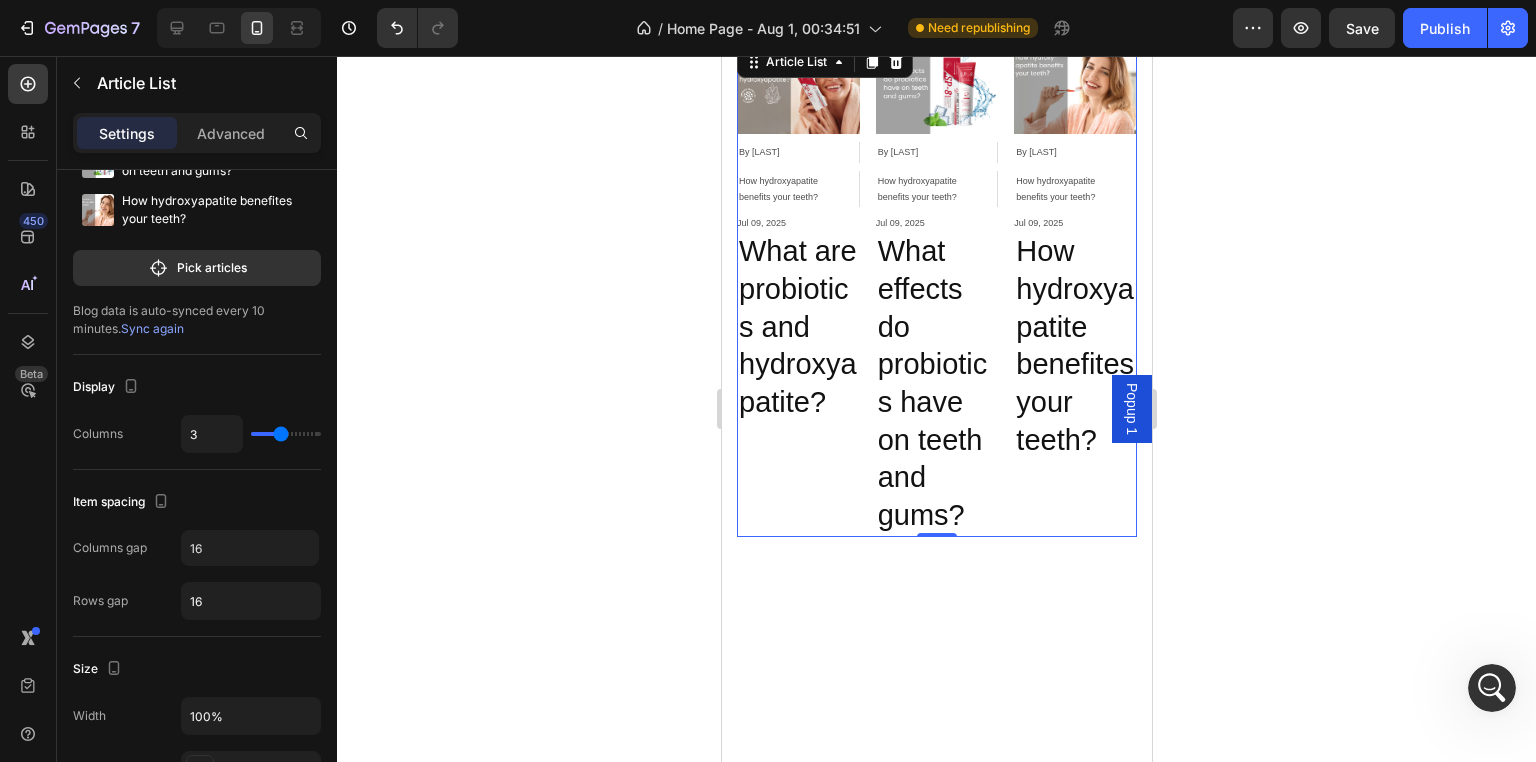 drag, startPoint x: 284, startPoint y: 437, endPoint x: 275, endPoint y: 457, distance: 21.931713 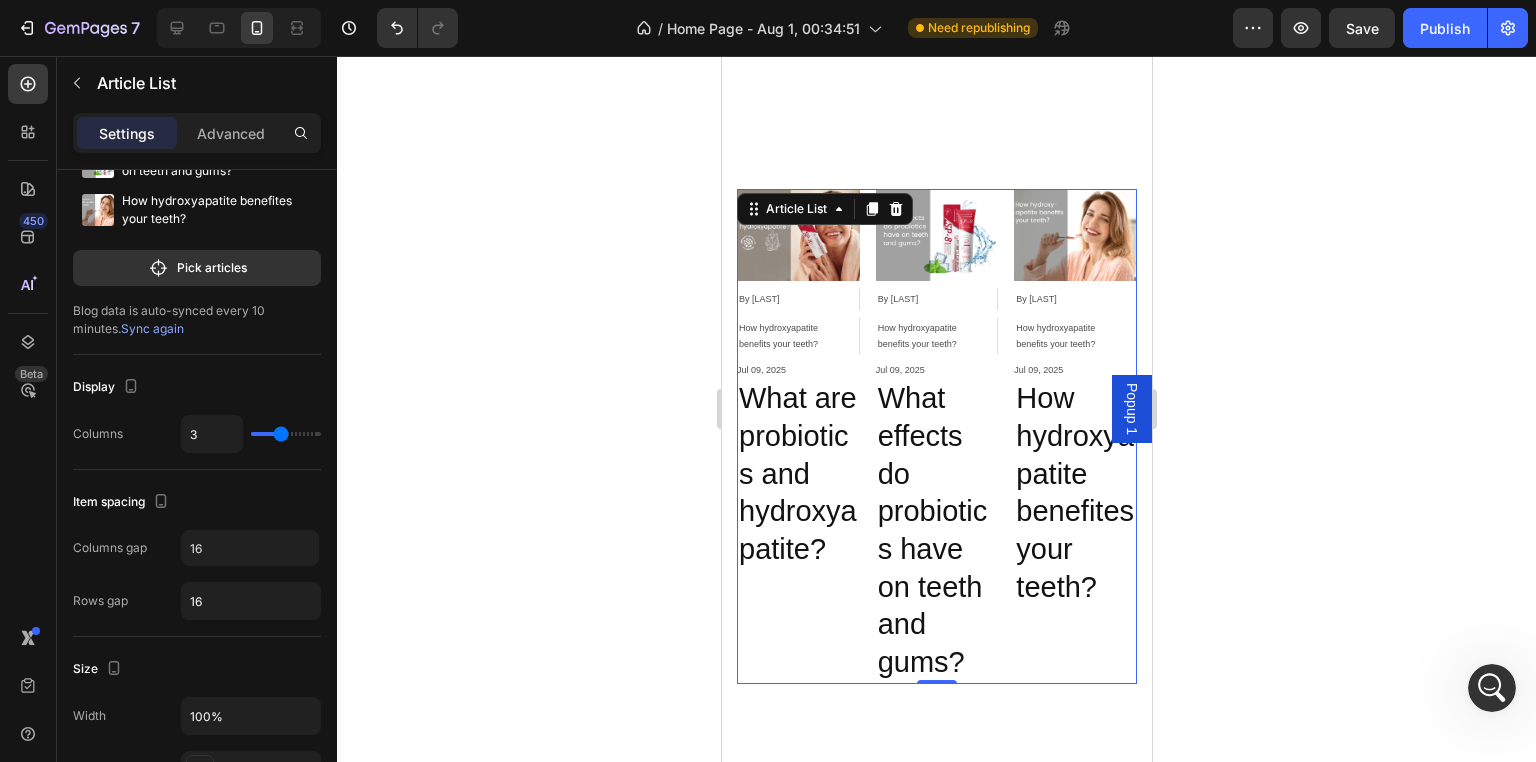 scroll, scrollTop: 3588, scrollLeft: 0, axis: vertical 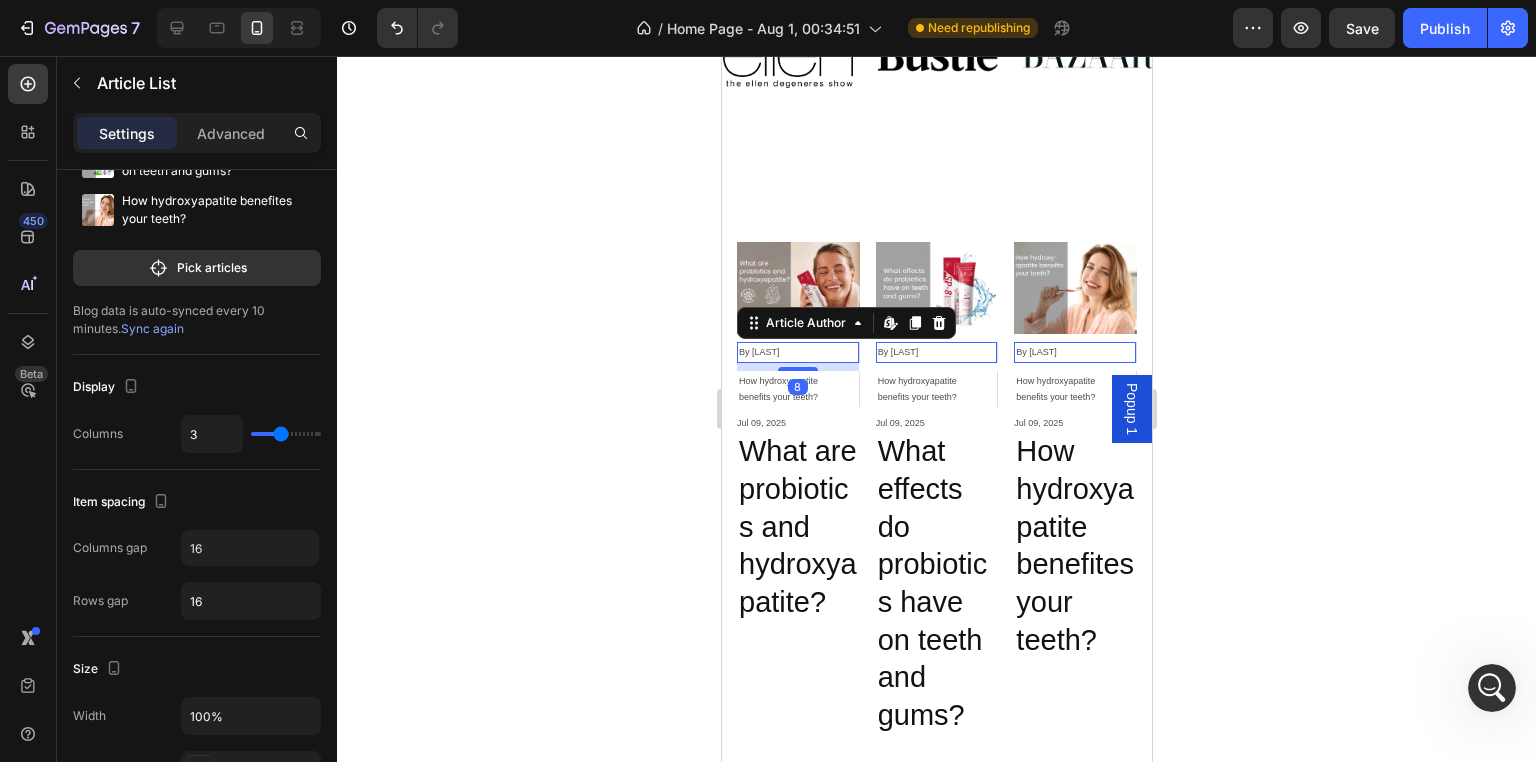 click on "By ZAlex" at bounding box center (793, 352) 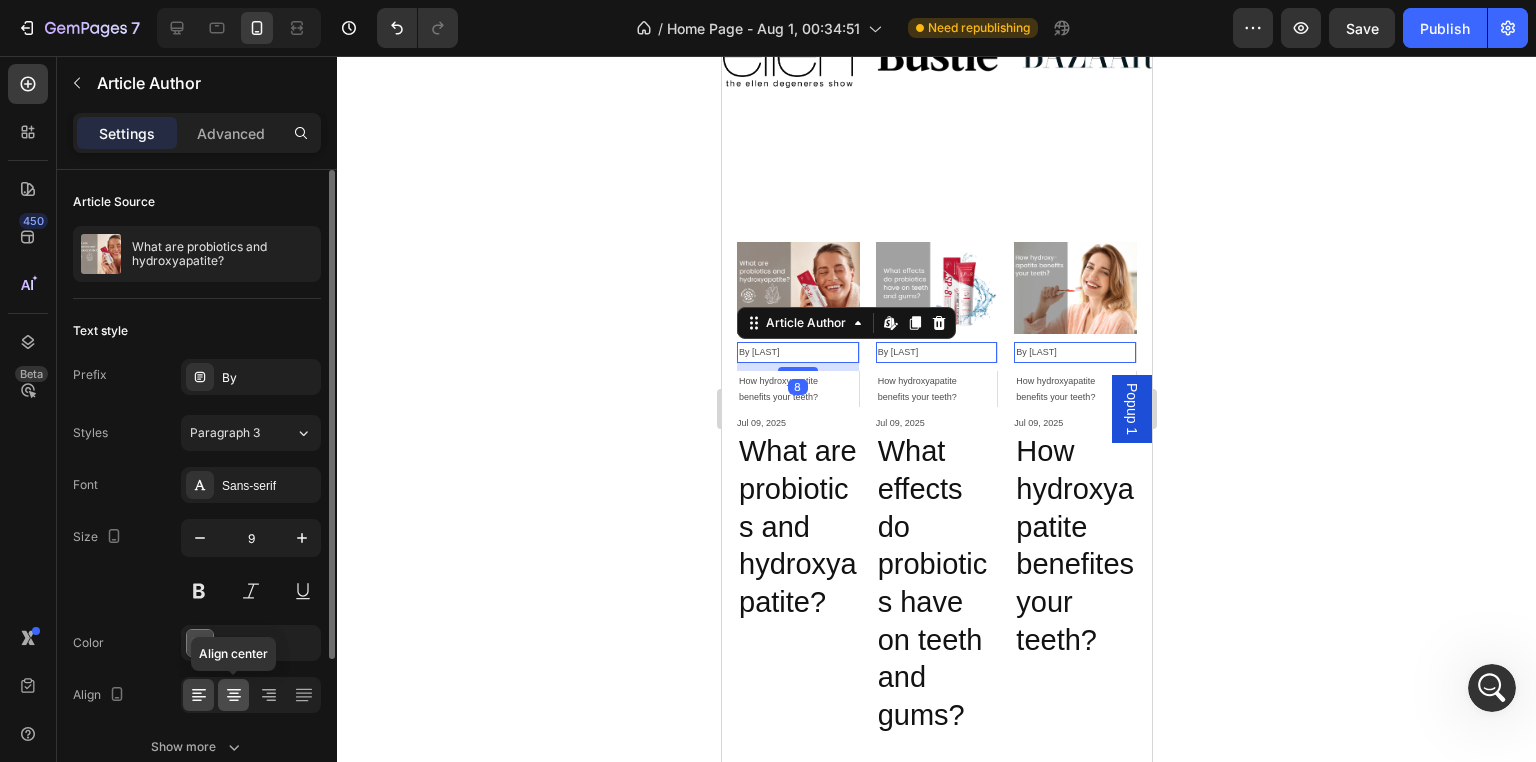 click 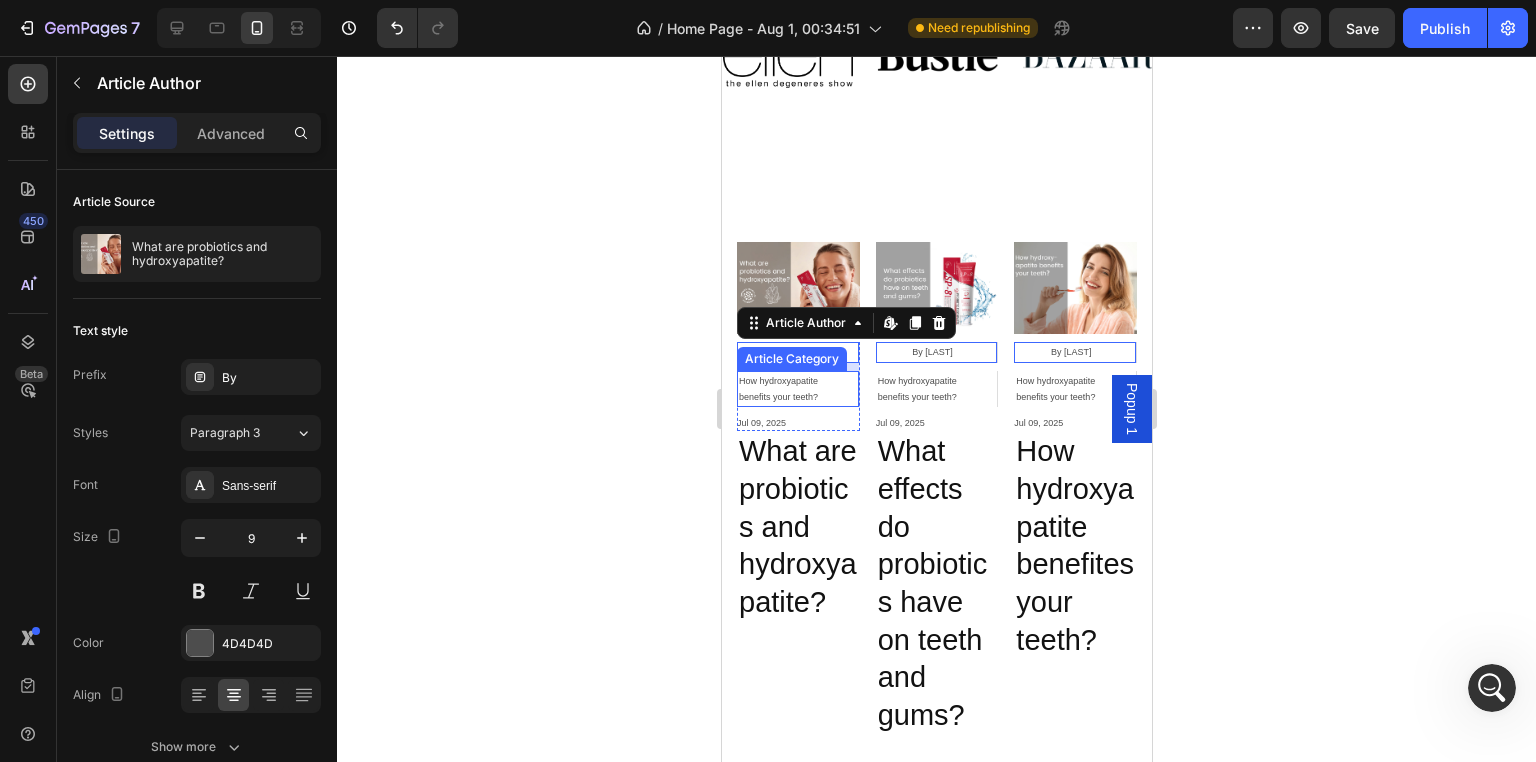click on "How hydroxyapatite benefits your teeth?" at bounding box center (793, 389) 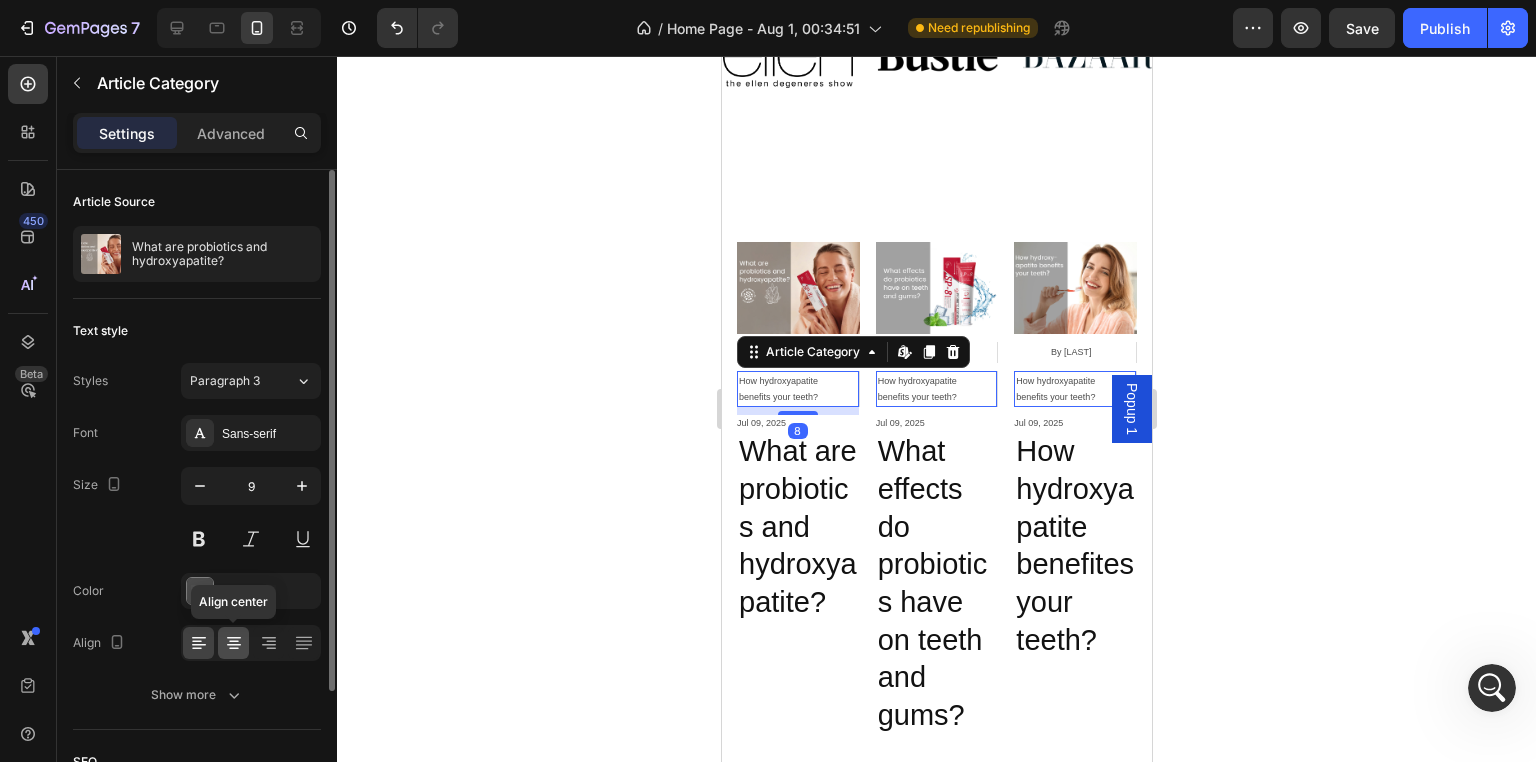 click 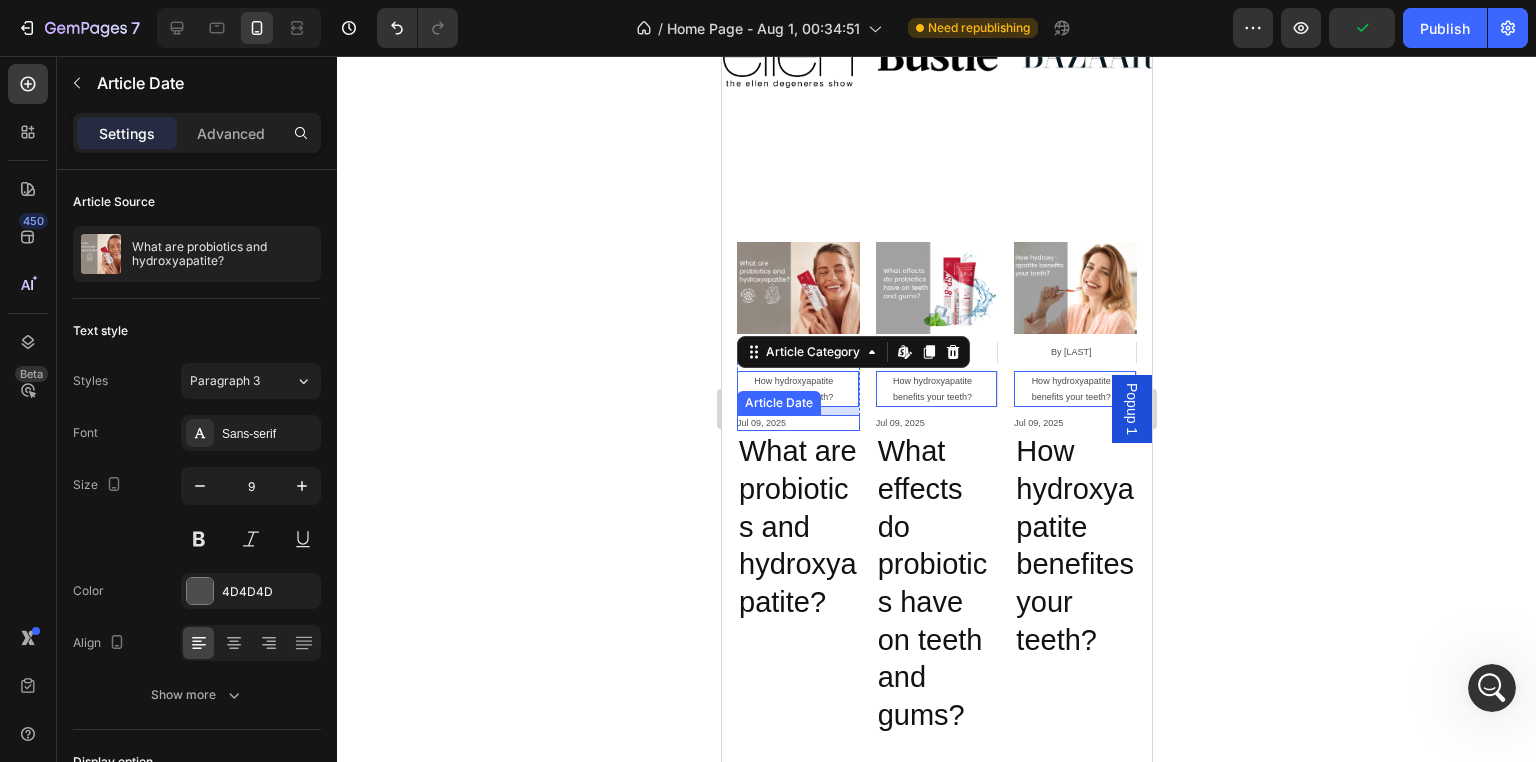 click on "Jul 09, 2025" at bounding box center (797, 423) 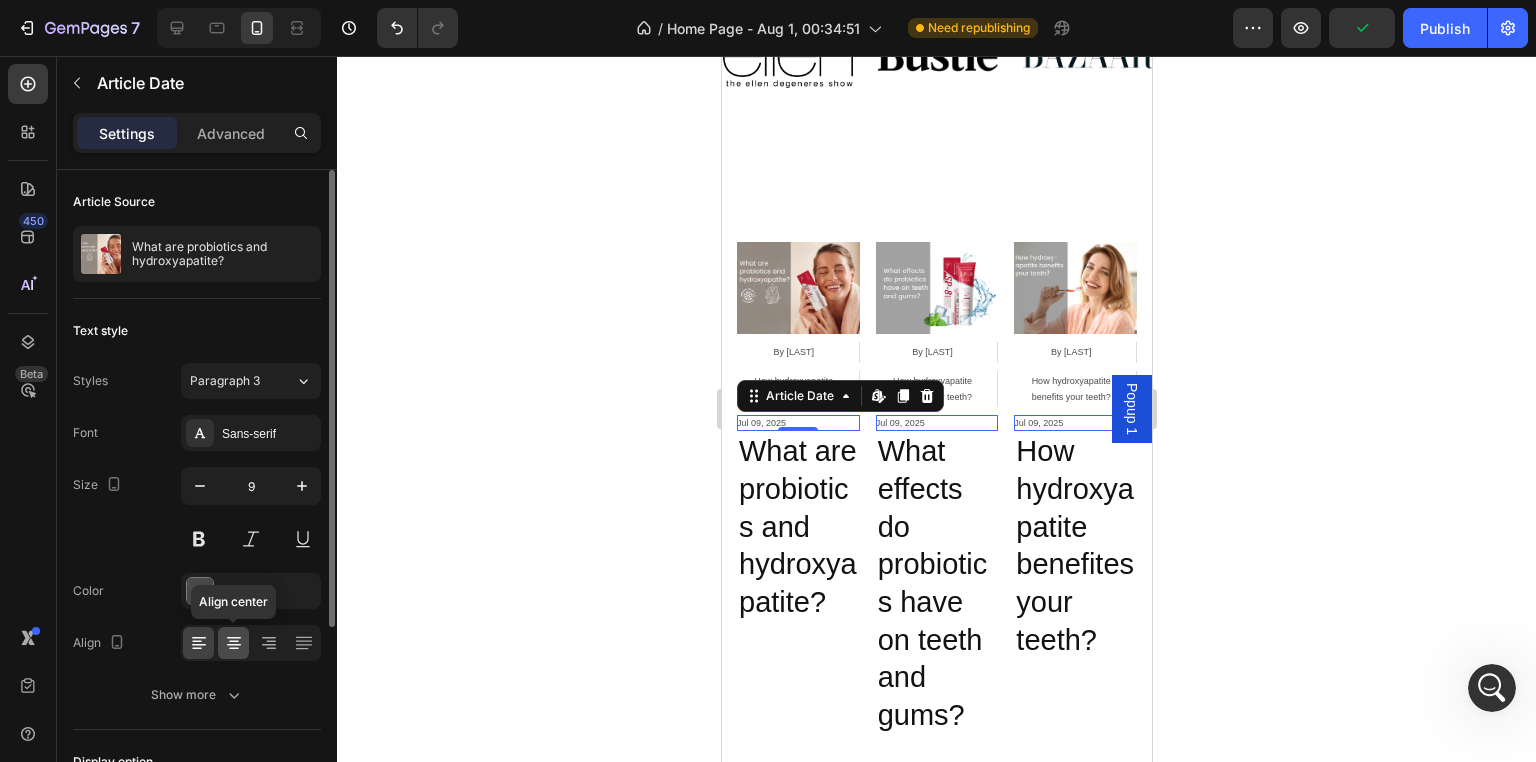 click 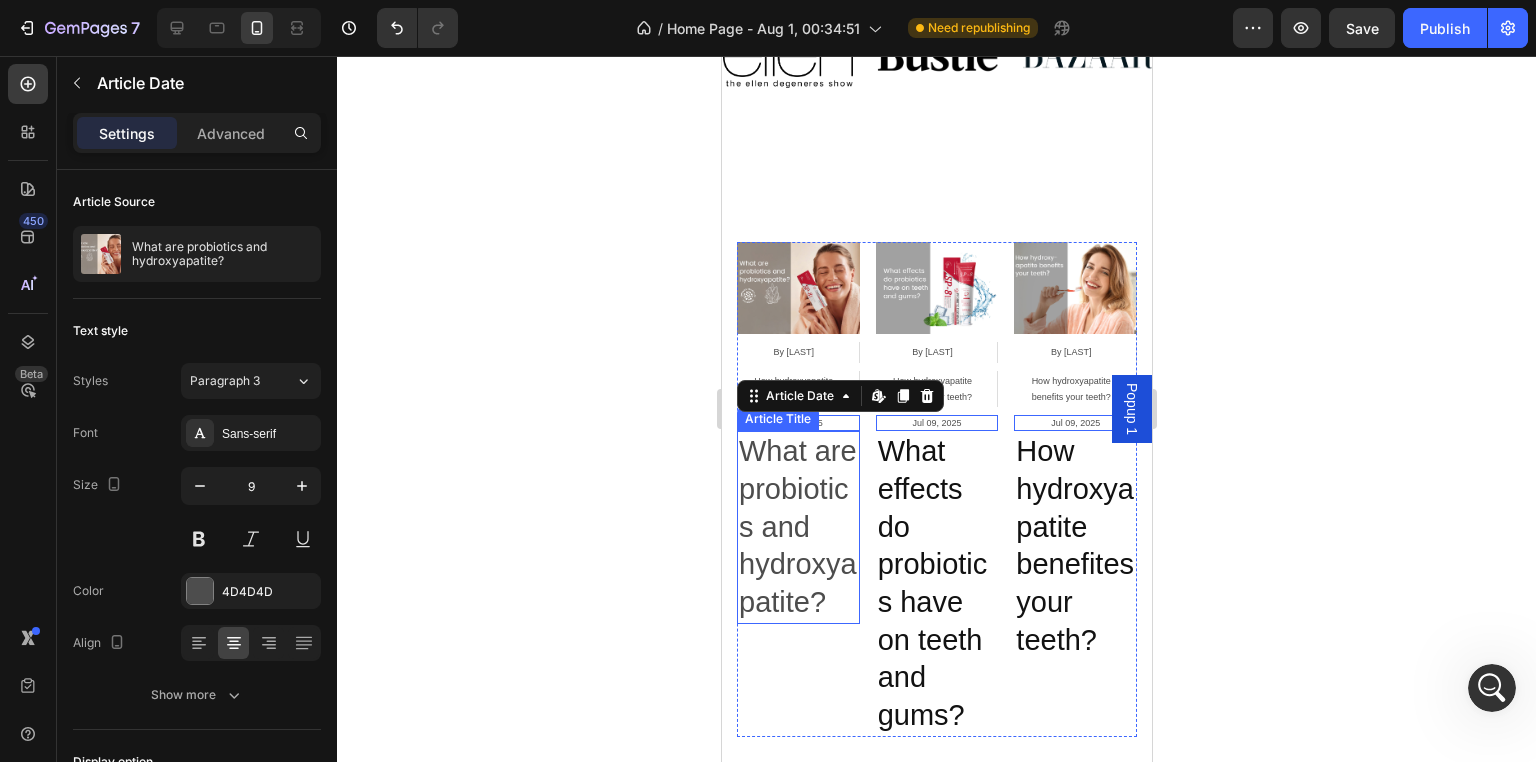 click on "What are probiotics and hydroxyapatite?" at bounding box center (797, 527) 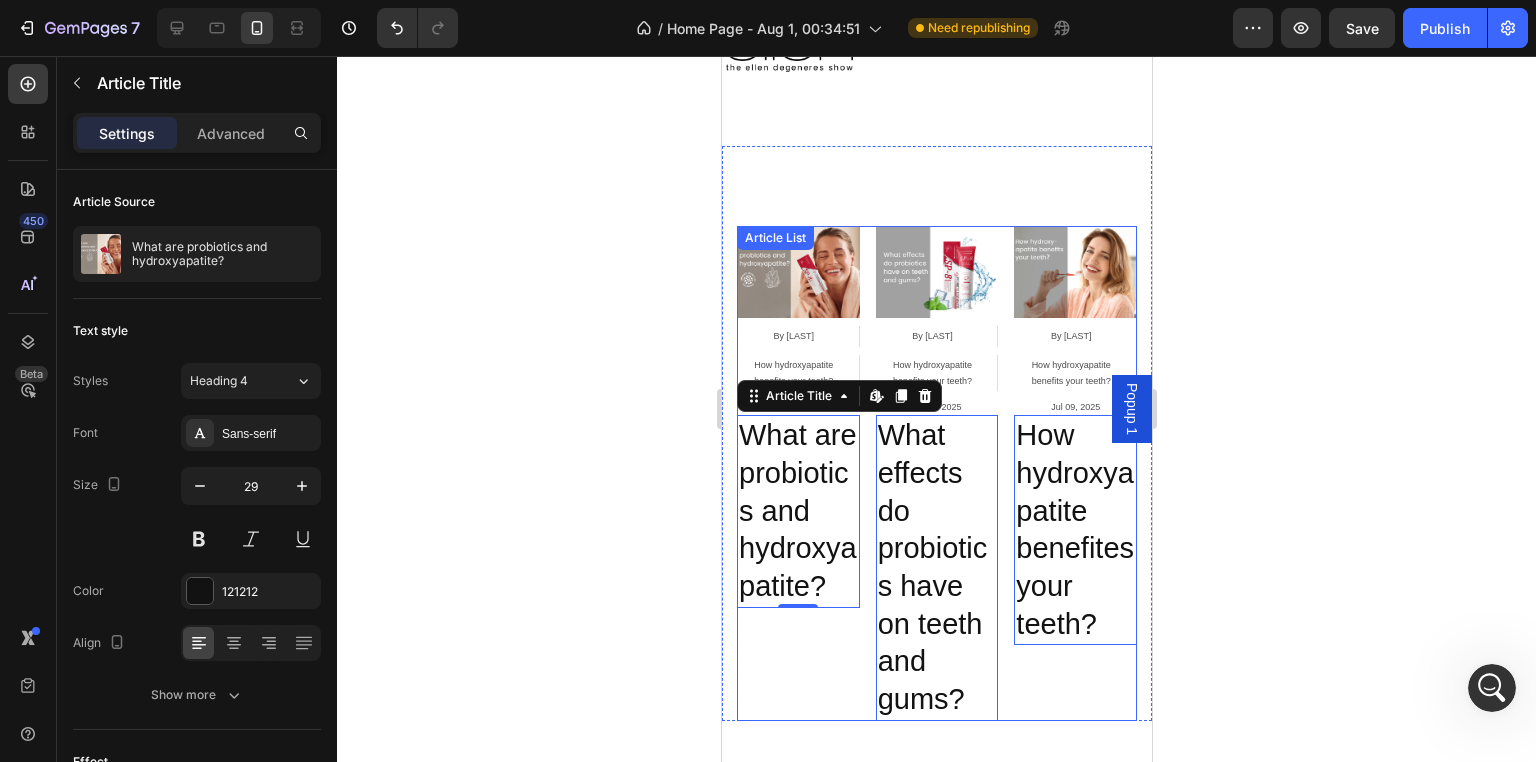 scroll, scrollTop: 3588, scrollLeft: 0, axis: vertical 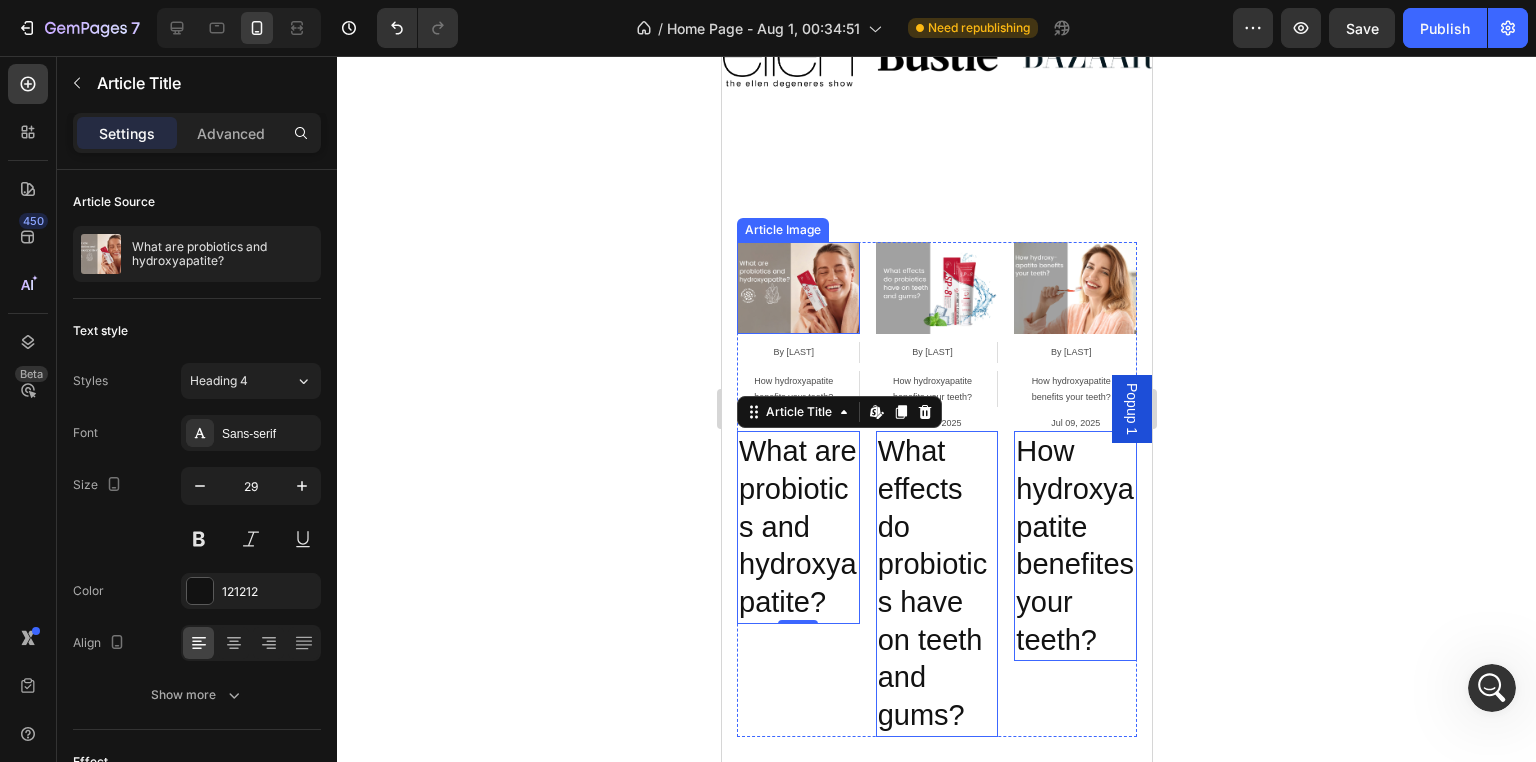 click at bounding box center [797, 288] 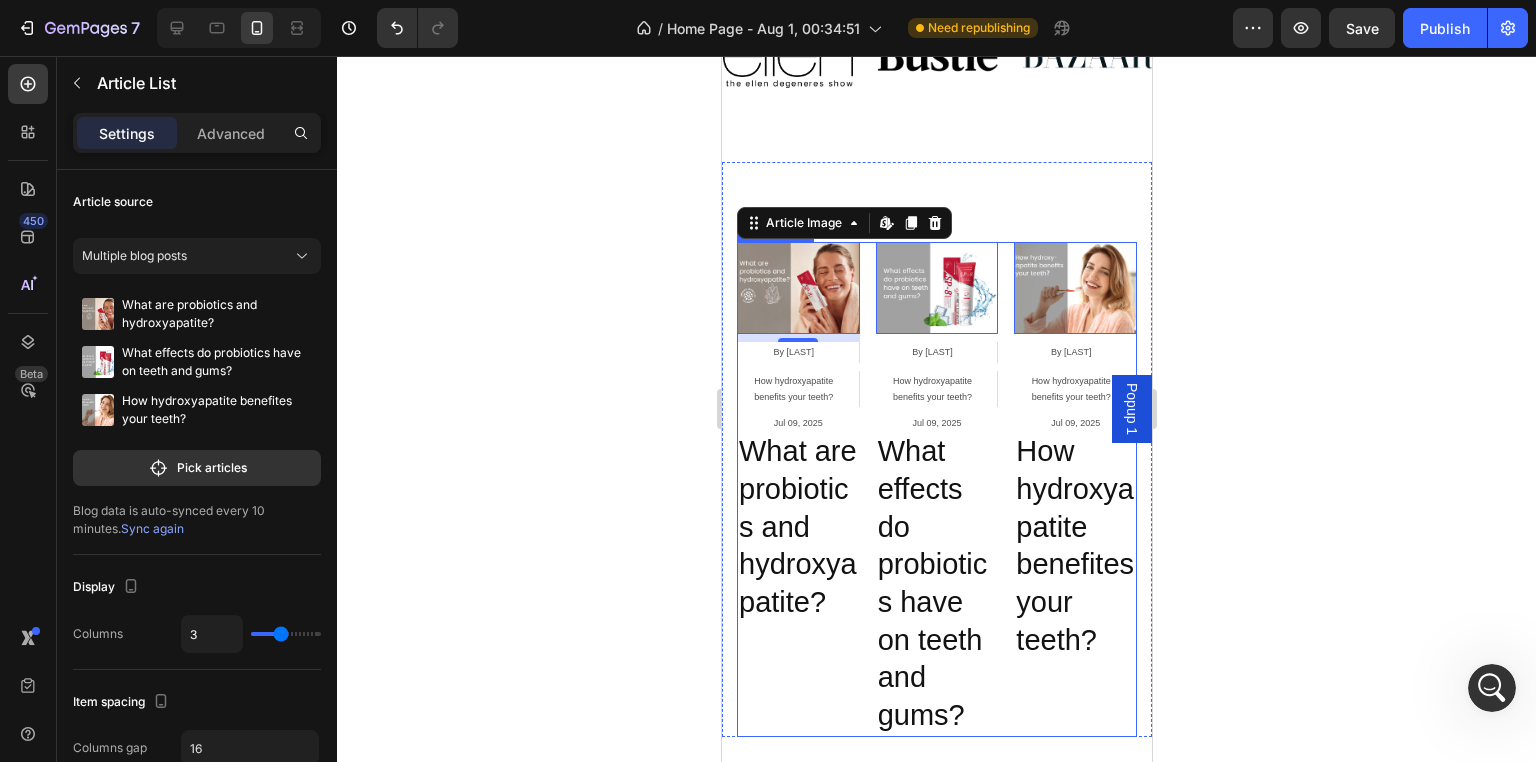 click on "Article Image   Edit content in Shopify 8 By ZAlex Article Author How hydroxyapatite benefits your teeth? Article Category Jul 09, 2025 Article Date Row What are probiotics and hydroxyapatite? Article Title Article List Article Image   Edit content in Shopify 0 By ZAlex Article Author How hydroxyapatite benefits your teeth? Article Category Jul 09, 2025 Article Date Row What effects do probiotics have on teeth and gums? Article Title Article List Article Image   Edit content in Shopify 0 By ZAlex Article Author How hydroxyapatite benefits your teeth? Article Category Jul 09, 2025 Article Date Row How hydroxyapatite benefites your teeth? Article Title Article List" at bounding box center (936, 489) 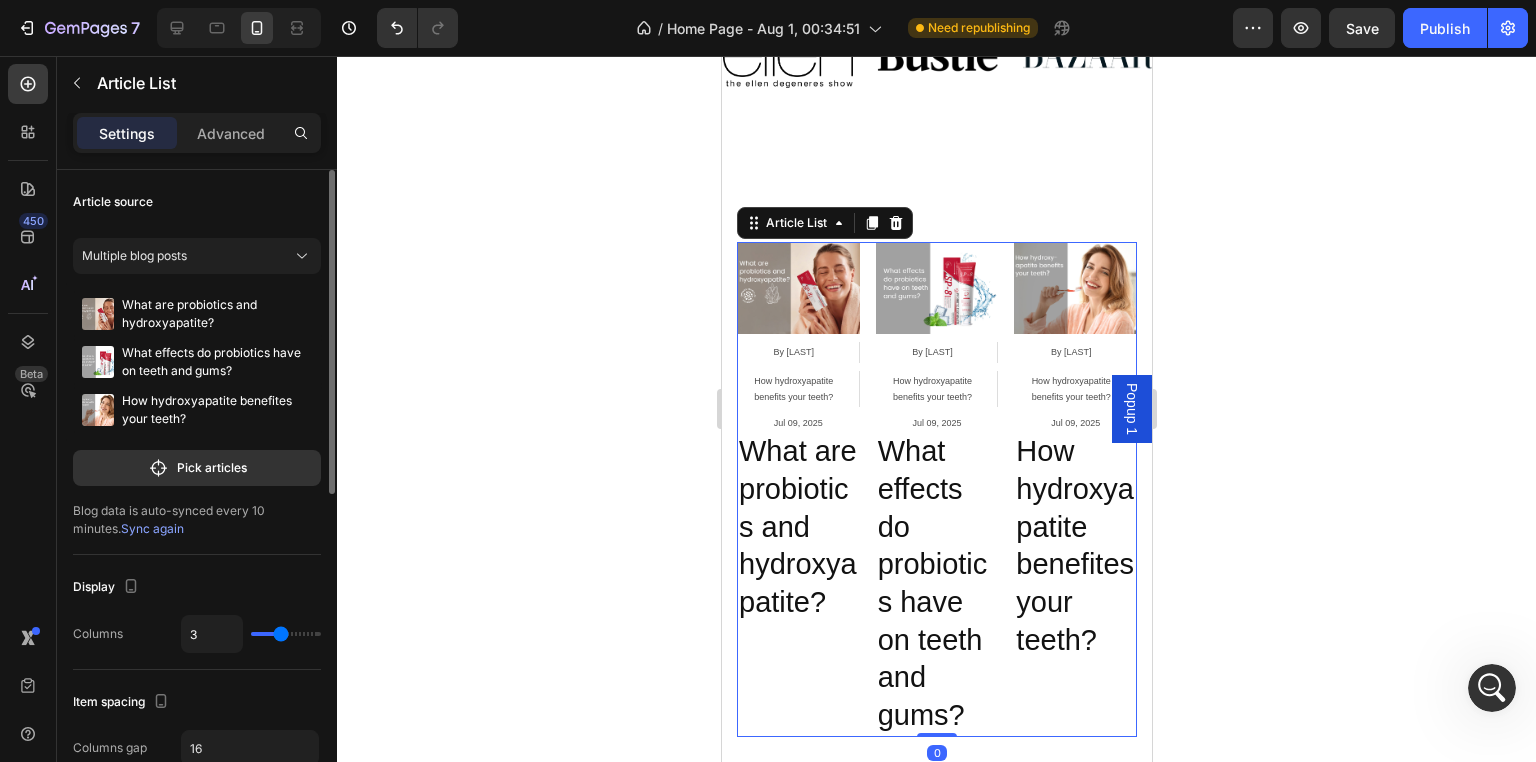 type on "1" 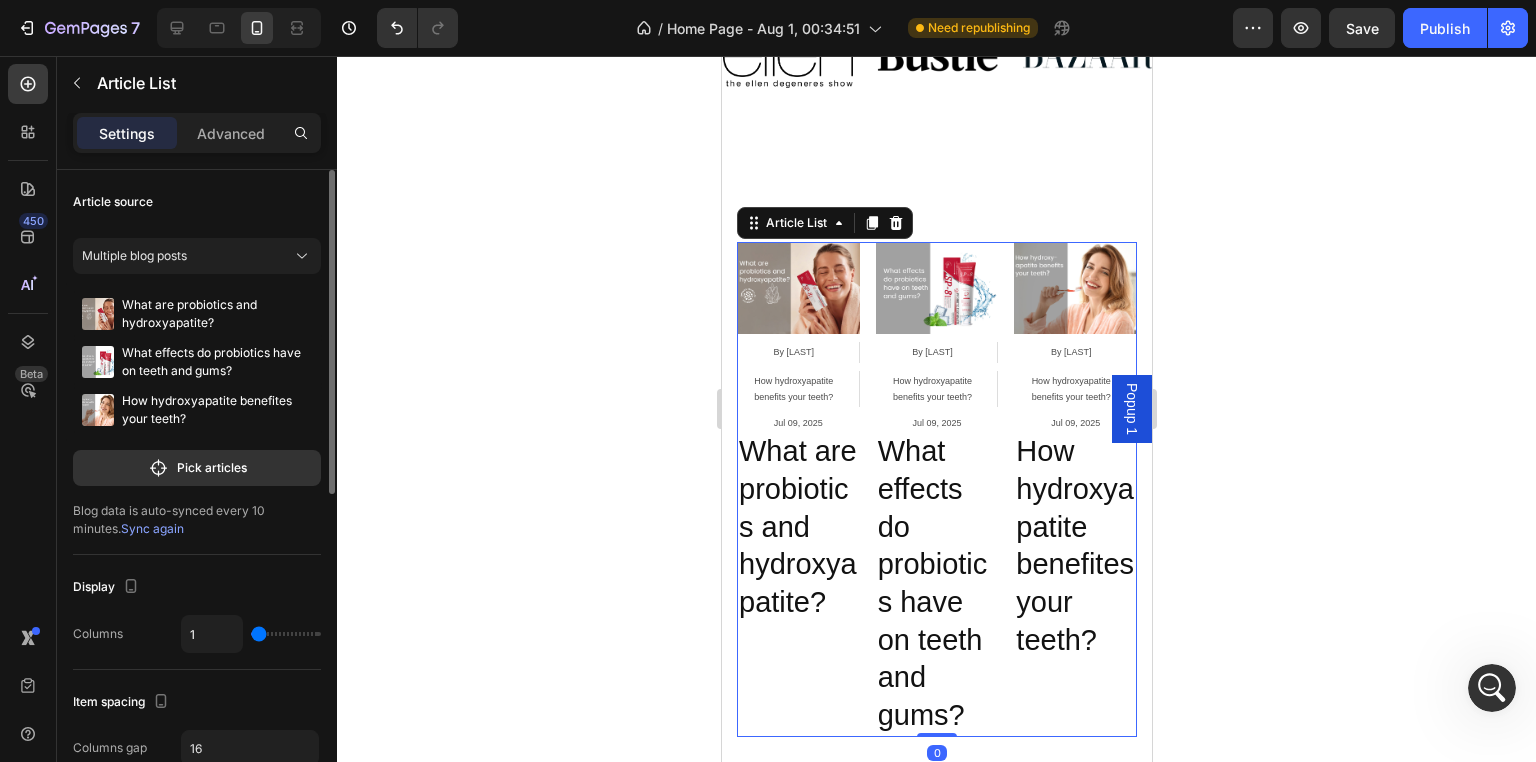 type on "1" 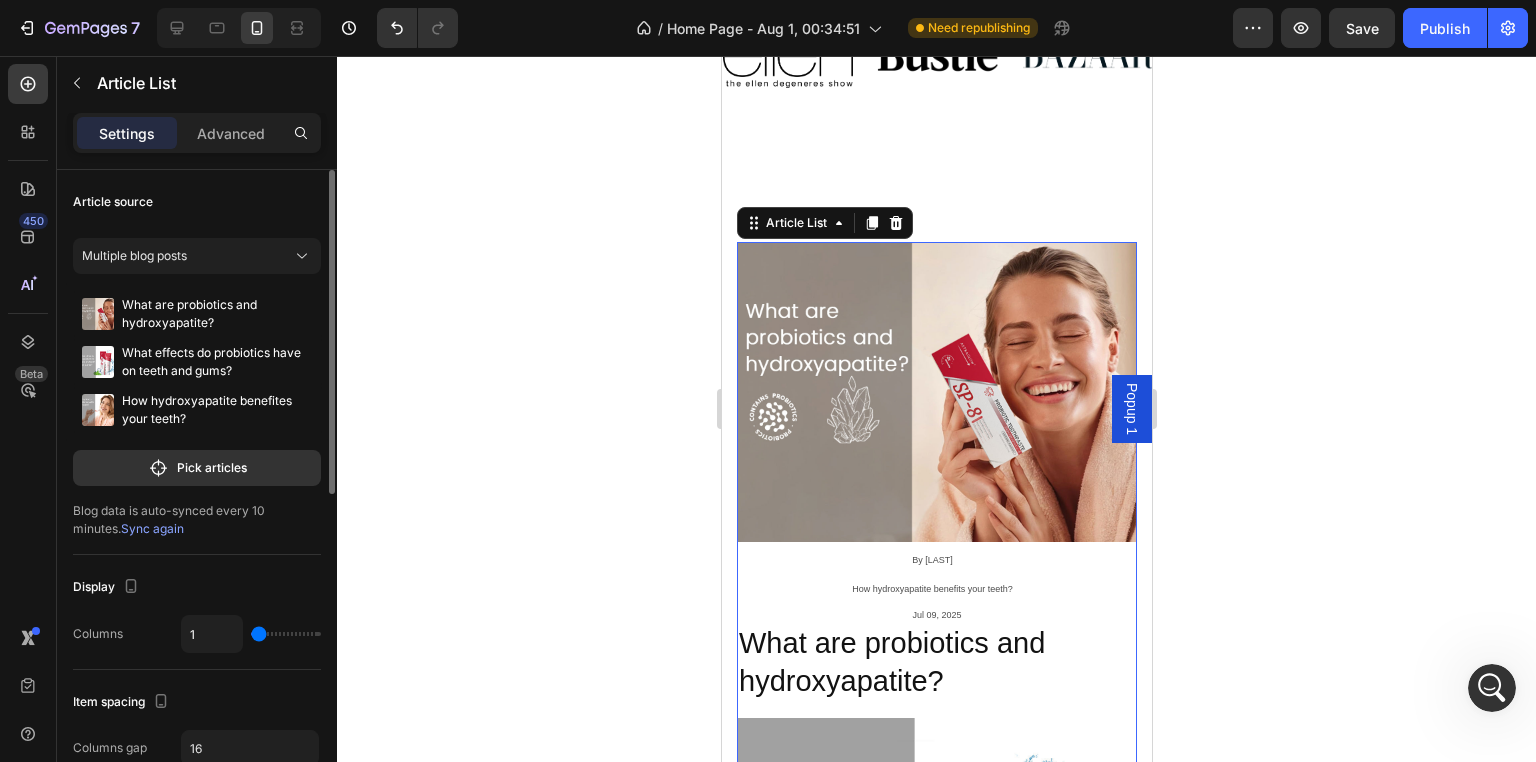 click at bounding box center [286, 634] 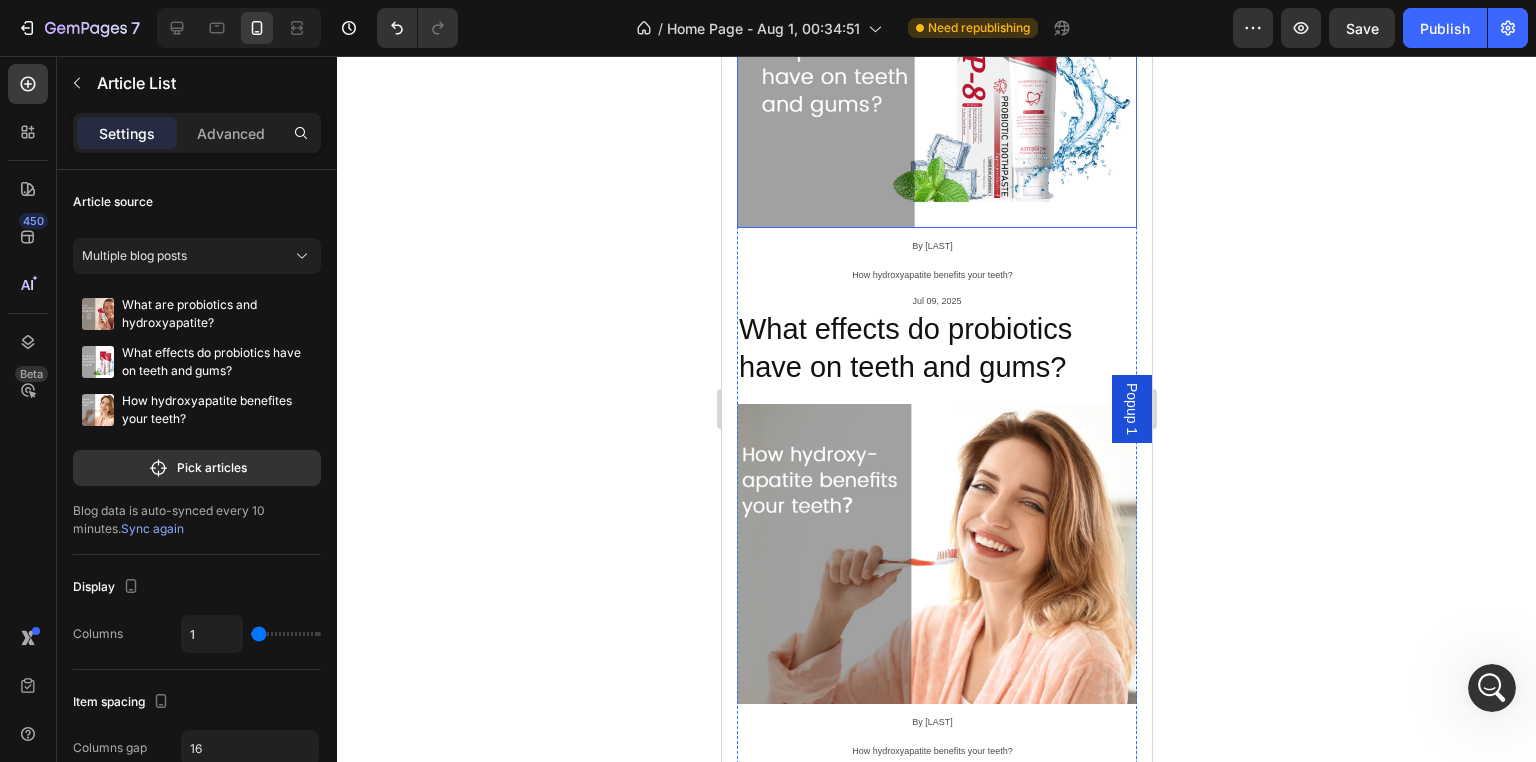 scroll, scrollTop: 3588, scrollLeft: 0, axis: vertical 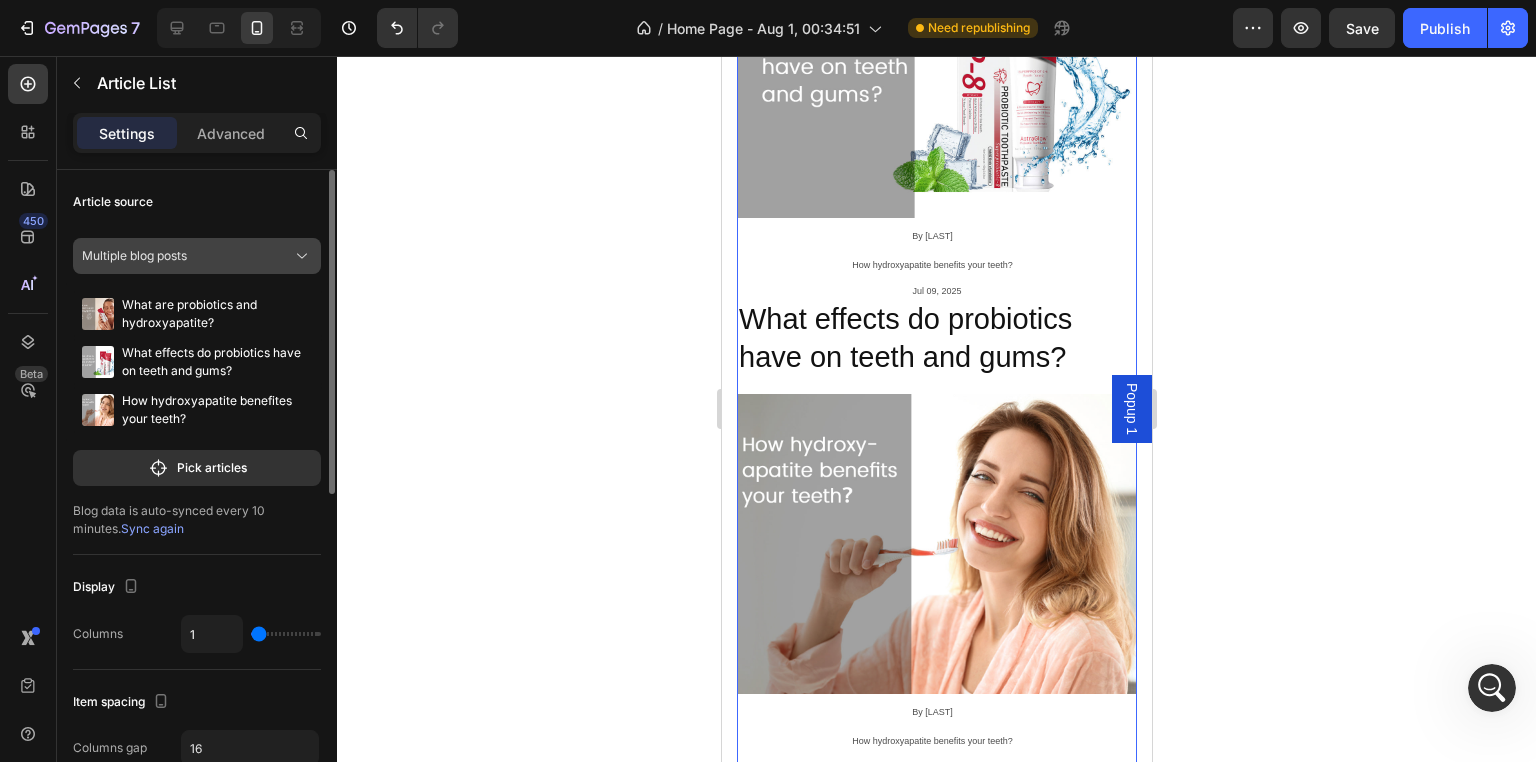 click on "Multiple blog posts" at bounding box center [197, 256] 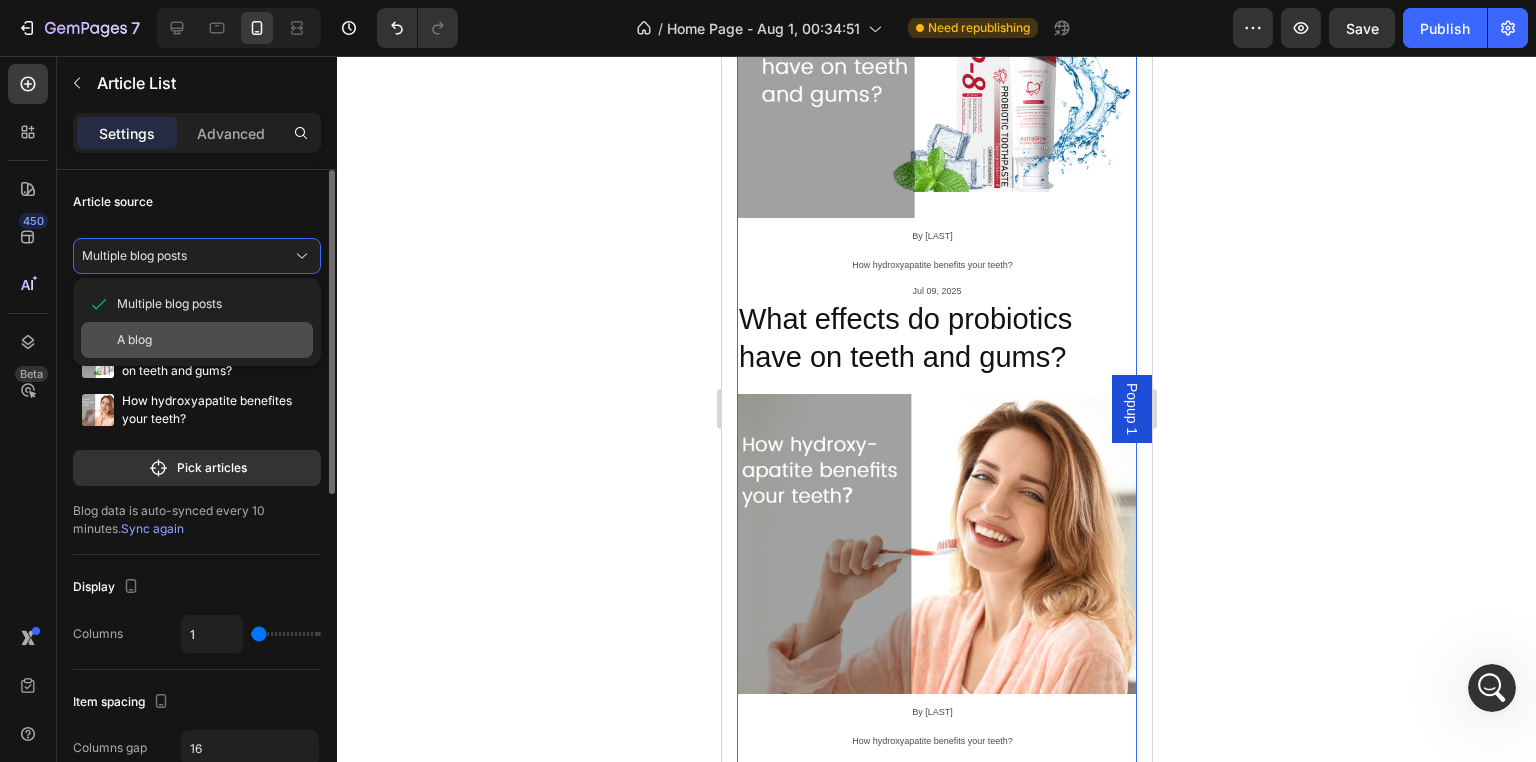 click on "A blog" at bounding box center (211, 340) 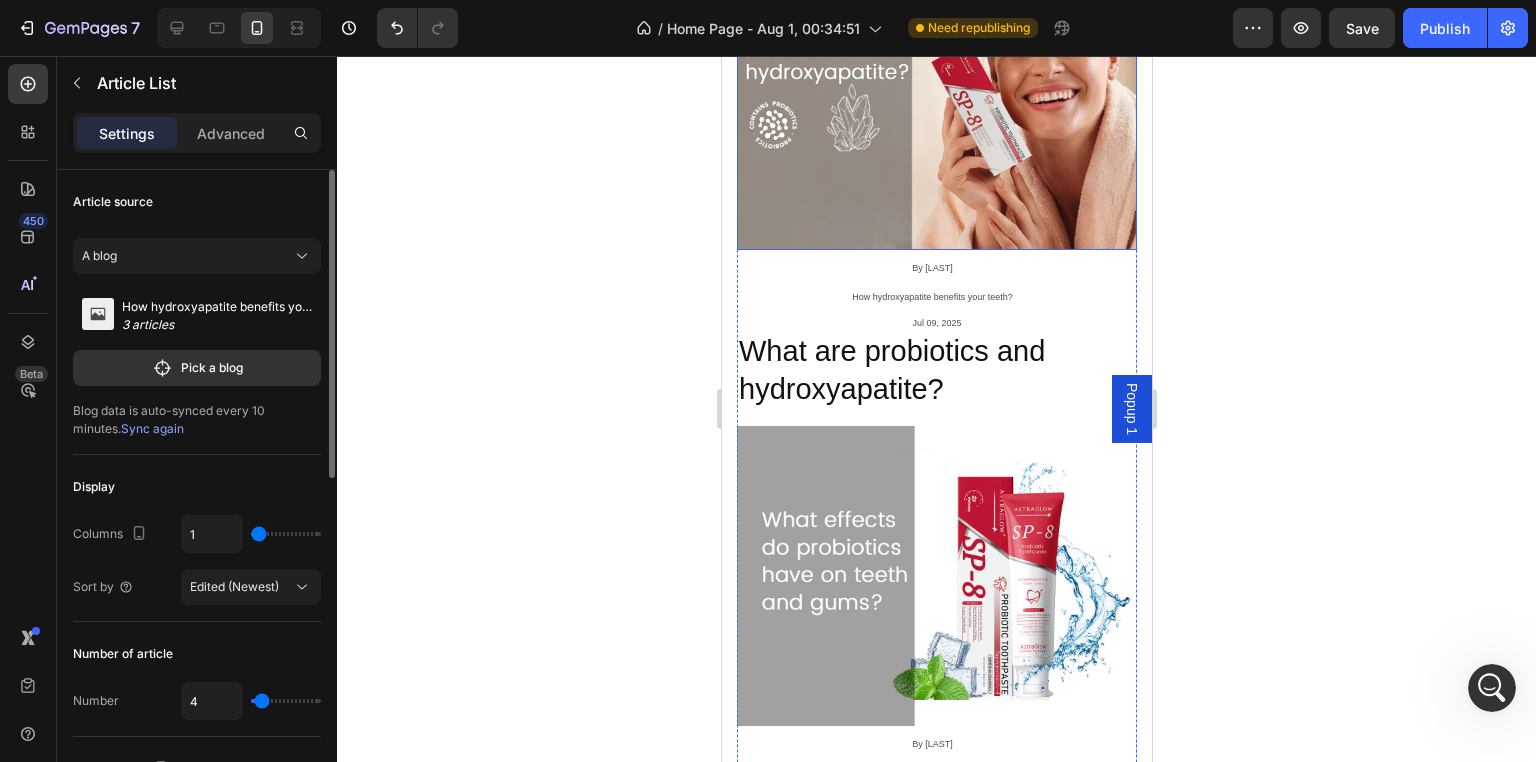scroll, scrollTop: 4011, scrollLeft: 0, axis: vertical 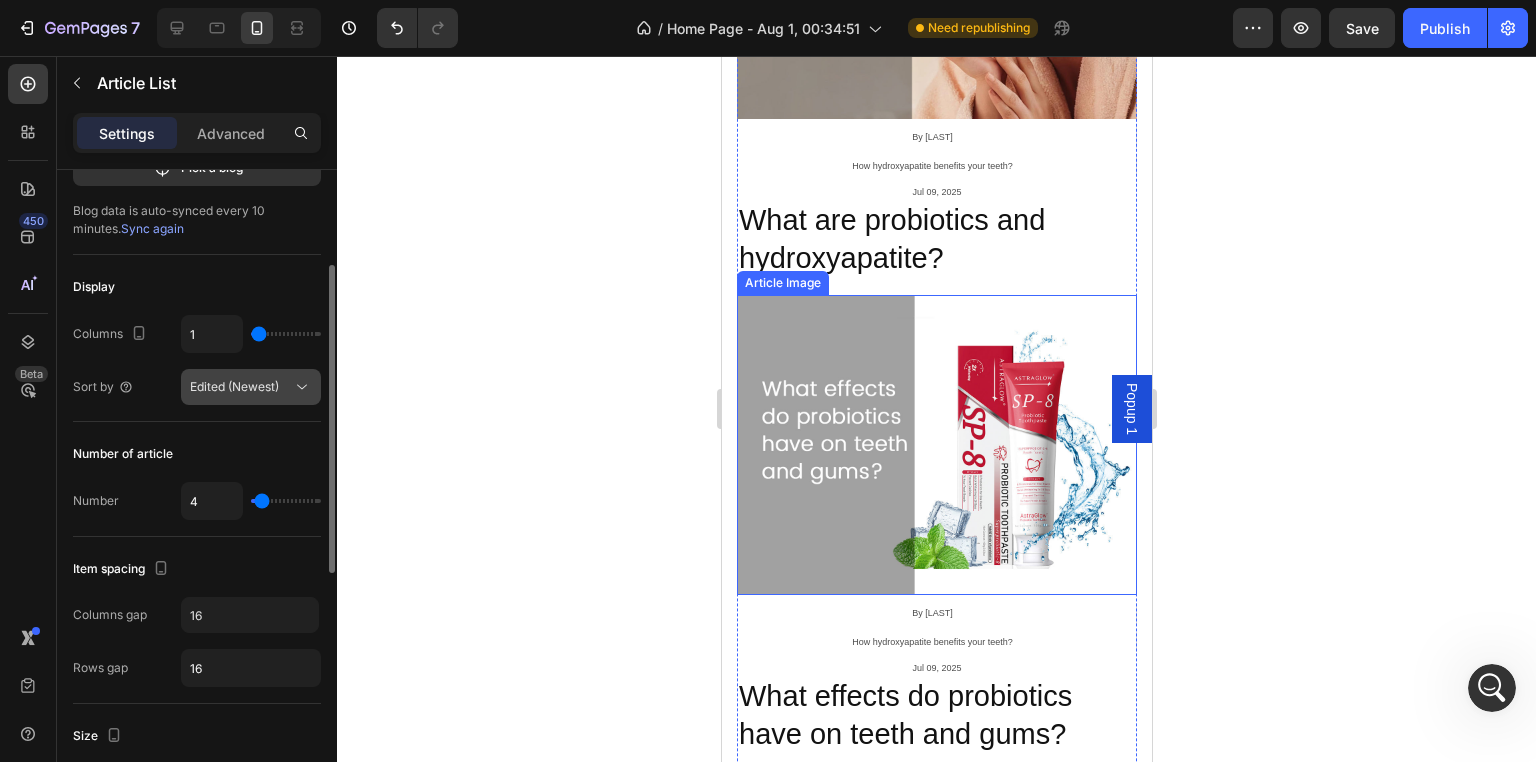 click on "Edited (Newest)" at bounding box center (234, 386) 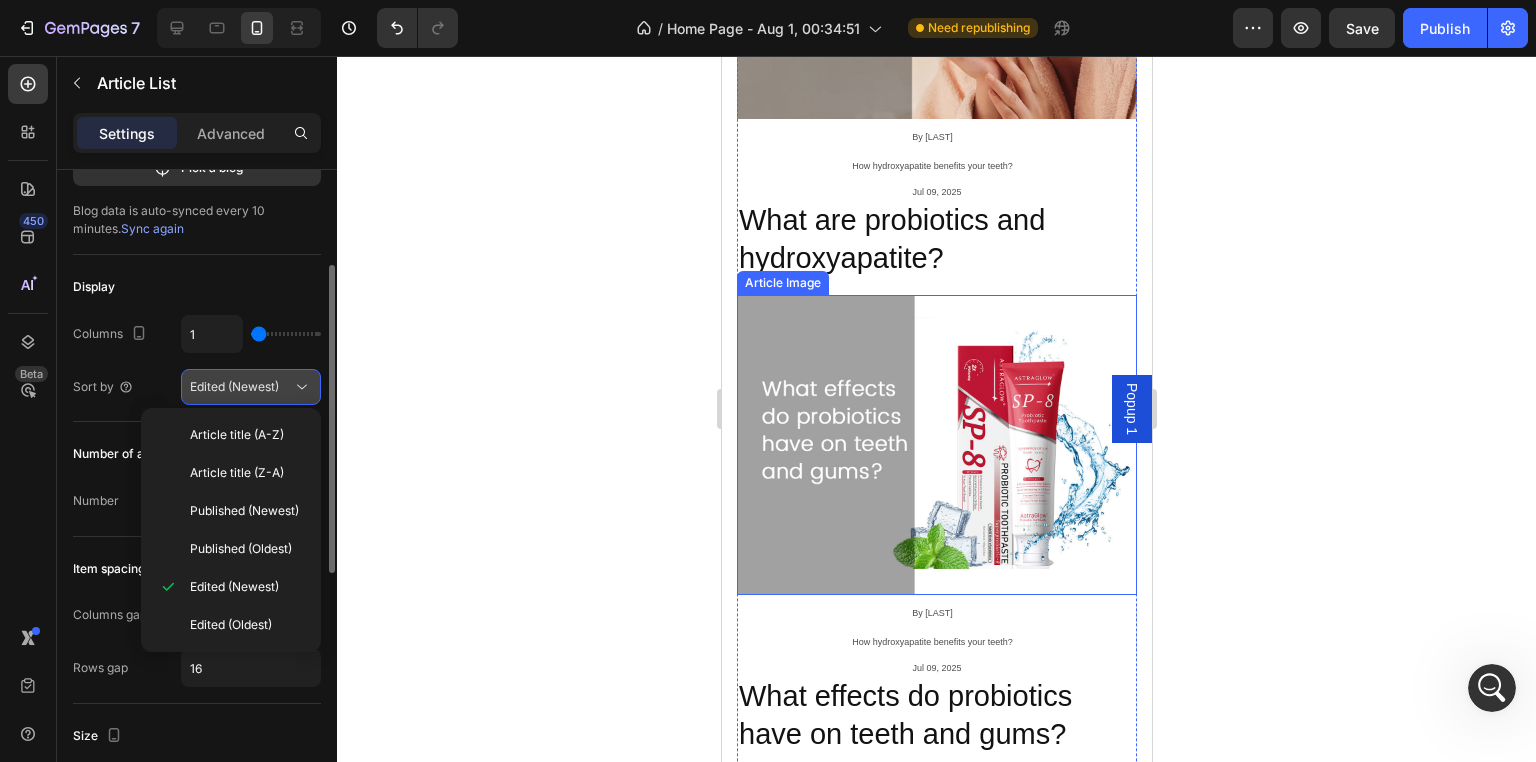 click on "Edited (Newest)" at bounding box center (234, 386) 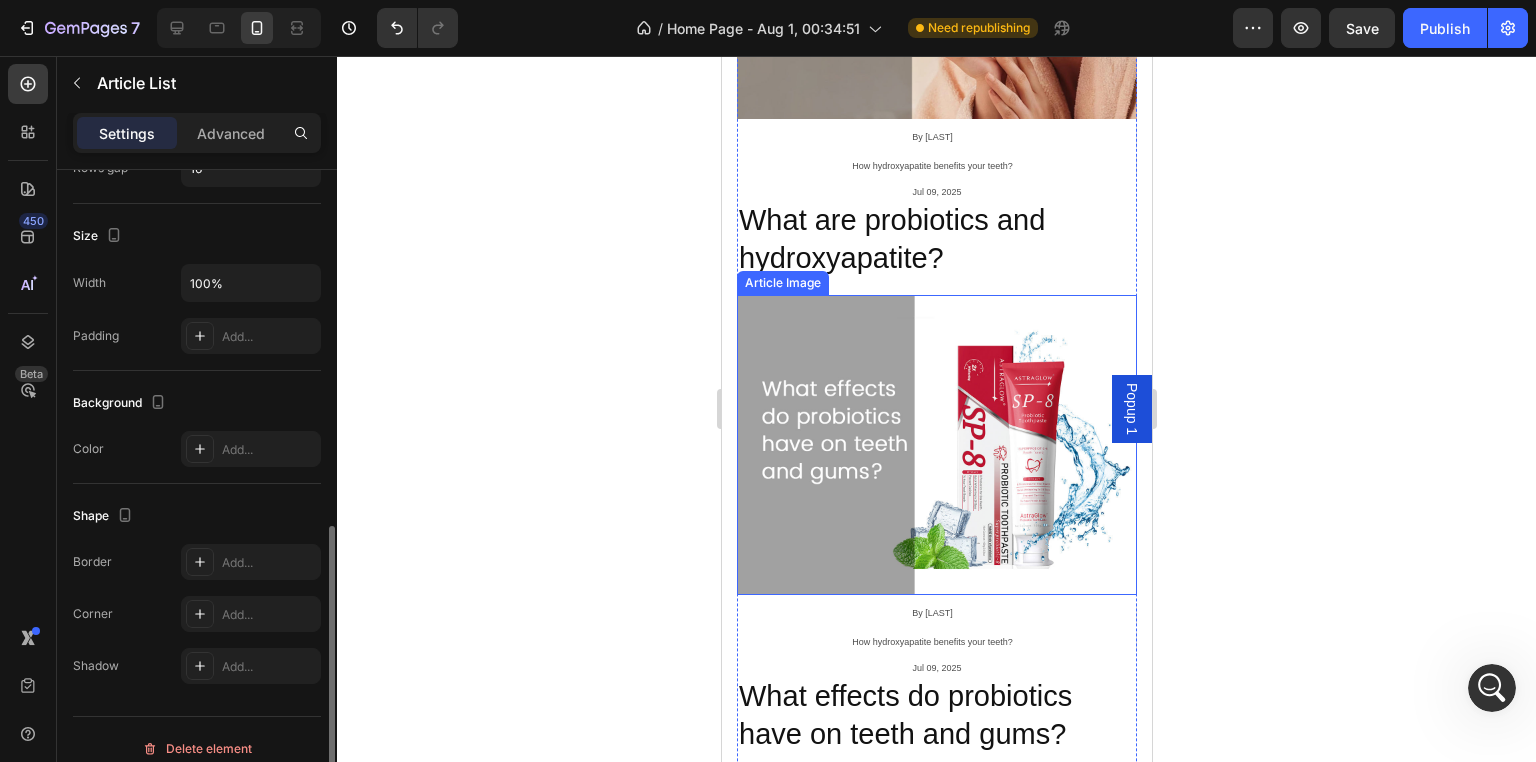 scroll, scrollTop: 715, scrollLeft: 0, axis: vertical 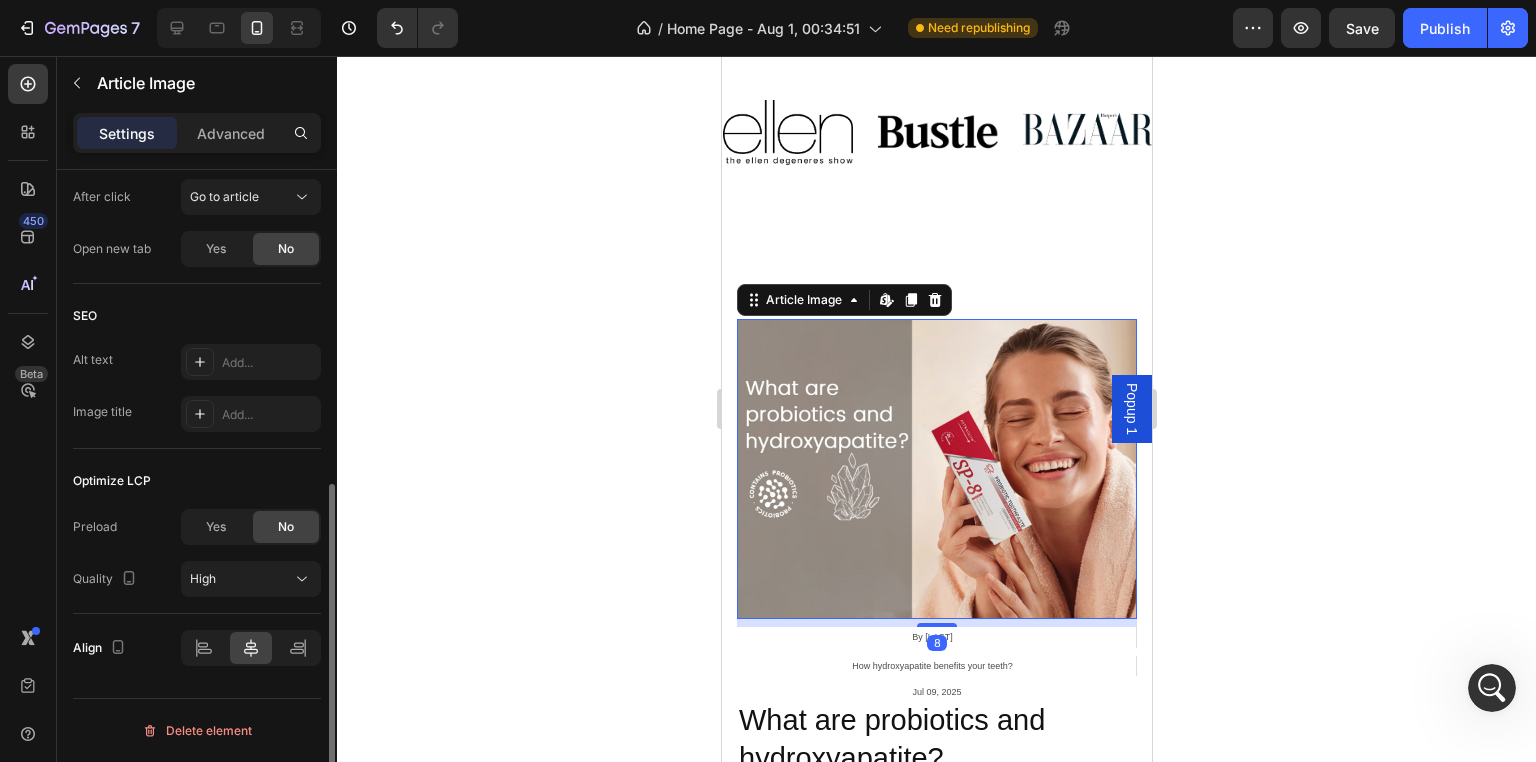 click at bounding box center (936, 469) 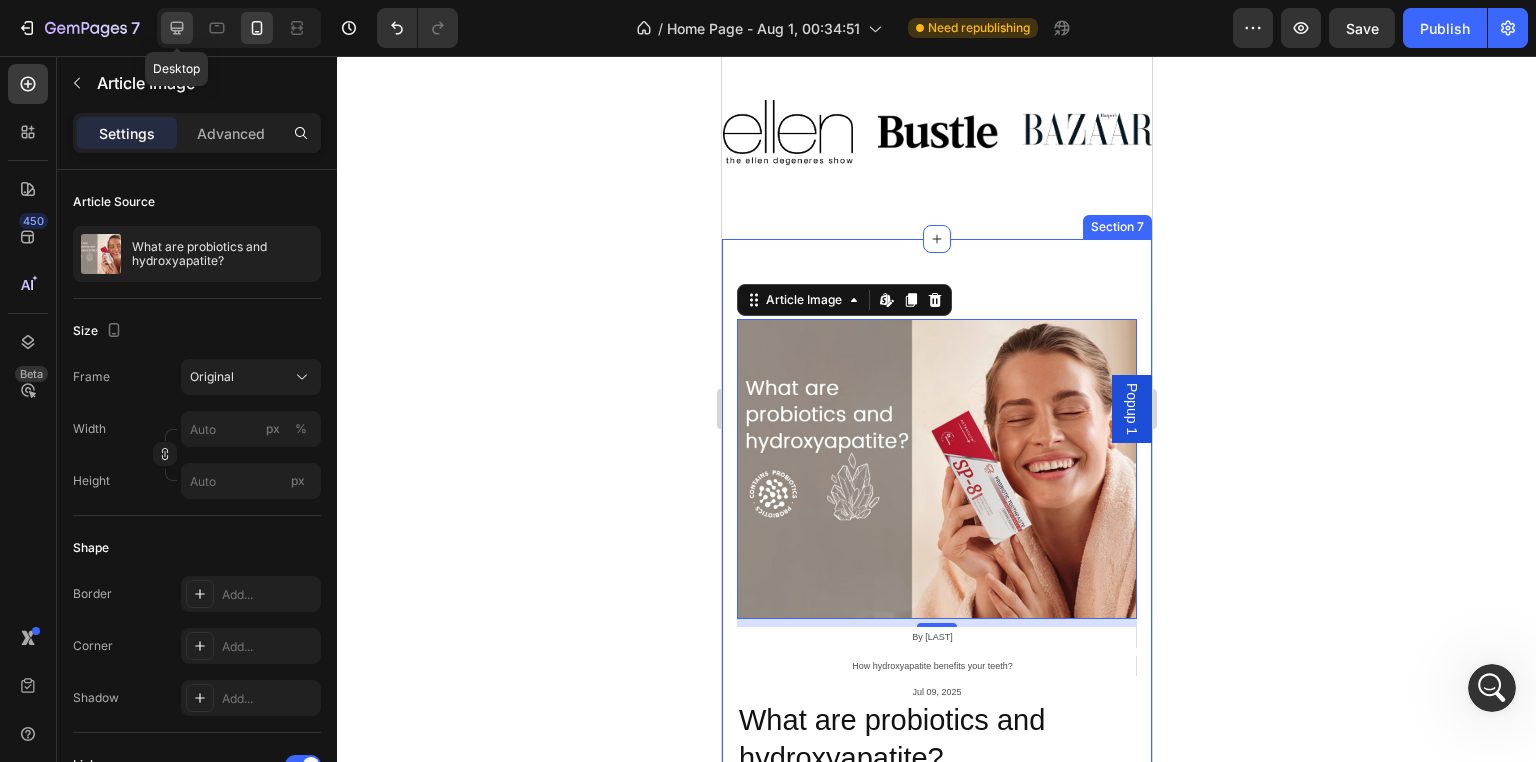 click 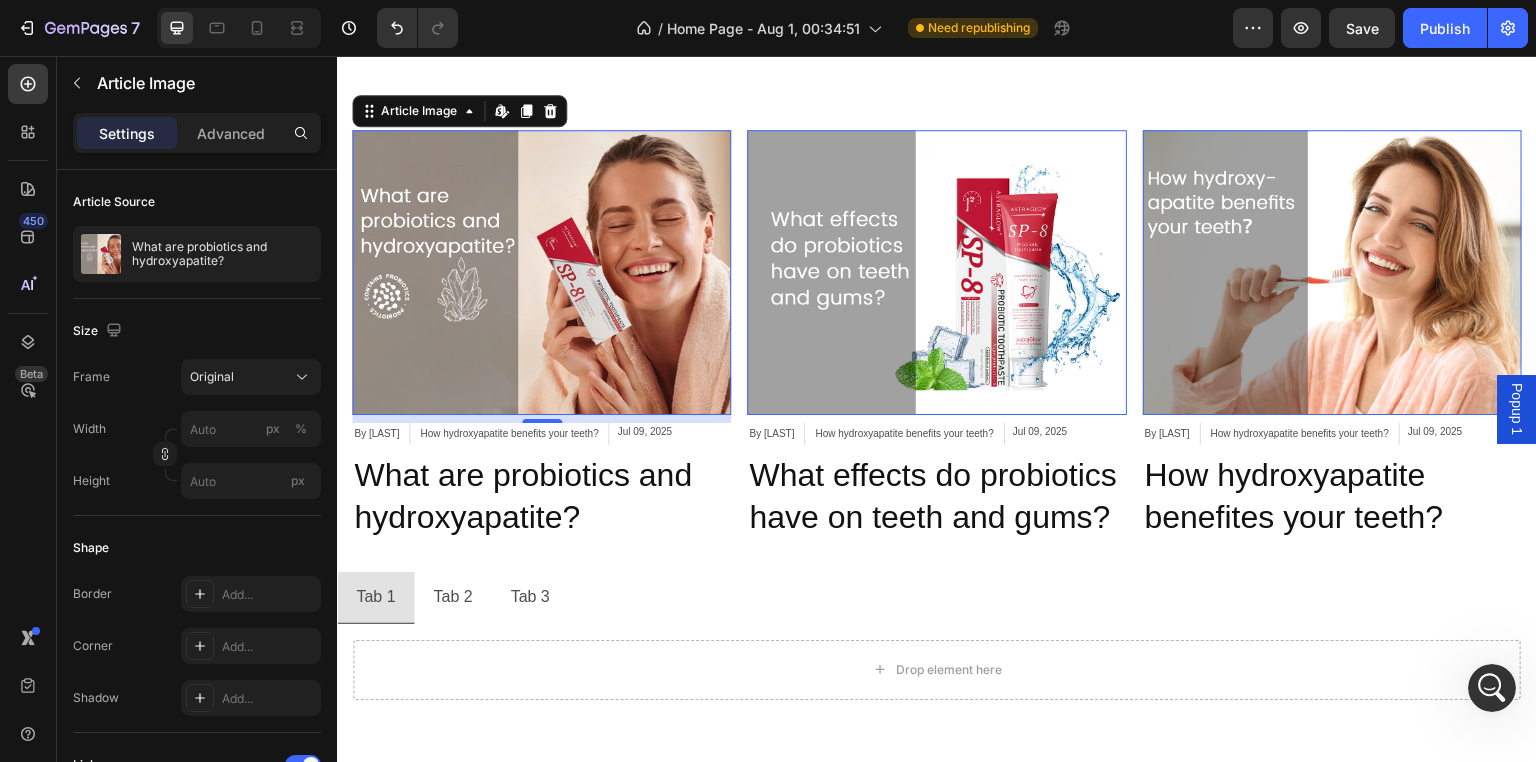 scroll, scrollTop: 4222, scrollLeft: 0, axis: vertical 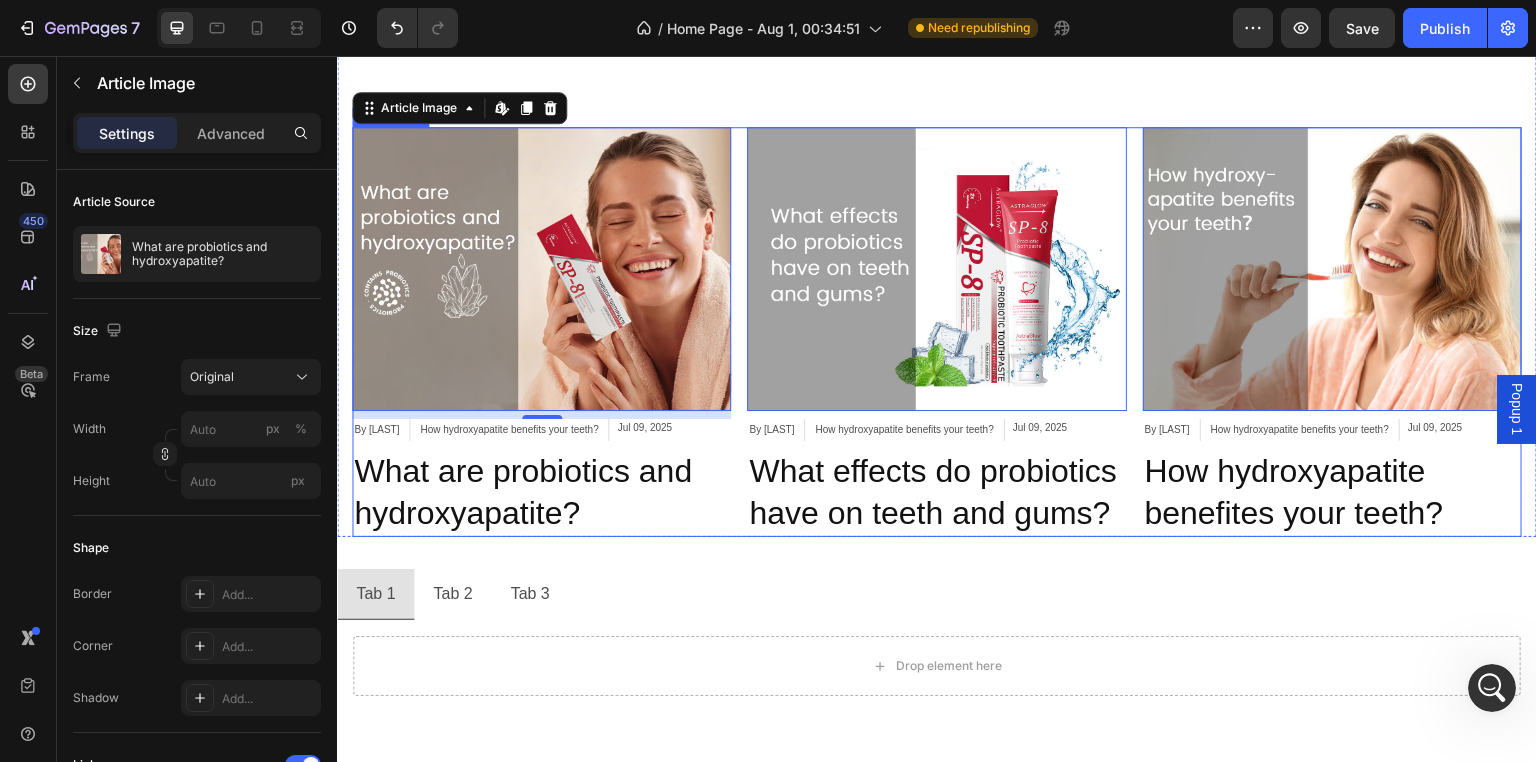 click on "Article Image   Edit content in Shopify 8 By ZAlex Article Author How hydroxyapatite benefits your teeth? Article Category Jul 09, 2025 Article Date Row What are probiotics and hydroxyapatite? Article Title Article List Article Image   Edit content in Shopify 0 By ZAlex Article Author How hydroxyapatite benefits your teeth? Article Category Jul 09, 2025 Article Date Row What effects do probiotics have on teeth and gums? Article Title Article List Article Image   Edit content in Shopify 0 By ZAlex Article Author How hydroxyapatite benefits your teeth? Article Category Jul 09, 2025 Article Date Row How hydroxyapatite benefites your teeth? Article Title Article List" at bounding box center (937, 332) 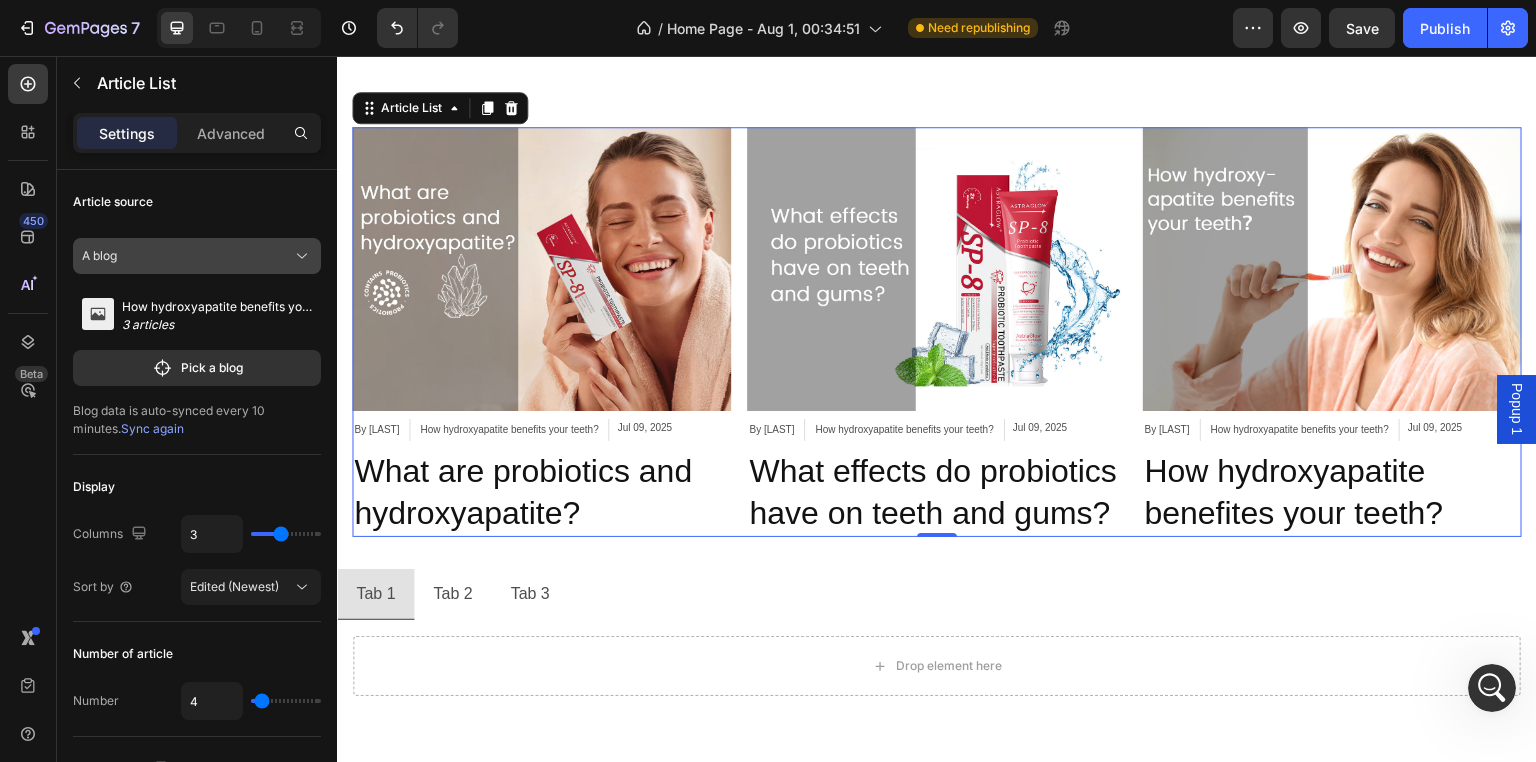 click on "A blog" 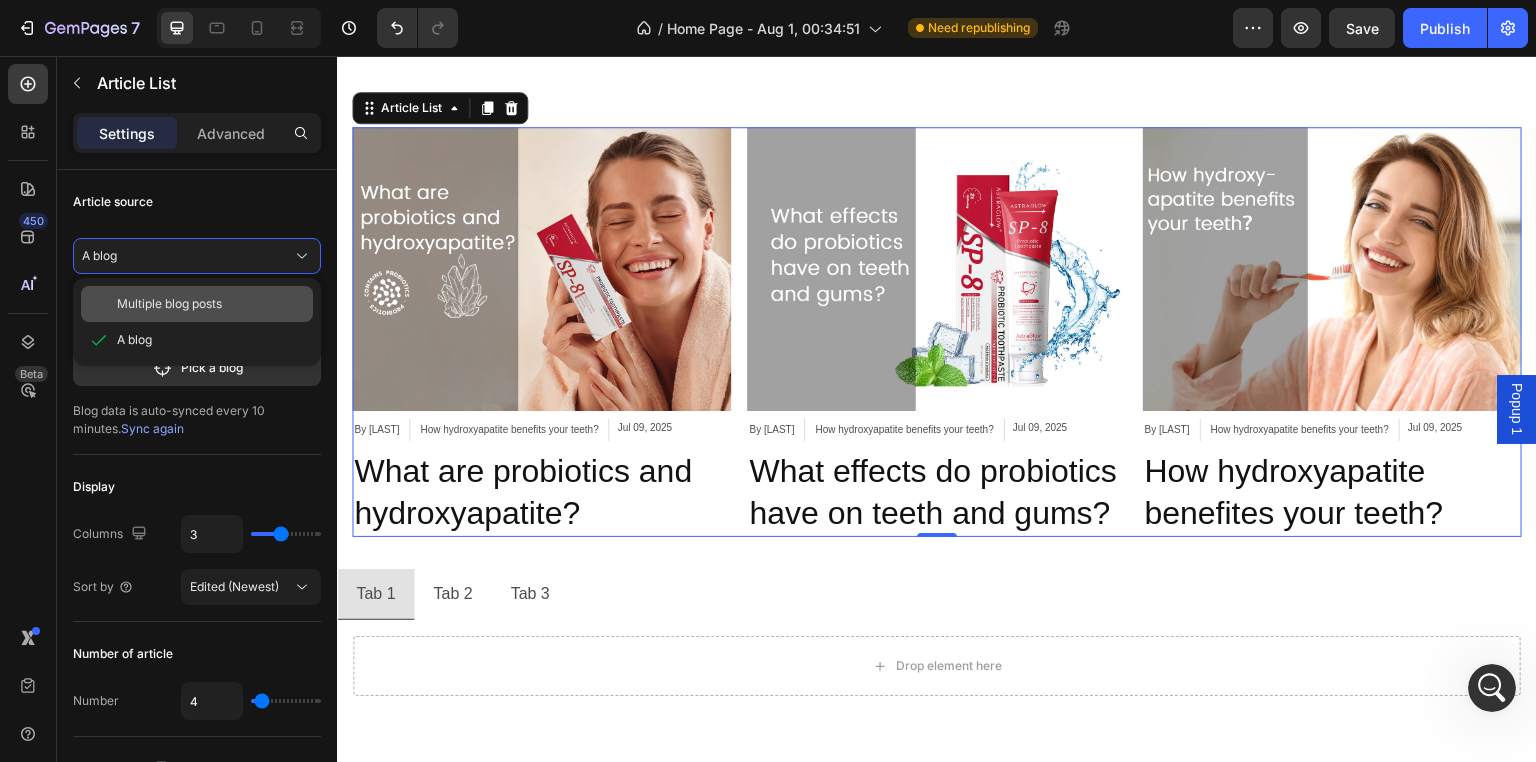 click on "Multiple blog posts" at bounding box center (169, 304) 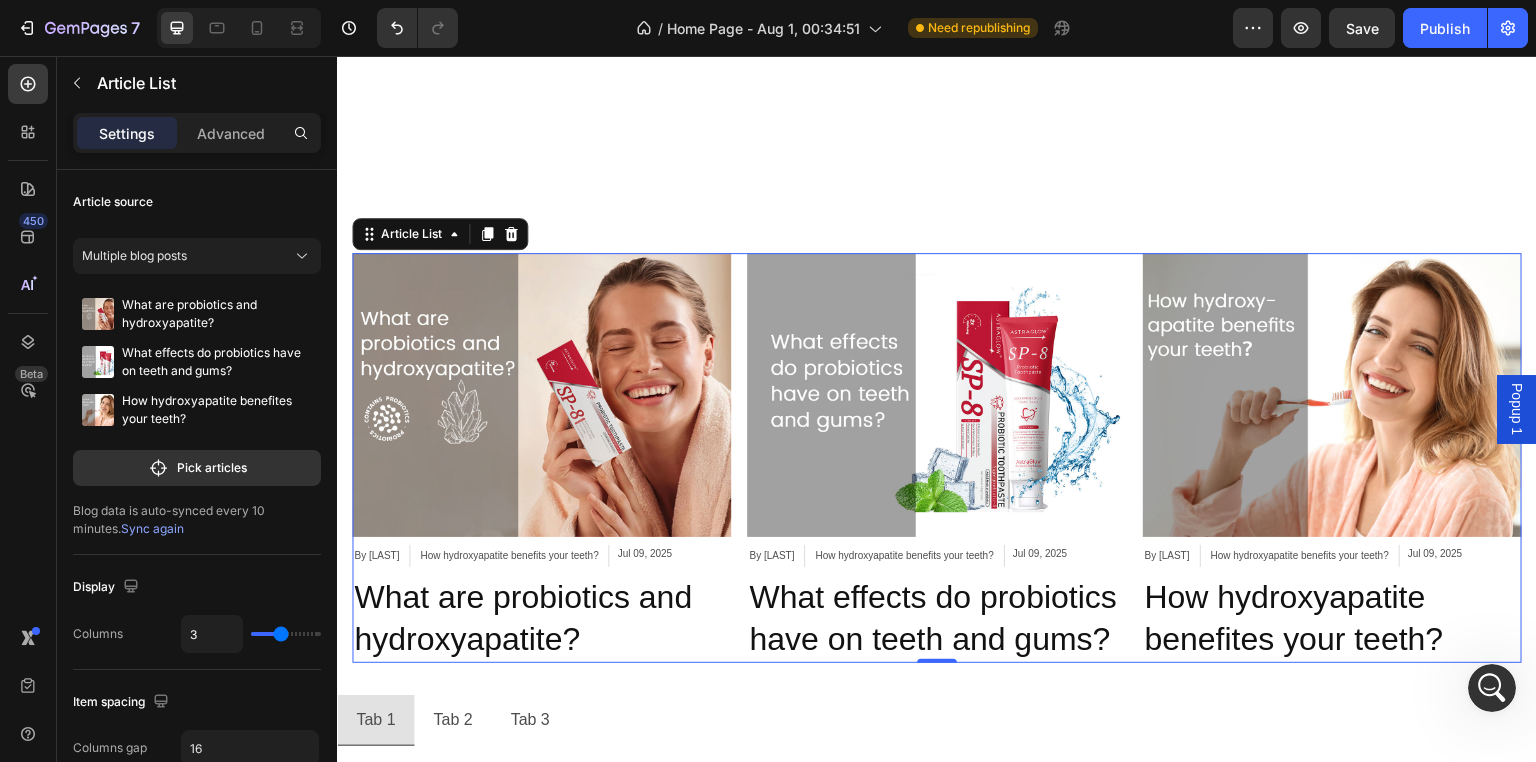 scroll, scrollTop: 4222, scrollLeft: 0, axis: vertical 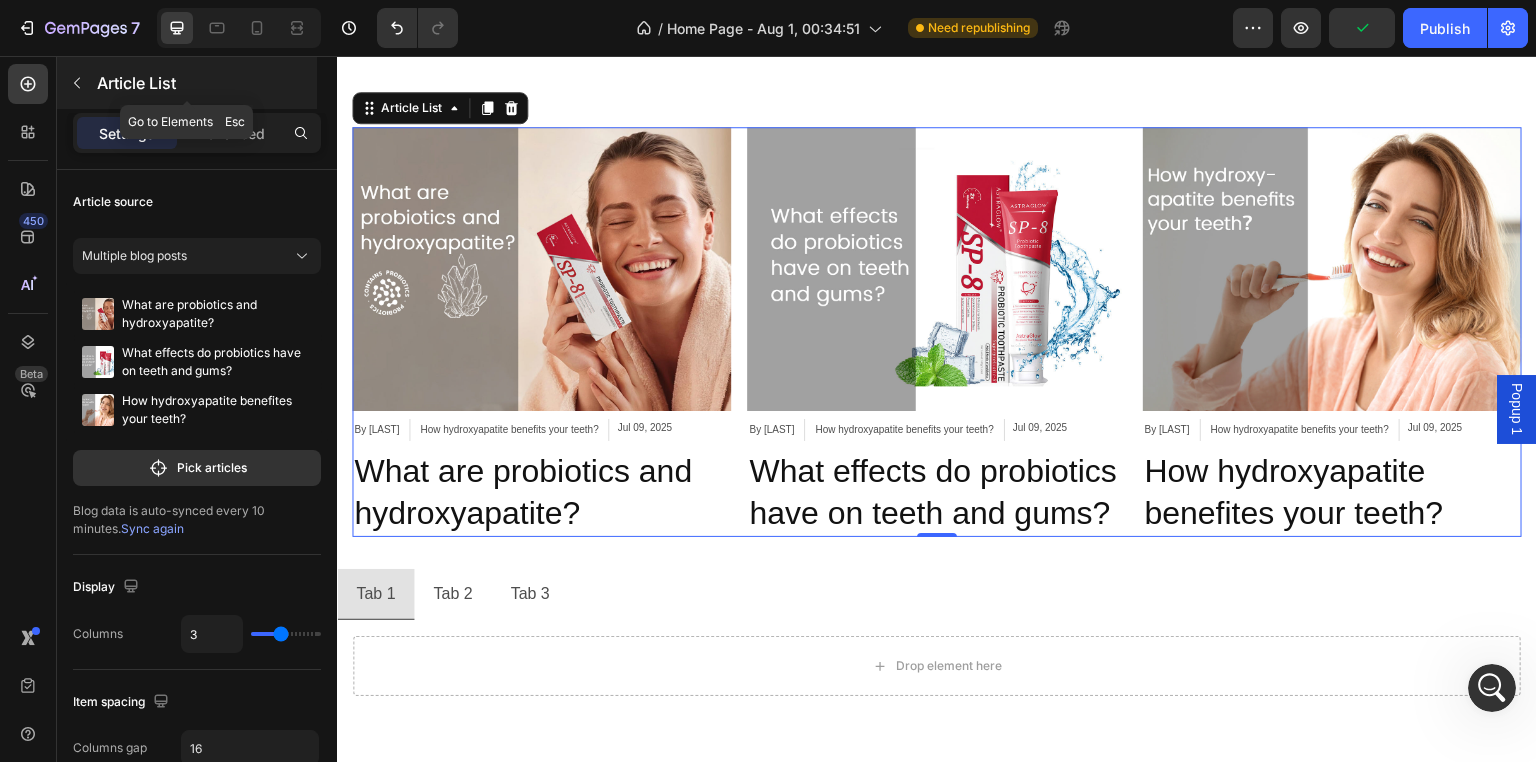 click 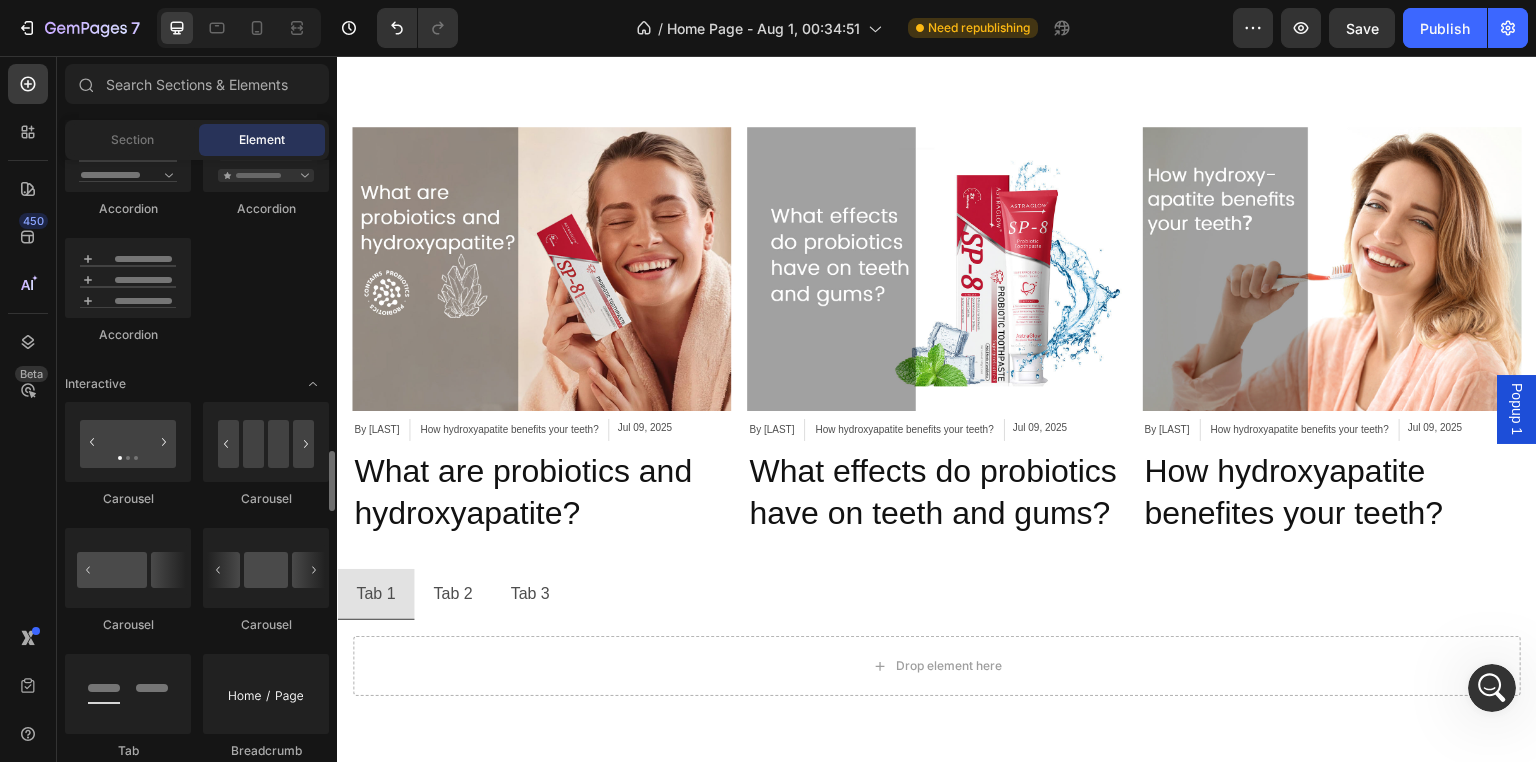 scroll, scrollTop: 1900, scrollLeft: 0, axis: vertical 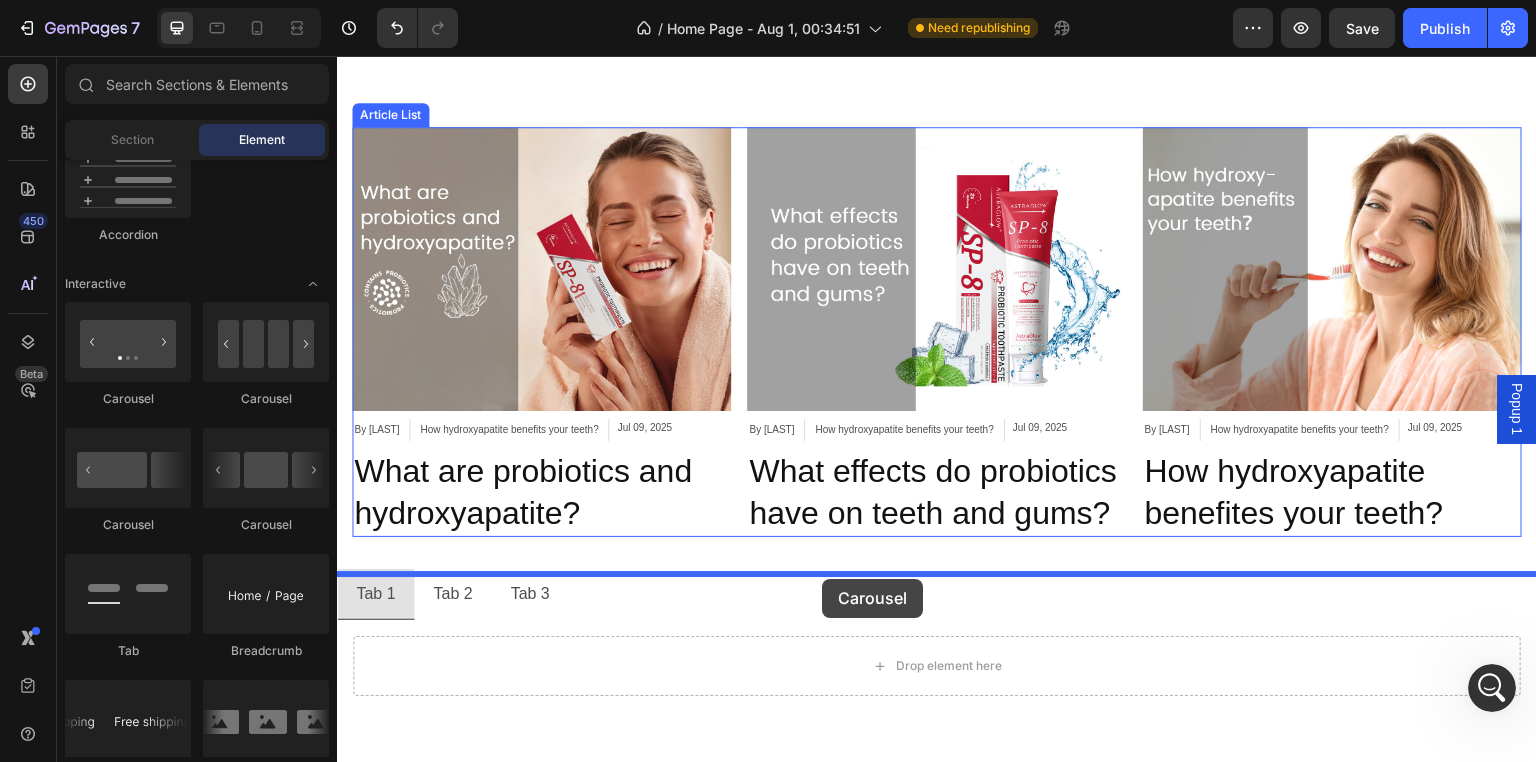 drag, startPoint x: 482, startPoint y: 419, endPoint x: 822, endPoint y: 579, distance: 375.7659 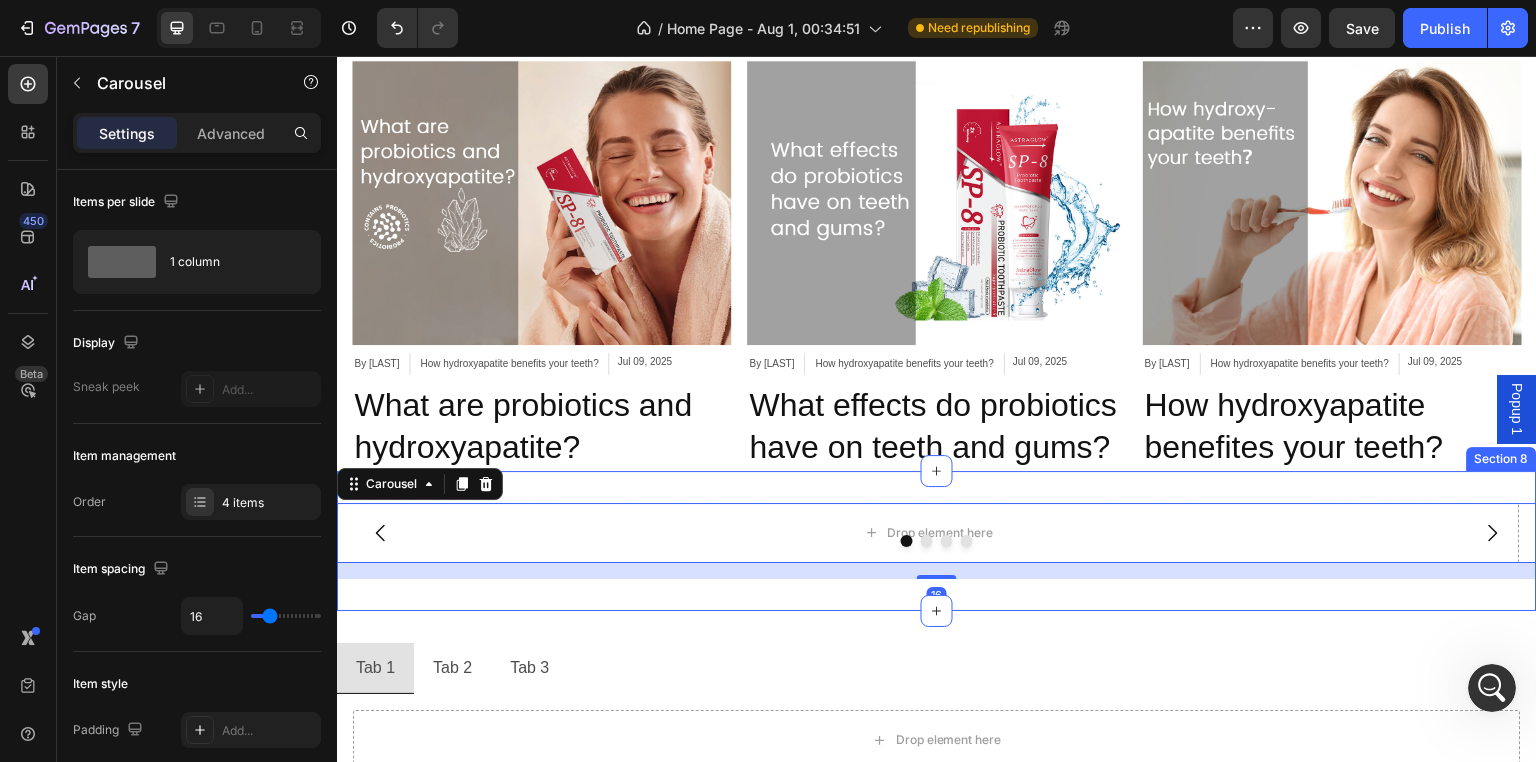 scroll, scrollTop: 4322, scrollLeft: 0, axis: vertical 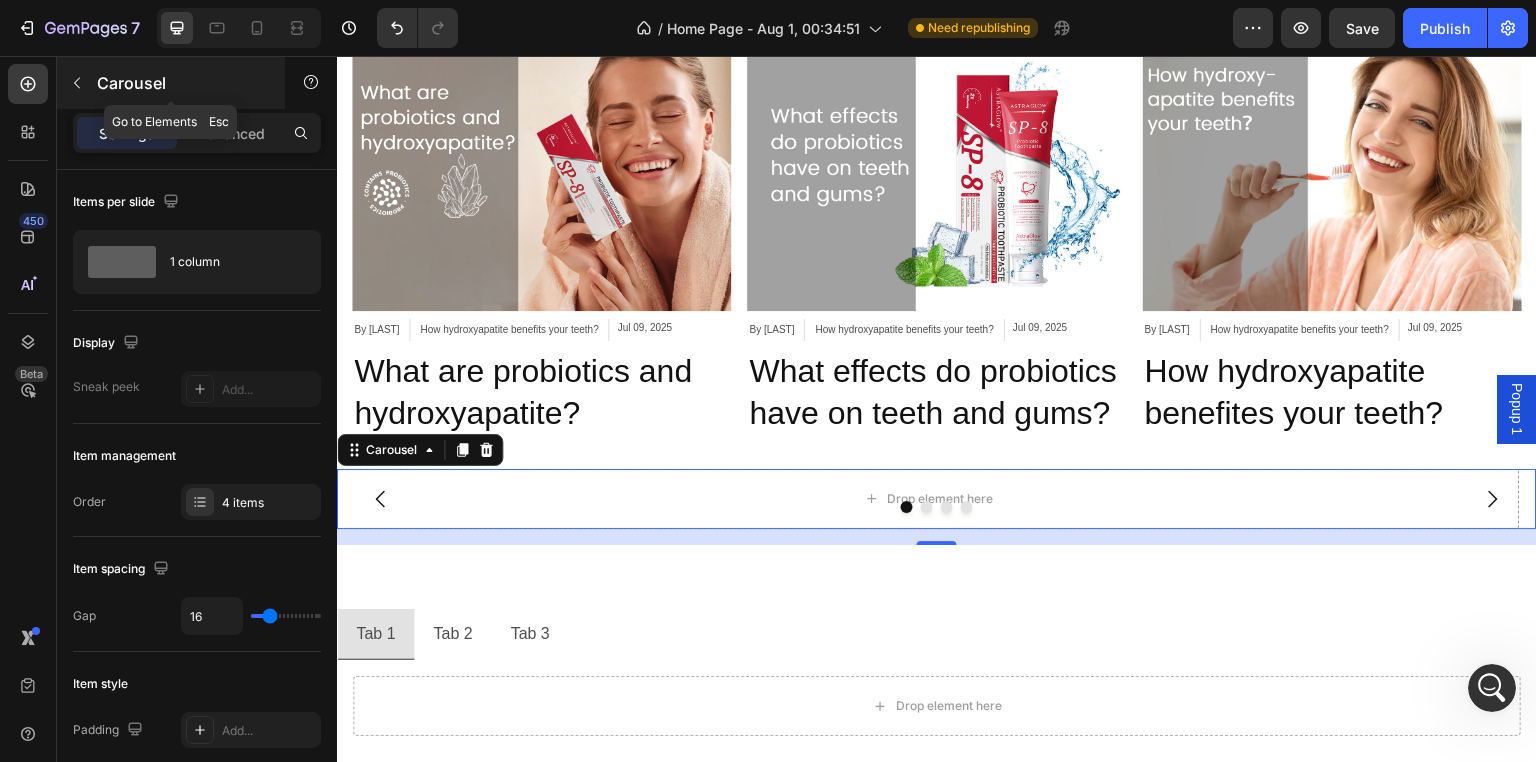 click 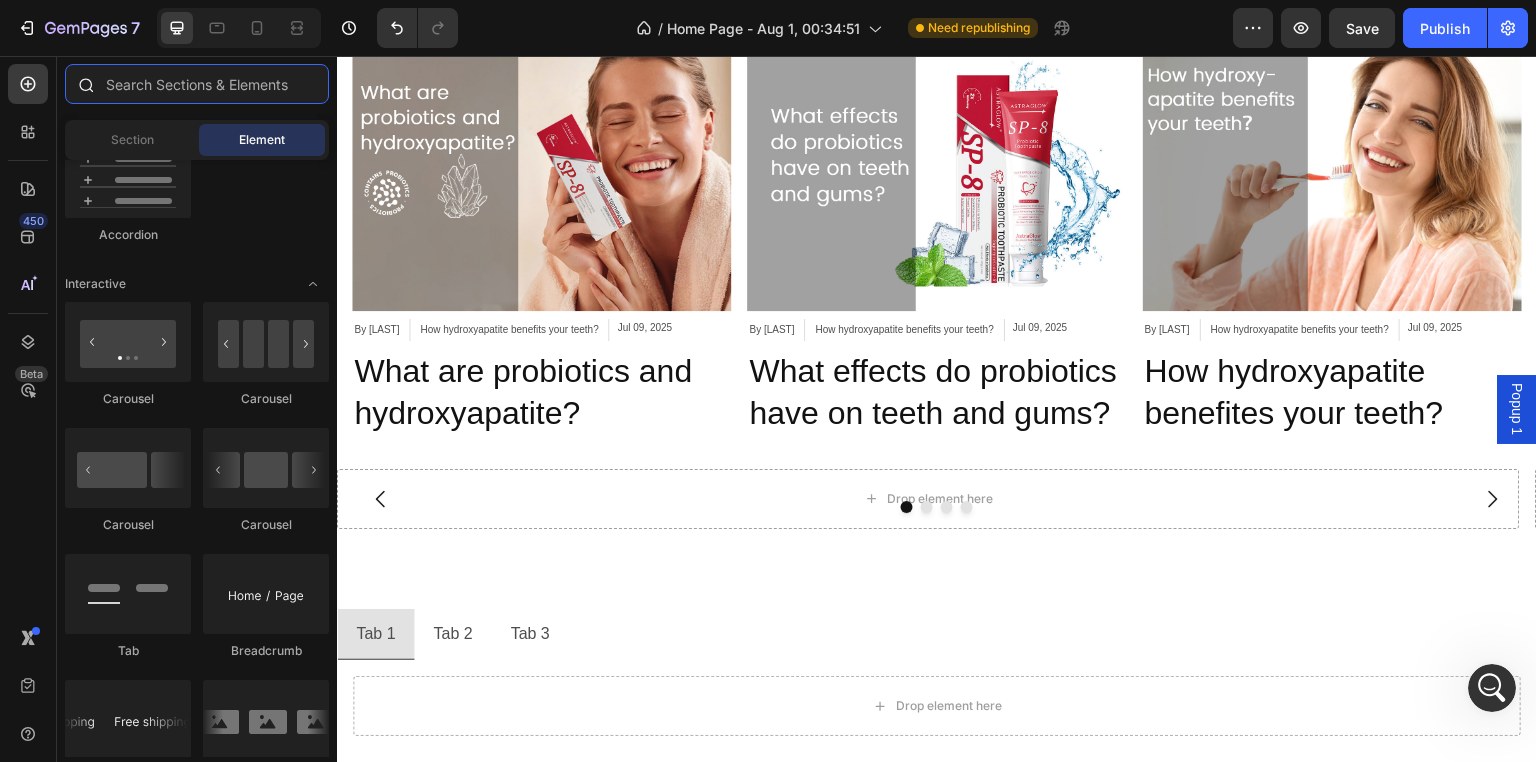 click at bounding box center [197, 84] 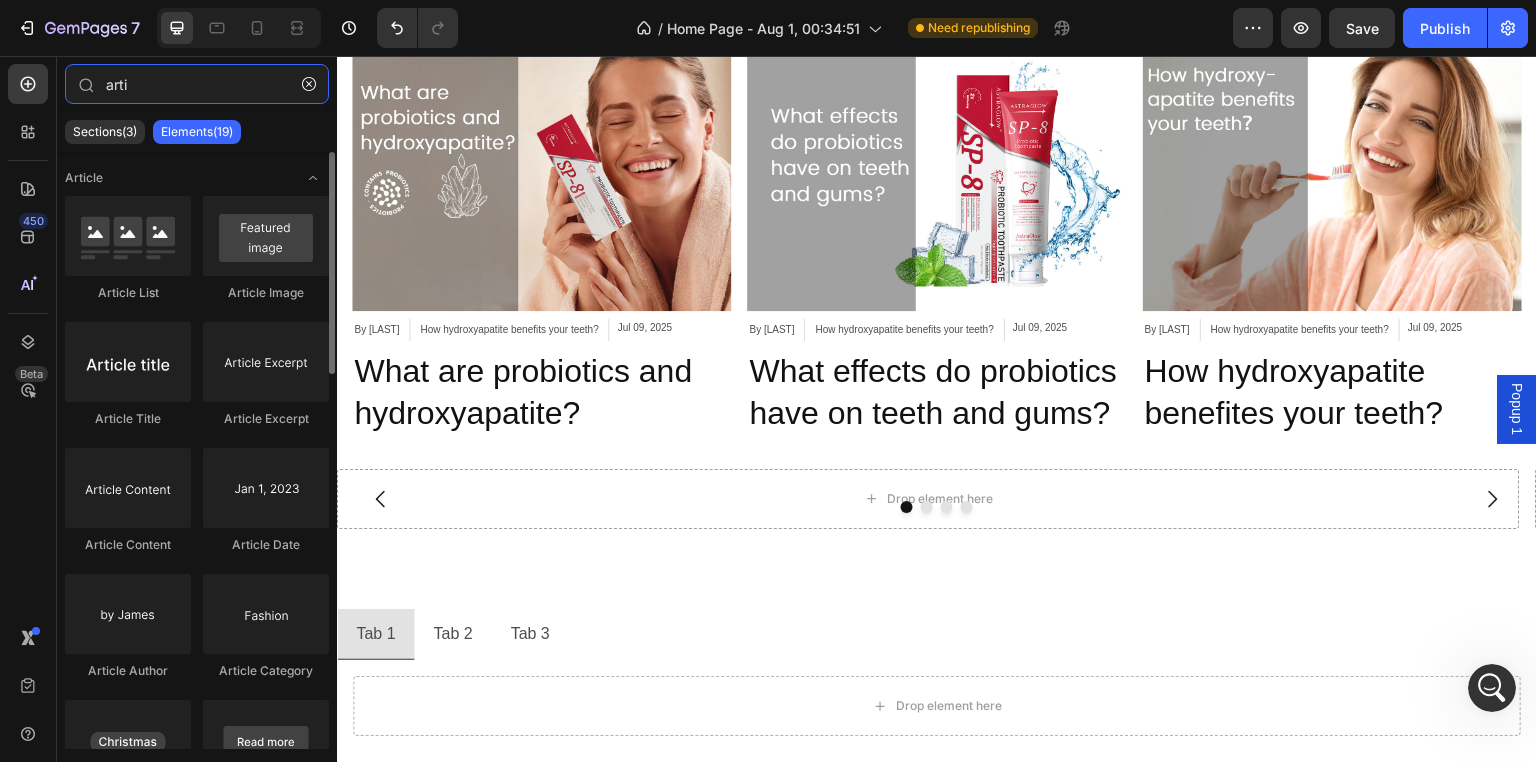 type on "arti" 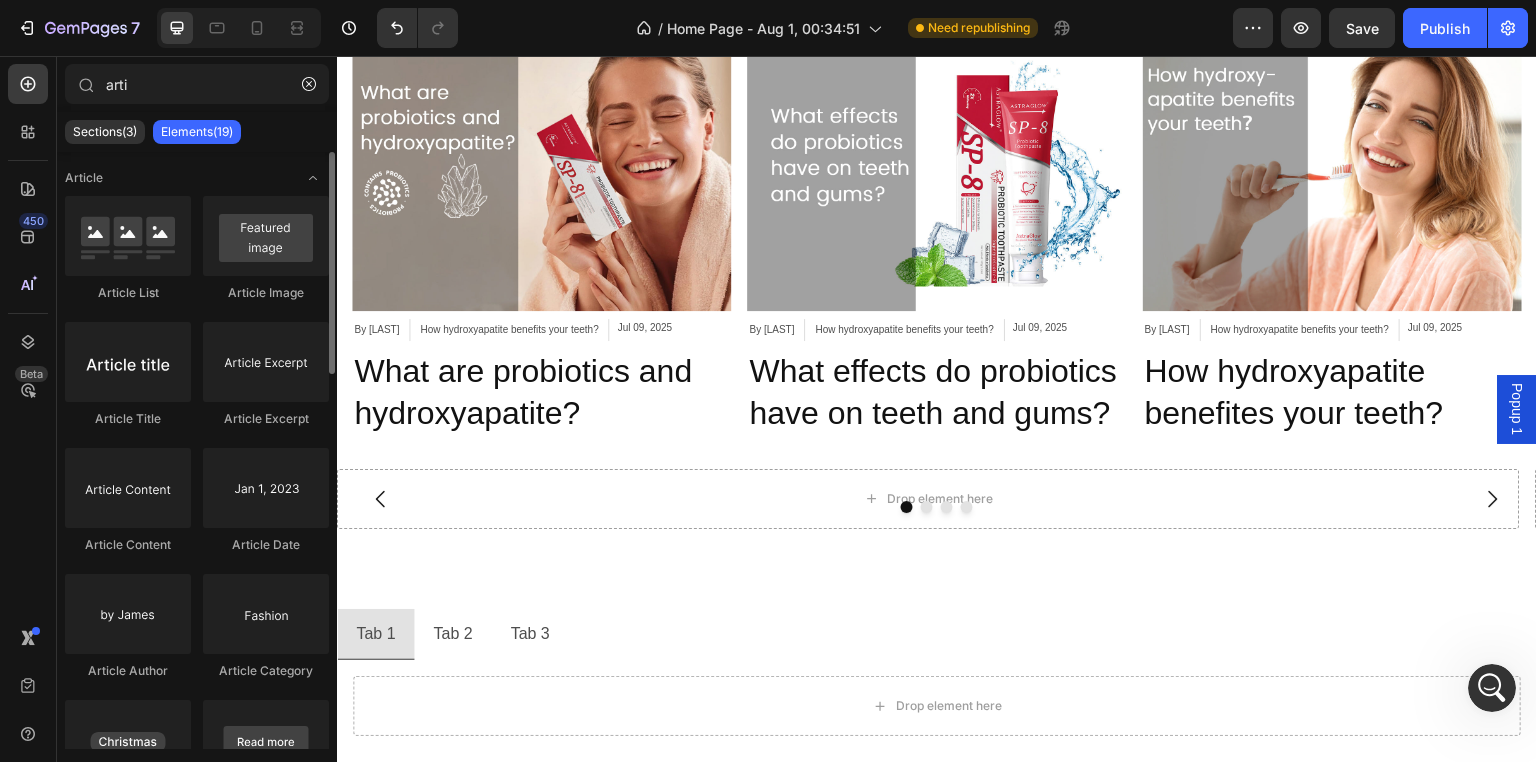 click on "Article Date" 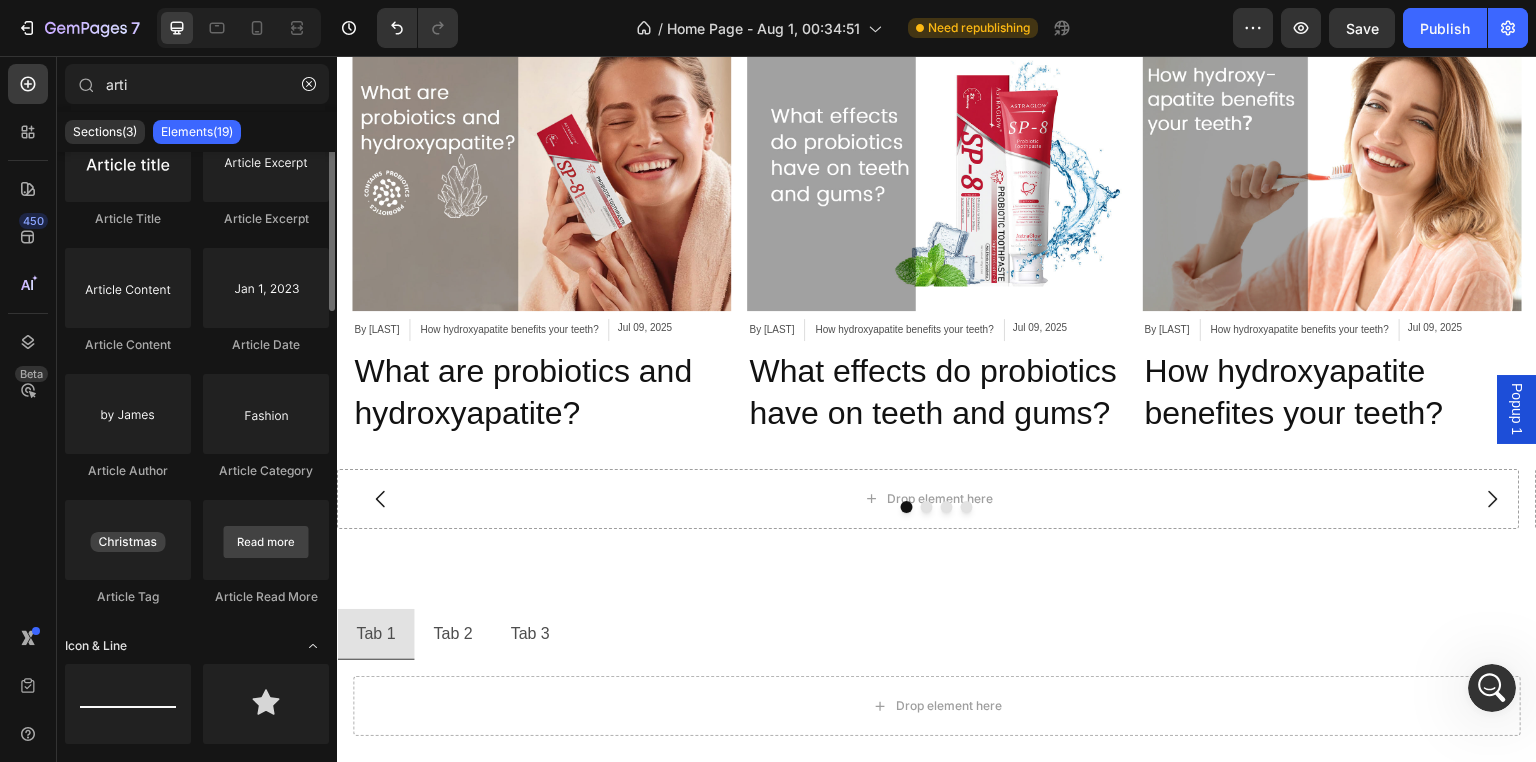 scroll, scrollTop: 0, scrollLeft: 0, axis: both 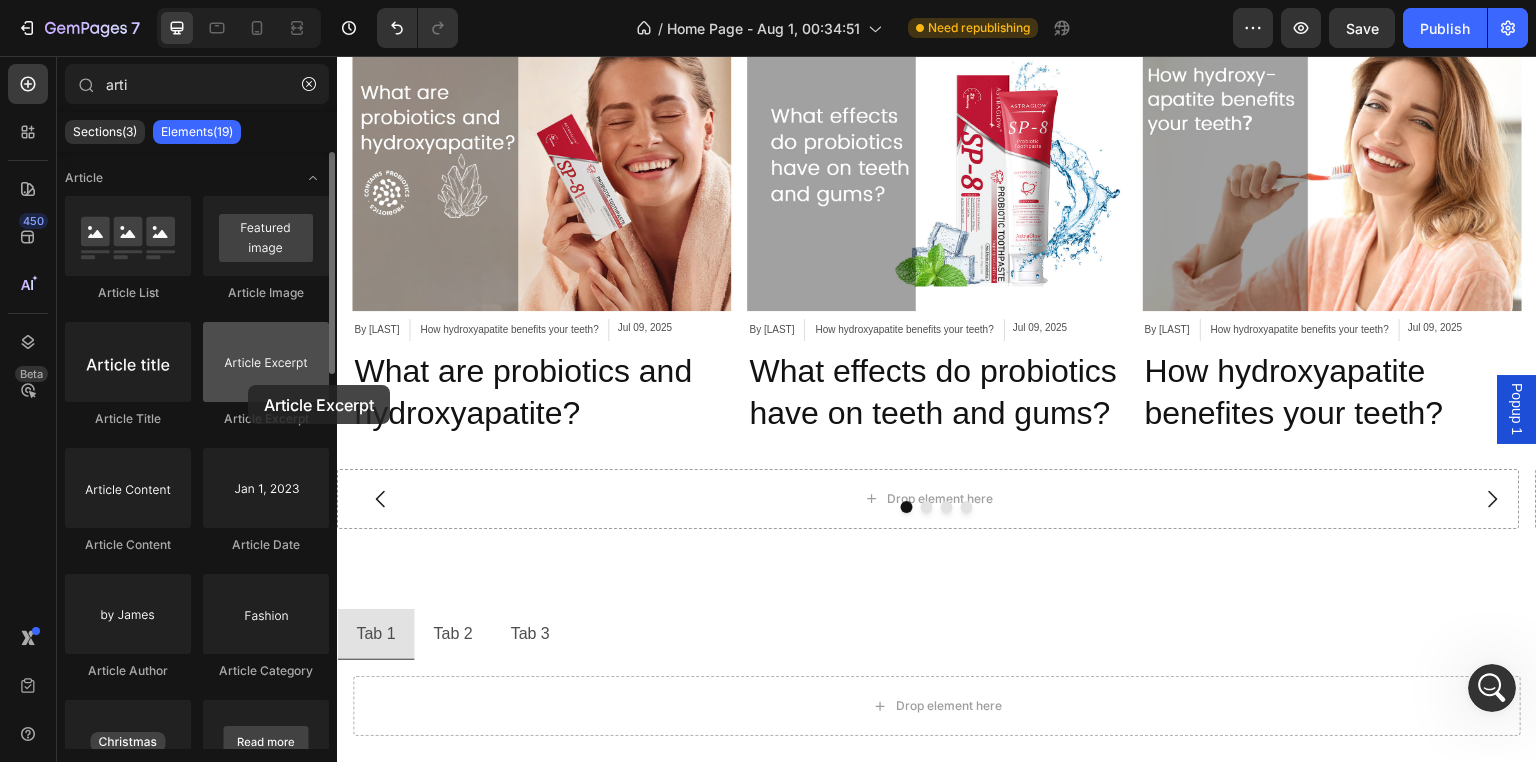 click at bounding box center (266, 362) 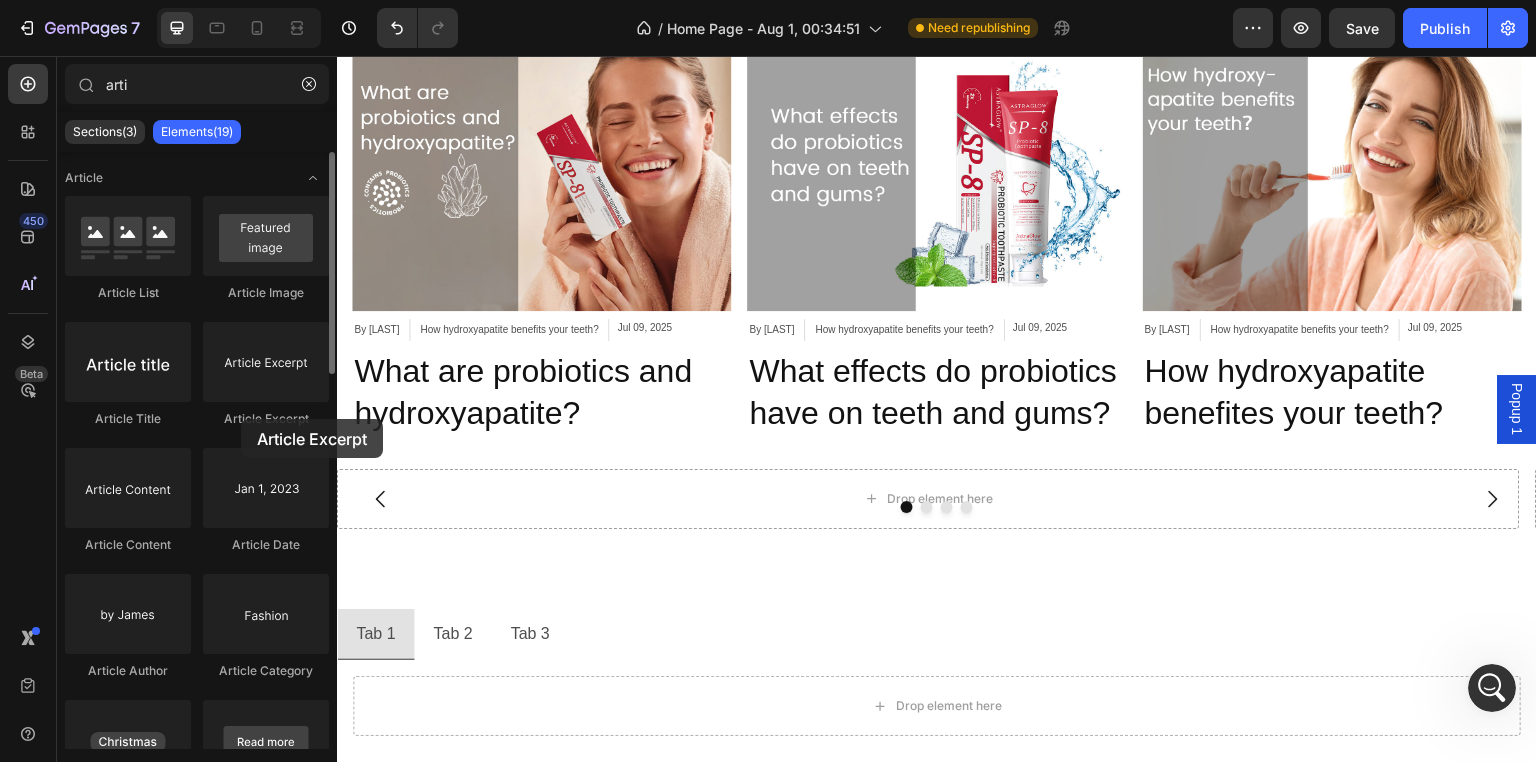 click on "Article Excerpt" 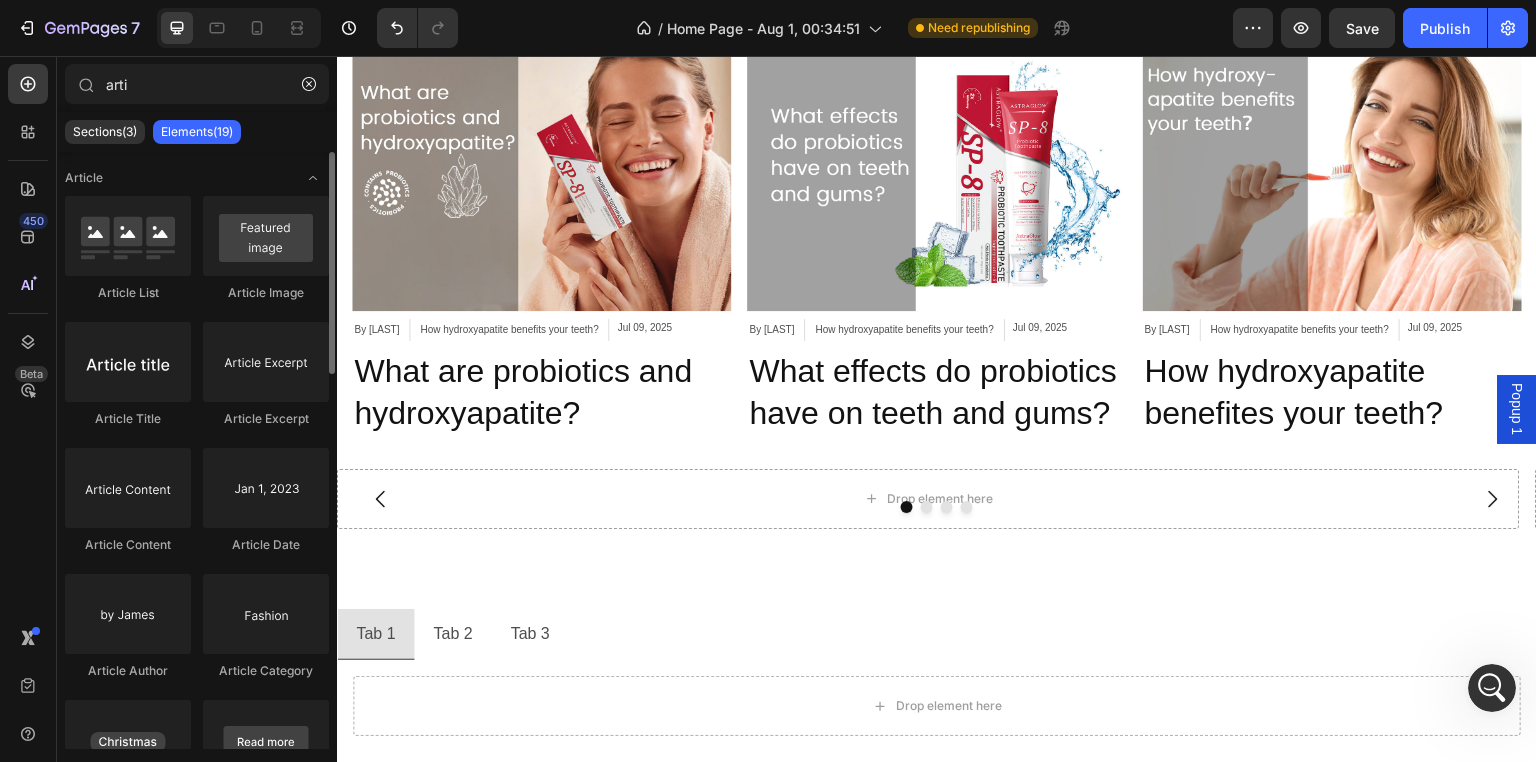click on "Article Excerpt" 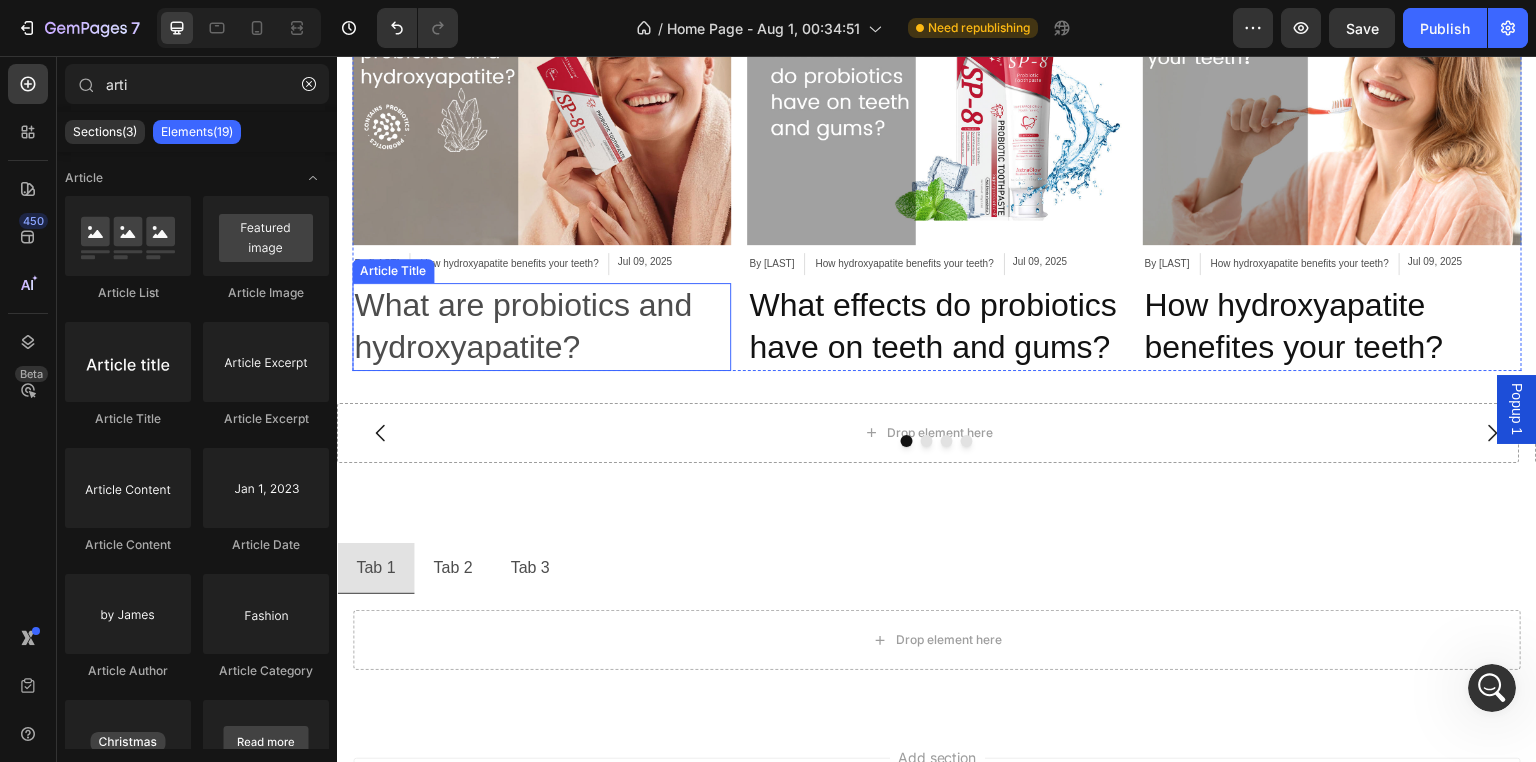 scroll, scrollTop: 4422, scrollLeft: 0, axis: vertical 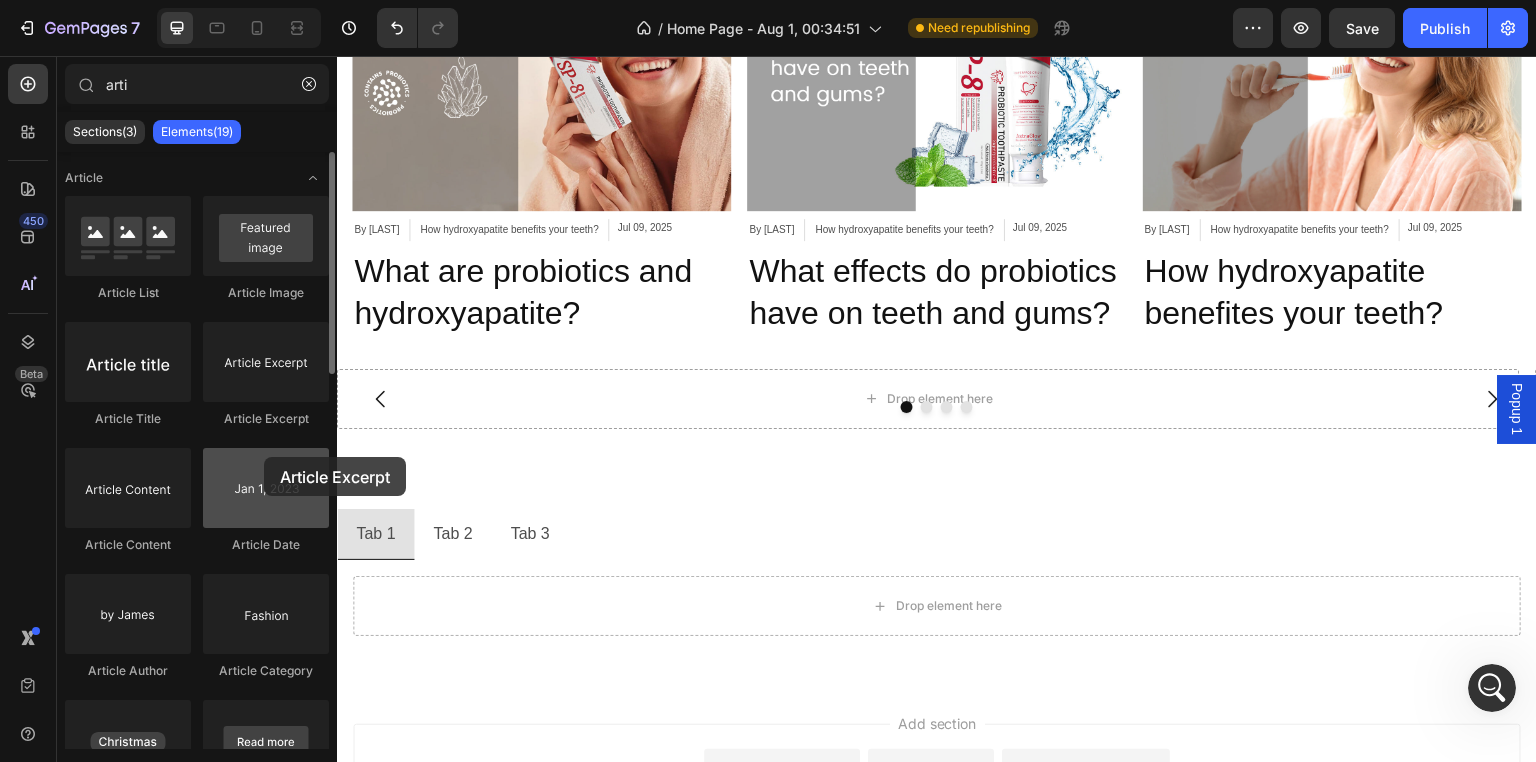 drag, startPoint x: 248, startPoint y: 382, endPoint x: 258, endPoint y: 463, distance: 81.61495 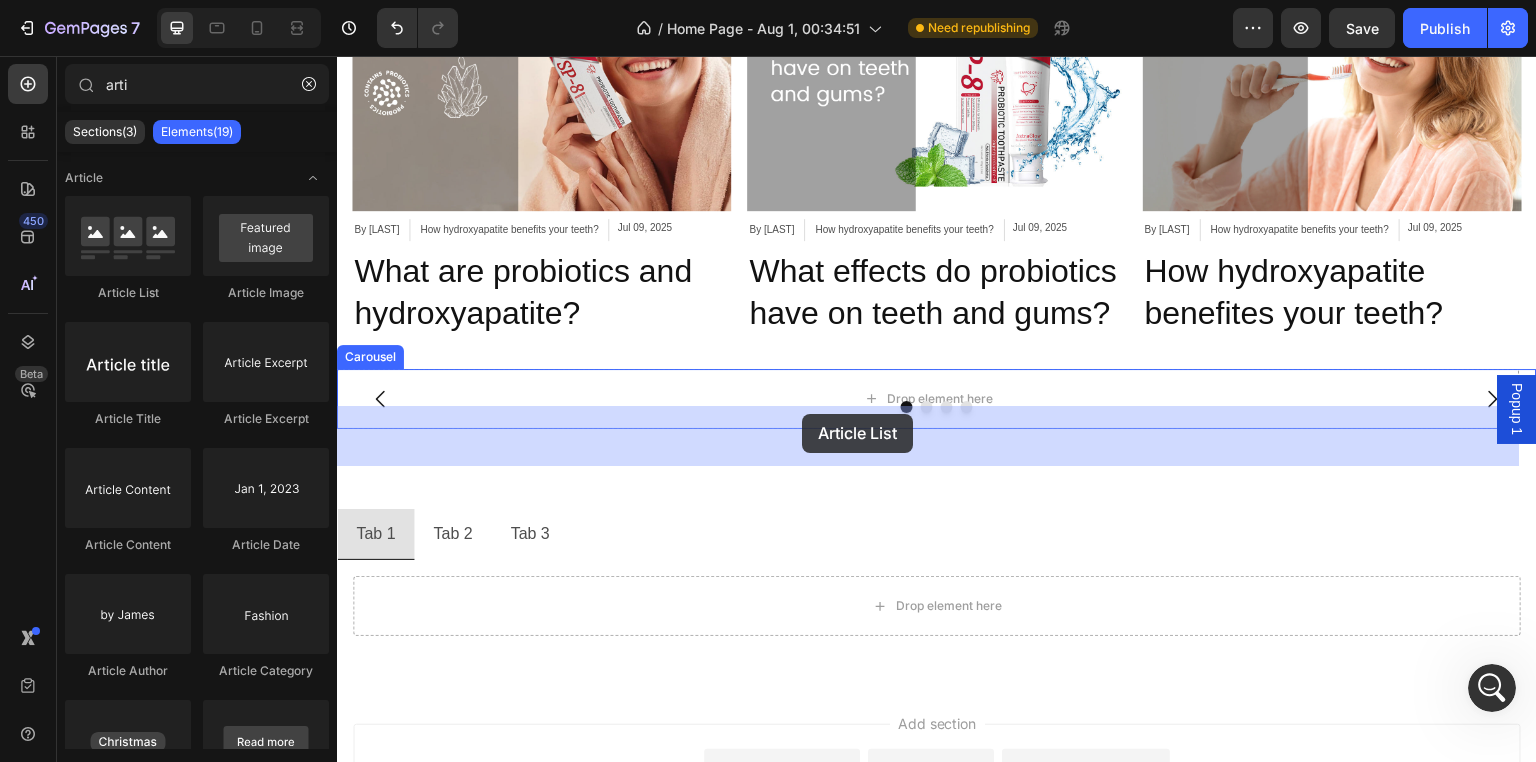 drag, startPoint x: 443, startPoint y: 276, endPoint x: 749, endPoint y: 399, distance: 329.79538 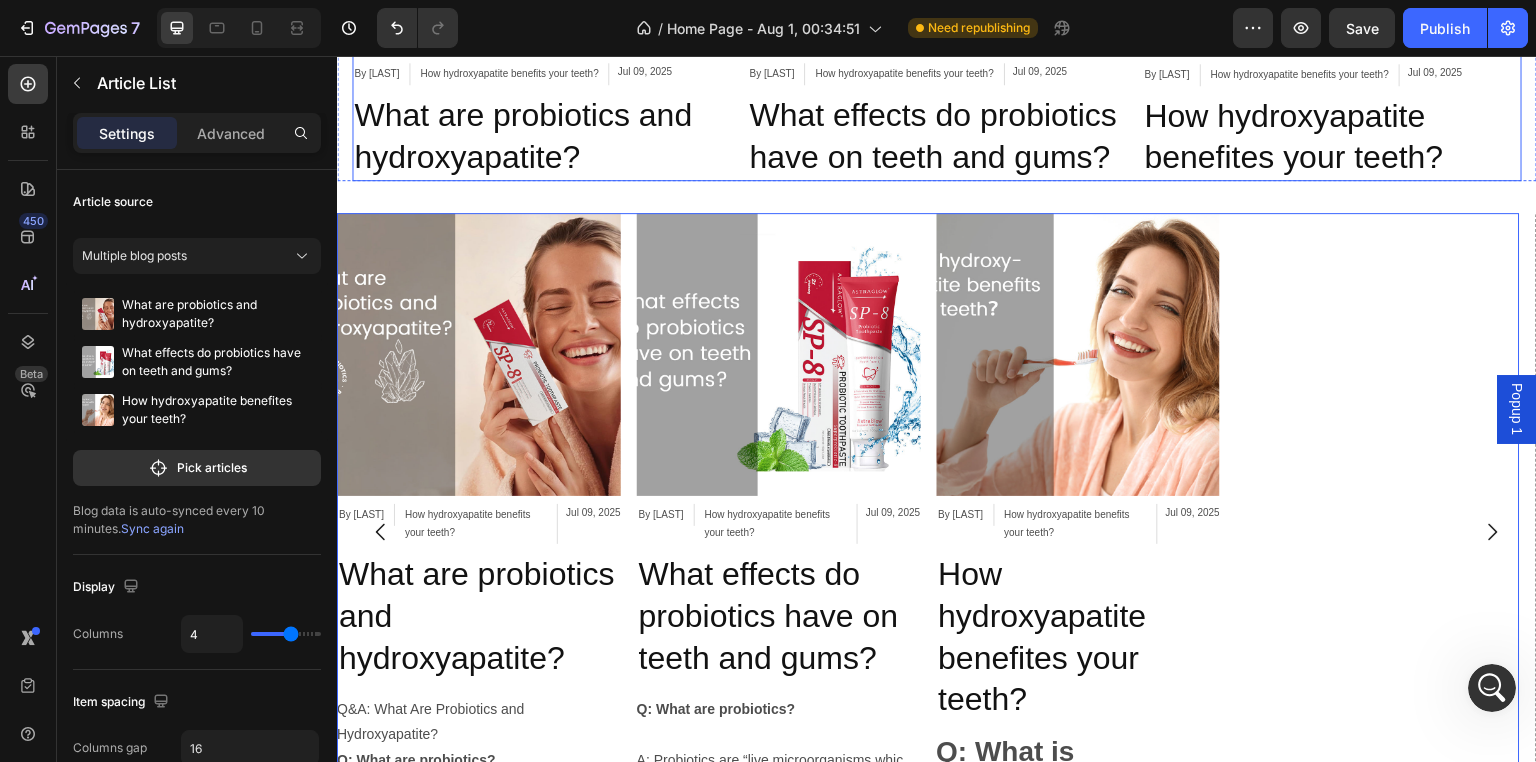 scroll, scrollTop: 4536, scrollLeft: 0, axis: vertical 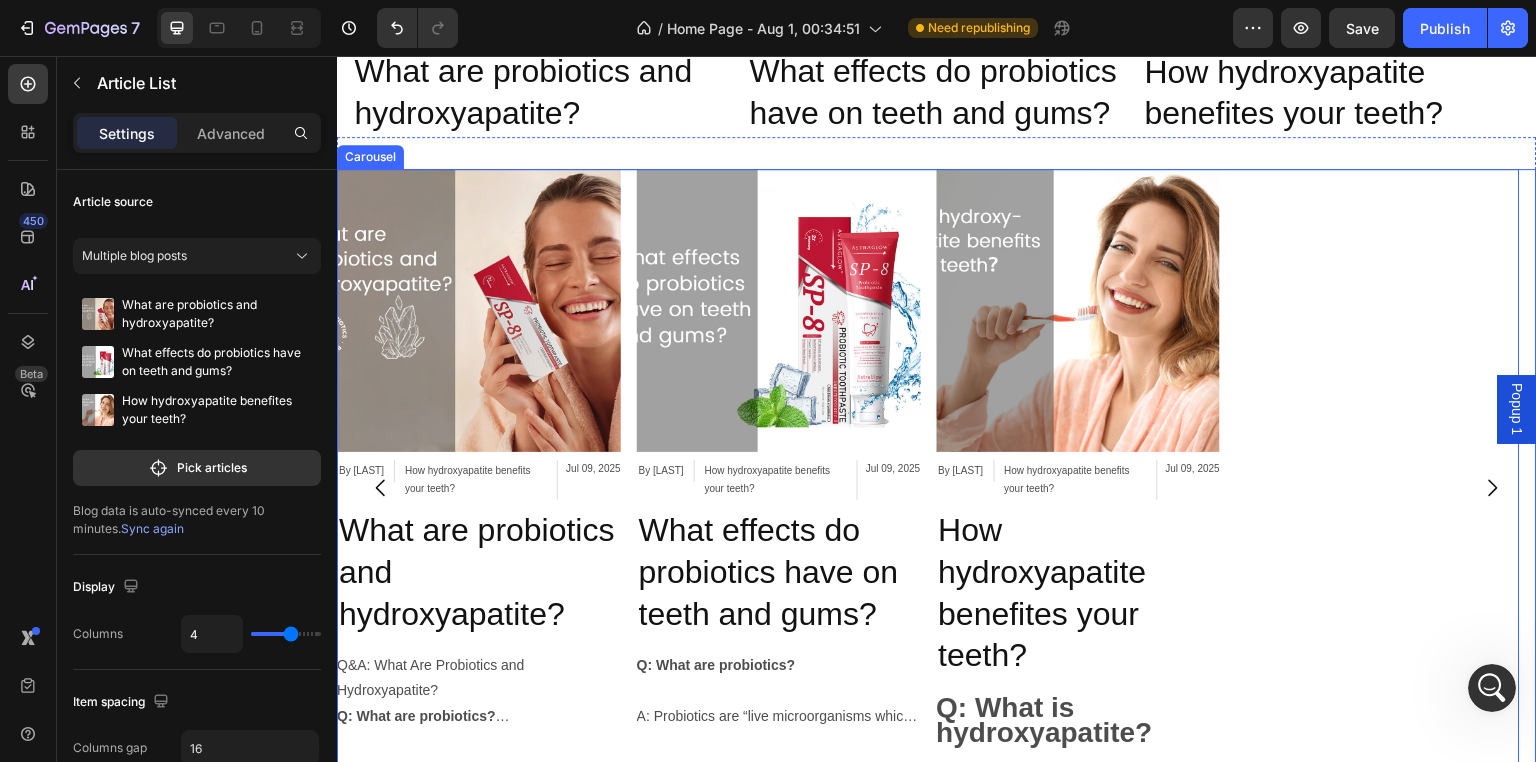 click 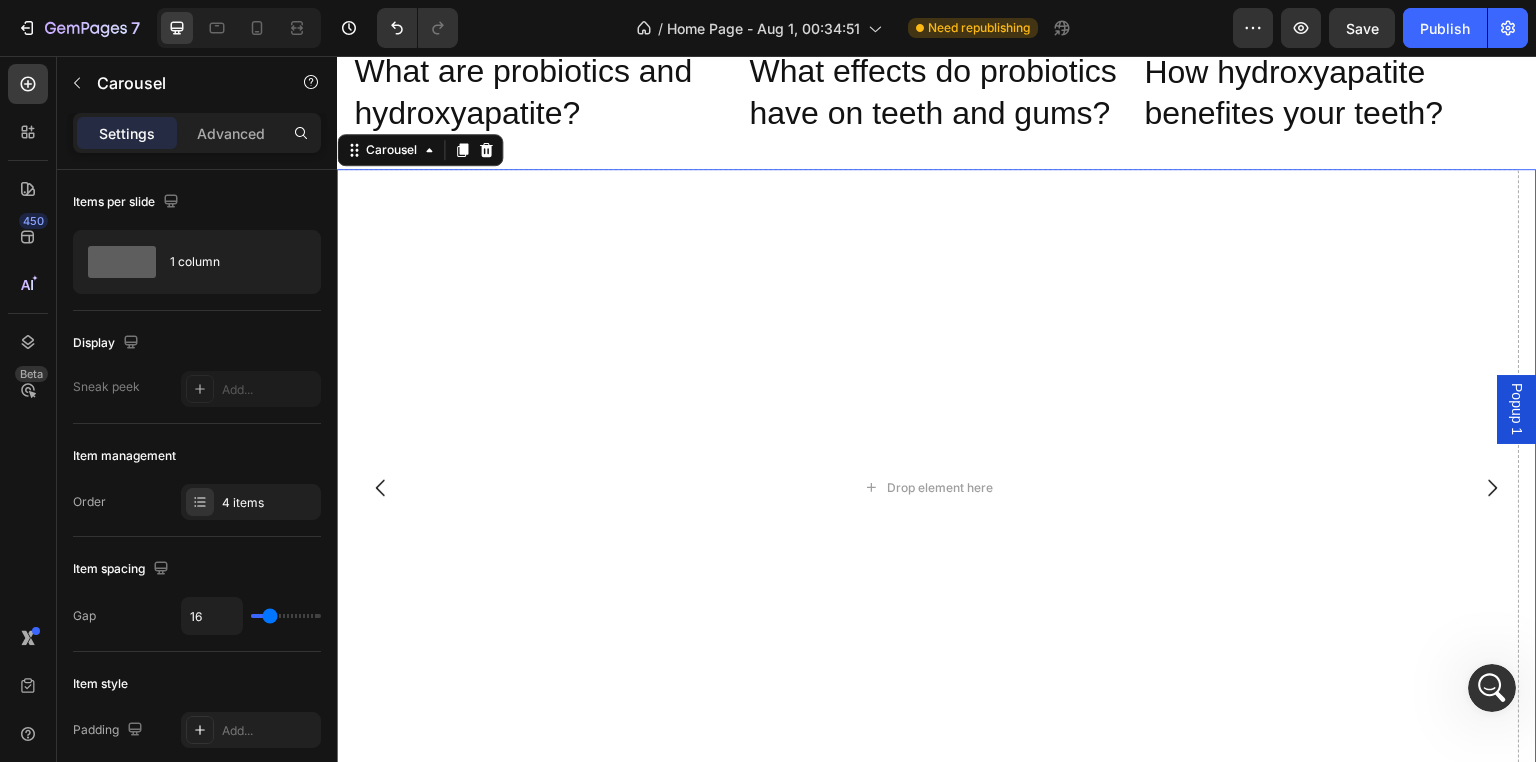 click 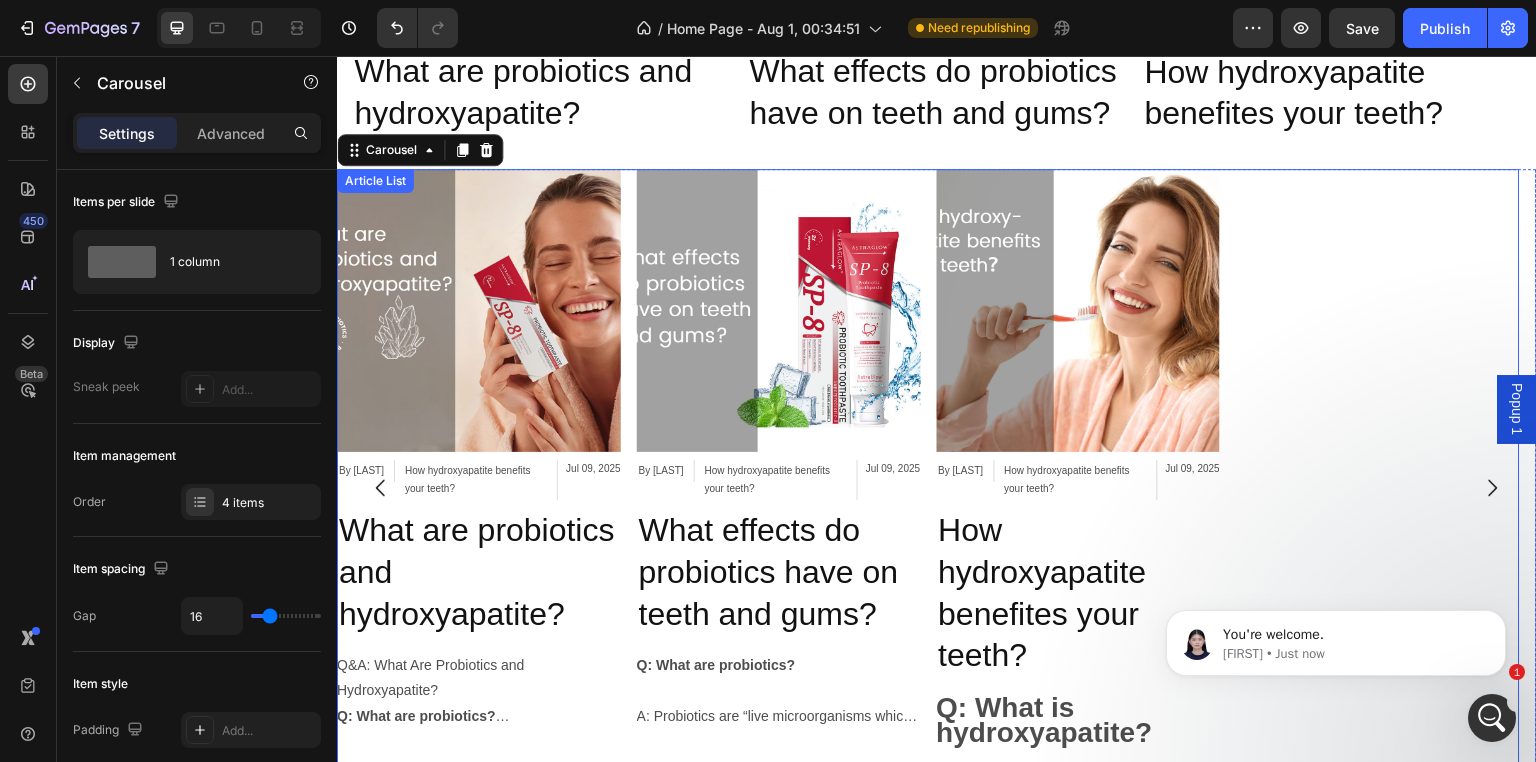 scroll, scrollTop: 2288, scrollLeft: 0, axis: vertical 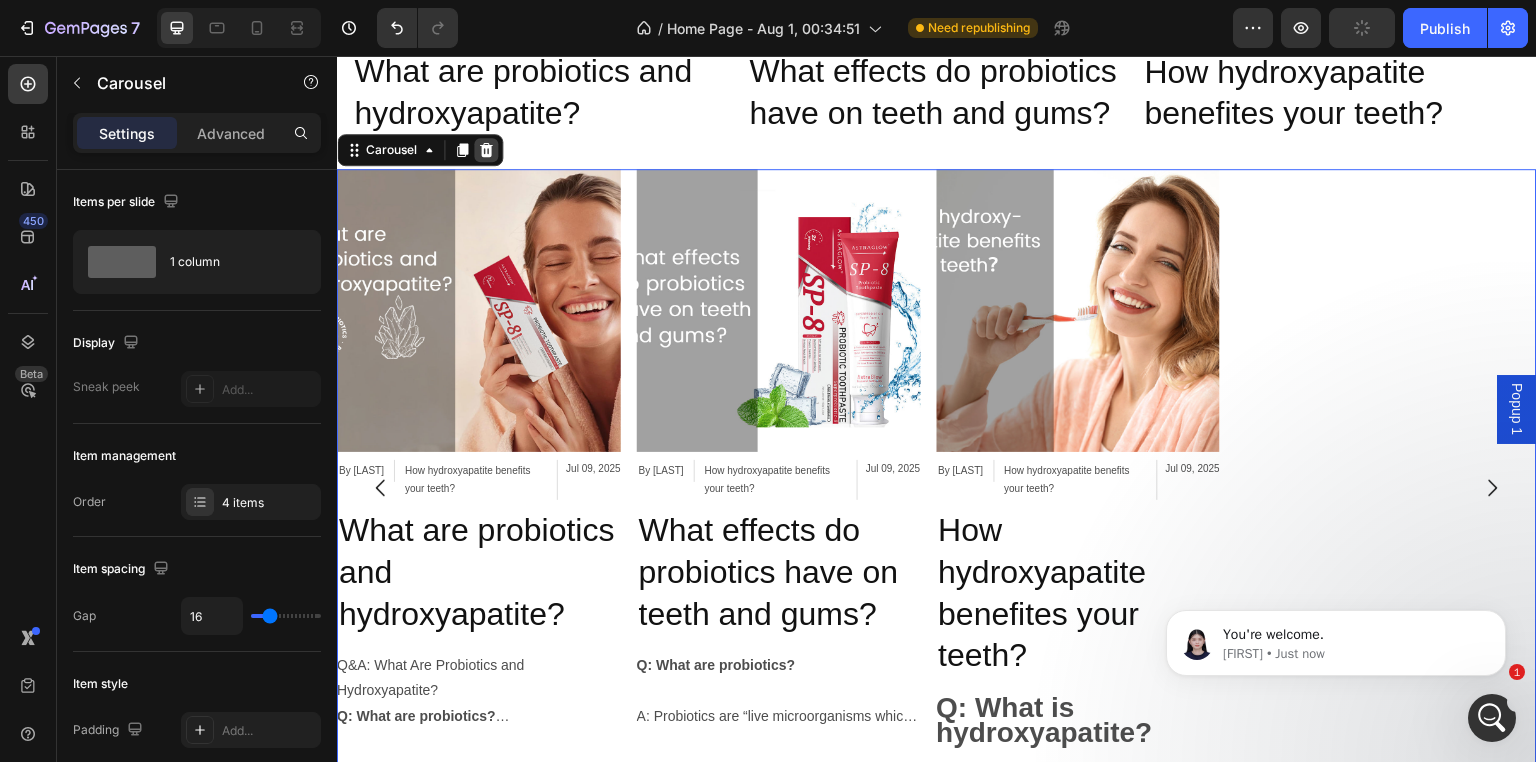 click 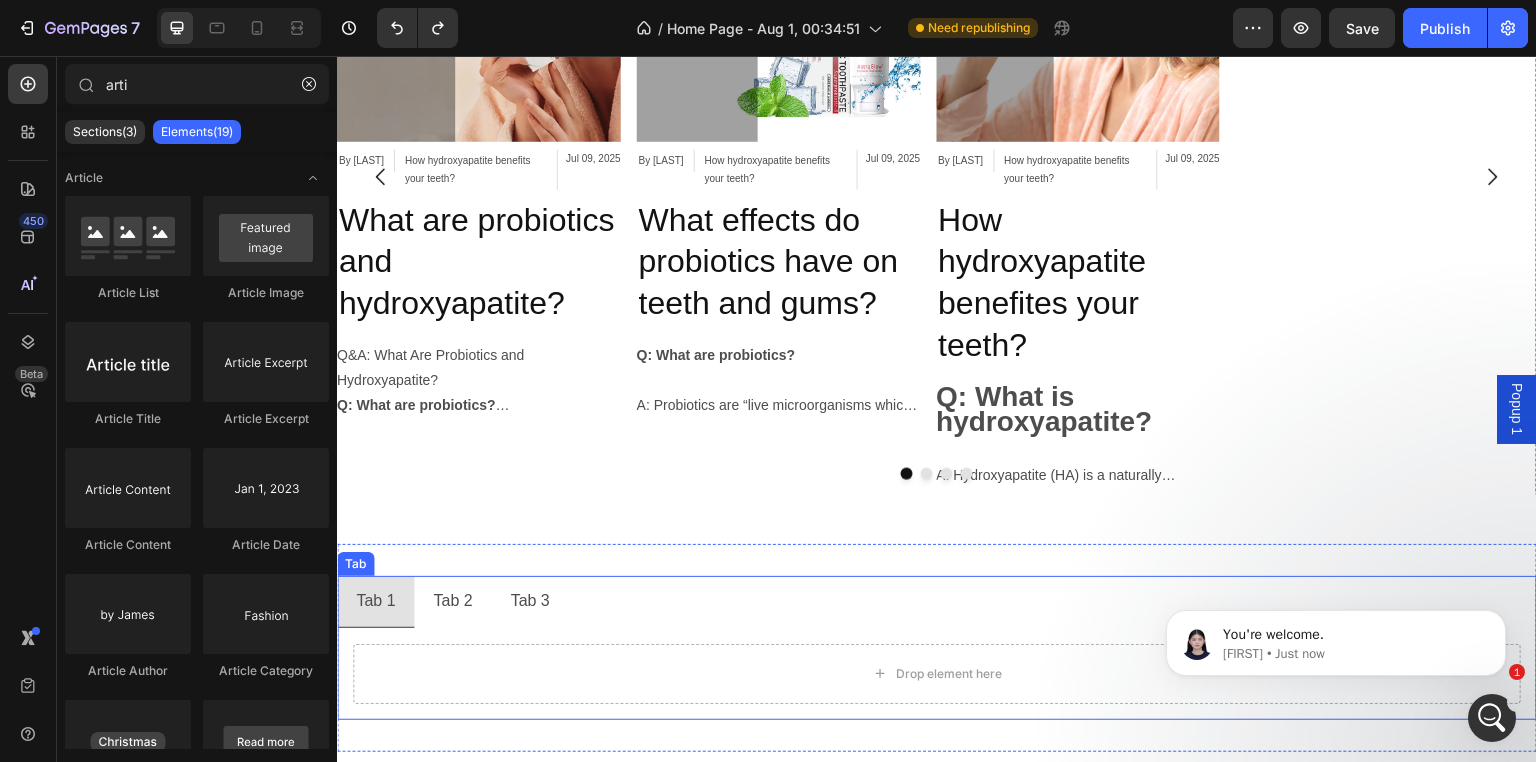 scroll, scrollTop: 4865, scrollLeft: 0, axis: vertical 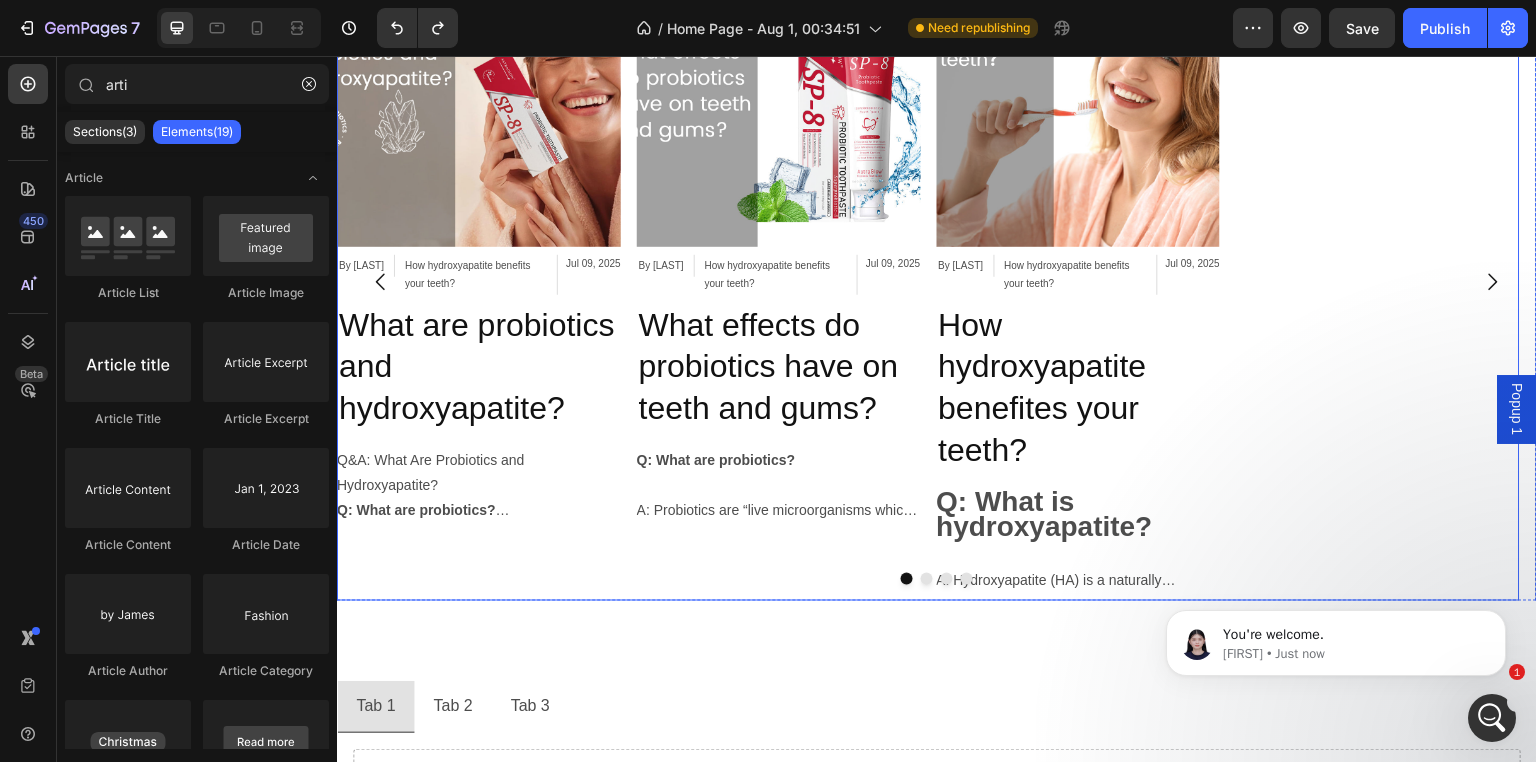 click on "Article Image By ZAlex Article Author How hydroxyapatite benefits your teeth? Article Category Jul 09, 2025 Article Date Row What are probiotics and hydroxyapatite? Article Title Q&A: What Are Probiotics and Hydroxyapatite?
Q: What are probiotics?
Probiotics are "live microorganisms which, when administered in adequate amounts, confer a health benefit on the host" — a definition jointly proposed by the World Health Organization (WHO) and the Food and Agriculture Organization (FAO) in 2001. Probiotics naturally exist in the gut, oral cavity, and other microbiomes.
📚 Source: FAO/WHO, Guidelines for the Evaluation of Probiotics in Food (2001)
Q: What do probiotics do?
Probiotics help maintain microbial balance, inhibit harmful bacteria, enhance immunity, and in the mouth, they help prevent cavities, gingivitis, and bad breath.
📚 Source:  PMC10534711
Q: What is hydroxyapatite?
📚 Source:  TodaysRDH
📚 Source:" at bounding box center (928, 282) 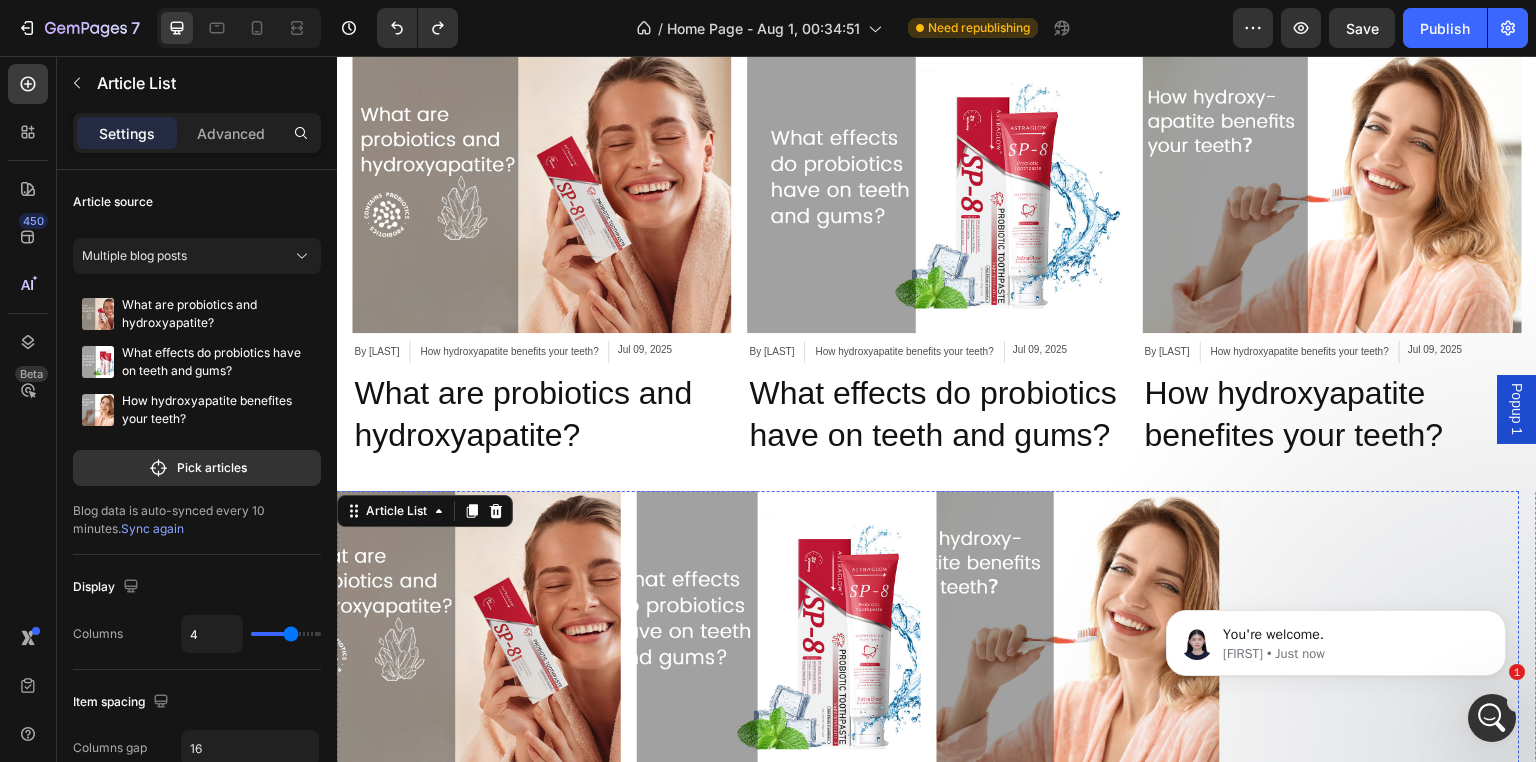 scroll, scrollTop: 4265, scrollLeft: 0, axis: vertical 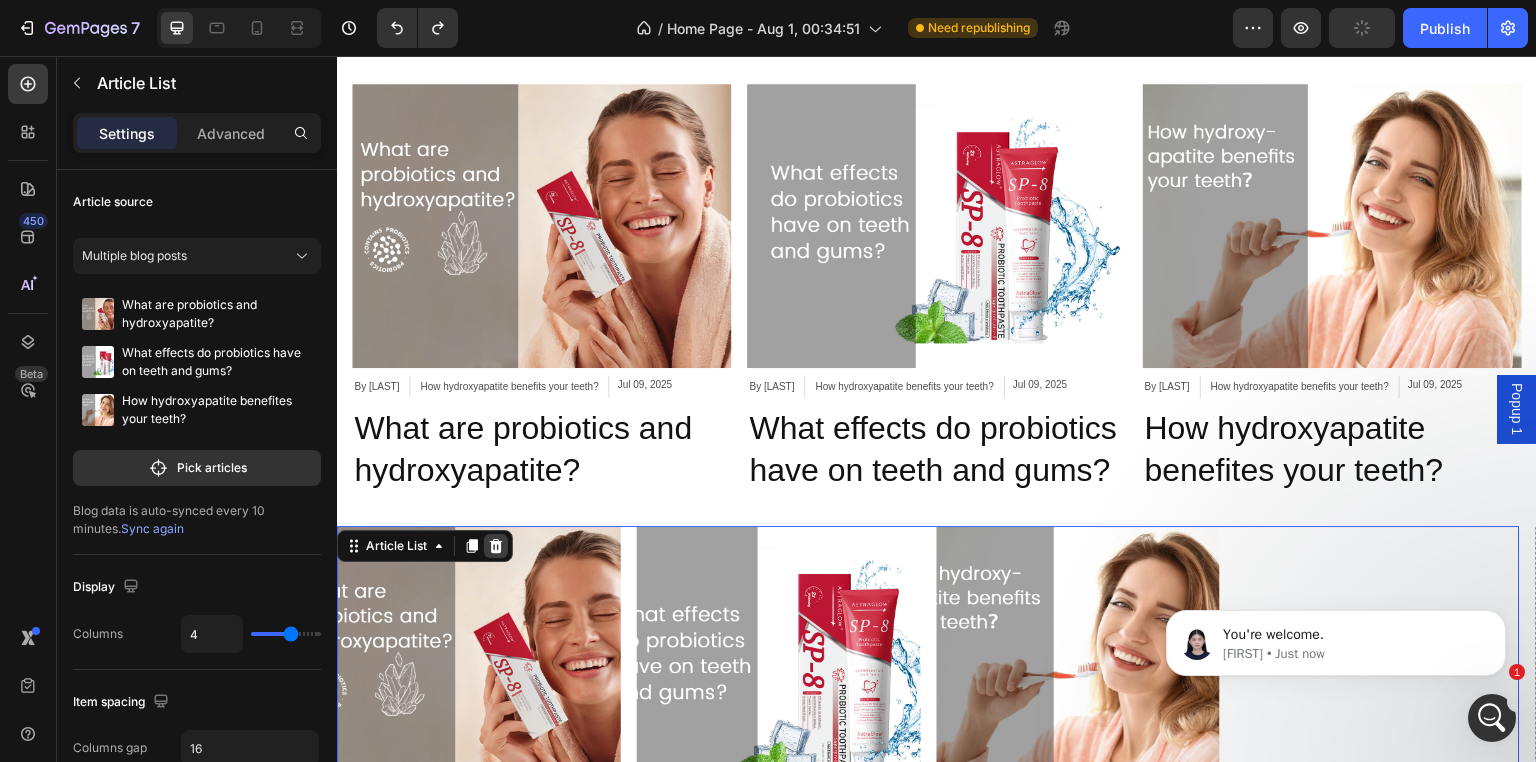 click 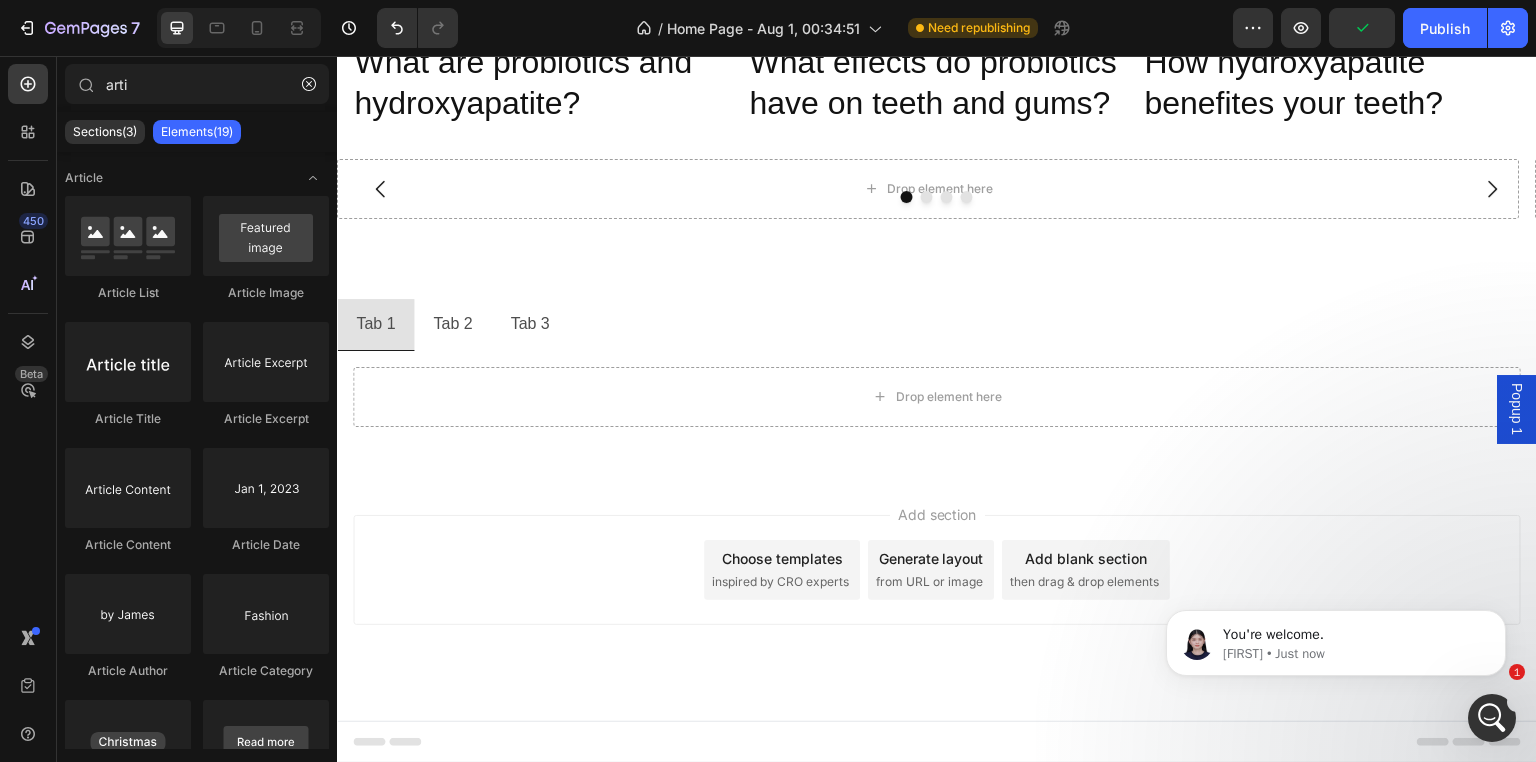 scroll, scrollTop: 4632, scrollLeft: 0, axis: vertical 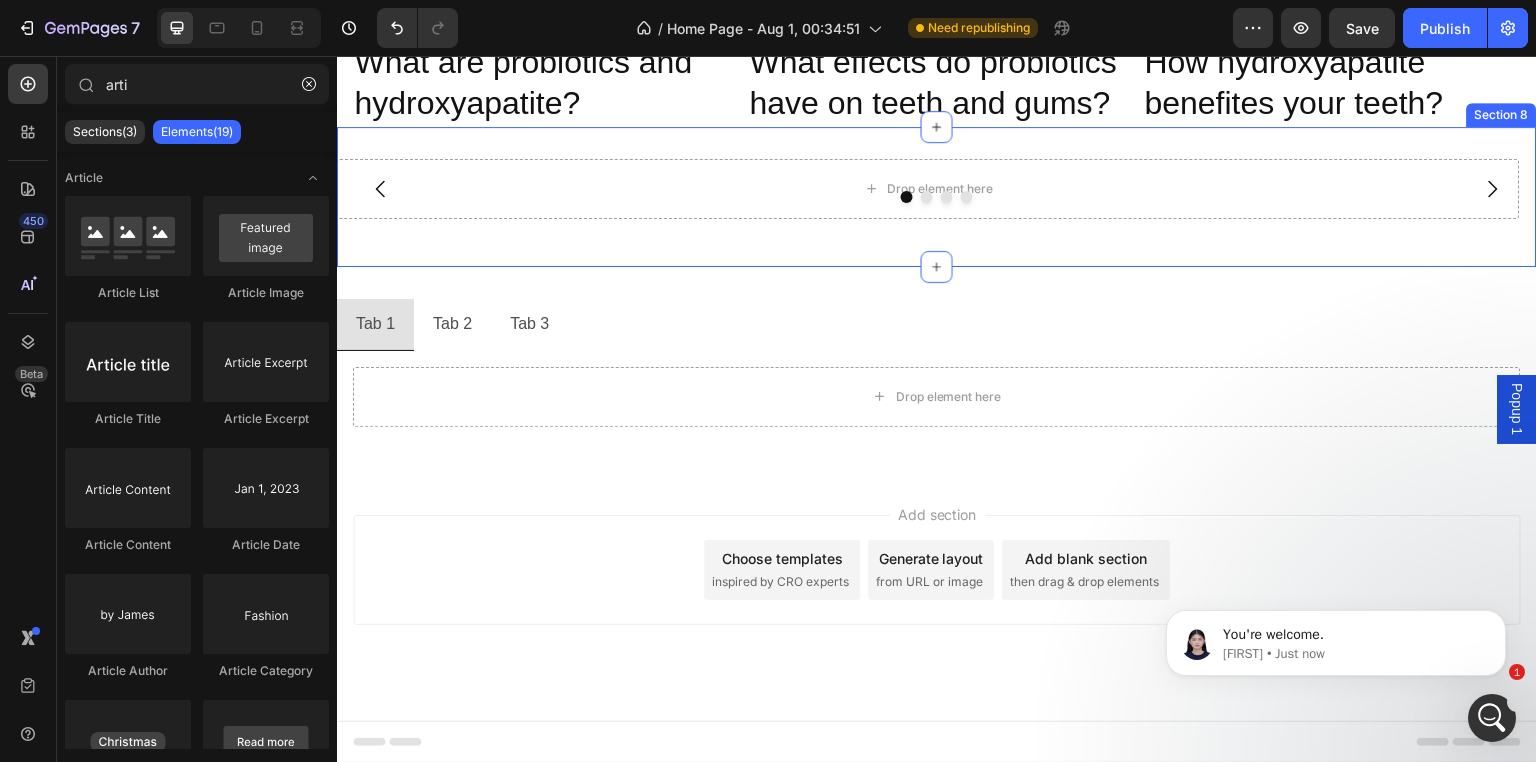 click on "Drop element here
Drop element here
Drop element here
Drop element here
Carousel Section 8" at bounding box center [937, 197] 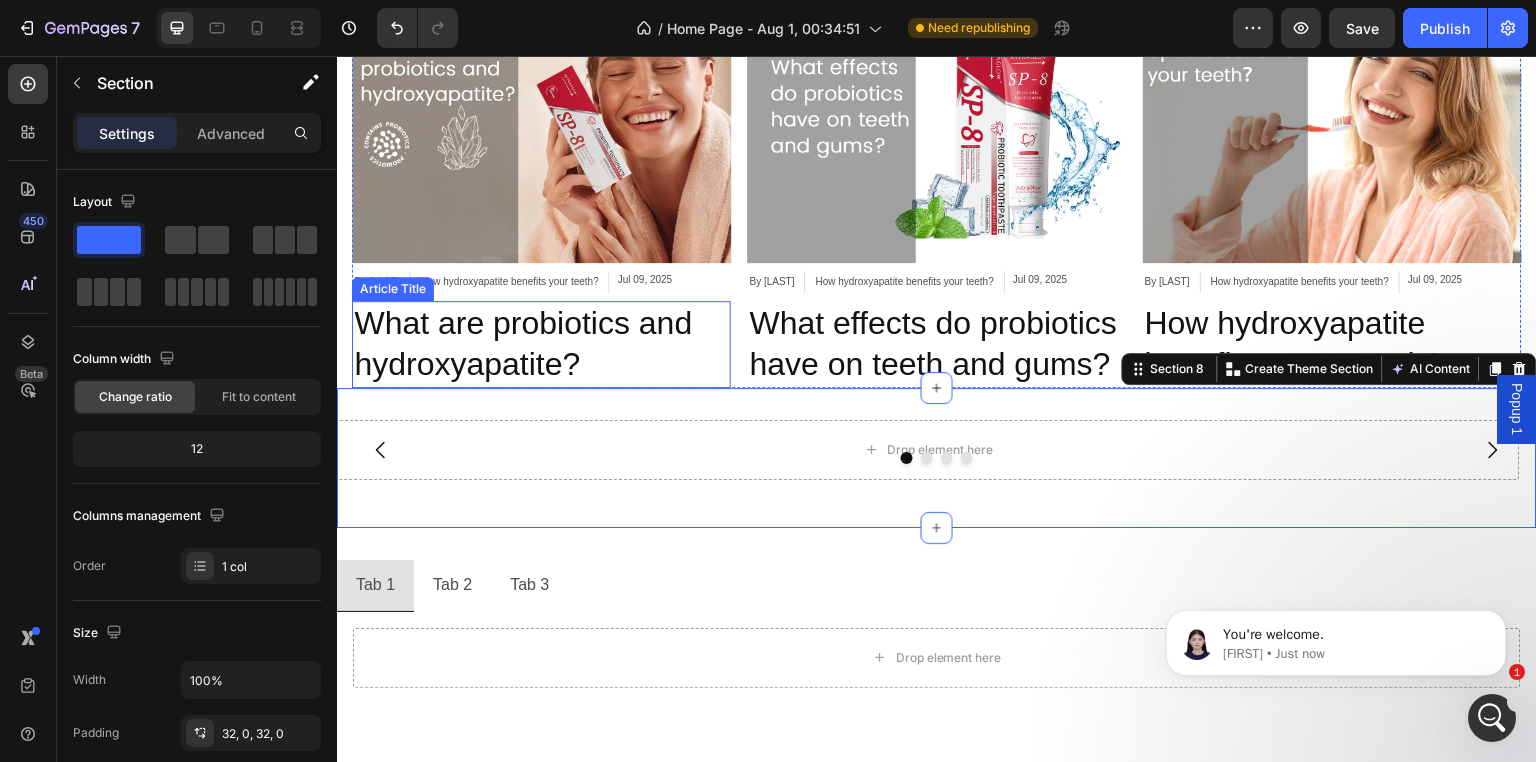 scroll, scrollTop: 4332, scrollLeft: 0, axis: vertical 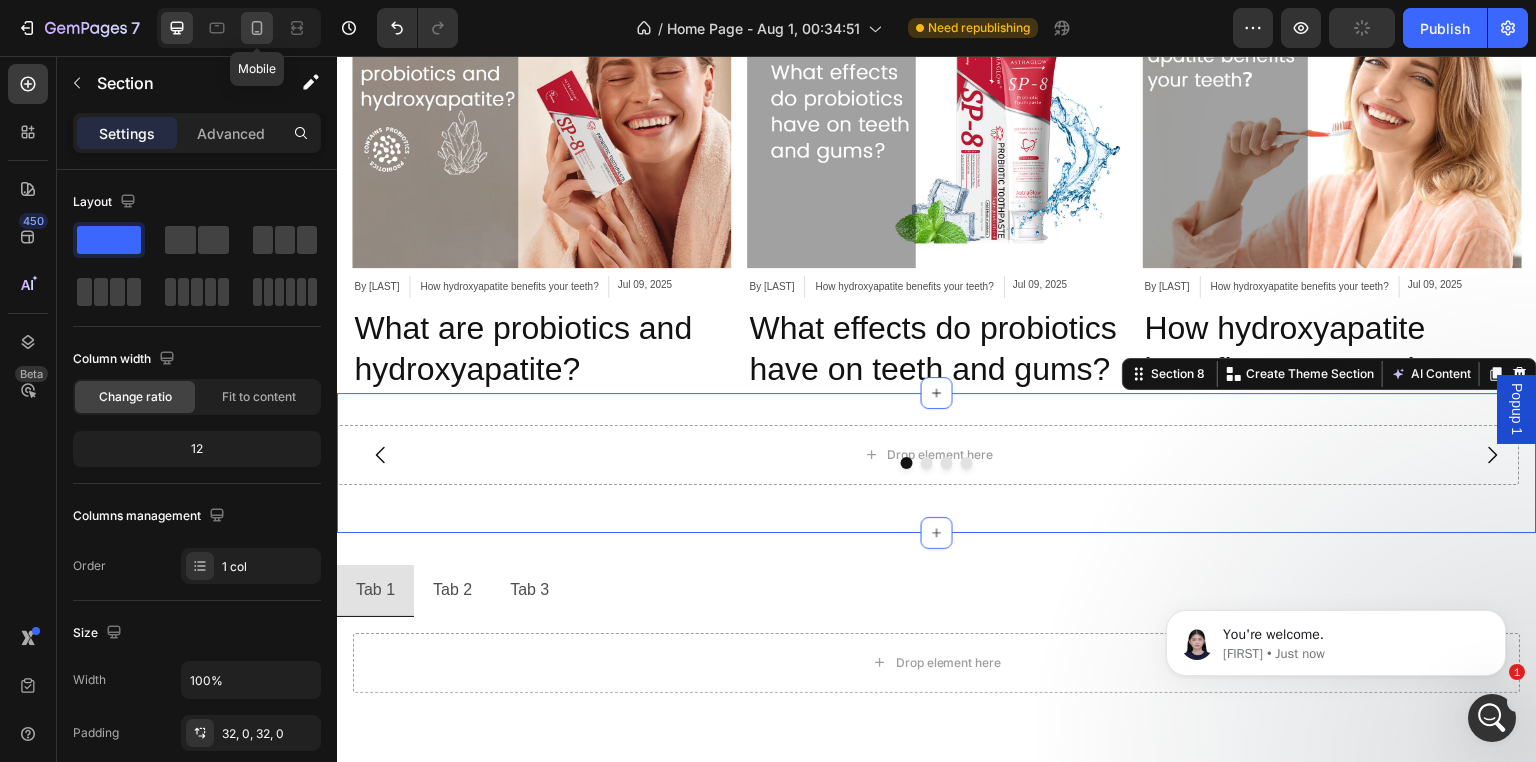 click 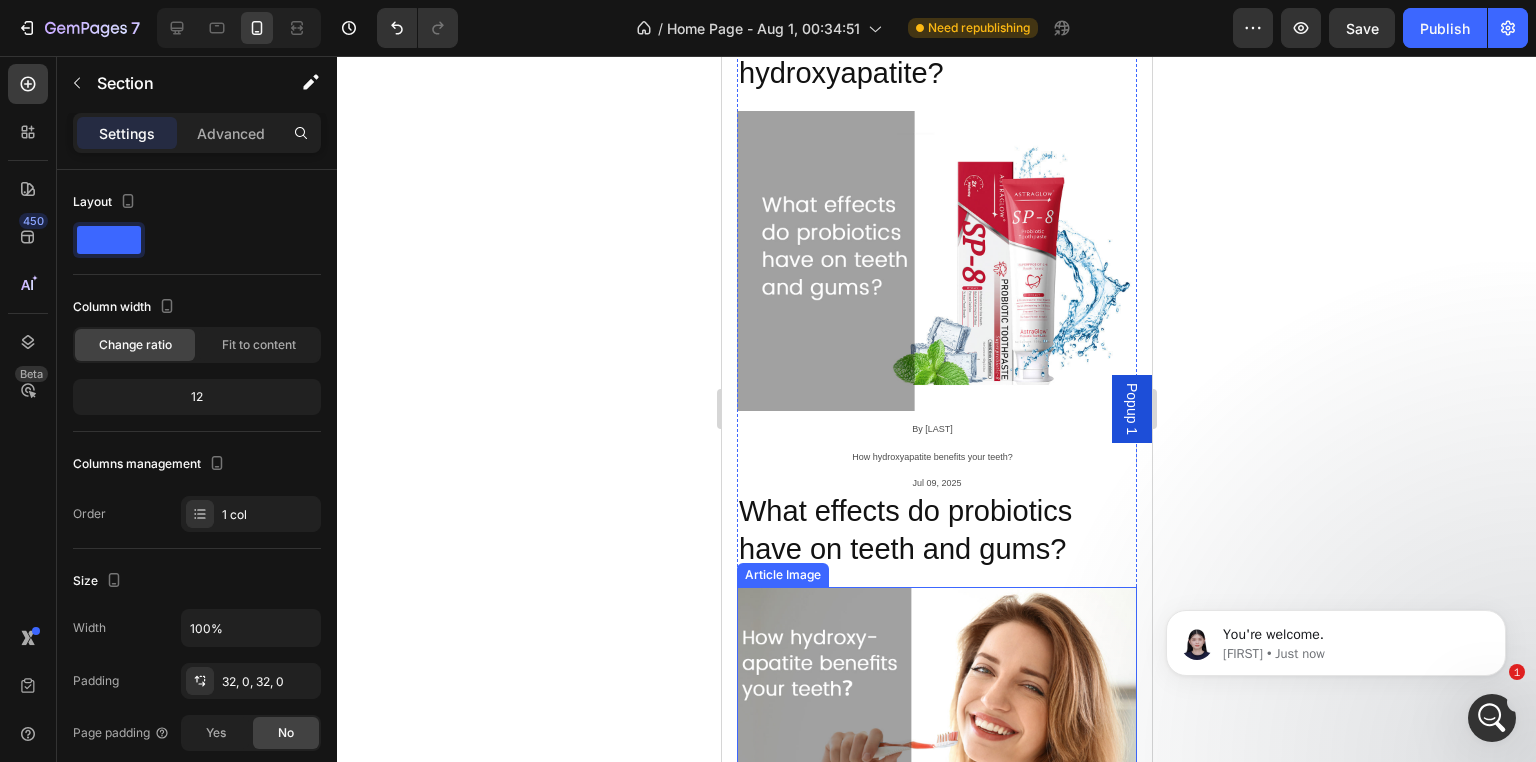 scroll, scrollTop: 4136, scrollLeft: 0, axis: vertical 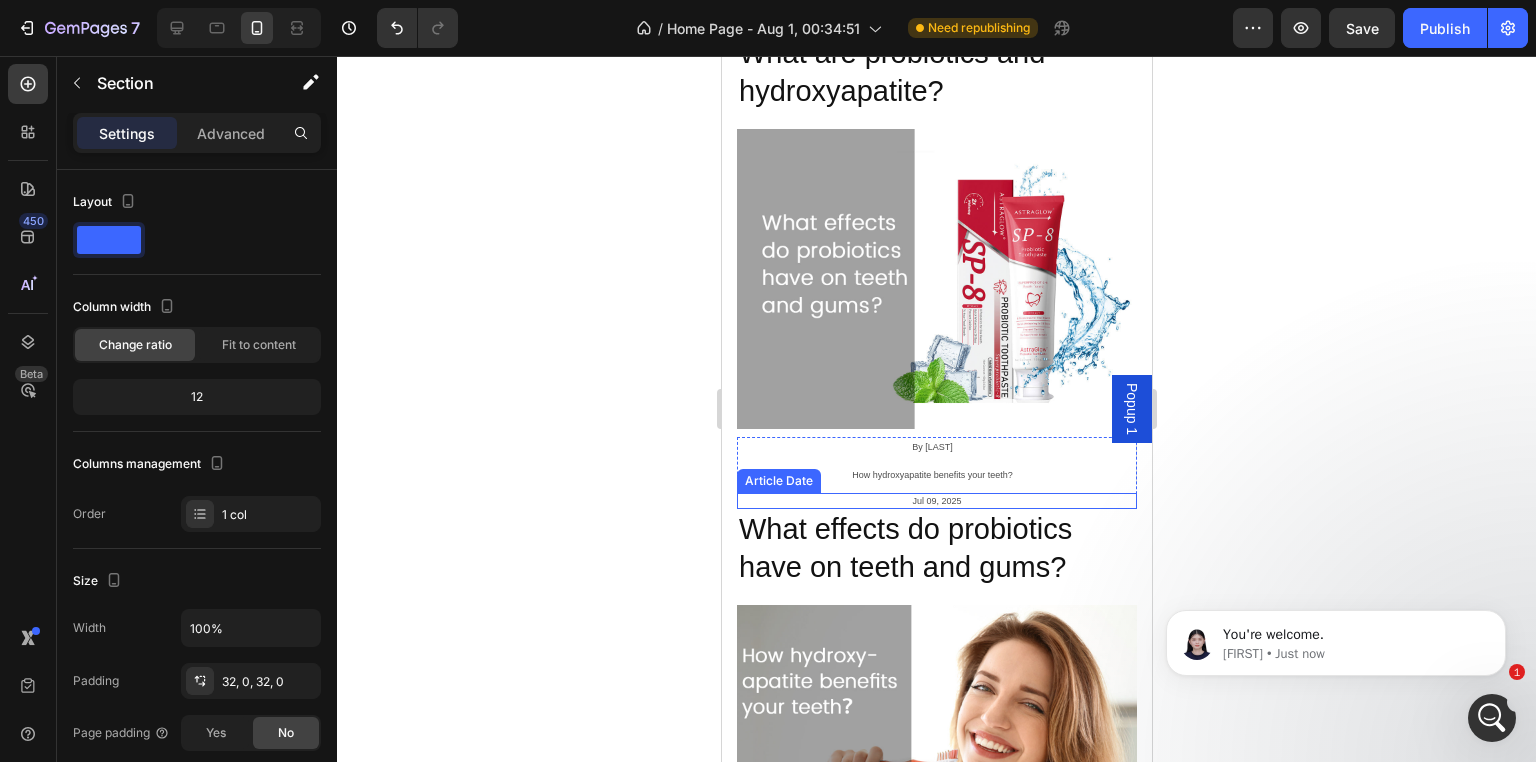 click on "Jul 09, 2025" at bounding box center (936, 25) 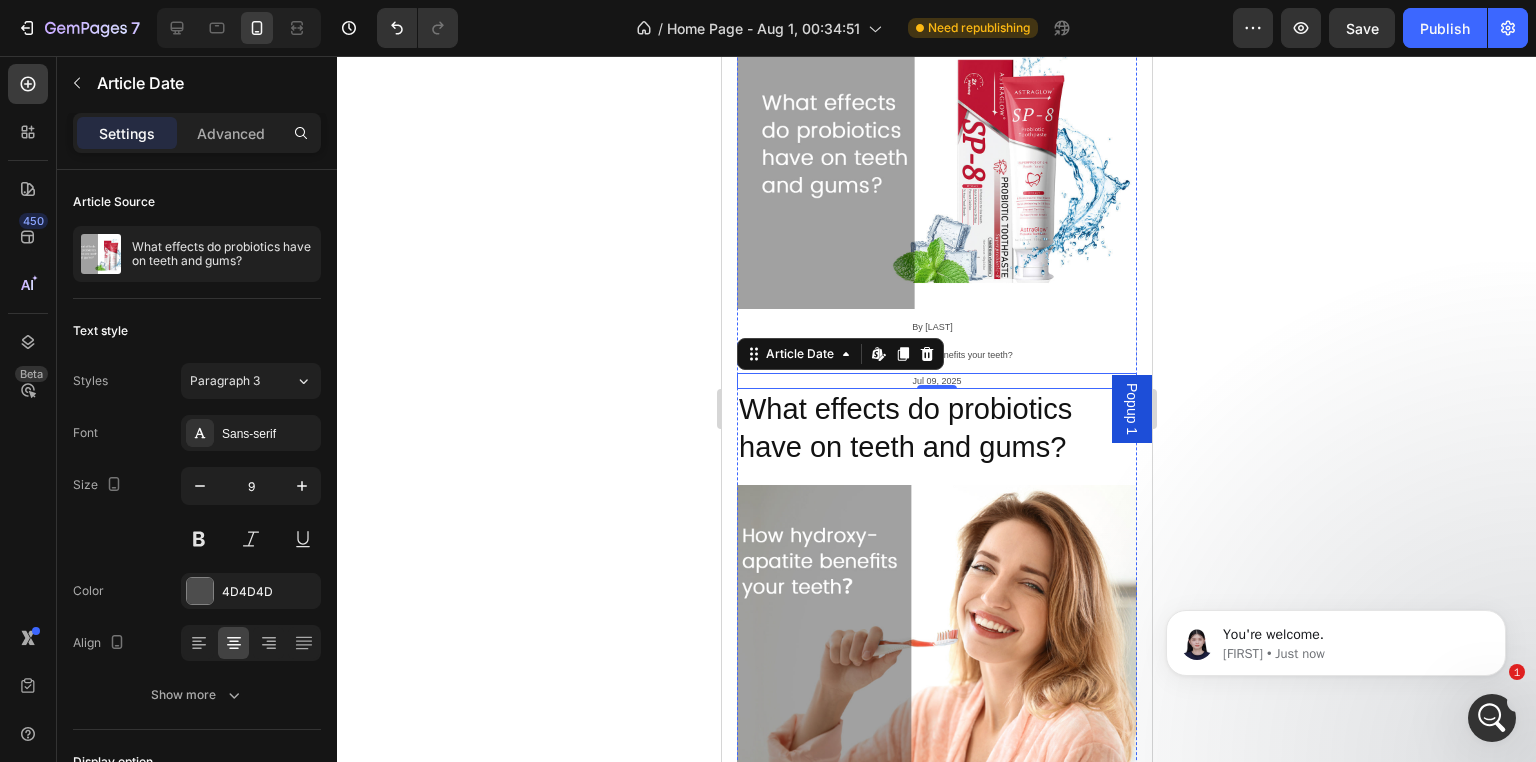 scroll, scrollTop: 3436, scrollLeft: 0, axis: vertical 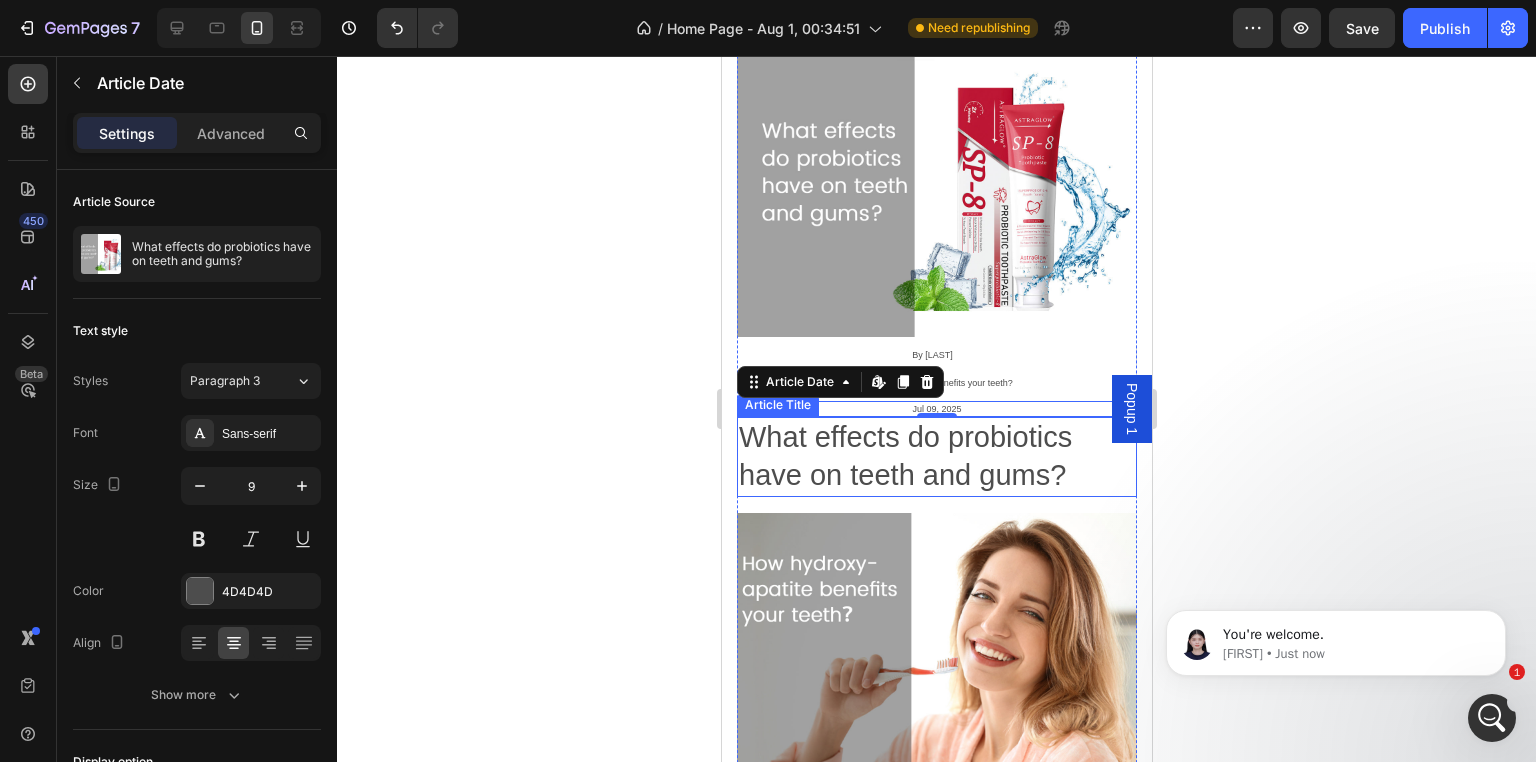 click on "What effects do probiotics have on teeth and gums?" at bounding box center [936, 456] 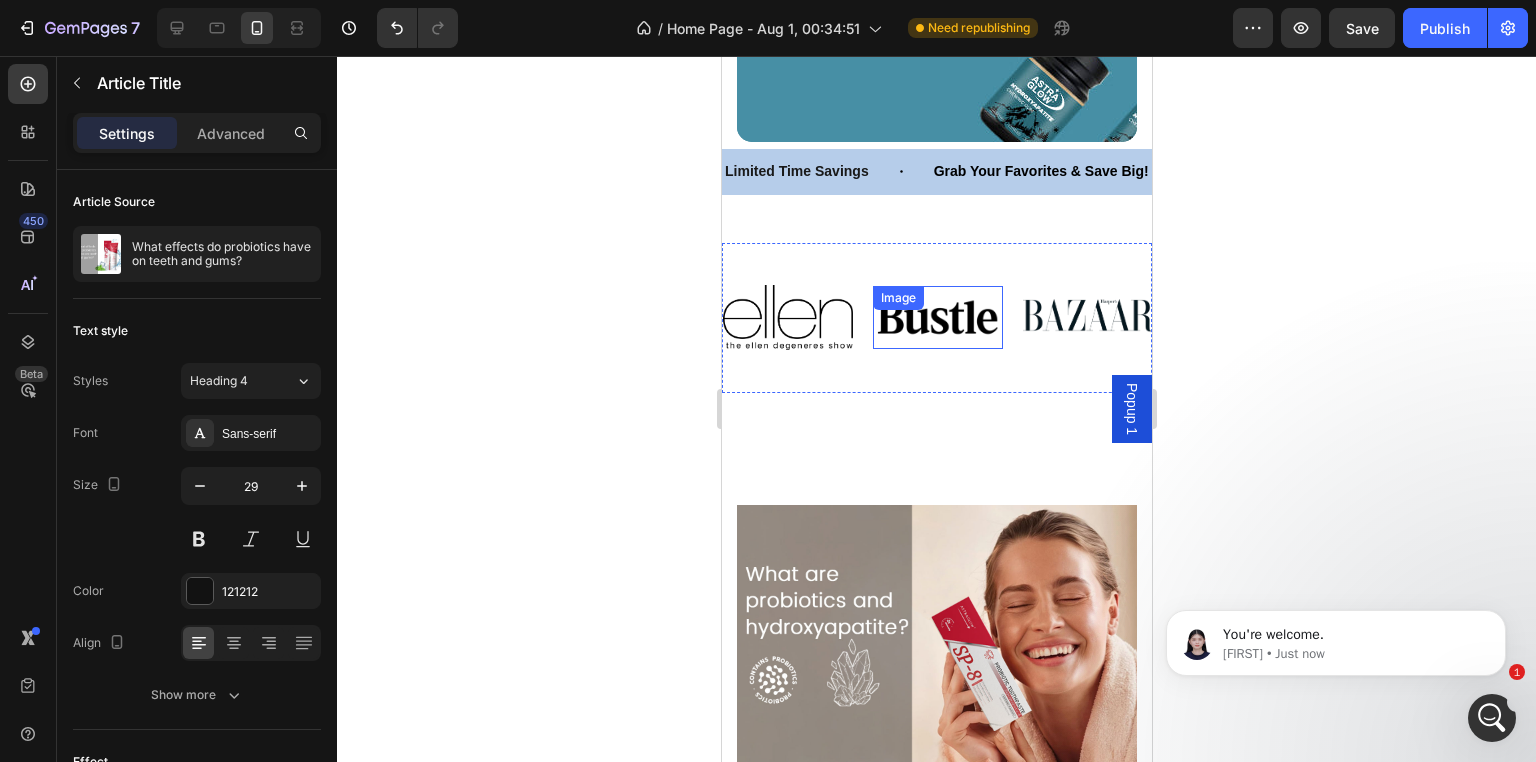 scroll, scrollTop: 3336, scrollLeft: 0, axis: vertical 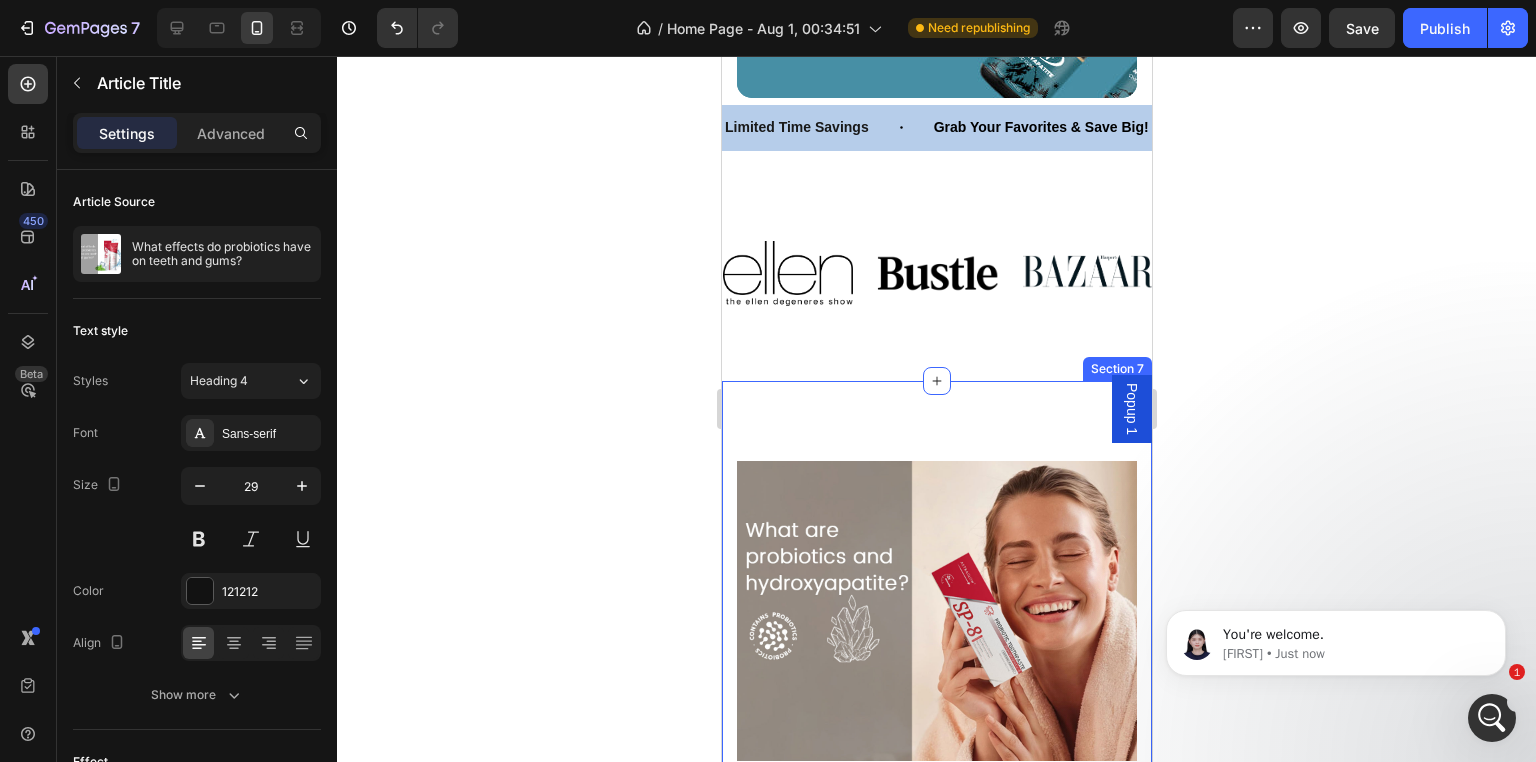 click on "Article Image By ZAlex Article Author How hydroxyapatite benefits your teeth? Article Category Jul 09, 2025 Article Date Row What are probiotics and hydroxyapatite? Article Title Article List Article Image By ZAlex Article Author How hydroxyapatite benefits your teeth? Article Category Jul 09, 2025 Article Date Row What effects do probiotics have on teeth and gums? Article Title Article List Article Image By ZAlex Article Author How hydroxyapatite benefits your teeth? Article Category Jul 09, 2025 Article Date Row How hydroxyapatite benefites your teeth? Article Title Article List Article List Section 7" at bounding box center [936, 1127] 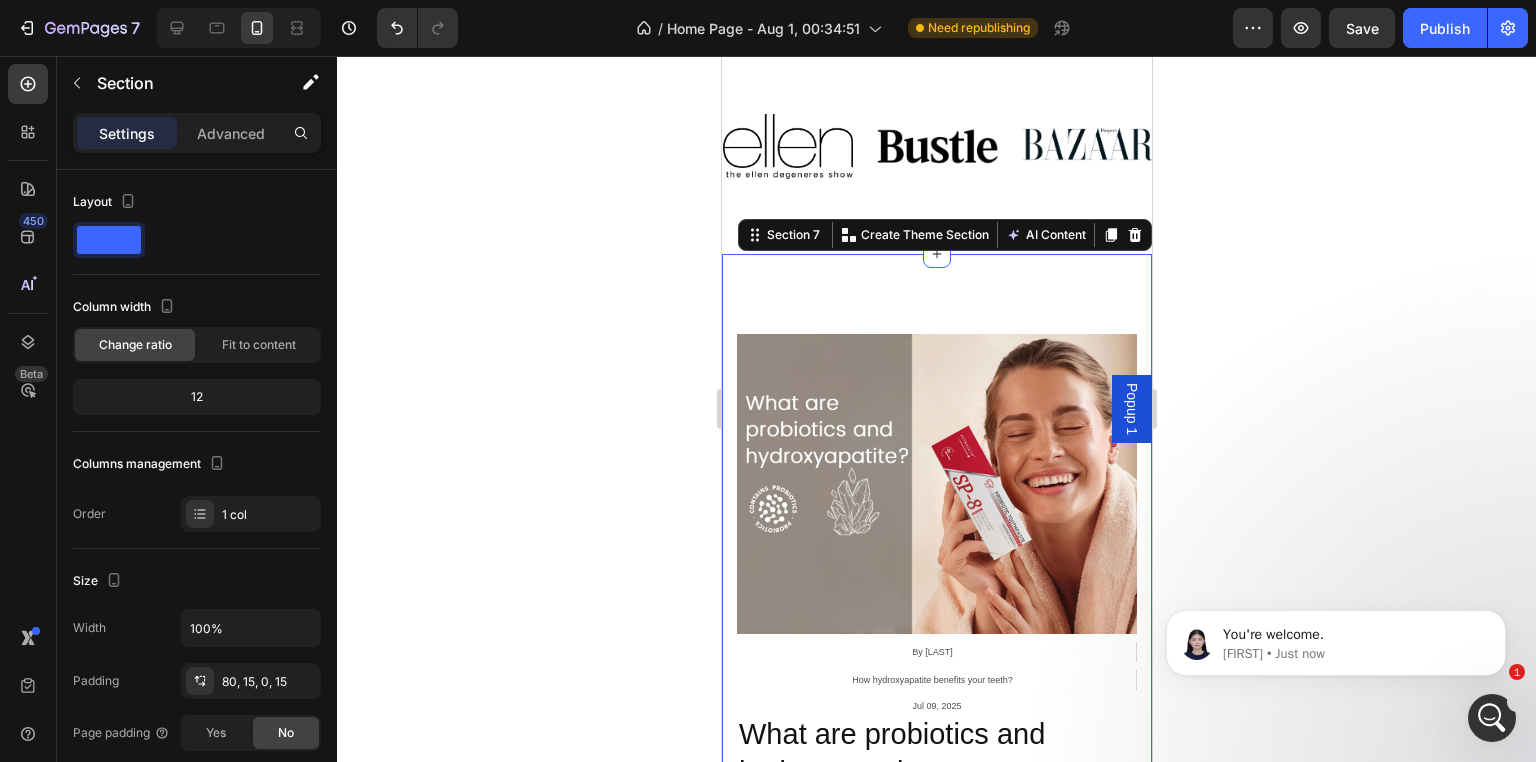 scroll, scrollTop: 3436, scrollLeft: 0, axis: vertical 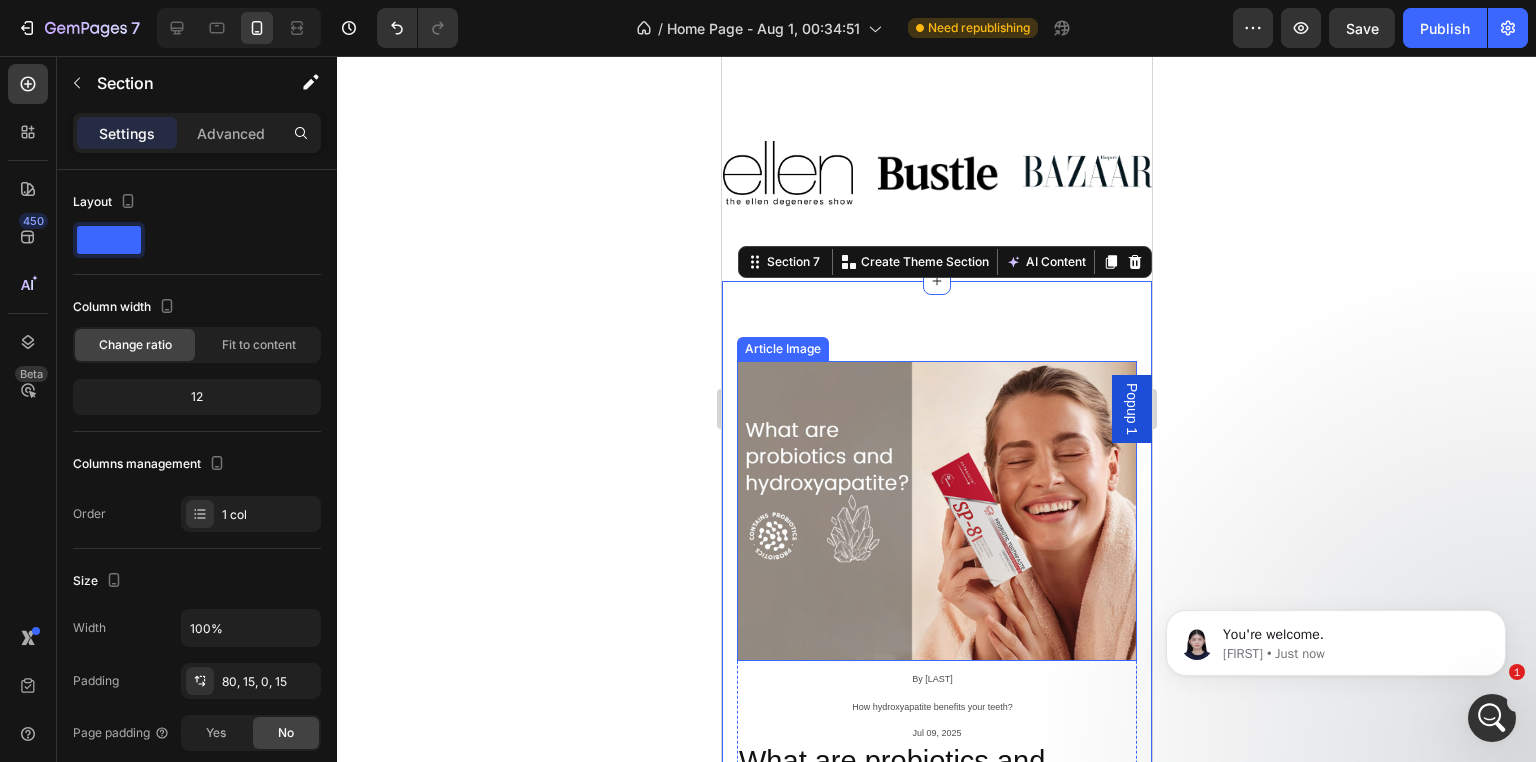 click at bounding box center [936, 511] 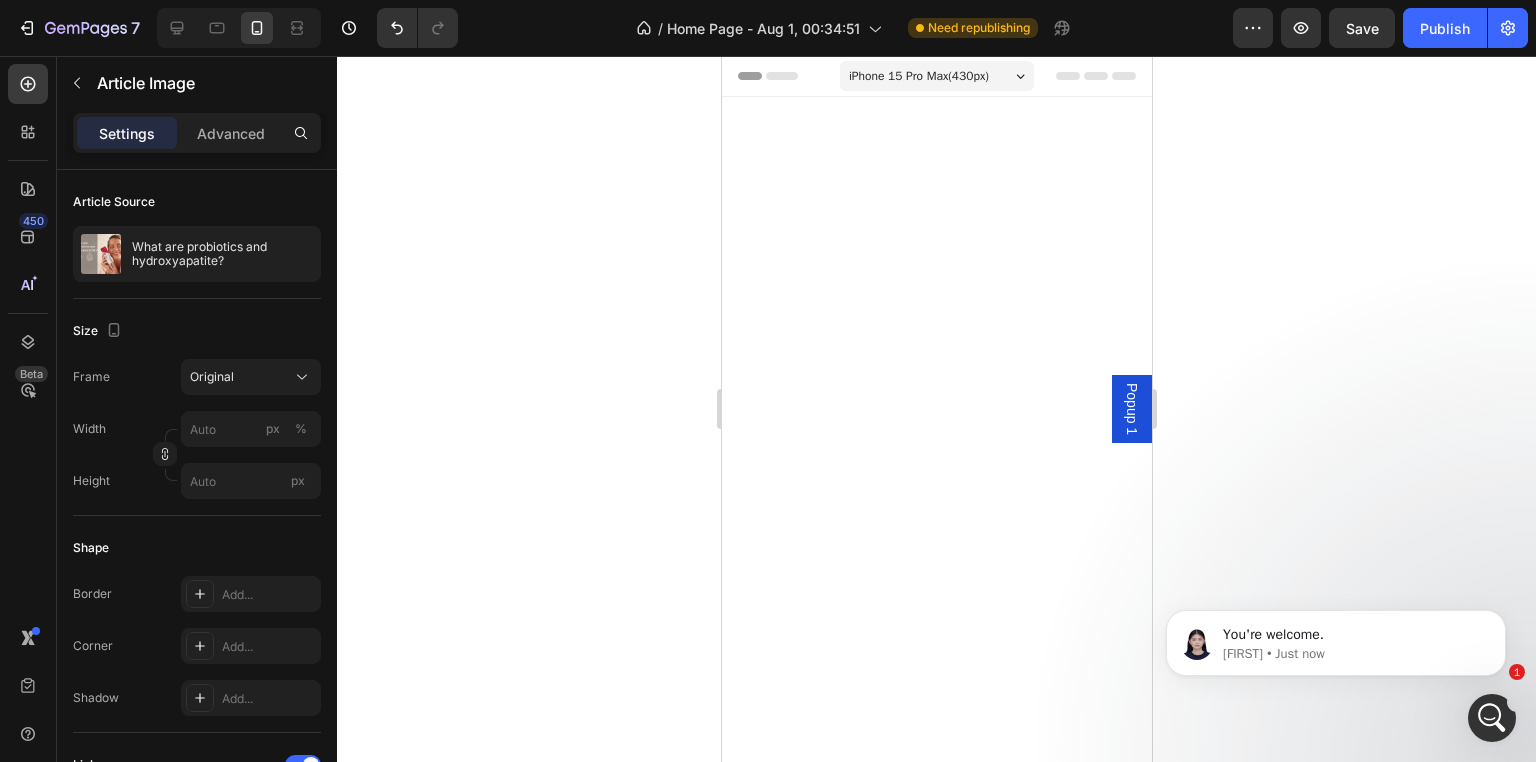scroll, scrollTop: 3436, scrollLeft: 0, axis: vertical 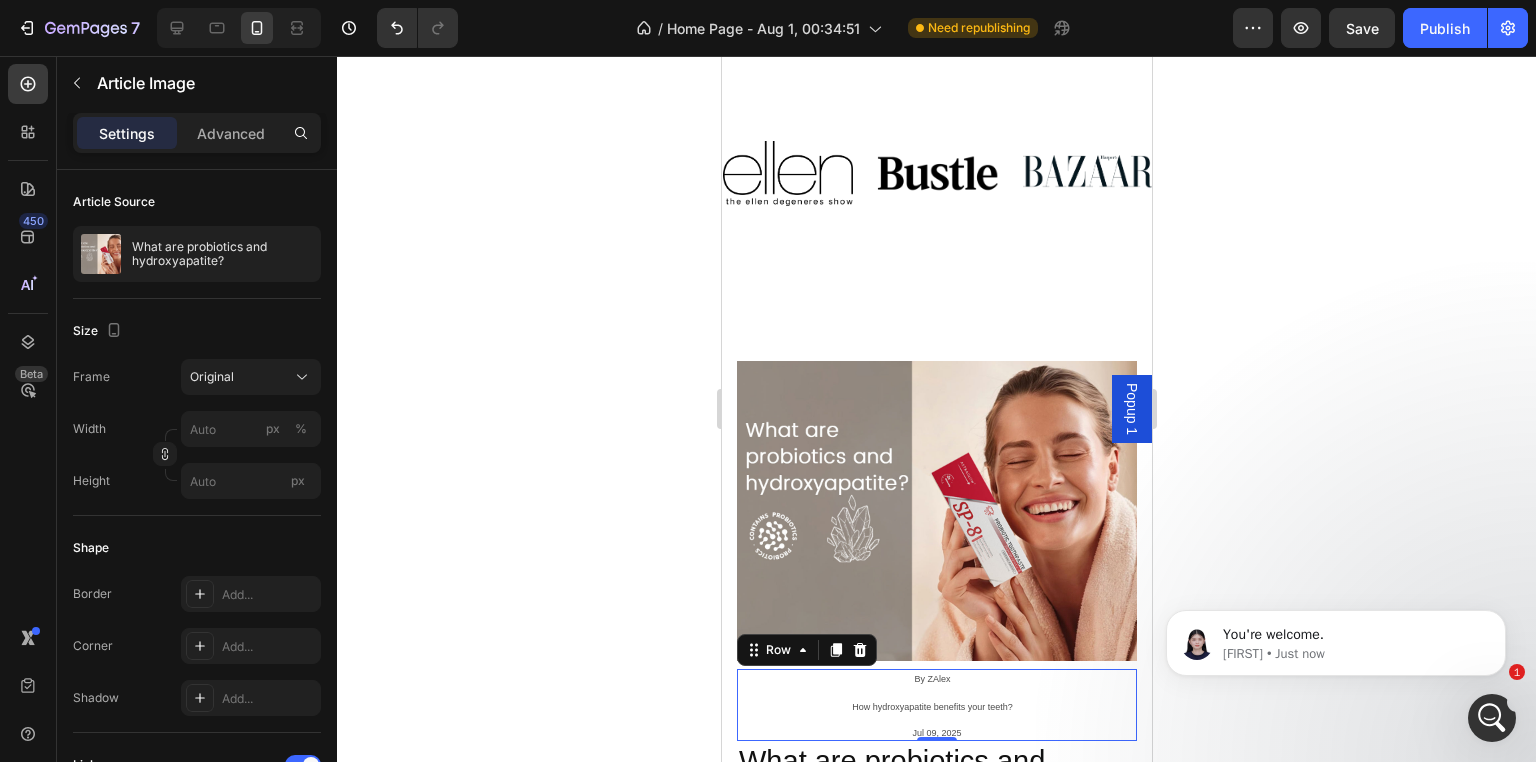 click on "By [NAME] [LAST] Article Author" at bounding box center (936, 683) 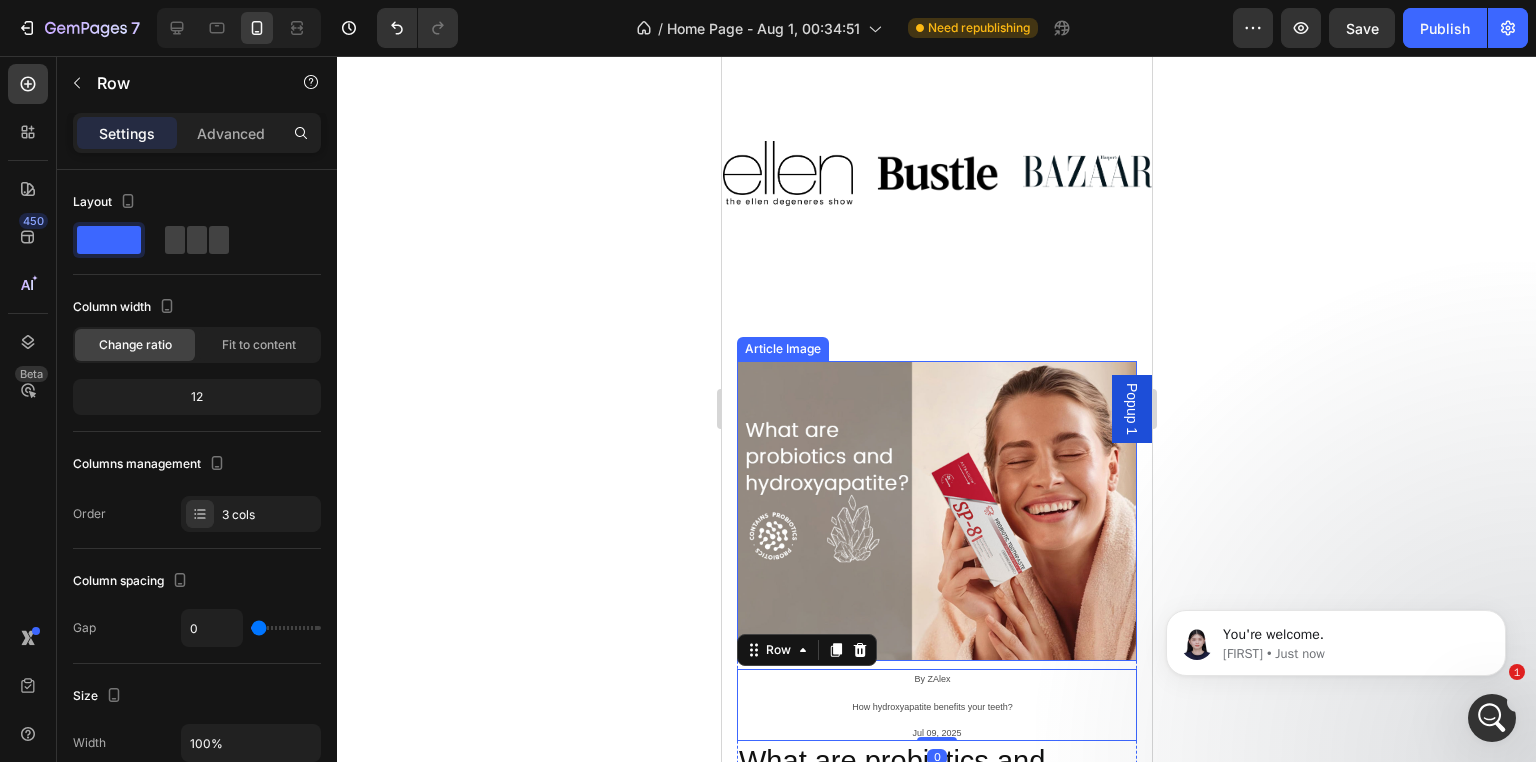 click at bounding box center (936, 511) 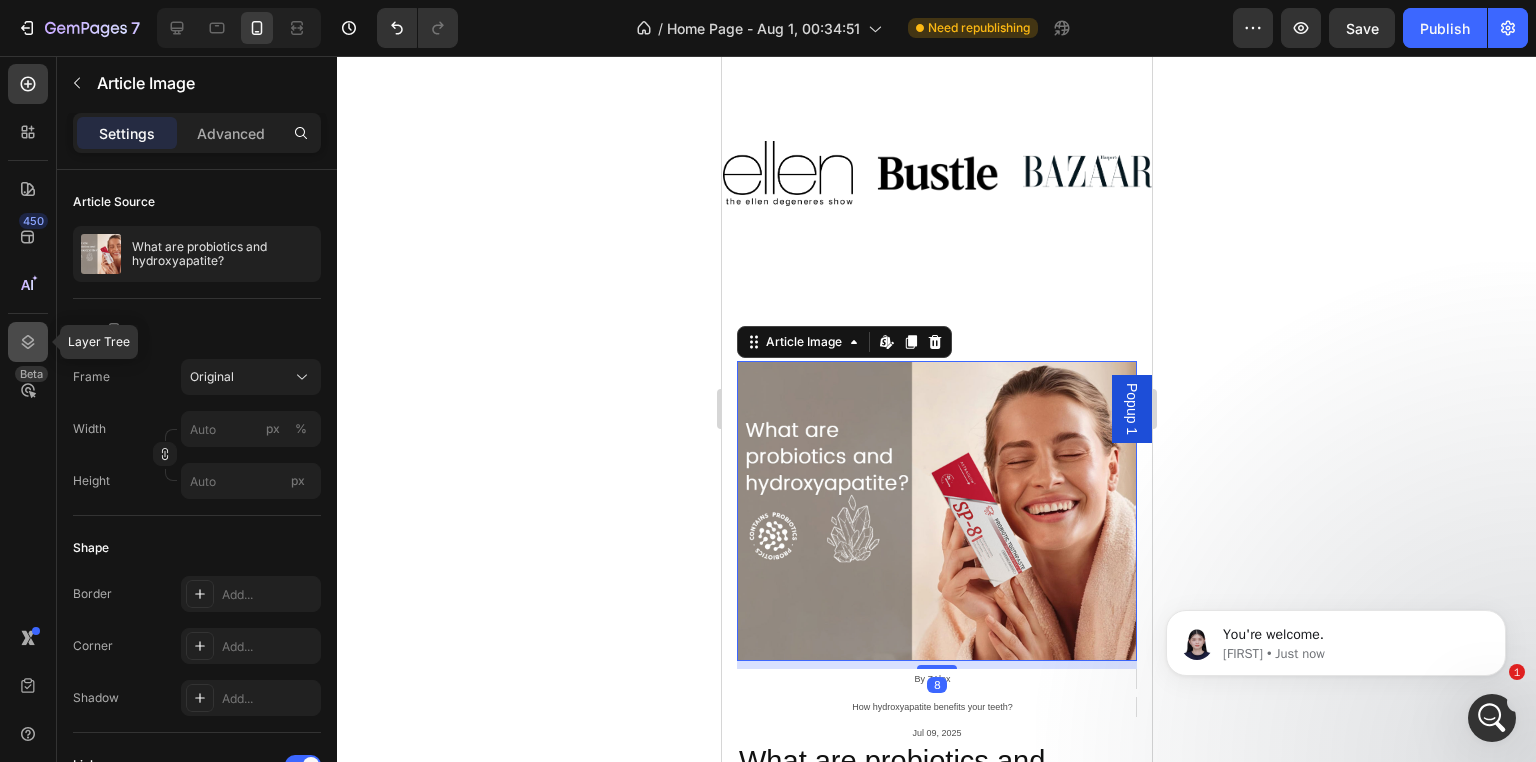 drag, startPoint x: 20, startPoint y: 343, endPoint x: 43, endPoint y: 339, distance: 23.345236 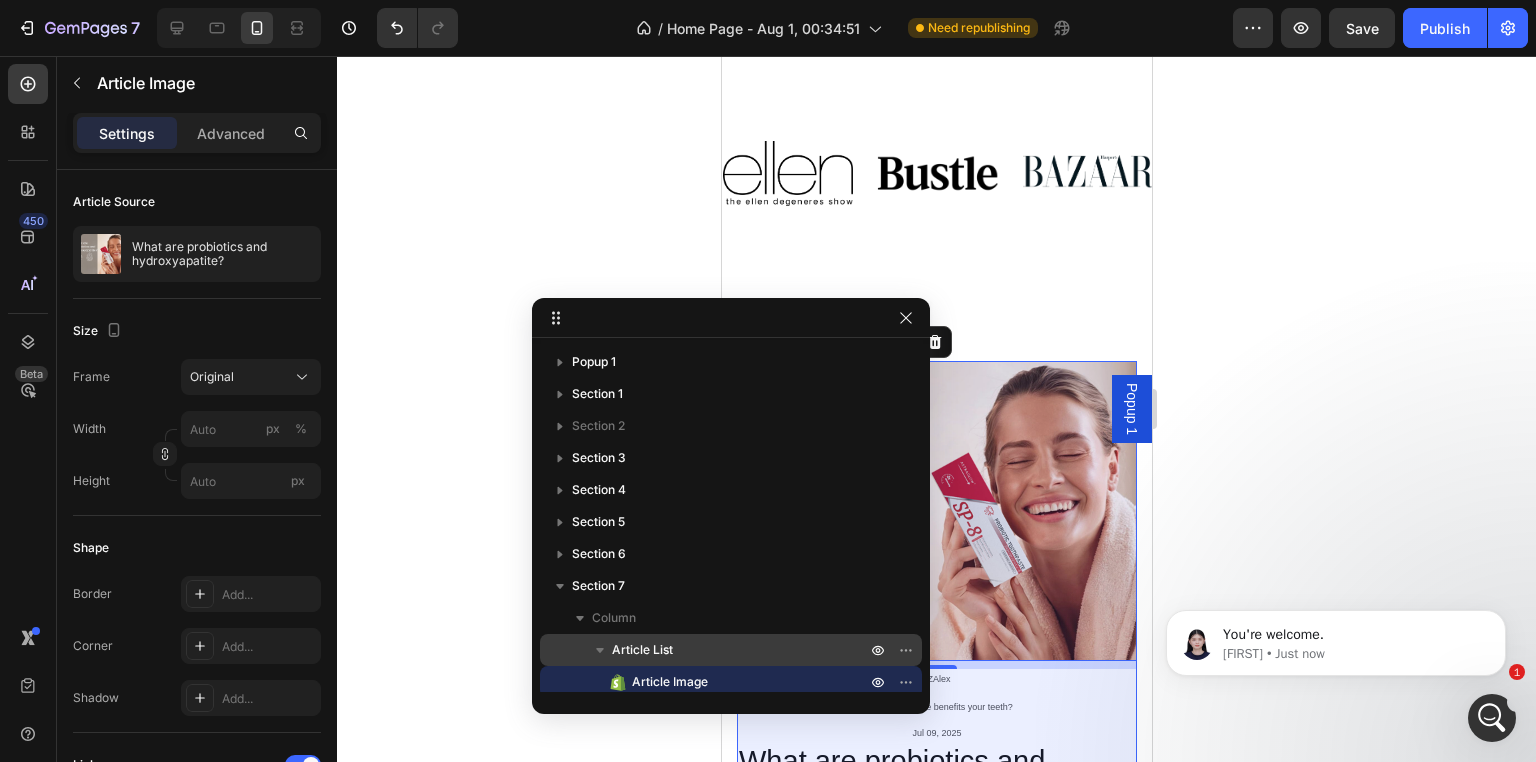click on "Article List" at bounding box center [741, 650] 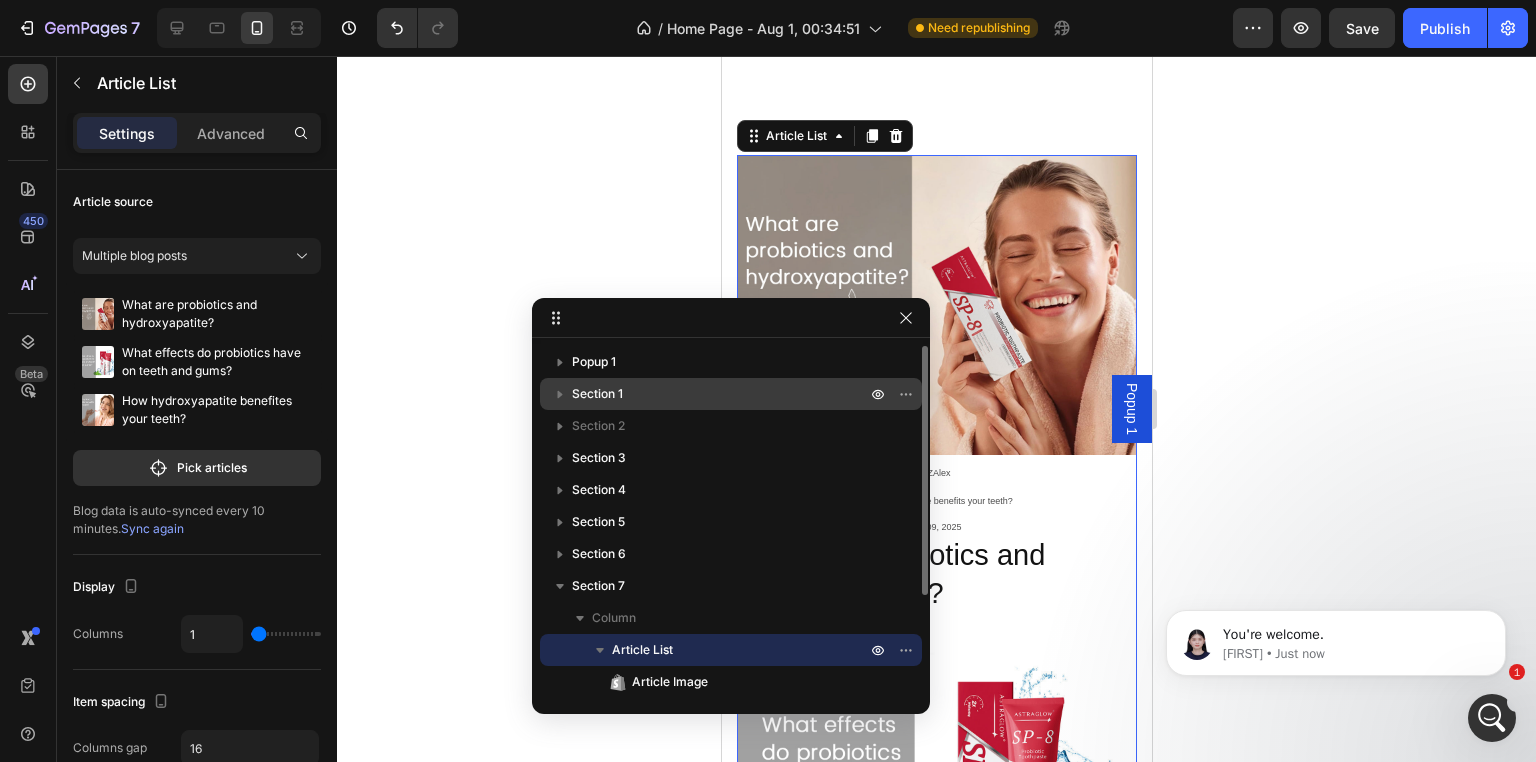 scroll, scrollTop: 3669, scrollLeft: 0, axis: vertical 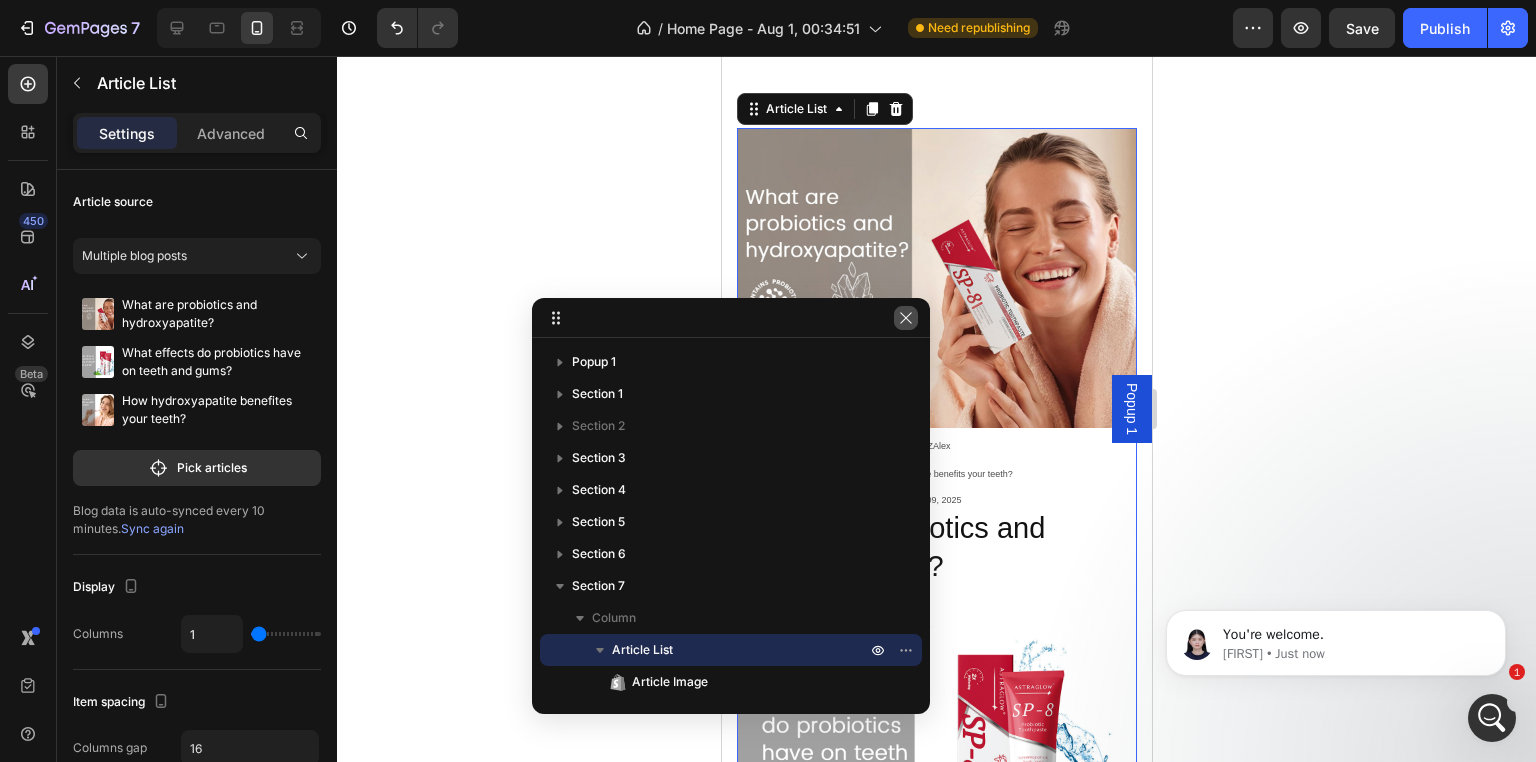 click at bounding box center (906, 318) 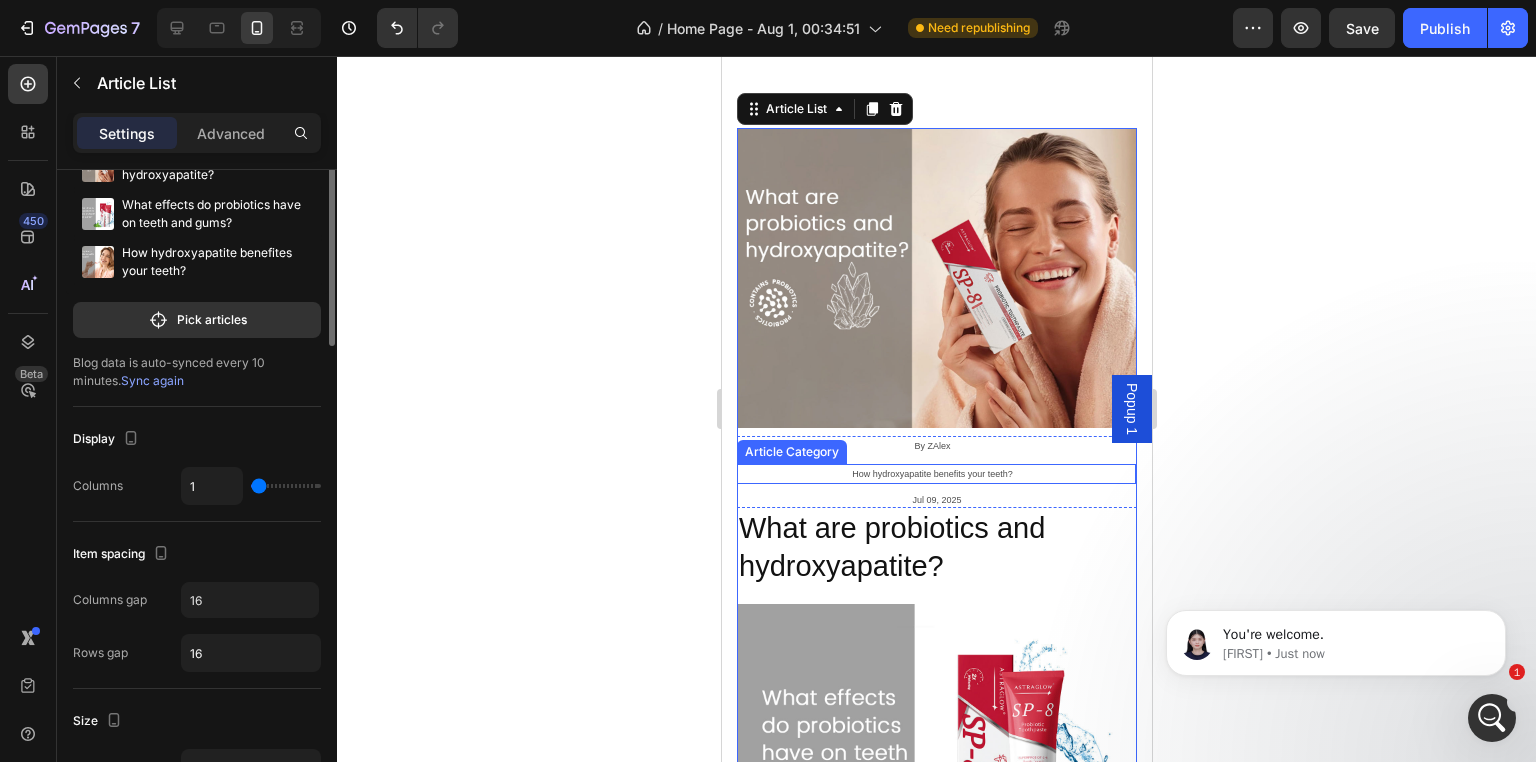 scroll, scrollTop: 0, scrollLeft: 0, axis: both 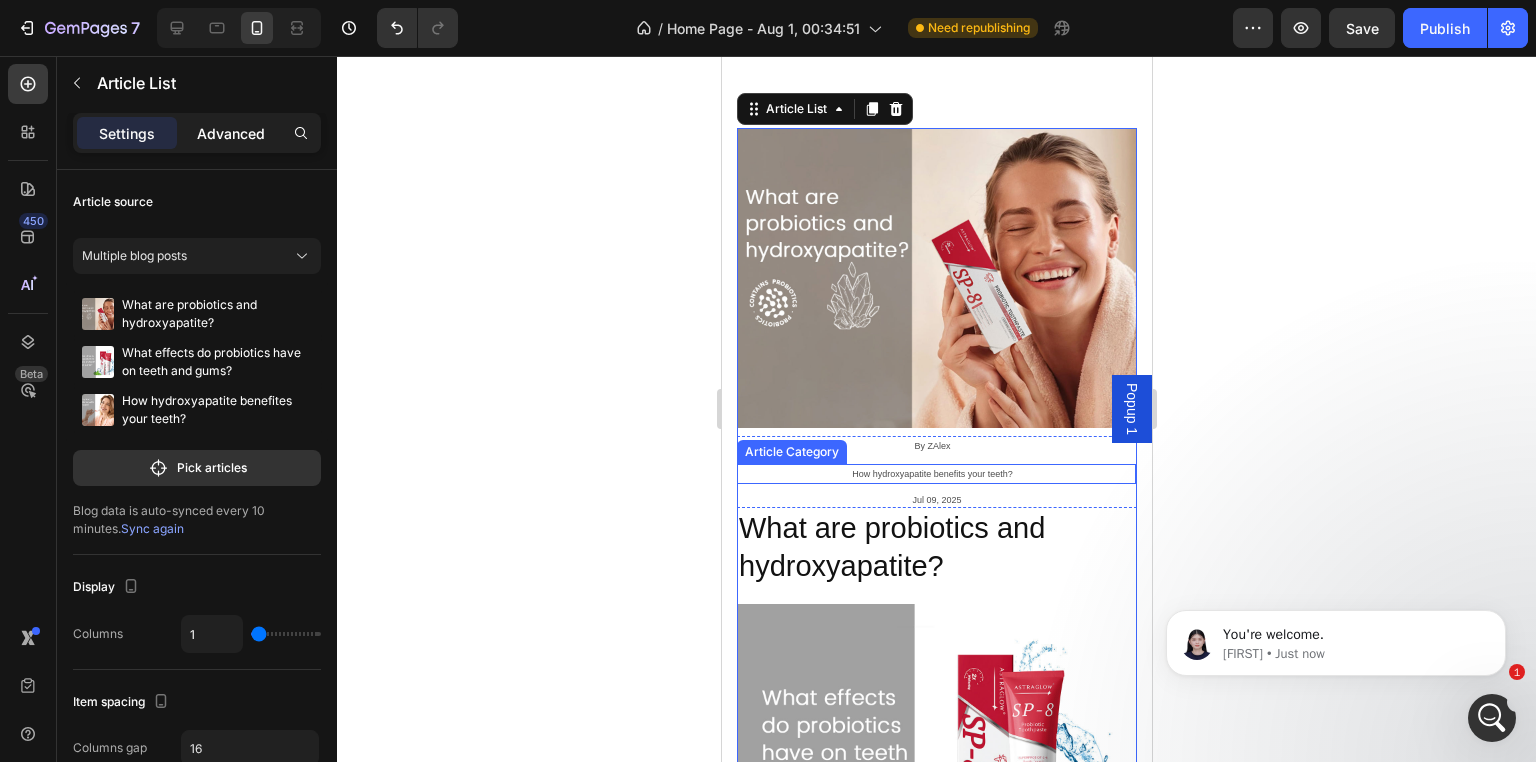 click on "Advanced" at bounding box center [231, 133] 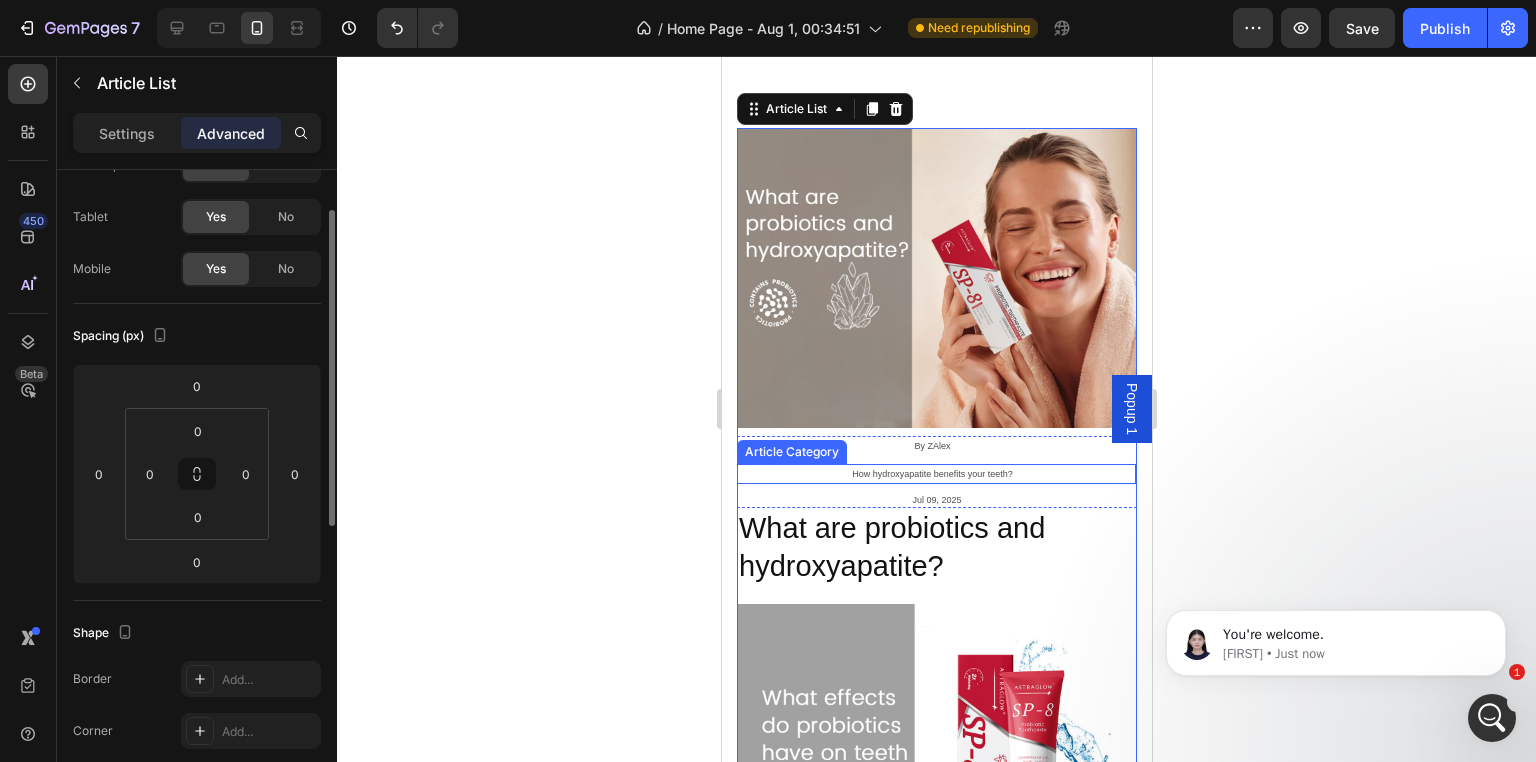 scroll, scrollTop: 0, scrollLeft: 0, axis: both 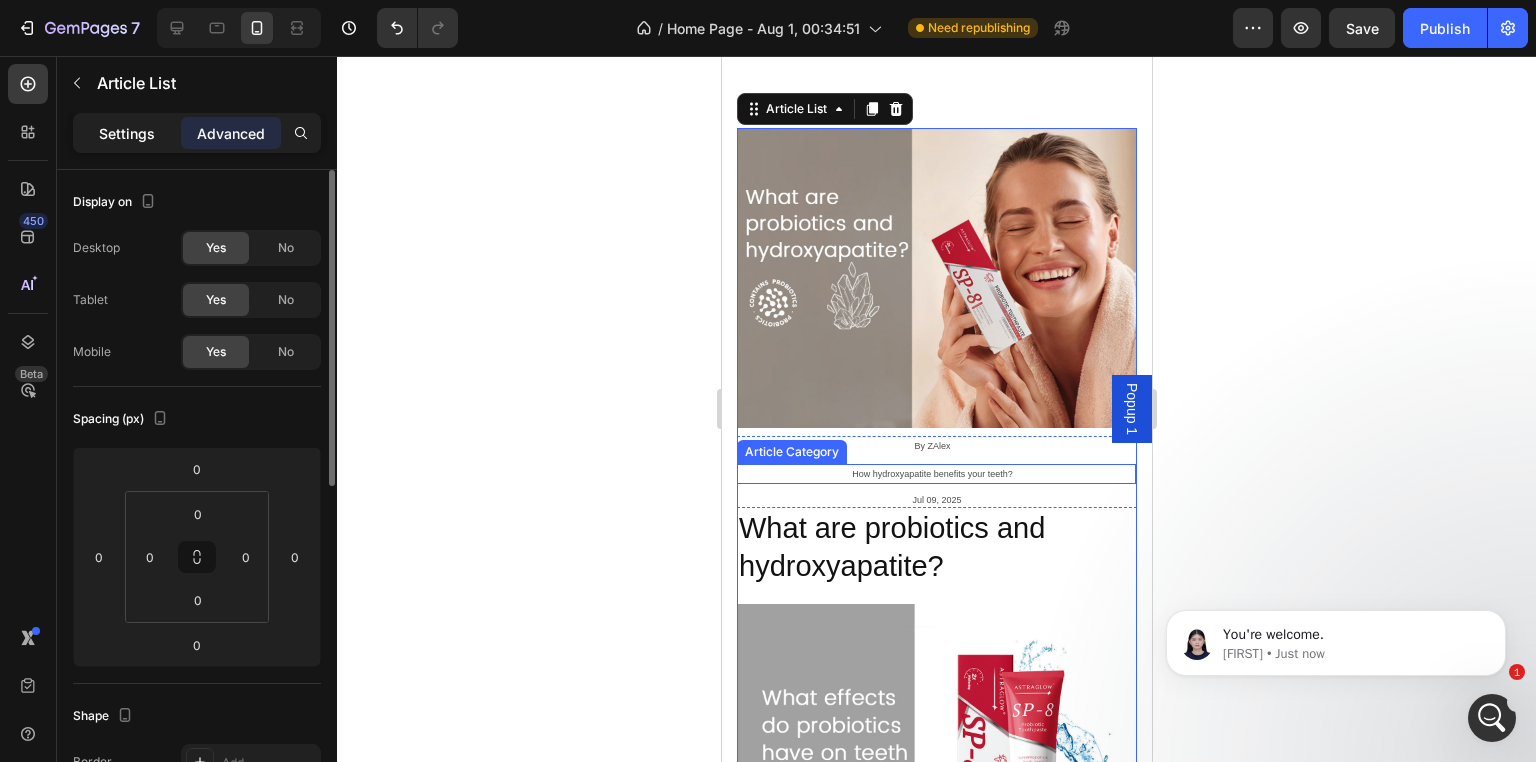 click on "Settings" at bounding box center (127, 133) 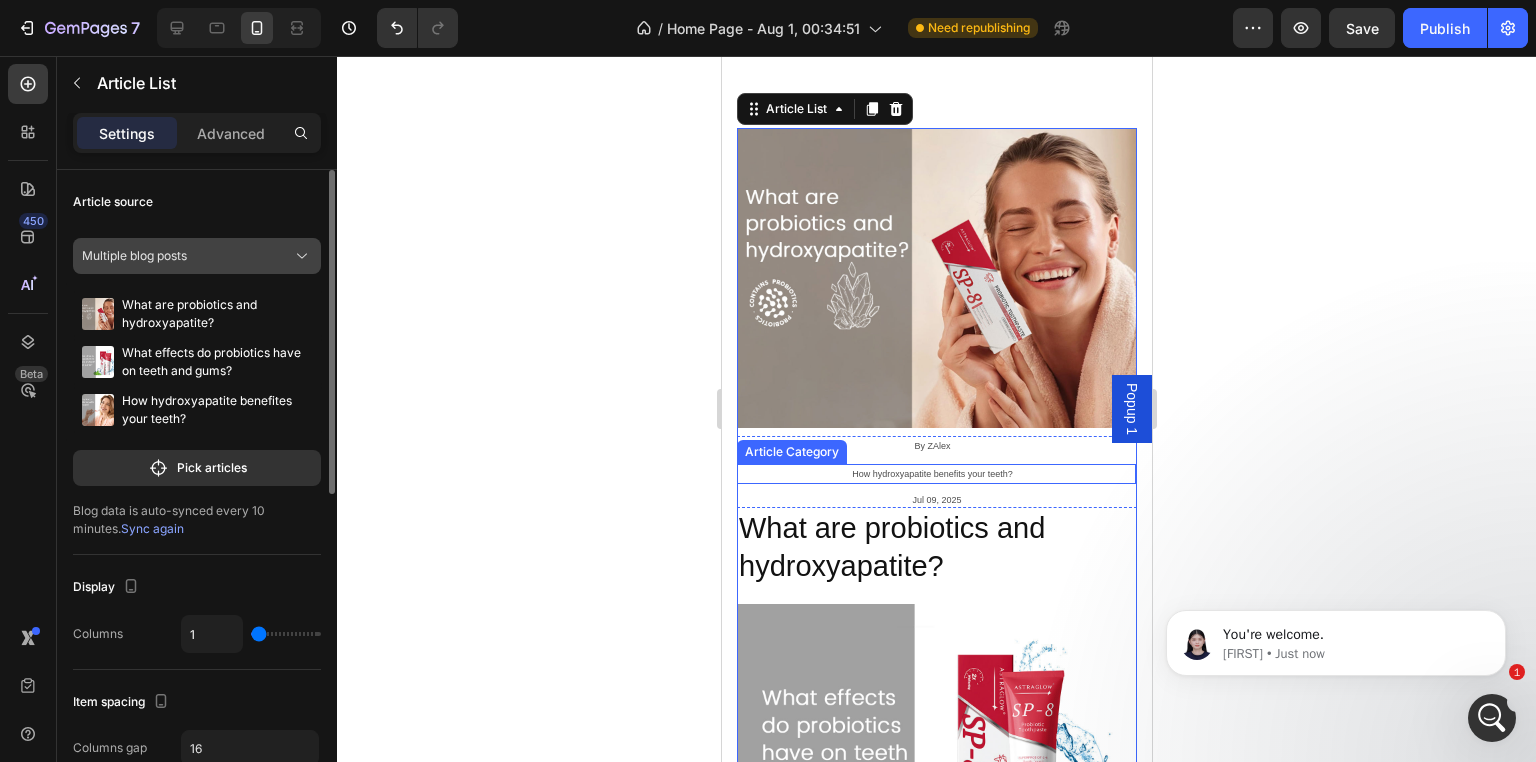 click on "Multiple blog posts" at bounding box center [197, 256] 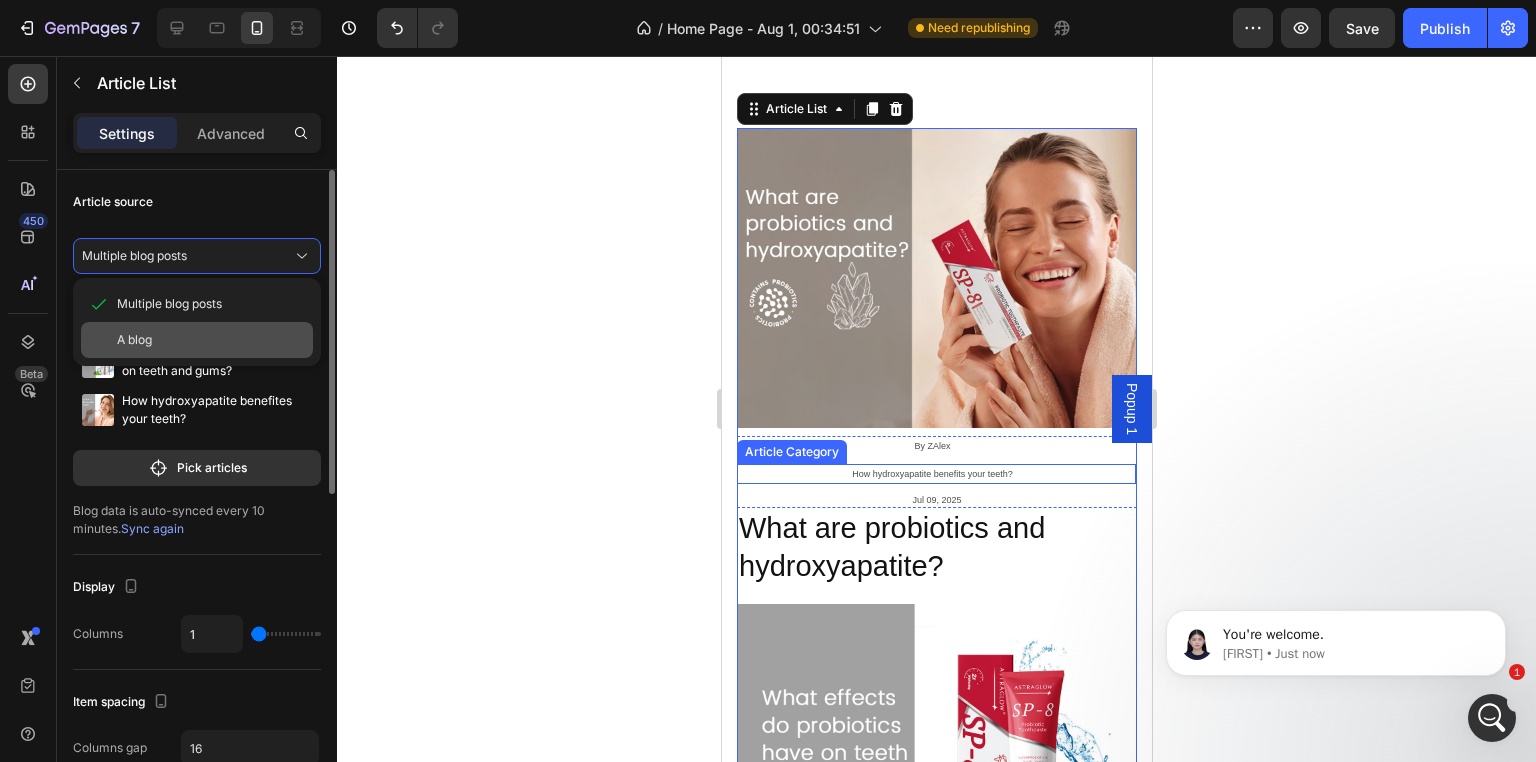 click on "A blog" 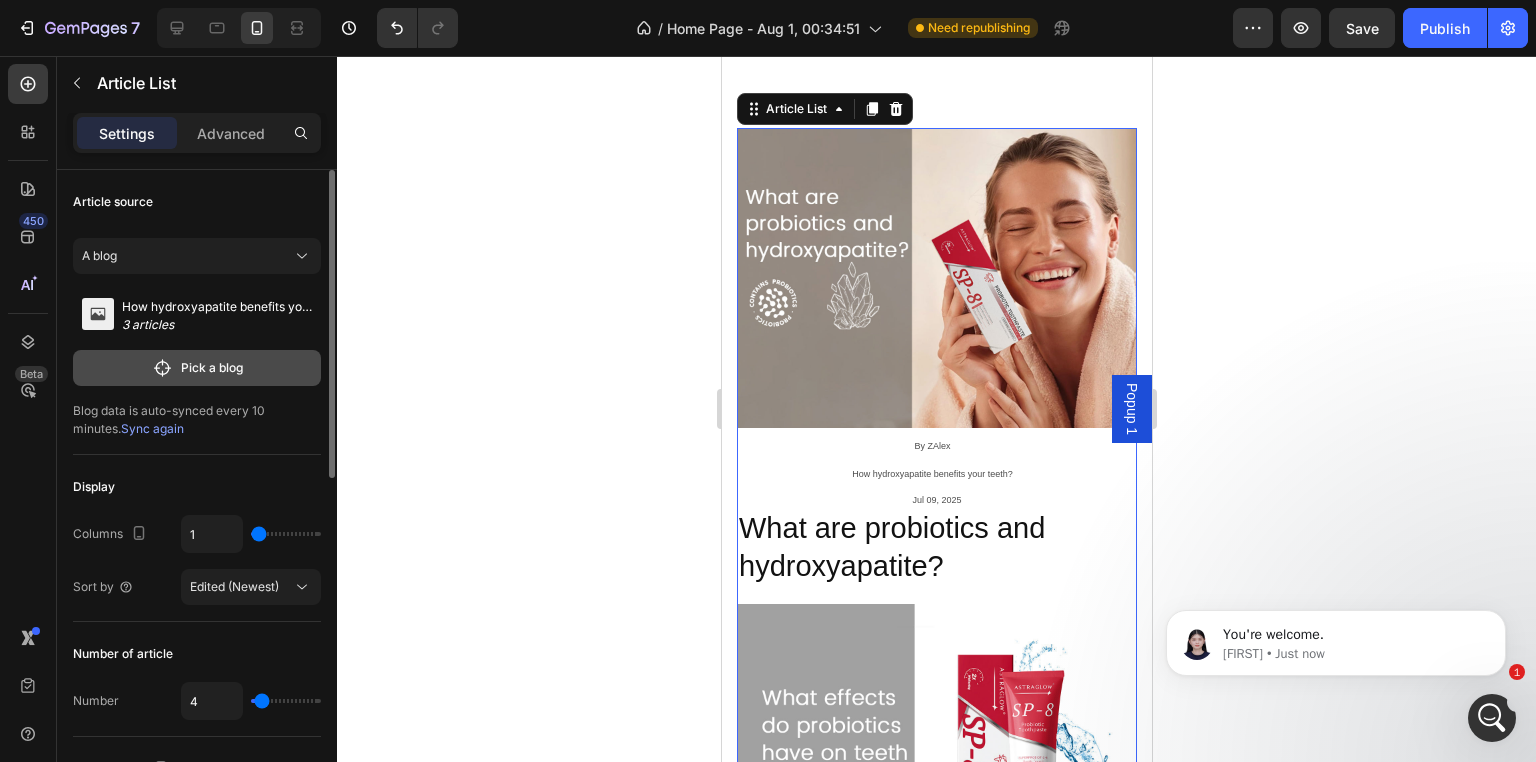 click on "Pick a blog" 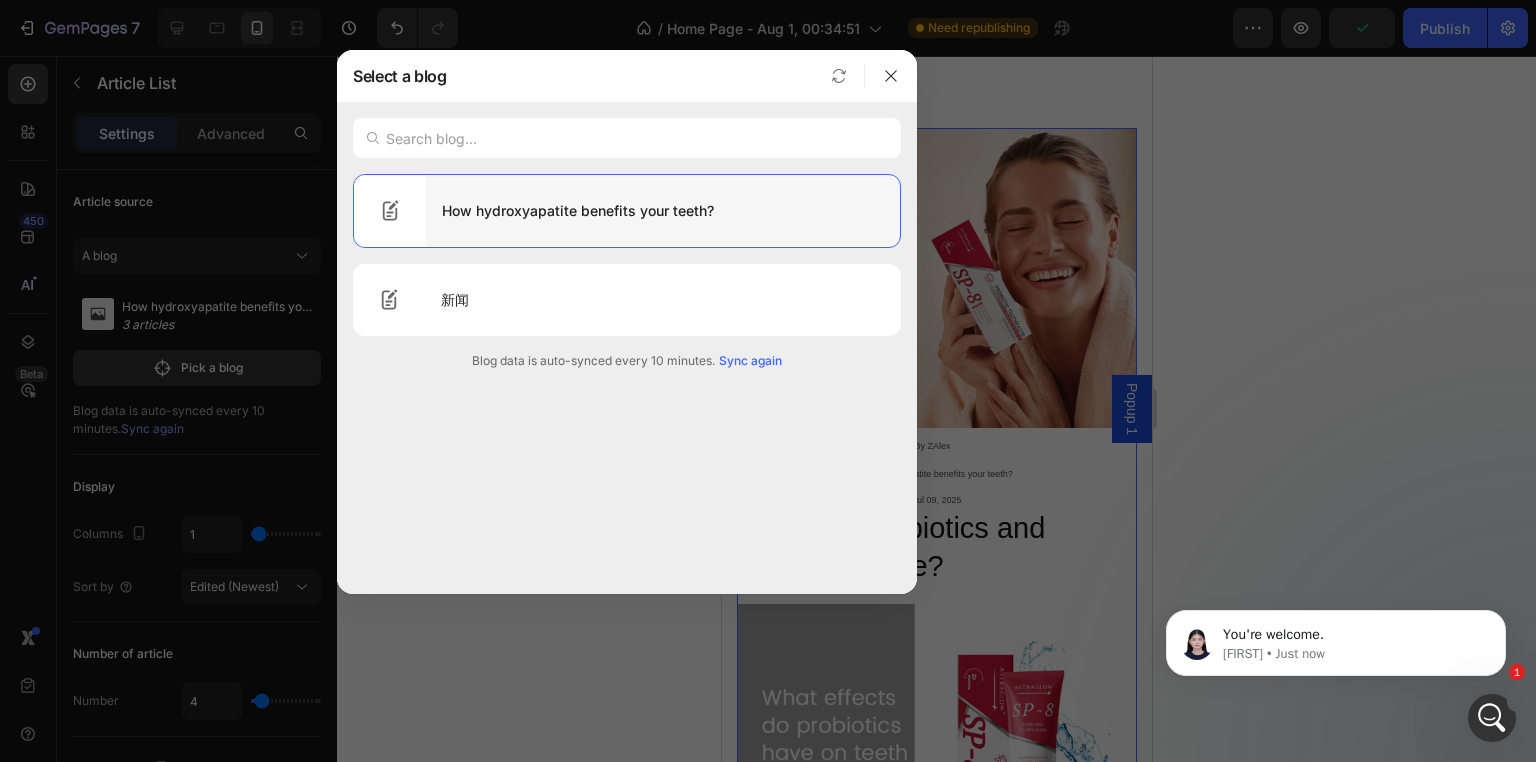 click on "How hydroxyapatite benefits your teeth?" at bounding box center (663, 211) 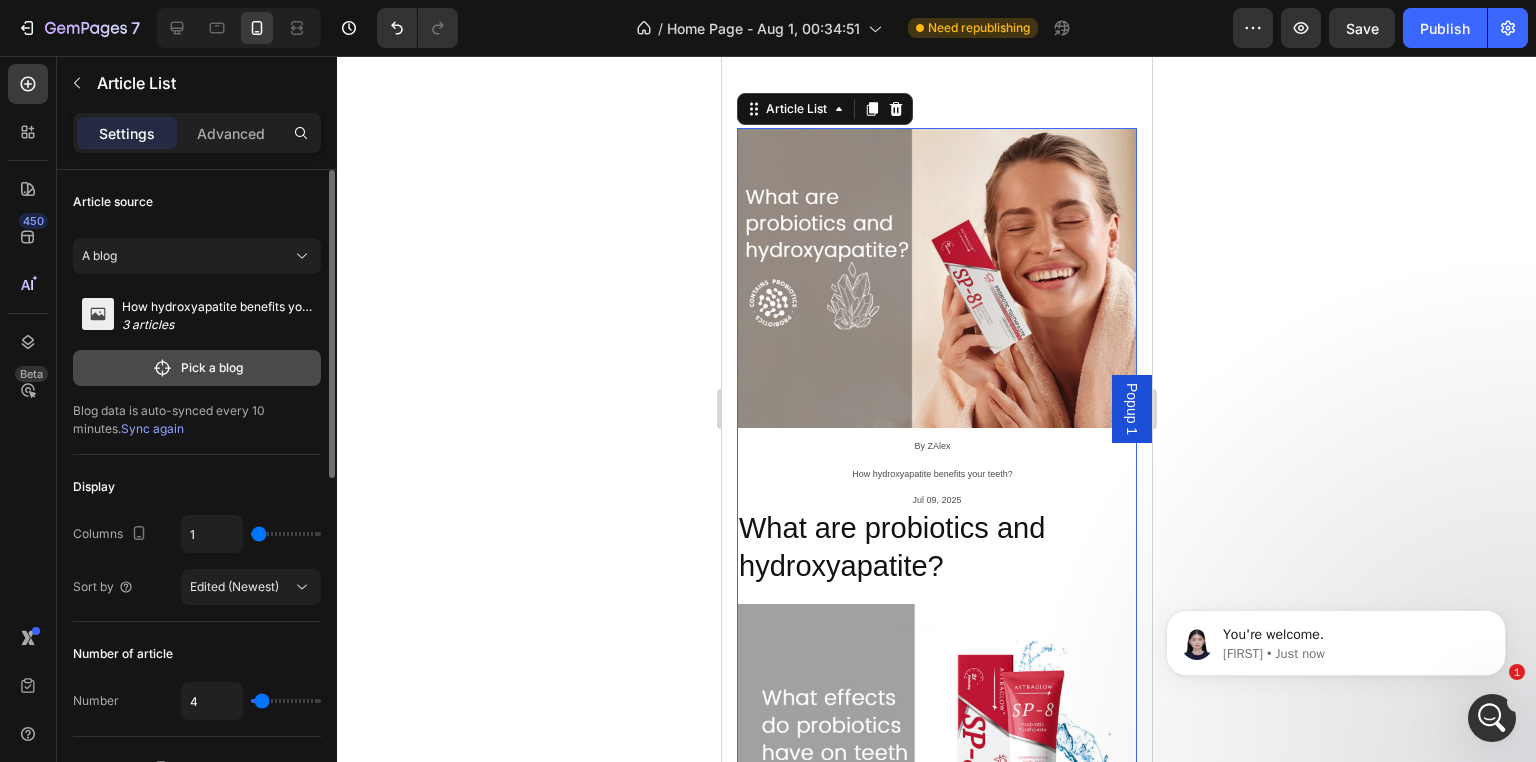 click on "Pick a blog" at bounding box center (197, 368) 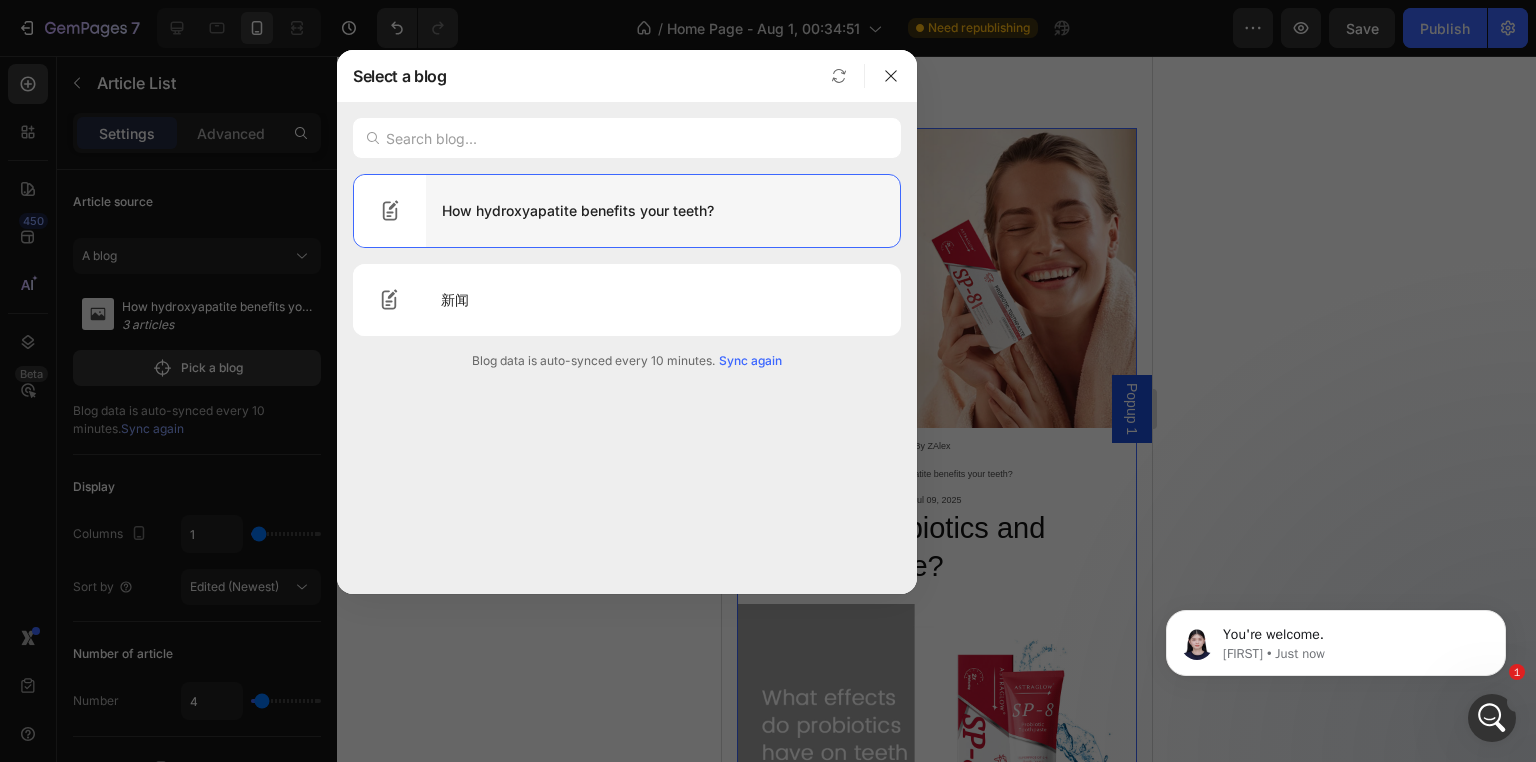 click 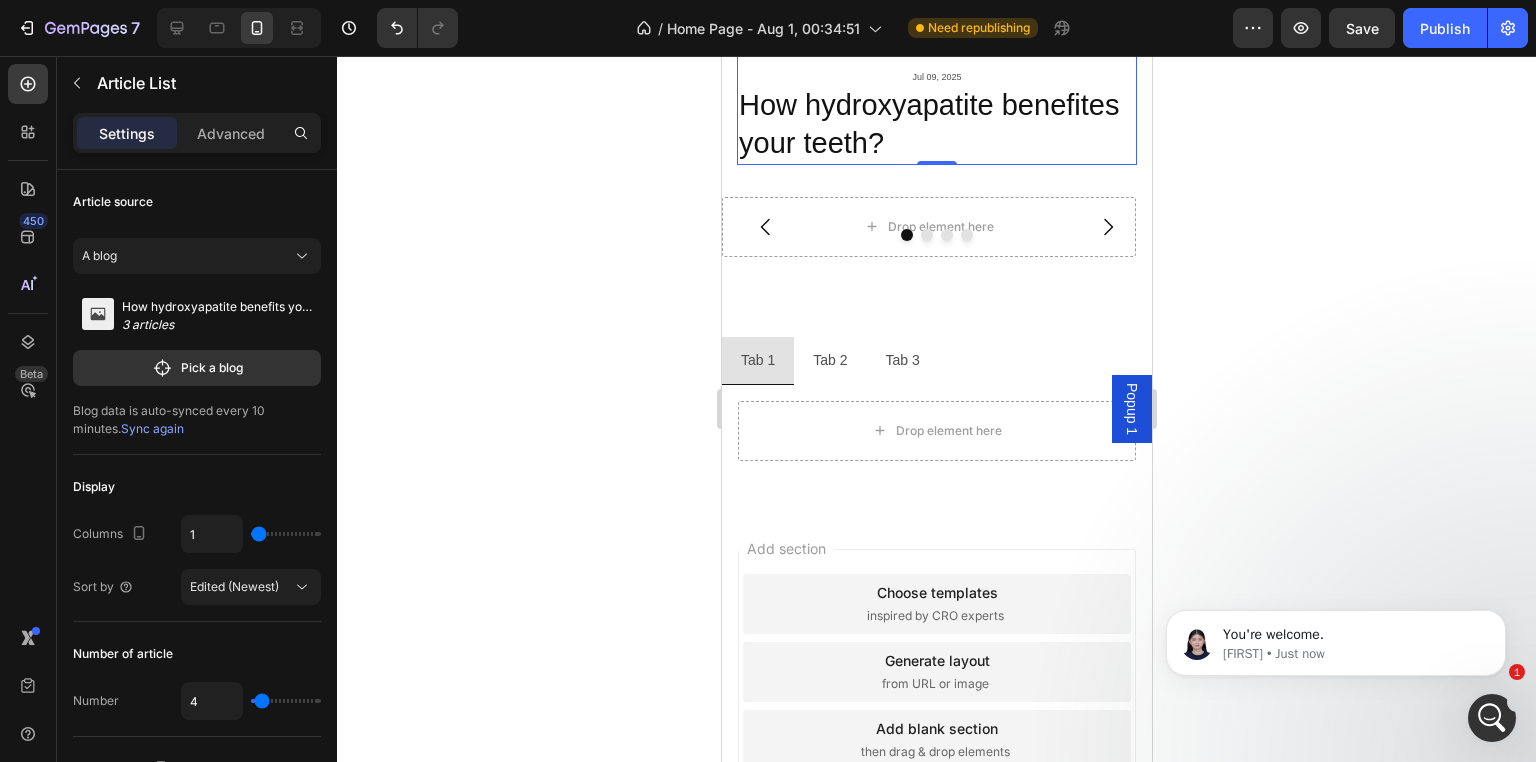 scroll, scrollTop: 5069, scrollLeft: 0, axis: vertical 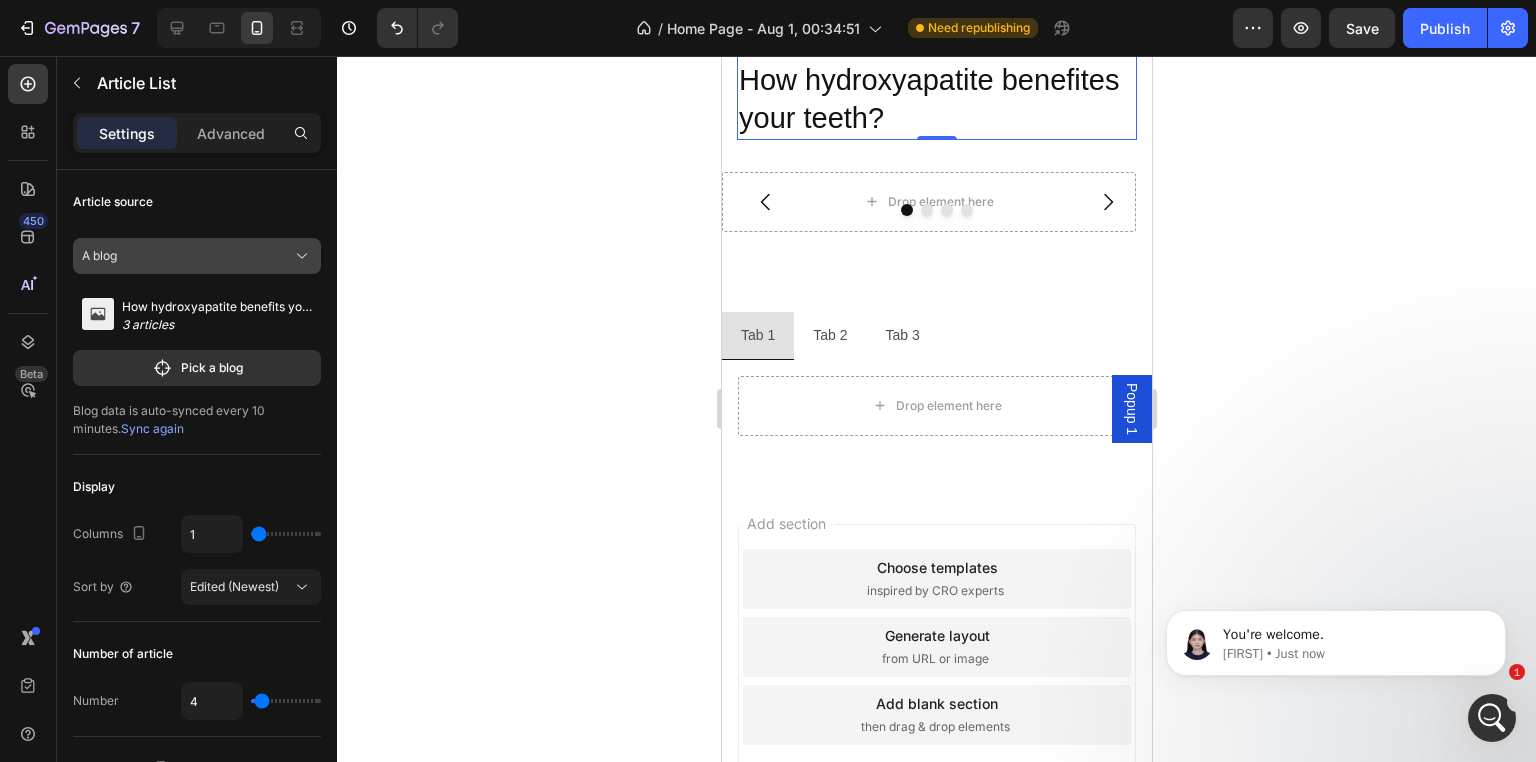click on "A blog" 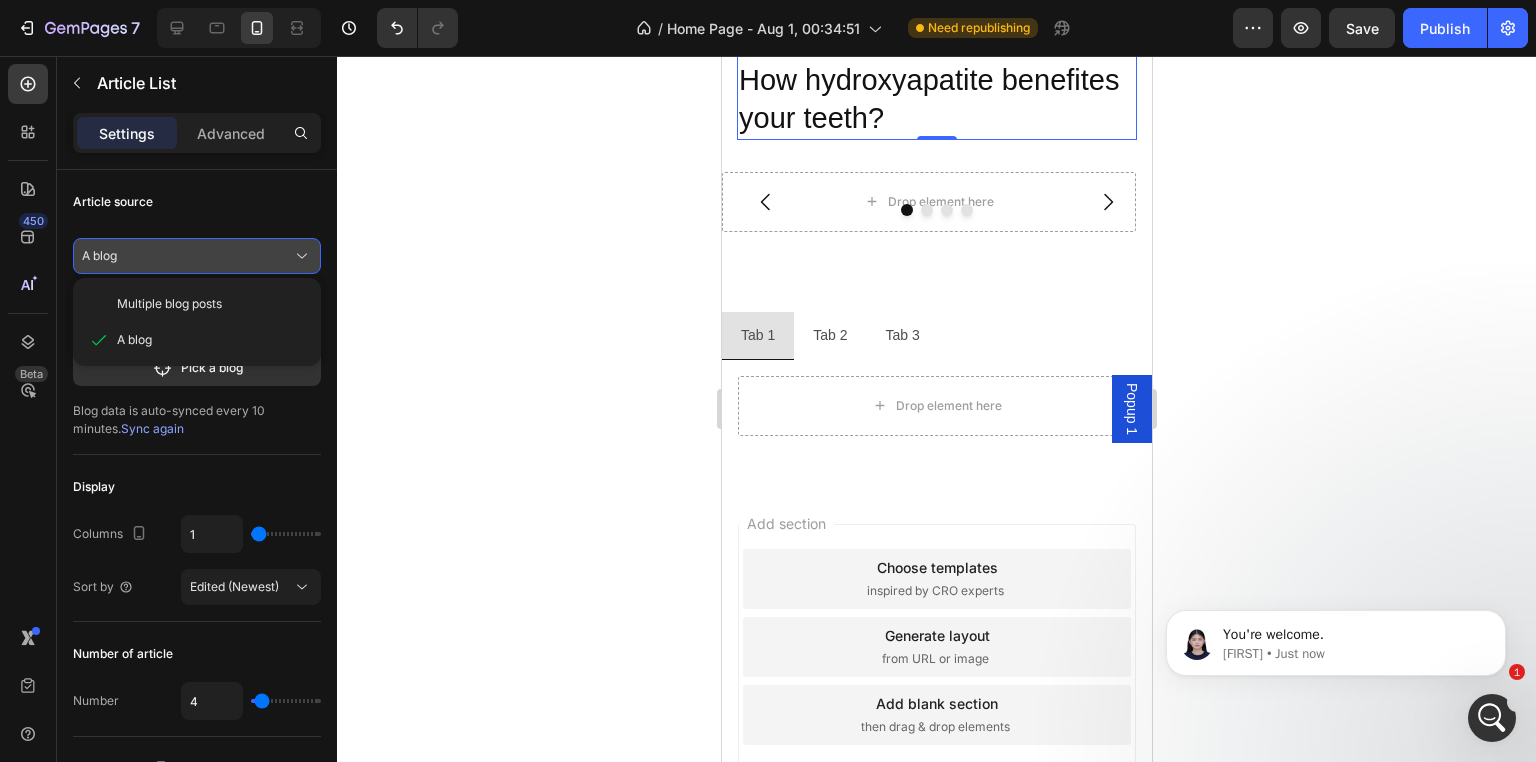 click on "A blog" 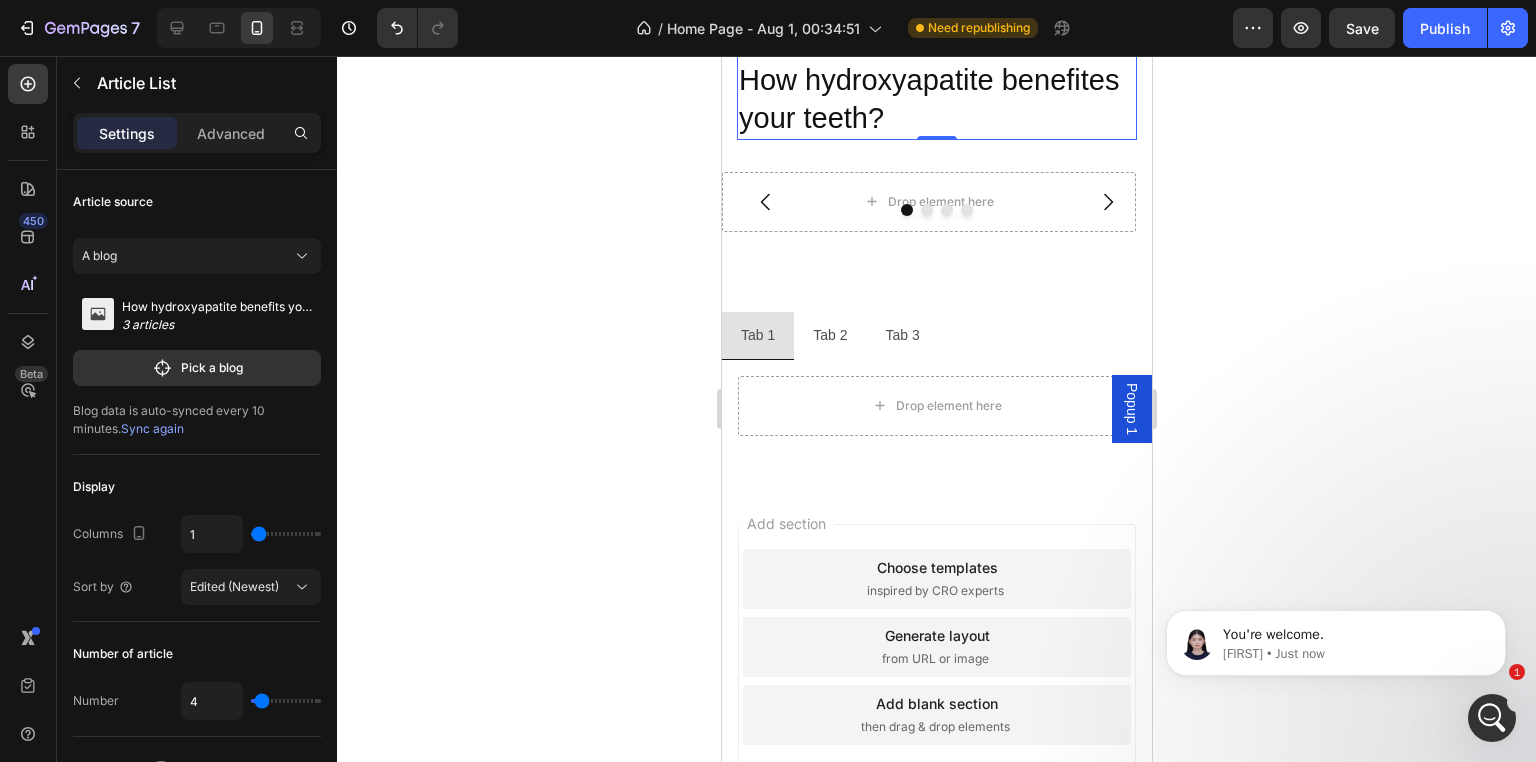 click on "Blog data is auto-synced every 10 minutes.  Sync again" at bounding box center (197, 420) 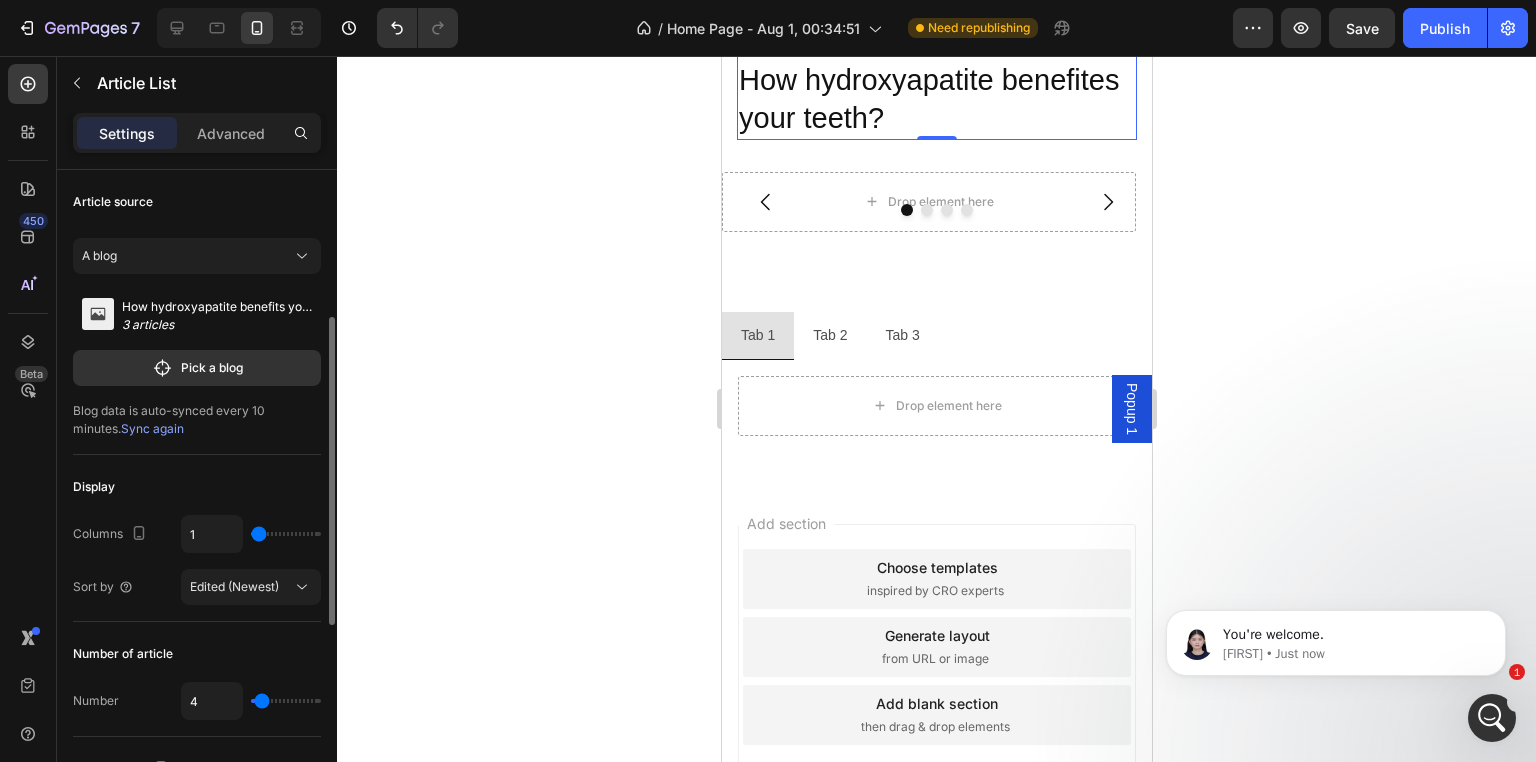 scroll, scrollTop: 100, scrollLeft: 0, axis: vertical 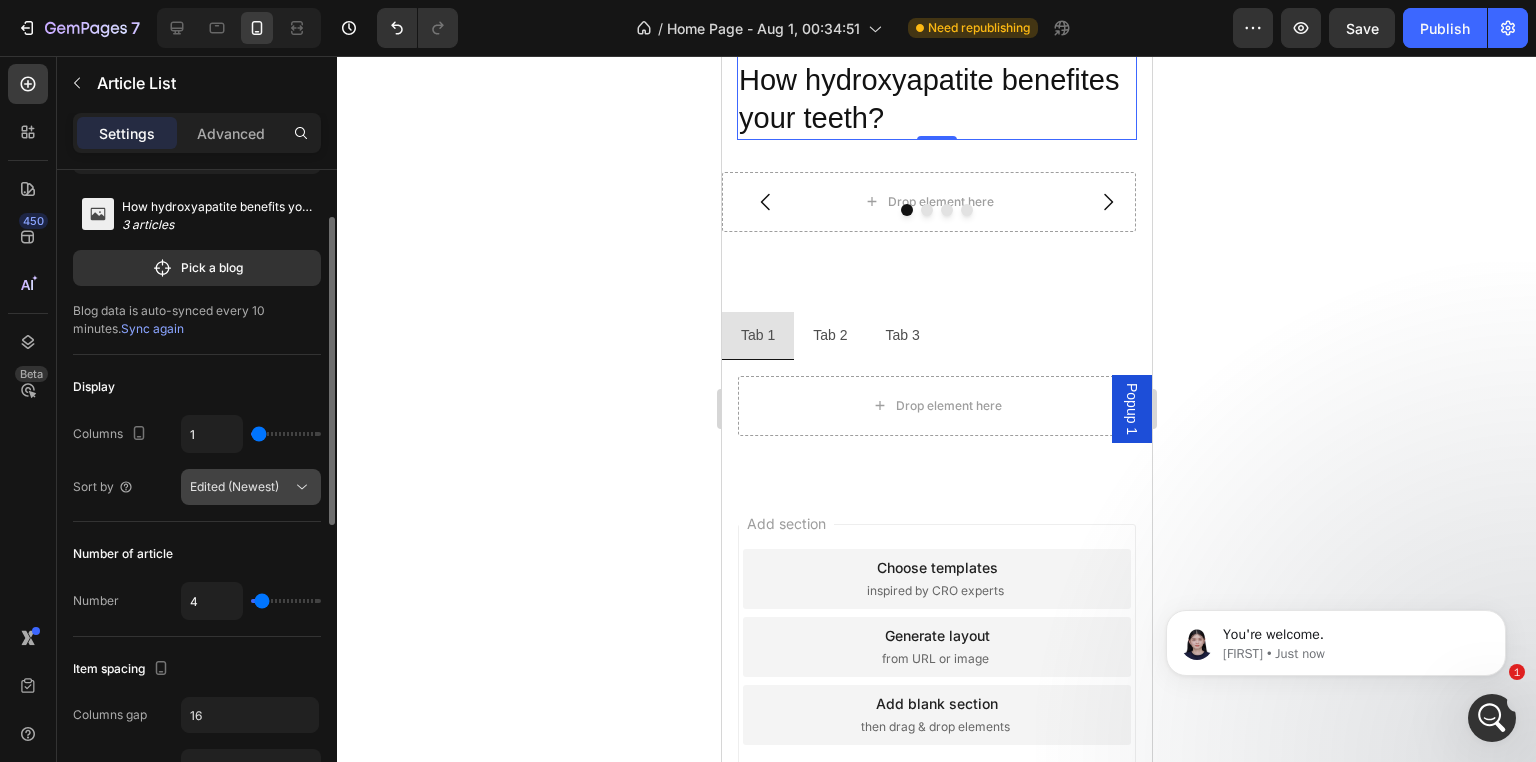 click on "Edited (Newest)" 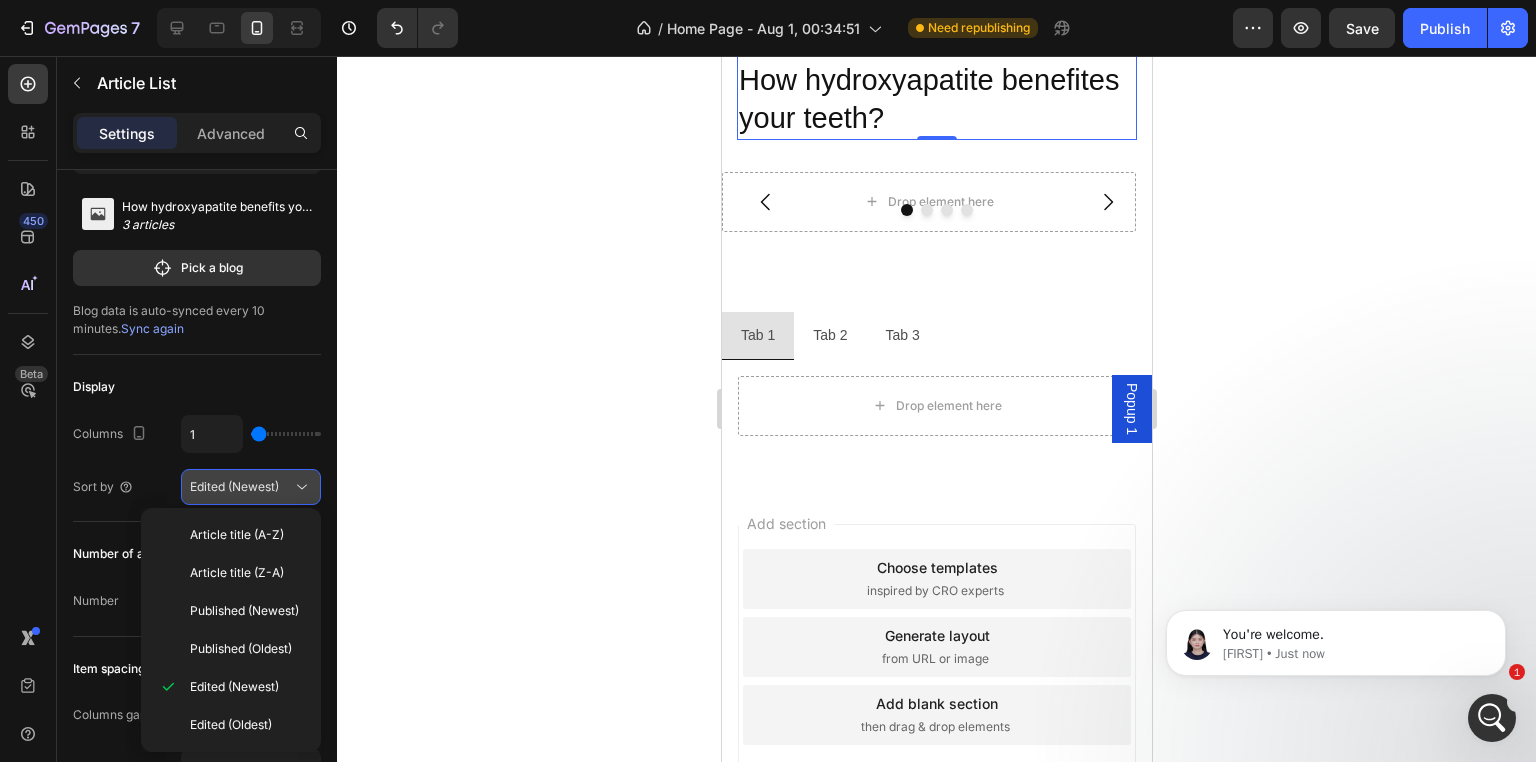 click on "Edited (Newest)" at bounding box center [234, 486] 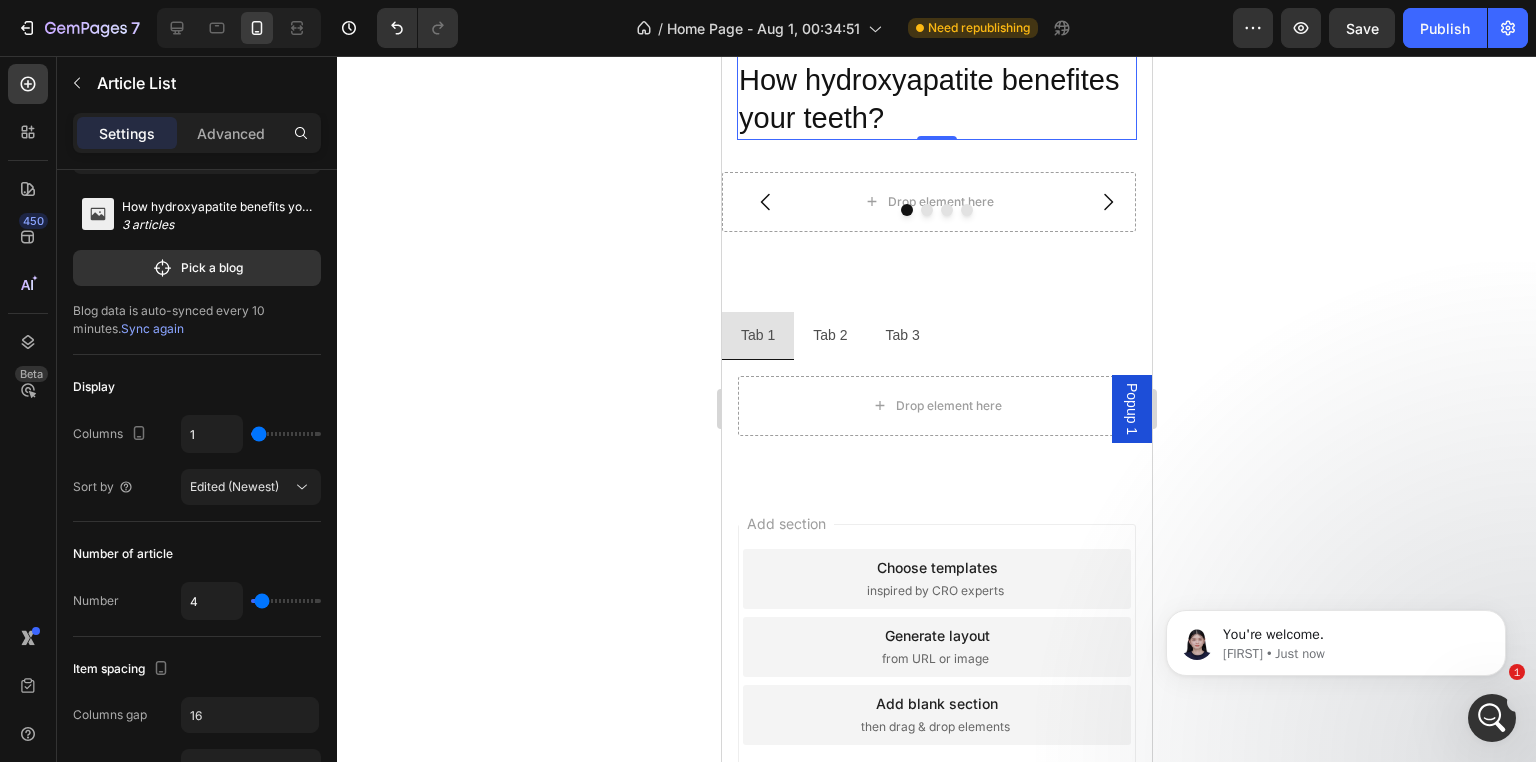 type on "2" 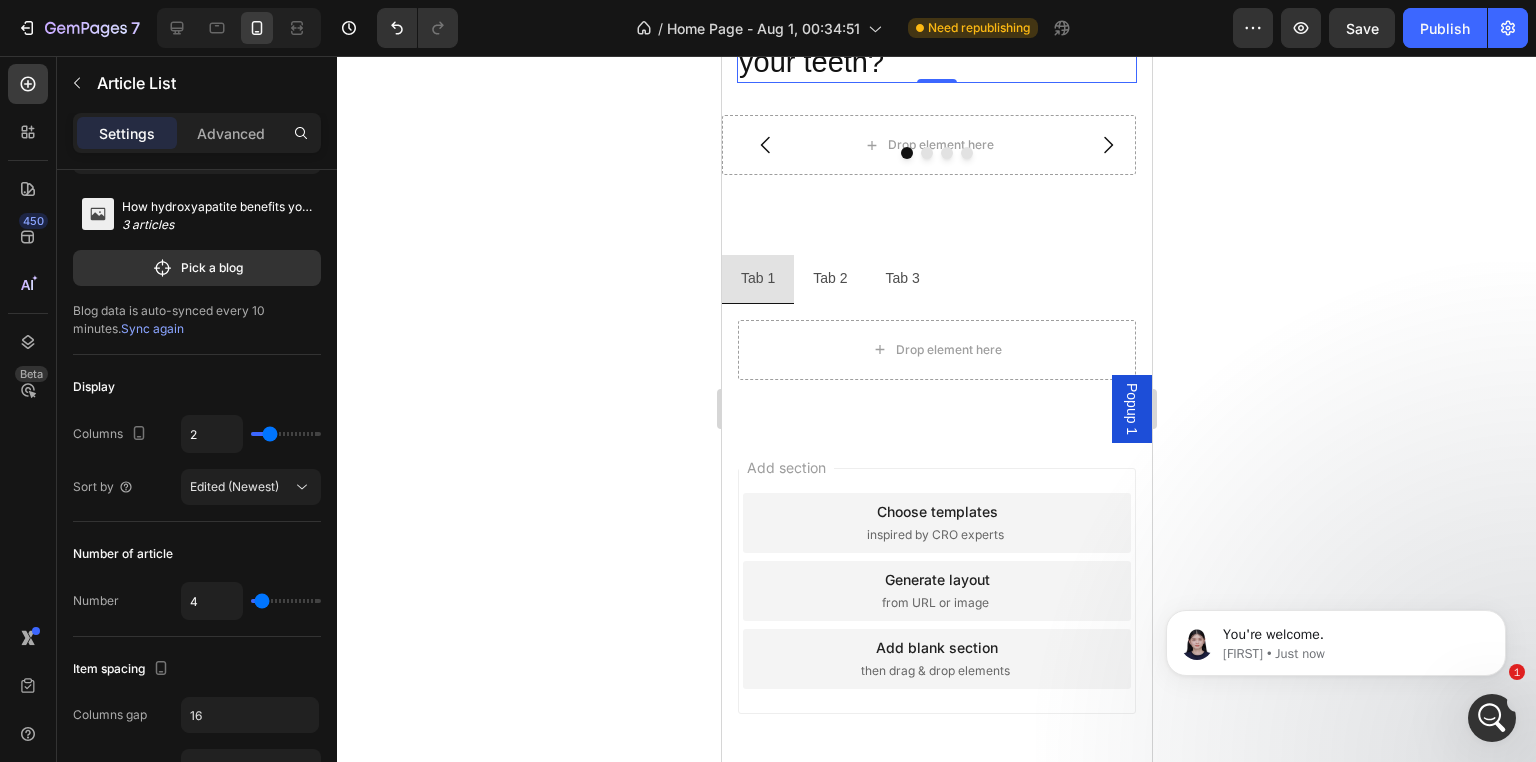 drag, startPoint x: 252, startPoint y: 437, endPoint x: 264, endPoint y: 439, distance: 12.165525 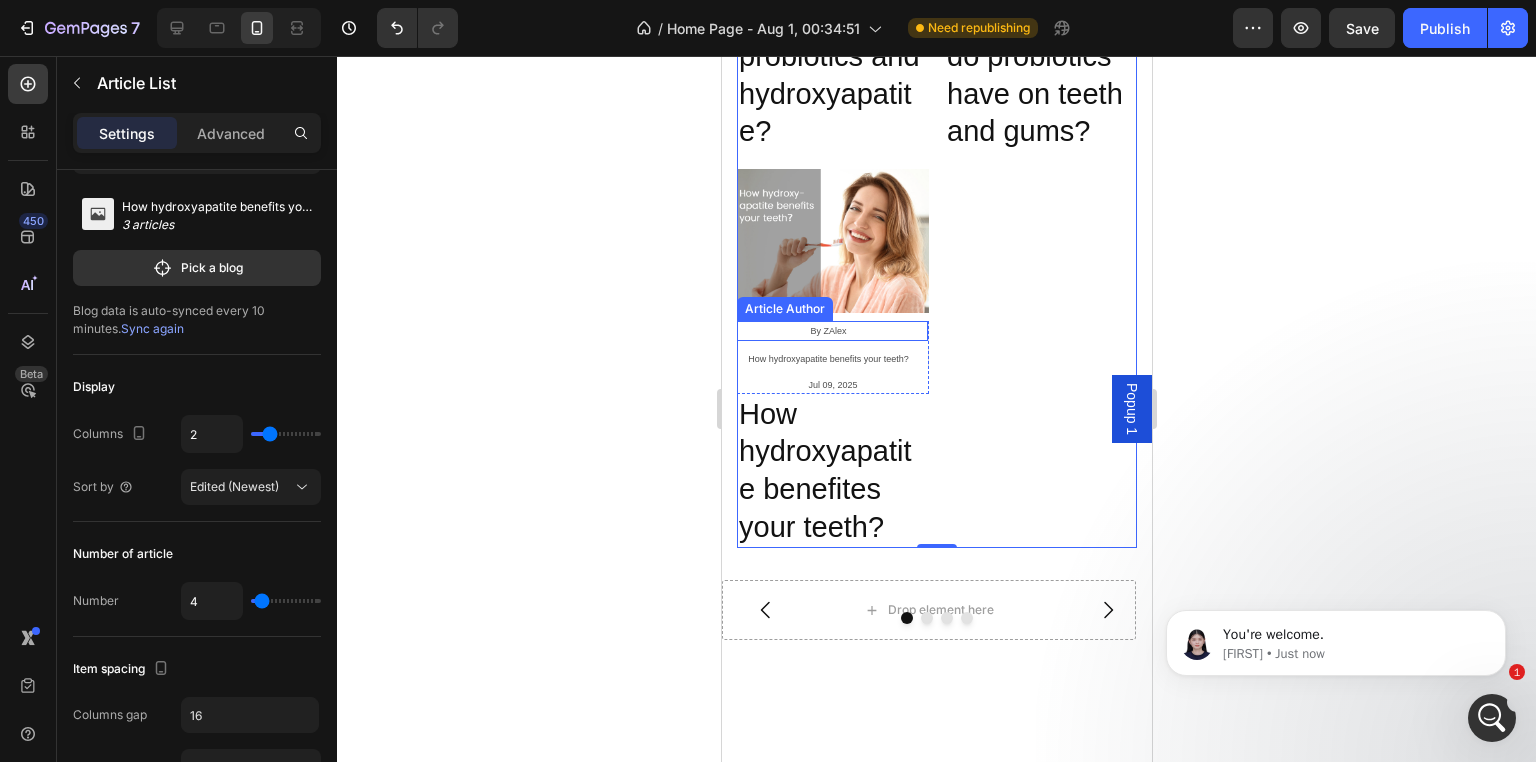 scroll, scrollTop: 3988, scrollLeft: 0, axis: vertical 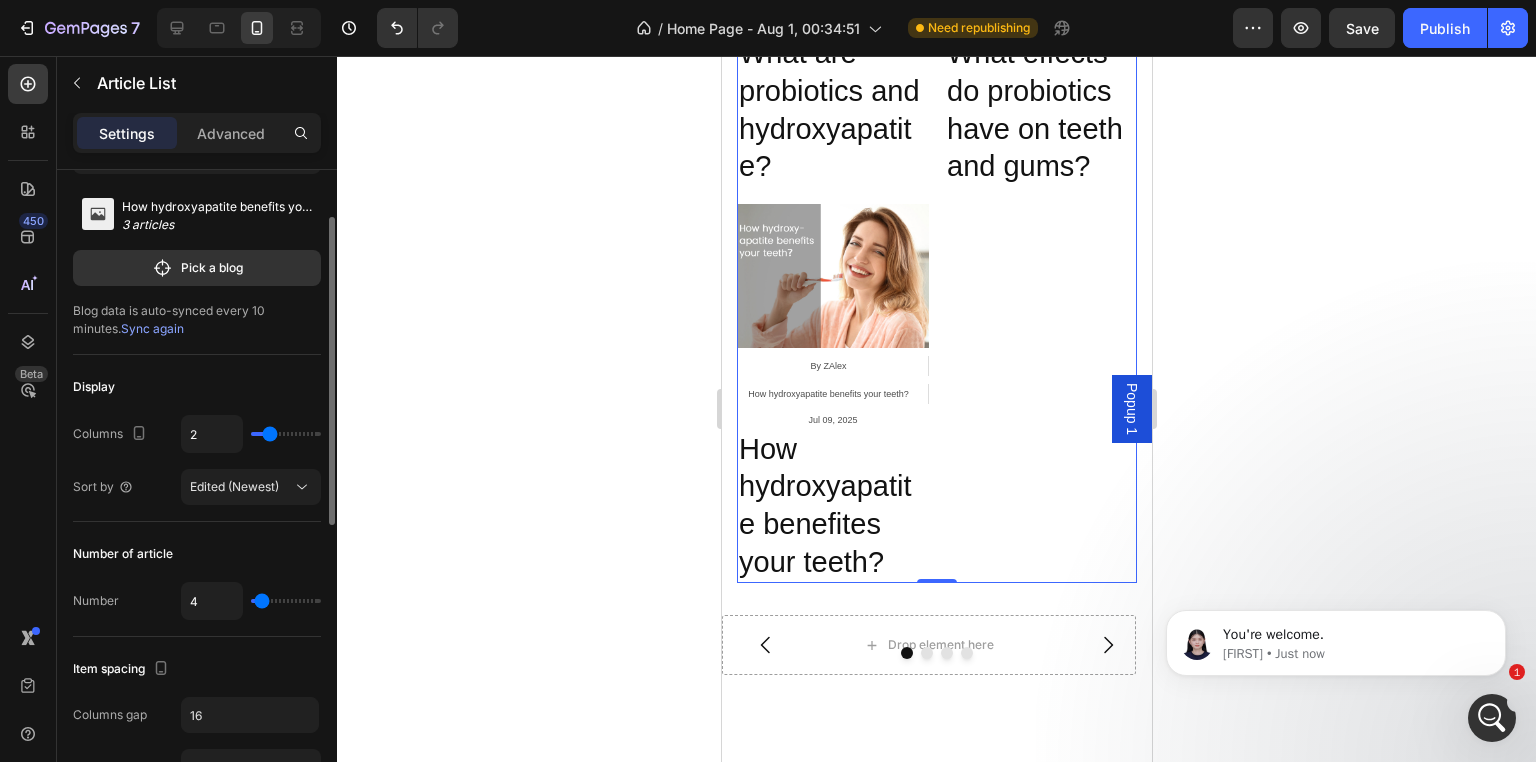 type on "3" 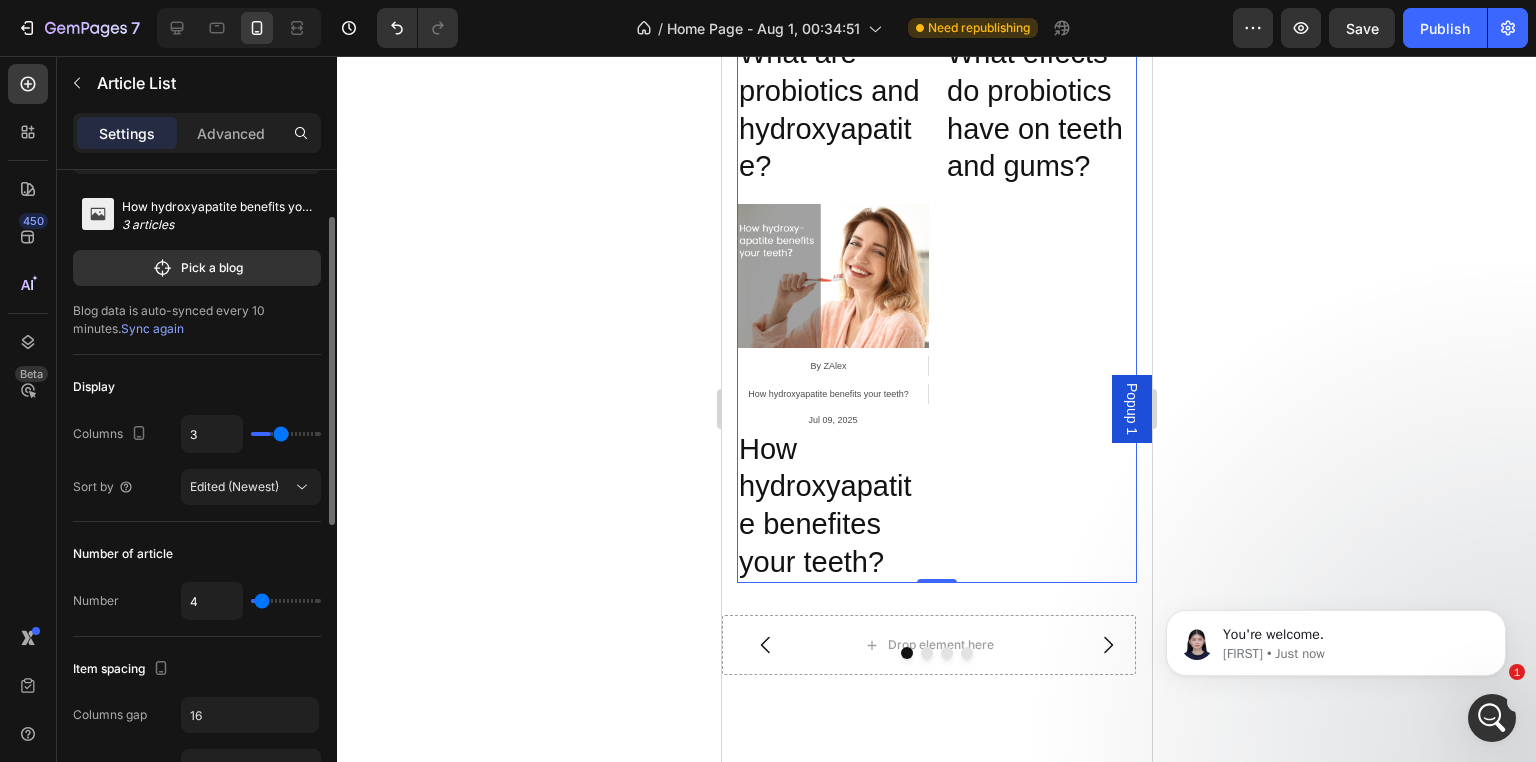 scroll, scrollTop: 3939, scrollLeft: 0, axis: vertical 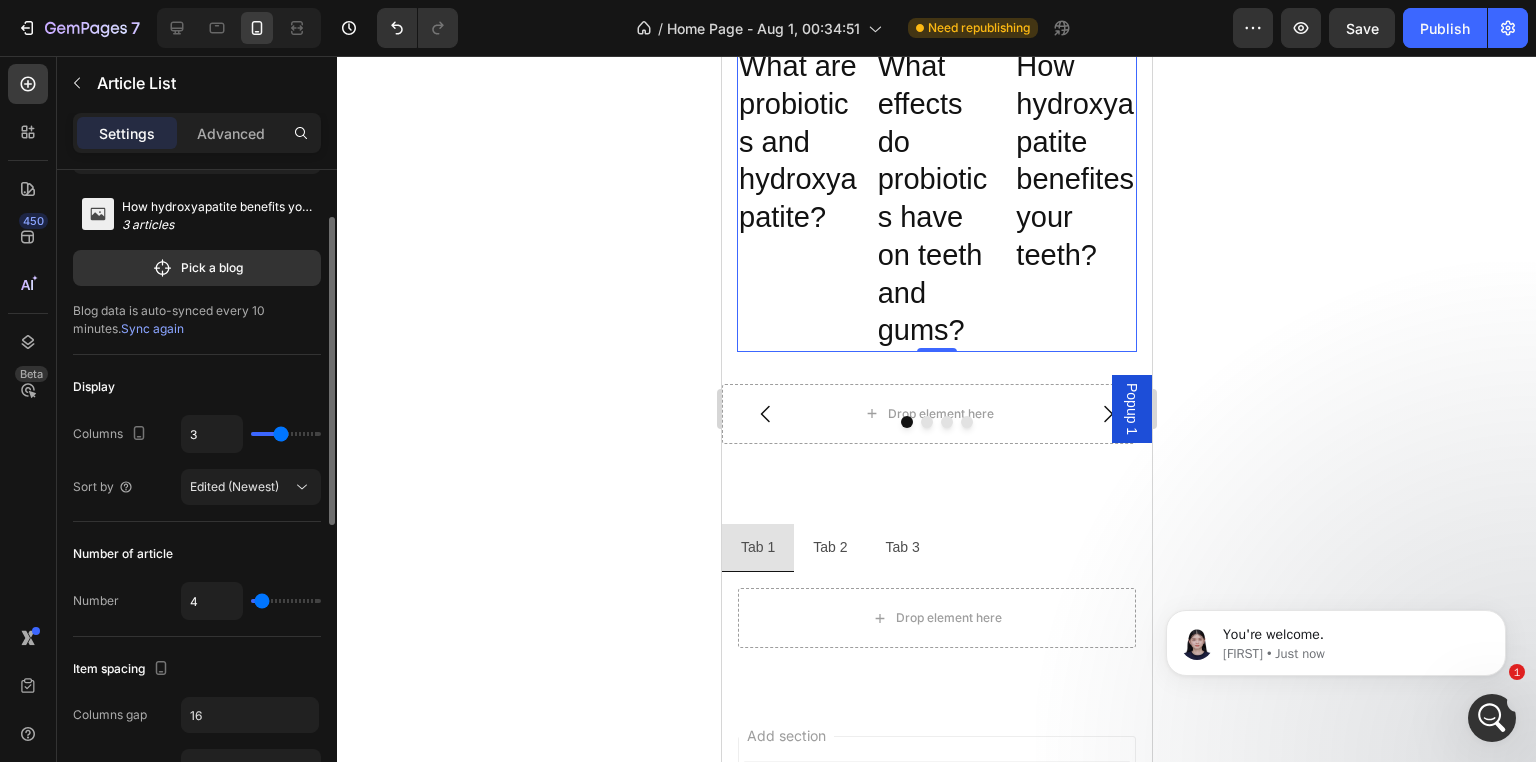 drag, startPoint x: 268, startPoint y: 436, endPoint x: 280, endPoint y: 440, distance: 12.649111 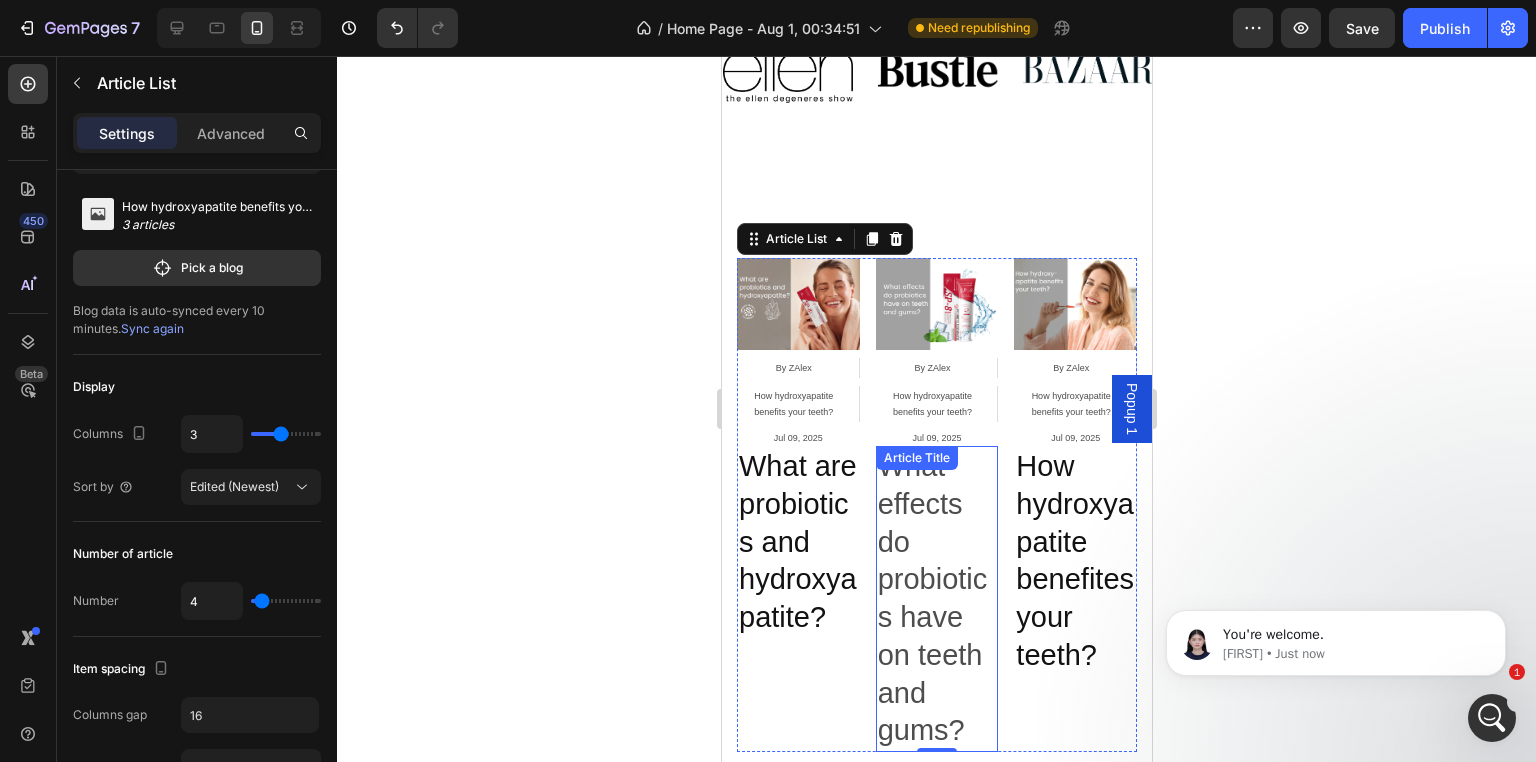scroll, scrollTop: 3739, scrollLeft: 0, axis: vertical 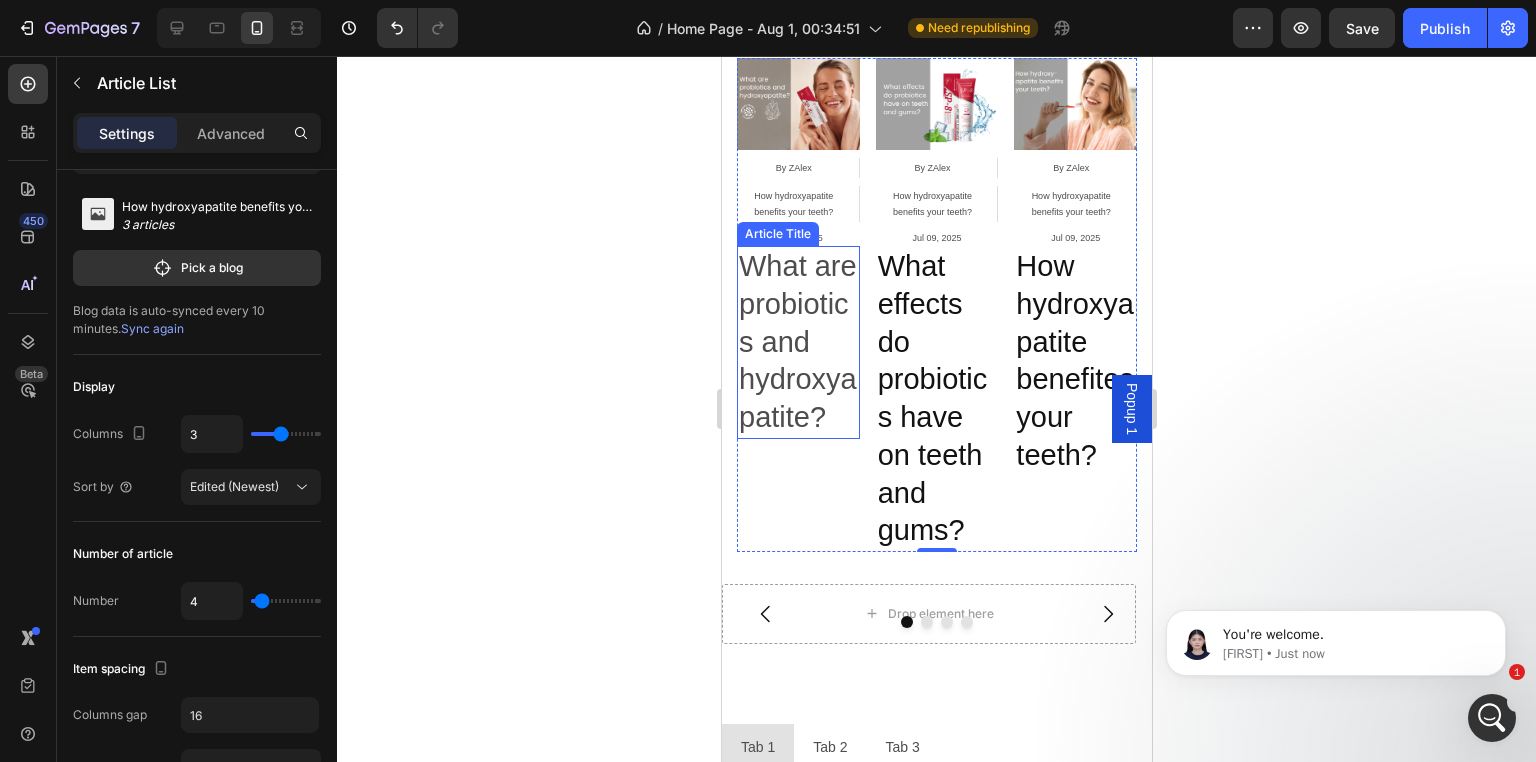 click on "What are probiotics and hydroxyapatite?" at bounding box center (797, 342) 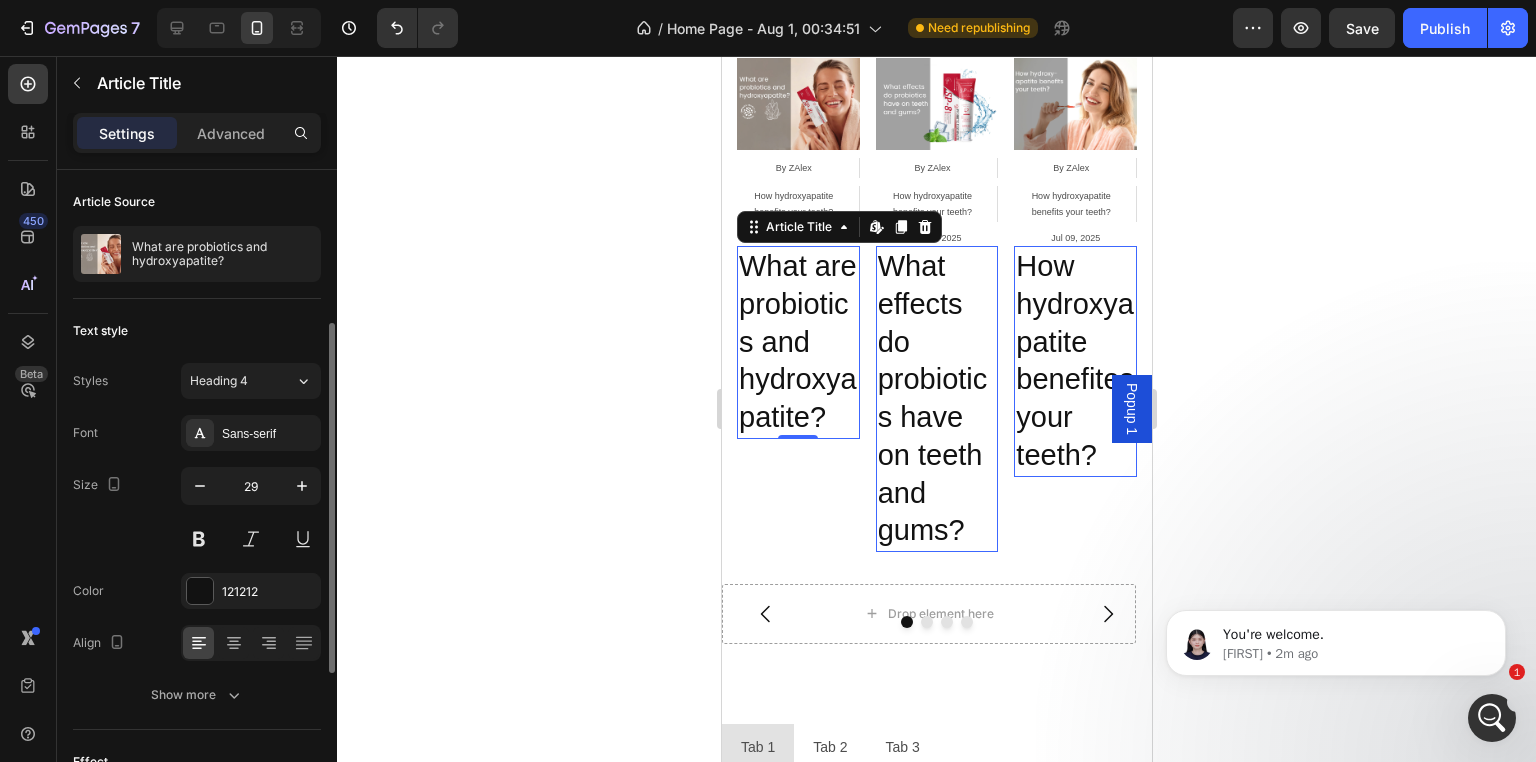 scroll, scrollTop: 100, scrollLeft: 0, axis: vertical 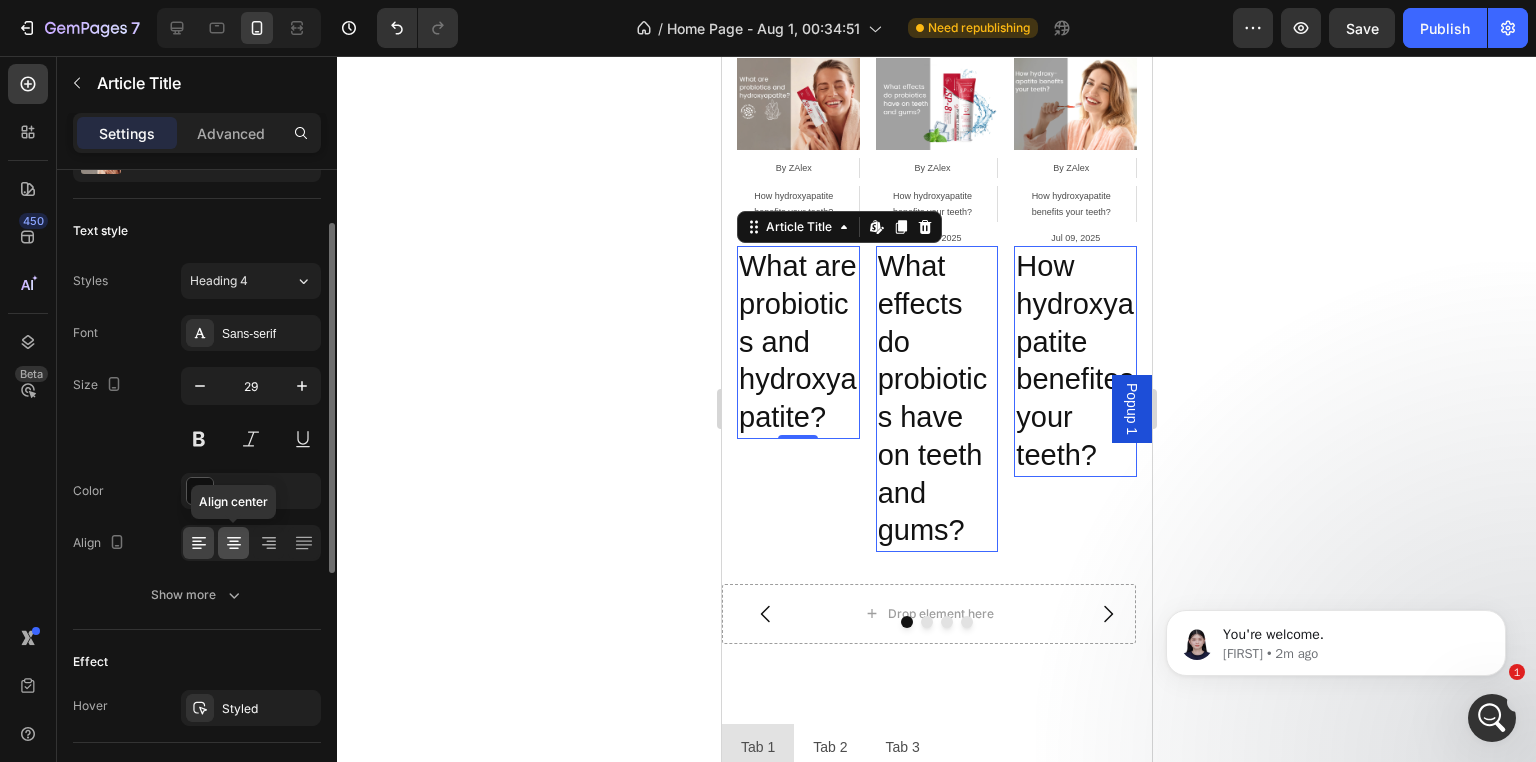 click 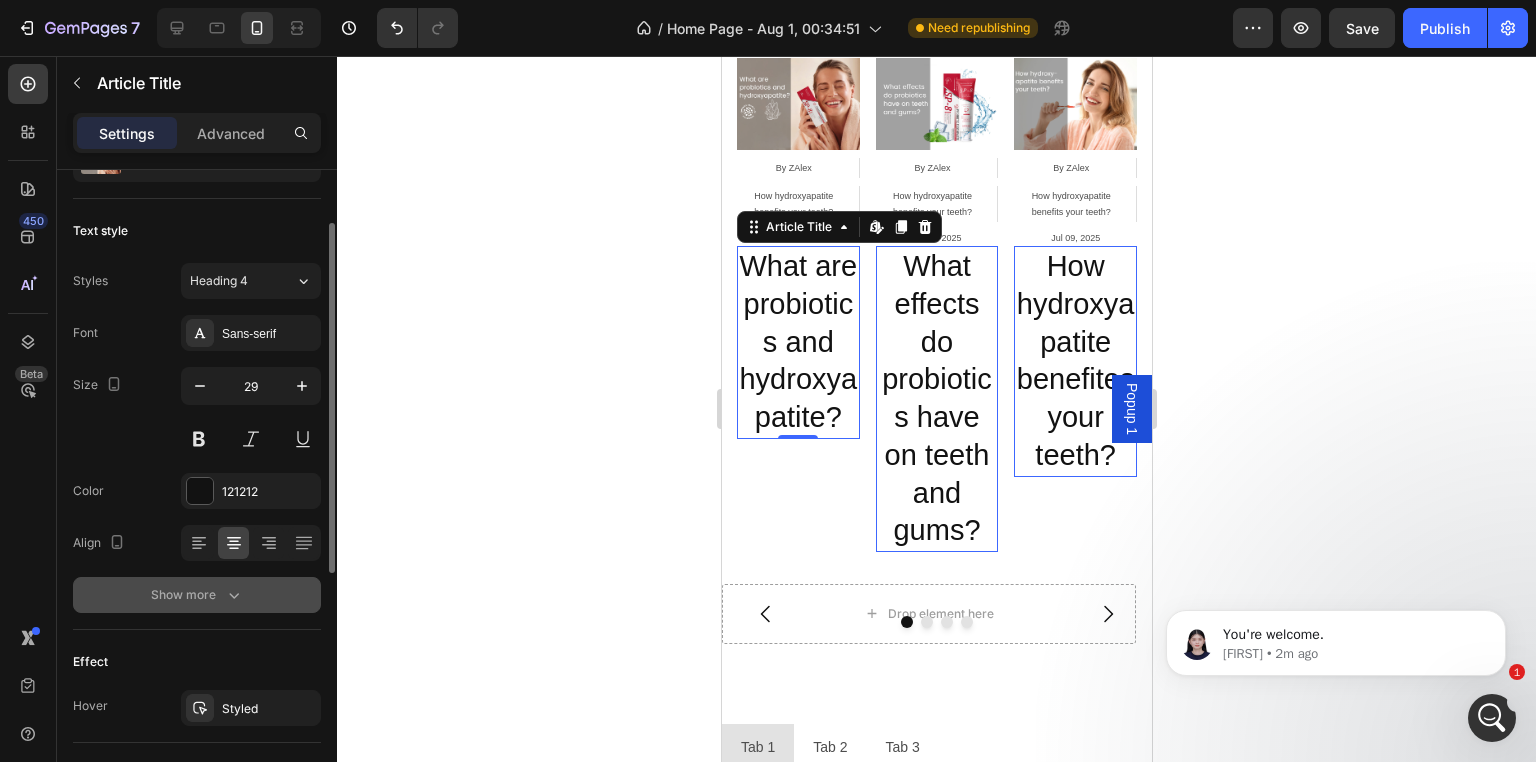 click on "Show more" at bounding box center (197, 595) 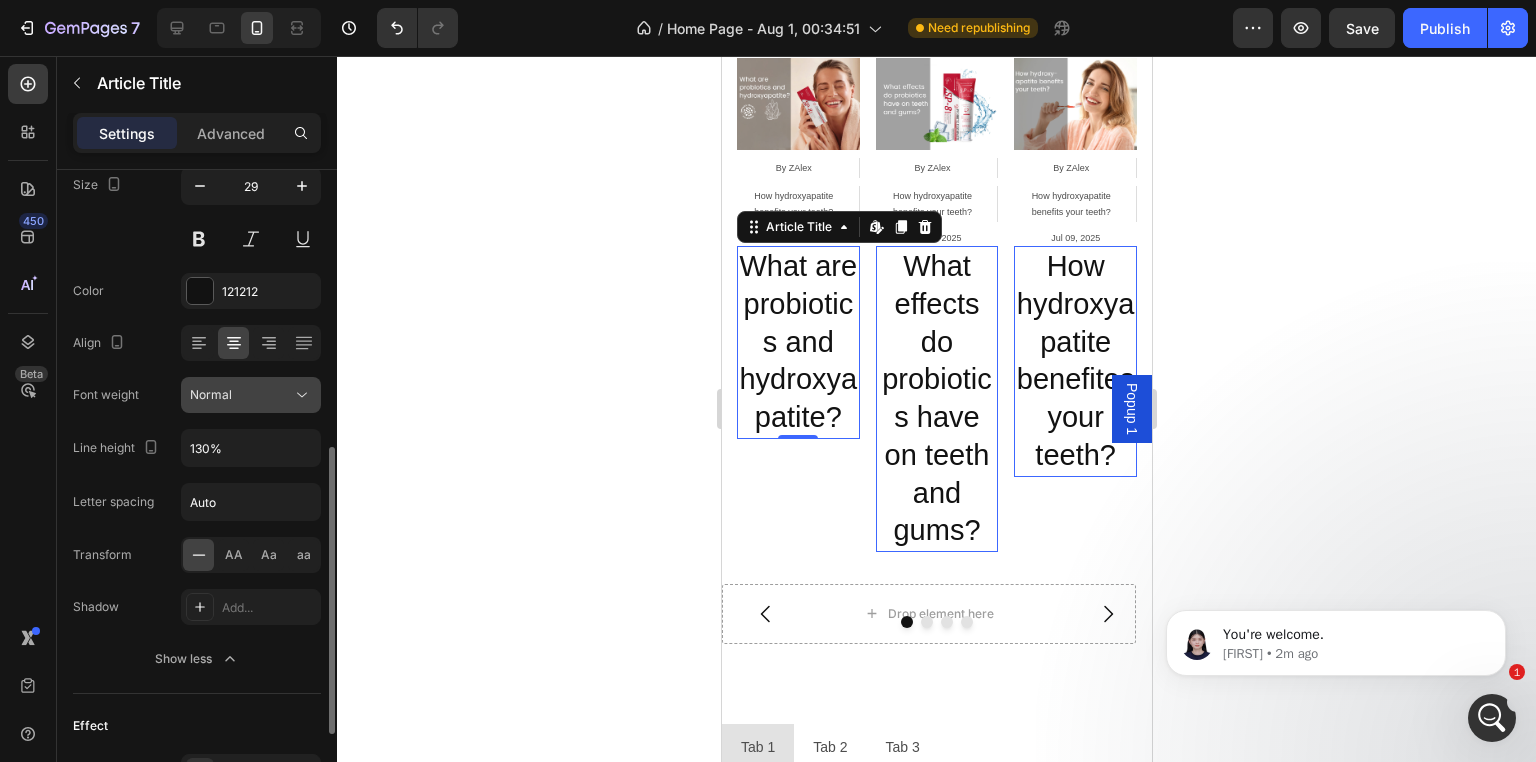 scroll, scrollTop: 400, scrollLeft: 0, axis: vertical 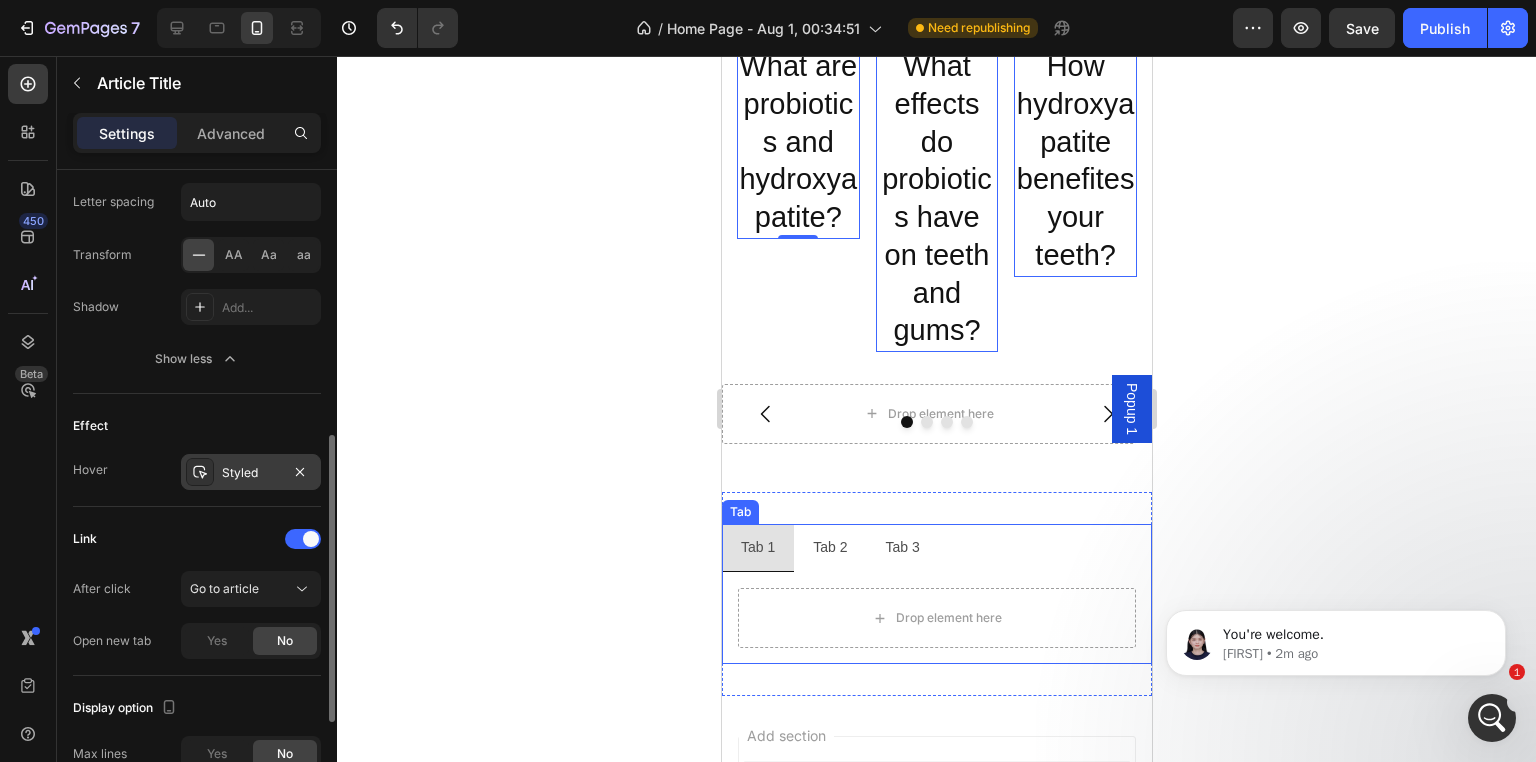 click on "Styled" at bounding box center (251, 473) 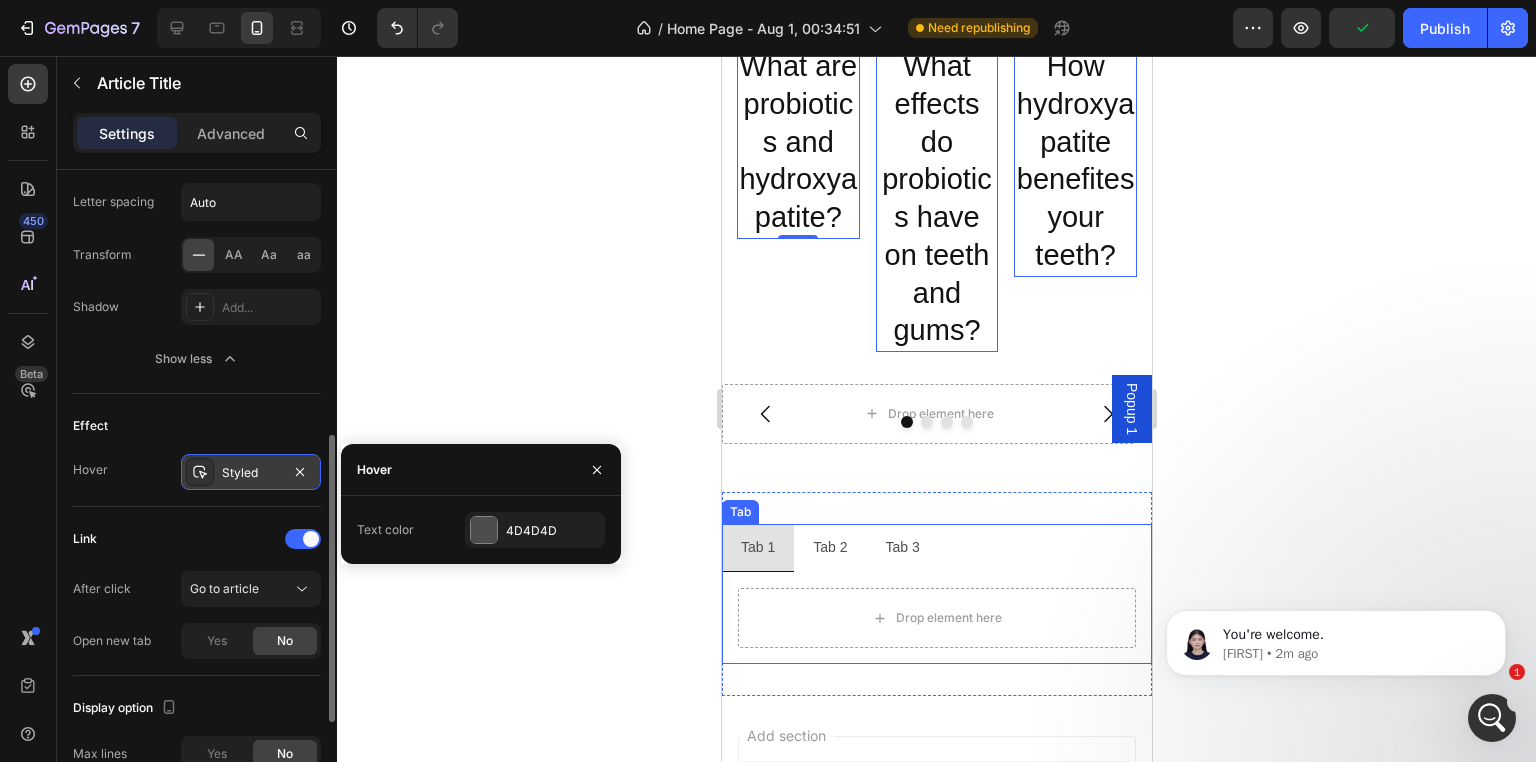 click on "Styled" at bounding box center [251, 473] 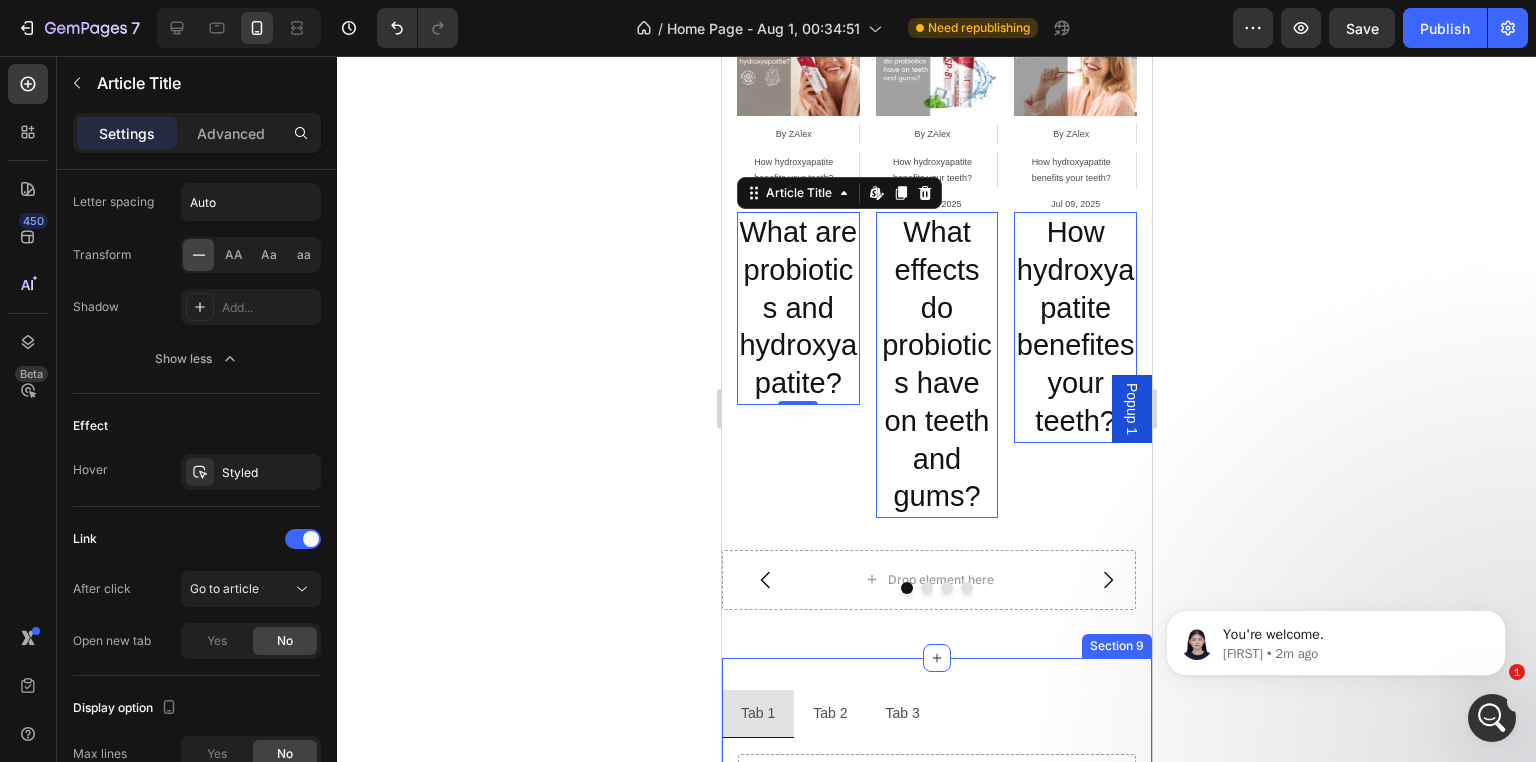 scroll, scrollTop: 2939, scrollLeft: 0, axis: vertical 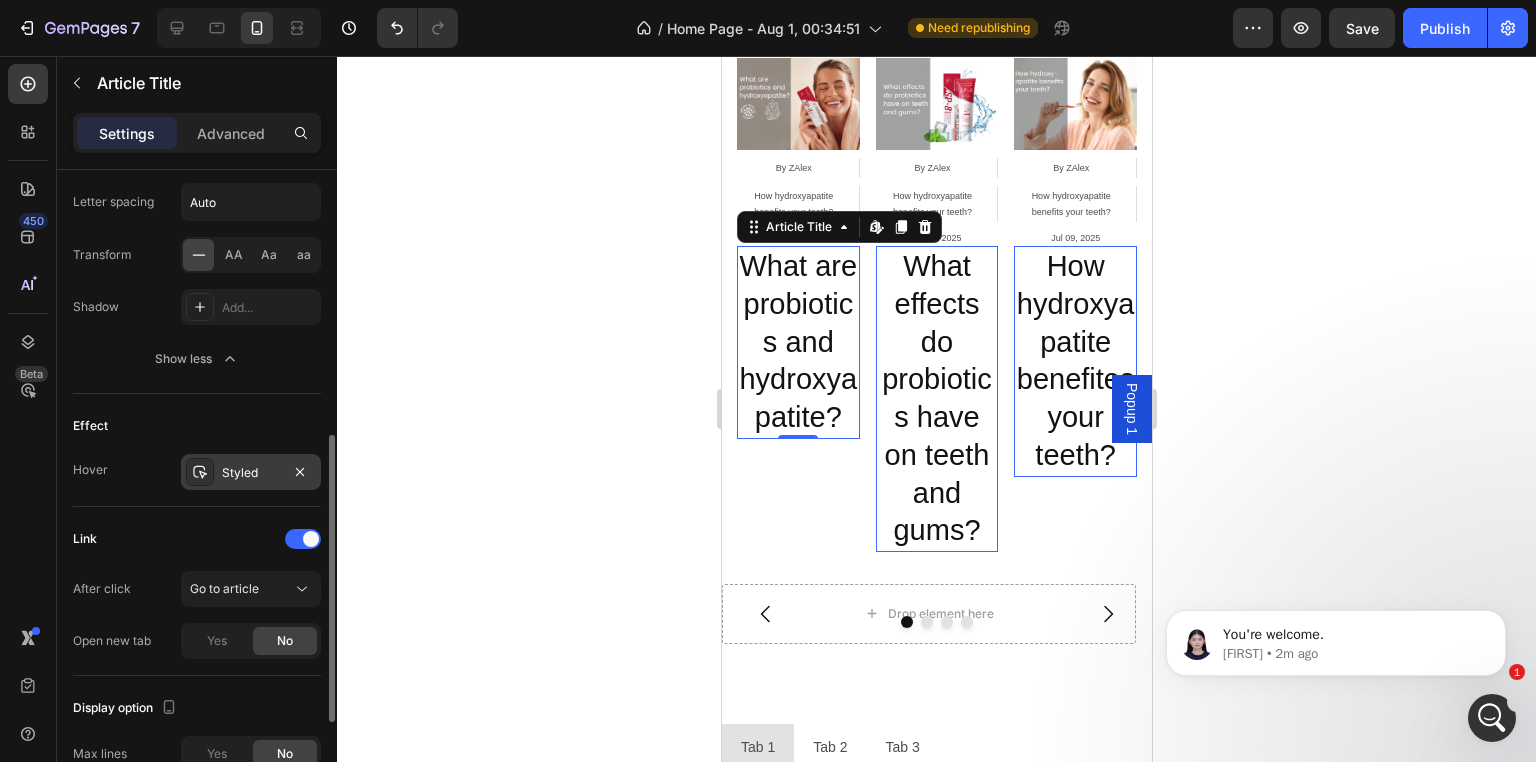 click on "Styled" at bounding box center (251, 473) 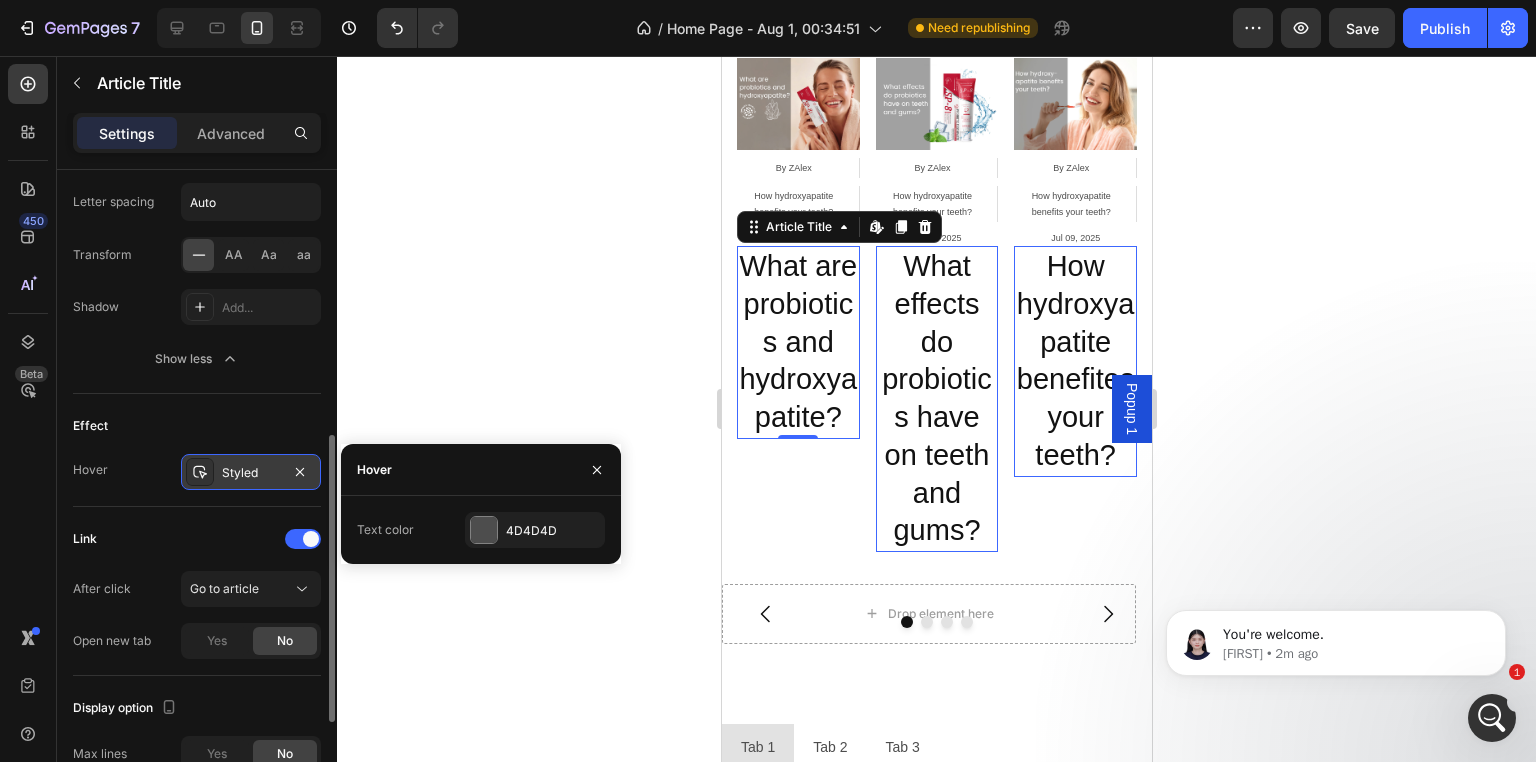 click on "Styled" at bounding box center (251, 473) 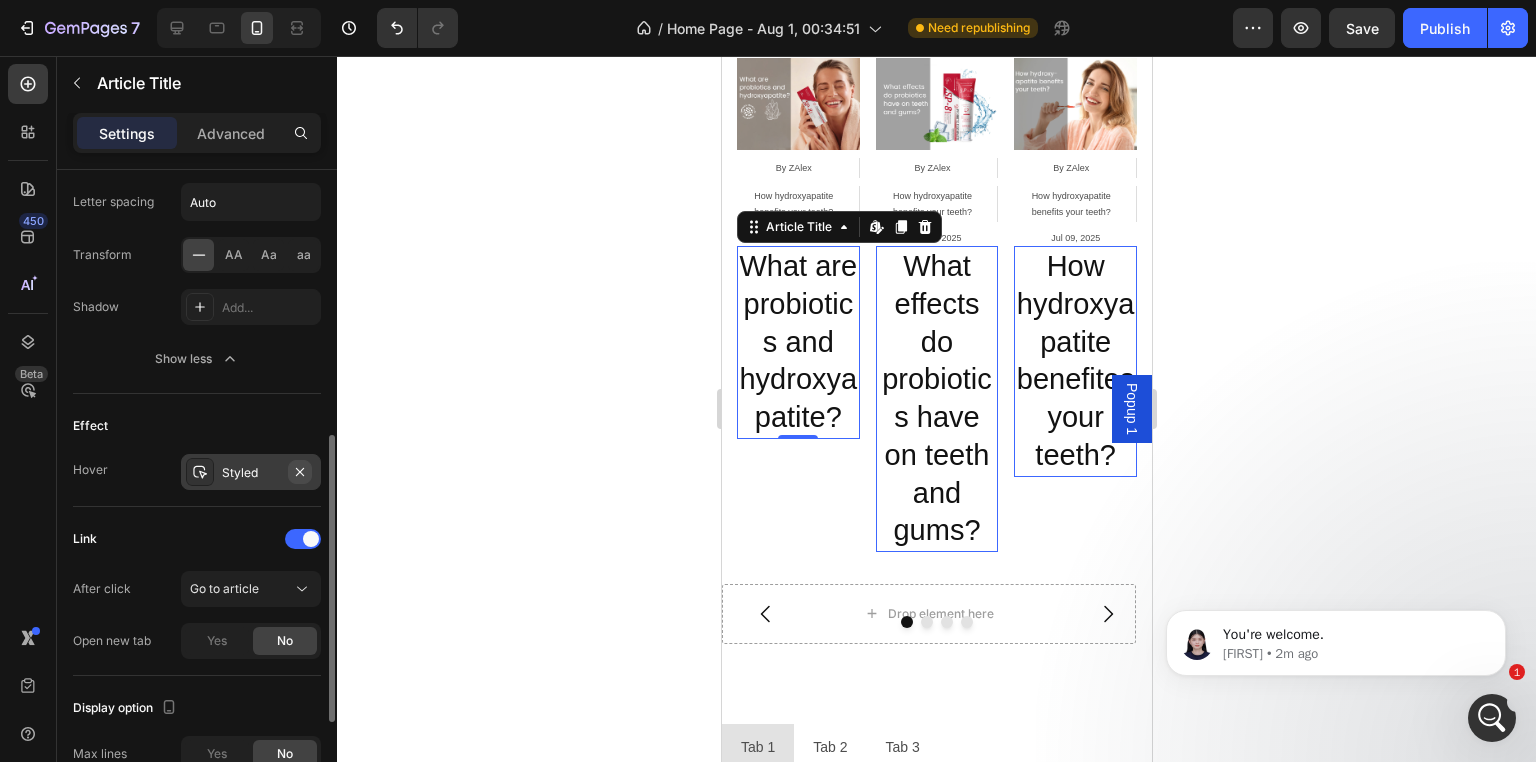 click 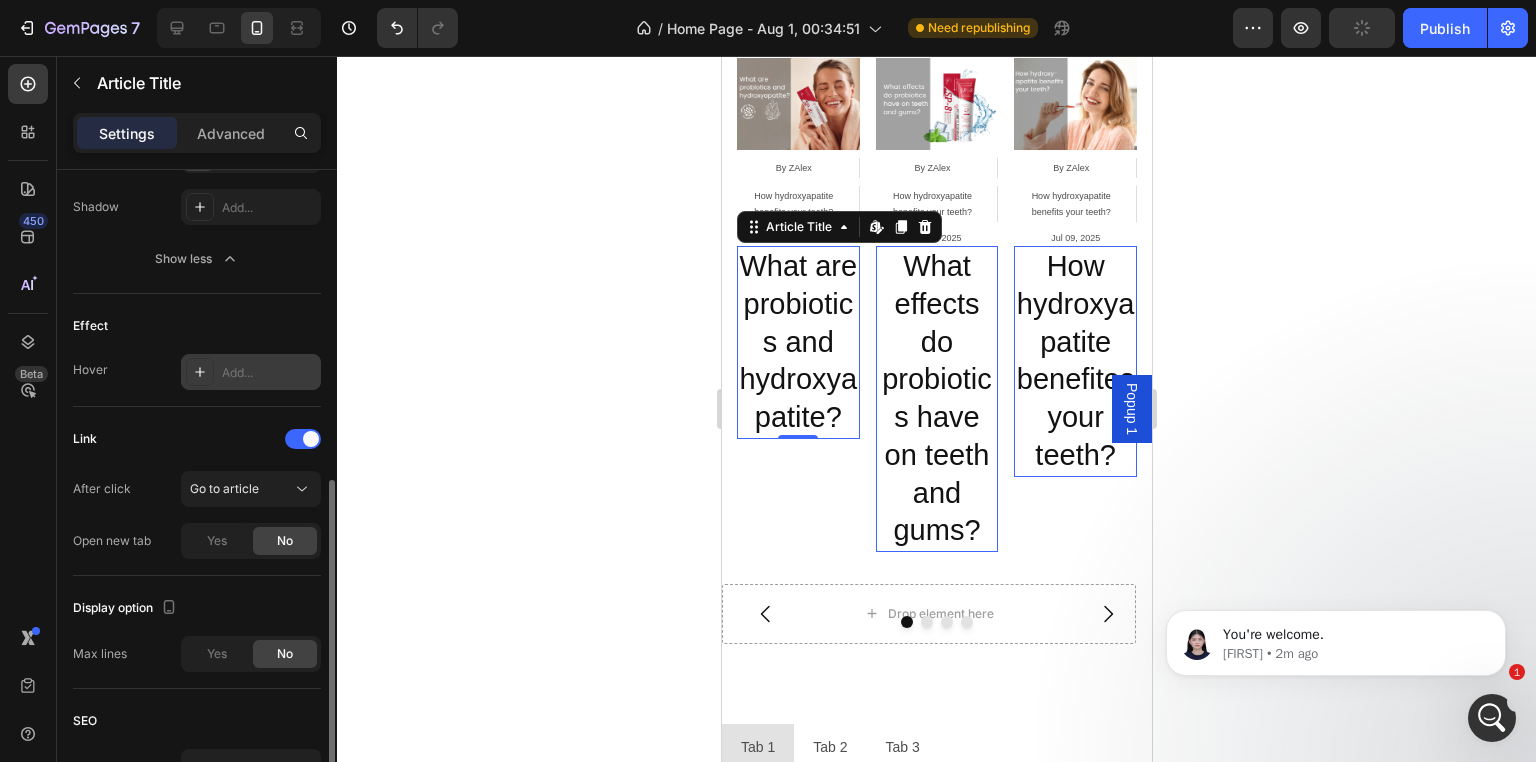 scroll, scrollTop: 800, scrollLeft: 0, axis: vertical 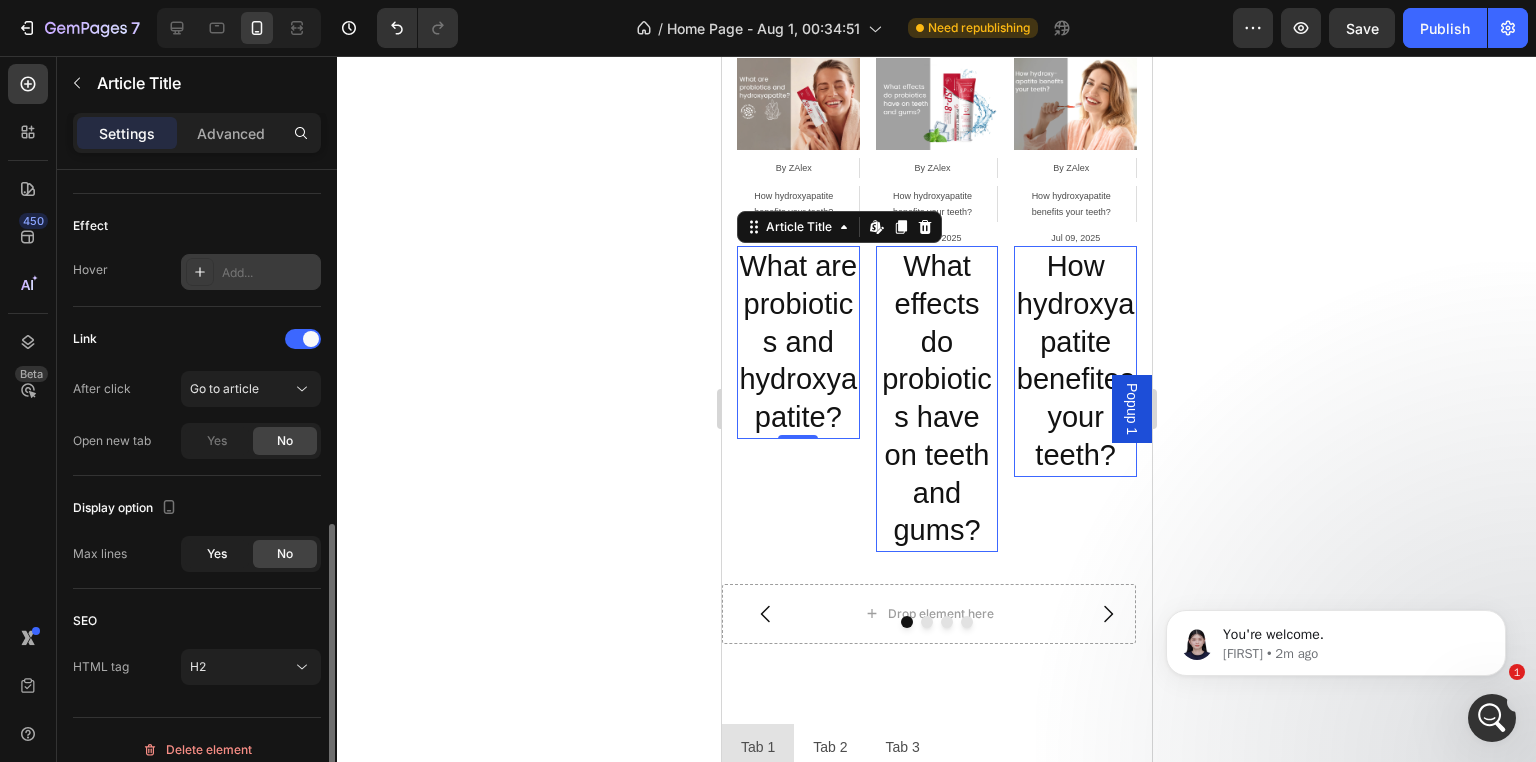 click on "Yes" 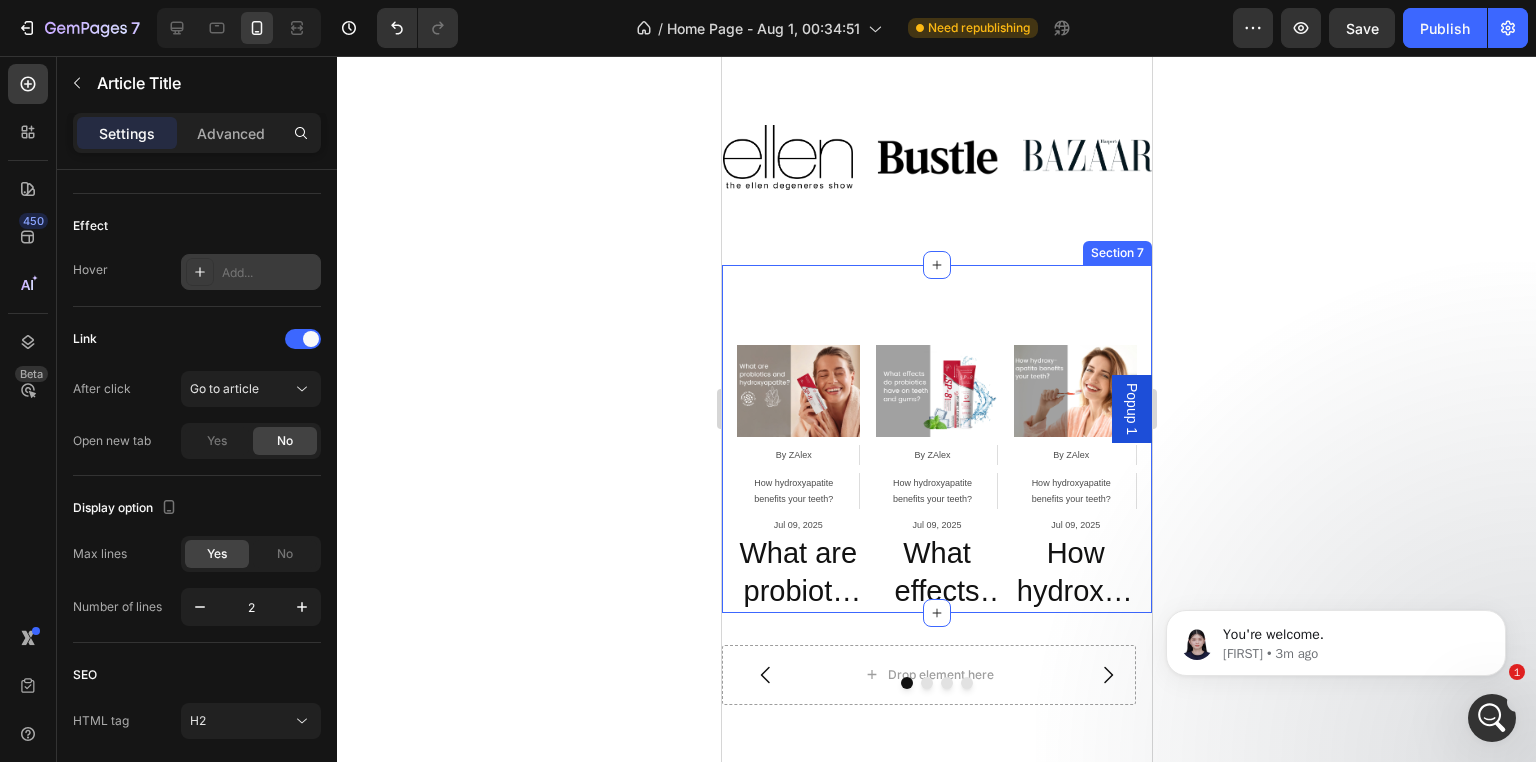 scroll, scrollTop: 3417, scrollLeft: 0, axis: vertical 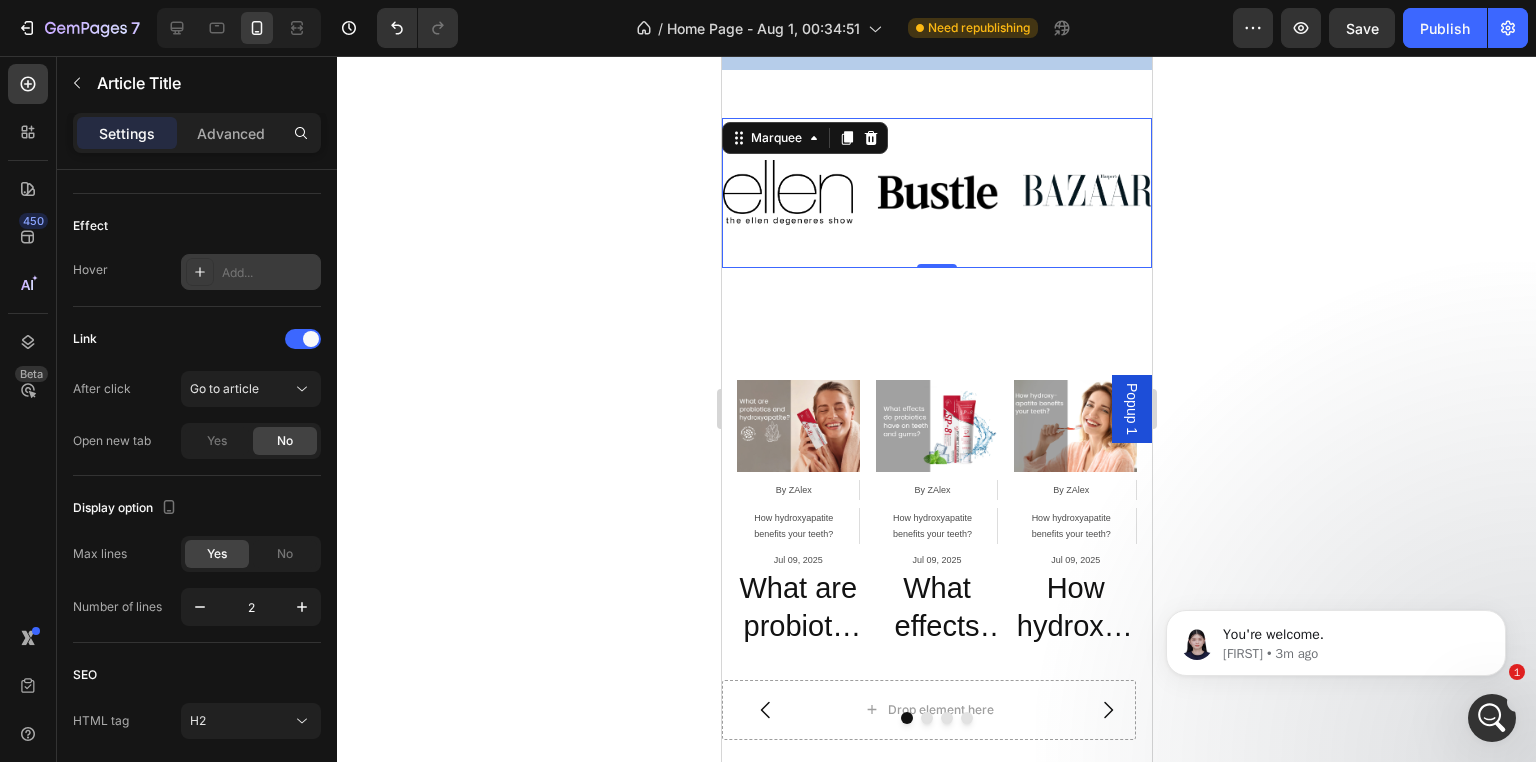 click on "Image" at bounding box center (797, 193) 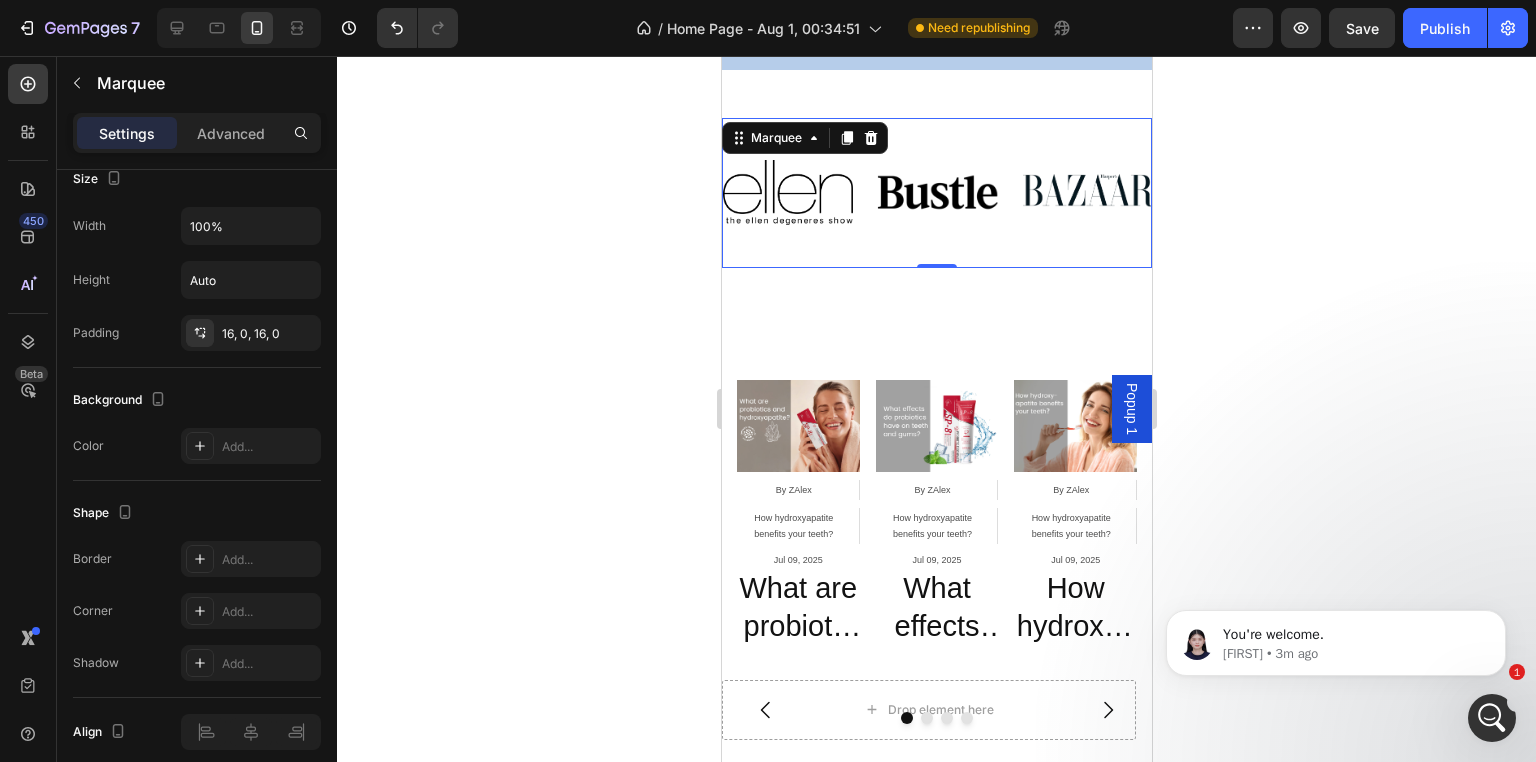scroll, scrollTop: 0, scrollLeft: 0, axis: both 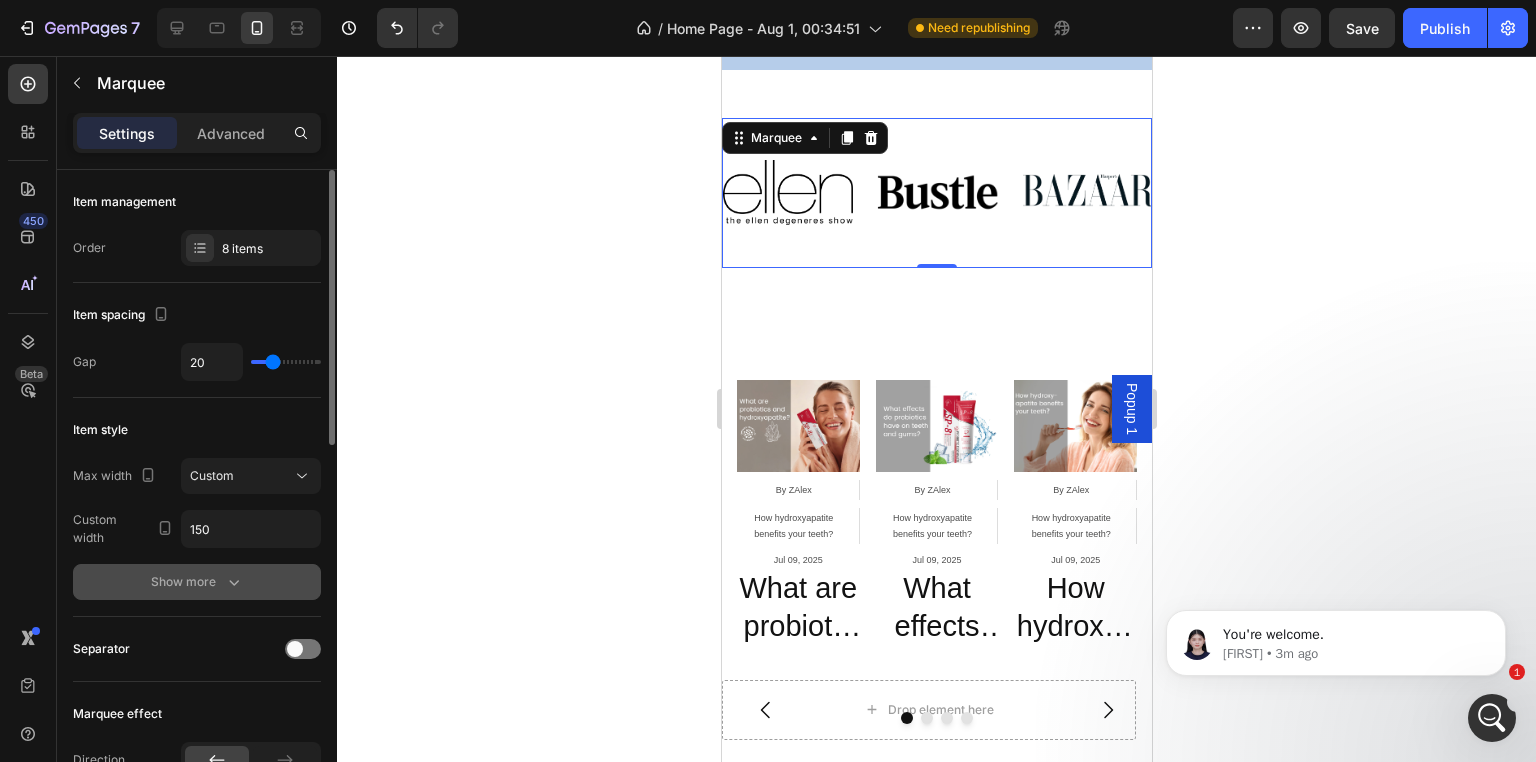 click on "Show more" at bounding box center [197, 582] 